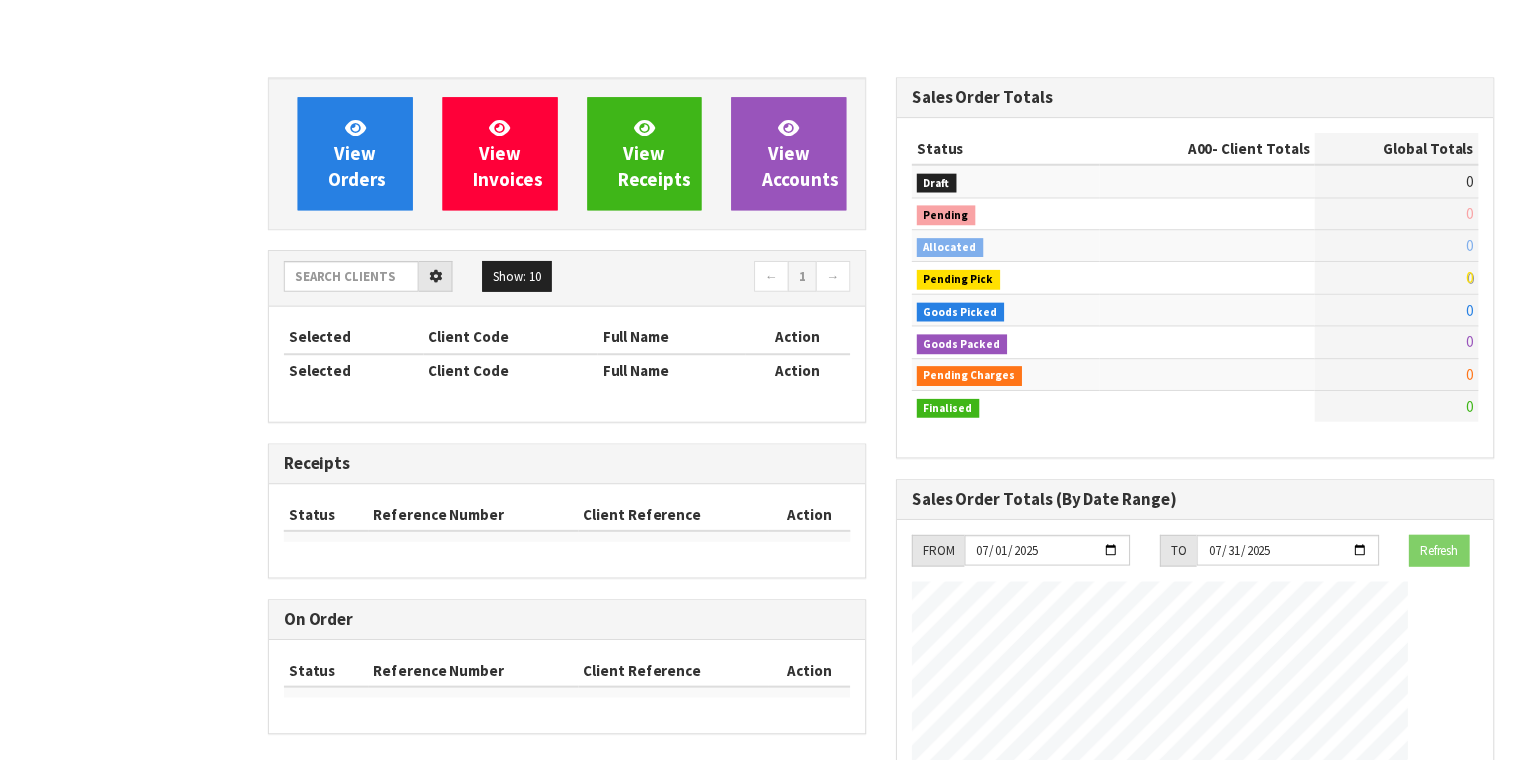 scroll, scrollTop: 0, scrollLeft: 0, axis: both 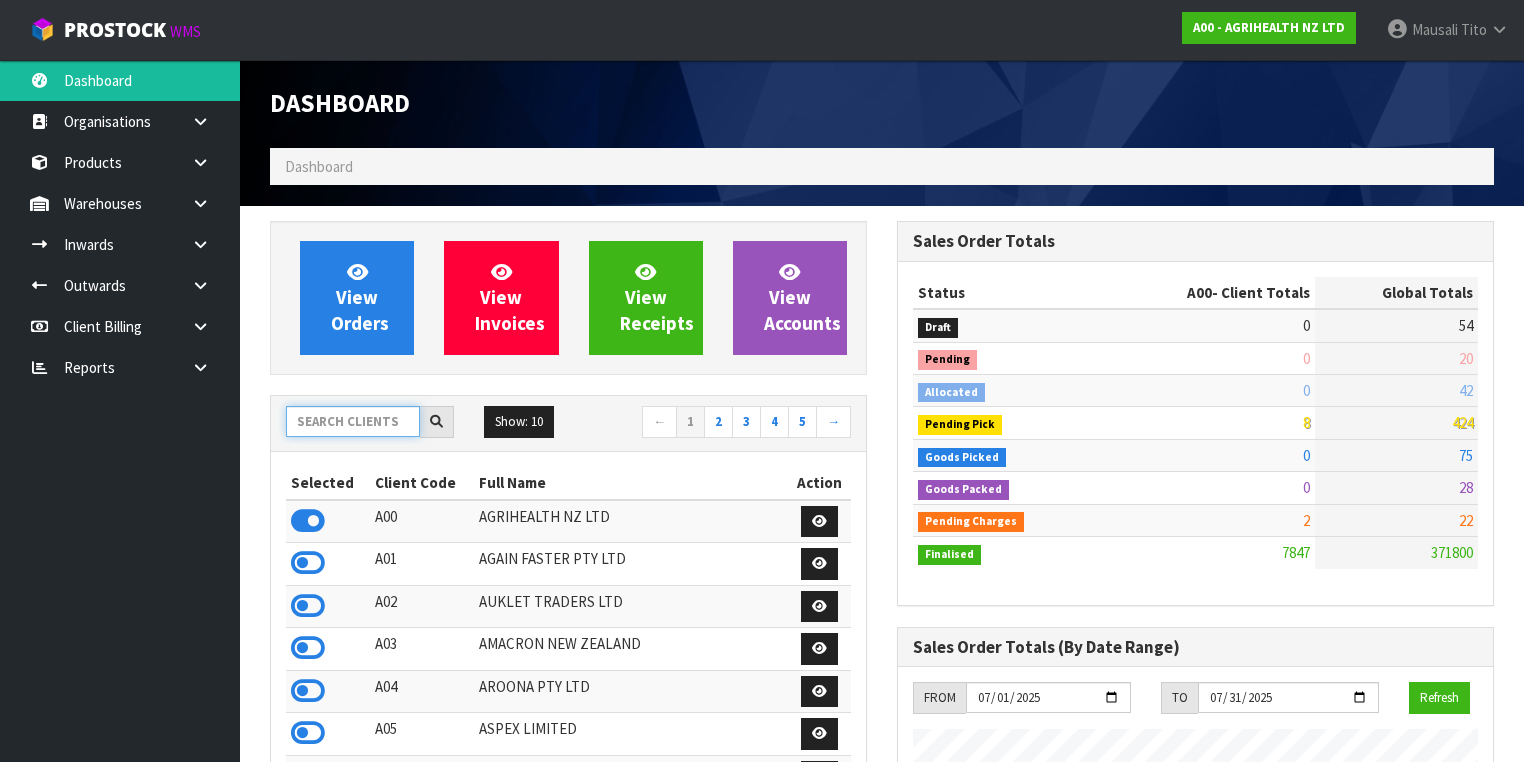 click at bounding box center [353, 421] 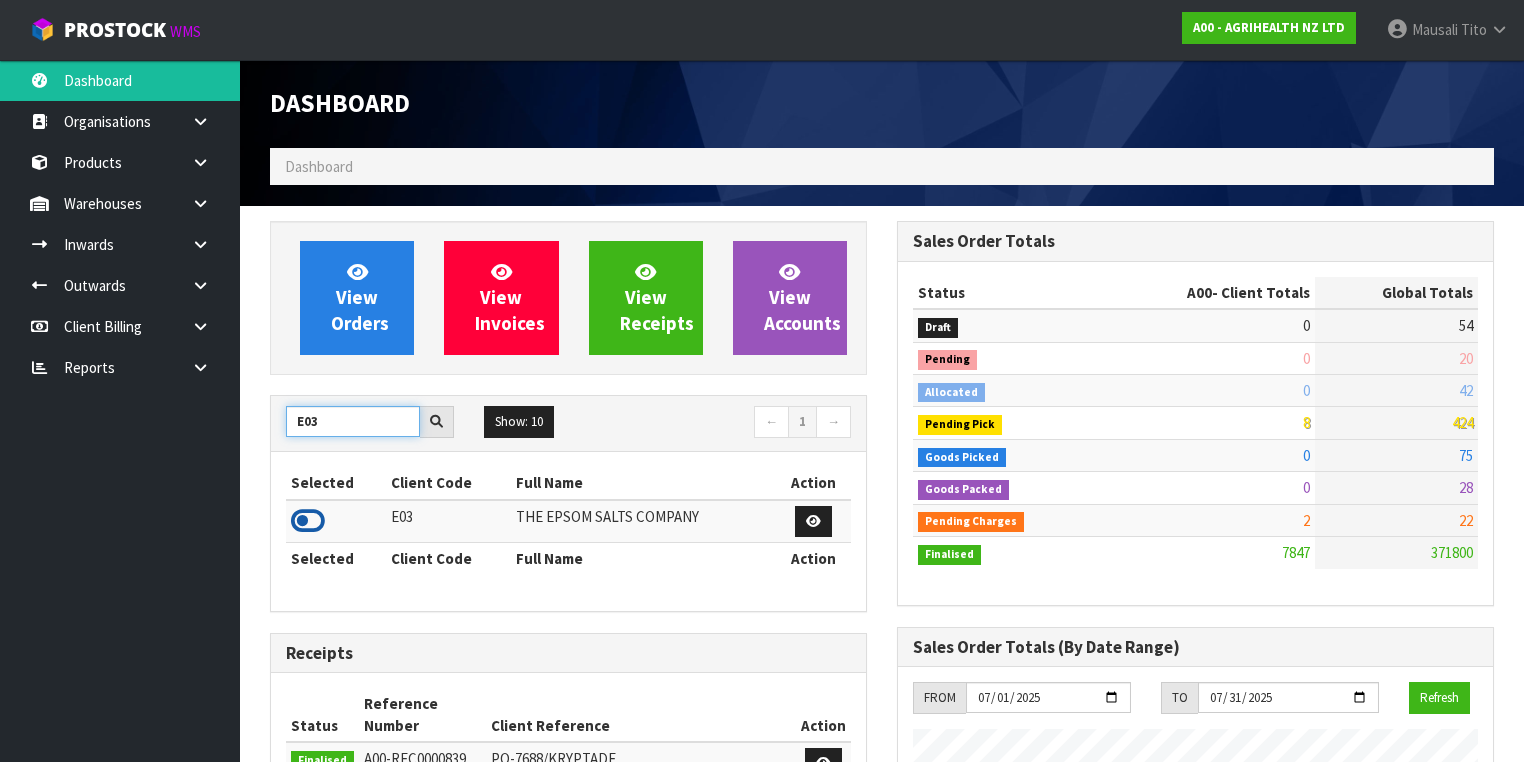 type on "E03" 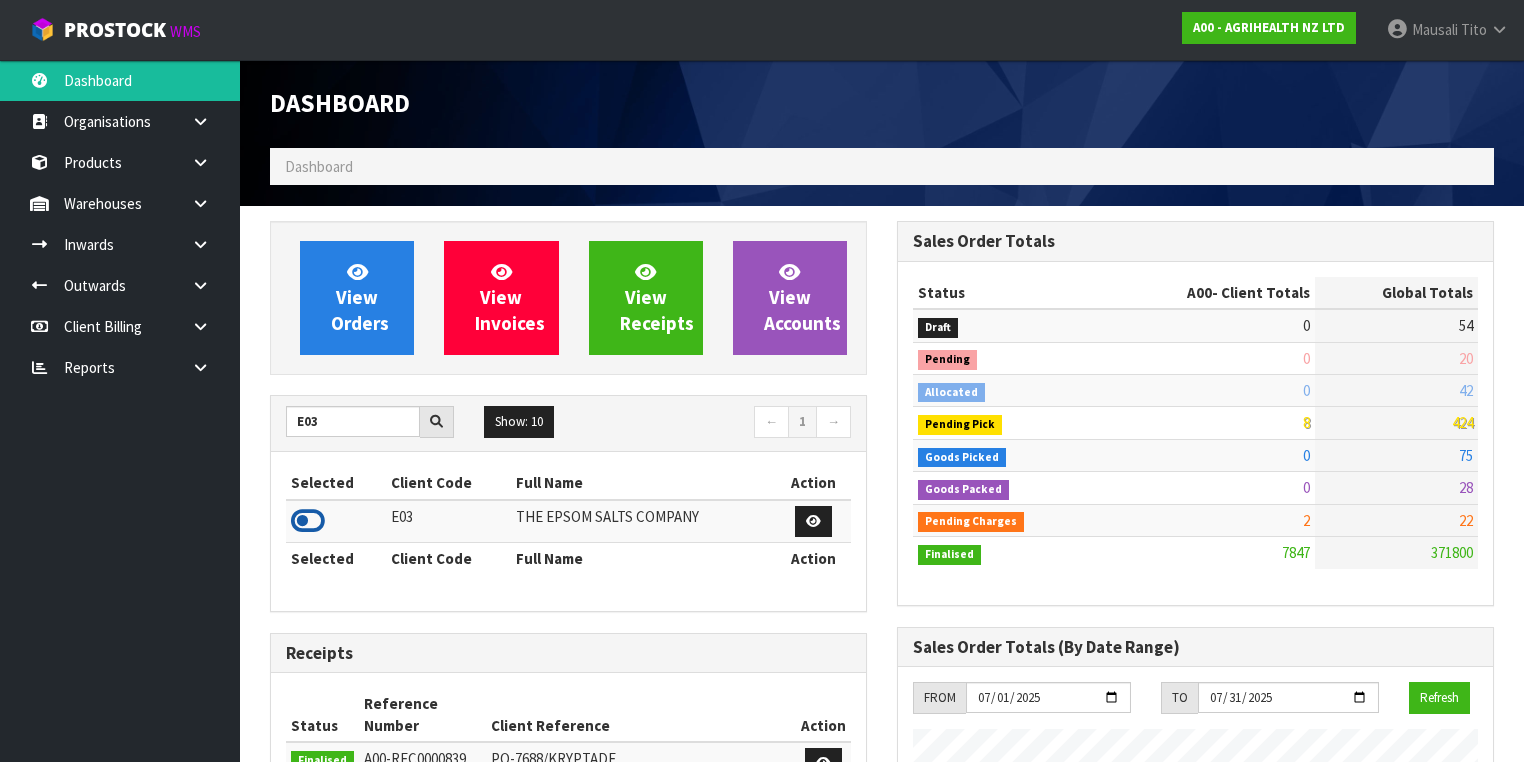 click at bounding box center (308, 521) 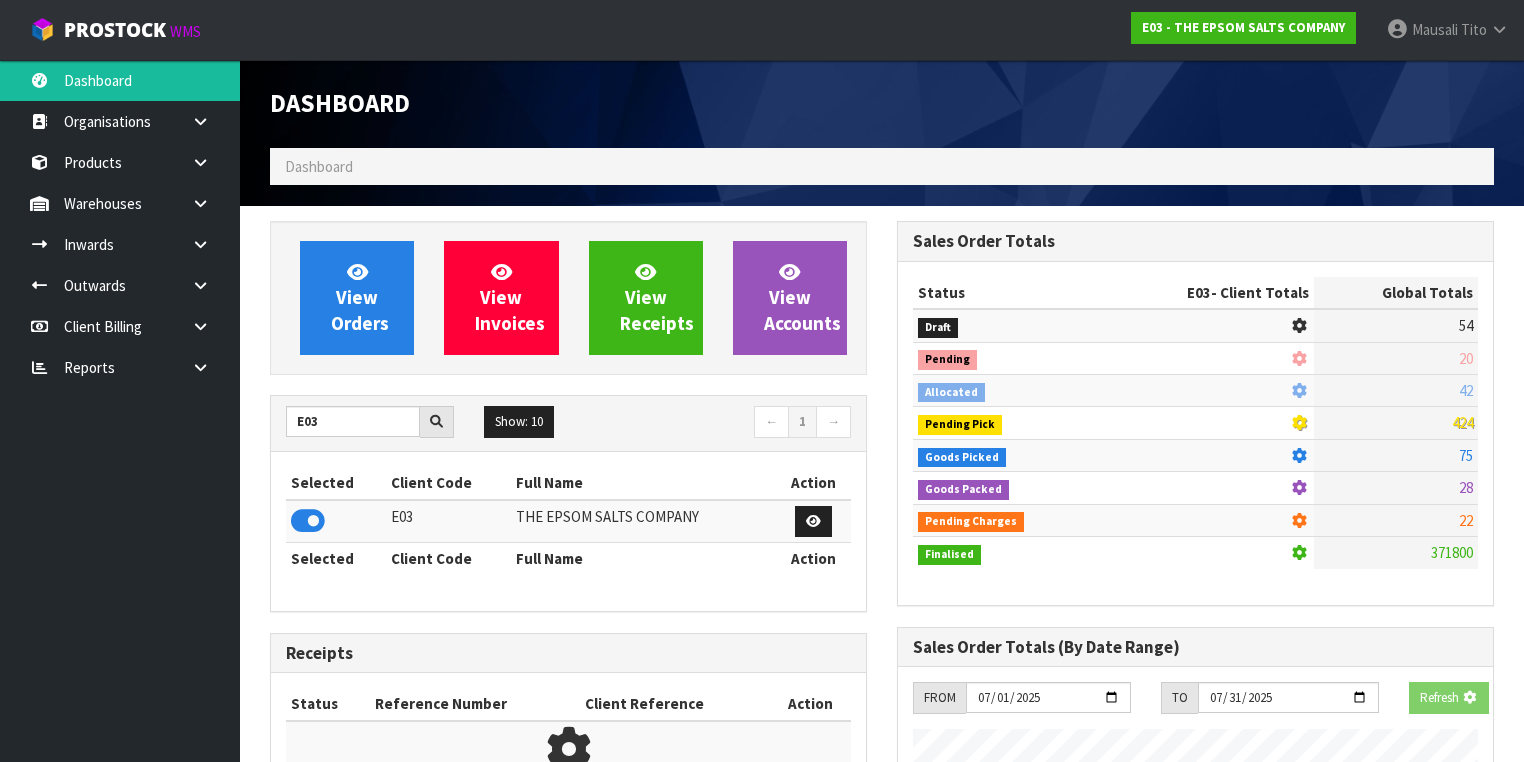 scroll, scrollTop: 1242, scrollLeft: 627, axis: both 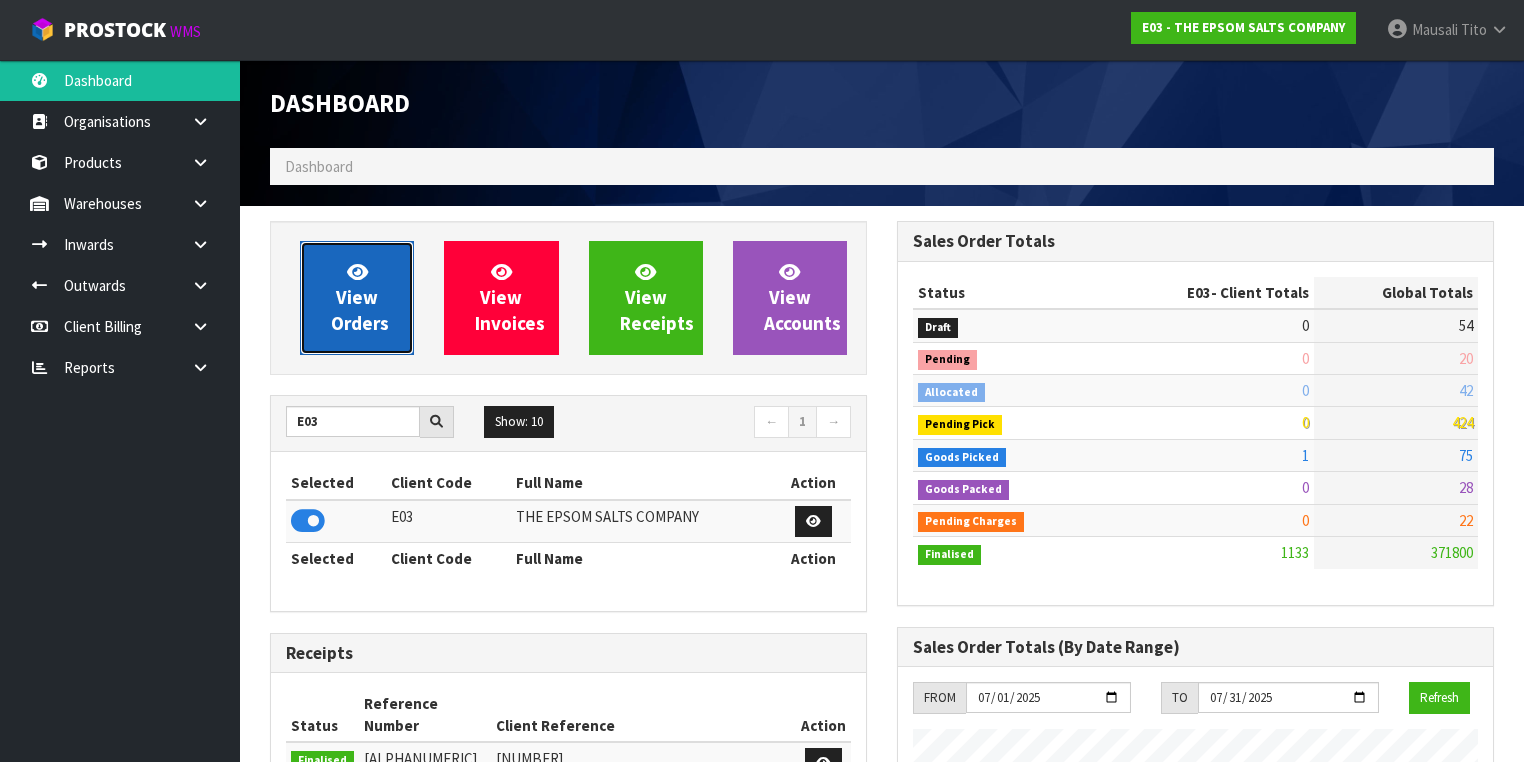 click on "View
Orders" at bounding box center (360, 297) 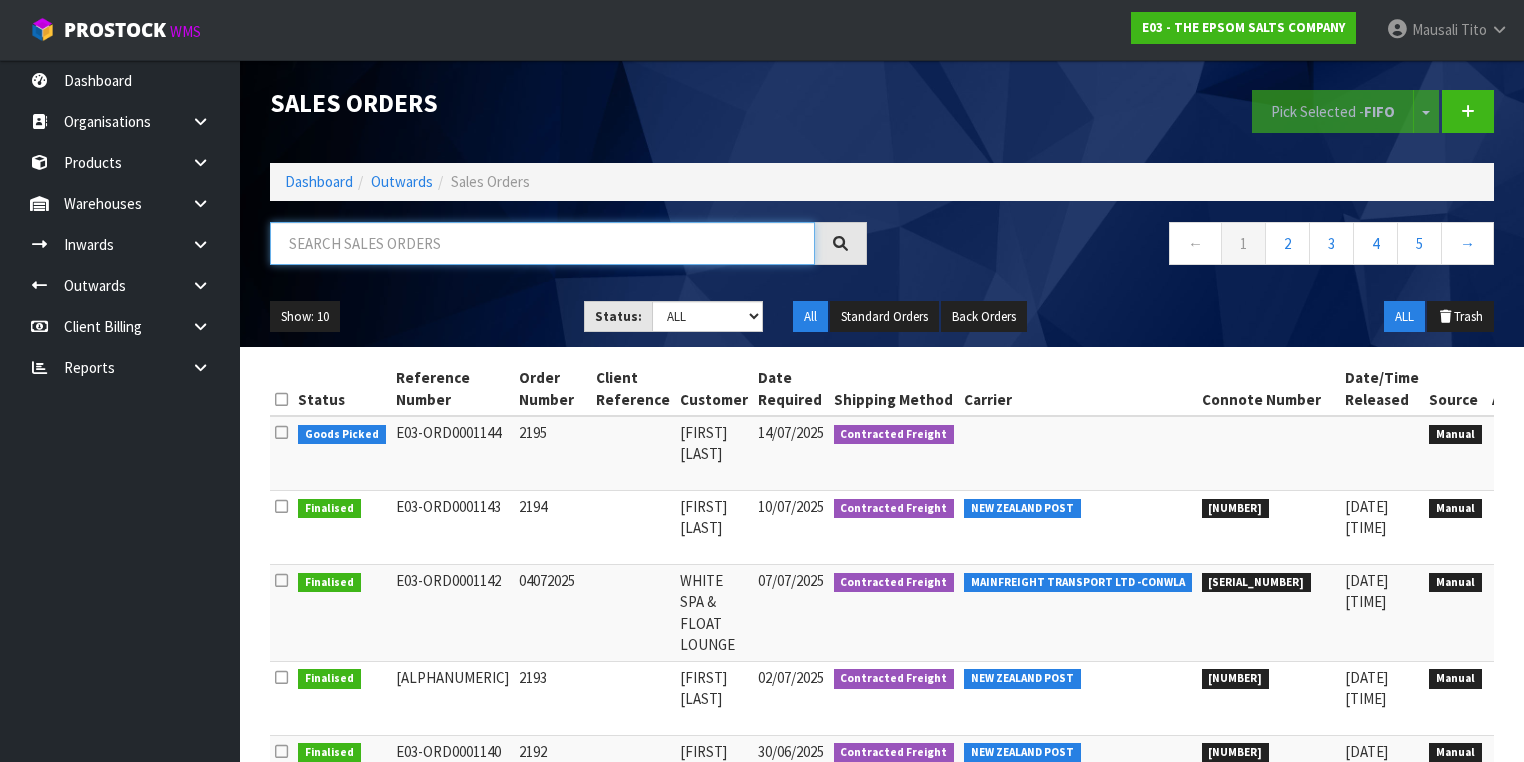 click at bounding box center [542, 243] 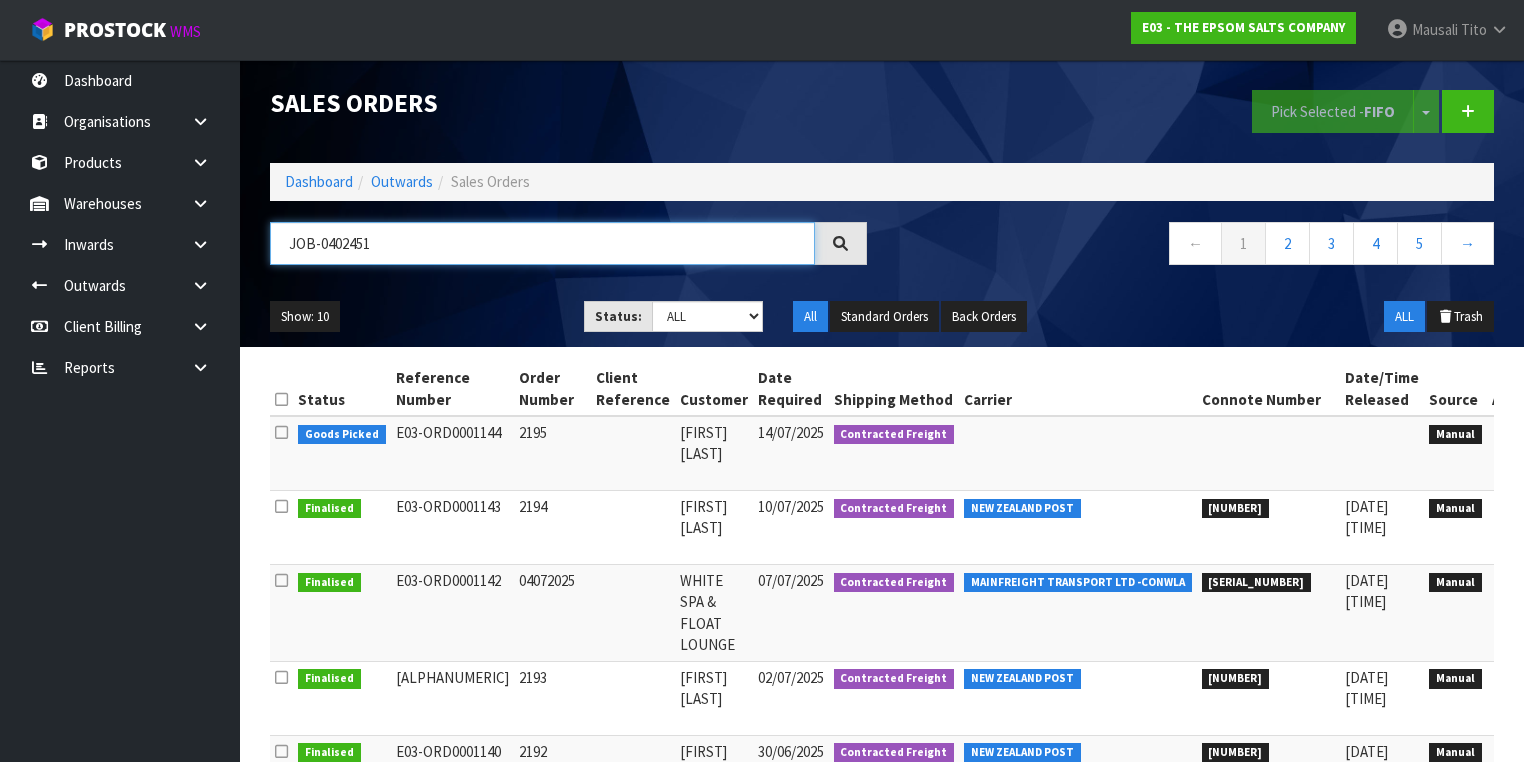 type on "JOB-[NUMBER]" 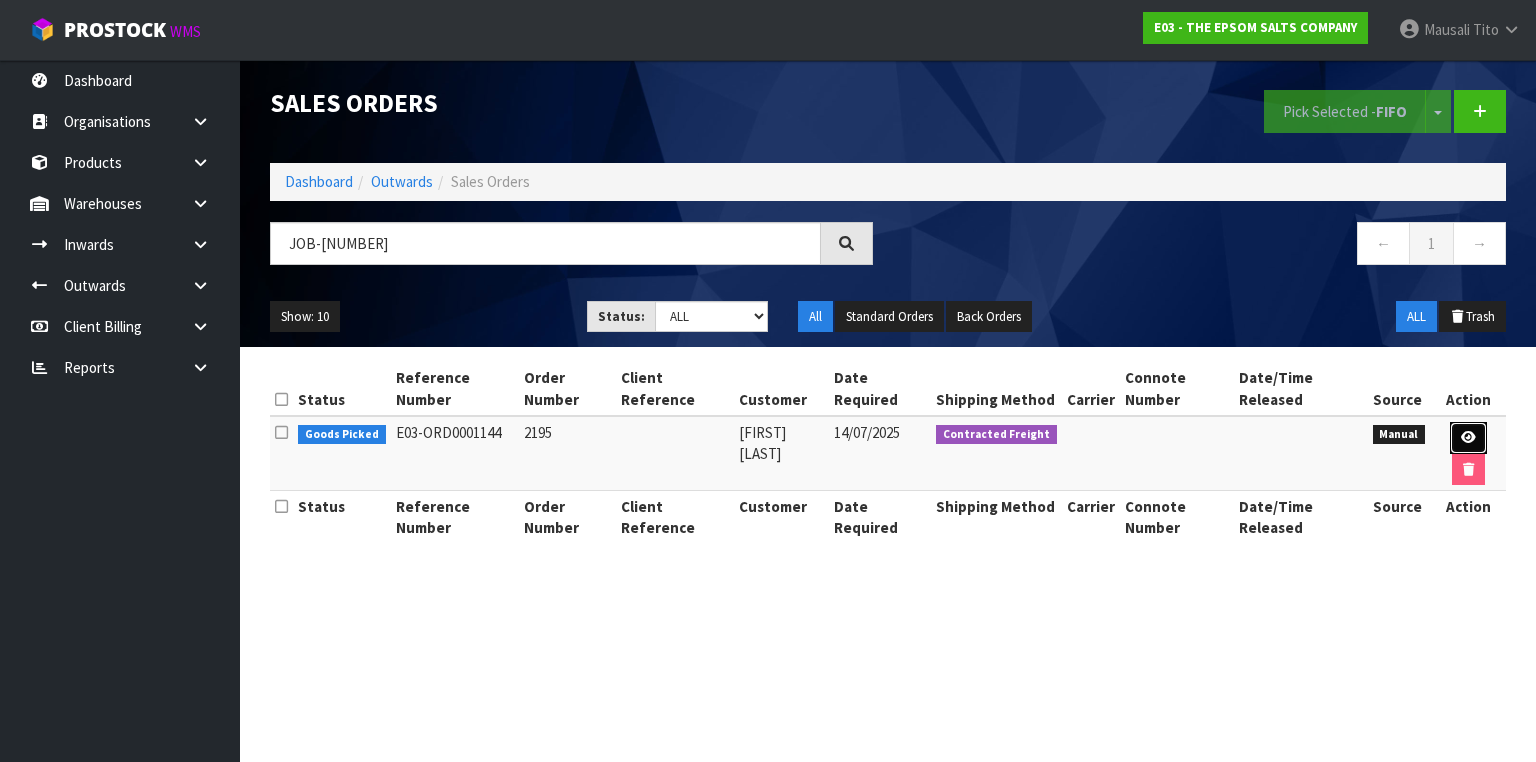 click at bounding box center (1468, 437) 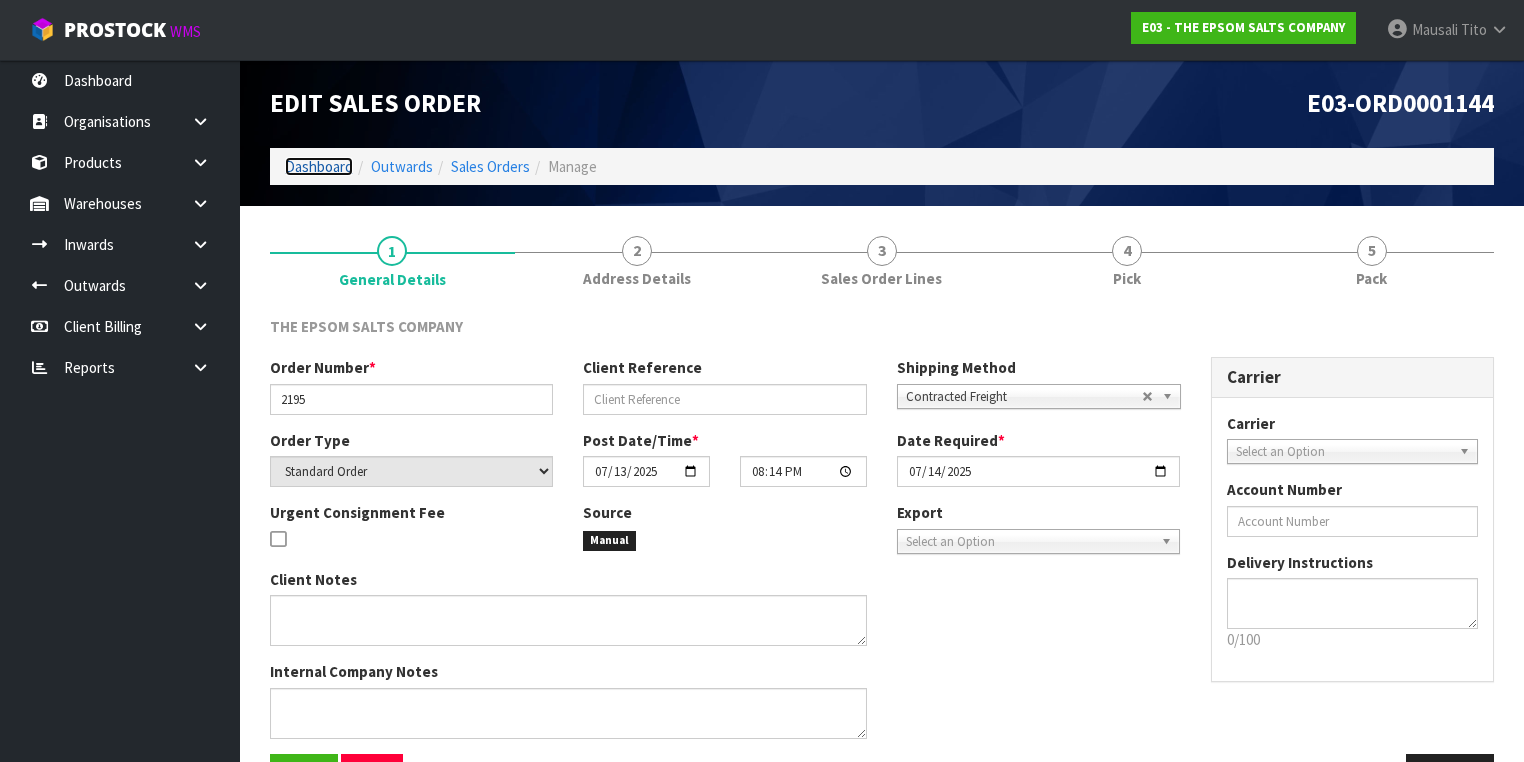 click on "Dashboard" at bounding box center [319, 166] 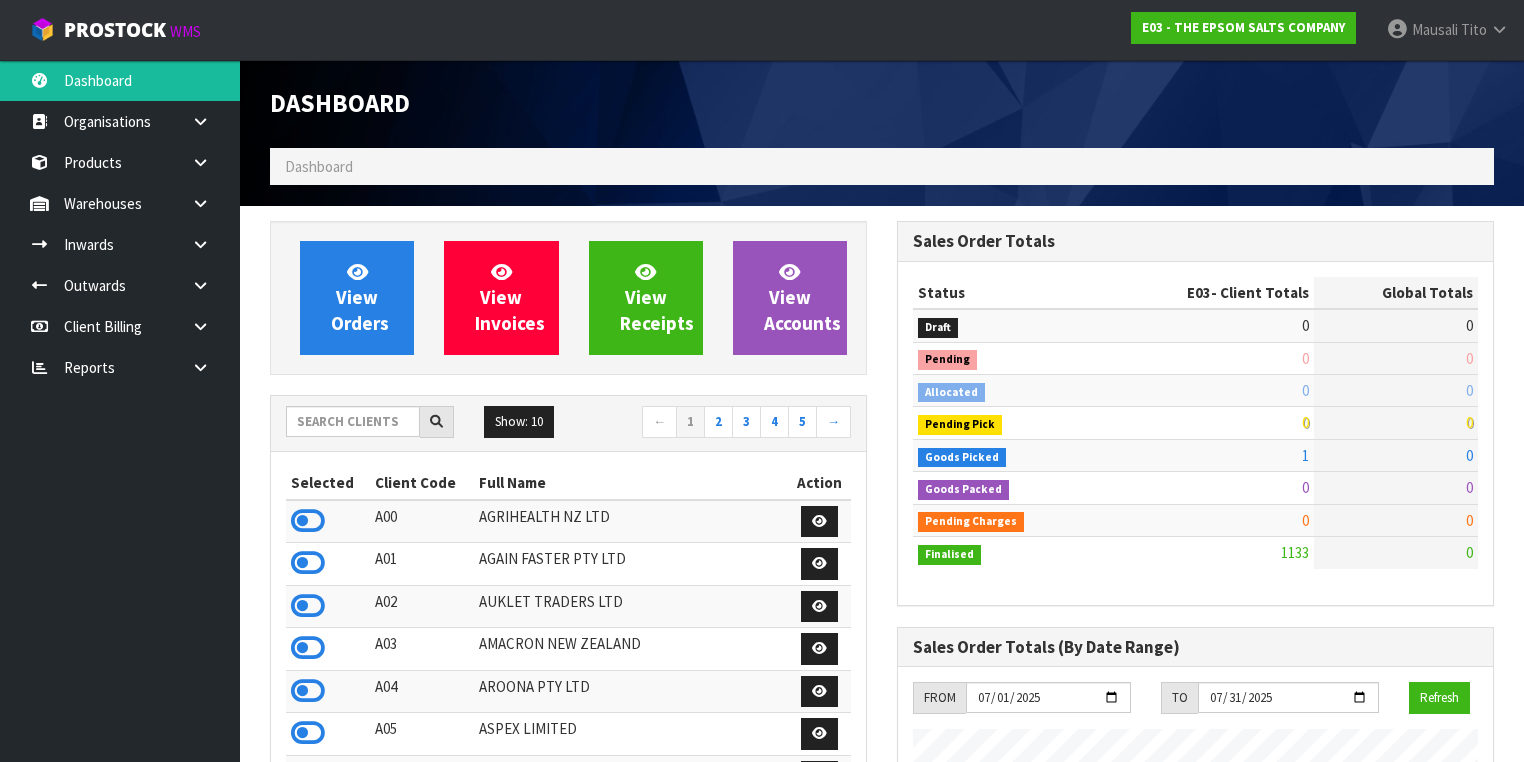 scroll, scrollTop: 998748, scrollLeft: 999372, axis: both 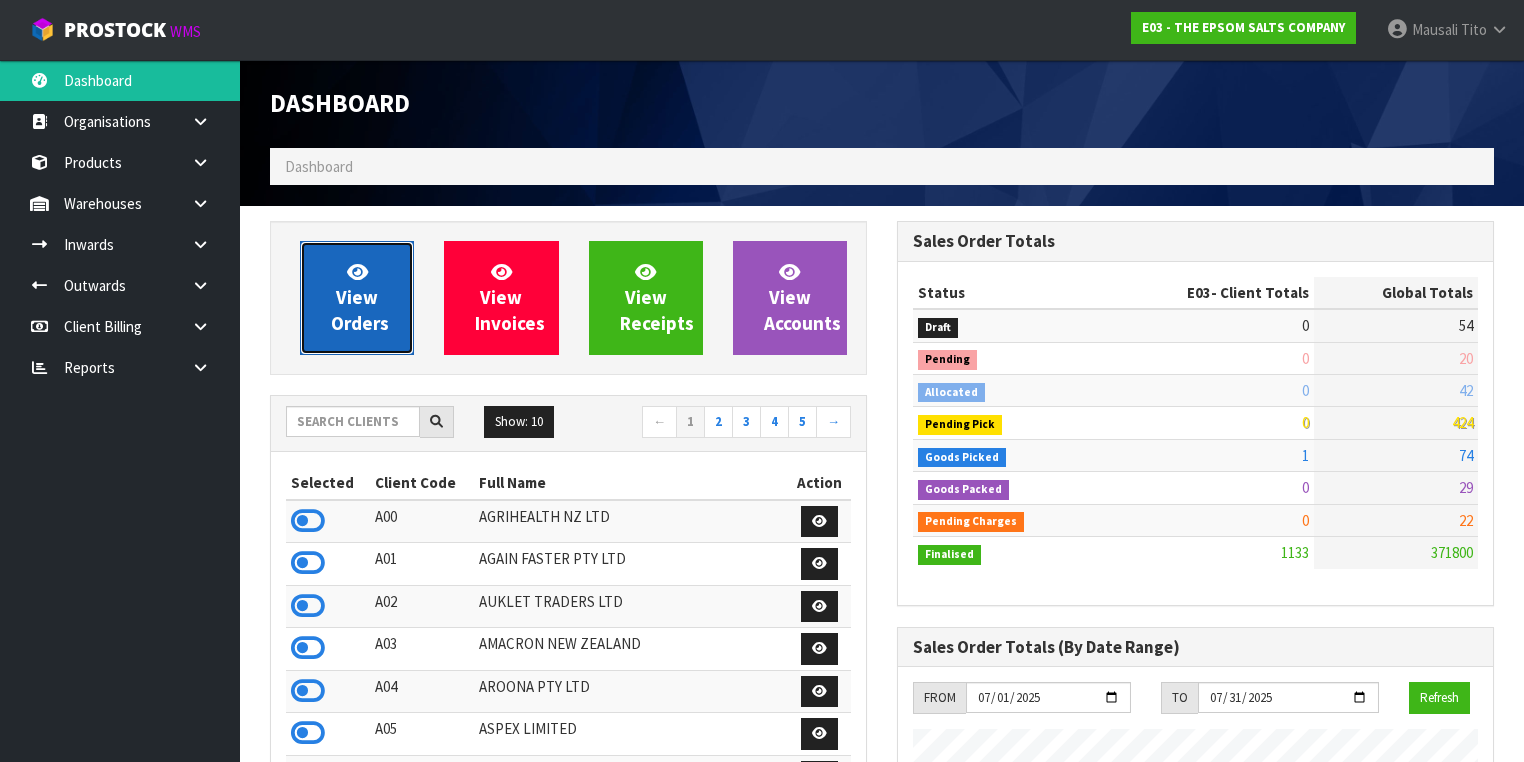 click on "View
Orders" at bounding box center (357, 298) 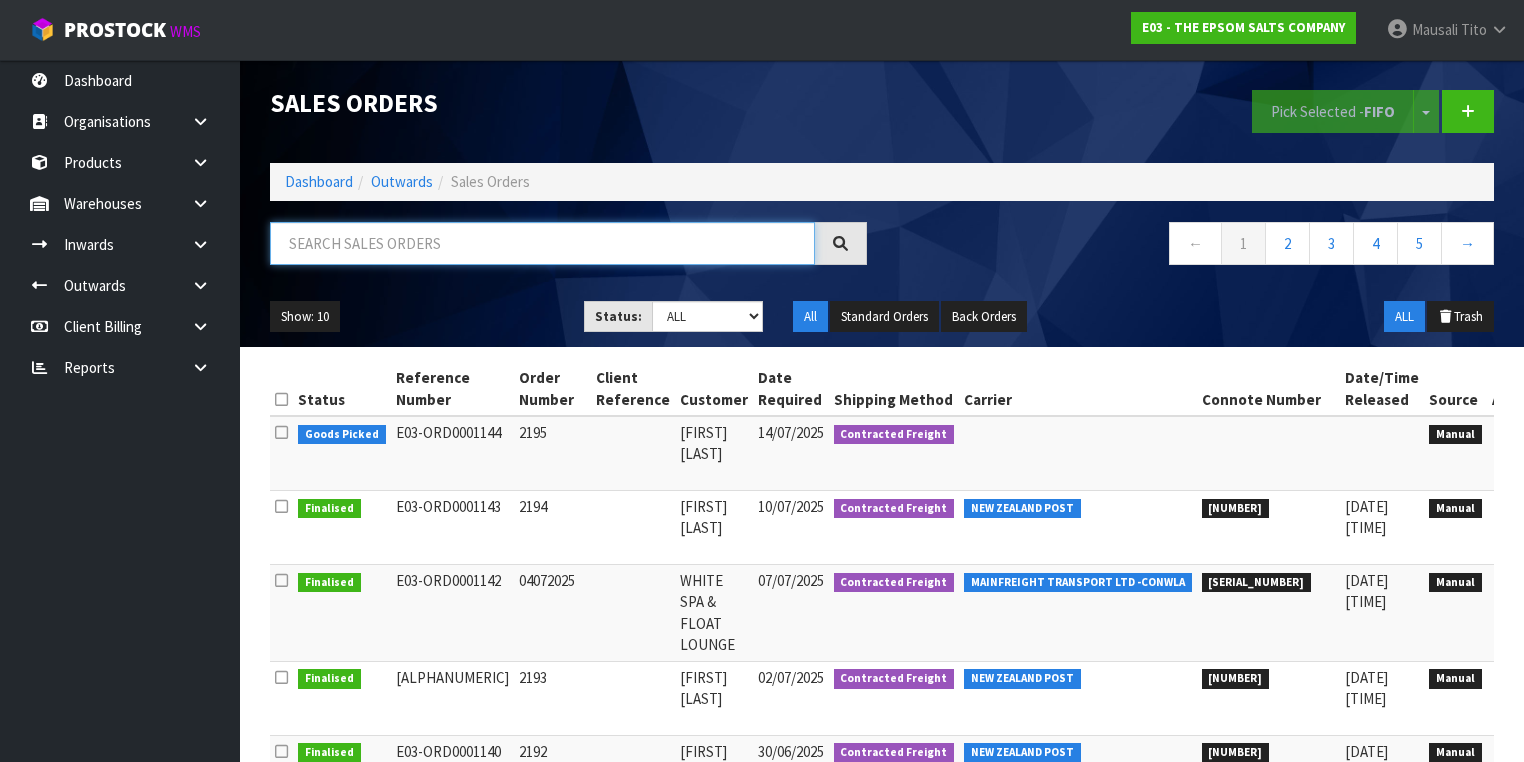 click at bounding box center (542, 243) 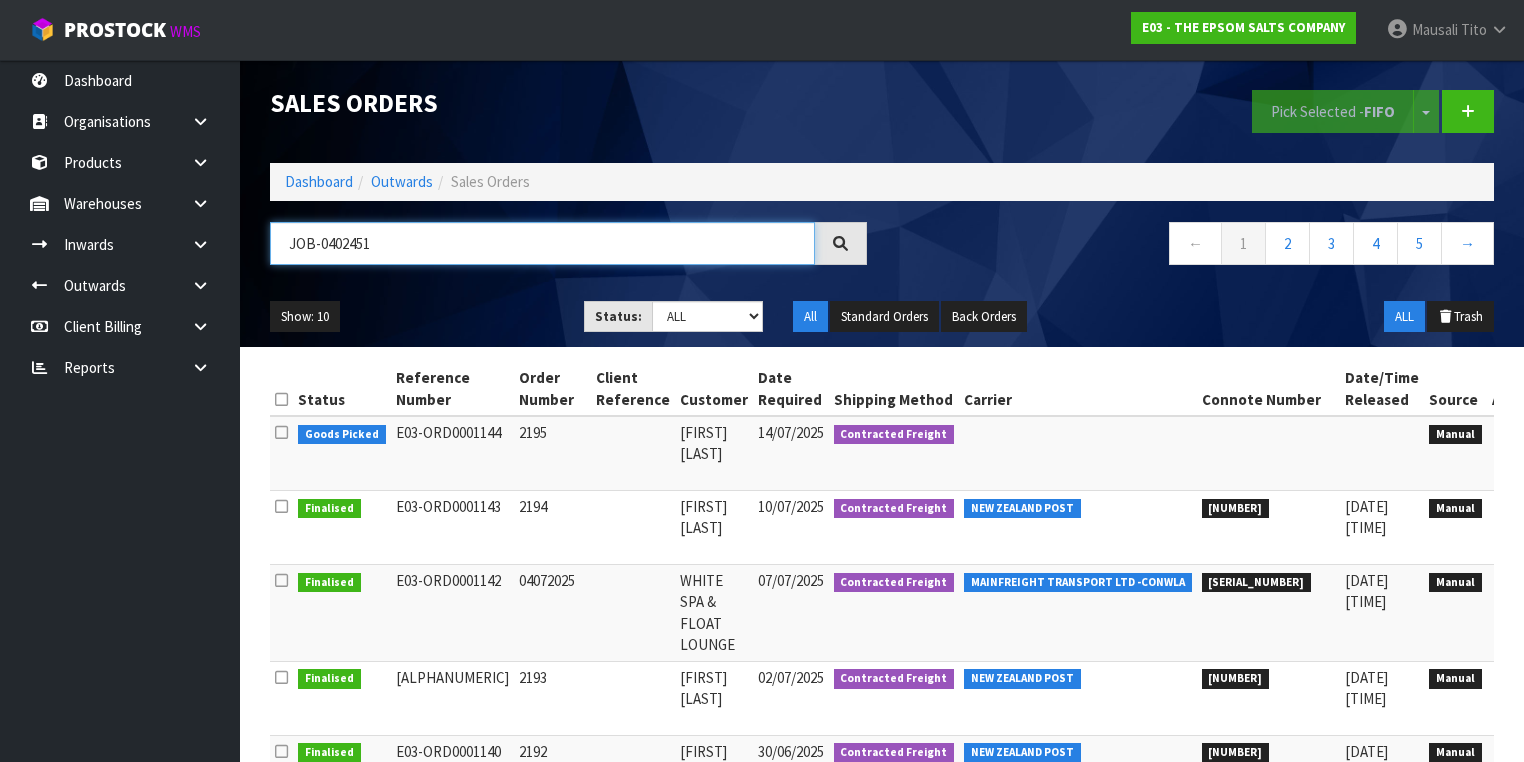 type on "JOB-[NUMBER]" 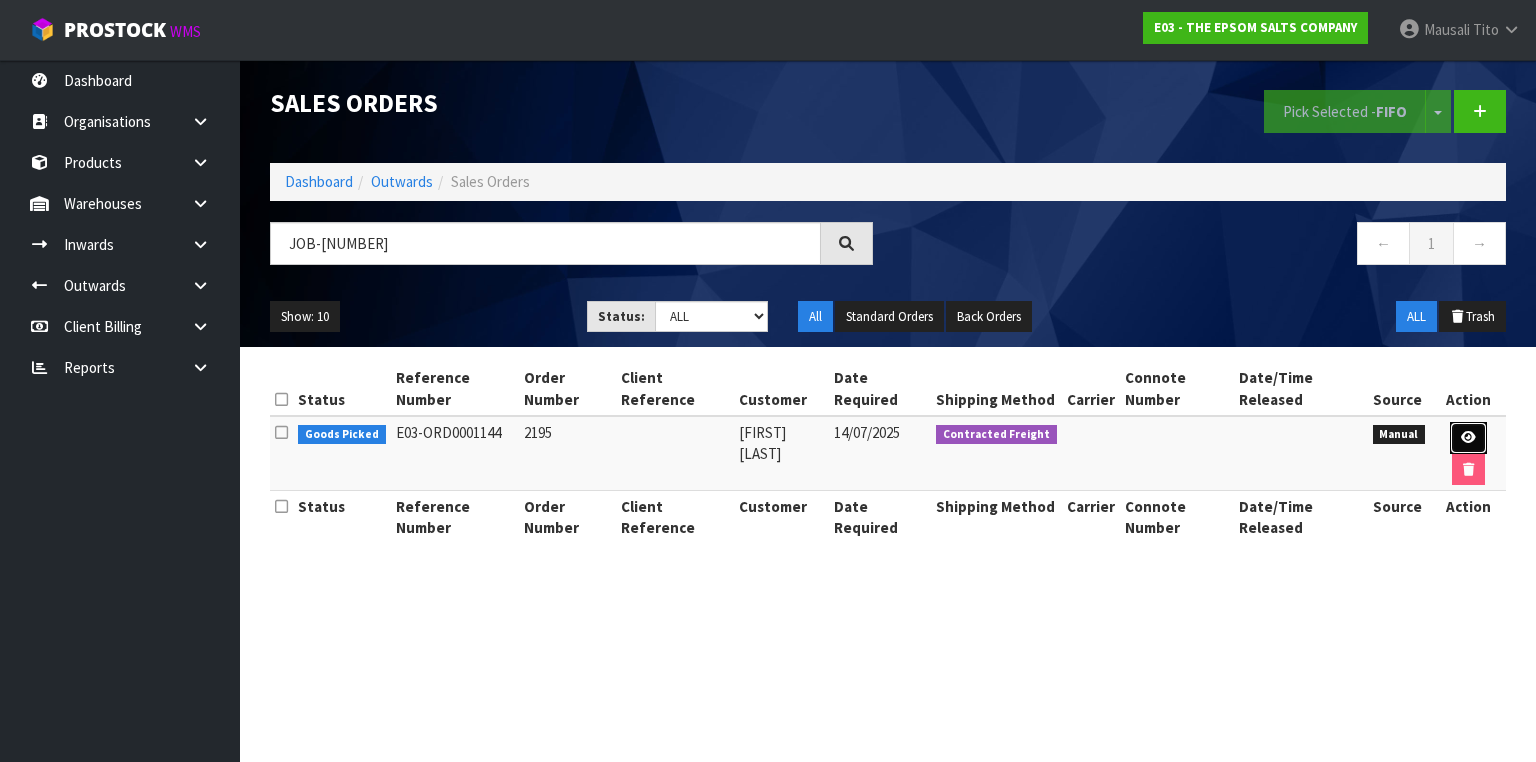 click at bounding box center [1468, 438] 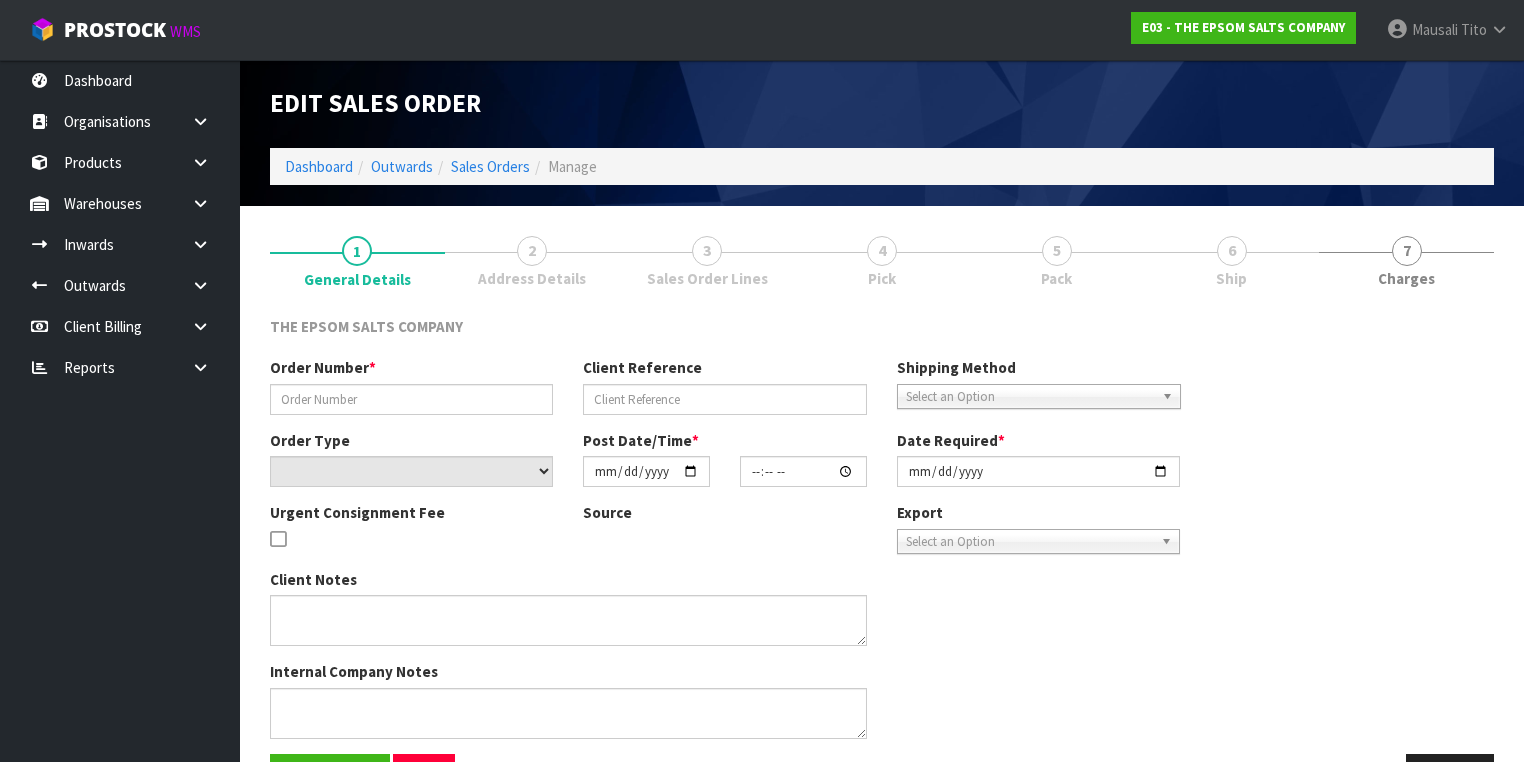 type on "2195" 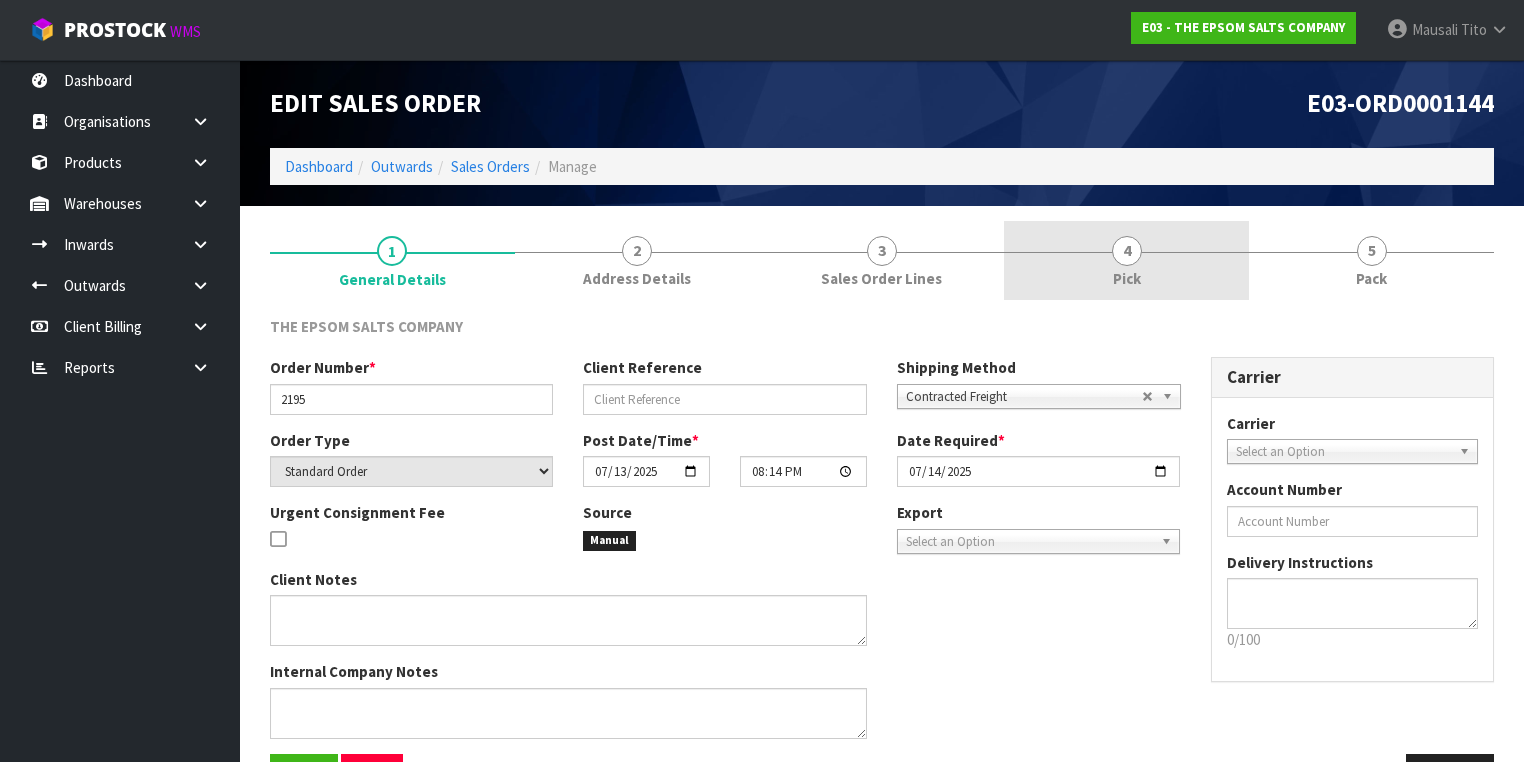 drag, startPoint x: 1149, startPoint y: 273, endPoint x: 1205, endPoint y: 293, distance: 59.464275 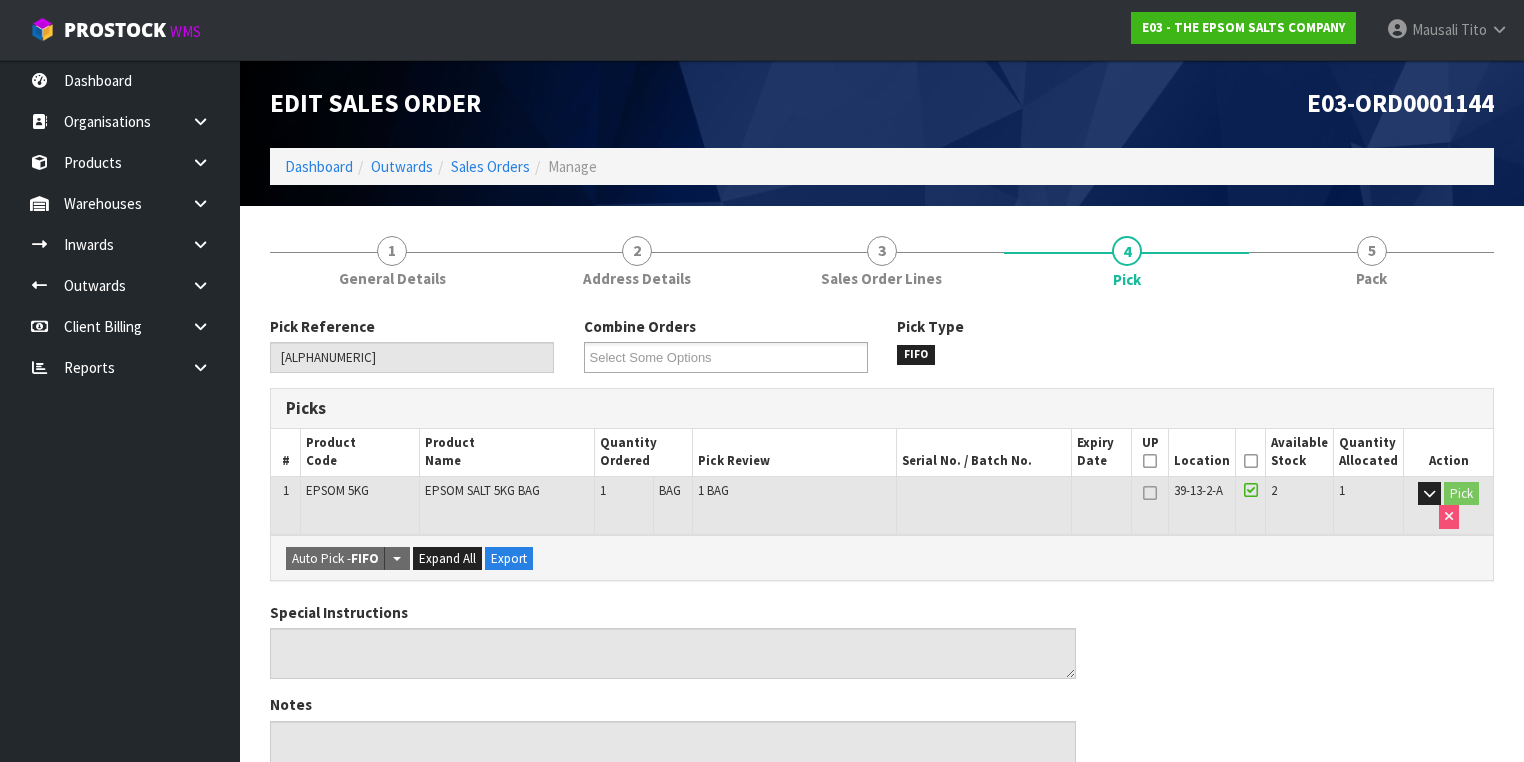 click at bounding box center [1251, 461] 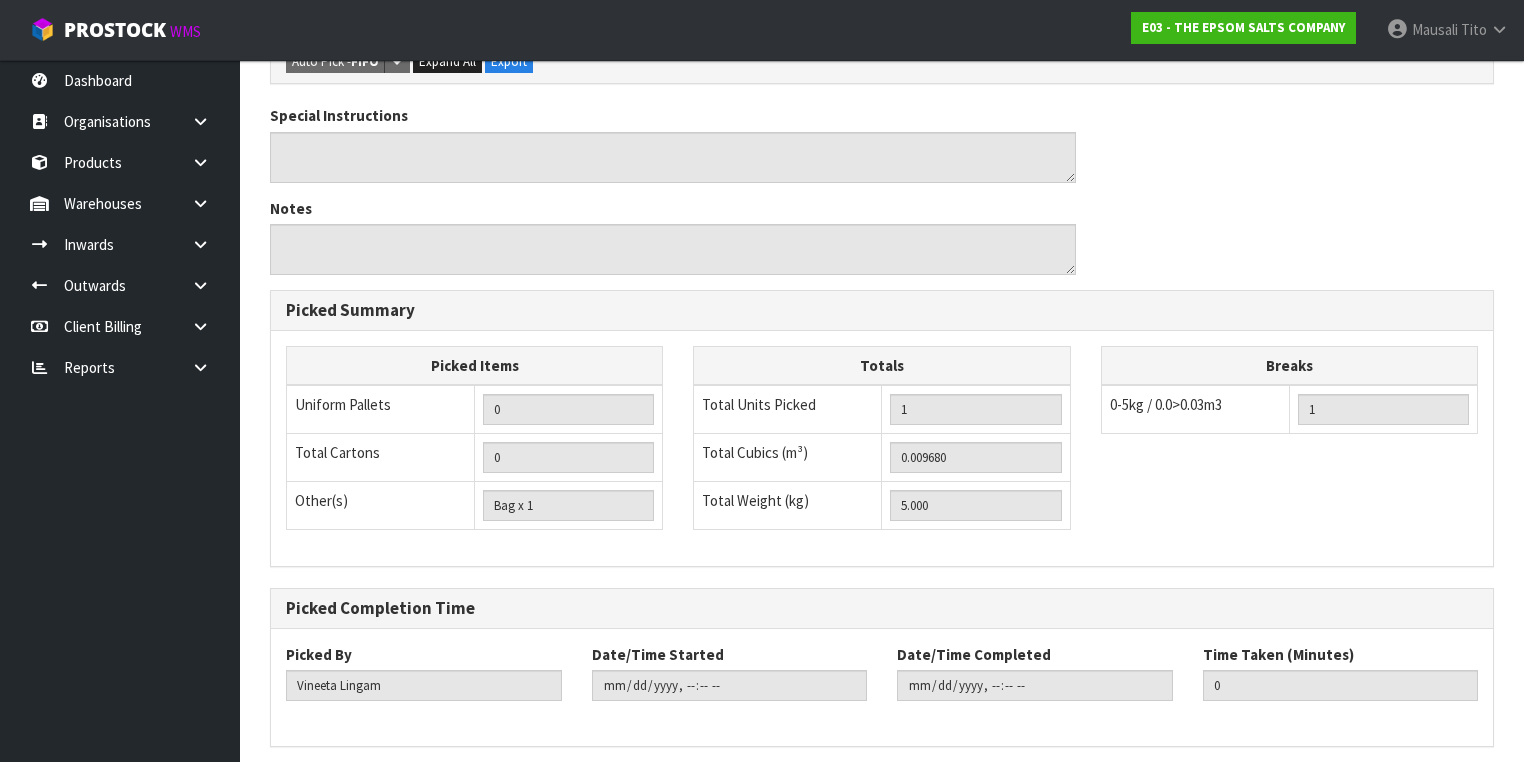 scroll, scrollTop: 640, scrollLeft: 0, axis: vertical 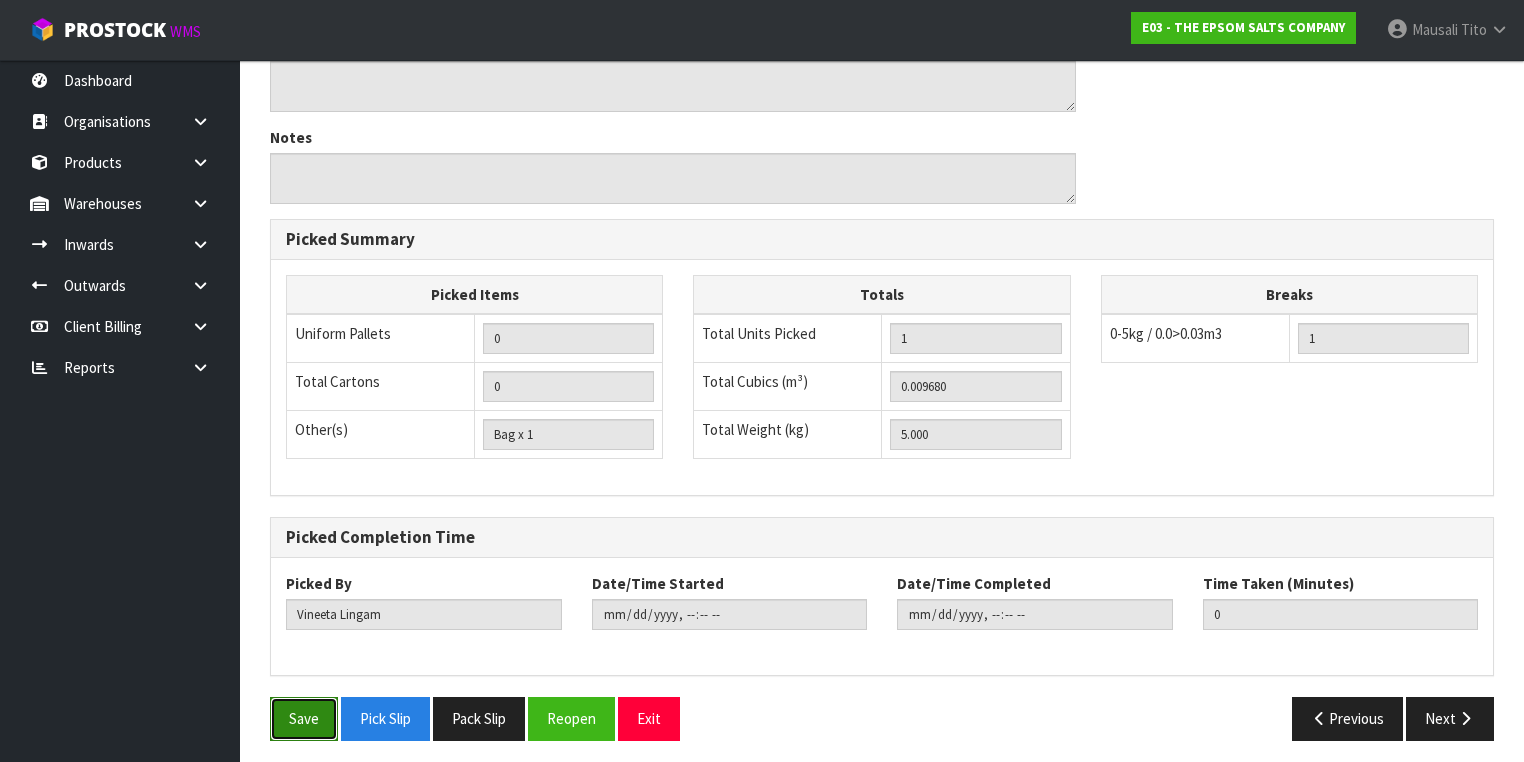 click on "Save" at bounding box center (304, 718) 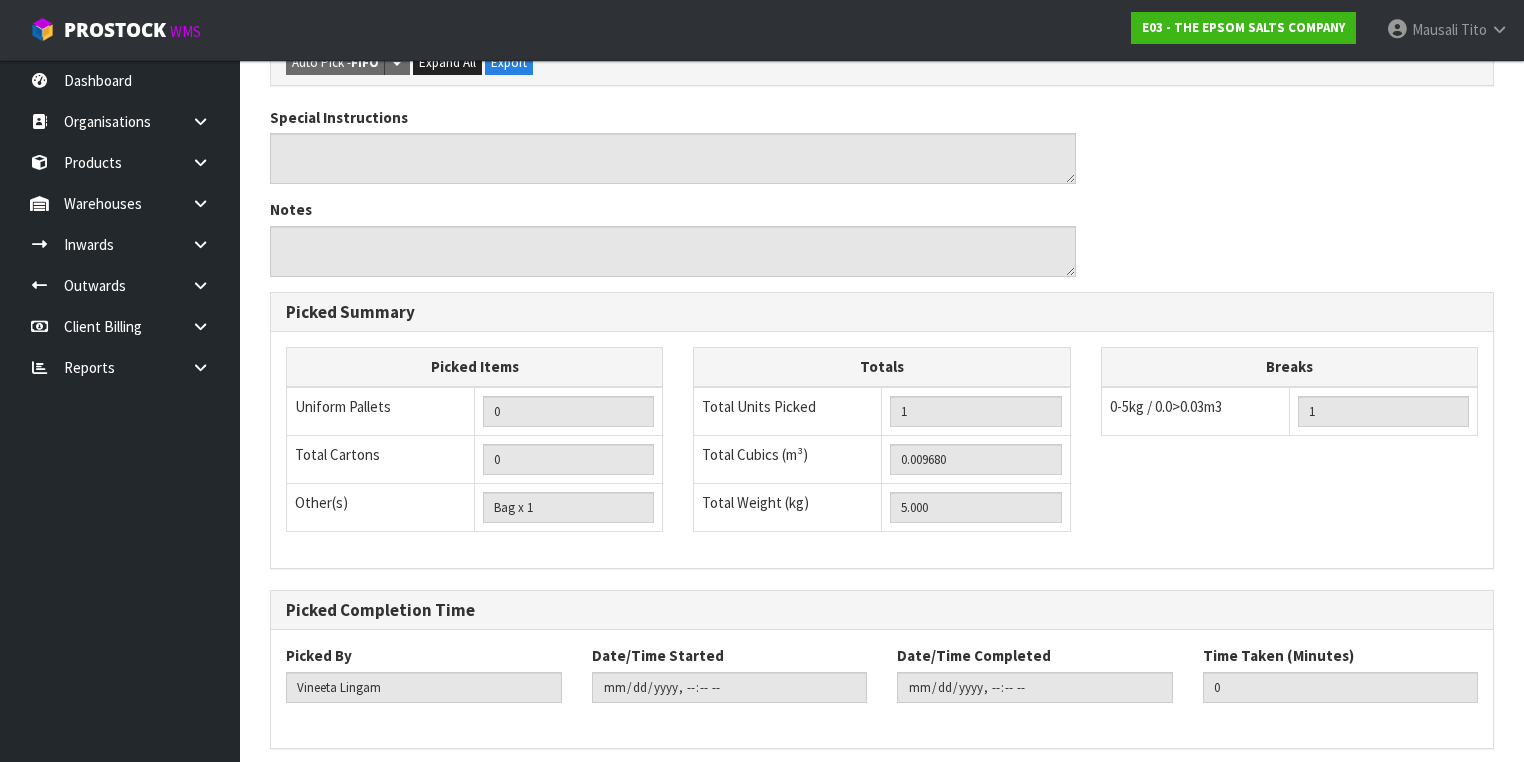scroll, scrollTop: 0, scrollLeft: 0, axis: both 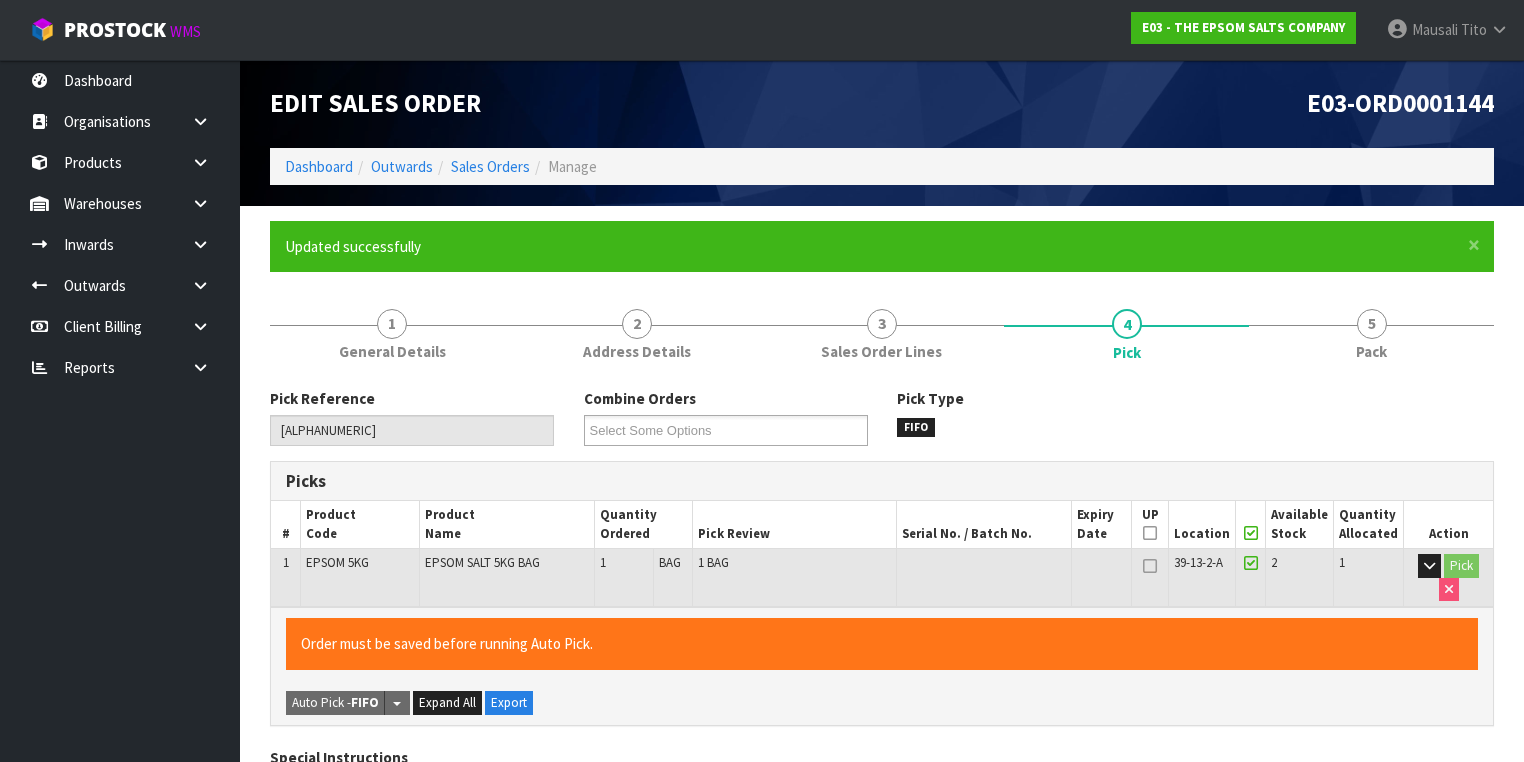 type on "Mausali Tito" 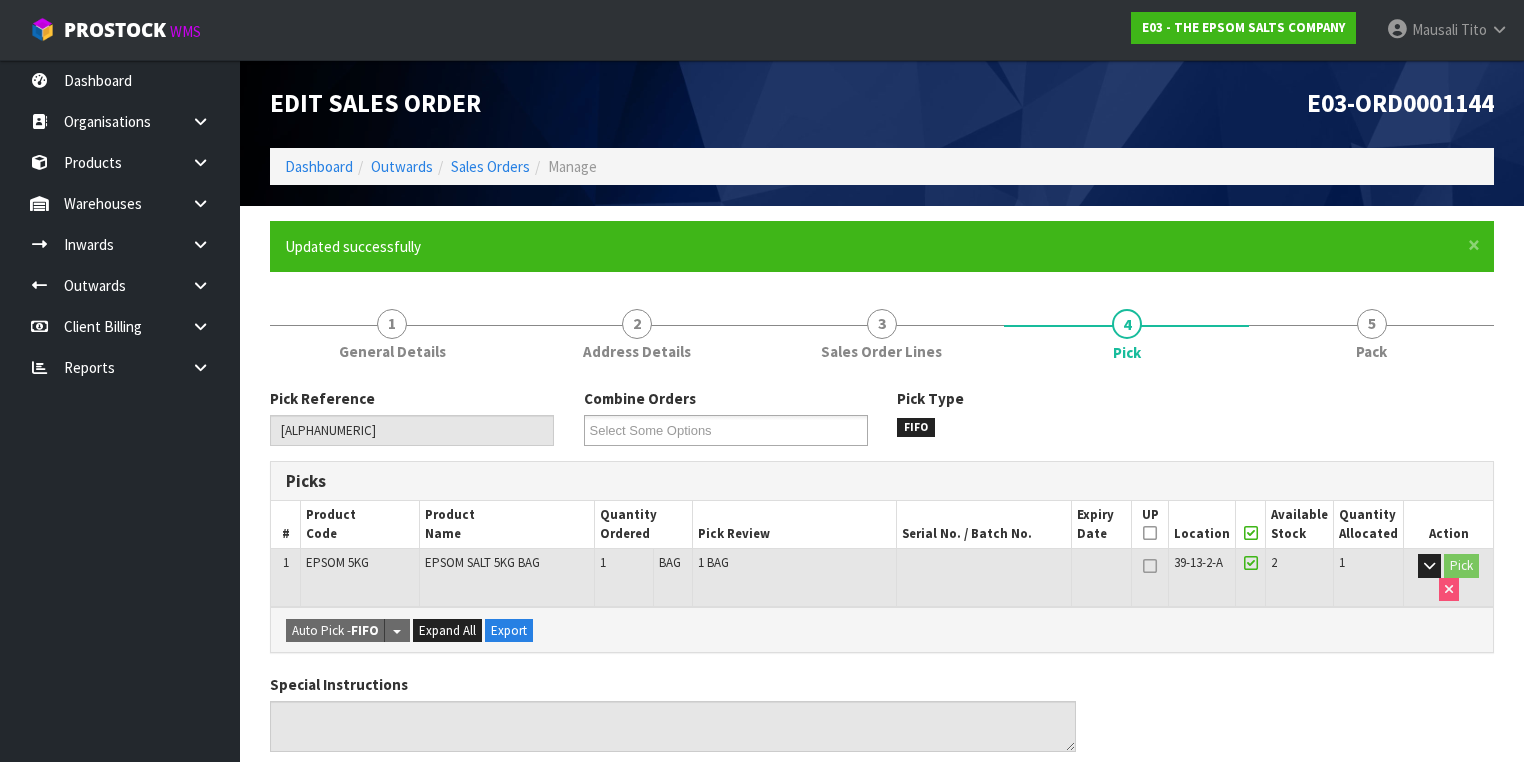 click on "Pick Reference
[CODE]
Combine Orders
[CODE]
Select Some Options
Pick Type
FIFO
Picks
#
Product
Code
Product
Name
Quantity
Ordered
Pick Review
Serial No. / Batch No.
Expiry Date
UP
Location
Picked
Available
Stock
Quantity
Allocated
Action
1
[PRODUCT_NAME]
[PRODUCT_NAME]
1
[PACKAGING_TYPE]
1 [PACKAGING_TYPE]
[CODE]
2" at bounding box center (882, 884) 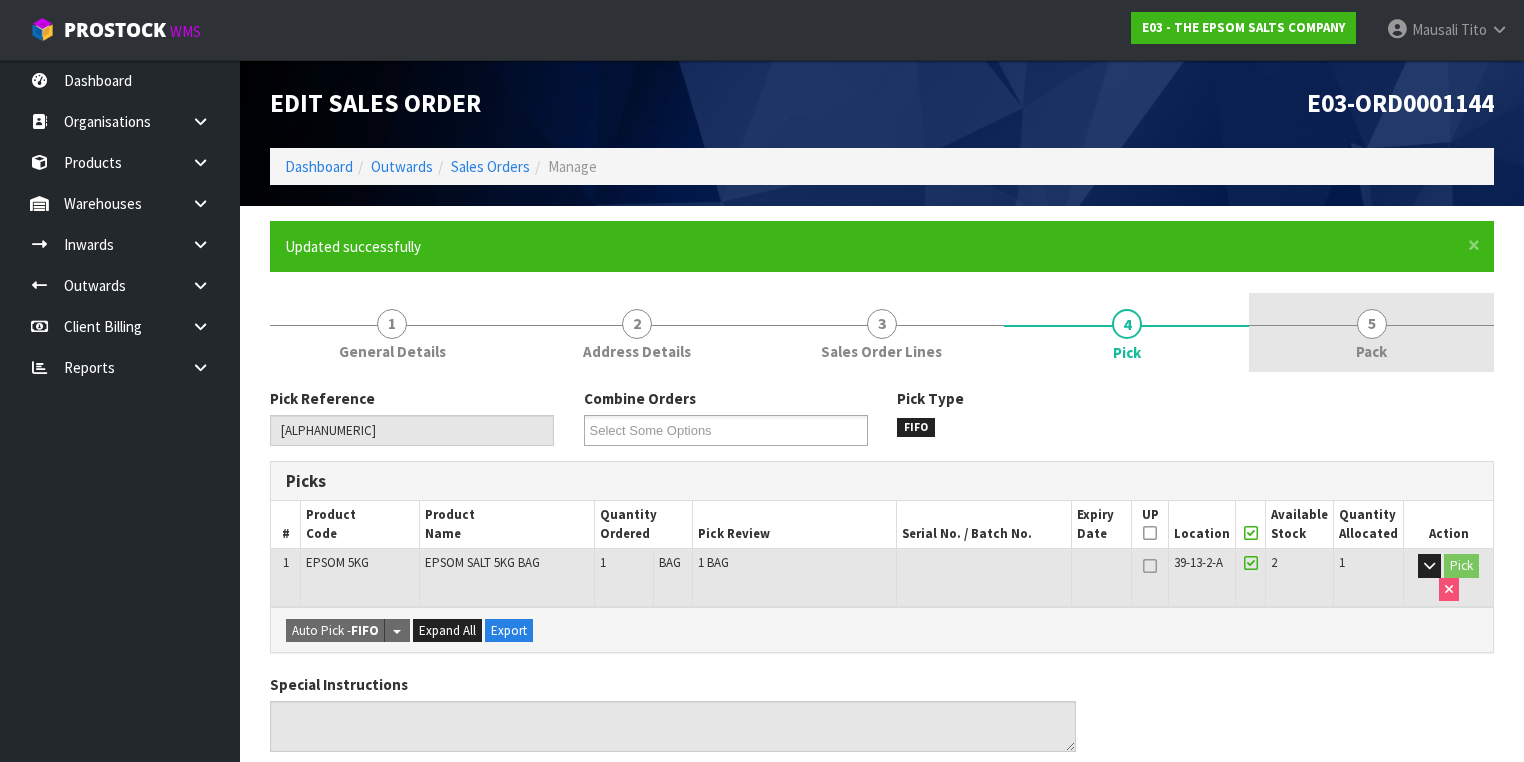 click on "Pack" at bounding box center (1371, 351) 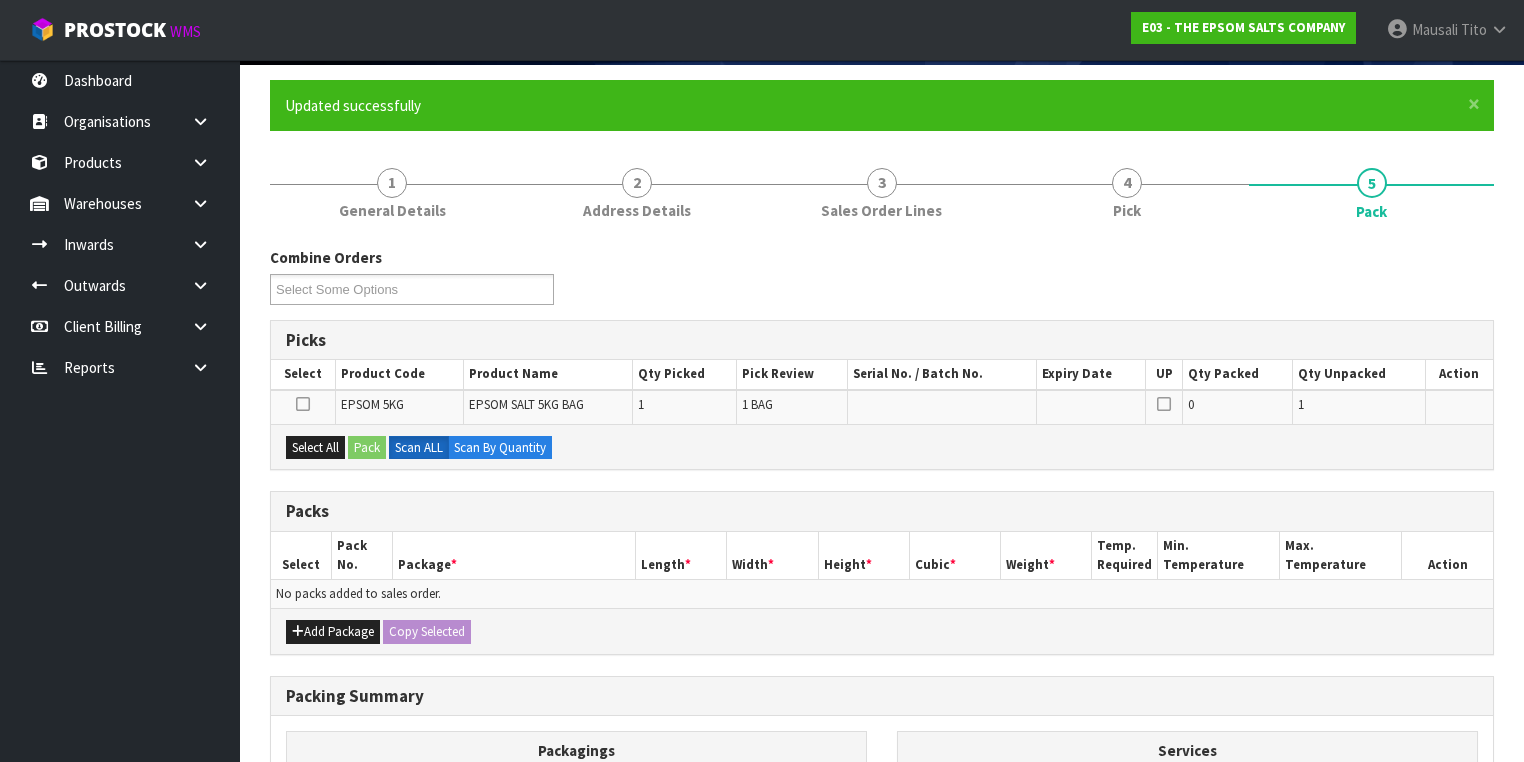 scroll, scrollTop: 320, scrollLeft: 0, axis: vertical 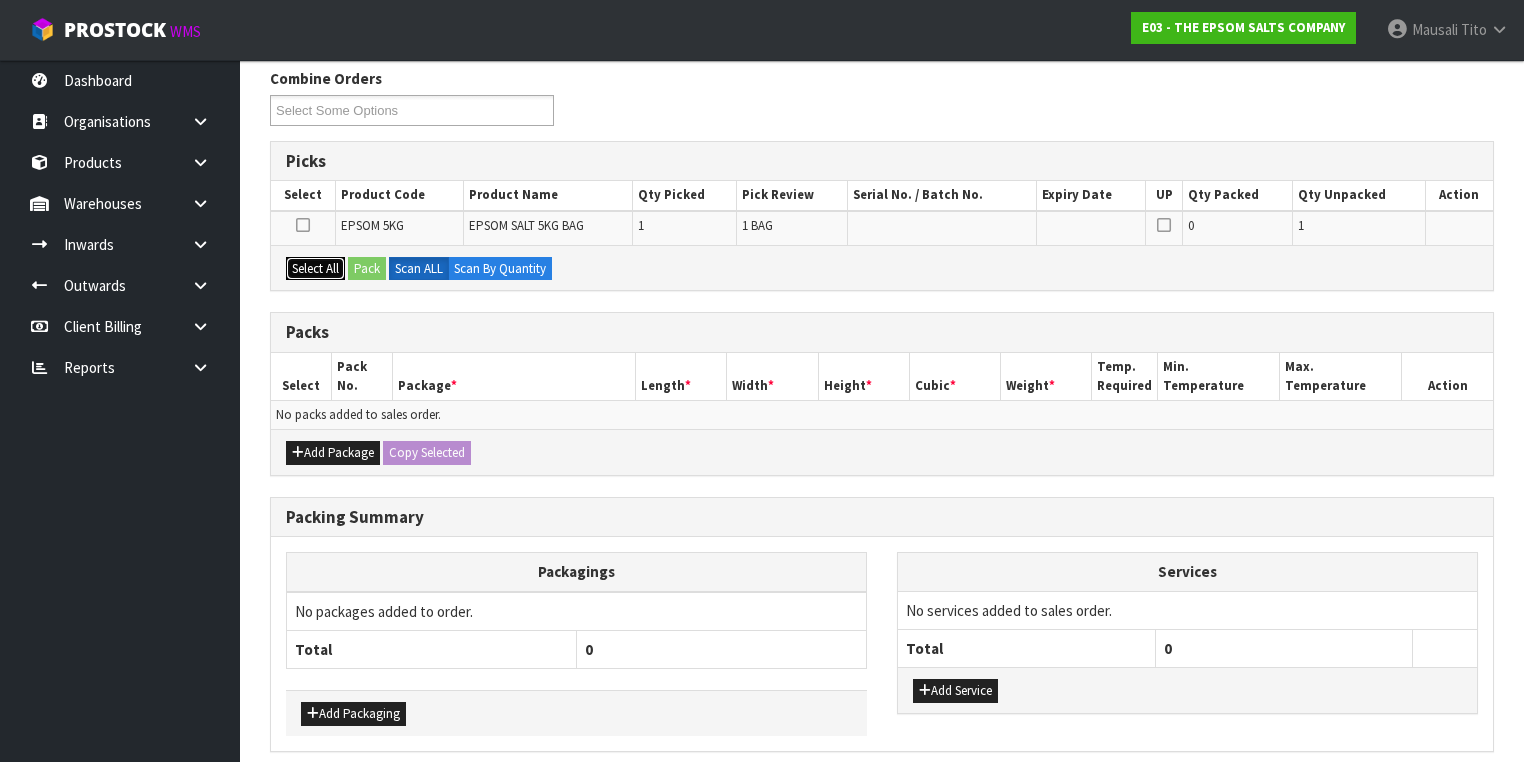 drag, startPoint x: 308, startPoint y: 260, endPoint x: 384, endPoint y: 260, distance: 76 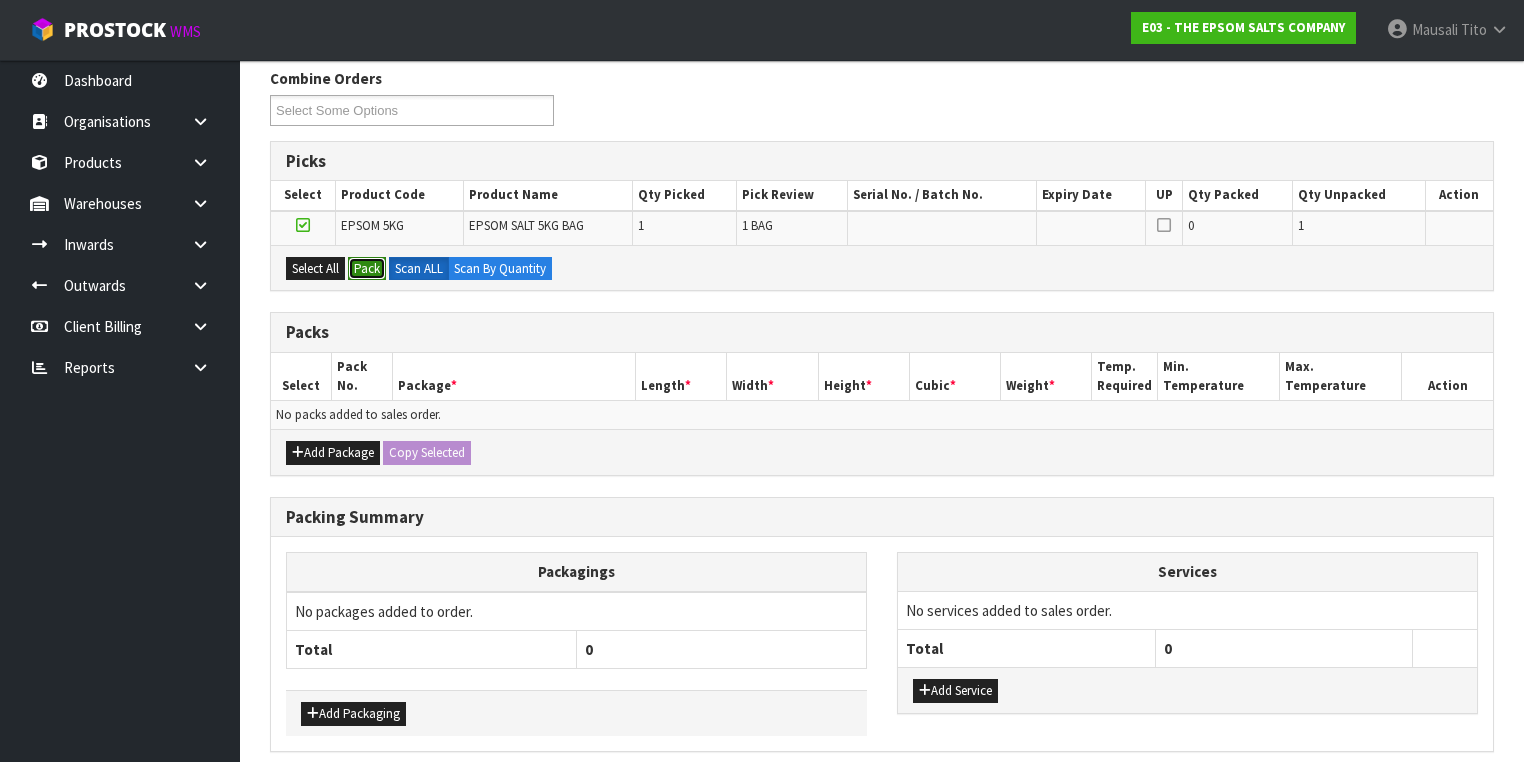 click on "Pack" at bounding box center [367, 269] 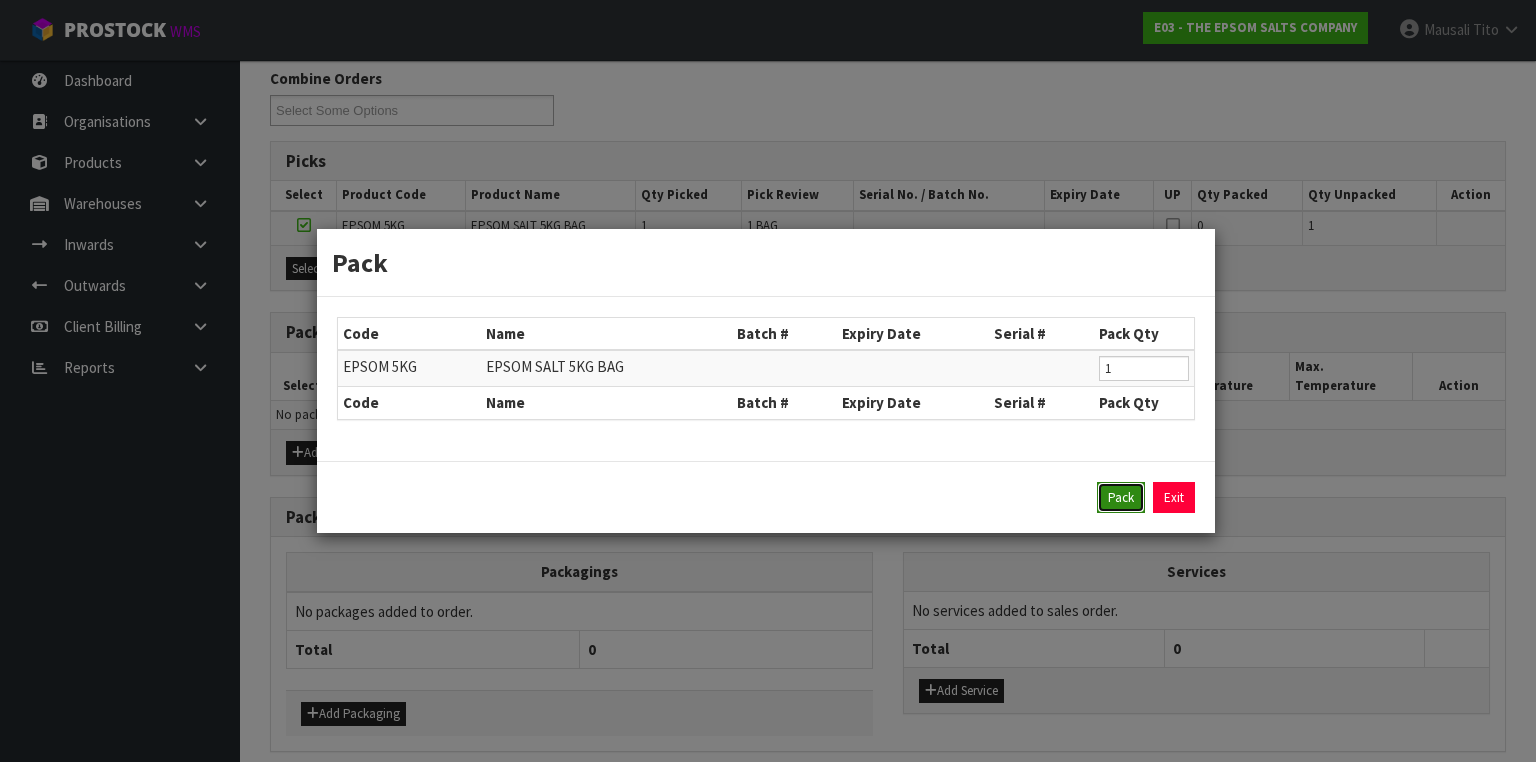 click on "Pack" at bounding box center [1121, 498] 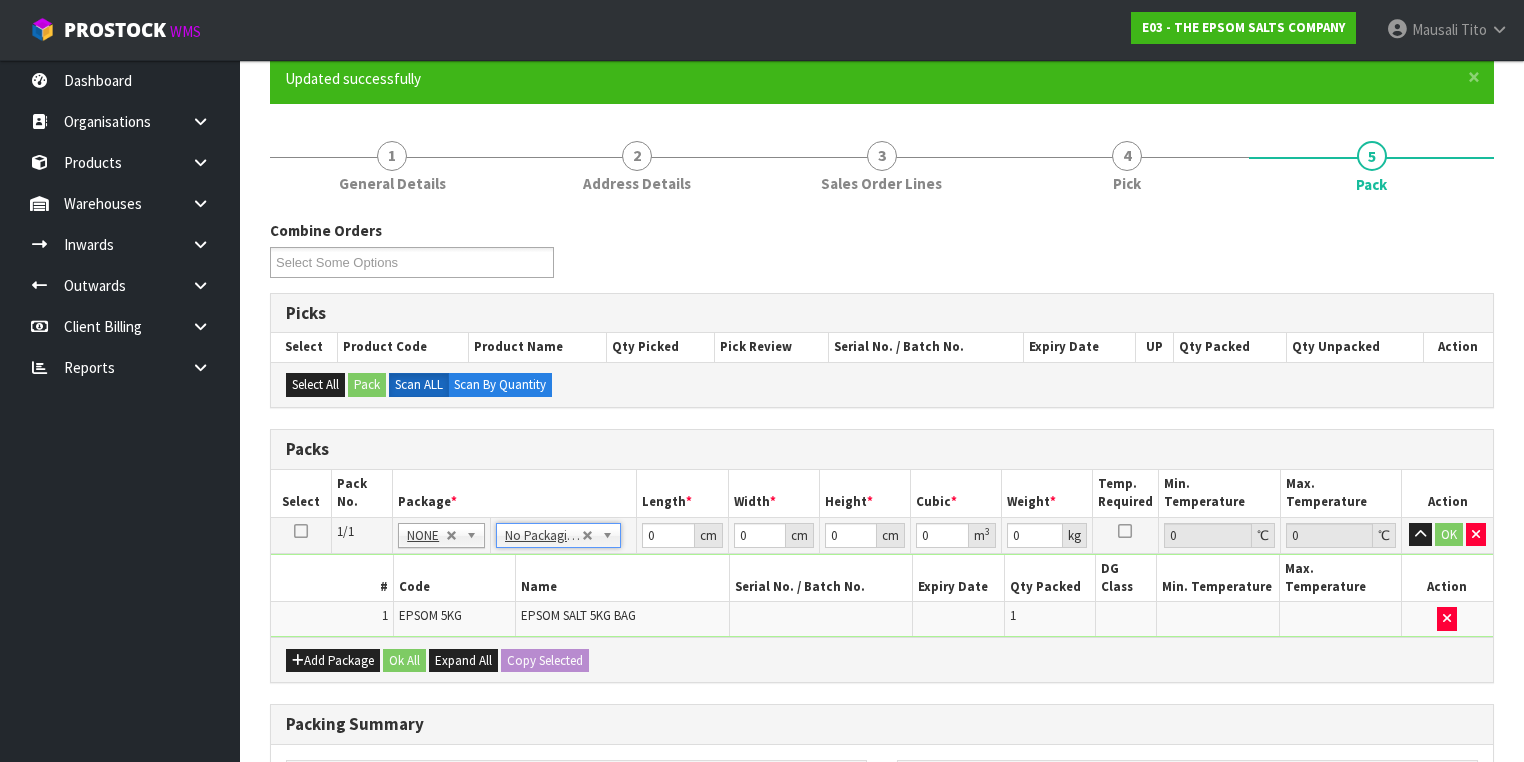scroll, scrollTop: 320, scrollLeft: 0, axis: vertical 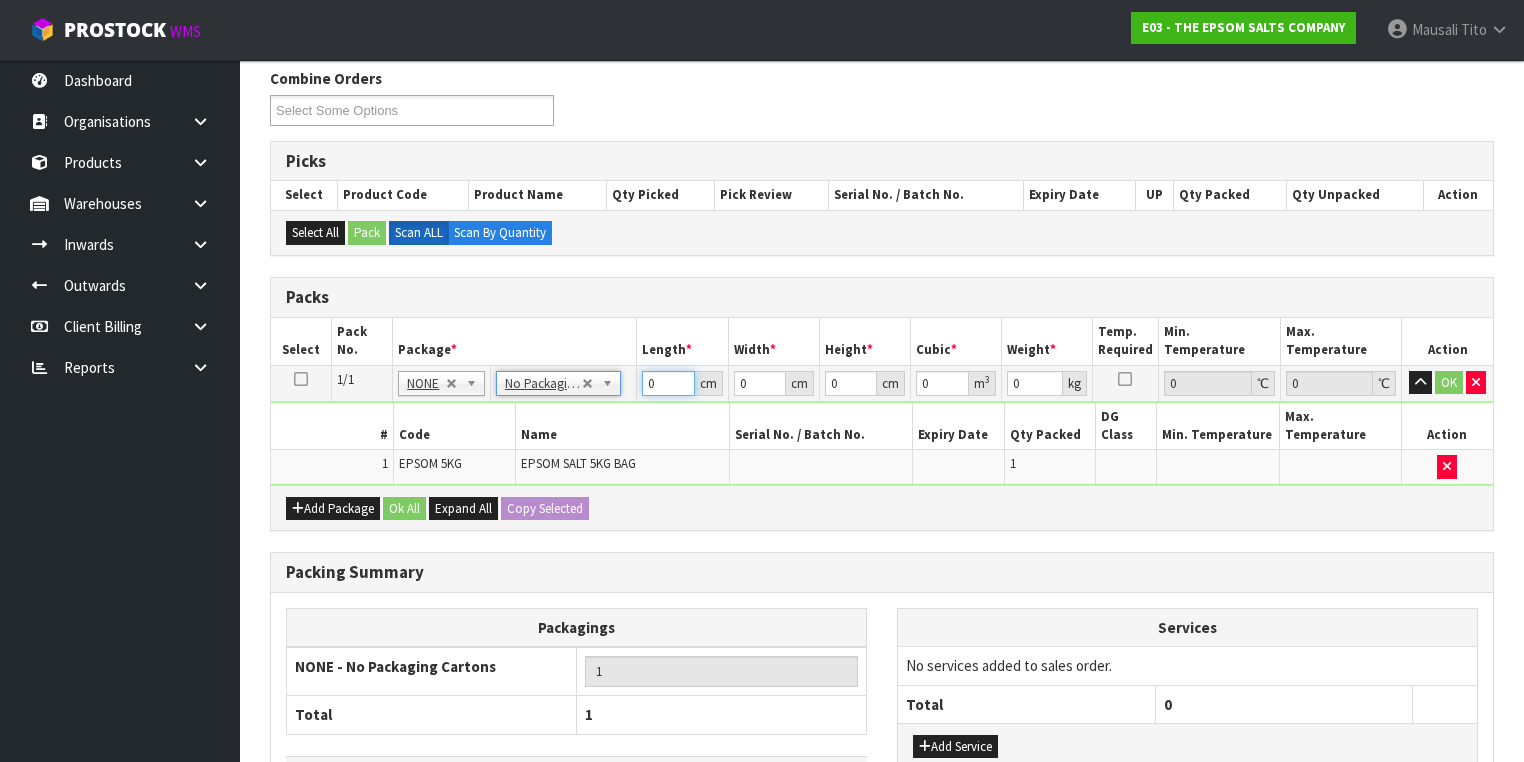 drag, startPoint x: 666, startPoint y: 374, endPoint x: 638, endPoint y: 394, distance: 34.4093 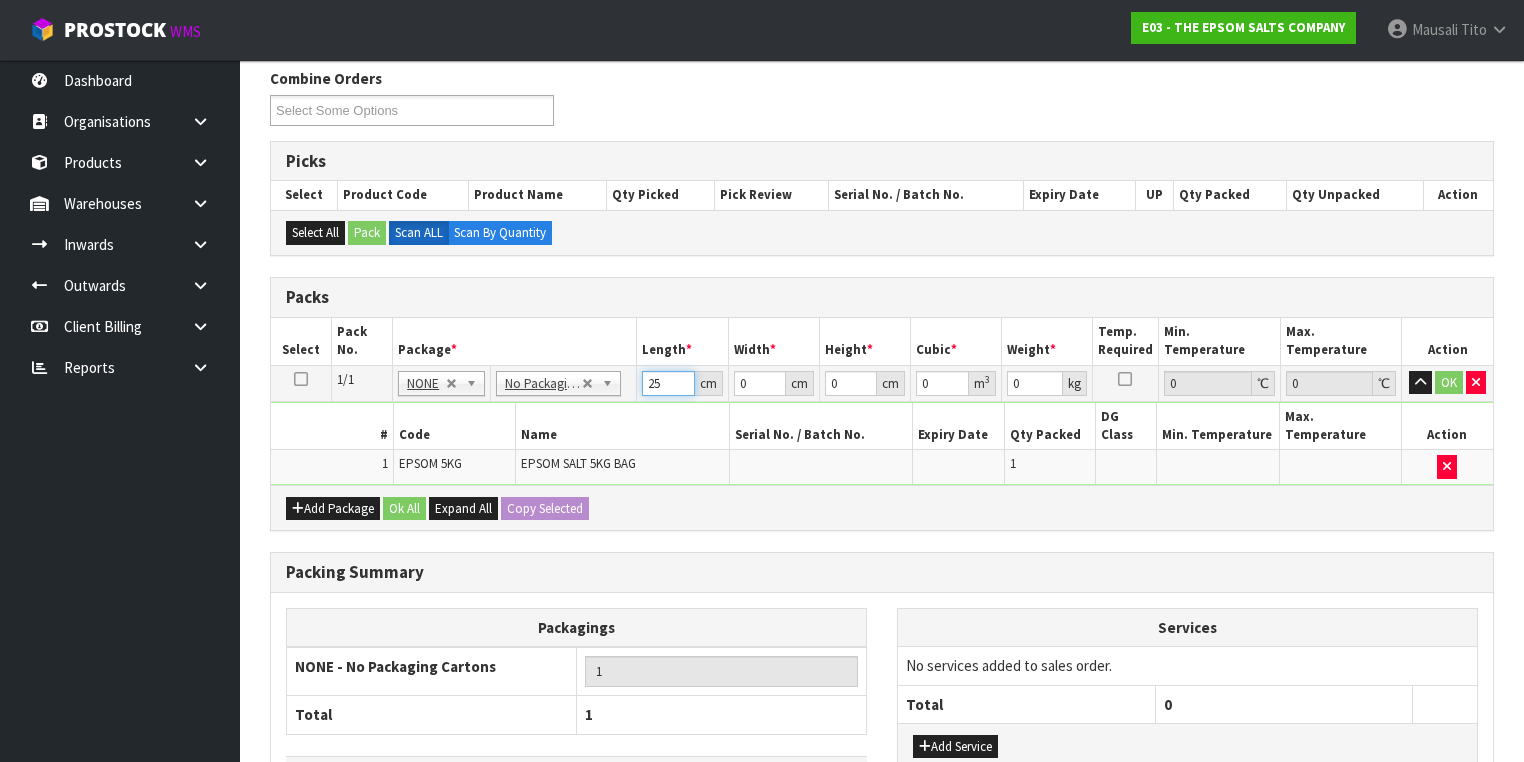 type on "25" 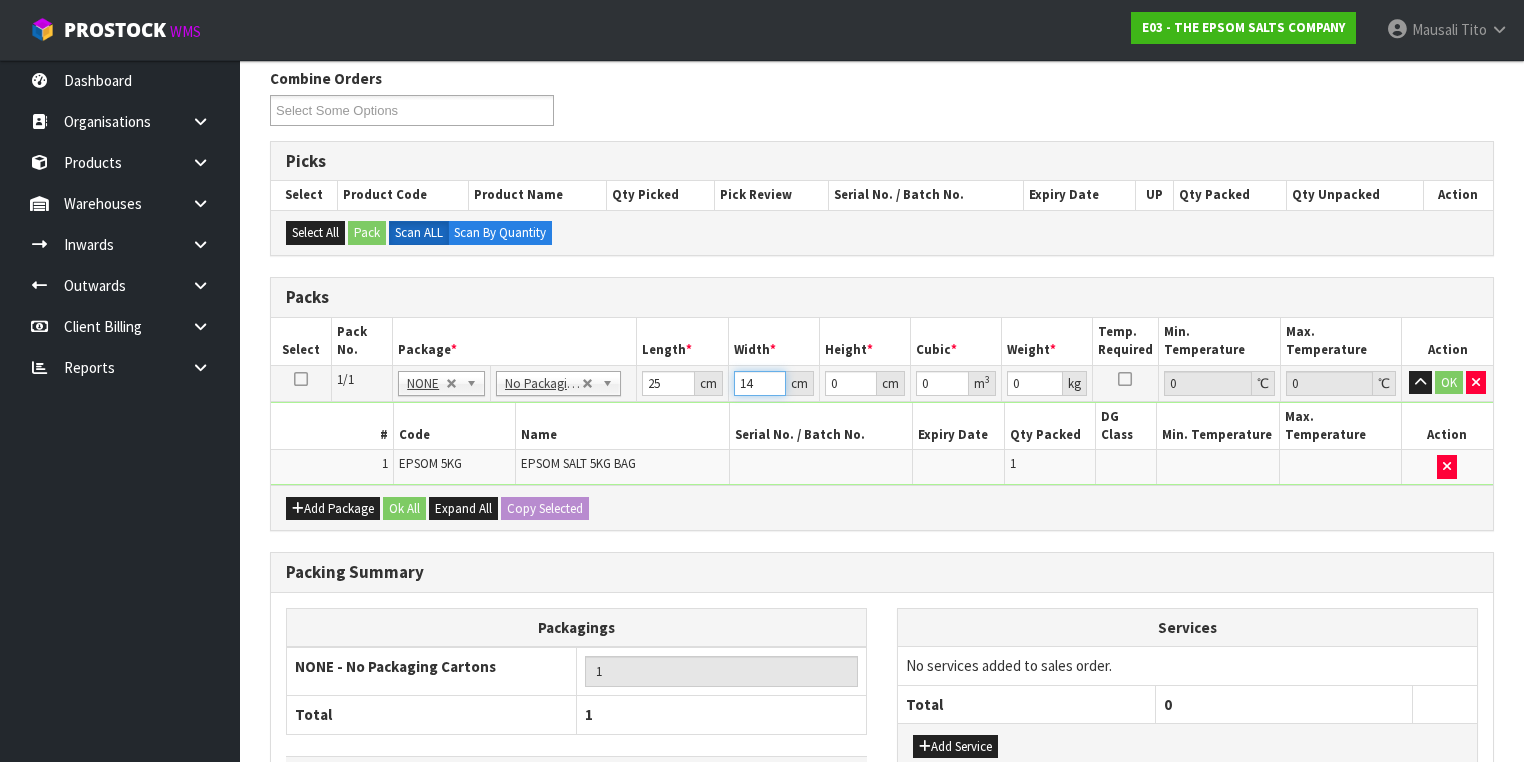 type on "14" 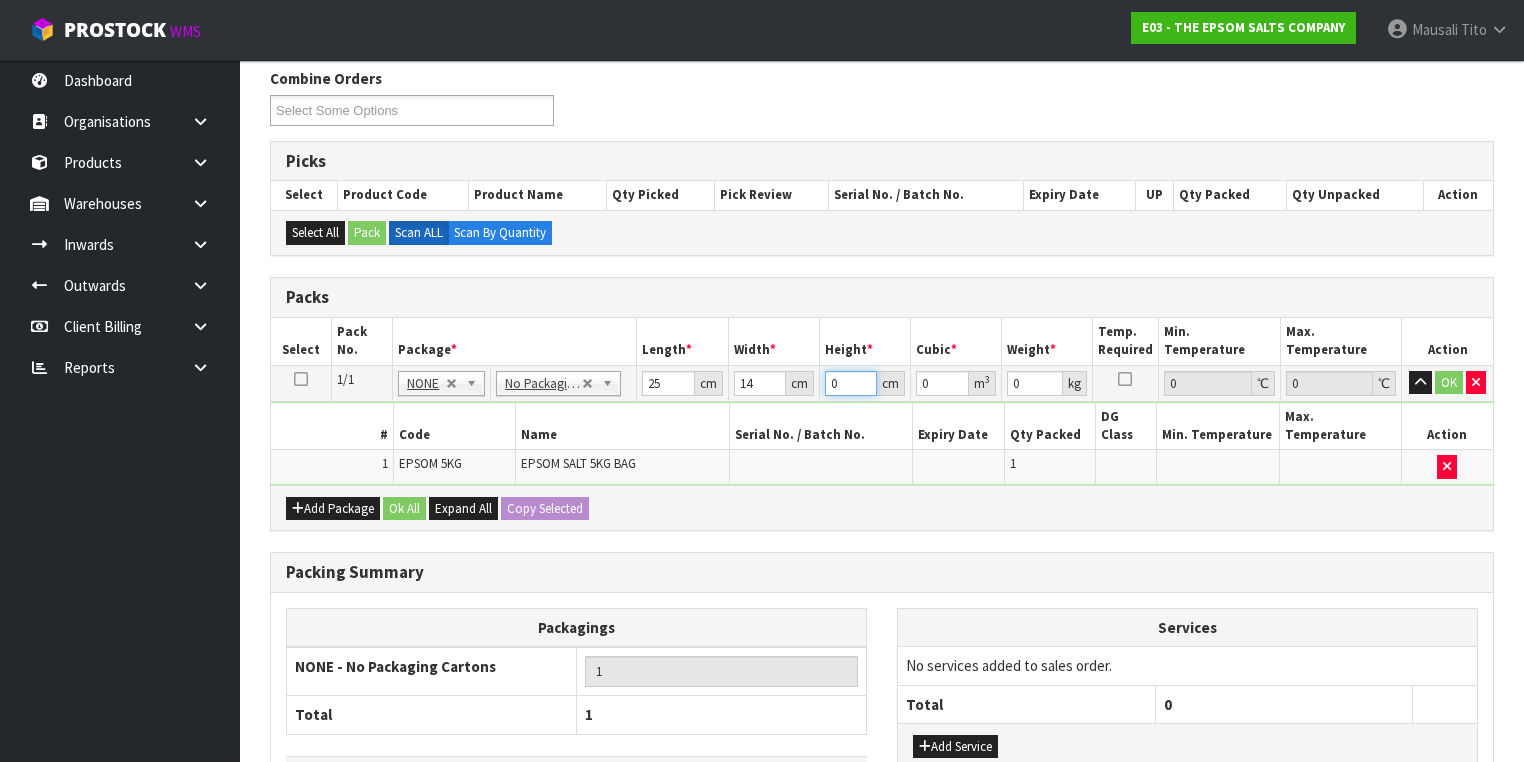 type on "1" 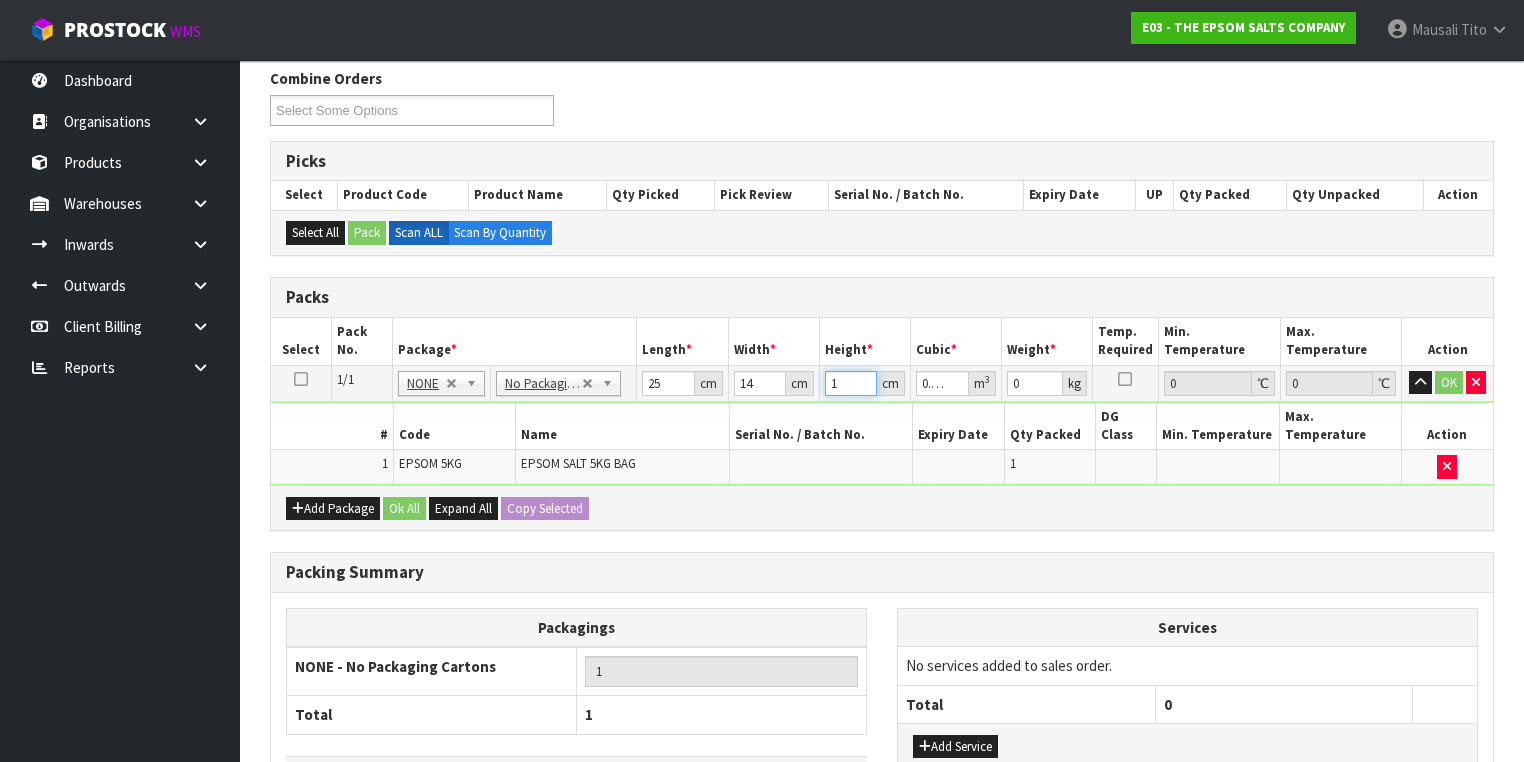 type on "18" 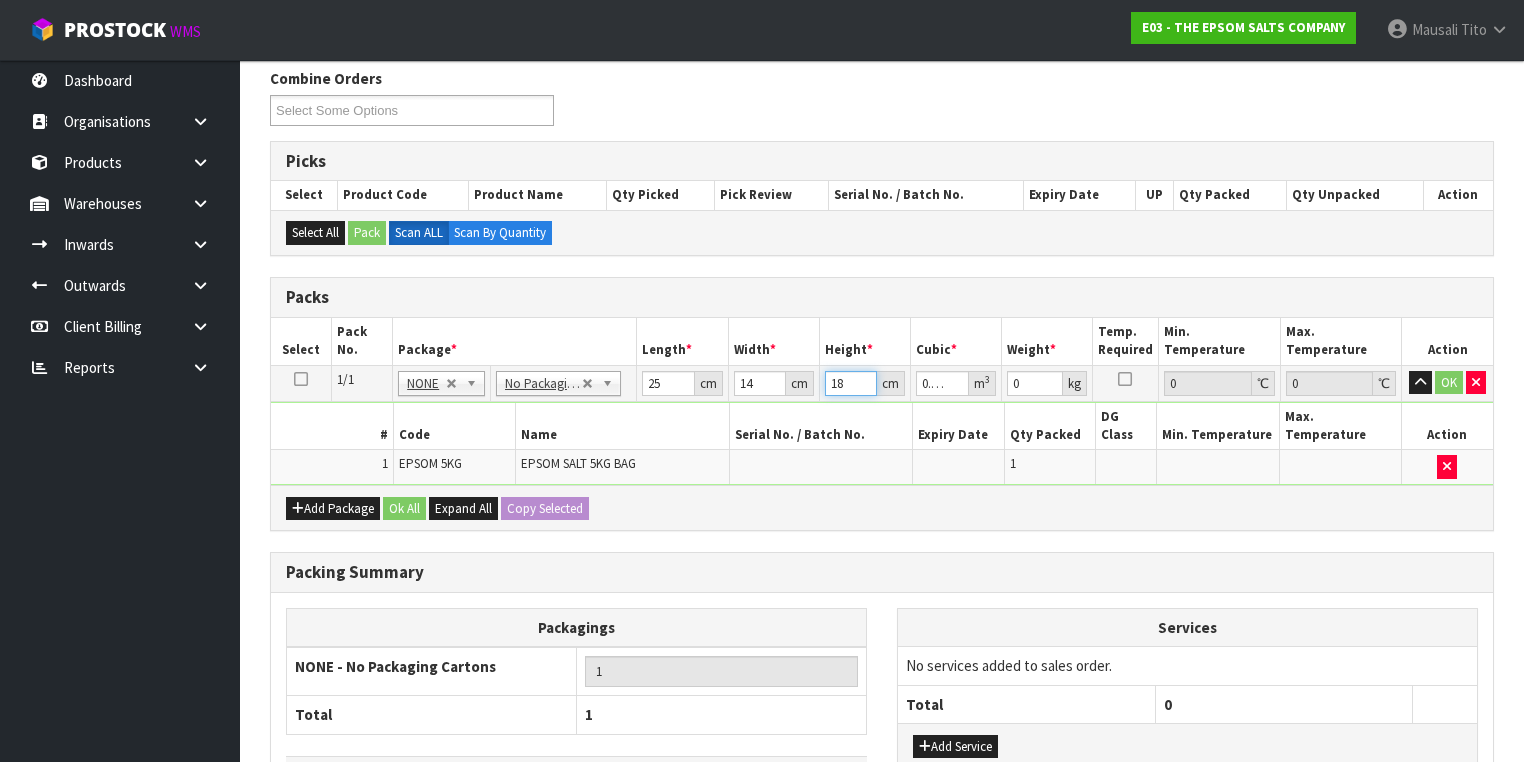 type on "18" 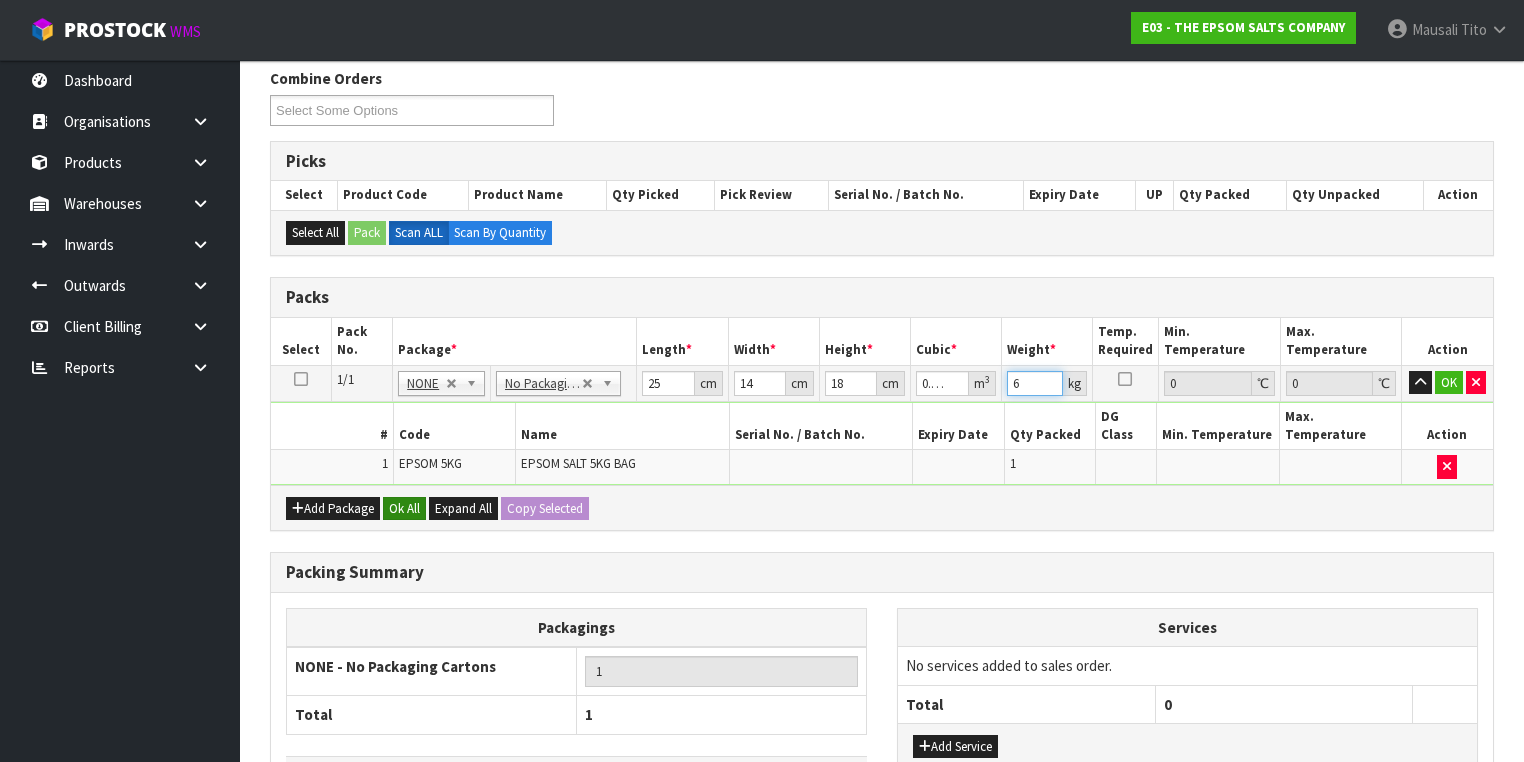 type on "6" 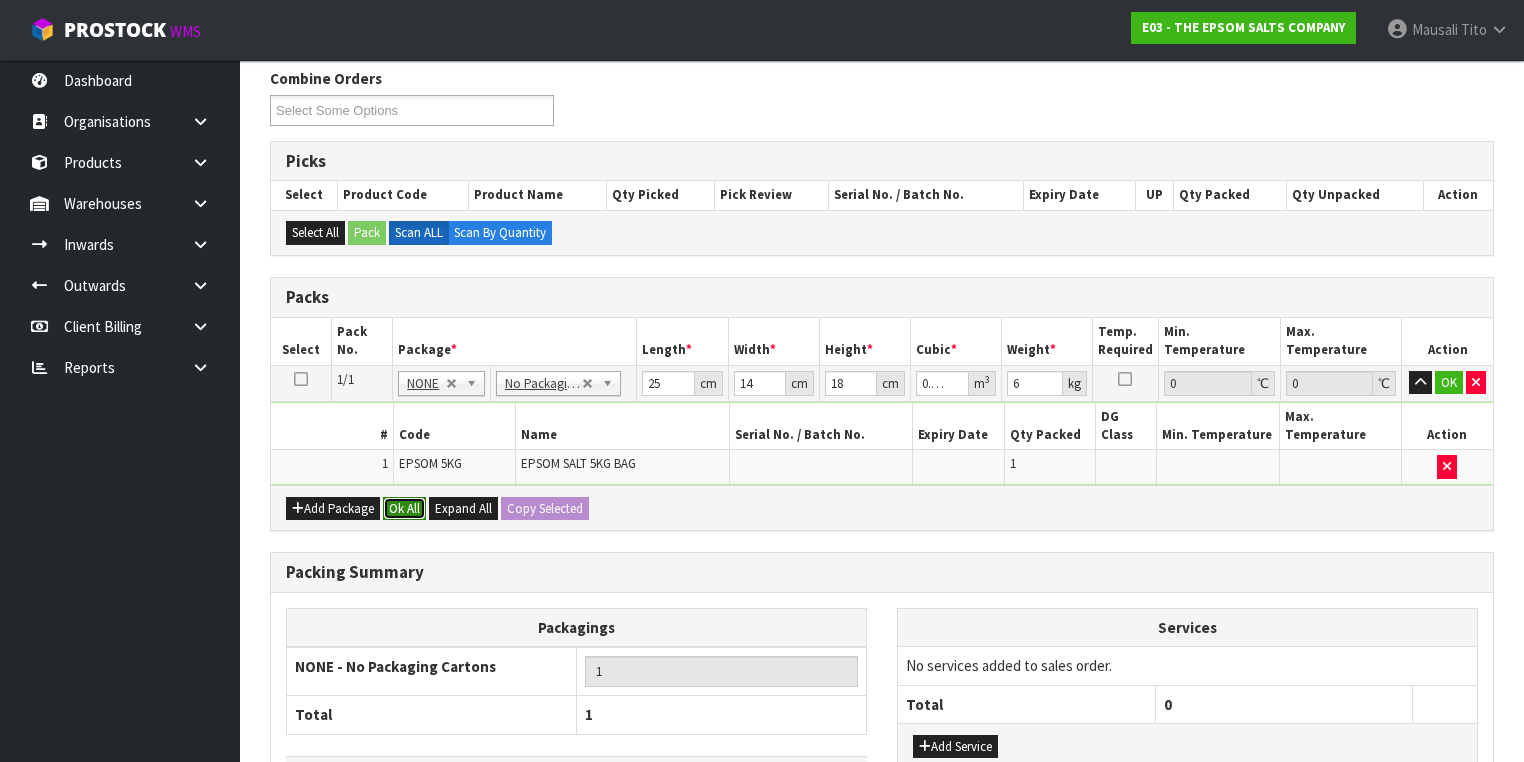 click on "Ok All" at bounding box center [404, 509] 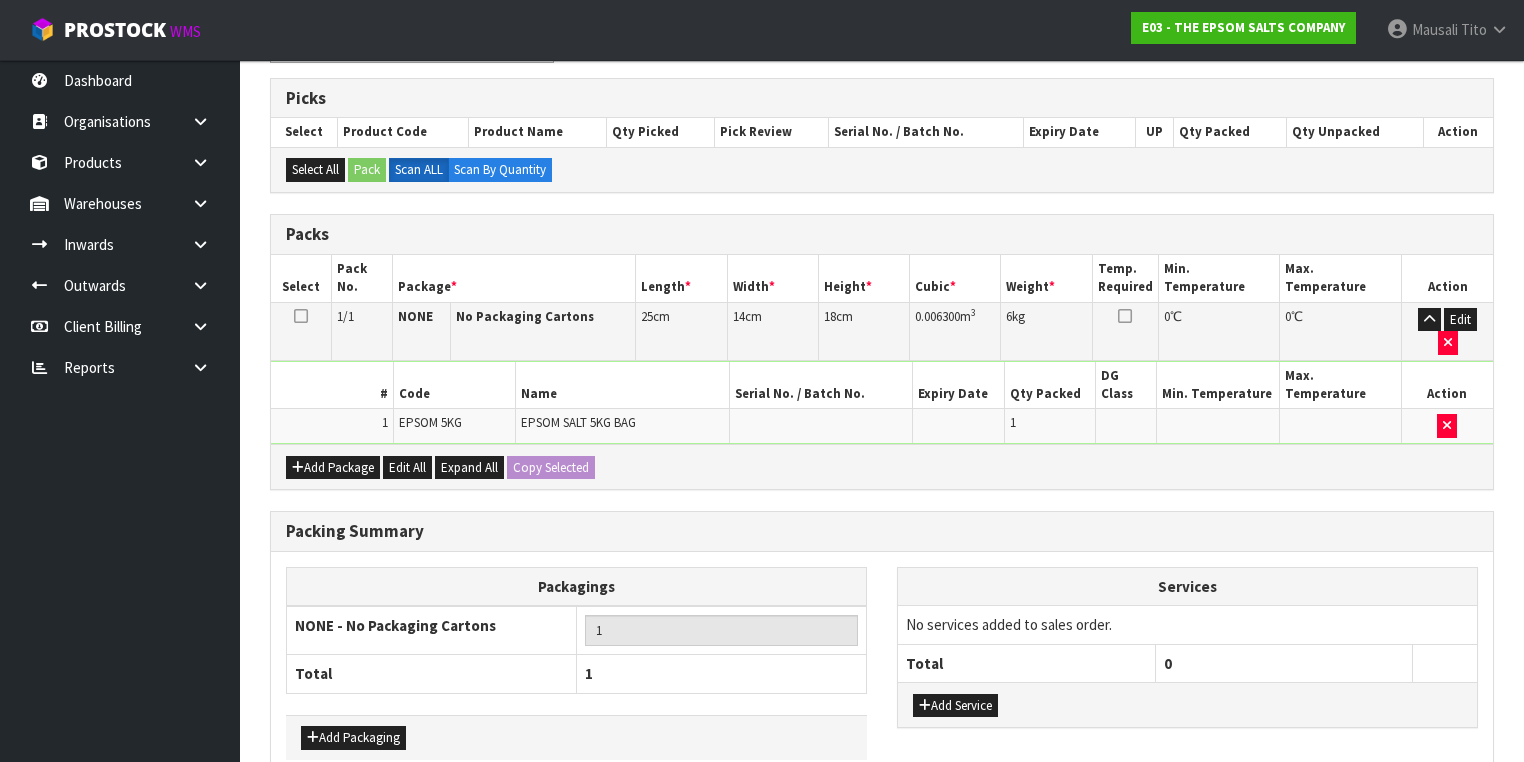 scroll, scrollTop: 440, scrollLeft: 0, axis: vertical 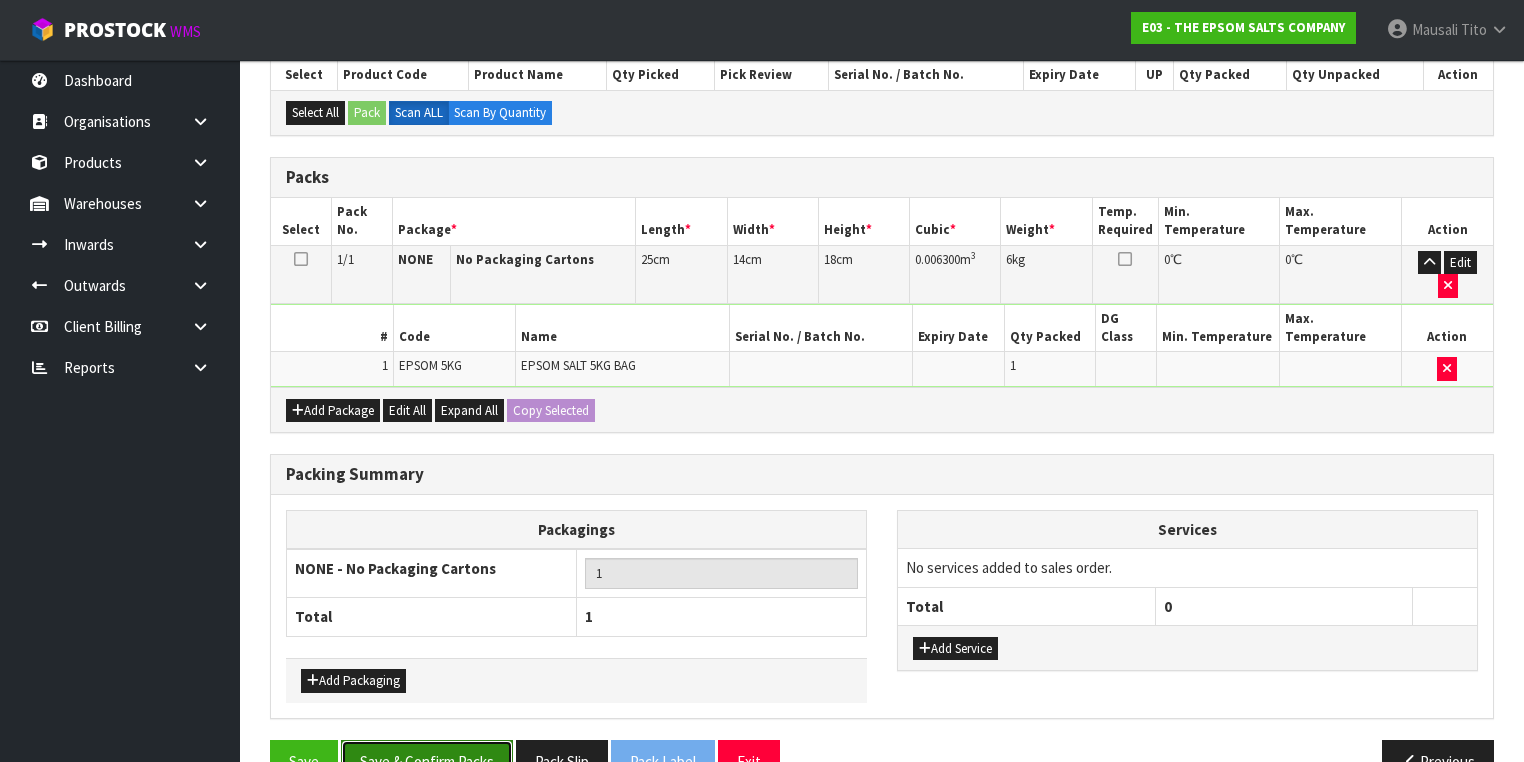 click on "Save & Confirm Packs" at bounding box center [427, 761] 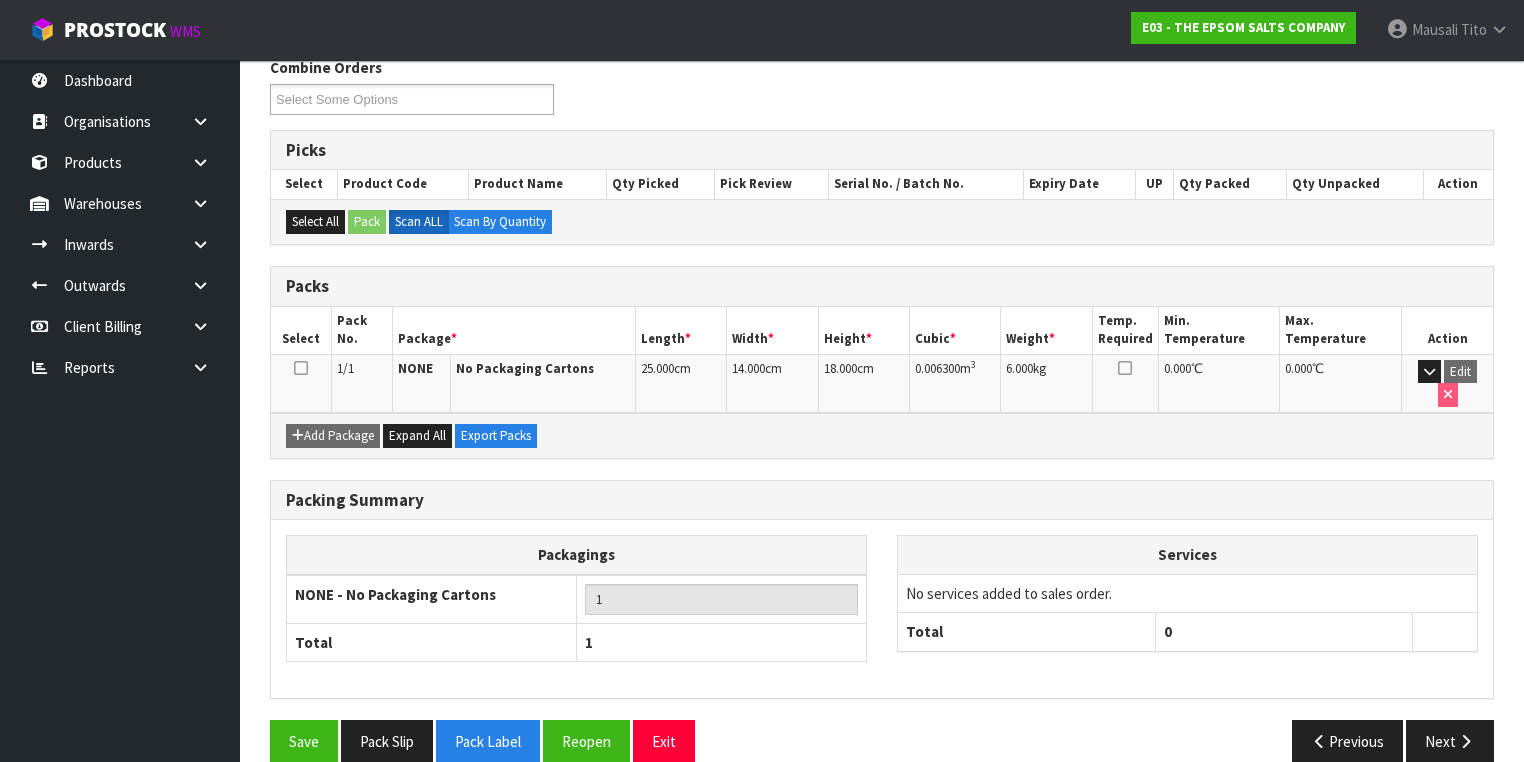 scroll, scrollTop: 332, scrollLeft: 0, axis: vertical 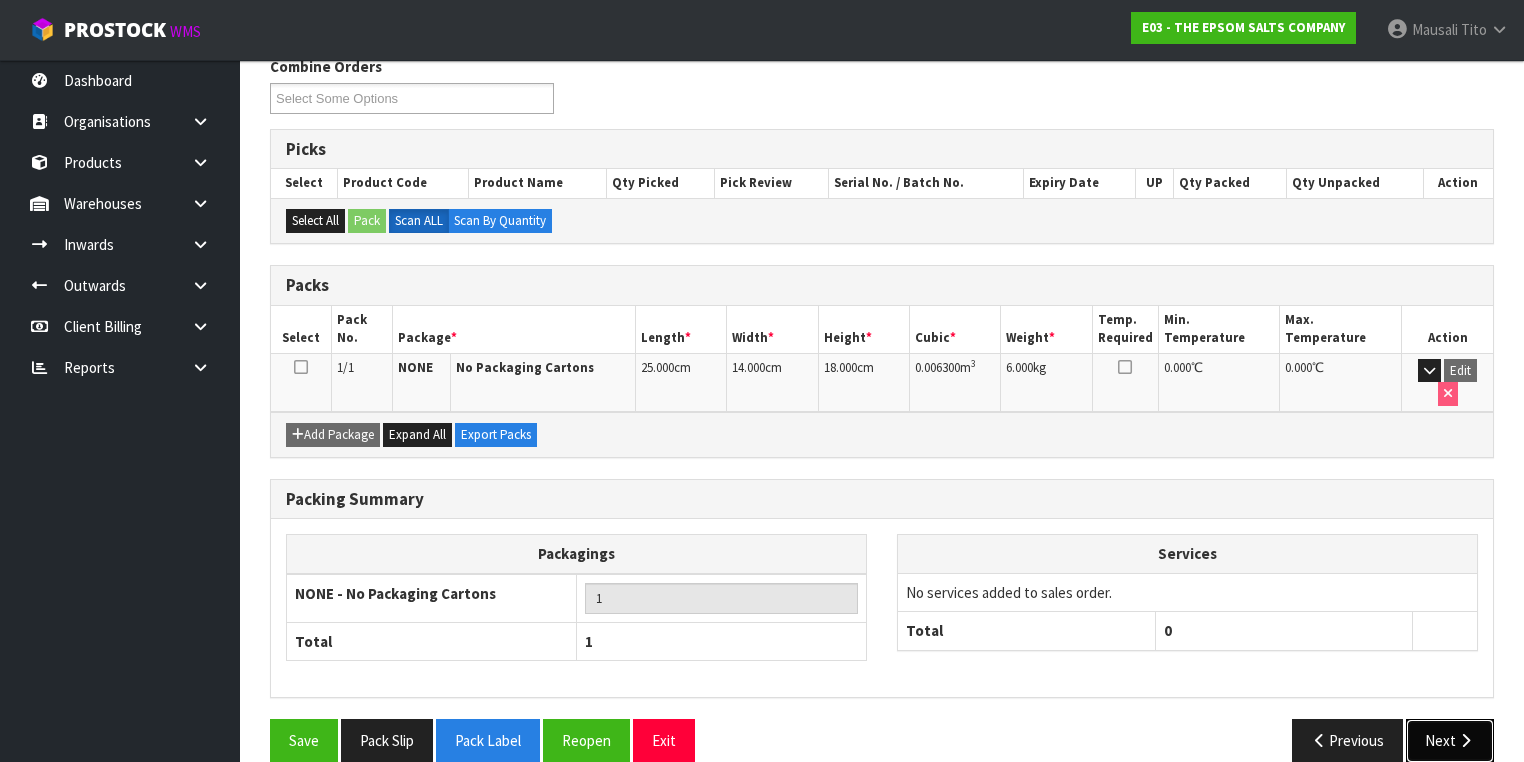 click on "Next" at bounding box center [1450, 740] 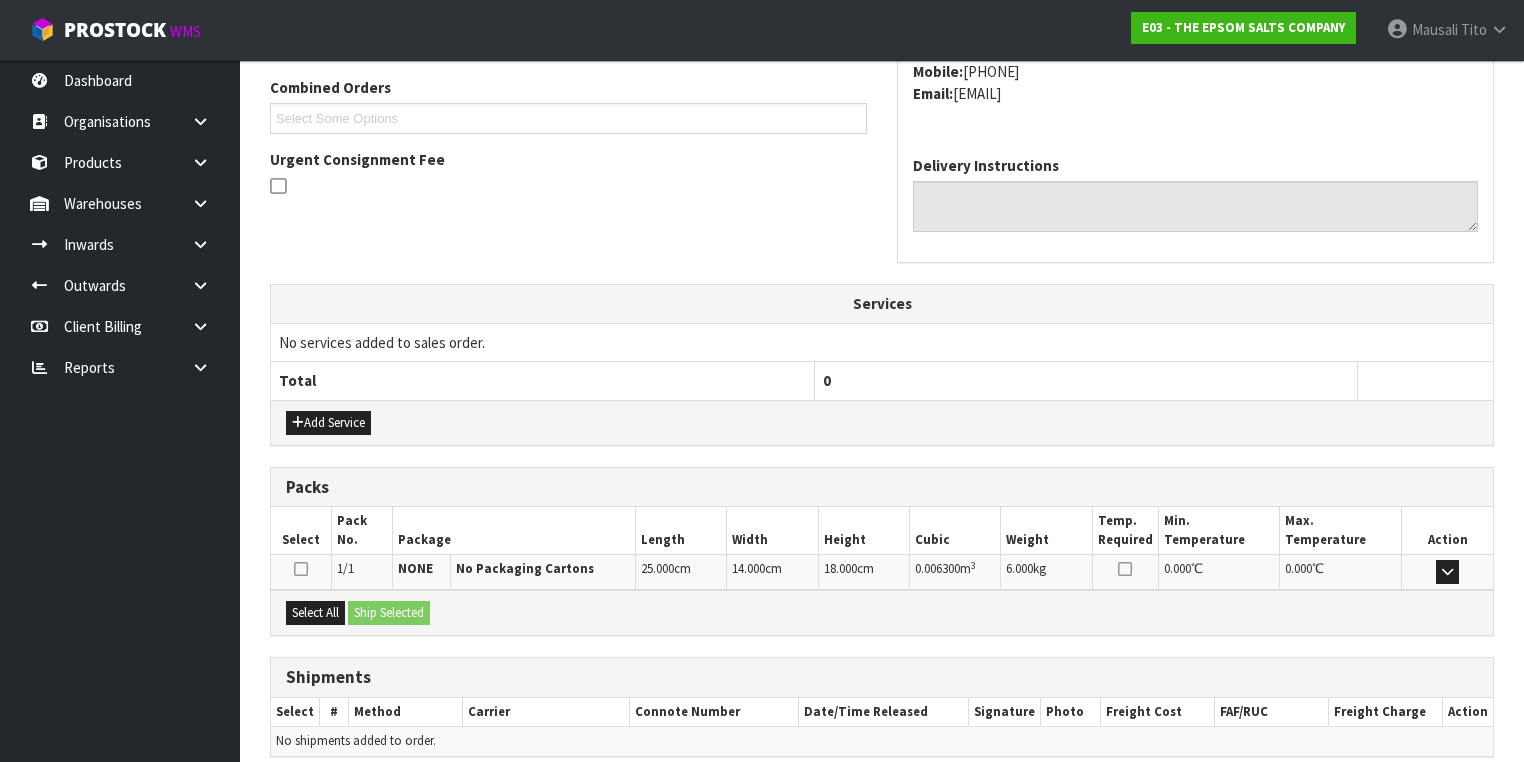 scroll, scrollTop: 592, scrollLeft: 0, axis: vertical 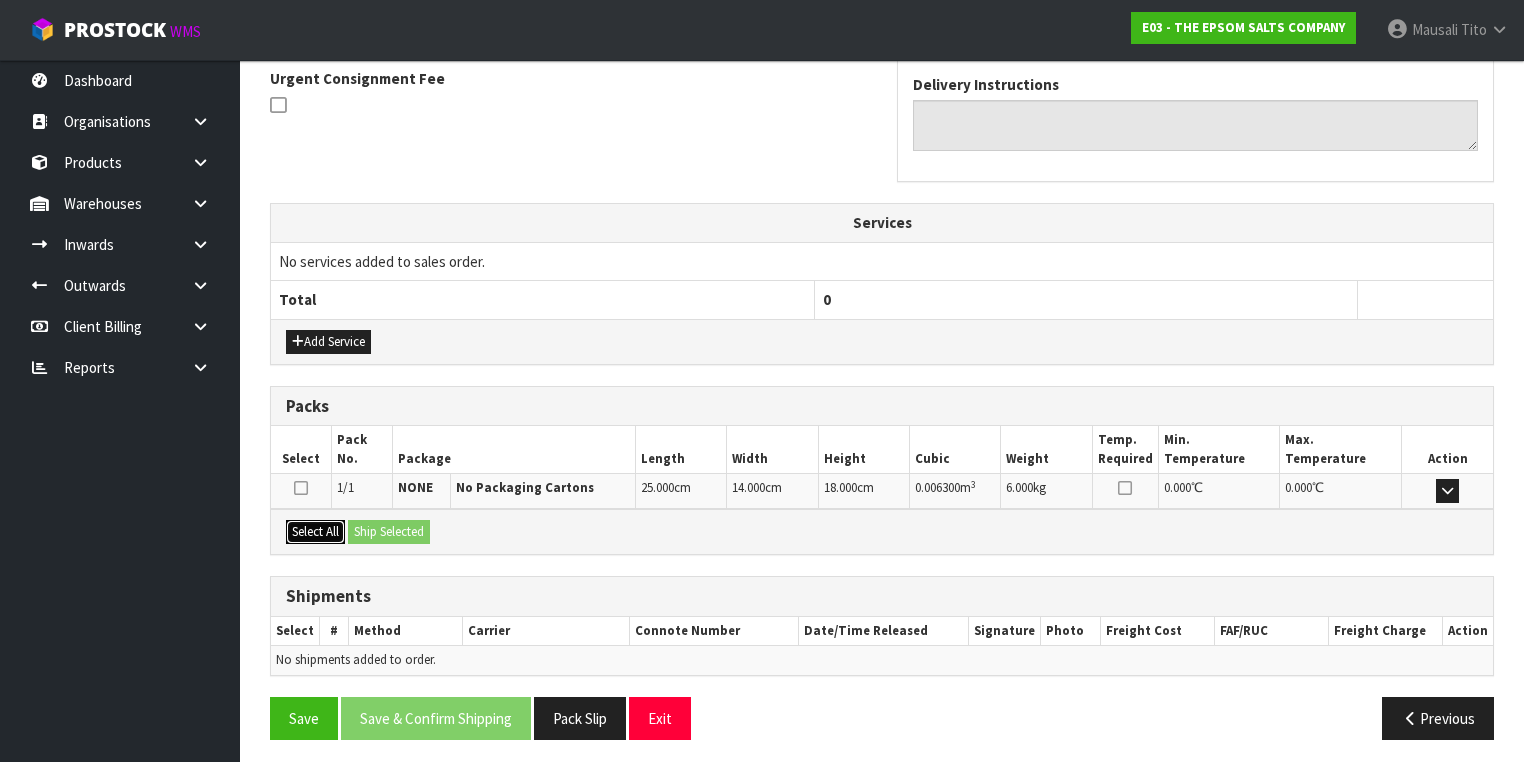 click on "Select All" at bounding box center (315, 532) 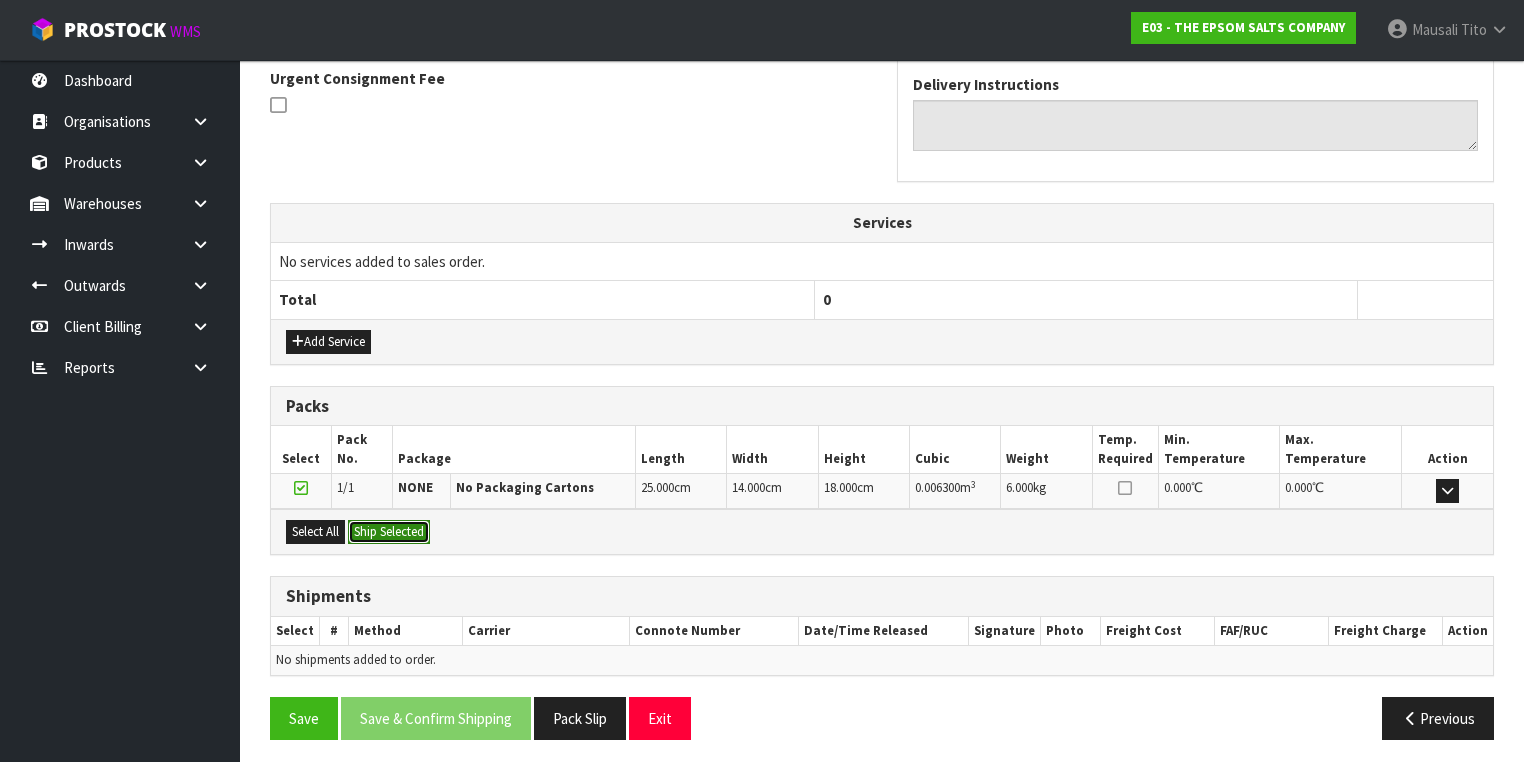 click on "Ship Selected" at bounding box center (389, 532) 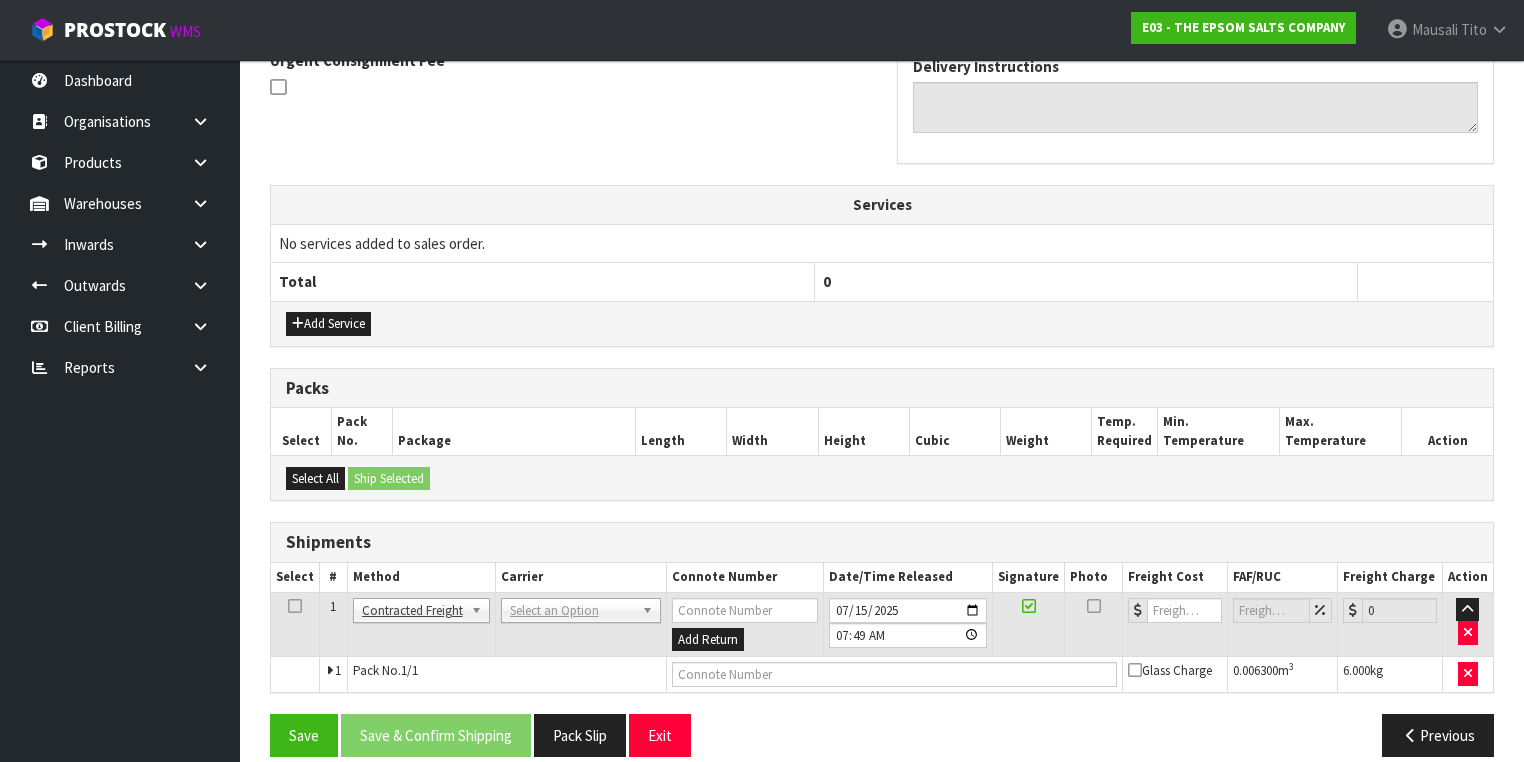 scroll, scrollTop: 628, scrollLeft: 0, axis: vertical 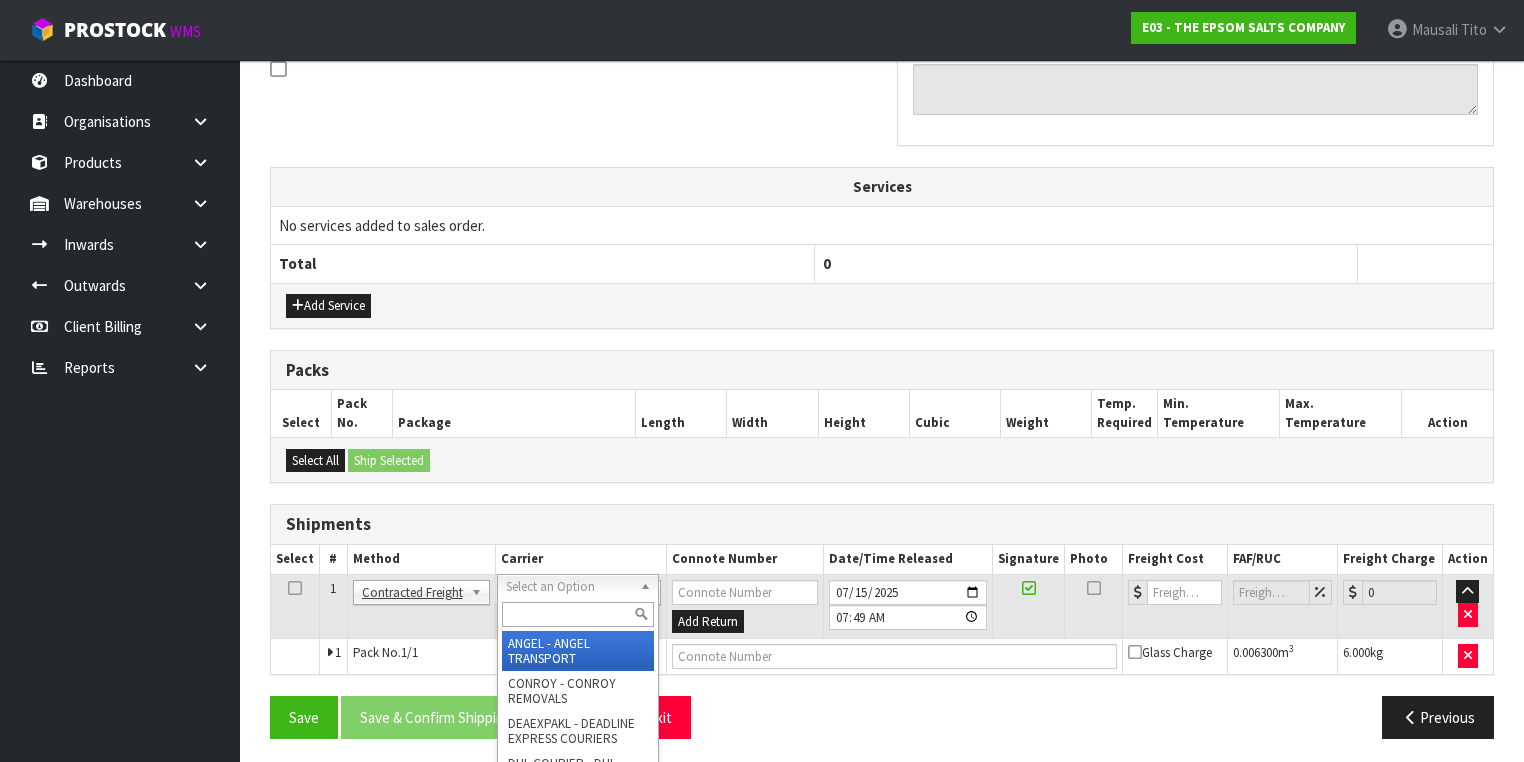 click at bounding box center [578, 614] 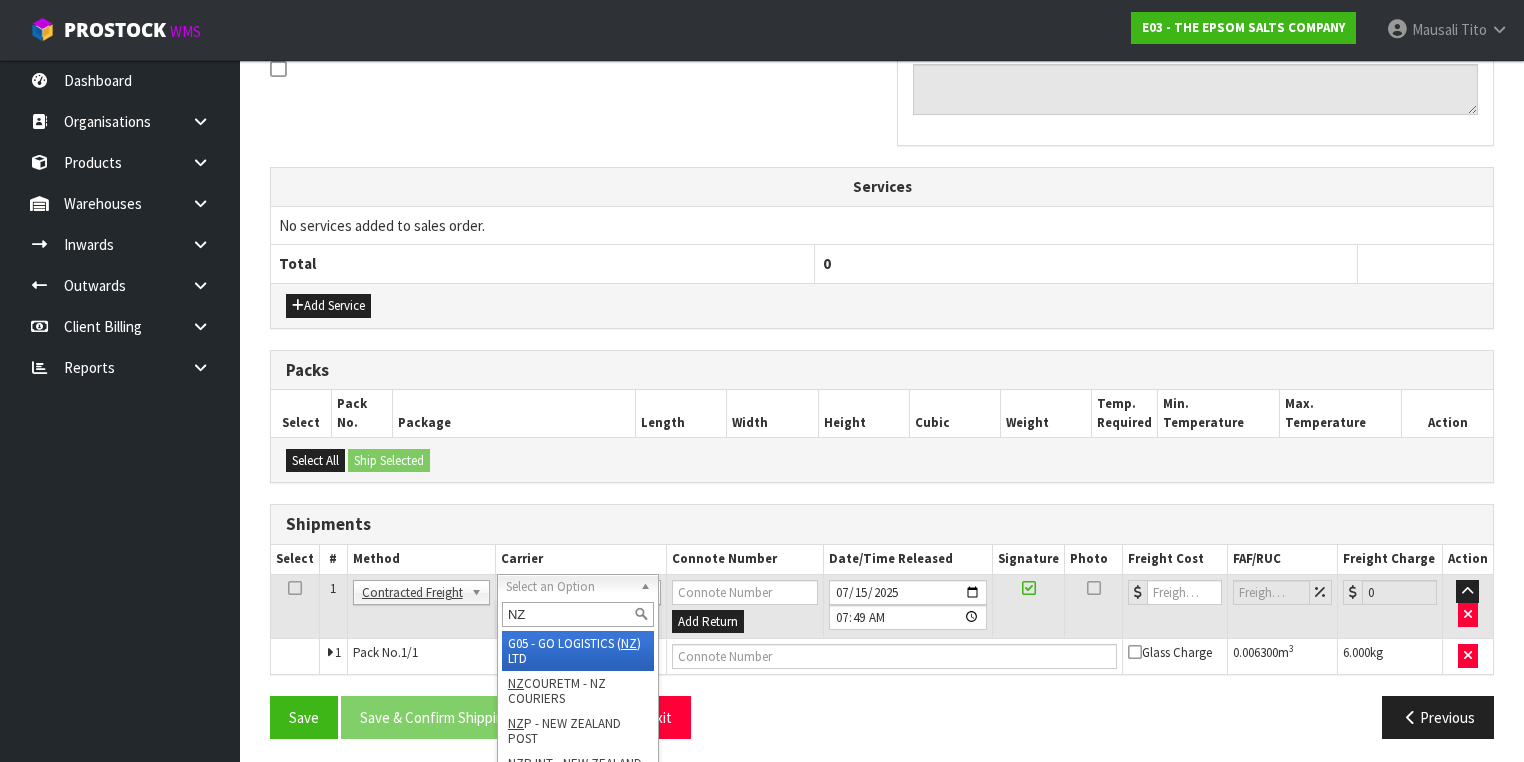 type on "NZP" 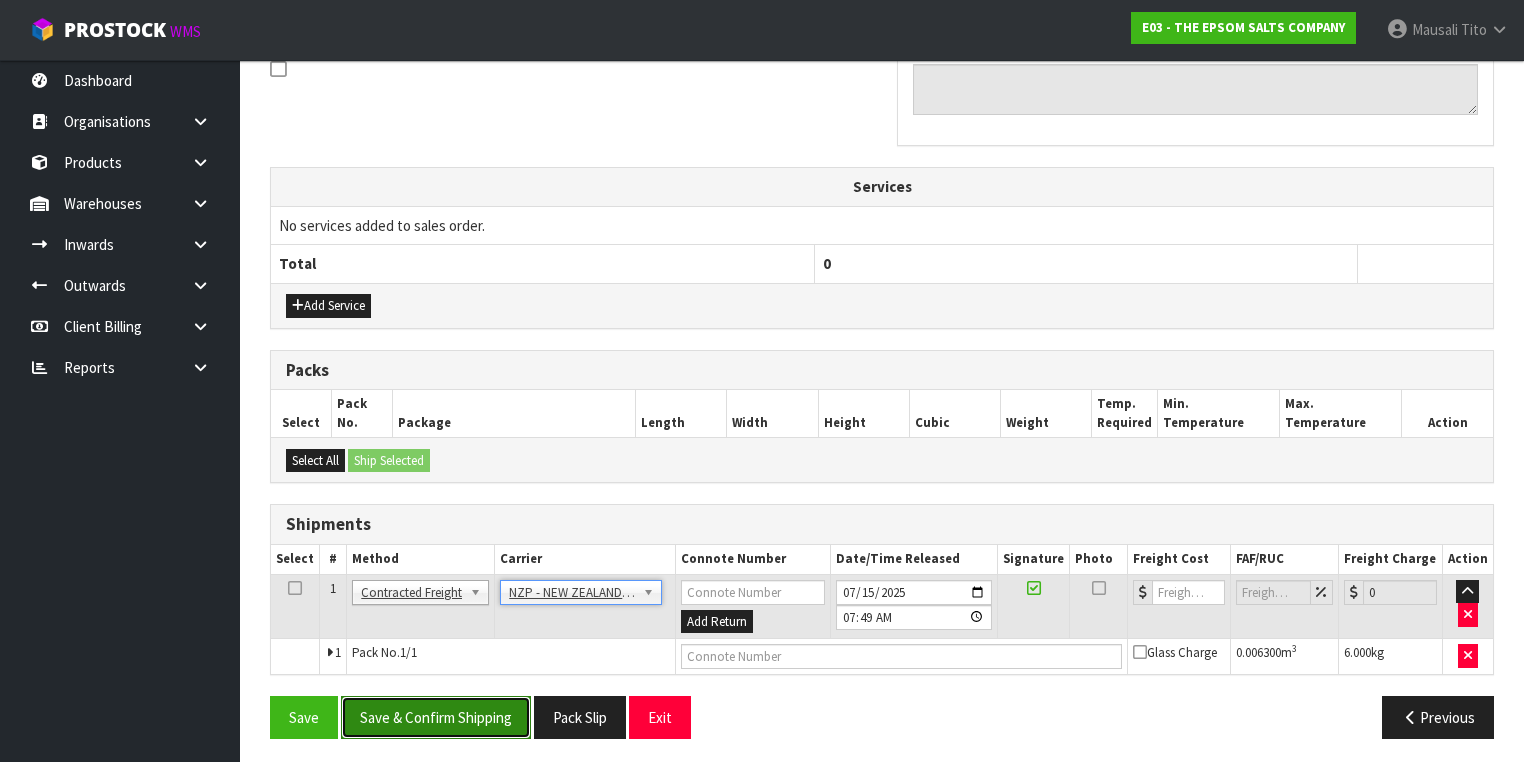 click on "Save & Confirm Shipping" at bounding box center (436, 717) 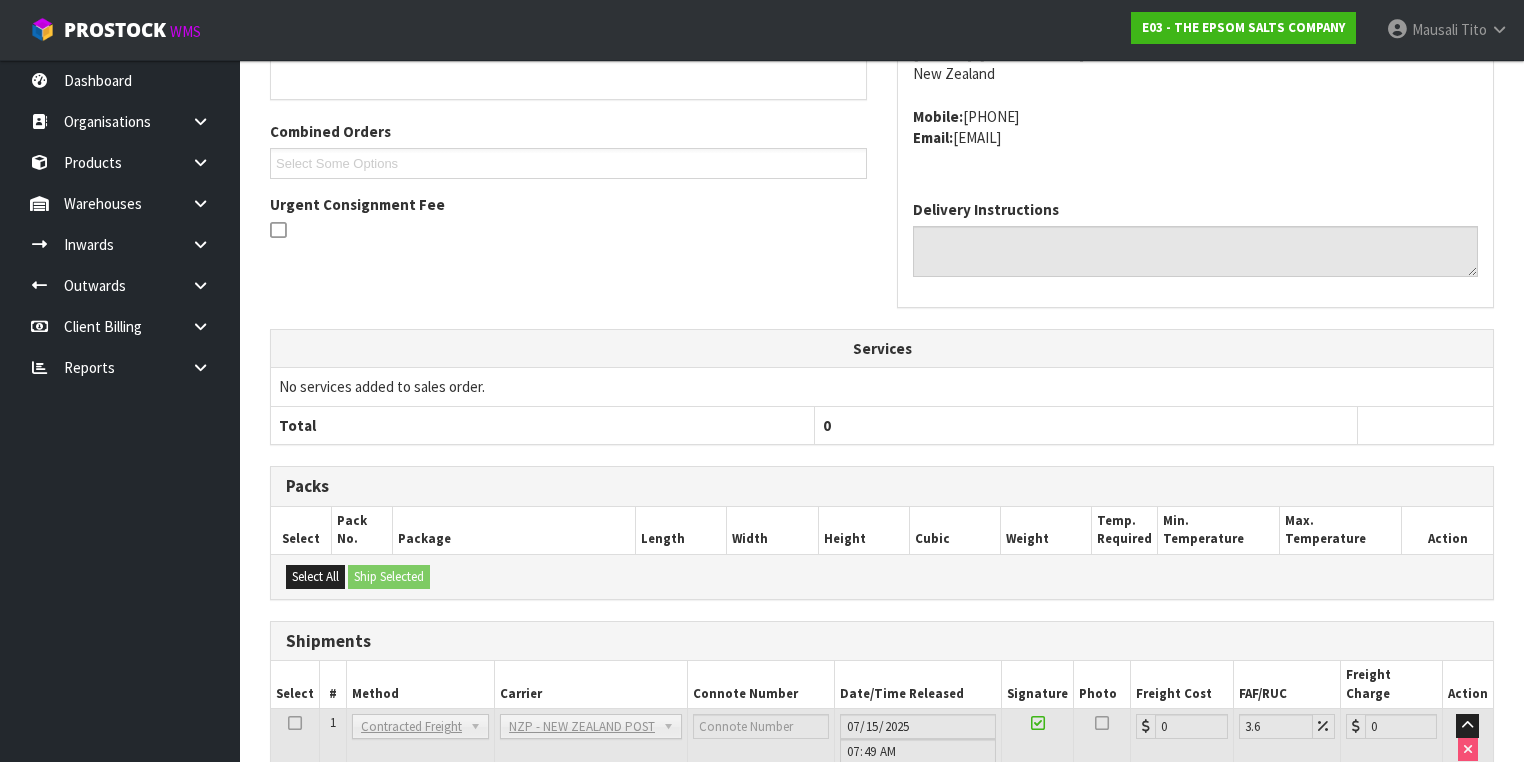scroll, scrollTop: 600, scrollLeft: 0, axis: vertical 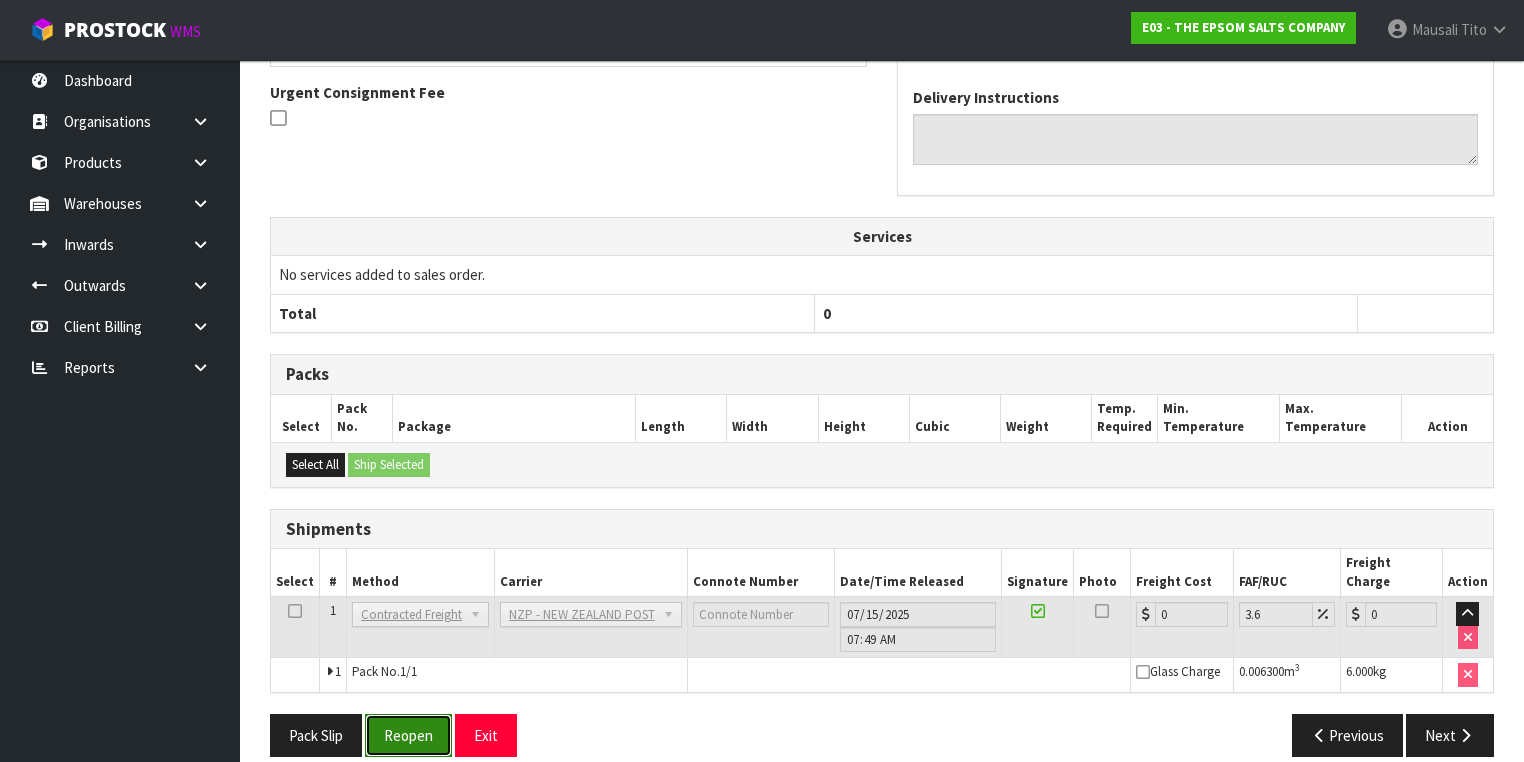 click on "Reopen" at bounding box center [408, 735] 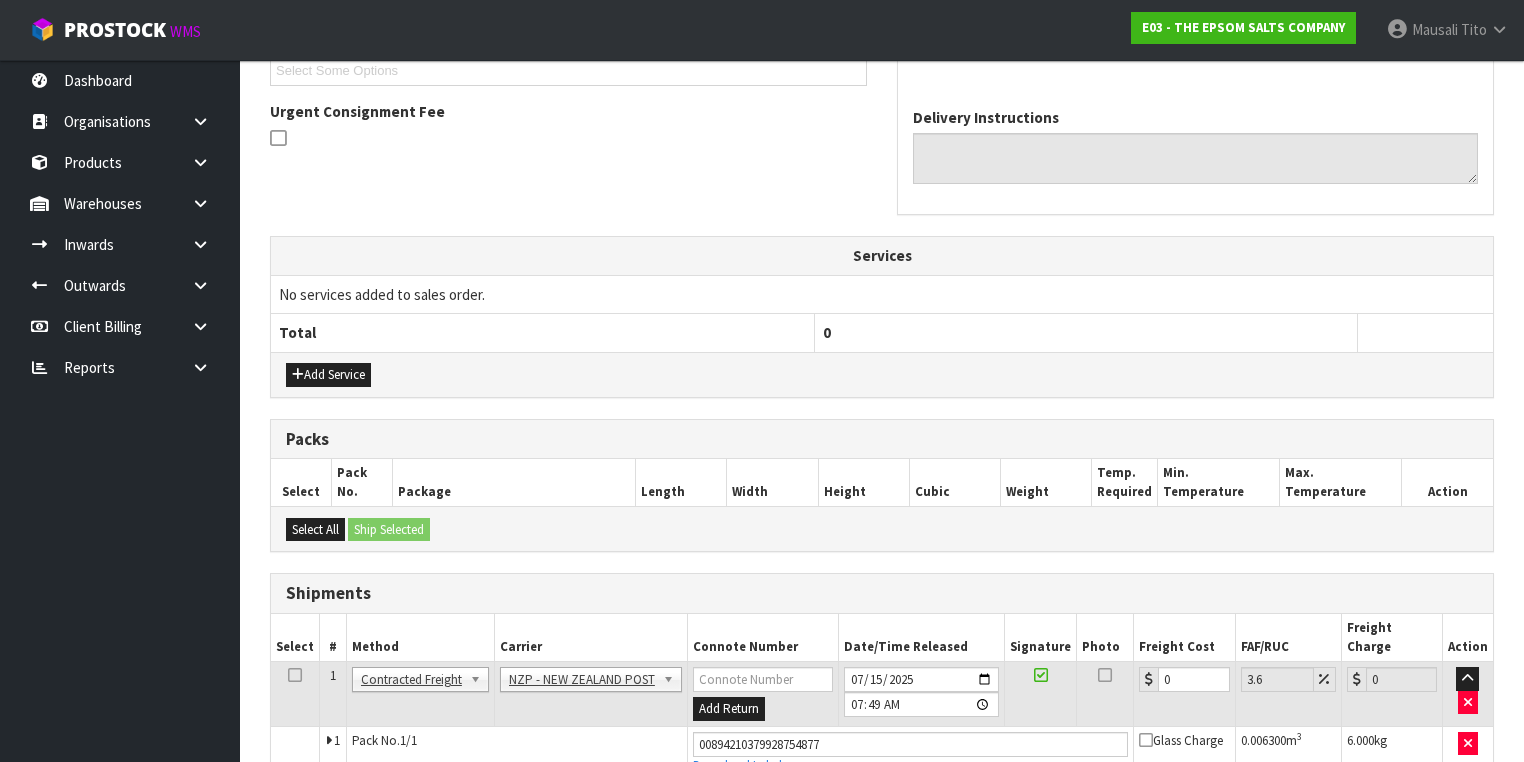 scroll, scrollTop: 646, scrollLeft: 0, axis: vertical 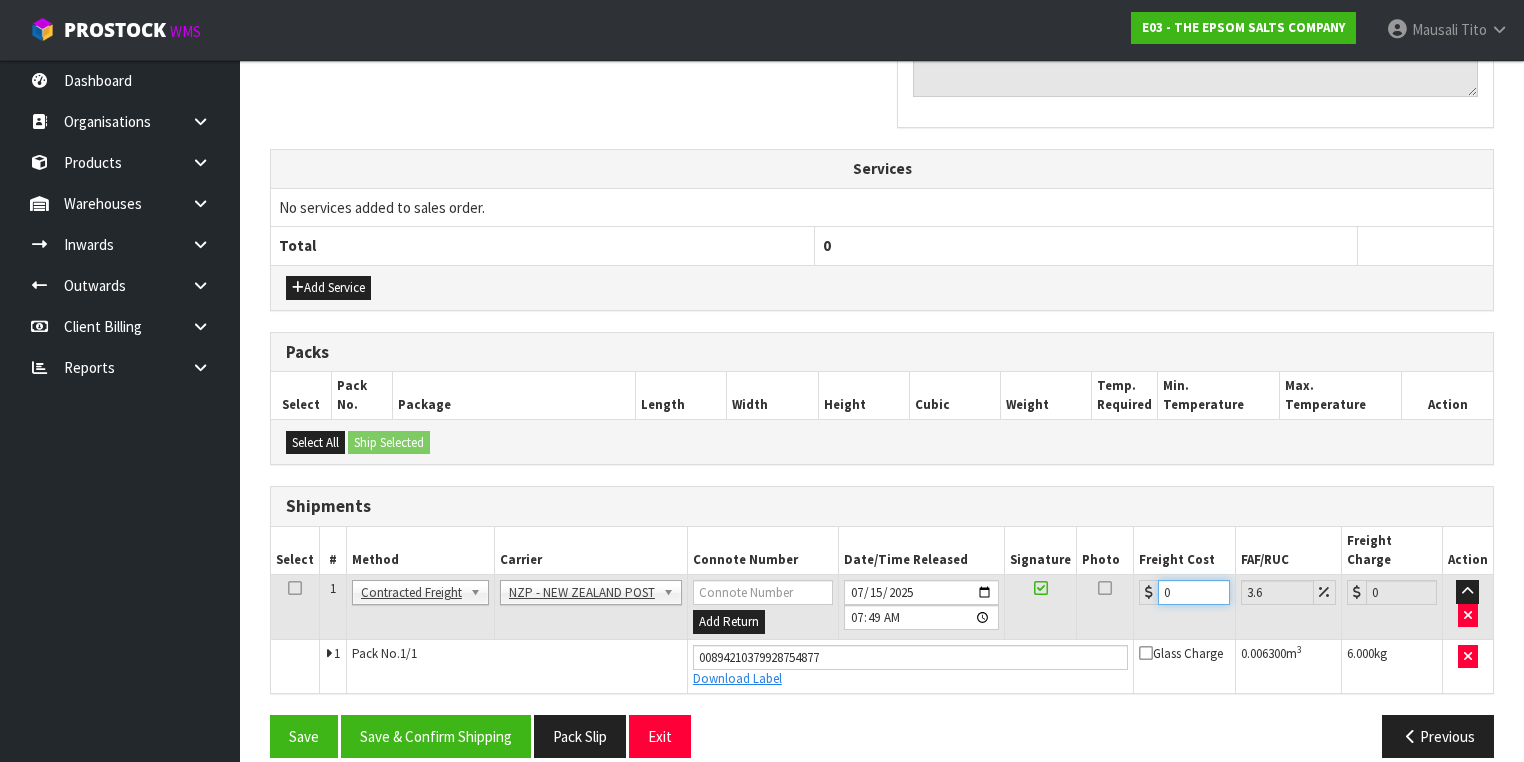 drag, startPoint x: 1184, startPoint y: 576, endPoint x: 1137, endPoint y: 587, distance: 48.270073 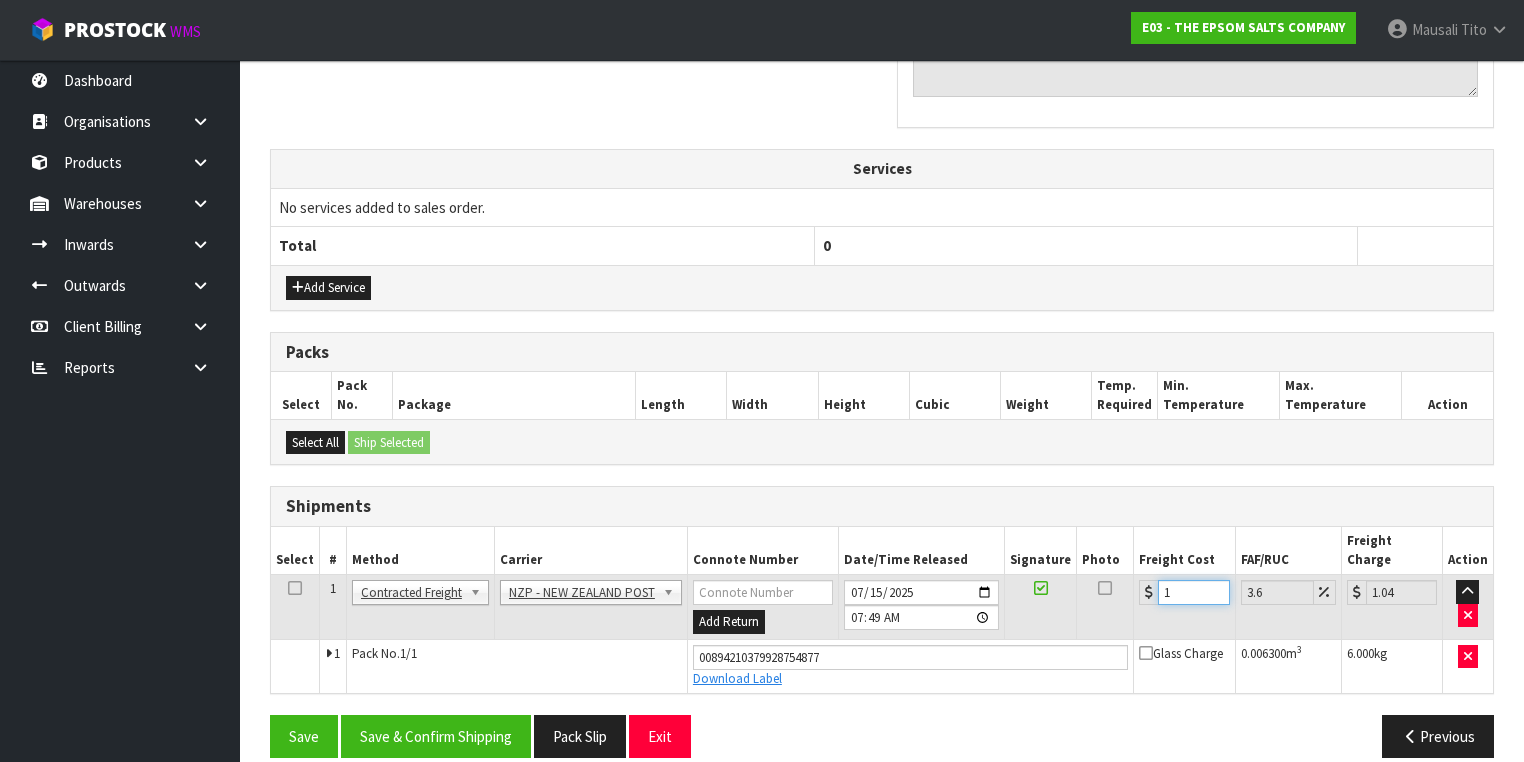 type on "11" 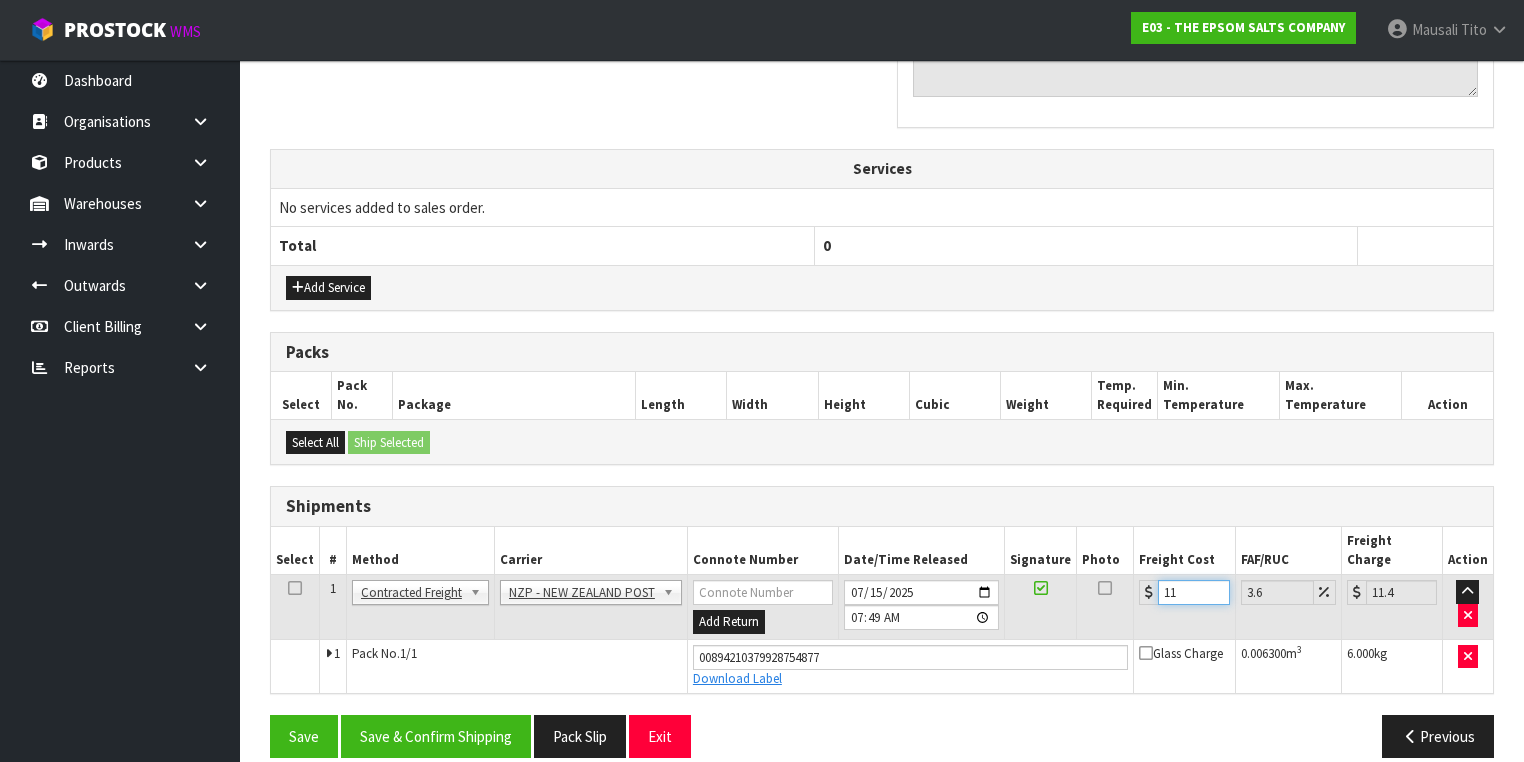type on "11.9" 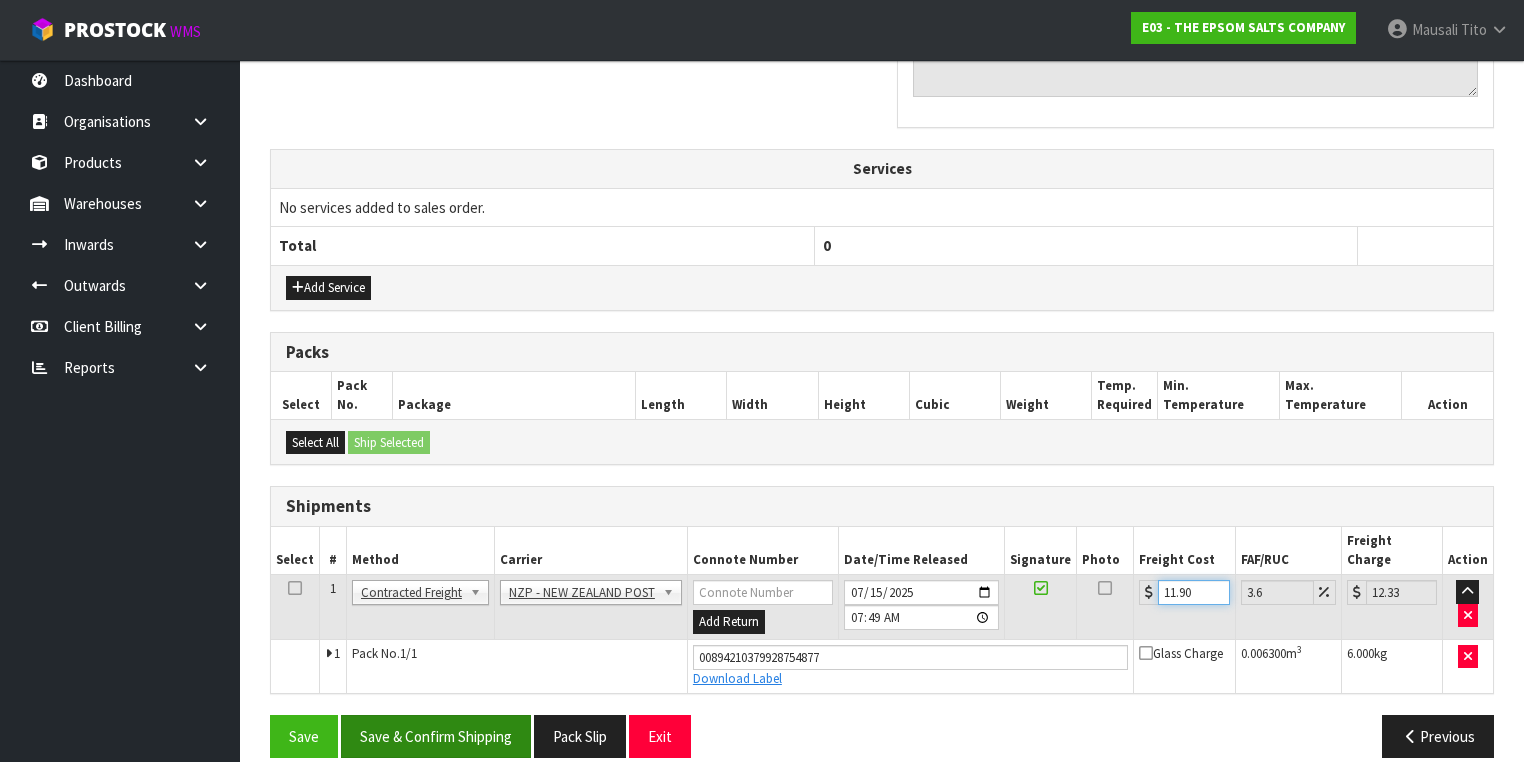 type on "11.90" 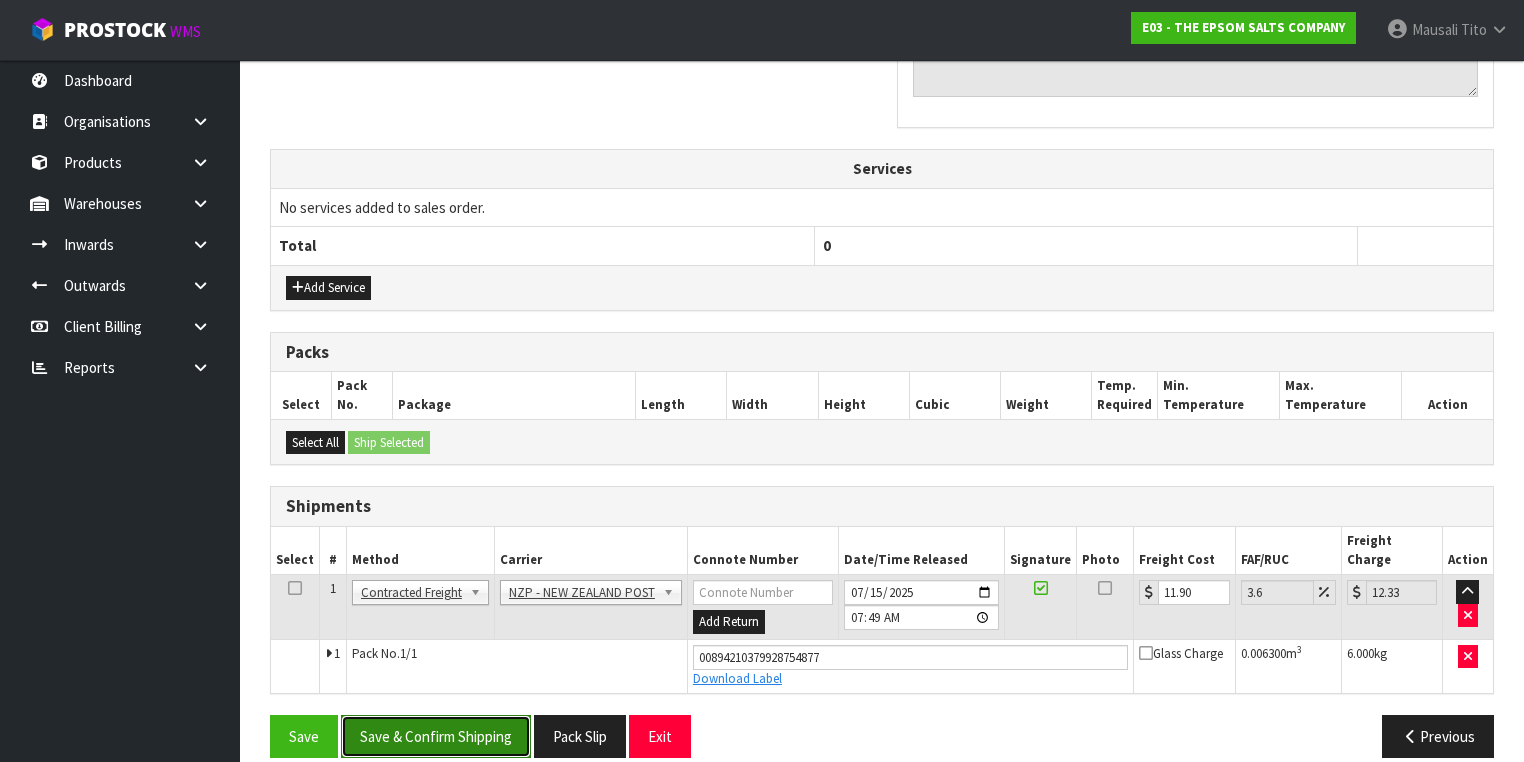 click on "Save & Confirm Shipping" at bounding box center [436, 736] 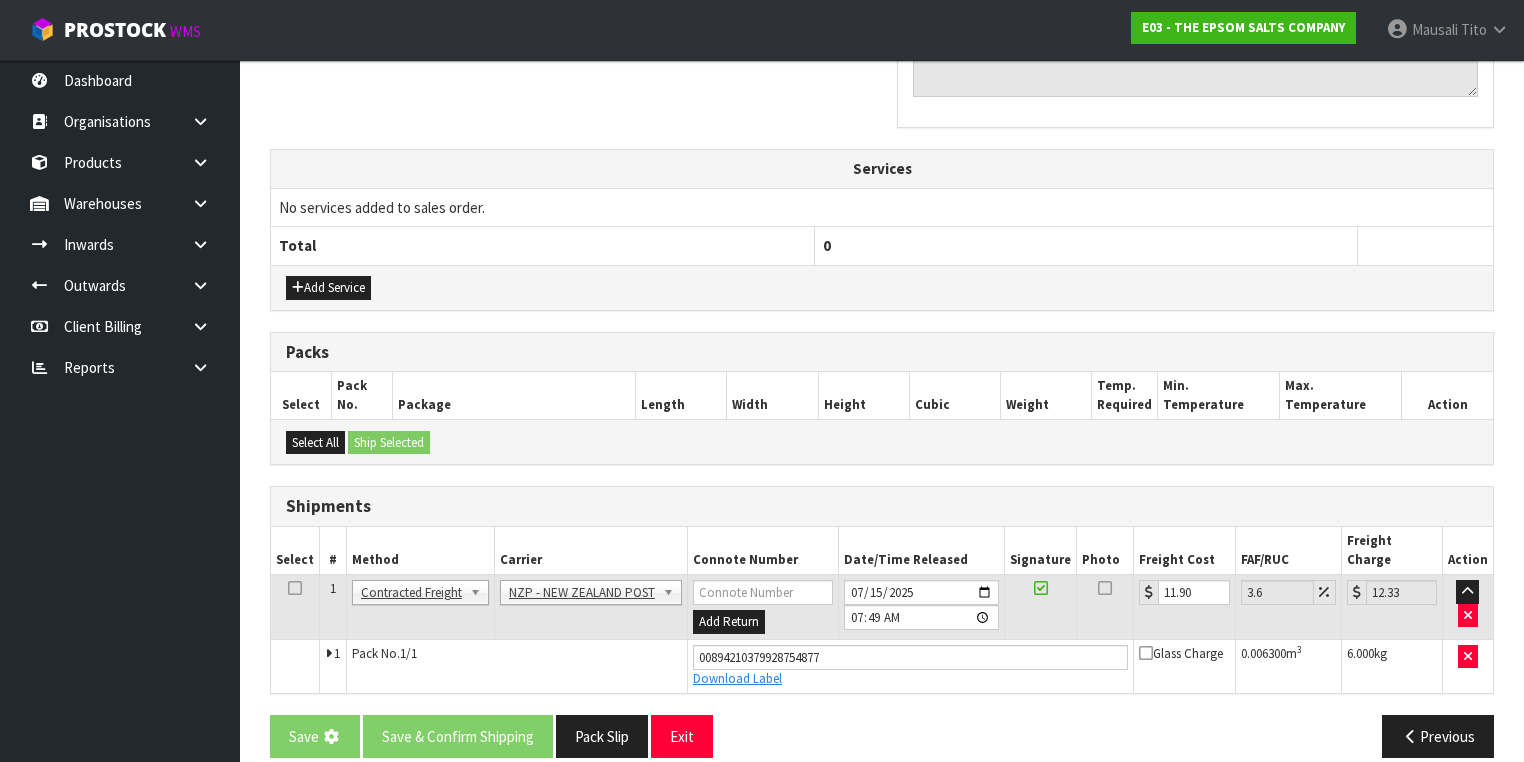 scroll, scrollTop: 0, scrollLeft: 0, axis: both 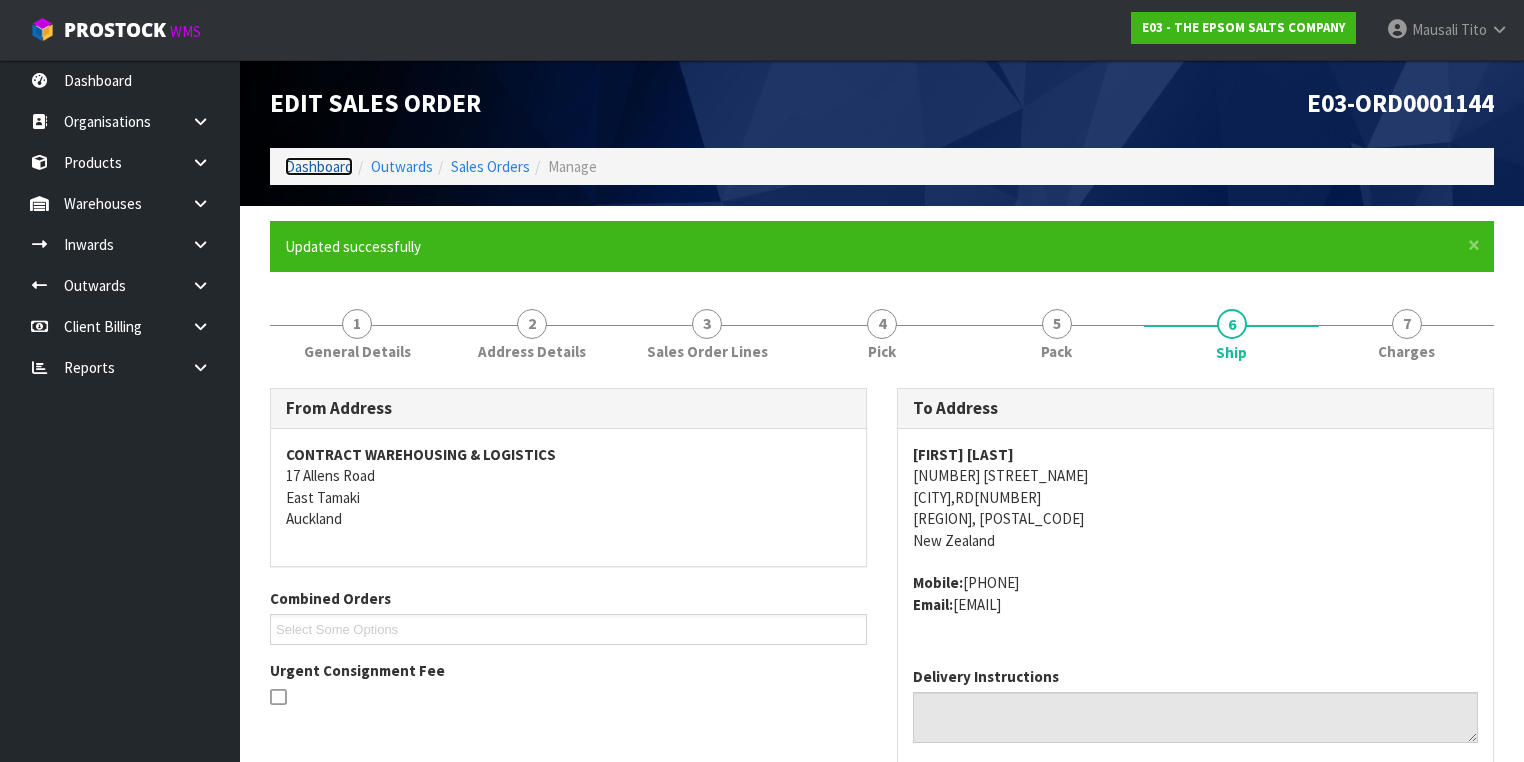click on "Dashboard" at bounding box center (319, 166) 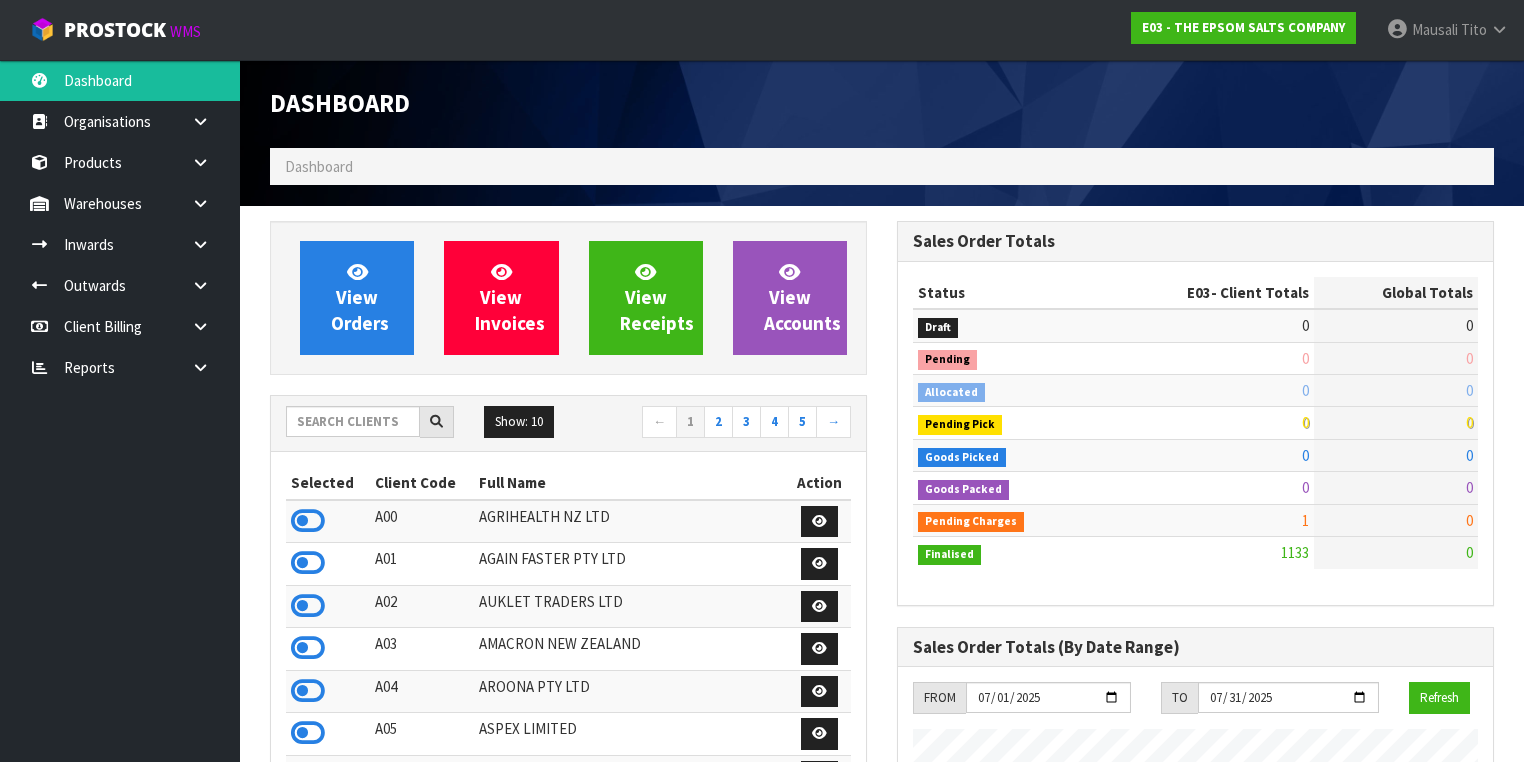 scroll, scrollTop: 998748, scrollLeft: 999372, axis: both 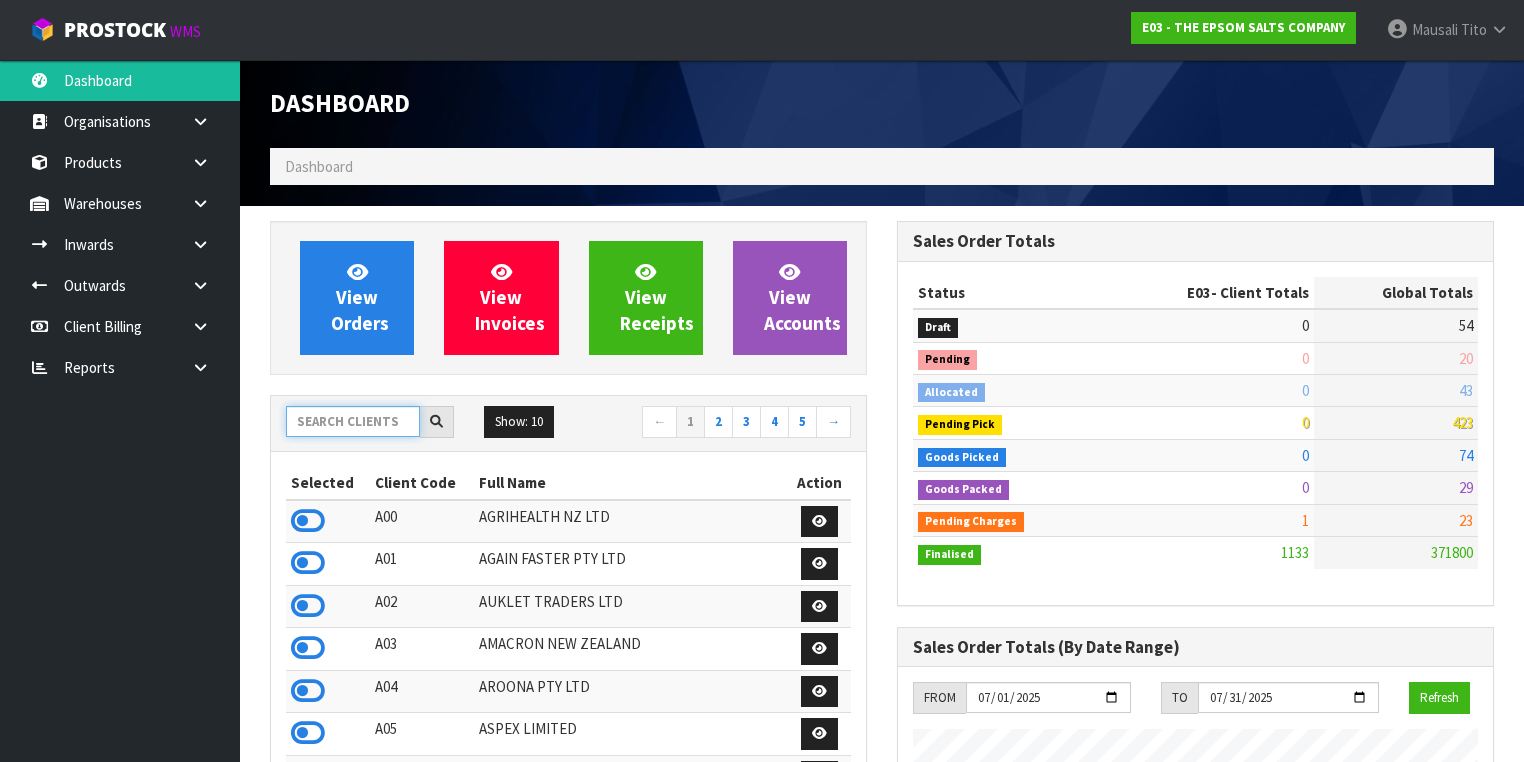 click at bounding box center [353, 421] 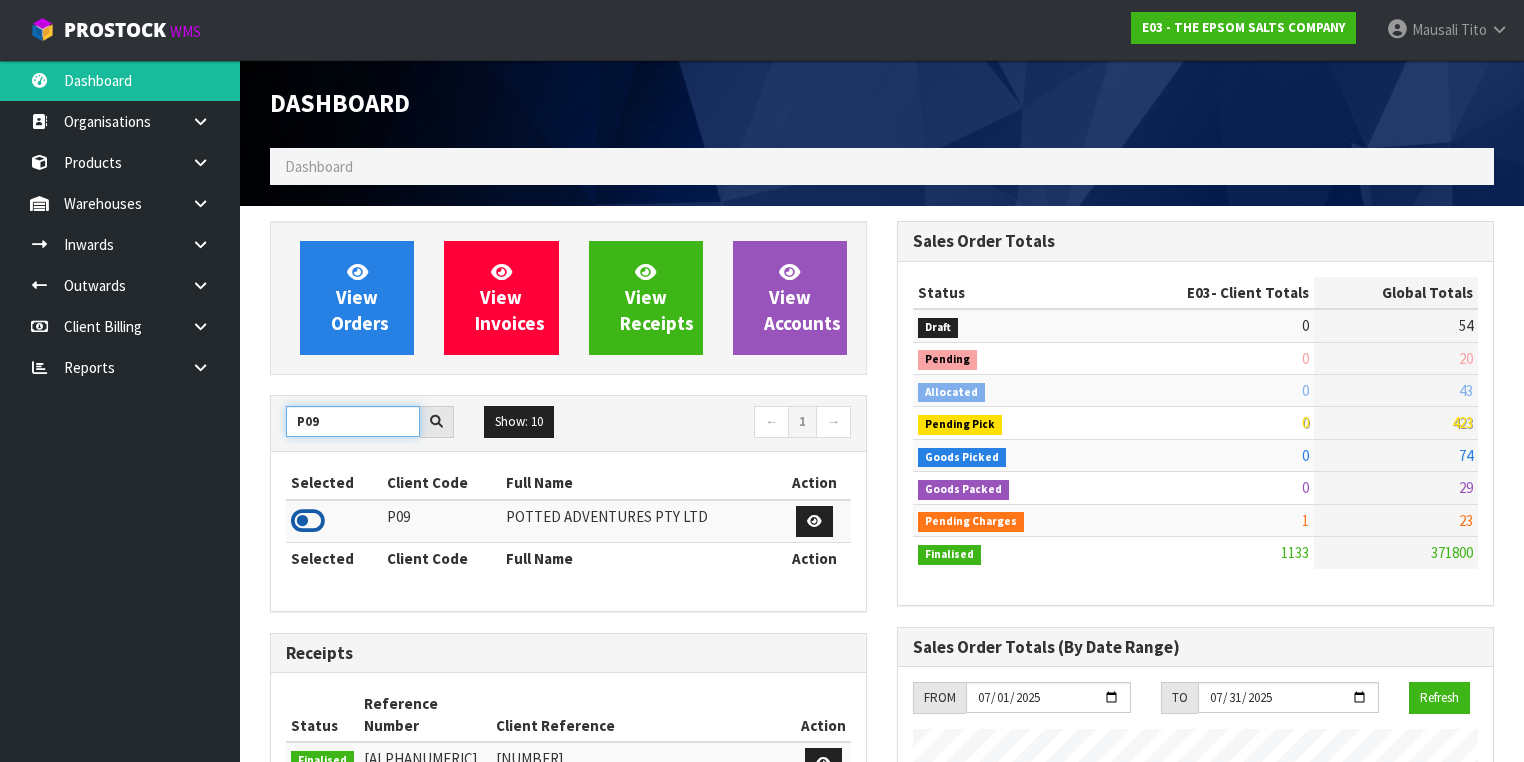 type on "P09" 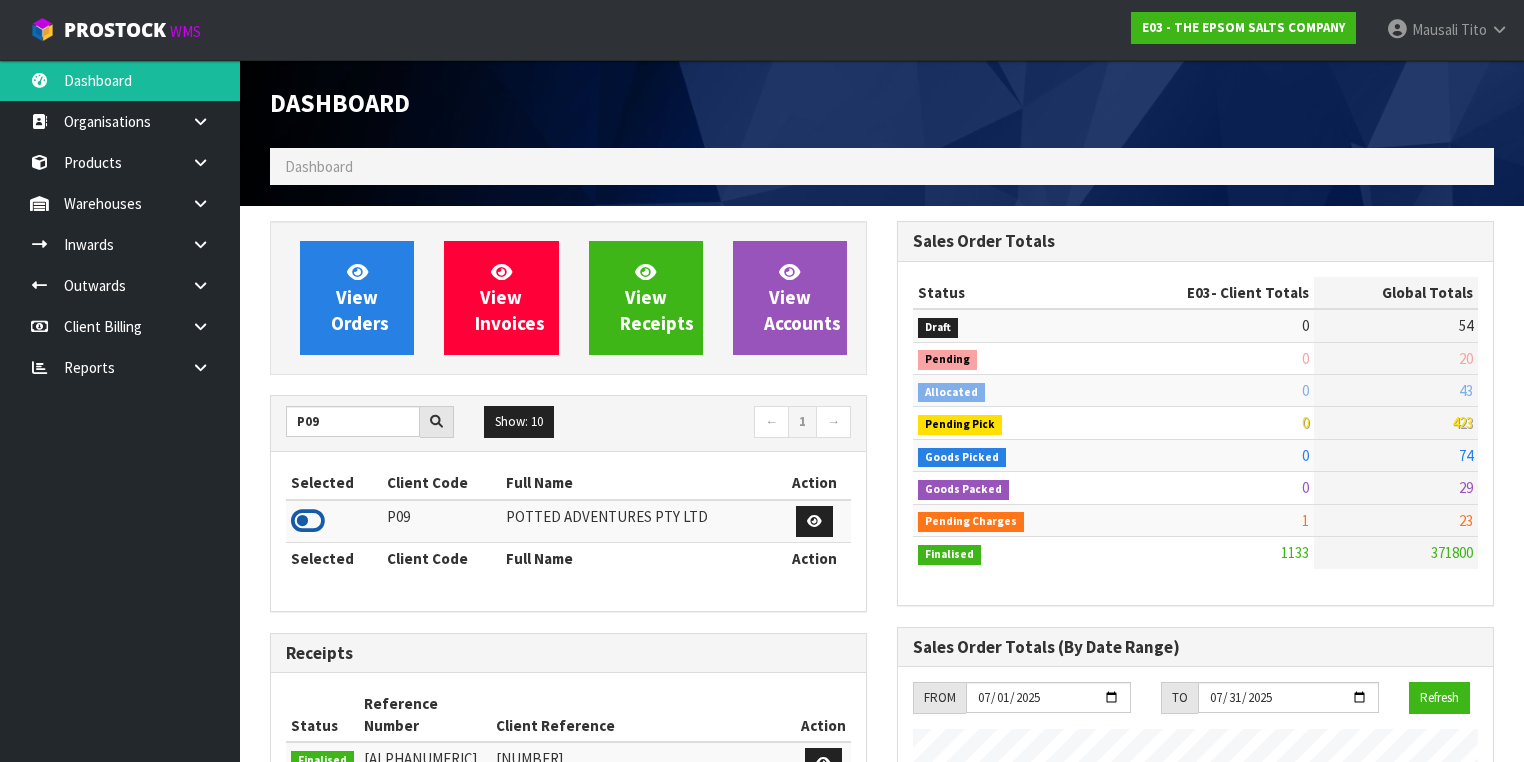 click at bounding box center (308, 521) 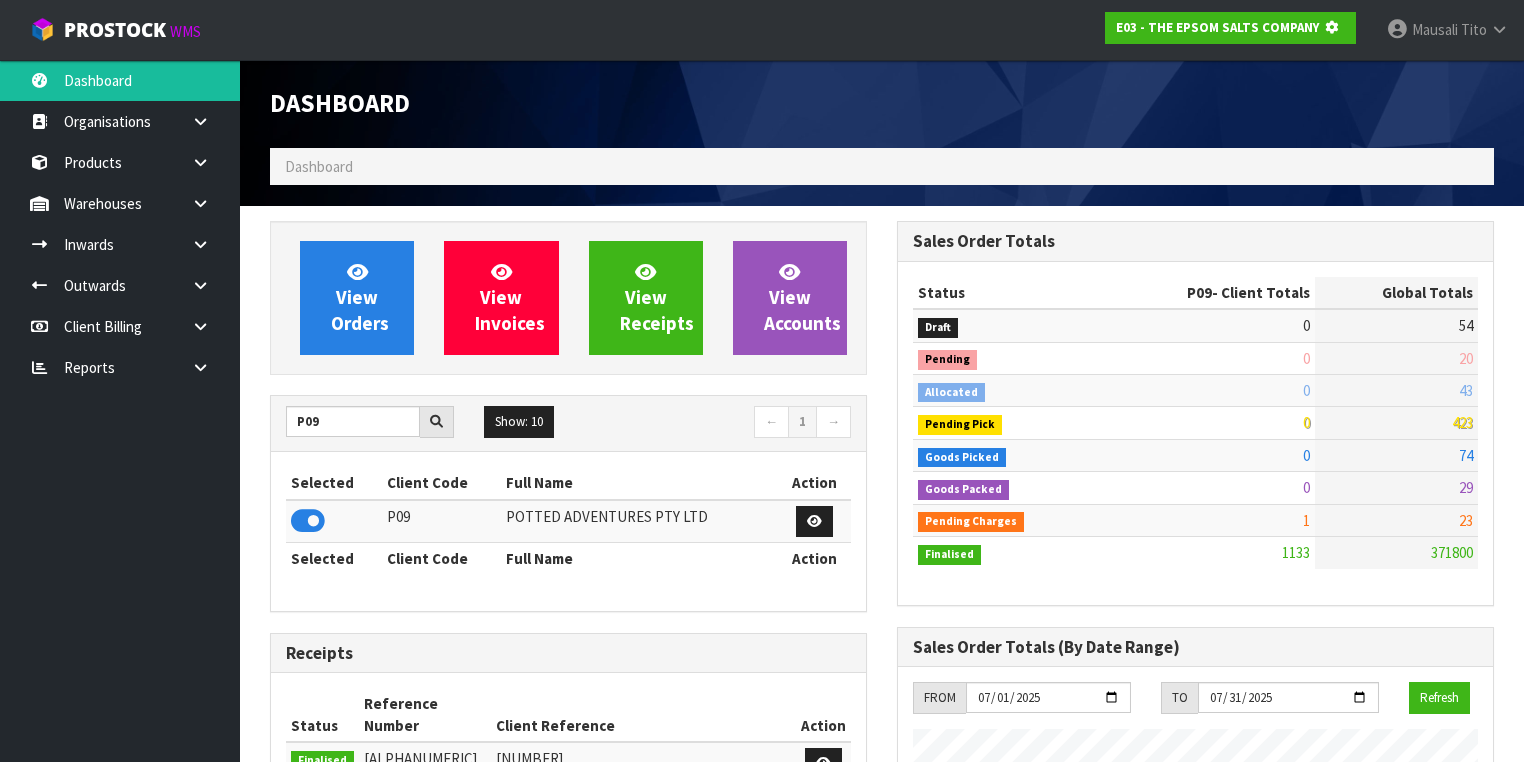 scroll, scrollTop: 1242, scrollLeft: 627, axis: both 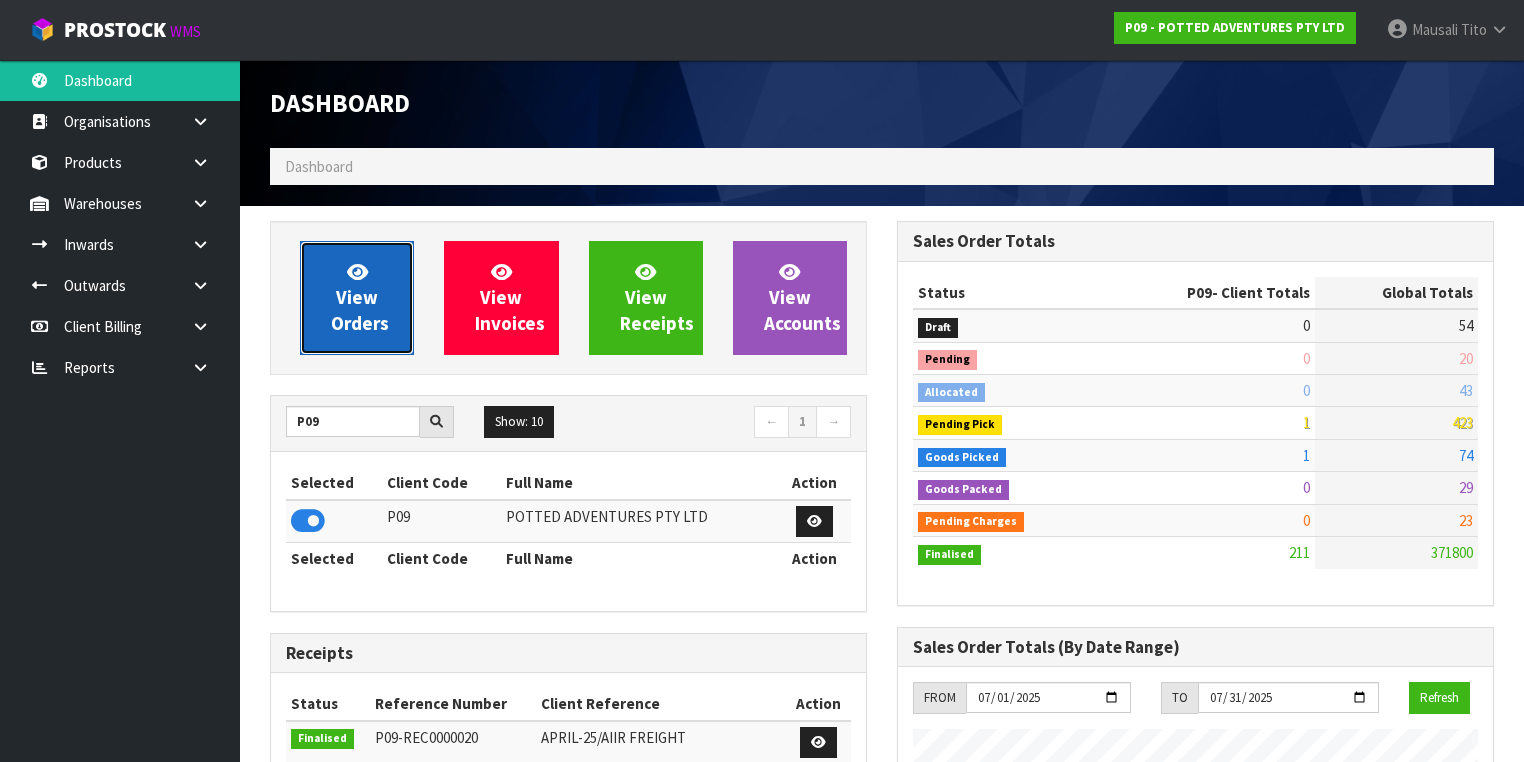 click on "View
Orders" at bounding box center [360, 297] 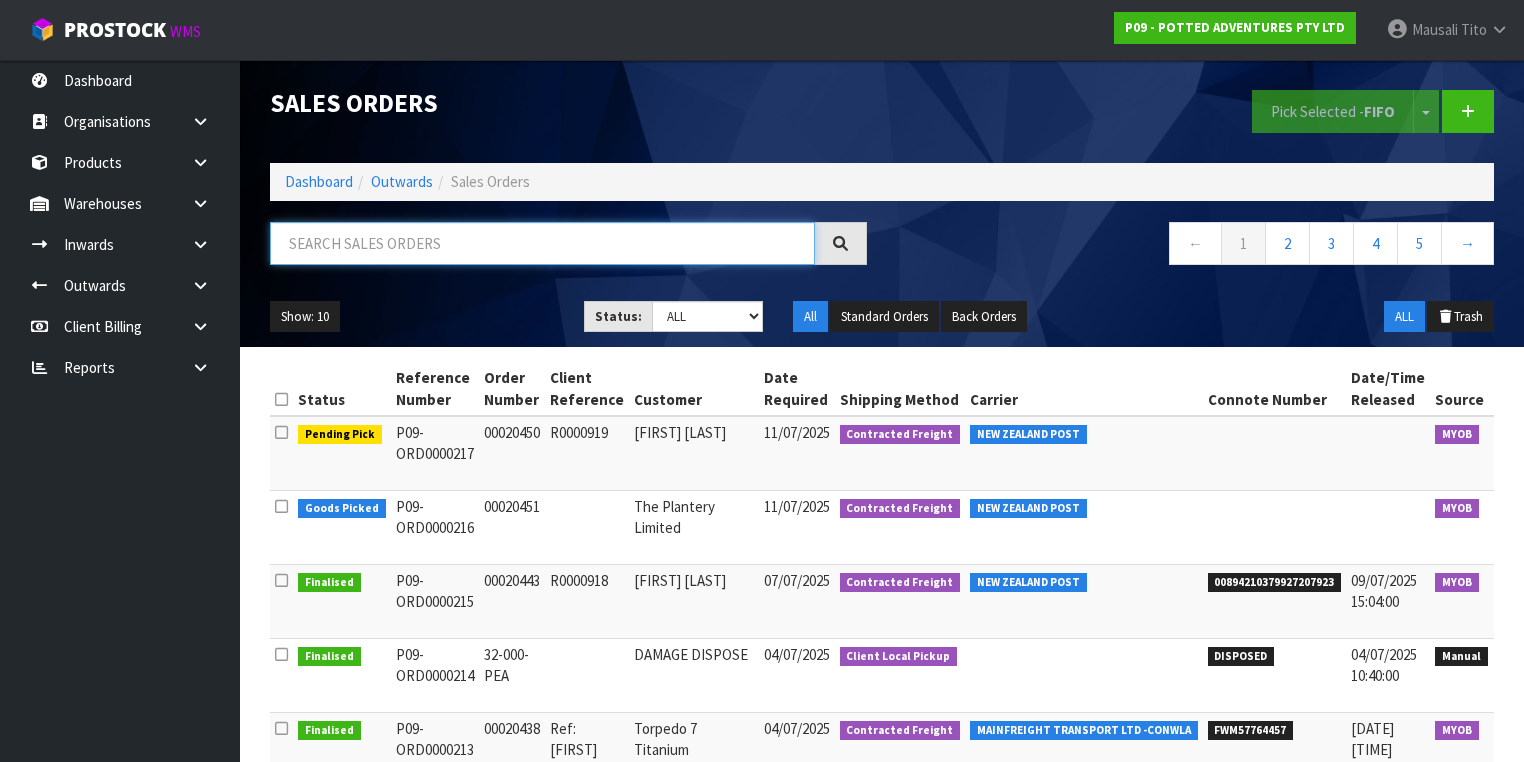 click at bounding box center [542, 243] 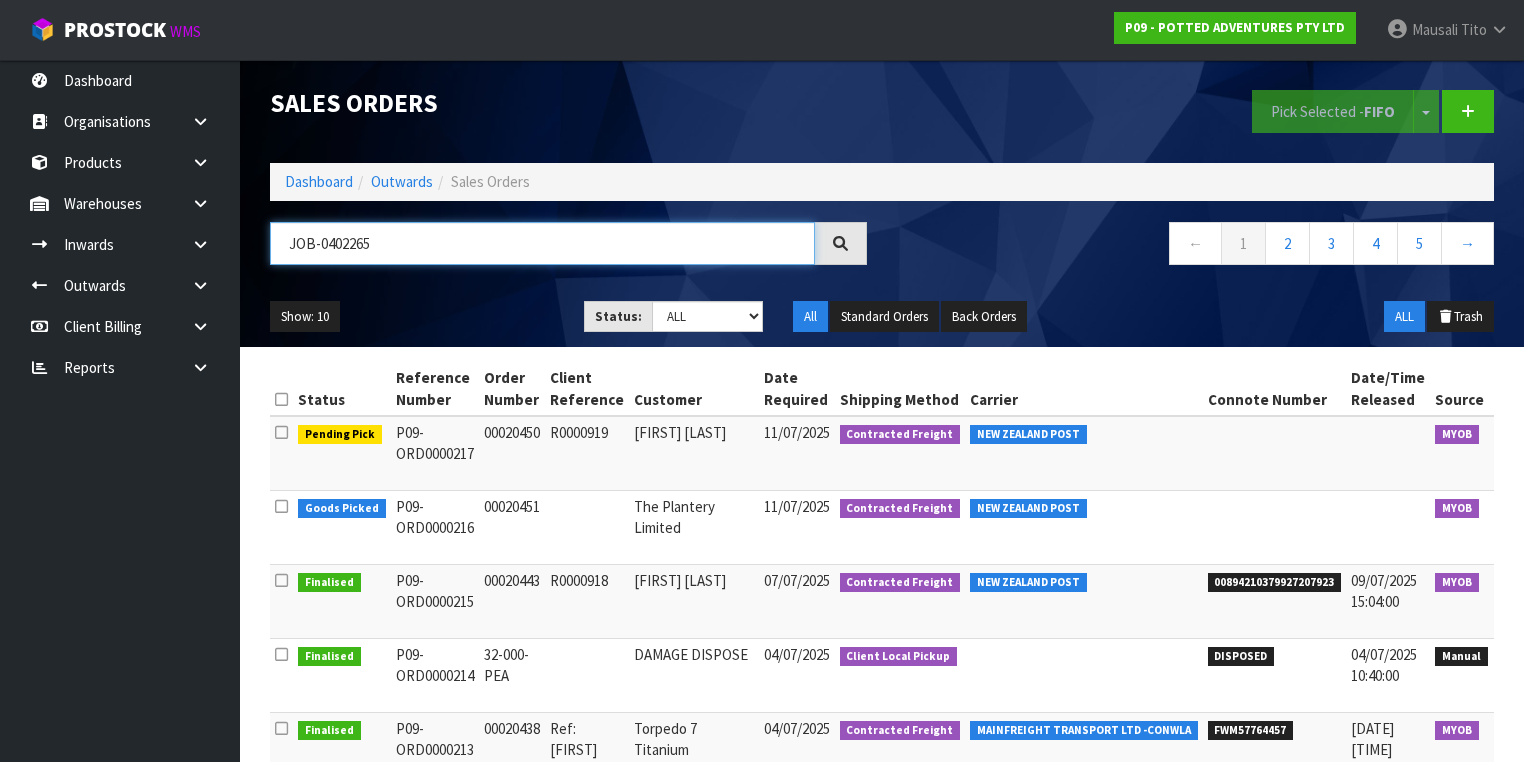 type on "[JOB_NUMBER]" 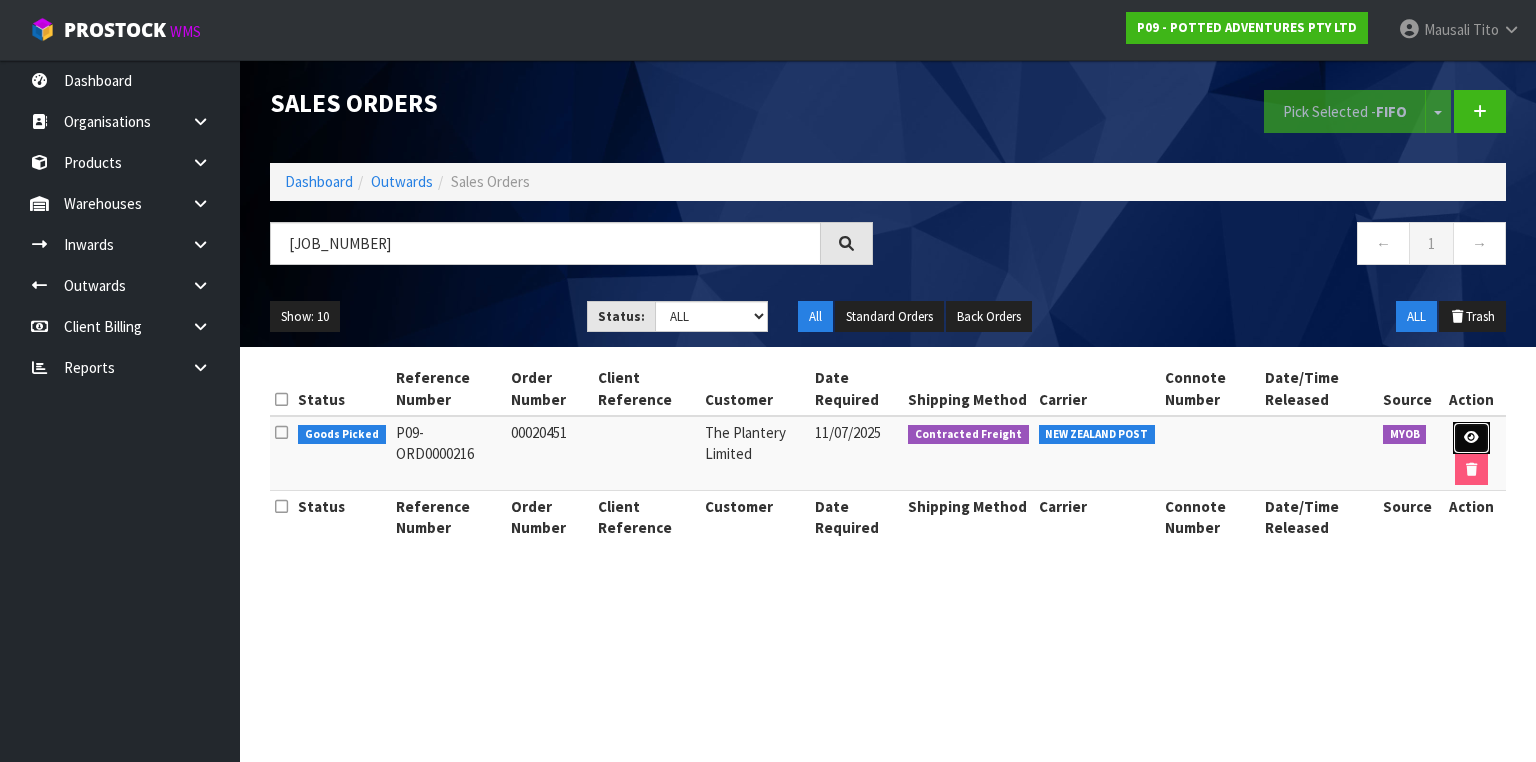 click at bounding box center (1471, 437) 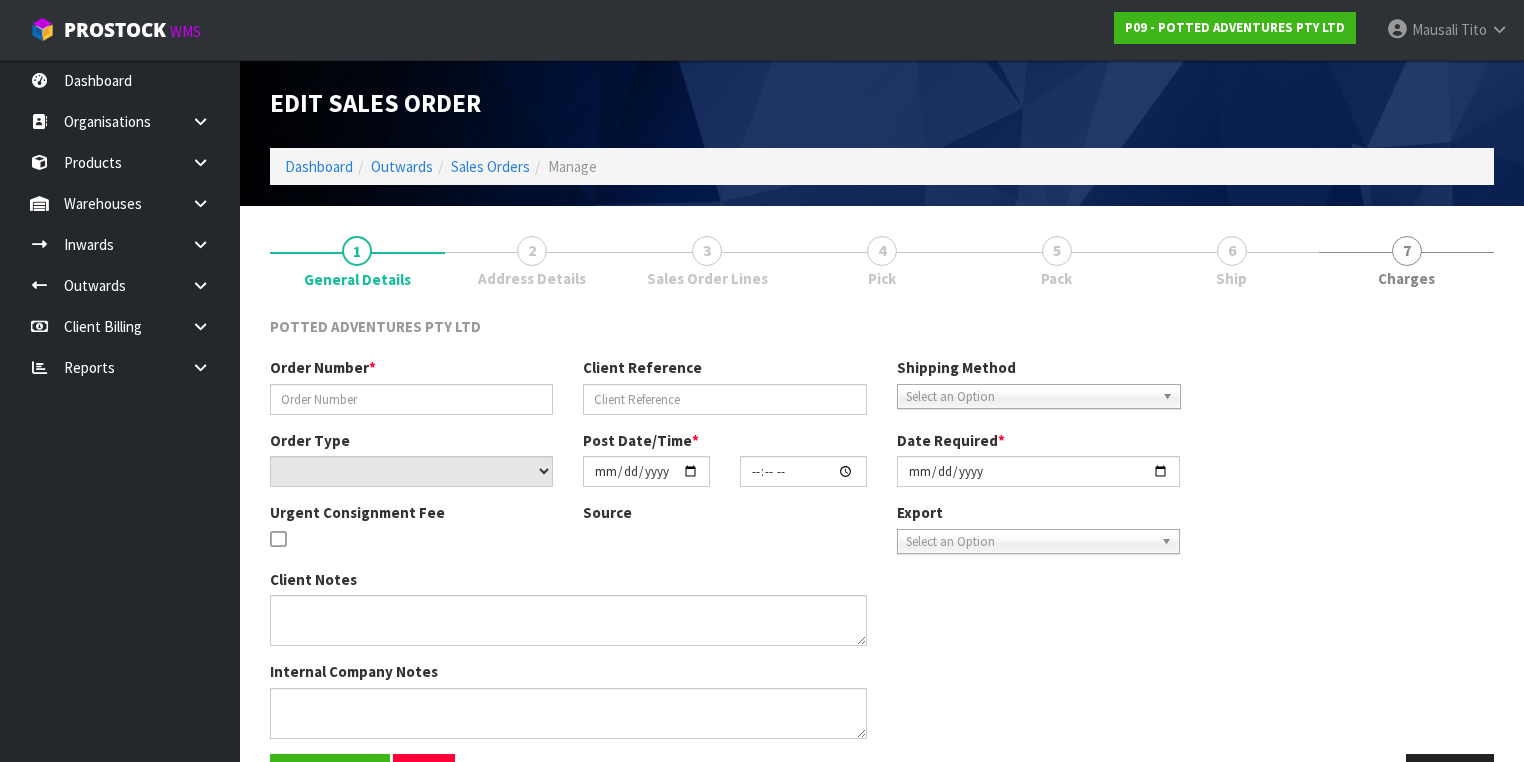 type on "00020451" 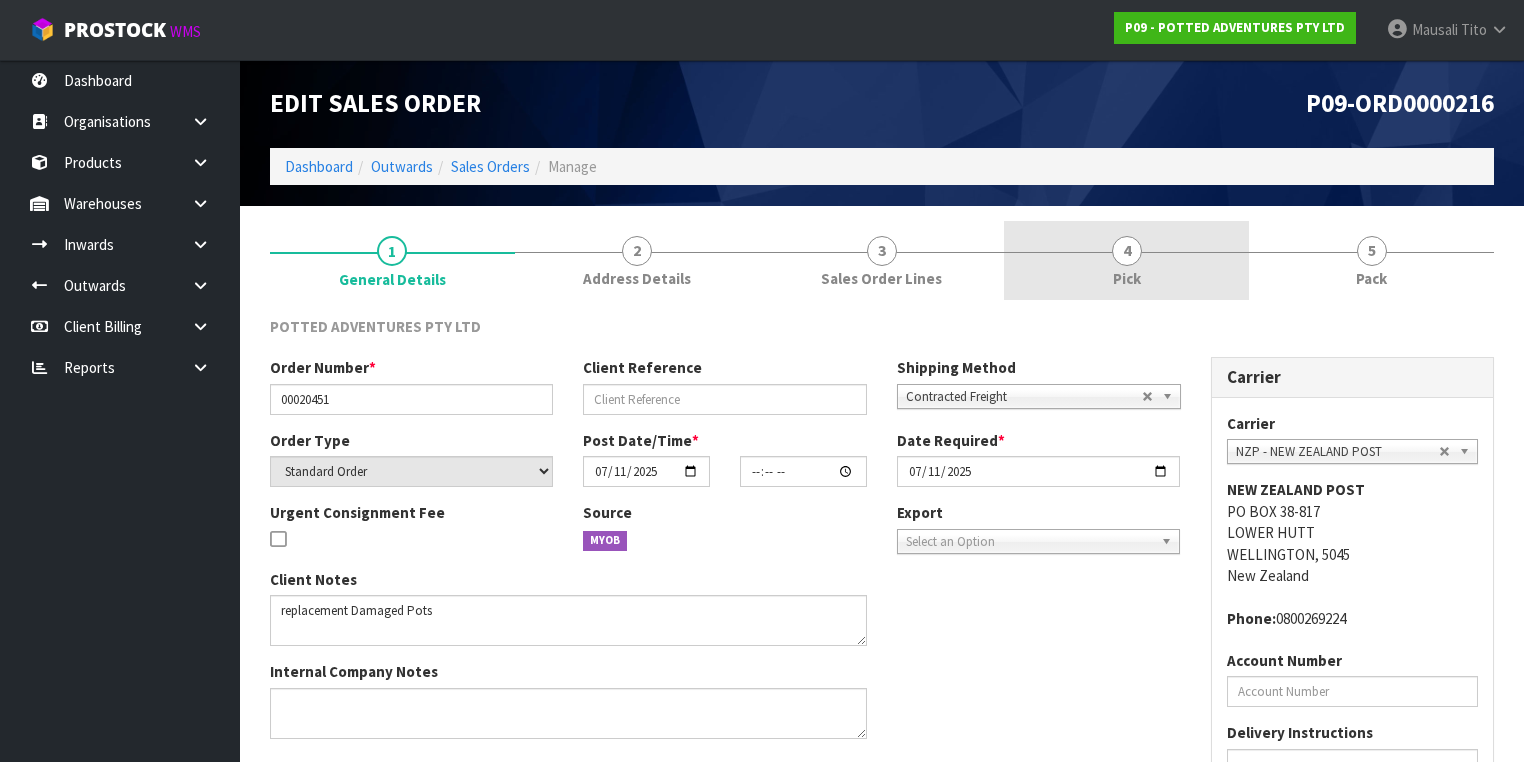 click on "4
Pick" at bounding box center [1126, 260] 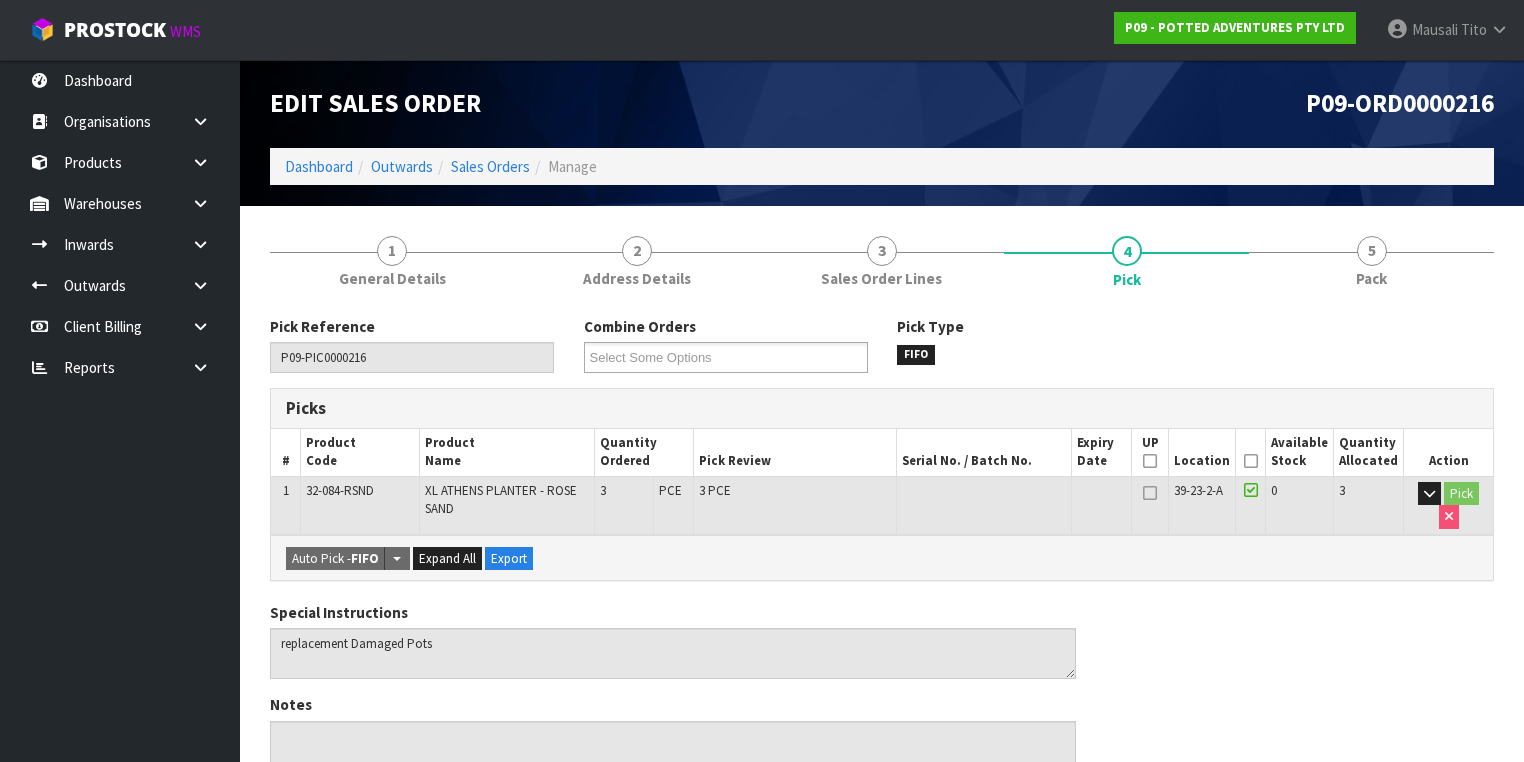 click at bounding box center (1251, 461) 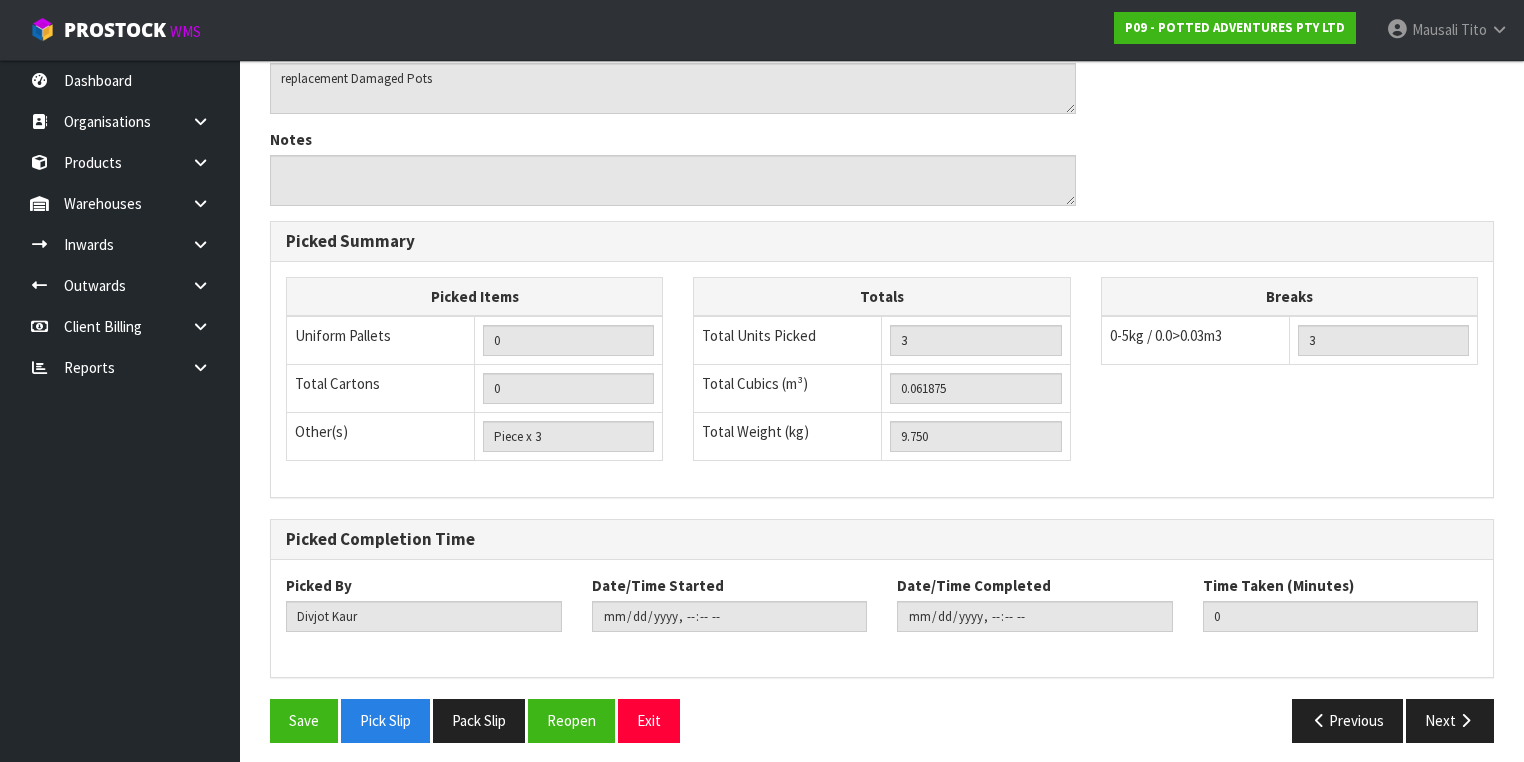 scroll, scrollTop: 641, scrollLeft: 0, axis: vertical 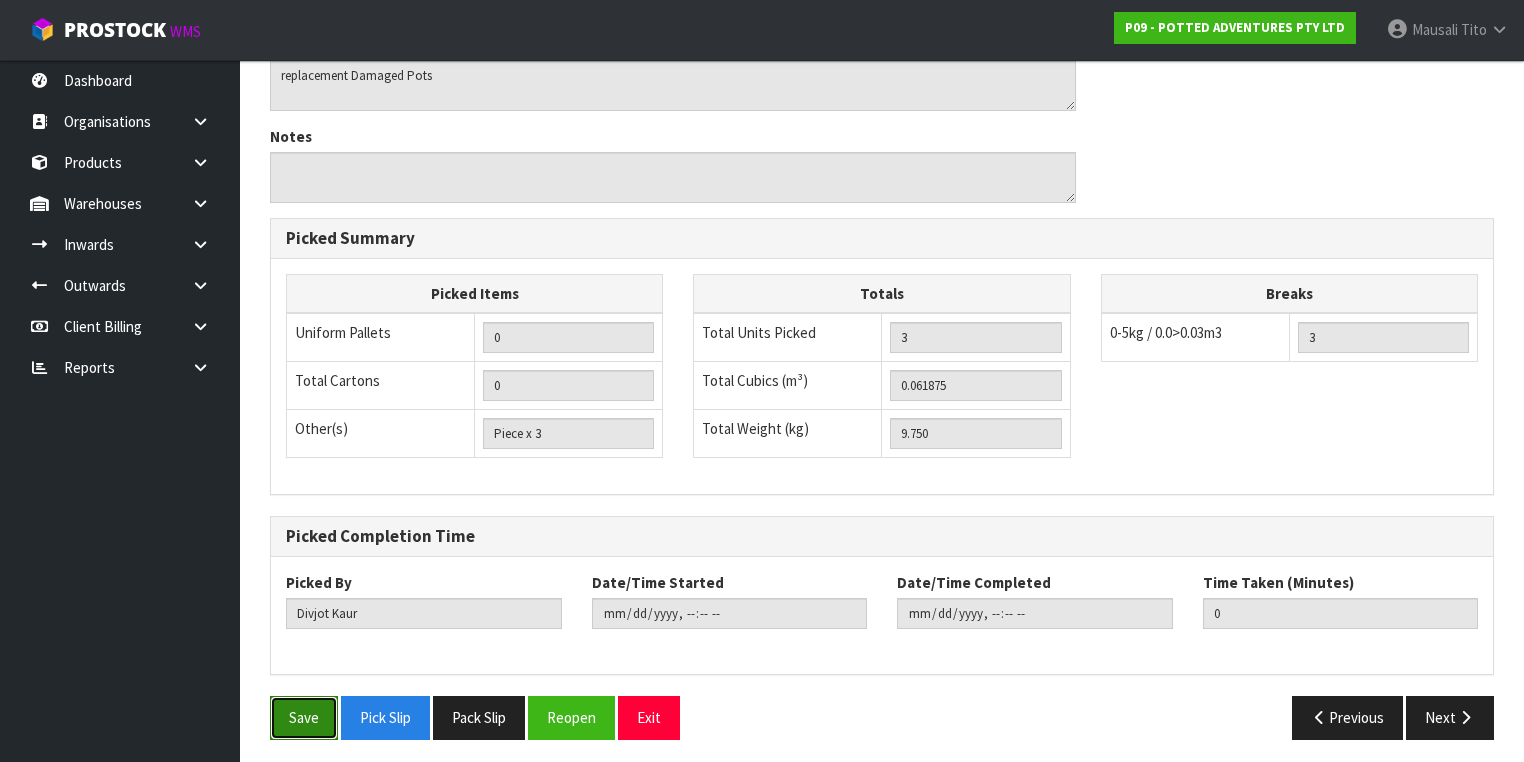 click on "Save" at bounding box center [304, 717] 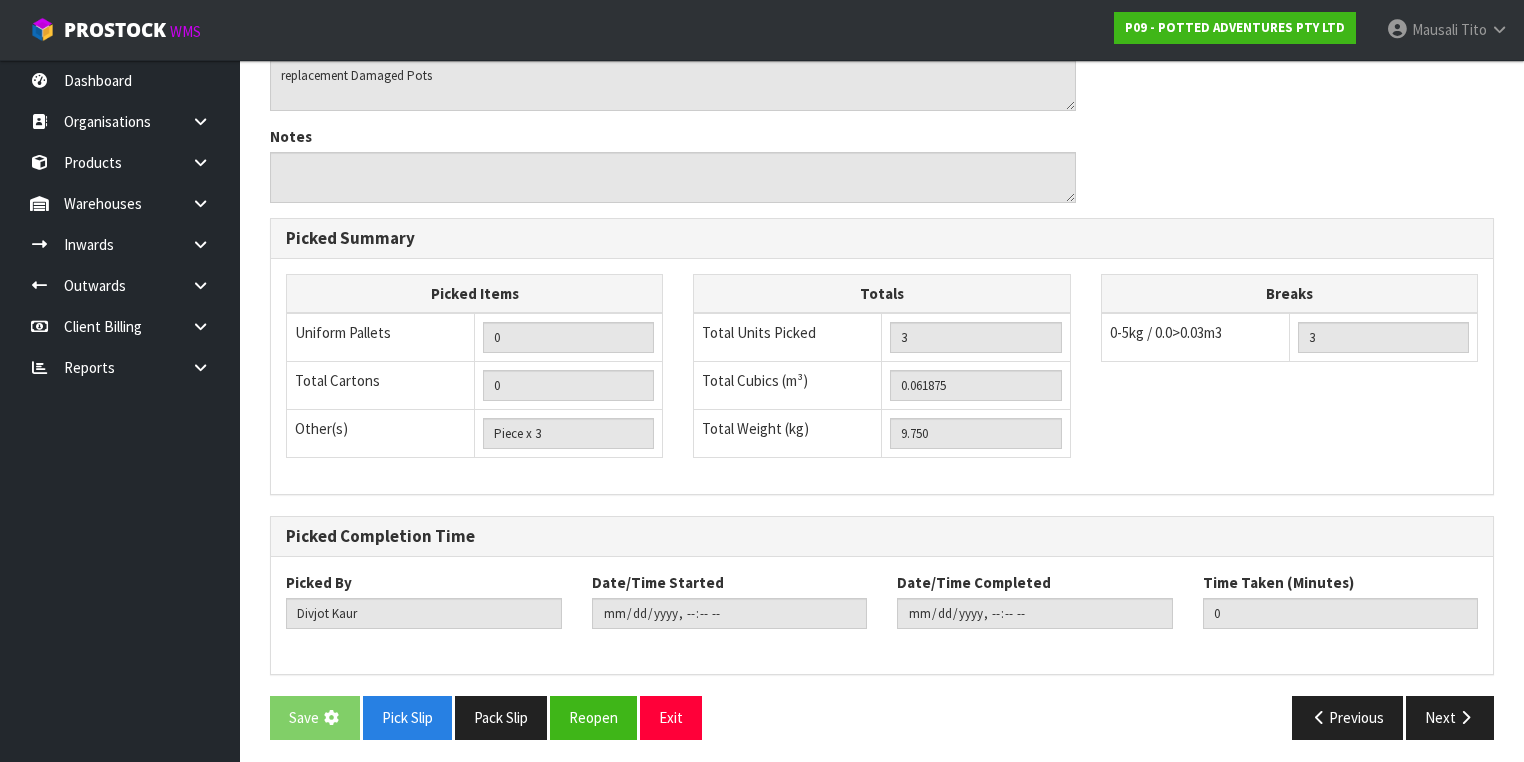 scroll, scrollTop: 0, scrollLeft: 0, axis: both 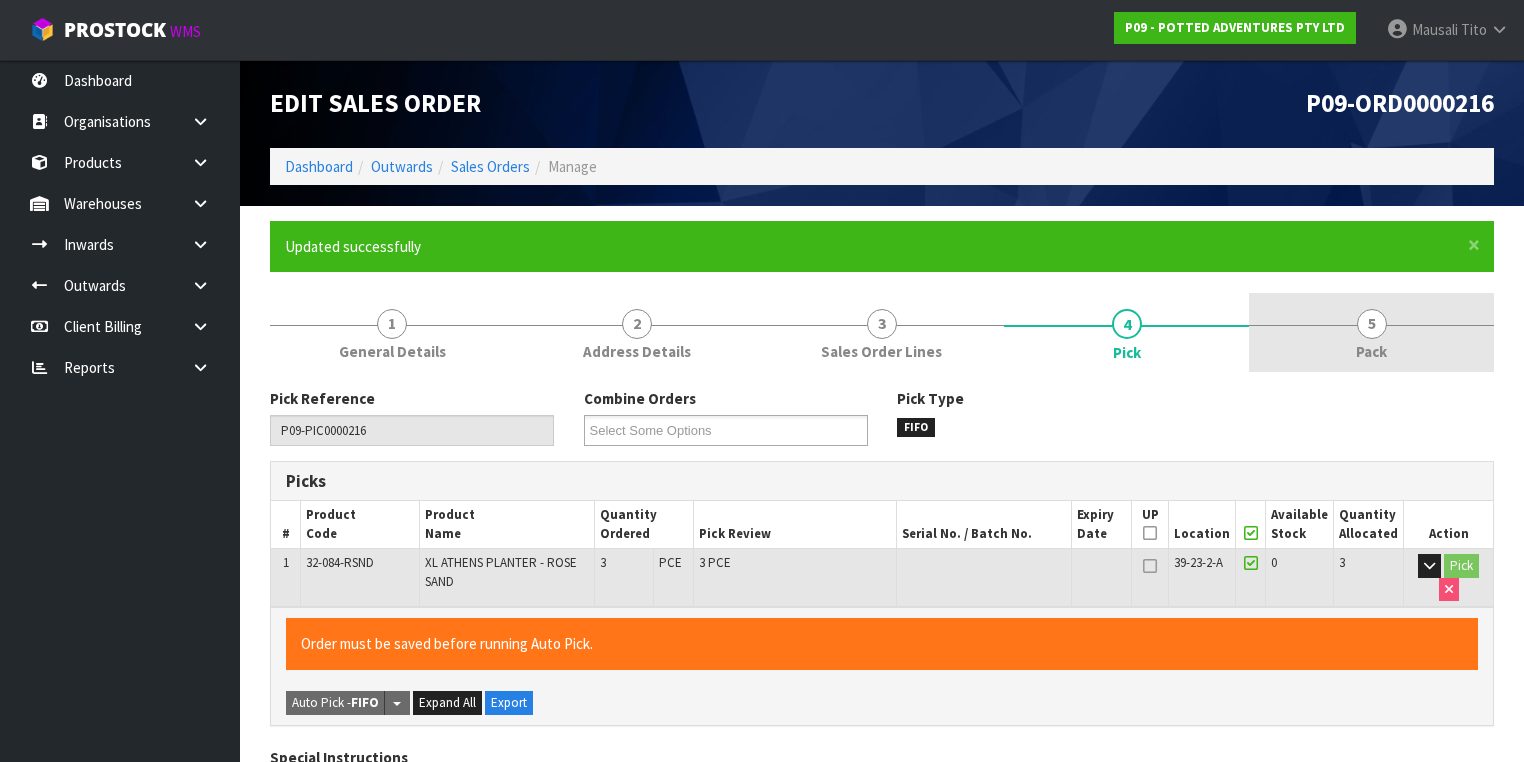 type on "Mausali Tito" 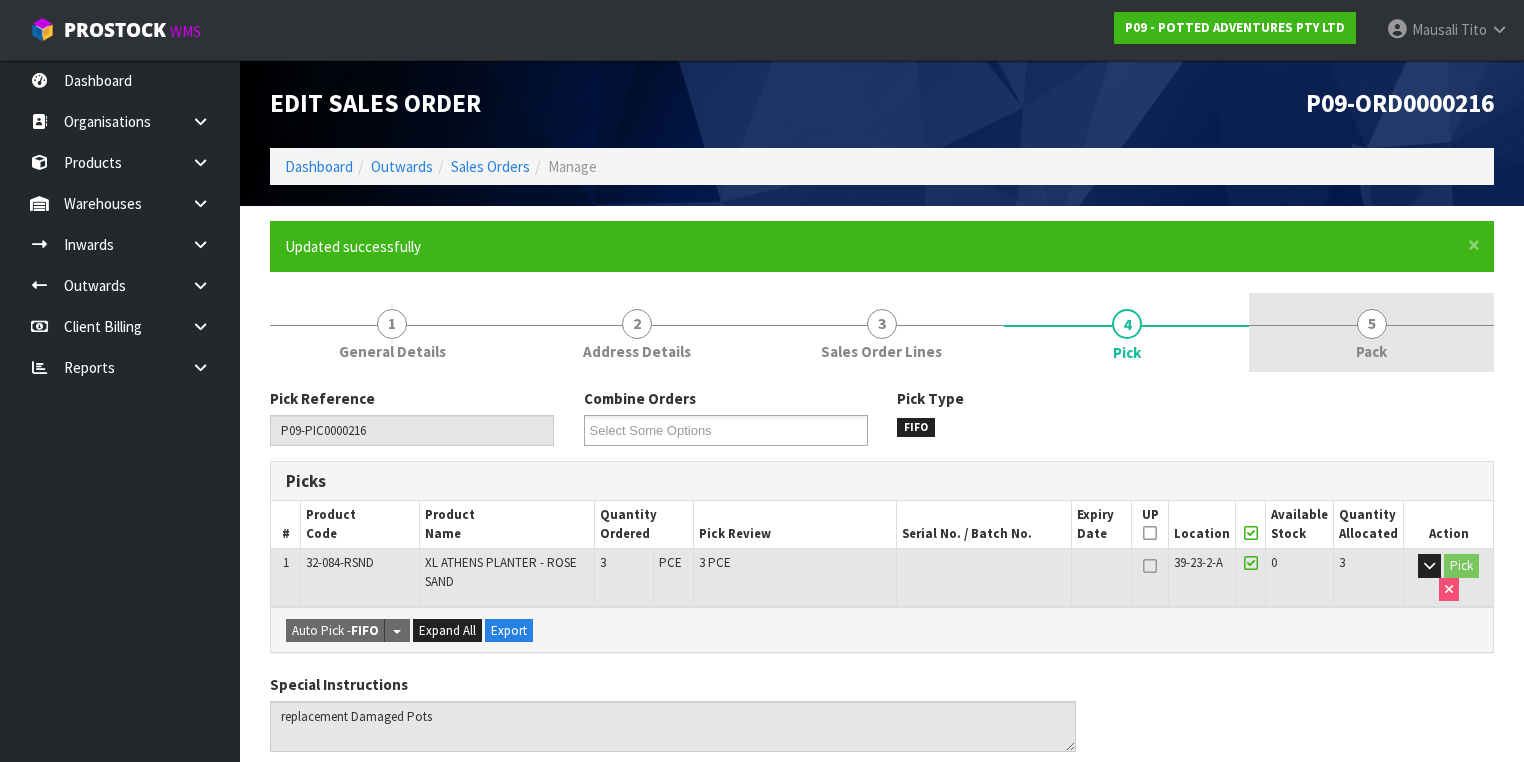 click on "5
Pack" at bounding box center (1371, 332) 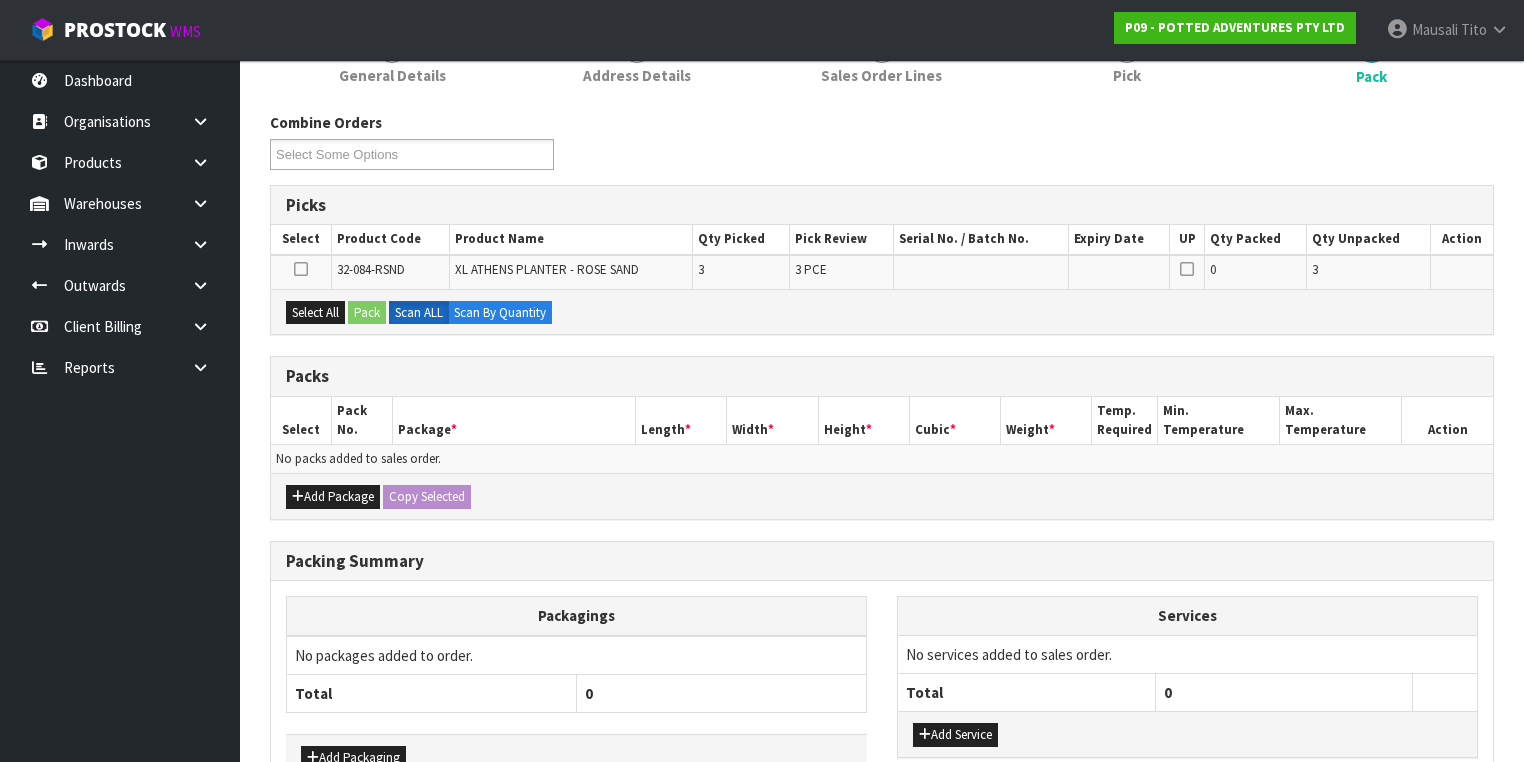 scroll, scrollTop: 395, scrollLeft: 0, axis: vertical 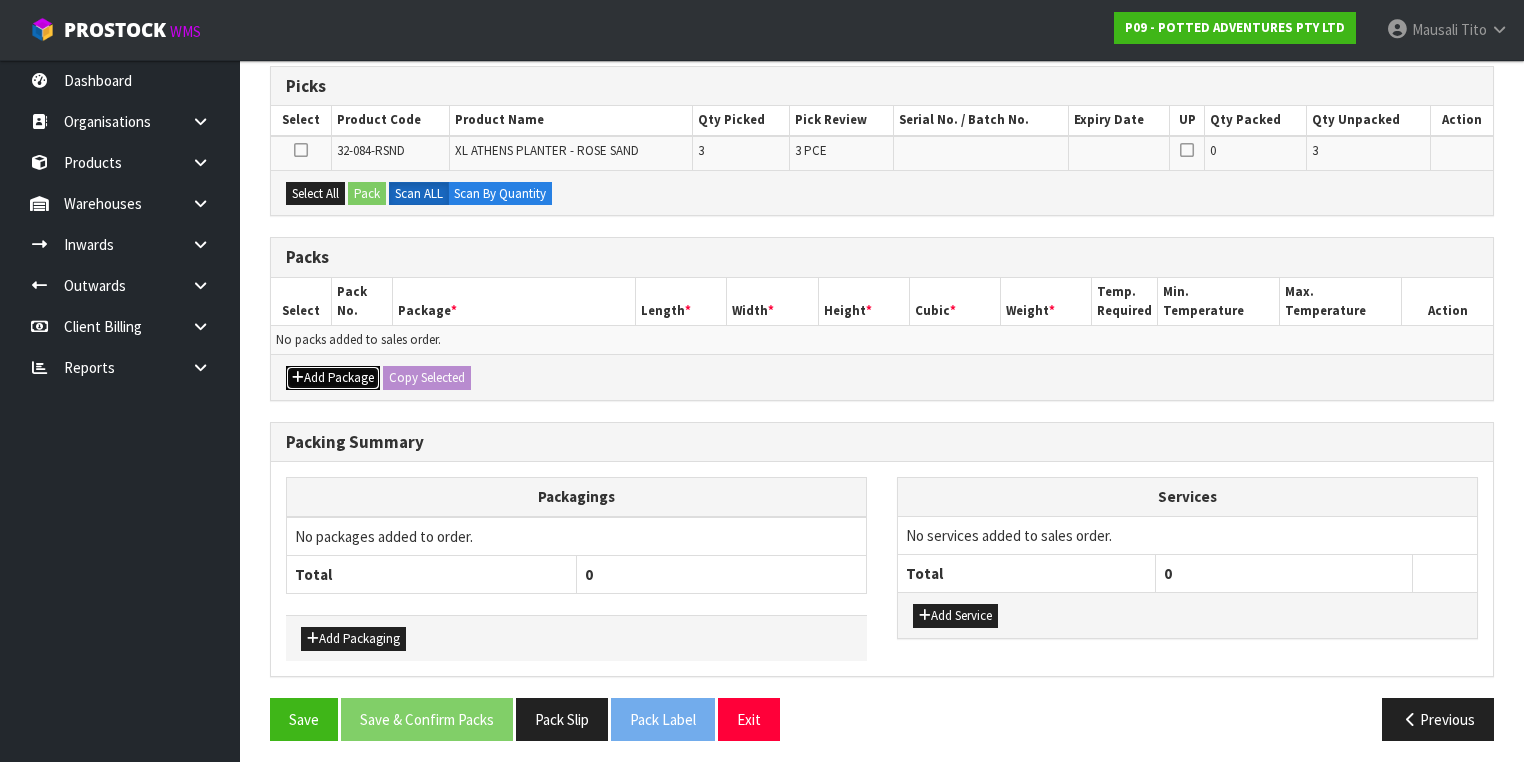 click on "Add Package" at bounding box center (333, 378) 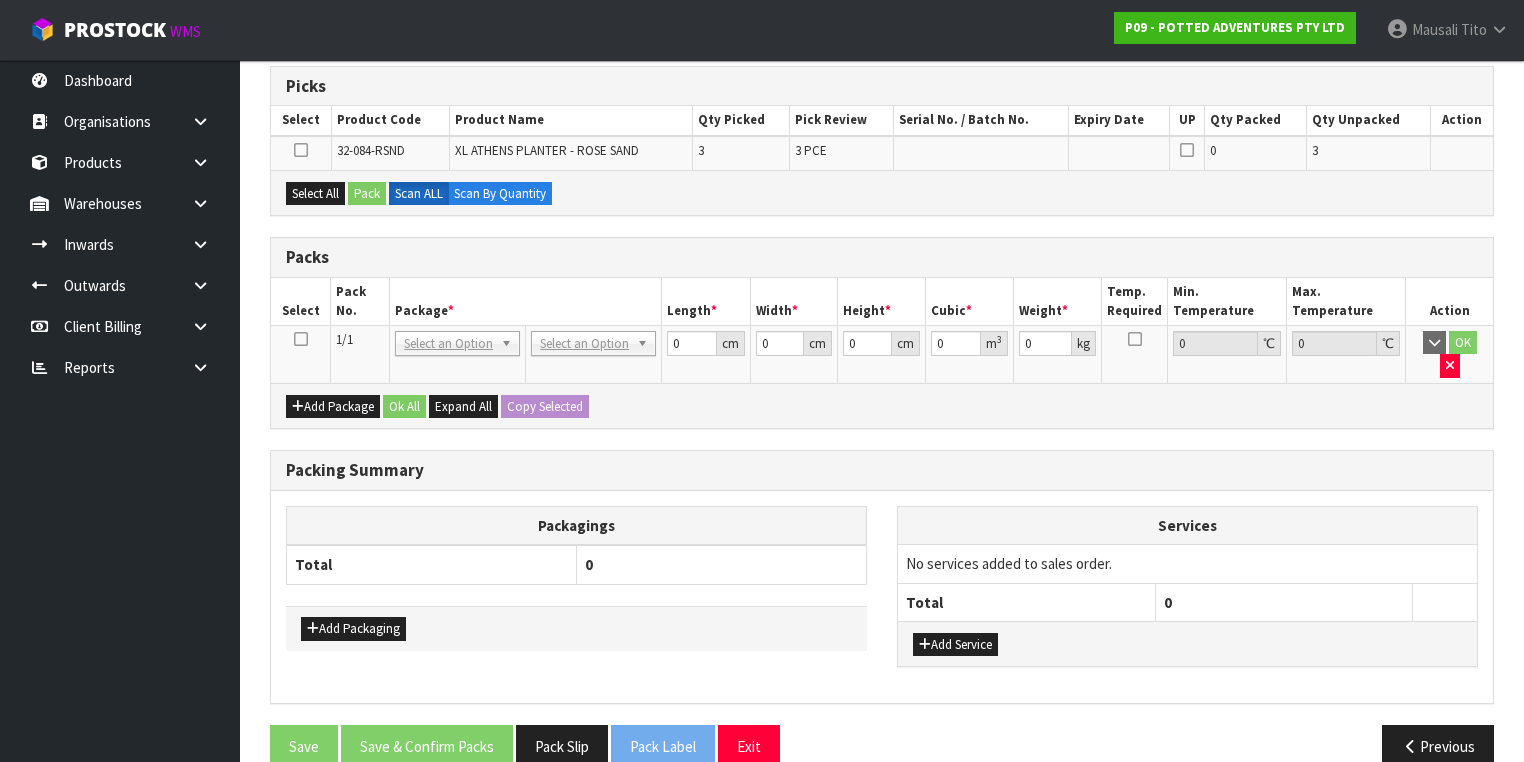 click at bounding box center [301, 339] 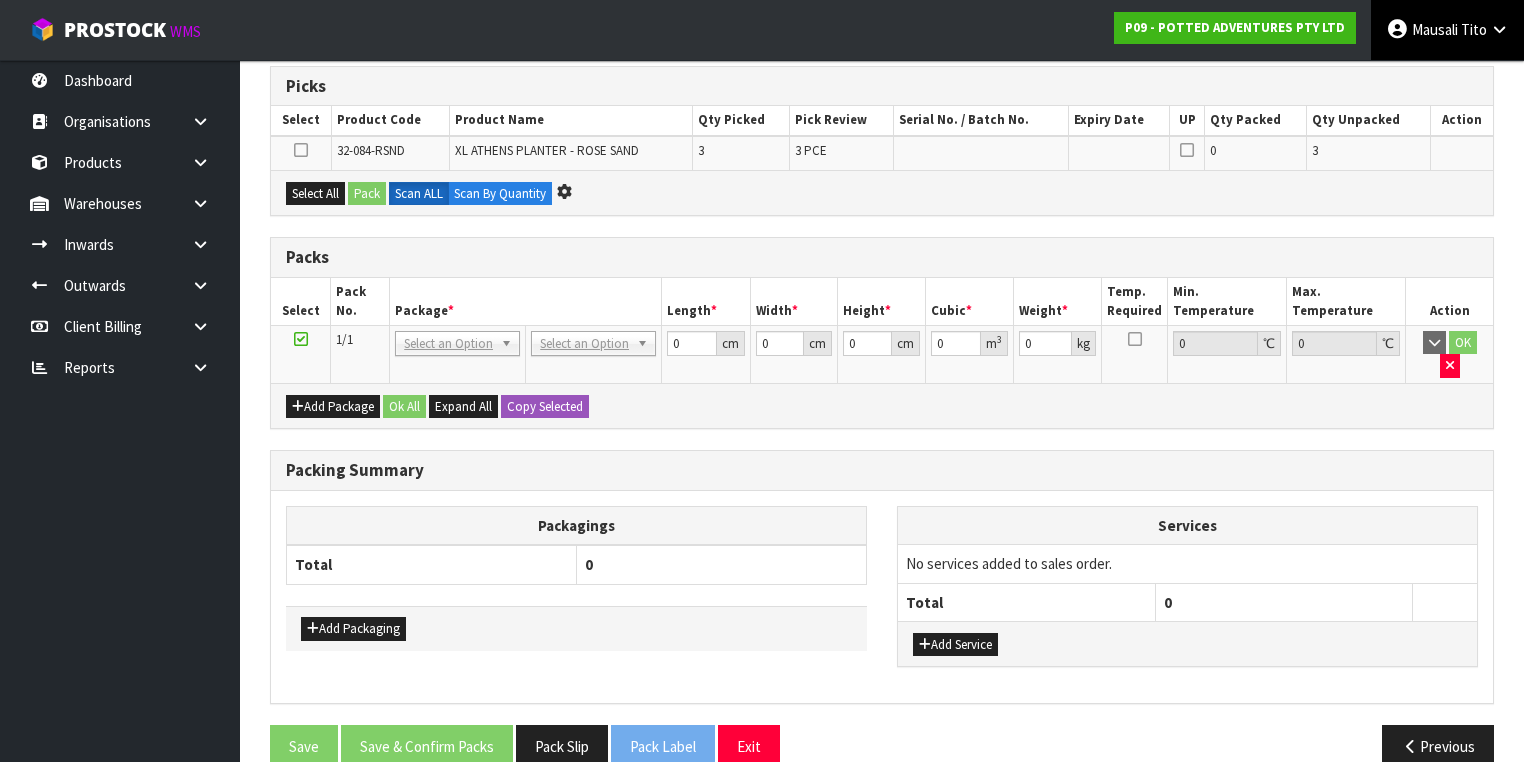 scroll, scrollTop: 0, scrollLeft: 0, axis: both 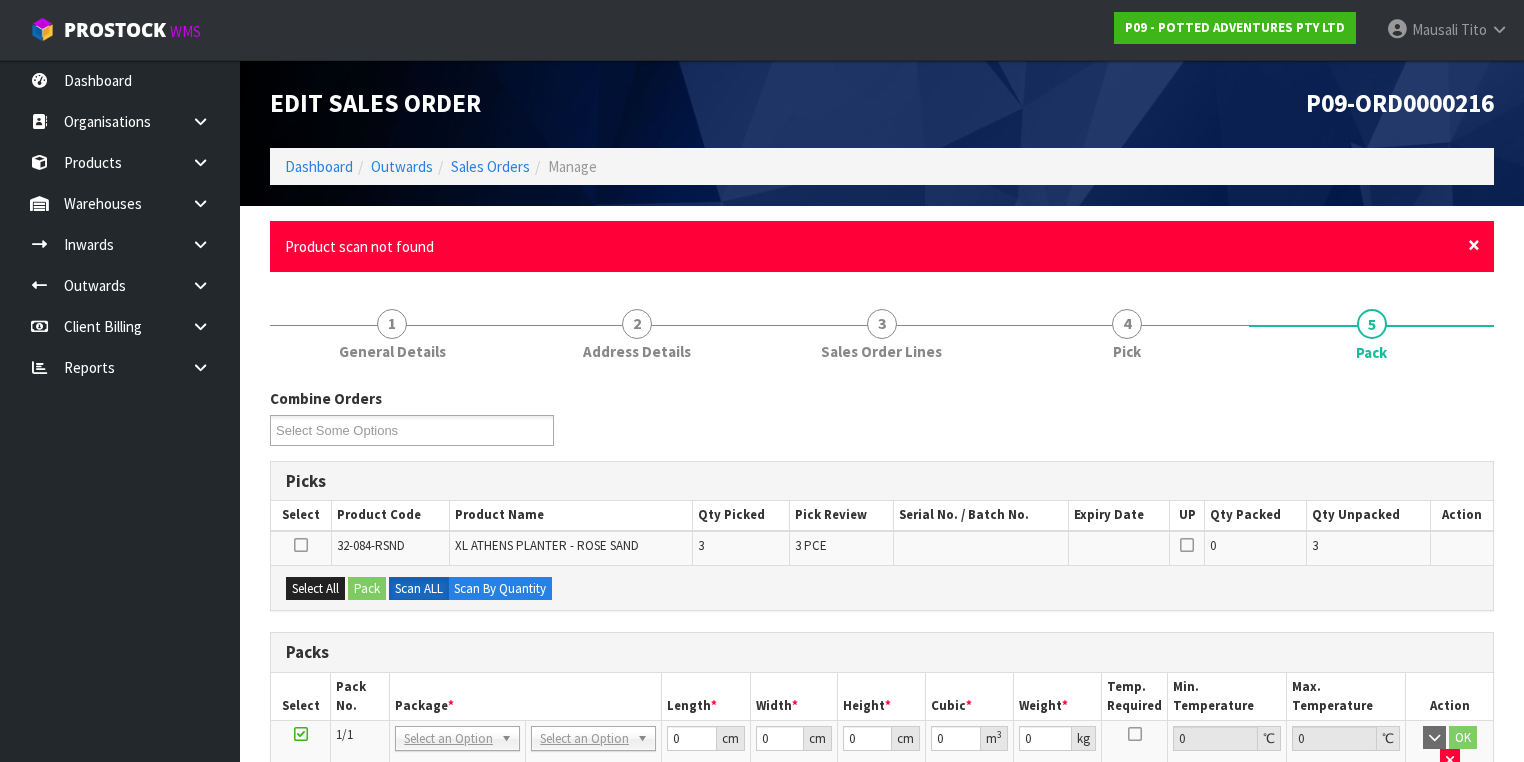 click on "×" at bounding box center [1474, 245] 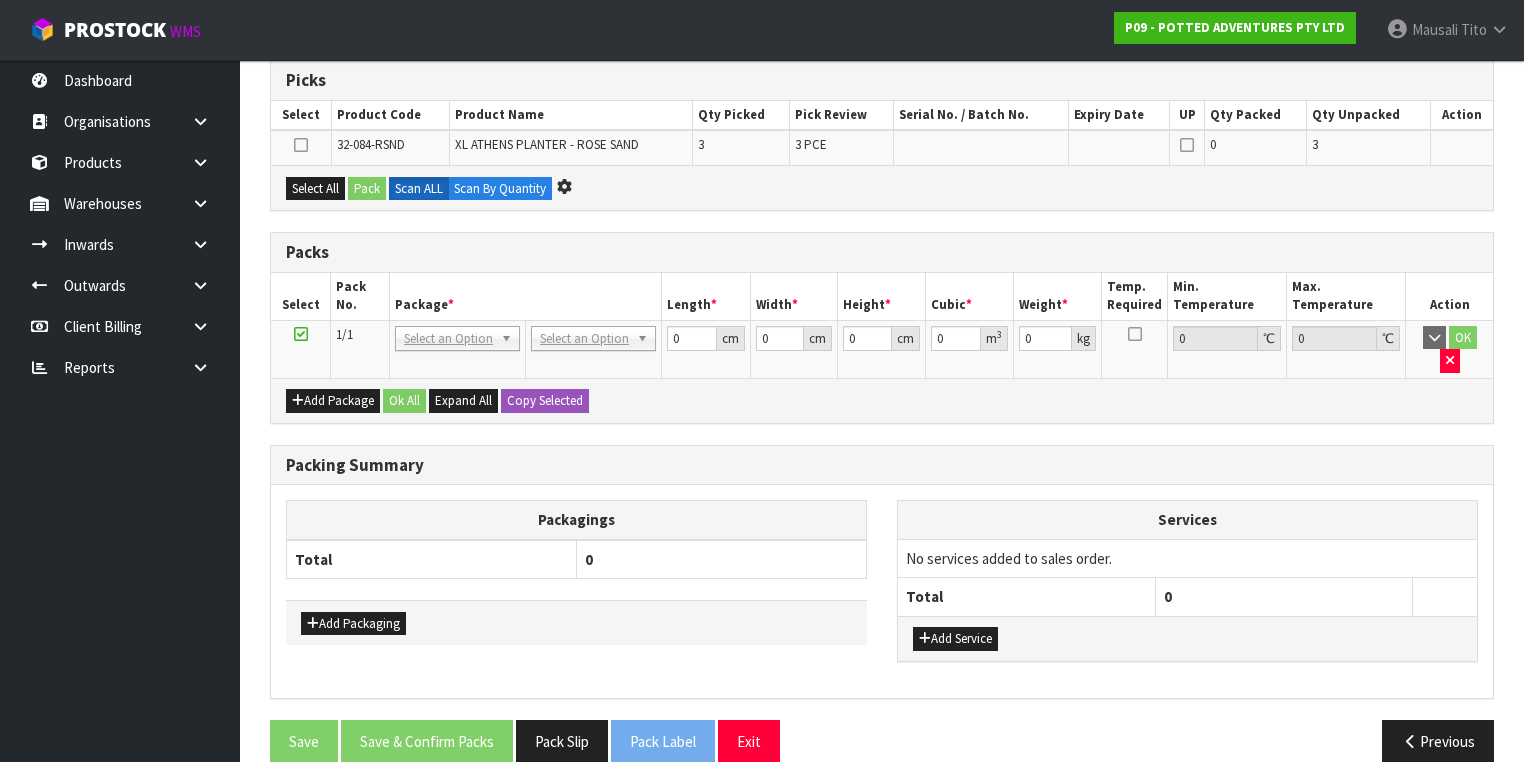 scroll, scrollTop: 0, scrollLeft: 0, axis: both 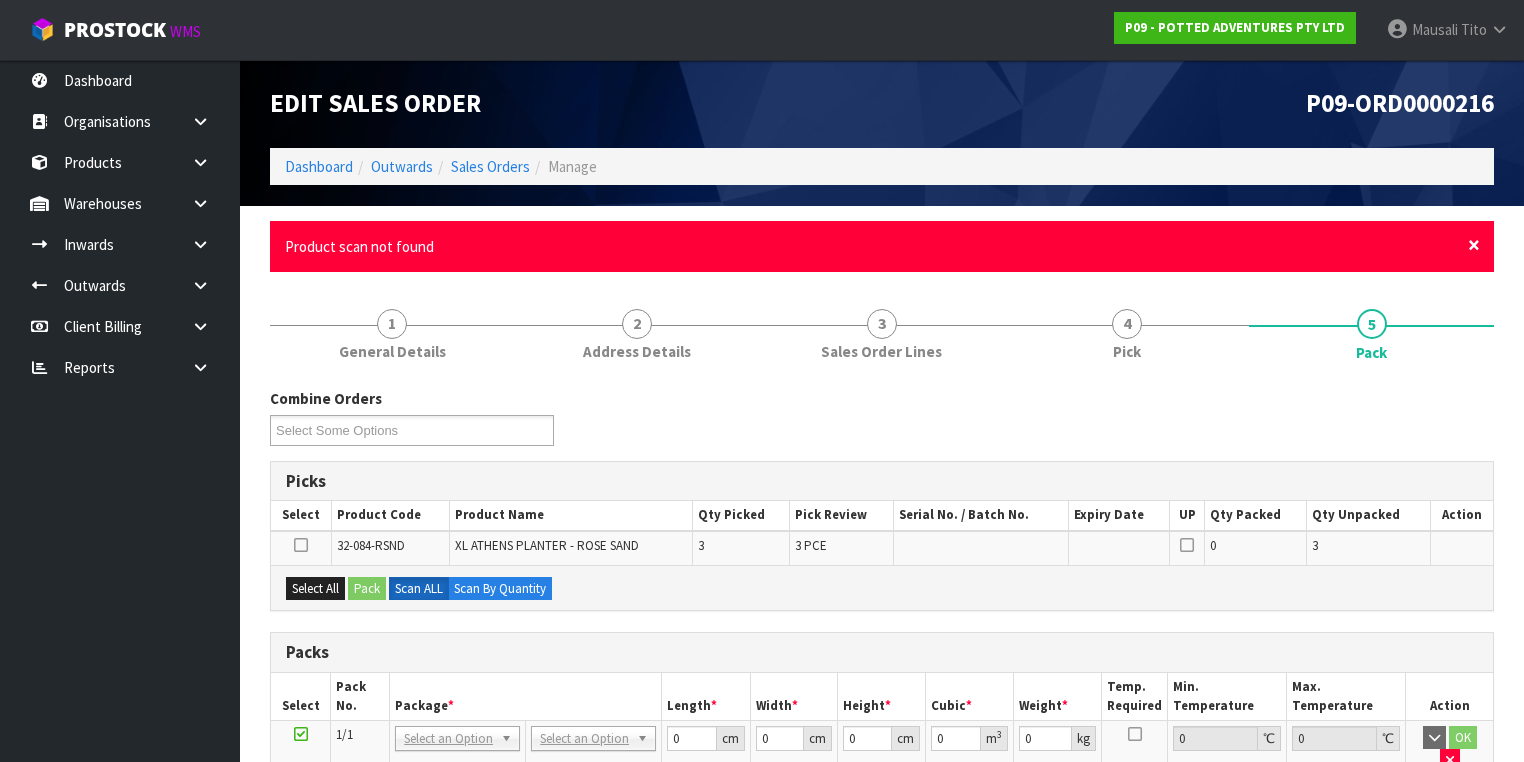 click on "×" at bounding box center (1474, 245) 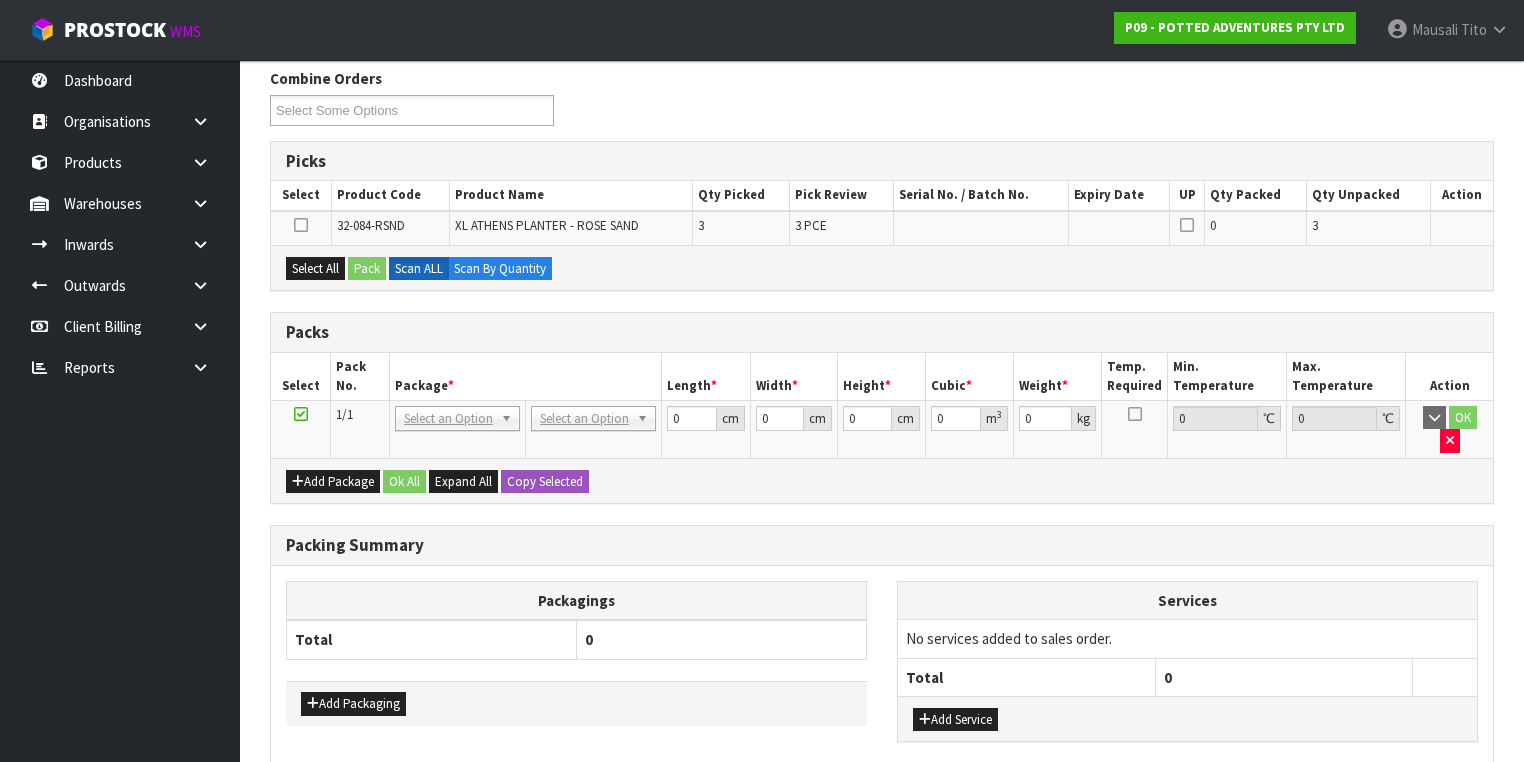 scroll, scrollTop: 0, scrollLeft: 0, axis: both 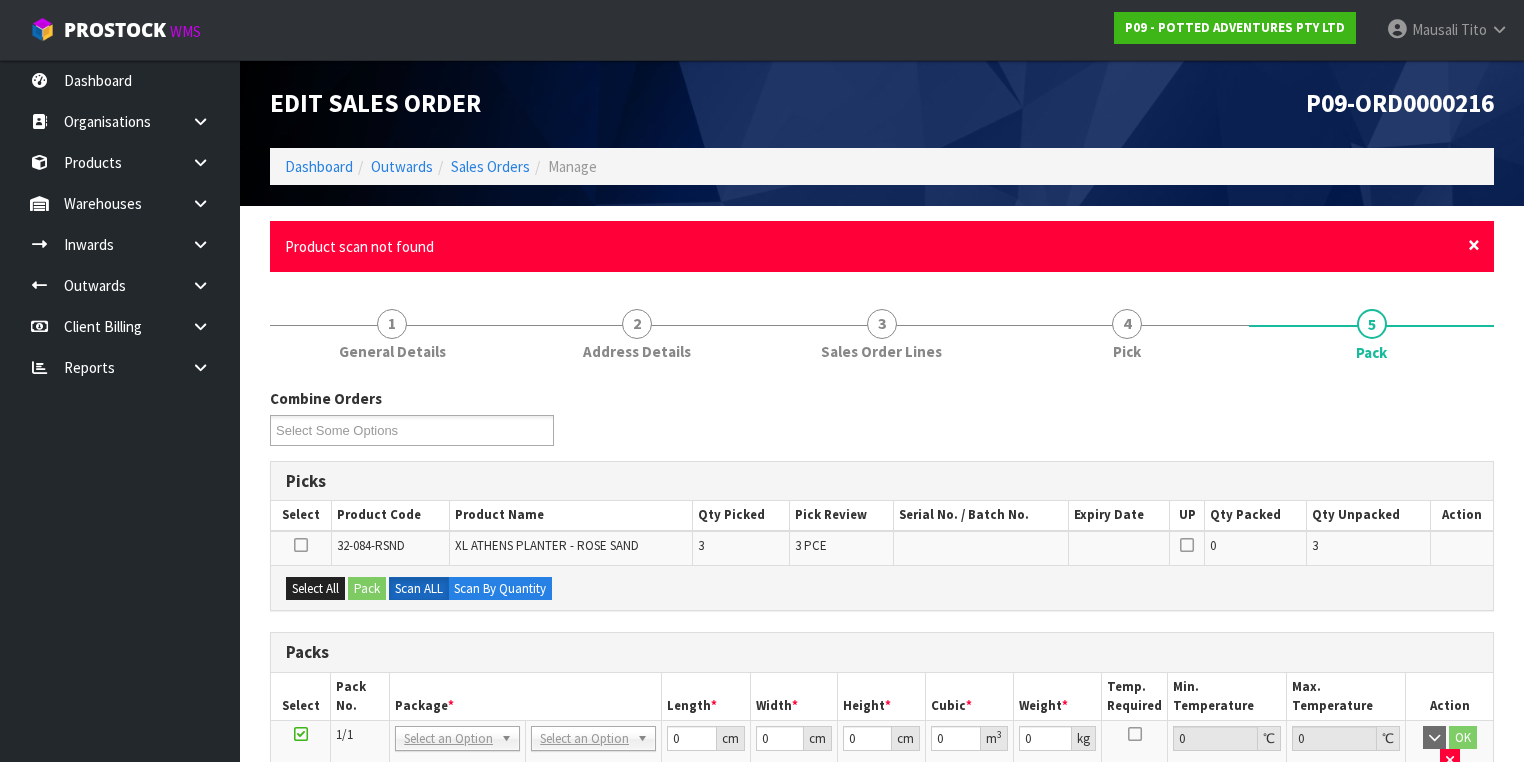 click on "×" at bounding box center (1474, 245) 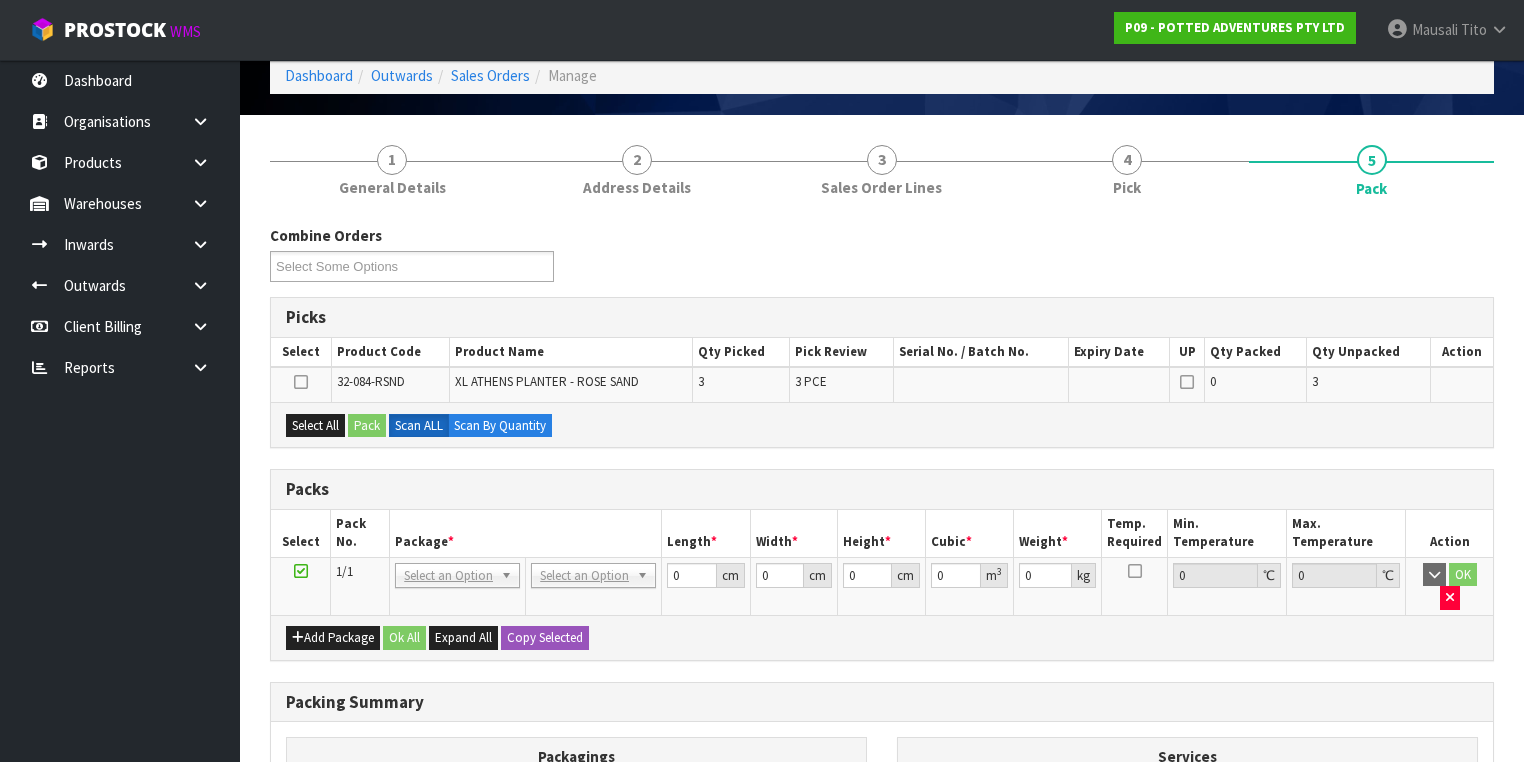 scroll, scrollTop: 240, scrollLeft: 0, axis: vertical 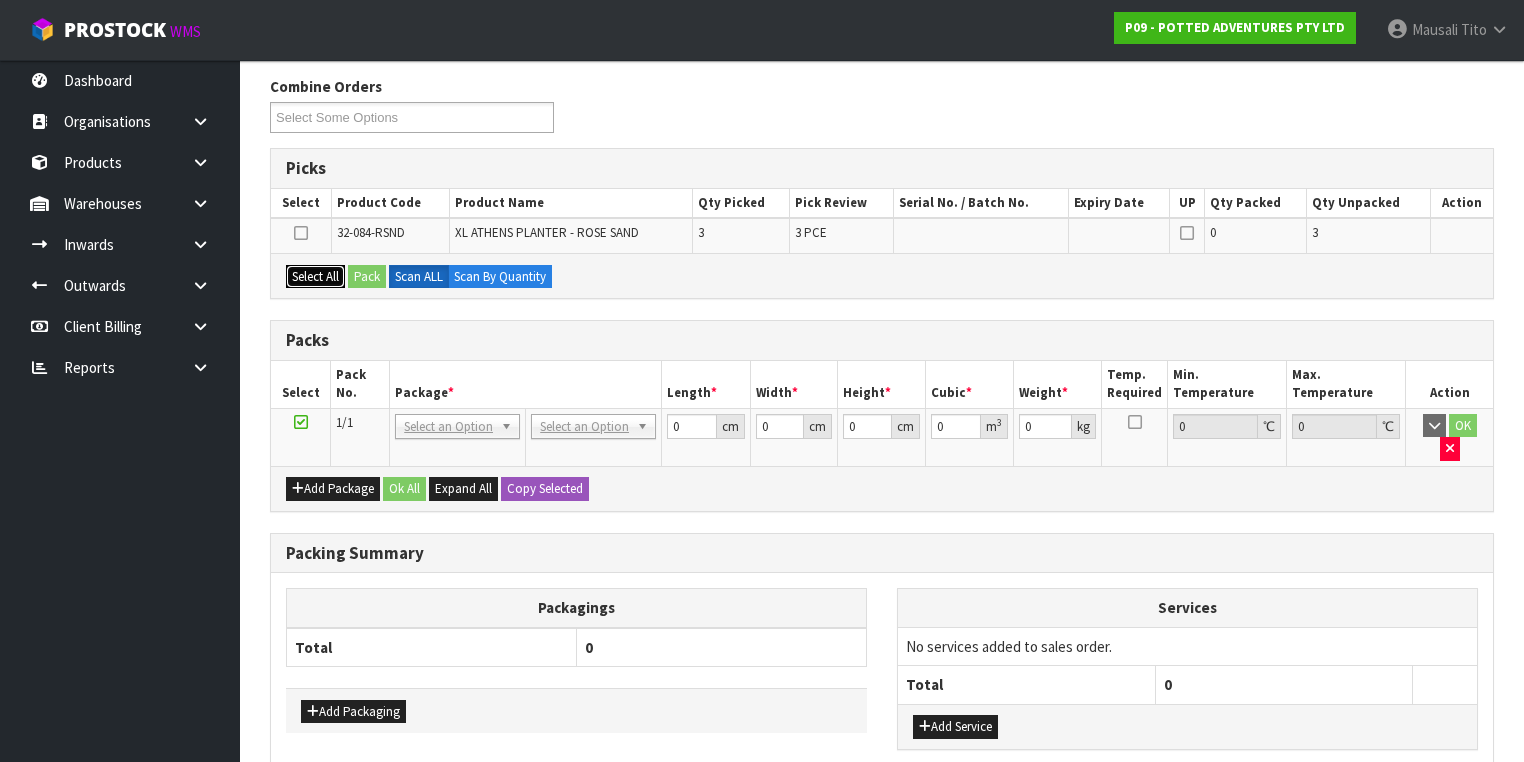 drag, startPoint x: 293, startPoint y: 272, endPoint x: 350, endPoint y: 269, distance: 57.07889 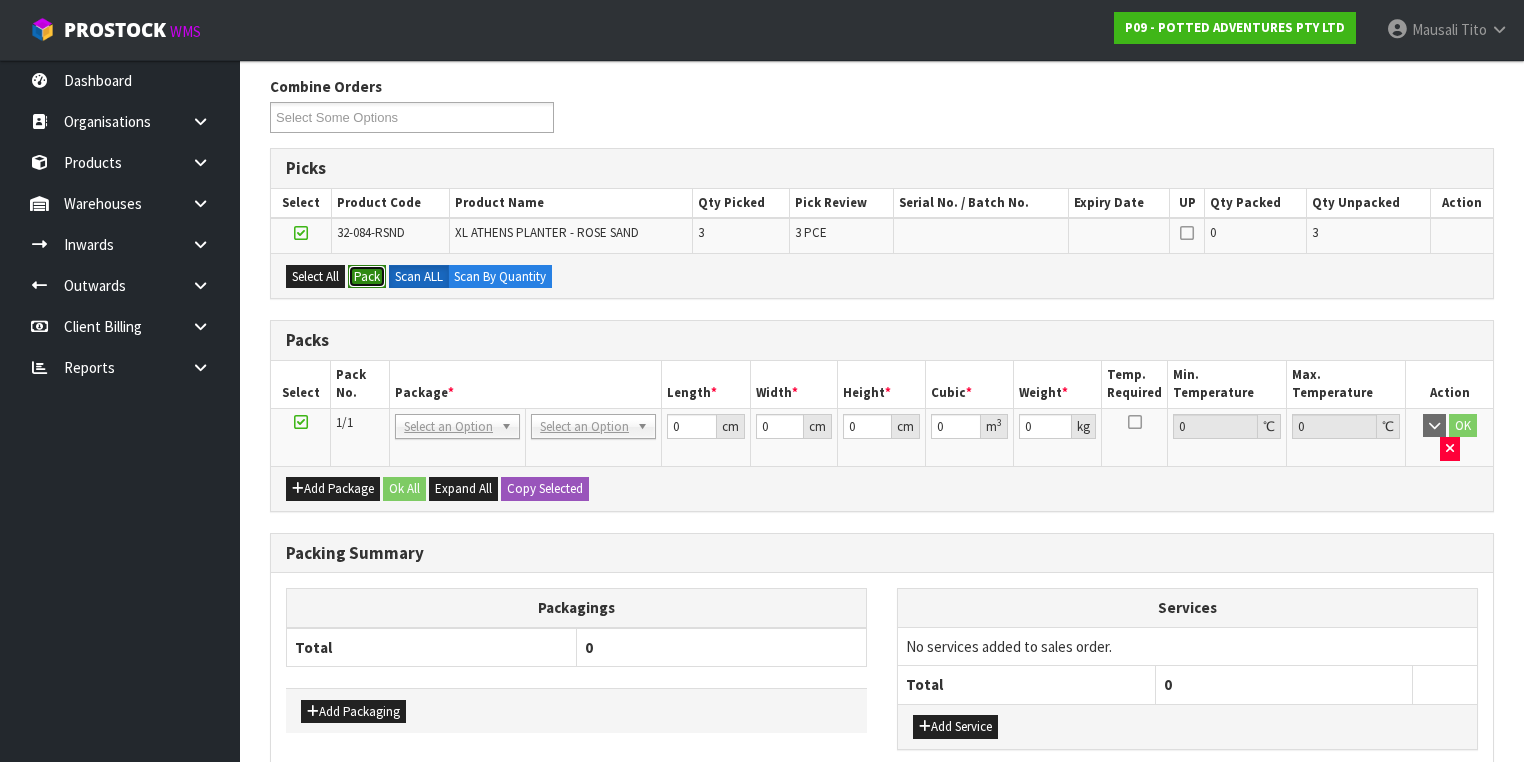click on "Pack" at bounding box center [367, 277] 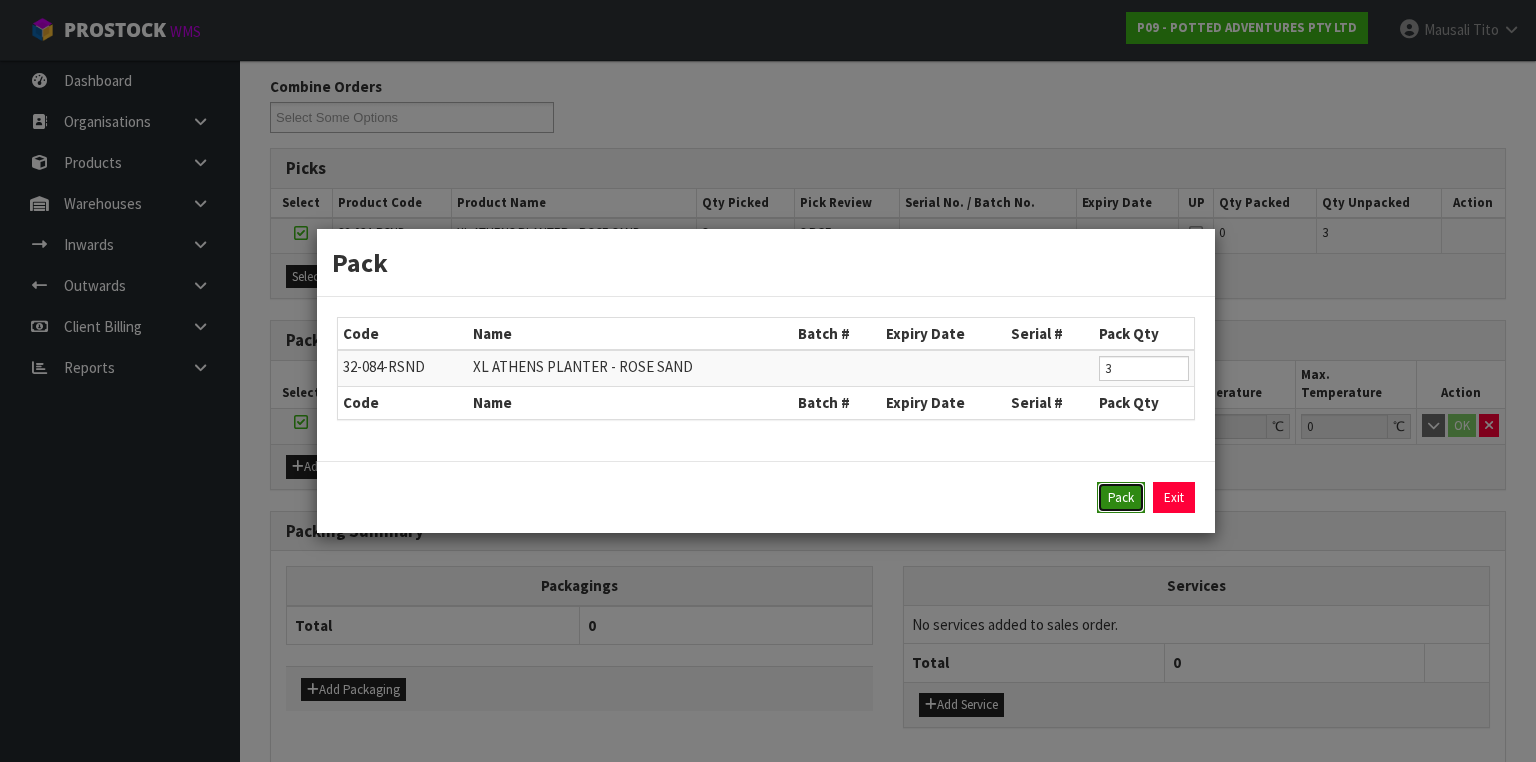 click on "Pack" at bounding box center (1121, 498) 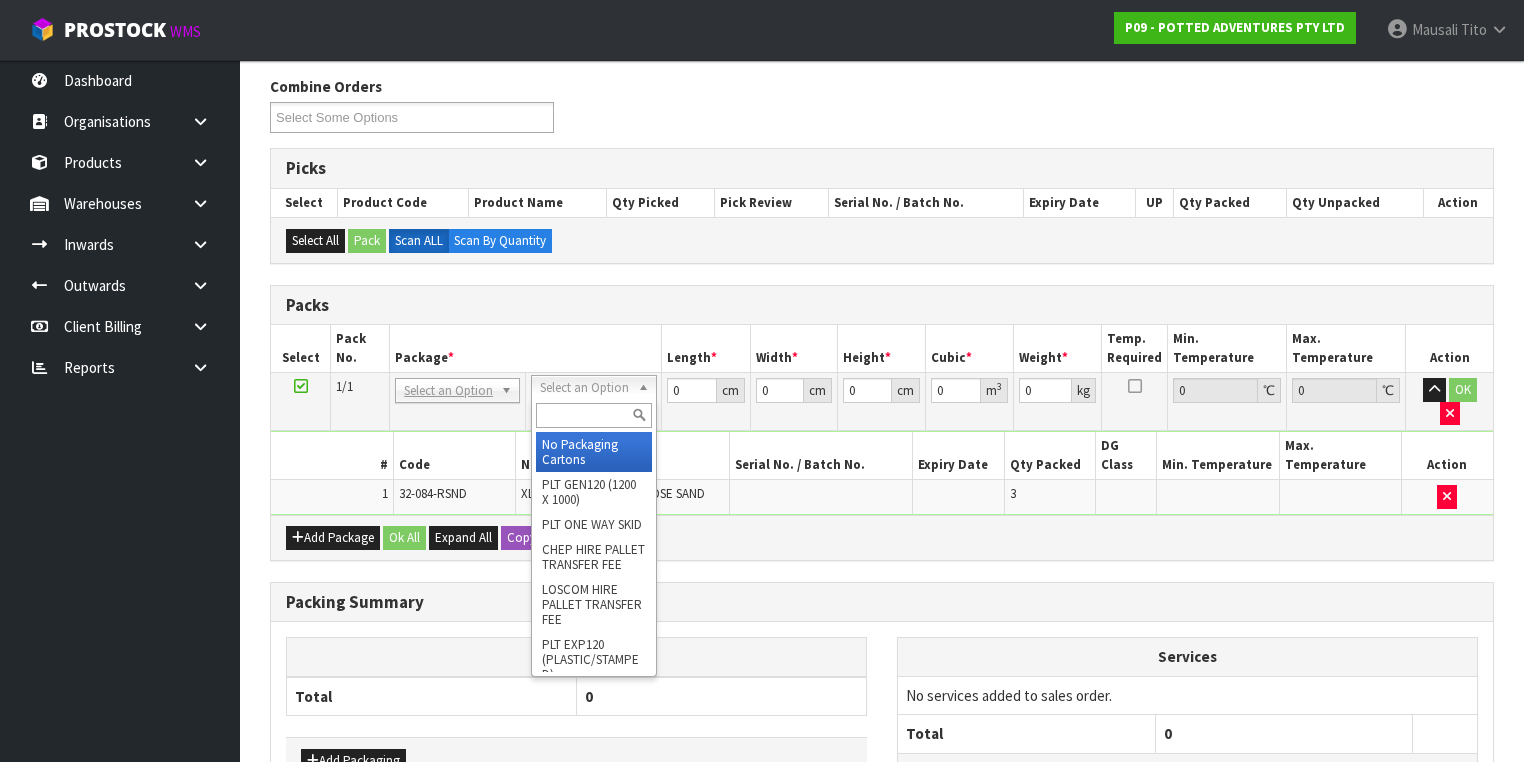 click at bounding box center (593, 415) 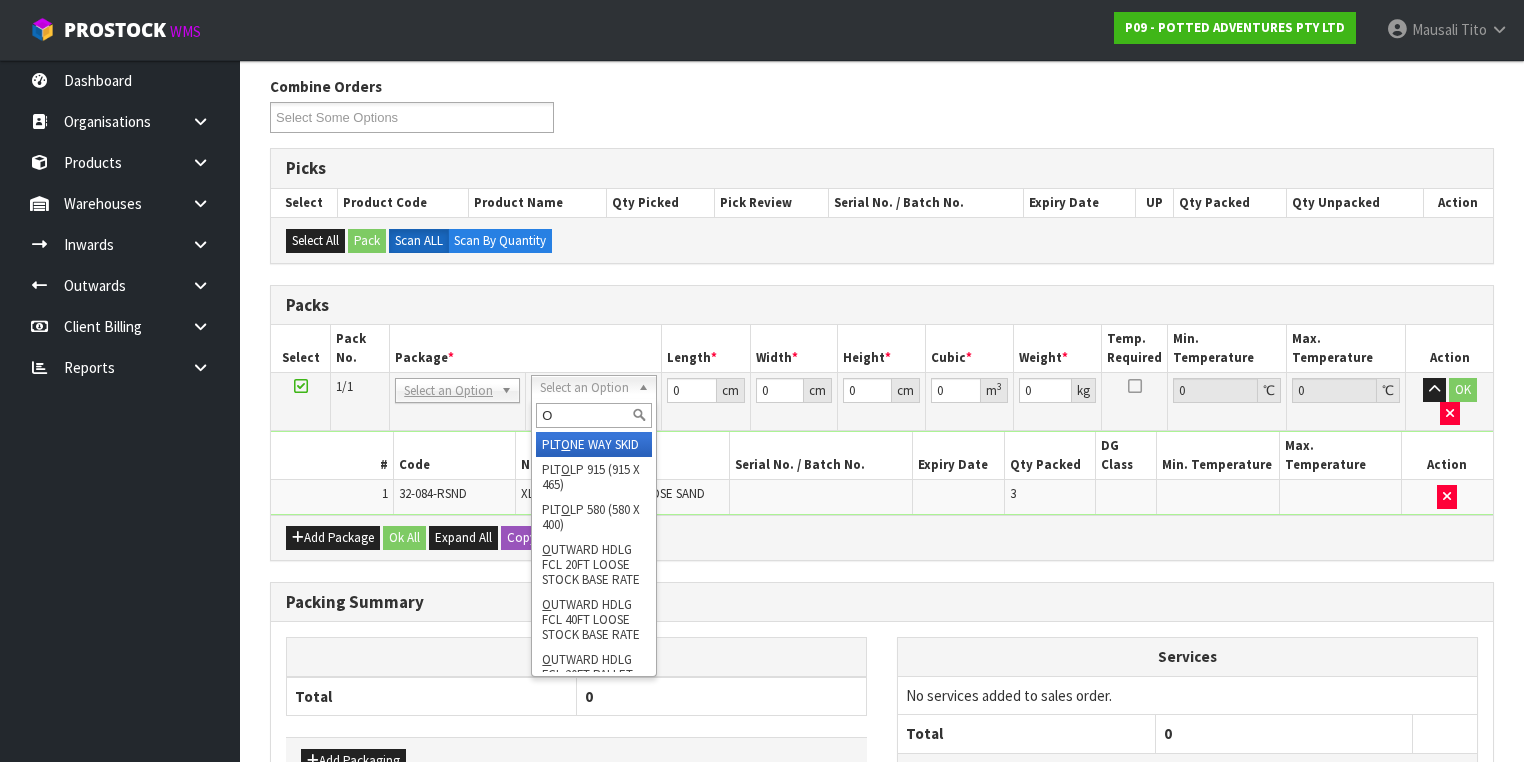 type on "OC" 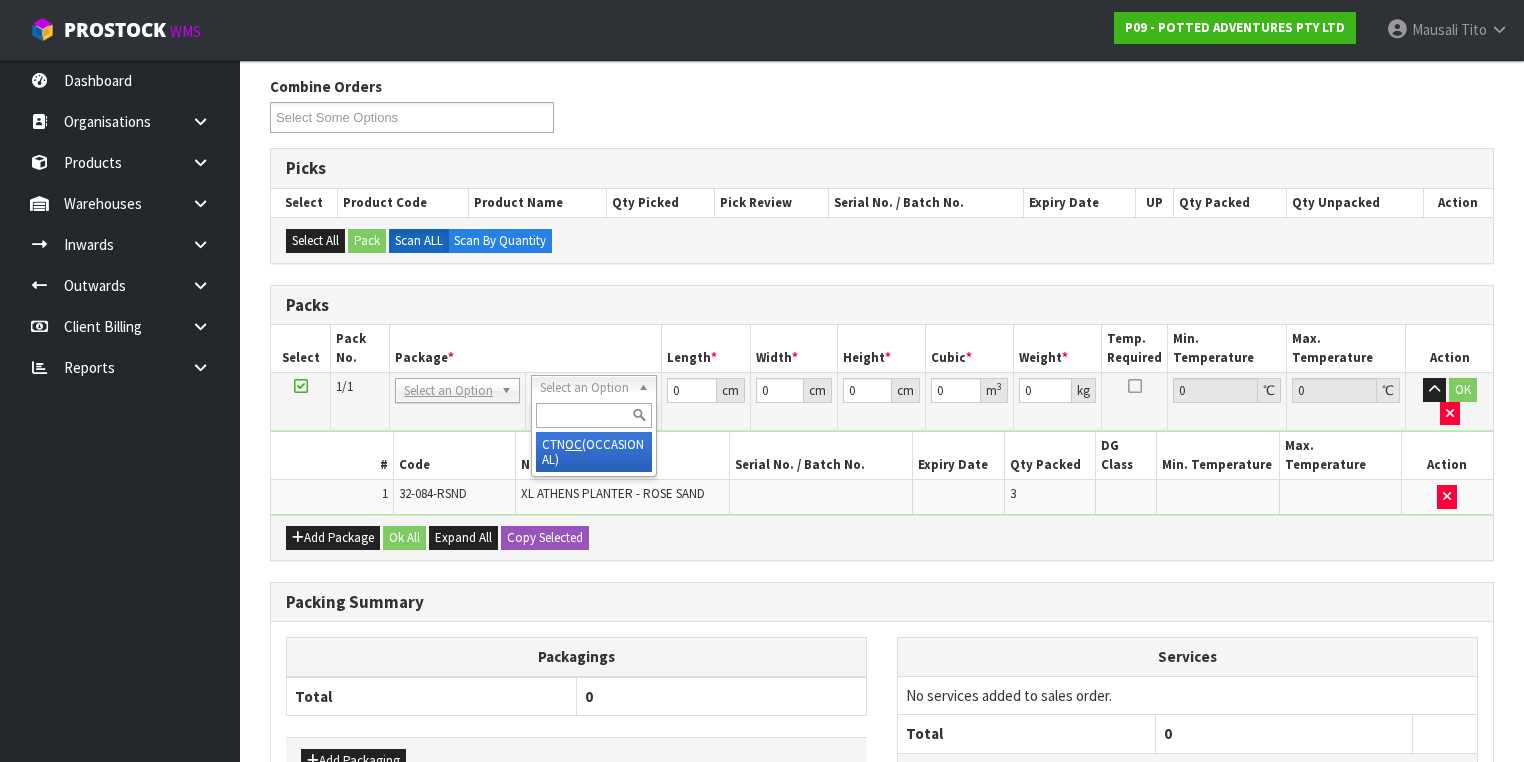 type on "9.75" 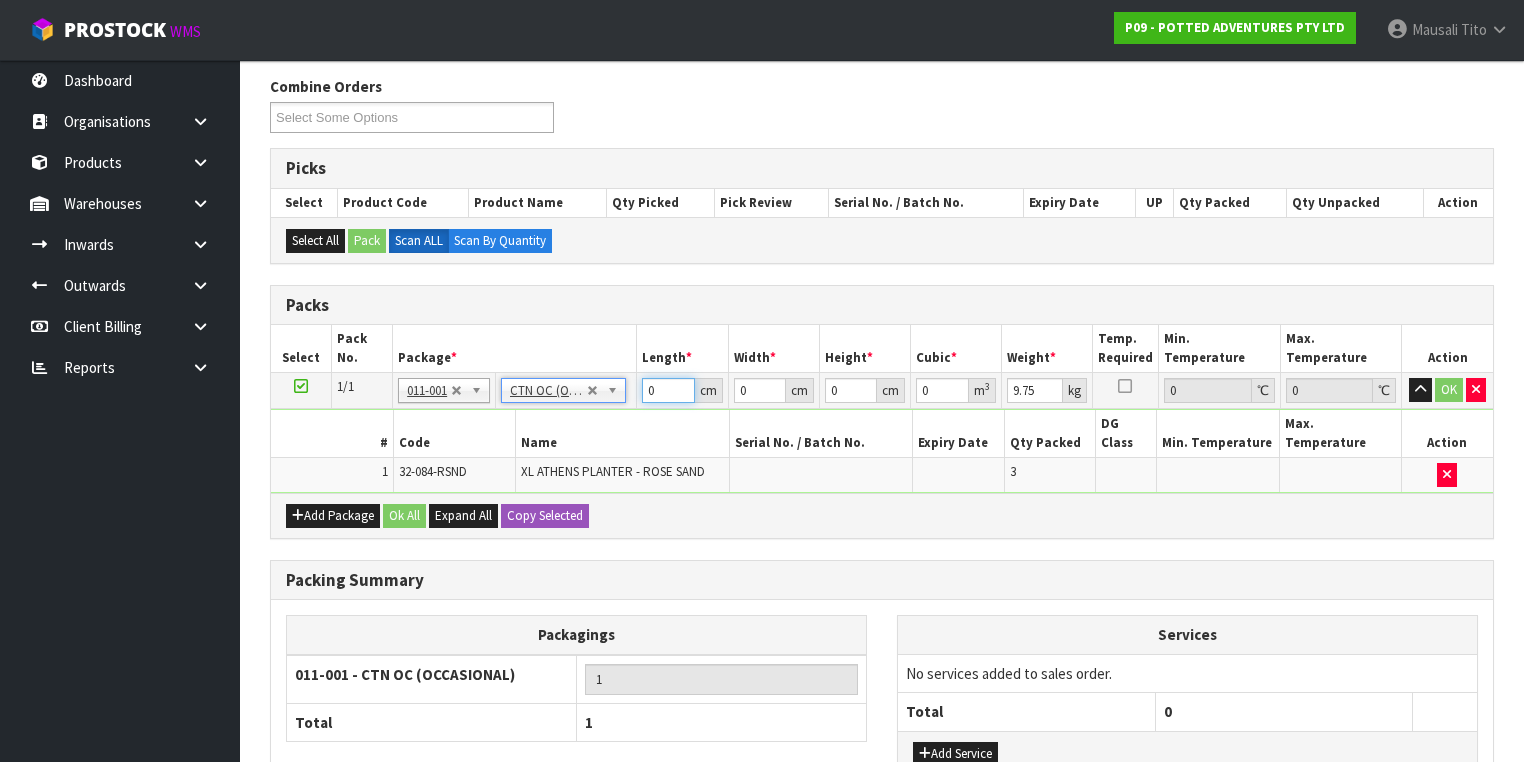 drag, startPoint x: 660, startPoint y: 391, endPoint x: 628, endPoint y: 401, distance: 33.526108 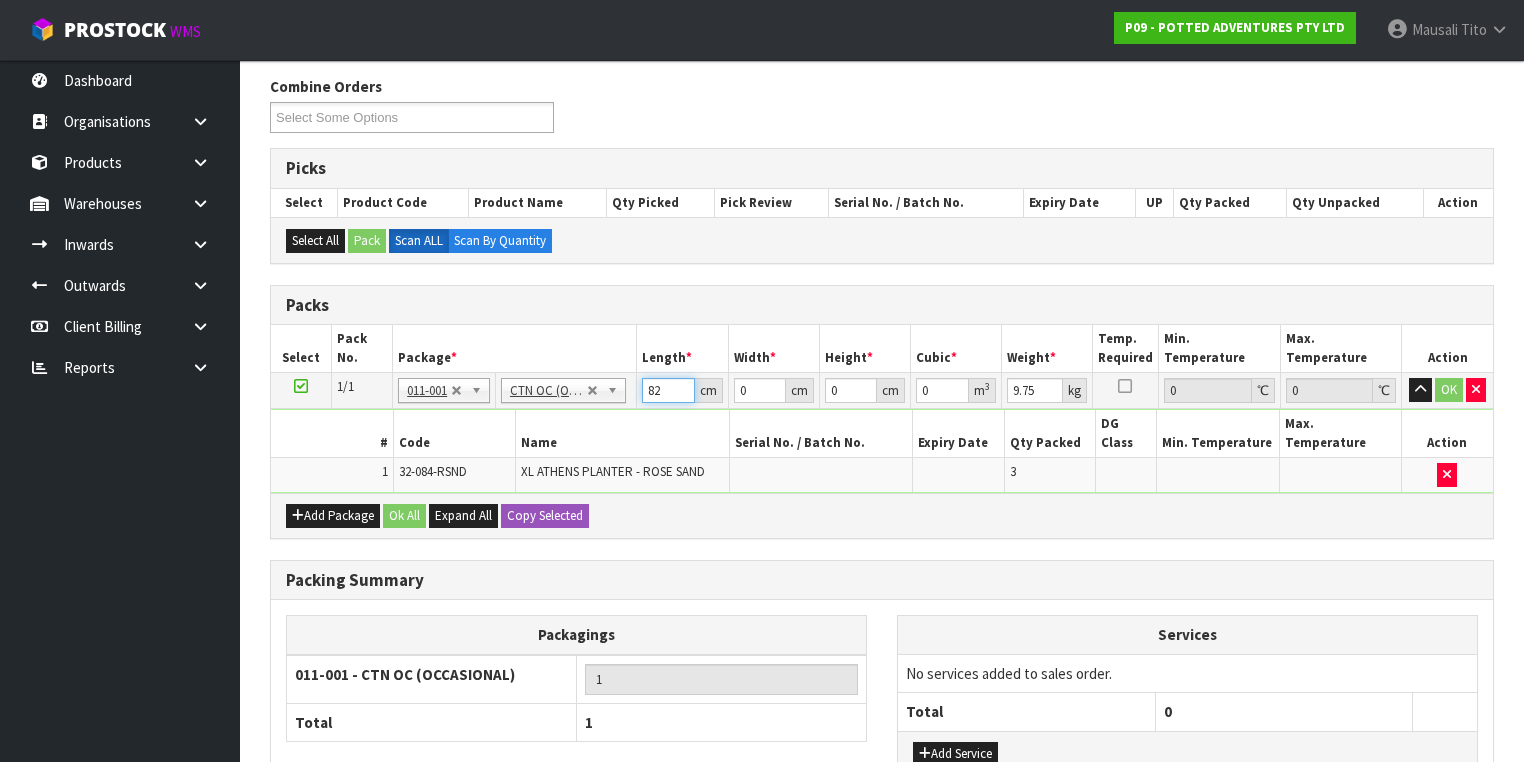 type on "82" 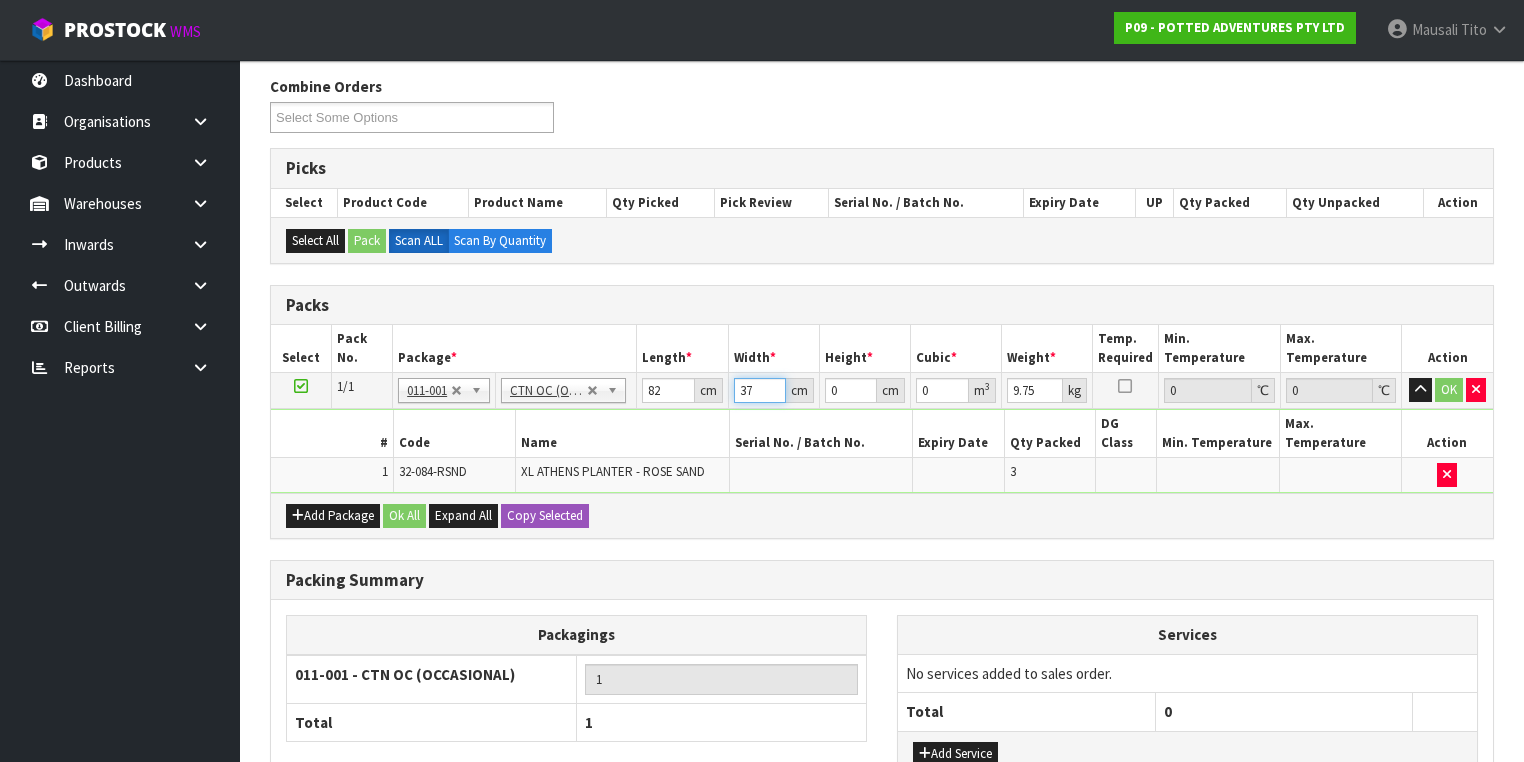 type on "37" 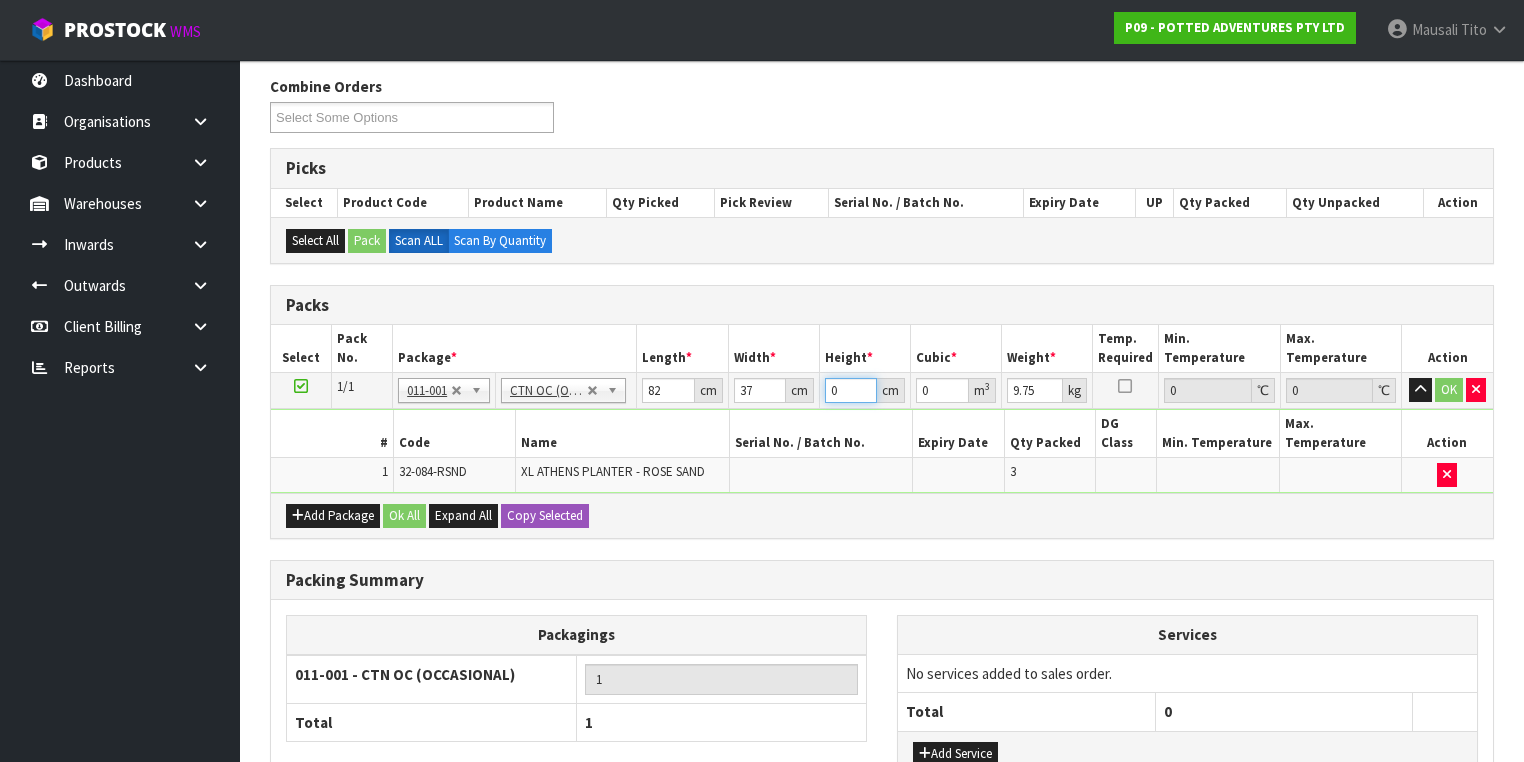 type on "2" 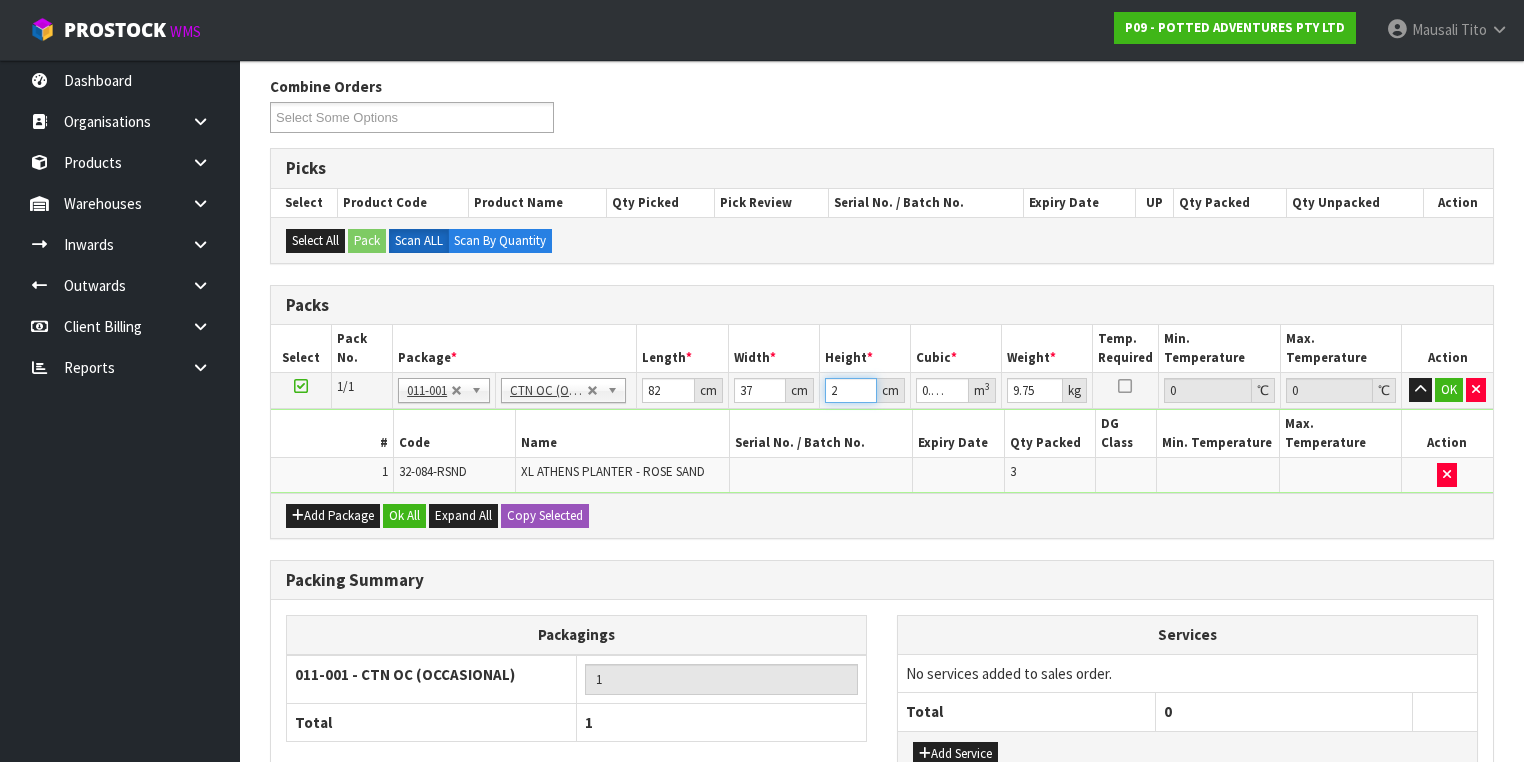 type on "29" 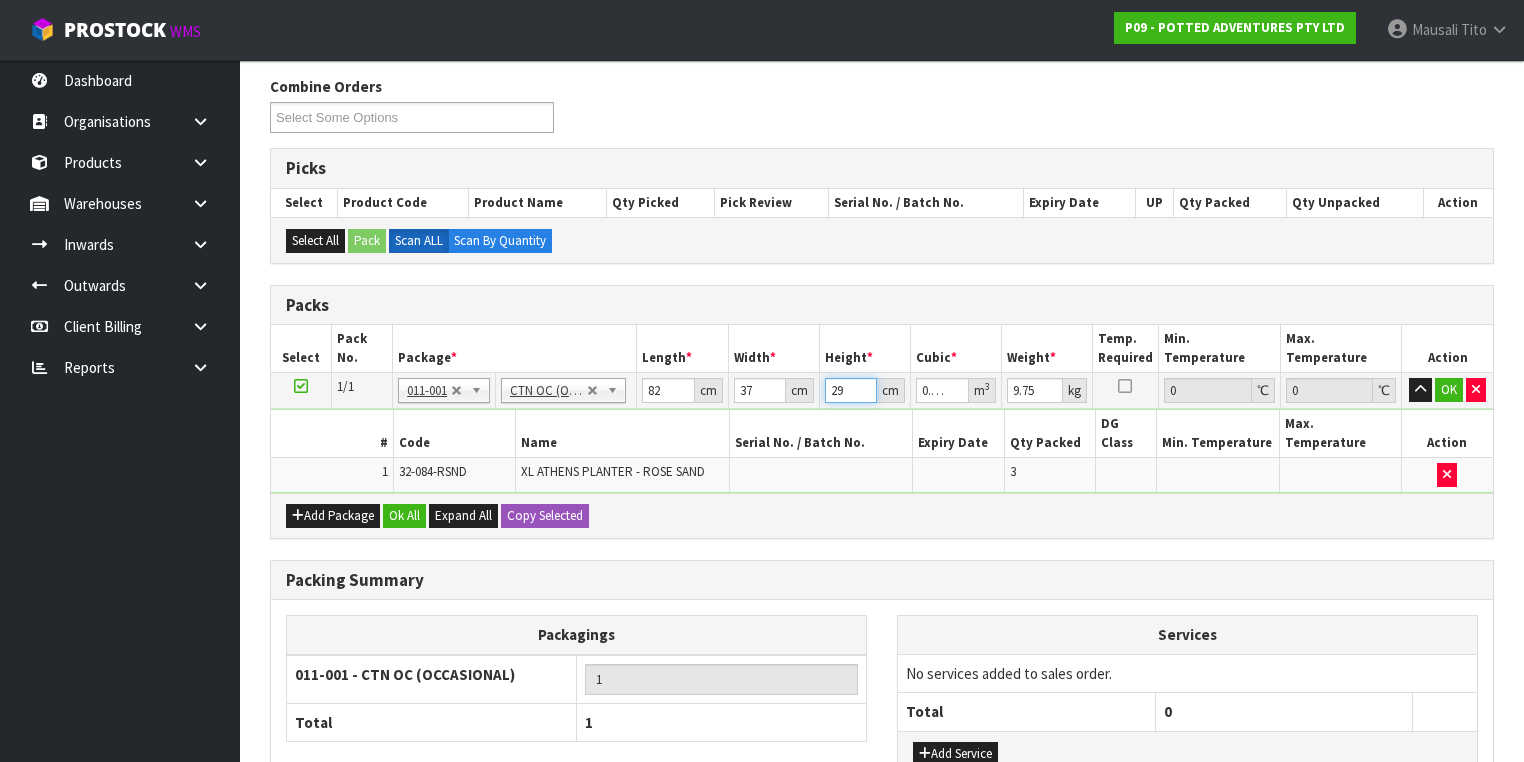 type on "29" 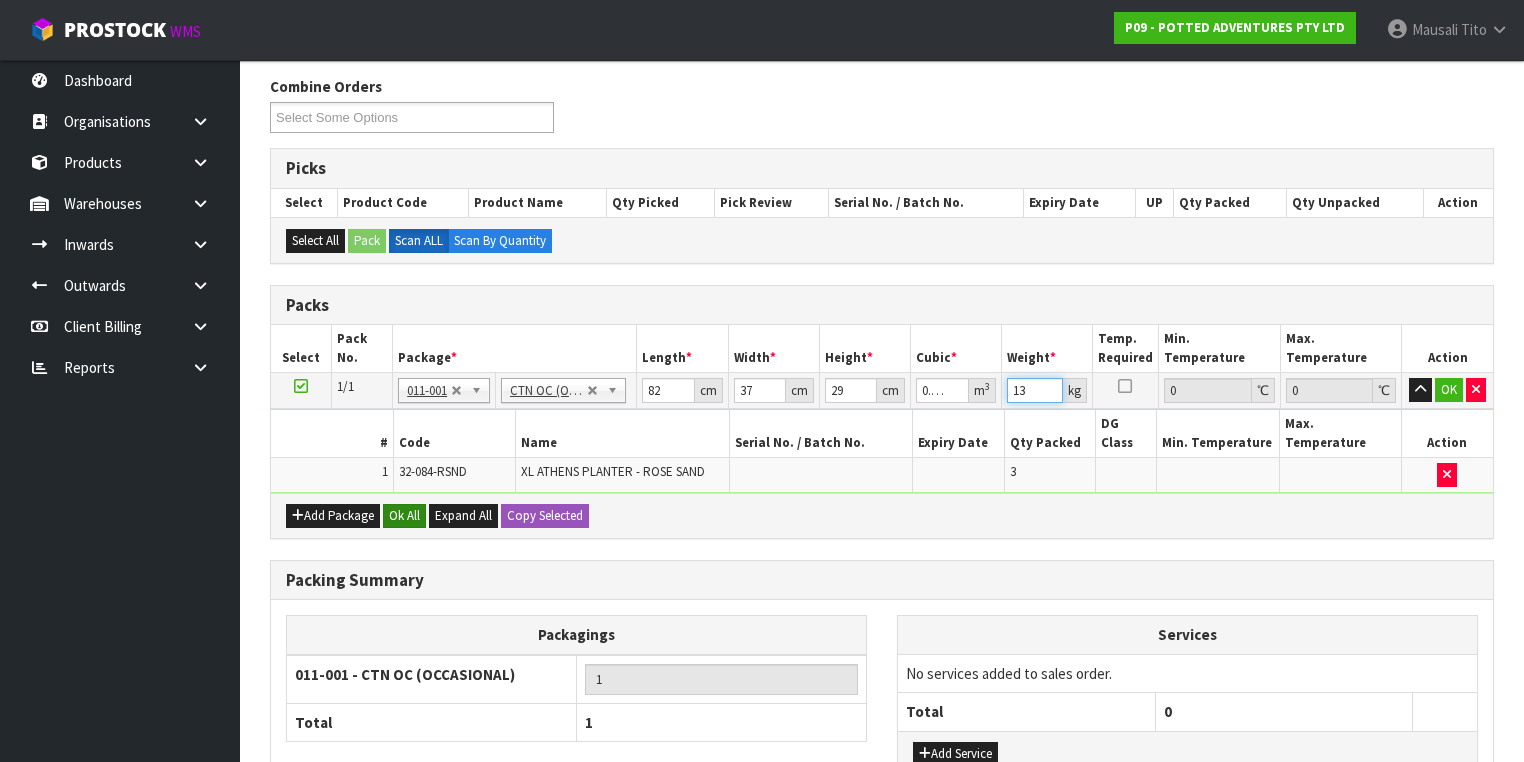 type on "13" 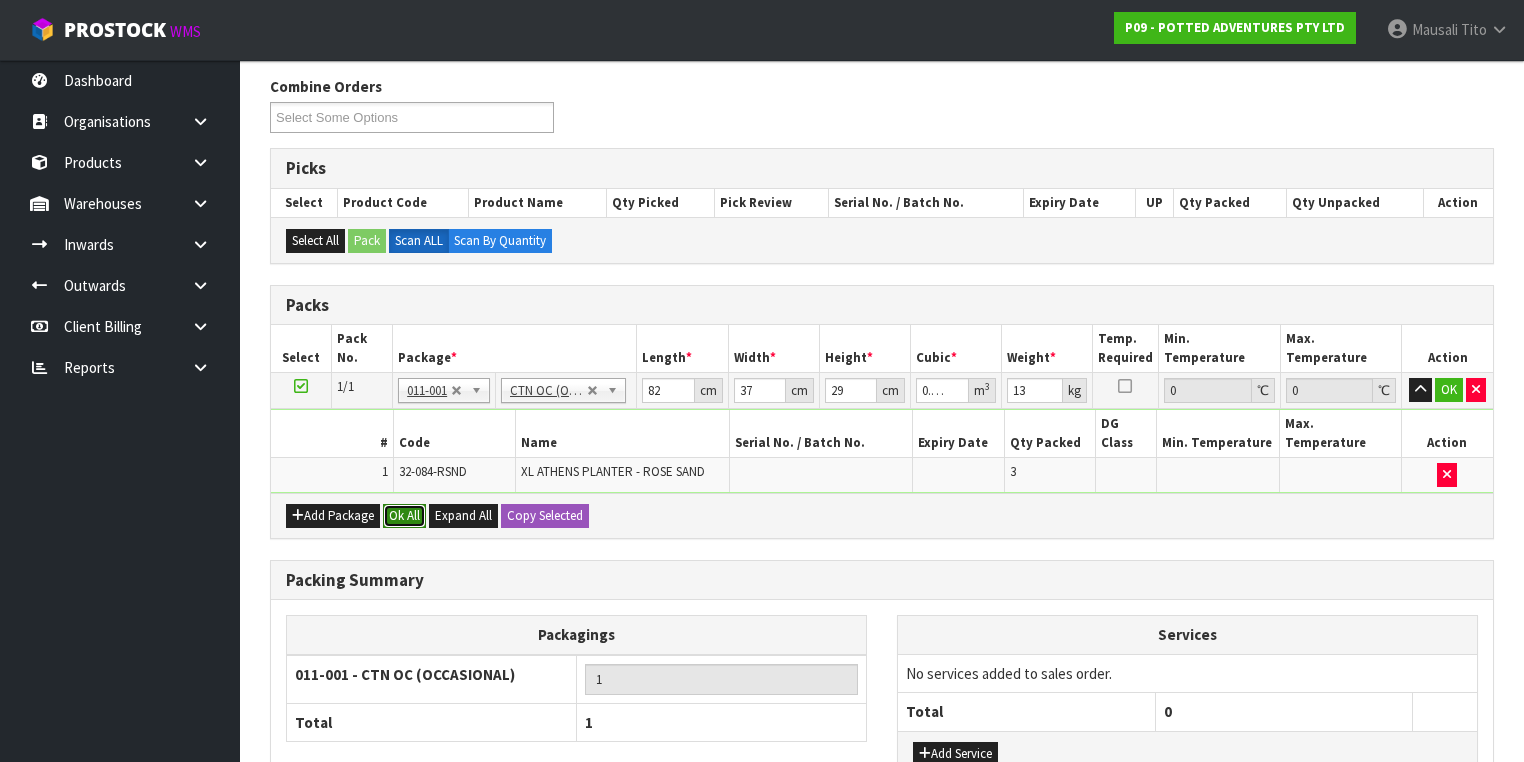 click on "Ok All" at bounding box center [404, 516] 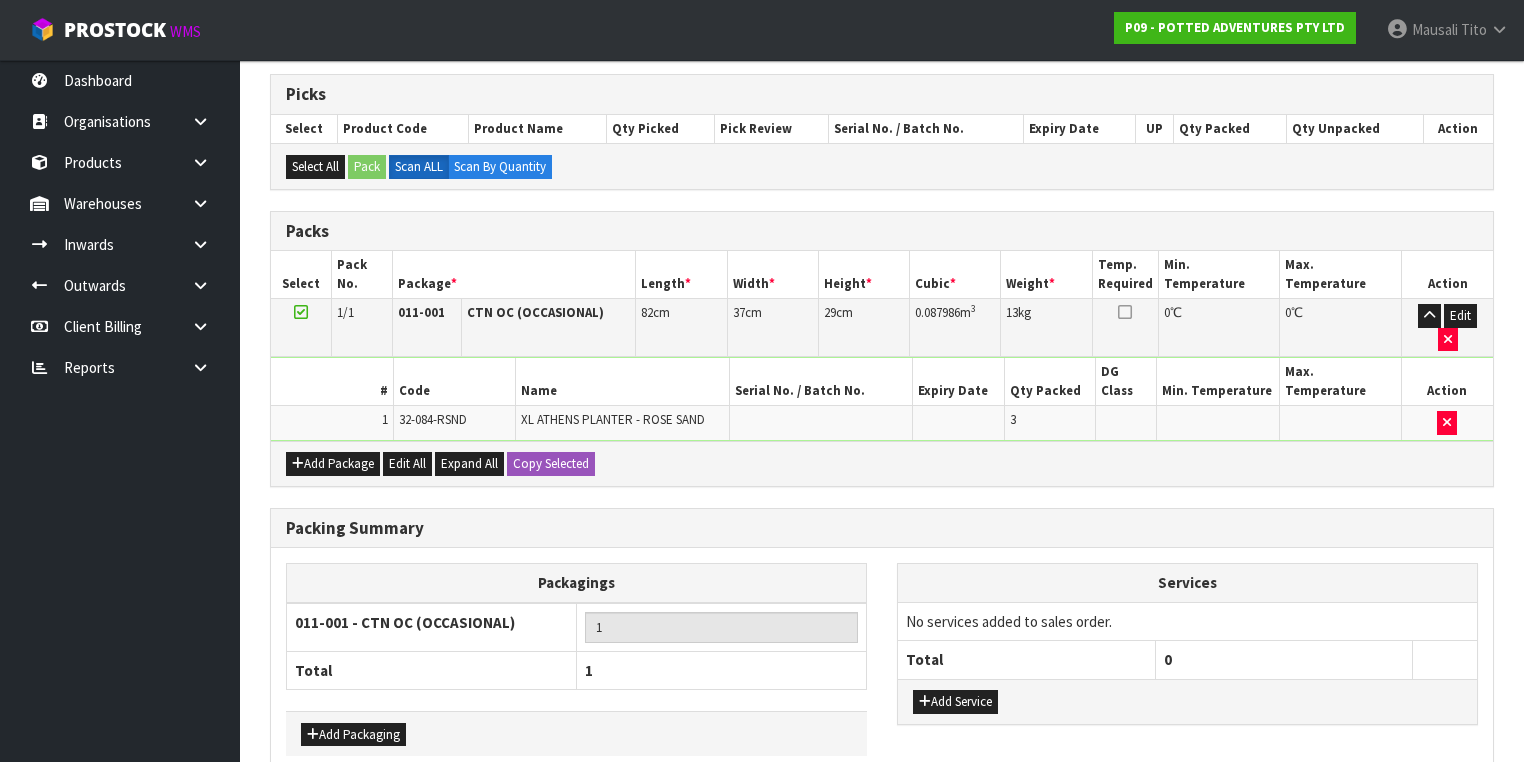 scroll, scrollTop: 367, scrollLeft: 0, axis: vertical 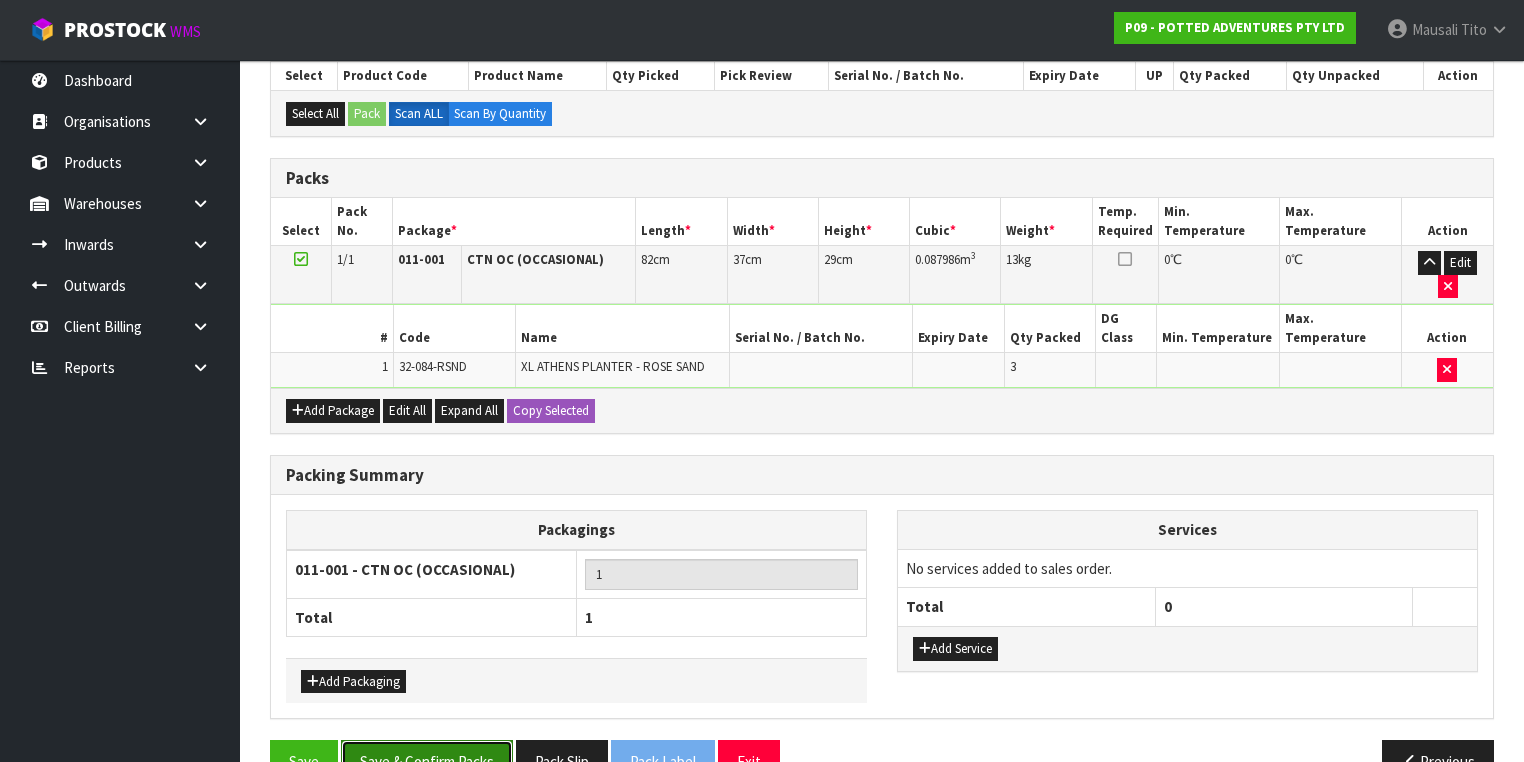 click on "Save & Confirm Packs" at bounding box center (427, 761) 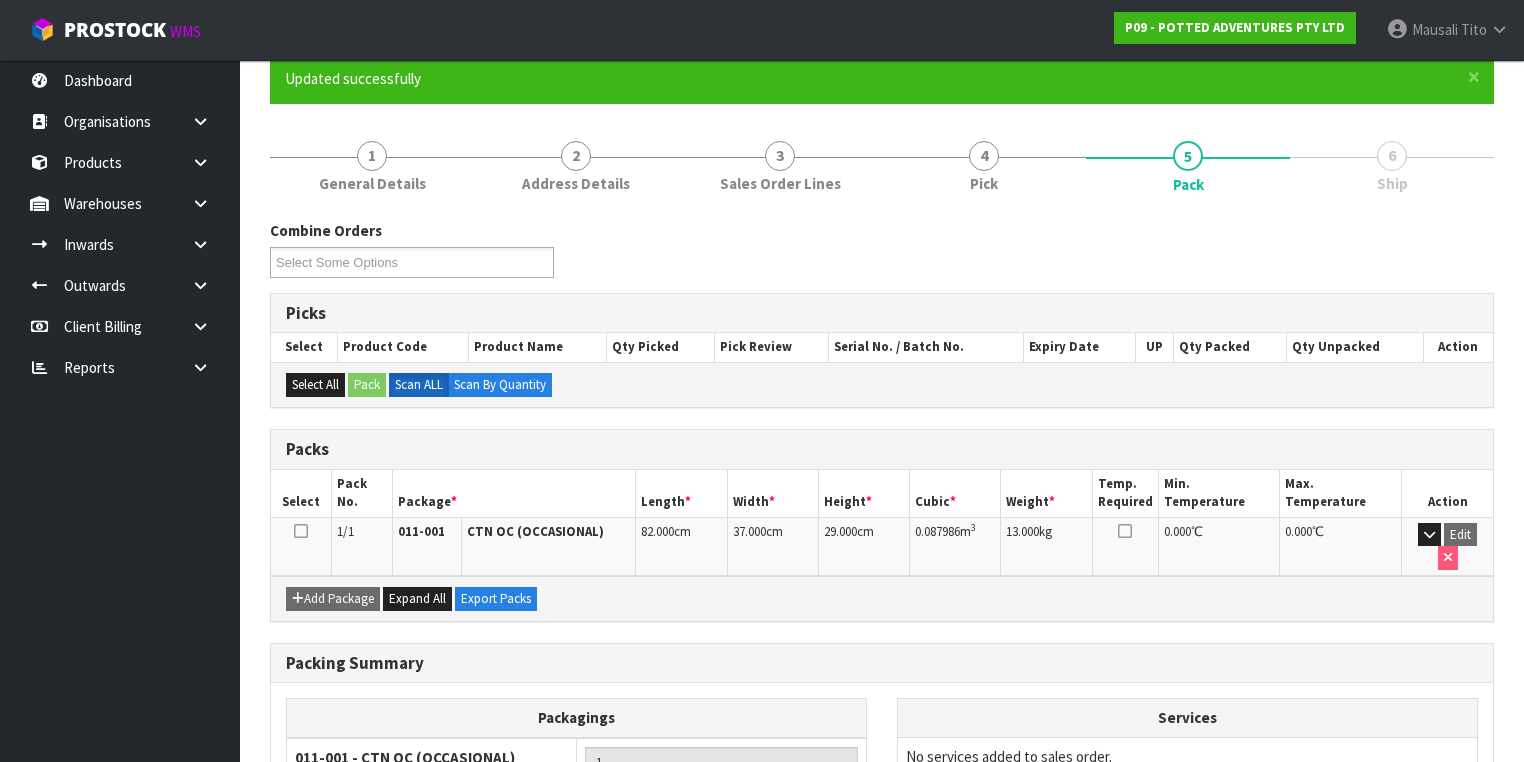 scroll, scrollTop: 332, scrollLeft: 0, axis: vertical 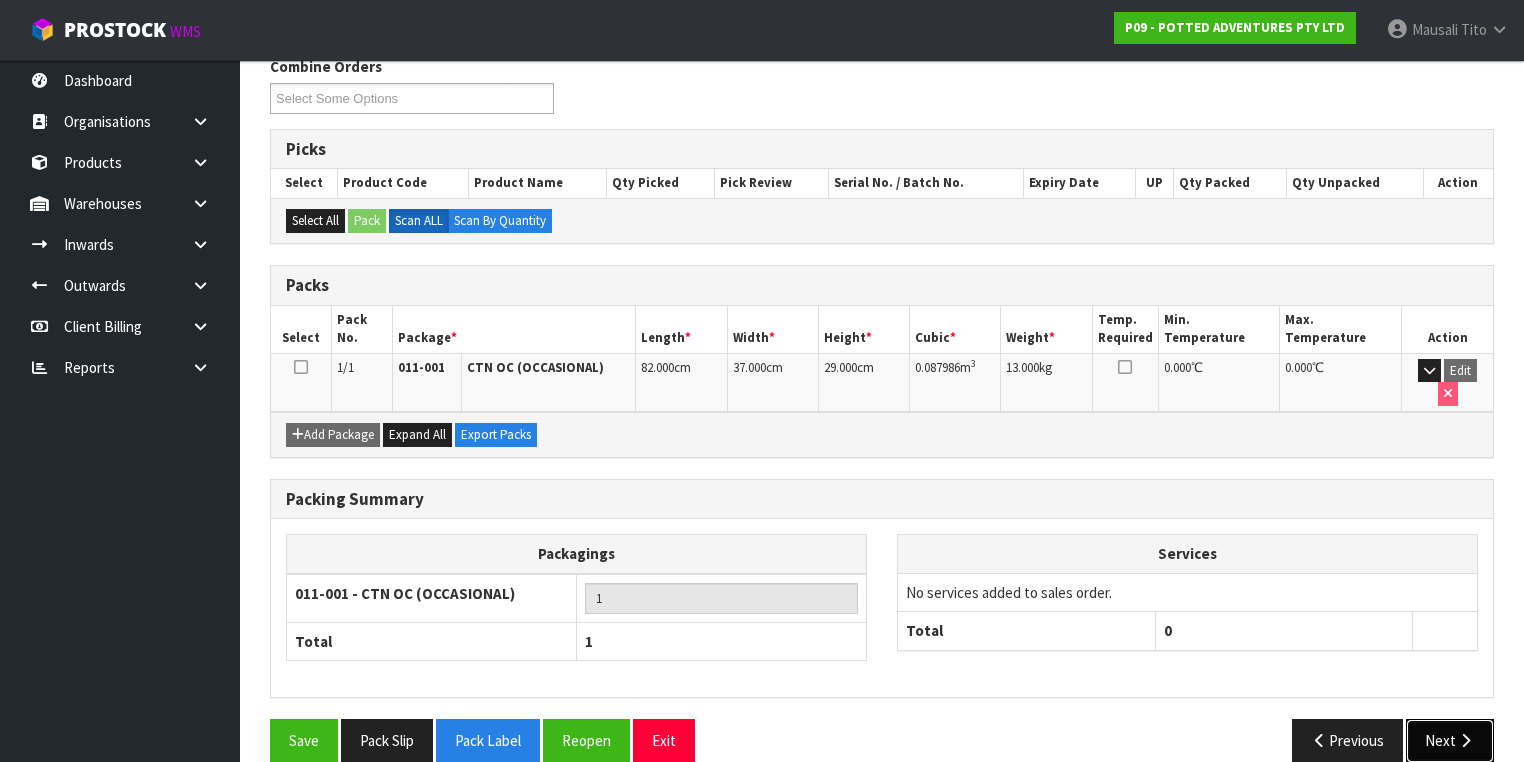 click at bounding box center [1465, 740] 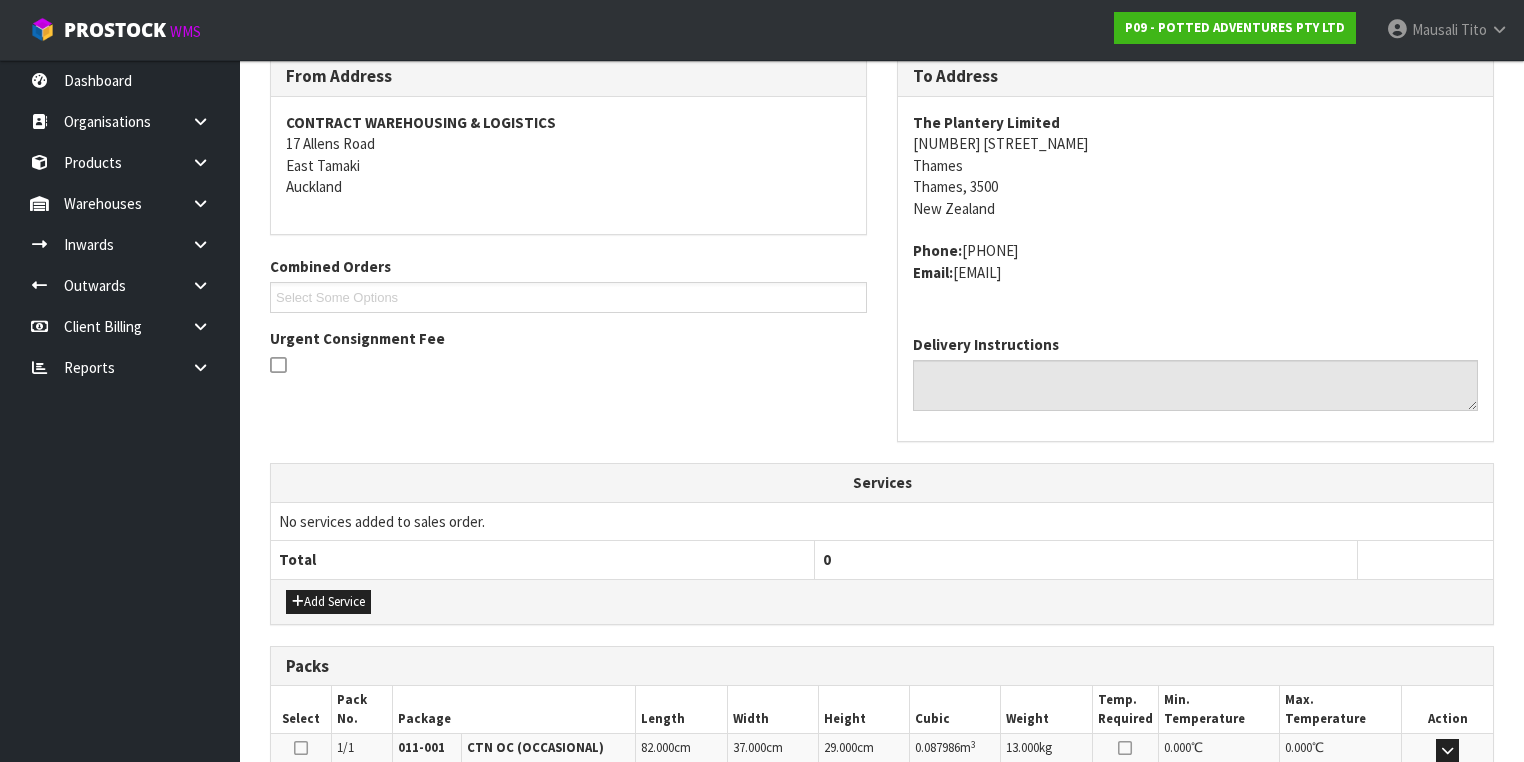 scroll, scrollTop: 592, scrollLeft: 0, axis: vertical 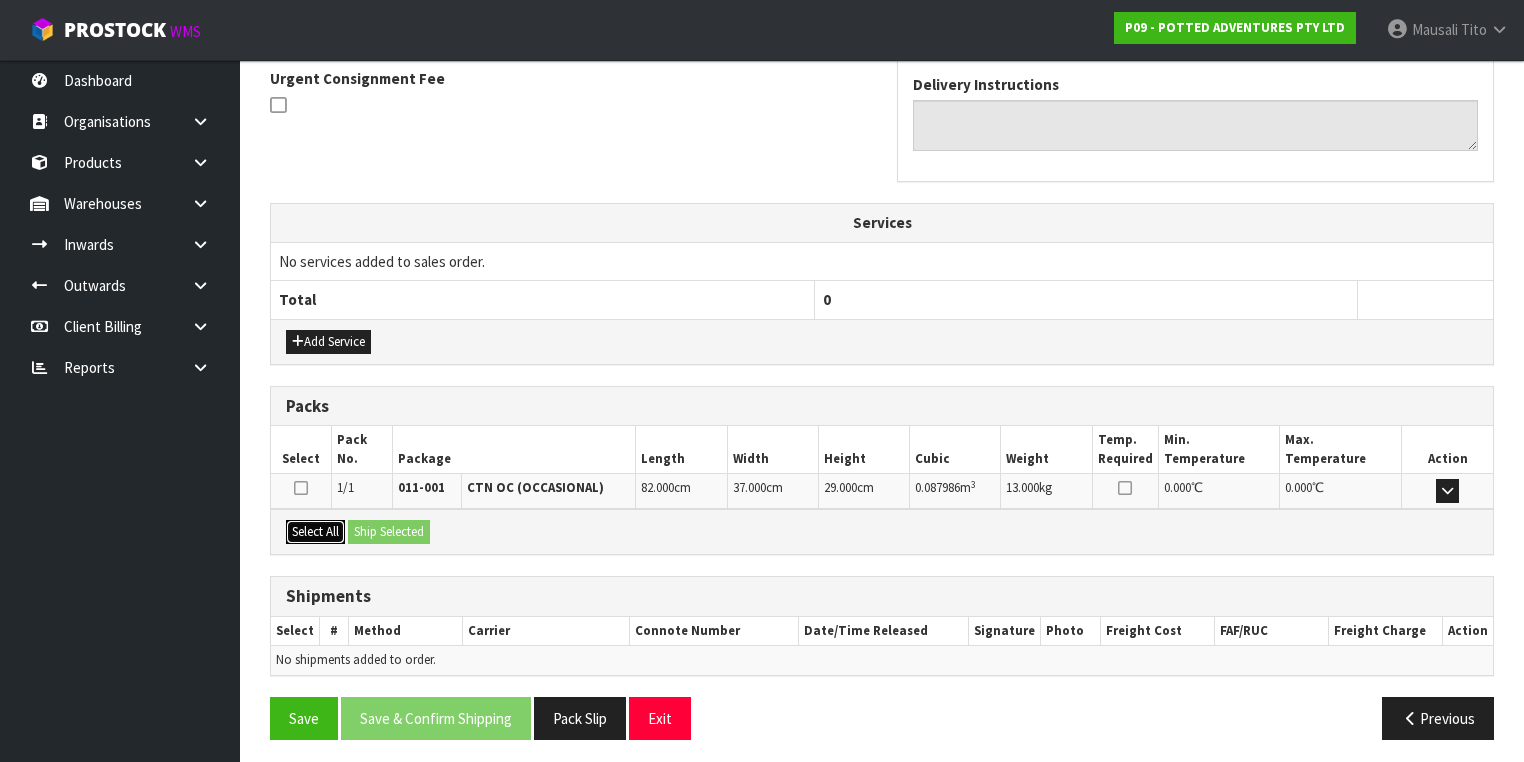 click on "Select All" at bounding box center (315, 532) 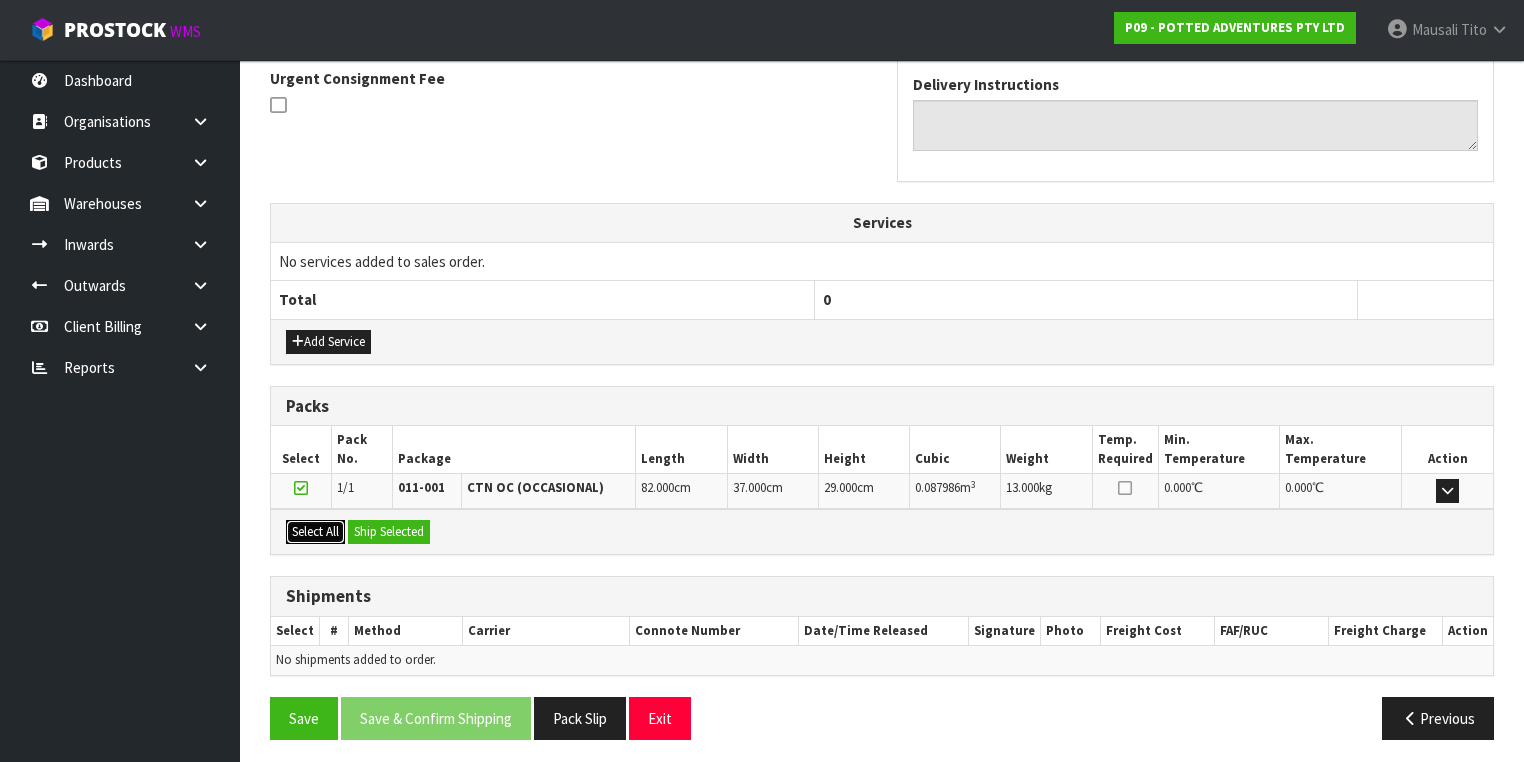 click on "Select All" at bounding box center [315, 532] 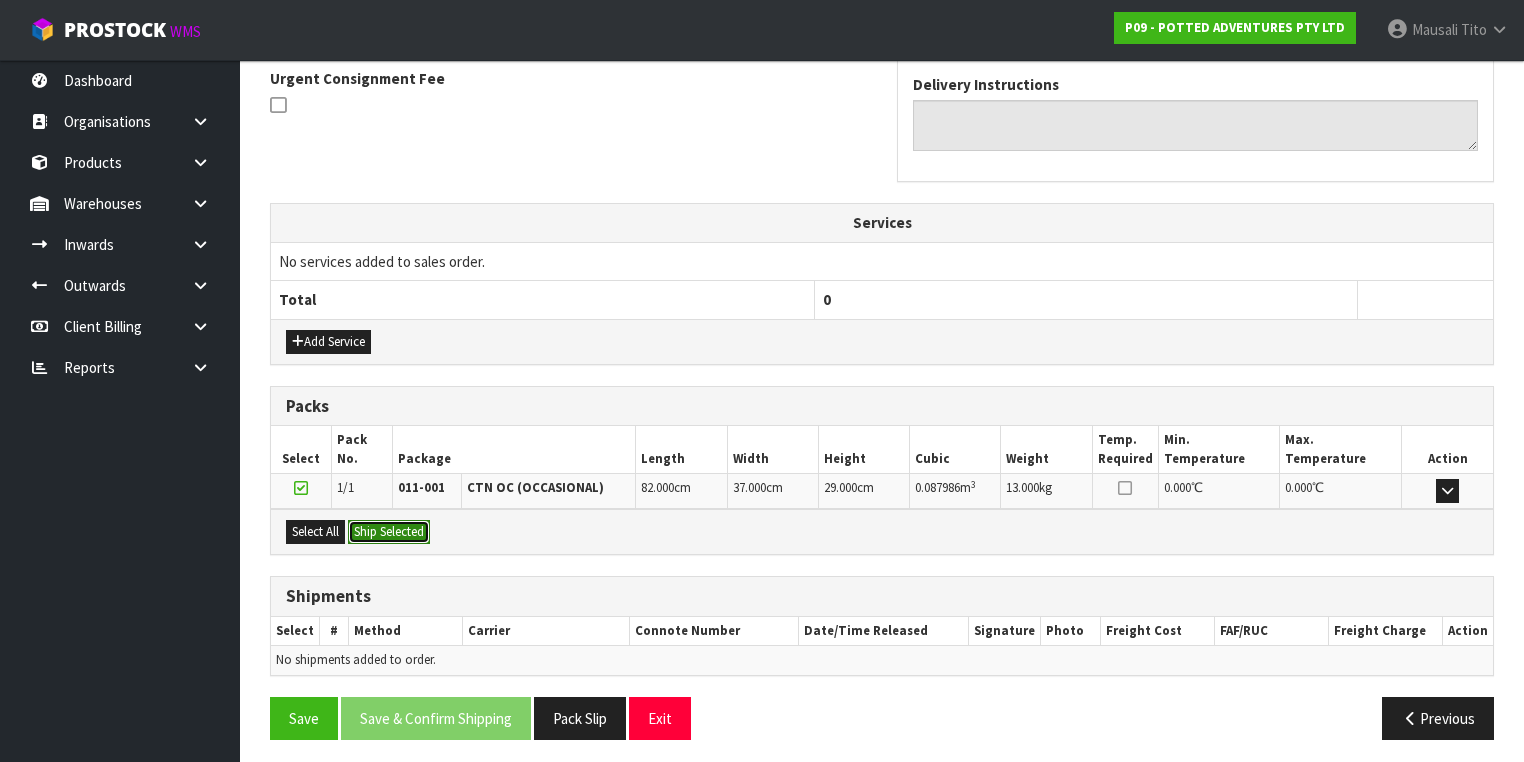 click on "Ship Selected" at bounding box center (389, 532) 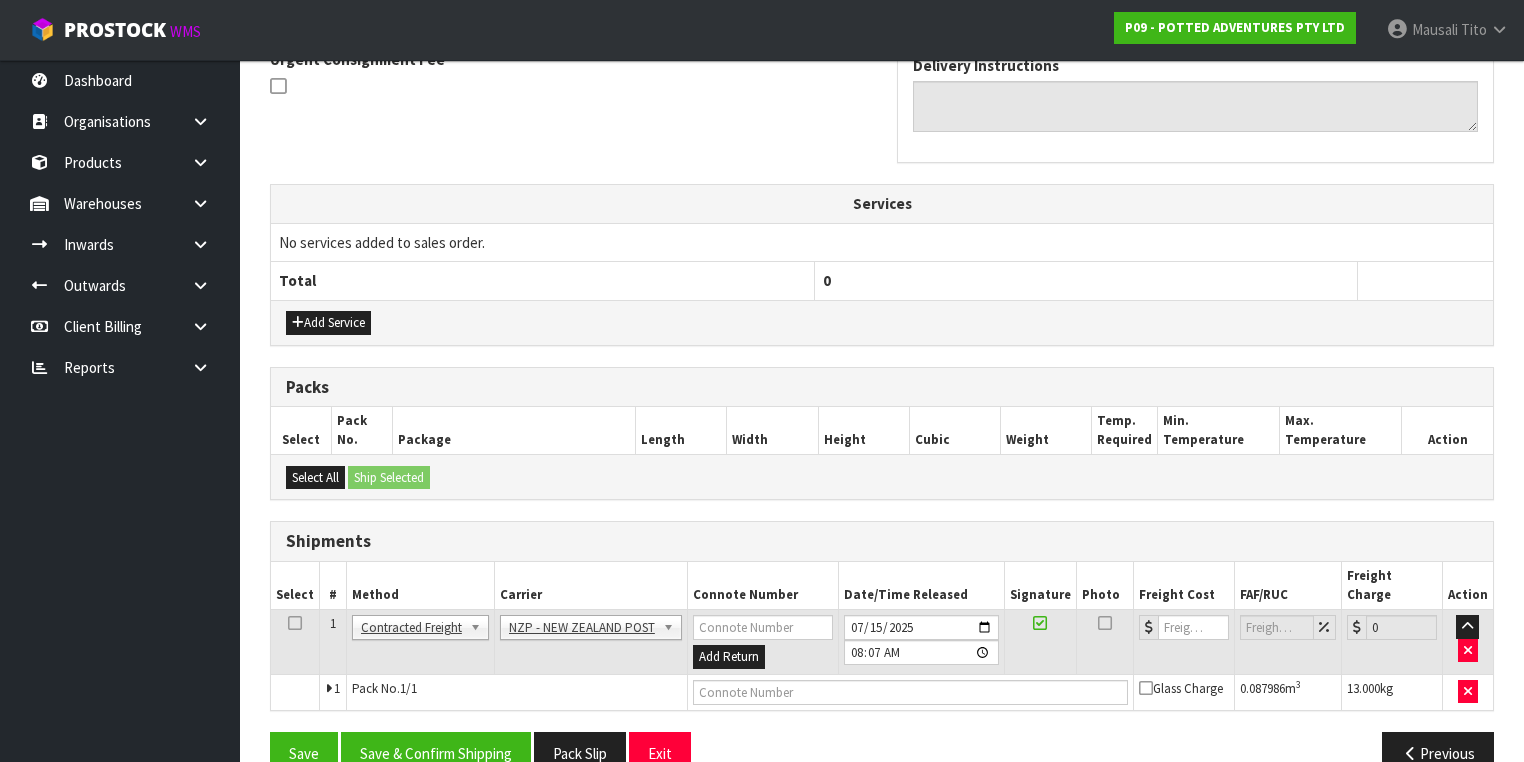 scroll, scrollTop: 628, scrollLeft: 0, axis: vertical 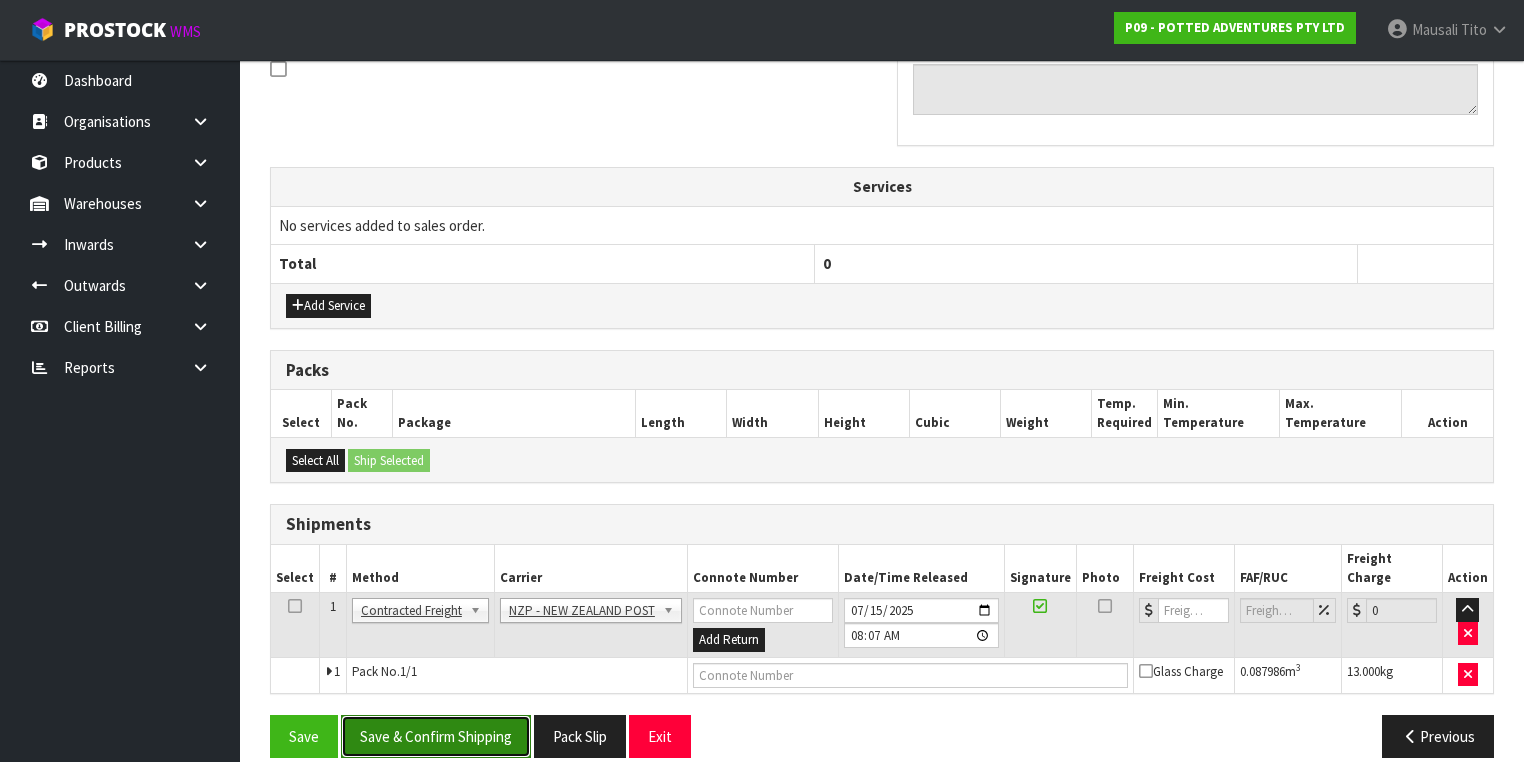 click on "Save & Confirm Shipping" at bounding box center [436, 736] 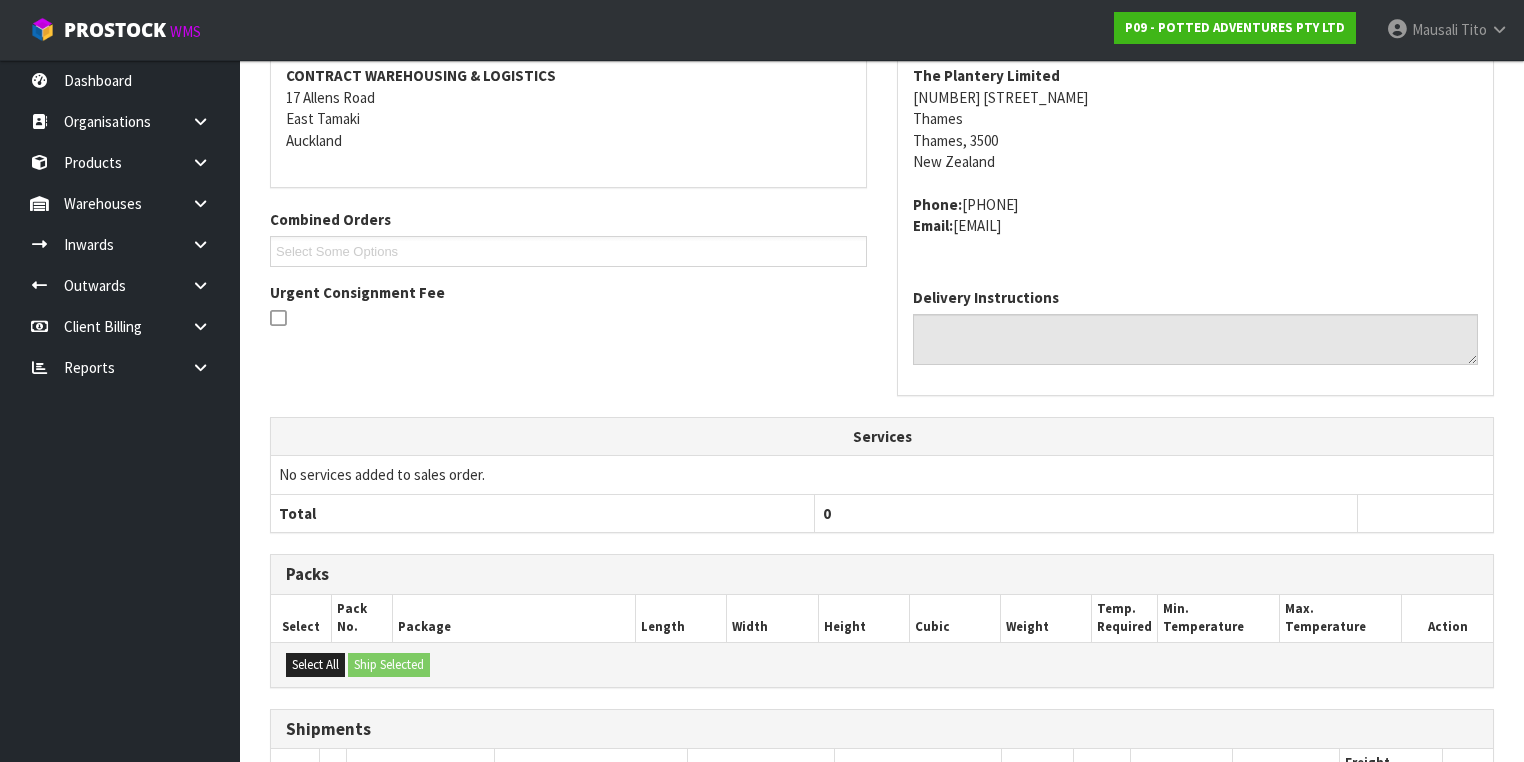 scroll, scrollTop: 600, scrollLeft: 0, axis: vertical 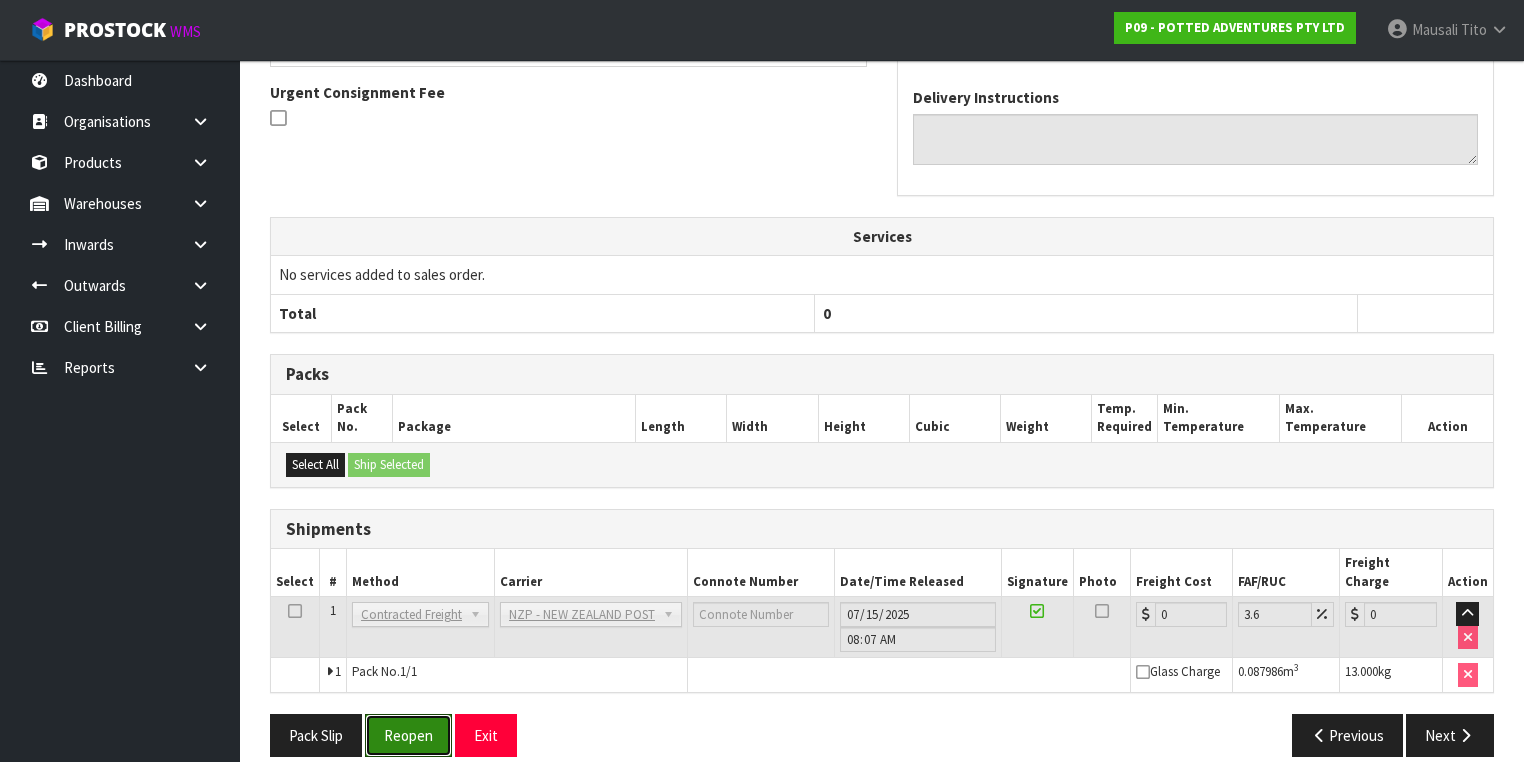 drag, startPoint x: 421, startPoint y: 696, endPoint x: 449, endPoint y: 680, distance: 32.24903 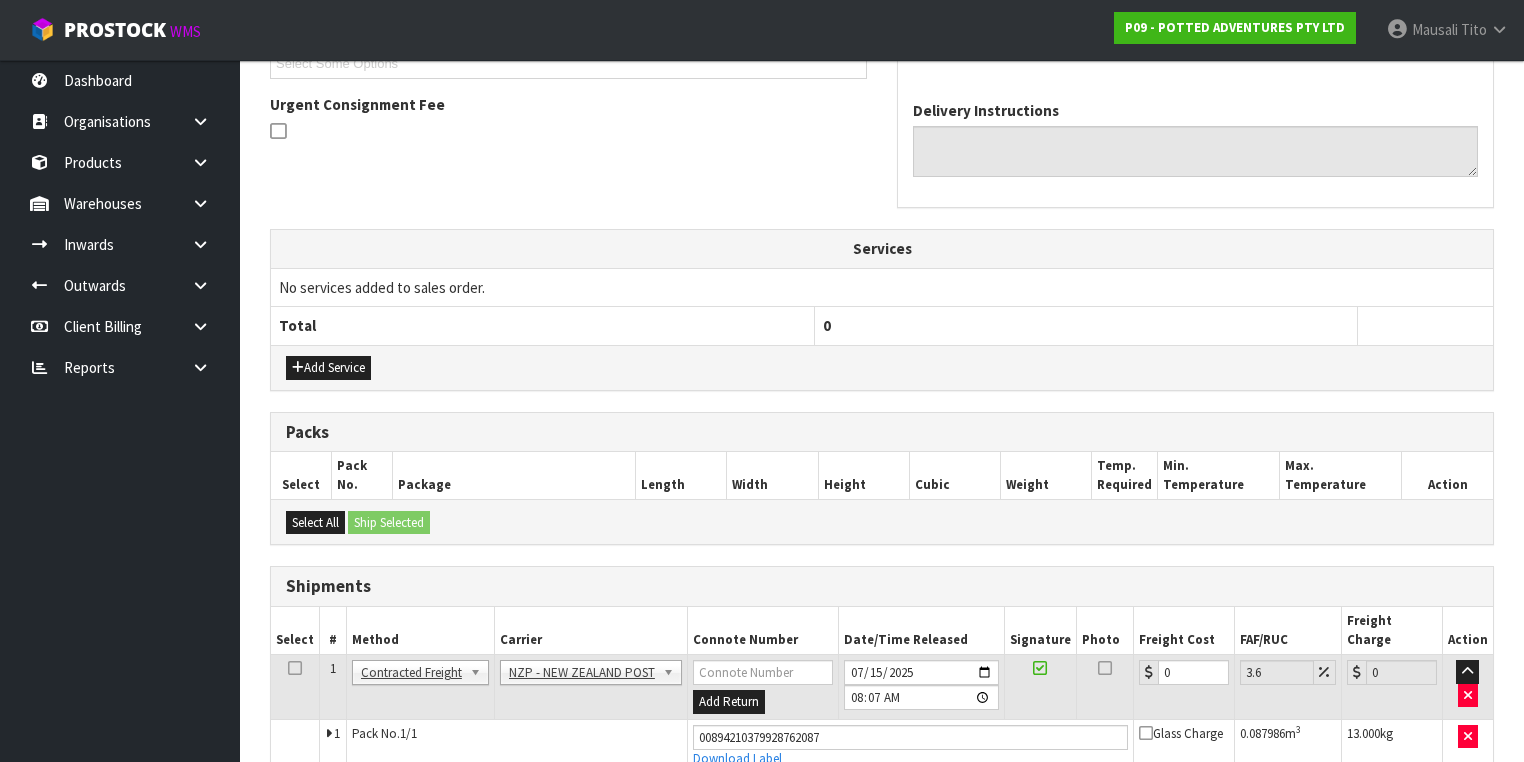scroll, scrollTop: 646, scrollLeft: 0, axis: vertical 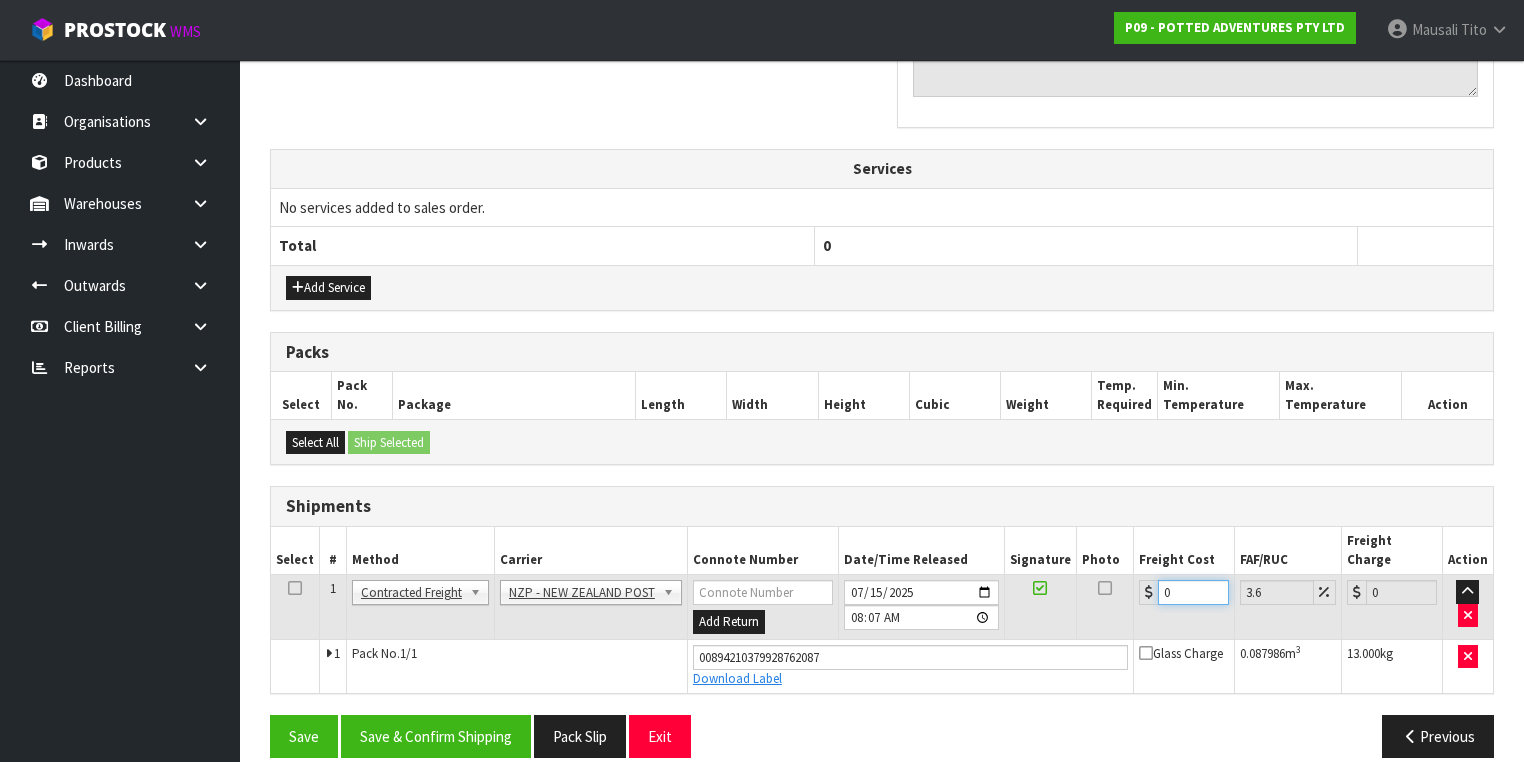 drag, startPoint x: 1185, startPoint y: 568, endPoint x: 1145, endPoint y: 584, distance: 43.081318 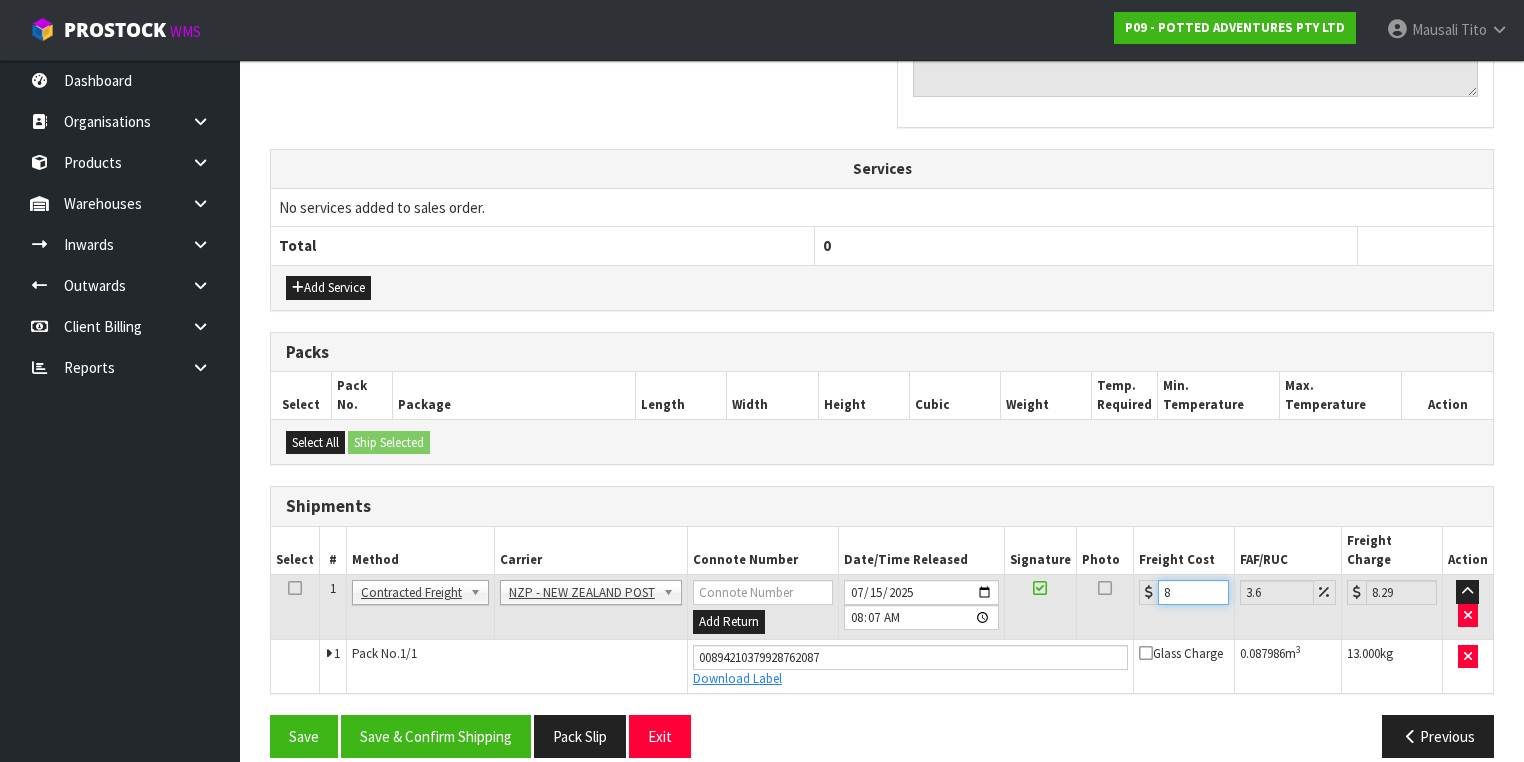 type on "8.5" 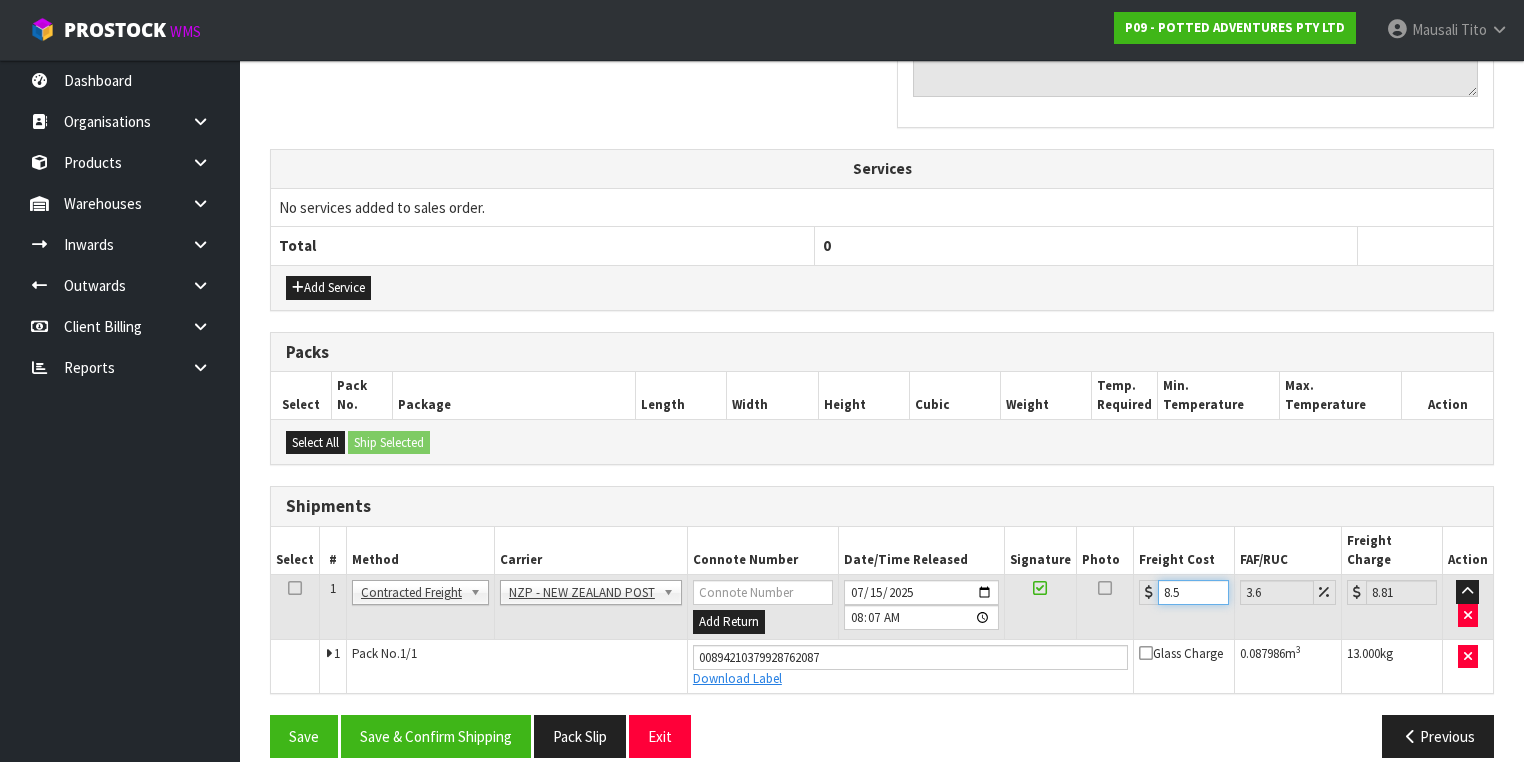 type on "8.52" 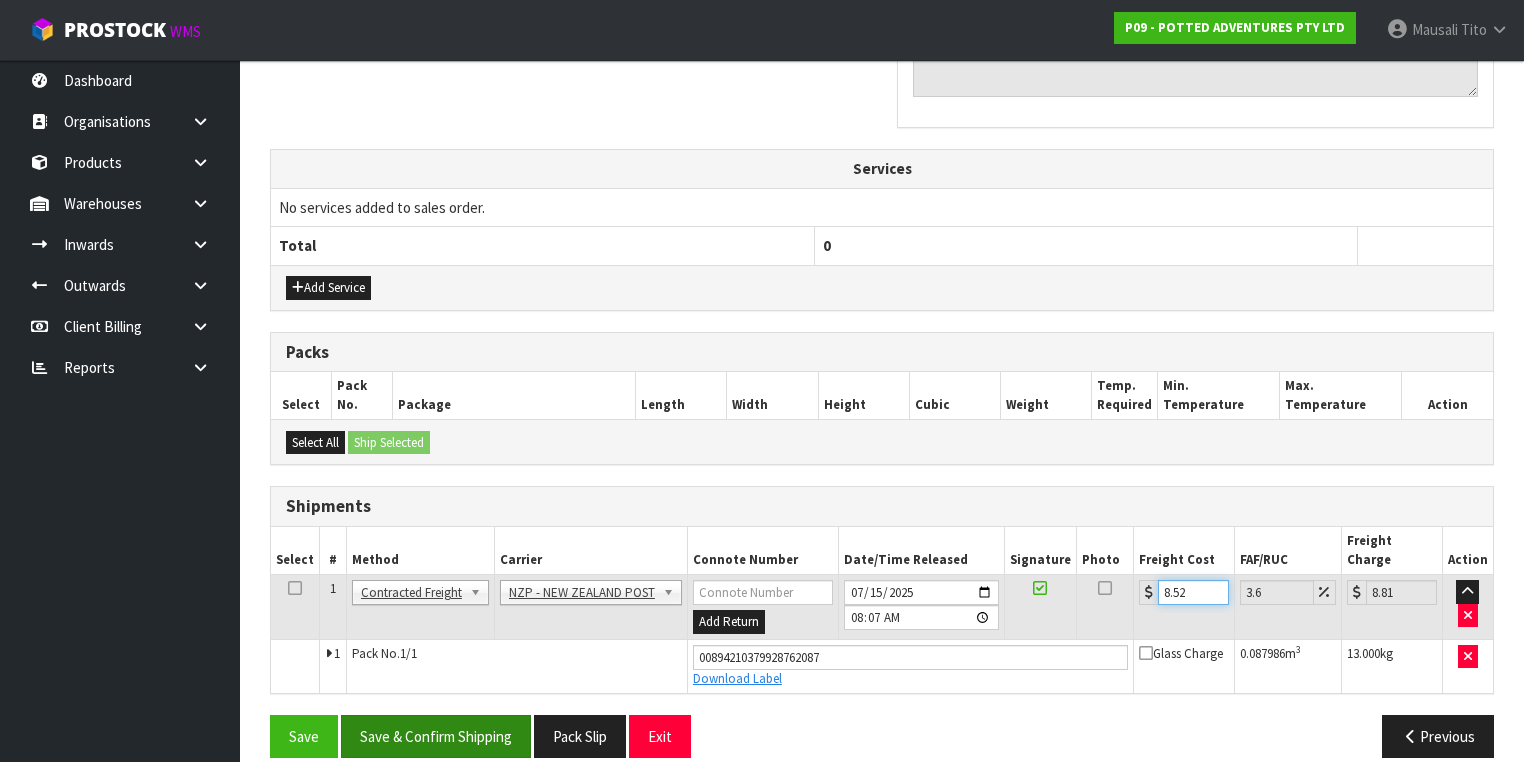 type on "8.52" 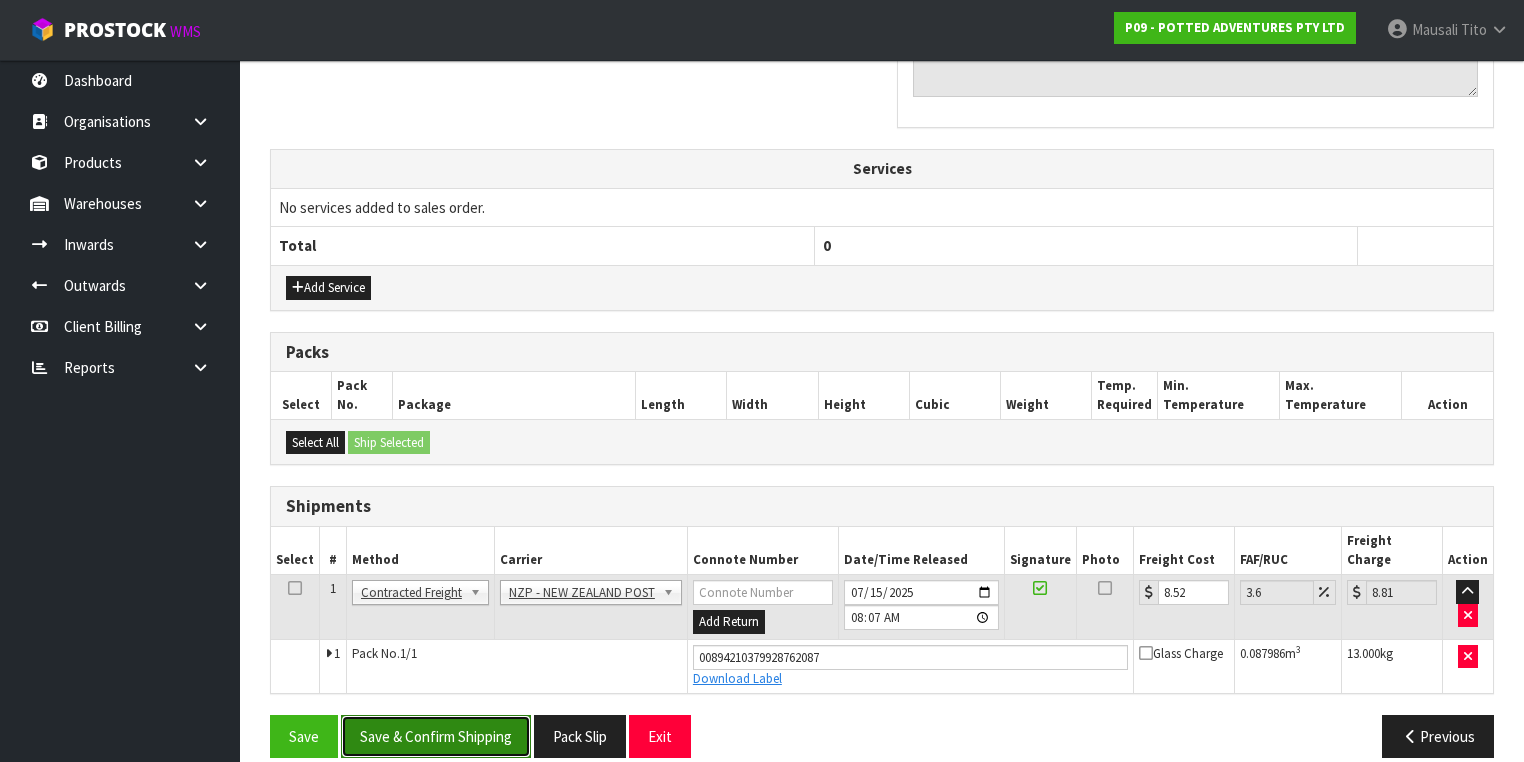 click on "Save & Confirm Shipping" at bounding box center (436, 736) 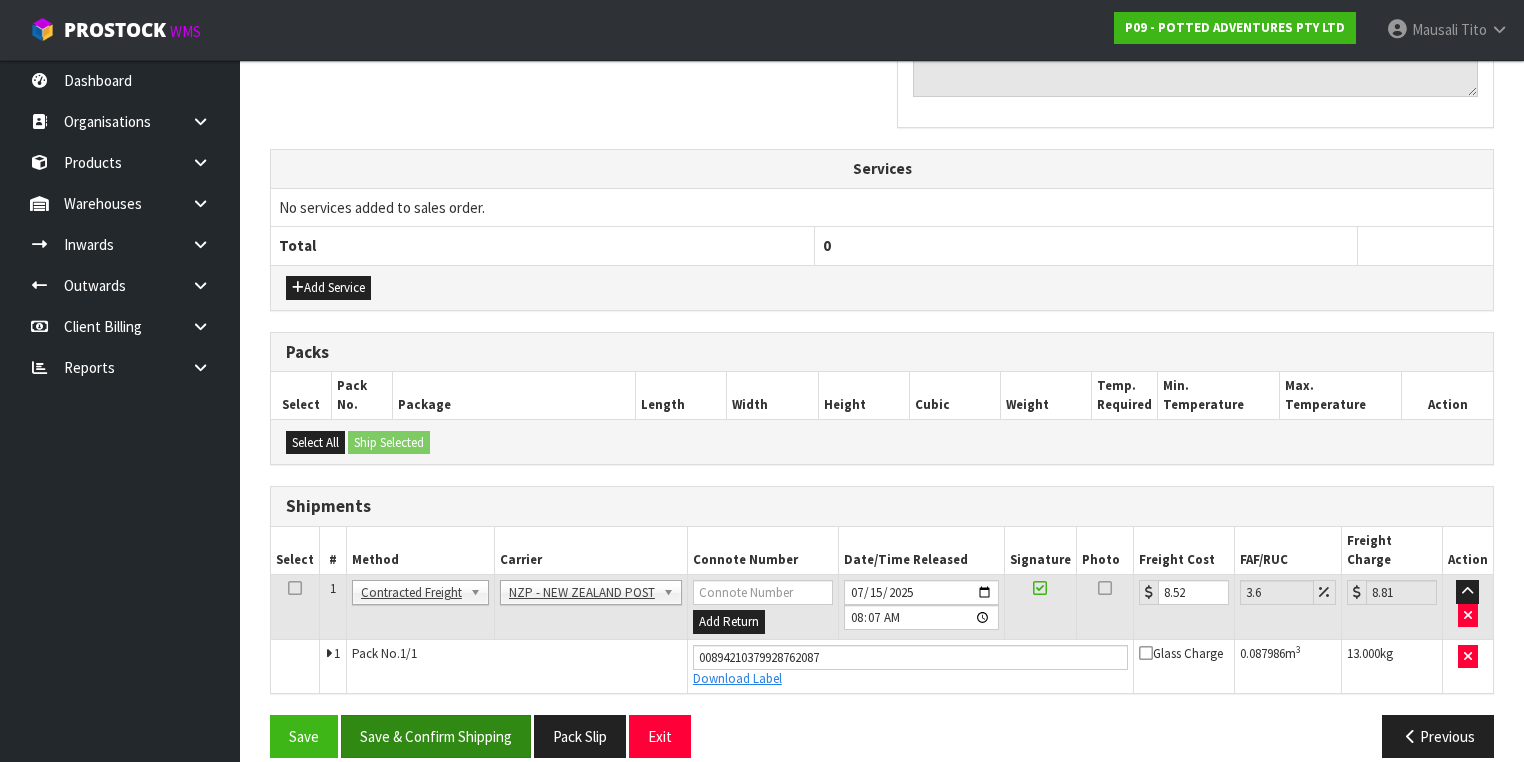 scroll, scrollTop: 0, scrollLeft: 0, axis: both 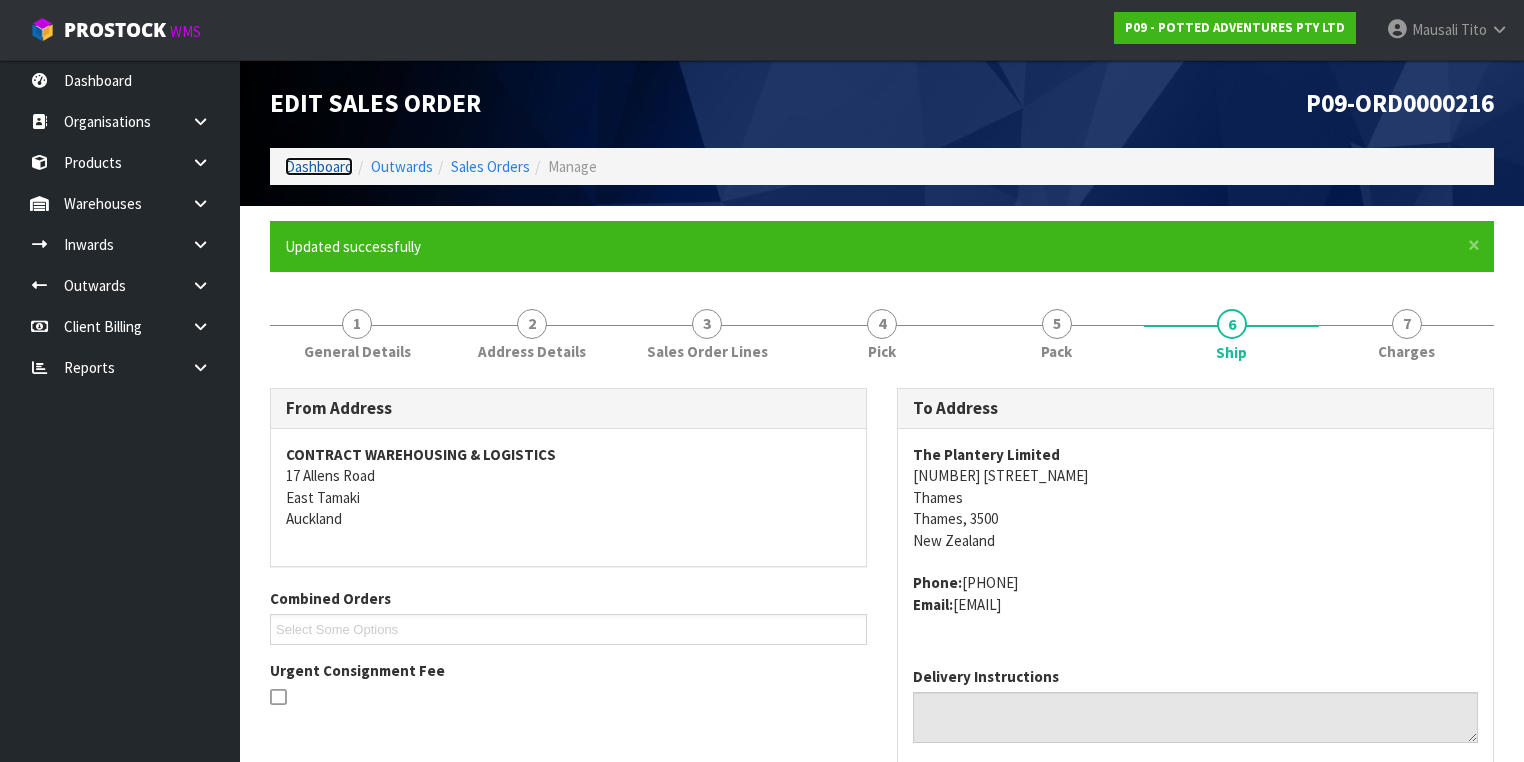 click on "Dashboard" at bounding box center [319, 166] 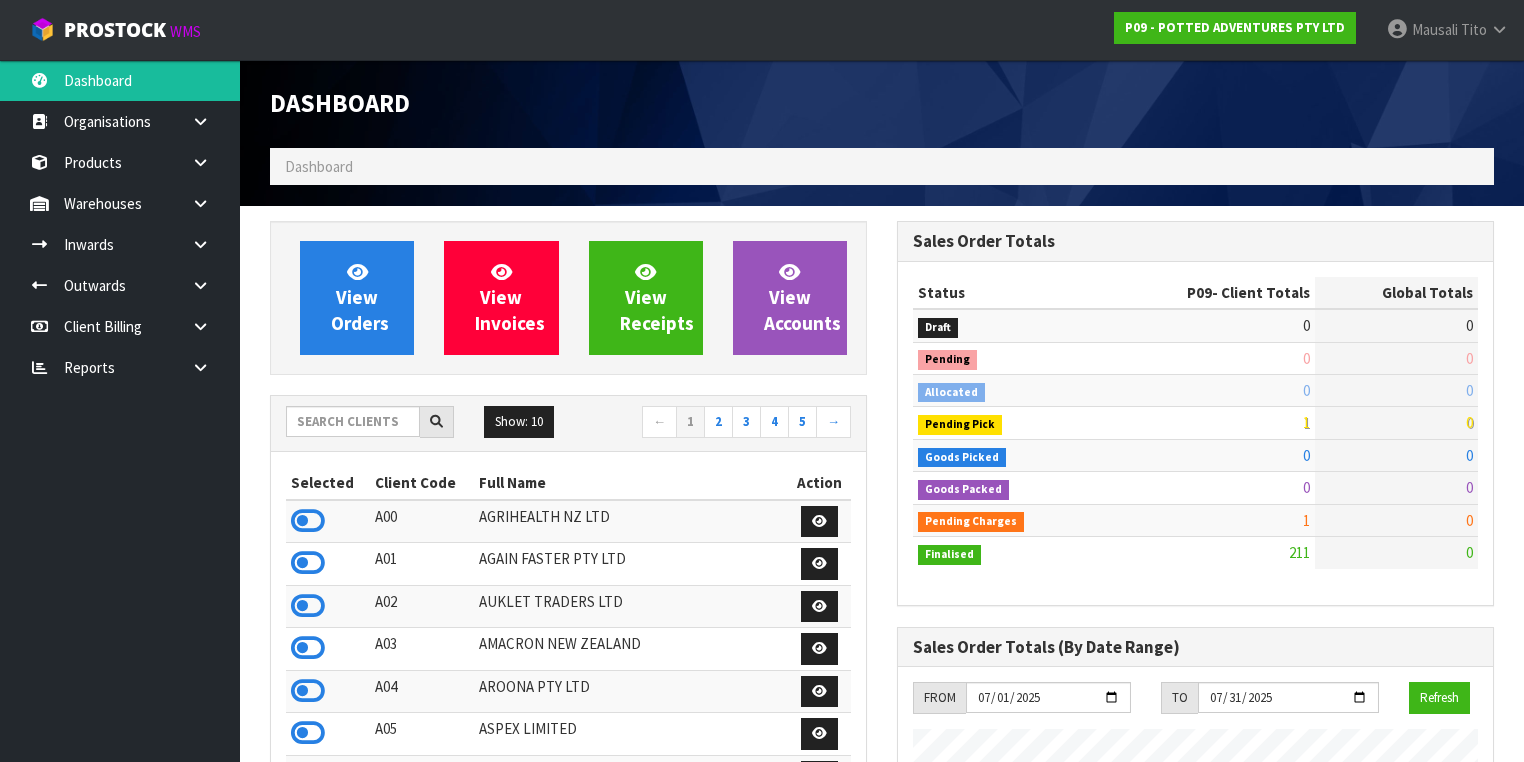 scroll, scrollTop: 998555, scrollLeft: 999372, axis: both 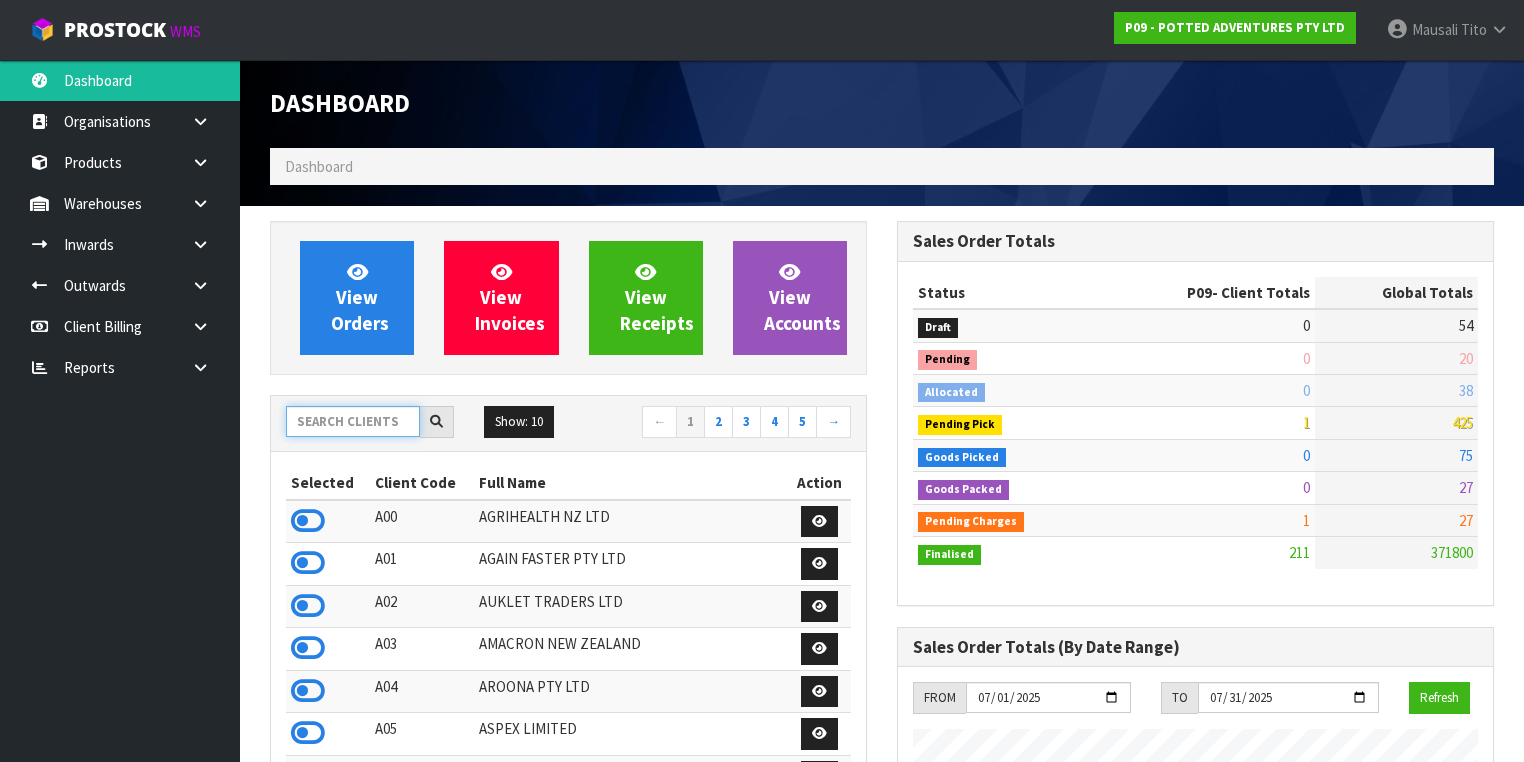 click at bounding box center [353, 421] 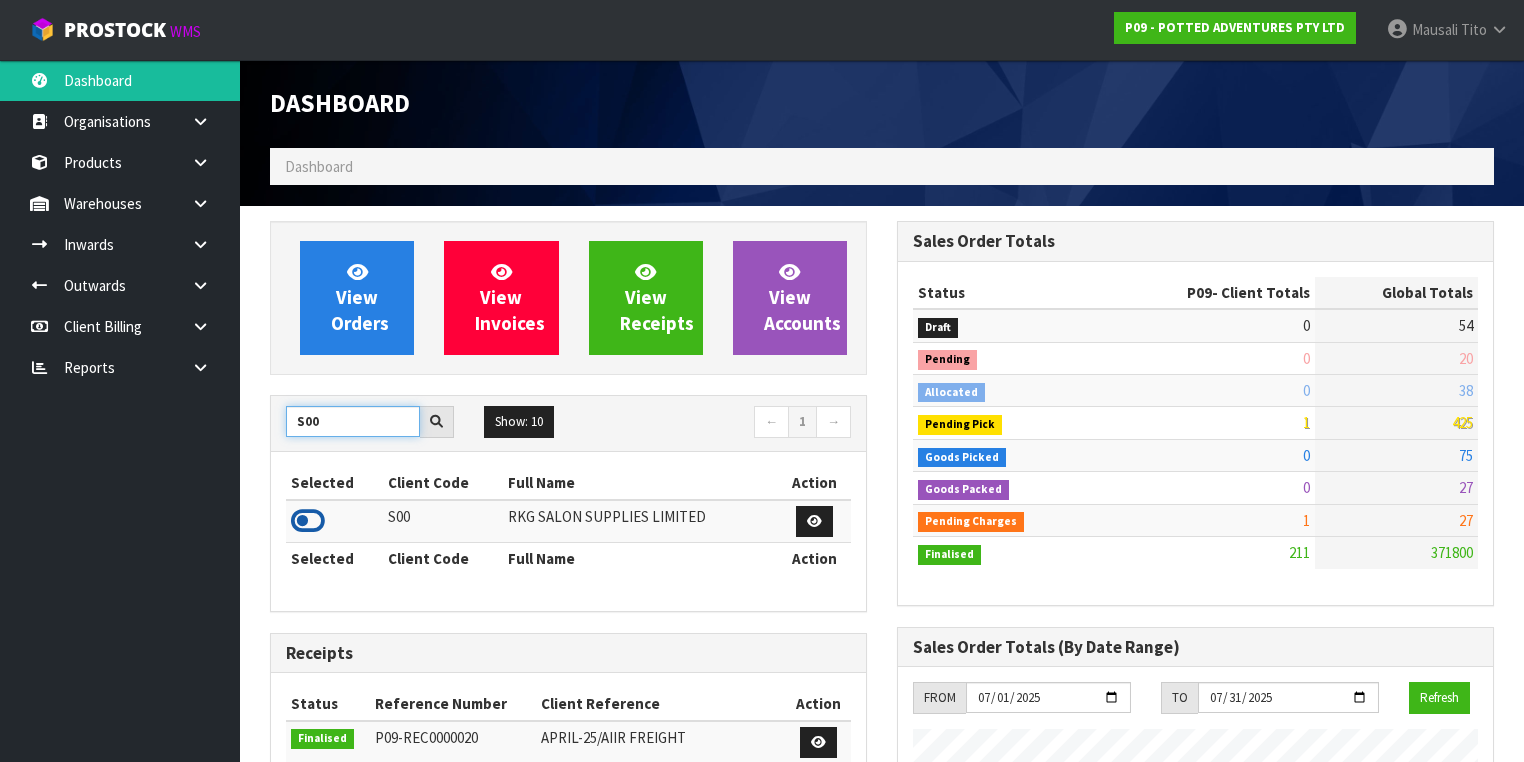 type on "S00" 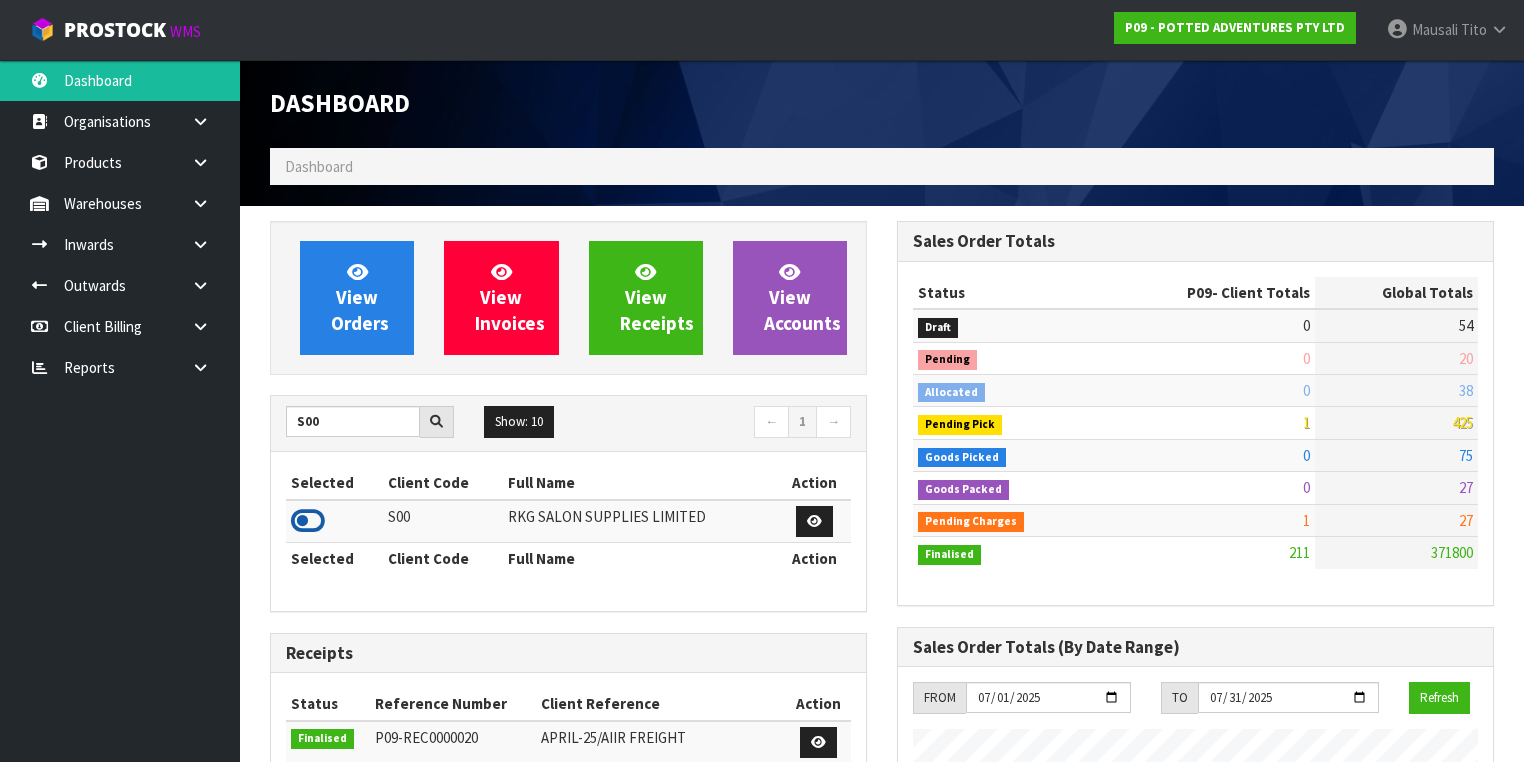 click at bounding box center (308, 521) 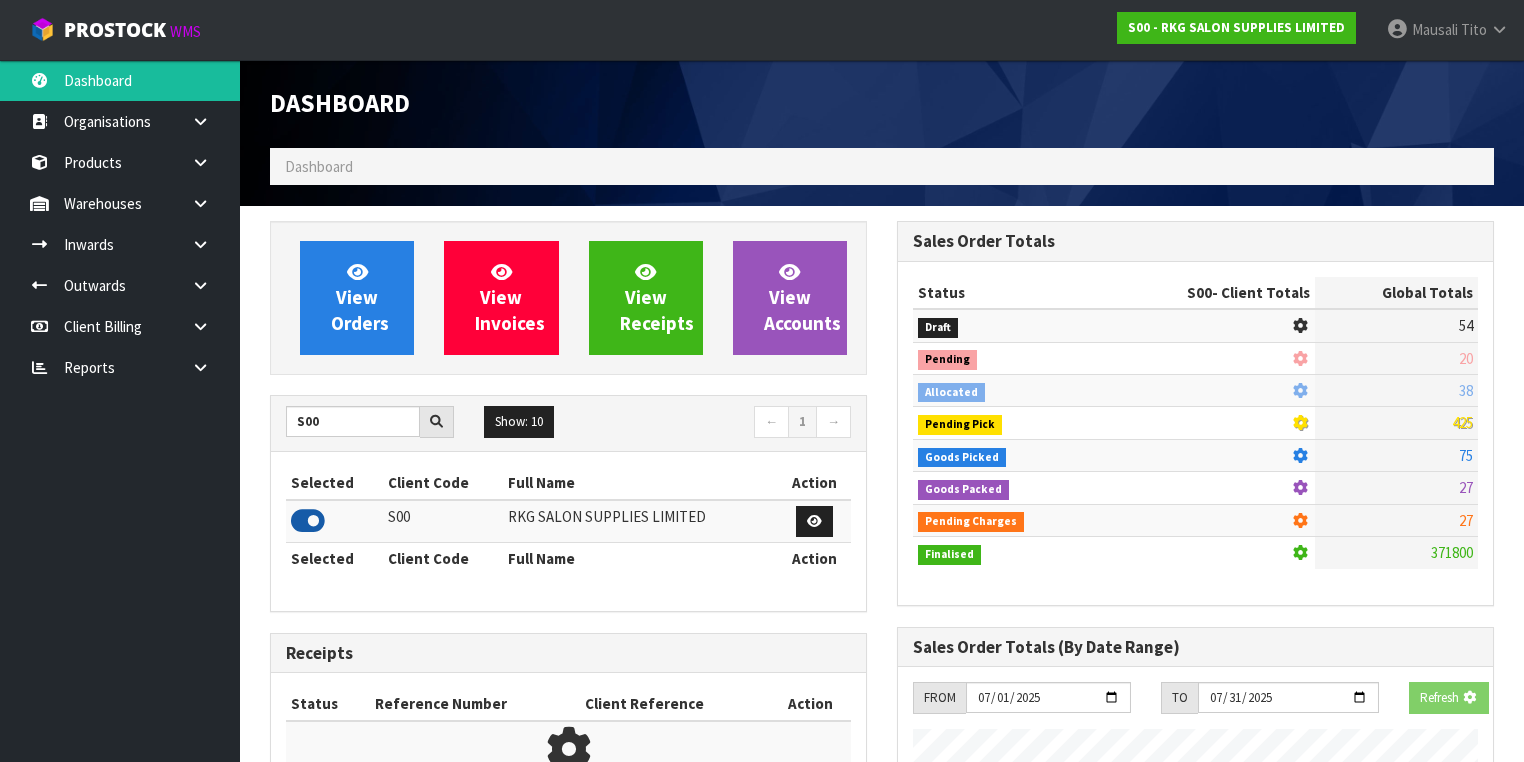 scroll, scrollTop: 1242, scrollLeft: 627, axis: both 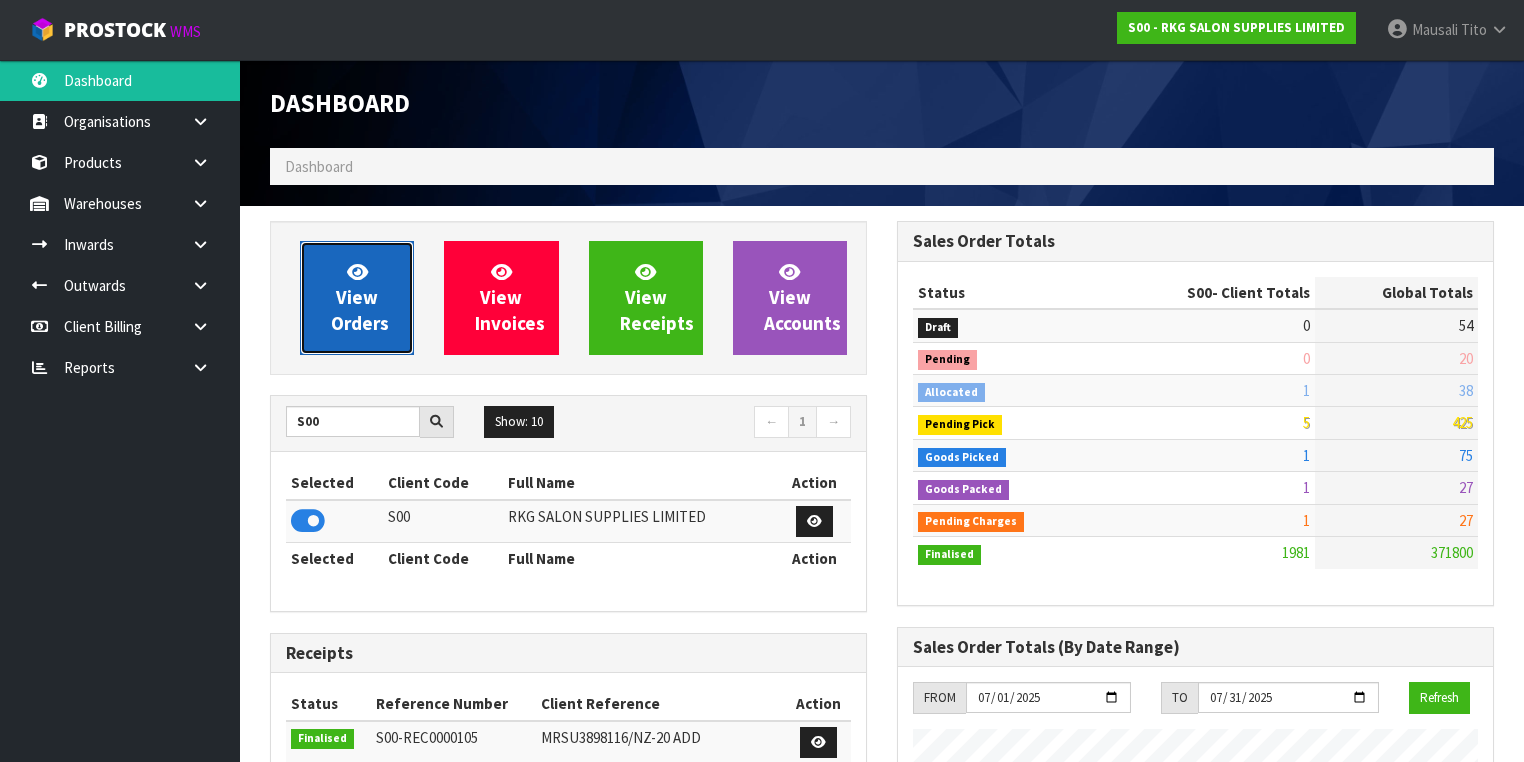click on "View
Orders" at bounding box center [357, 298] 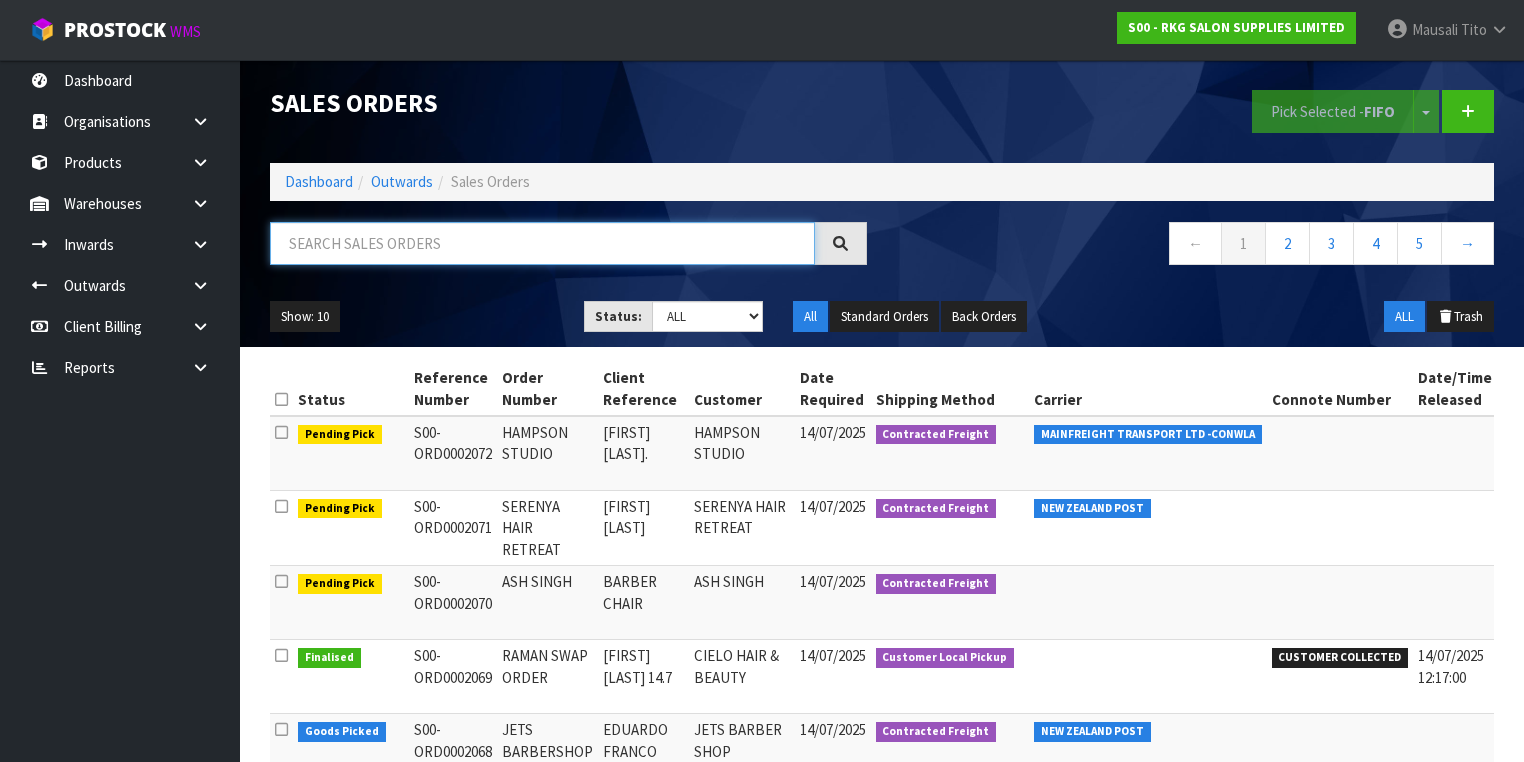 click at bounding box center (542, 243) 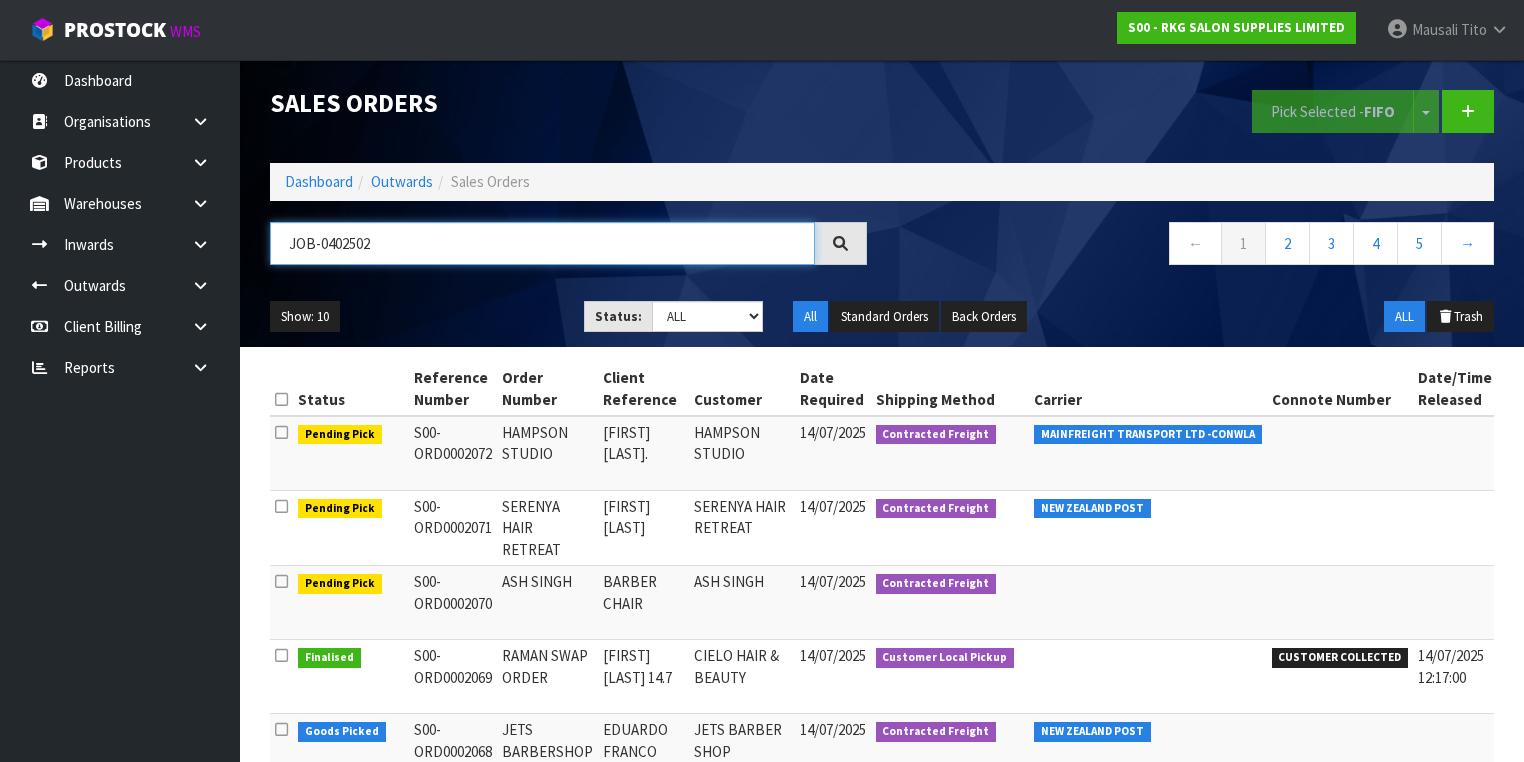 type on "JOB-[NUMBER]" 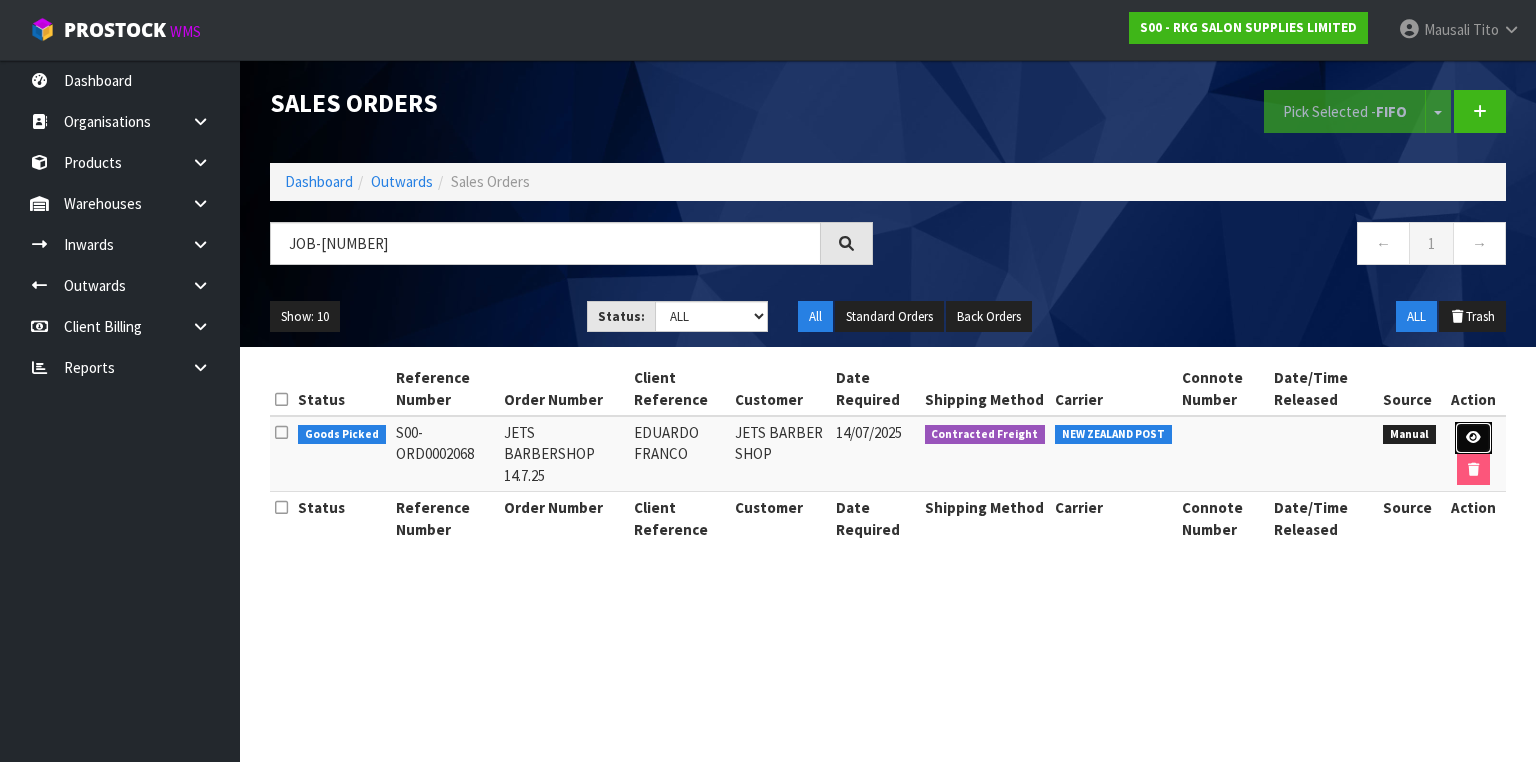 click at bounding box center [1473, 437] 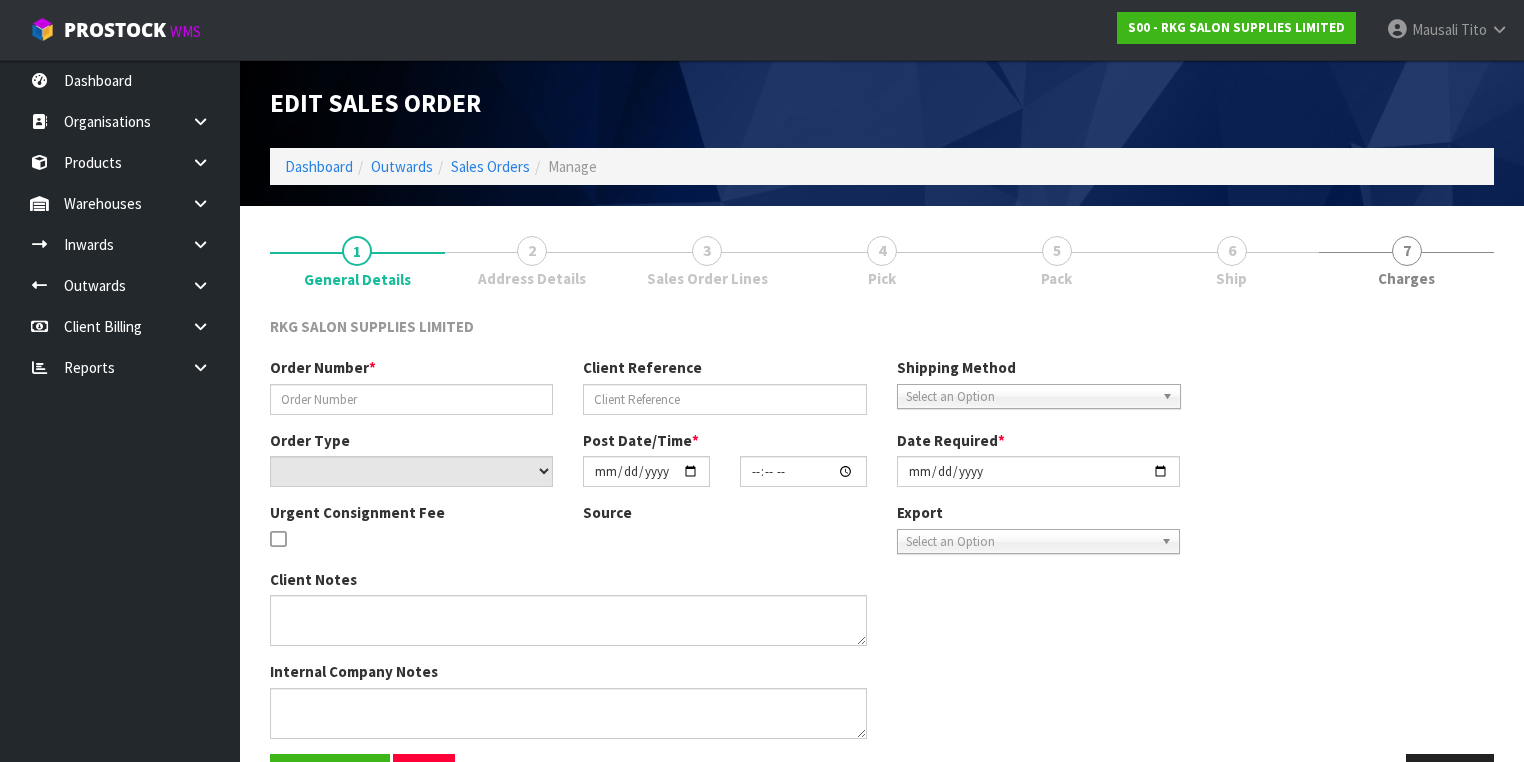 type on "JETS BARBERSHOP 14.7.25" 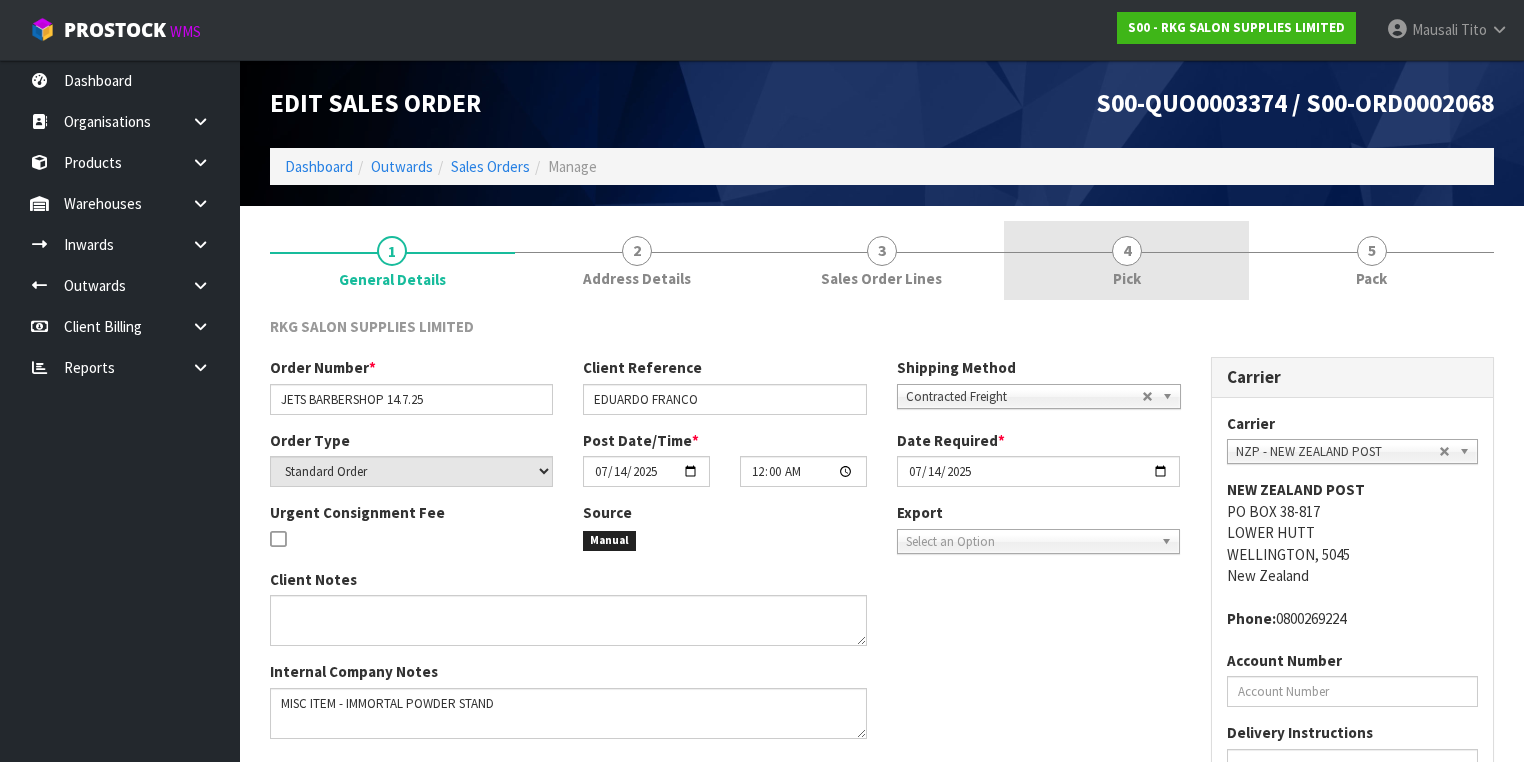 click on "4
Pick" at bounding box center [1126, 260] 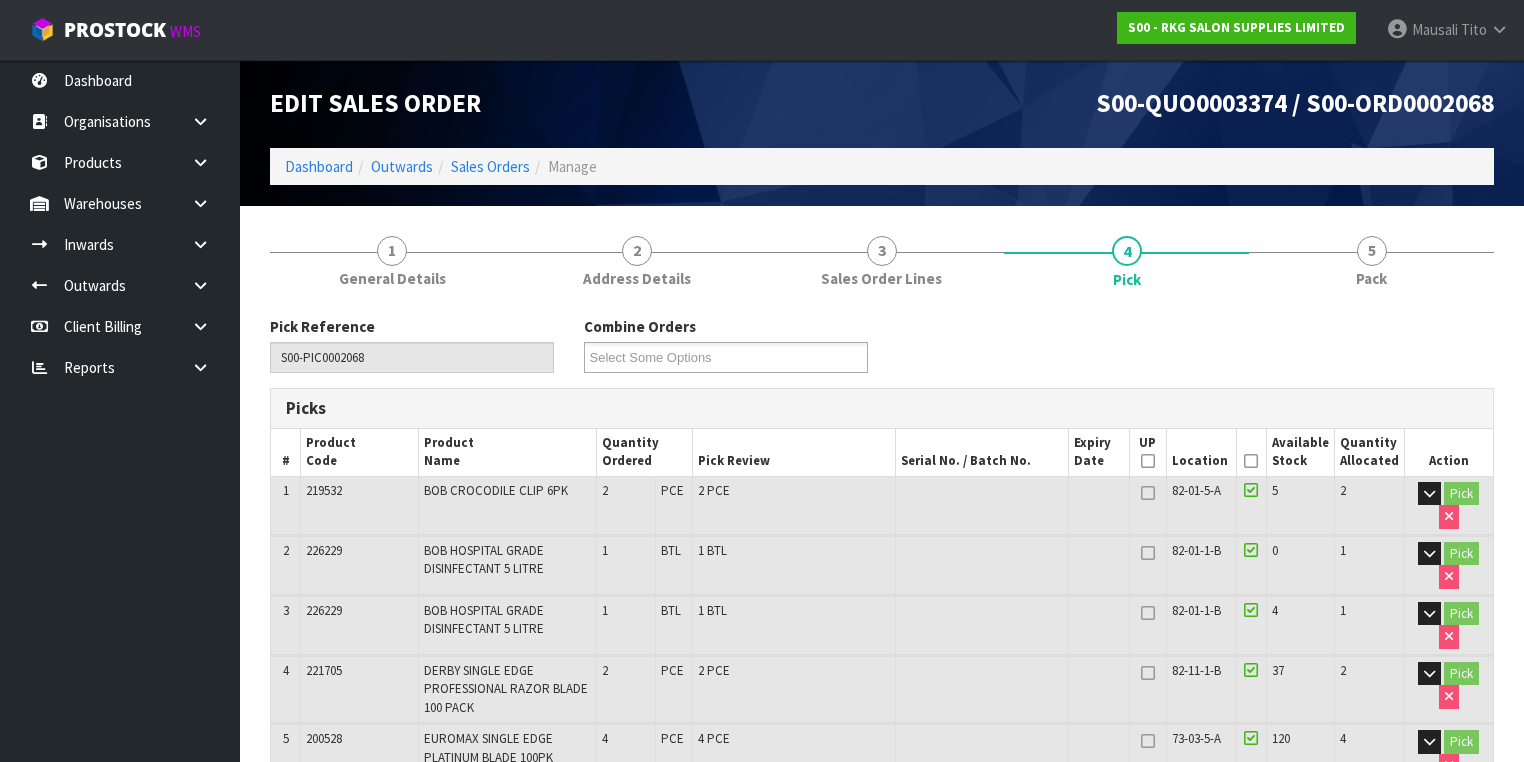 click at bounding box center [1251, 461] 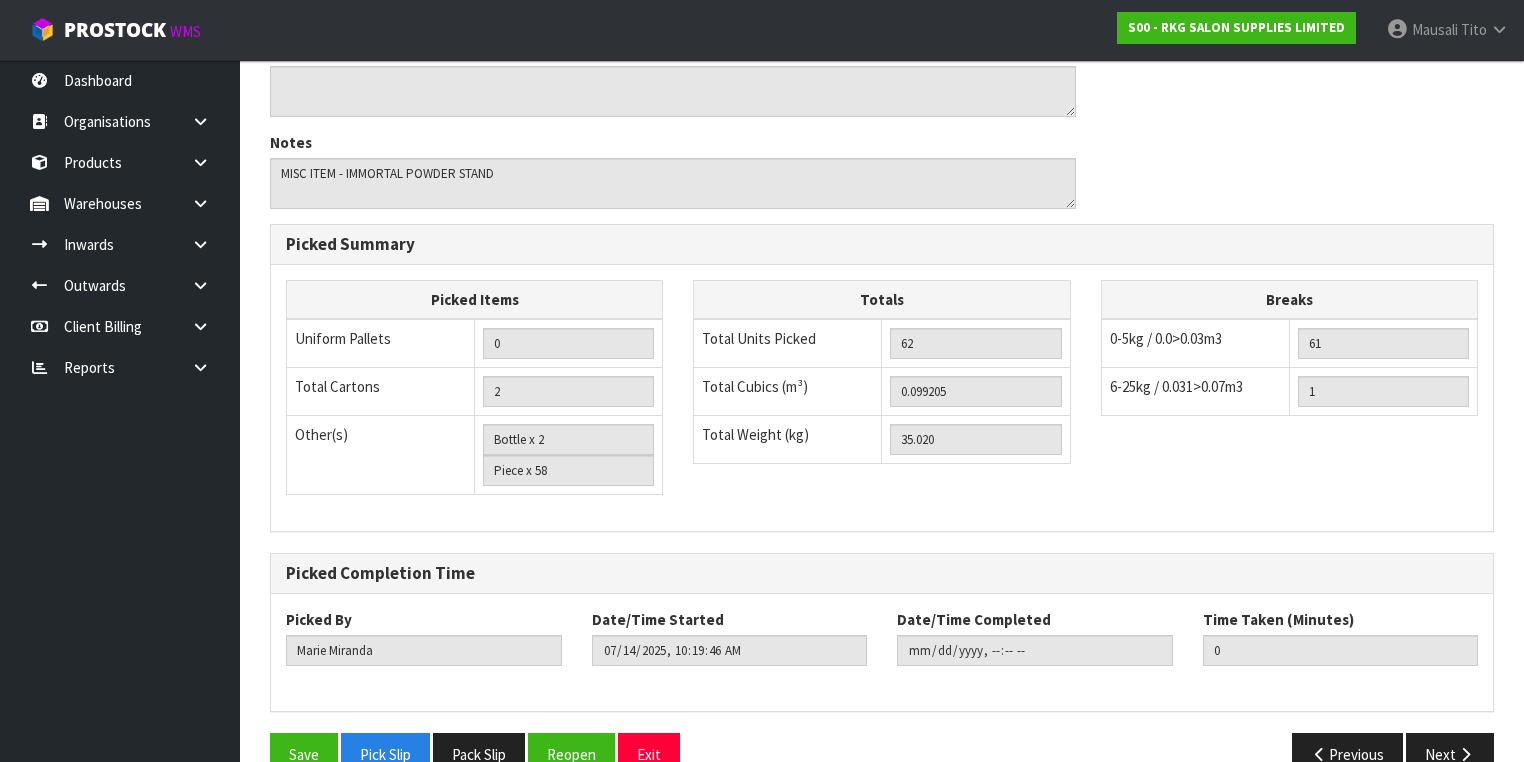 scroll, scrollTop: 1921, scrollLeft: 0, axis: vertical 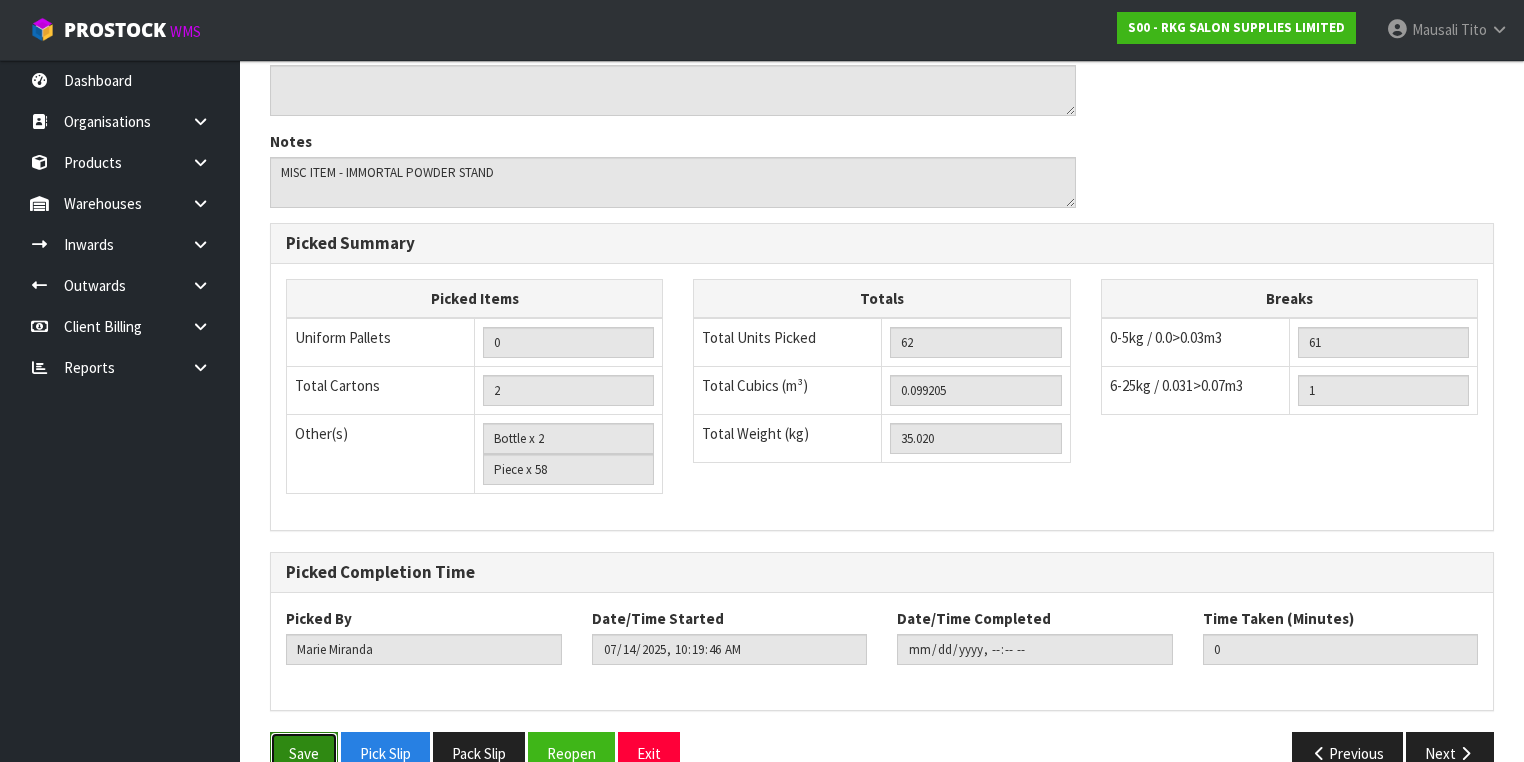 click on "Save" at bounding box center (304, 753) 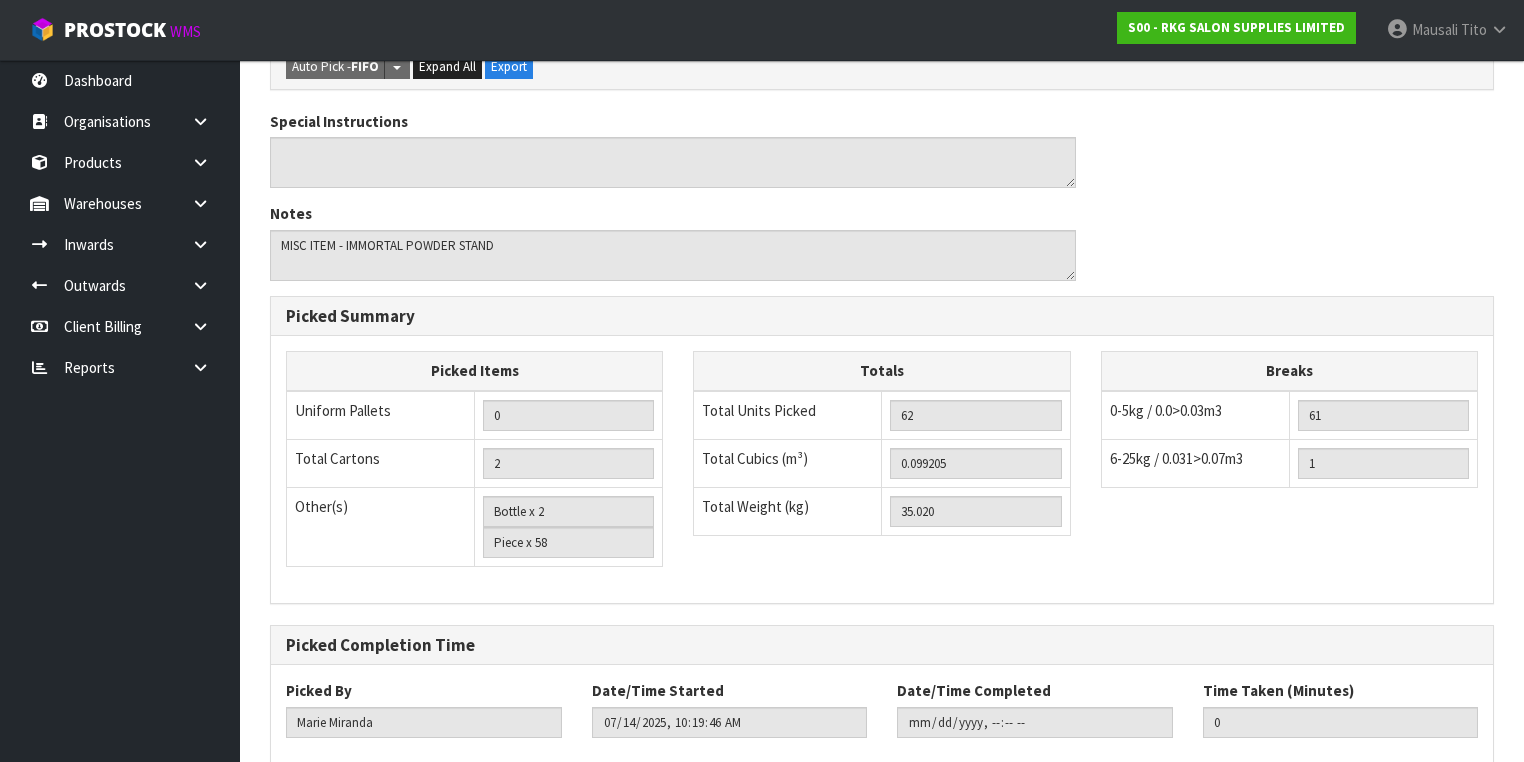 scroll, scrollTop: 0, scrollLeft: 0, axis: both 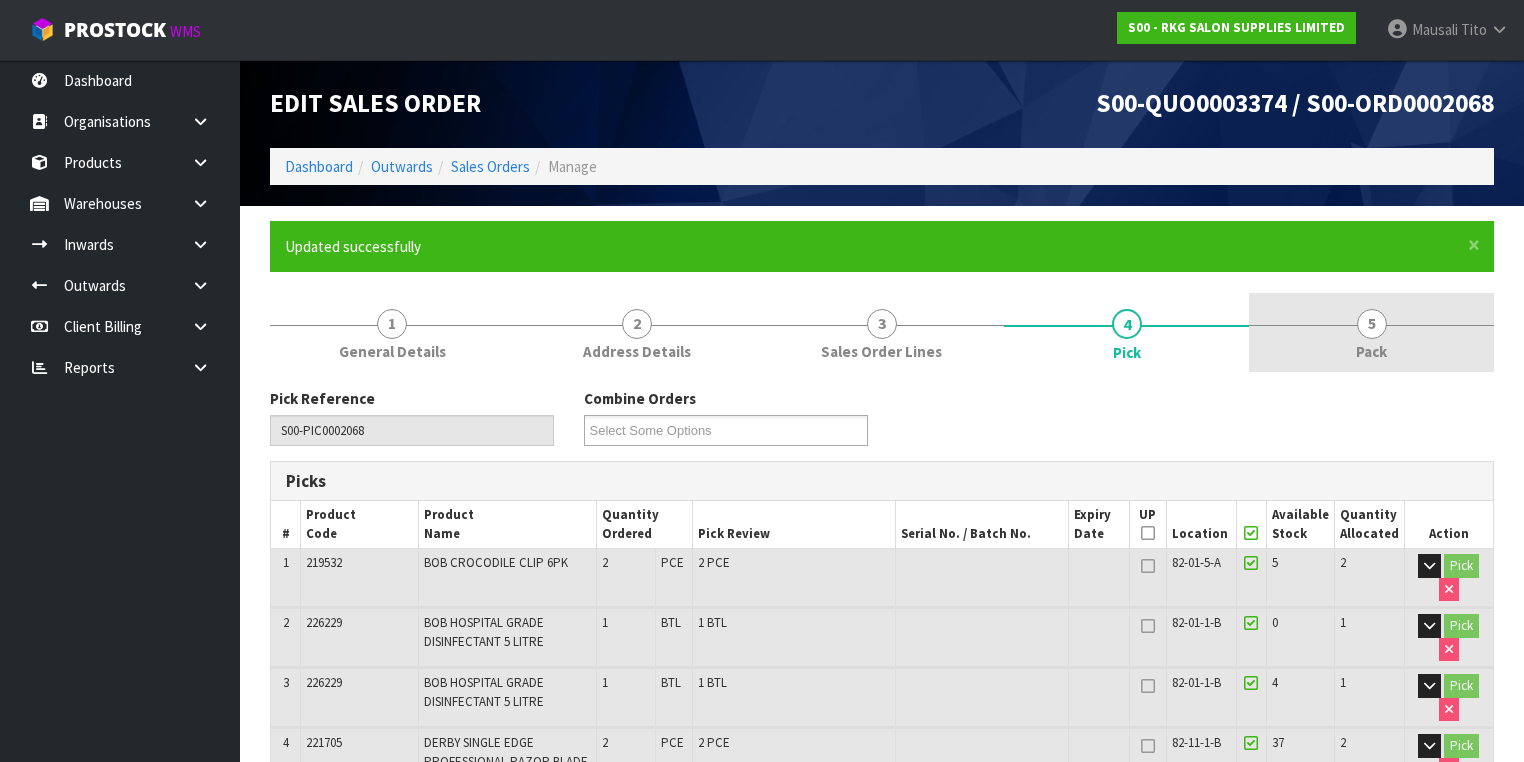 click on "5
Pack" at bounding box center (1371, 332) 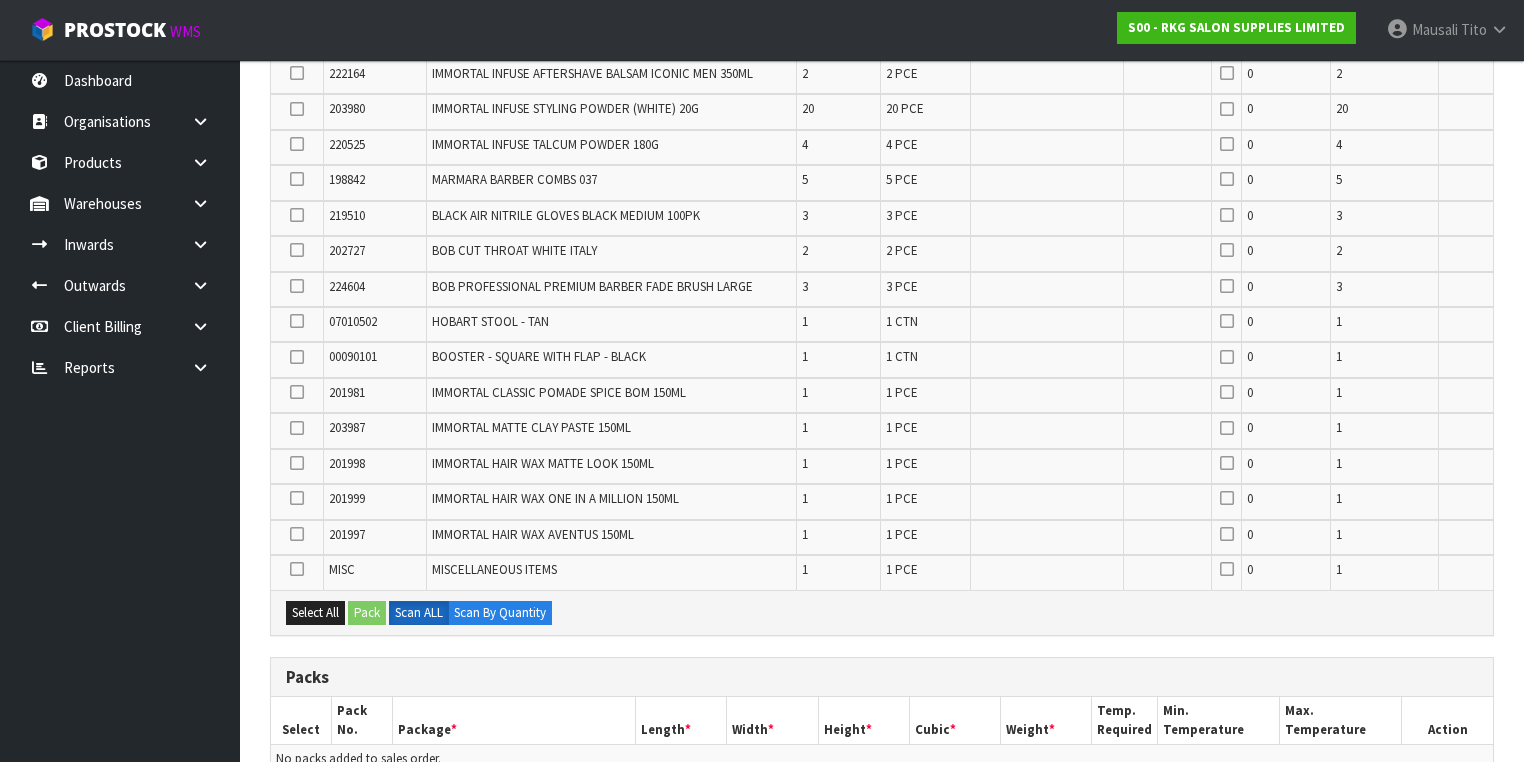 scroll, scrollTop: 1040, scrollLeft: 0, axis: vertical 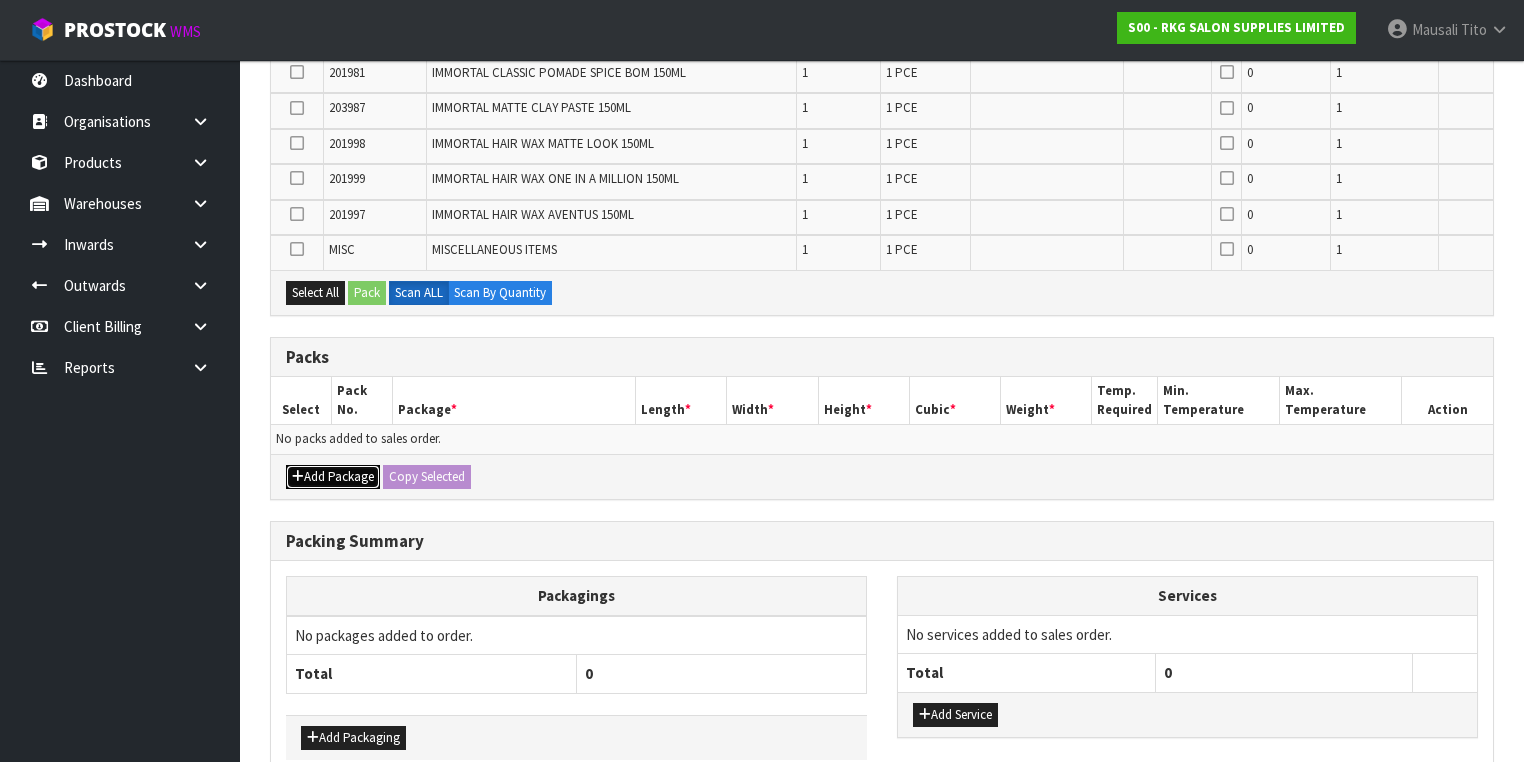 click on "Add Package" at bounding box center (333, 477) 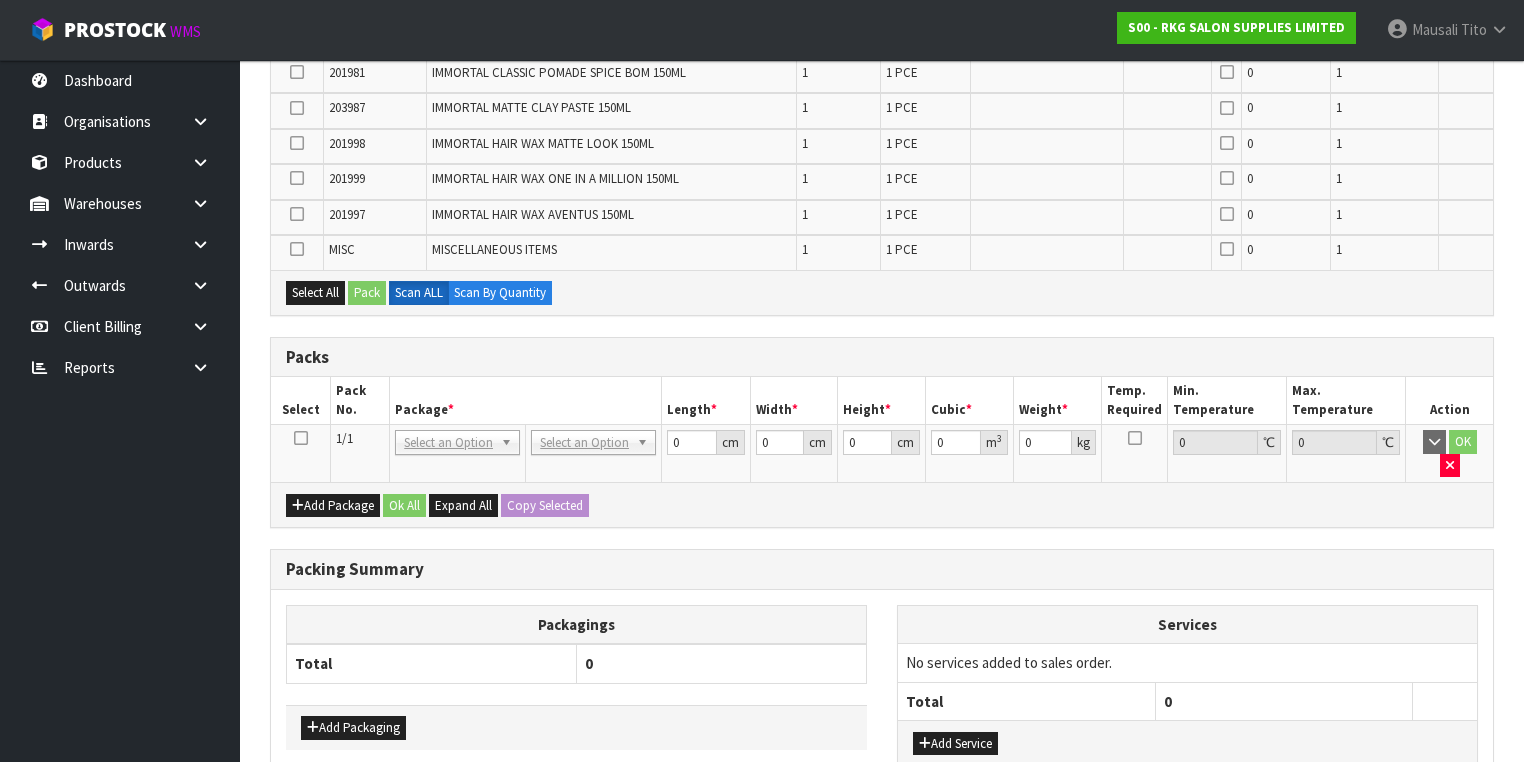 click at bounding box center [301, 438] 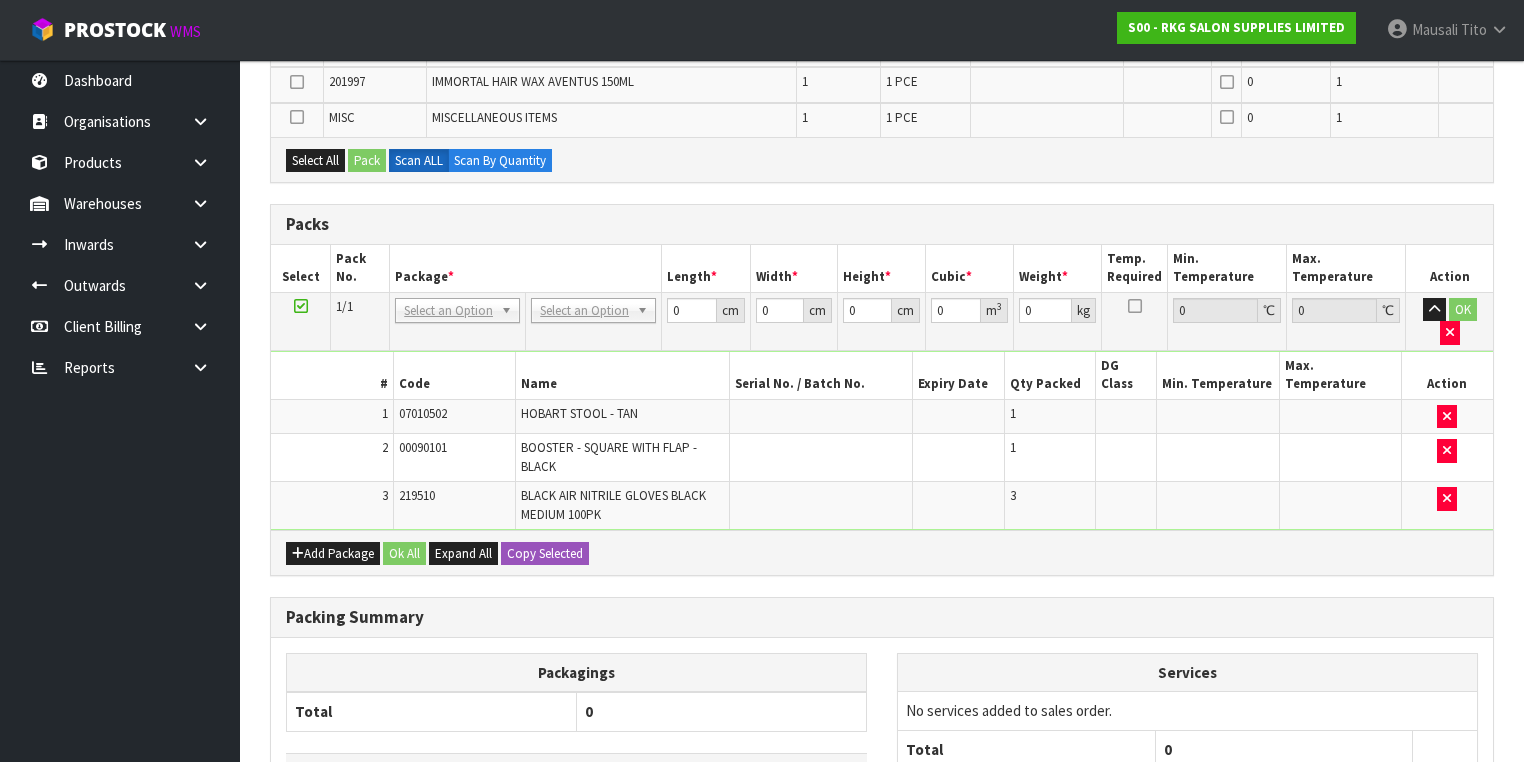 scroll, scrollTop: 1032, scrollLeft: 0, axis: vertical 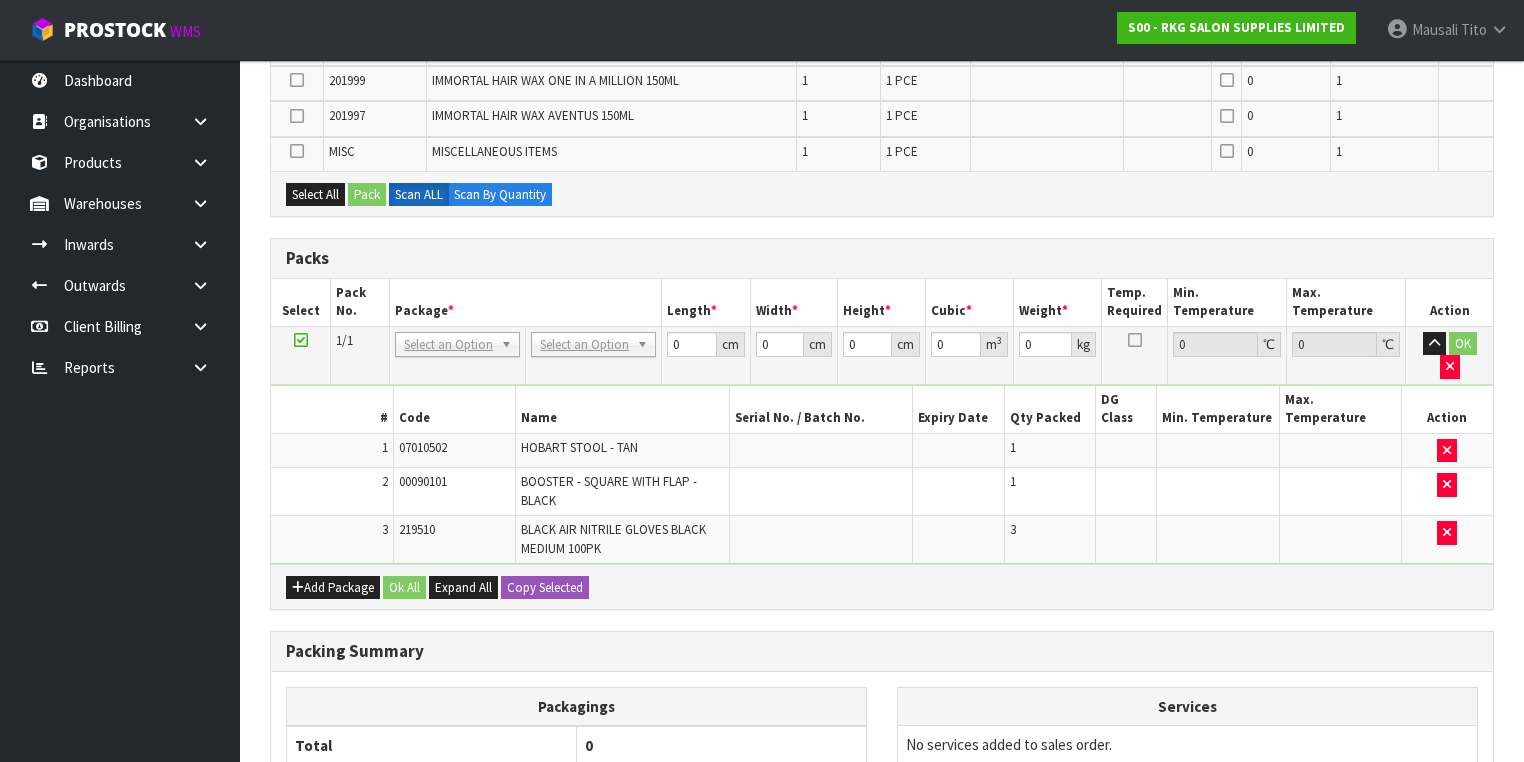 click on "Packs" at bounding box center (882, 259) 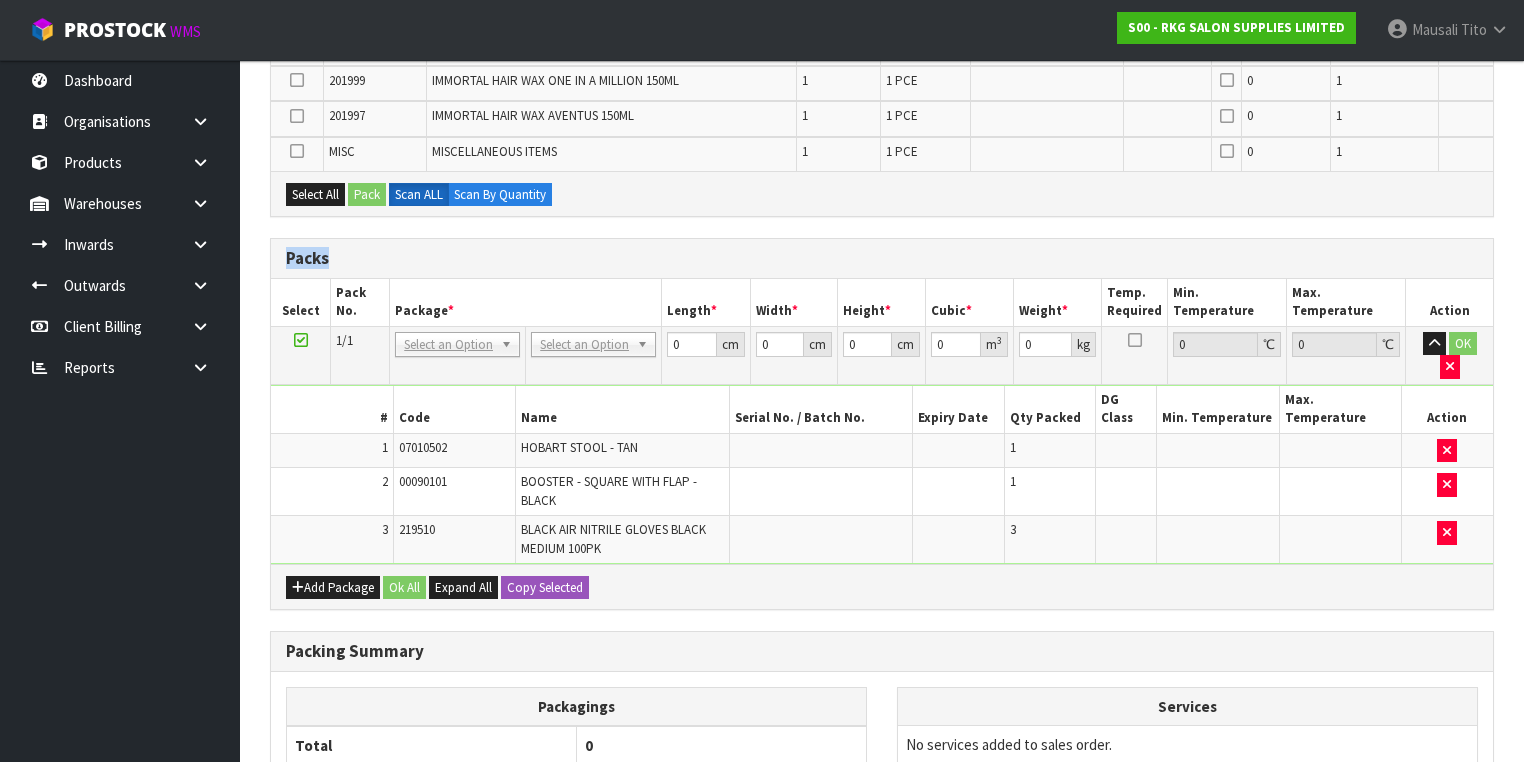 click on "Packs" at bounding box center [882, 259] 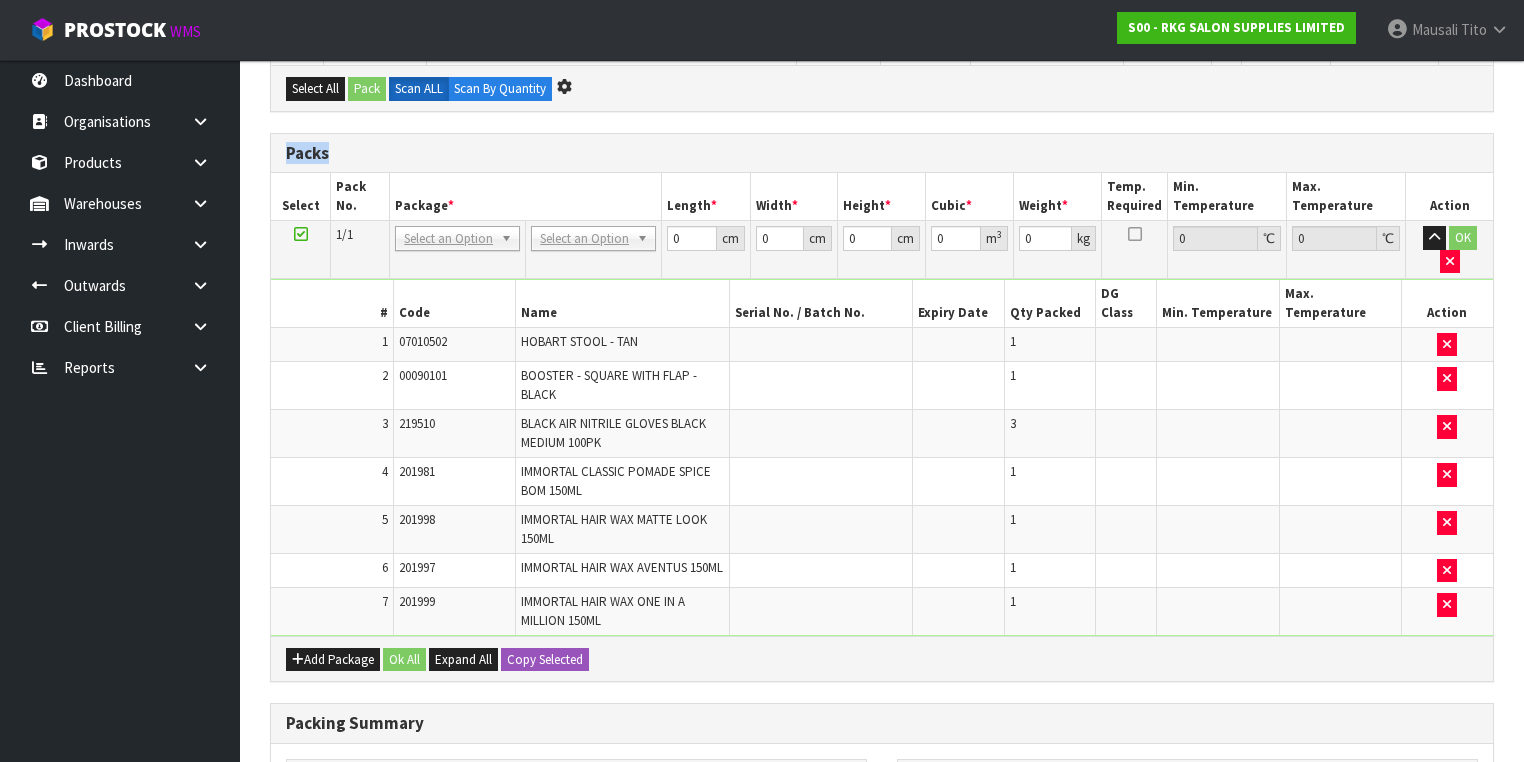 scroll, scrollTop: 961, scrollLeft: 0, axis: vertical 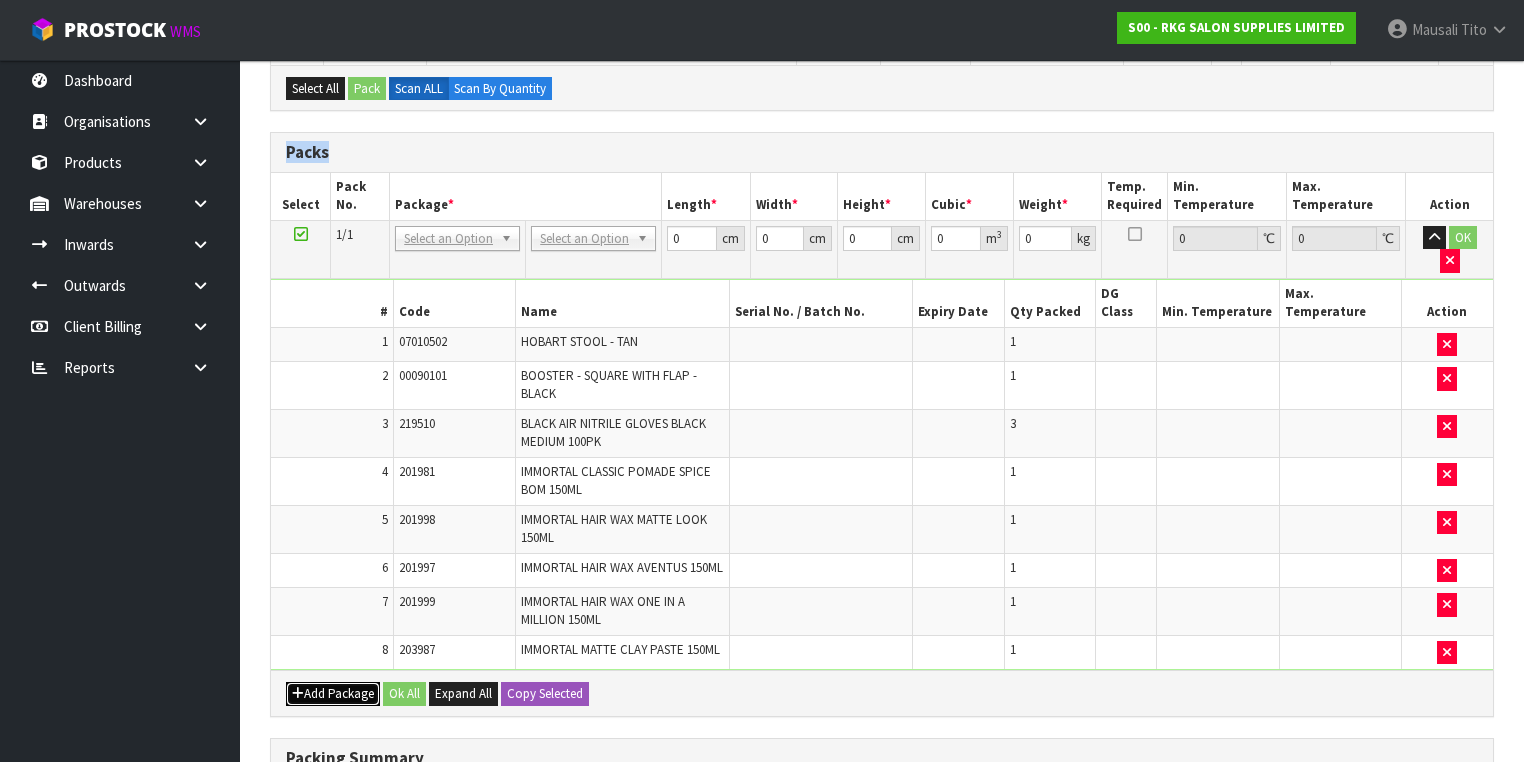 click on "Add Package" at bounding box center [333, 694] 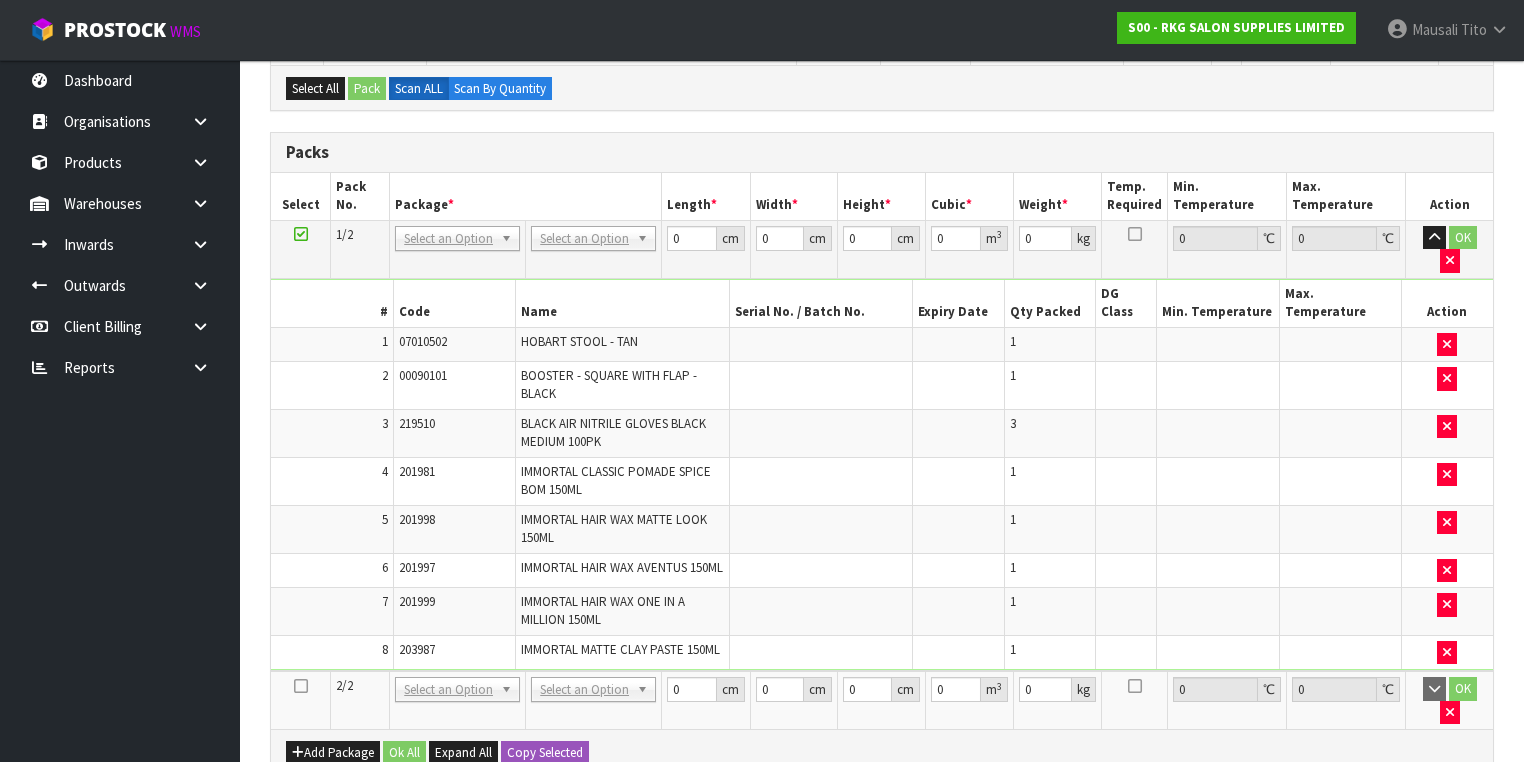 click at bounding box center (301, 686) 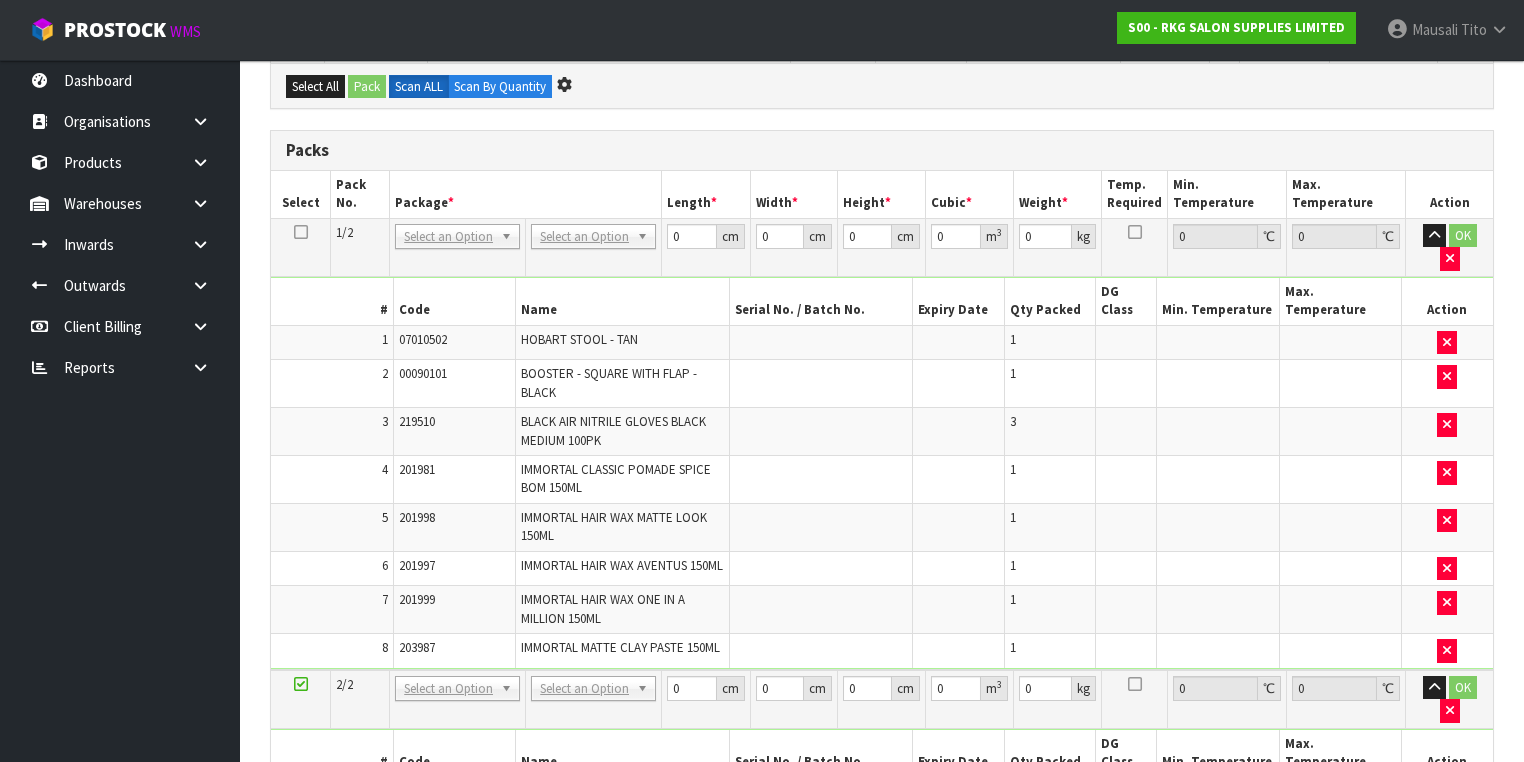 scroll, scrollTop: 0, scrollLeft: 0, axis: both 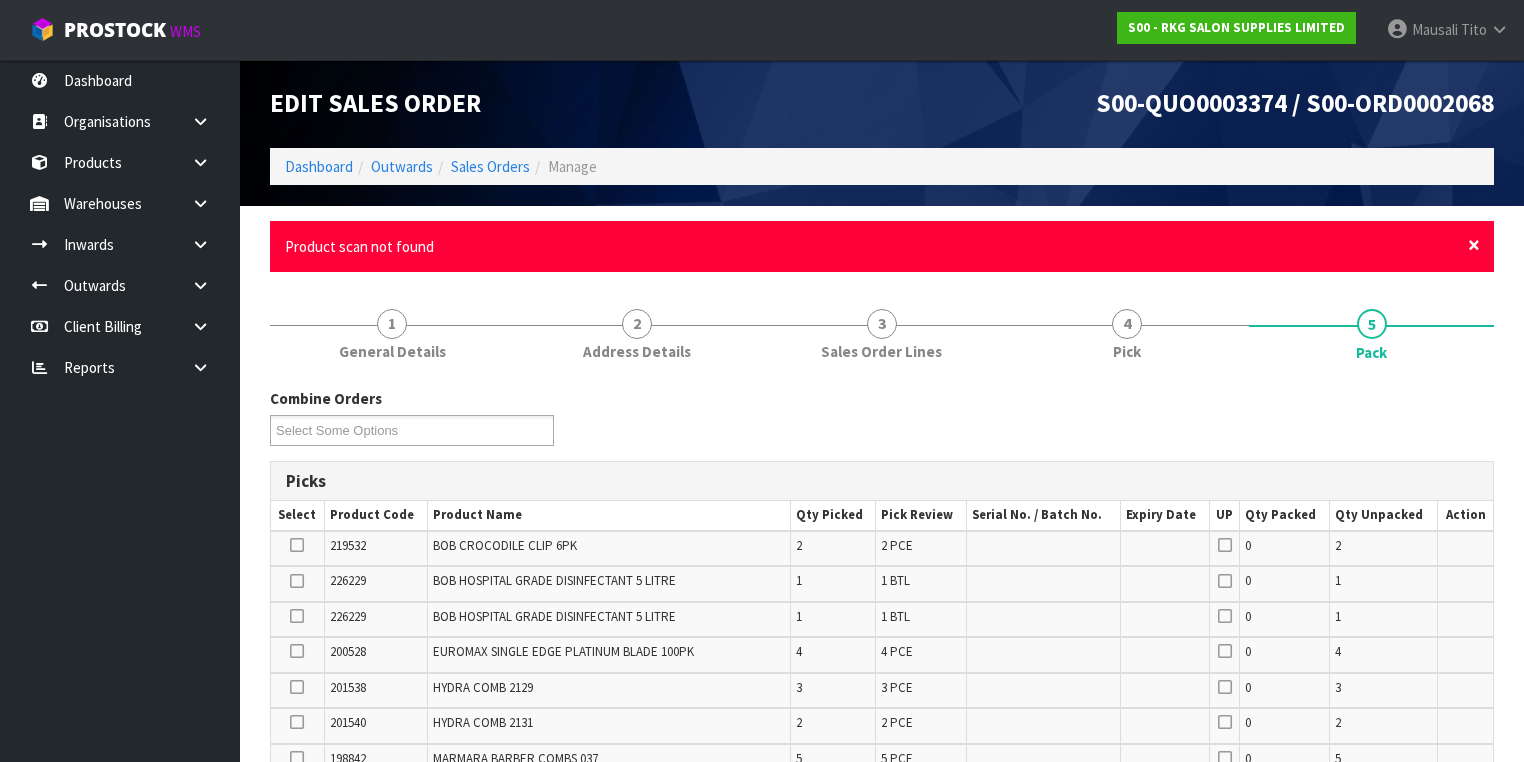 click on "×" at bounding box center (1474, 245) 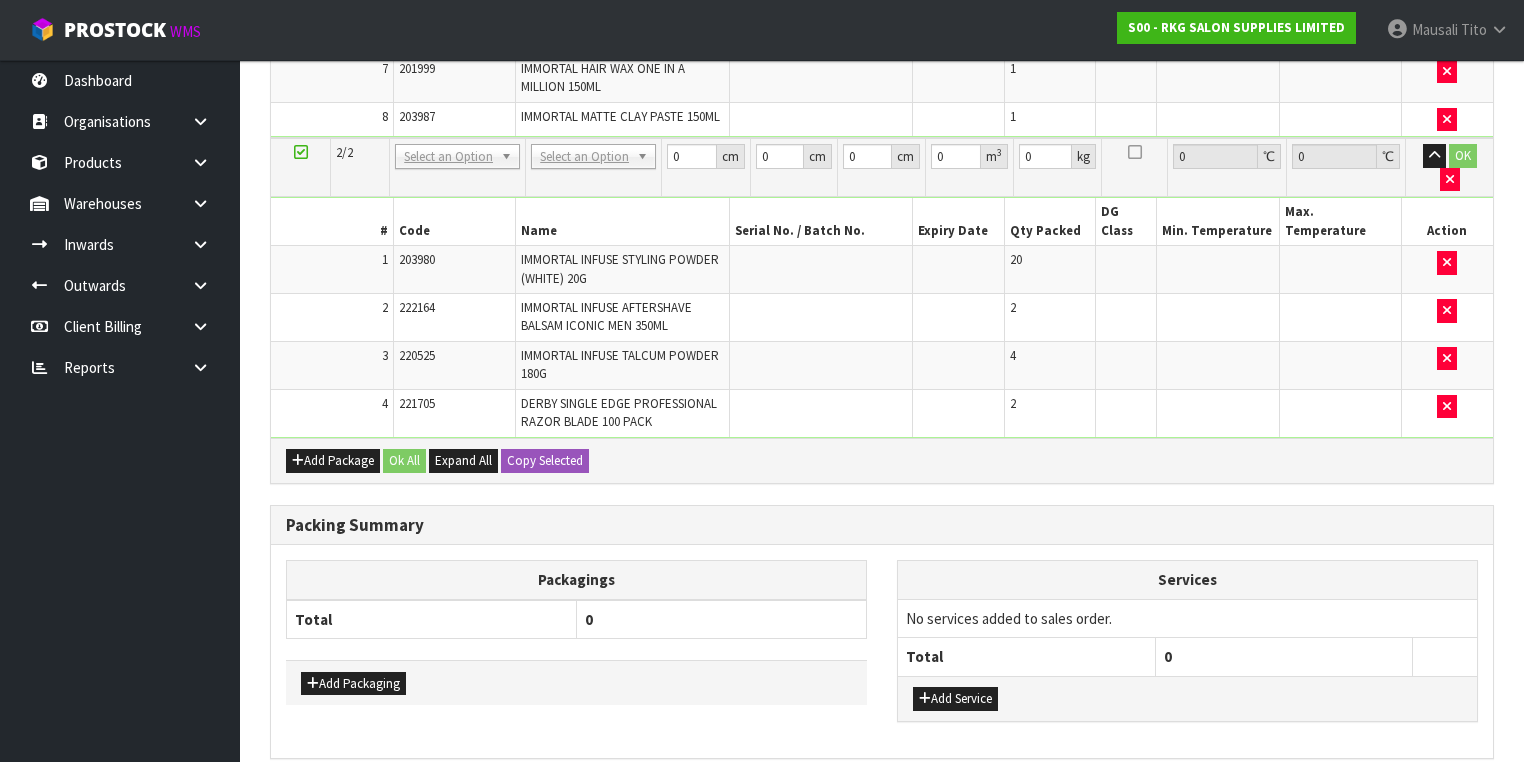 scroll, scrollTop: 0, scrollLeft: 0, axis: both 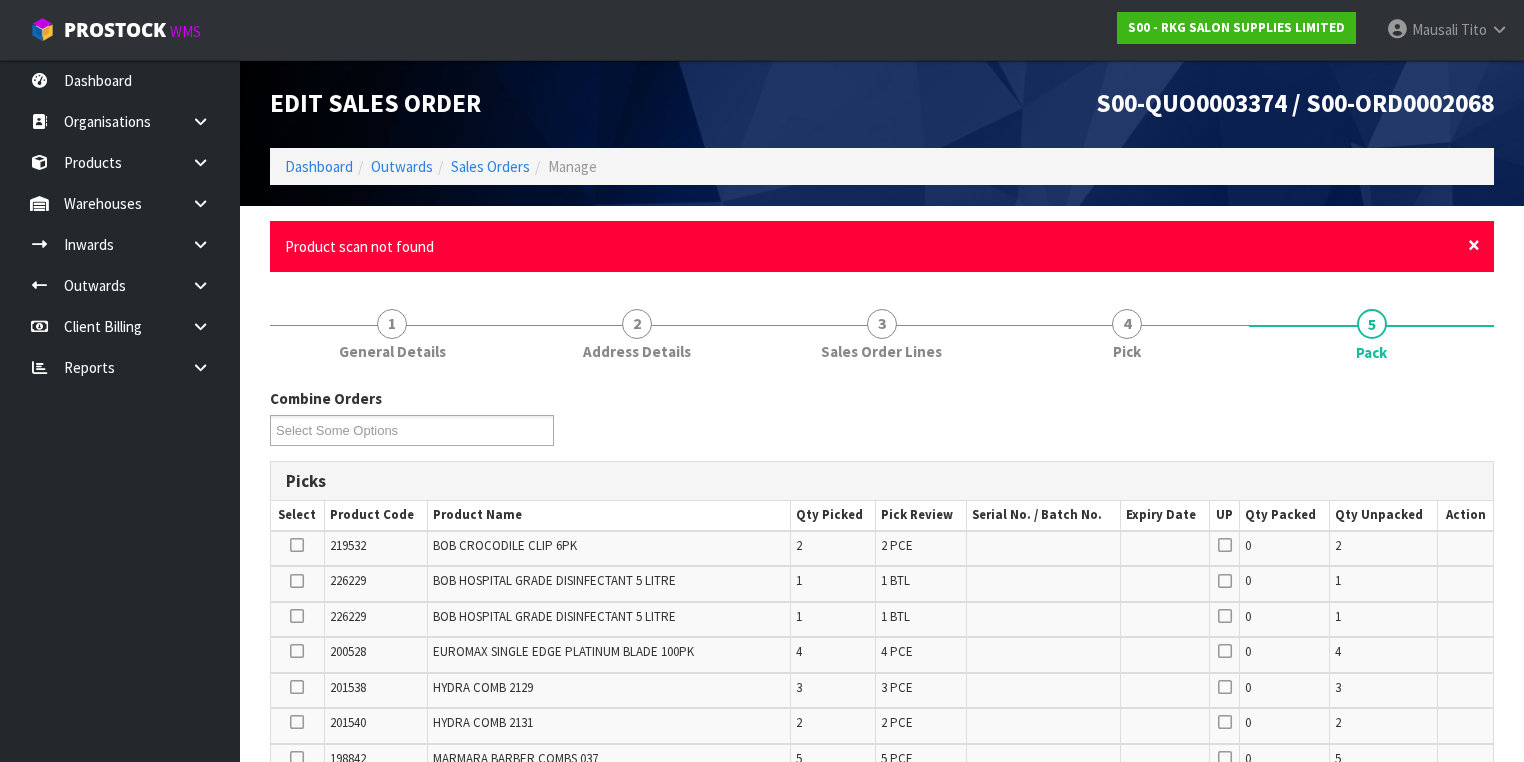 click on "×" at bounding box center (1474, 245) 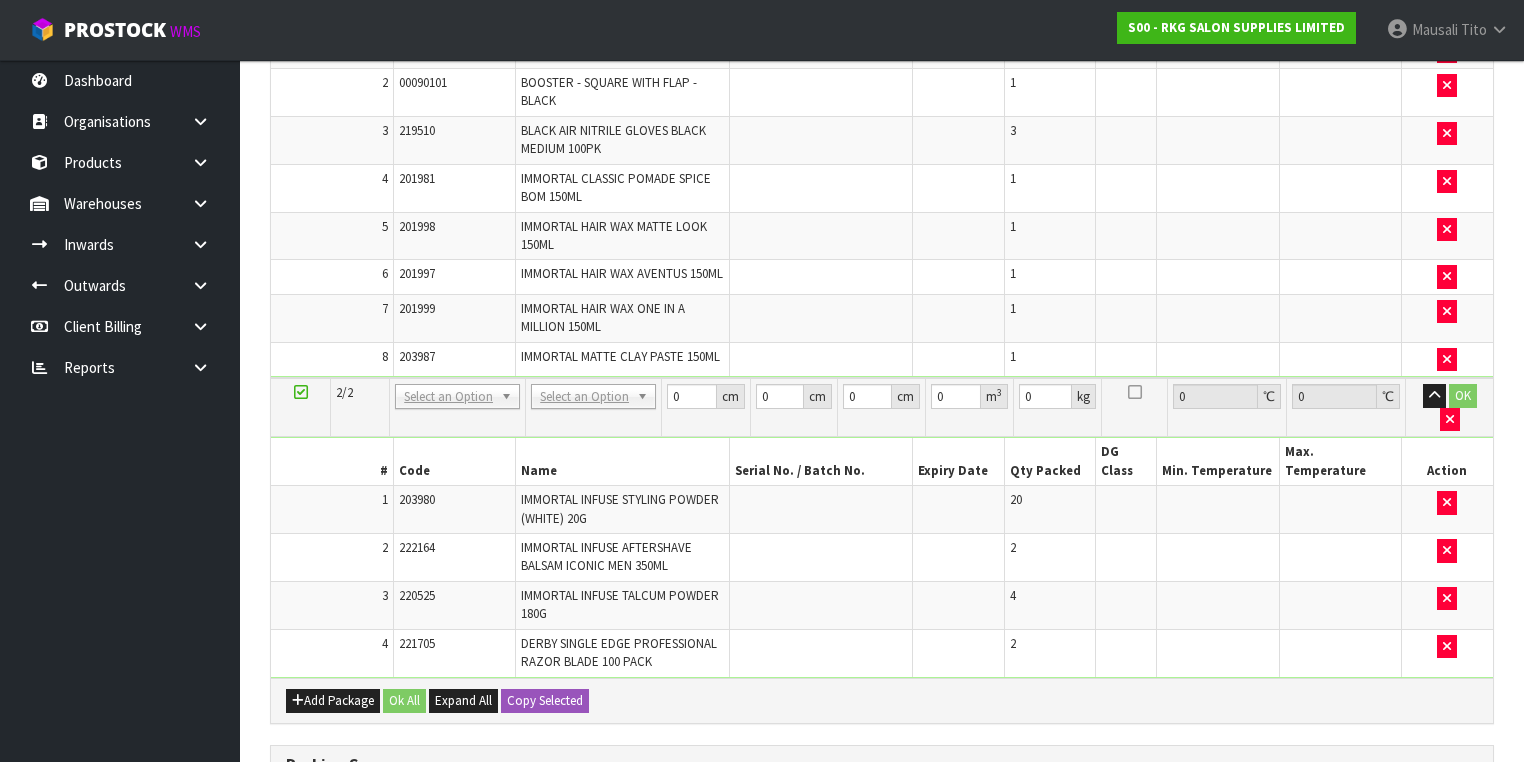 scroll, scrollTop: 0, scrollLeft: 0, axis: both 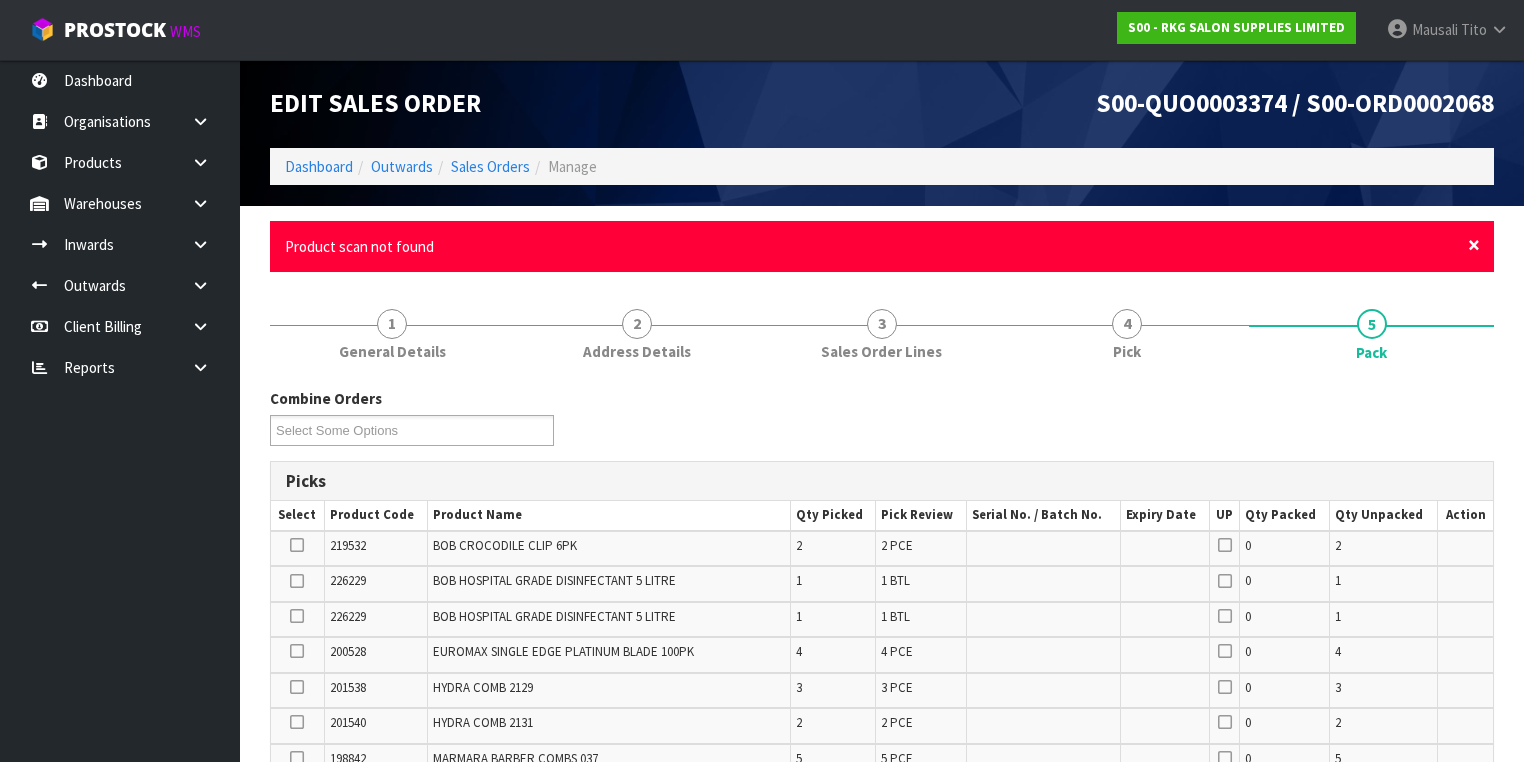 click on "×" at bounding box center (1474, 245) 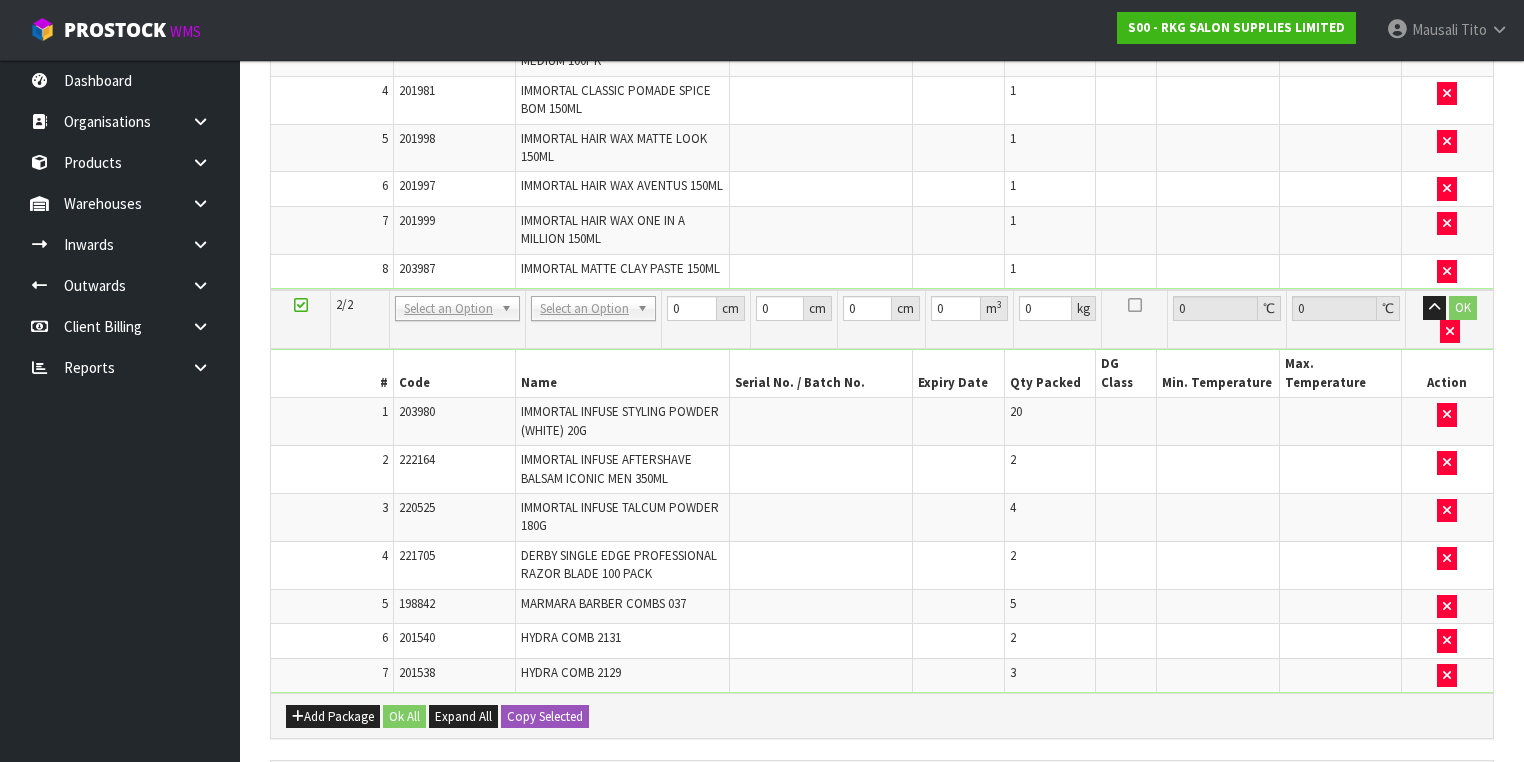 scroll, scrollTop: 0, scrollLeft: 0, axis: both 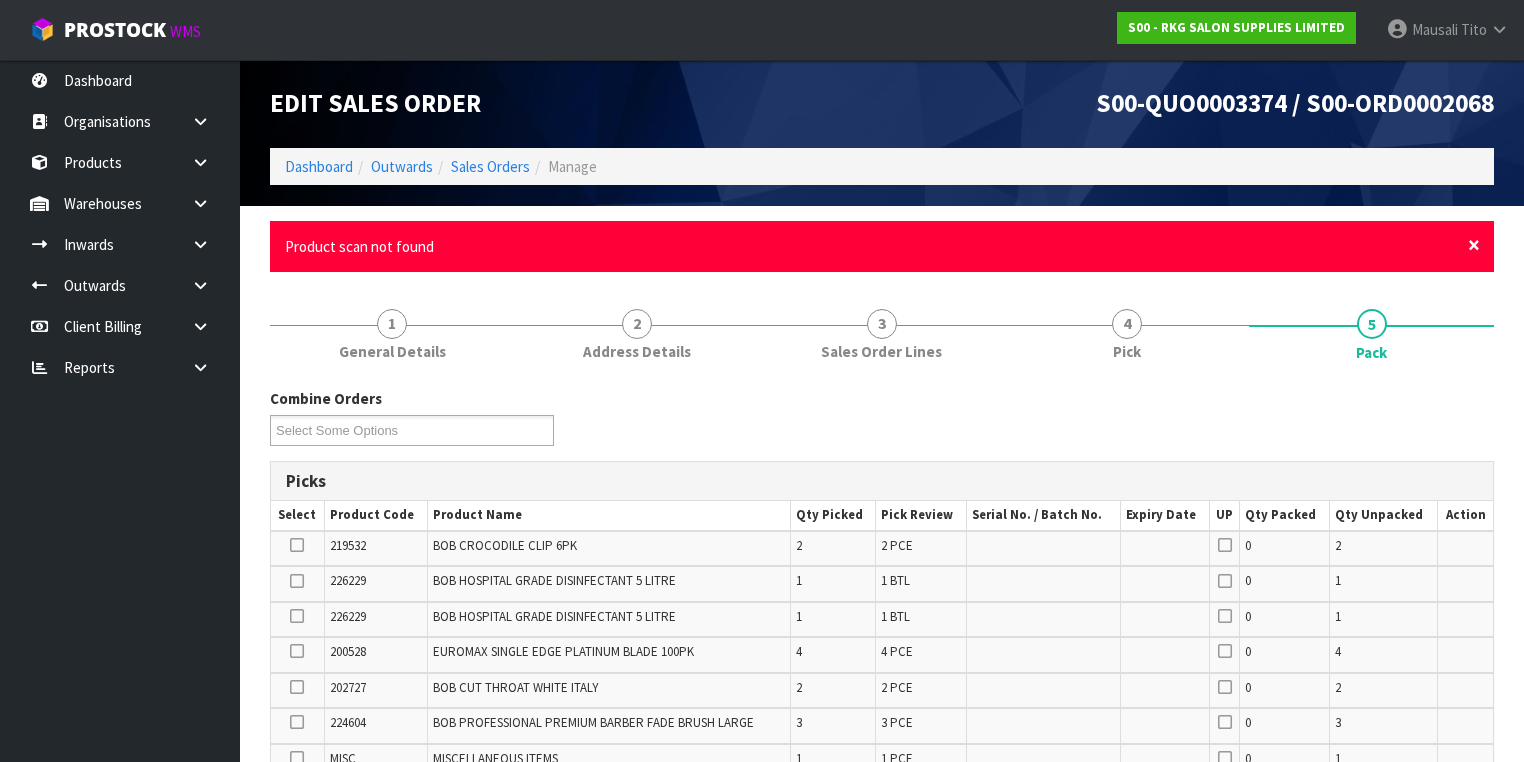 click on "×" at bounding box center (1474, 245) 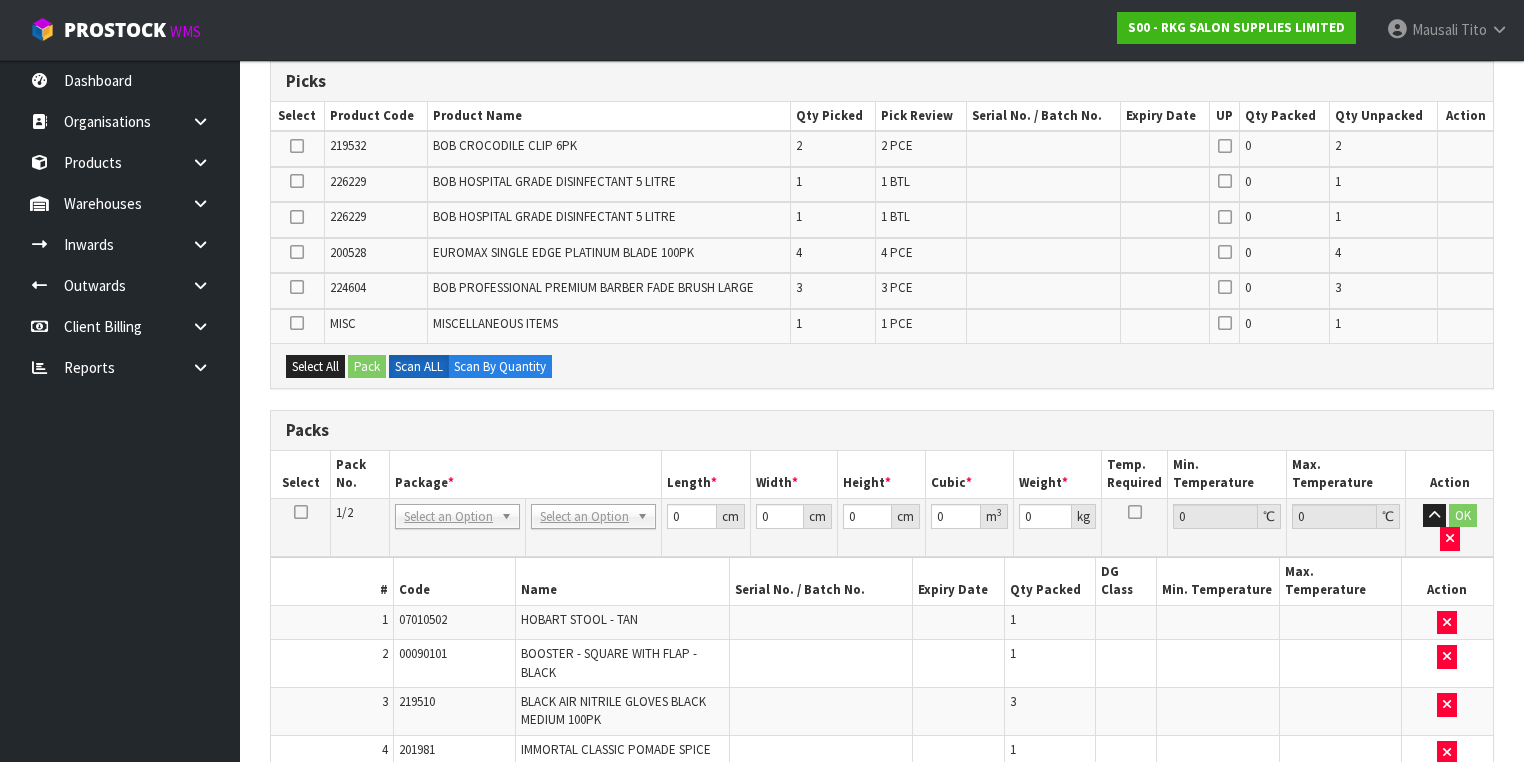 scroll, scrollTop: 288, scrollLeft: 0, axis: vertical 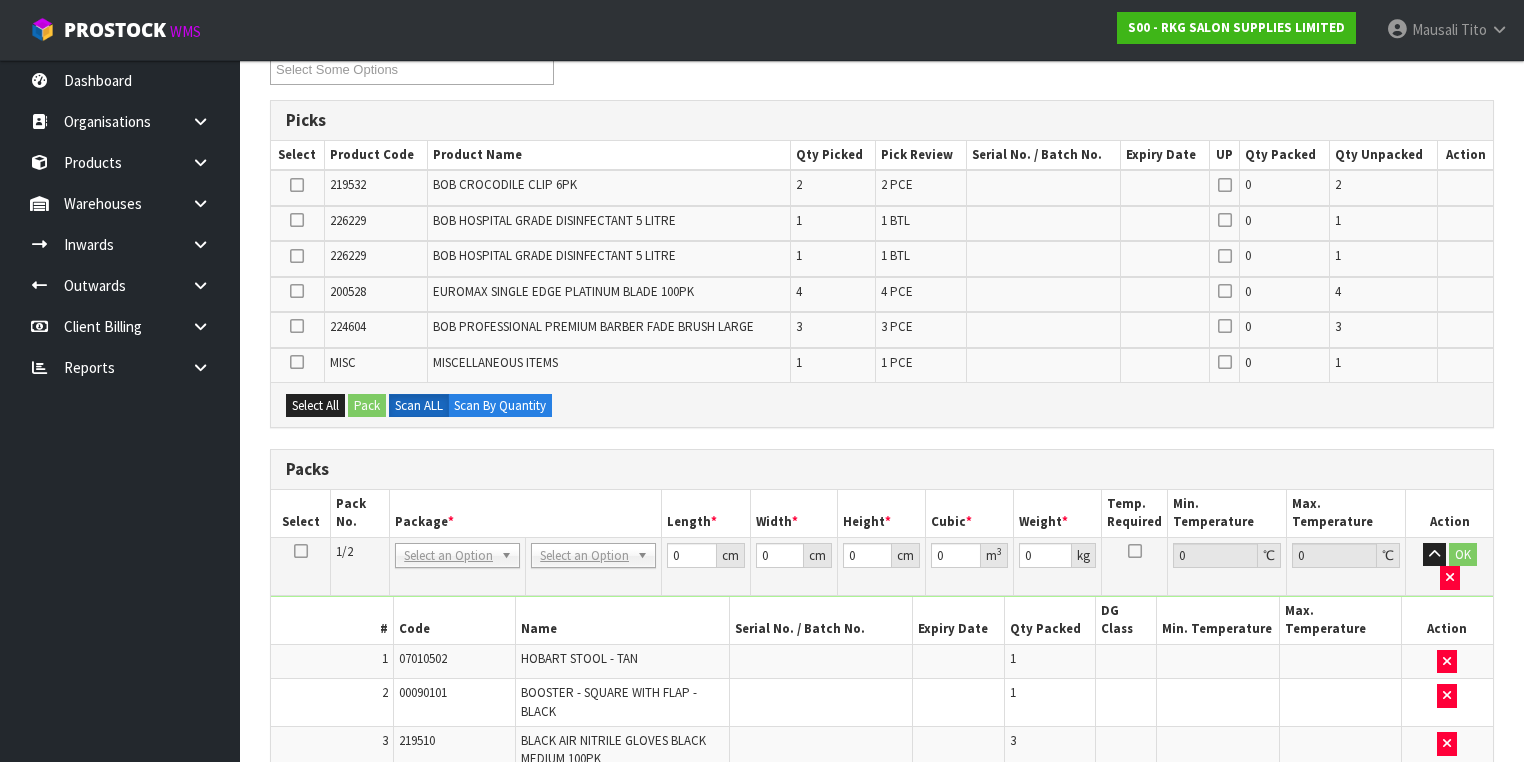 click at bounding box center [297, 220] 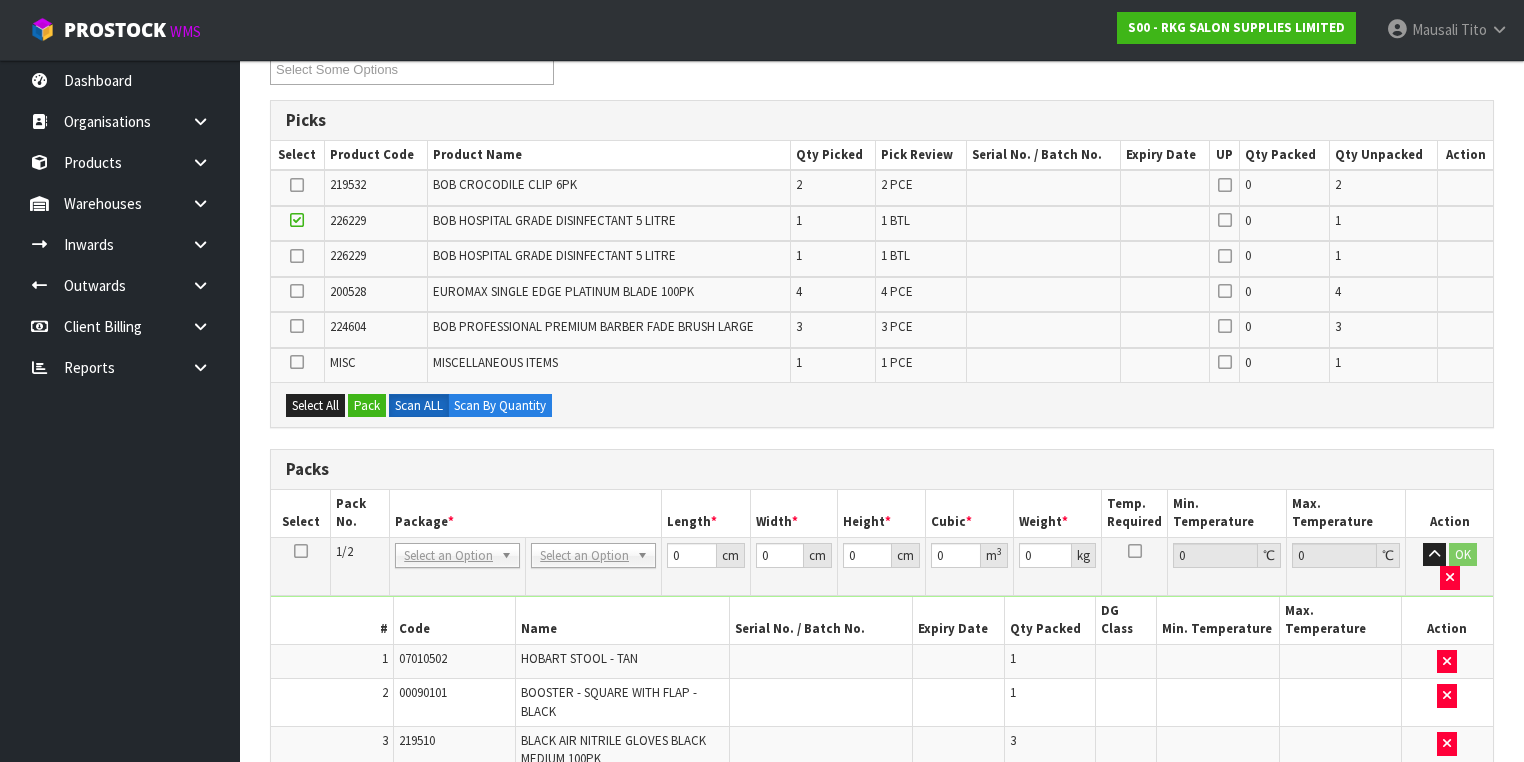 click at bounding box center [297, 256] 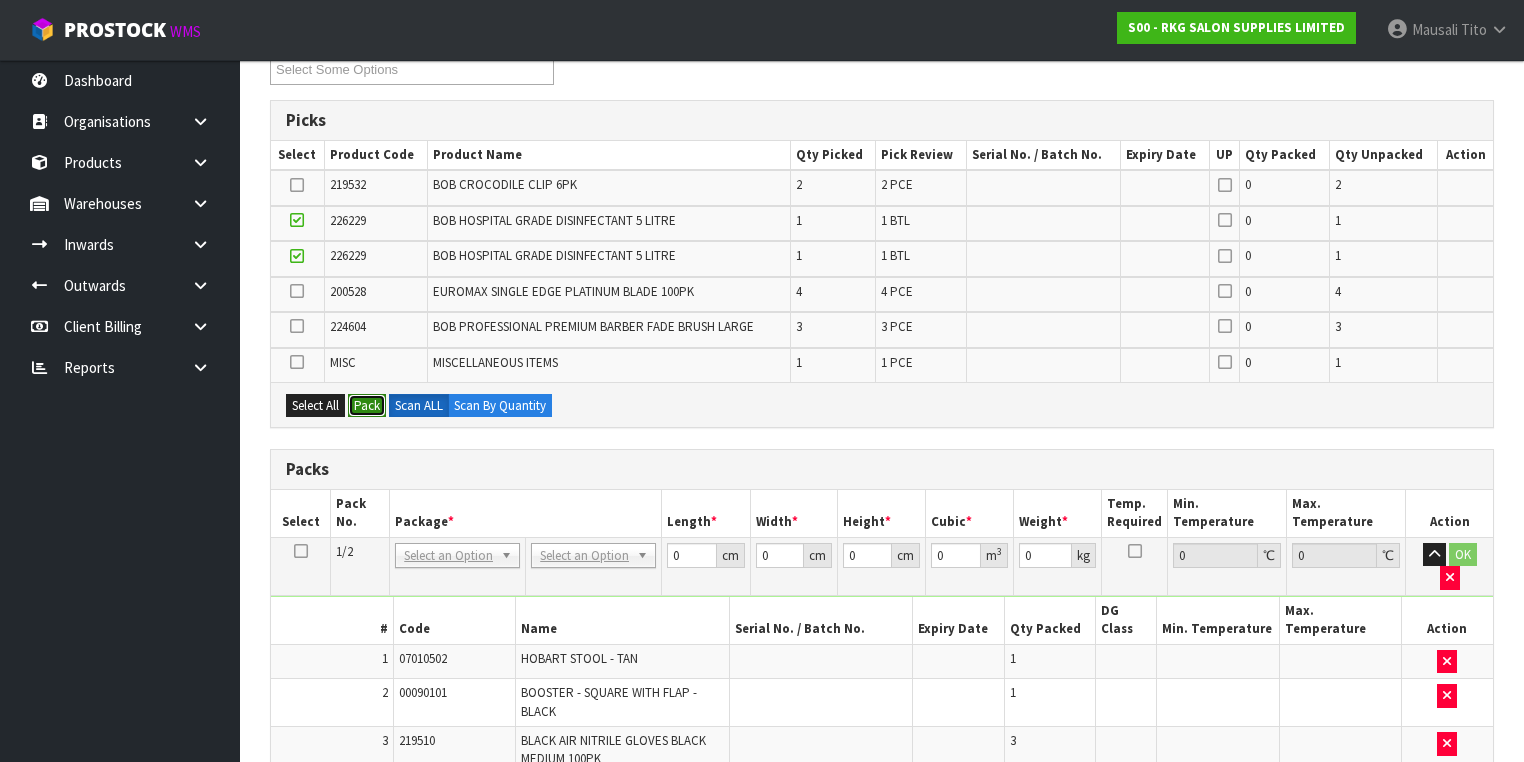 click on "Pack" at bounding box center (367, 406) 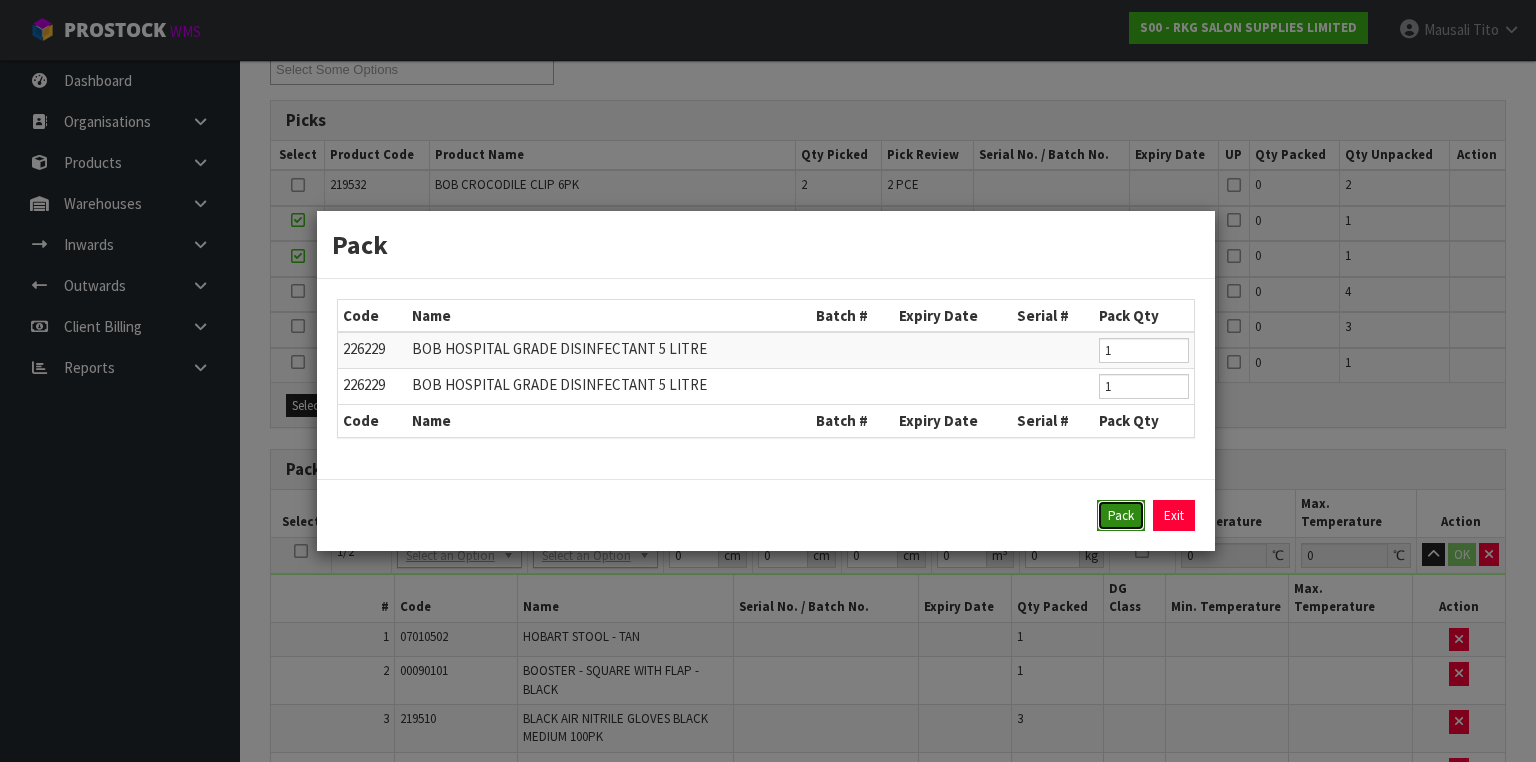 click on "Pack" at bounding box center [1121, 516] 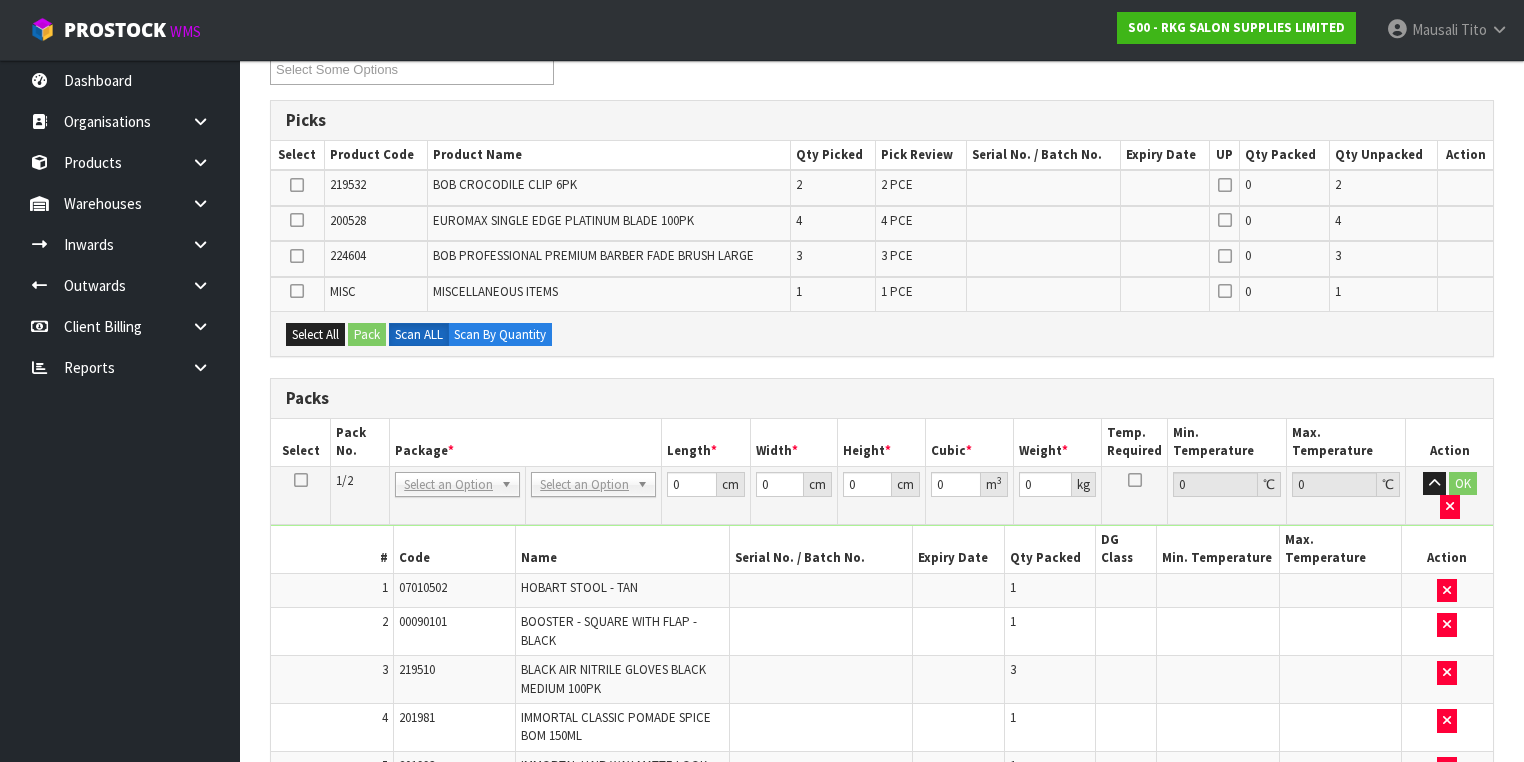 click at bounding box center [297, 185] 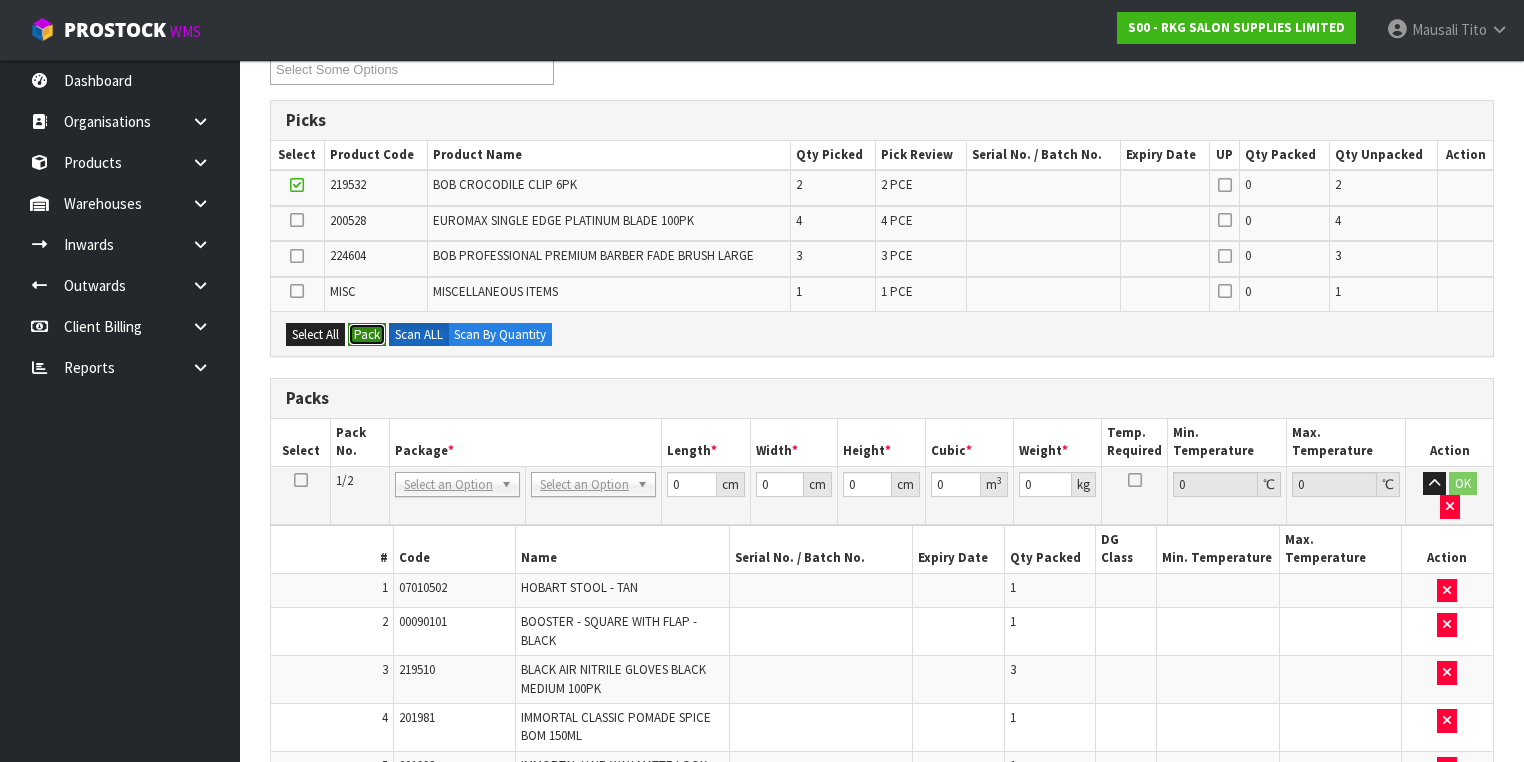 click on "Pack" at bounding box center [367, 335] 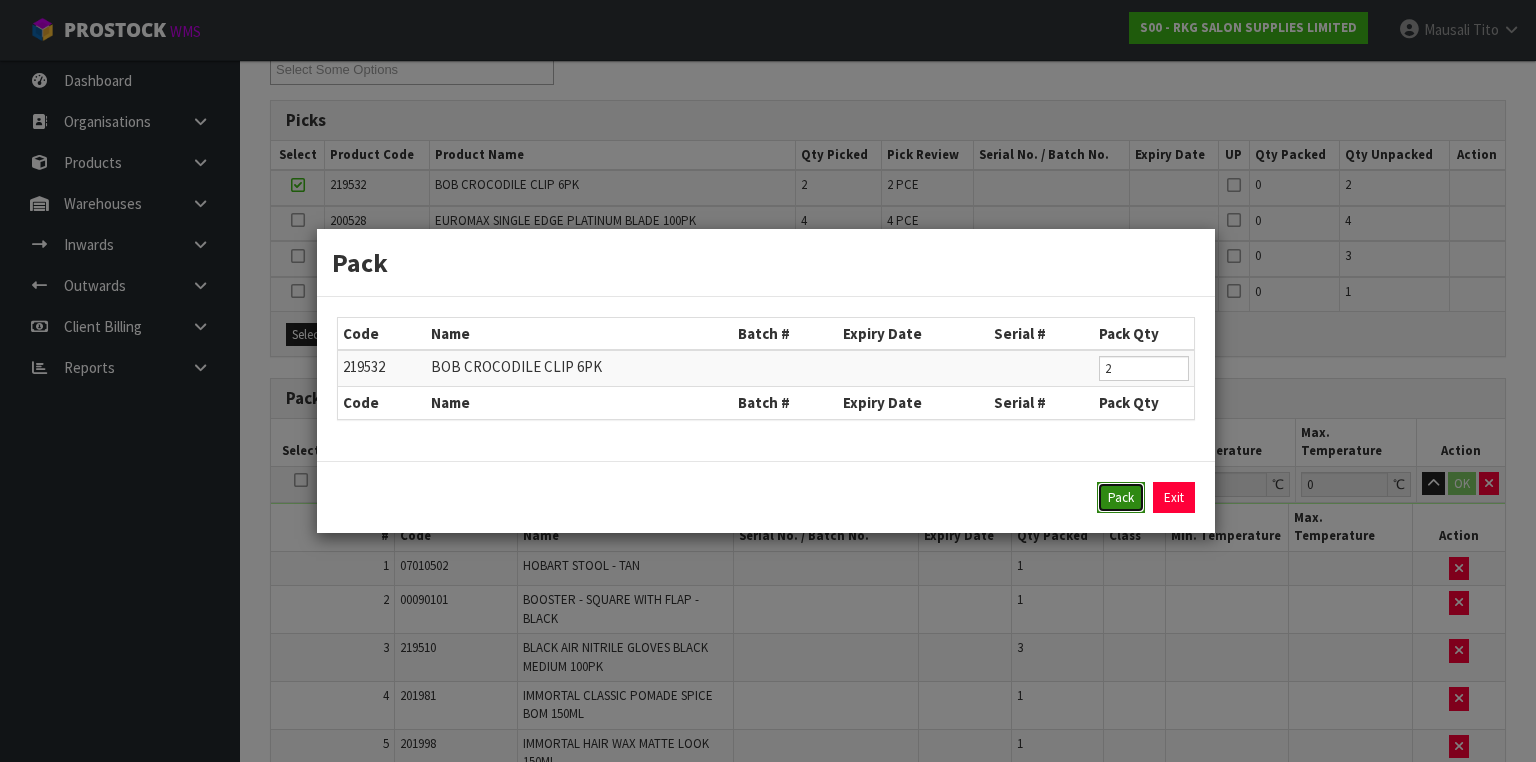 click on "Pack" at bounding box center [1121, 498] 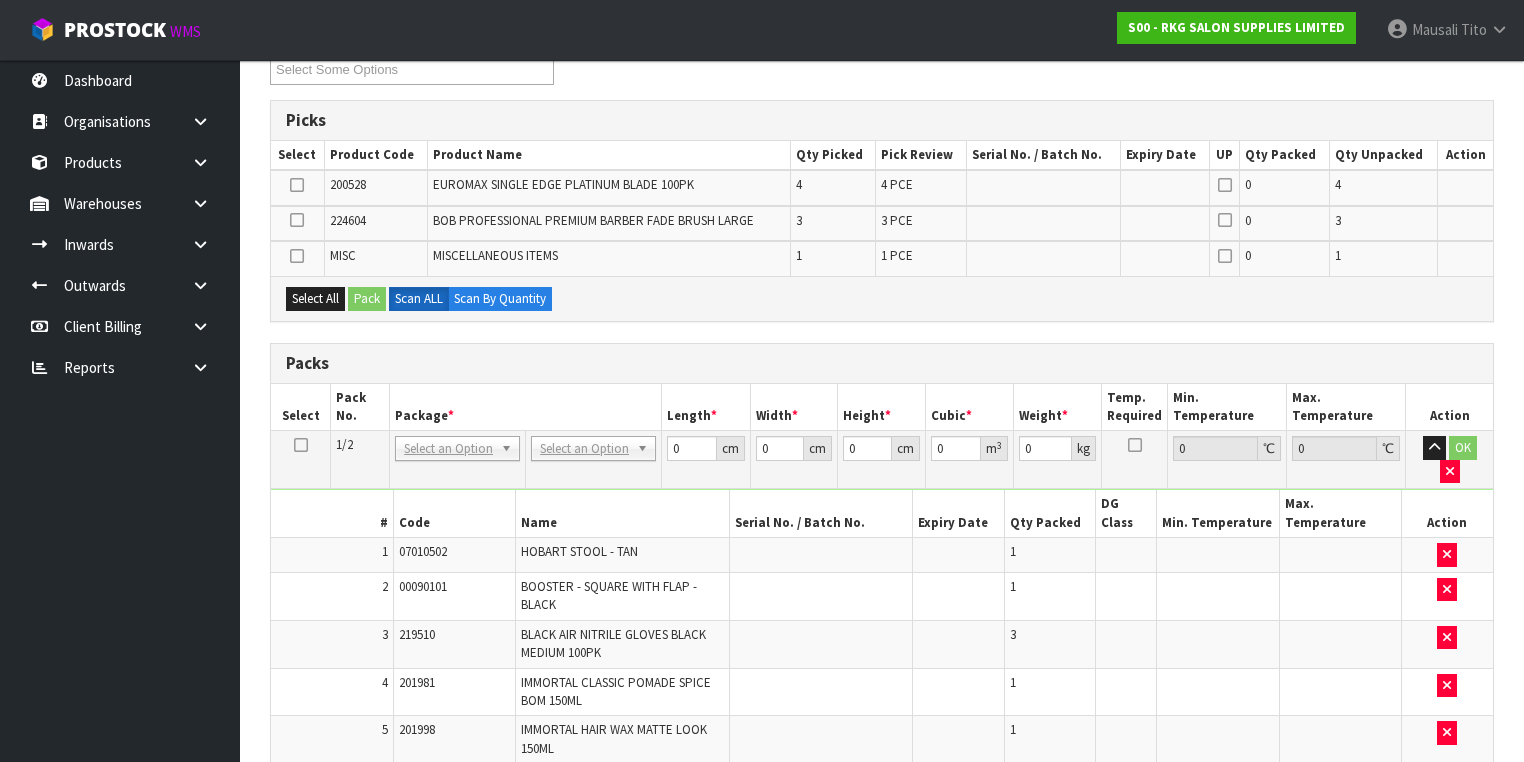 click at bounding box center [297, 185] 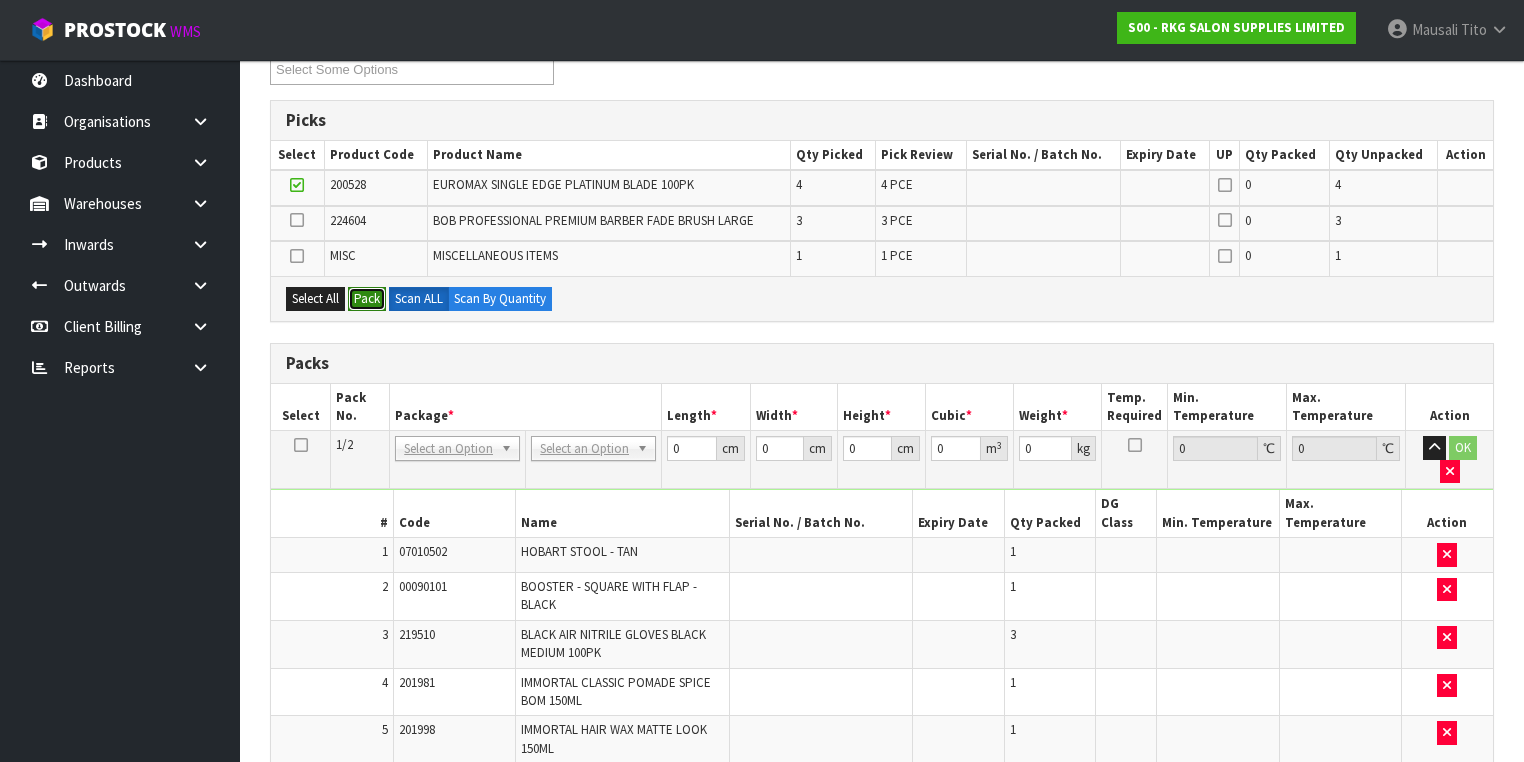 click on "Pack" at bounding box center (367, 299) 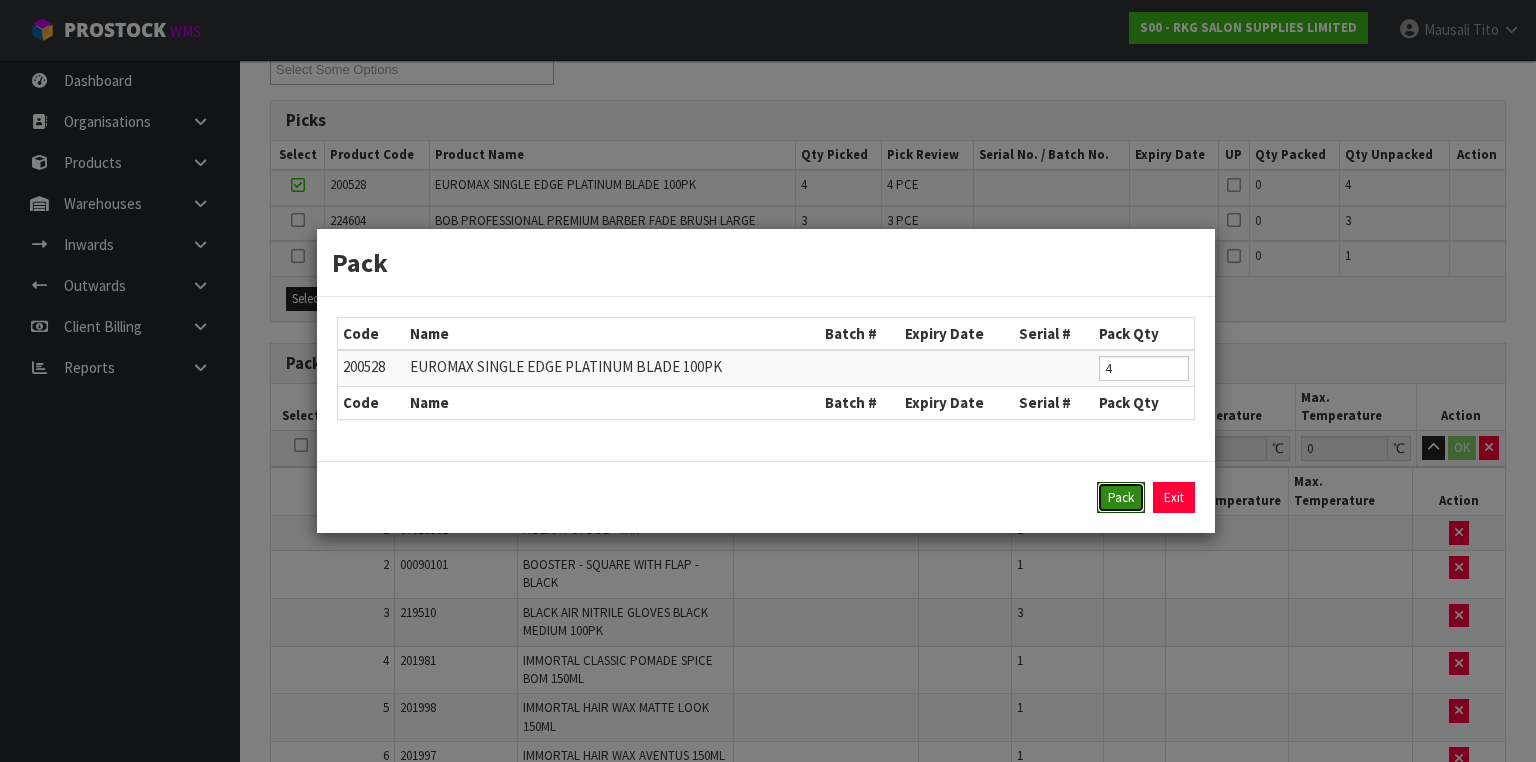 drag, startPoint x: 1112, startPoint y: 496, endPoint x: 1074, endPoint y: 470, distance: 46.043457 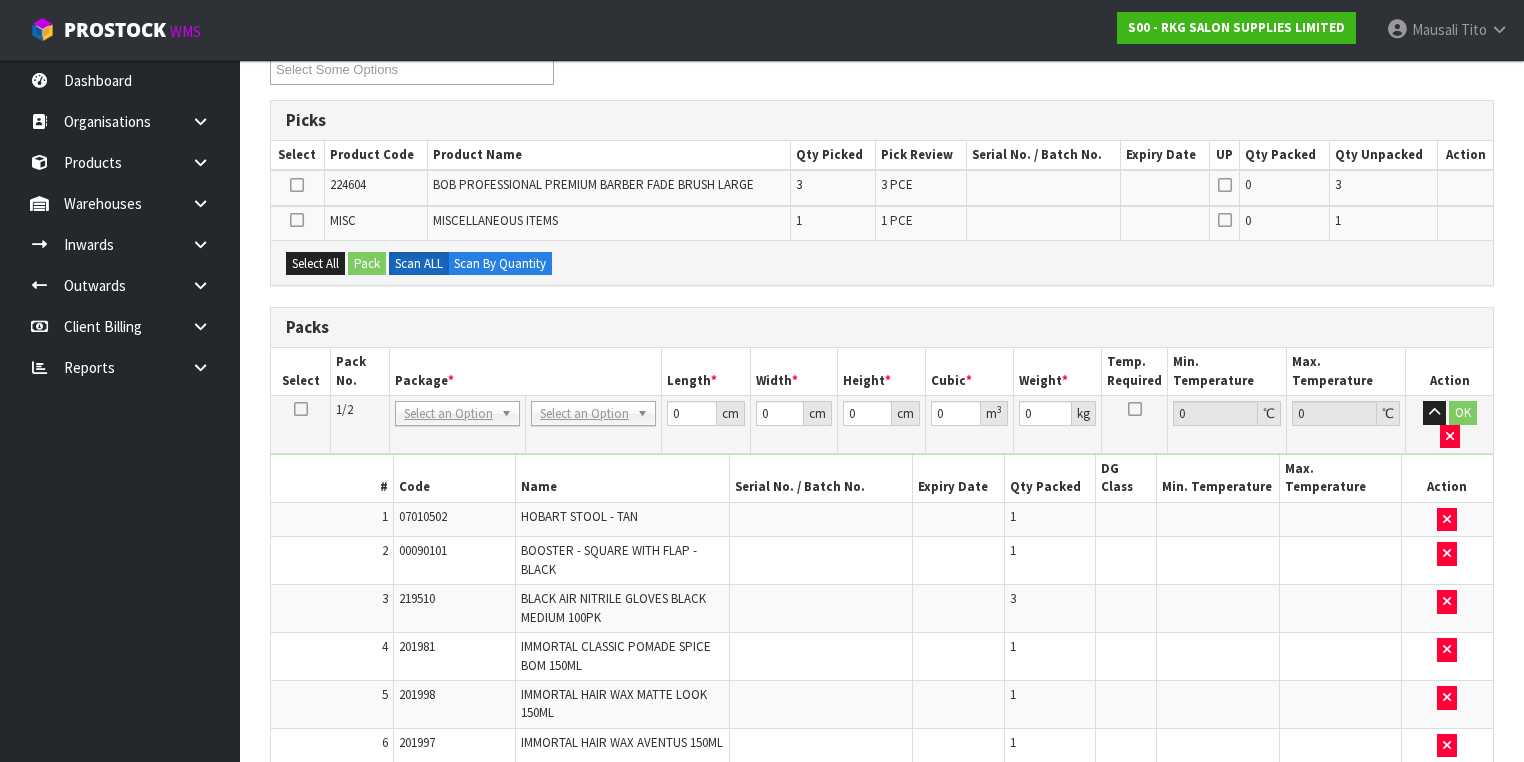 click at bounding box center [297, 185] 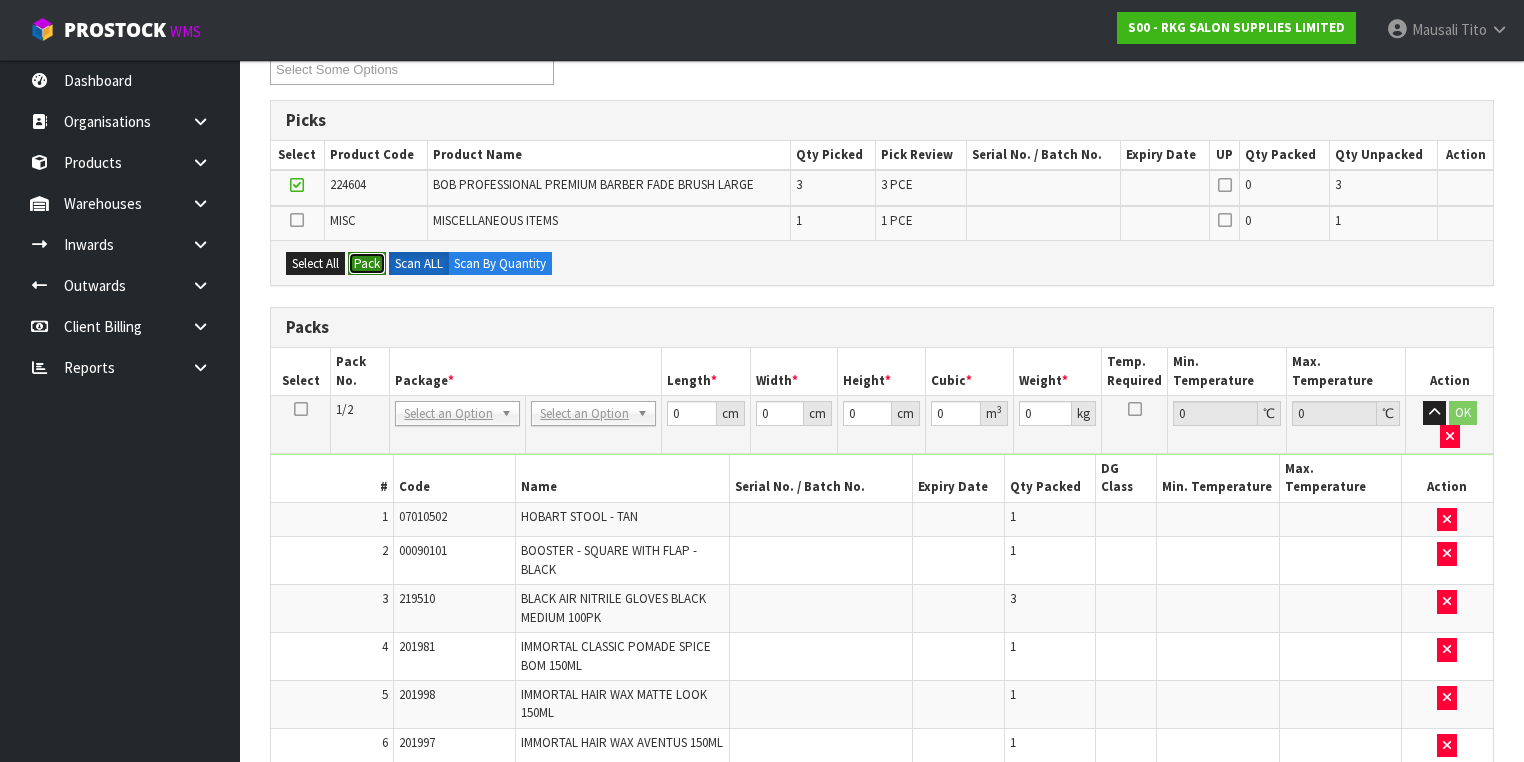 click on "Pack" at bounding box center [367, 264] 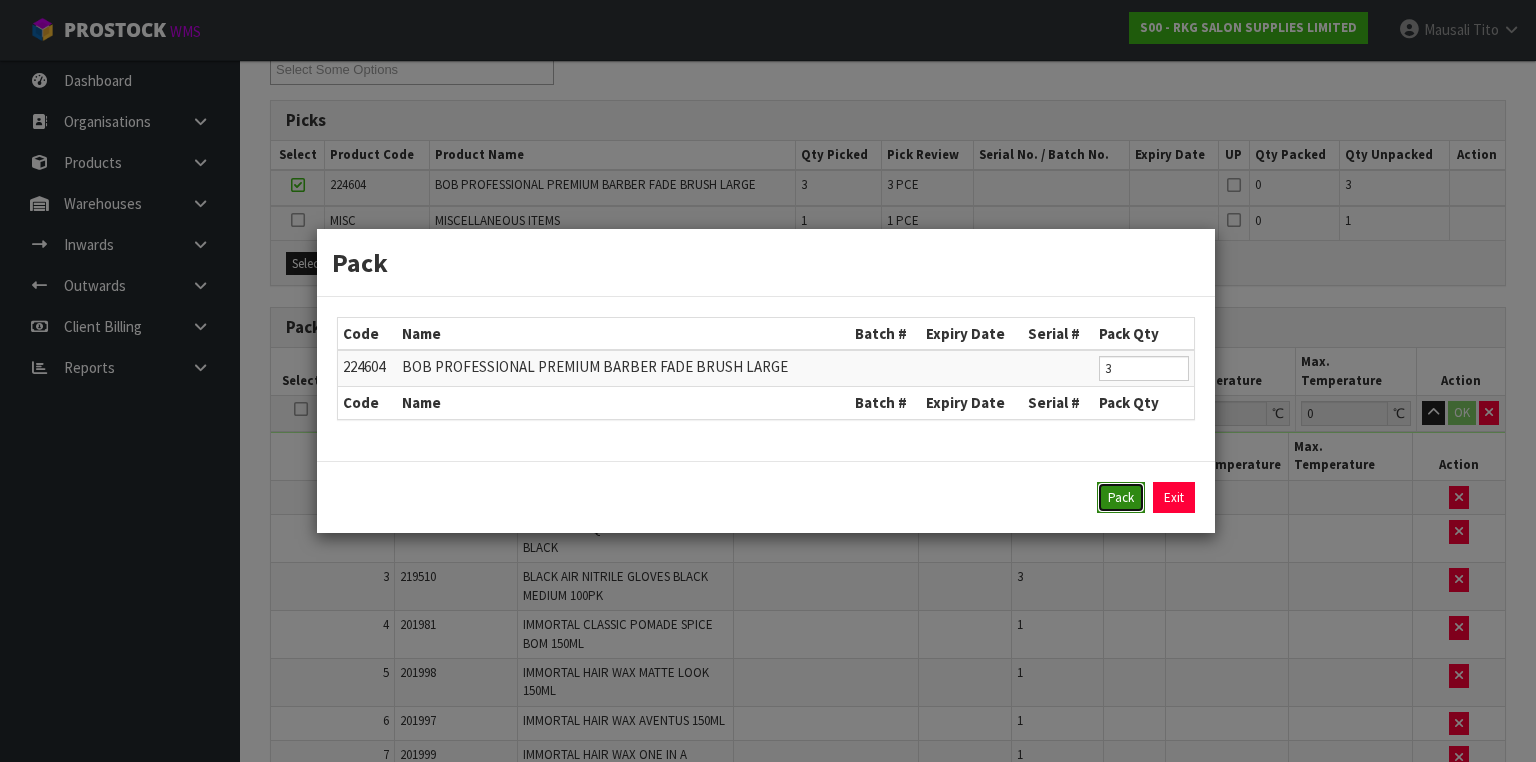 click on "Pack" at bounding box center (1121, 498) 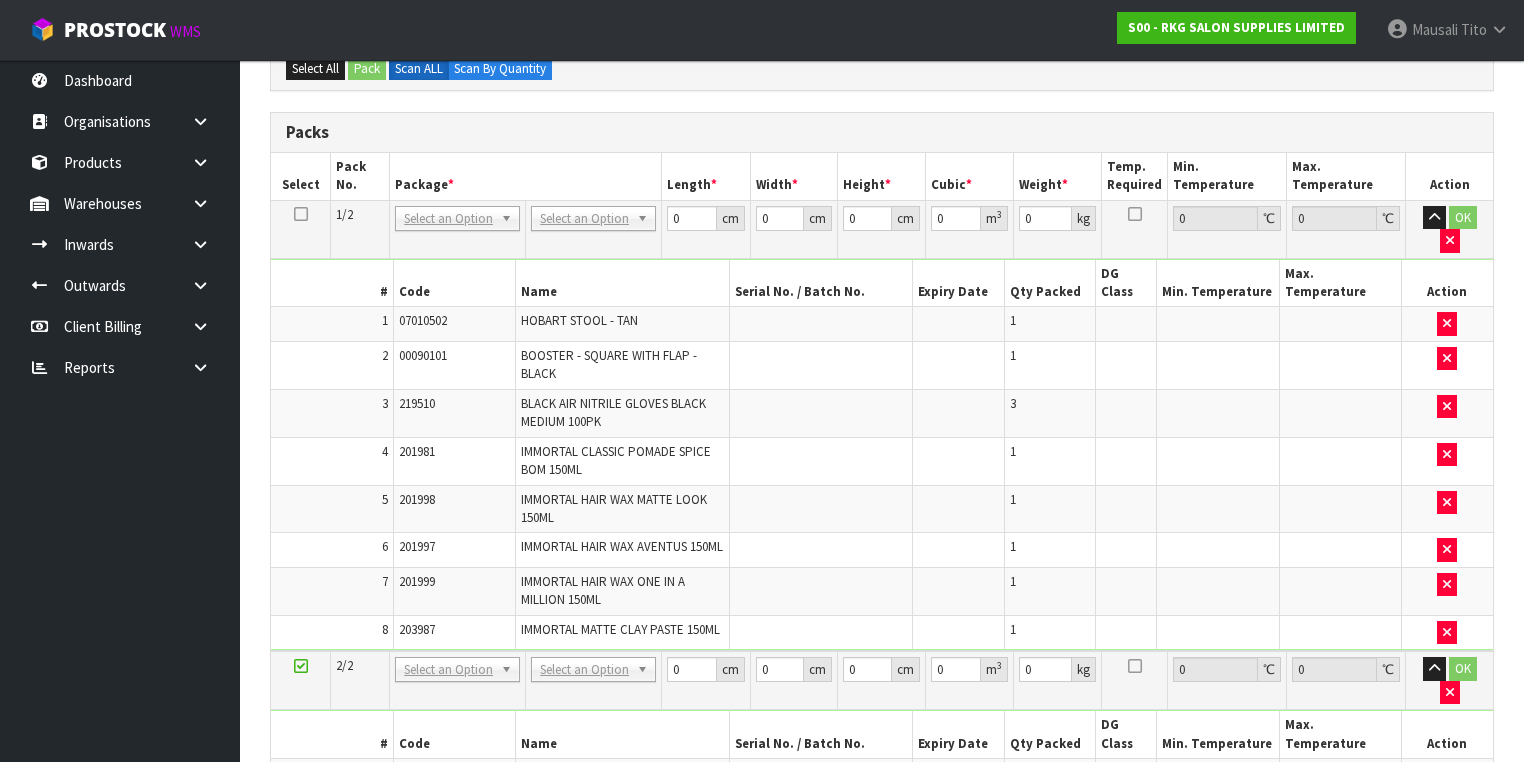 scroll, scrollTop: 208, scrollLeft: 0, axis: vertical 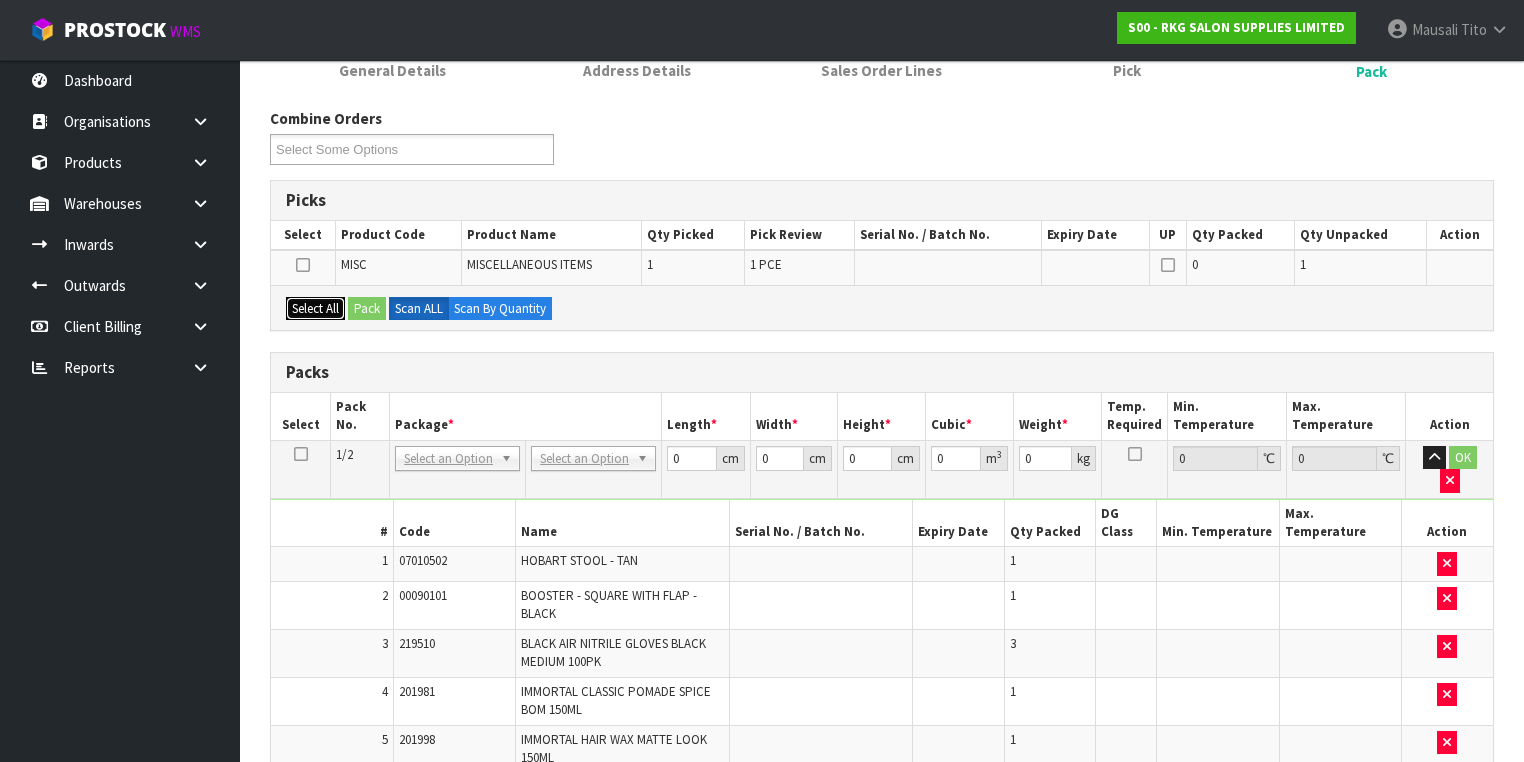 click on "Select All" at bounding box center [315, 309] 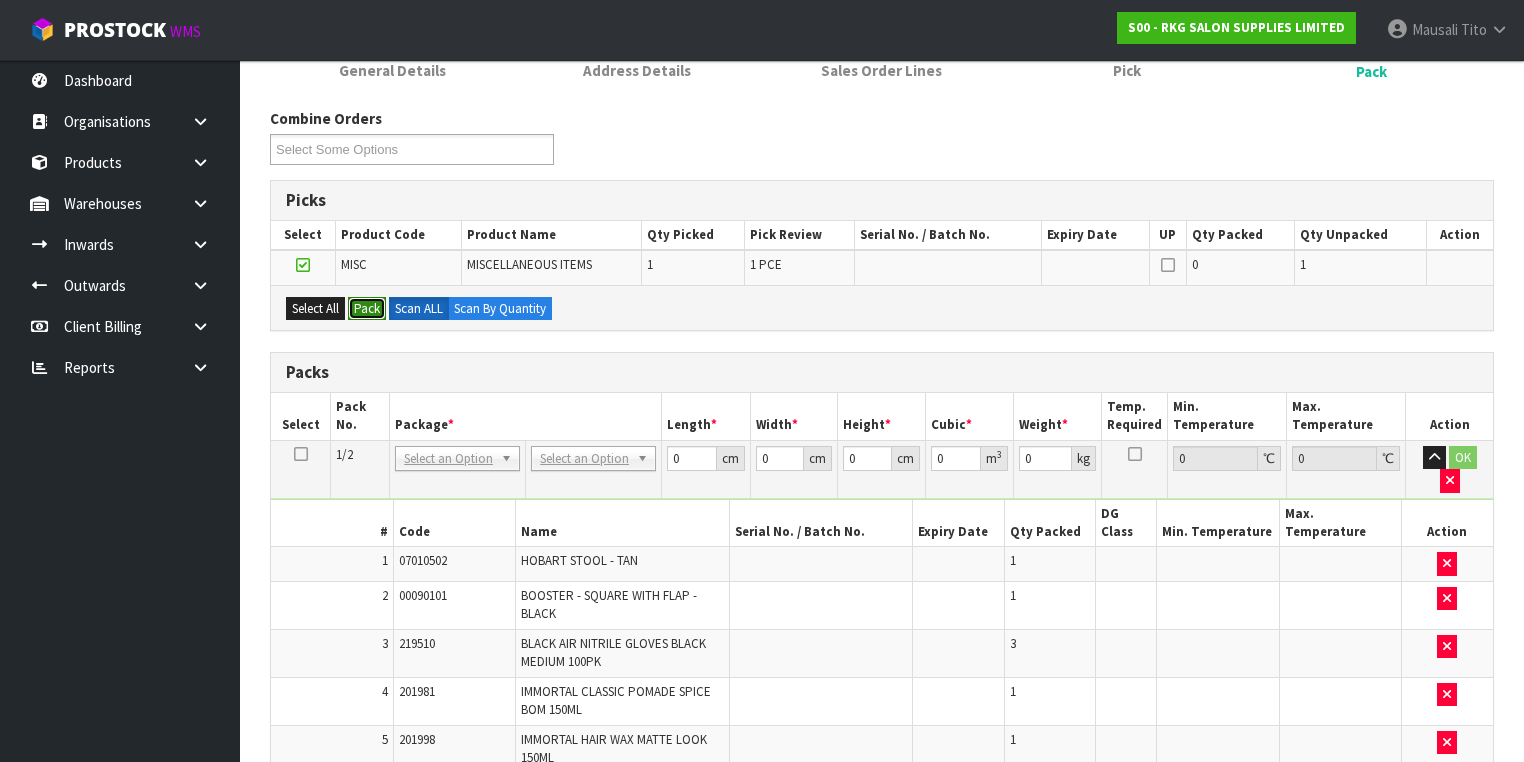 click on "Pack" at bounding box center (367, 309) 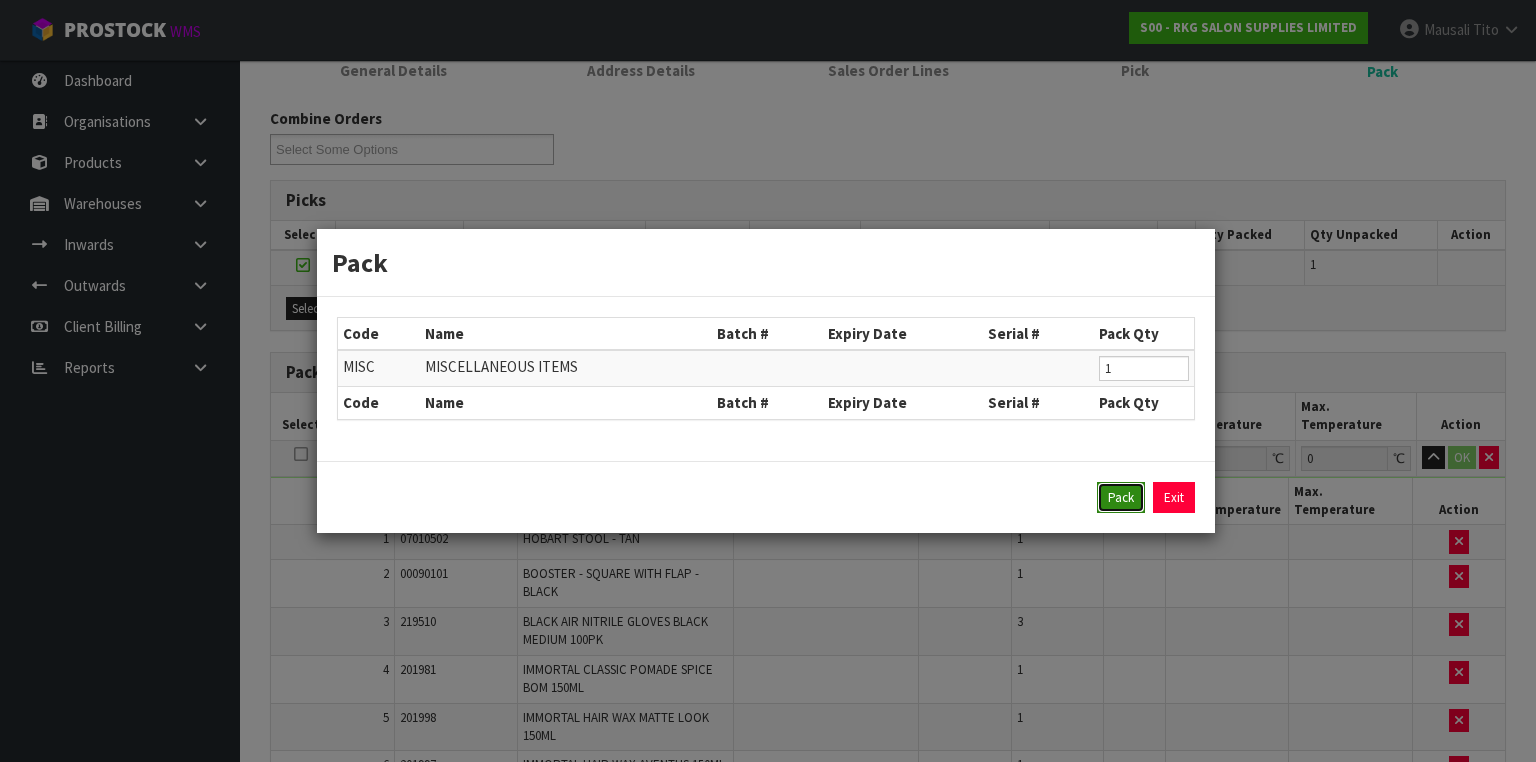 click on "Pack" at bounding box center (1121, 498) 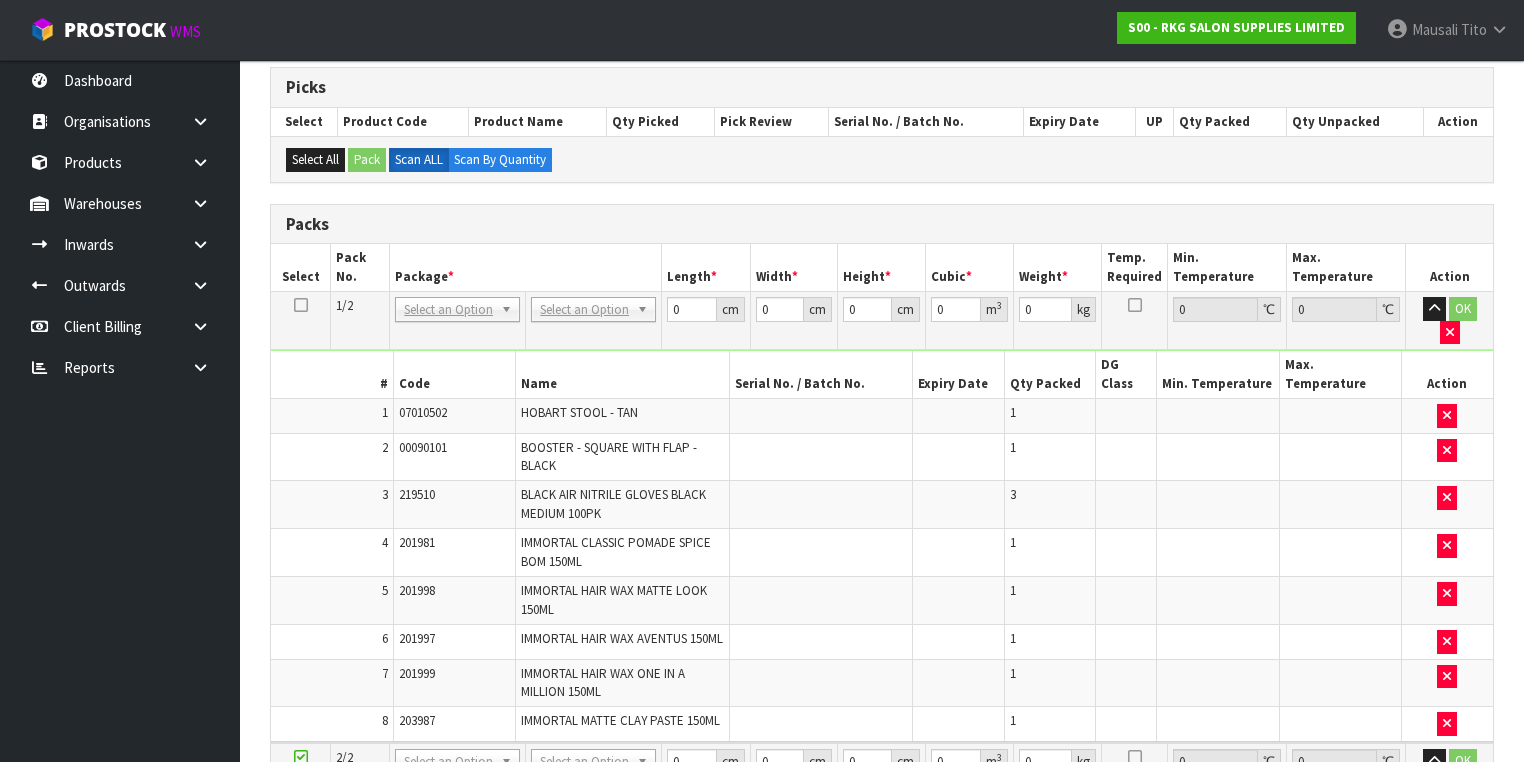 scroll, scrollTop: 288, scrollLeft: 0, axis: vertical 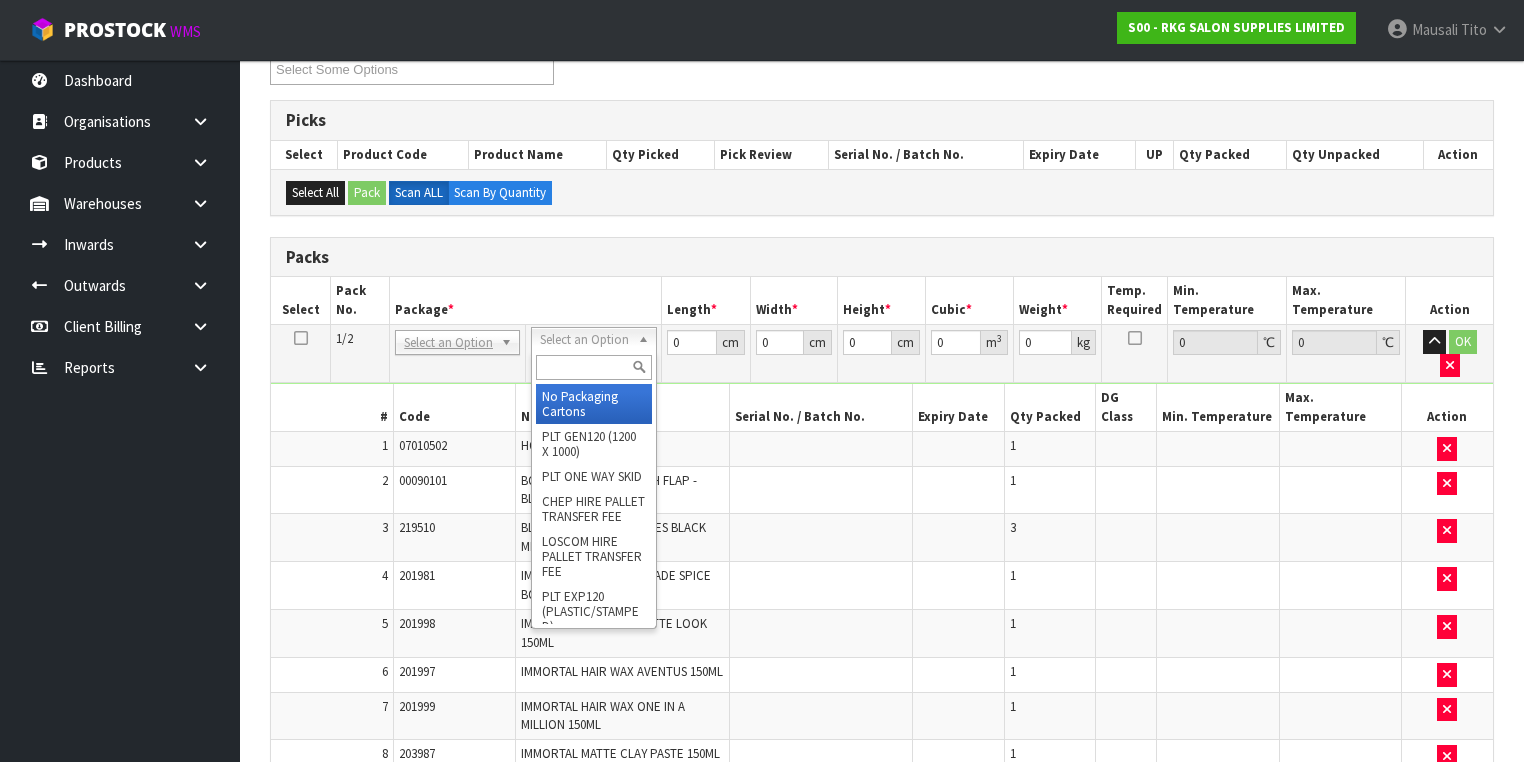 click at bounding box center (593, 367) 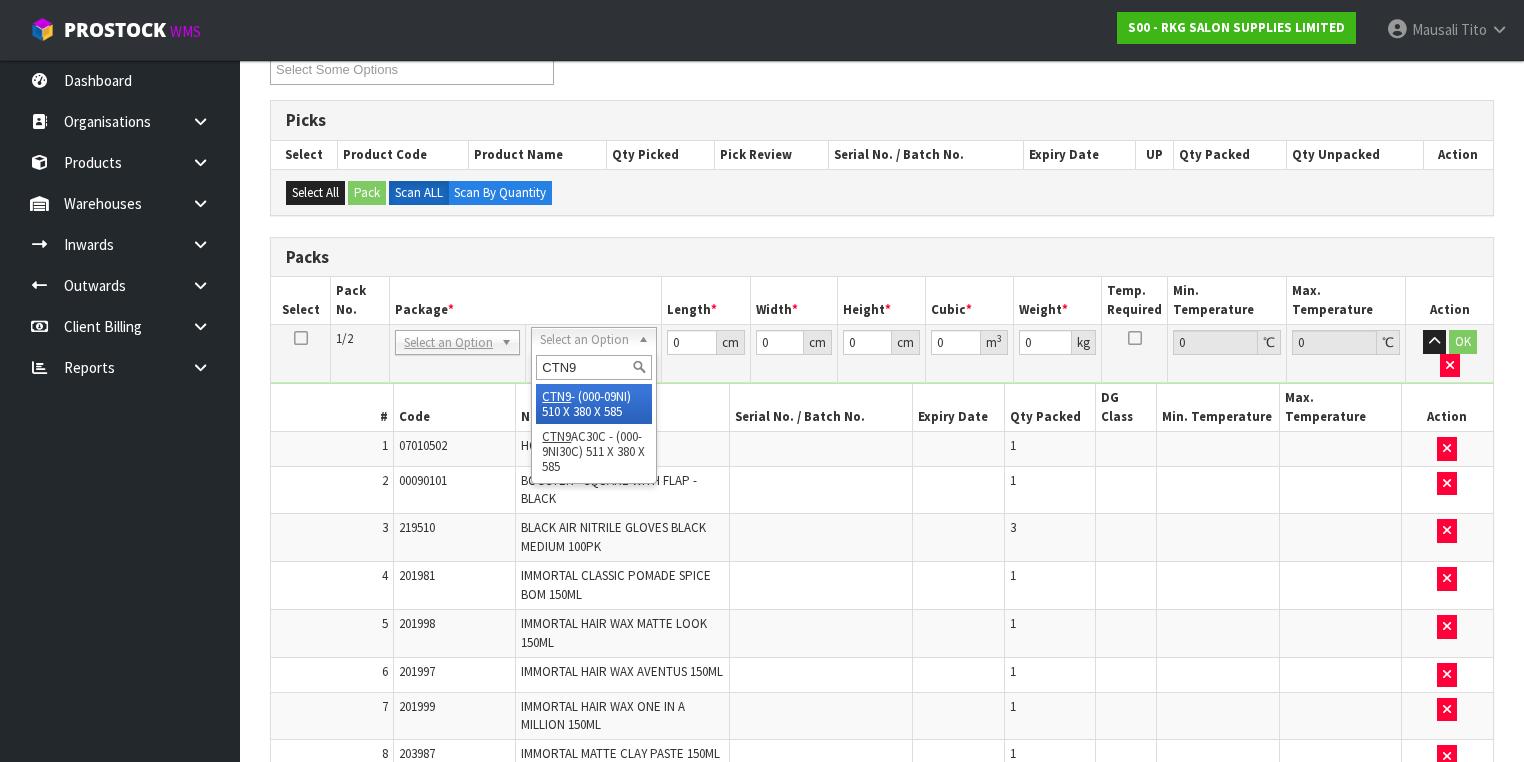 type on "CTN9" 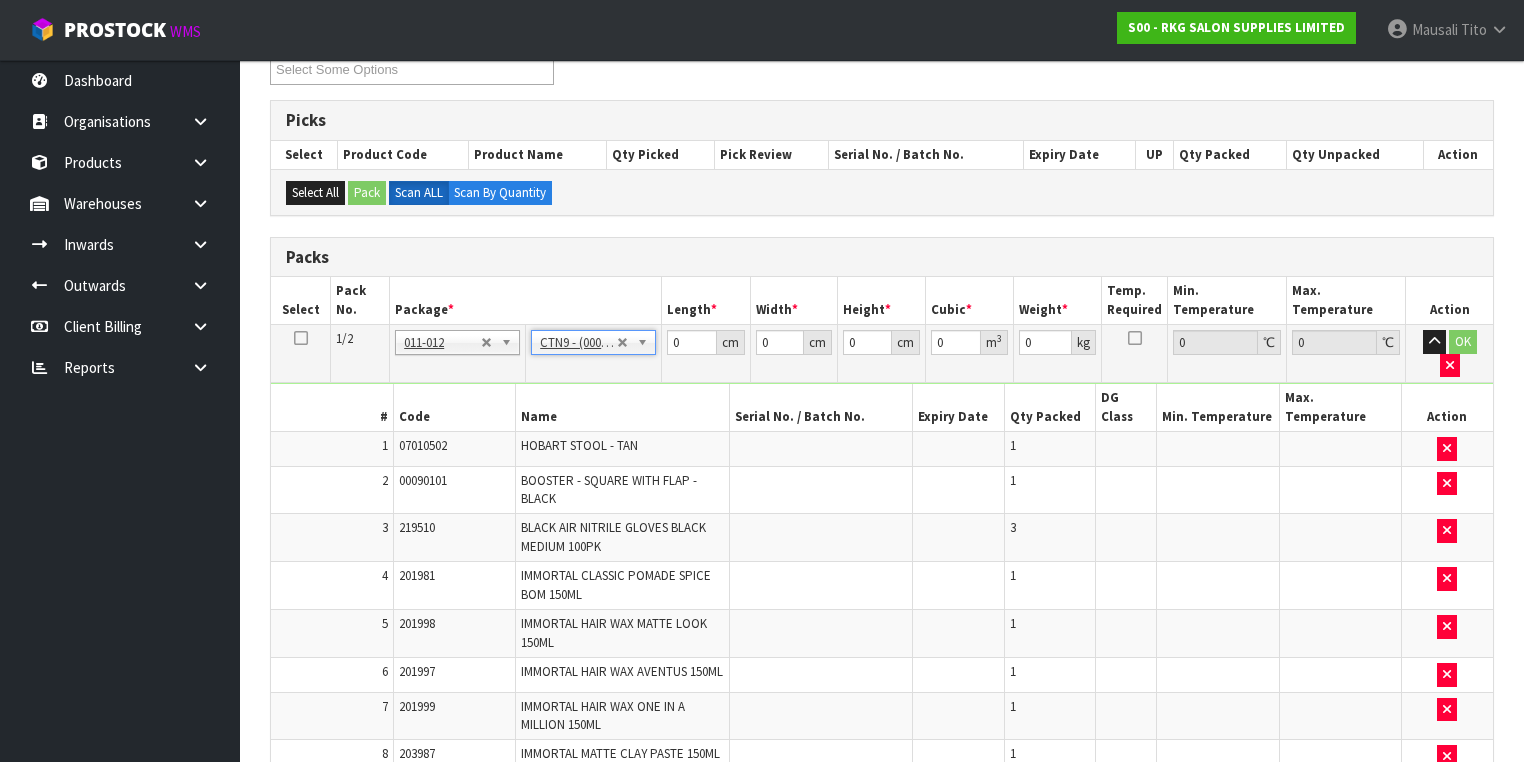 type on "51" 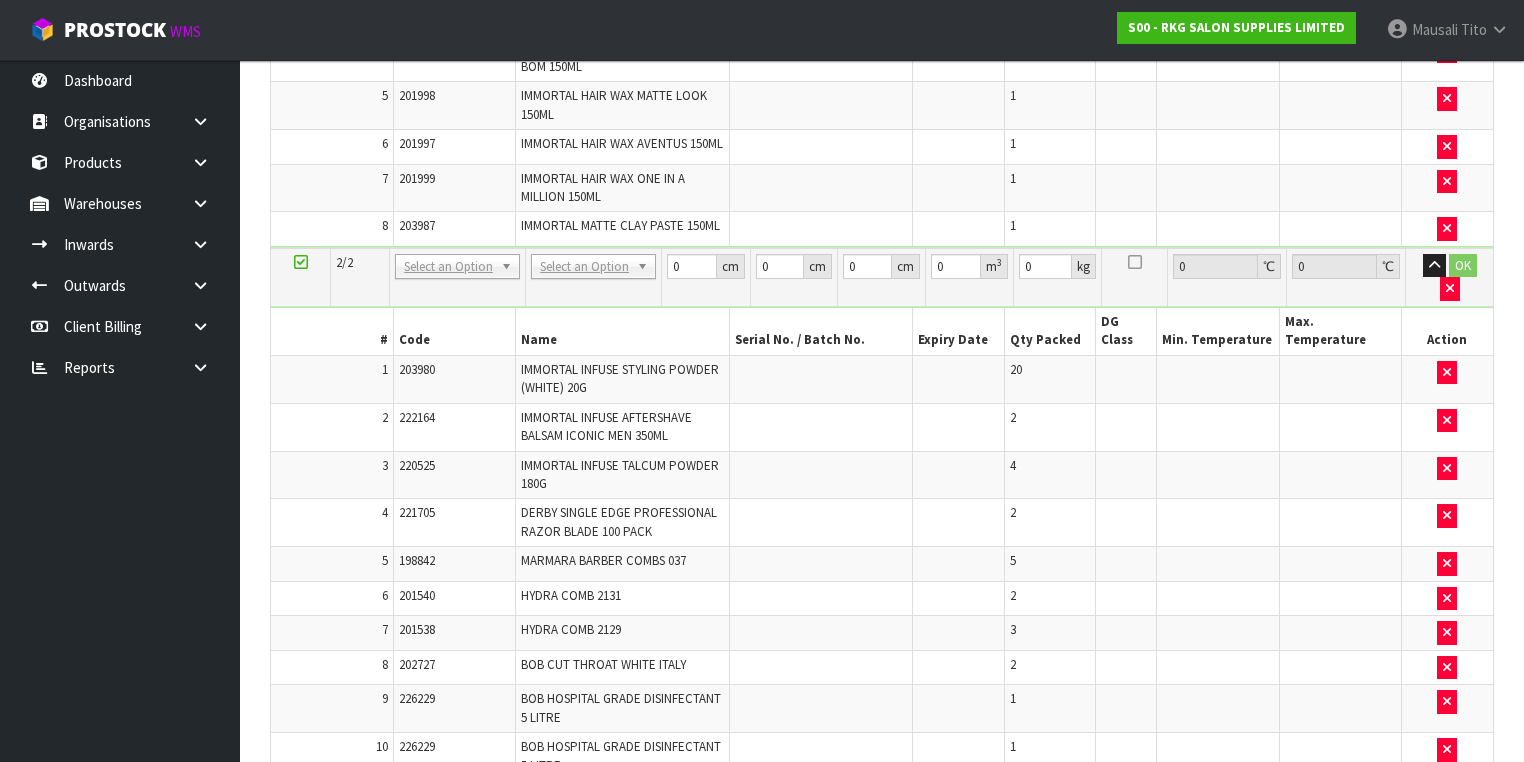 scroll, scrollTop: 768, scrollLeft: 0, axis: vertical 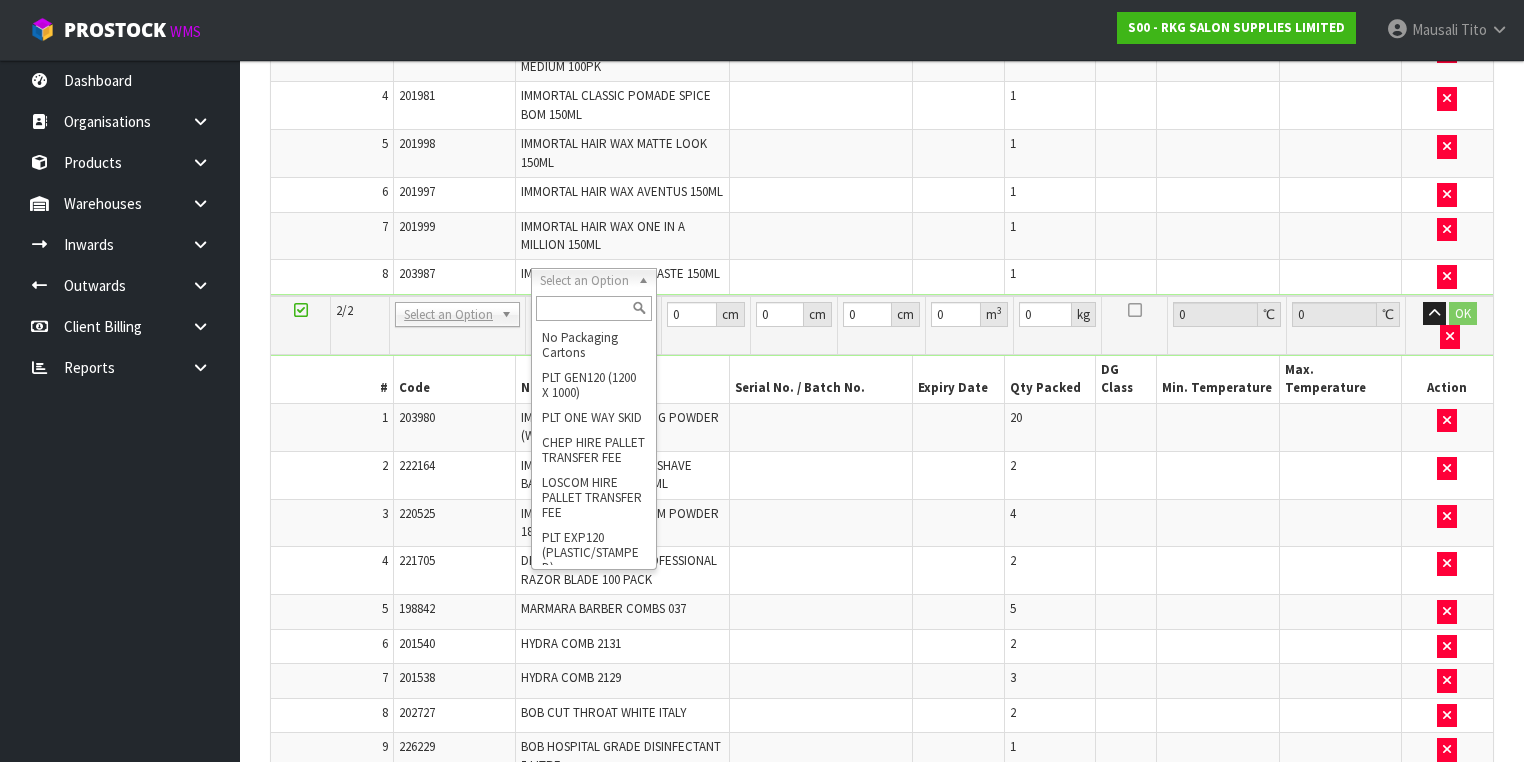 click at bounding box center (593, 308) 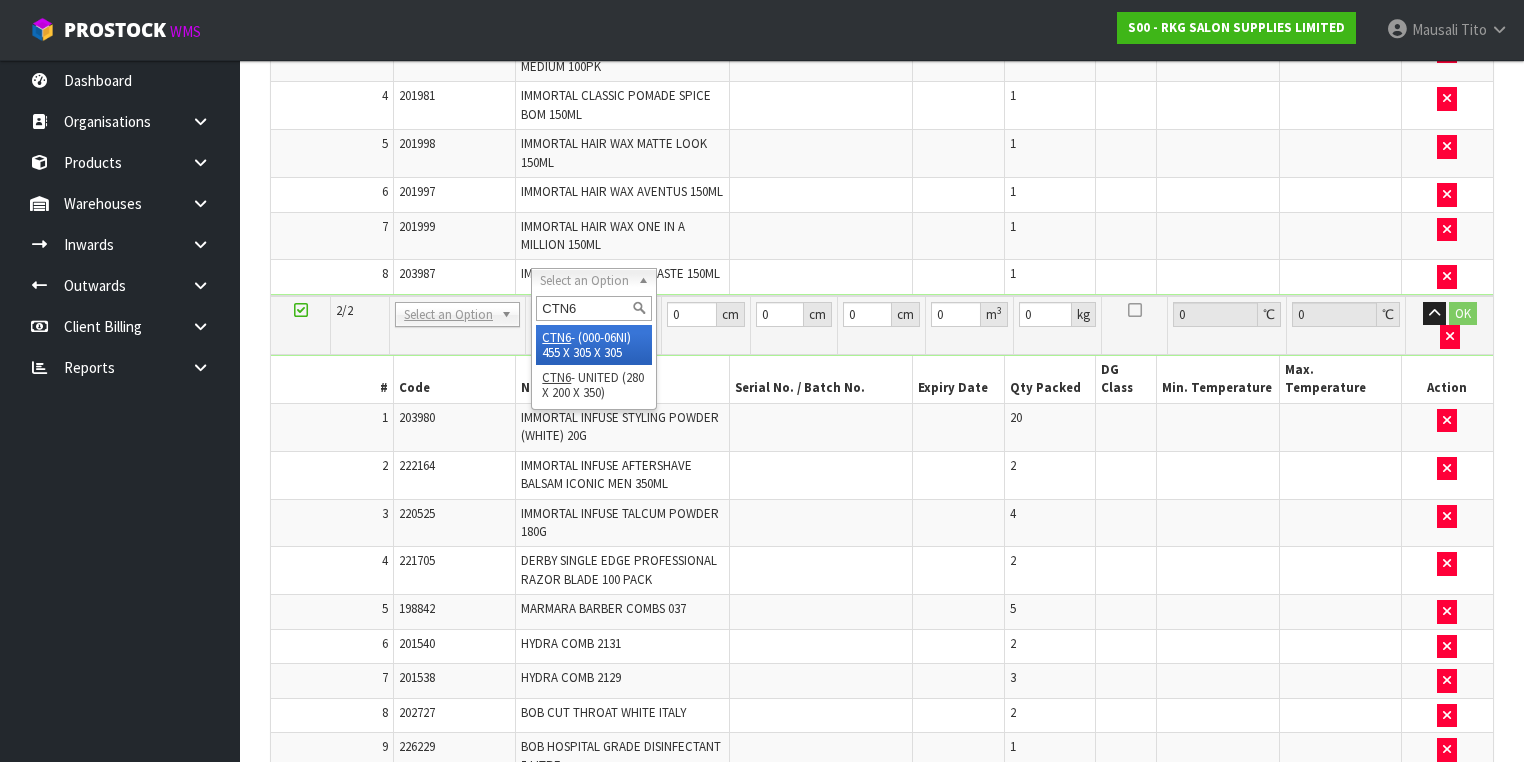 type on "CTN6" 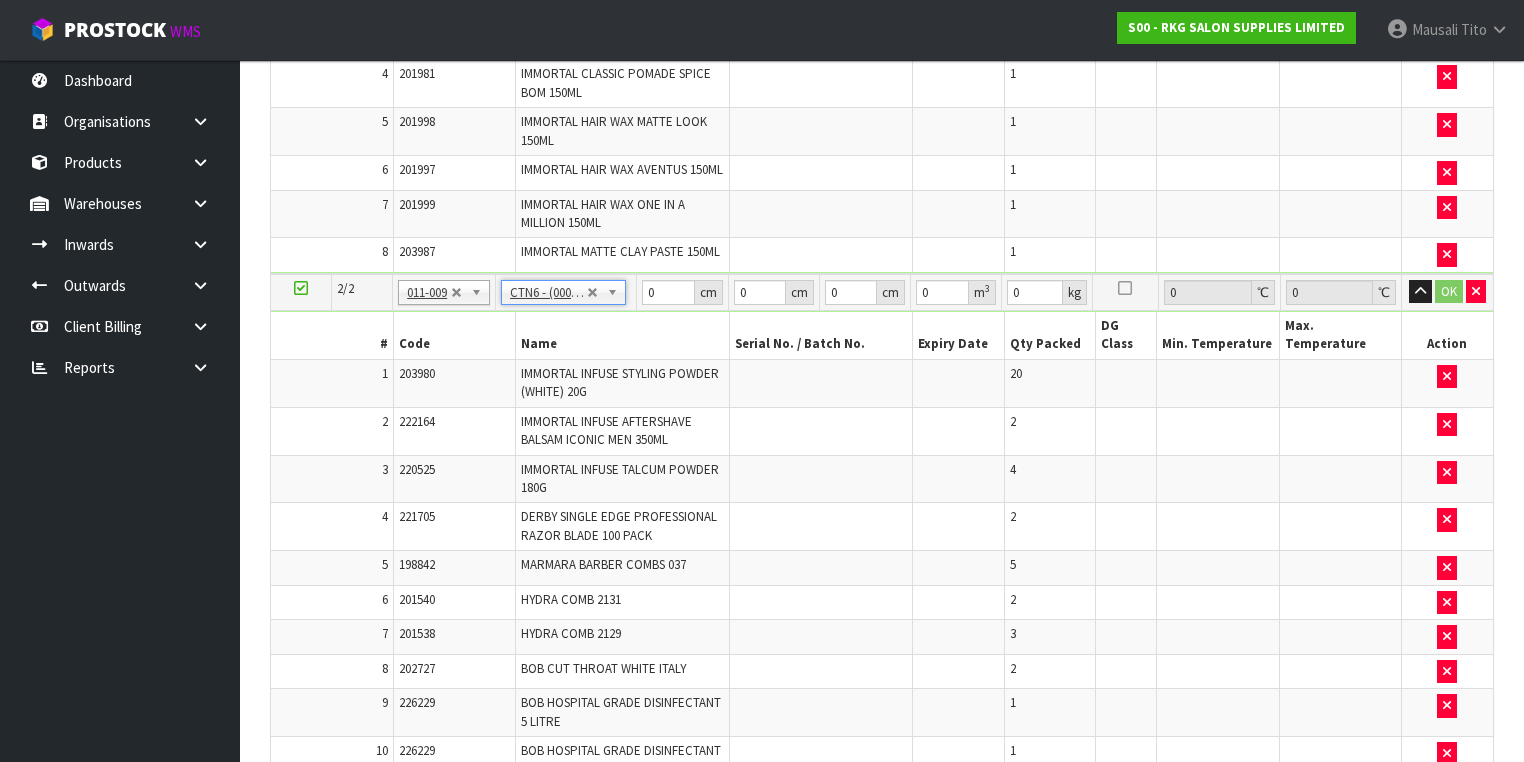 type on "45.5" 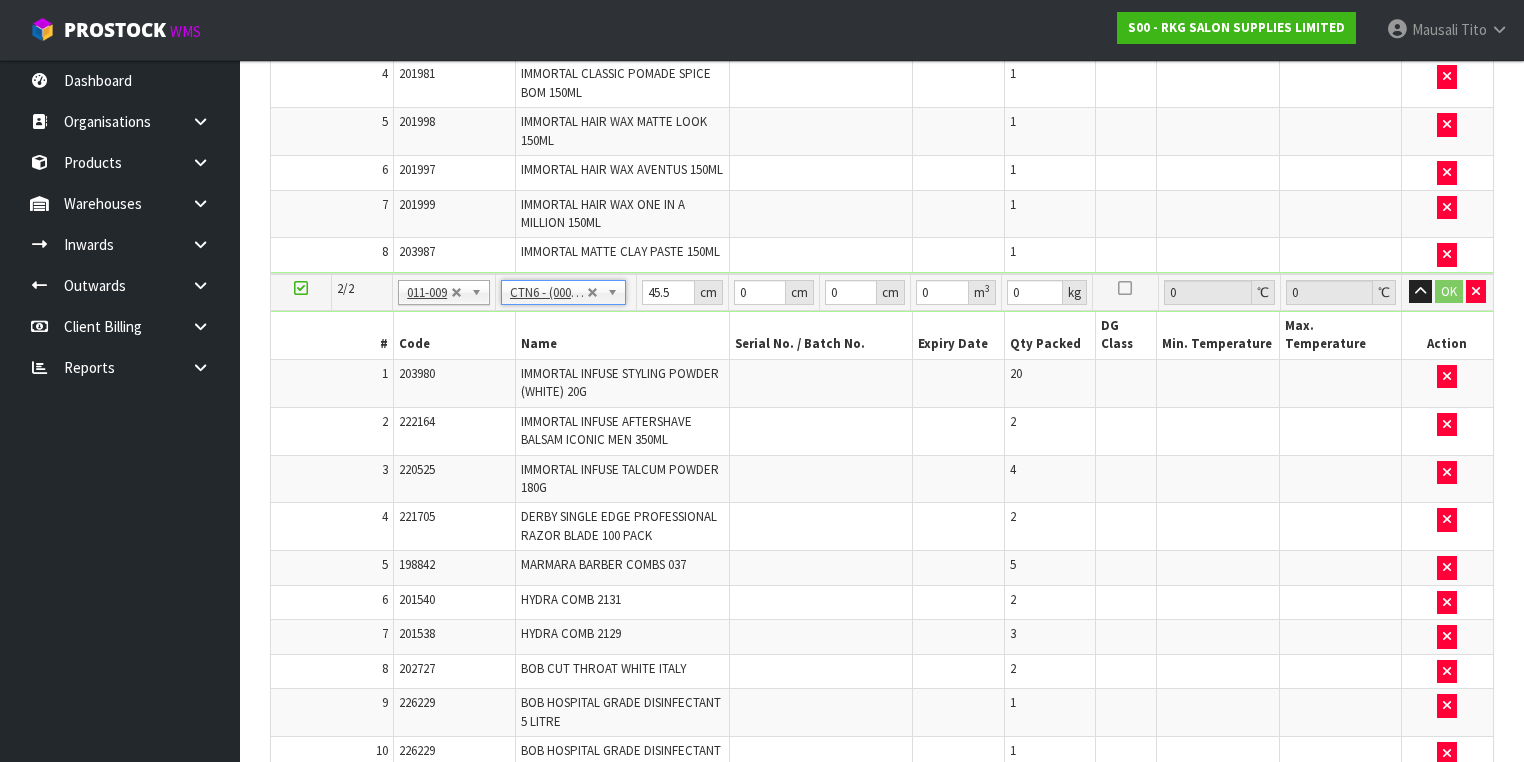 type on "30.5" 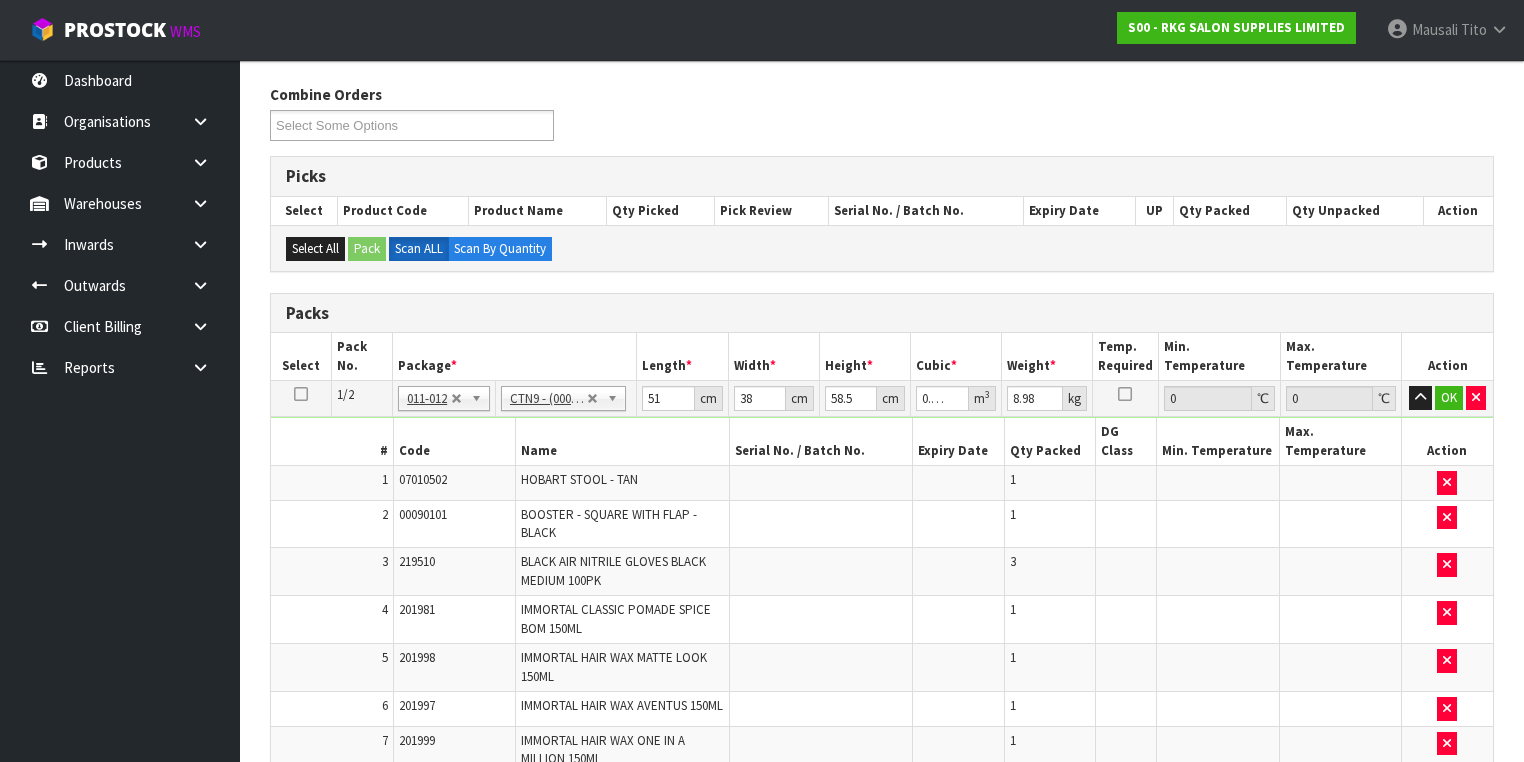 scroll, scrollTop: 208, scrollLeft: 0, axis: vertical 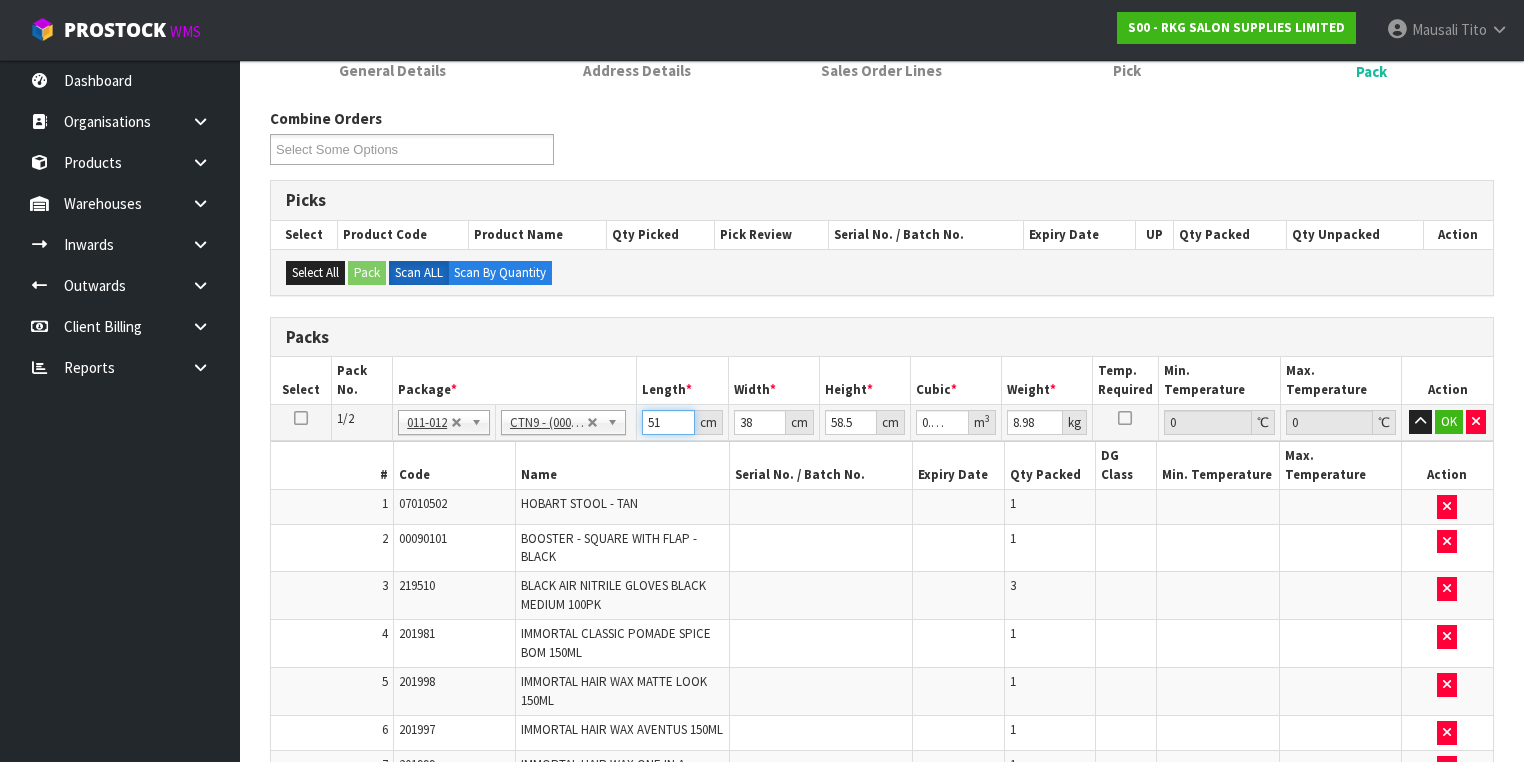 click on "51 cm" at bounding box center [682, 423] 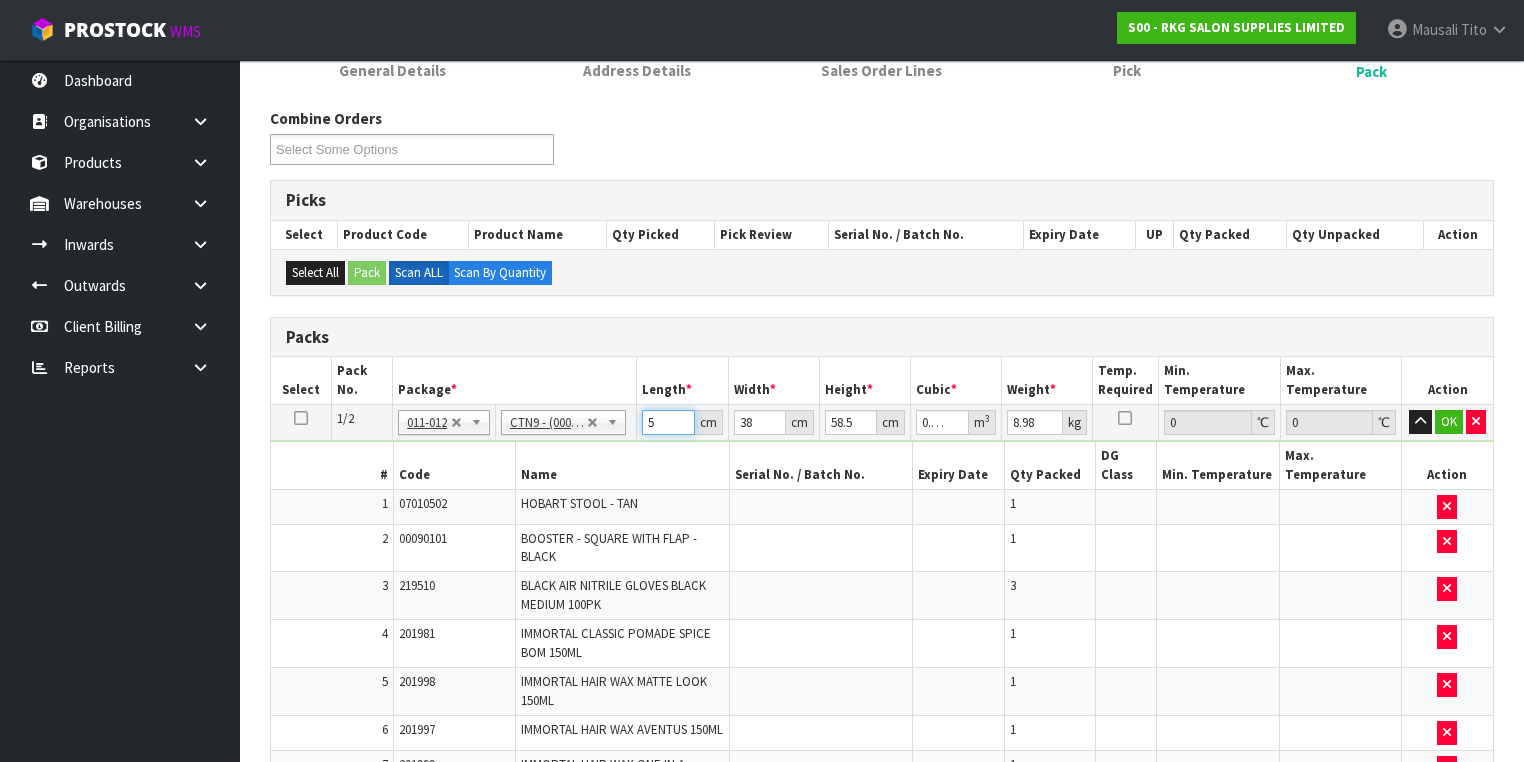 type on "52" 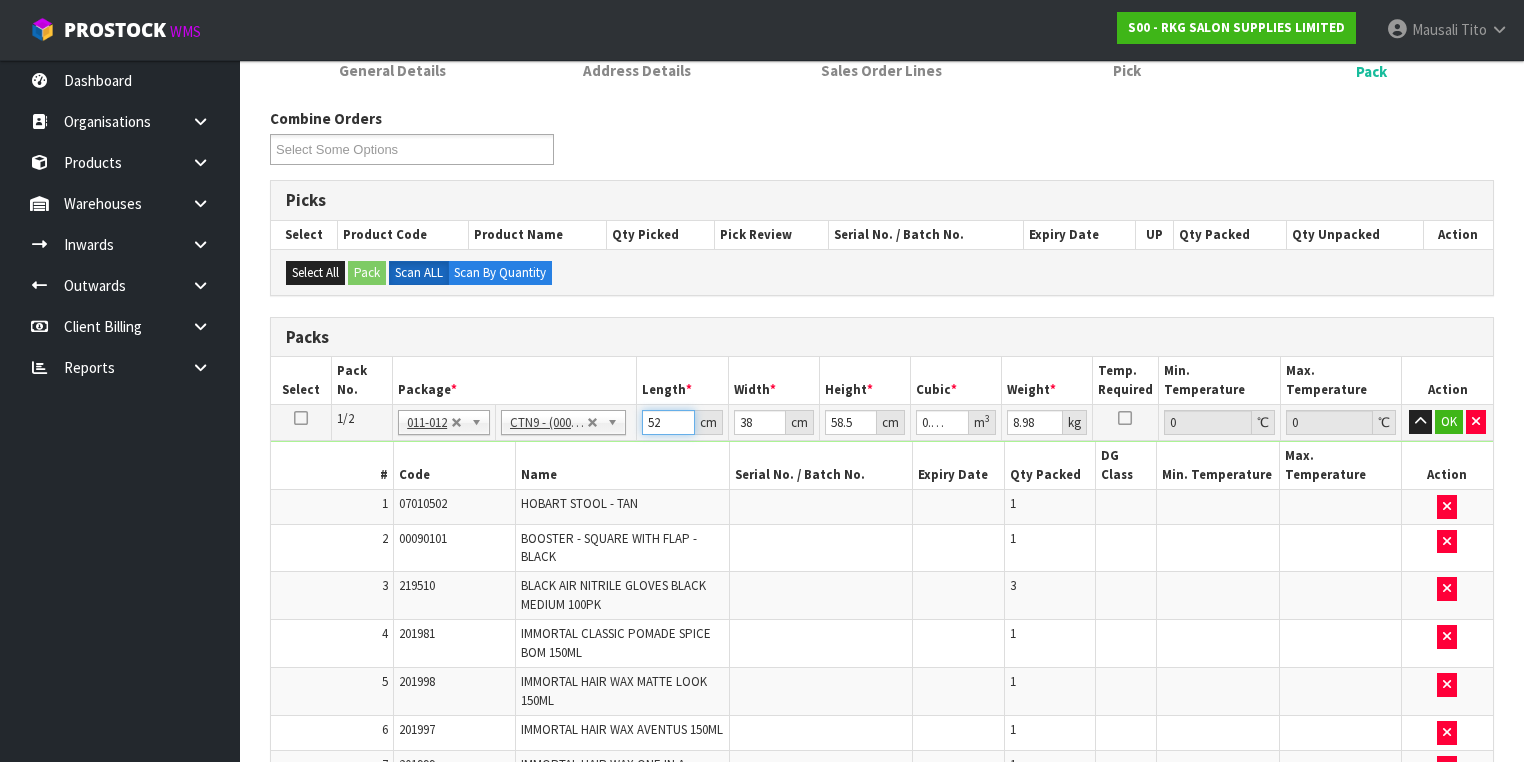 type on "52" 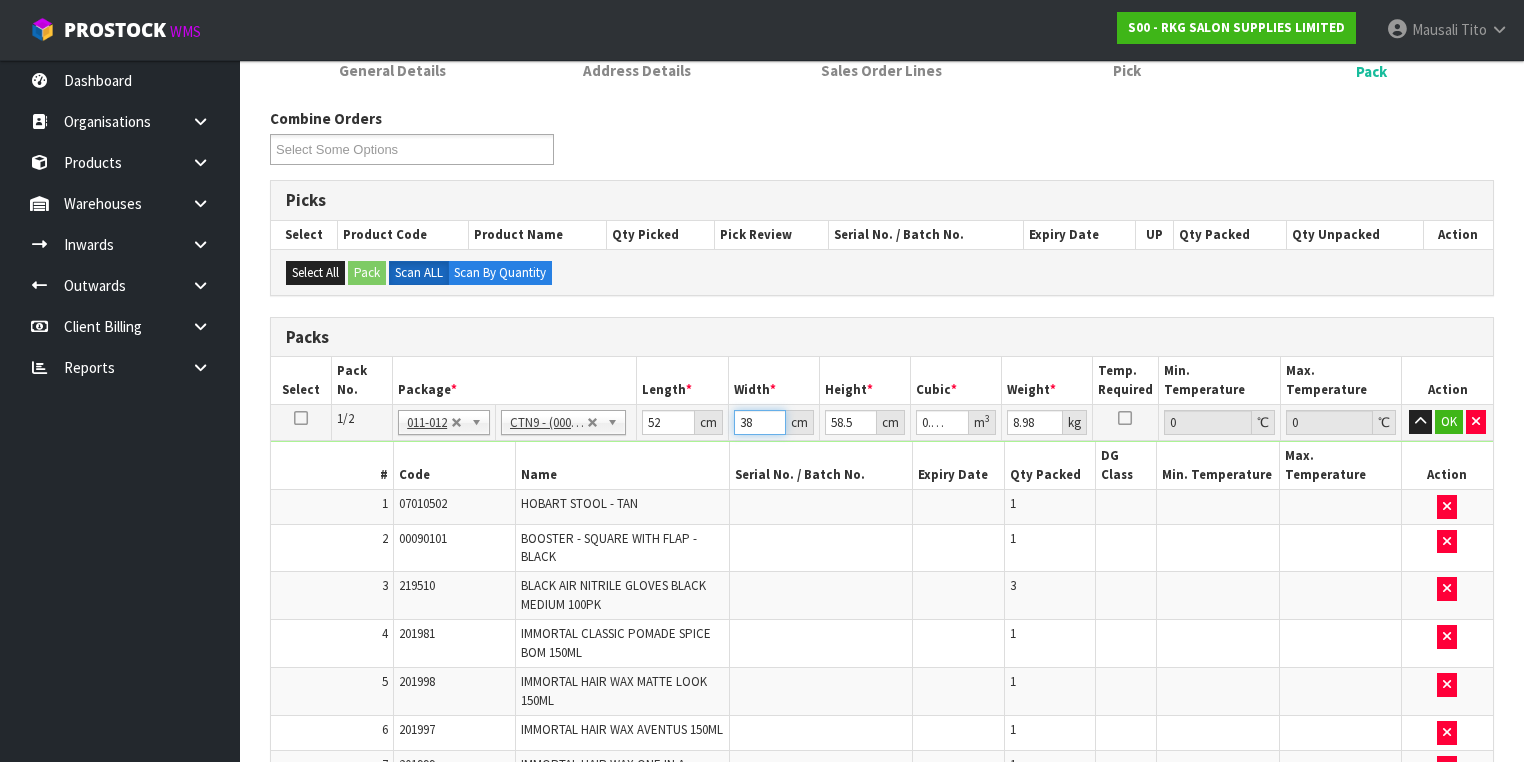 type on "3" 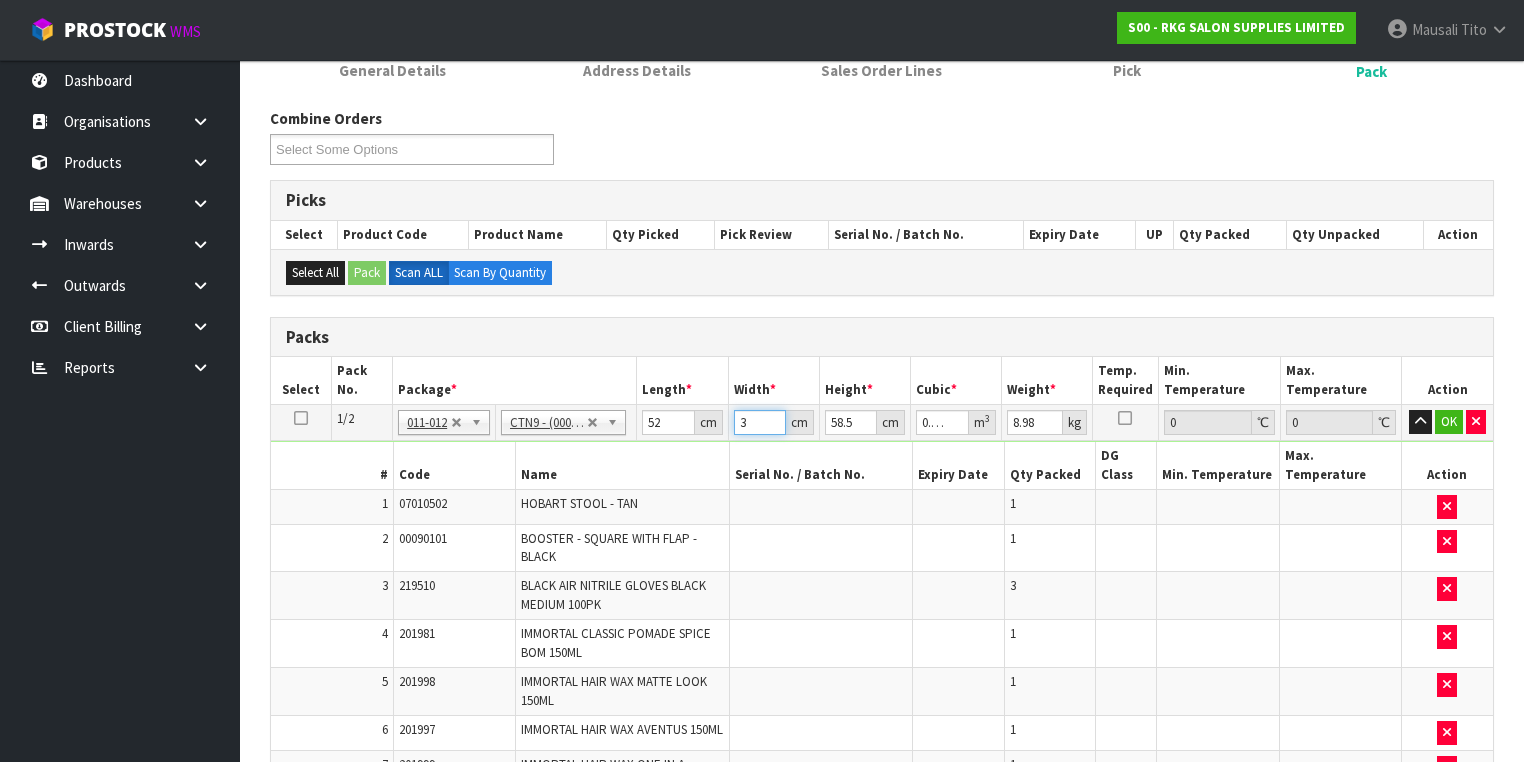 type on "39" 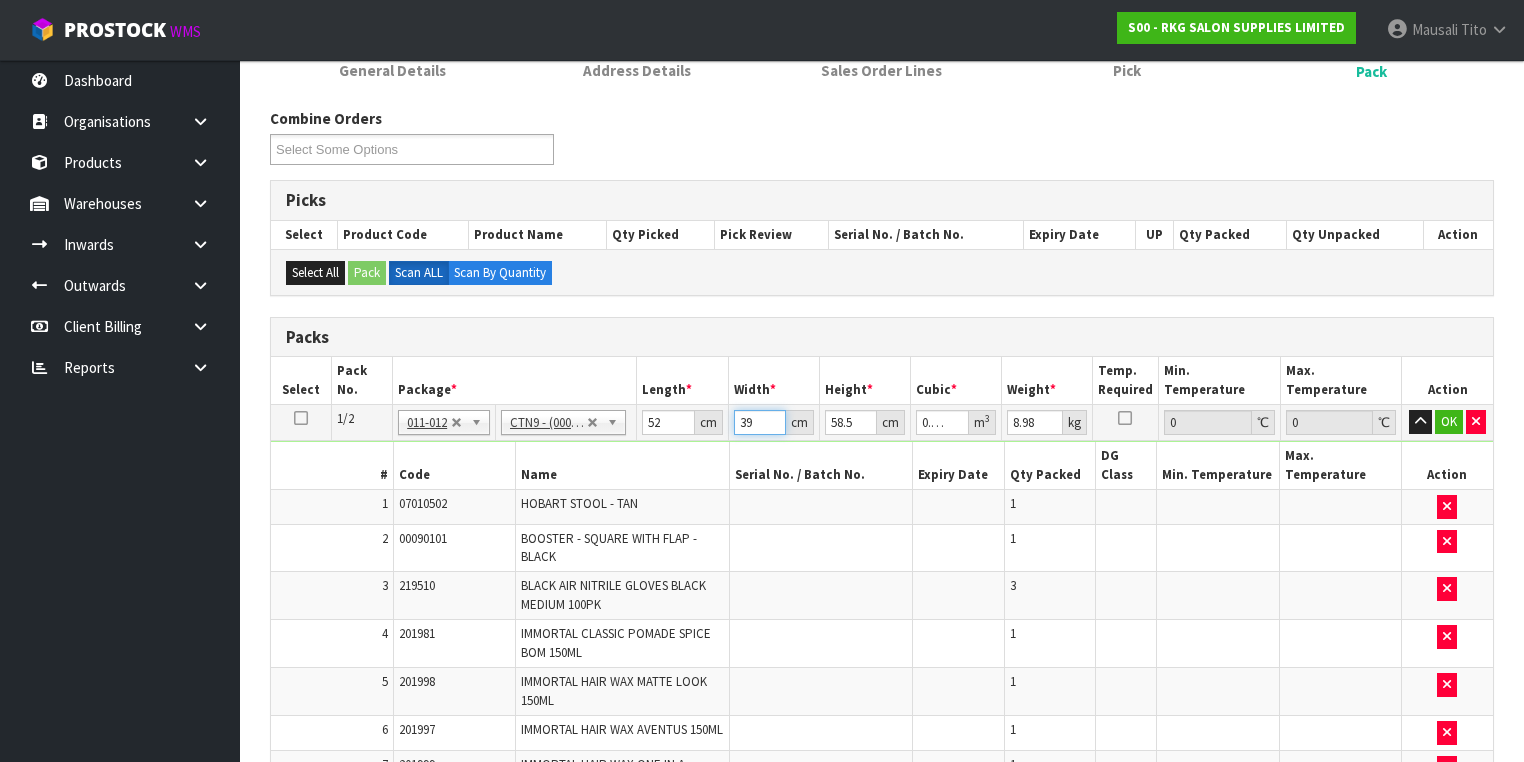 type on "39" 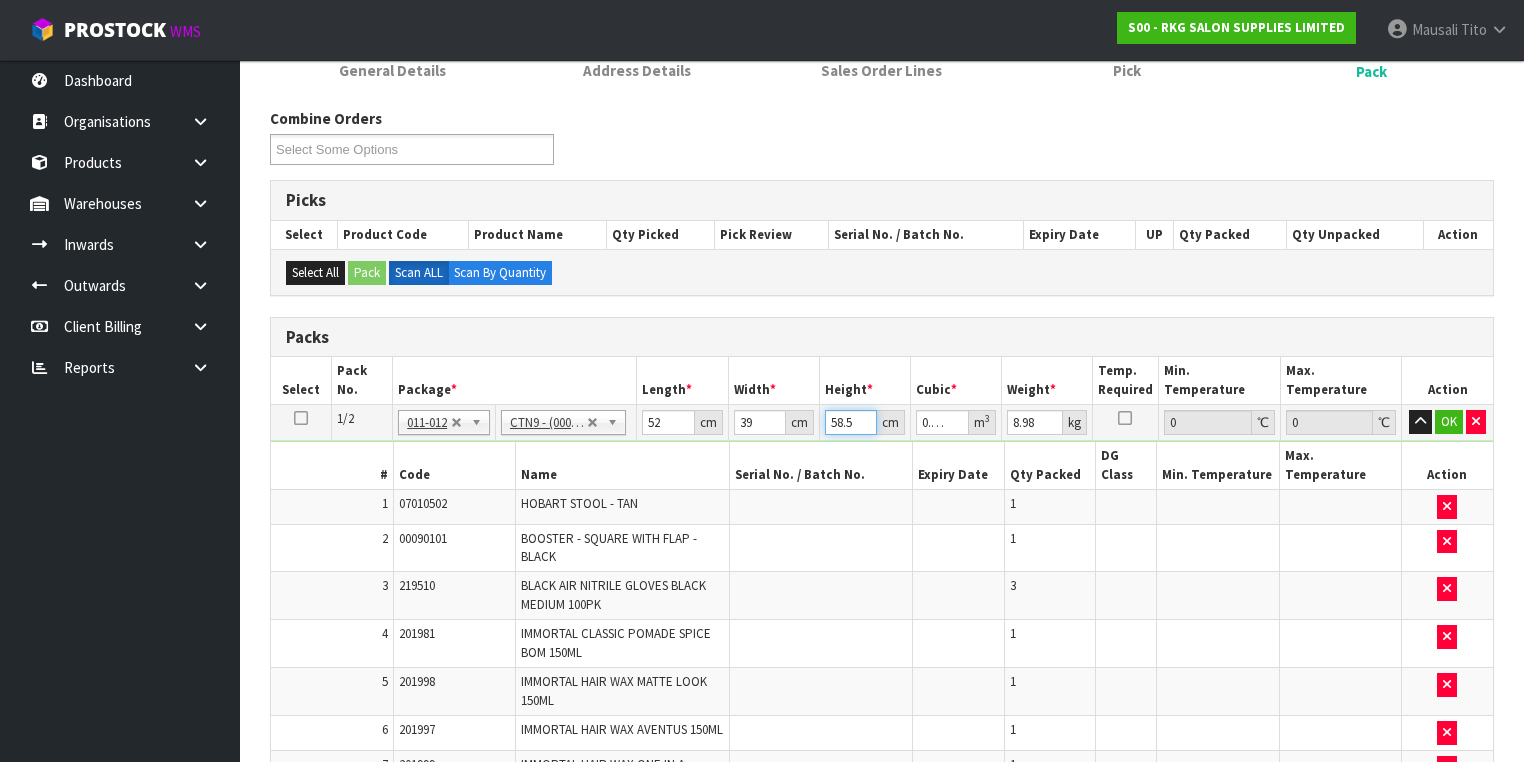 type on "5" 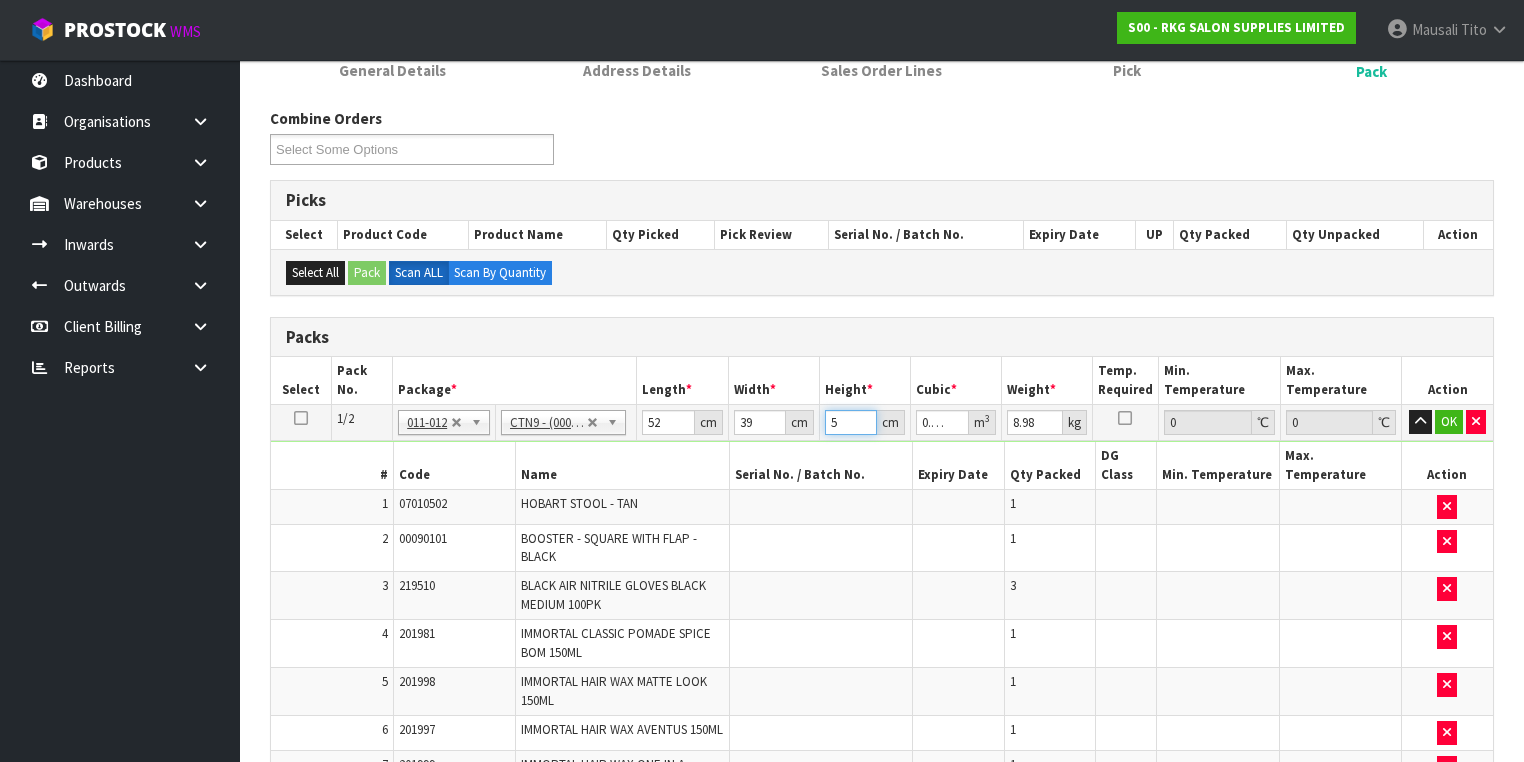 type on "50" 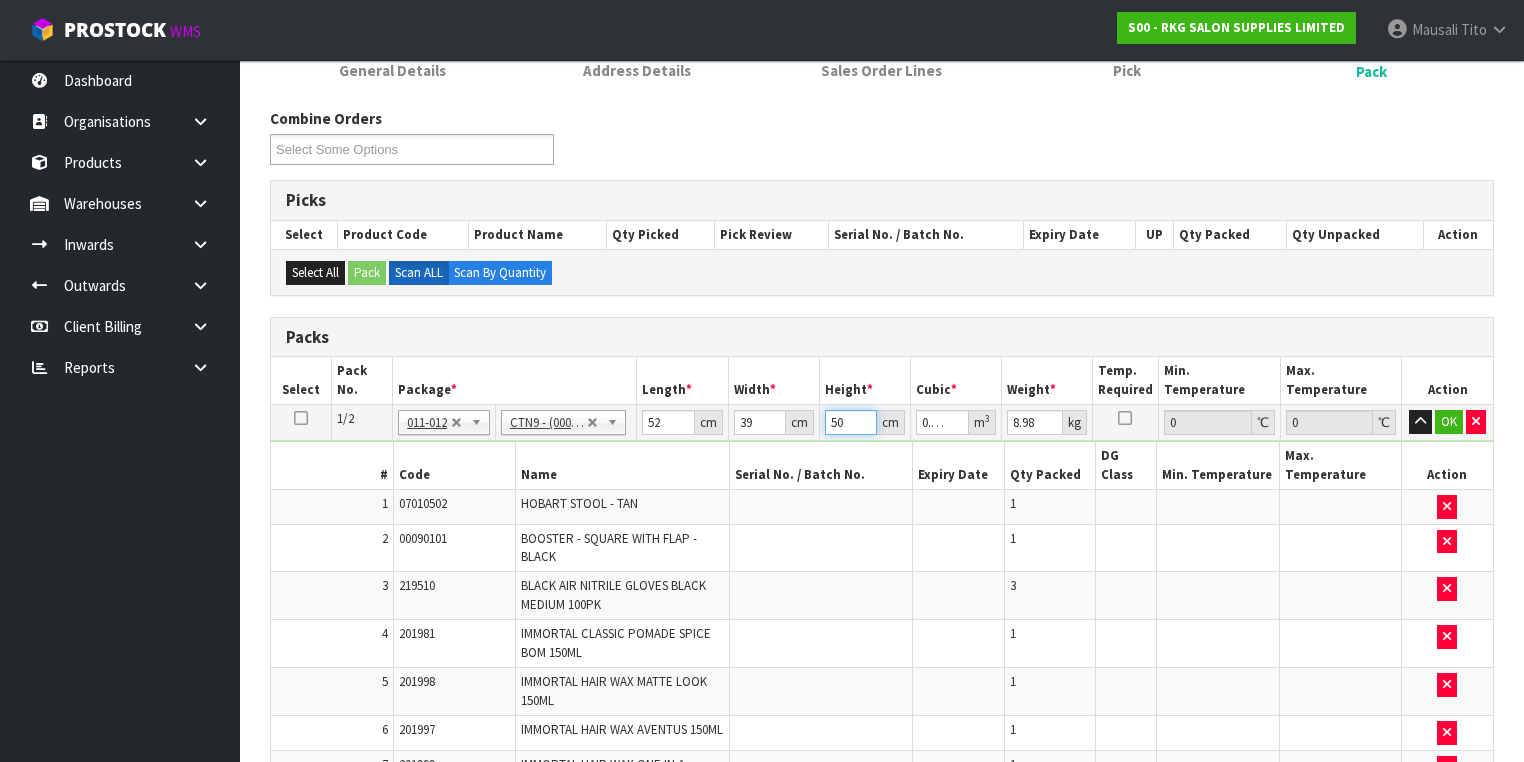 type on "0.1014" 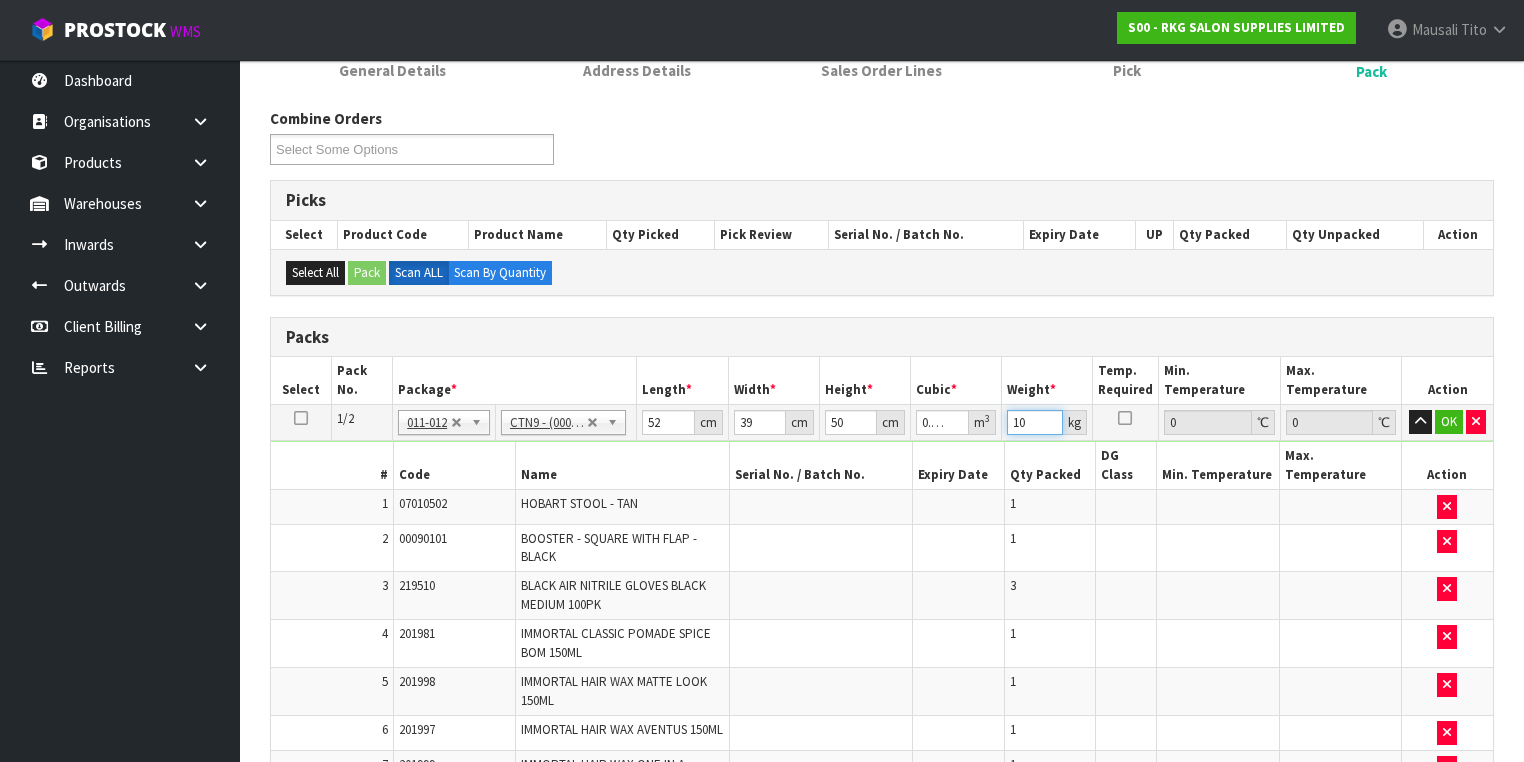 type on "10" 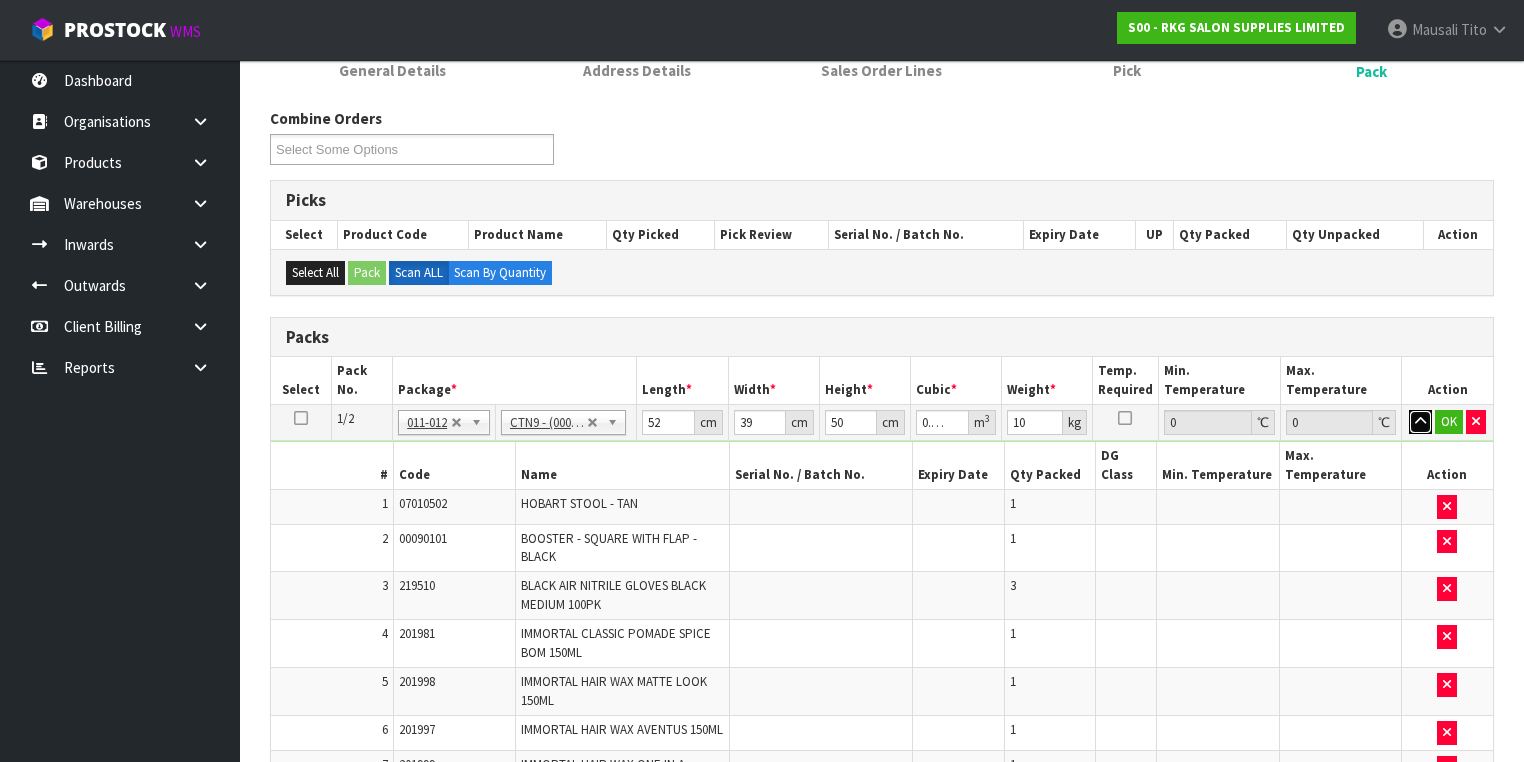 type 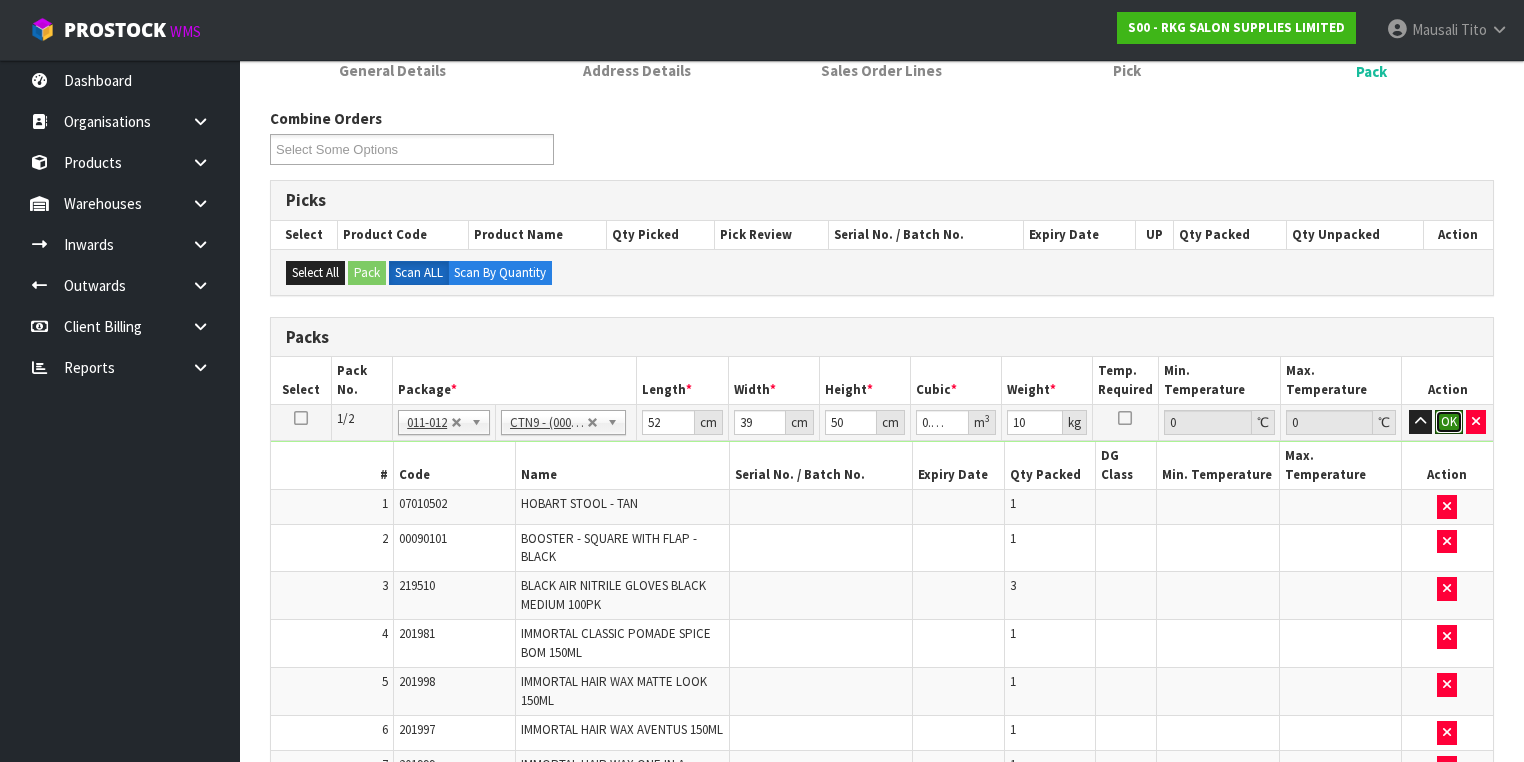 type 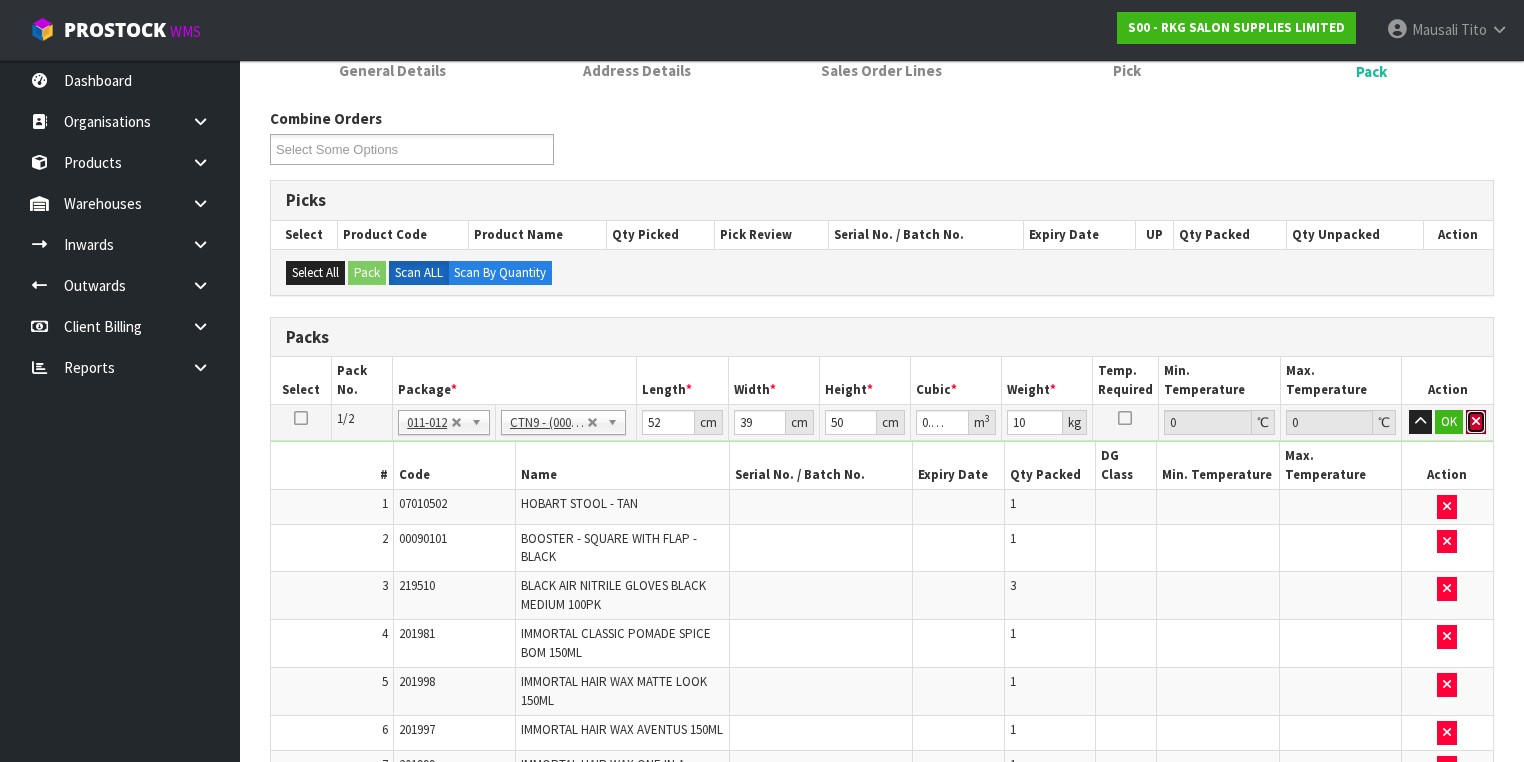 type 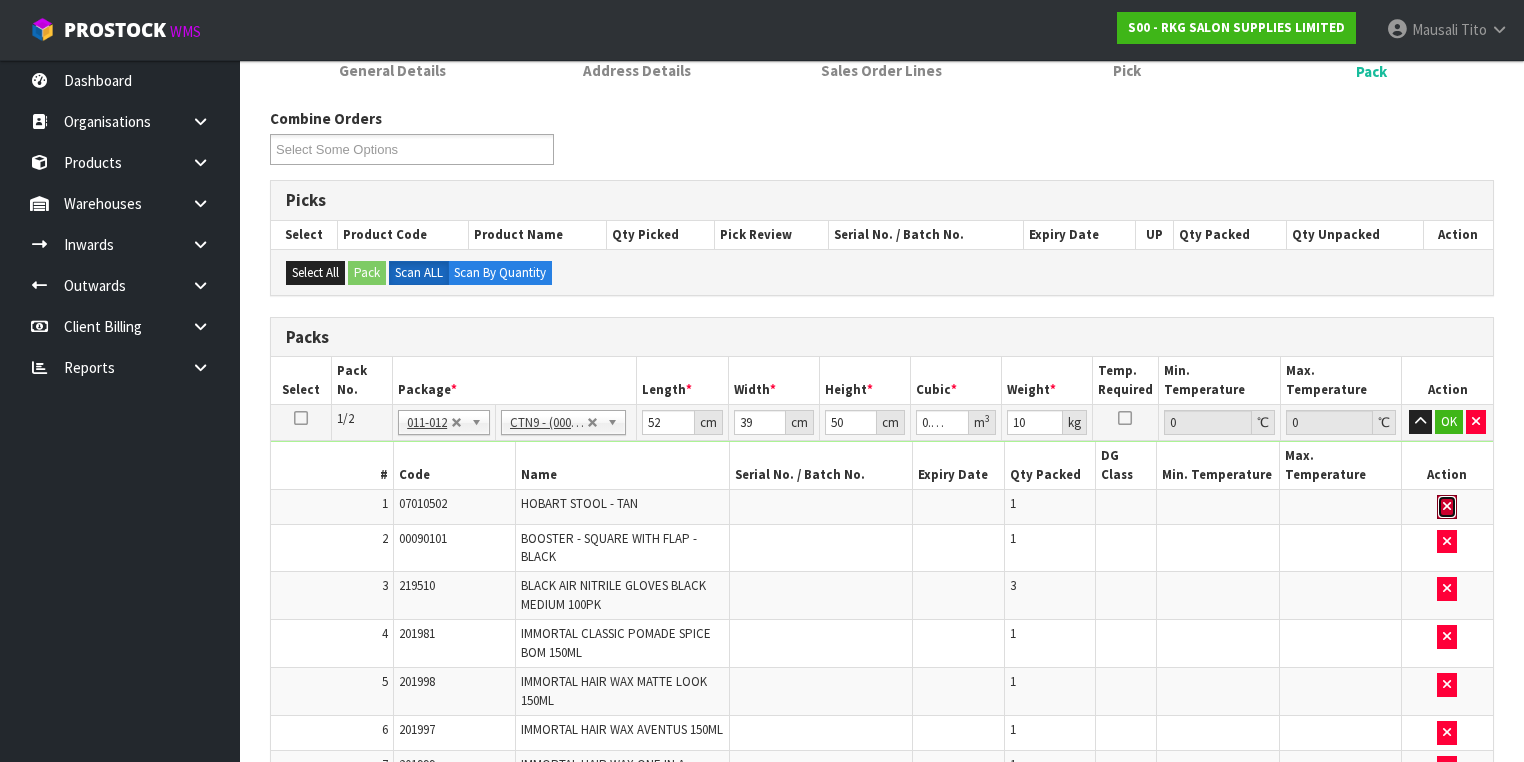 type 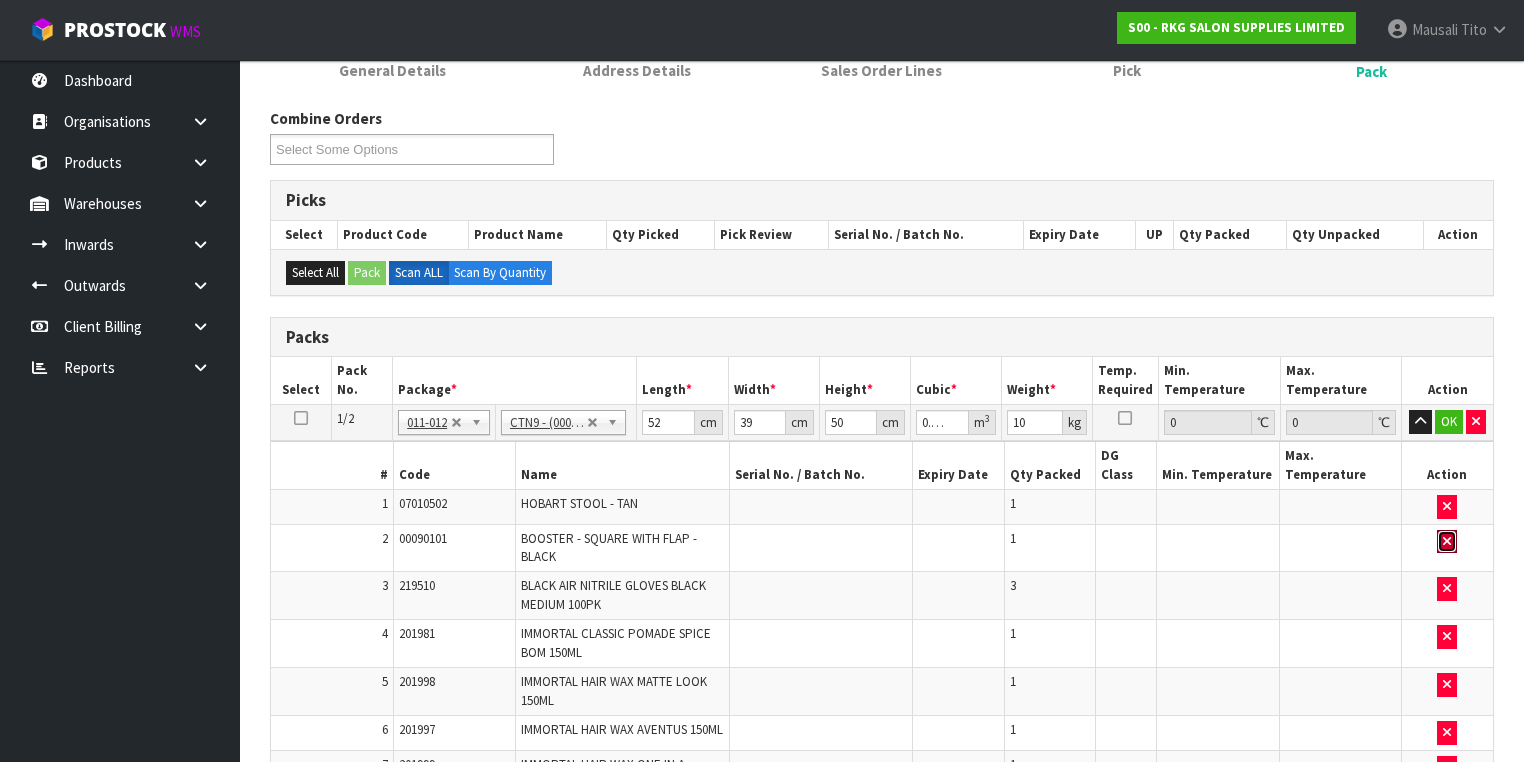 type 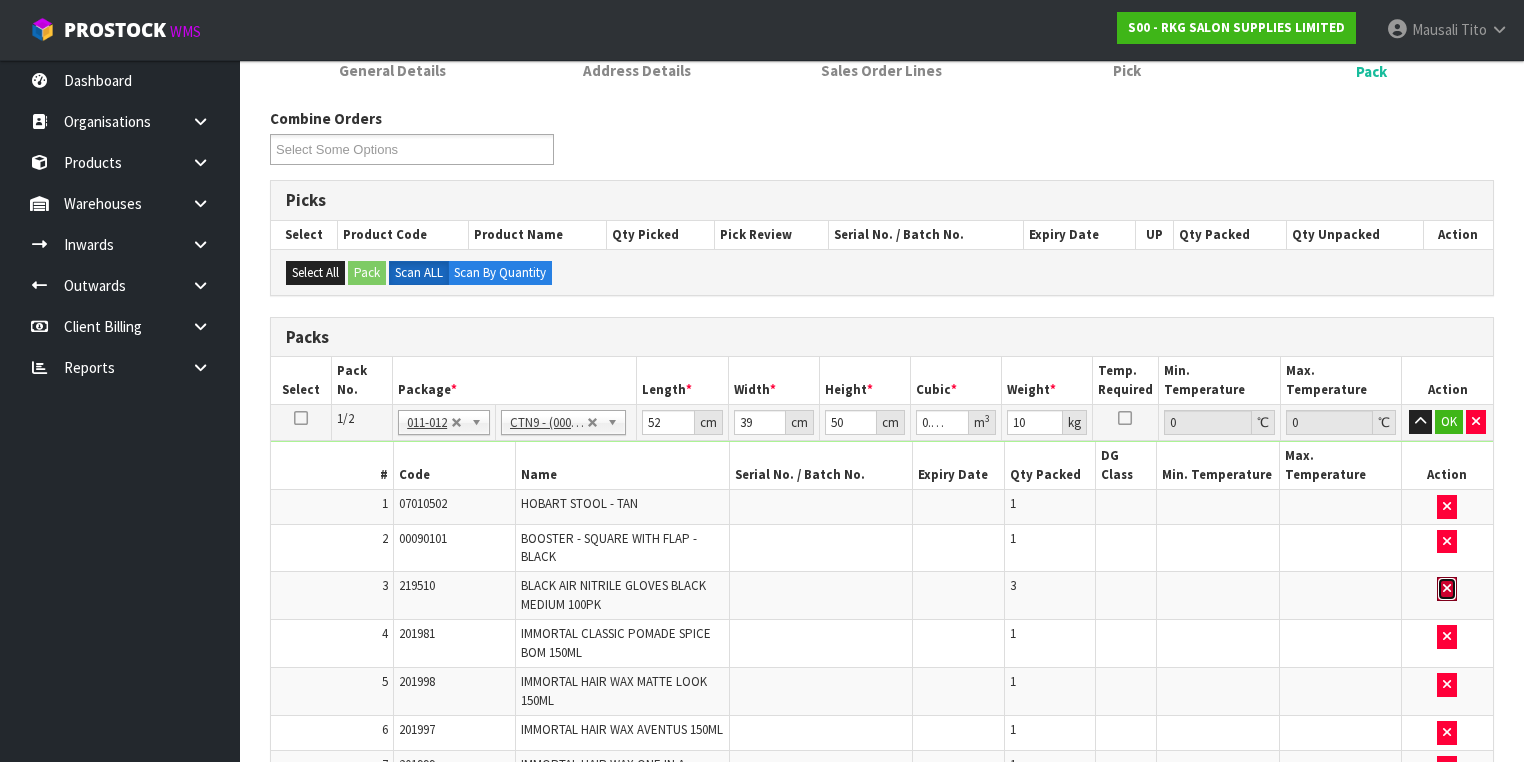 type 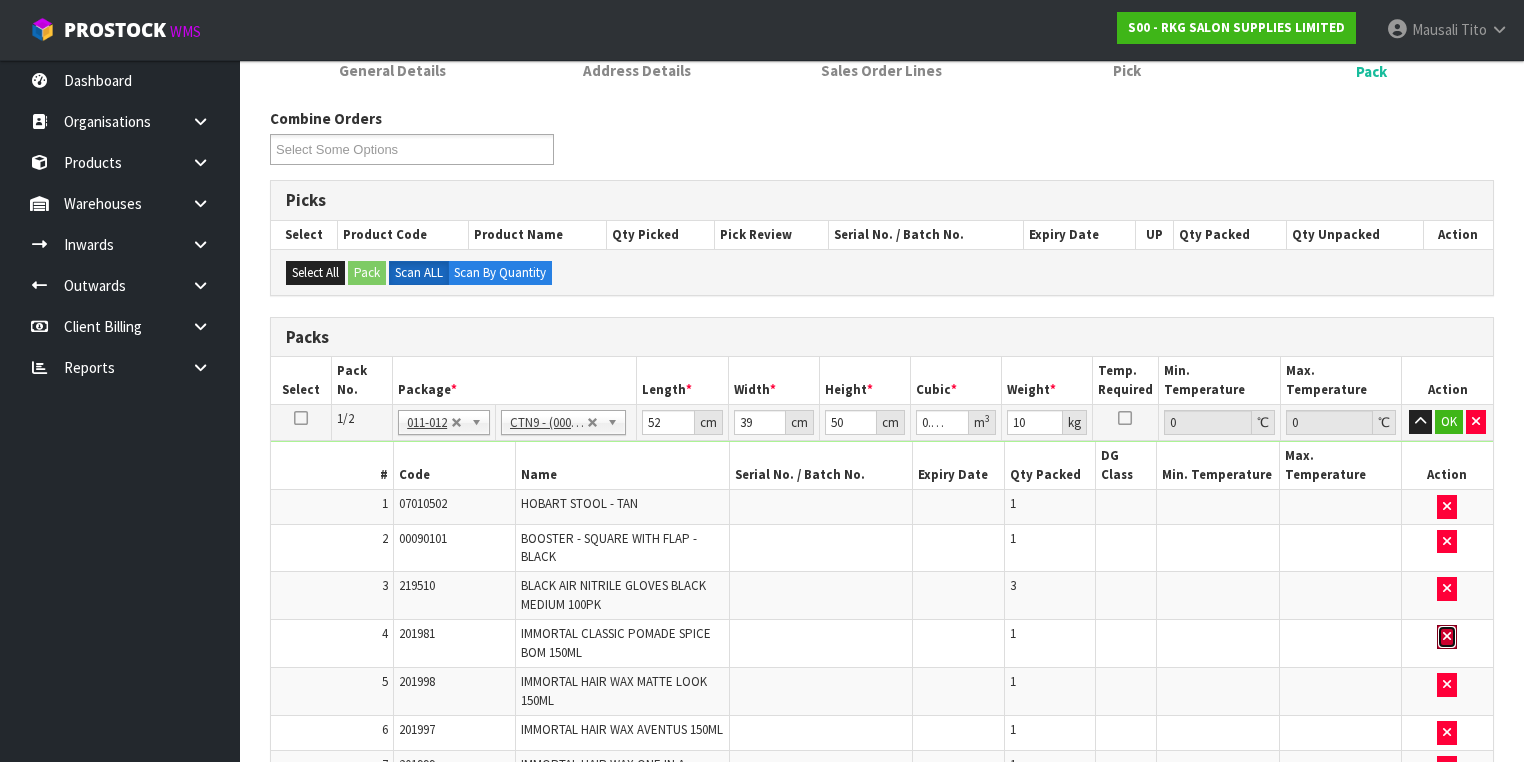 type 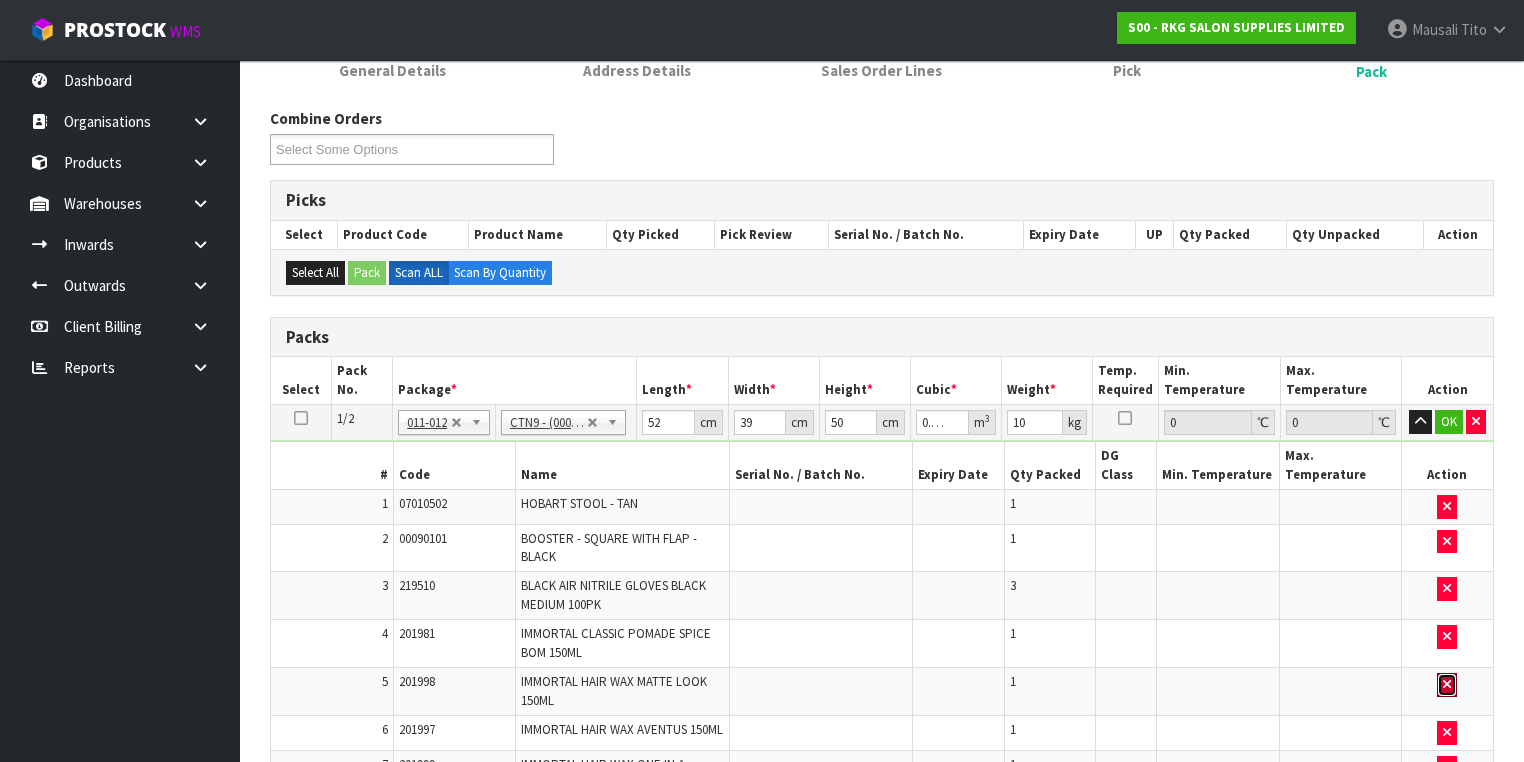 type 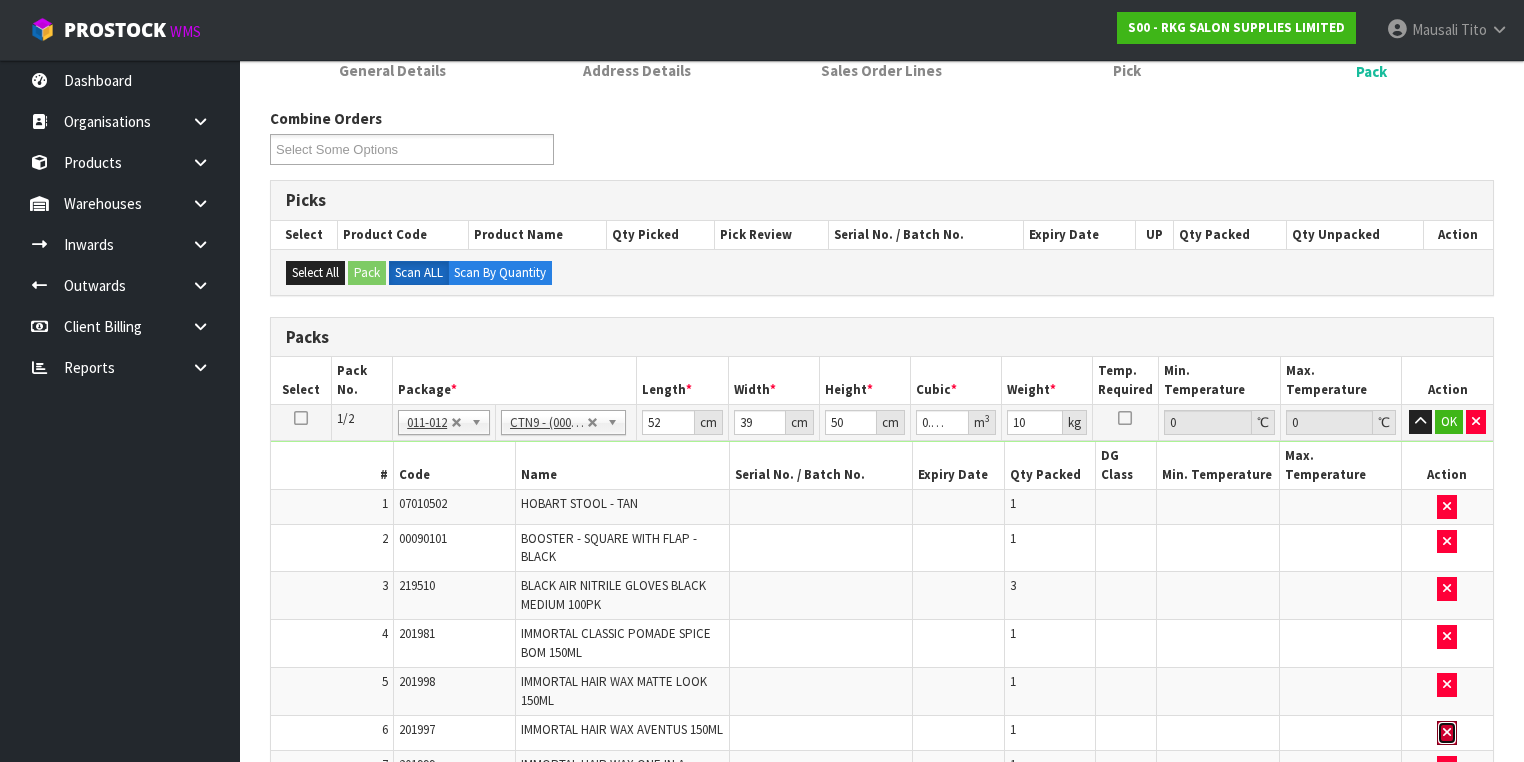 type 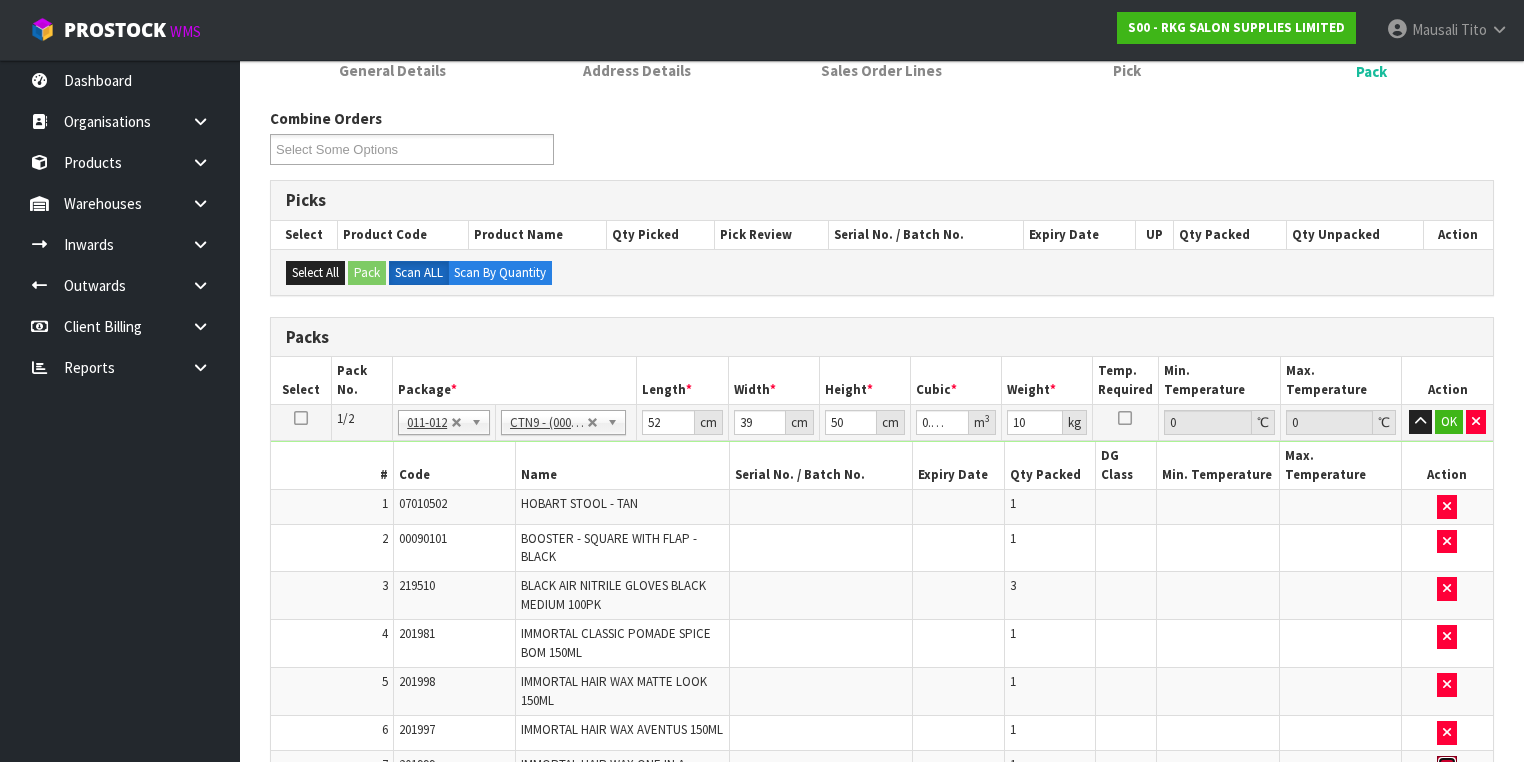 type 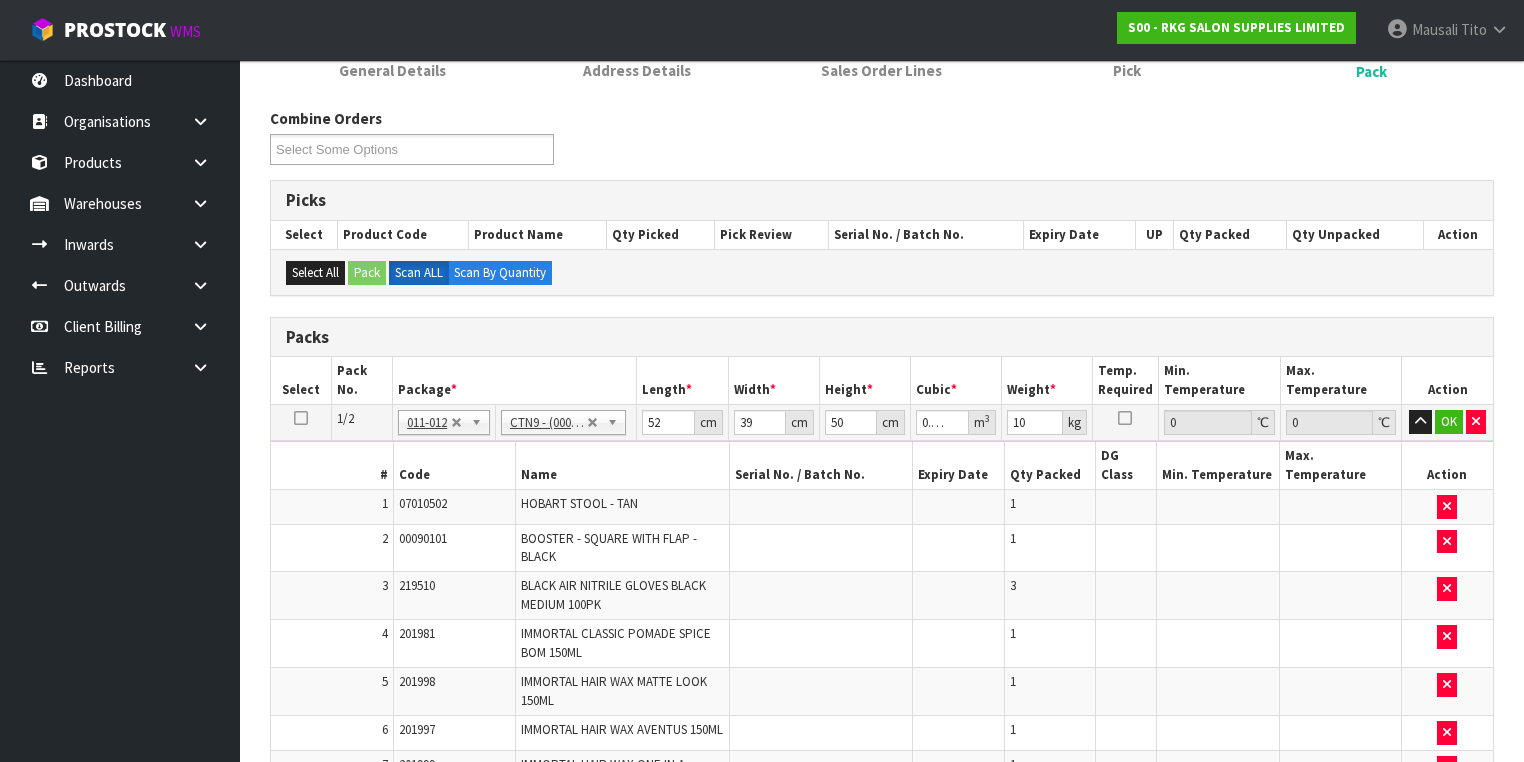 type 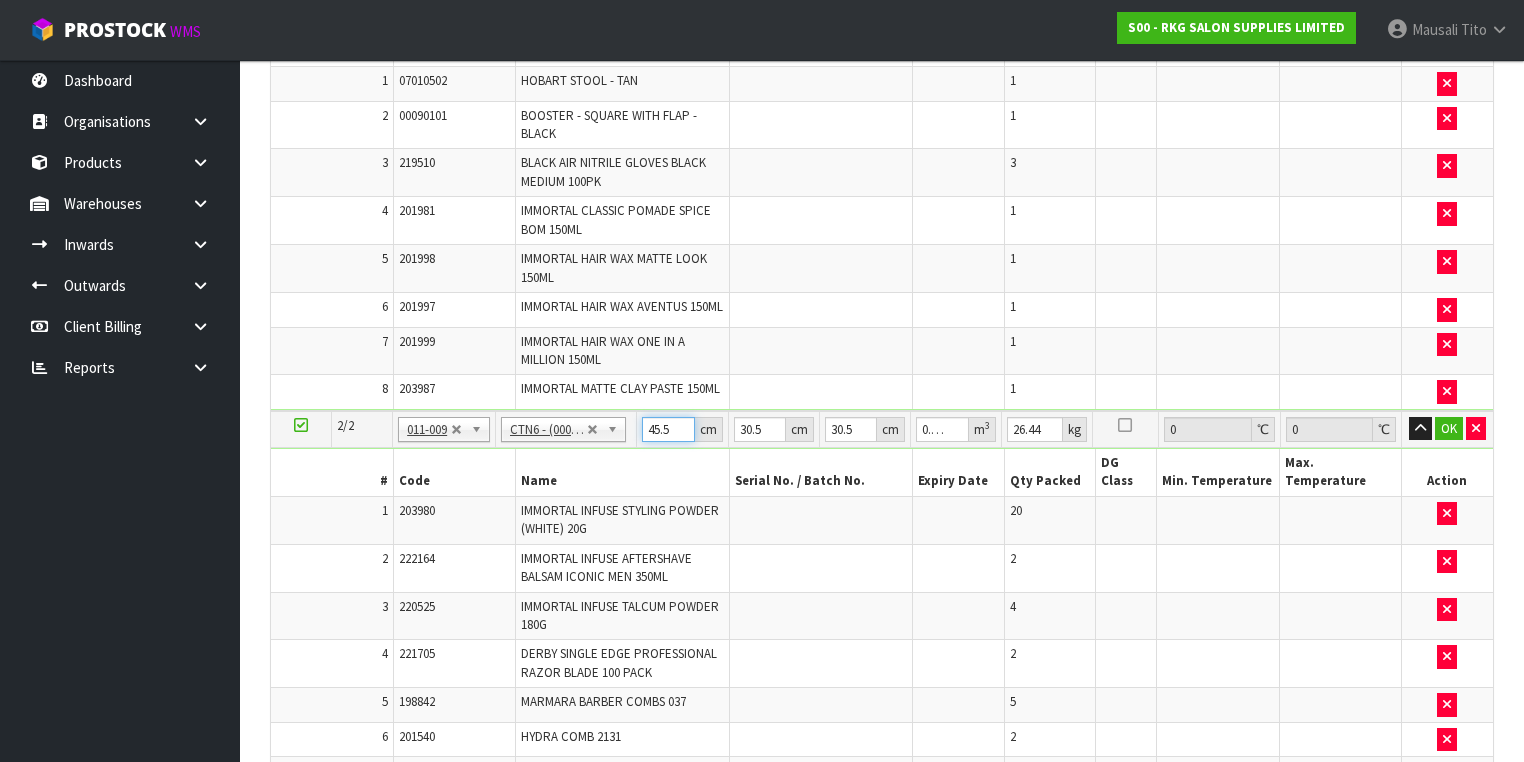 drag, startPoint x: 667, startPoint y: 419, endPoint x: 634, endPoint y: 424, distance: 33.37664 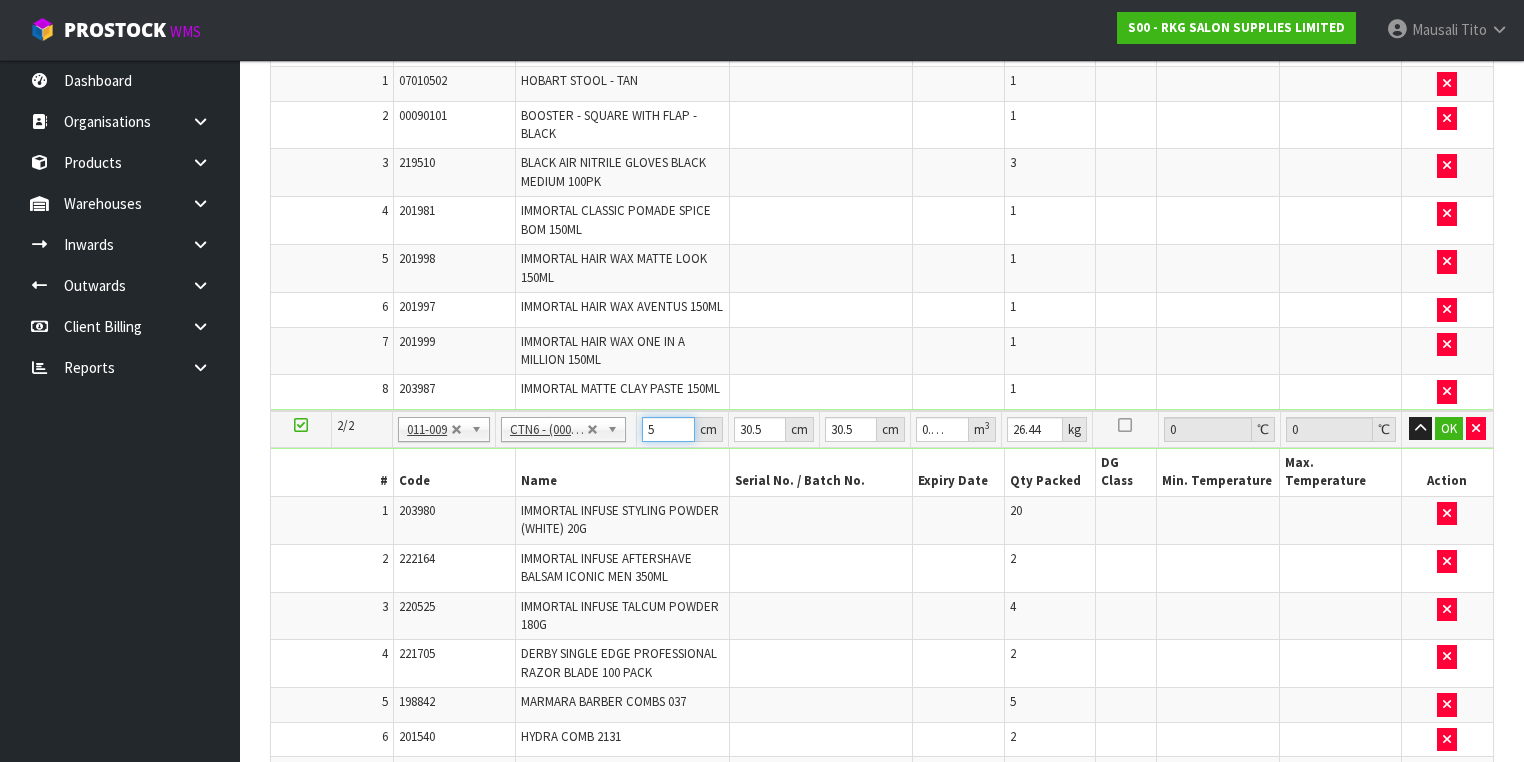 type 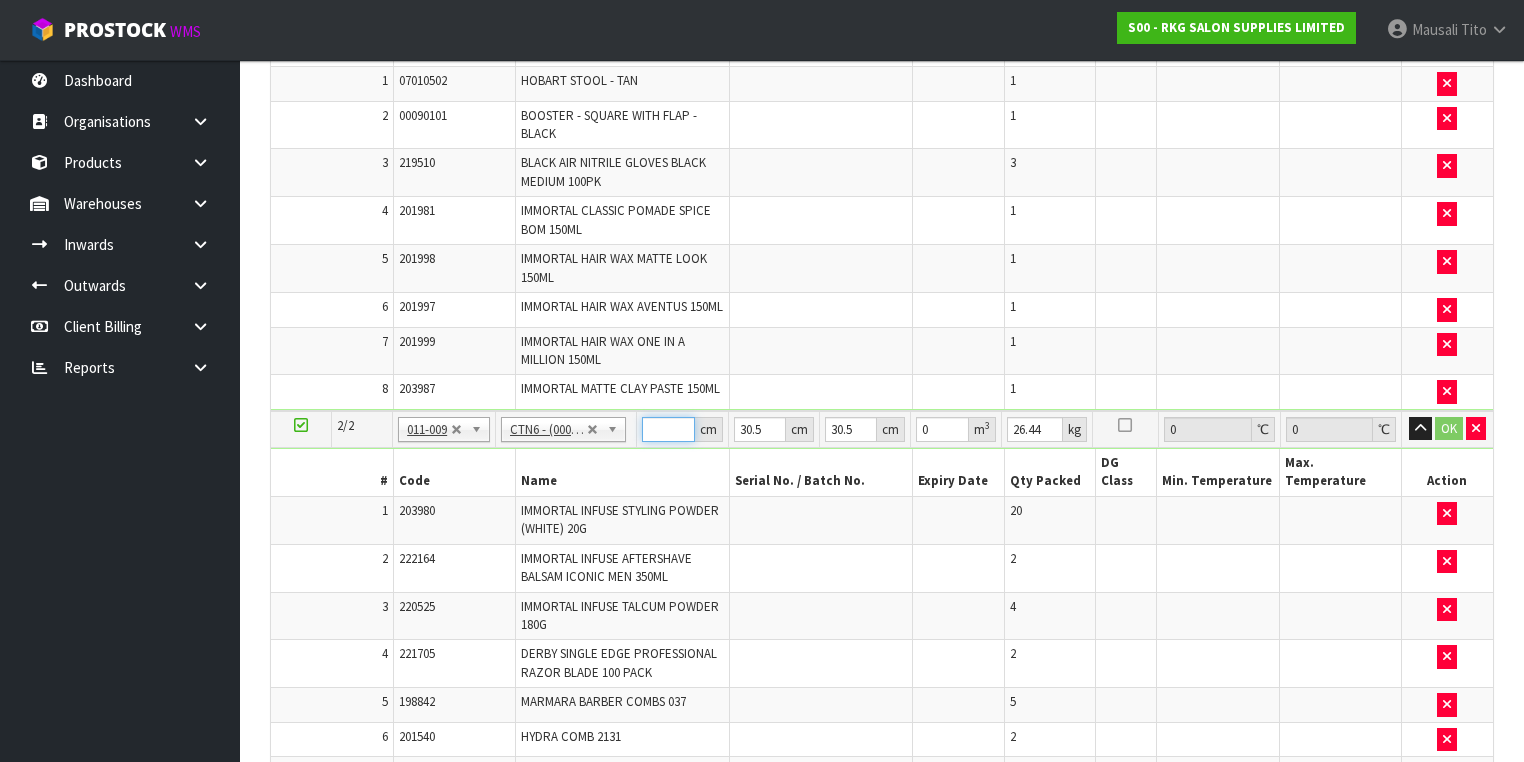 type on "4" 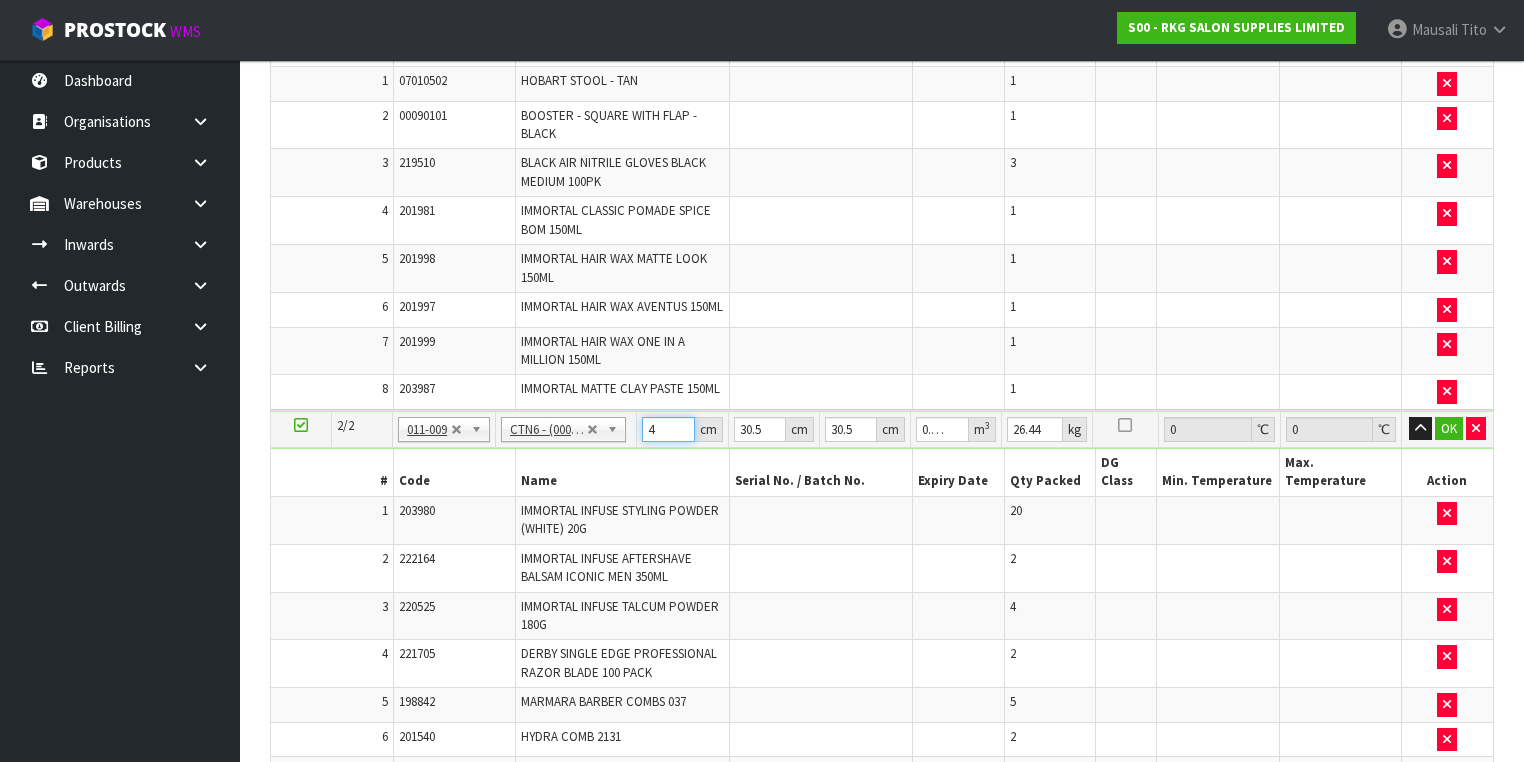type on "47" 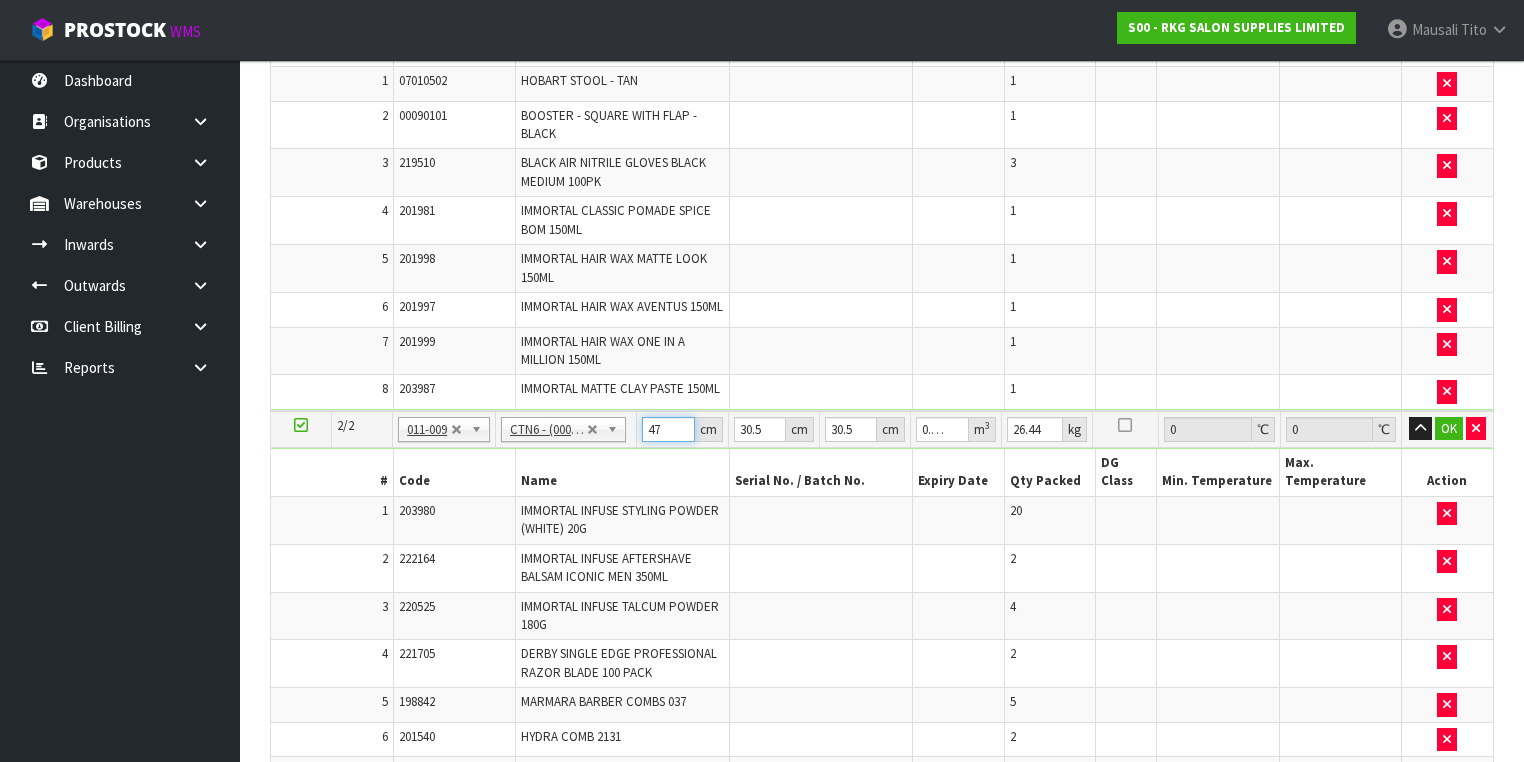 type on "47" 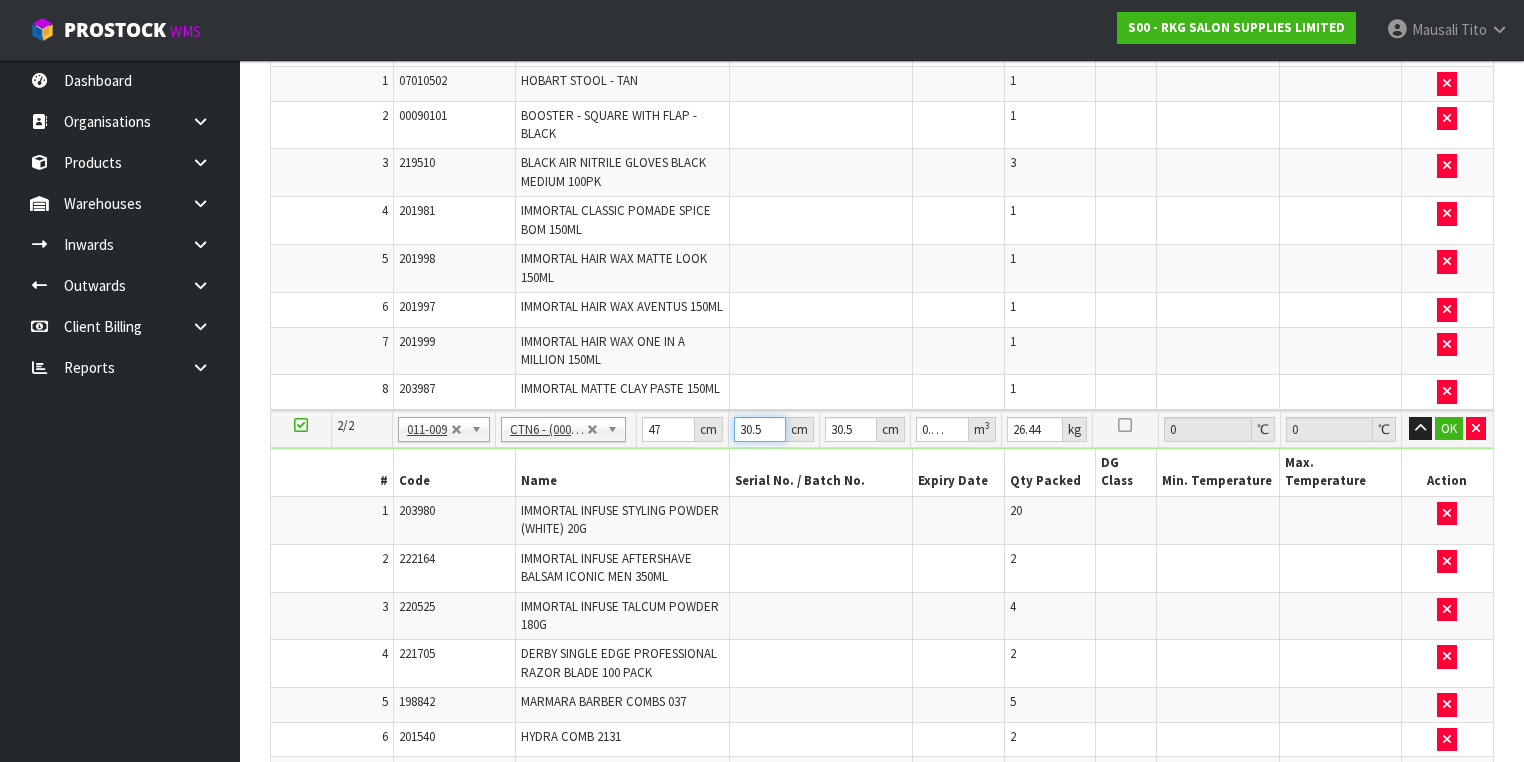 type on "3" 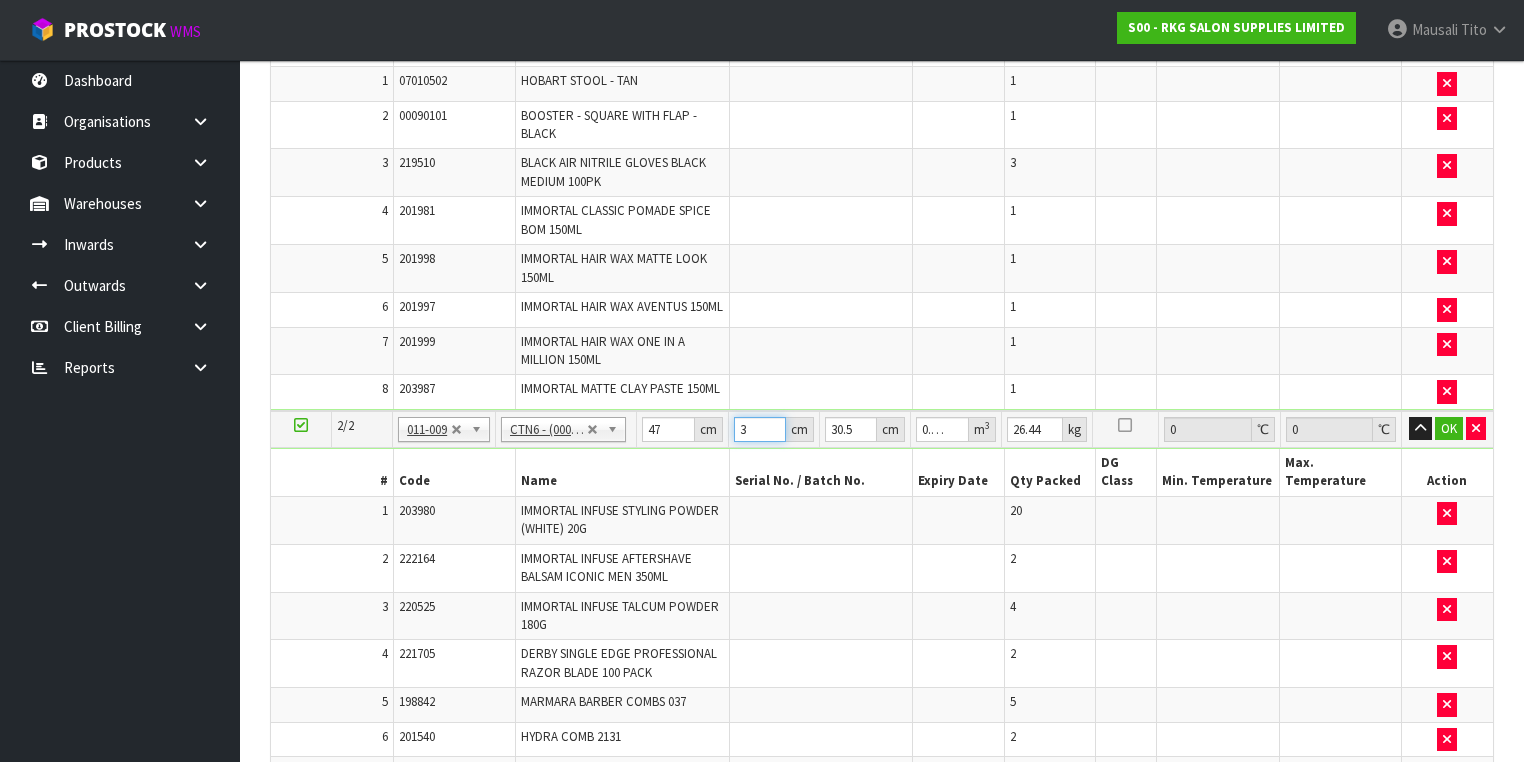 type on "32" 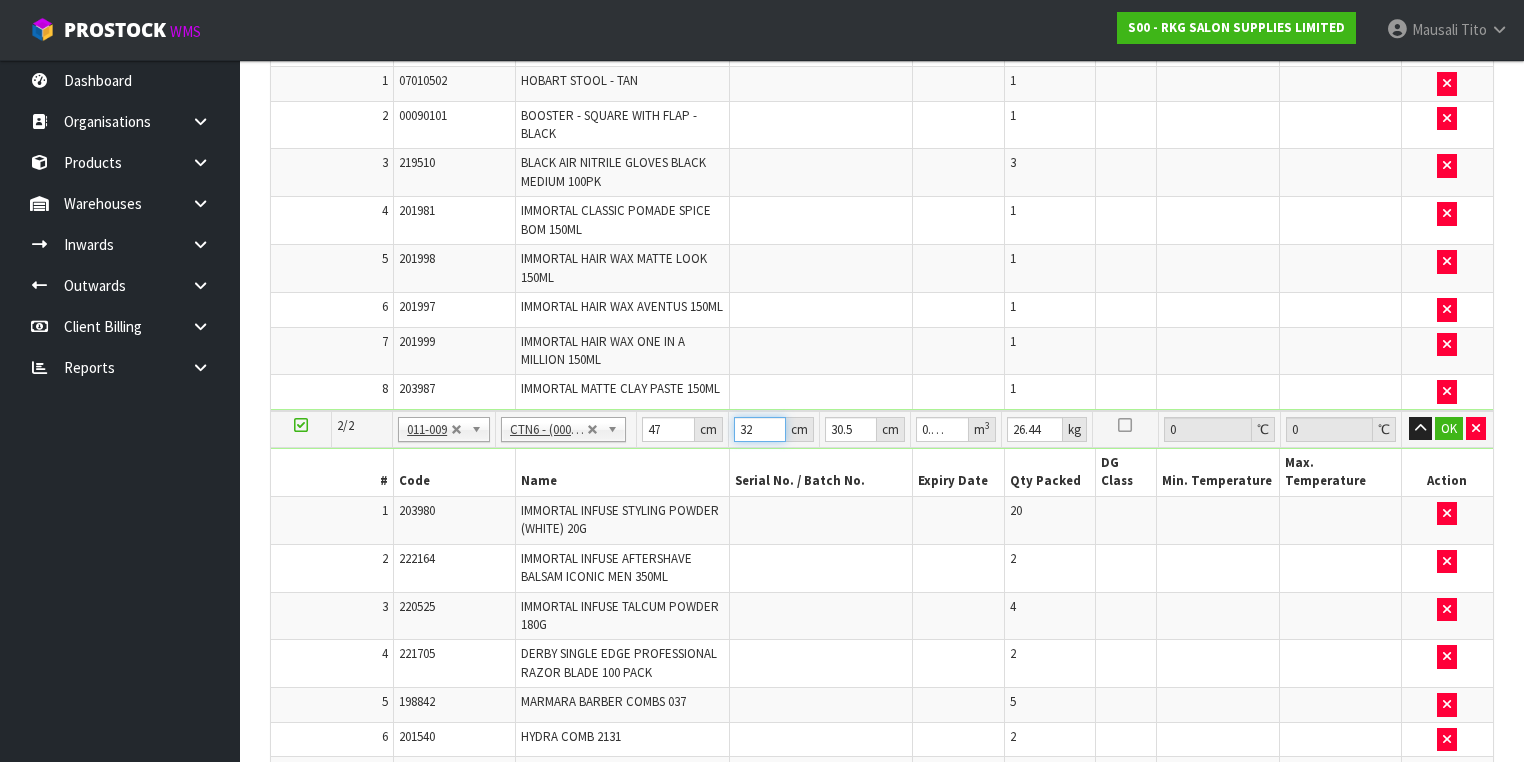 type on "0.045872" 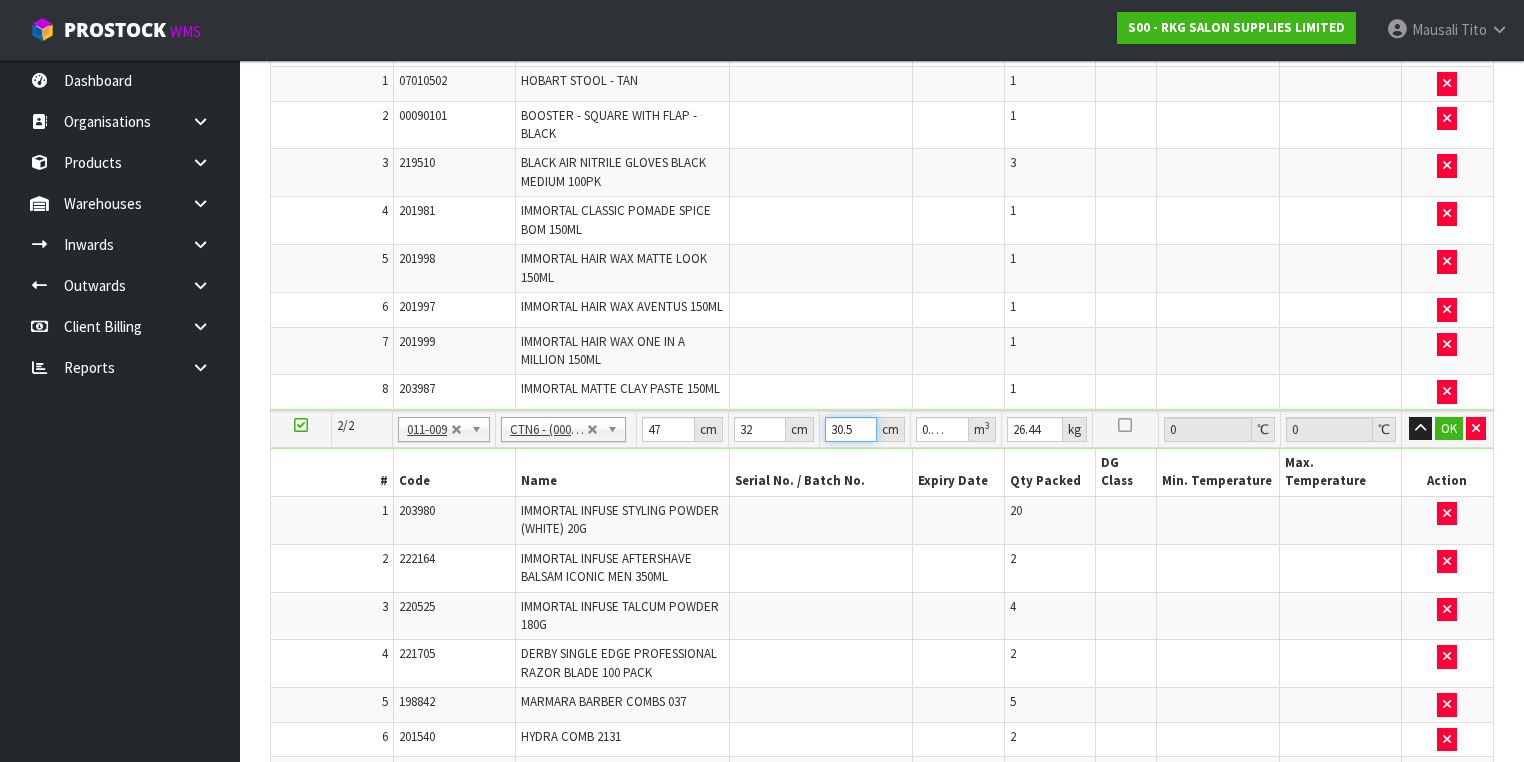type on "3" 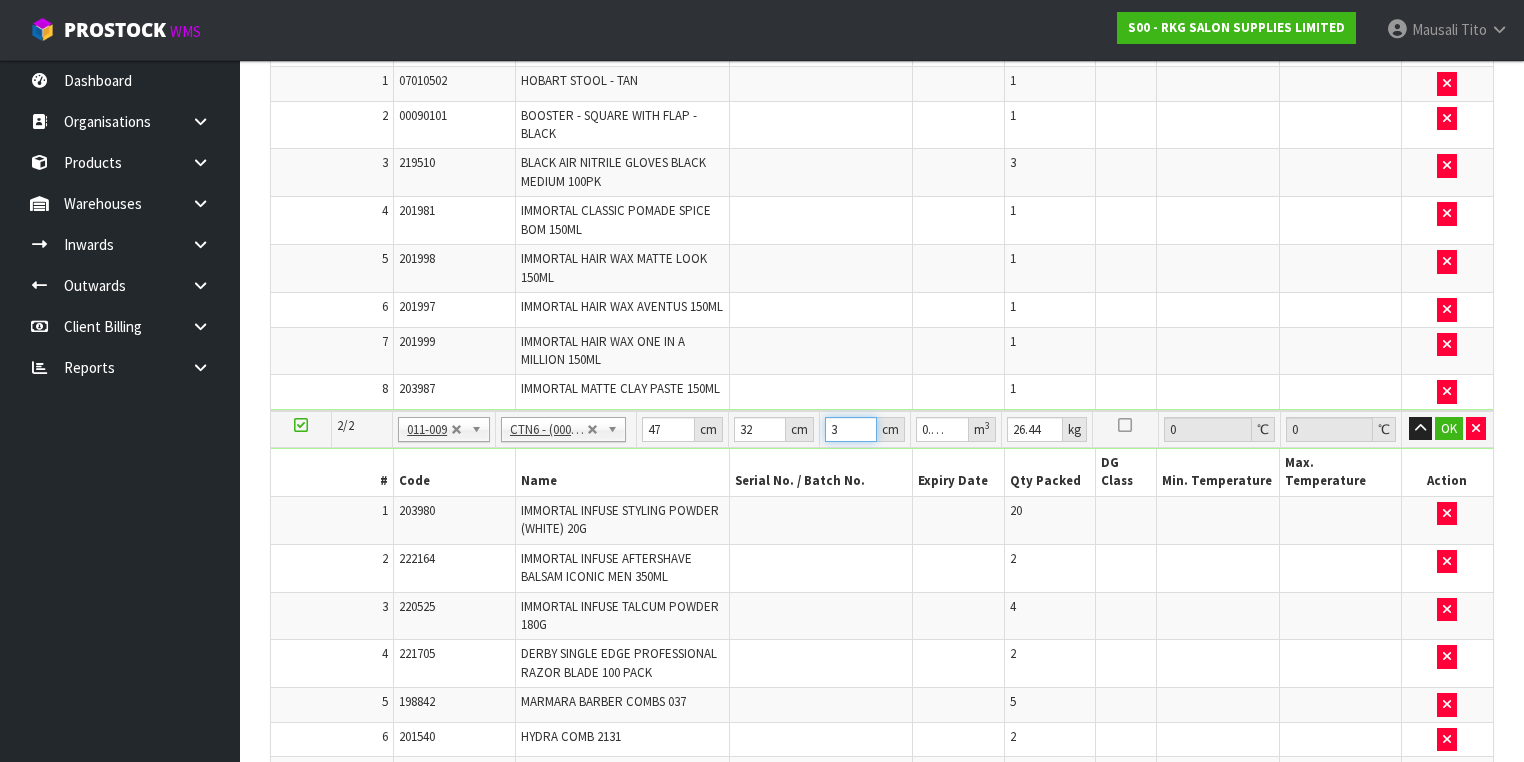 type on "33" 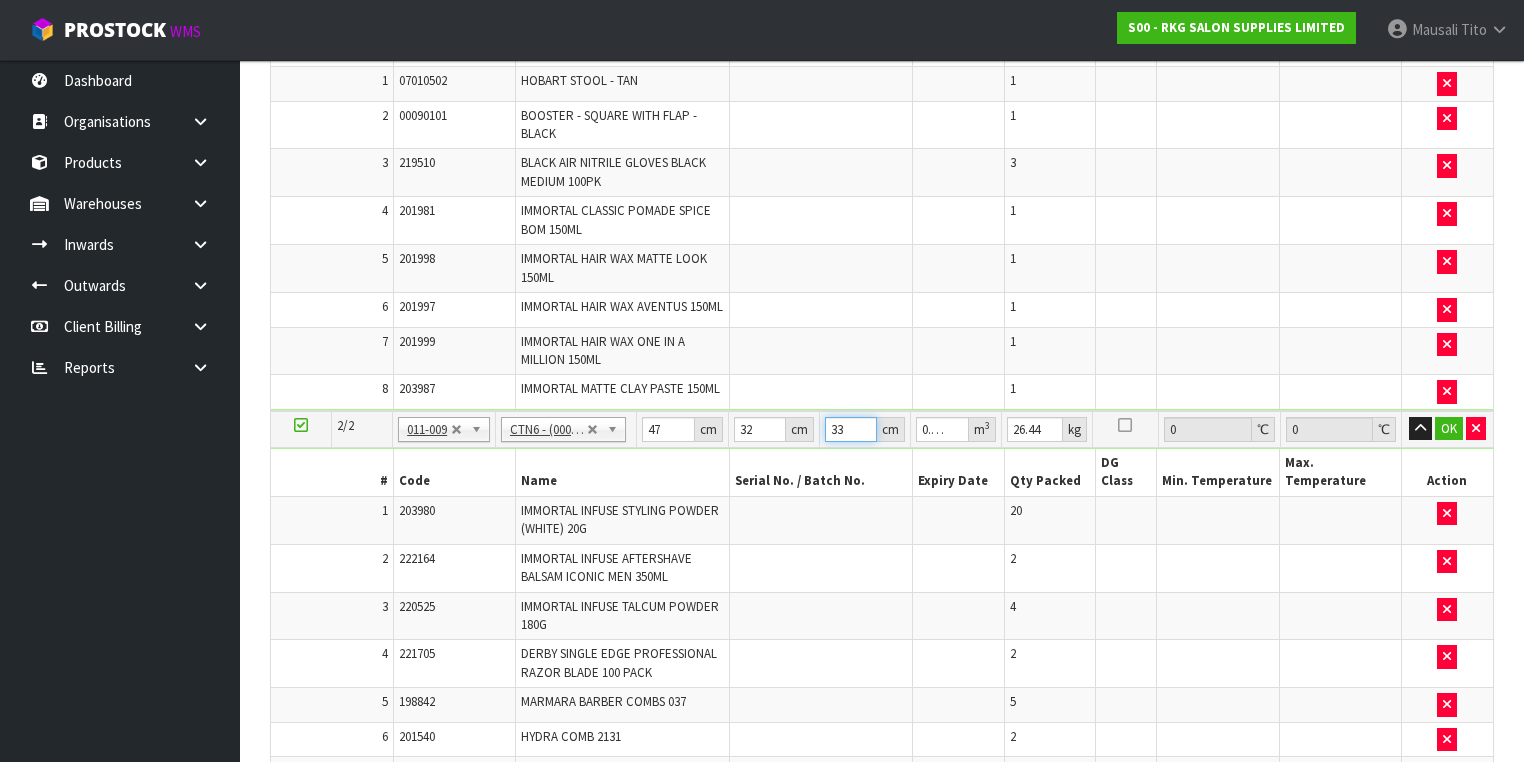 type on "33" 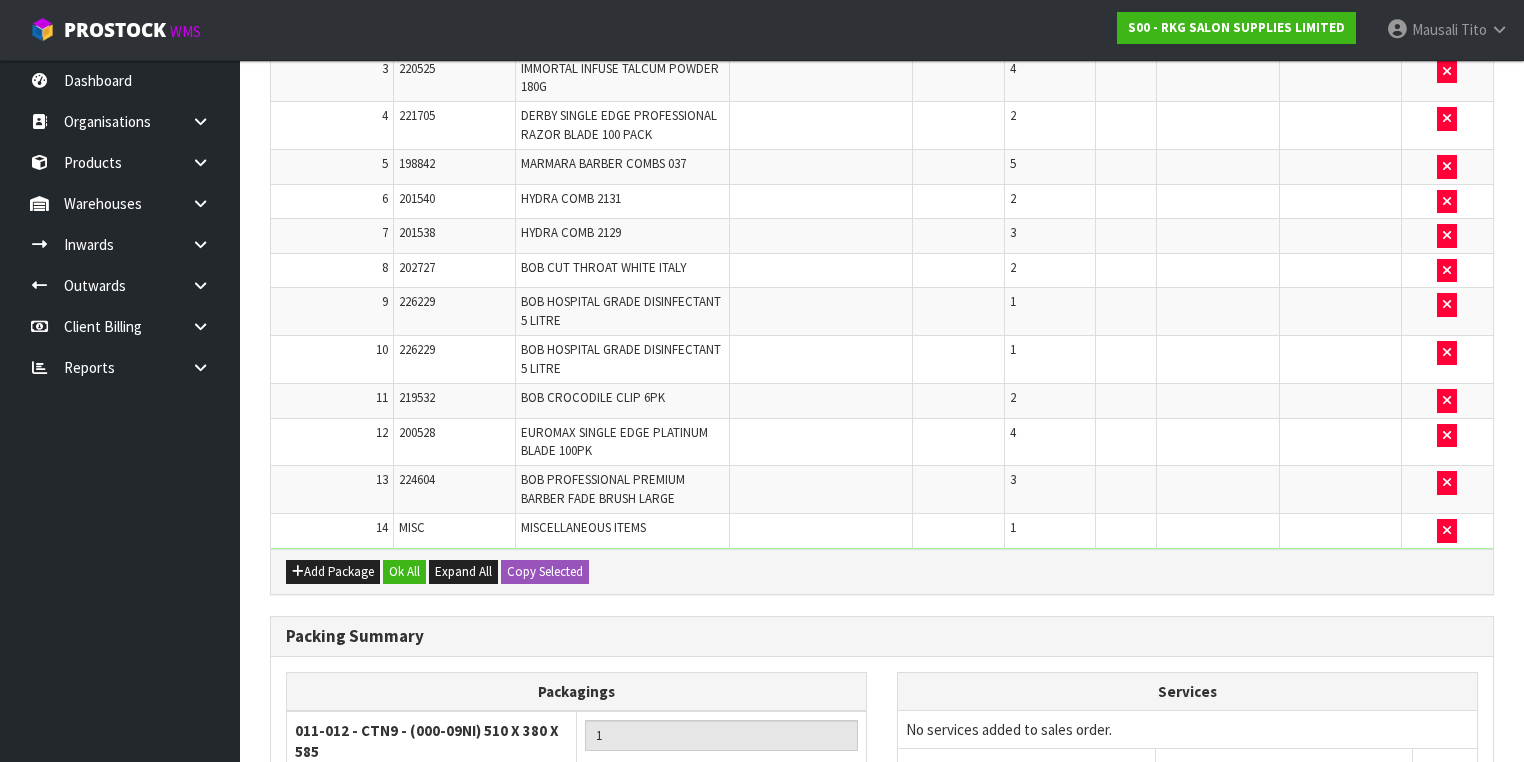 scroll, scrollTop: 1332, scrollLeft: 0, axis: vertical 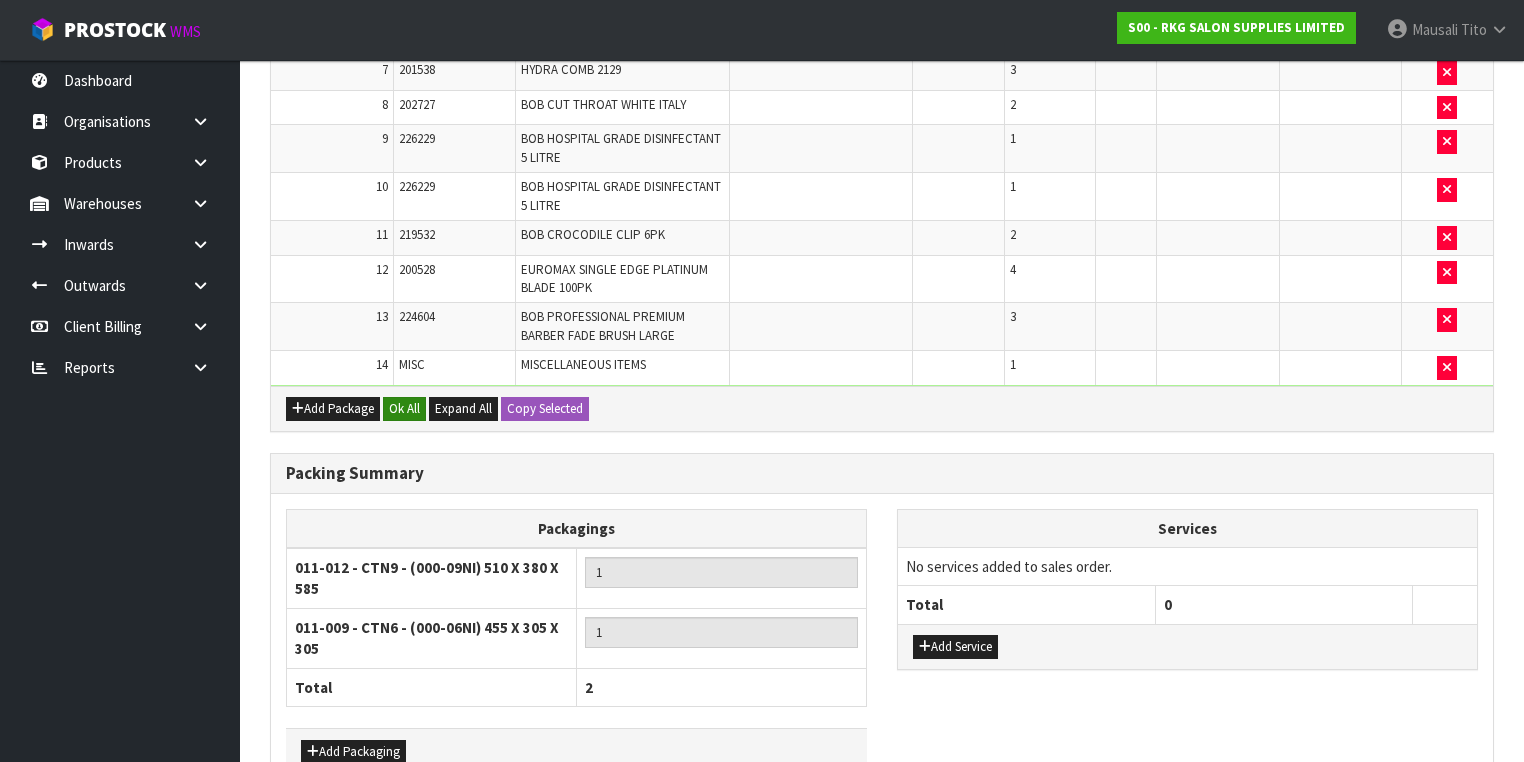 type on "15" 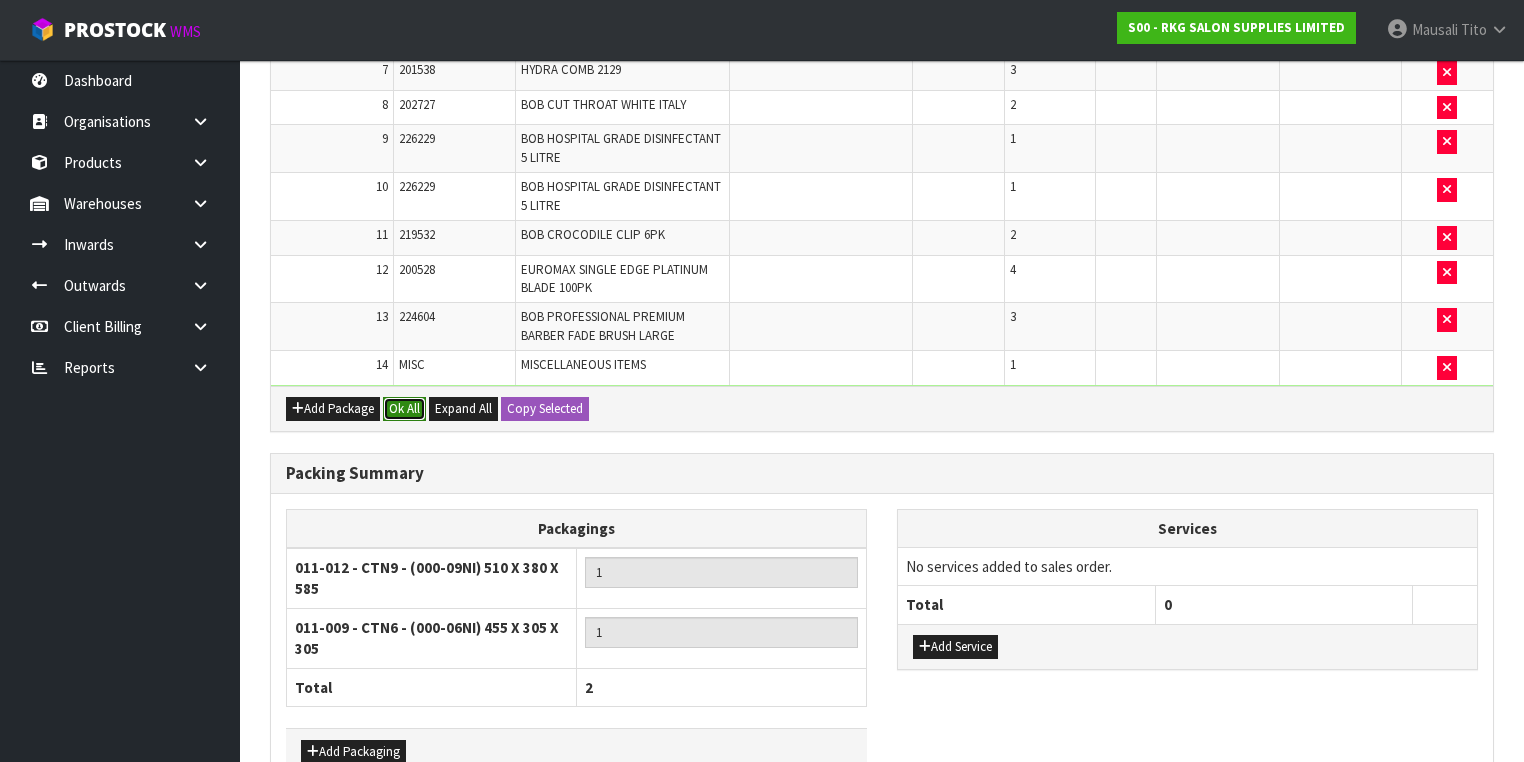 click on "Ok All" at bounding box center [404, 409] 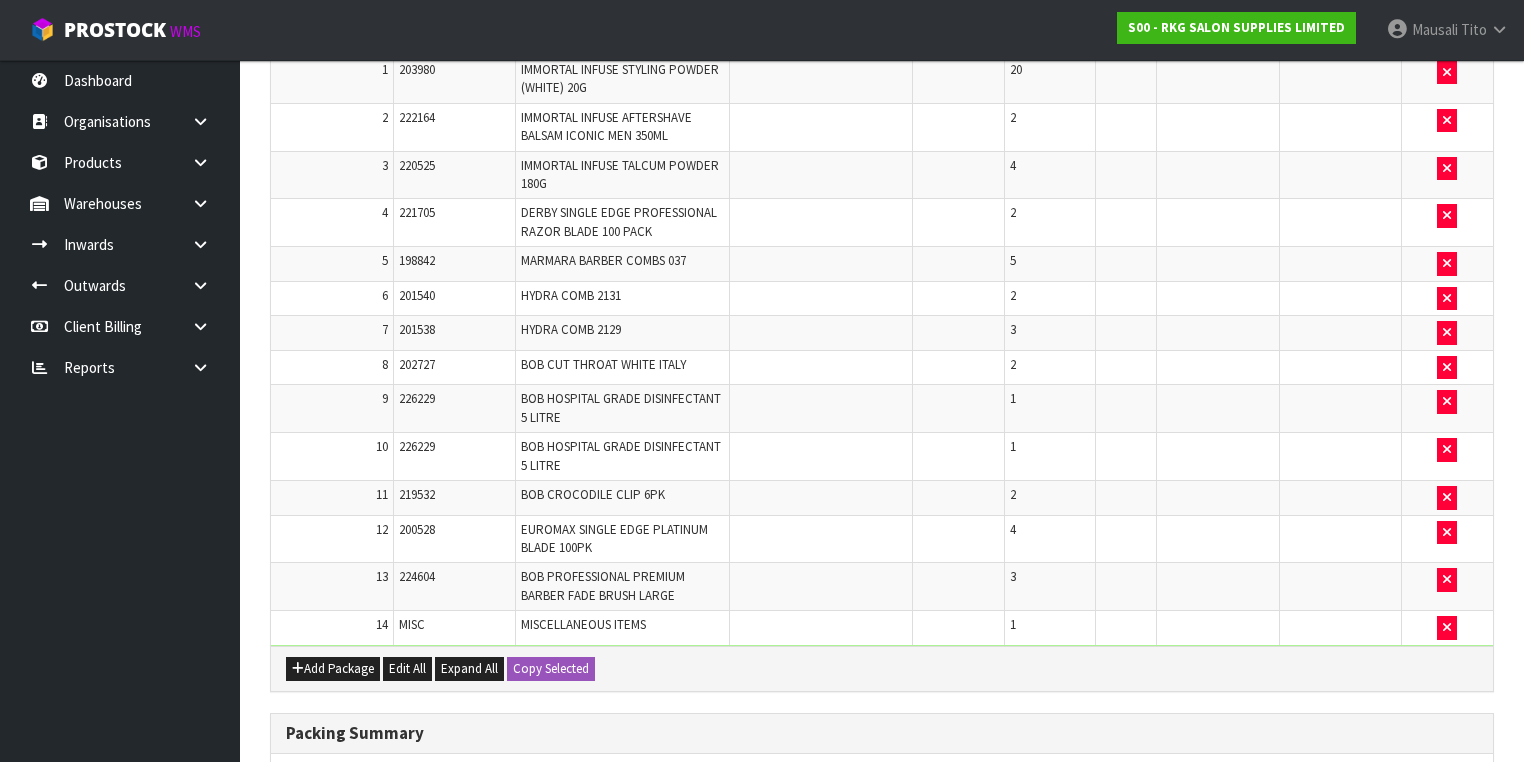 scroll, scrollTop: 1436, scrollLeft: 0, axis: vertical 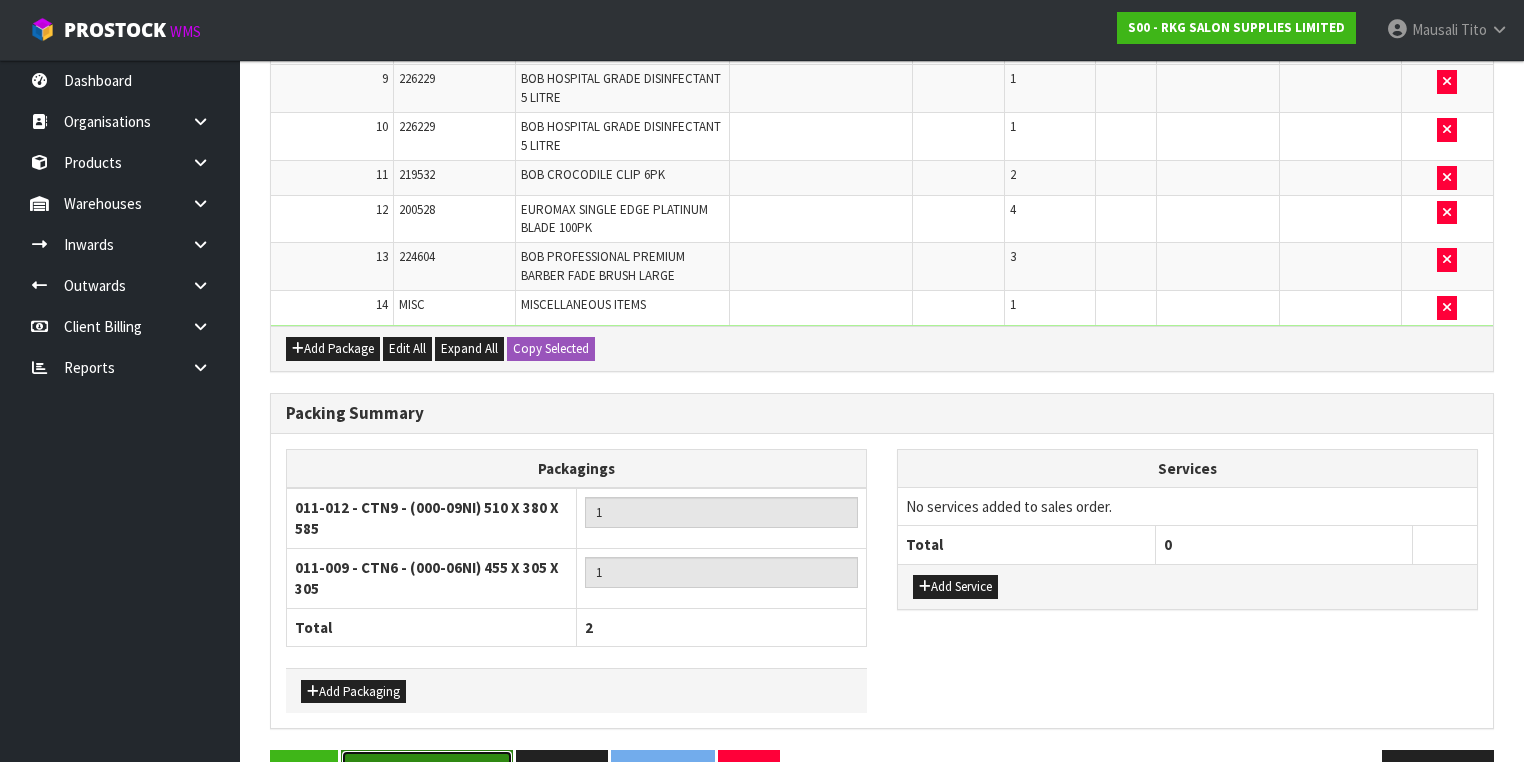 click on "Save & Confirm Packs" at bounding box center (427, 771) 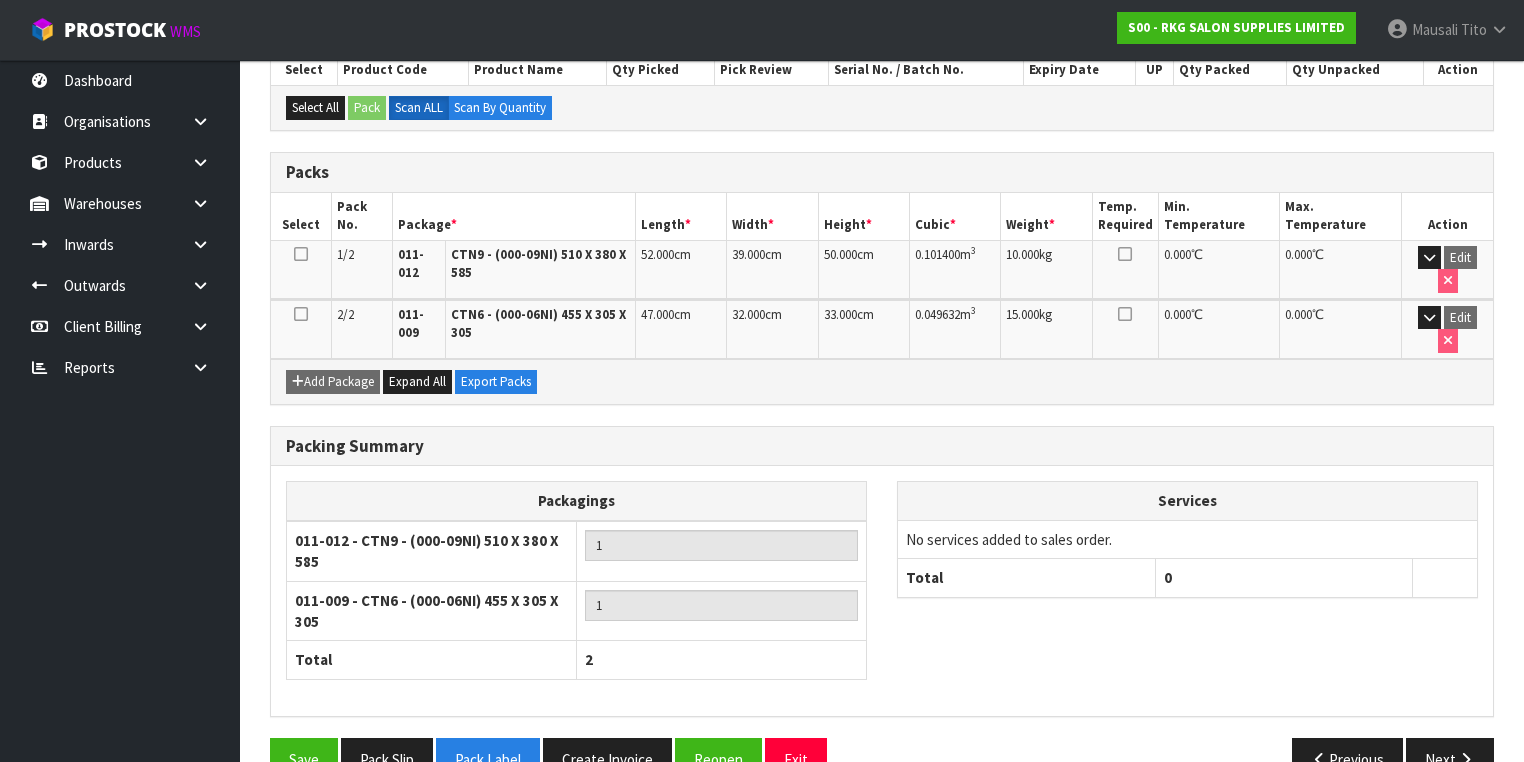 scroll, scrollTop: 466, scrollLeft: 0, axis: vertical 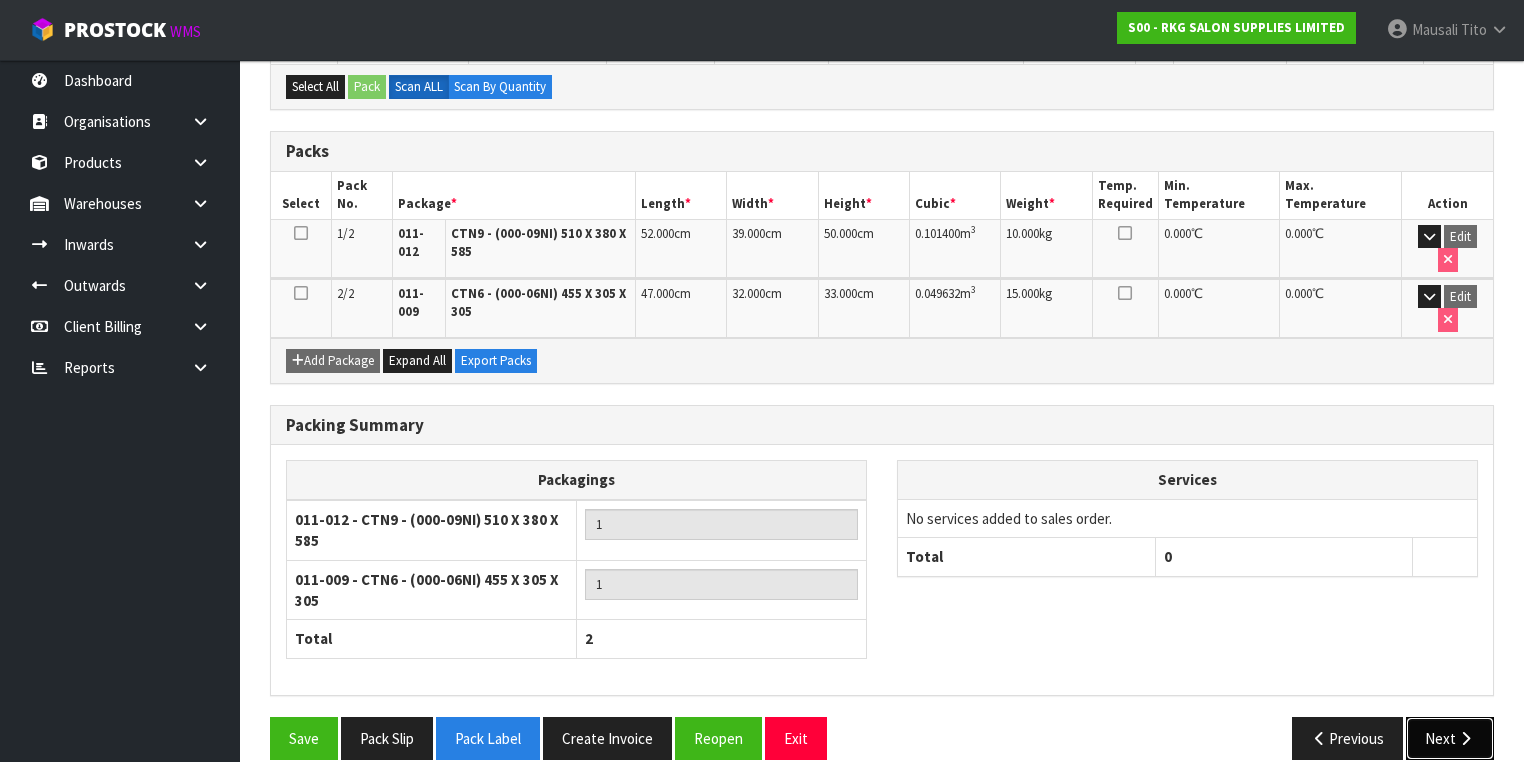 click on "Next" at bounding box center [1450, 738] 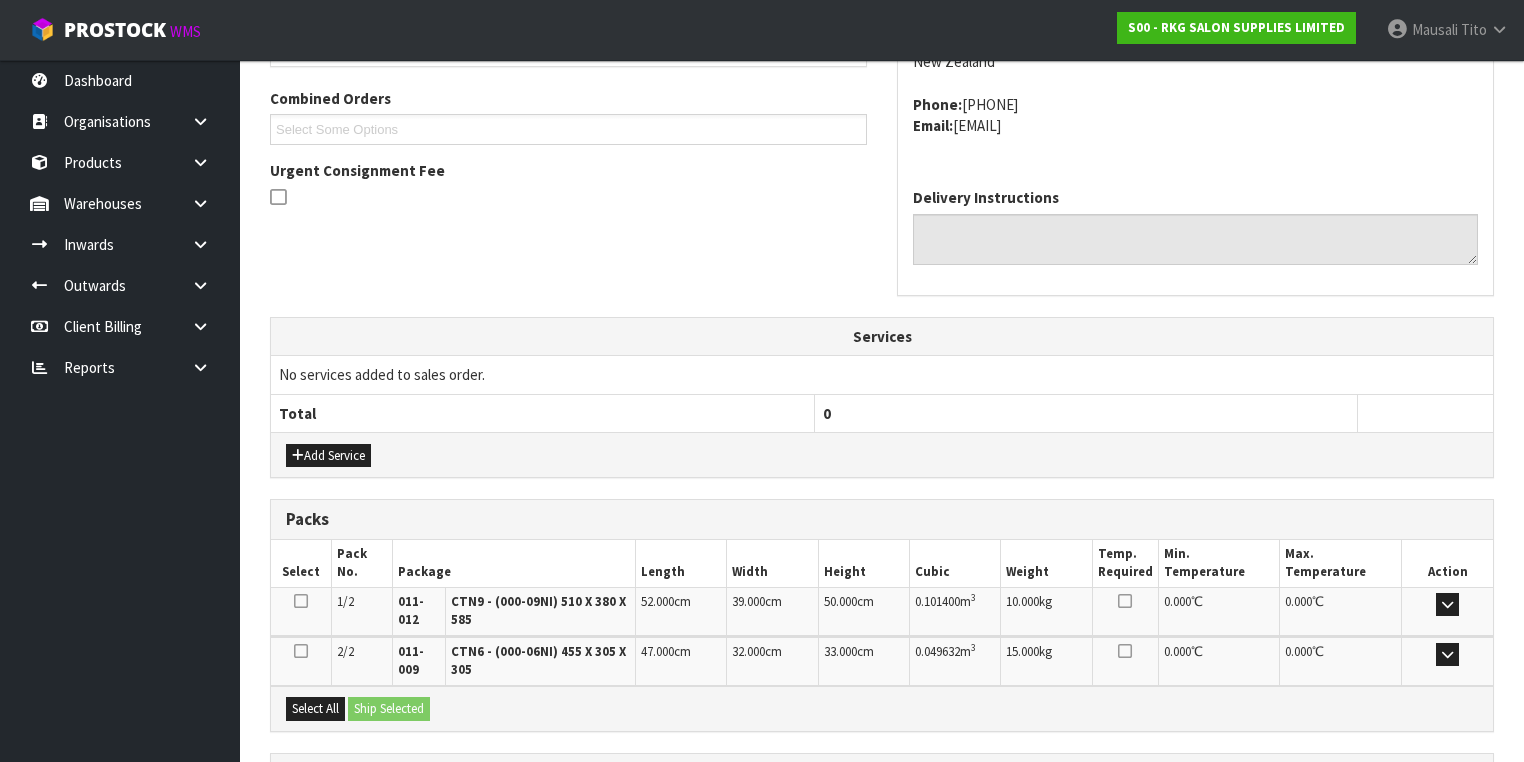 scroll, scrollTop: 676, scrollLeft: 0, axis: vertical 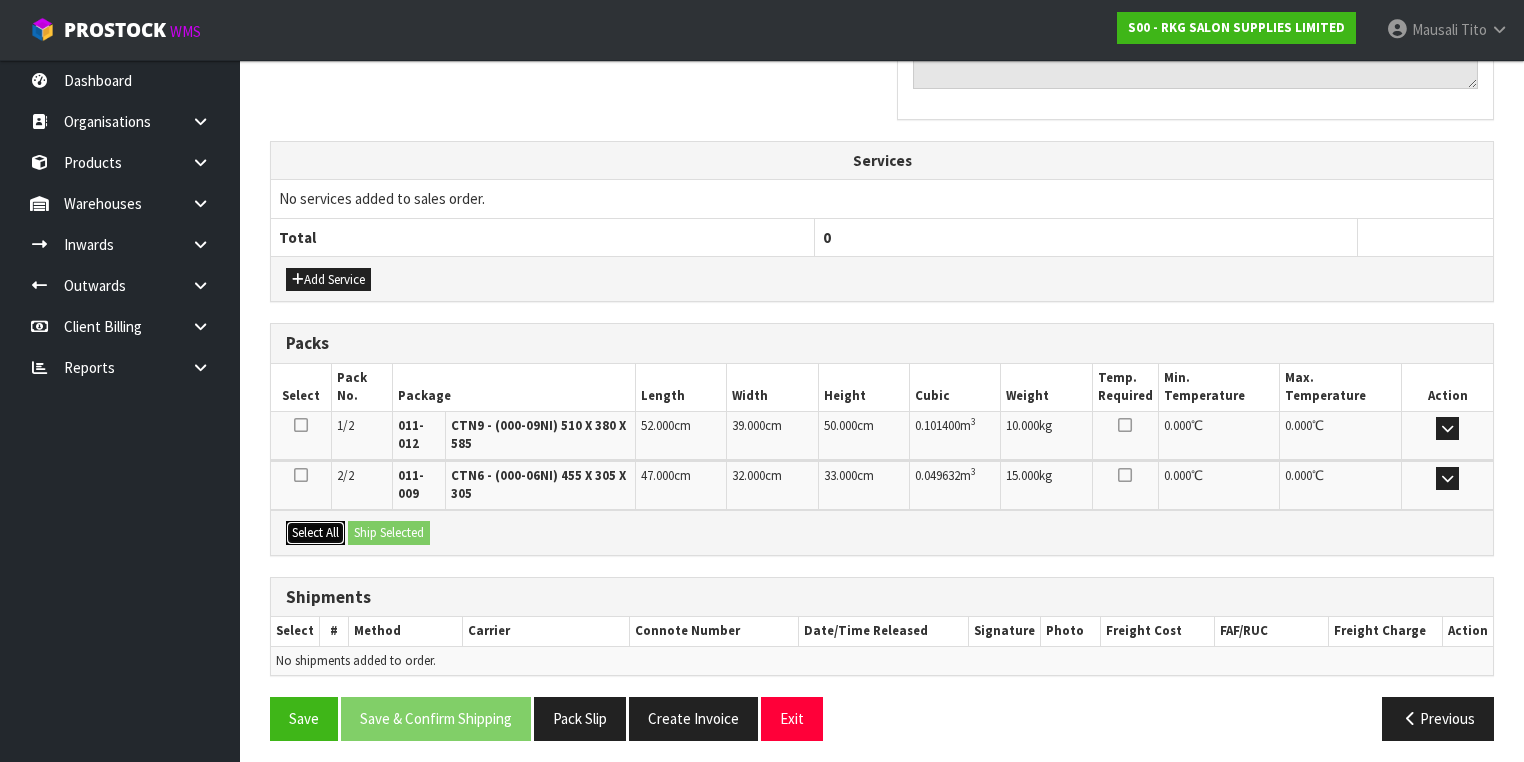 click on "Select All" at bounding box center [315, 533] 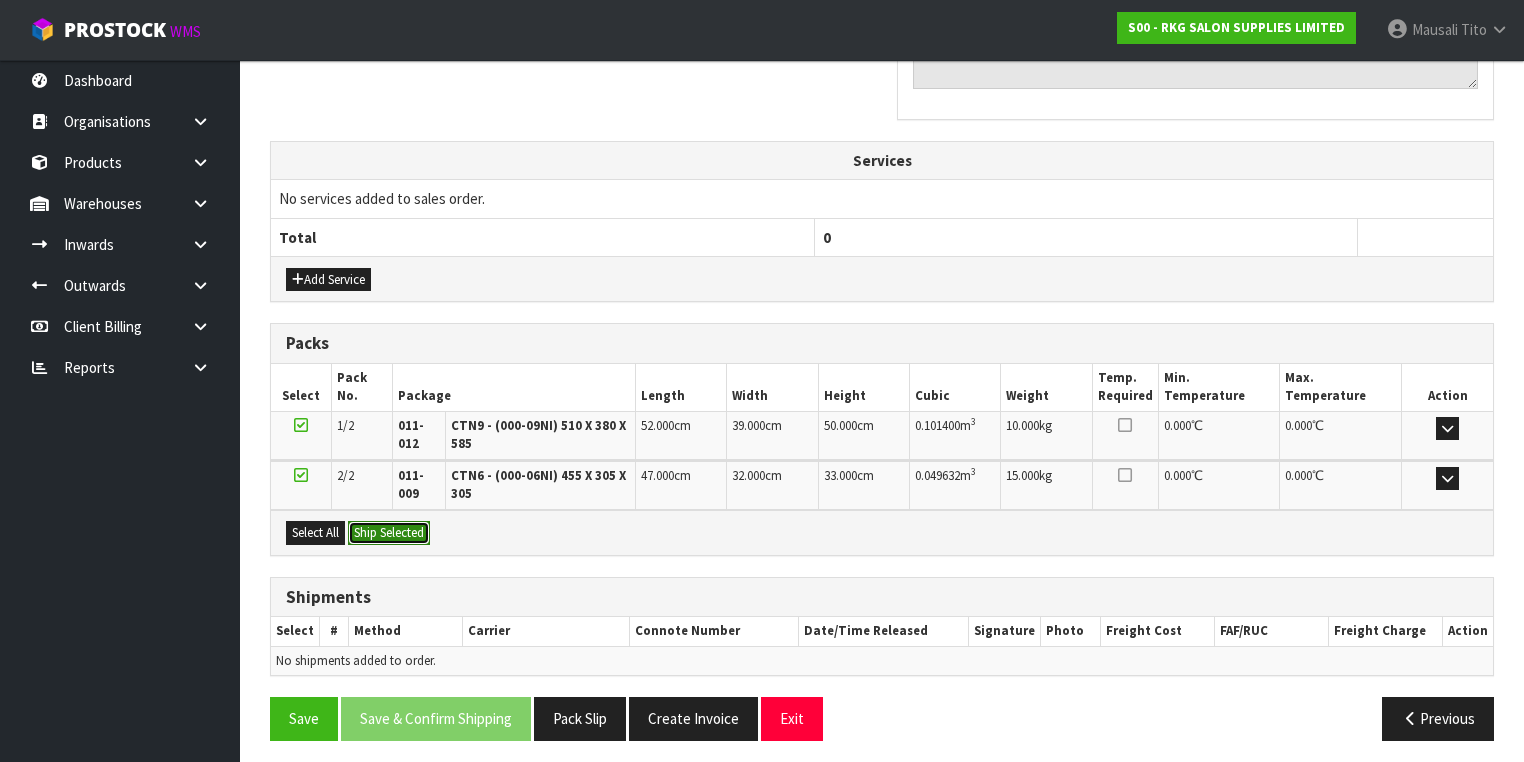 click on "Ship Selected" at bounding box center [389, 533] 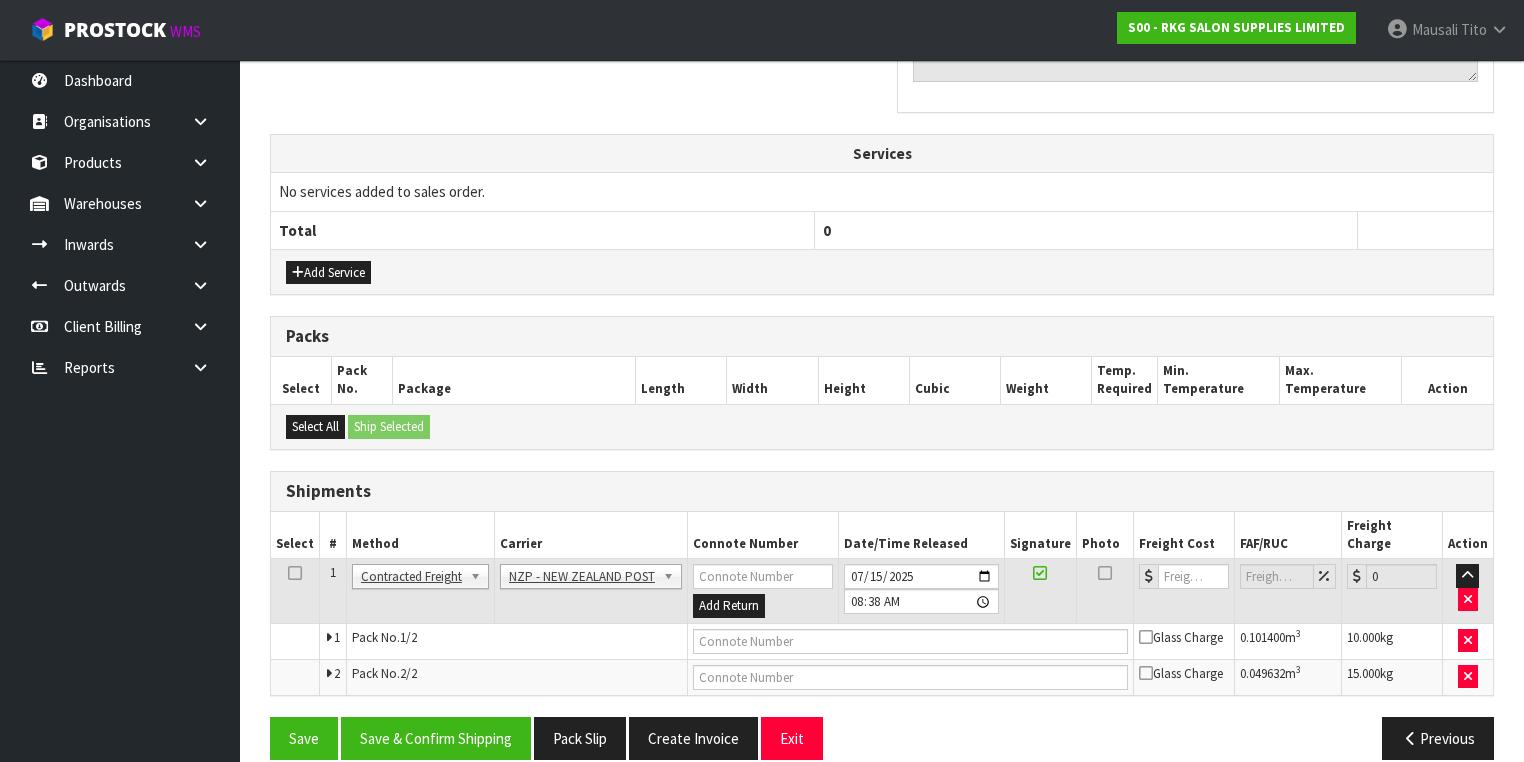 scroll, scrollTop: 685, scrollLeft: 0, axis: vertical 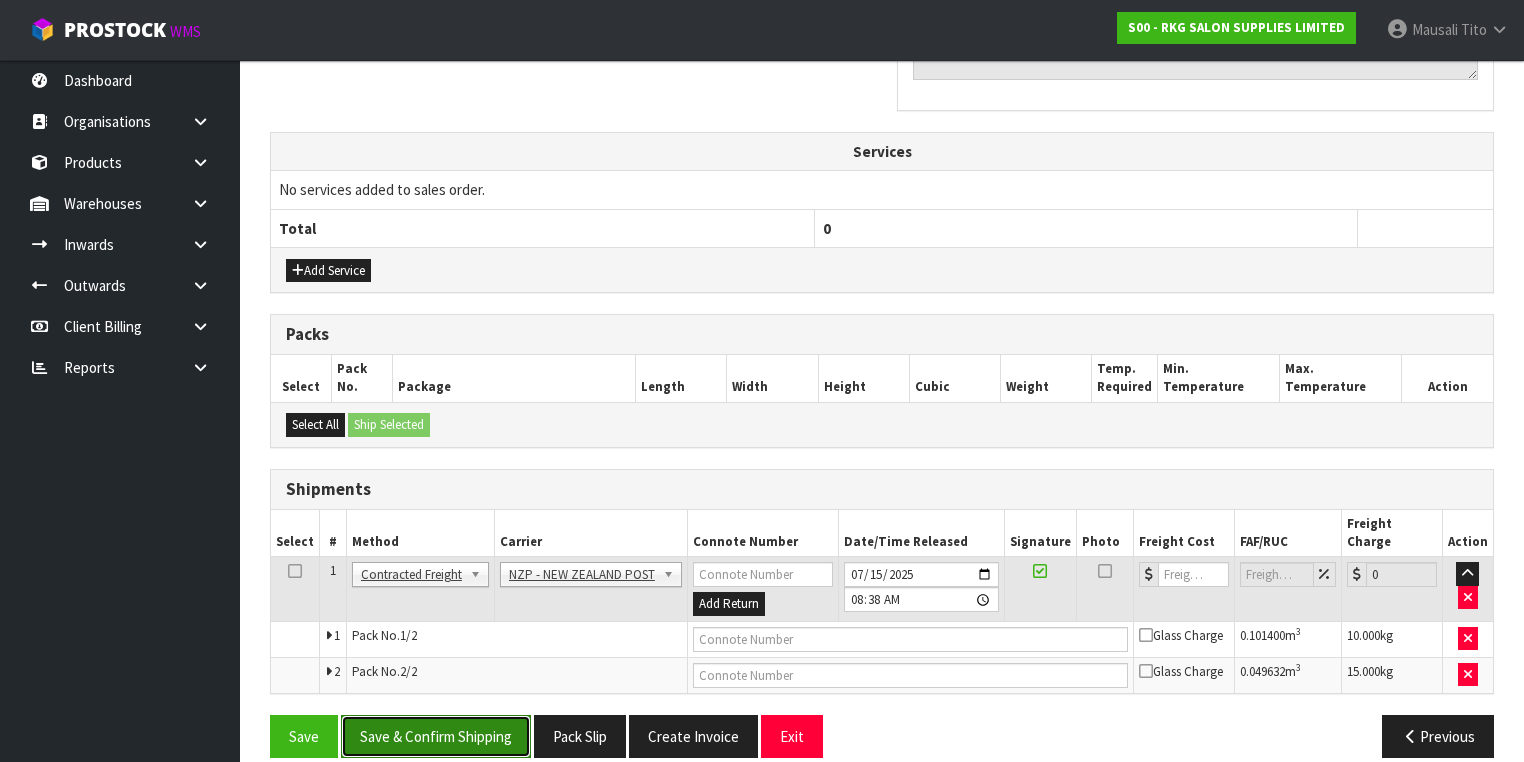 click on "Save & Confirm Shipping" at bounding box center (436, 736) 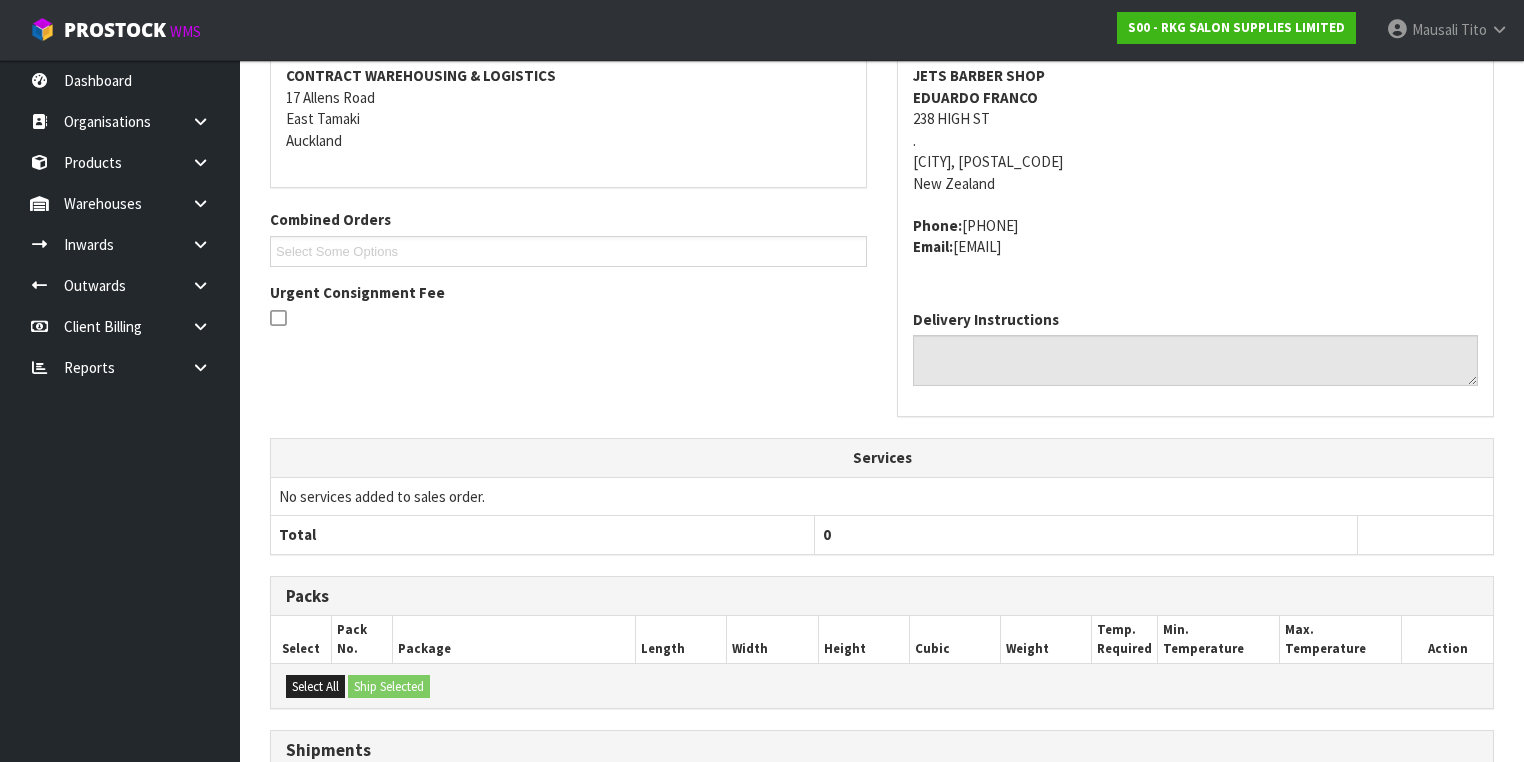 scroll, scrollTop: 656, scrollLeft: 0, axis: vertical 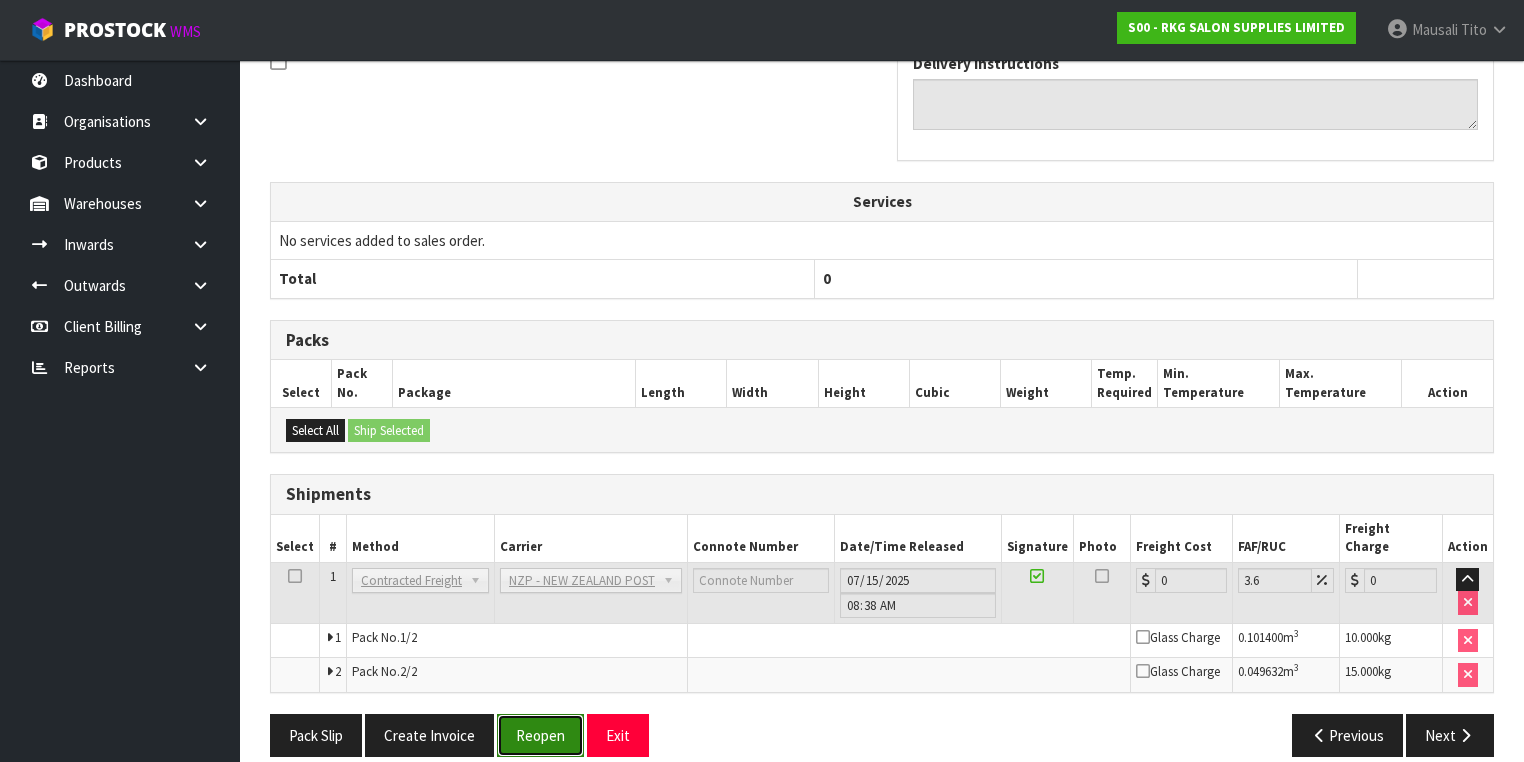 click on "Reopen" at bounding box center [540, 735] 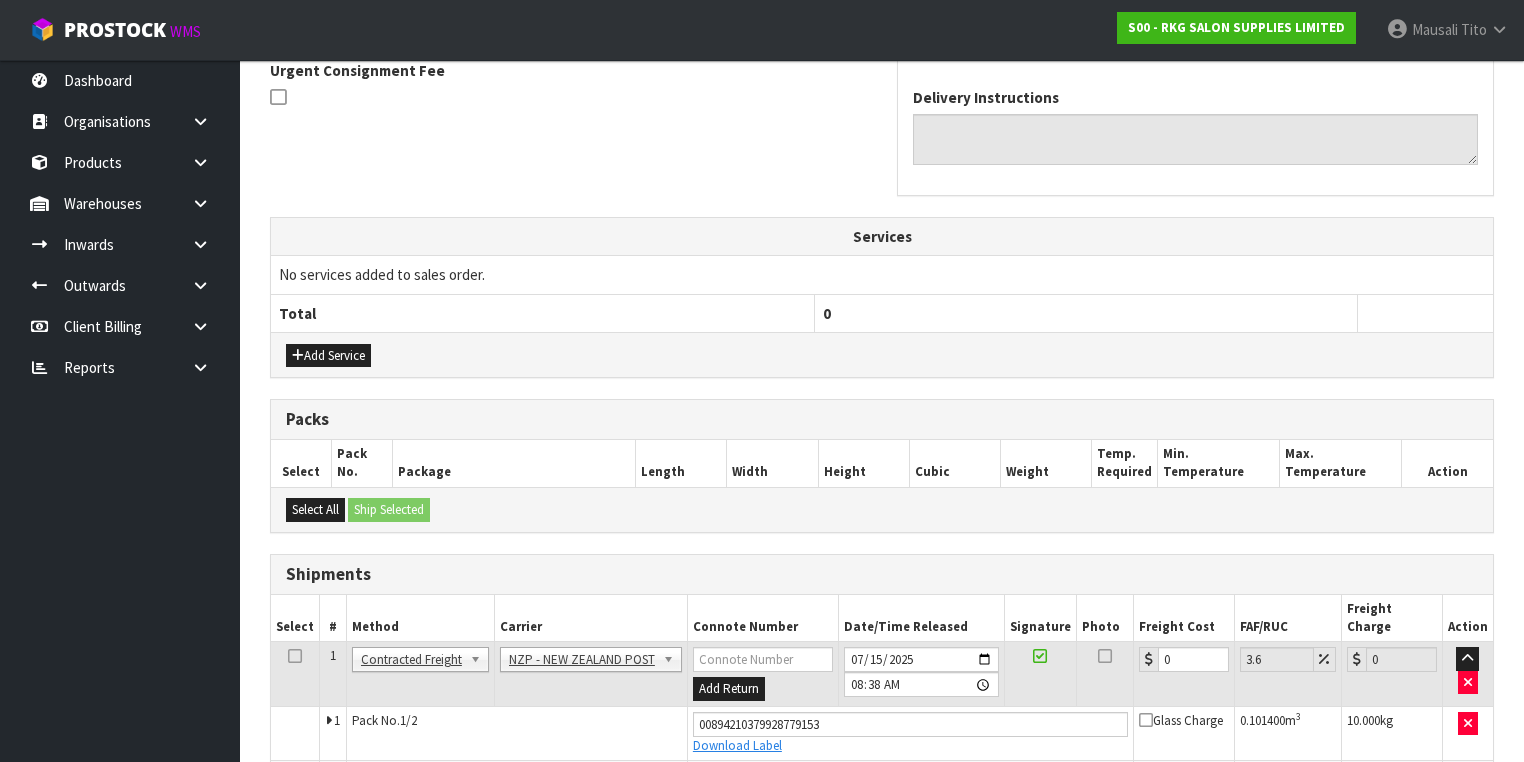 scroll, scrollTop: 704, scrollLeft: 0, axis: vertical 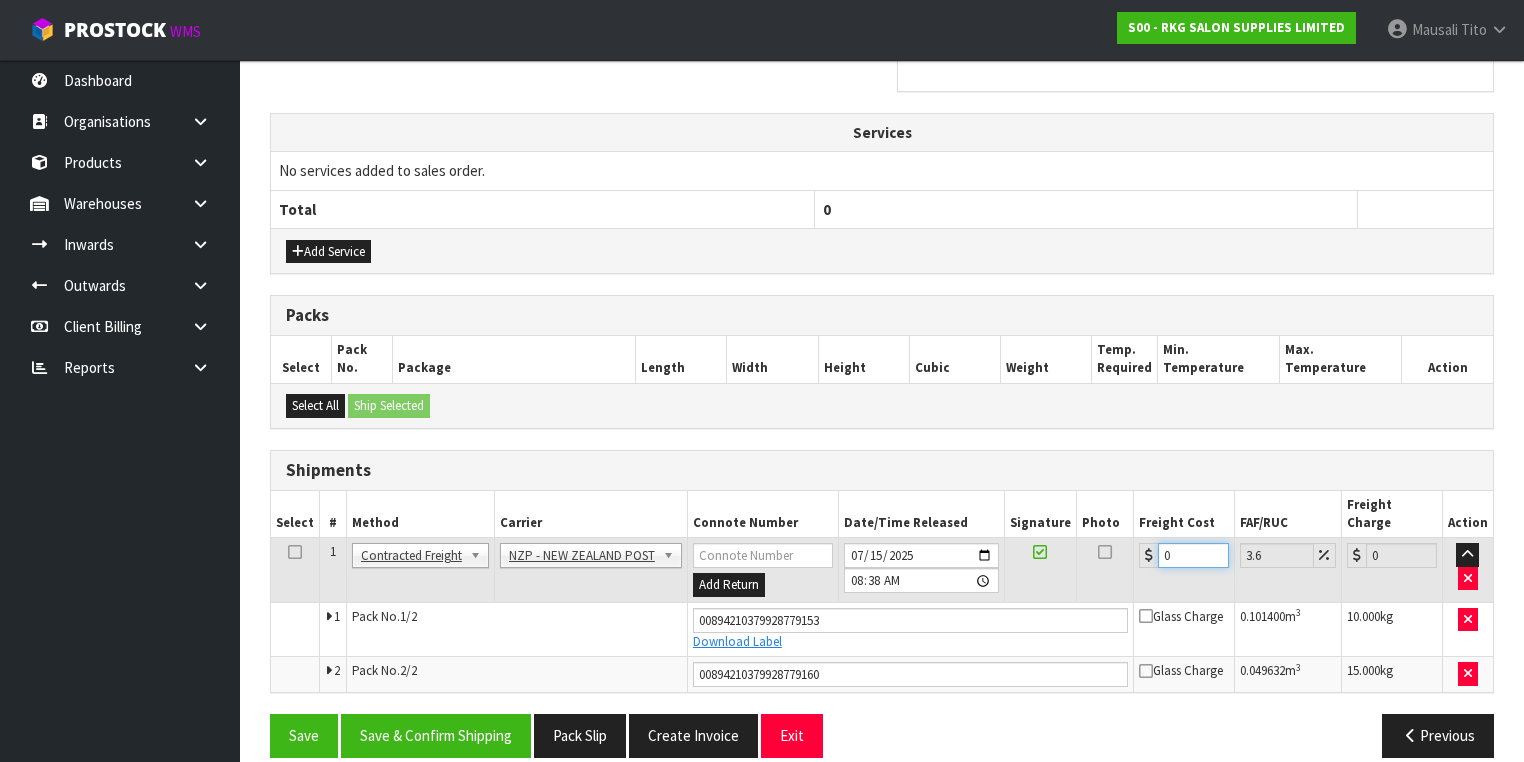 drag, startPoint x: 1187, startPoint y: 537, endPoint x: 1100, endPoint y: 552, distance: 88.28363 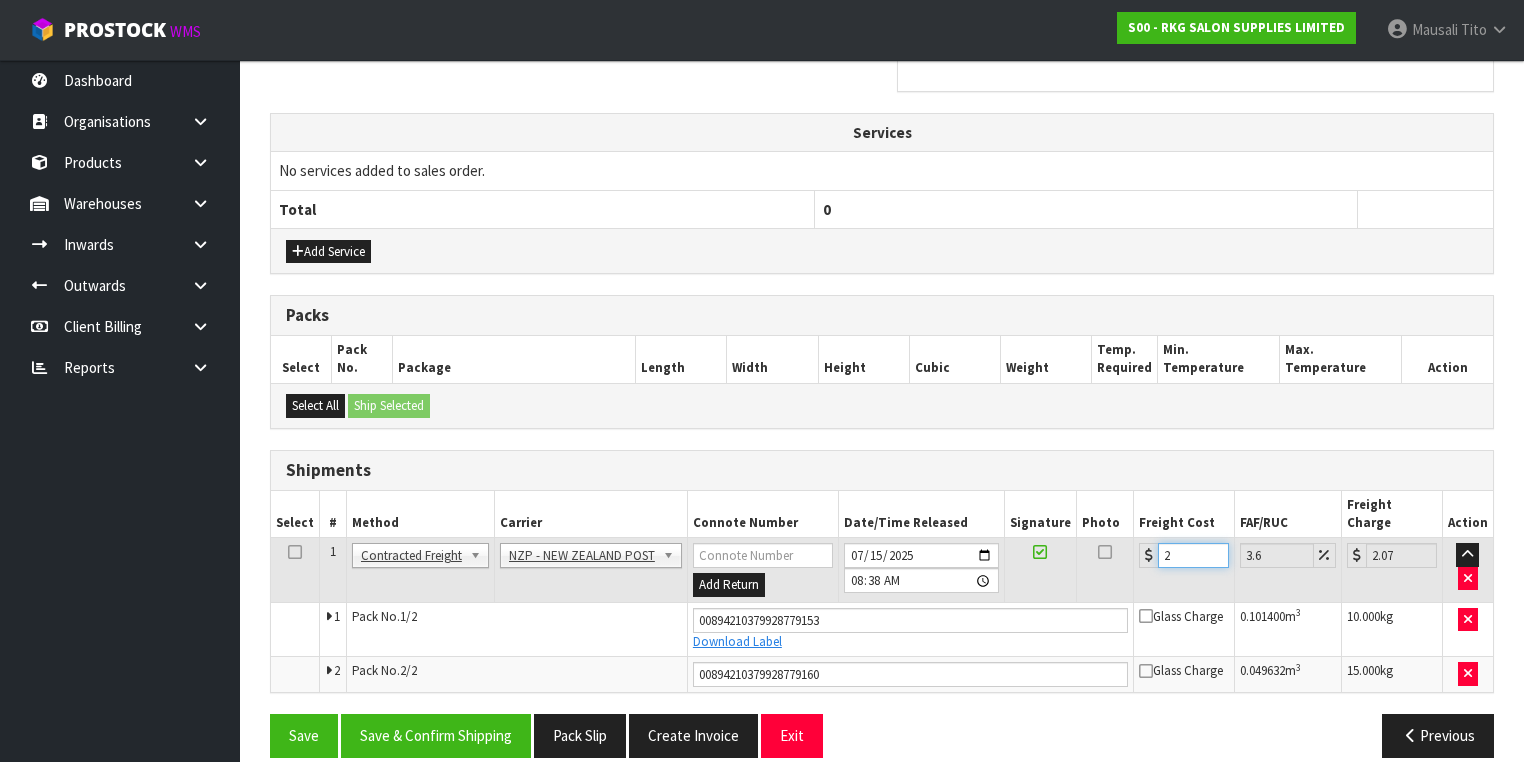 type on "29" 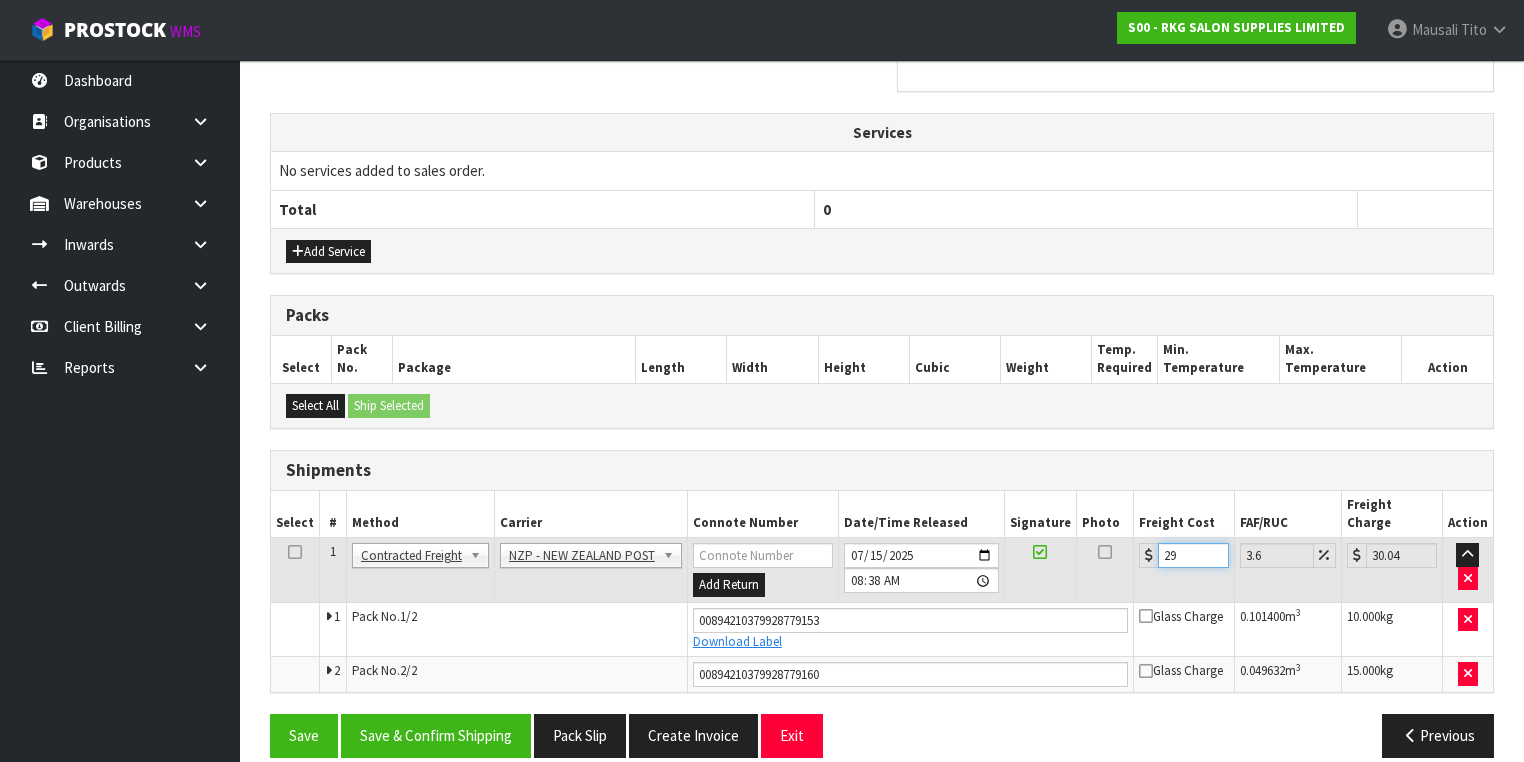 type on "29.9" 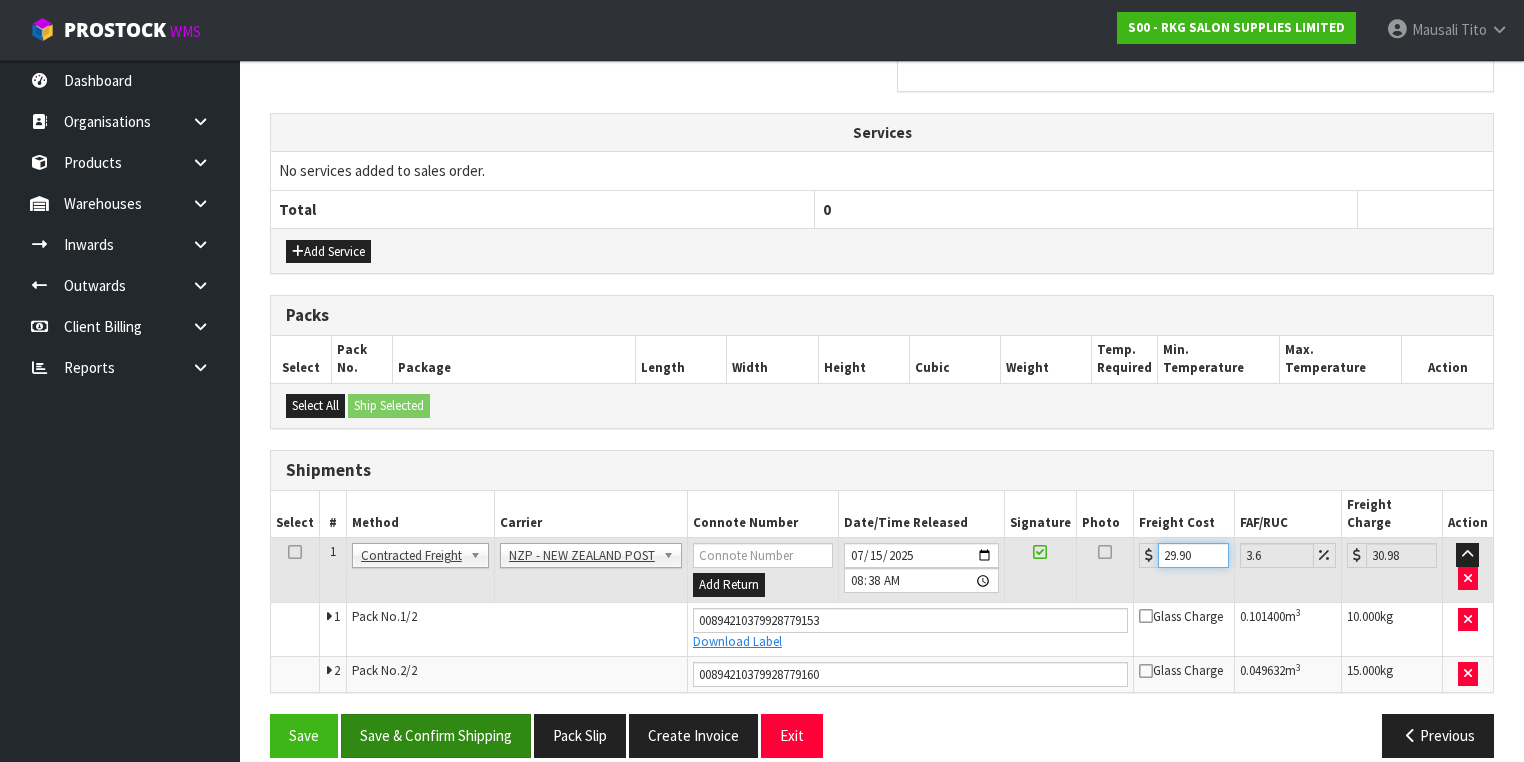 type on "29.90" 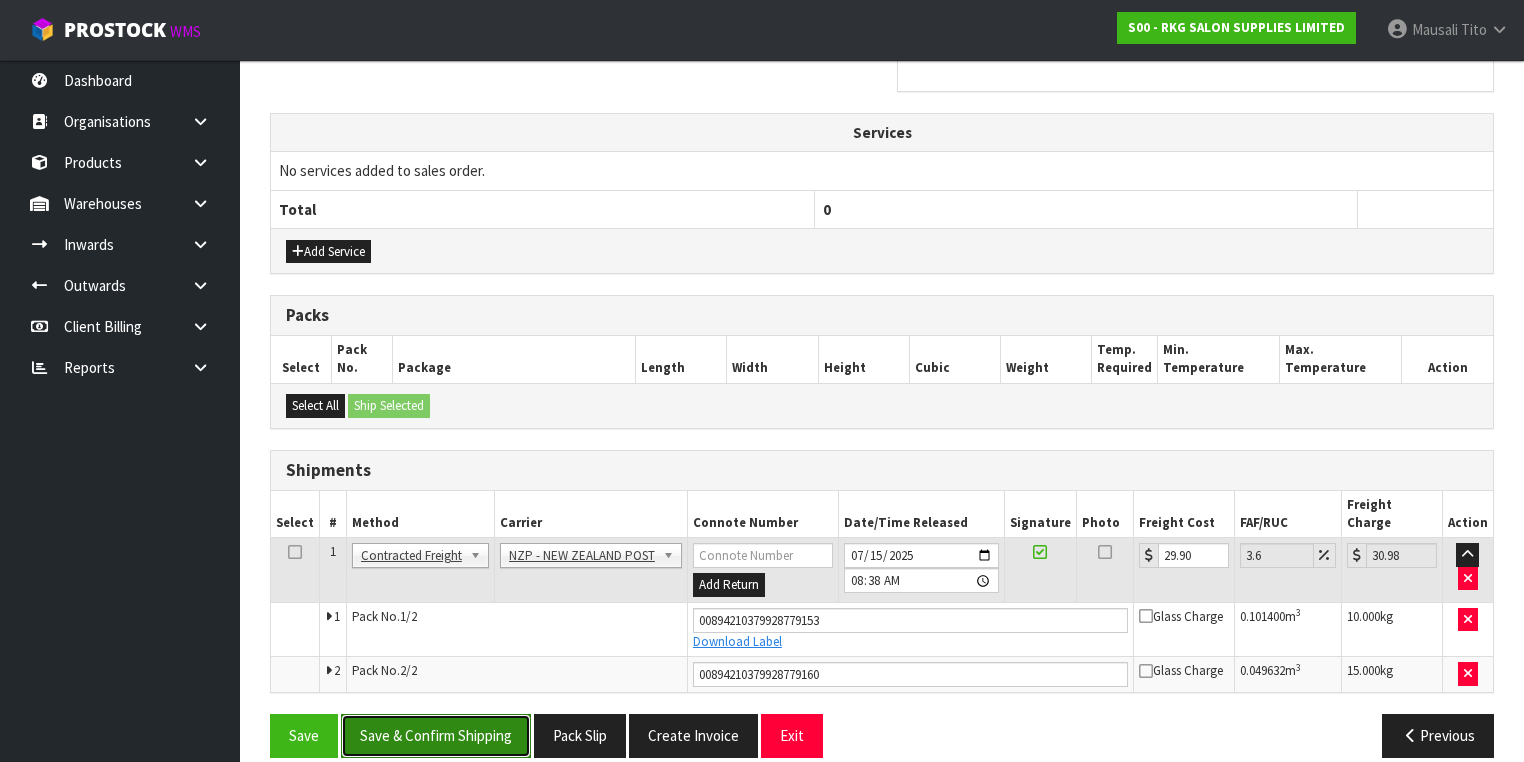 click on "Save & Confirm Shipping" at bounding box center (436, 735) 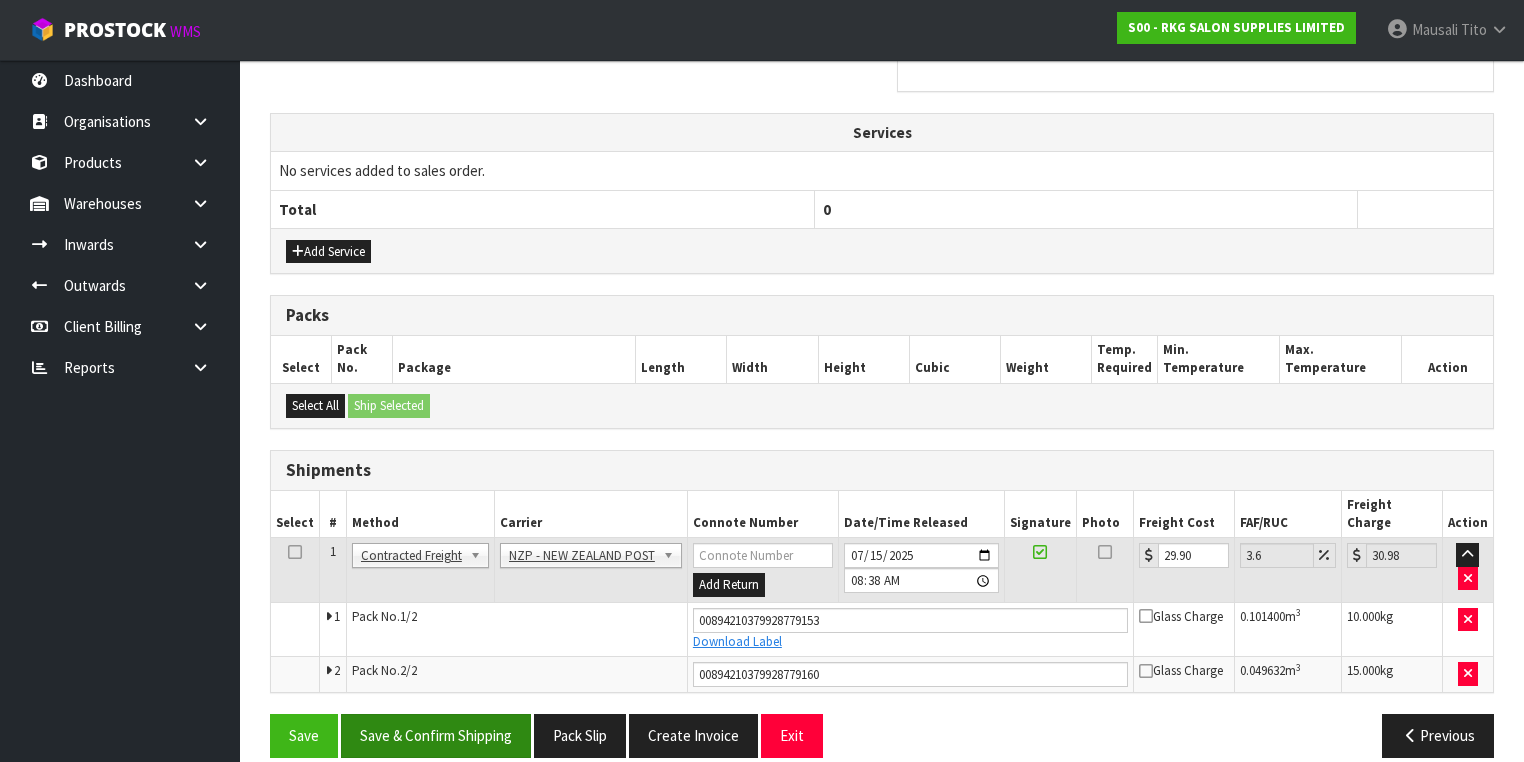 scroll, scrollTop: 0, scrollLeft: 0, axis: both 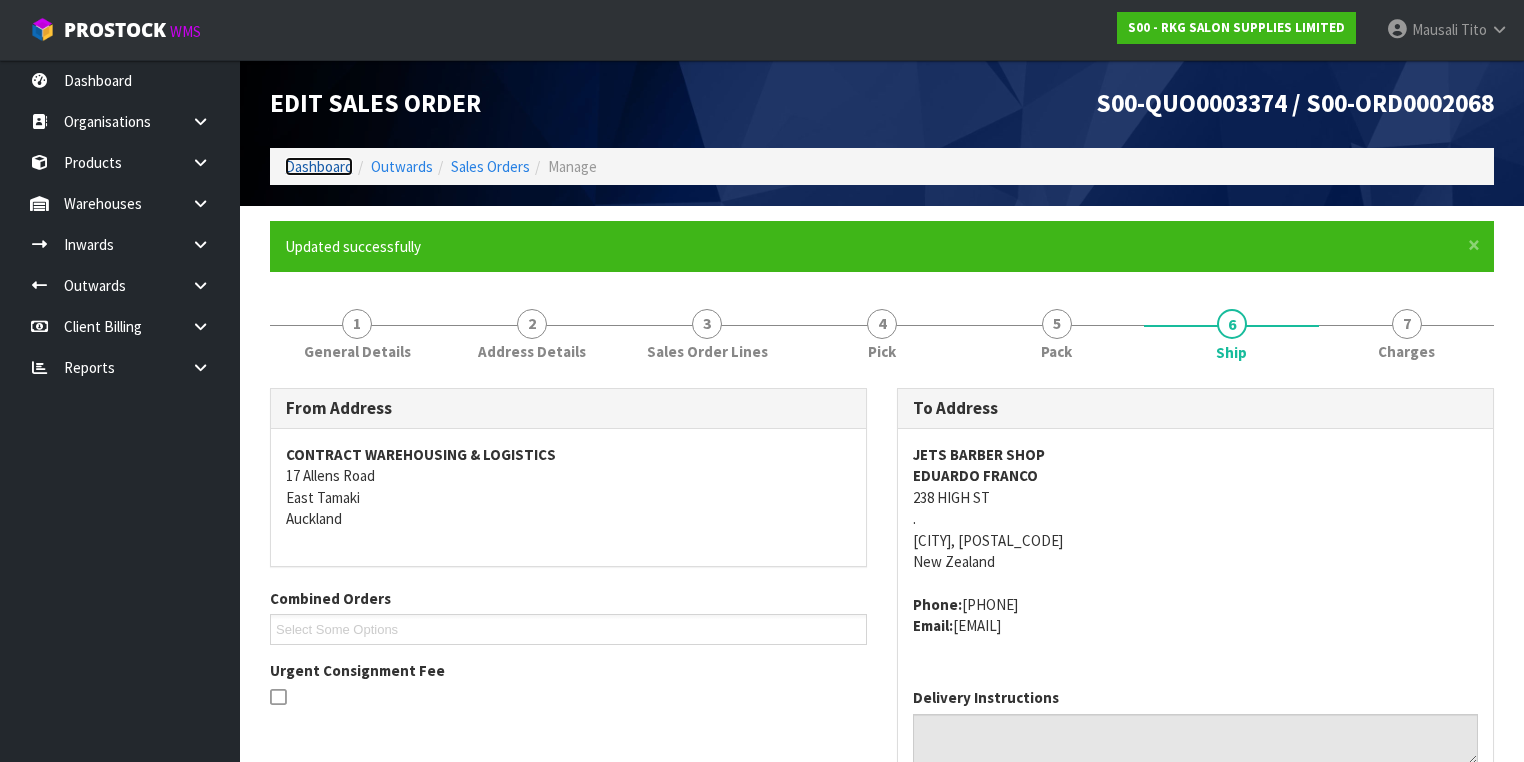 click on "Dashboard" at bounding box center [319, 166] 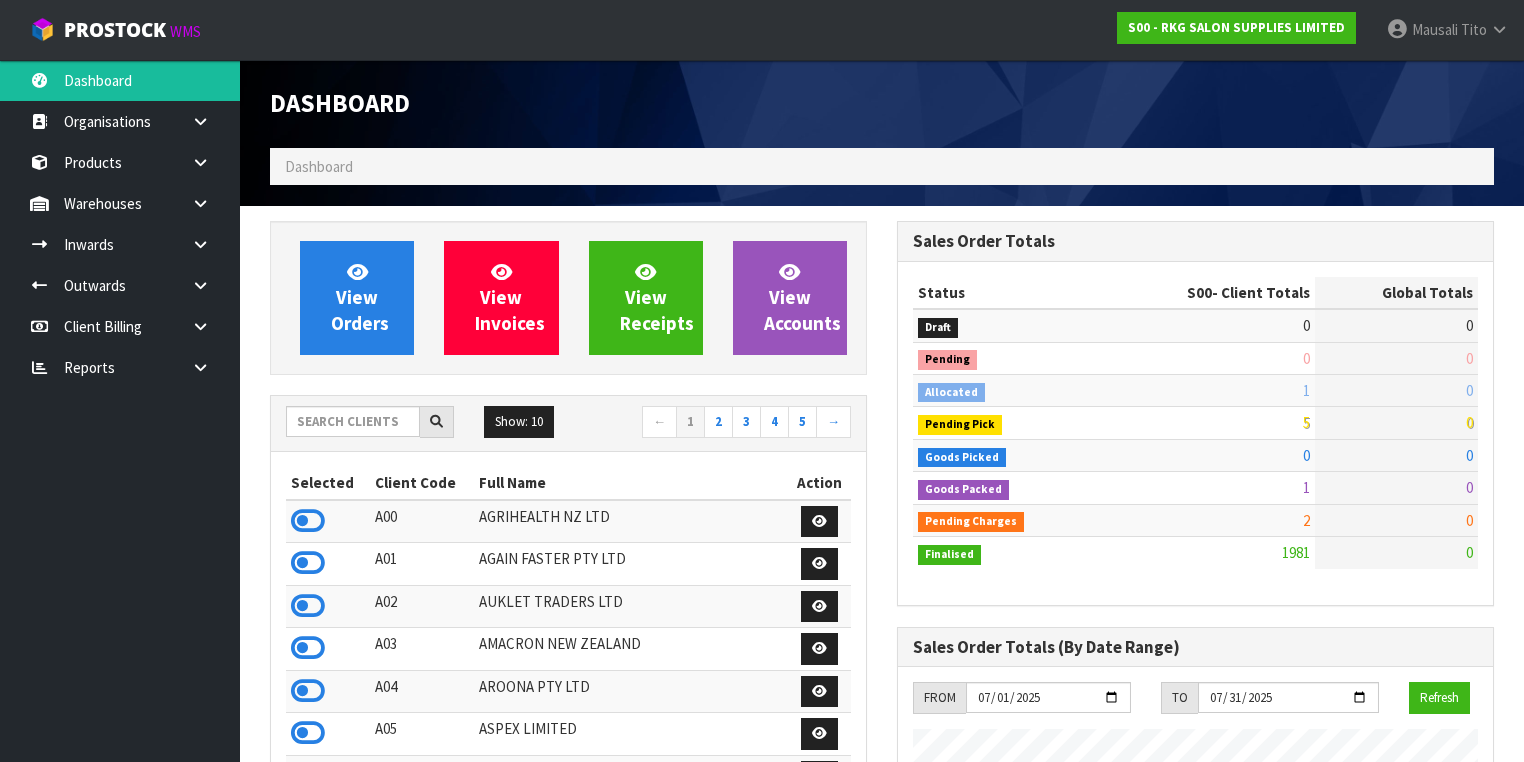 scroll, scrollTop: 998405, scrollLeft: 999372, axis: both 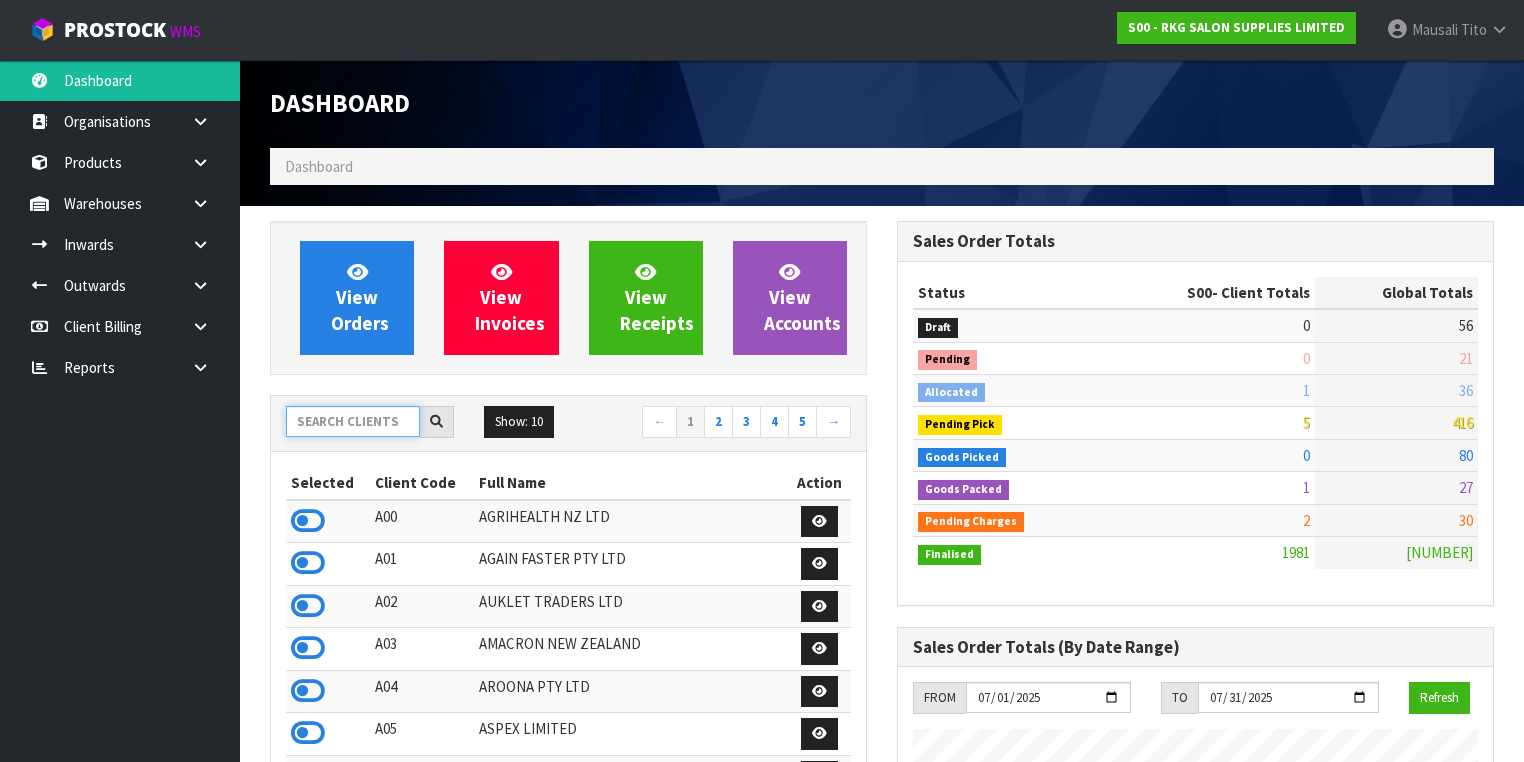 click at bounding box center (353, 421) 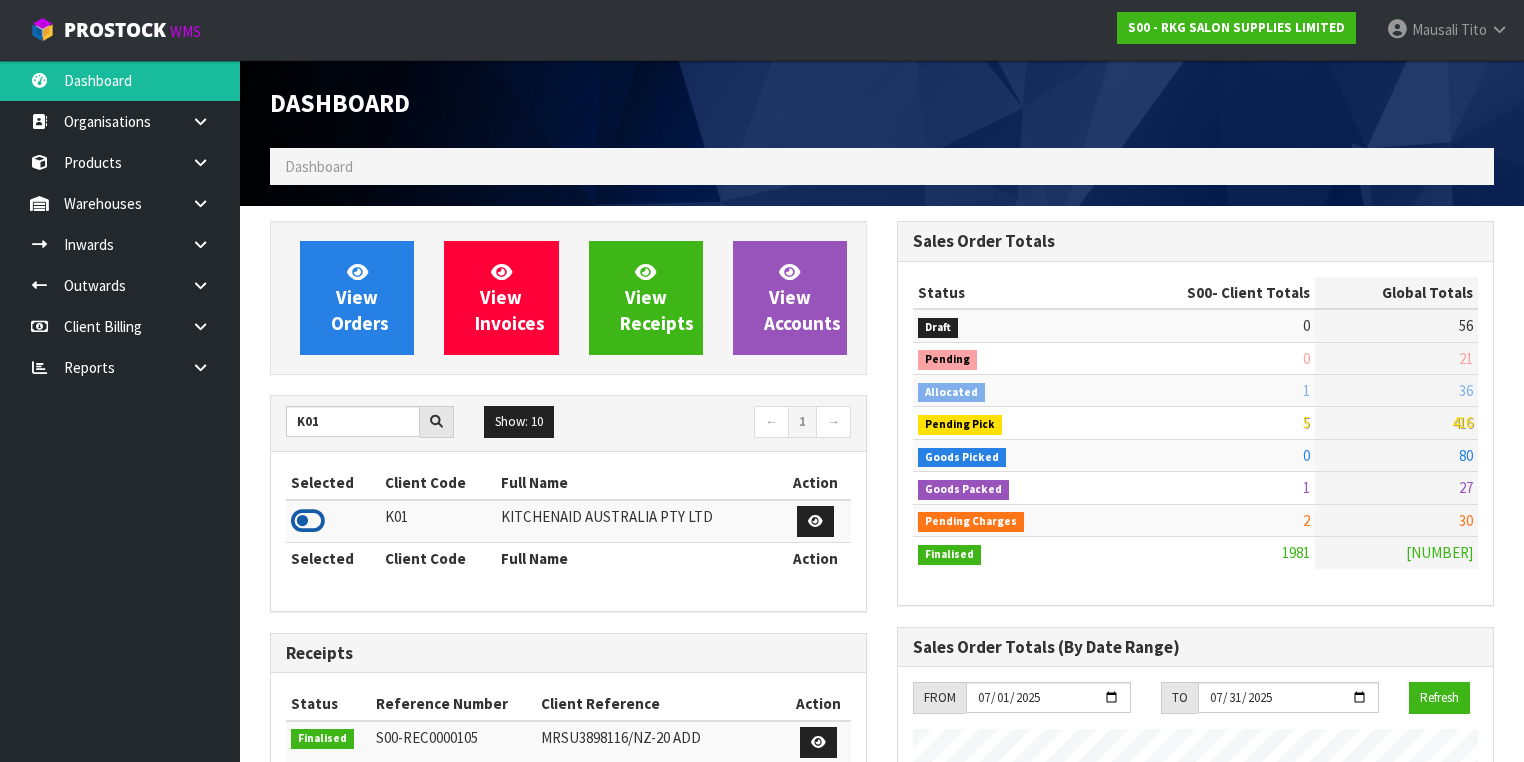 click at bounding box center [308, 521] 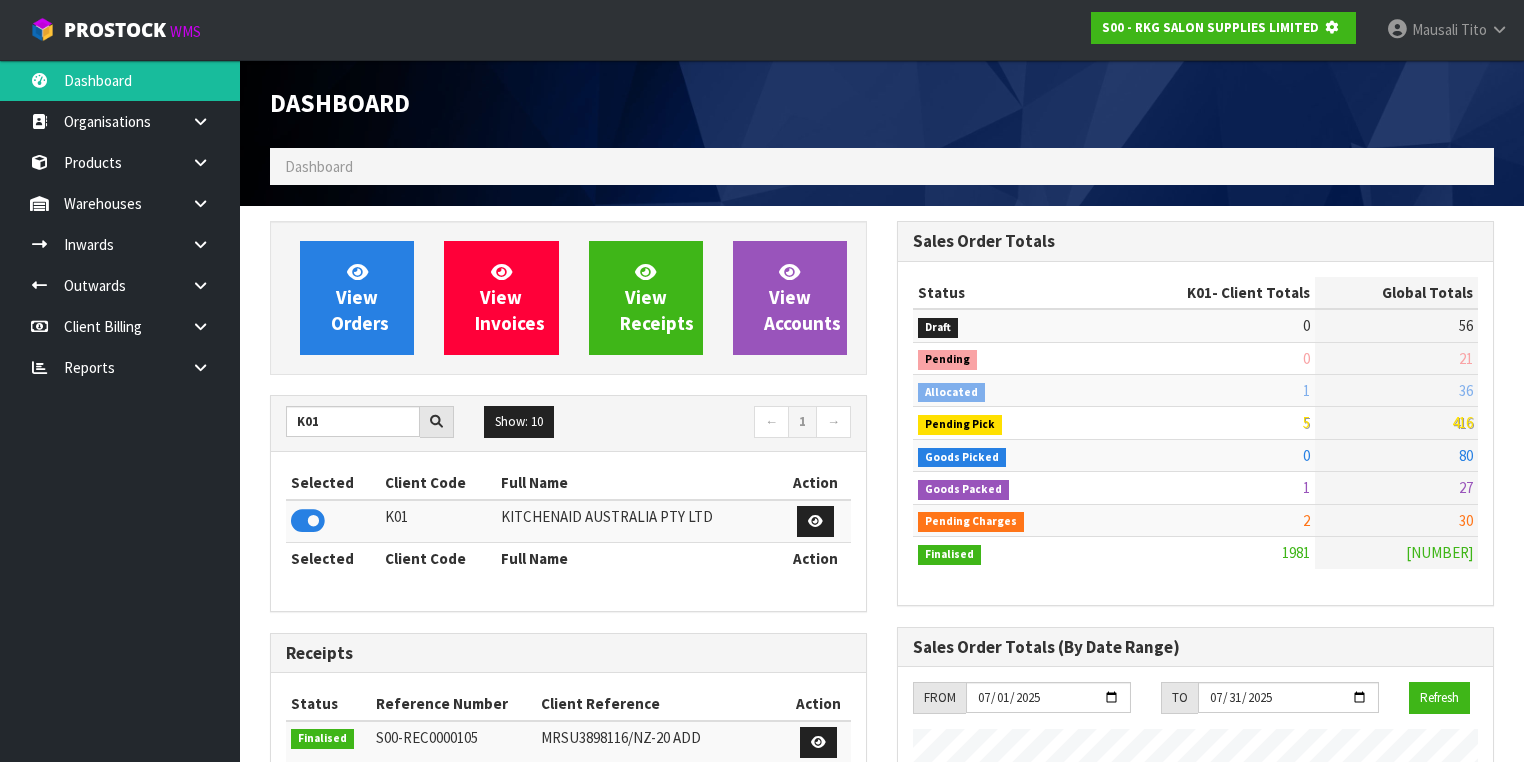 scroll, scrollTop: 1242, scrollLeft: 627, axis: both 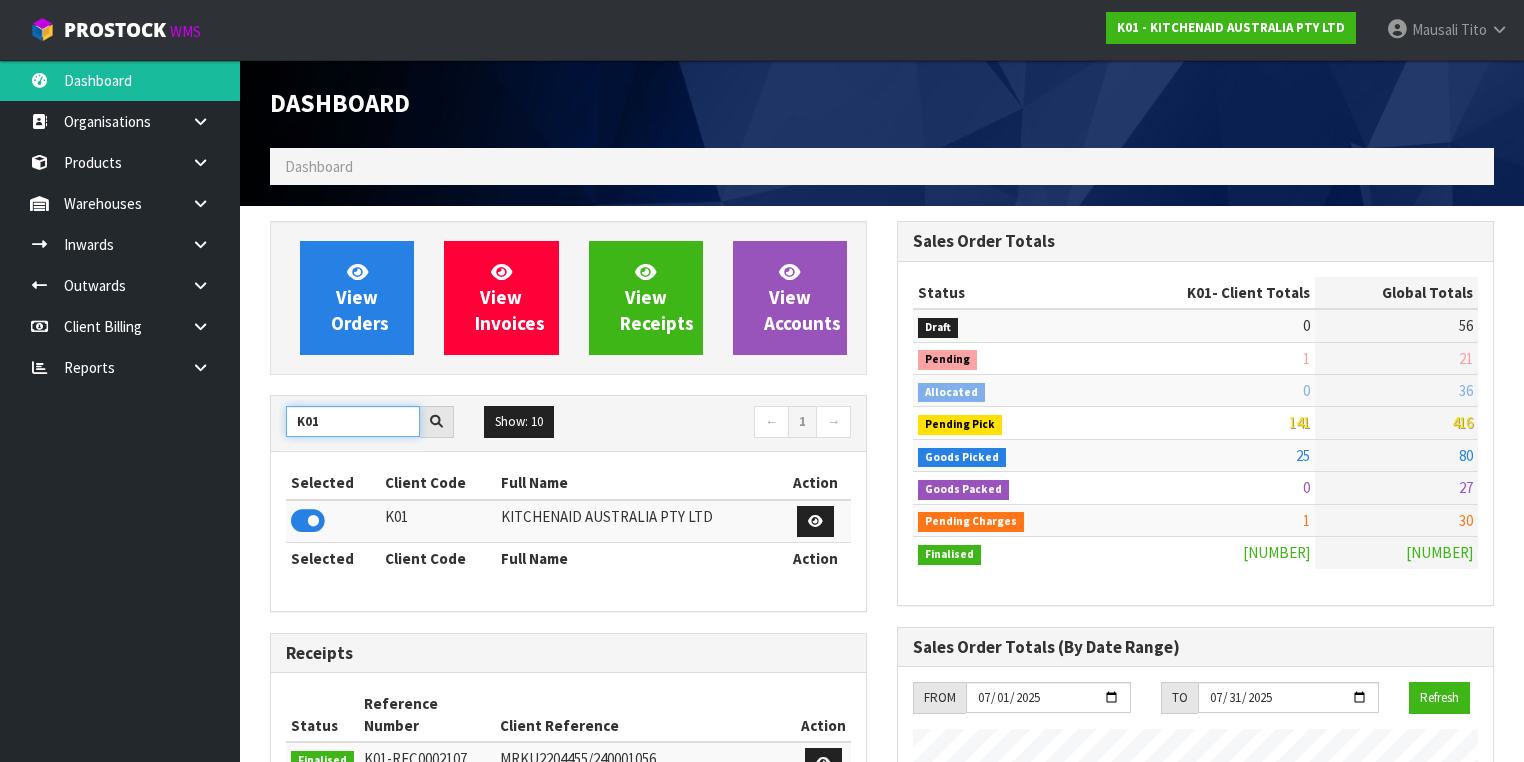 drag, startPoint x: 356, startPoint y: 424, endPoint x: 265, endPoint y: 440, distance: 92.39589 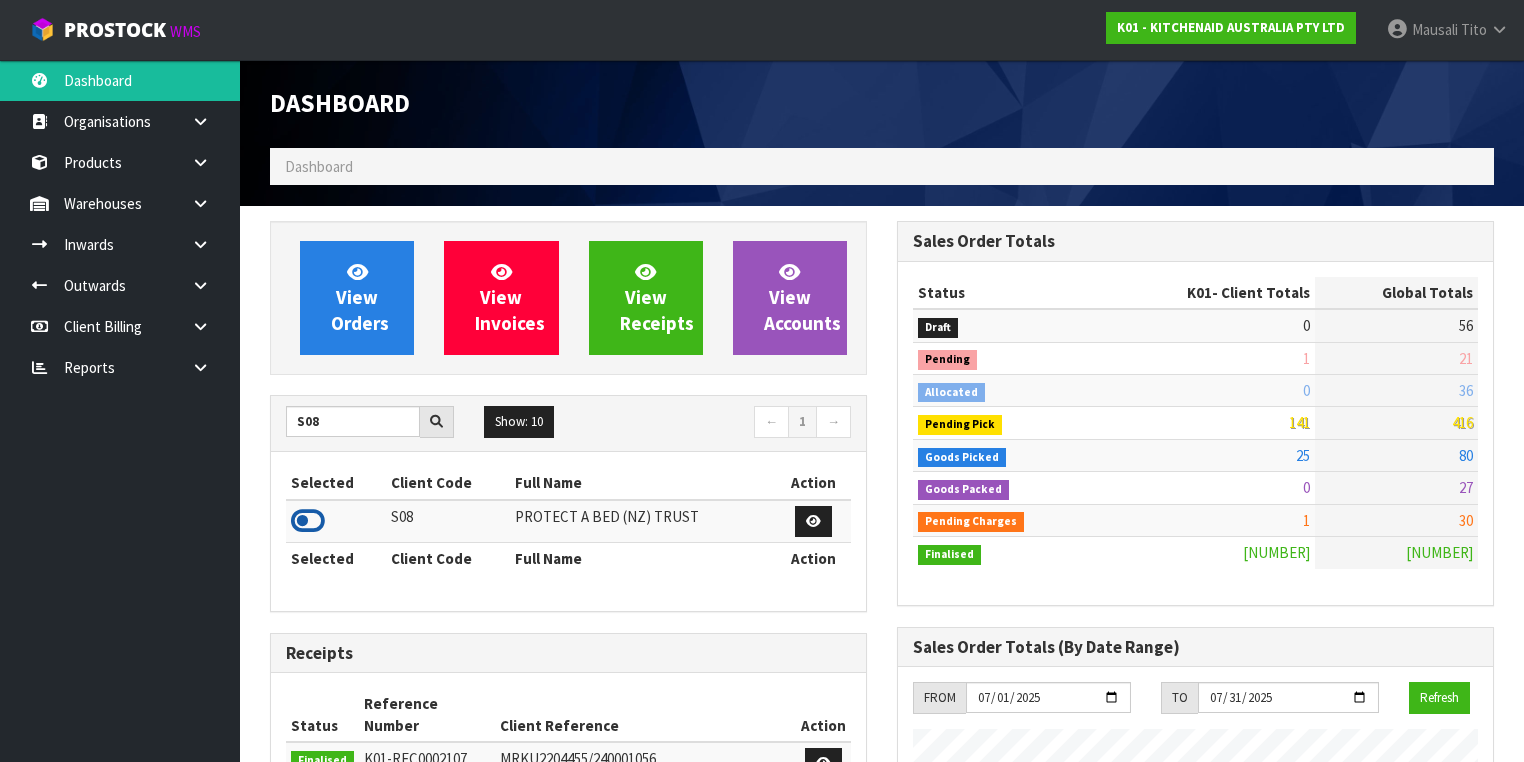 click at bounding box center [308, 521] 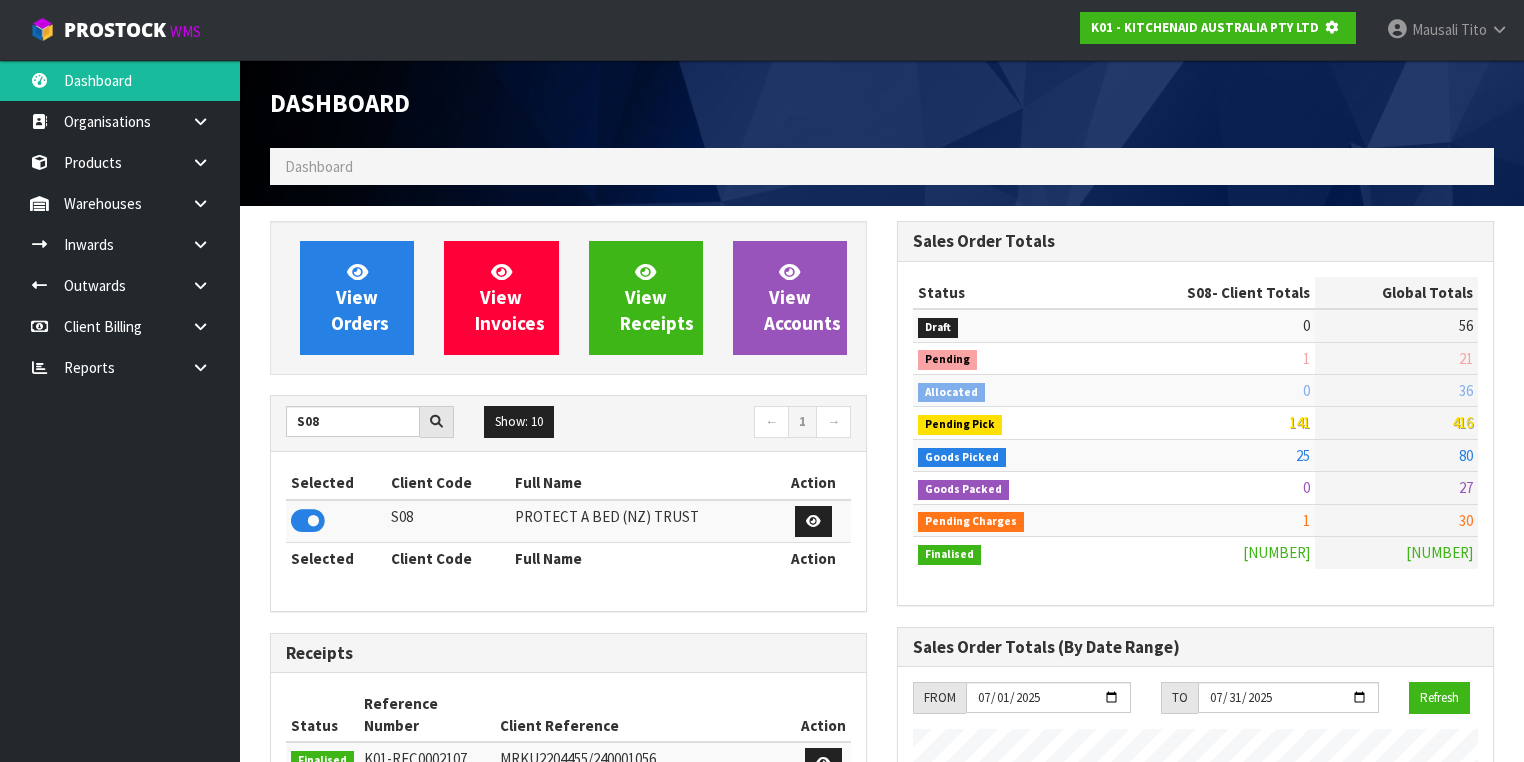 scroll, scrollTop: 1242, scrollLeft: 627, axis: both 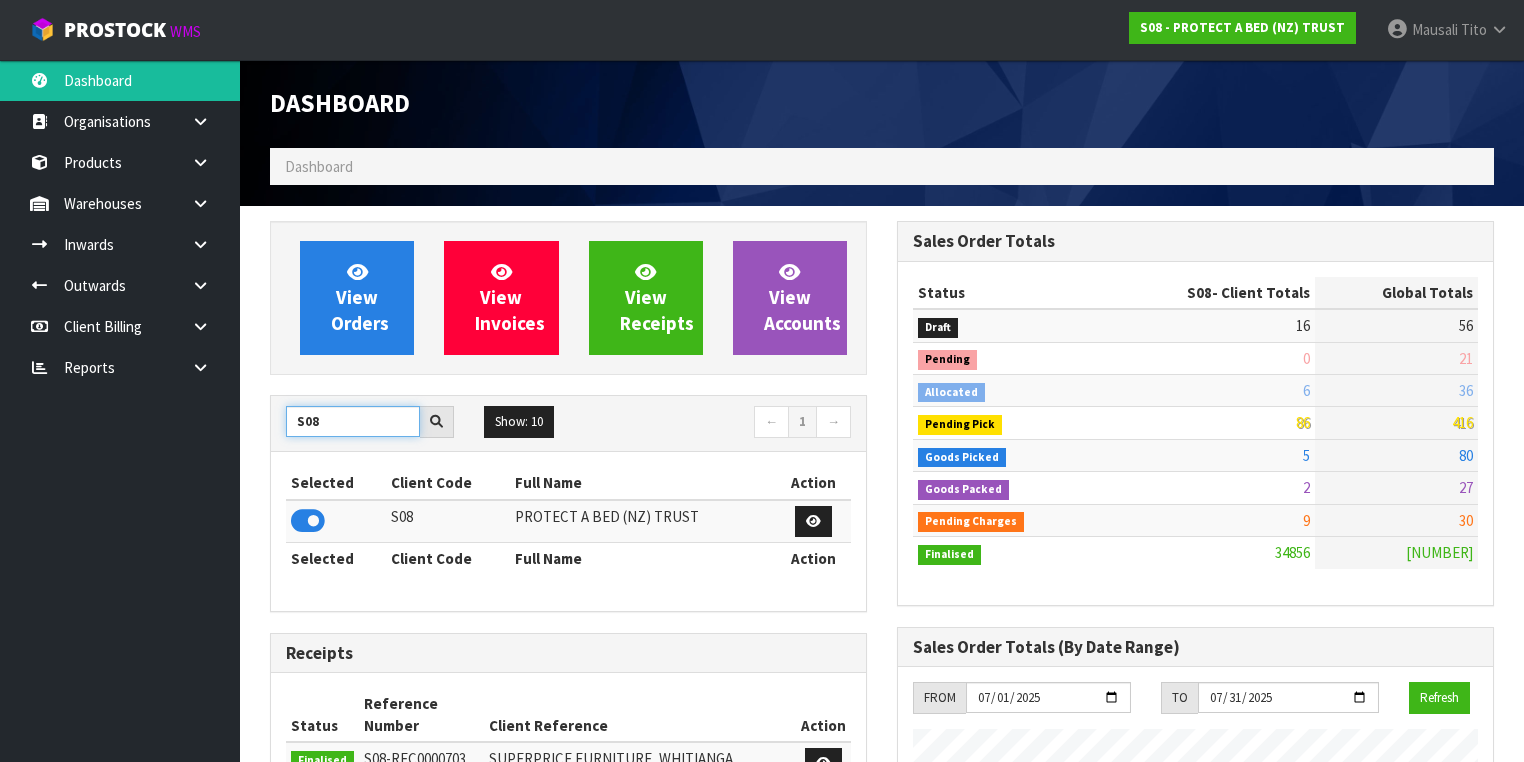 drag, startPoint x: 336, startPoint y: 423, endPoint x: 277, endPoint y: 436, distance: 60.41523 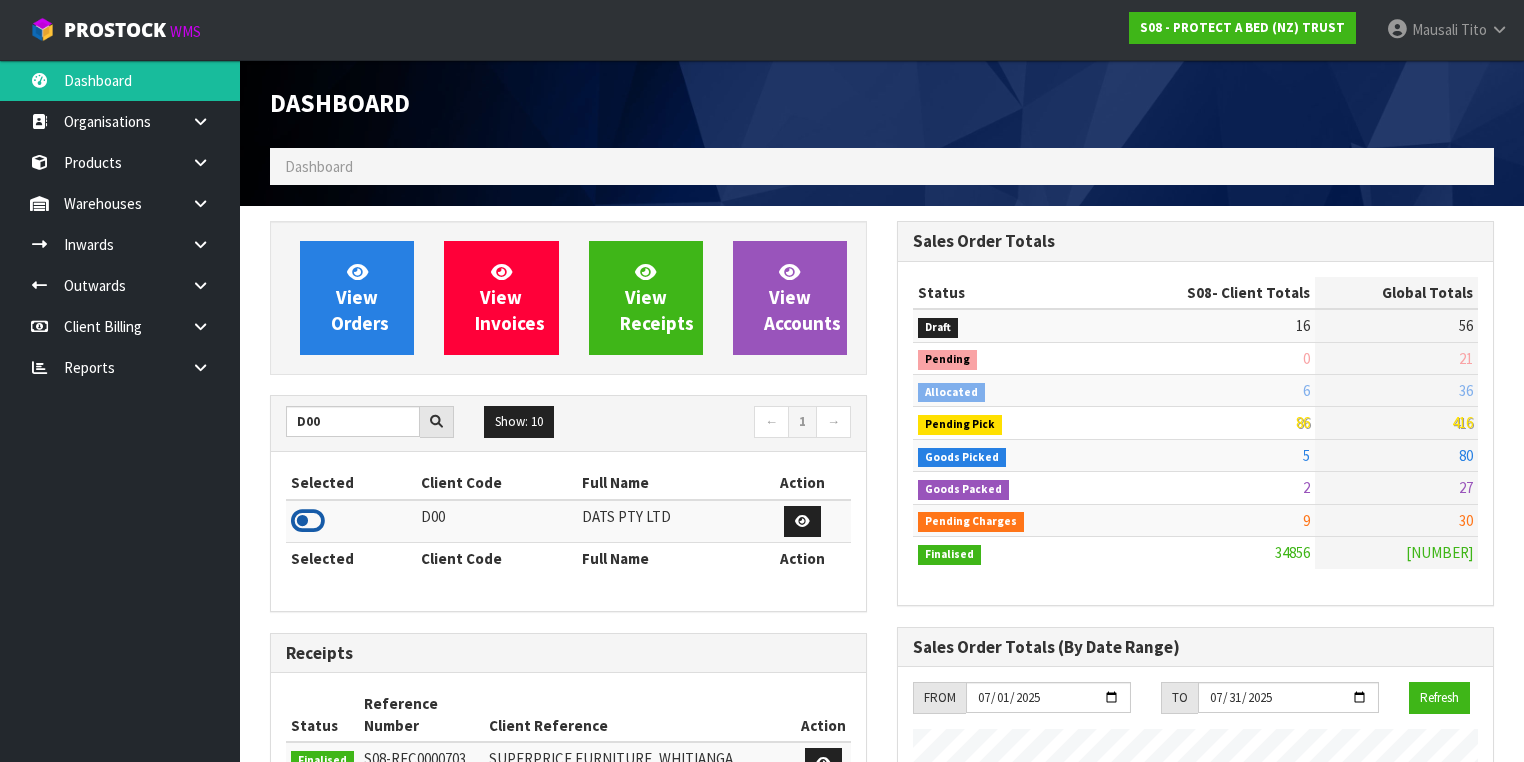 click at bounding box center [308, 521] 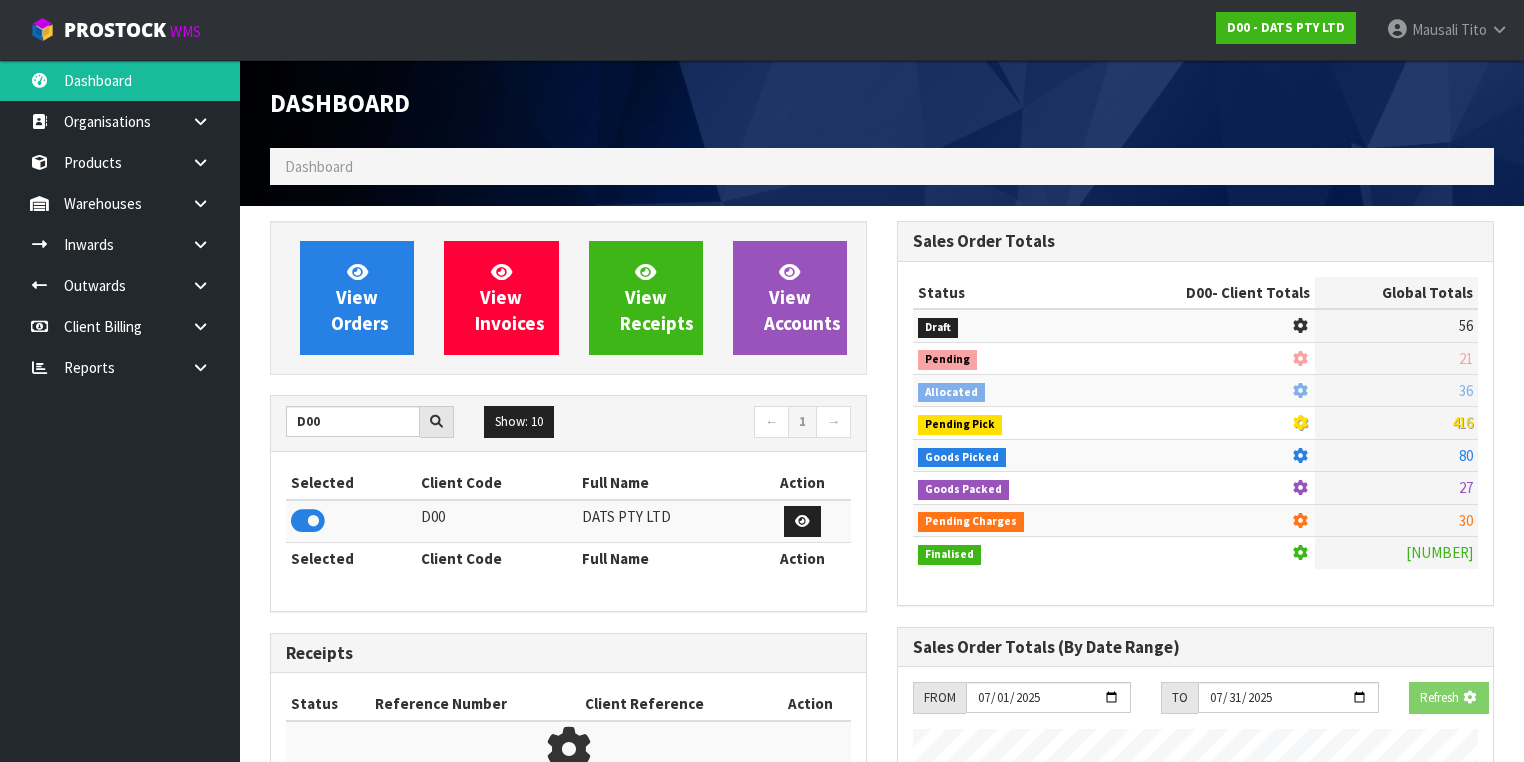 scroll, scrollTop: 1242, scrollLeft: 627, axis: both 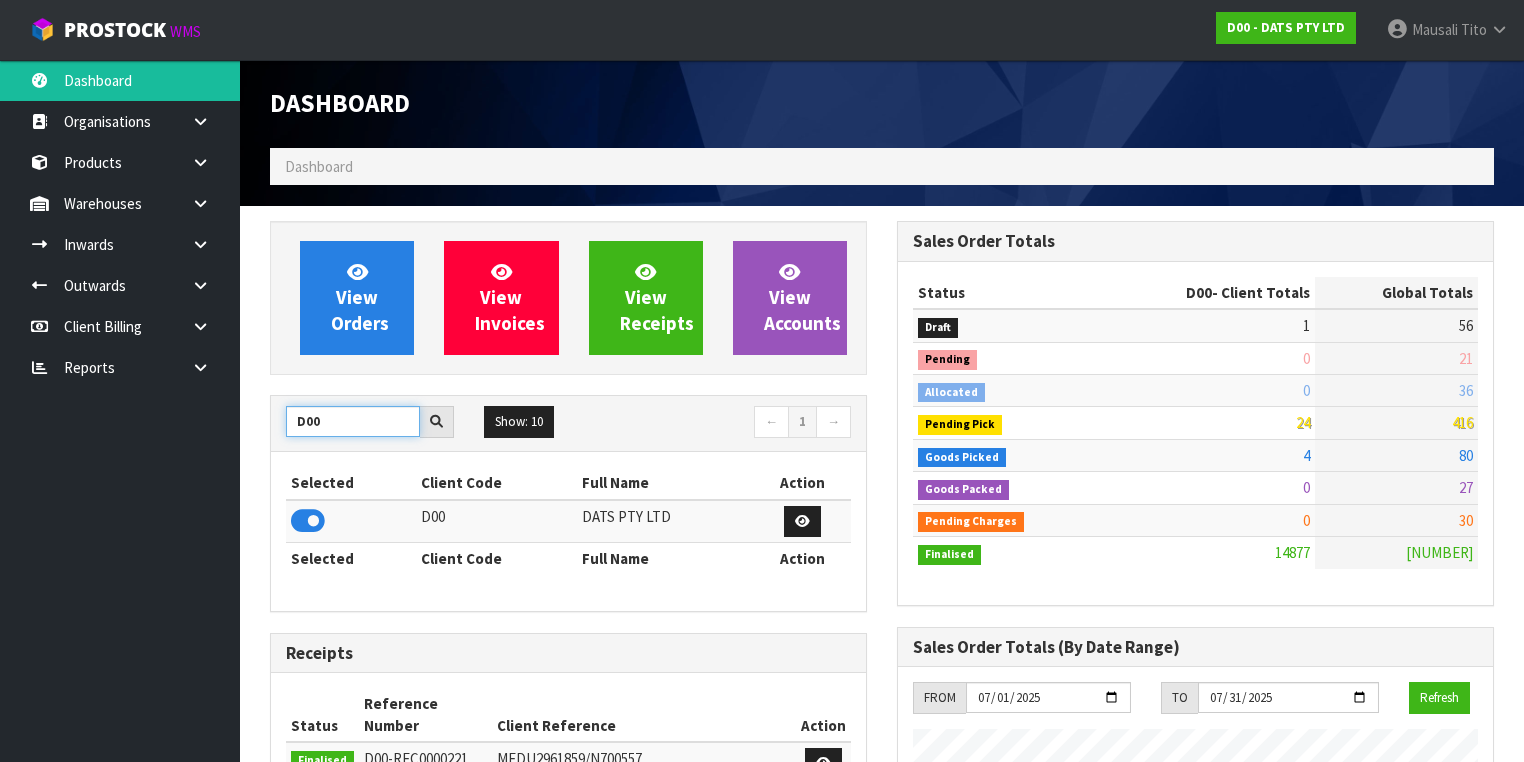 drag, startPoint x: 341, startPoint y: 418, endPoint x: 254, endPoint y: 421, distance: 87.05171 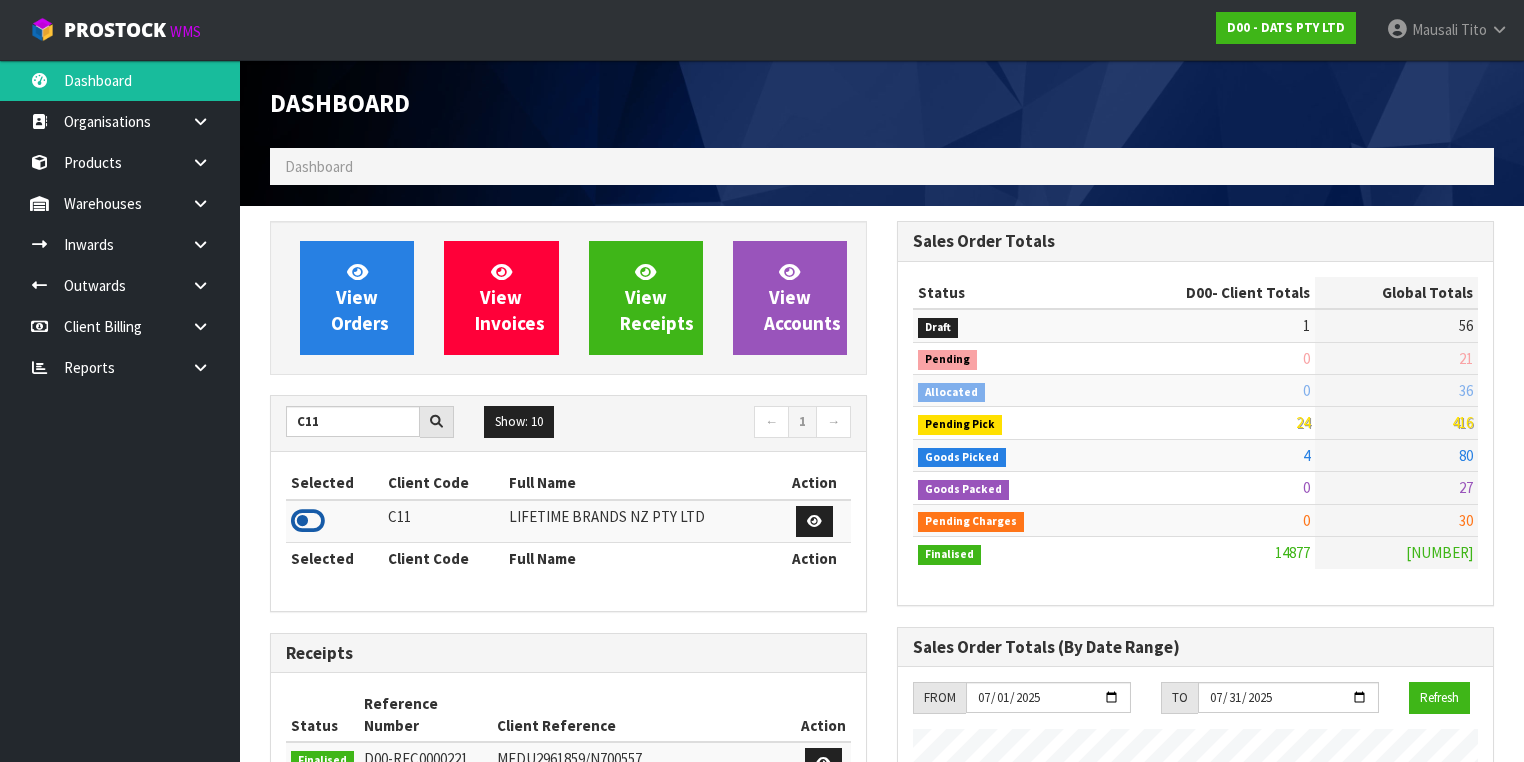 click at bounding box center (308, 521) 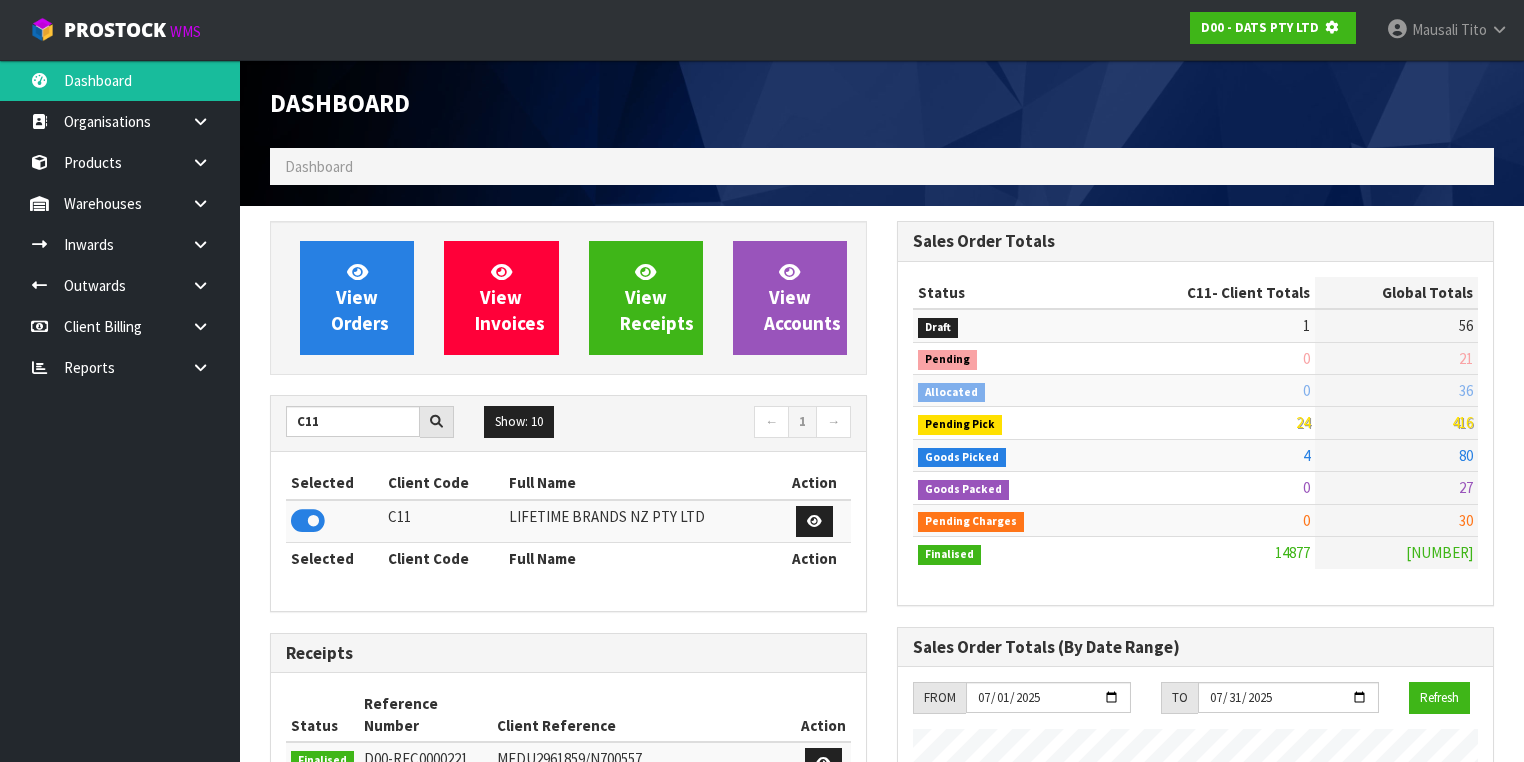 scroll, scrollTop: 1242, scrollLeft: 627, axis: both 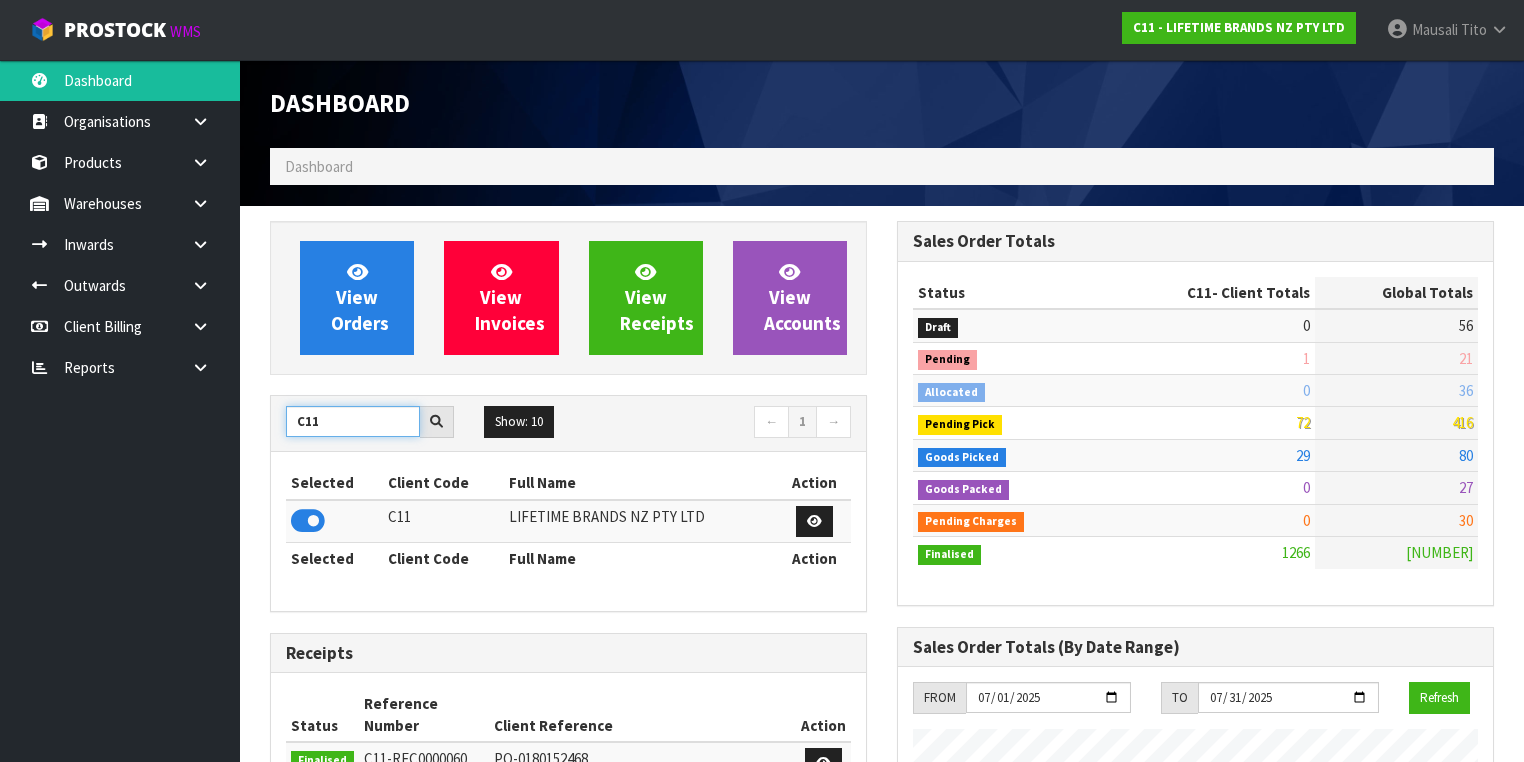drag, startPoint x: 344, startPoint y: 421, endPoint x: 263, endPoint y: 422, distance: 81.00617 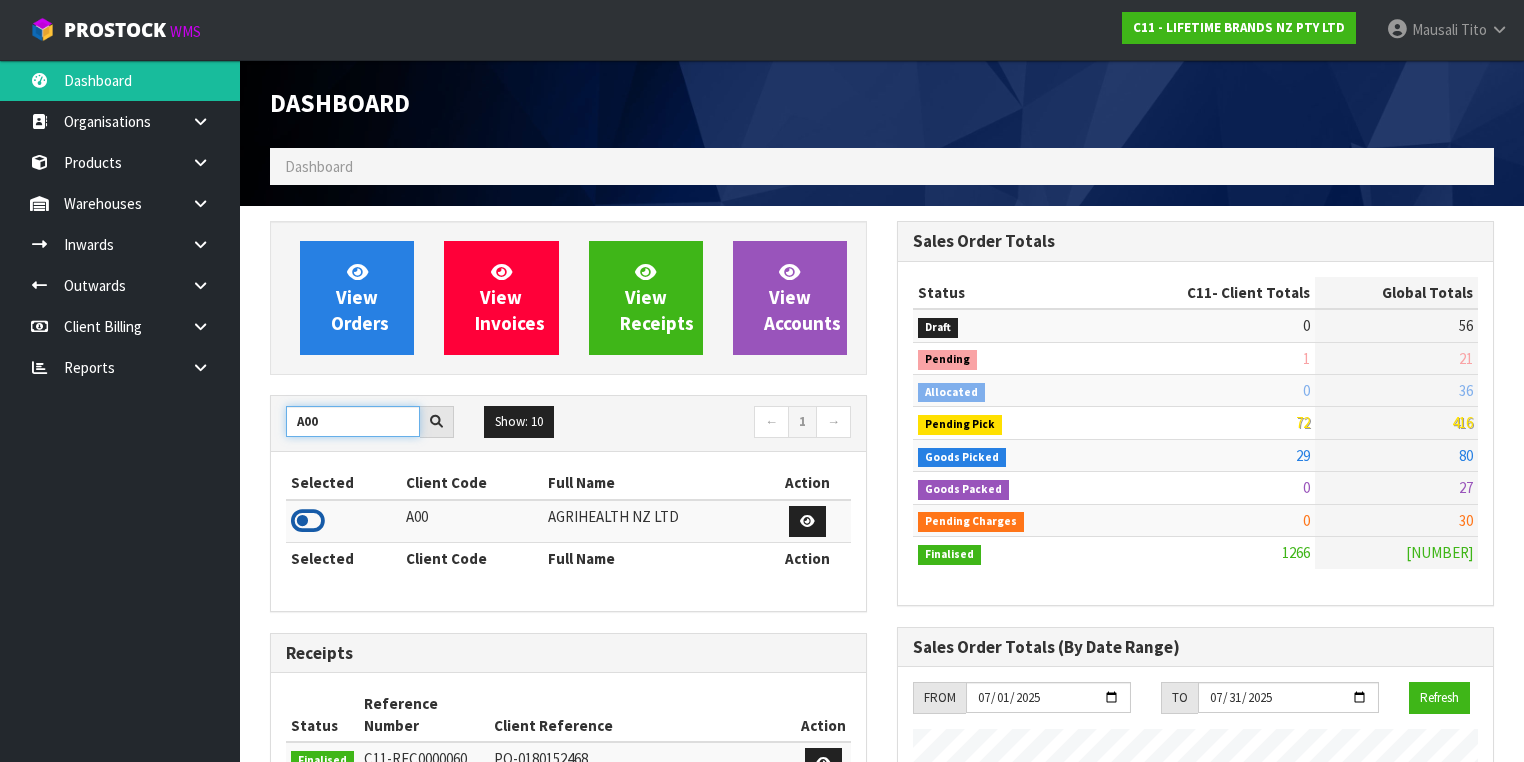 type on "A00" 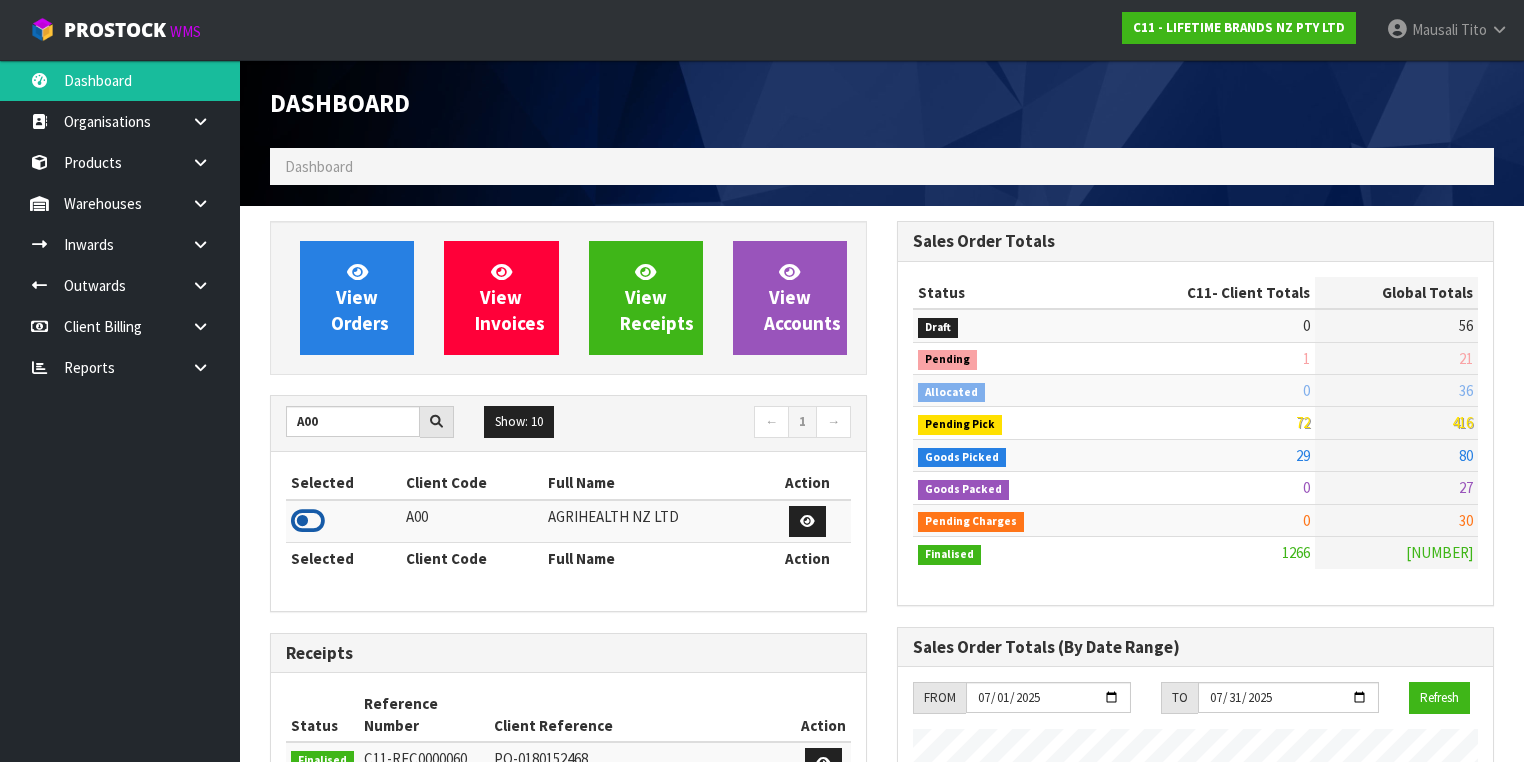 click at bounding box center [308, 521] 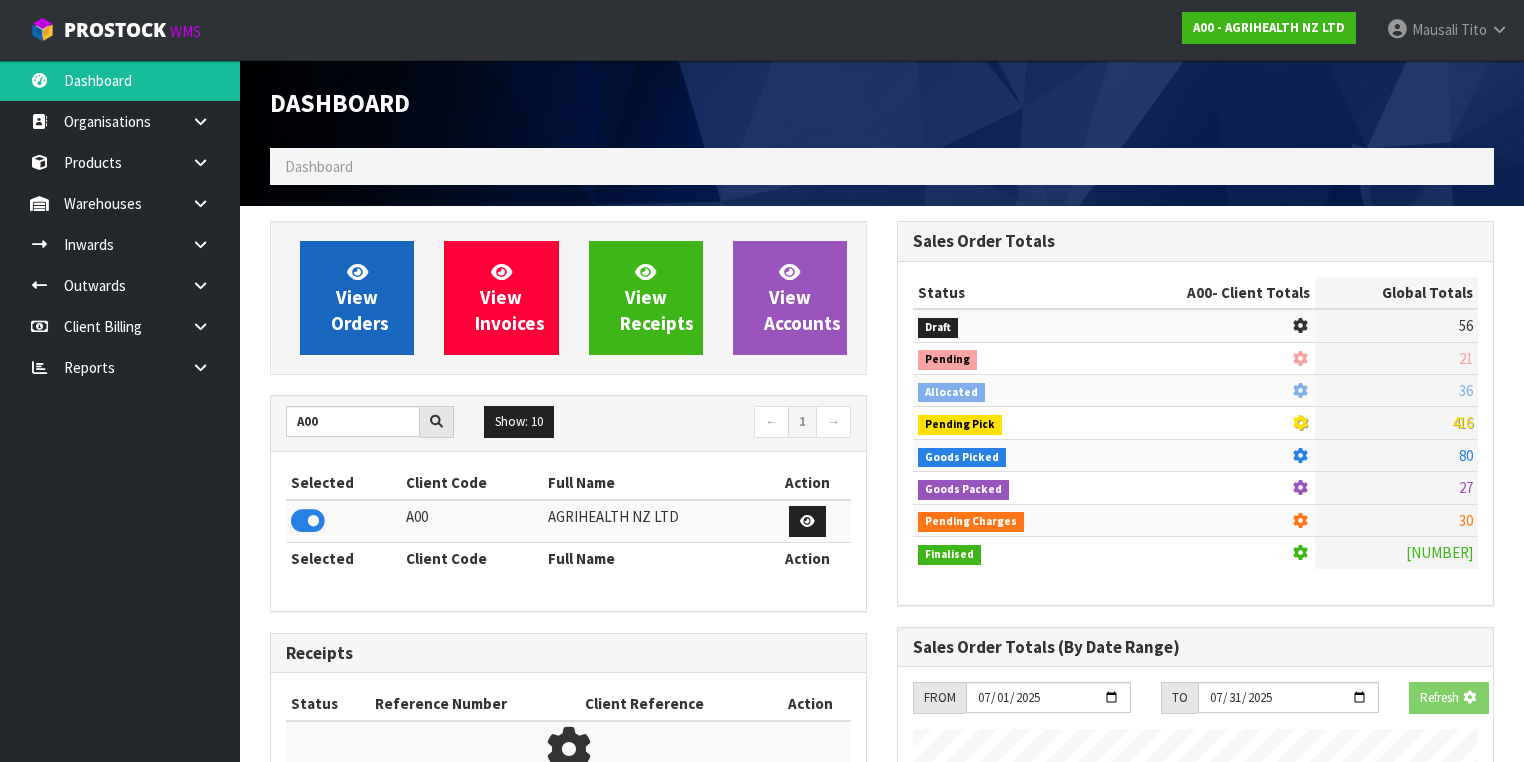 scroll, scrollTop: 1242, scrollLeft: 627, axis: both 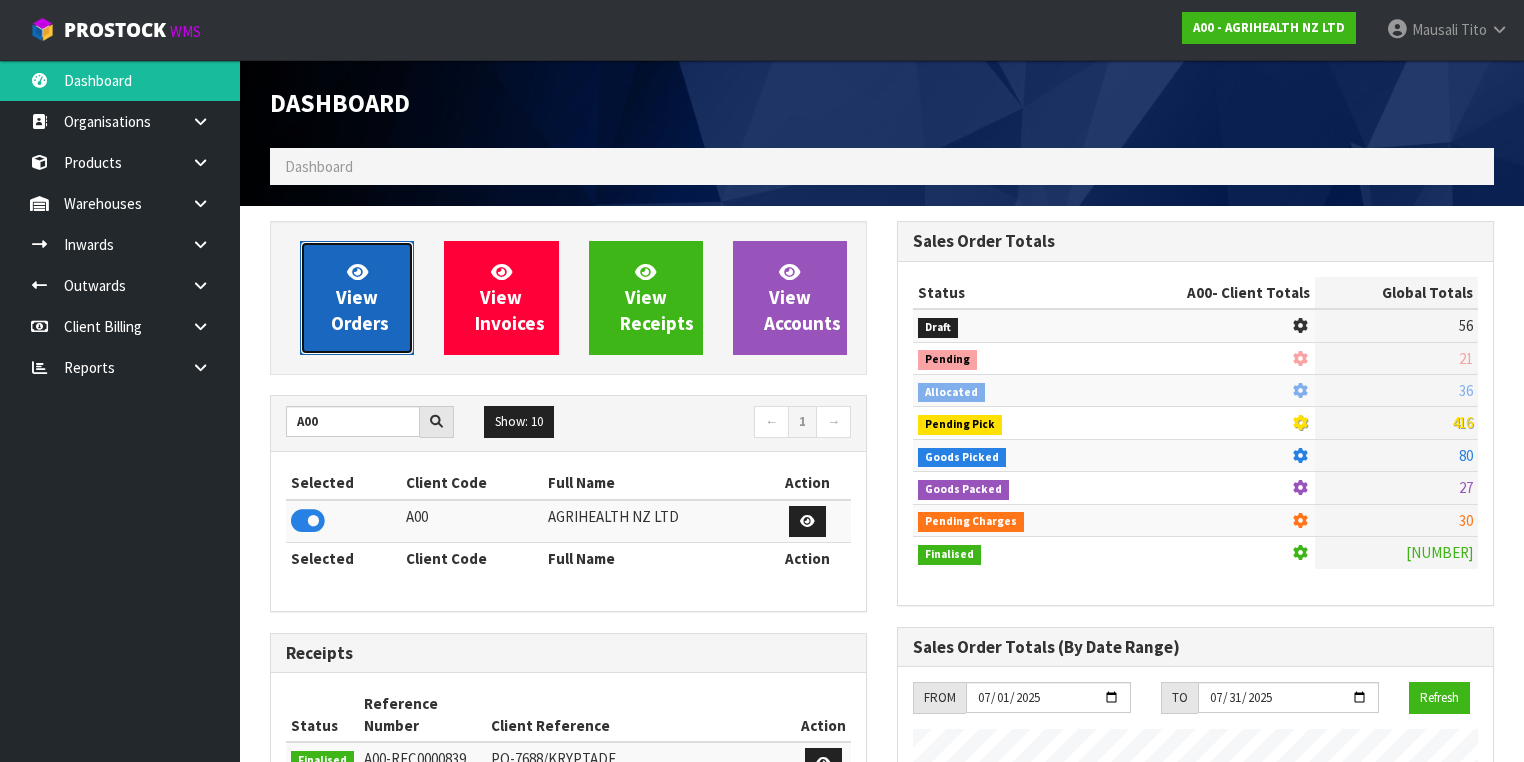 click on "View
Orders" at bounding box center [357, 298] 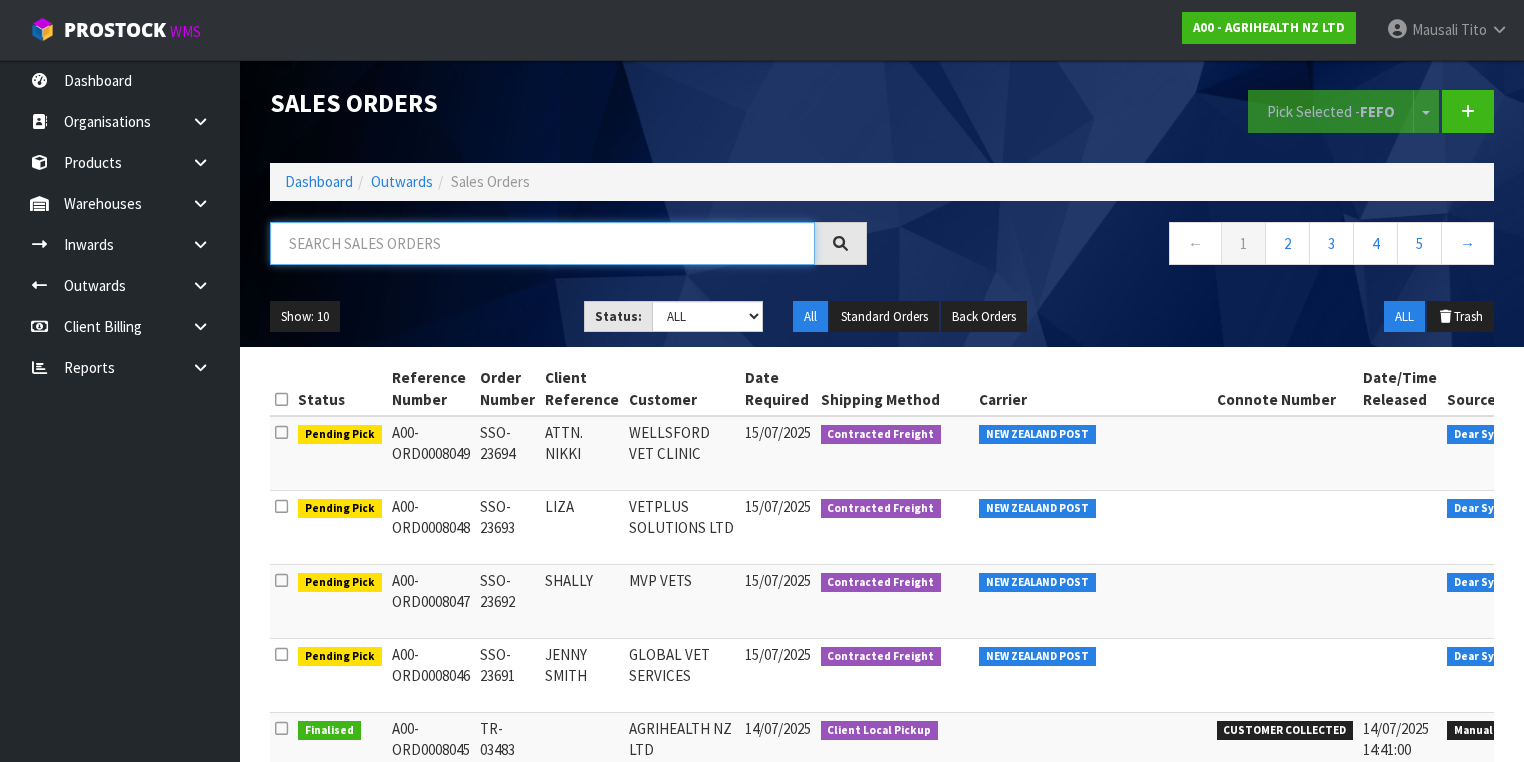 click at bounding box center (542, 243) 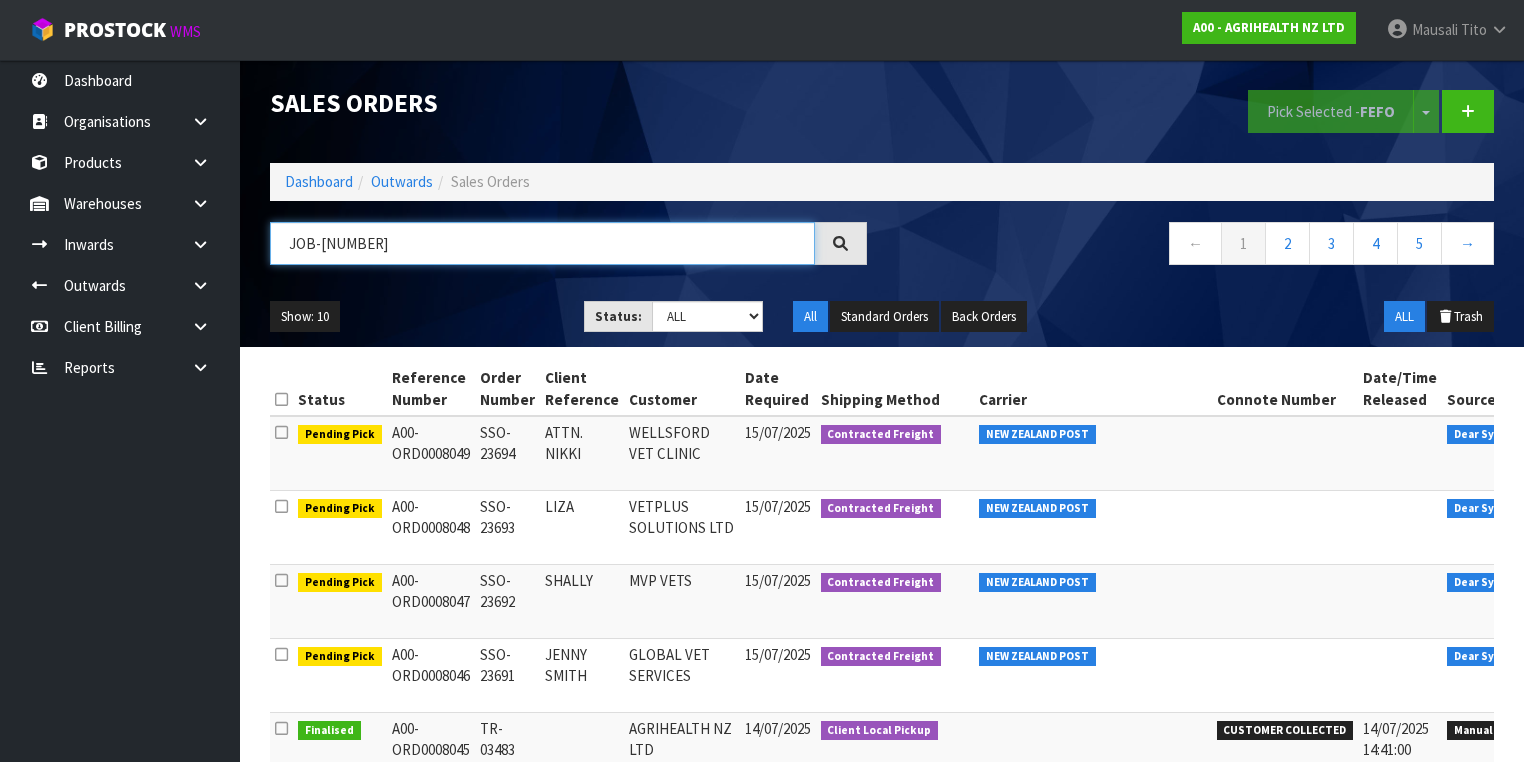 type on "JOB-0402543" 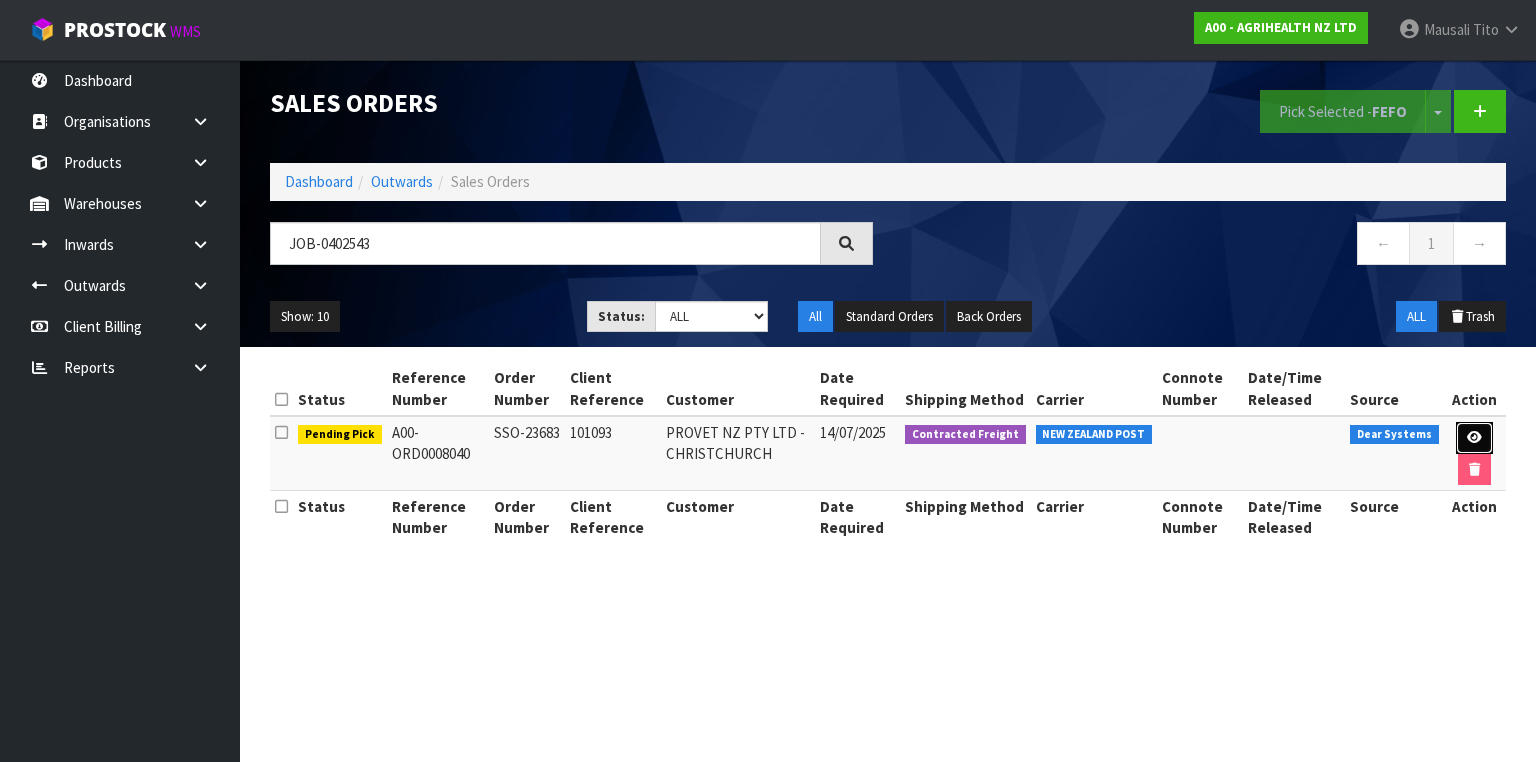 click at bounding box center [1474, 438] 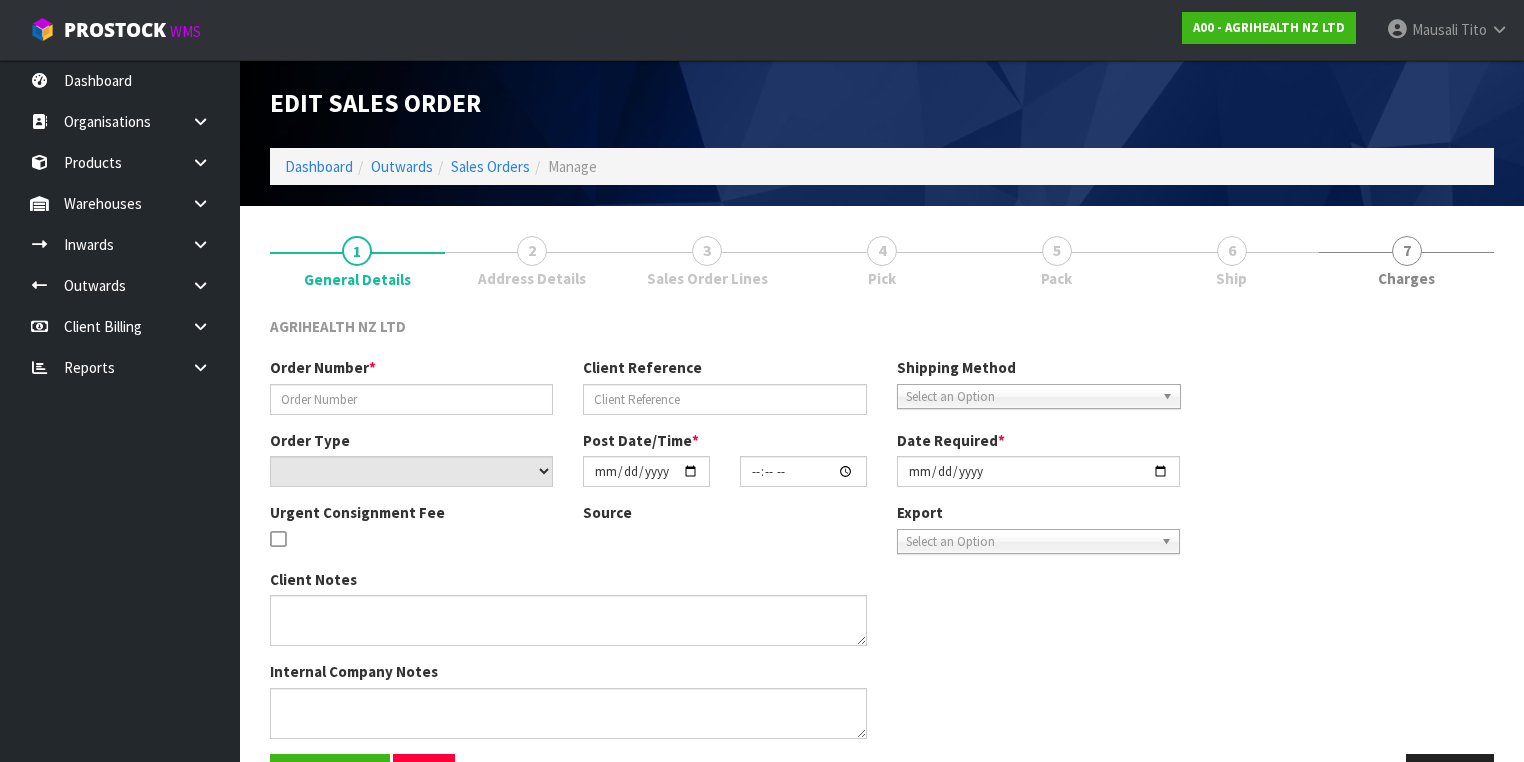 type on "SSO-23683" 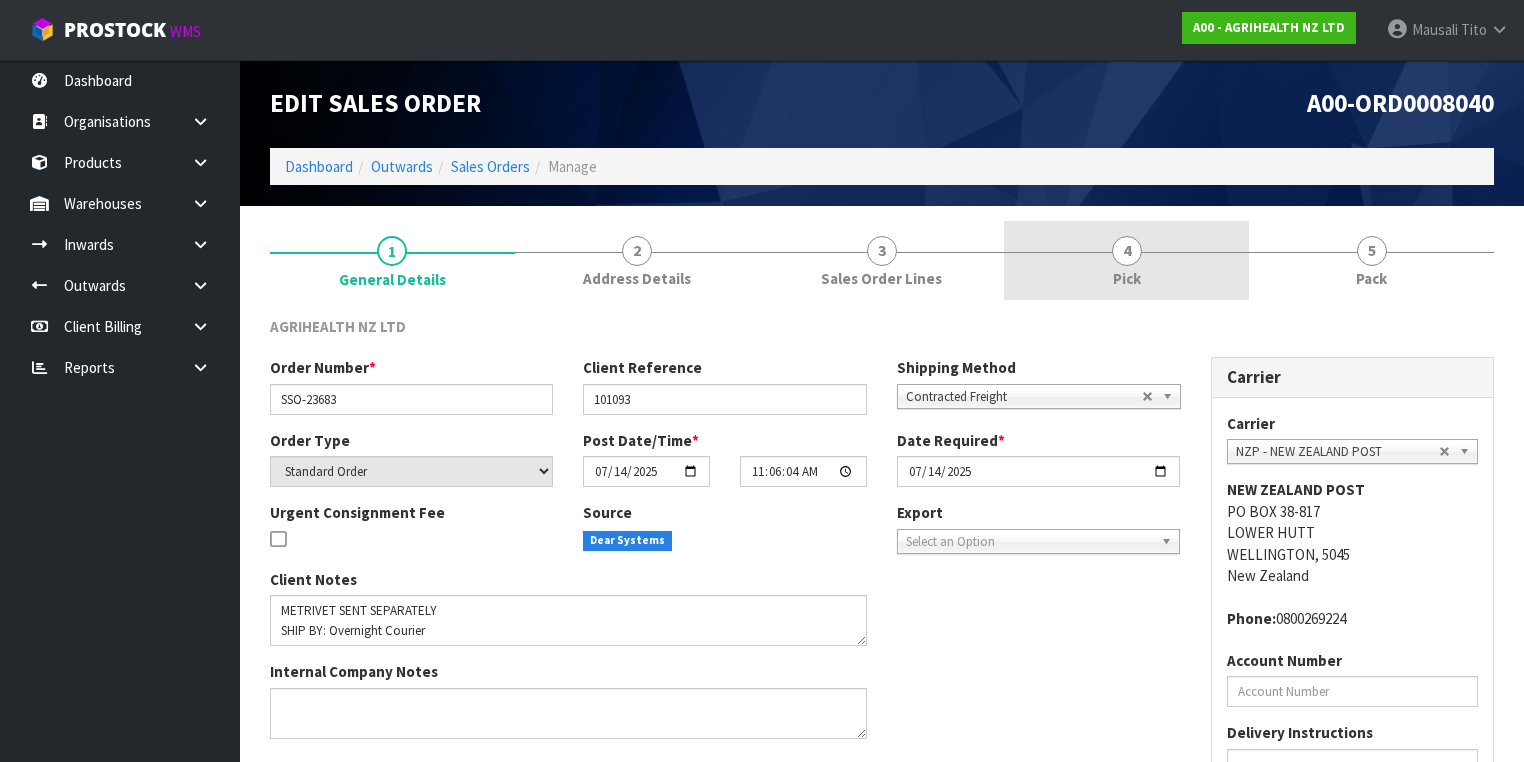 click on "4" at bounding box center (1127, 251) 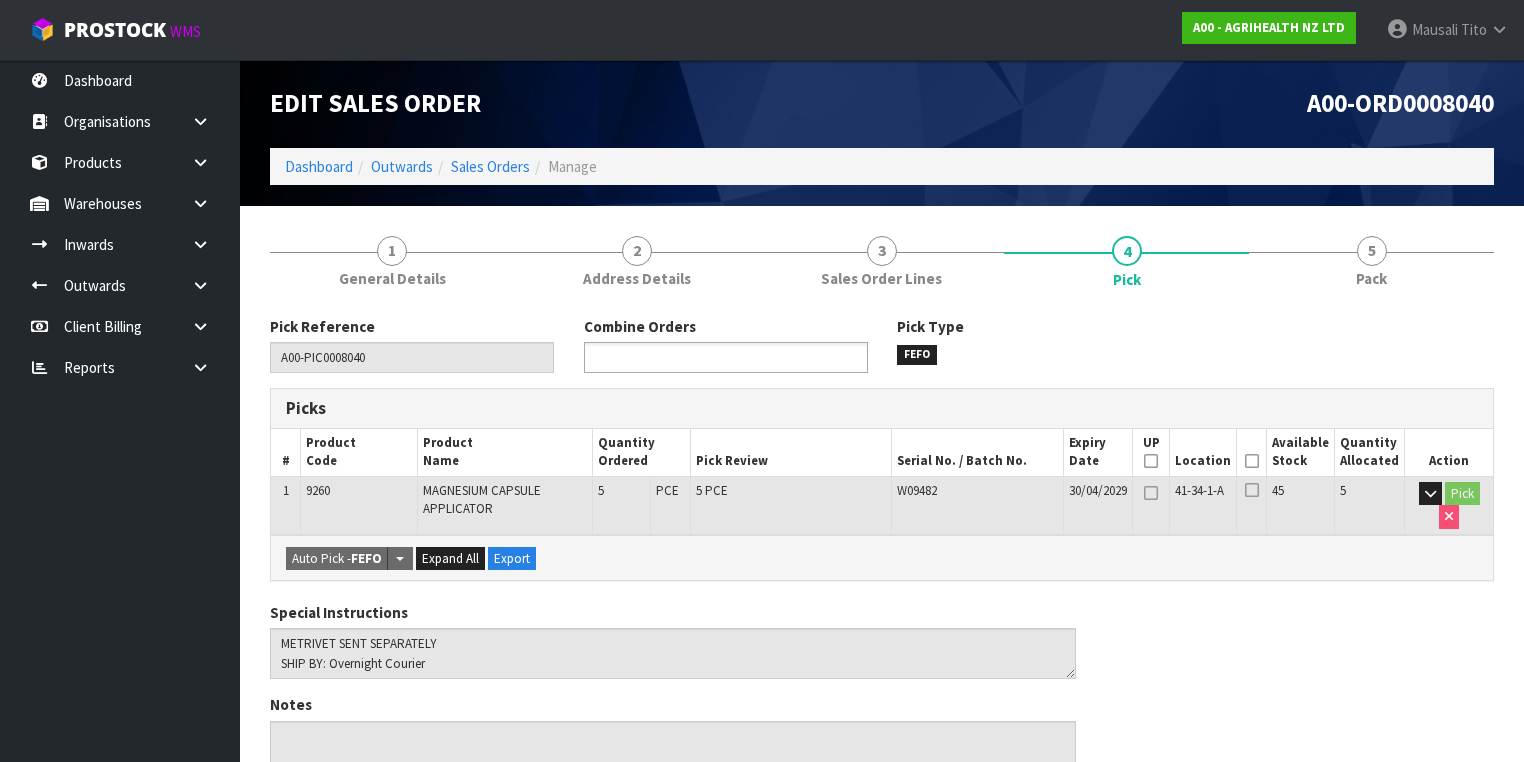 click at bounding box center [663, 357] 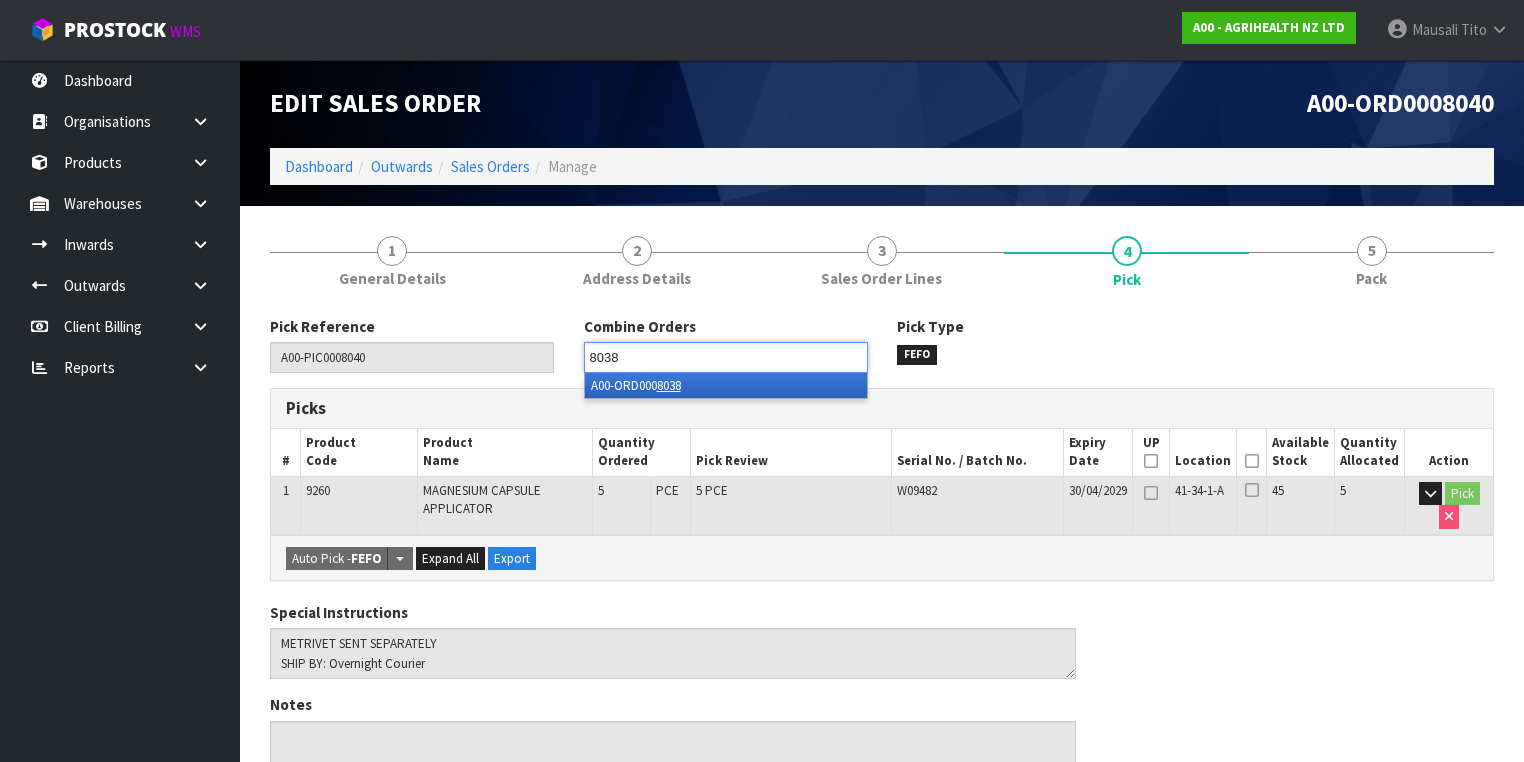 type on "8038" 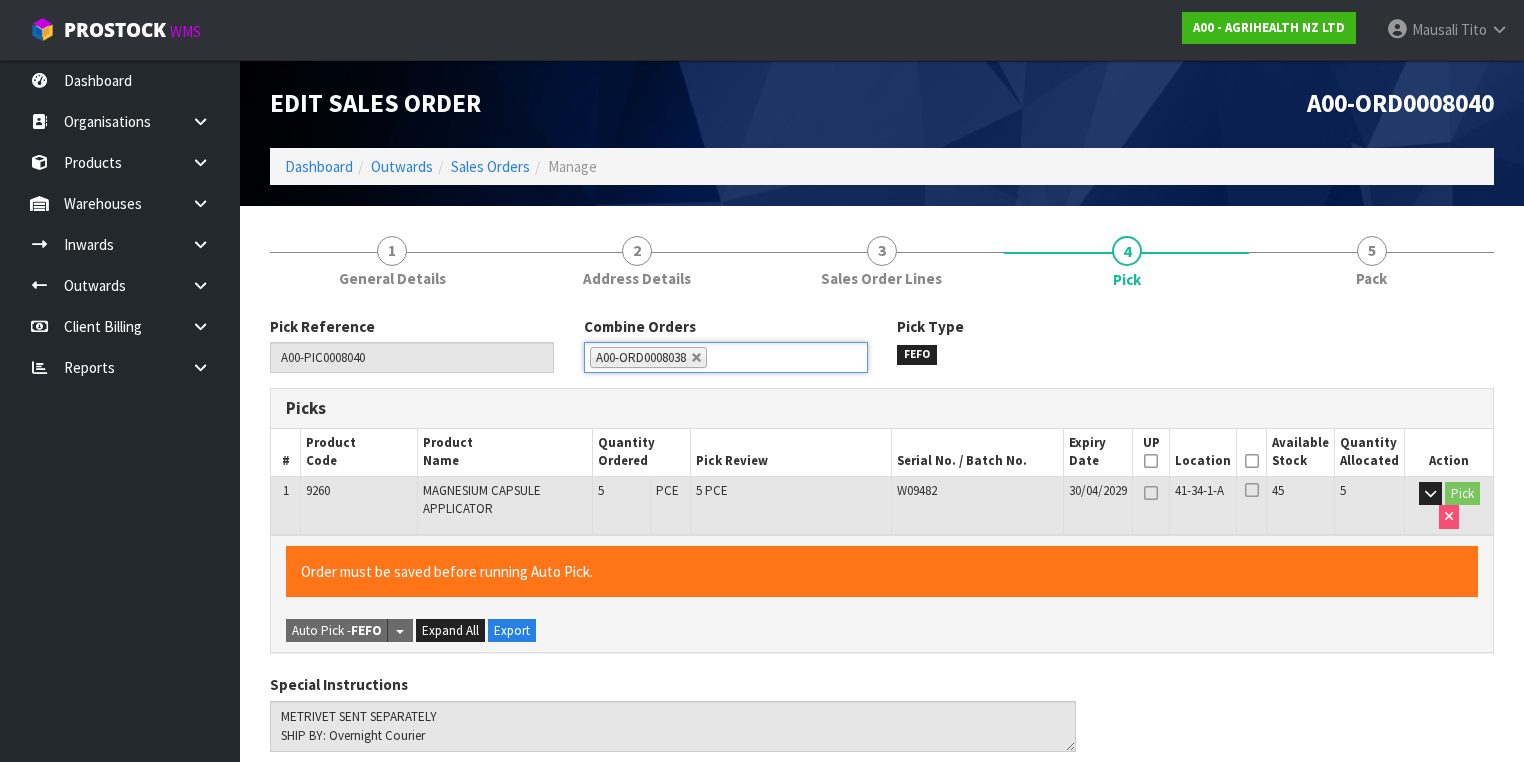 click at bounding box center (1252, 461) 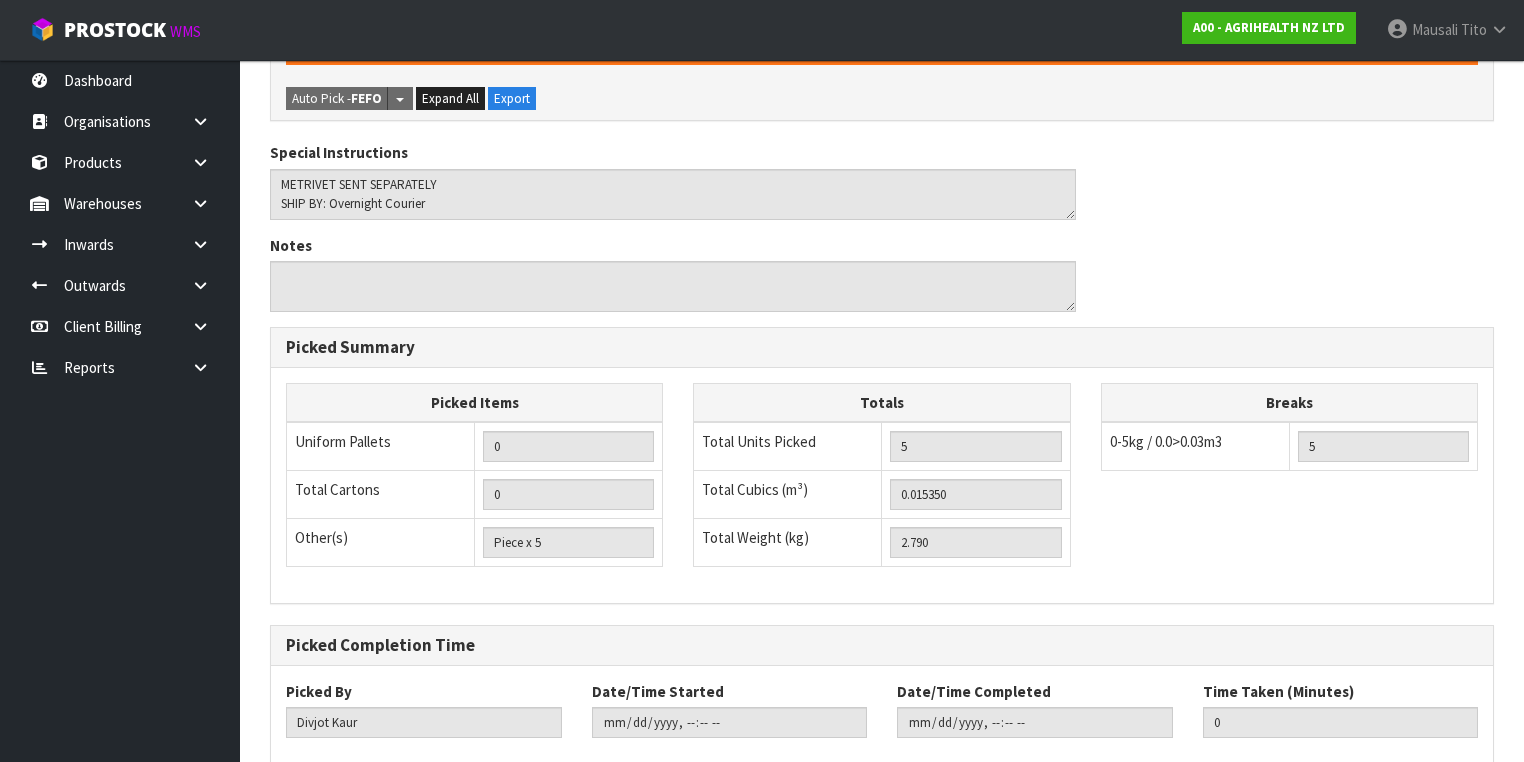 scroll, scrollTop: 641, scrollLeft: 0, axis: vertical 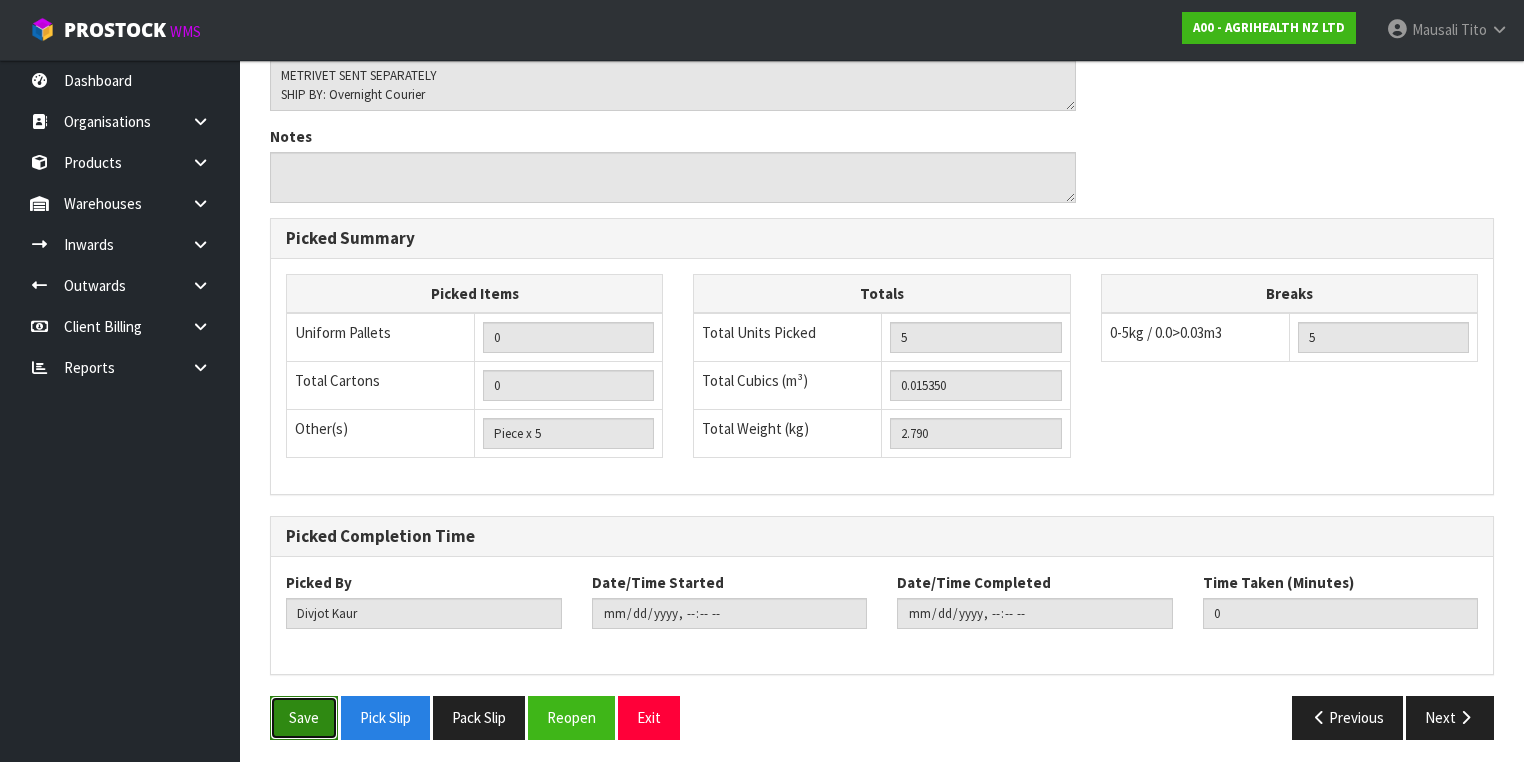 click on "Save" at bounding box center [304, 717] 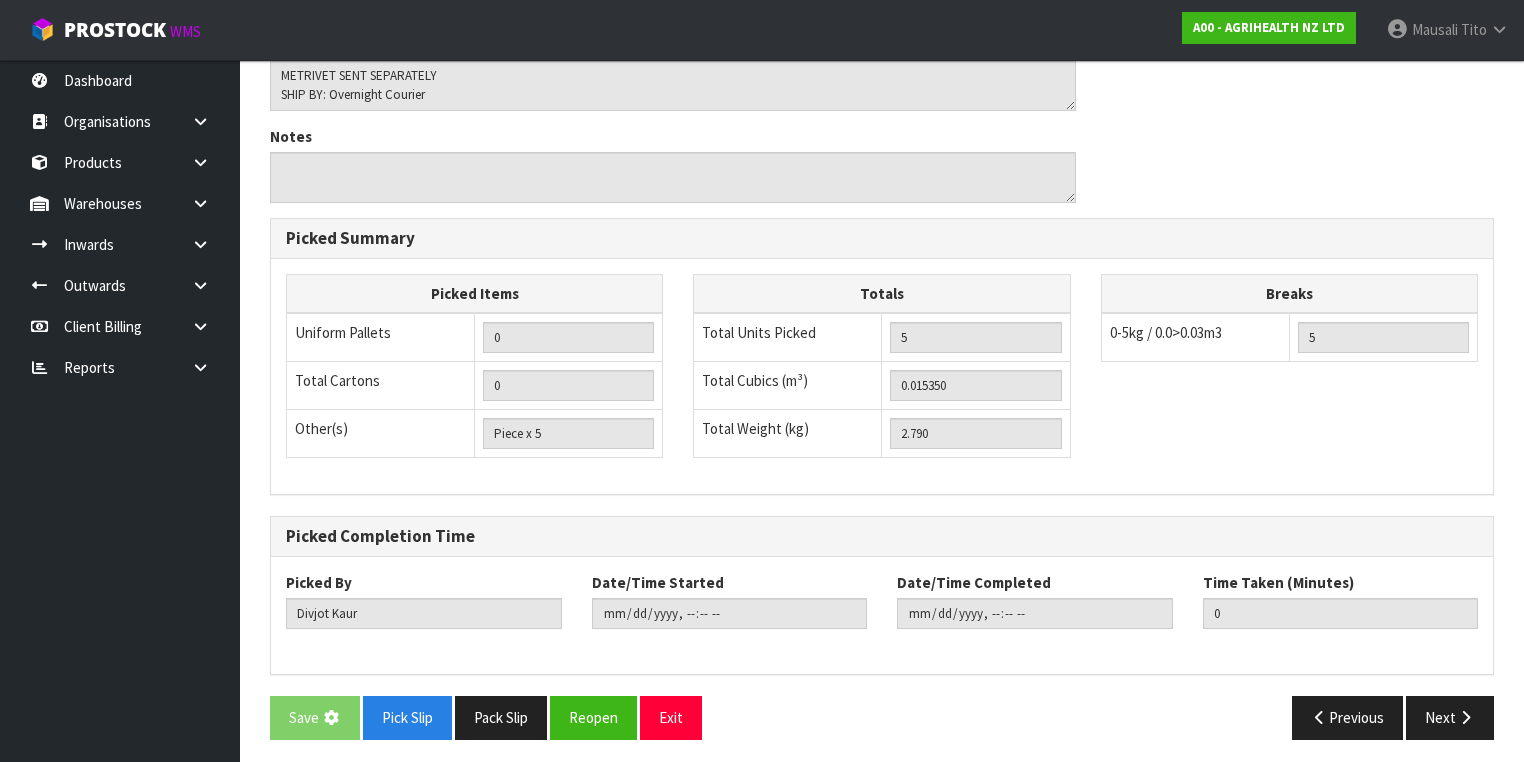 scroll, scrollTop: 0, scrollLeft: 0, axis: both 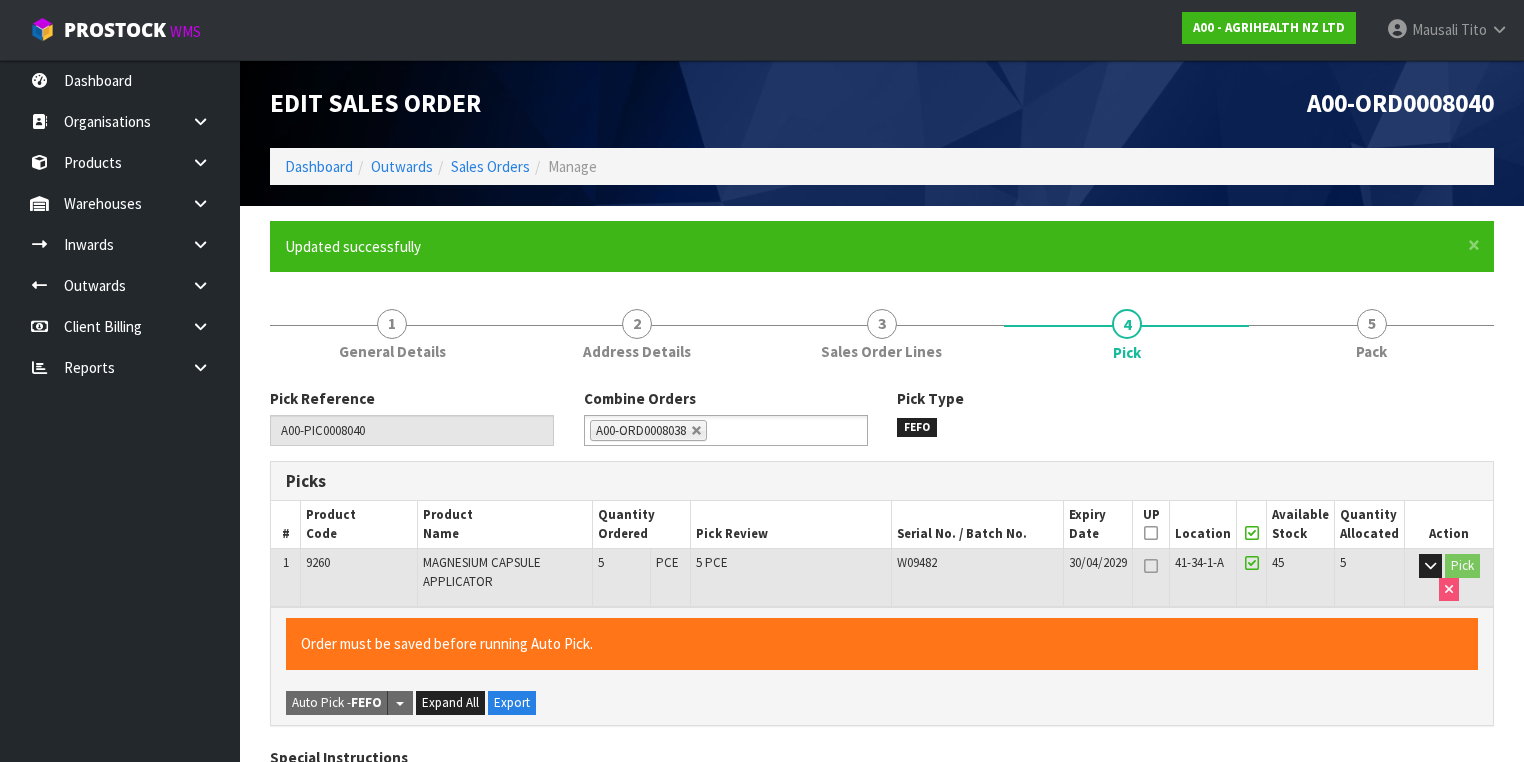 type on "Mausali Tito" 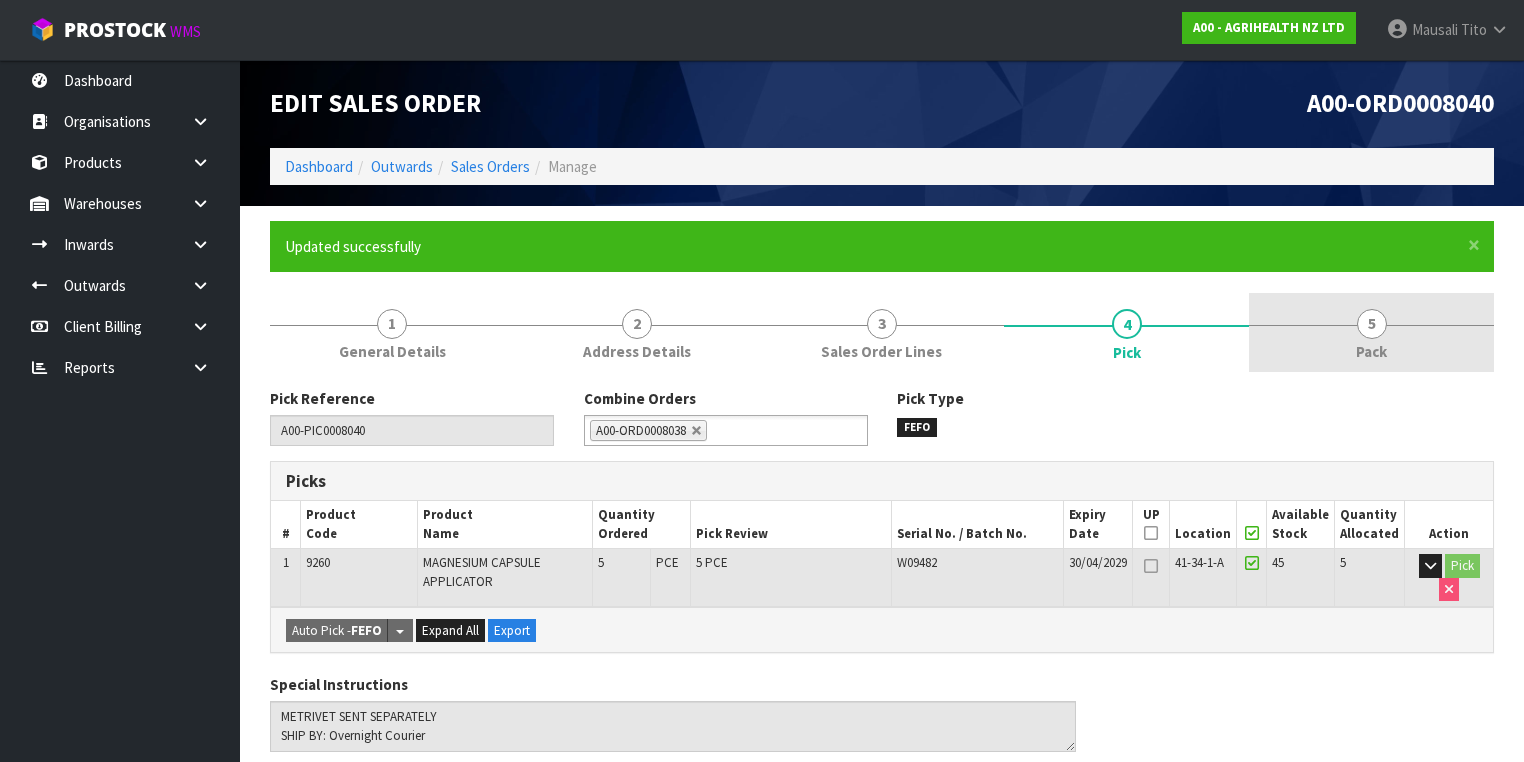 click on "Pack" at bounding box center [1371, 351] 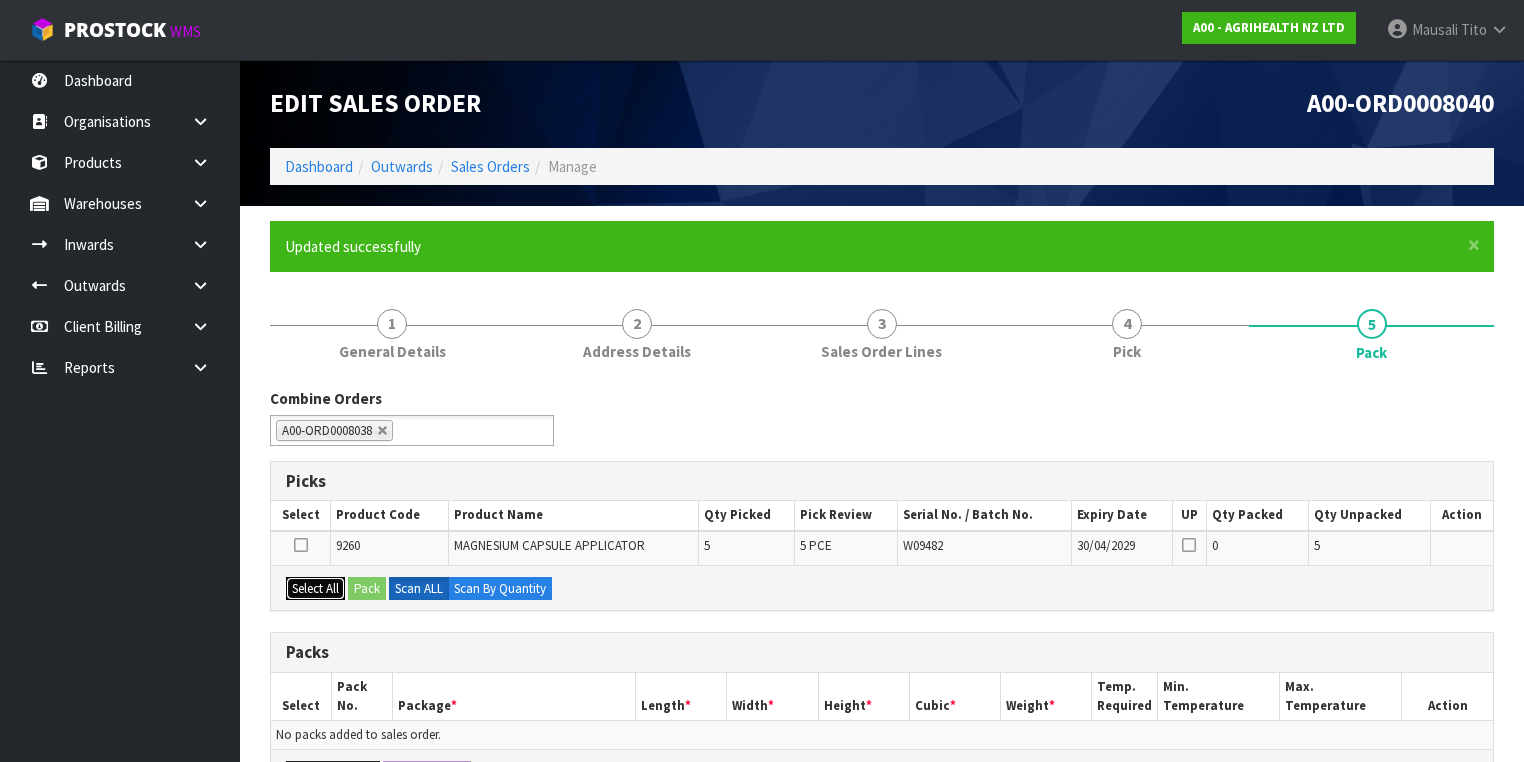 click on "Select All" at bounding box center [315, 589] 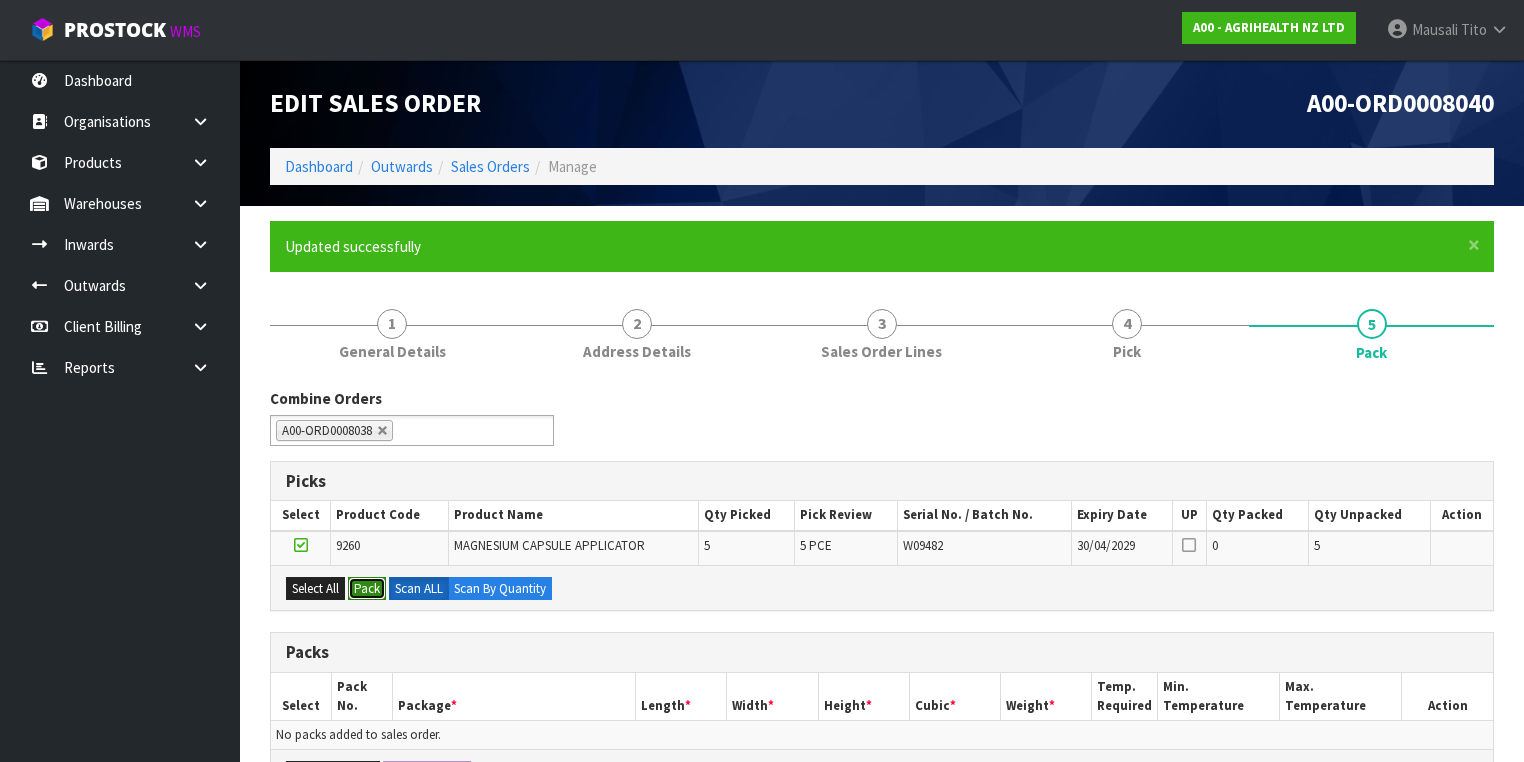 click on "Pack" at bounding box center (367, 589) 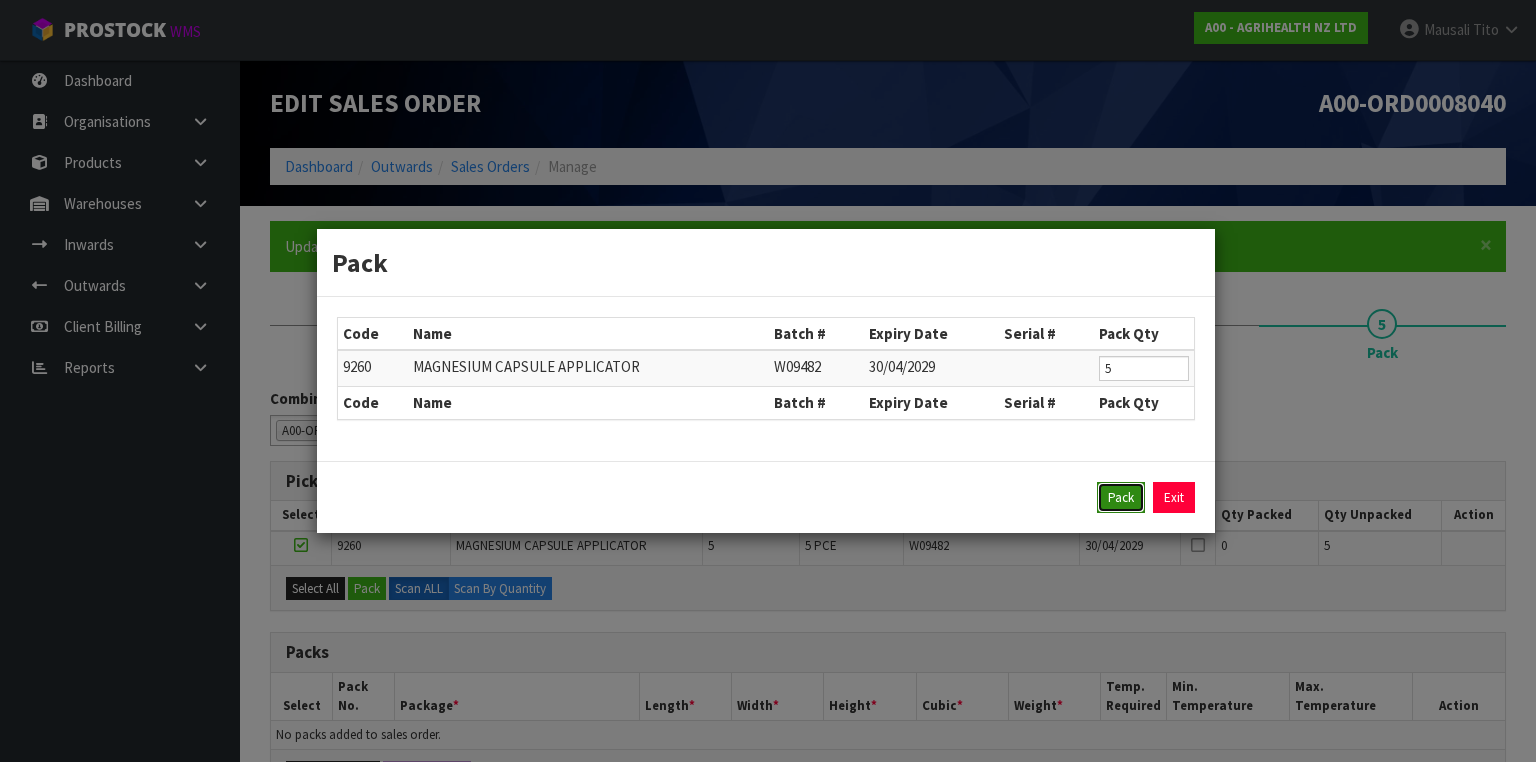 click on "Pack" at bounding box center [1121, 498] 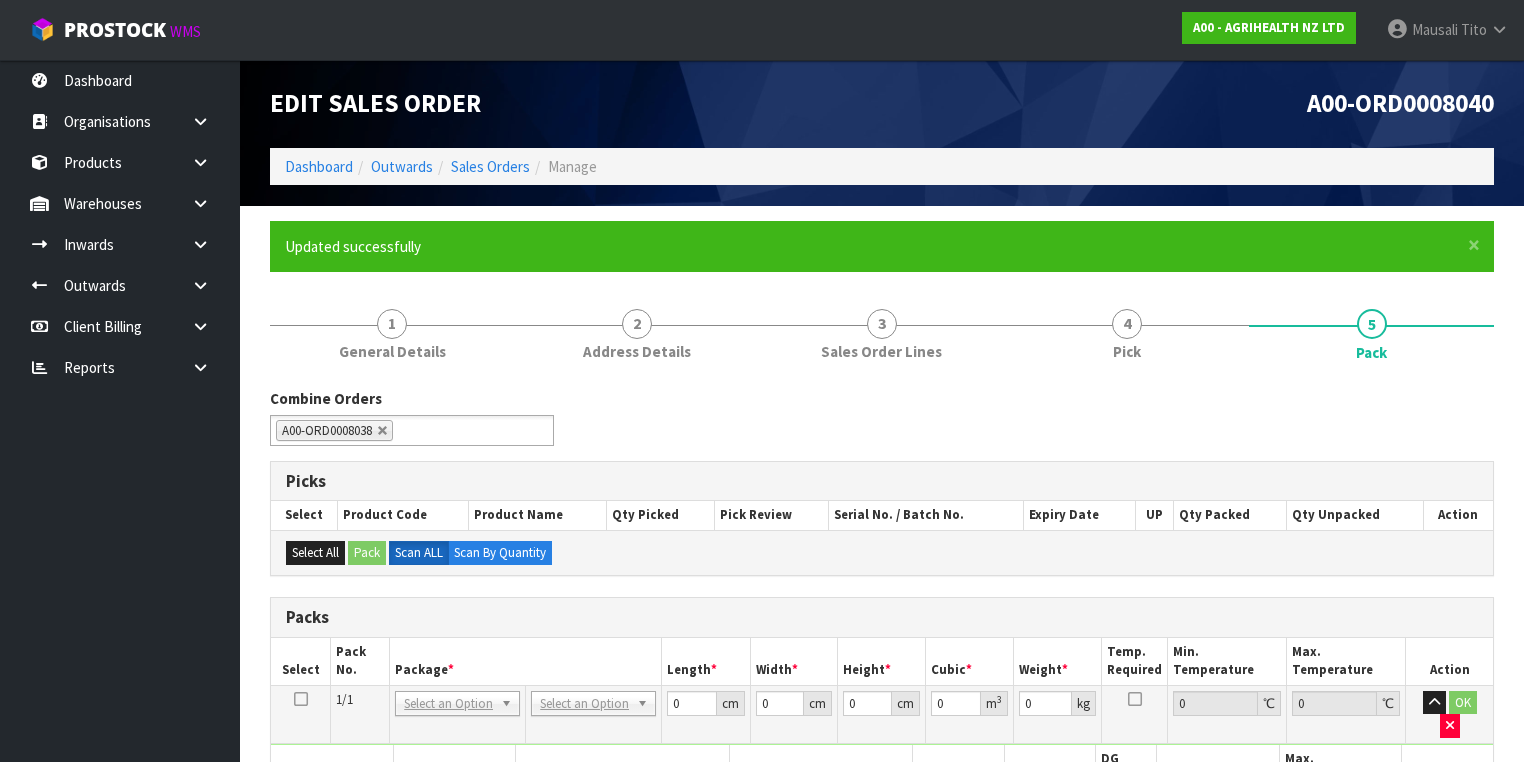 scroll, scrollTop: 240, scrollLeft: 0, axis: vertical 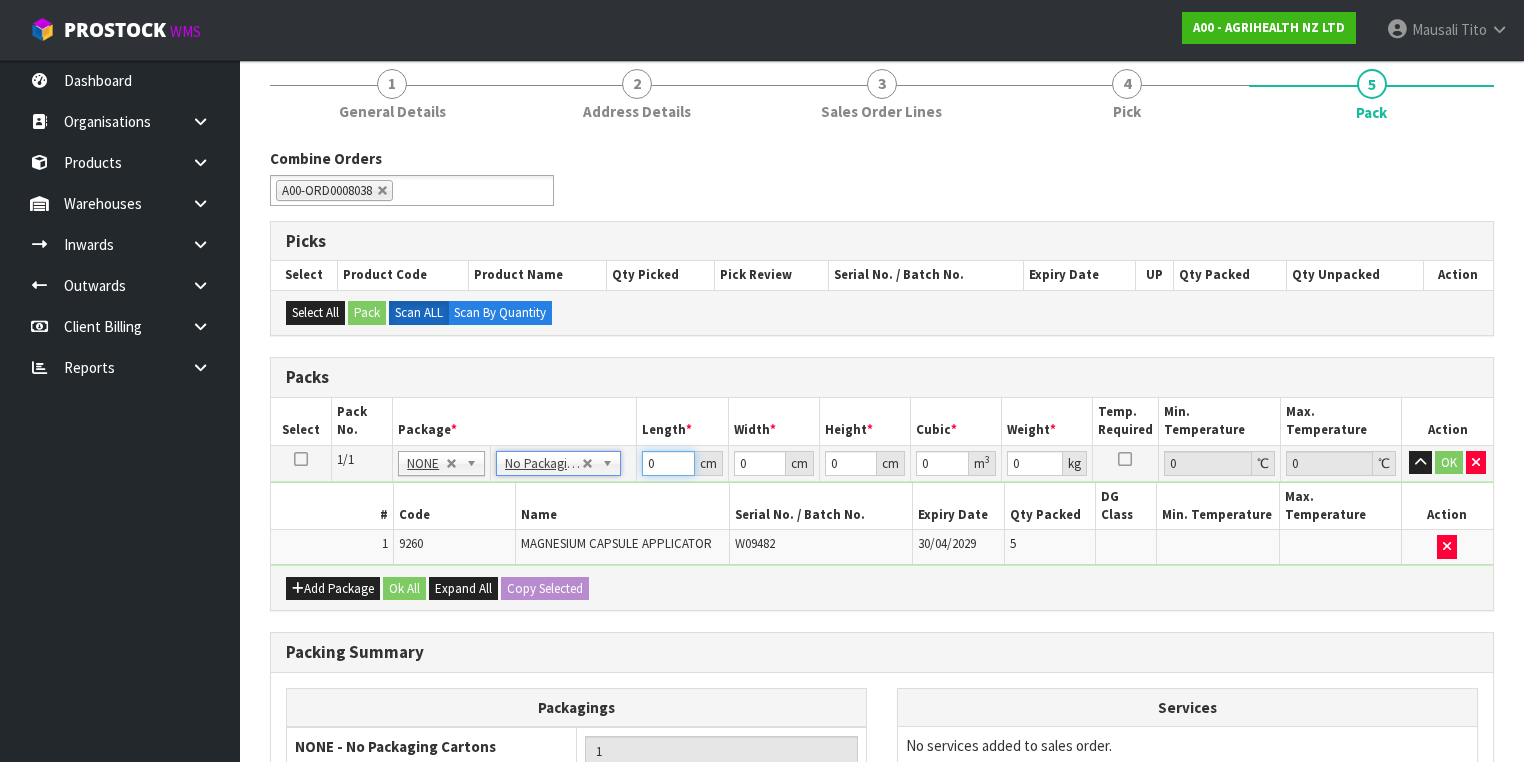 drag, startPoint x: 671, startPoint y: 467, endPoint x: 640, endPoint y: 475, distance: 32.01562 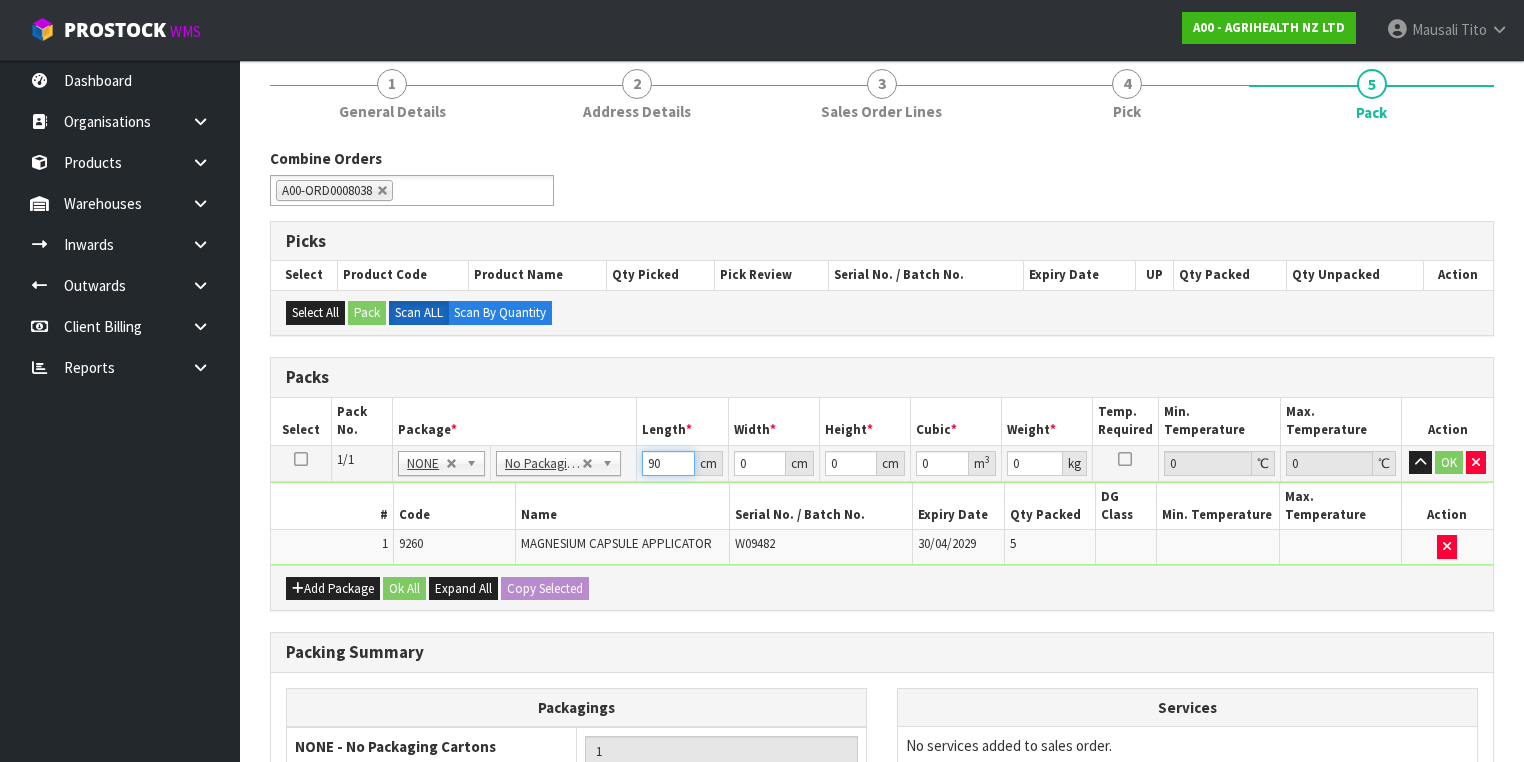 type on "90" 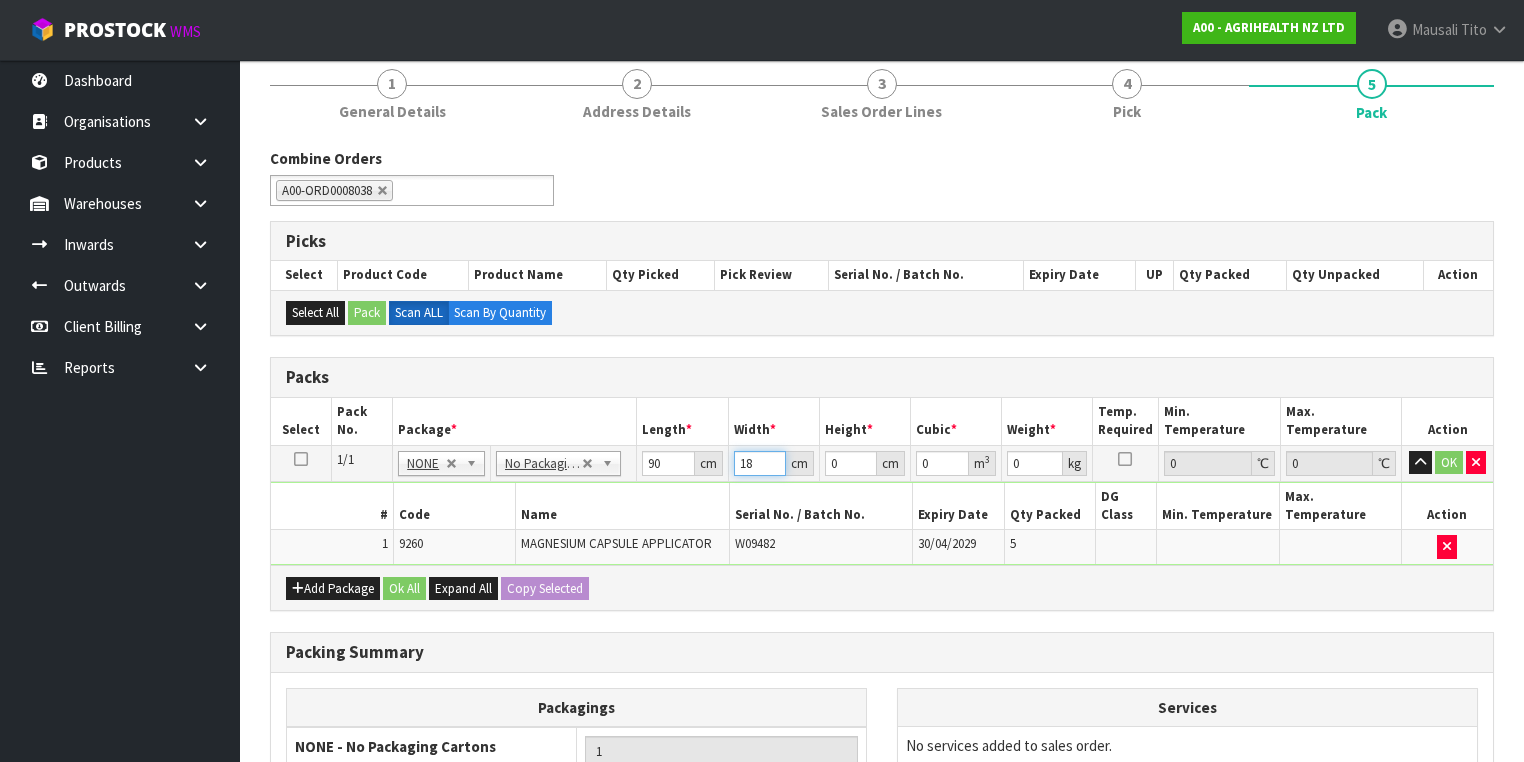 type on "18" 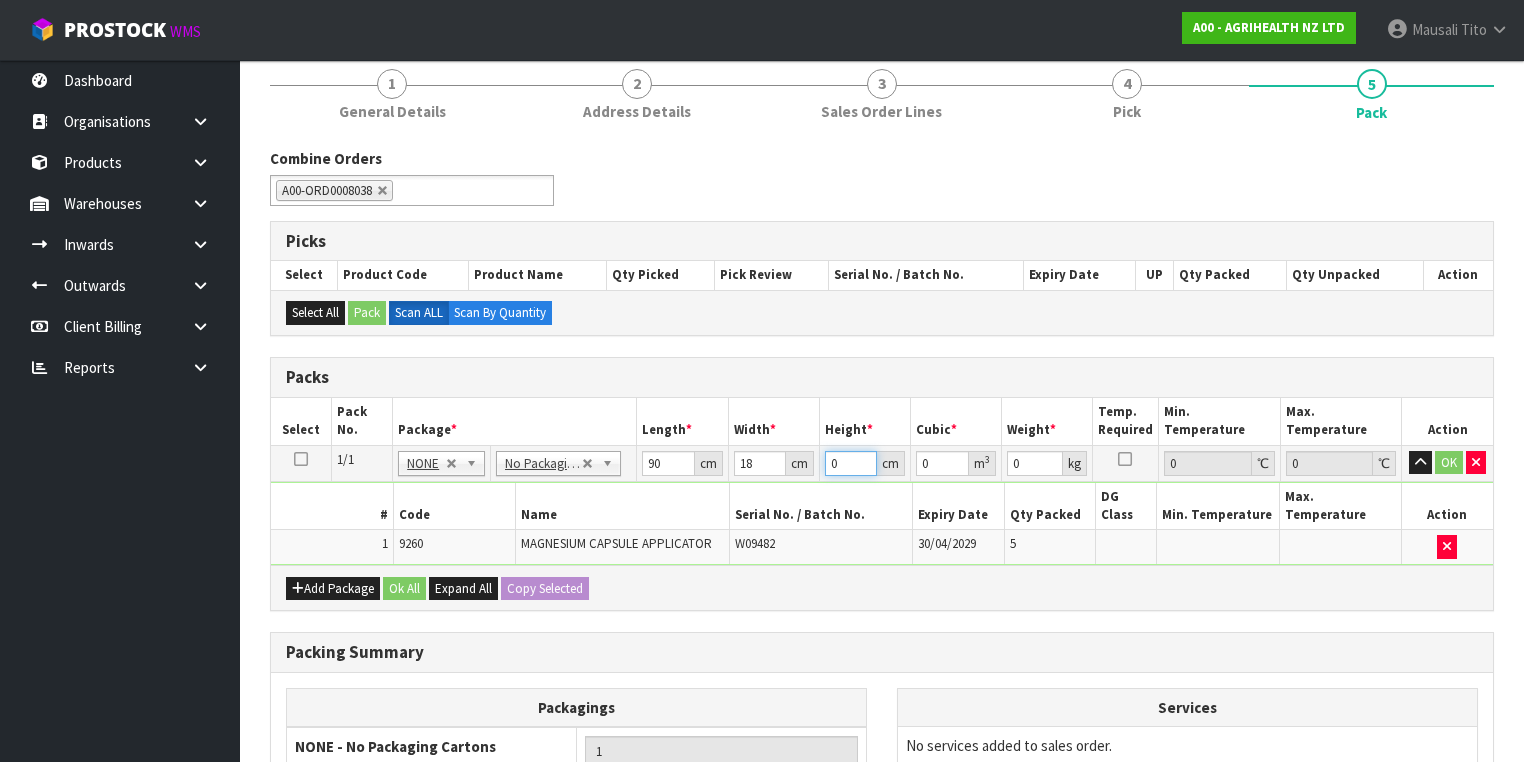 type on "1" 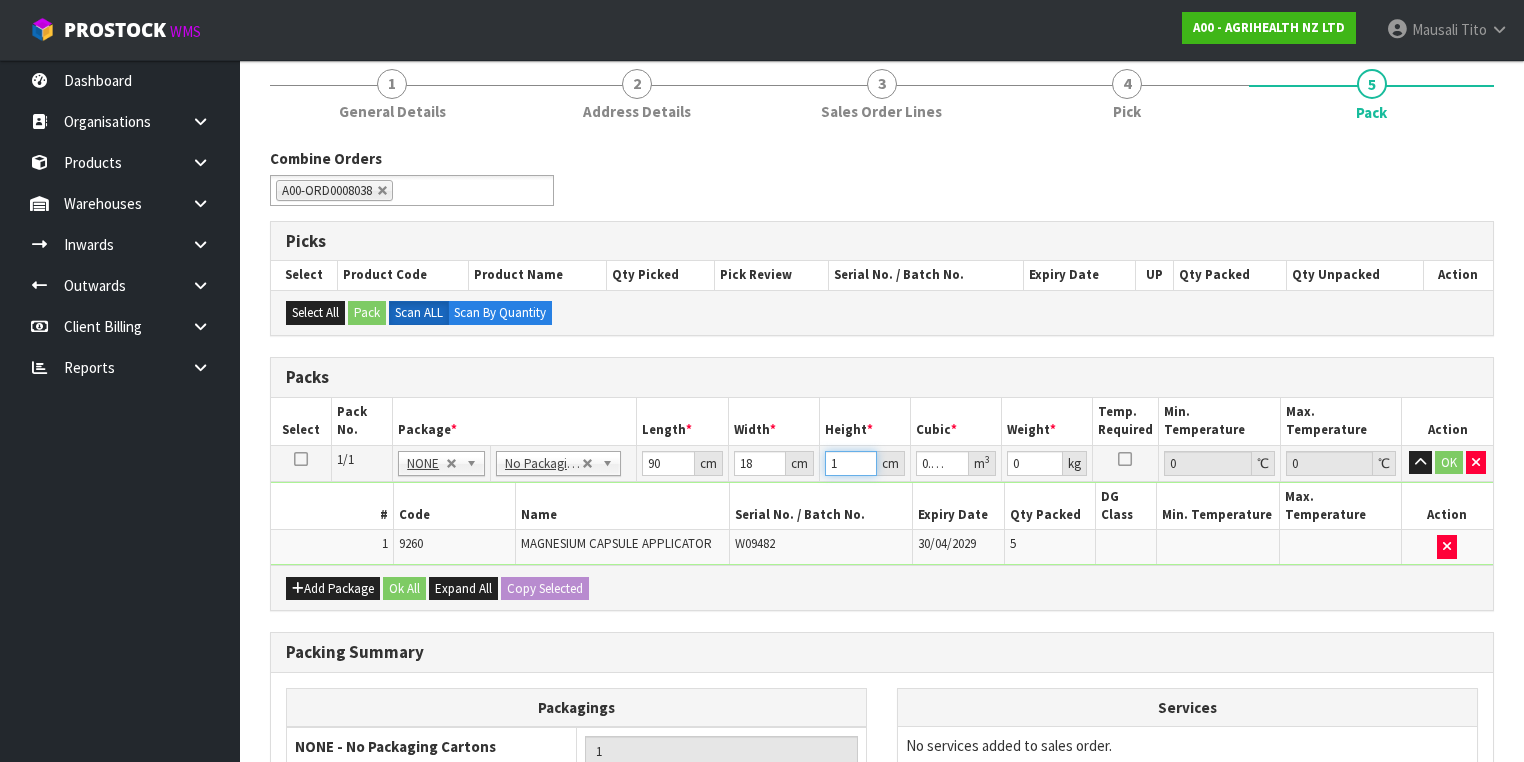 type on "12" 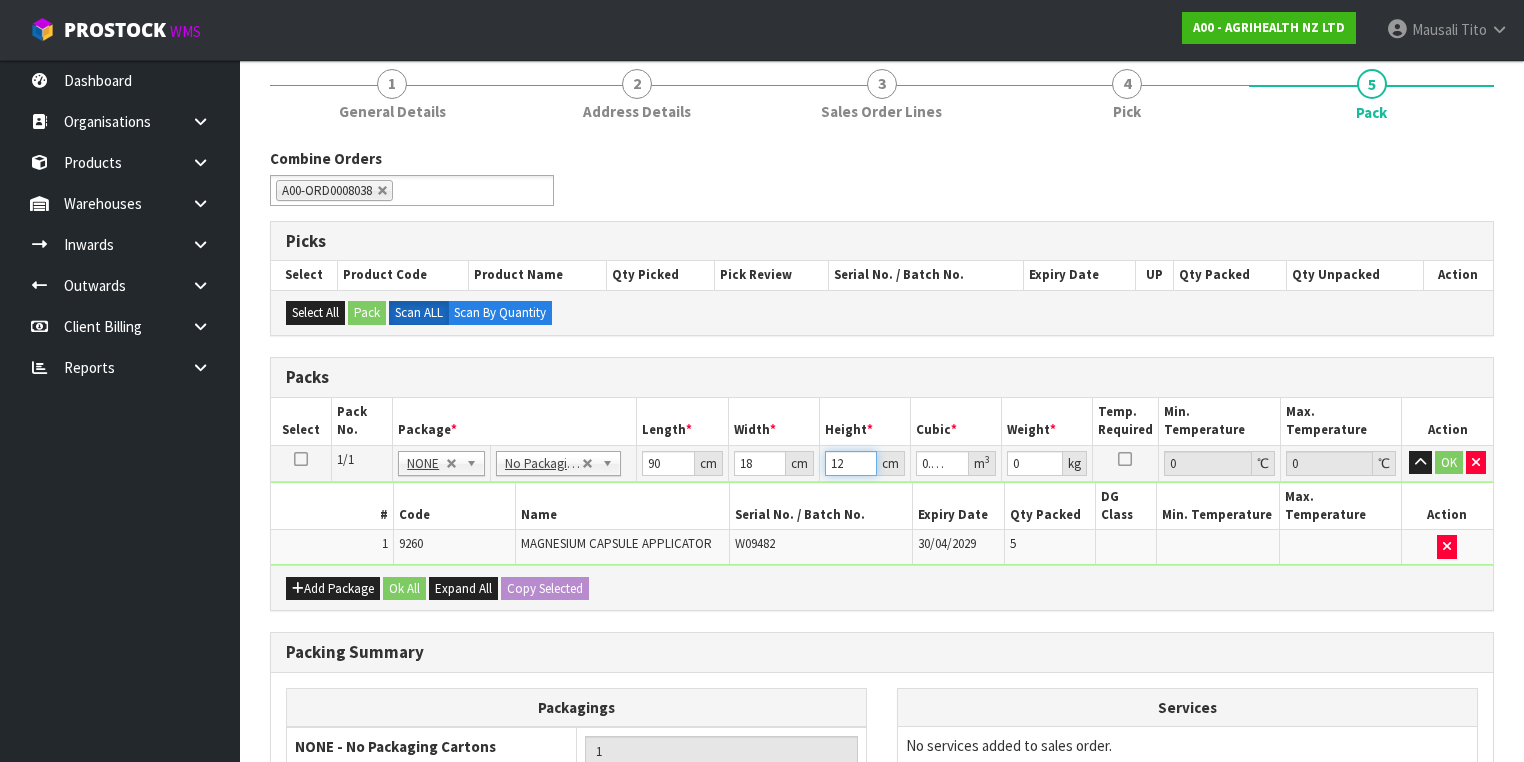 type on "123" 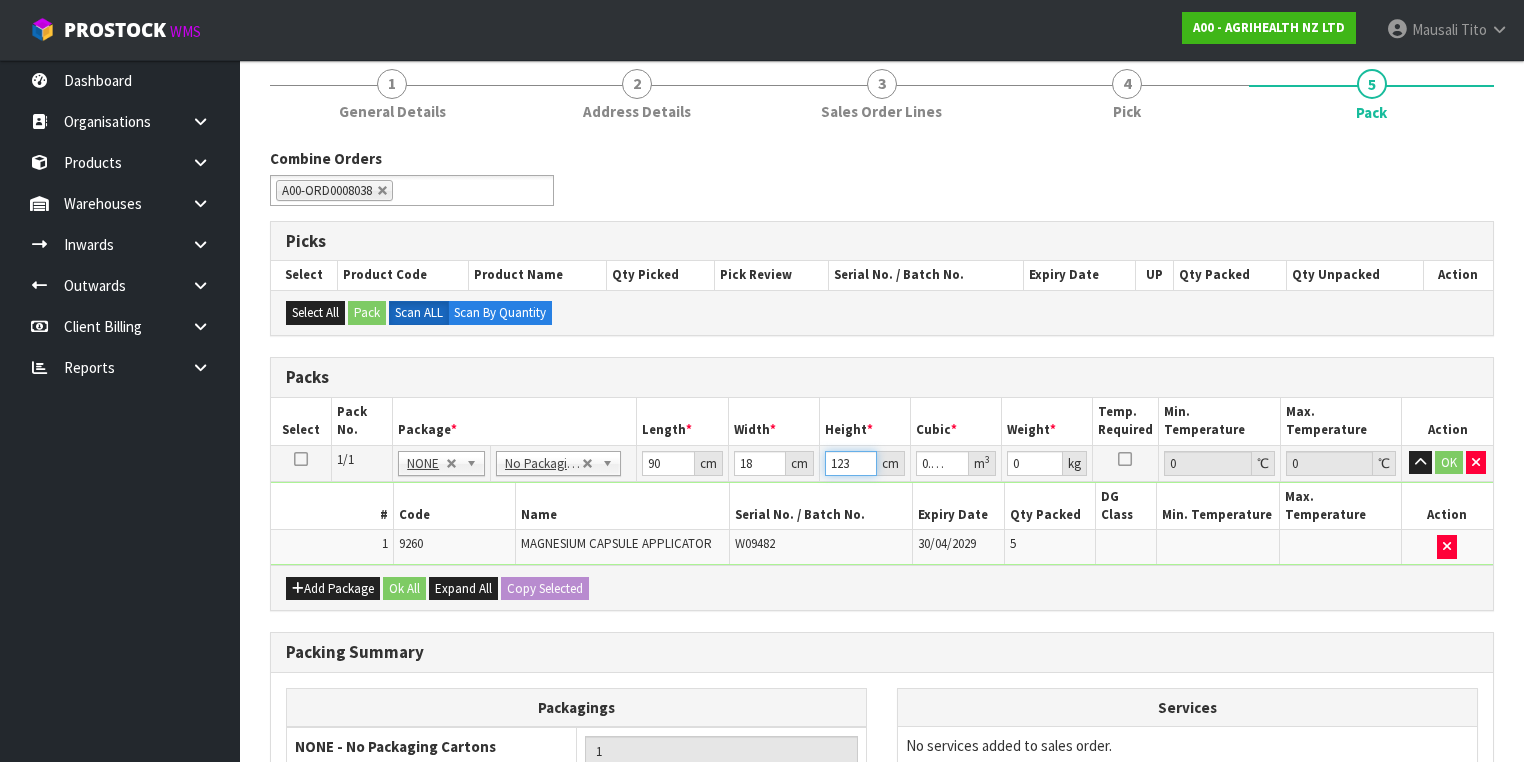 type on "12" 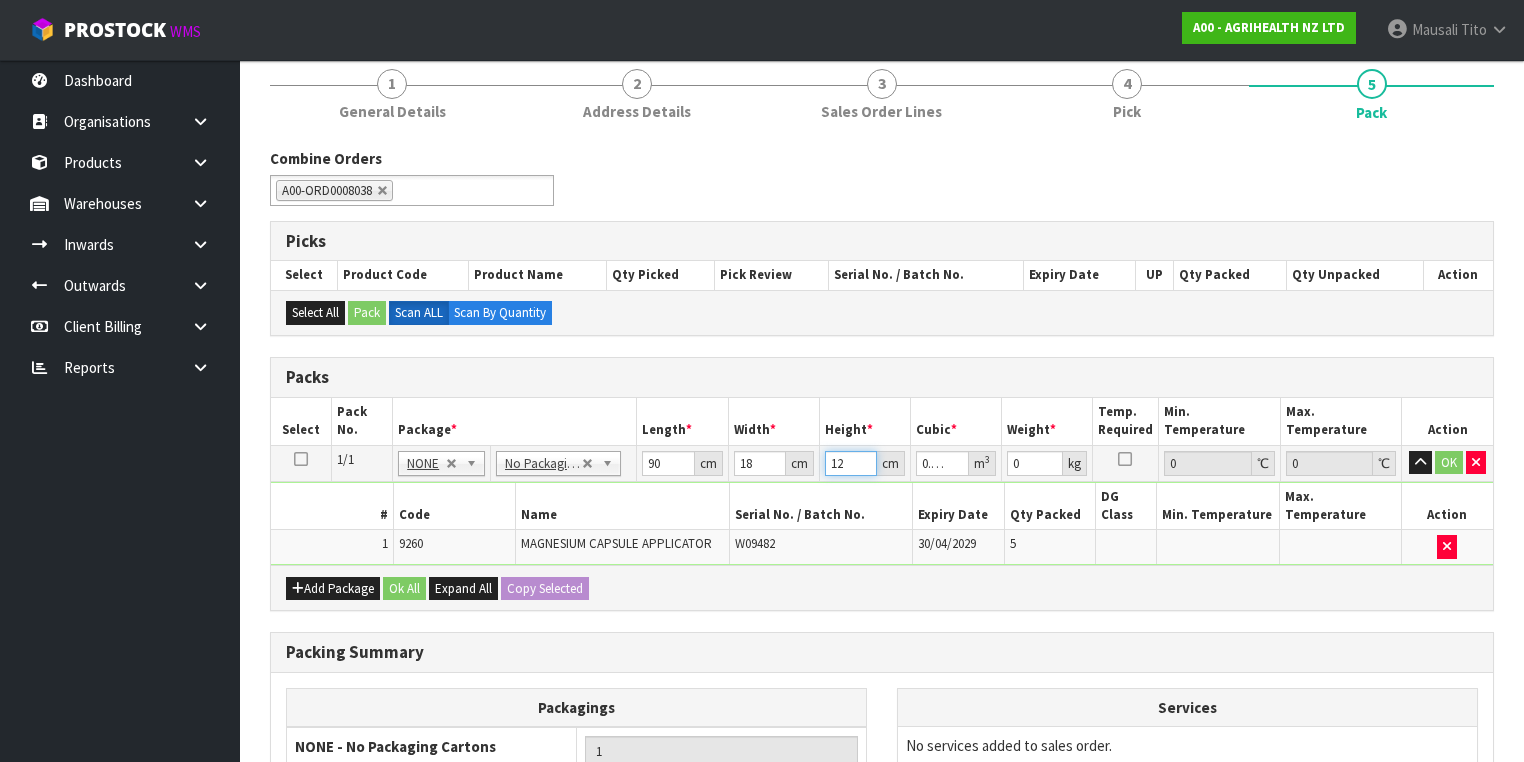 type on "1" 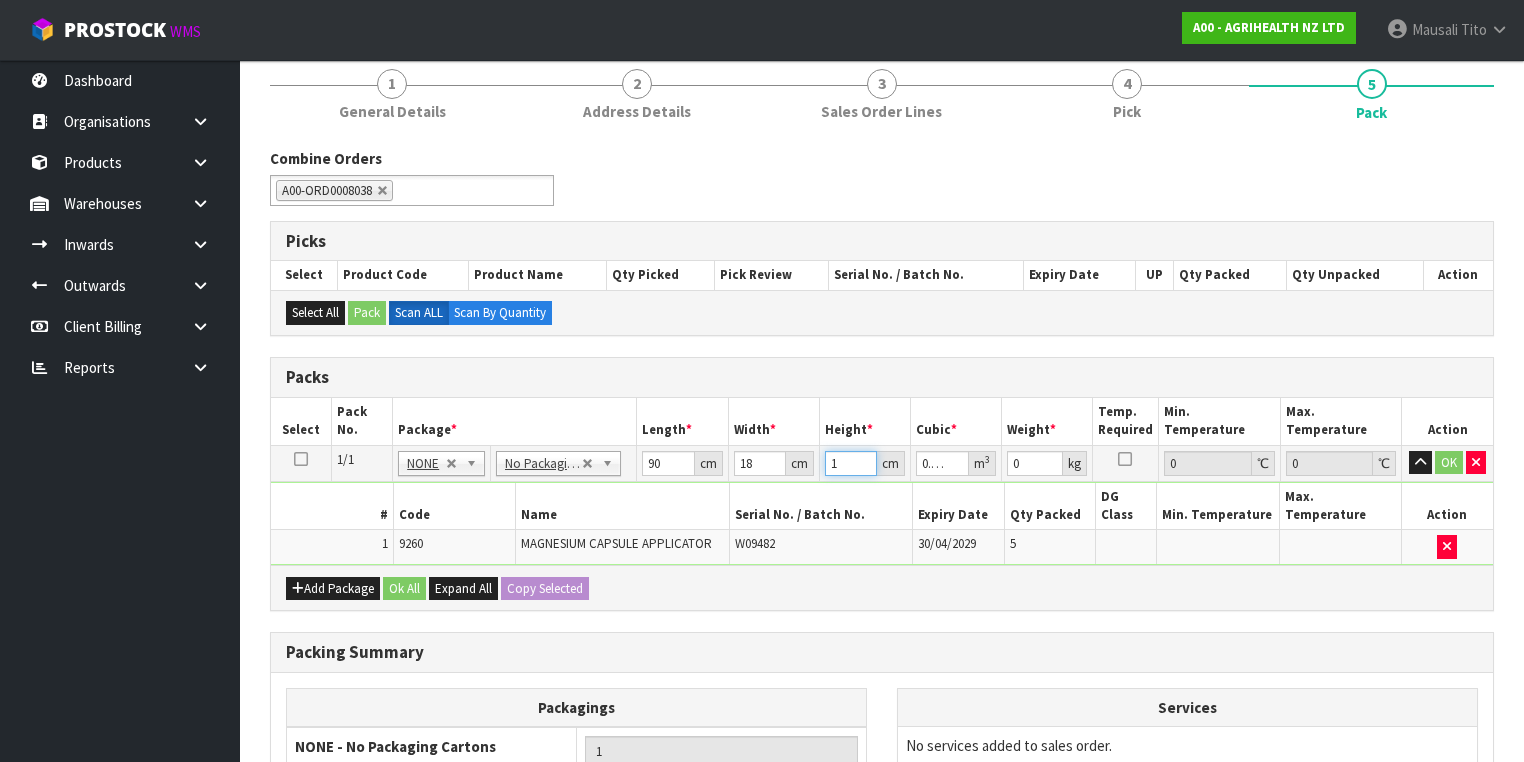 type on "13" 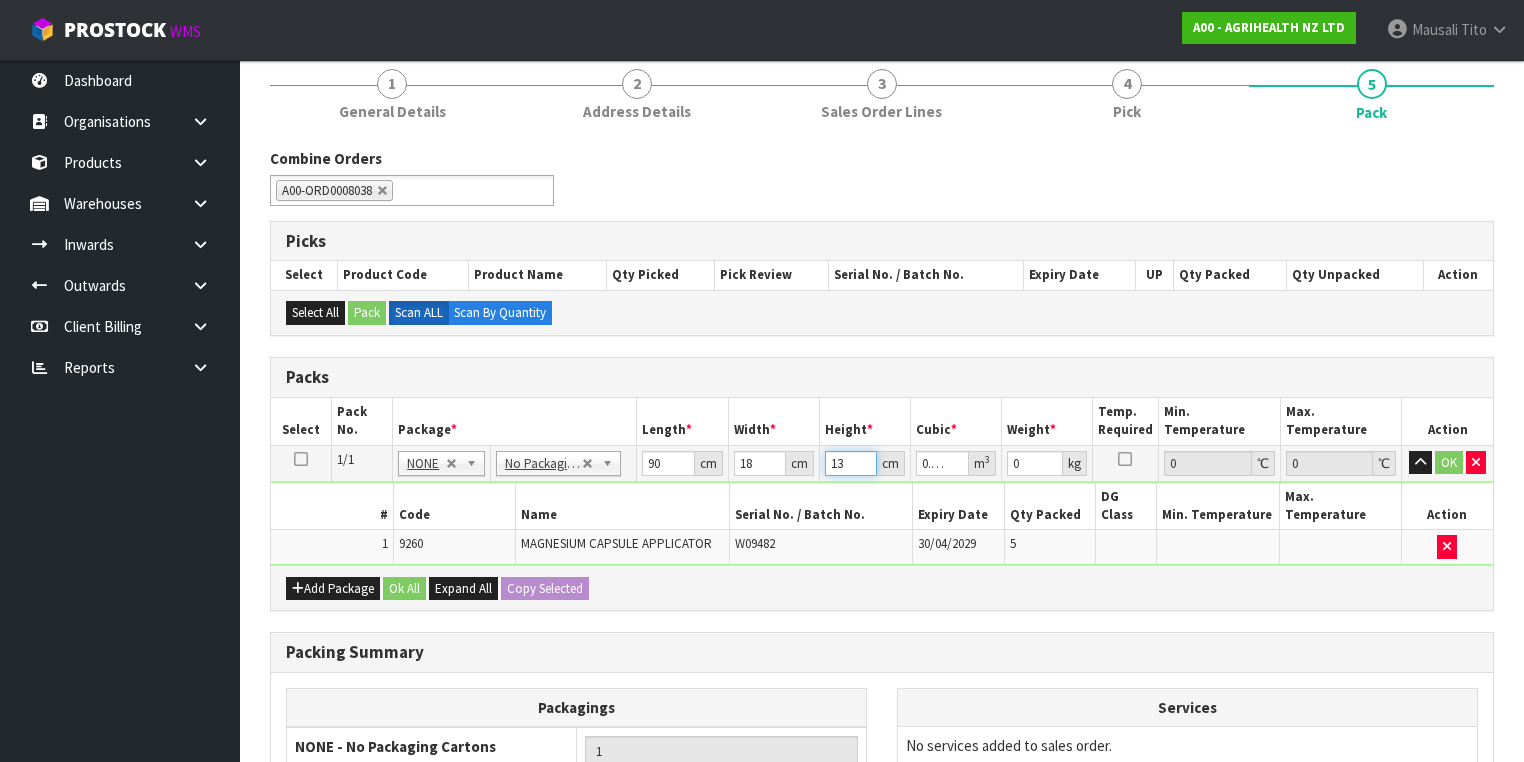 type on "13" 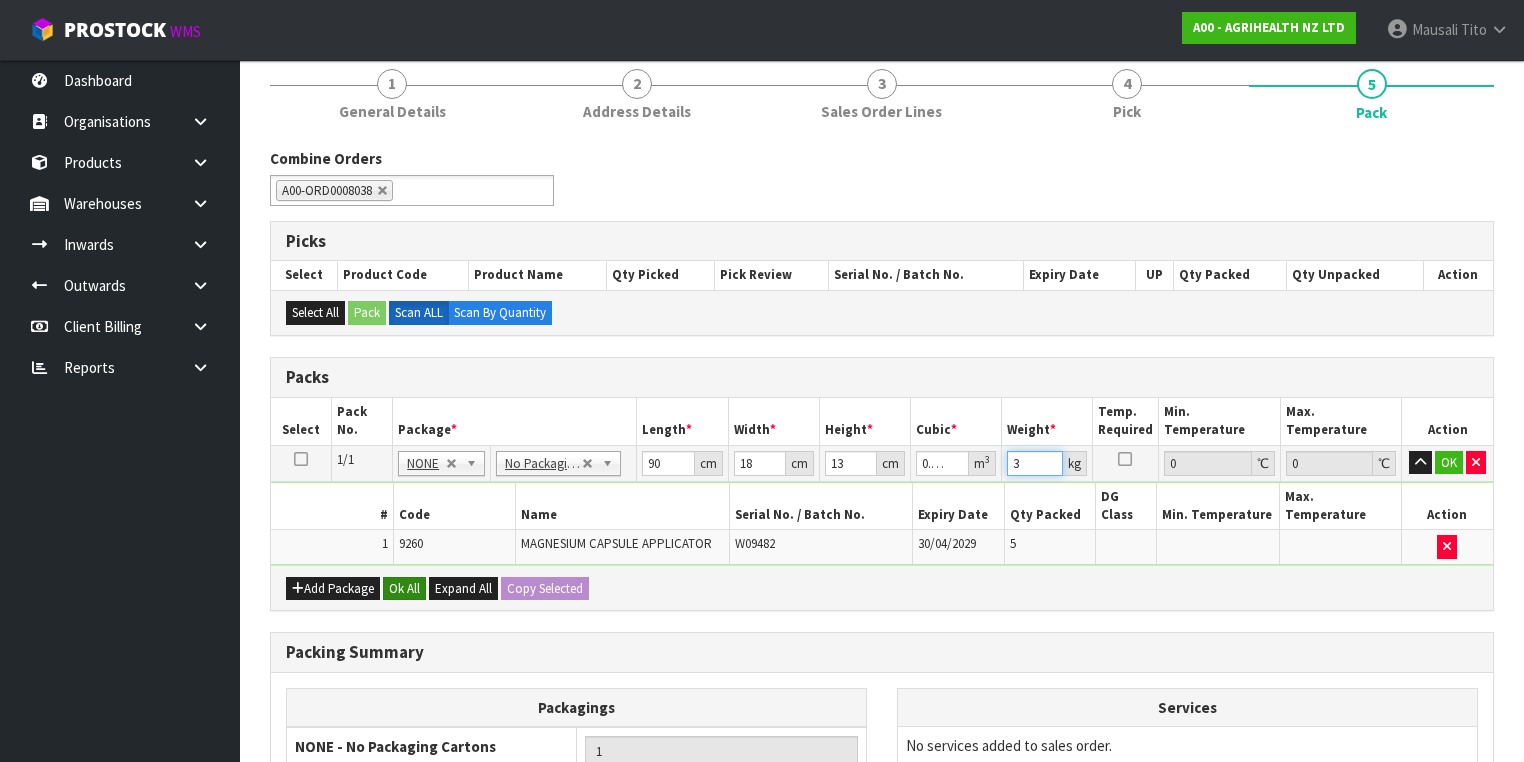 type on "3" 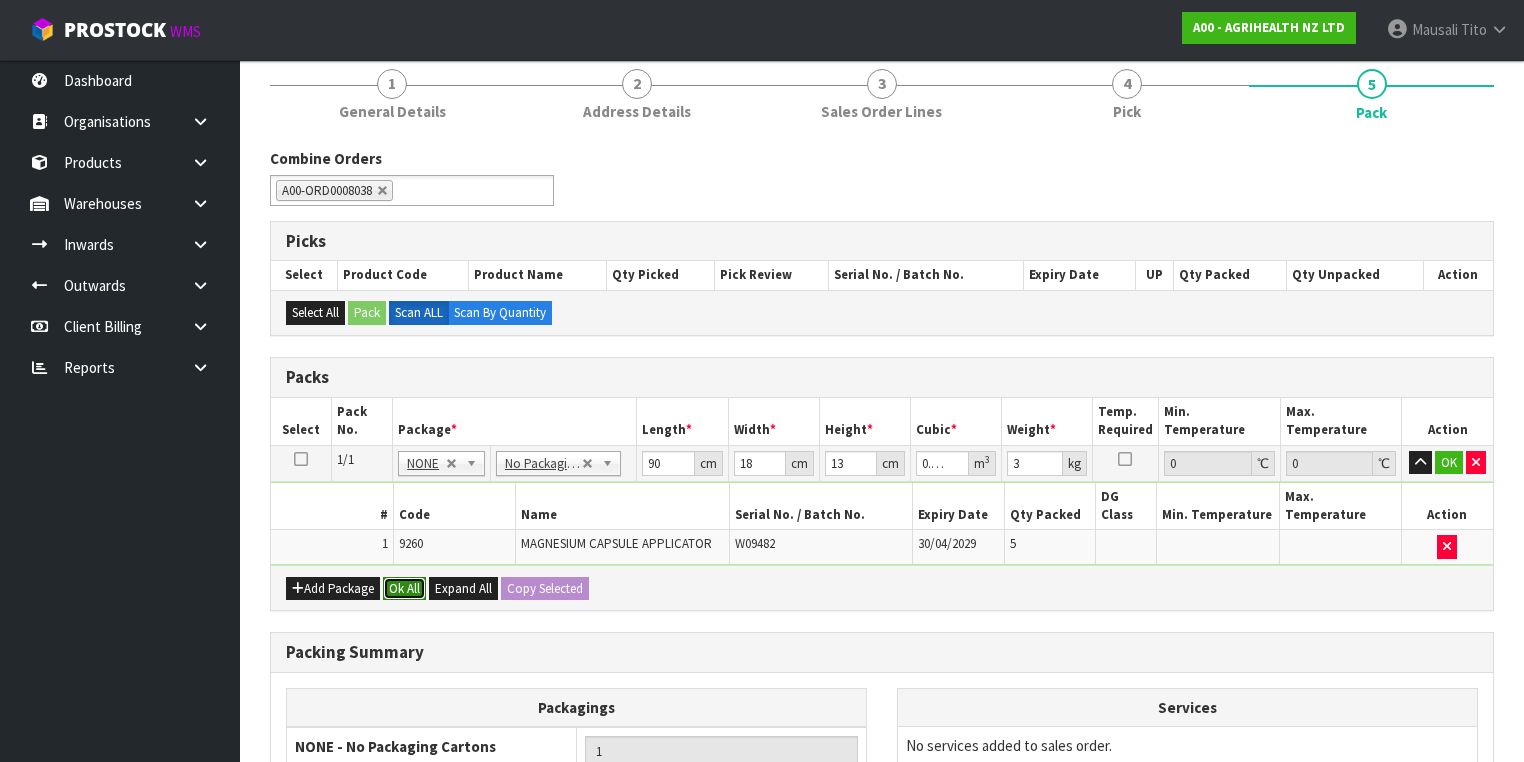 click on "Ok All" at bounding box center (404, 589) 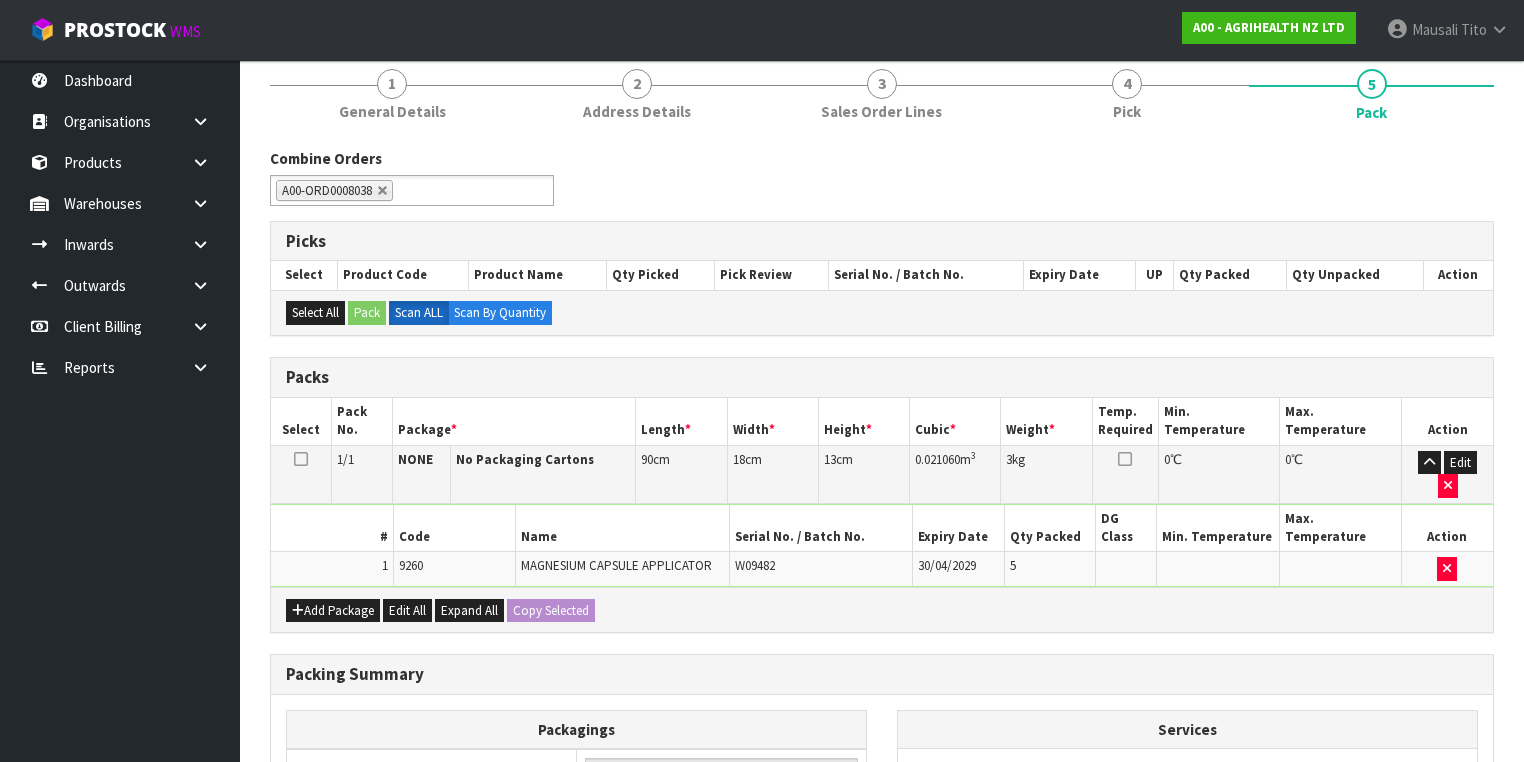 scroll, scrollTop: 440, scrollLeft: 0, axis: vertical 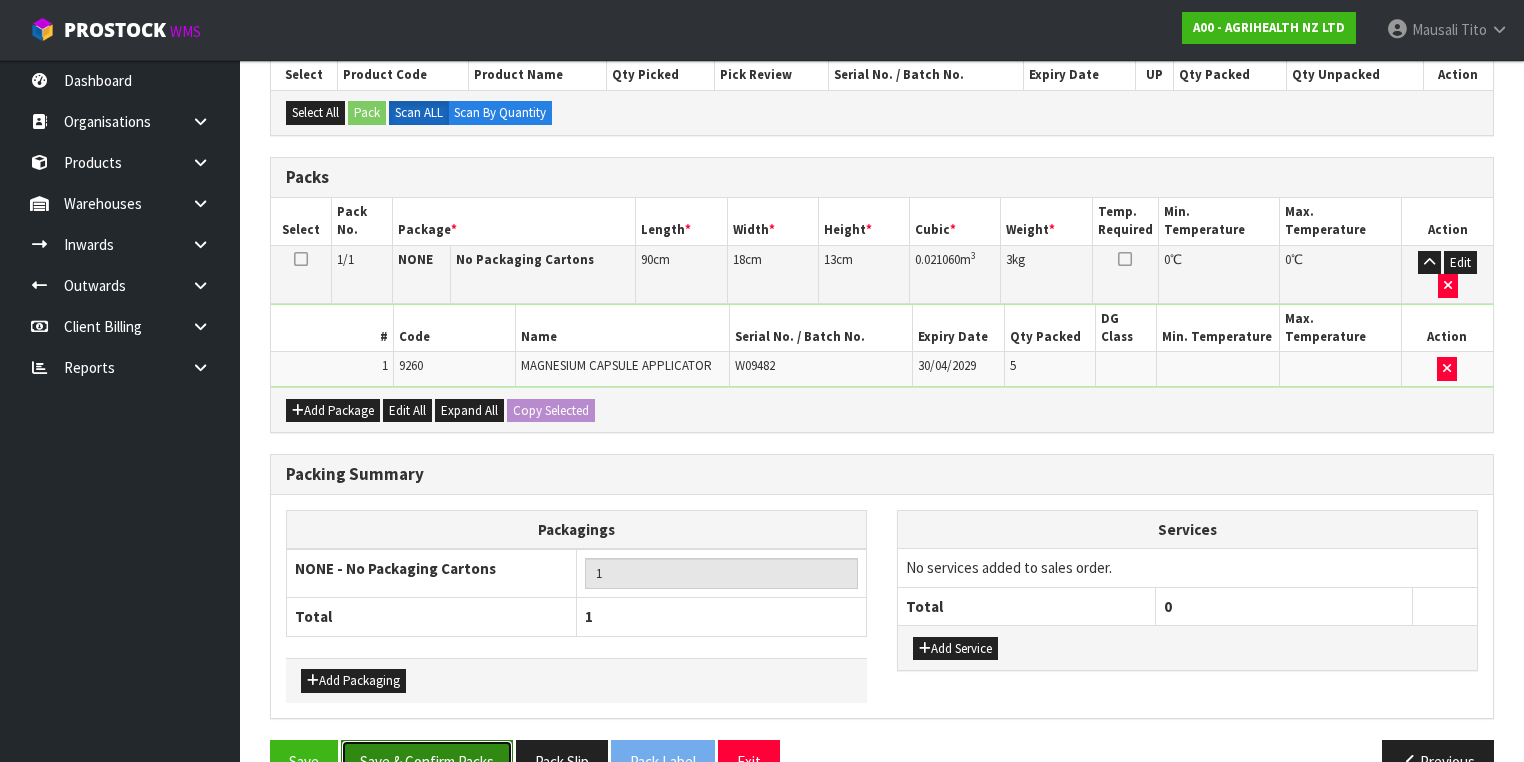 click on "Save & Confirm Packs" at bounding box center [427, 761] 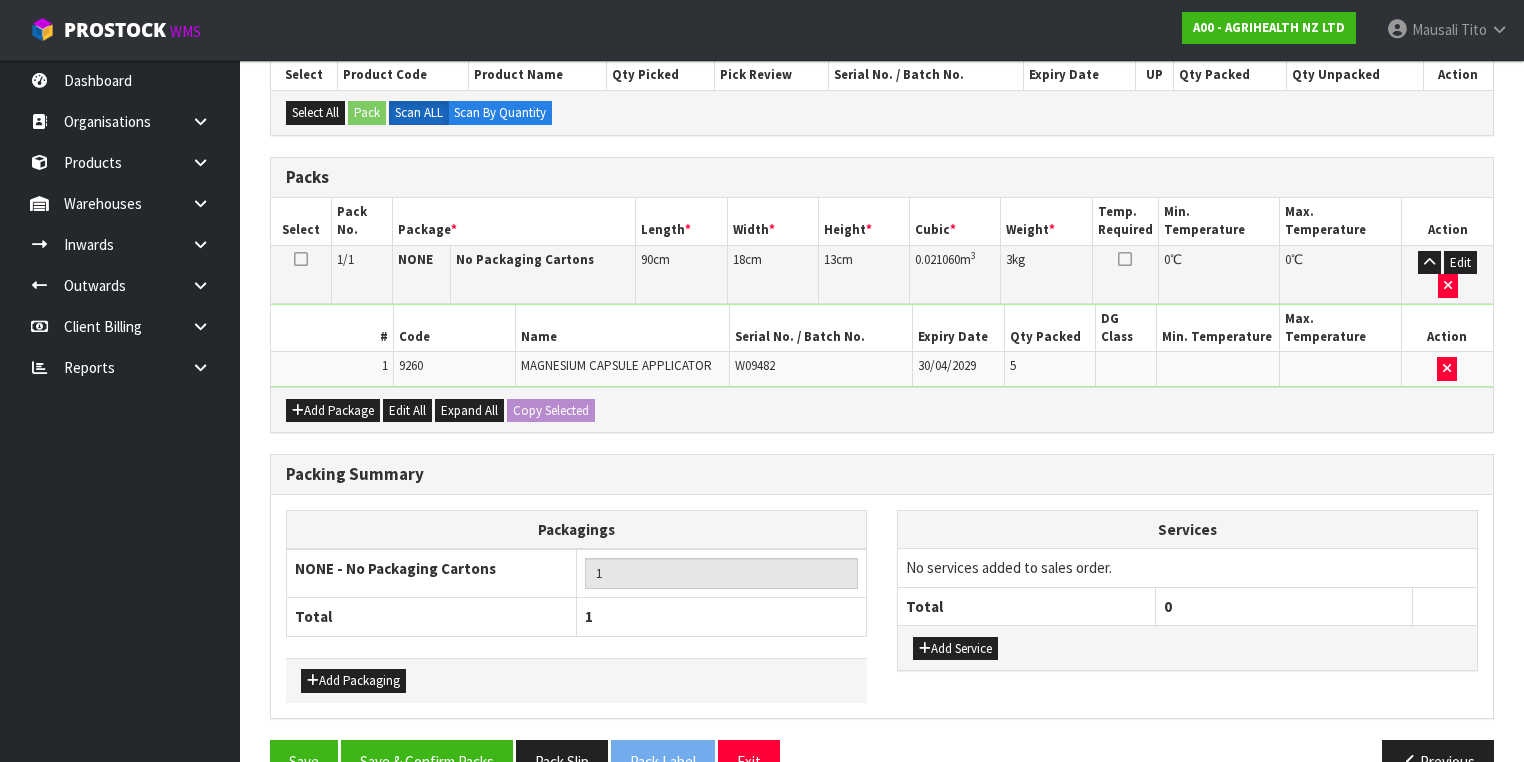 scroll, scrollTop: 0, scrollLeft: 0, axis: both 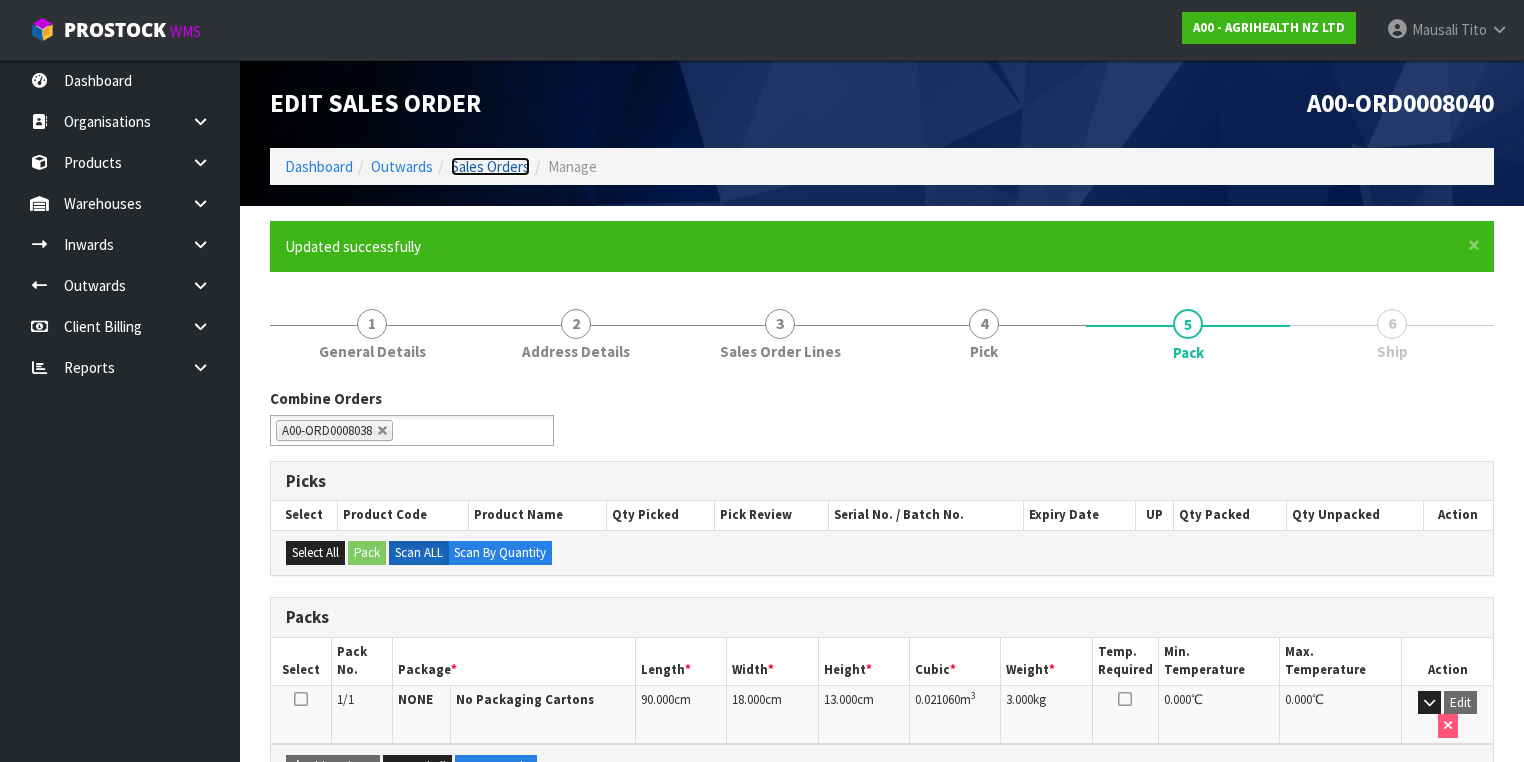 click on "Sales Orders" at bounding box center [490, 166] 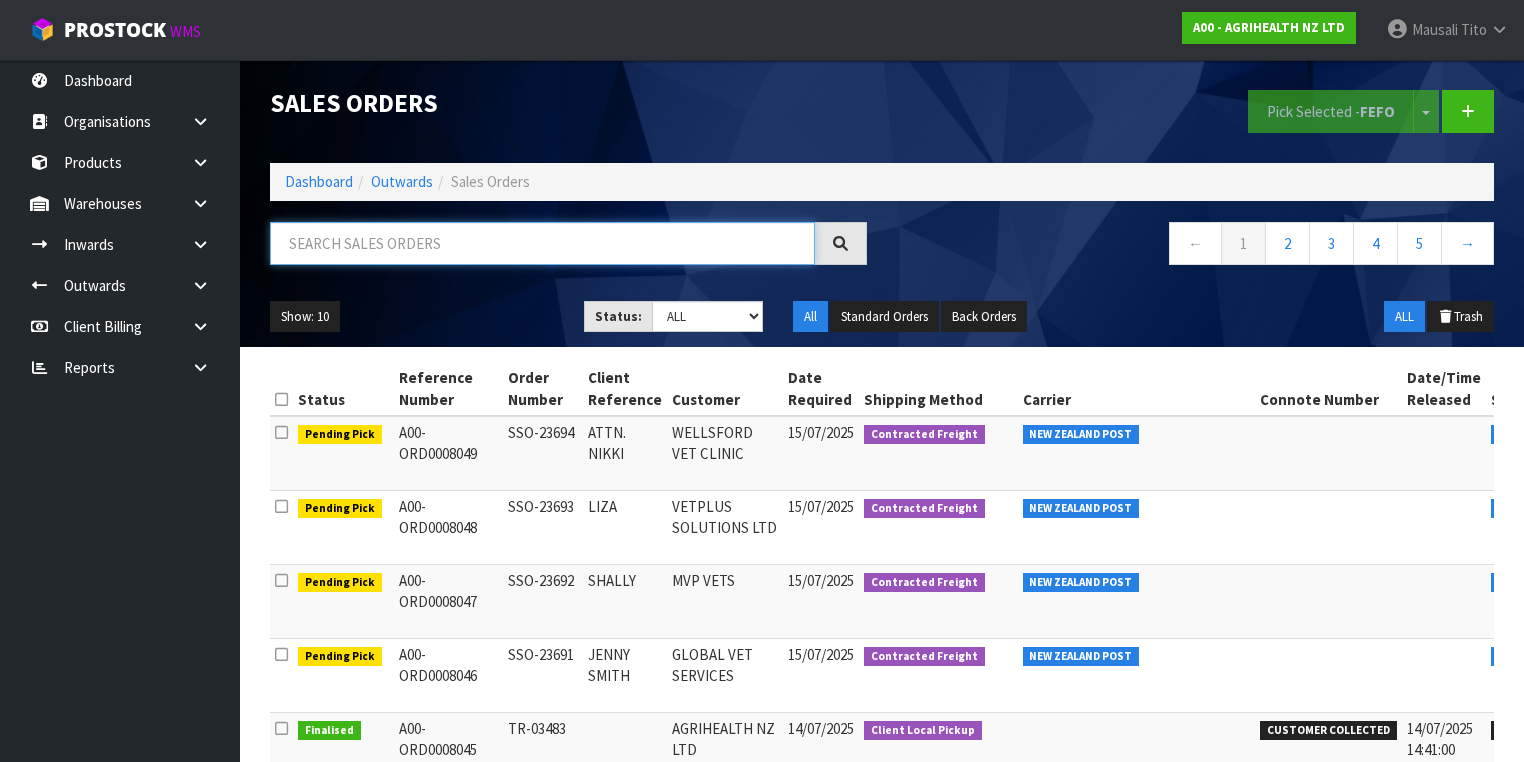 click at bounding box center [542, 243] 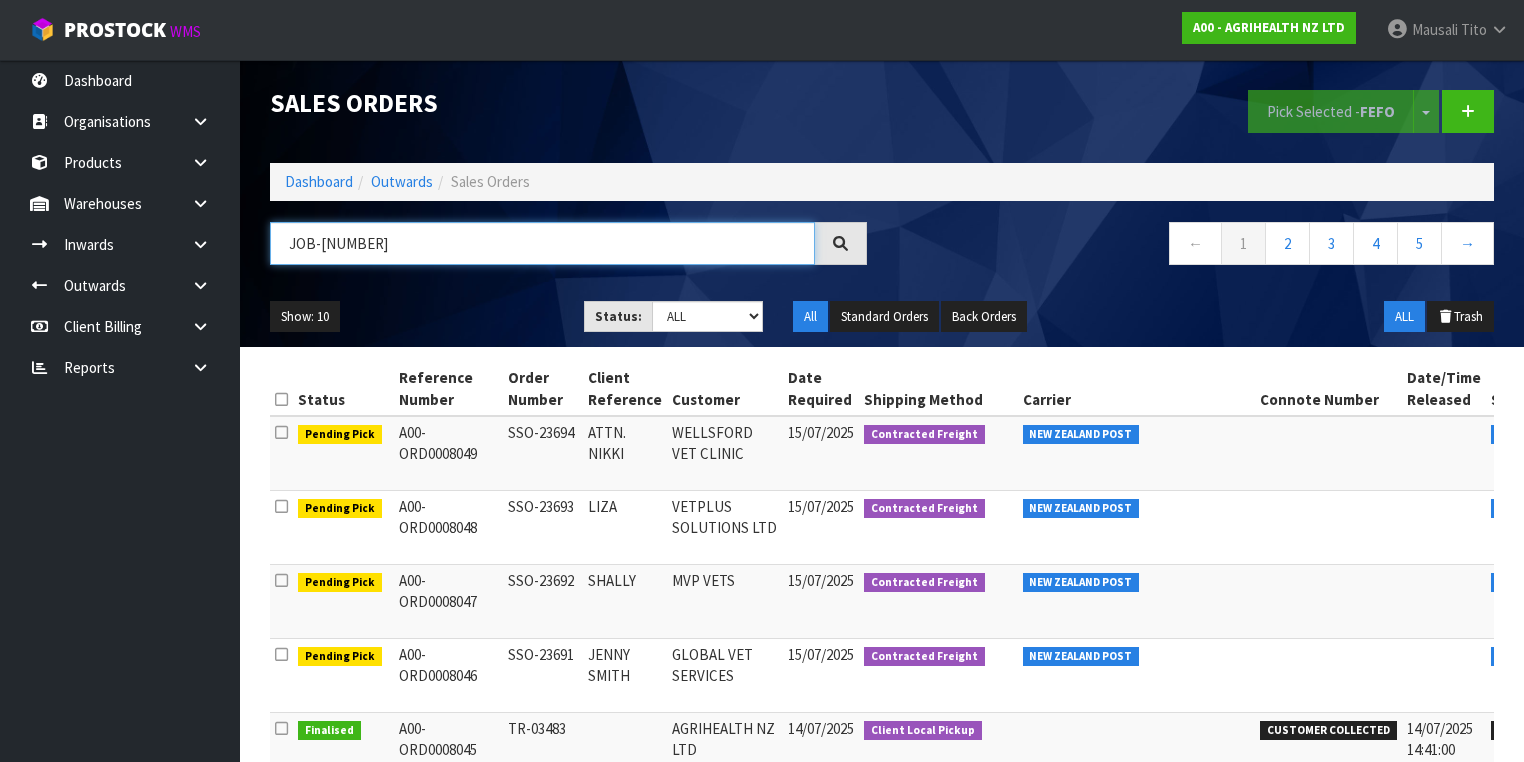 type on "JOB-0402524" 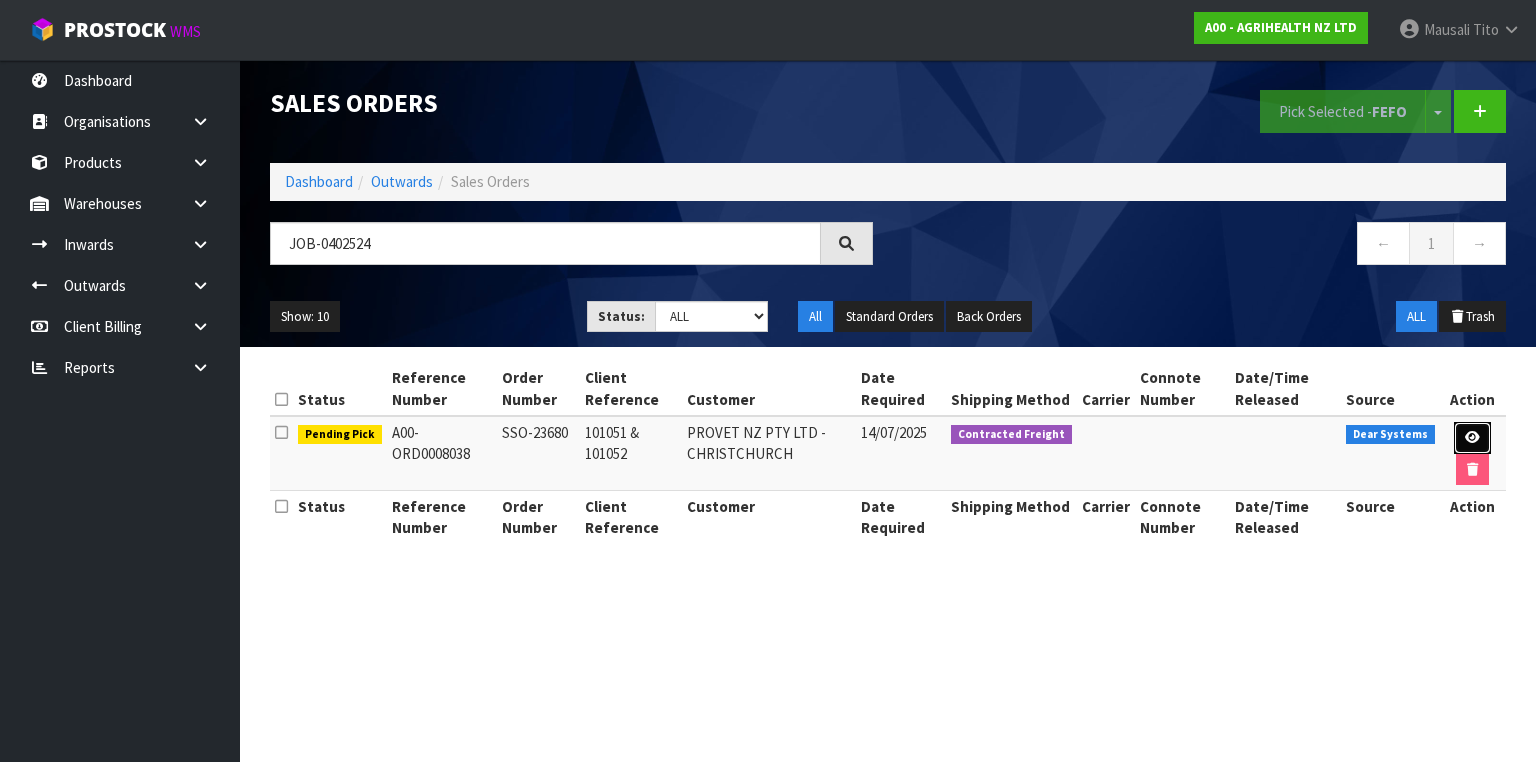 click at bounding box center [1472, 438] 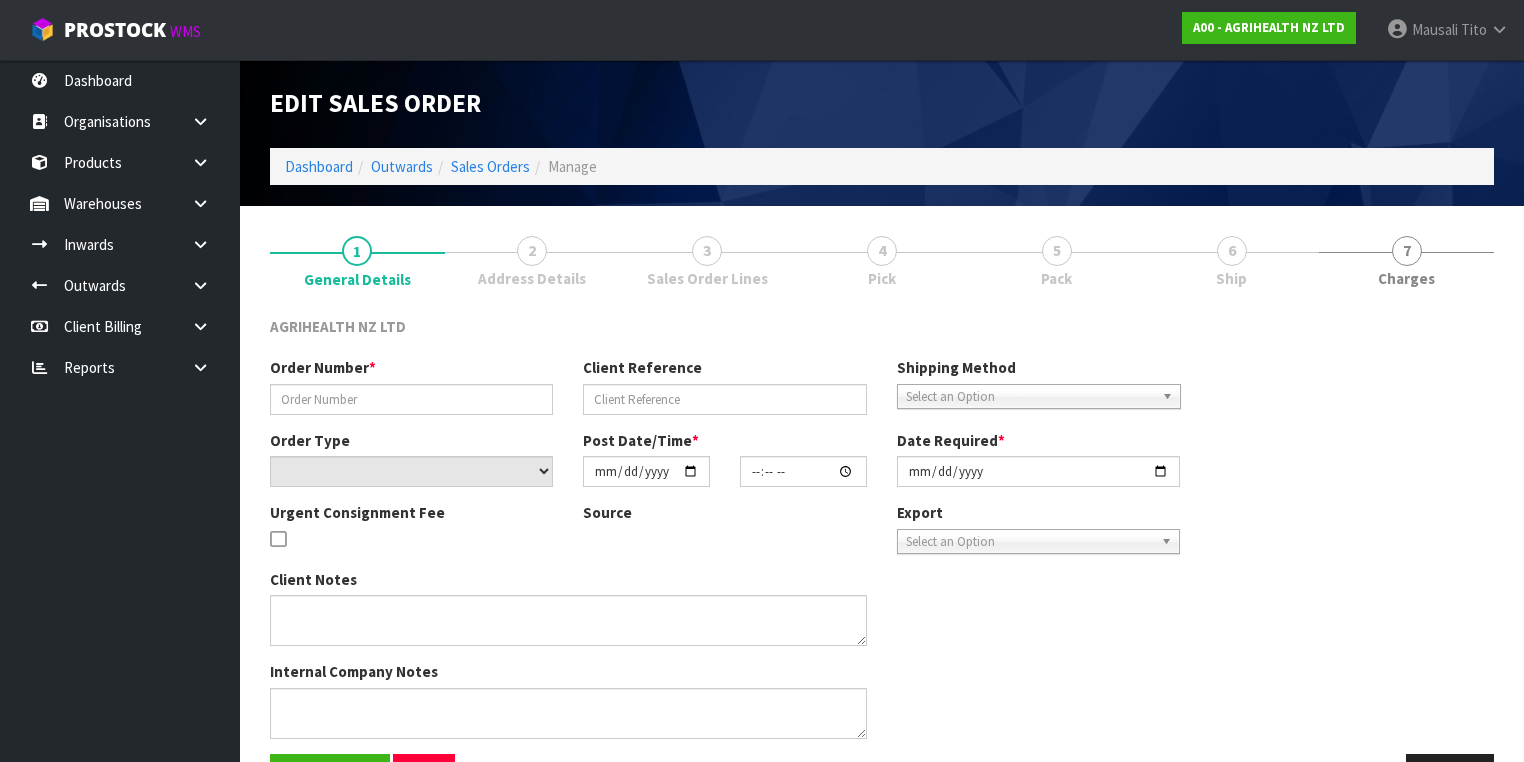 type on "SSO-23680" 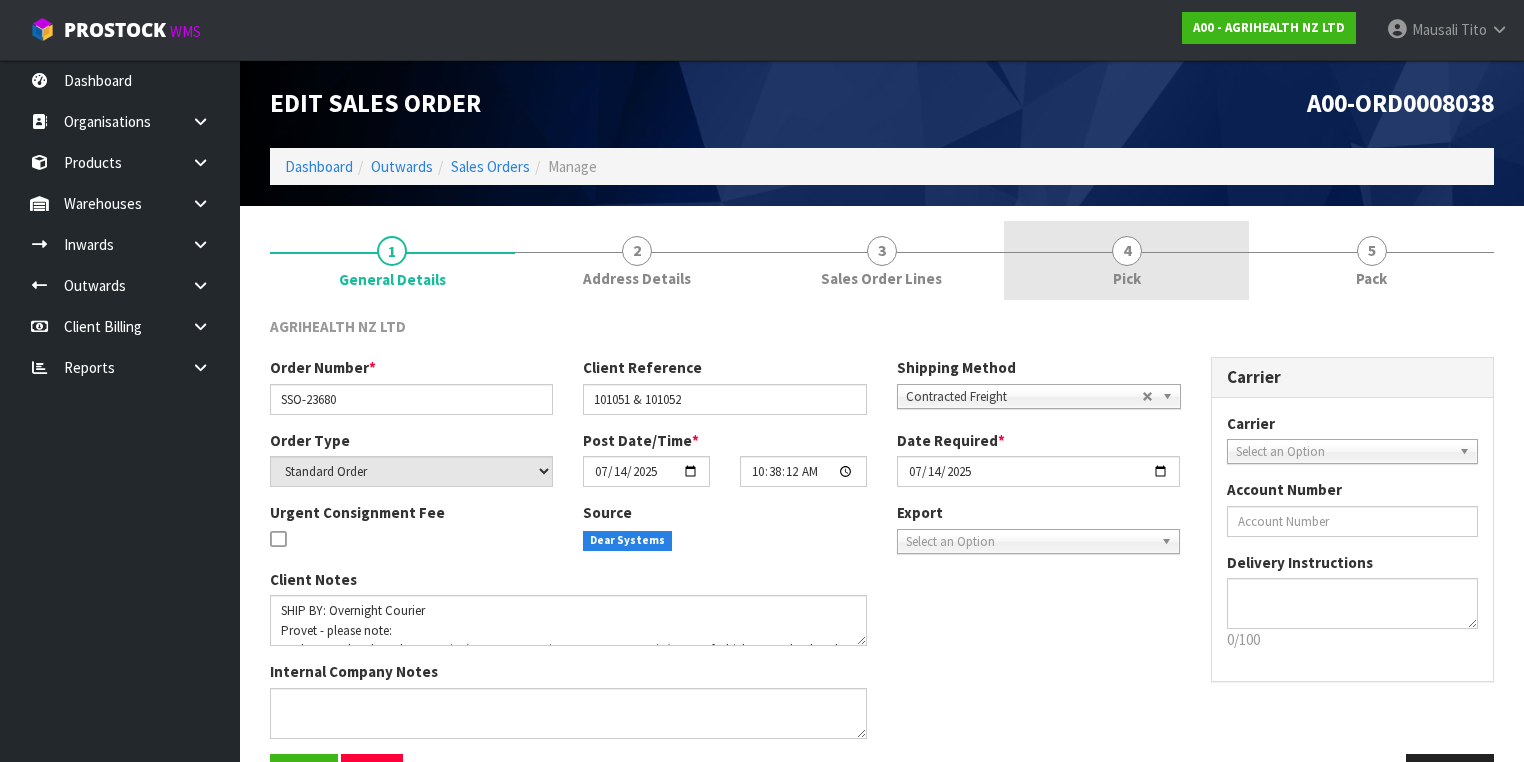 click on "4
Pick" at bounding box center [1126, 260] 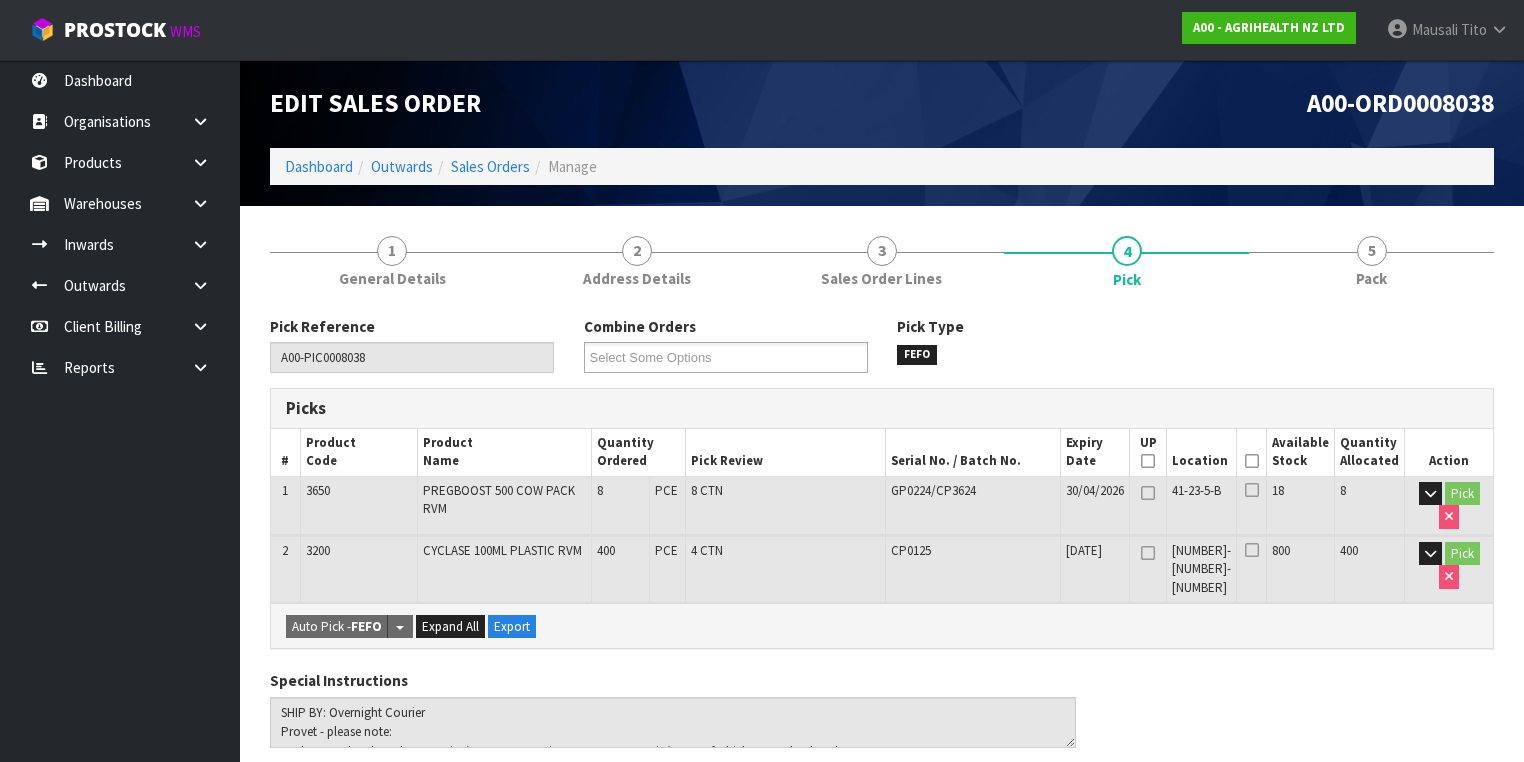 click at bounding box center (1252, 461) 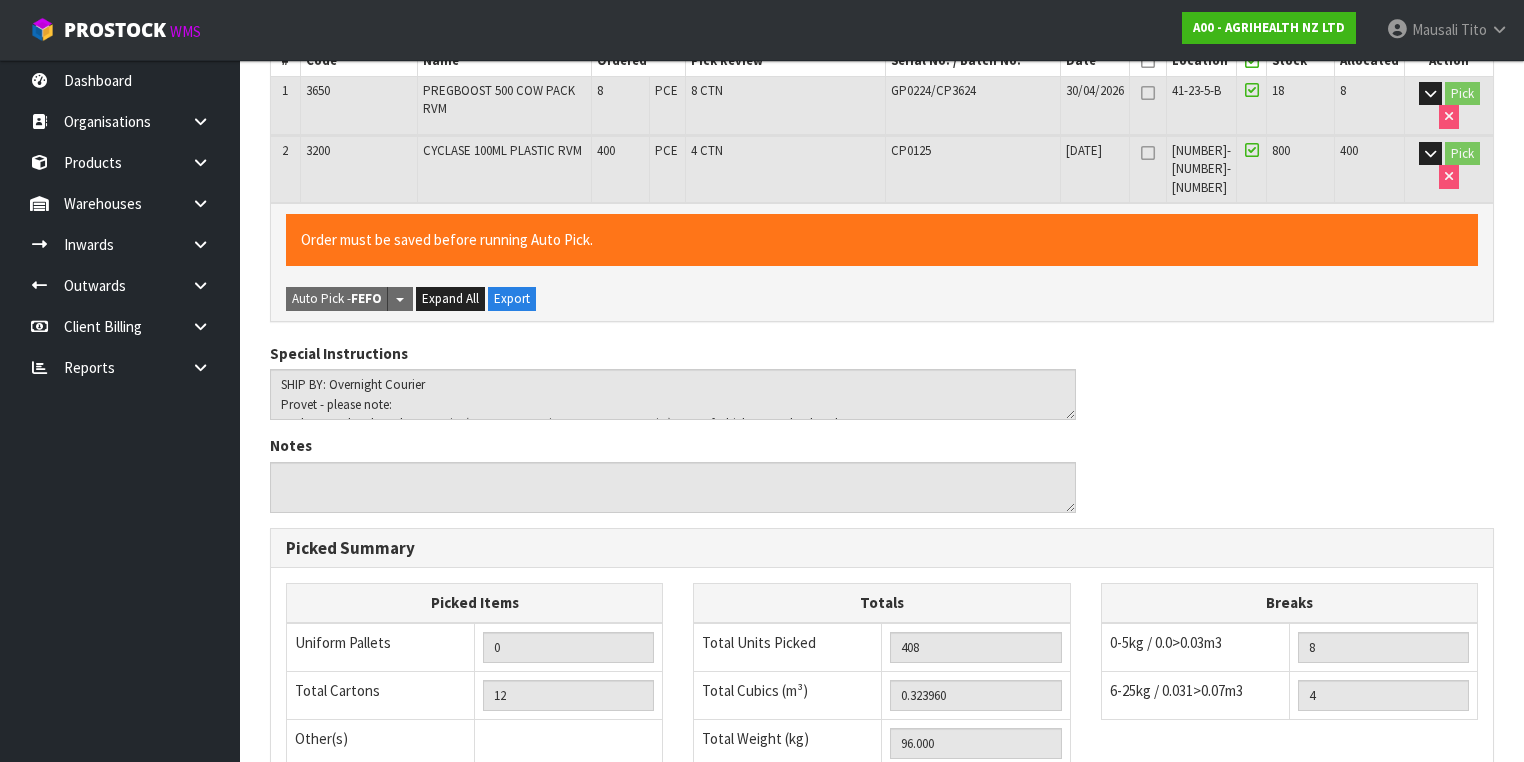 scroll, scrollTop: 700, scrollLeft: 0, axis: vertical 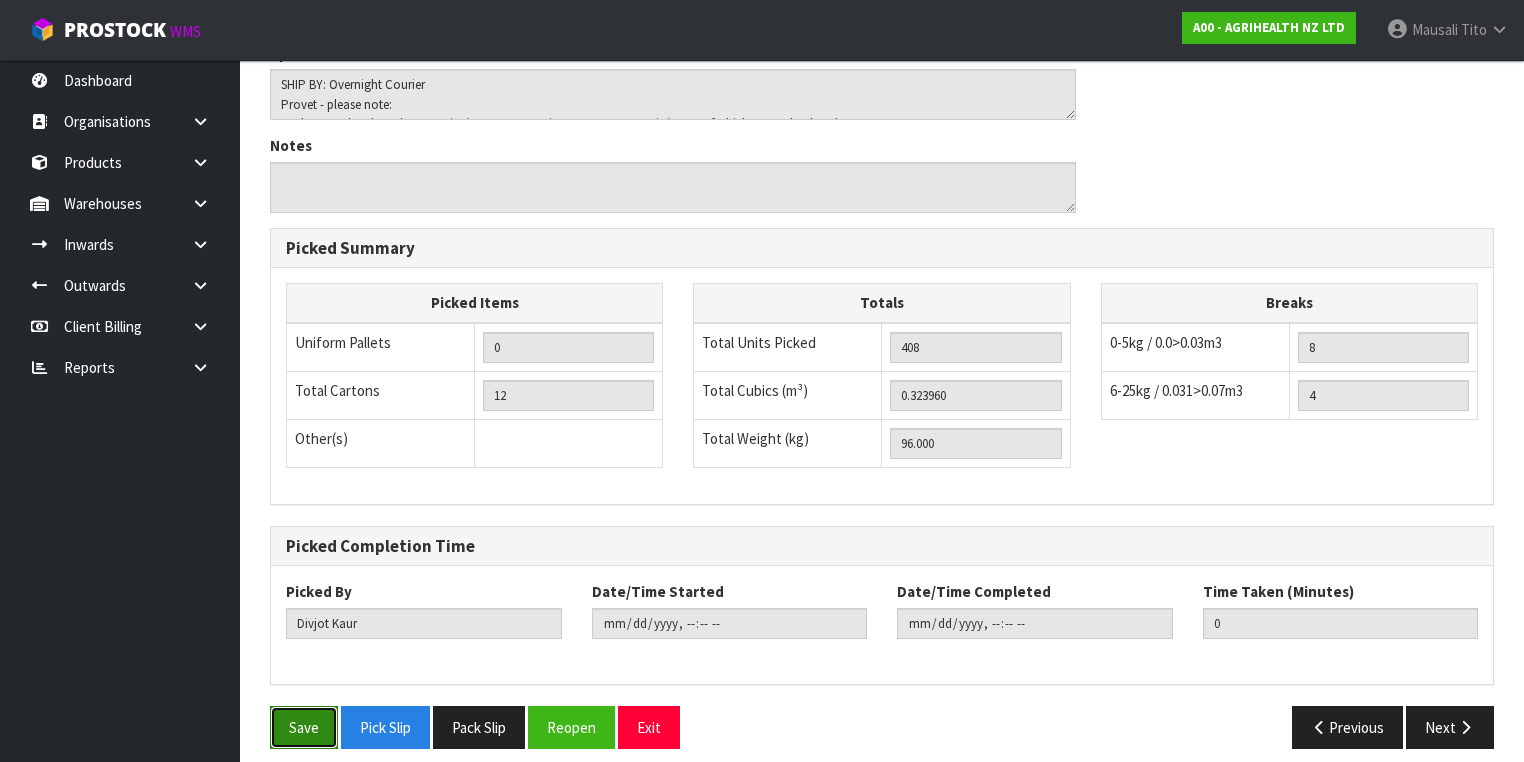 click on "Save" at bounding box center (304, 727) 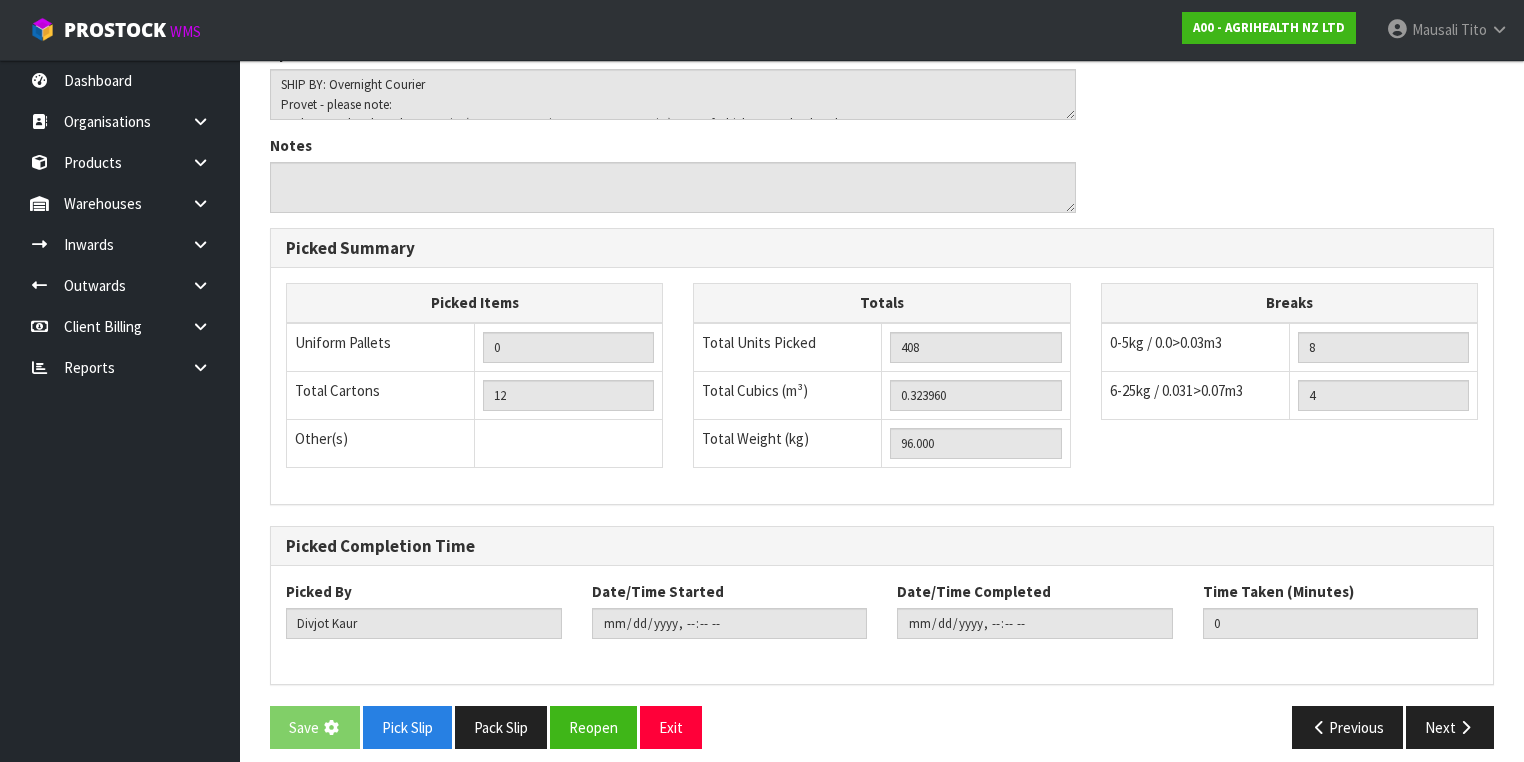 scroll, scrollTop: 0, scrollLeft: 0, axis: both 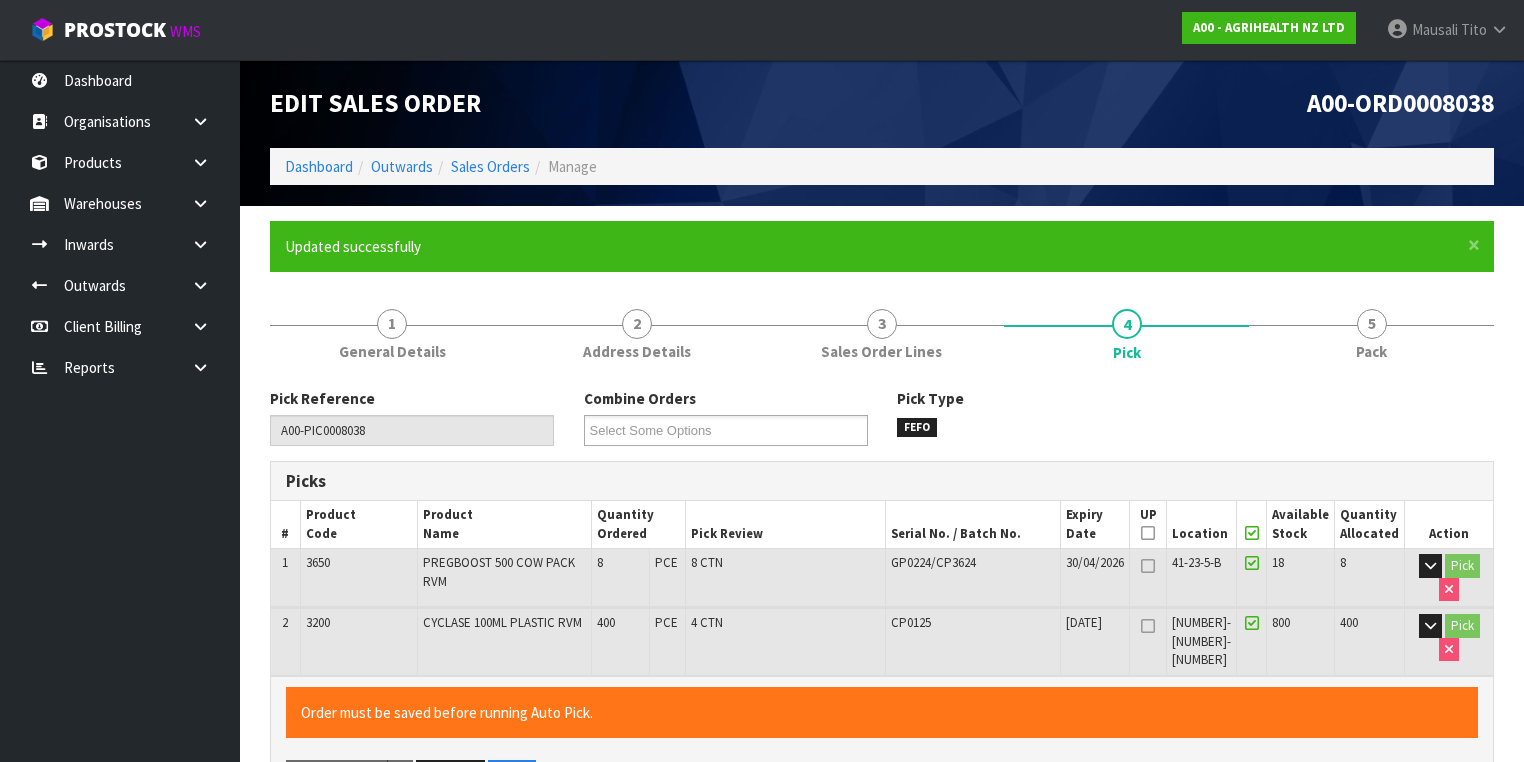 type on "Mausali Tito" 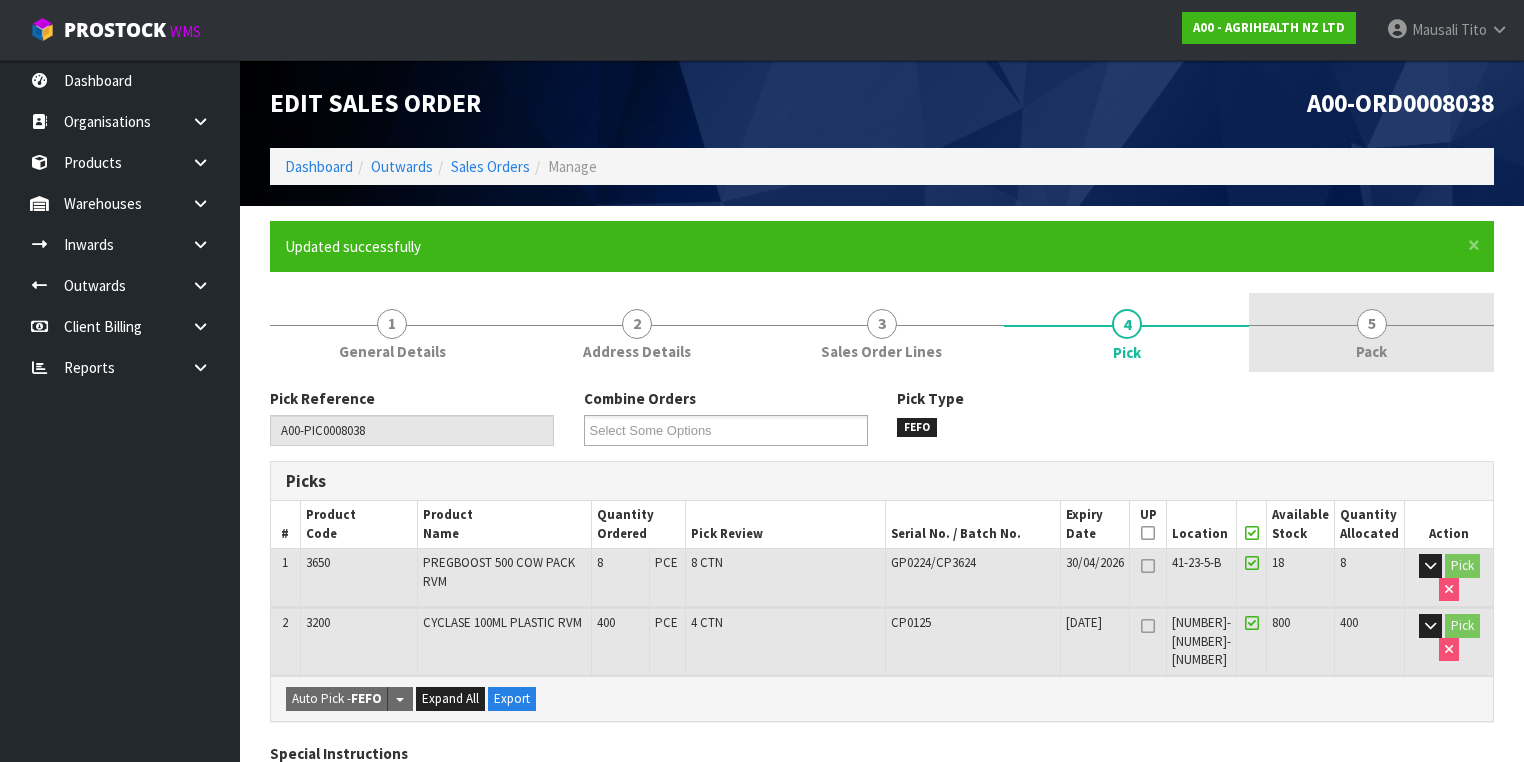 click on "Pack" at bounding box center [1371, 351] 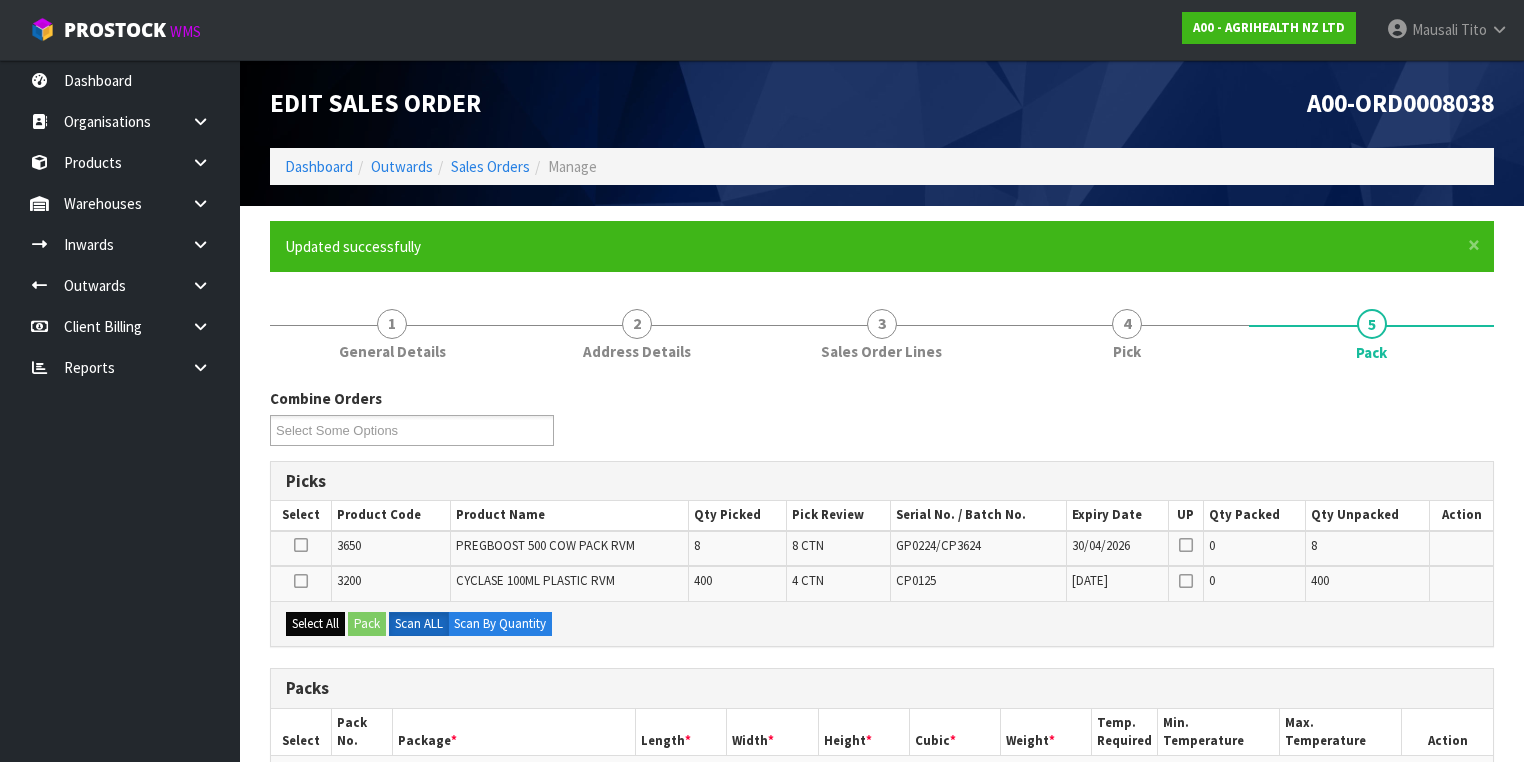 scroll, scrollTop: 240, scrollLeft: 0, axis: vertical 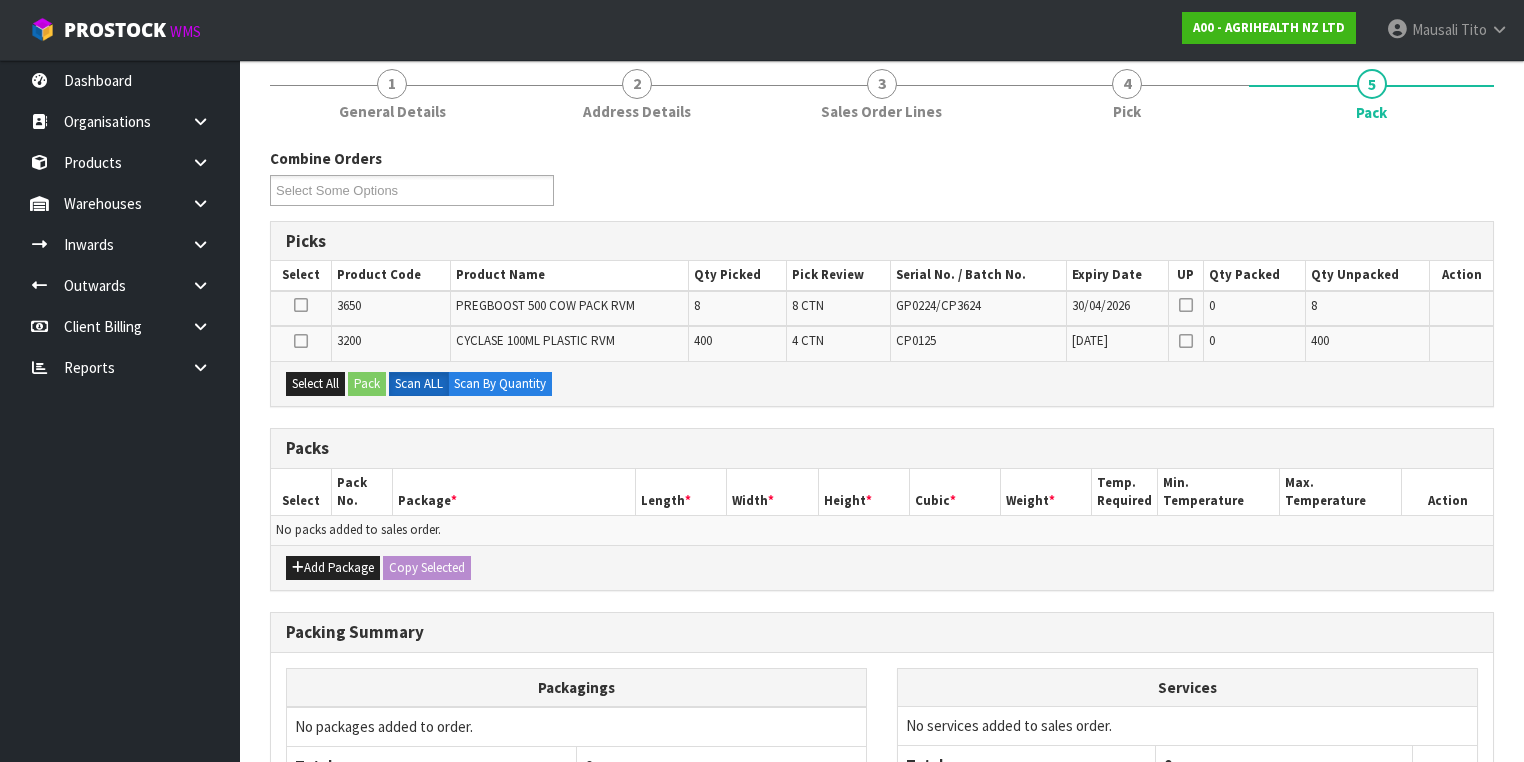 click at bounding box center (301, 341) 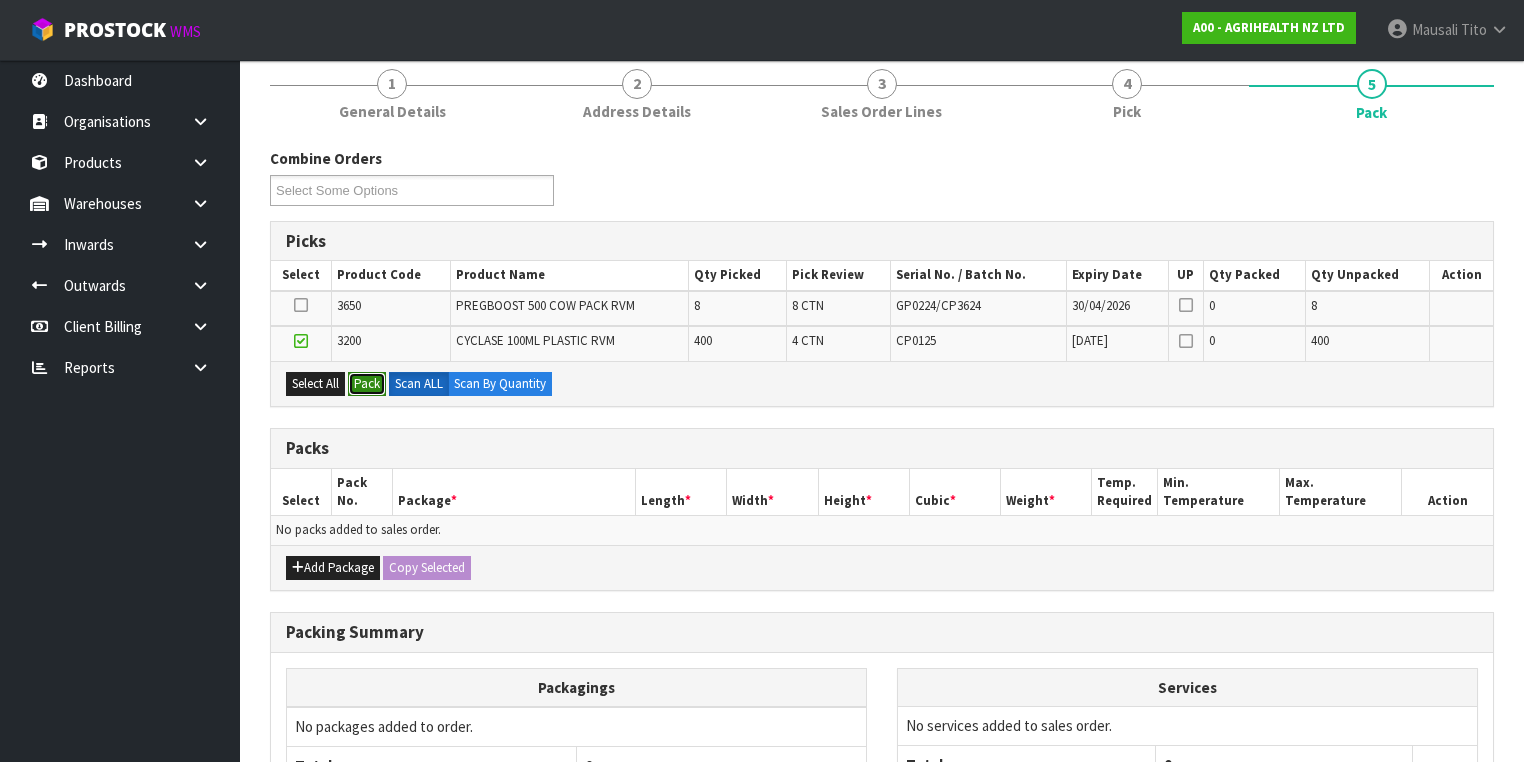 click on "Pack" at bounding box center (367, 384) 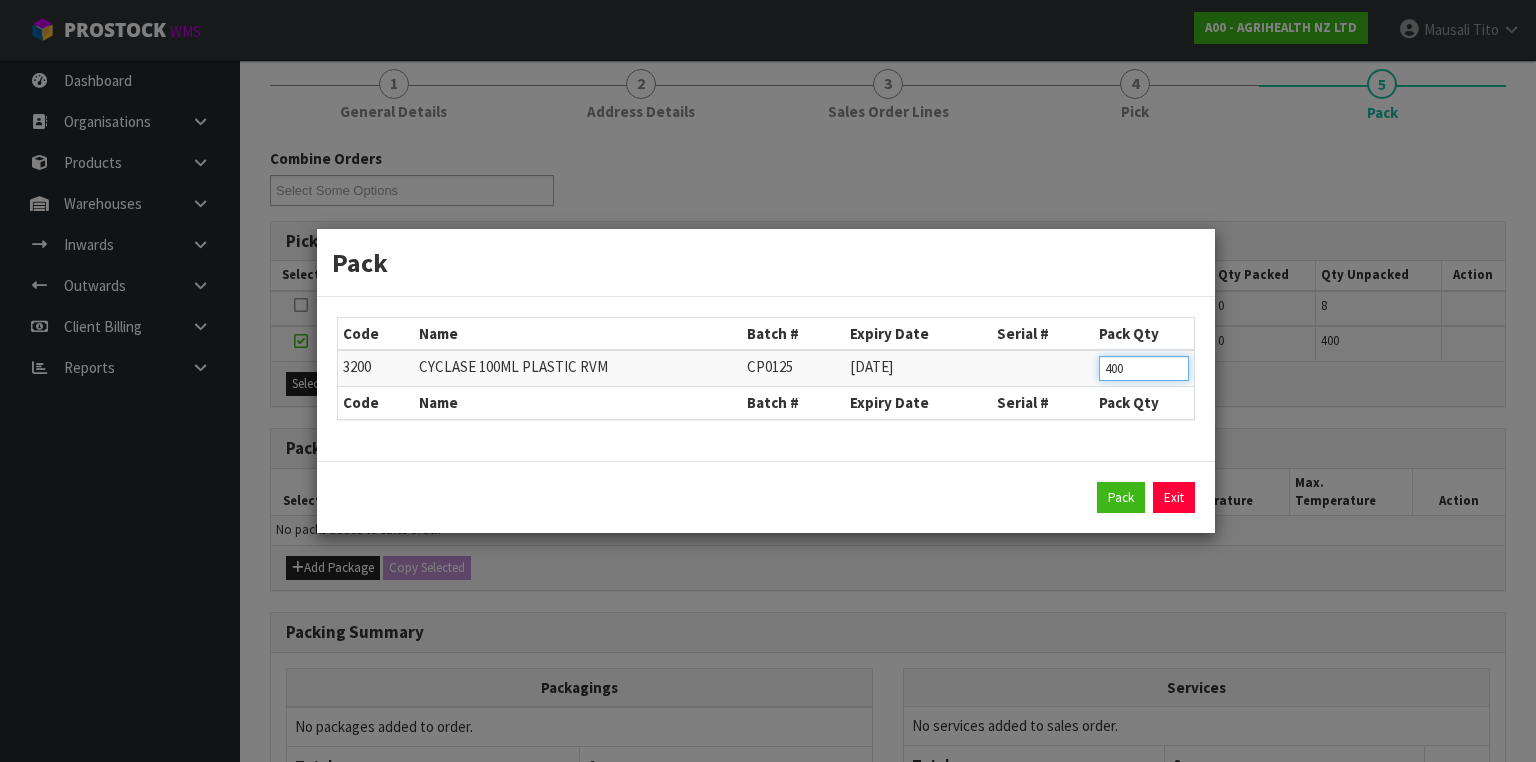 drag, startPoint x: 1136, startPoint y: 369, endPoint x: 1079, endPoint y: 372, distance: 57.07889 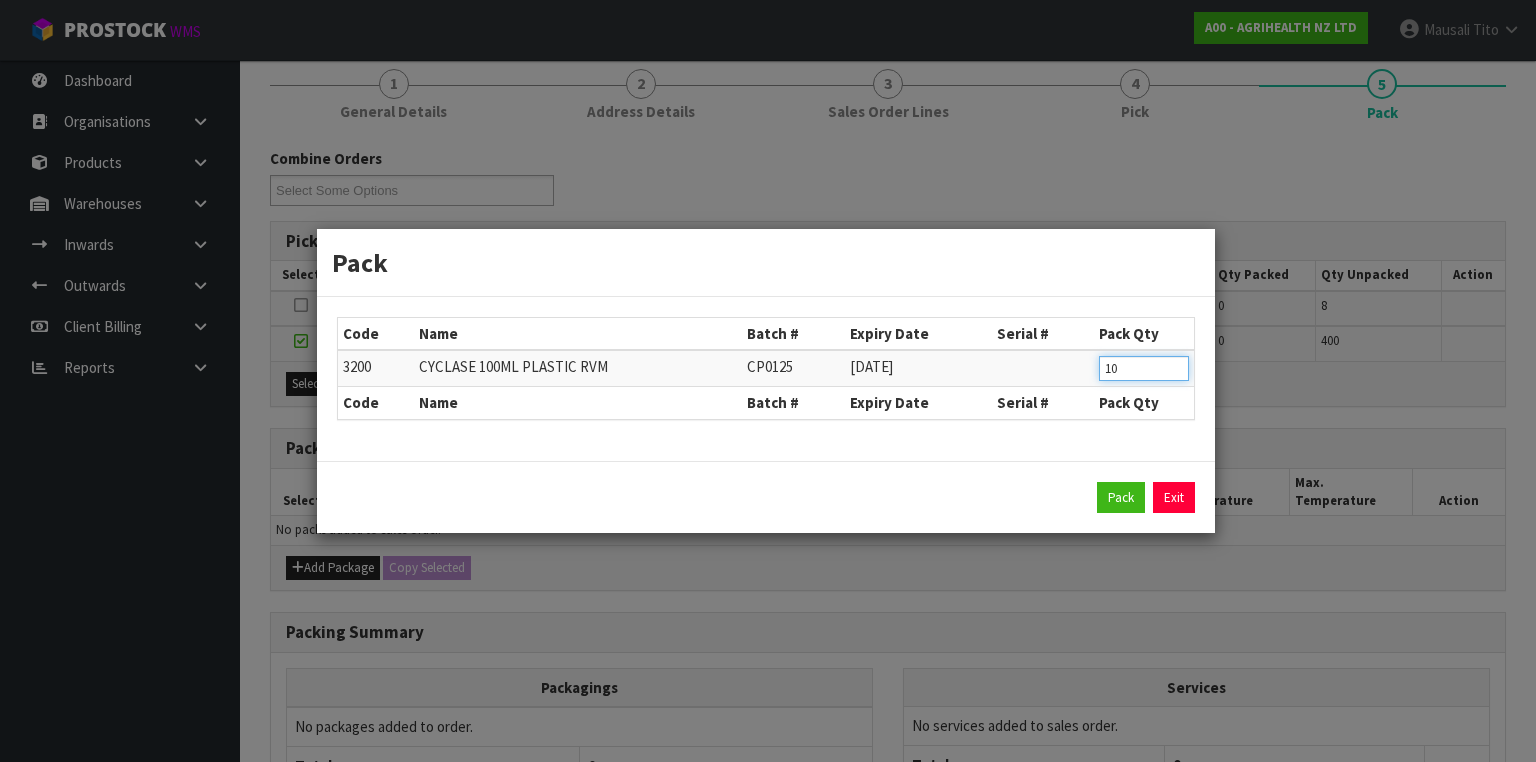 type on "100" 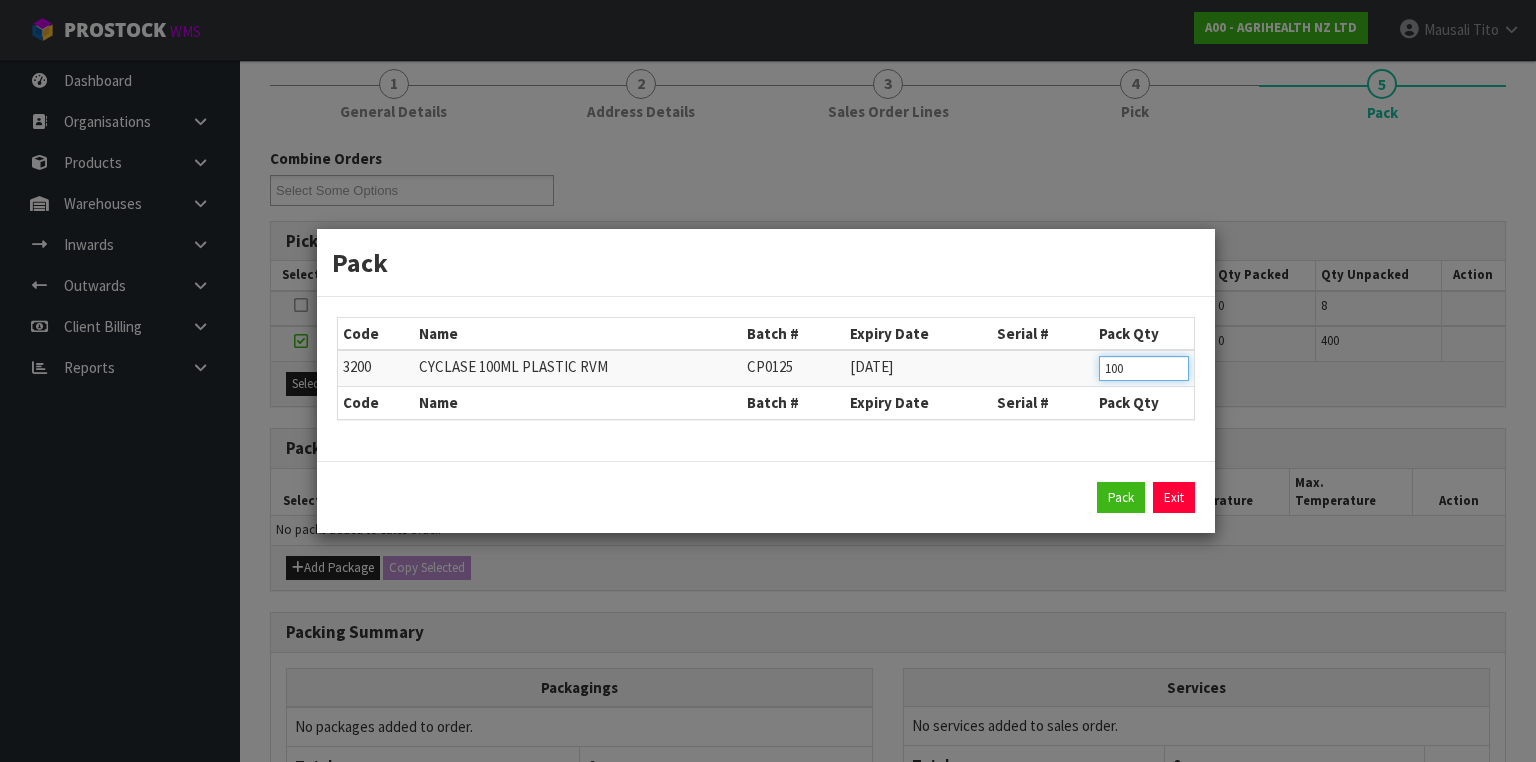 click on "Pack" at bounding box center [1121, 498] 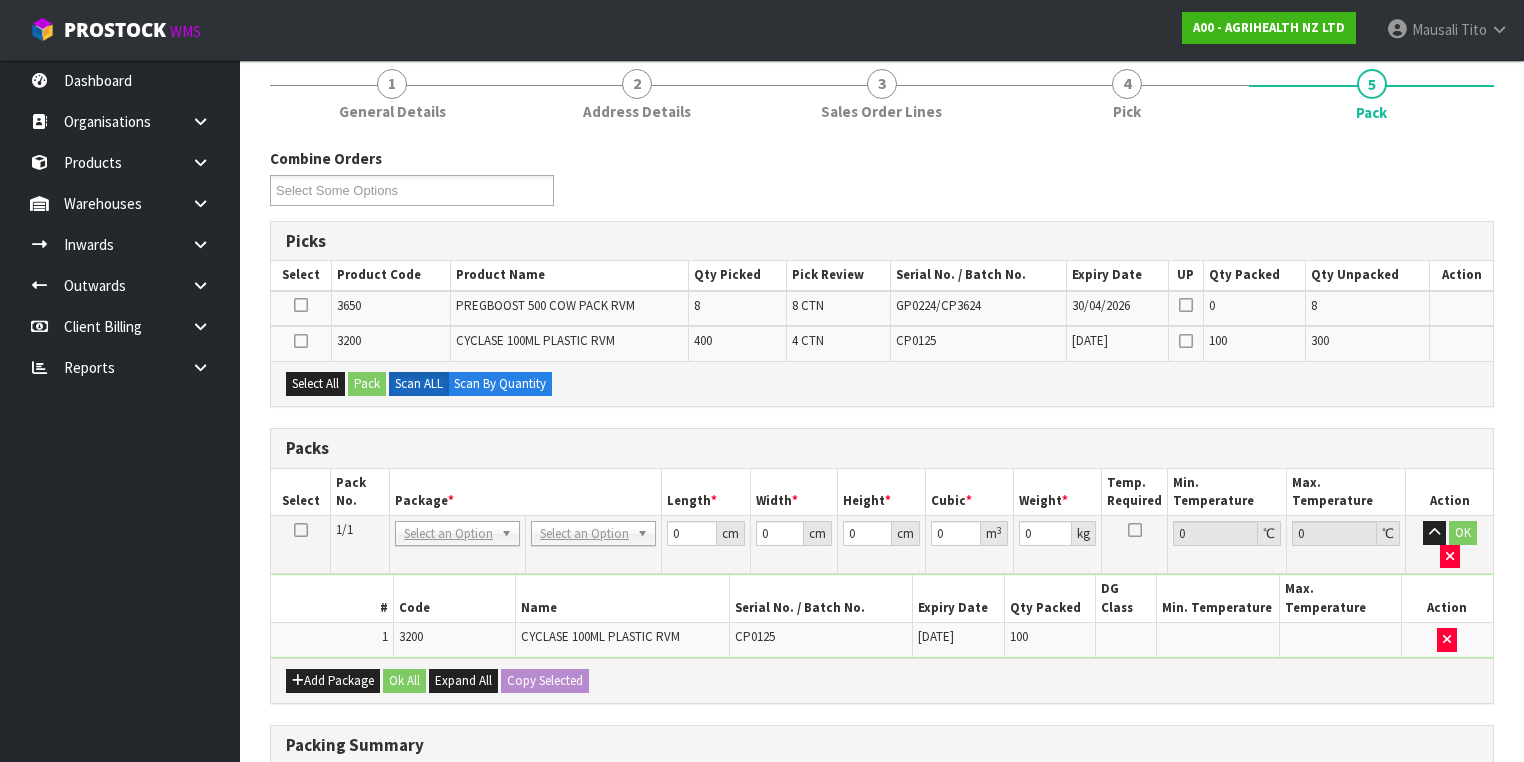 click at bounding box center [301, 341] 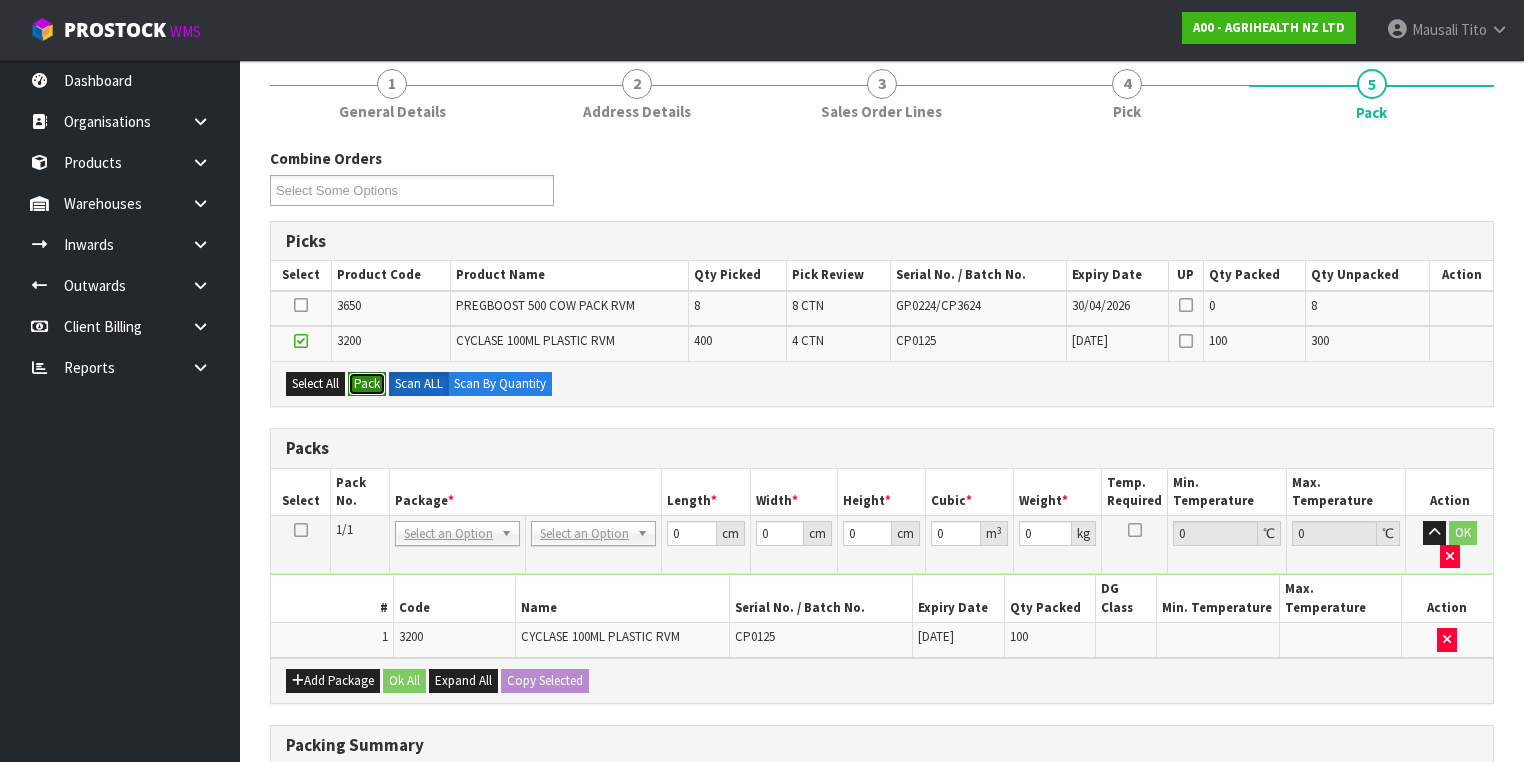 click on "Pack" at bounding box center (367, 384) 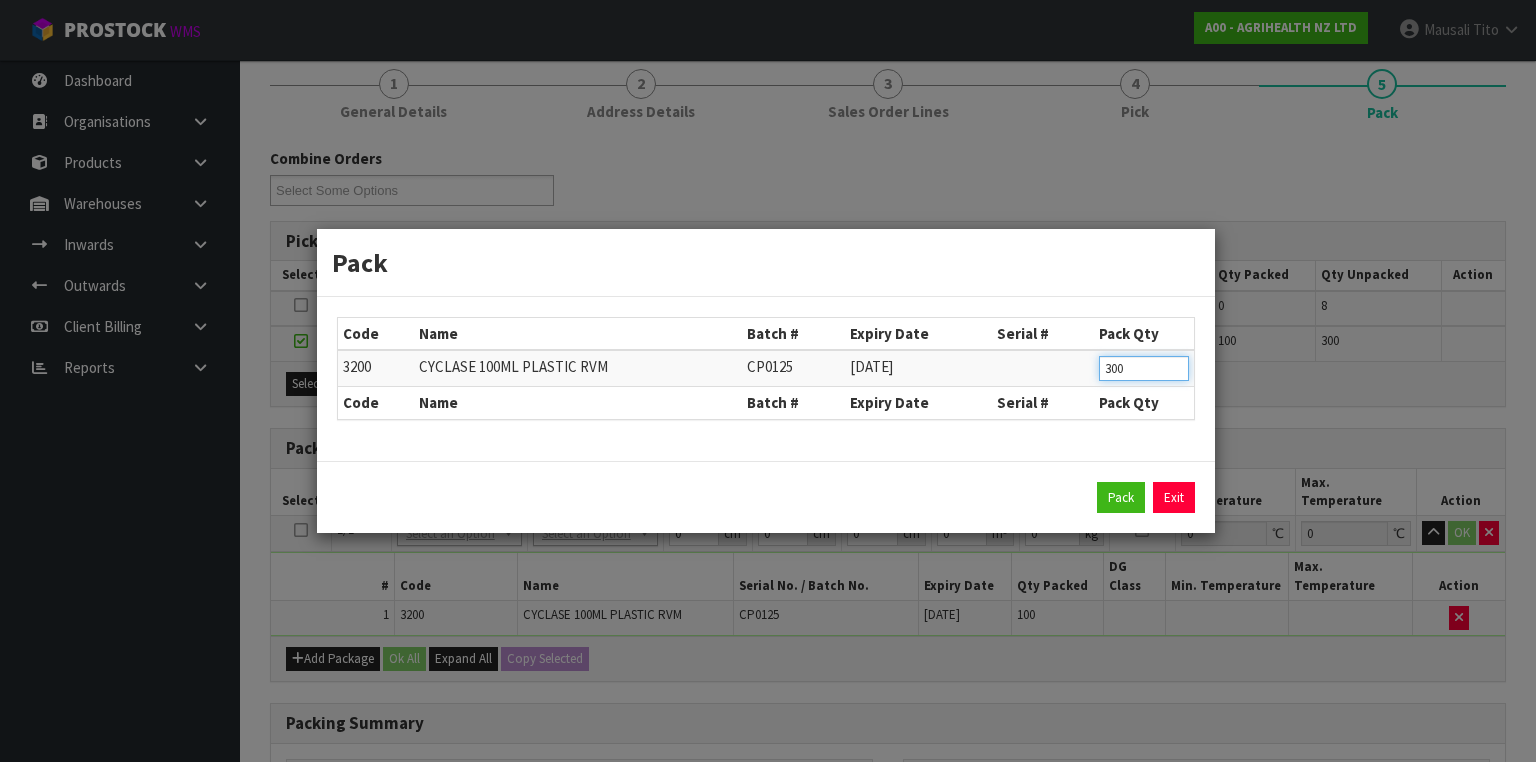 drag, startPoint x: 1133, startPoint y: 374, endPoint x: 1081, endPoint y: 381, distance: 52.46904 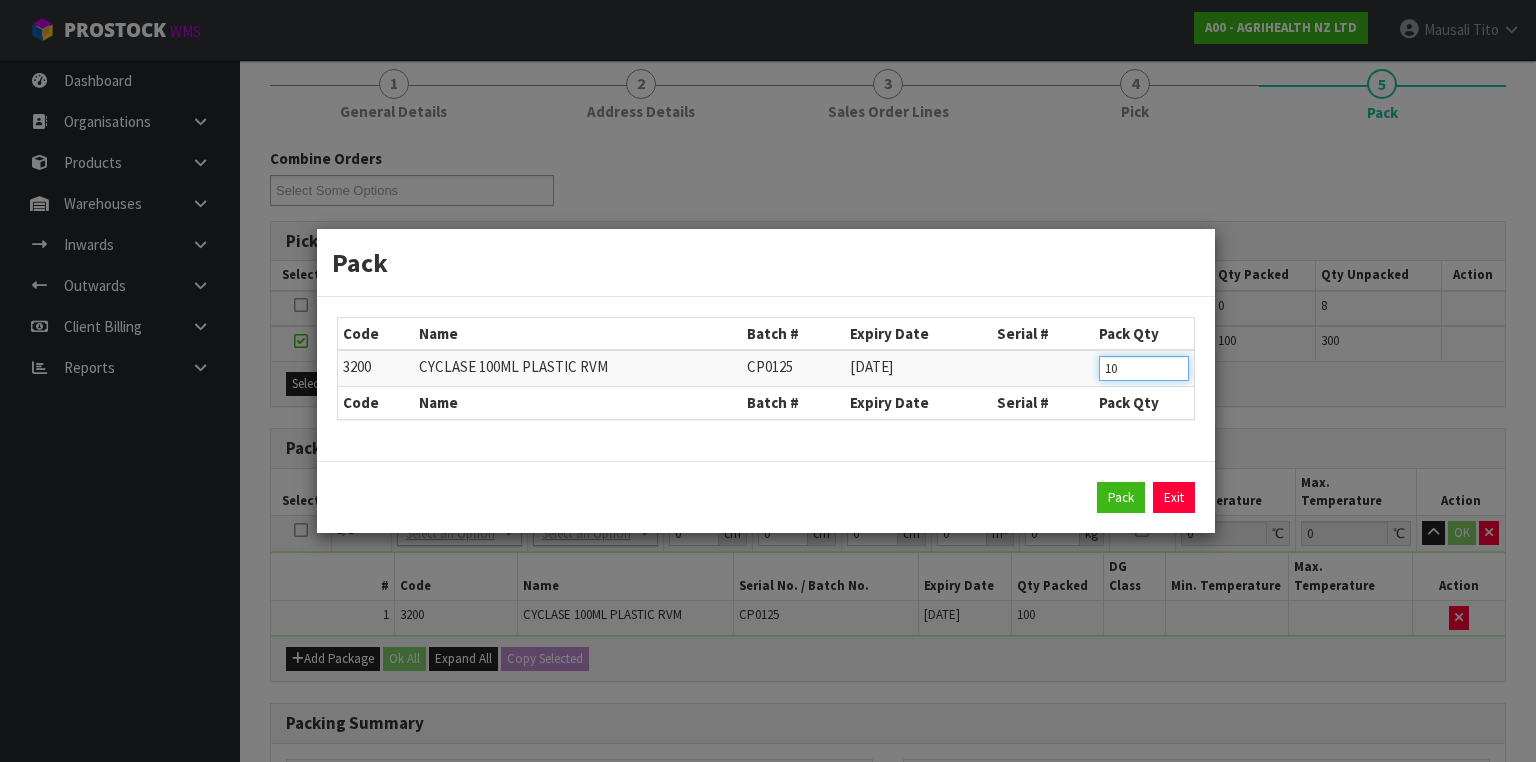 type on "100" 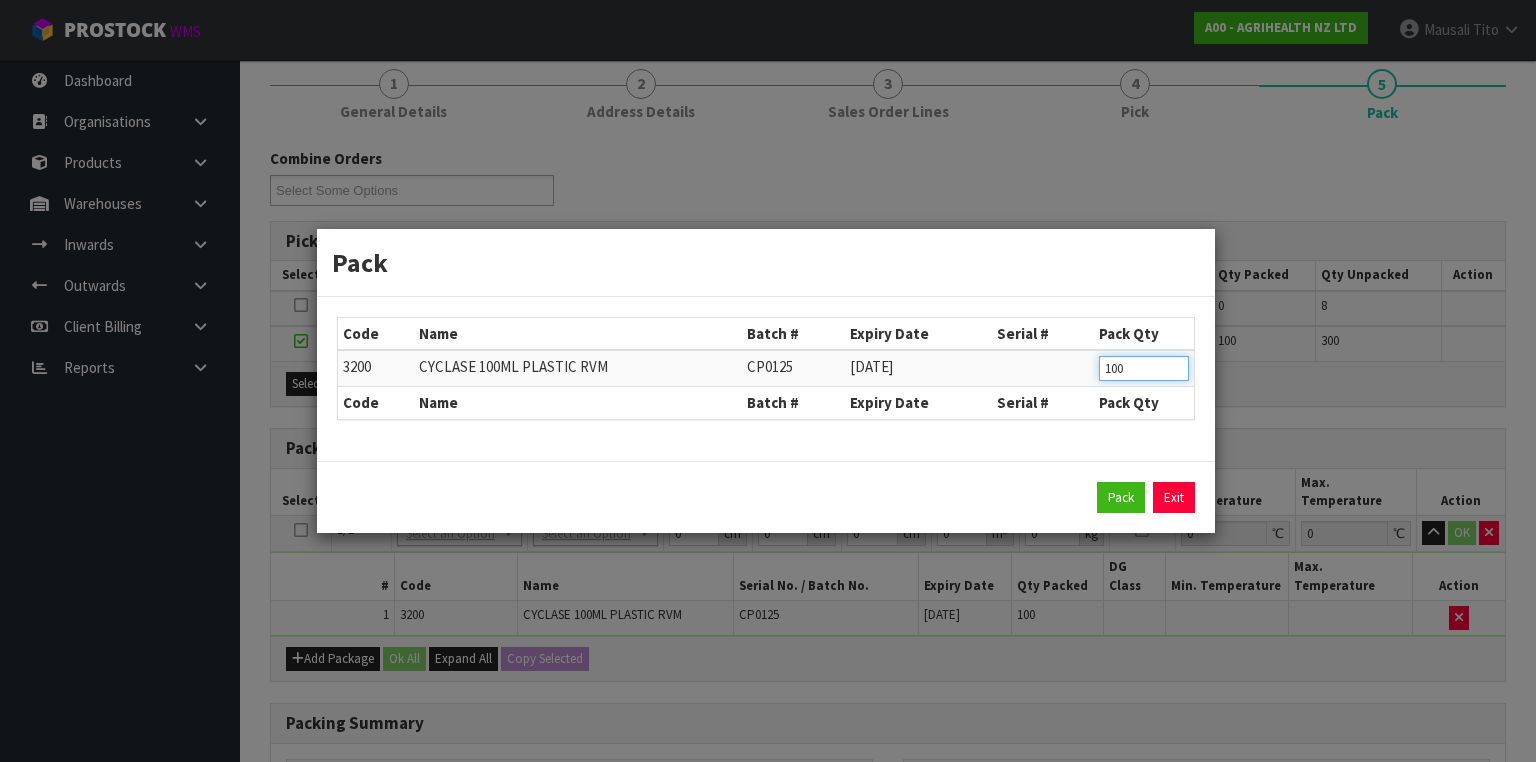 click on "Pack" at bounding box center (1121, 498) 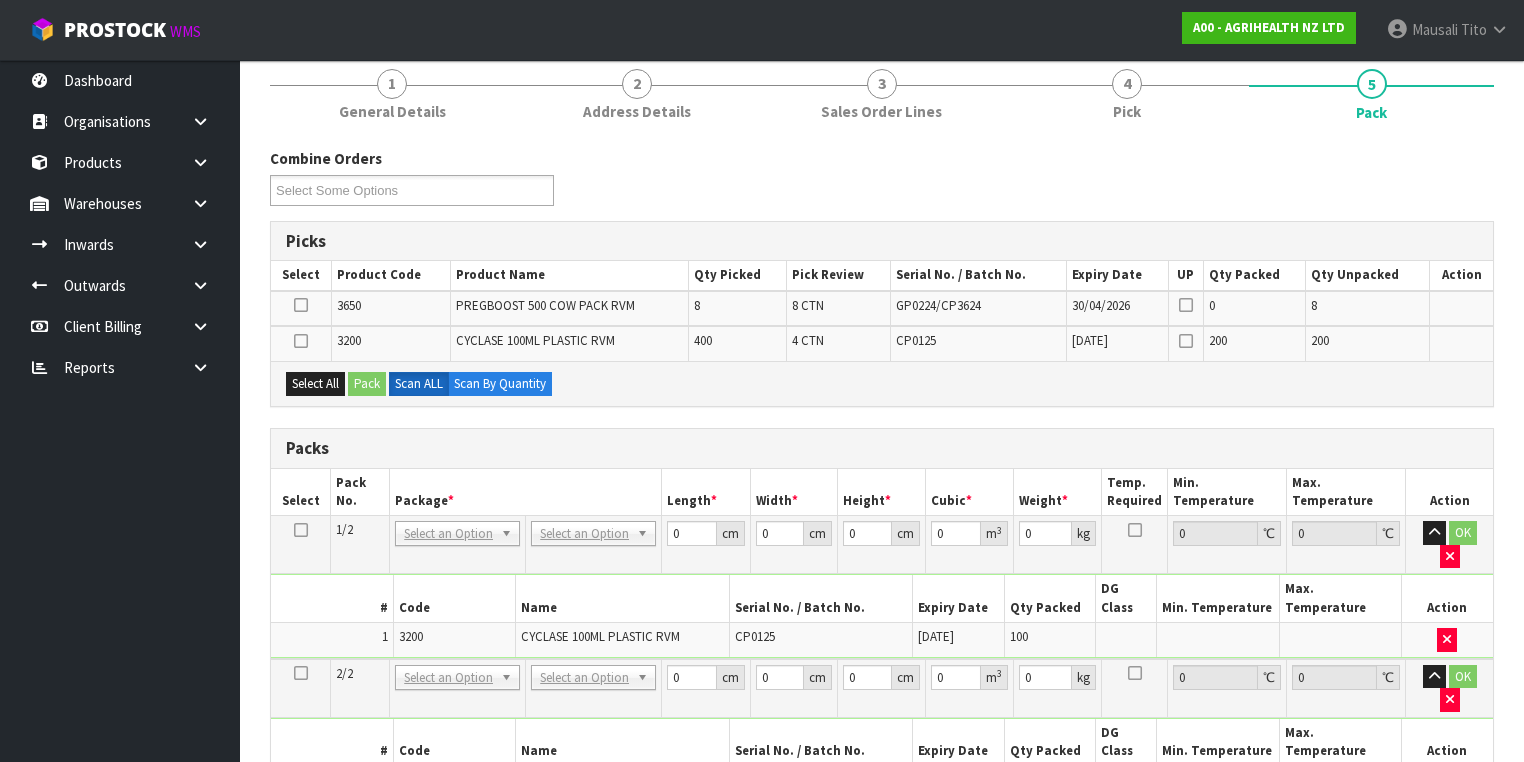 click at bounding box center [301, 341] 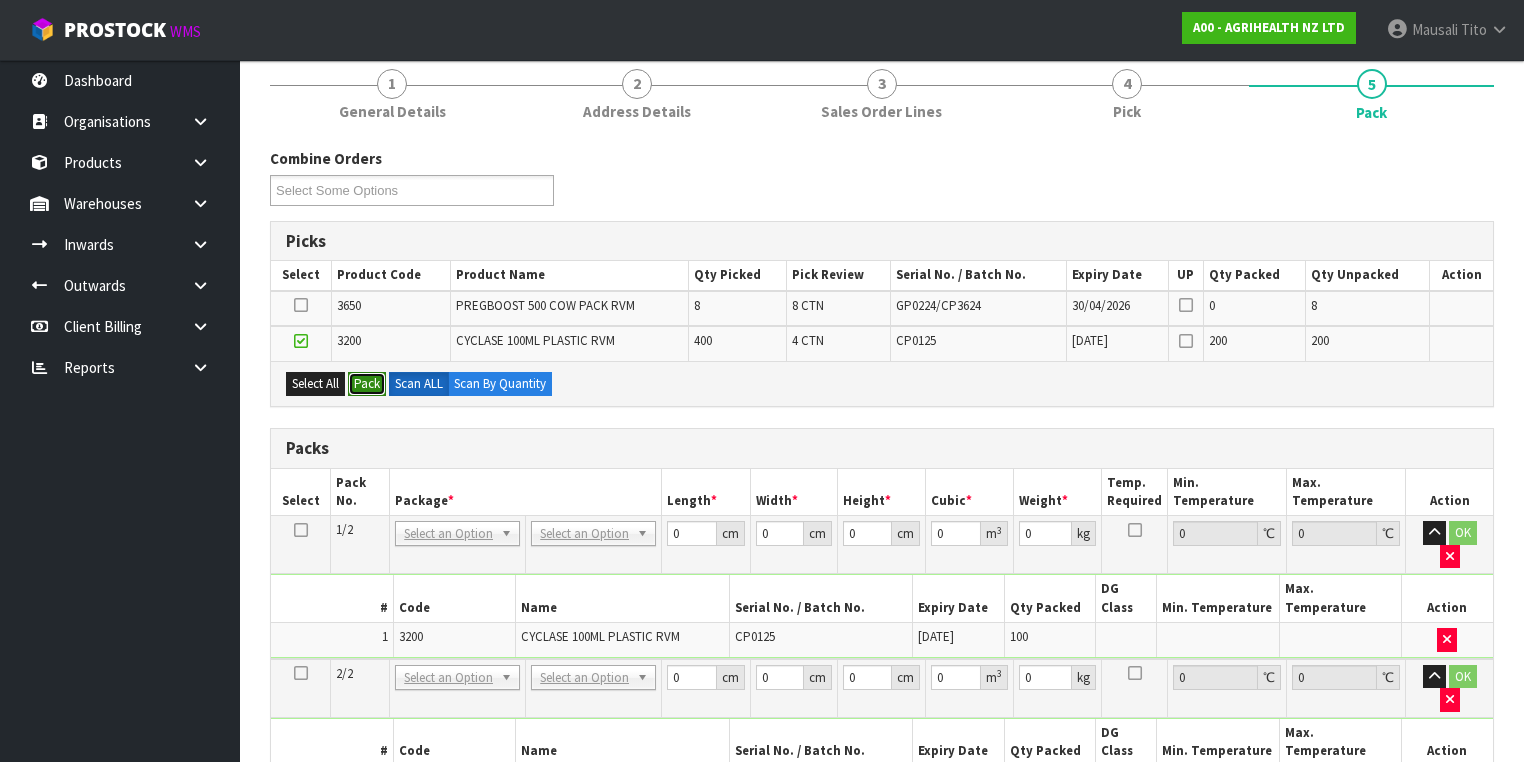 click on "Pack" at bounding box center (367, 384) 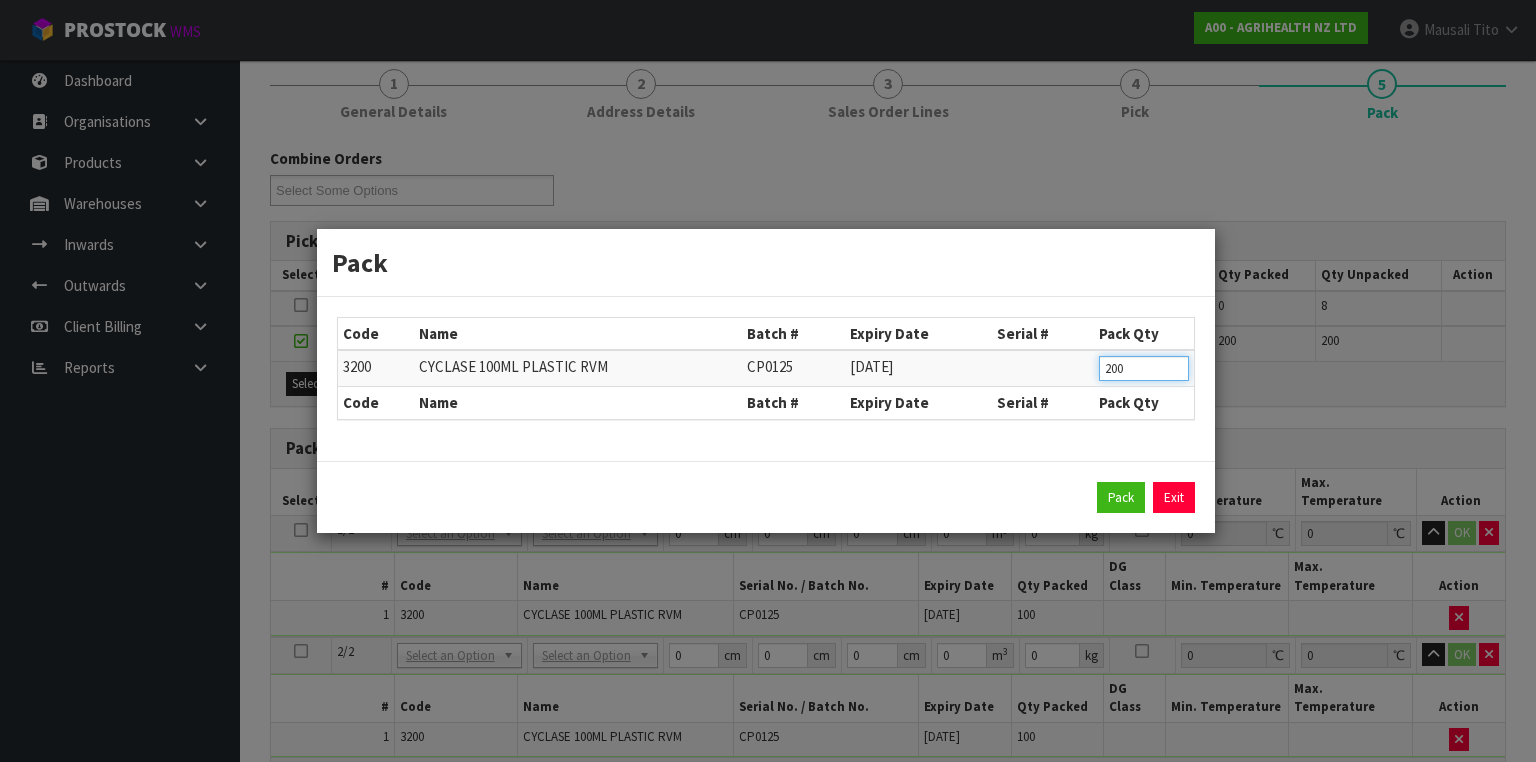drag, startPoint x: 1094, startPoint y: 374, endPoint x: 1058, endPoint y: 376, distance: 36.05551 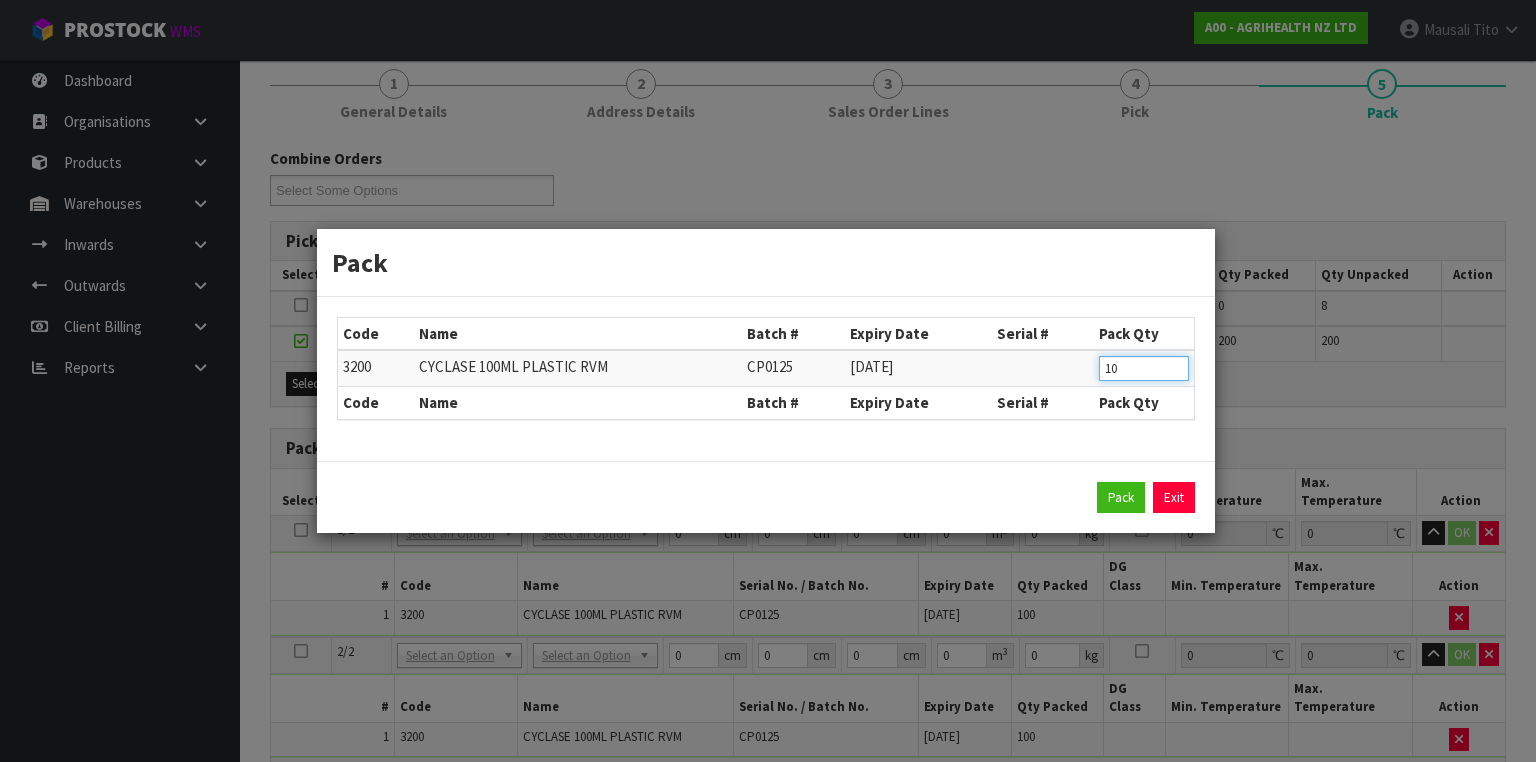 type on "100" 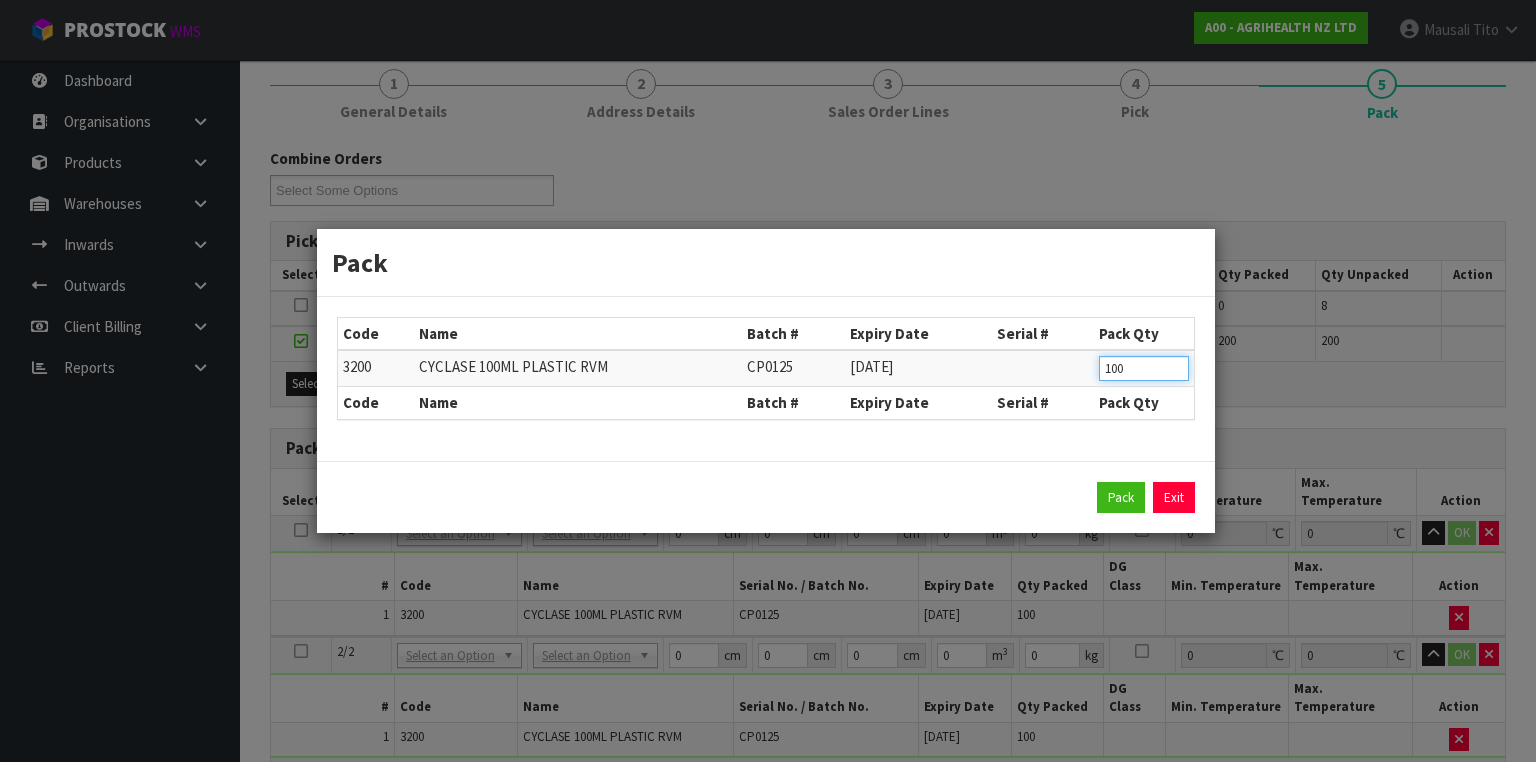 click on "Pack" at bounding box center (1121, 498) 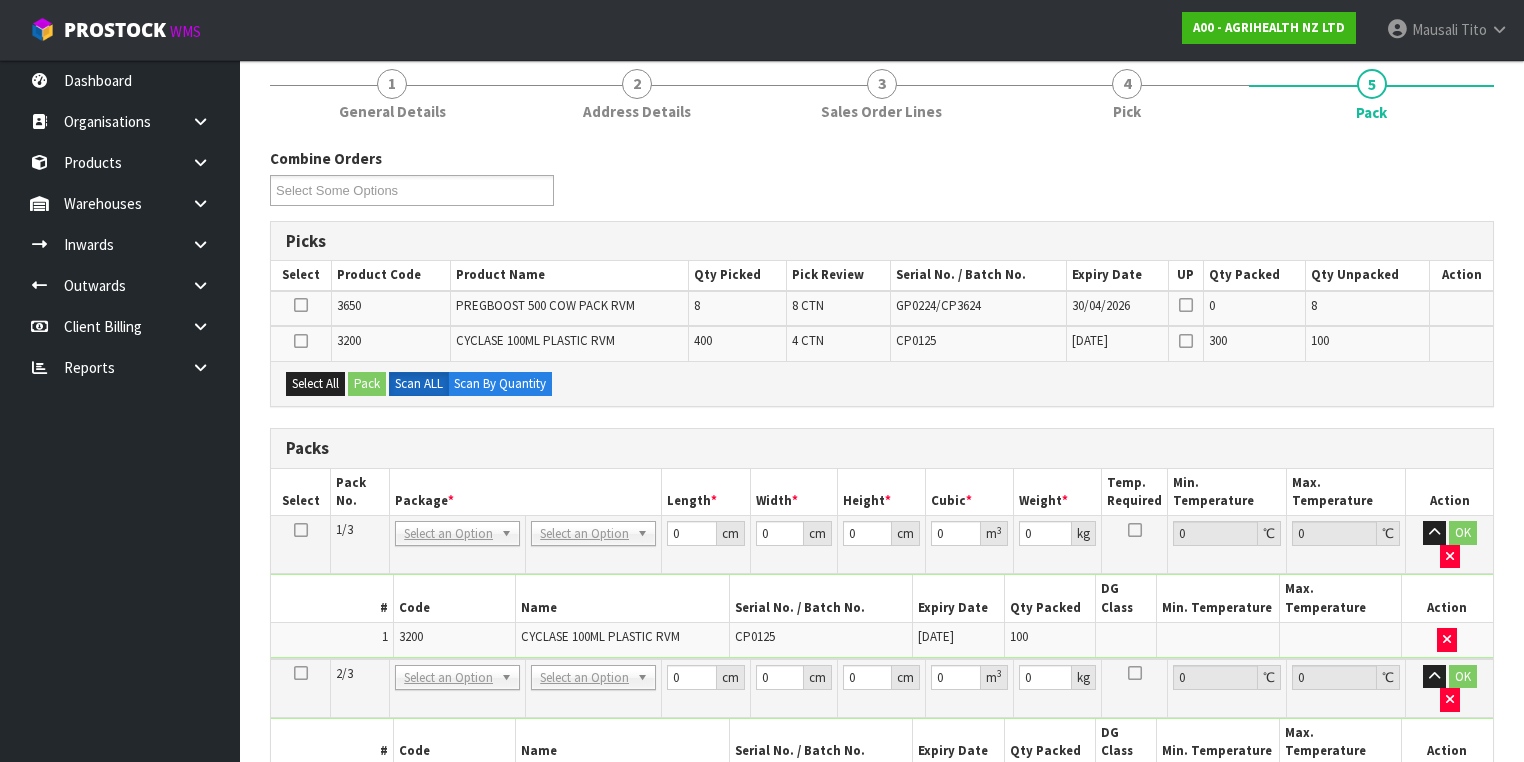click at bounding box center [301, 341] 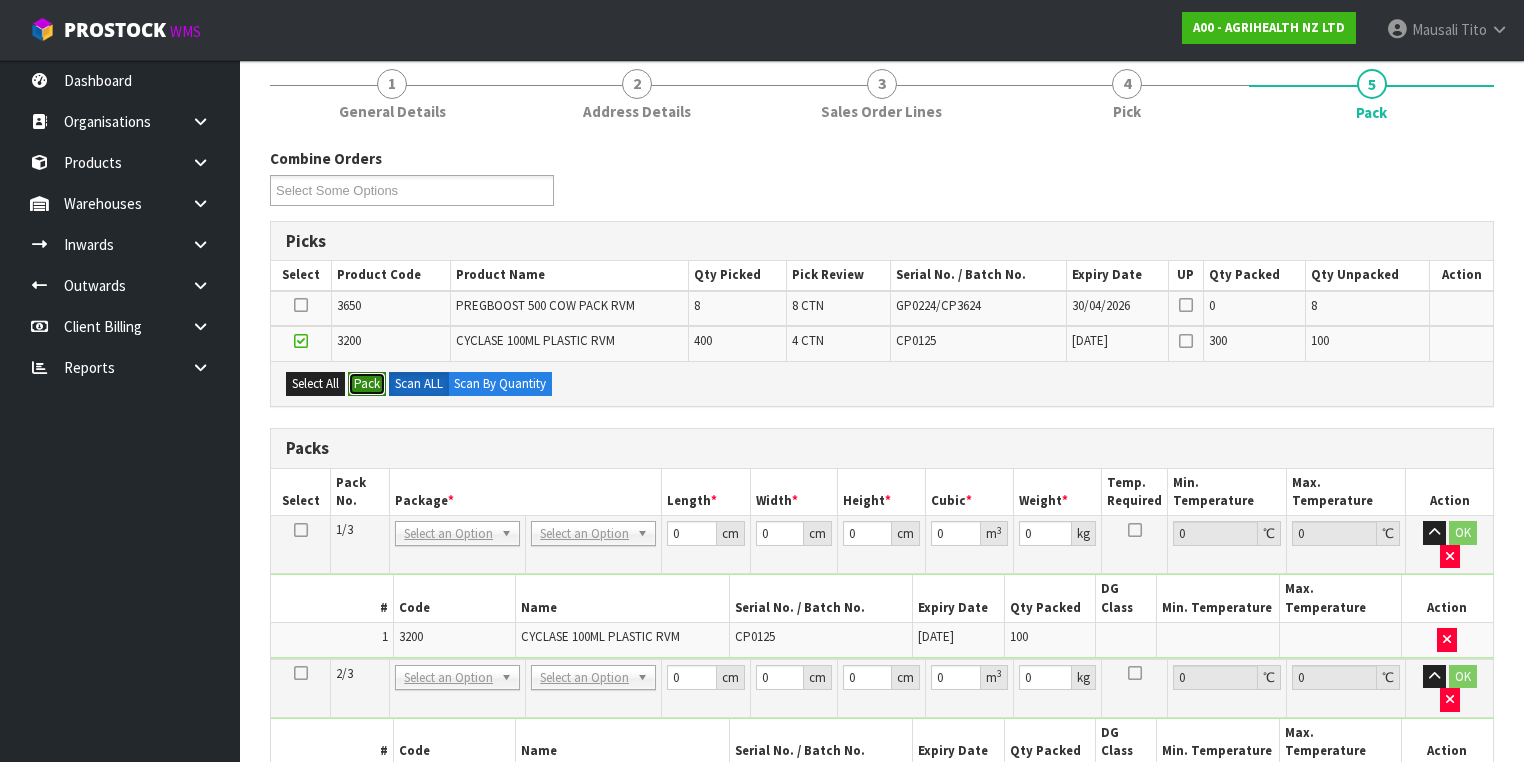 click on "Pack" at bounding box center [367, 384] 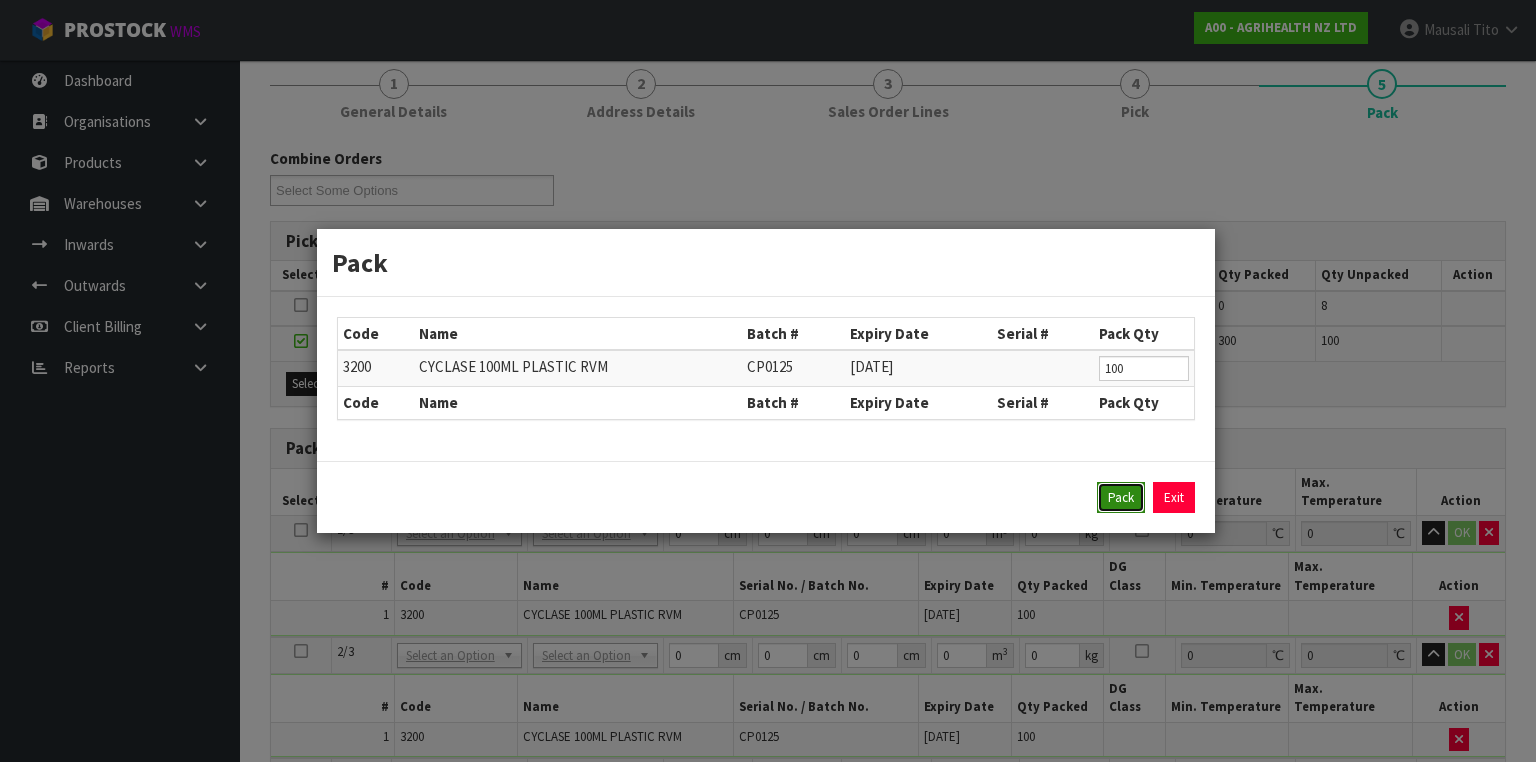 click on "Pack" at bounding box center (1121, 498) 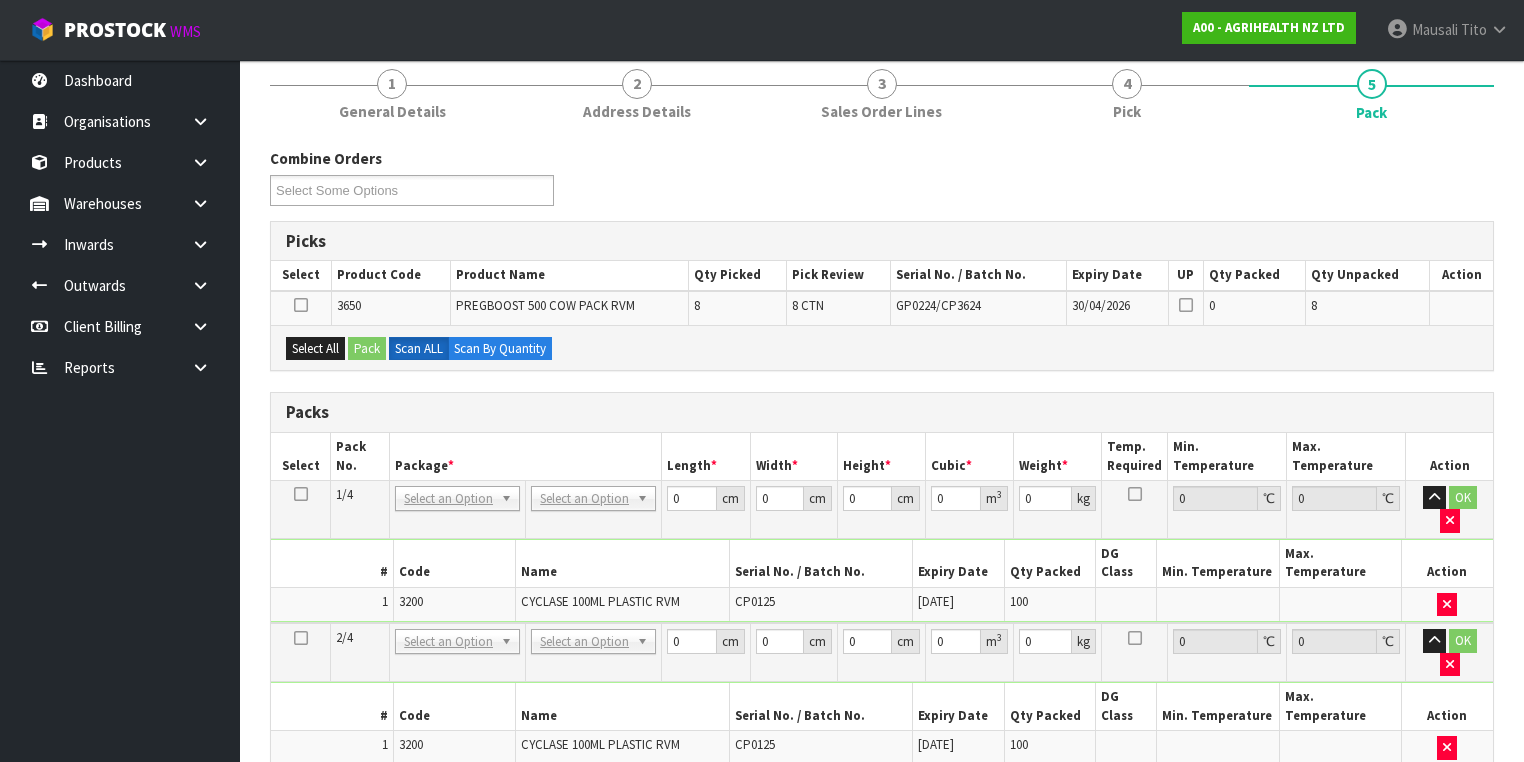 scroll, scrollTop: 240, scrollLeft: 0, axis: vertical 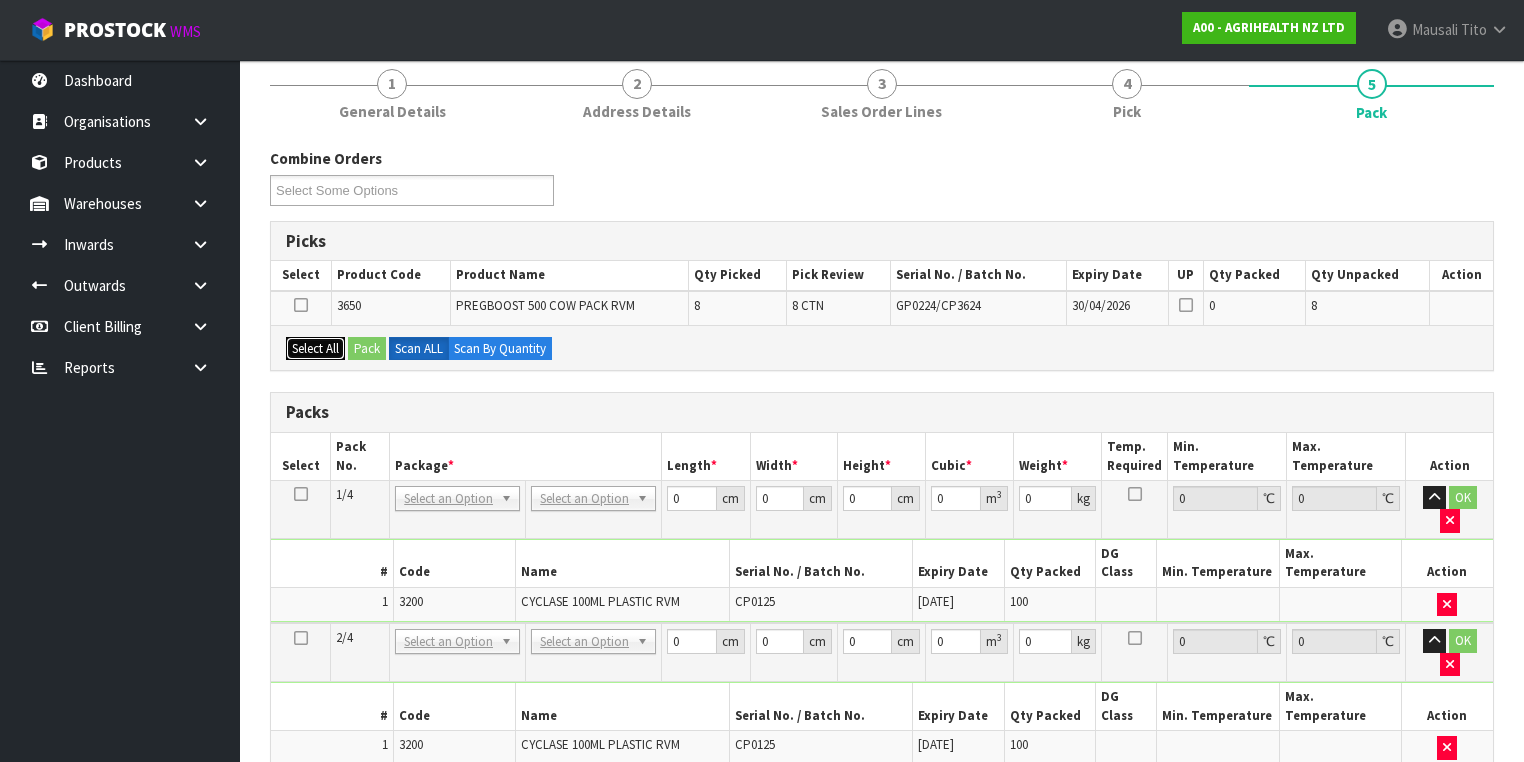 click on "Select All" at bounding box center (315, 349) 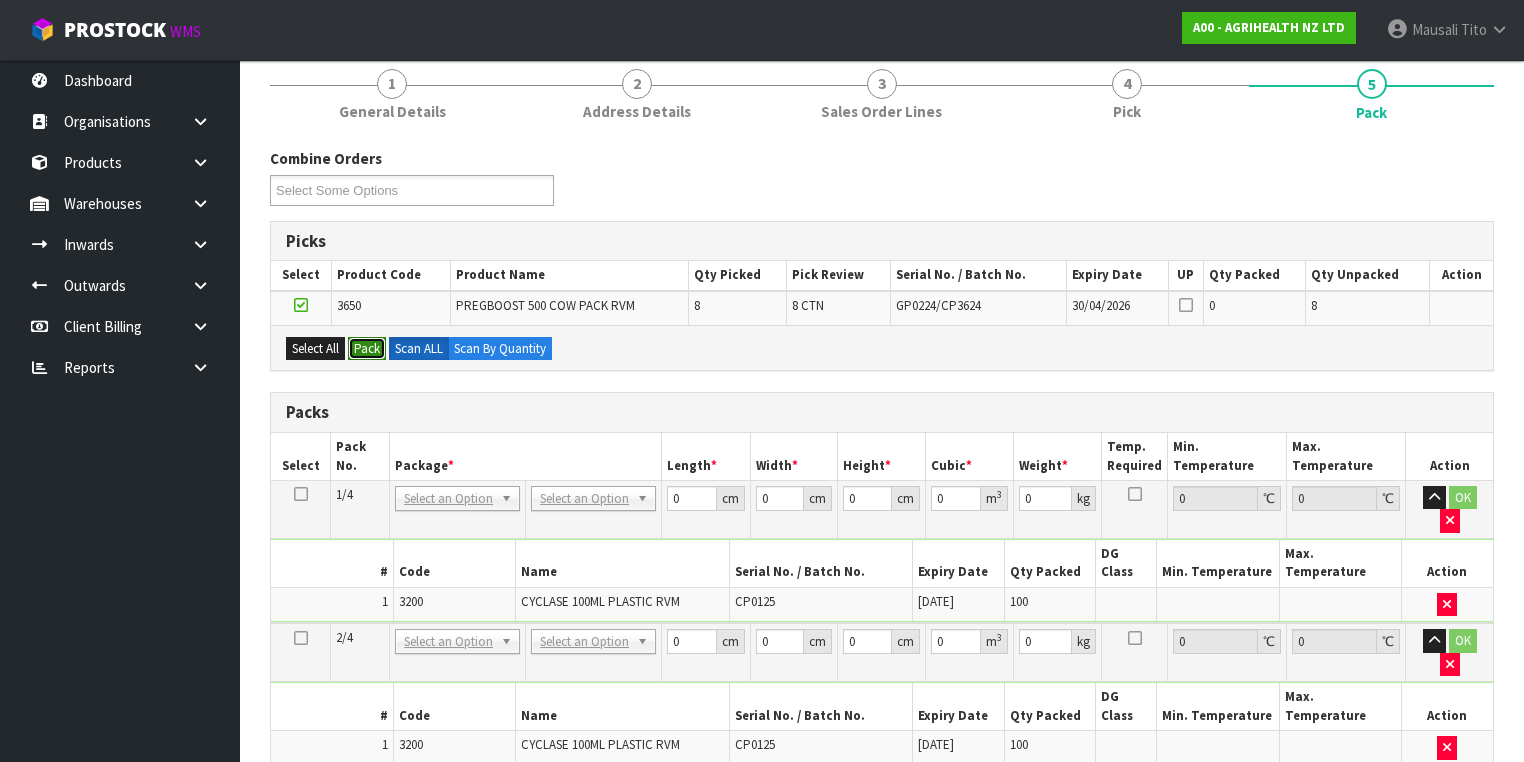 click on "Pack" at bounding box center [367, 349] 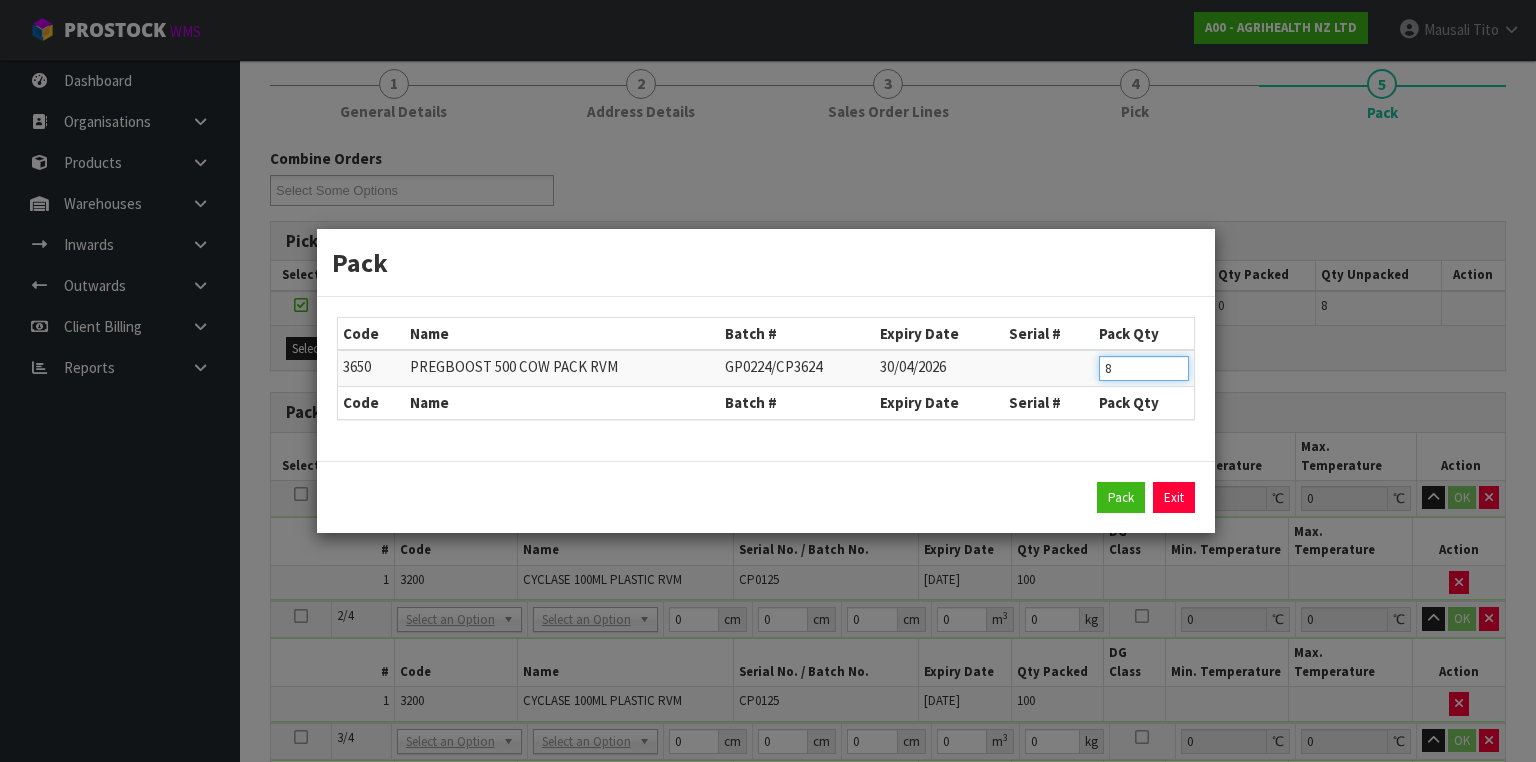 drag, startPoint x: 1128, startPoint y: 368, endPoint x: 1083, endPoint y: 380, distance: 46.572525 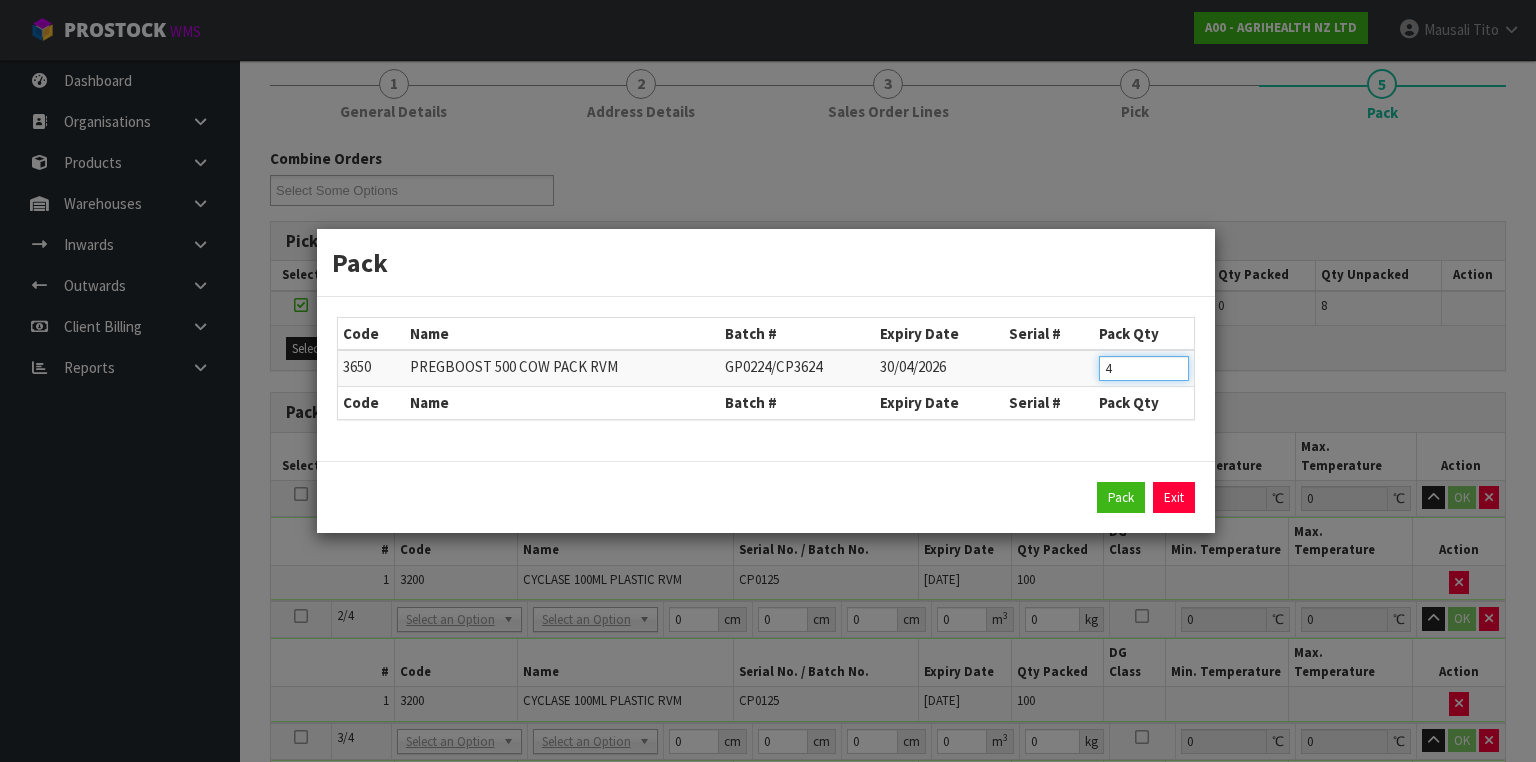 click on "Pack" at bounding box center [1121, 498] 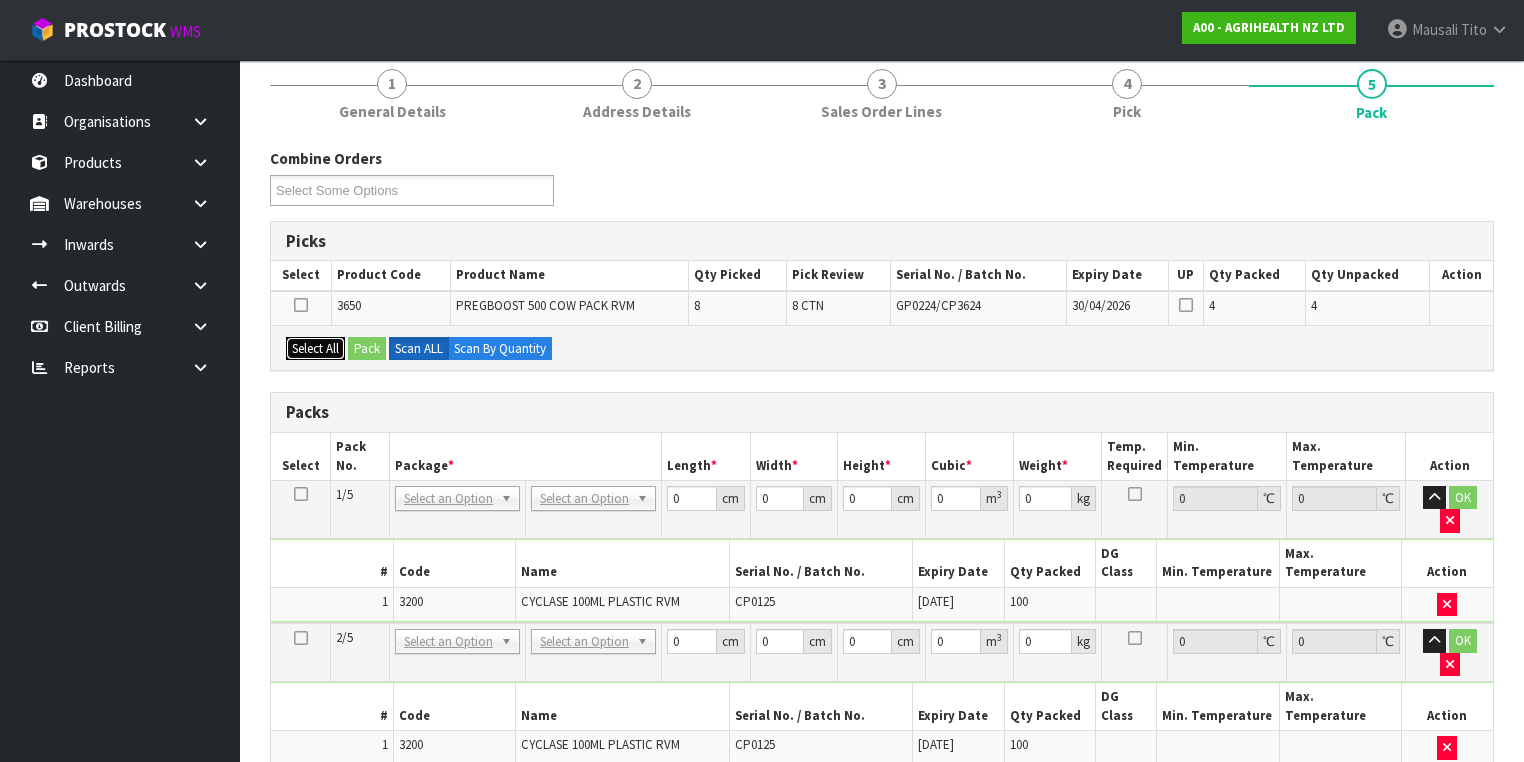 click on "Select All" at bounding box center [315, 349] 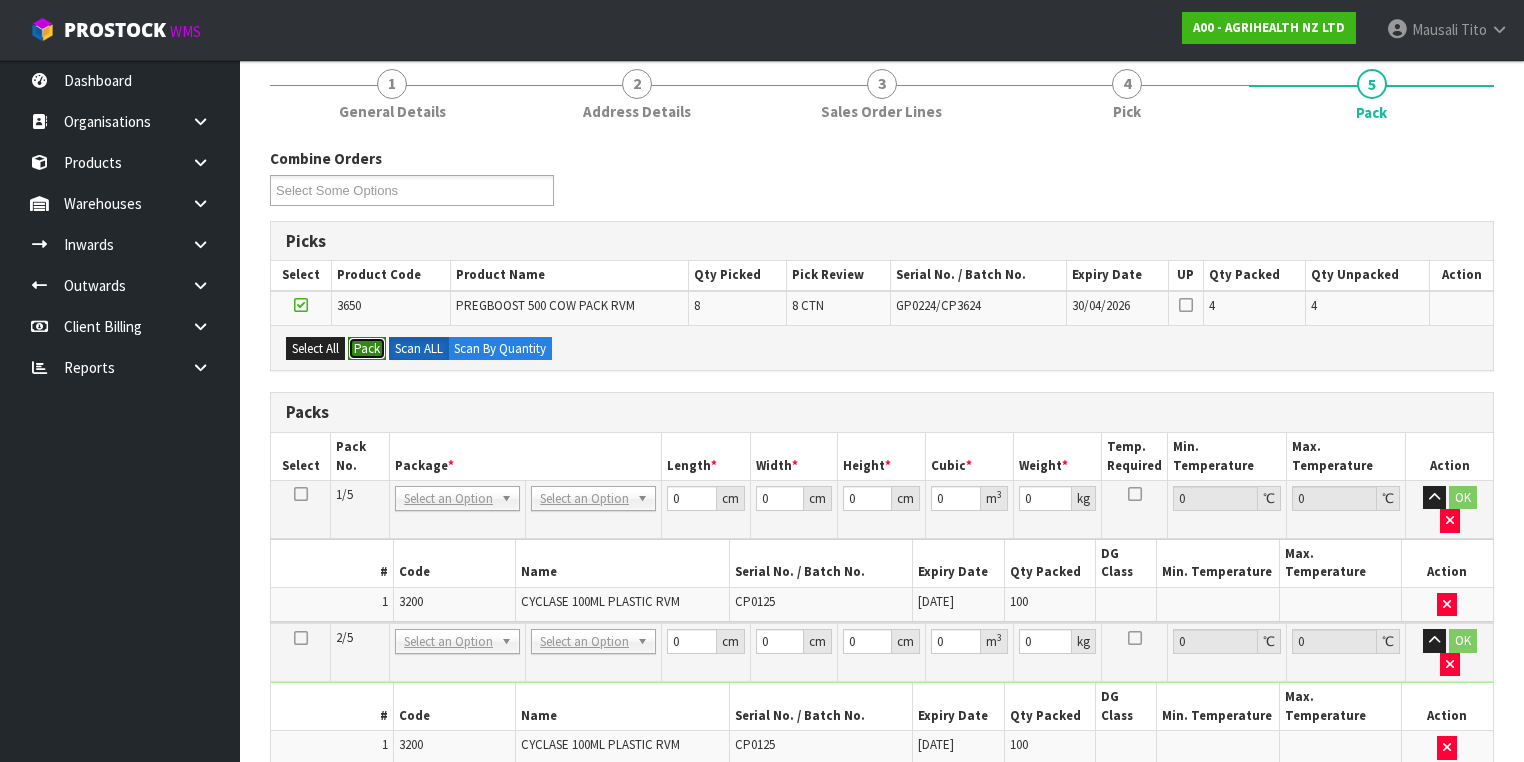 click on "Pack" at bounding box center [367, 349] 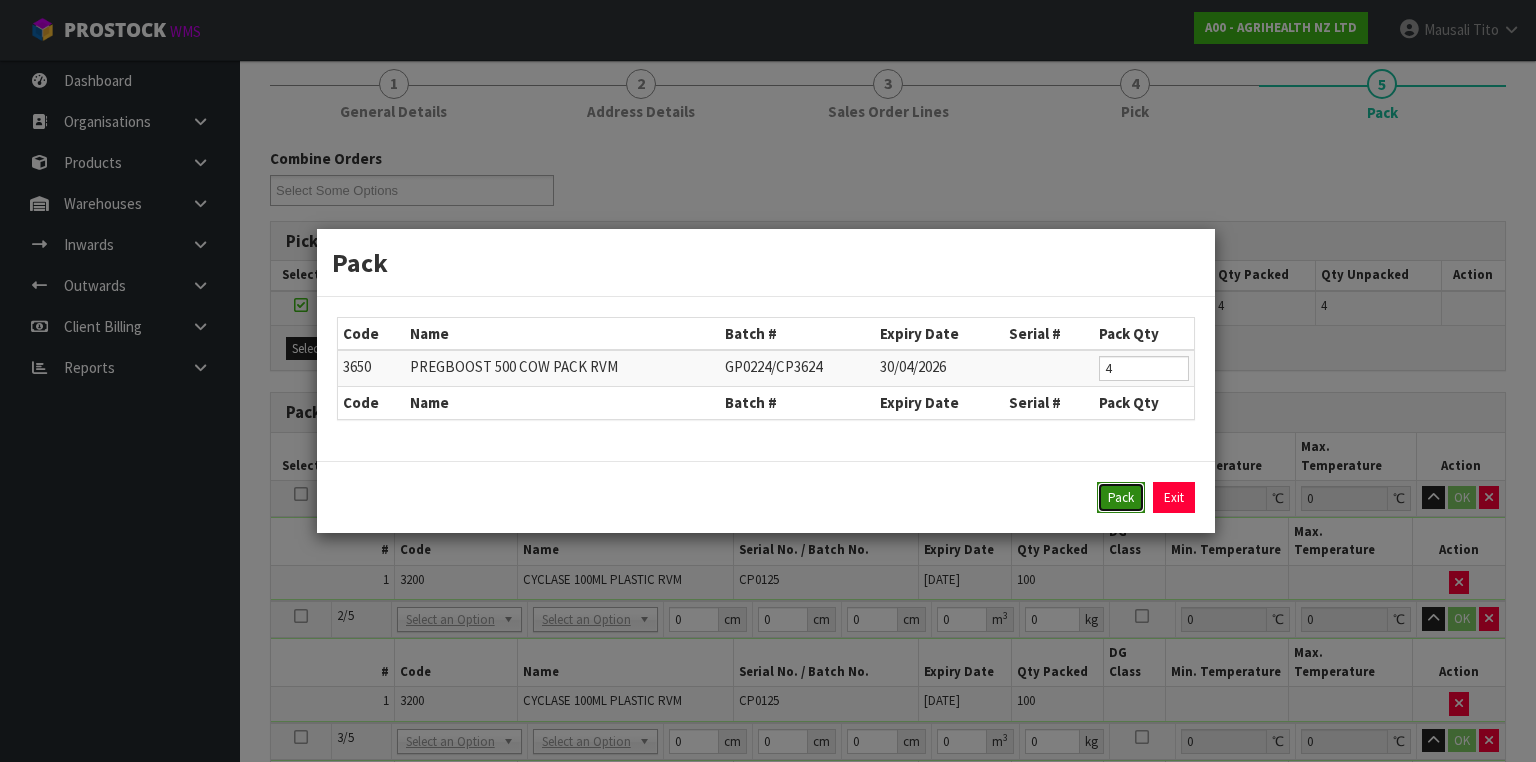 click on "Pack" at bounding box center [1121, 498] 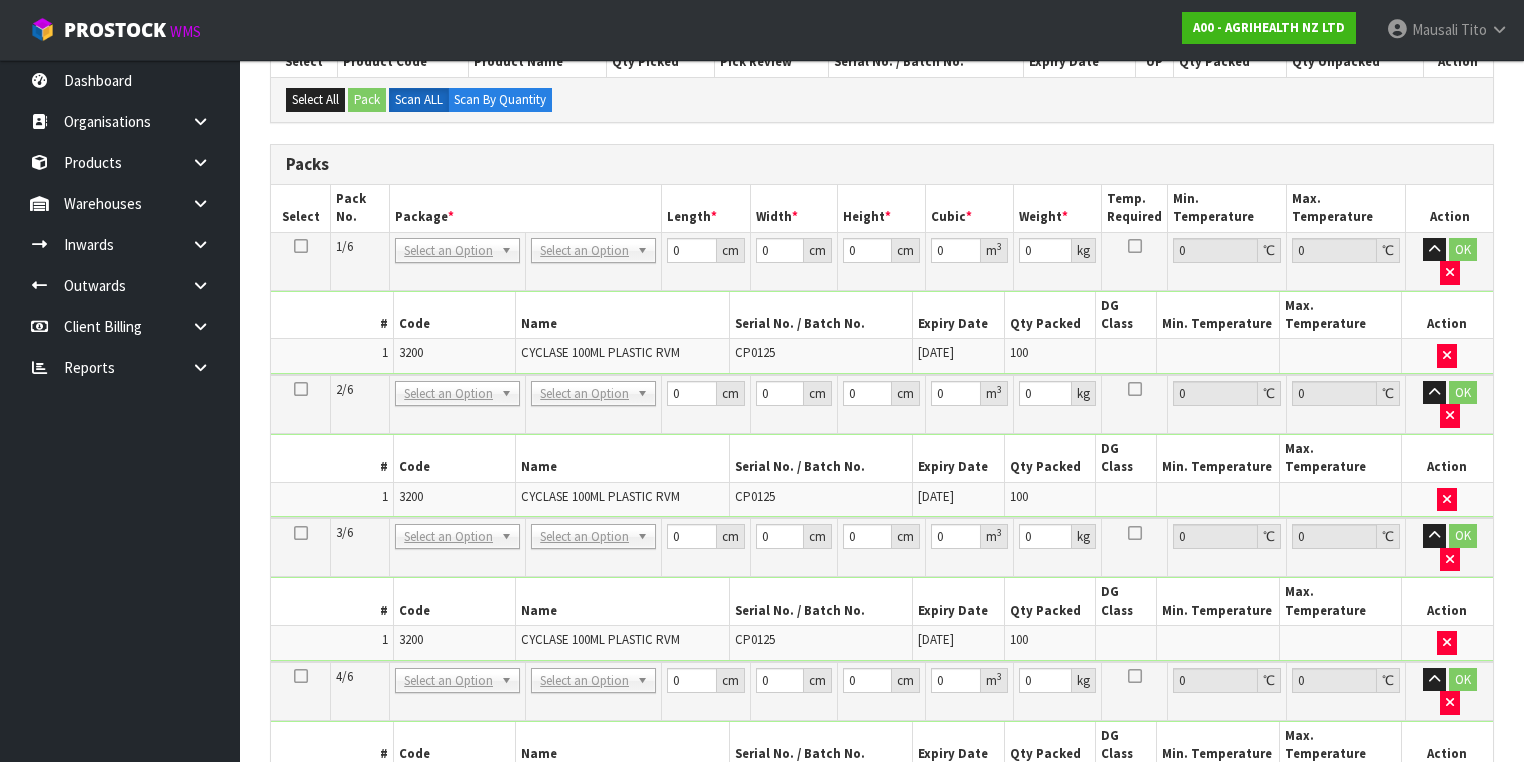 scroll, scrollTop: 640, scrollLeft: 0, axis: vertical 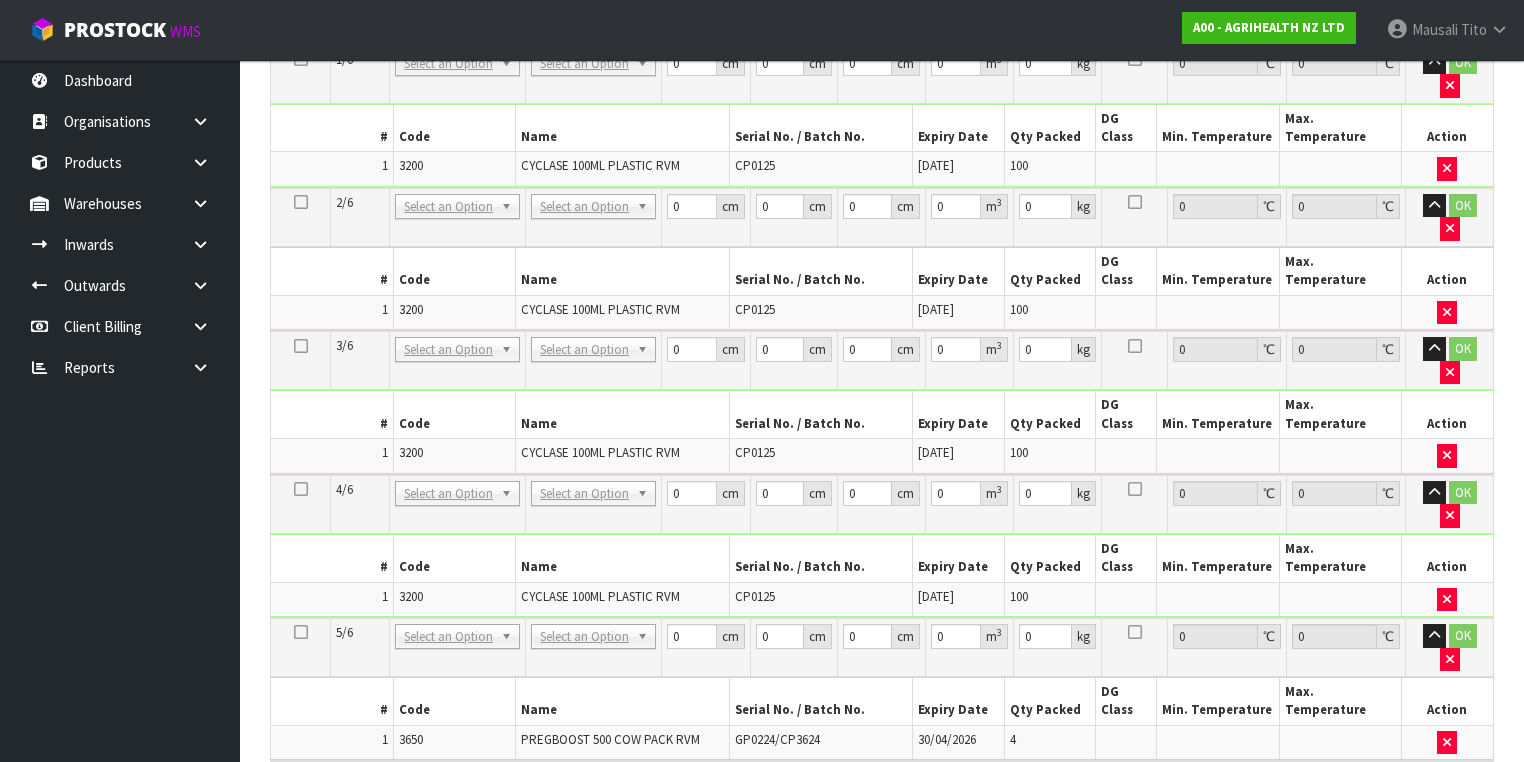 click on "Add Package
Ok All
Expand All
Copy Selected" at bounding box center (882, 926) 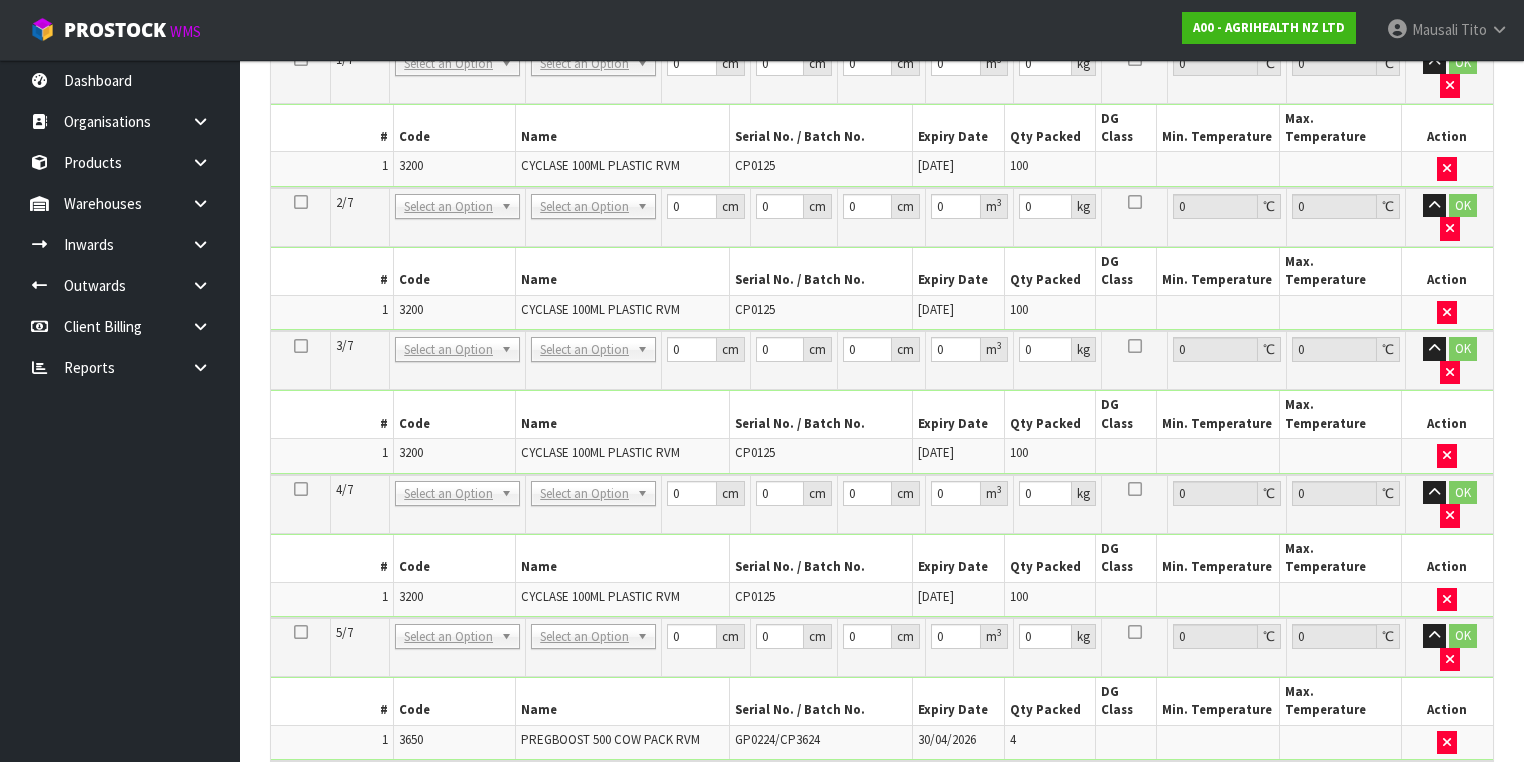 click at bounding box center (301, 919) 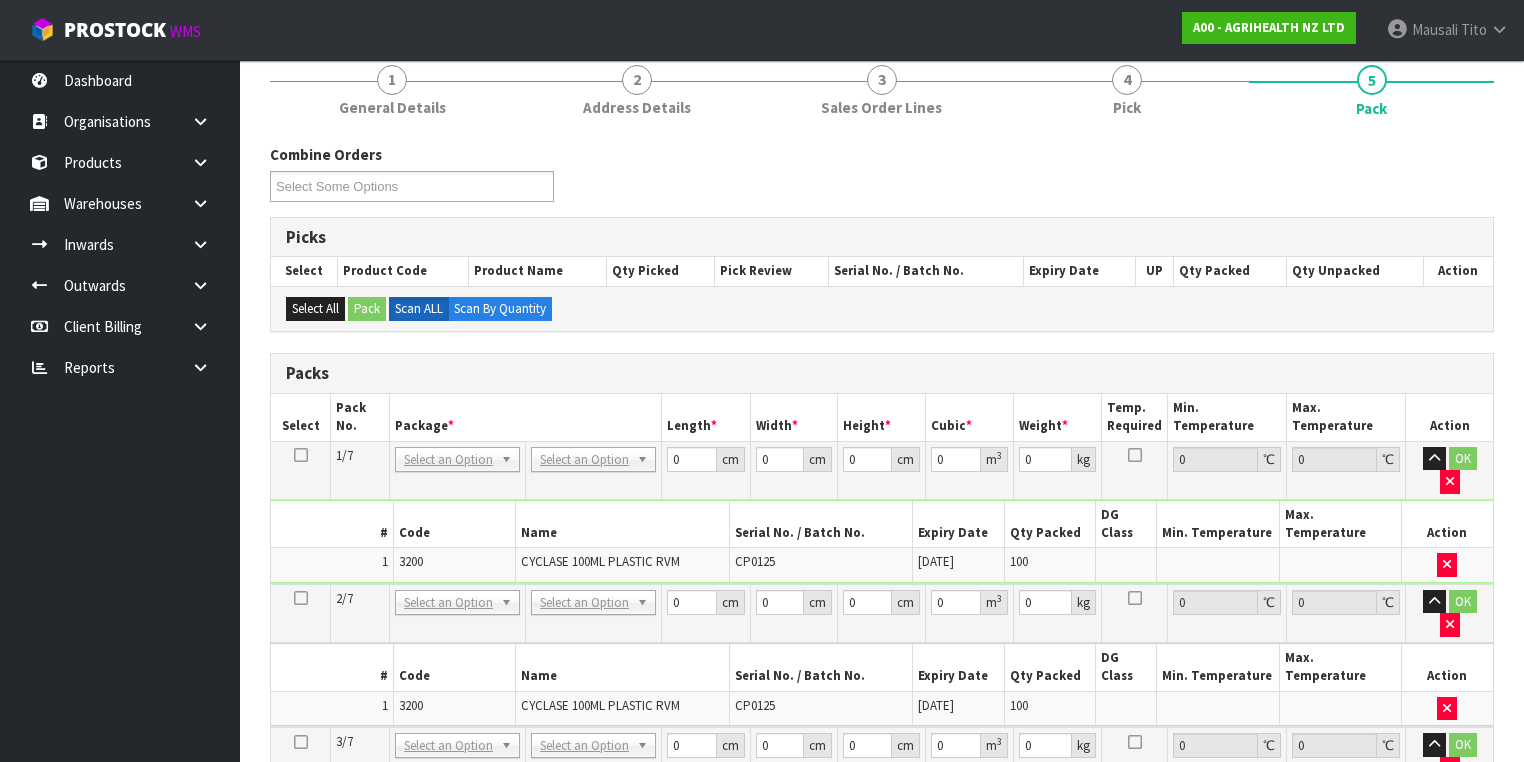 scroll, scrollTop: 240, scrollLeft: 0, axis: vertical 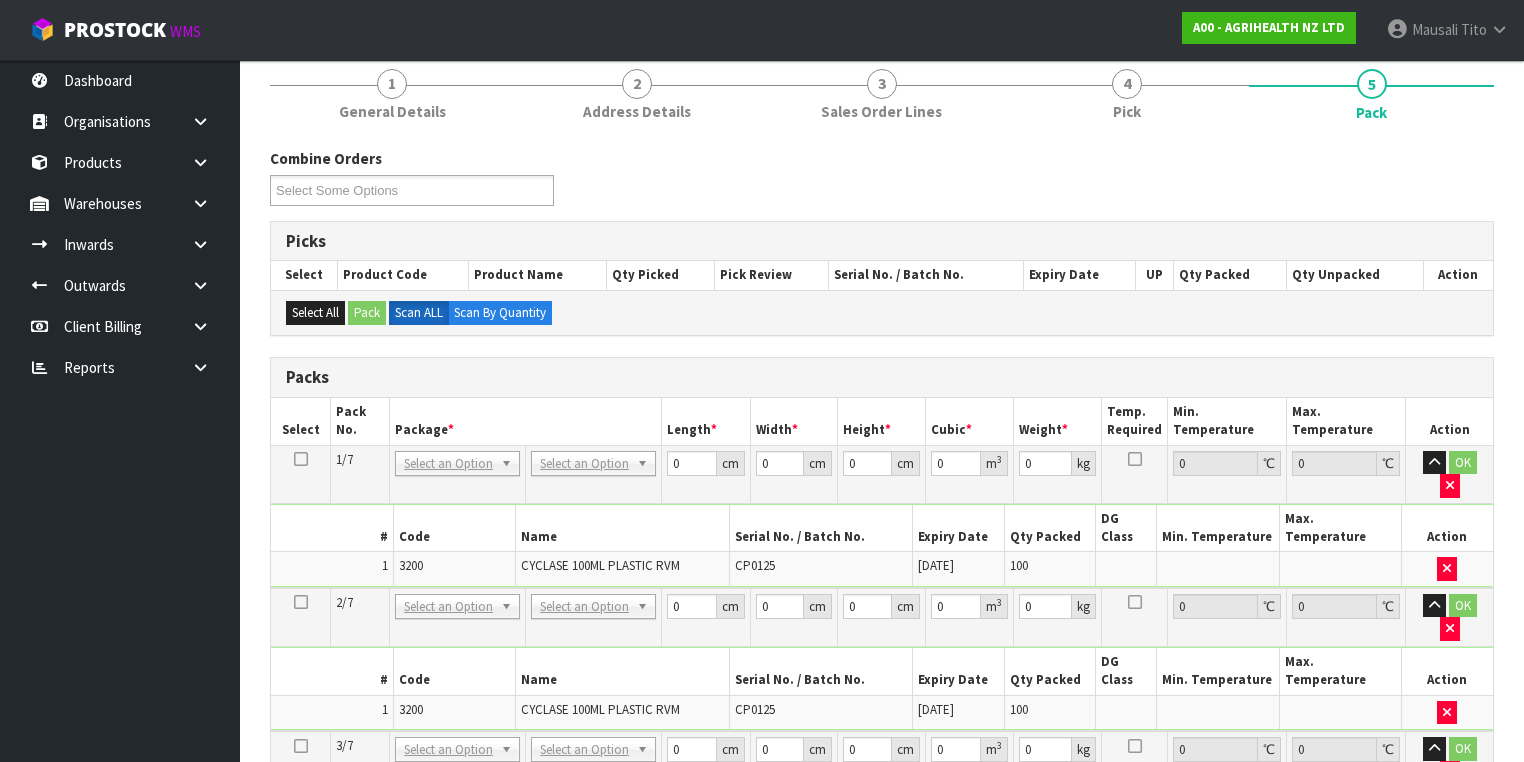 click at bounding box center [301, 459] 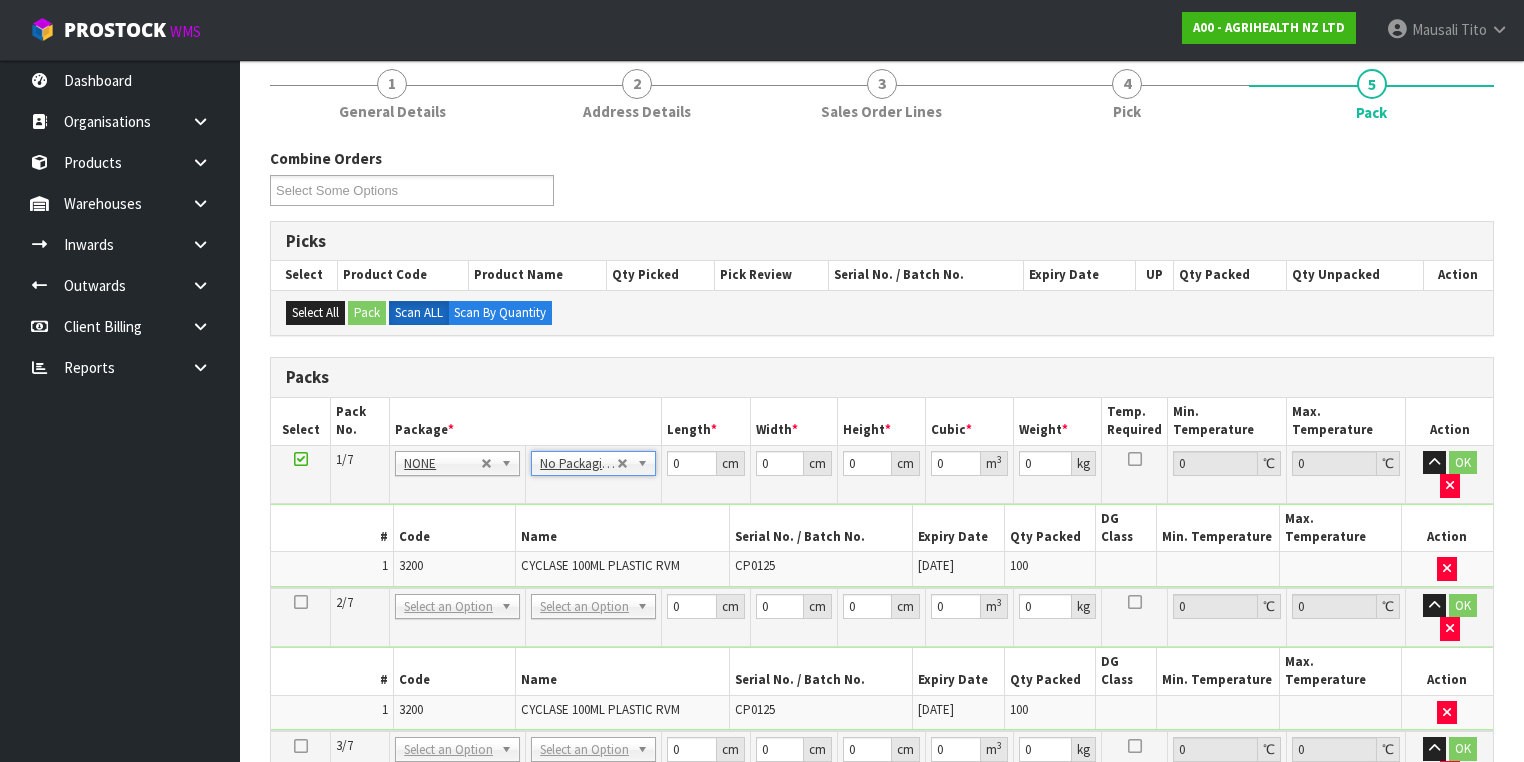 drag, startPoint x: 585, startPoint y: 560, endPoint x: 592, endPoint y: 604, distance: 44.553337 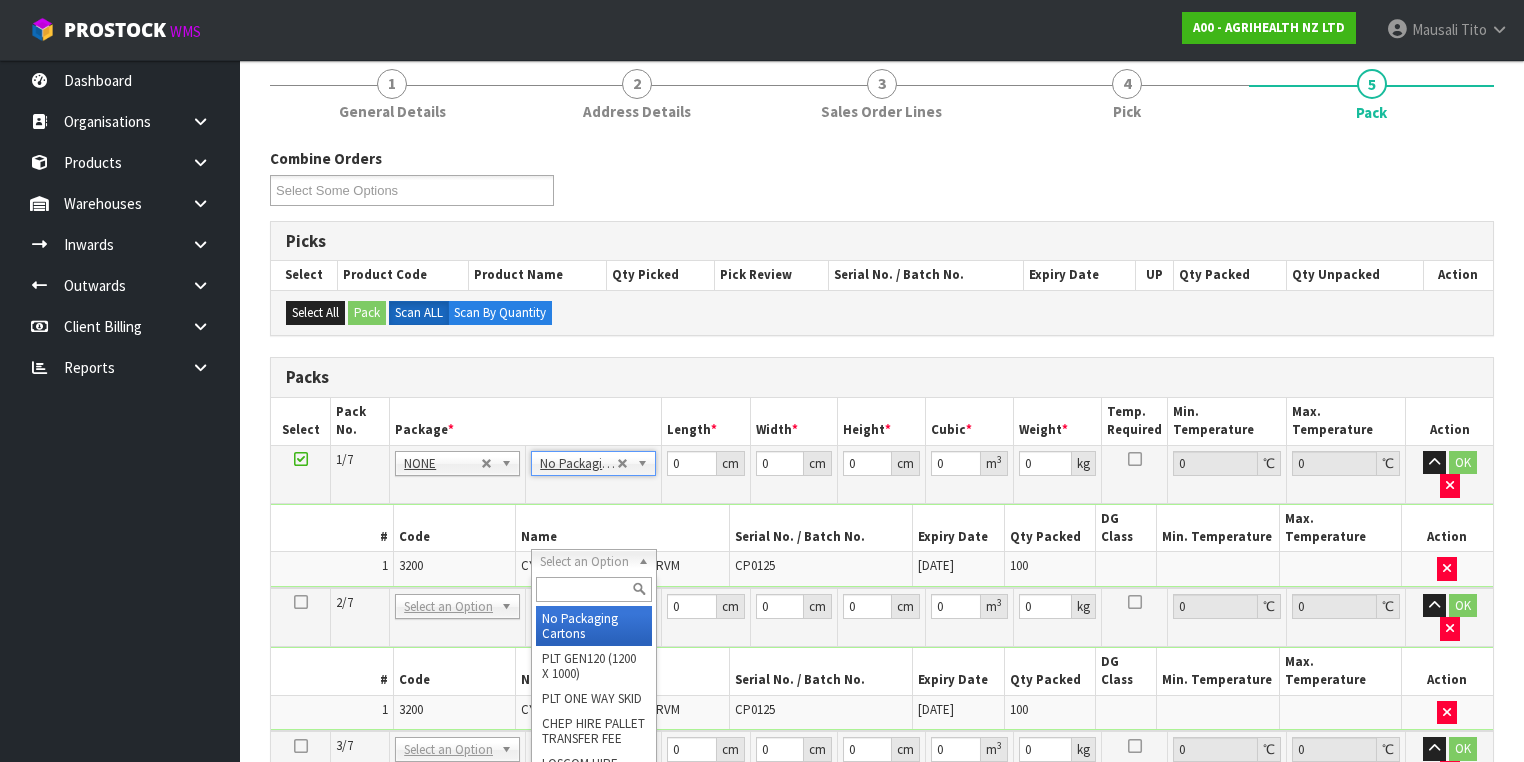 drag, startPoint x: 594, startPoint y: 624, endPoint x: 593, endPoint y: 612, distance: 12.0415945 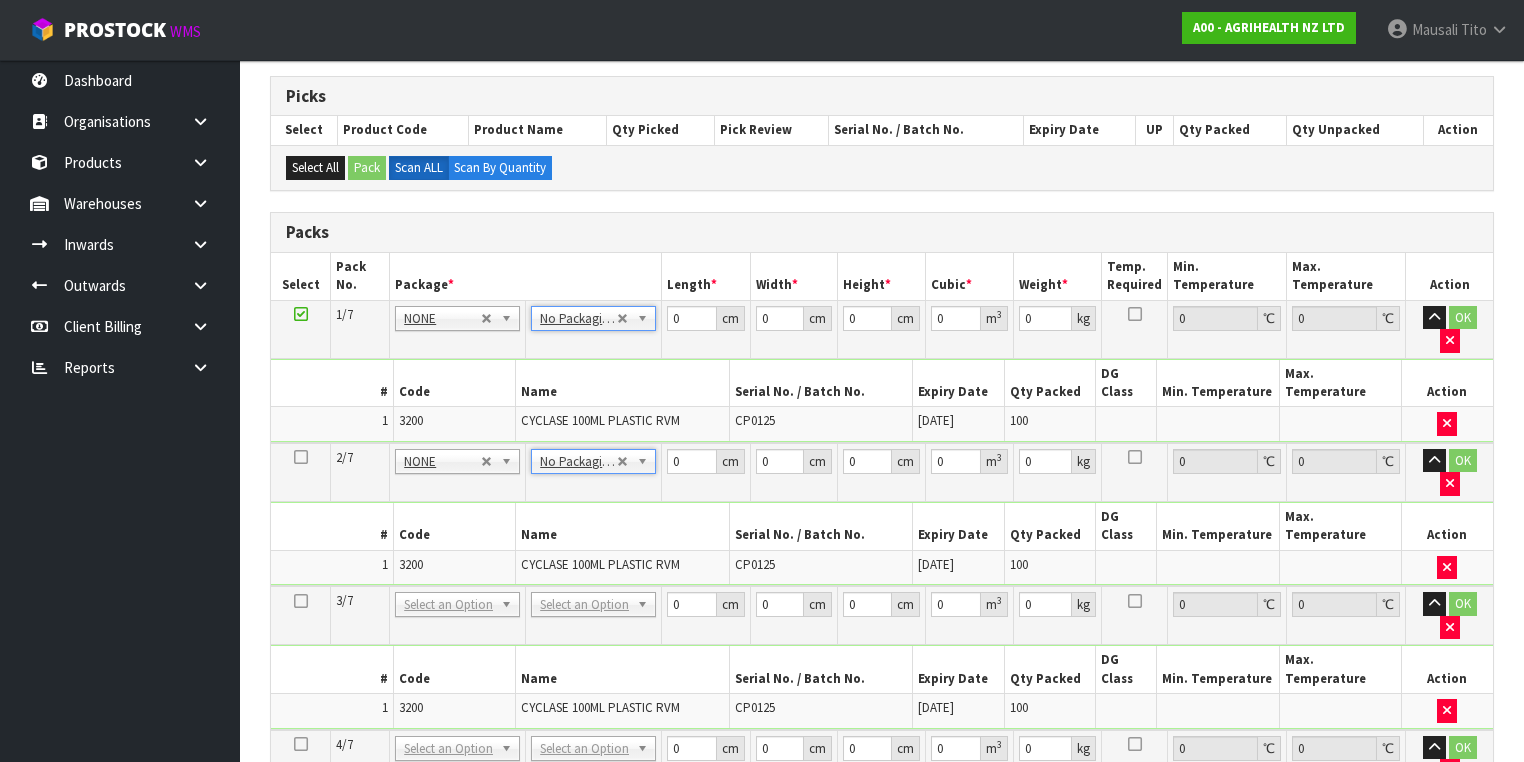 scroll, scrollTop: 560, scrollLeft: 0, axis: vertical 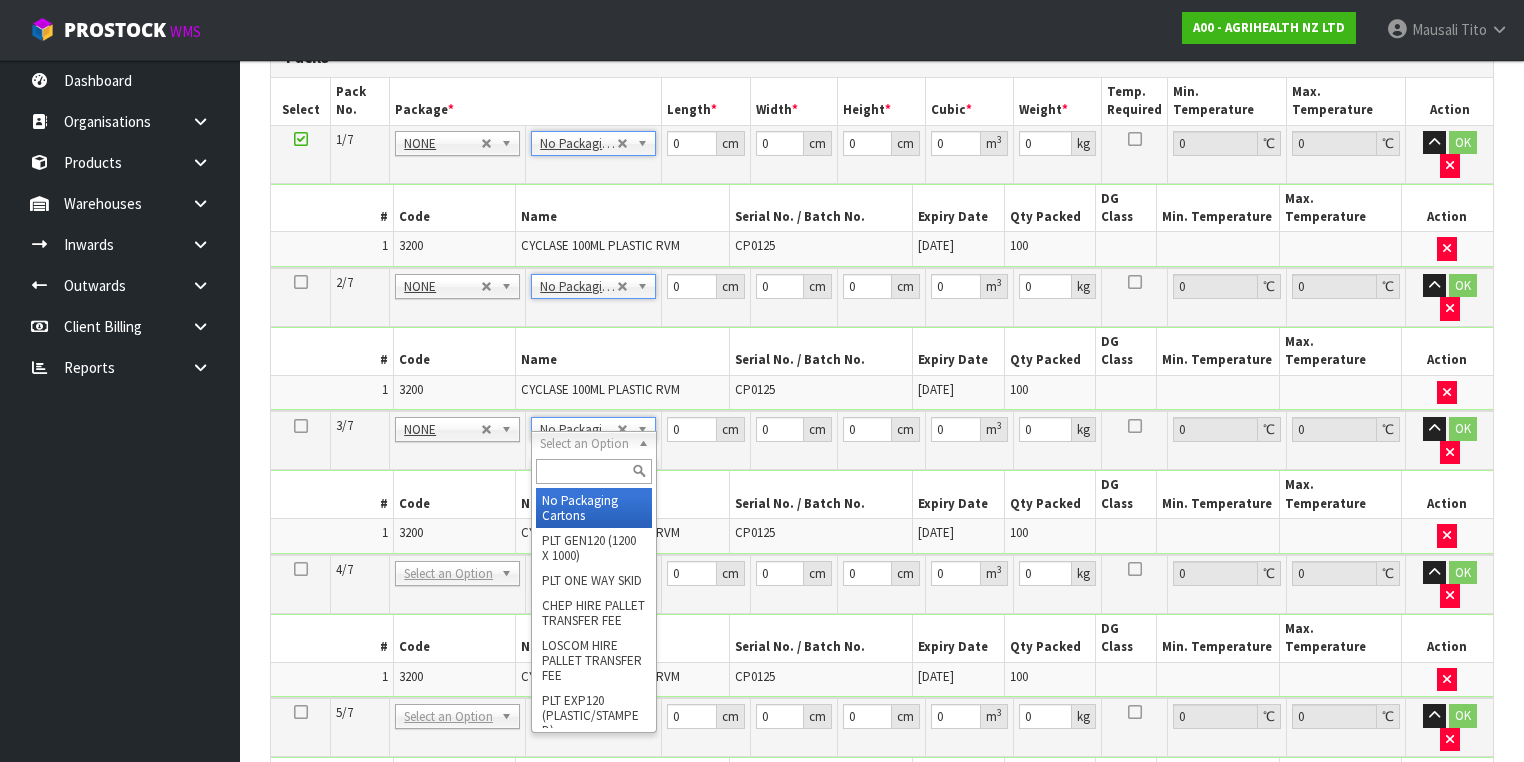 type on "4" 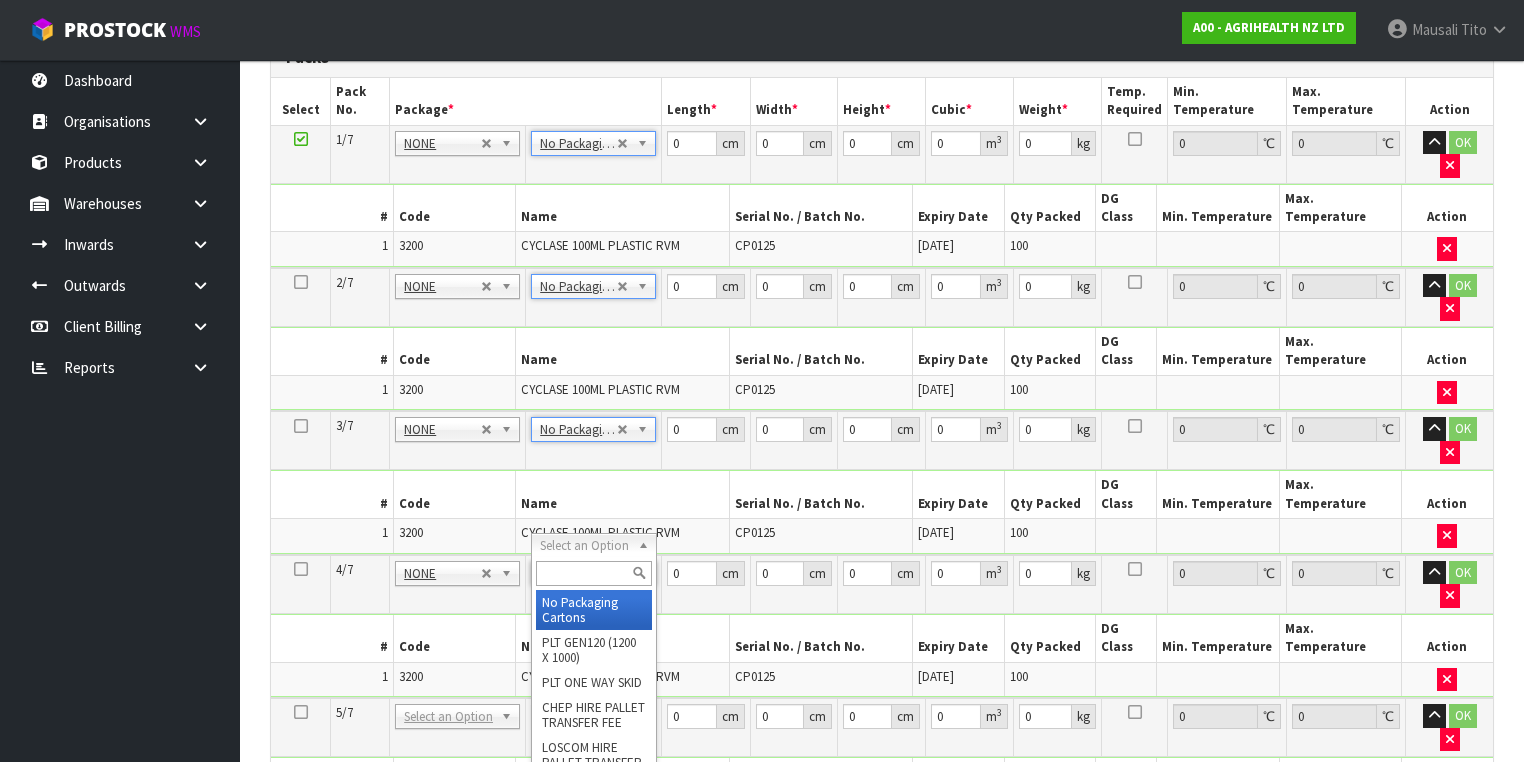 drag, startPoint x: 596, startPoint y: 543, endPoint x: 590, endPoint y: 569, distance: 26.683329 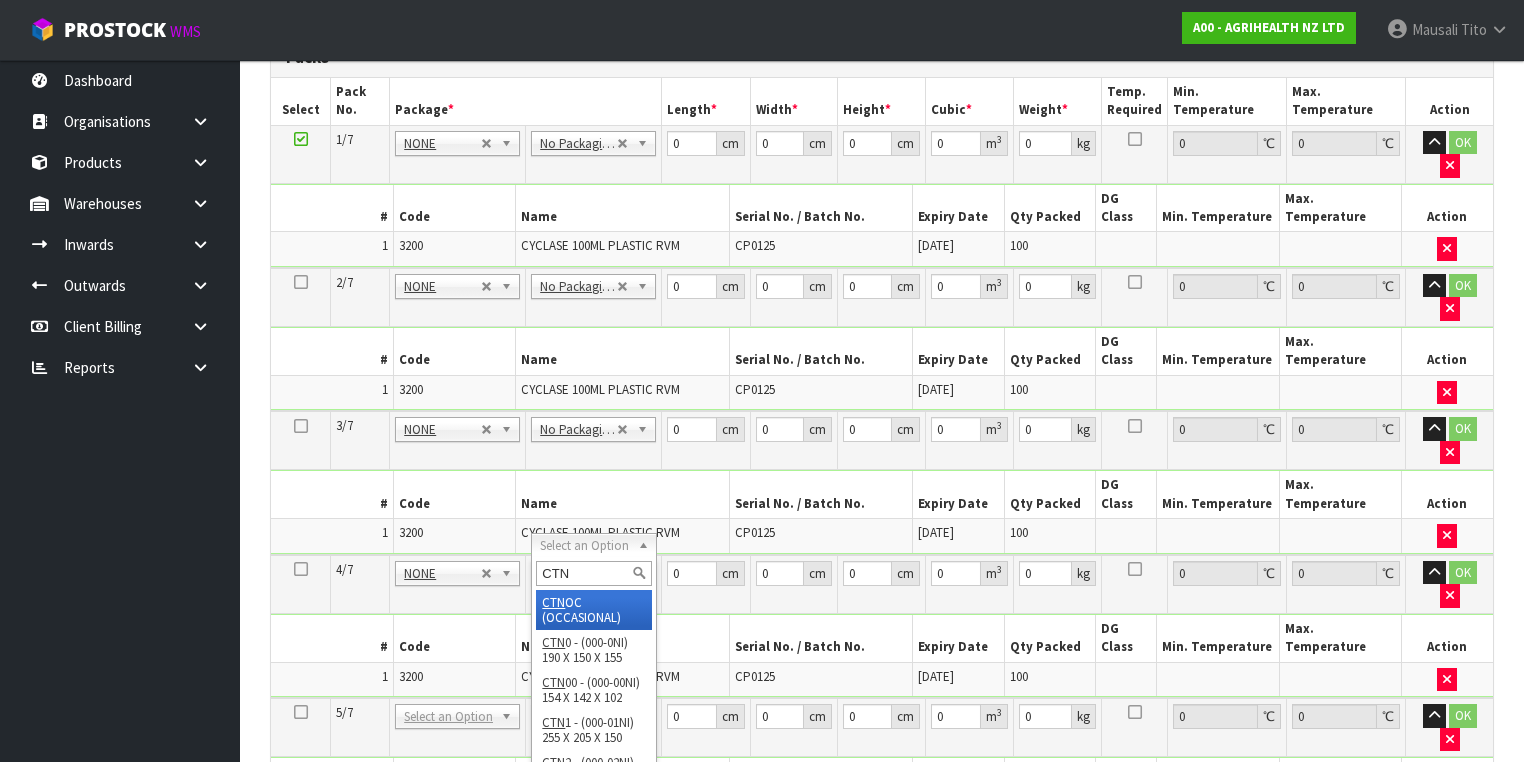 type on "CTN9" 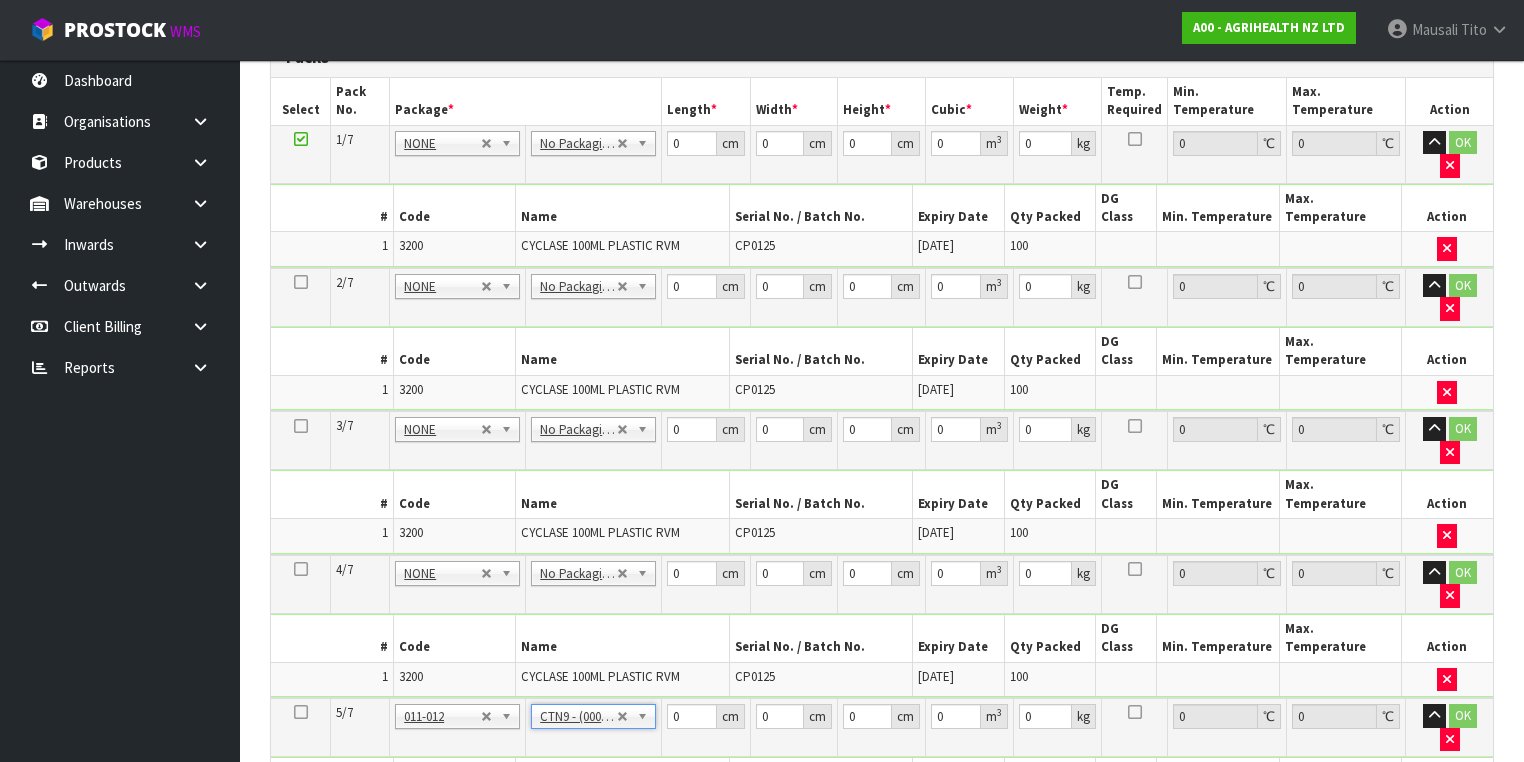 type on "51" 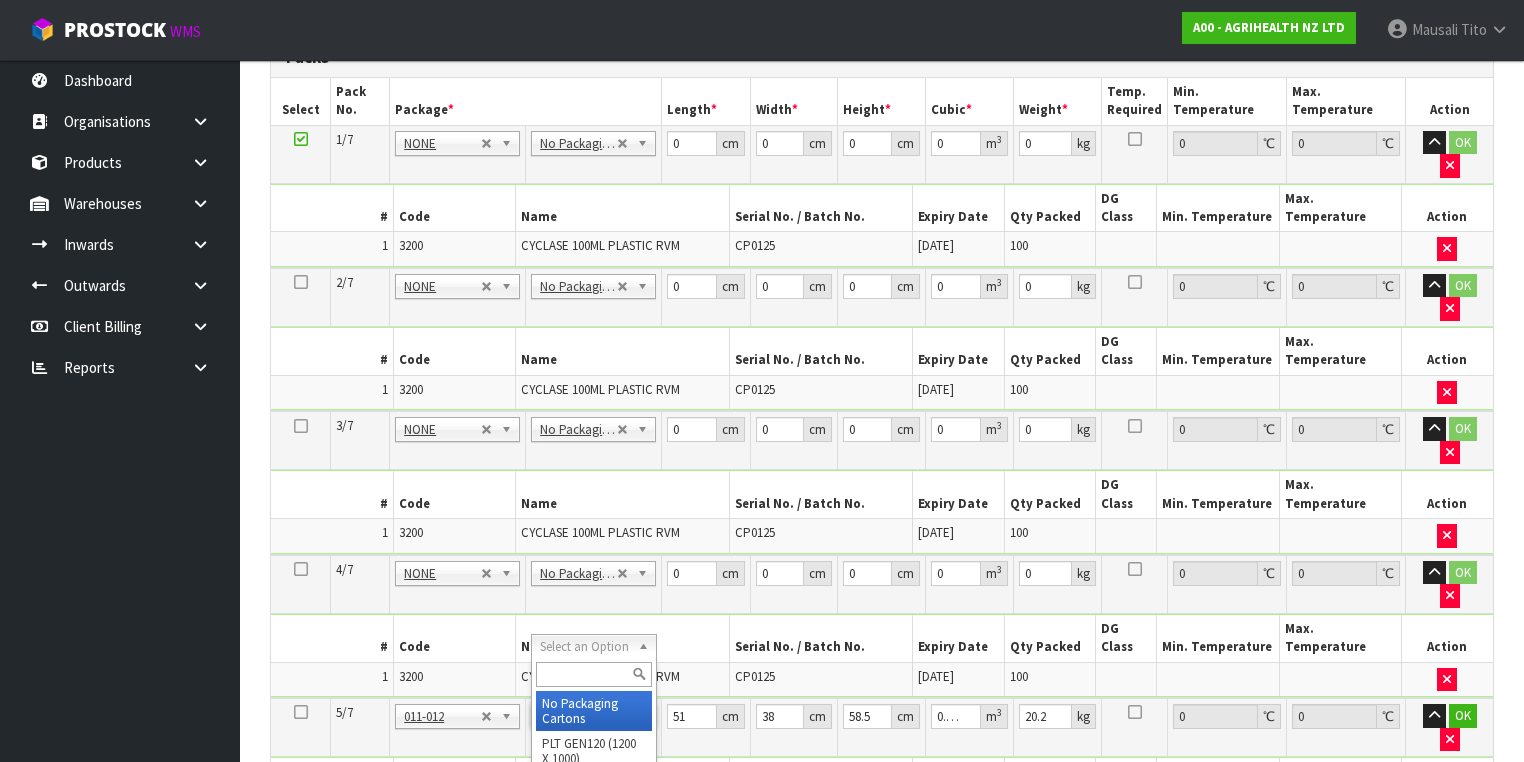 click at bounding box center (593, 674) 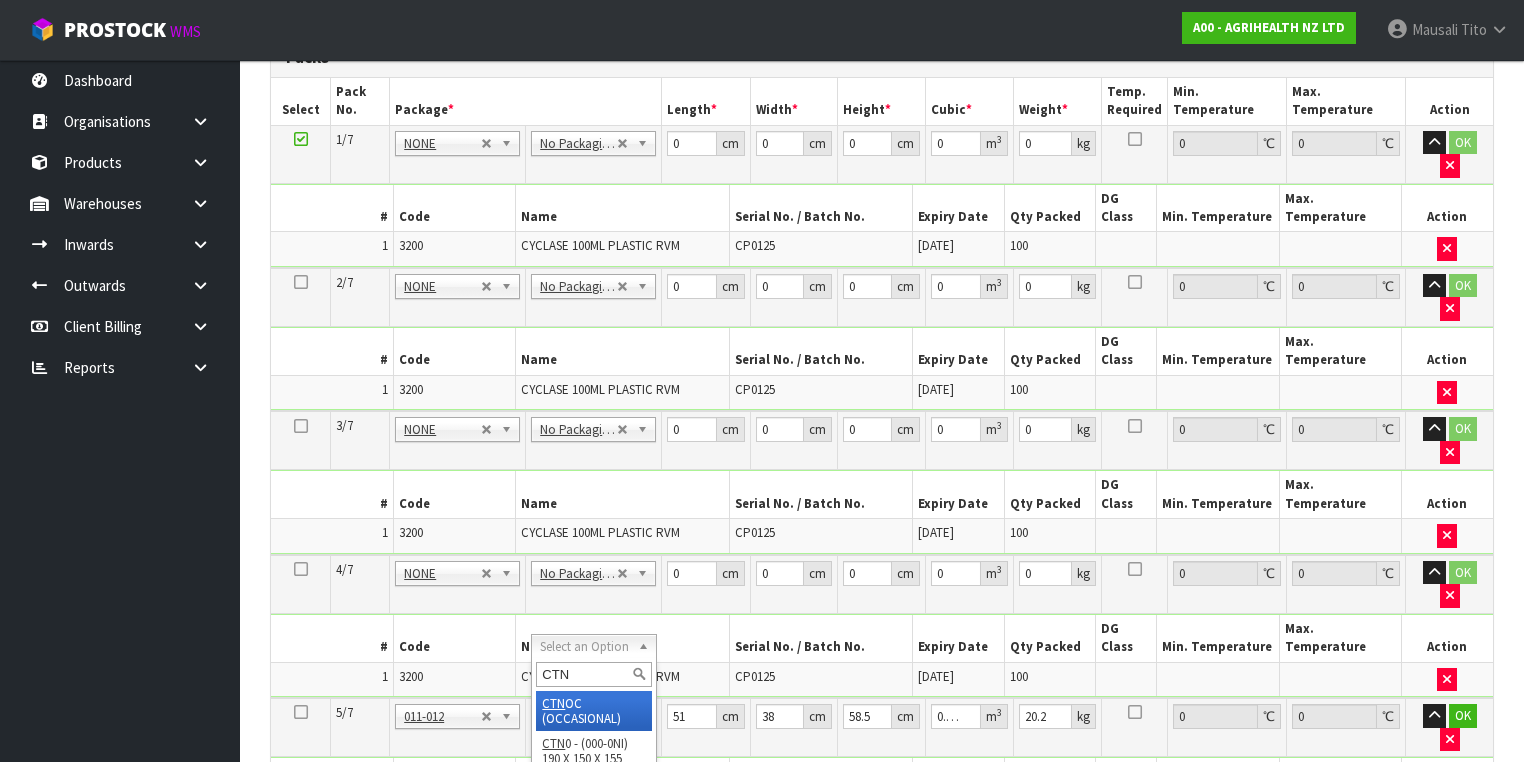 type on "CTN9" 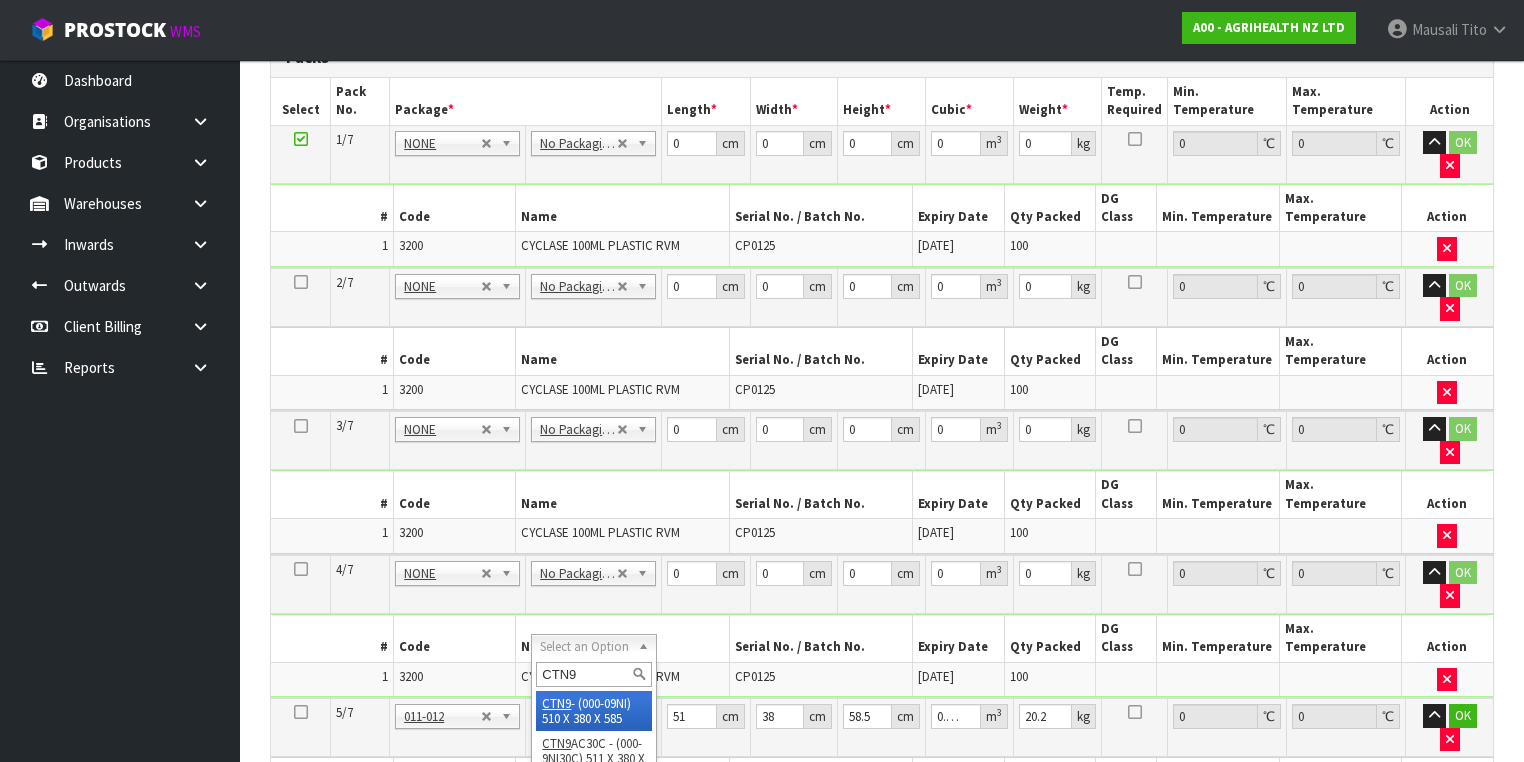 type on "2" 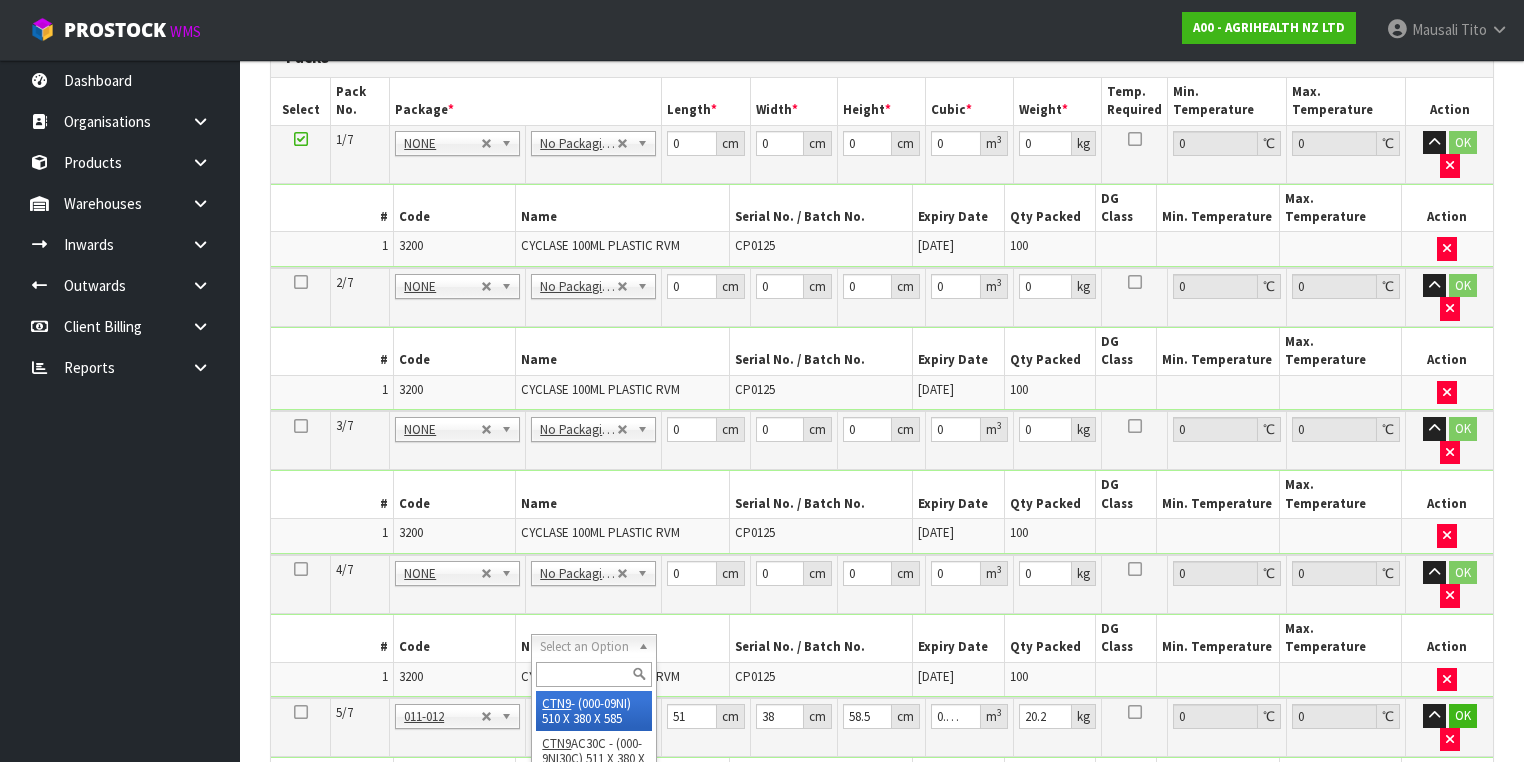 type on "51" 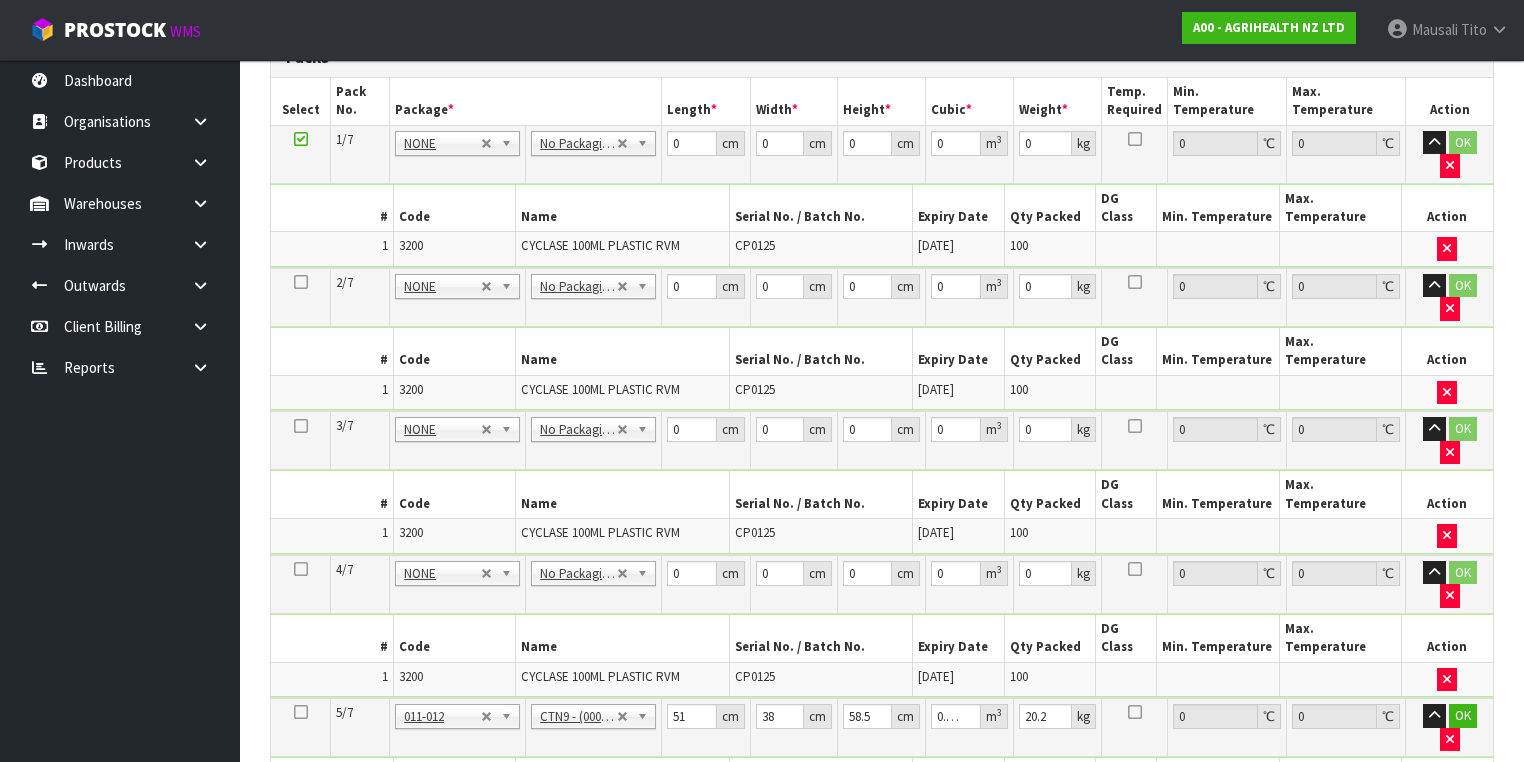 scroll, scrollTop: 1040, scrollLeft: 0, axis: vertical 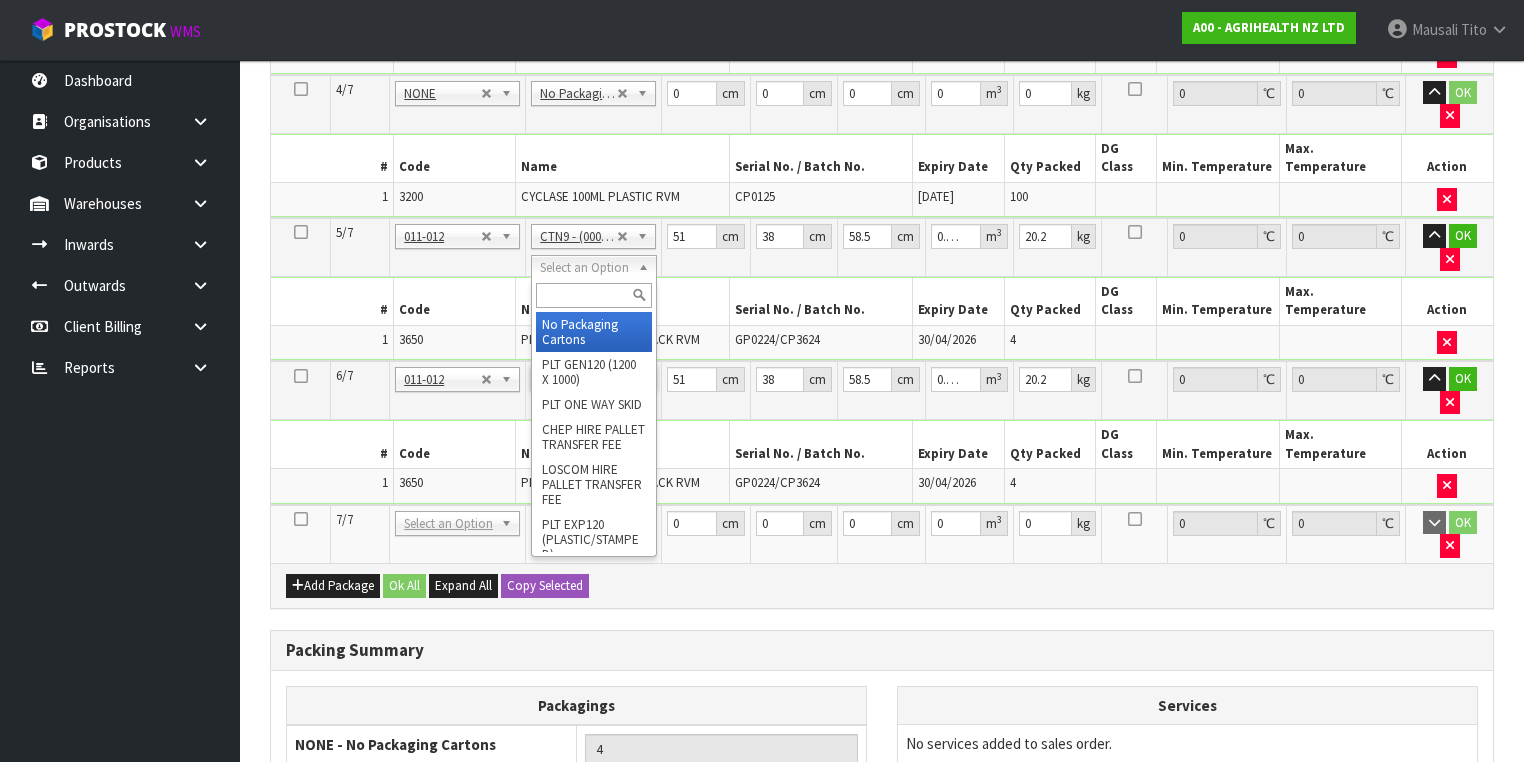 type on "5" 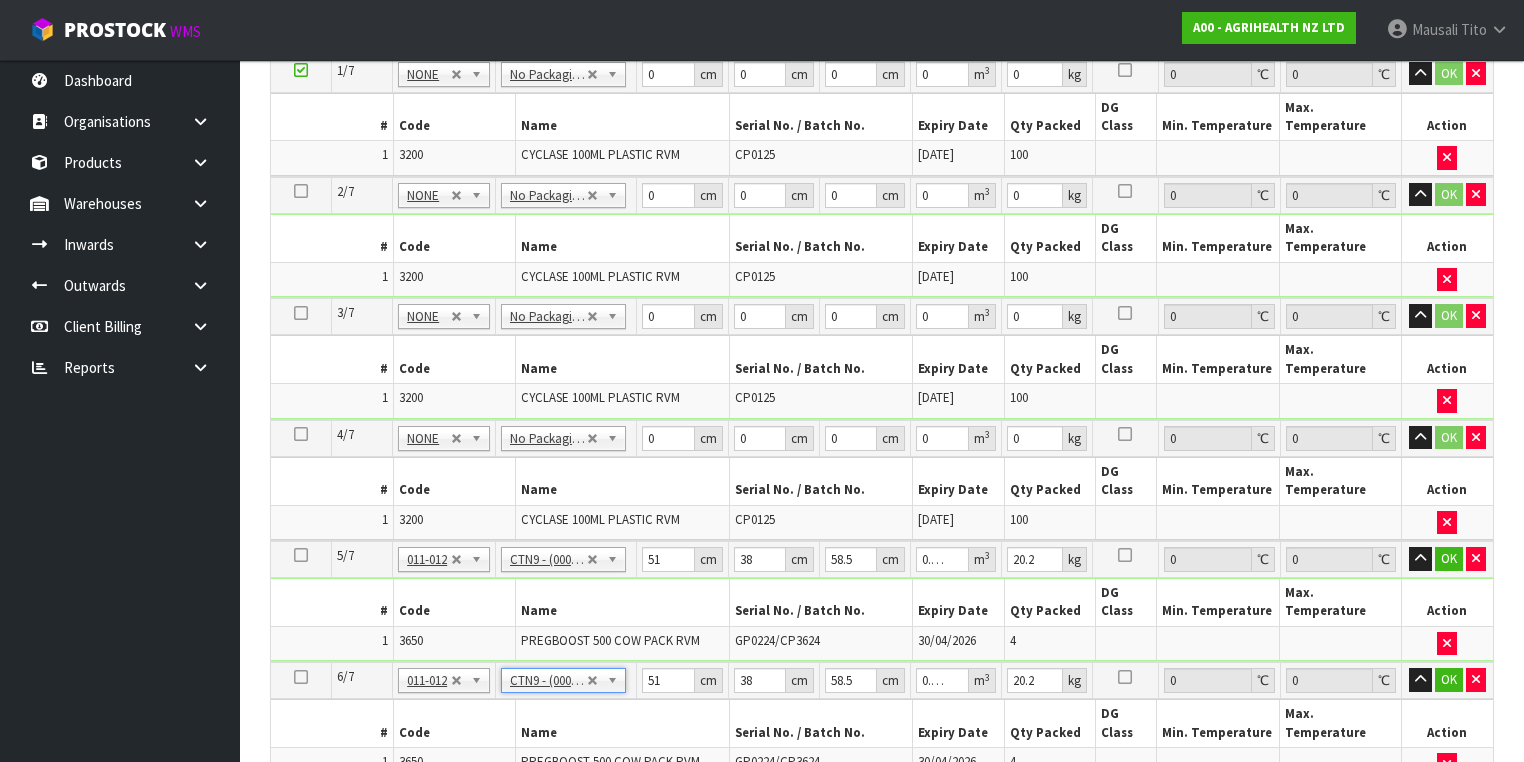 scroll, scrollTop: 480, scrollLeft: 0, axis: vertical 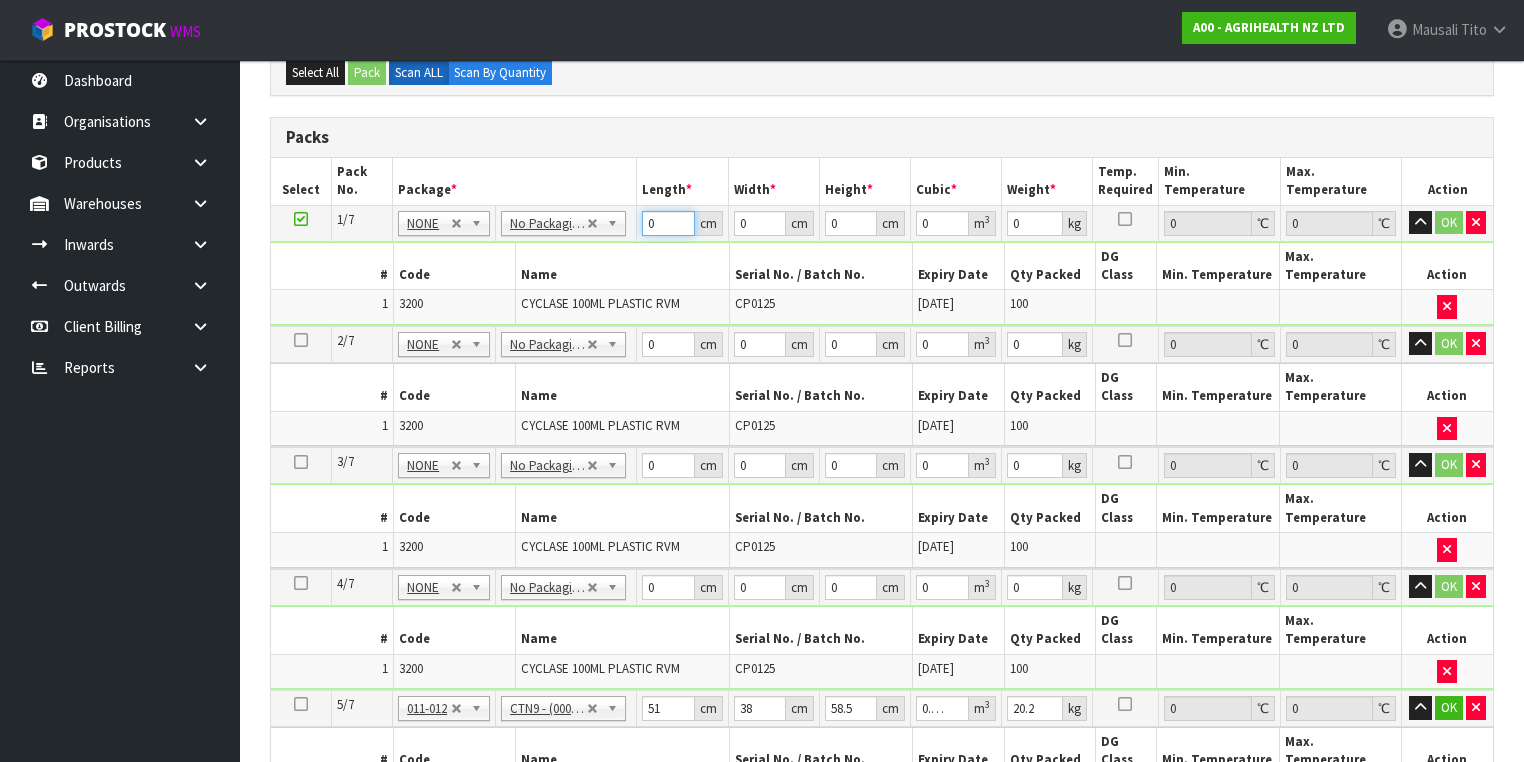 drag, startPoint x: 659, startPoint y: 220, endPoint x: 630, endPoint y: 236, distance: 33.12099 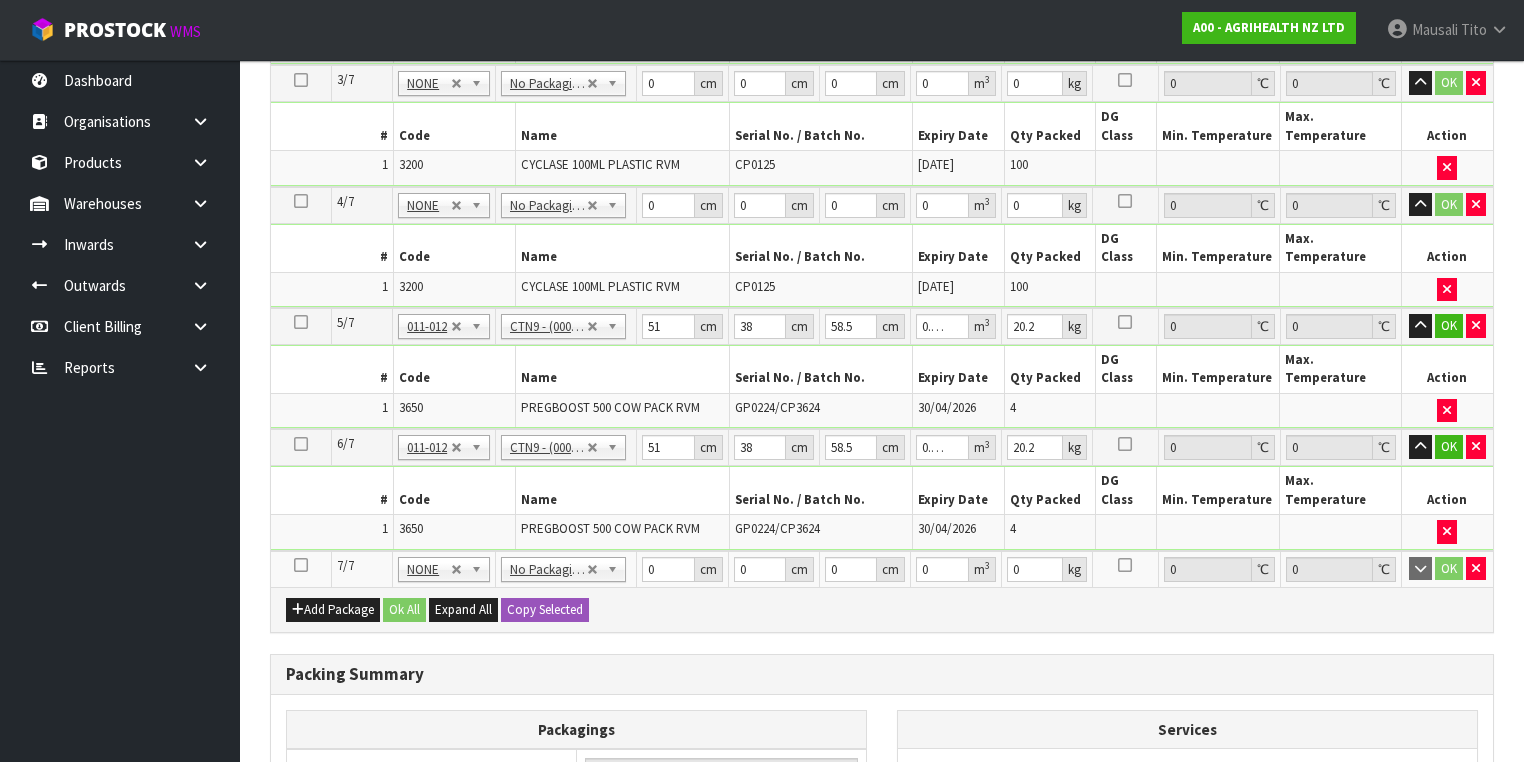 scroll, scrollTop: 880, scrollLeft: 0, axis: vertical 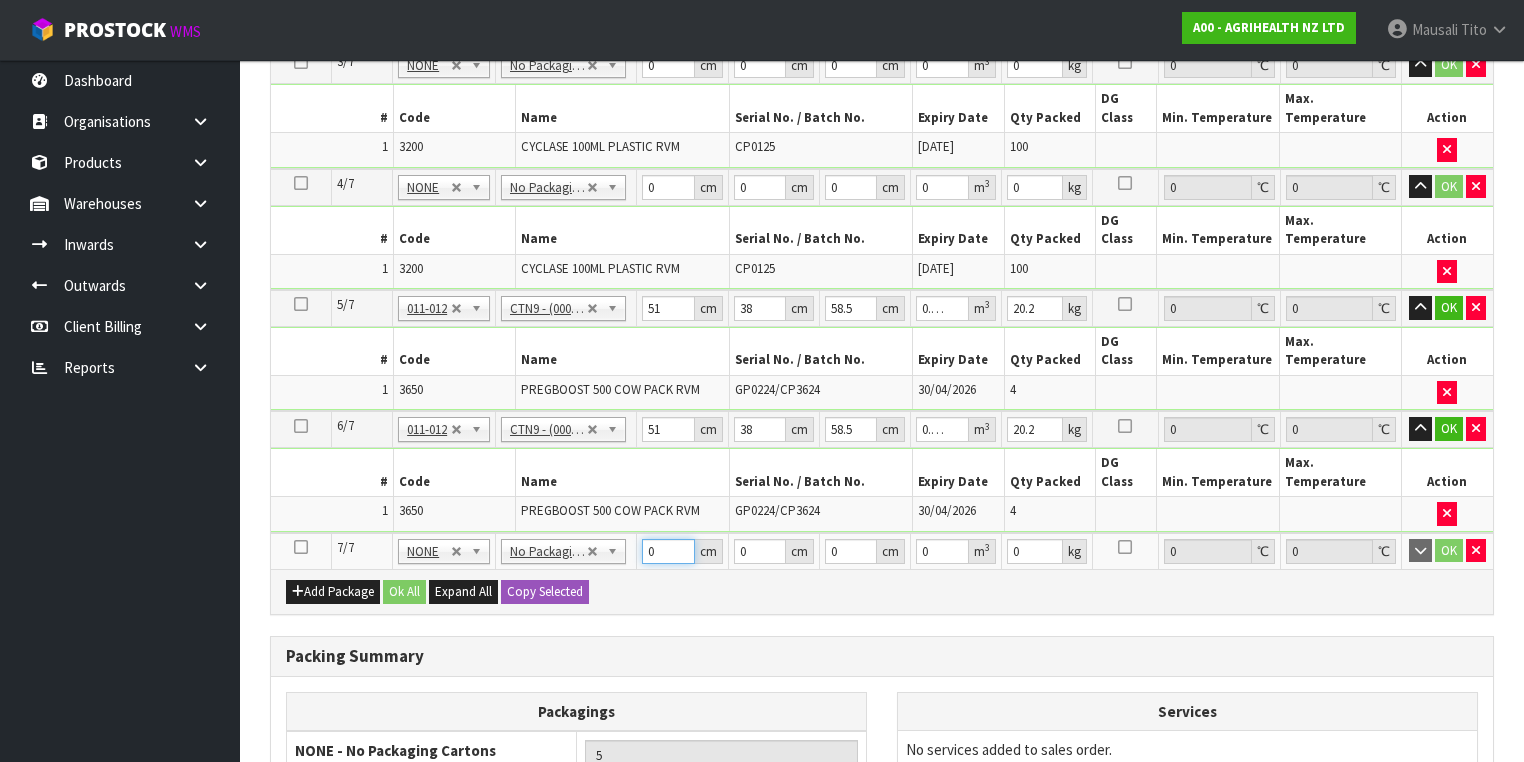 drag, startPoint x: 660, startPoint y: 427, endPoint x: 628, endPoint y: 447, distance: 37.735924 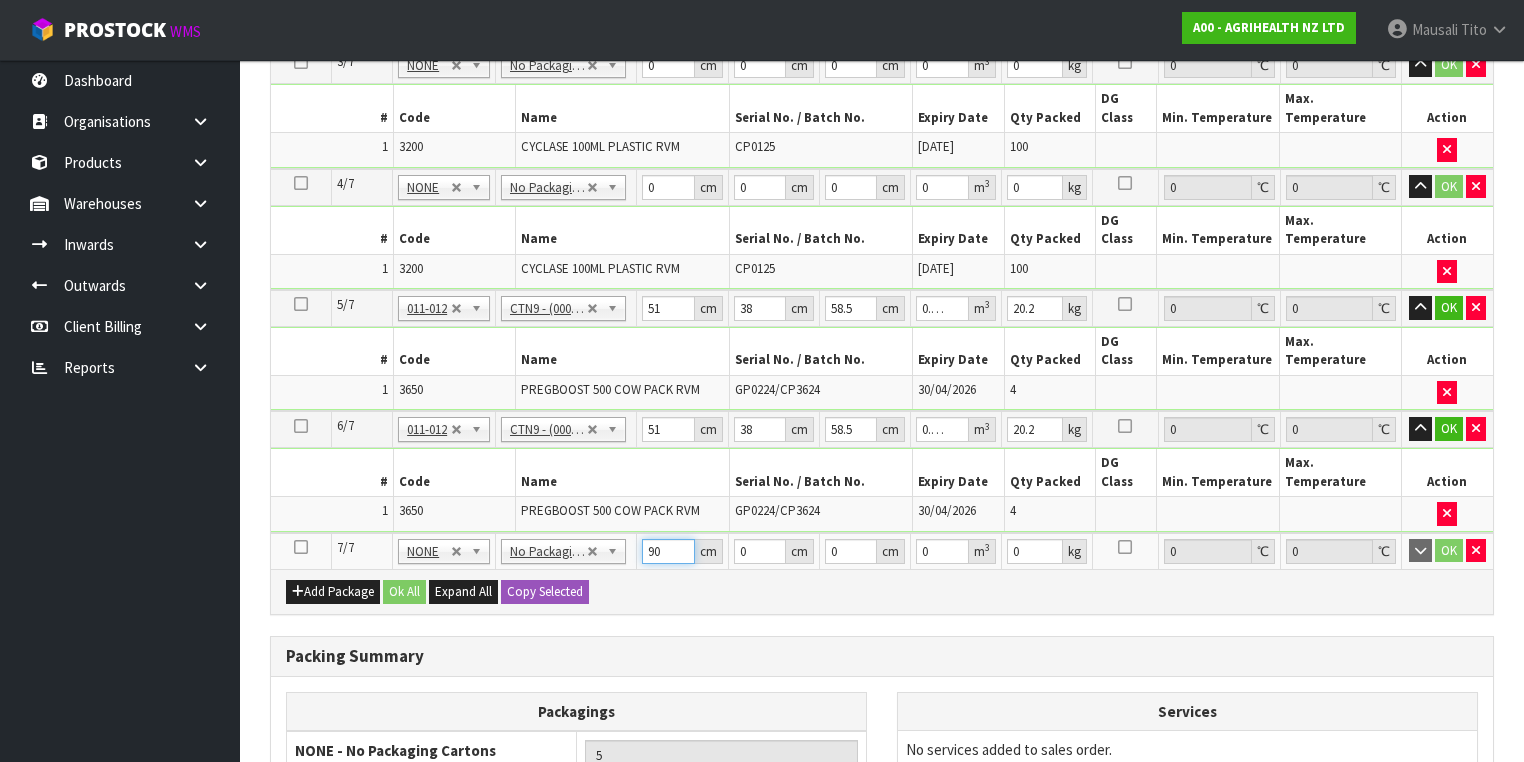 type on "90" 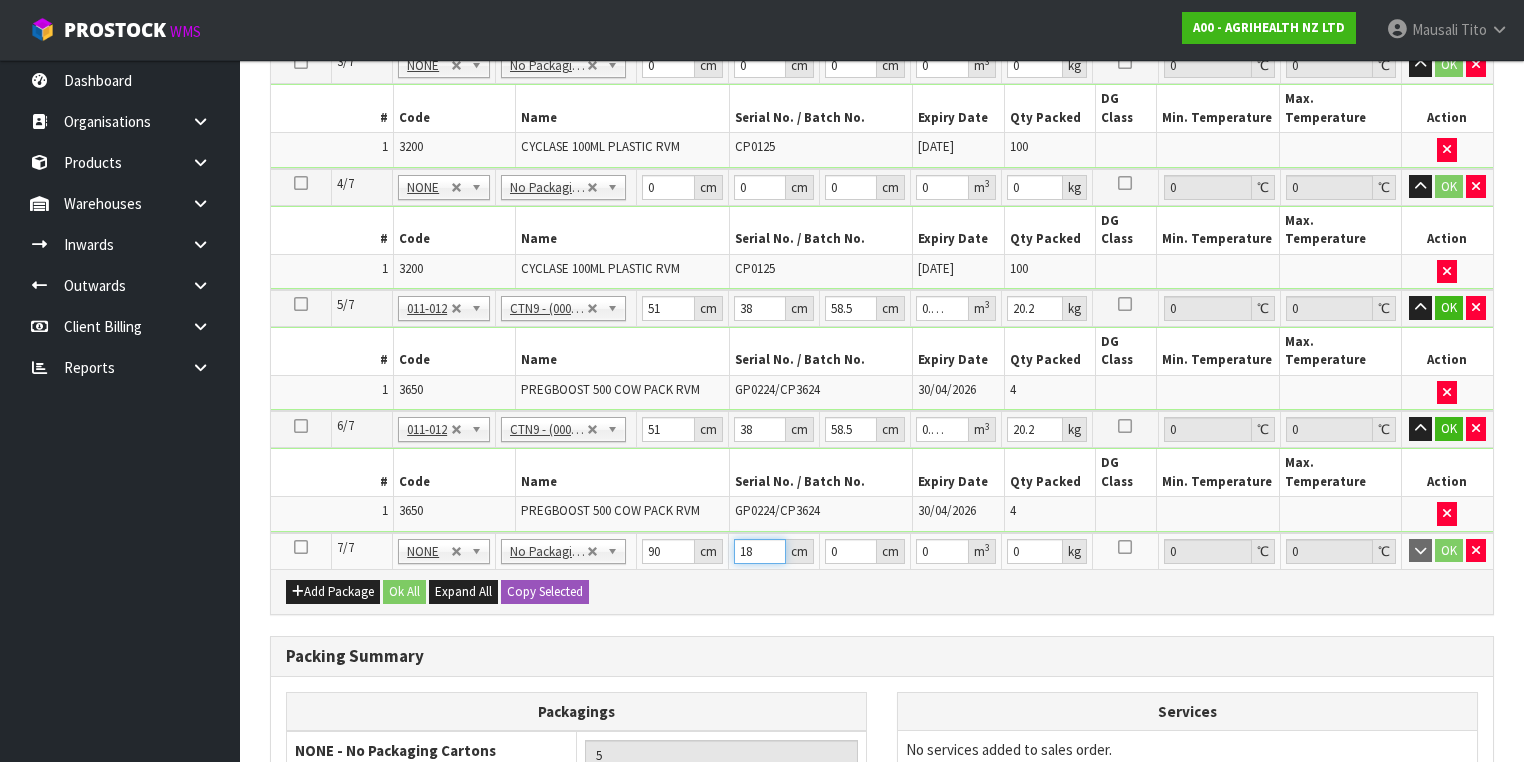type on "18" 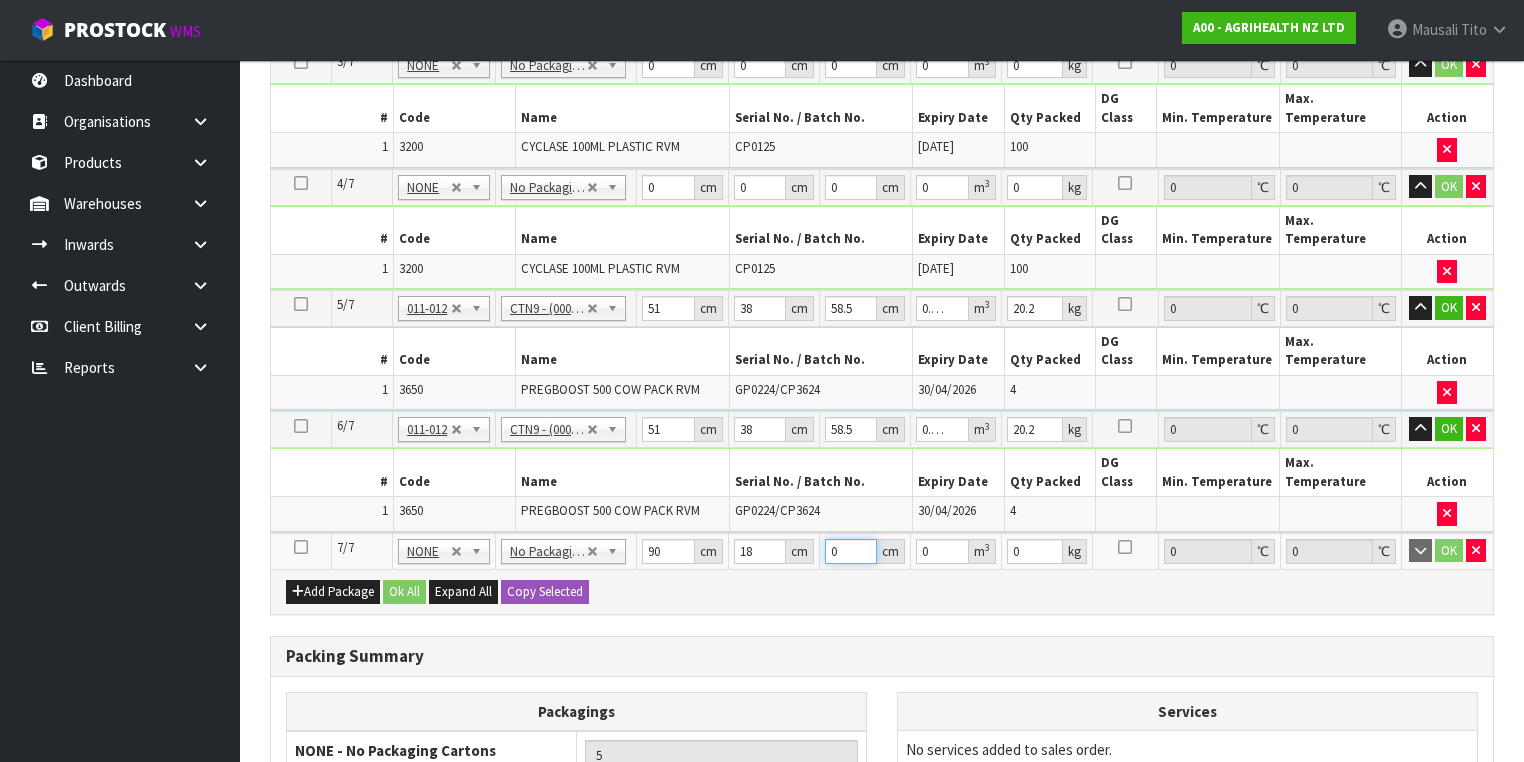 type on "1" 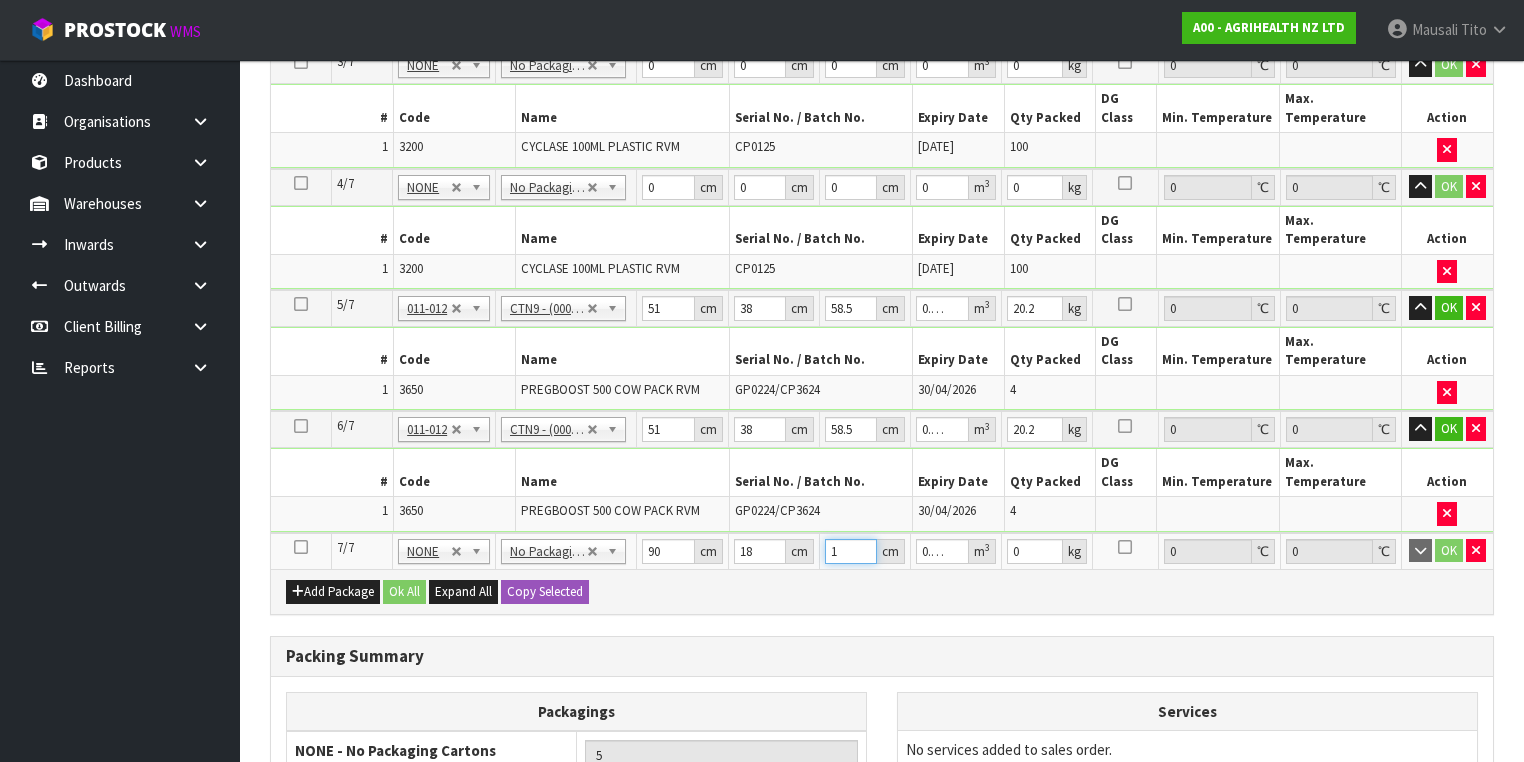 type on "13" 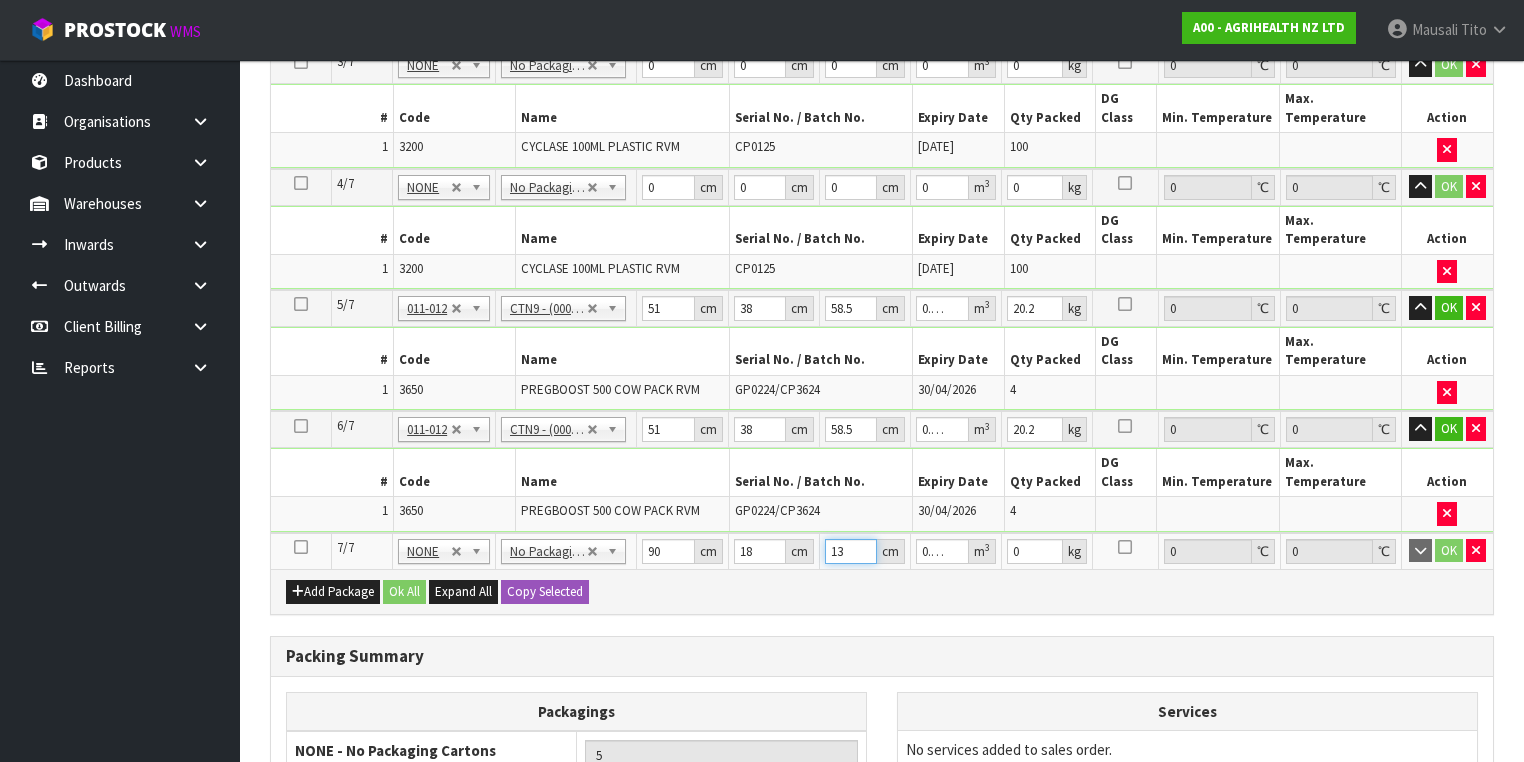 type on "13" 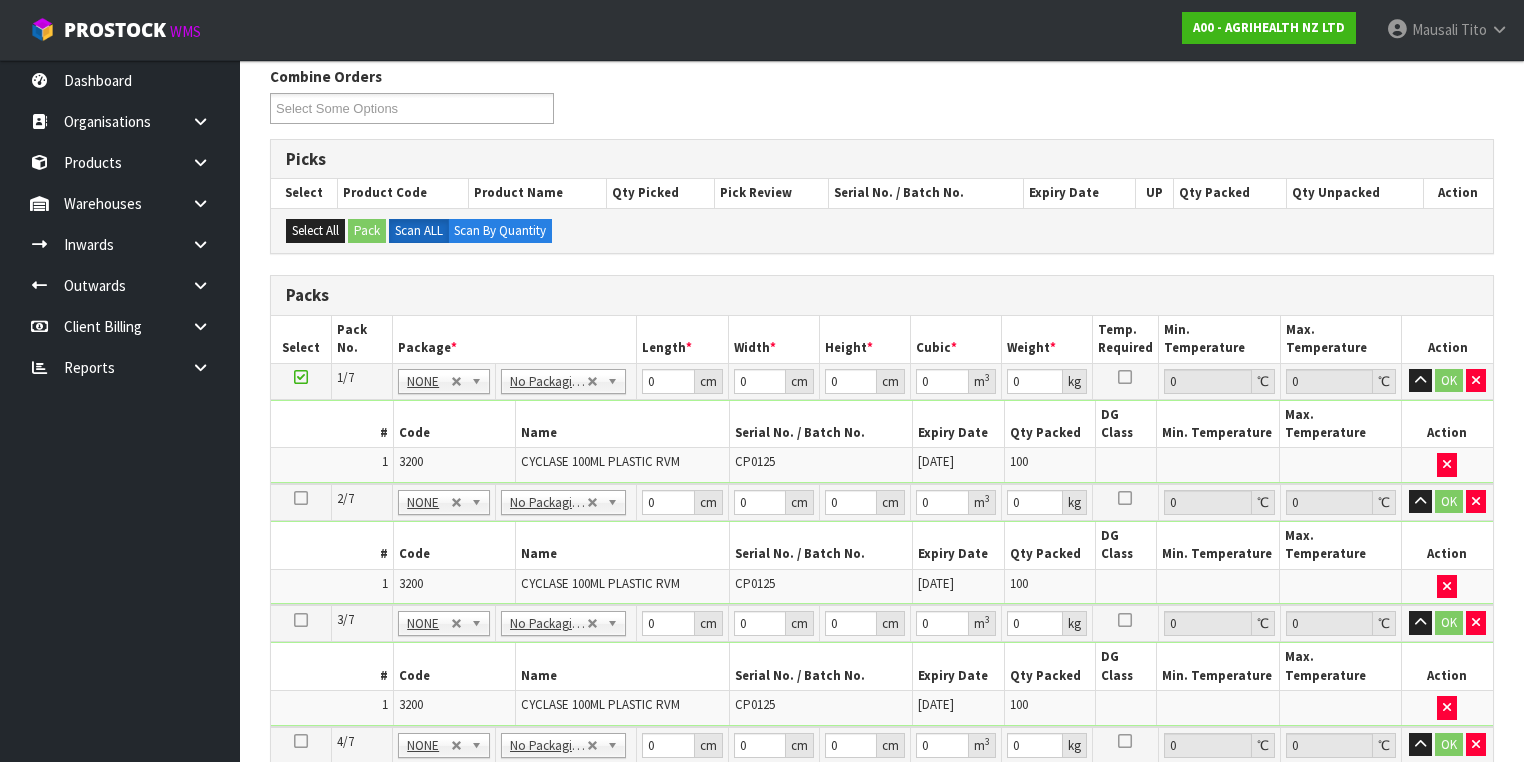 scroll, scrollTop: 320, scrollLeft: 0, axis: vertical 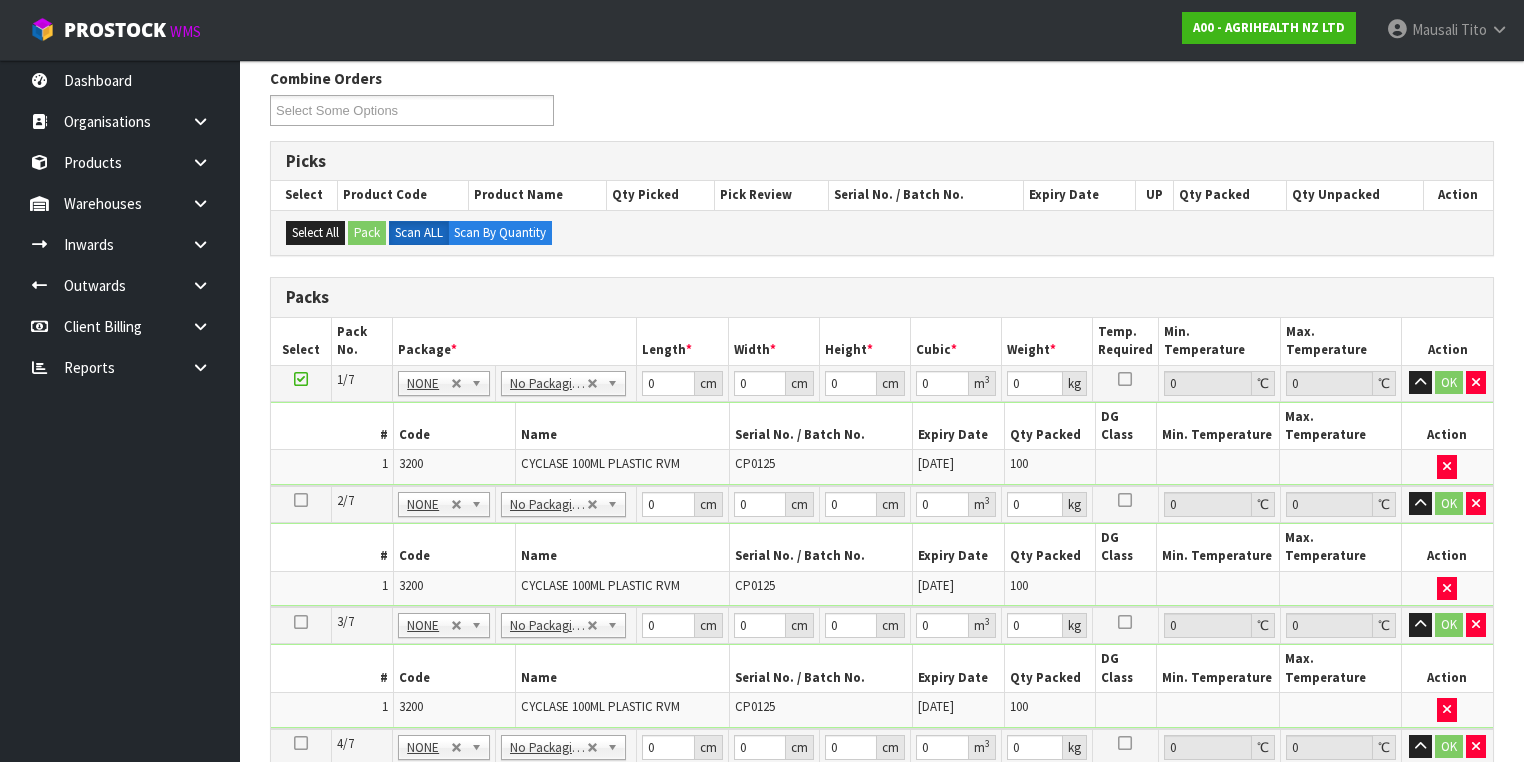 type on "3" 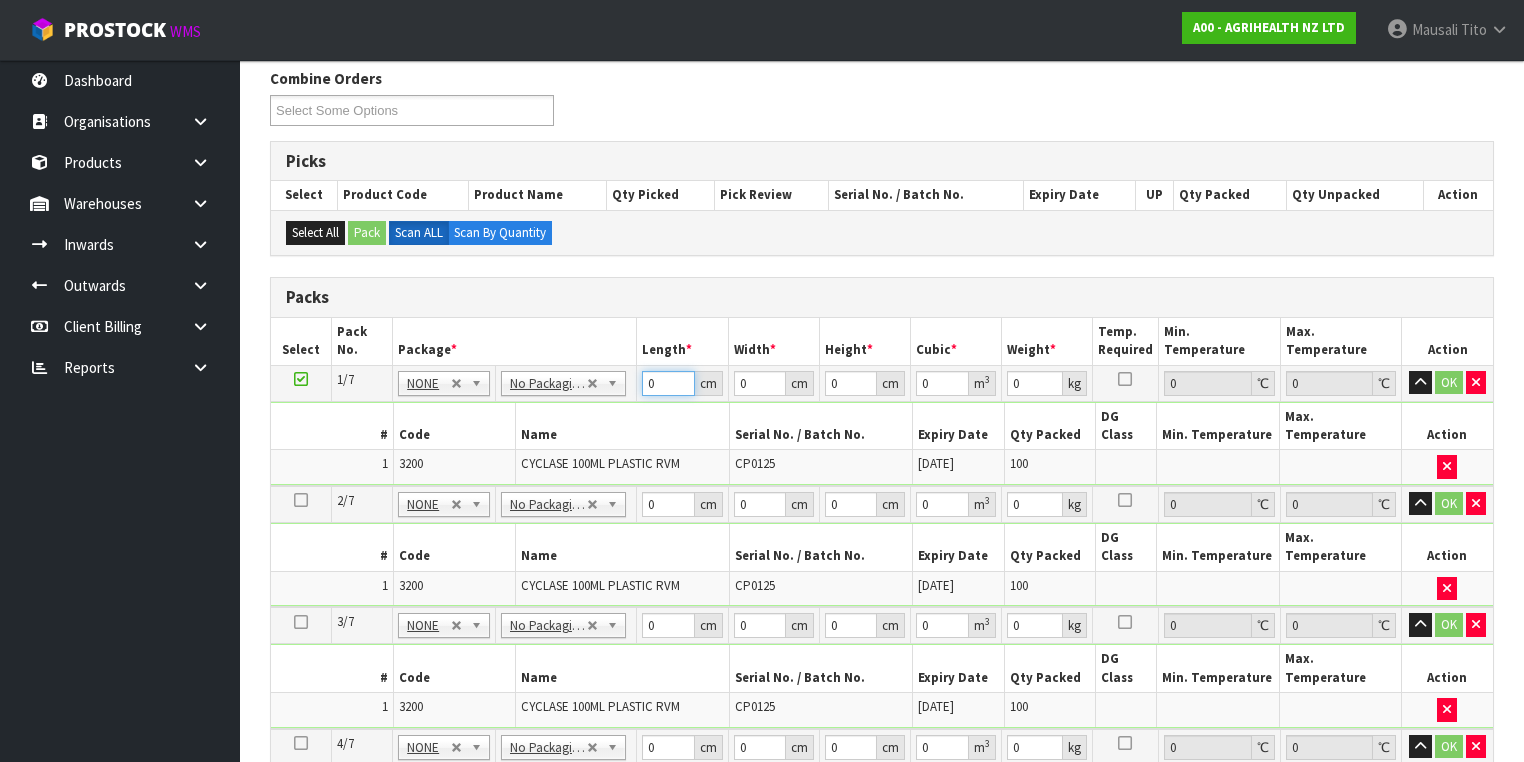 drag, startPoint x: 644, startPoint y: 386, endPoint x: 626, endPoint y: 394, distance: 19.697716 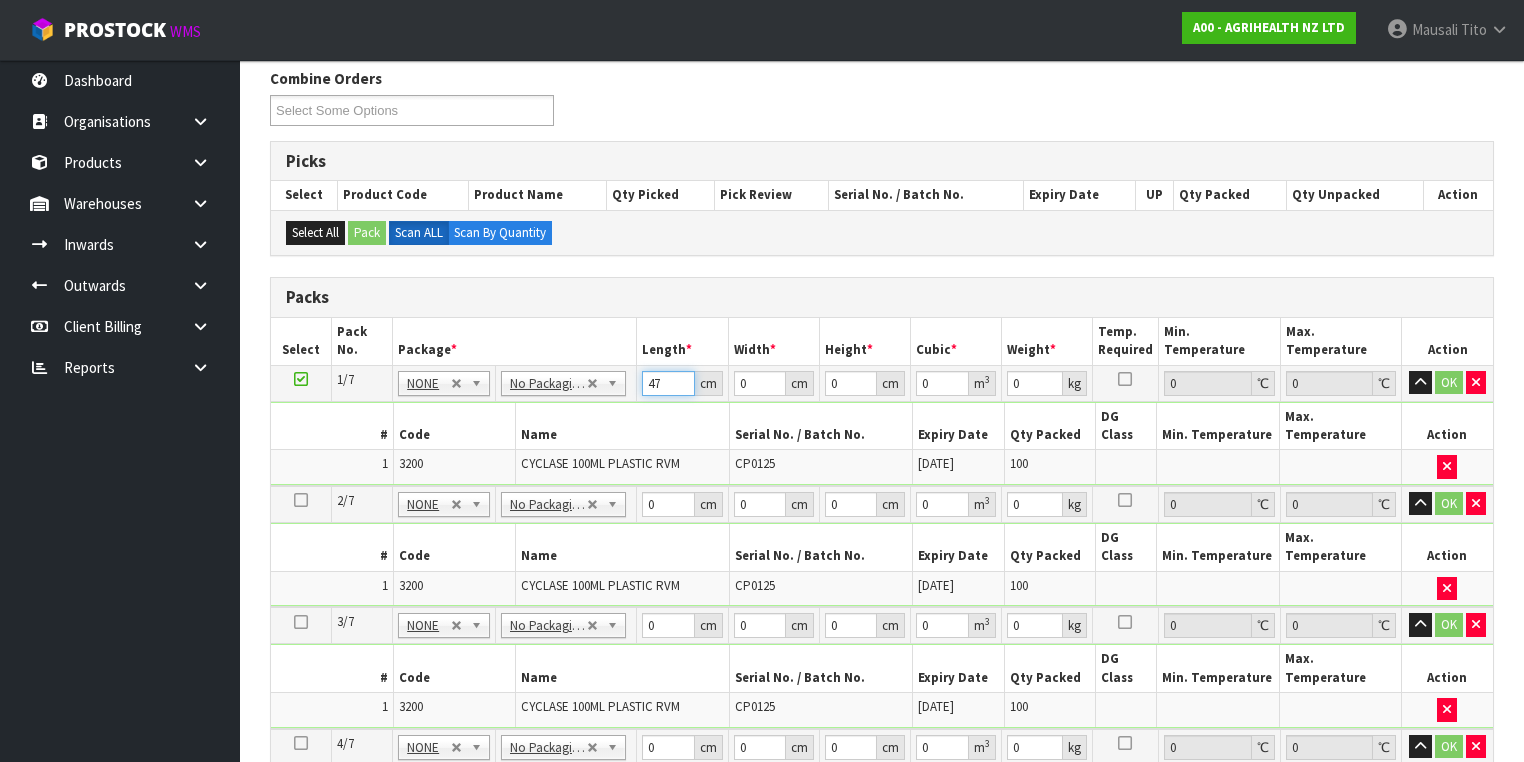 type on "47" 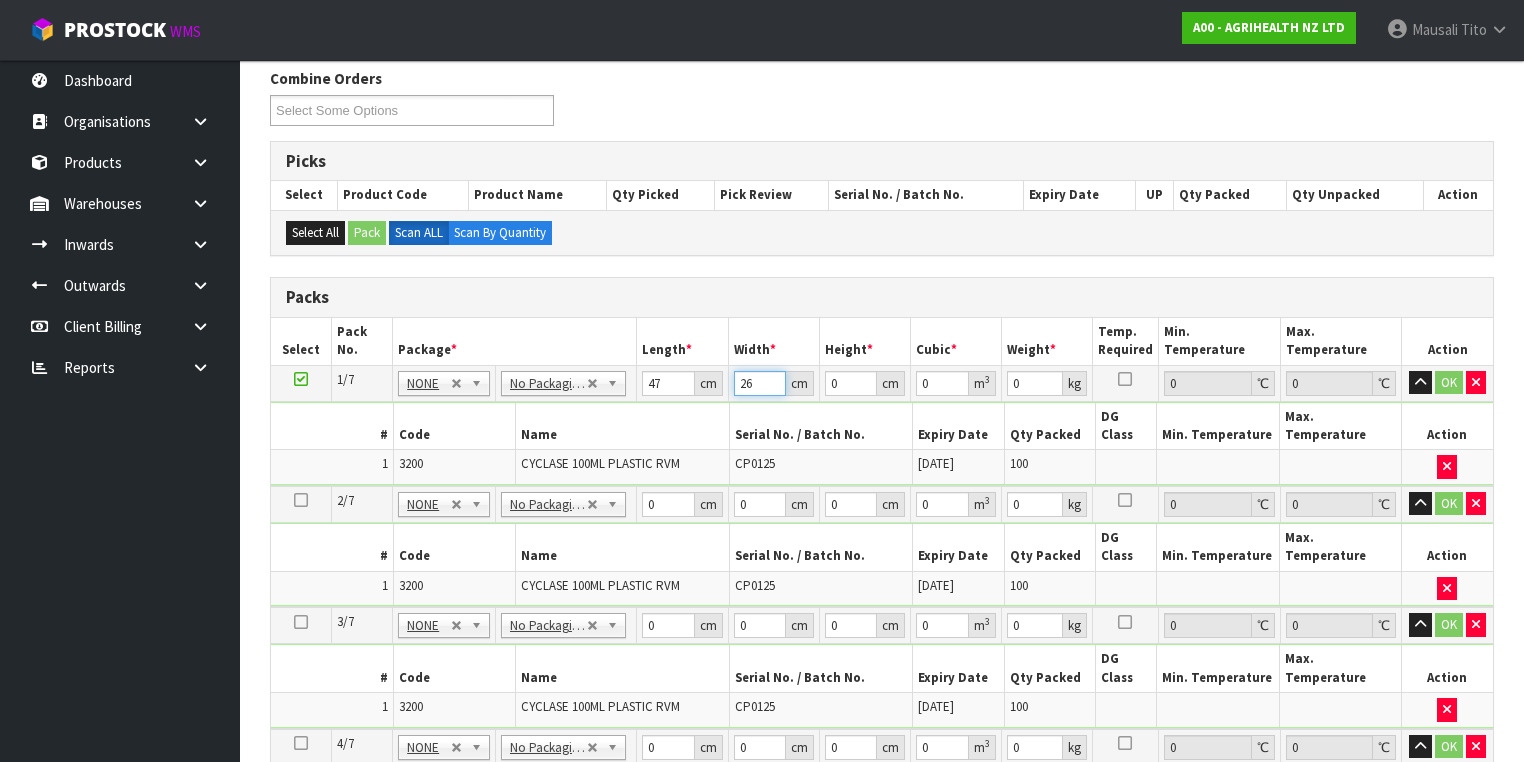 type on "26" 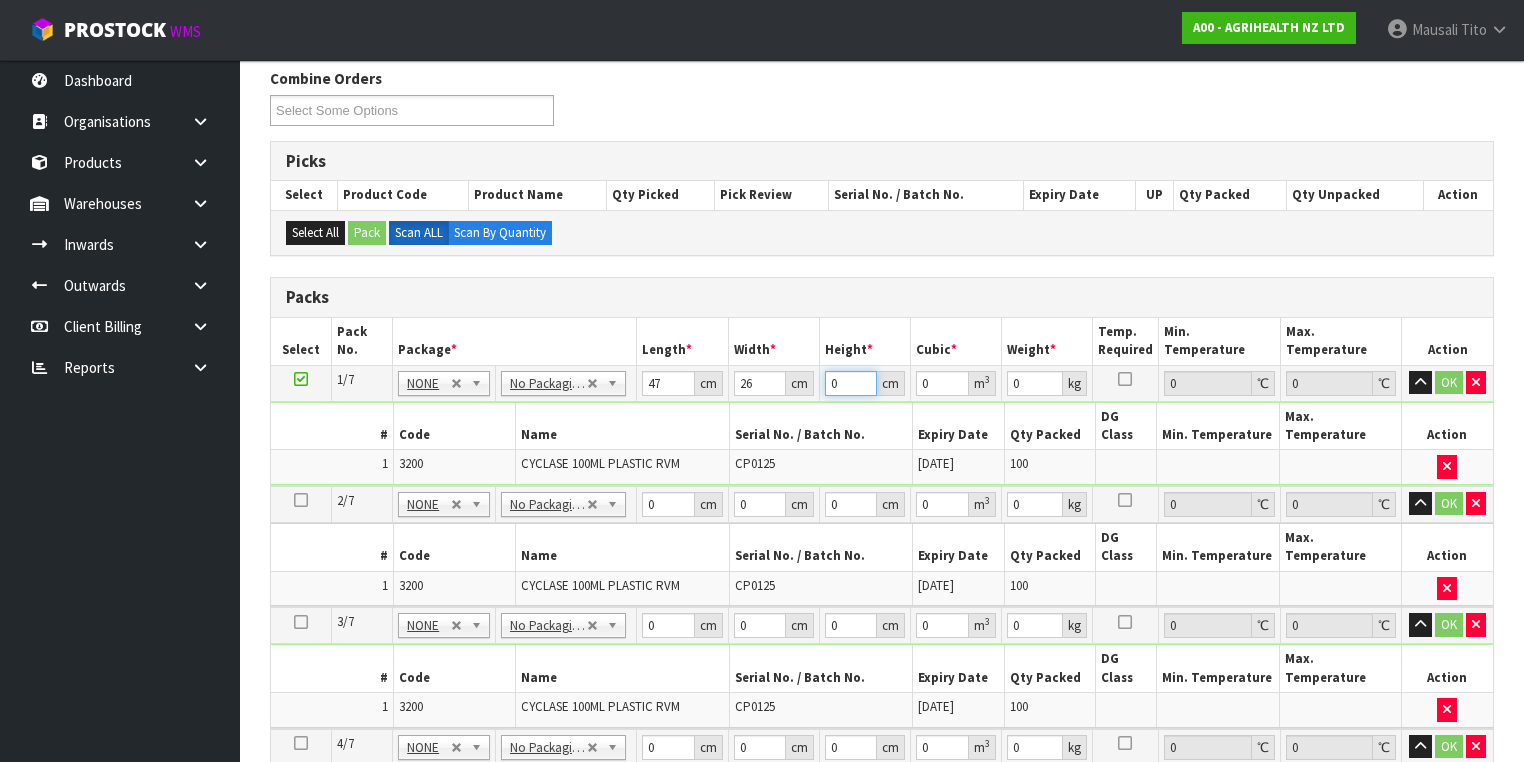 type on "4" 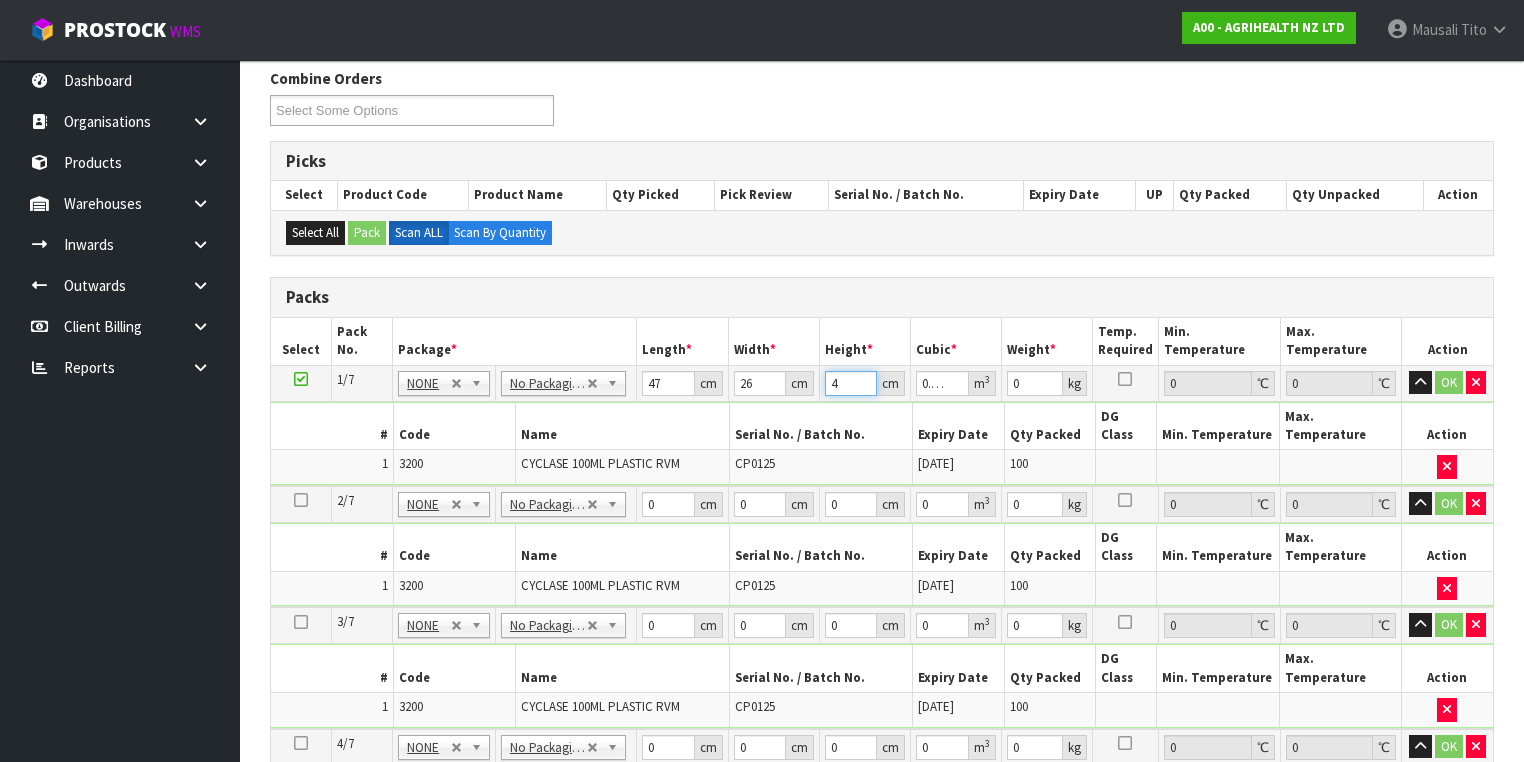 type on "42" 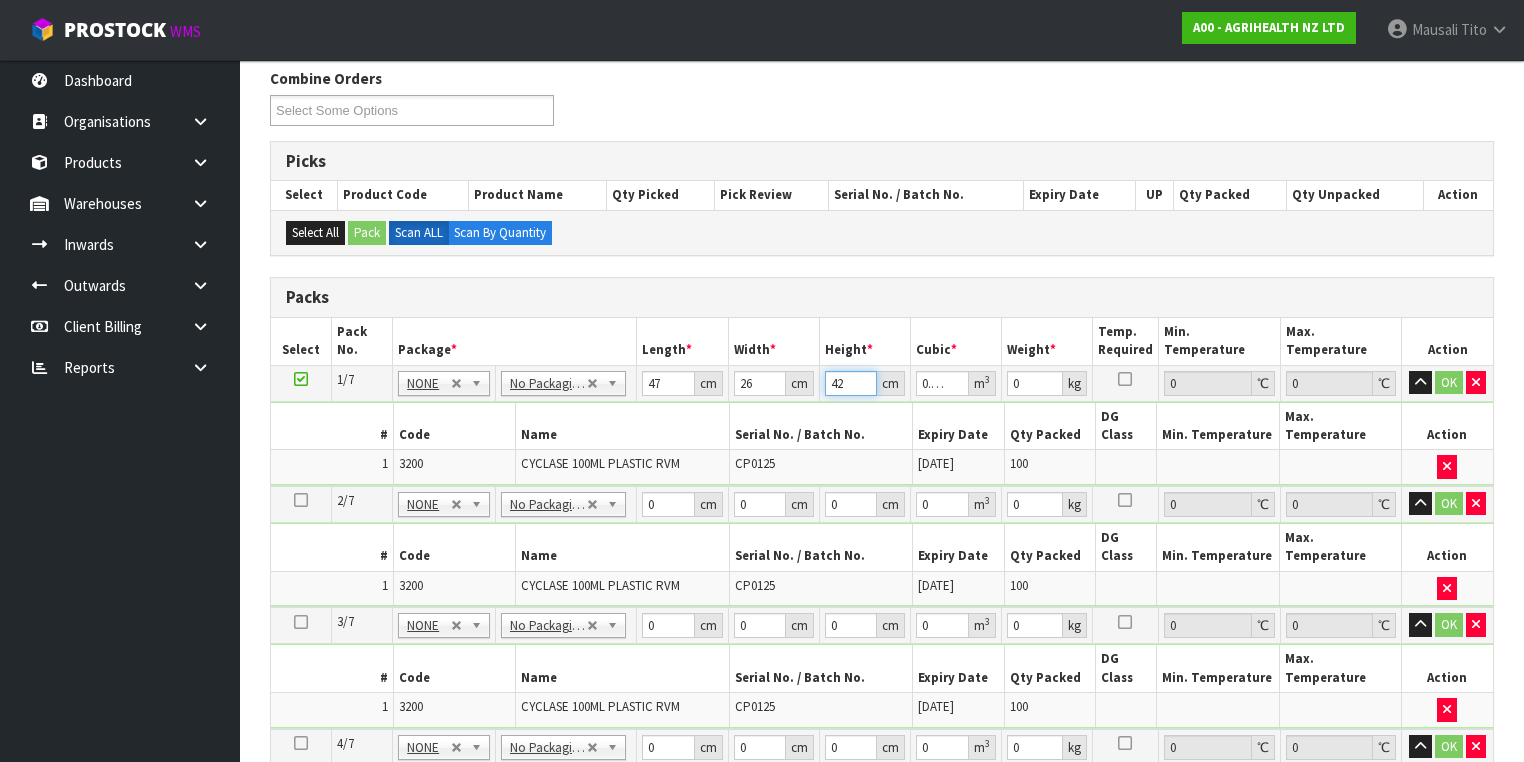 type 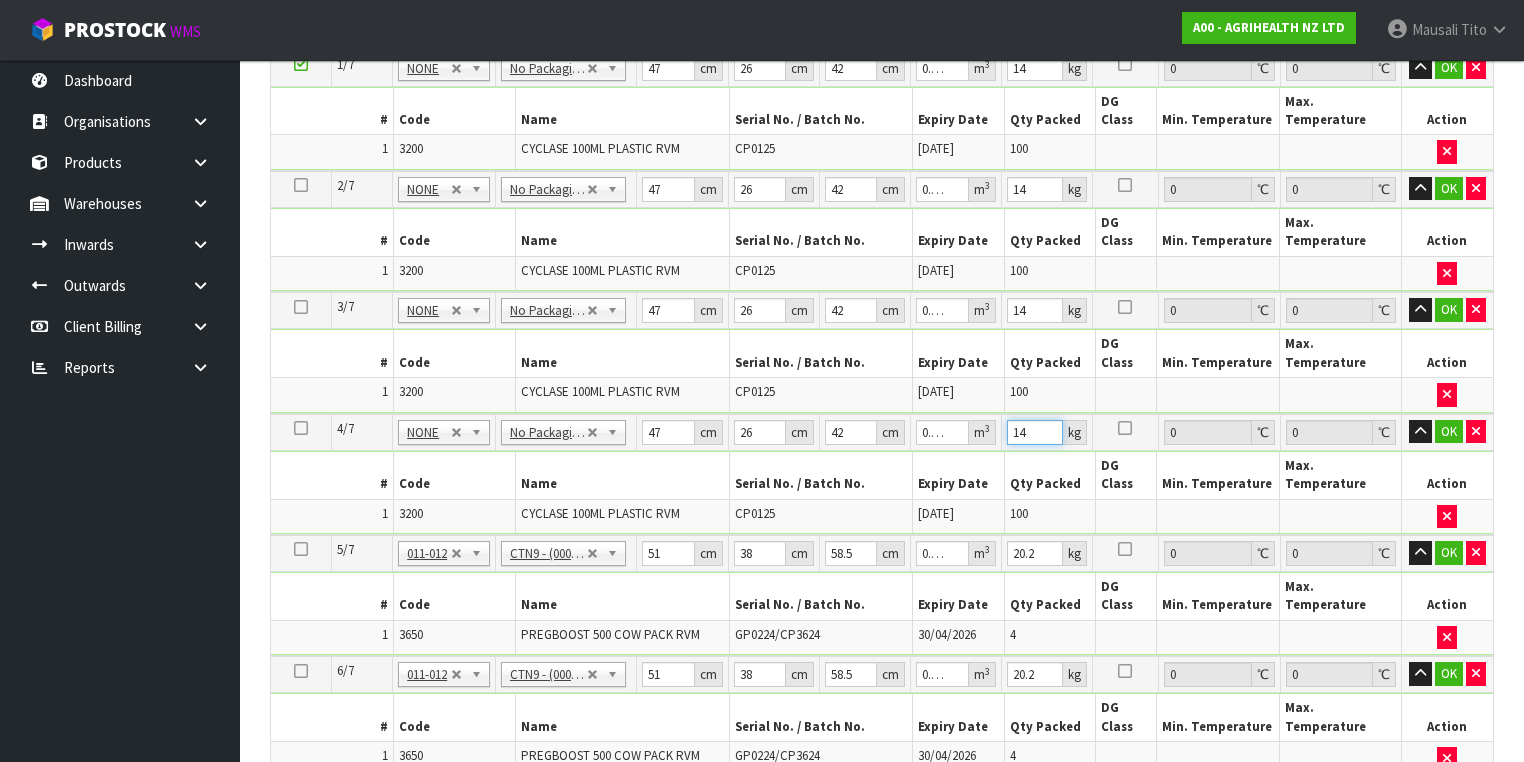 scroll, scrollTop: 800, scrollLeft: 0, axis: vertical 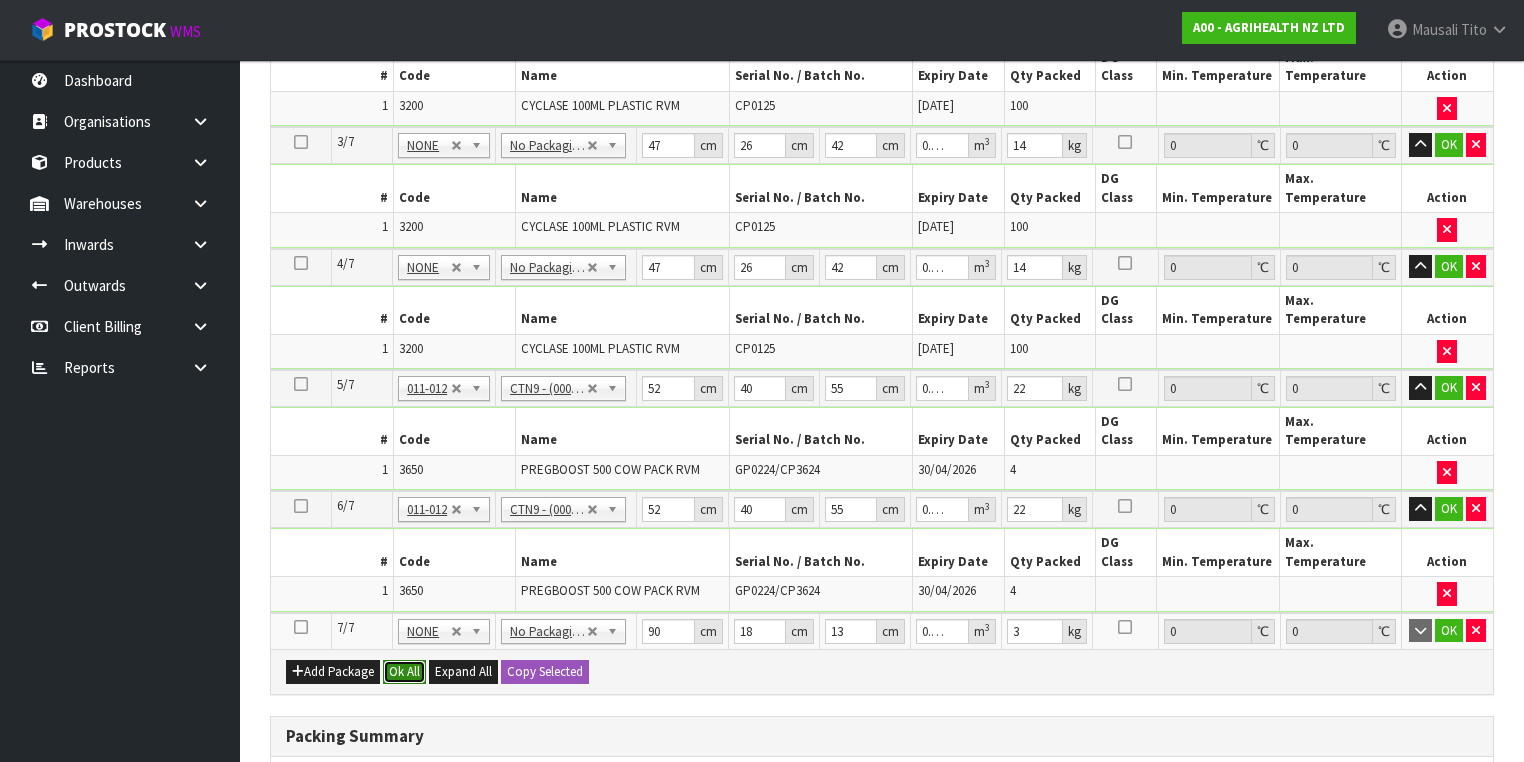 click on "Ok All" at bounding box center (404, 672) 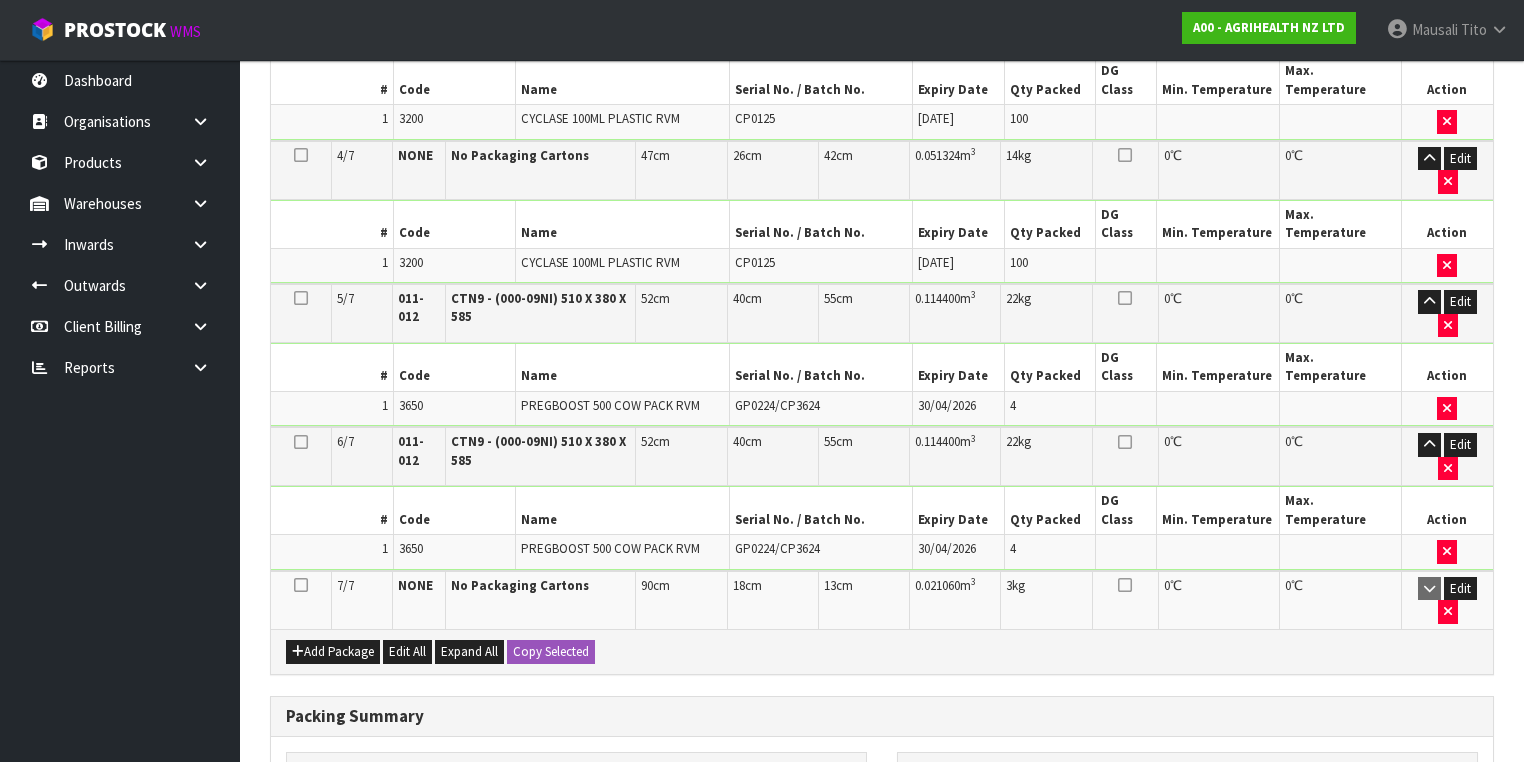 scroll, scrollTop: 1060, scrollLeft: 0, axis: vertical 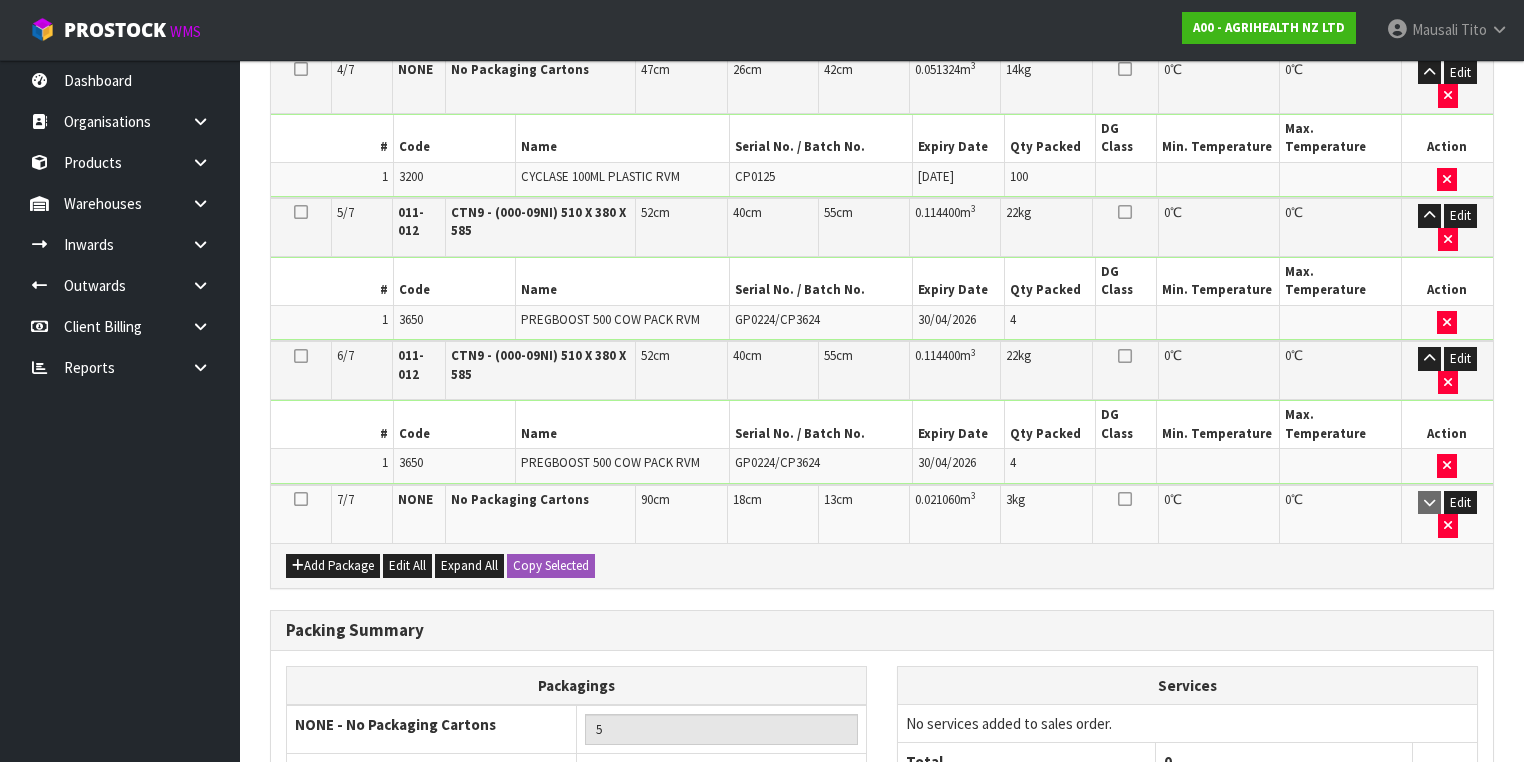click on "Save & Confirm Packs" at bounding box center [427, 976] 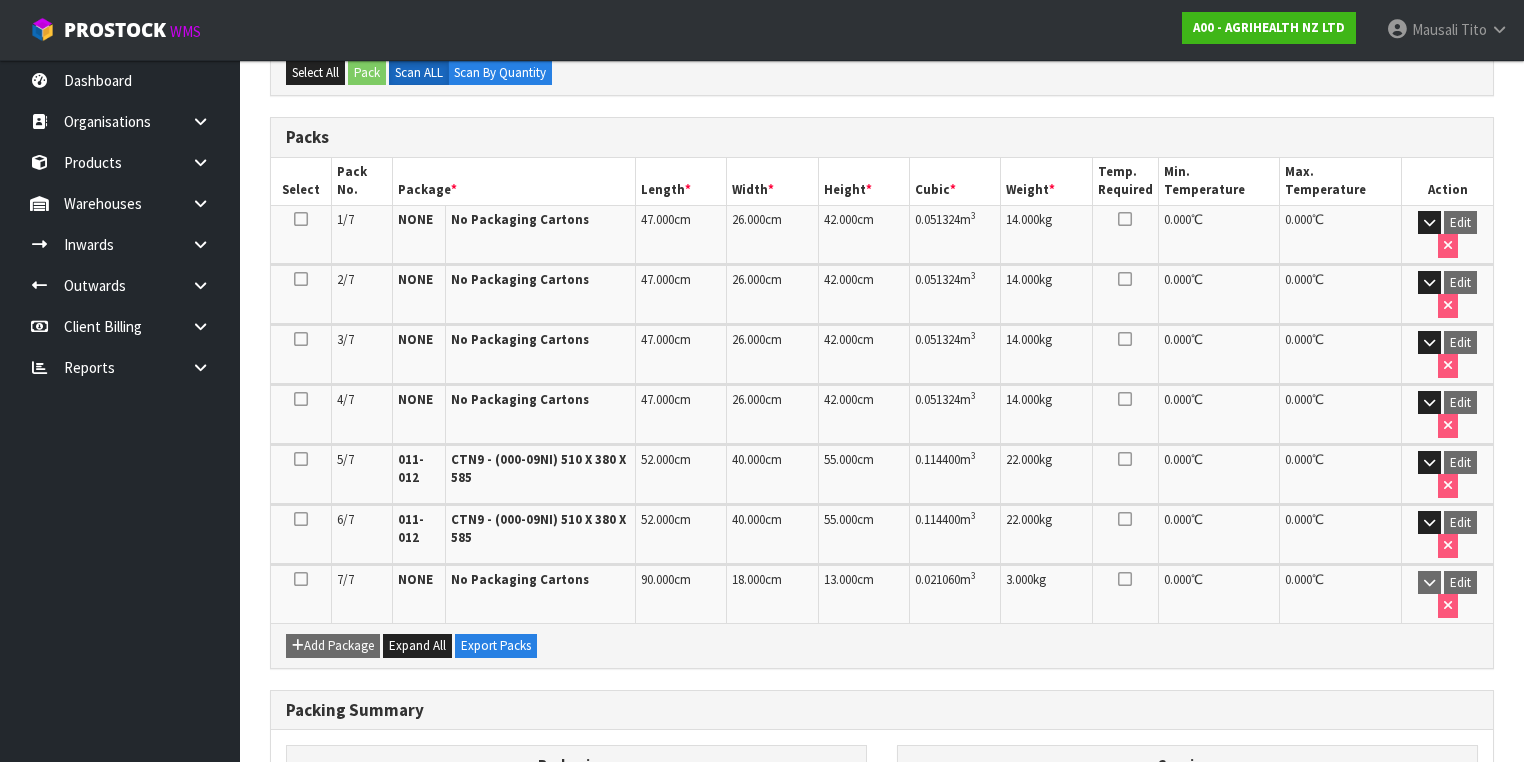 scroll, scrollTop: 632, scrollLeft: 0, axis: vertical 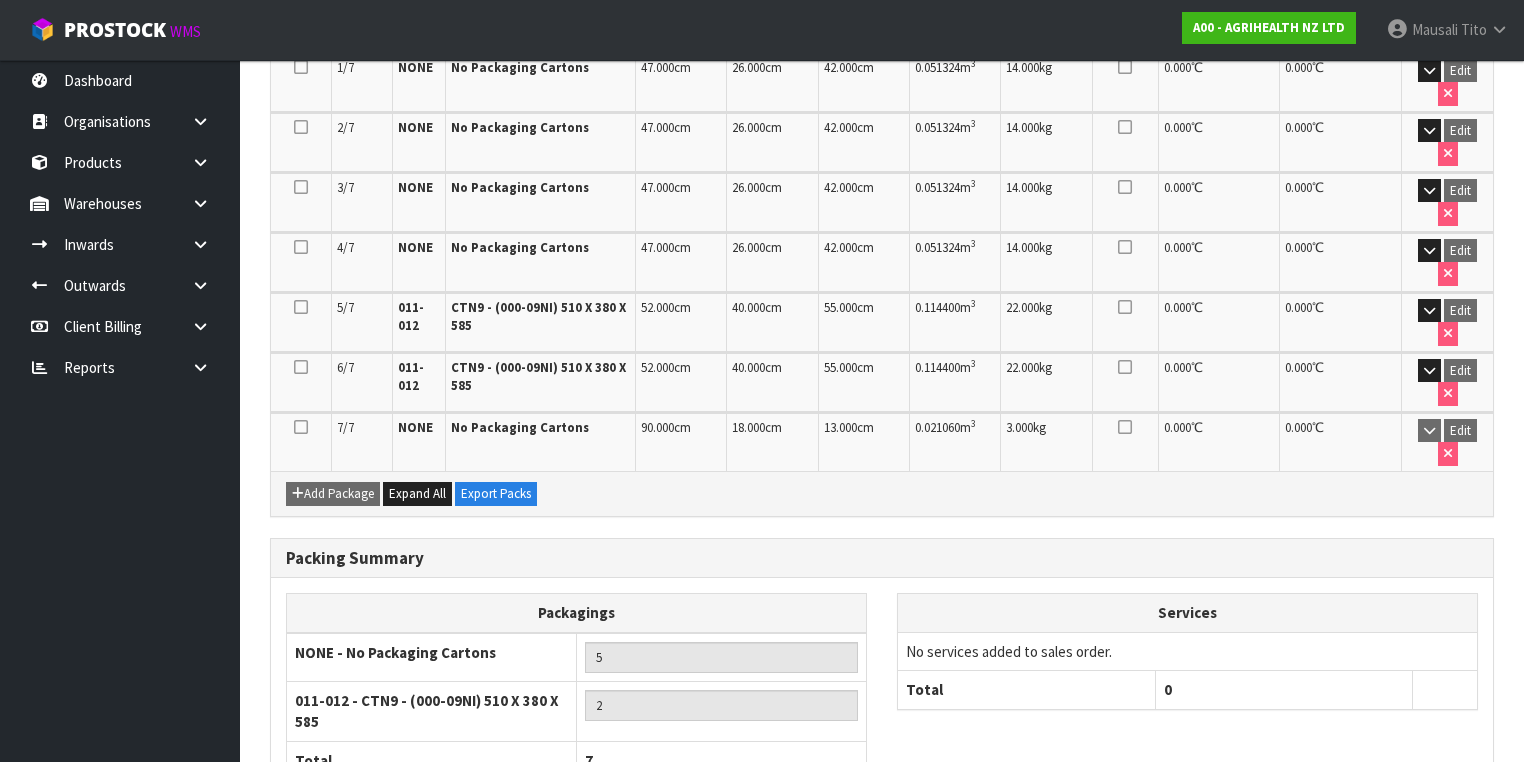 click at bounding box center [1465, 859] 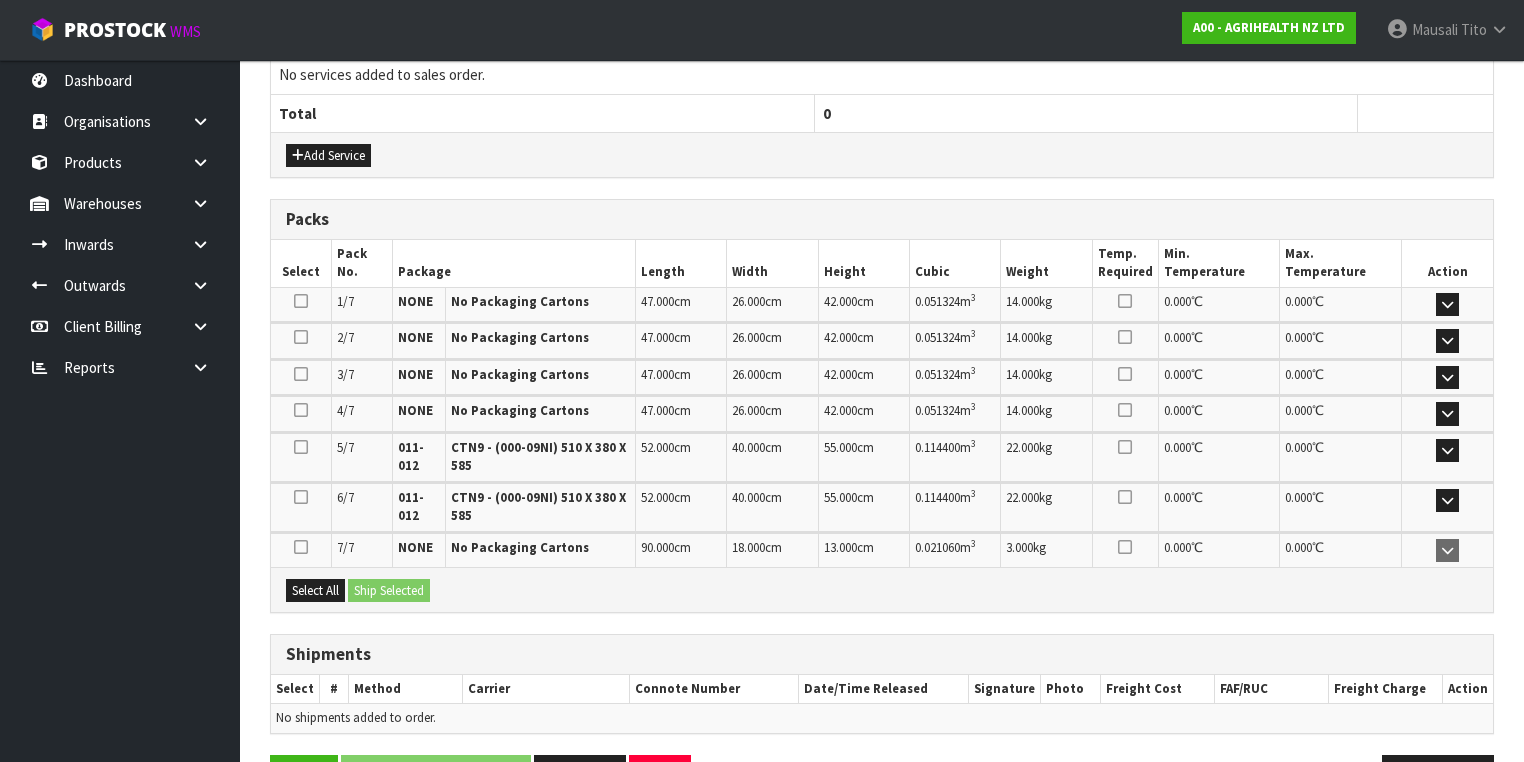 scroll, scrollTop: 855, scrollLeft: 0, axis: vertical 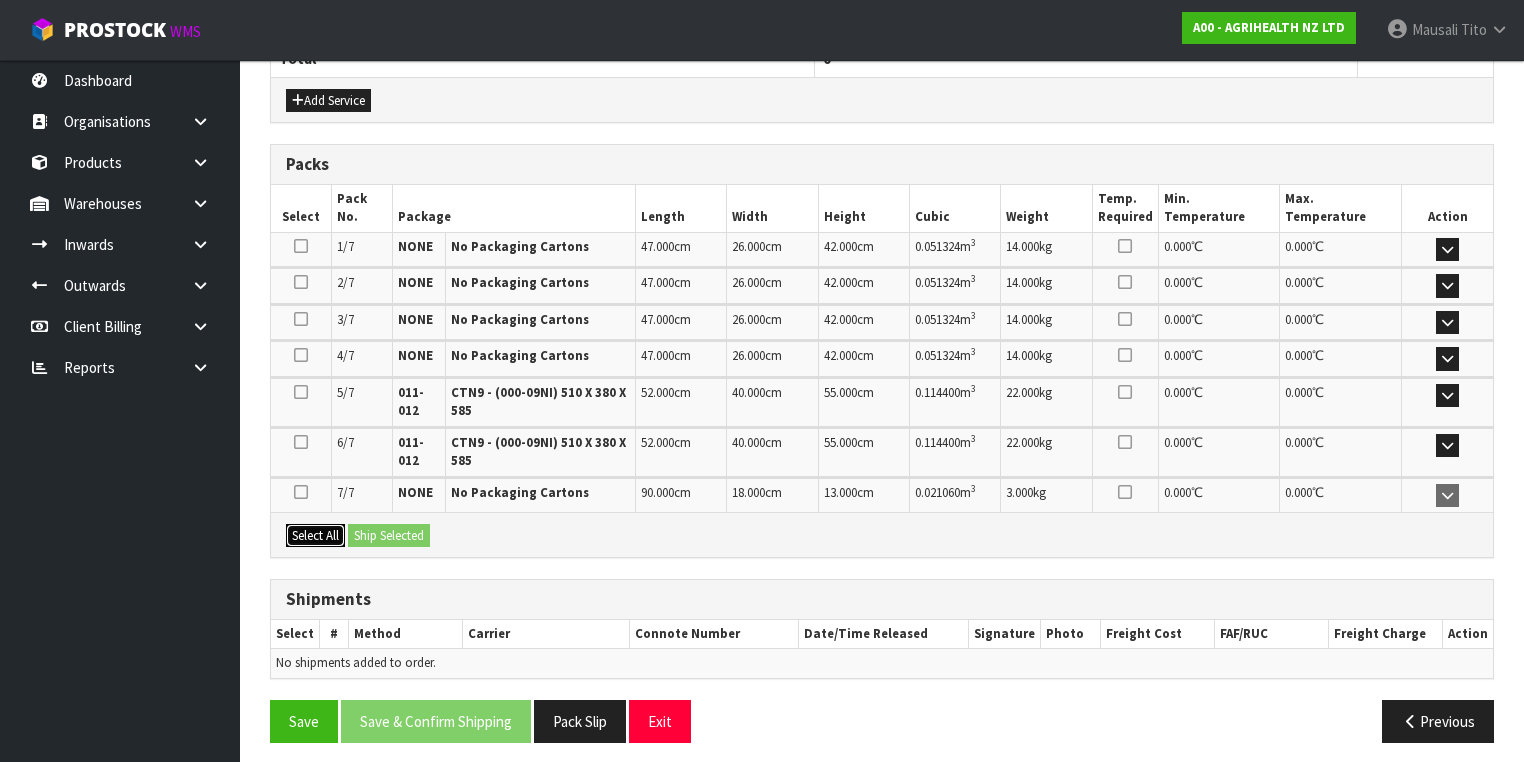 click on "Select All" at bounding box center (315, 536) 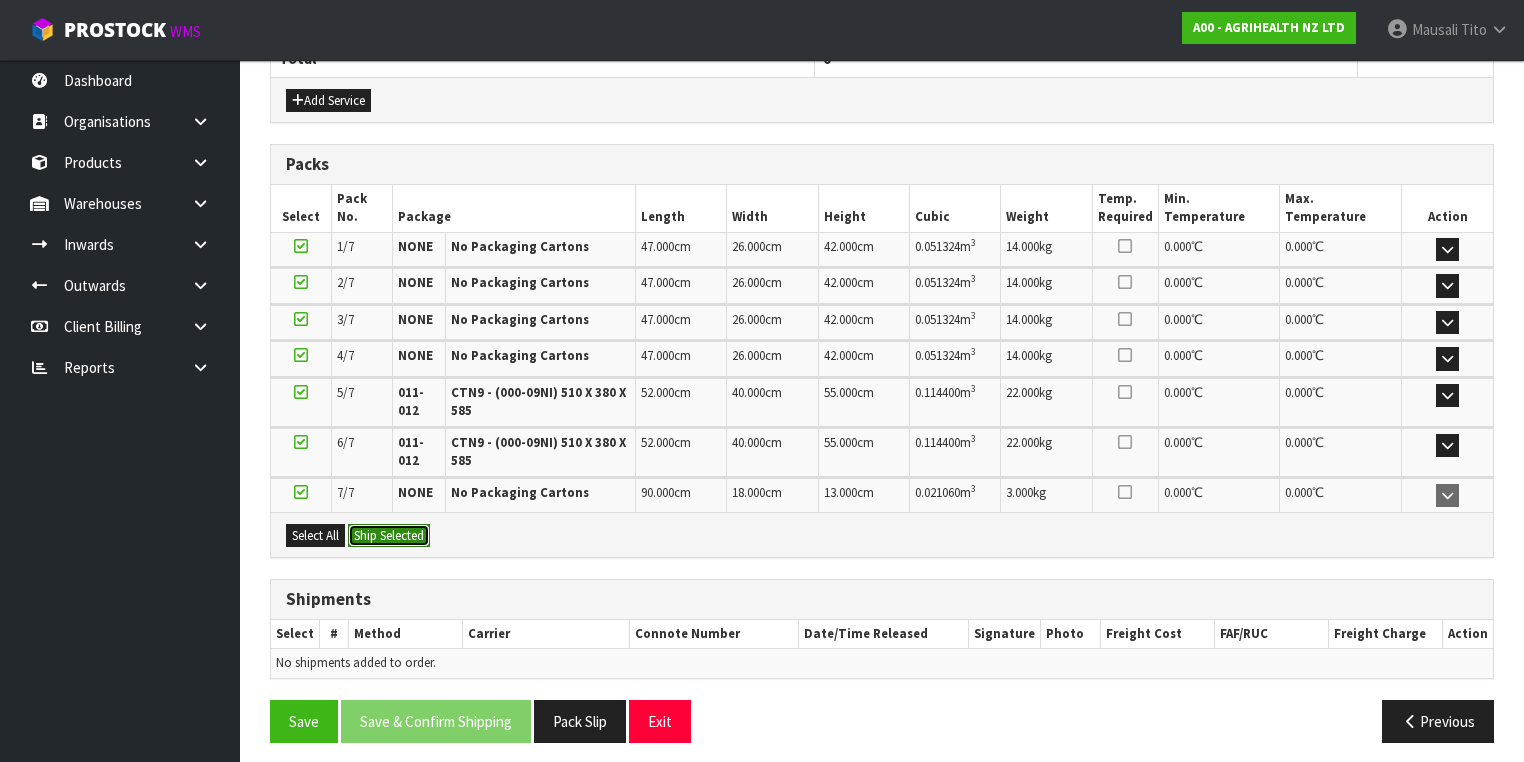 click on "Ship Selected" at bounding box center (389, 536) 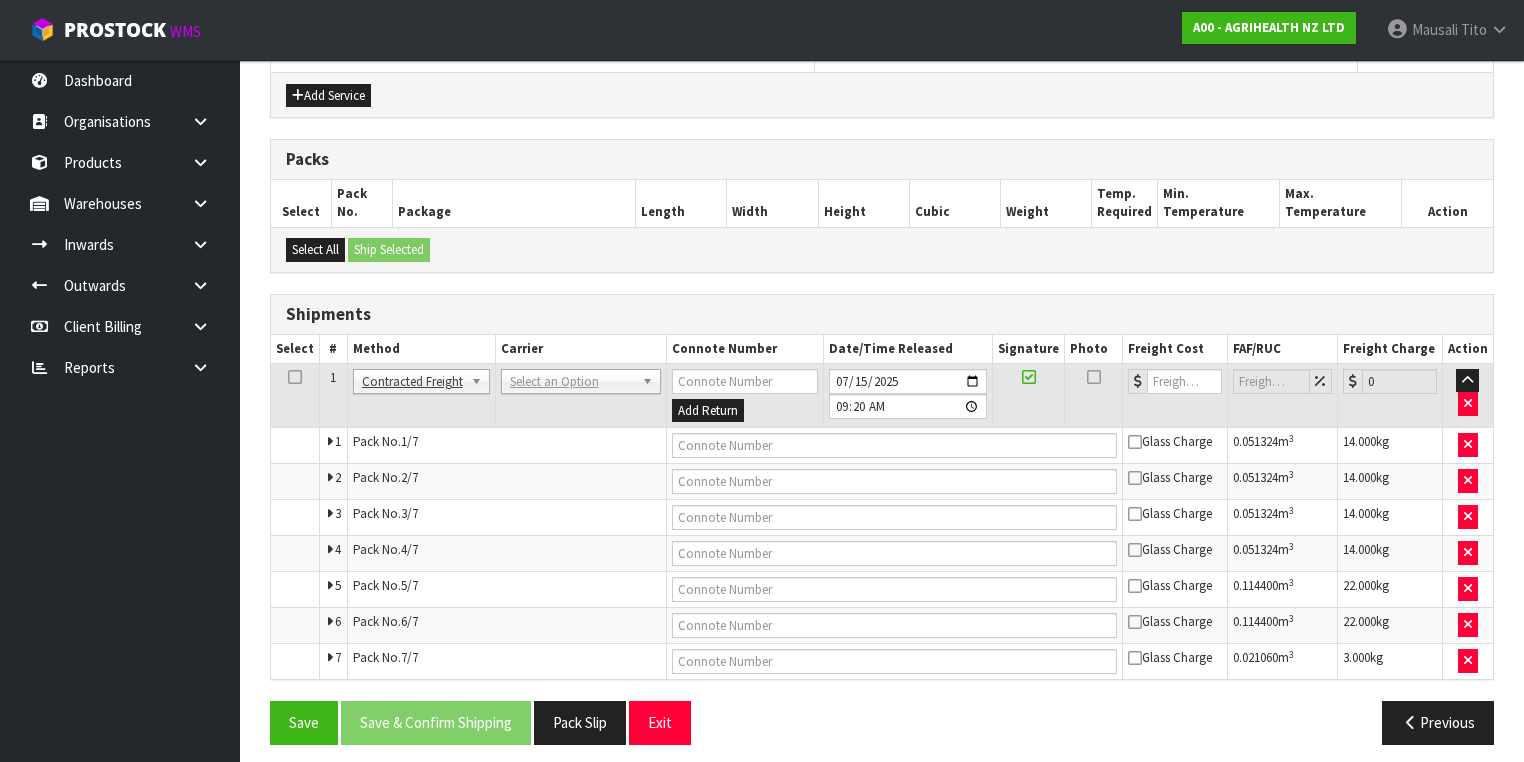 scroll, scrollTop: 864, scrollLeft: 0, axis: vertical 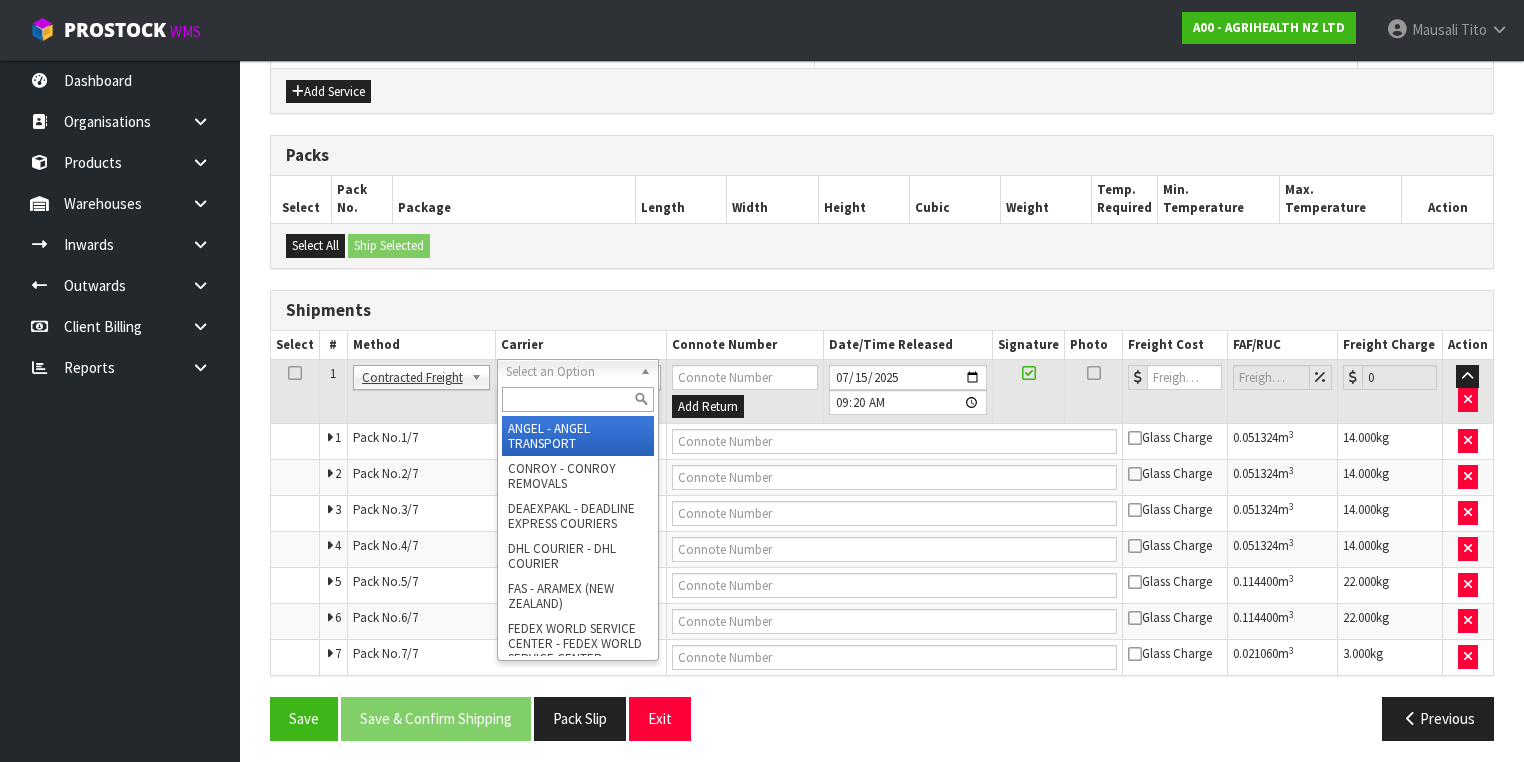 click at bounding box center [578, 399] 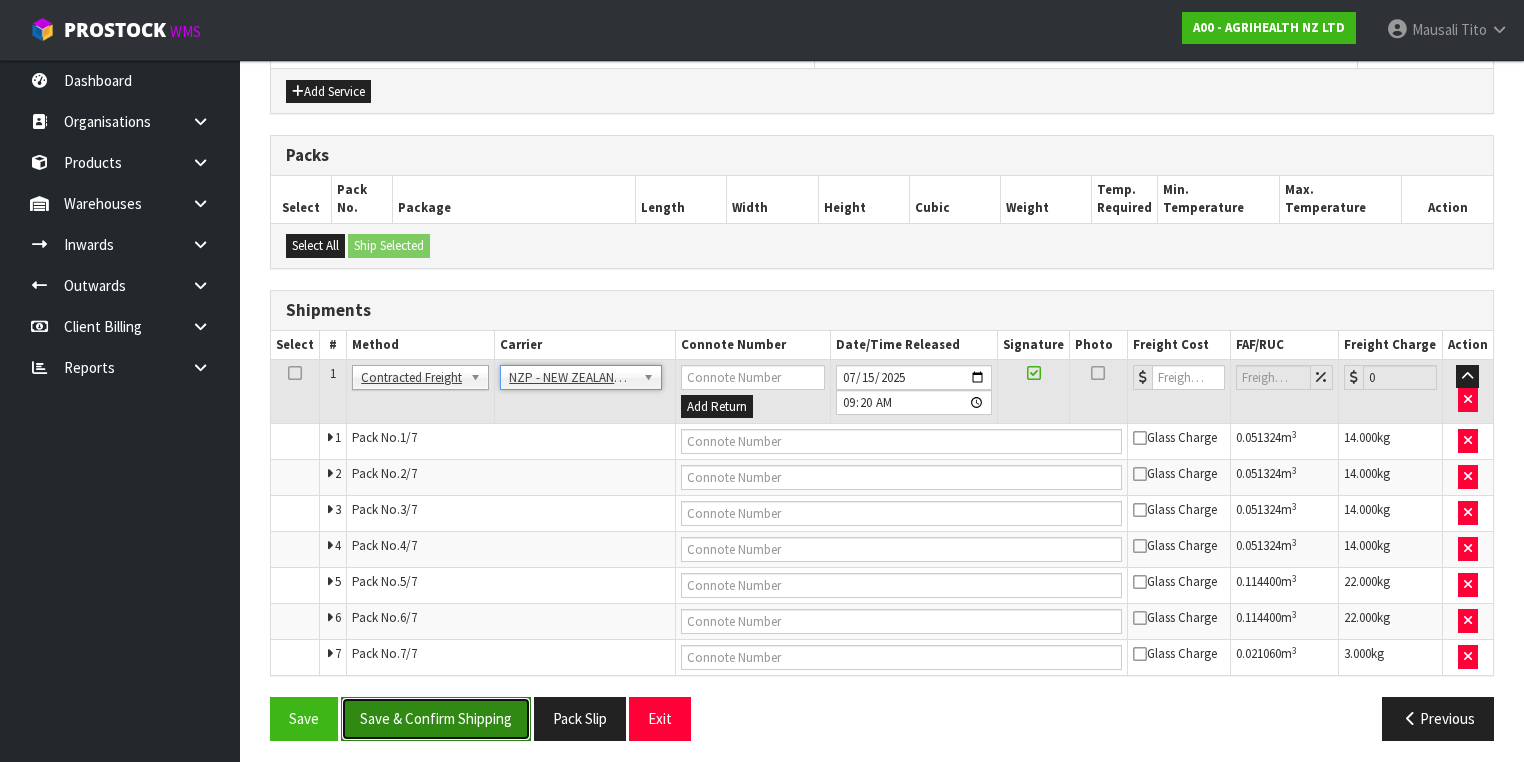 click on "Save & Confirm Shipping" at bounding box center [436, 718] 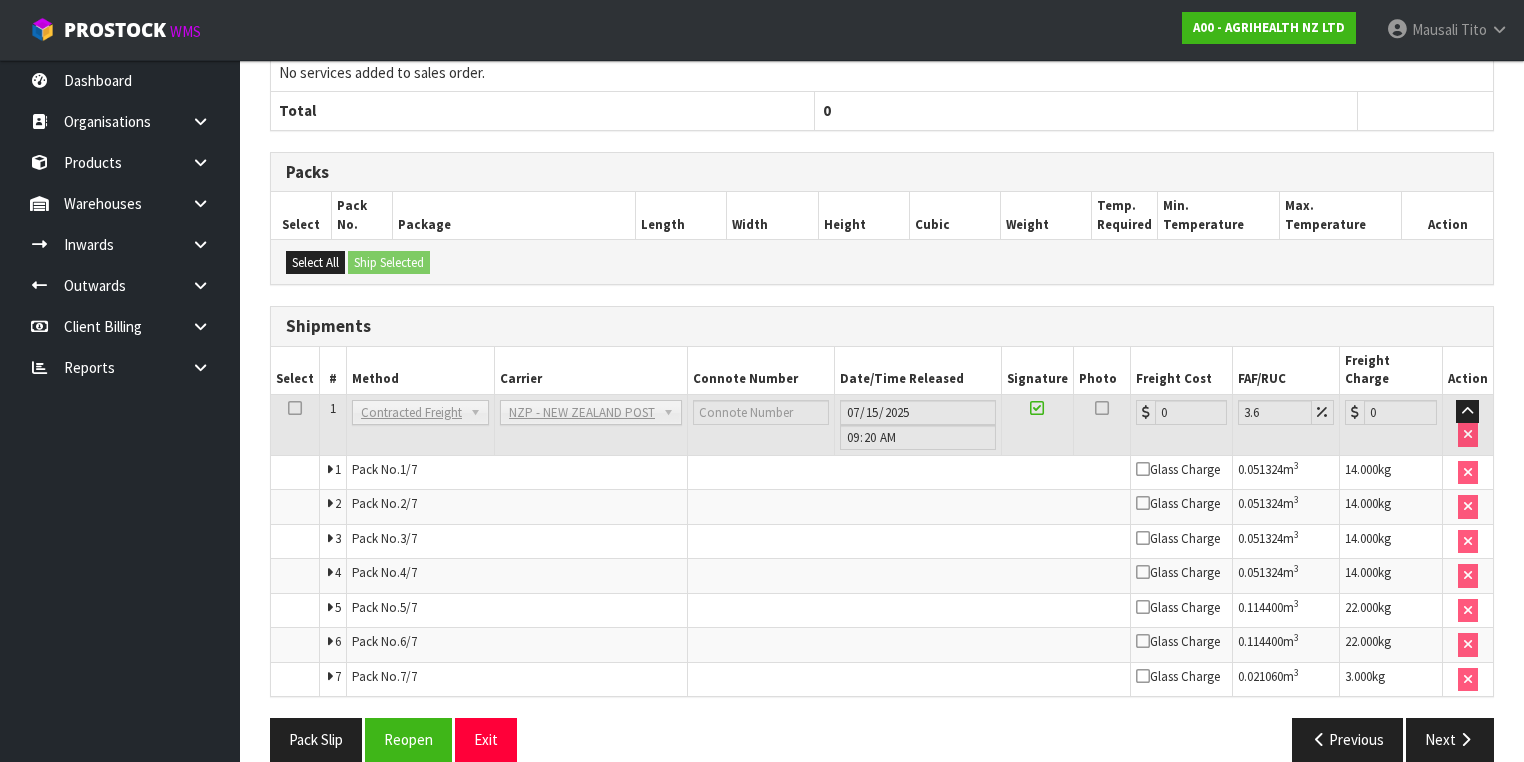 scroll, scrollTop: 825, scrollLeft: 0, axis: vertical 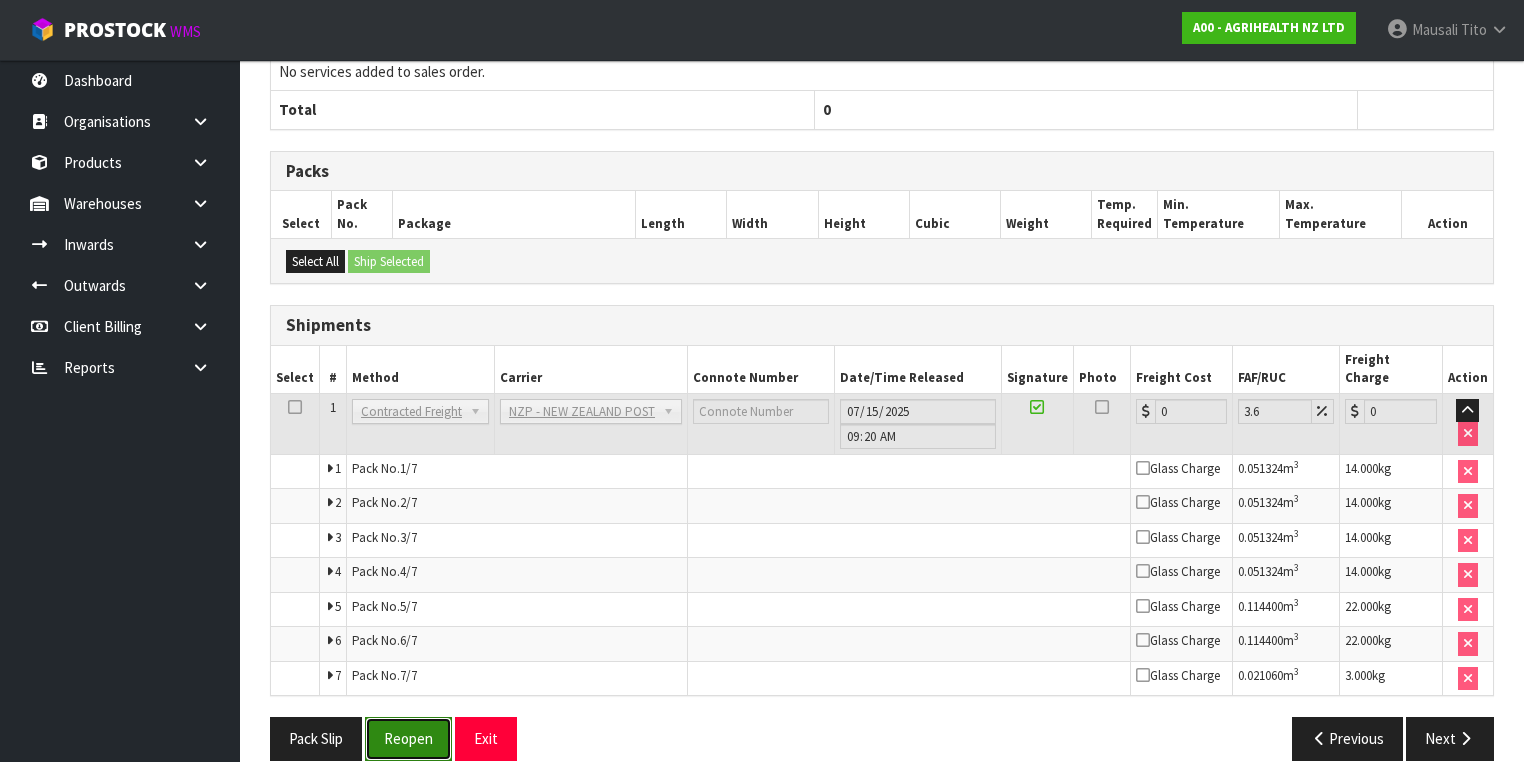 click on "Reopen" at bounding box center [408, 738] 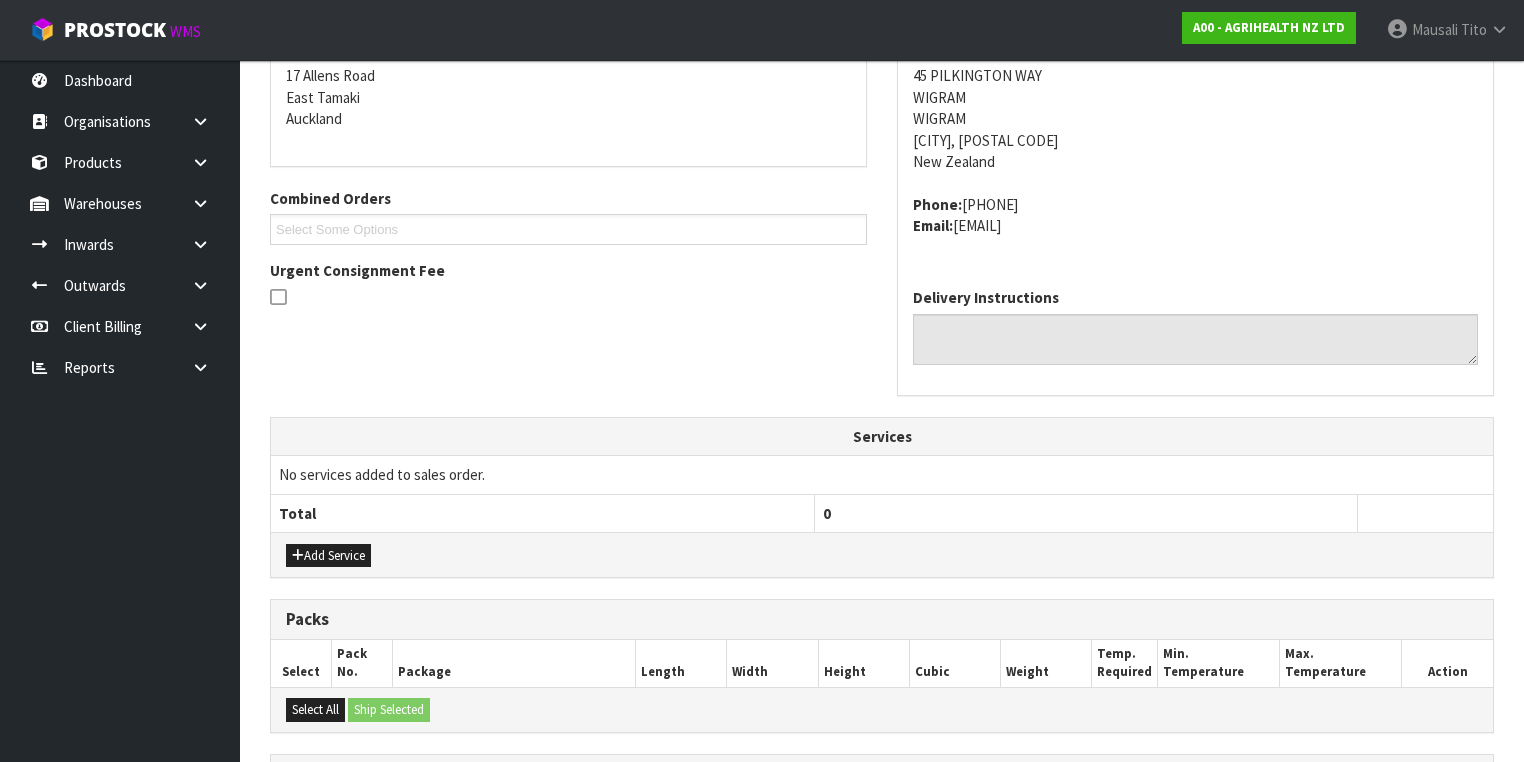 scroll, scrollTop: 80, scrollLeft: 0, axis: vertical 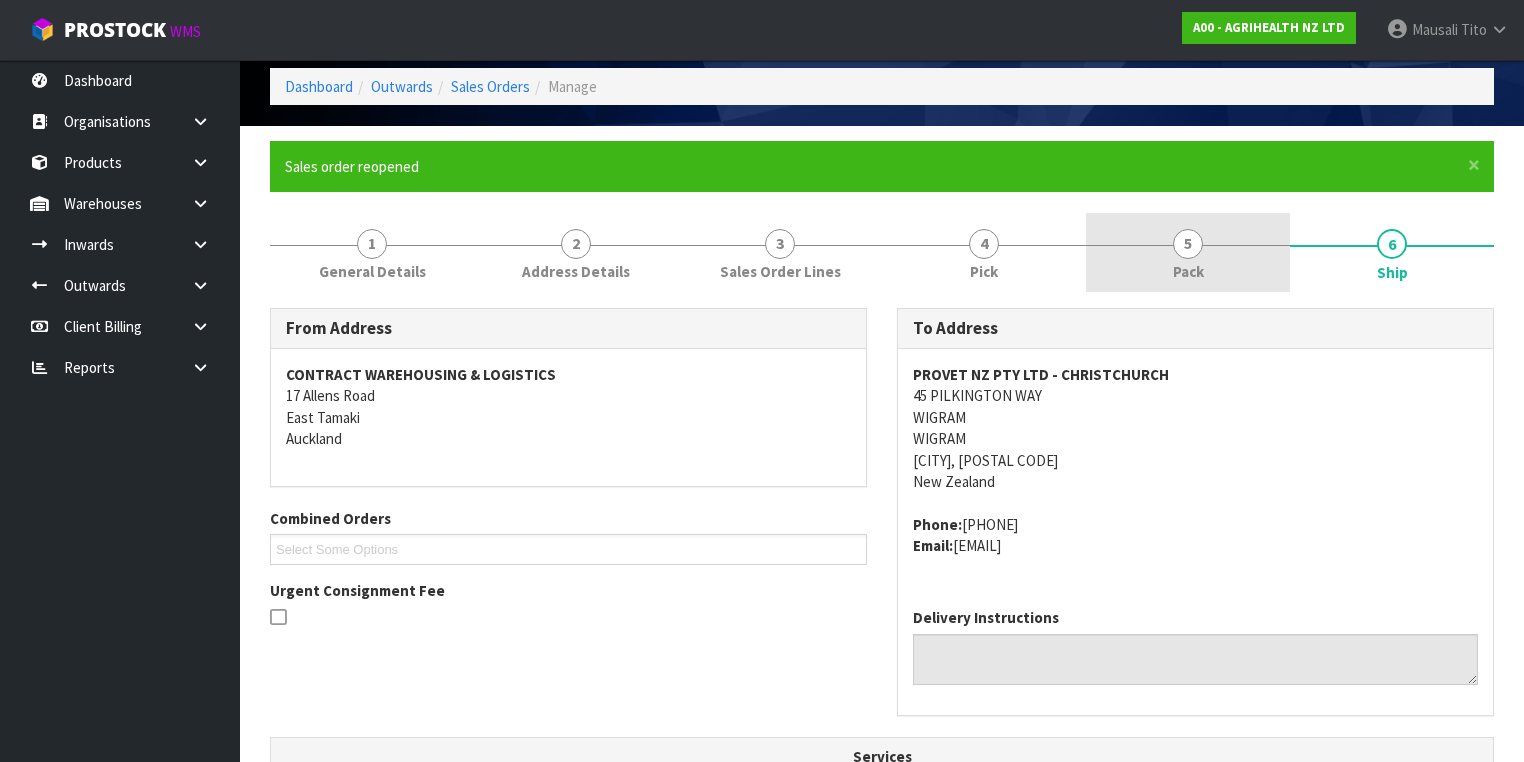 click on "5
Pack" at bounding box center (1188, 252) 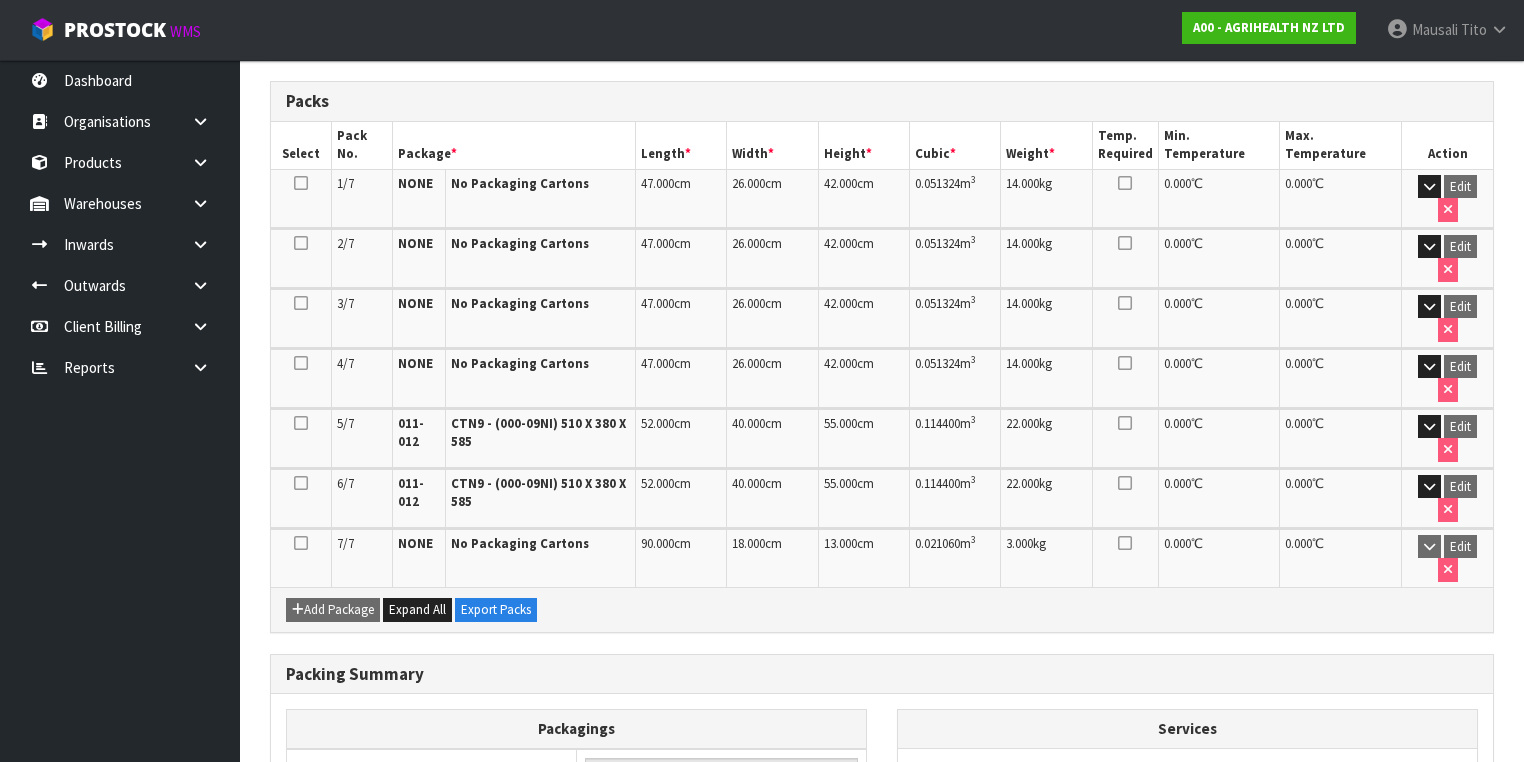 scroll, scrollTop: 632, scrollLeft: 0, axis: vertical 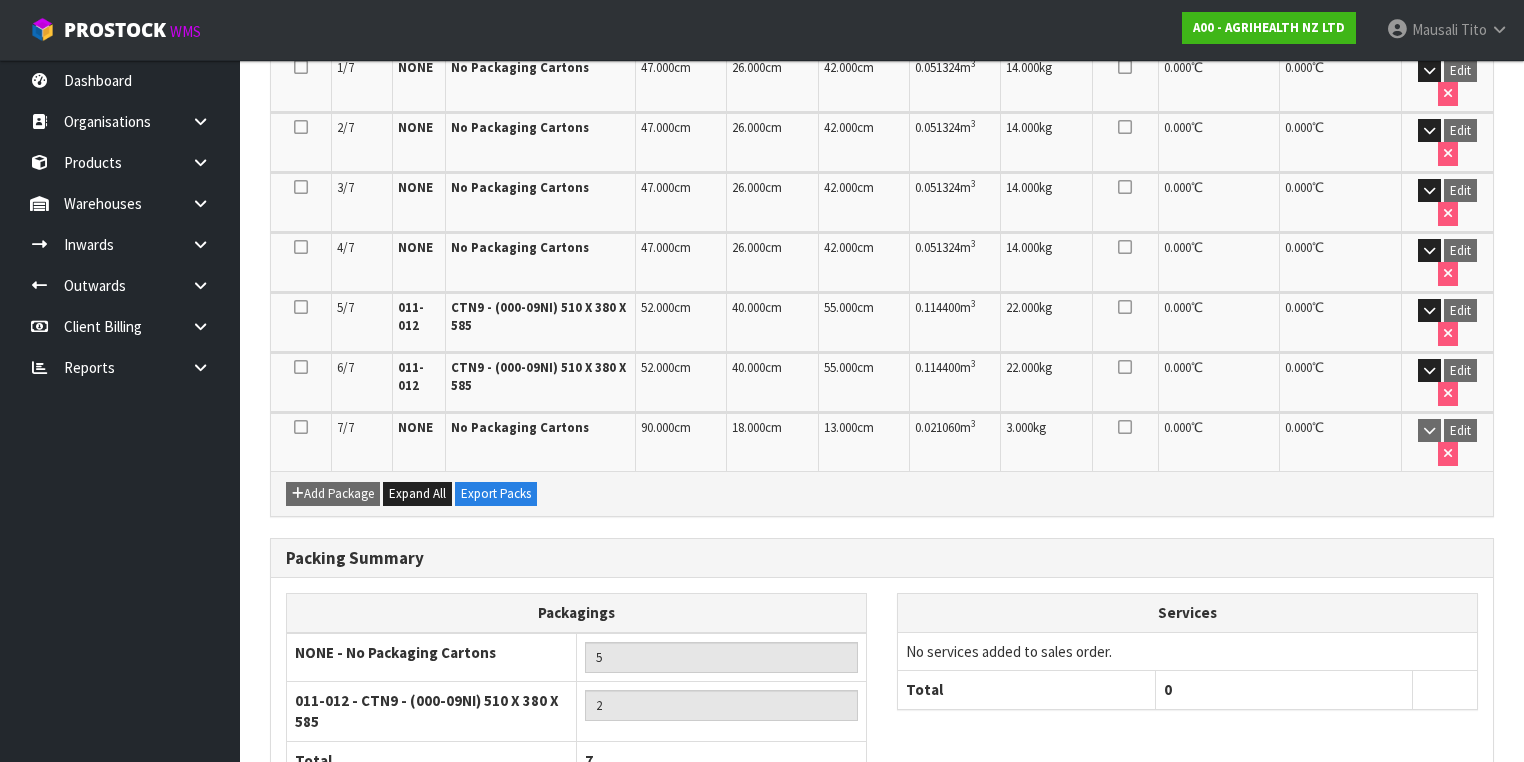 click on "Reopen" at bounding box center [586, 859] 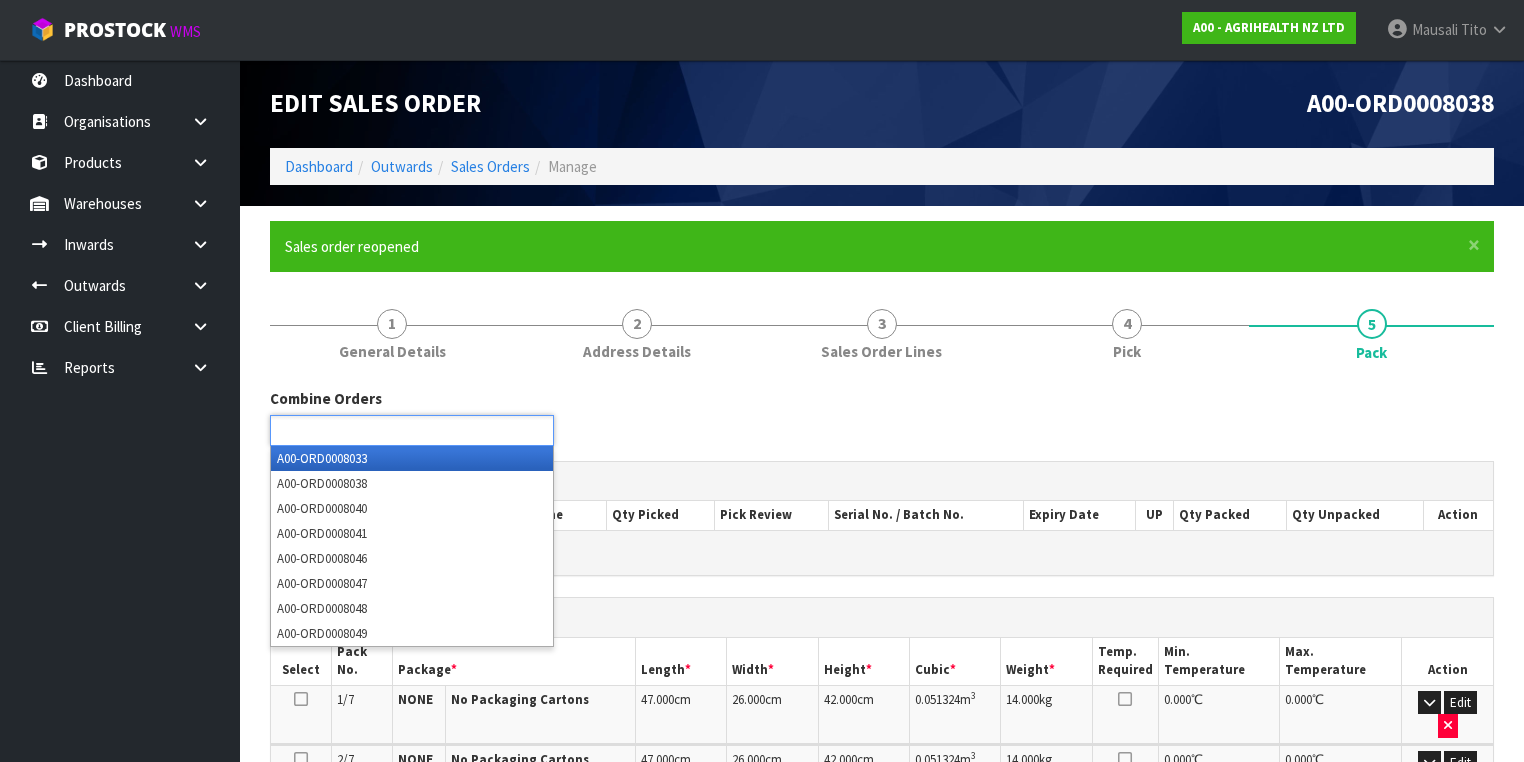 click at bounding box center (349, 430) 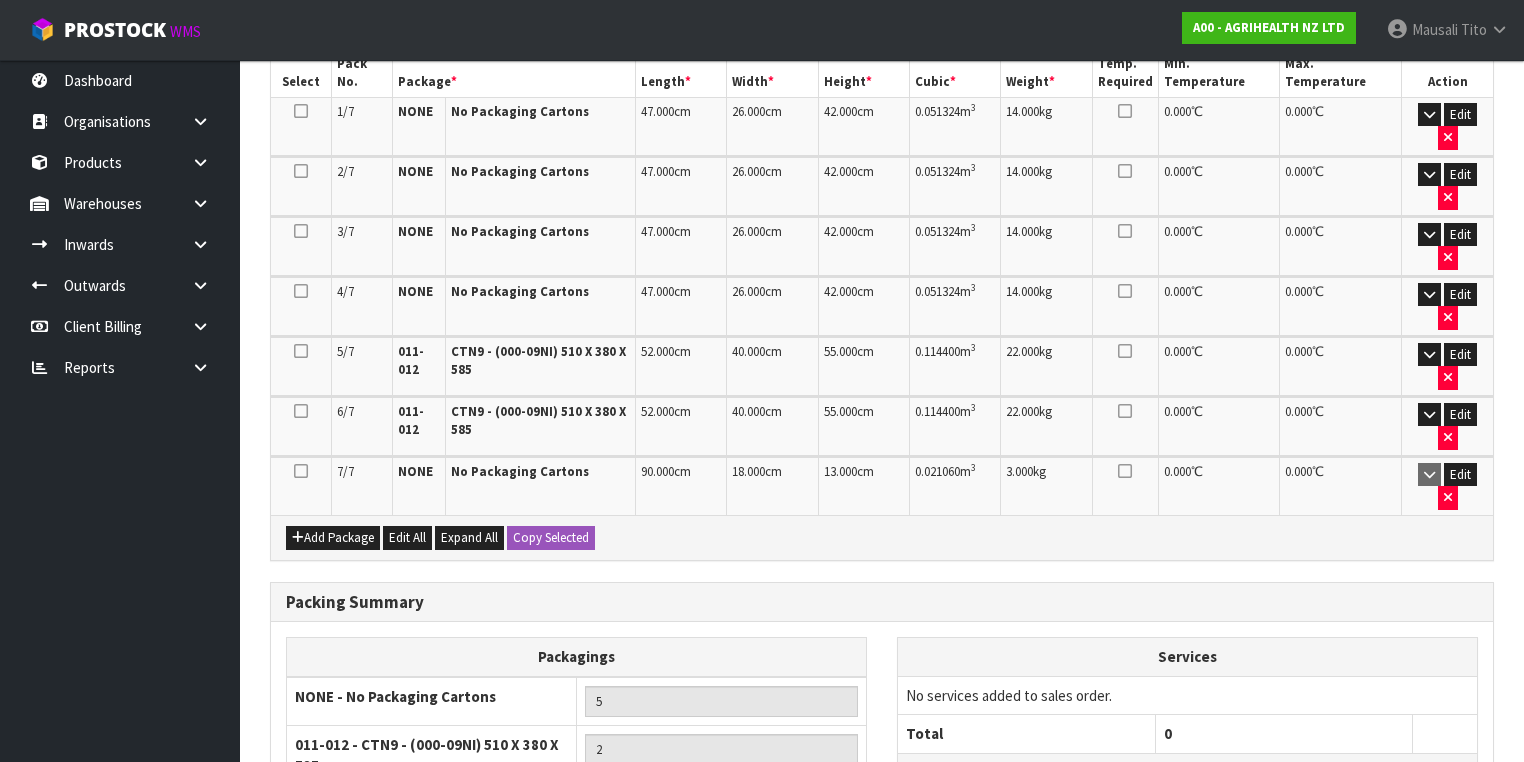 scroll, scrollTop: 676, scrollLeft: 0, axis: vertical 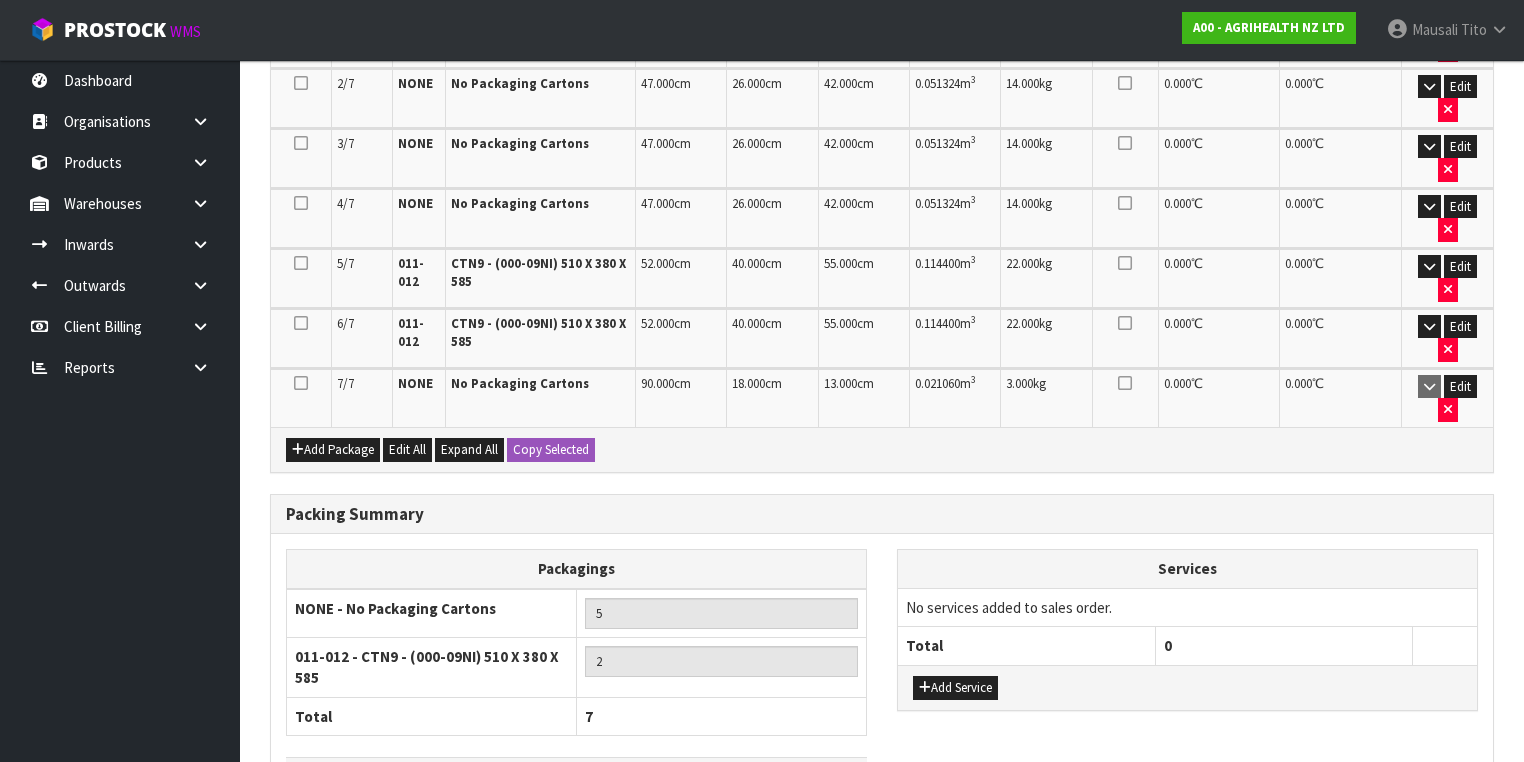 click on "Save & Confirm Packs" at bounding box center (427, 860) 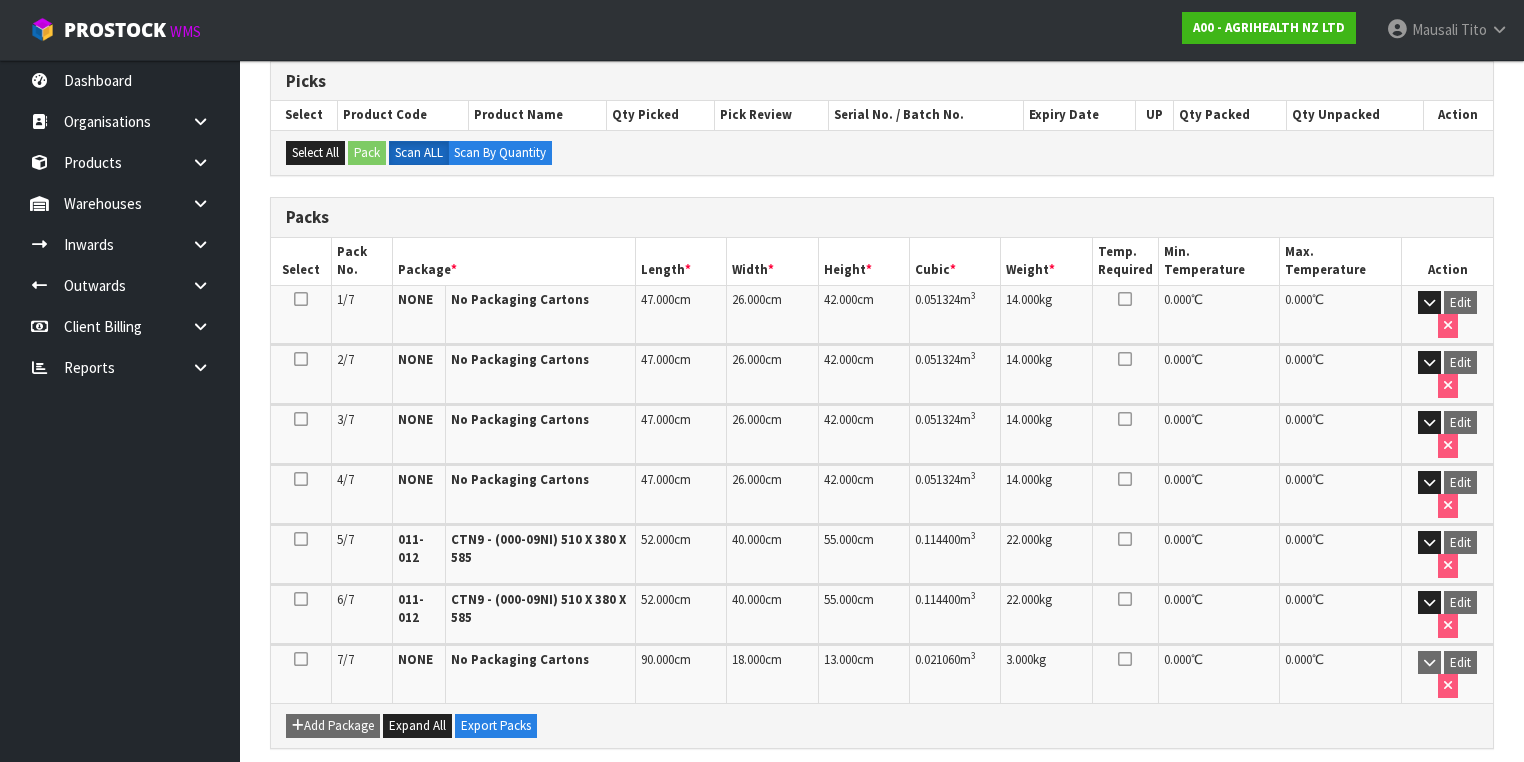 scroll, scrollTop: 632, scrollLeft: 0, axis: vertical 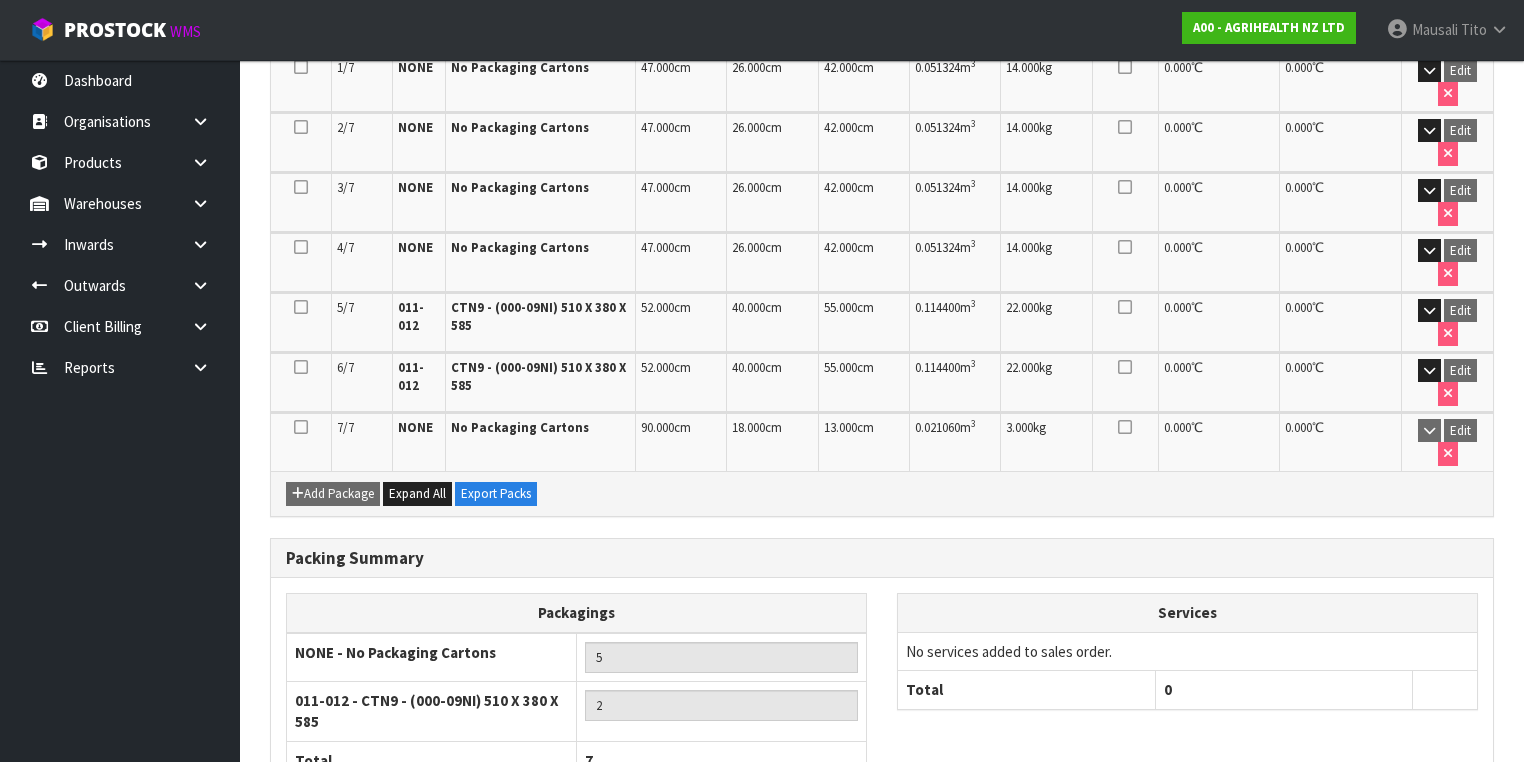 click at bounding box center (1465, 859) 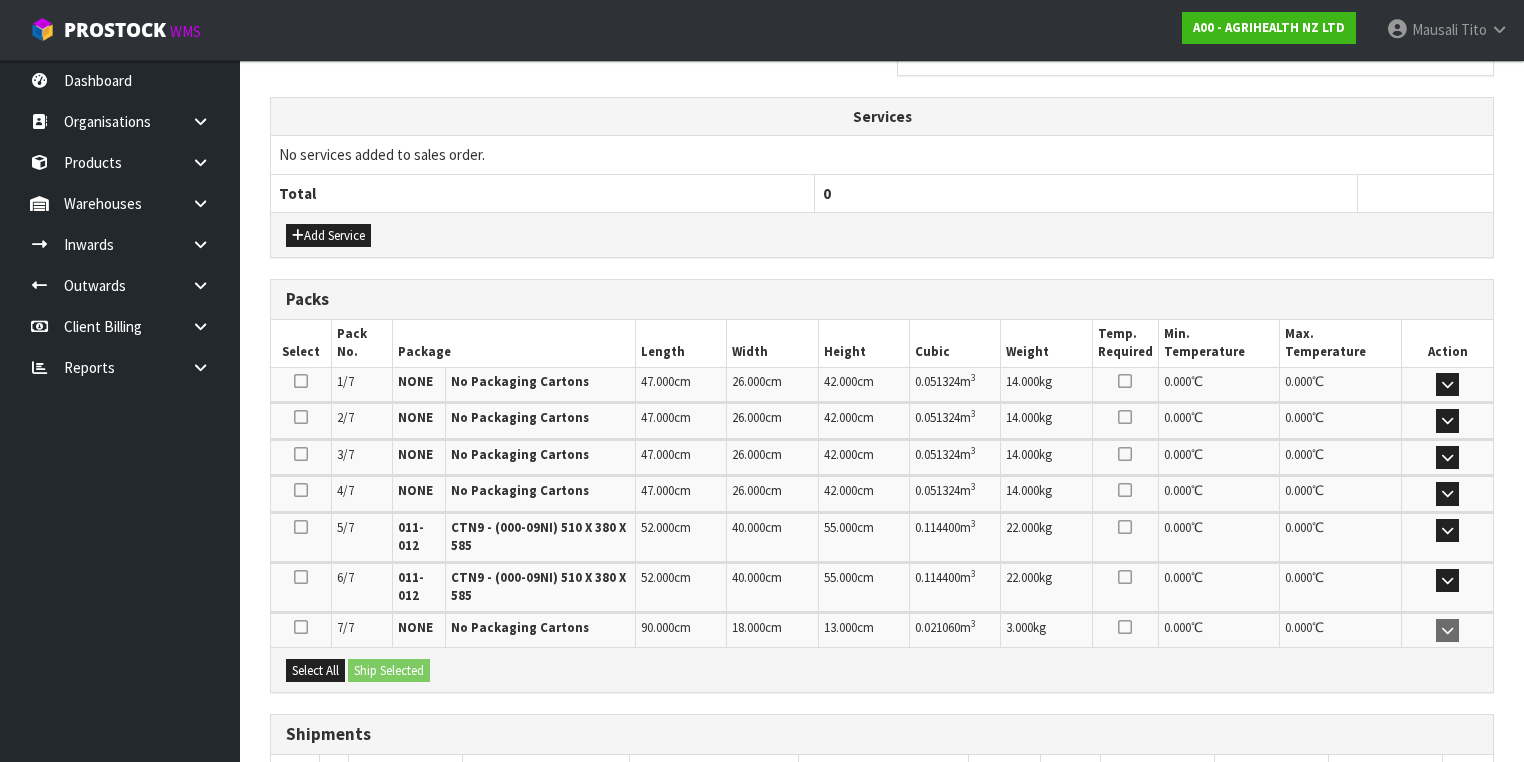 scroll, scrollTop: 855, scrollLeft: 0, axis: vertical 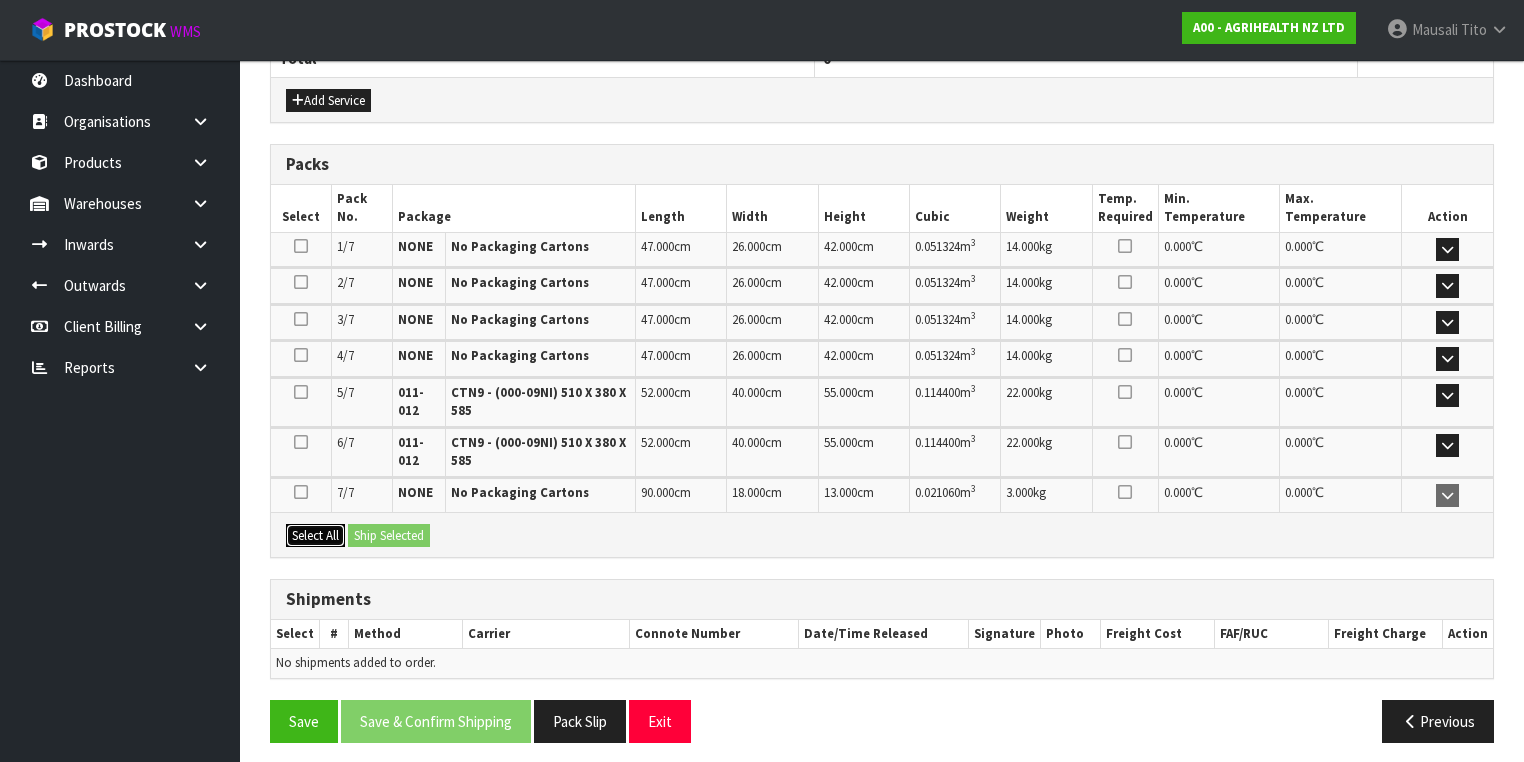 drag, startPoint x: 315, startPoint y: 524, endPoint x: 368, endPoint y: 531, distance: 53.460266 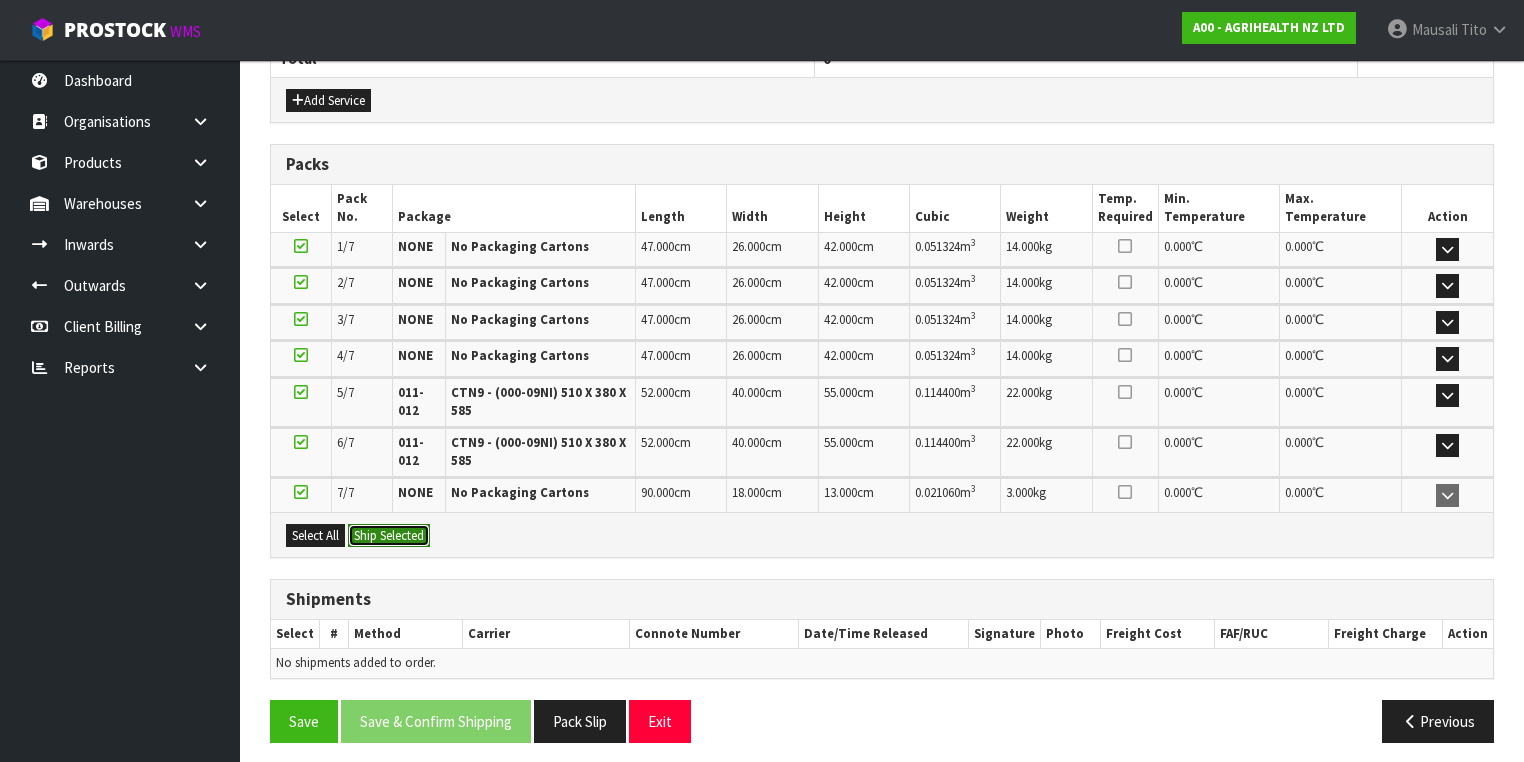 click on "Ship Selected" at bounding box center (389, 536) 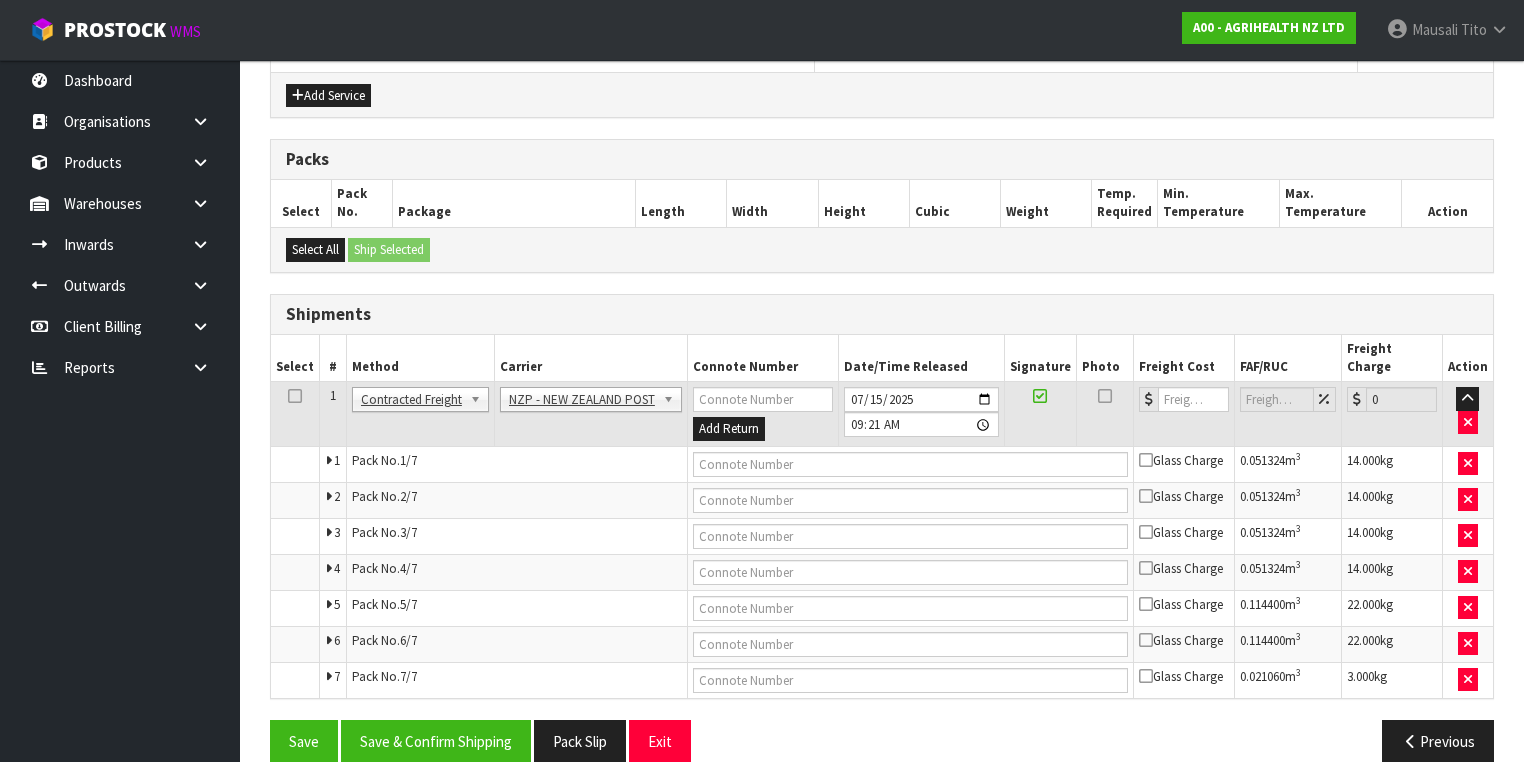 scroll, scrollTop: 864, scrollLeft: 0, axis: vertical 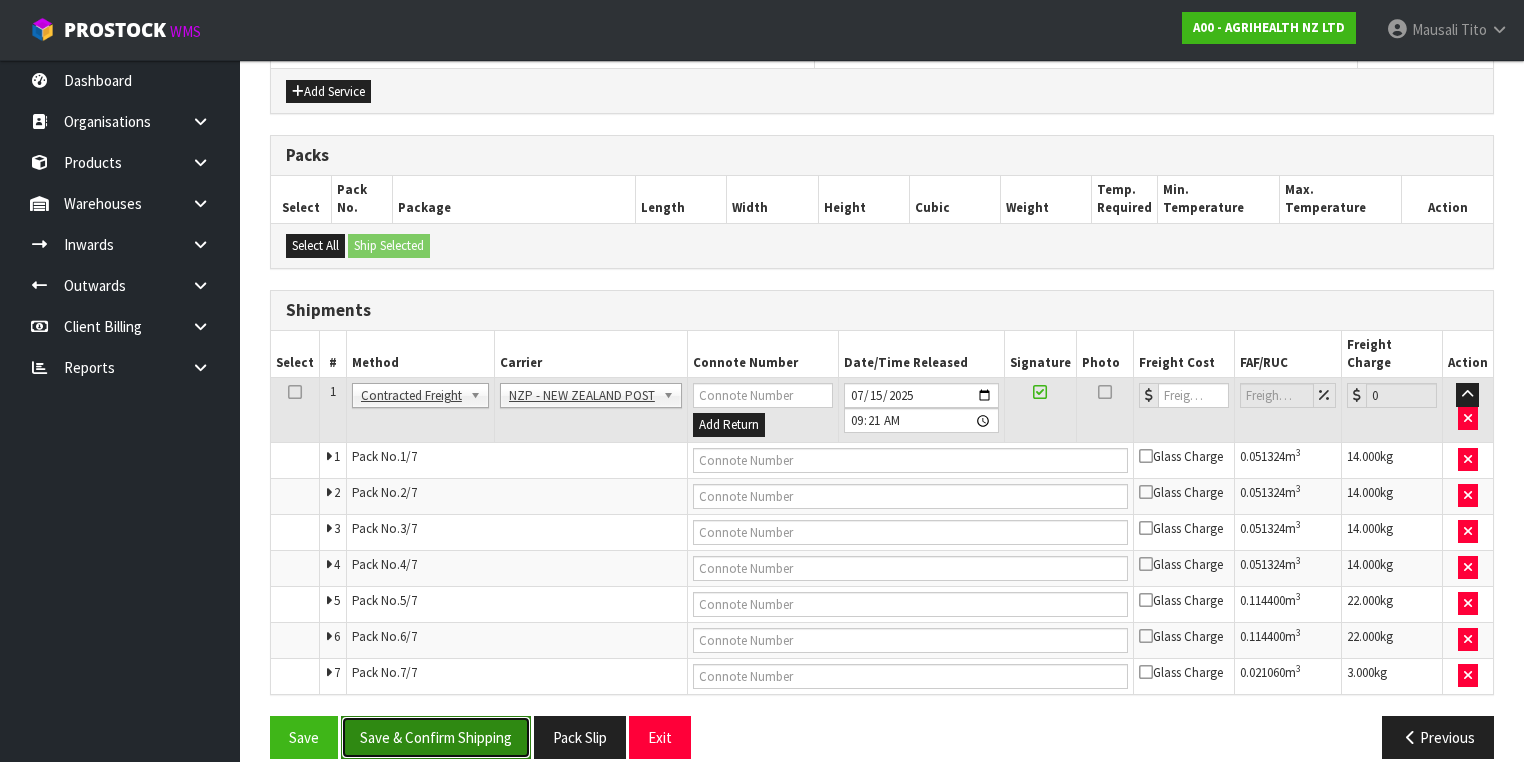 click on "Save & Confirm Shipping" at bounding box center (436, 737) 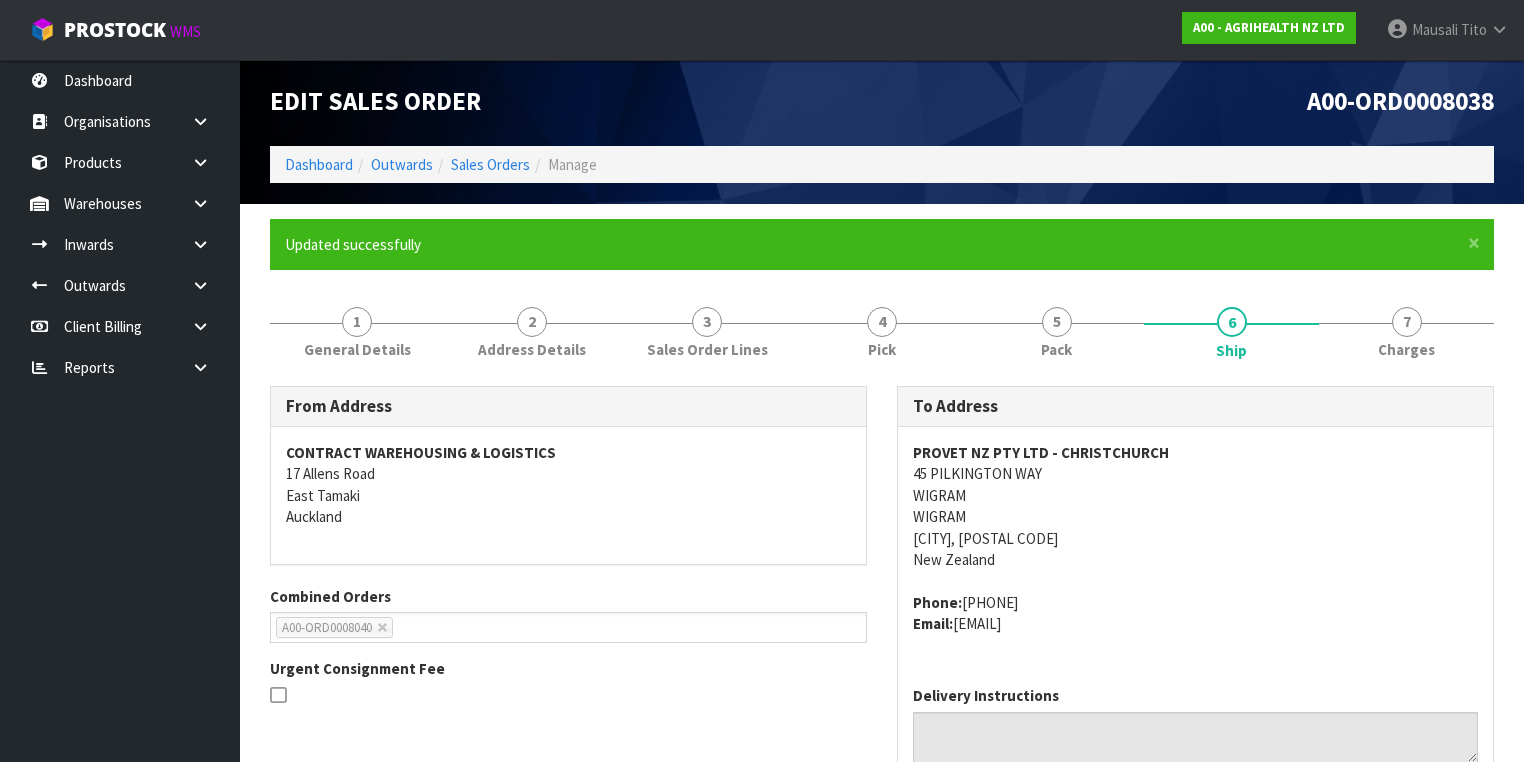 scroll, scrollTop: 0, scrollLeft: 0, axis: both 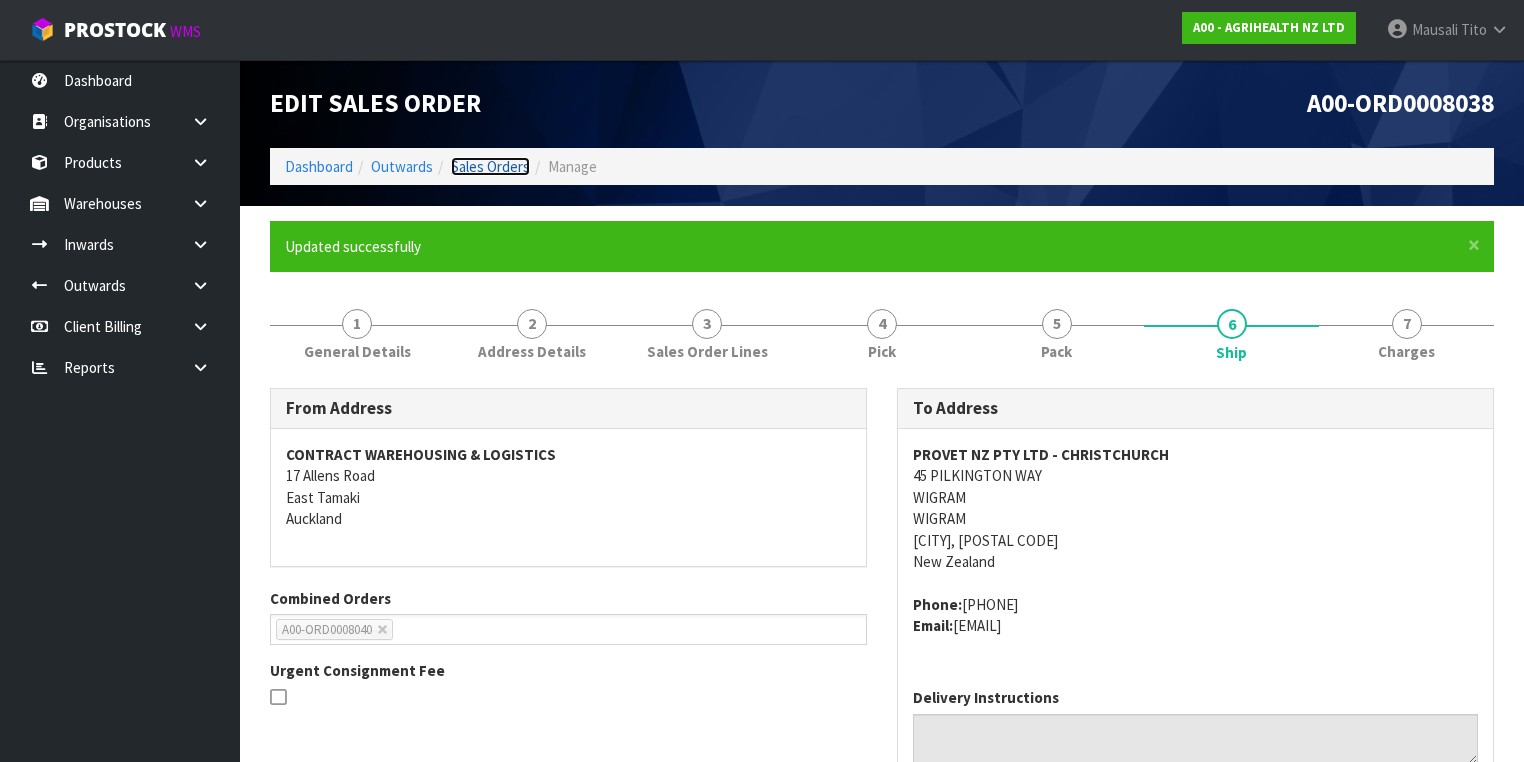 click on "Sales Orders" at bounding box center (490, 166) 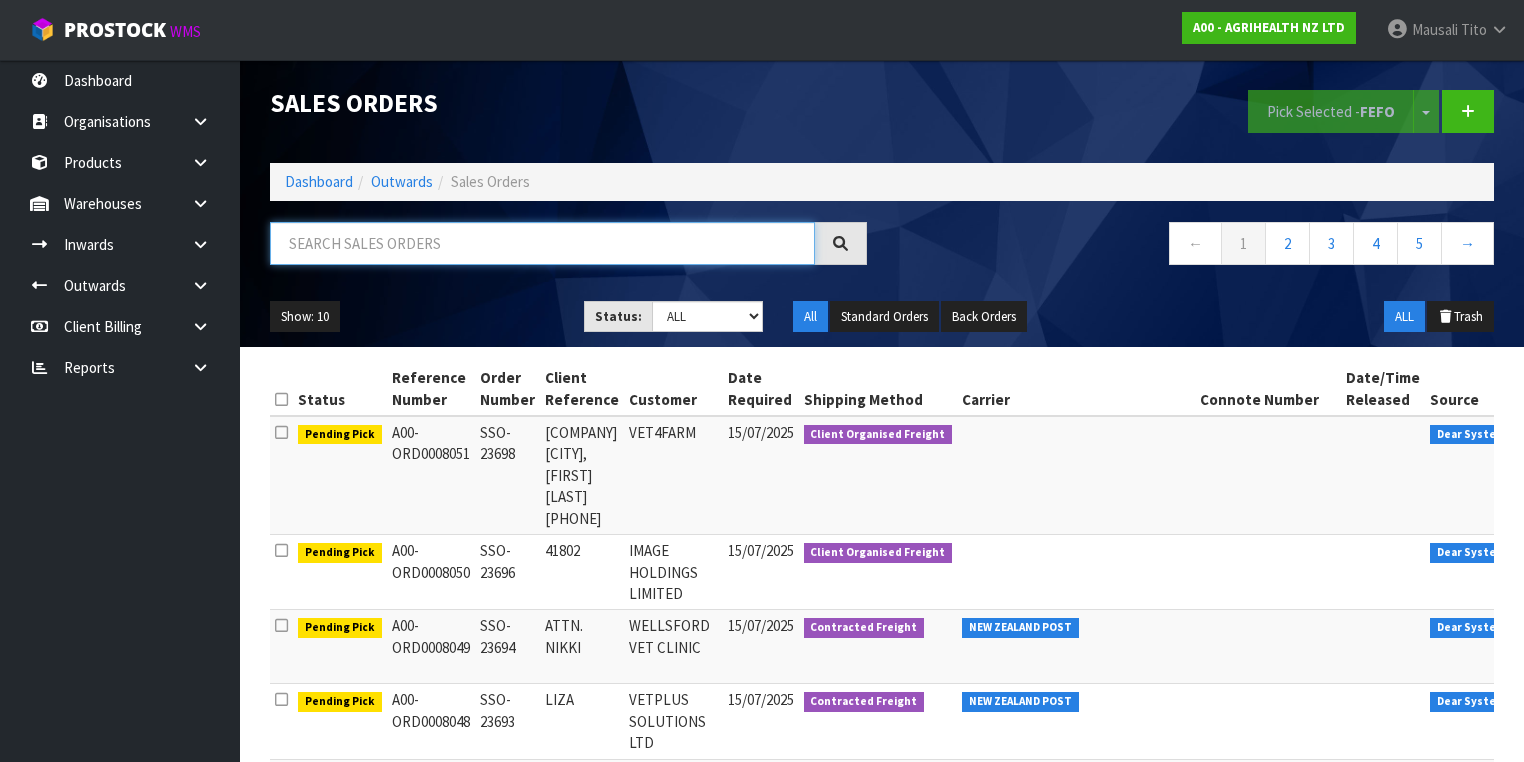 click at bounding box center (542, 243) 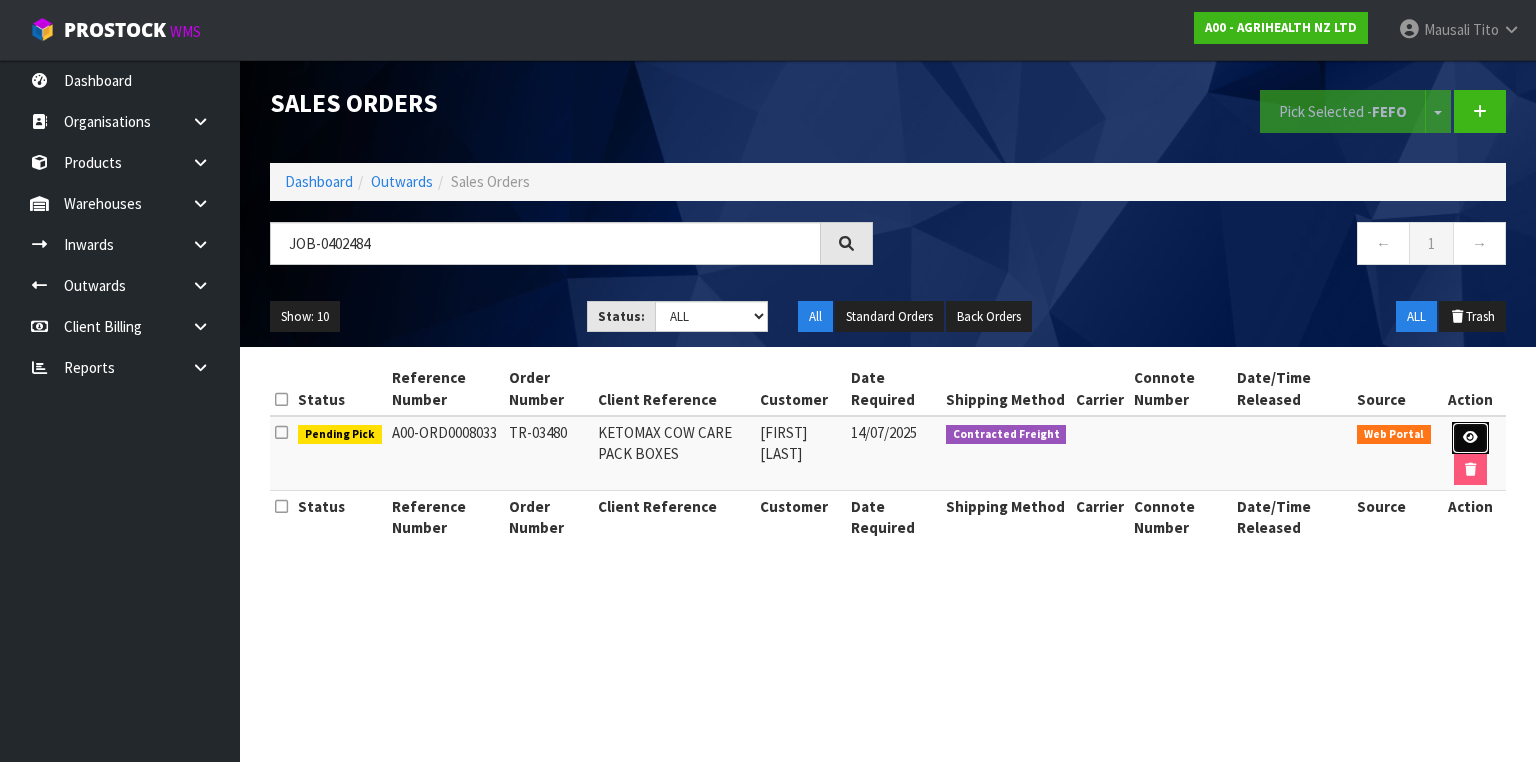 click at bounding box center [1470, 438] 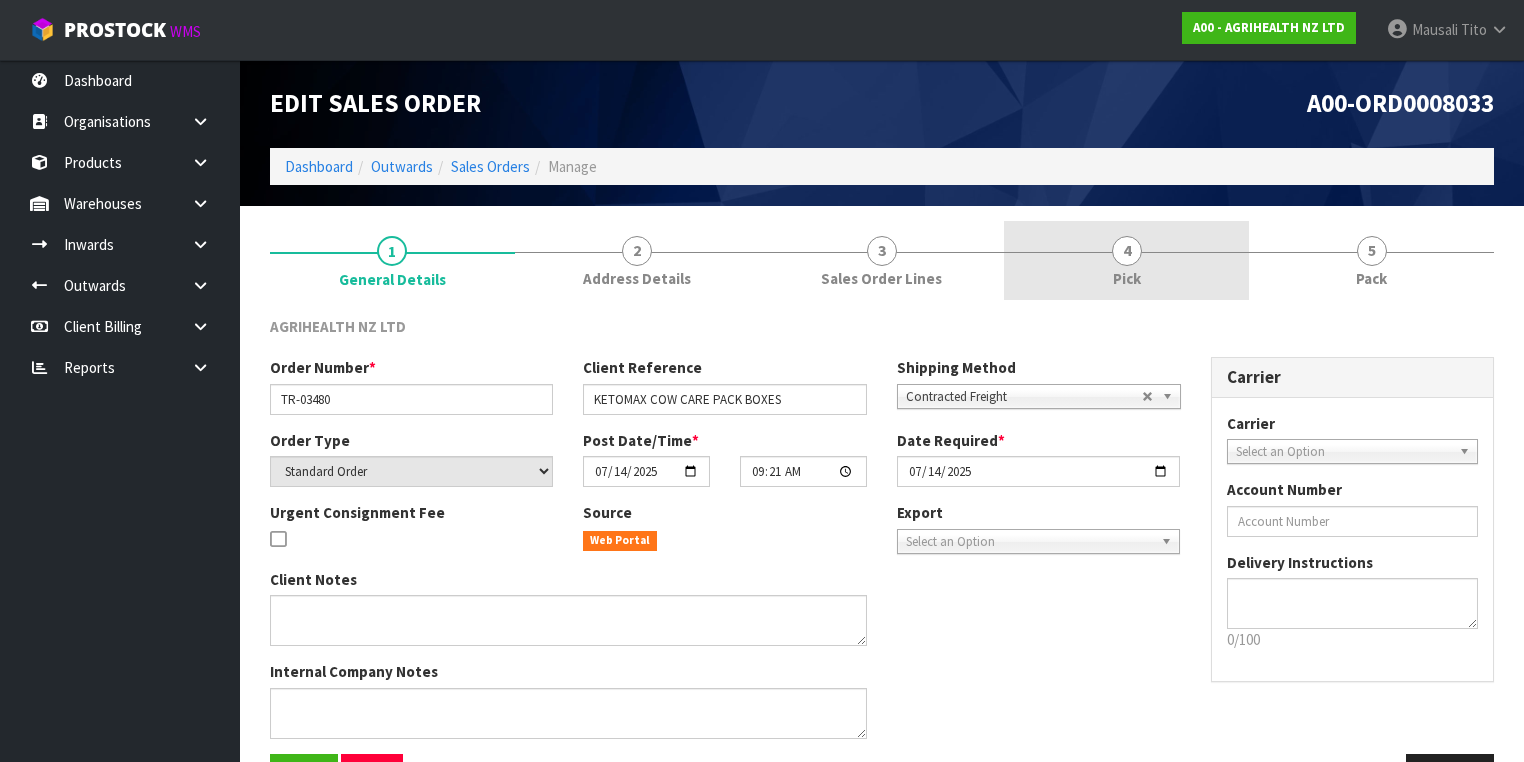 click on "4
Pick" at bounding box center [1126, 260] 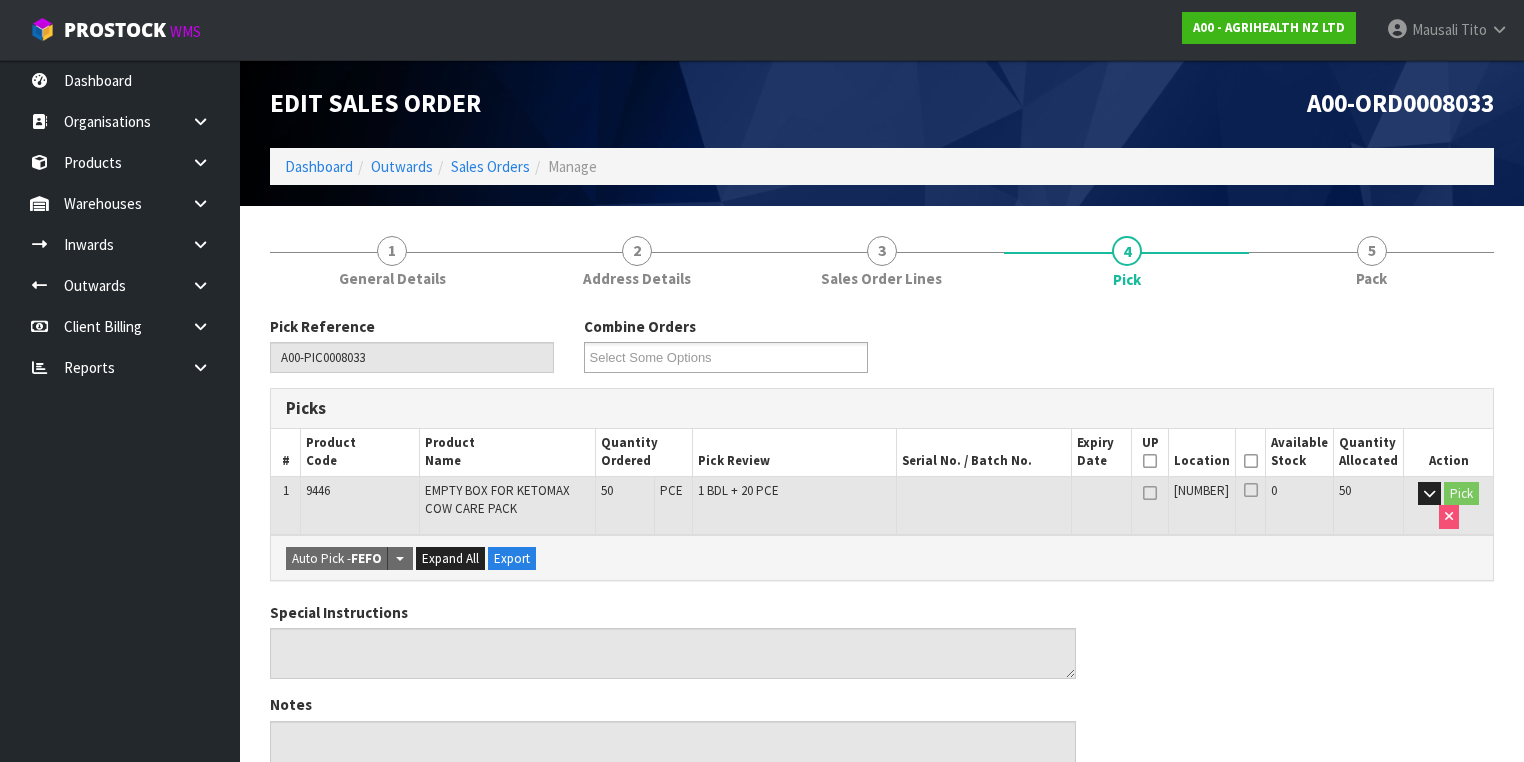 click at bounding box center (1251, 461) 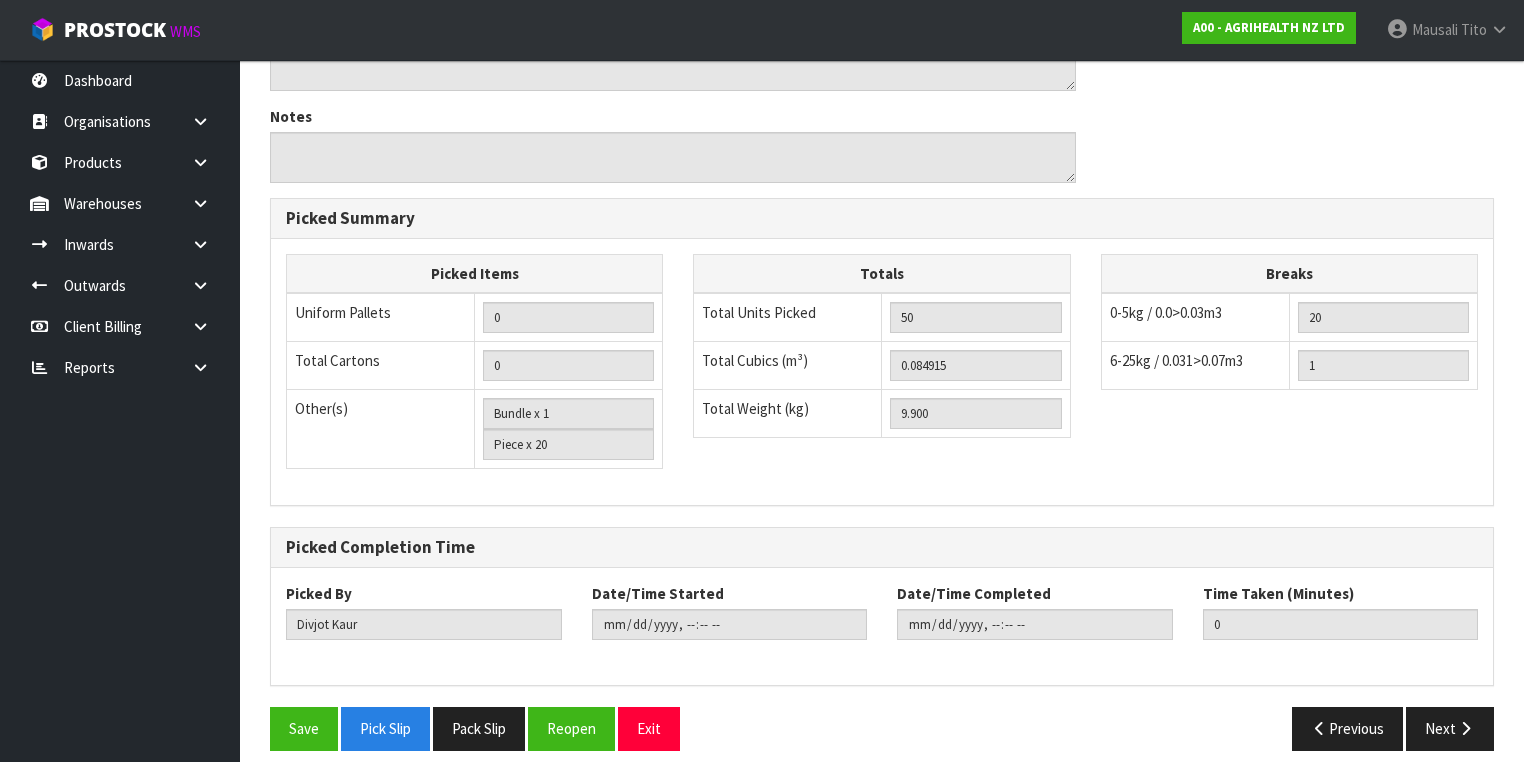 scroll, scrollTop: 672, scrollLeft: 0, axis: vertical 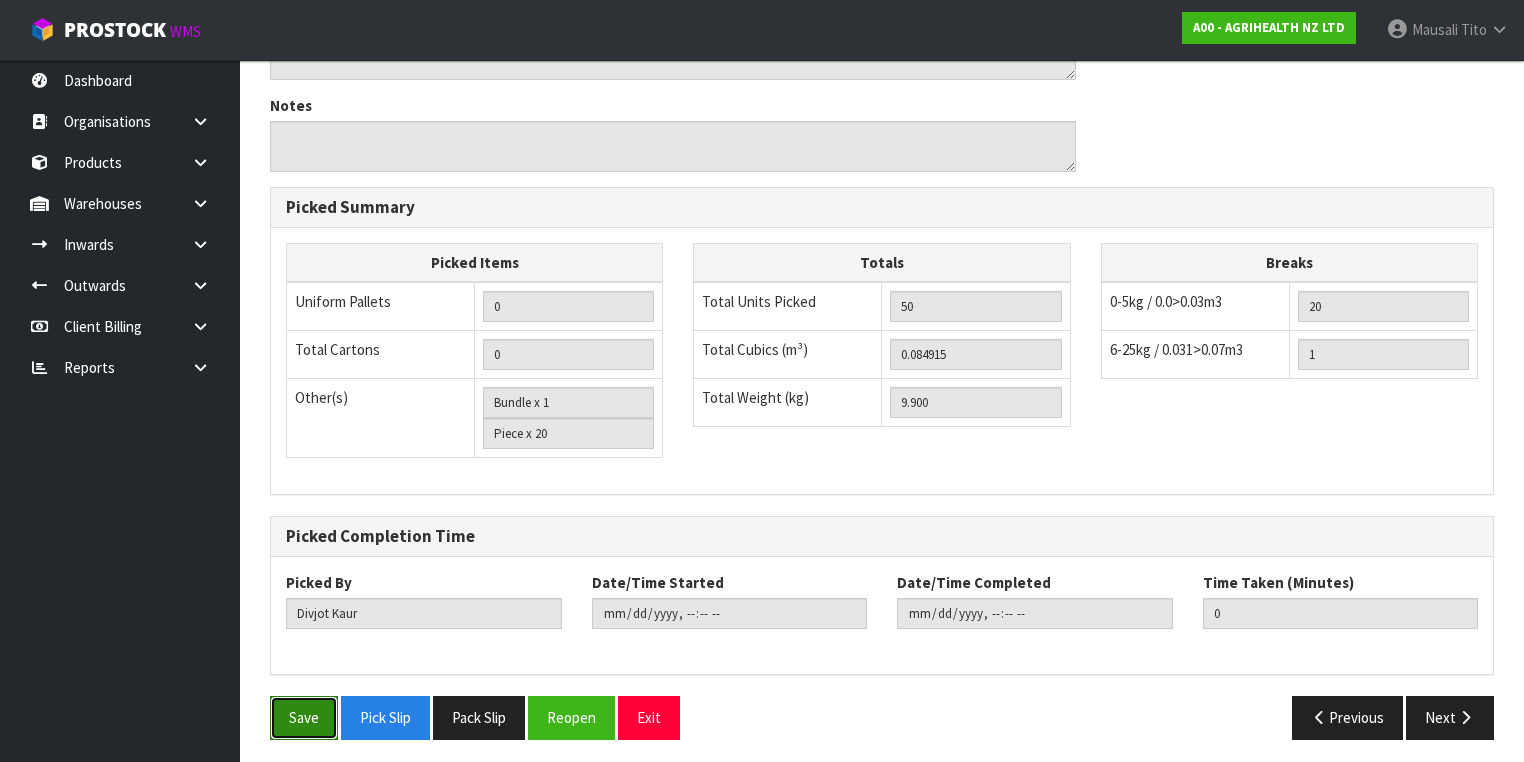 click on "Save" at bounding box center (304, 717) 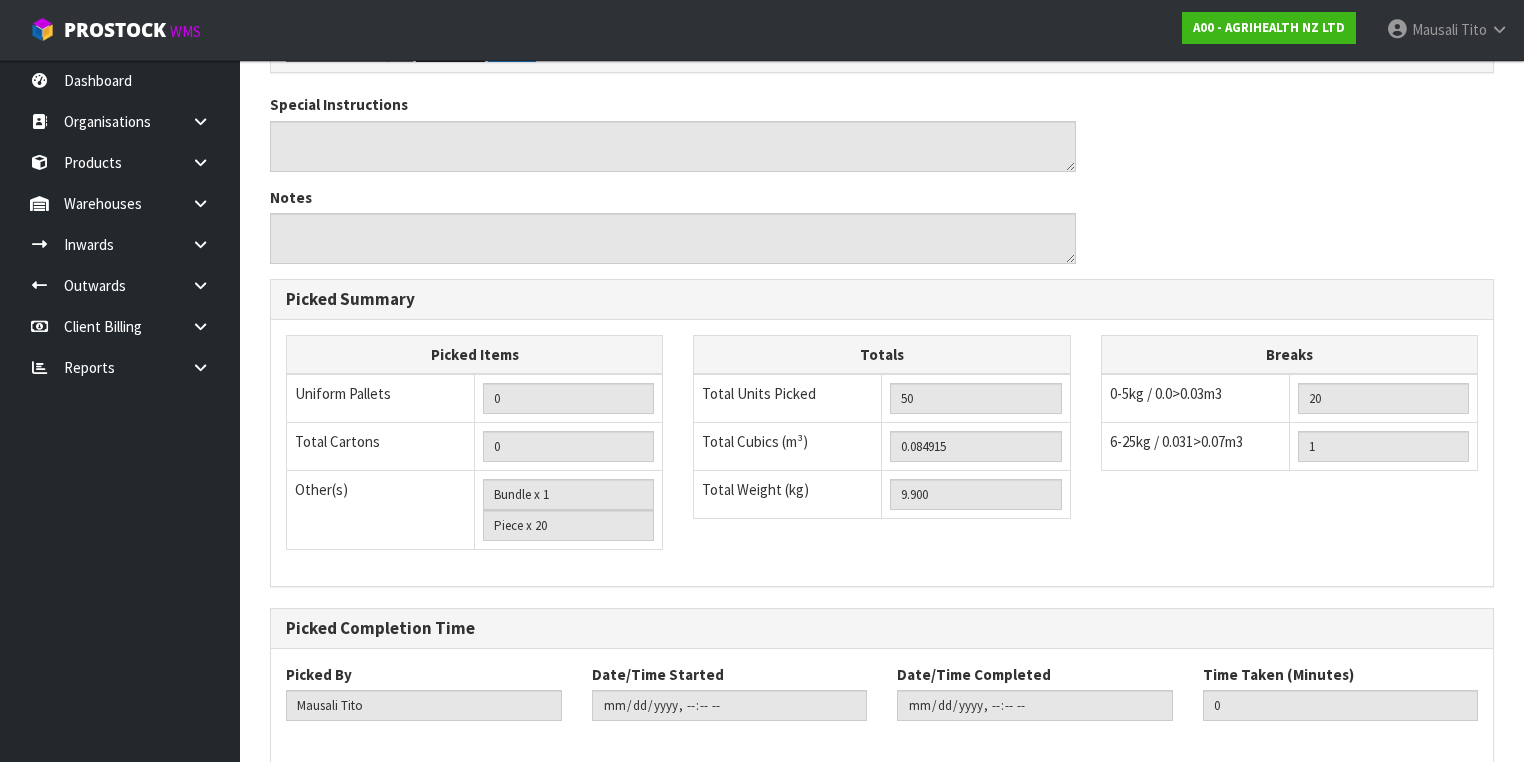 scroll, scrollTop: 672, scrollLeft: 0, axis: vertical 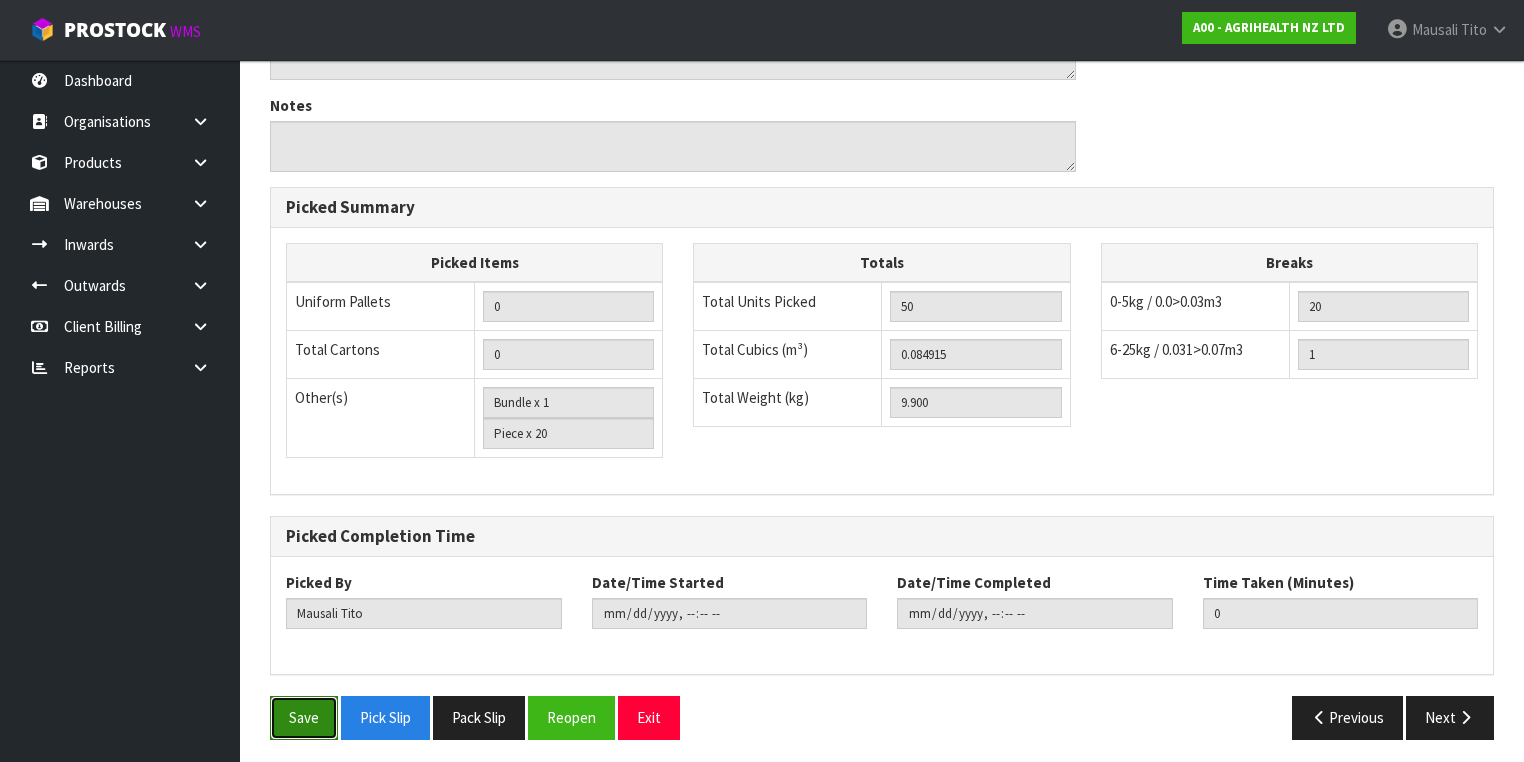 click on "Save" at bounding box center (304, 717) 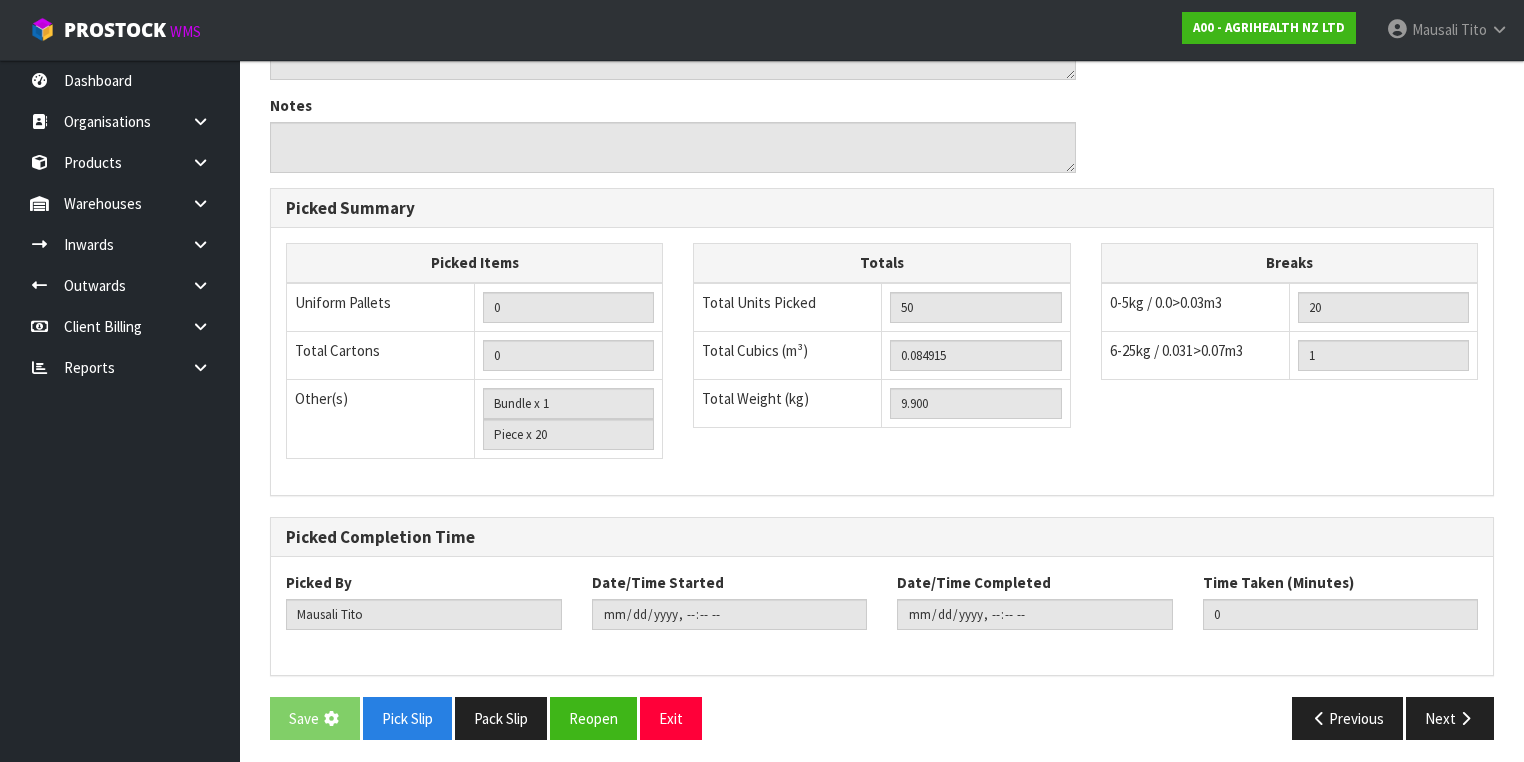 scroll, scrollTop: 0, scrollLeft: 0, axis: both 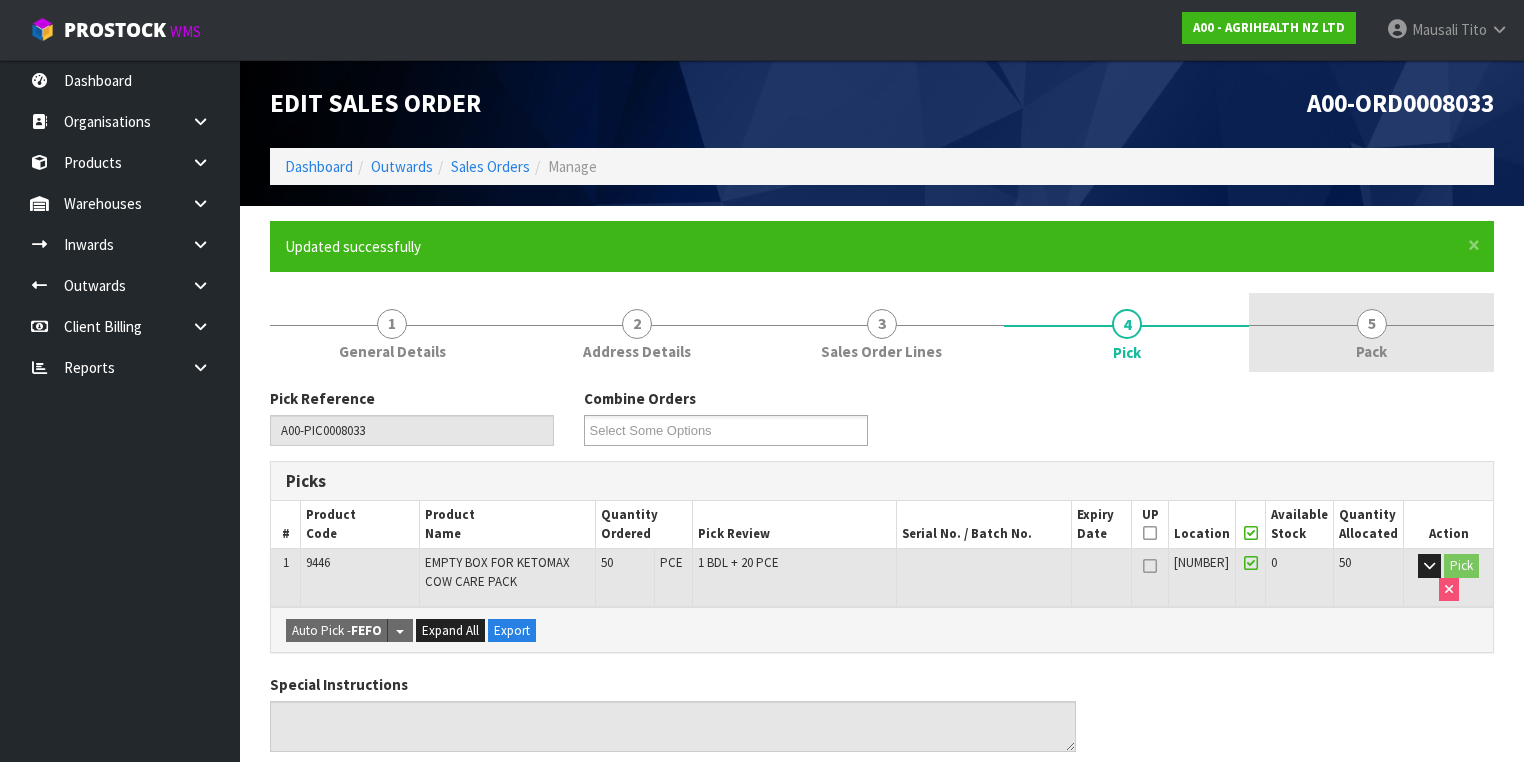 click on "5
Pack" at bounding box center [1371, 332] 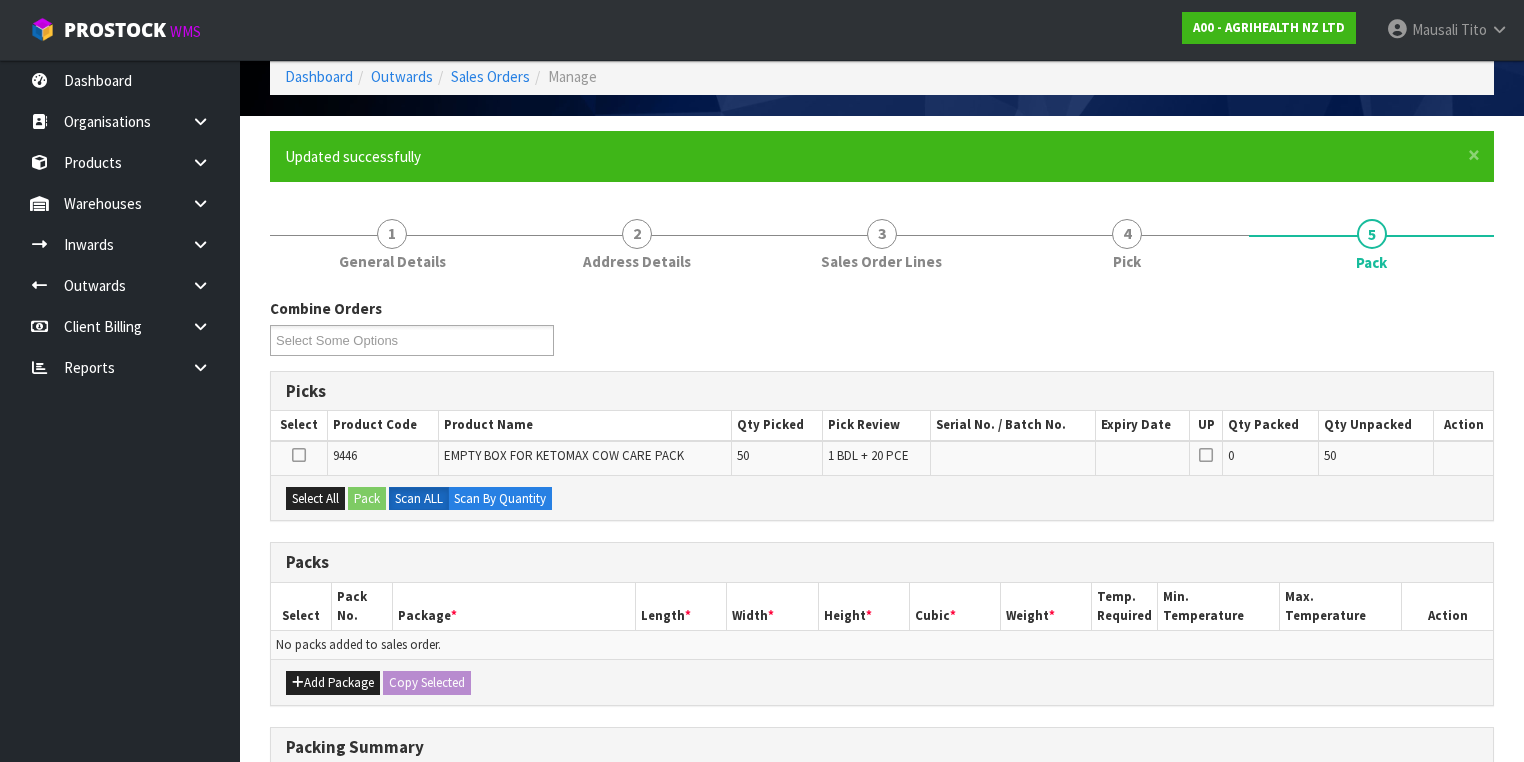 scroll, scrollTop: 240, scrollLeft: 0, axis: vertical 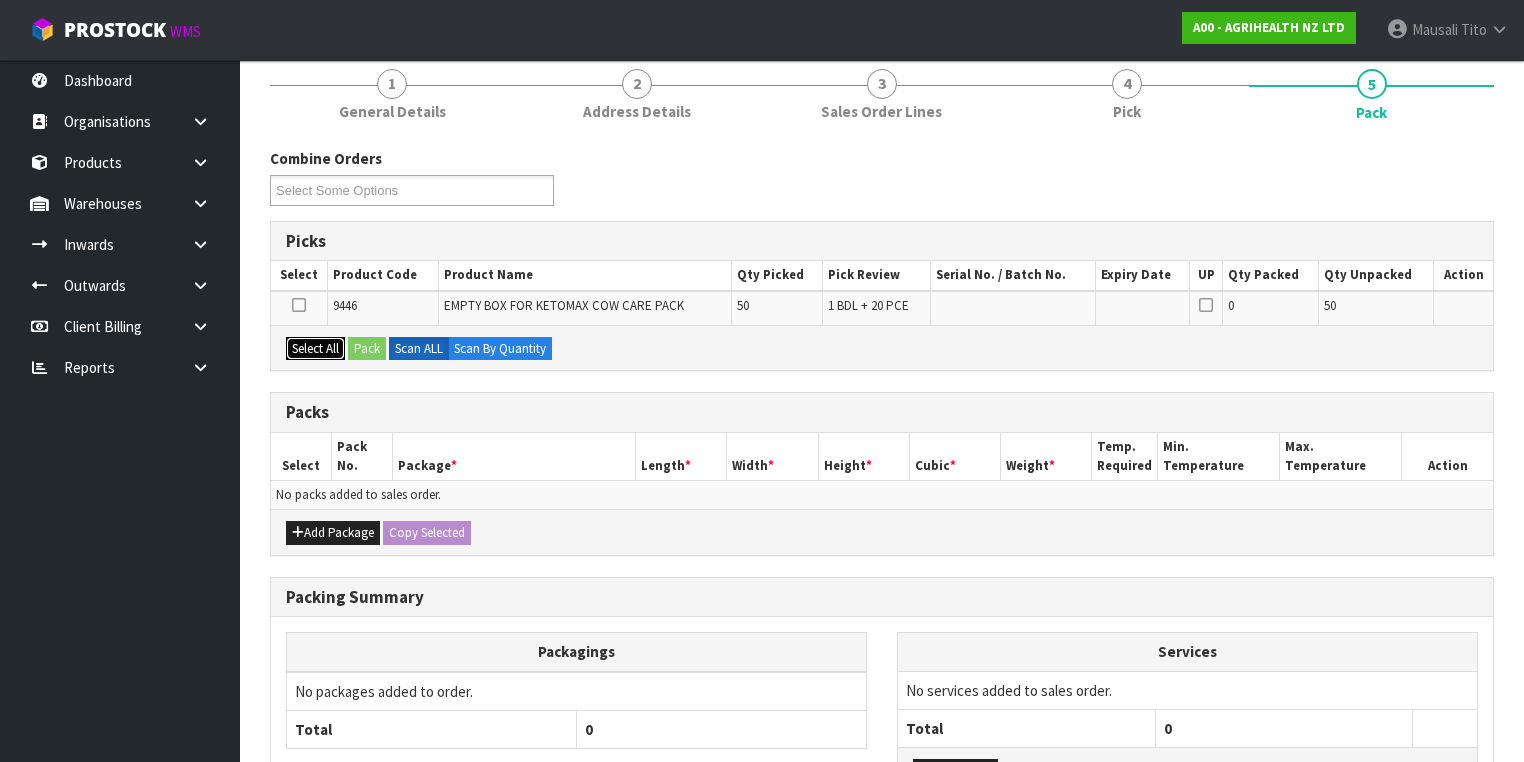 click on "Select All" at bounding box center [315, 349] 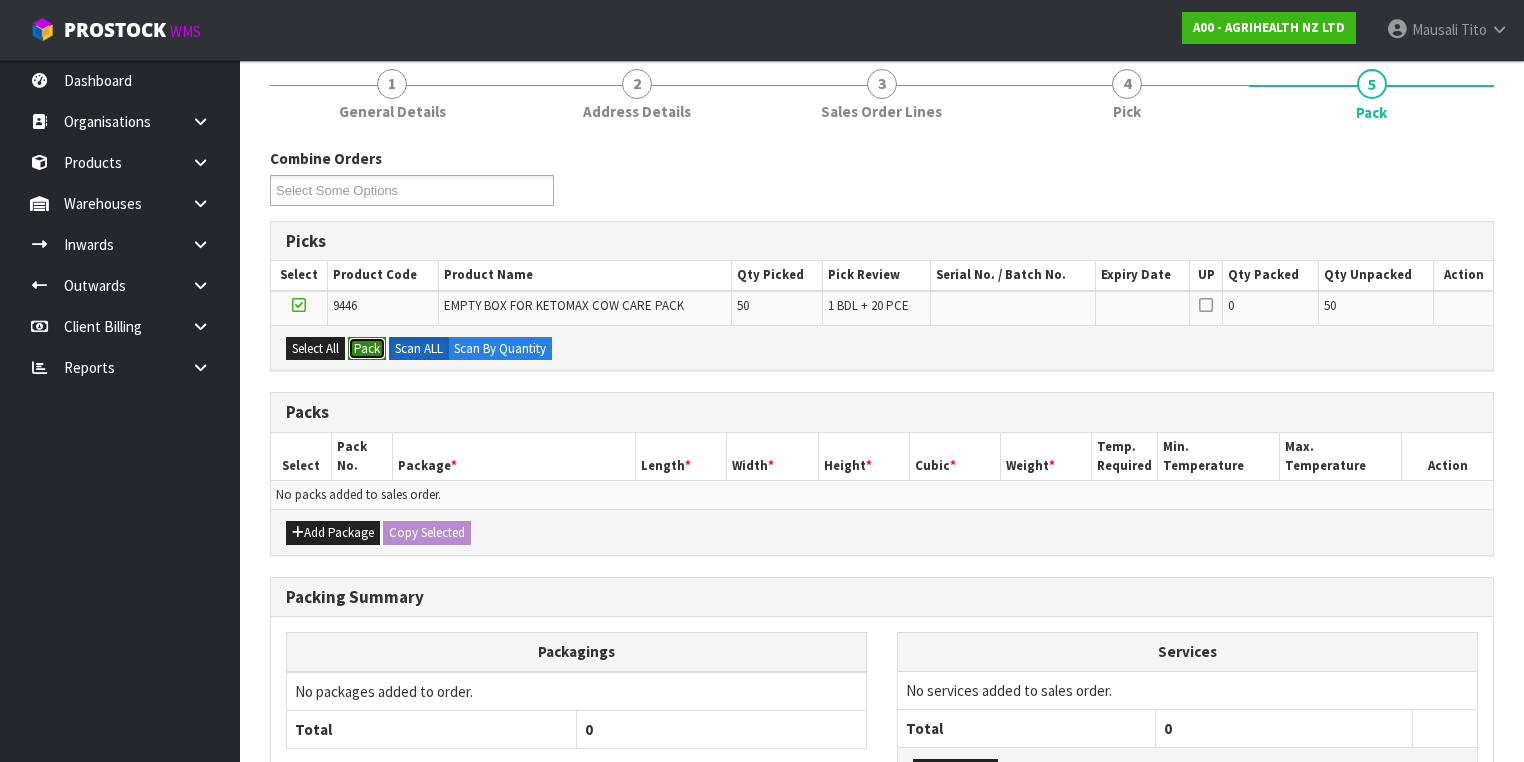 click on "Pack" at bounding box center [367, 349] 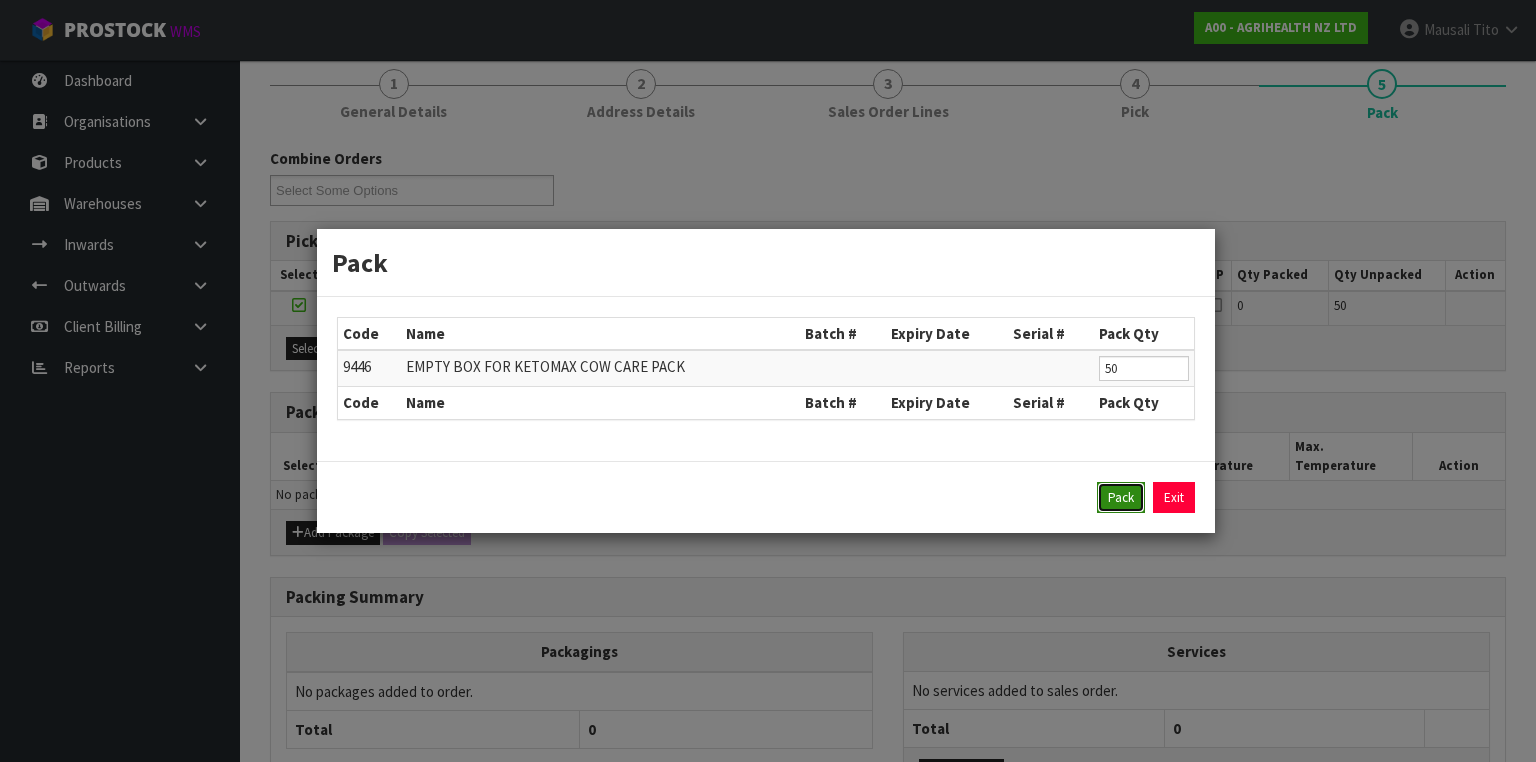 click on "Pack" at bounding box center [1121, 498] 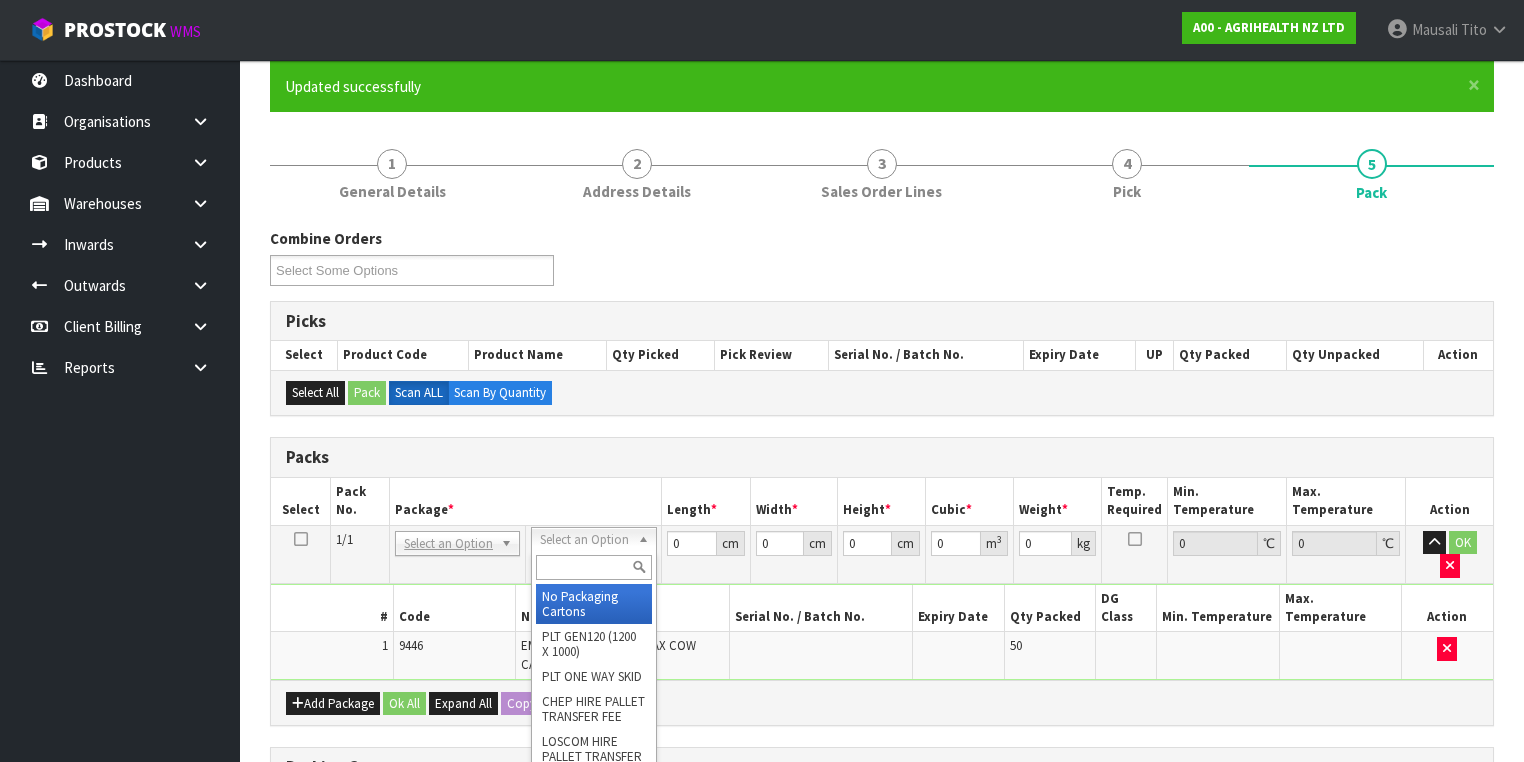 scroll, scrollTop: 0, scrollLeft: 0, axis: both 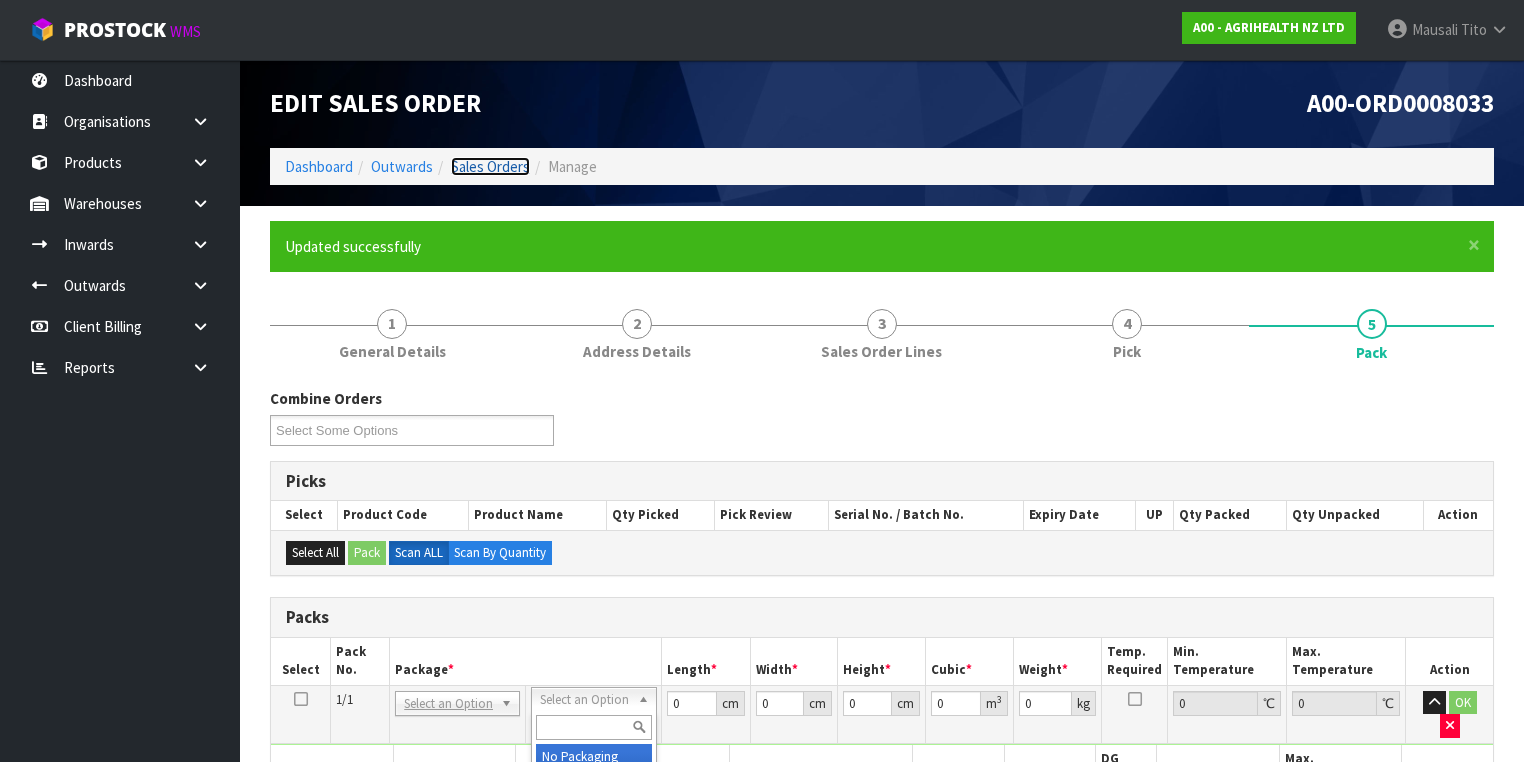 click on "Sales Orders" at bounding box center [490, 166] 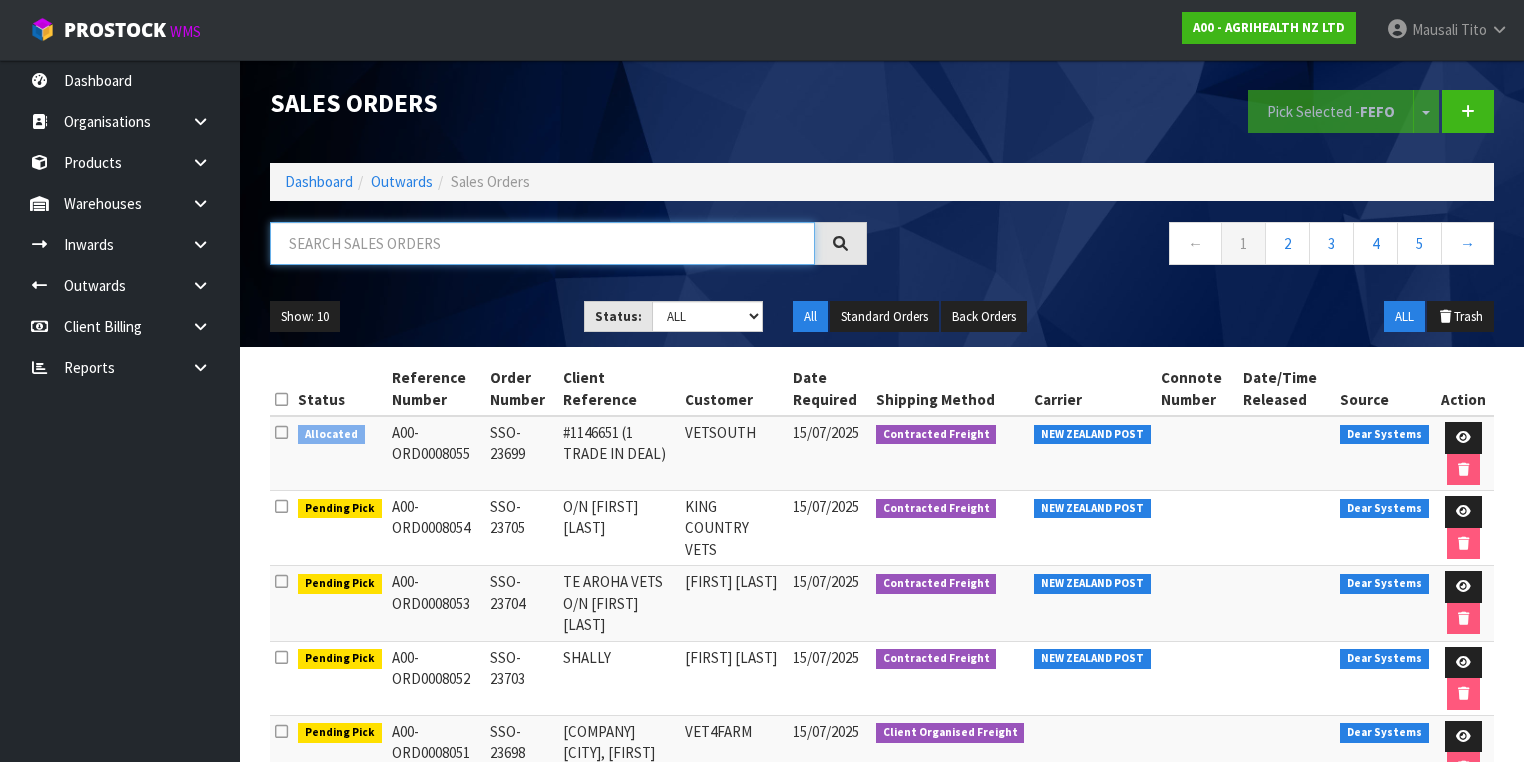 click at bounding box center (542, 243) 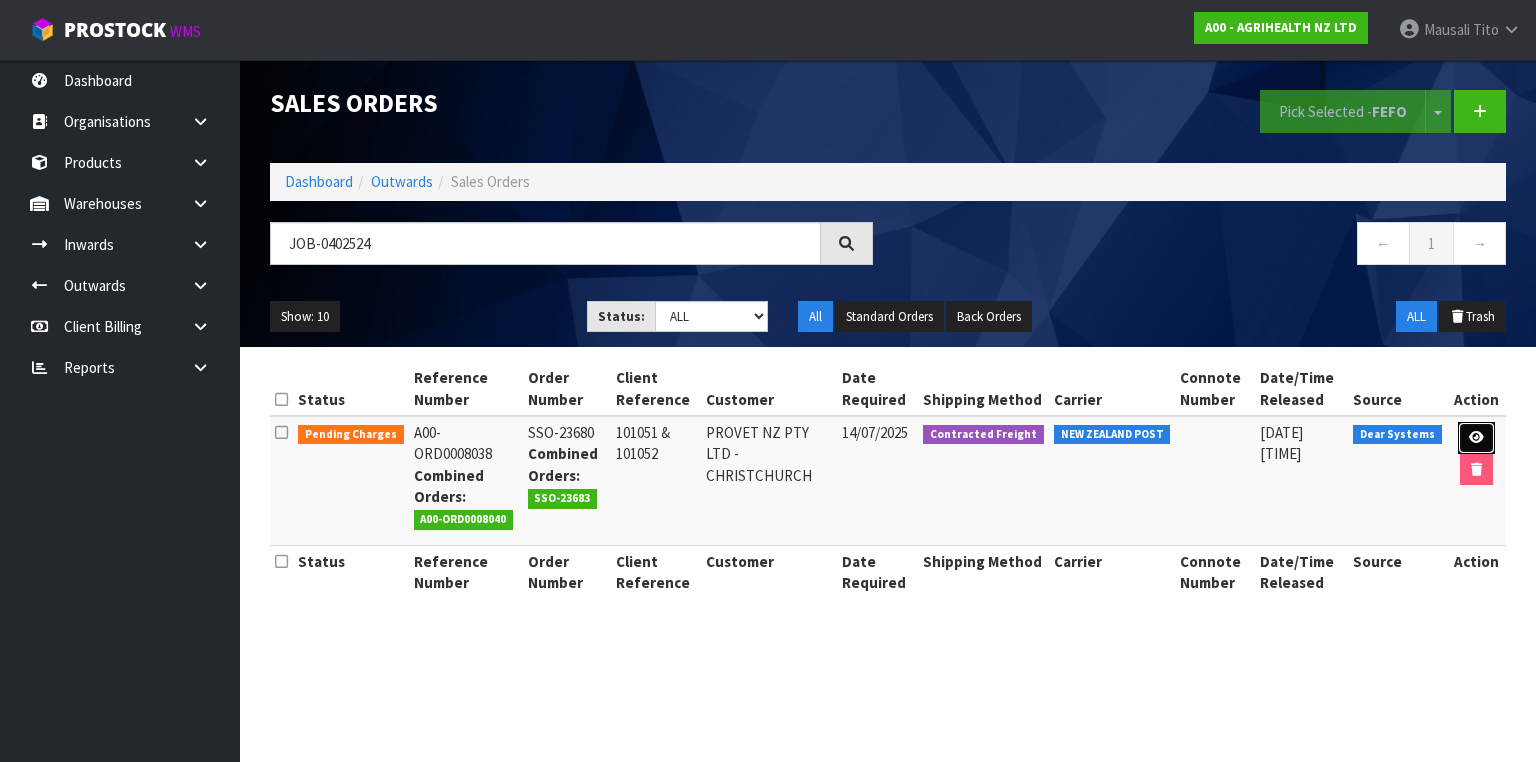 click at bounding box center (1476, 437) 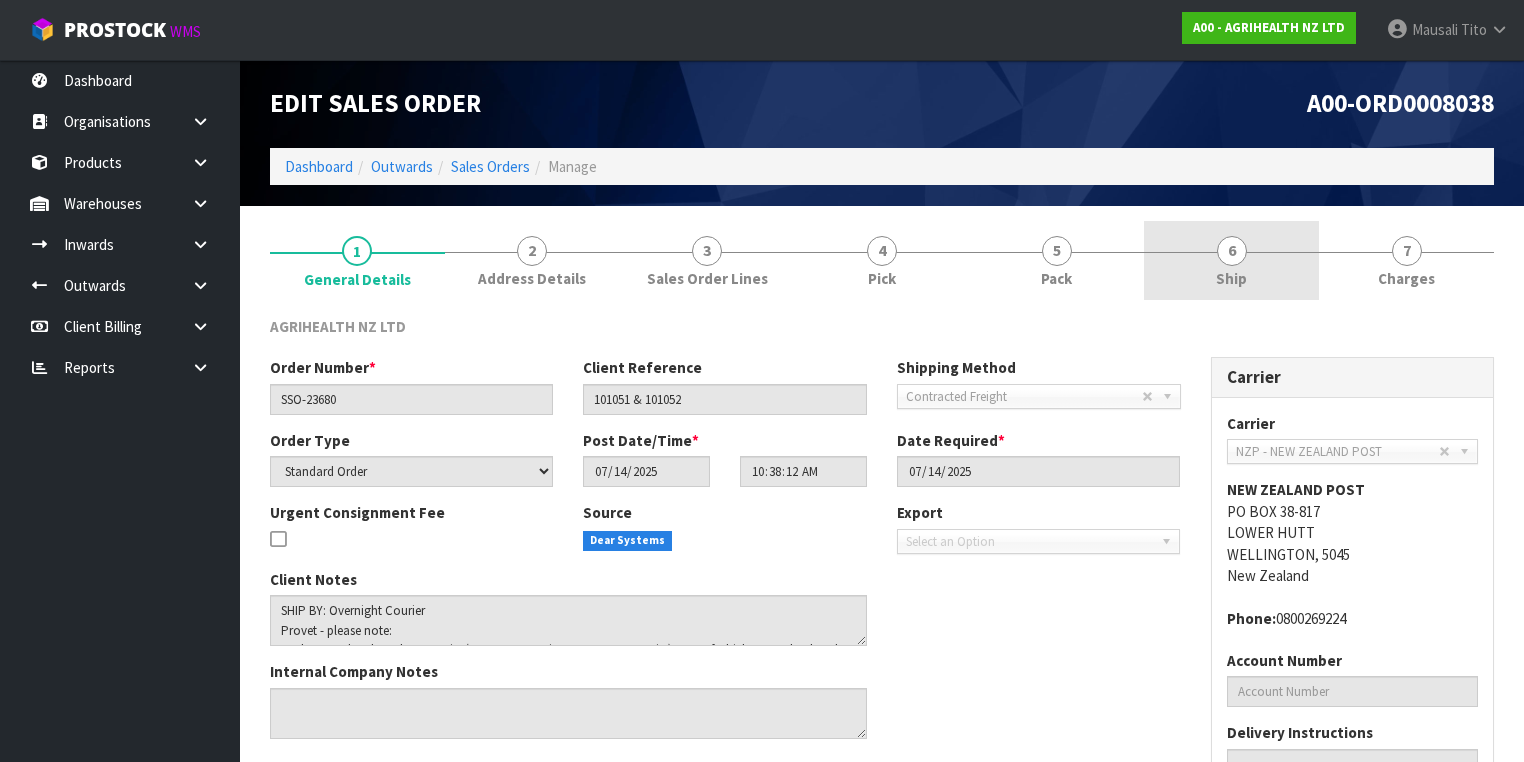 click on "6
Ship" at bounding box center [1231, 260] 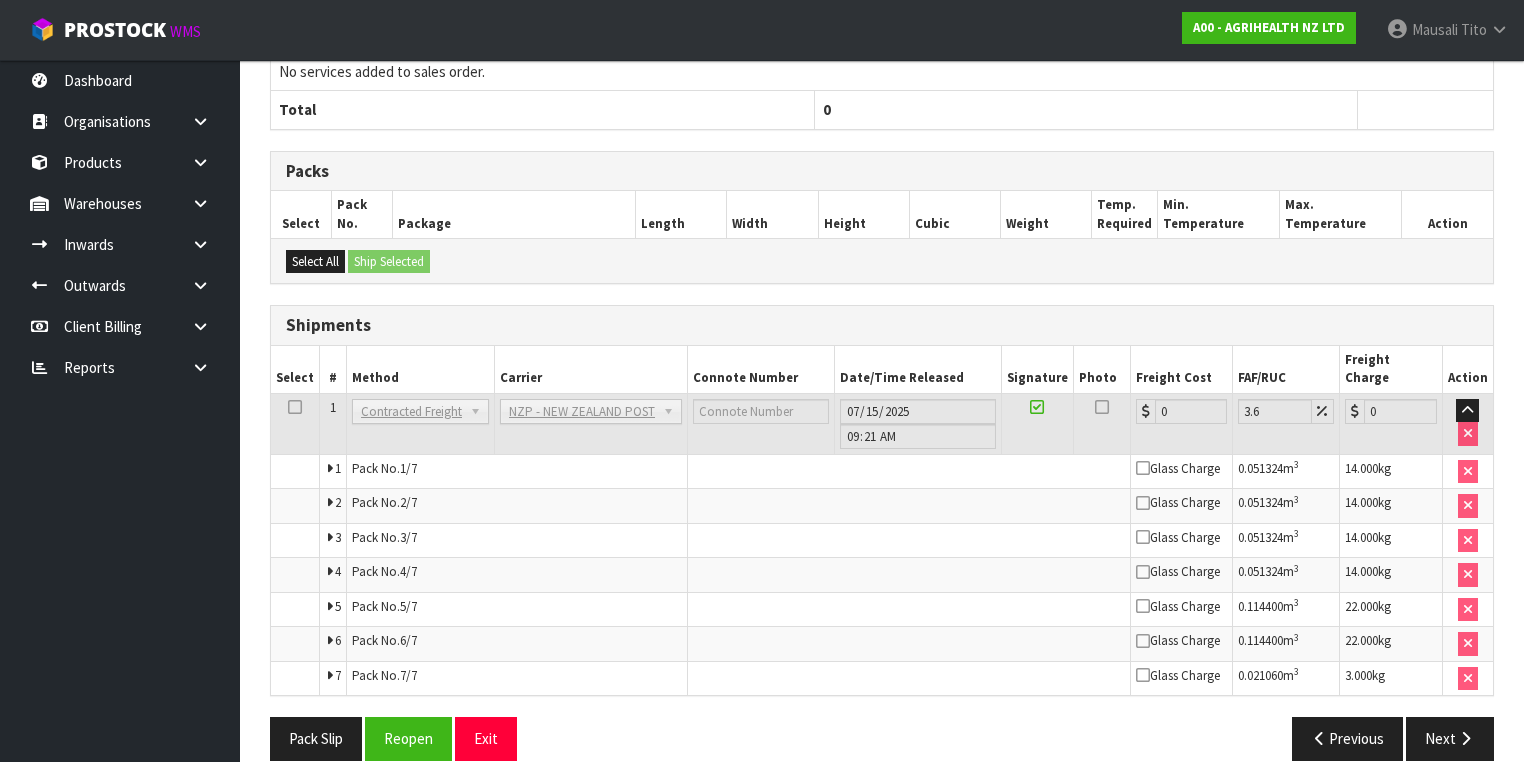 scroll, scrollTop: 732, scrollLeft: 0, axis: vertical 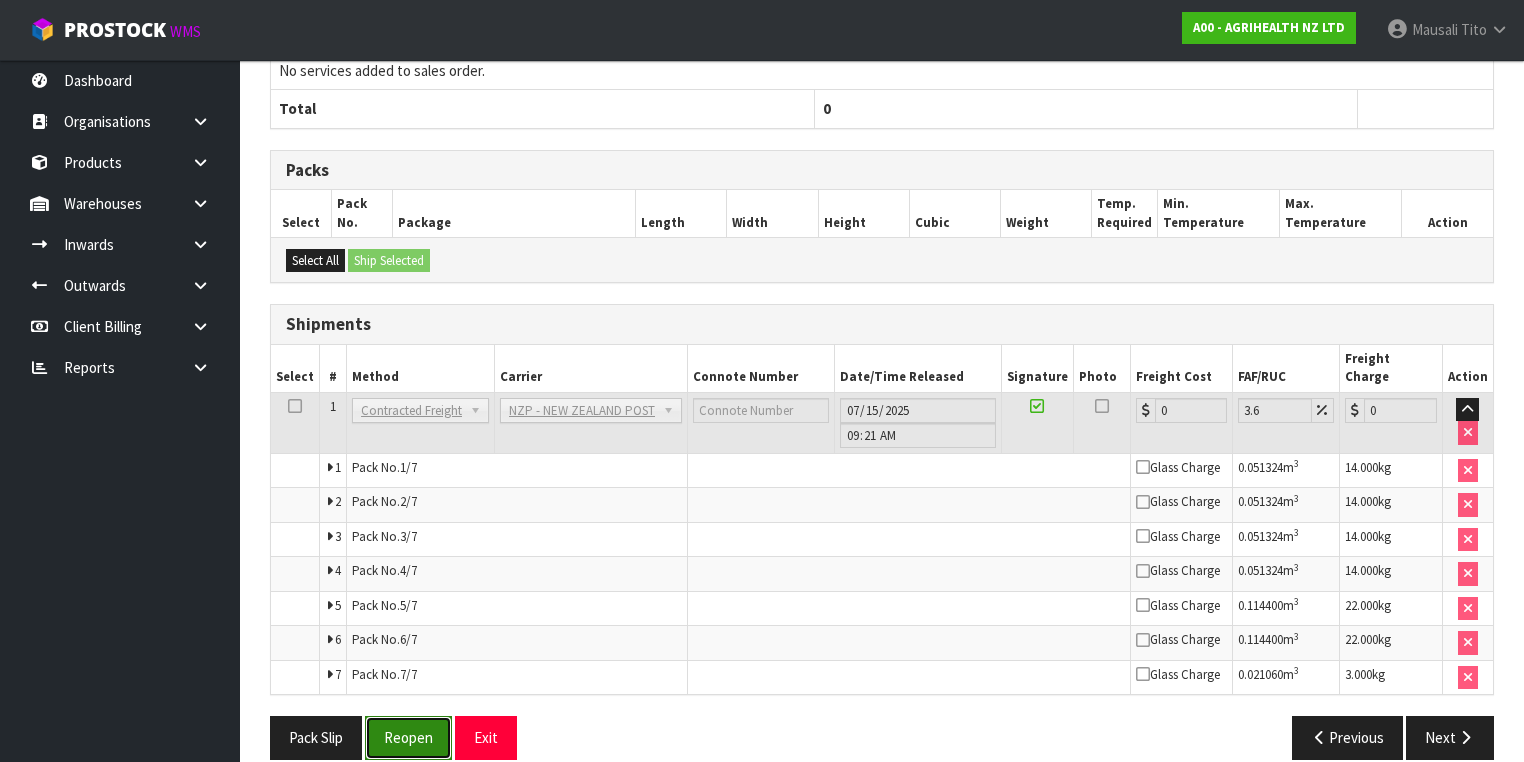click on "Reopen" at bounding box center (408, 737) 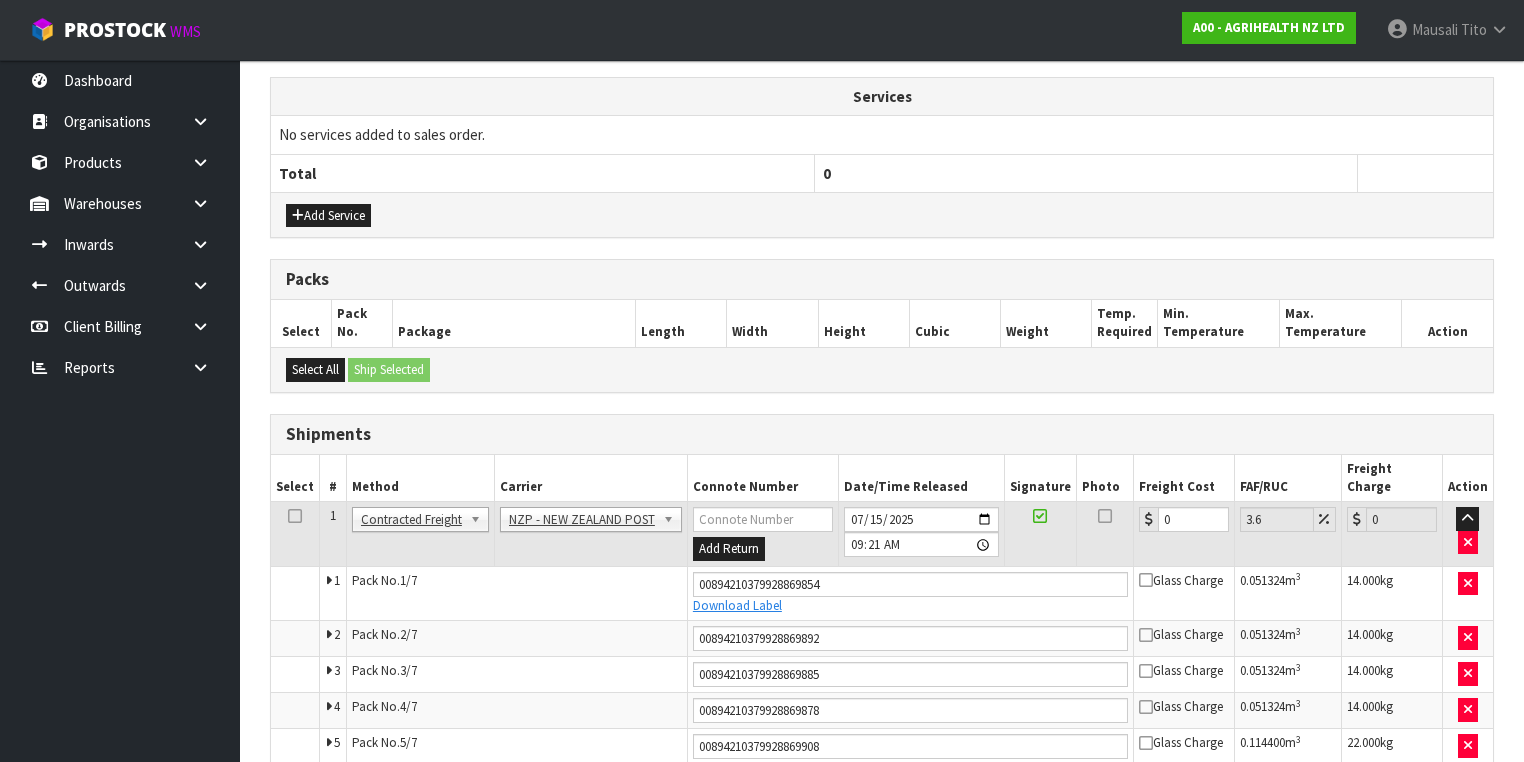 scroll, scrollTop: 800, scrollLeft: 0, axis: vertical 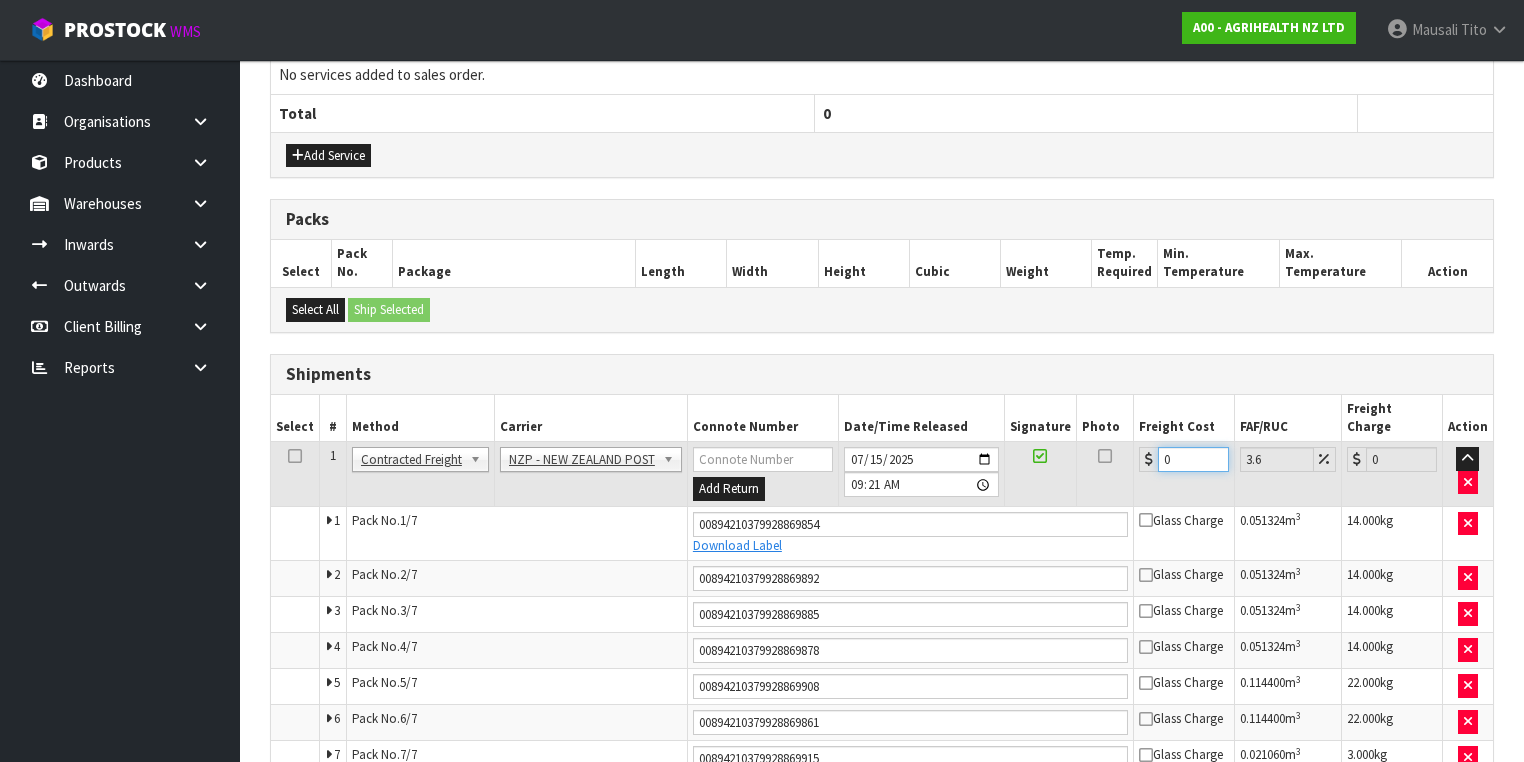 drag, startPoint x: 1173, startPoint y: 435, endPoint x: 1133, endPoint y: 456, distance: 45.17743 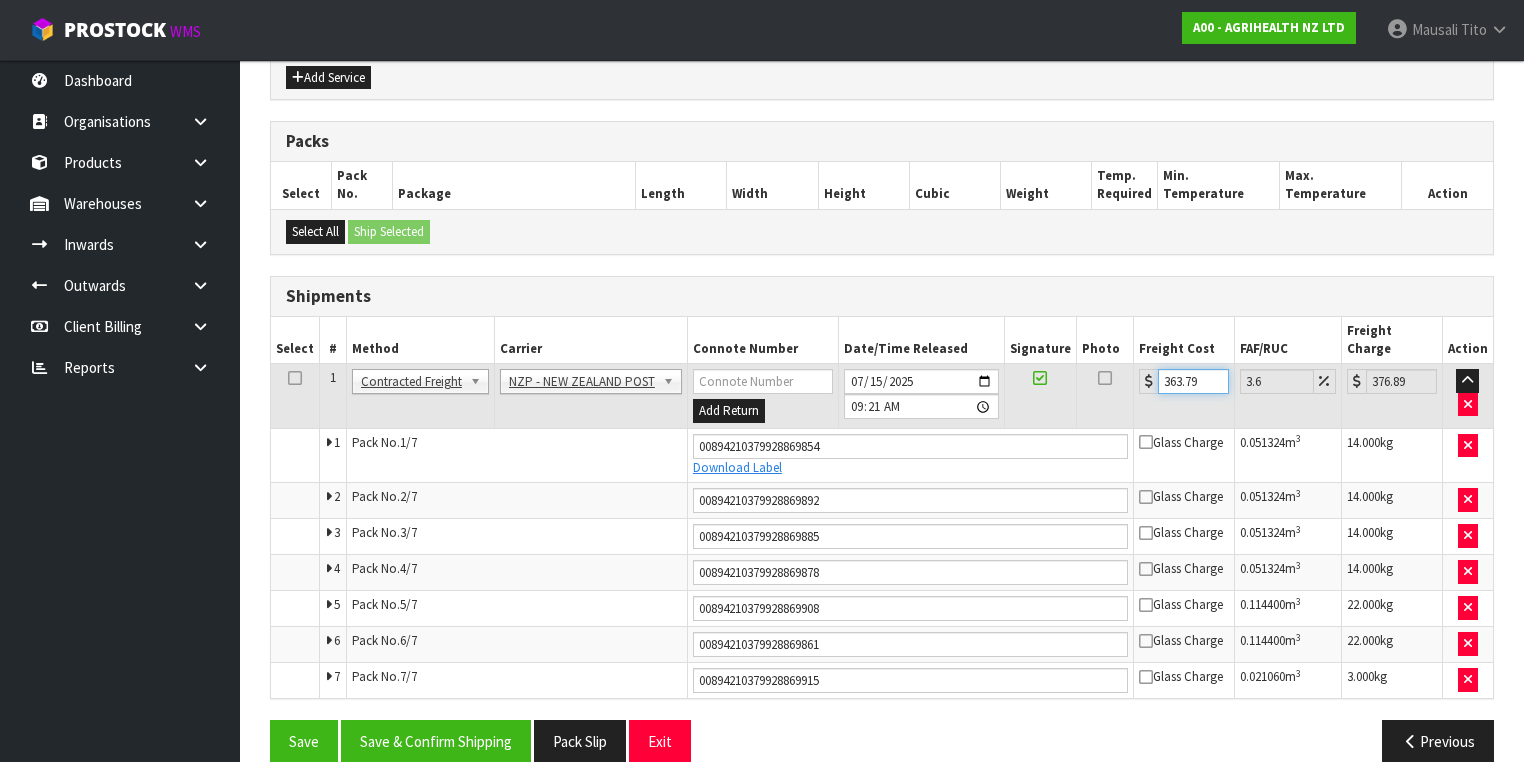 scroll, scrollTop: 883, scrollLeft: 0, axis: vertical 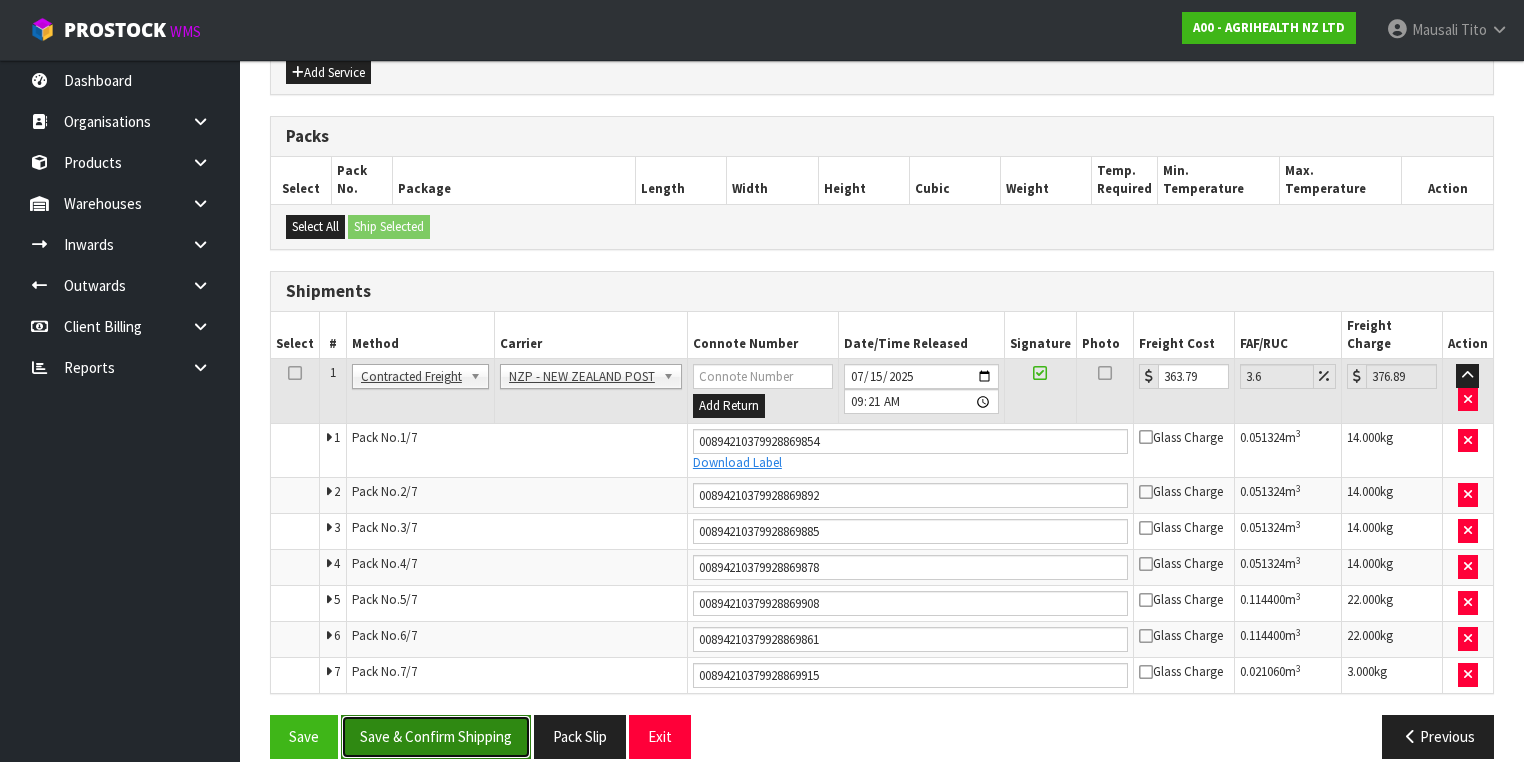 click on "Save & Confirm Shipping" at bounding box center (436, 736) 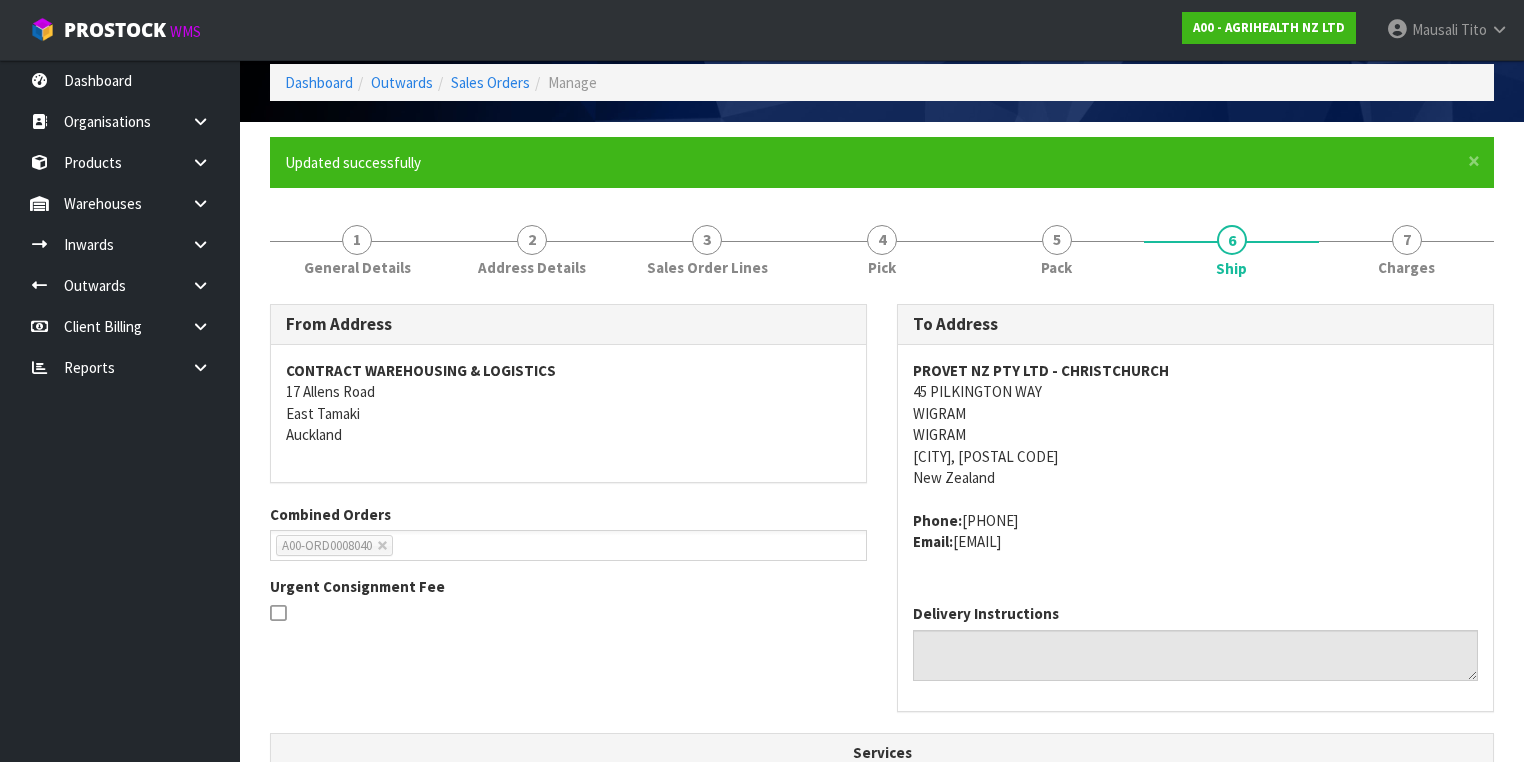 scroll, scrollTop: 0, scrollLeft: 0, axis: both 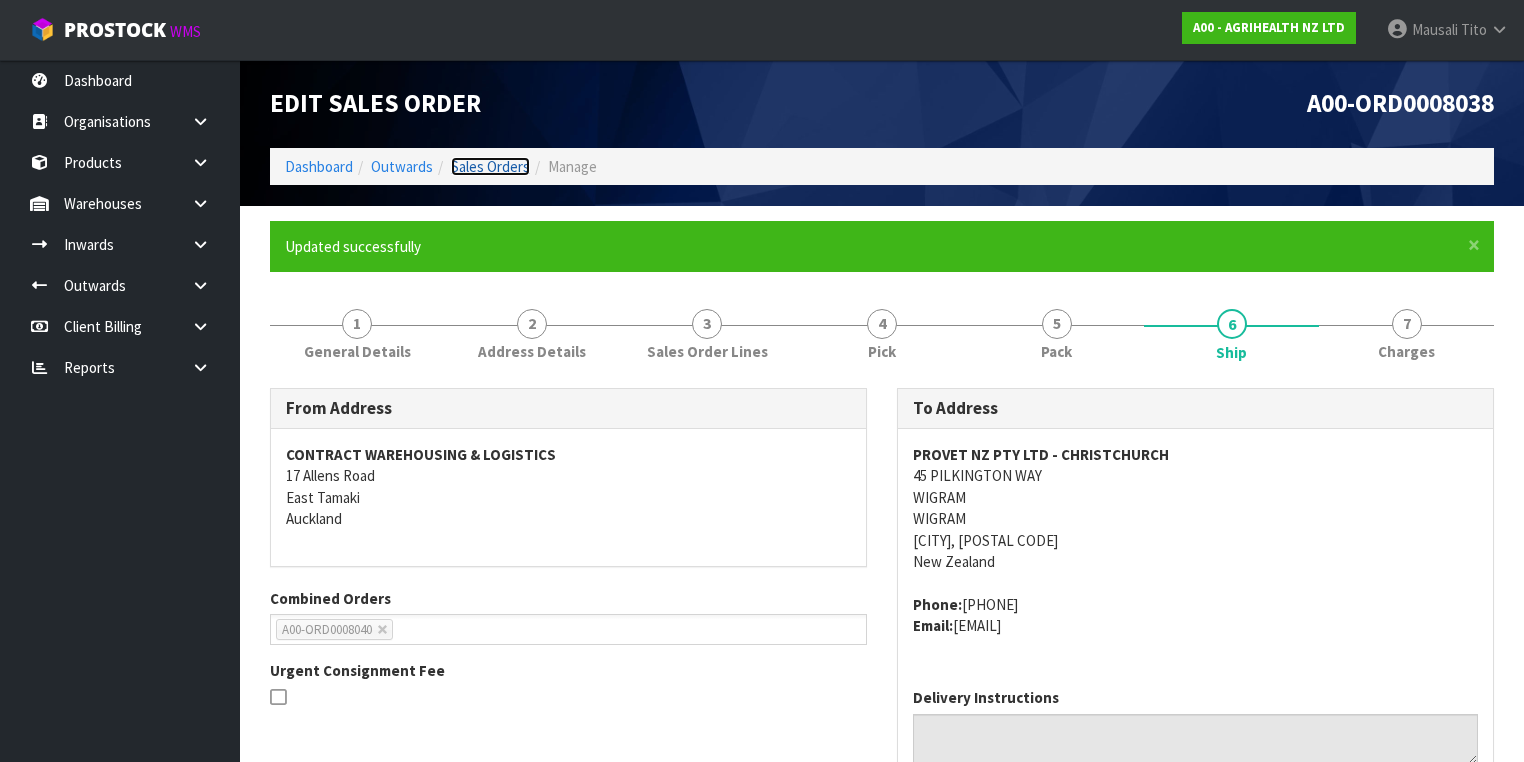 click on "Sales Orders" at bounding box center [490, 166] 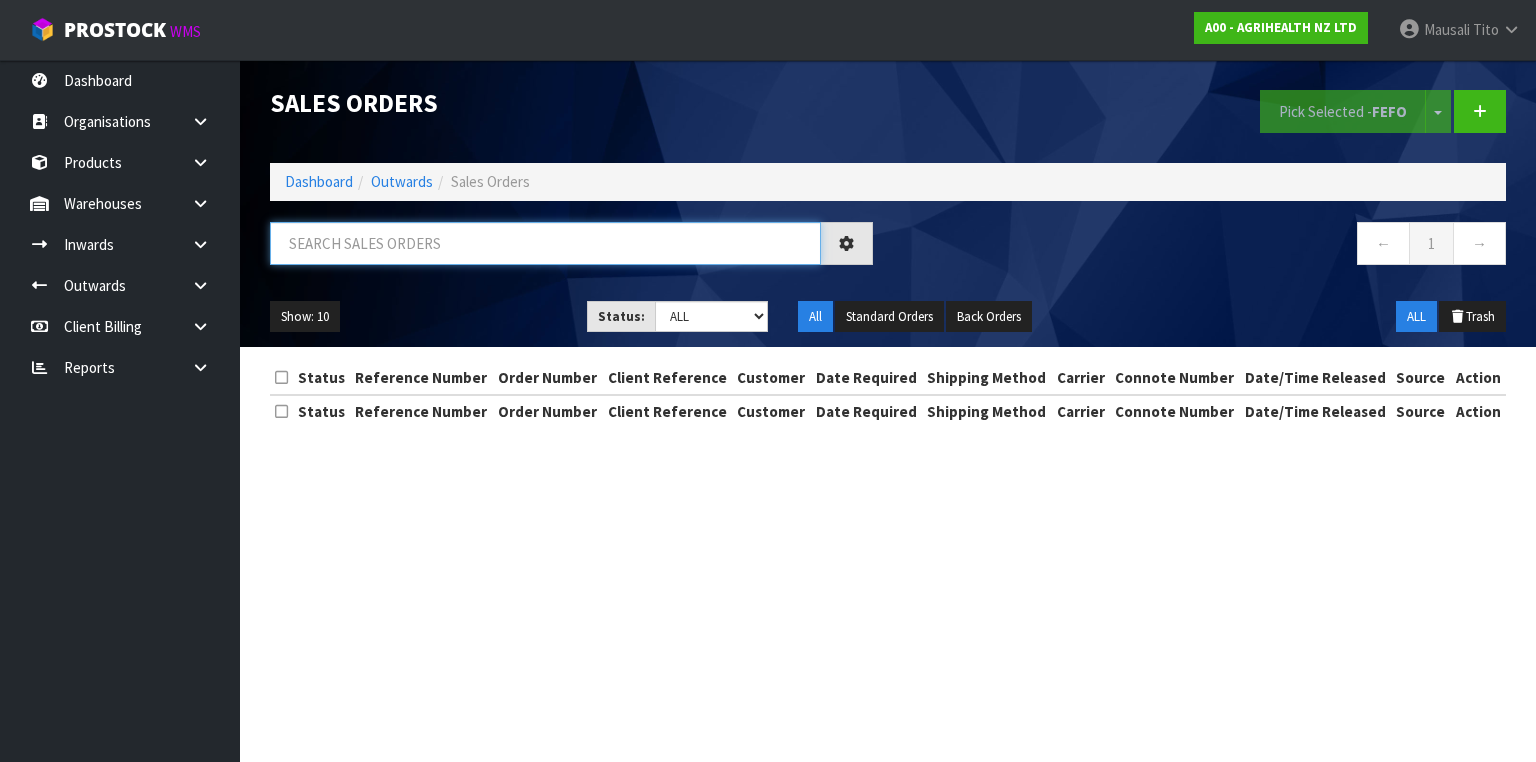 click at bounding box center [545, 243] 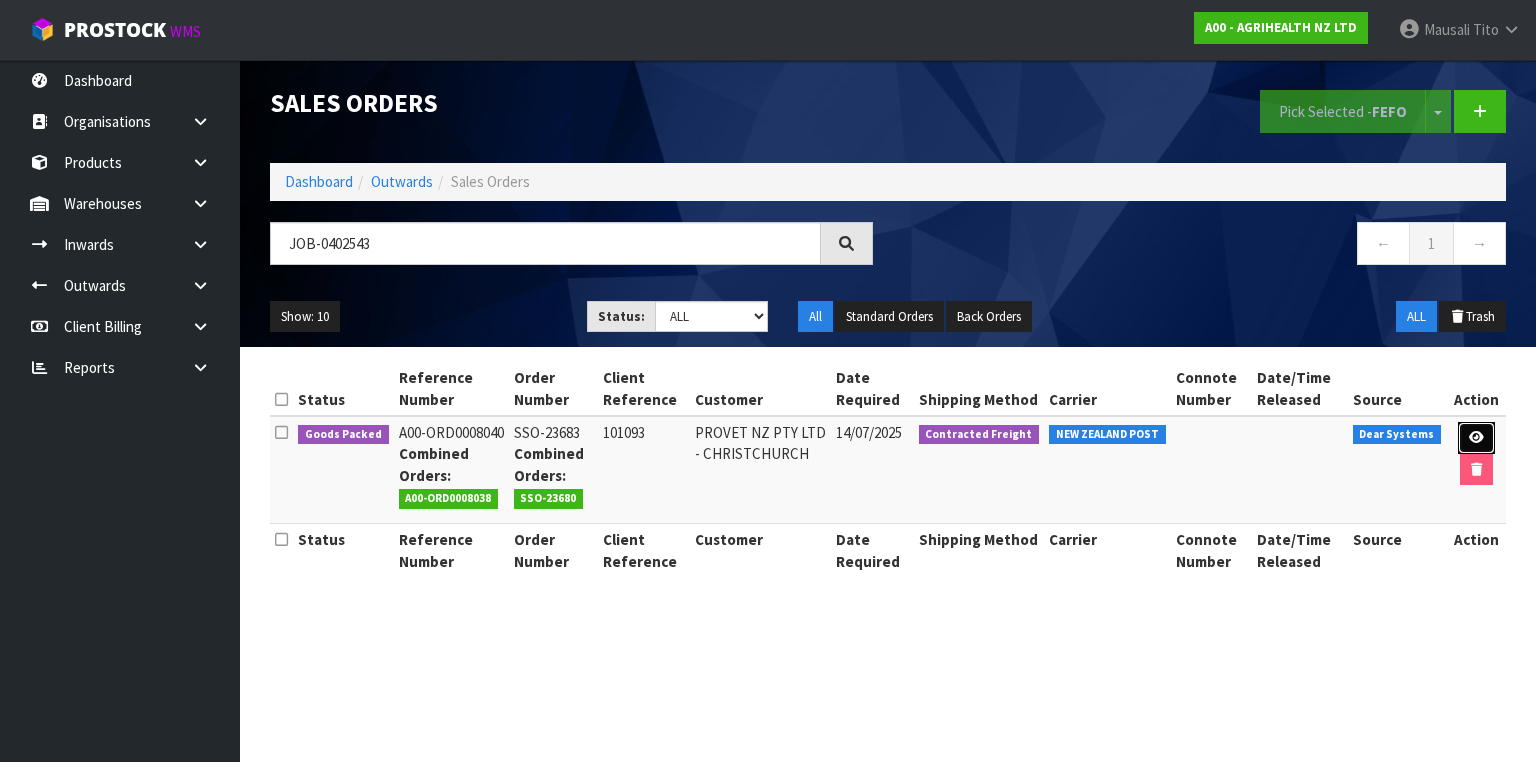 click at bounding box center [1476, 437] 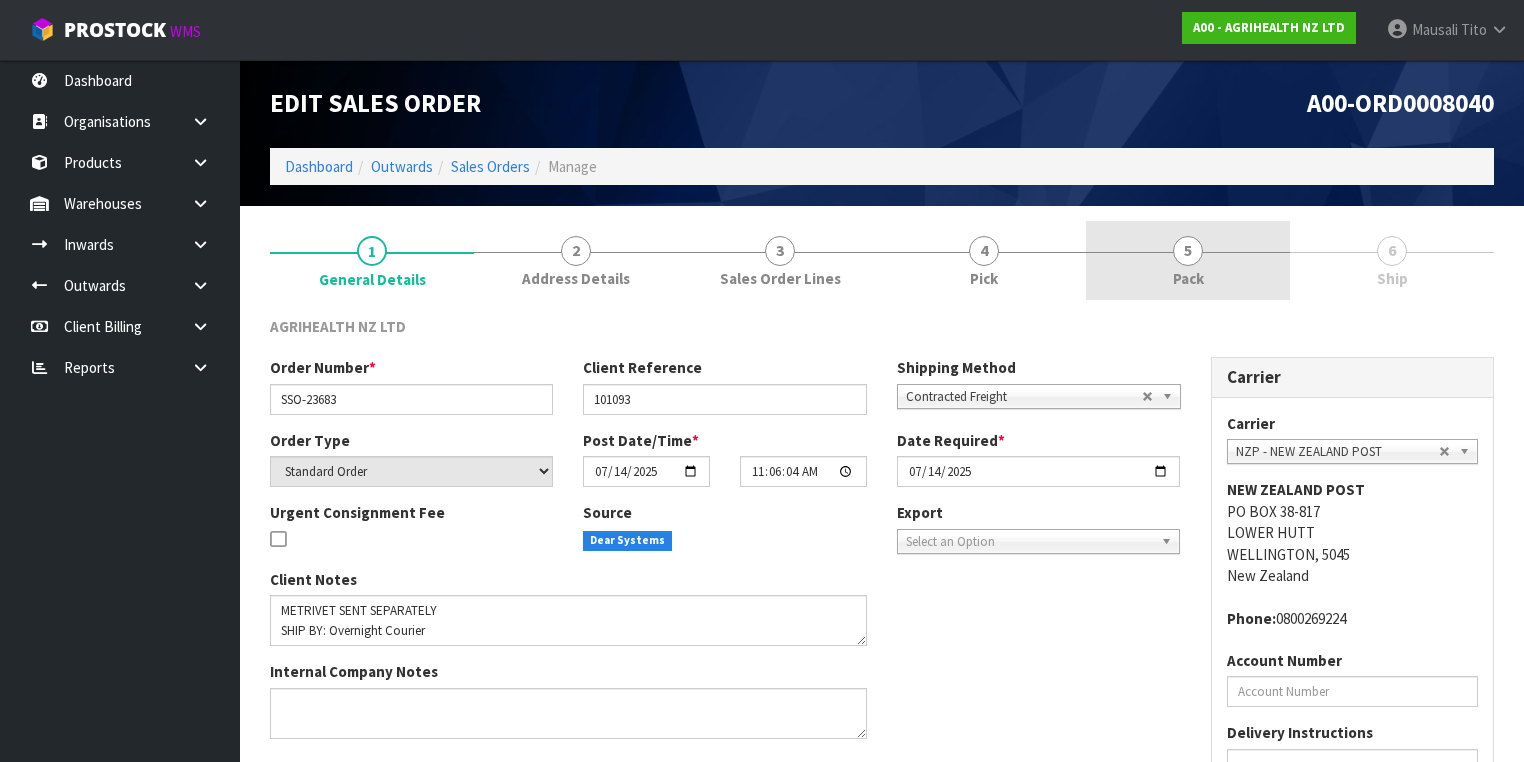 click on "5
Pack" at bounding box center [1188, 260] 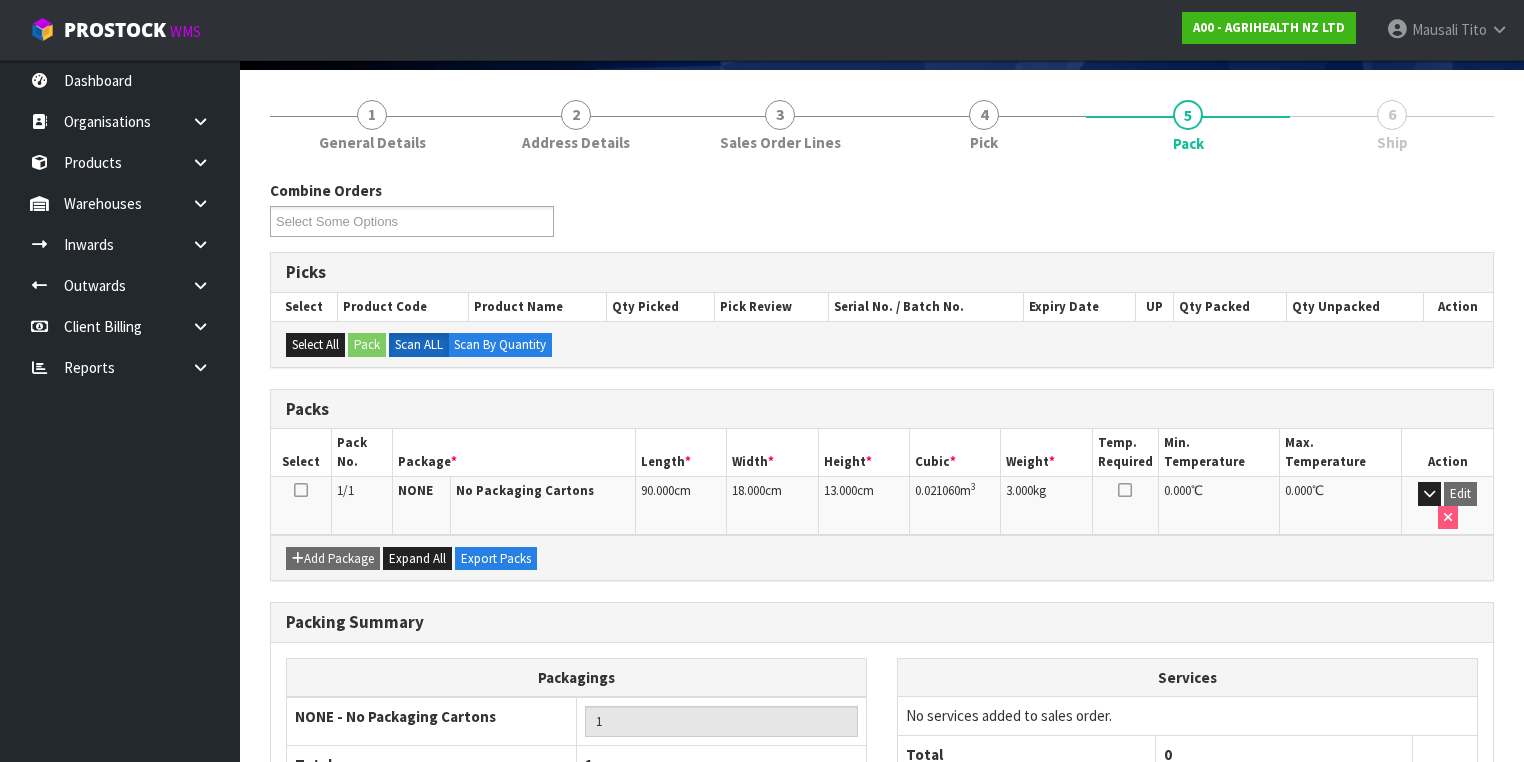 scroll, scrollTop: 259, scrollLeft: 0, axis: vertical 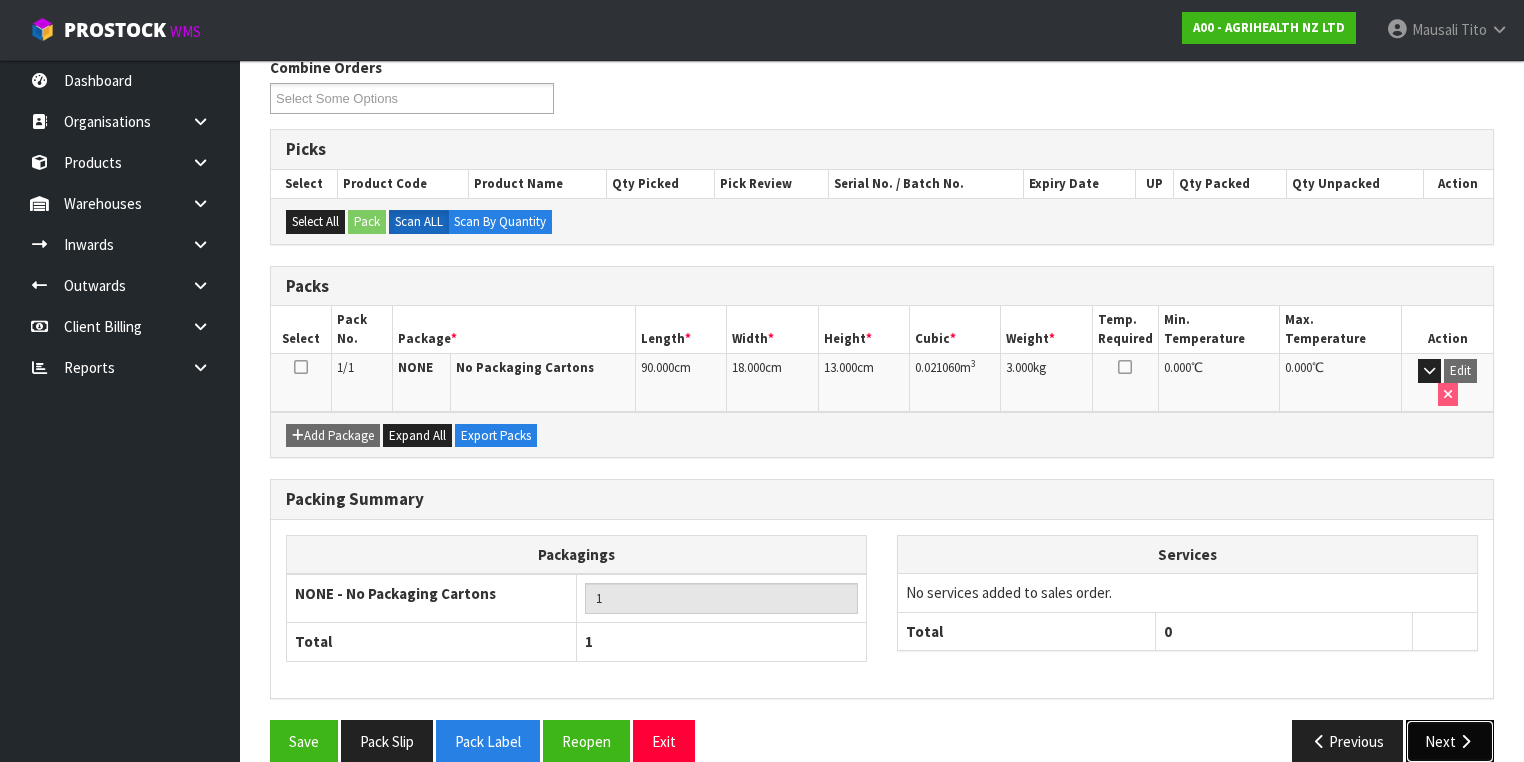 click on "Next" at bounding box center [1450, 741] 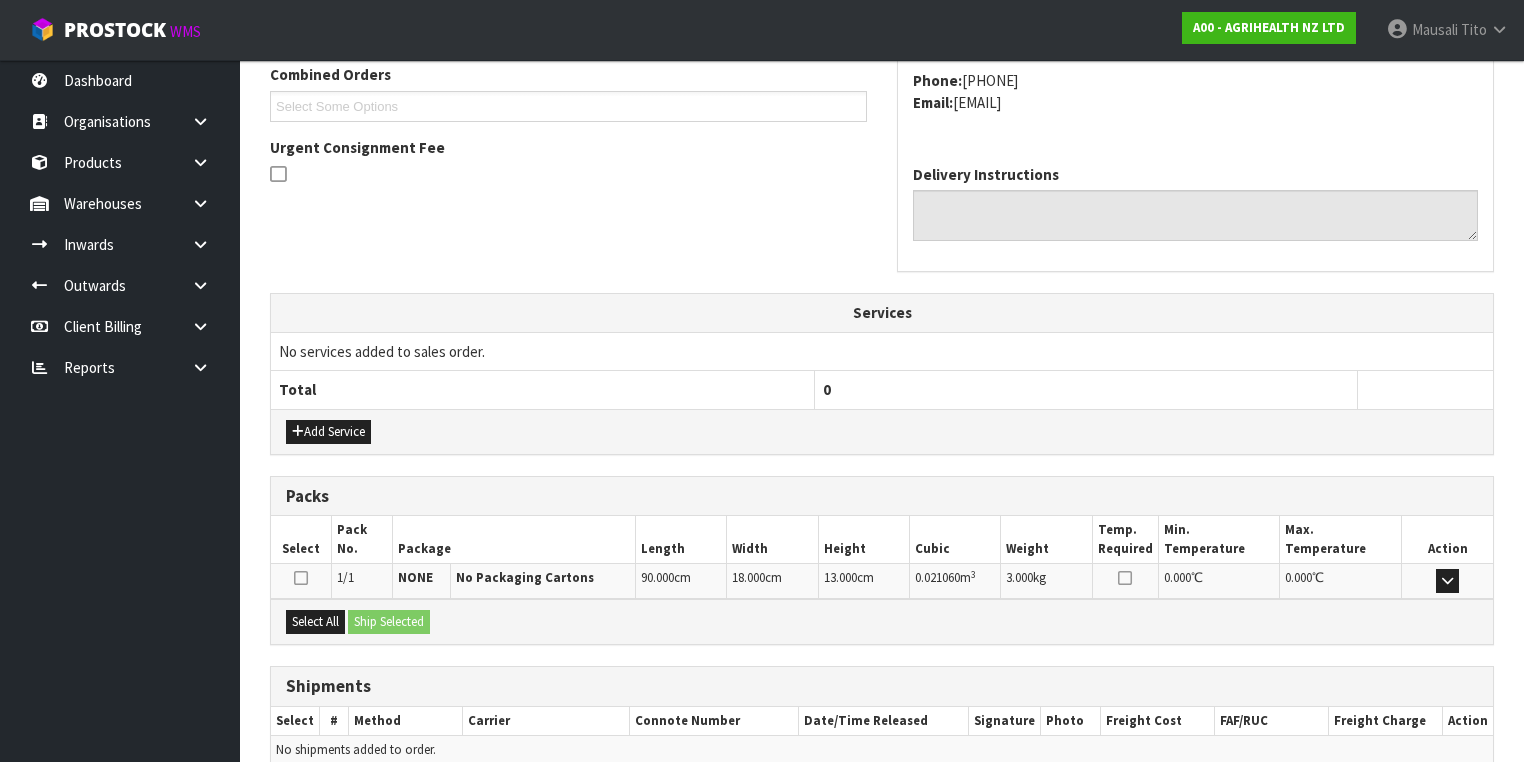 scroll, scrollTop: 541, scrollLeft: 0, axis: vertical 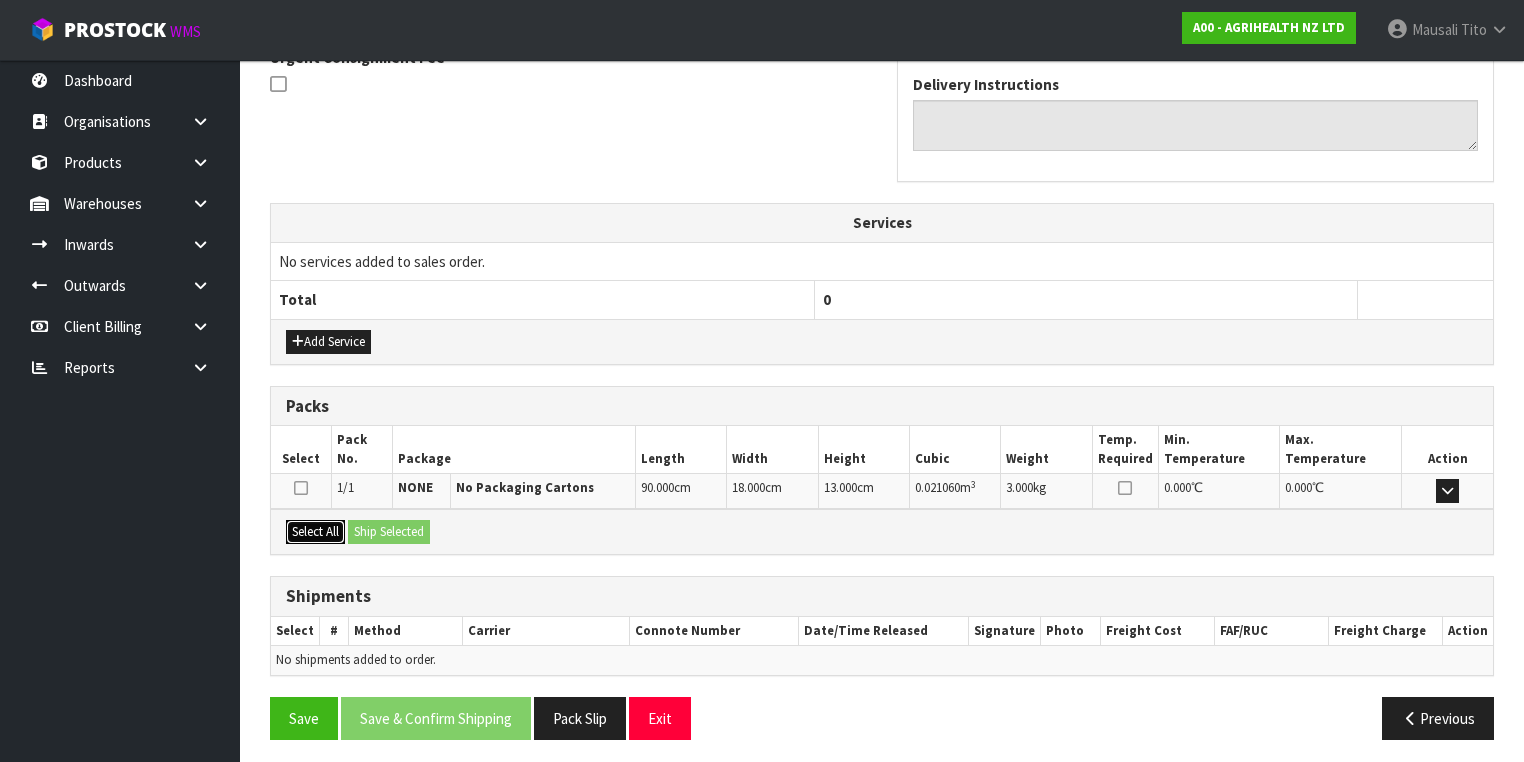 drag, startPoint x: 324, startPoint y: 524, endPoint x: 374, endPoint y: 518, distance: 50.358715 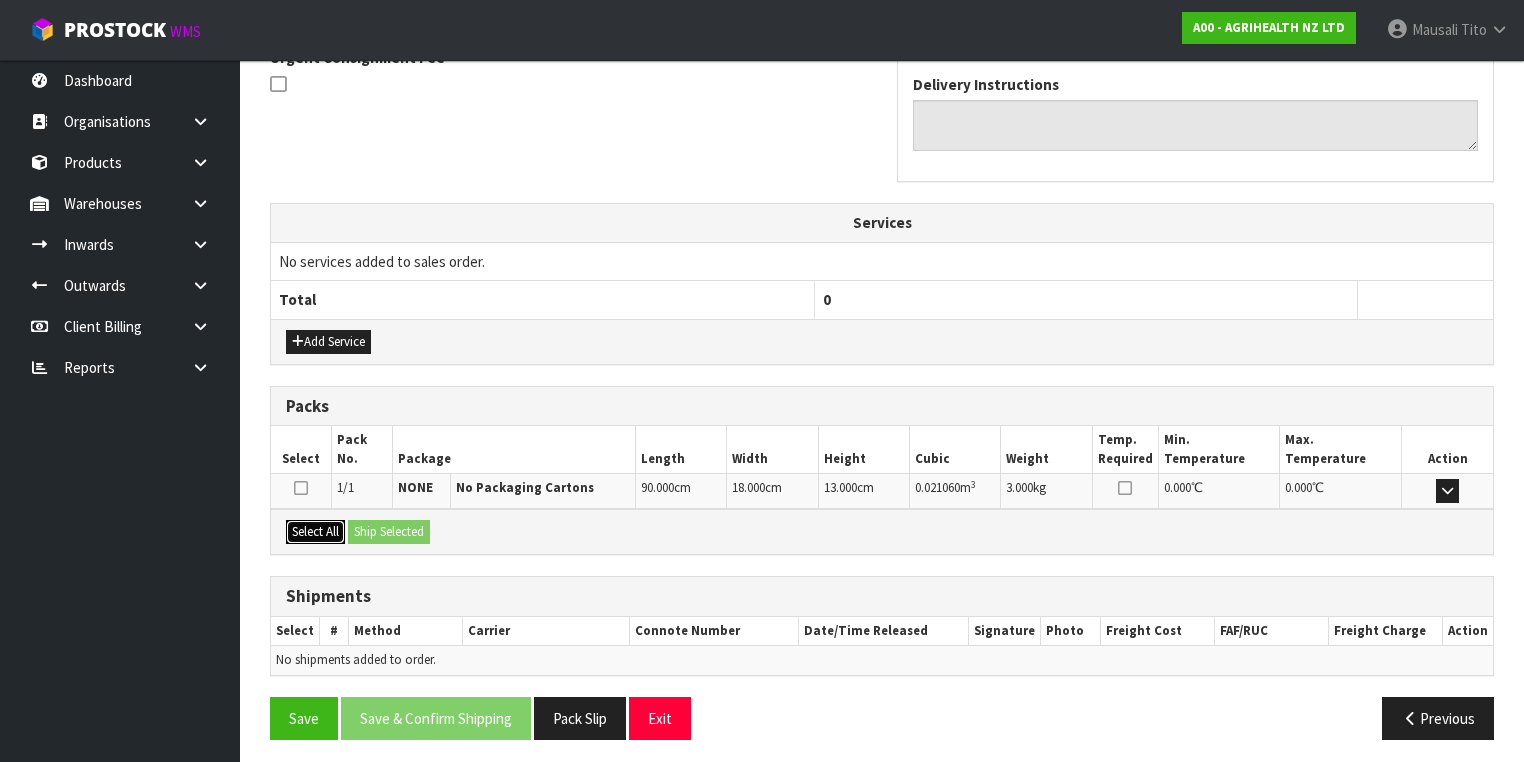 click on "Select All" at bounding box center (315, 532) 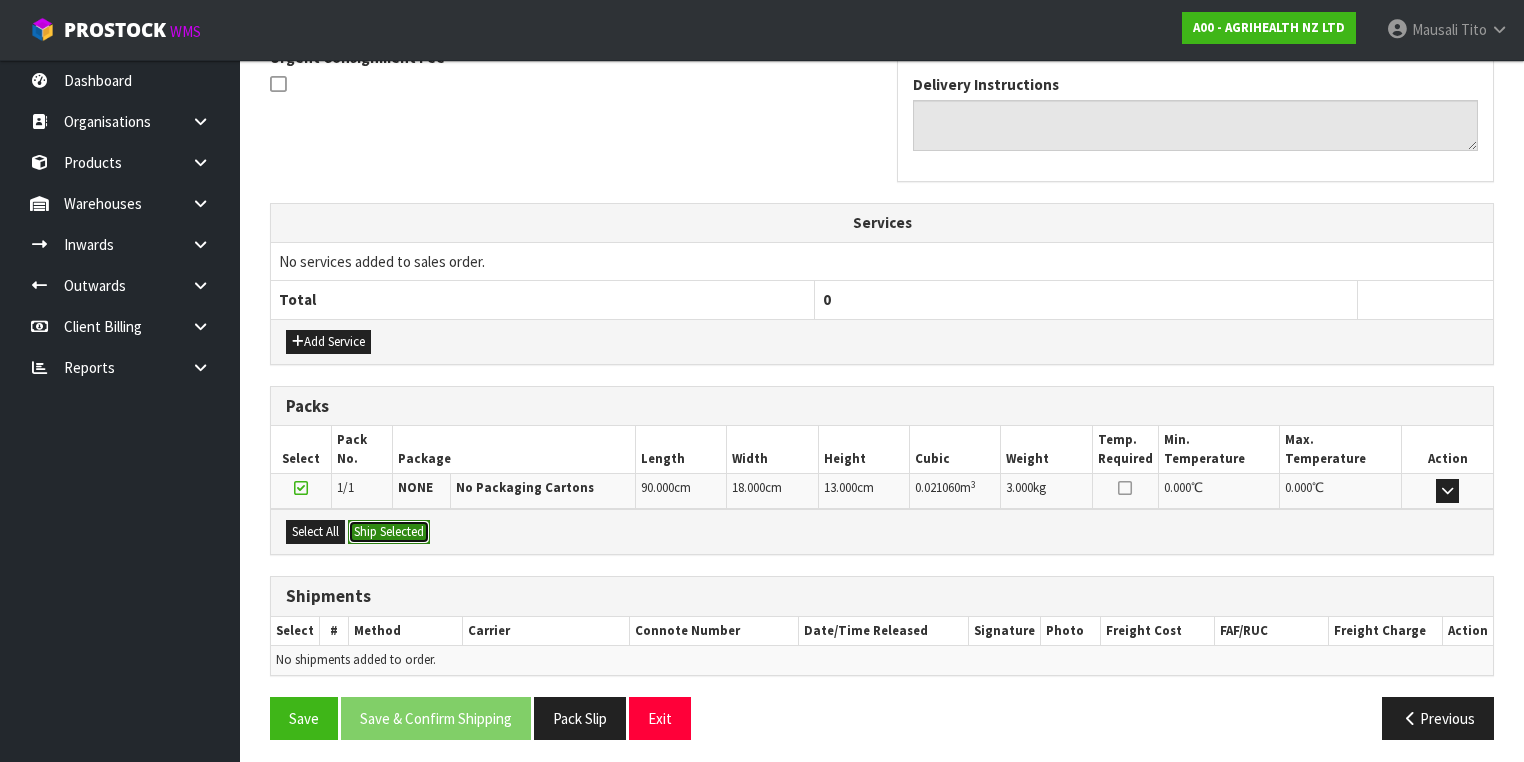 click on "Ship Selected" at bounding box center (389, 532) 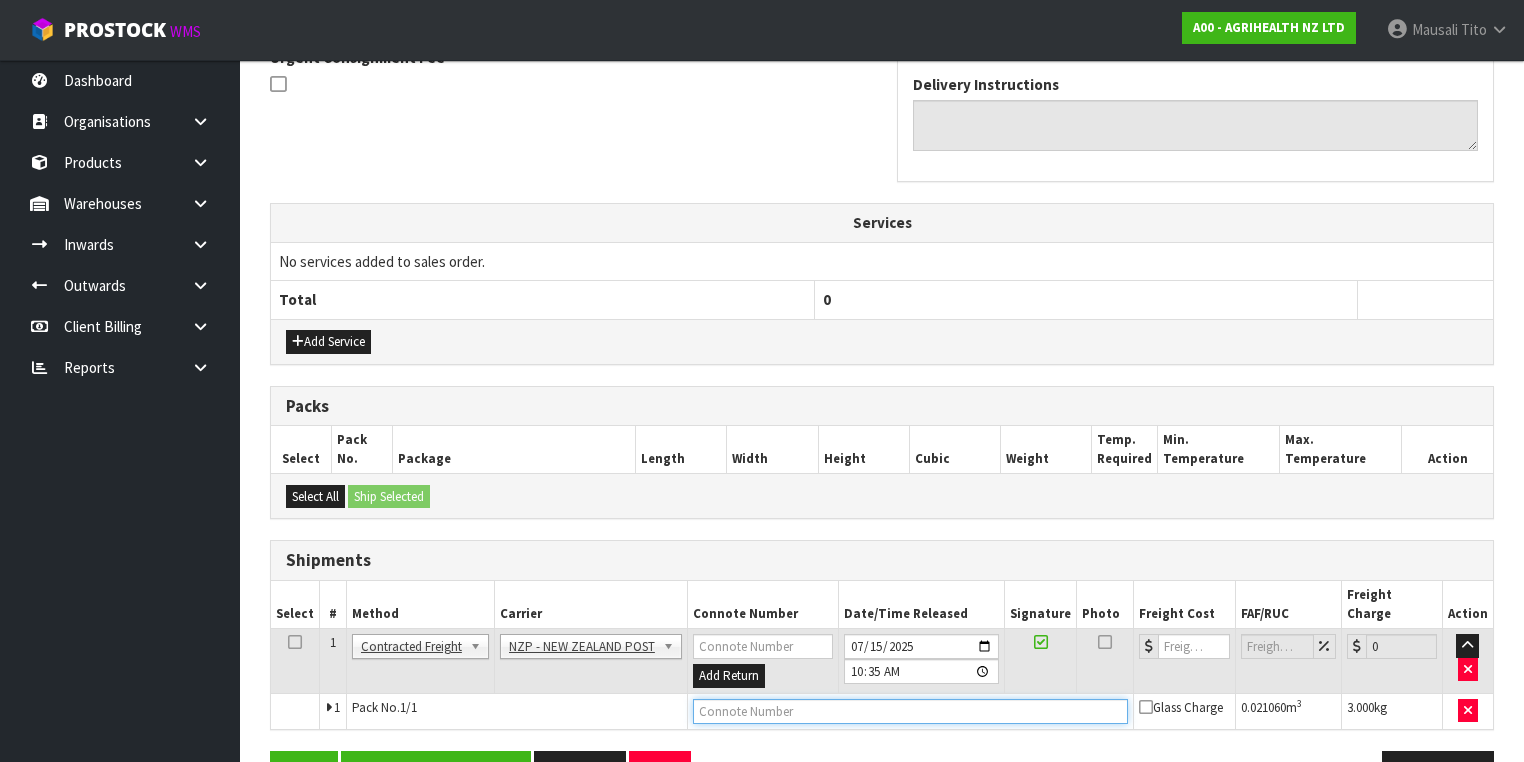 click at bounding box center (910, 711) 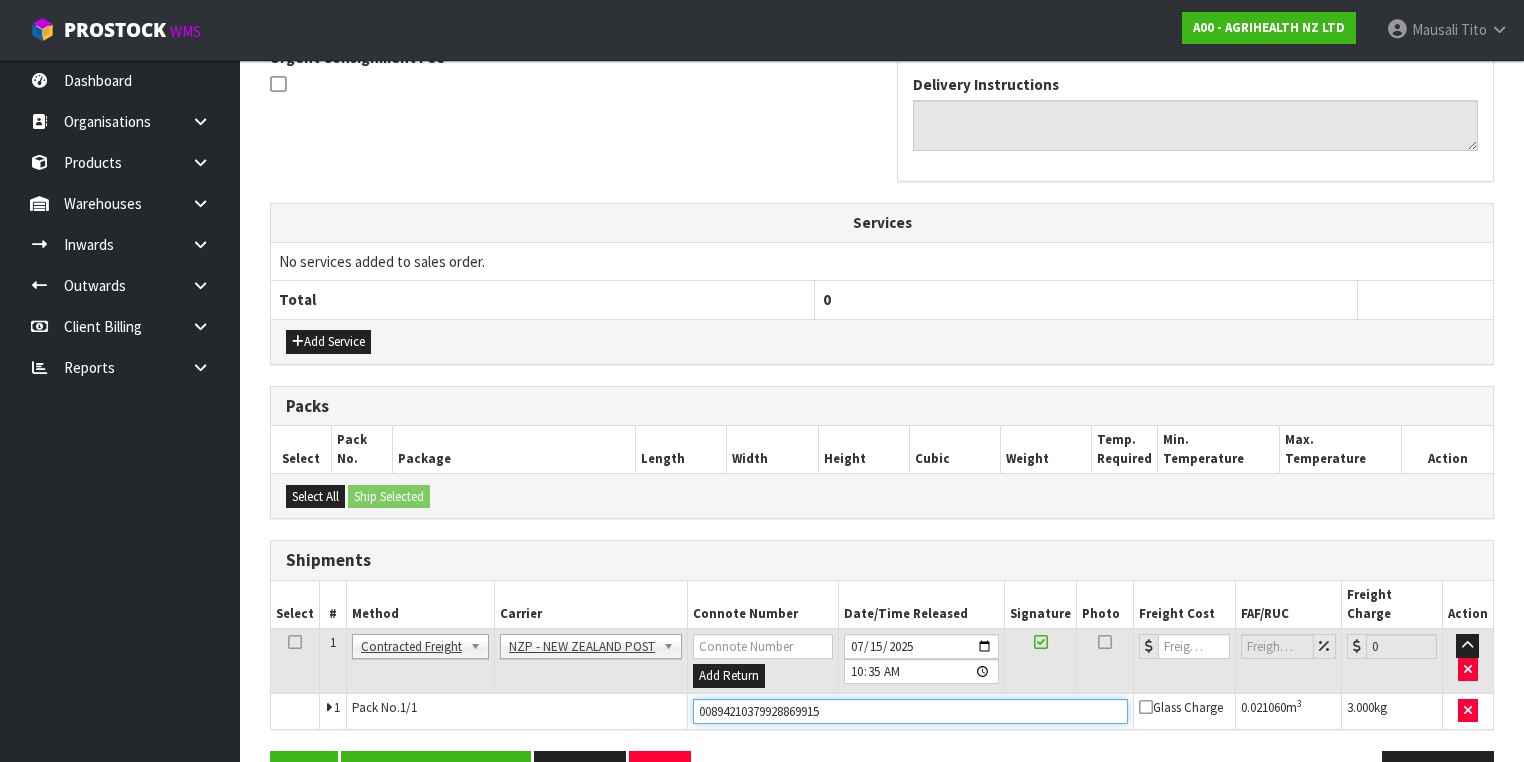 click on "Save" at bounding box center [304, 772] 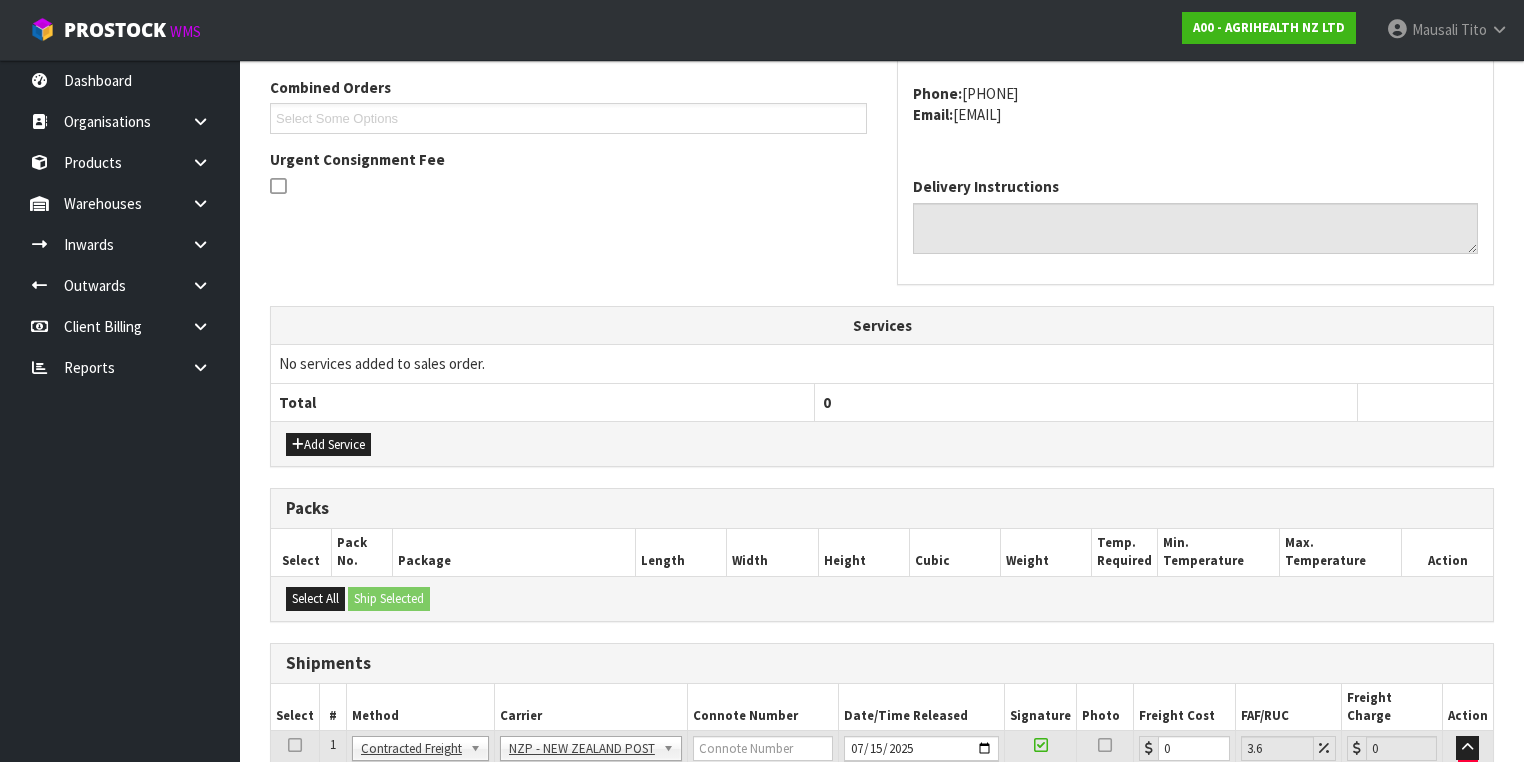 scroll, scrollTop: 649, scrollLeft: 0, axis: vertical 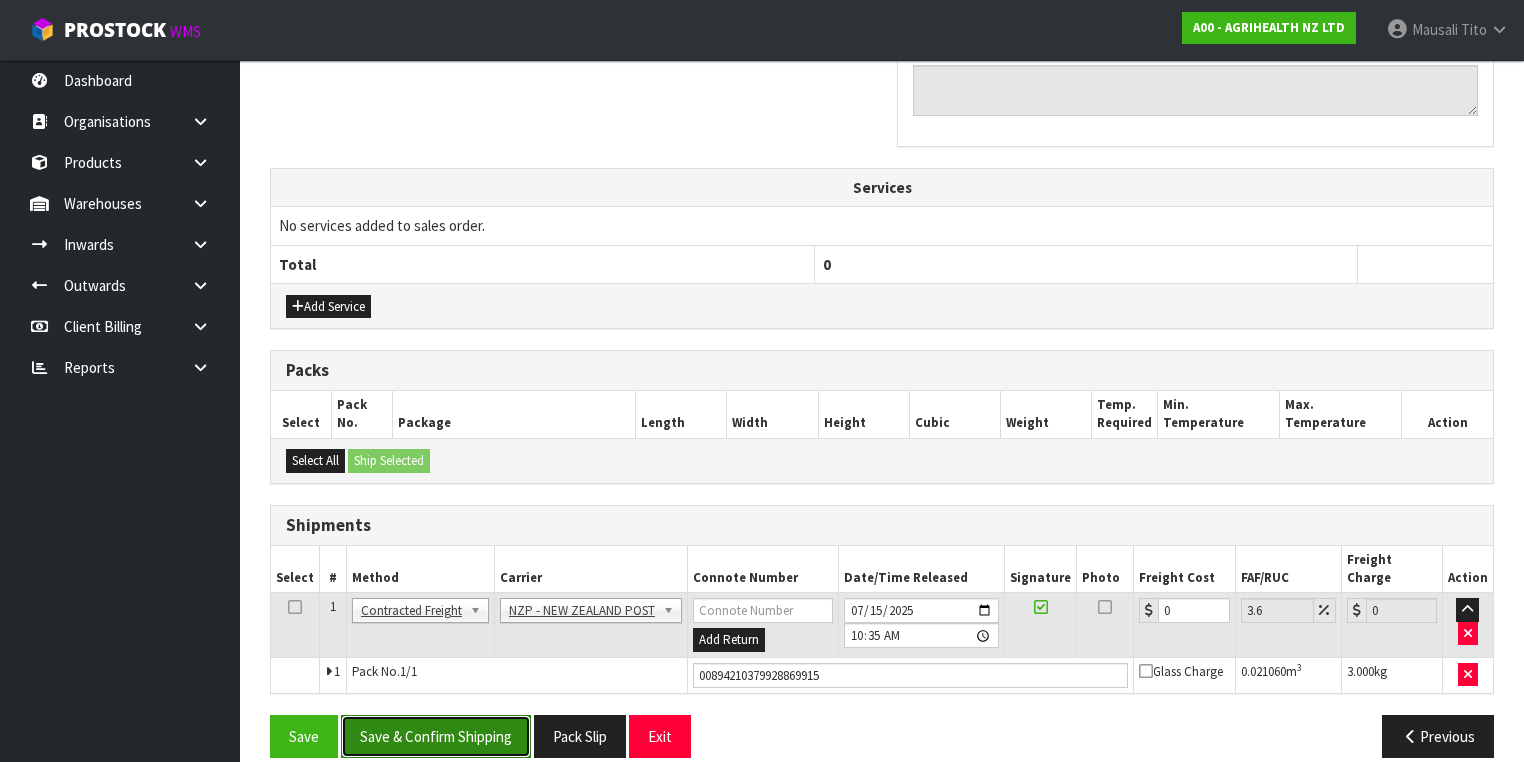 click on "Save & Confirm Shipping" at bounding box center [436, 736] 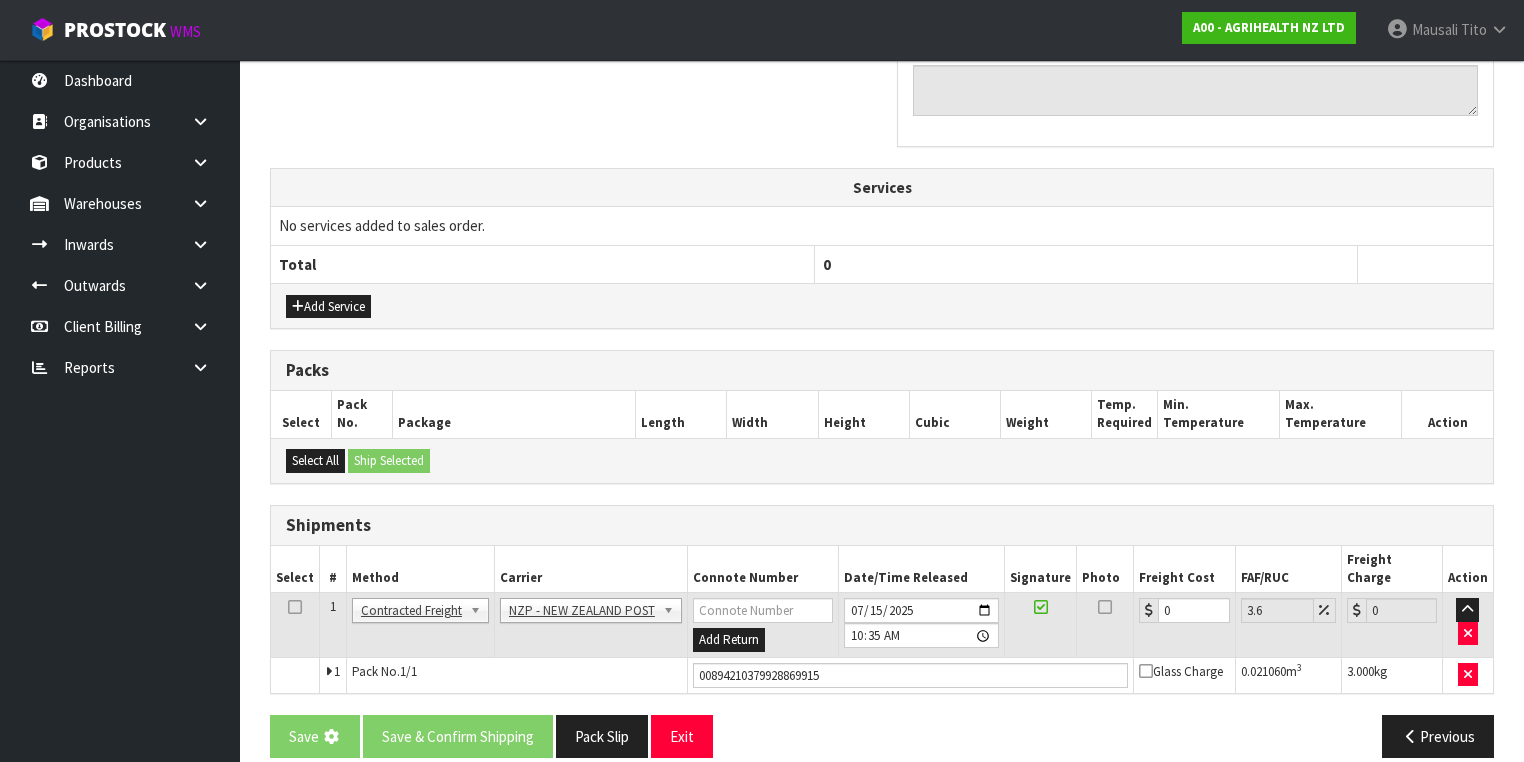 scroll, scrollTop: 0, scrollLeft: 0, axis: both 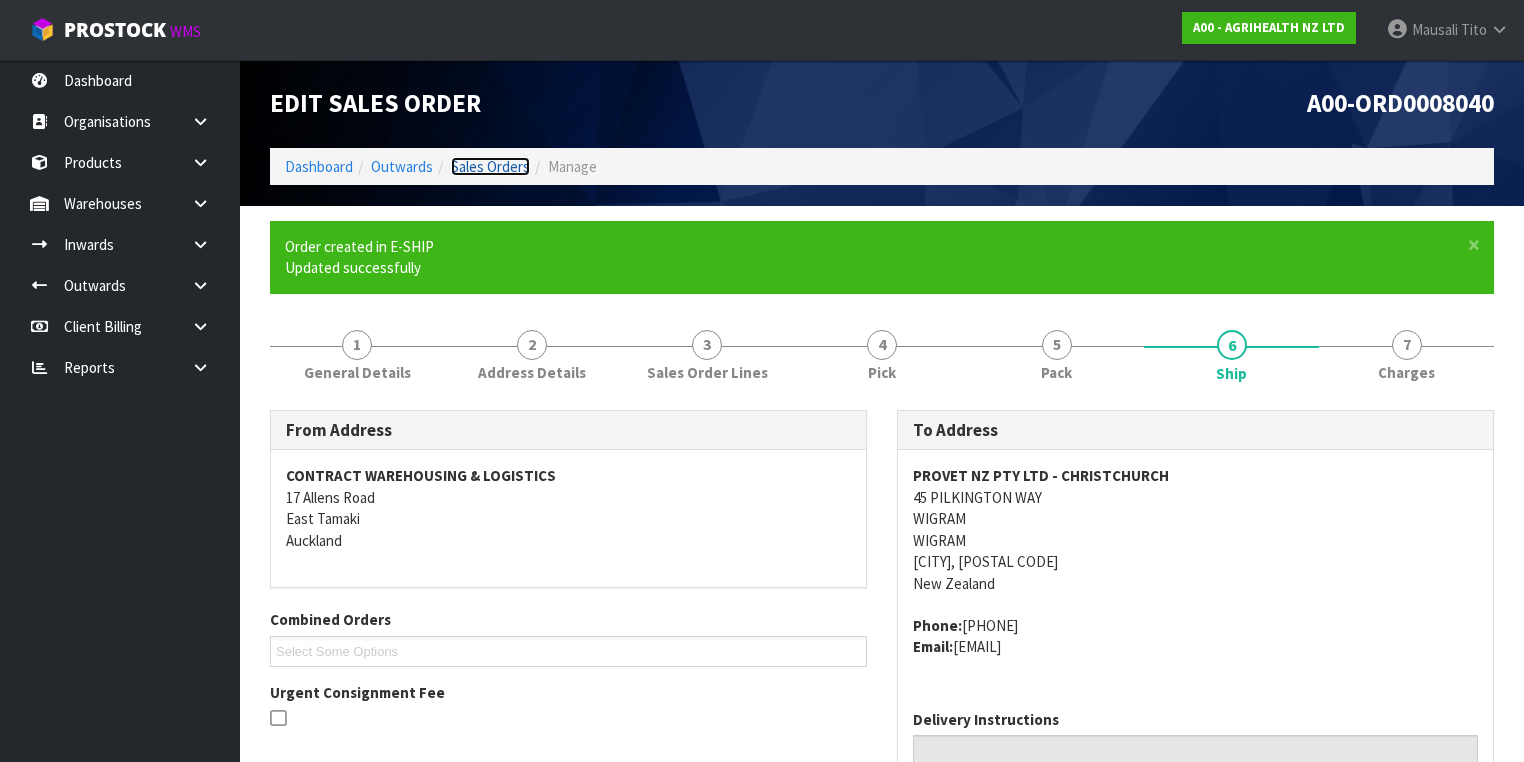 click on "Sales Orders" at bounding box center [490, 166] 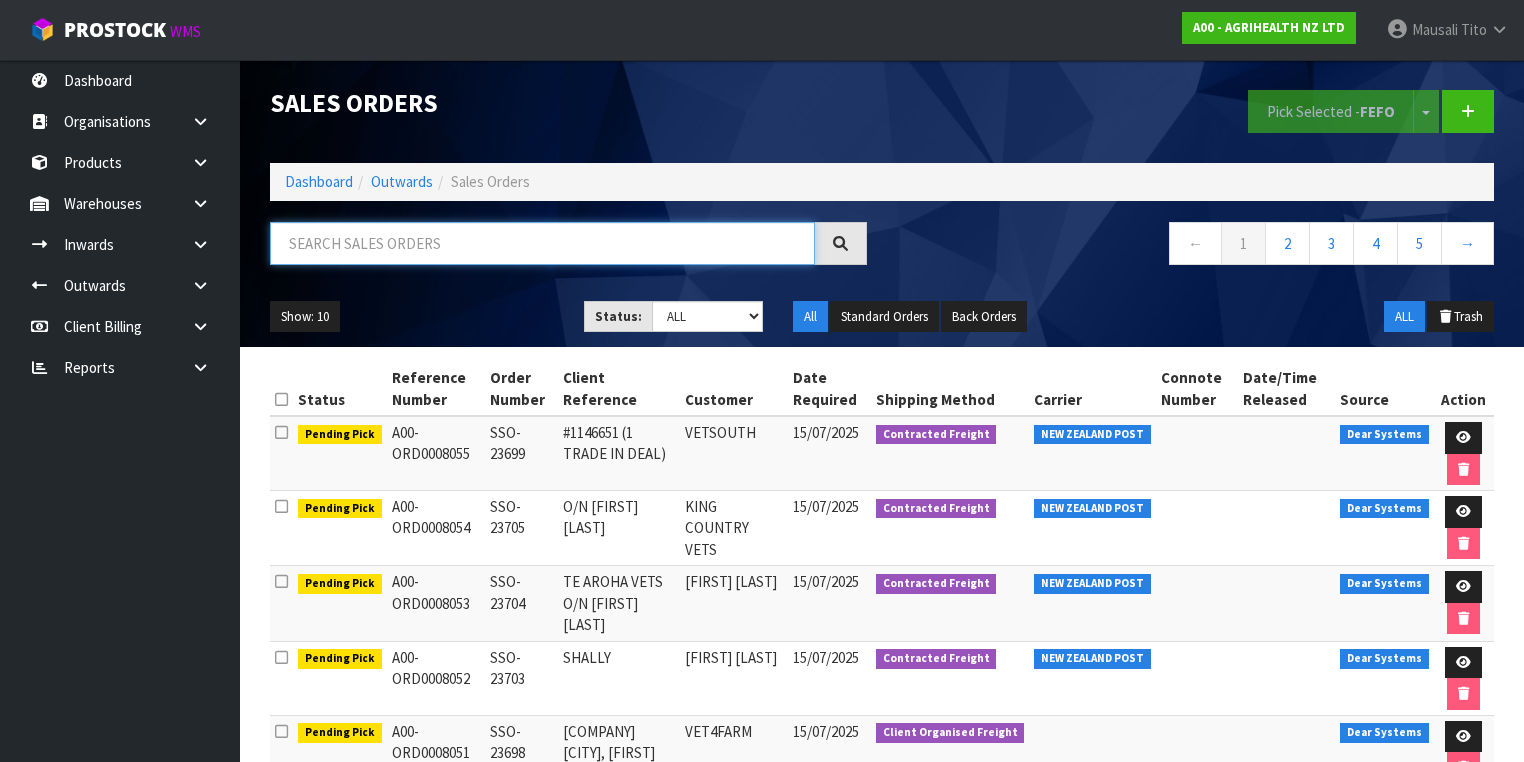 click at bounding box center (542, 243) 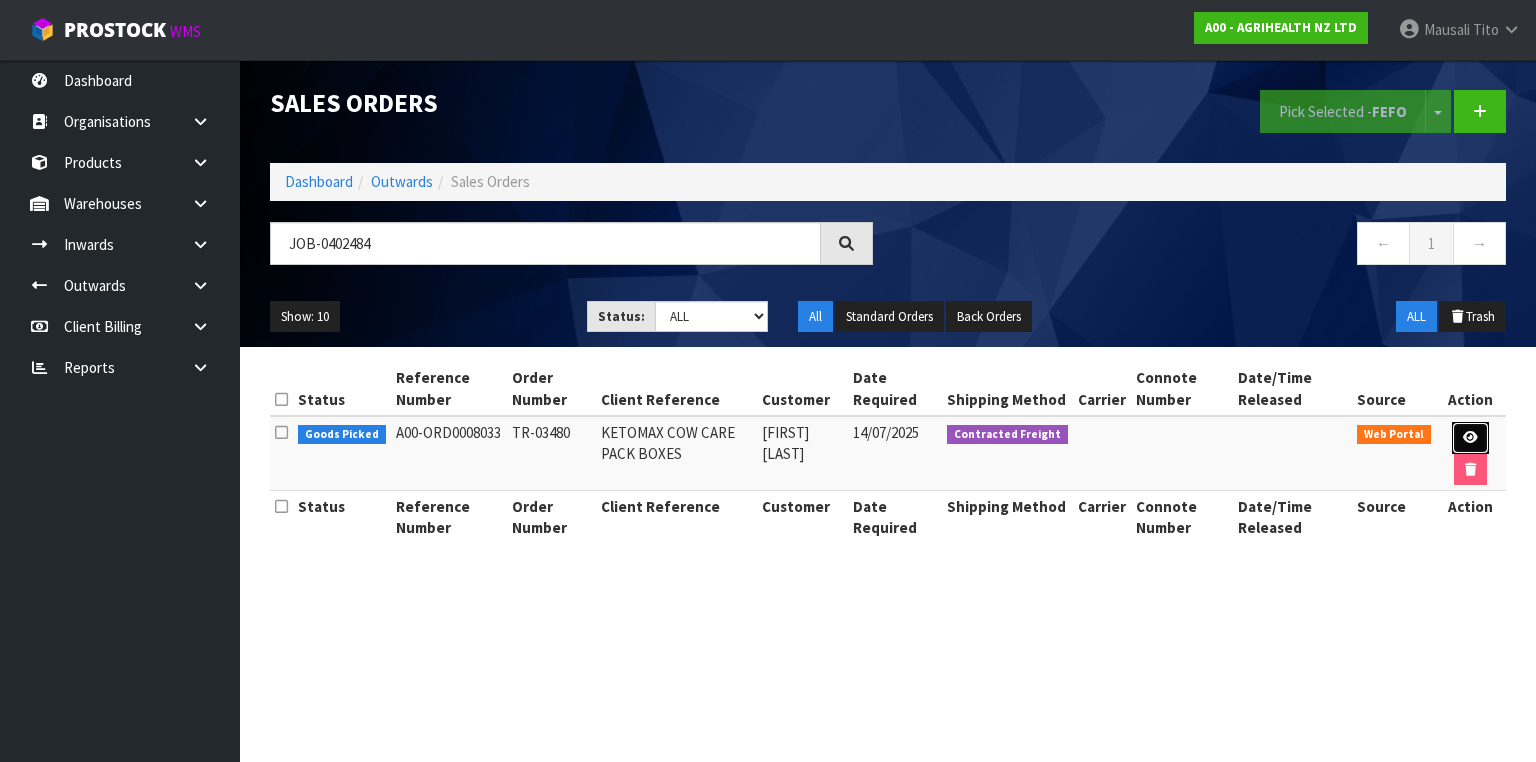click at bounding box center [1470, 437] 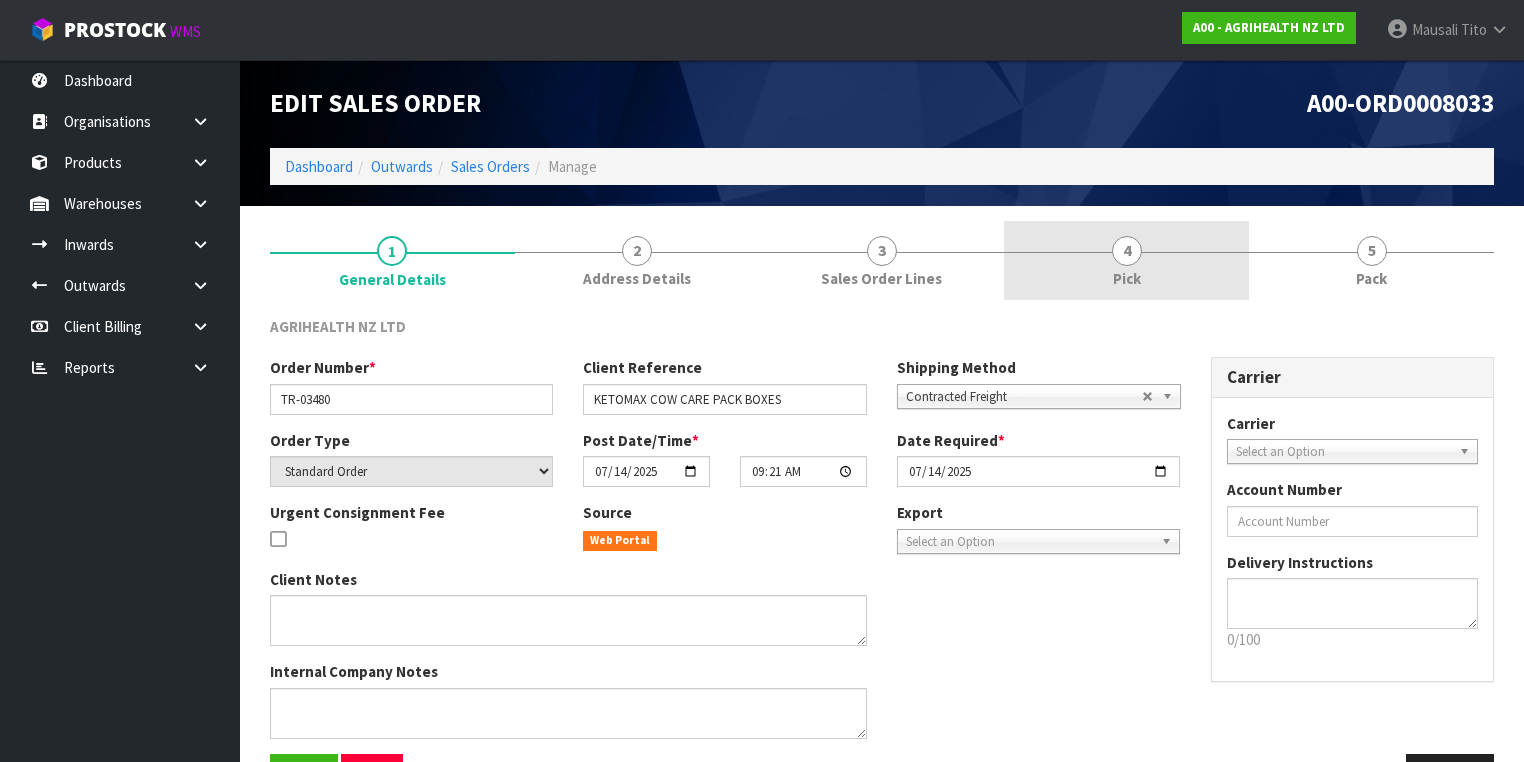 click on "4
Pick" at bounding box center (1126, 260) 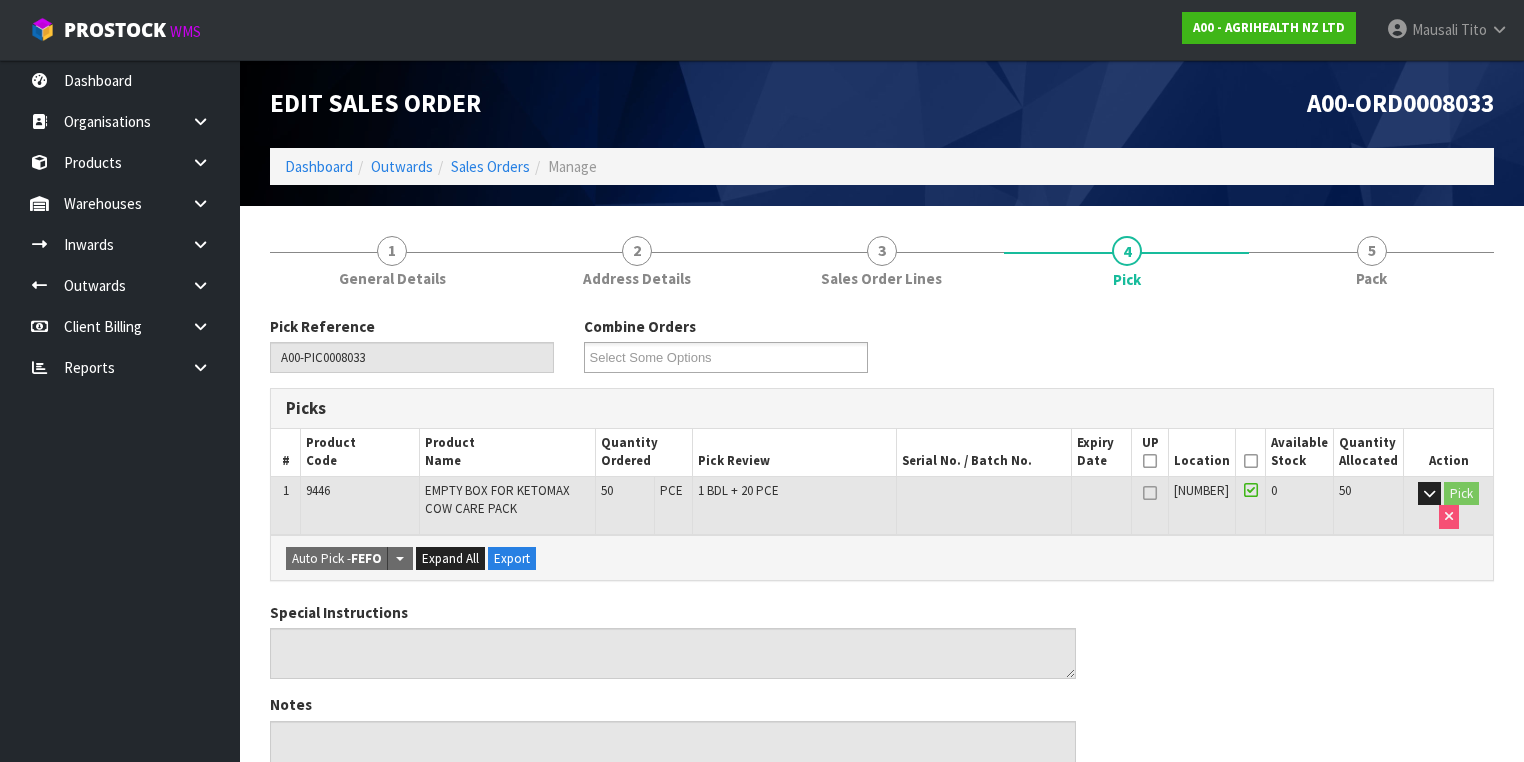 click at bounding box center (1251, 461) 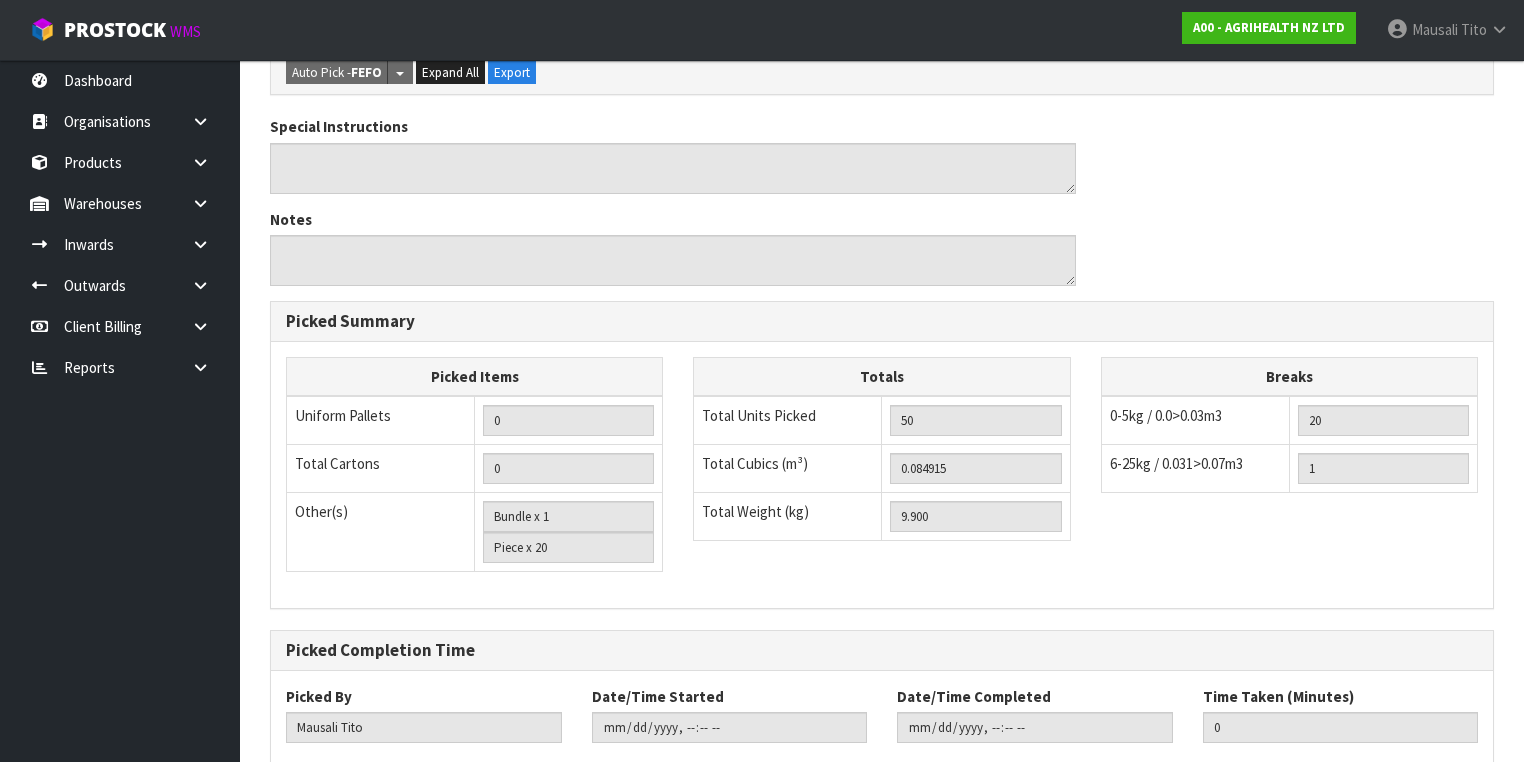 scroll, scrollTop: 672, scrollLeft: 0, axis: vertical 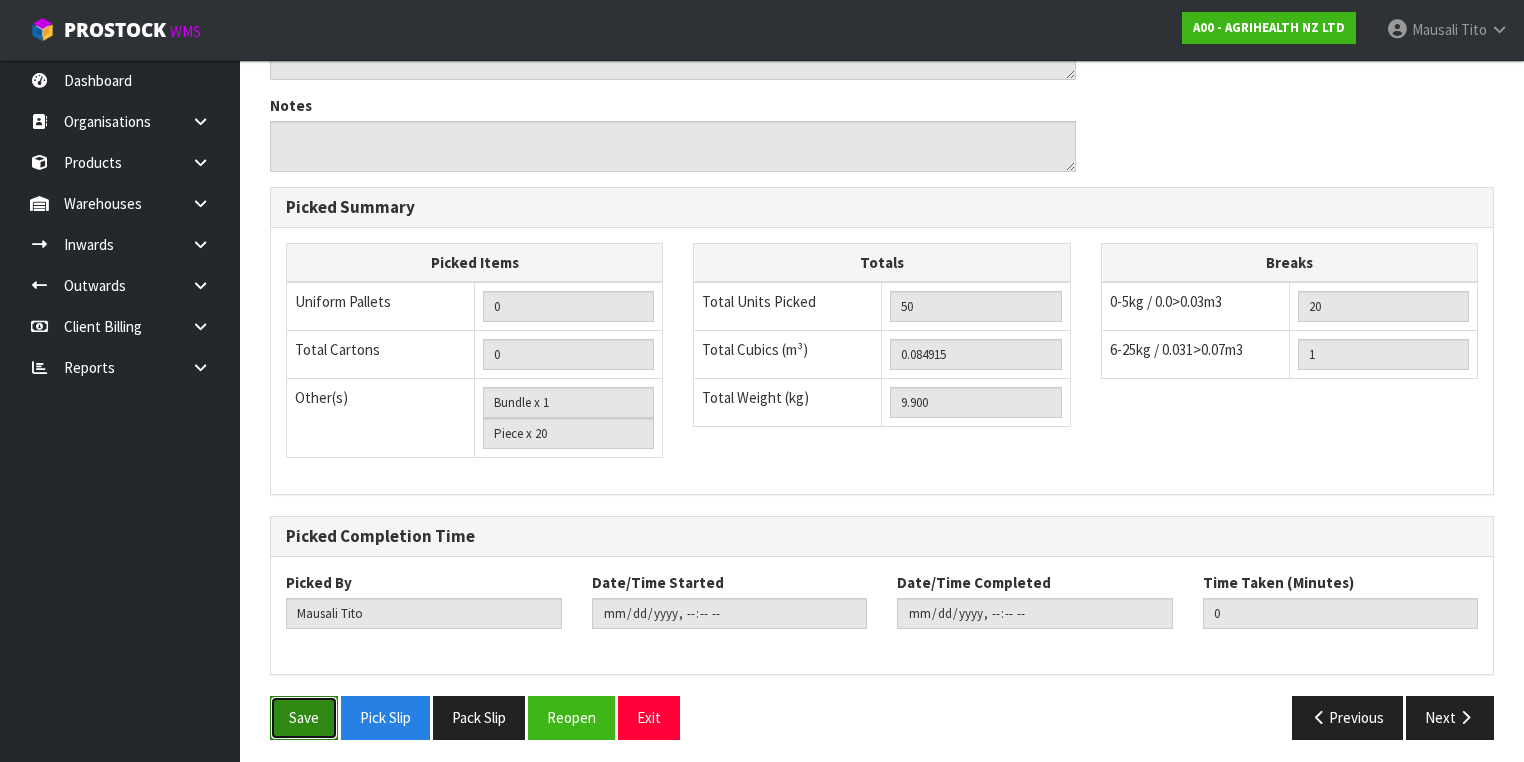 click on "Save" at bounding box center [304, 717] 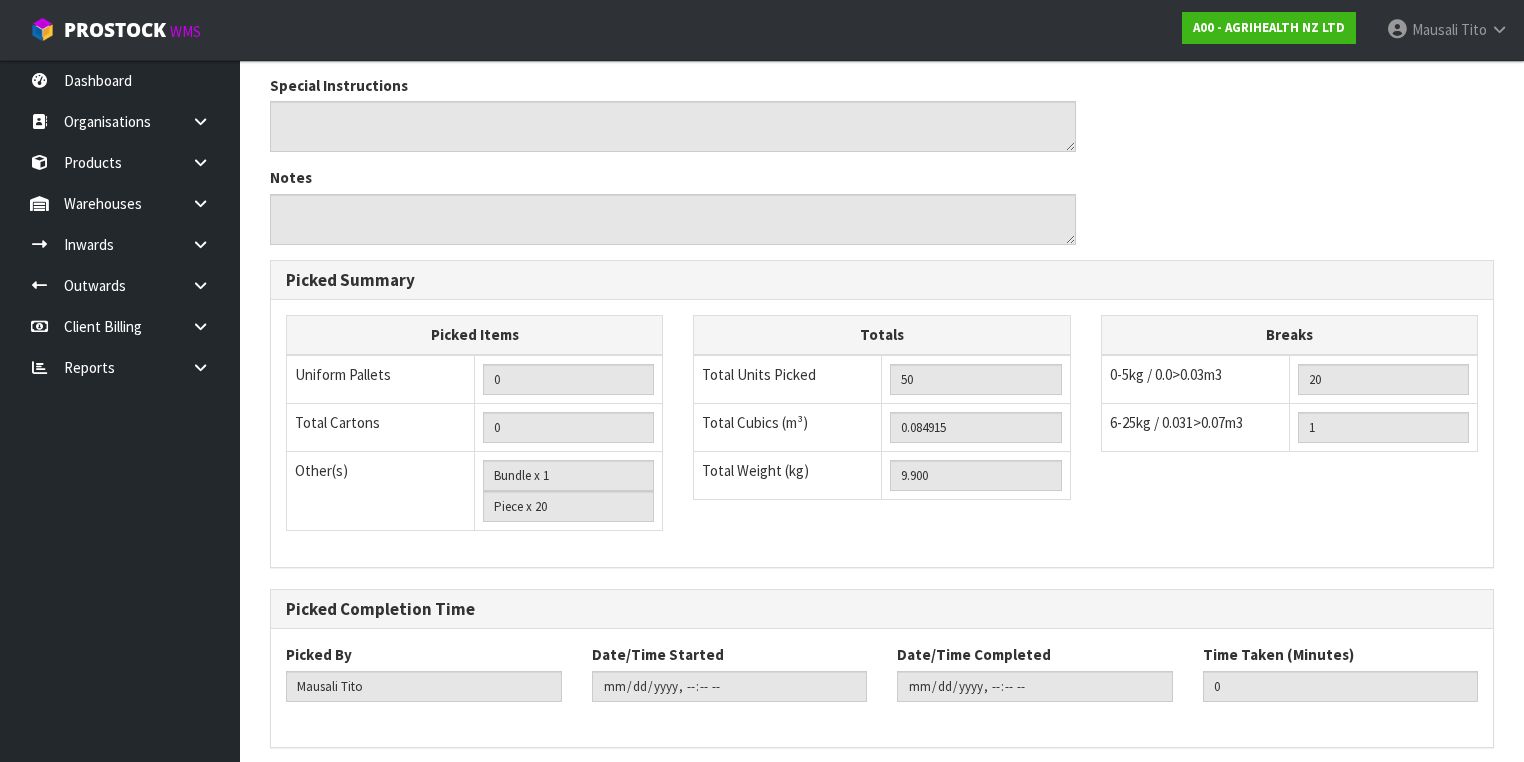 scroll, scrollTop: 0, scrollLeft: 0, axis: both 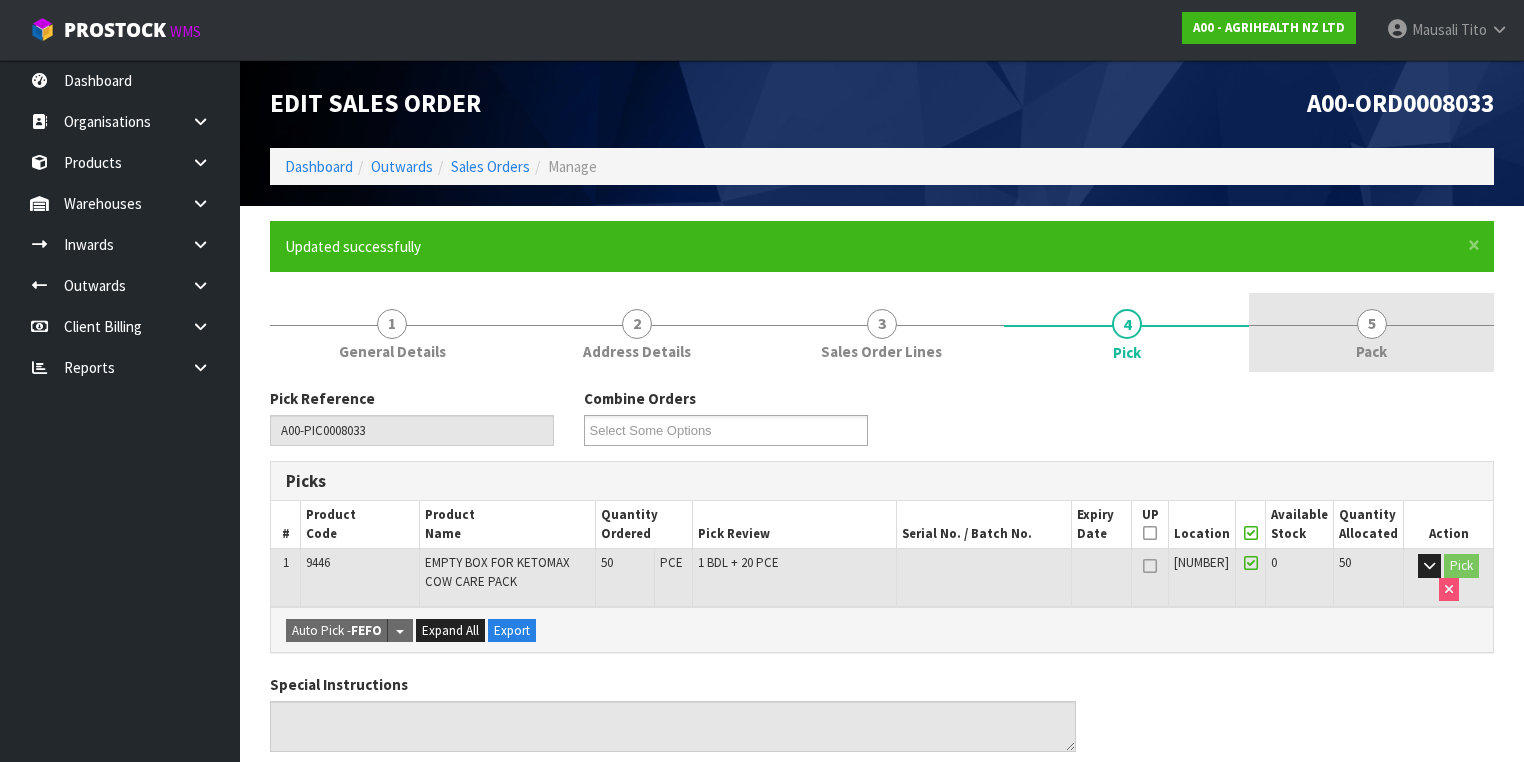 click on "5" at bounding box center (1372, 324) 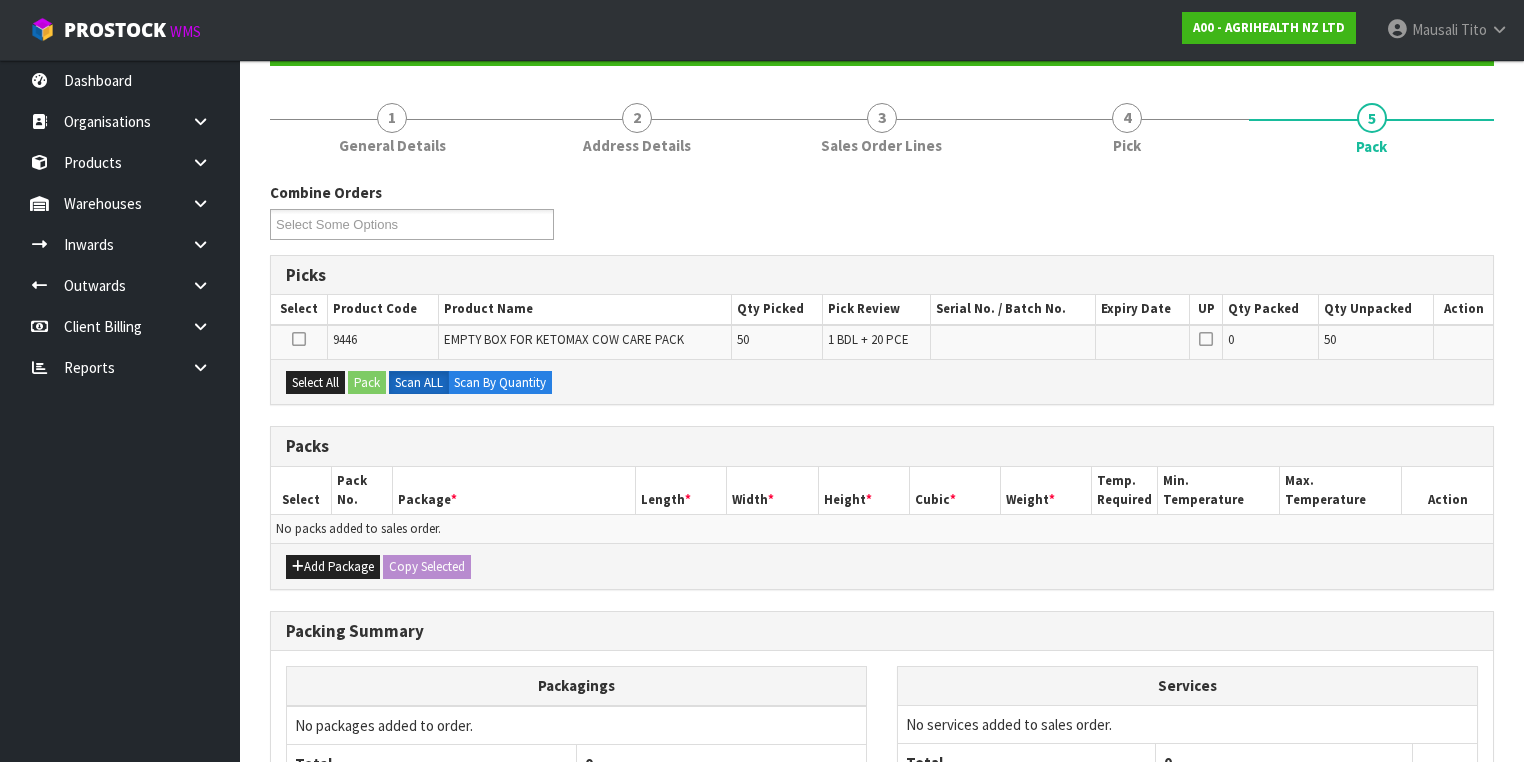 scroll, scrollTop: 320, scrollLeft: 0, axis: vertical 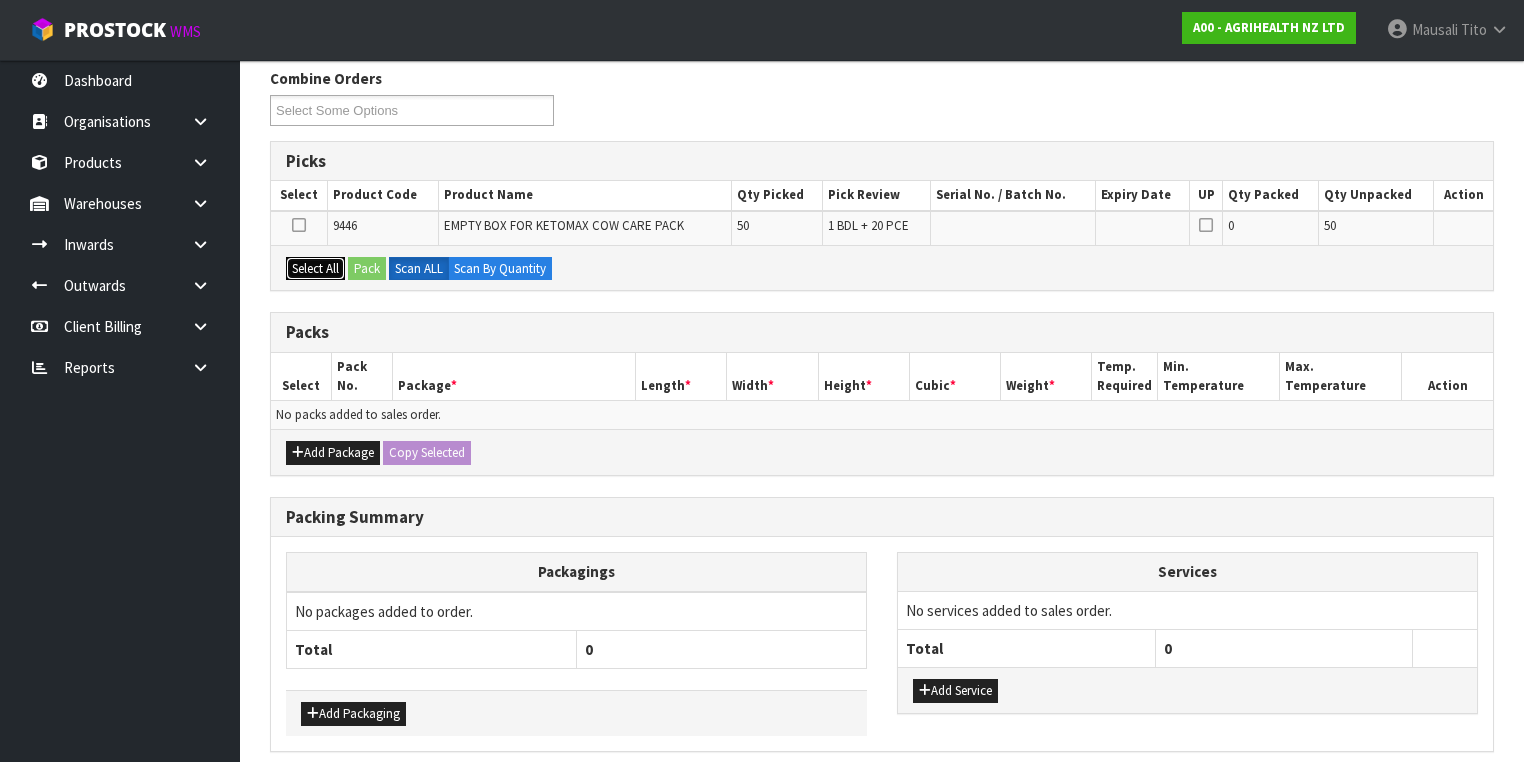 click on "Select All" at bounding box center (315, 269) 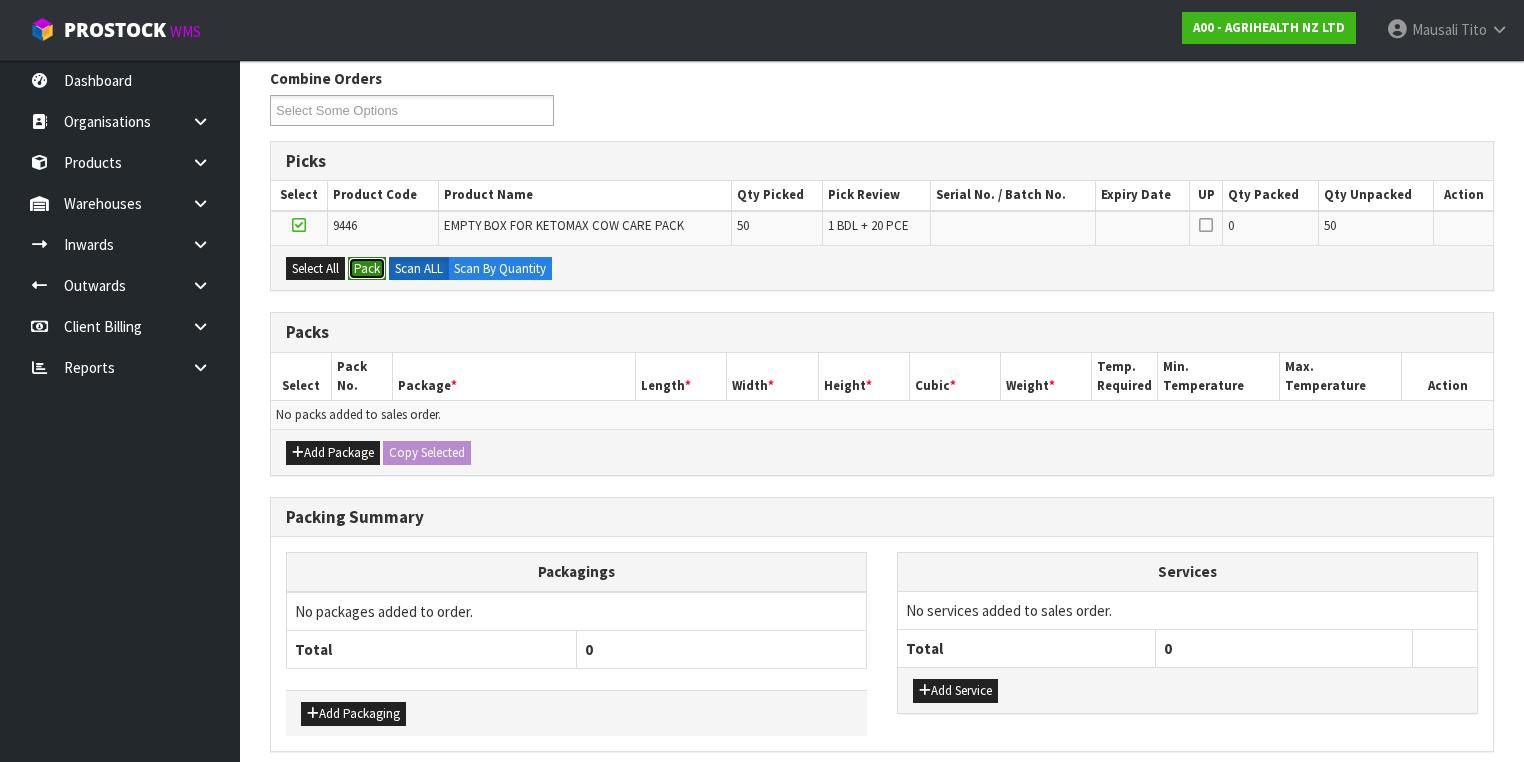 click on "Pack" at bounding box center [367, 269] 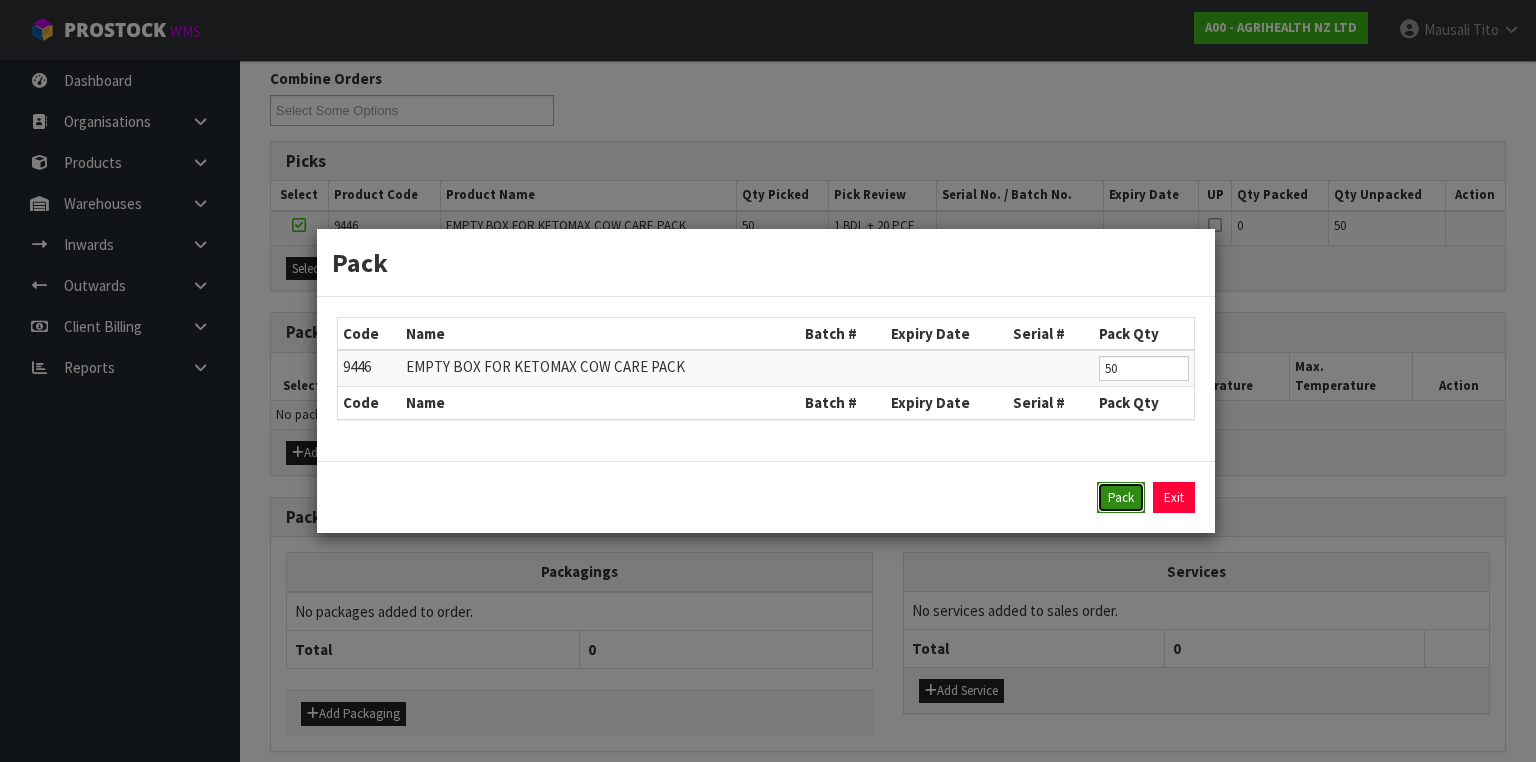 click on "Pack" at bounding box center [1121, 498] 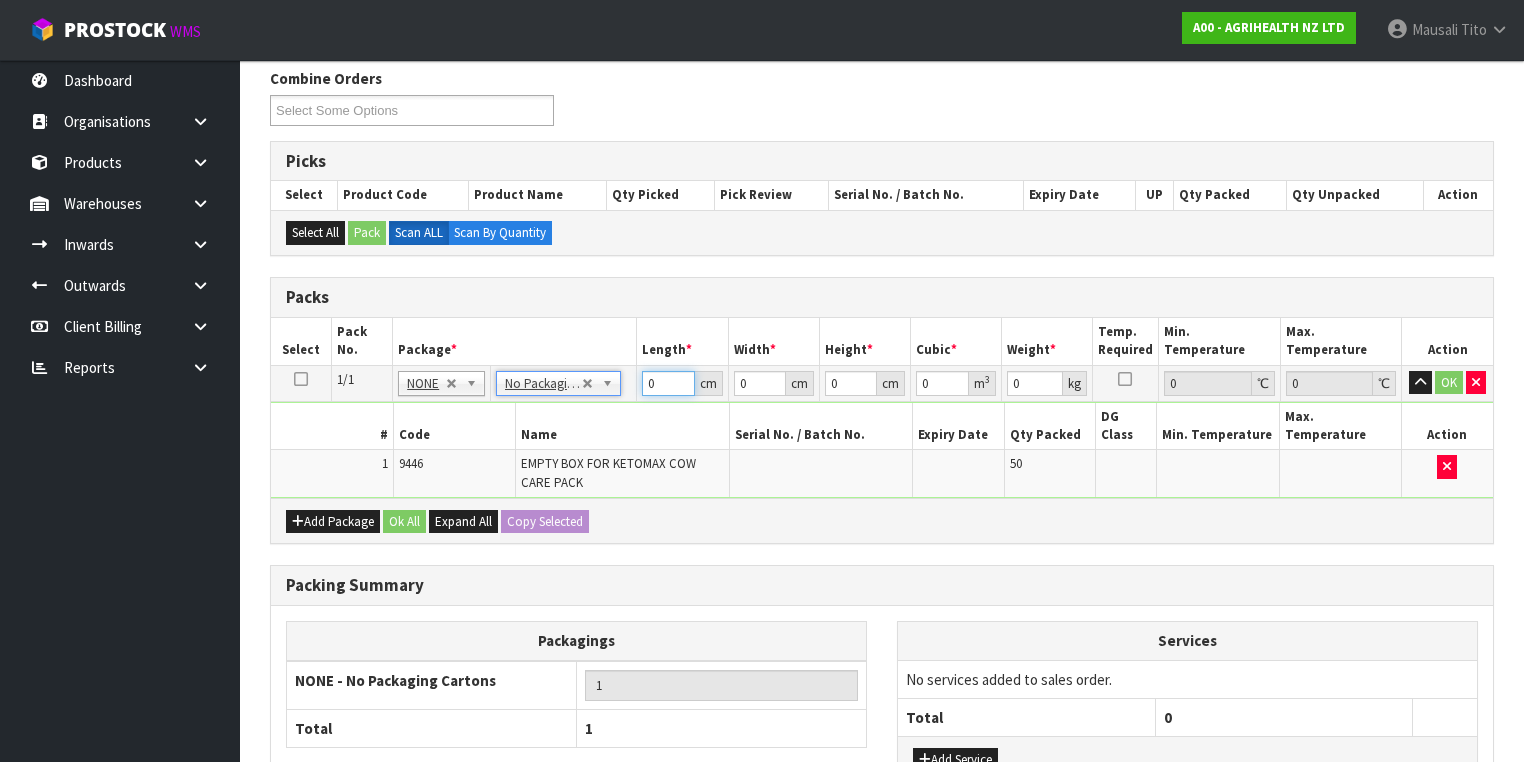 drag, startPoint x: 663, startPoint y: 385, endPoint x: 606, endPoint y: 404, distance: 60.083275 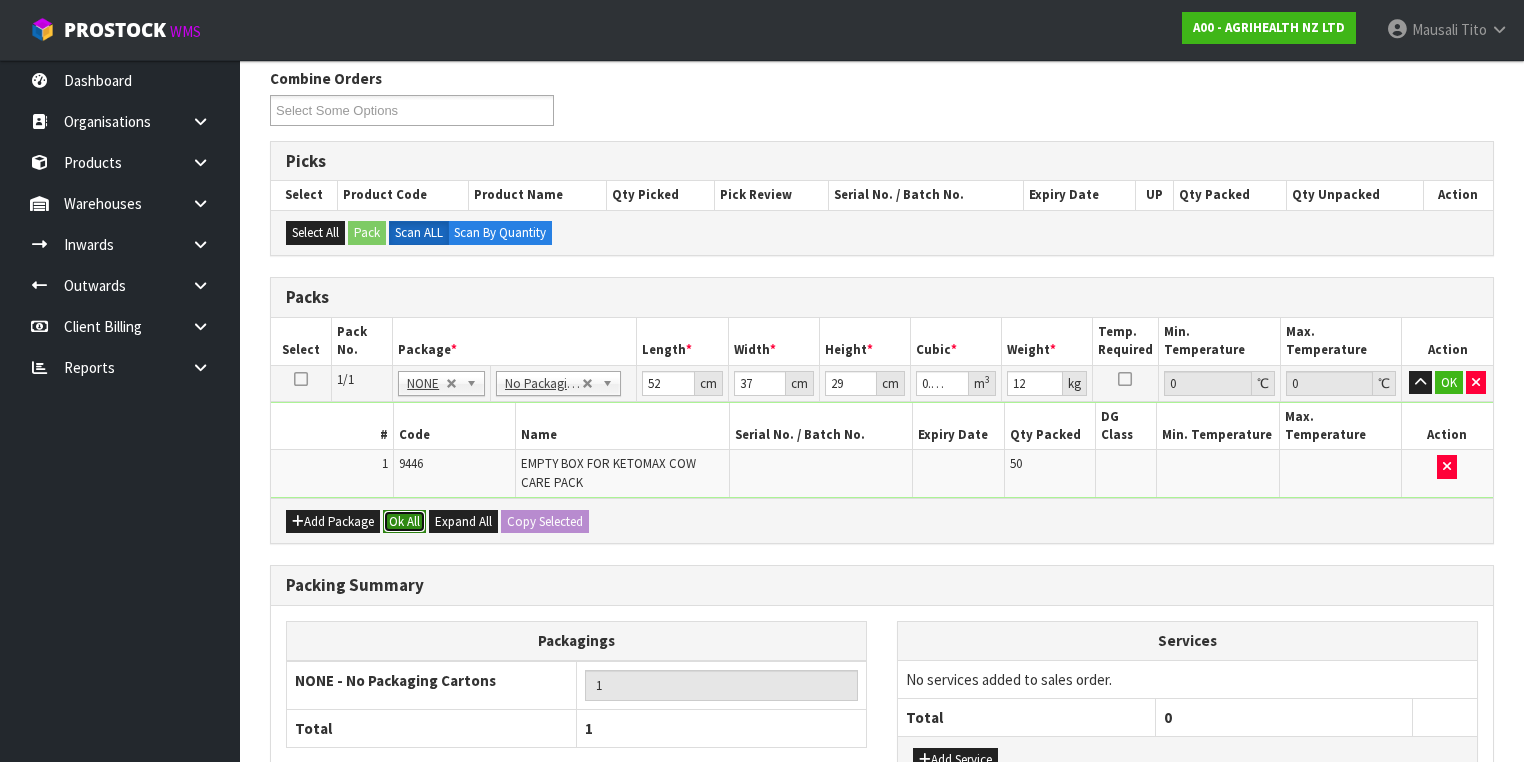 click on "Ok All" at bounding box center [404, 522] 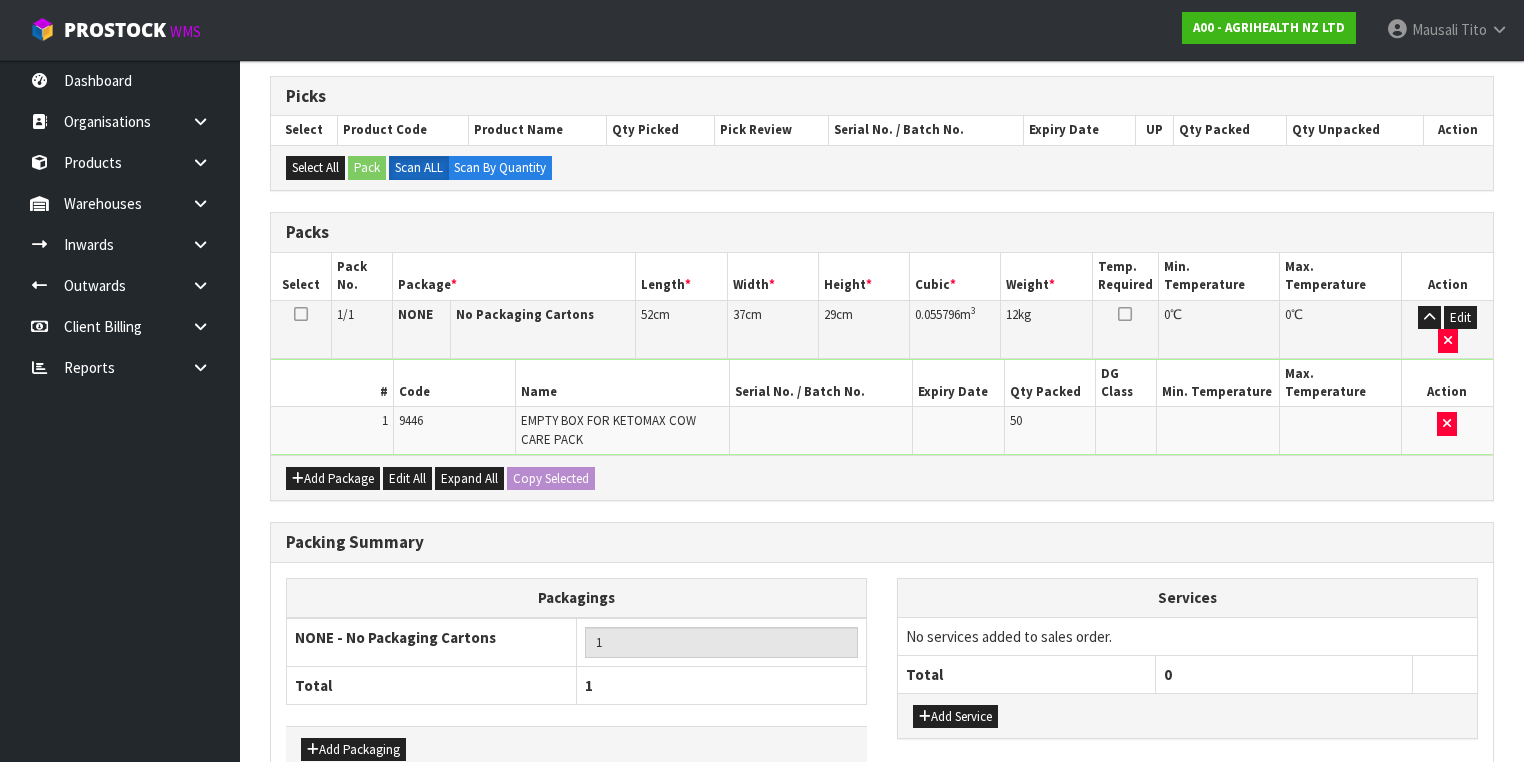 scroll, scrollTop: 453, scrollLeft: 0, axis: vertical 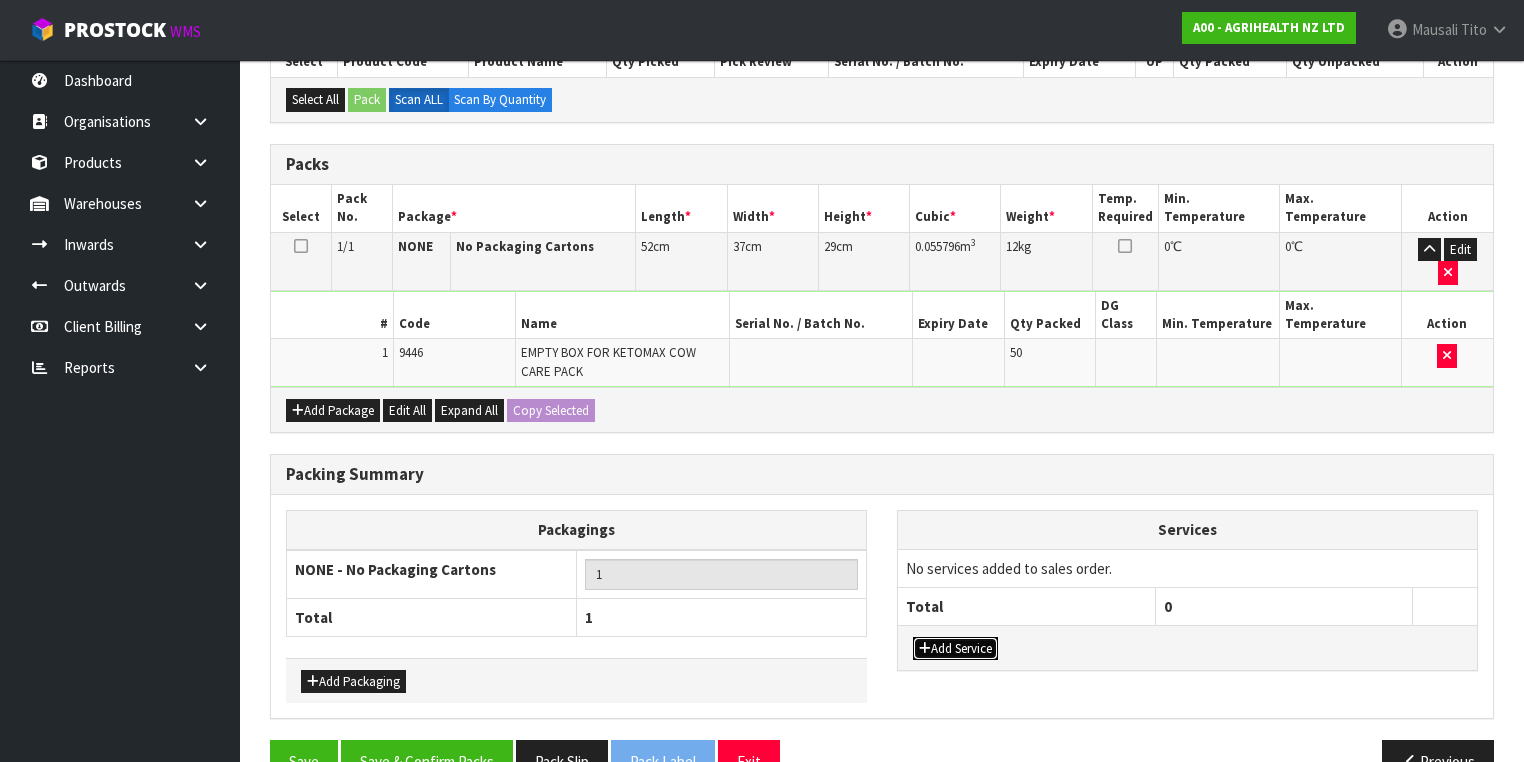 click on "Add Service" at bounding box center (955, 649) 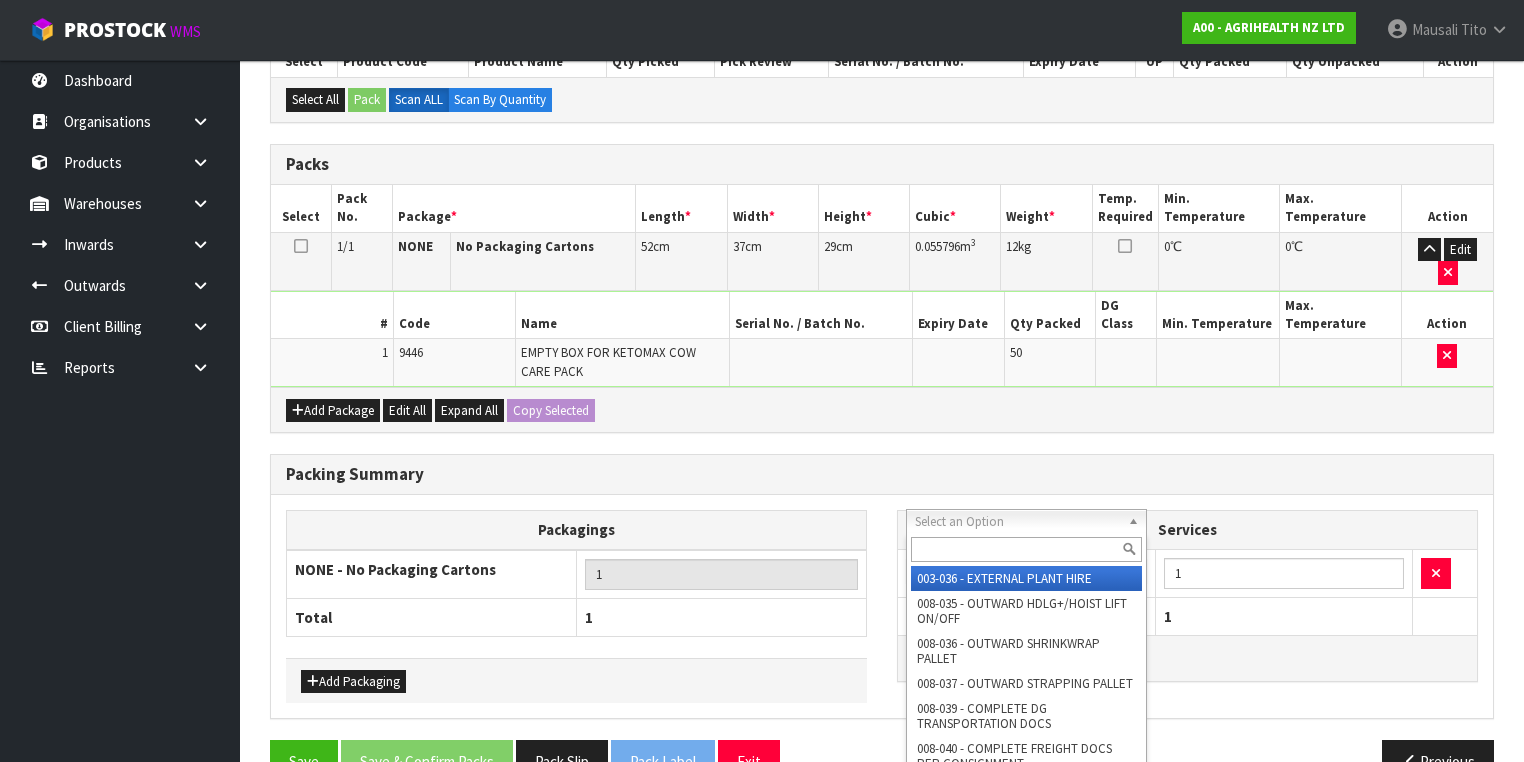 click at bounding box center [1026, 549] 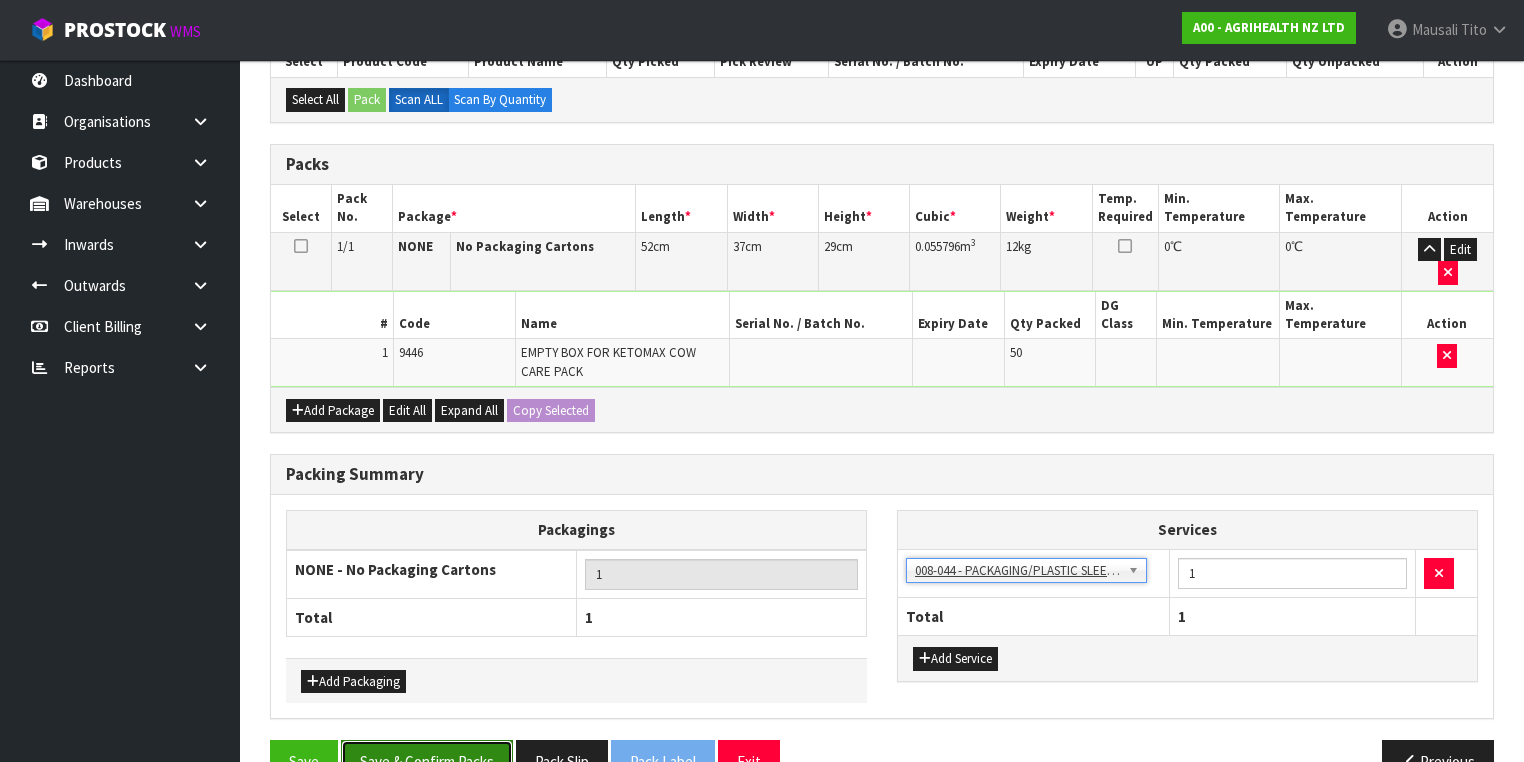 click on "Save & Confirm Packs" at bounding box center (427, 761) 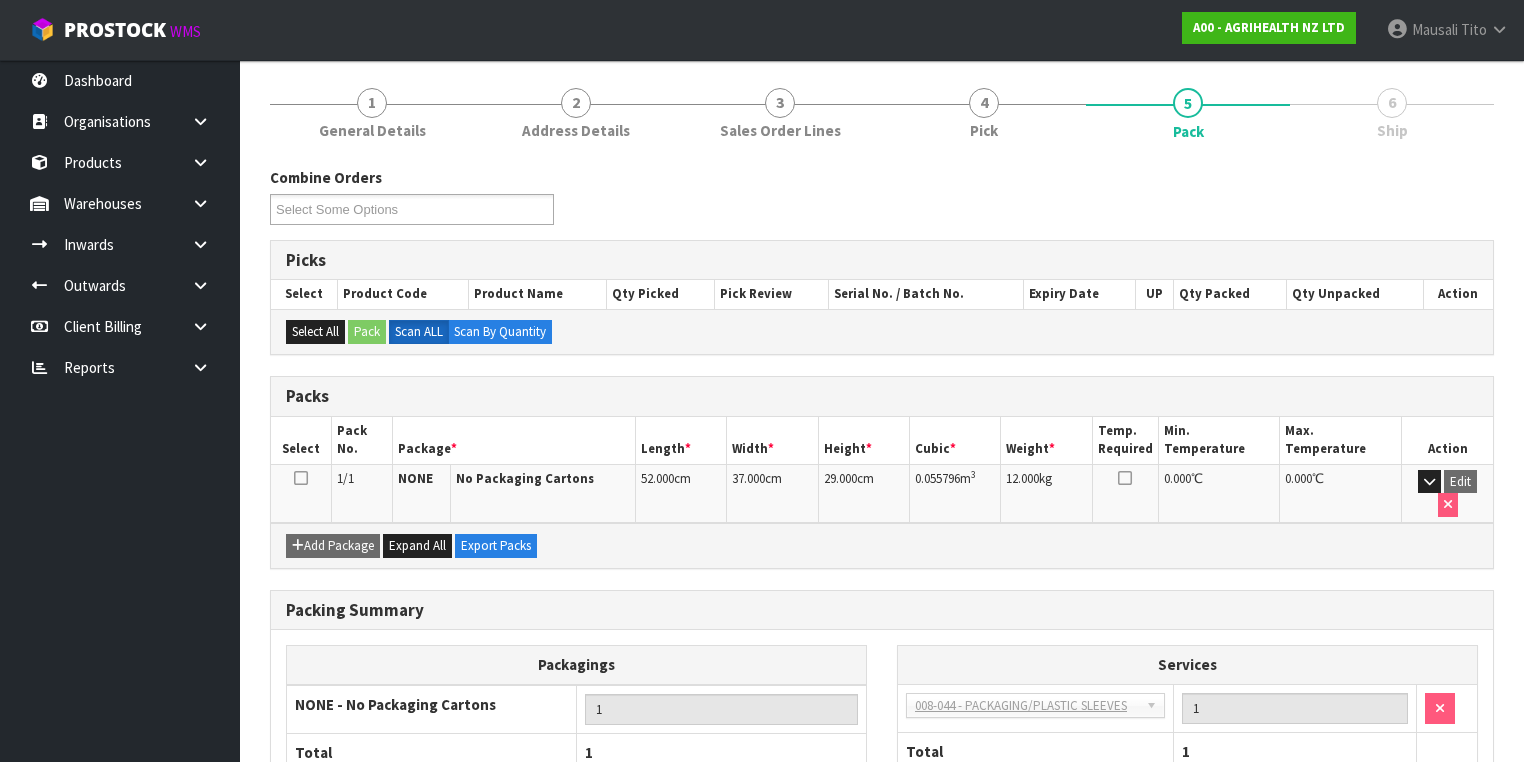 scroll, scrollTop: 332, scrollLeft: 0, axis: vertical 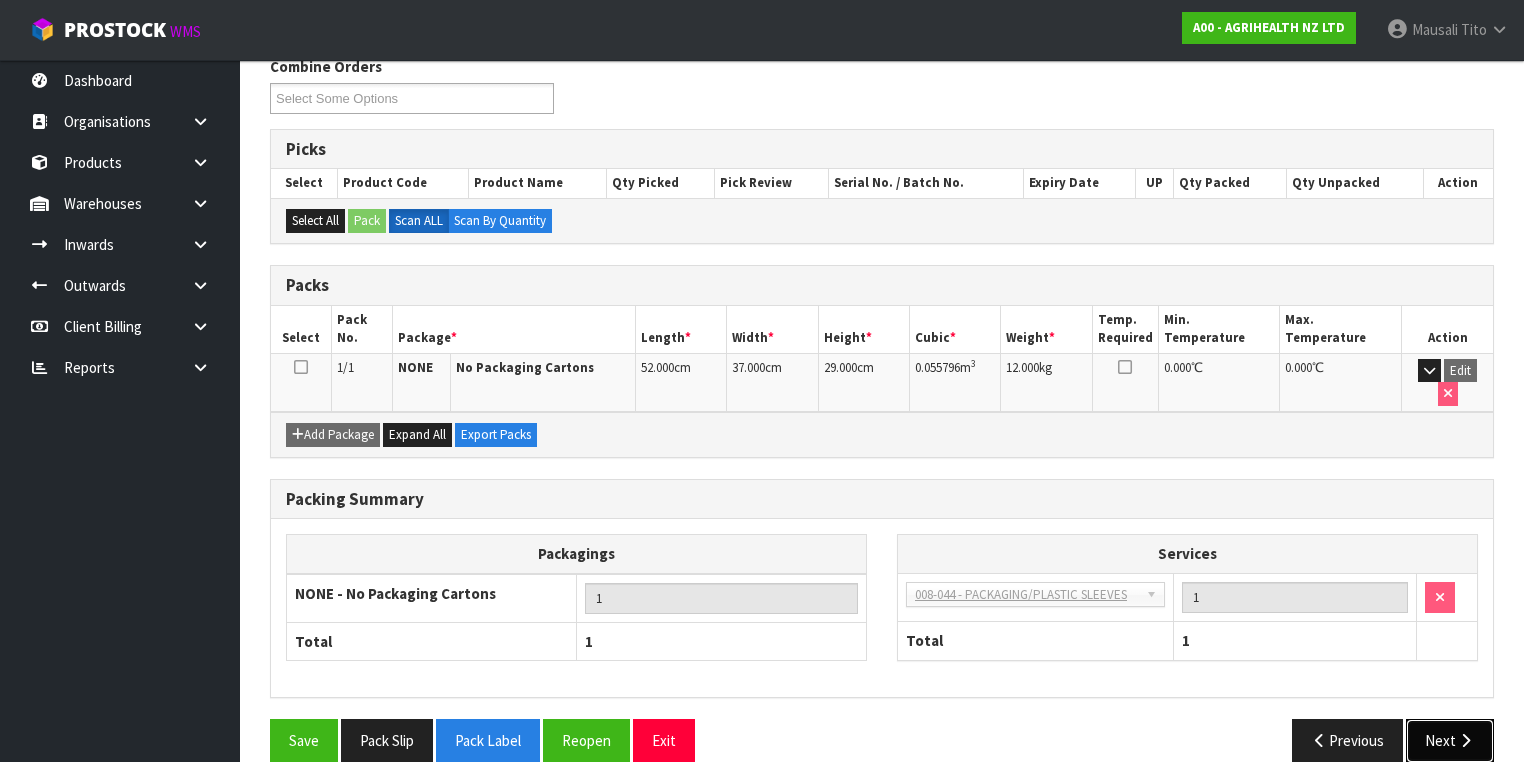 click on "Next" at bounding box center (1450, 740) 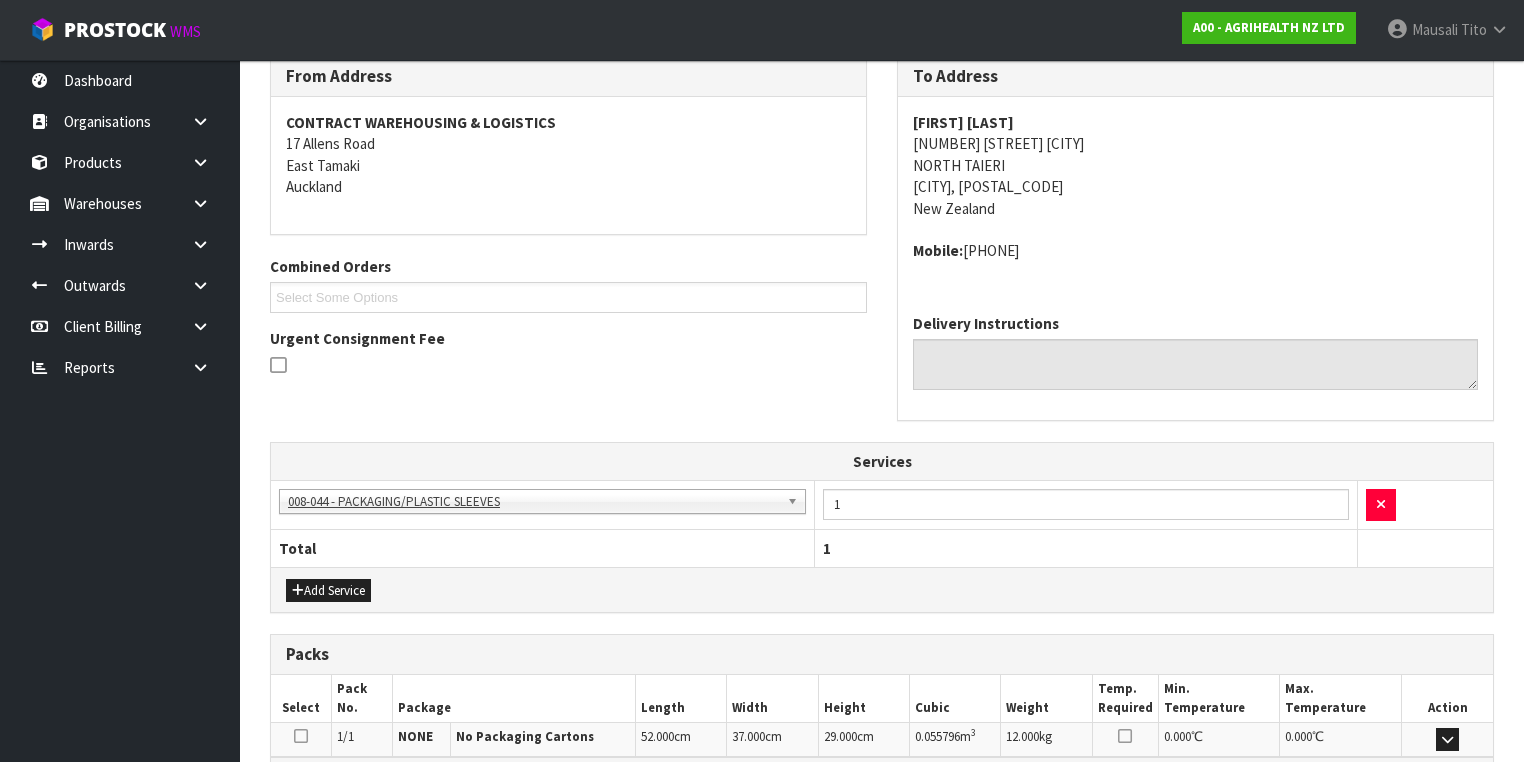 scroll, scrollTop: 580, scrollLeft: 0, axis: vertical 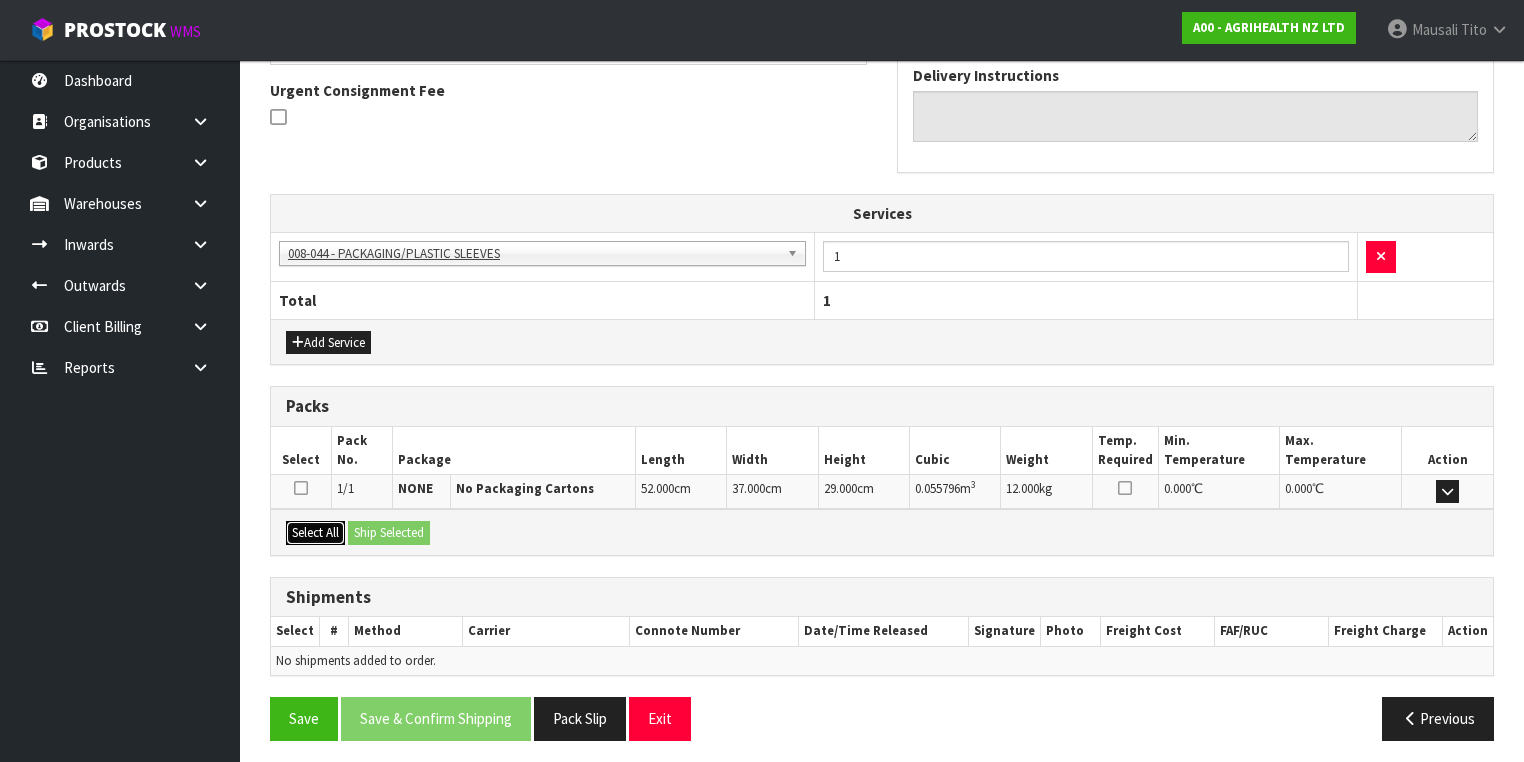 click on "Select All" at bounding box center [315, 533] 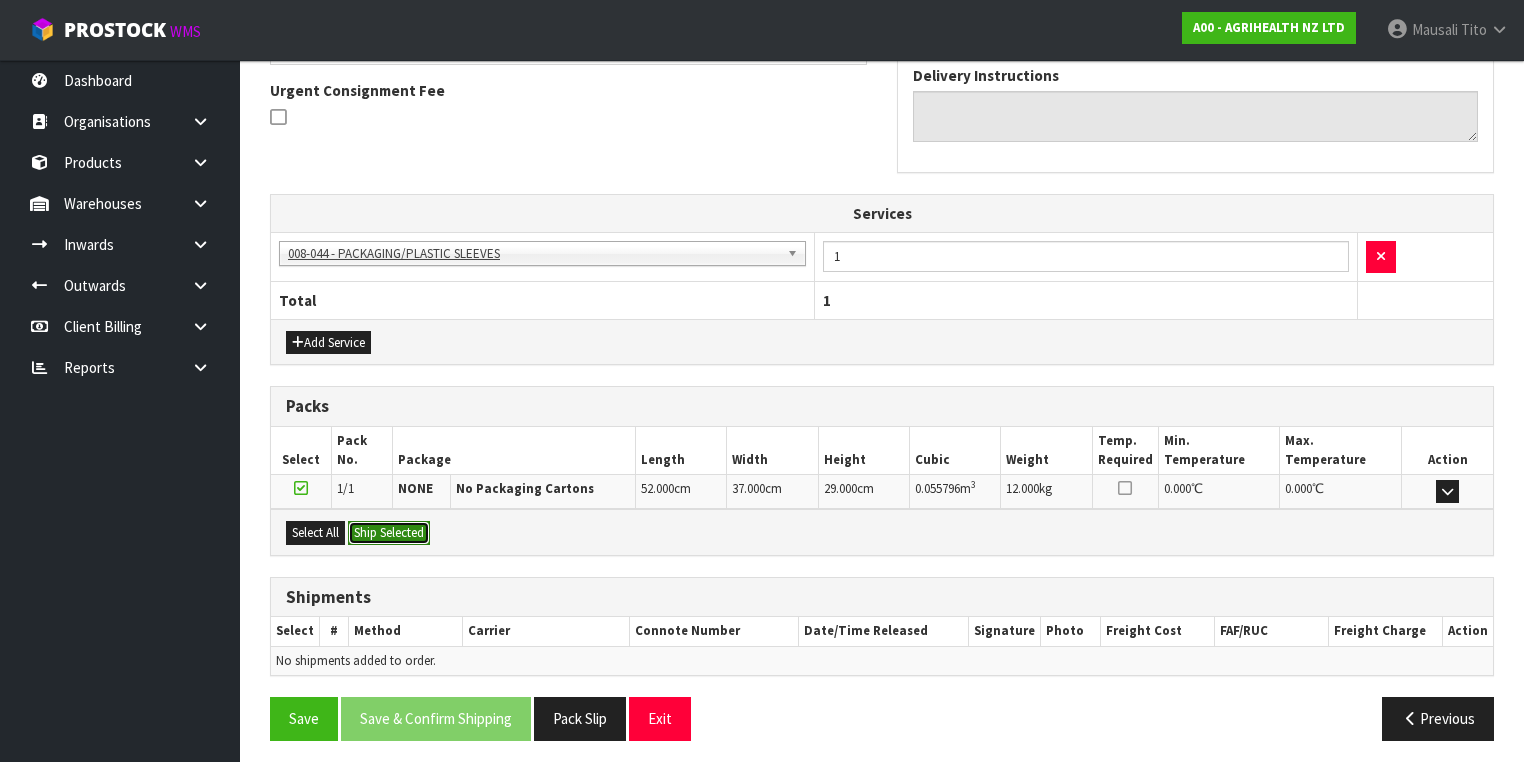 click on "Ship Selected" at bounding box center [389, 533] 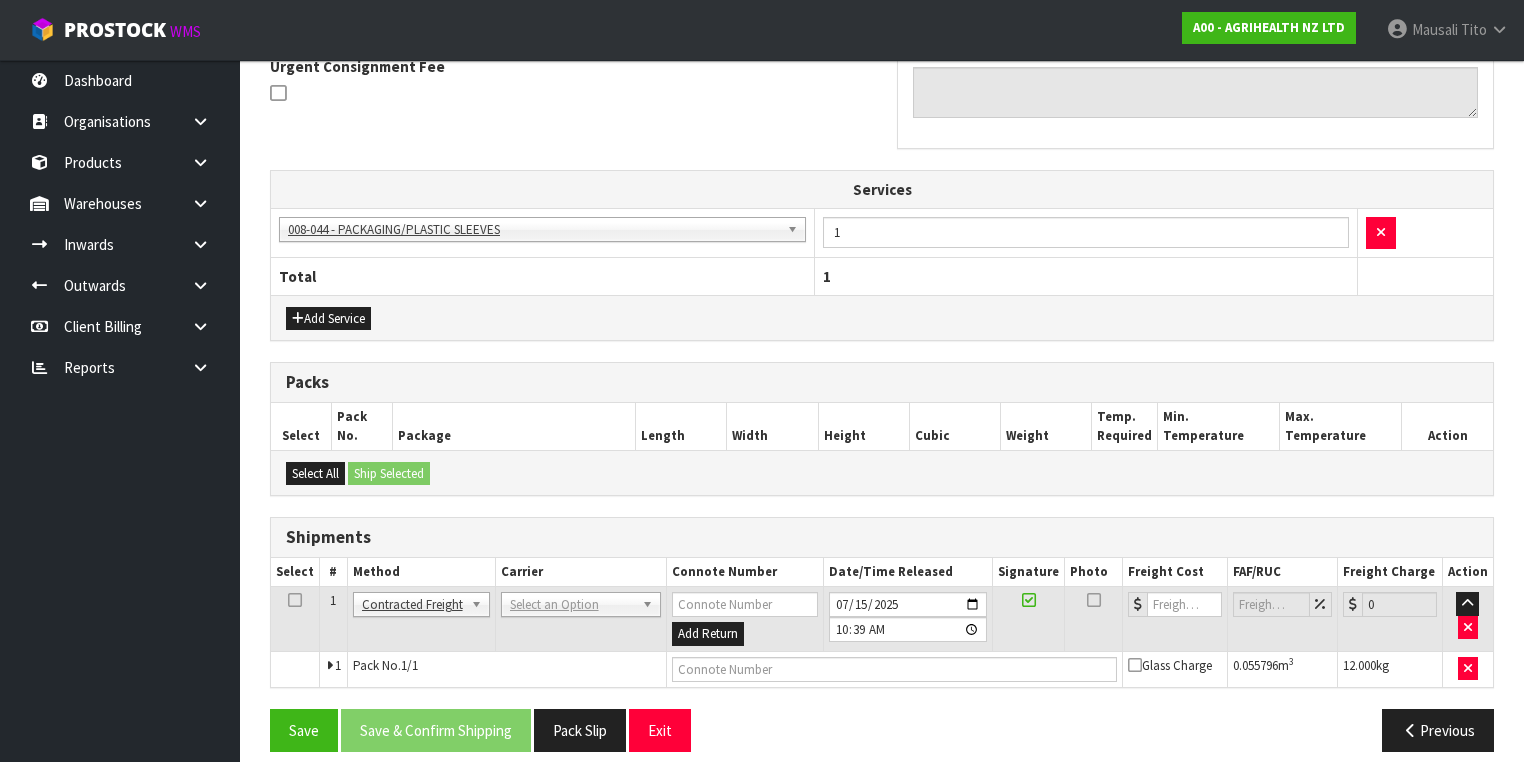 scroll, scrollTop: 616, scrollLeft: 0, axis: vertical 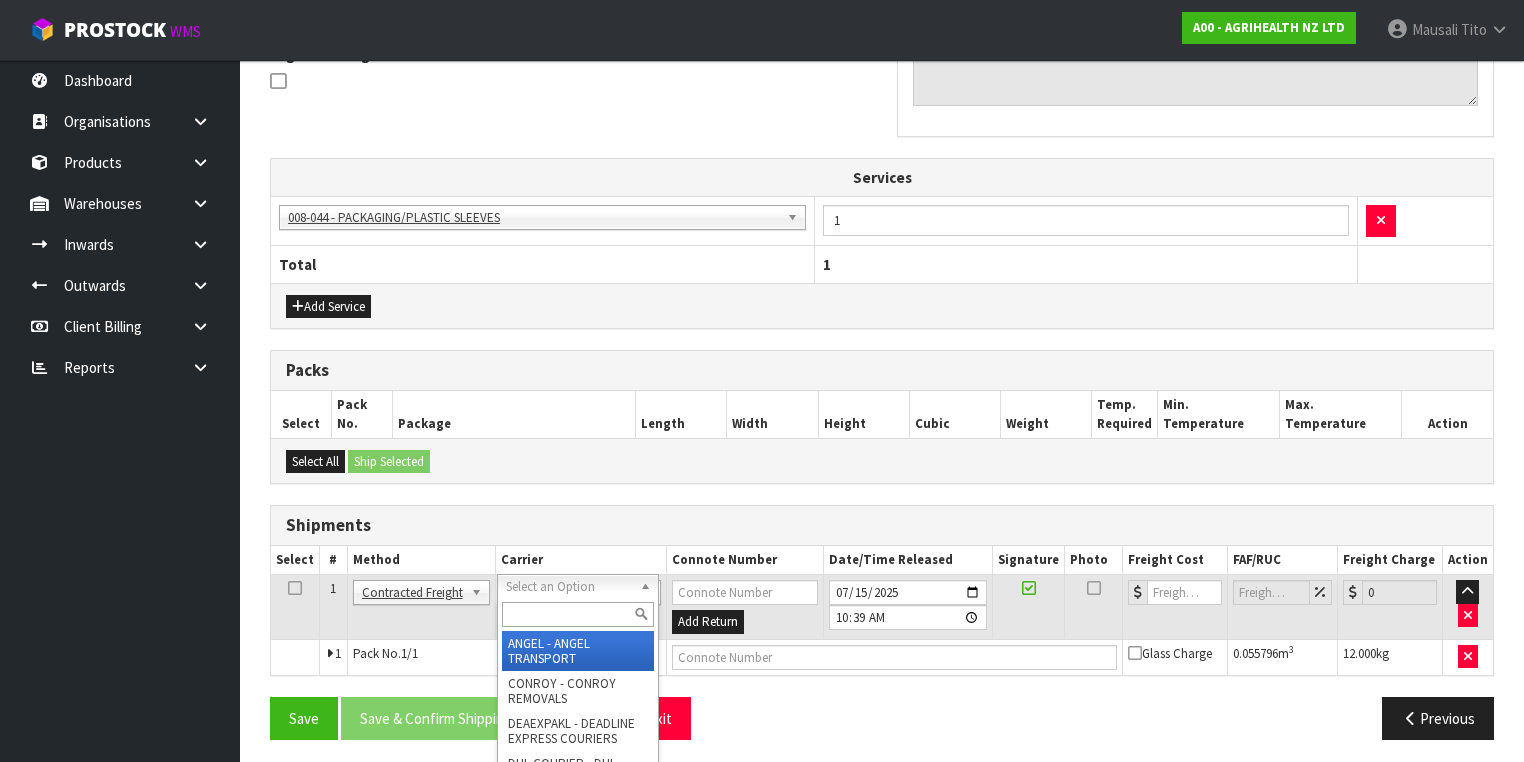 click at bounding box center [578, 614] 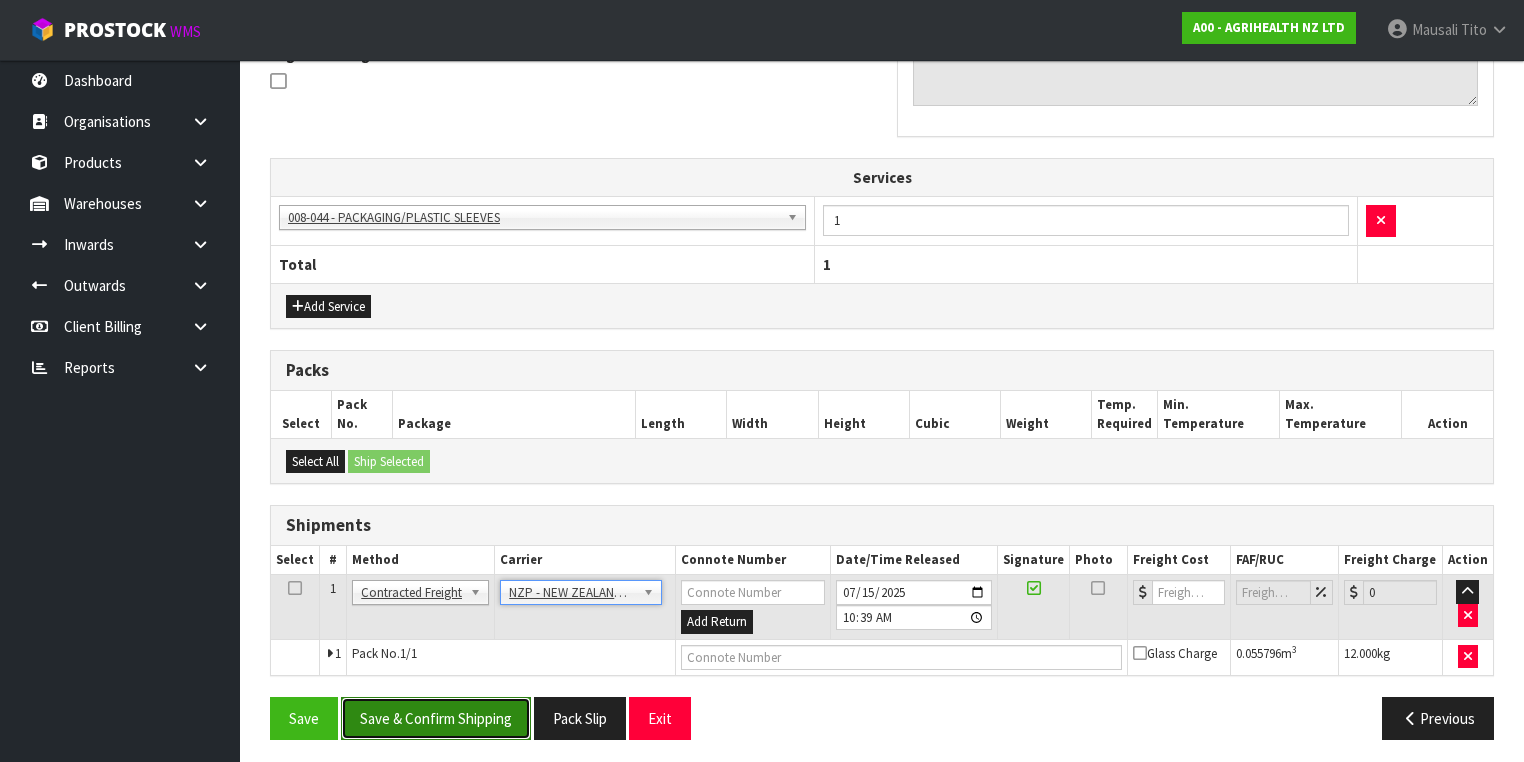 click on "Save & Confirm Shipping" at bounding box center (436, 718) 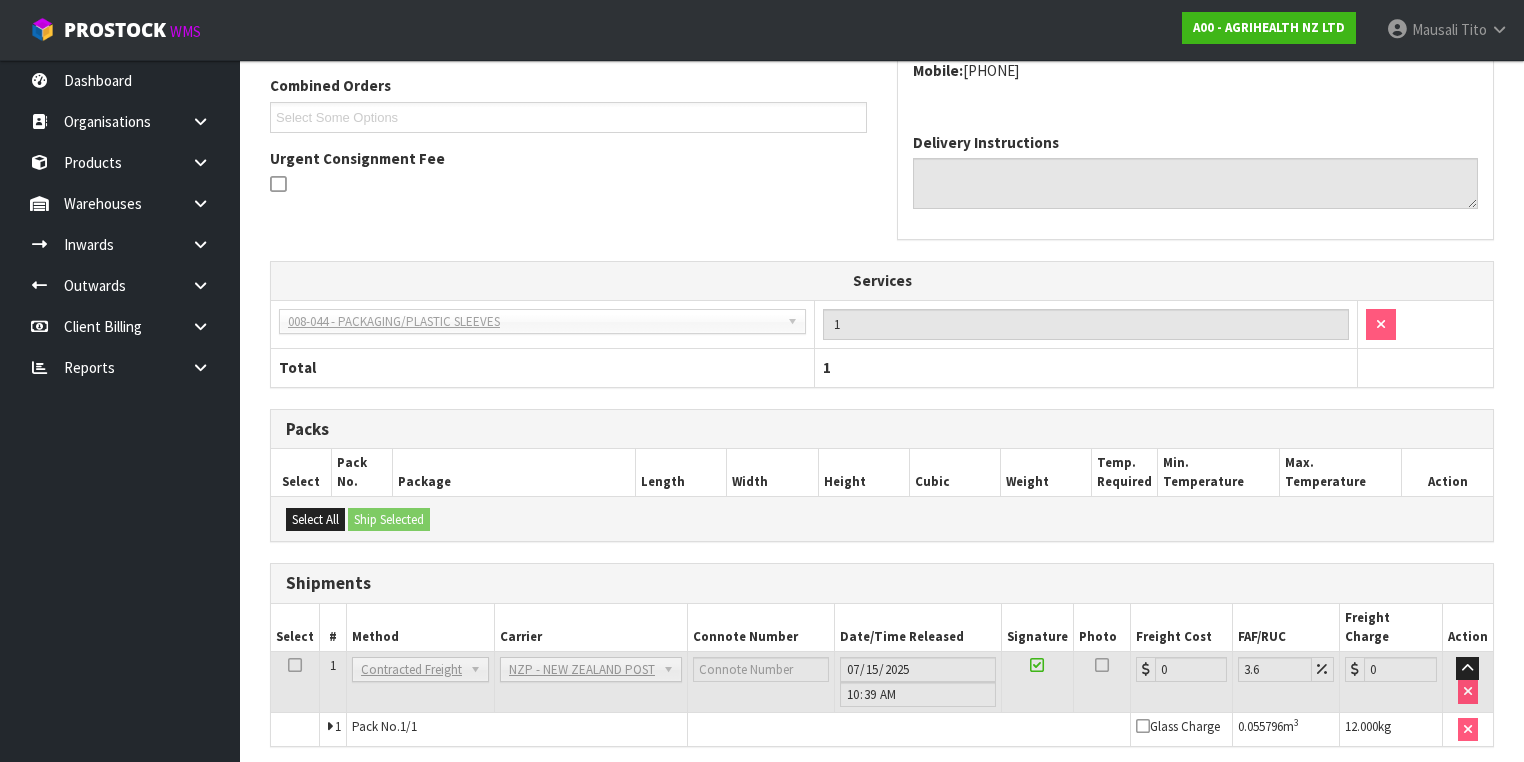 scroll, scrollTop: 588, scrollLeft: 0, axis: vertical 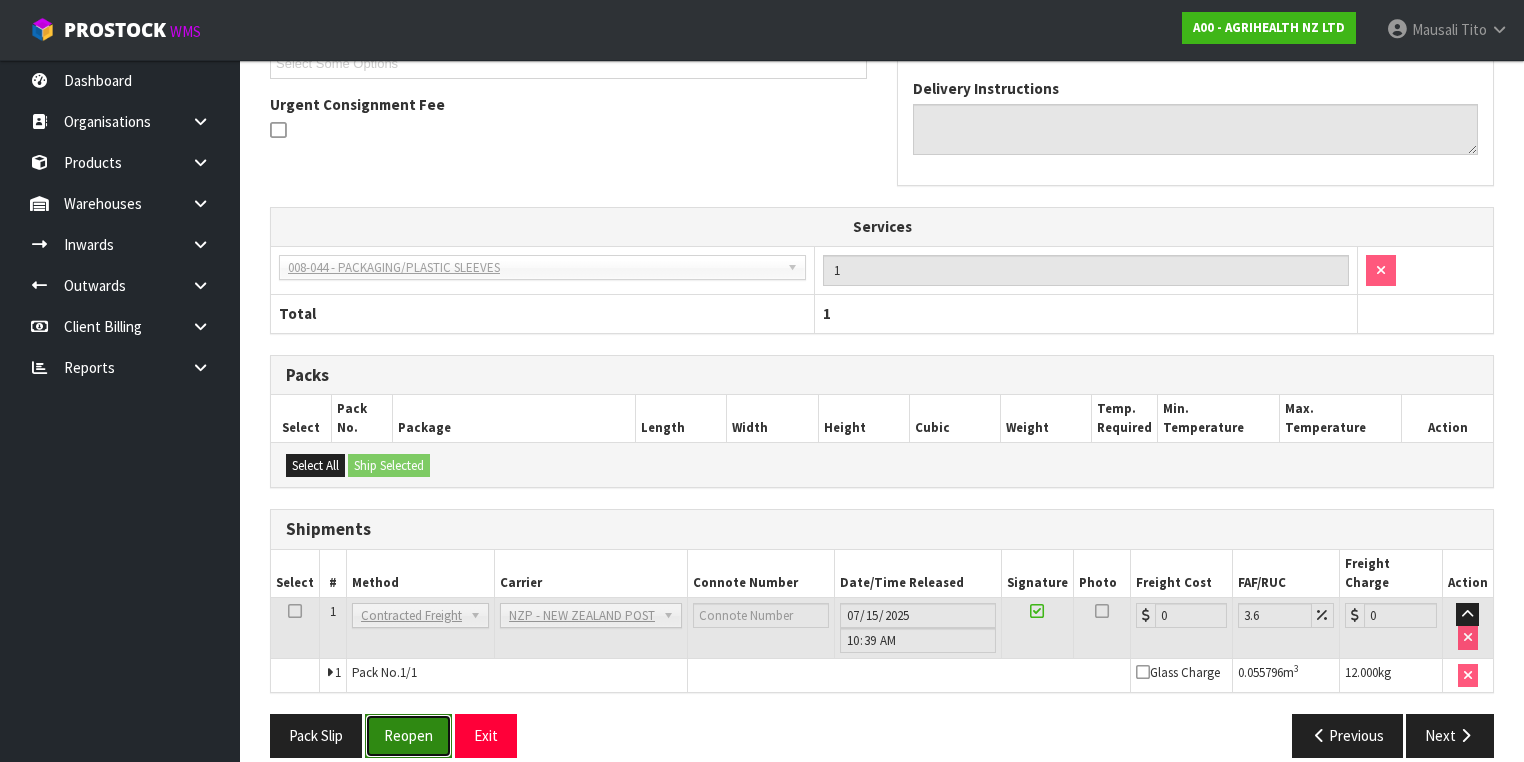 click on "Reopen" at bounding box center (408, 735) 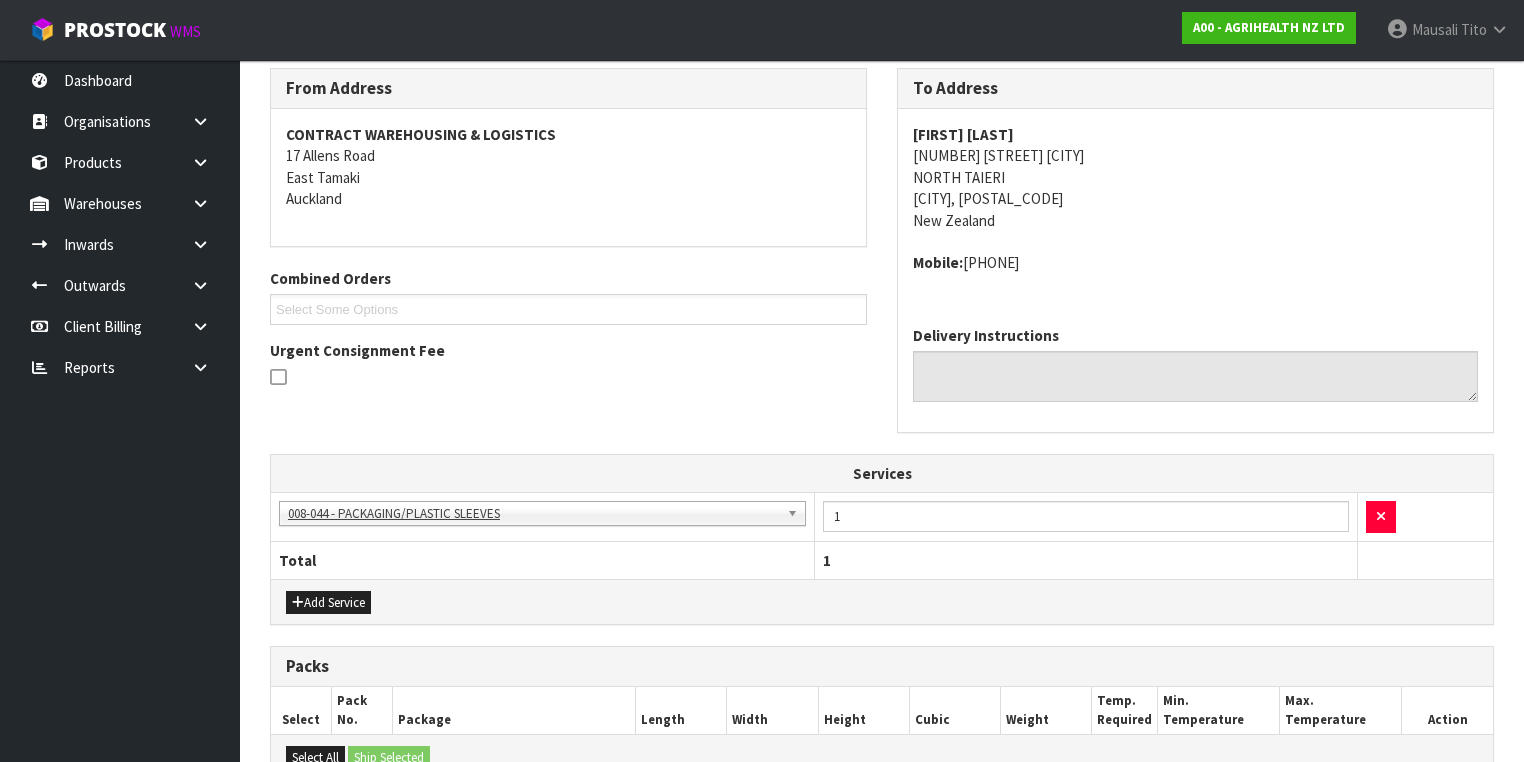 scroll, scrollTop: 635, scrollLeft: 0, axis: vertical 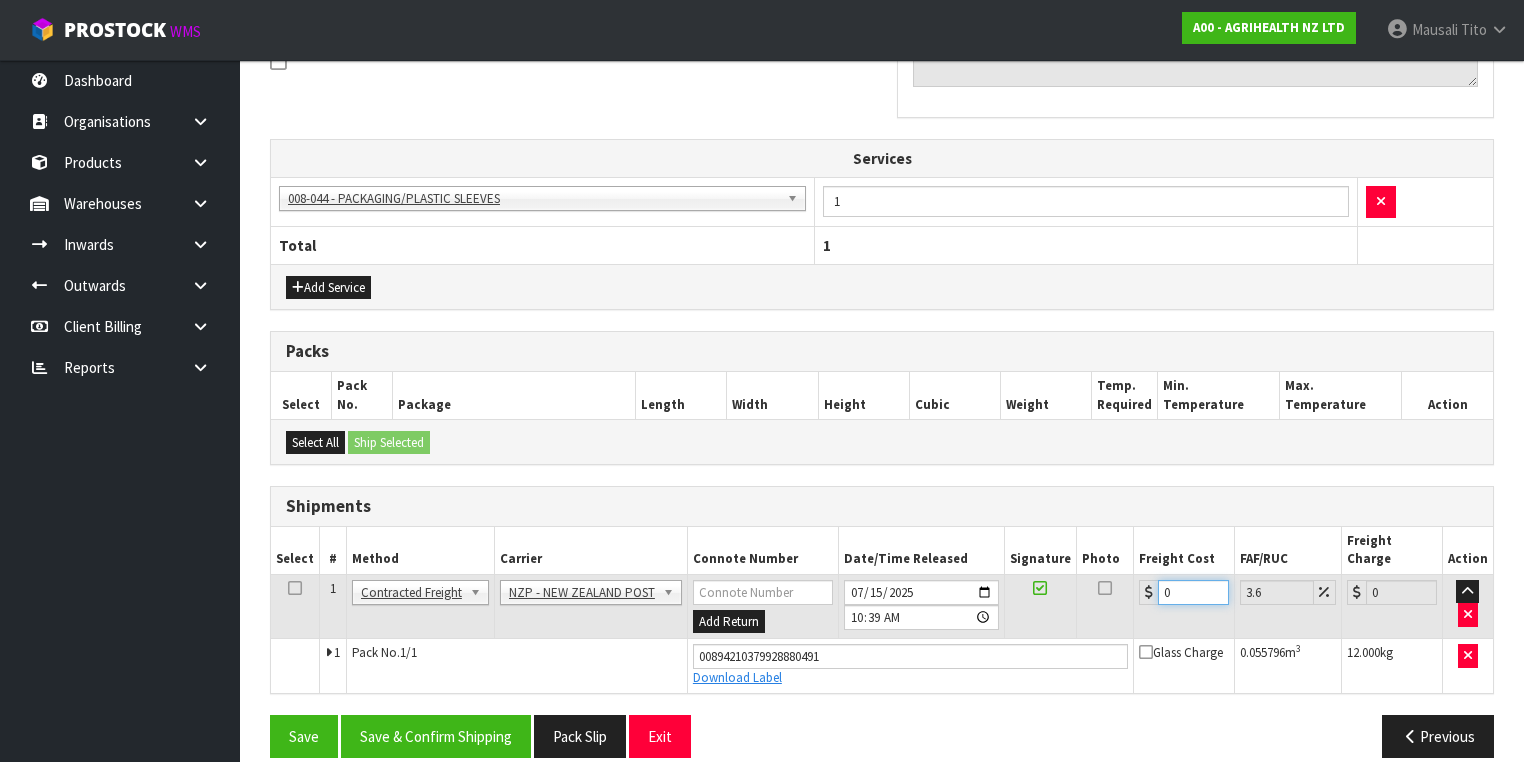 drag, startPoint x: 1173, startPoint y: 576, endPoint x: 1136, endPoint y: 592, distance: 40.311287 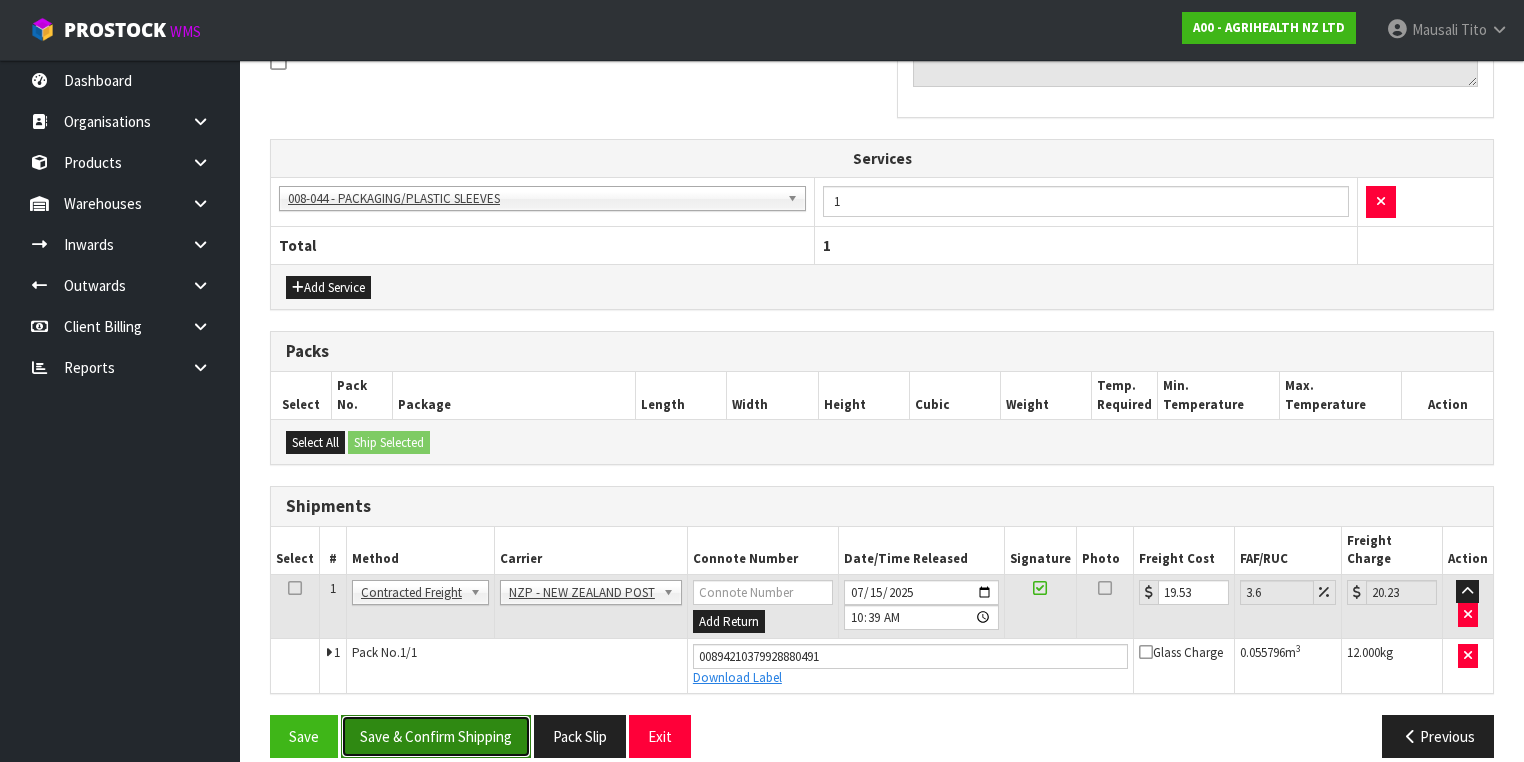 click on "Save & Confirm Shipping" at bounding box center [436, 736] 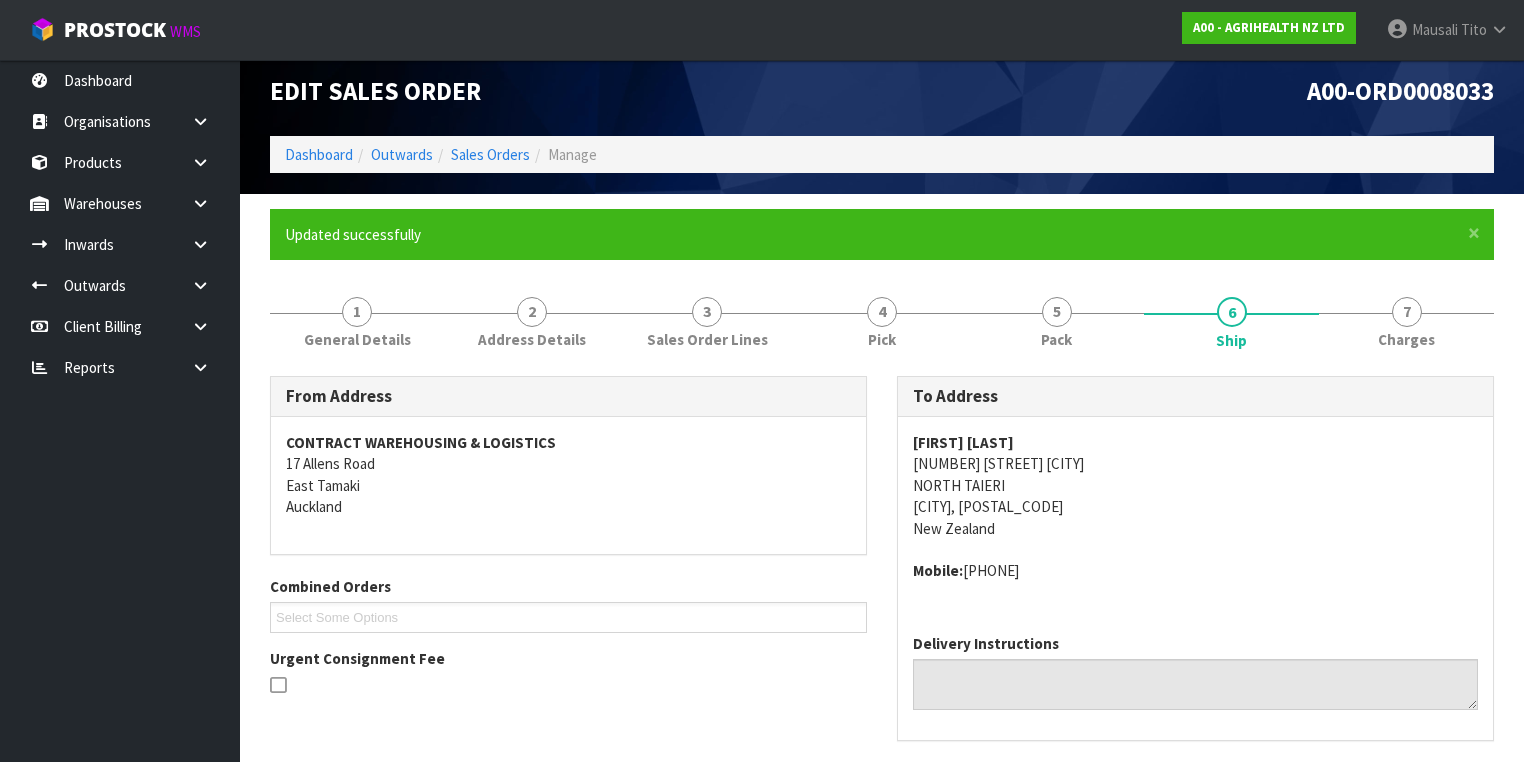 scroll, scrollTop: 0, scrollLeft: 0, axis: both 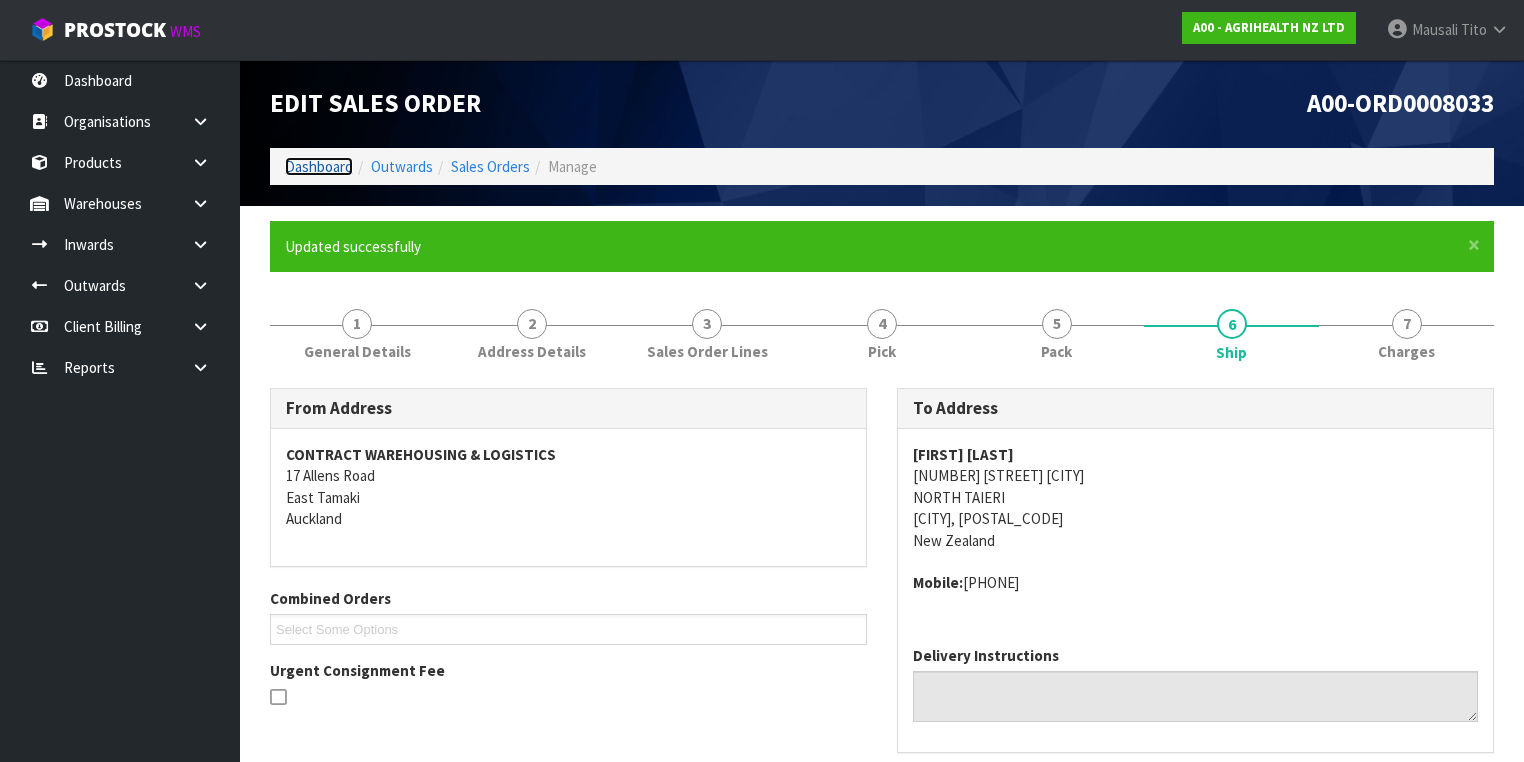 click on "Dashboard" at bounding box center [319, 166] 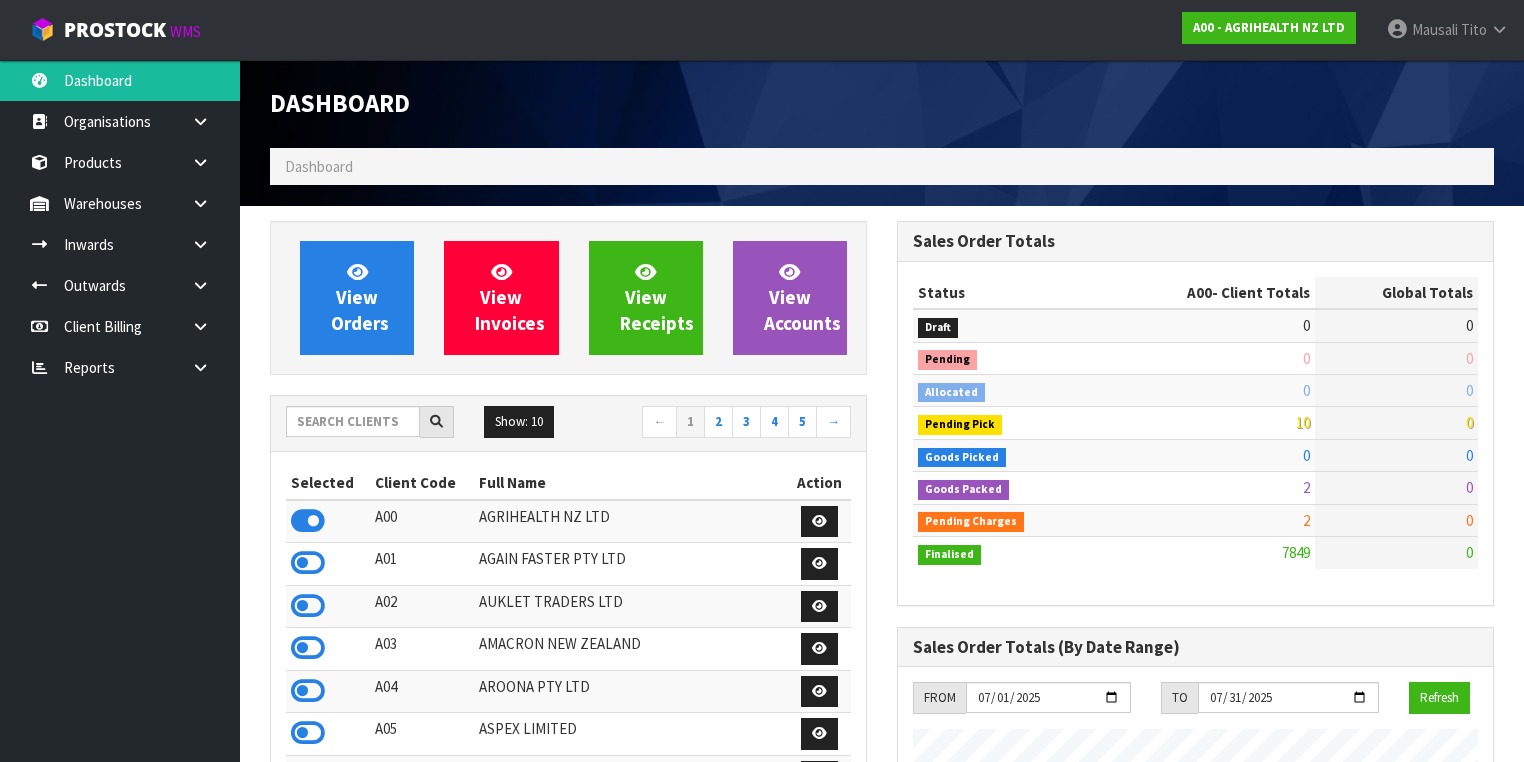 scroll, scrollTop: 998491, scrollLeft: 999372, axis: both 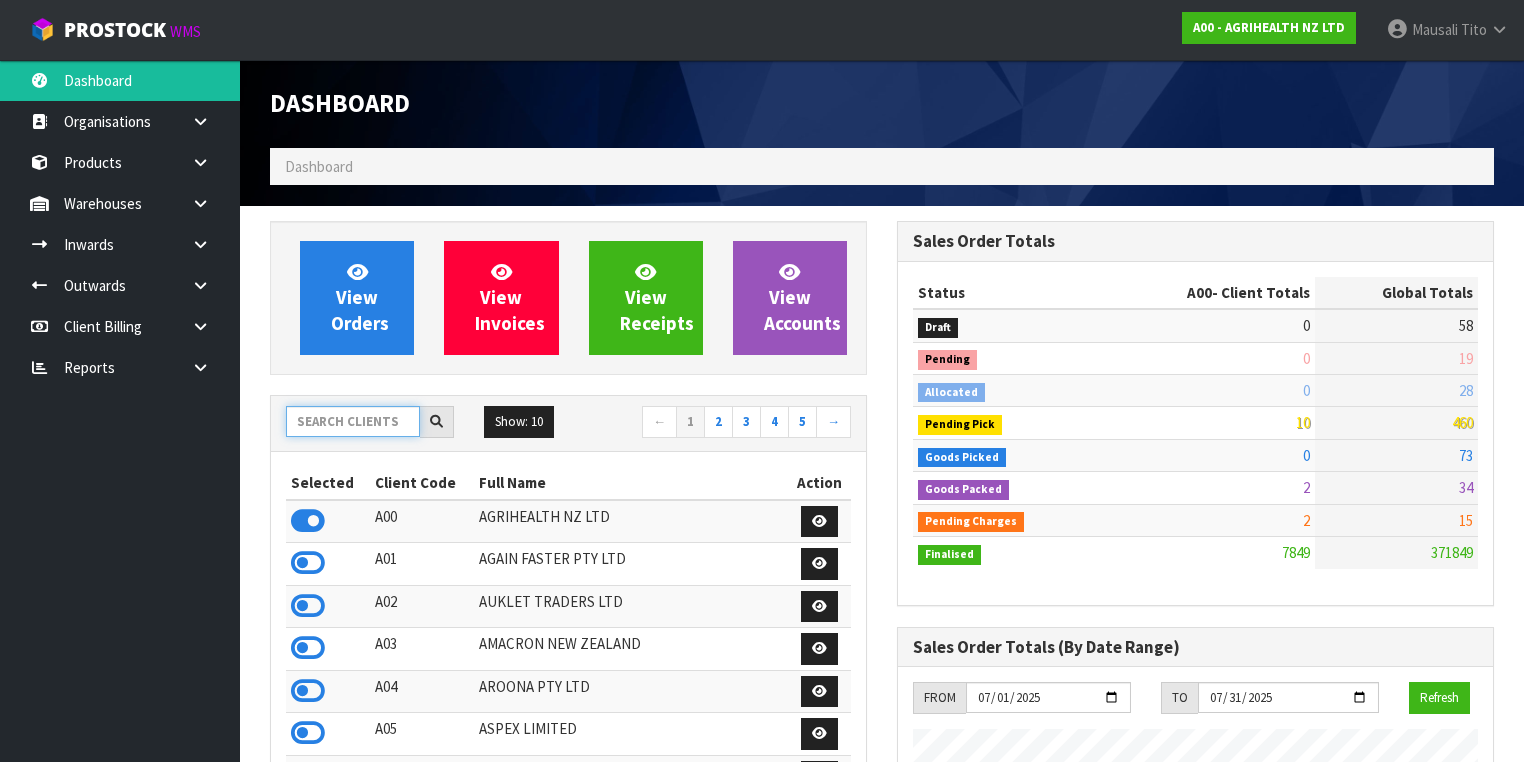 click at bounding box center (353, 421) 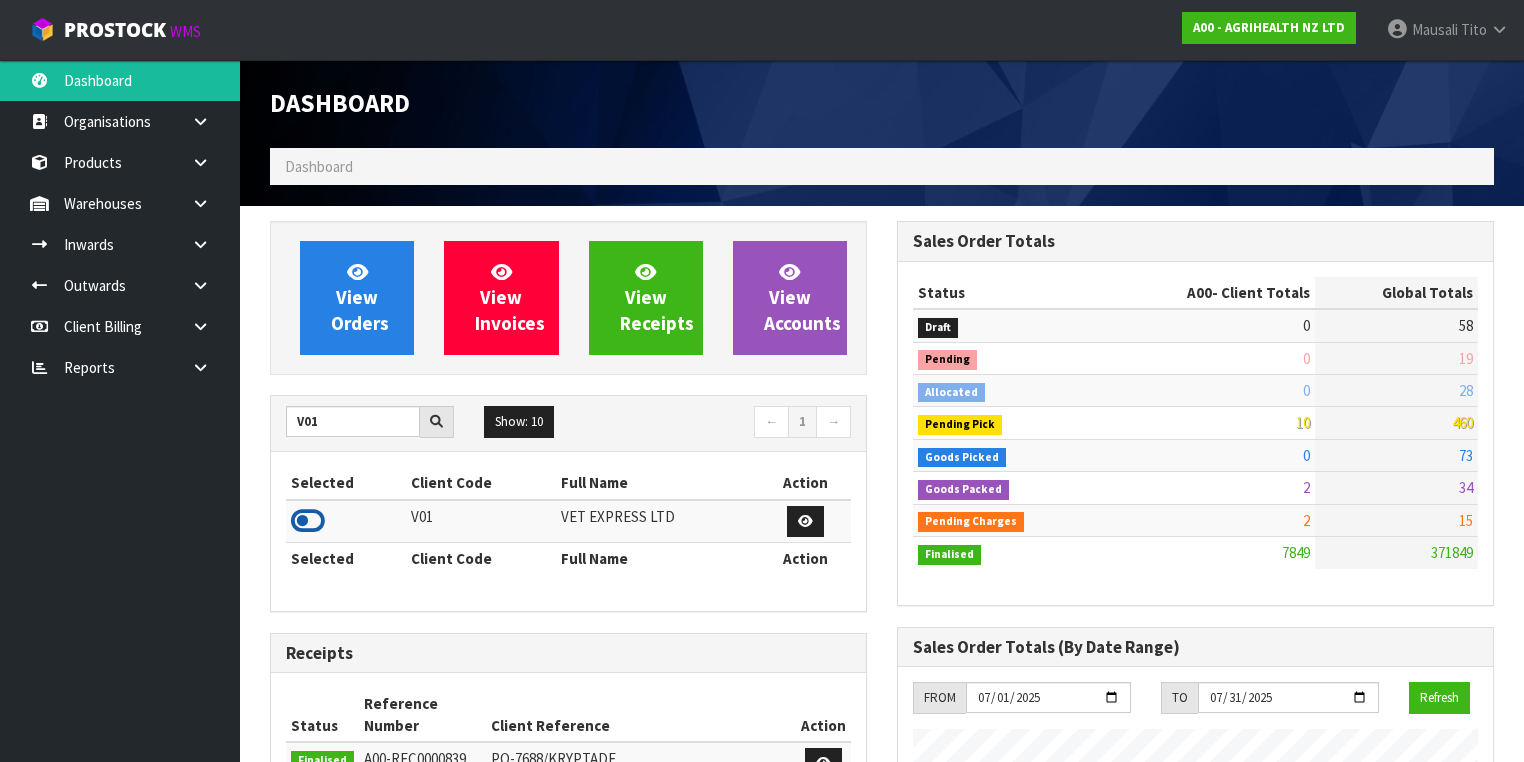 click at bounding box center [308, 521] 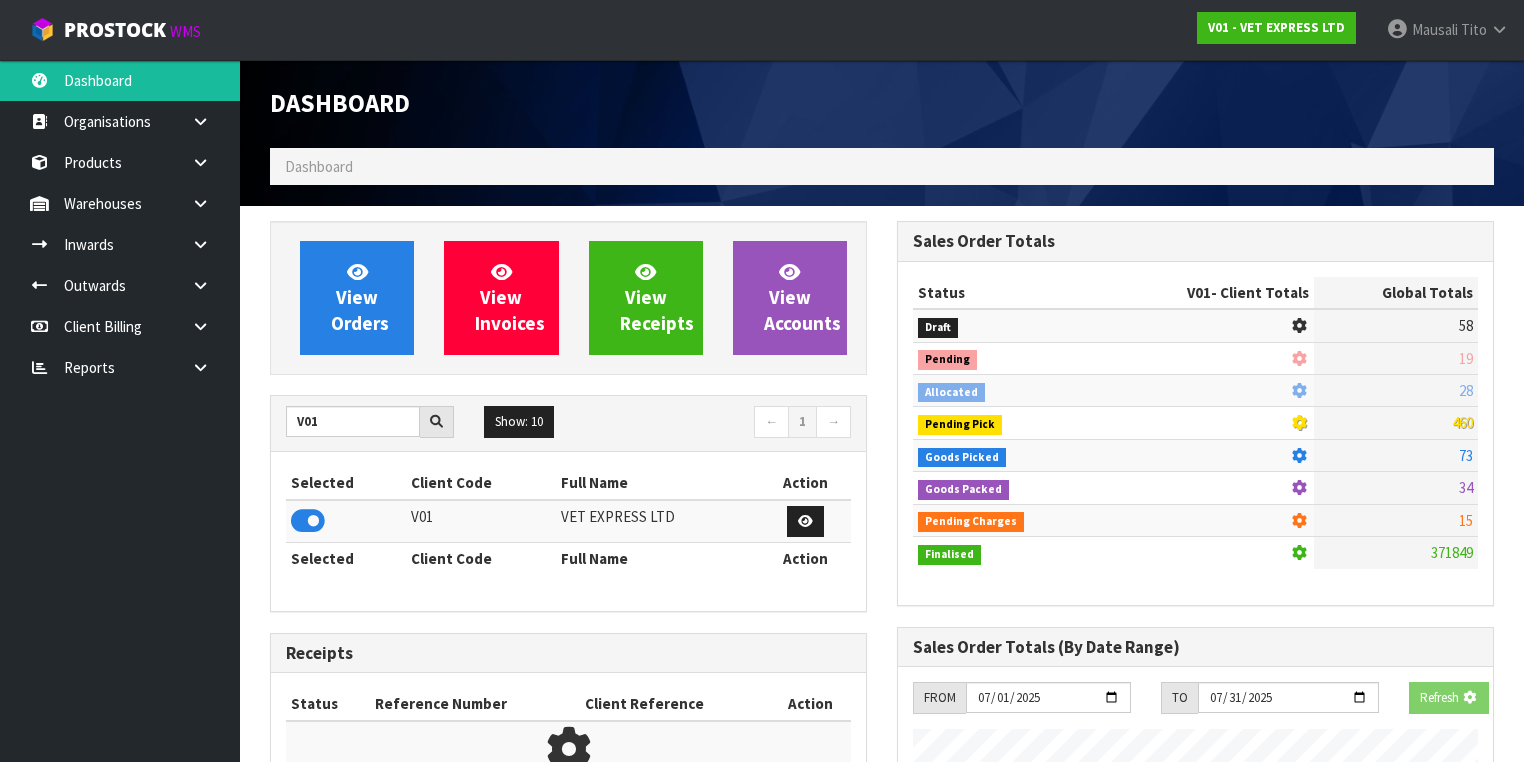 scroll, scrollTop: 1242, scrollLeft: 627, axis: both 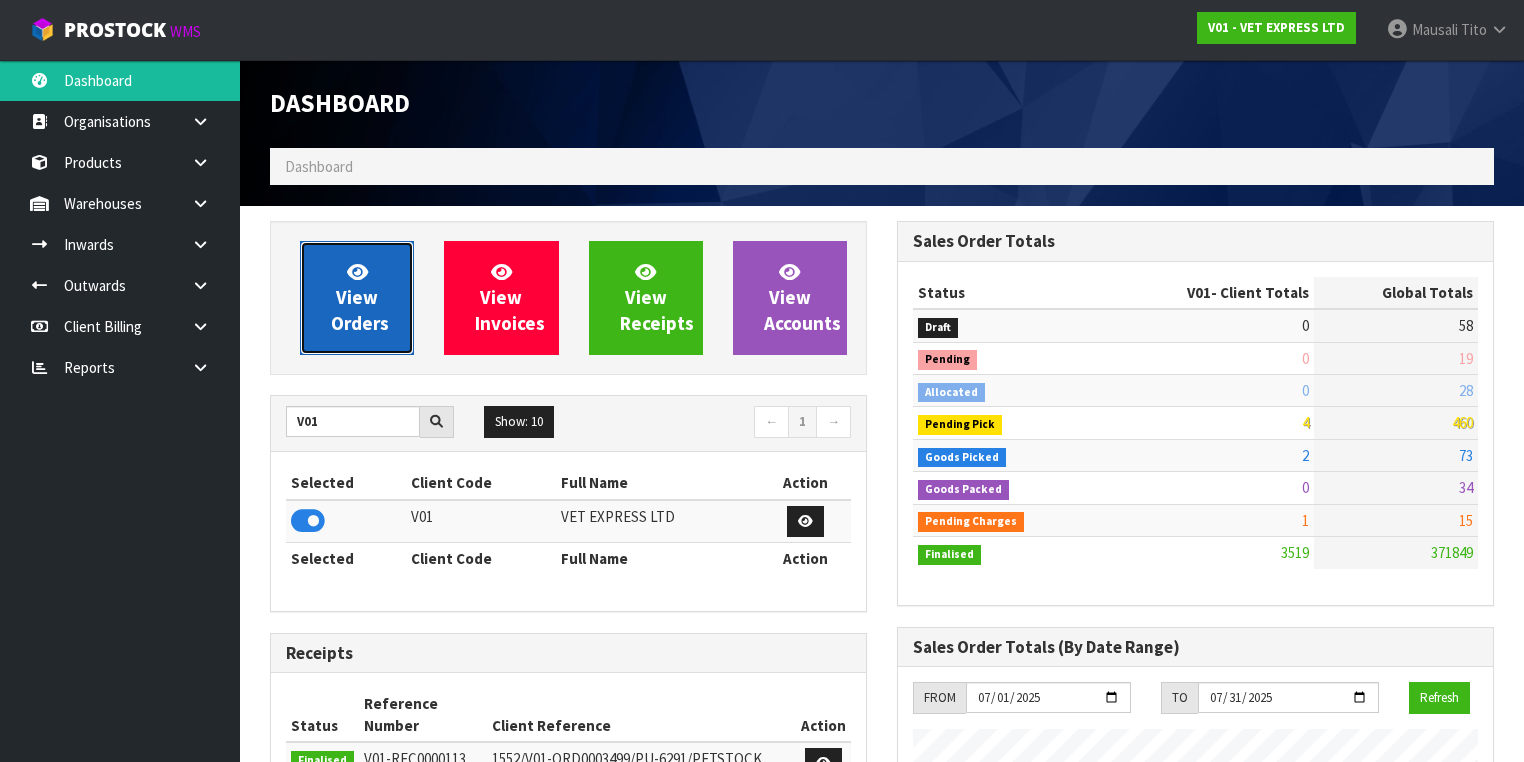 click on "View
Orders" at bounding box center [360, 297] 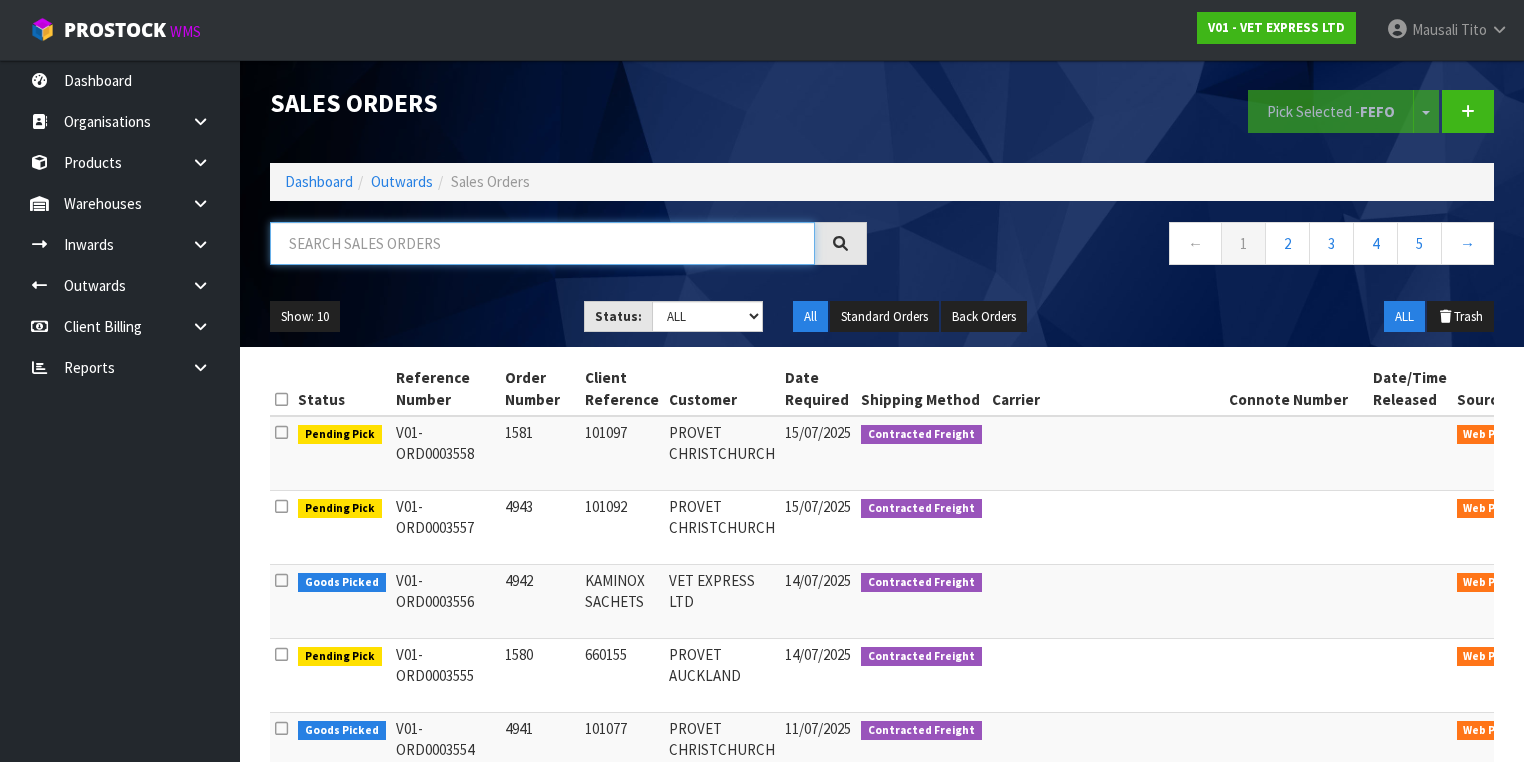click at bounding box center (542, 243) 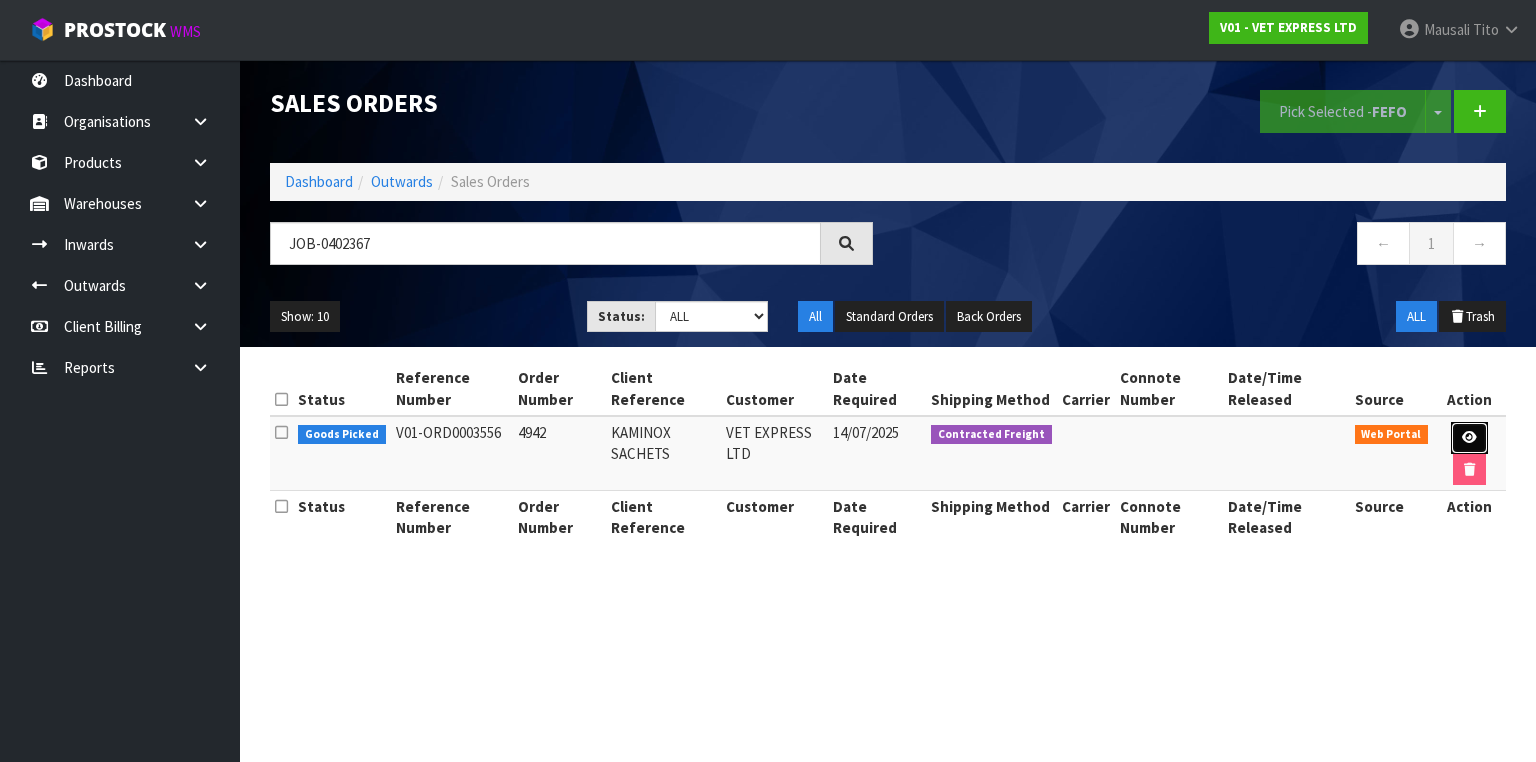 click at bounding box center (1469, 437) 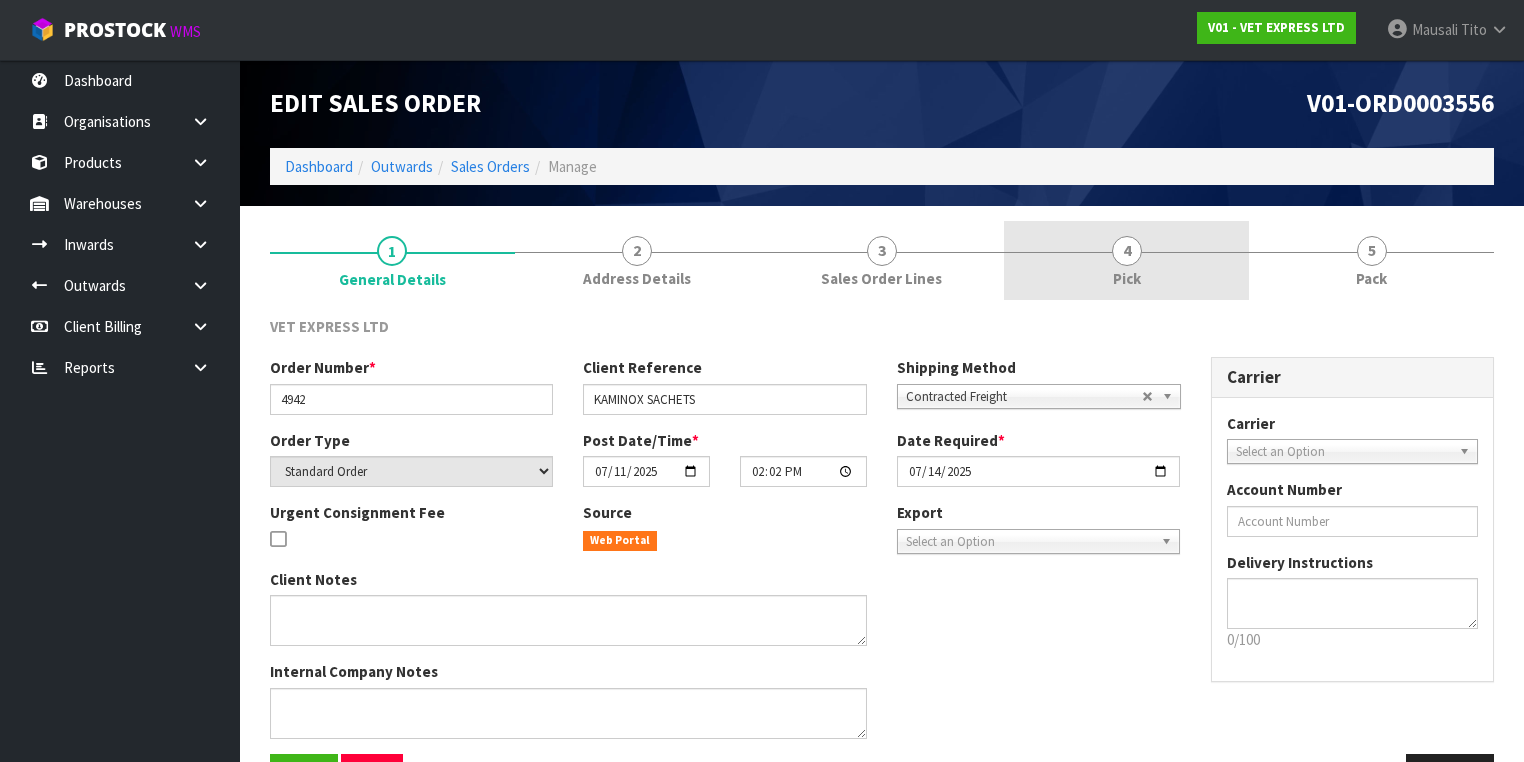 click on "4
Pick" at bounding box center [1126, 260] 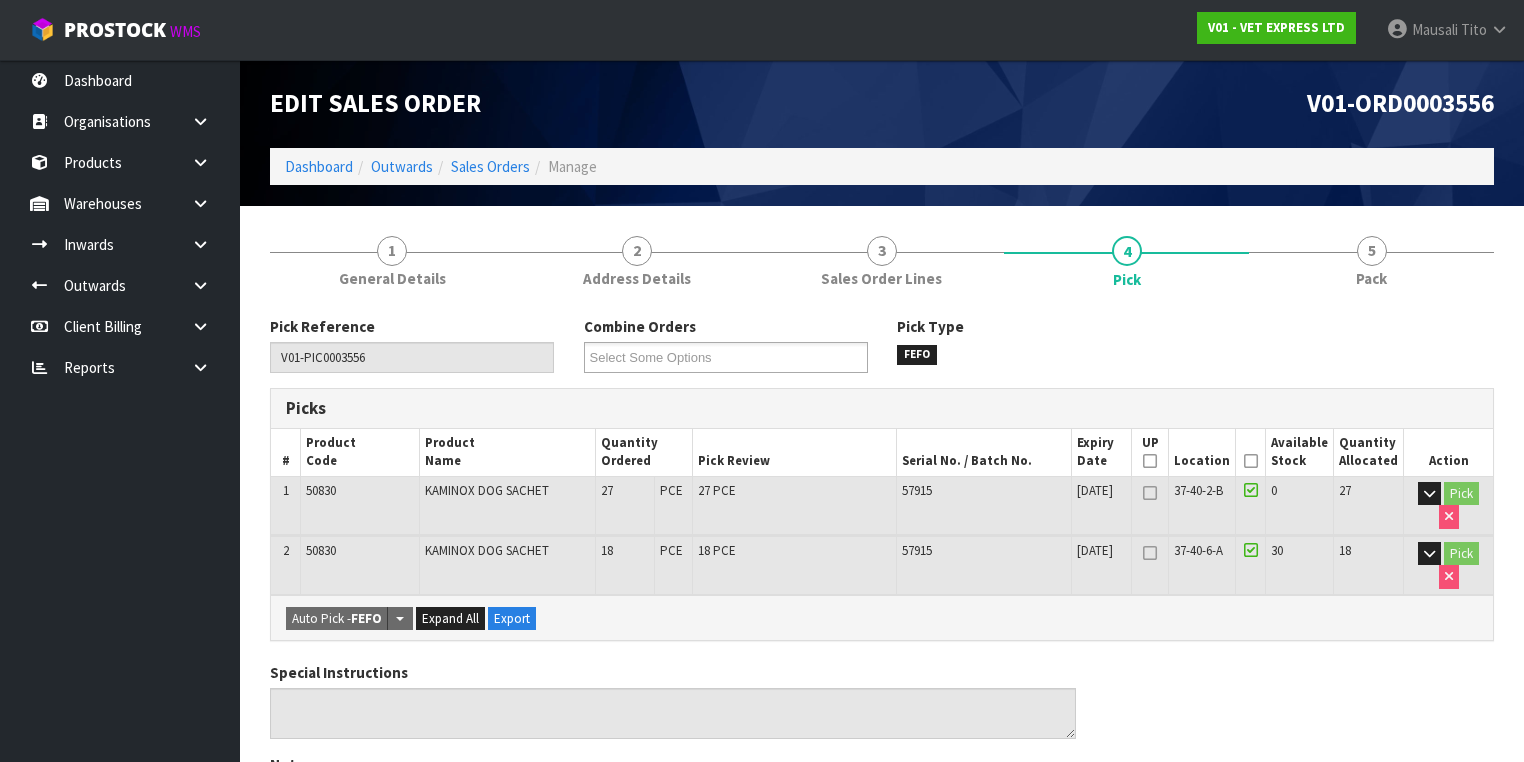 click at bounding box center [1251, 461] 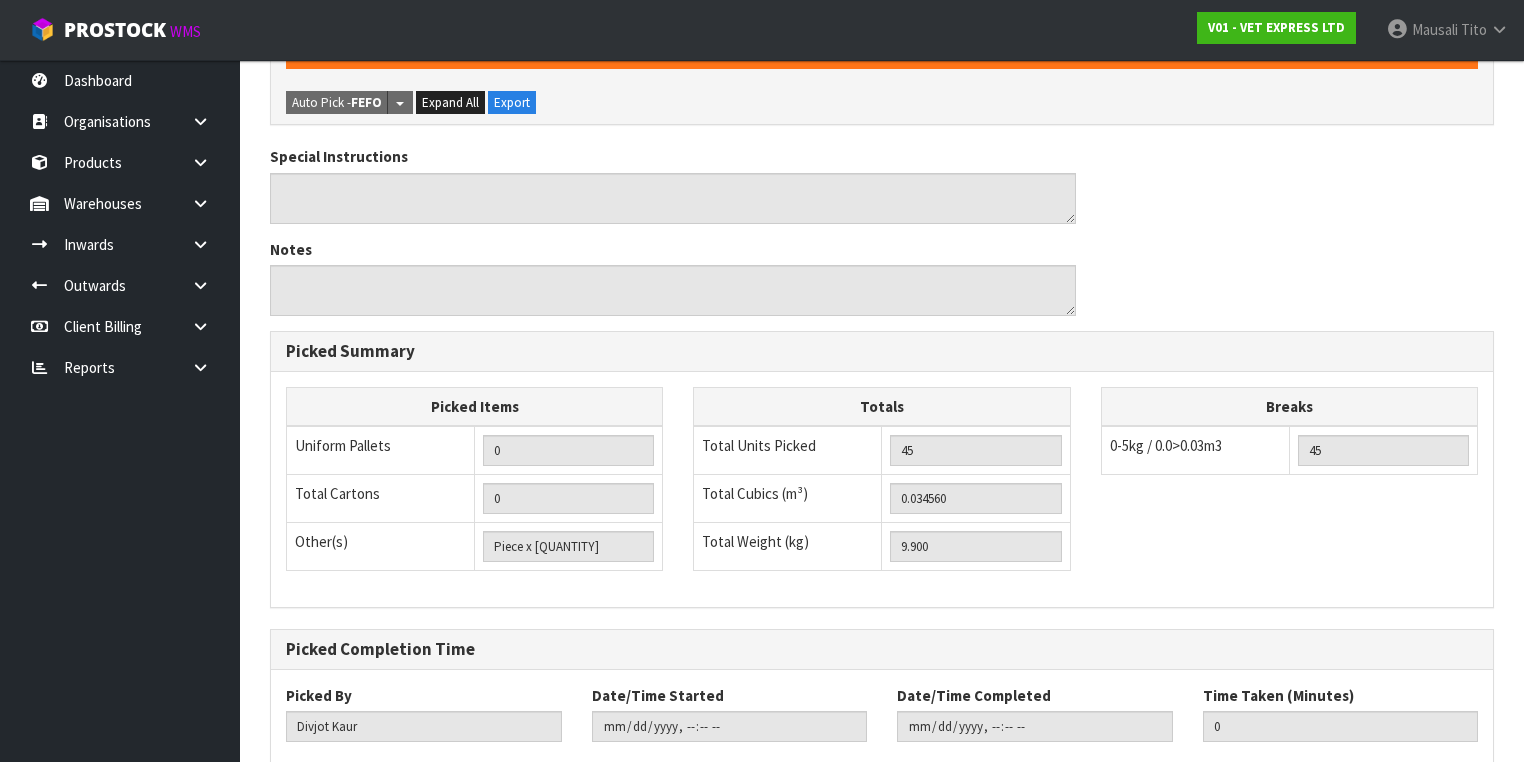 scroll, scrollTop: 700, scrollLeft: 0, axis: vertical 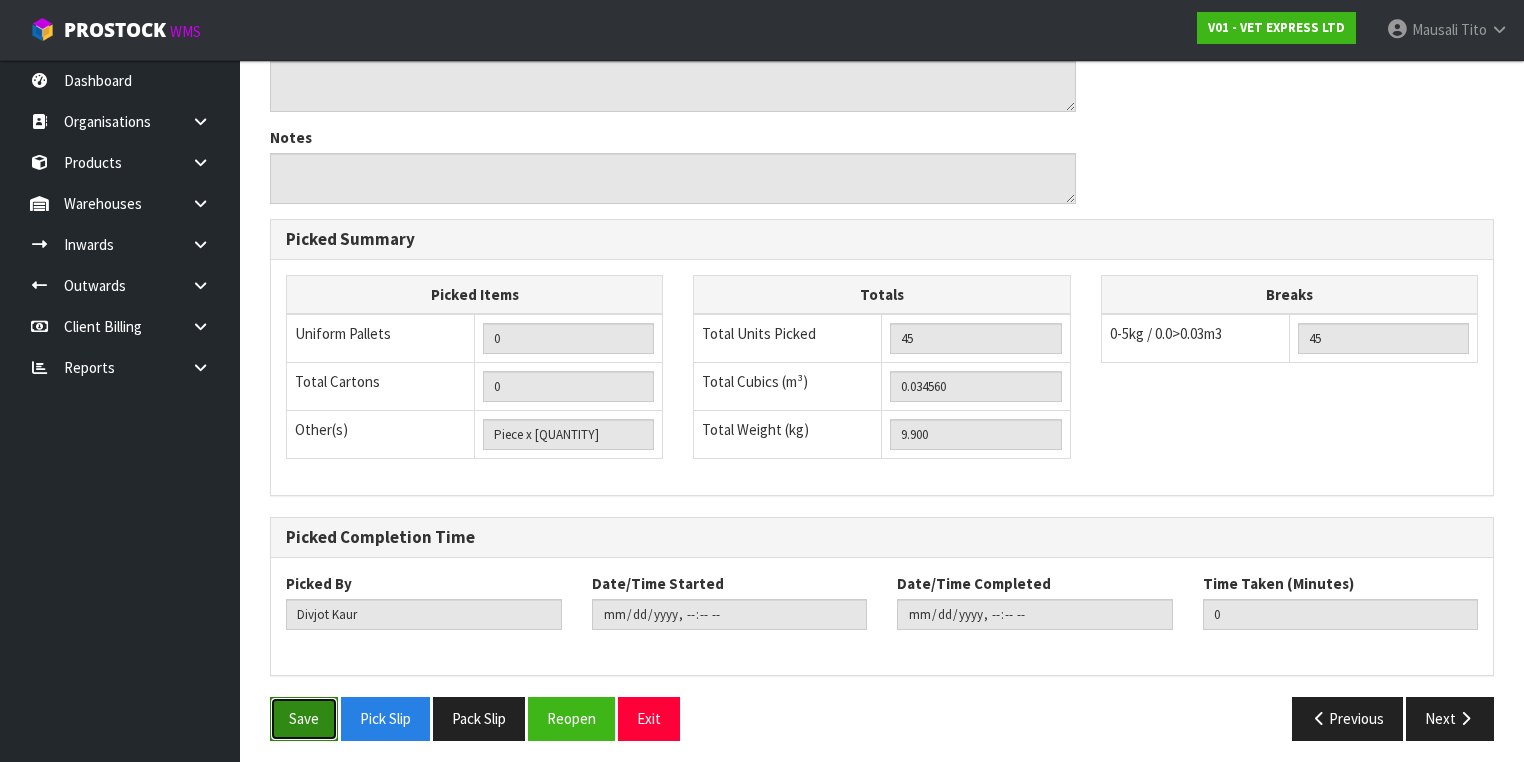 click on "Save" at bounding box center [304, 718] 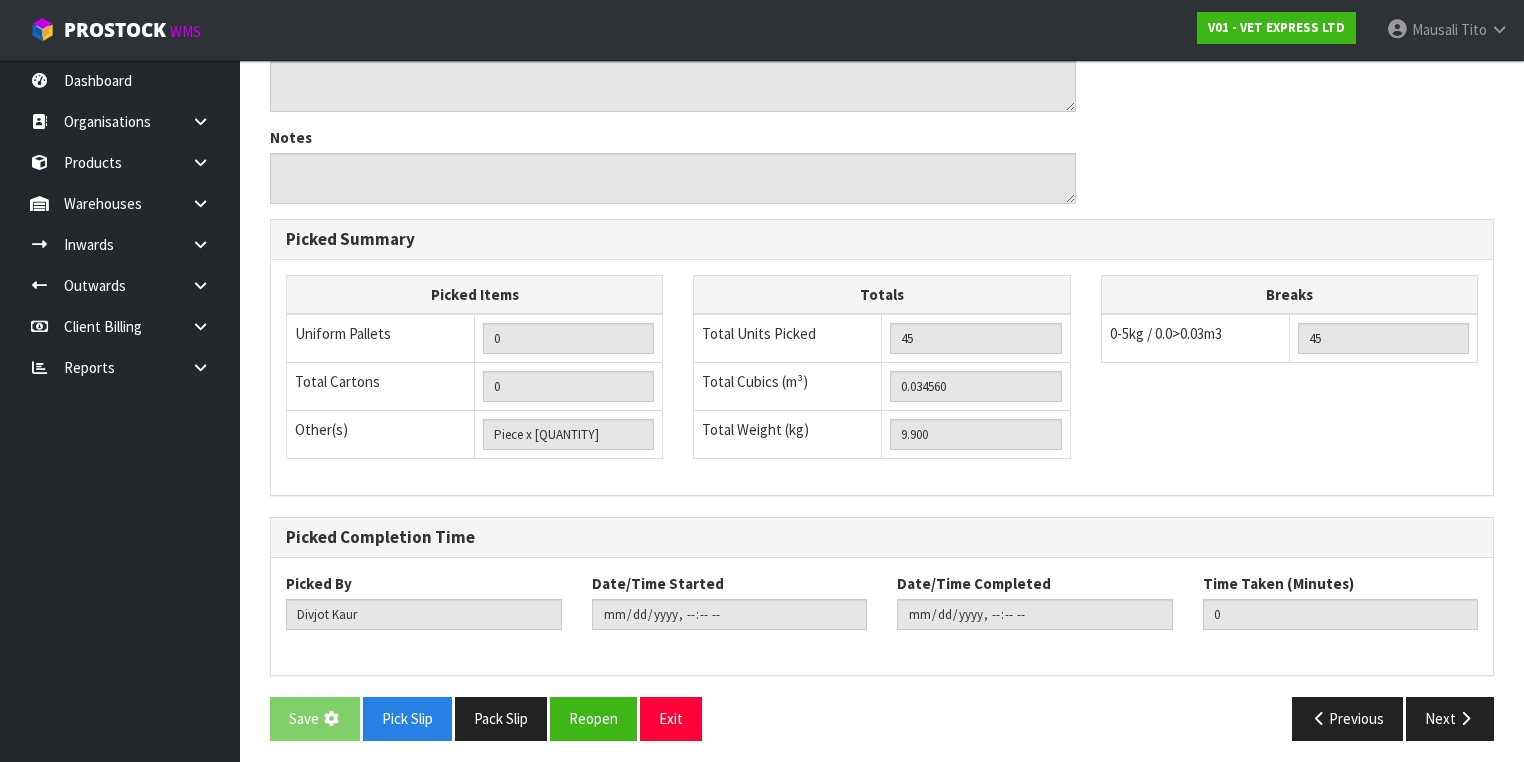 scroll, scrollTop: 0, scrollLeft: 0, axis: both 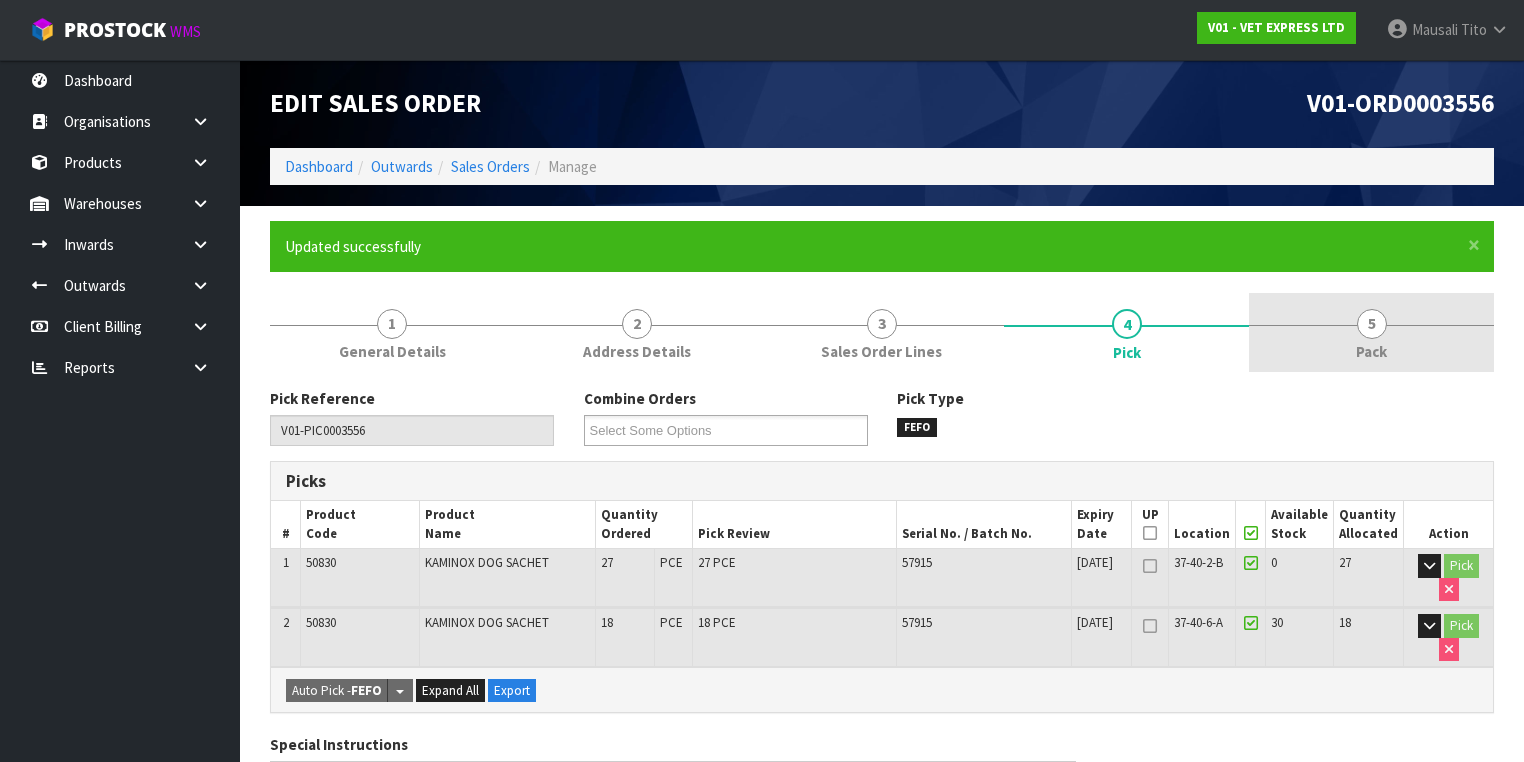 click on "5" at bounding box center (1372, 324) 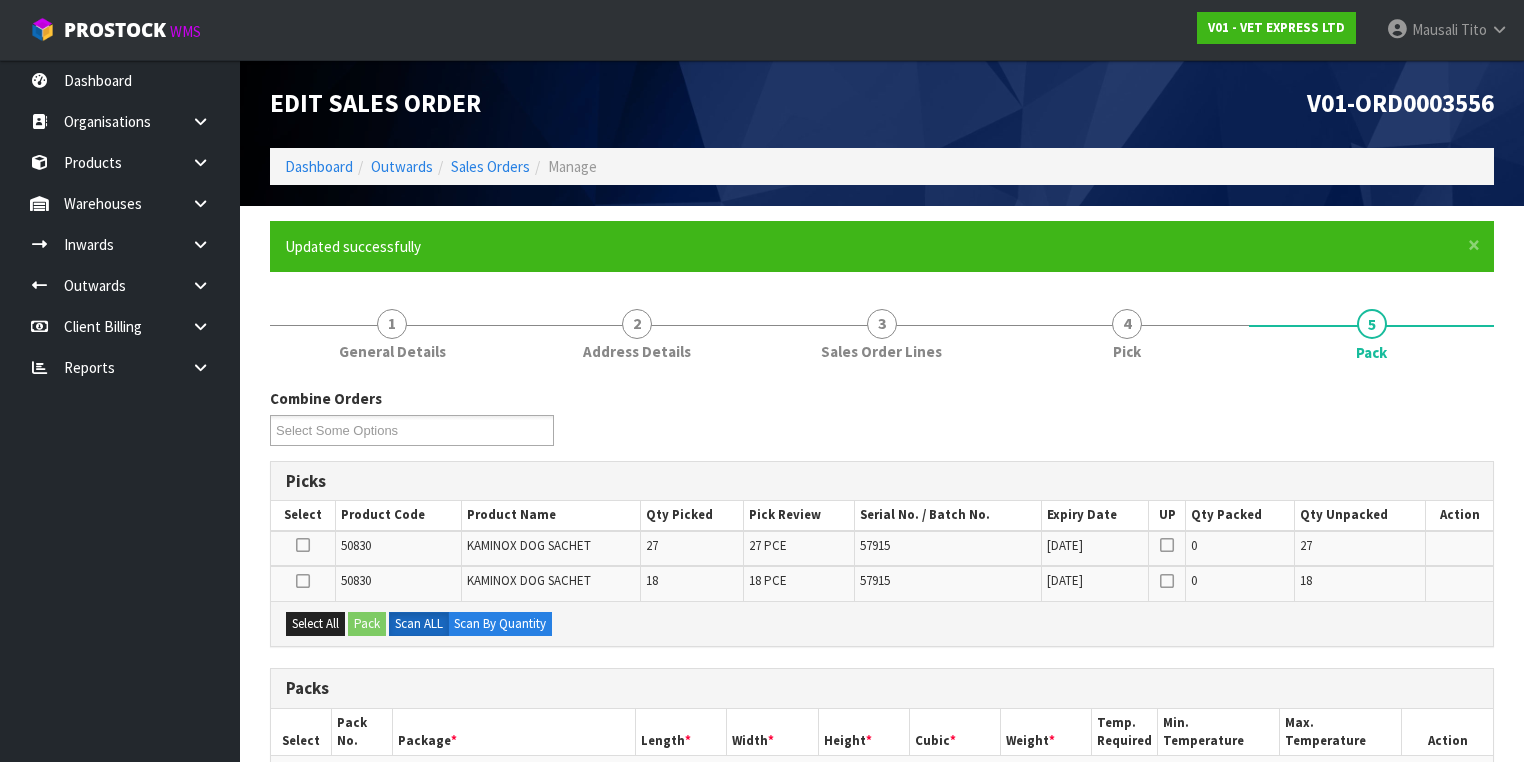 scroll, scrollTop: 430, scrollLeft: 0, axis: vertical 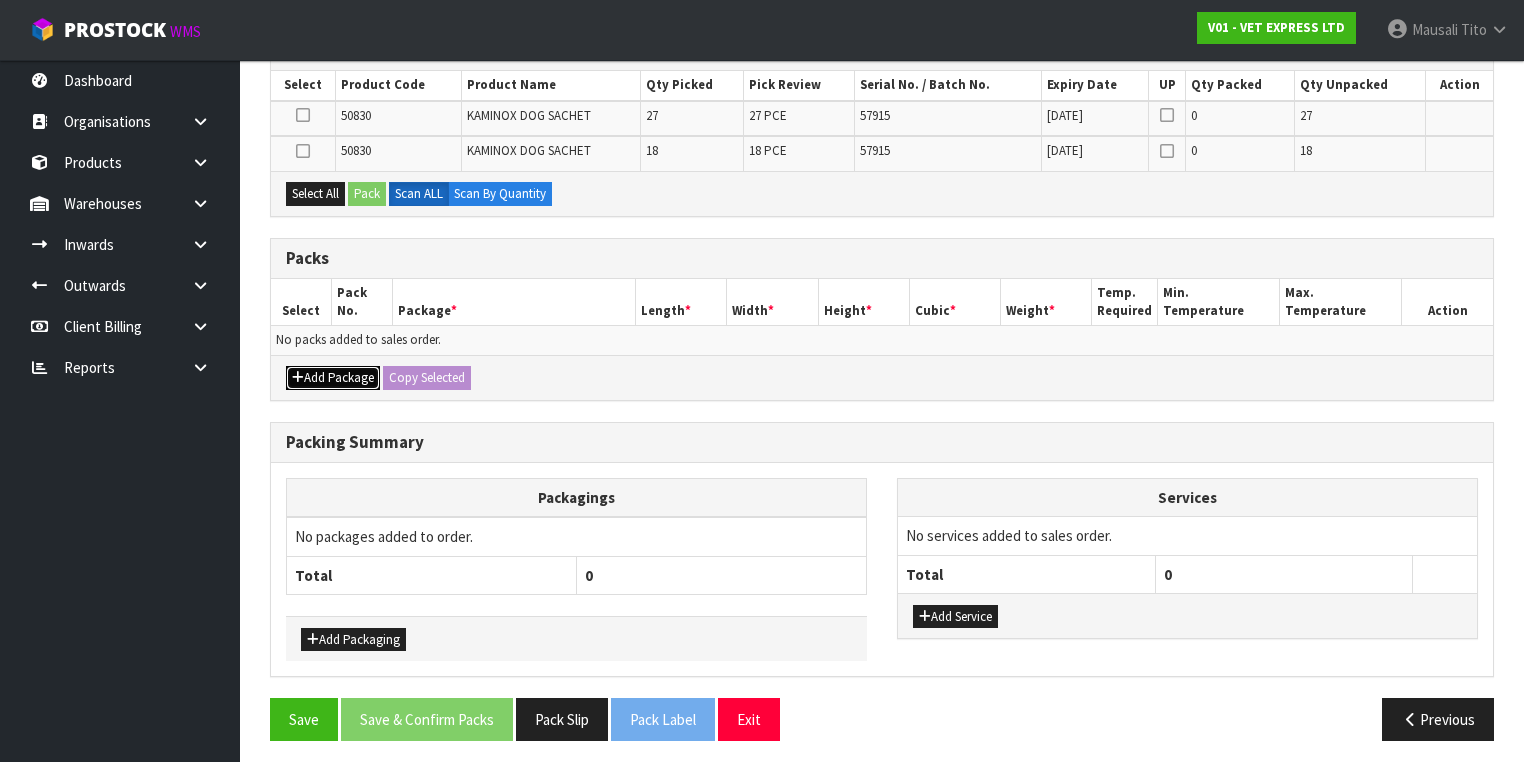 click on "Add Package" at bounding box center [333, 378] 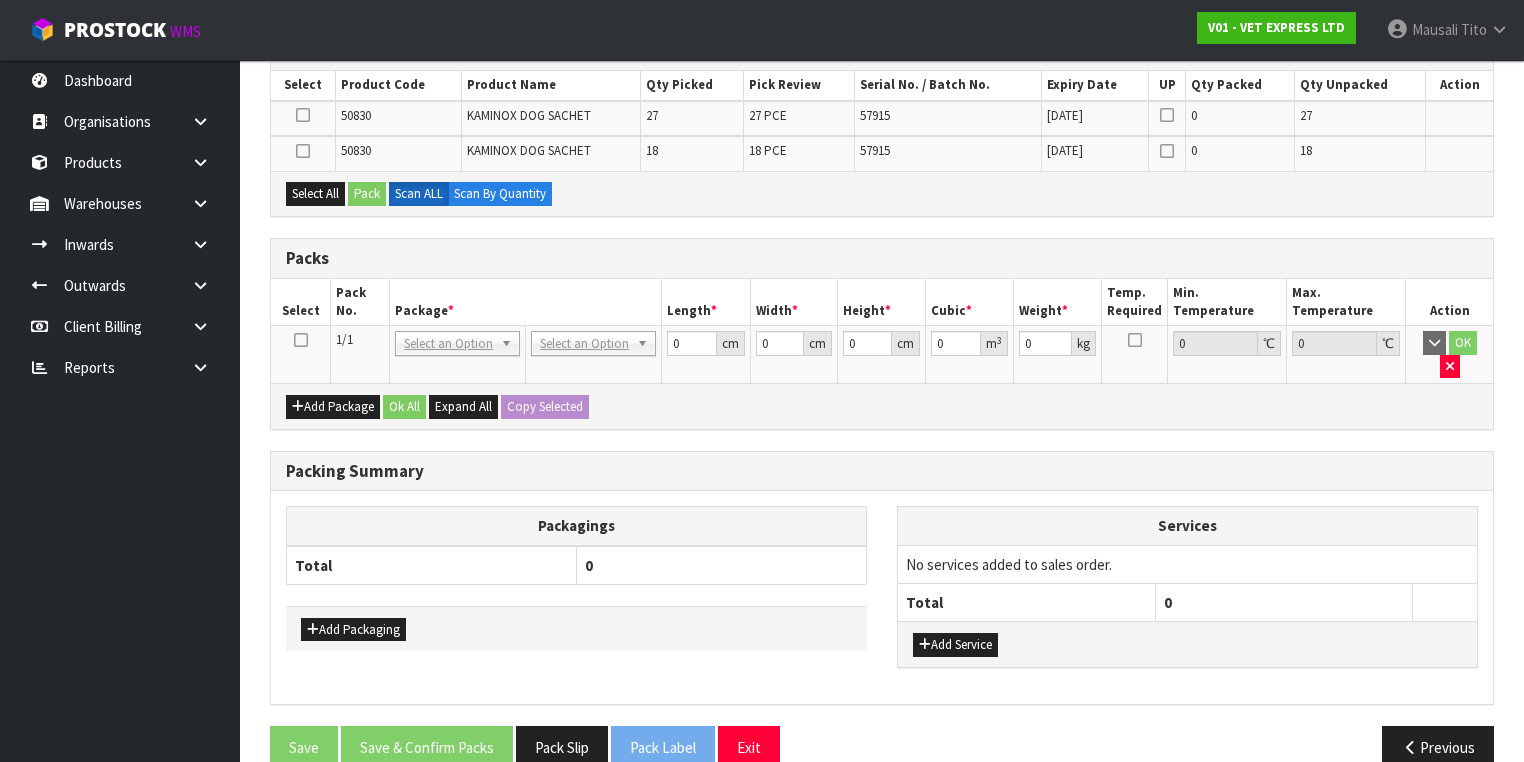click at bounding box center [301, 340] 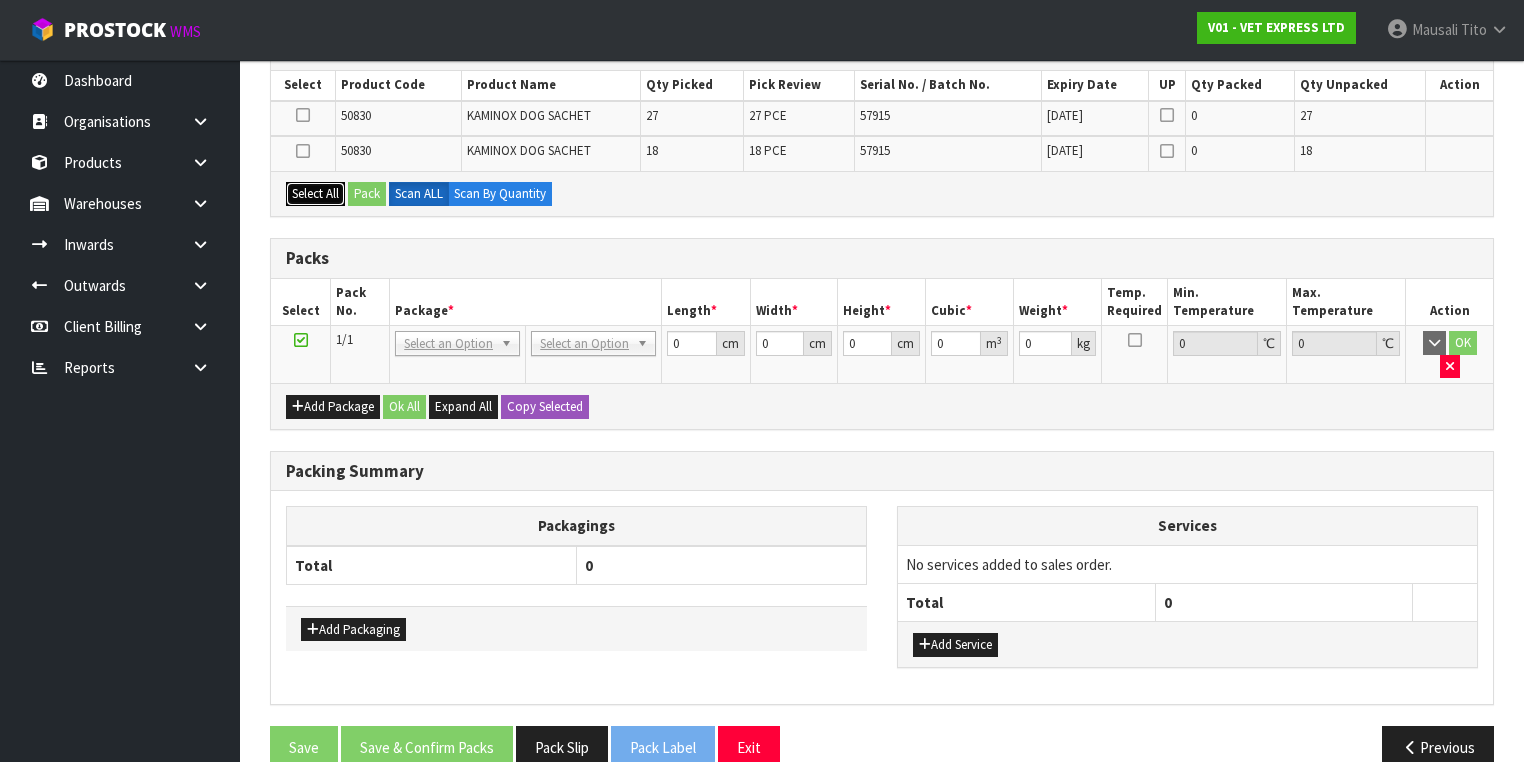click on "Select All" at bounding box center (315, 194) 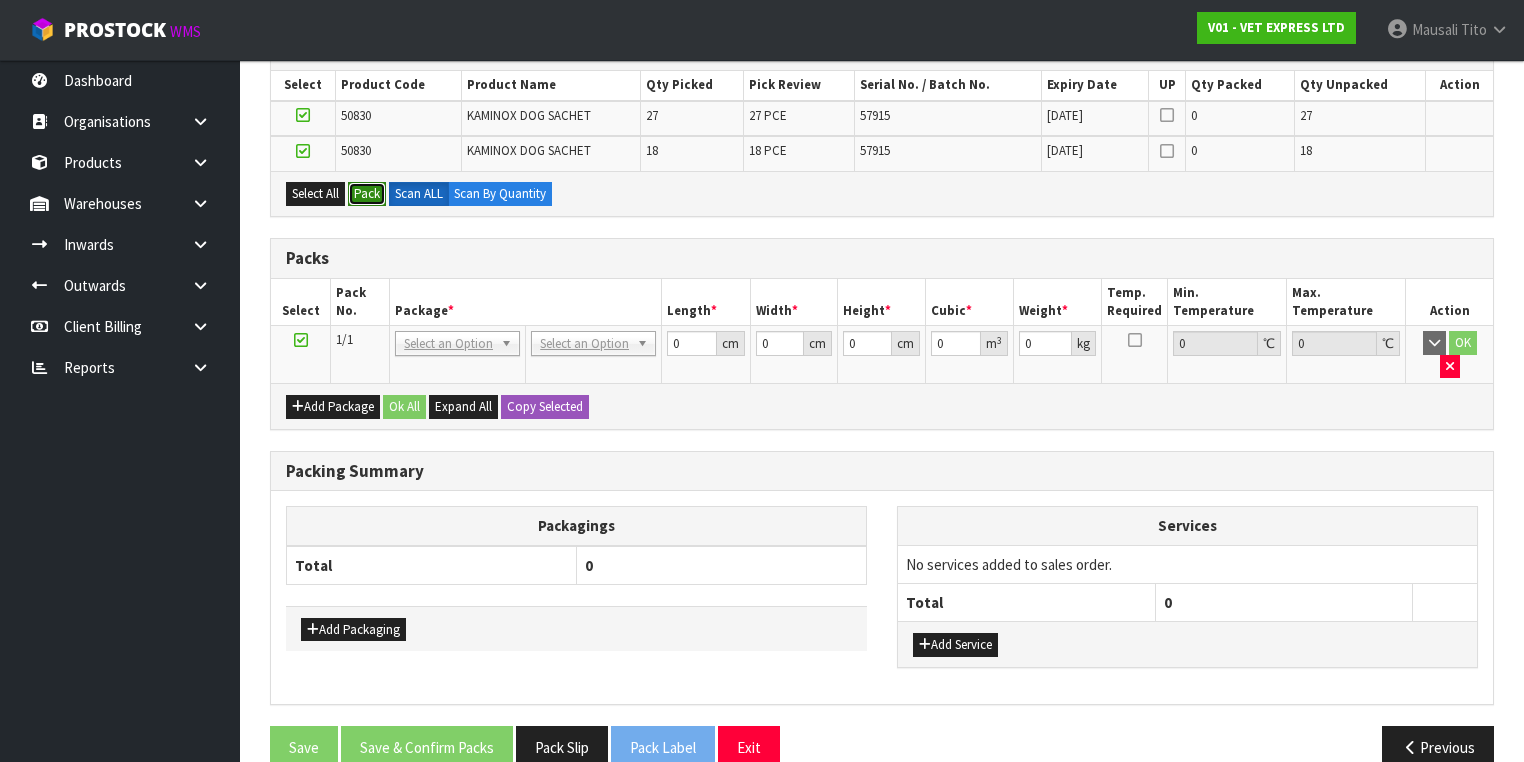 click on "Pack" at bounding box center (367, 194) 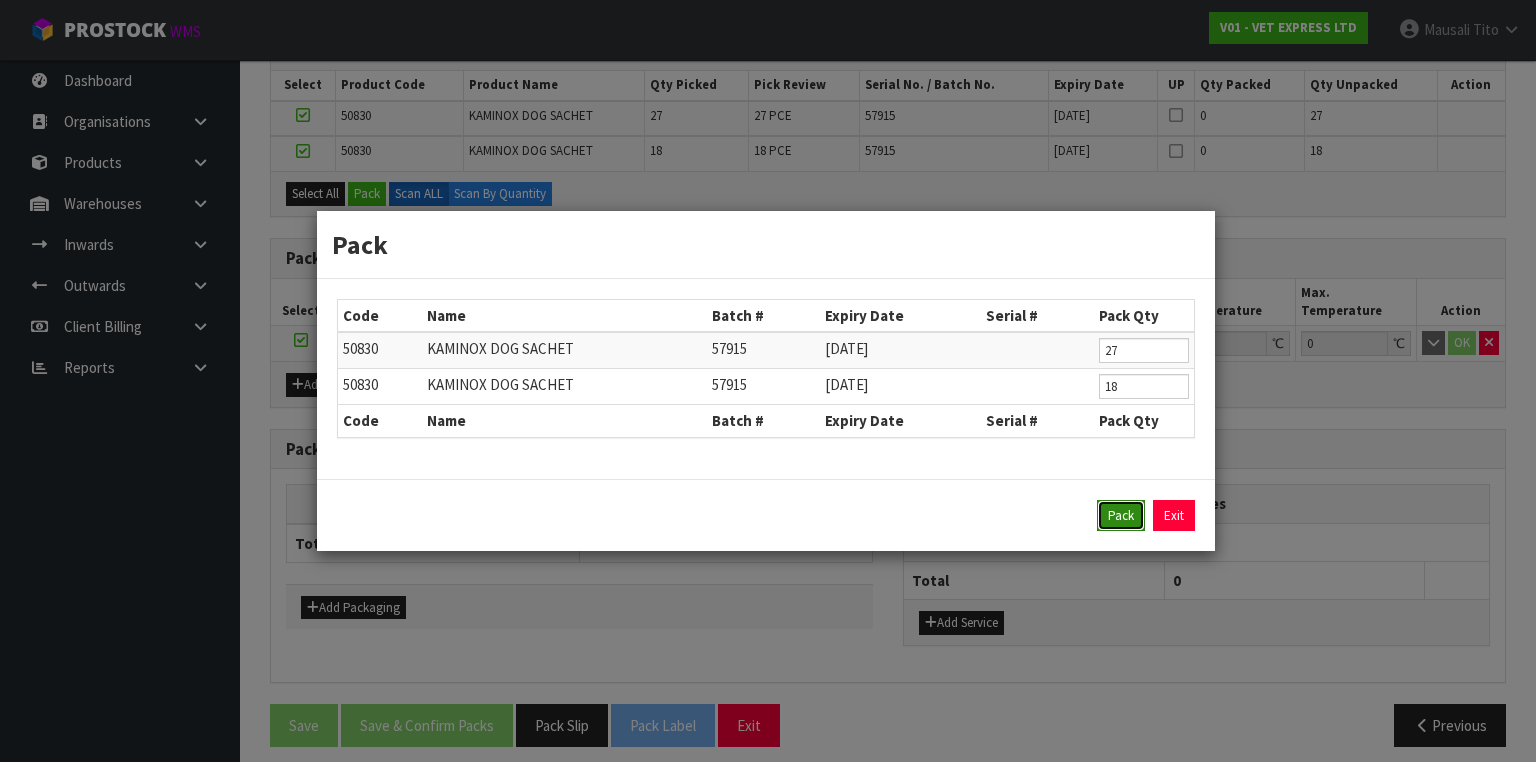 click on "Pack" at bounding box center (1121, 516) 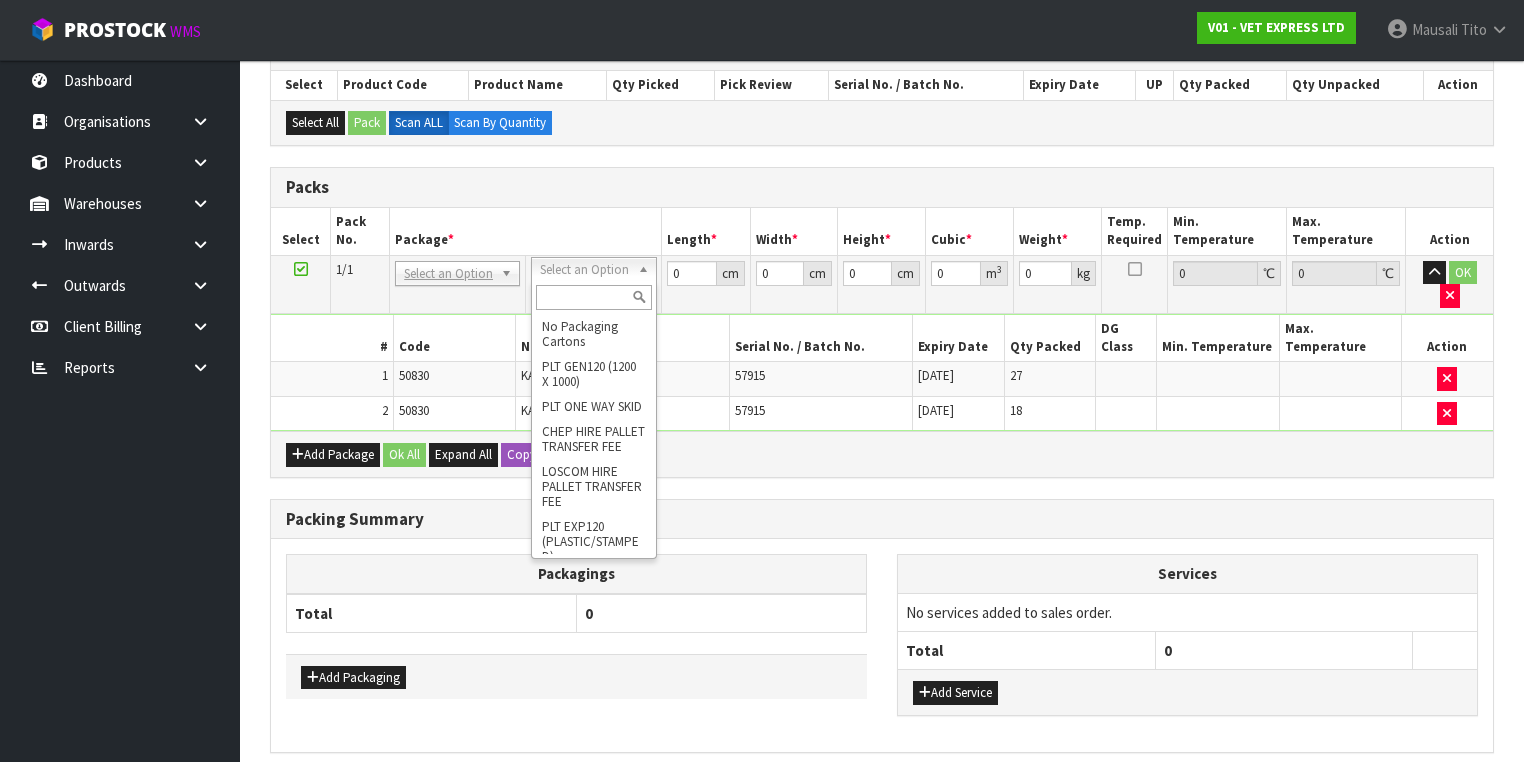 click at bounding box center (593, 297) 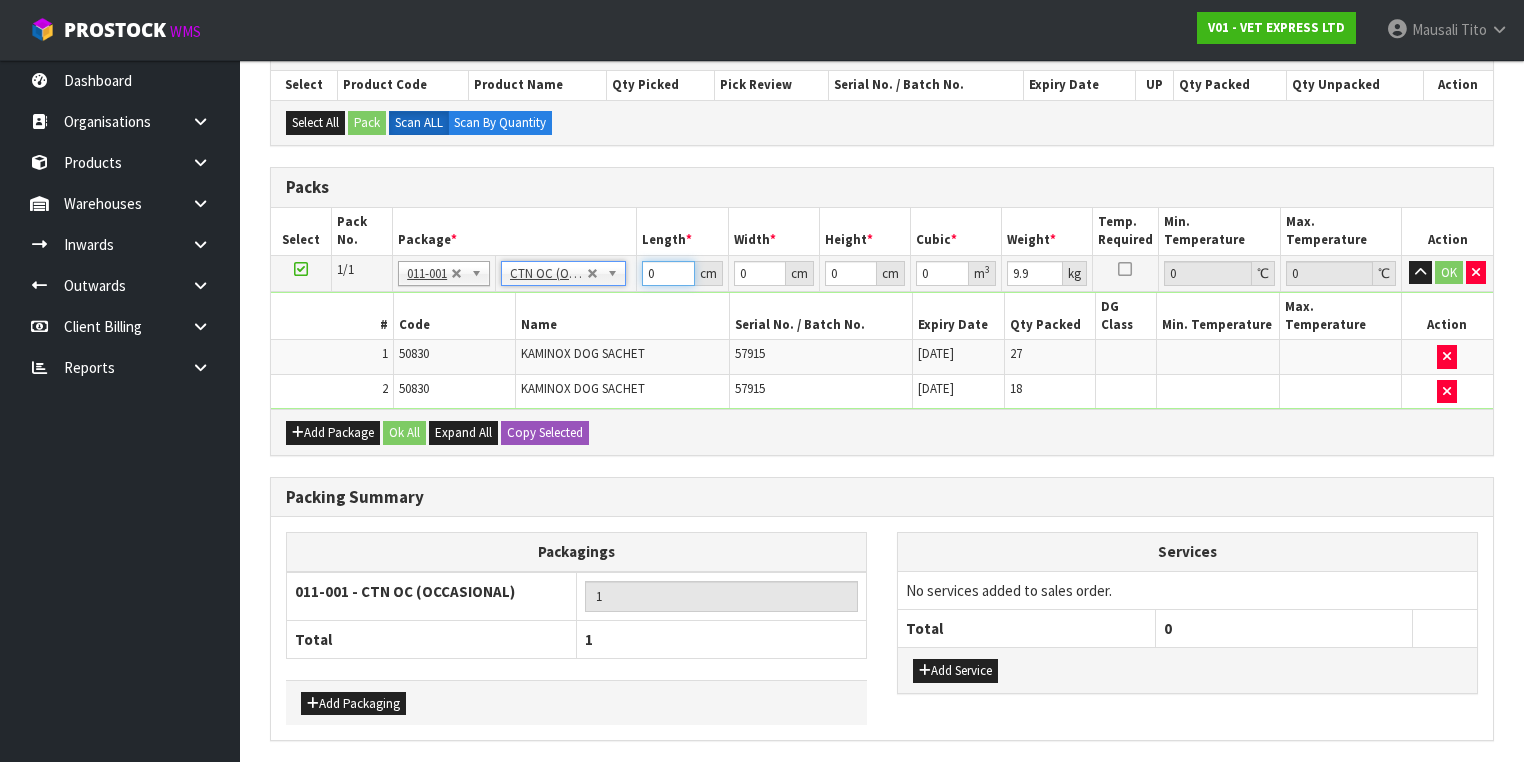 drag, startPoint x: 659, startPoint y: 270, endPoint x: 565, endPoint y: 280, distance: 94.53042 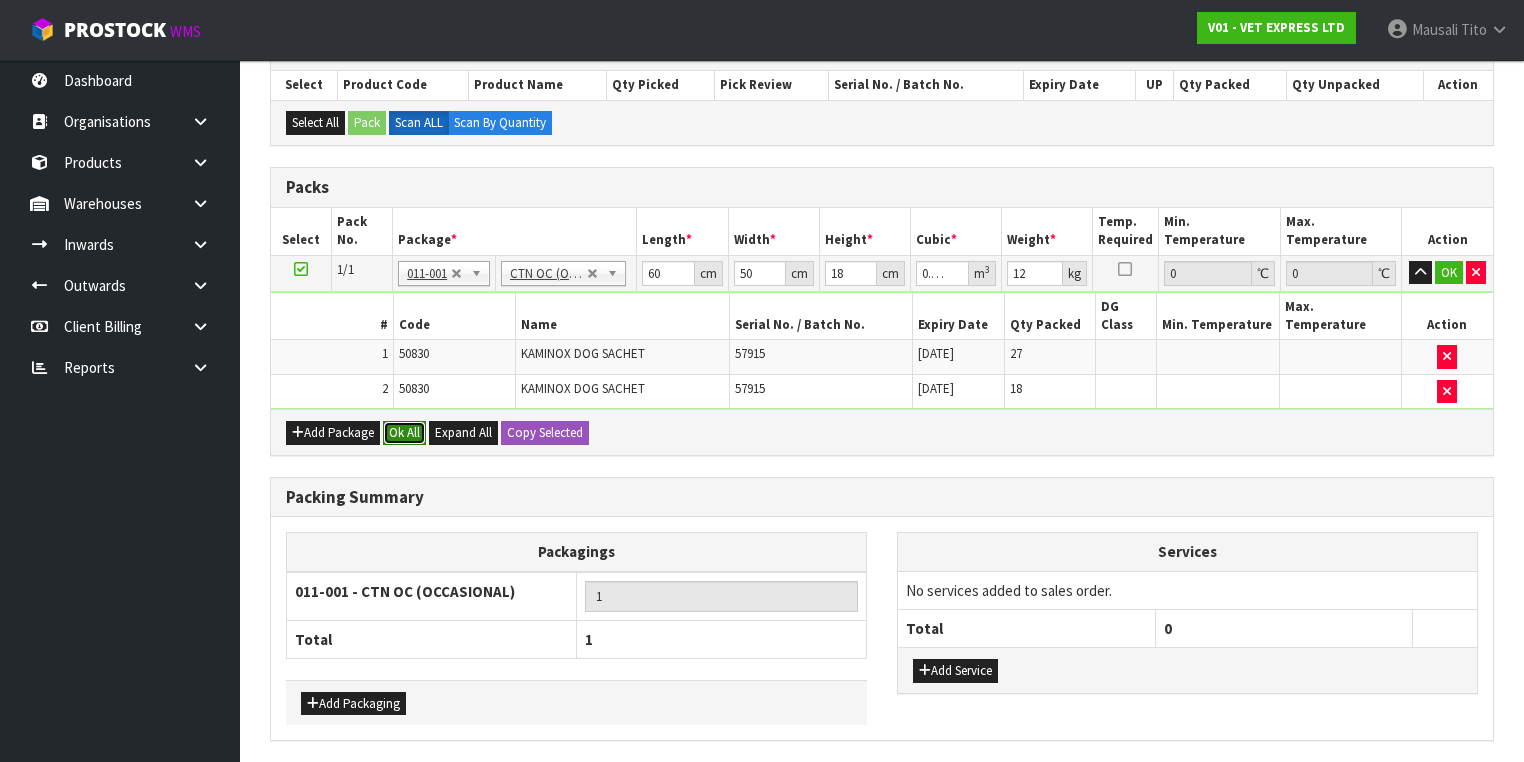 click on "Ok All" at bounding box center [404, 433] 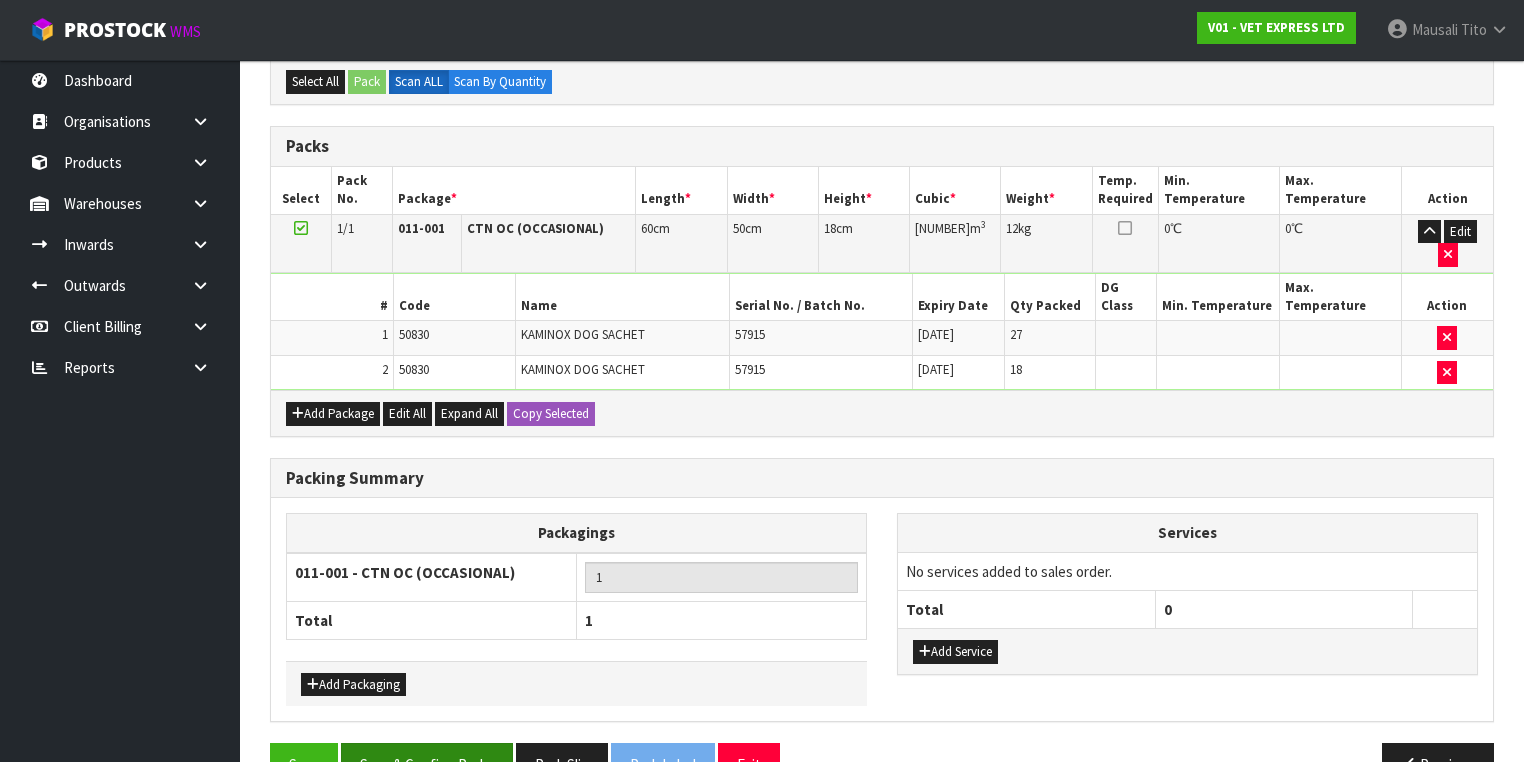 scroll, scrollTop: 473, scrollLeft: 0, axis: vertical 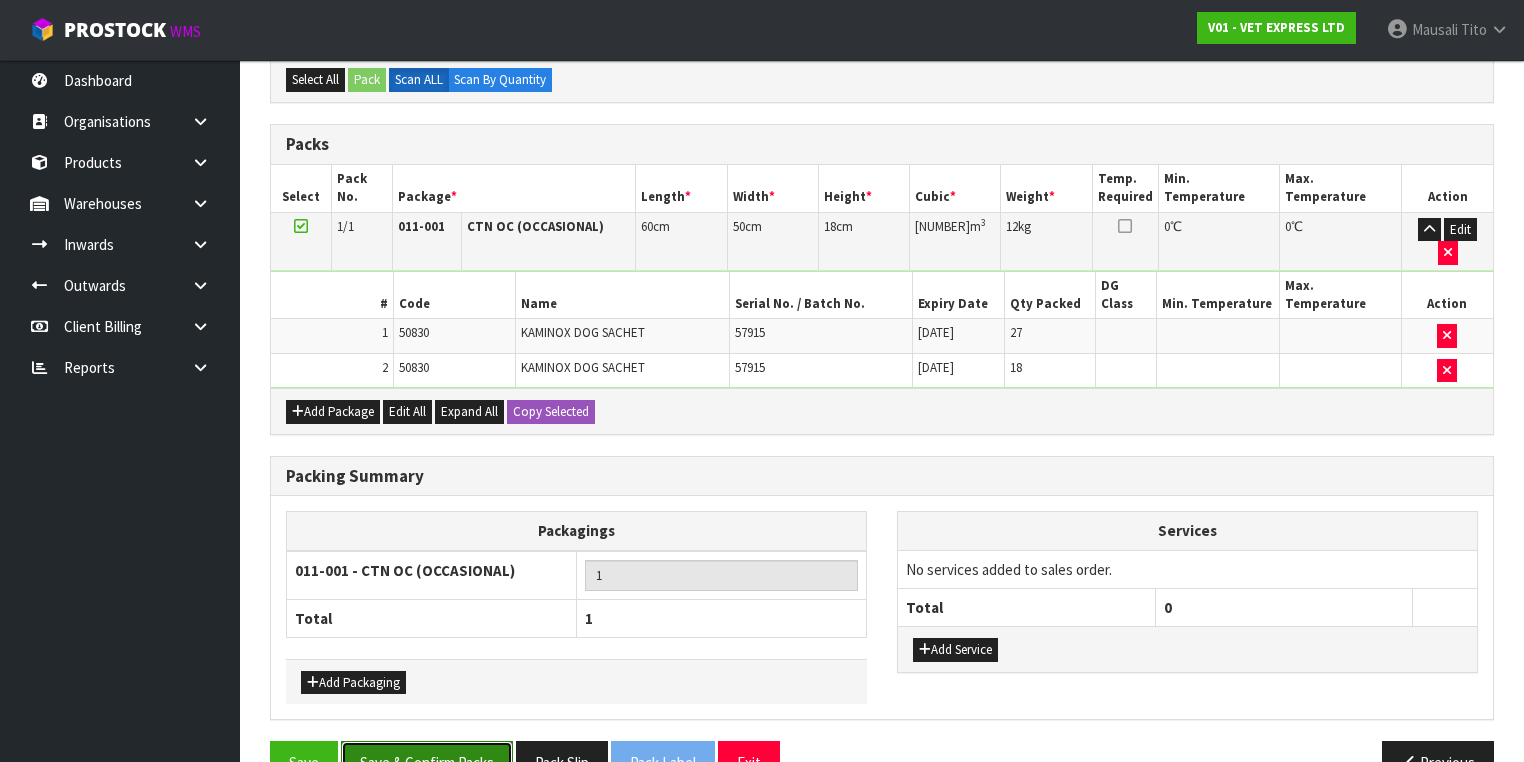 click on "Save & Confirm Packs" at bounding box center [427, 762] 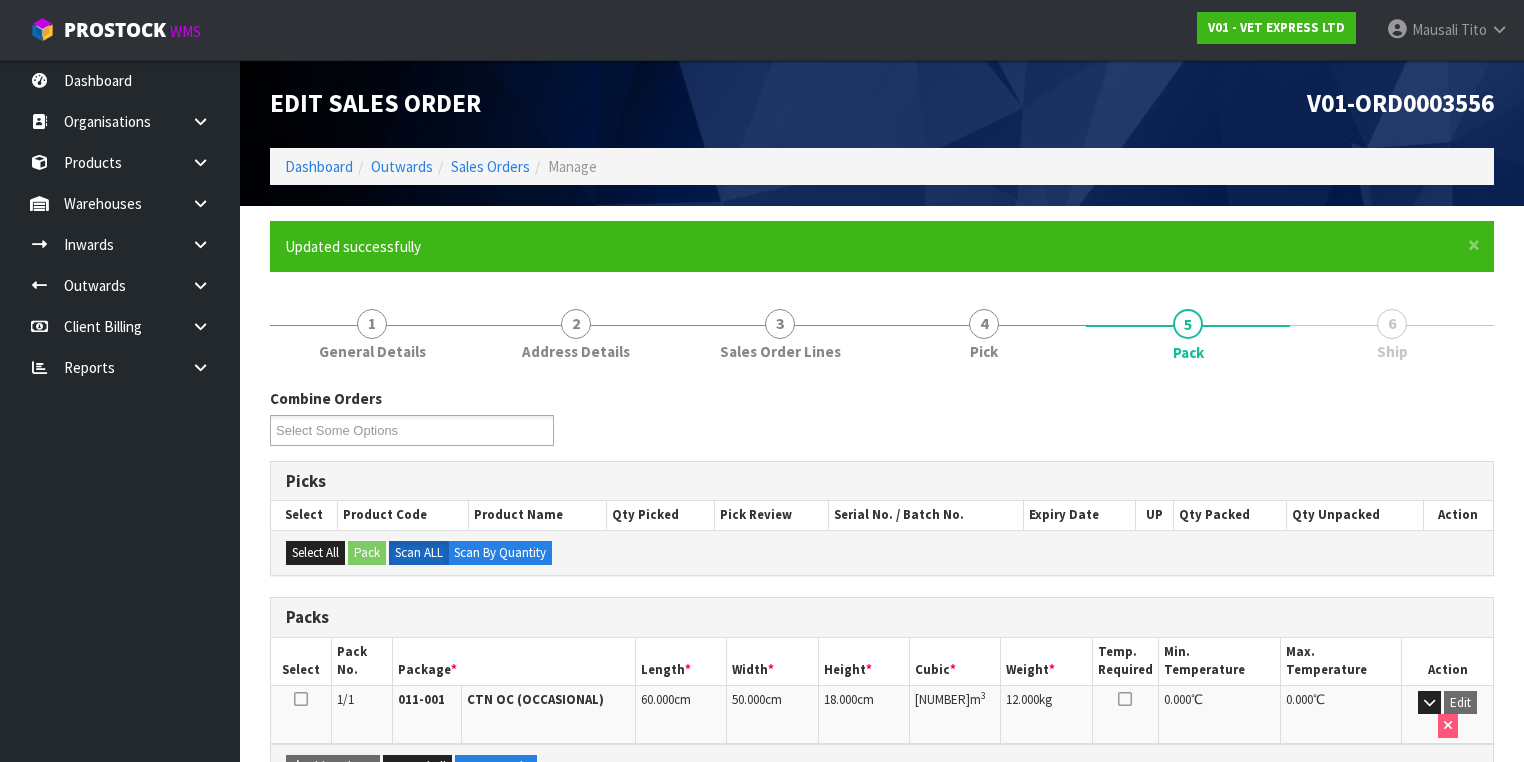 scroll, scrollTop: 332, scrollLeft: 0, axis: vertical 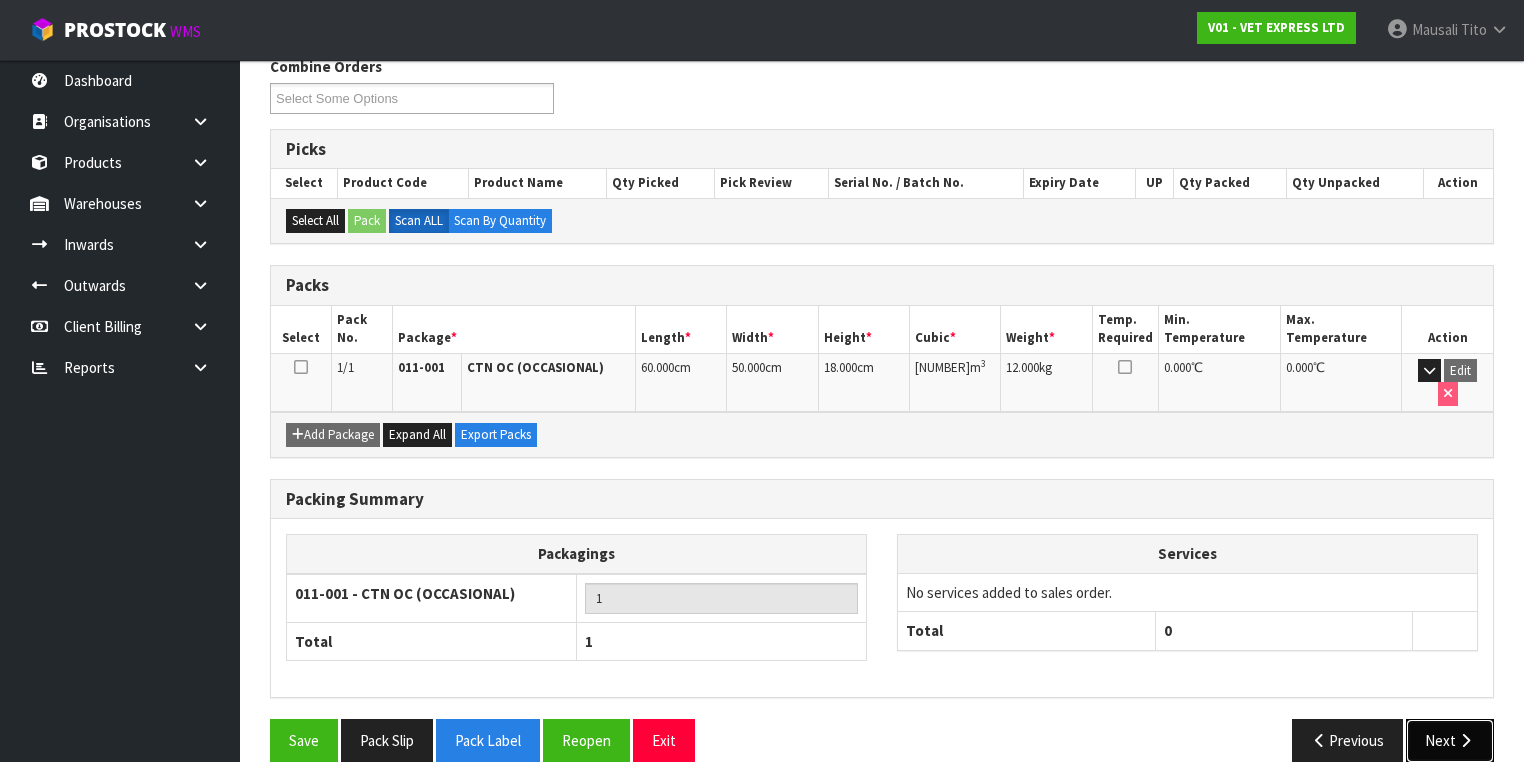 click on "Next" at bounding box center (1450, 740) 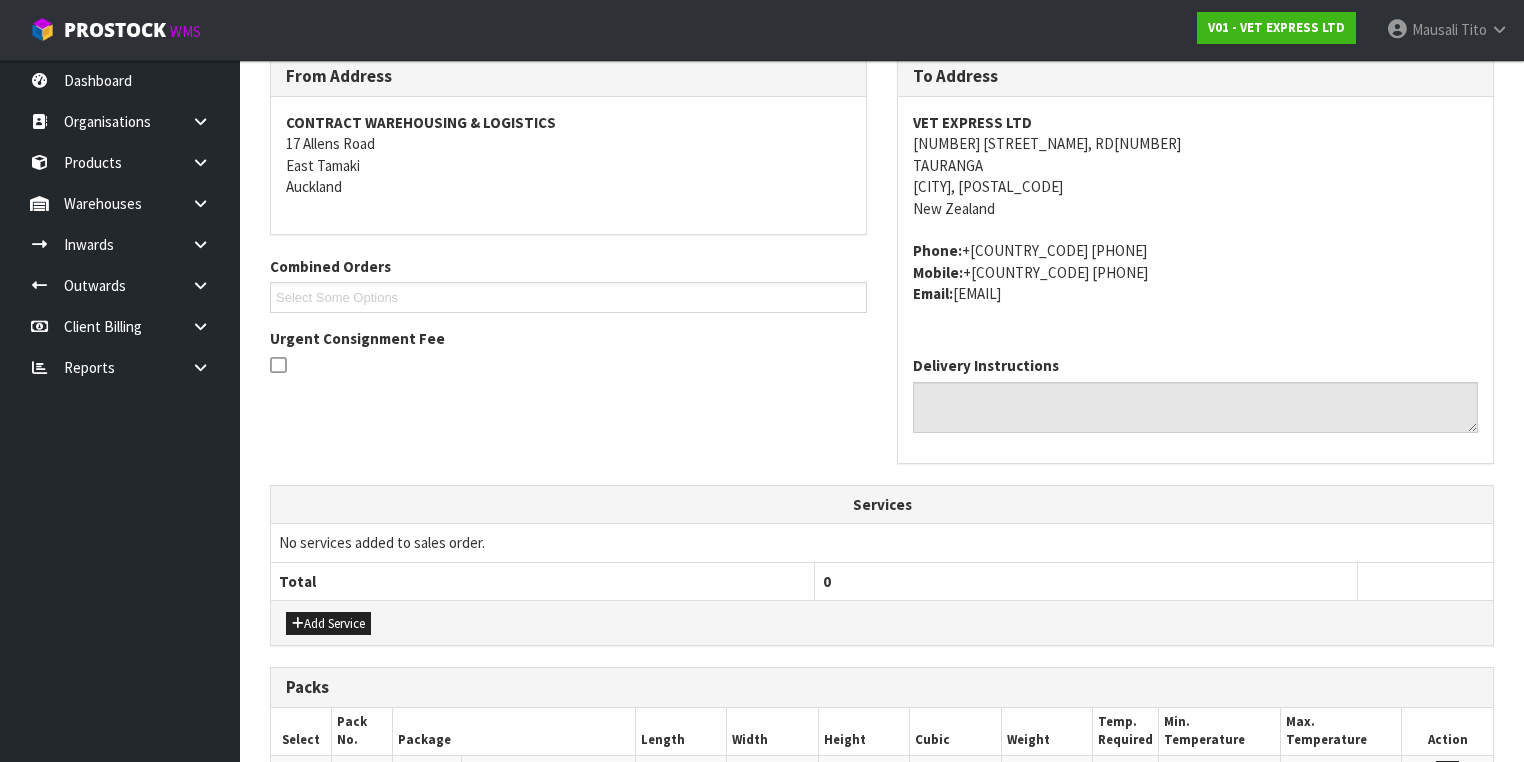 scroll, scrollTop: 614, scrollLeft: 0, axis: vertical 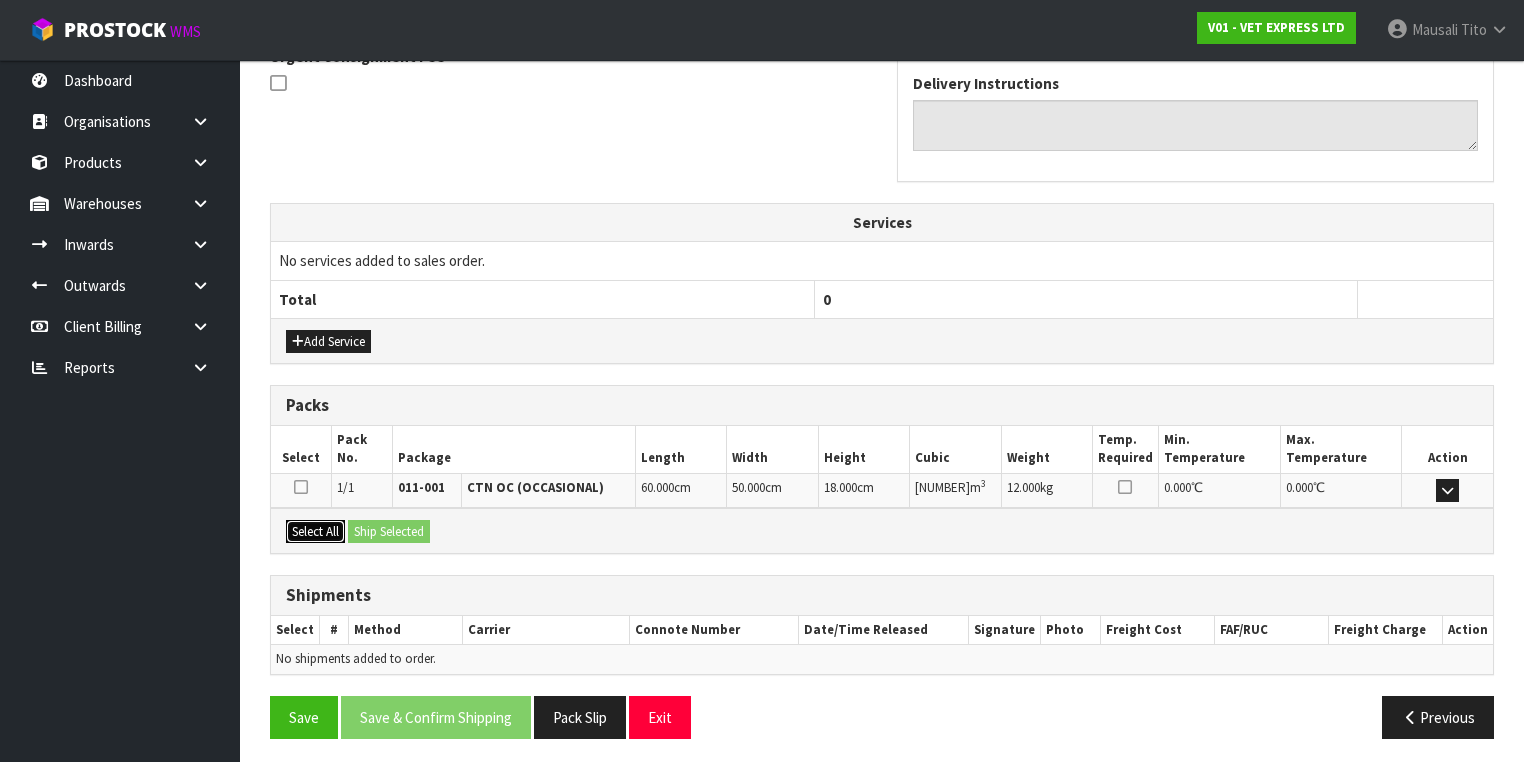 drag, startPoint x: 332, startPoint y: 525, endPoint x: 367, endPoint y: 529, distance: 35.22783 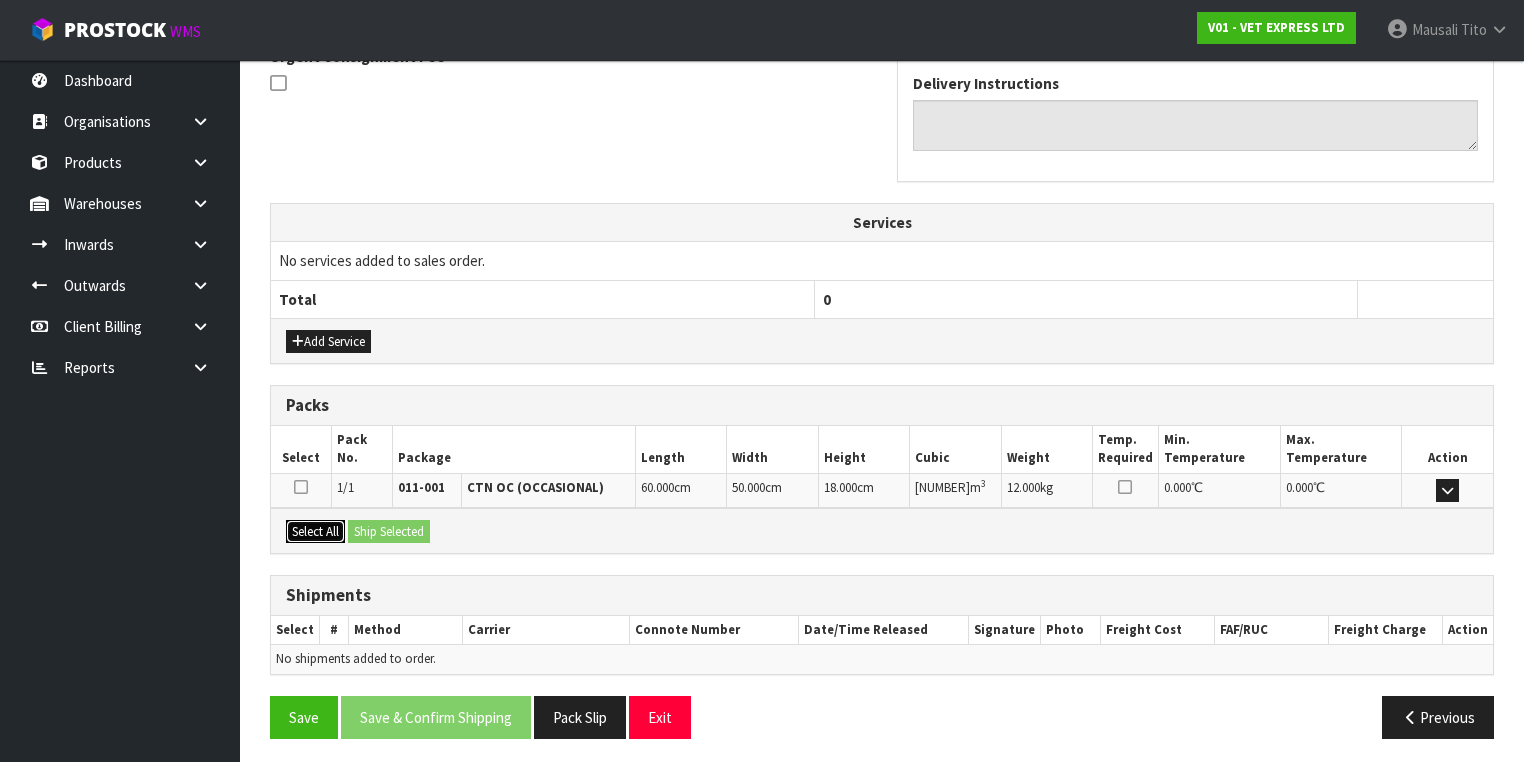 click on "Select All" at bounding box center [315, 532] 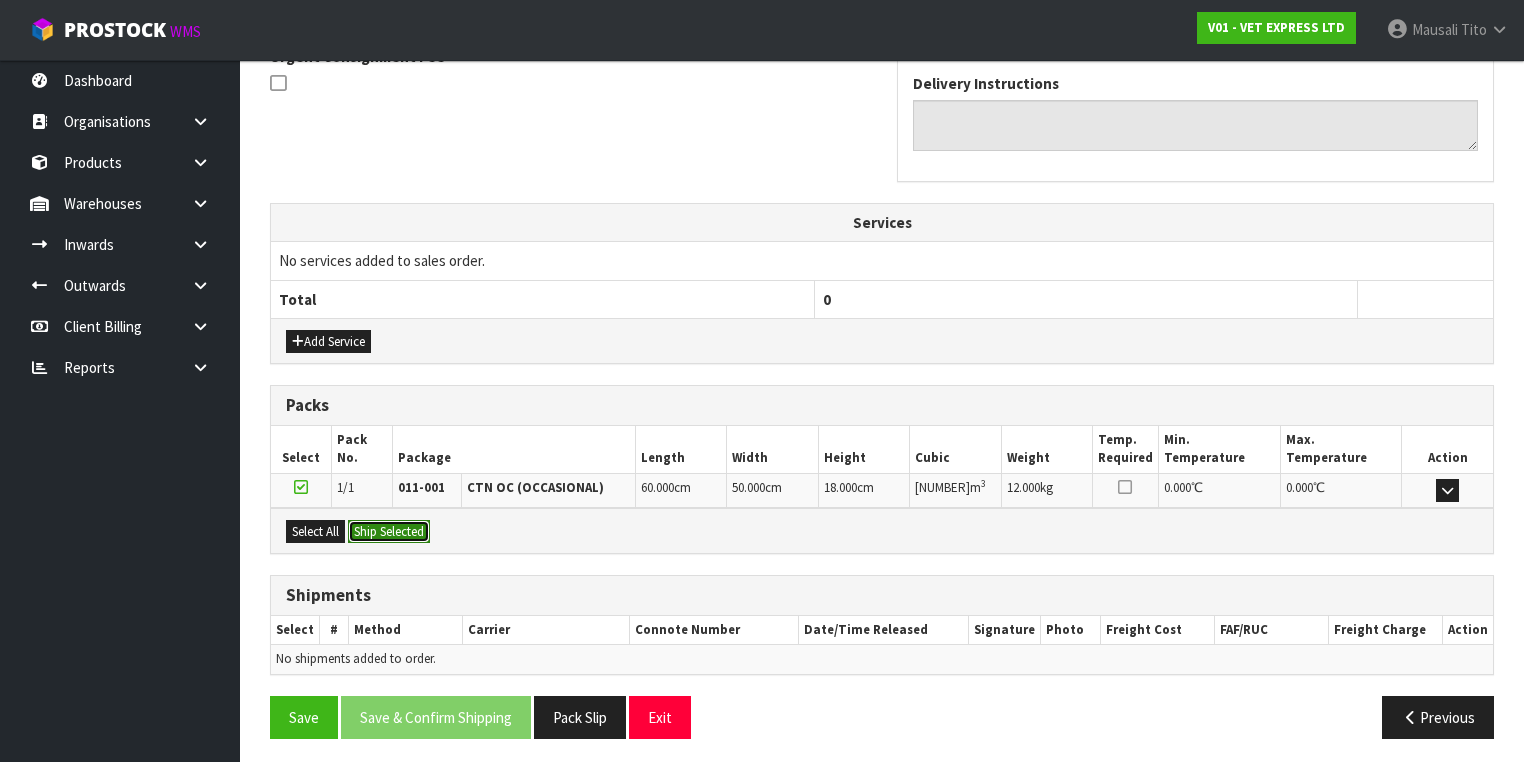 click on "Ship Selected" at bounding box center [389, 532] 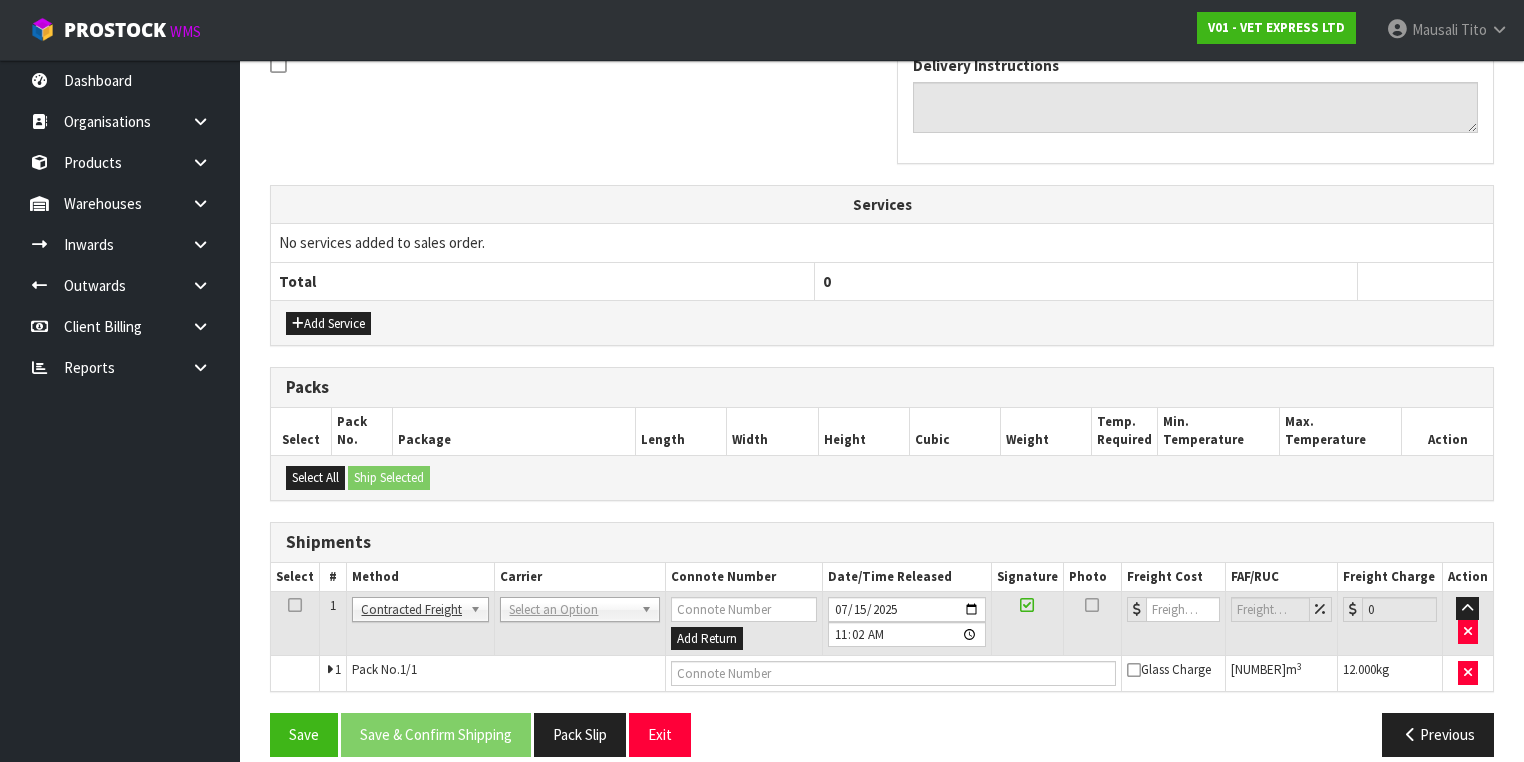 scroll, scrollTop: 649, scrollLeft: 0, axis: vertical 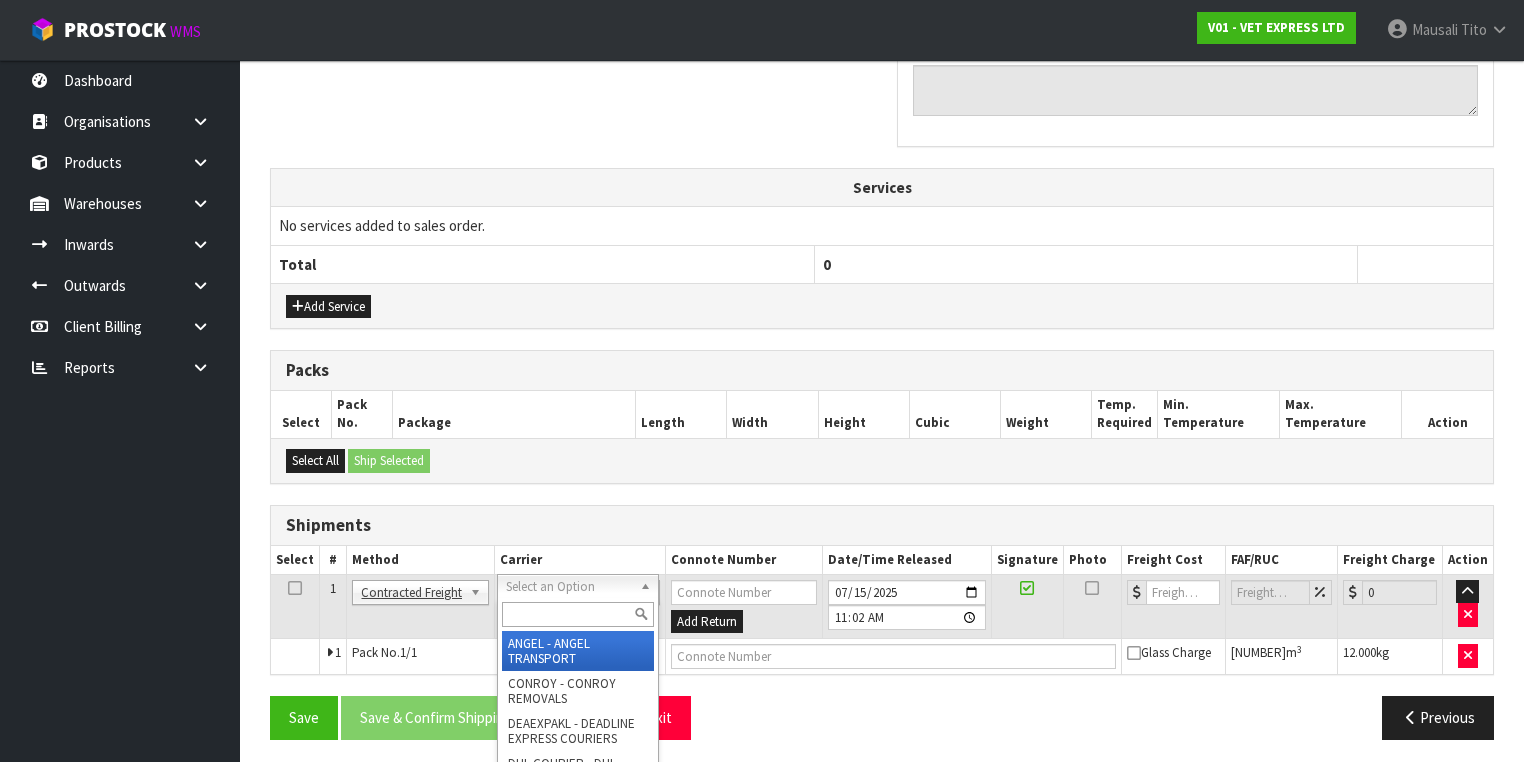 drag, startPoint x: 534, startPoint y: 588, endPoint x: 534, endPoint y: 612, distance: 24 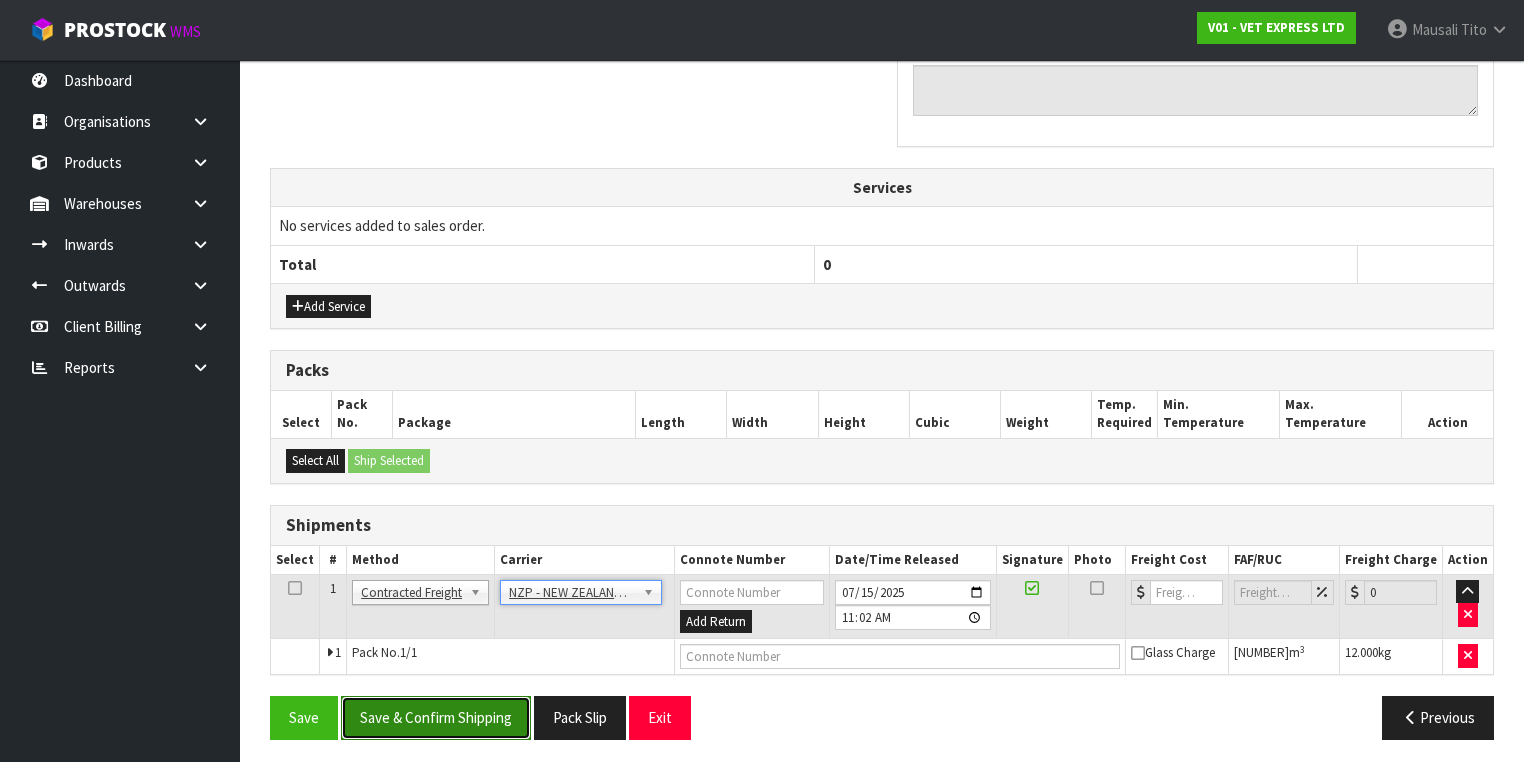 click on "Save & Confirm Shipping" at bounding box center (436, 717) 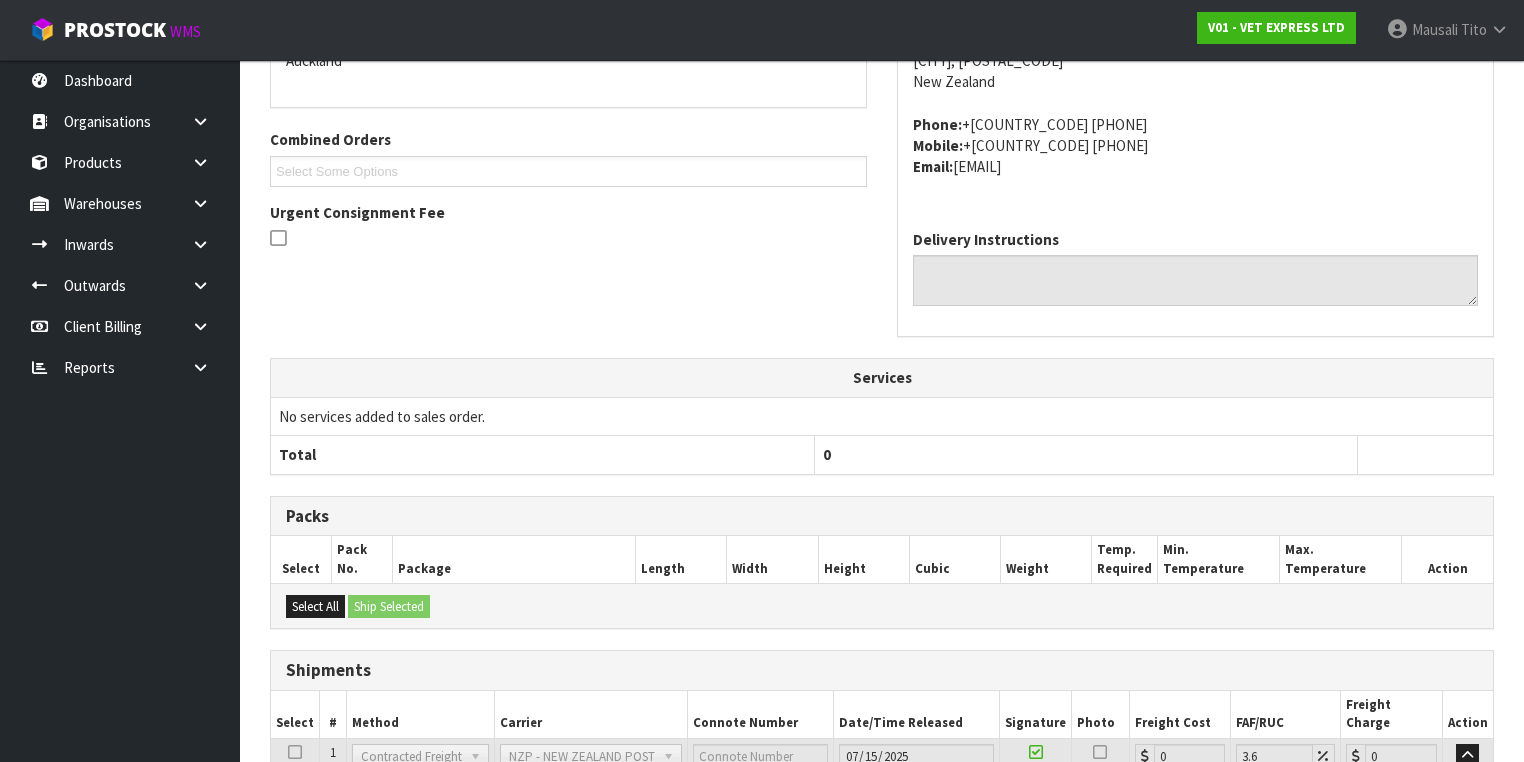 scroll, scrollTop: 622, scrollLeft: 0, axis: vertical 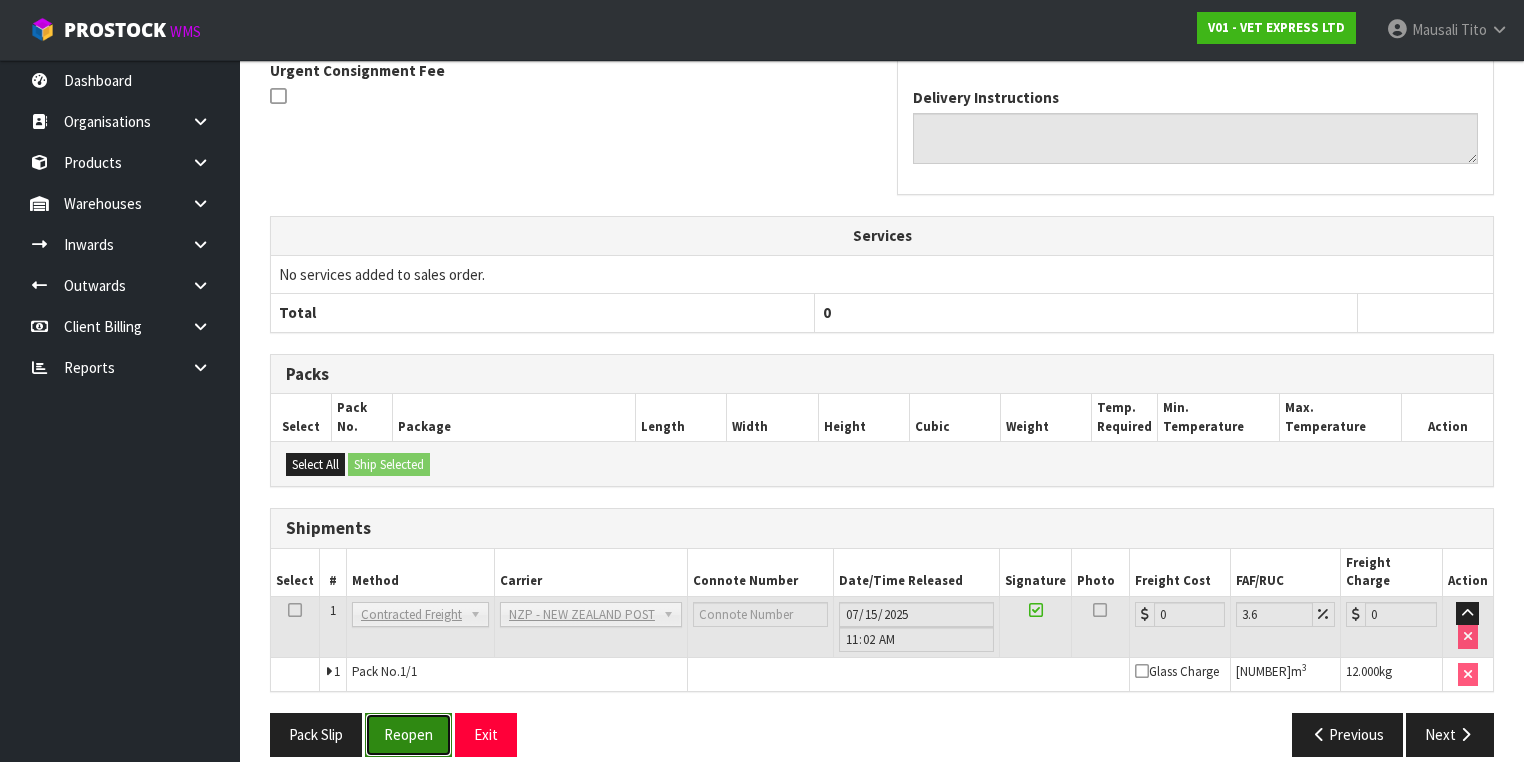 click on "Reopen" at bounding box center [408, 734] 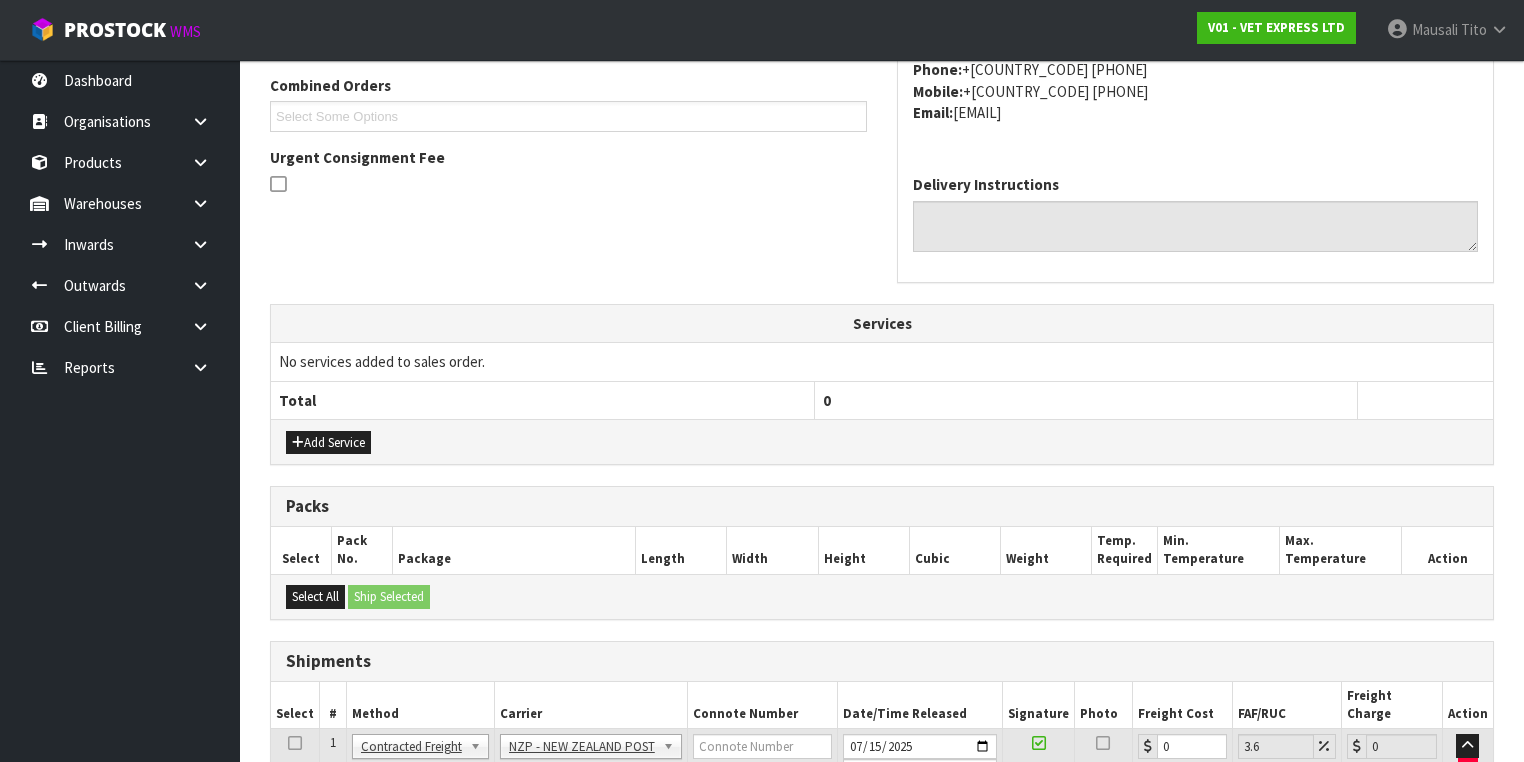 scroll, scrollTop: 668, scrollLeft: 0, axis: vertical 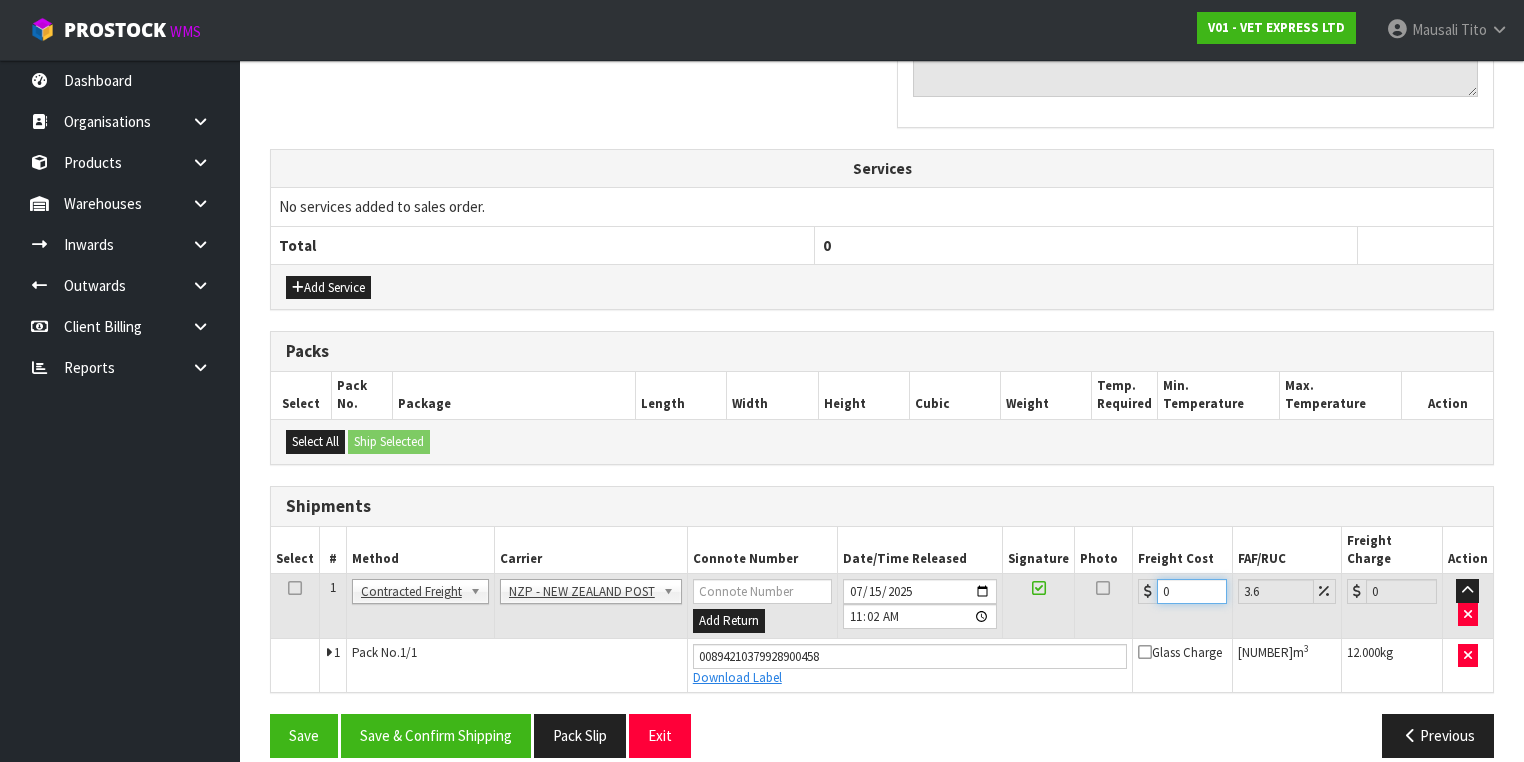 drag, startPoint x: 1172, startPoint y: 570, endPoint x: 1140, endPoint y: 570, distance: 32 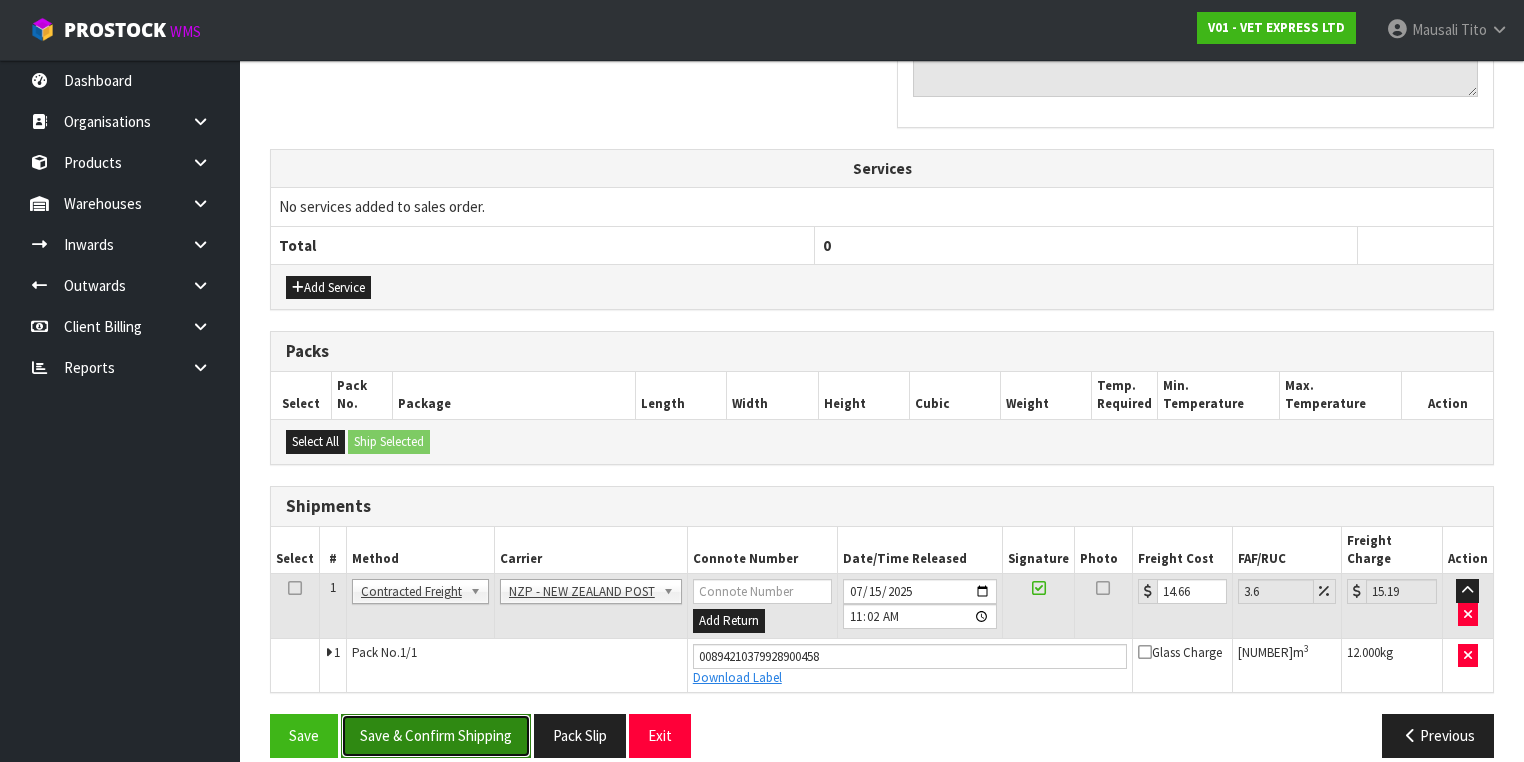 click on "Save & Confirm Shipping" at bounding box center (436, 735) 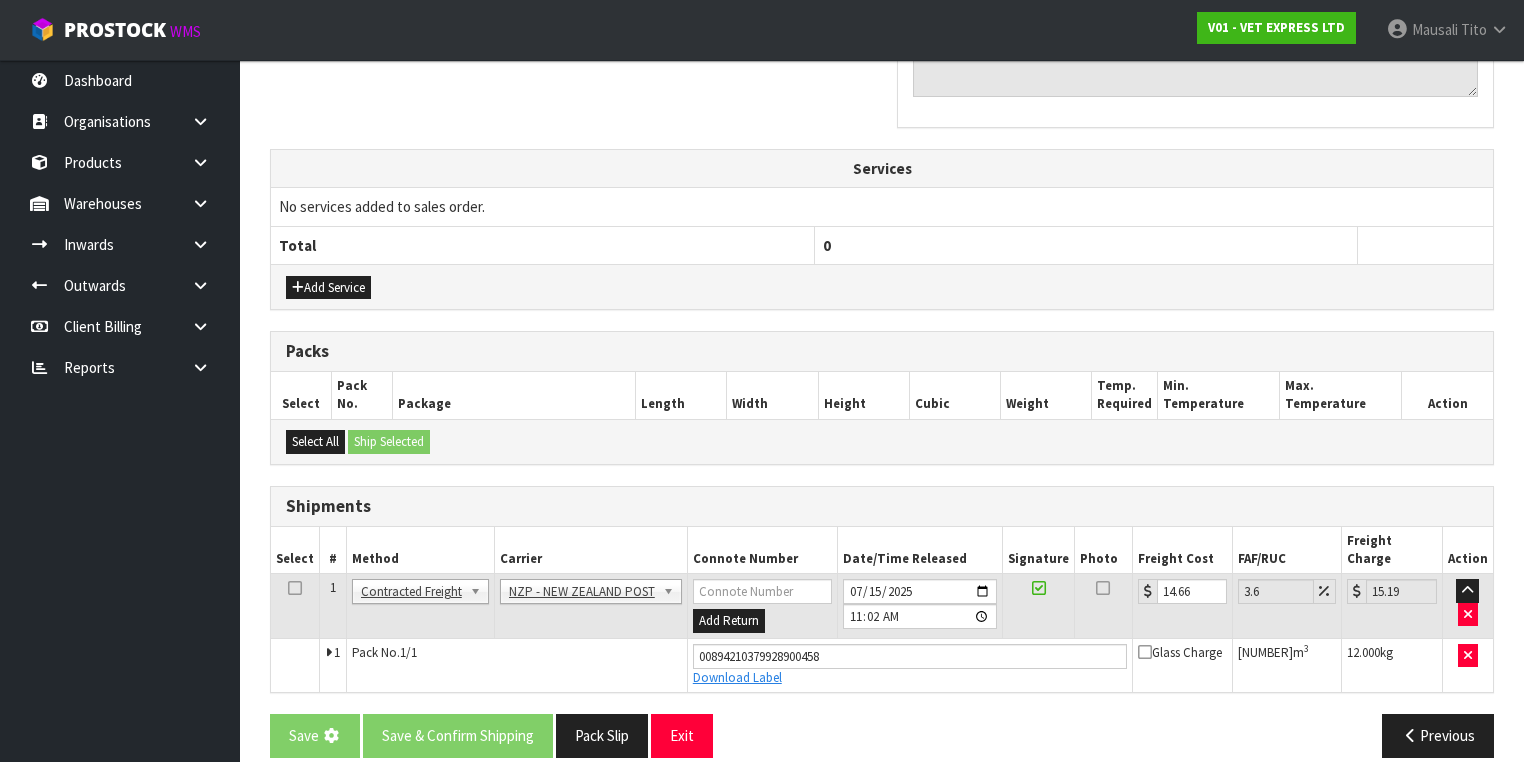 scroll, scrollTop: 0, scrollLeft: 0, axis: both 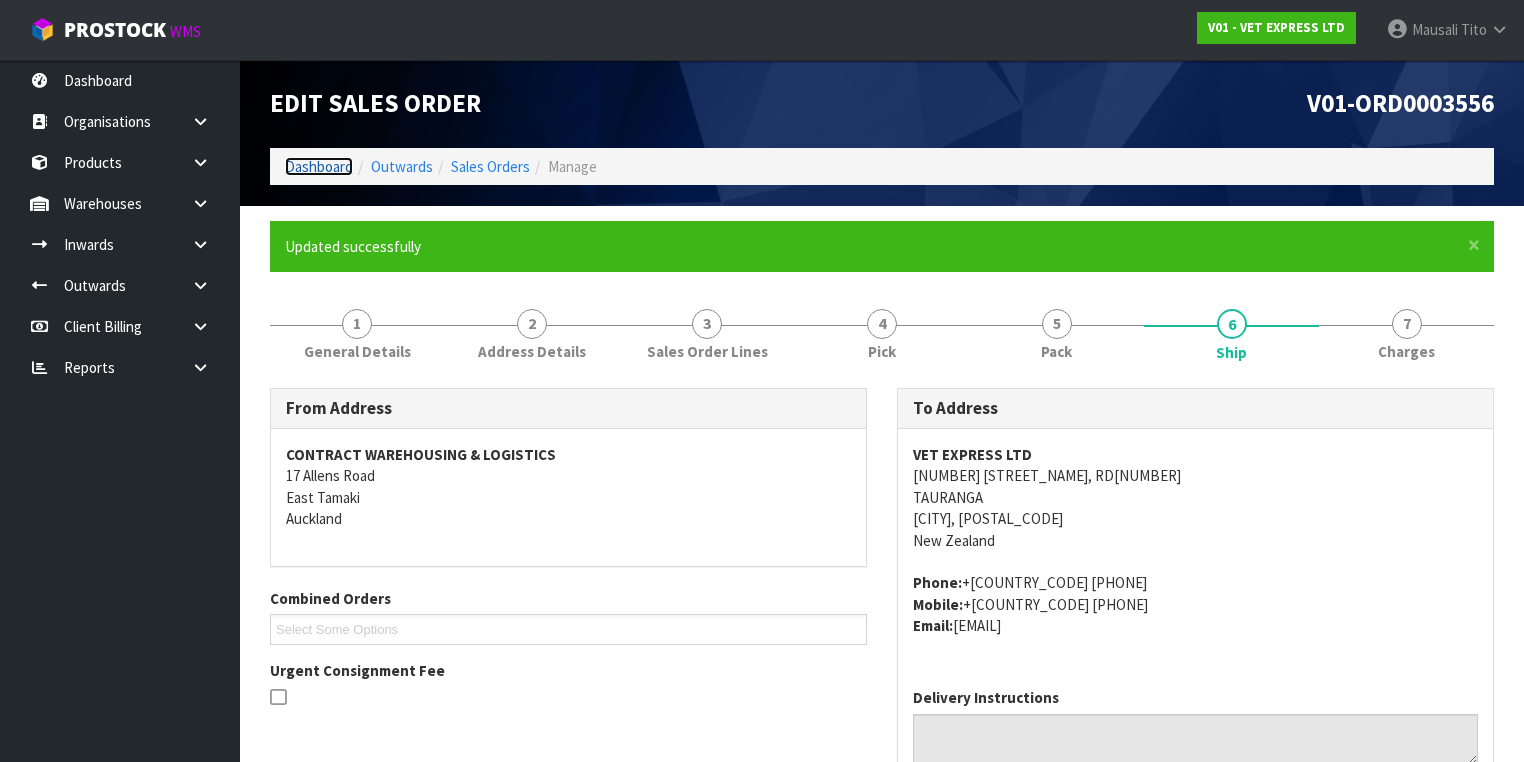 click on "Dashboard" at bounding box center (319, 166) 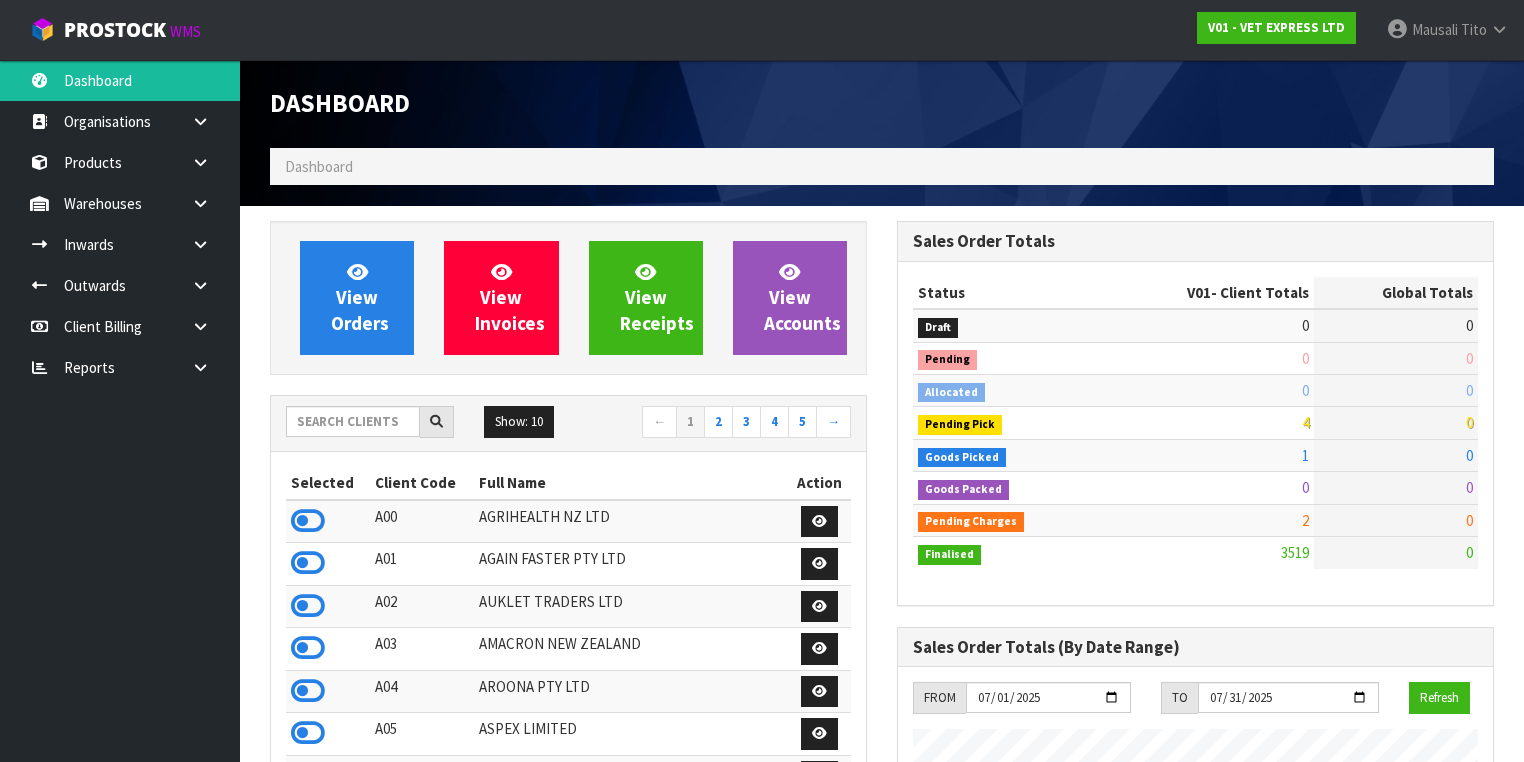 scroll, scrollTop: 998448, scrollLeft: 999372, axis: both 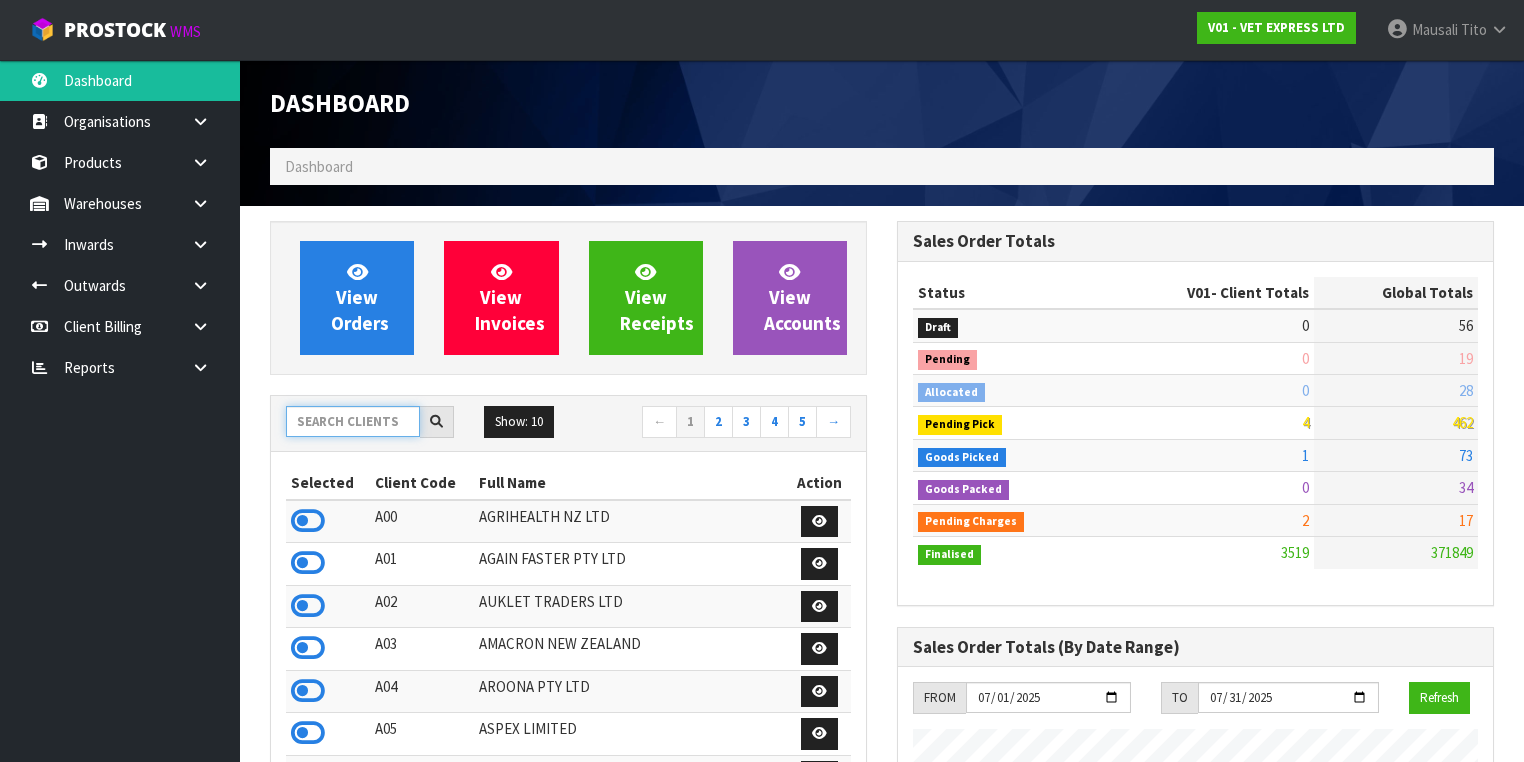 click at bounding box center [353, 421] 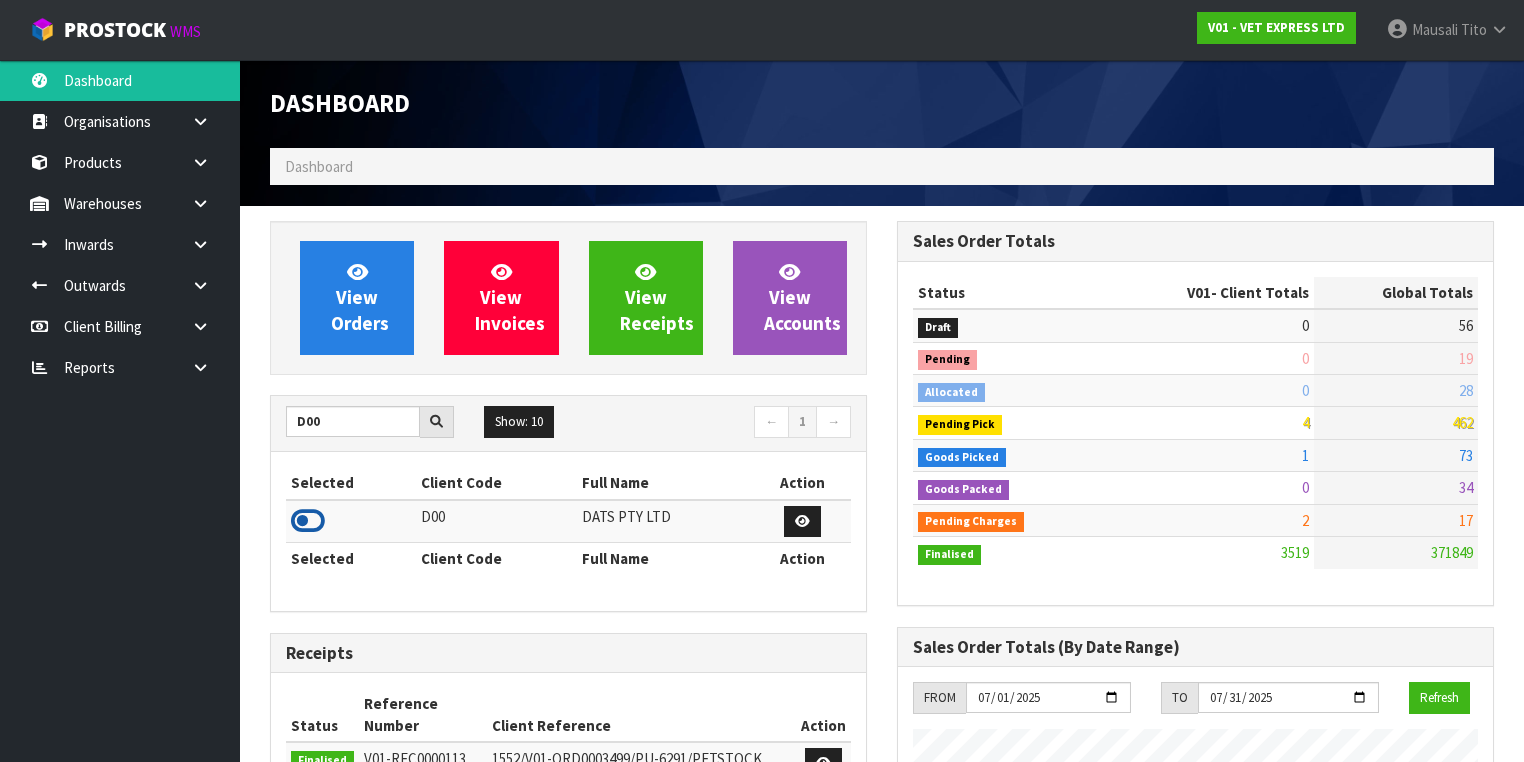 click at bounding box center (308, 521) 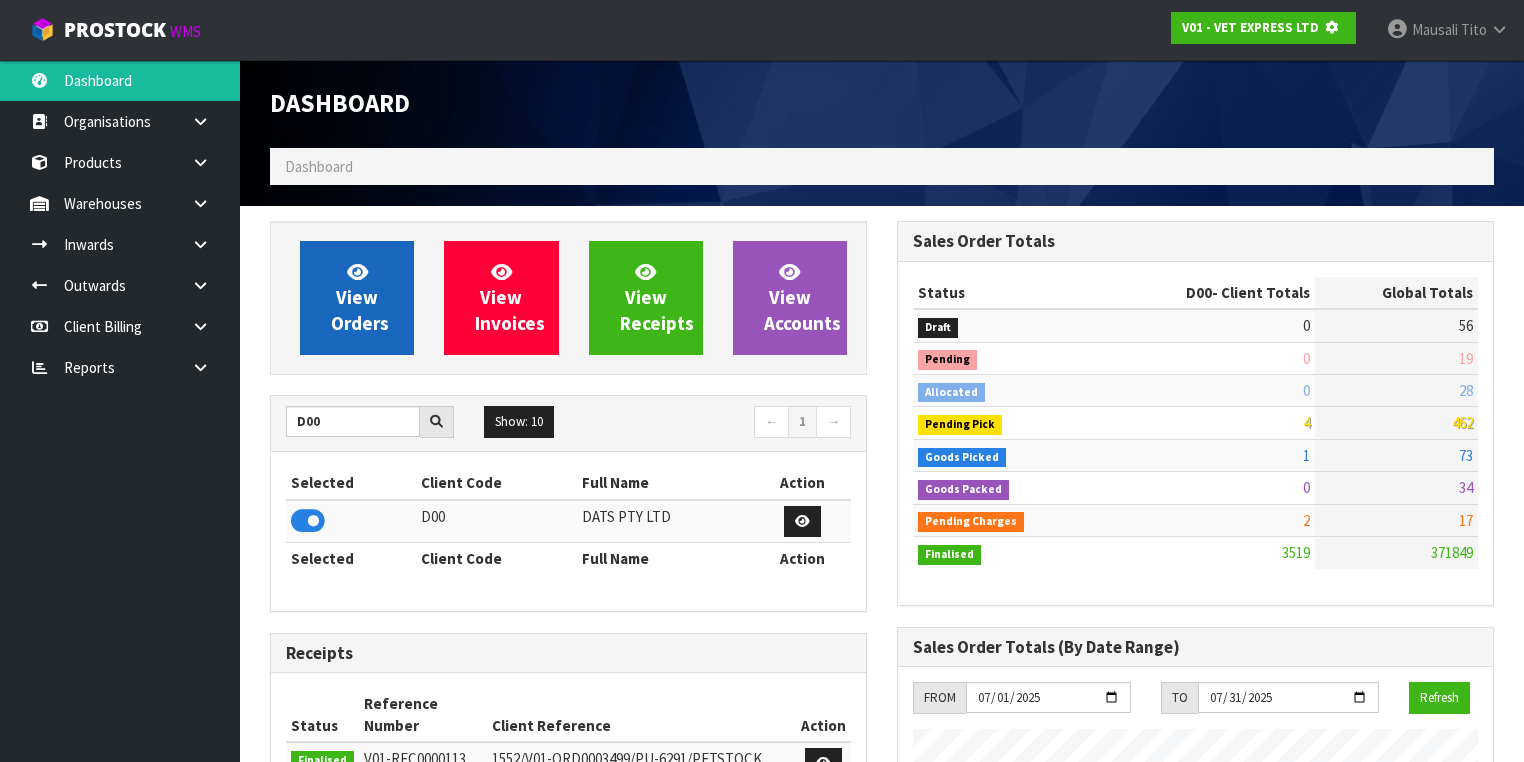 scroll, scrollTop: 1242, scrollLeft: 627, axis: both 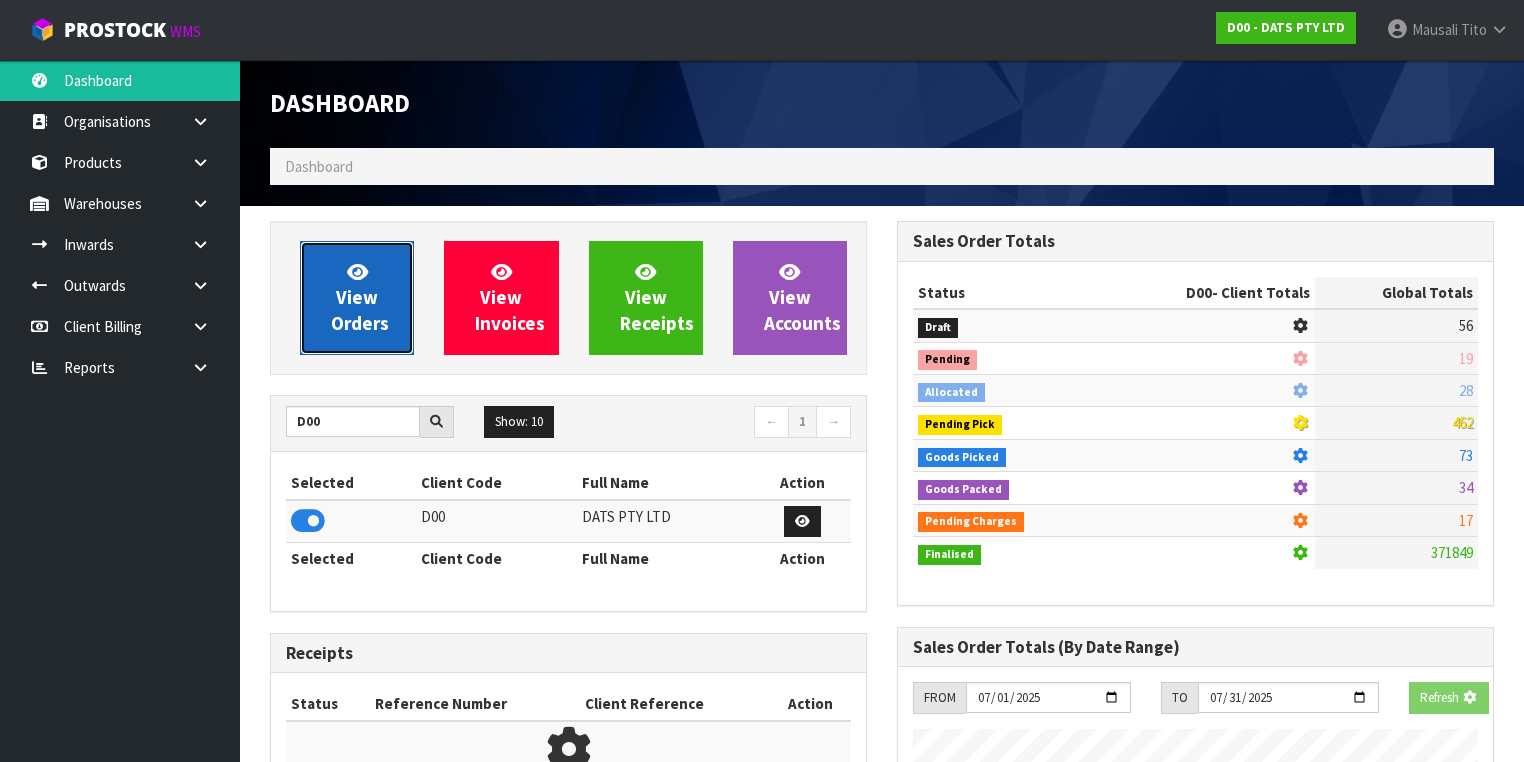 click on "View
Orders" at bounding box center [357, 298] 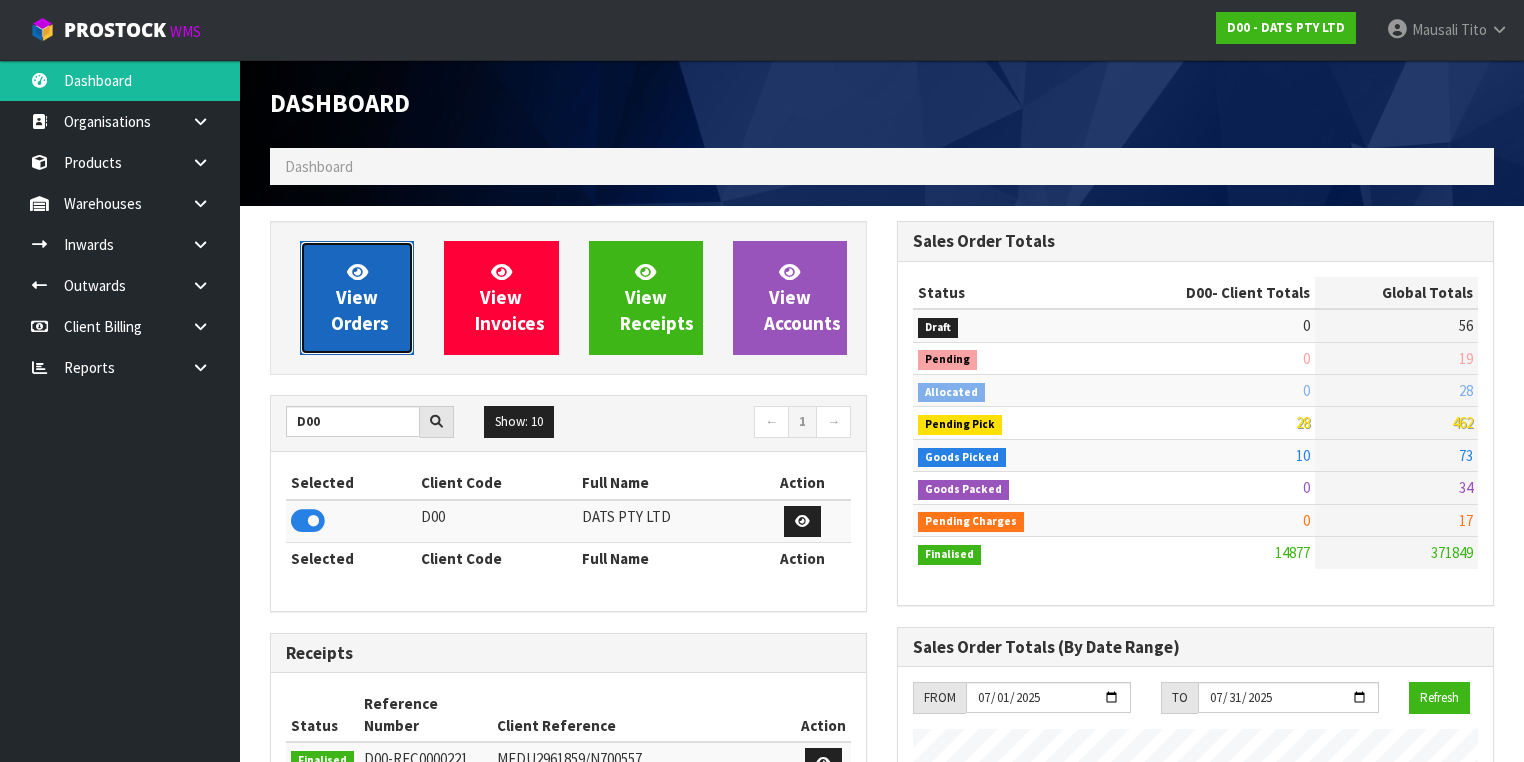 scroll, scrollTop: 998448, scrollLeft: 999372, axis: both 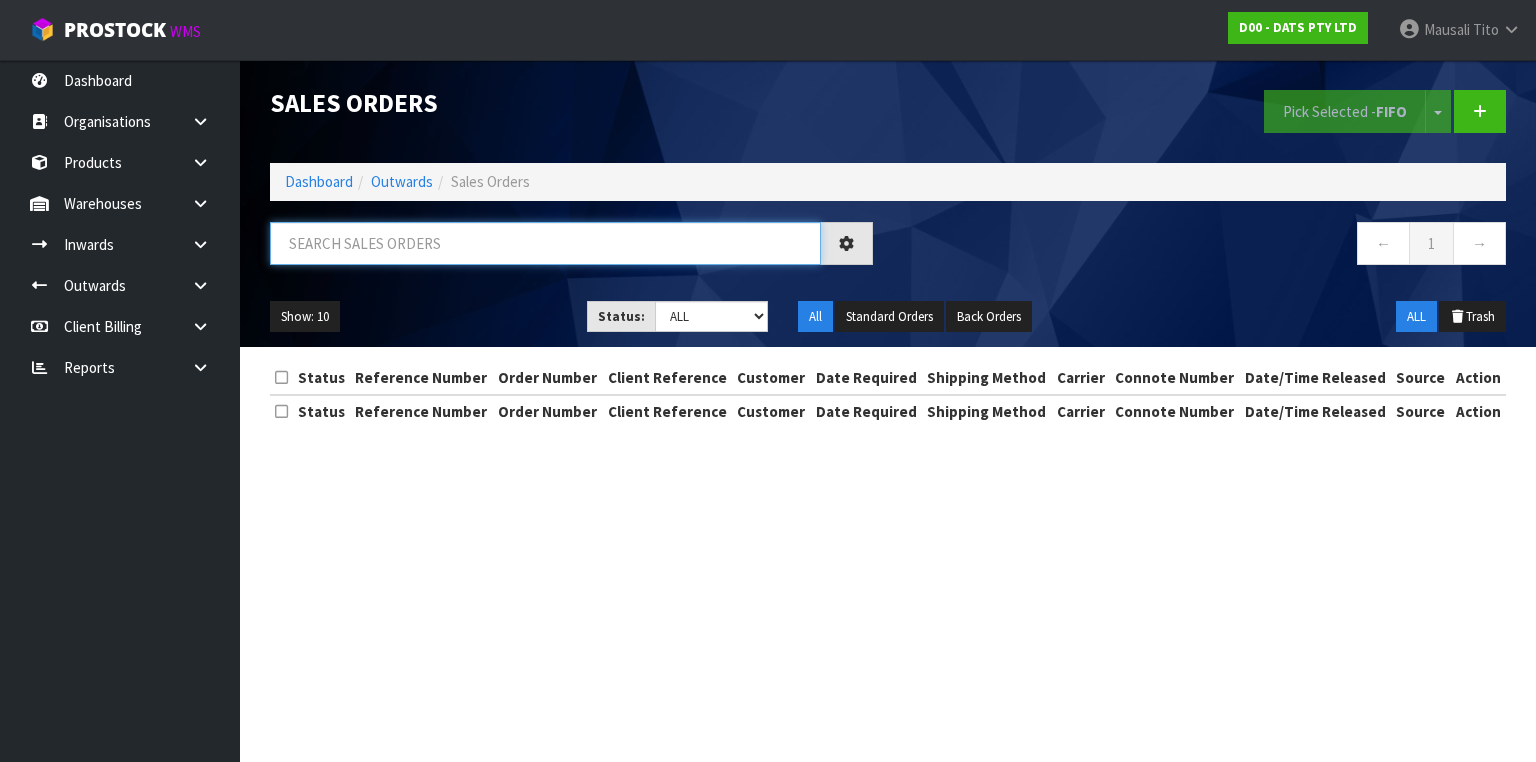 click at bounding box center [545, 243] 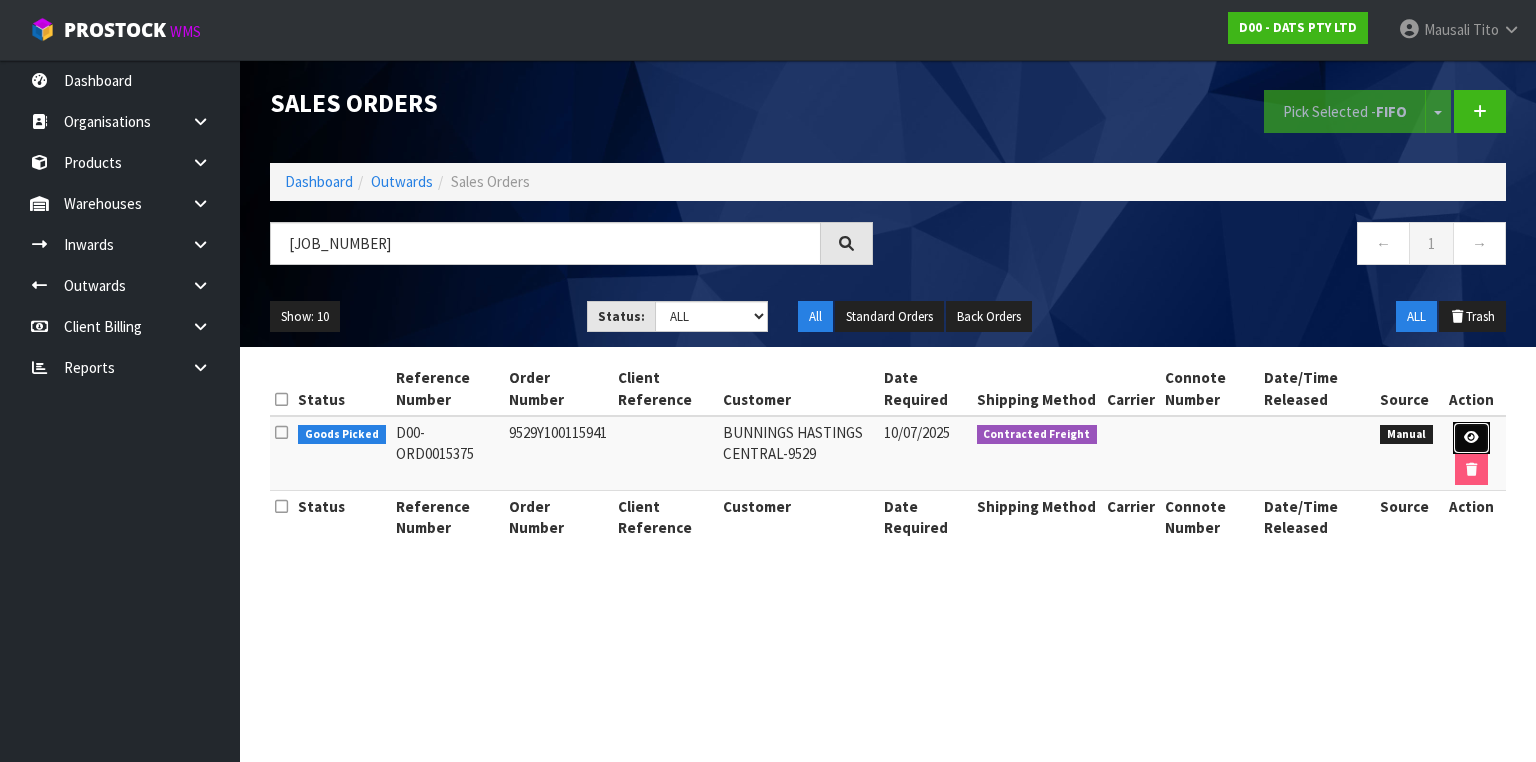 click at bounding box center [1471, 437] 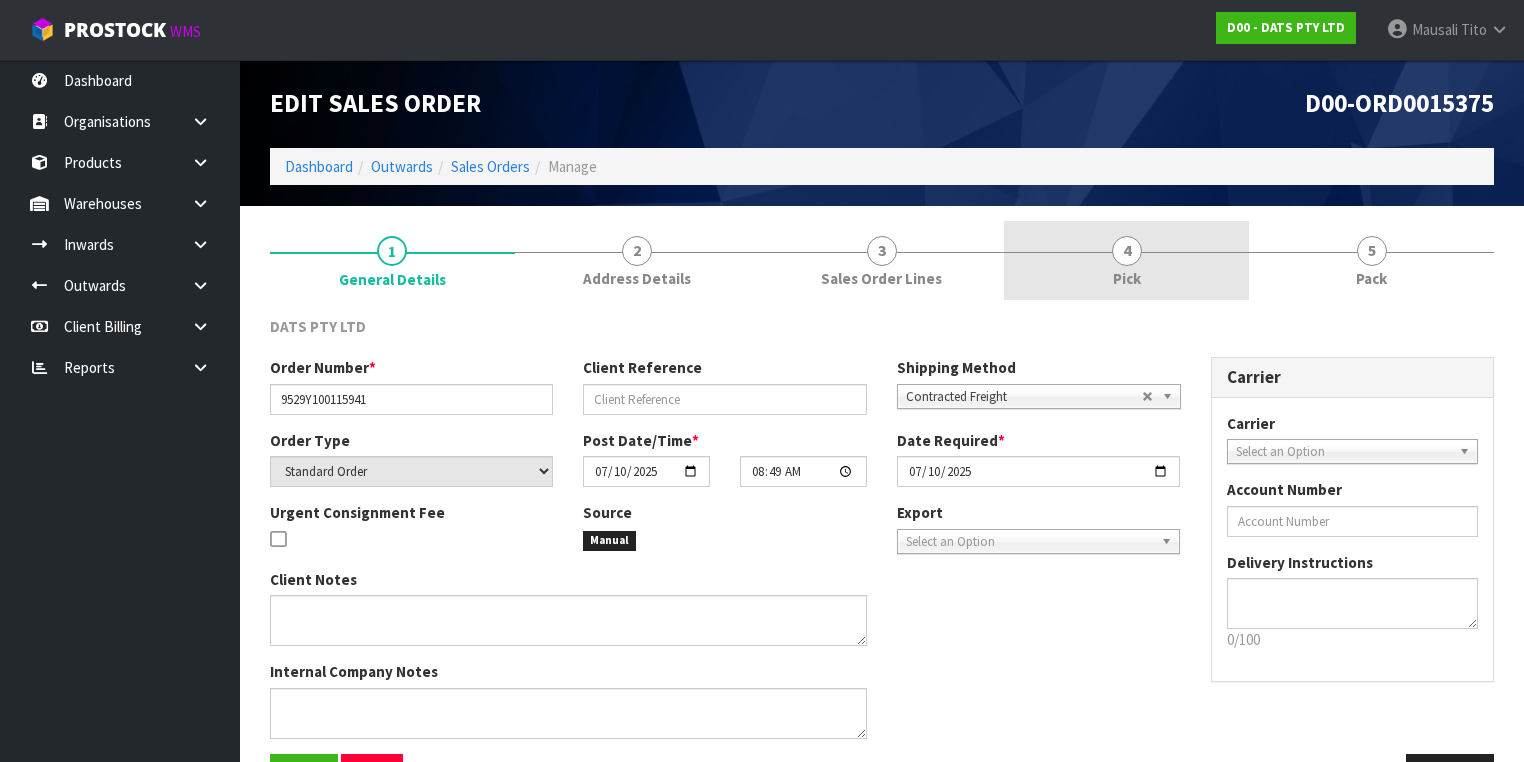 click on "4
Pick" at bounding box center [1126, 260] 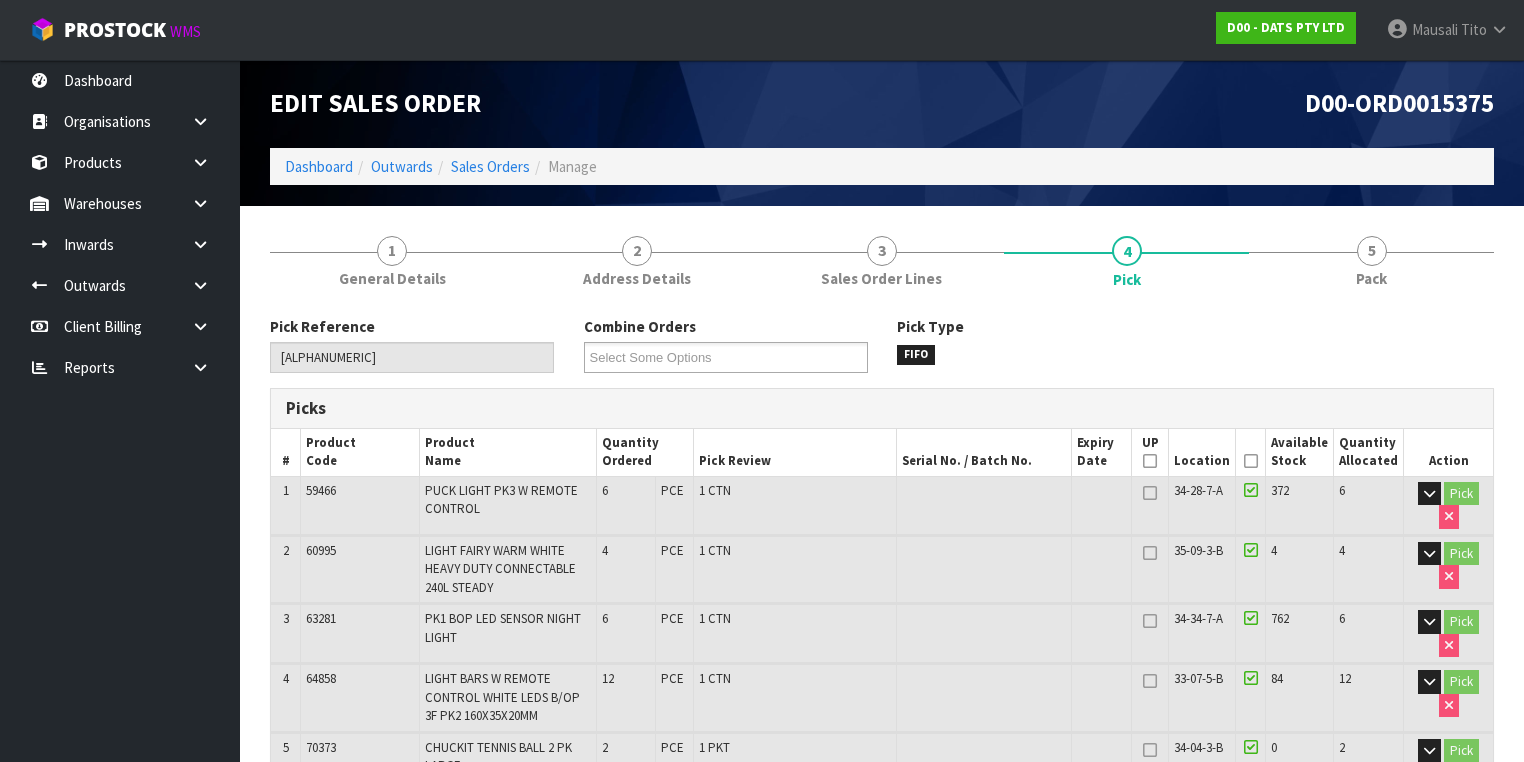 click at bounding box center (1251, 461) 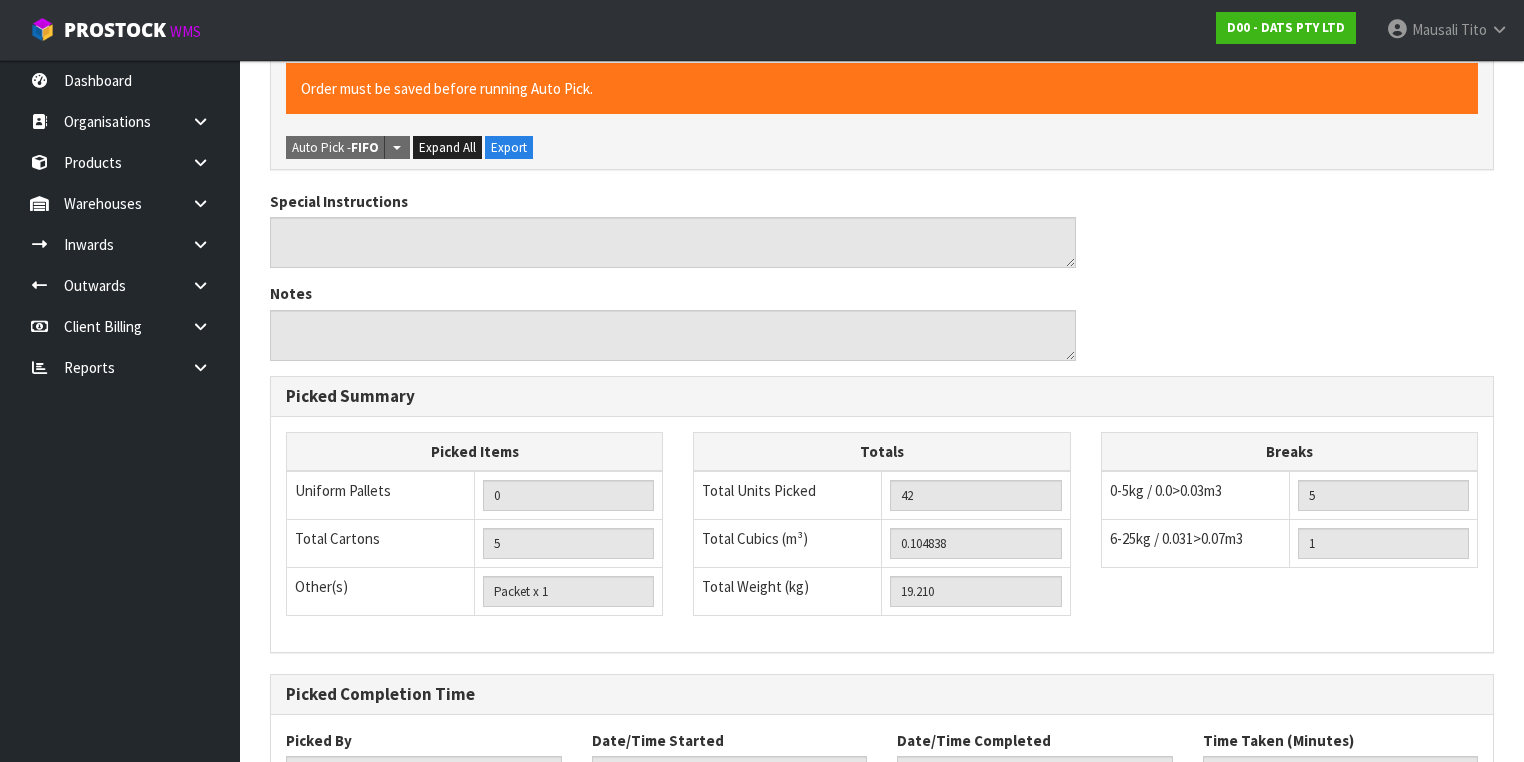 scroll, scrollTop: 952, scrollLeft: 0, axis: vertical 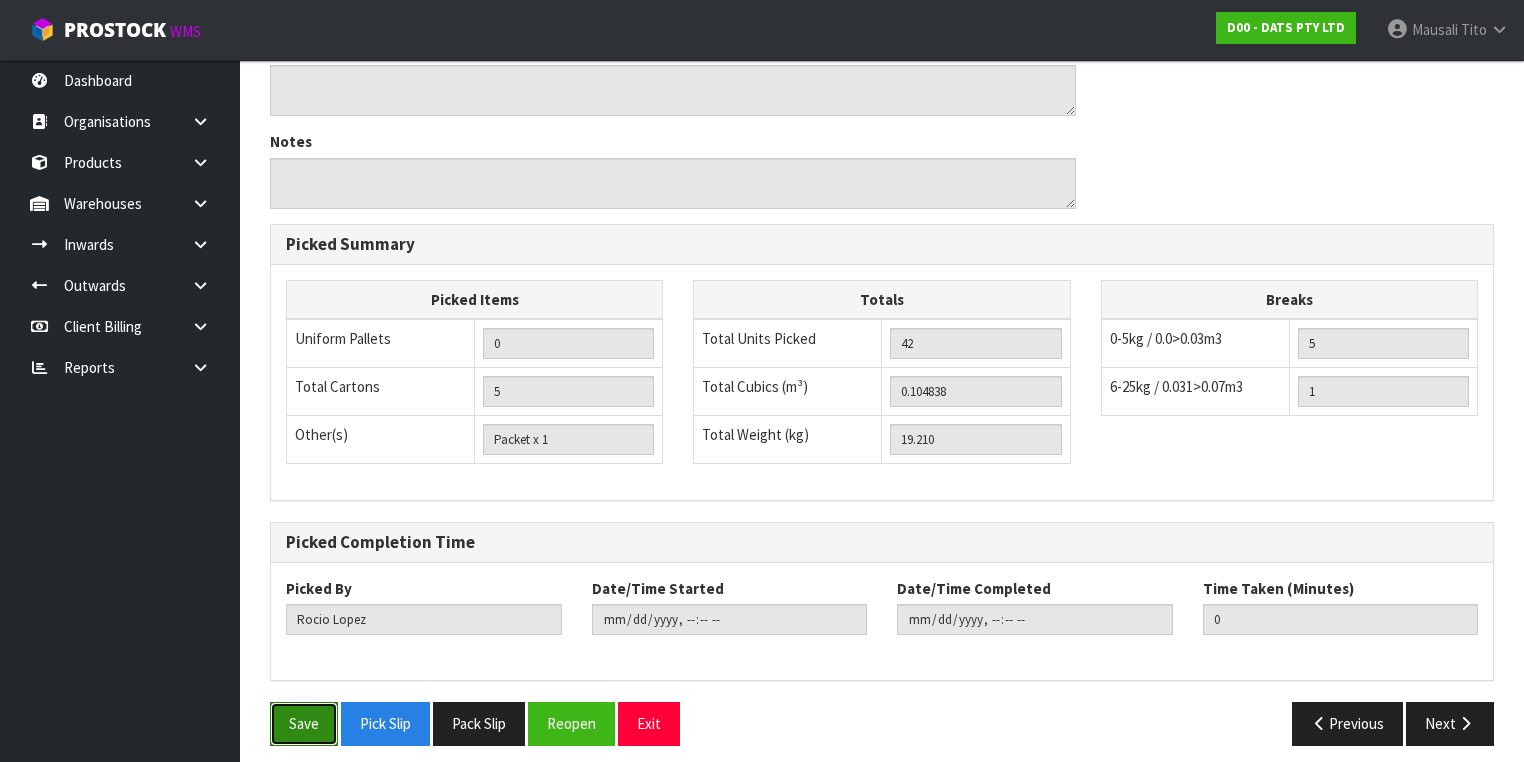 click on "Save" at bounding box center (304, 723) 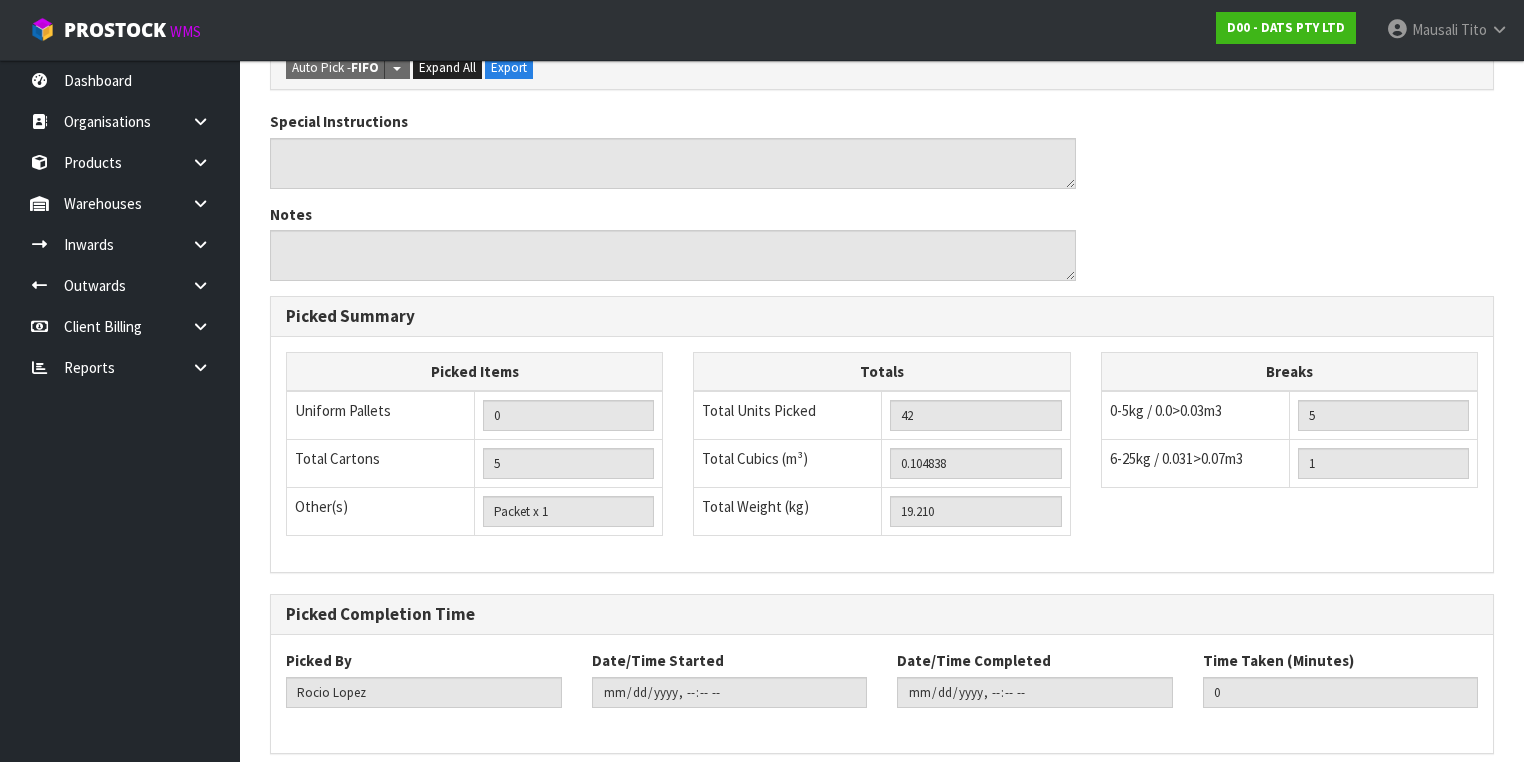 scroll, scrollTop: 0, scrollLeft: 0, axis: both 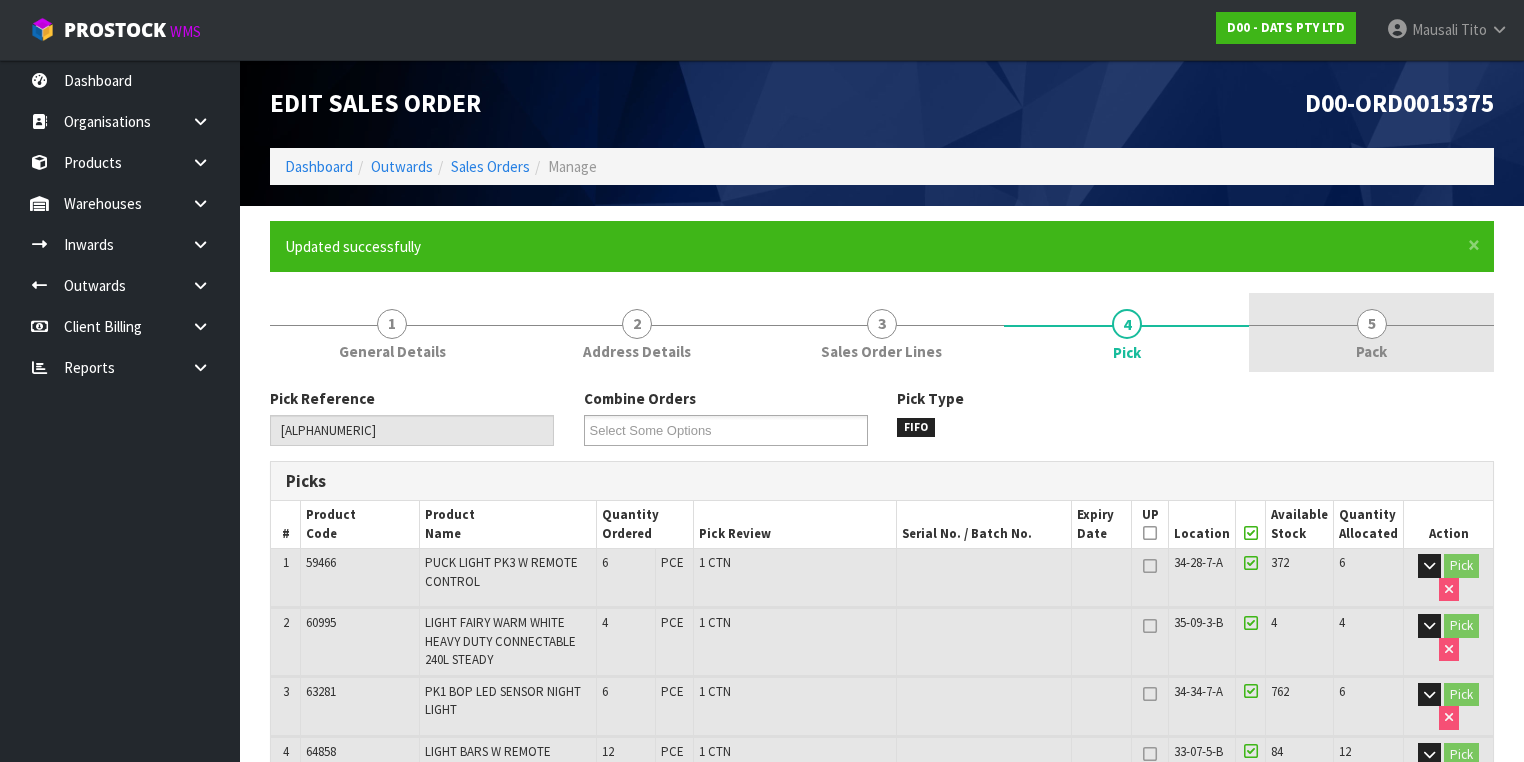 click on "Pack" at bounding box center (1371, 351) 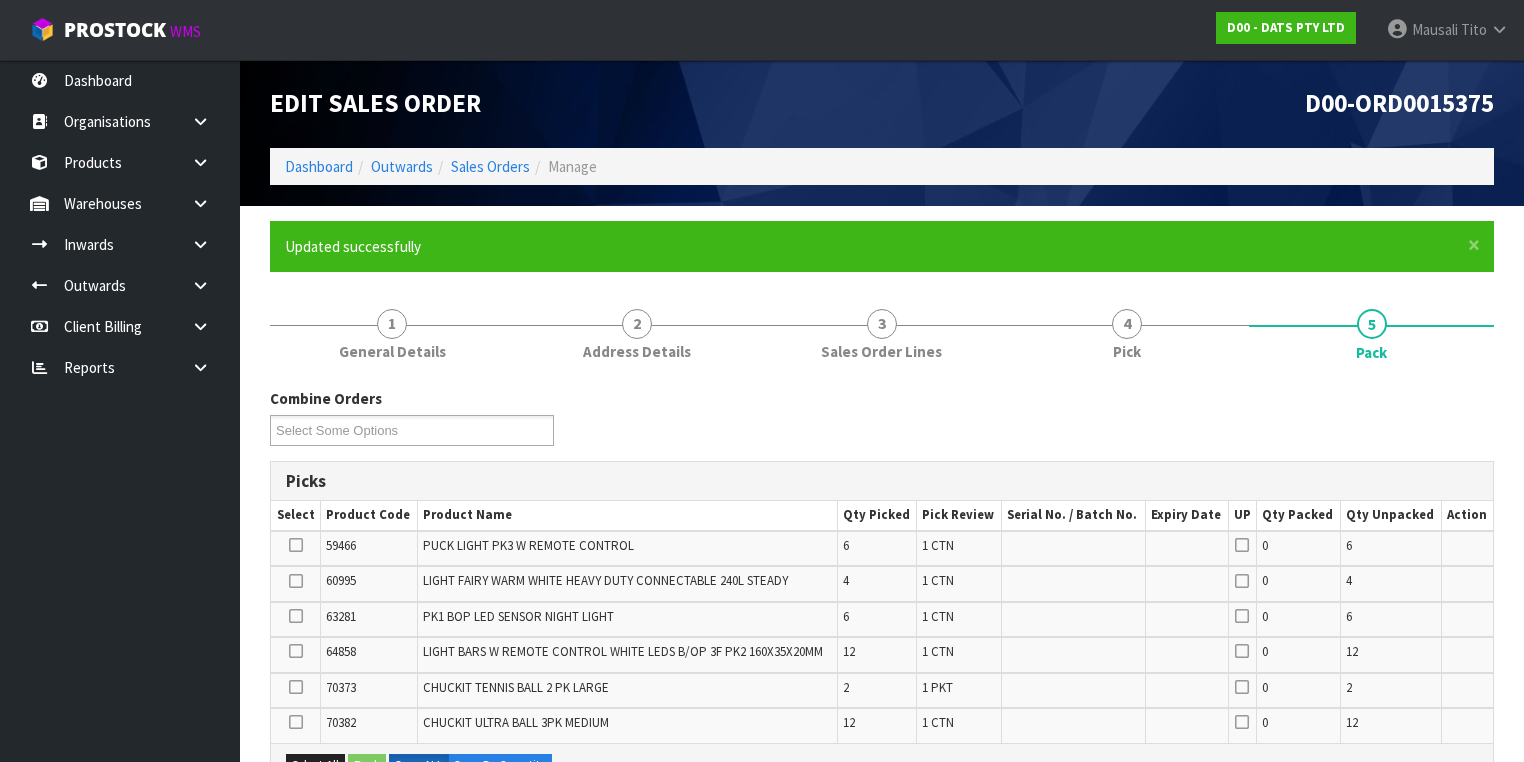 scroll, scrollTop: 400, scrollLeft: 0, axis: vertical 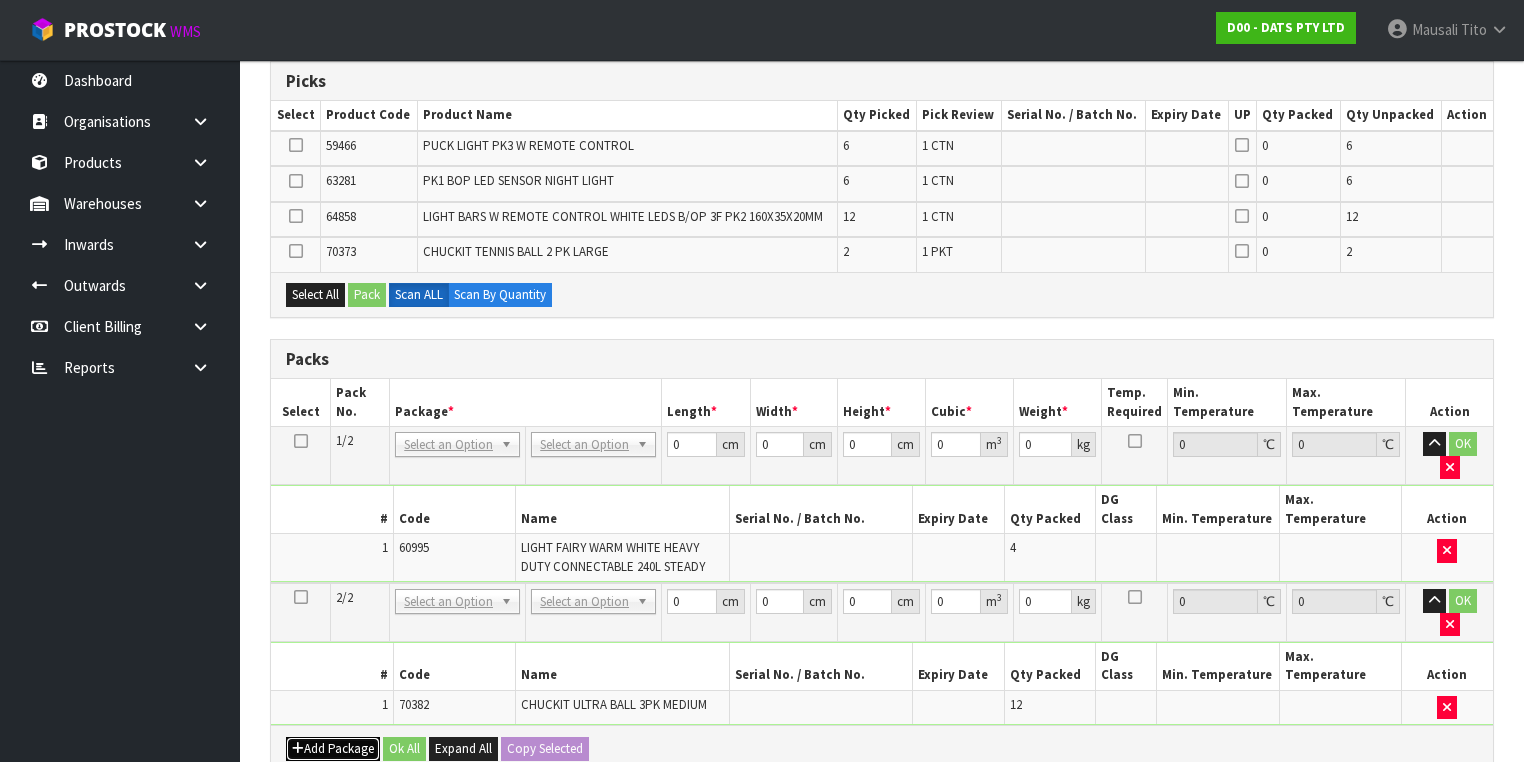 click on "Add Package" at bounding box center (333, 749) 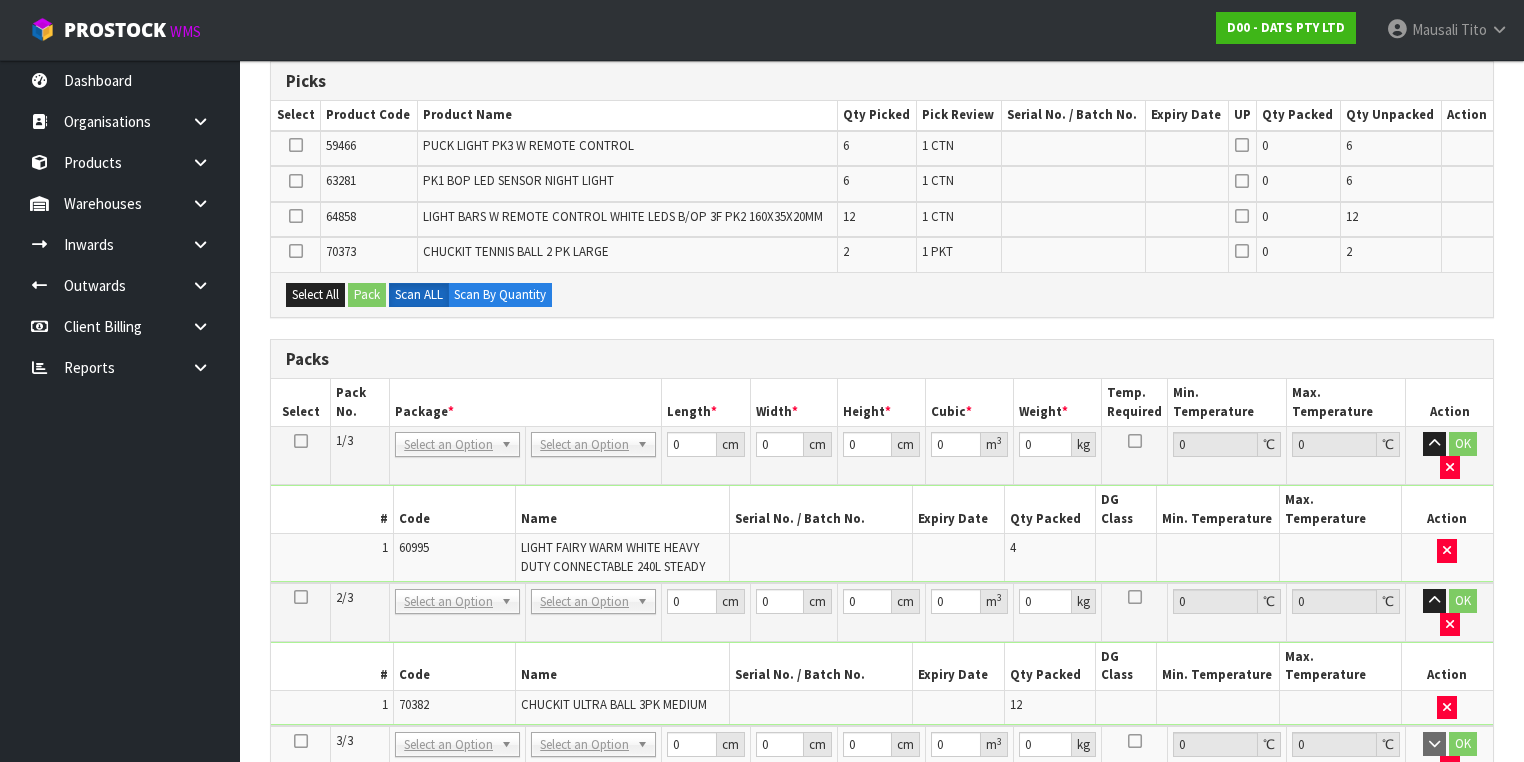 click at bounding box center (301, 755) 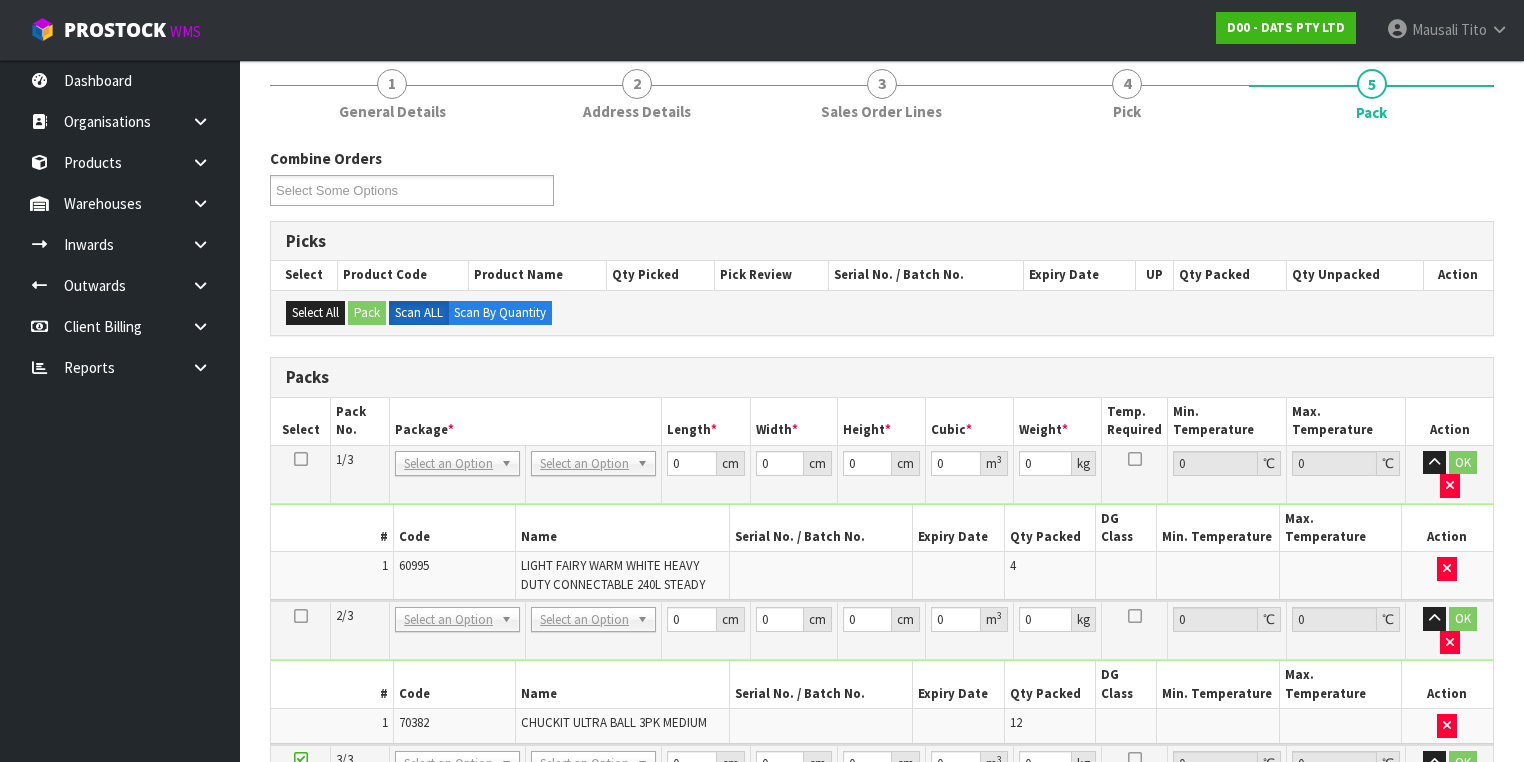 scroll, scrollTop: 480, scrollLeft: 0, axis: vertical 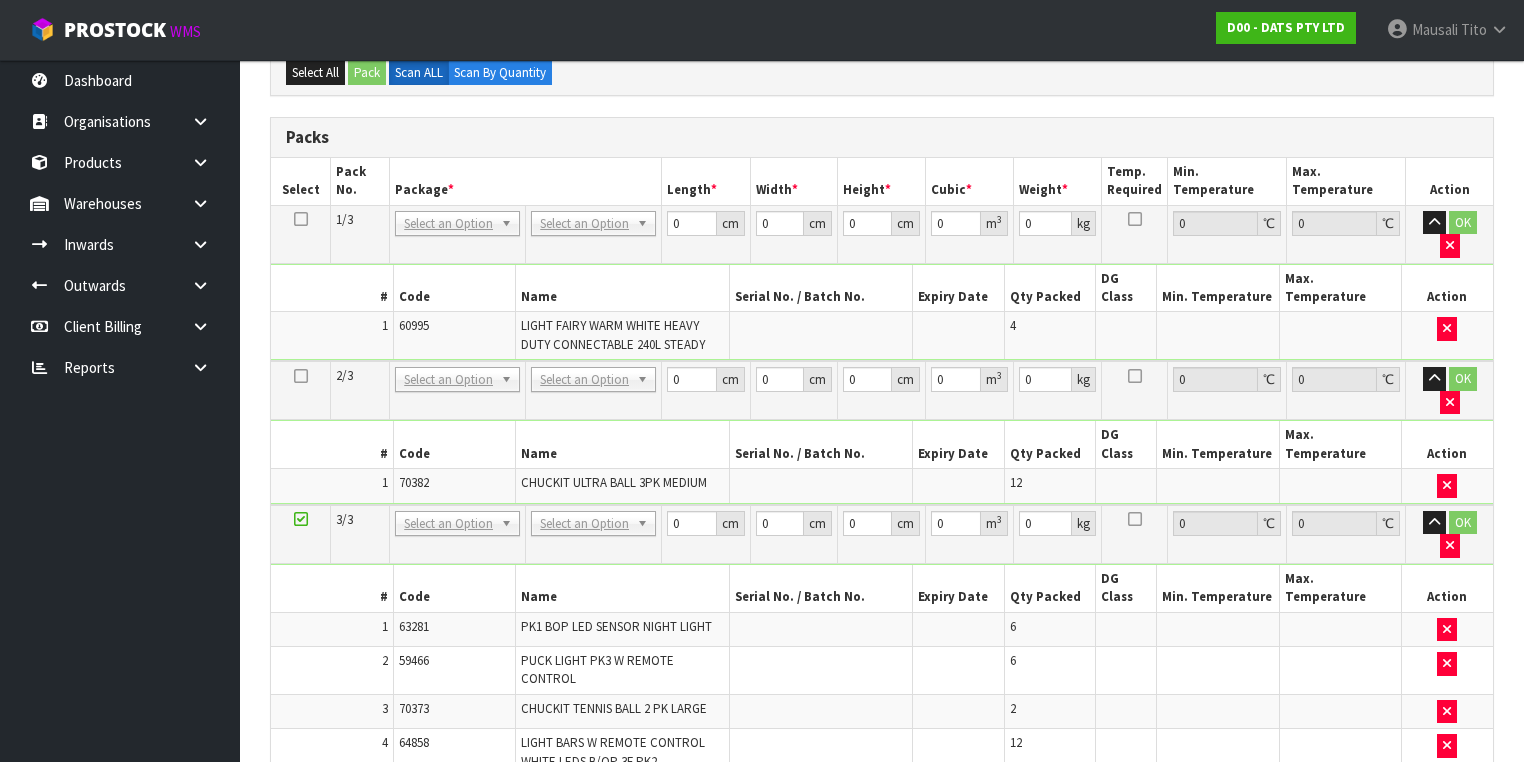 click at bounding box center [301, 219] 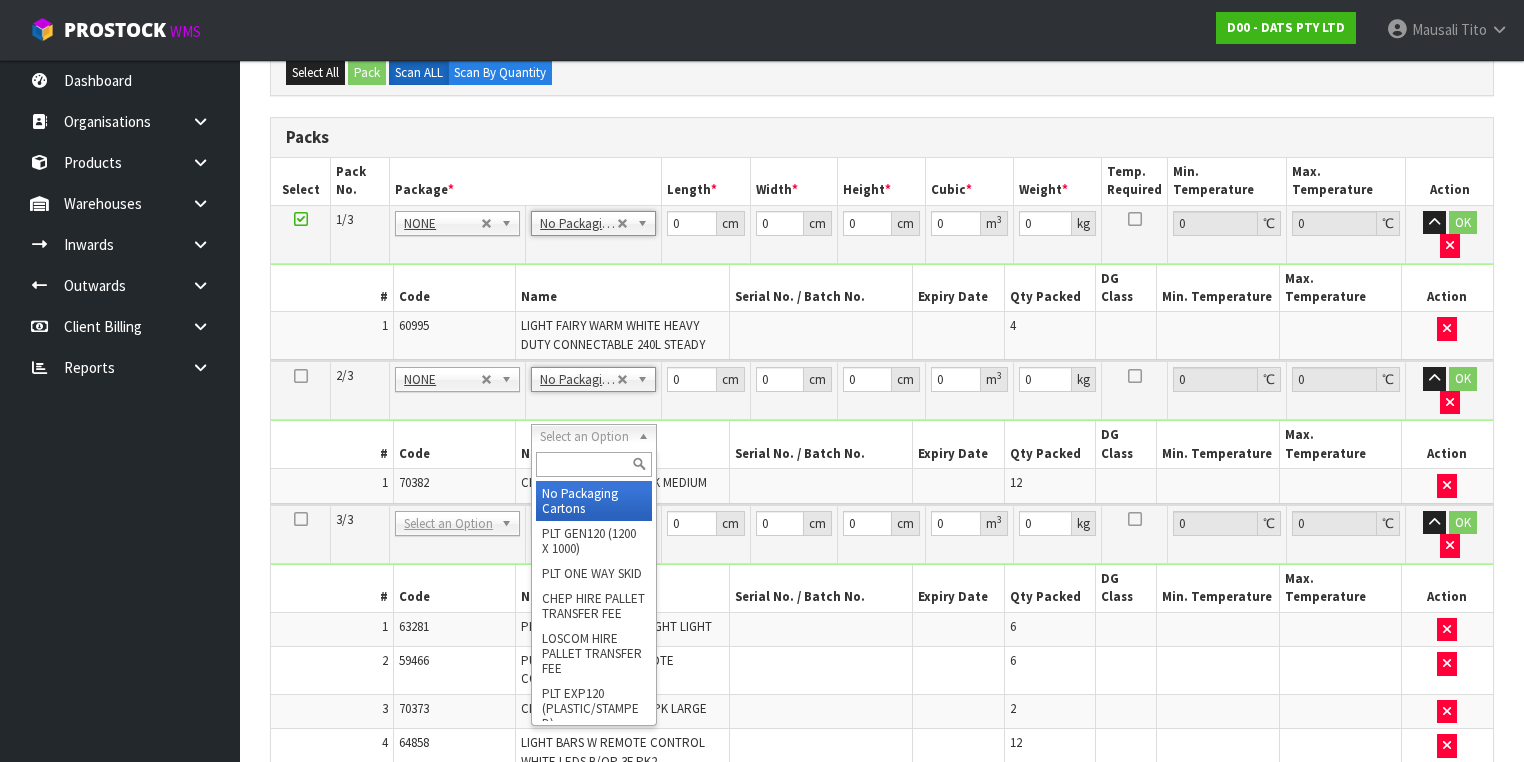 click at bounding box center [593, 464] 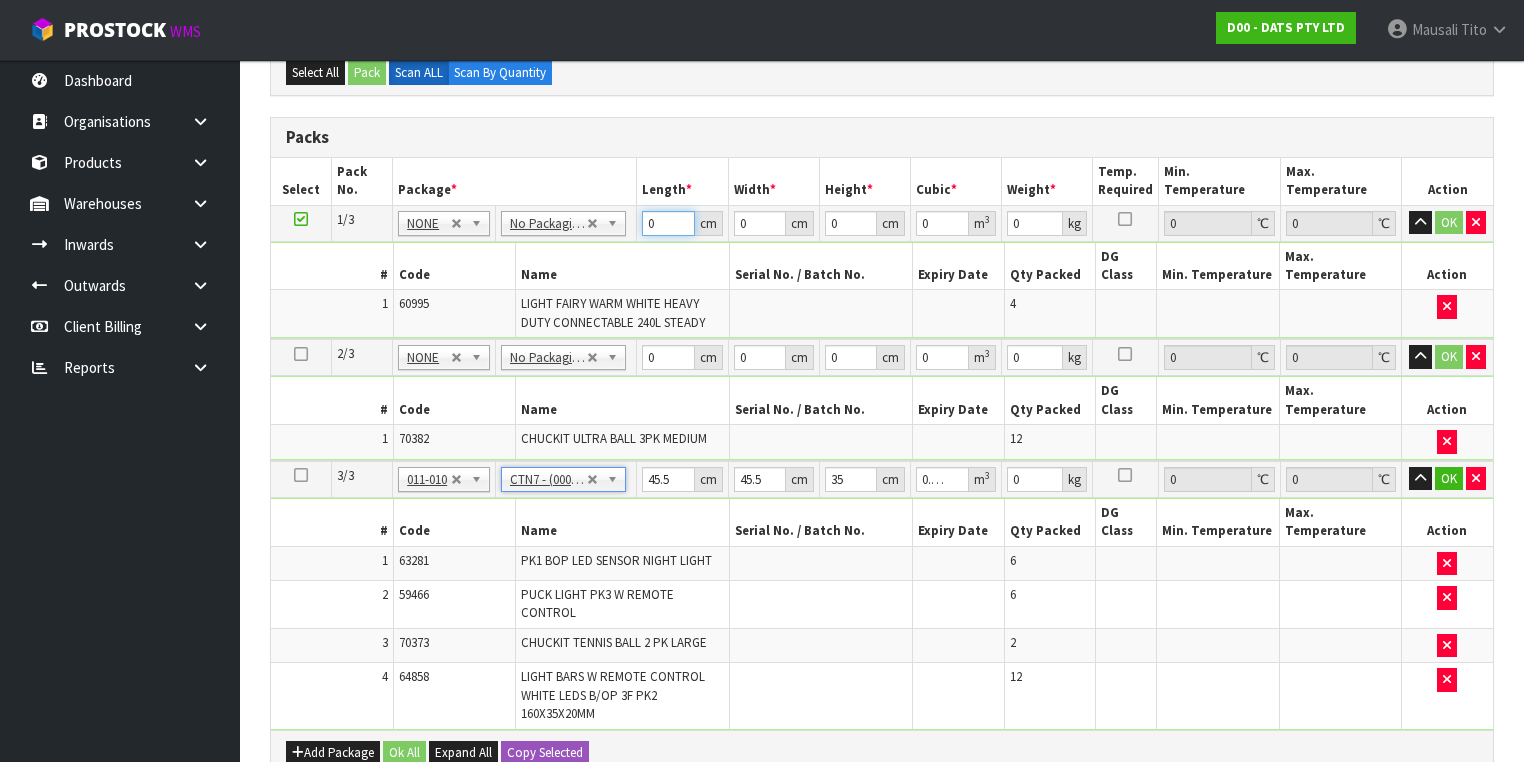 drag, startPoint x: 668, startPoint y: 220, endPoint x: 575, endPoint y: 272, distance: 106.55046 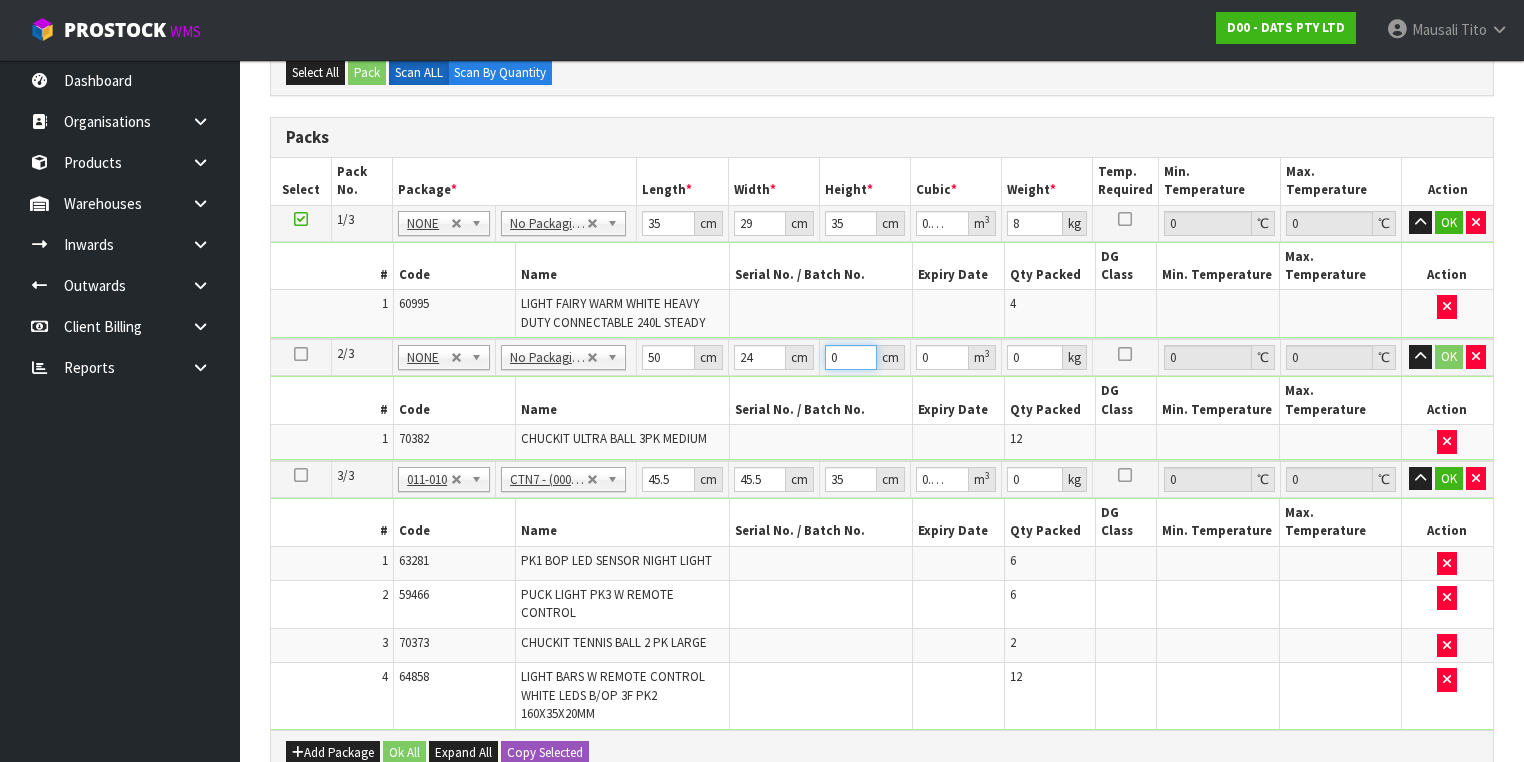 drag, startPoint x: 849, startPoint y: 330, endPoint x: 825, endPoint y: 340, distance: 26 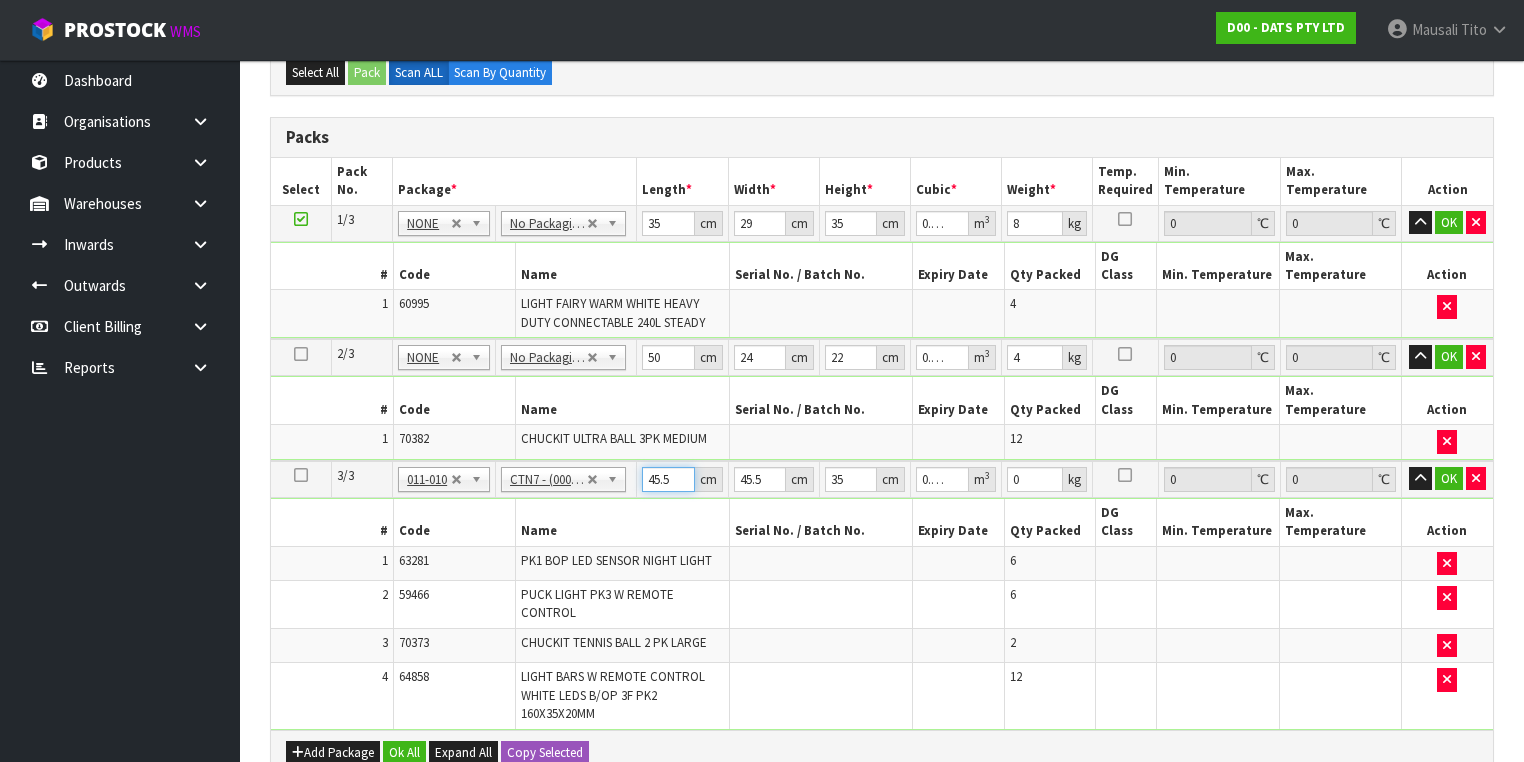 drag, startPoint x: 672, startPoint y: 437, endPoint x: 644, endPoint y: 443, distance: 28.635643 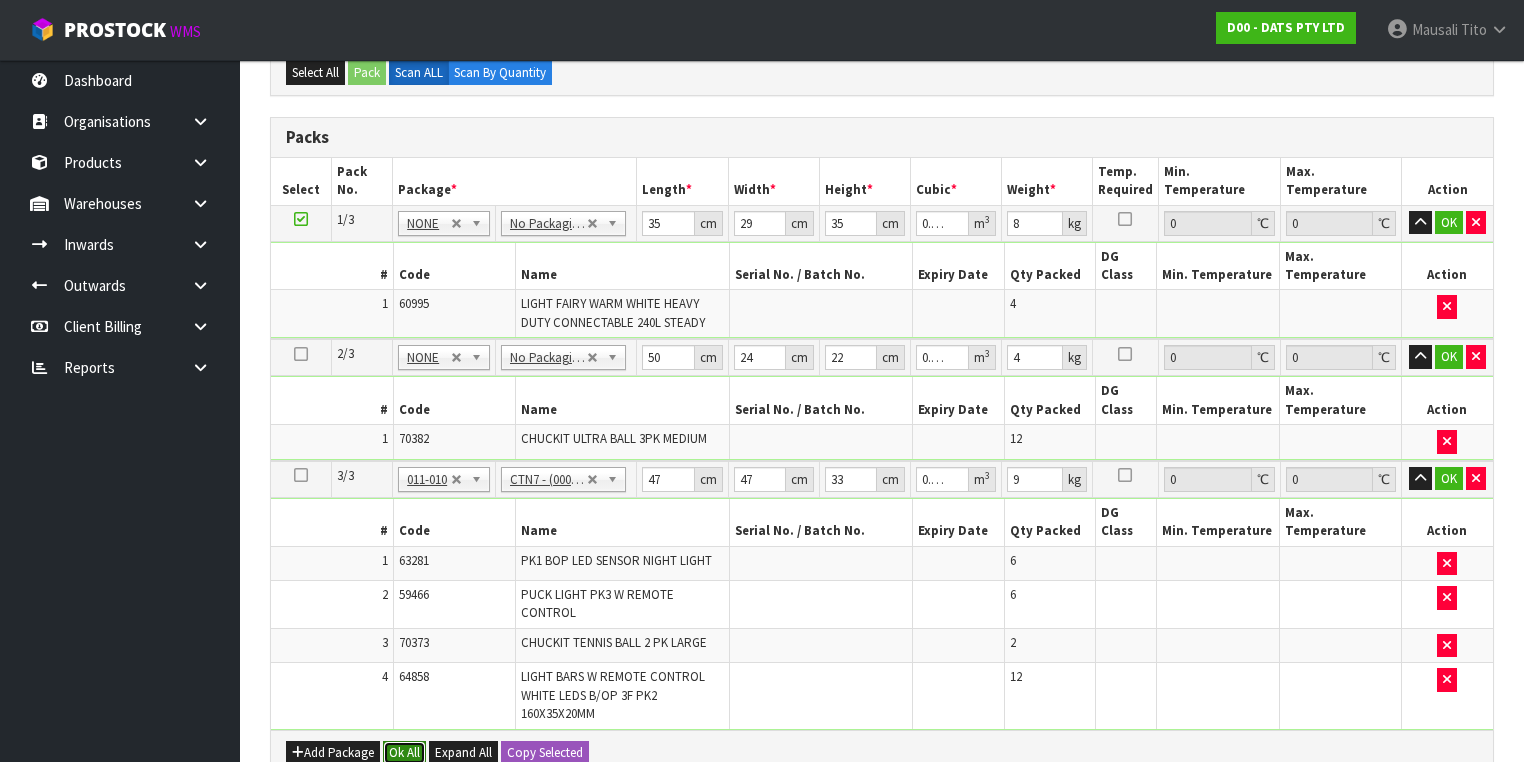 click on "Ok All" at bounding box center [404, 753] 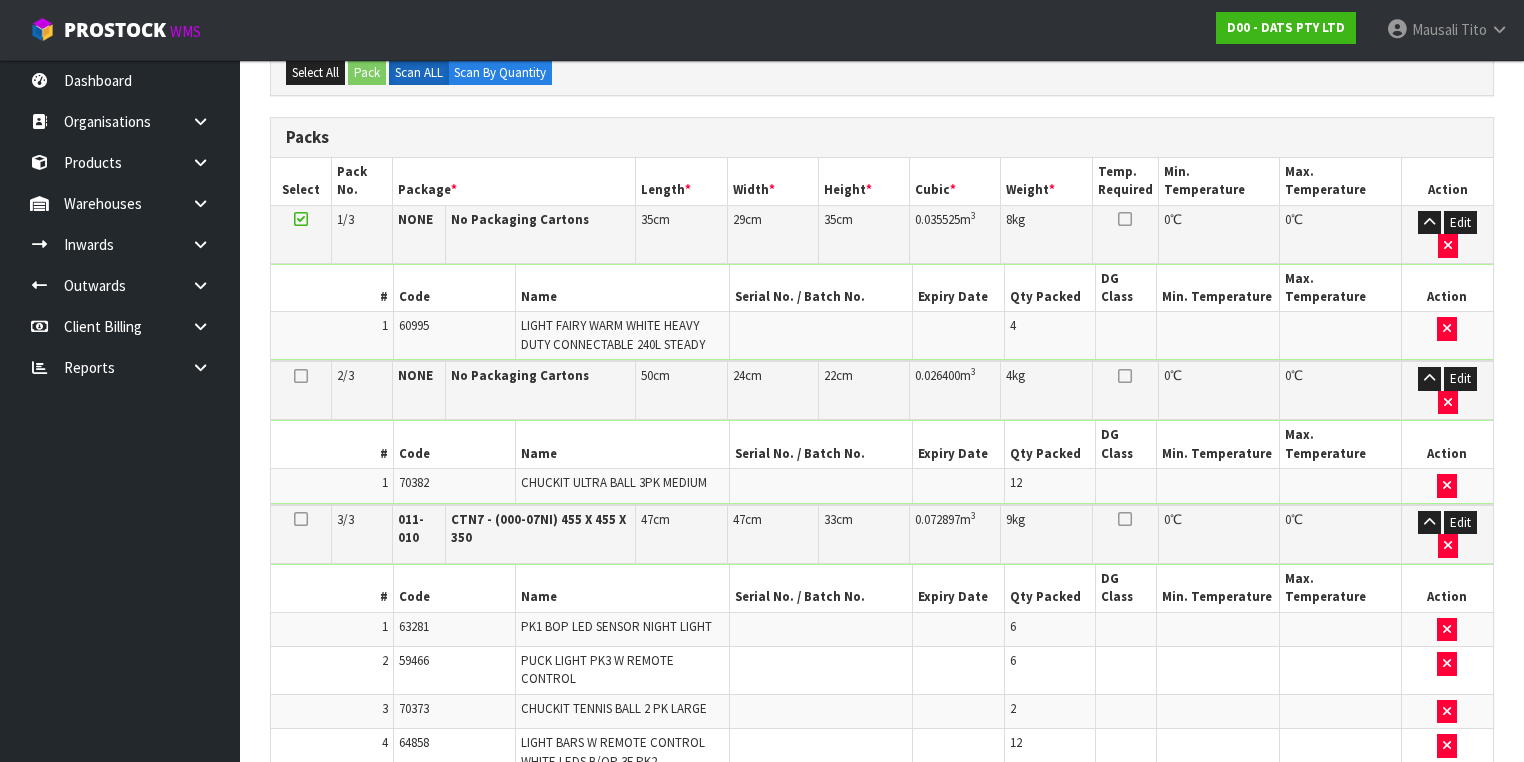 scroll, scrollTop: 873, scrollLeft: 0, axis: vertical 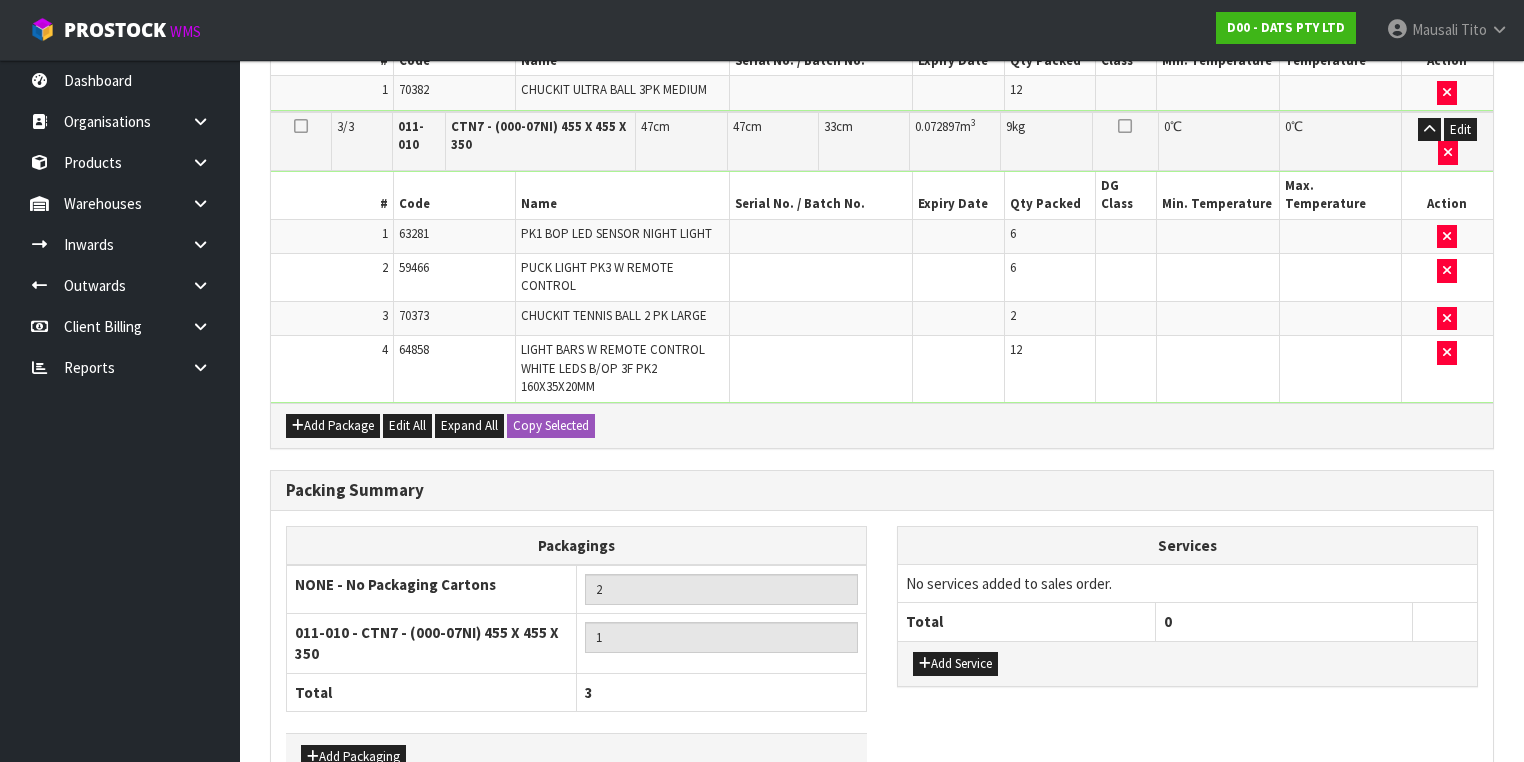 click on "Save & Confirm Packs" at bounding box center (427, 836) 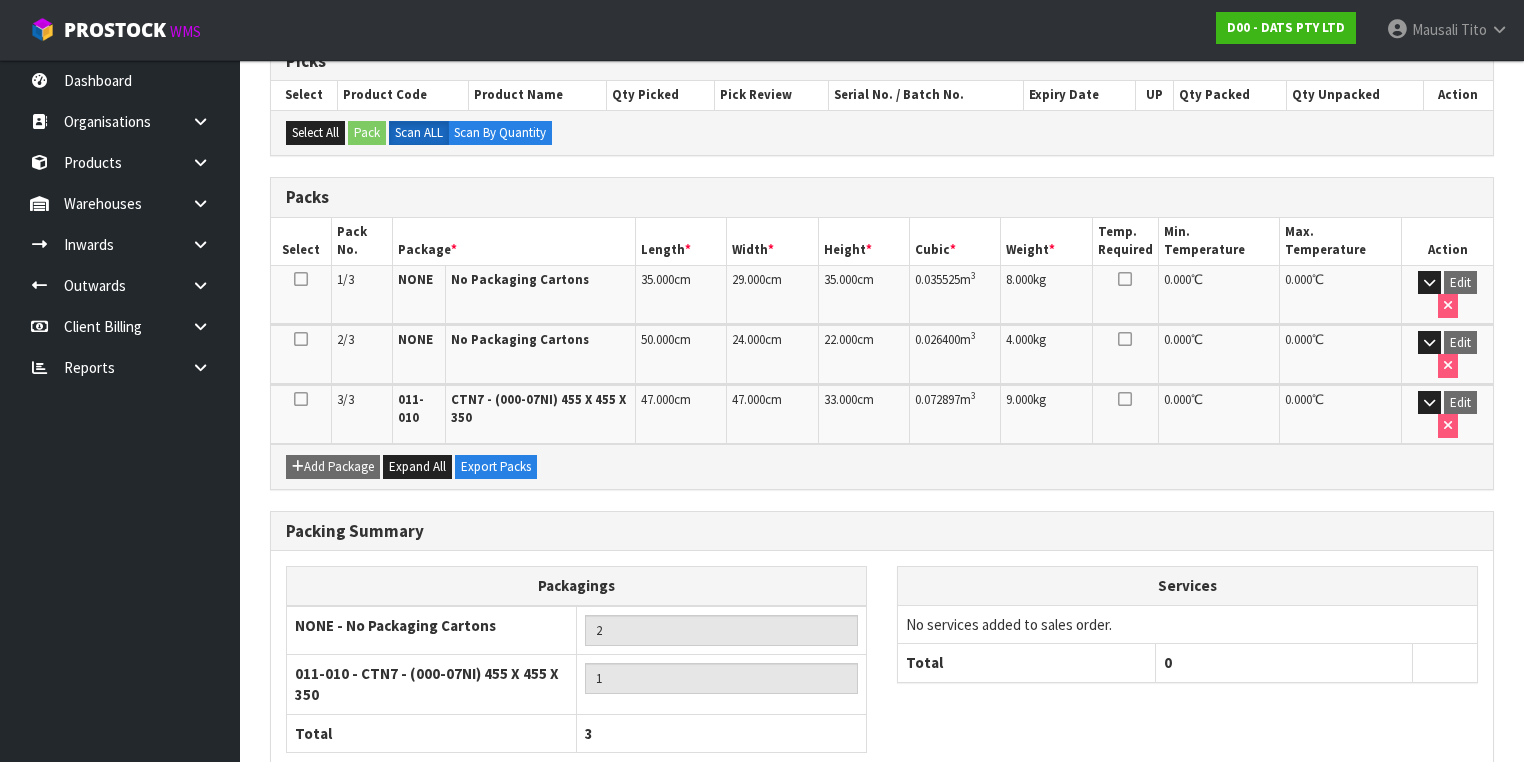 scroll, scrollTop: 476, scrollLeft: 0, axis: vertical 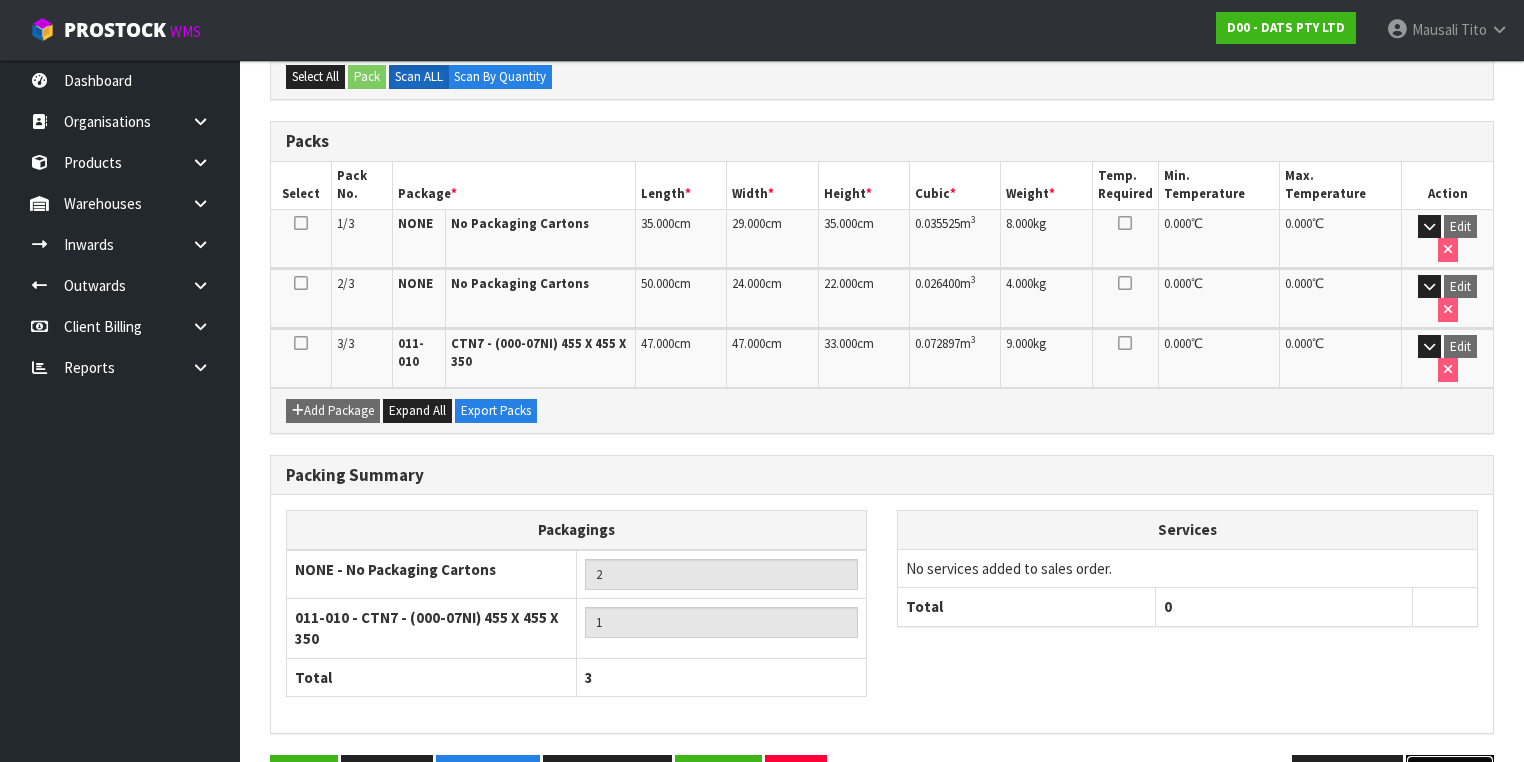 click on "Next" at bounding box center (1450, 776) 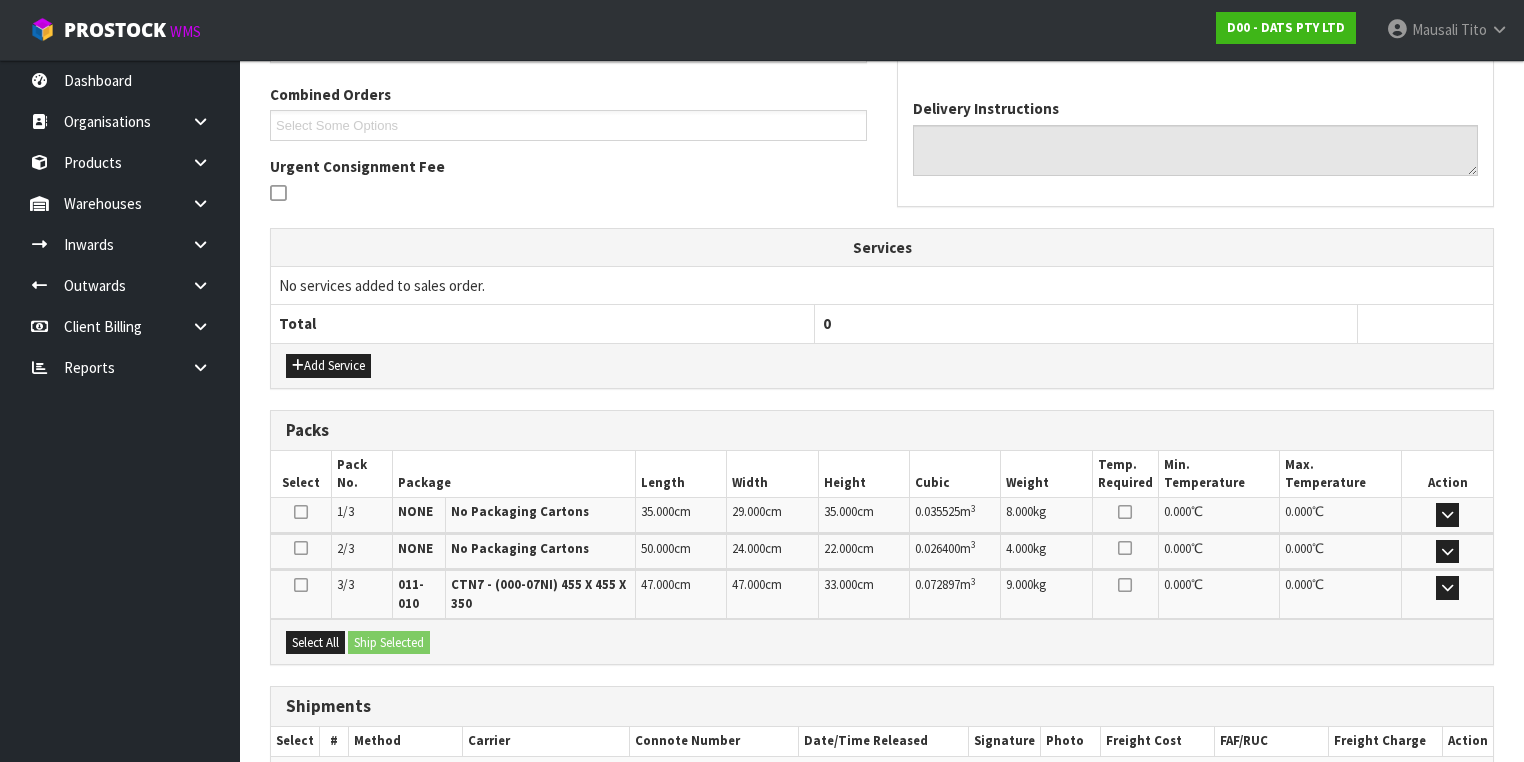 scroll, scrollTop: 613, scrollLeft: 0, axis: vertical 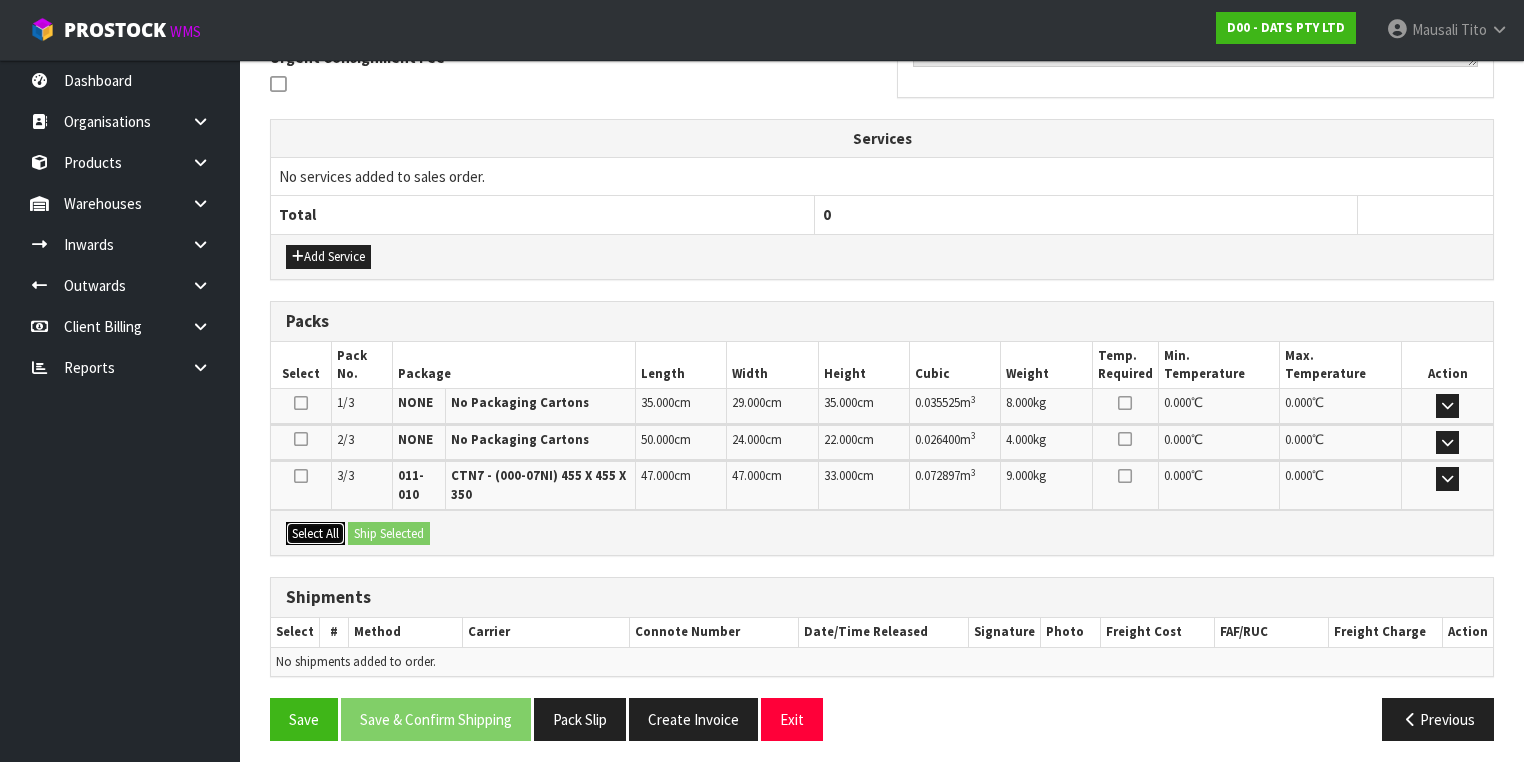 click on "Select All" at bounding box center (315, 534) 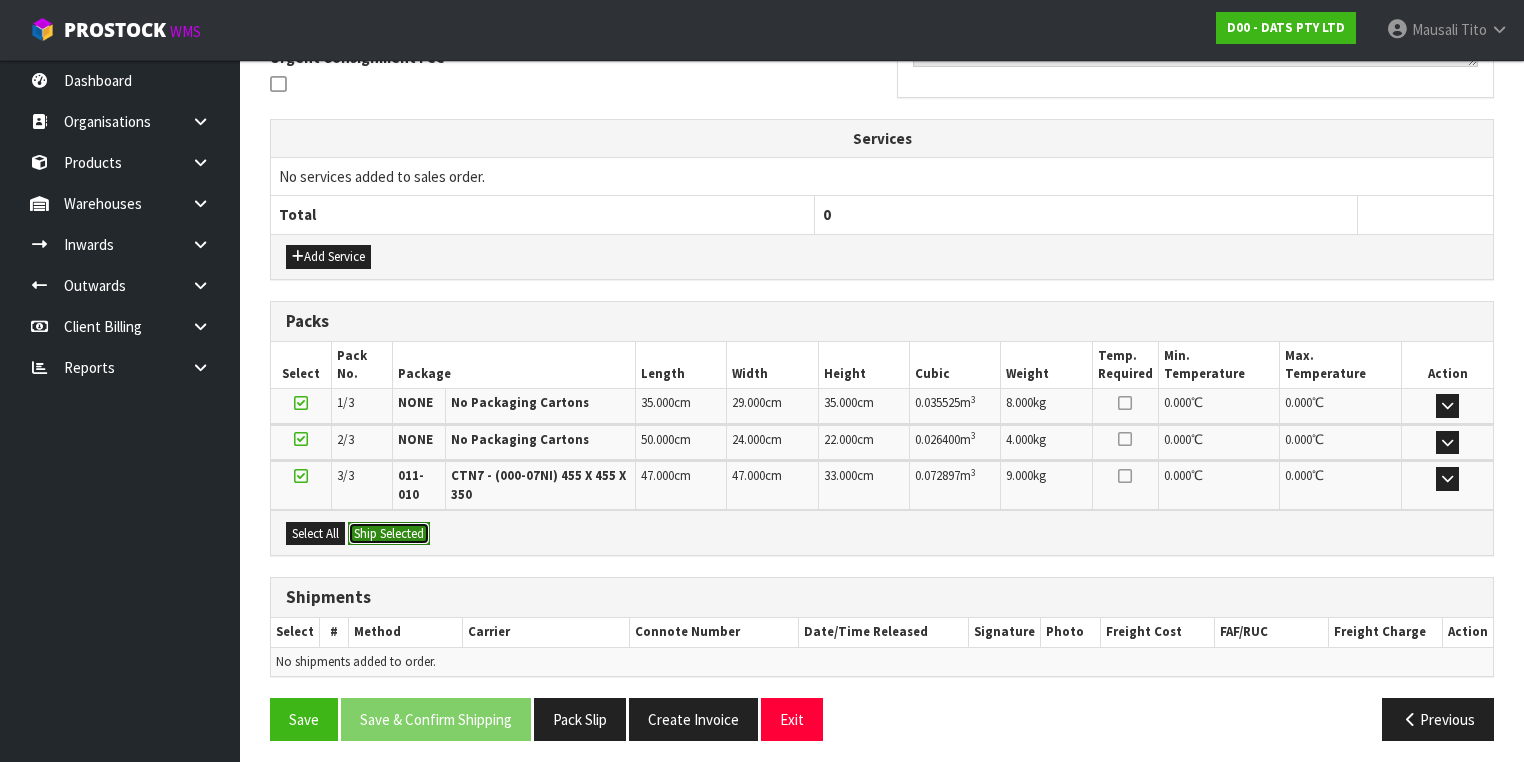 click on "Ship Selected" at bounding box center (389, 534) 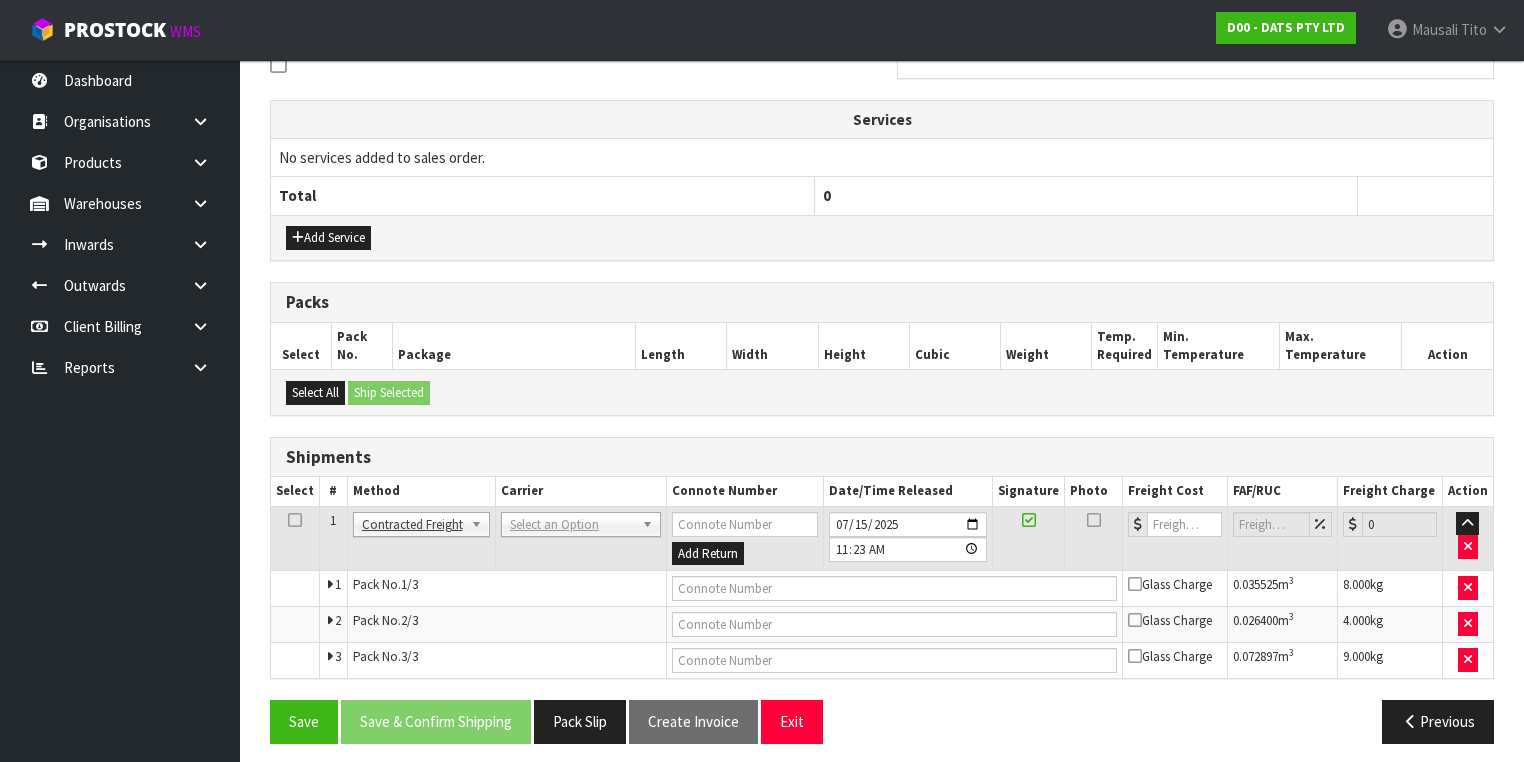 scroll, scrollTop: 636, scrollLeft: 0, axis: vertical 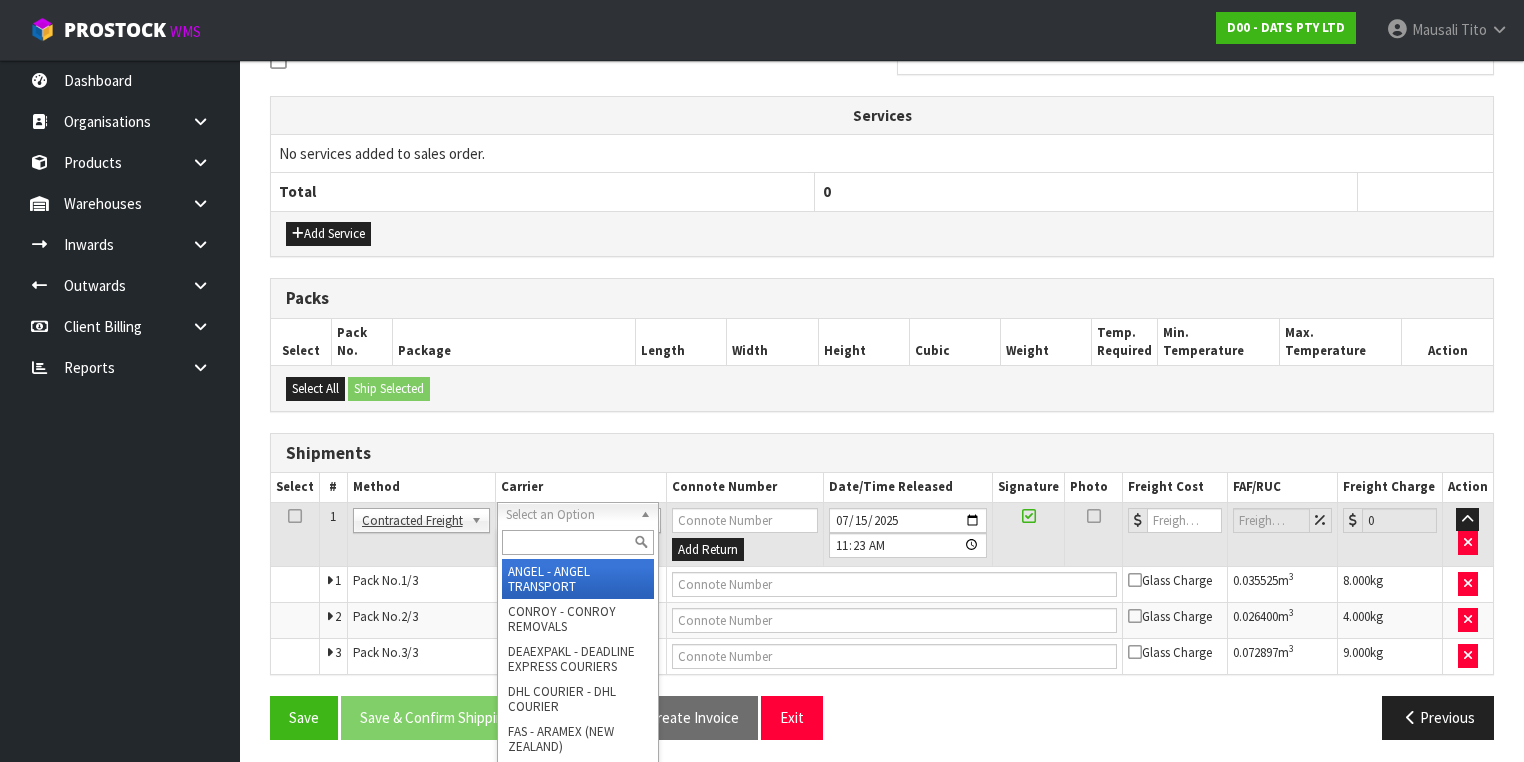 click at bounding box center [578, 542] 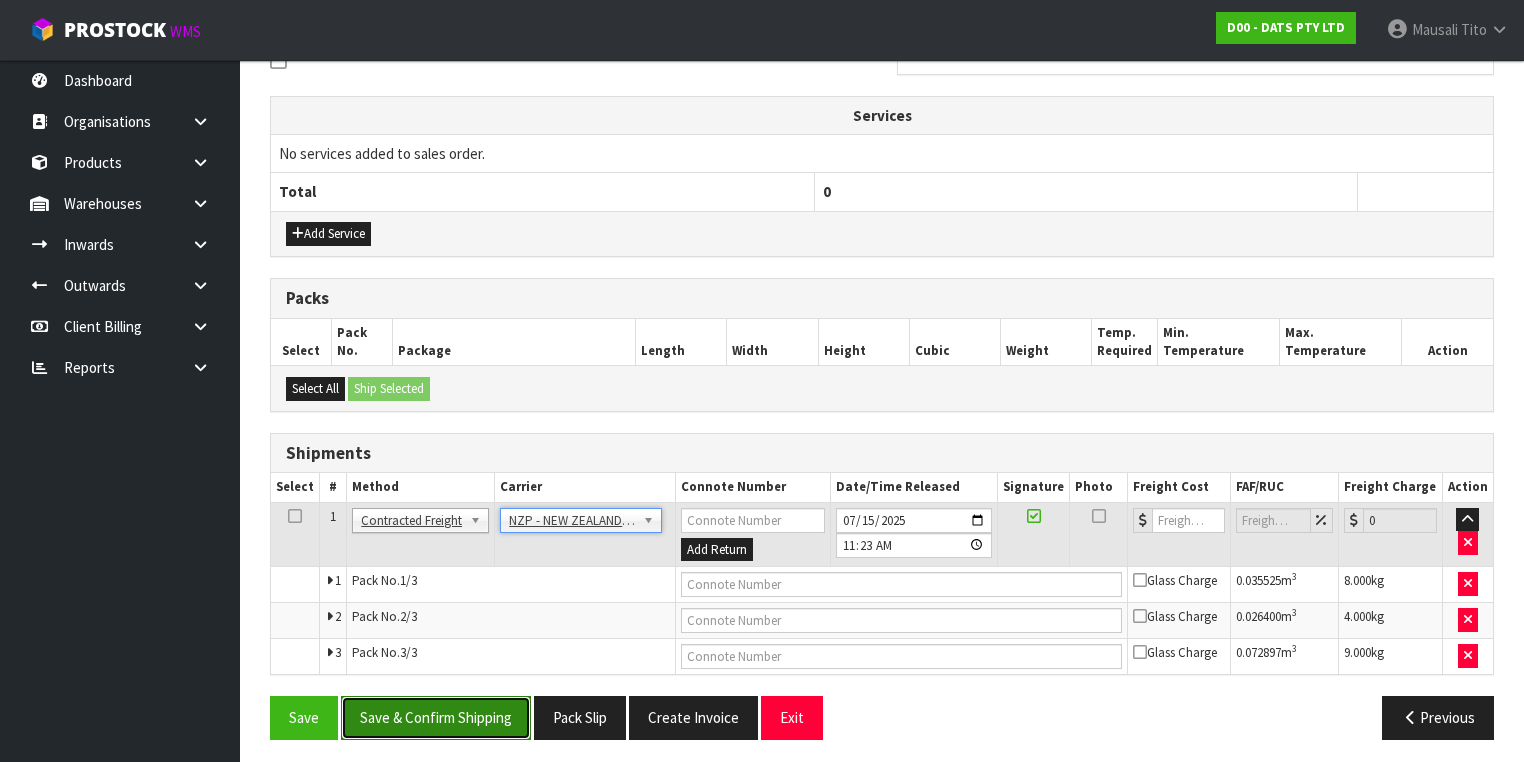 click on "Save & Confirm Shipping" at bounding box center [436, 717] 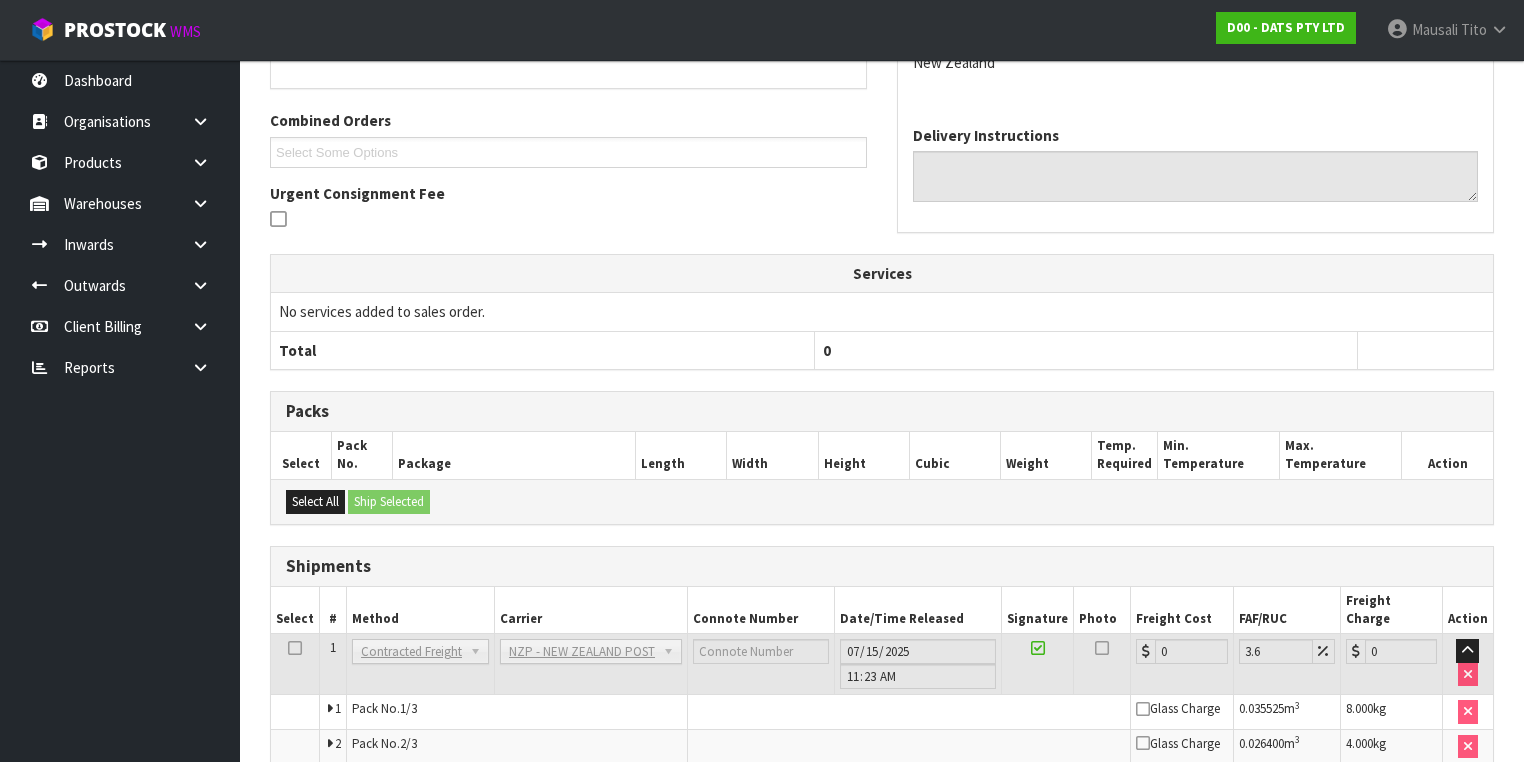scroll, scrollTop: 604, scrollLeft: 0, axis: vertical 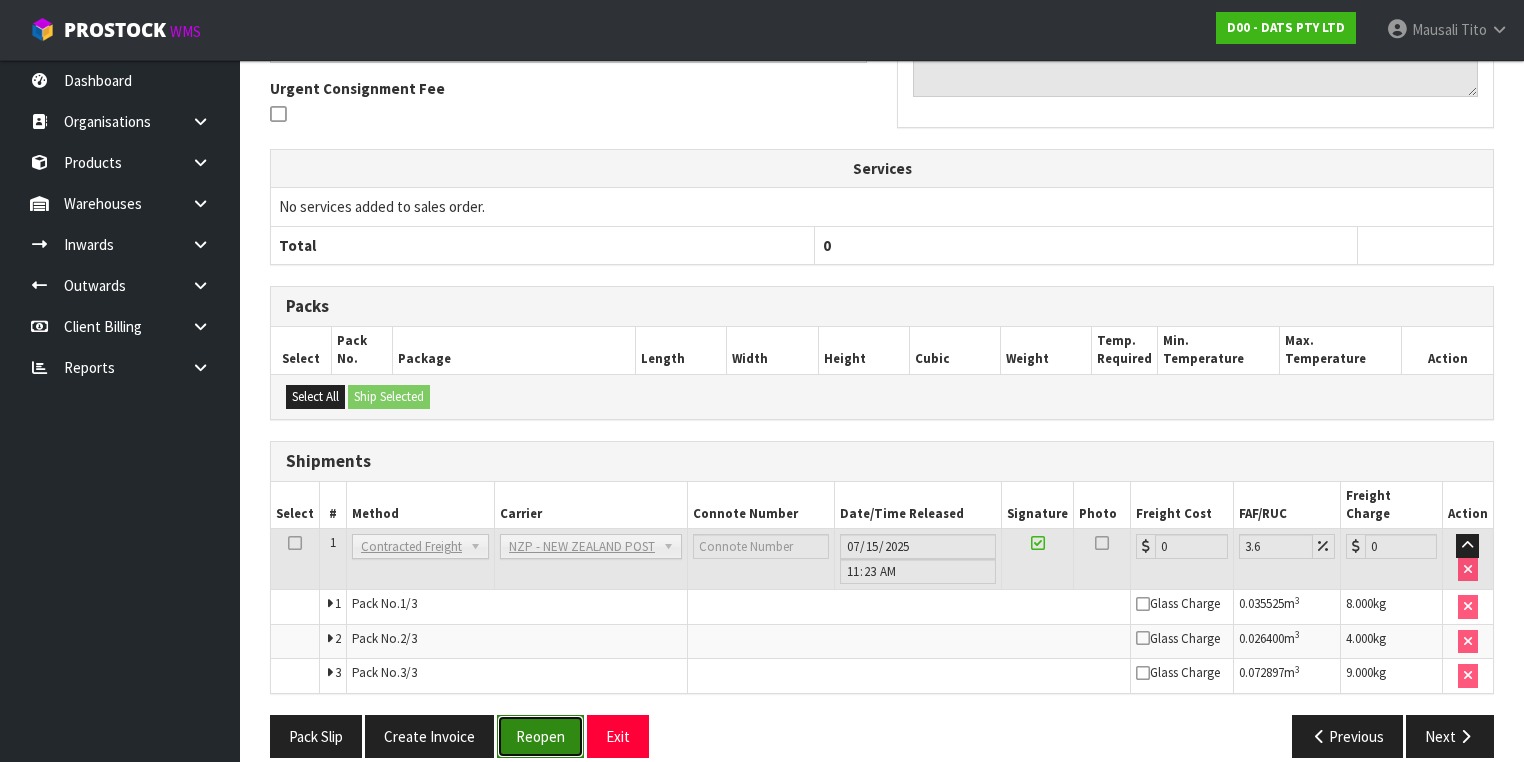 click on "Reopen" at bounding box center (540, 736) 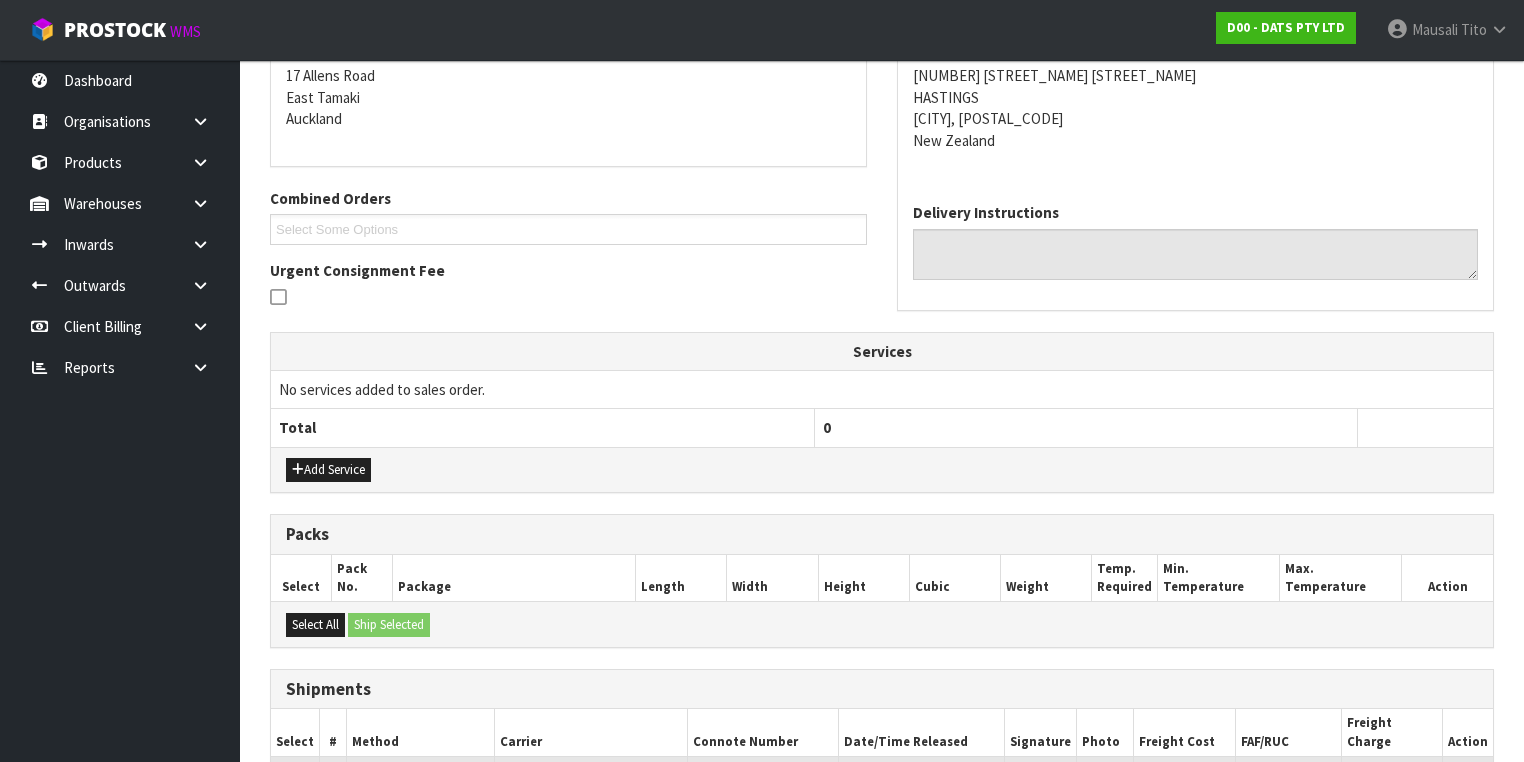scroll, scrollTop: 654, scrollLeft: 0, axis: vertical 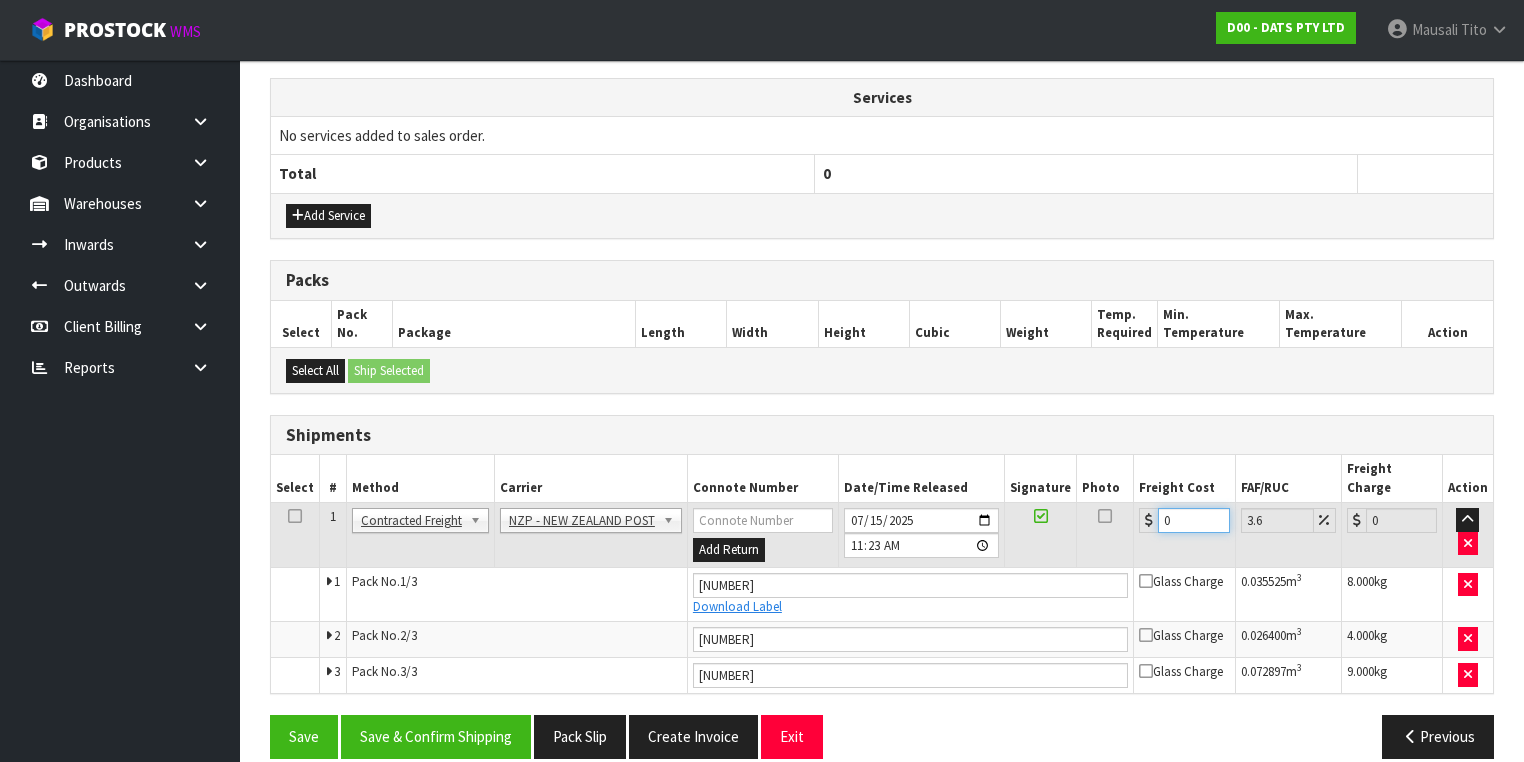 drag, startPoint x: 1180, startPoint y: 500, endPoint x: 1112, endPoint y: 516, distance: 69.856995 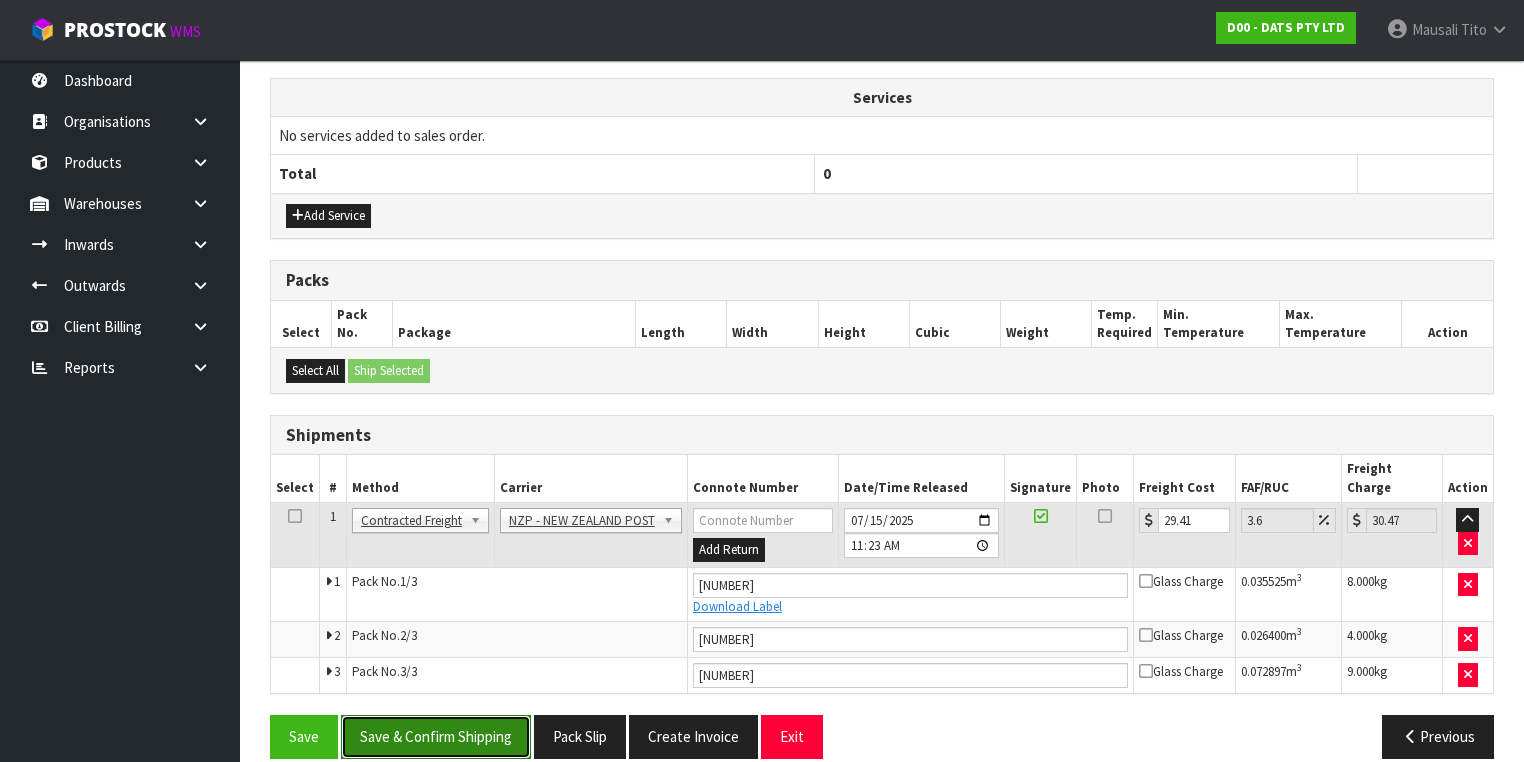 click on "Save & Confirm Shipping" at bounding box center (436, 736) 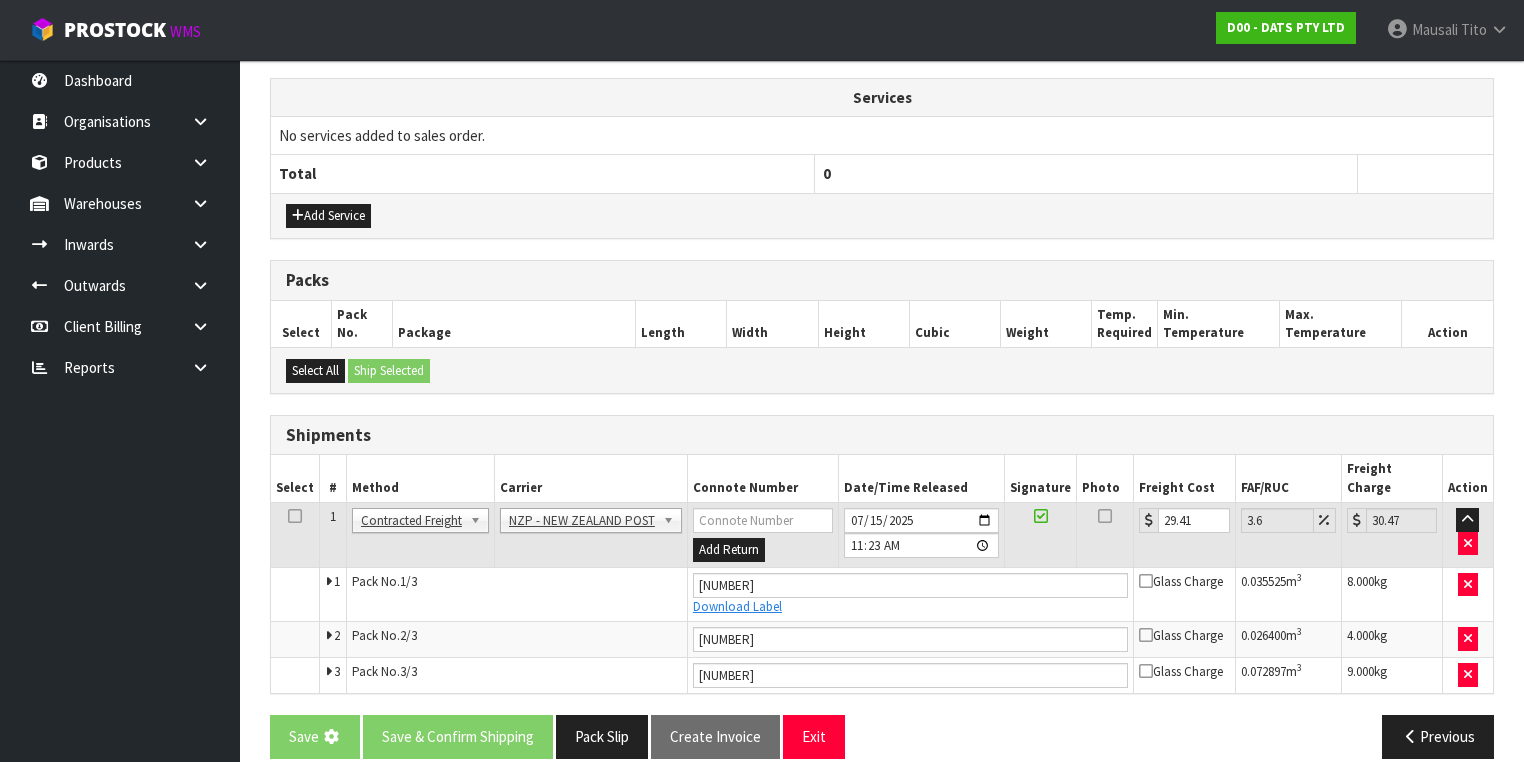 scroll, scrollTop: 0, scrollLeft: 0, axis: both 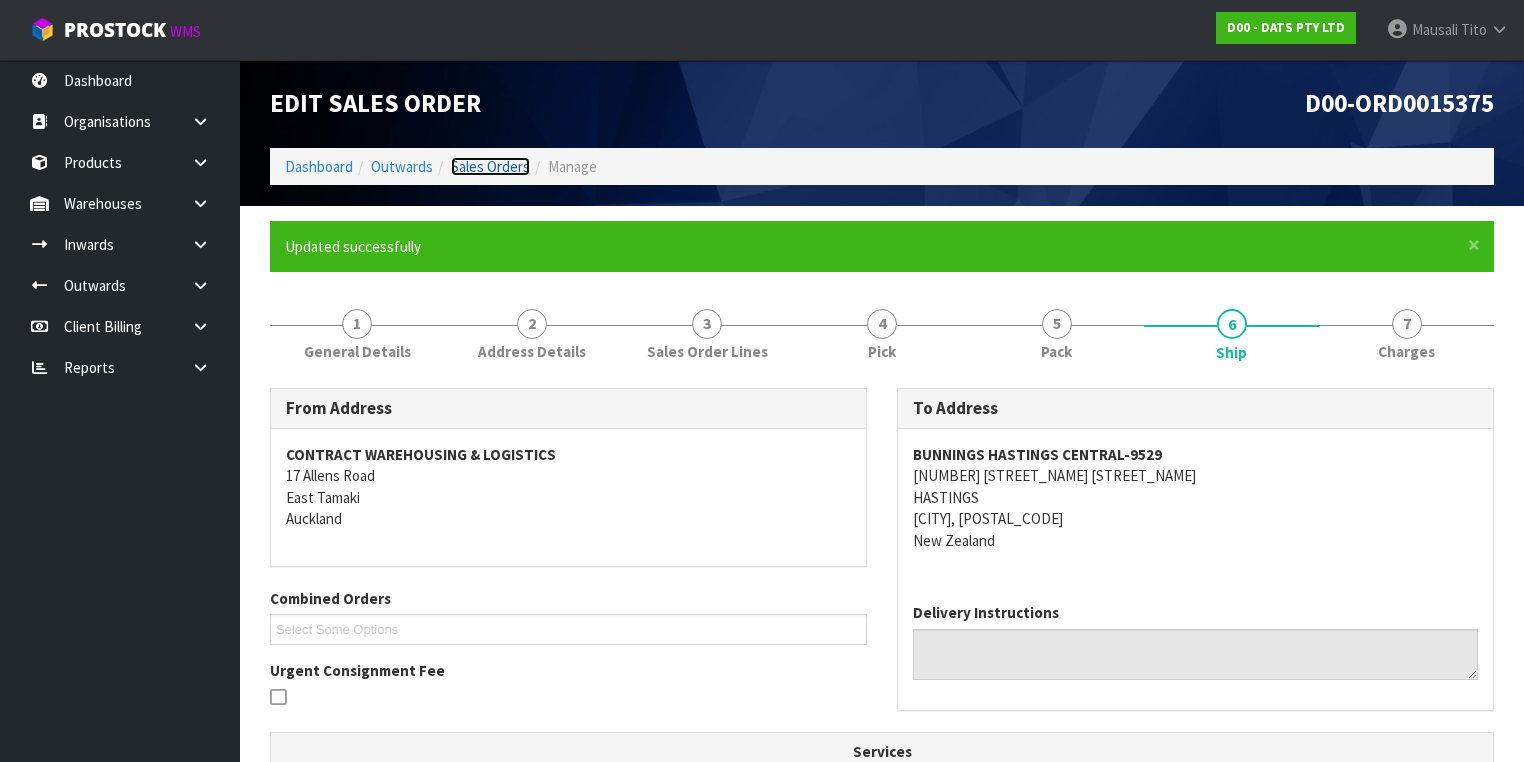click on "Sales Orders" at bounding box center [490, 166] 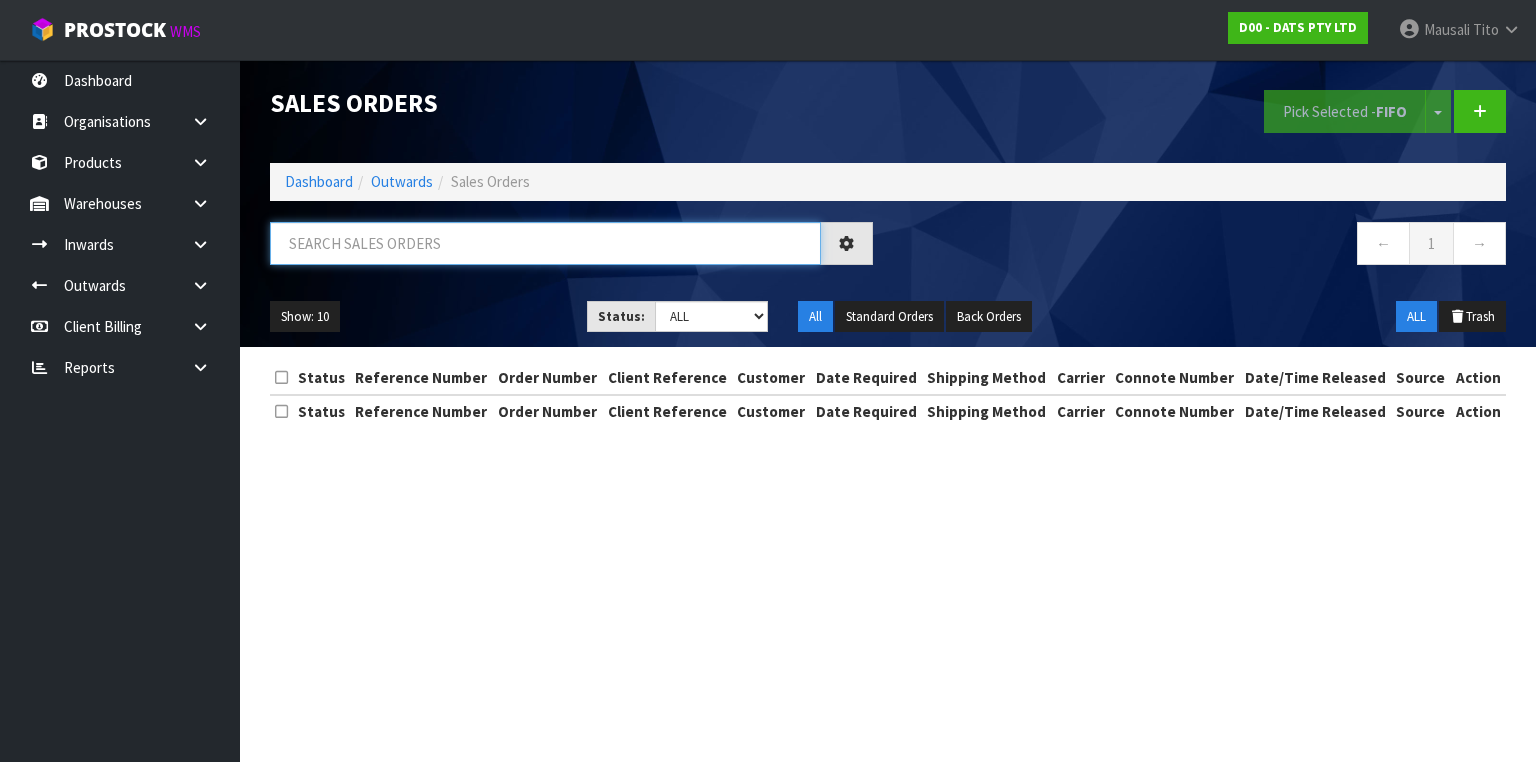 click at bounding box center (545, 243) 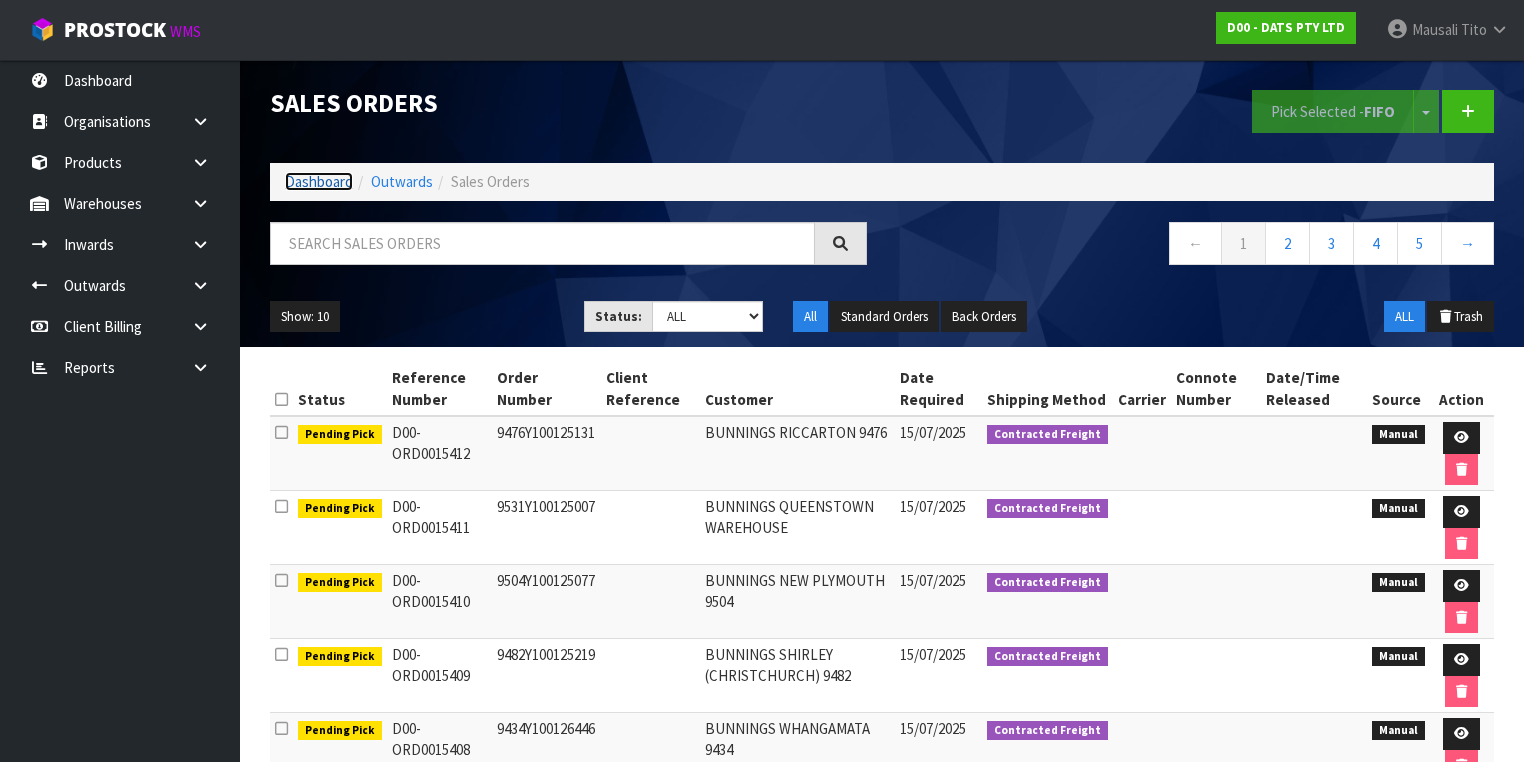 click on "Dashboard" at bounding box center (319, 181) 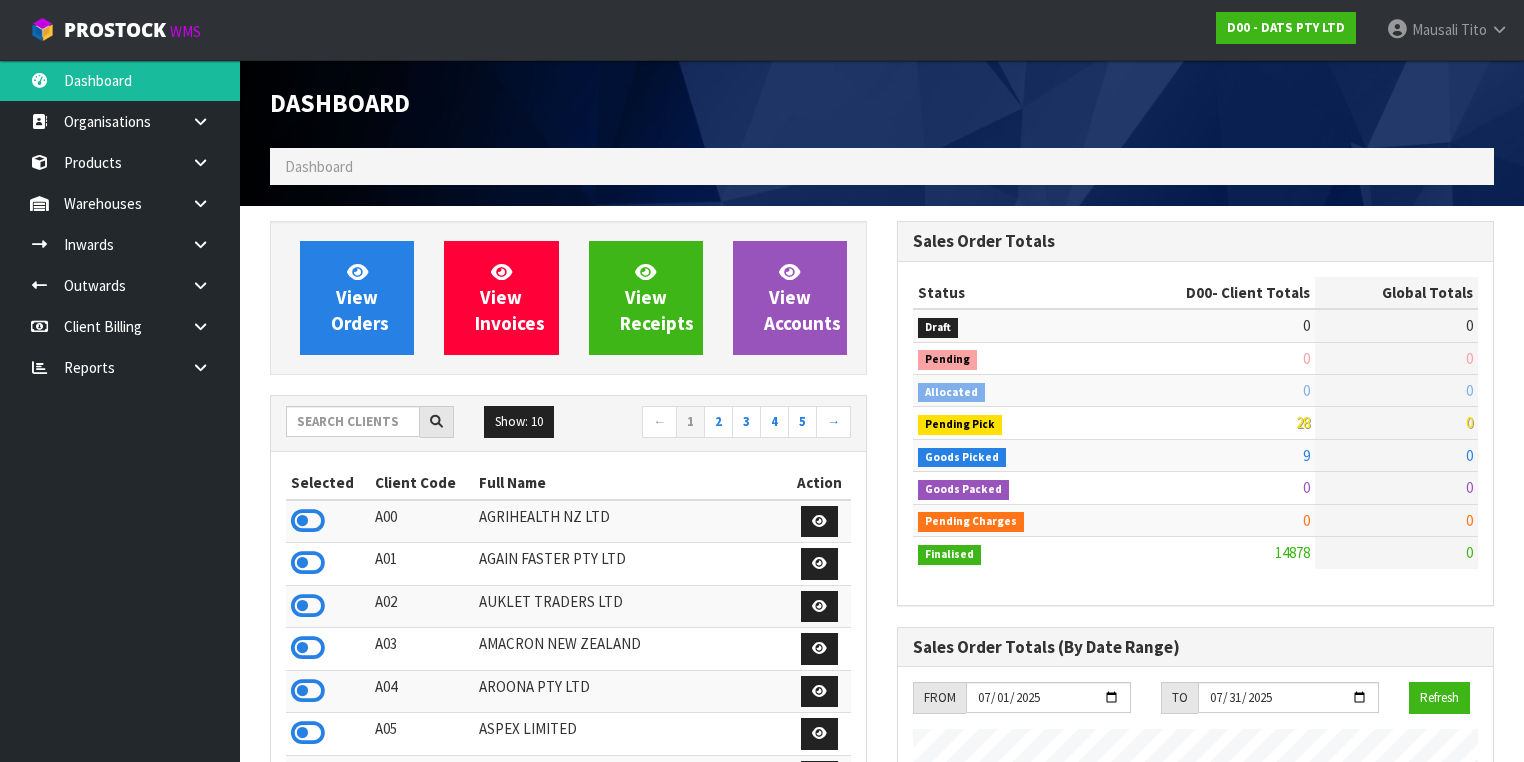 scroll, scrollTop: 998448, scrollLeft: 999372, axis: both 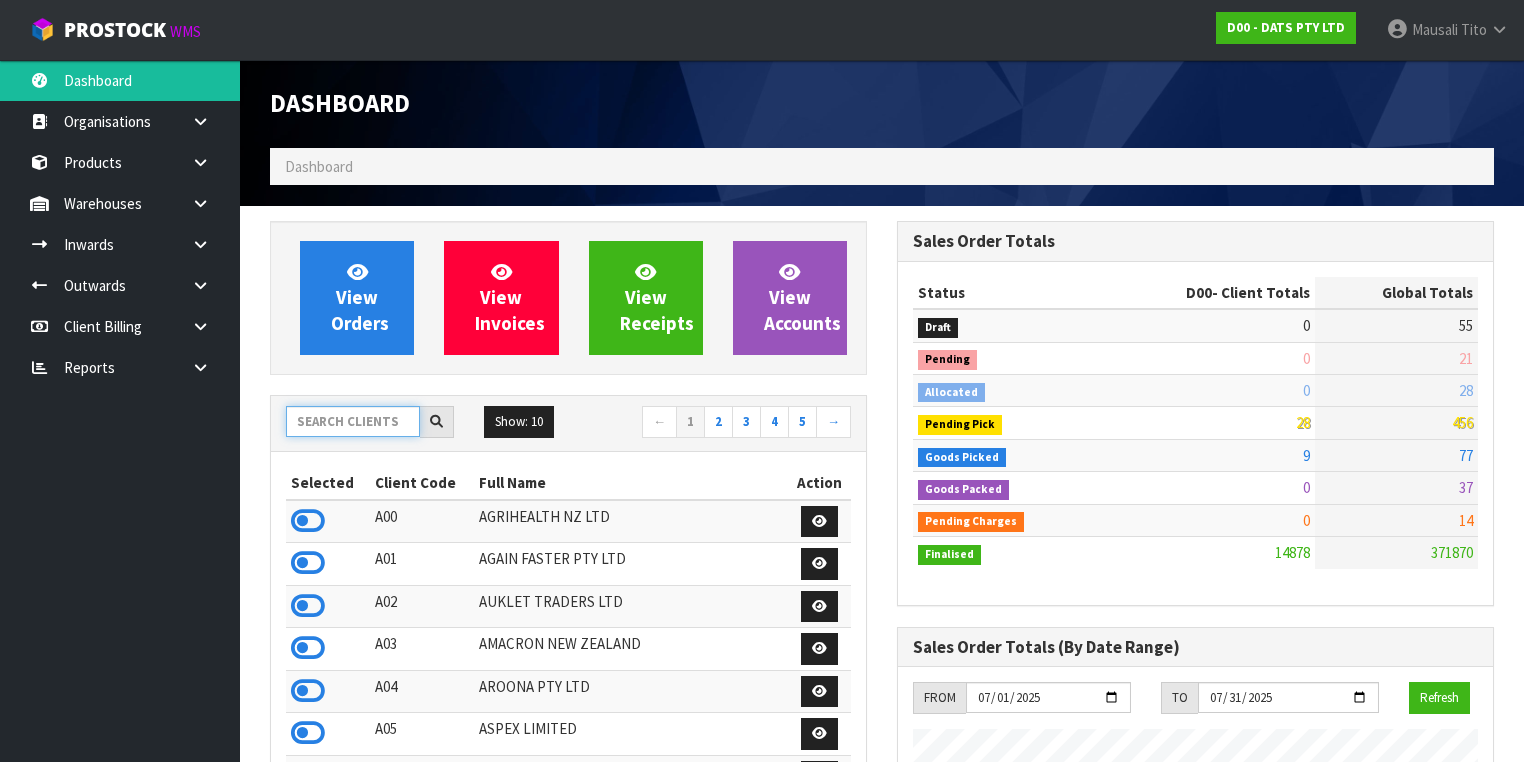 click at bounding box center [353, 421] 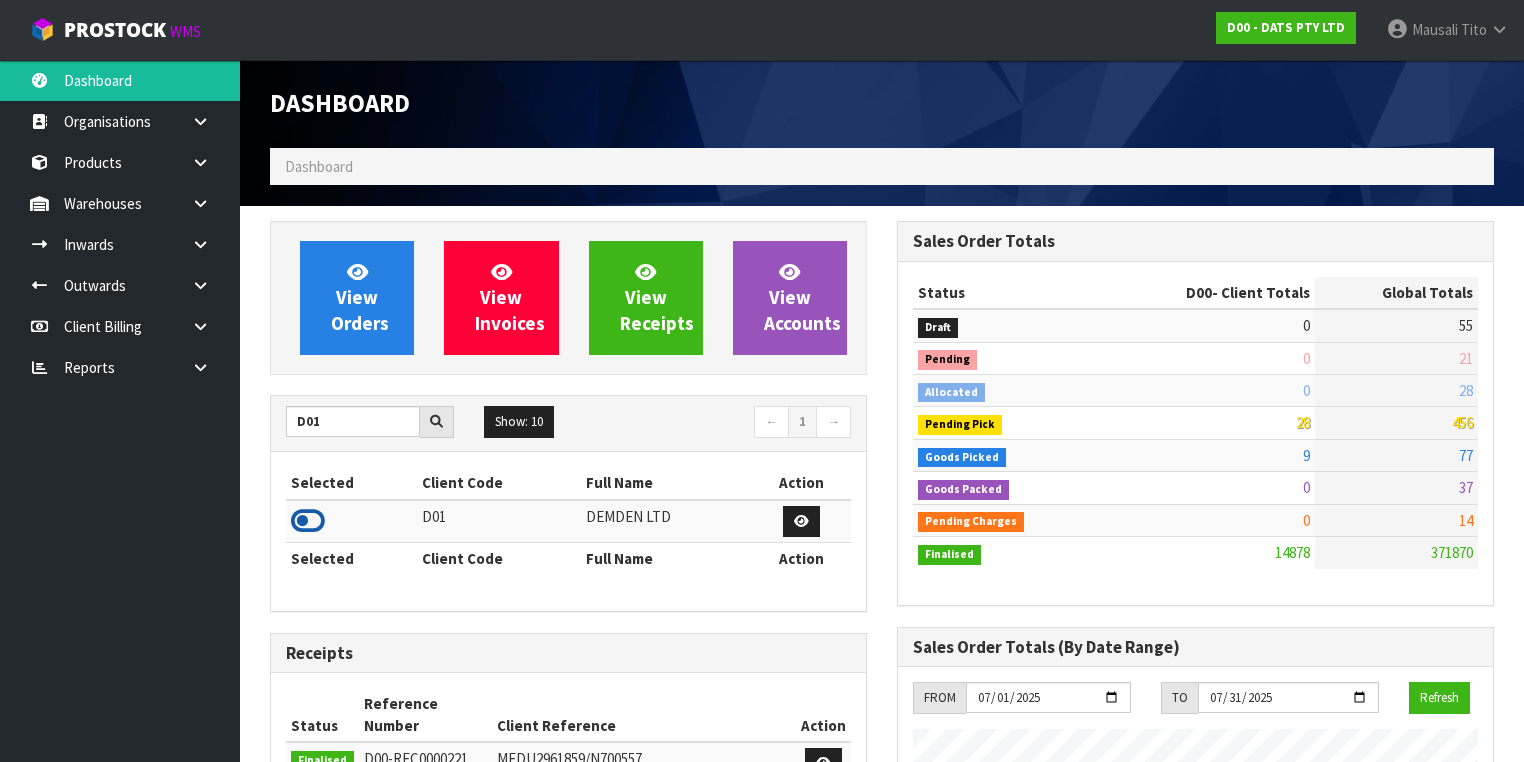 click at bounding box center [308, 521] 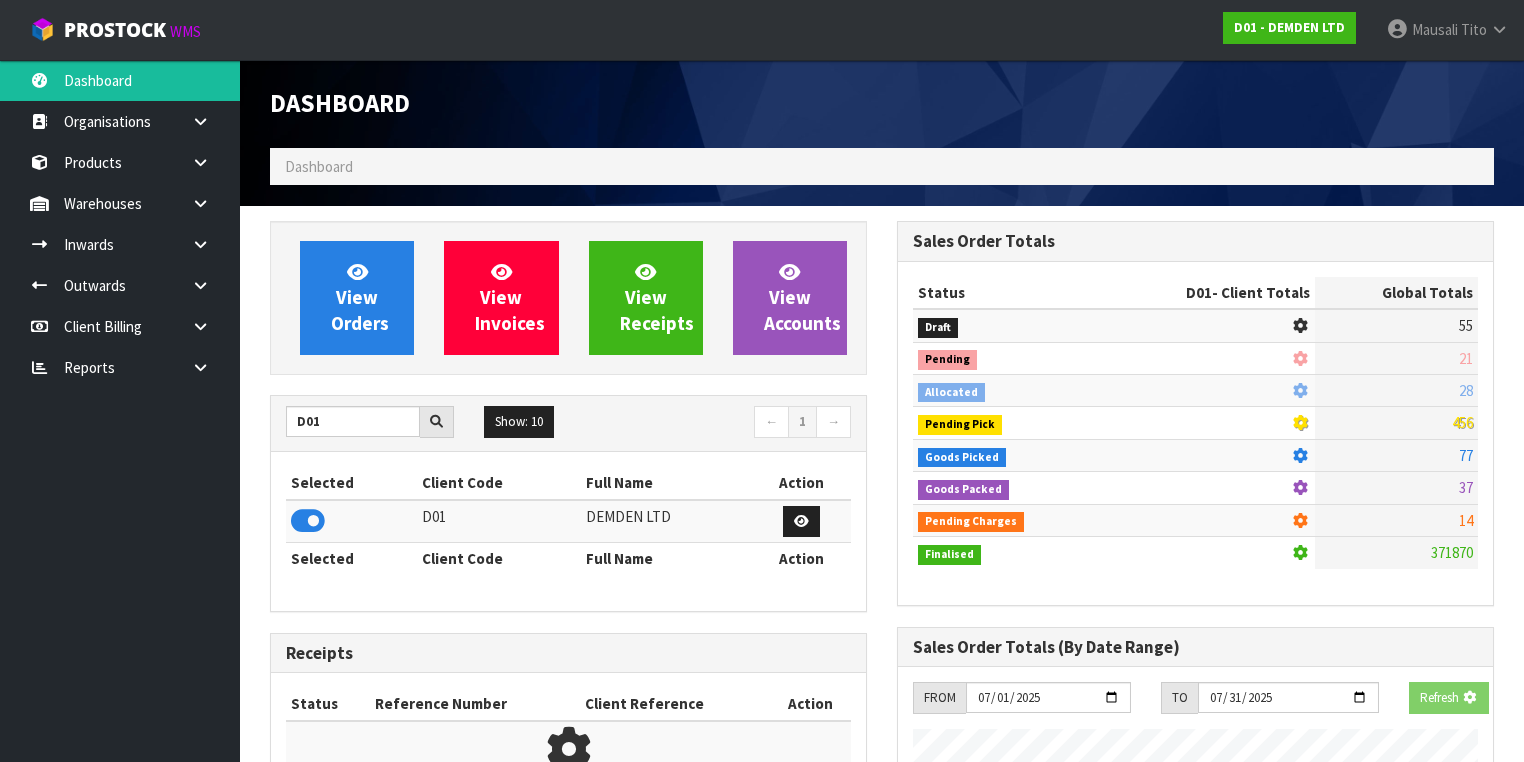 scroll, scrollTop: 1242, scrollLeft: 627, axis: both 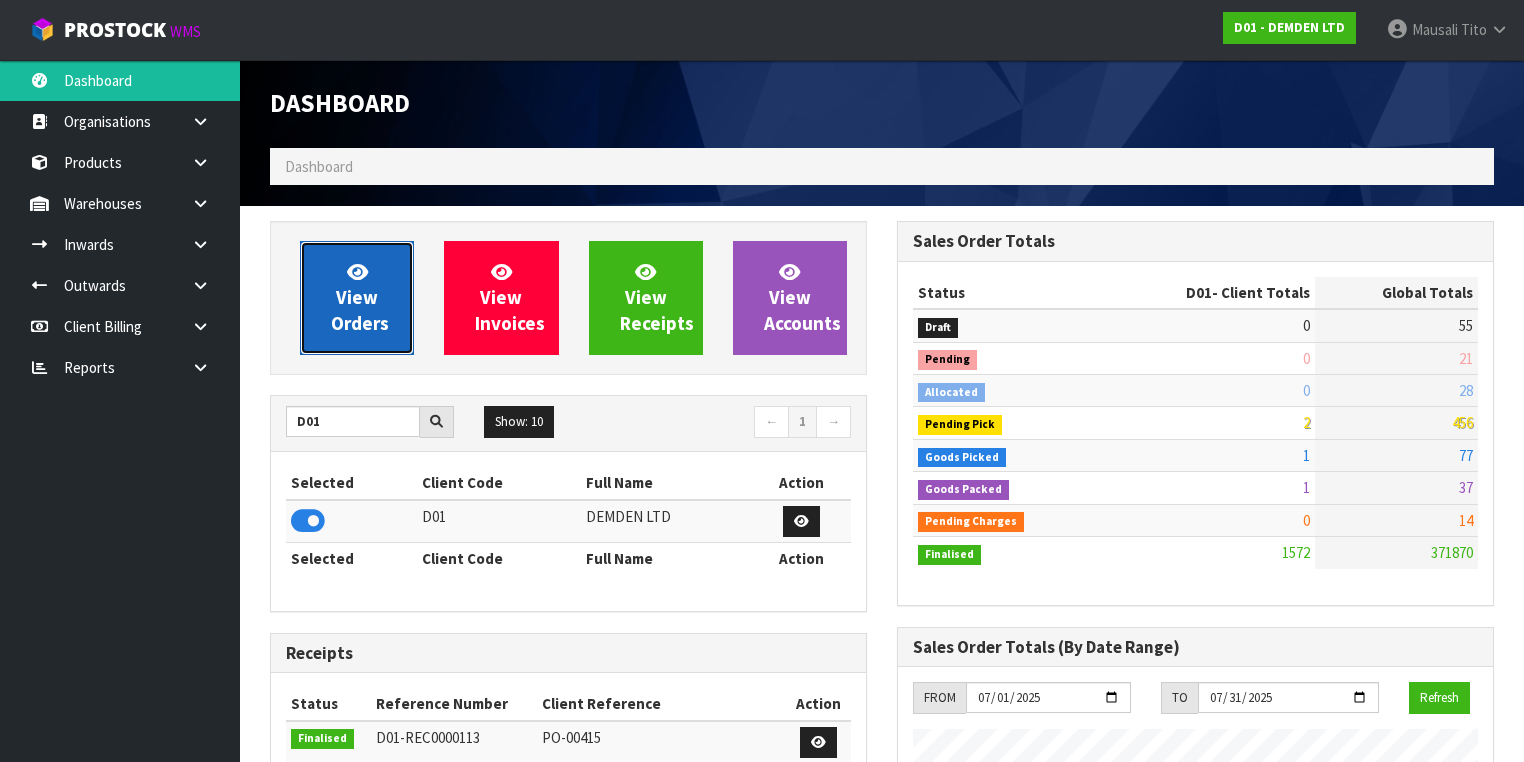 click on "View
Orders" at bounding box center [360, 297] 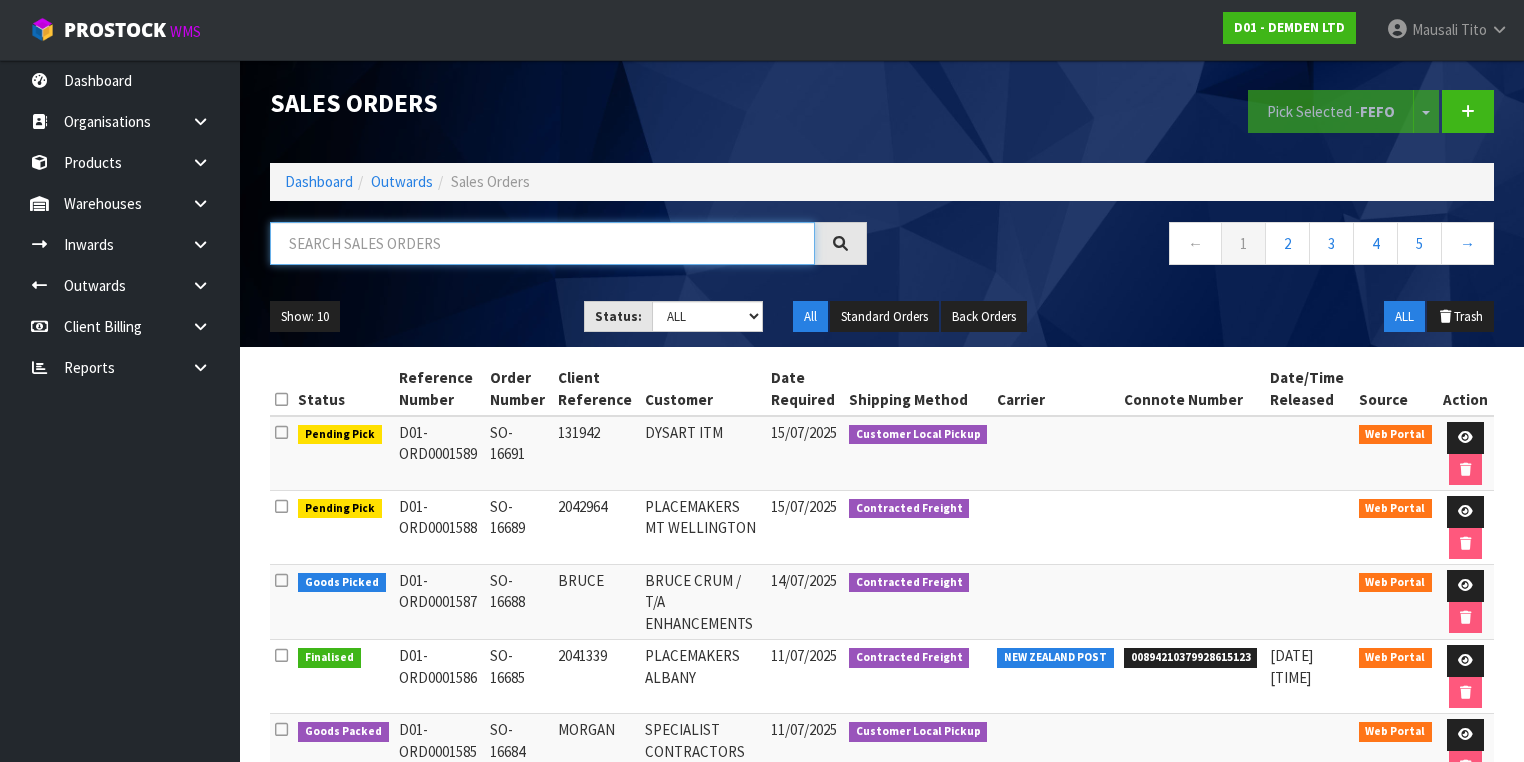 click at bounding box center [542, 243] 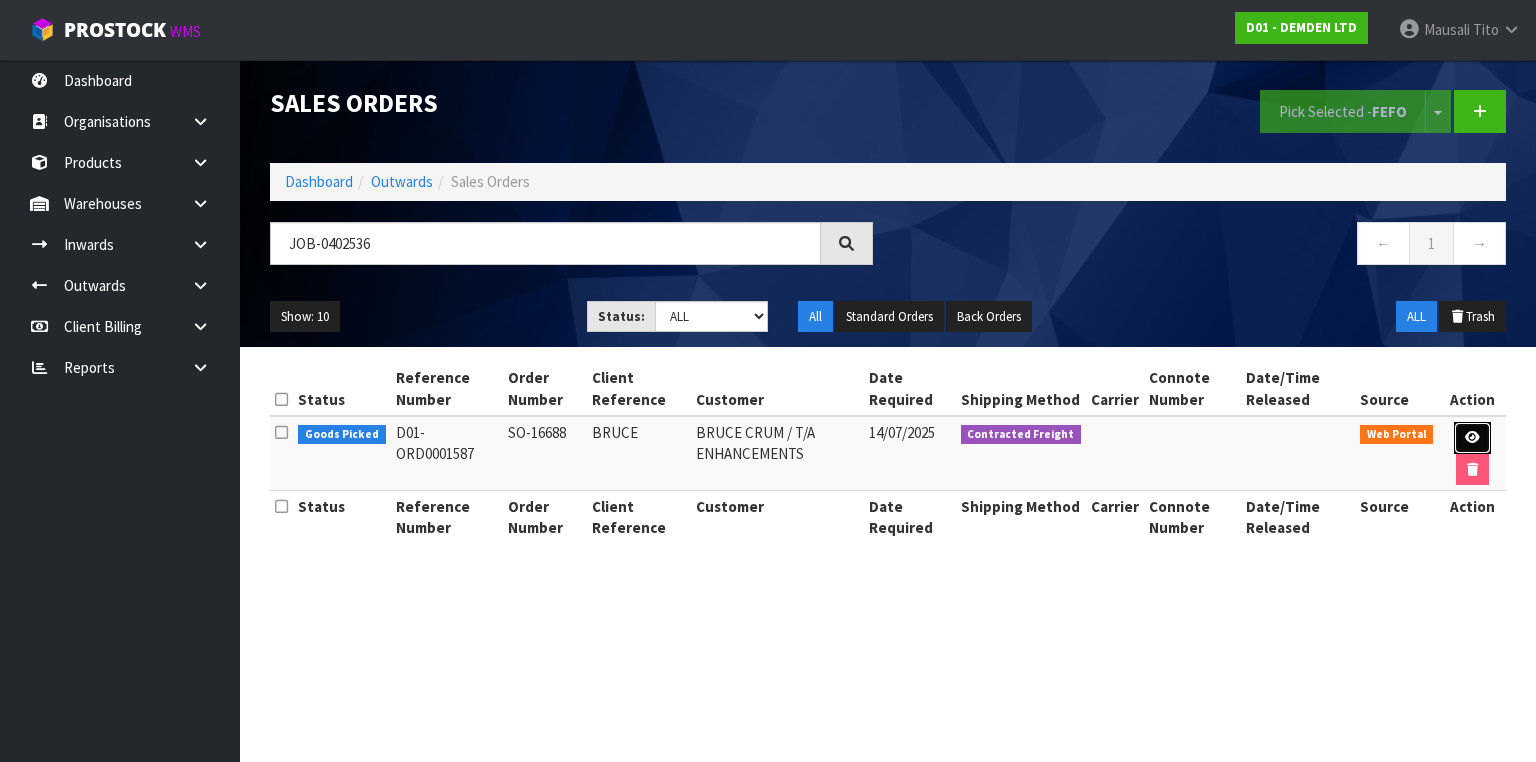 click at bounding box center [1472, 438] 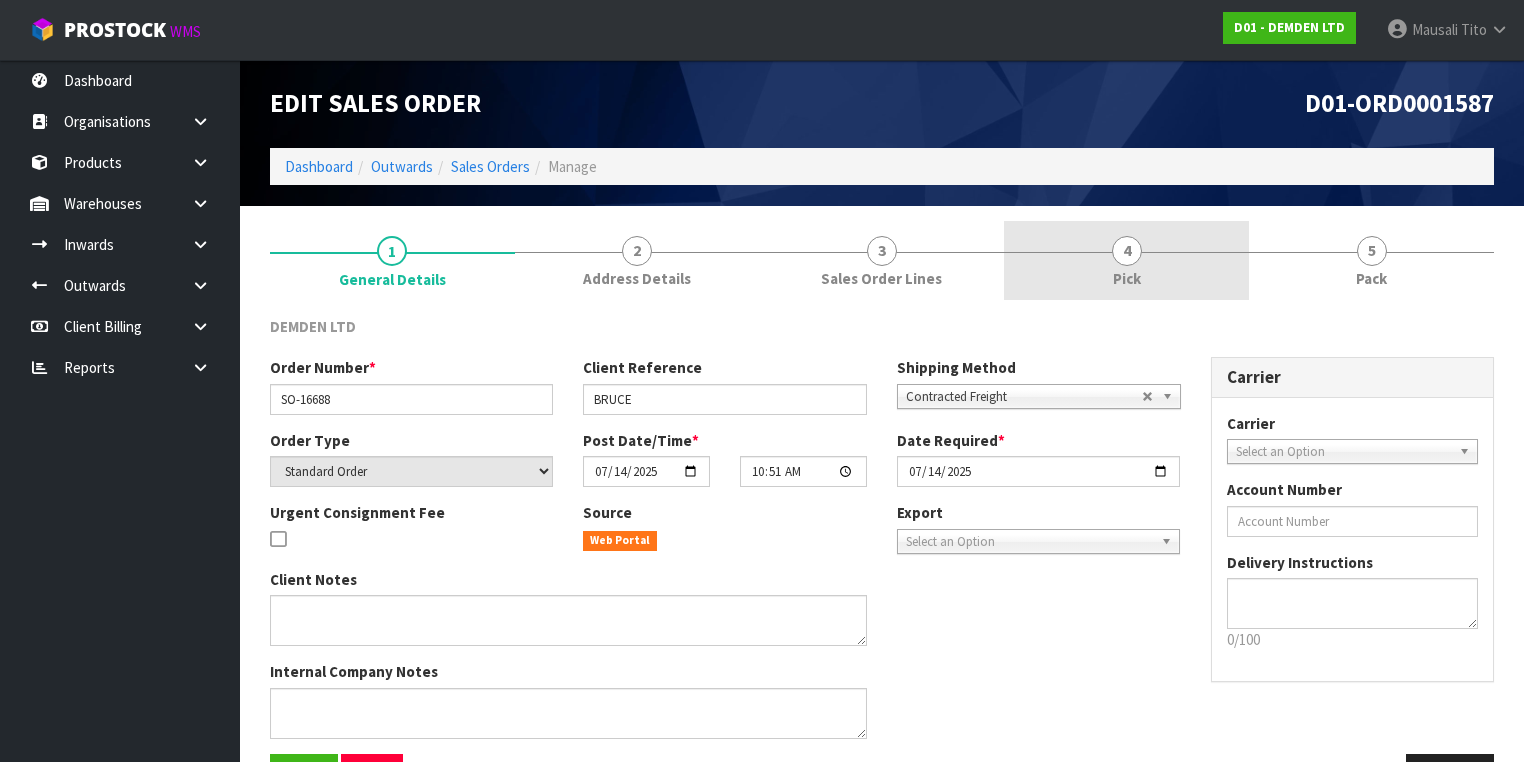 click on "4
Pick" at bounding box center [1126, 260] 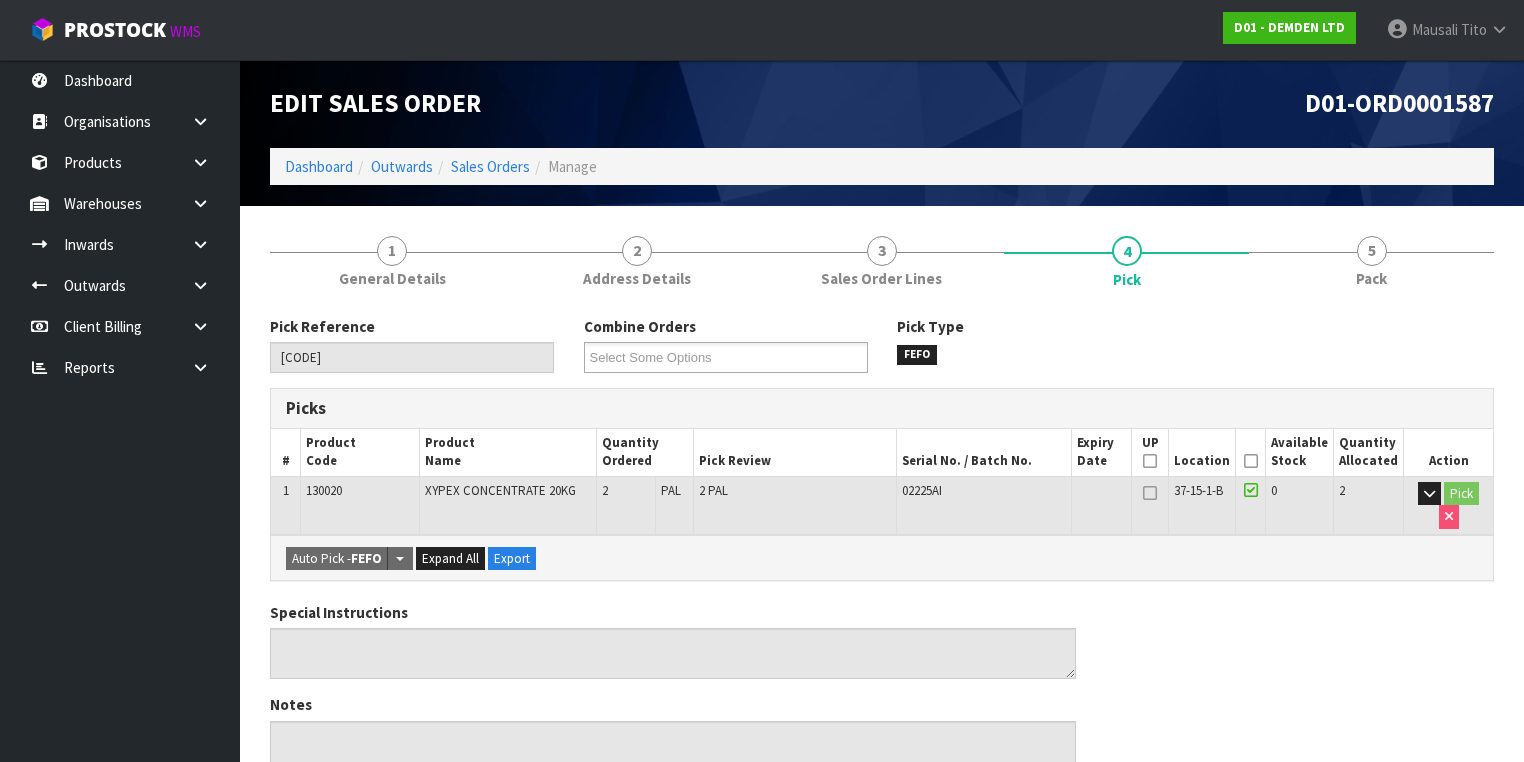 click at bounding box center [1251, 461] 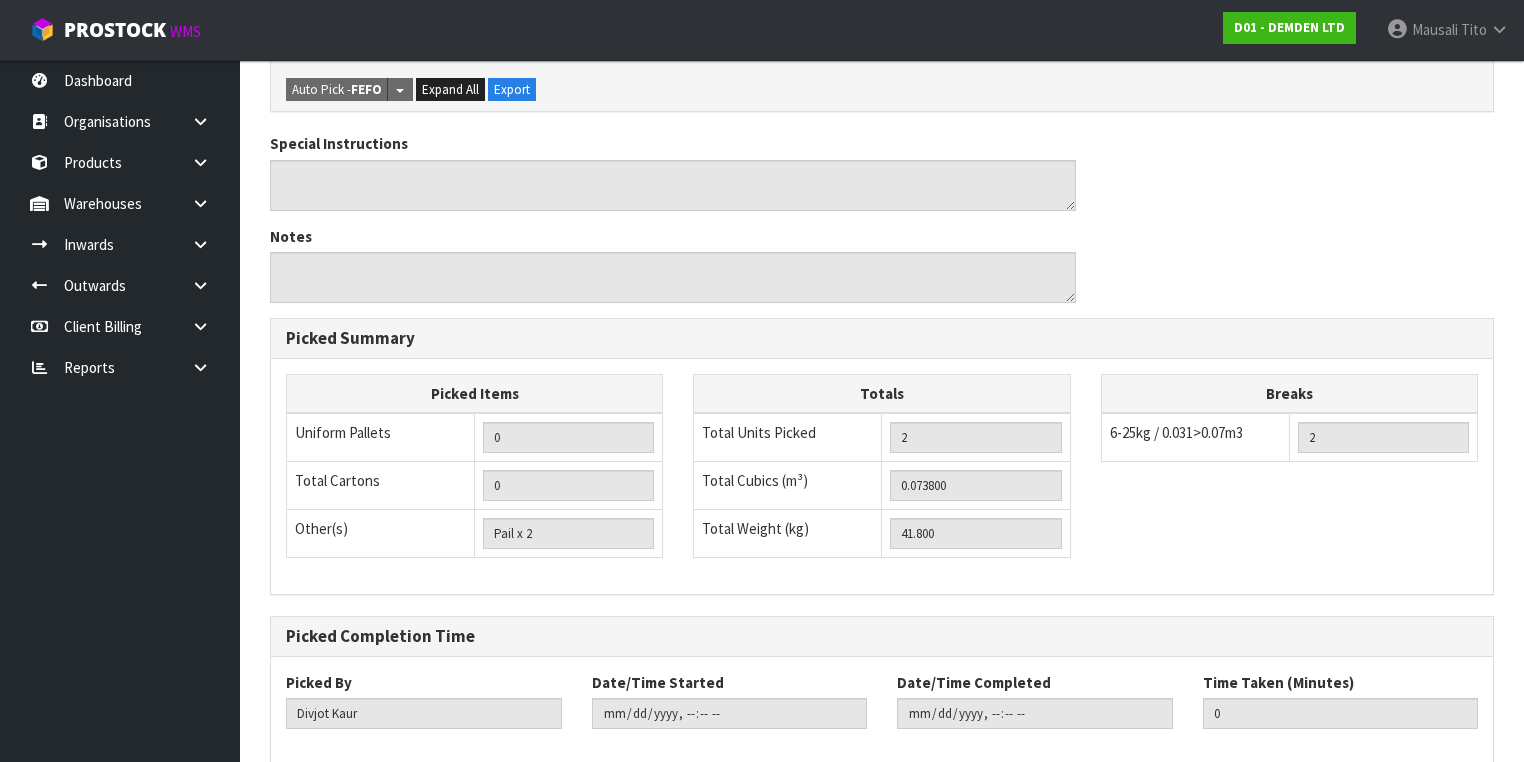 scroll, scrollTop: 641, scrollLeft: 0, axis: vertical 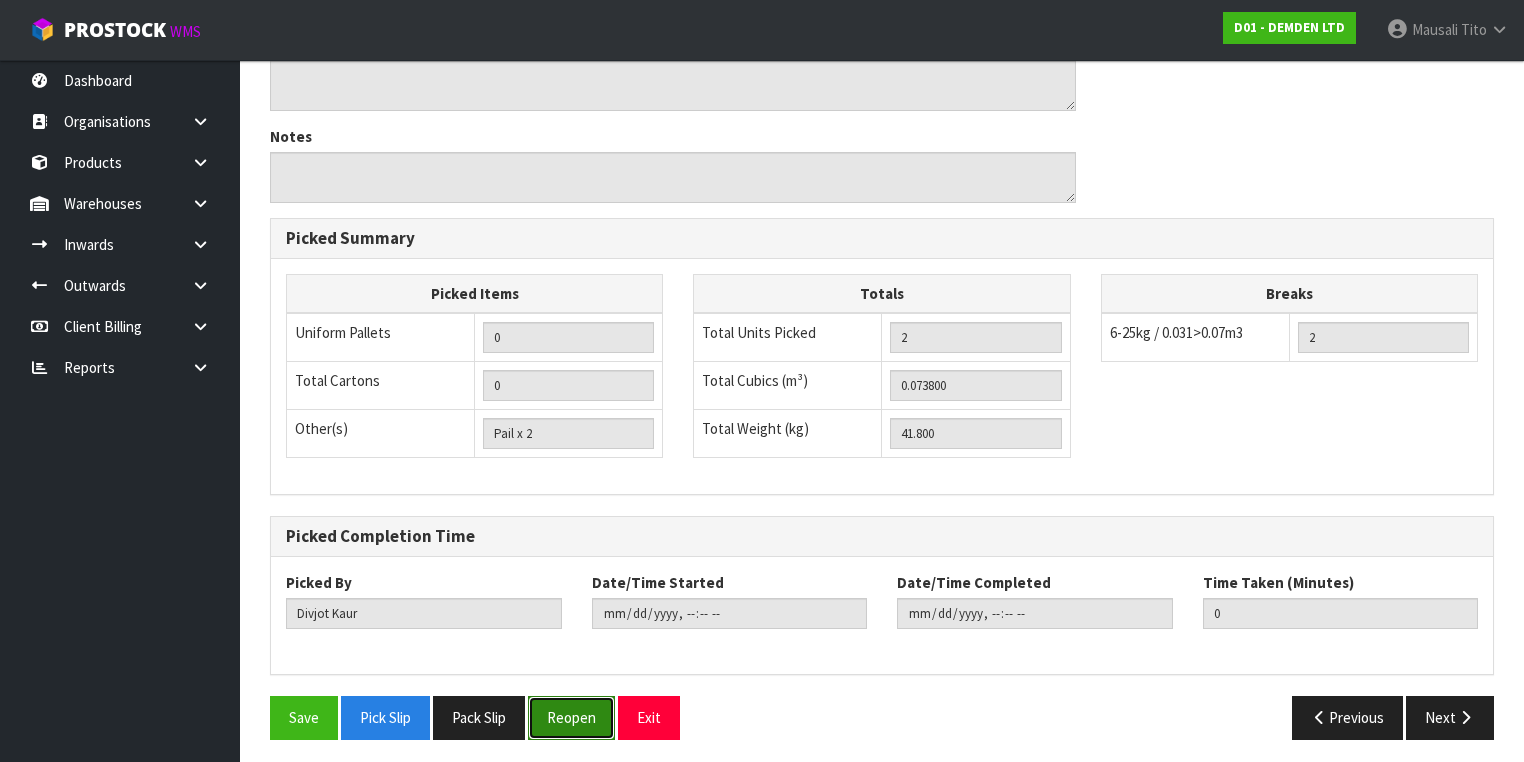 click on "Reopen" at bounding box center [571, 717] 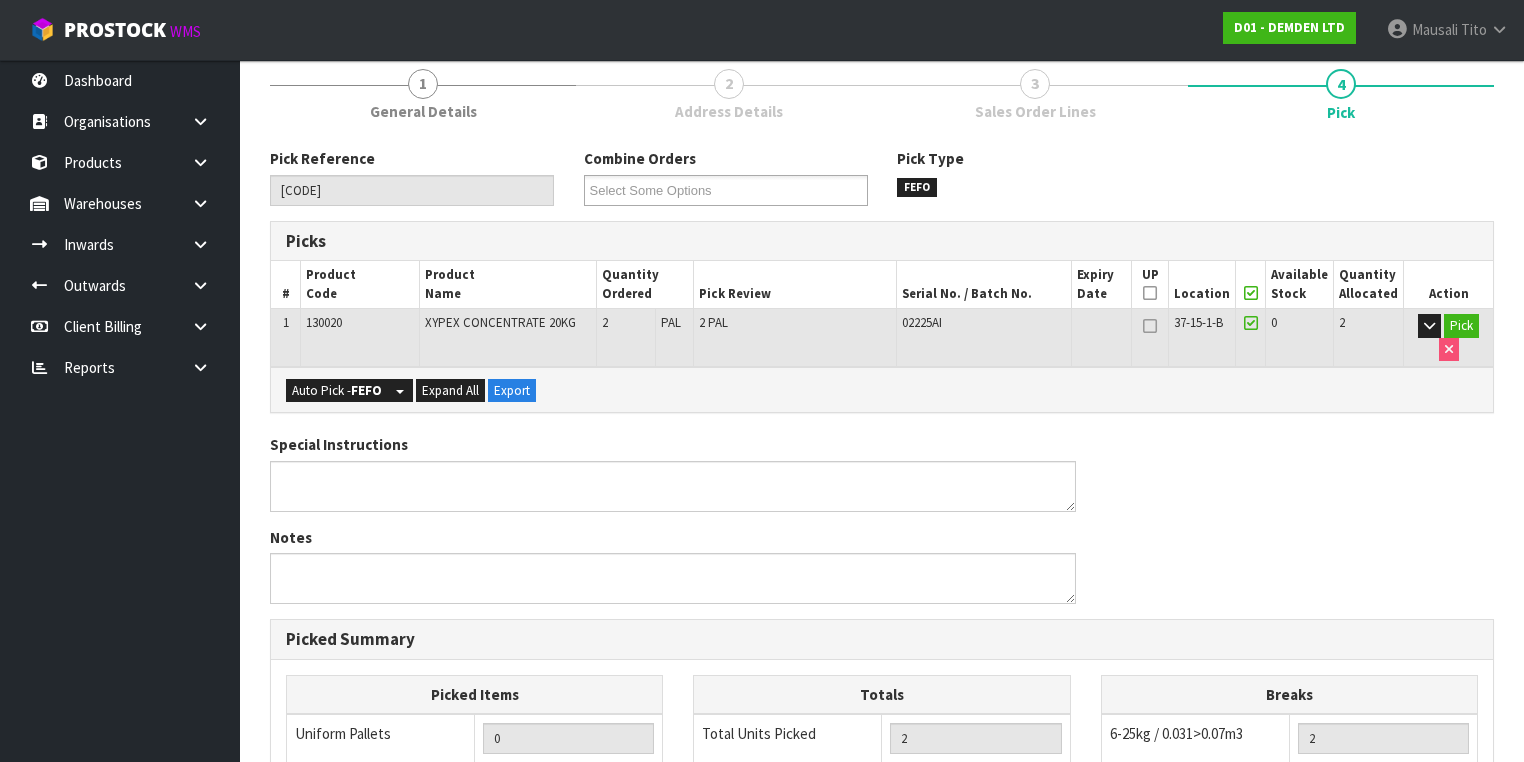 scroll, scrollTop: 640, scrollLeft: 0, axis: vertical 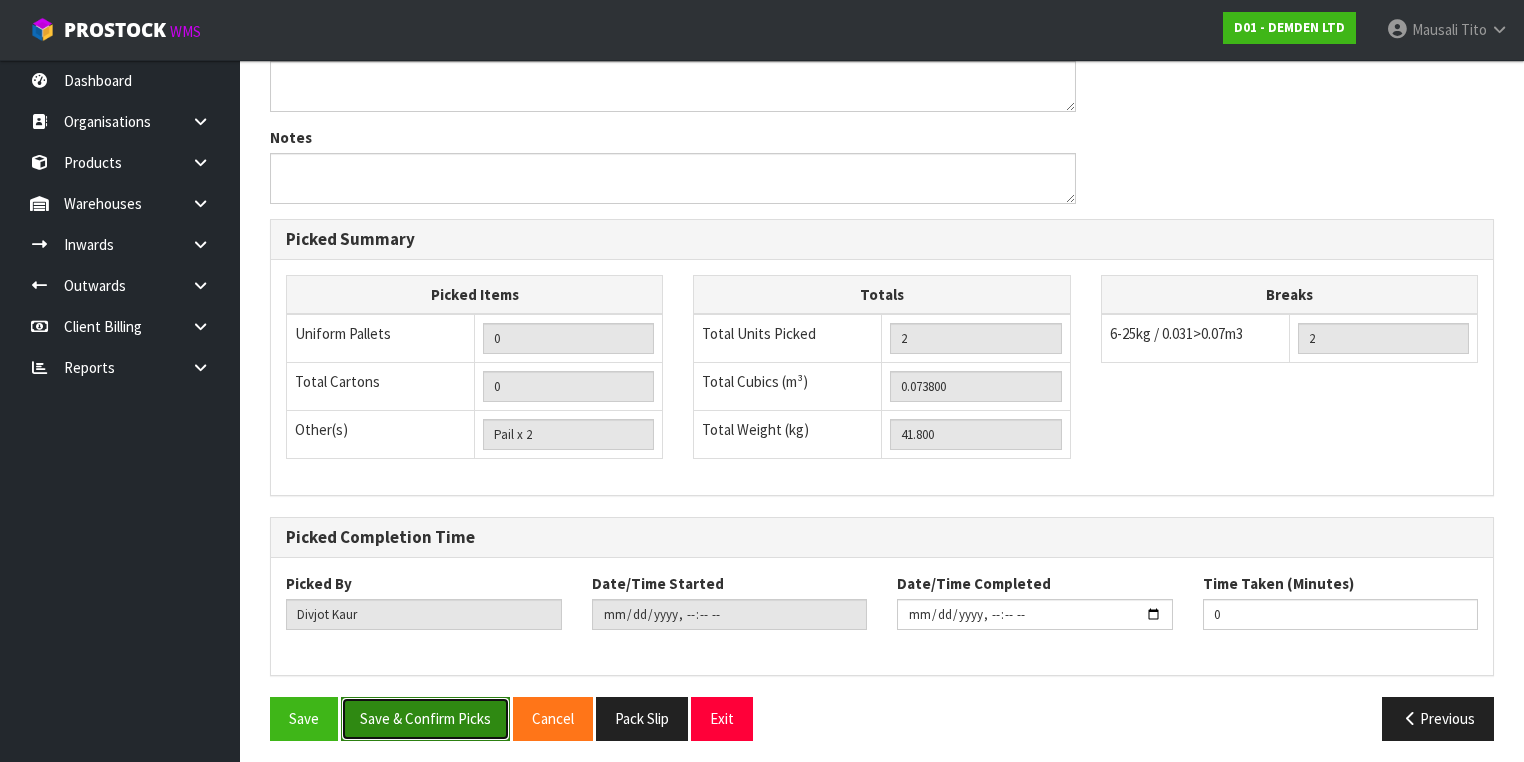 click on "Save & Confirm Picks" at bounding box center [425, 718] 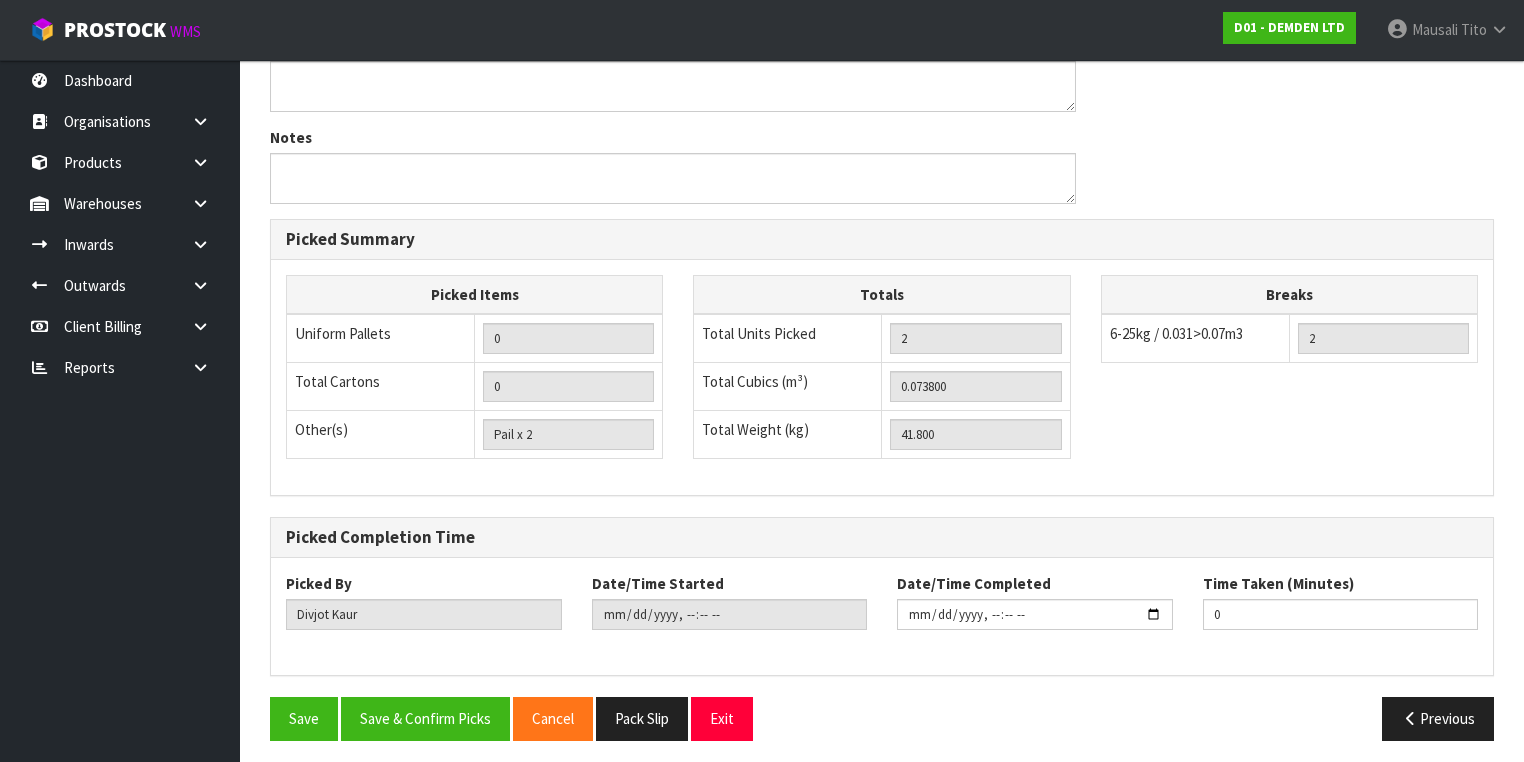 scroll, scrollTop: 0, scrollLeft: 0, axis: both 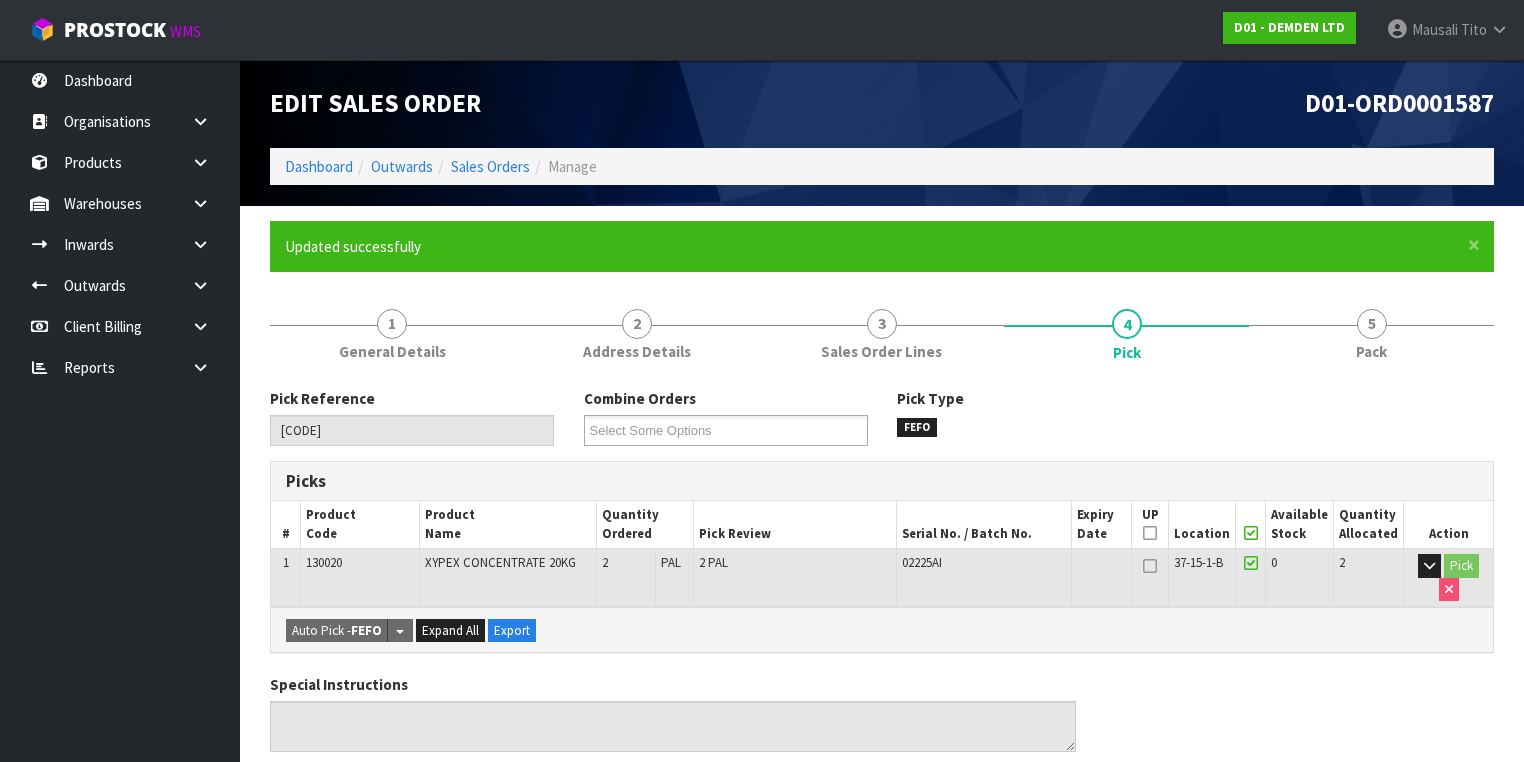 click on "Pick Reference [ALPHANUMERIC] Combine Orders [ALPHANUMERIC] [ALPHANUMERIC] [ALPHANUMERIC] [ALPHANUMERIC] Select Some Options Pick Type FEFO" at bounding box center [882, 424] 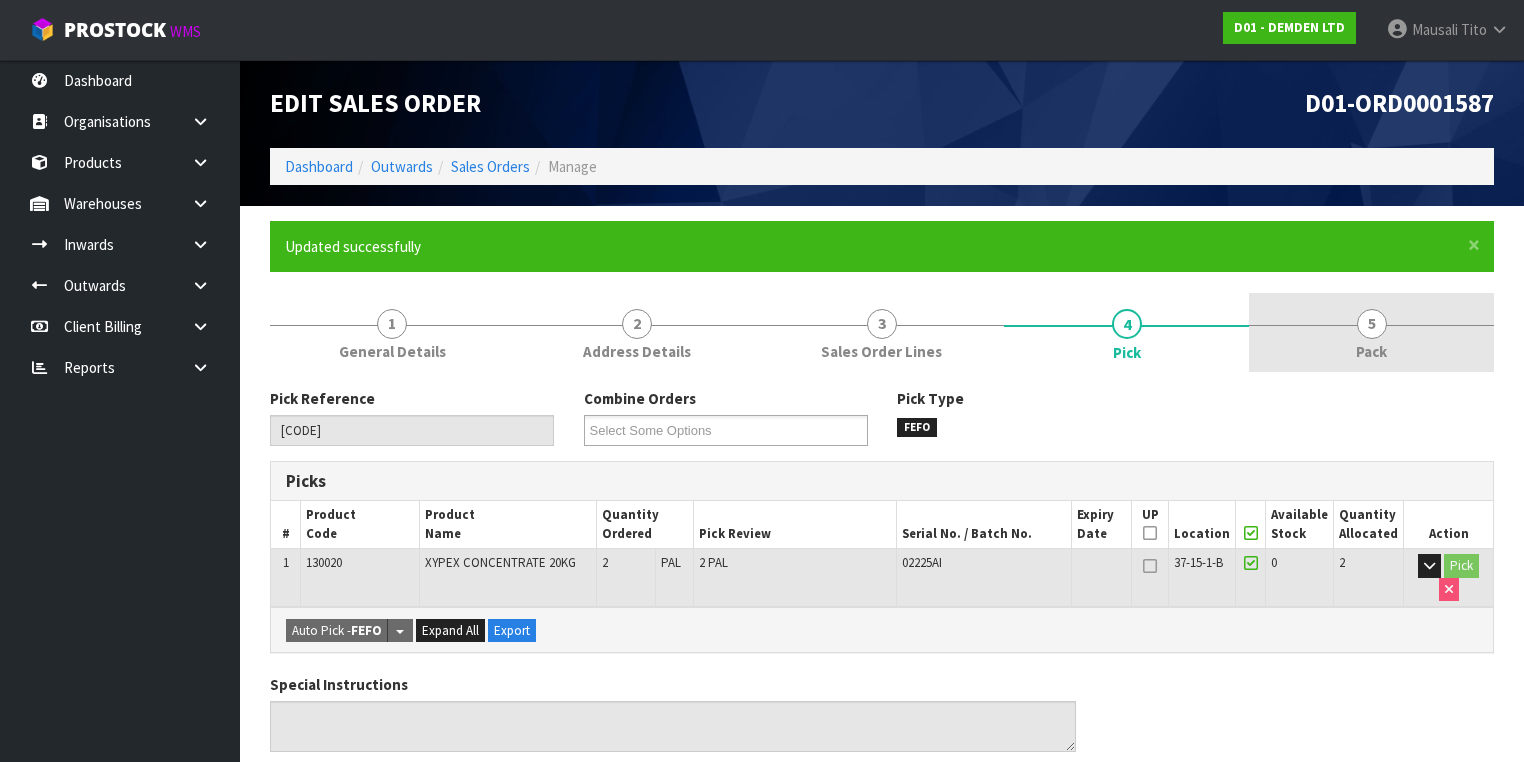click on "Pack" at bounding box center (1371, 351) 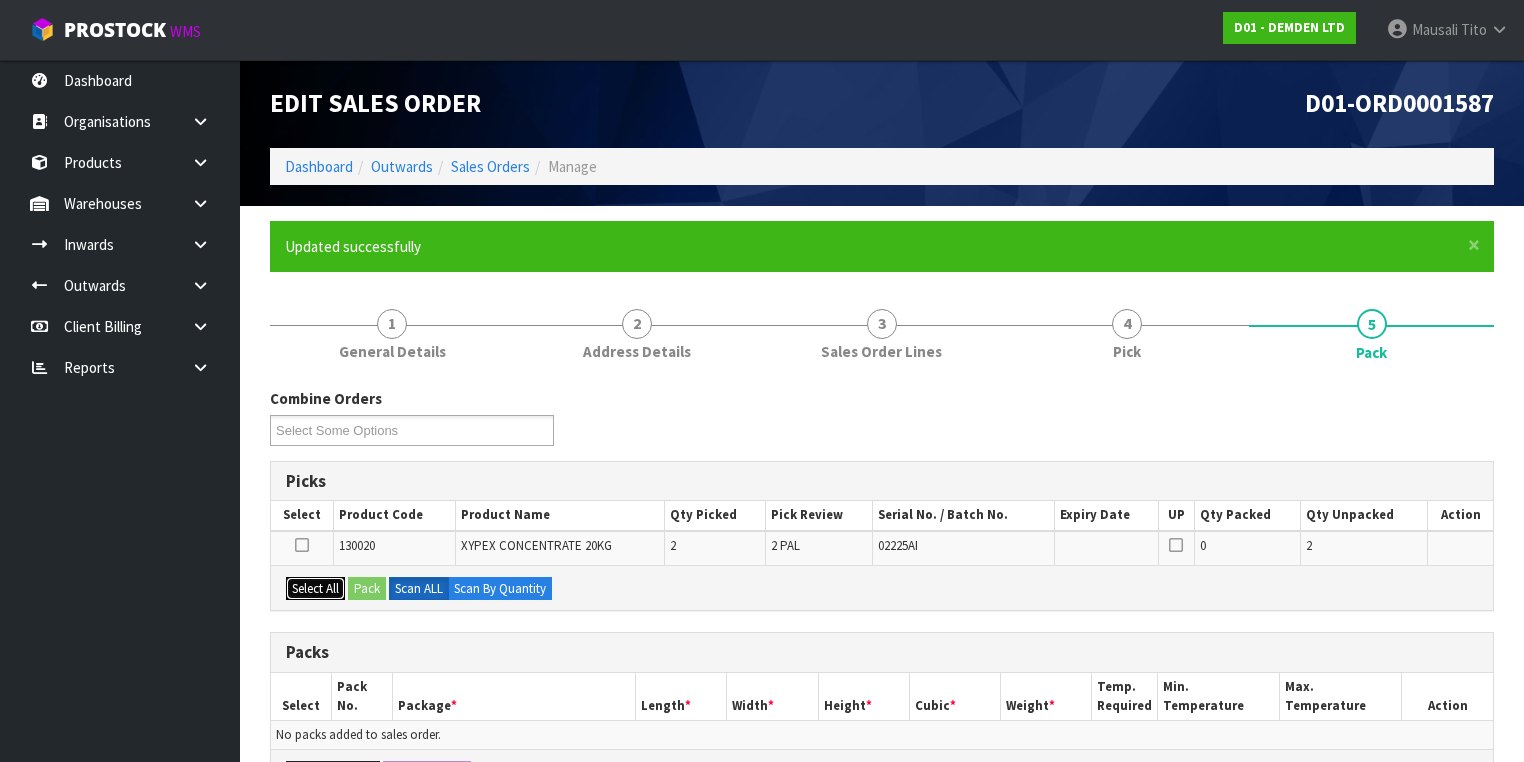 click on "Select All" at bounding box center (315, 589) 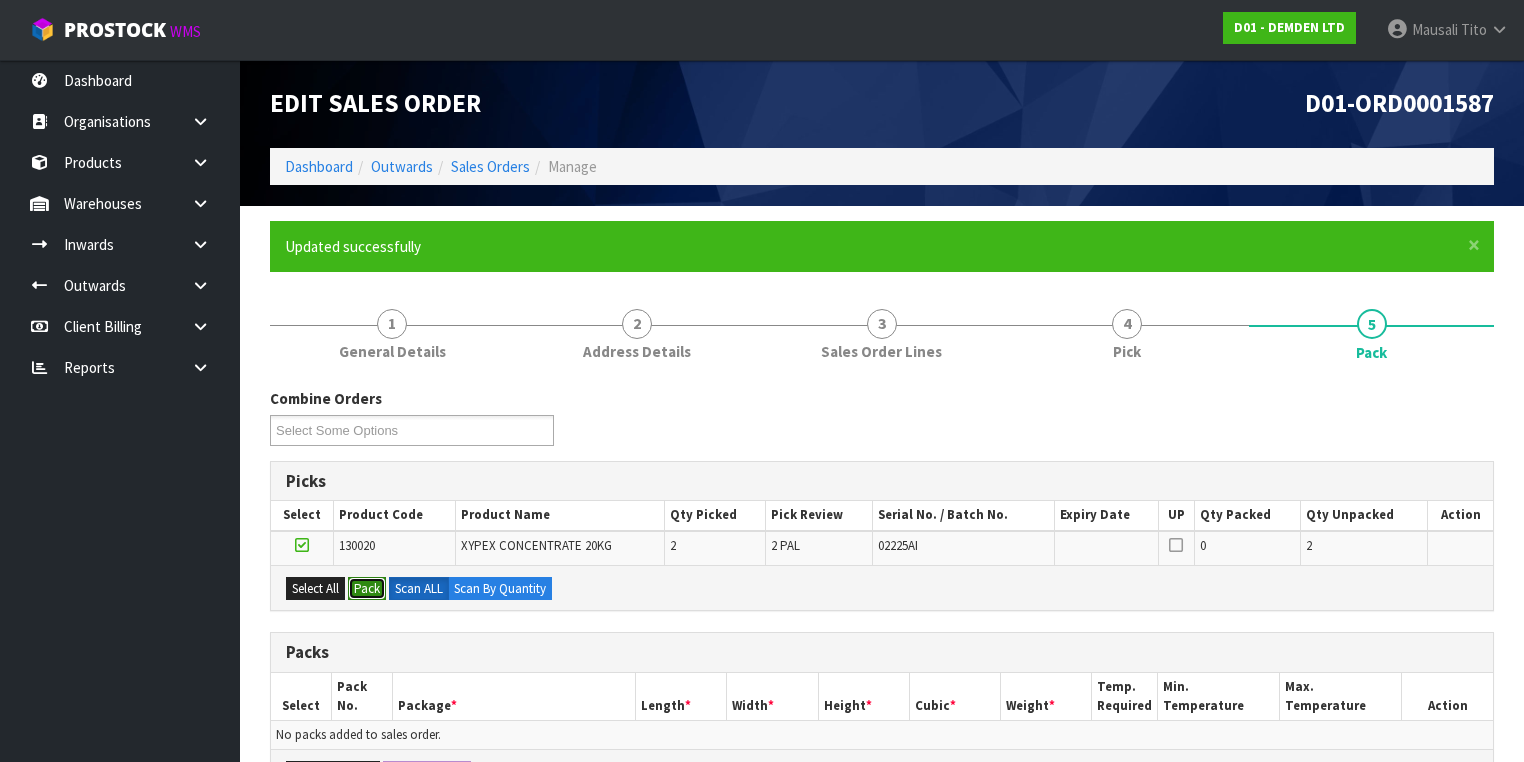 click on "Pack" at bounding box center (367, 589) 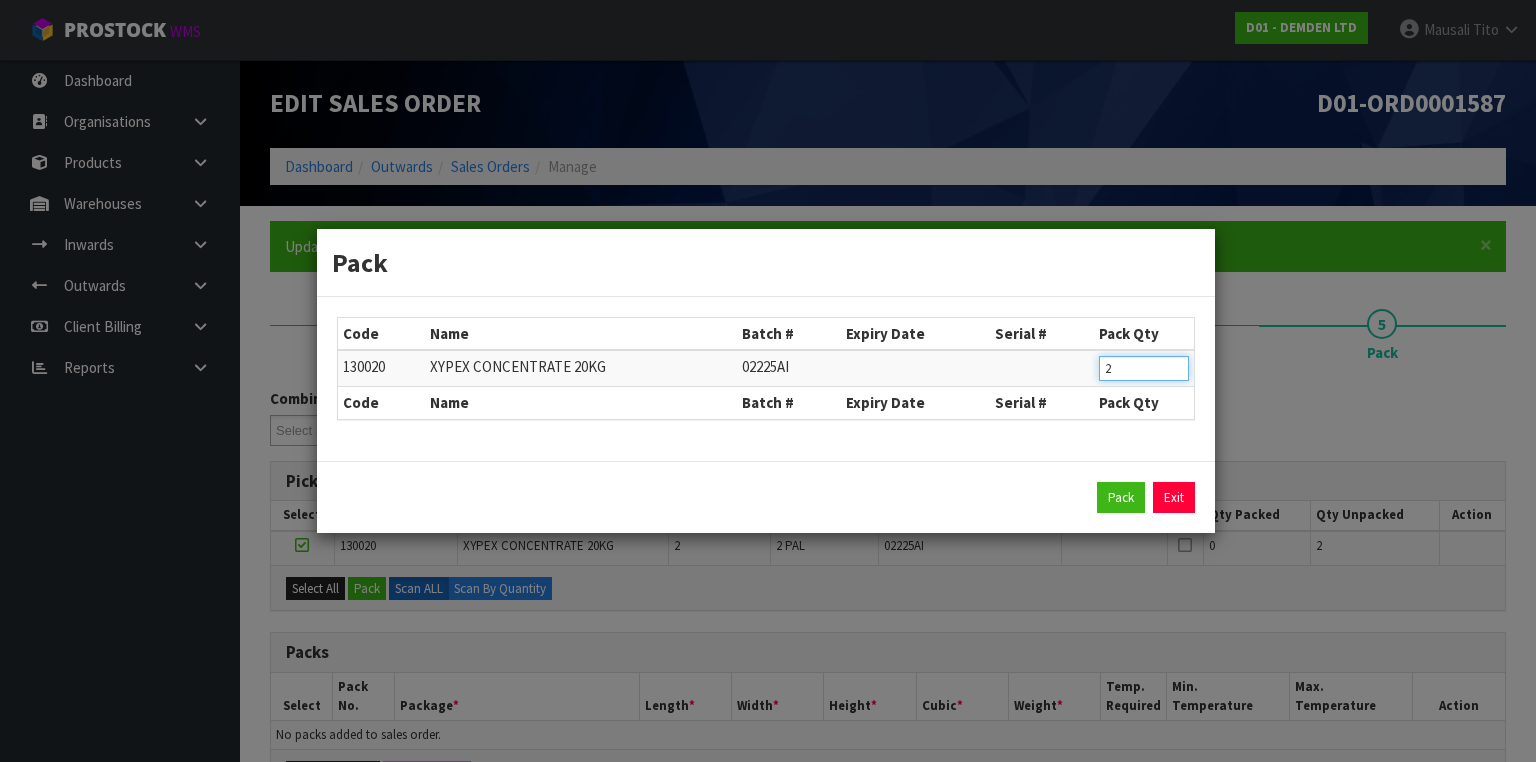 drag, startPoint x: 1124, startPoint y: 370, endPoint x: 1076, endPoint y: 378, distance: 48.6621 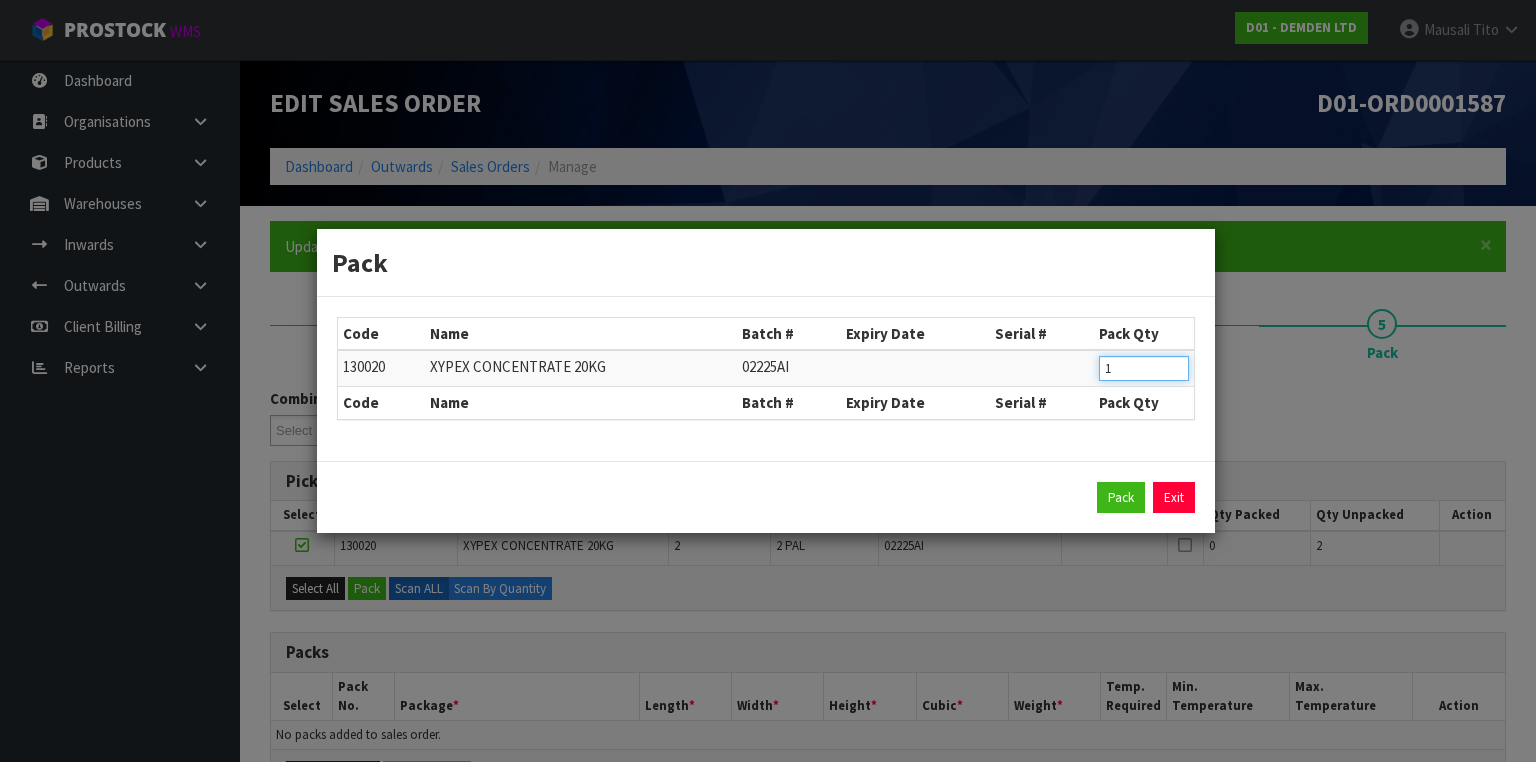 click on "Pack" at bounding box center [1121, 498] 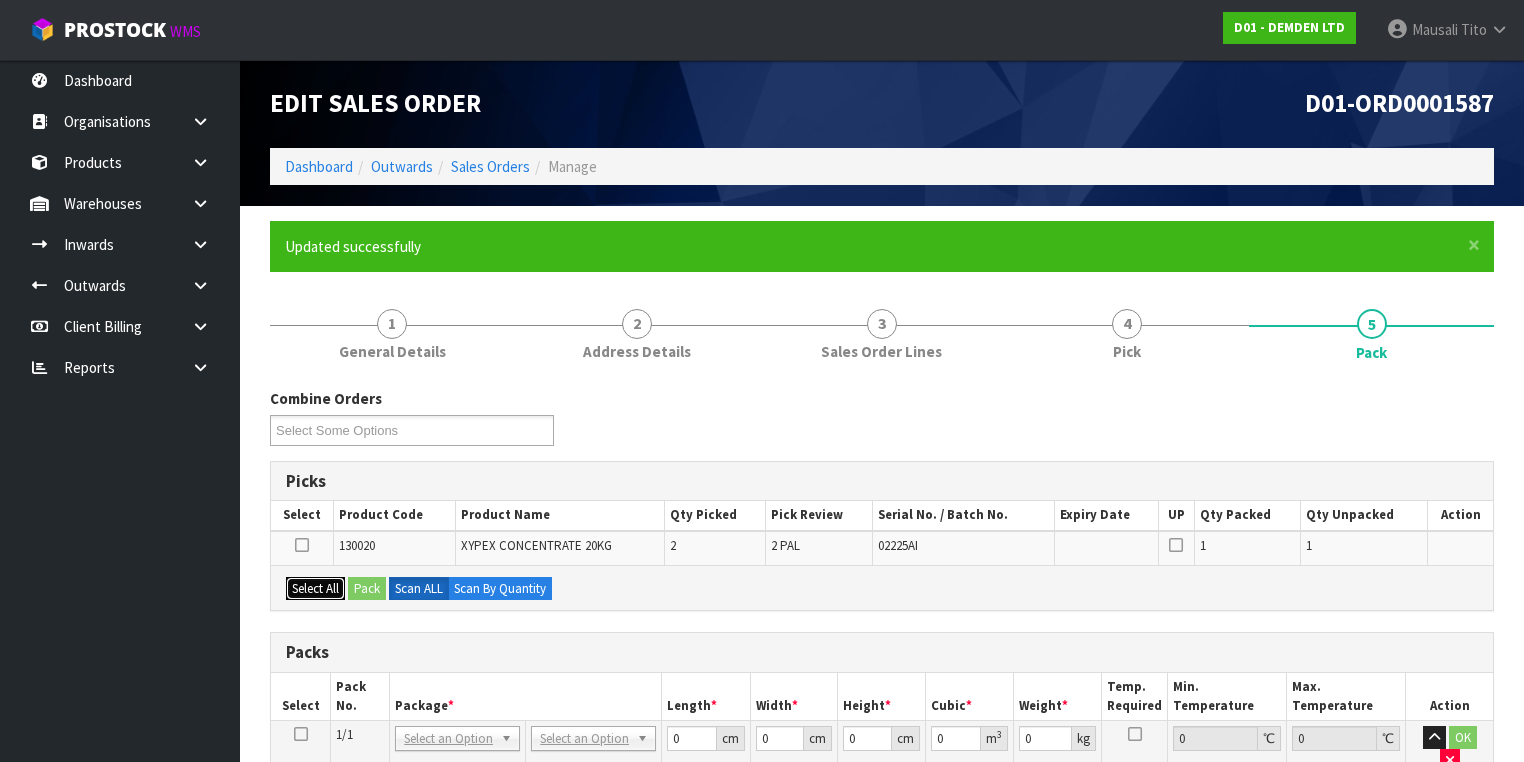 click on "Select All" at bounding box center (315, 589) 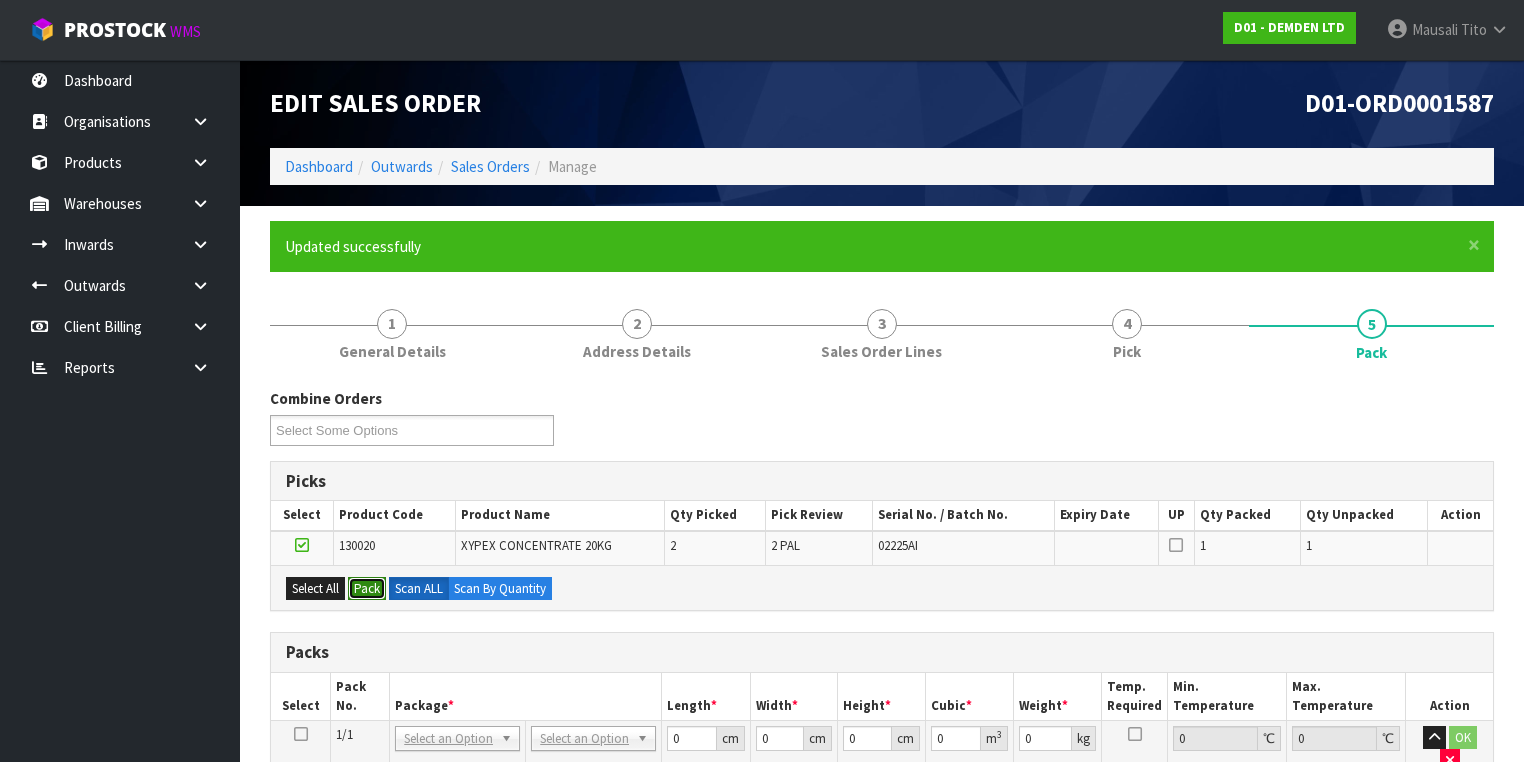 click on "Pack" at bounding box center (367, 589) 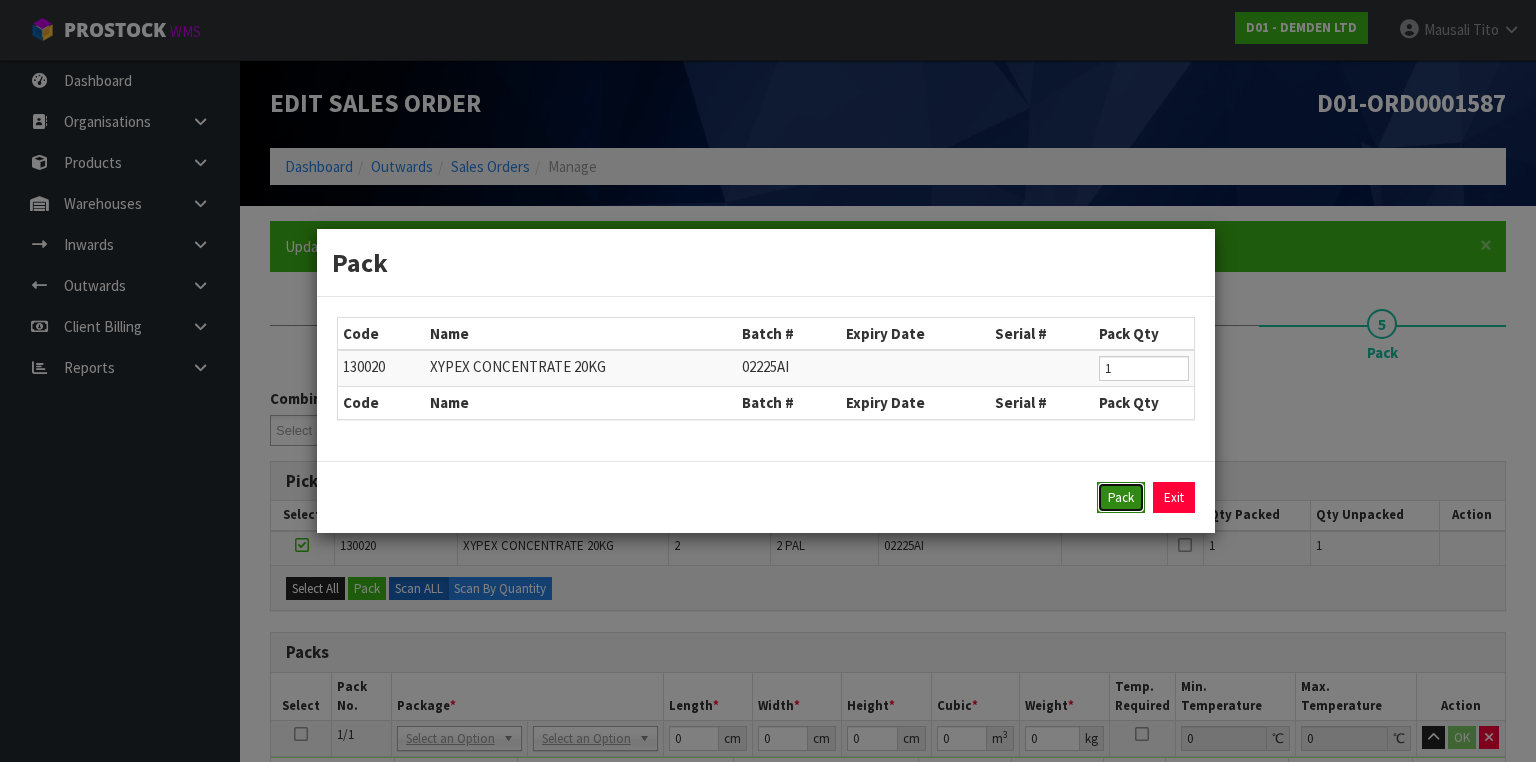 click on "Pack" at bounding box center [1121, 498] 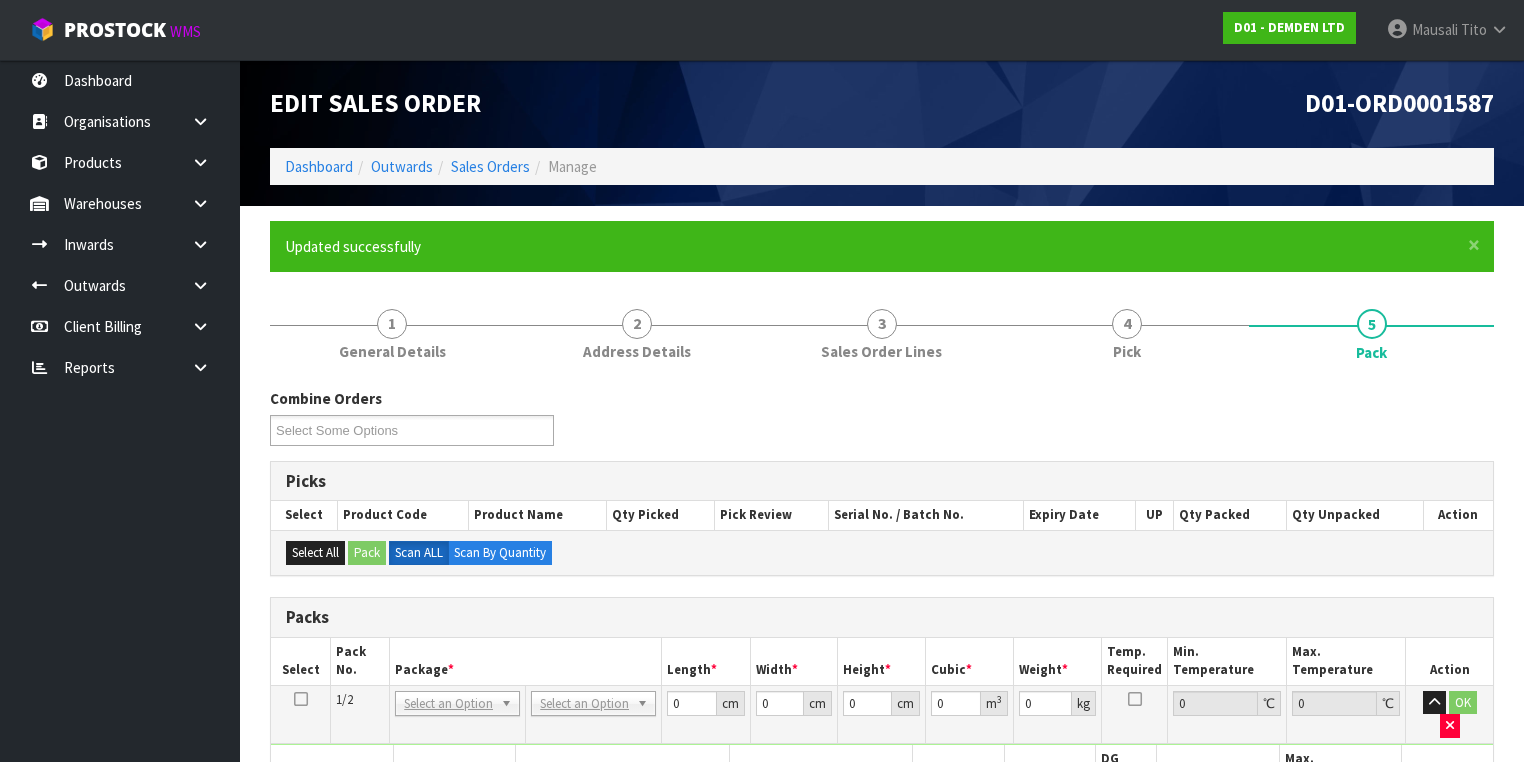 scroll, scrollTop: 320, scrollLeft: 0, axis: vertical 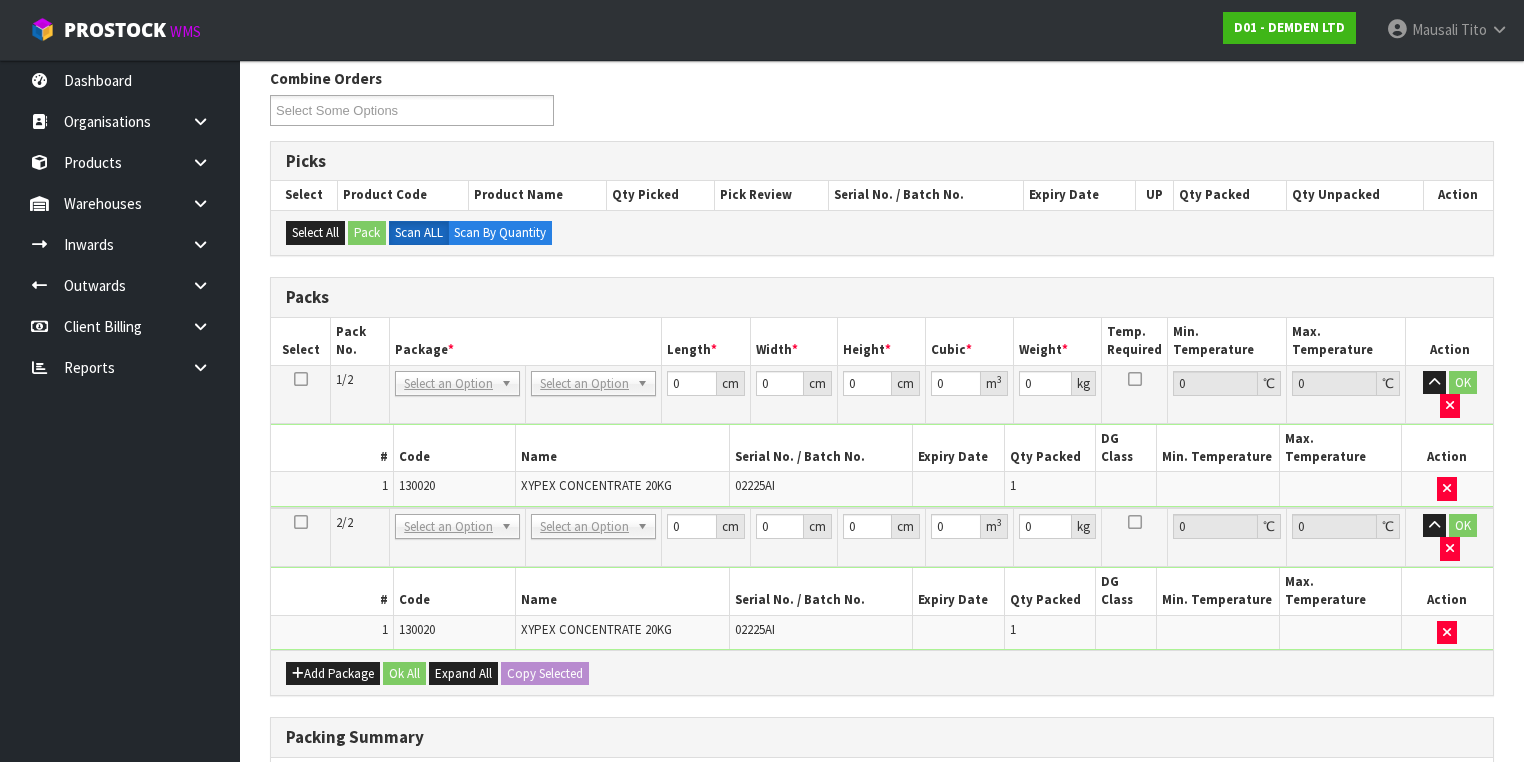 drag, startPoint x: 296, startPoint y: 370, endPoint x: 571, endPoint y: 375, distance: 275.04544 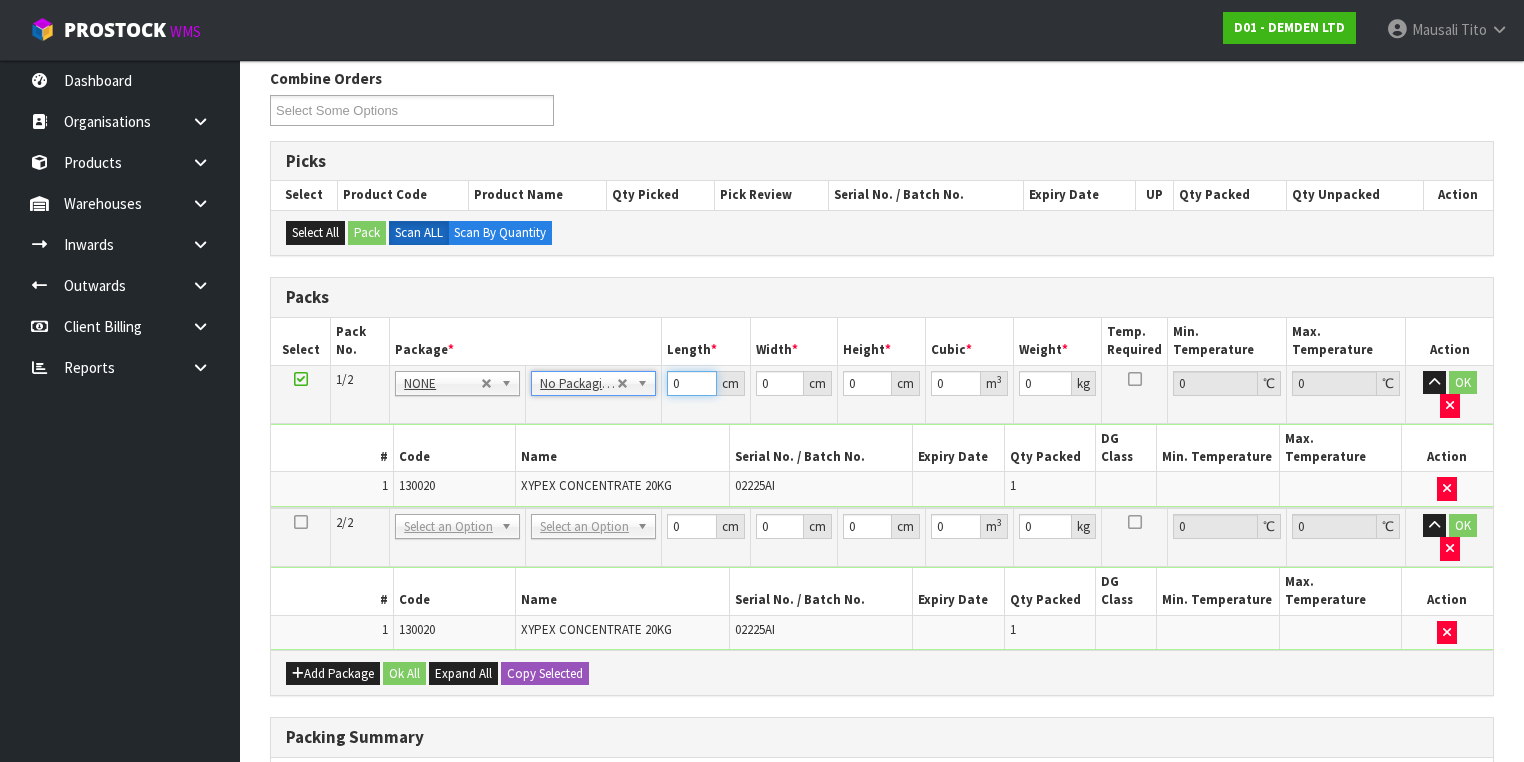 drag, startPoint x: 688, startPoint y: 386, endPoint x: 656, endPoint y: 400, distance: 34.928497 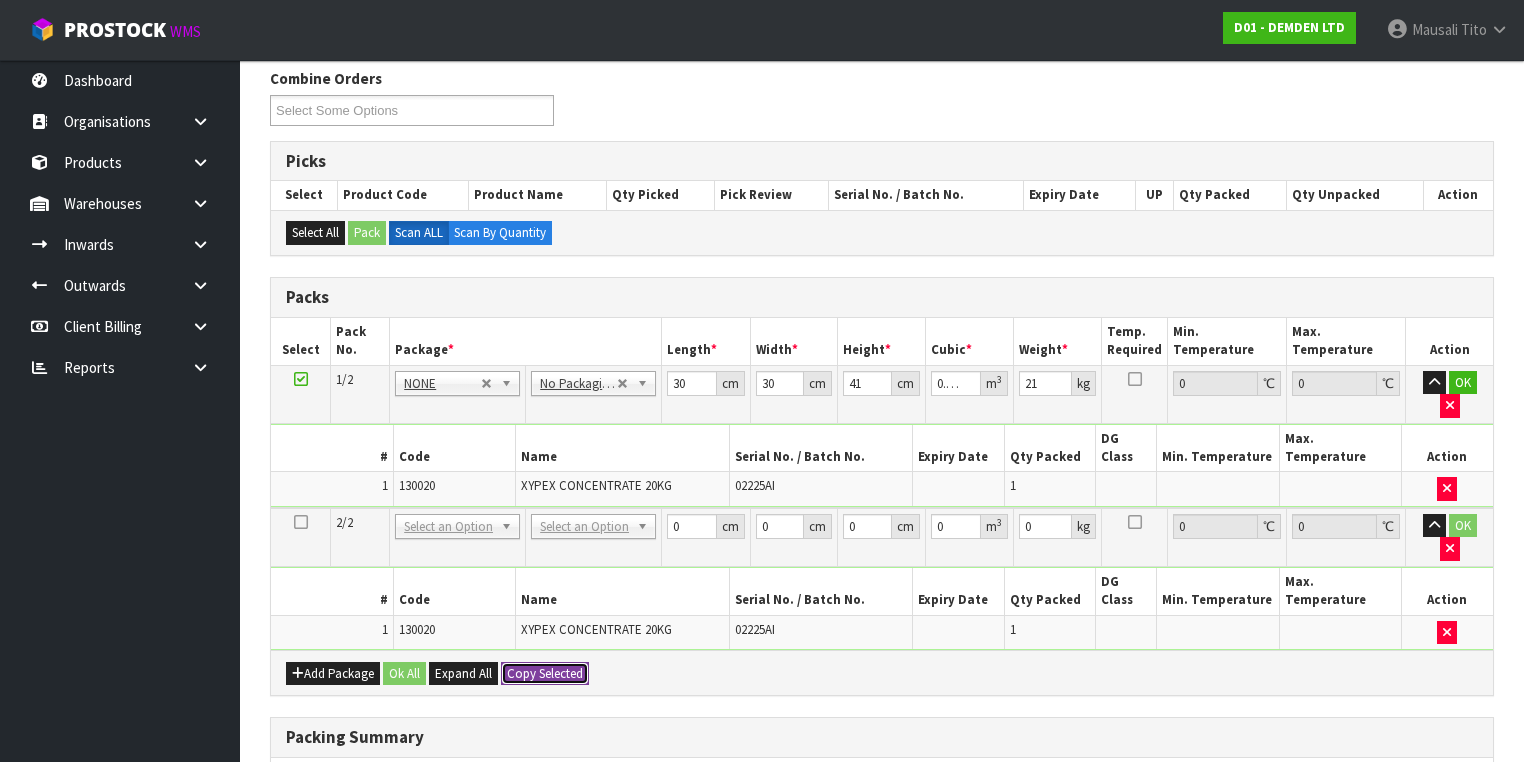 click on "Copy Selected" at bounding box center [545, 674] 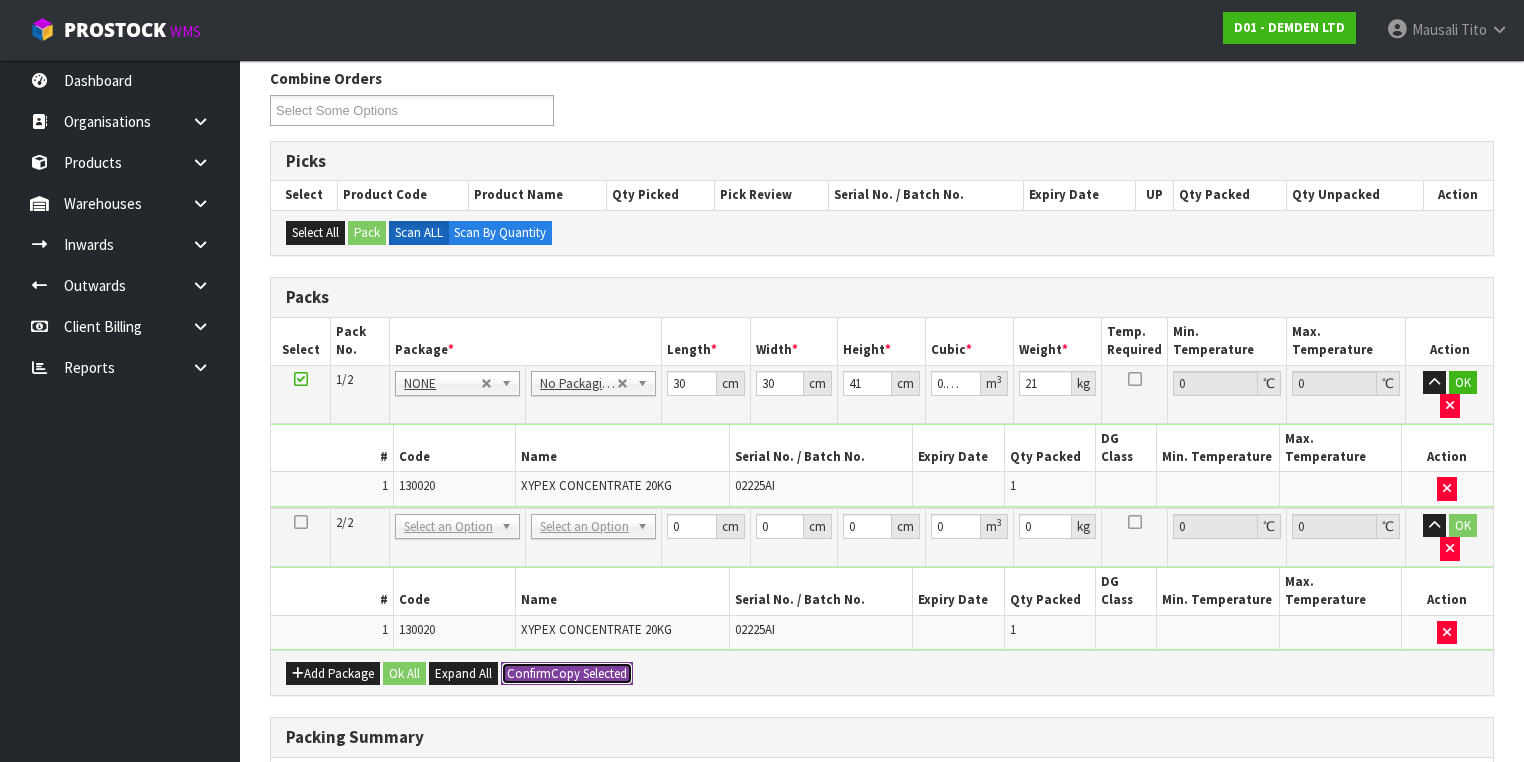 click on "Confirm  Copy Selected" at bounding box center (567, 674) 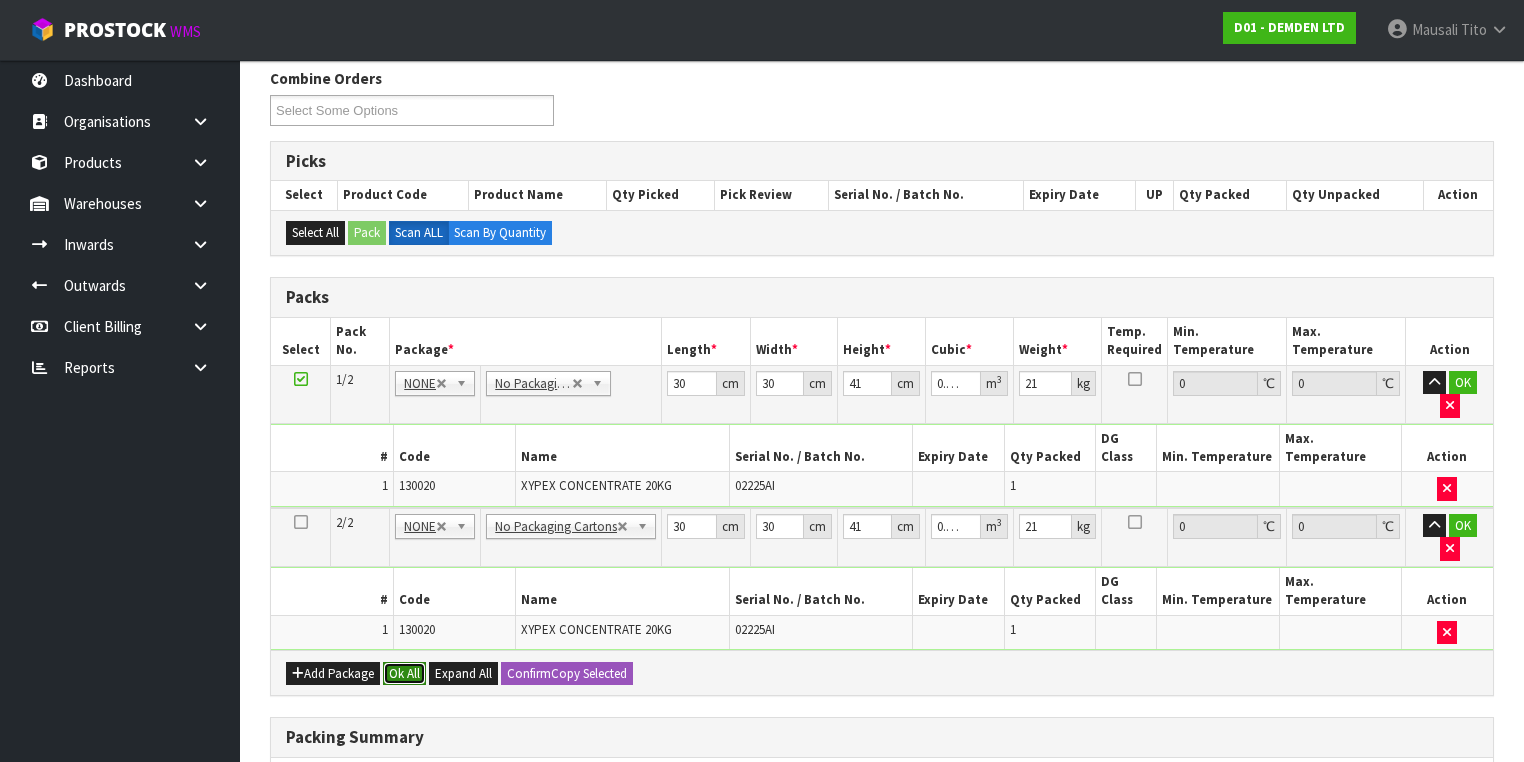 click on "Ok All" at bounding box center (404, 674) 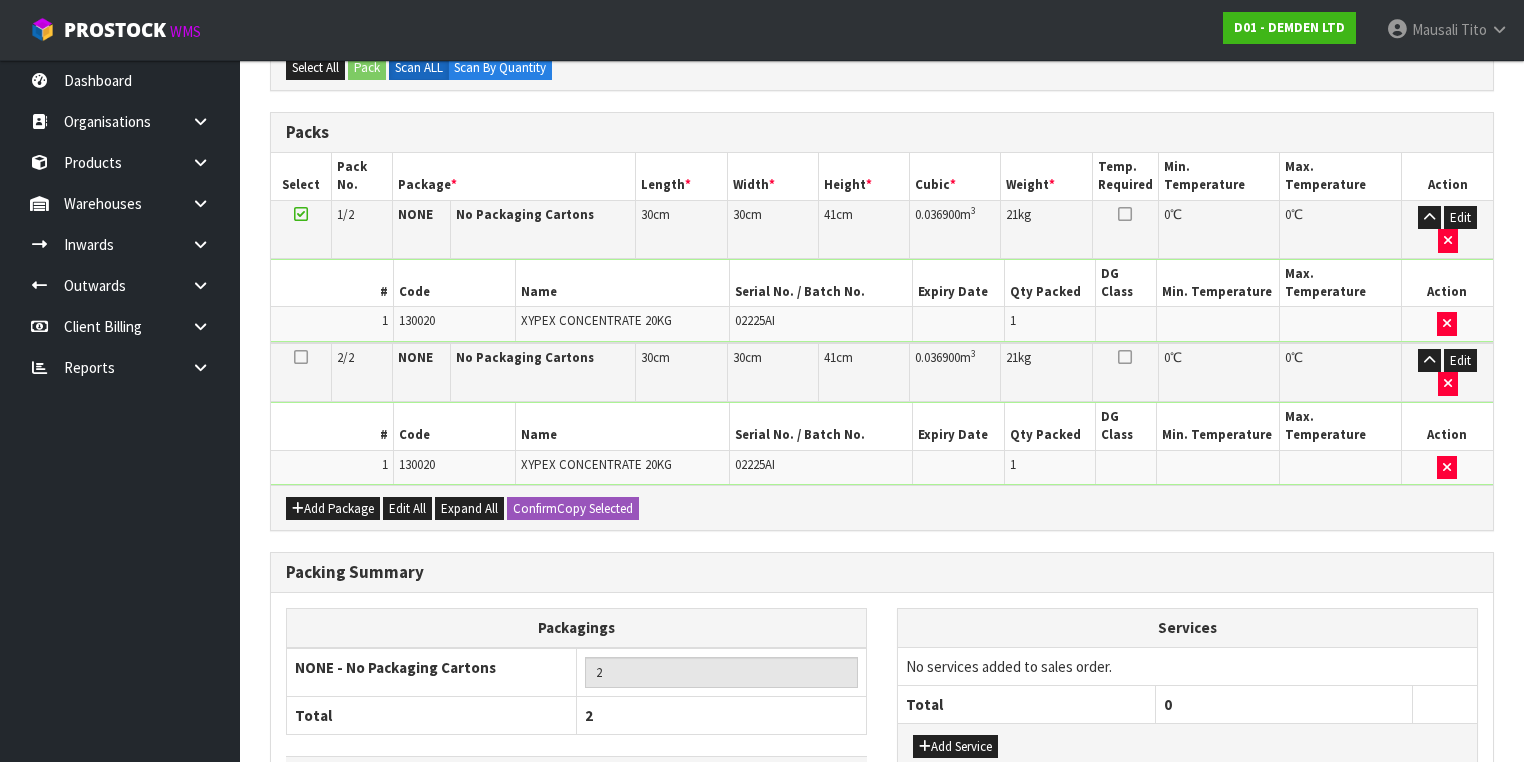 scroll, scrollTop: 539, scrollLeft: 0, axis: vertical 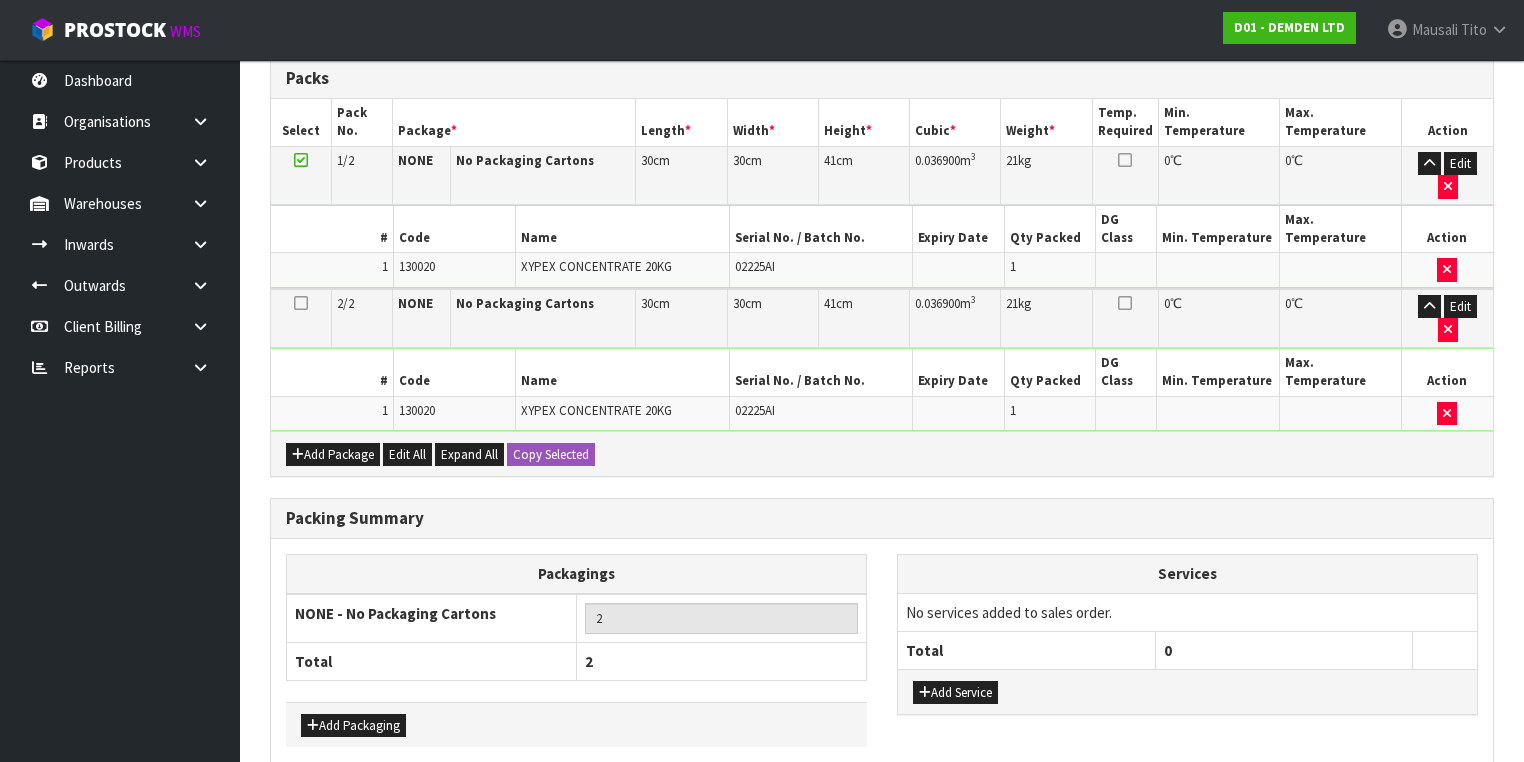 click on "Save & Confirm Packs" at bounding box center [427, 805] 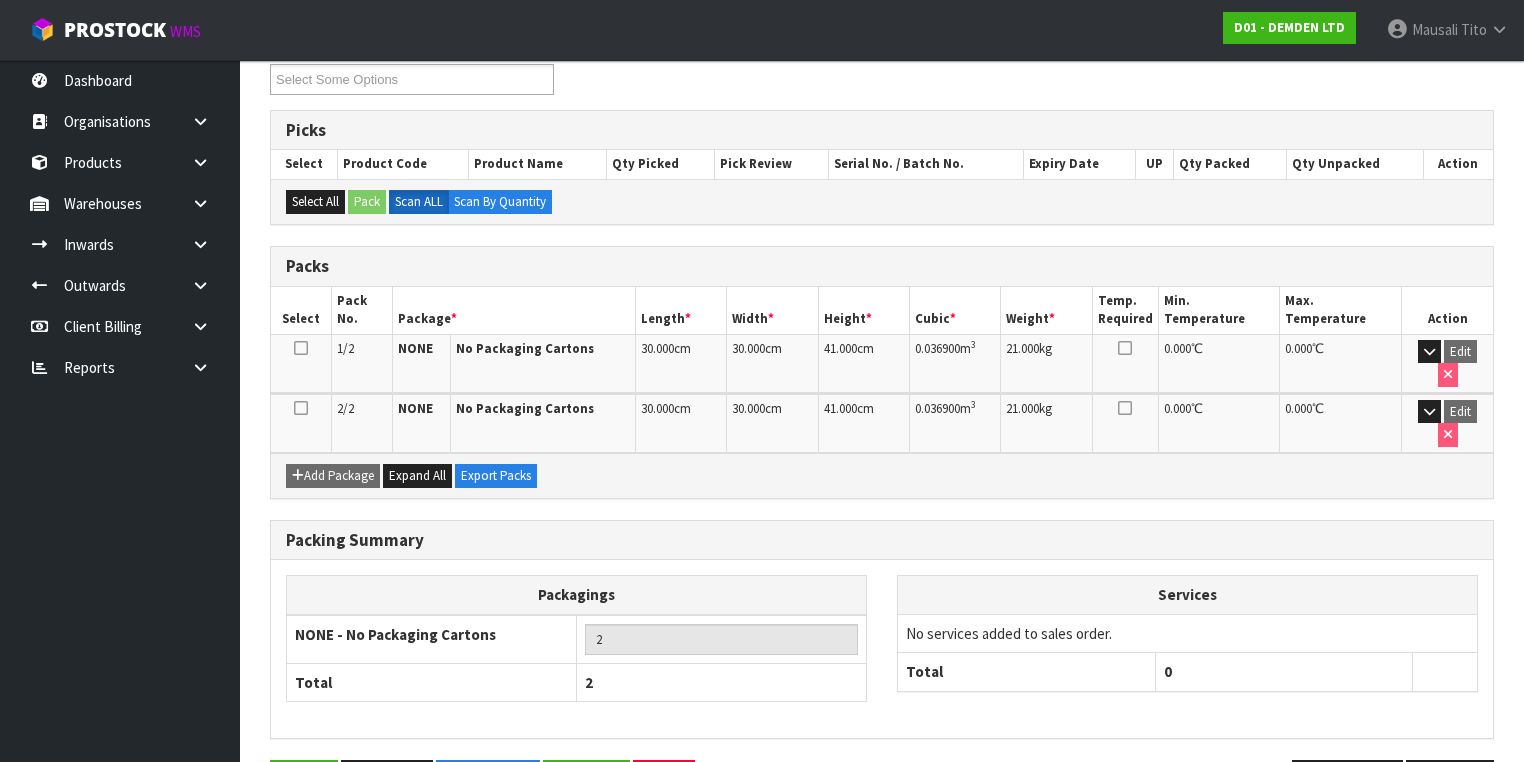 scroll, scrollTop: 368, scrollLeft: 0, axis: vertical 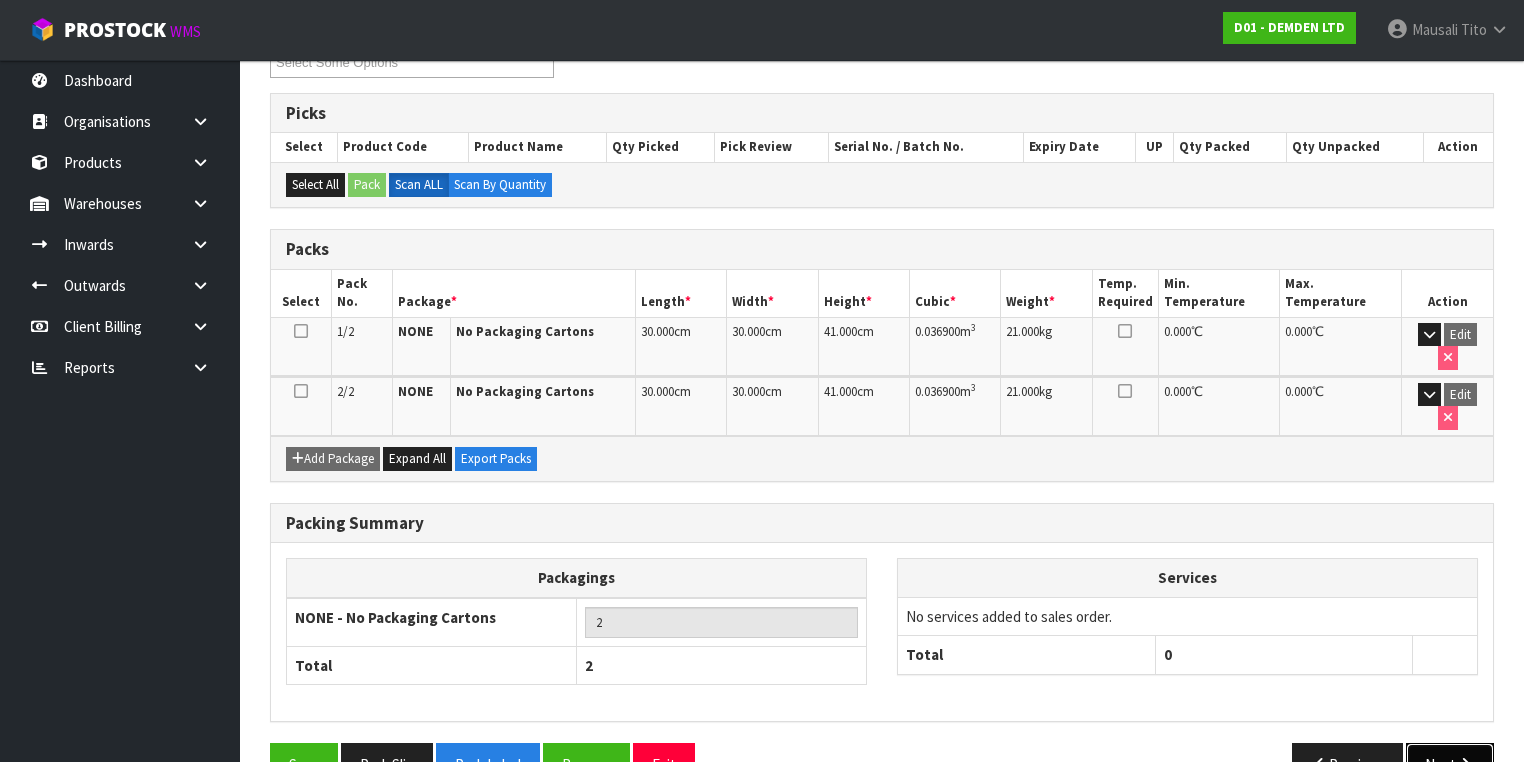 click on "Next" at bounding box center [1450, 764] 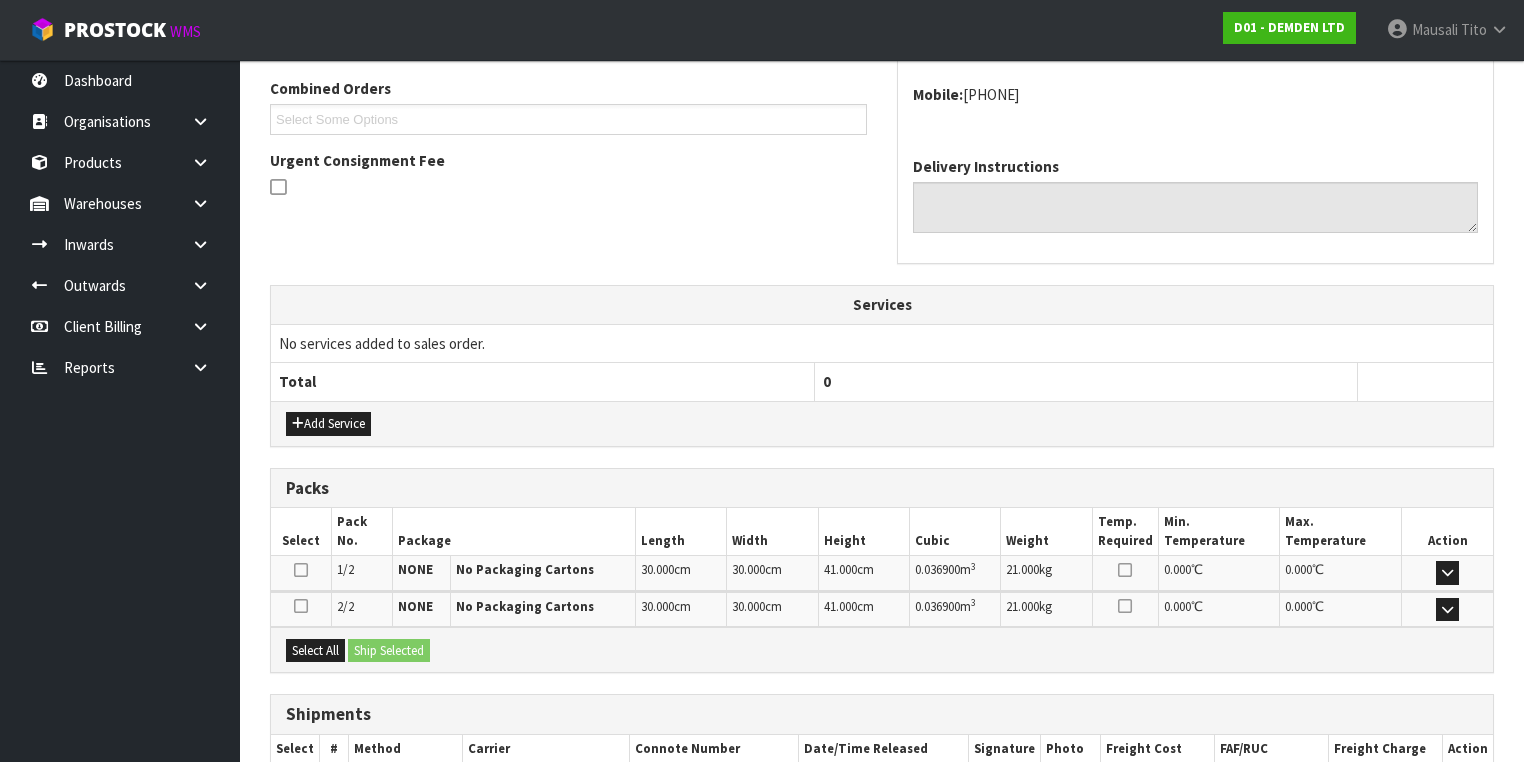 scroll, scrollTop: 628, scrollLeft: 0, axis: vertical 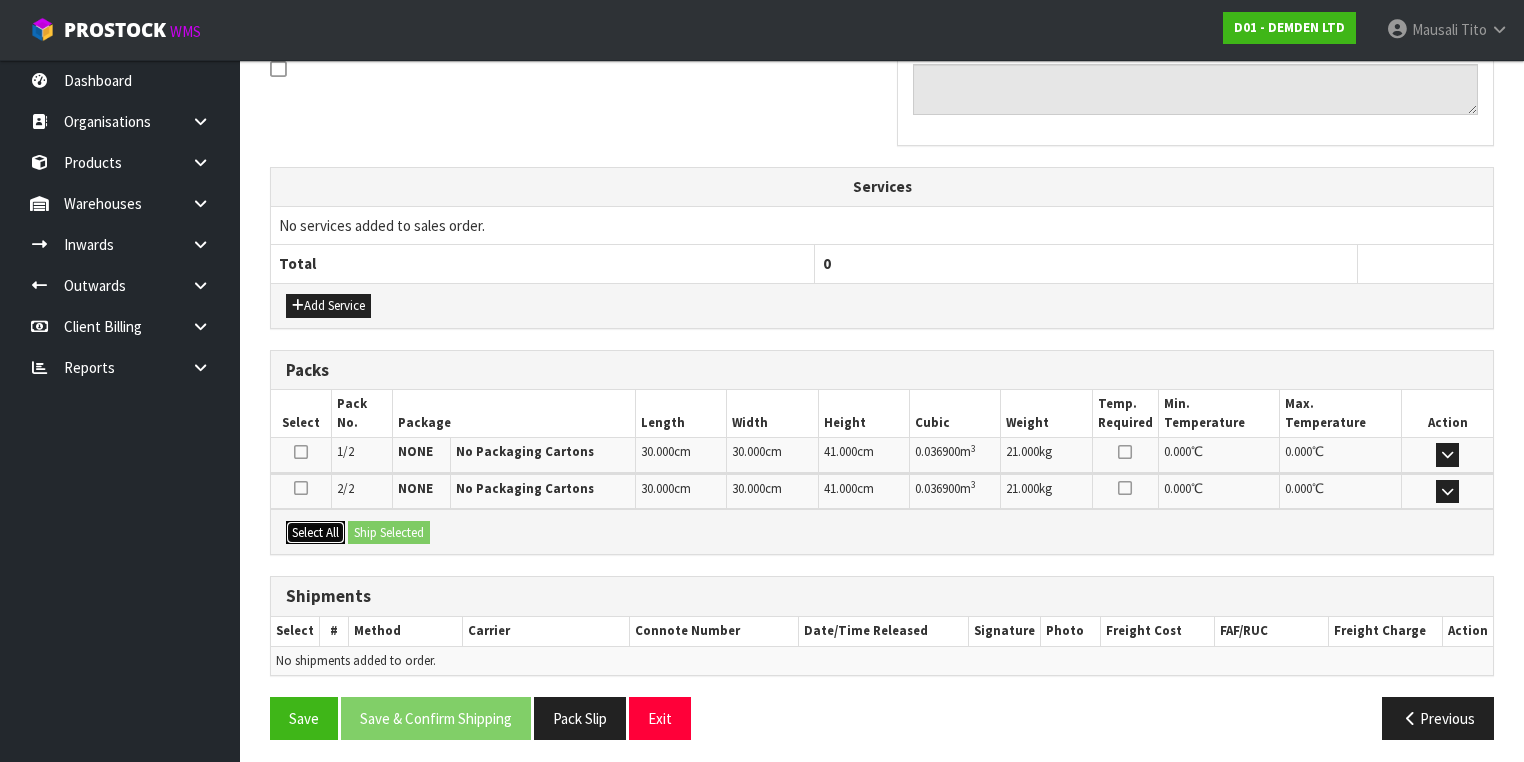 click on "Select All" at bounding box center [315, 533] 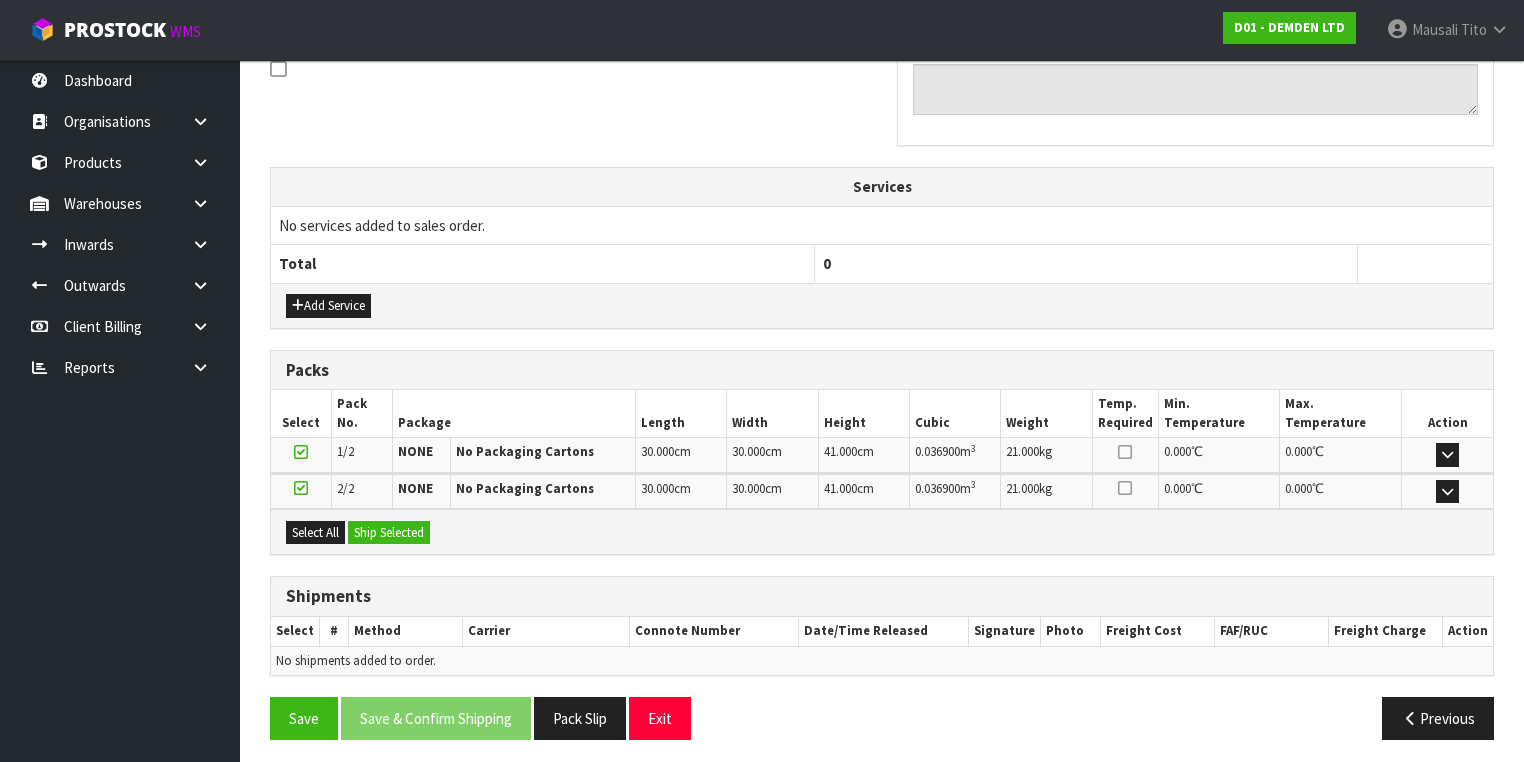 click on "Select All
Ship Selected" at bounding box center [882, 531] 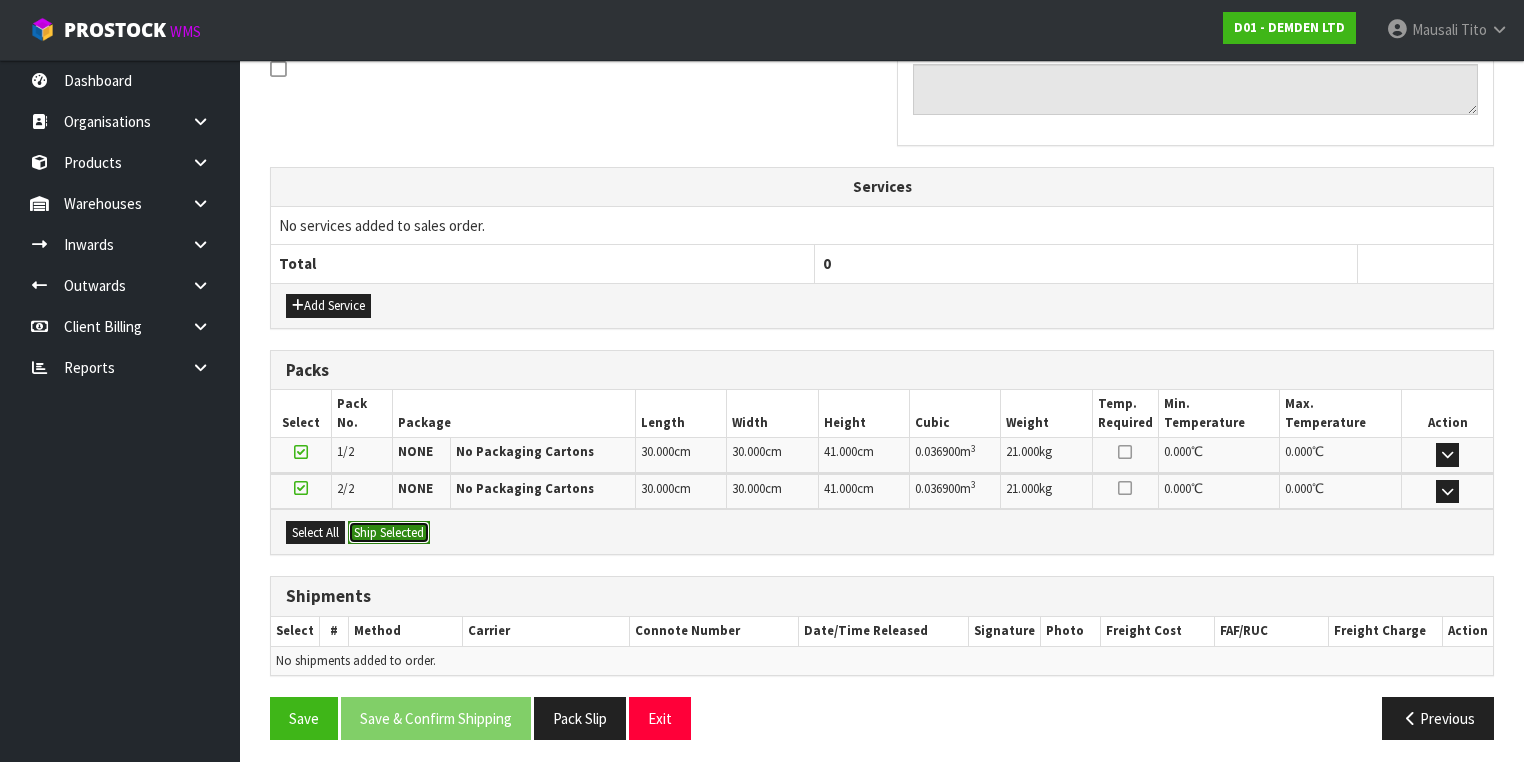 click on "Ship Selected" at bounding box center (389, 533) 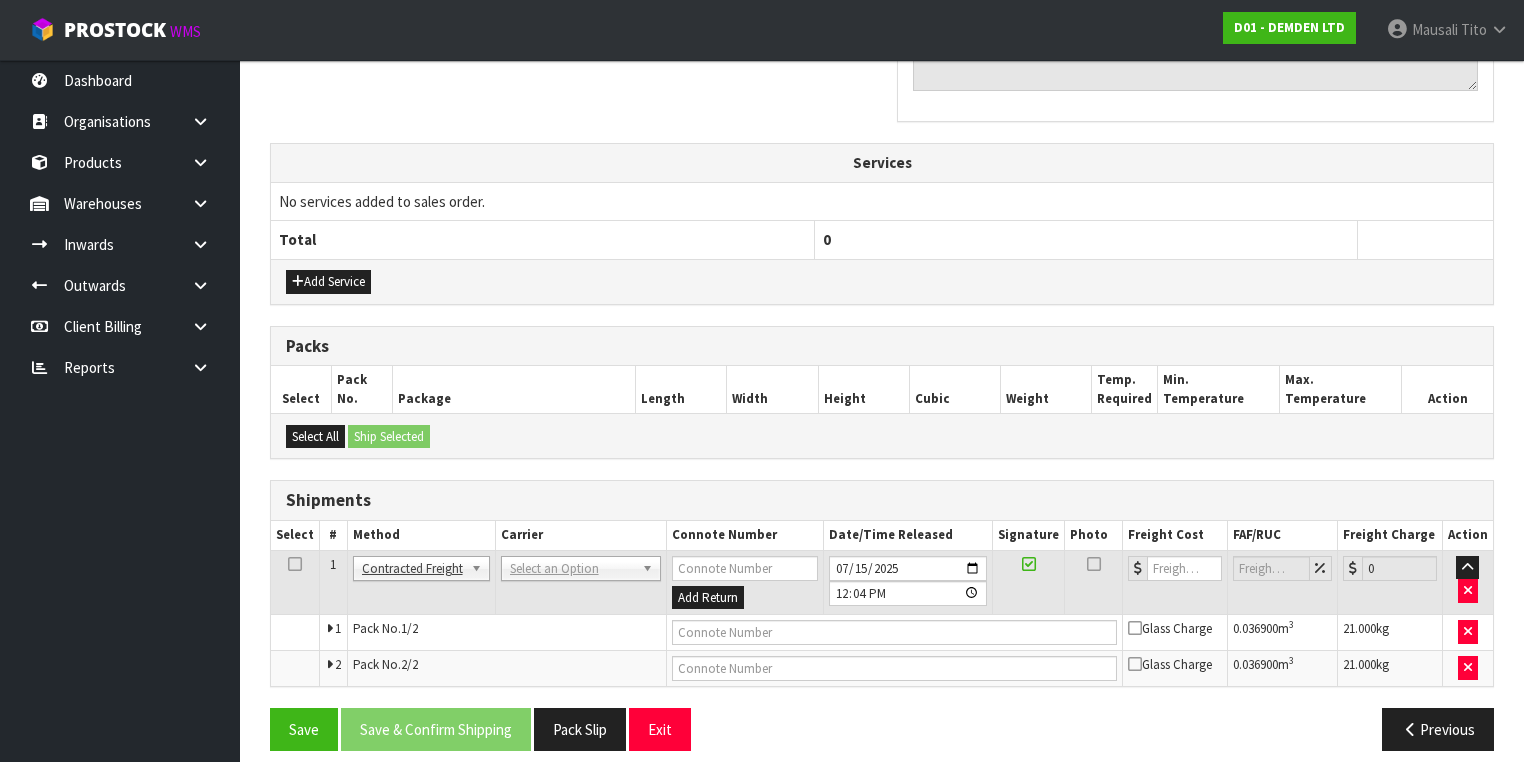 scroll, scrollTop: 664, scrollLeft: 0, axis: vertical 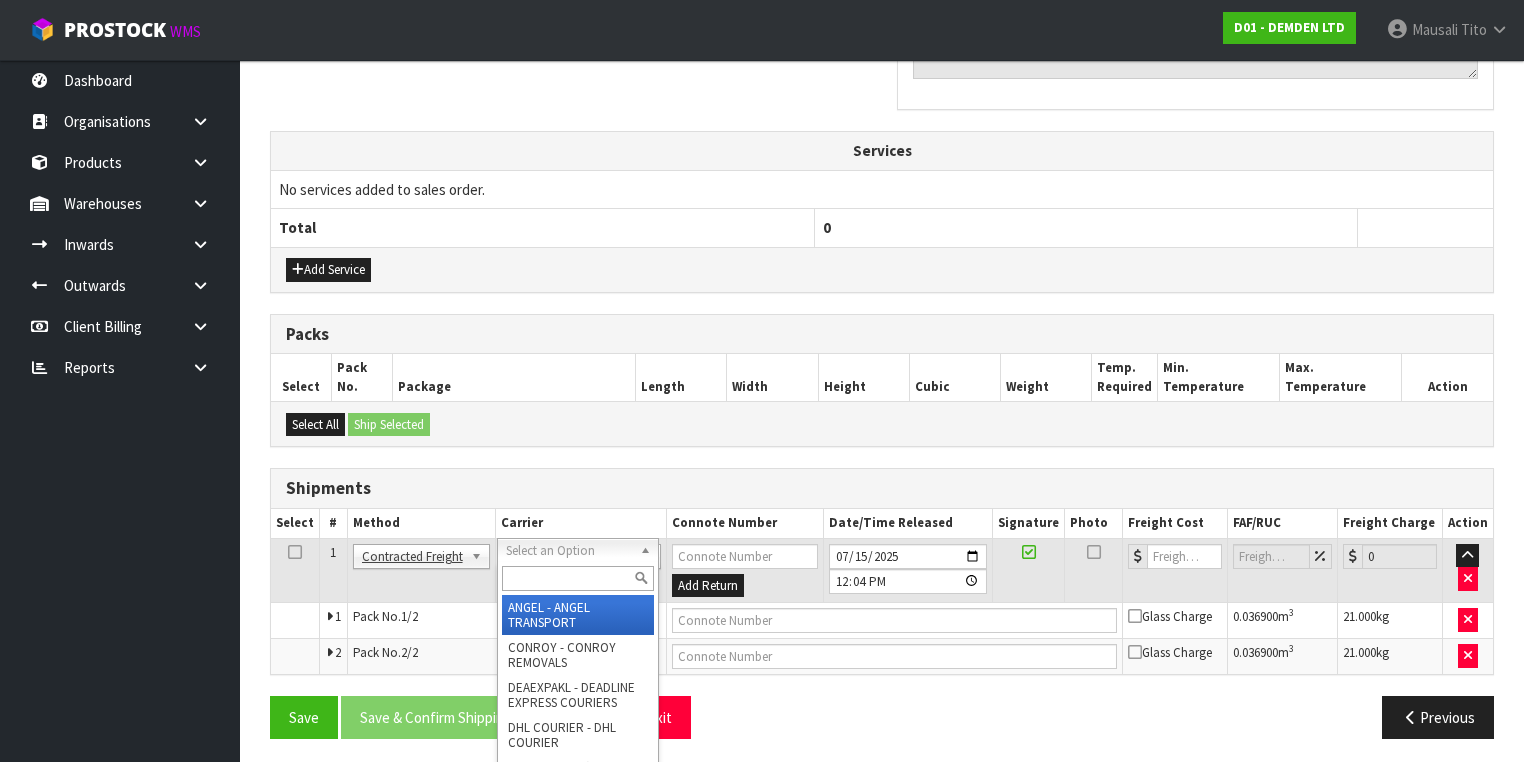 drag, startPoint x: 592, startPoint y: 552, endPoint x: 580, endPoint y: 578, distance: 28.635643 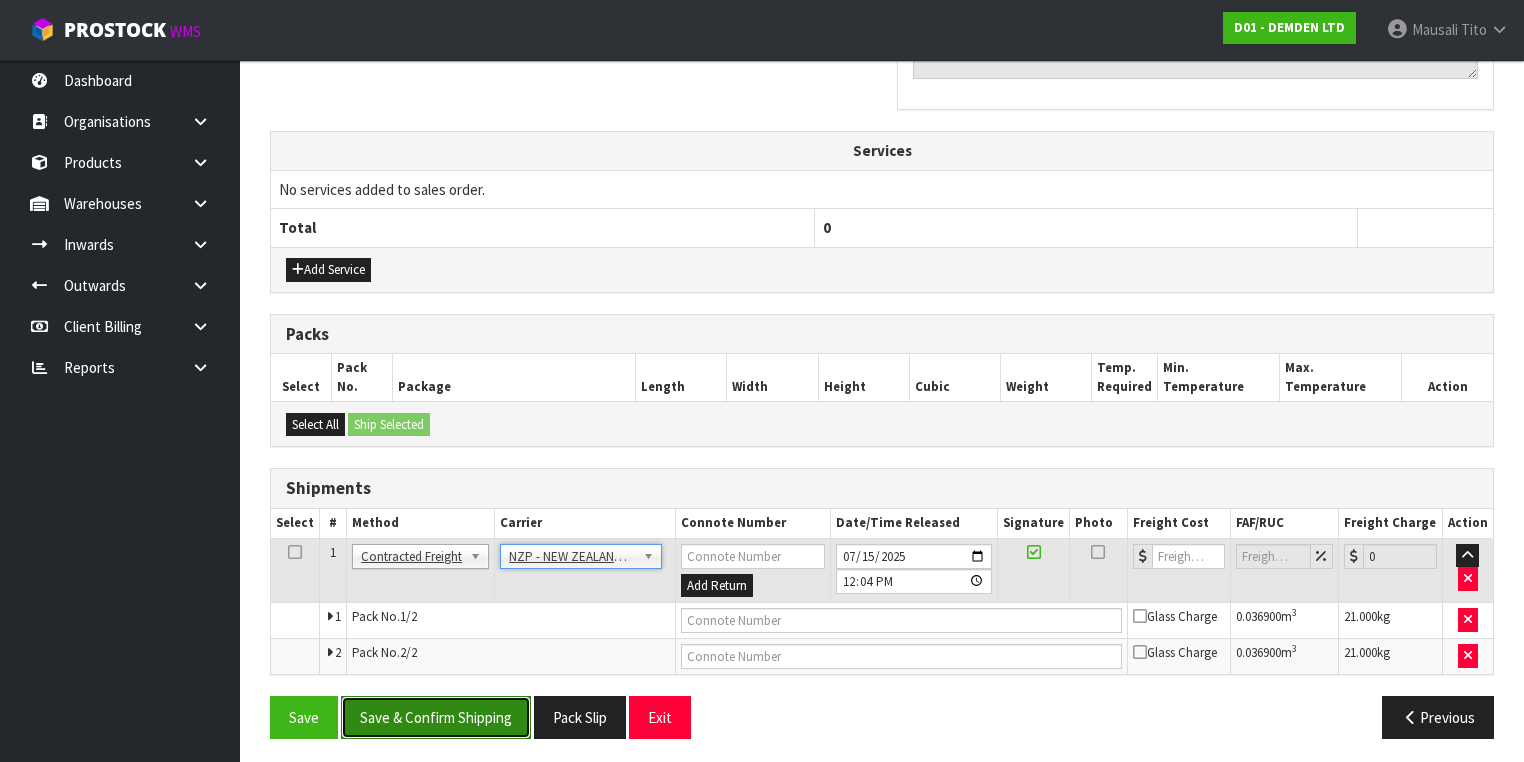 click on "Save & Confirm Shipping" at bounding box center [436, 717] 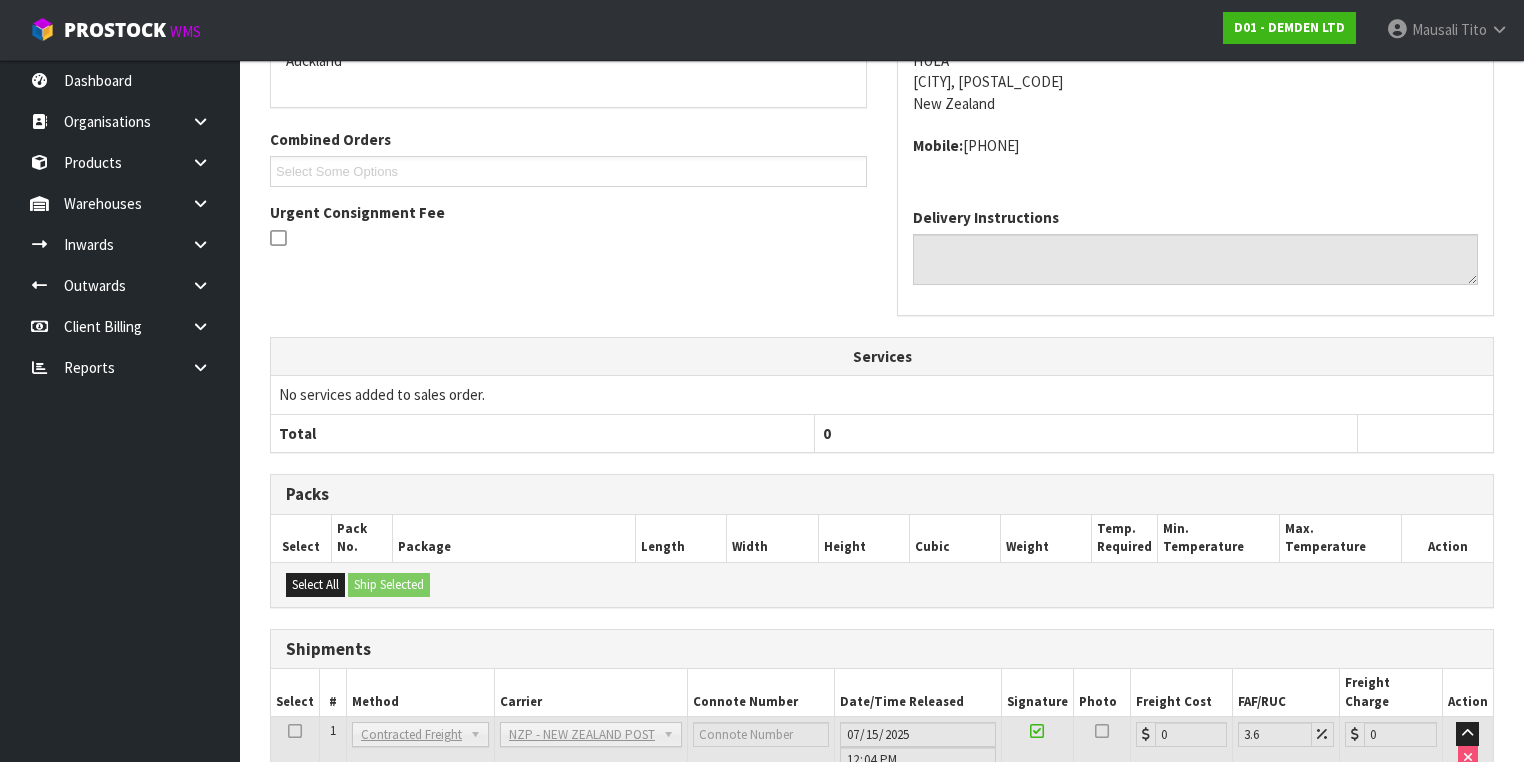 scroll, scrollTop: 634, scrollLeft: 0, axis: vertical 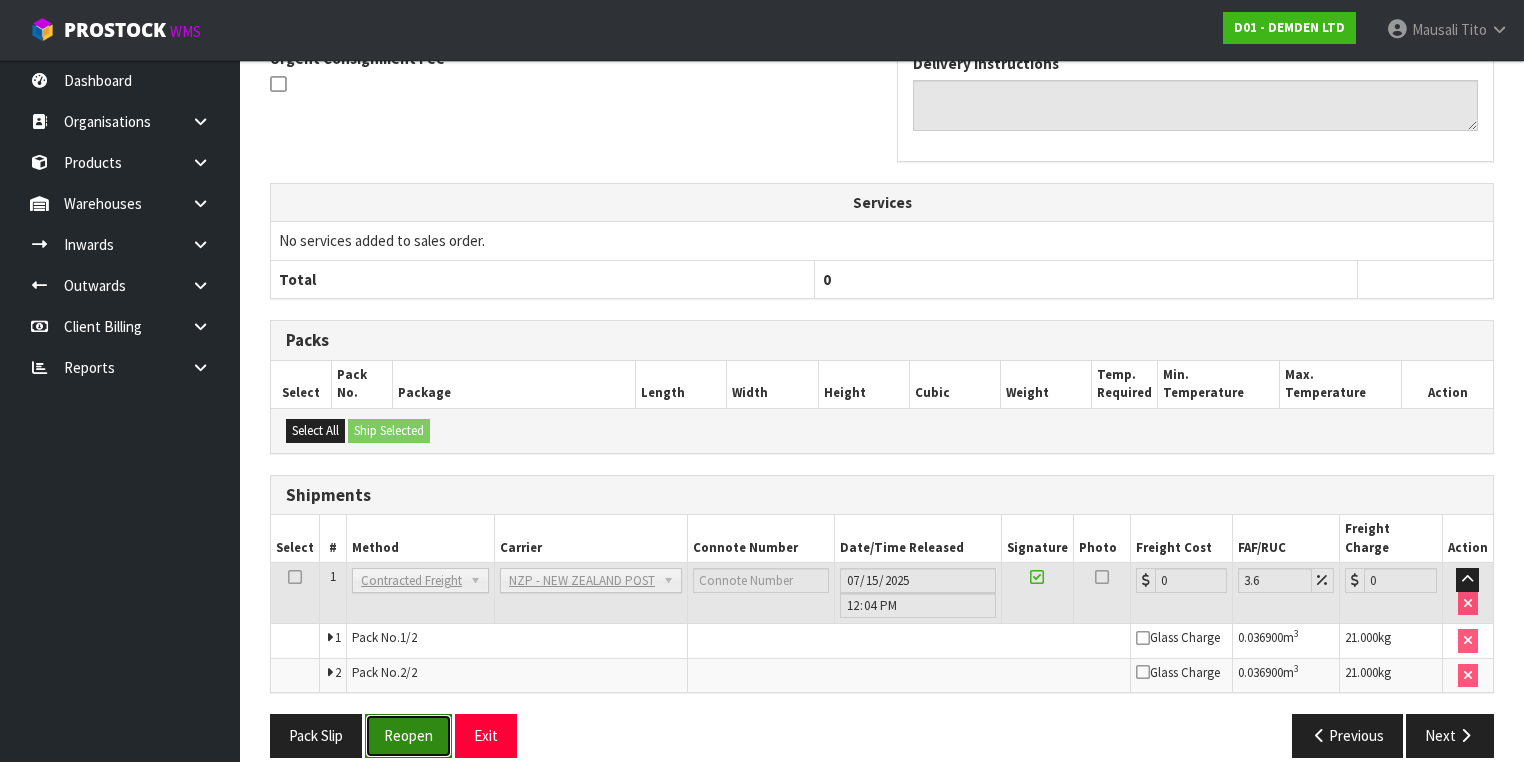 click on "Reopen" at bounding box center [408, 735] 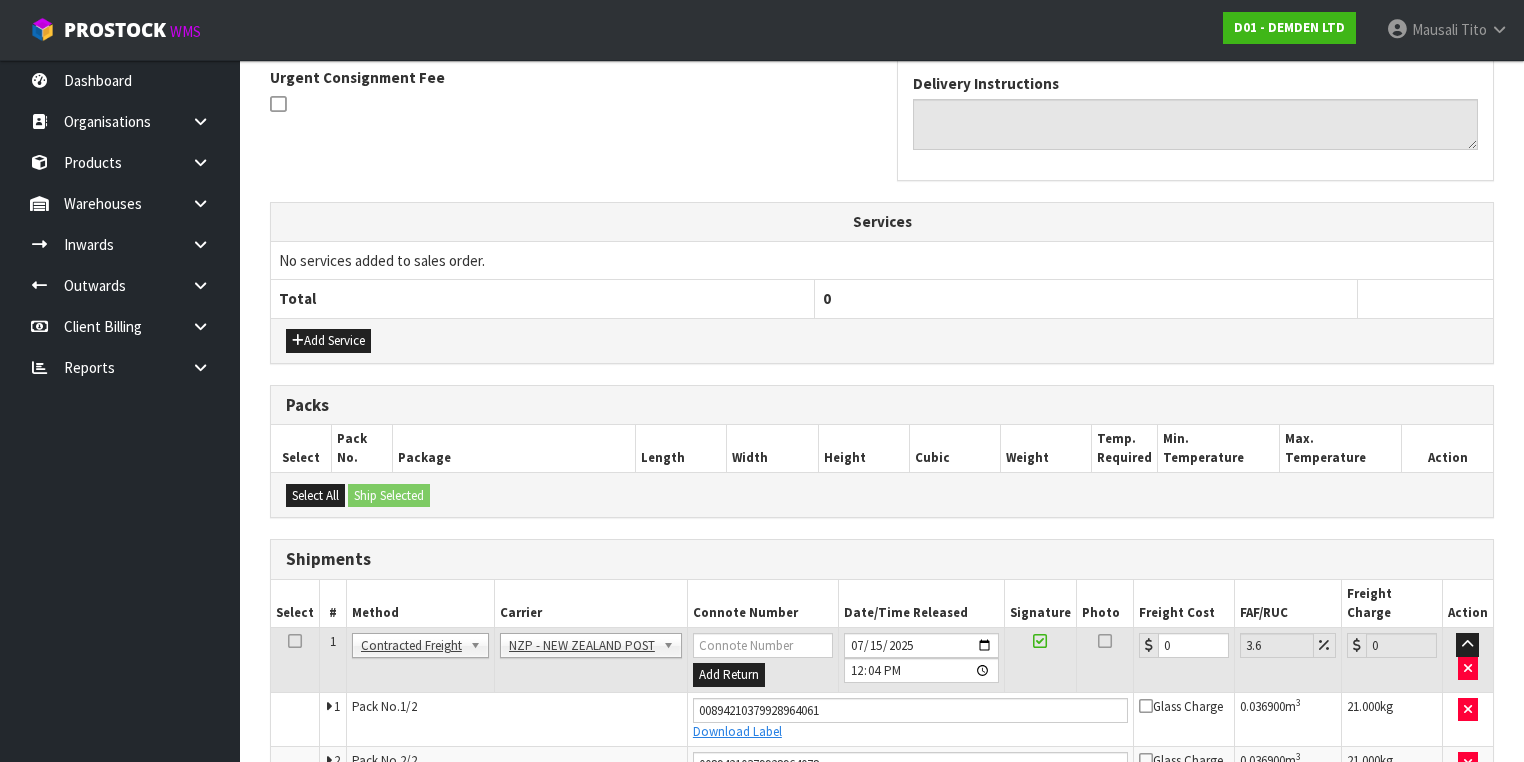 scroll, scrollTop: 682, scrollLeft: 0, axis: vertical 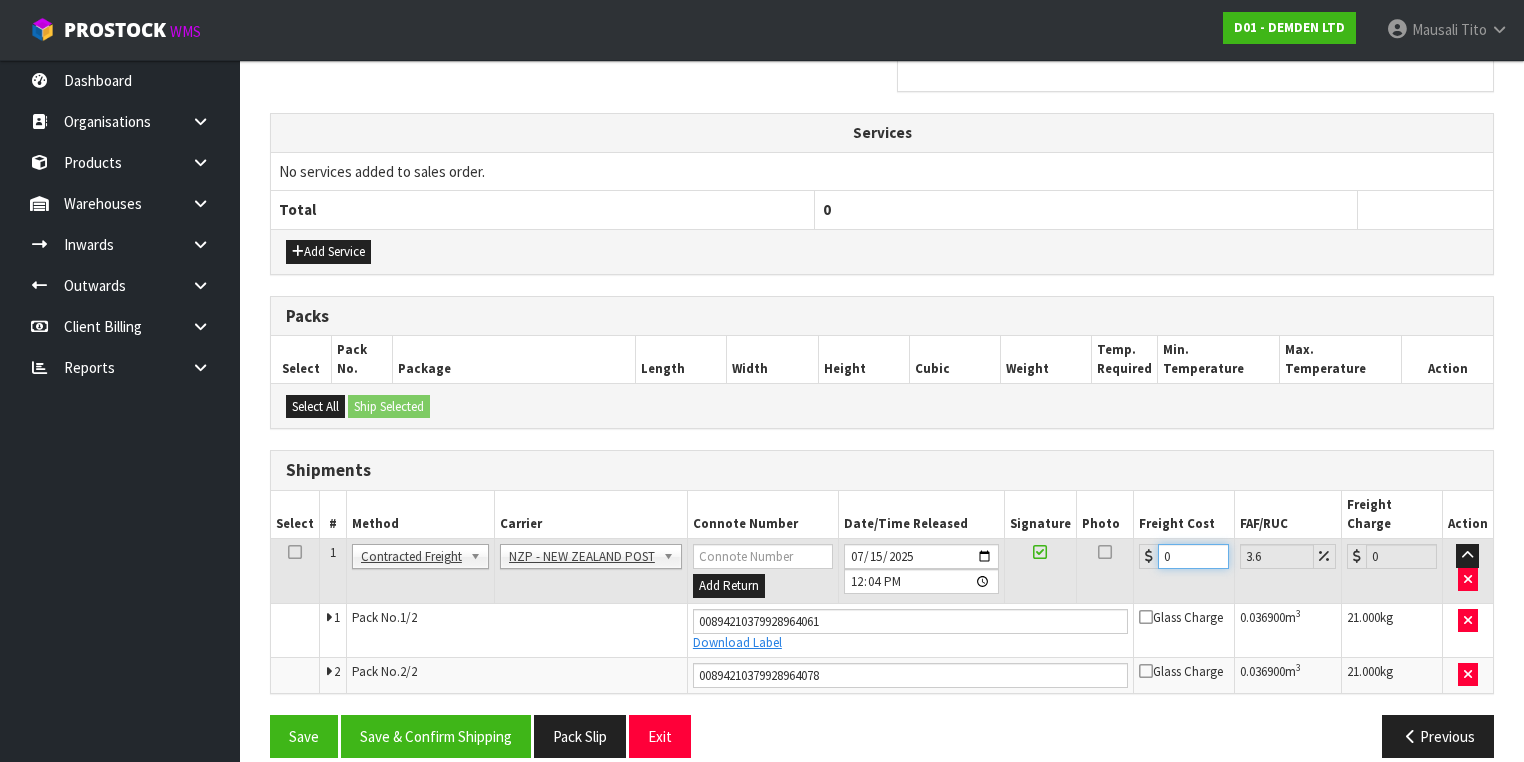 click on "0" at bounding box center [1184, 571] 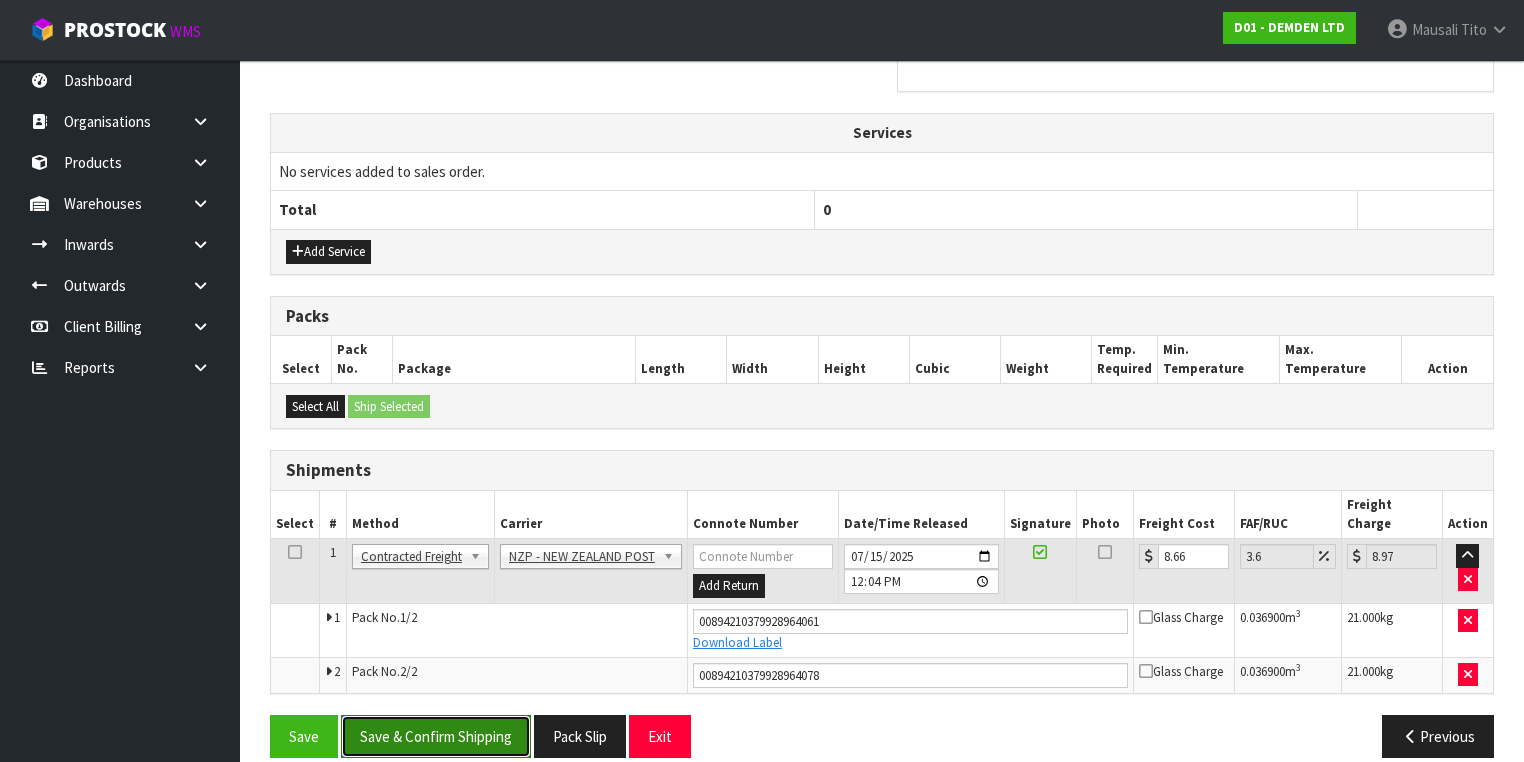 click on "Save & Confirm Shipping" at bounding box center (436, 736) 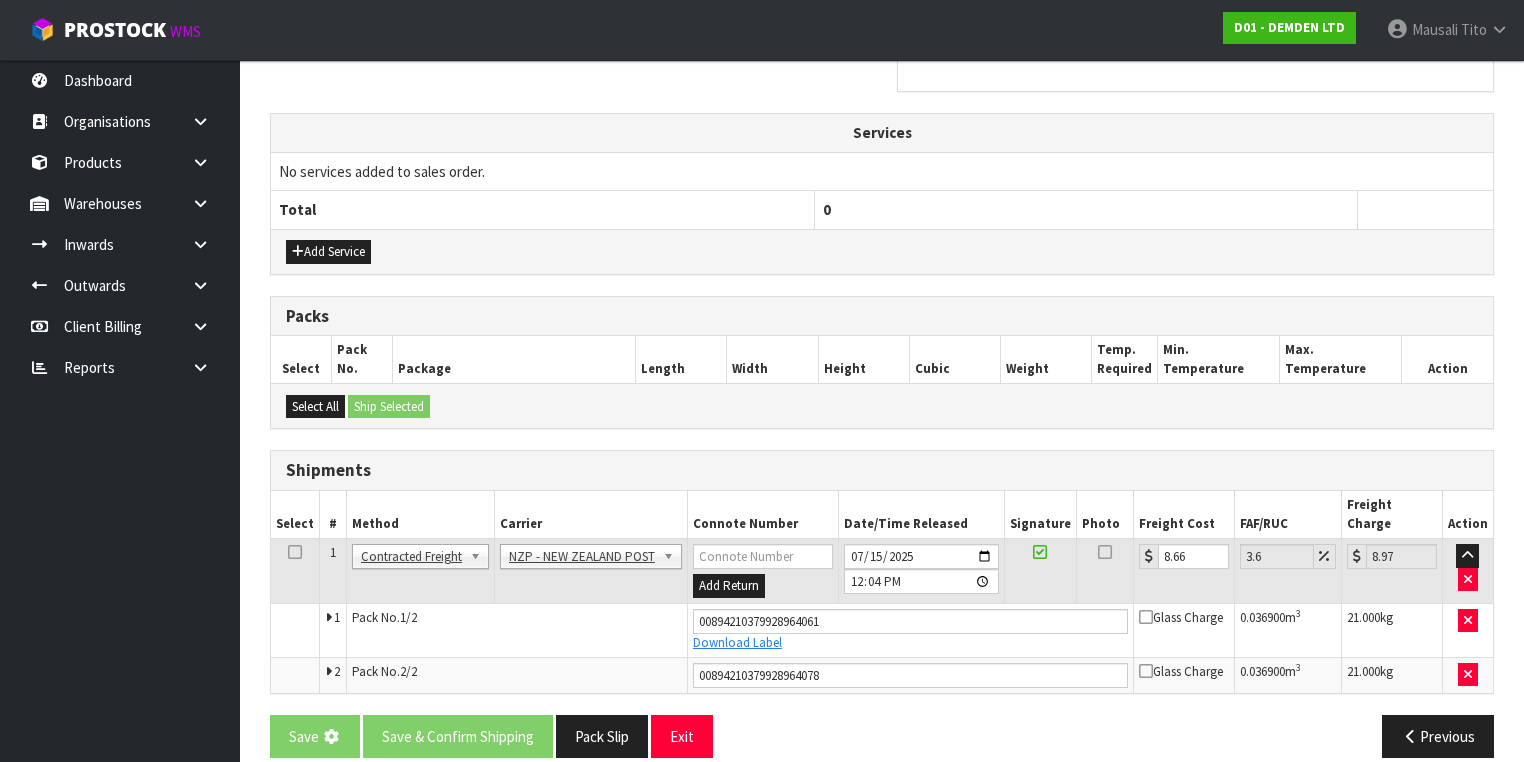 scroll, scrollTop: 0, scrollLeft: 0, axis: both 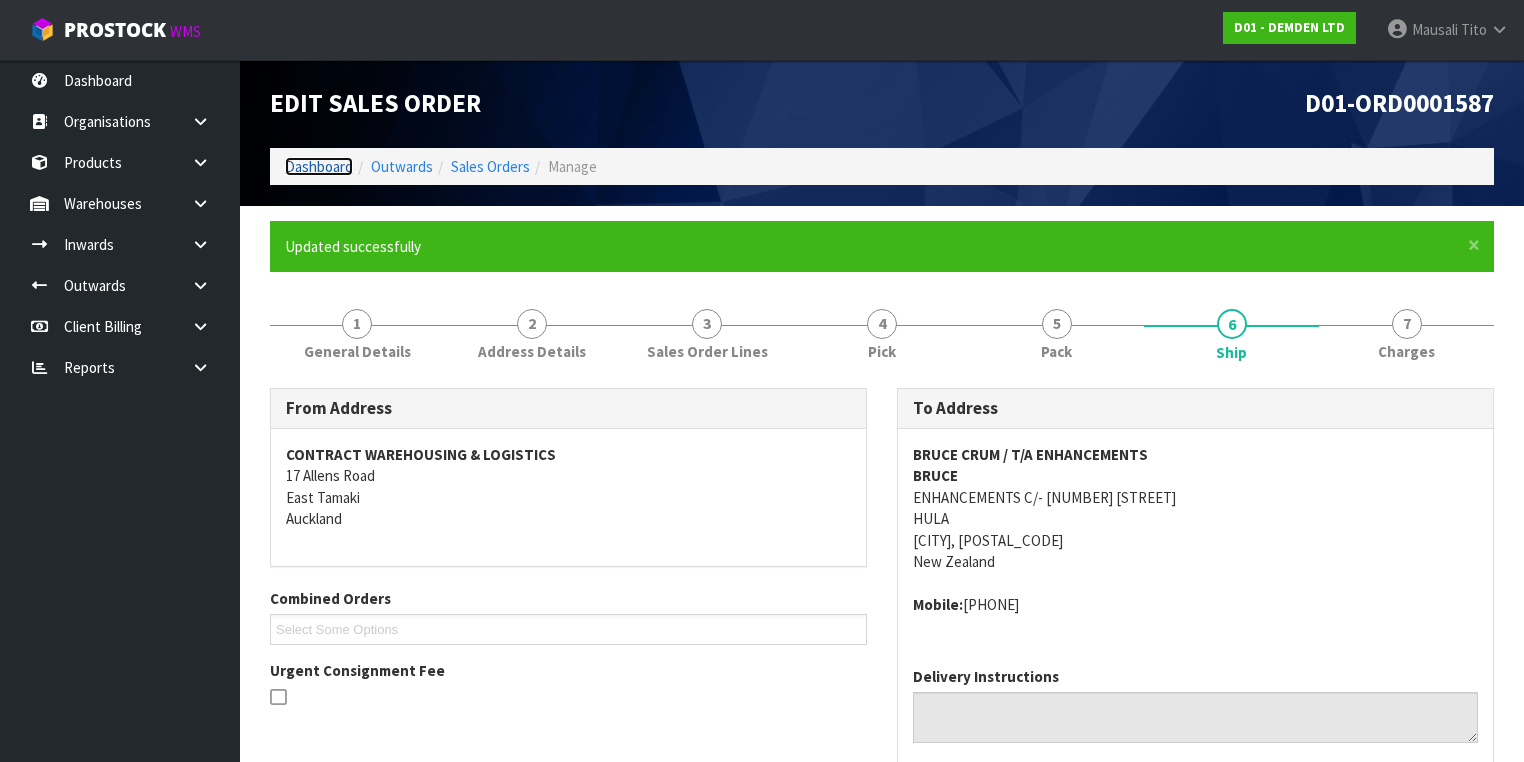 click on "Dashboard" at bounding box center (319, 166) 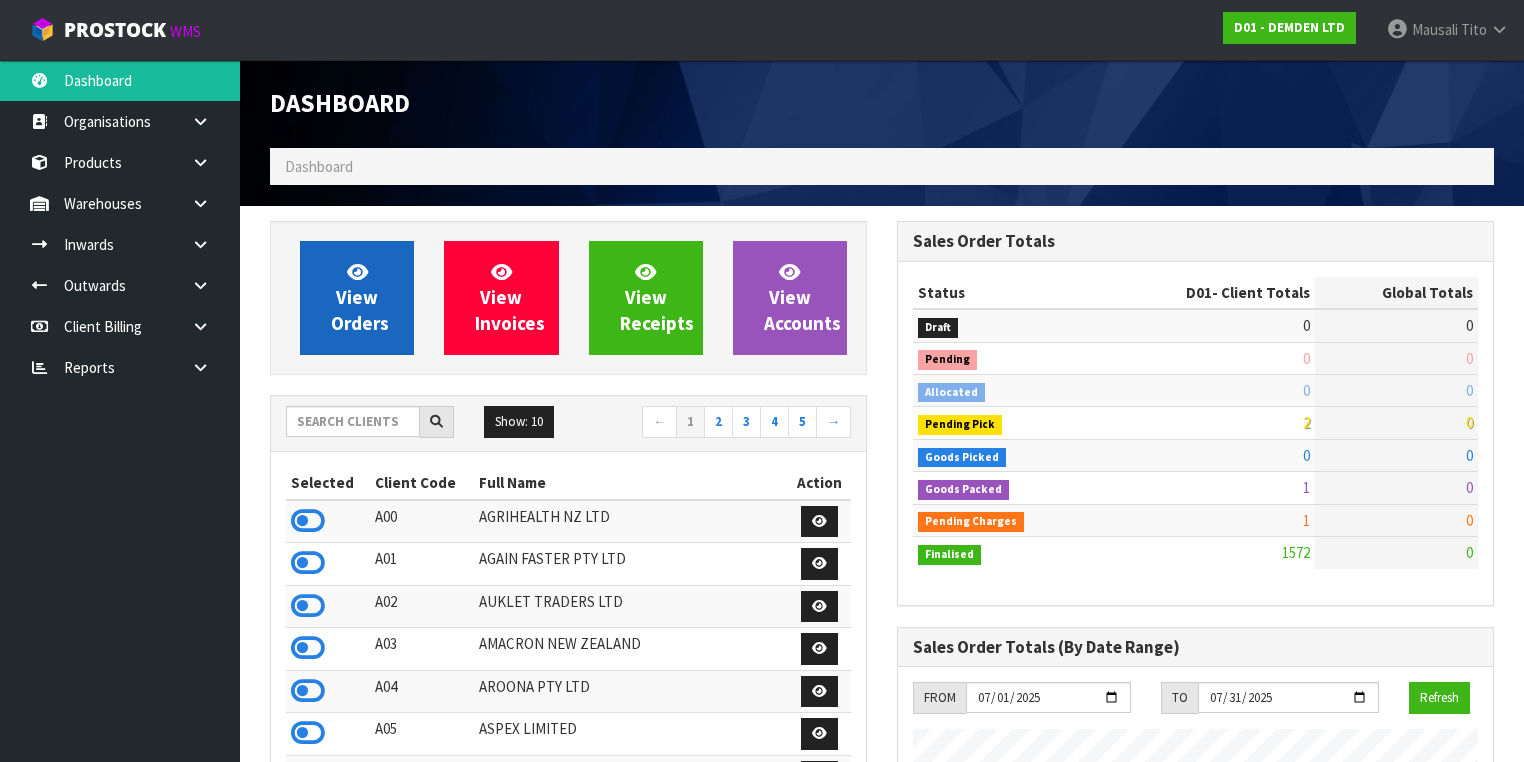 scroll, scrollTop: 998620, scrollLeft: 999372, axis: both 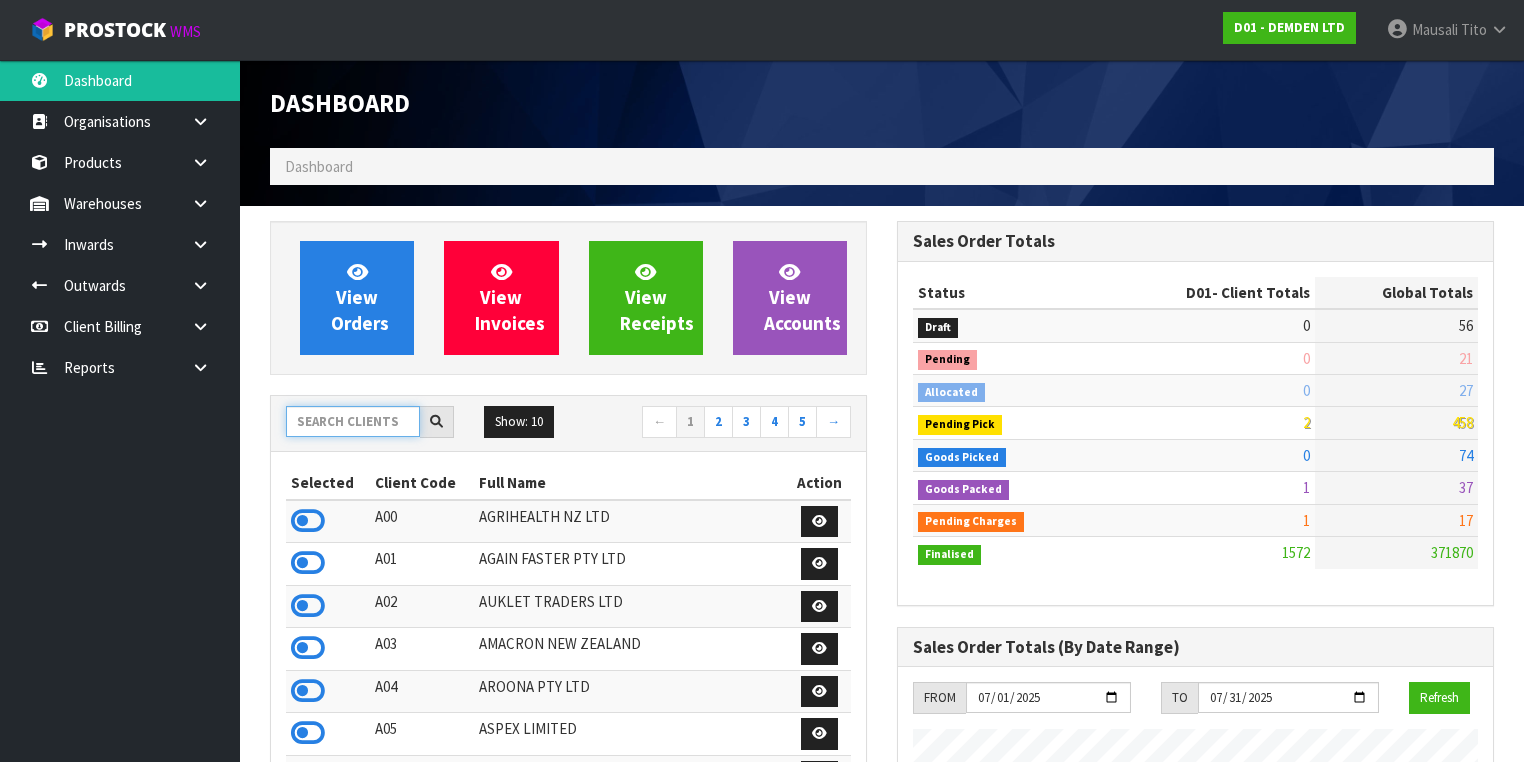 click at bounding box center [353, 421] 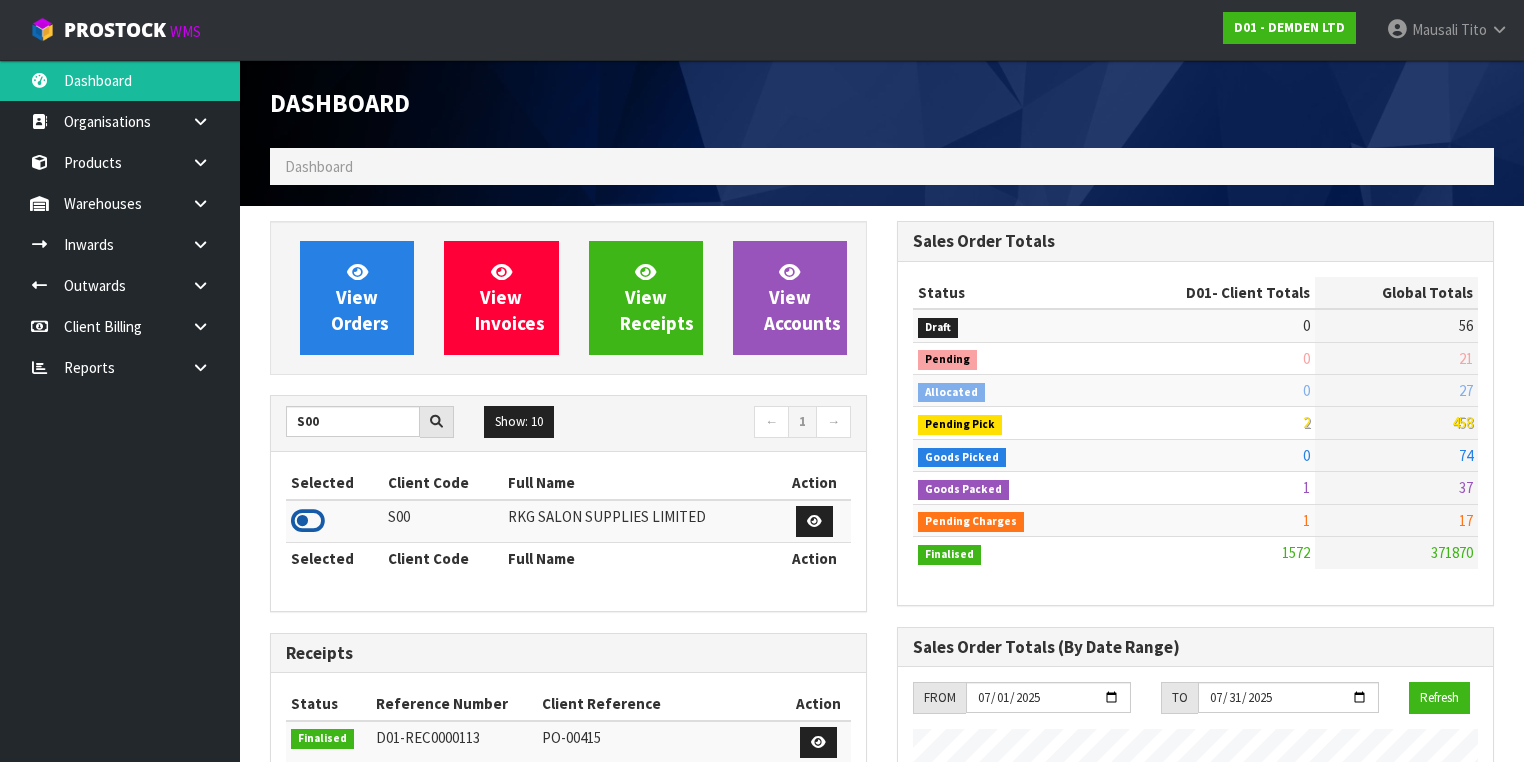 click at bounding box center (308, 521) 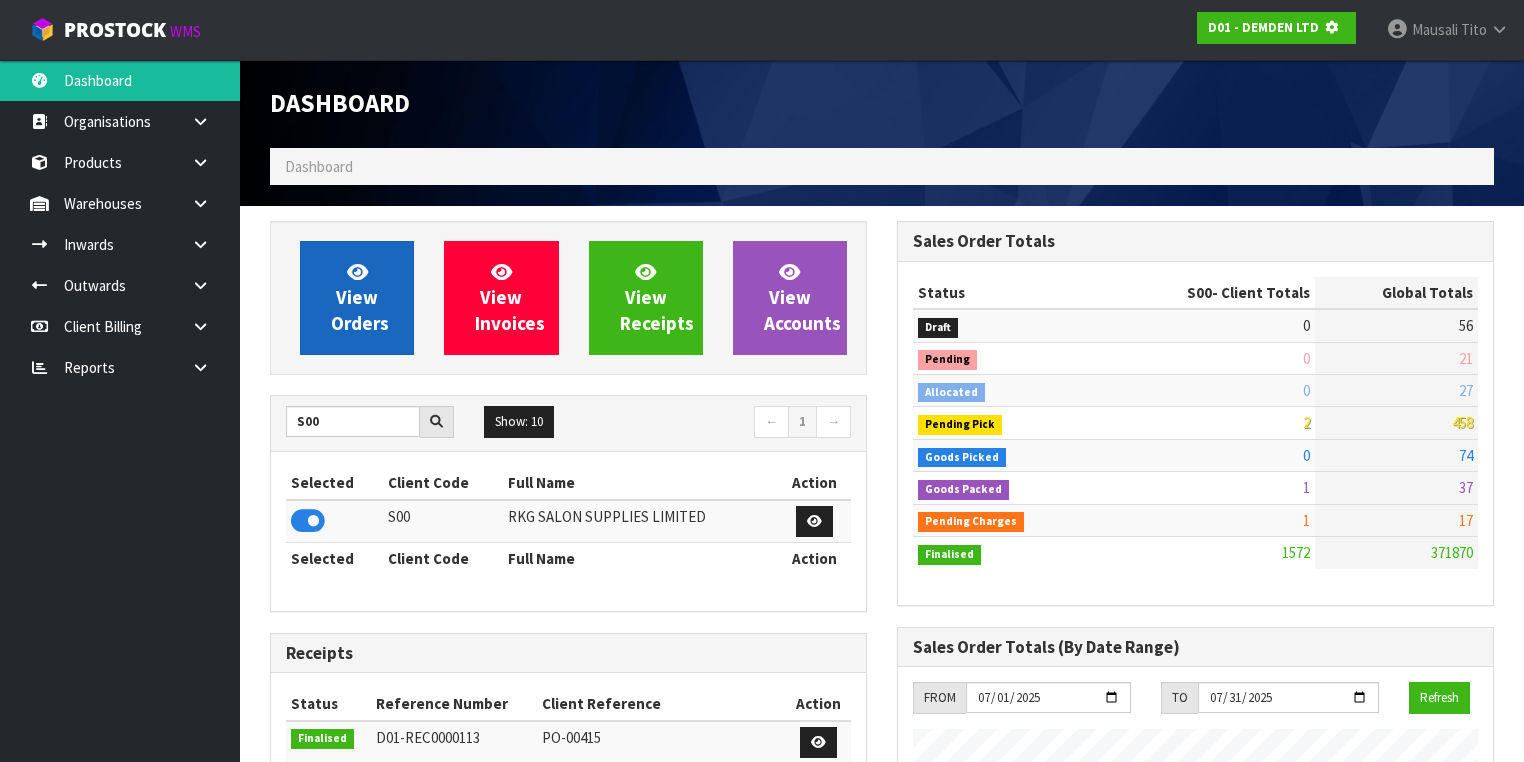 scroll, scrollTop: 1242, scrollLeft: 627, axis: both 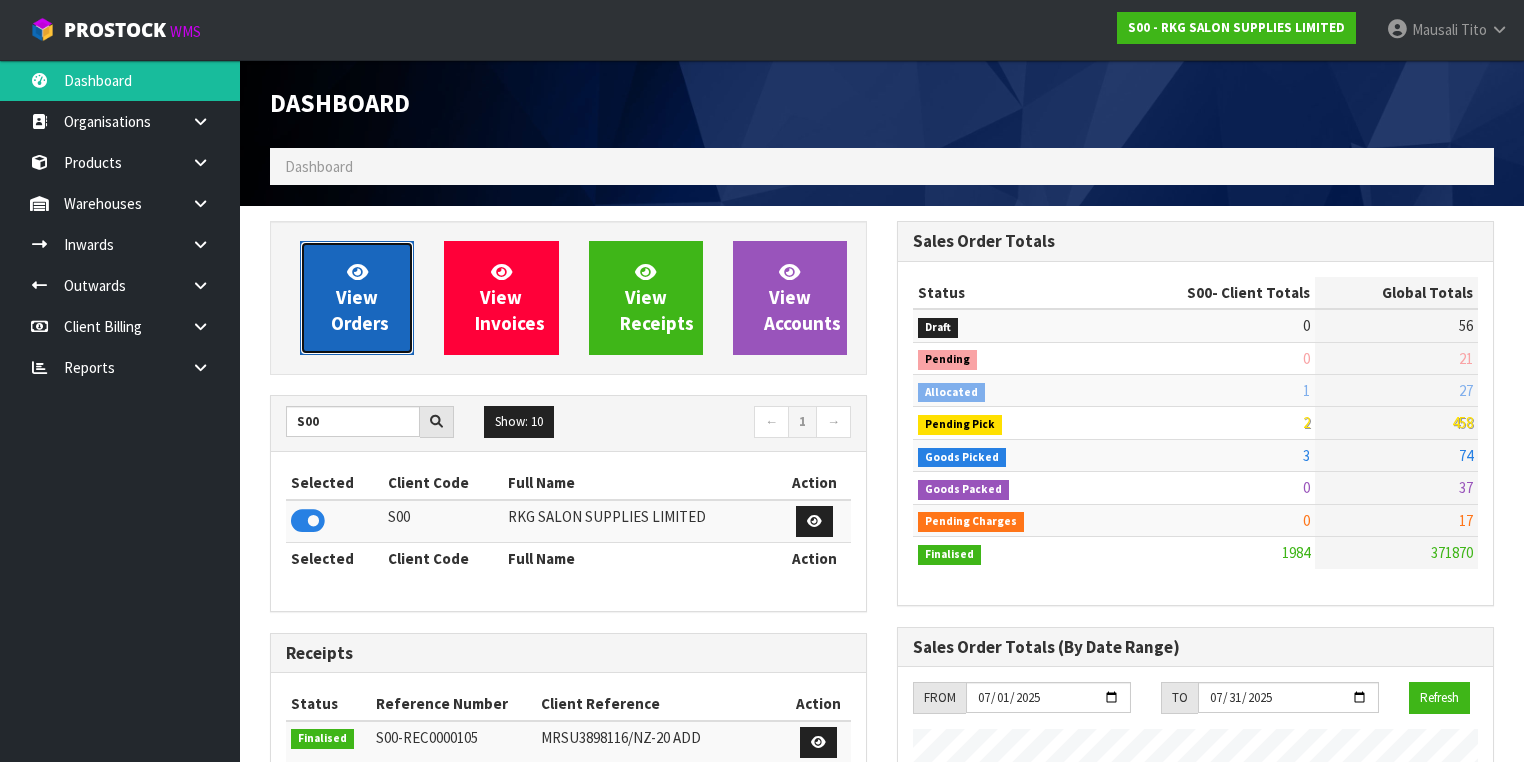 click on "View
Orders" at bounding box center (360, 297) 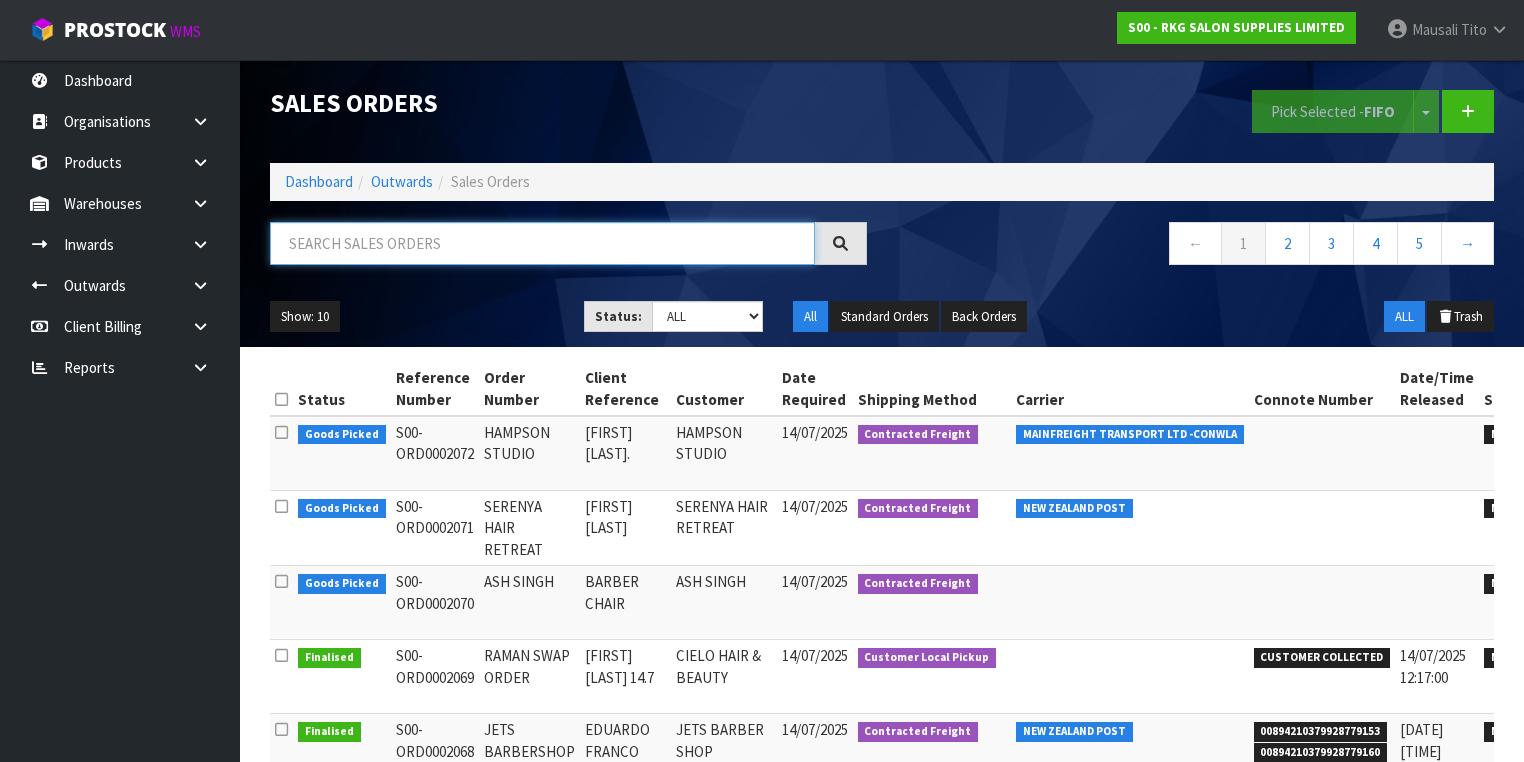 click at bounding box center (542, 243) 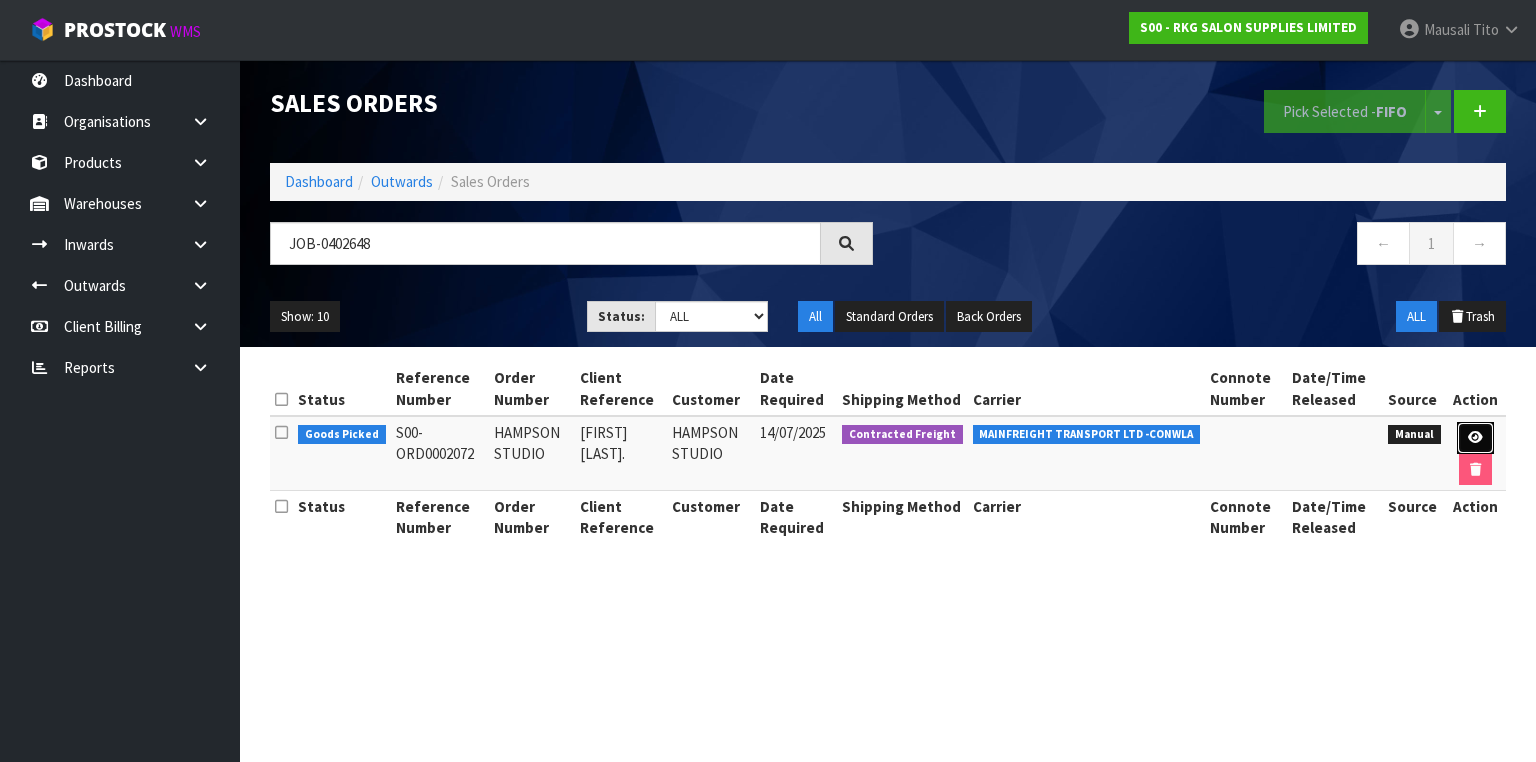 click at bounding box center [1475, 438] 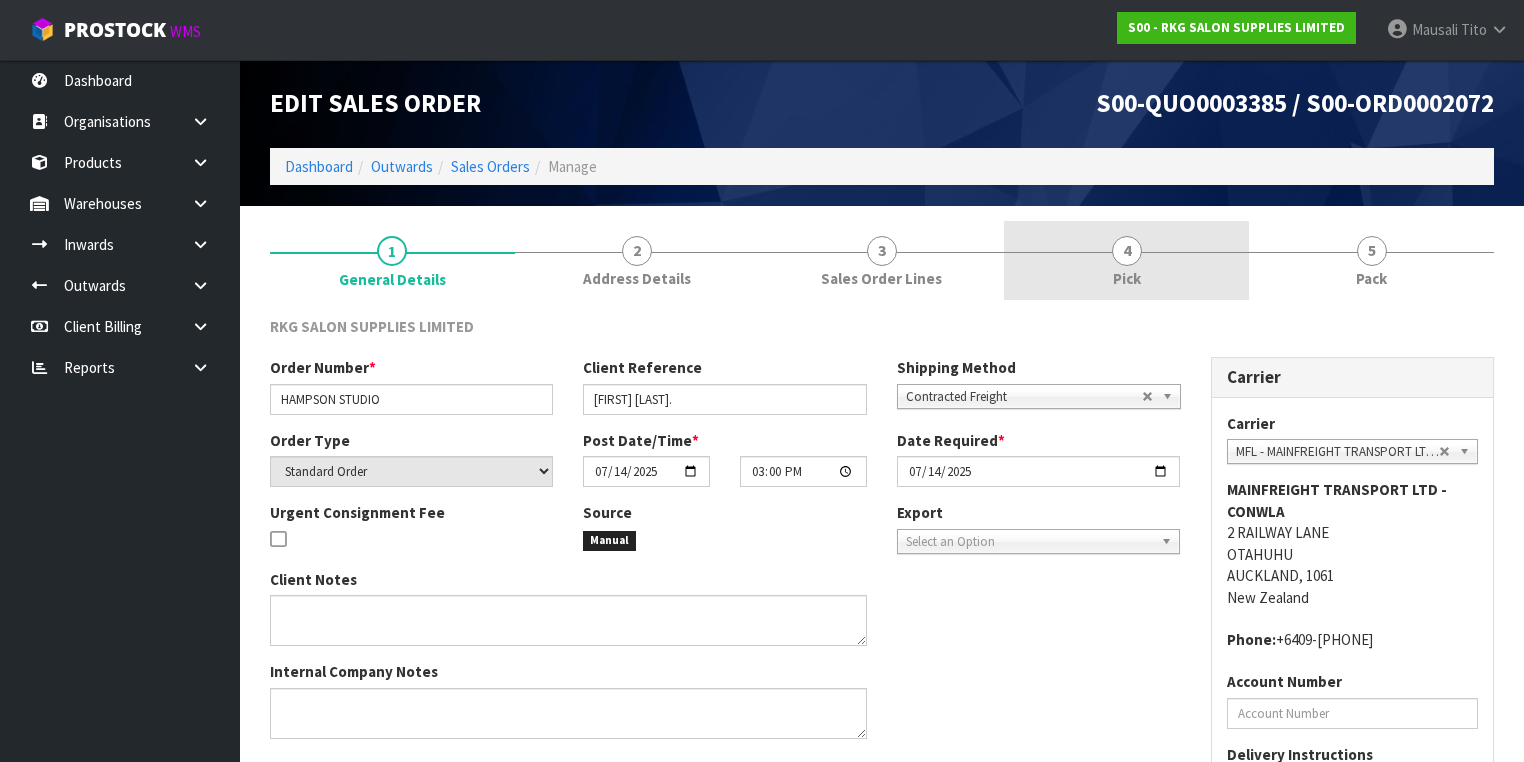 click on "4
Pick" at bounding box center [1126, 260] 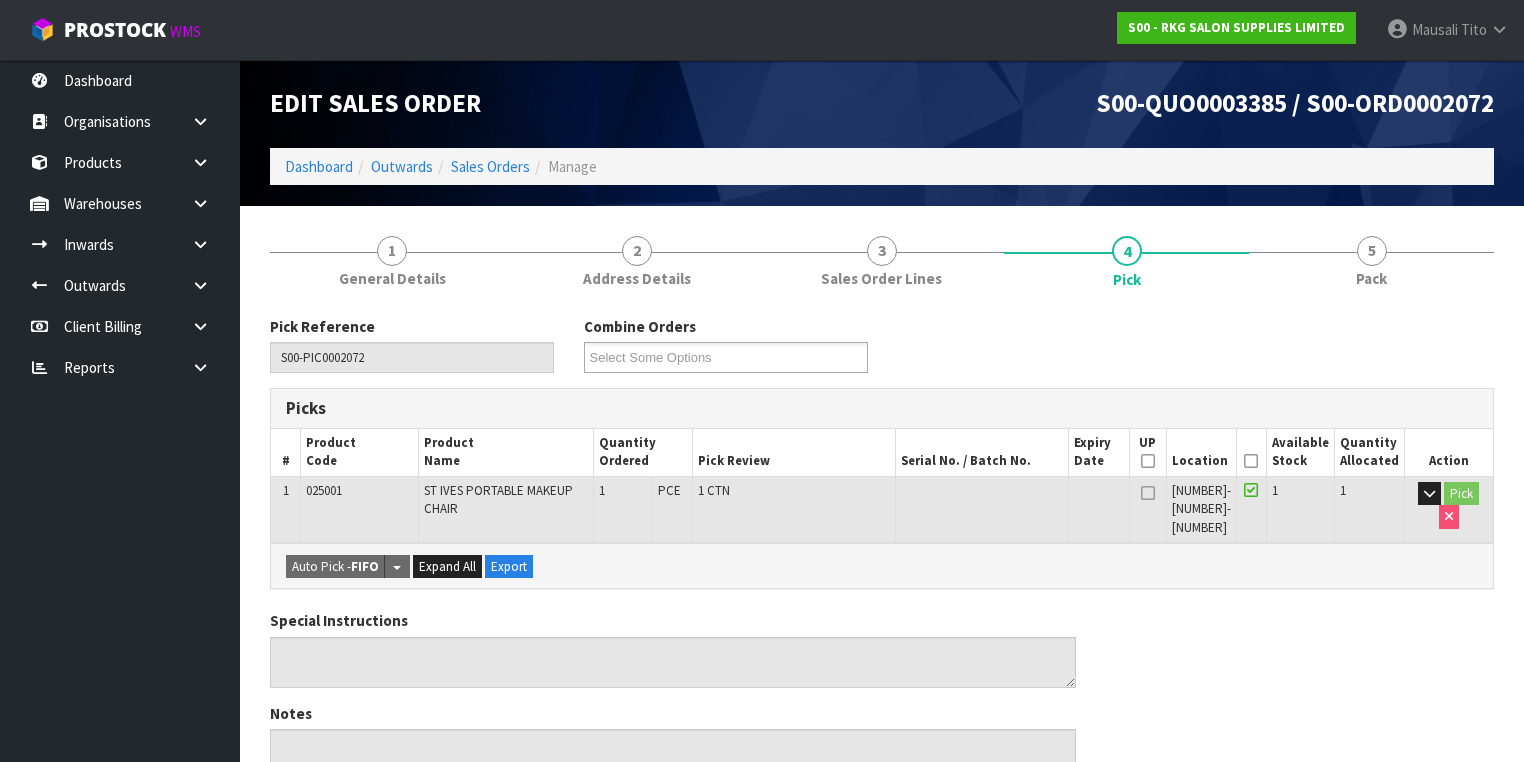 click at bounding box center (1251, 461) 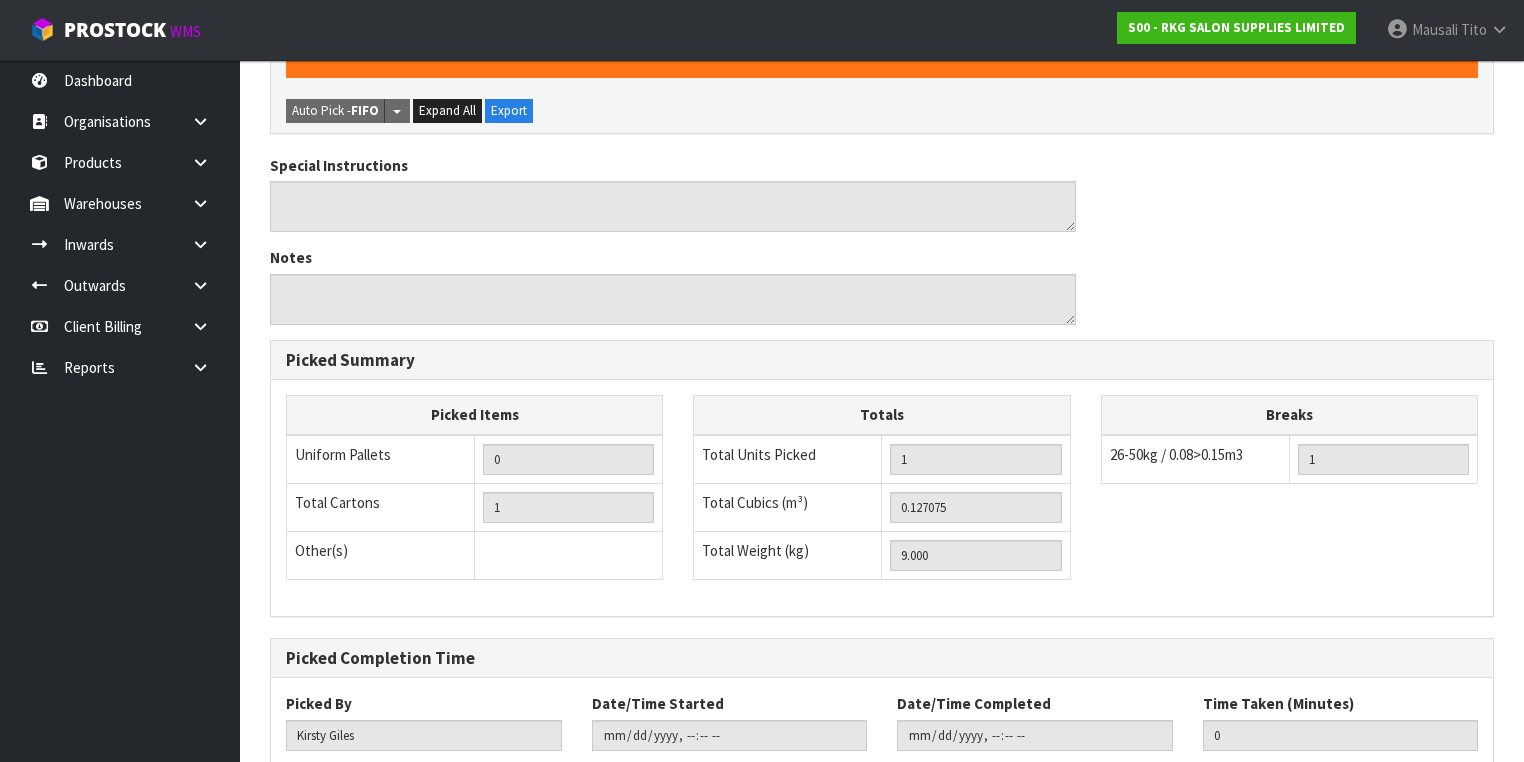 scroll, scrollTop: 641, scrollLeft: 0, axis: vertical 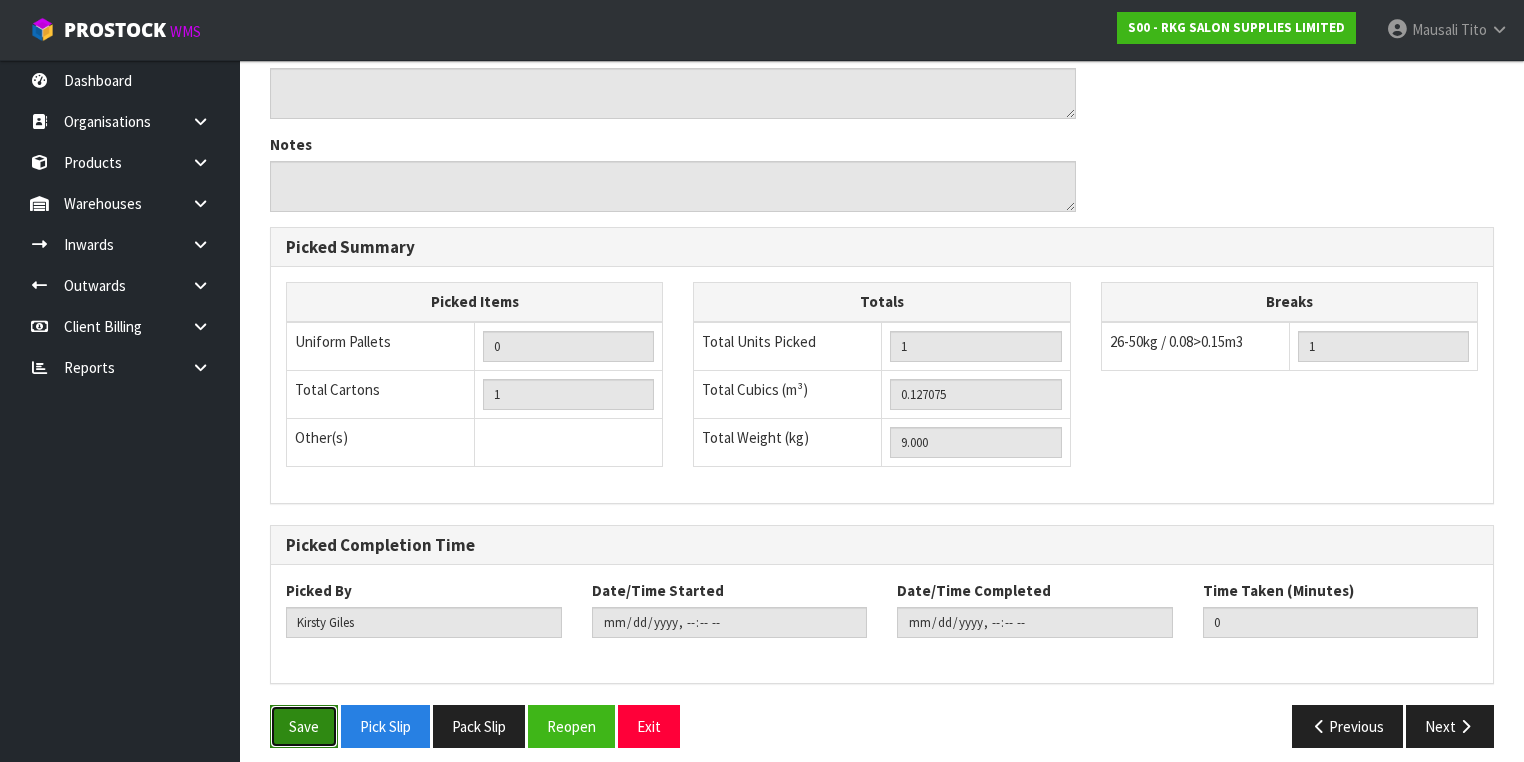 click on "Save" at bounding box center (304, 726) 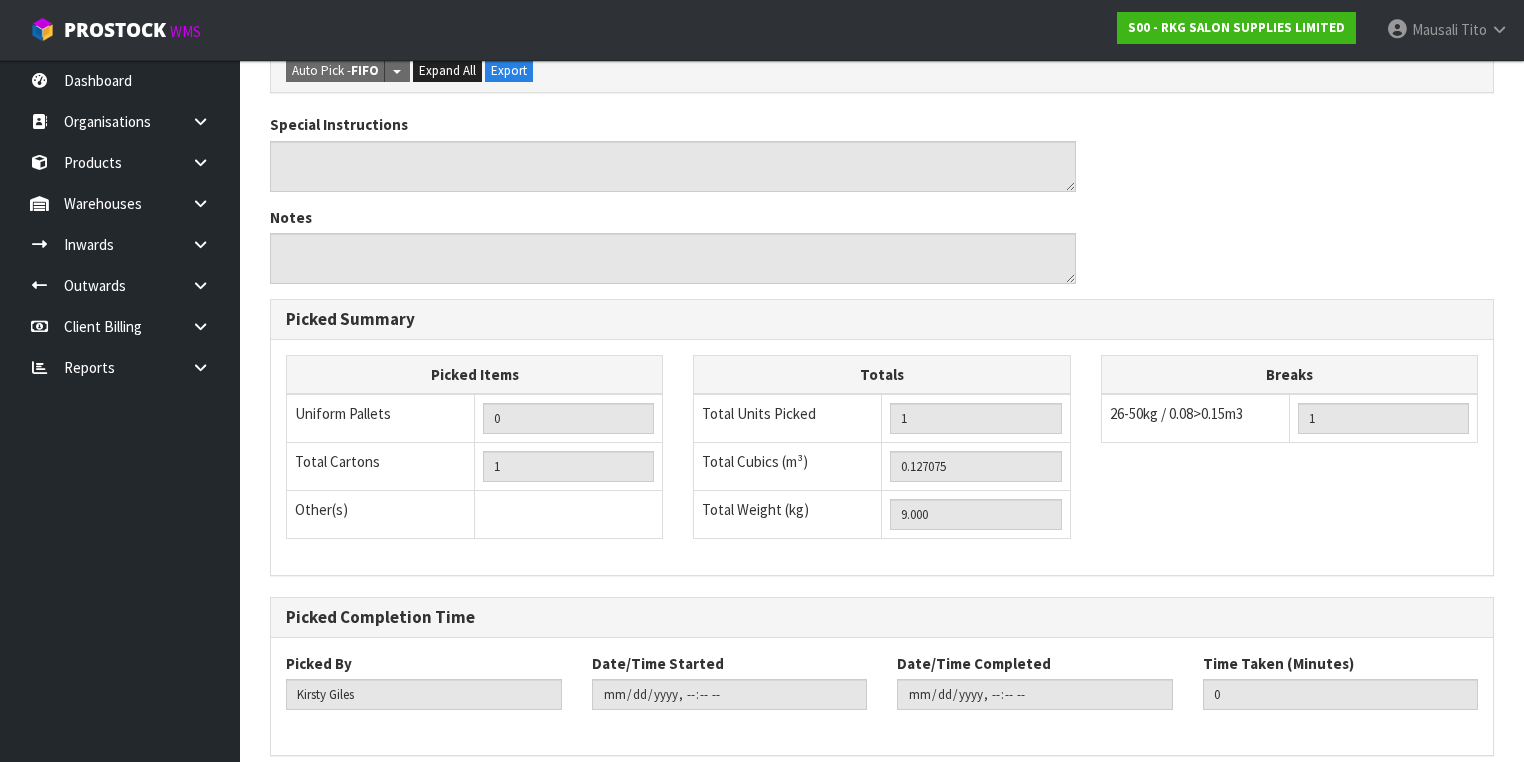 scroll, scrollTop: 0, scrollLeft: 0, axis: both 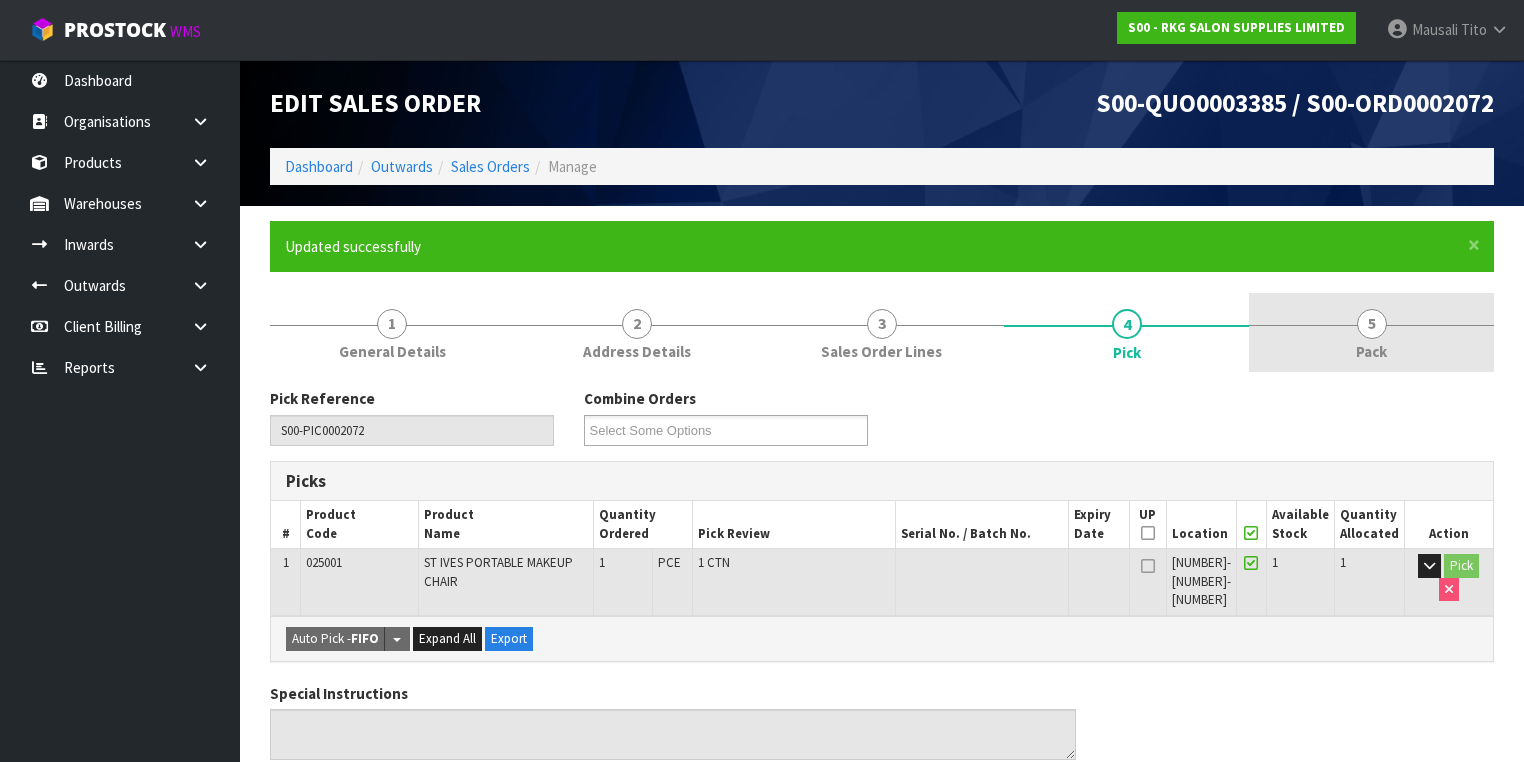 click on "5
Pack" at bounding box center (1371, 332) 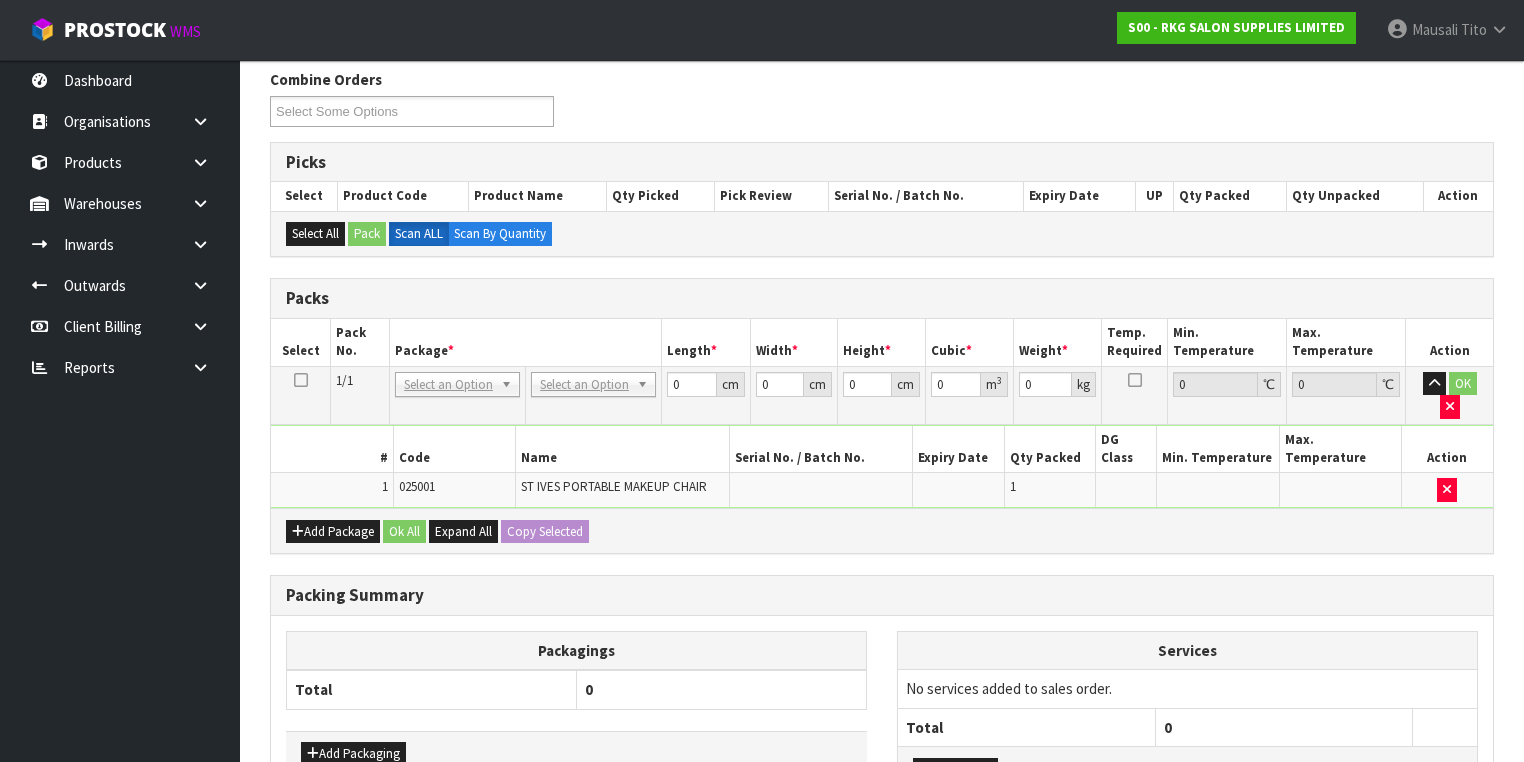 scroll, scrollTop: 400, scrollLeft: 0, axis: vertical 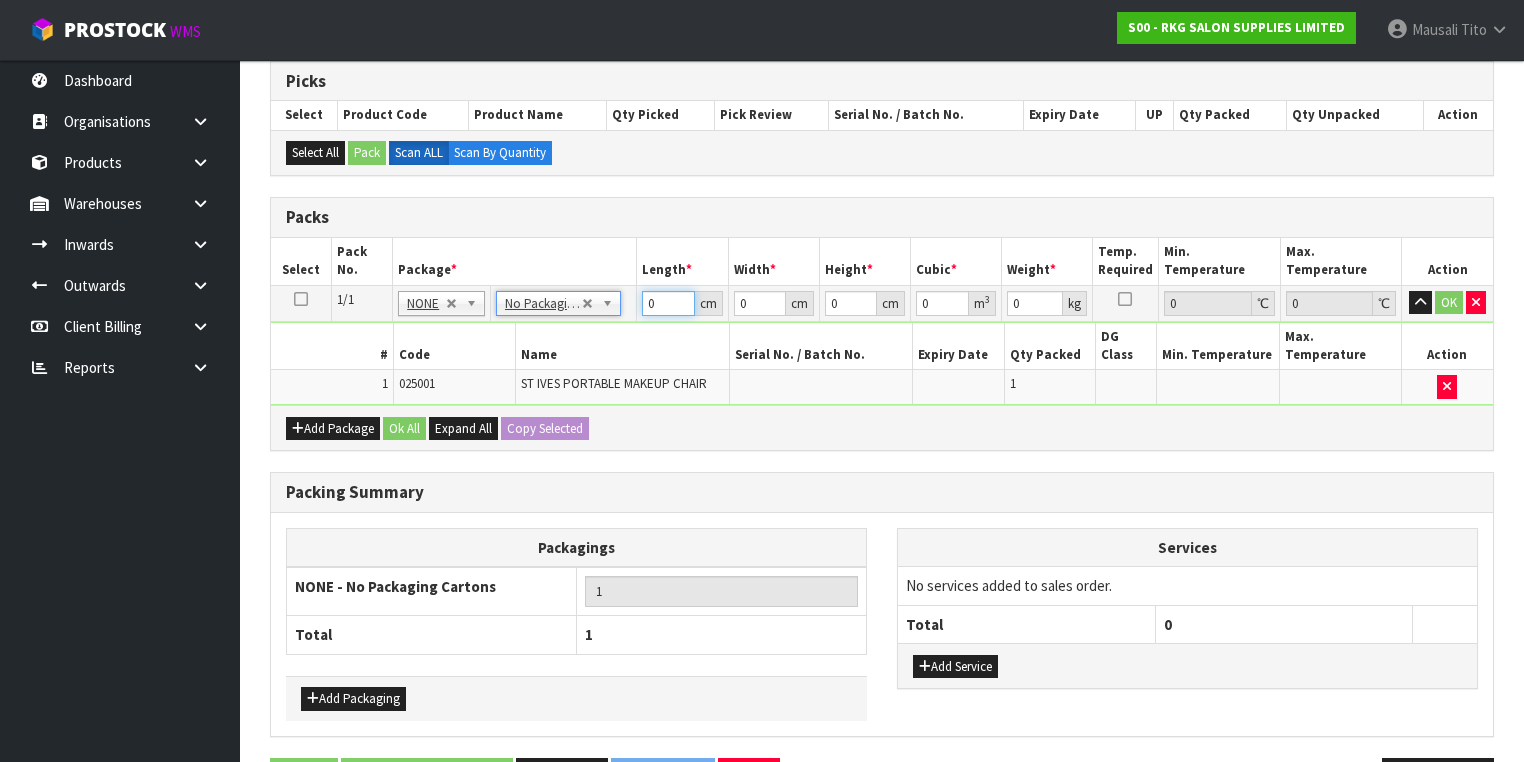 drag, startPoint x: 657, startPoint y: 301, endPoint x: 638, endPoint y: 316, distance: 24.207438 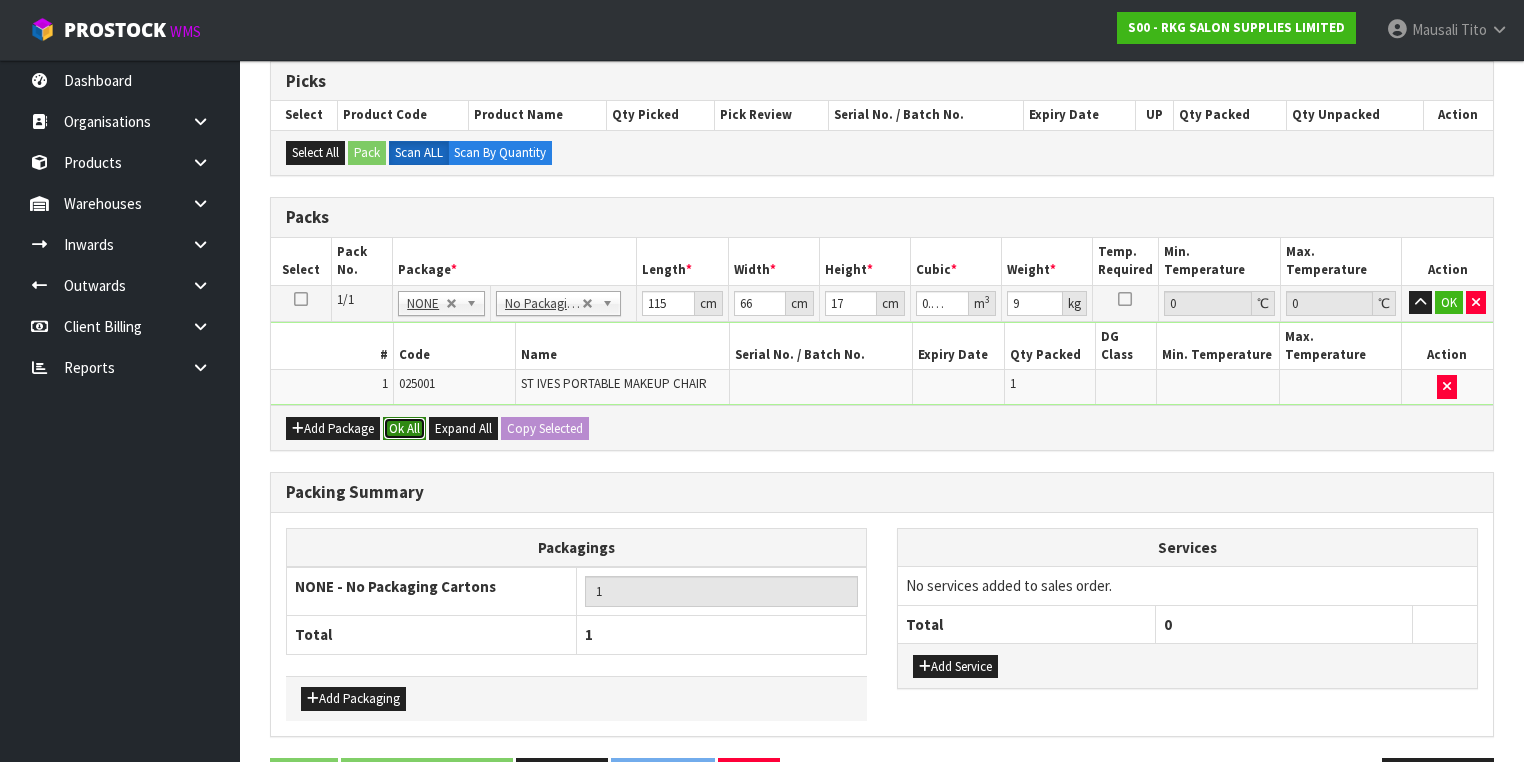 click on "Ok All" at bounding box center [404, 429] 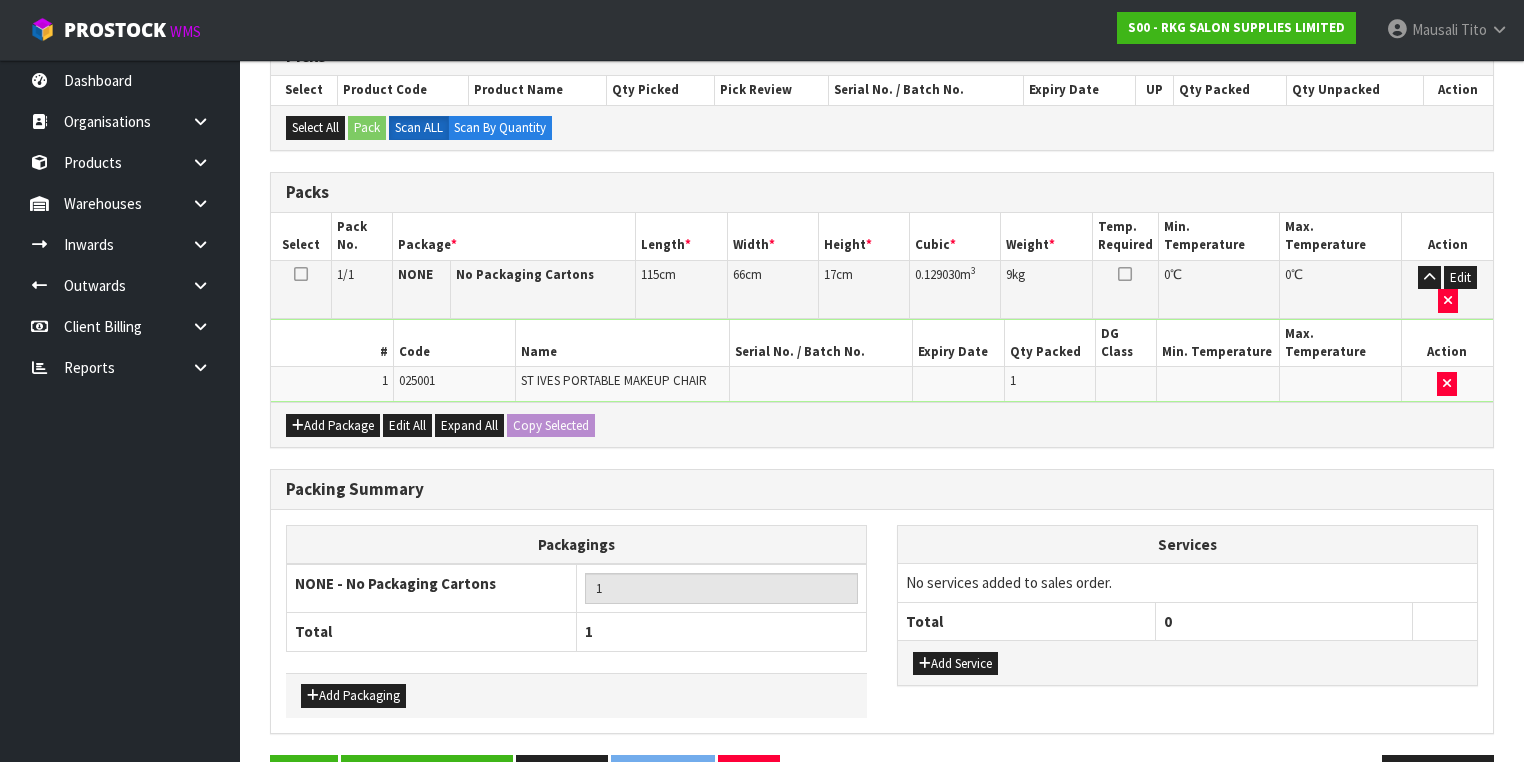 scroll, scrollTop: 440, scrollLeft: 0, axis: vertical 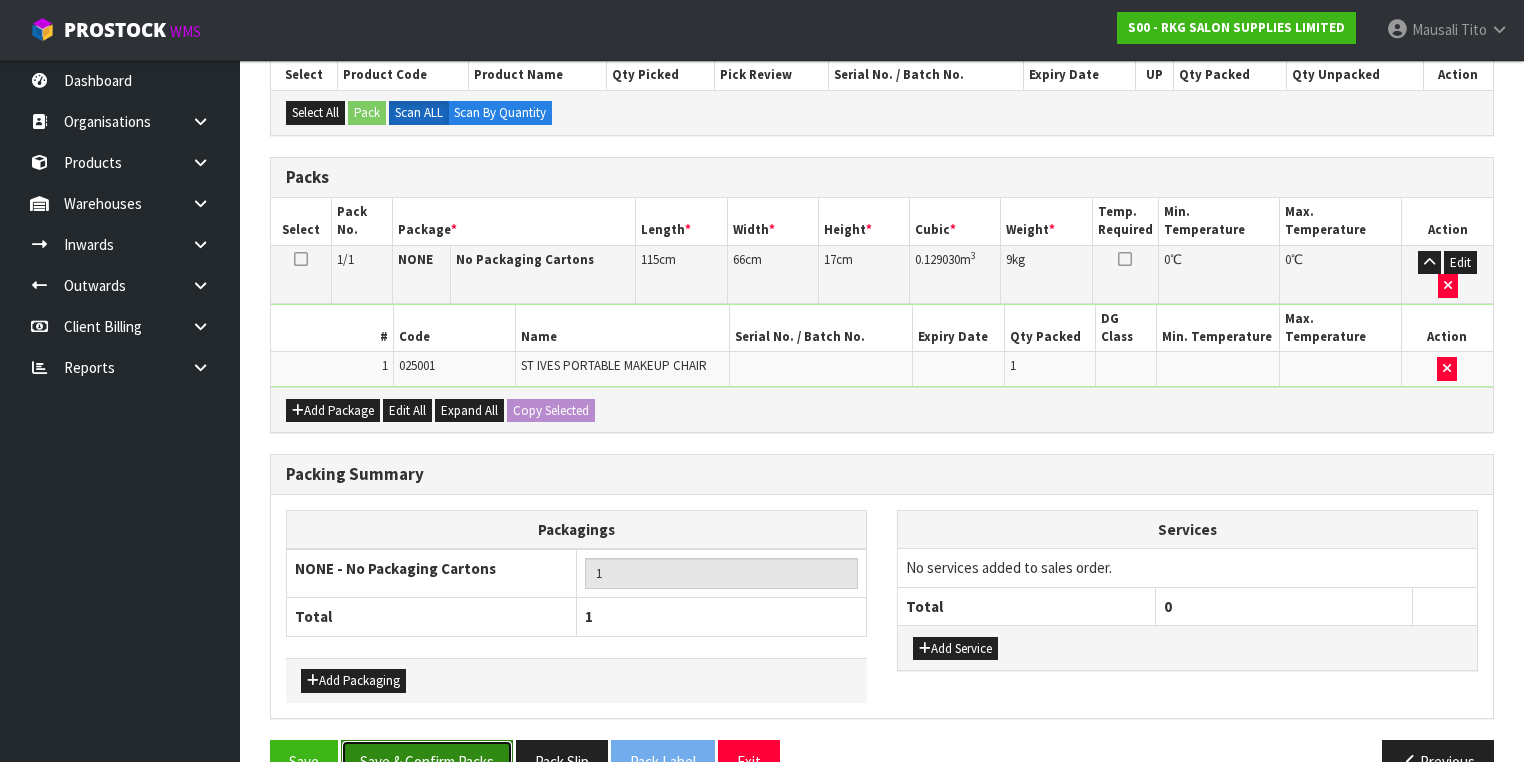 click on "Save & Confirm Packs" at bounding box center [427, 761] 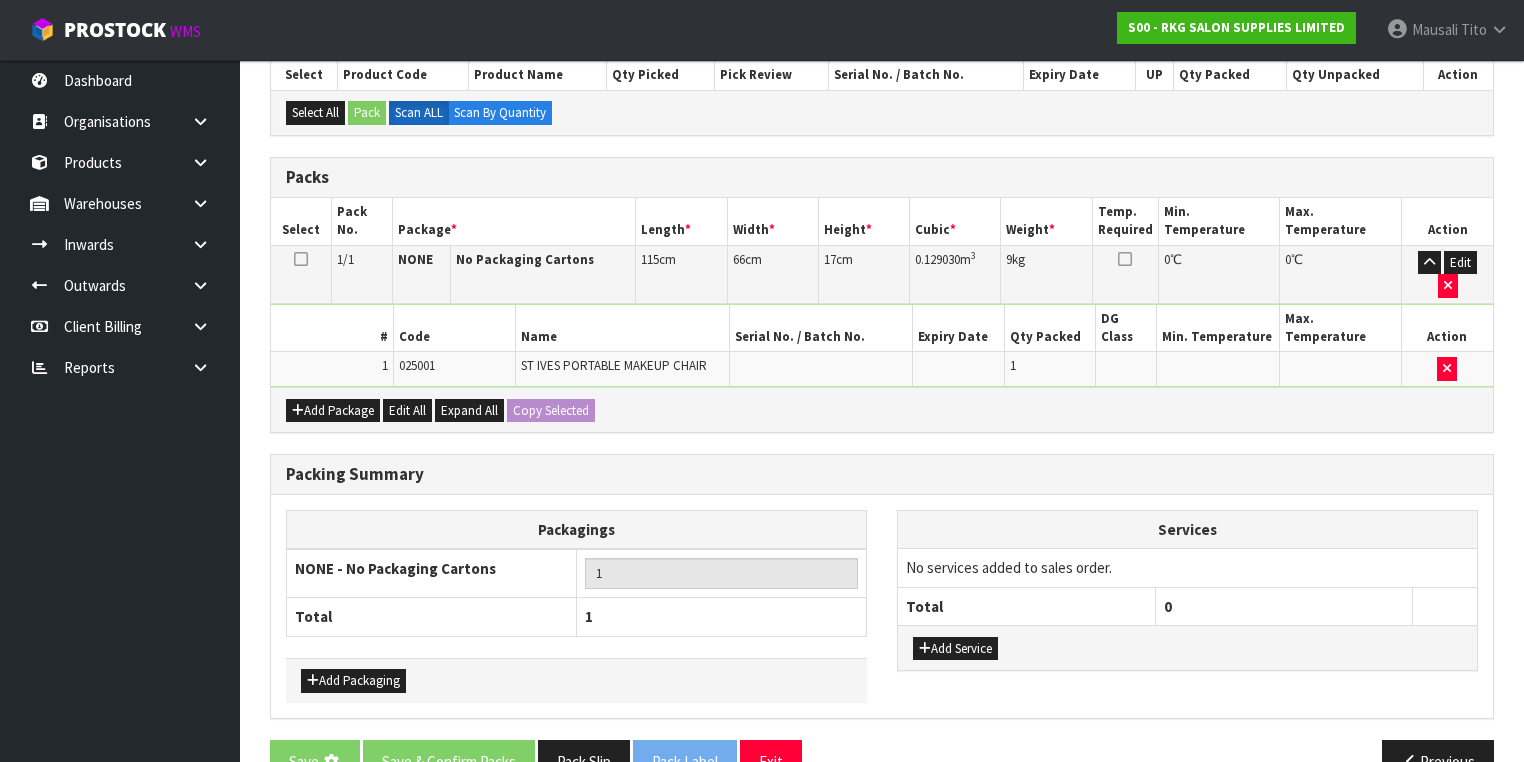 scroll, scrollTop: 0, scrollLeft: 0, axis: both 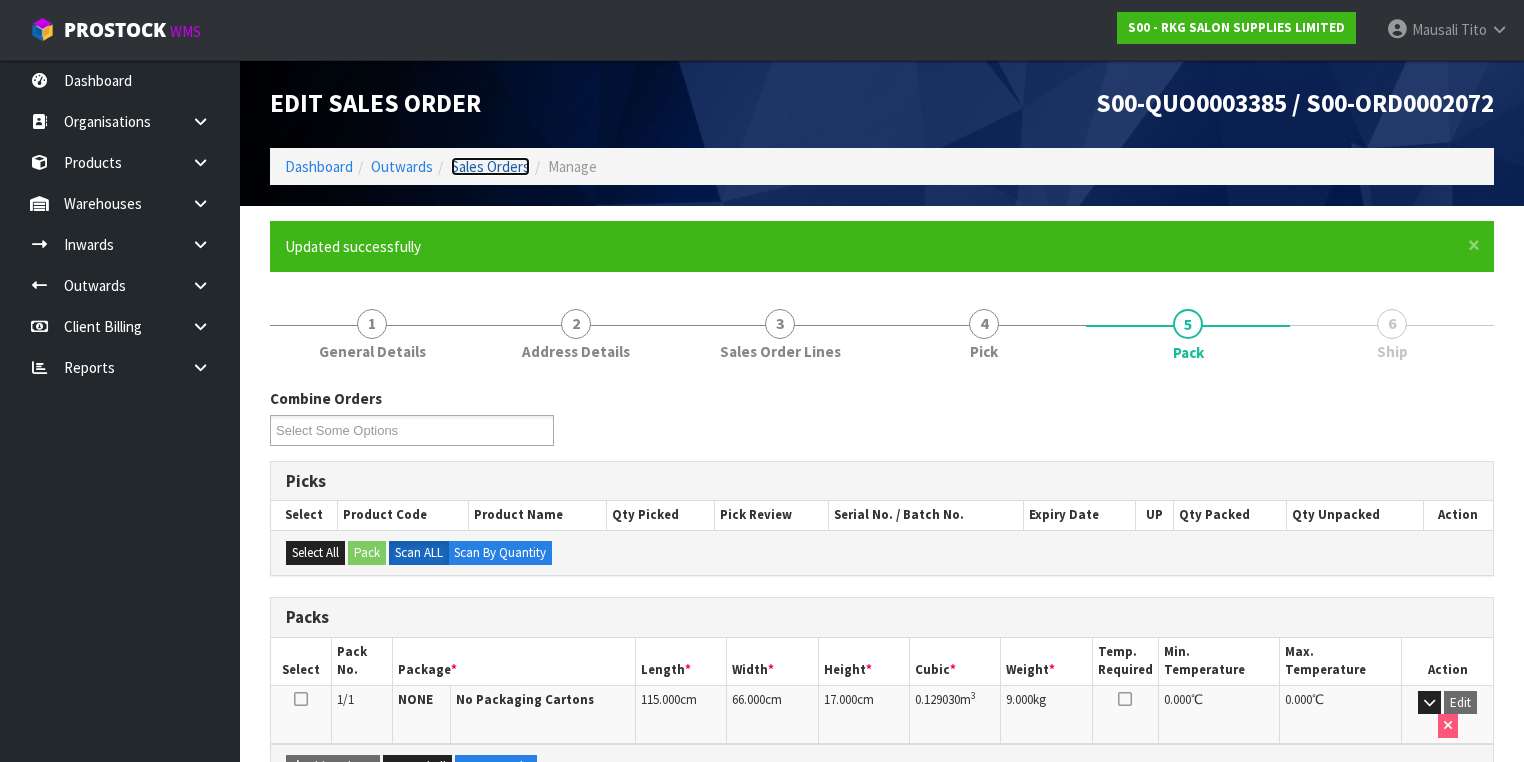 click on "Sales Orders" at bounding box center [490, 166] 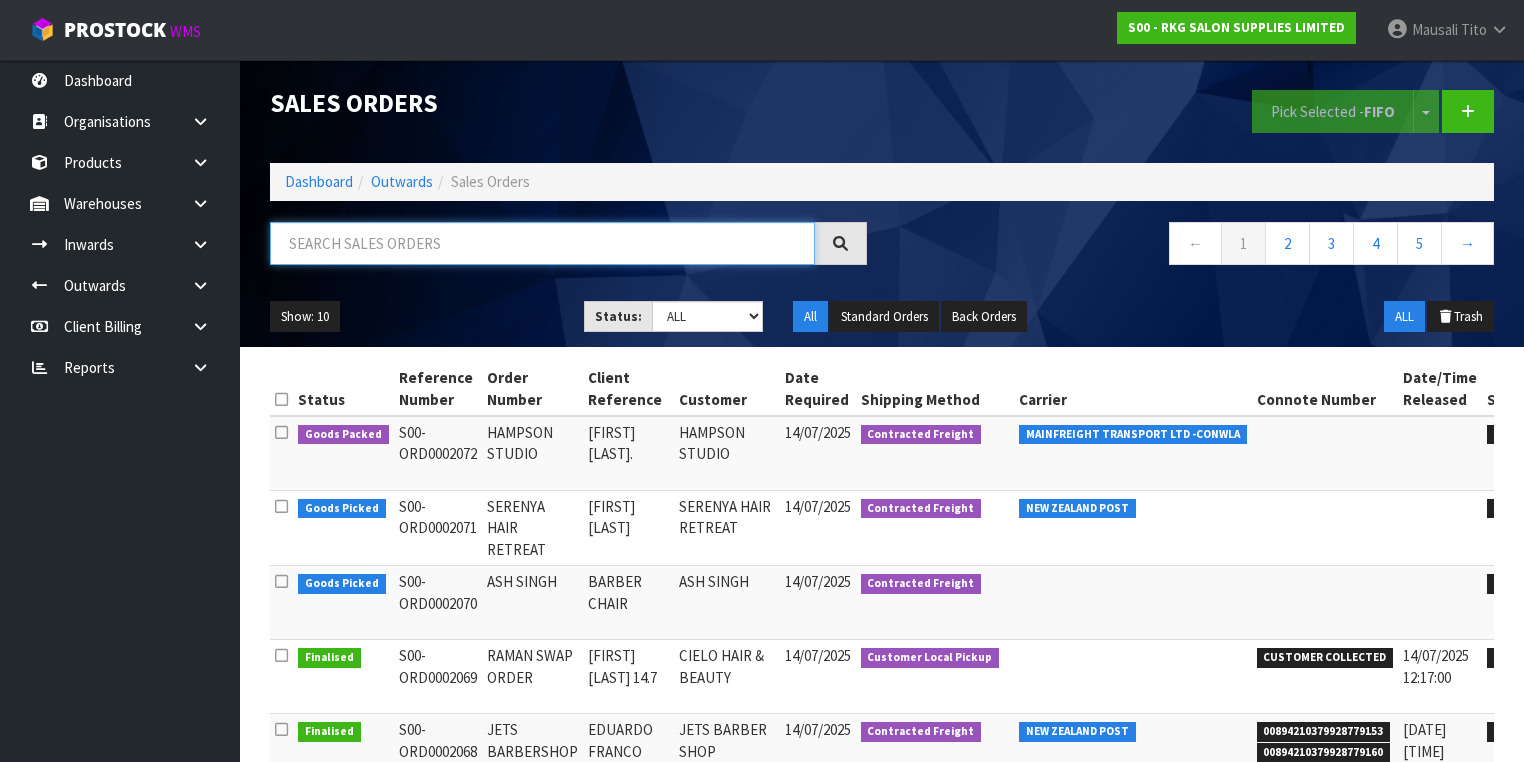 click at bounding box center (542, 243) 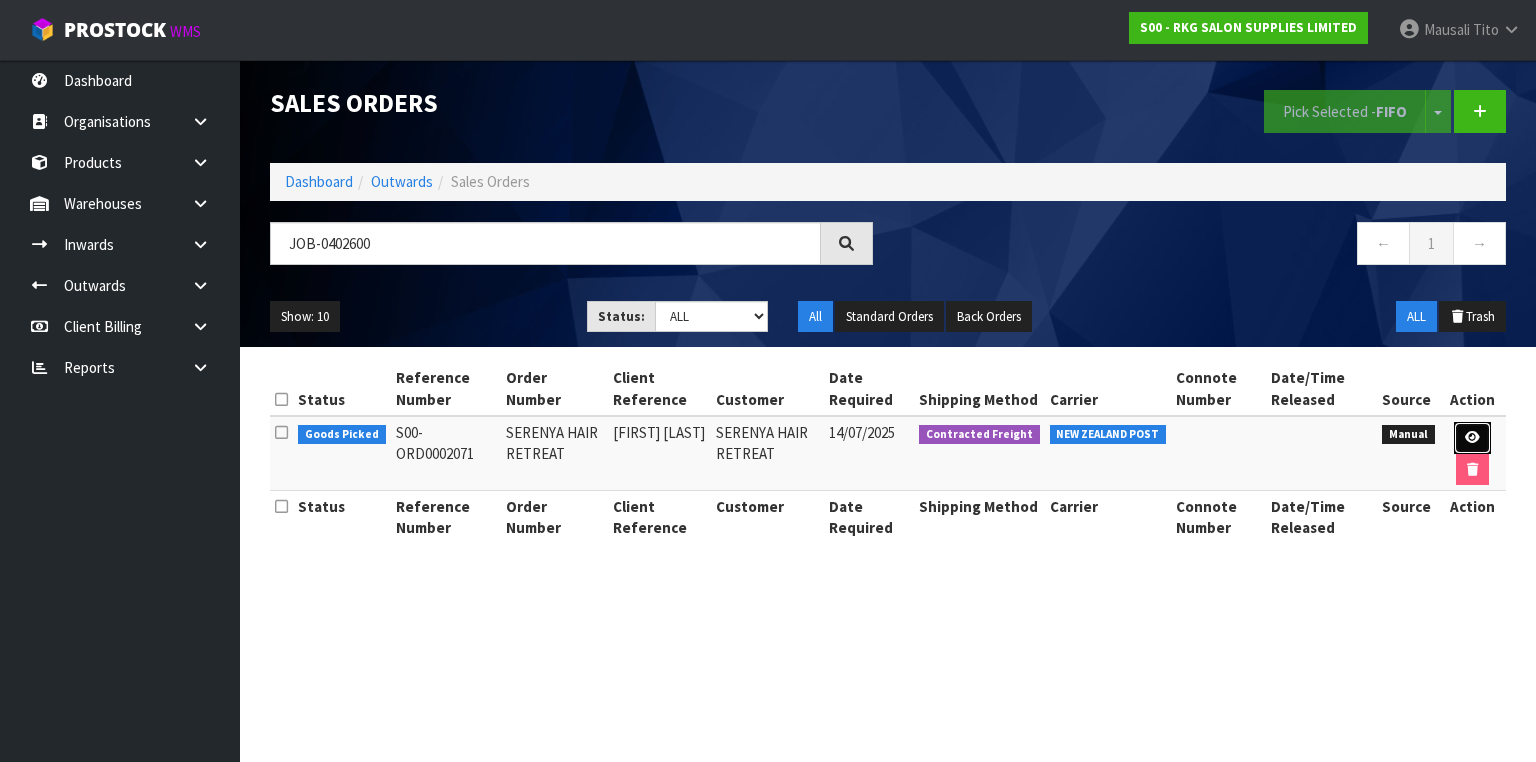 click at bounding box center [1472, 437] 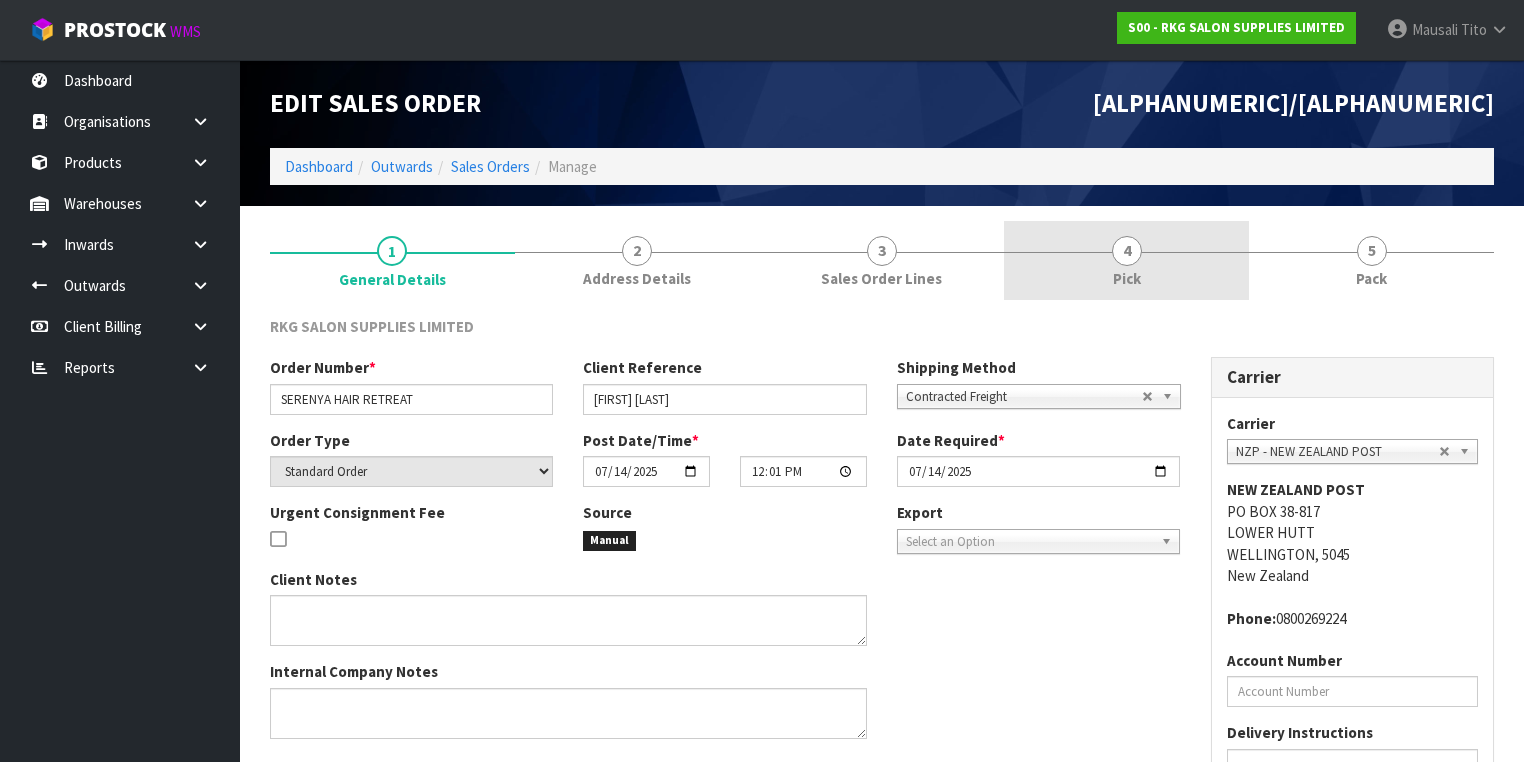click on "4
Pick" at bounding box center [1126, 260] 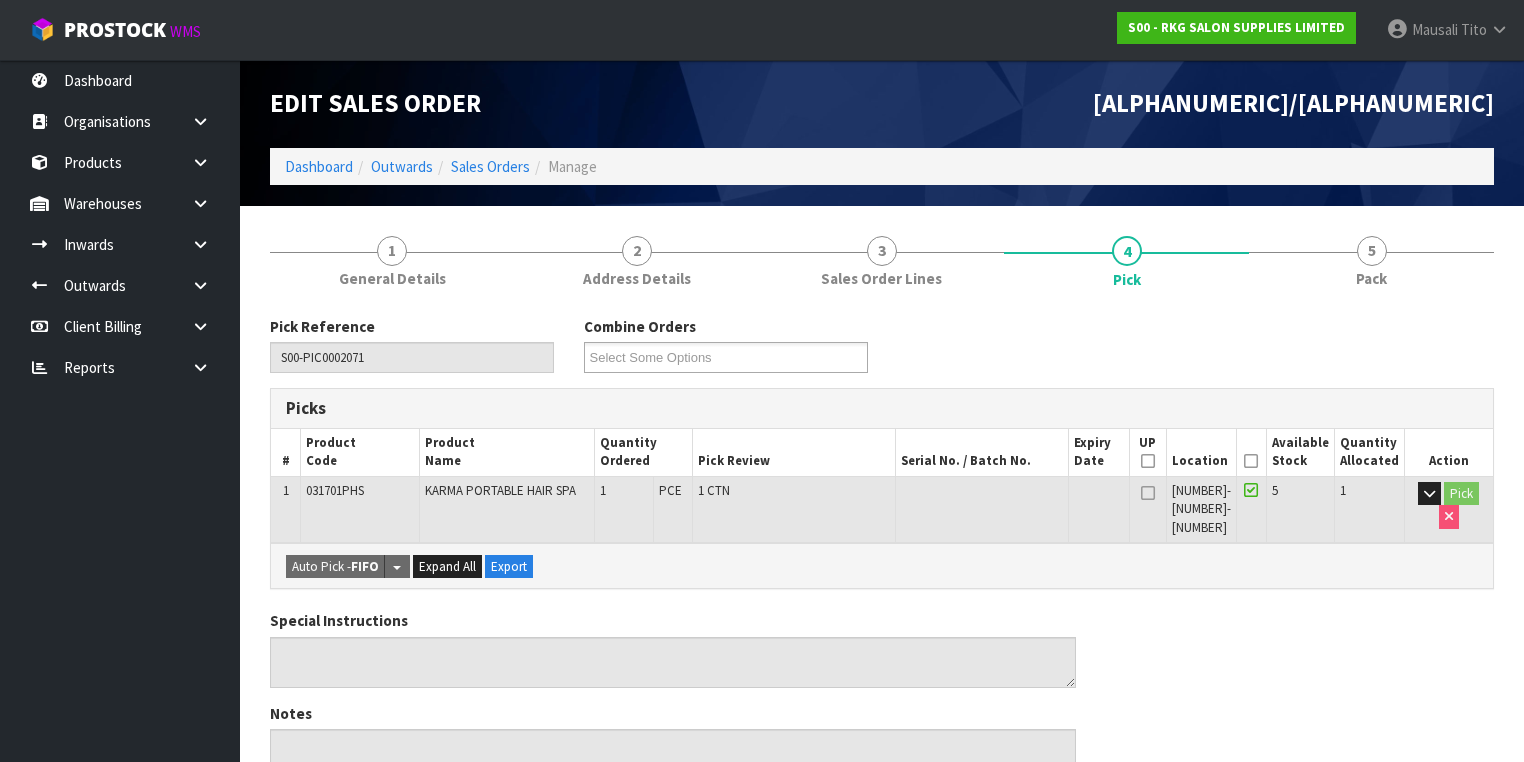 click at bounding box center [1251, 461] 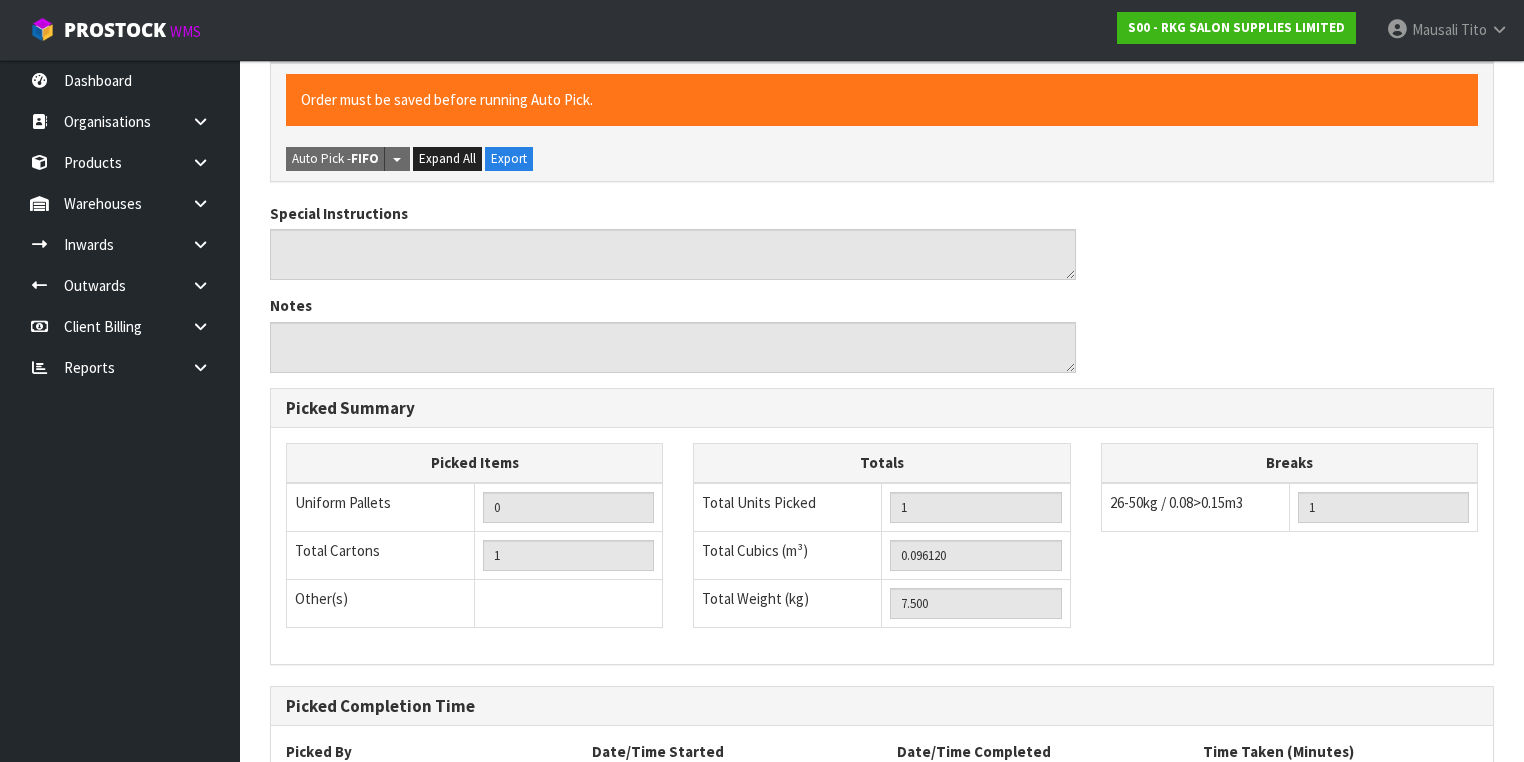 scroll, scrollTop: 641, scrollLeft: 0, axis: vertical 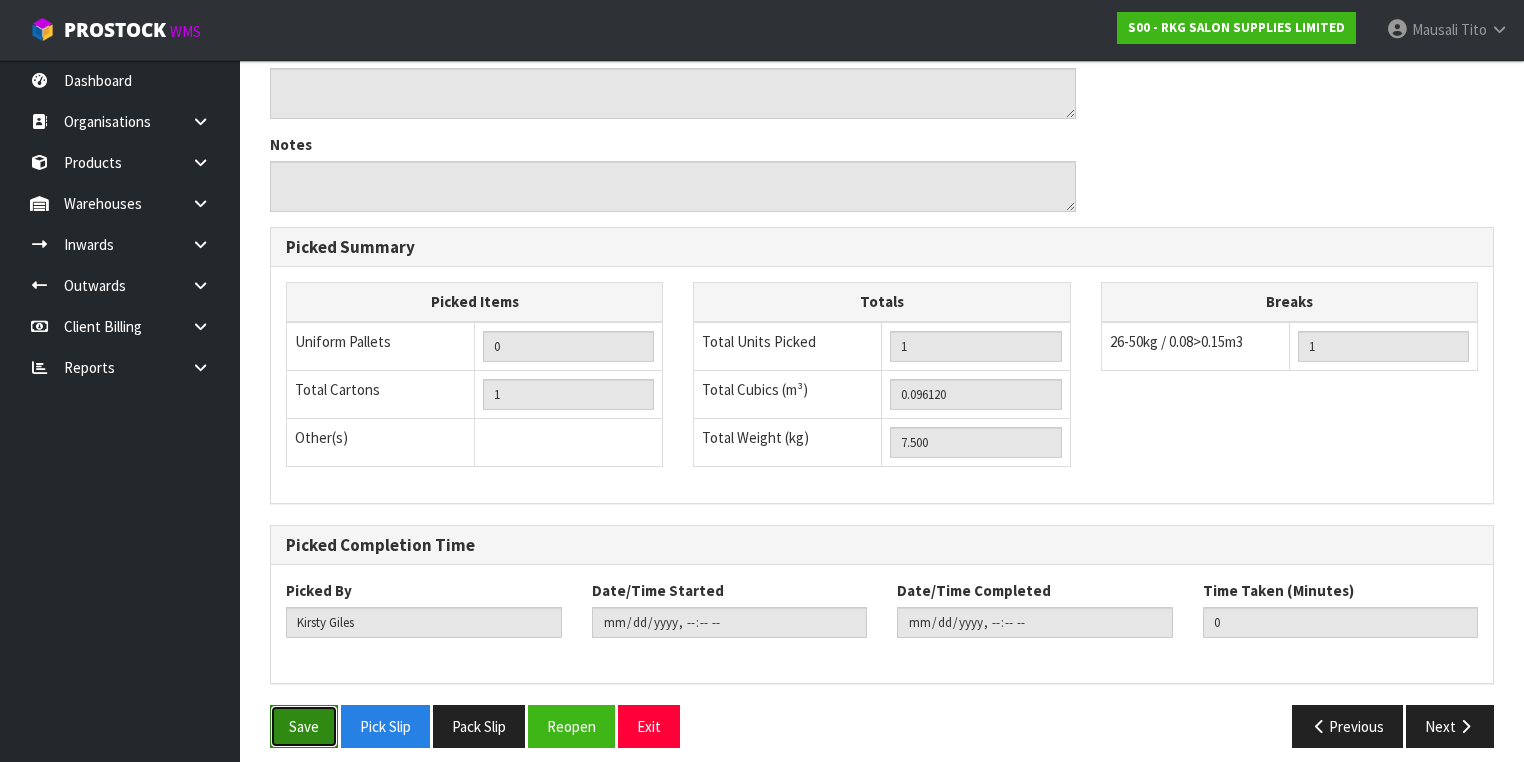 click on "Save" at bounding box center (304, 726) 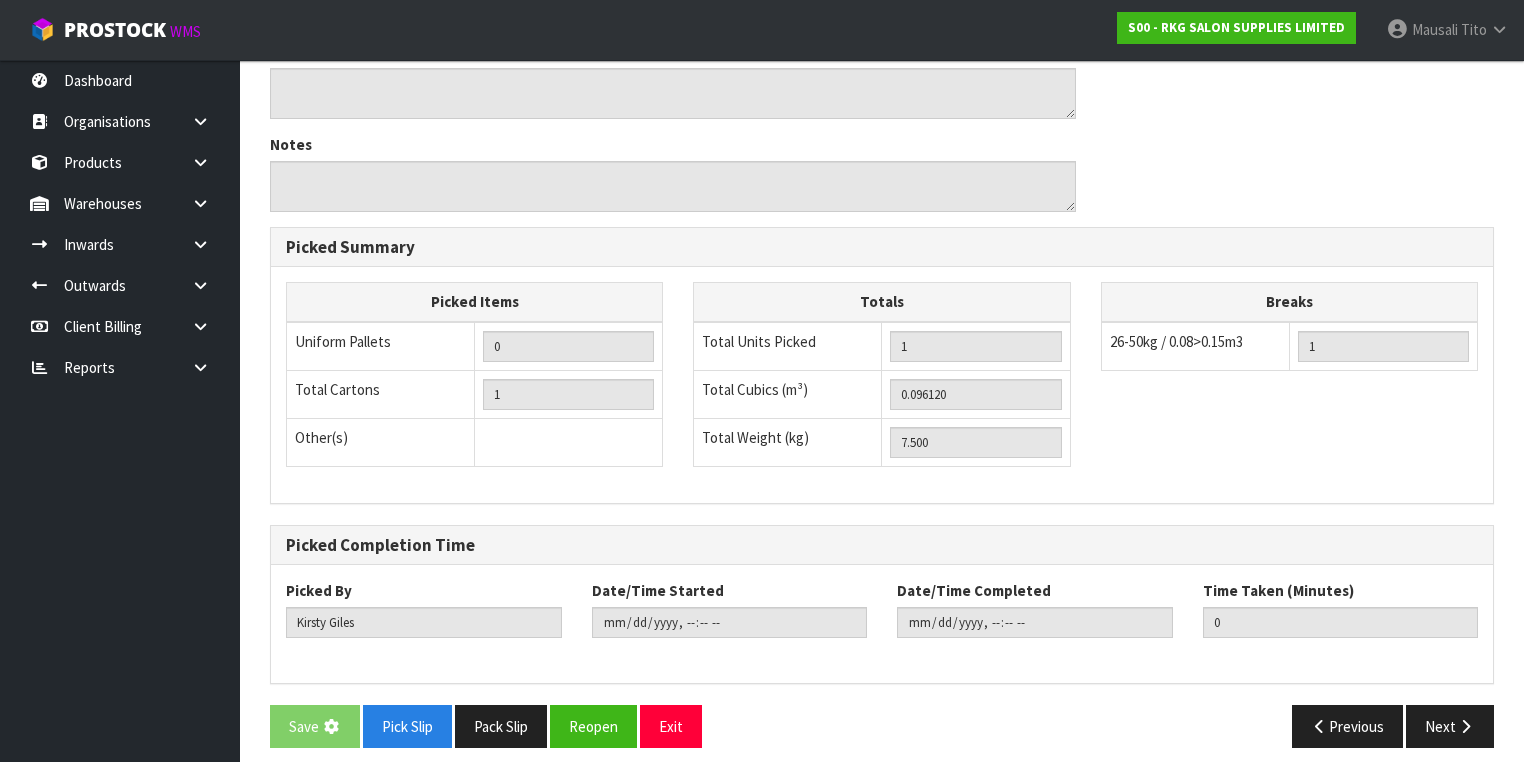 scroll, scrollTop: 0, scrollLeft: 0, axis: both 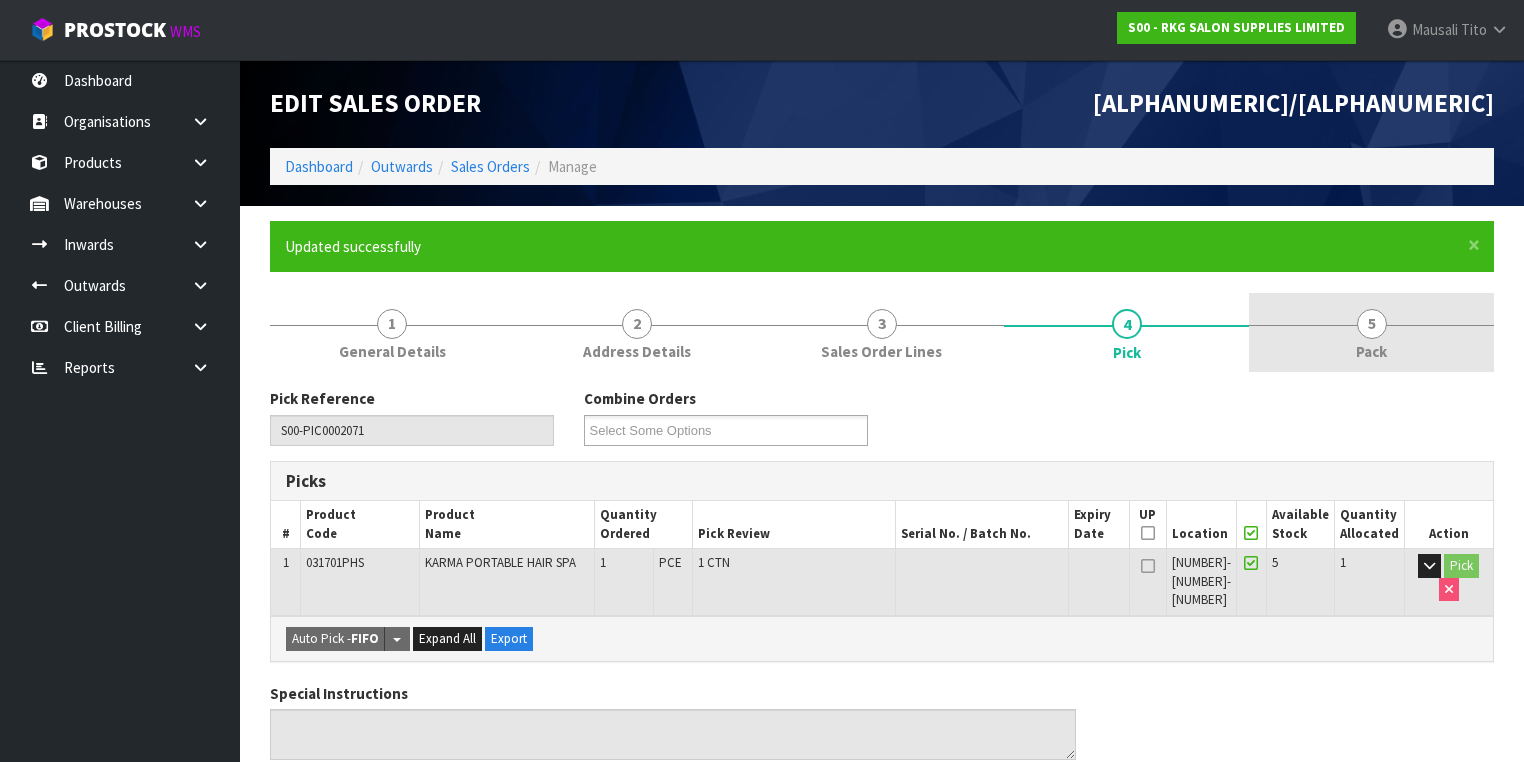 click on "5" at bounding box center [1372, 324] 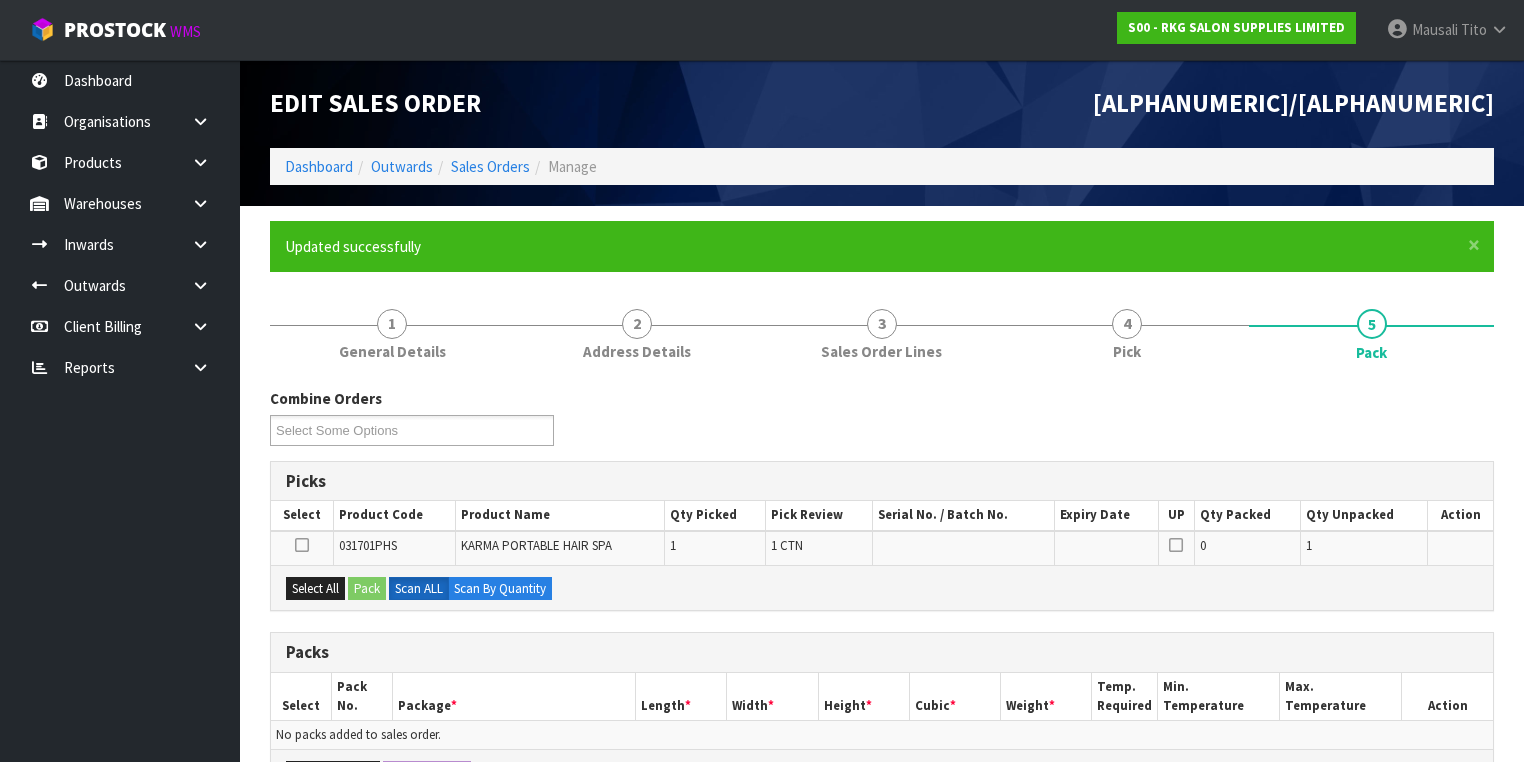 scroll, scrollTop: 320, scrollLeft: 0, axis: vertical 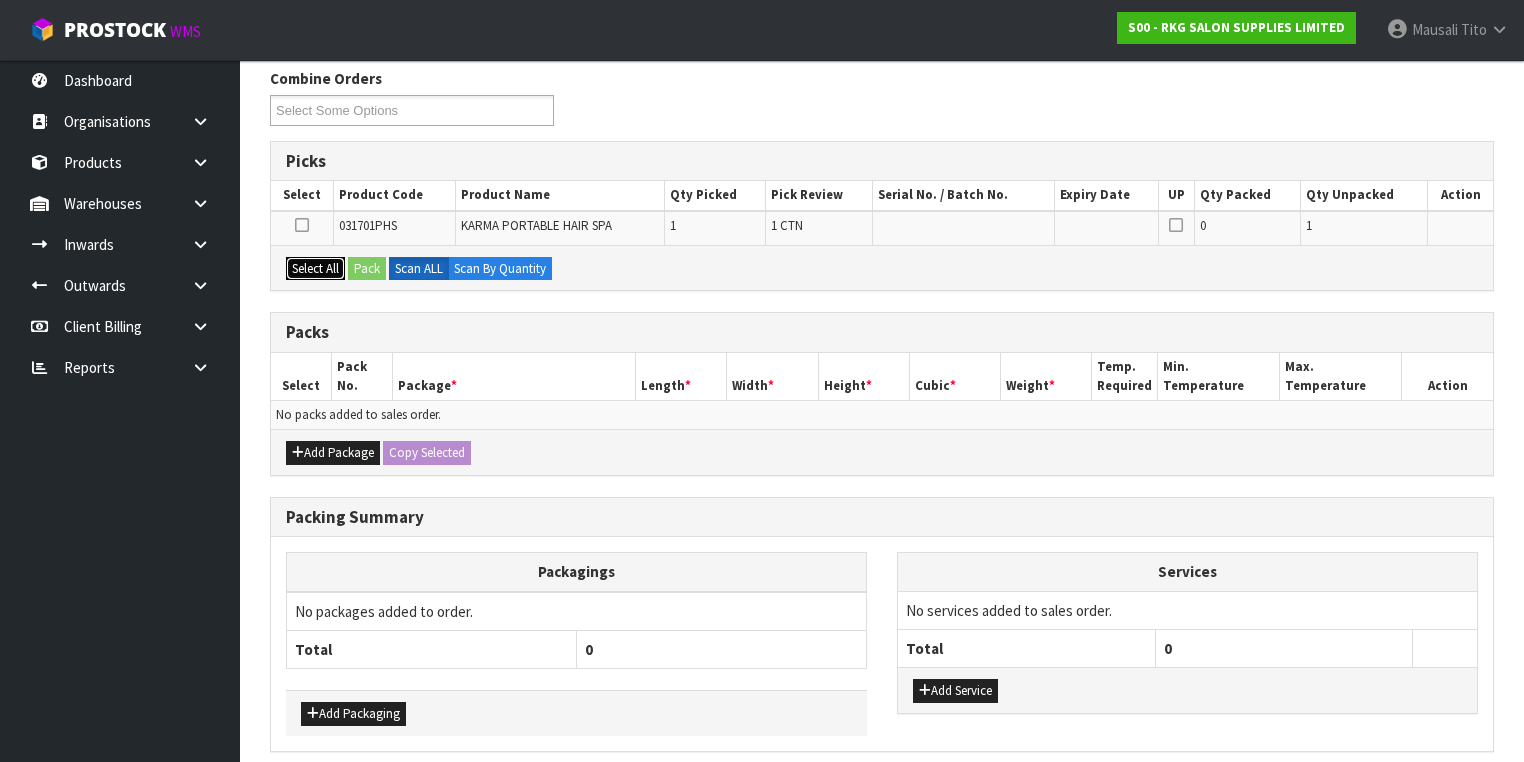 click on "Select All" at bounding box center (315, 269) 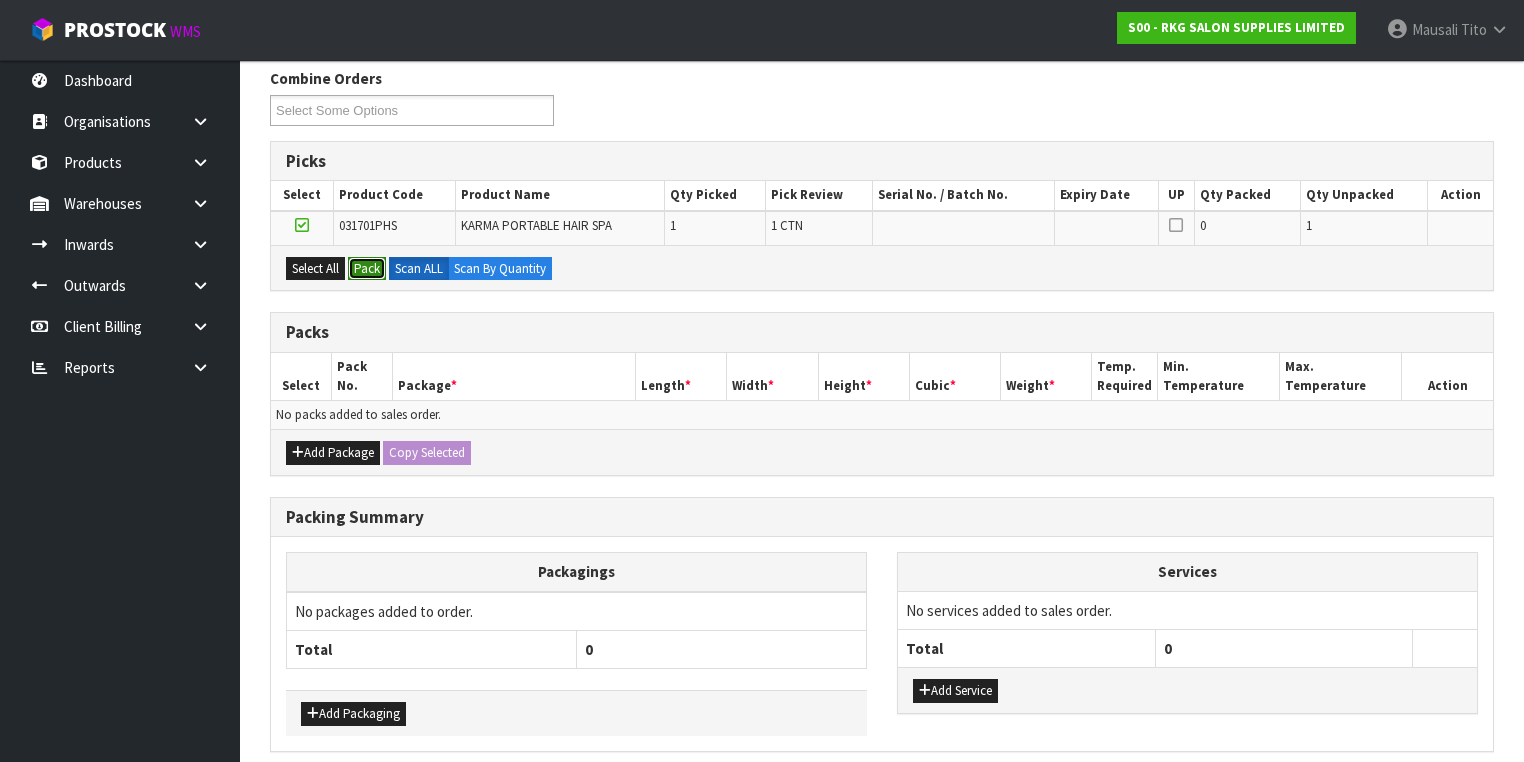 click on "Pack" at bounding box center [367, 269] 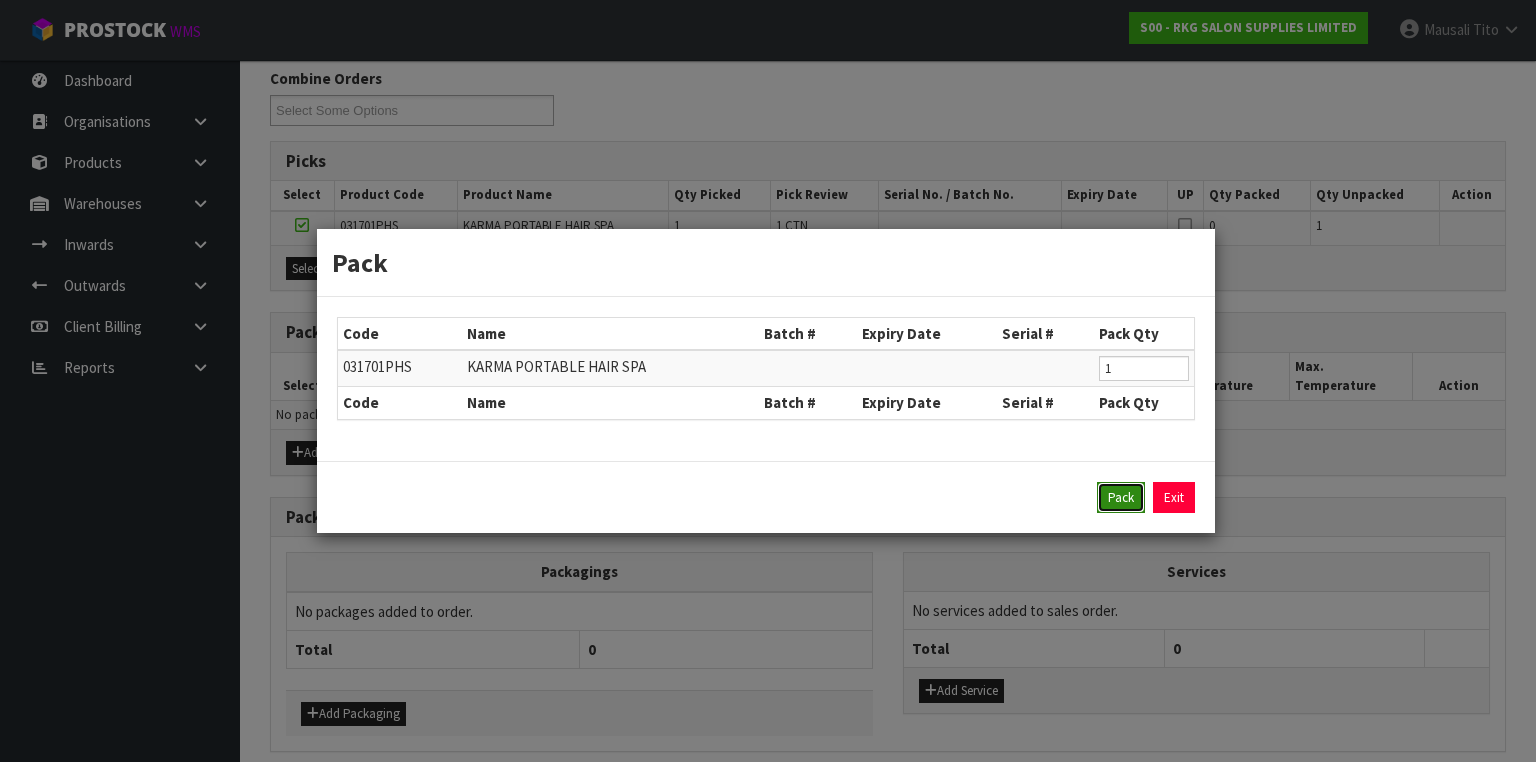 click on "Pack" at bounding box center (1121, 498) 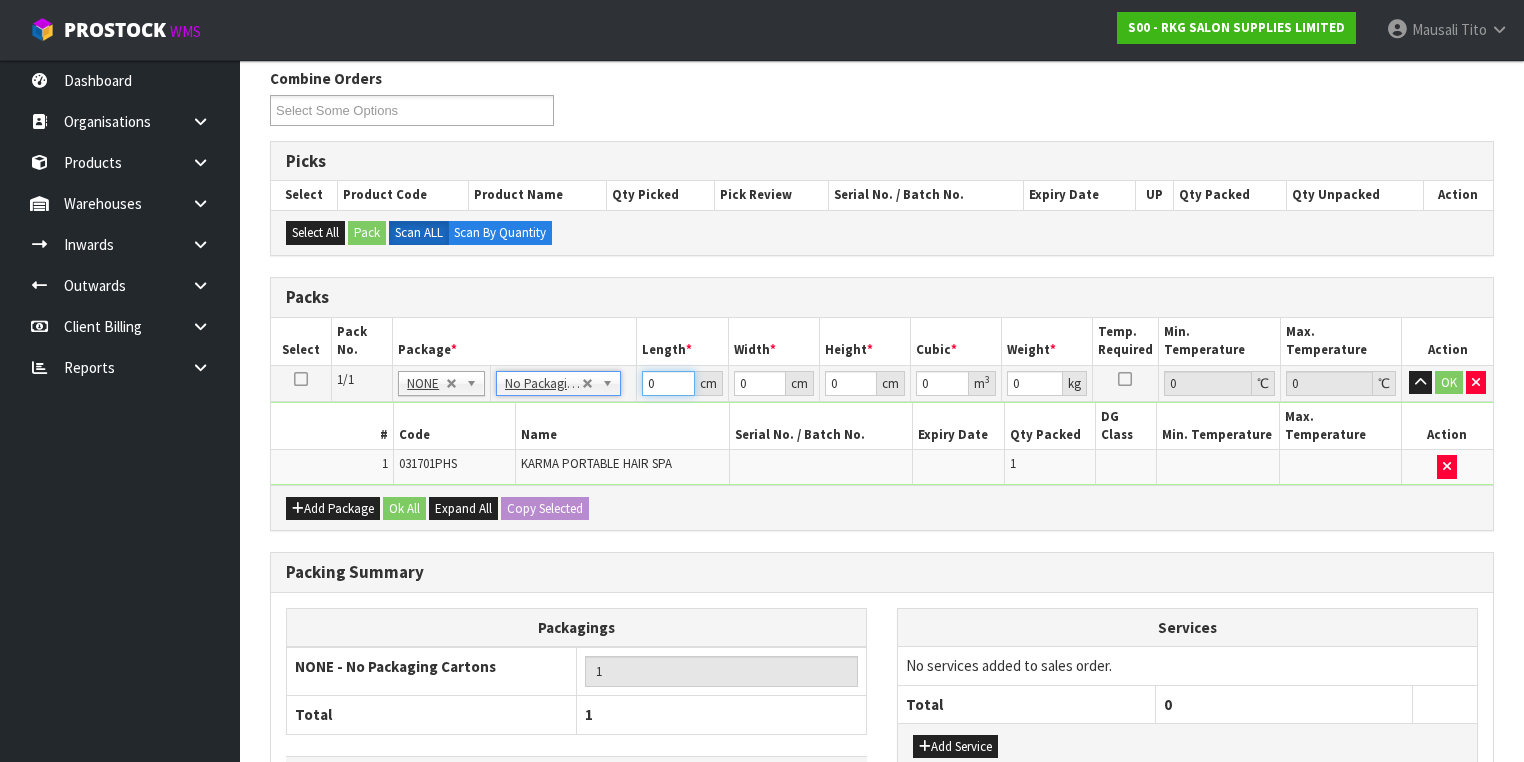 click on "0
cm" at bounding box center (682, 383) 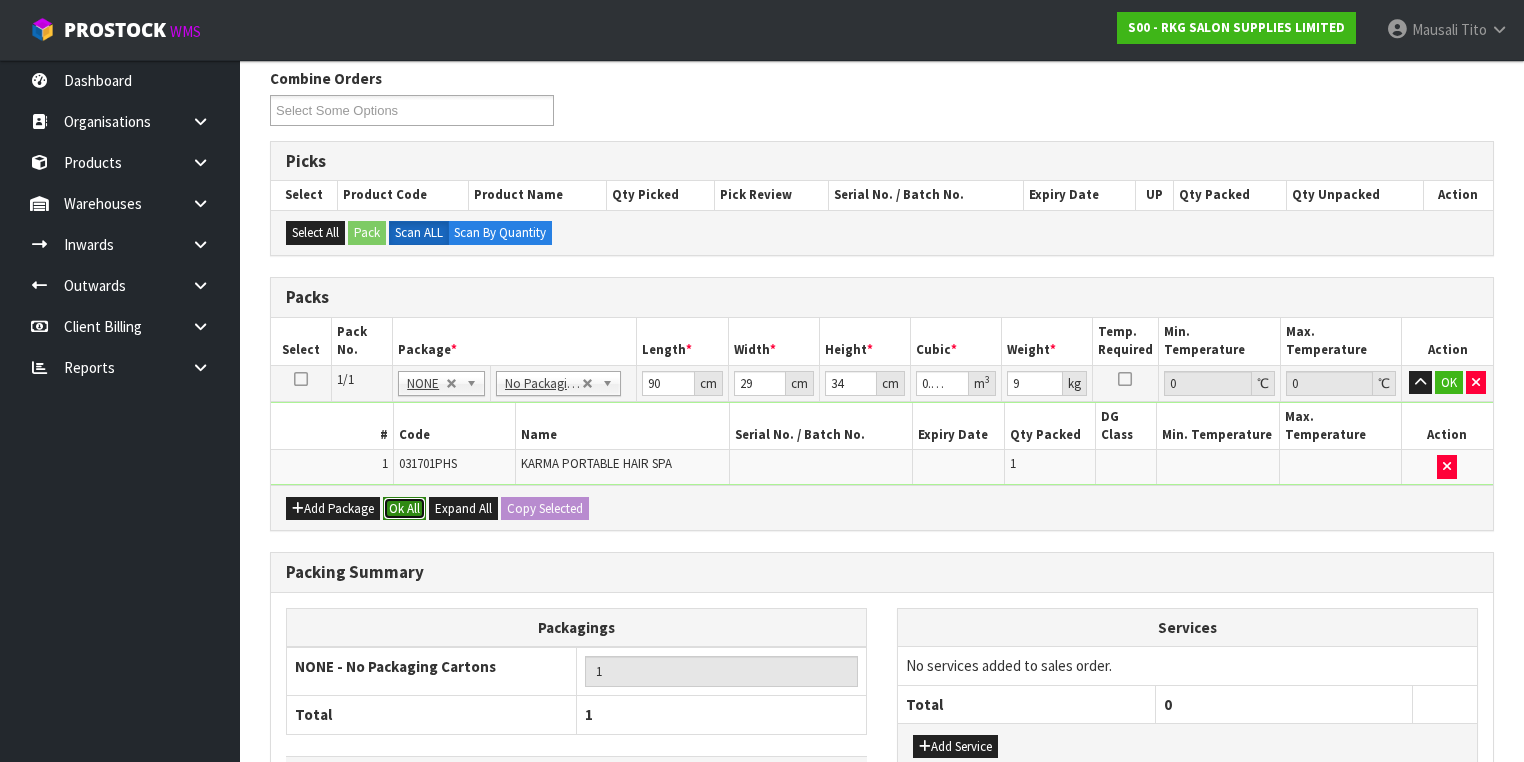 click on "Ok All" at bounding box center [404, 509] 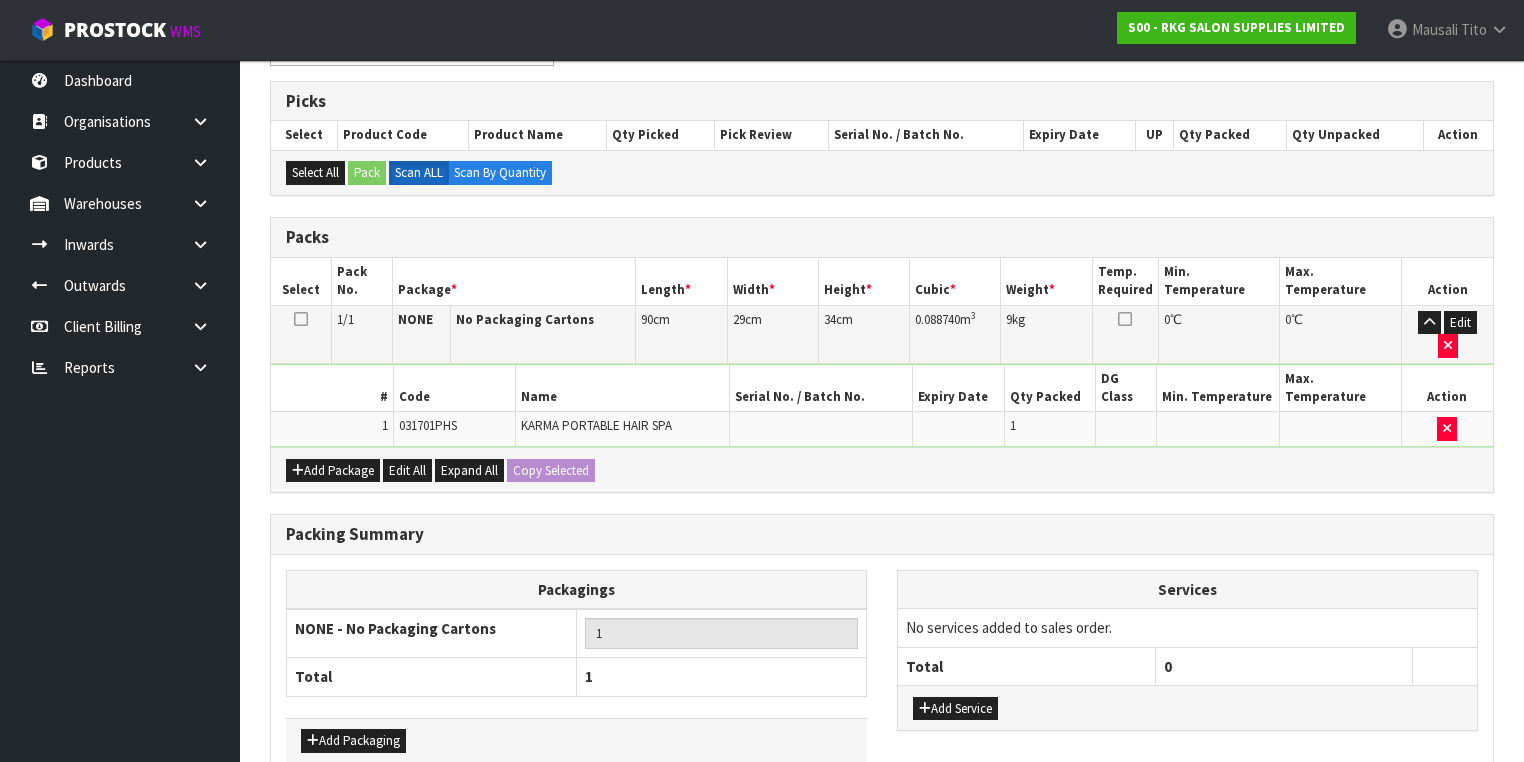 scroll, scrollTop: 440, scrollLeft: 0, axis: vertical 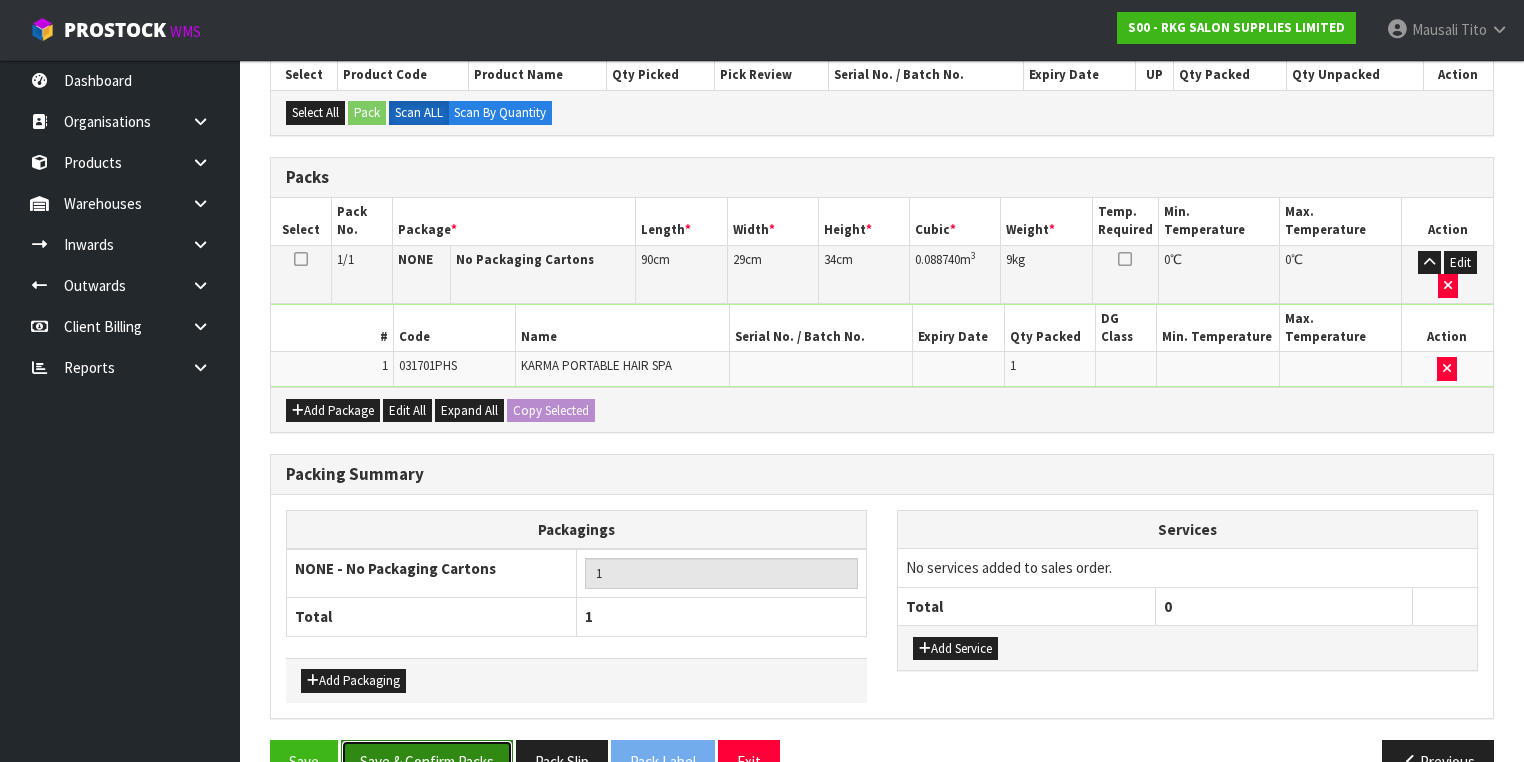 drag, startPoint x: 427, startPoint y: 711, endPoint x: 553, endPoint y: 695, distance: 127.01181 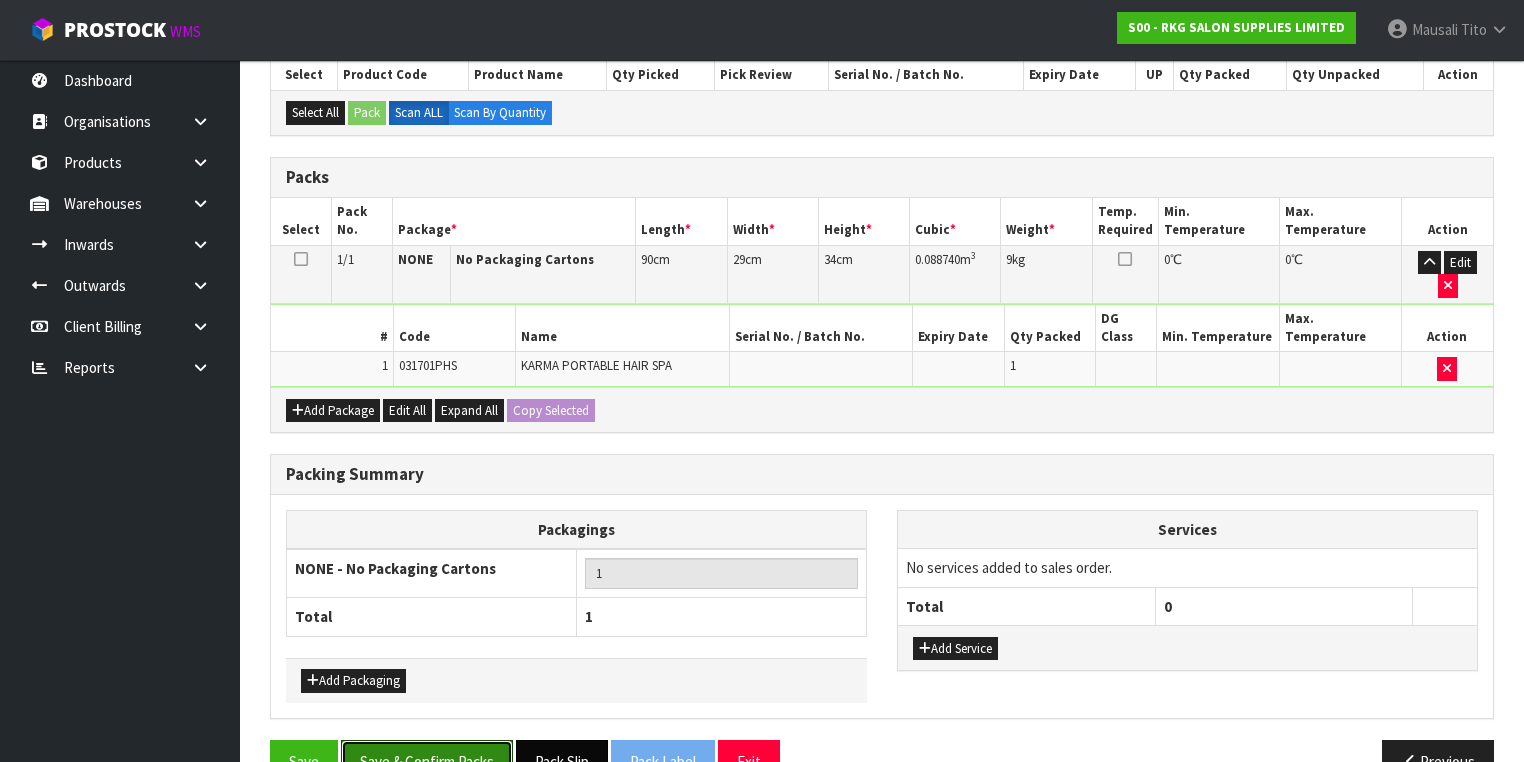 click on "Save & Confirm Packs" at bounding box center (427, 761) 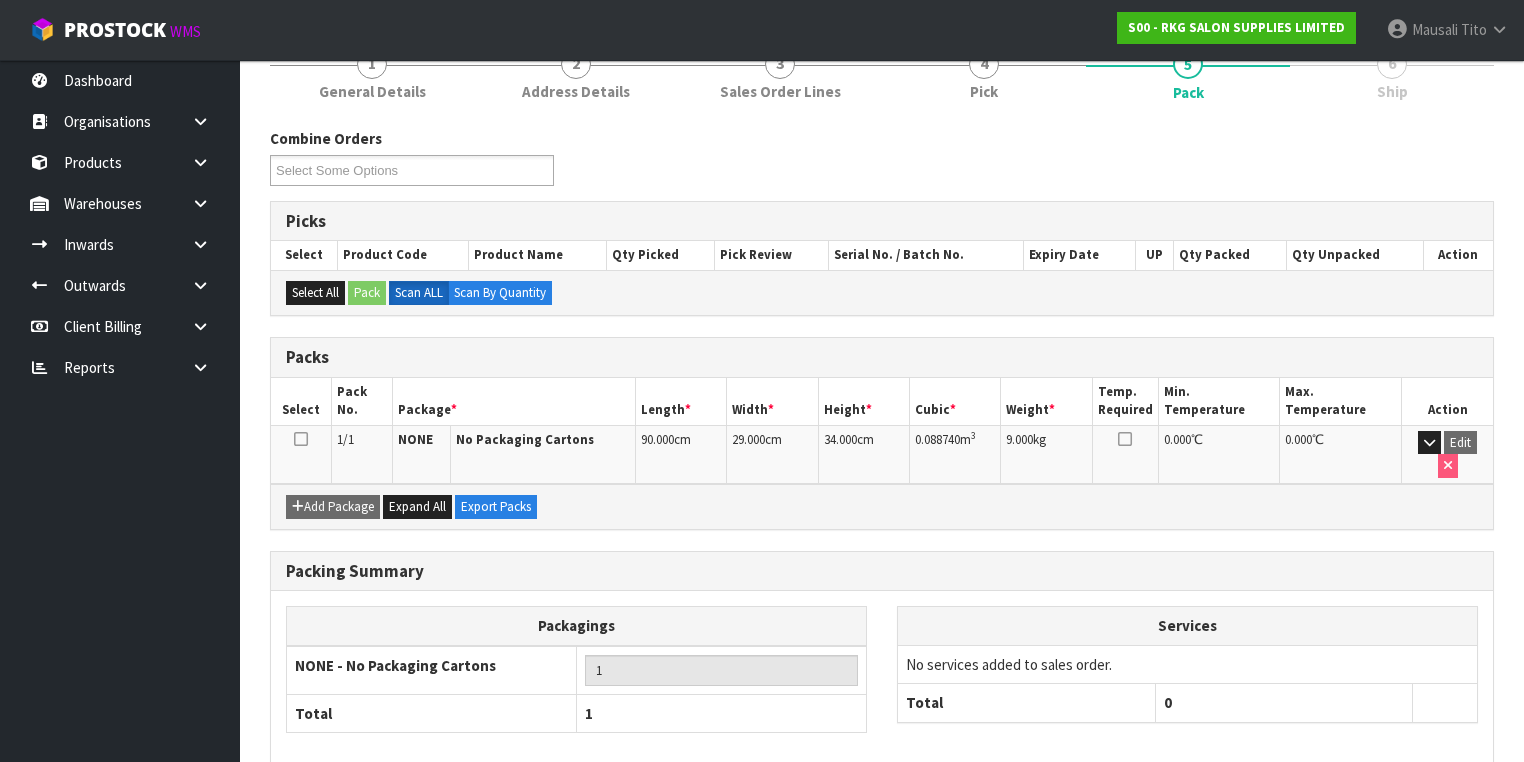 scroll, scrollTop: 332, scrollLeft: 0, axis: vertical 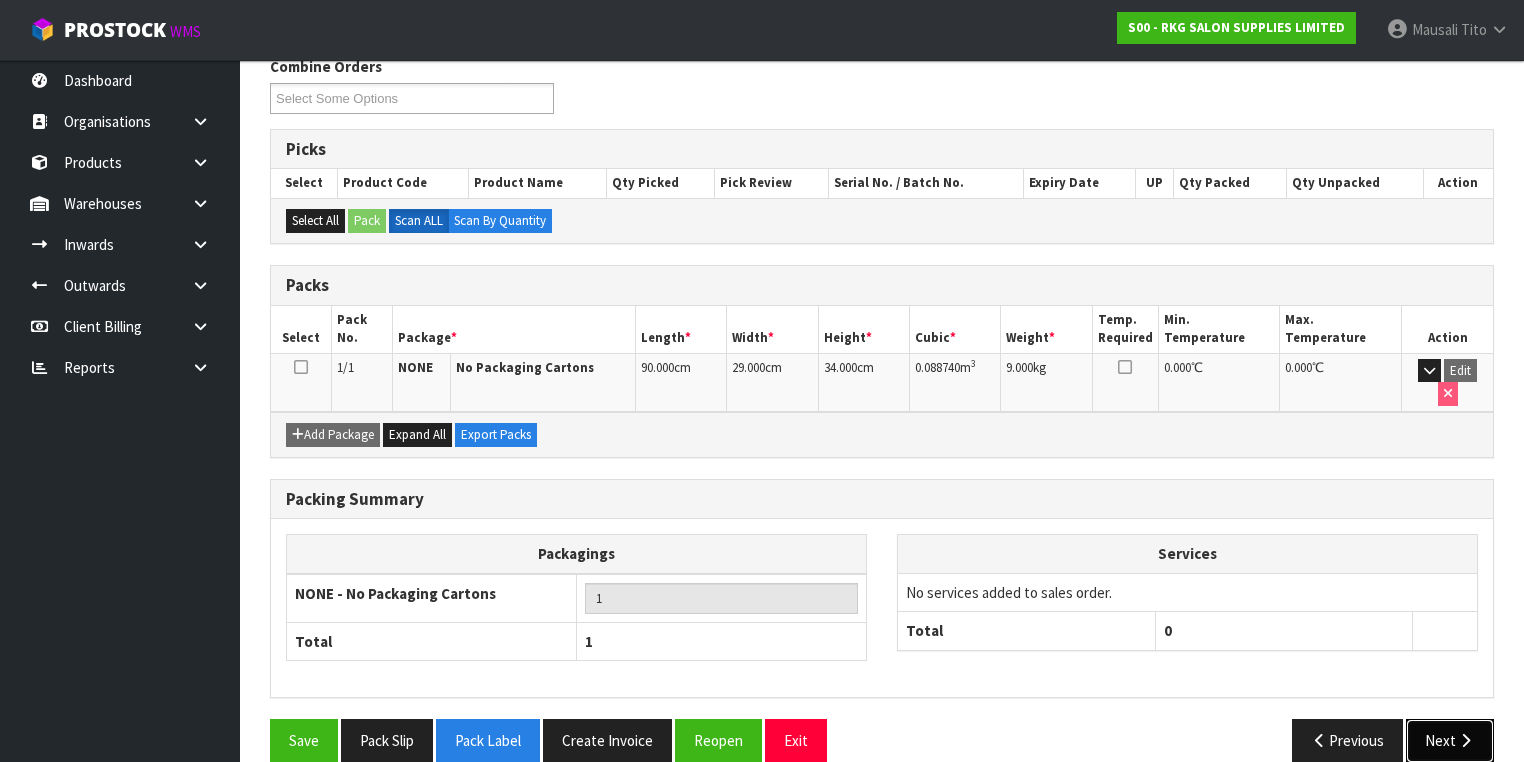 click on "Next" at bounding box center (1450, 740) 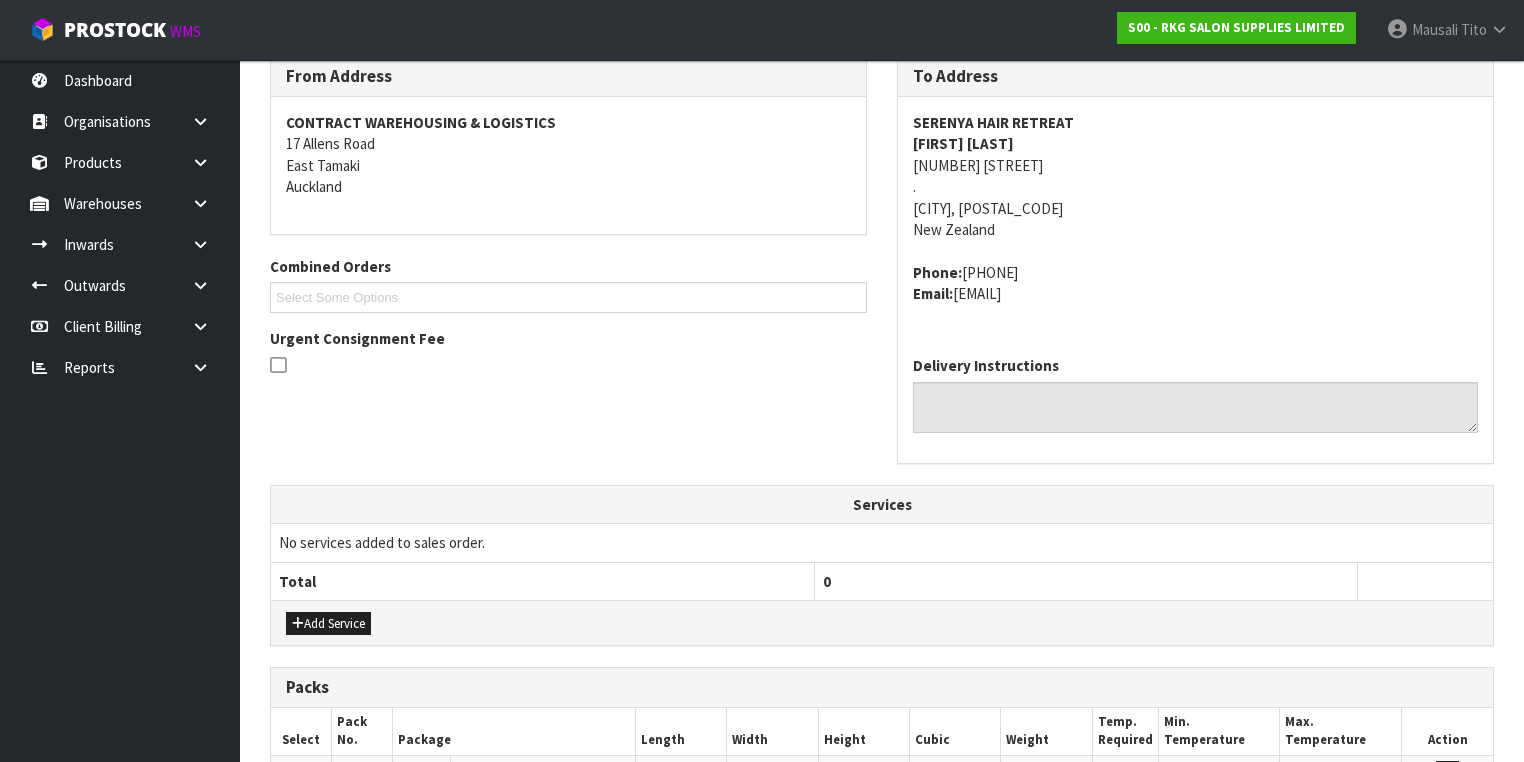 scroll, scrollTop: 614, scrollLeft: 0, axis: vertical 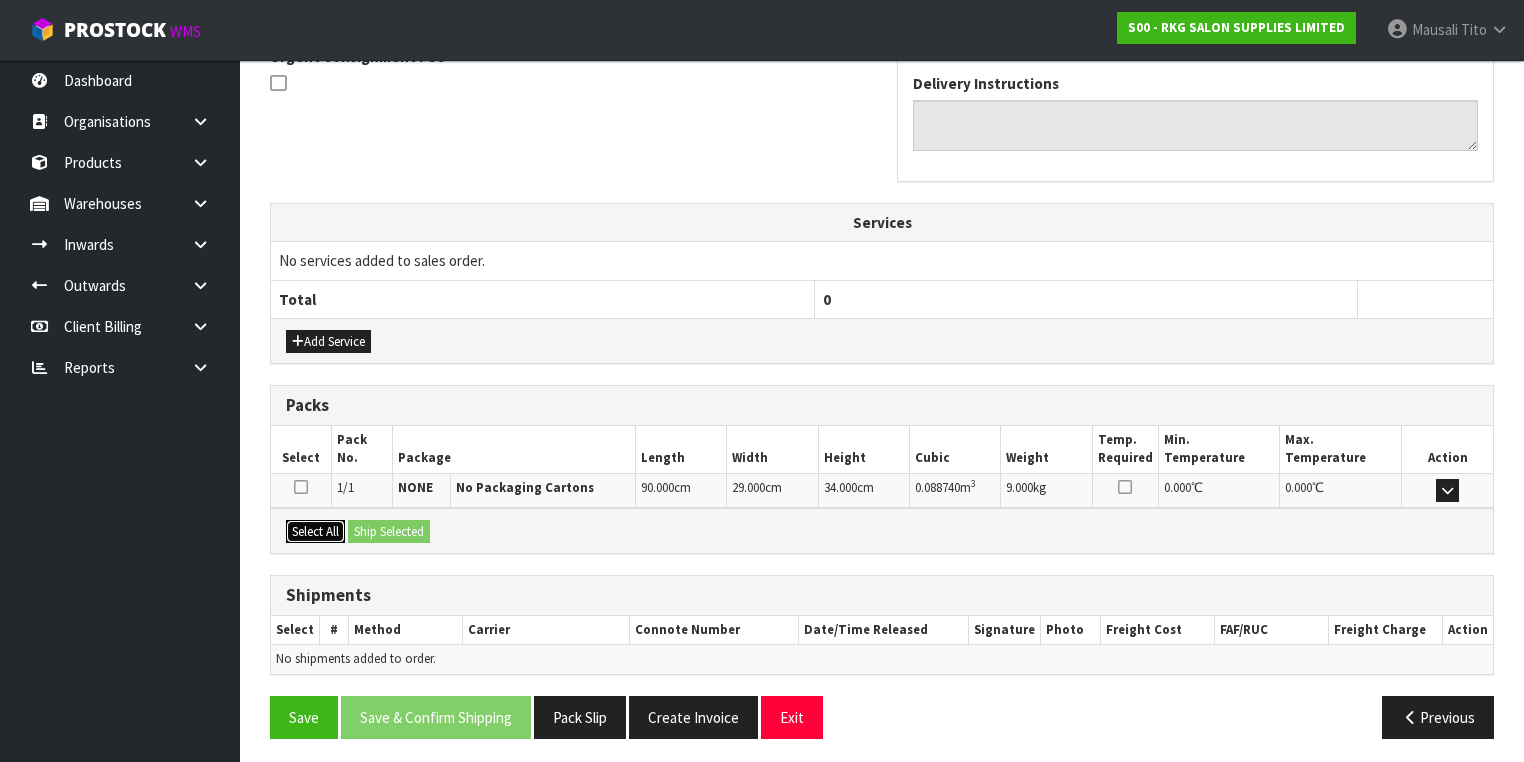 drag, startPoint x: 324, startPoint y: 523, endPoint x: 381, endPoint y: 520, distance: 57.07889 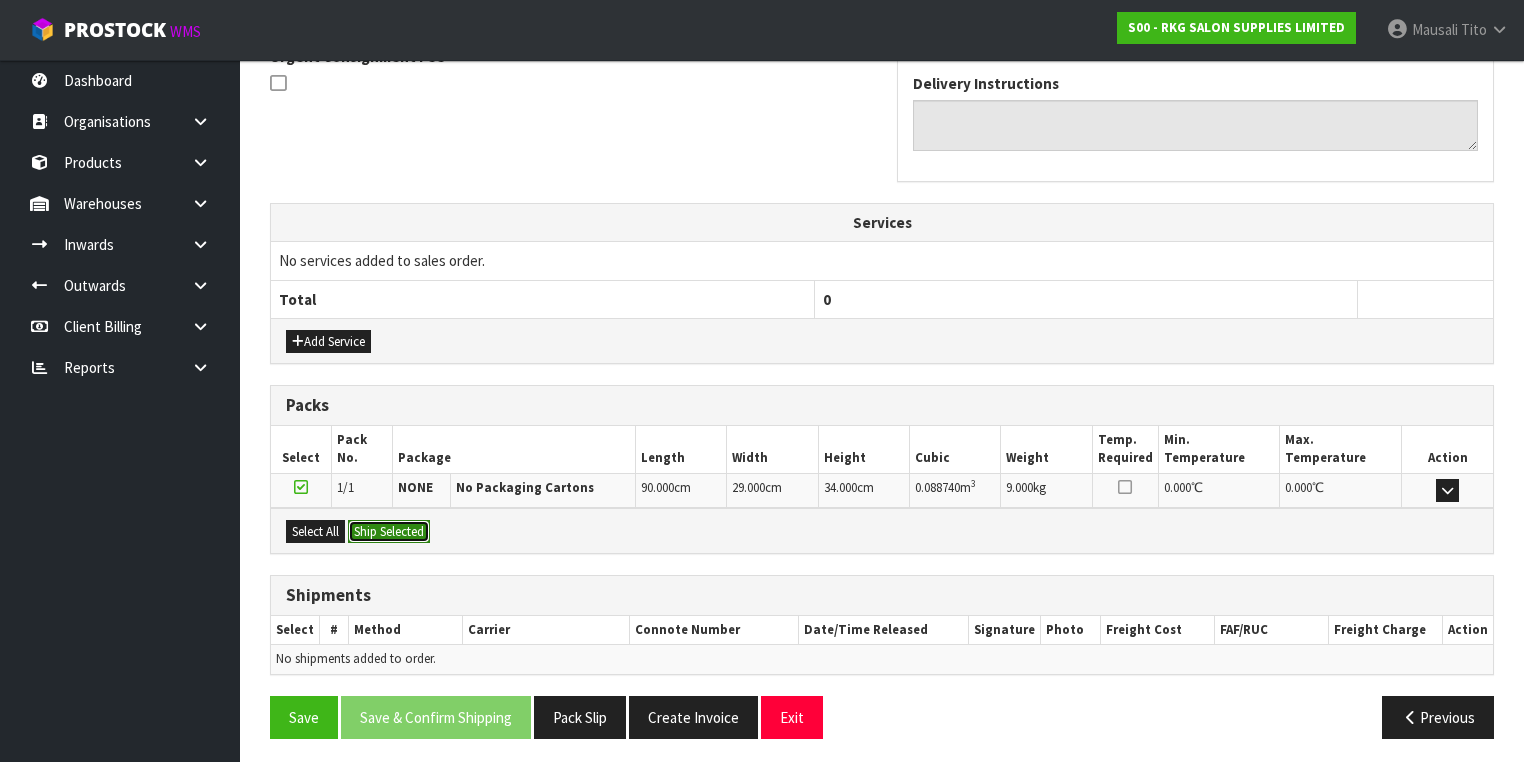 click on "Ship Selected" at bounding box center (389, 532) 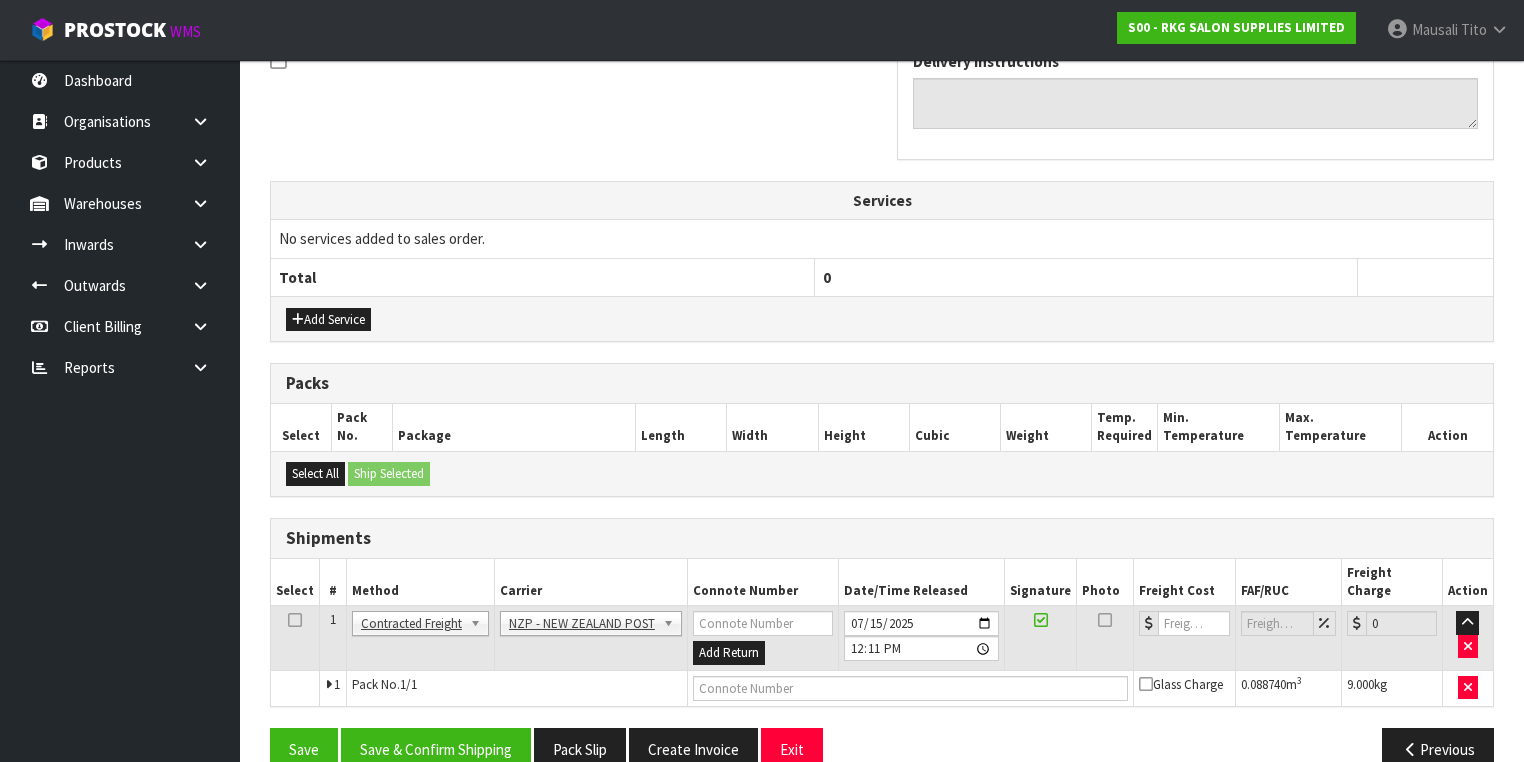 scroll, scrollTop: 649, scrollLeft: 0, axis: vertical 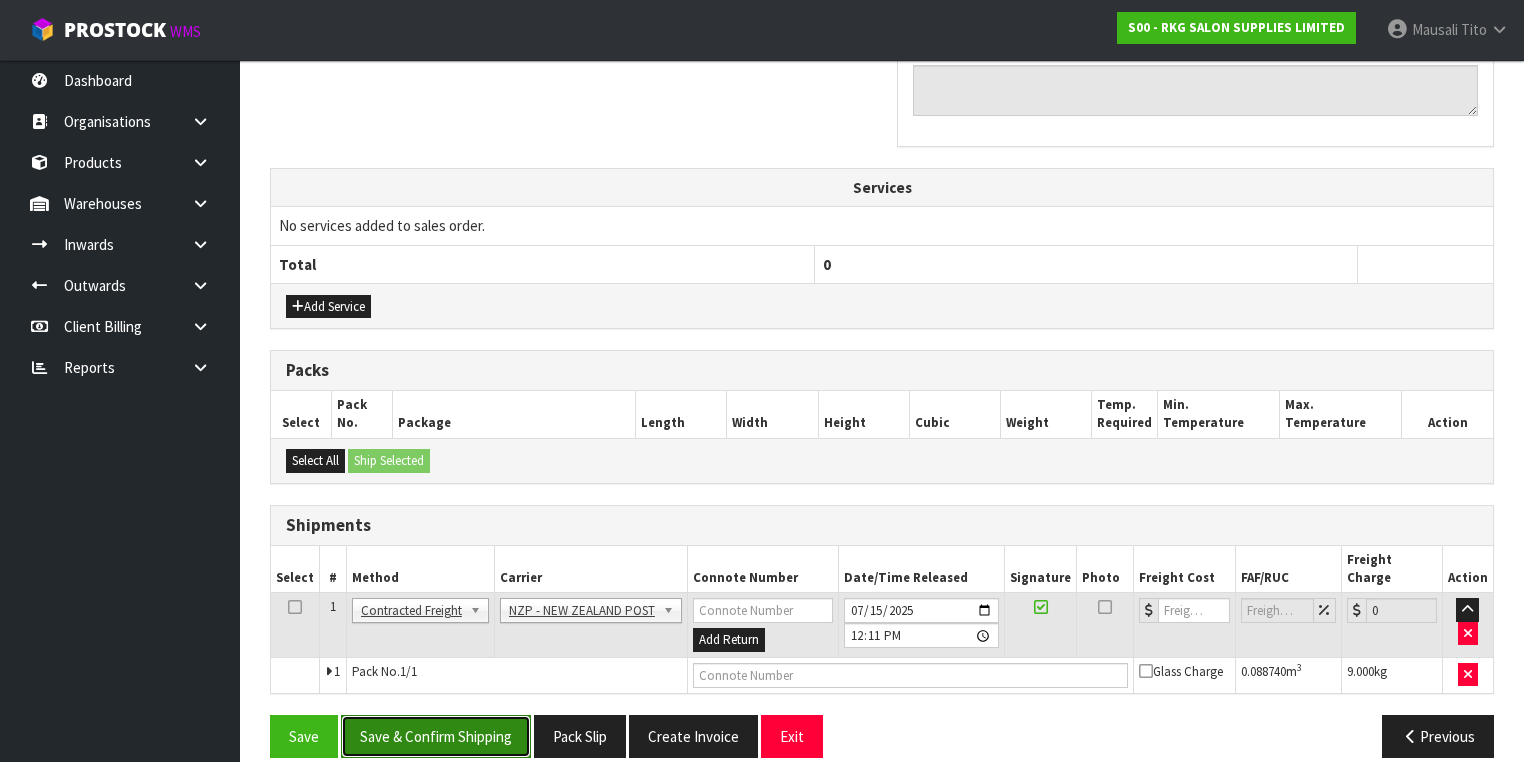 drag, startPoint x: 465, startPoint y: 712, endPoint x: 784, endPoint y: 624, distance: 330.9154 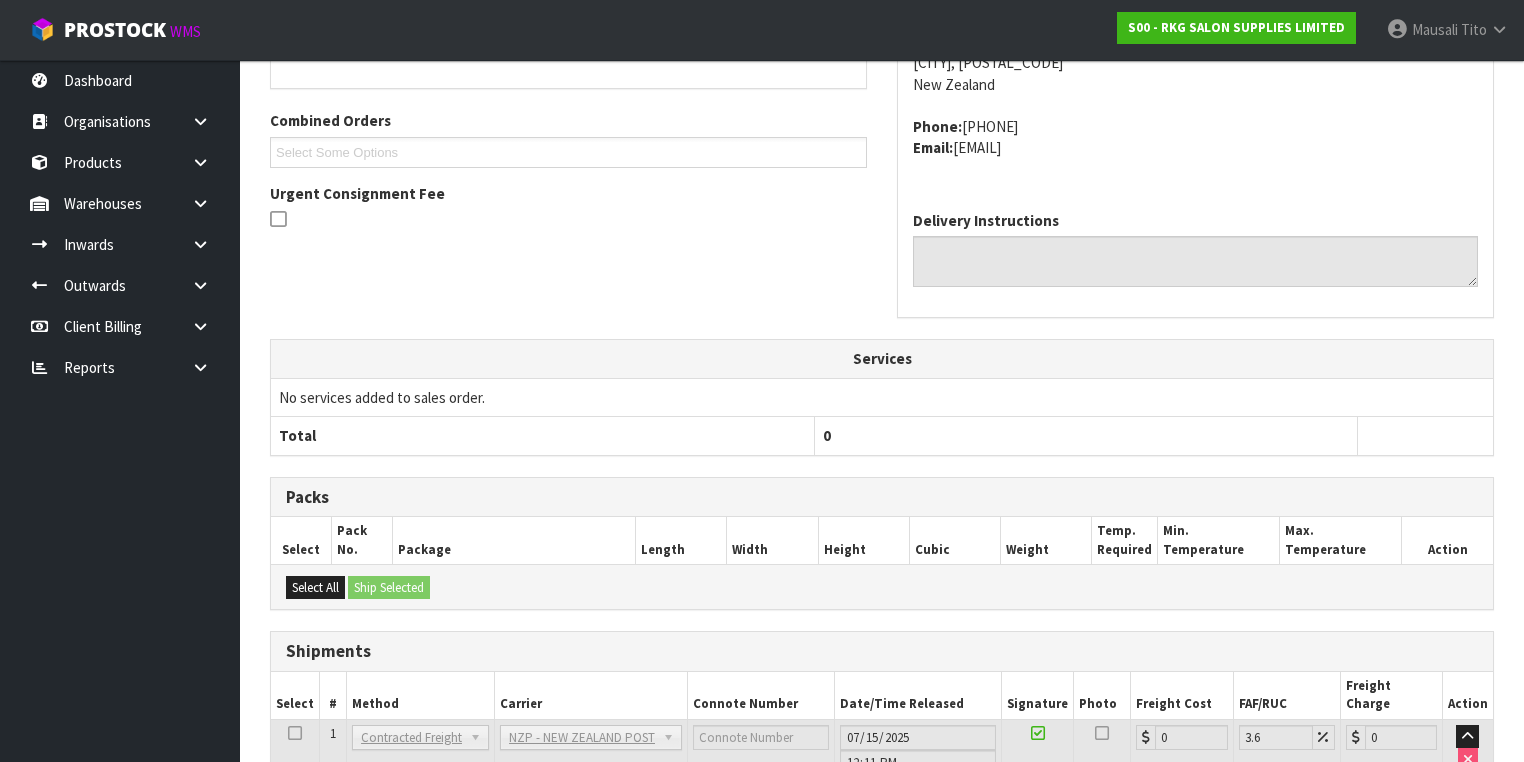 scroll, scrollTop: 622, scrollLeft: 0, axis: vertical 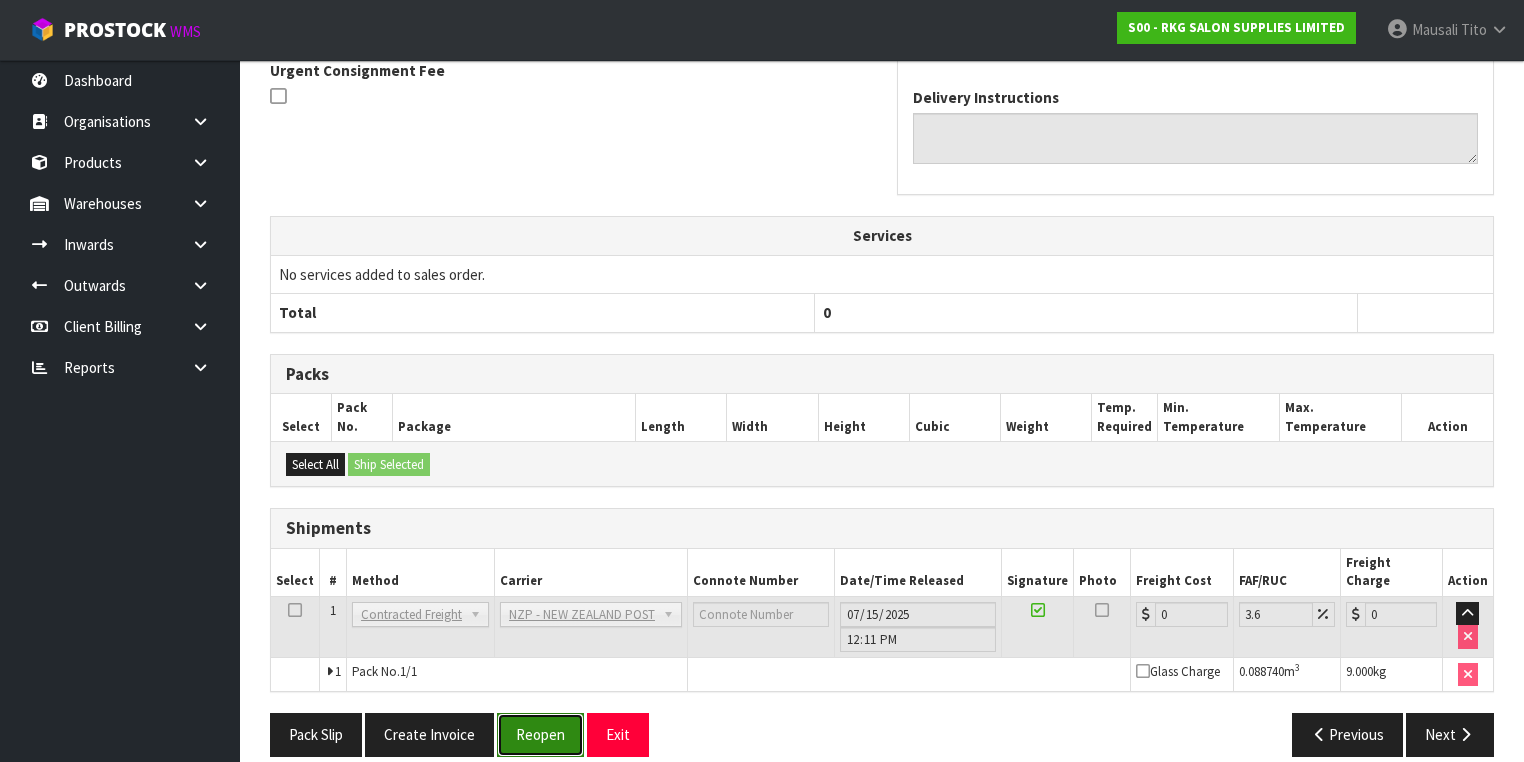 drag, startPoint x: 520, startPoint y: 701, endPoint x: 531, endPoint y: 695, distance: 12.529964 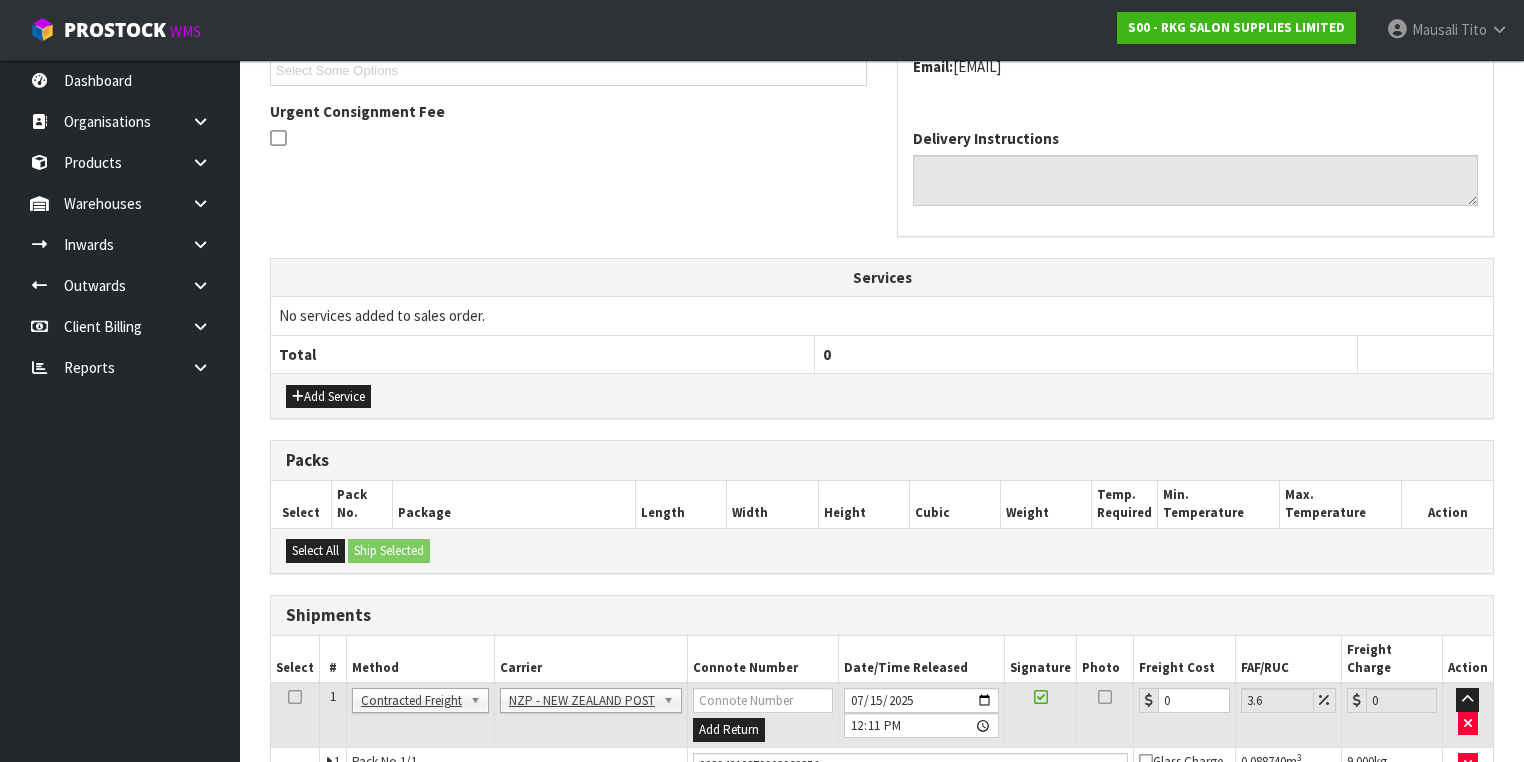 scroll, scrollTop: 668, scrollLeft: 0, axis: vertical 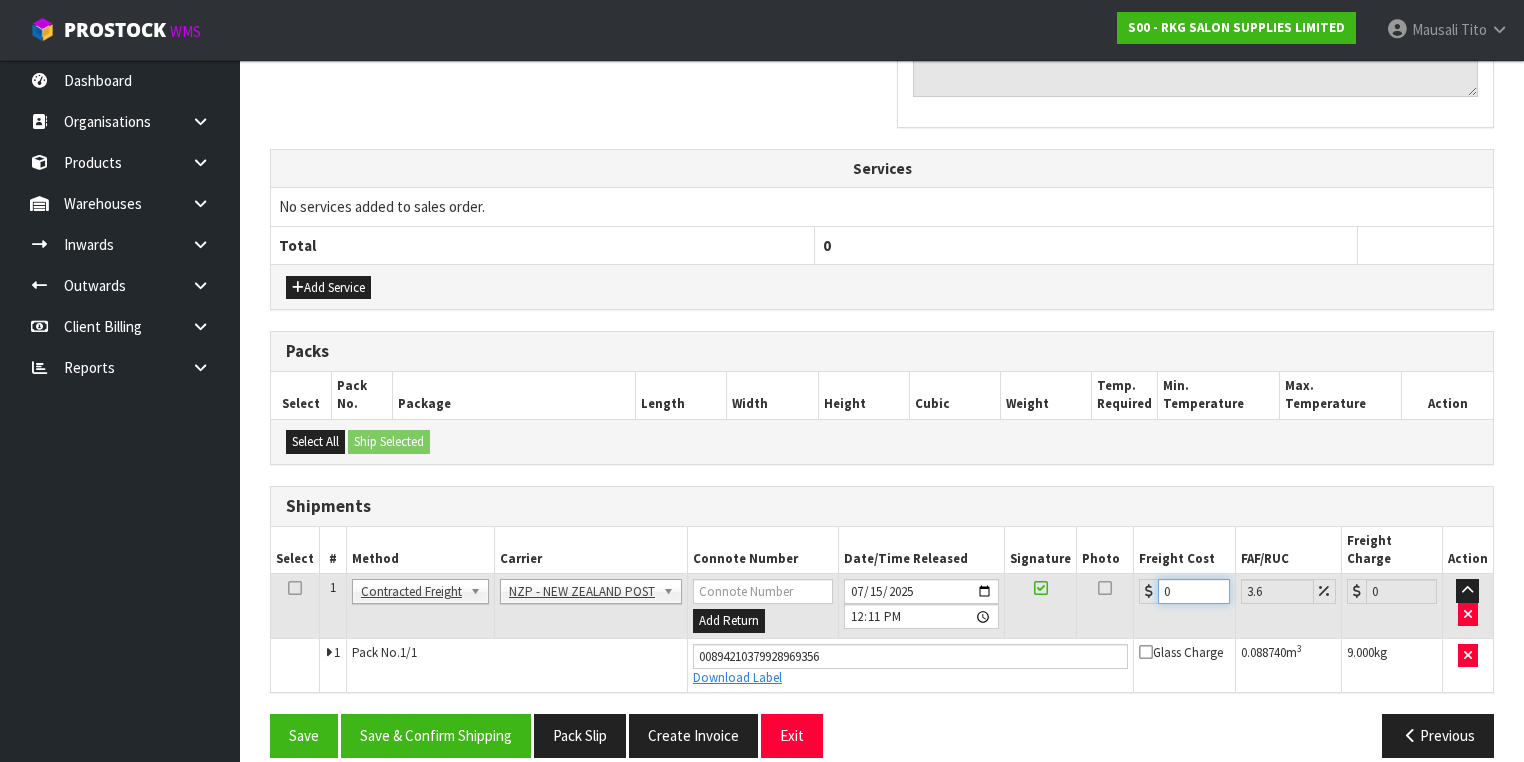 drag, startPoint x: 1176, startPoint y: 568, endPoint x: 1124, endPoint y: 569, distance: 52.009613 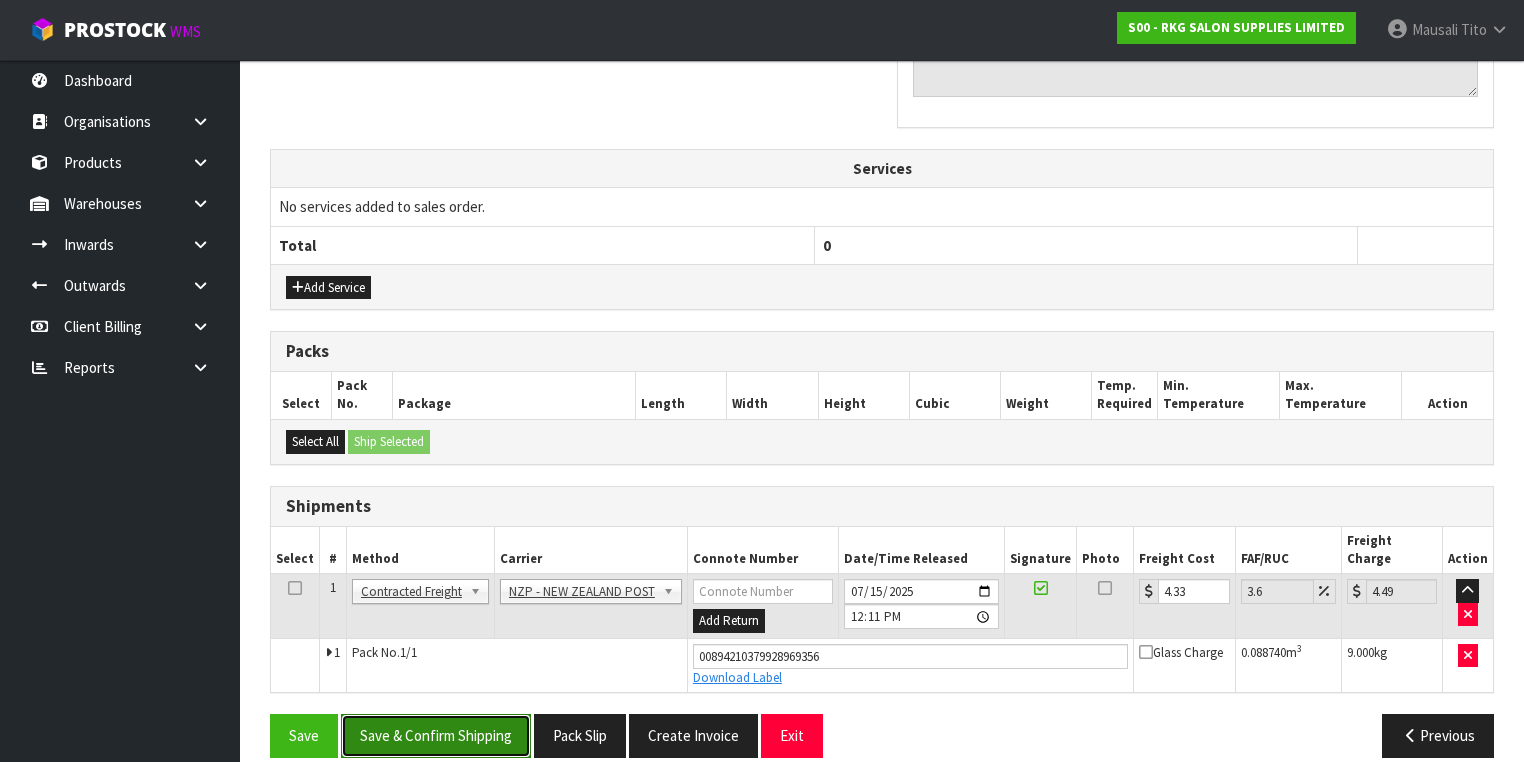 click on "Save & Confirm Shipping" at bounding box center [436, 735] 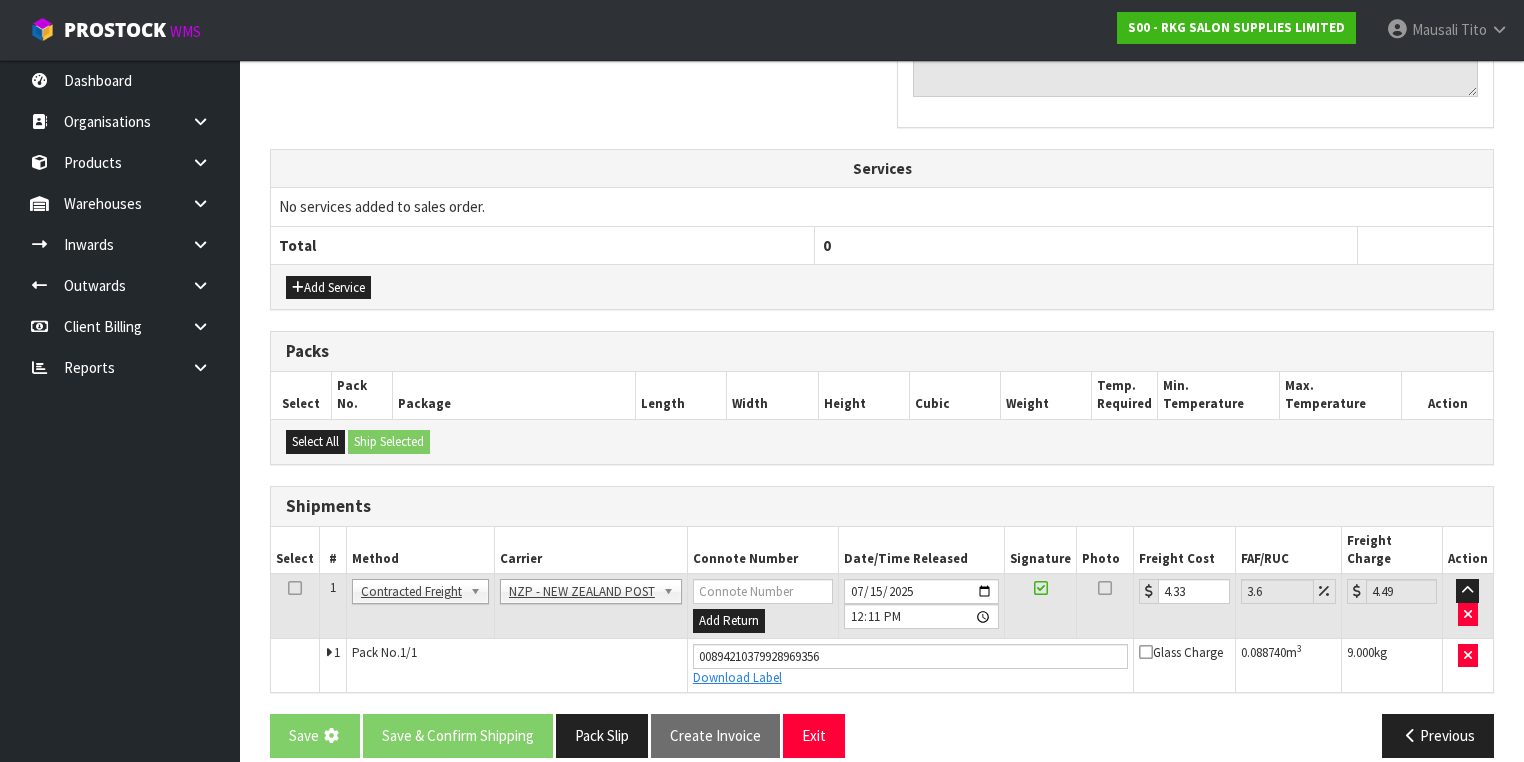 scroll, scrollTop: 0, scrollLeft: 0, axis: both 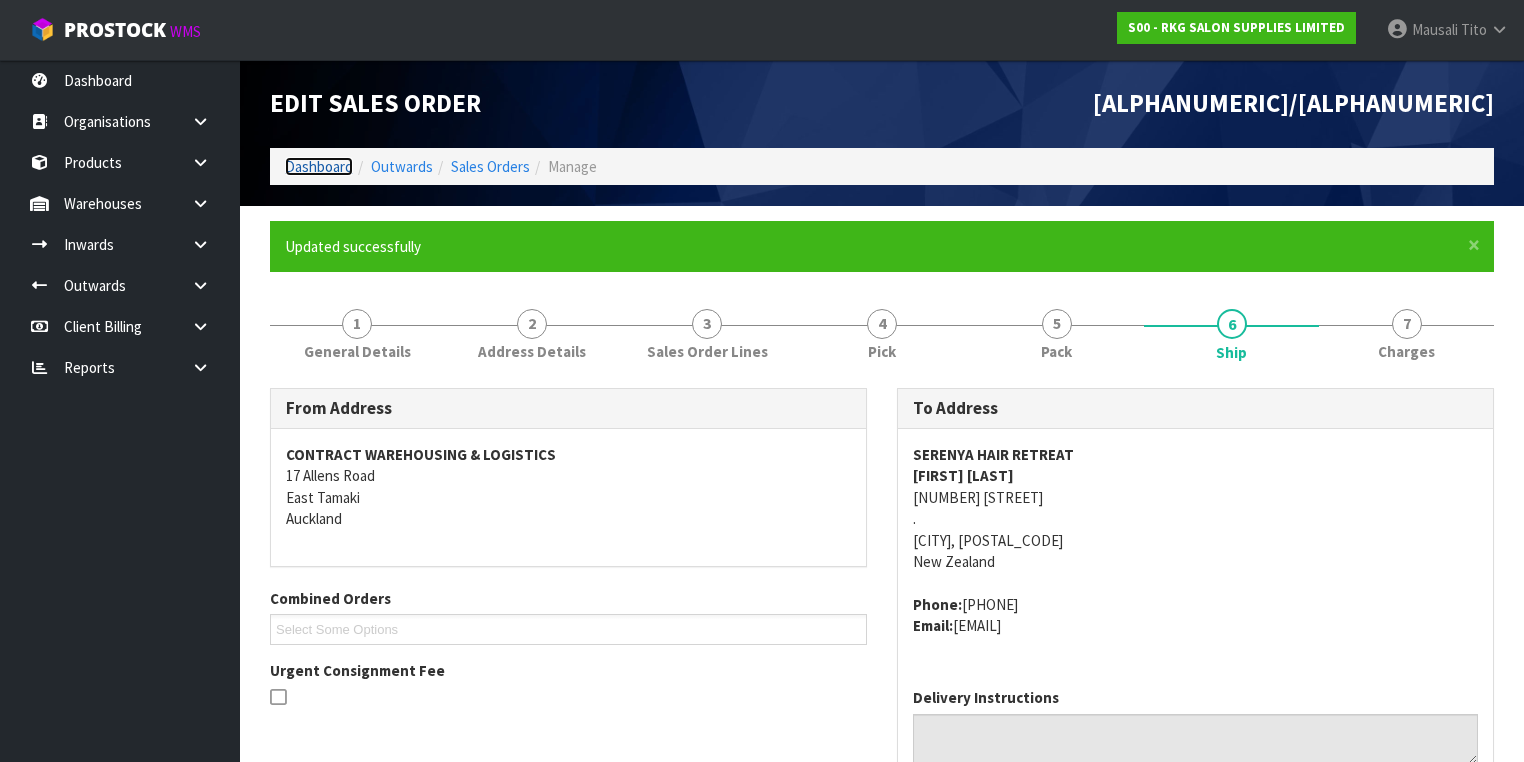 click on "Dashboard" at bounding box center [319, 166] 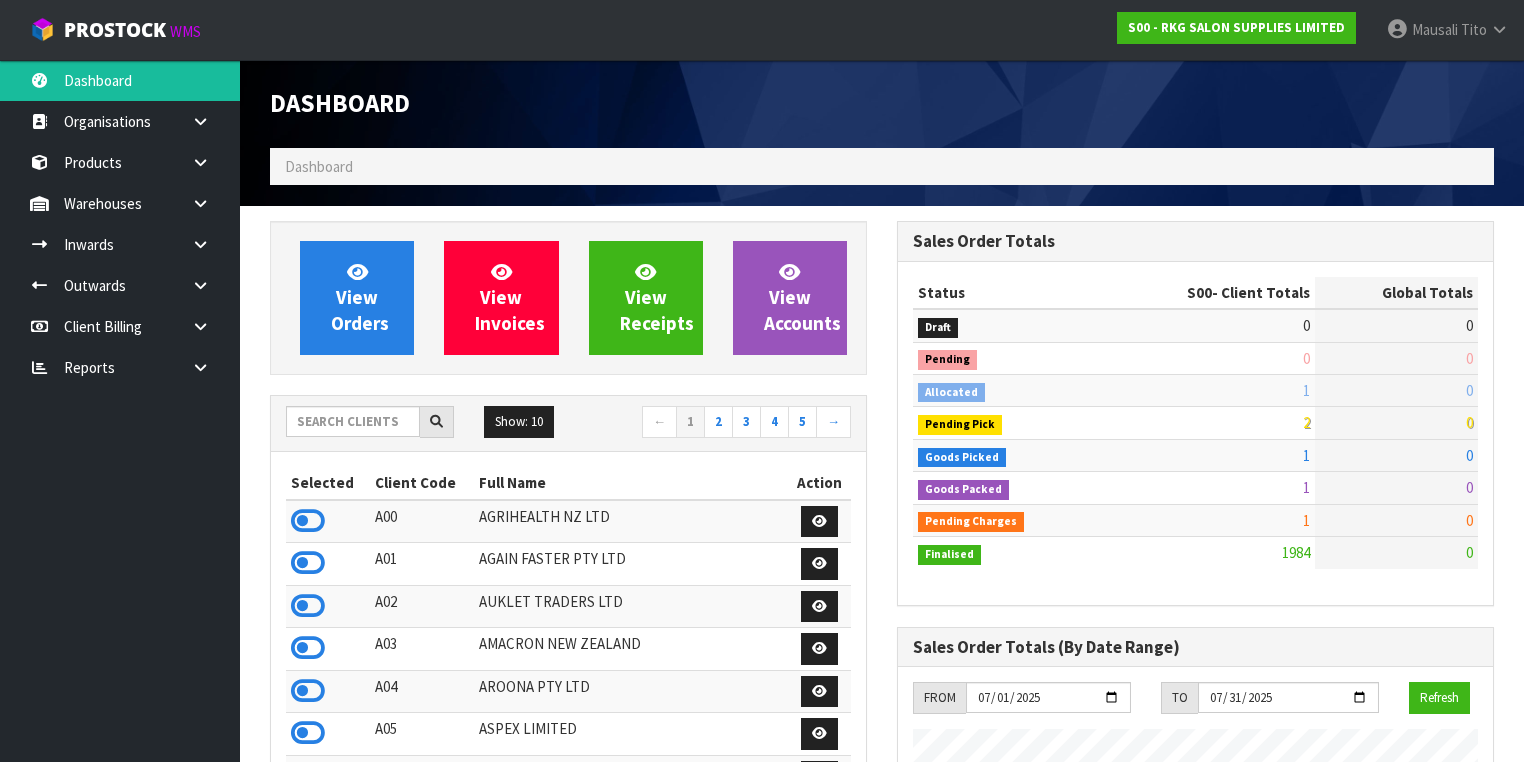 scroll, scrollTop: 998384, scrollLeft: 999372, axis: both 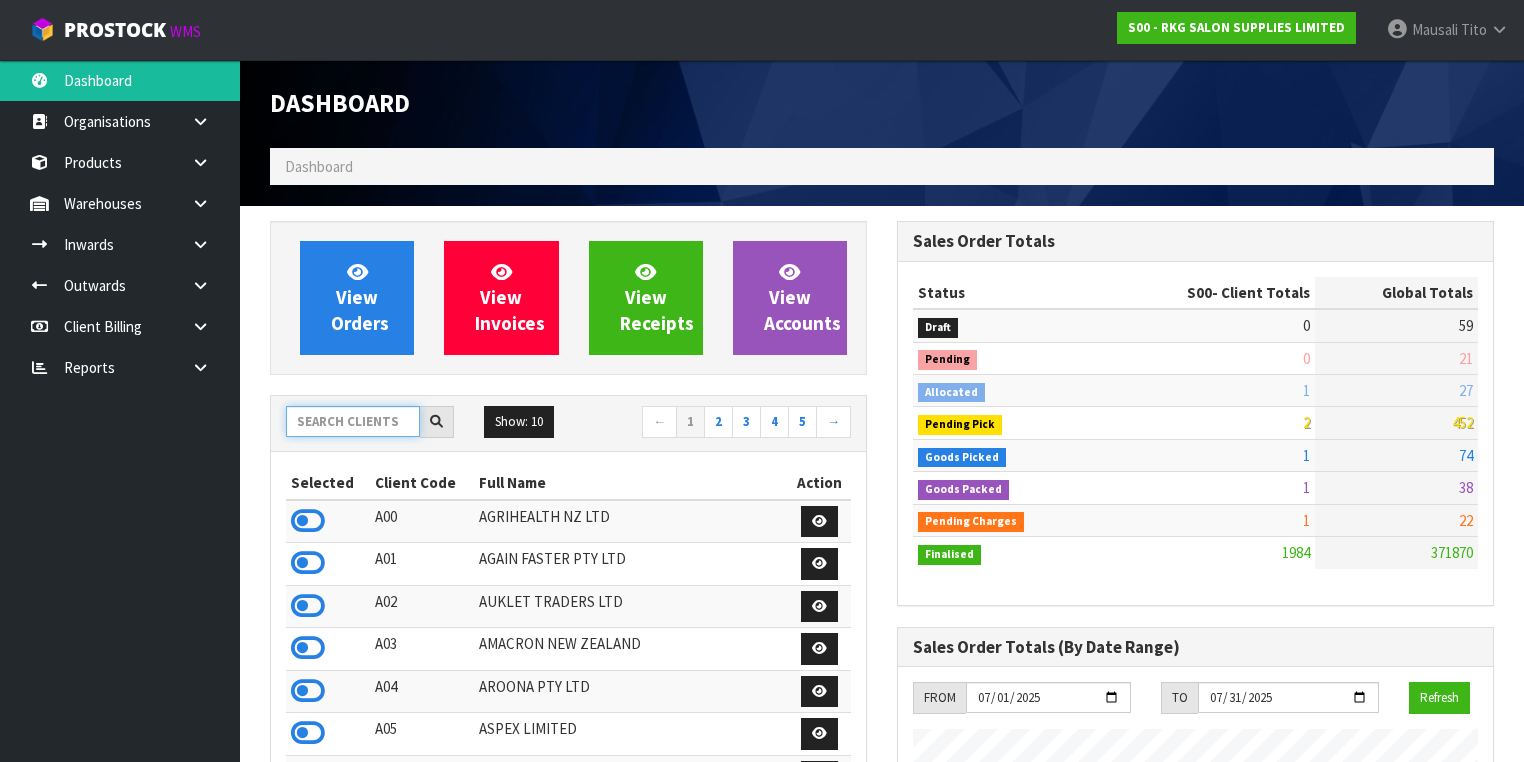 click at bounding box center [353, 421] 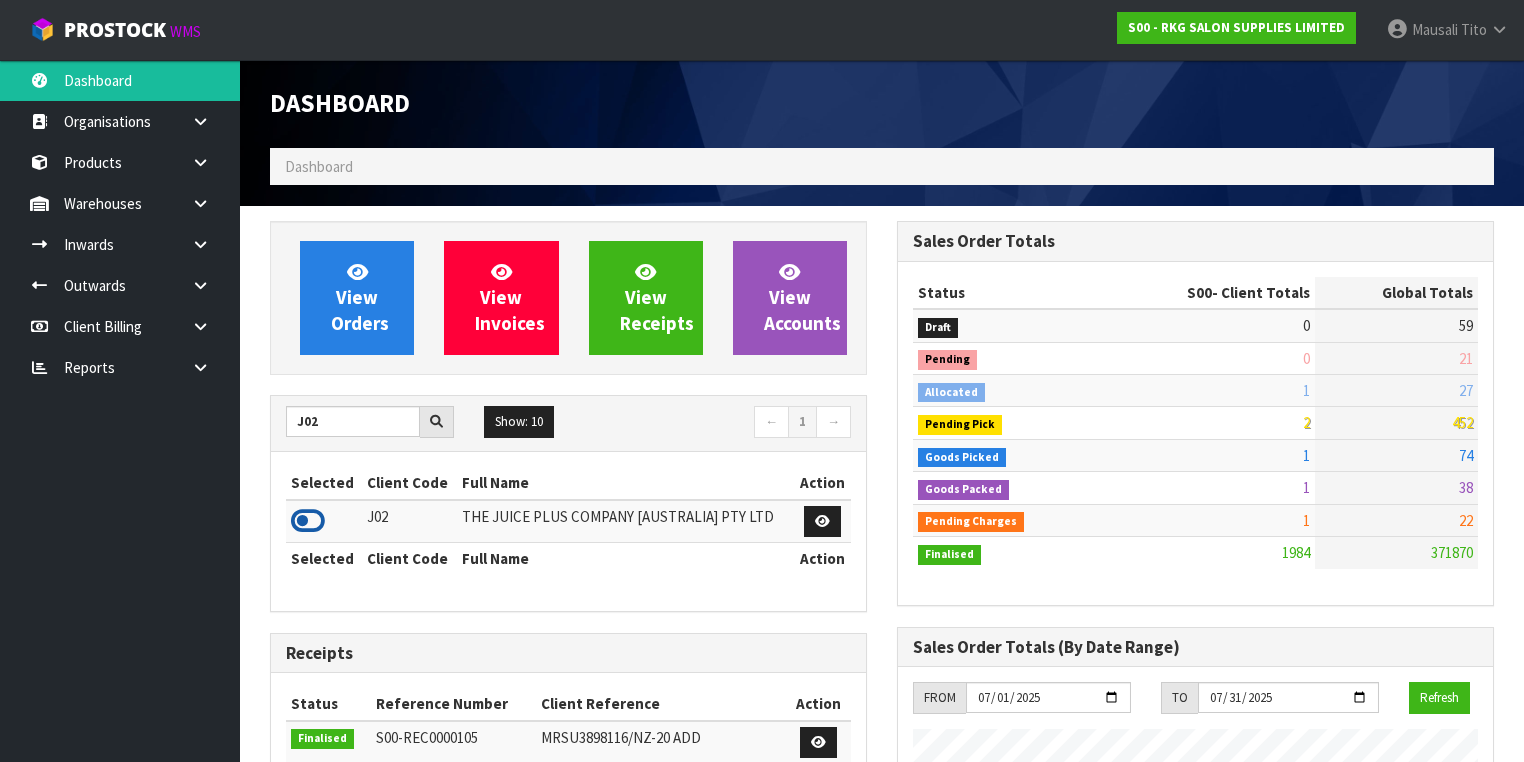 click at bounding box center (308, 521) 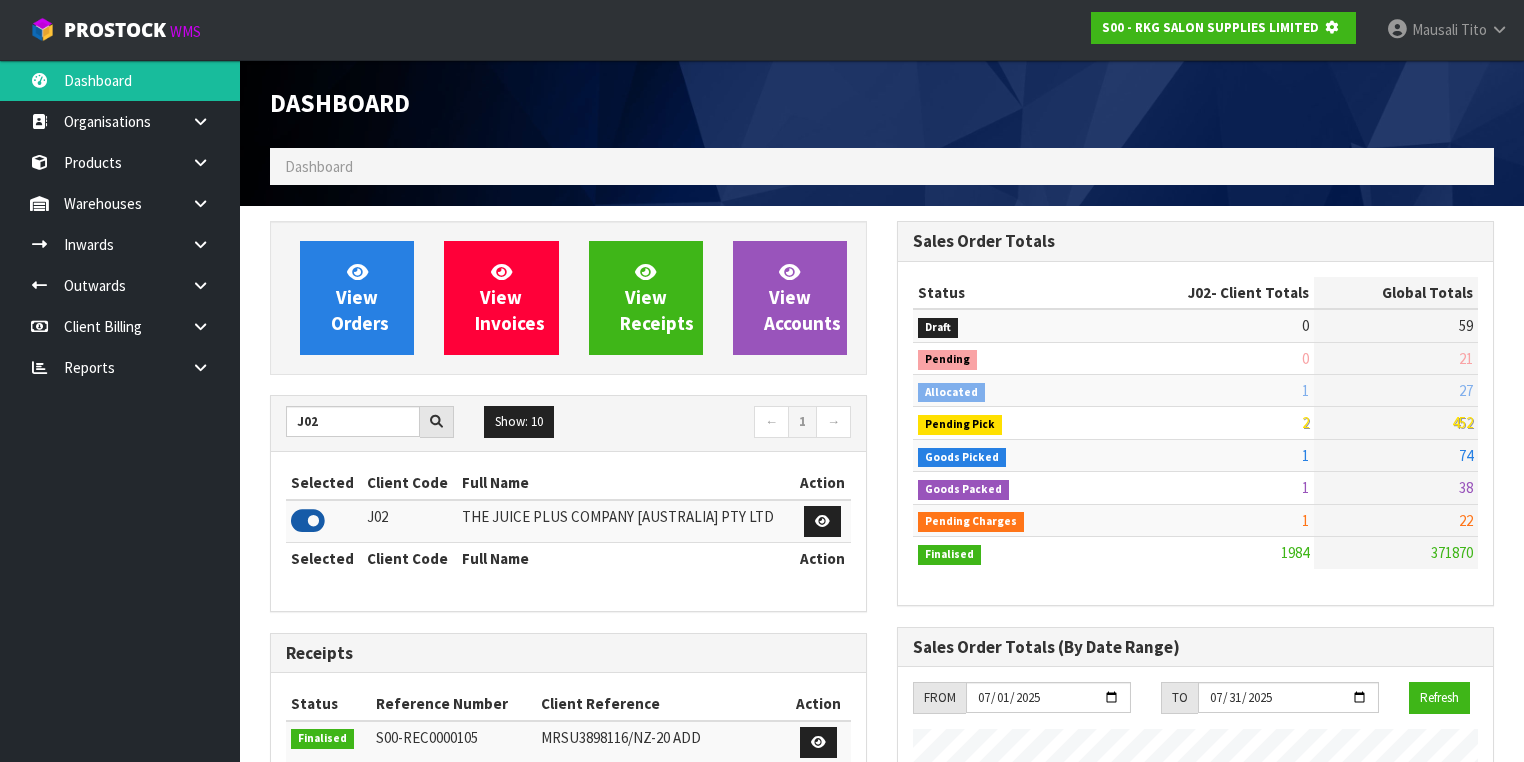 scroll, scrollTop: 1242, scrollLeft: 627, axis: both 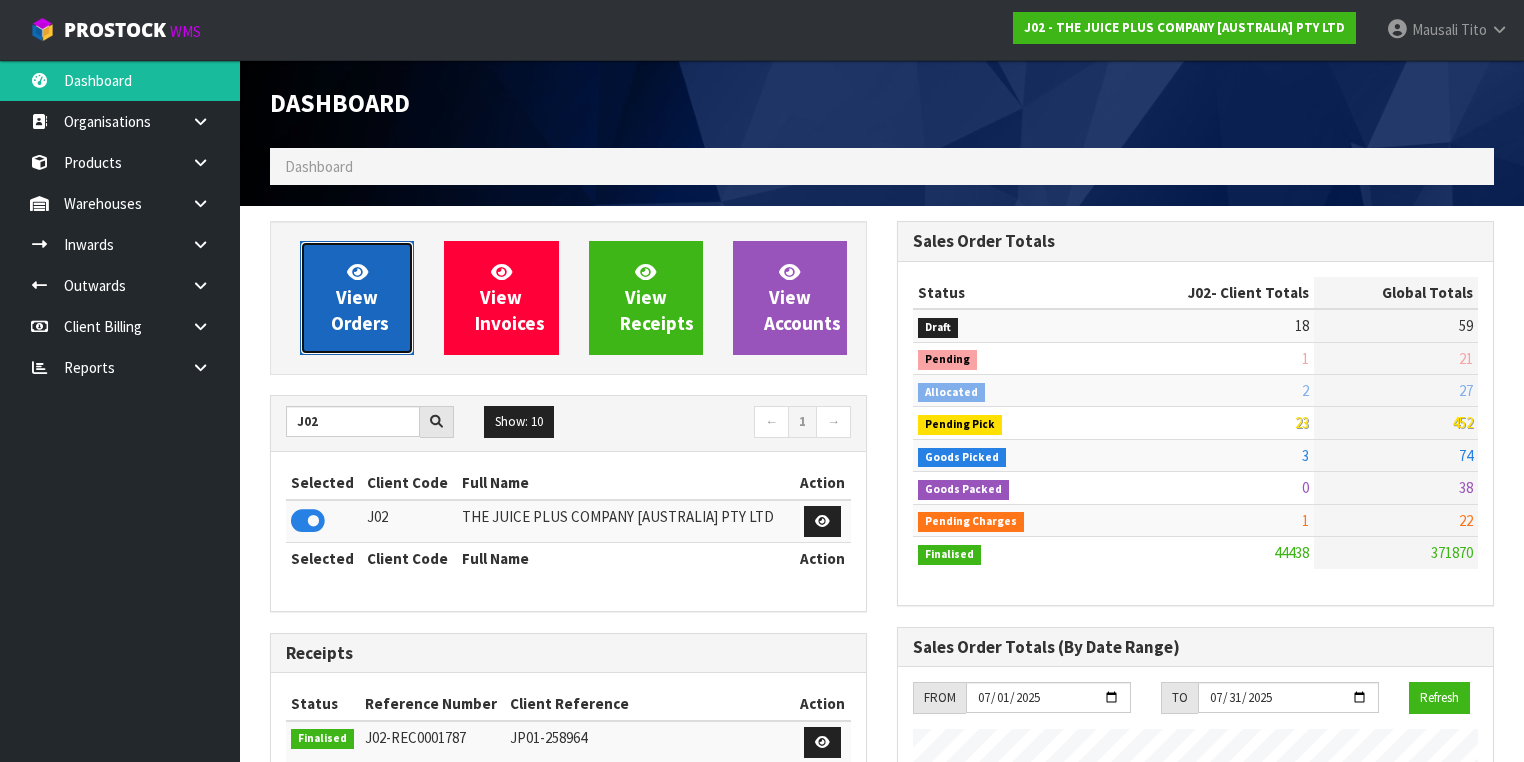 click on "View
Orders" at bounding box center [360, 297] 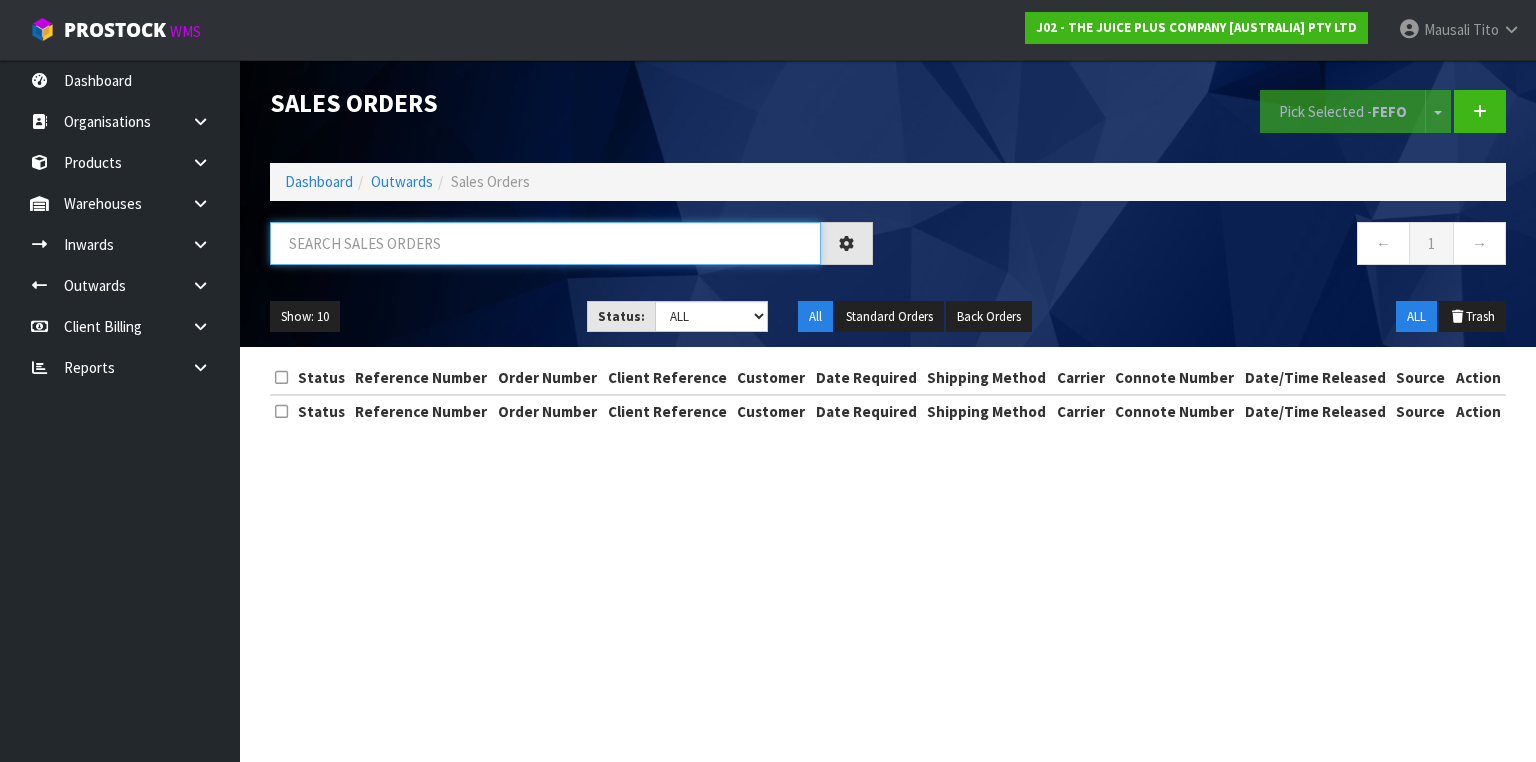 click at bounding box center (545, 243) 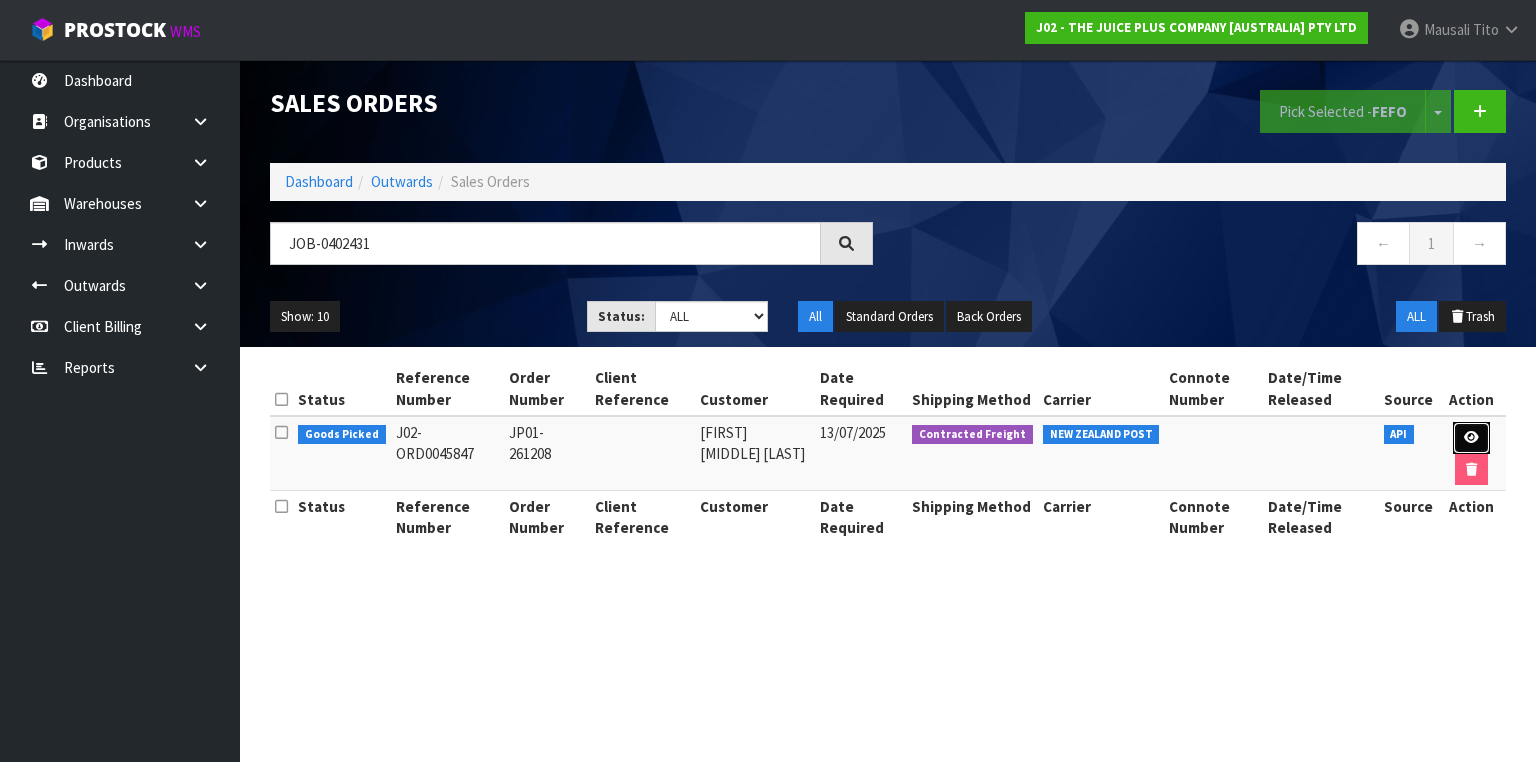 click at bounding box center [1471, 438] 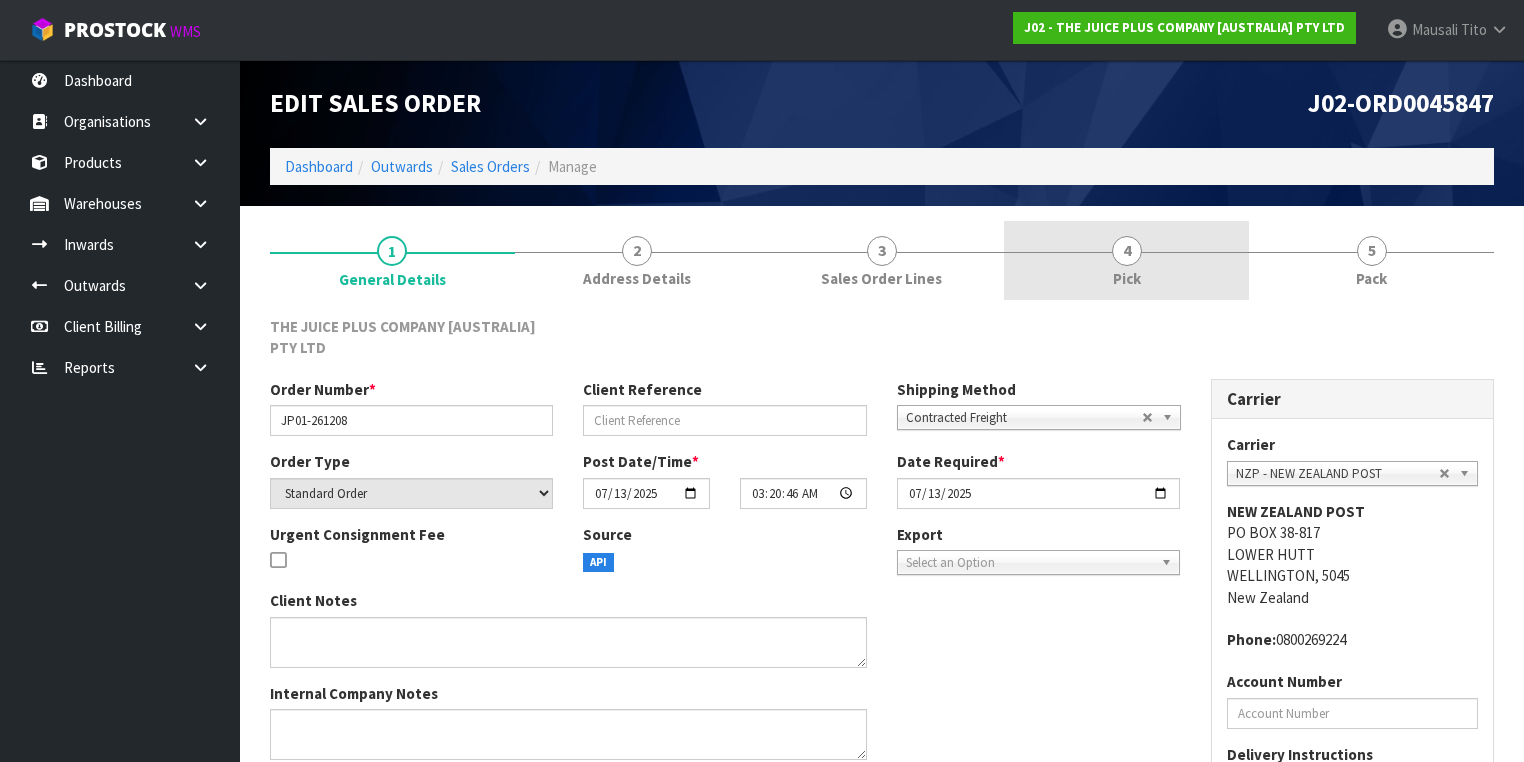 click on "4
Pick" at bounding box center (1126, 260) 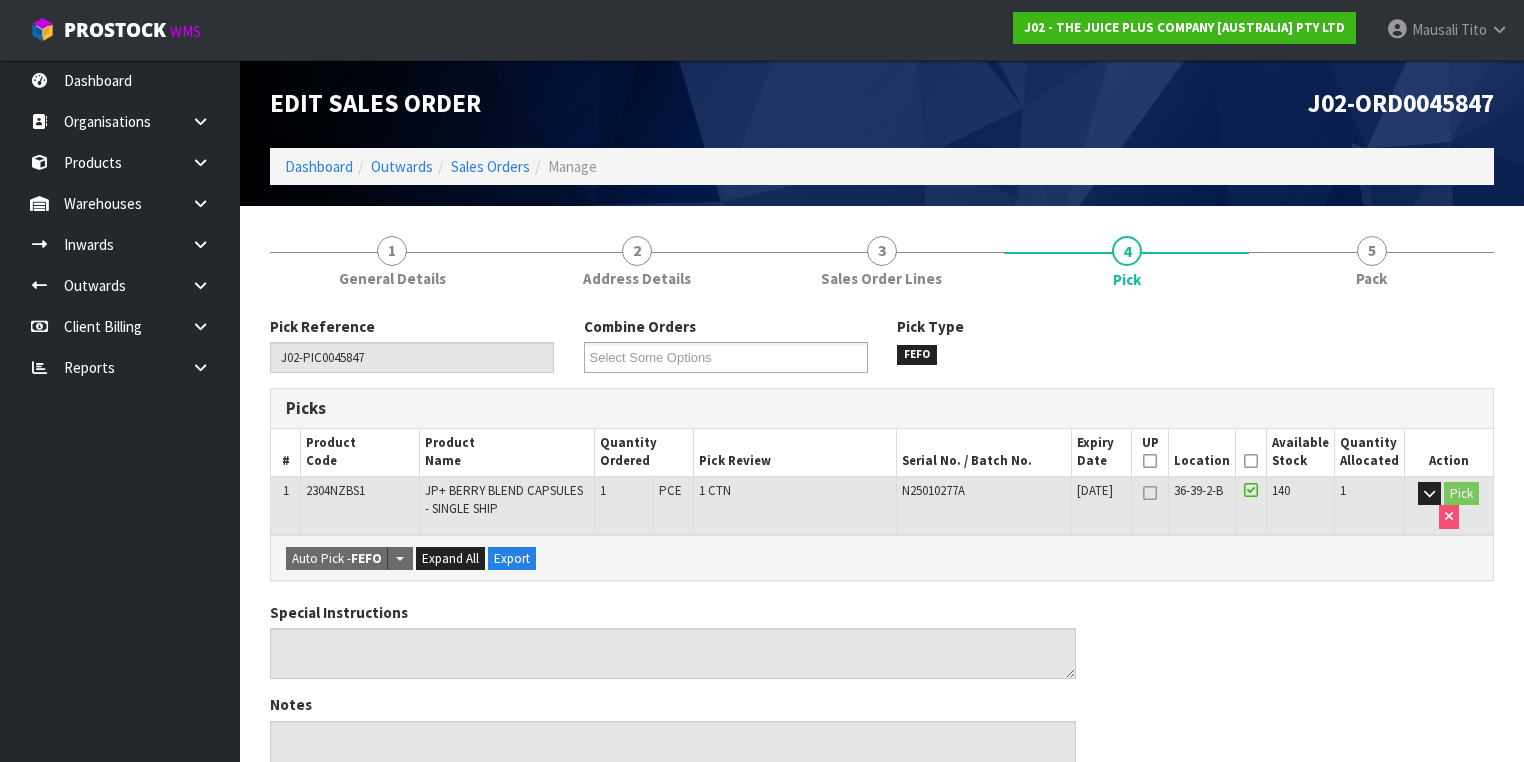 click at bounding box center [1251, 461] 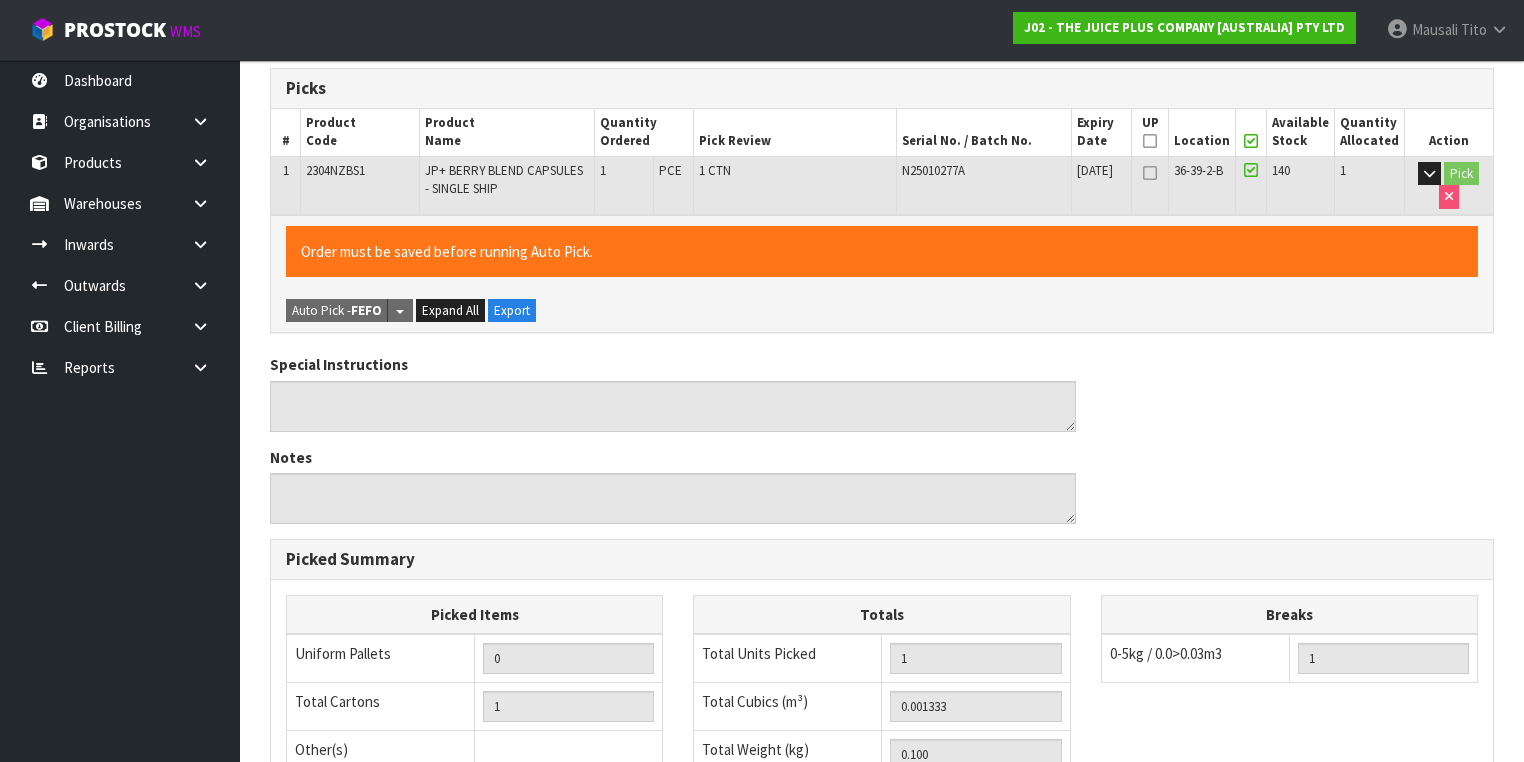 scroll, scrollTop: 641, scrollLeft: 0, axis: vertical 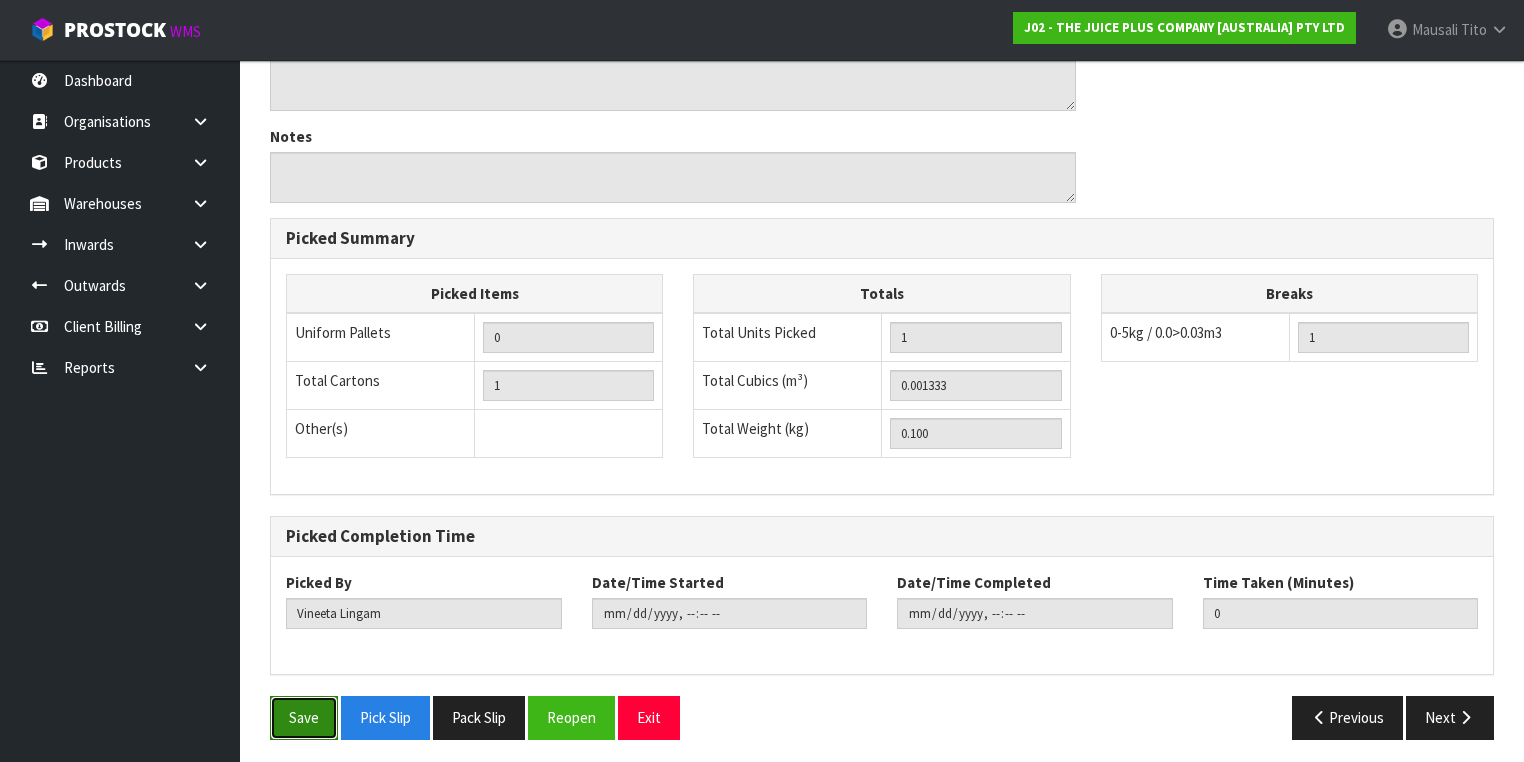 click on "Save" at bounding box center (304, 717) 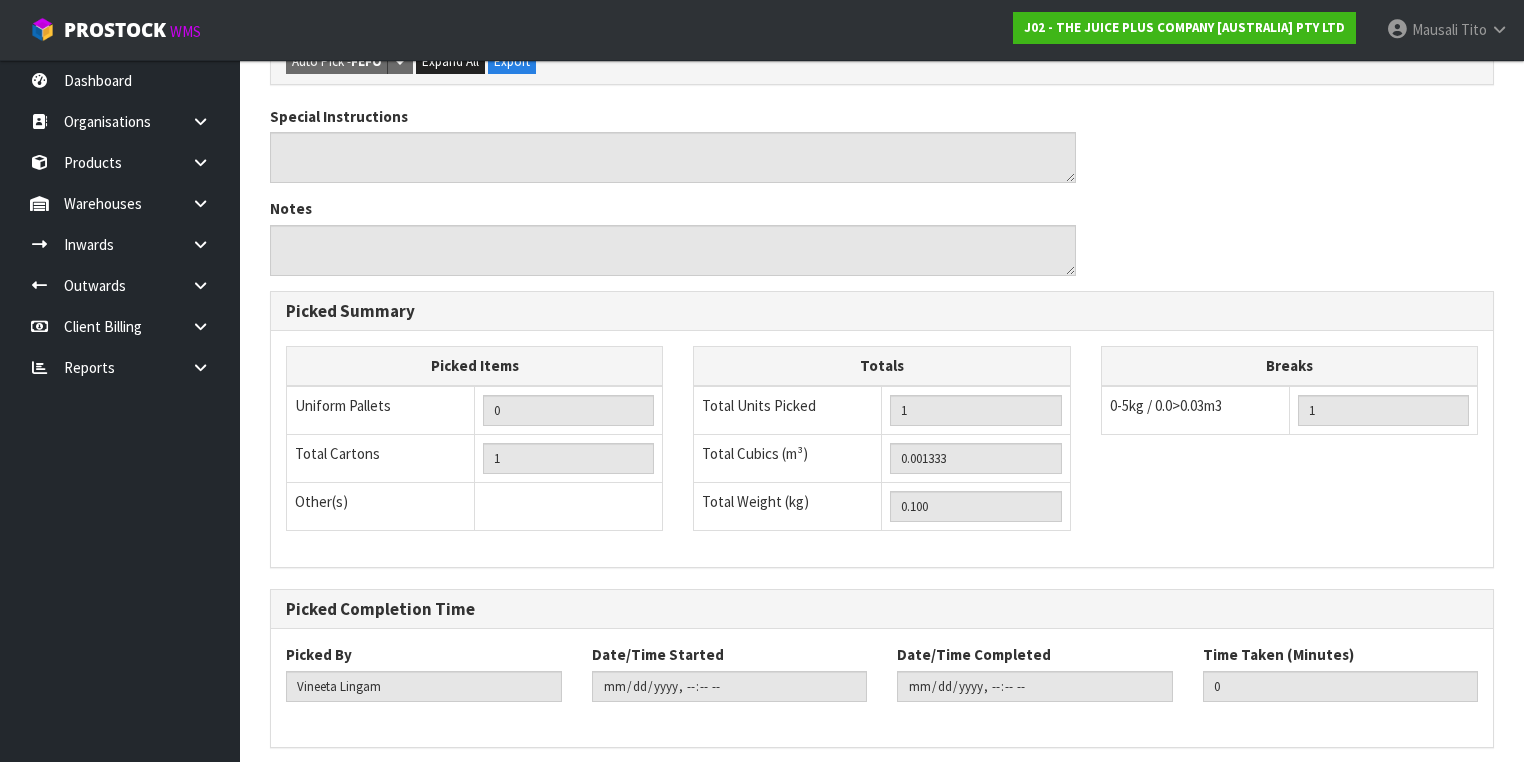 scroll, scrollTop: 0, scrollLeft: 0, axis: both 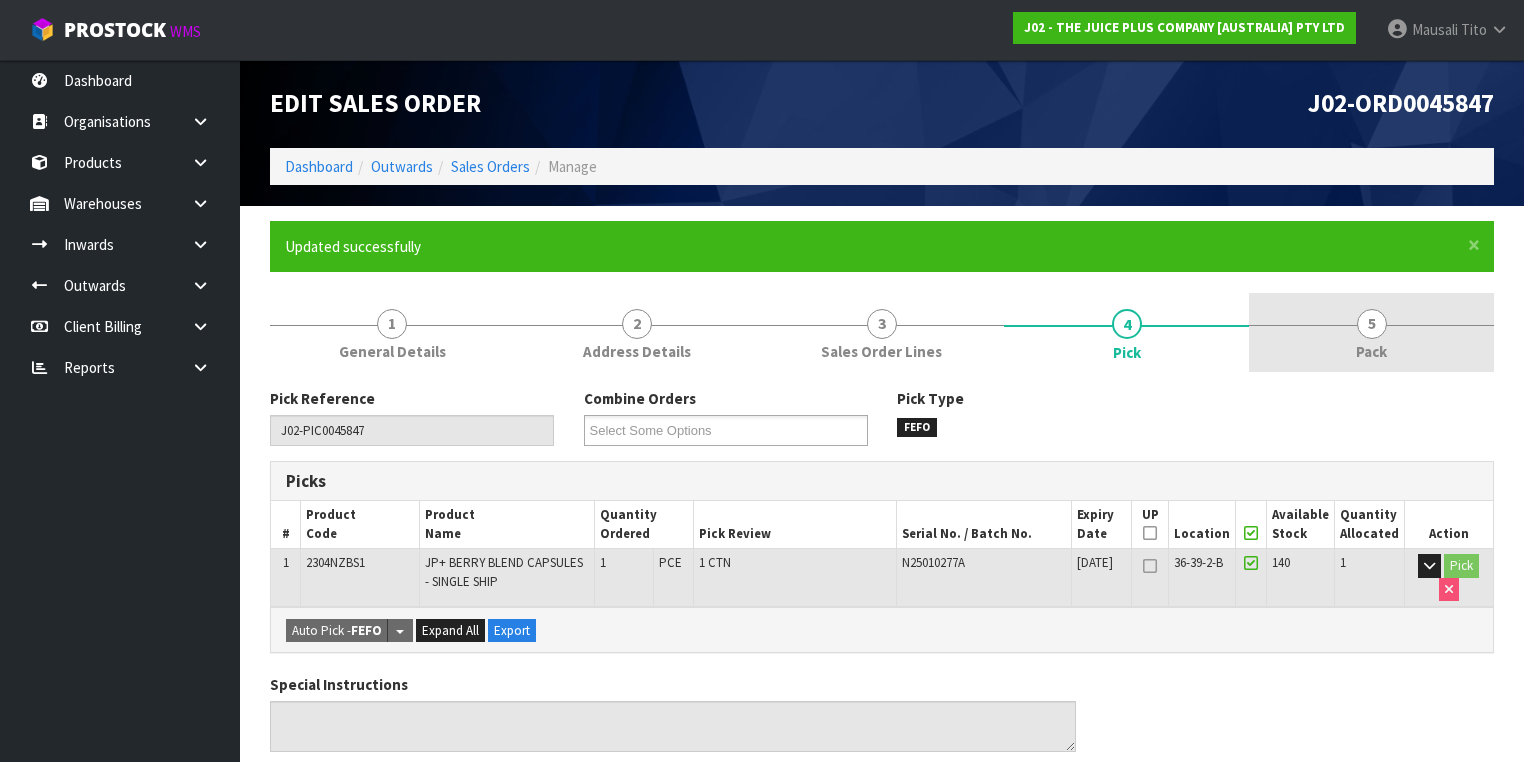 click on "5" at bounding box center (1372, 324) 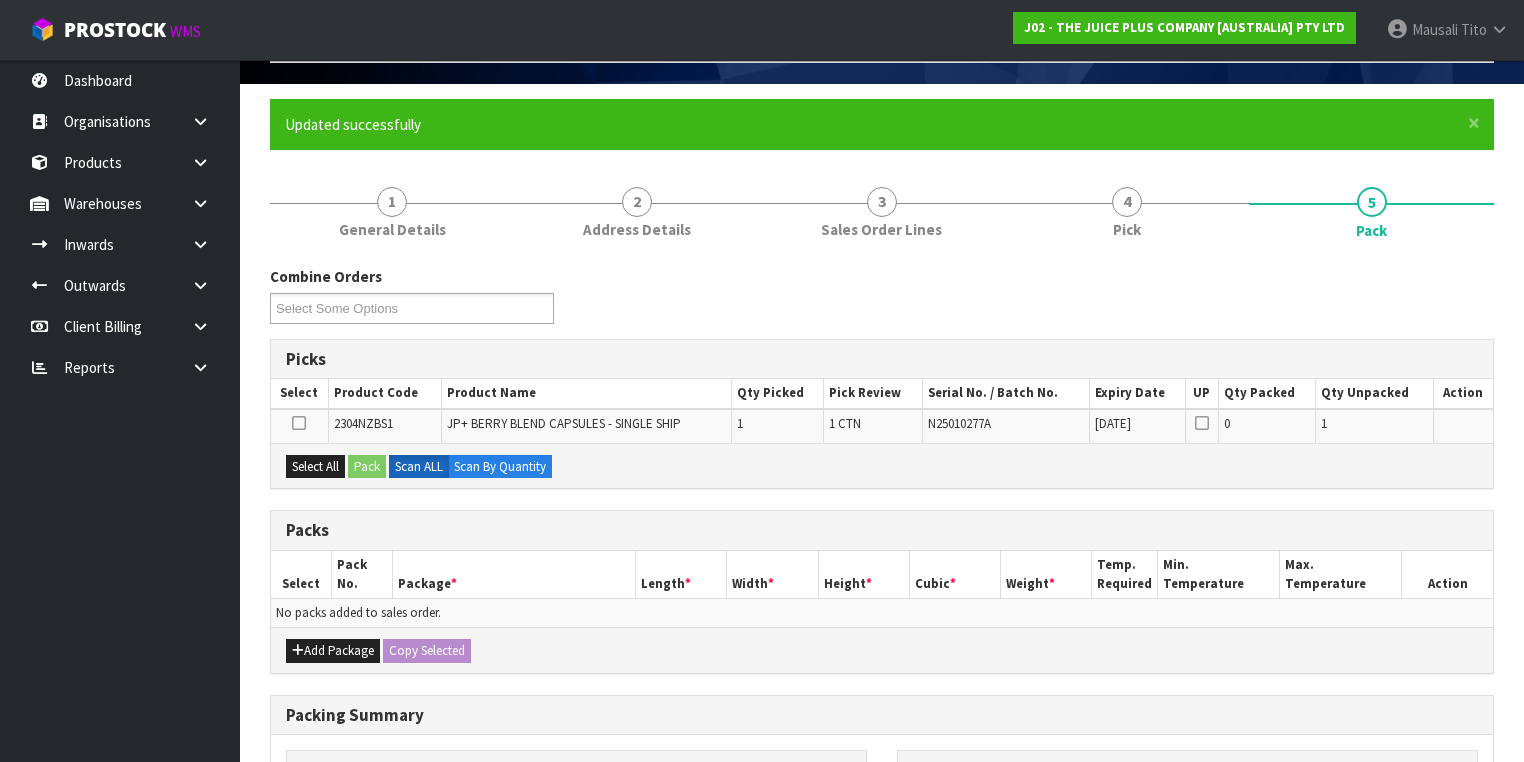 scroll, scrollTop: 240, scrollLeft: 0, axis: vertical 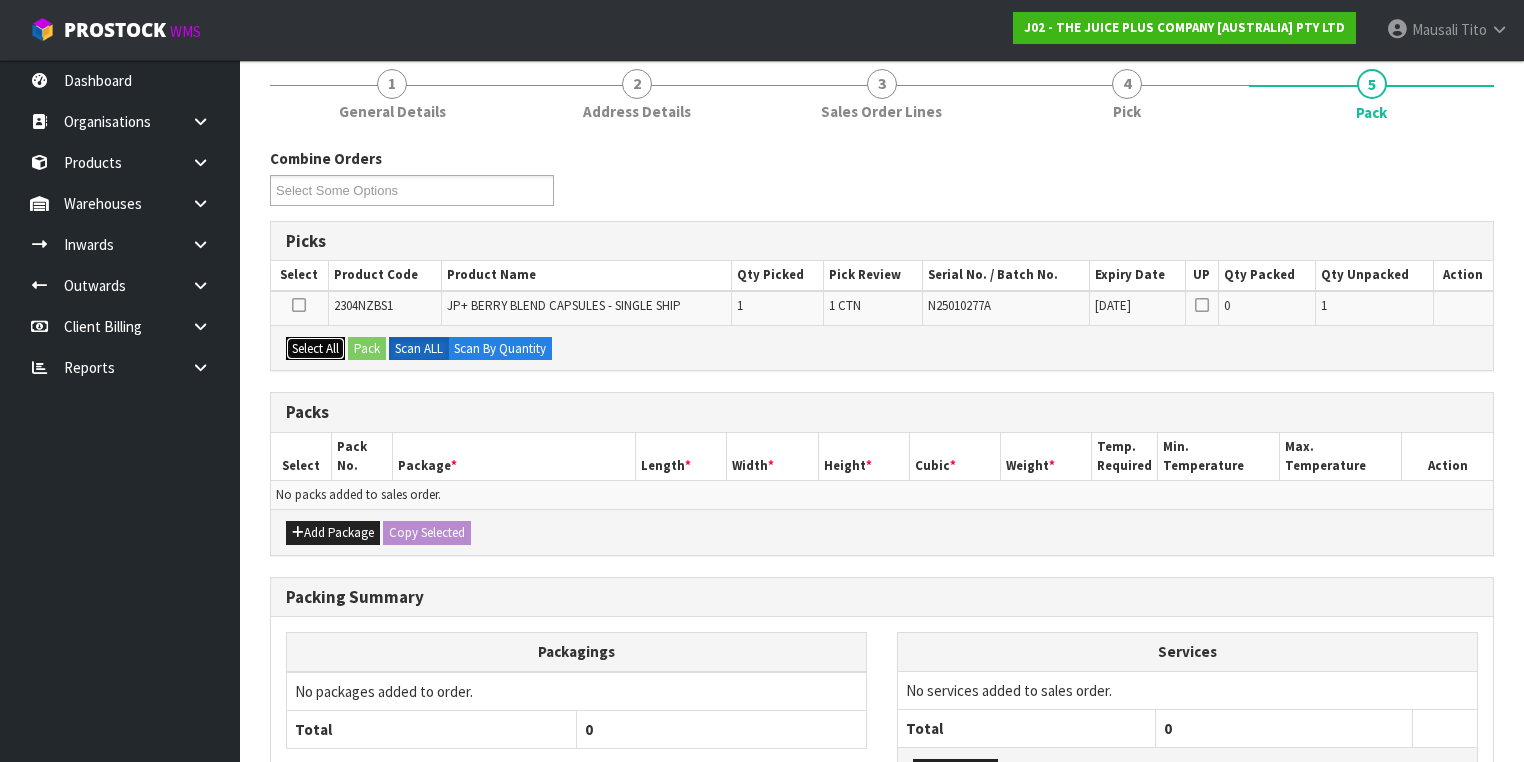 click on "Select All" at bounding box center (315, 349) 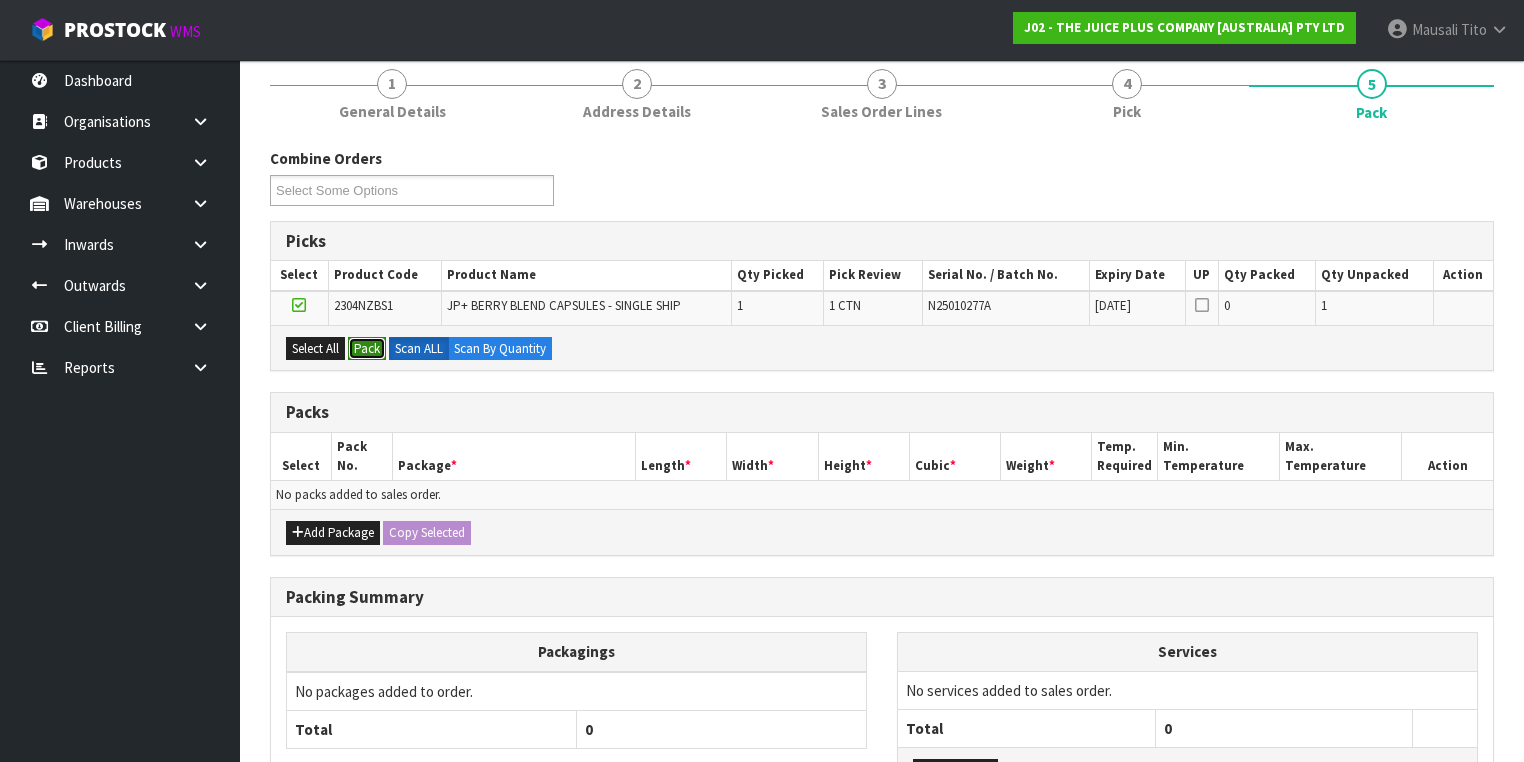click on "Pack" at bounding box center (367, 349) 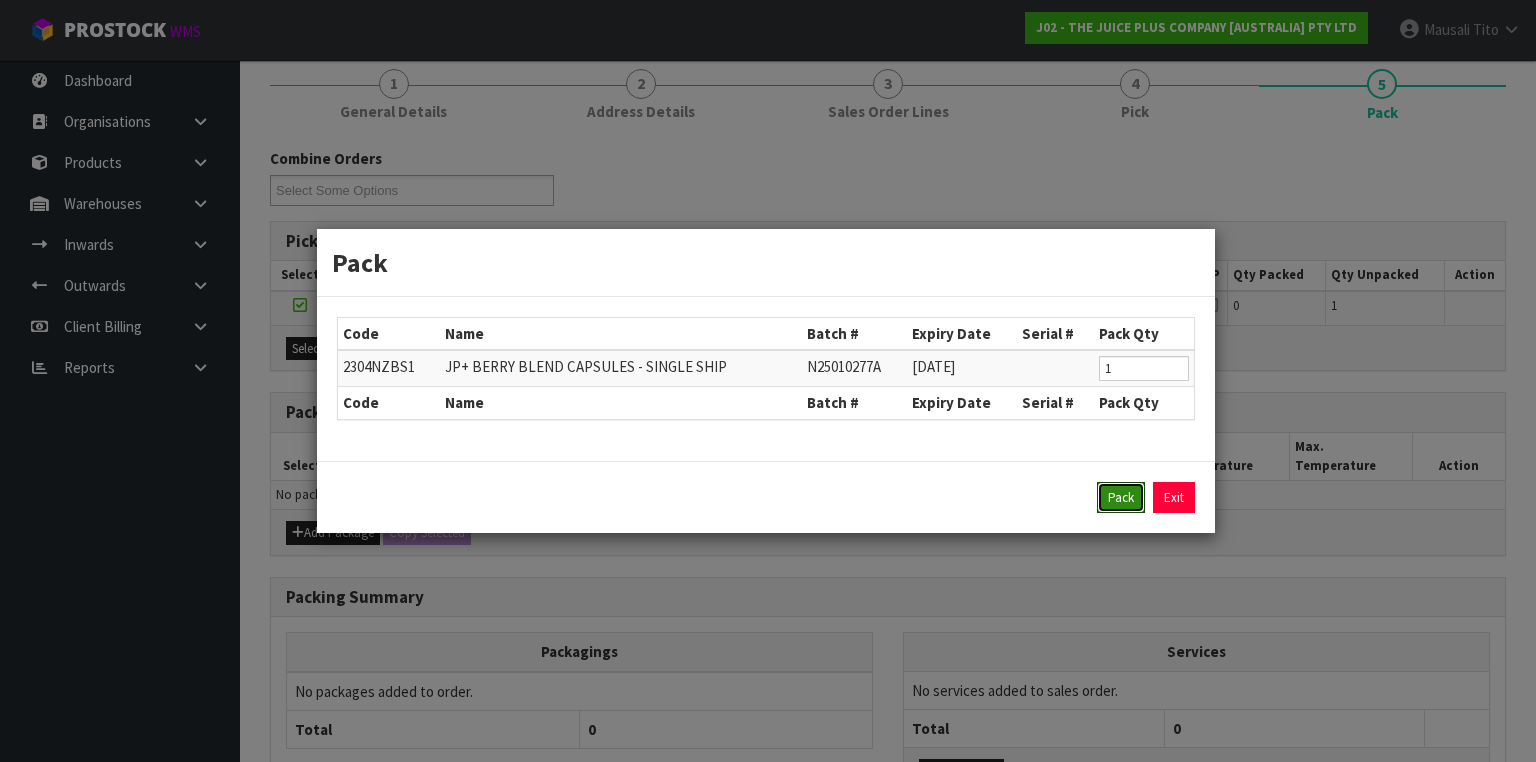 drag, startPoint x: 1111, startPoint y: 492, endPoint x: 1080, endPoint y: 470, distance: 38.013157 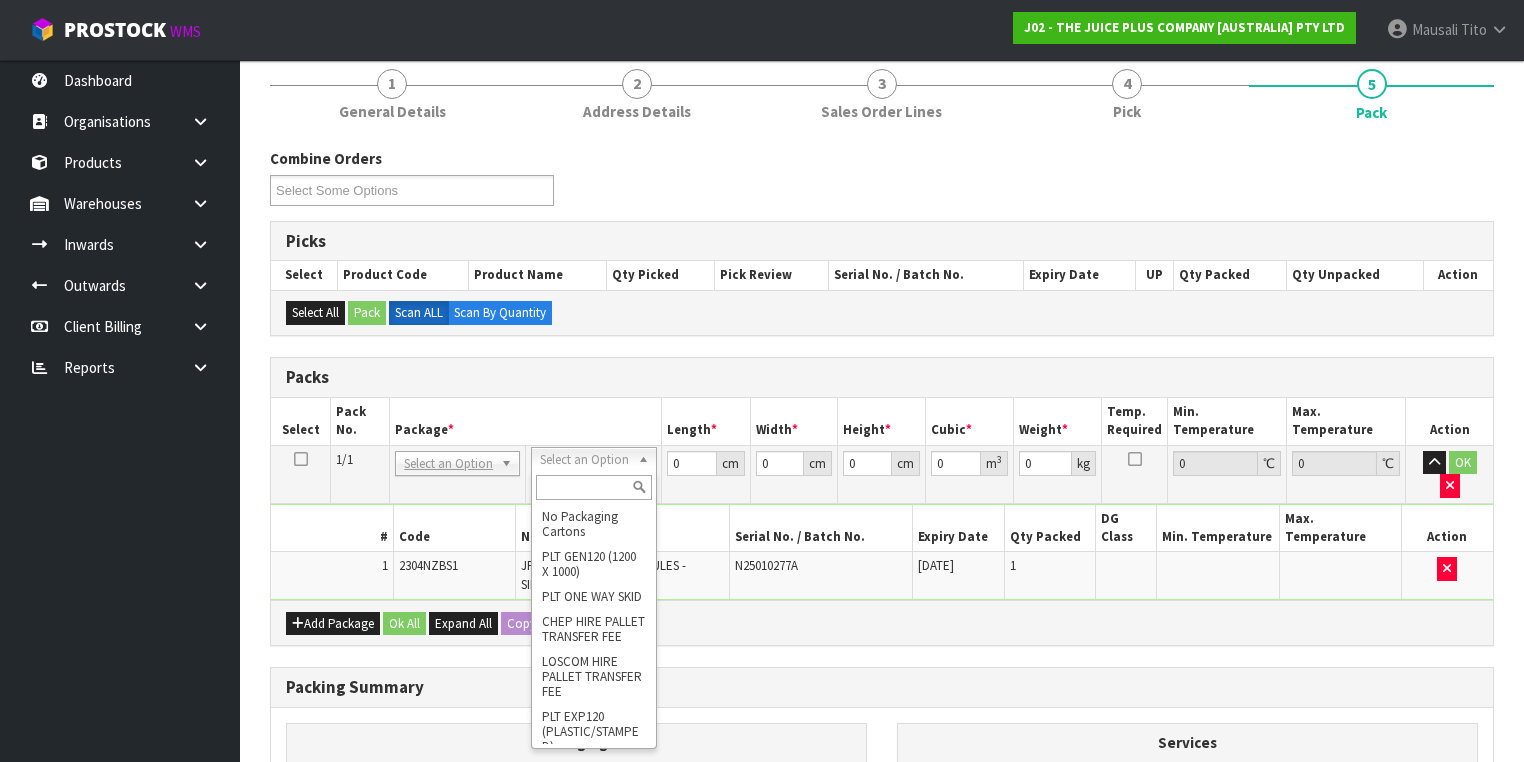 click at bounding box center [593, 487] 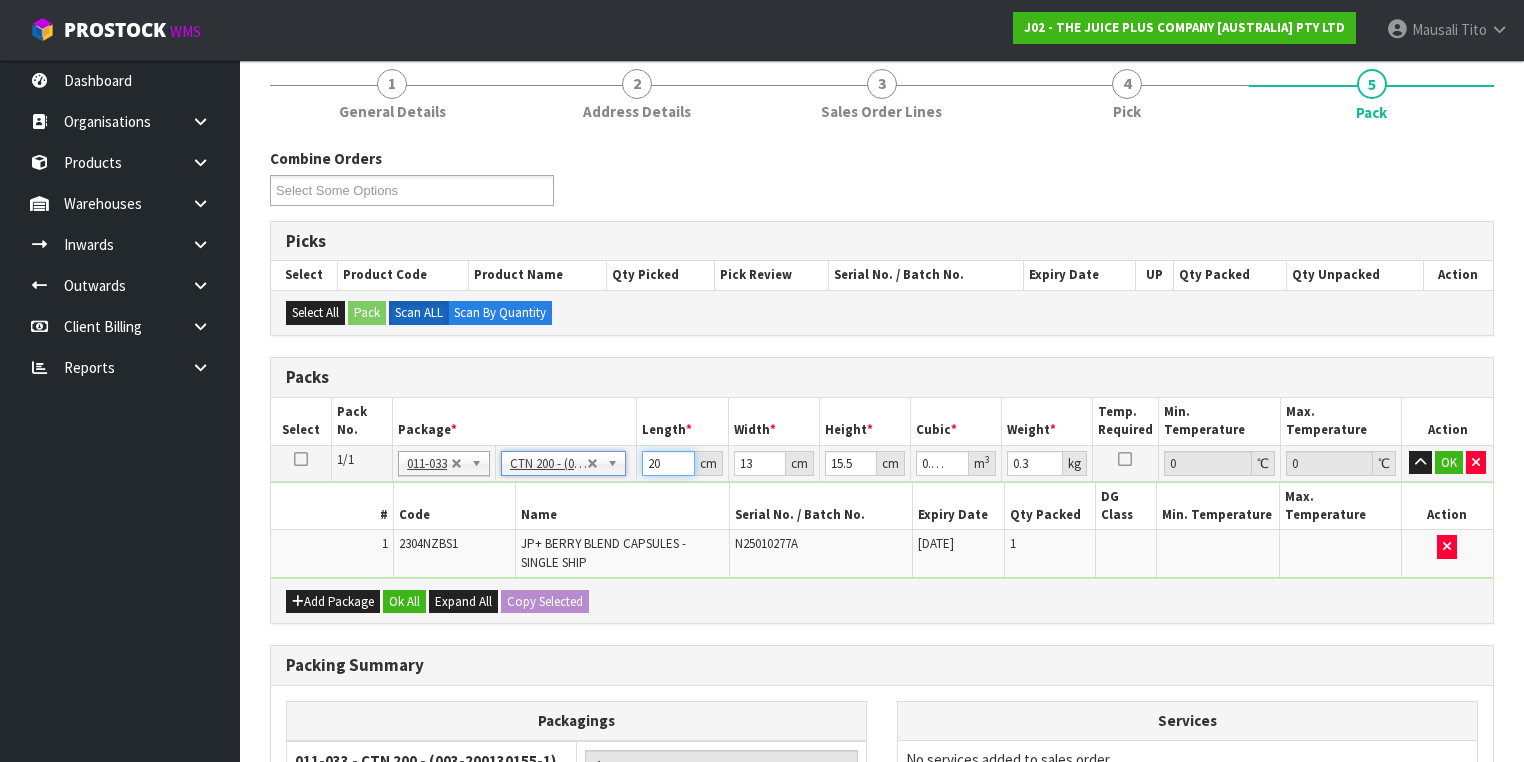 drag, startPoint x: 660, startPoint y: 466, endPoint x: 645, endPoint y: 476, distance: 18.027756 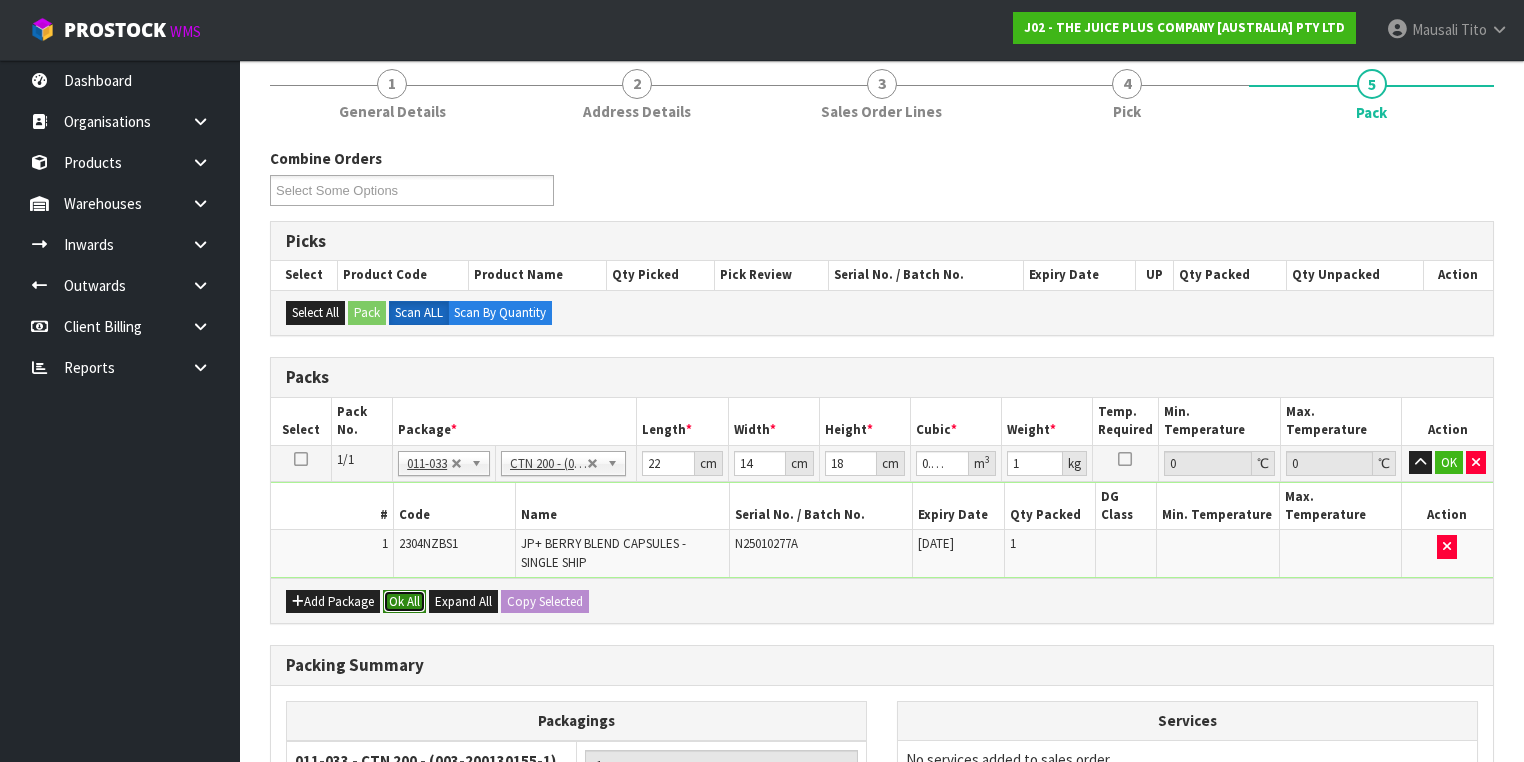 click on "Ok All" at bounding box center [404, 602] 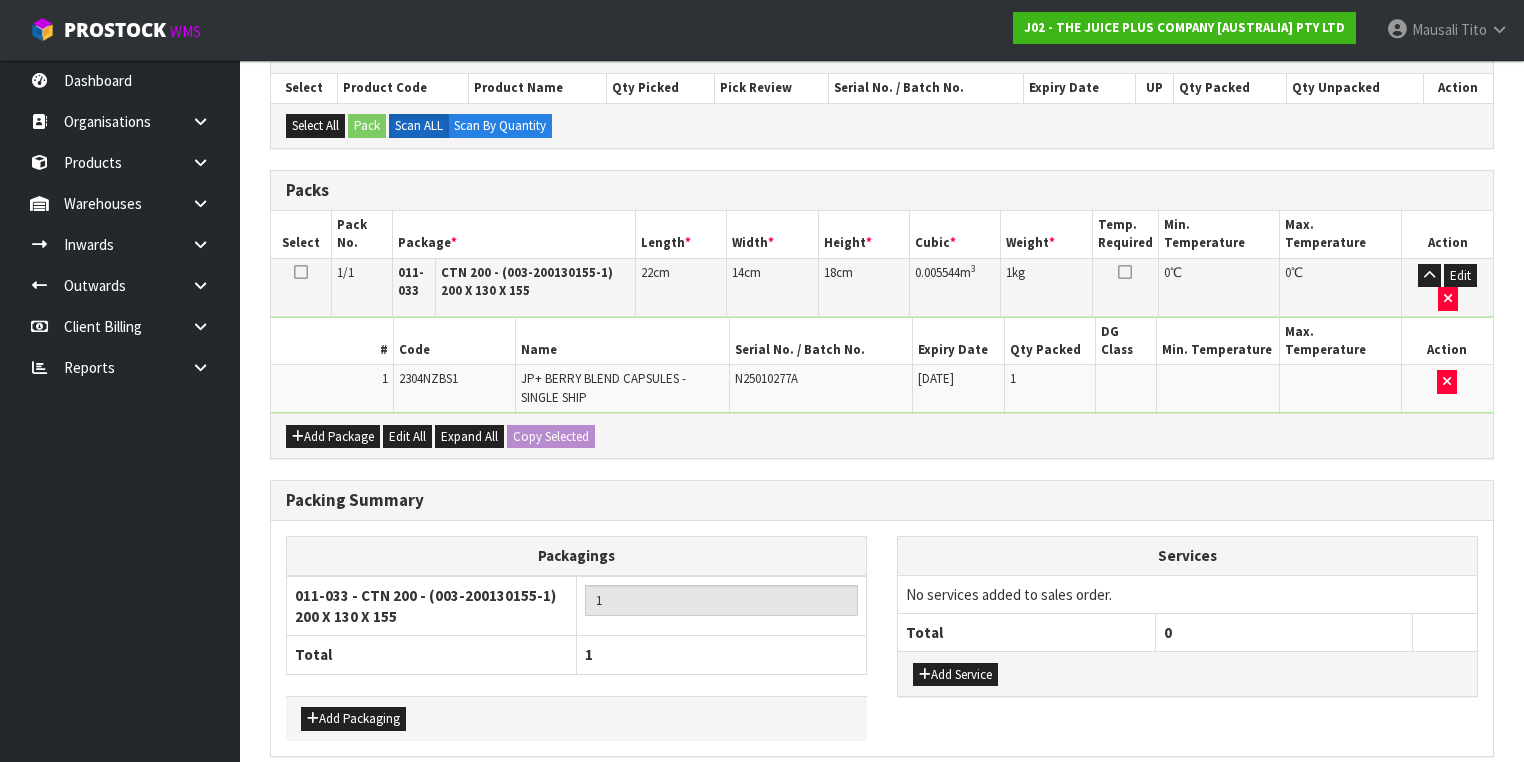 scroll, scrollTop: 478, scrollLeft: 0, axis: vertical 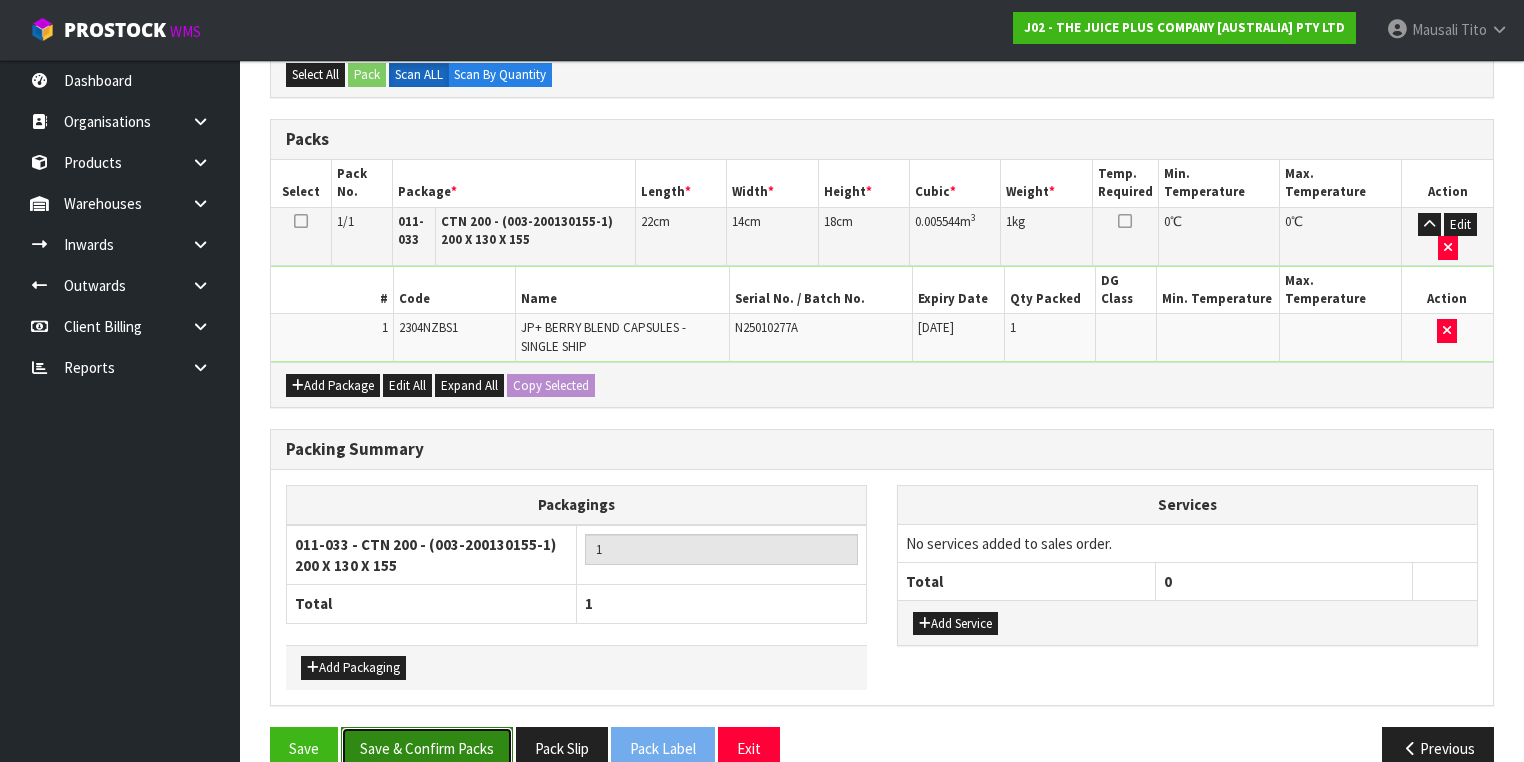 click on "Save & Confirm Packs" at bounding box center [427, 748] 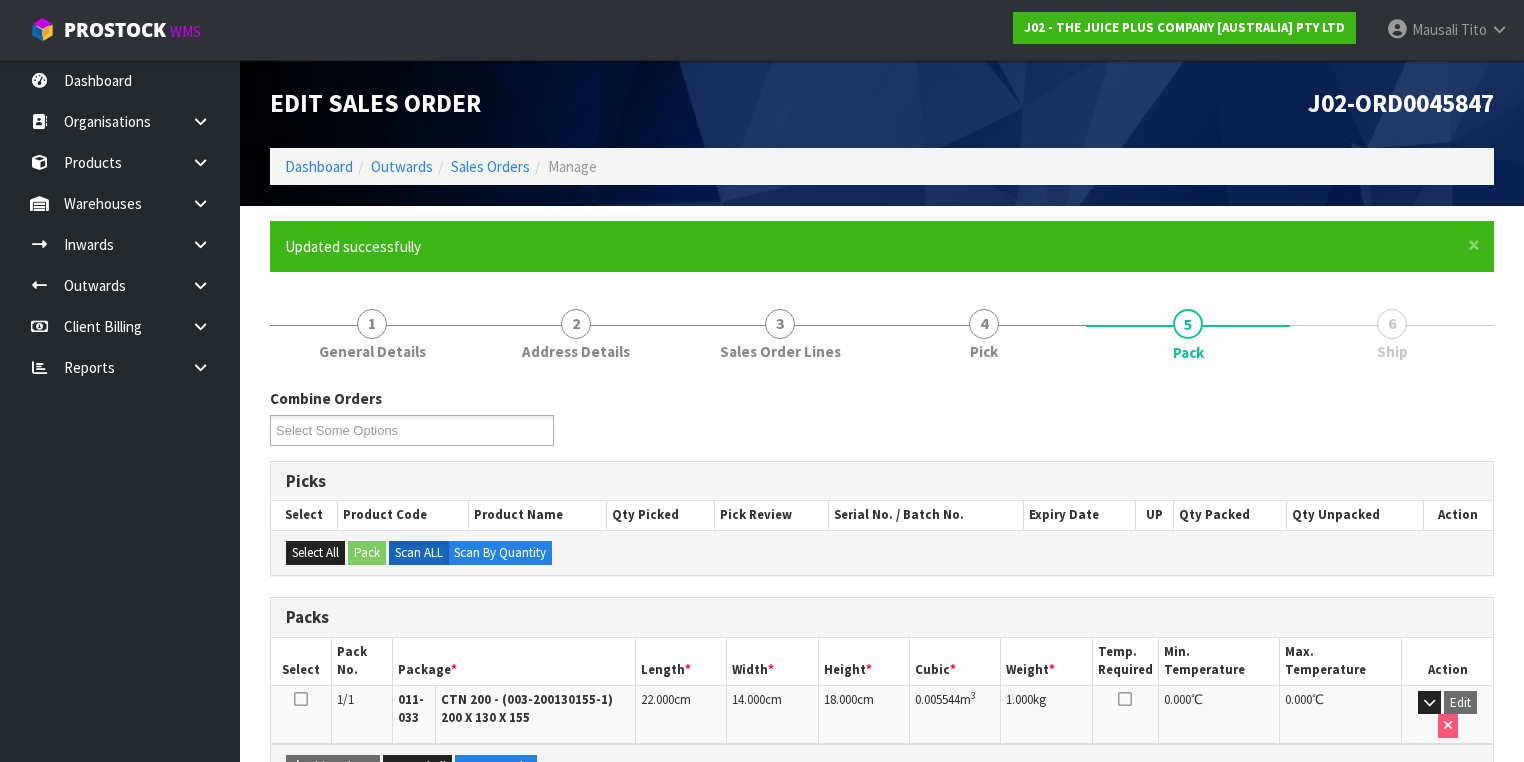 scroll, scrollTop: 356, scrollLeft: 0, axis: vertical 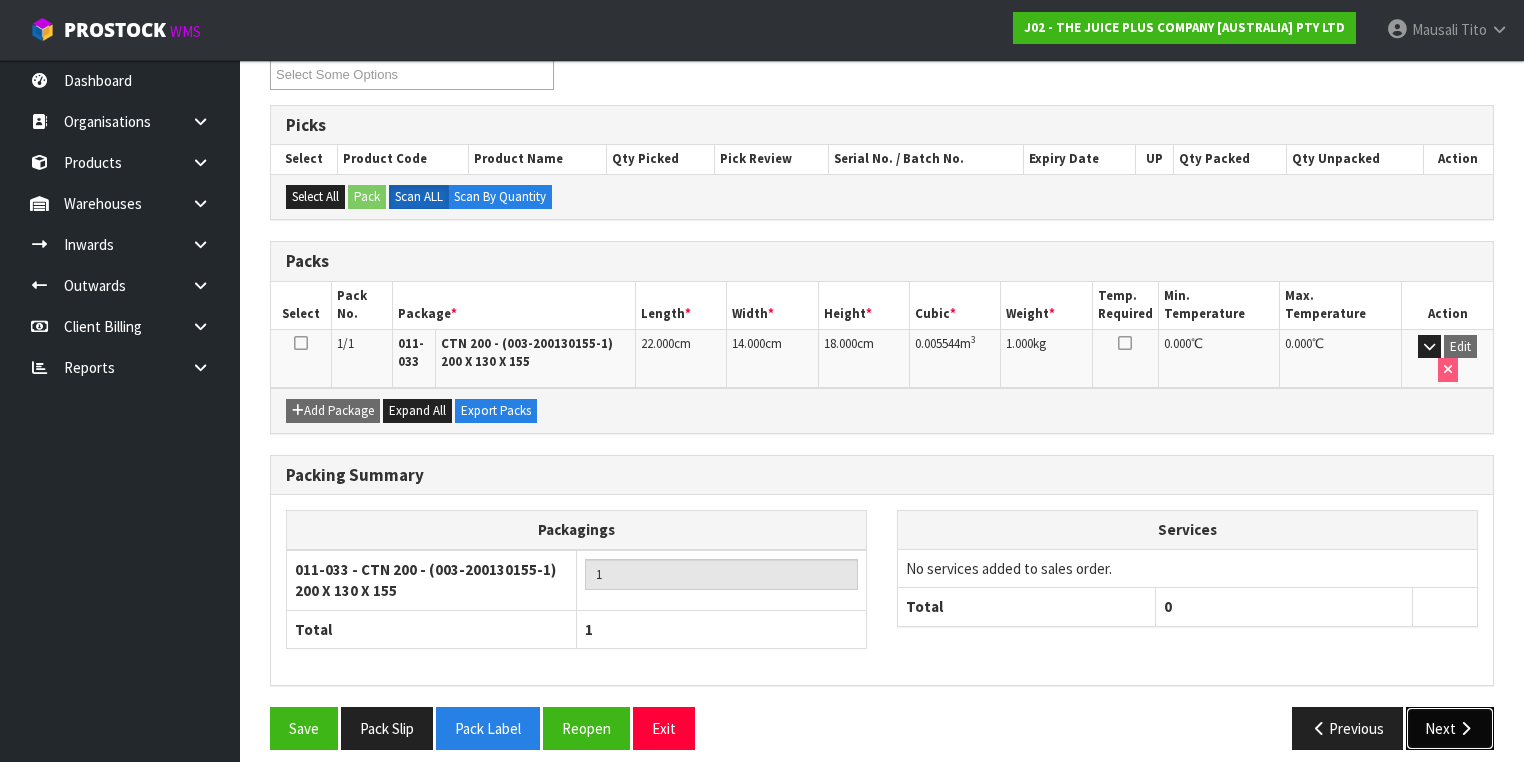 click on "Next" at bounding box center (1450, 728) 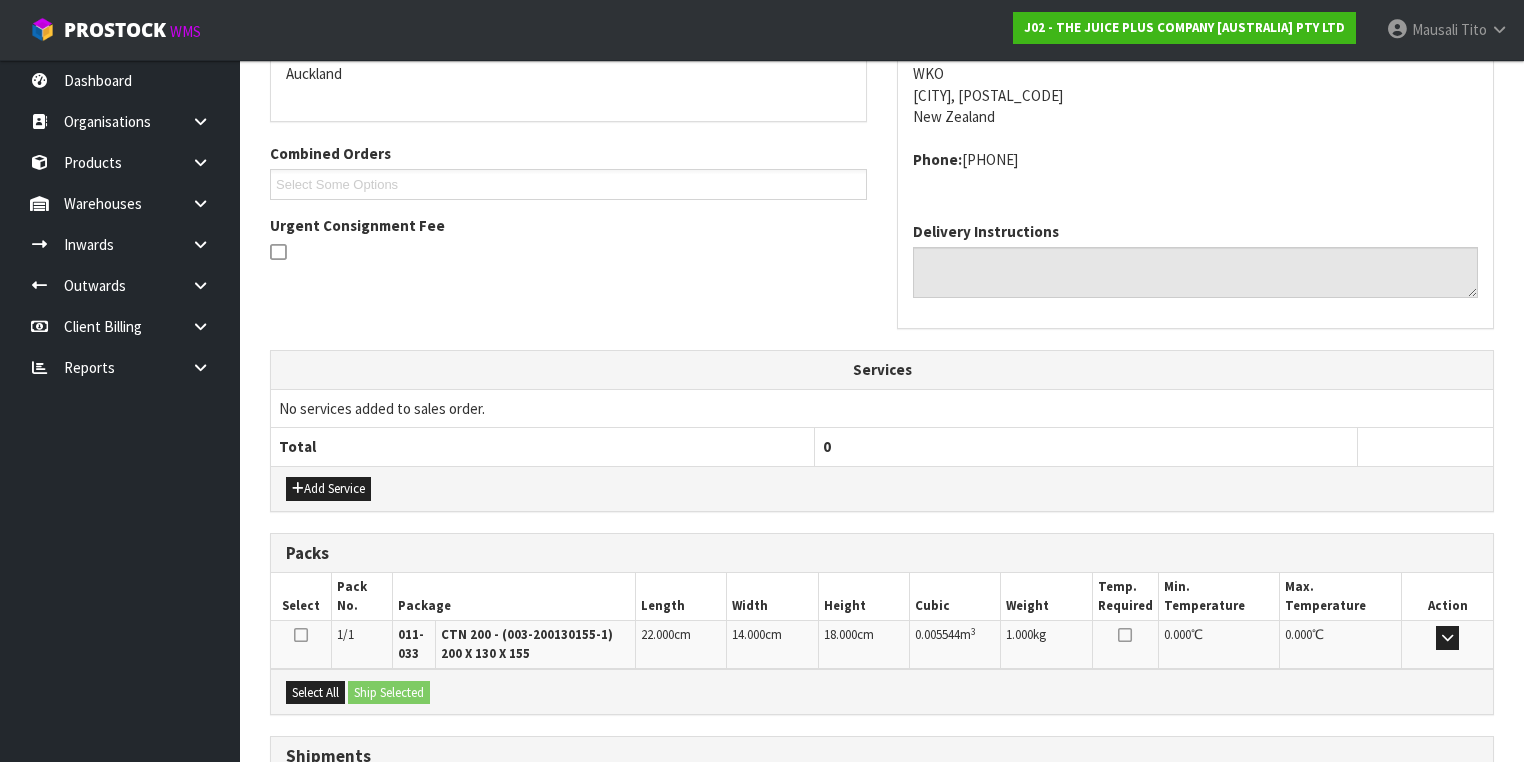 scroll, scrollTop: 606, scrollLeft: 0, axis: vertical 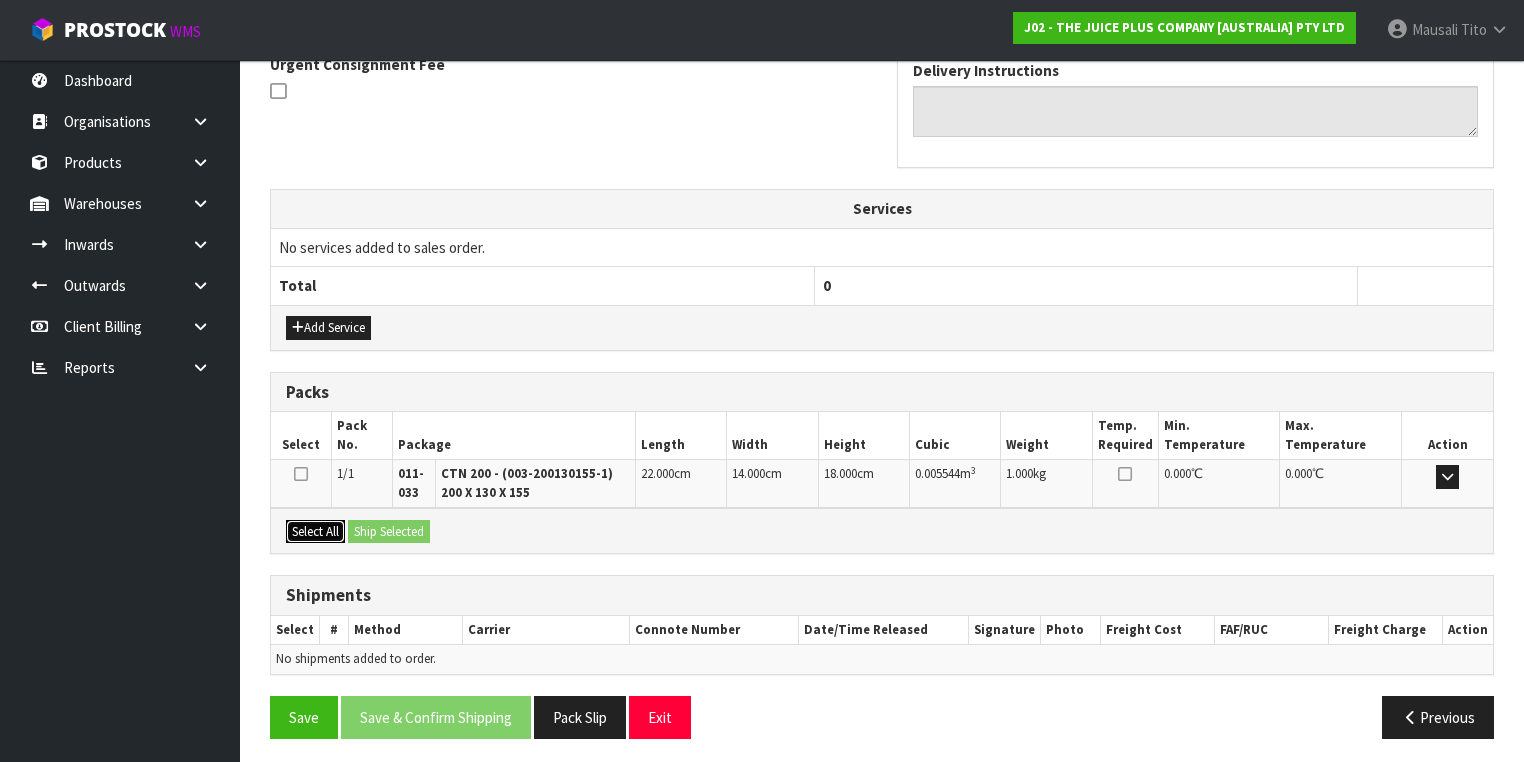 click on "Select All" at bounding box center [315, 532] 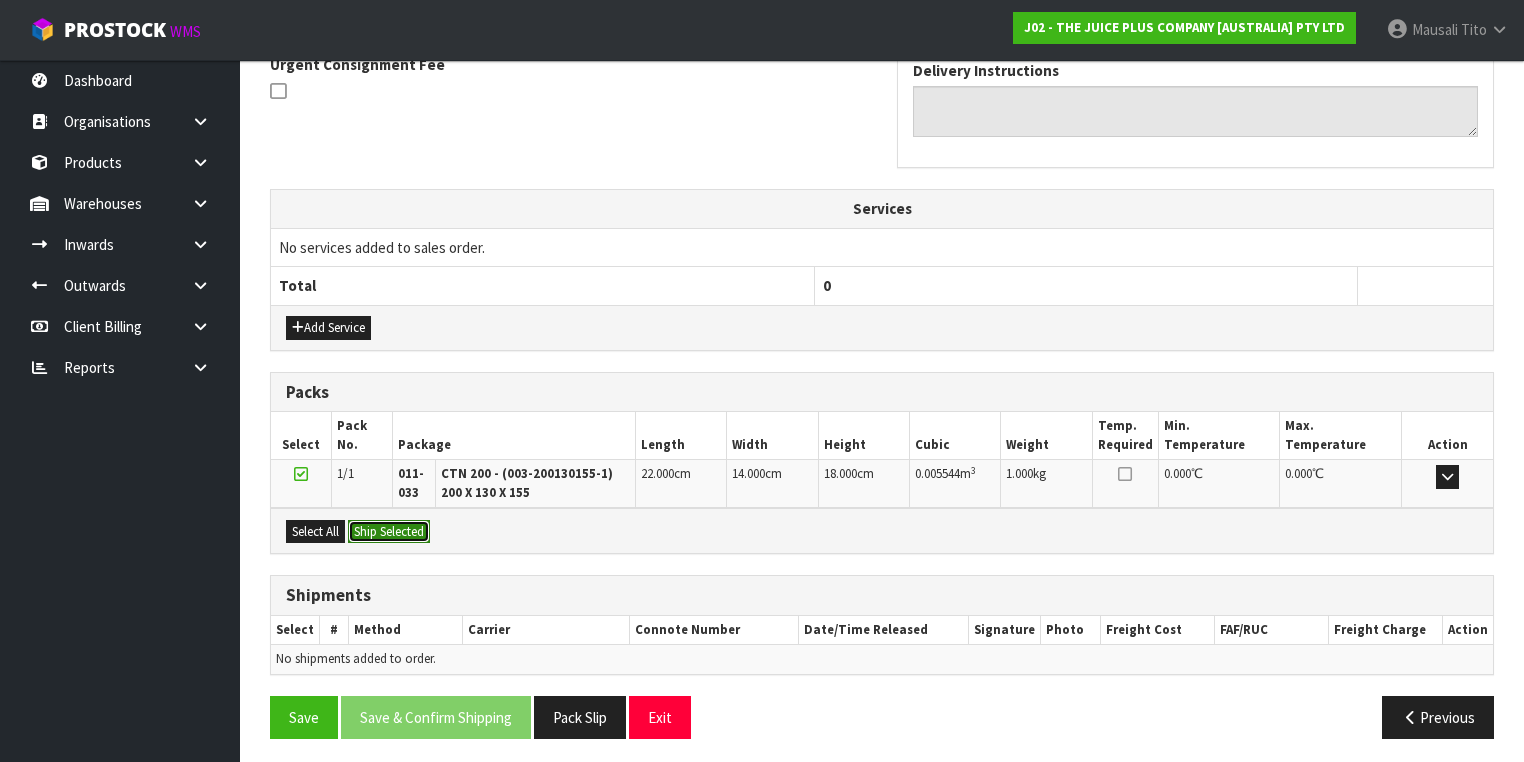 click on "Ship Selected" at bounding box center [389, 532] 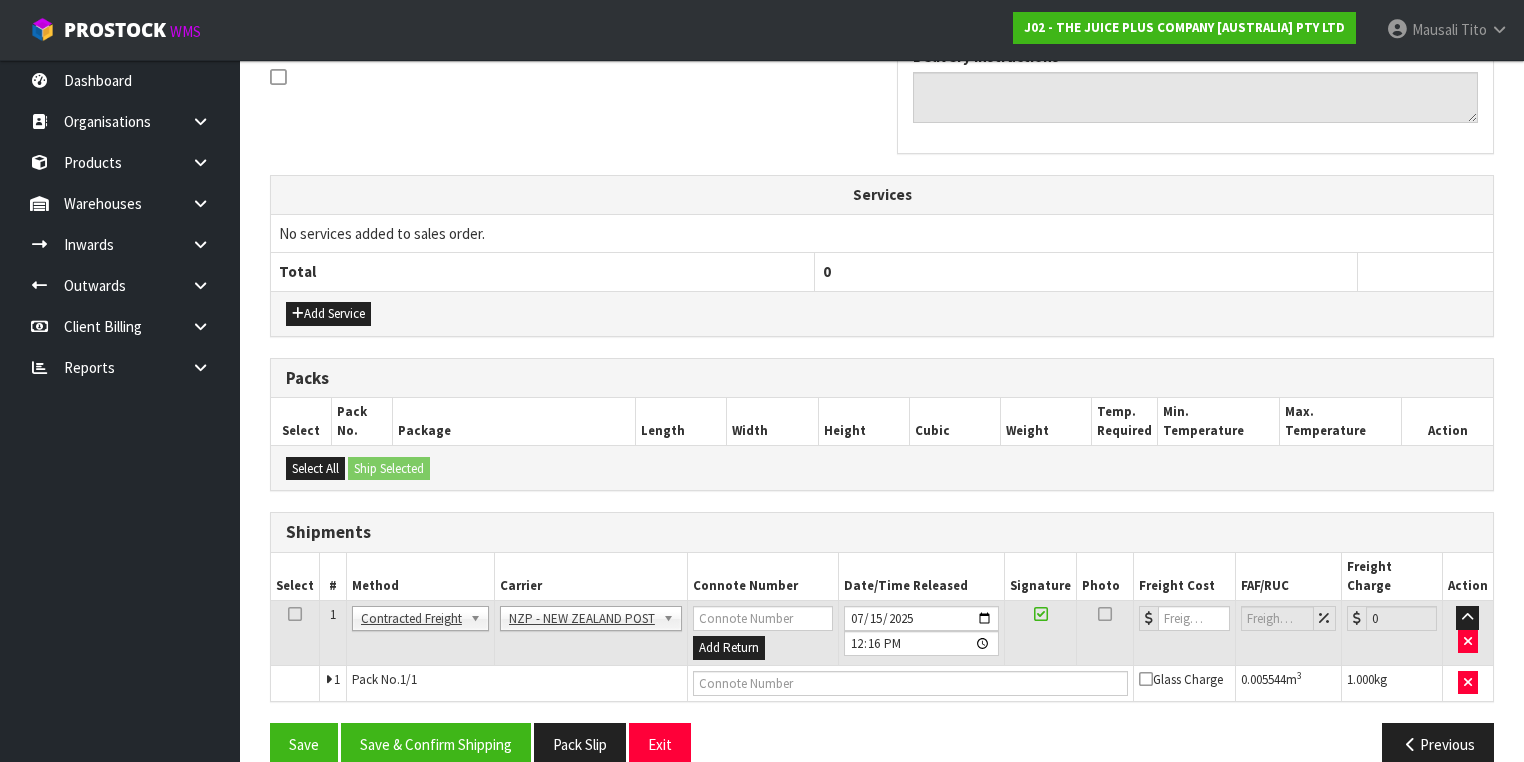 scroll, scrollTop: 628, scrollLeft: 0, axis: vertical 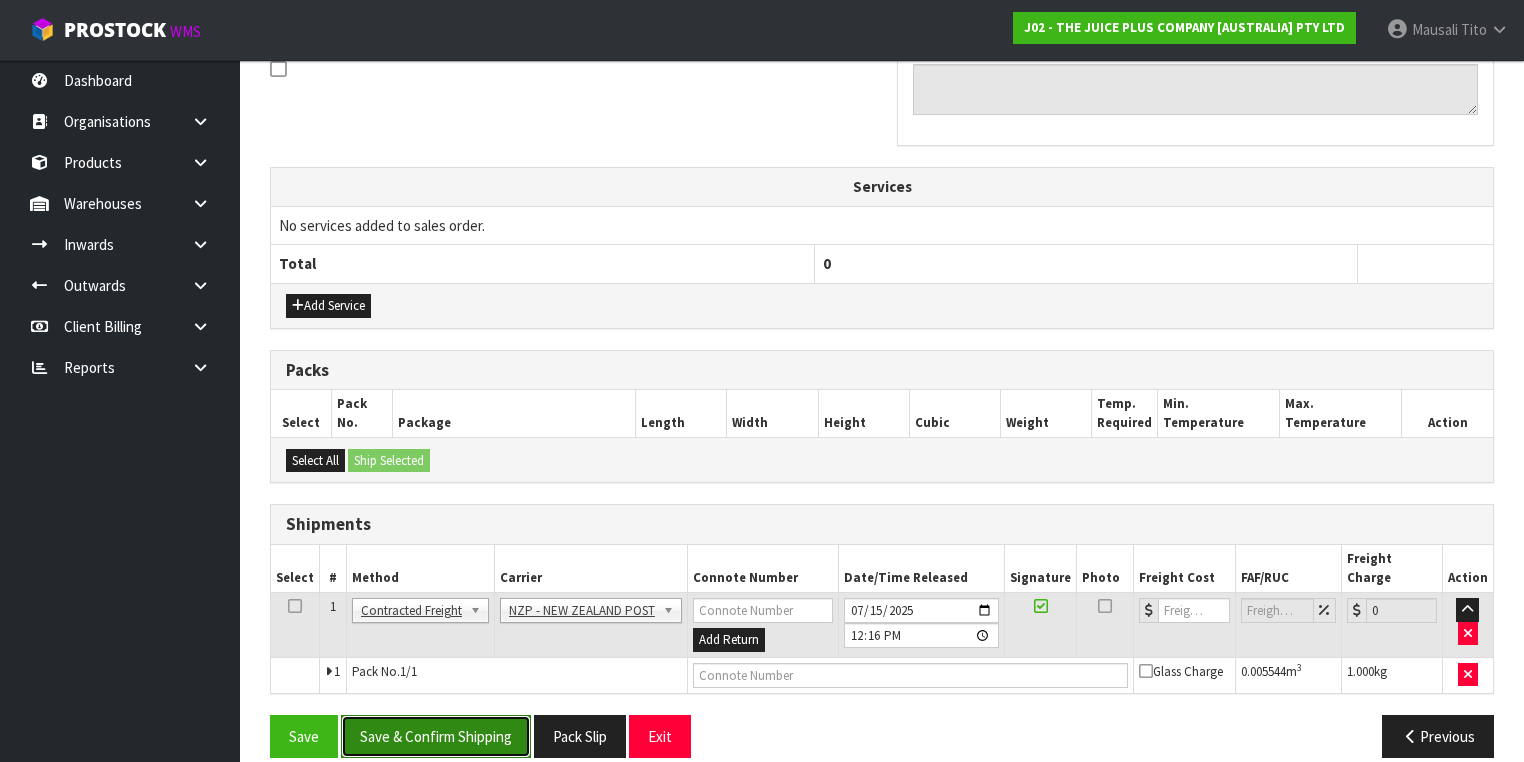 click on "Save & Confirm Shipping" at bounding box center (436, 736) 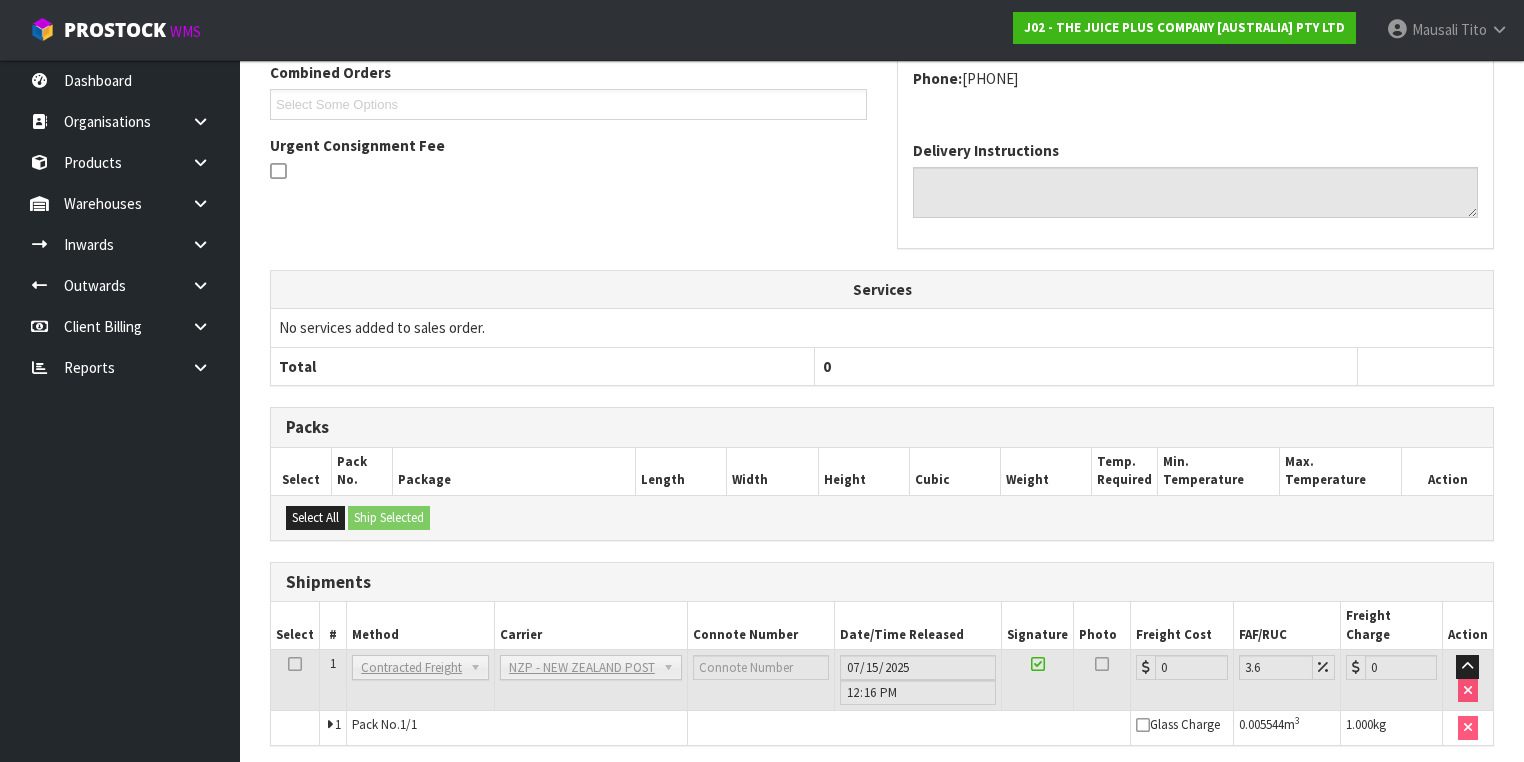 scroll, scrollTop: 600, scrollLeft: 0, axis: vertical 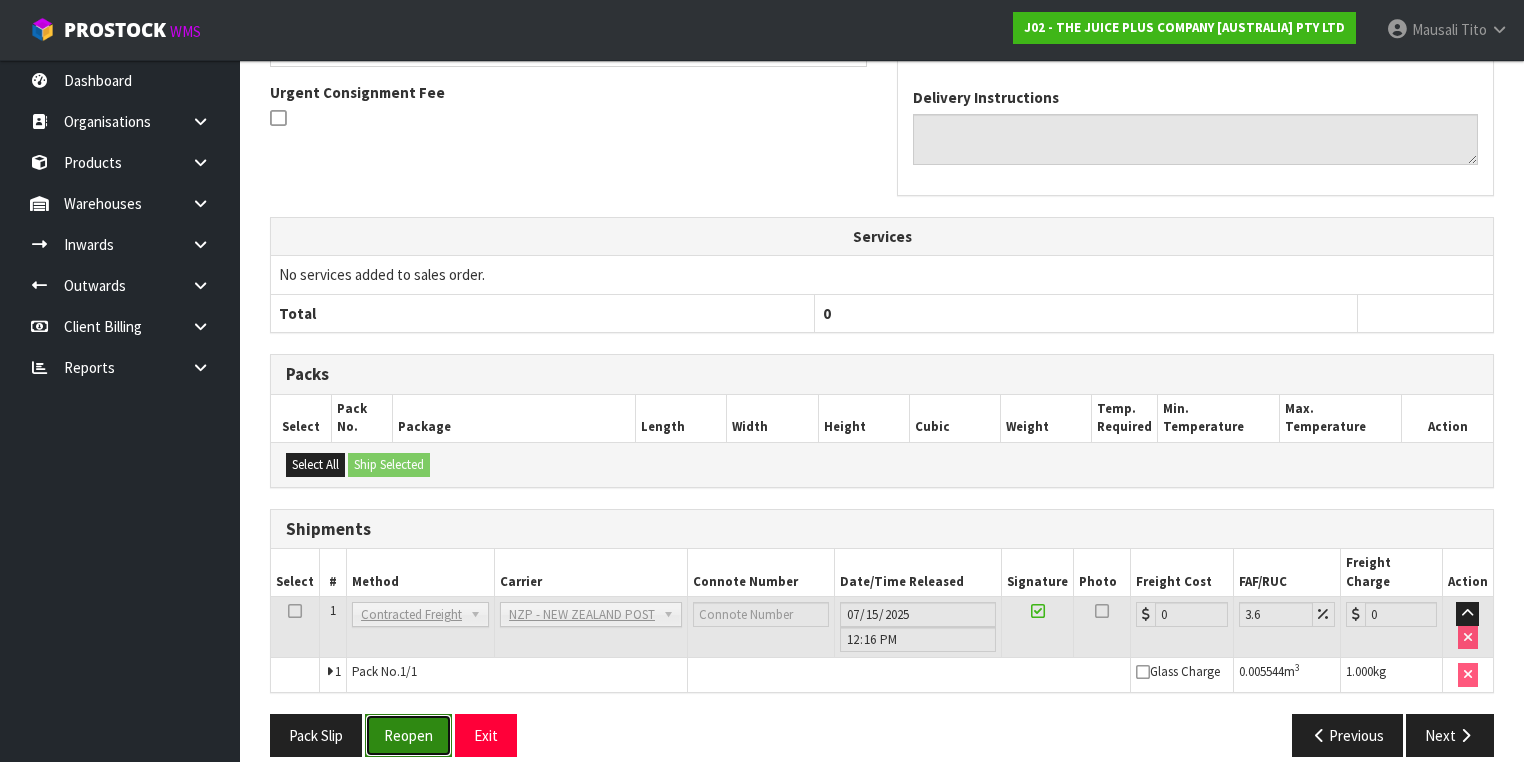 drag, startPoint x: 406, startPoint y: 710, endPoint x: 429, endPoint y: 692, distance: 29.206163 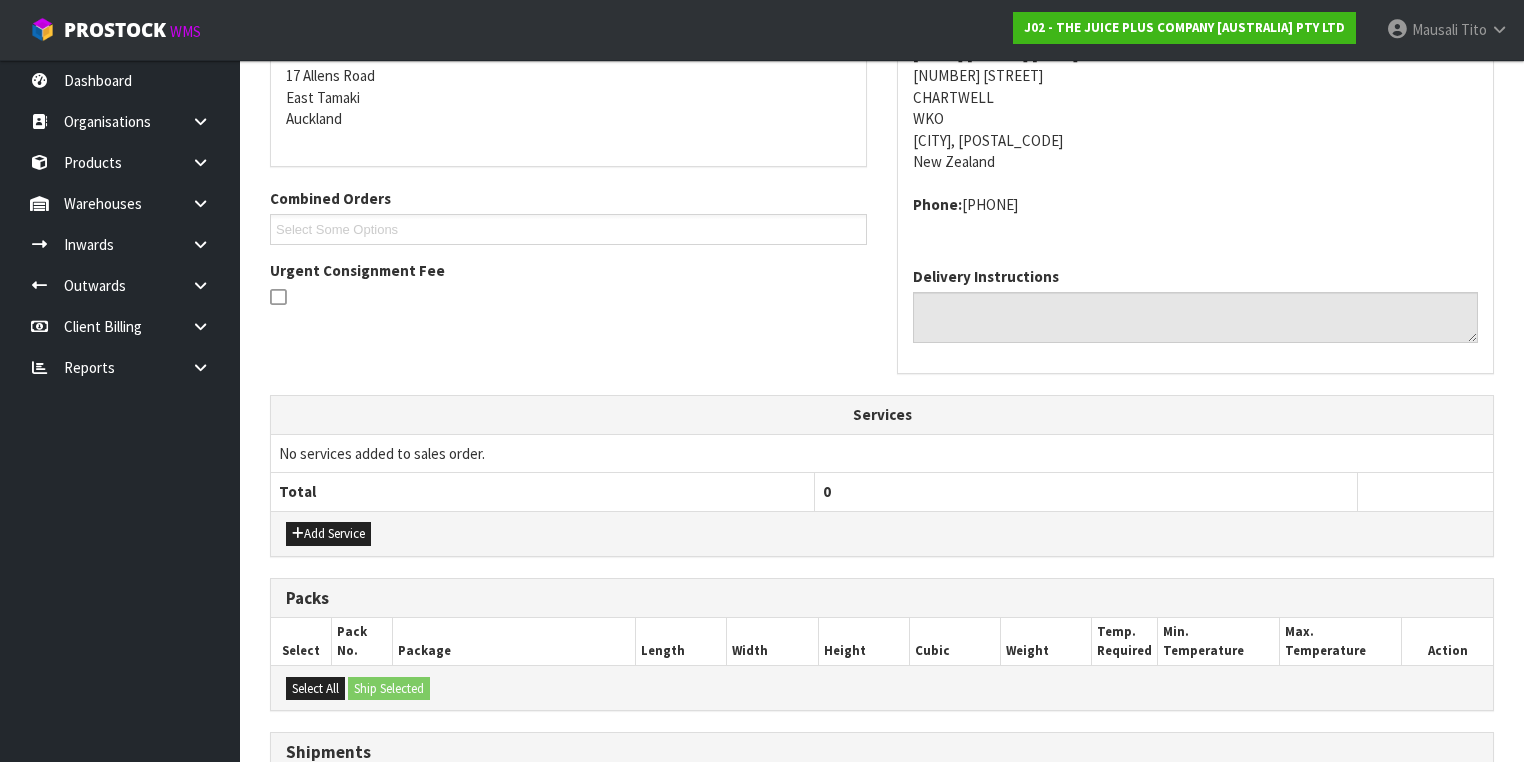 scroll, scrollTop: 646, scrollLeft: 0, axis: vertical 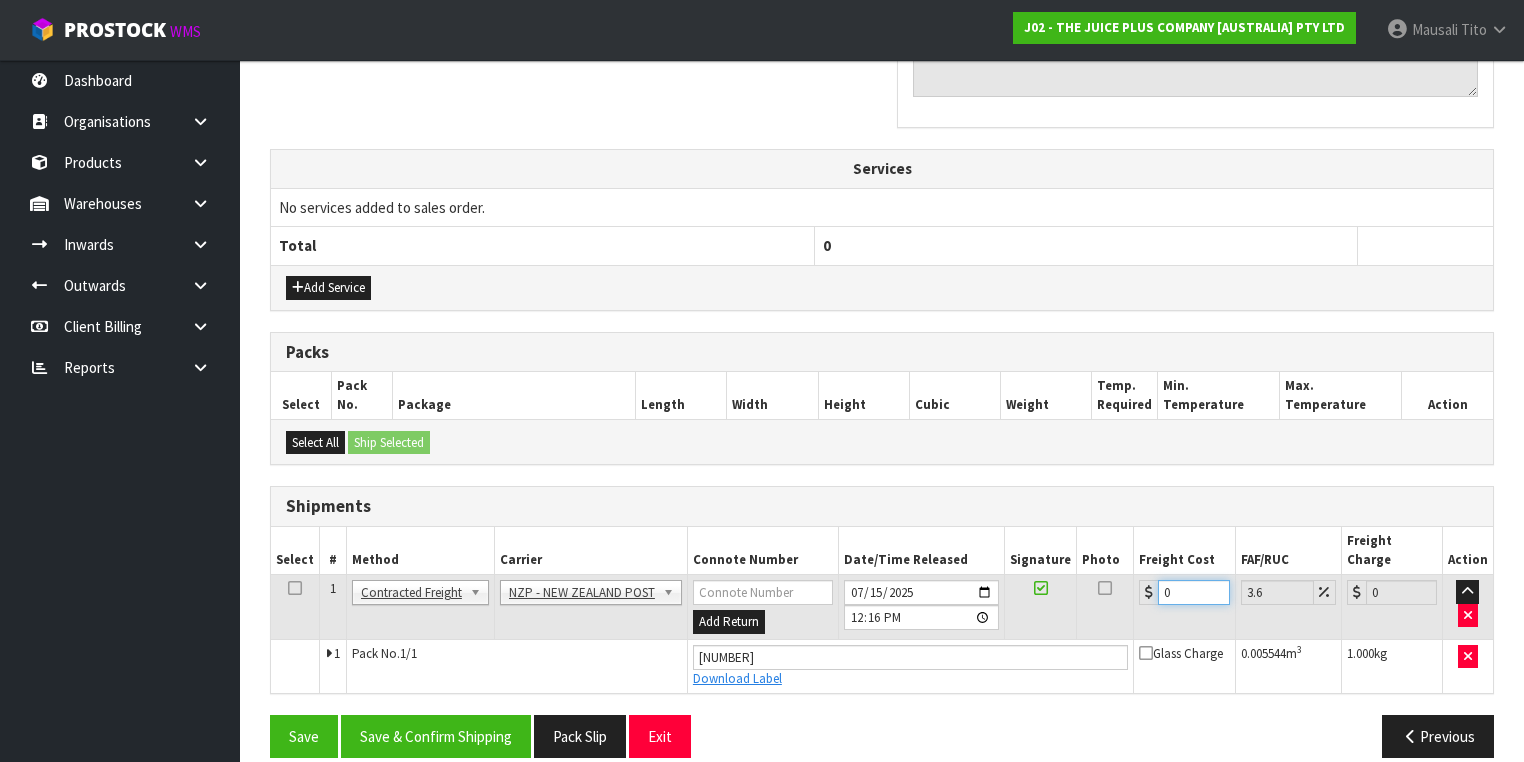 drag, startPoint x: 1188, startPoint y: 571, endPoint x: 1143, endPoint y: 585, distance: 47.127487 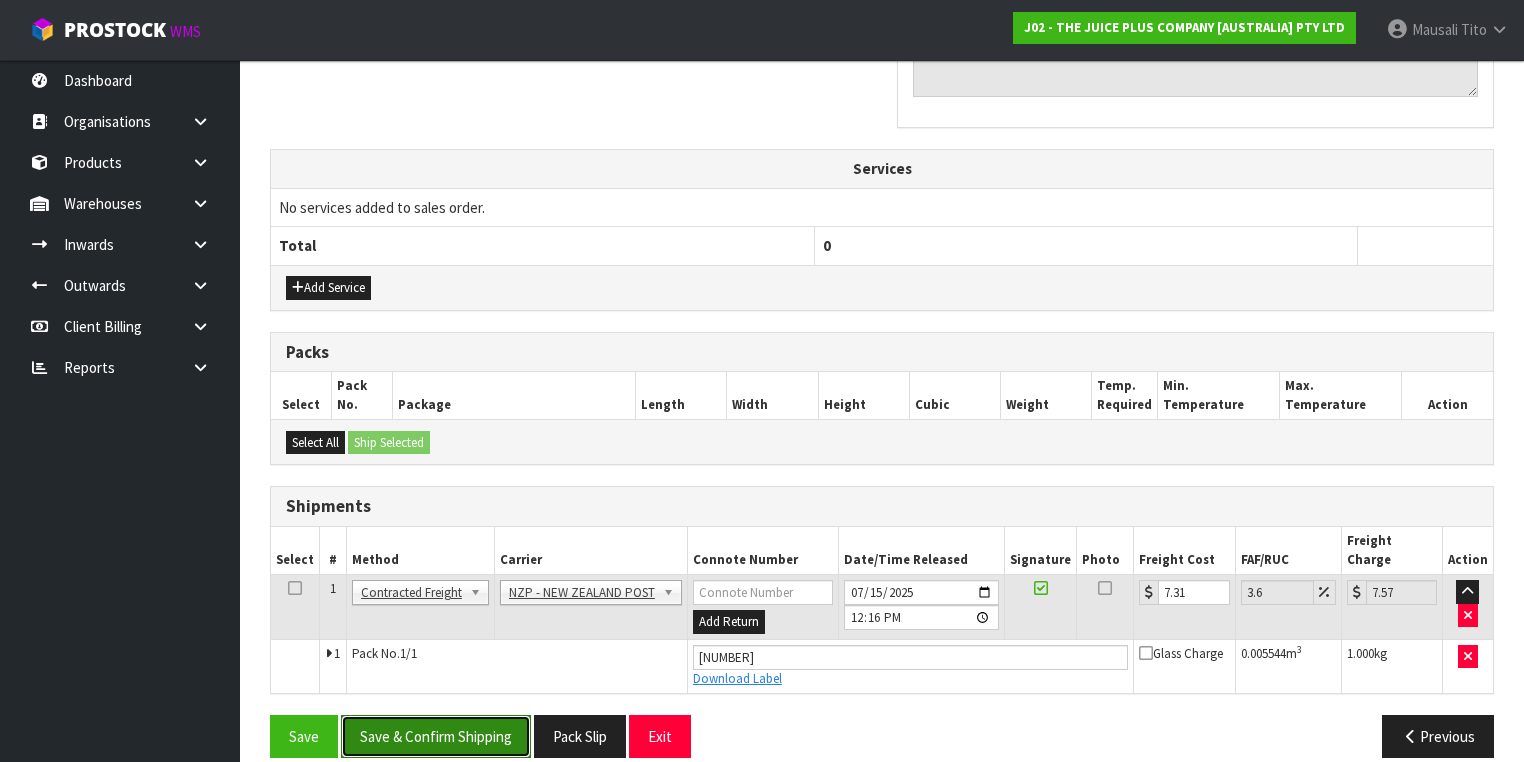 click on "Save & Confirm Shipping" at bounding box center [436, 736] 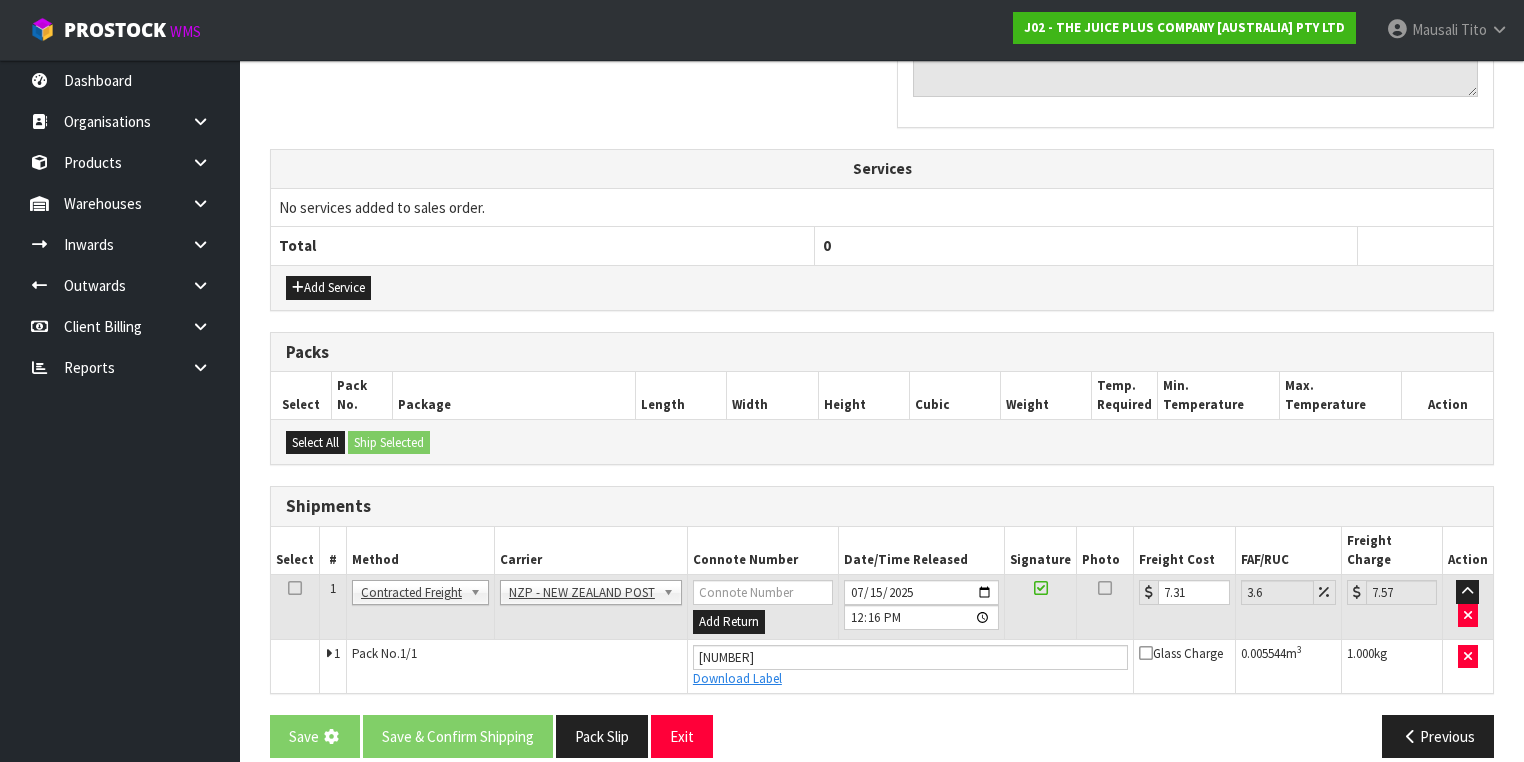 scroll, scrollTop: 0, scrollLeft: 0, axis: both 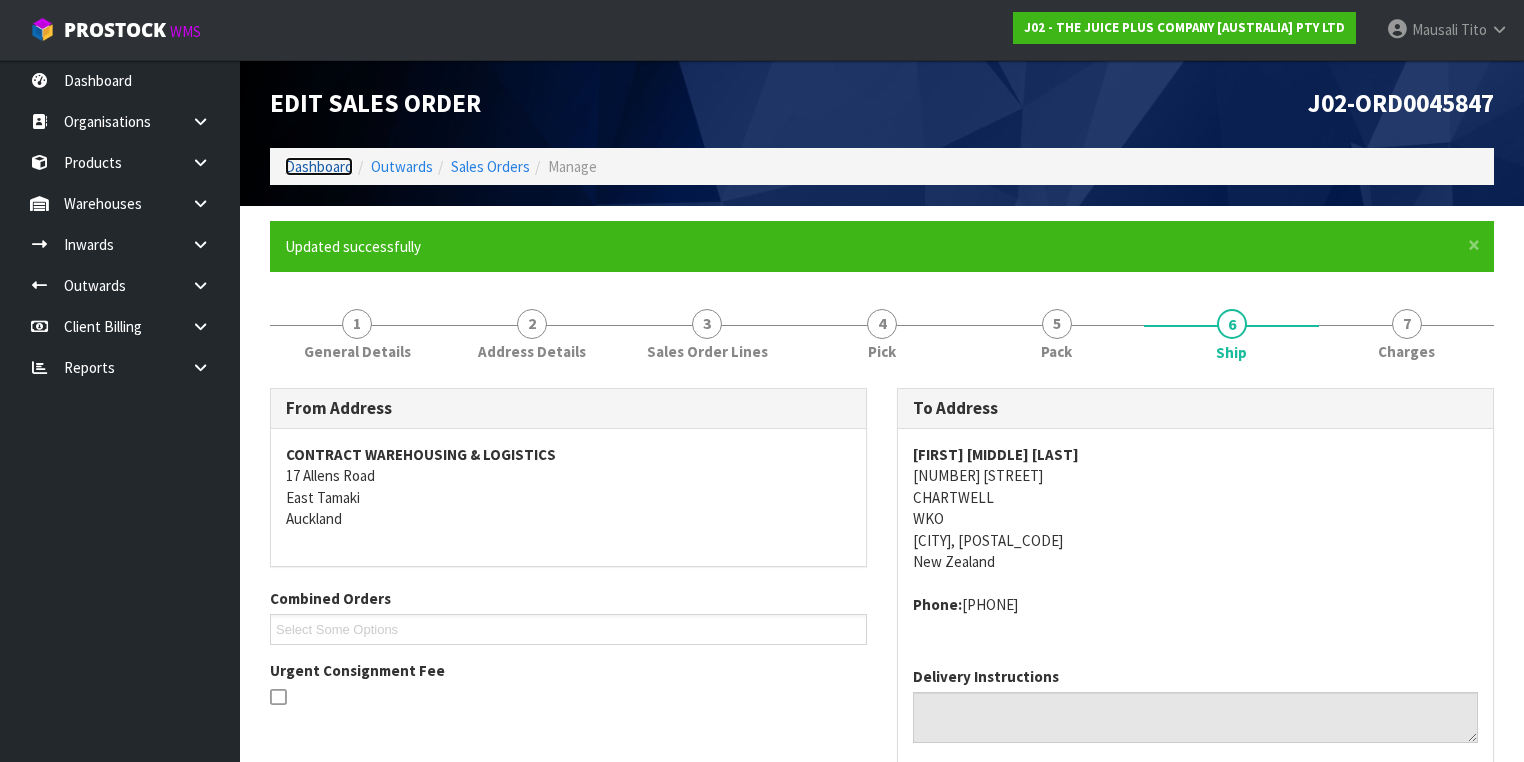 click on "Dashboard" at bounding box center (319, 166) 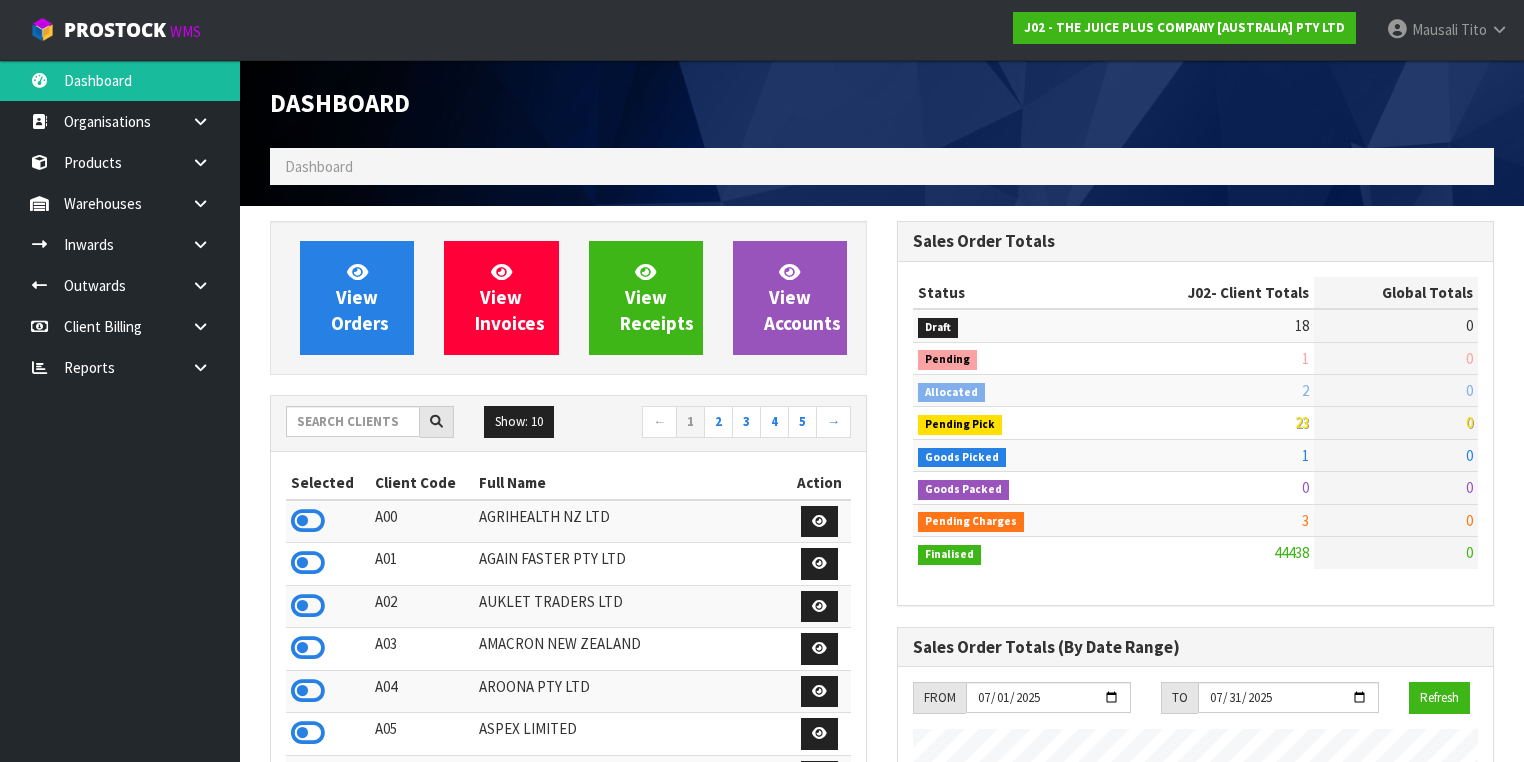scroll, scrollTop: 998448, scrollLeft: 999372, axis: both 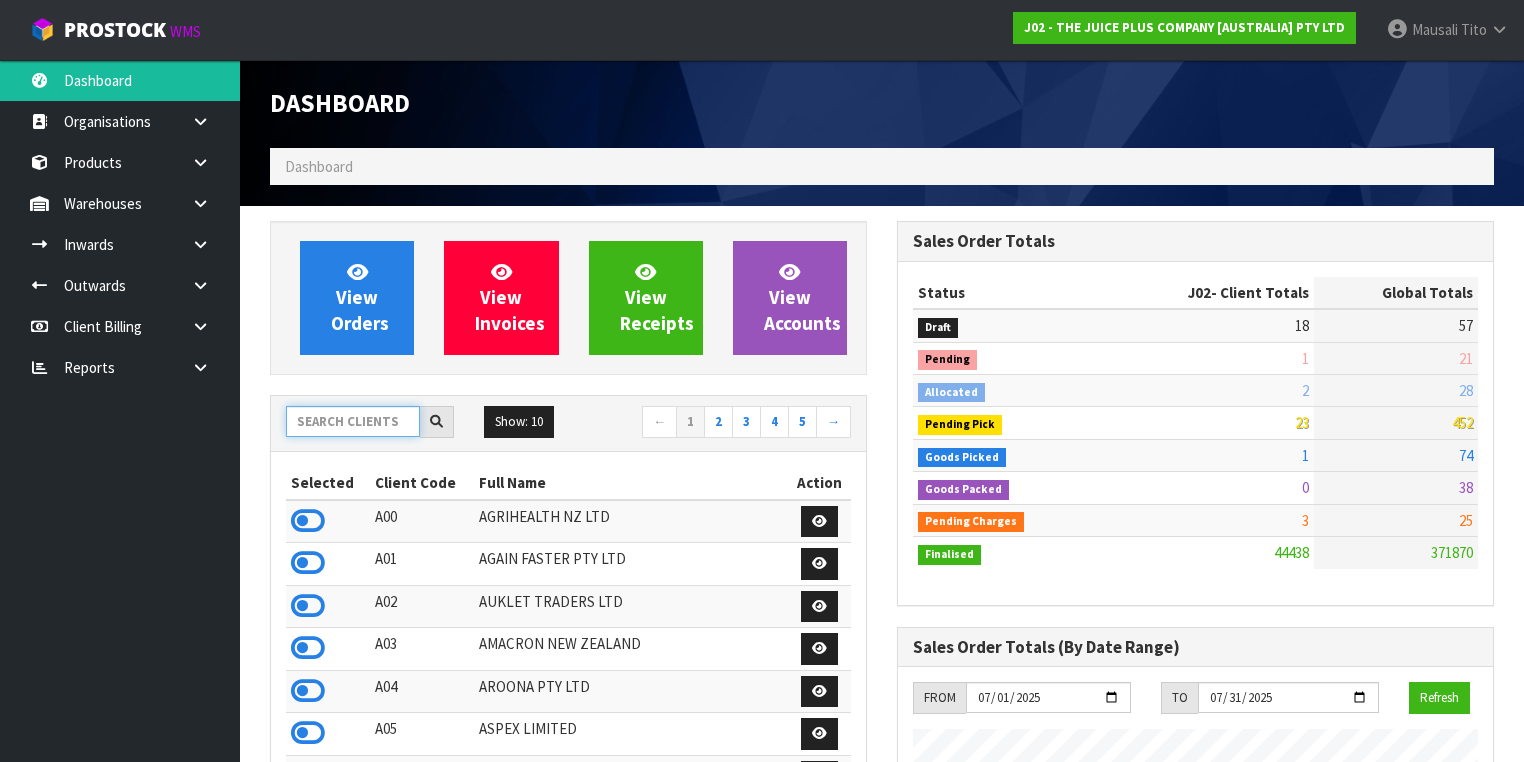 click at bounding box center (353, 421) 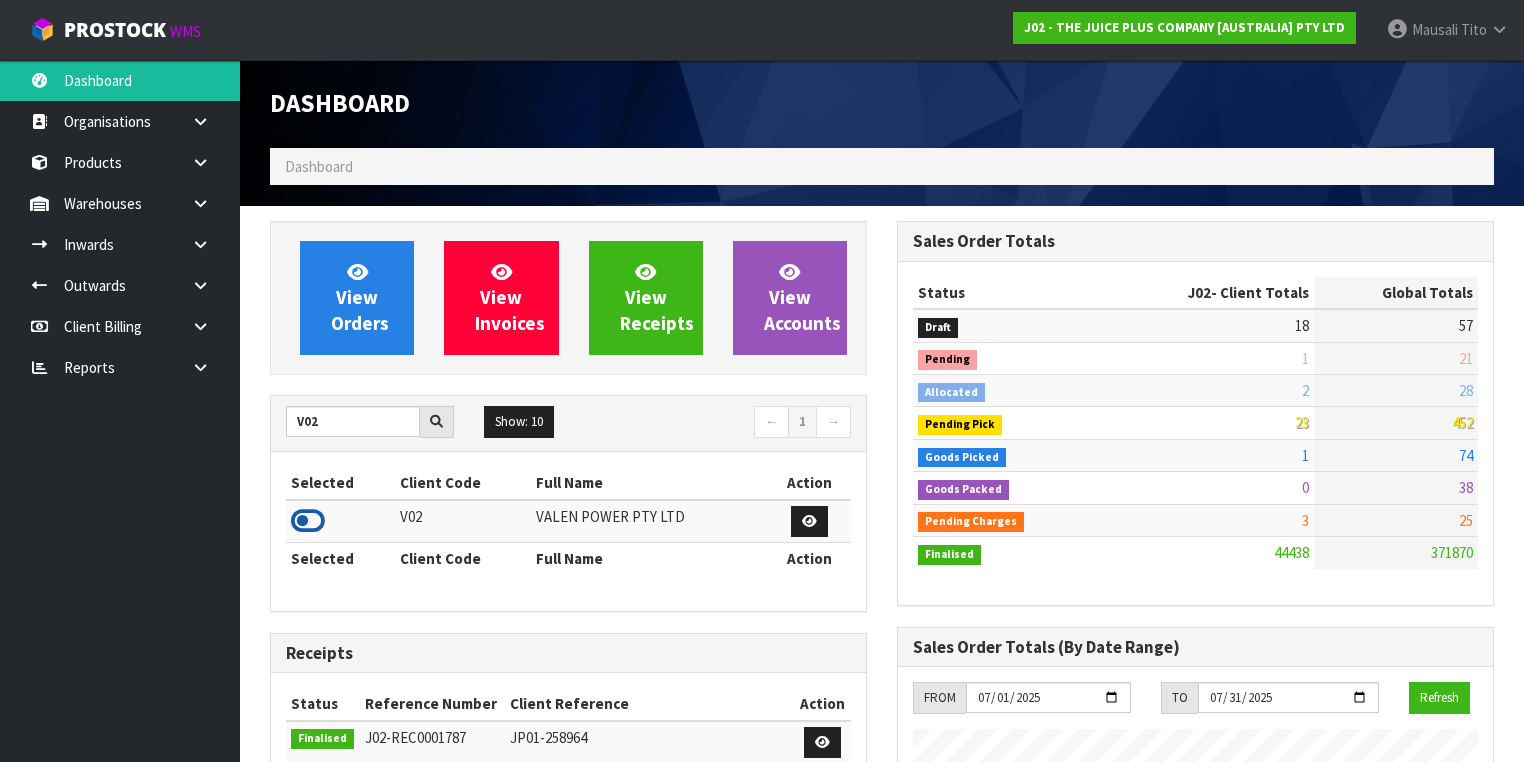 click at bounding box center (308, 521) 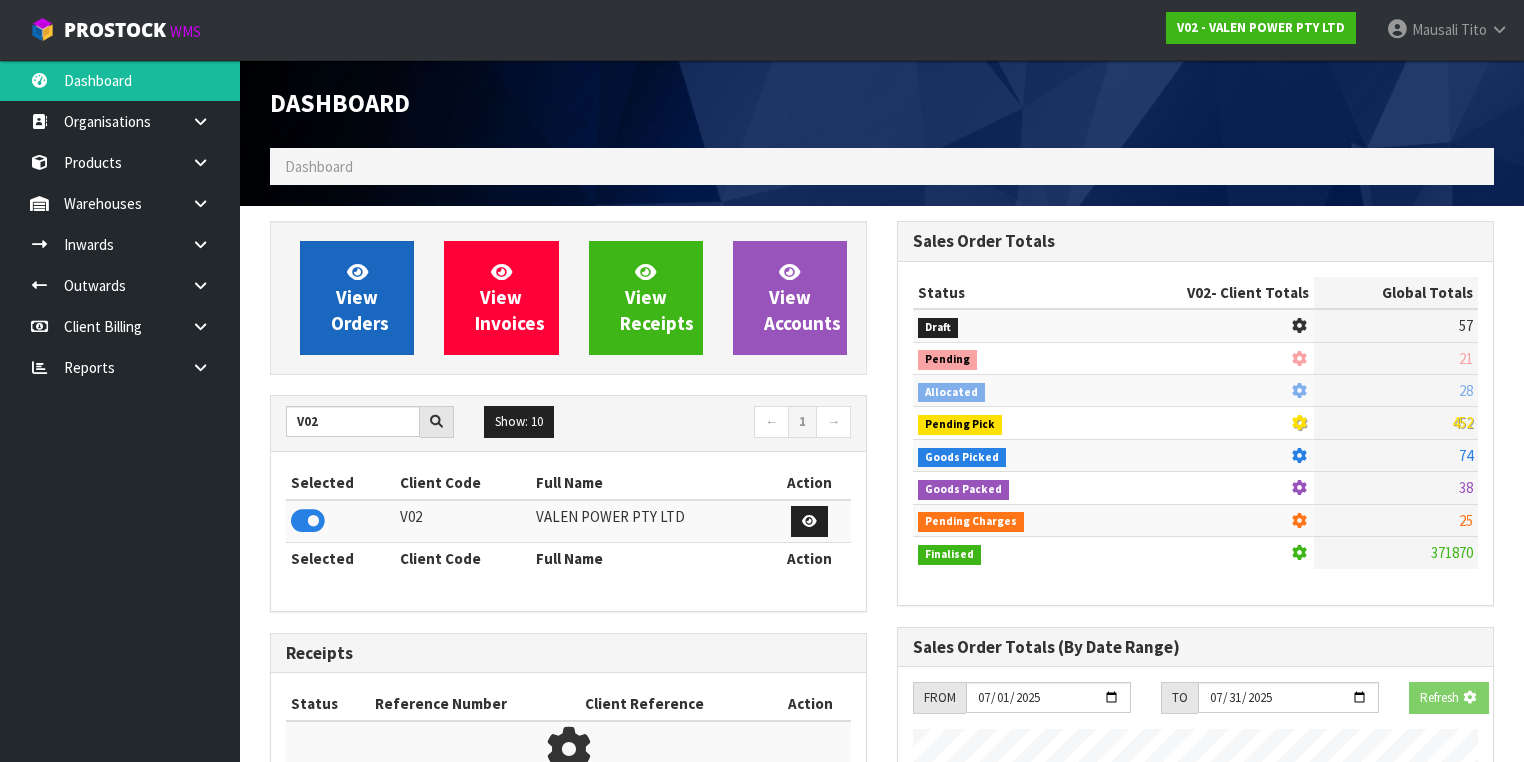 scroll, scrollTop: 1242, scrollLeft: 627, axis: both 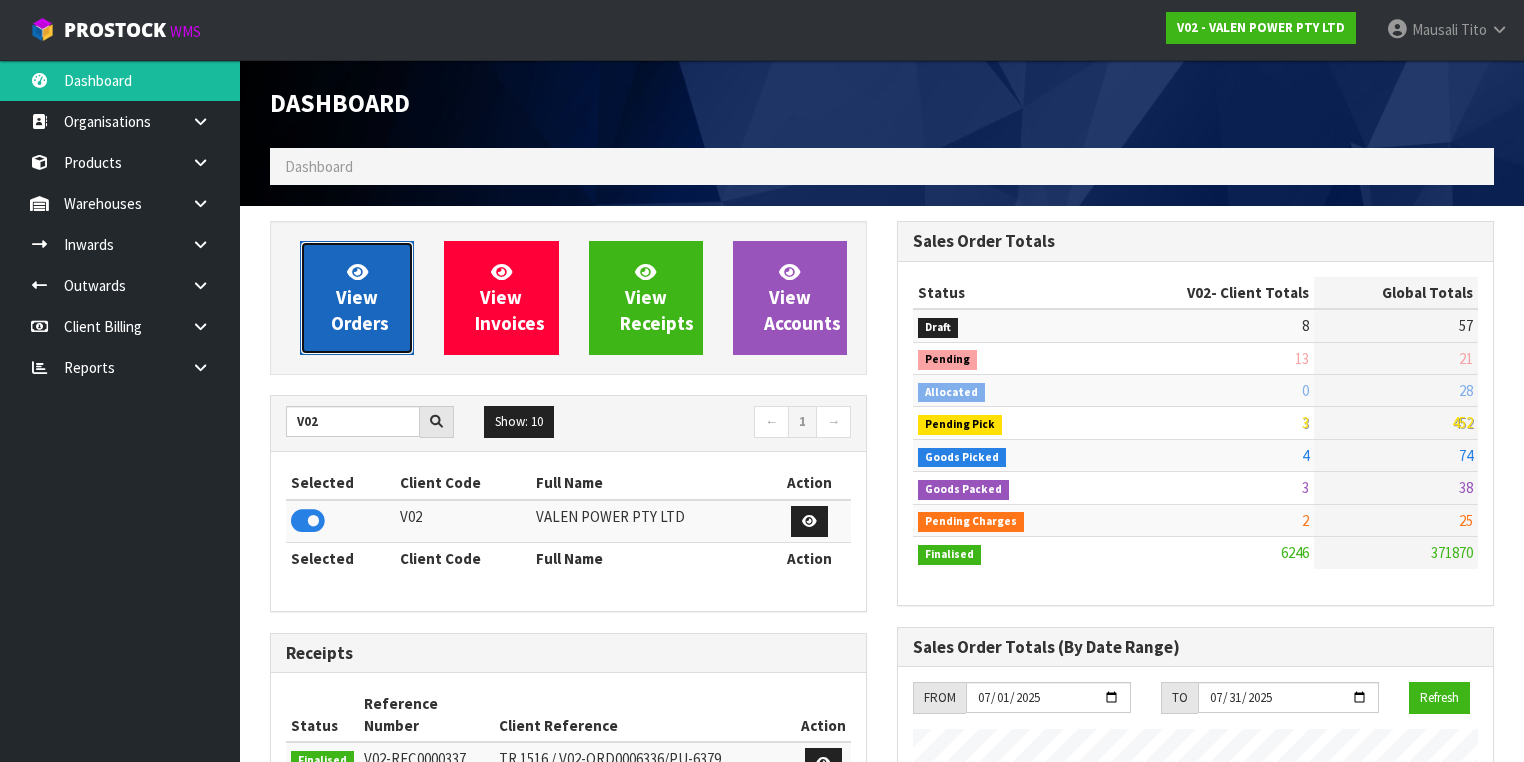 click on "View
Orders" at bounding box center (357, 298) 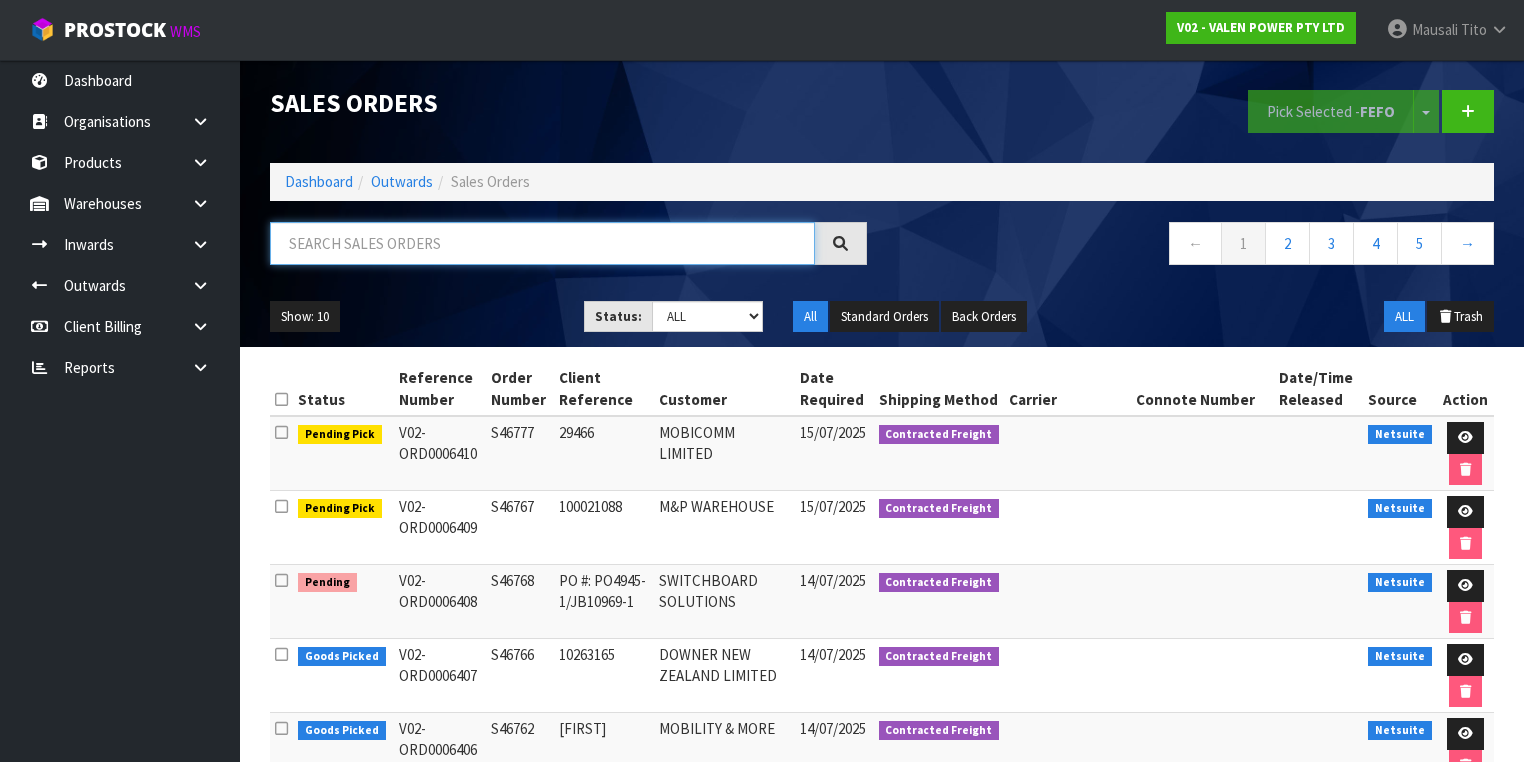 click at bounding box center (542, 243) 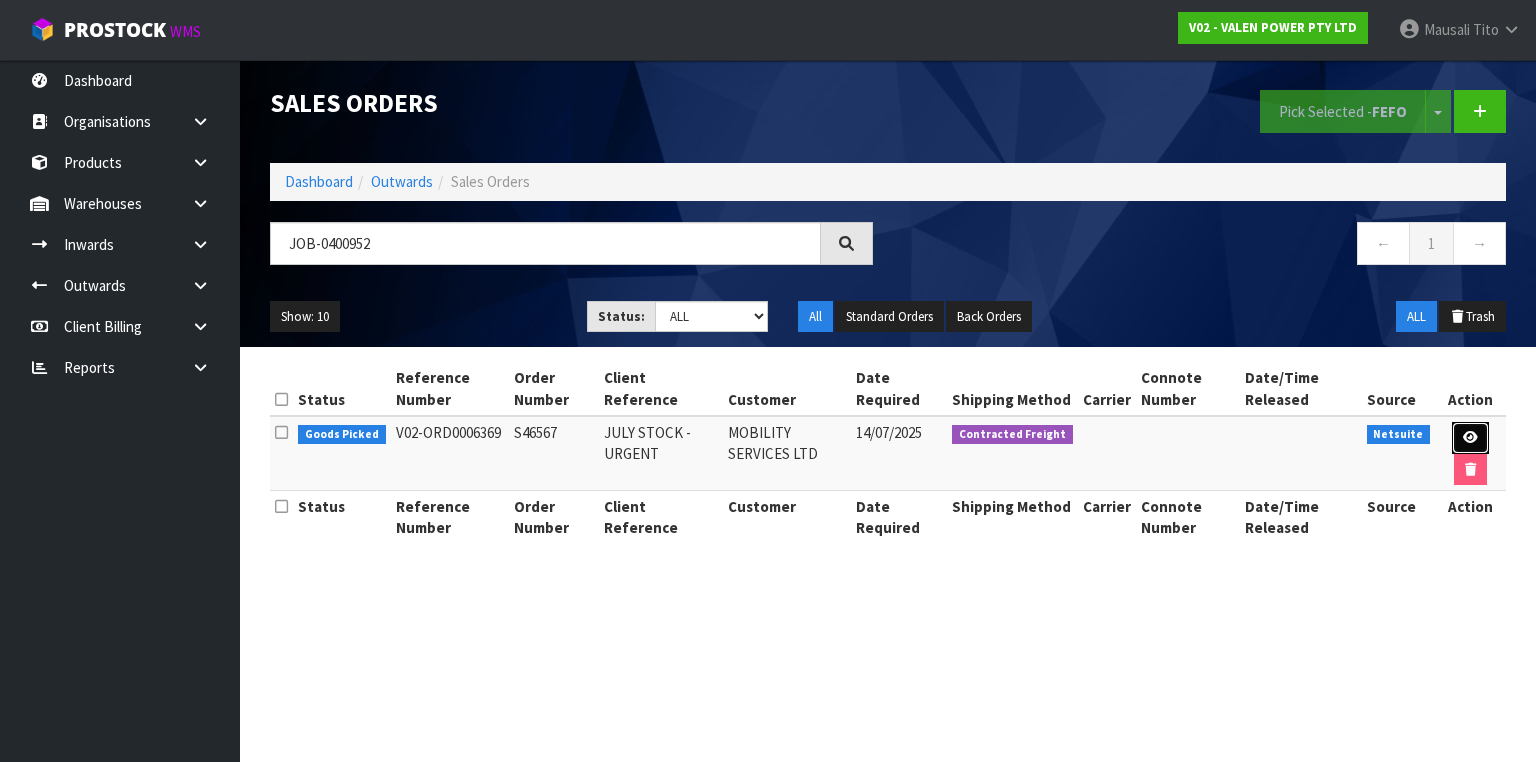 click at bounding box center [1470, 438] 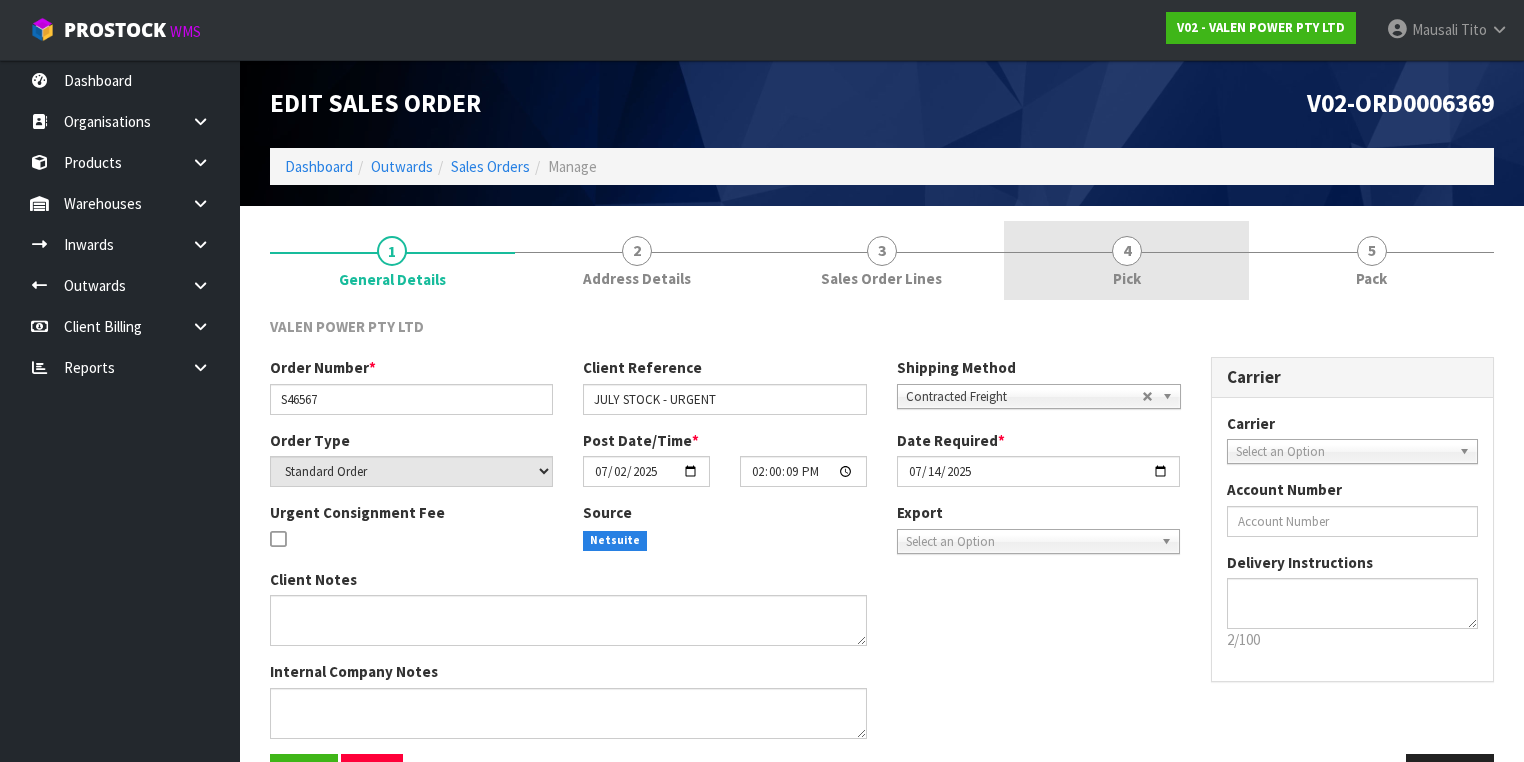 click on "4
Pick" at bounding box center [1126, 260] 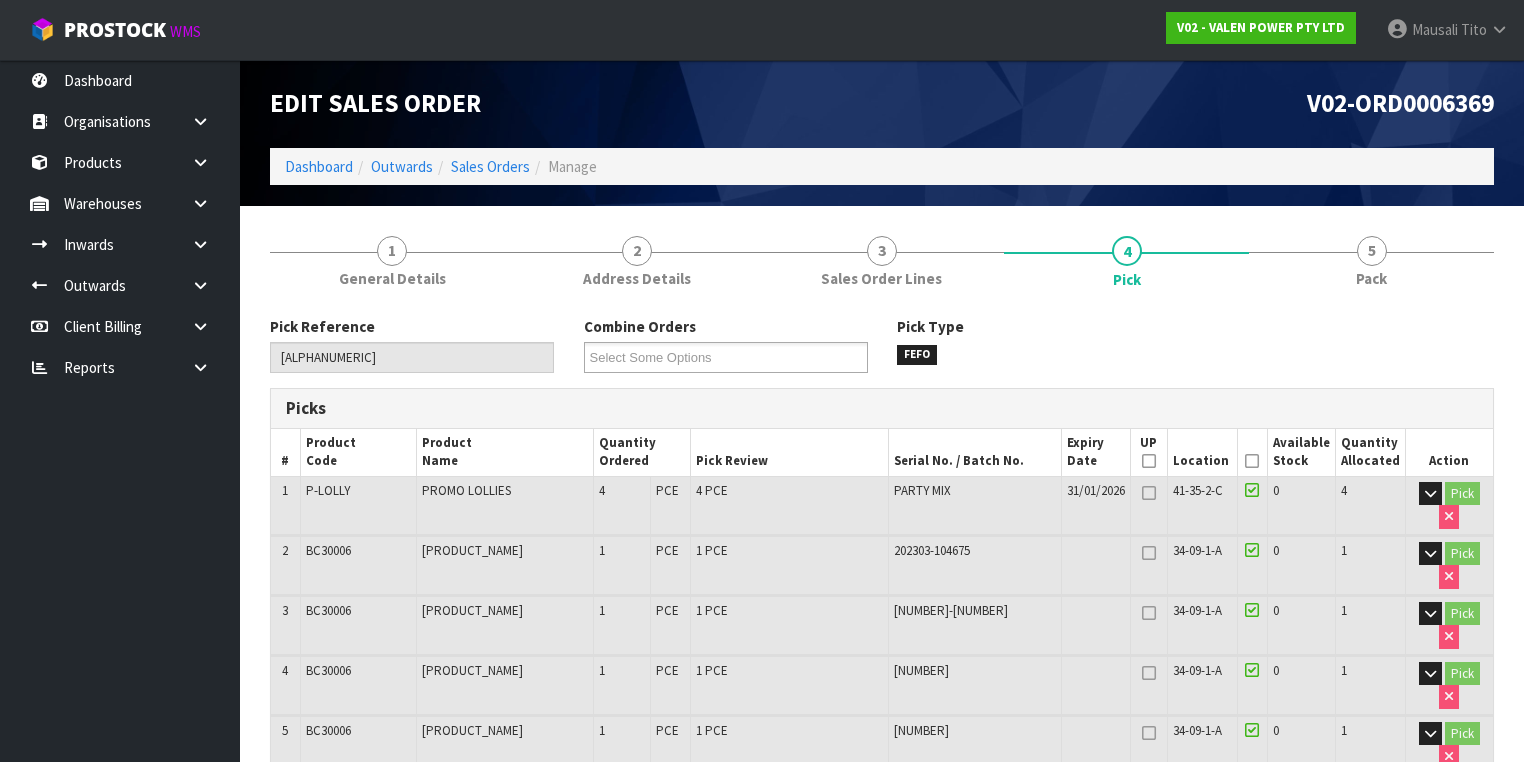 click at bounding box center (1252, 461) 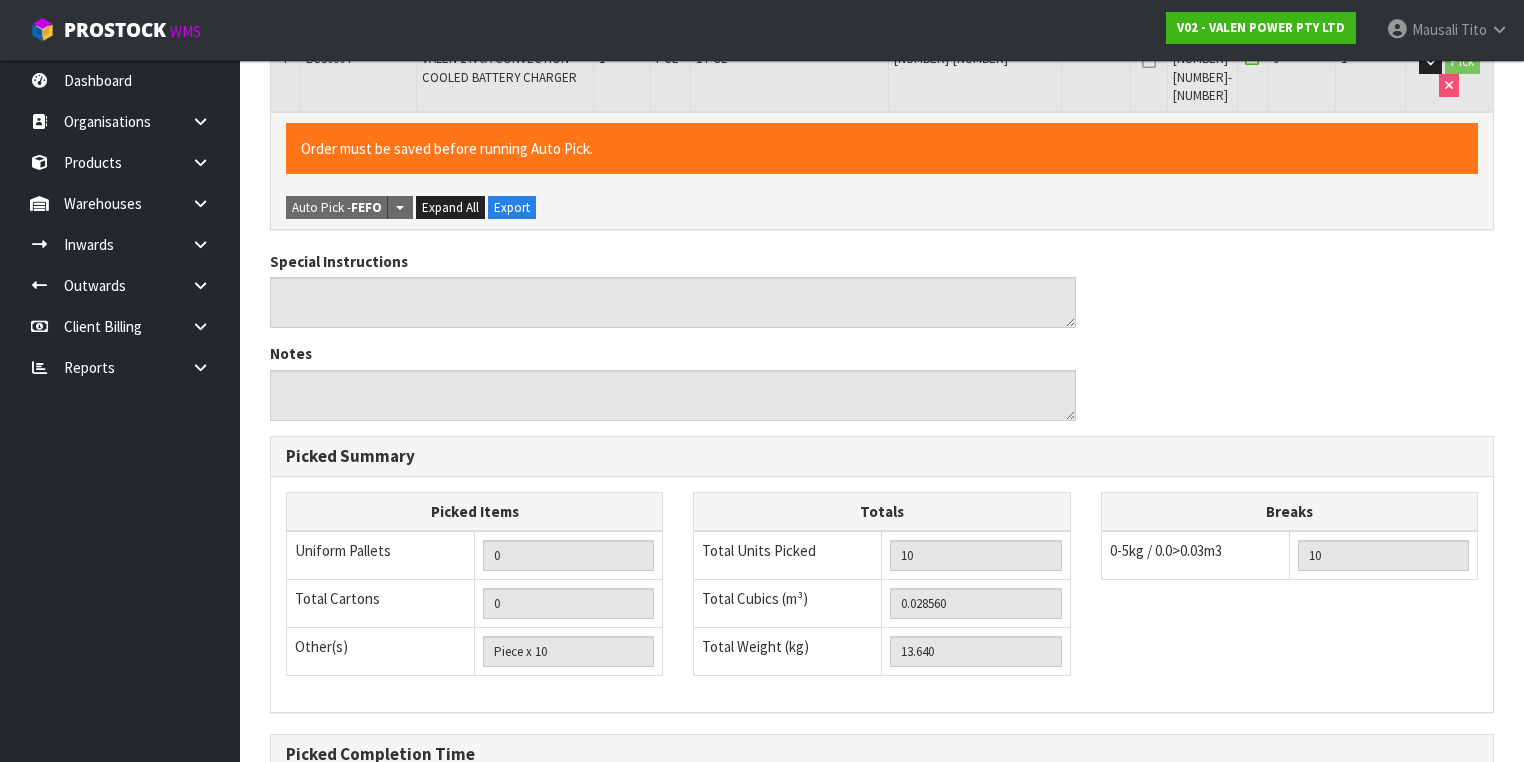 scroll, scrollTop: 993, scrollLeft: 0, axis: vertical 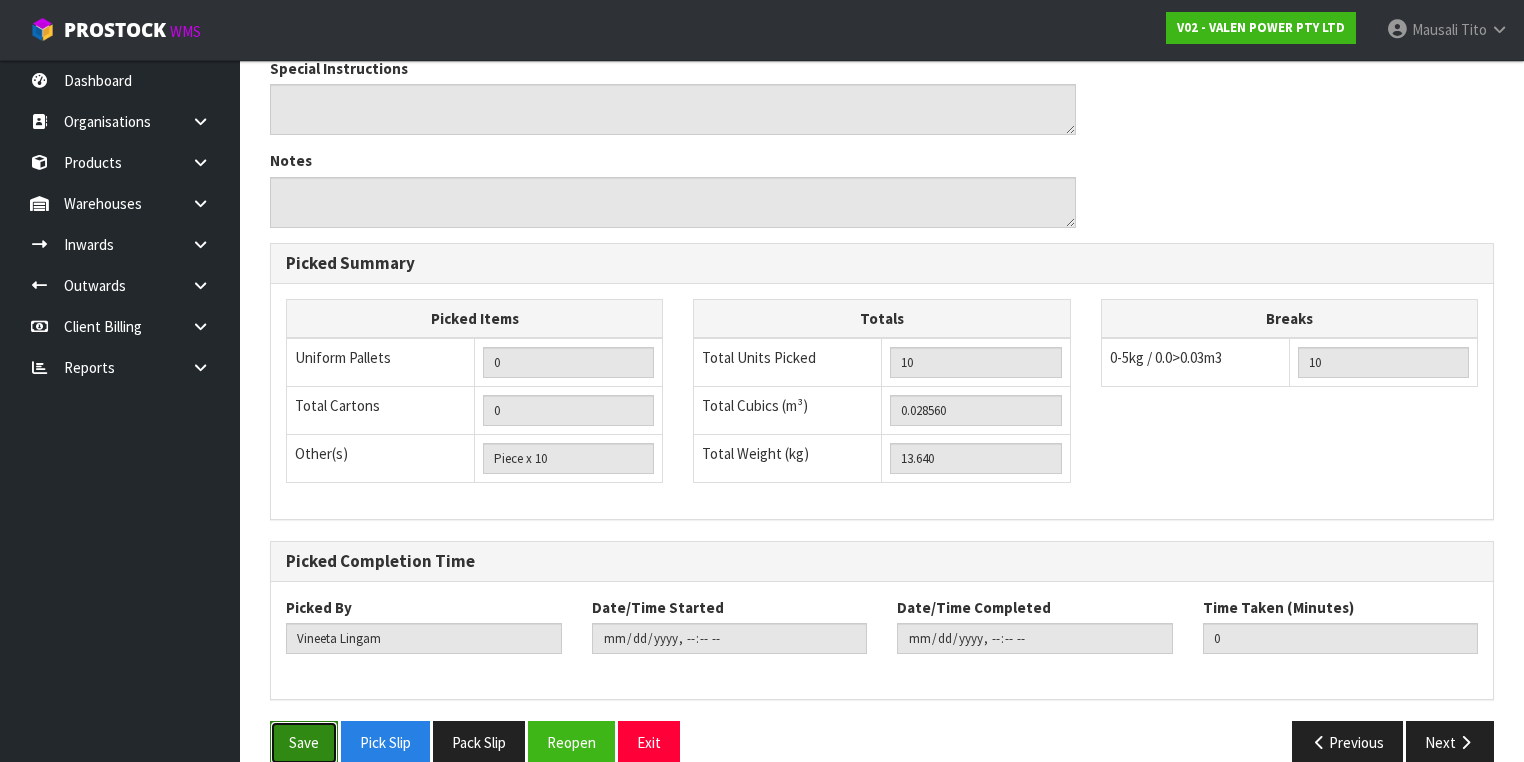 click on "Save" at bounding box center [304, 742] 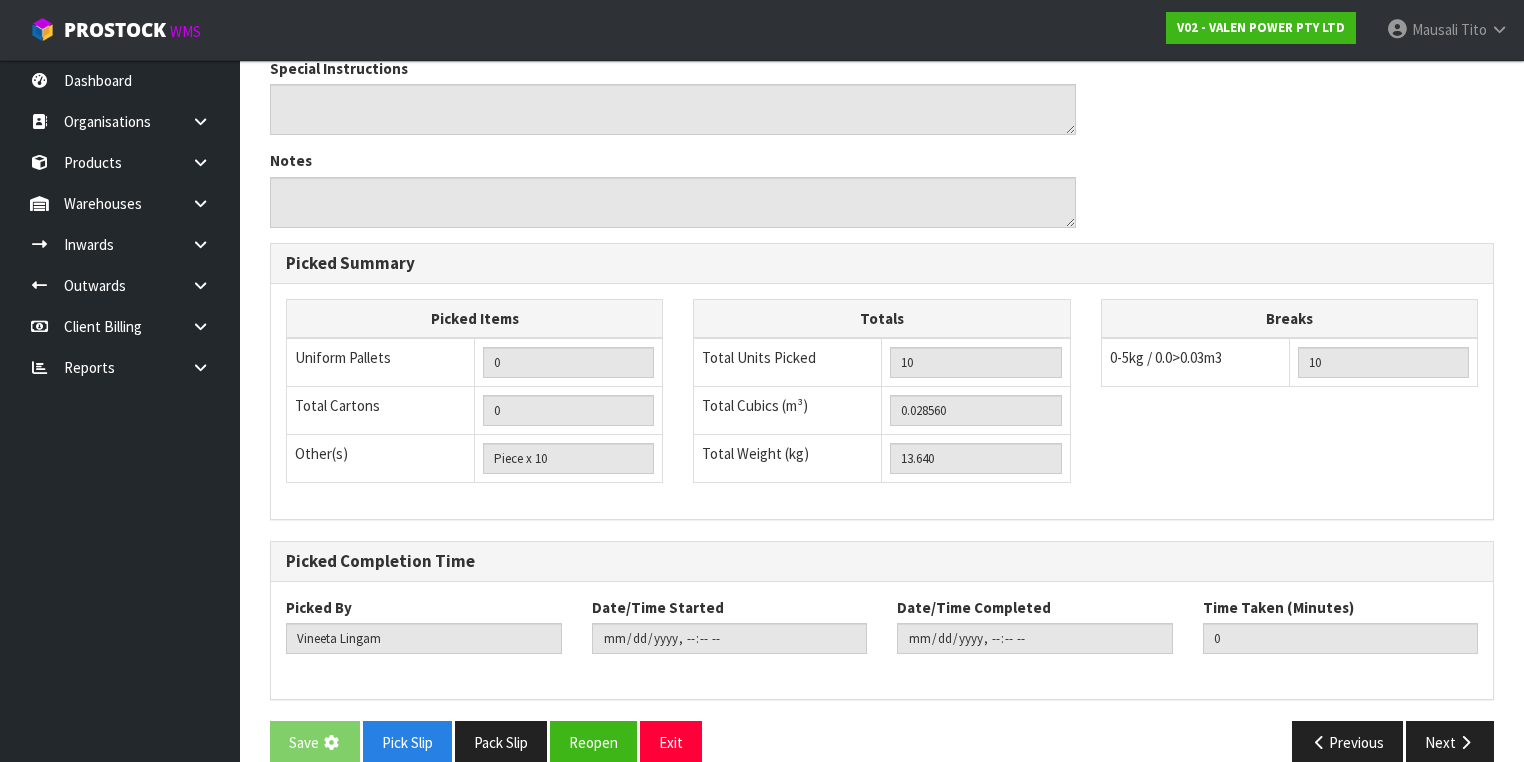 scroll, scrollTop: 0, scrollLeft: 0, axis: both 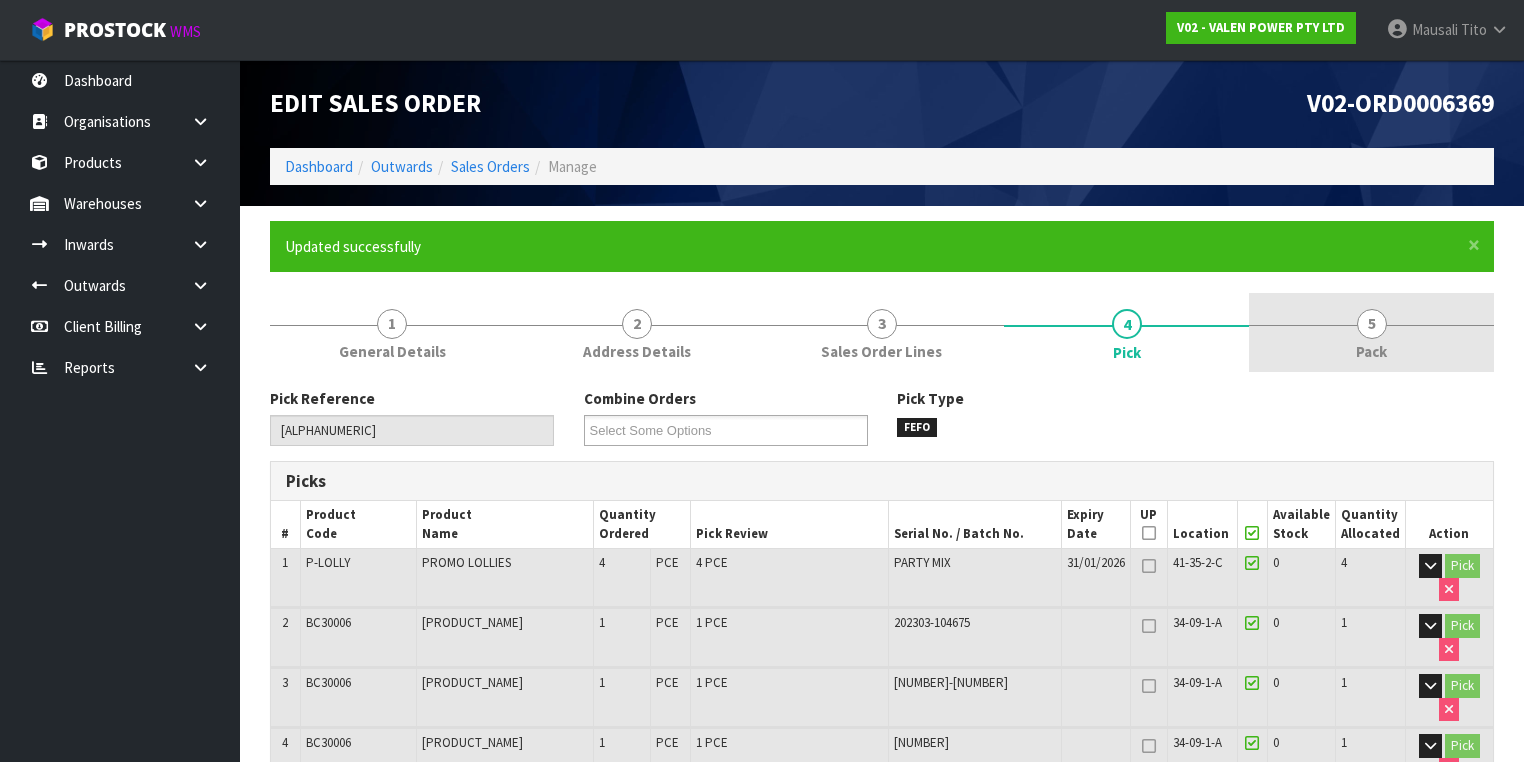 click on "Pack" at bounding box center [1371, 351] 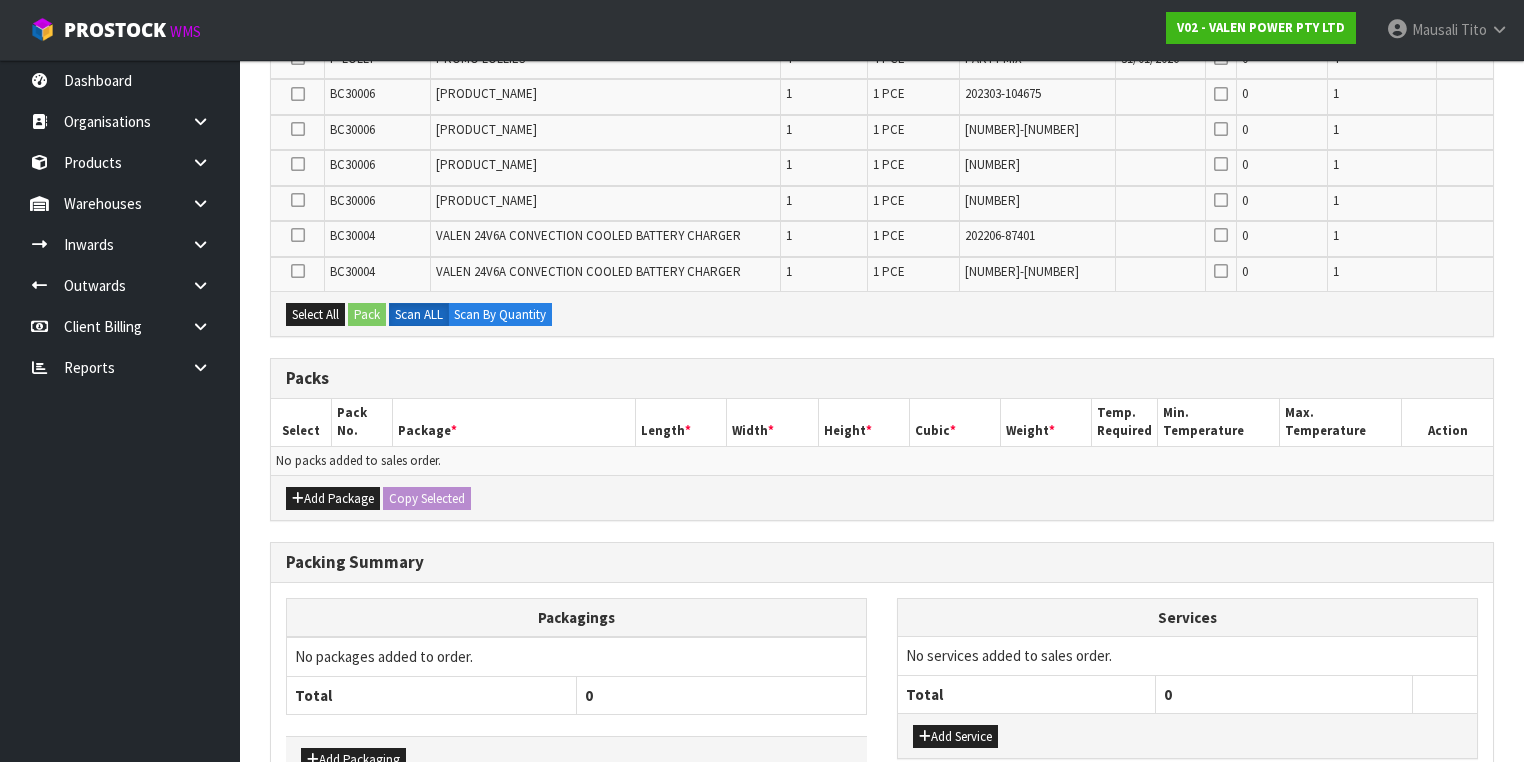 scroll, scrollTop: 605, scrollLeft: 0, axis: vertical 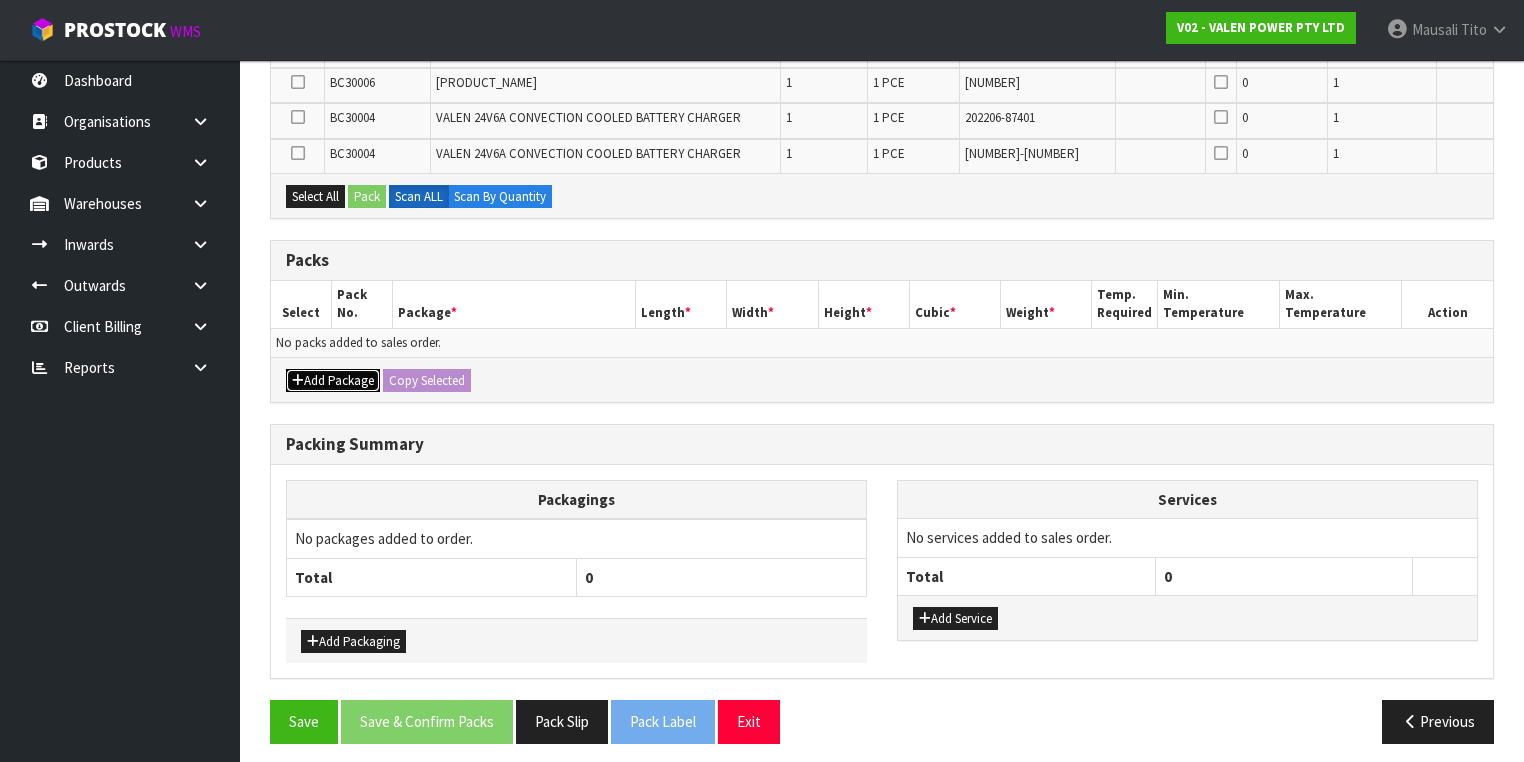 click on "Add Package" at bounding box center [333, 381] 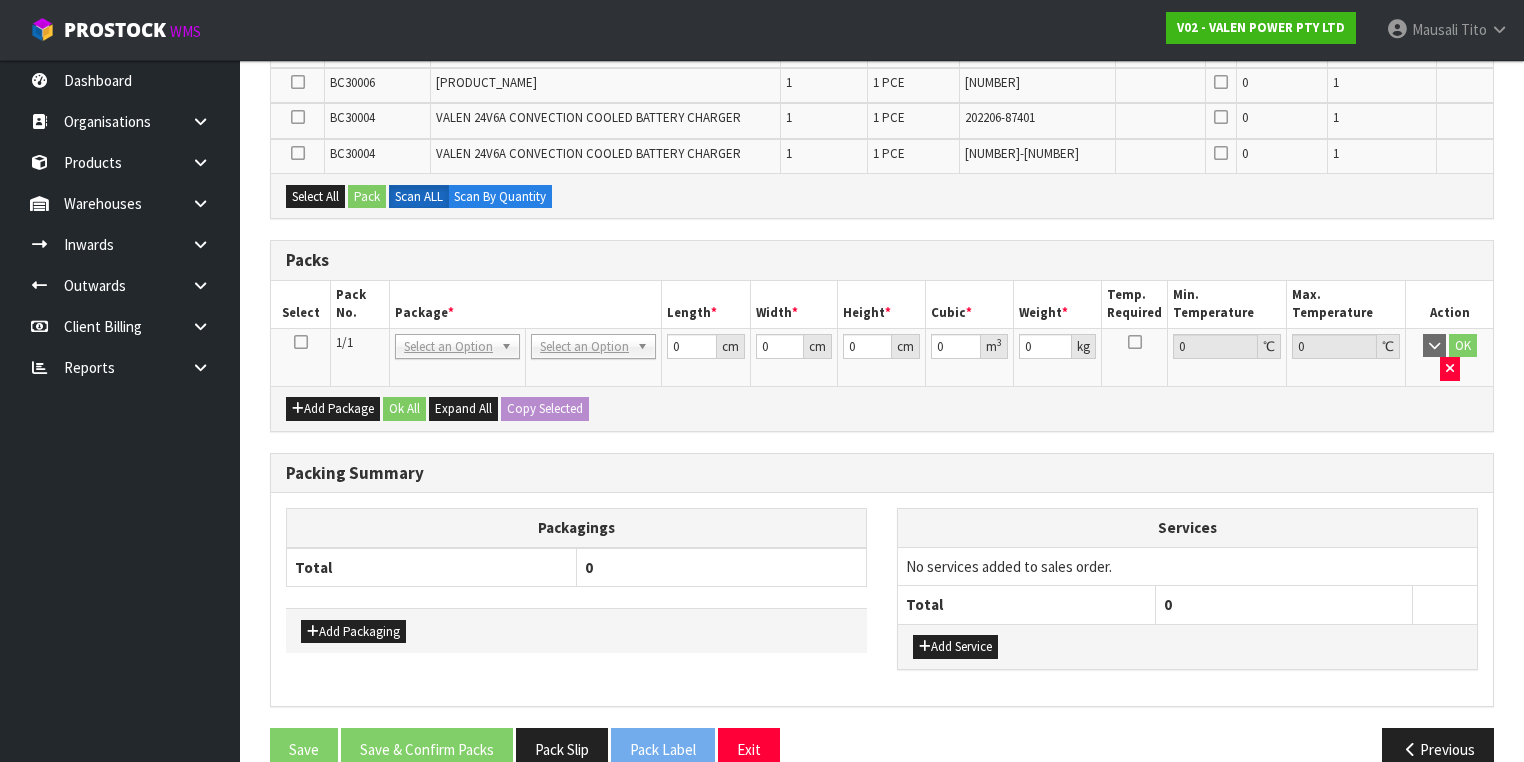 drag, startPoint x: 292, startPoint y: 335, endPoint x: 303, endPoint y: 336, distance: 11.045361 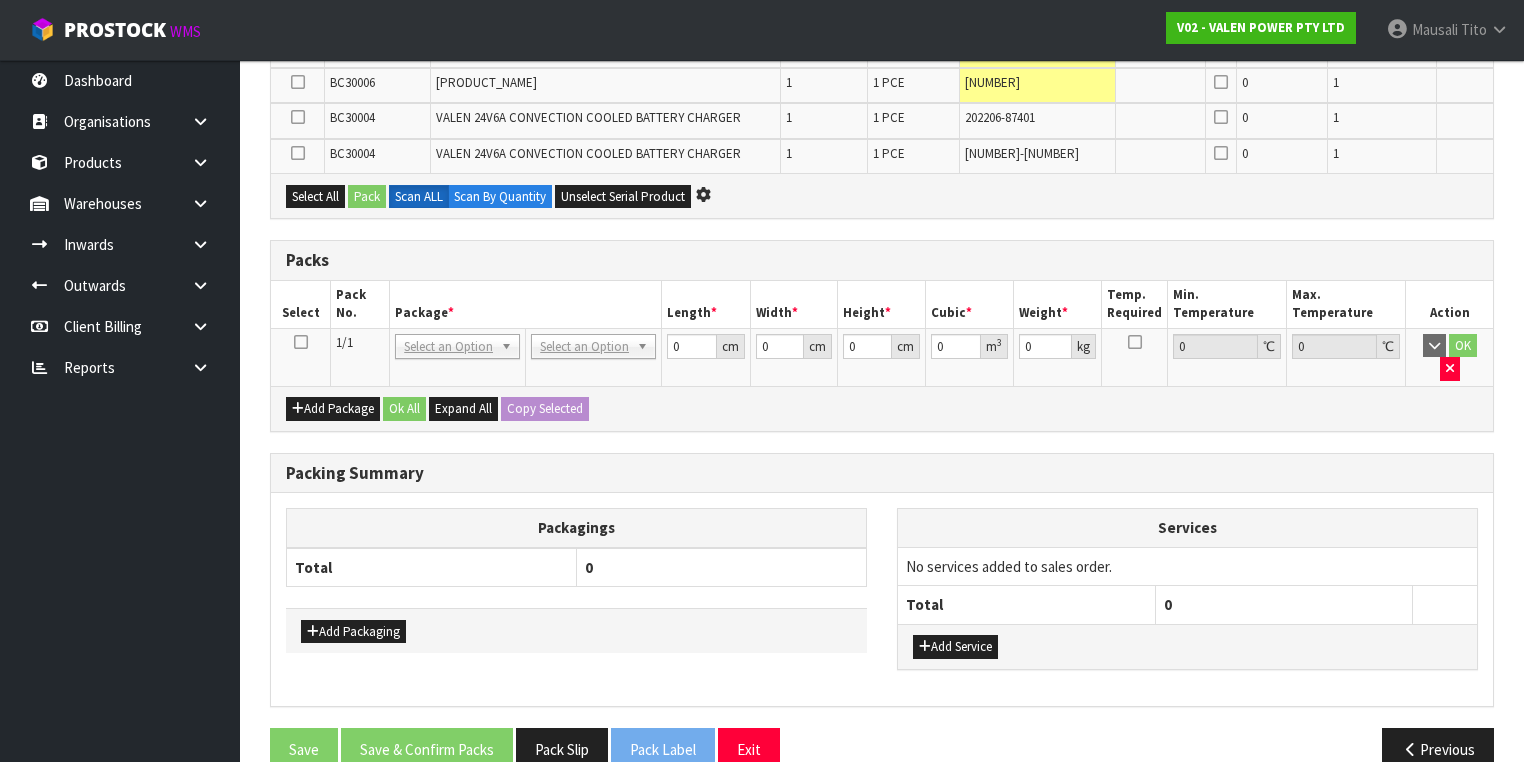 scroll, scrollTop: 570, scrollLeft: 0, axis: vertical 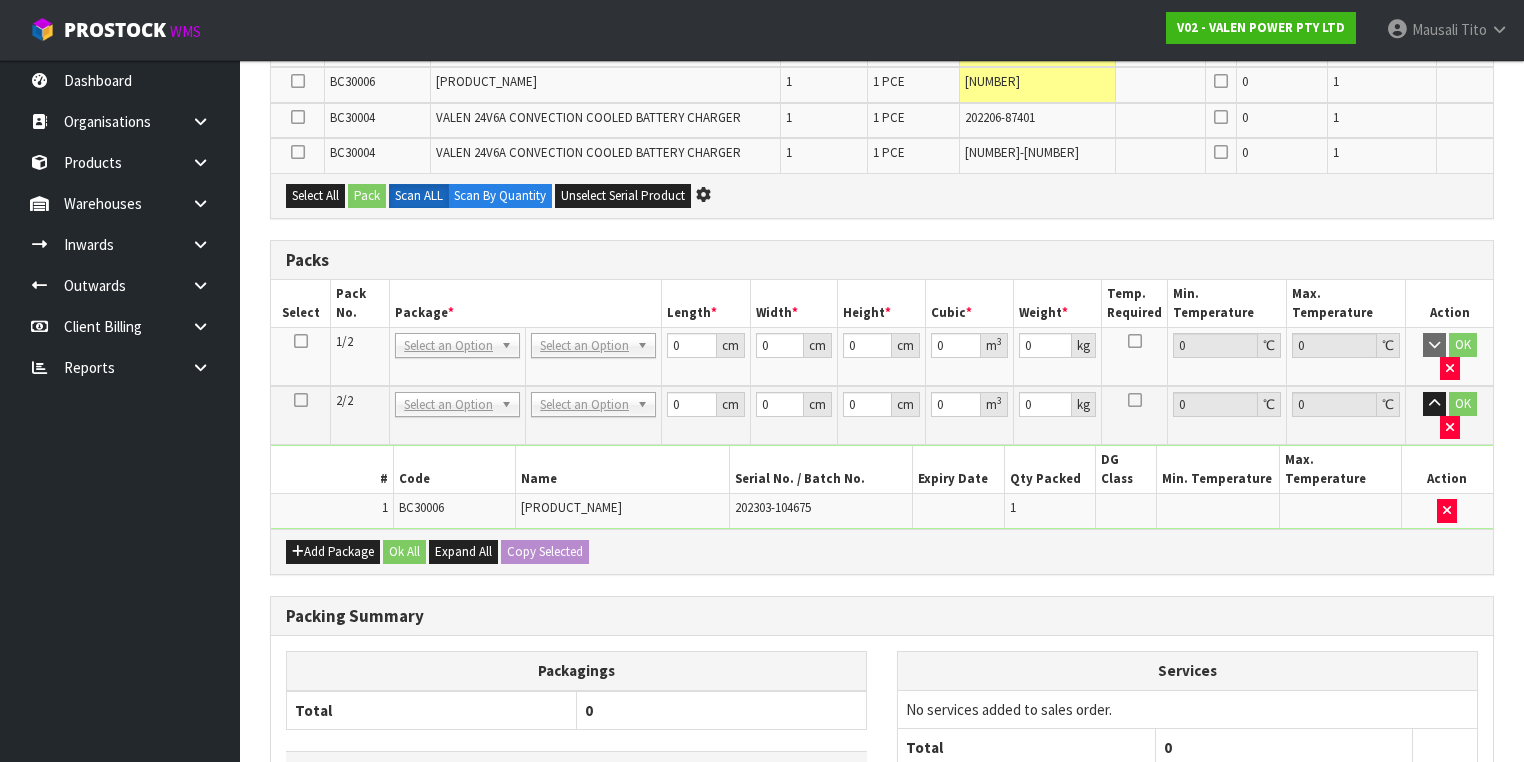 click at bounding box center [301, 400] 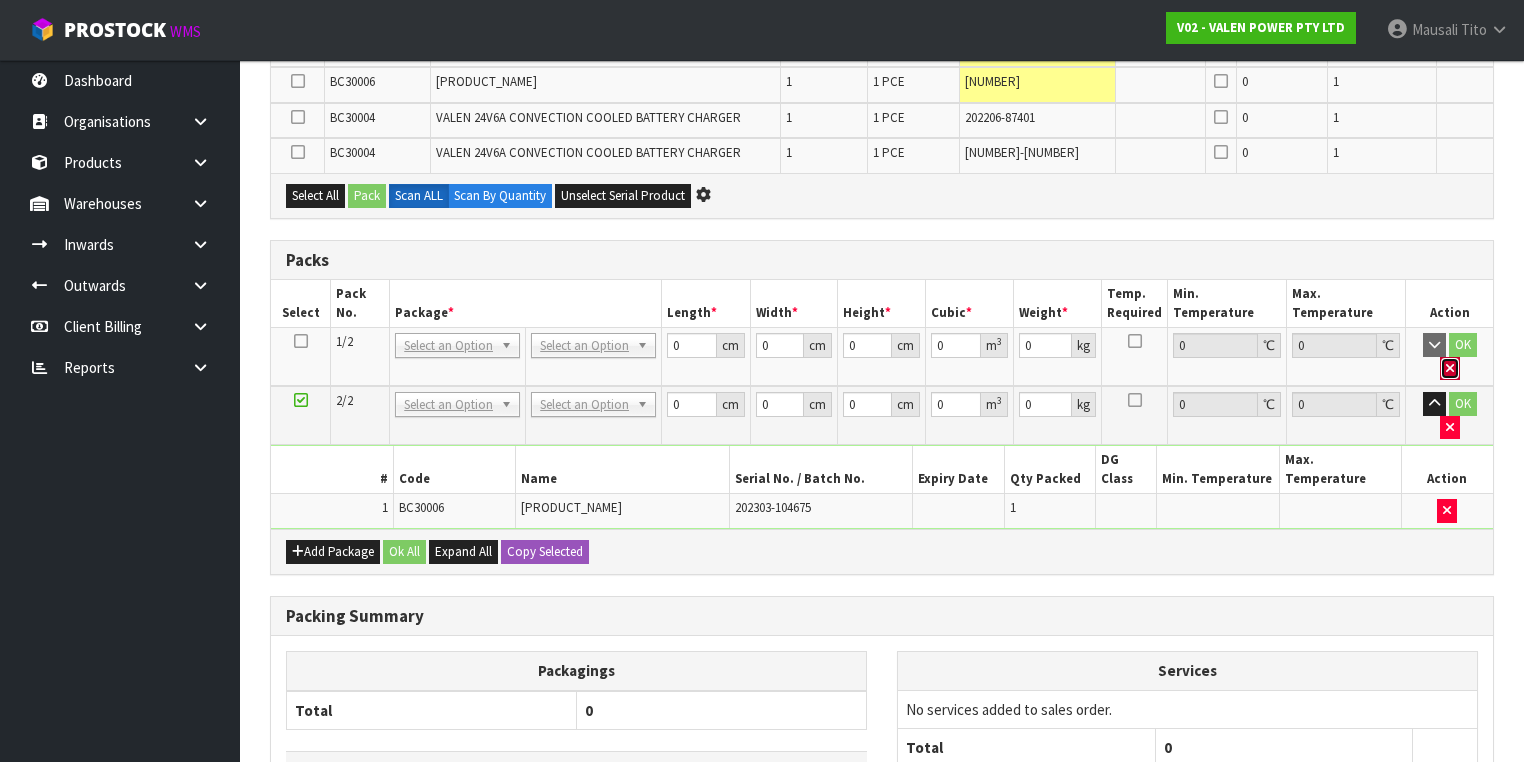 click at bounding box center (1450, 368) 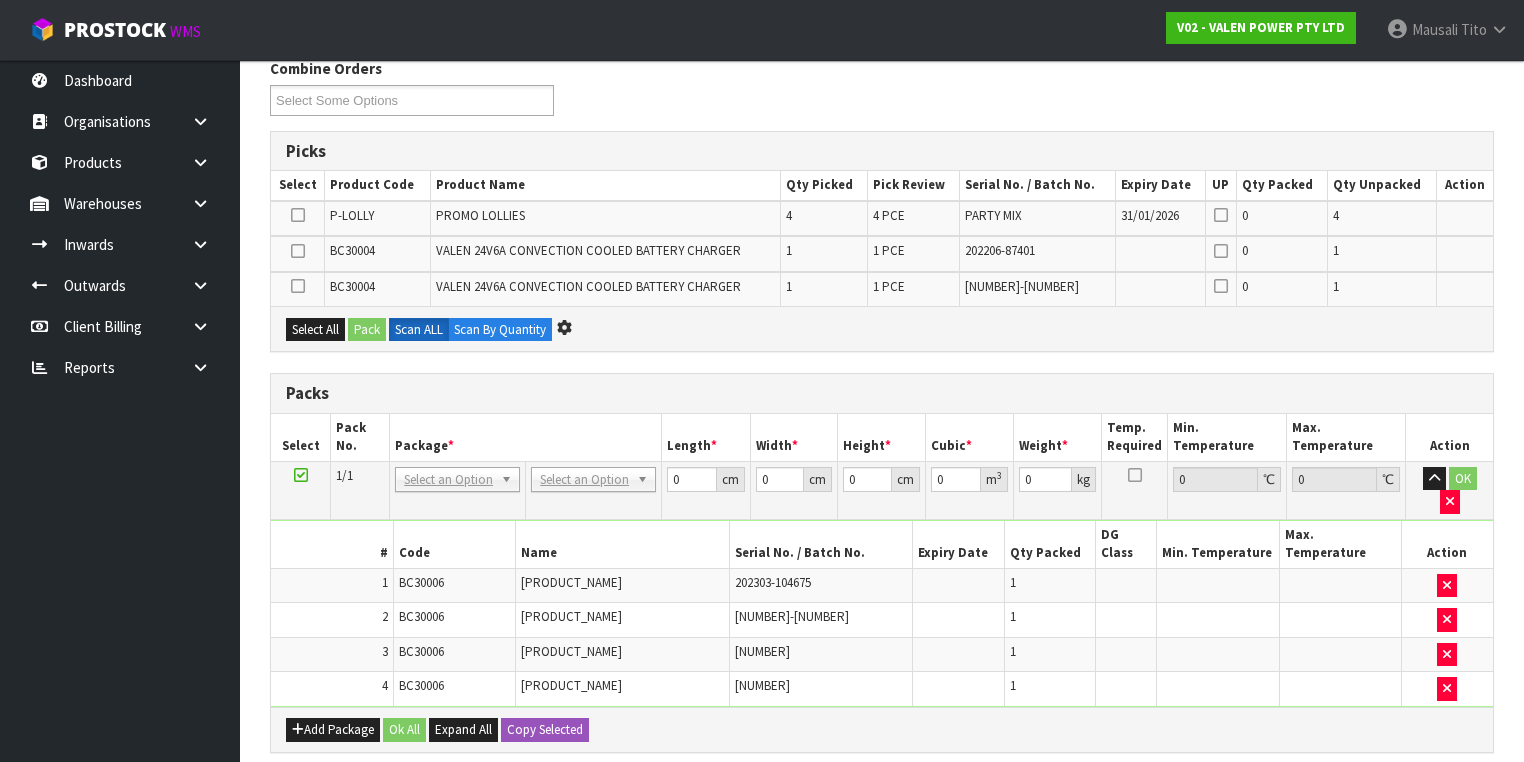 scroll, scrollTop: 0, scrollLeft: 0, axis: both 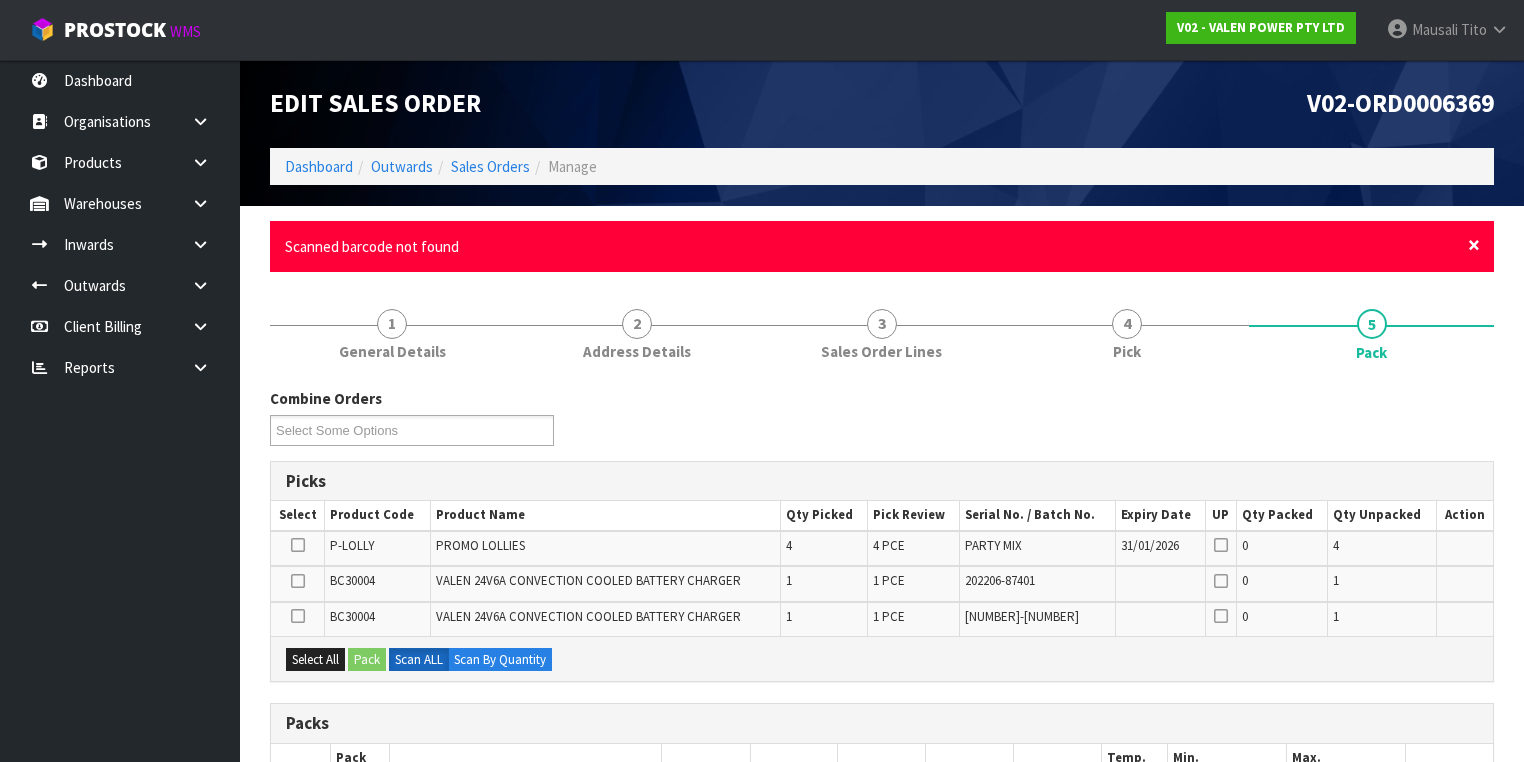 click on "×" at bounding box center [1474, 245] 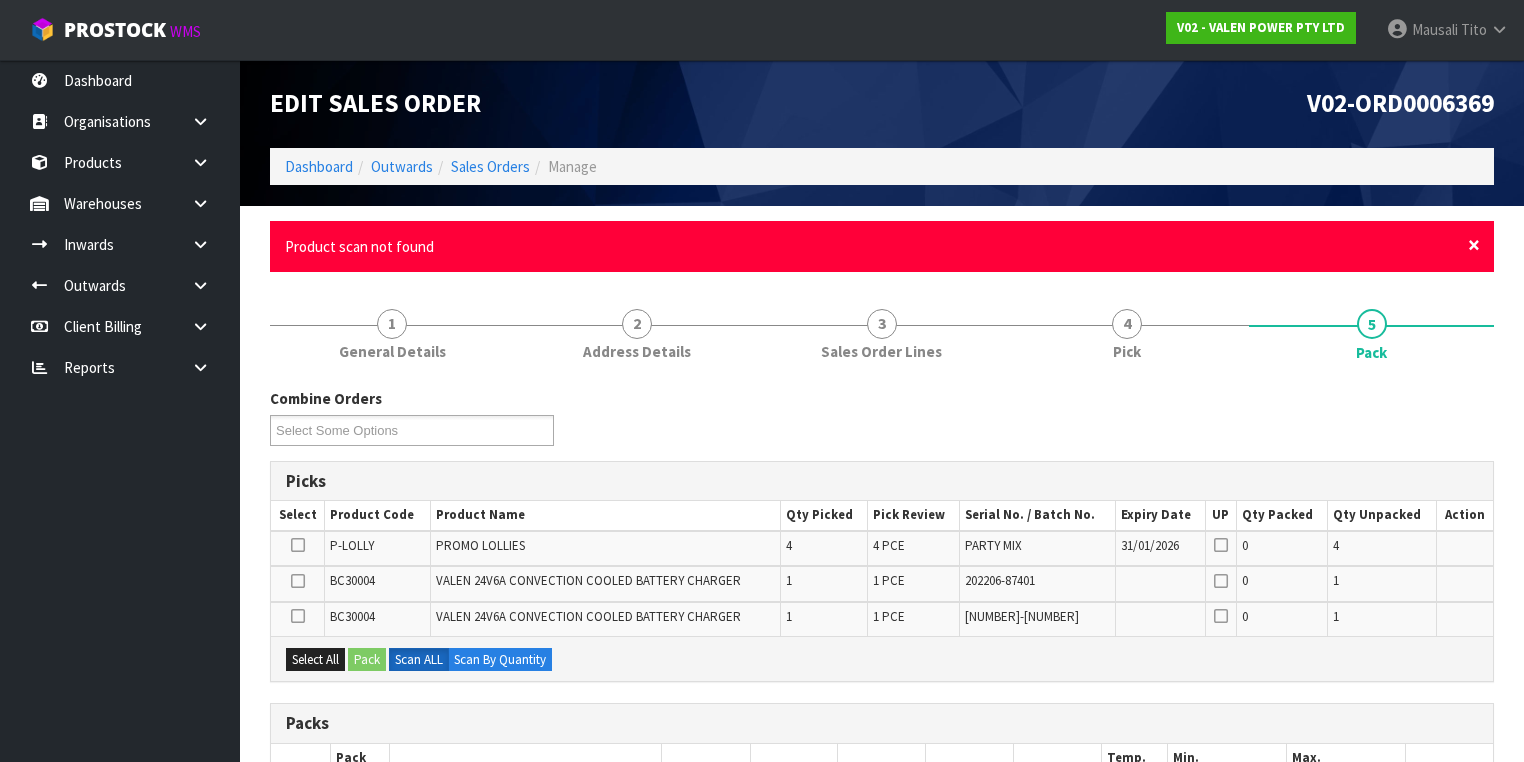 click on "×" at bounding box center (1474, 245) 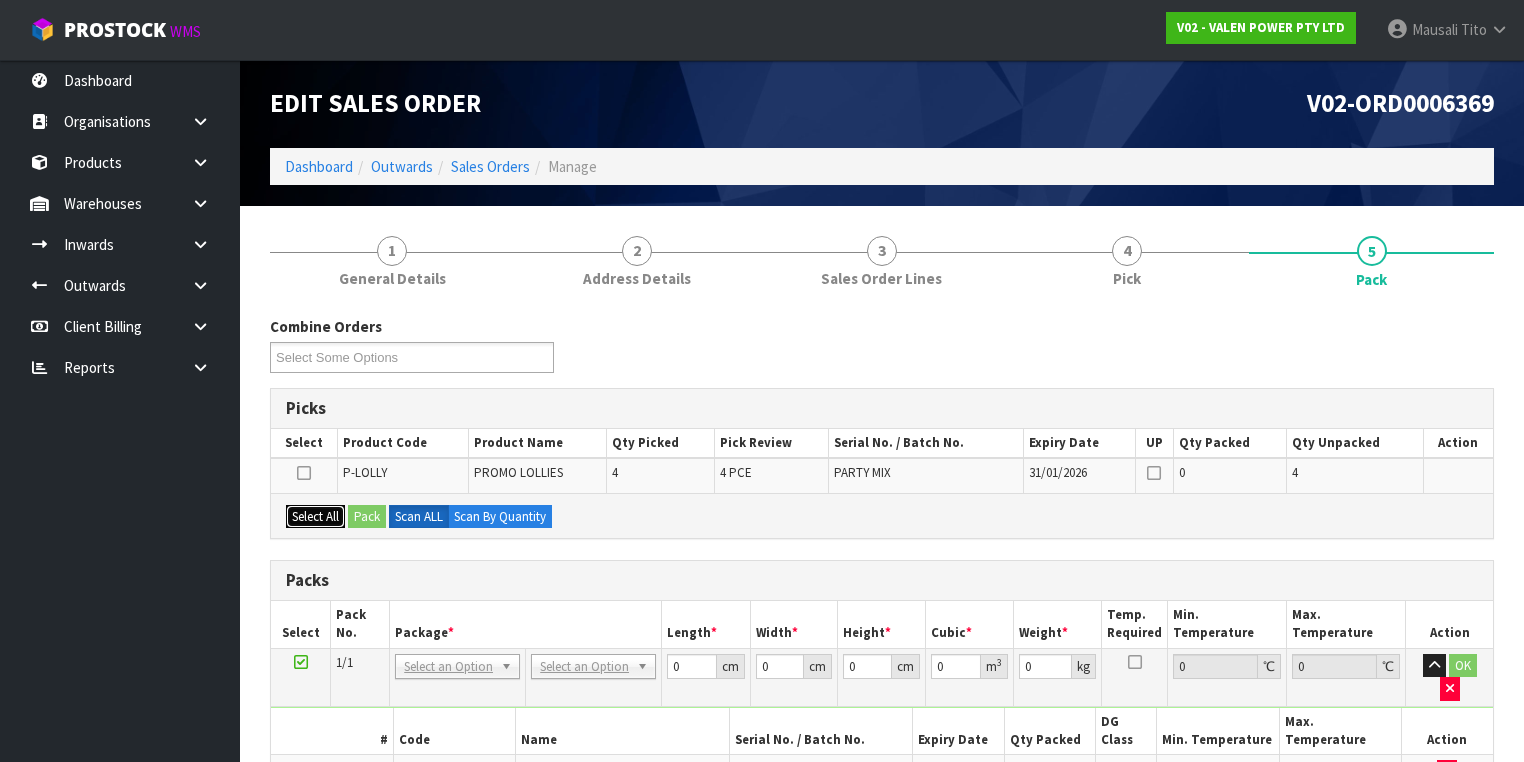 click on "Select All" at bounding box center [315, 517] 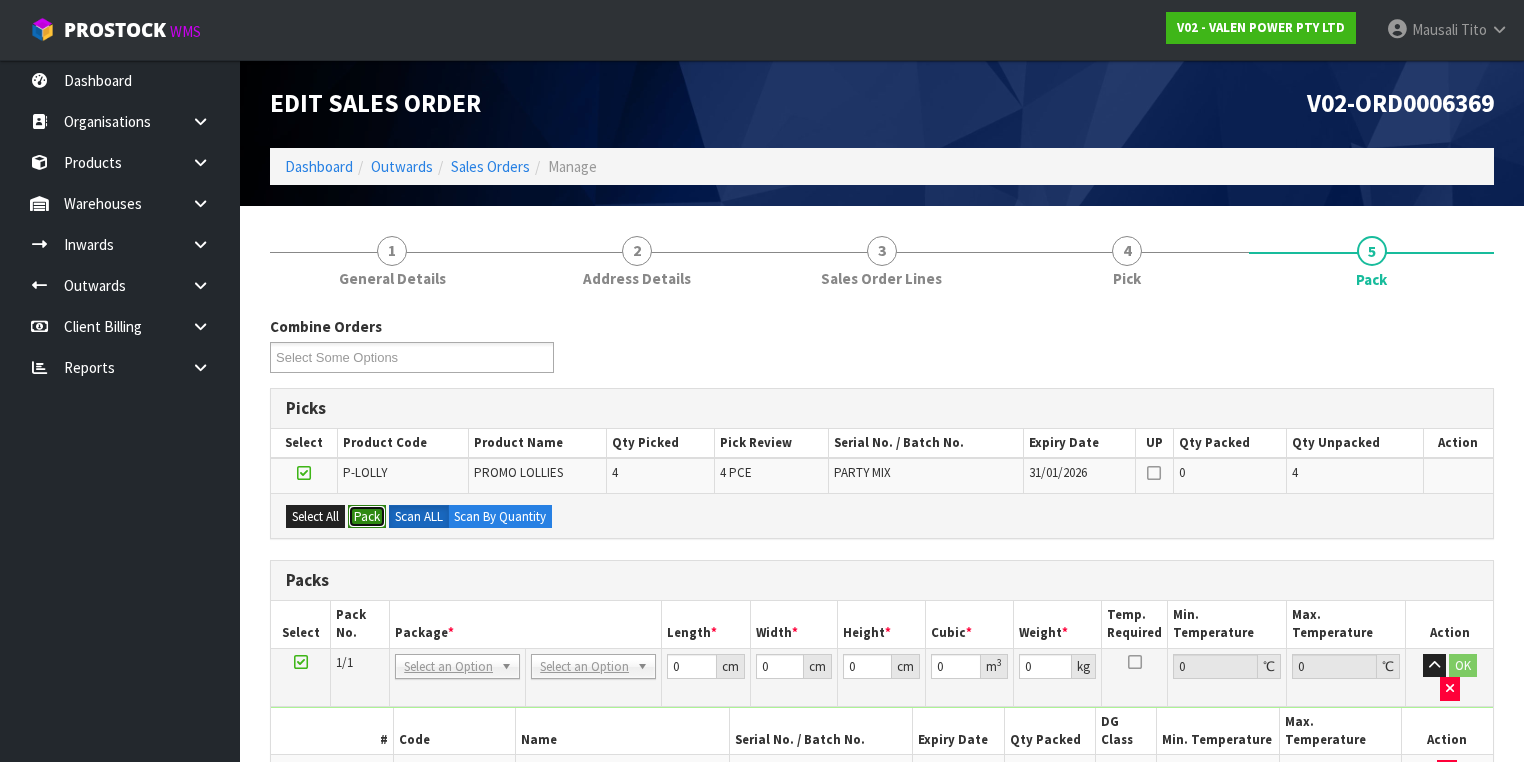 click on "Pack" at bounding box center (367, 517) 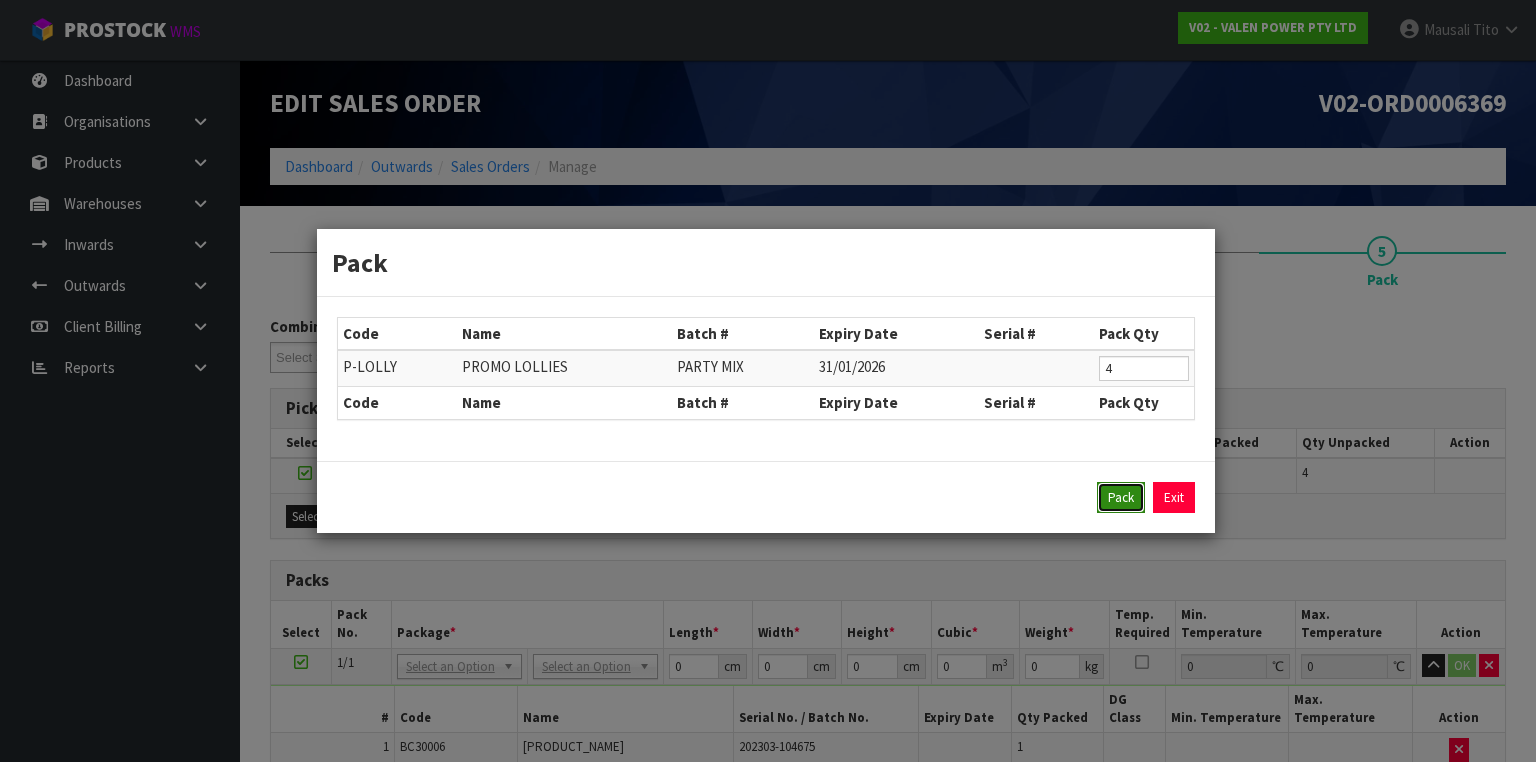 click on "Pack" at bounding box center [1121, 498] 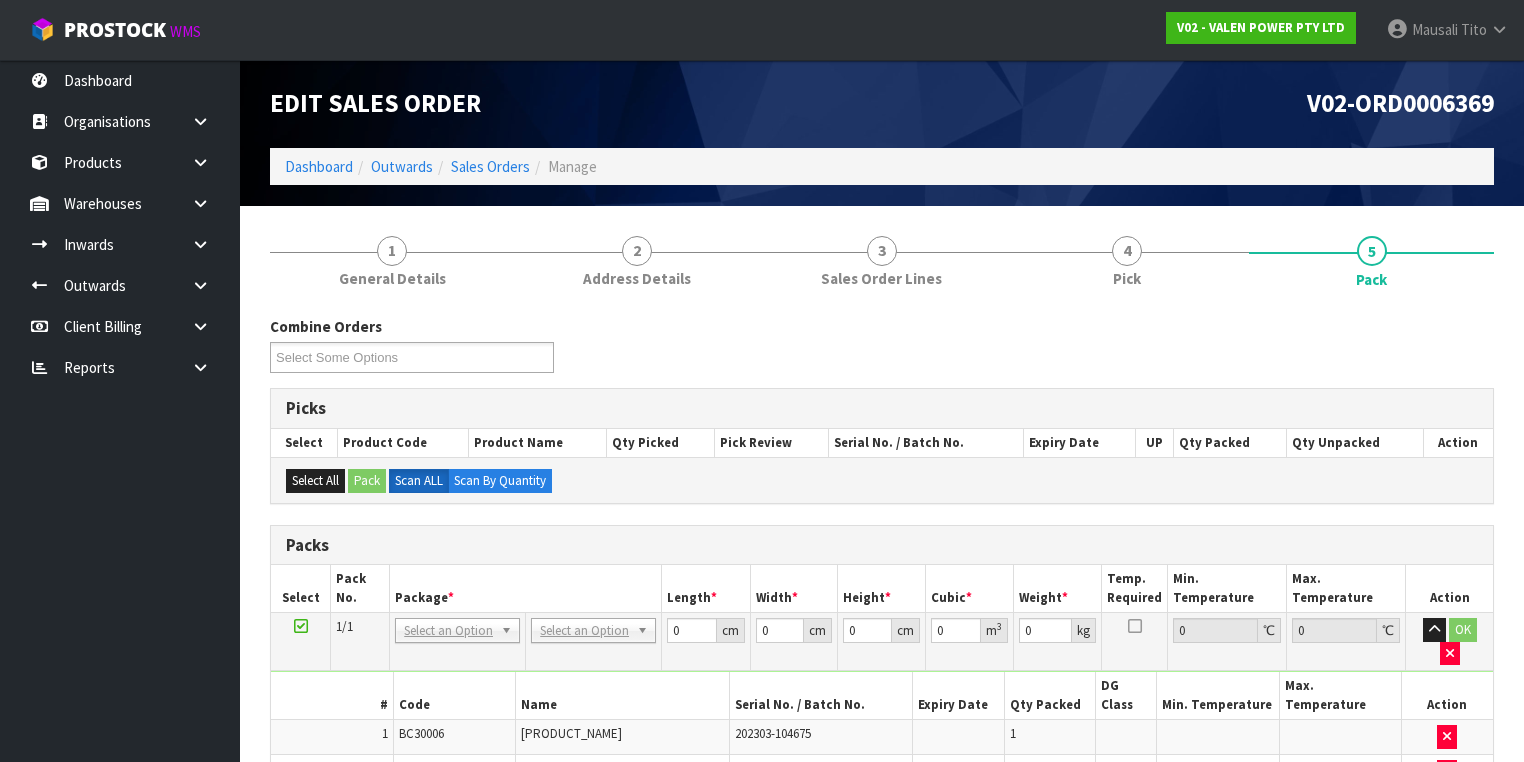 scroll, scrollTop: 320, scrollLeft: 0, axis: vertical 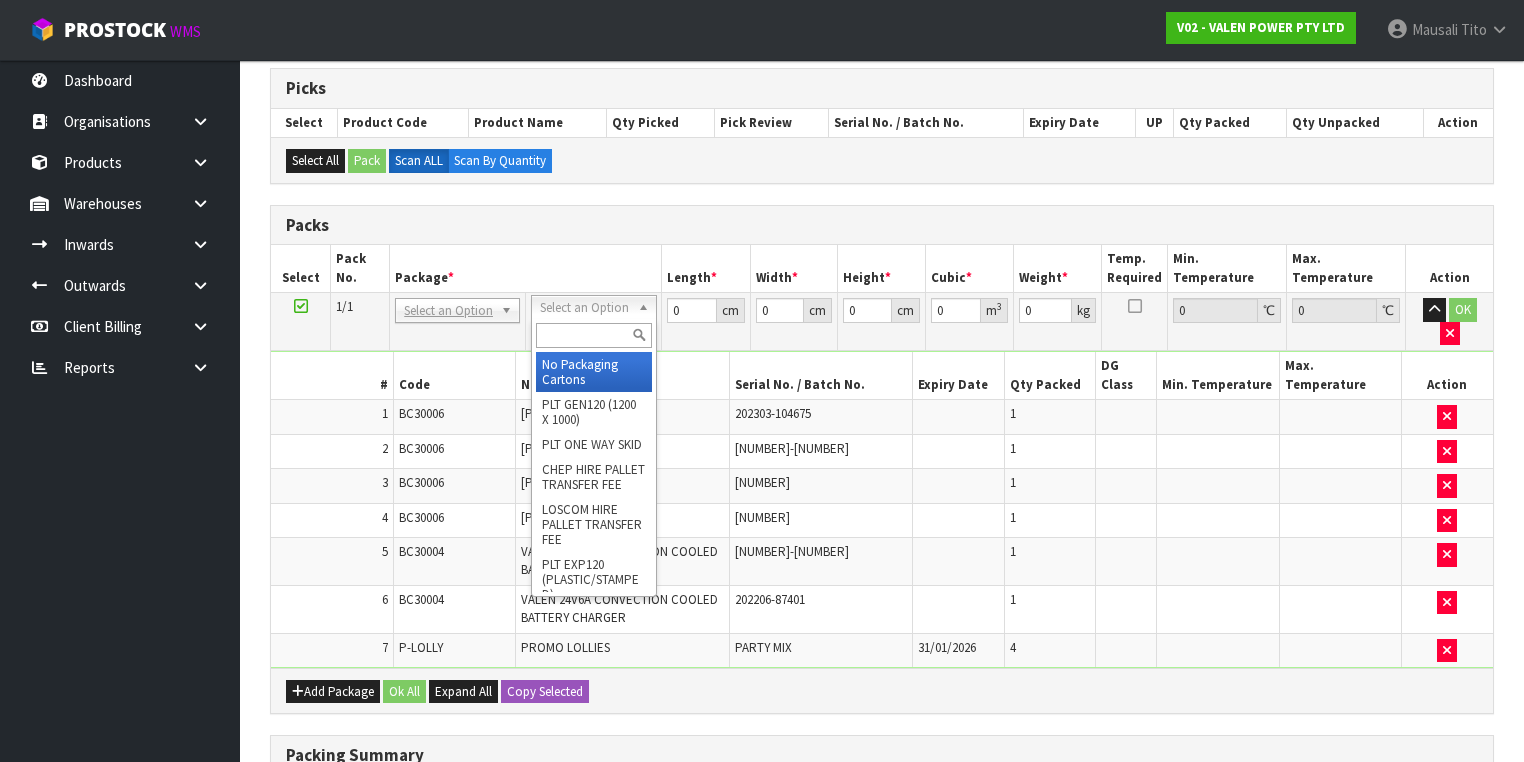 click at bounding box center [593, 335] 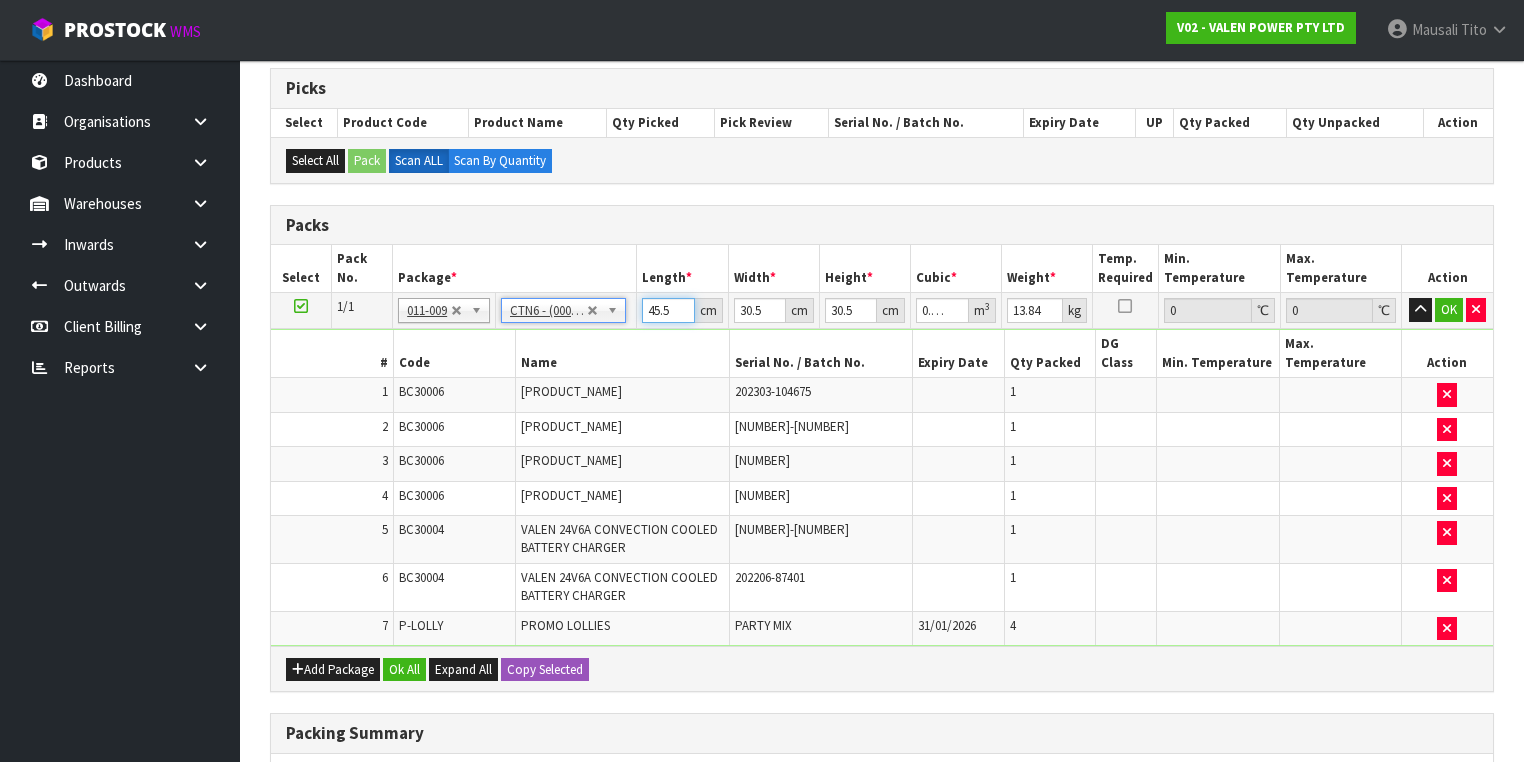 drag, startPoint x: 672, startPoint y: 312, endPoint x: 616, endPoint y: 308, distance: 56.142673 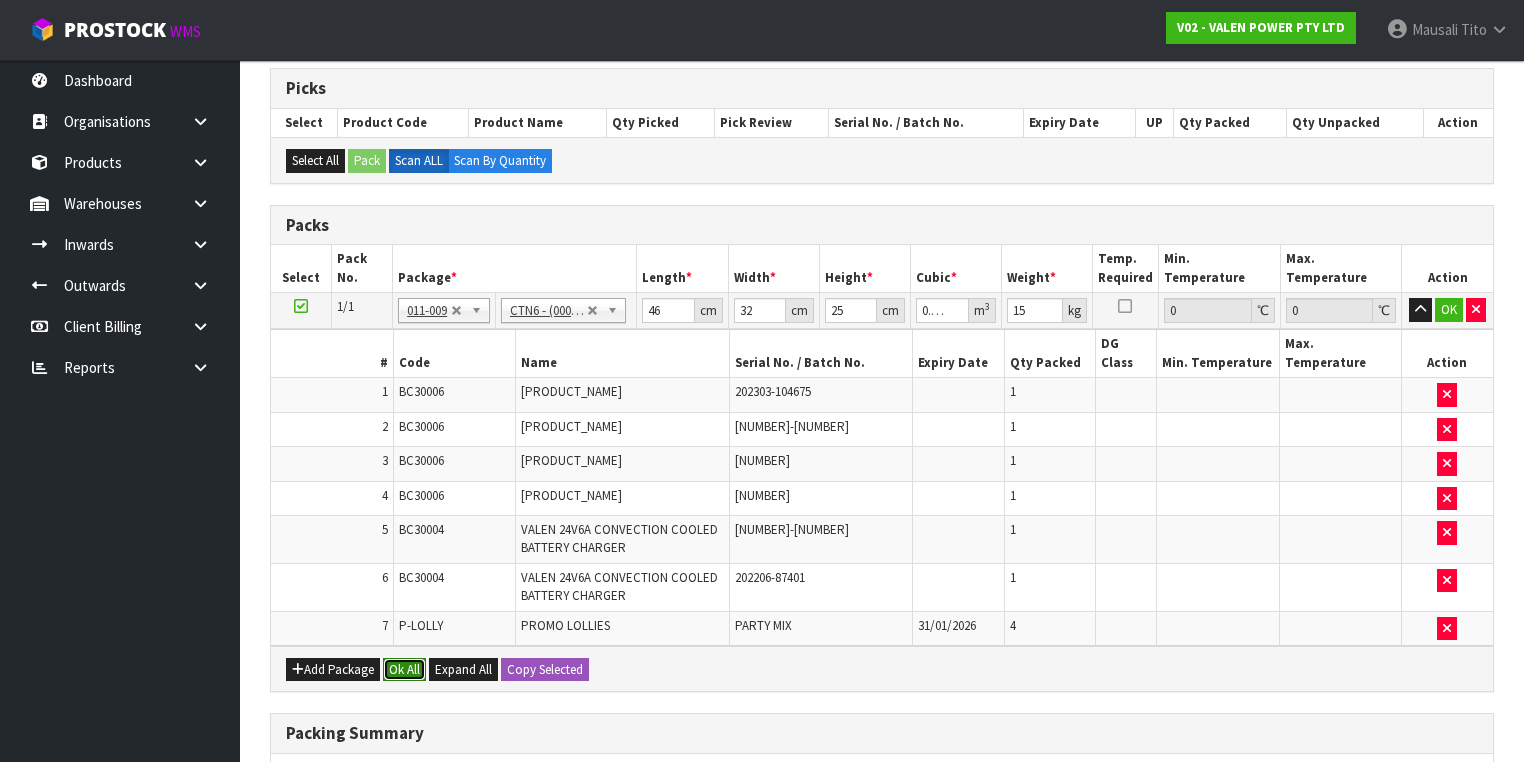 click on "Ok All" at bounding box center [404, 670] 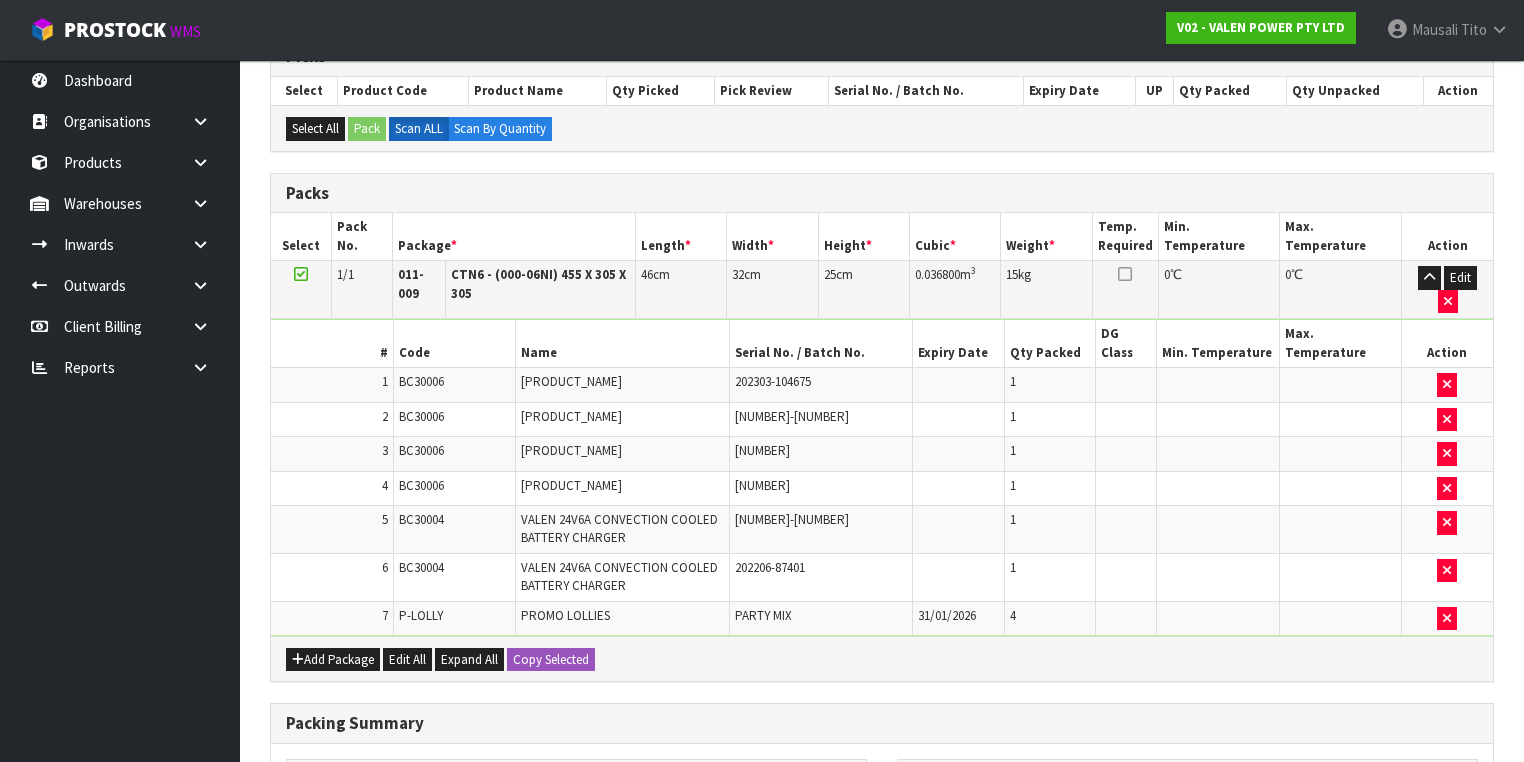 scroll, scrollTop: 678, scrollLeft: 0, axis: vertical 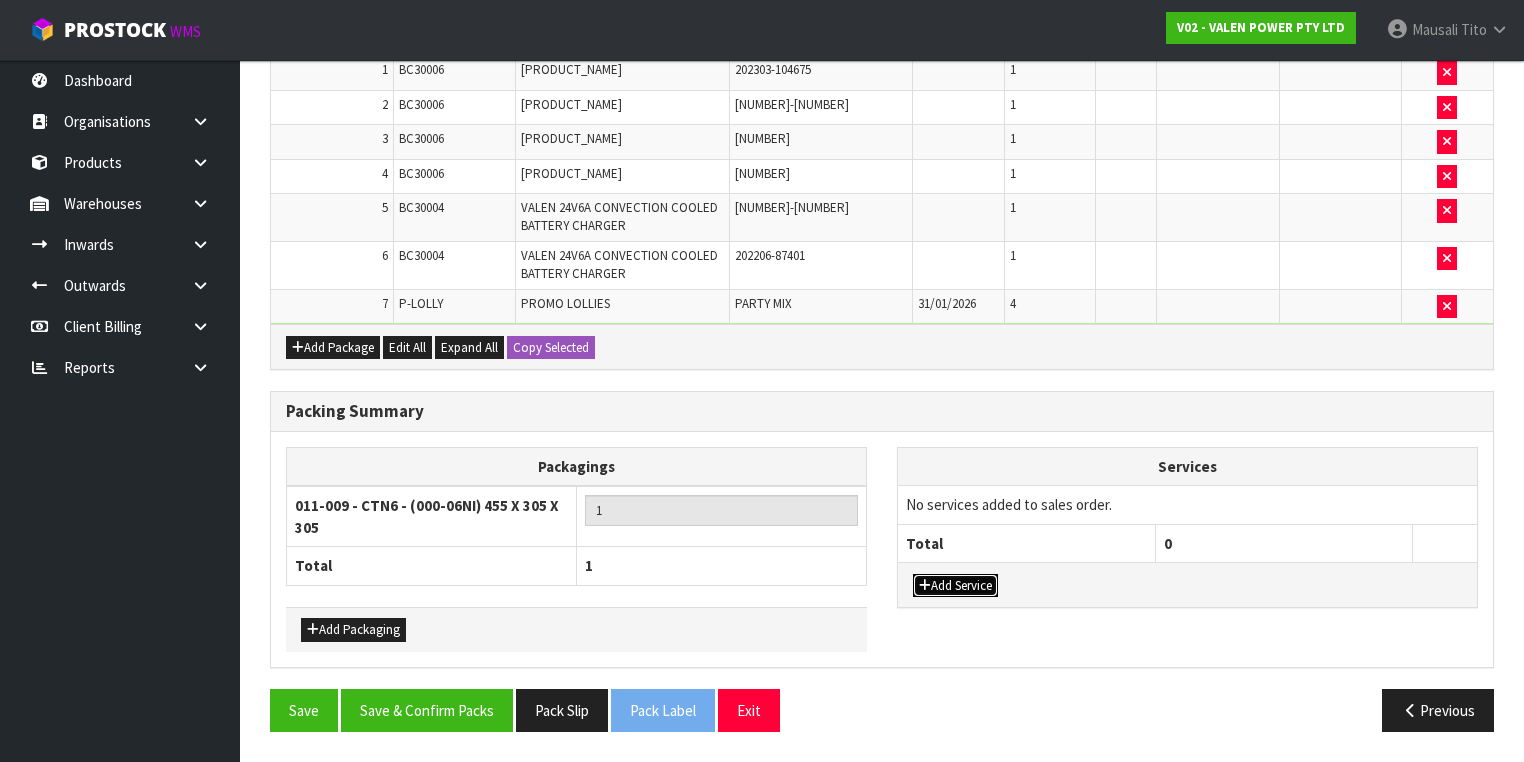 click on "Add Service" at bounding box center (955, 586) 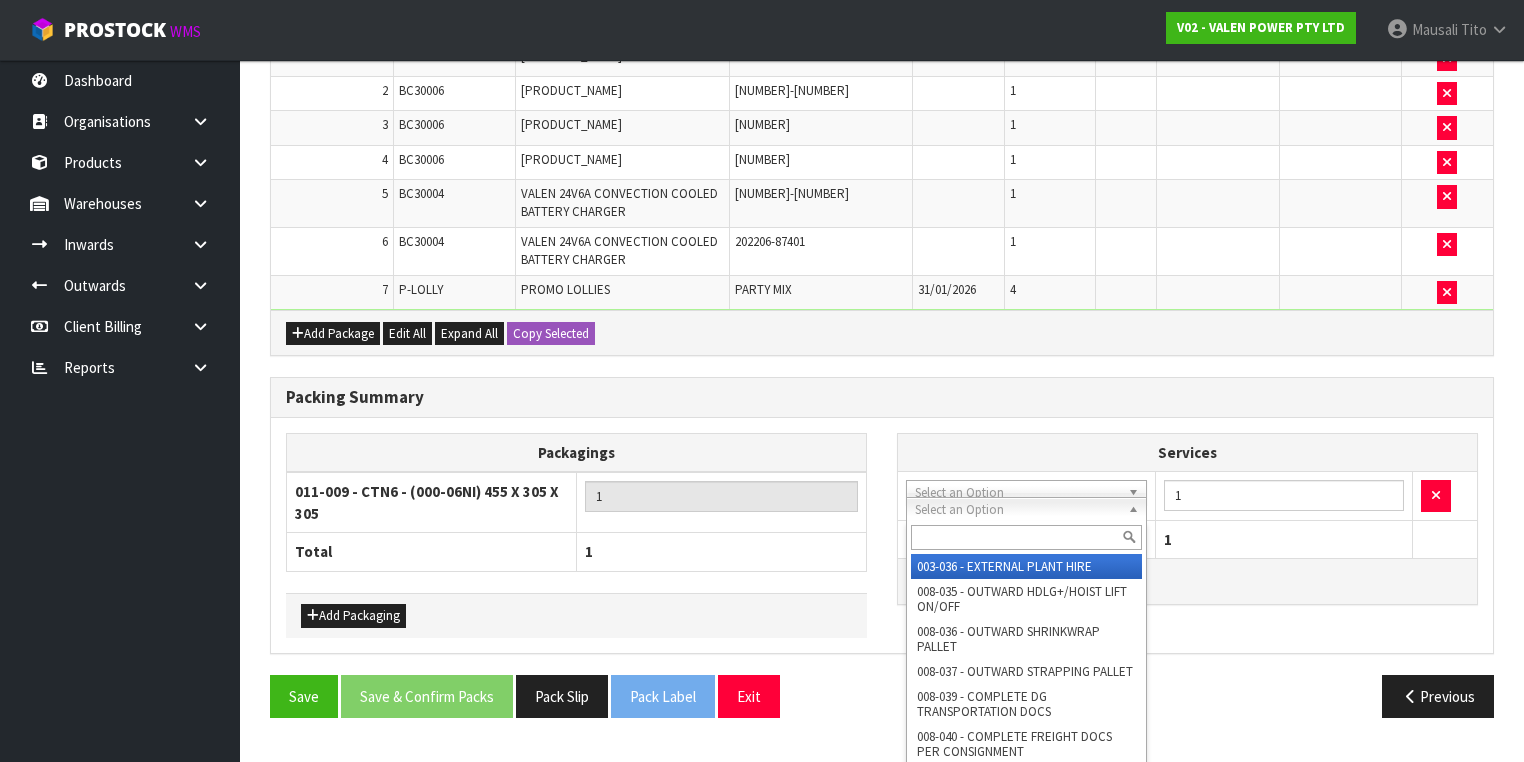 click at bounding box center (1026, 537) 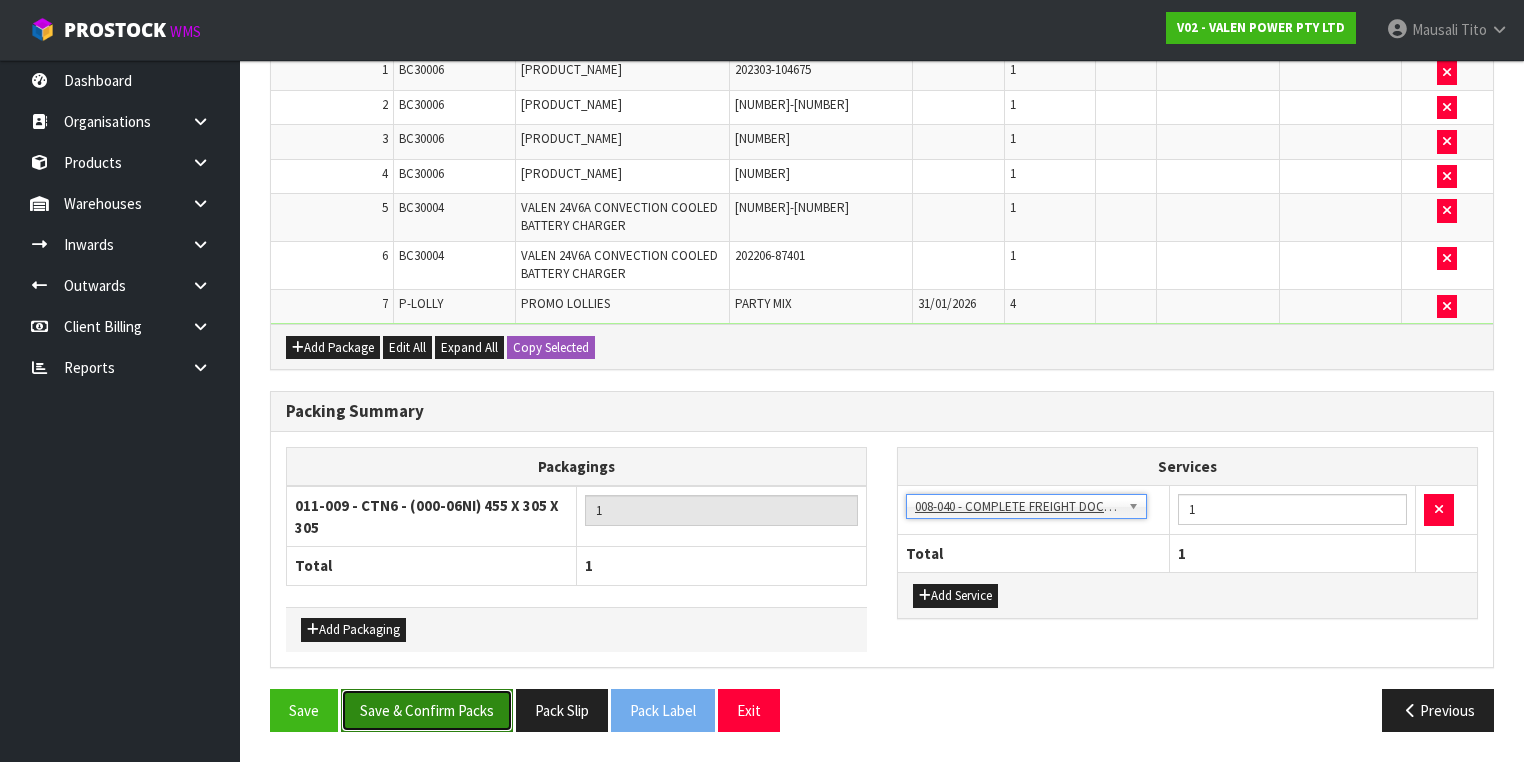 click on "Save & Confirm Packs" at bounding box center (427, 710) 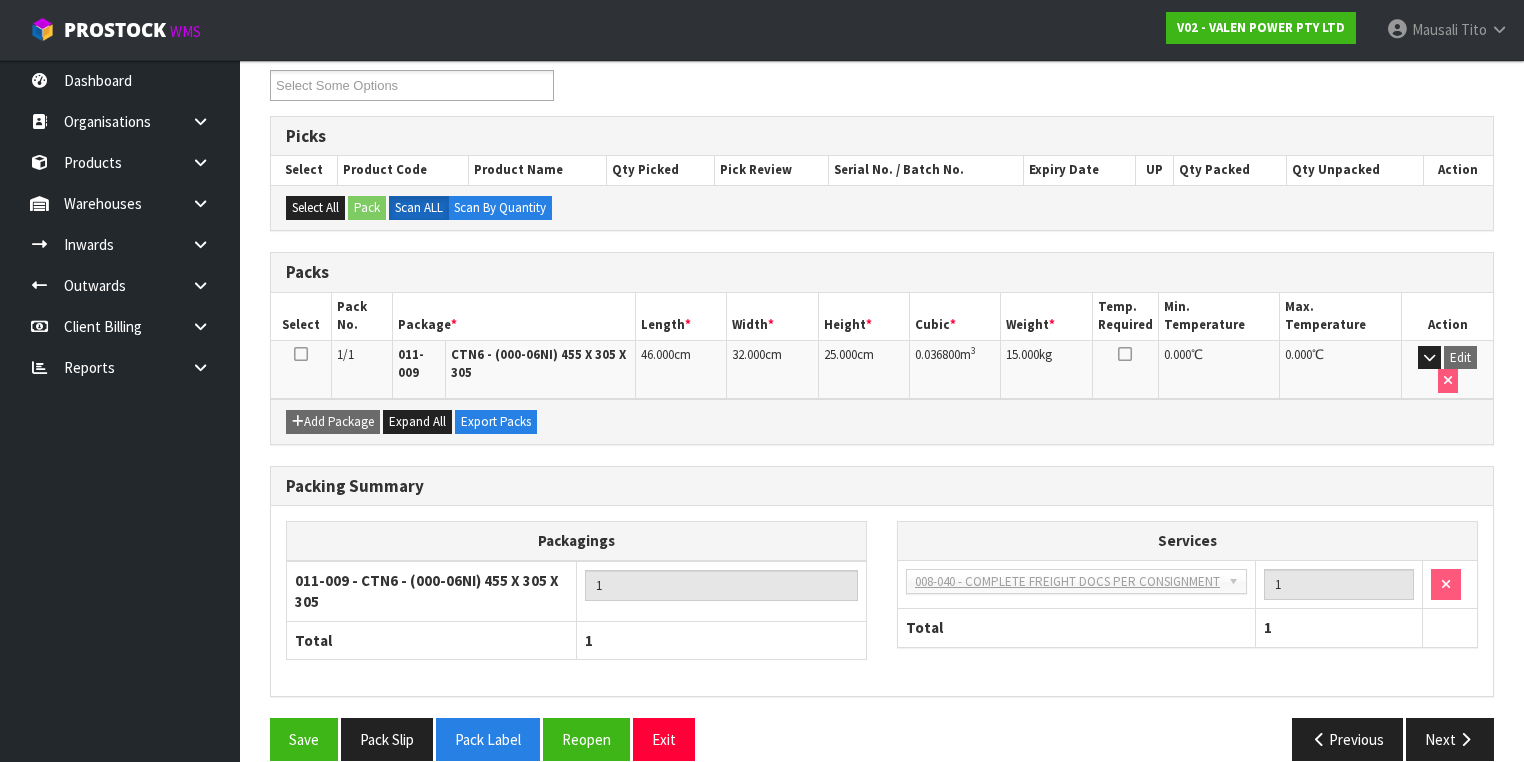 scroll, scrollTop: 356, scrollLeft: 0, axis: vertical 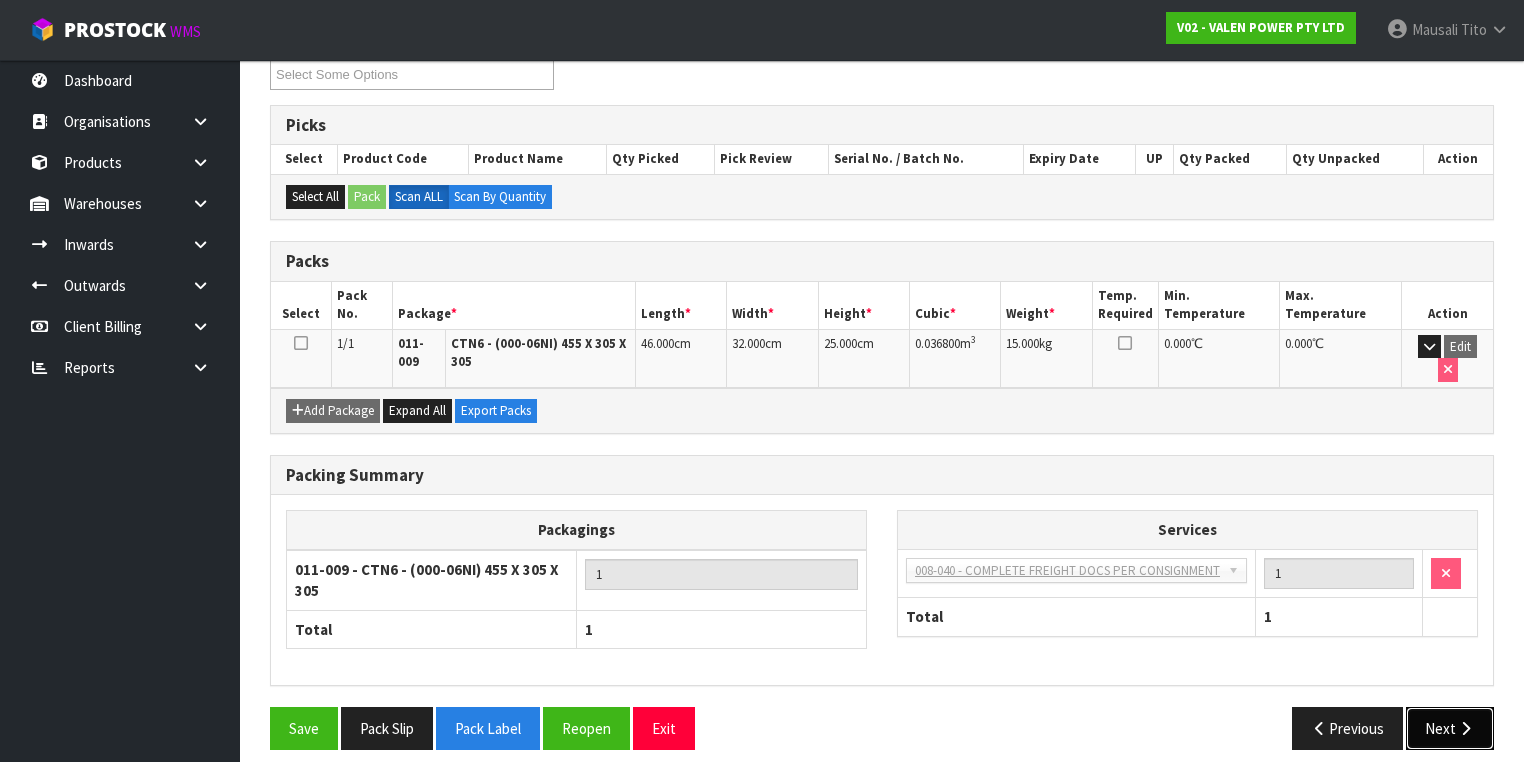 click at bounding box center (1465, 728) 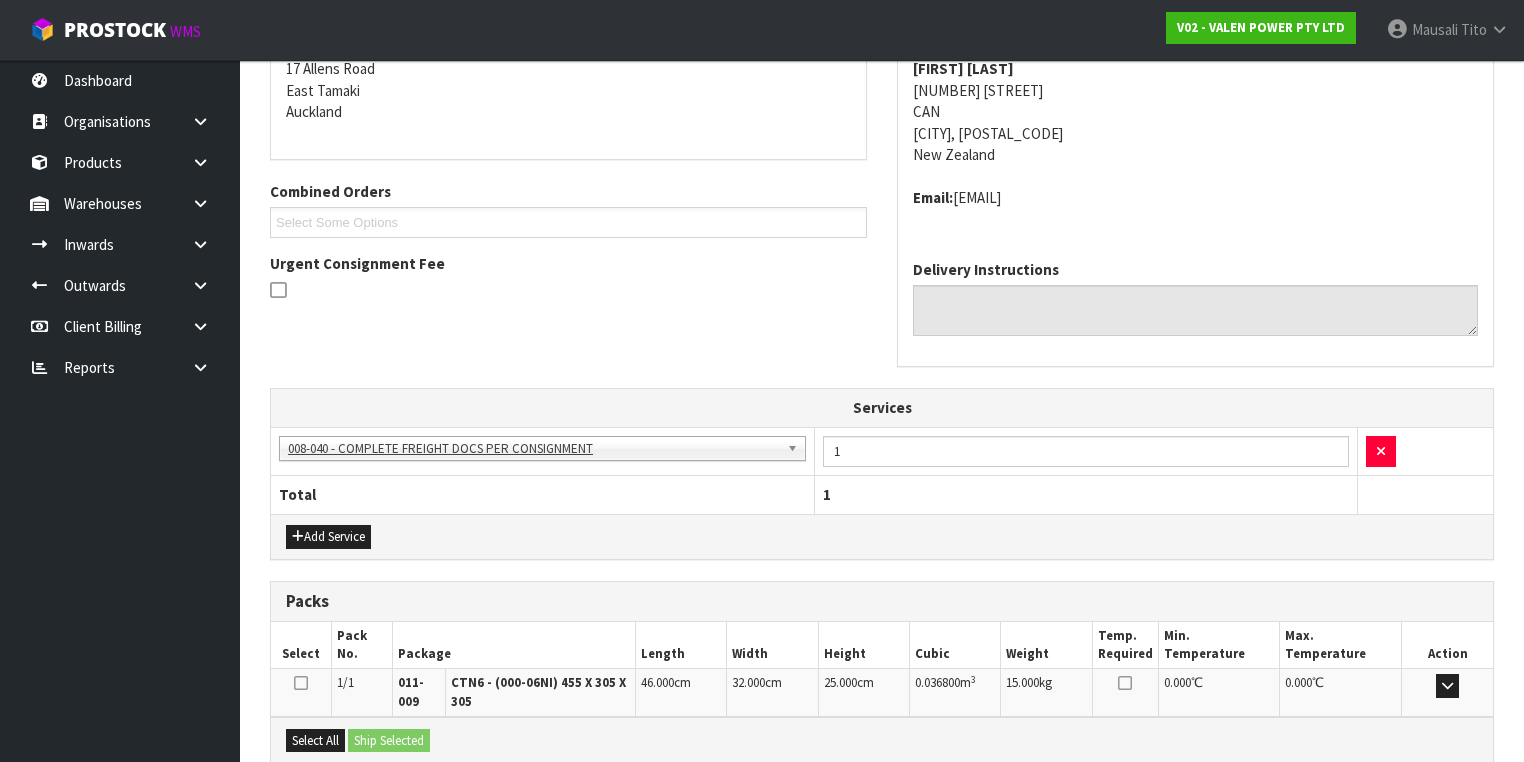 scroll, scrollTop: 616, scrollLeft: 0, axis: vertical 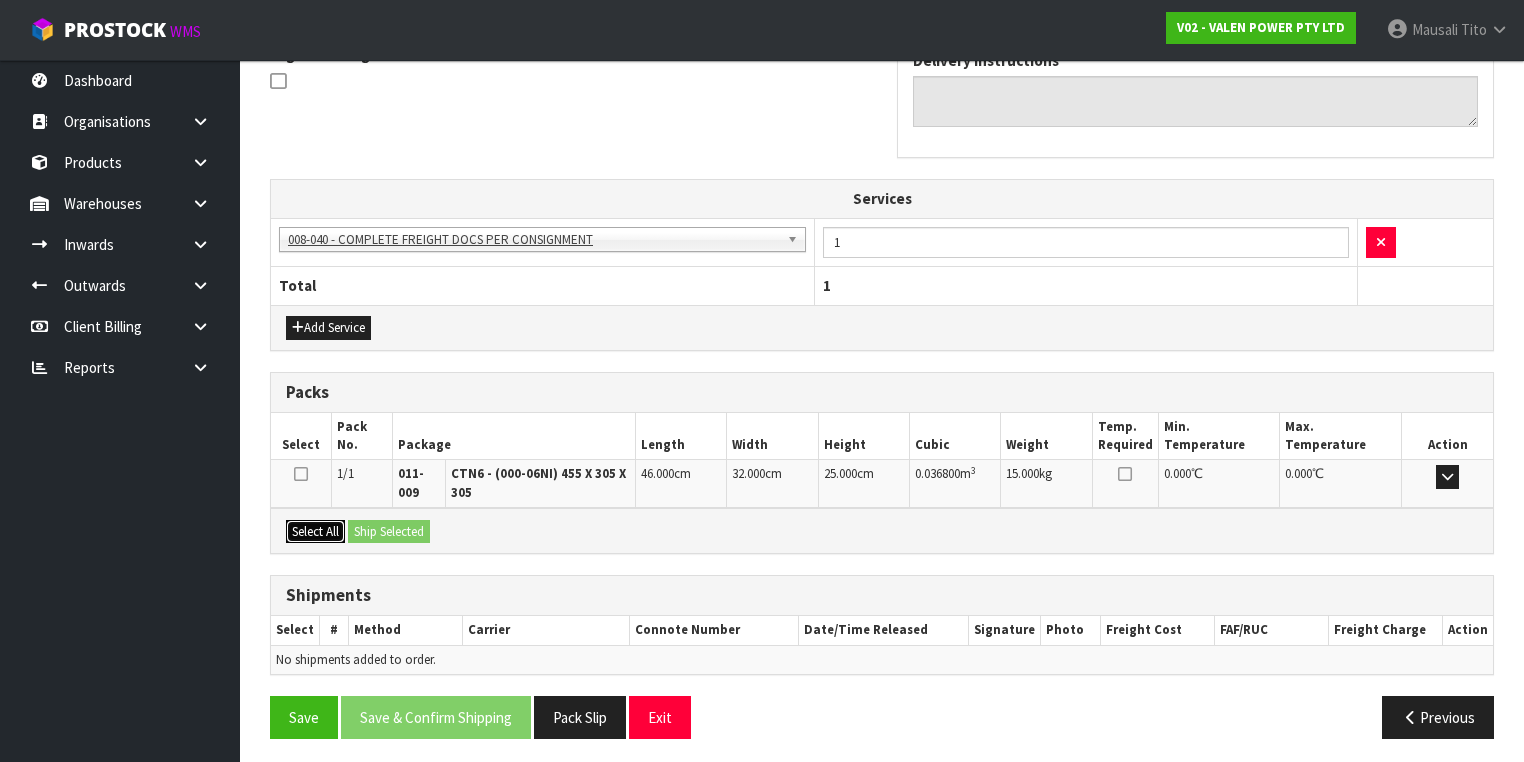 drag, startPoint x: 328, startPoint y: 520, endPoint x: 392, endPoint y: 526, distance: 64.28063 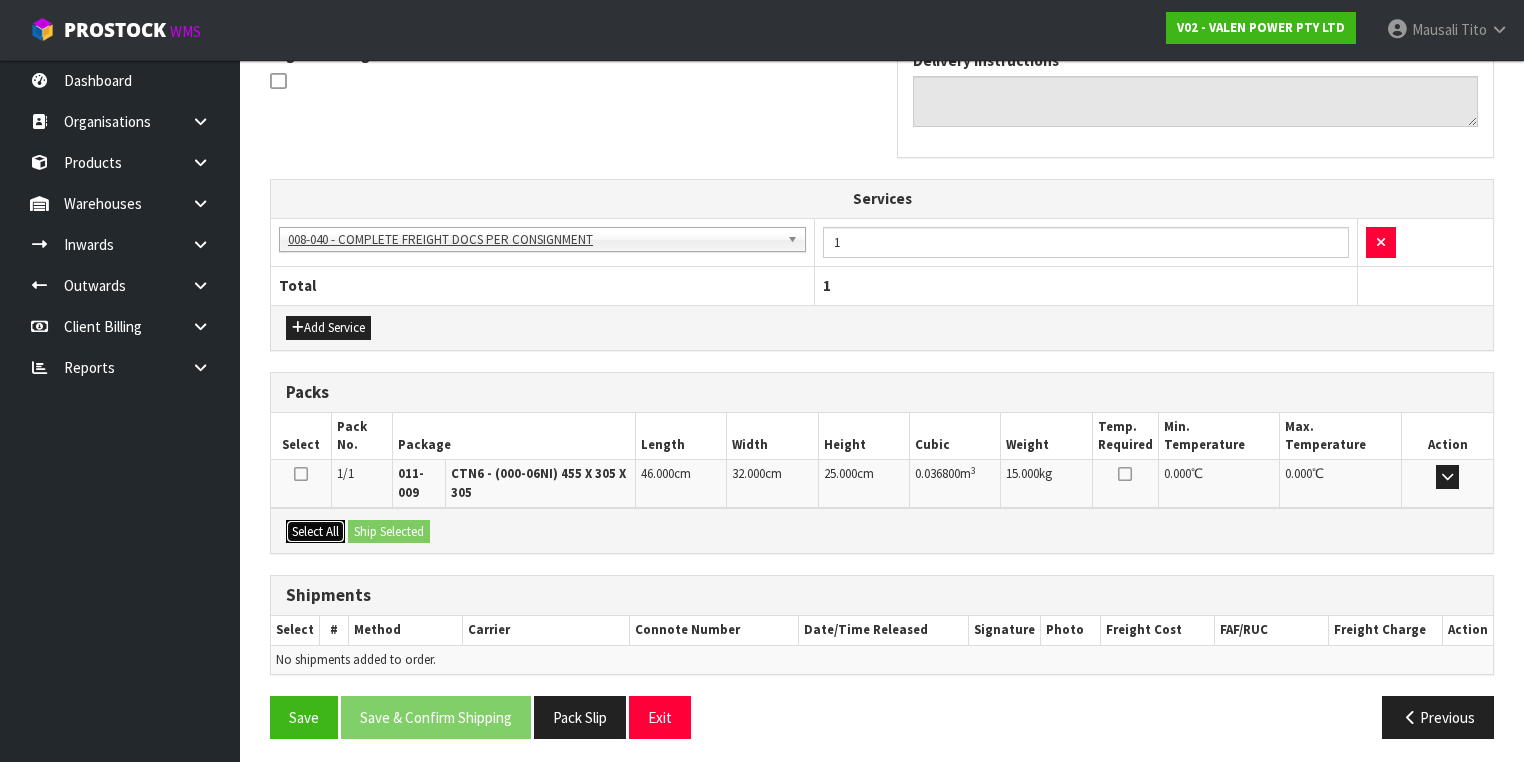 click on "Select All" at bounding box center [315, 532] 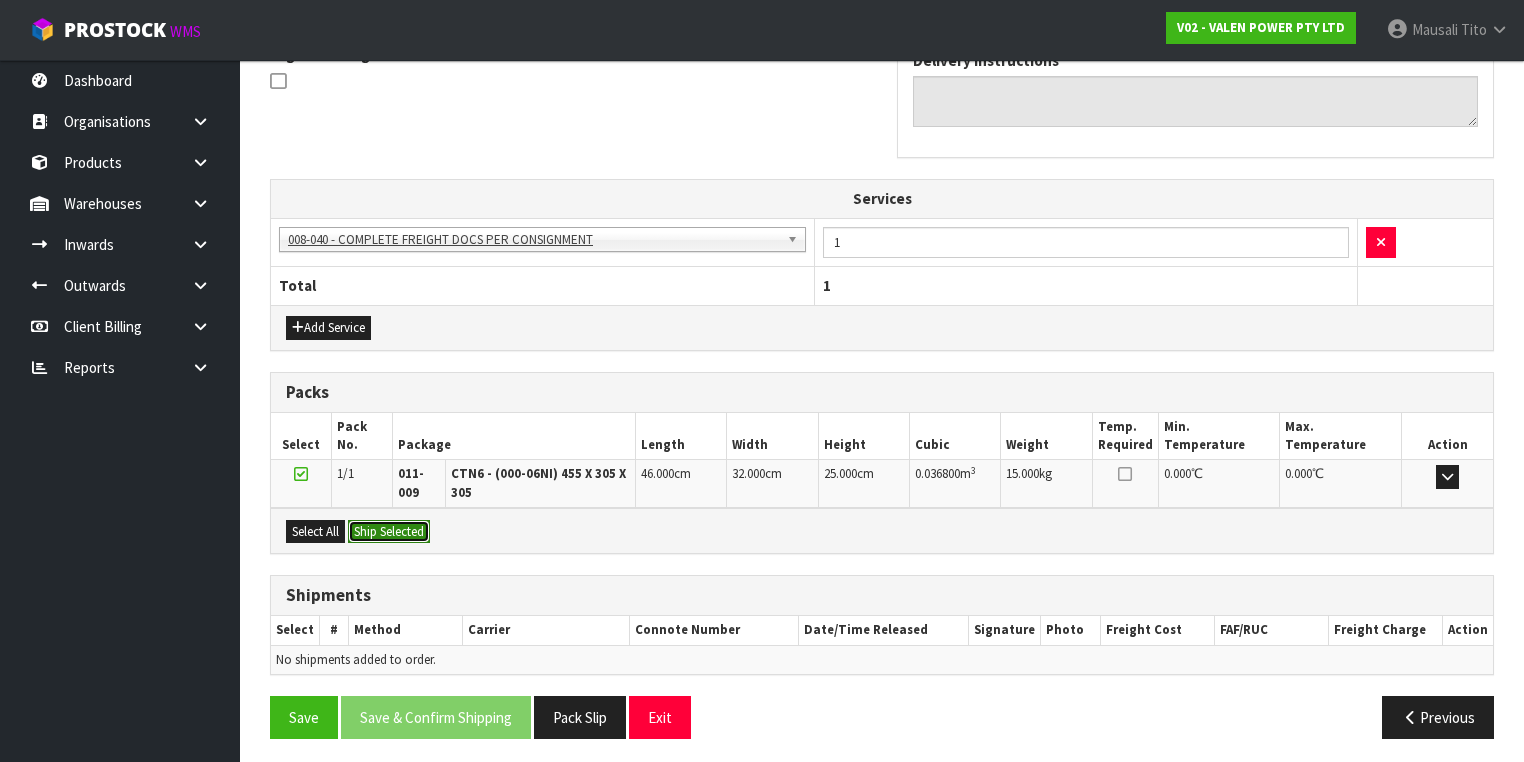 click on "Ship Selected" at bounding box center [389, 532] 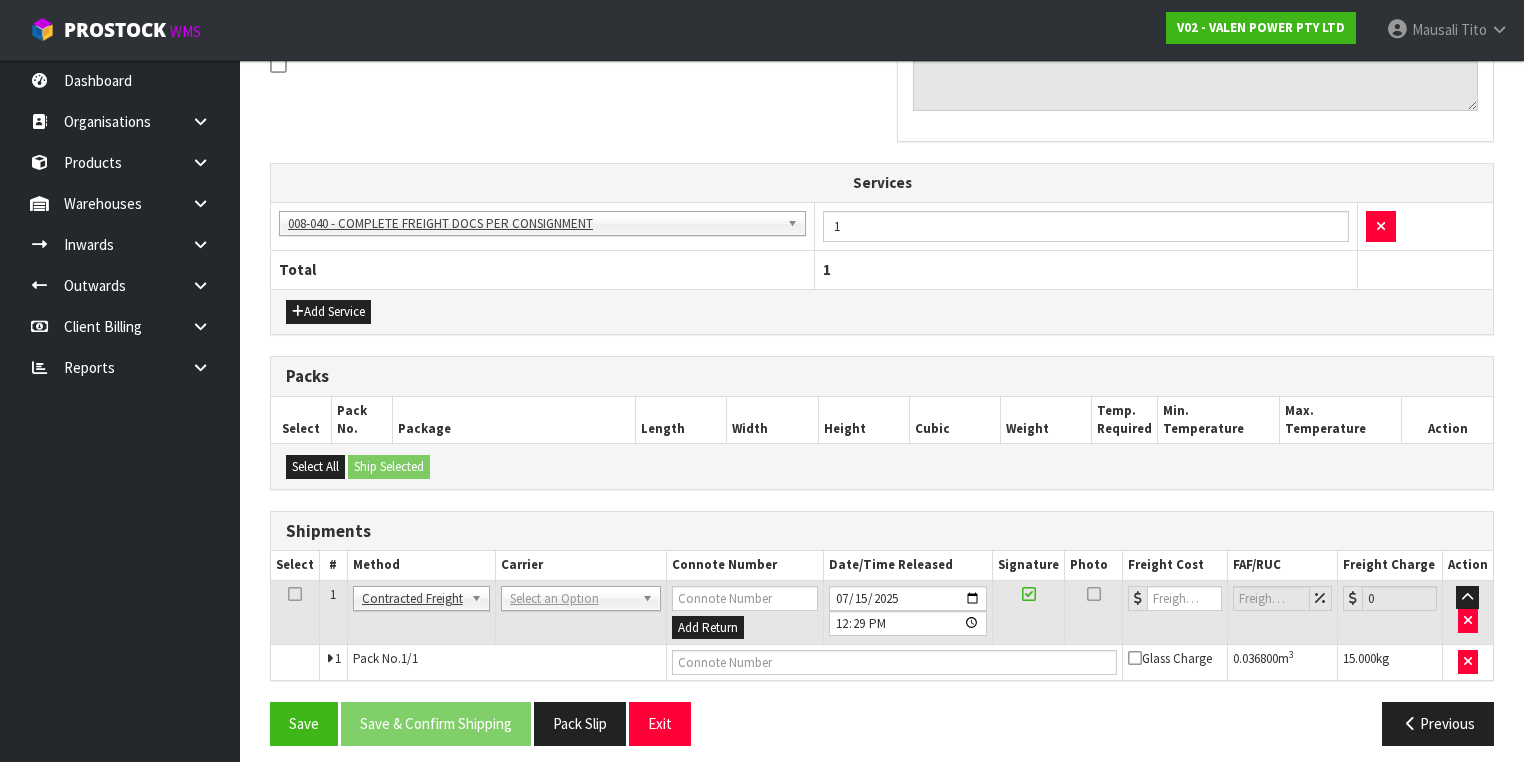 scroll, scrollTop: 637, scrollLeft: 0, axis: vertical 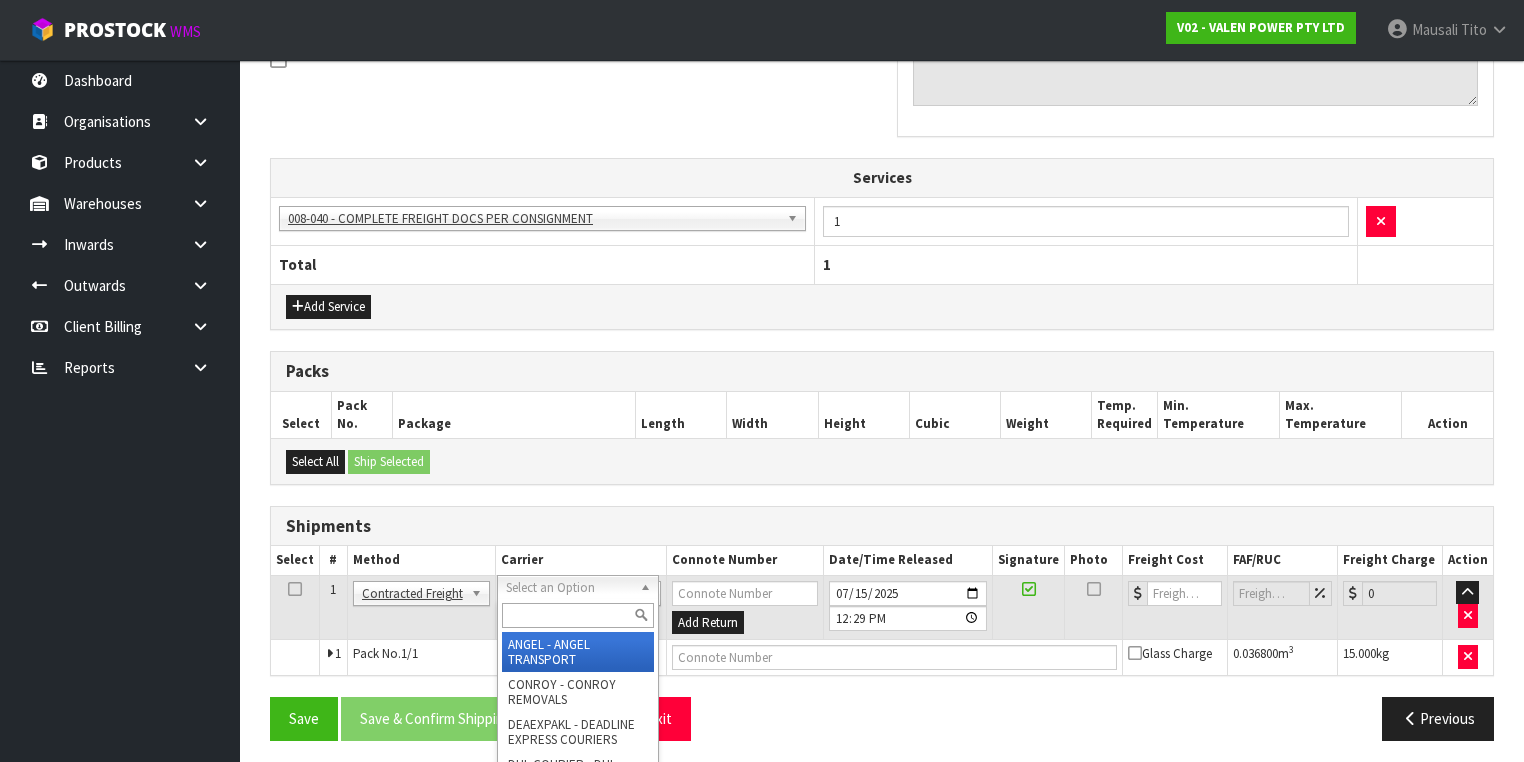 click at bounding box center (578, 615) 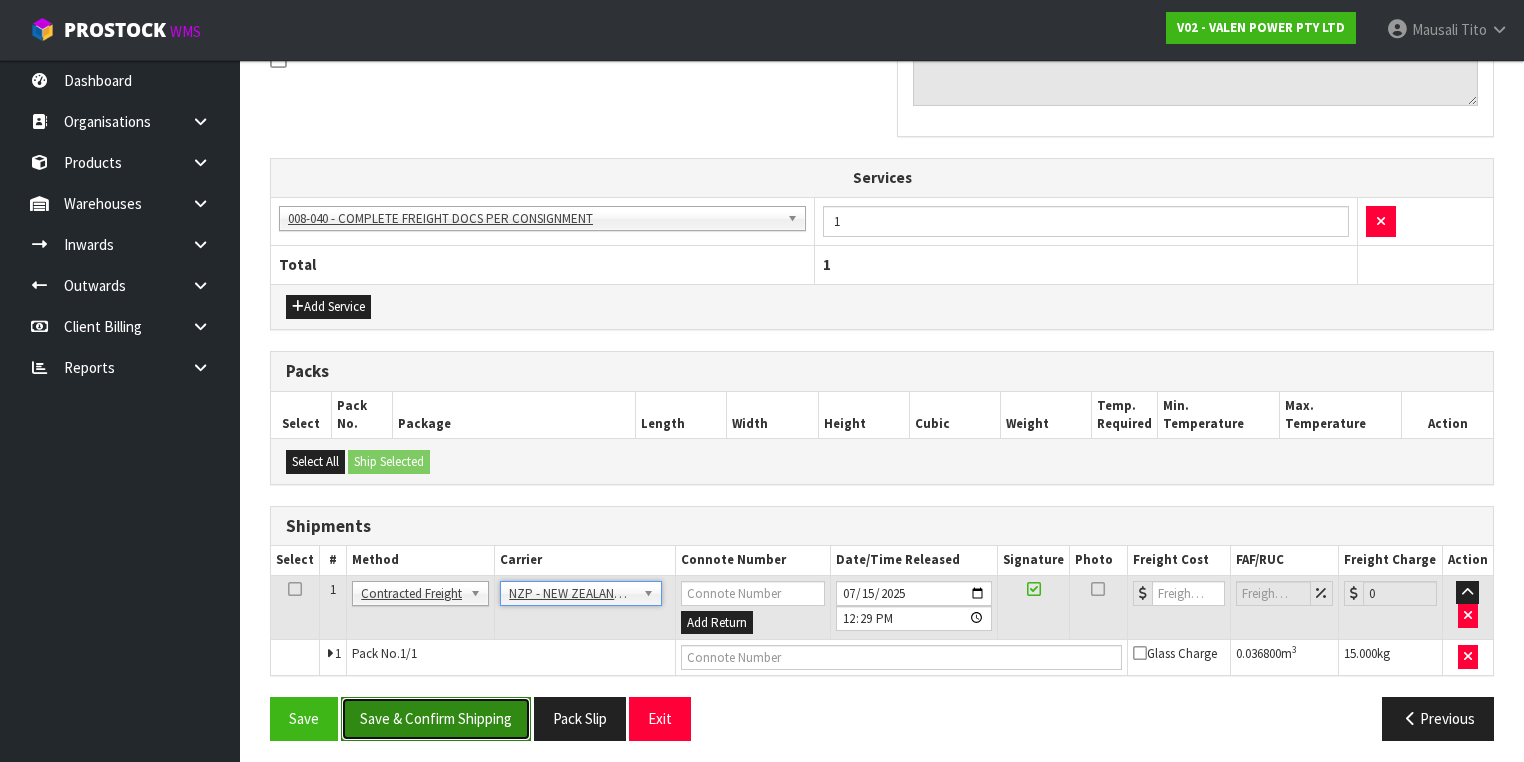 click on "Save & Confirm Shipping" at bounding box center [436, 718] 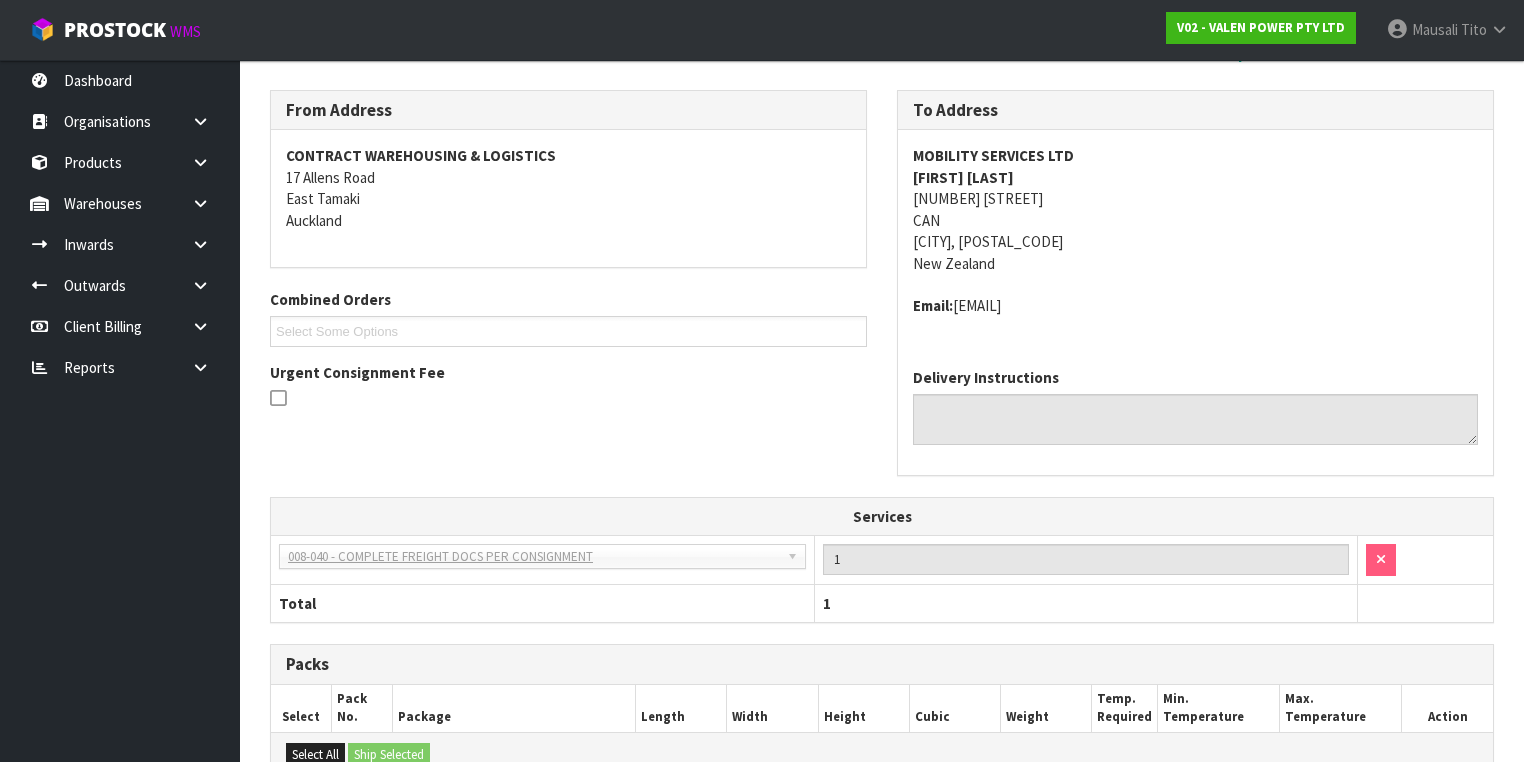 scroll, scrollTop: 610, scrollLeft: 0, axis: vertical 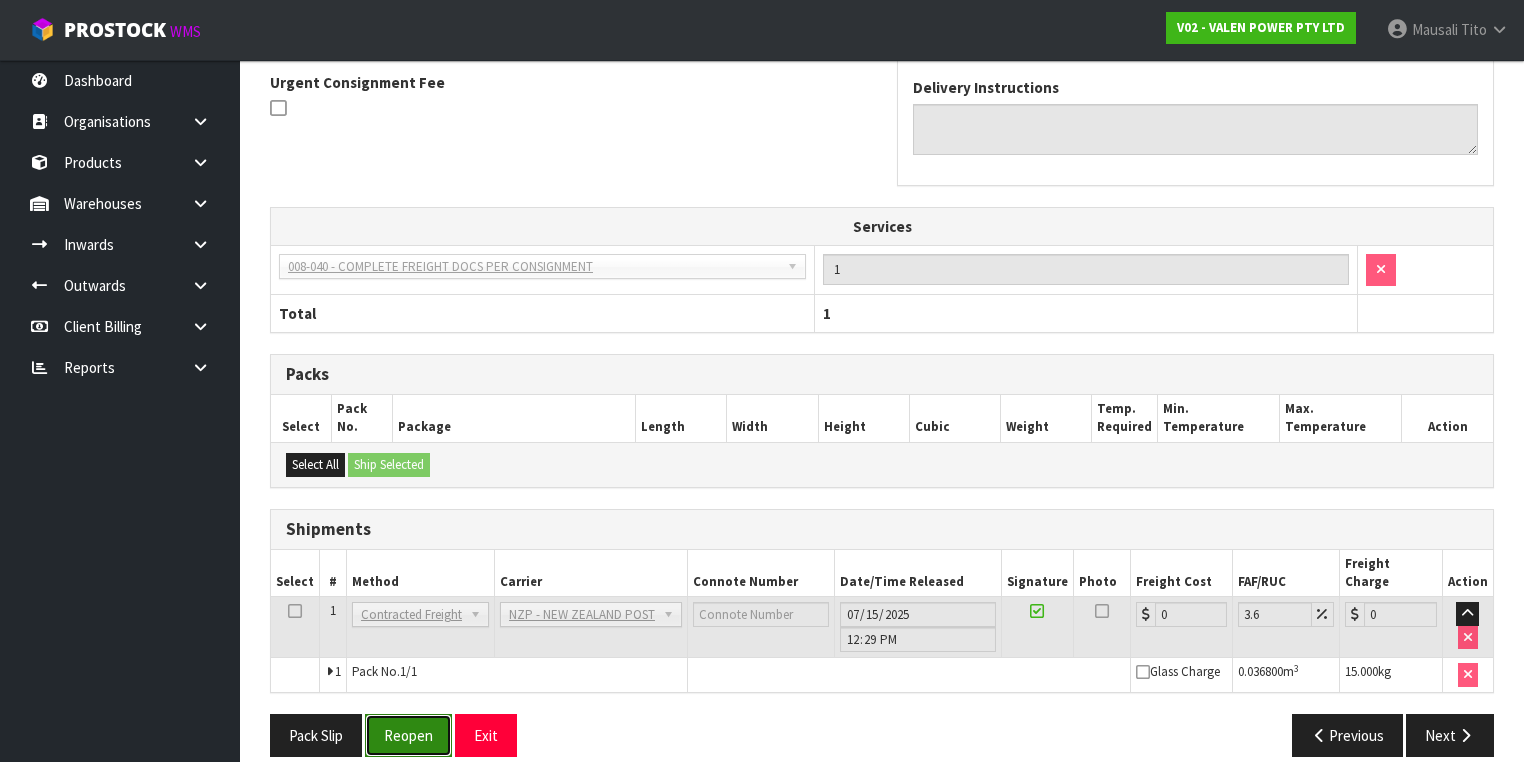 click on "Reopen" at bounding box center [408, 735] 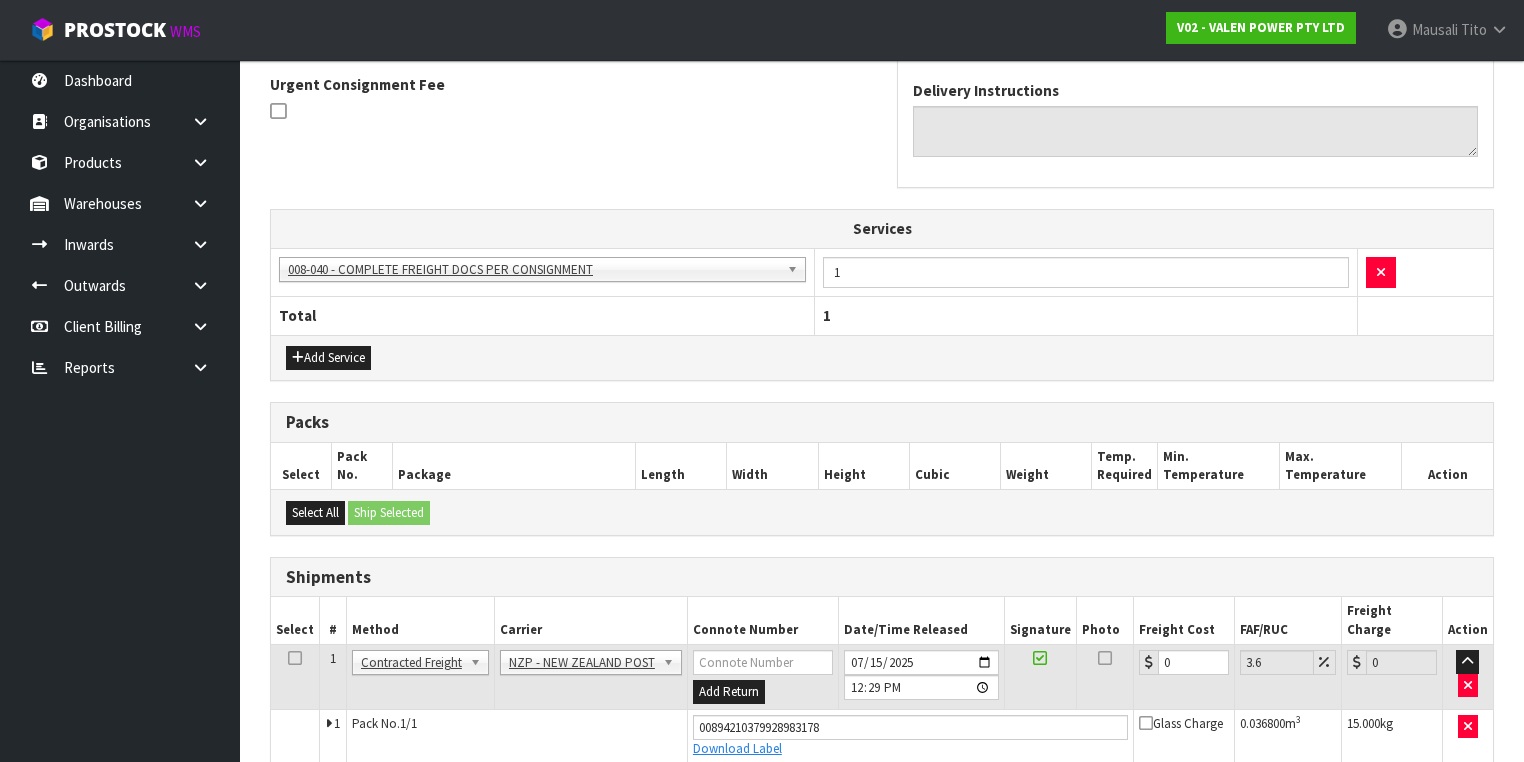 scroll, scrollTop: 640, scrollLeft: 0, axis: vertical 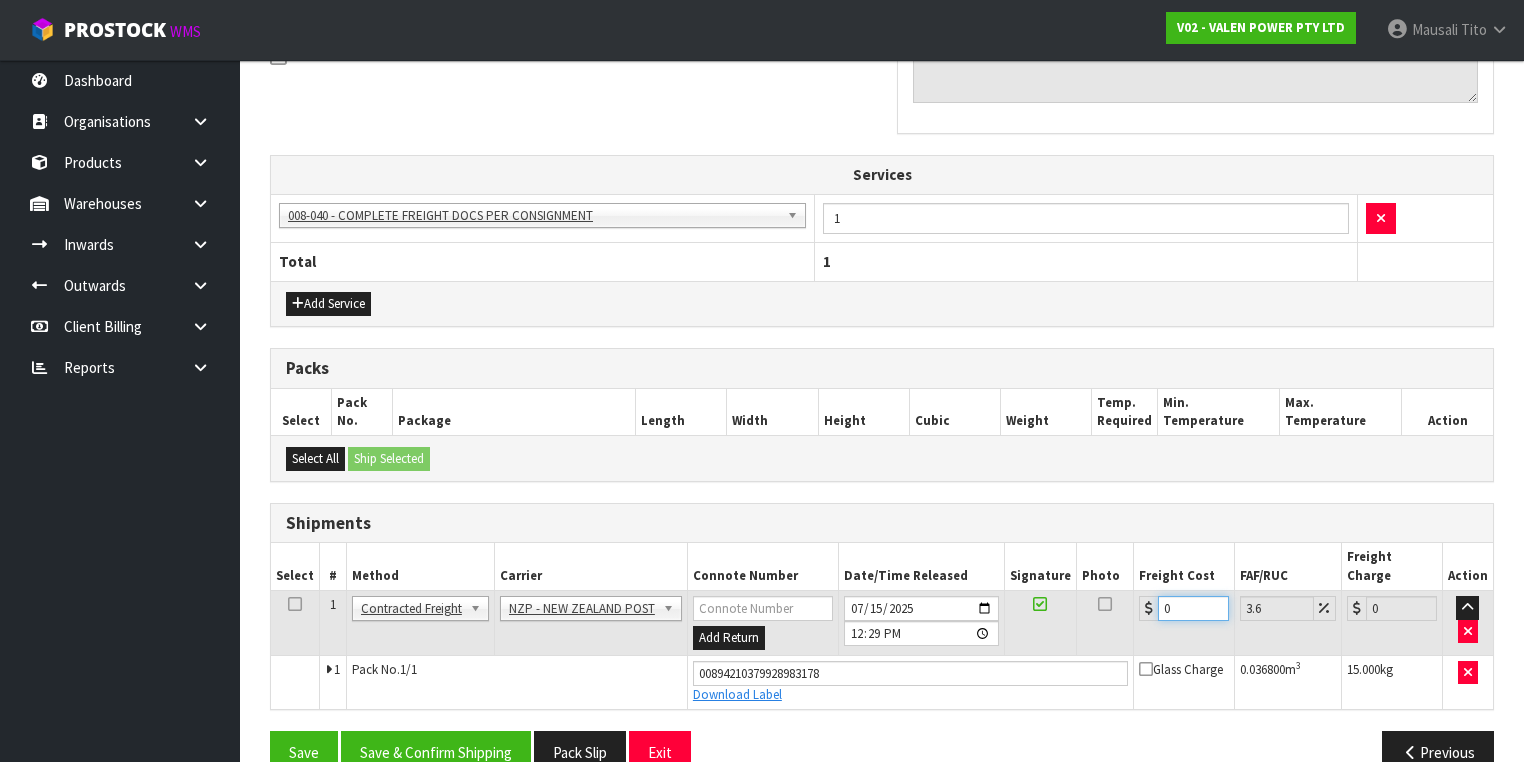 drag, startPoint x: 1173, startPoint y: 583, endPoint x: 1129, endPoint y: 591, distance: 44.72136 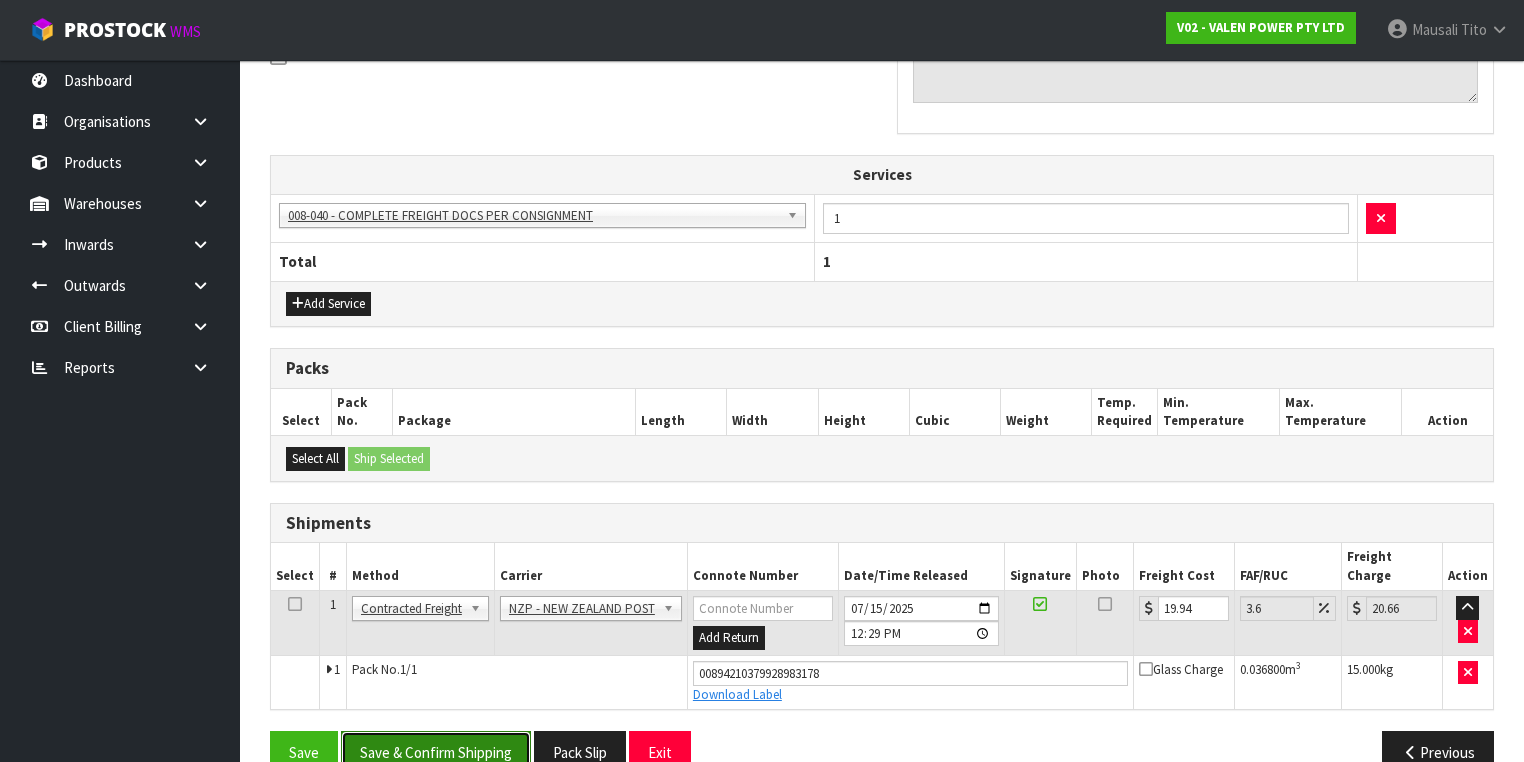 click on "Save & Confirm Shipping" at bounding box center [436, 752] 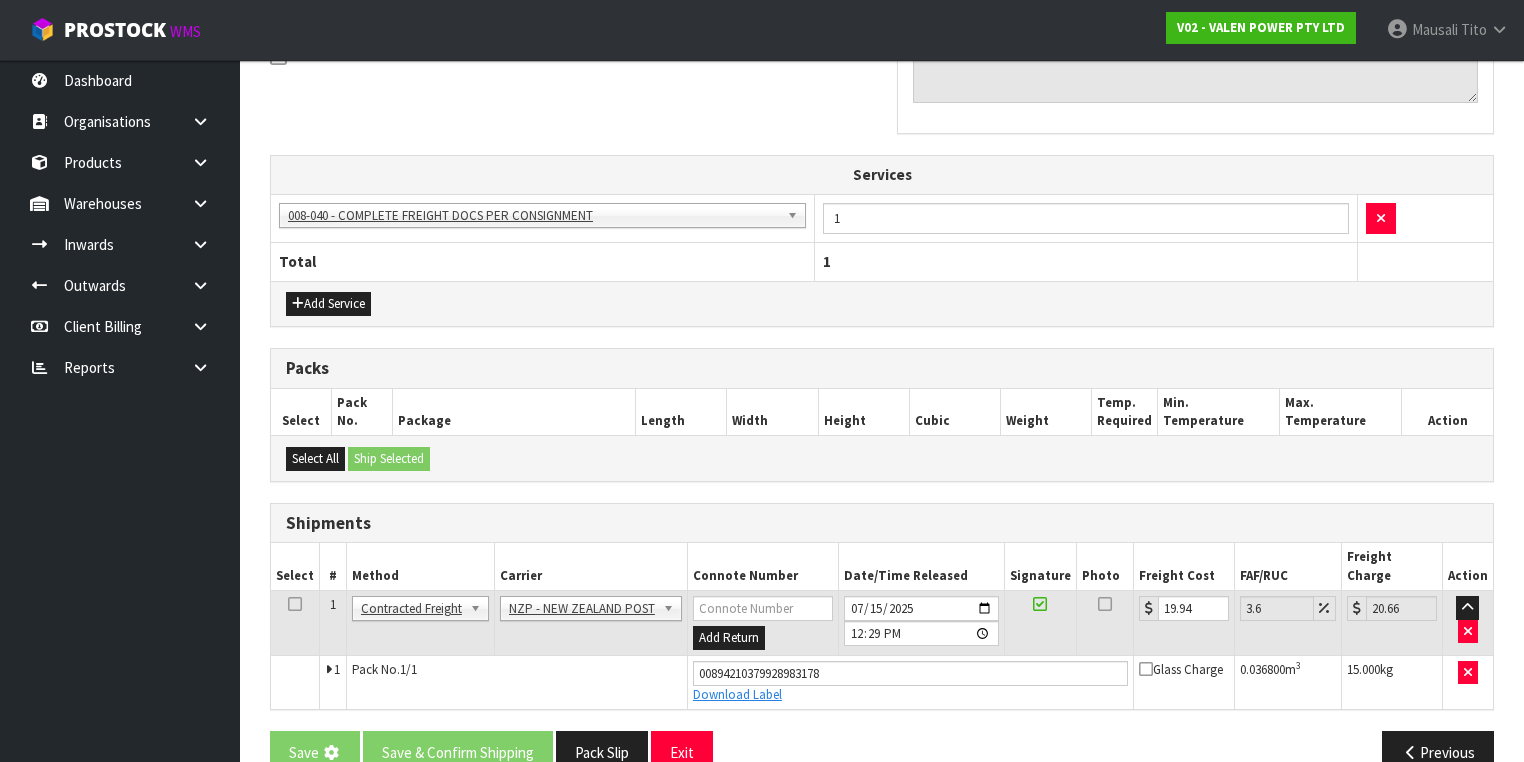 scroll, scrollTop: 0, scrollLeft: 0, axis: both 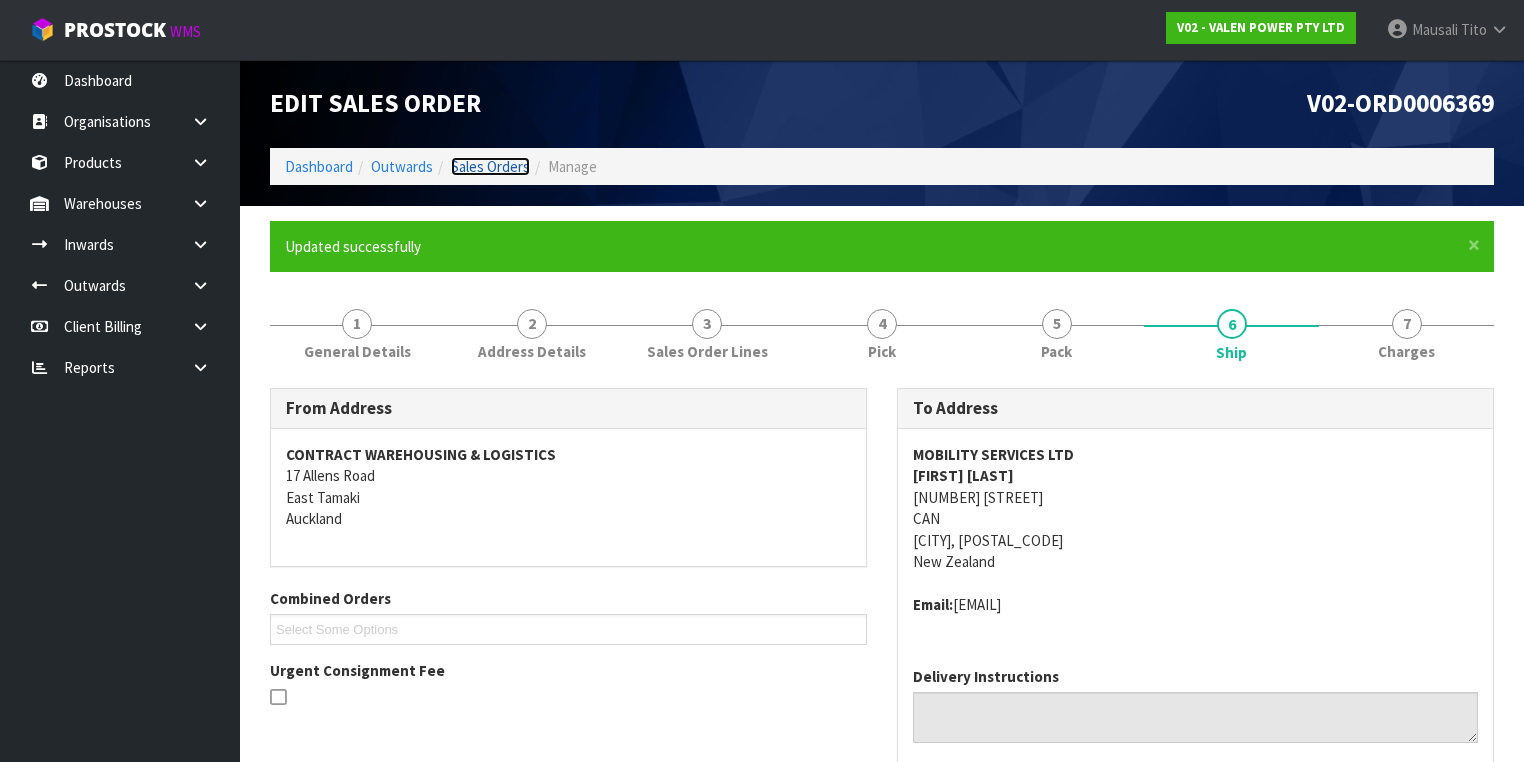click on "Sales Orders" at bounding box center [490, 166] 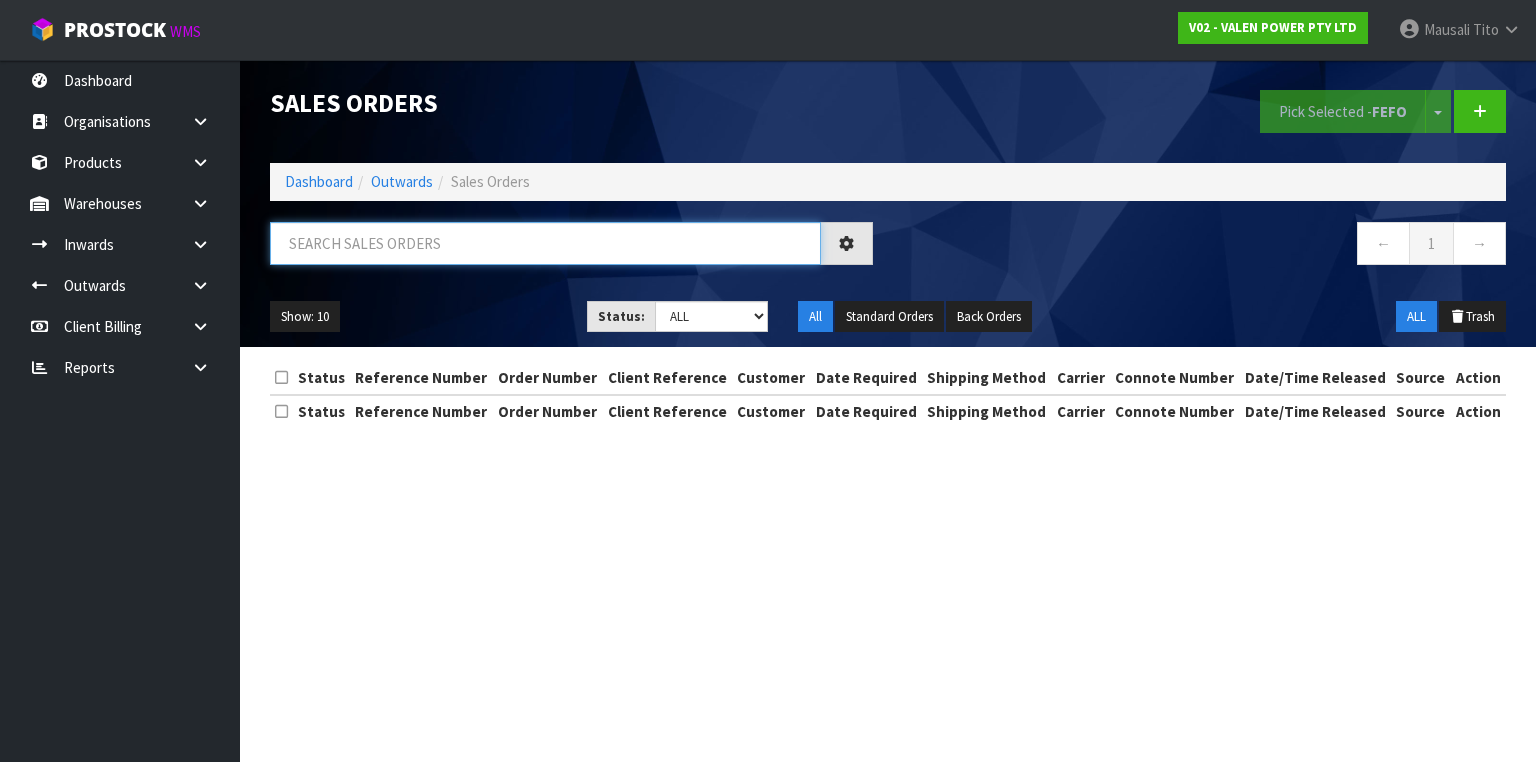 click at bounding box center [545, 243] 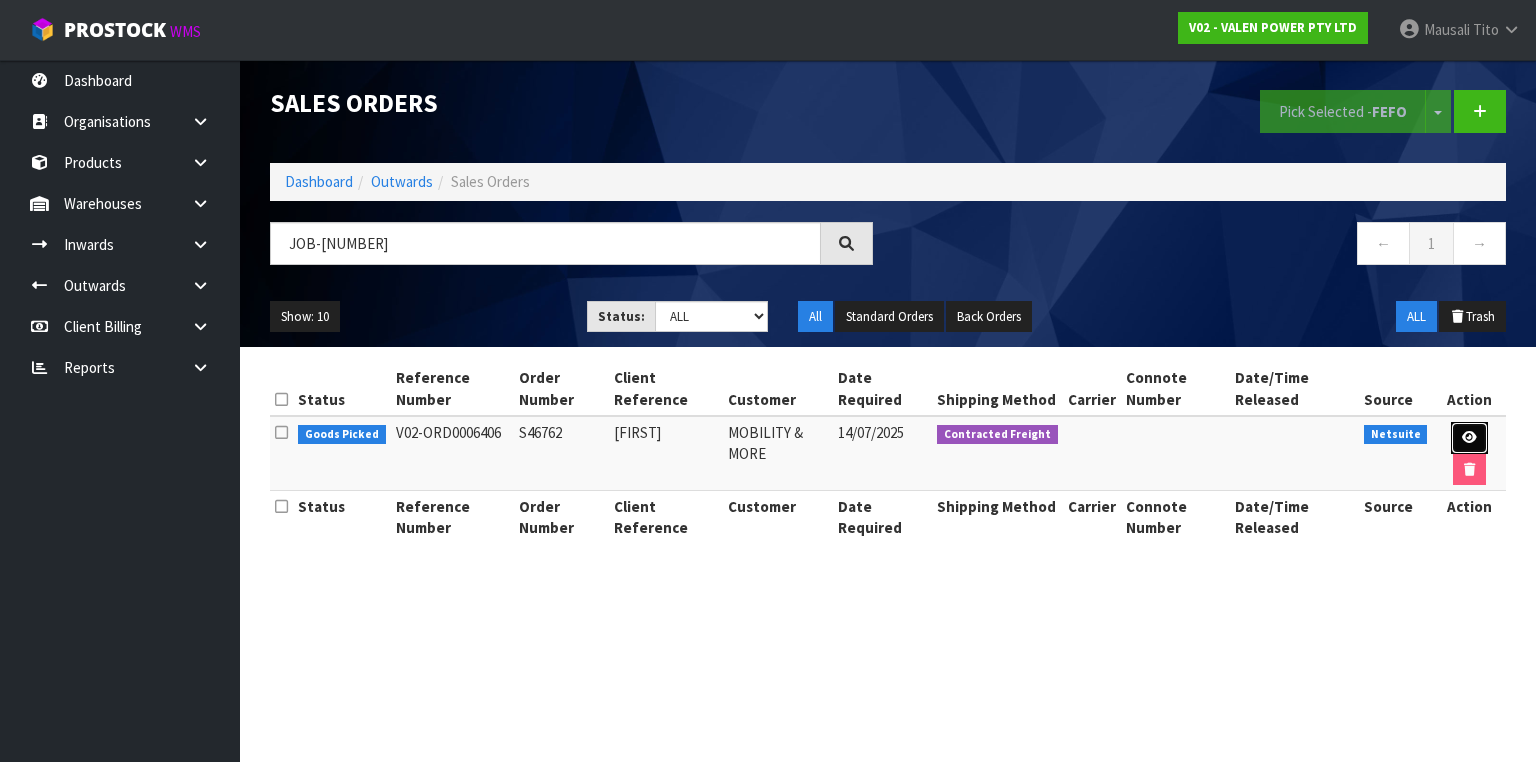 click at bounding box center (1469, 437) 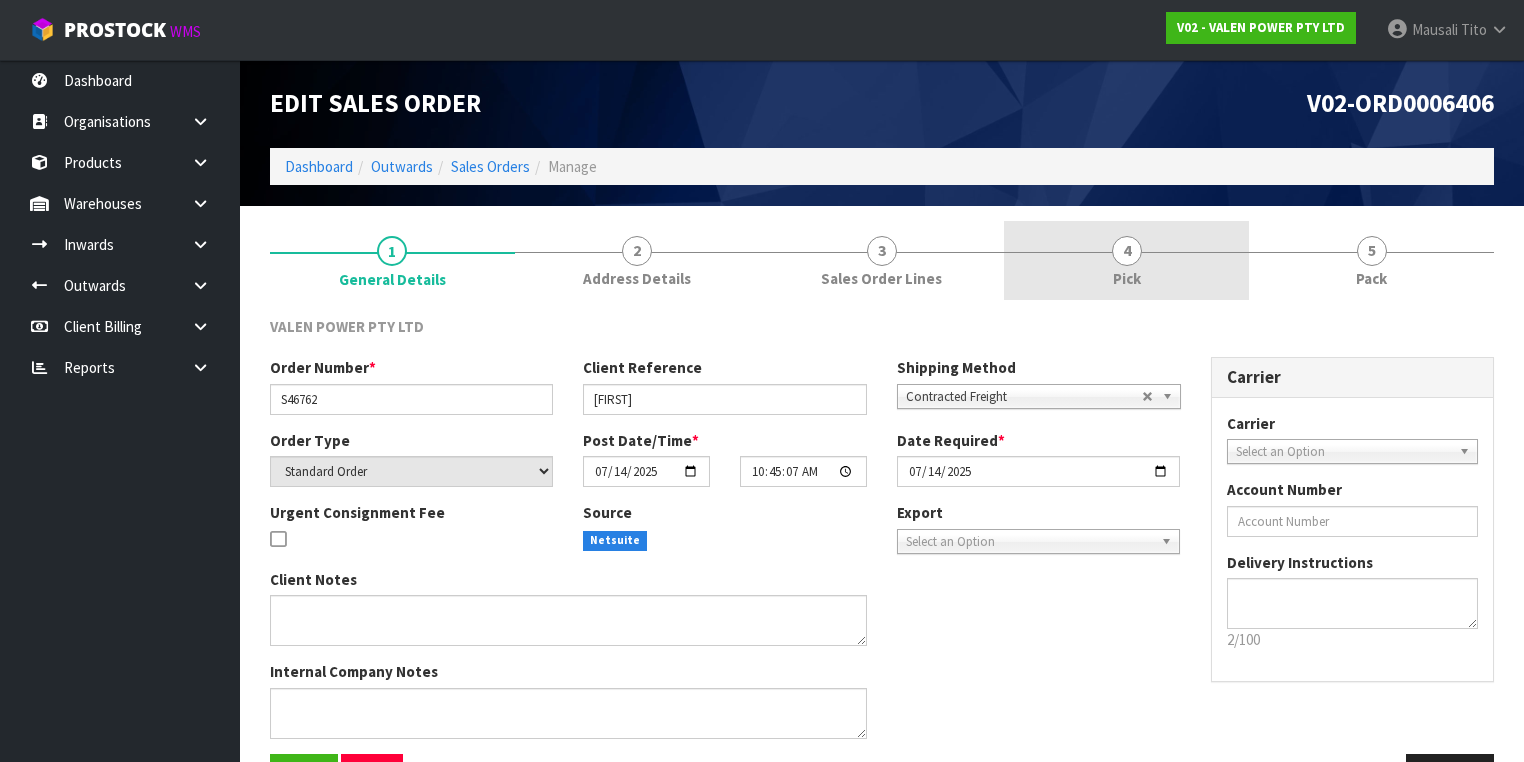 click on "4" at bounding box center (1127, 251) 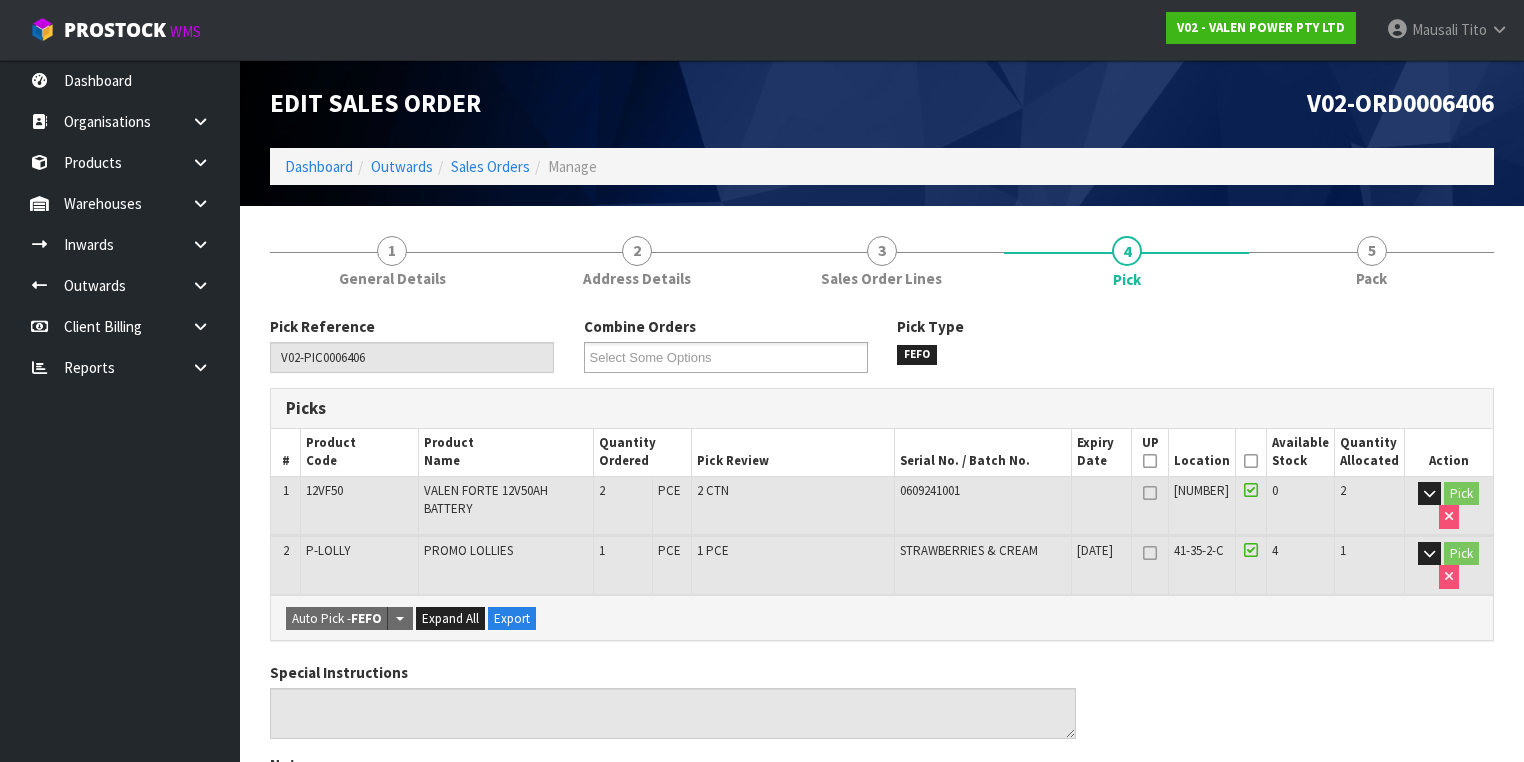 click at bounding box center [1251, 461] 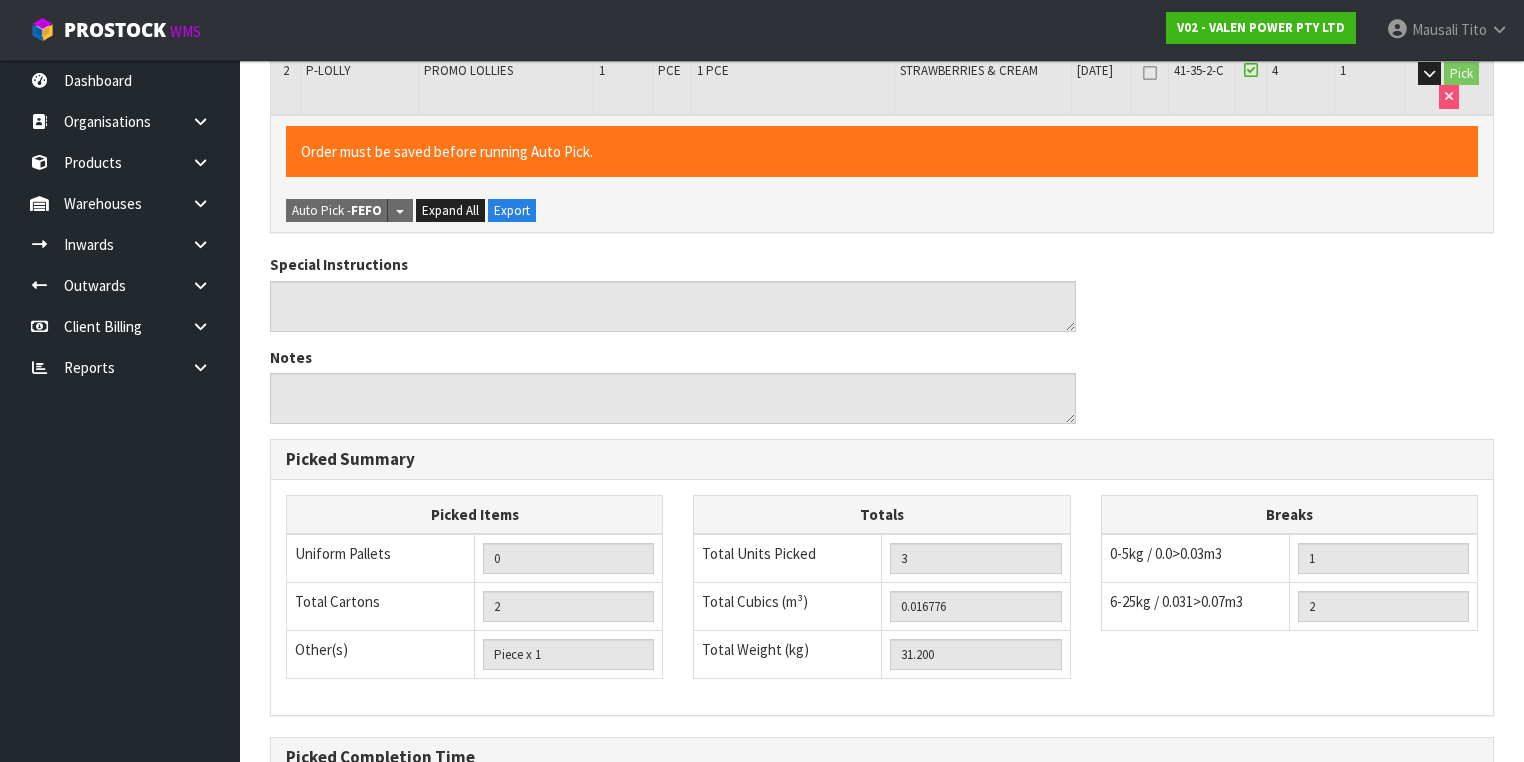 scroll, scrollTop: 700, scrollLeft: 0, axis: vertical 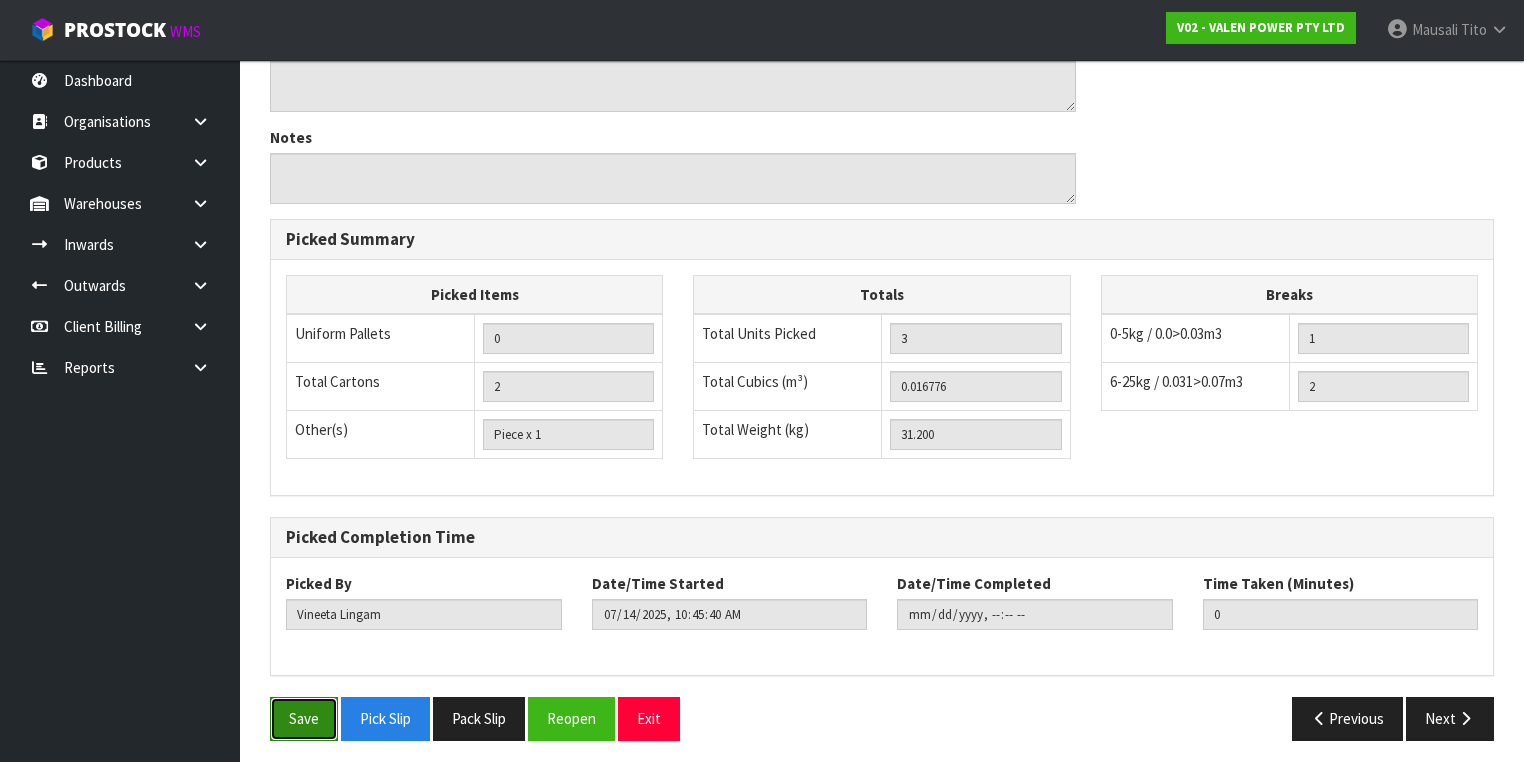 click on "Save" at bounding box center (304, 718) 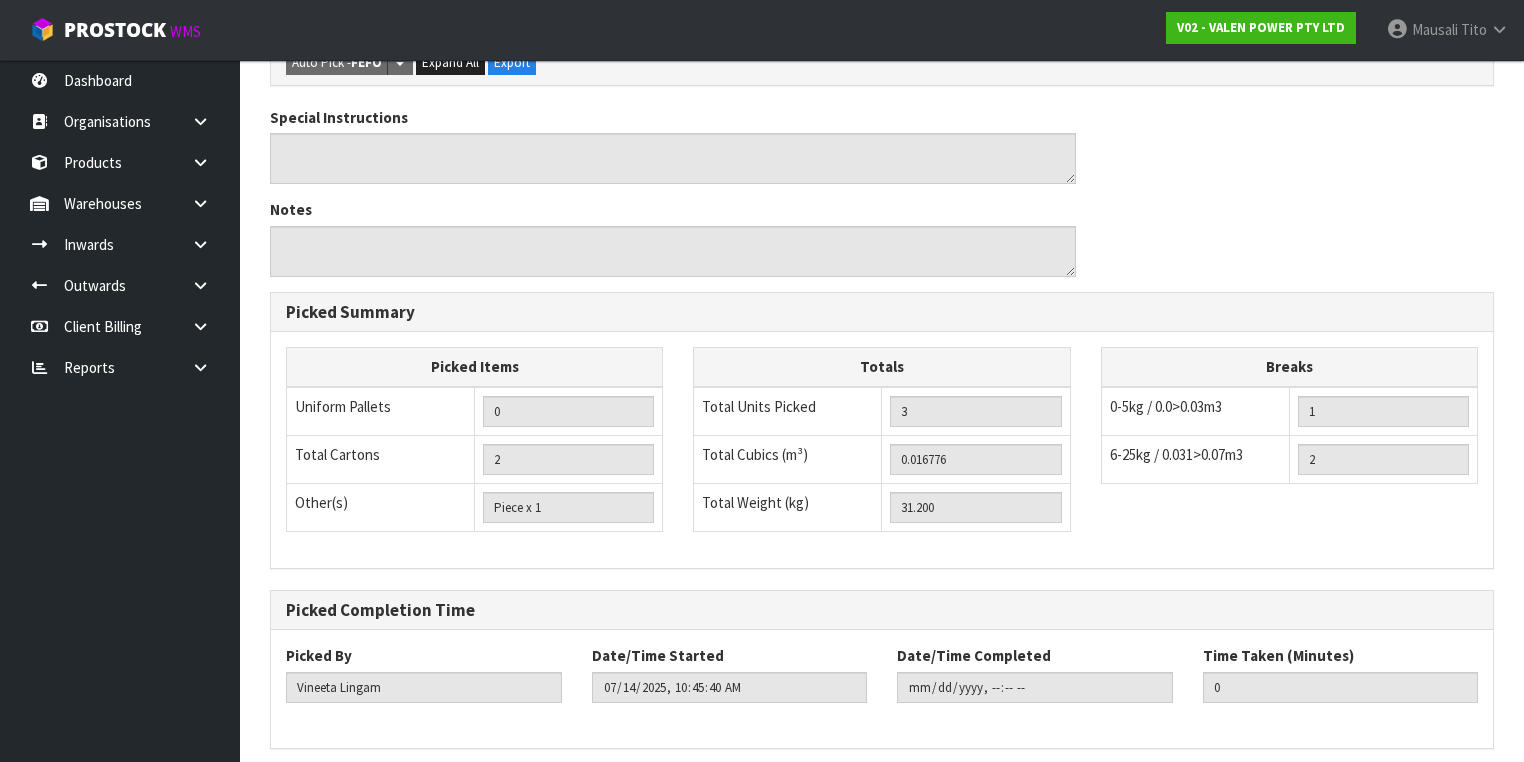 scroll, scrollTop: 0, scrollLeft: 0, axis: both 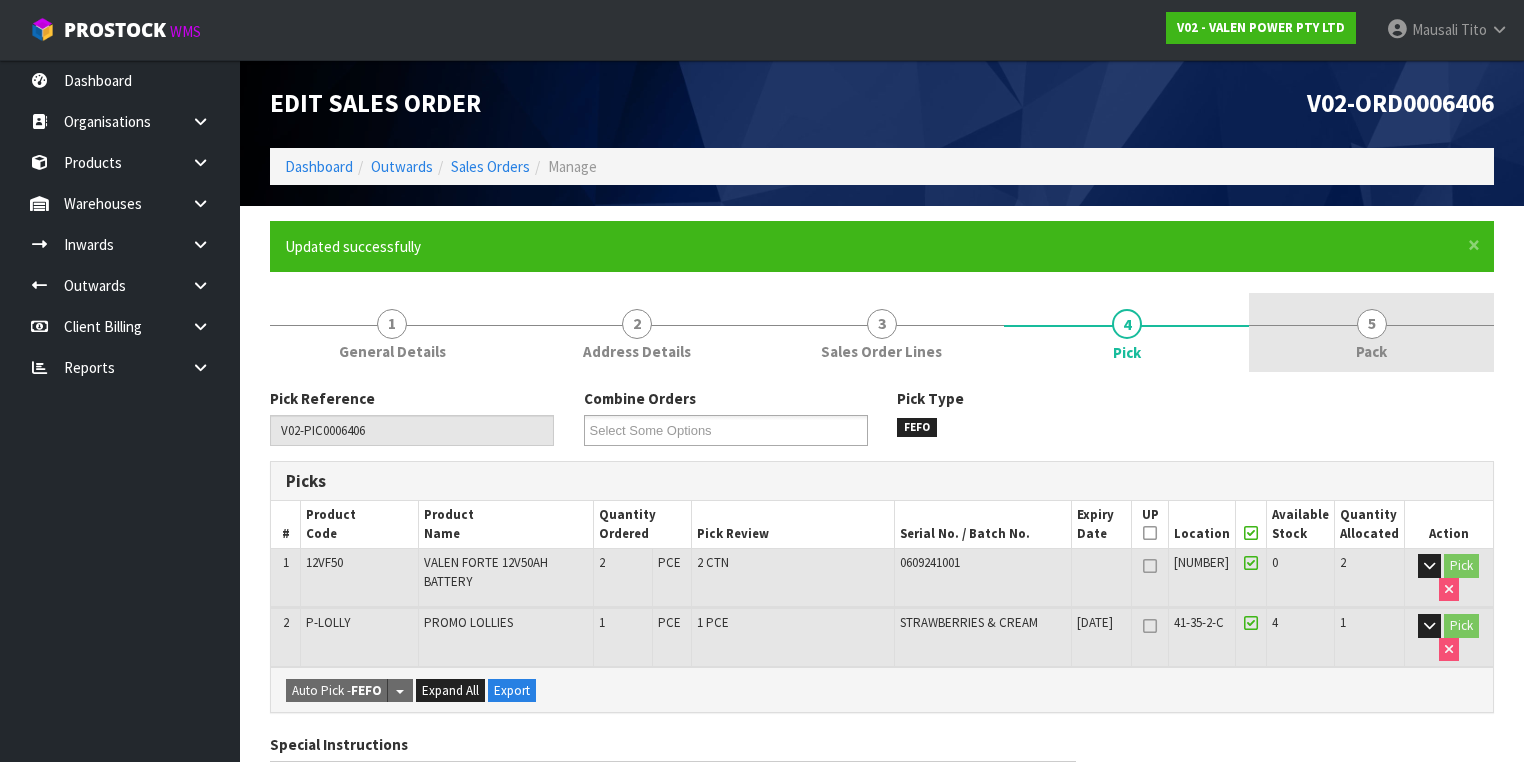 click on "5" at bounding box center [1372, 324] 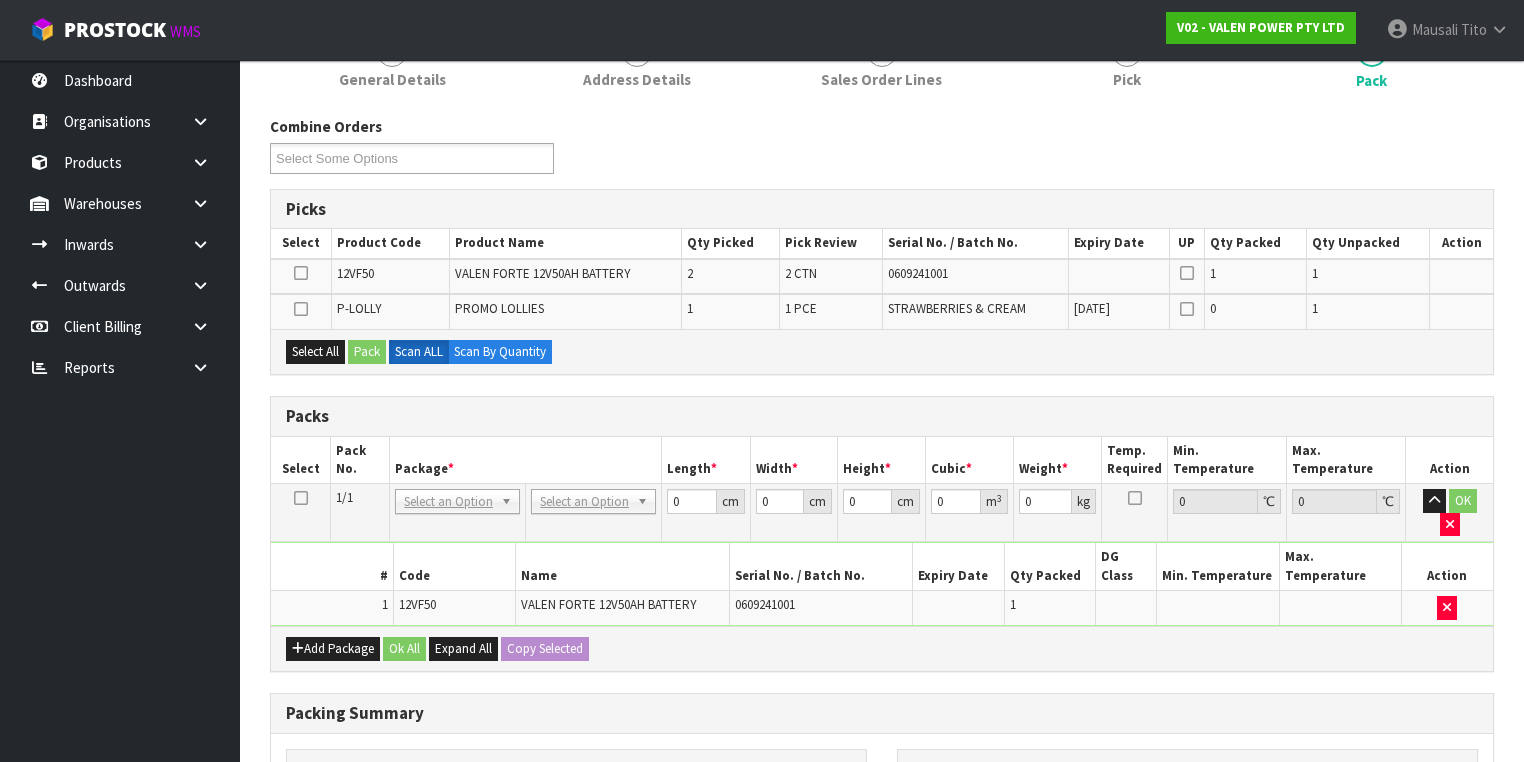 scroll, scrollTop: 400, scrollLeft: 0, axis: vertical 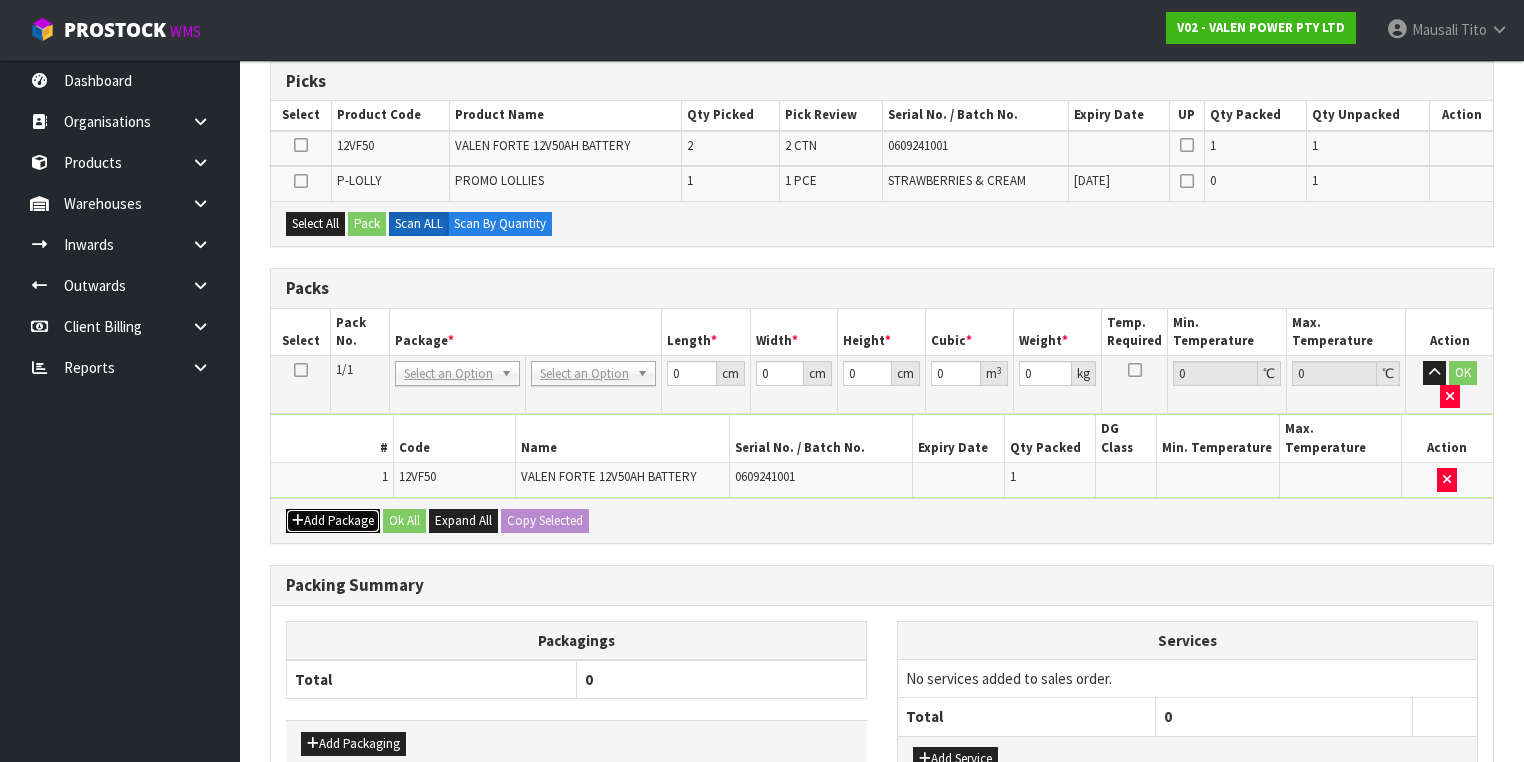 click on "Add Package" at bounding box center (333, 521) 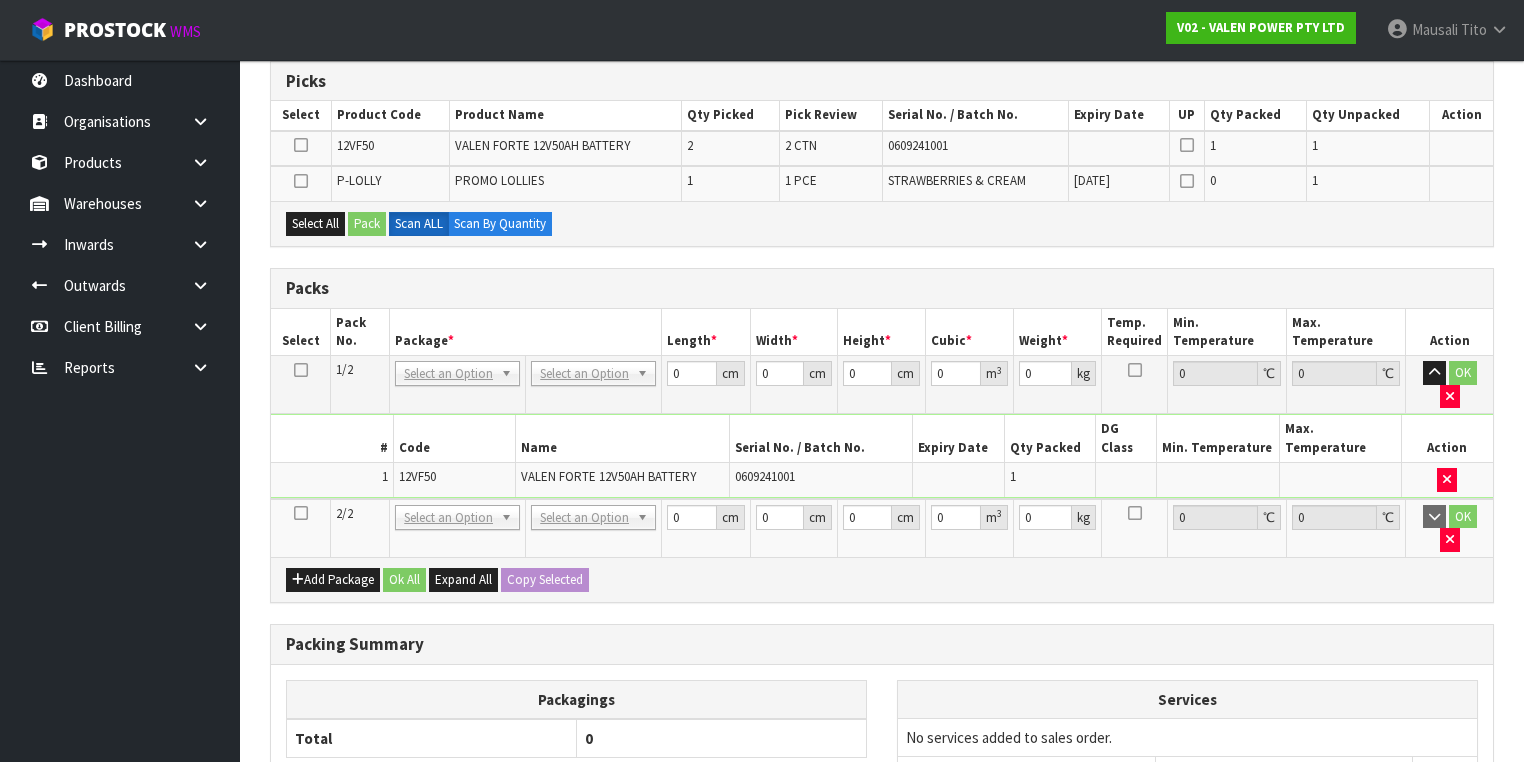 click at bounding box center (301, 513) 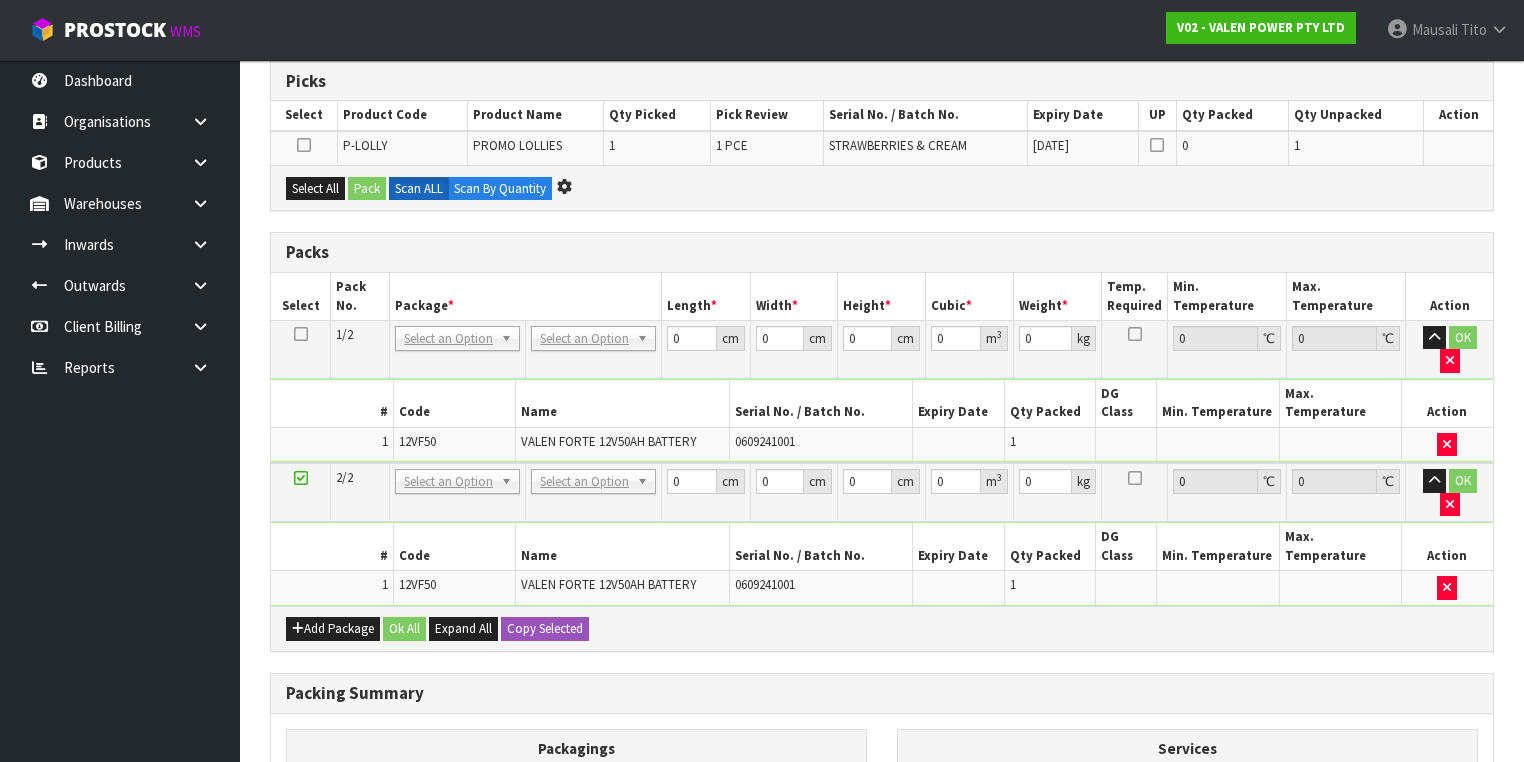 scroll, scrollTop: 0, scrollLeft: 0, axis: both 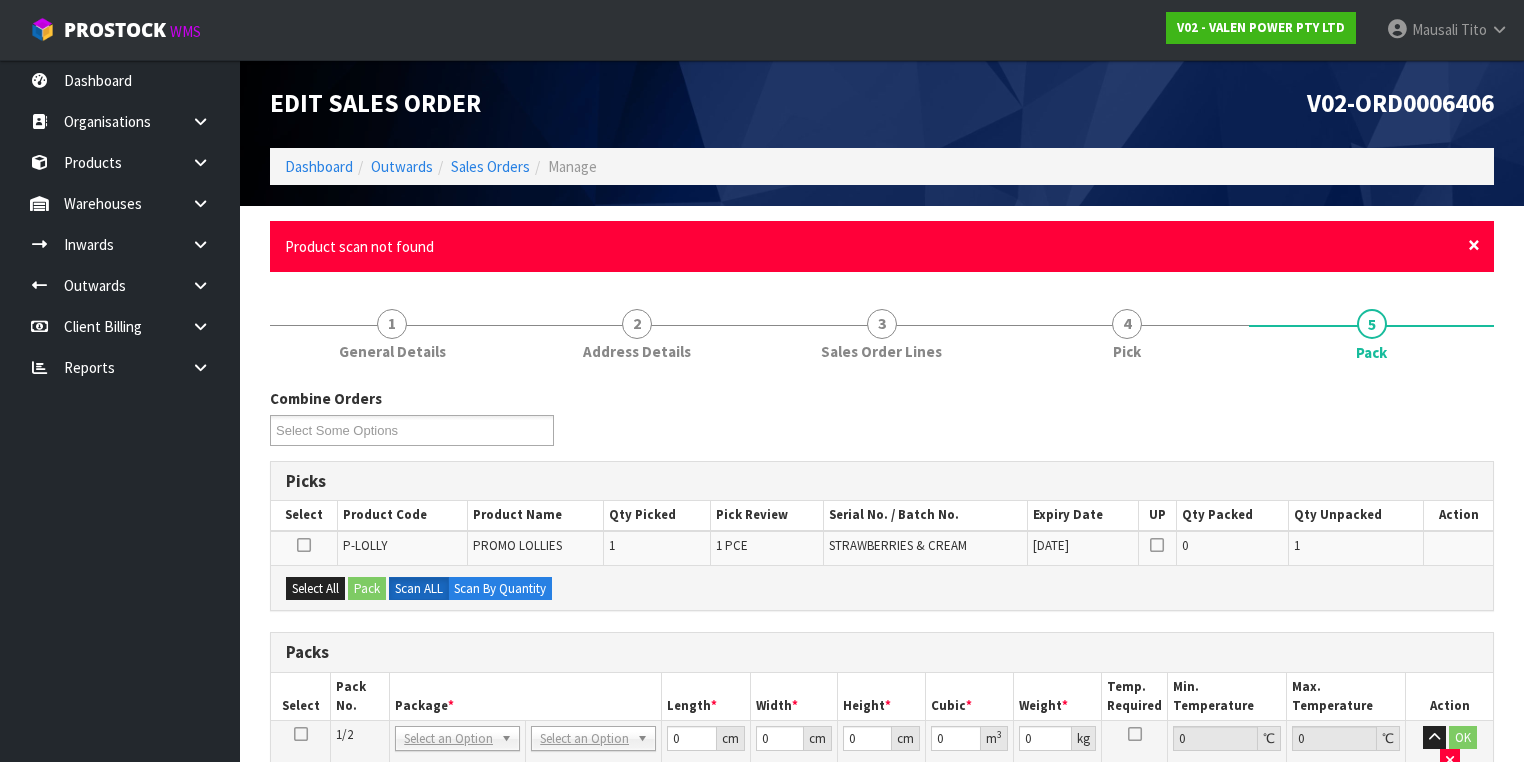click on "×" at bounding box center [1474, 245] 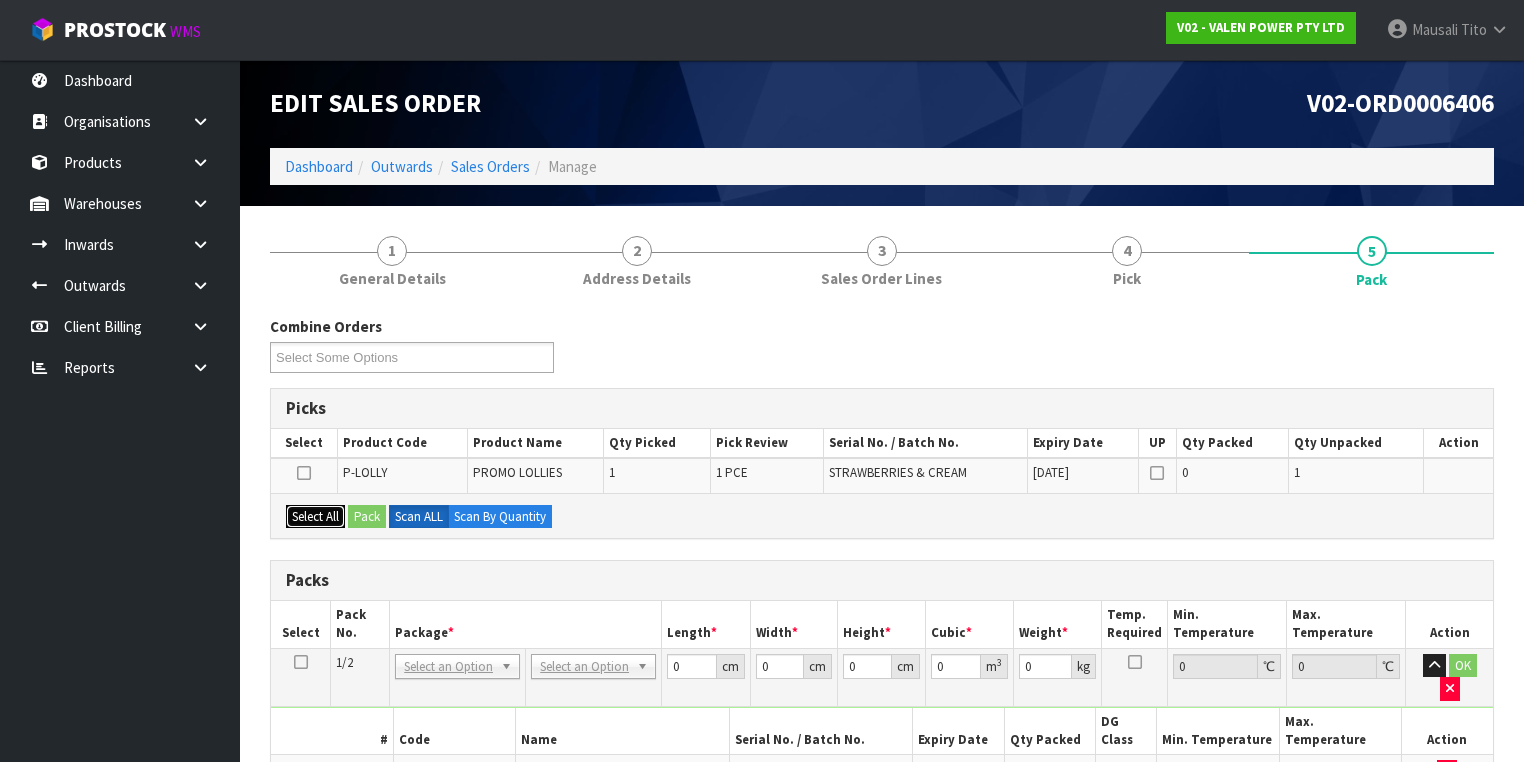 drag, startPoint x: 312, startPoint y: 509, endPoint x: 344, endPoint y: 513, distance: 32.24903 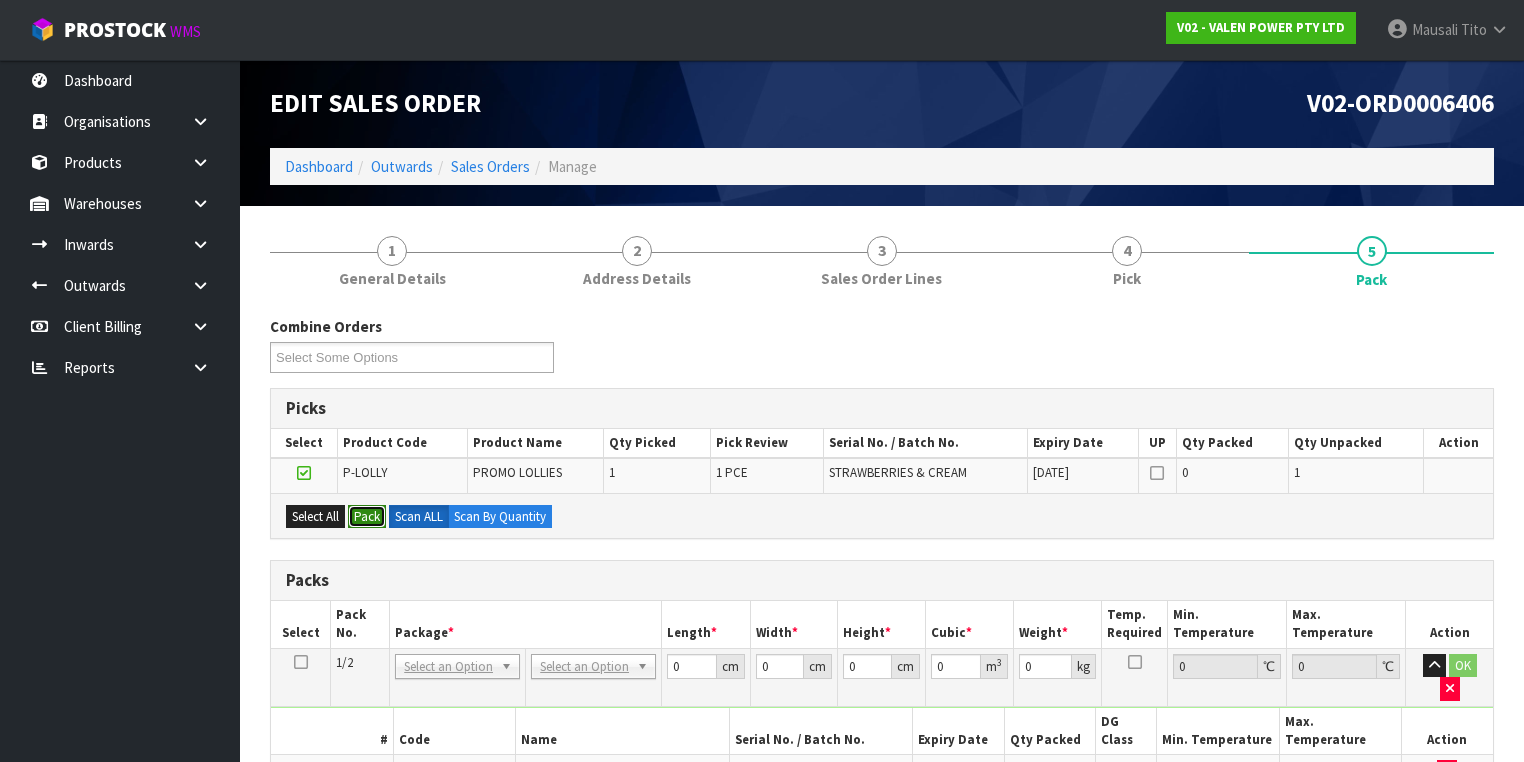 click on "Pack" at bounding box center (367, 517) 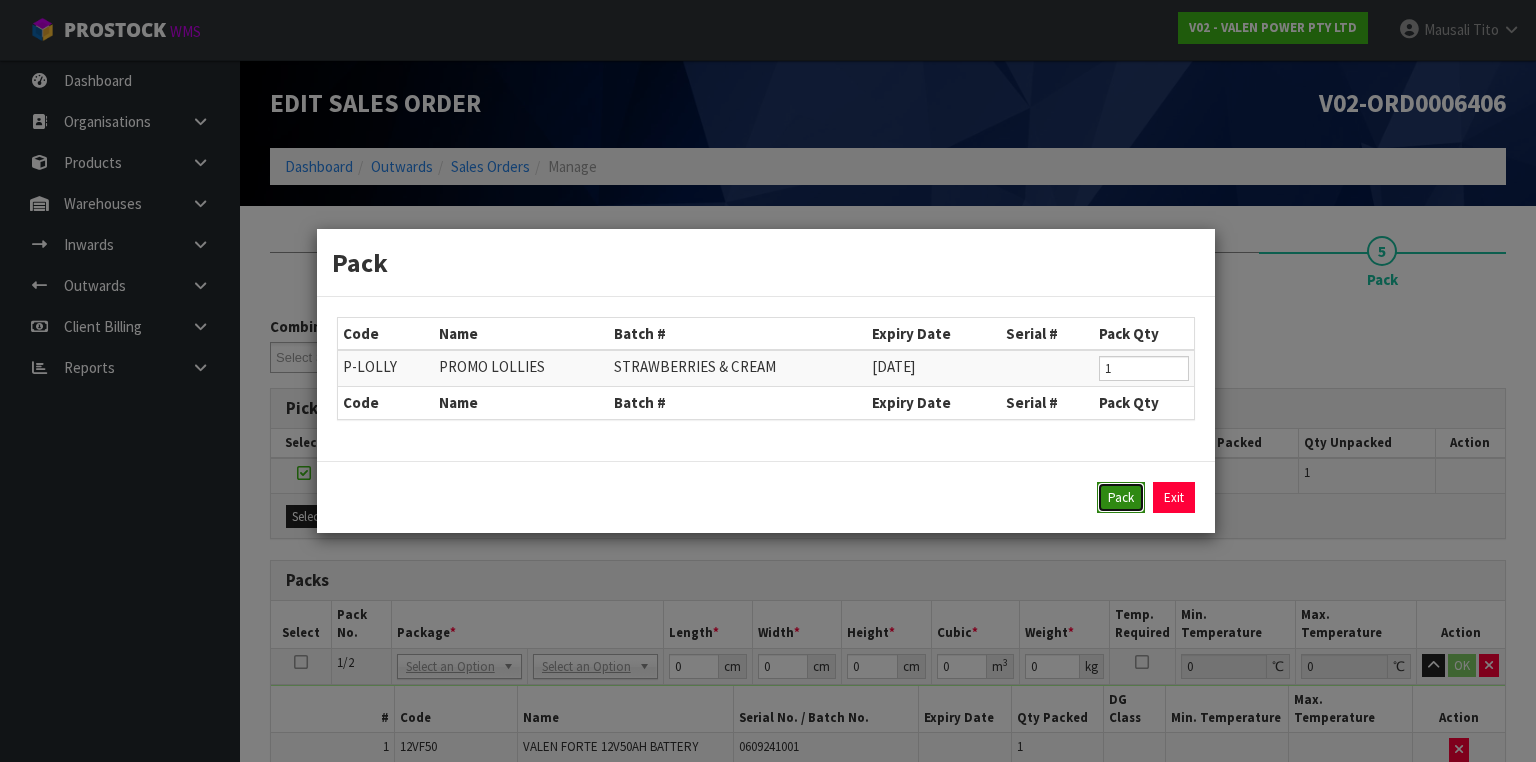 click on "Pack" at bounding box center (1121, 498) 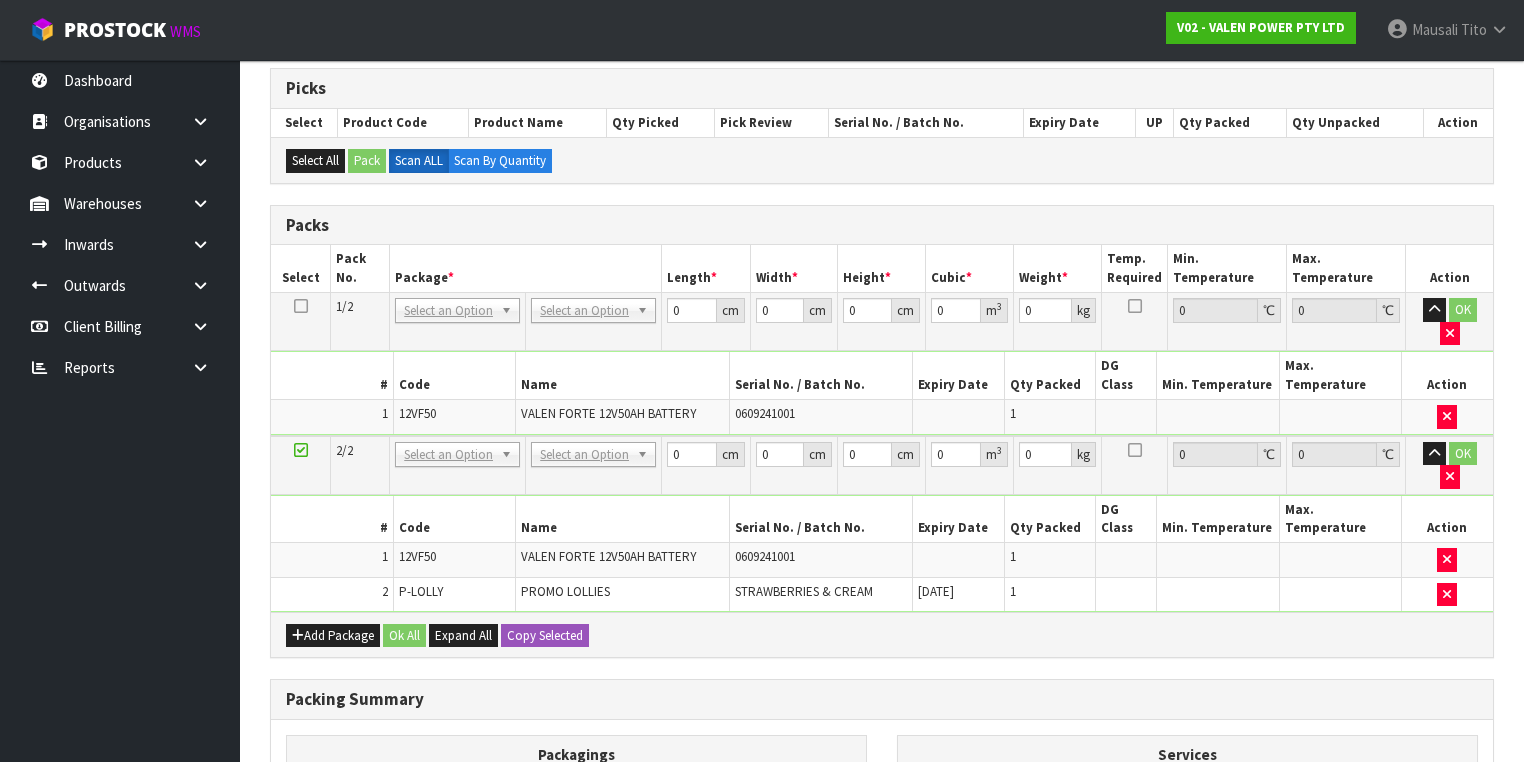 scroll, scrollTop: 480, scrollLeft: 0, axis: vertical 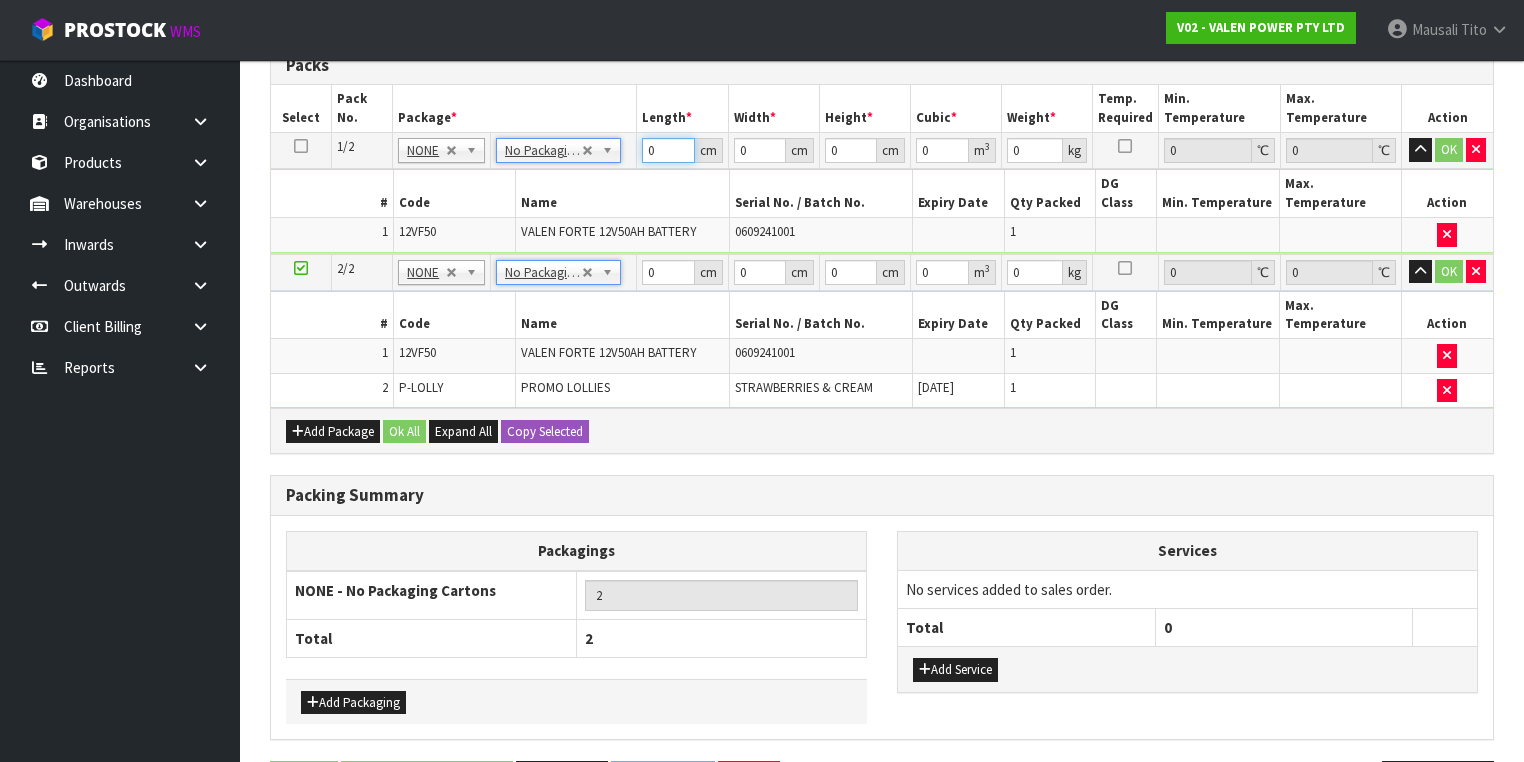 drag, startPoint x: 664, startPoint y: 150, endPoint x: 630, endPoint y: 161, distance: 35.735138 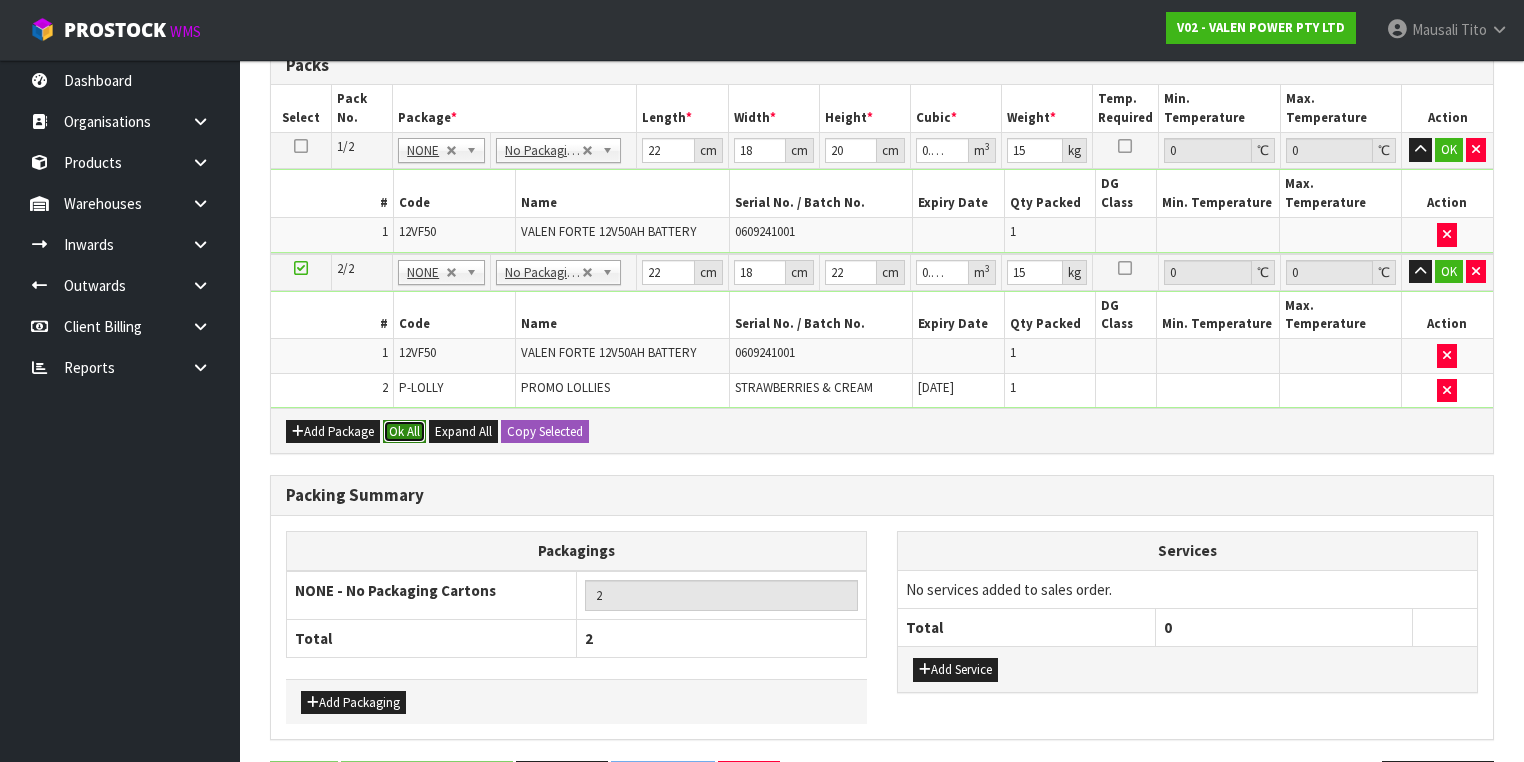 drag, startPoint x: 416, startPoint y: 380, endPoint x: 463, endPoint y: 405, distance: 53.235325 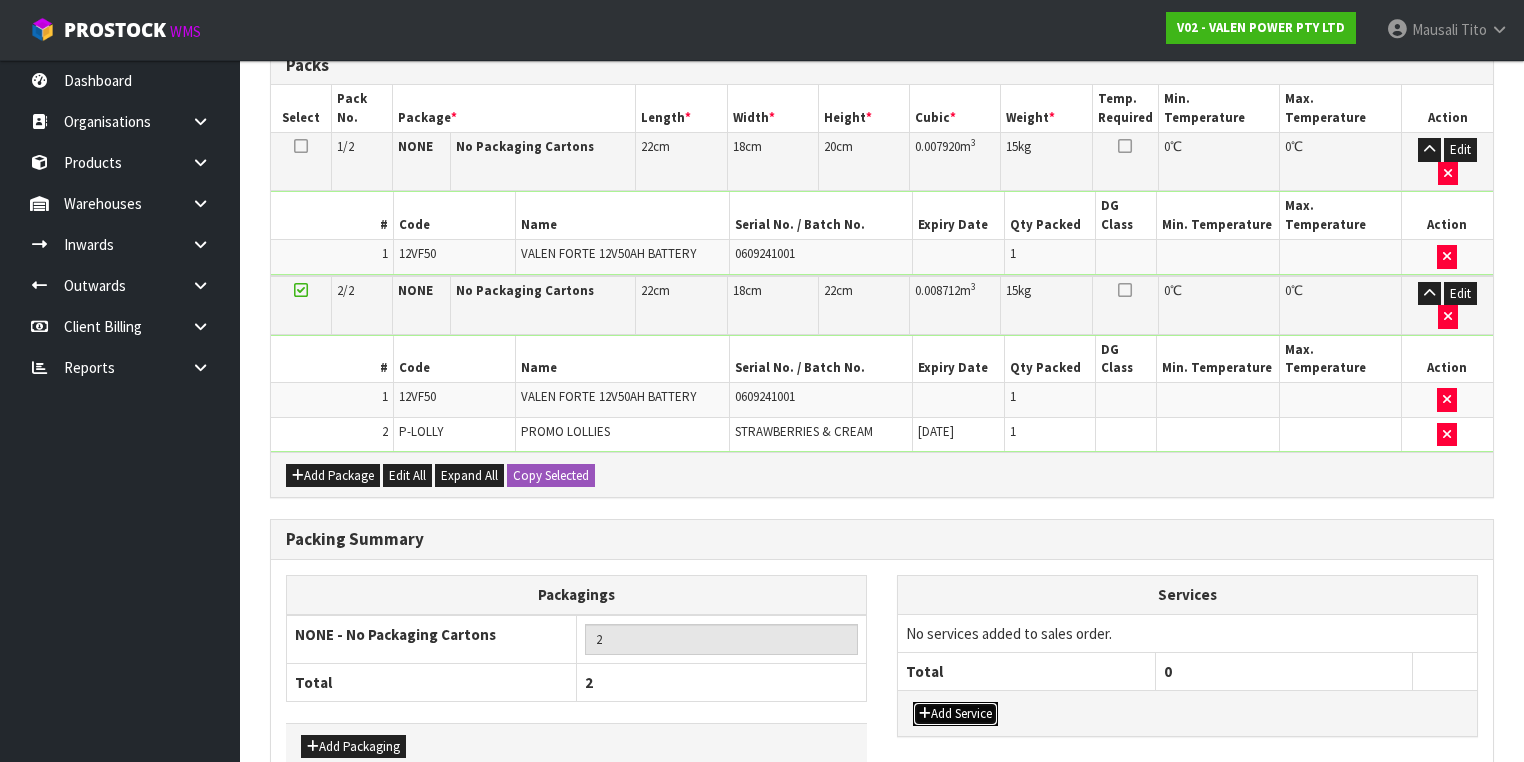 click on "Add Service" at bounding box center [955, 714] 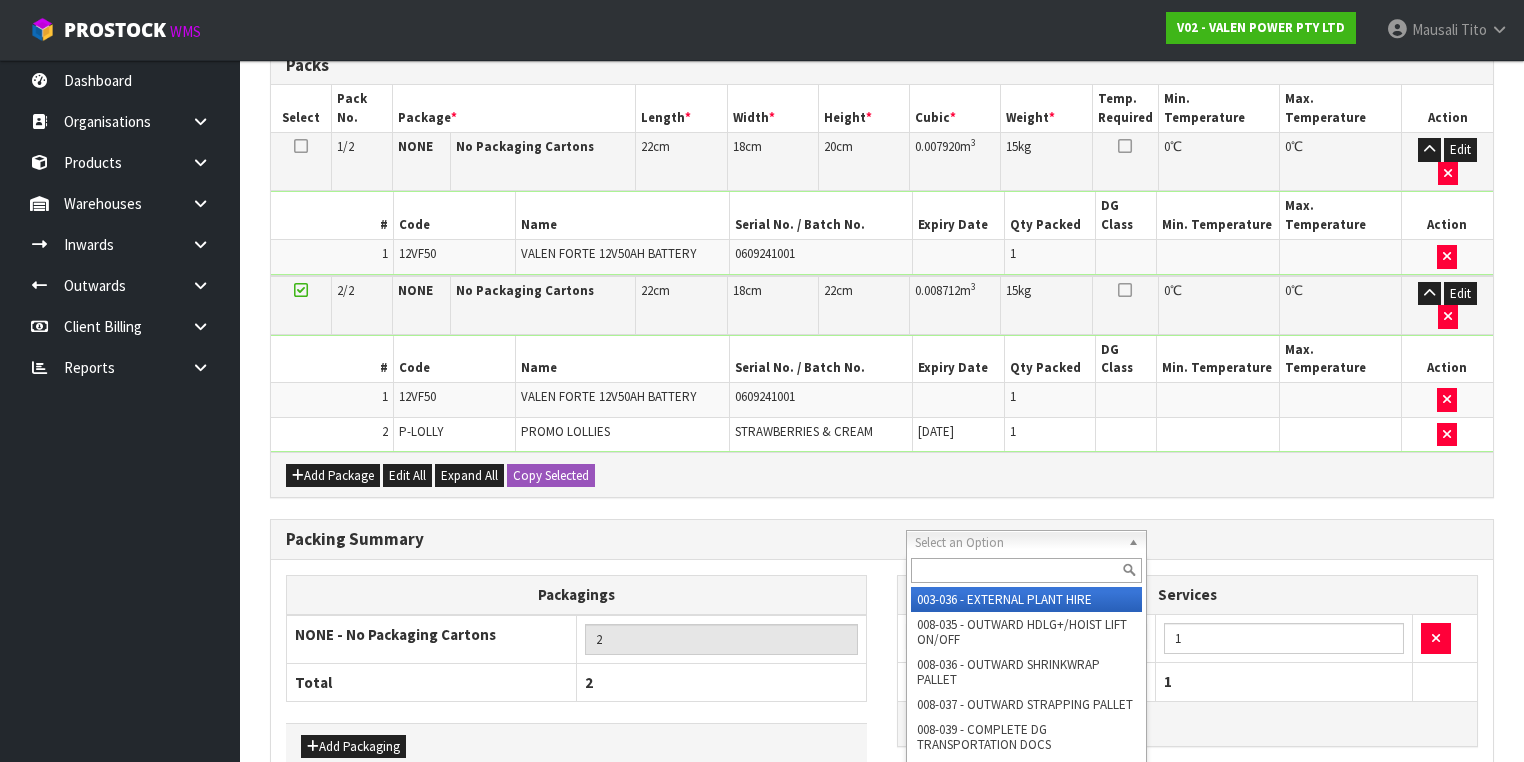 click at bounding box center (1026, 570) 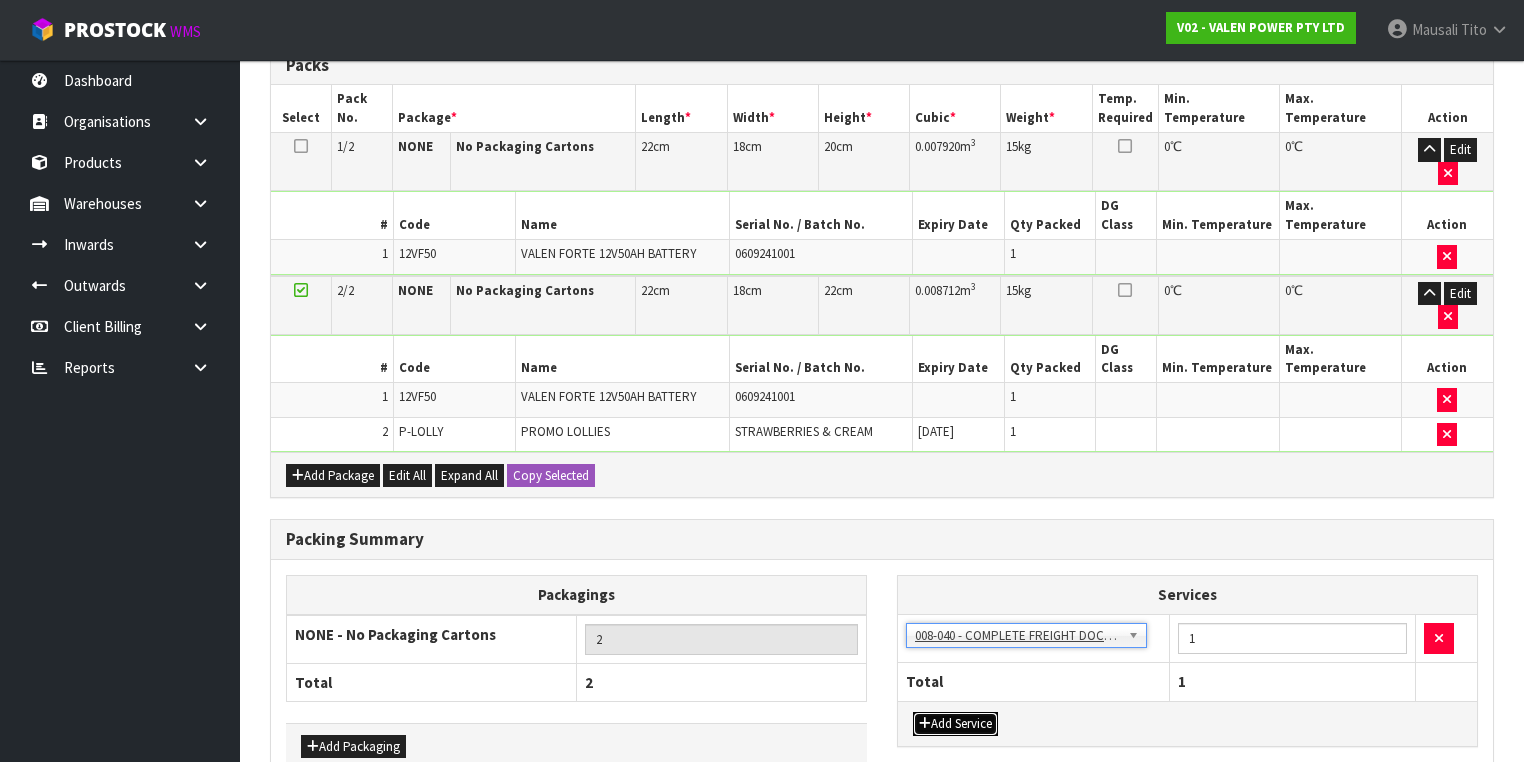 click on "Add Service" at bounding box center [955, 724] 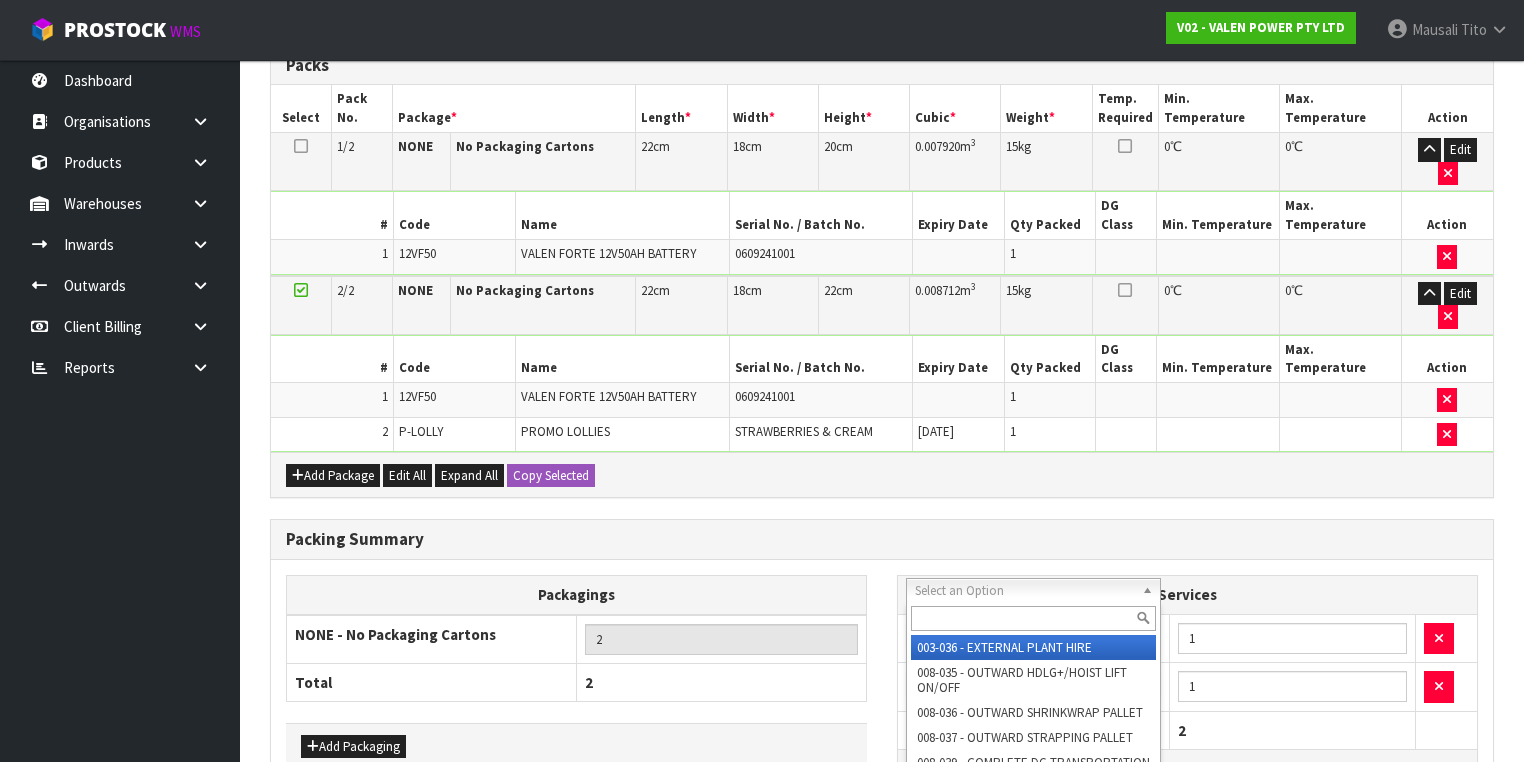 click at bounding box center [1034, 618] 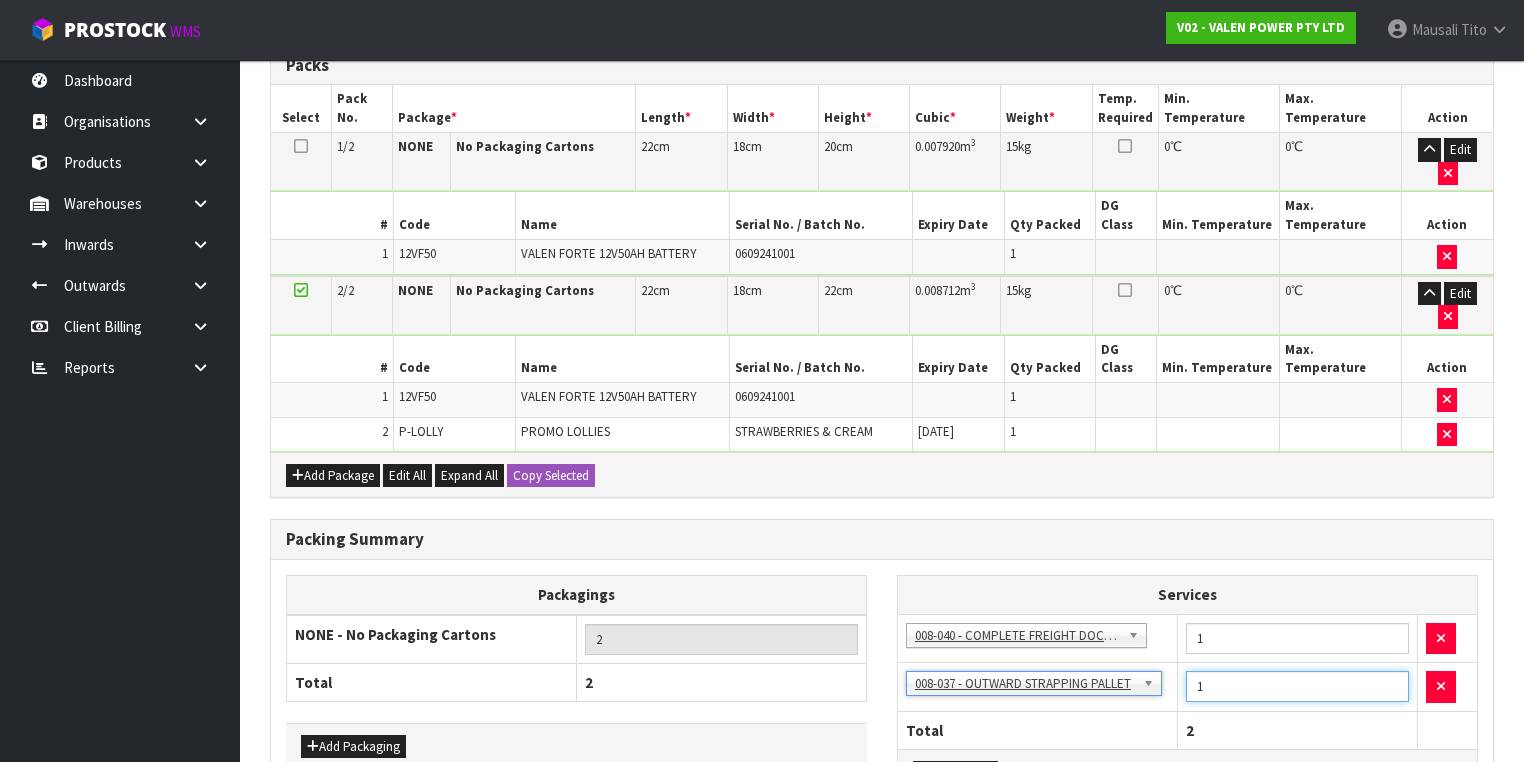 drag, startPoint x: 1200, startPoint y: 600, endPoint x: 1182, endPoint y: 604, distance: 18.439089 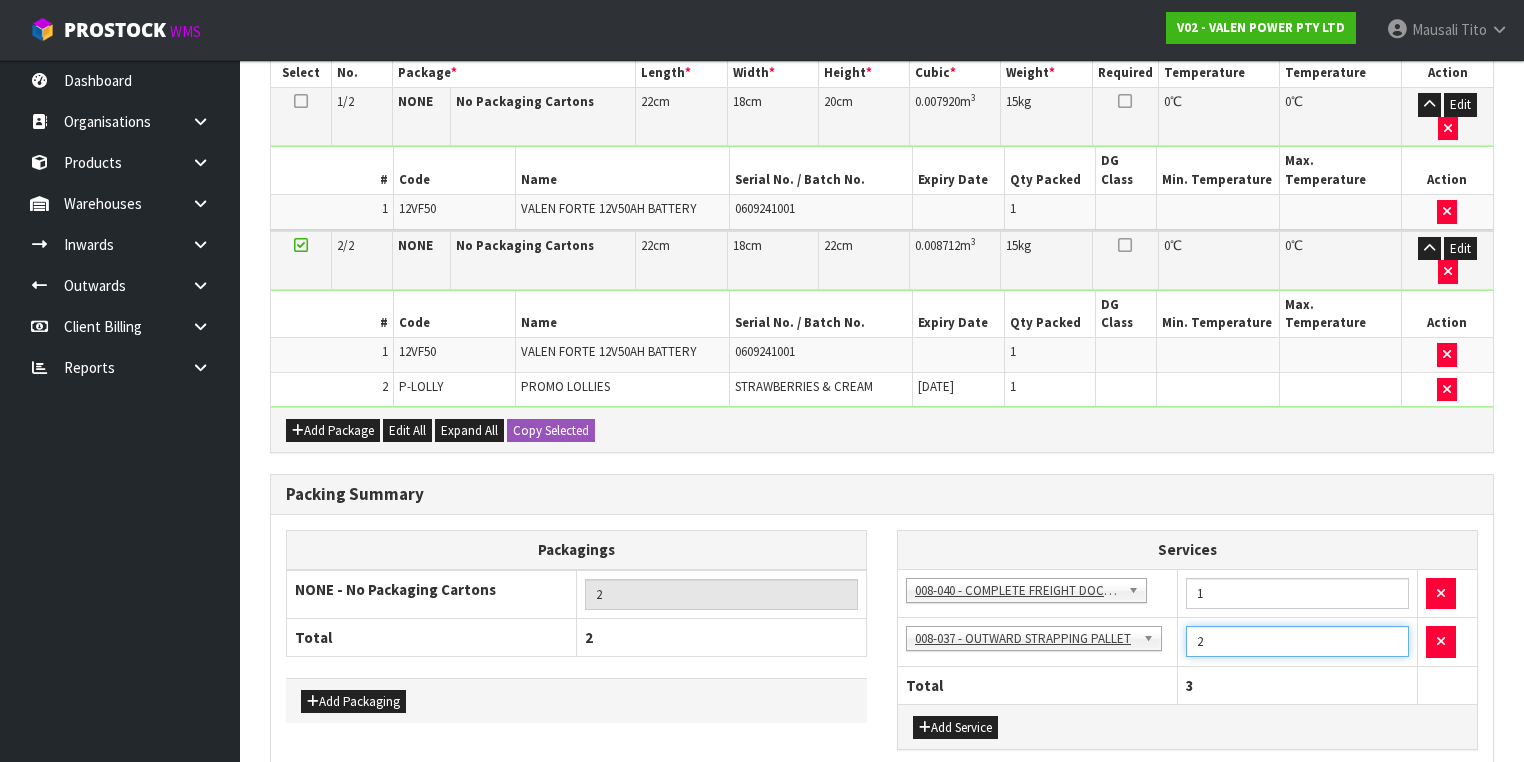 scroll, scrollTop: 548, scrollLeft: 0, axis: vertical 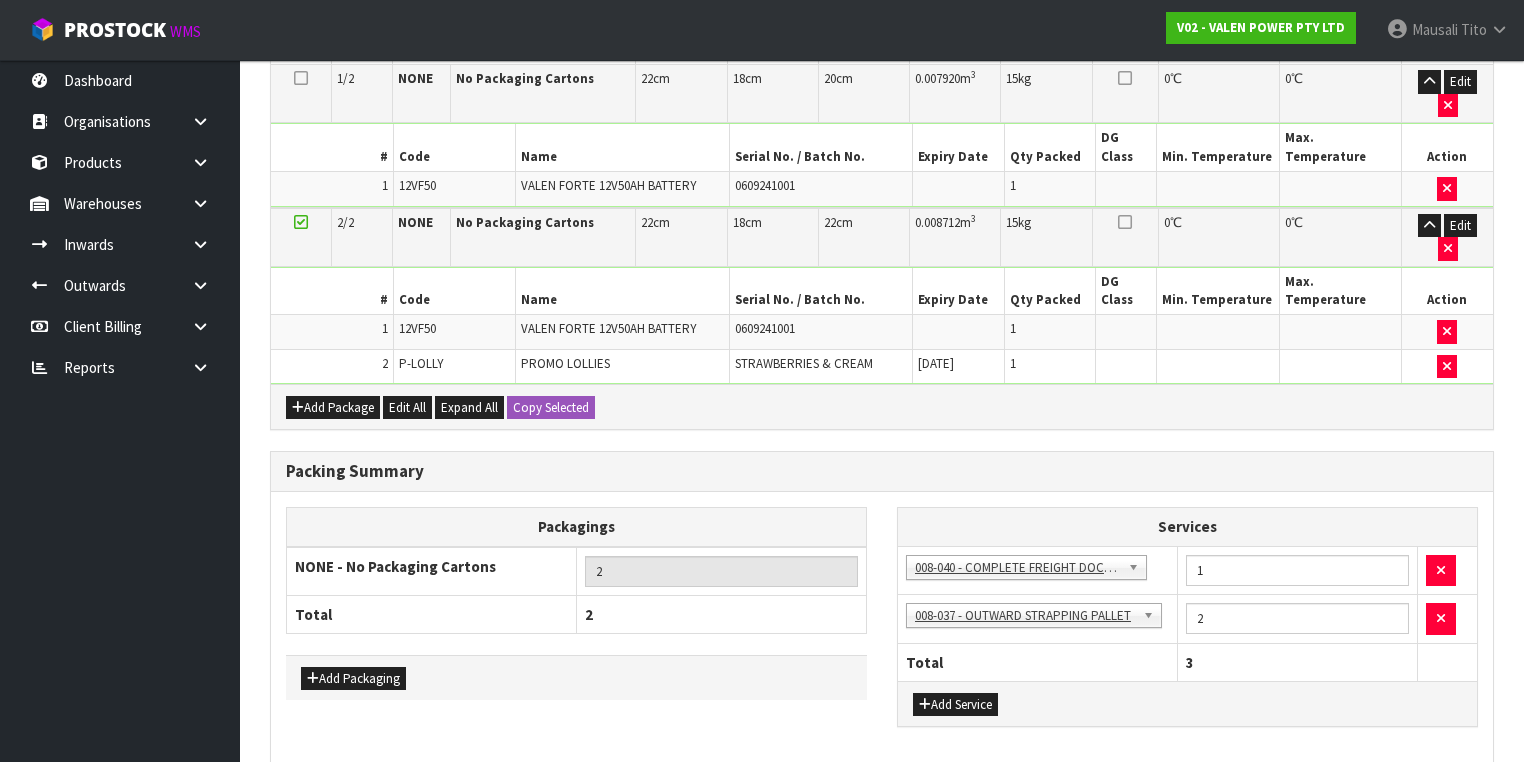 click on "Save & Confirm Packs" at bounding box center (427, 806) 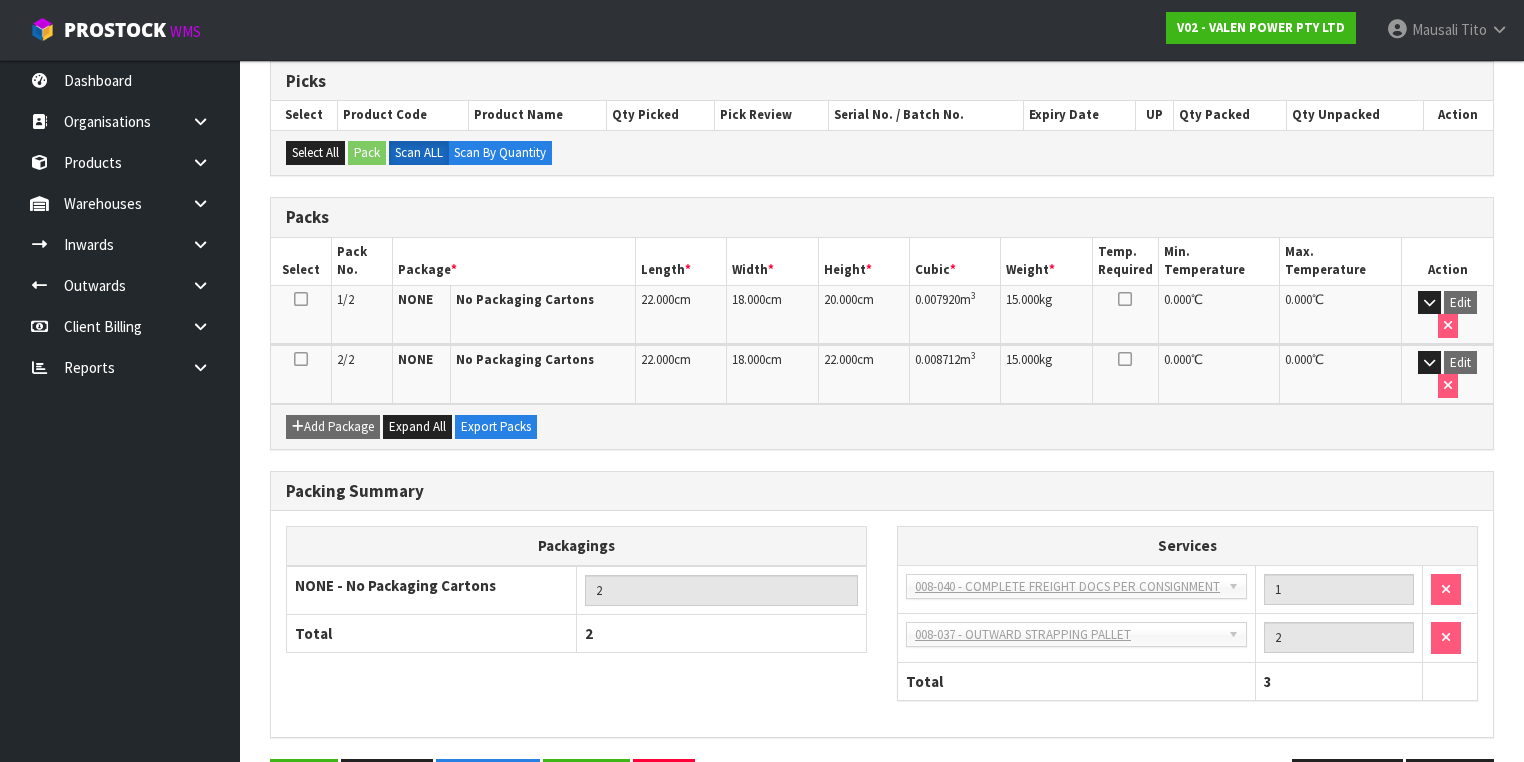 scroll, scrollTop: 415, scrollLeft: 0, axis: vertical 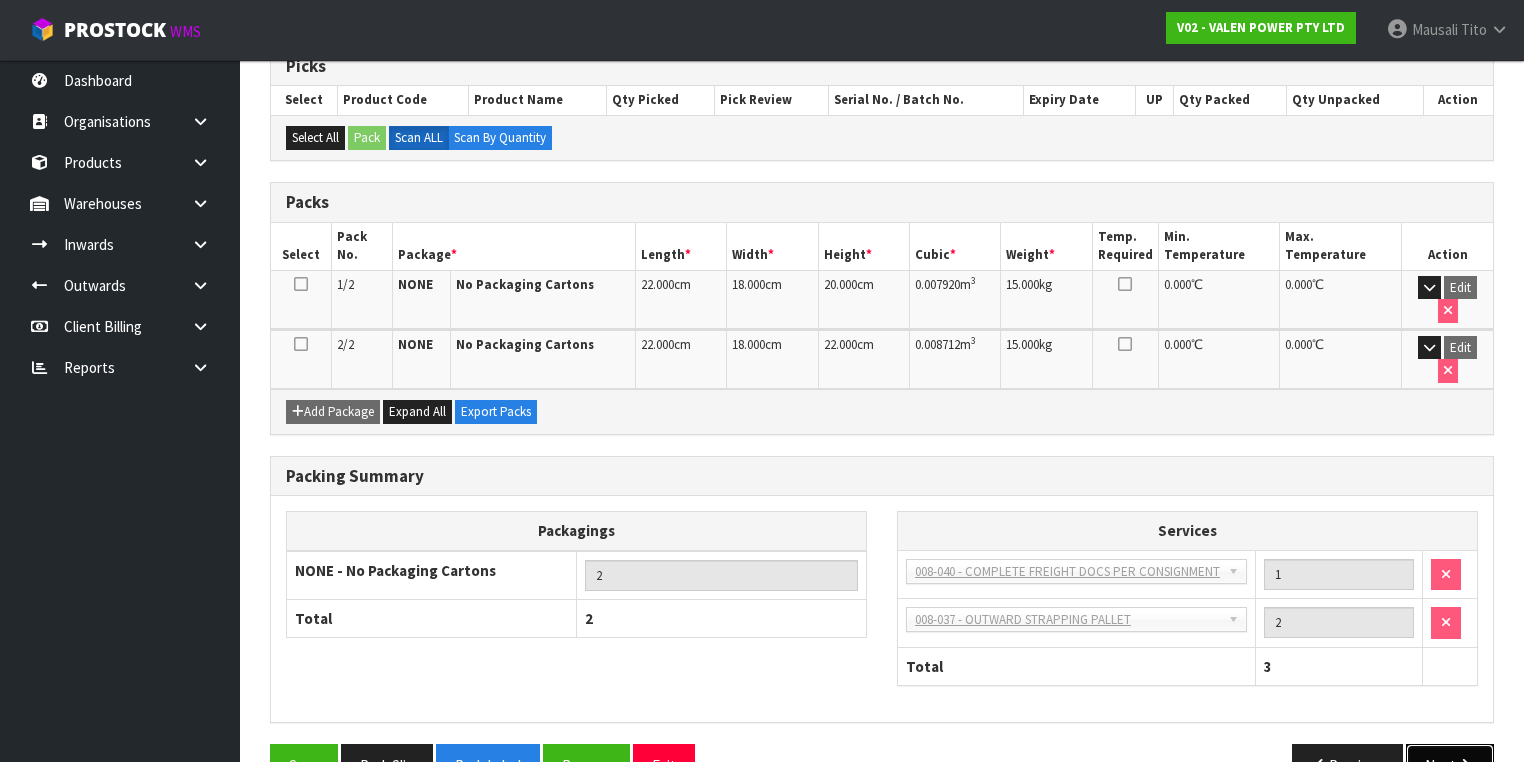 click at bounding box center [1465, 765] 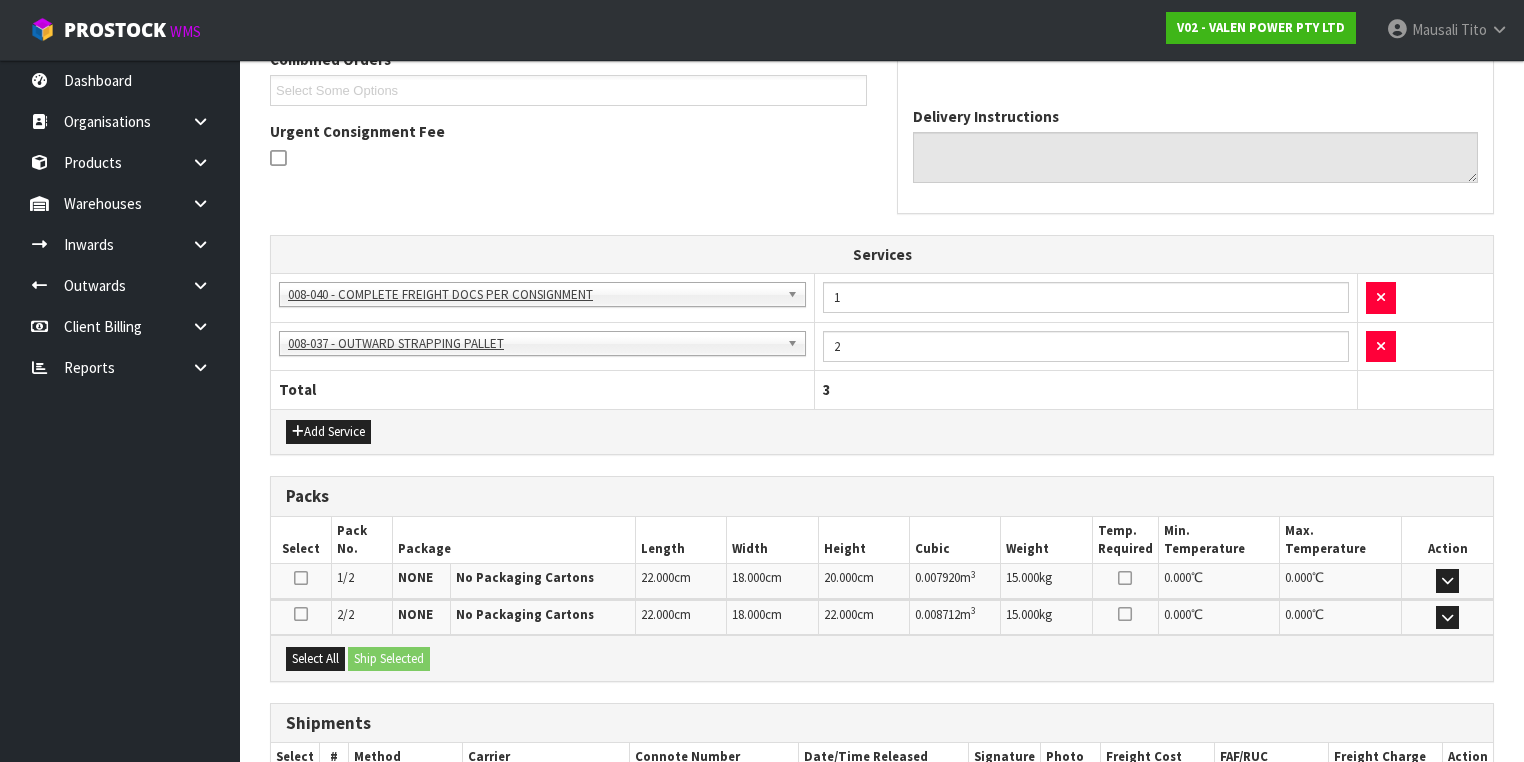 scroll, scrollTop: 640, scrollLeft: 0, axis: vertical 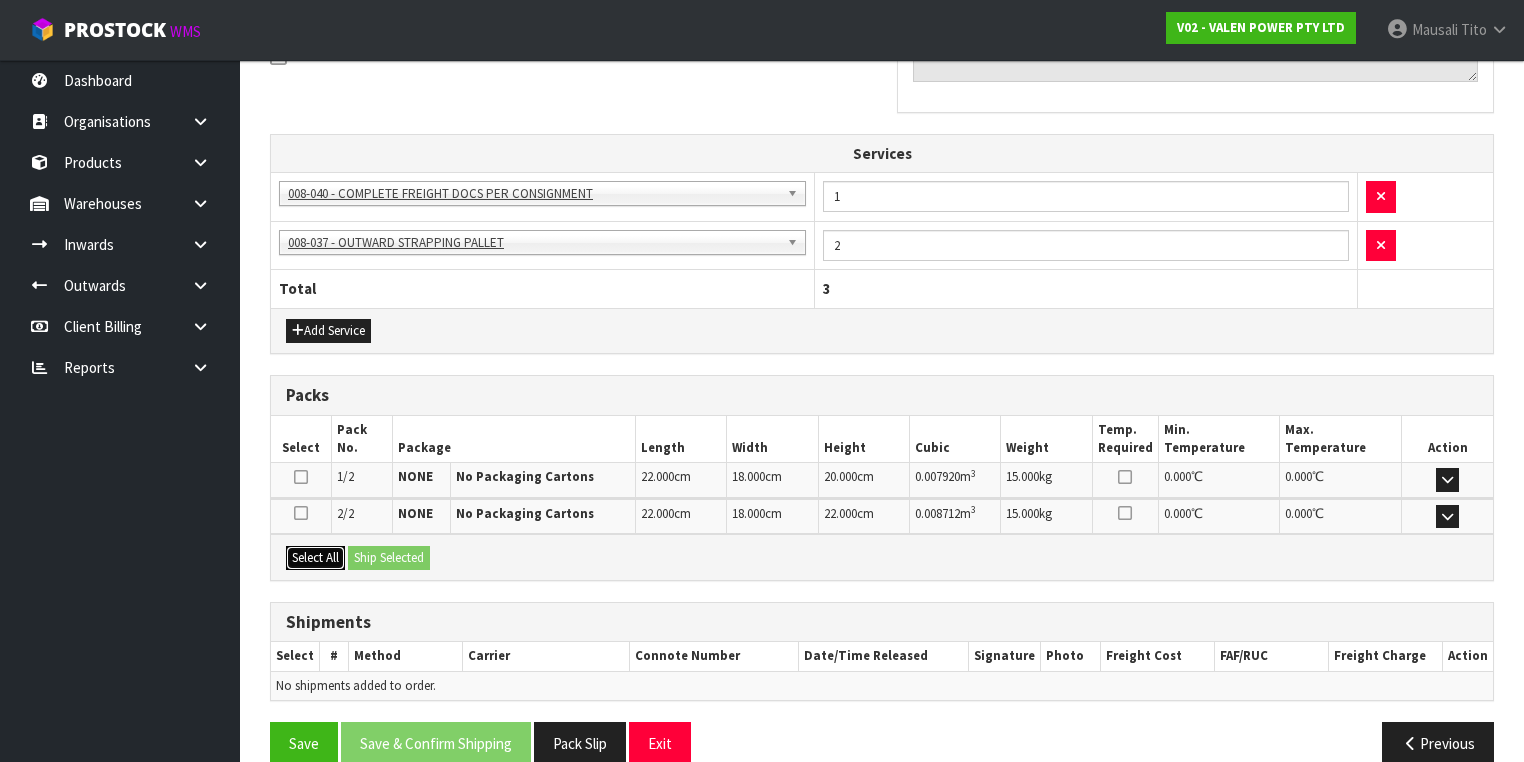 click on "Select All" at bounding box center (315, 558) 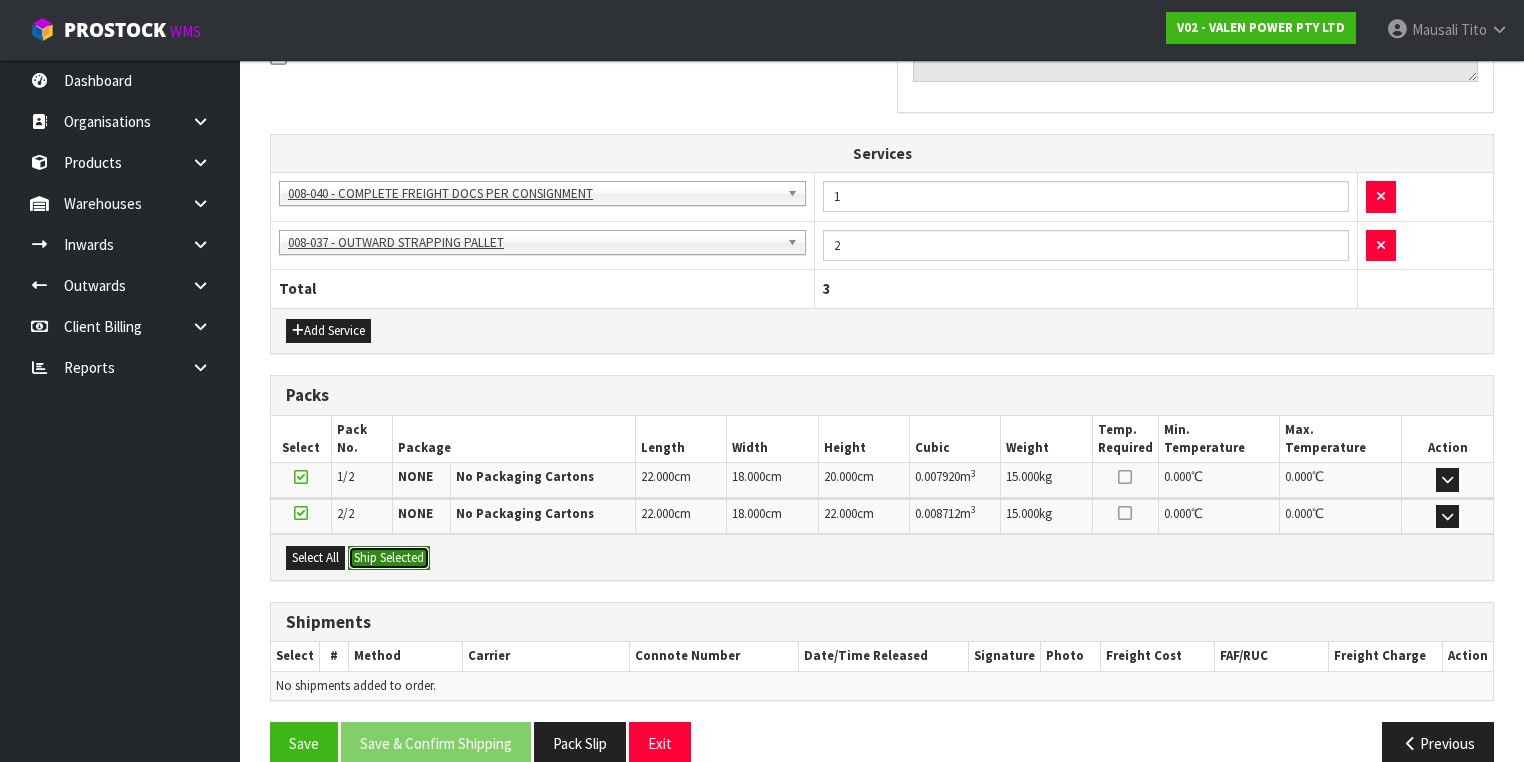 click on "Ship Selected" at bounding box center (389, 558) 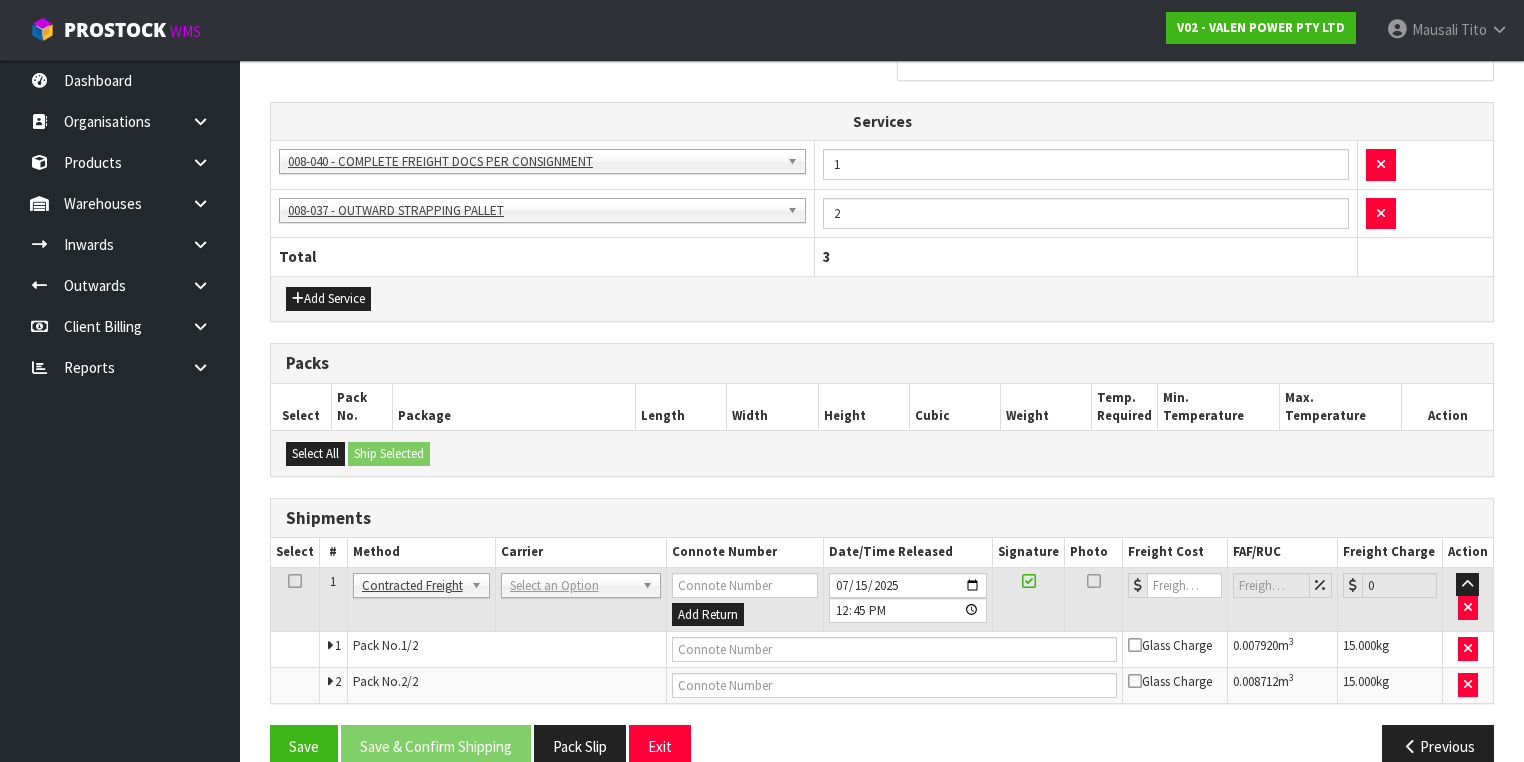 scroll, scrollTop: 700, scrollLeft: 0, axis: vertical 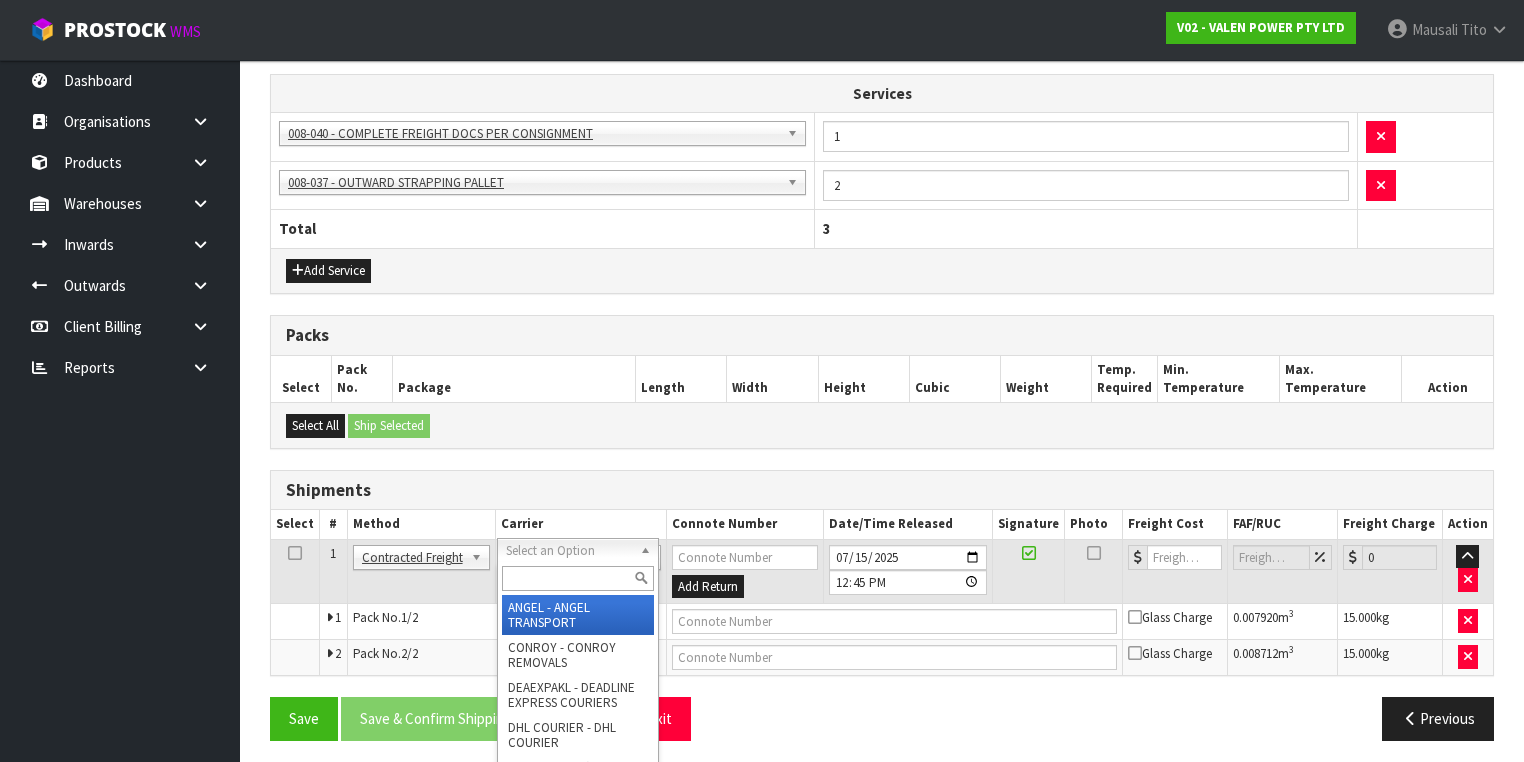 click at bounding box center (578, 578) 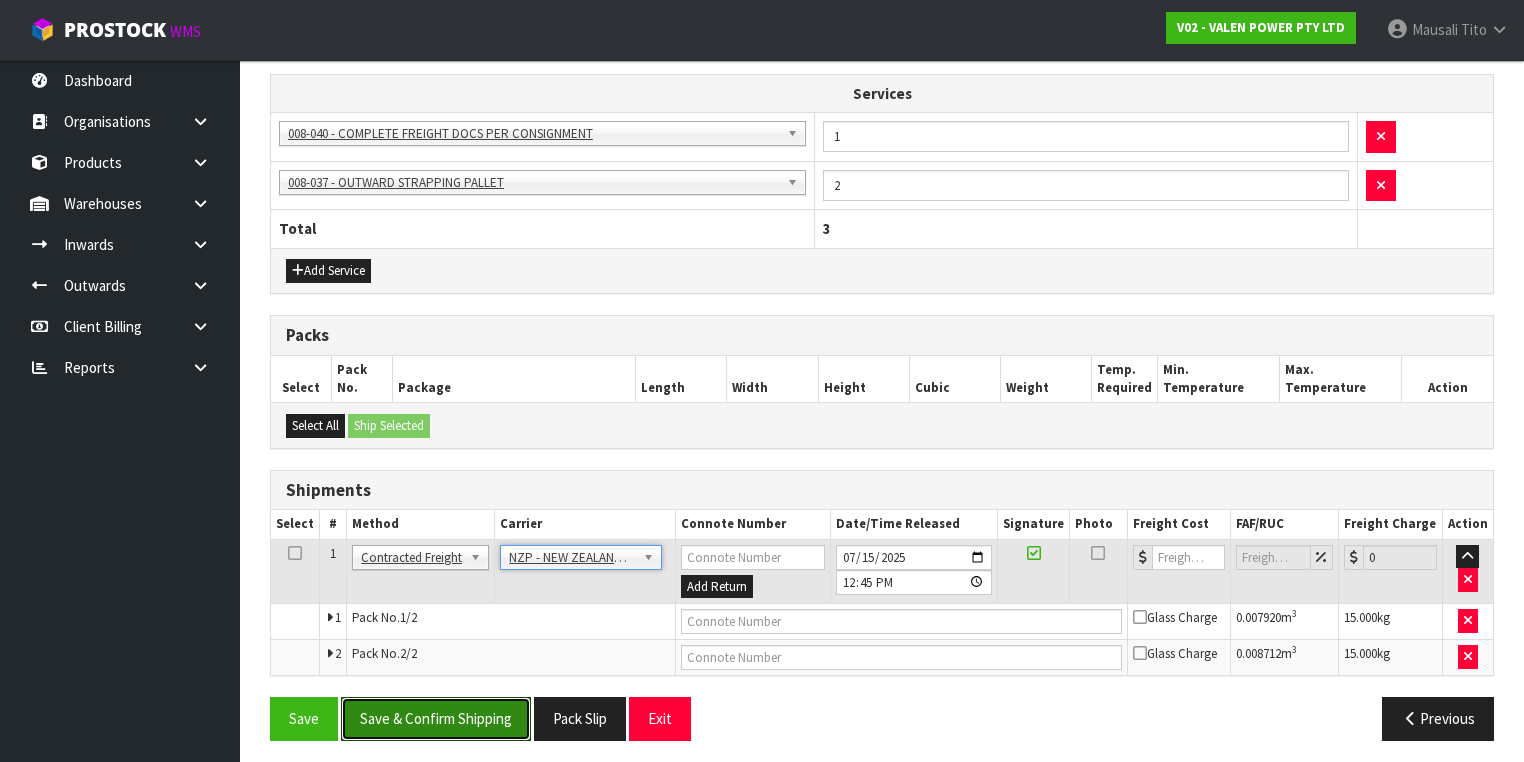 drag, startPoint x: 461, startPoint y: 713, endPoint x: 612, endPoint y: 649, distance: 164.00305 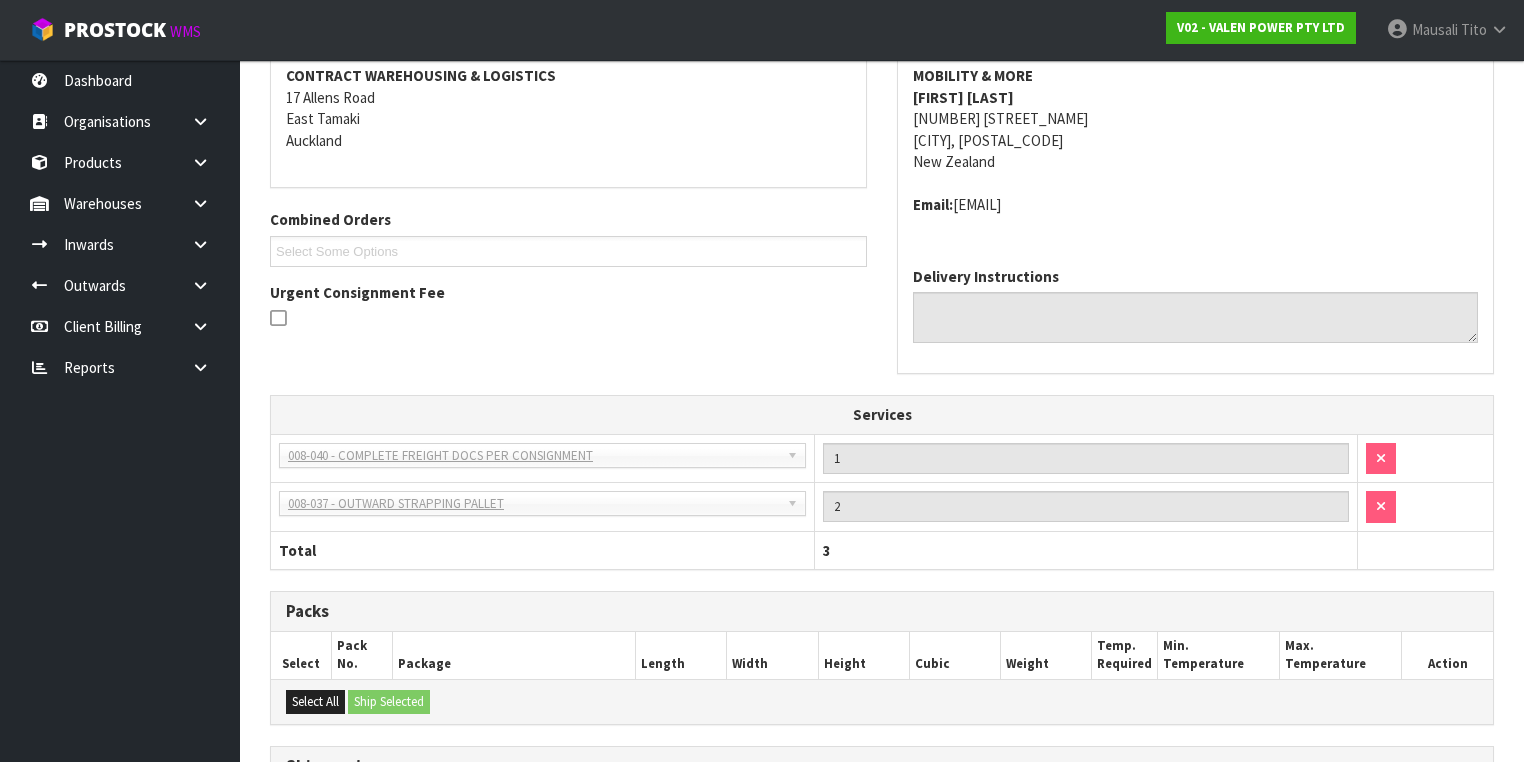 scroll, scrollTop: 670, scrollLeft: 0, axis: vertical 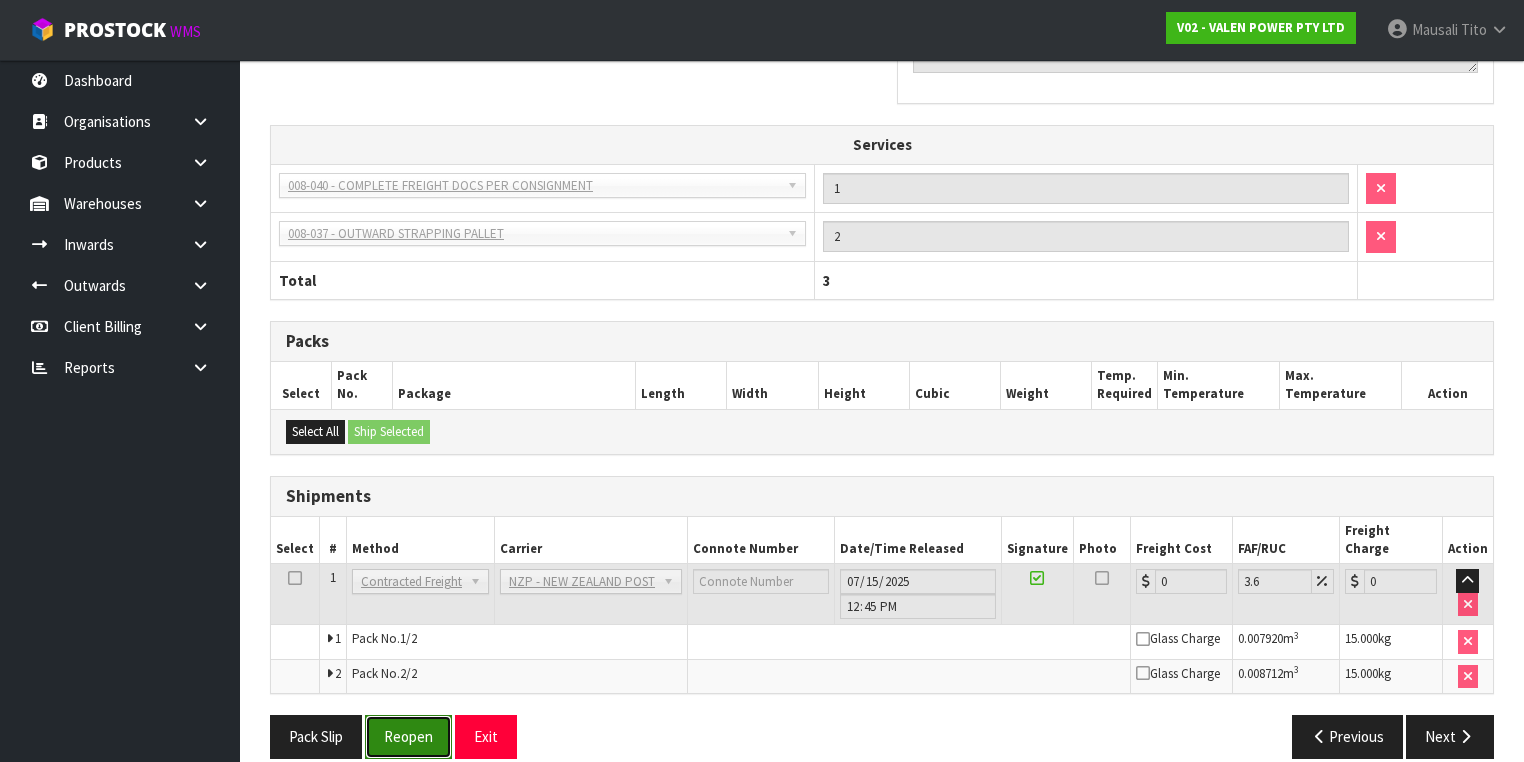 click on "Reopen" at bounding box center [408, 736] 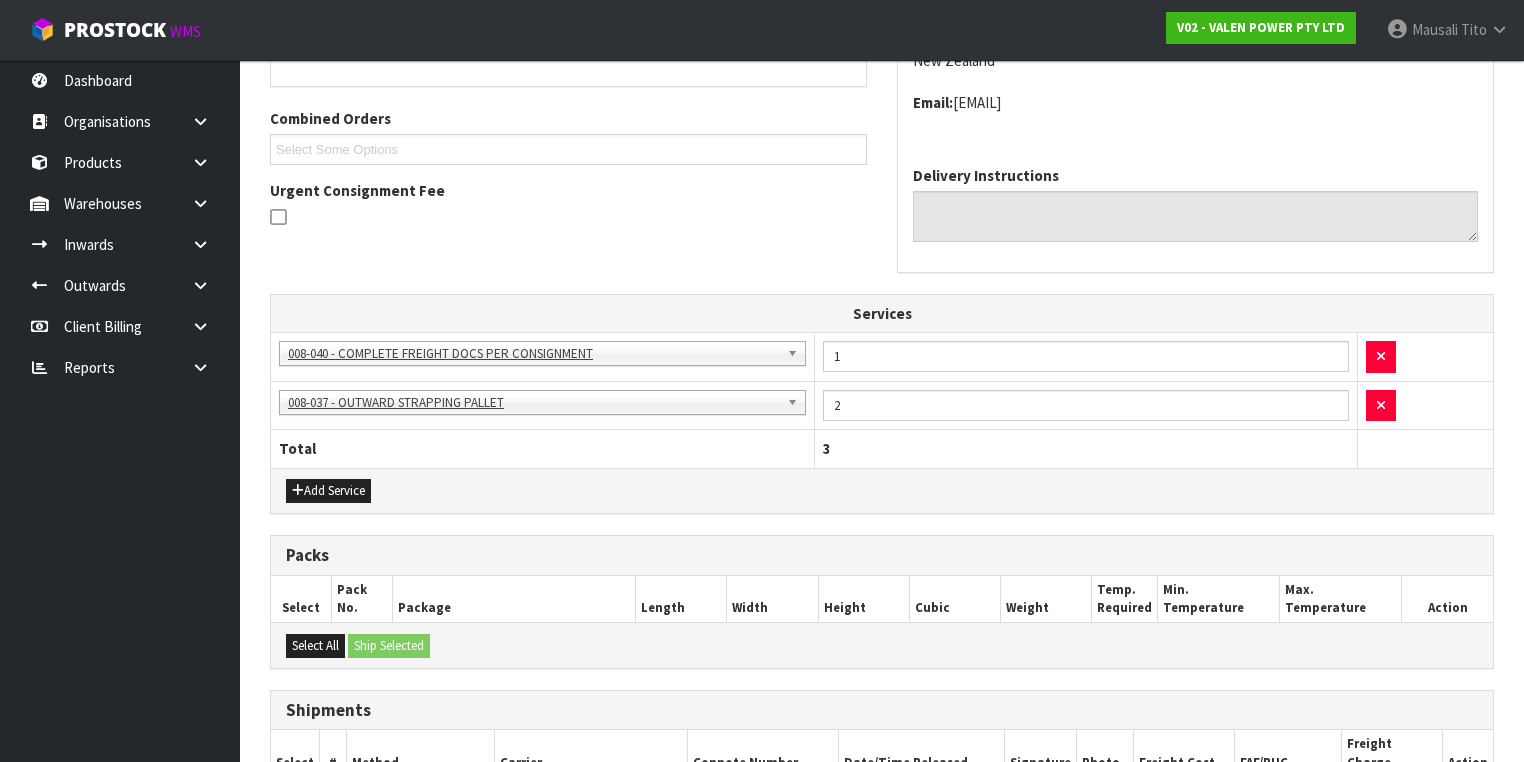 scroll, scrollTop: 718, scrollLeft: 0, axis: vertical 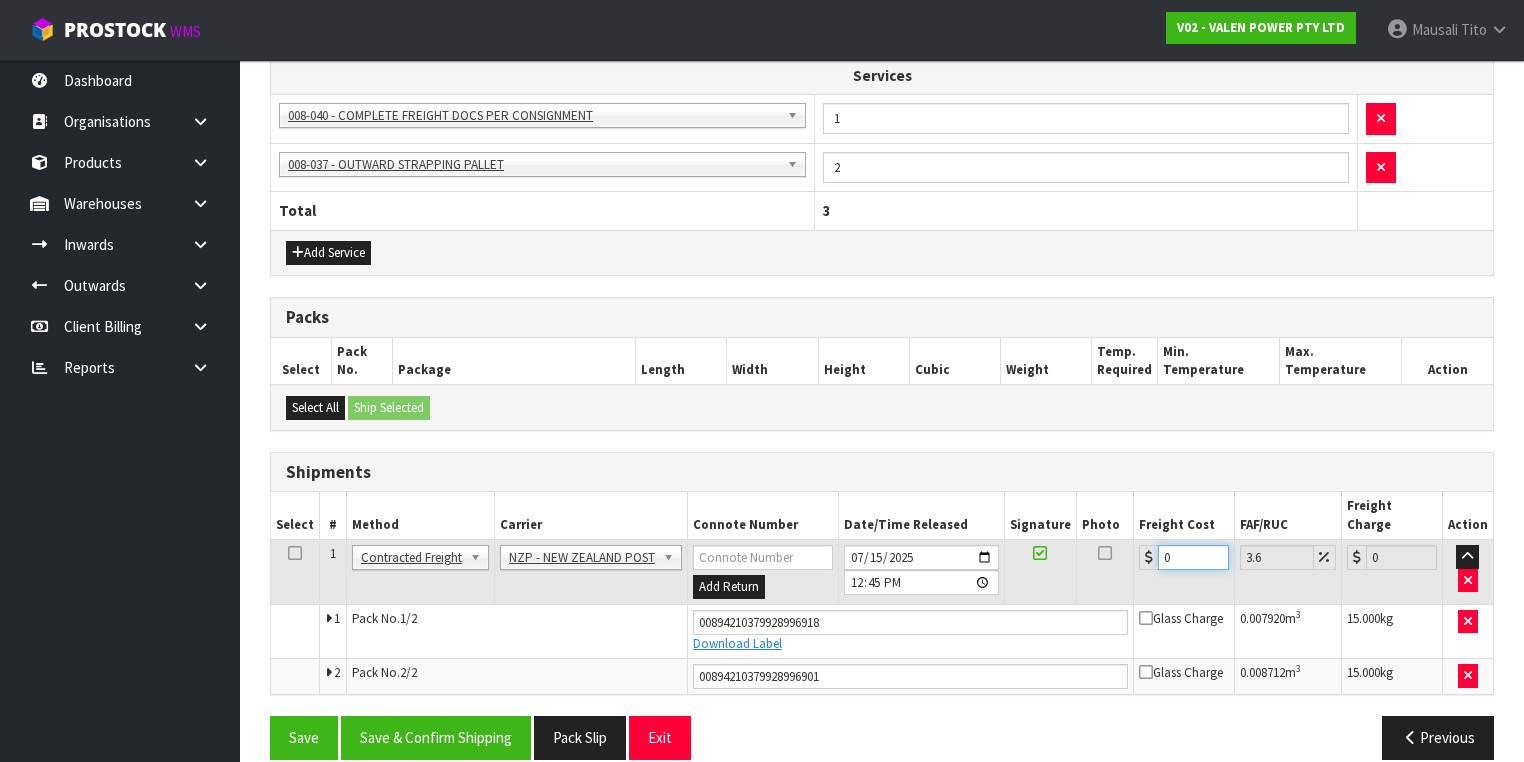 drag, startPoint x: 1169, startPoint y: 537, endPoint x: 1146, endPoint y: 540, distance: 23.194826 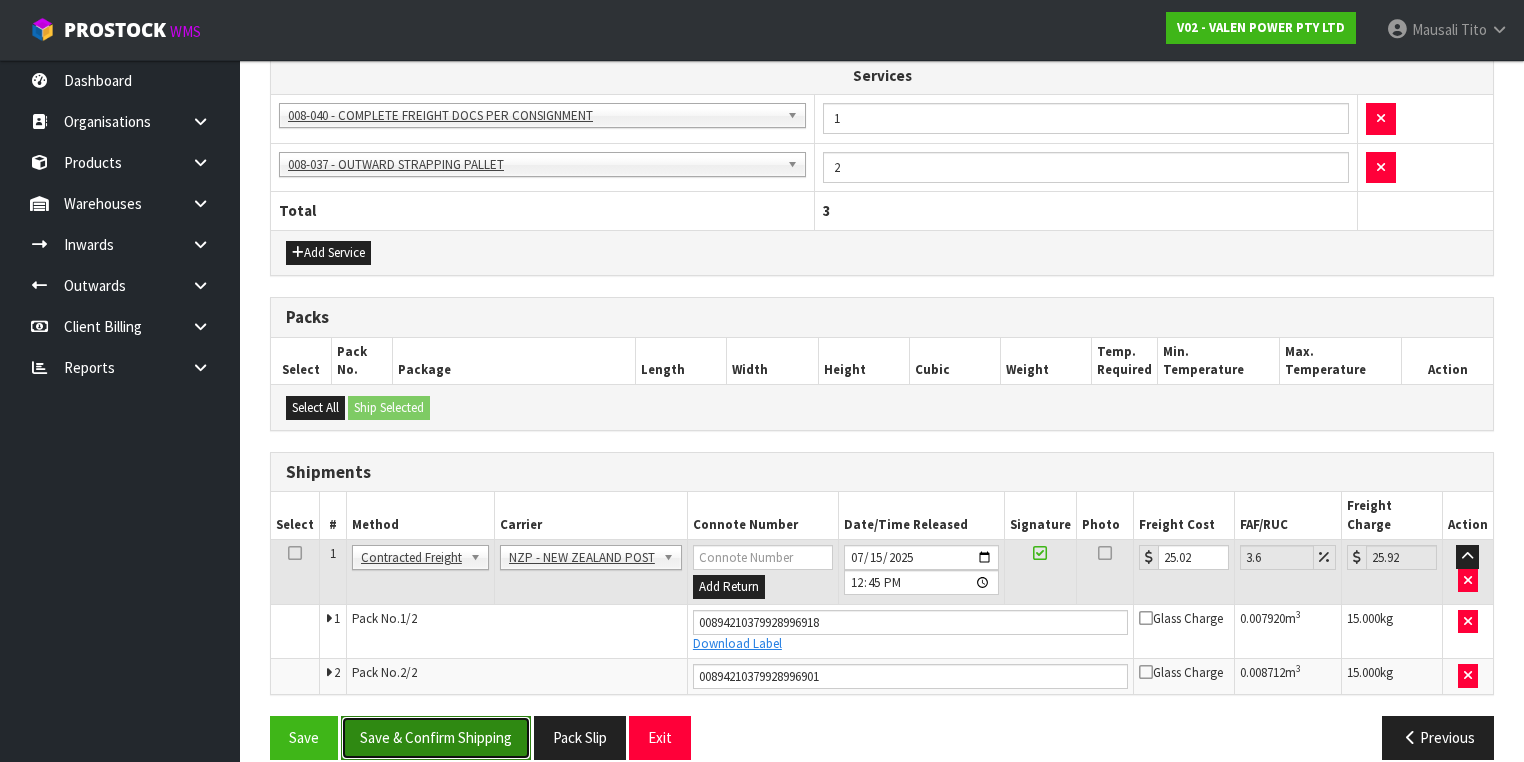 drag, startPoint x: 466, startPoint y: 700, endPoint x: 784, endPoint y: 419, distance: 424.36423 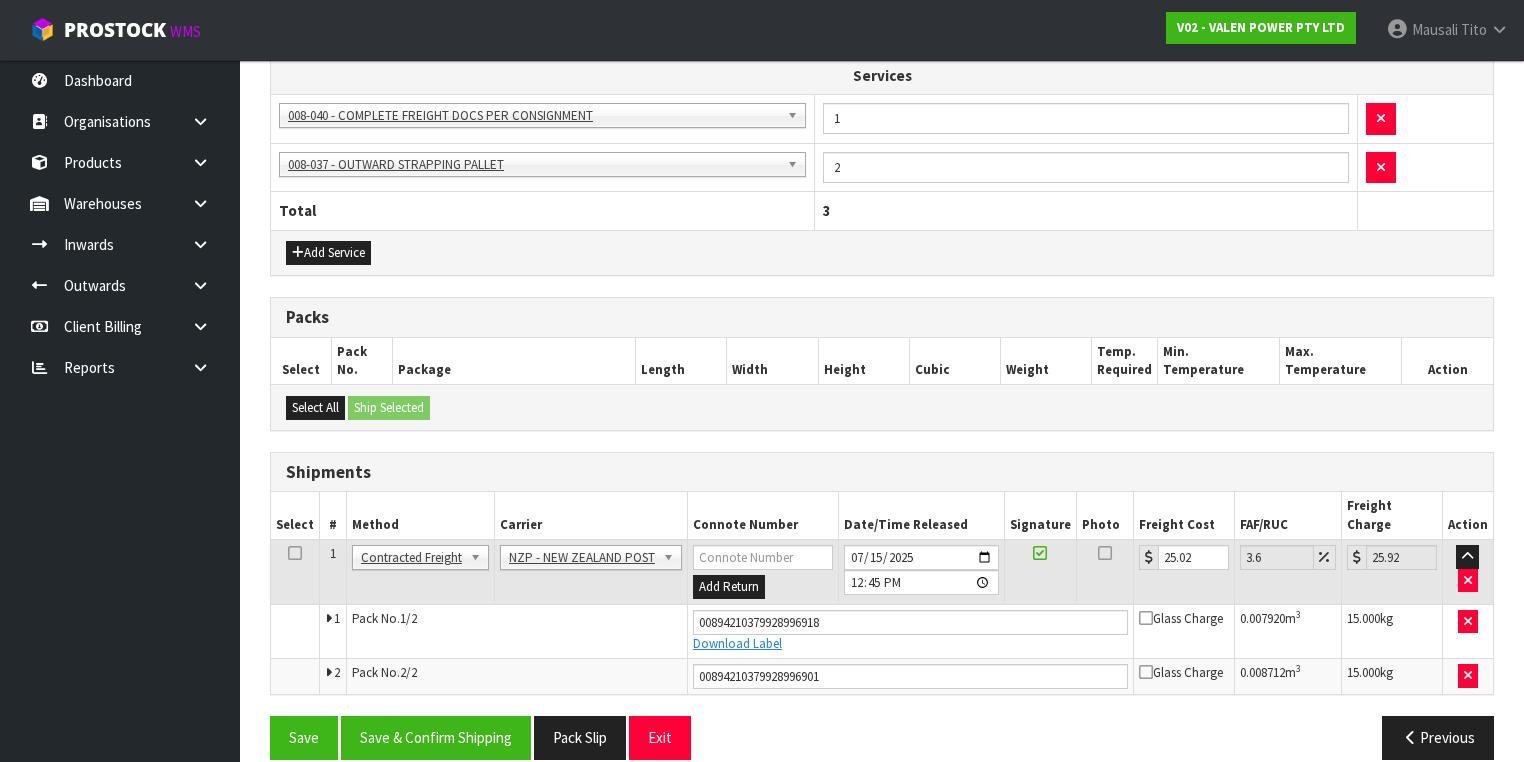 scroll, scrollTop: 0, scrollLeft: 0, axis: both 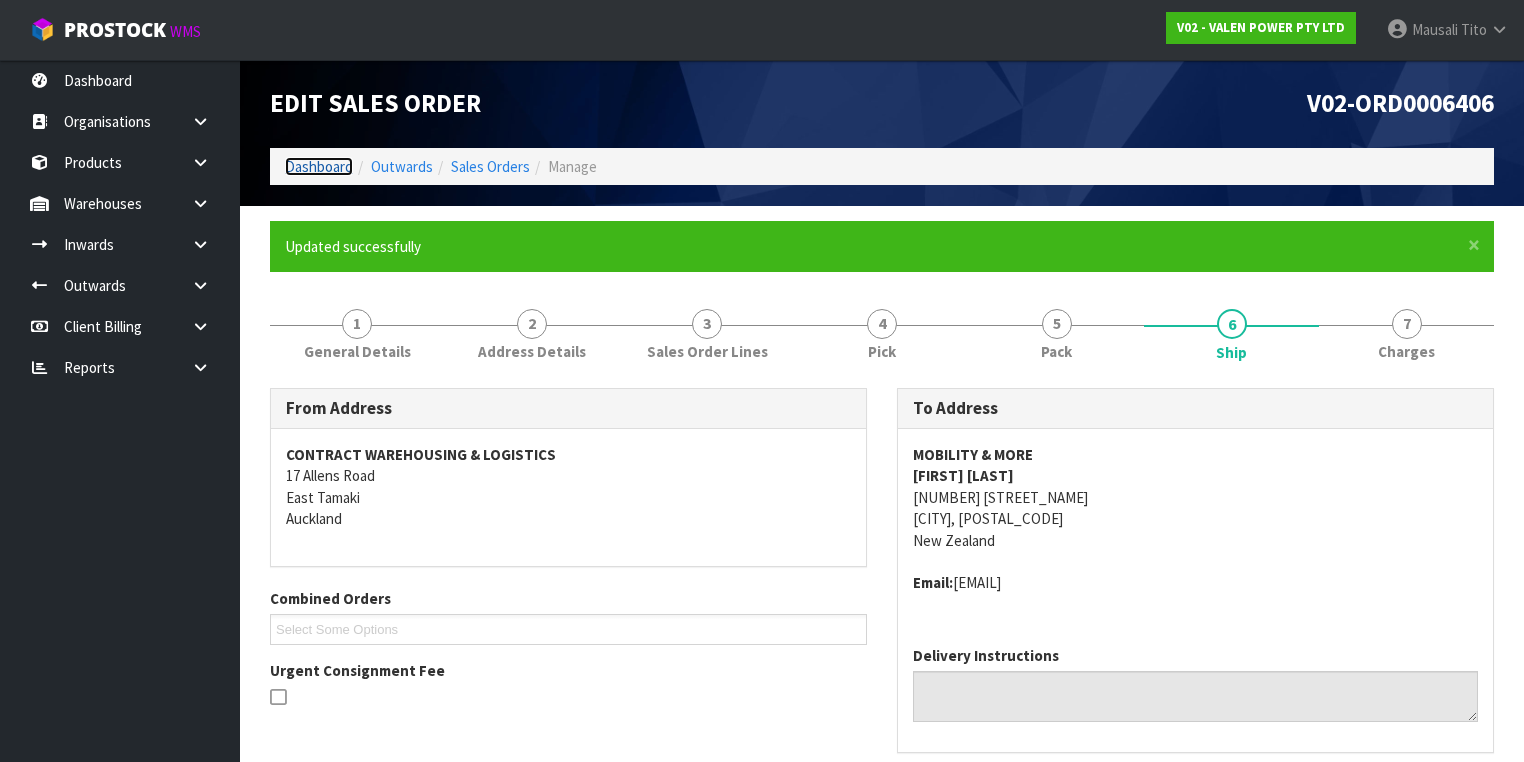 click on "Dashboard" at bounding box center (319, 166) 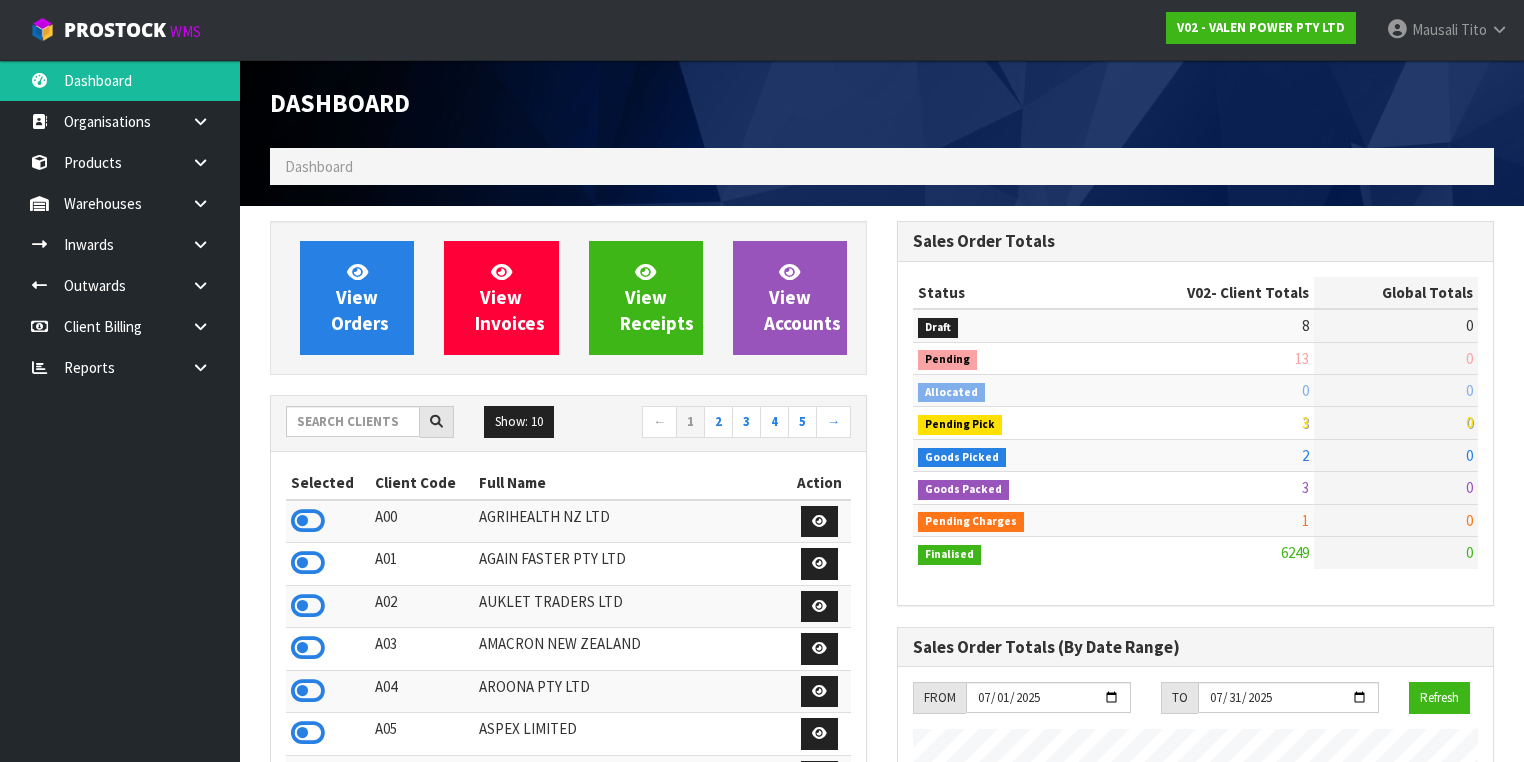 scroll, scrollTop: 998405, scrollLeft: 999372, axis: both 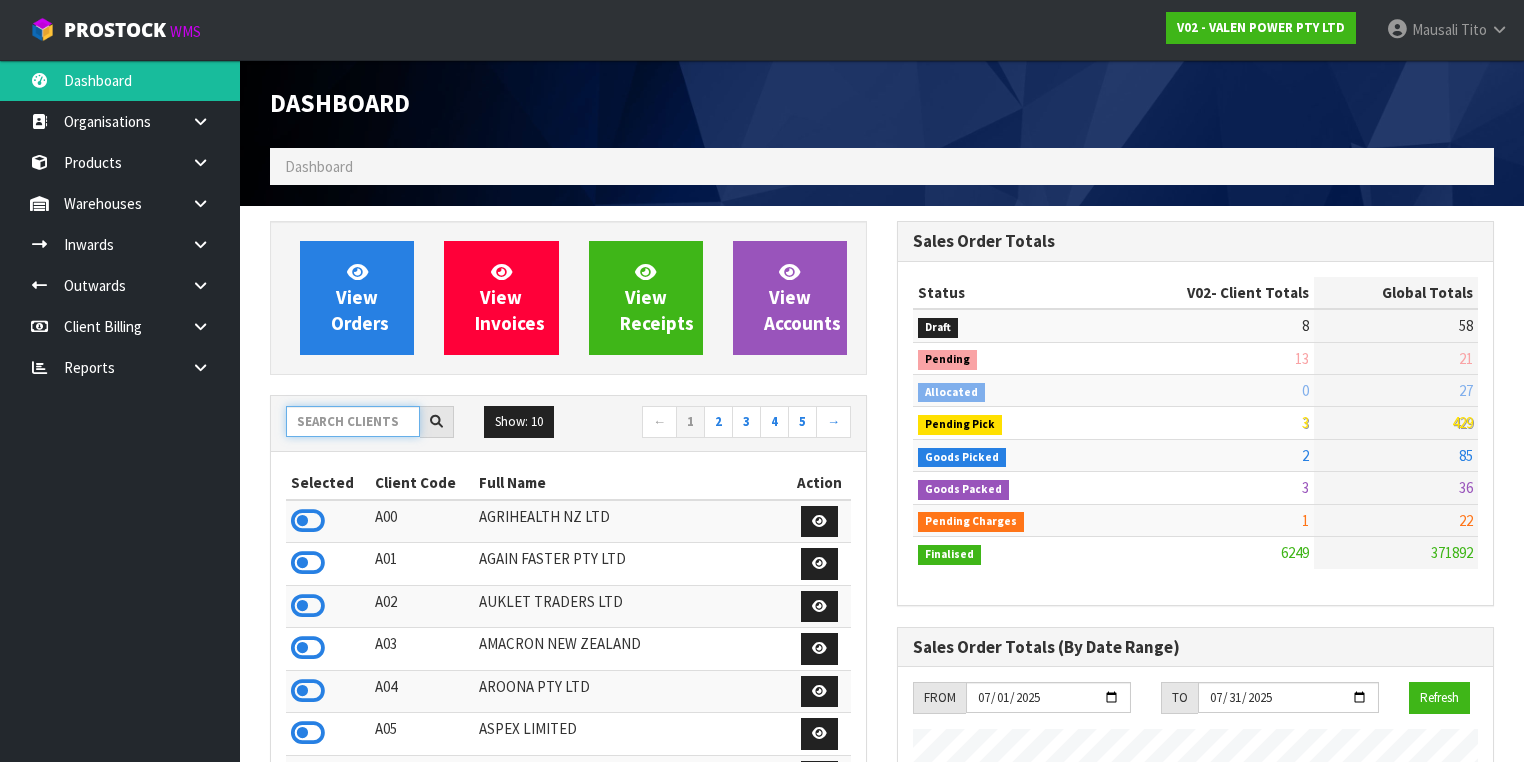 click at bounding box center (353, 421) 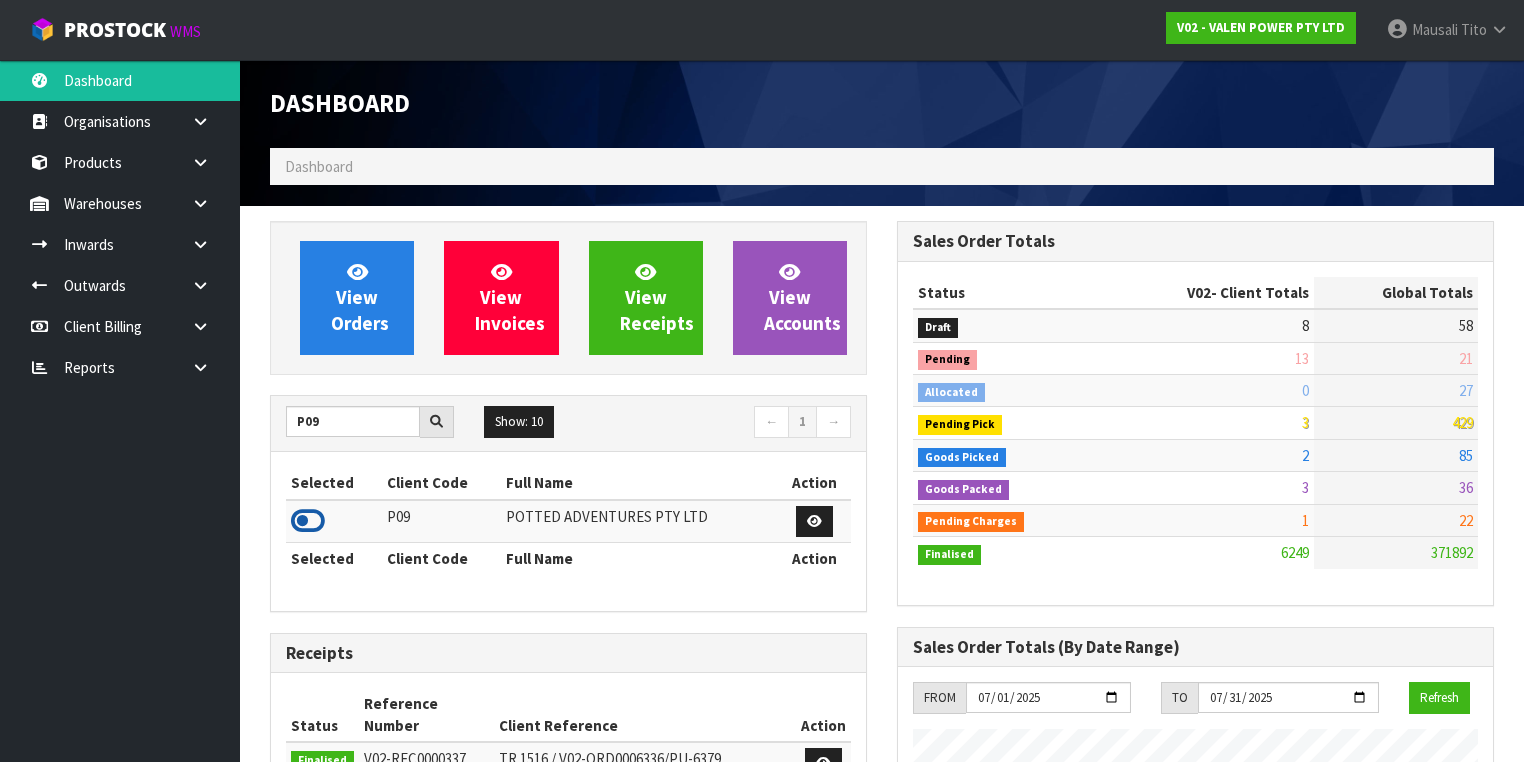click at bounding box center (308, 521) 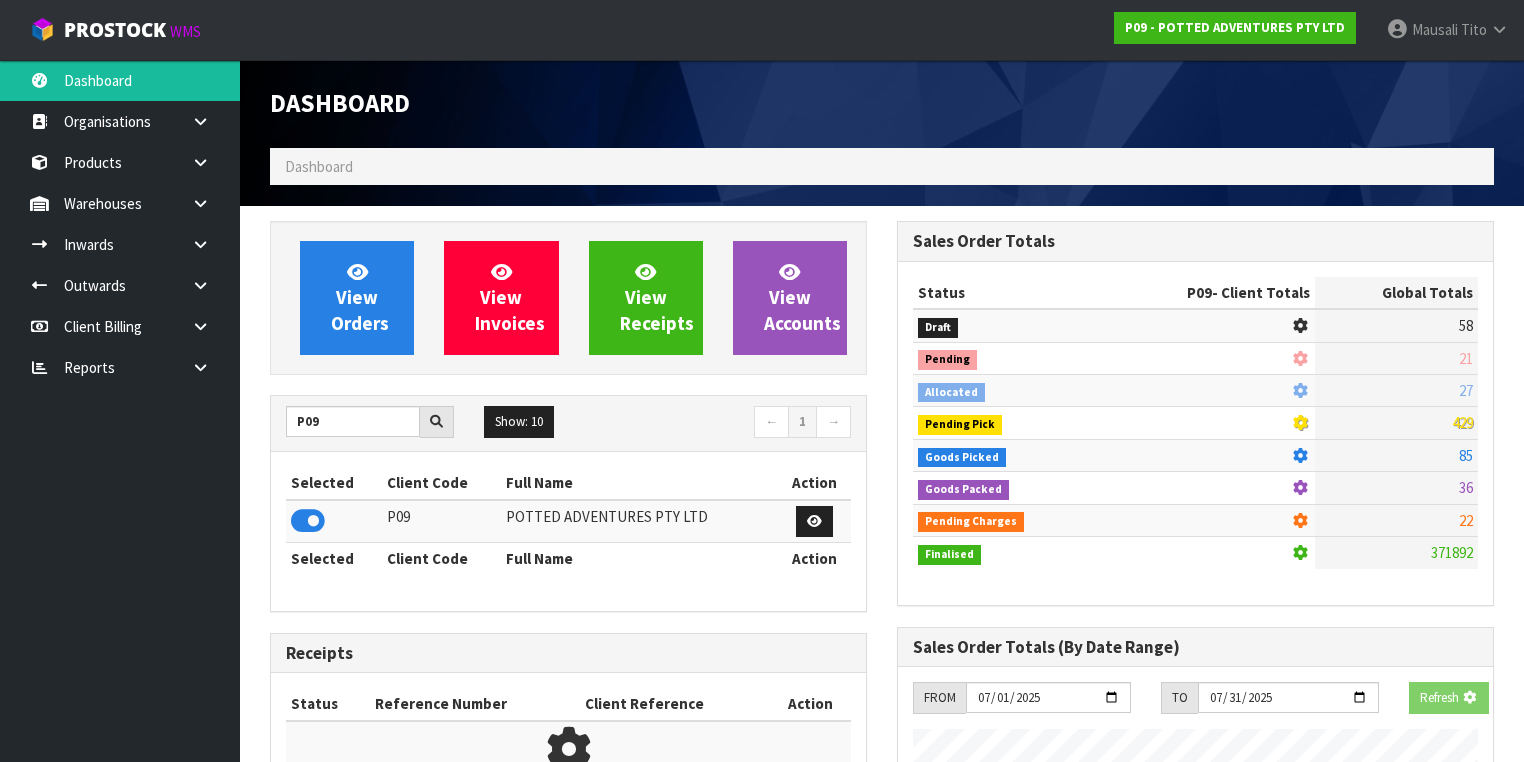 scroll, scrollTop: 1242, scrollLeft: 627, axis: both 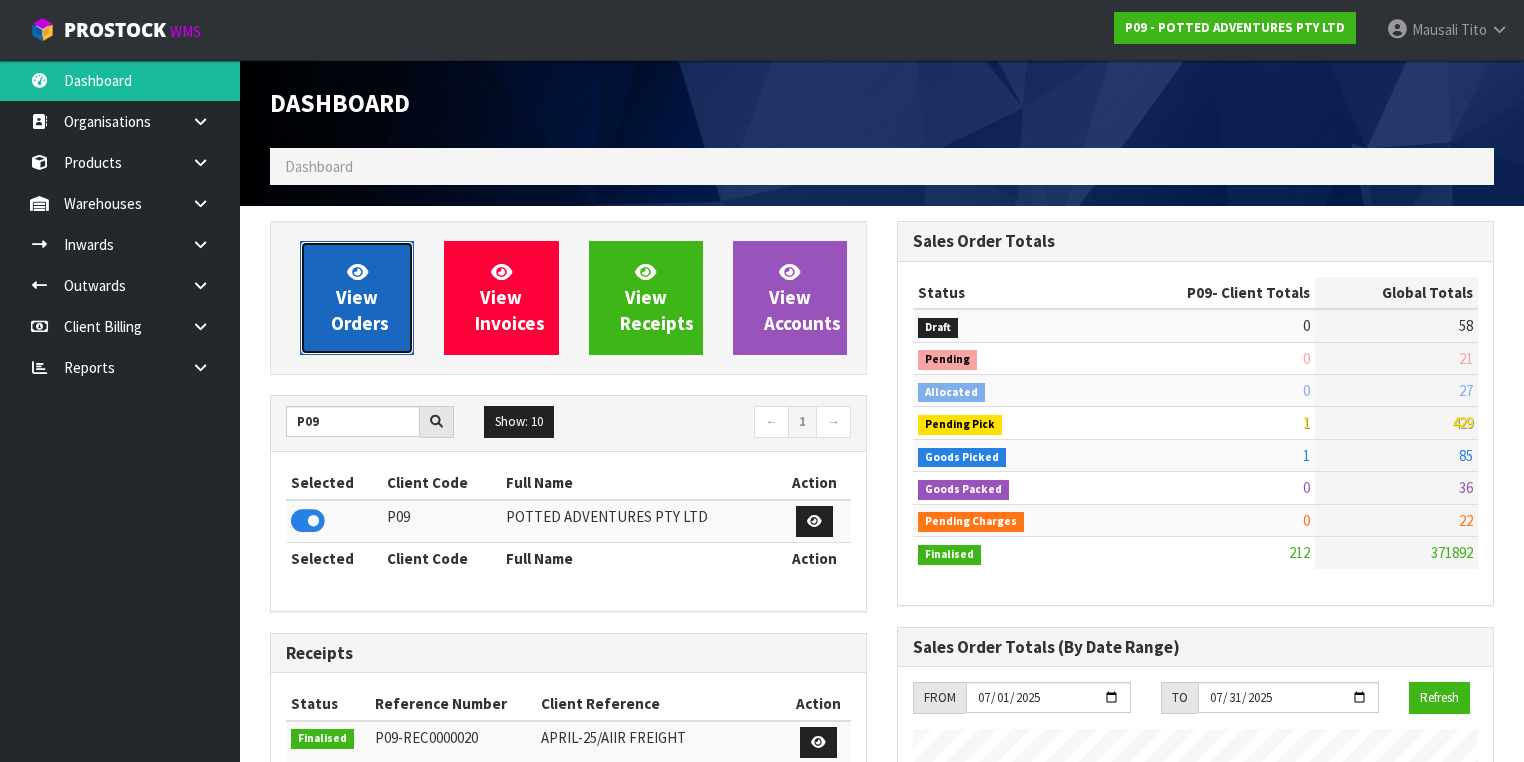 click on "View
Orders" at bounding box center [360, 297] 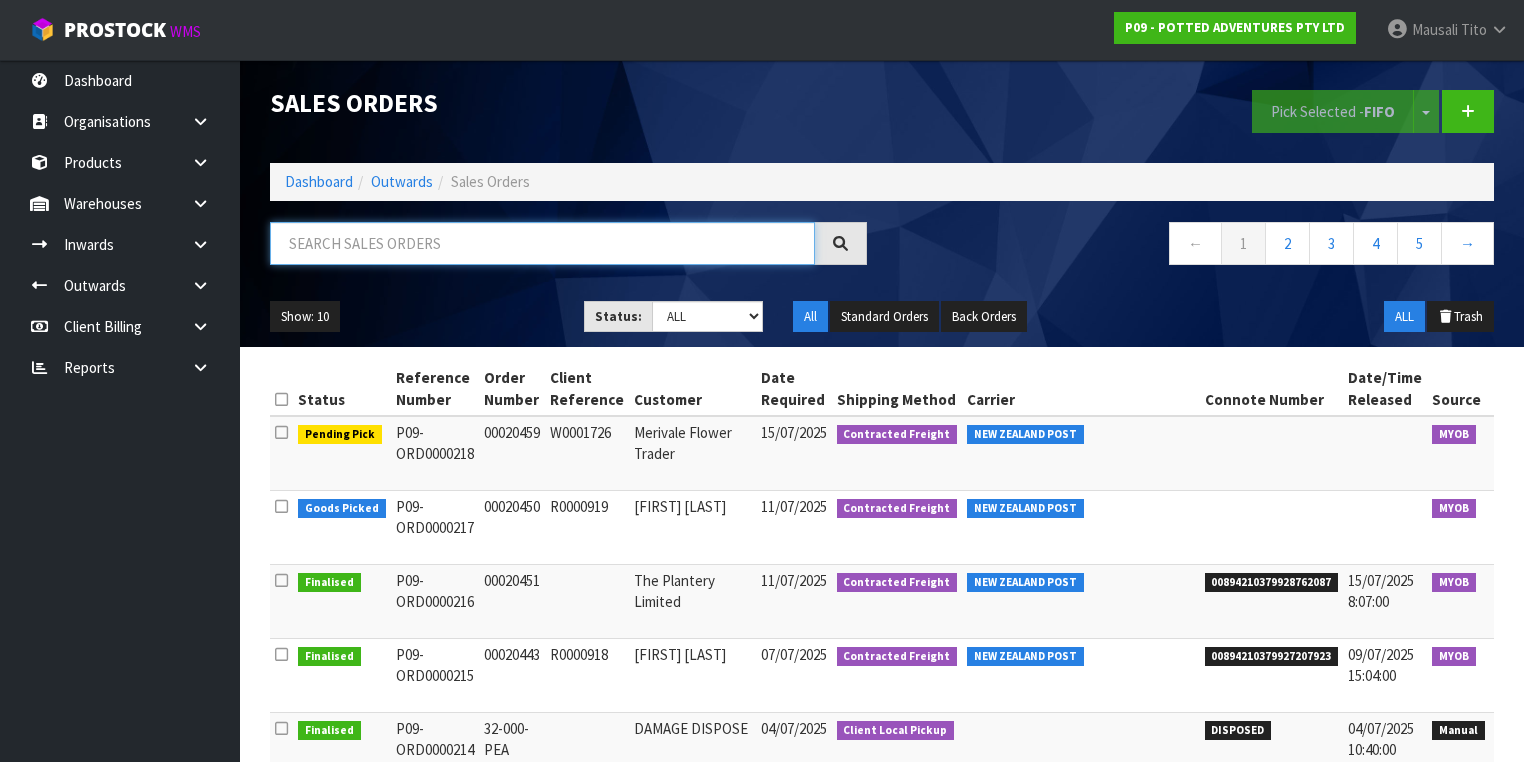 click at bounding box center [542, 243] 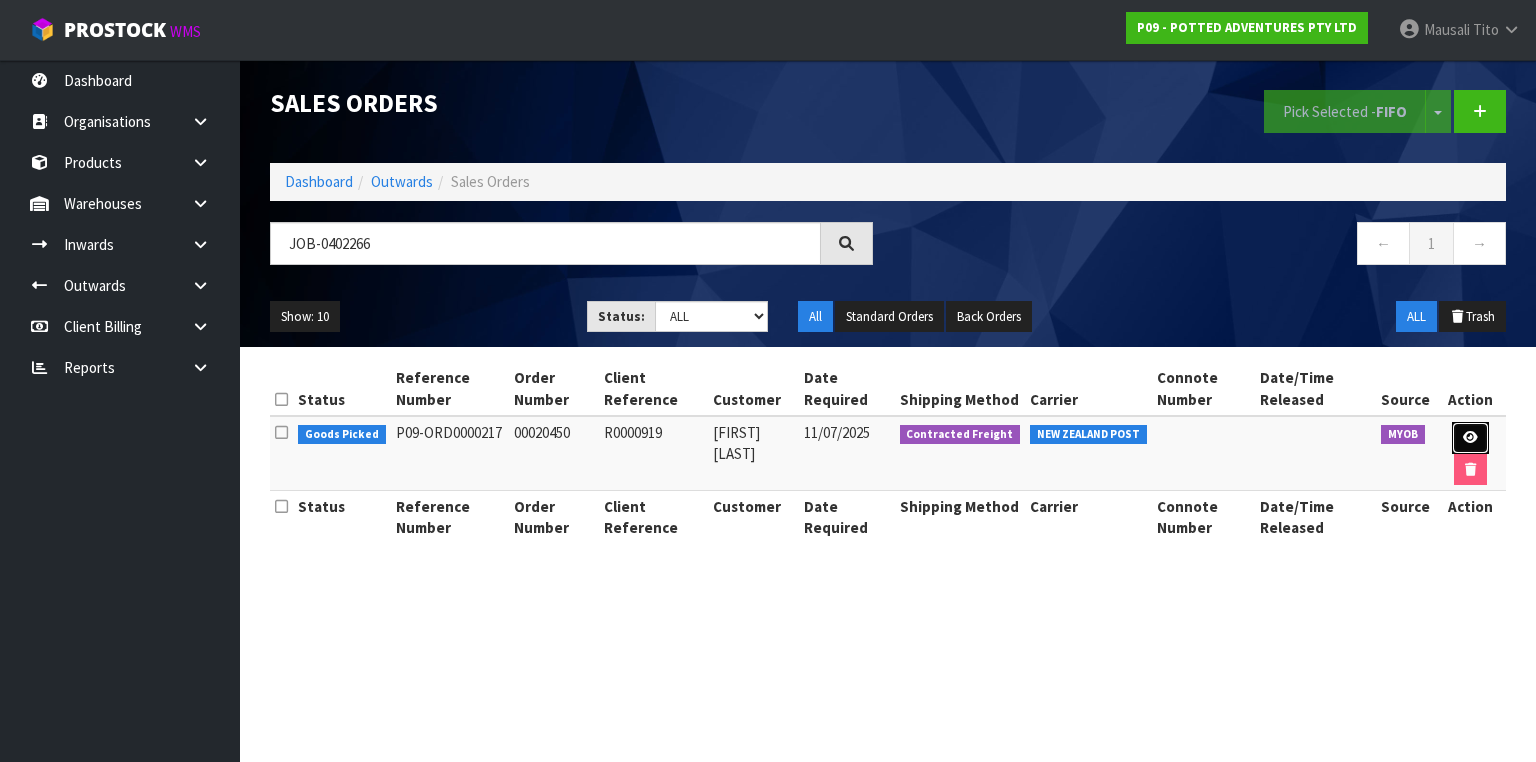 click at bounding box center (1470, 438) 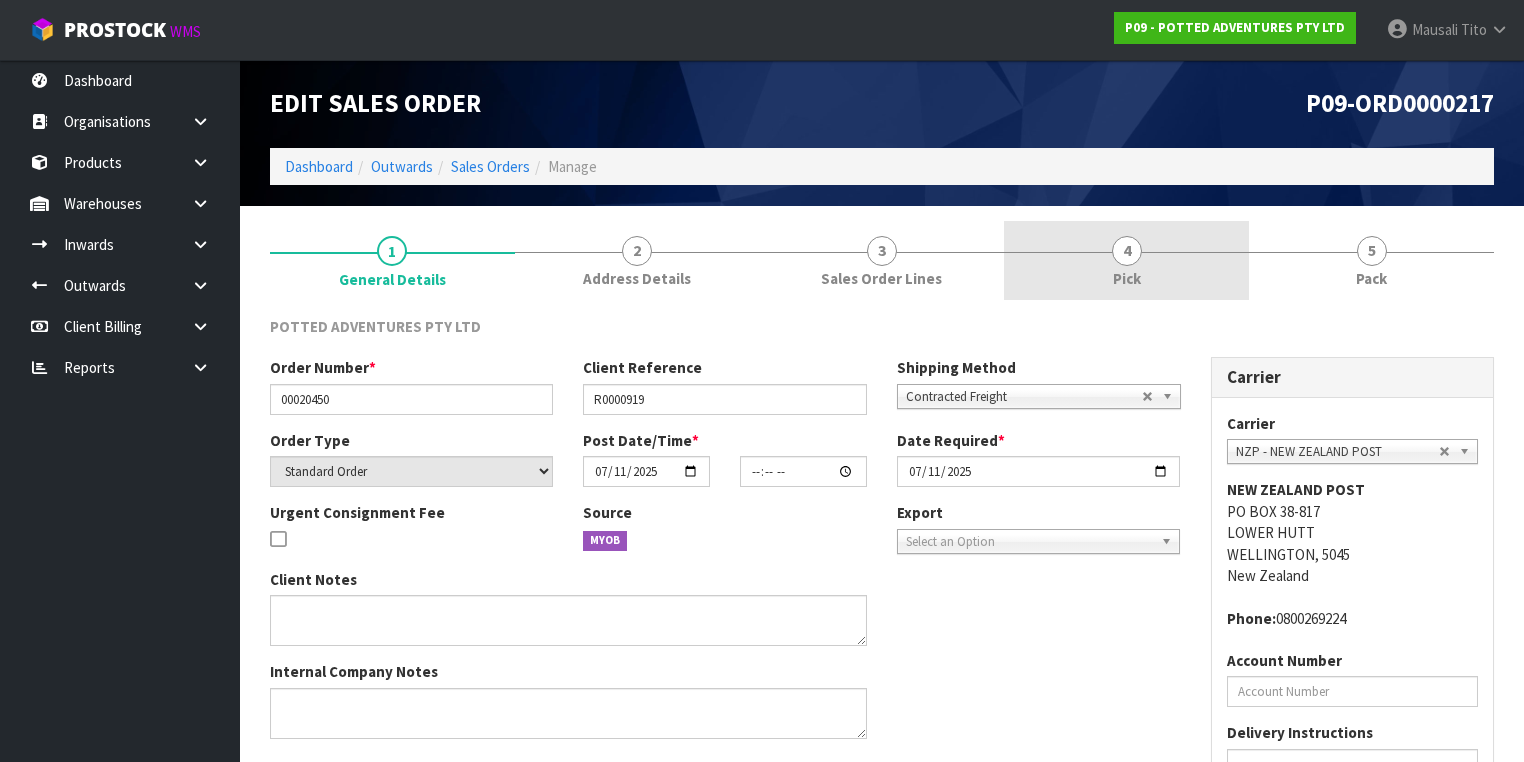 click on "Pick" at bounding box center (1127, 278) 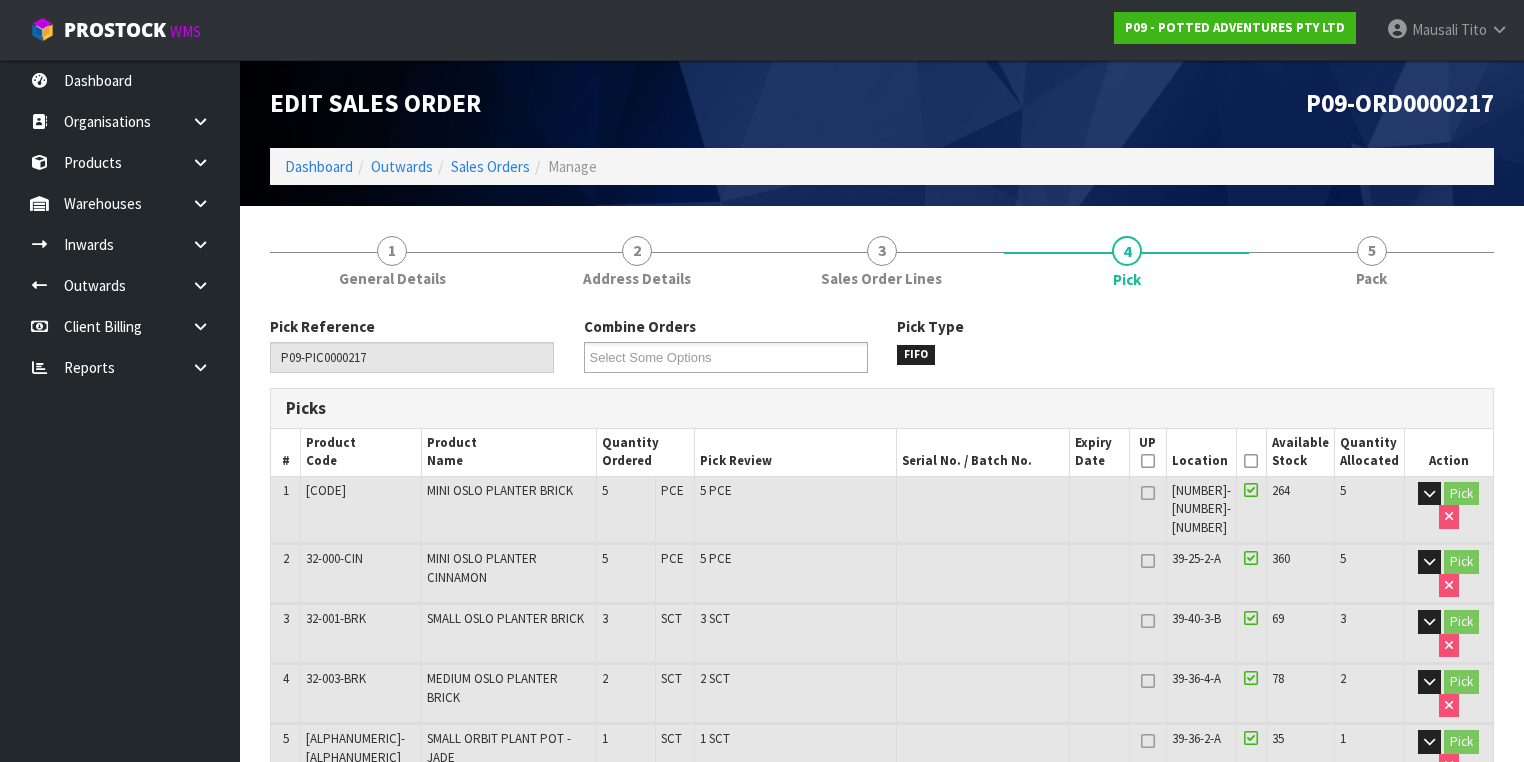 click at bounding box center [1251, 461] 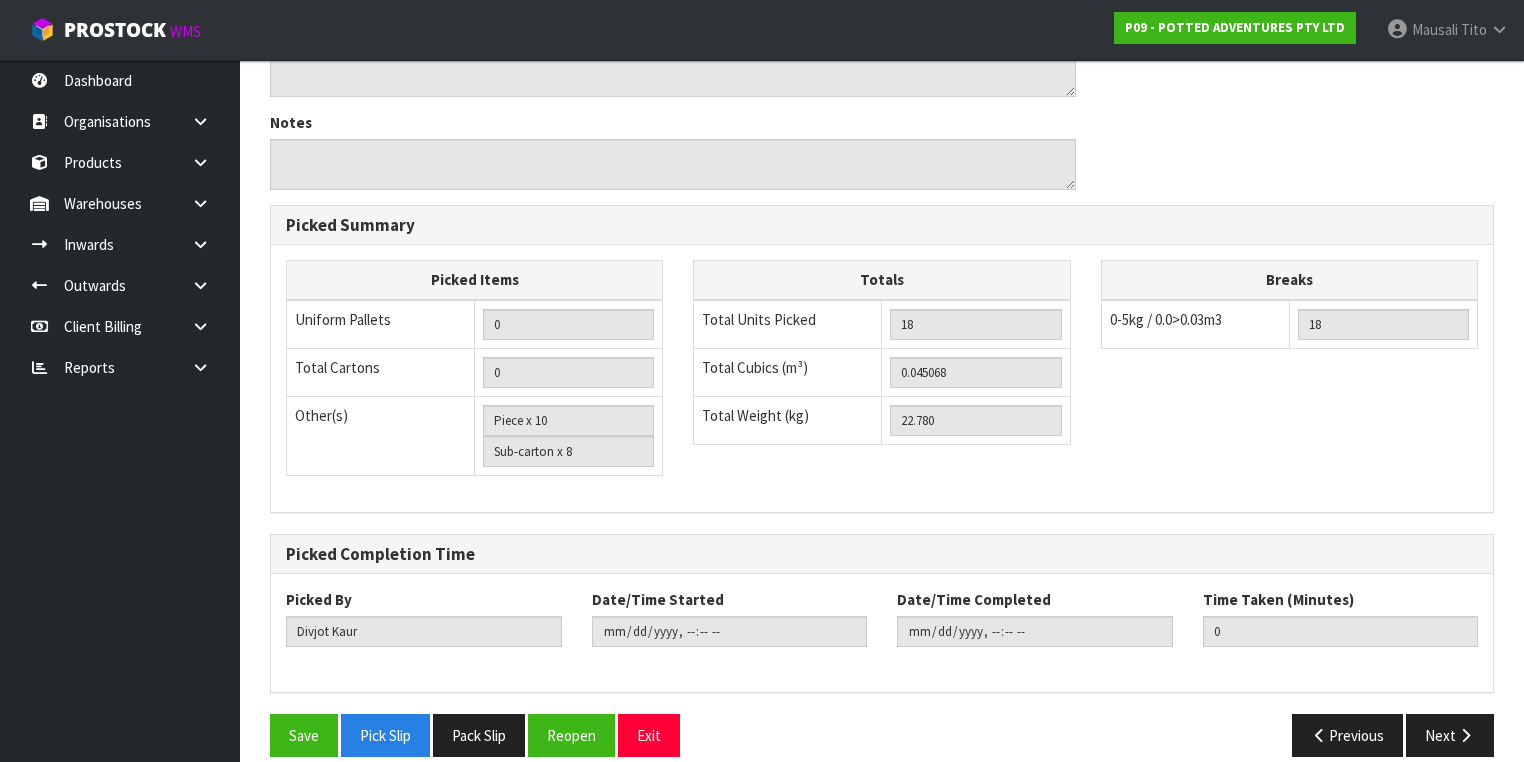 scroll, scrollTop: 1024, scrollLeft: 0, axis: vertical 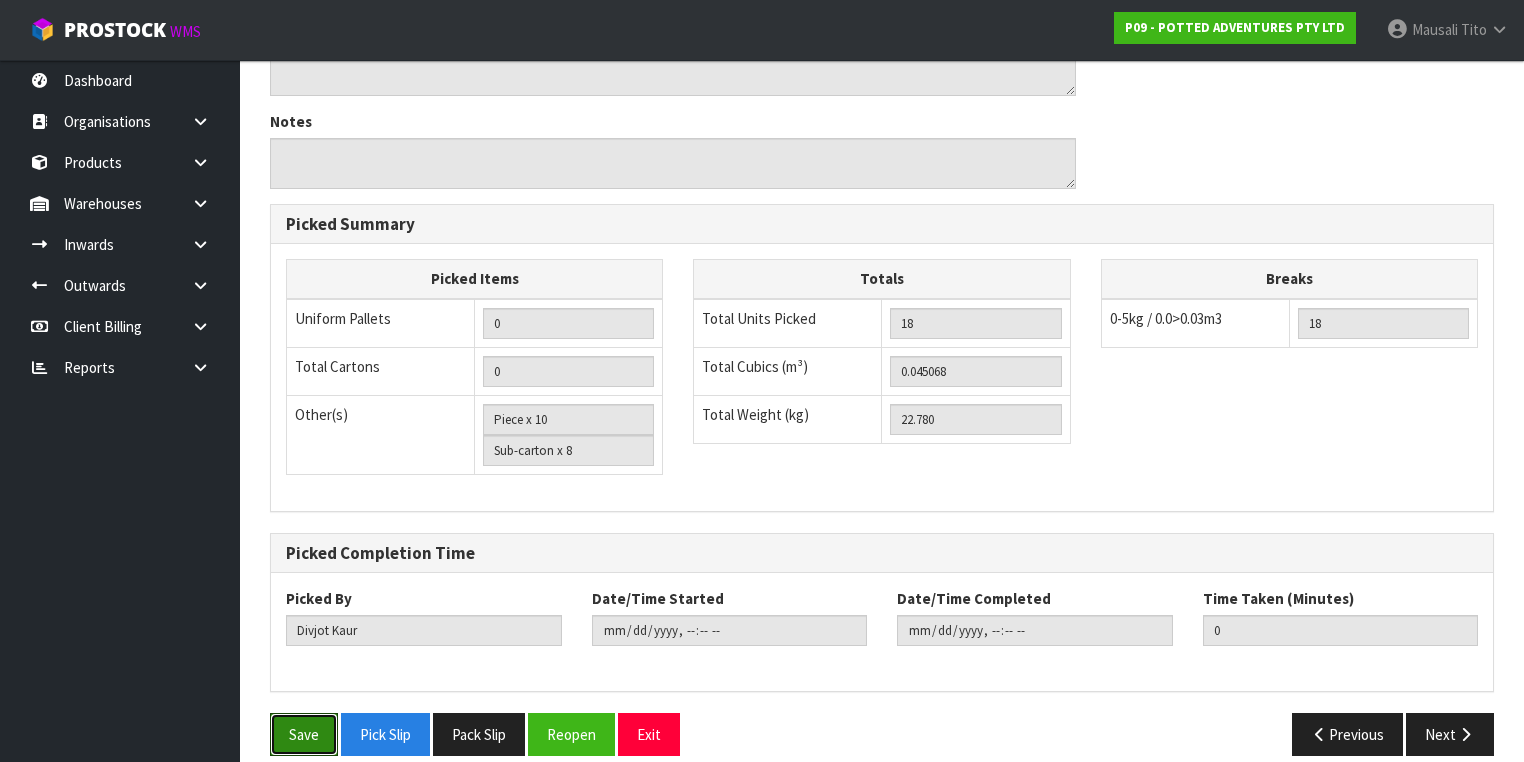 click on "Save" at bounding box center [304, 734] 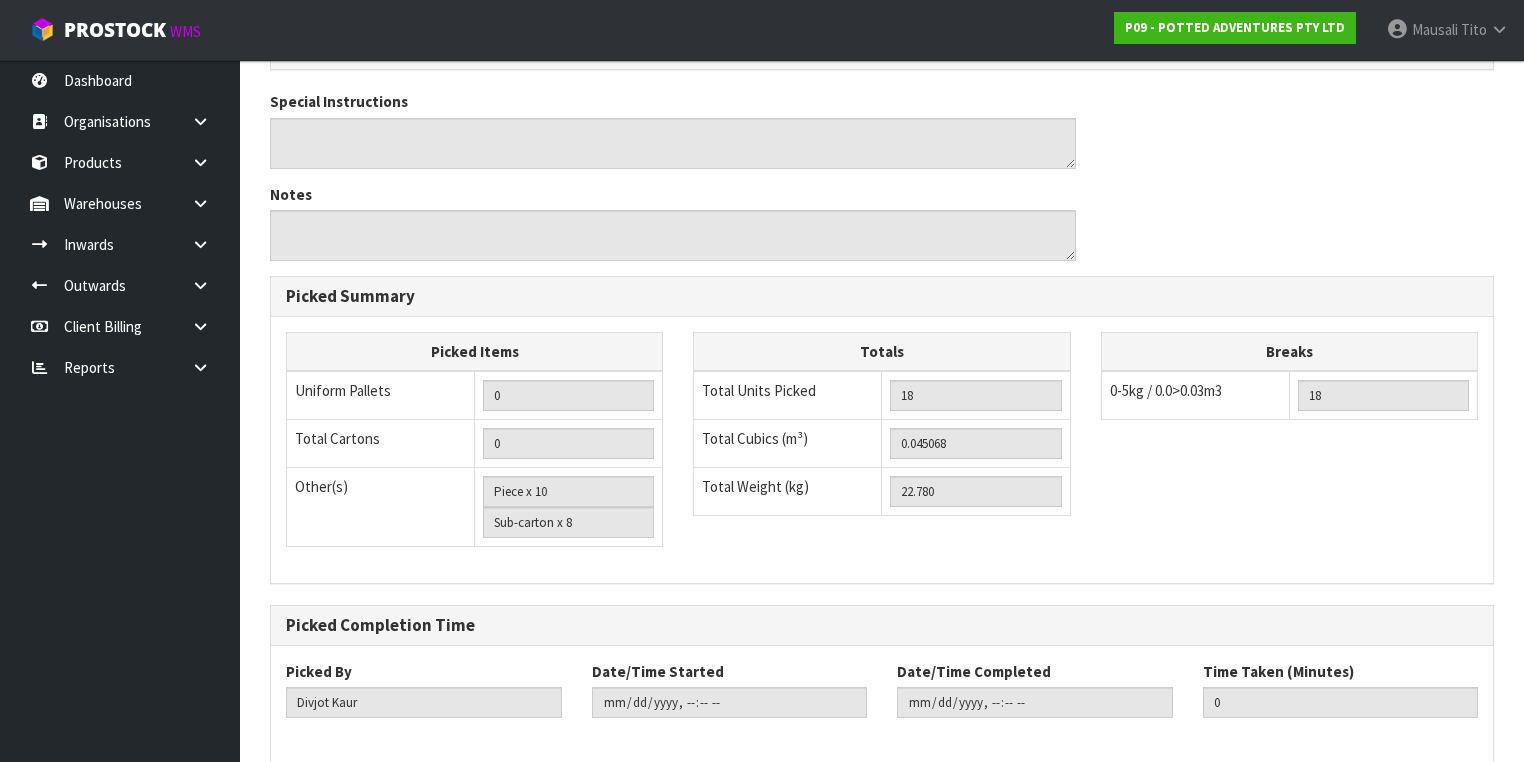 scroll, scrollTop: 0, scrollLeft: 0, axis: both 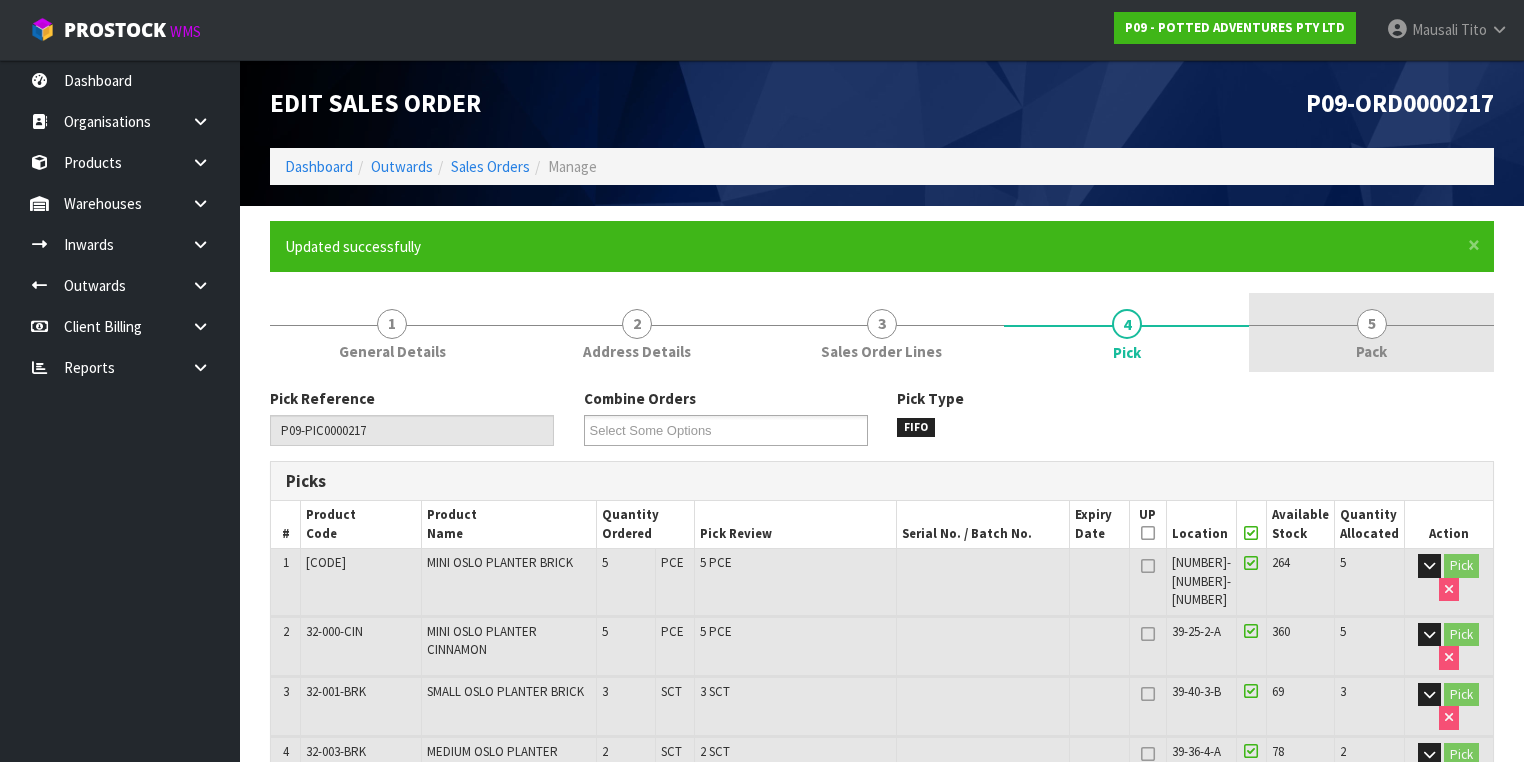click on "5
Pack" at bounding box center (1371, 332) 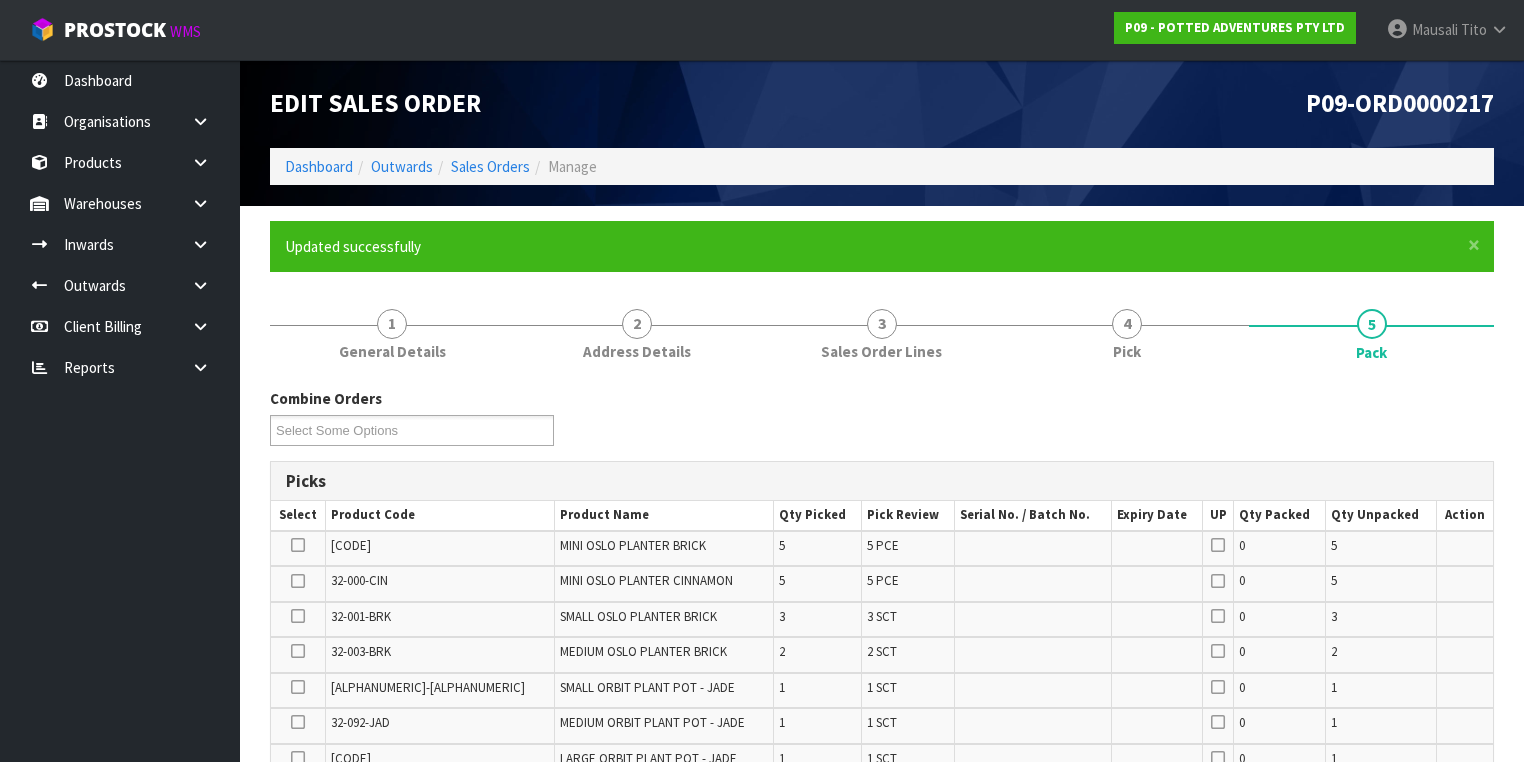 scroll, scrollTop: 480, scrollLeft: 0, axis: vertical 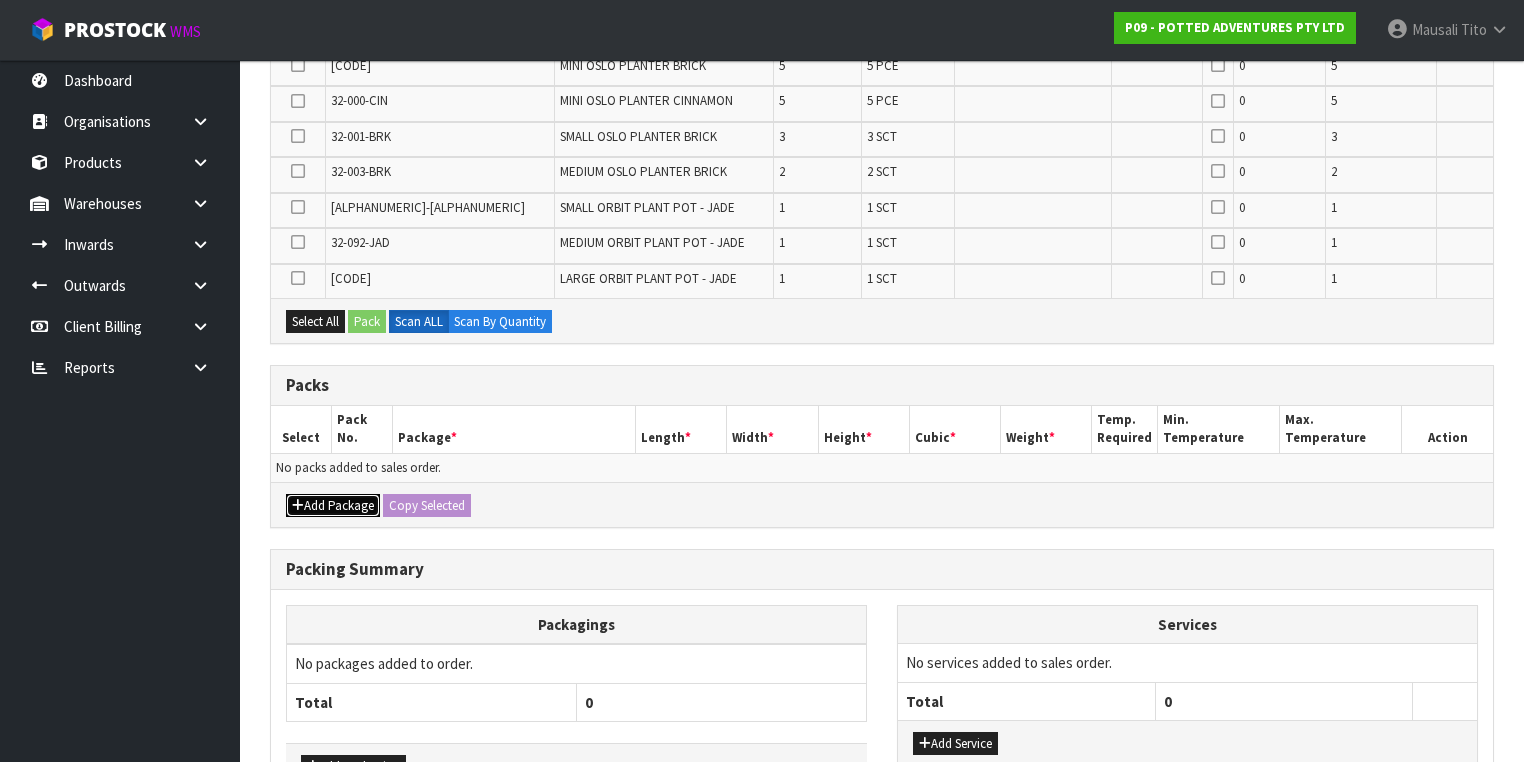 click on "Add Package" at bounding box center [333, 506] 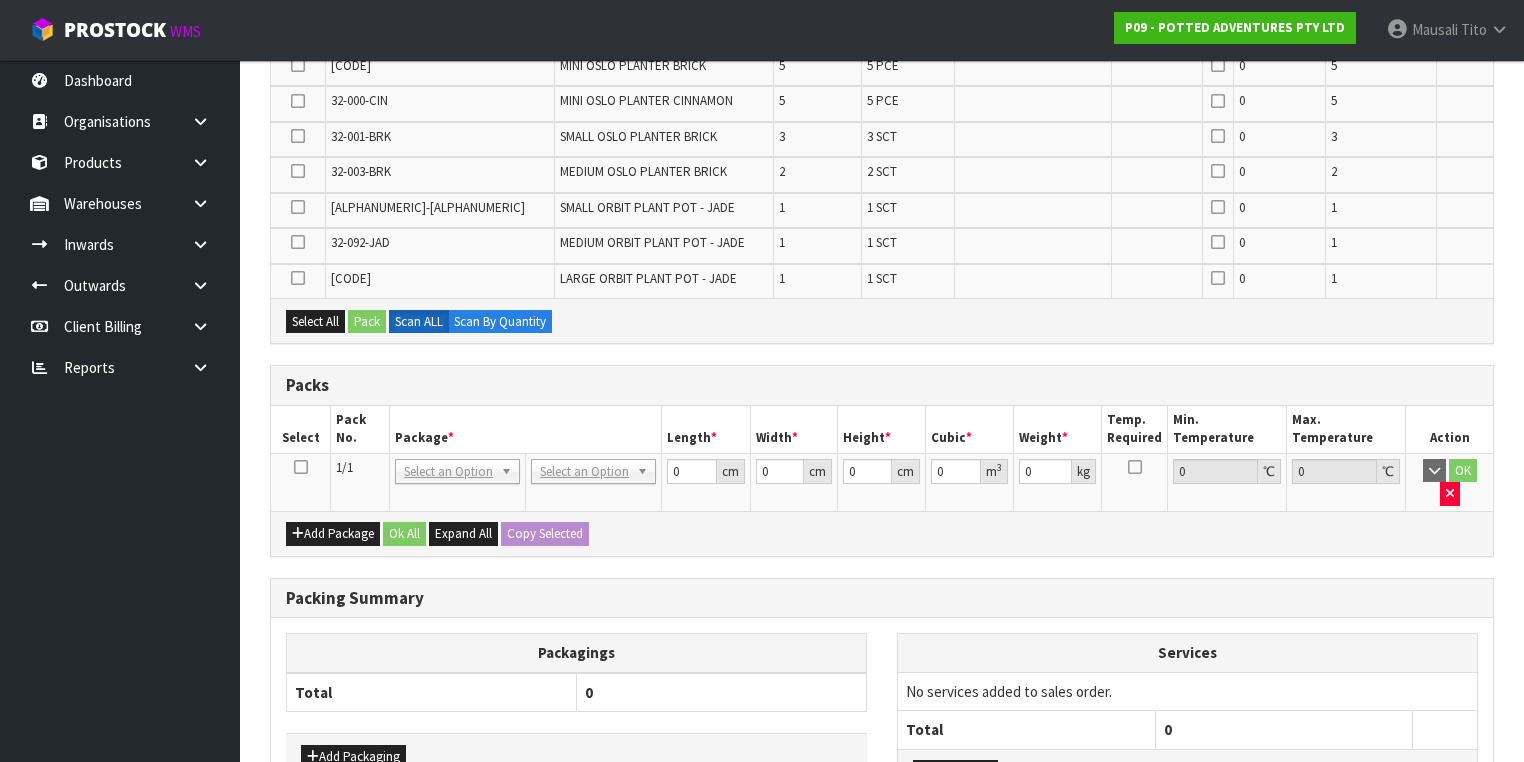 click at bounding box center [301, 467] 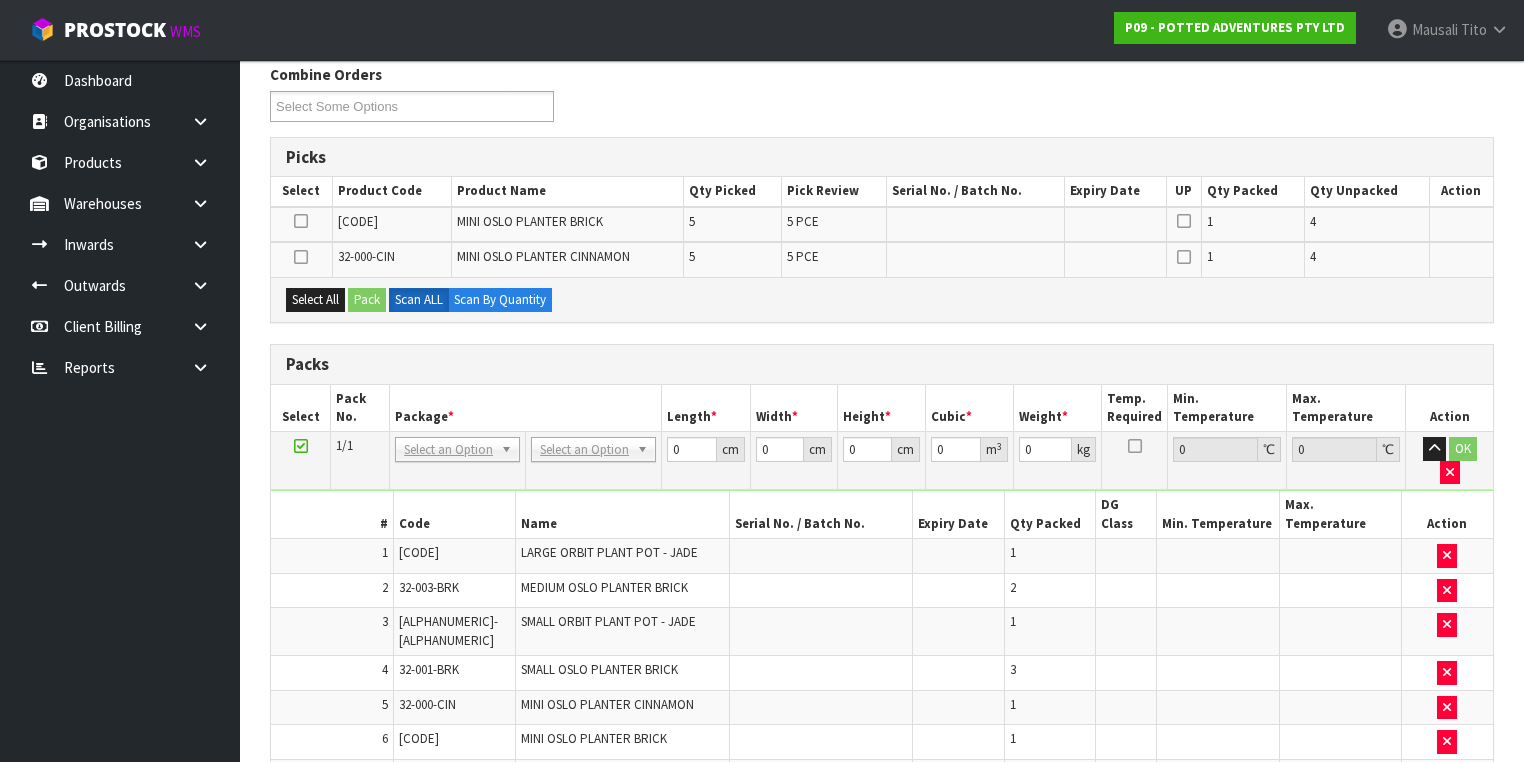 scroll, scrollTop: 320, scrollLeft: 0, axis: vertical 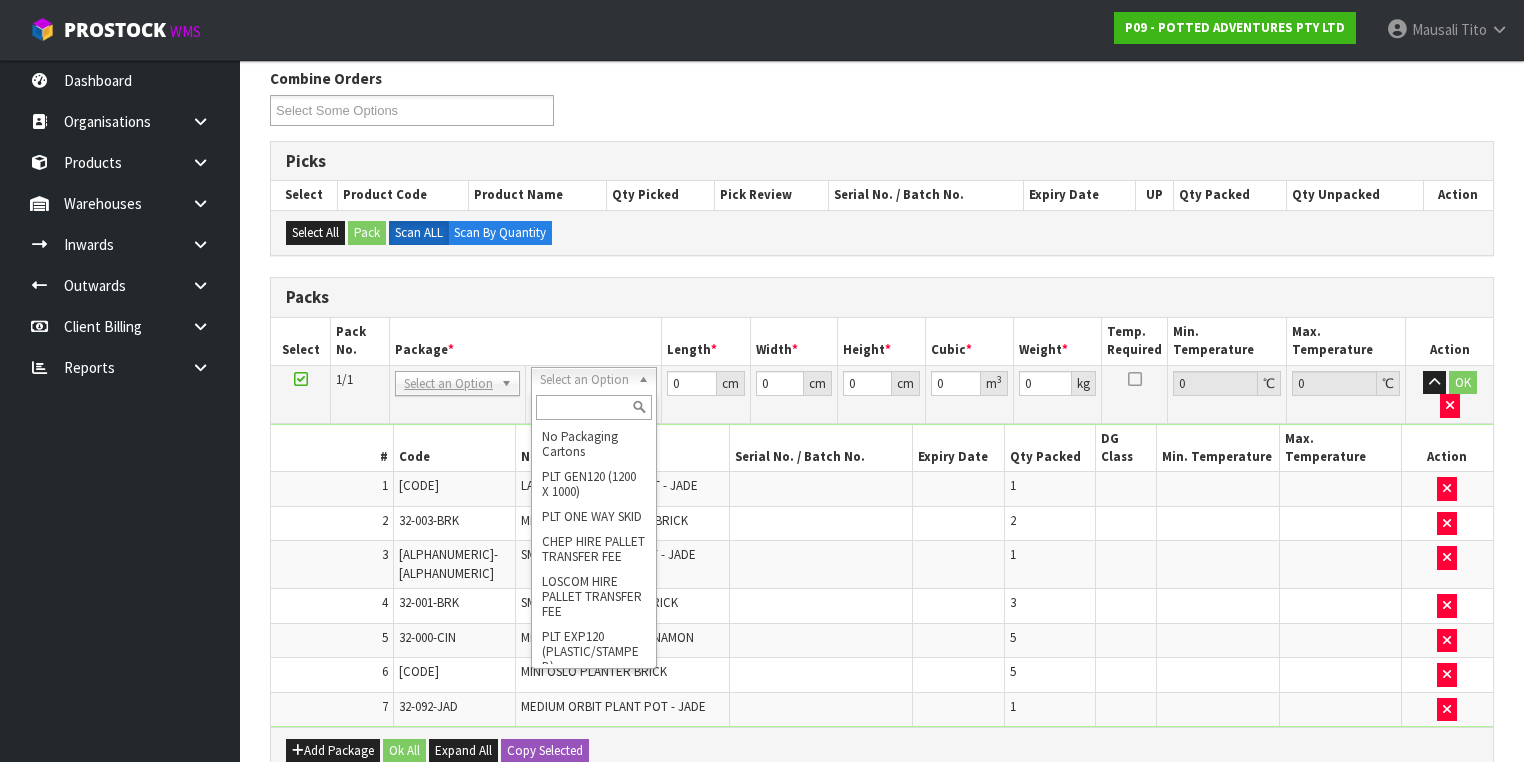 click at bounding box center [593, 407] 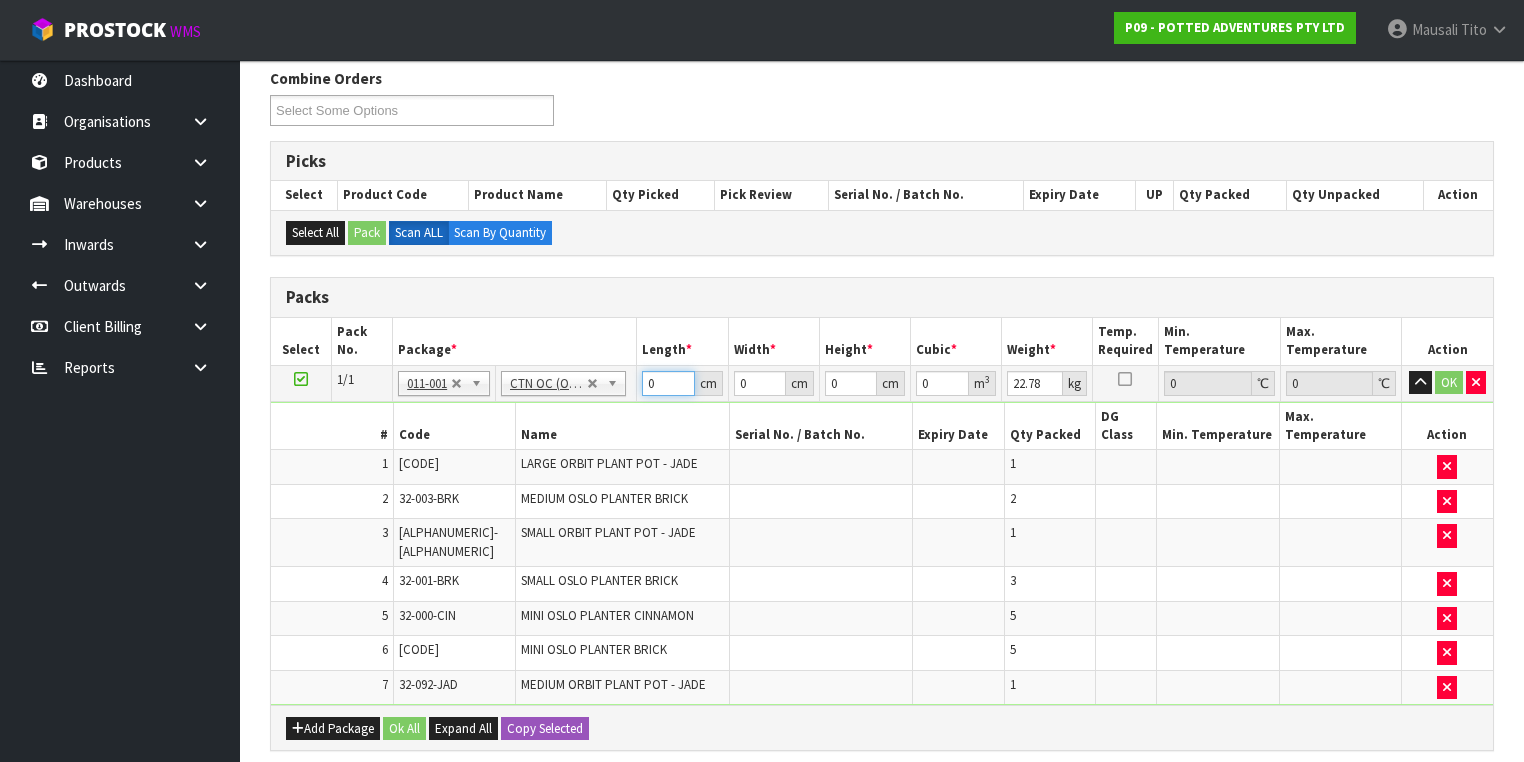 drag, startPoint x: 663, startPoint y: 377, endPoint x: 716, endPoint y: 430, distance: 74.953316 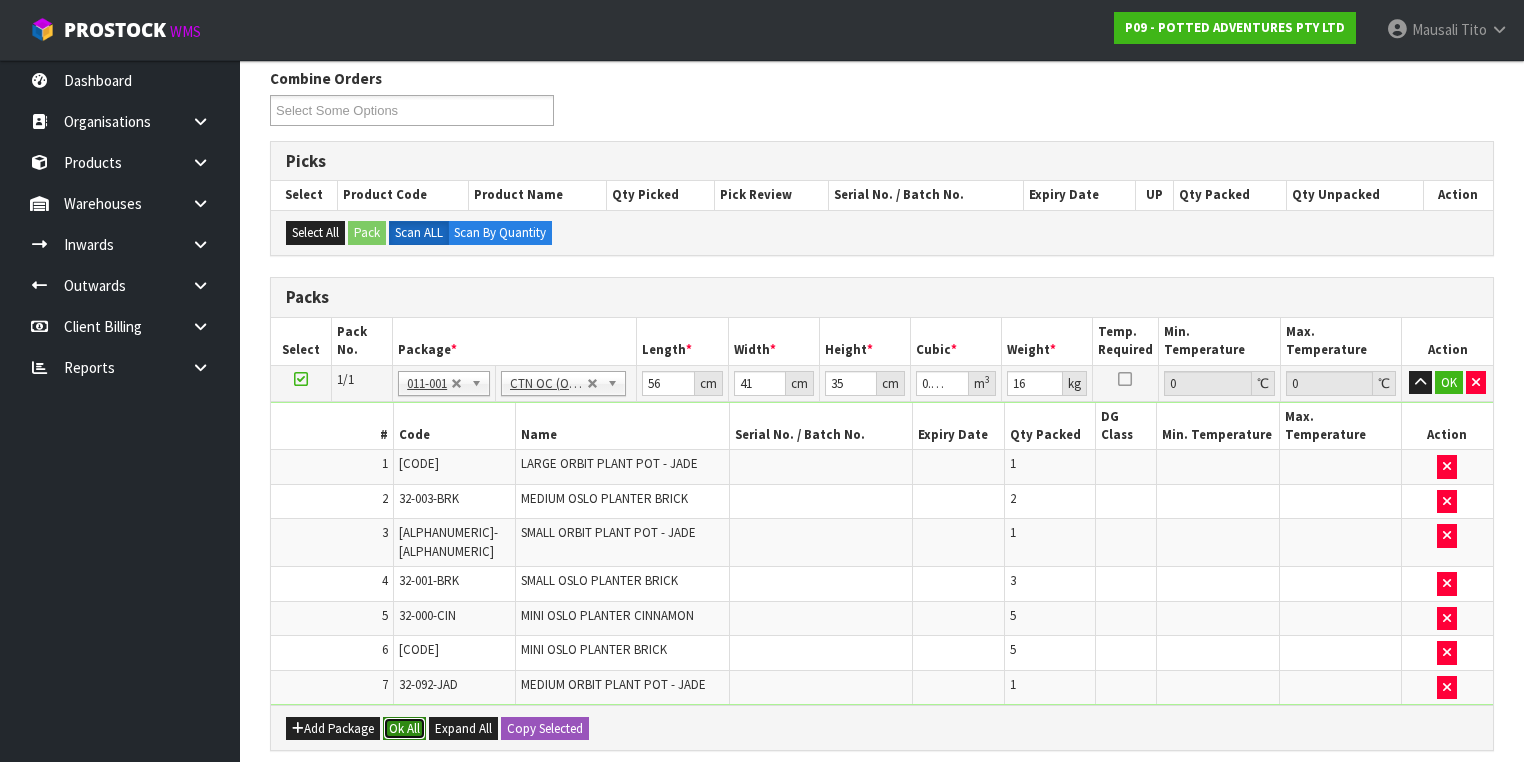 click on "Ok All" at bounding box center [404, 729] 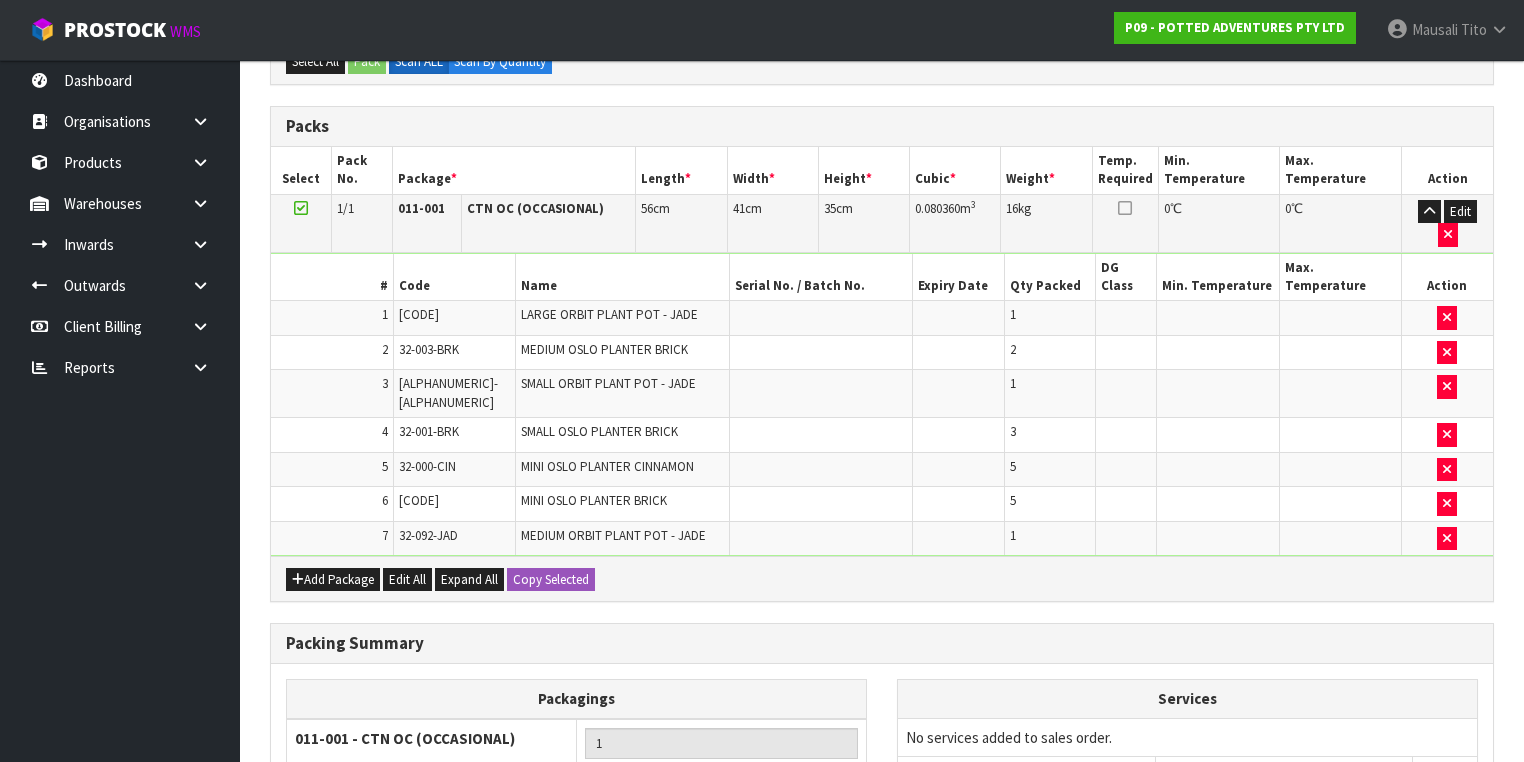 scroll, scrollTop: 643, scrollLeft: 0, axis: vertical 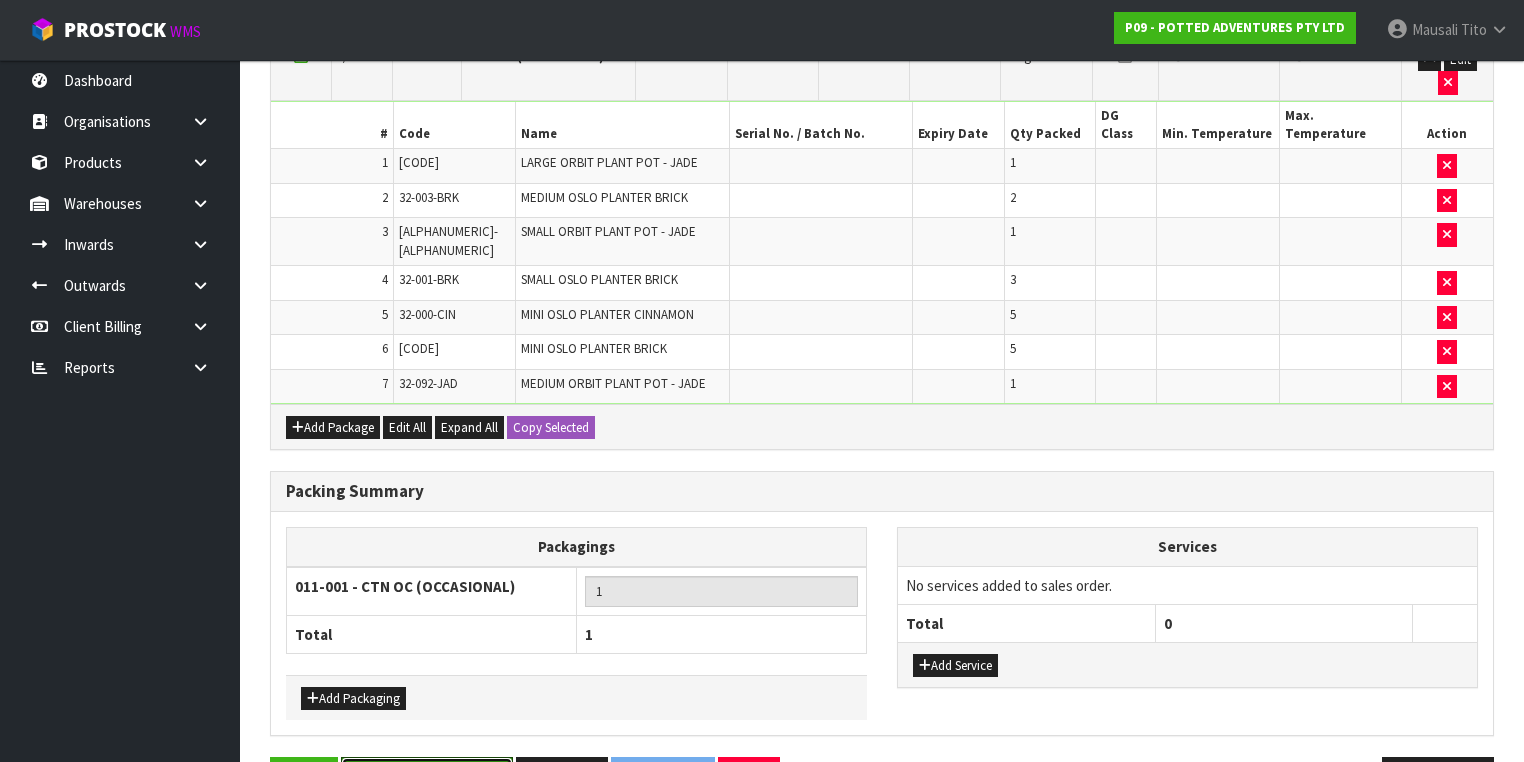 drag, startPoint x: 476, startPoint y: 704, endPoint x: 540, endPoint y: 665, distance: 74.94665 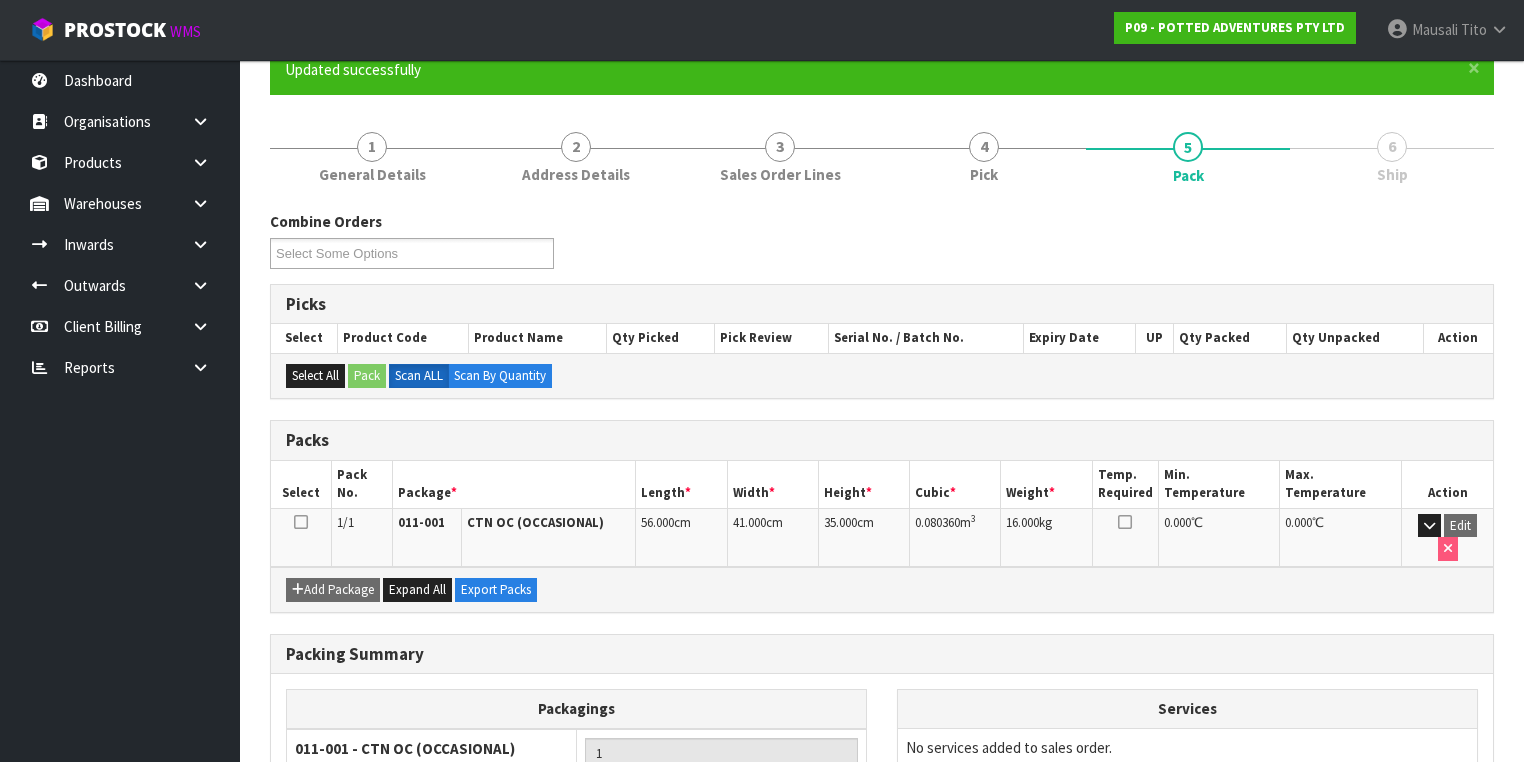 scroll, scrollTop: 332, scrollLeft: 0, axis: vertical 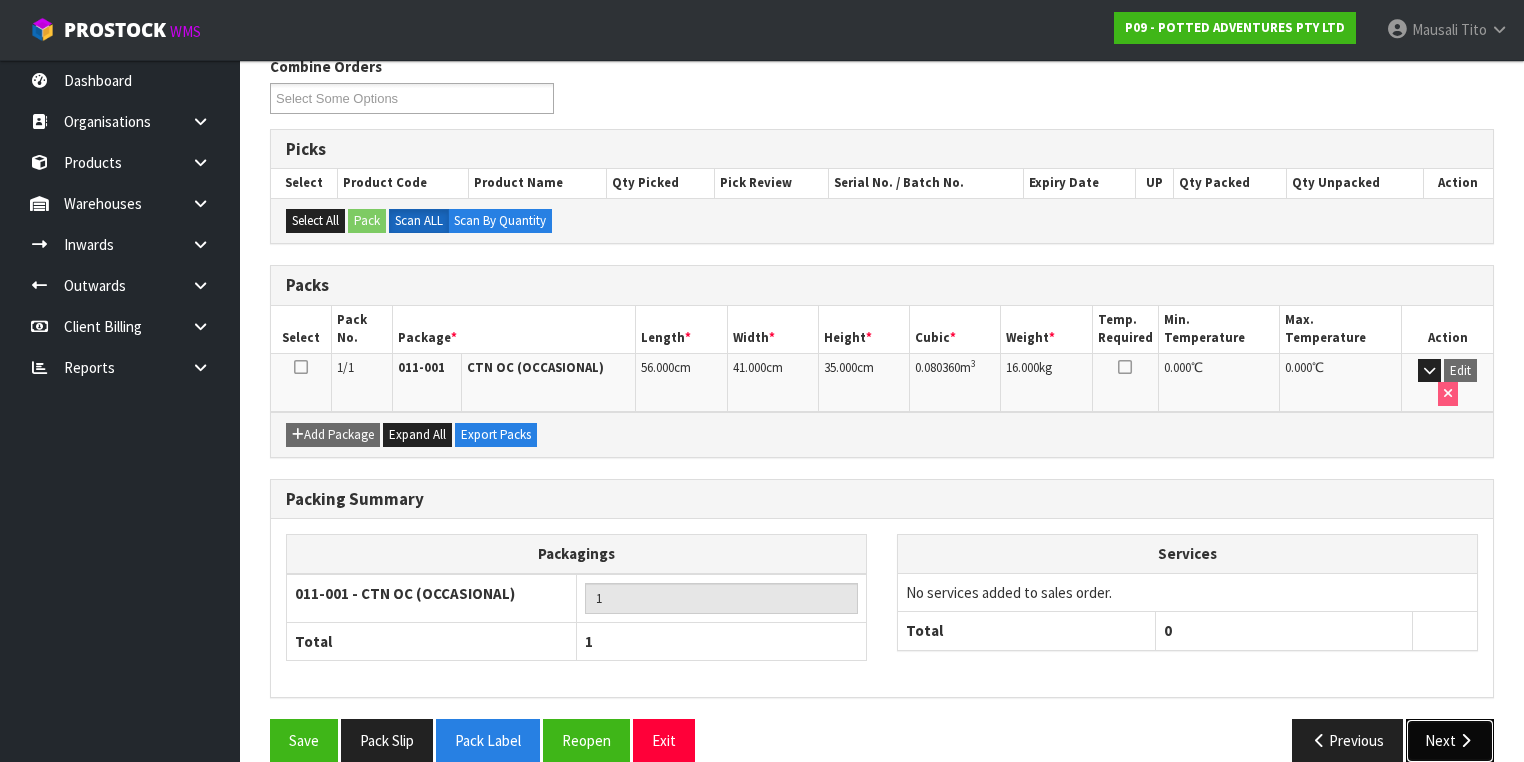 click on "Next" at bounding box center (1450, 740) 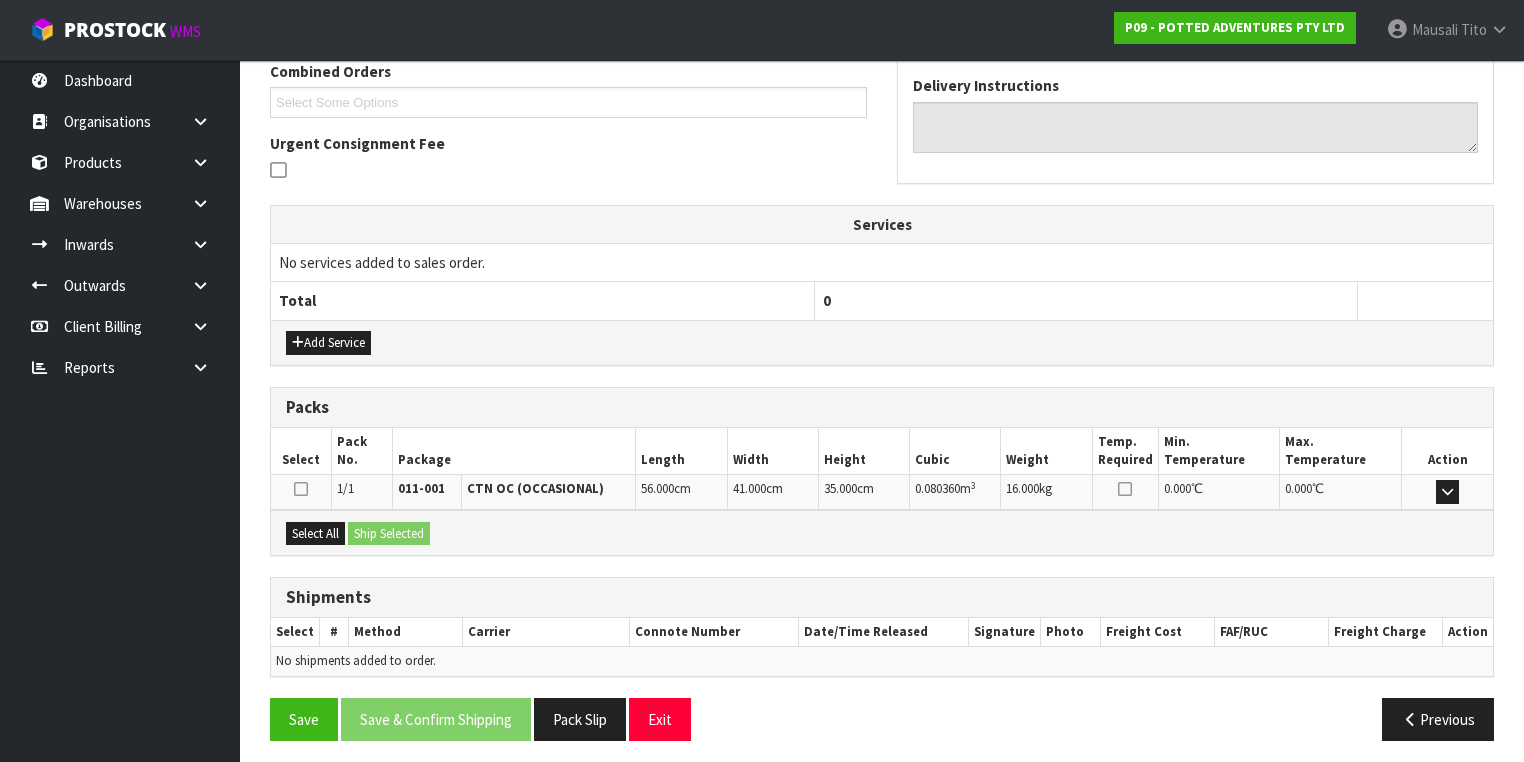 scroll, scrollTop: 528, scrollLeft: 0, axis: vertical 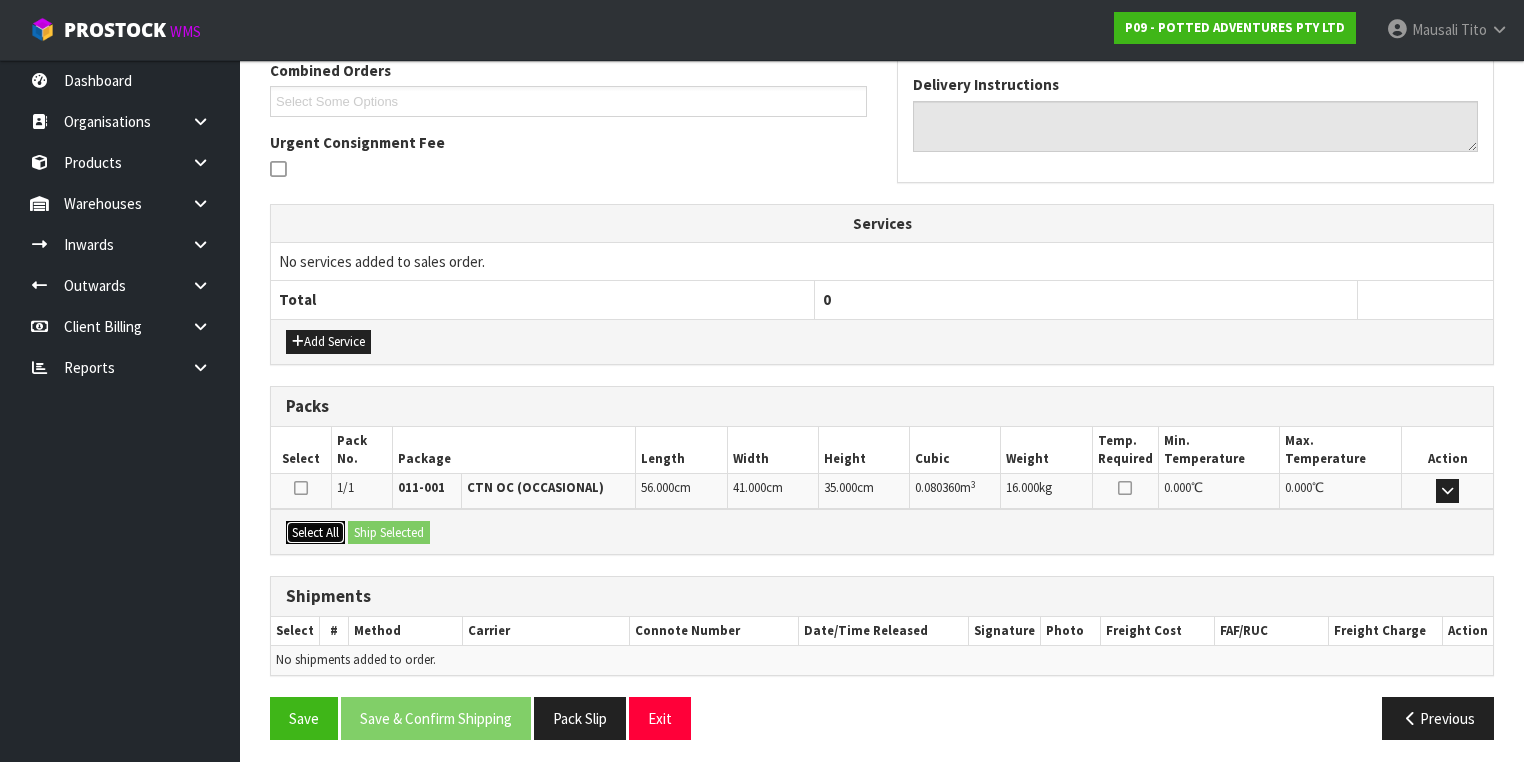 click on "Select All" at bounding box center [315, 533] 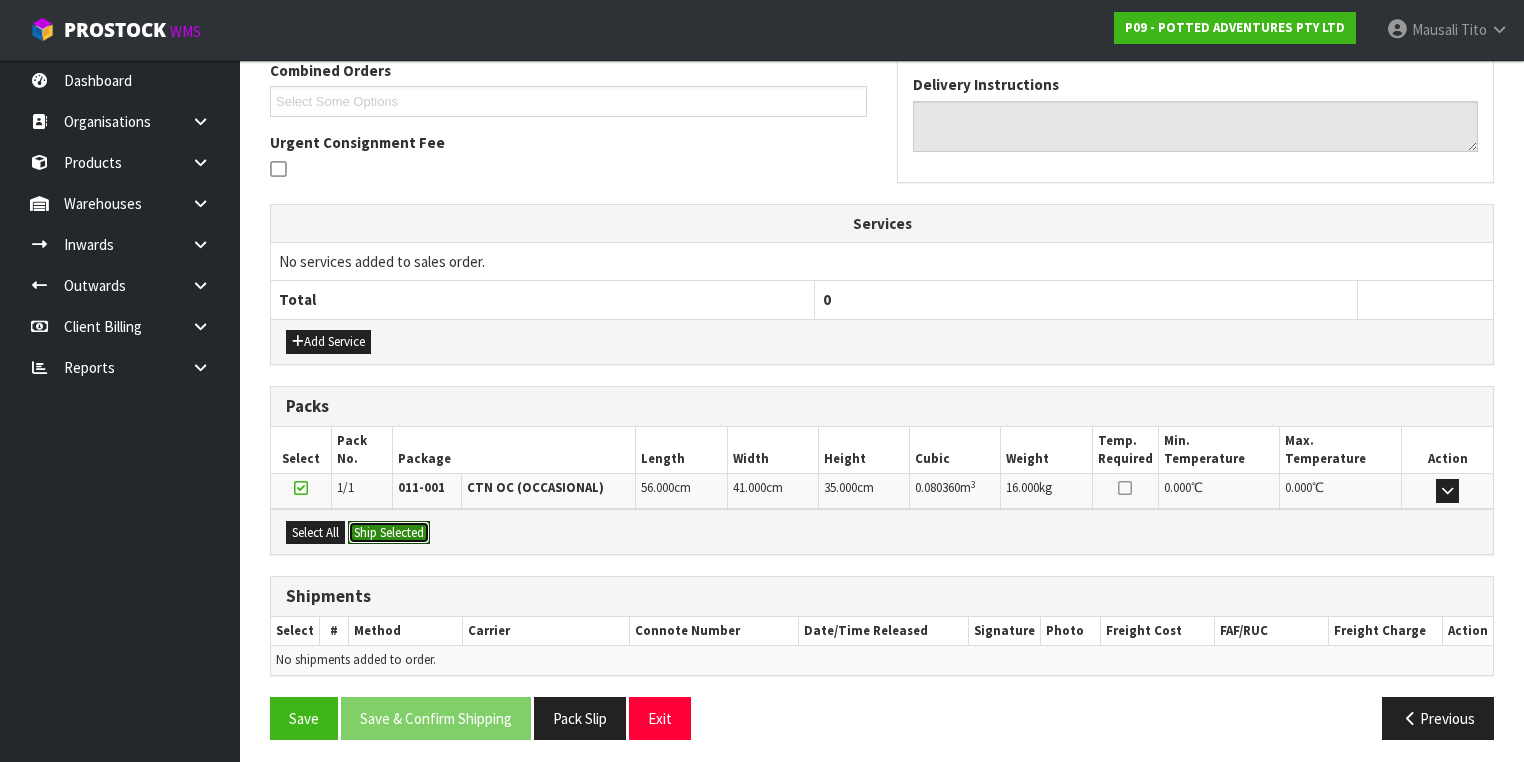 drag, startPoint x: 361, startPoint y: 521, endPoint x: 392, endPoint y: 538, distance: 35.35534 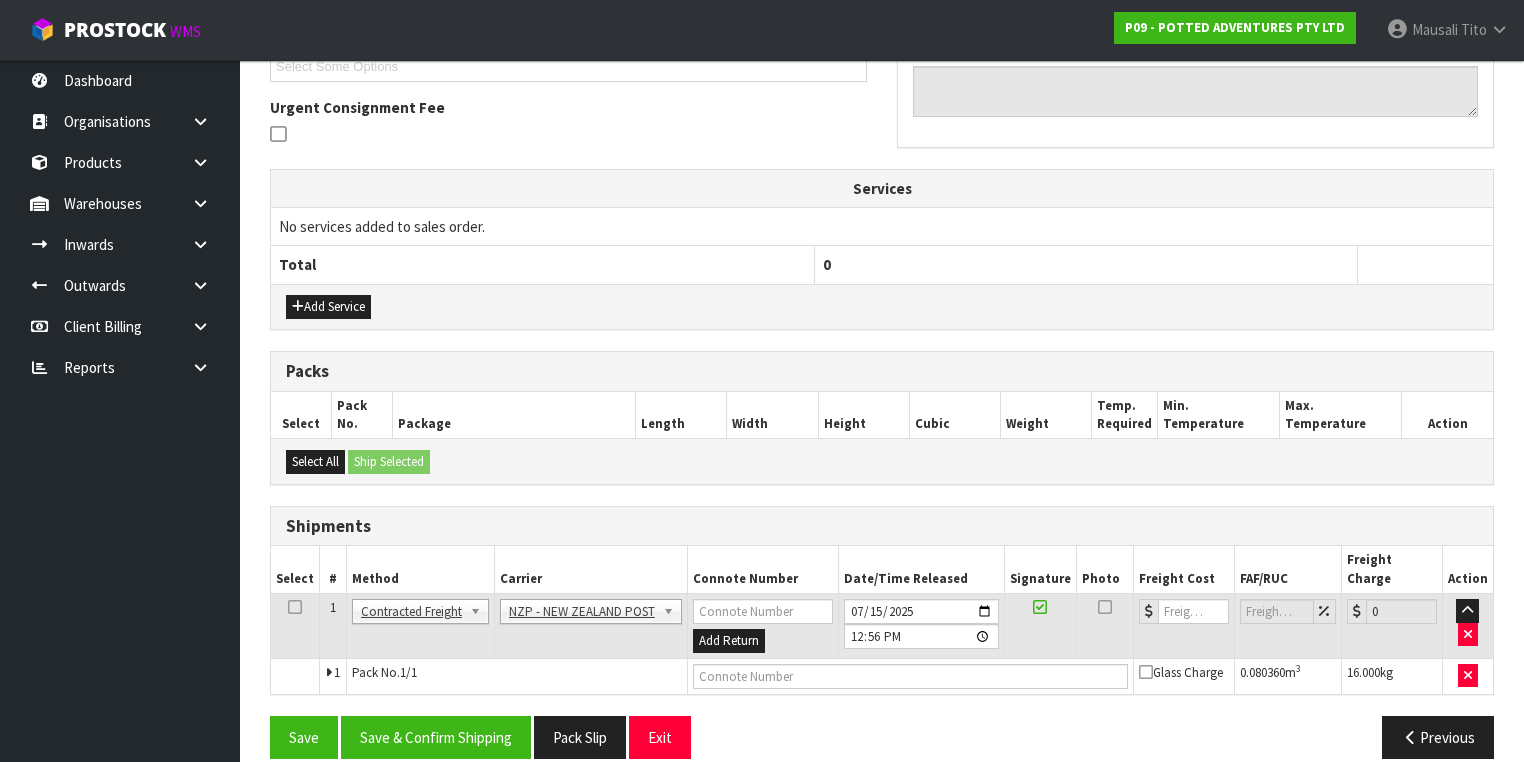 scroll, scrollTop: 564, scrollLeft: 0, axis: vertical 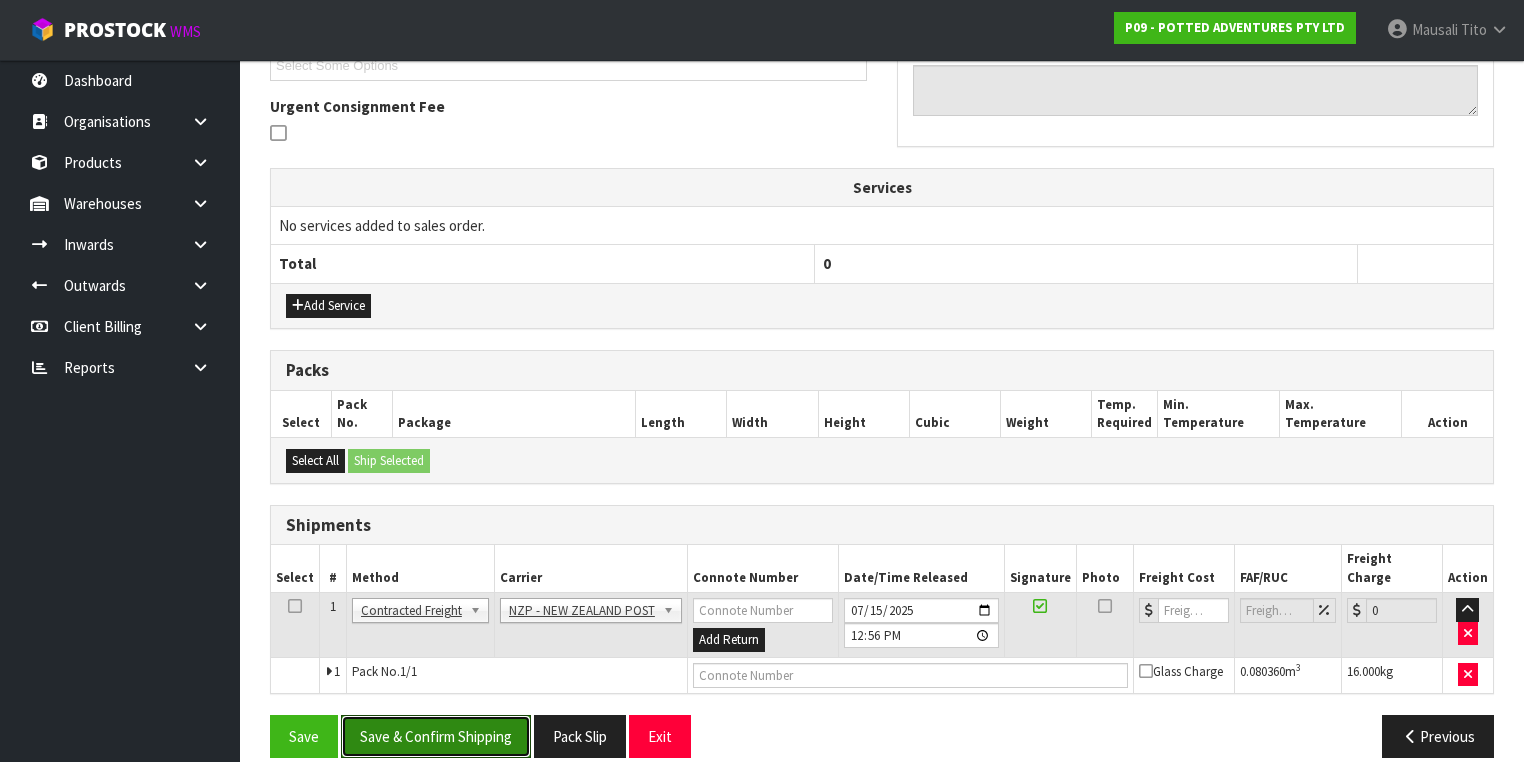 drag, startPoint x: 481, startPoint y: 697, endPoint x: 559, endPoint y: 656, distance: 88.11924 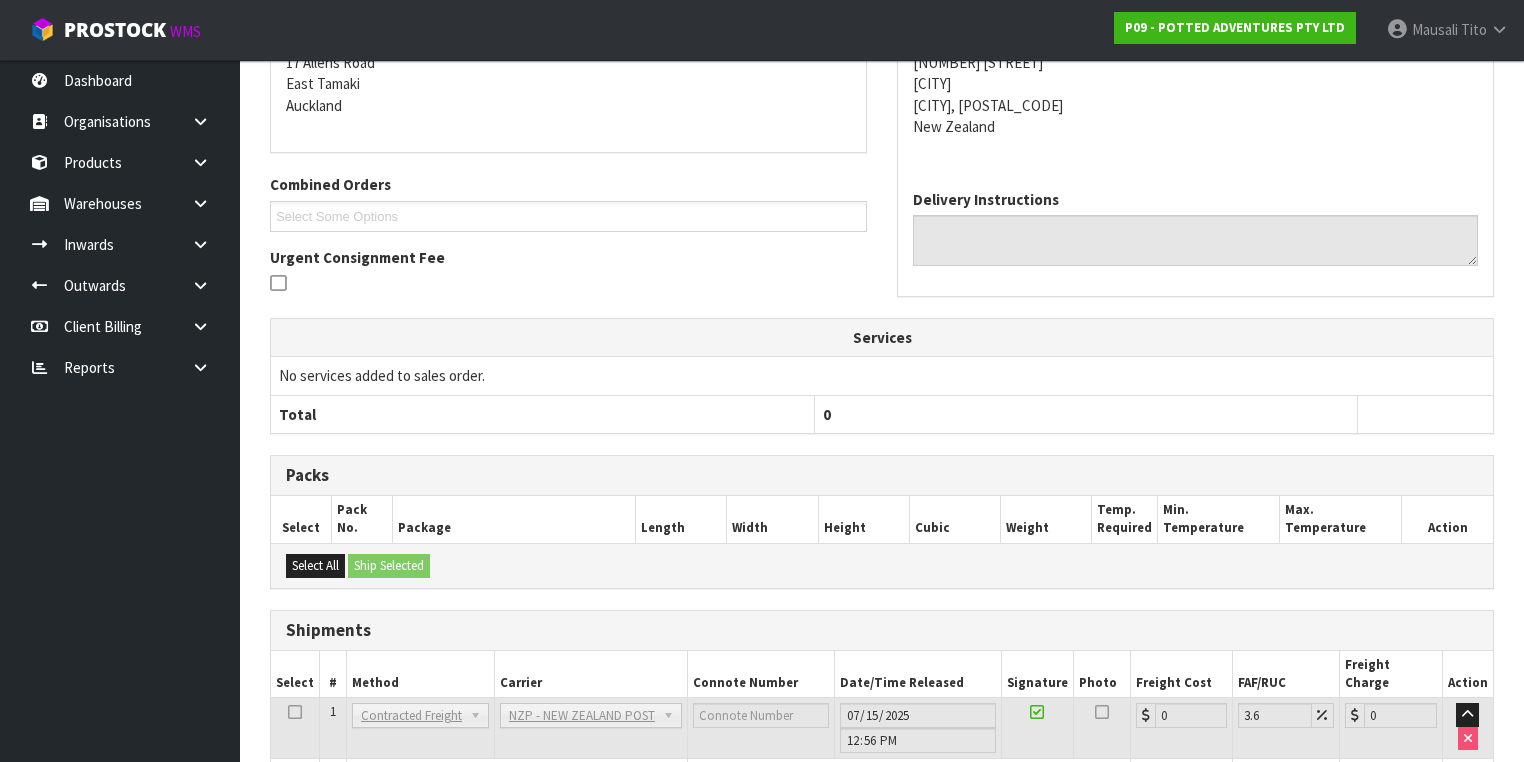 scroll, scrollTop: 536, scrollLeft: 0, axis: vertical 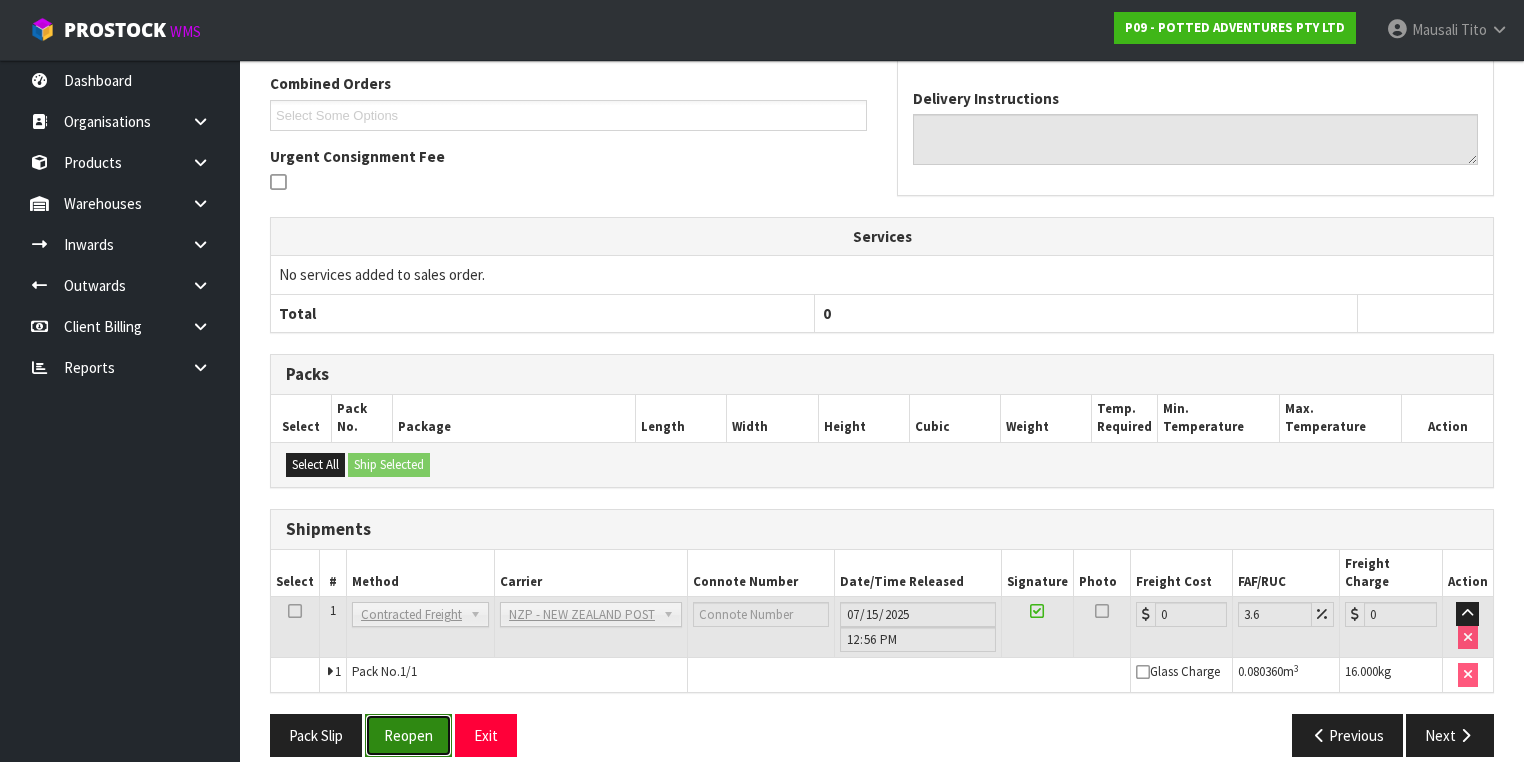 drag, startPoint x: 408, startPoint y: 717, endPoint x: 456, endPoint y: 696, distance: 52.392746 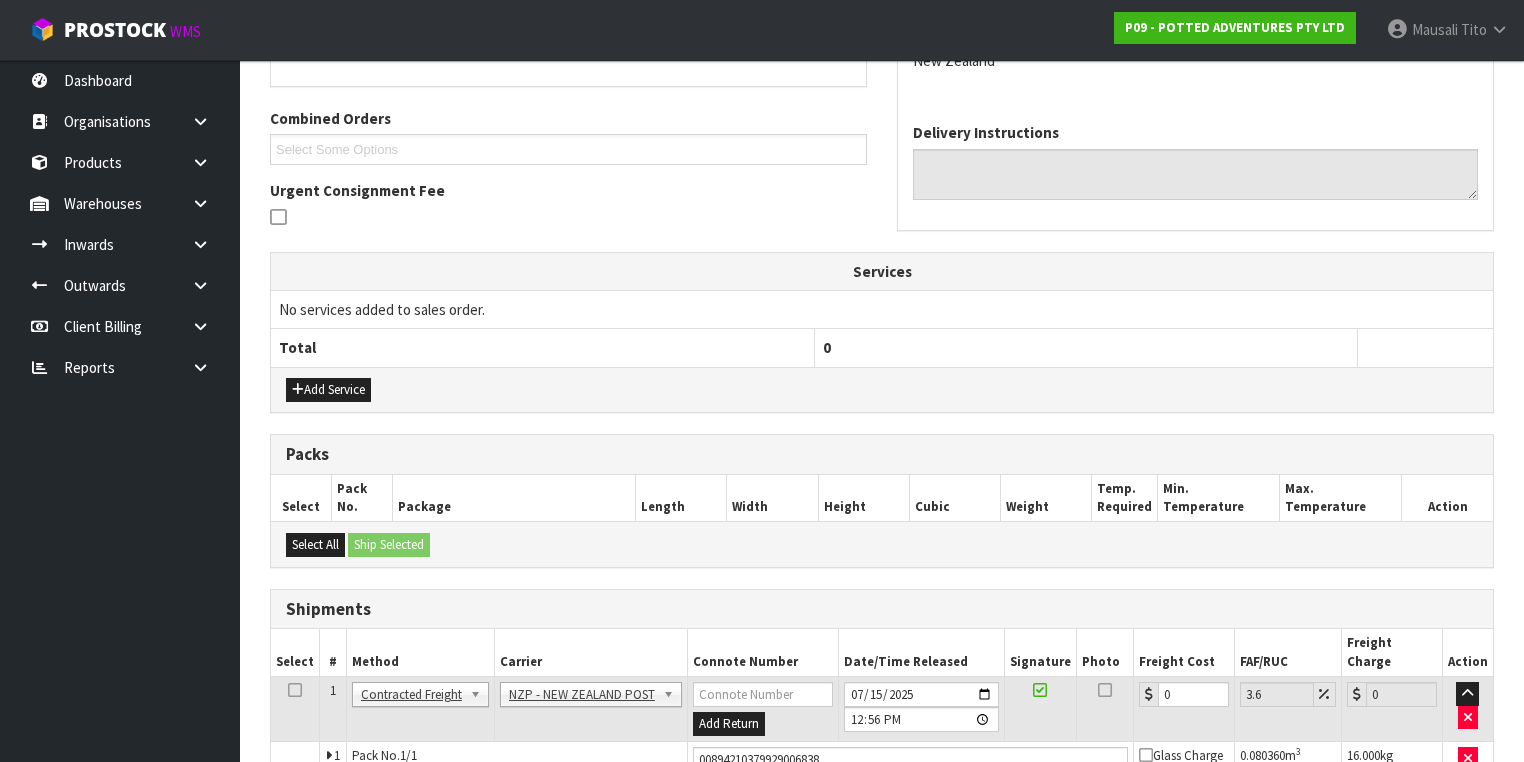 scroll, scrollTop: 582, scrollLeft: 0, axis: vertical 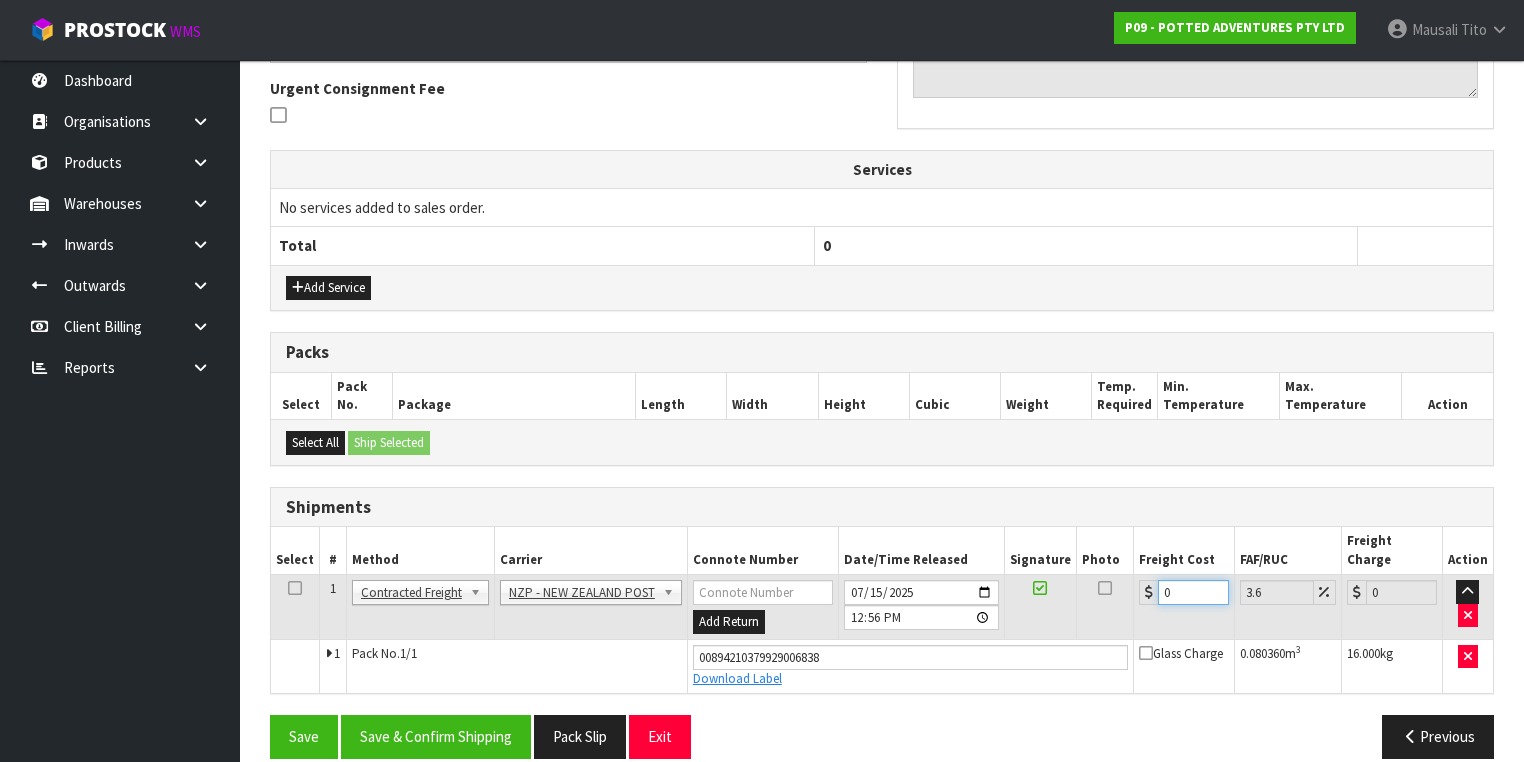 drag, startPoint x: 1172, startPoint y: 567, endPoint x: 1046, endPoint y: 589, distance: 127.90621 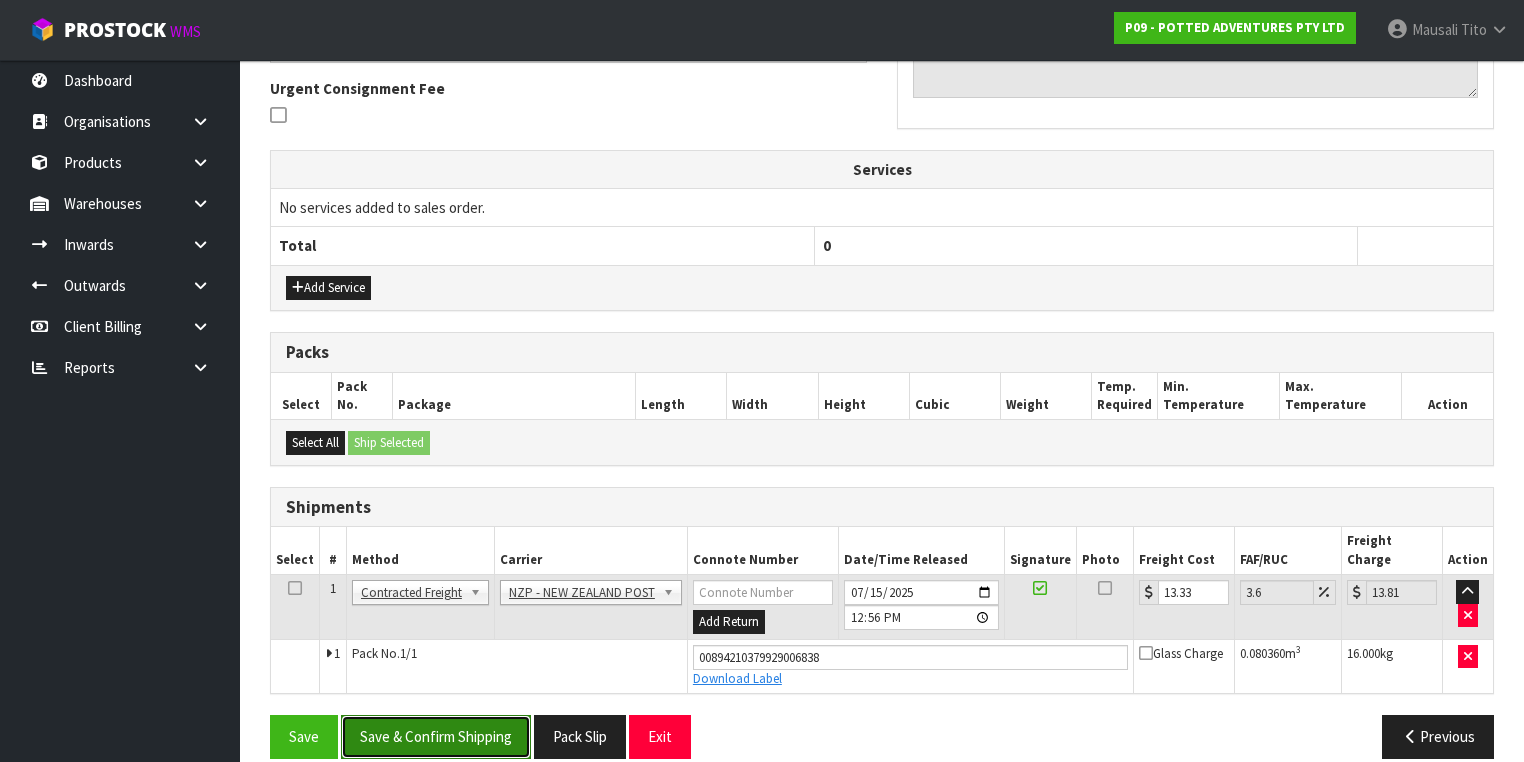 click on "Save & Confirm Shipping" at bounding box center [436, 736] 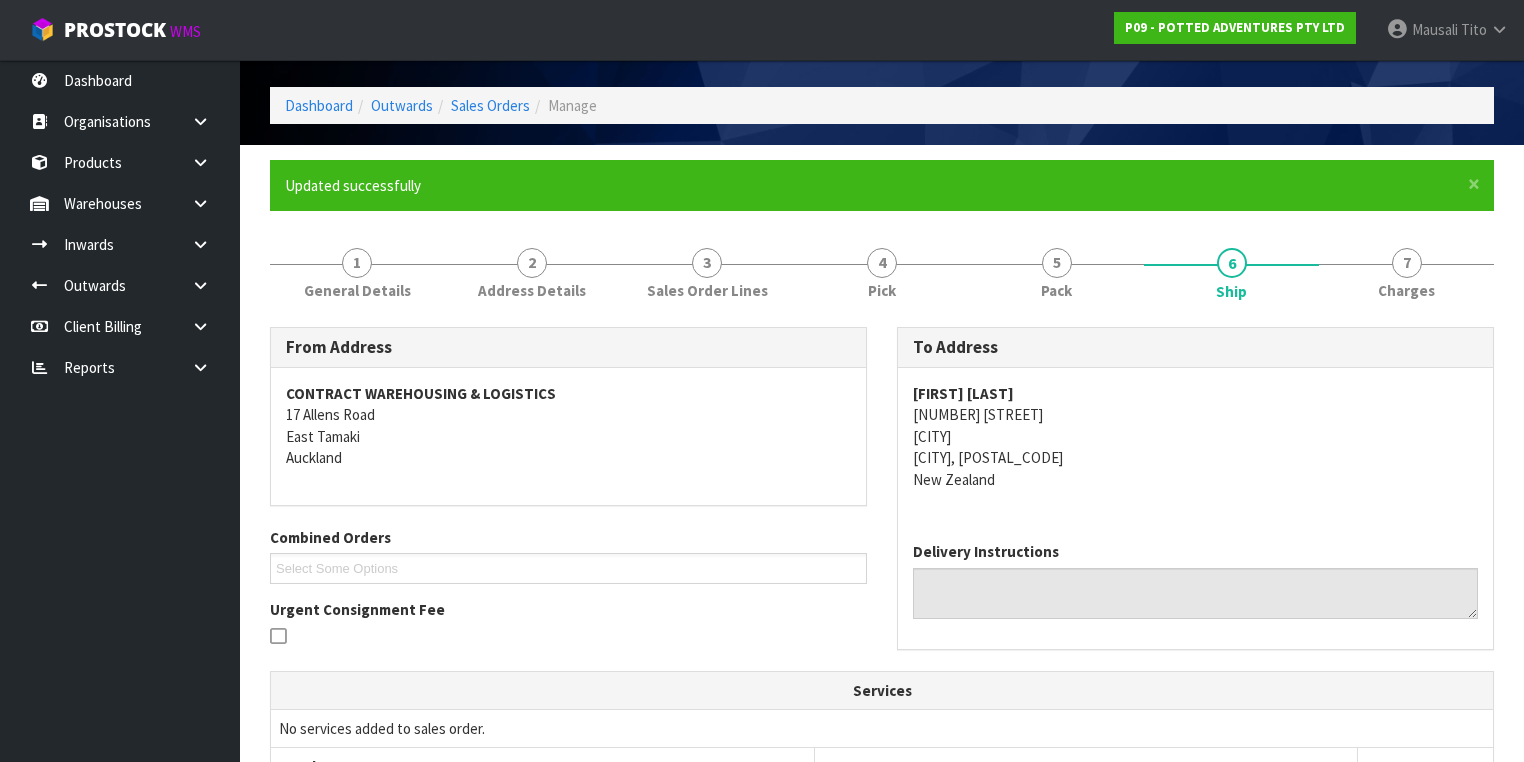 scroll, scrollTop: 0, scrollLeft: 0, axis: both 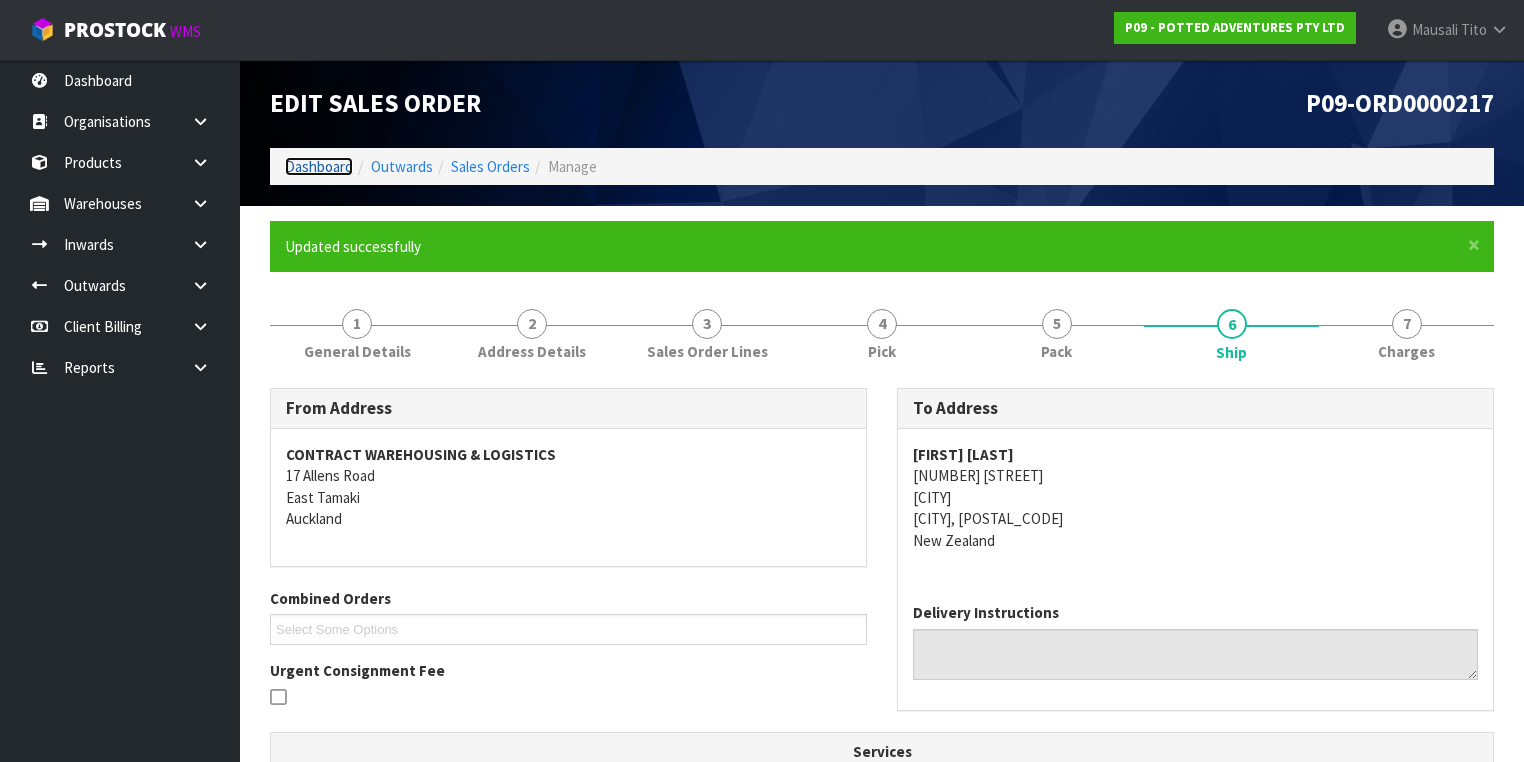 click on "Dashboard" at bounding box center (319, 166) 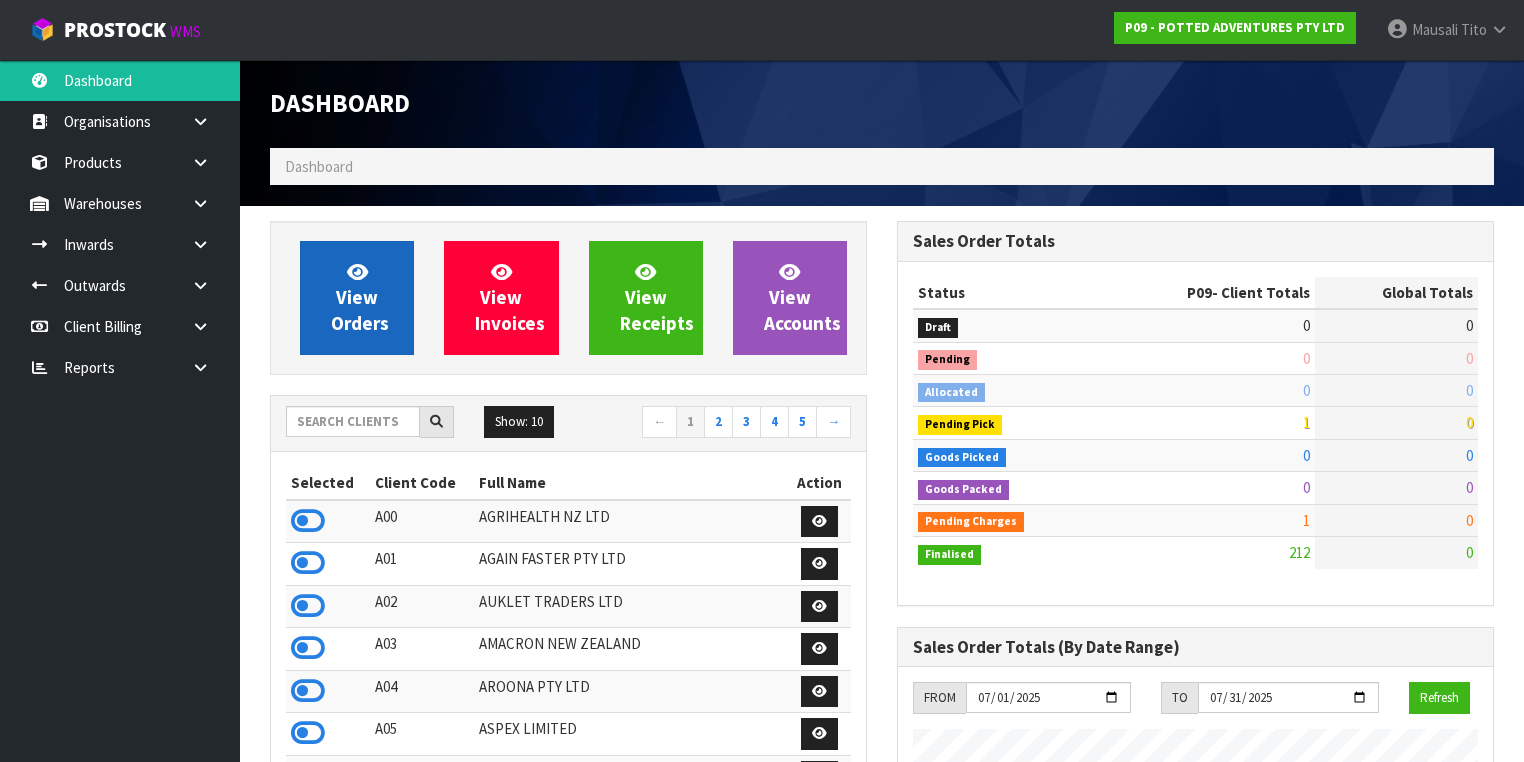 scroll, scrollTop: 998491, scrollLeft: 999372, axis: both 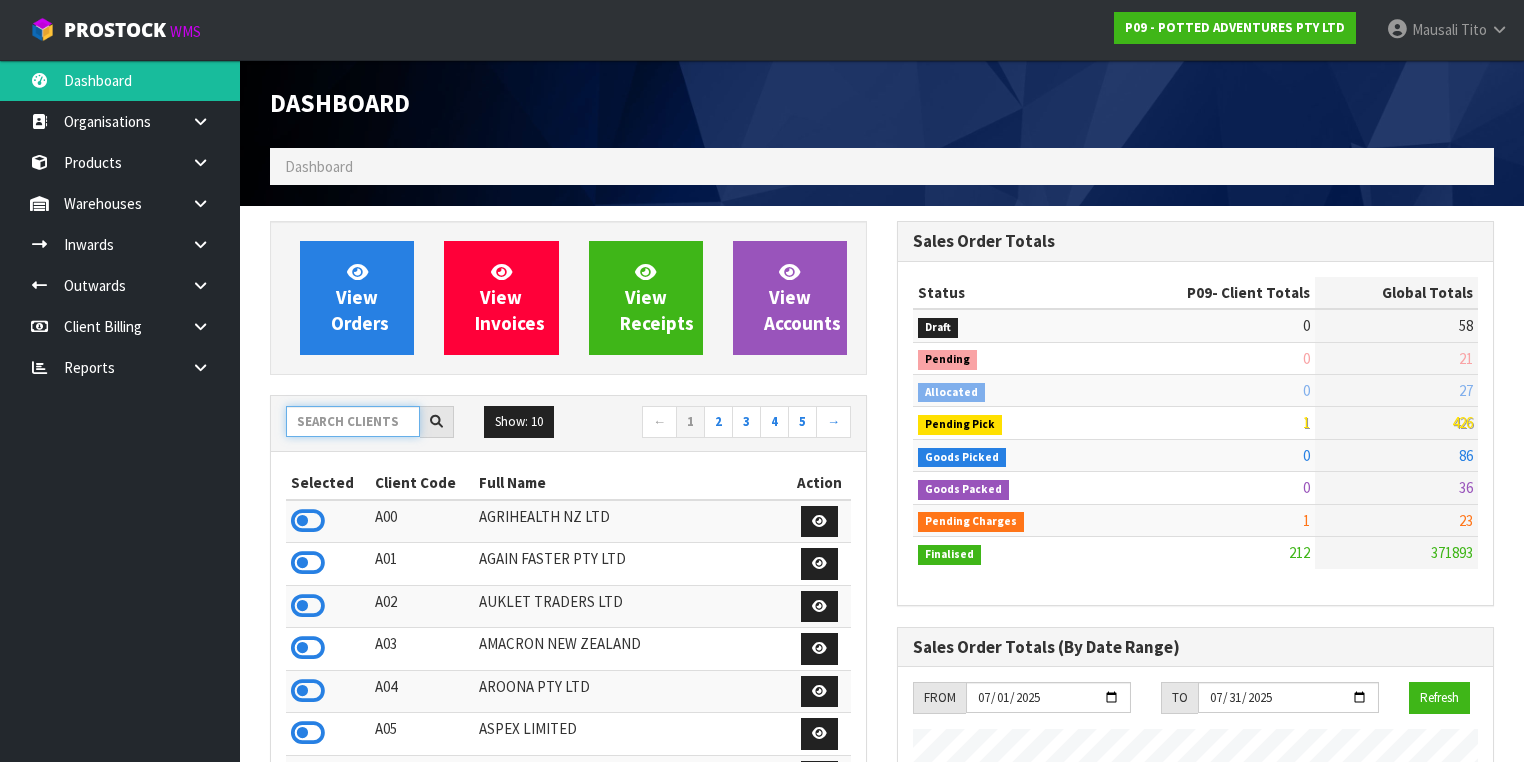 click at bounding box center (353, 421) 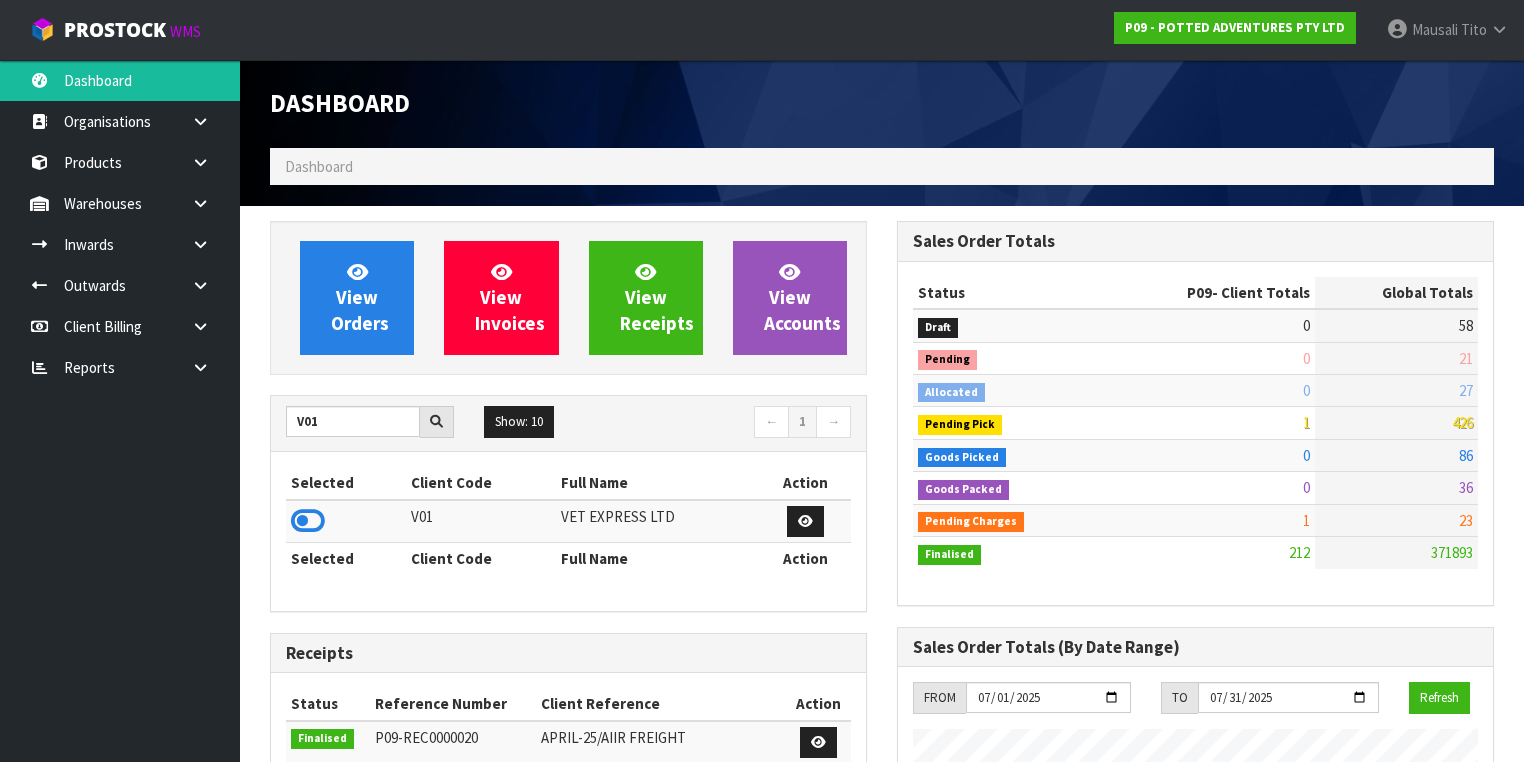 drag, startPoint x: 308, startPoint y: 512, endPoint x: 328, endPoint y: 461, distance: 54.781384 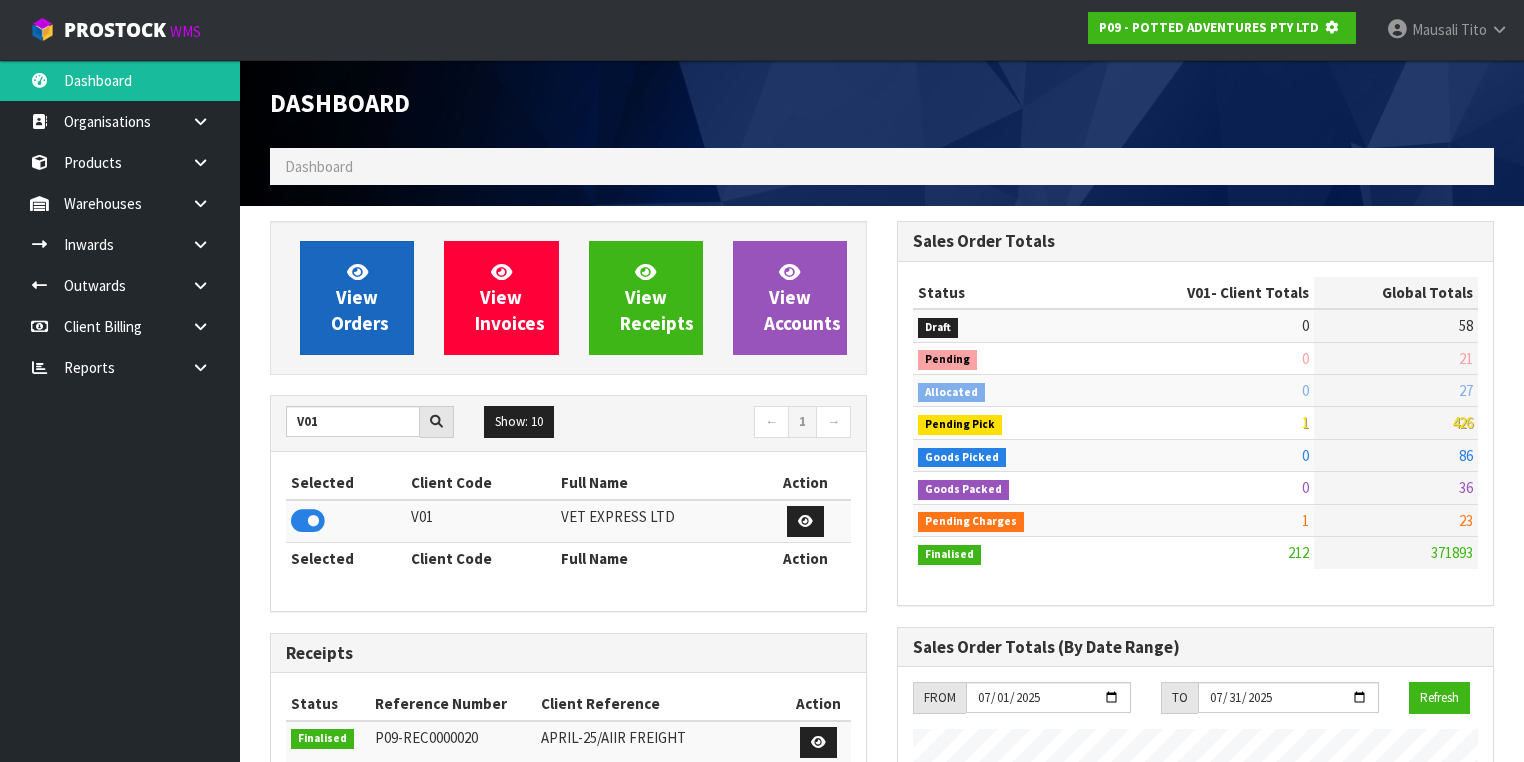 scroll, scrollTop: 1242, scrollLeft: 627, axis: both 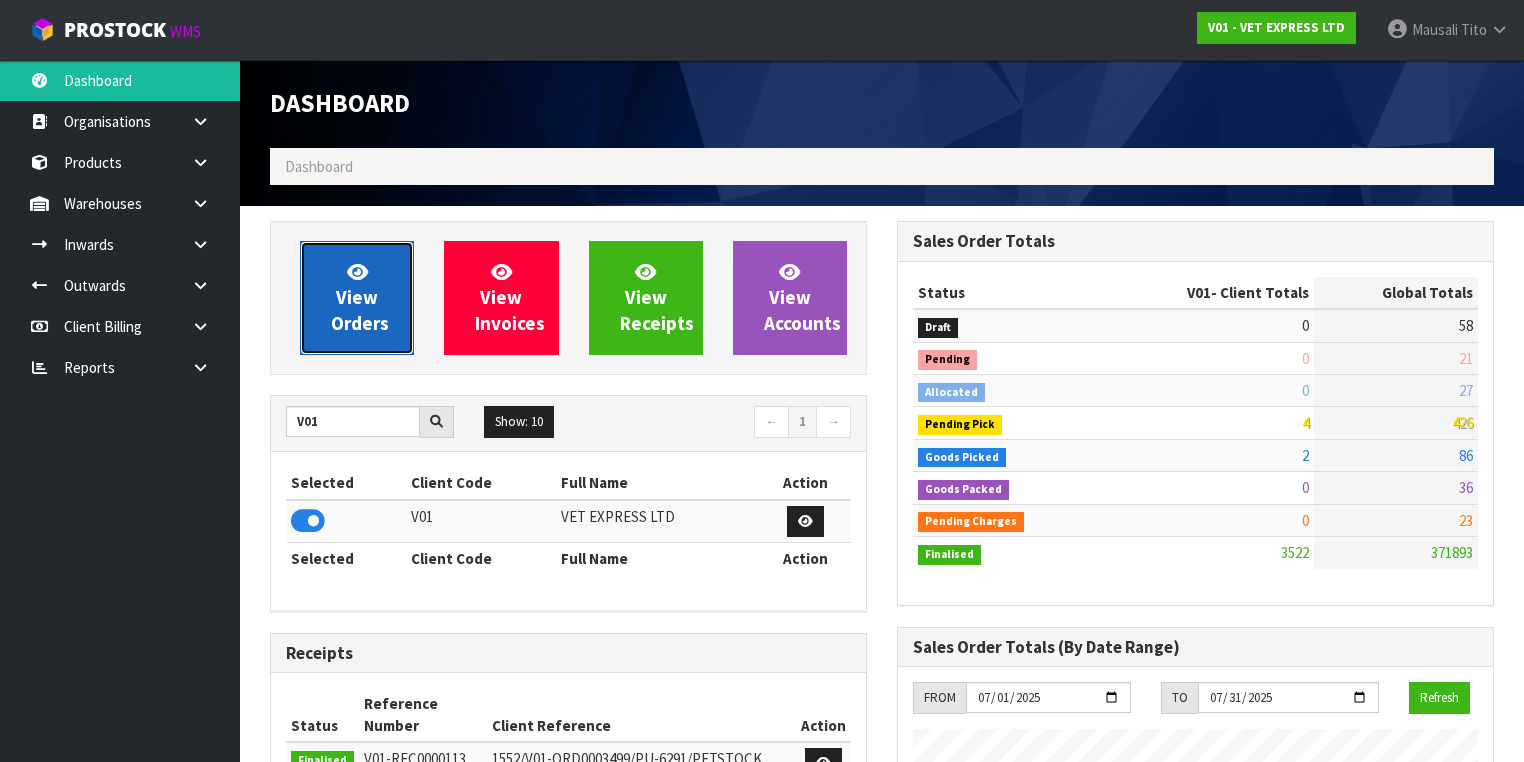 click on "View
Orders" at bounding box center [357, 298] 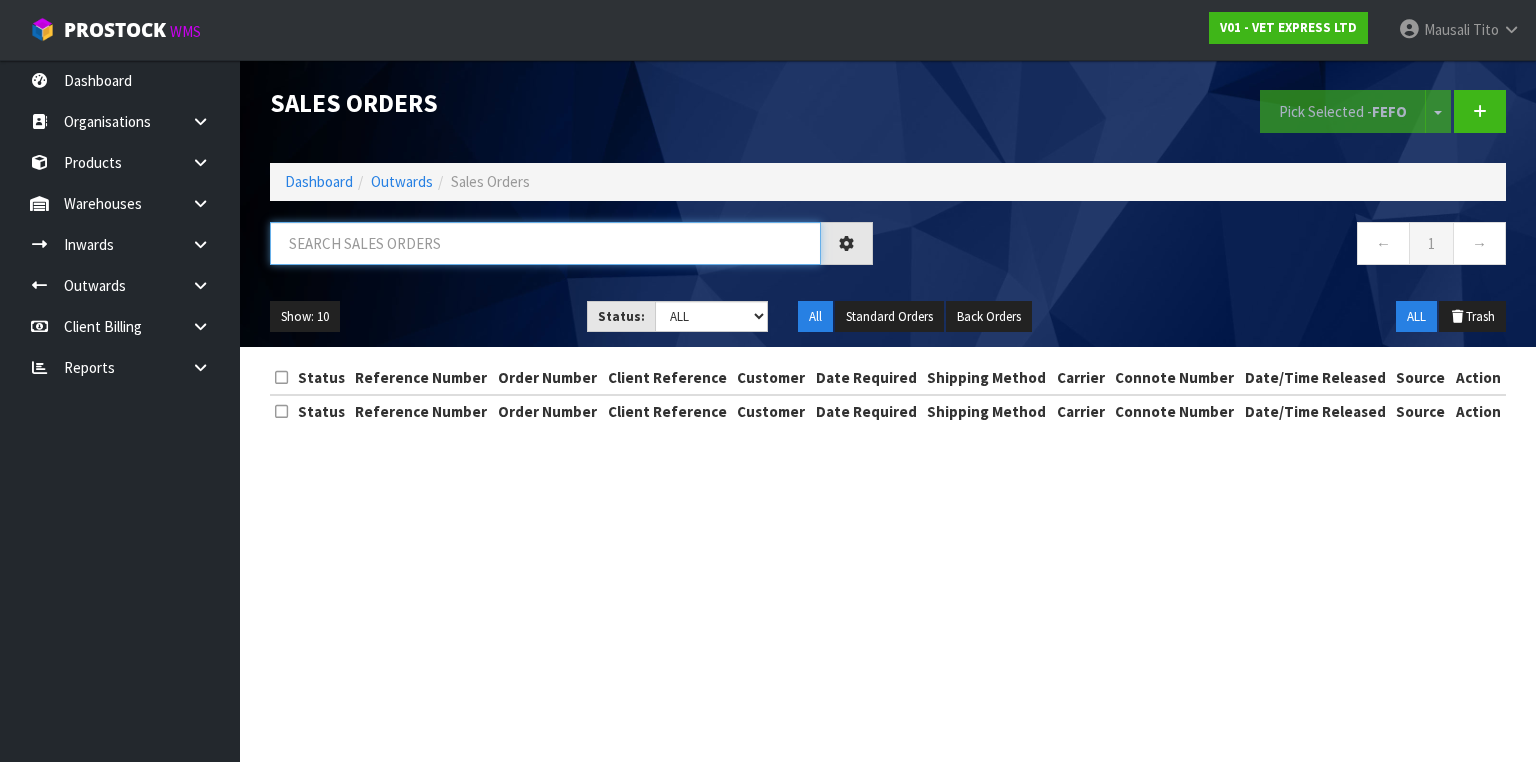 click at bounding box center (545, 243) 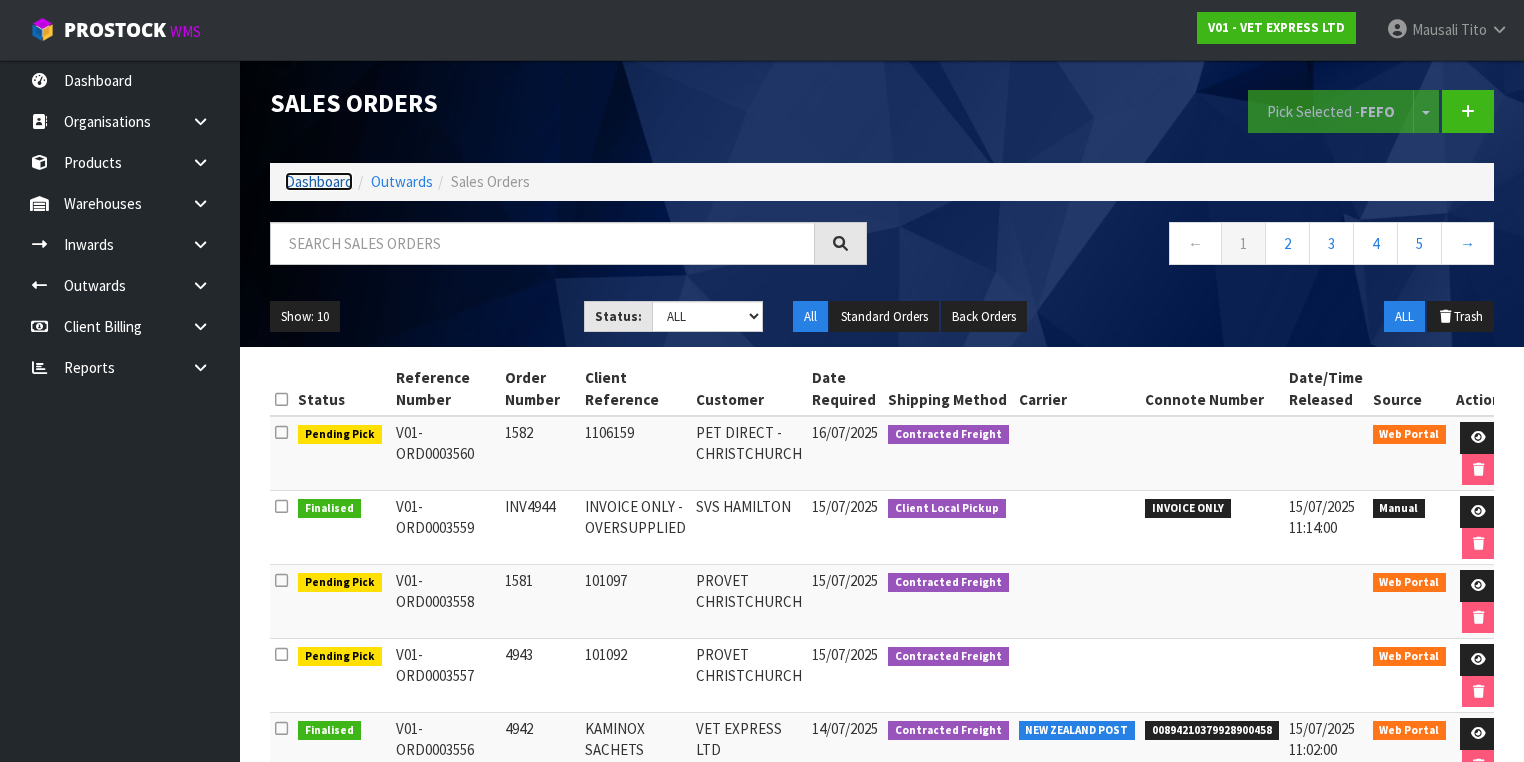 click on "Dashboard" at bounding box center [319, 181] 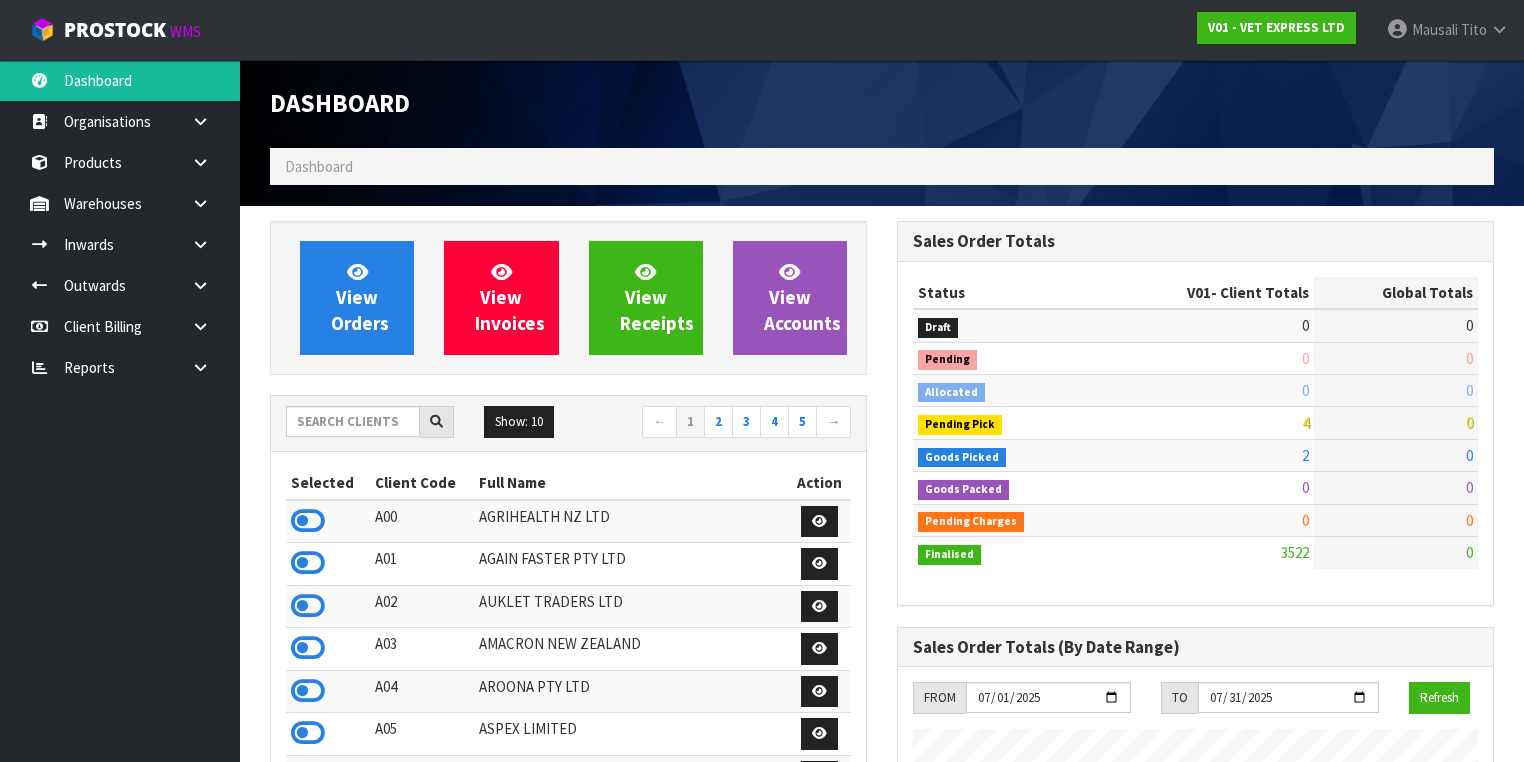 scroll, scrollTop: 998448, scrollLeft: 999372, axis: both 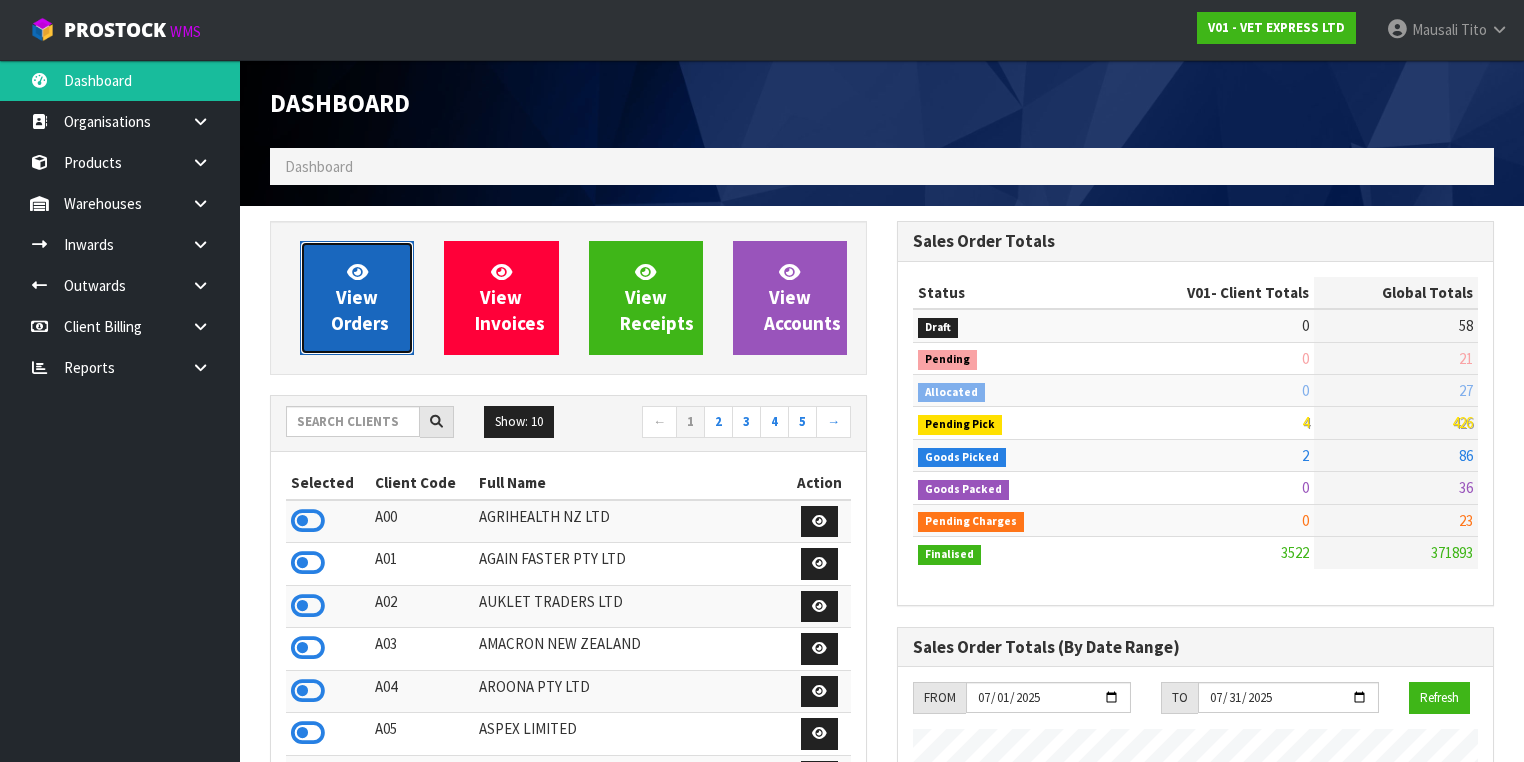 click on "View
Orders" at bounding box center [360, 297] 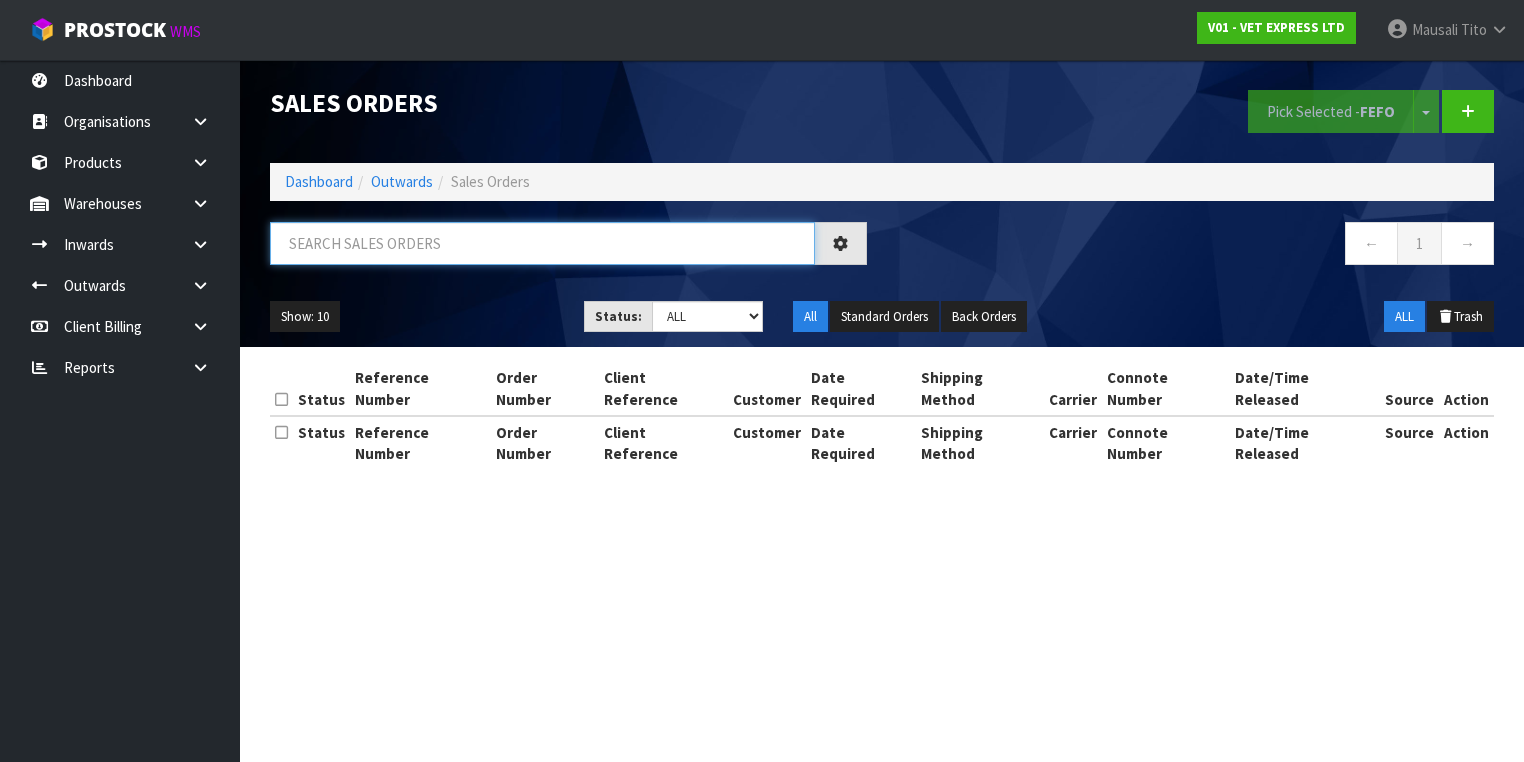 click at bounding box center (542, 243) 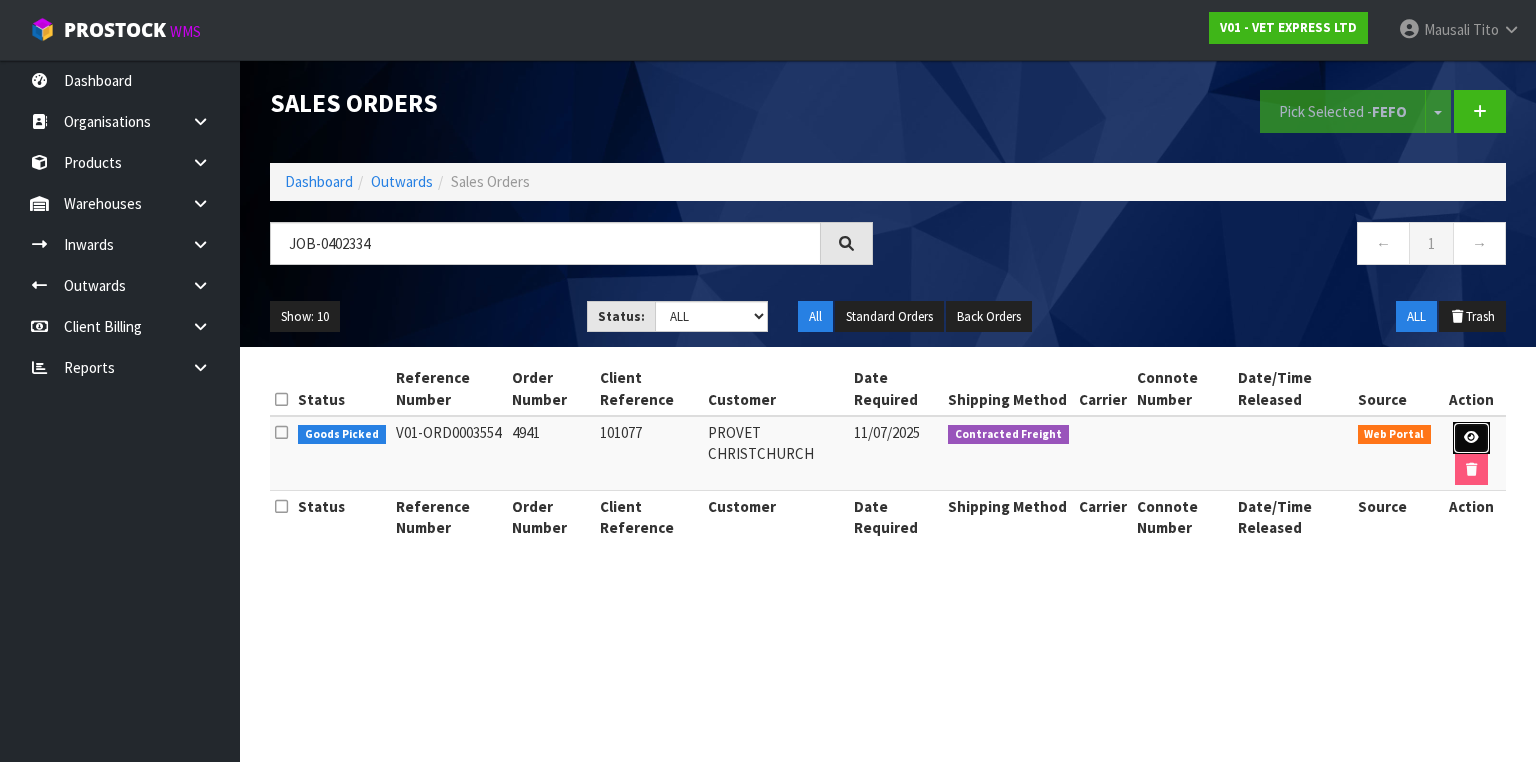 click at bounding box center [1471, 437] 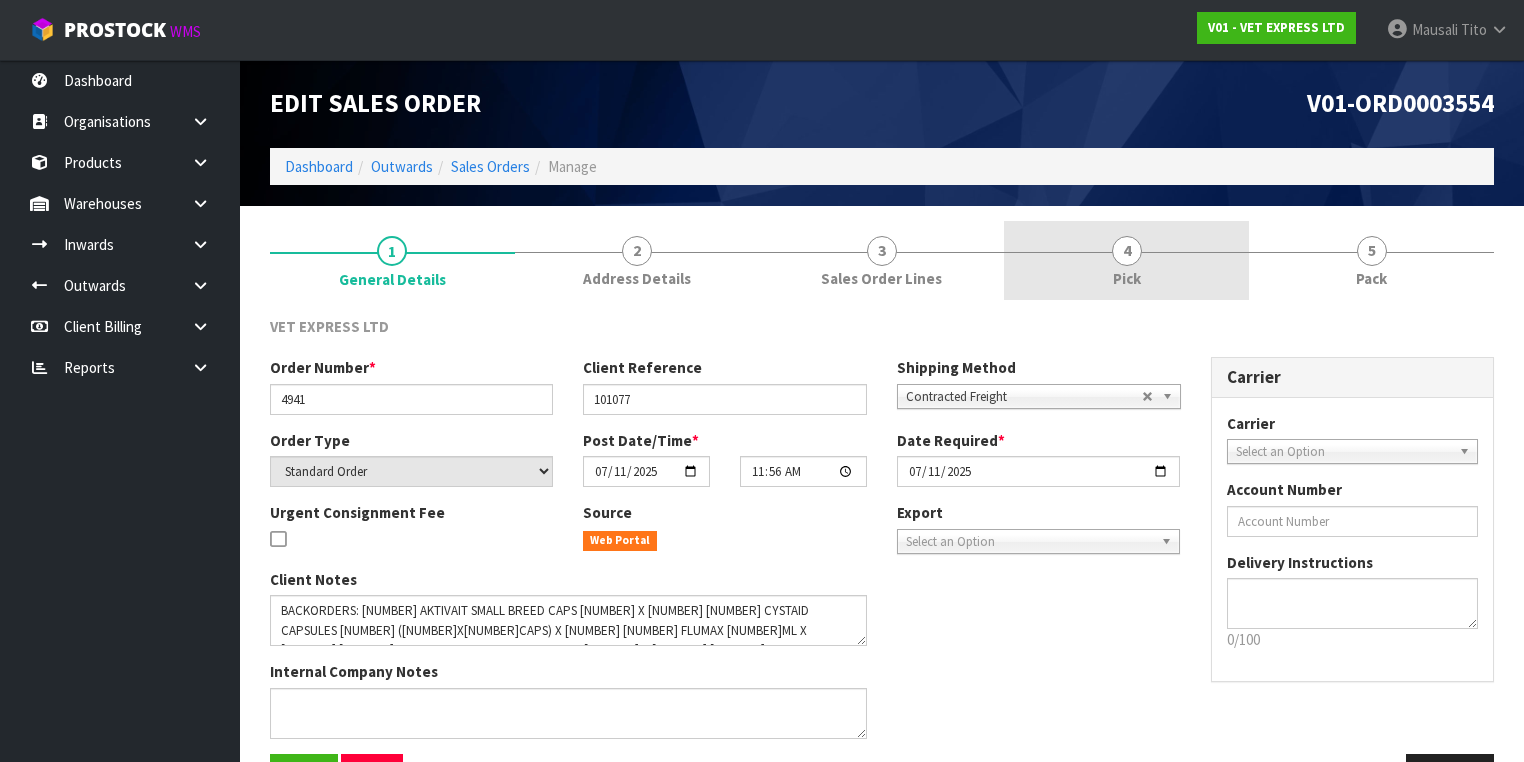 click on "4
Pick" at bounding box center [1126, 260] 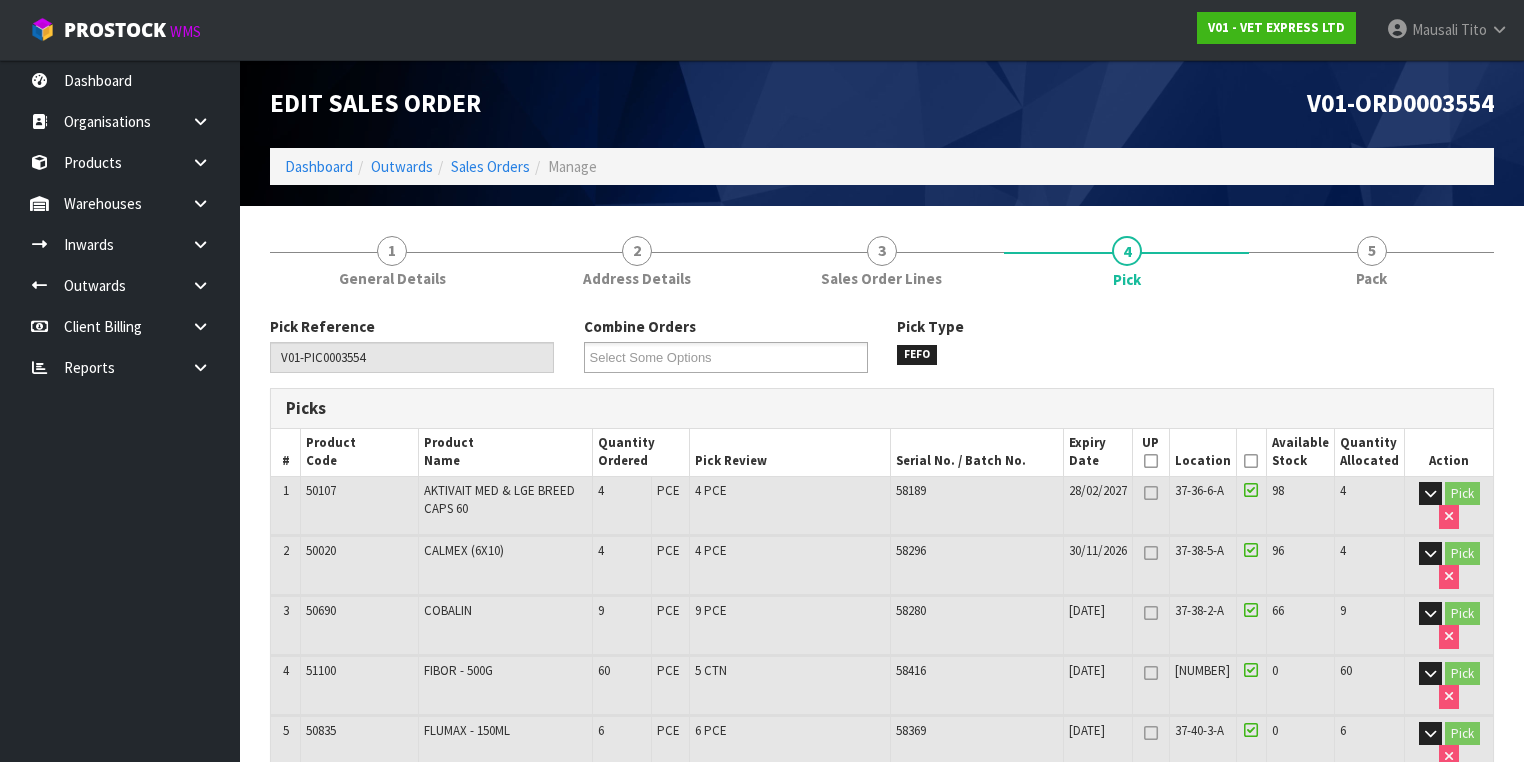click at bounding box center (1251, 461) 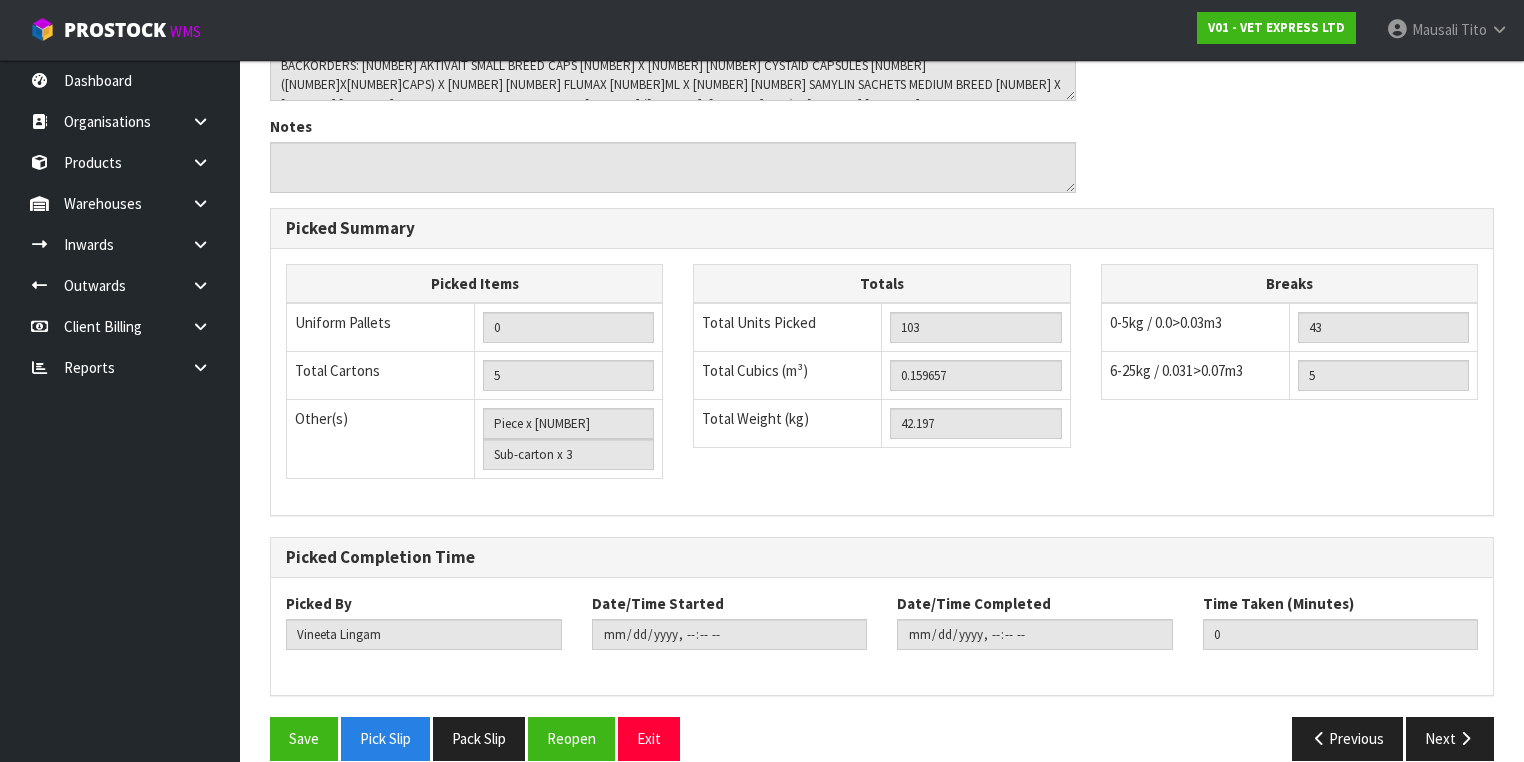 scroll, scrollTop: 1200, scrollLeft: 0, axis: vertical 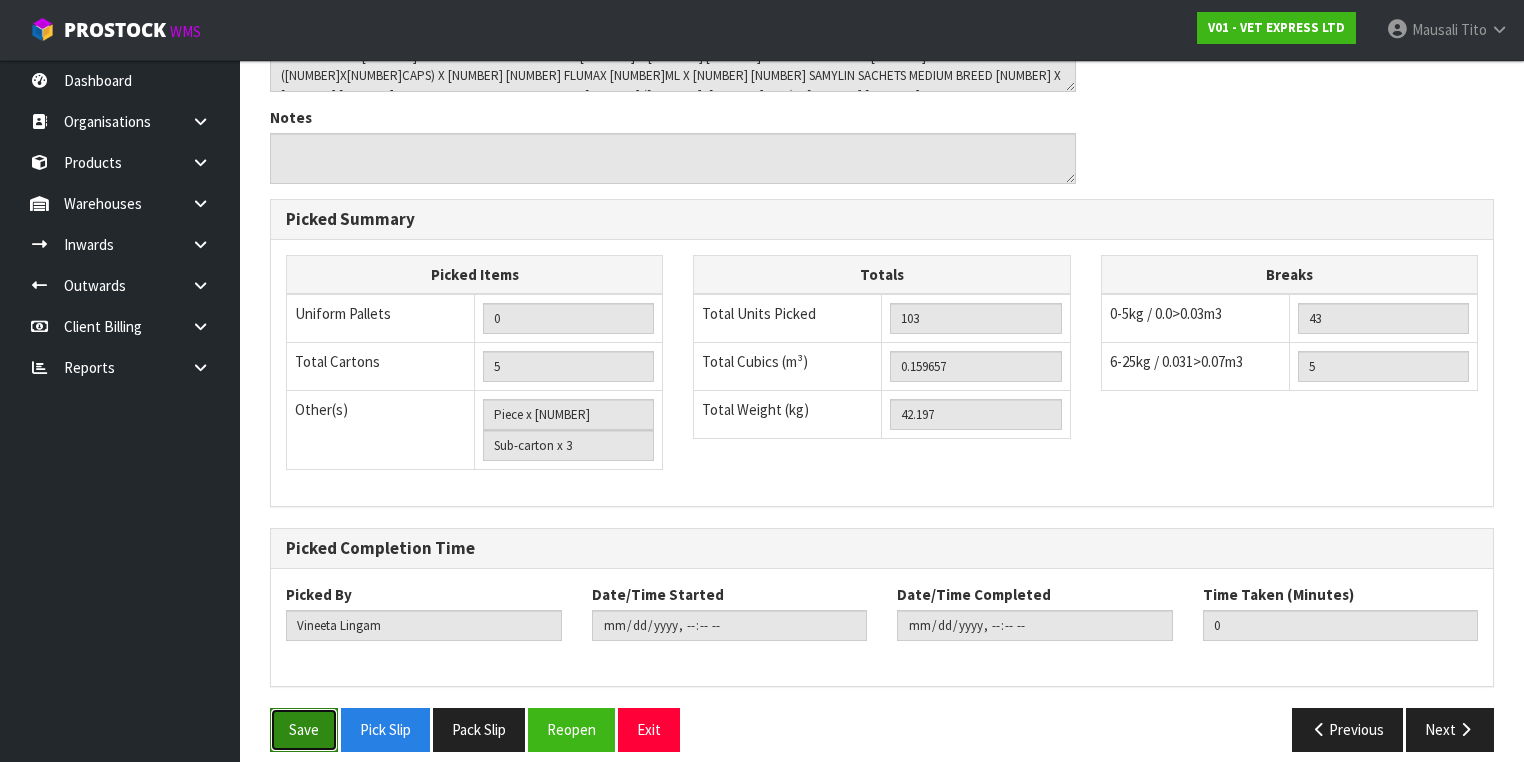 click on "Save" at bounding box center [304, 729] 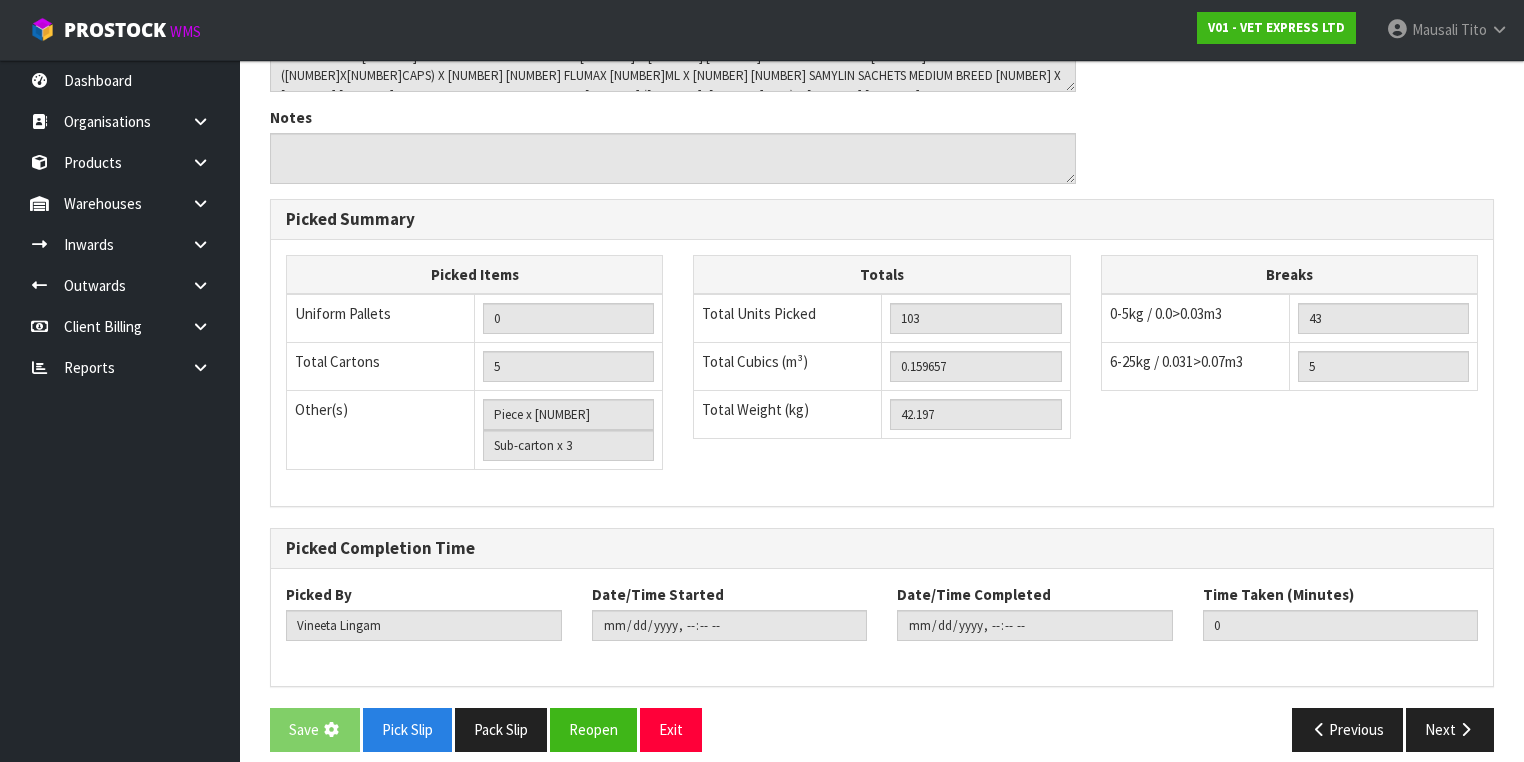 scroll, scrollTop: 0, scrollLeft: 0, axis: both 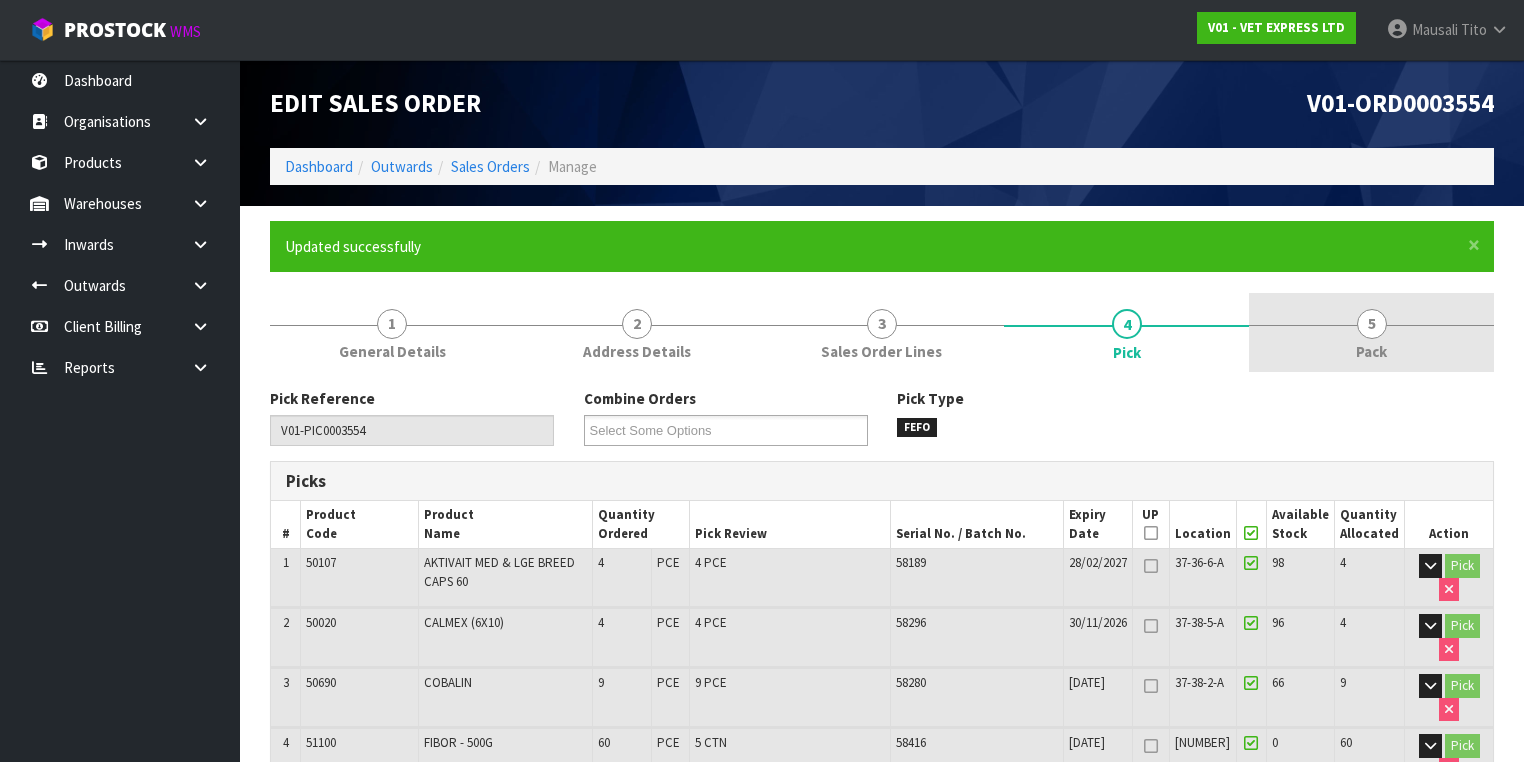 drag, startPoint x: 1363, startPoint y: 333, endPoint x: 1330, endPoint y: 342, distance: 34.20526 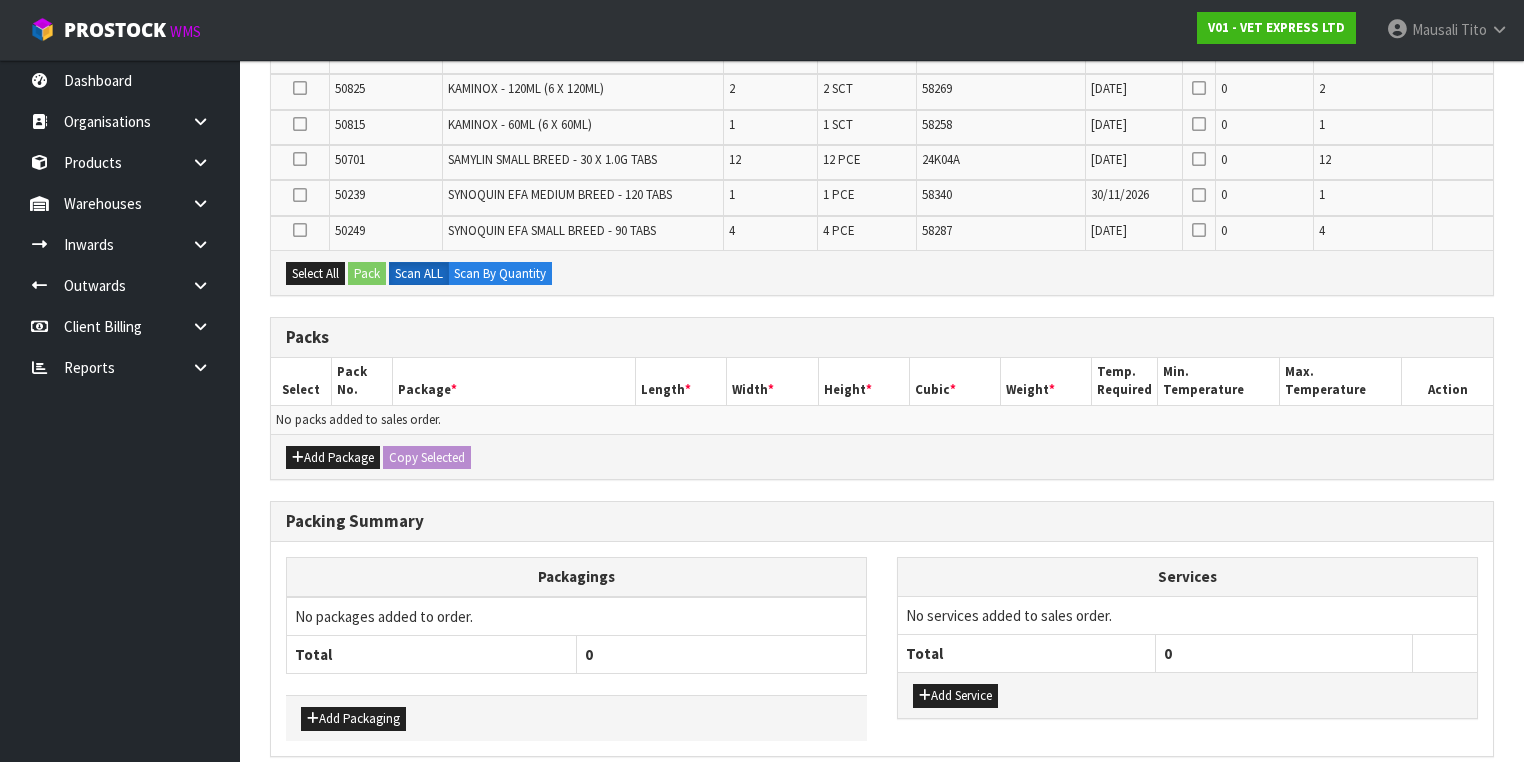 scroll, scrollTop: 640, scrollLeft: 0, axis: vertical 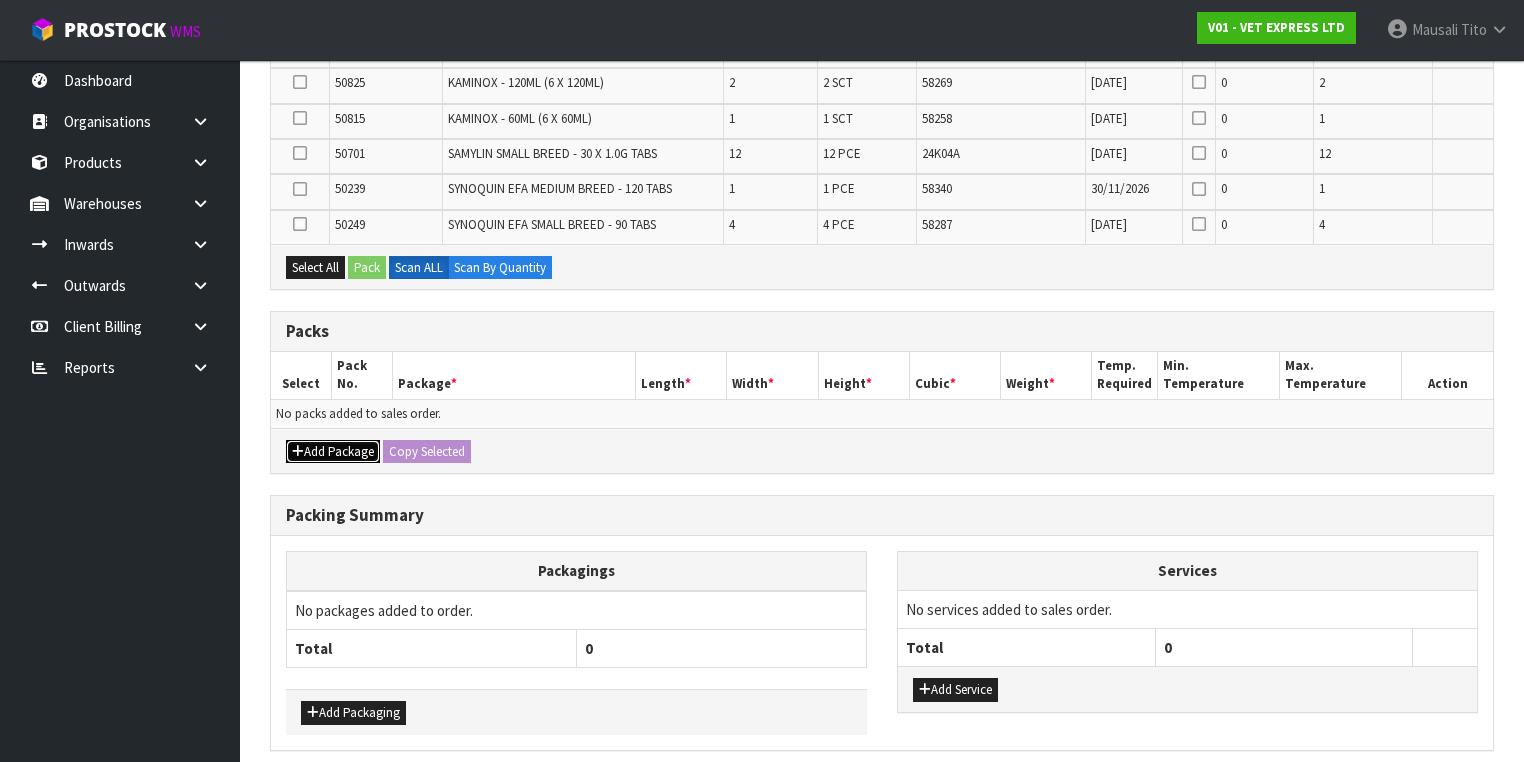 click on "Add Package" at bounding box center [333, 452] 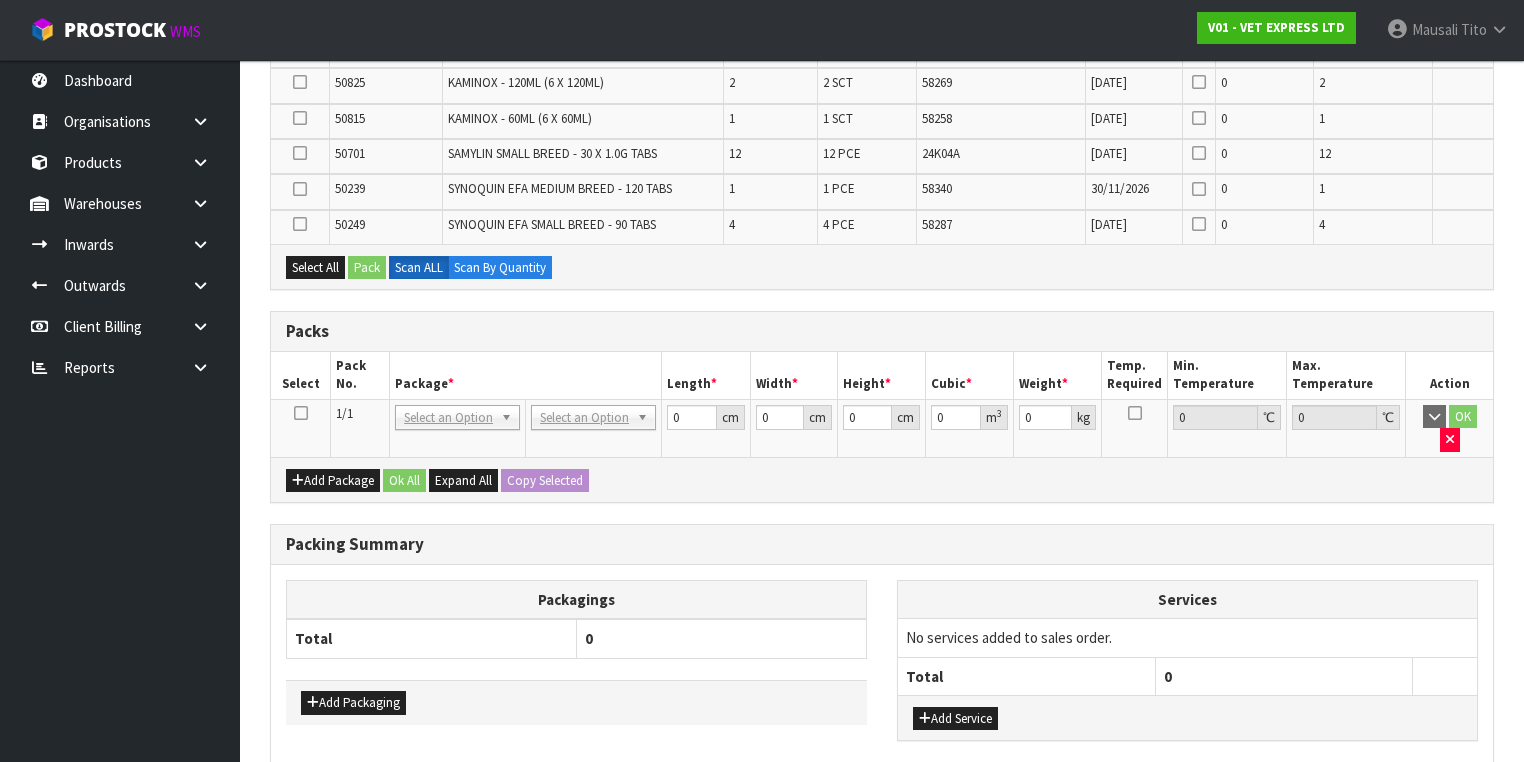 click at bounding box center (301, 413) 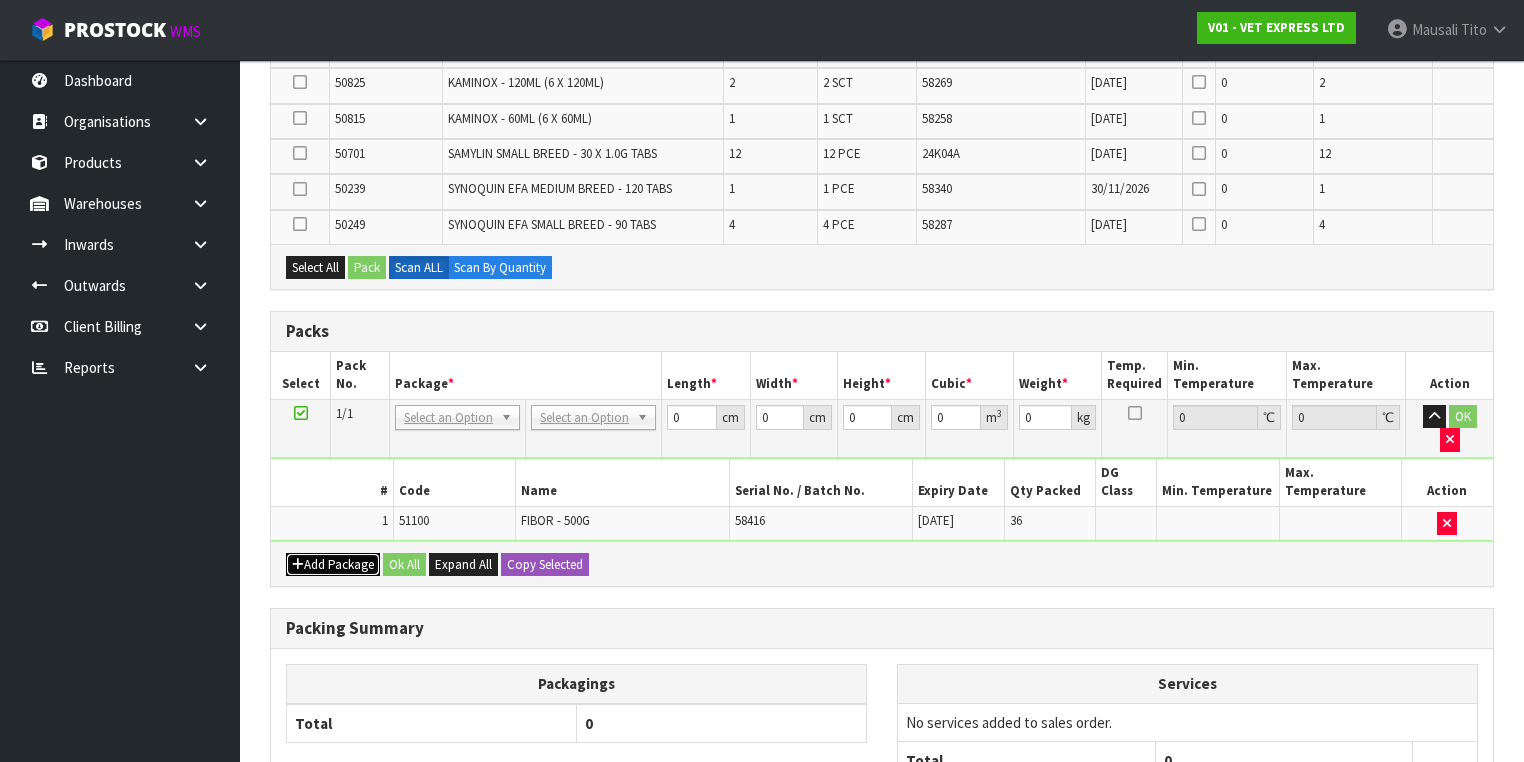 click on "Add Package" at bounding box center (333, 565) 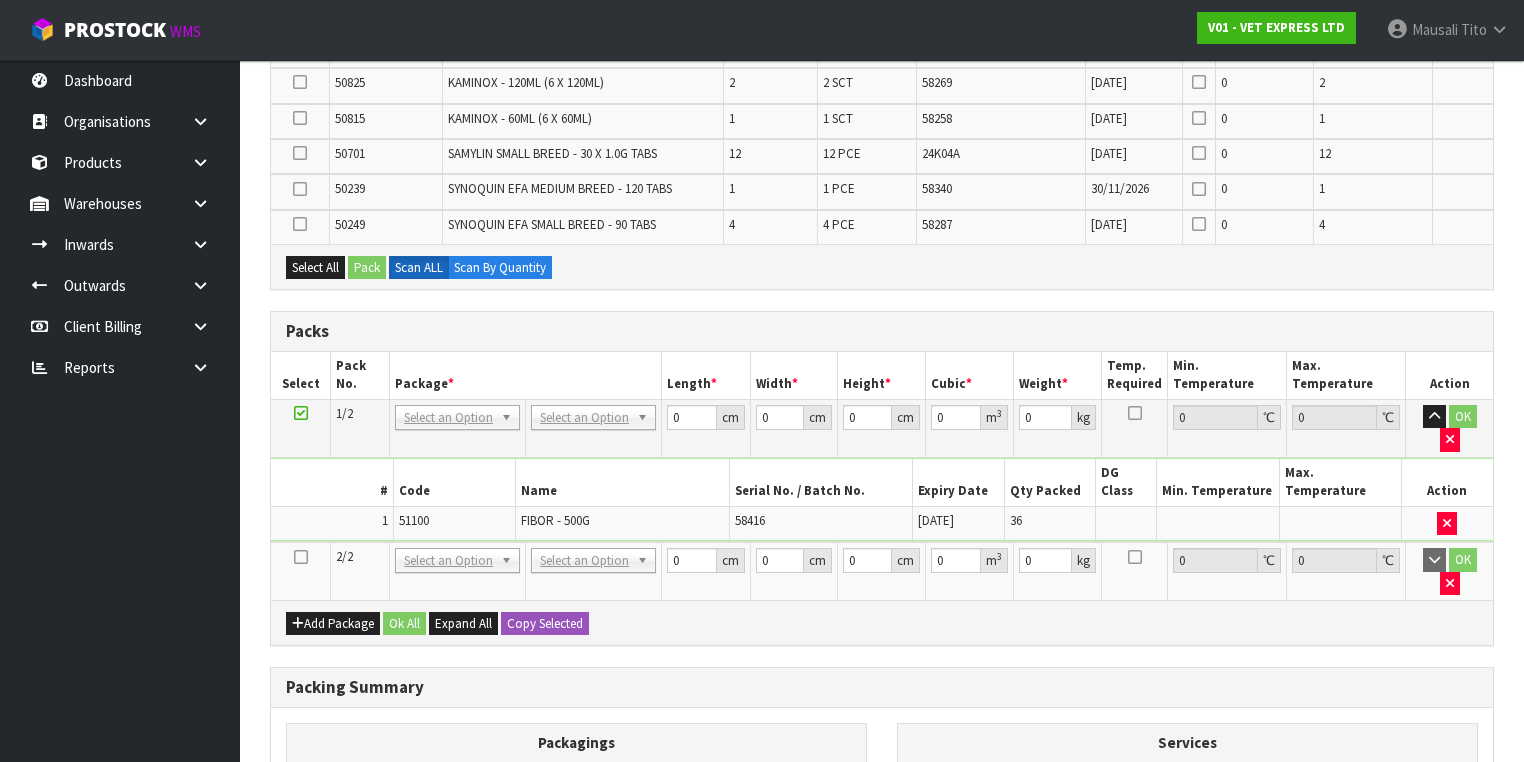 click at bounding box center (301, 557) 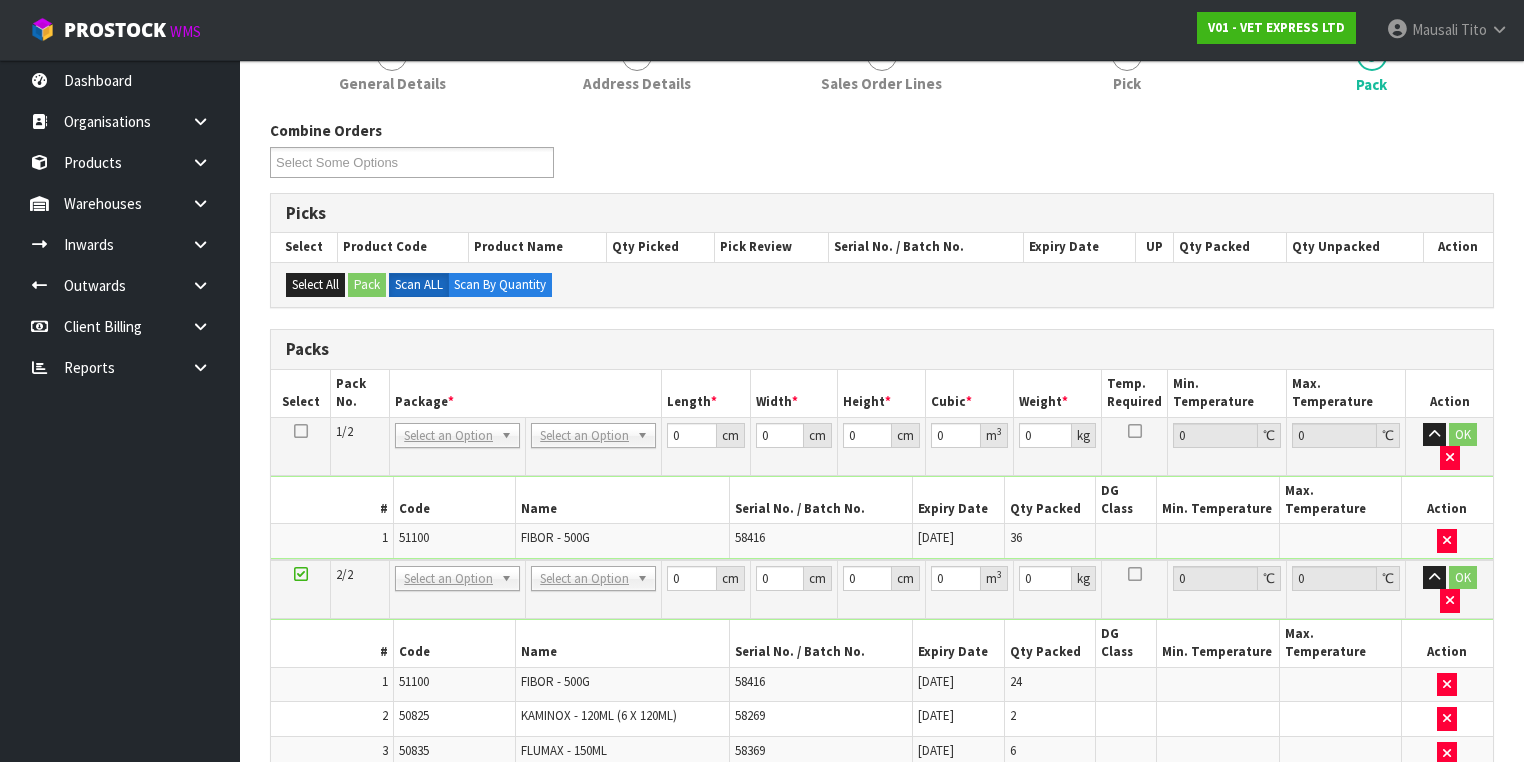 scroll, scrollTop: 249, scrollLeft: 0, axis: vertical 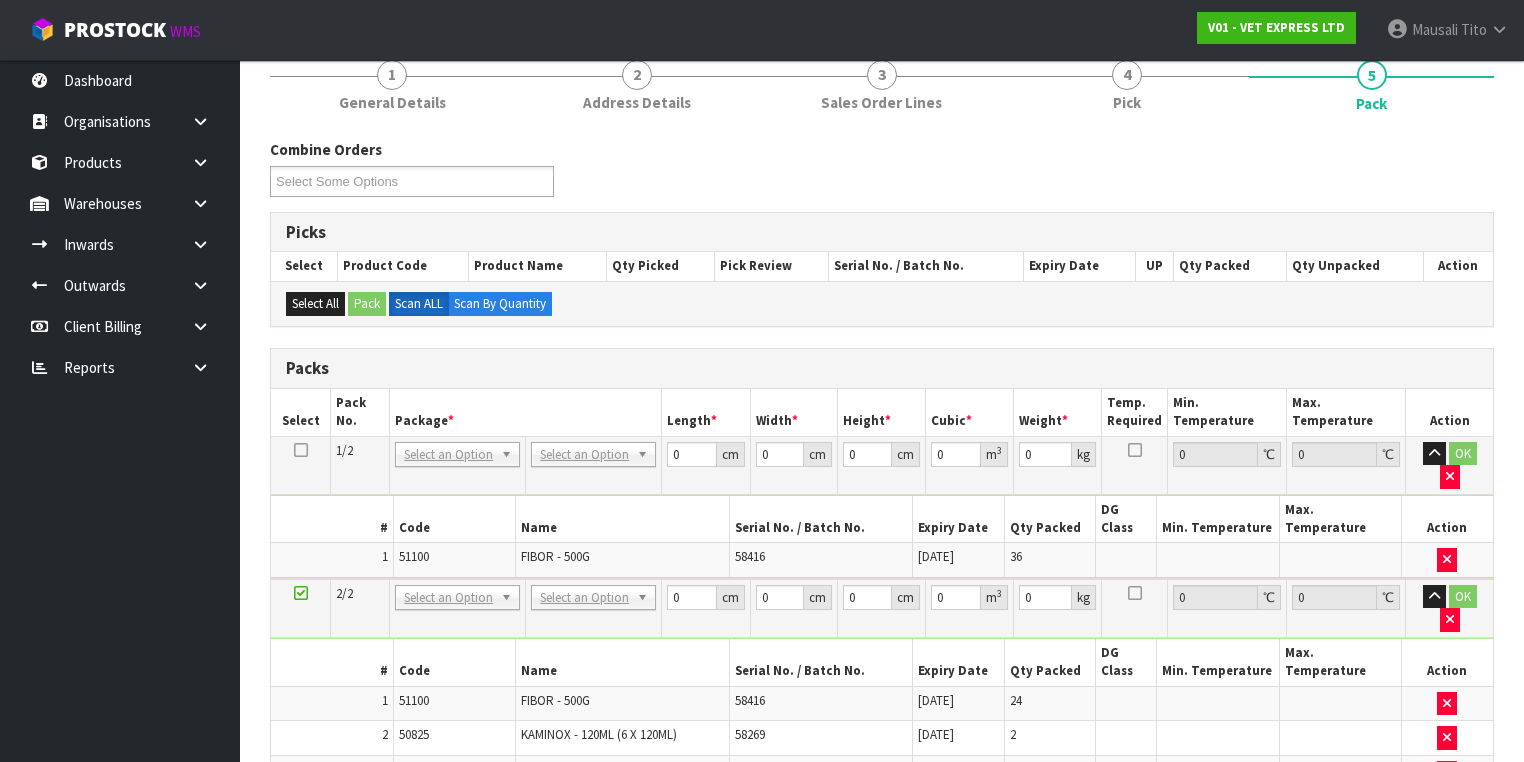 click at bounding box center [301, 450] 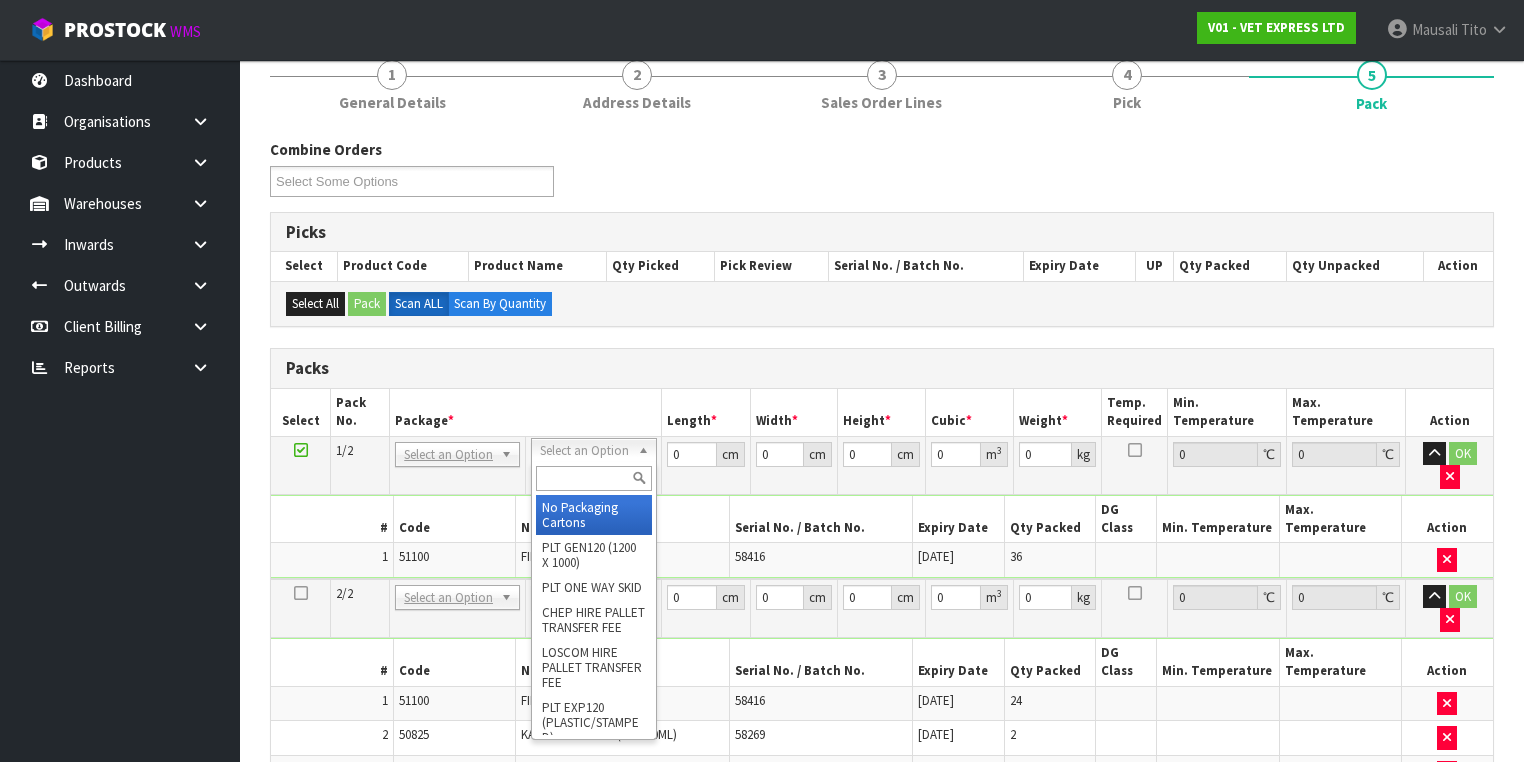click at bounding box center (593, 478) 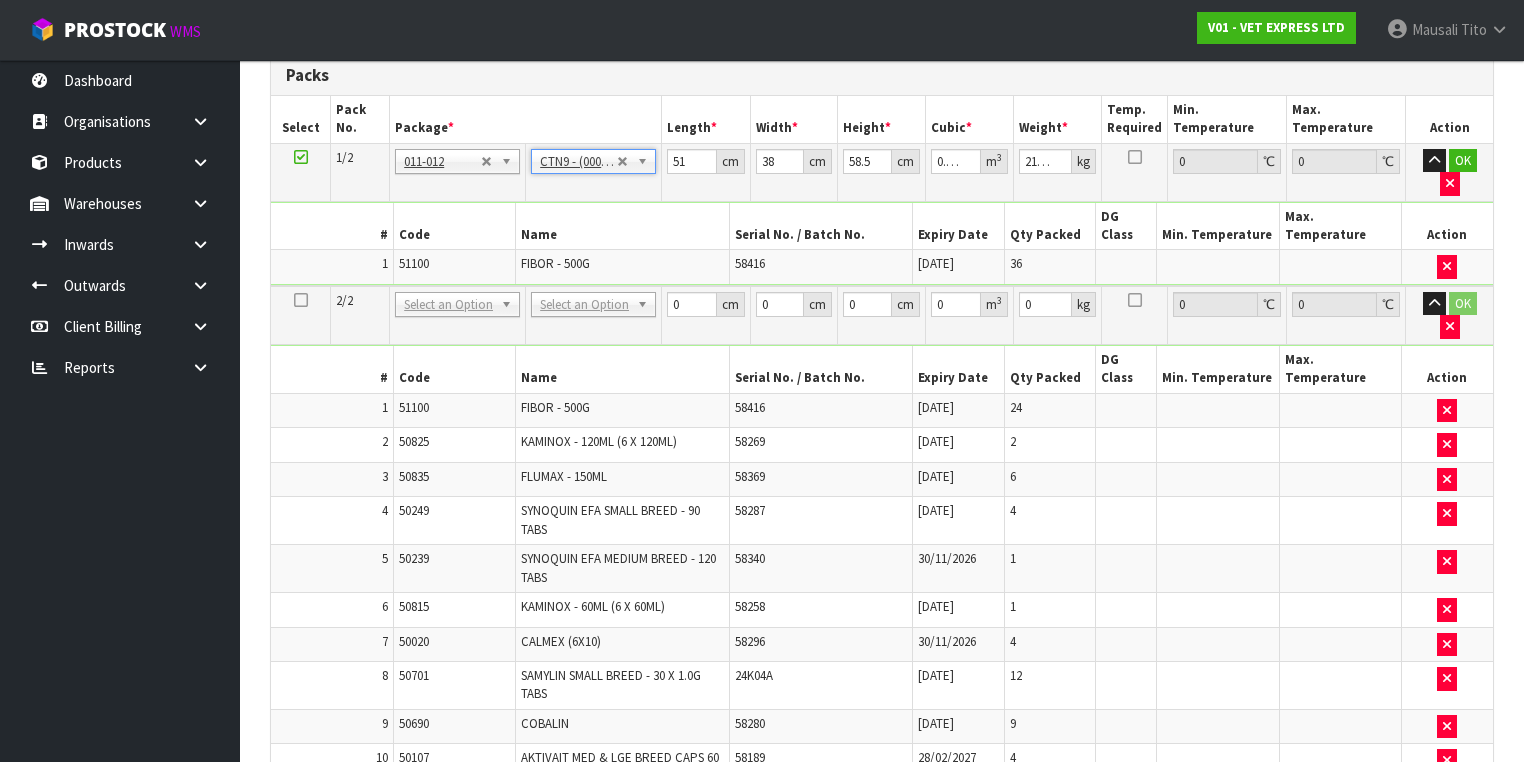 scroll, scrollTop: 649, scrollLeft: 0, axis: vertical 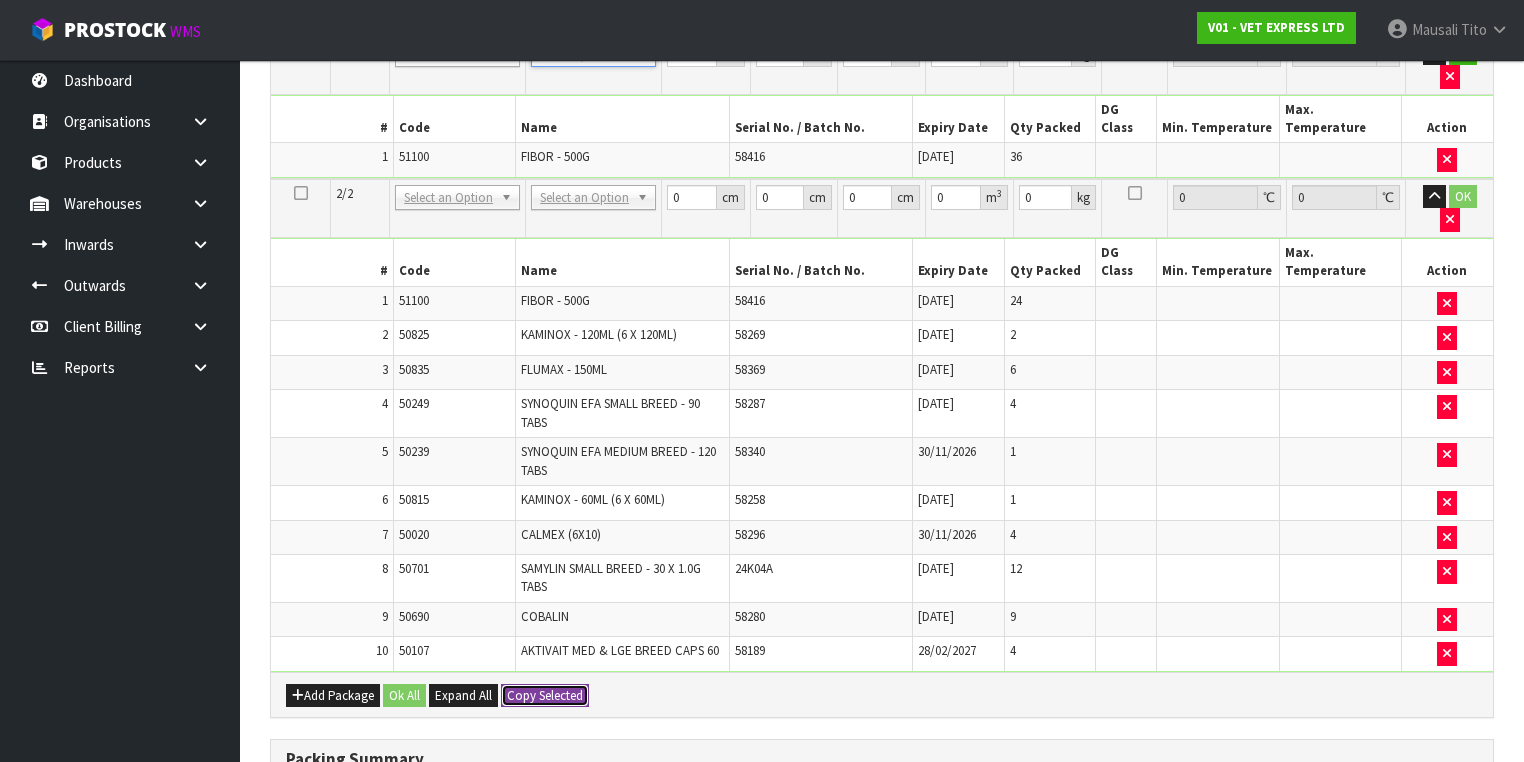 click on "Copy Selected" at bounding box center (545, 696) 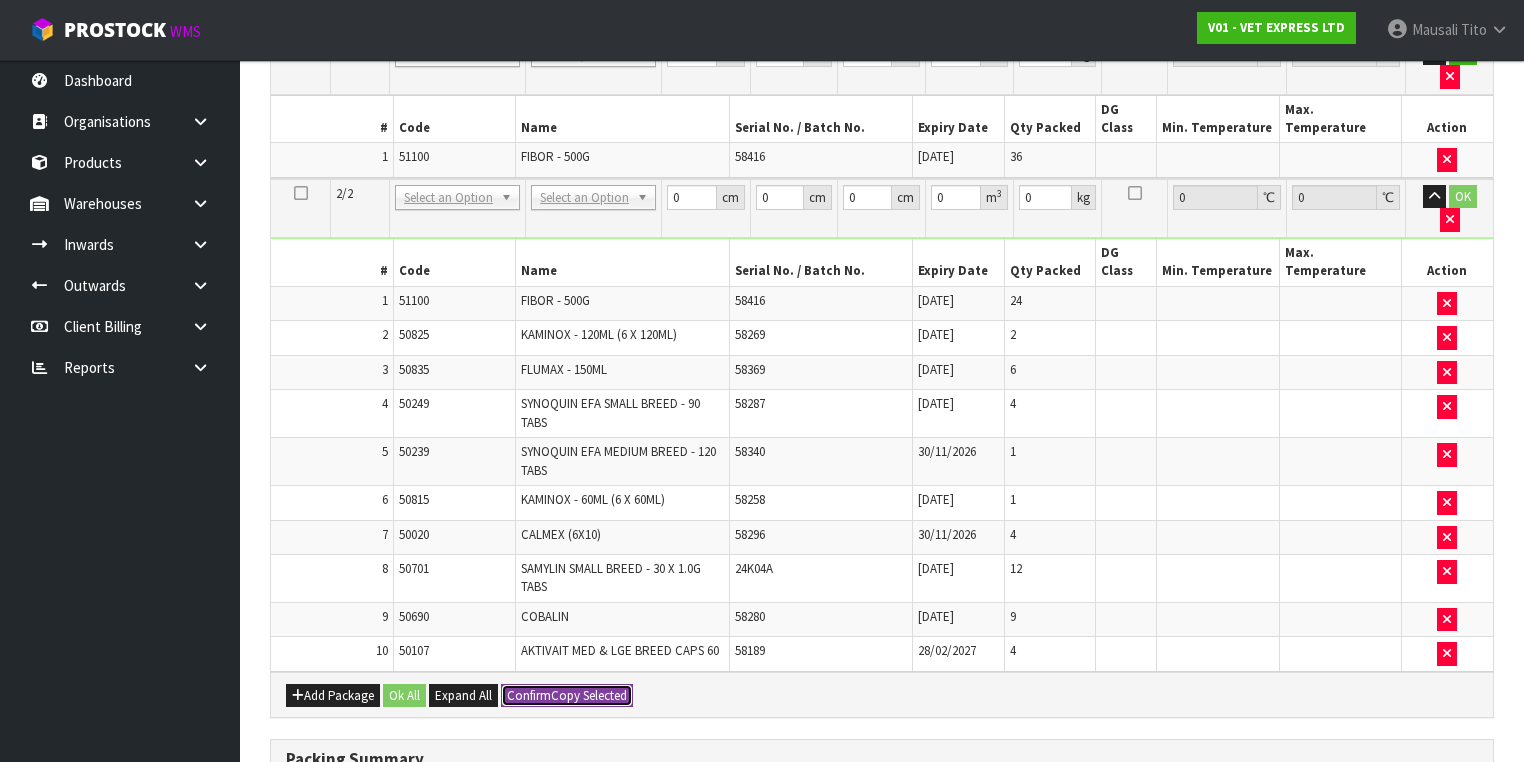 click on "Confirm  Copy Selected" at bounding box center (567, 696) 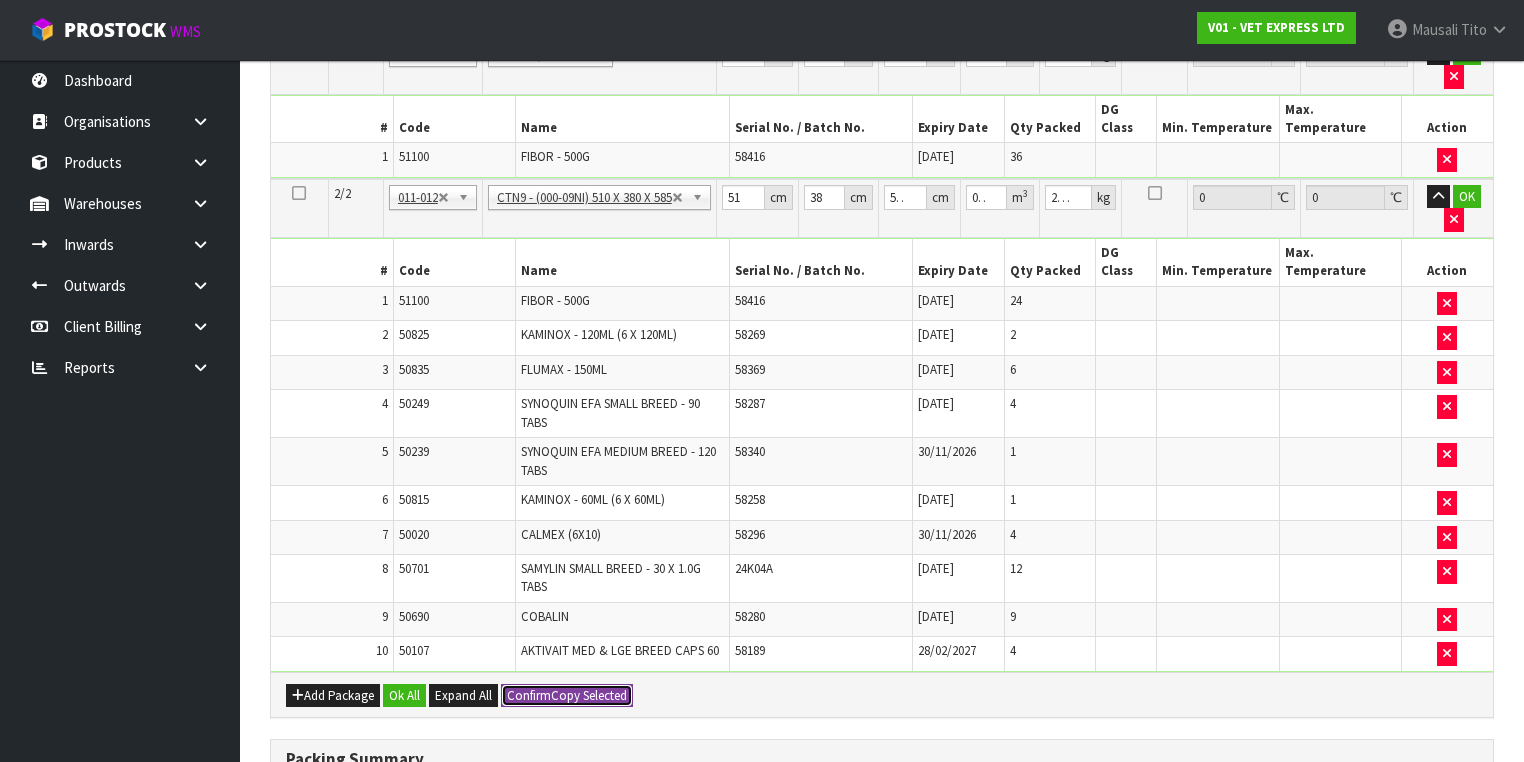 scroll, scrollTop: 409, scrollLeft: 0, axis: vertical 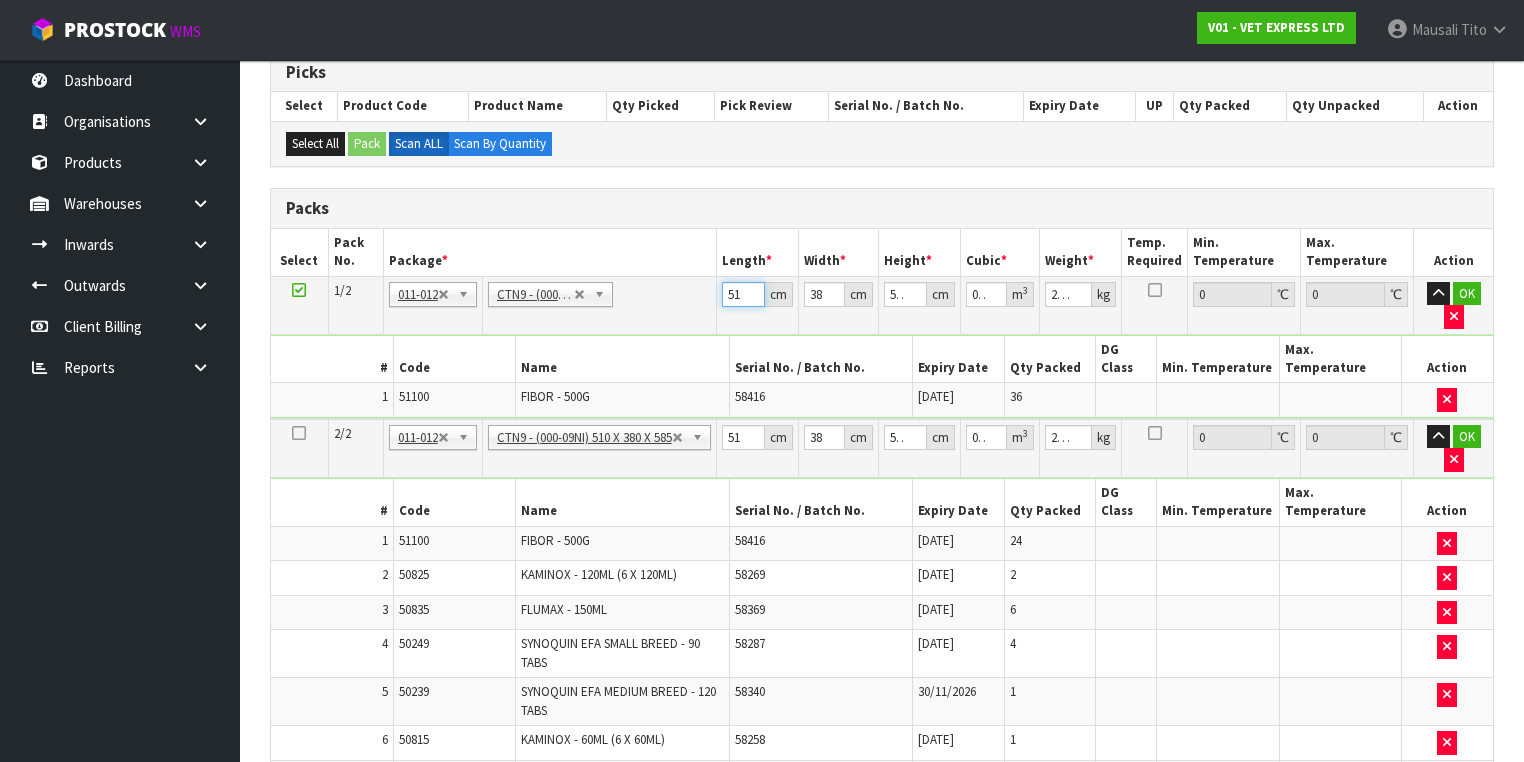 drag, startPoint x: 746, startPoint y: 293, endPoint x: 724, endPoint y: 300, distance: 23.086792 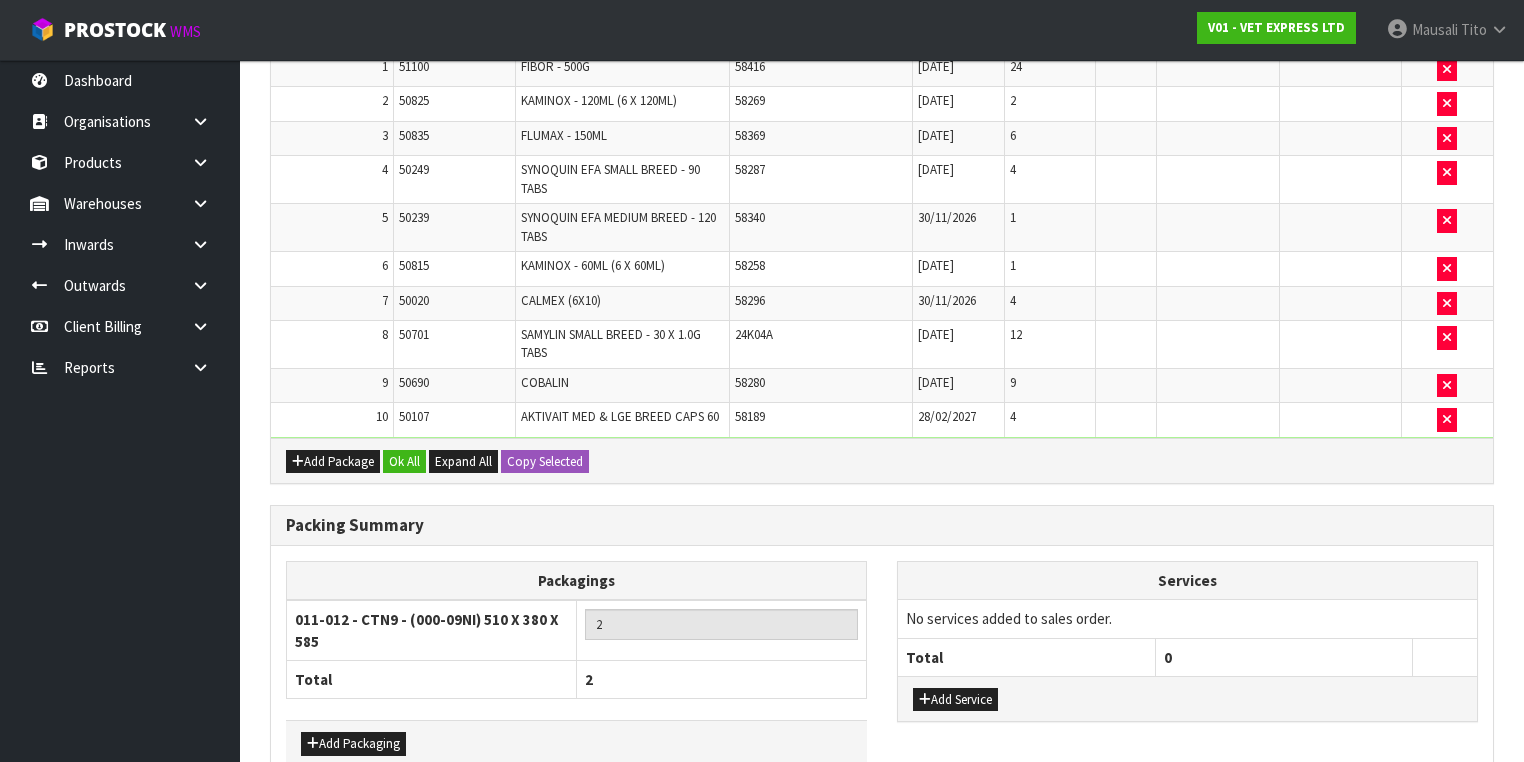 scroll, scrollTop: 943, scrollLeft: 0, axis: vertical 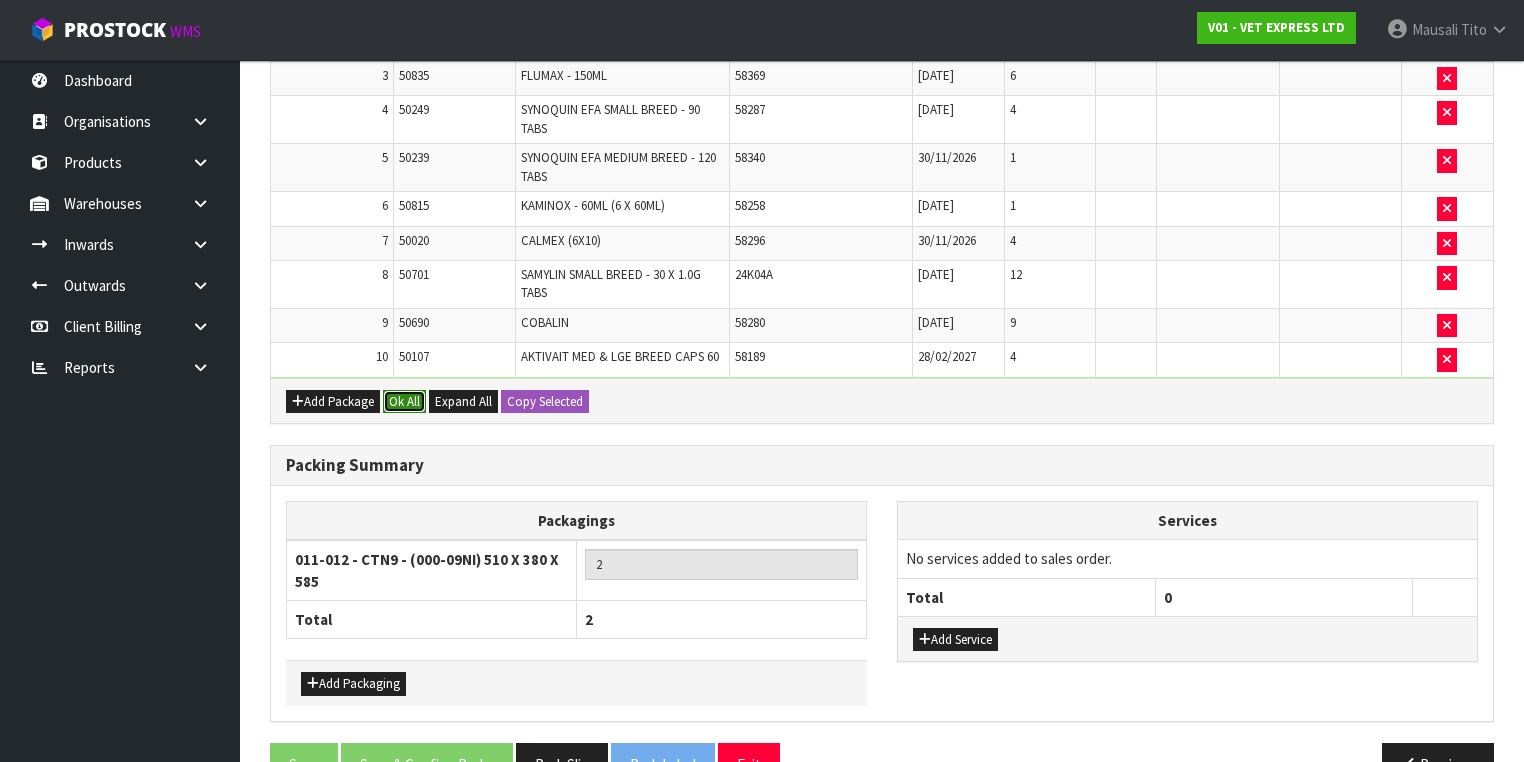 click on "Ok All" at bounding box center [404, 402] 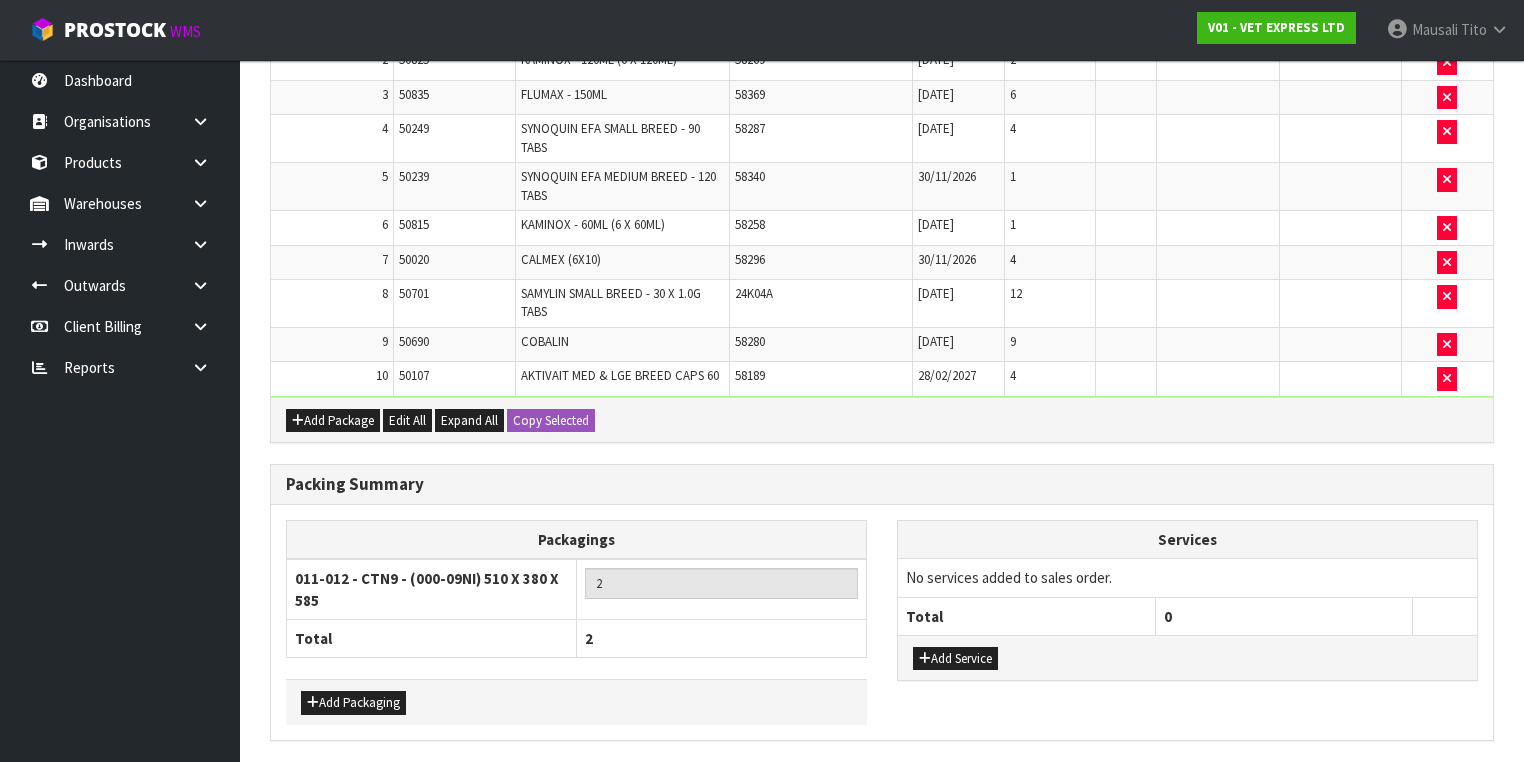 scroll, scrollTop: 924, scrollLeft: 0, axis: vertical 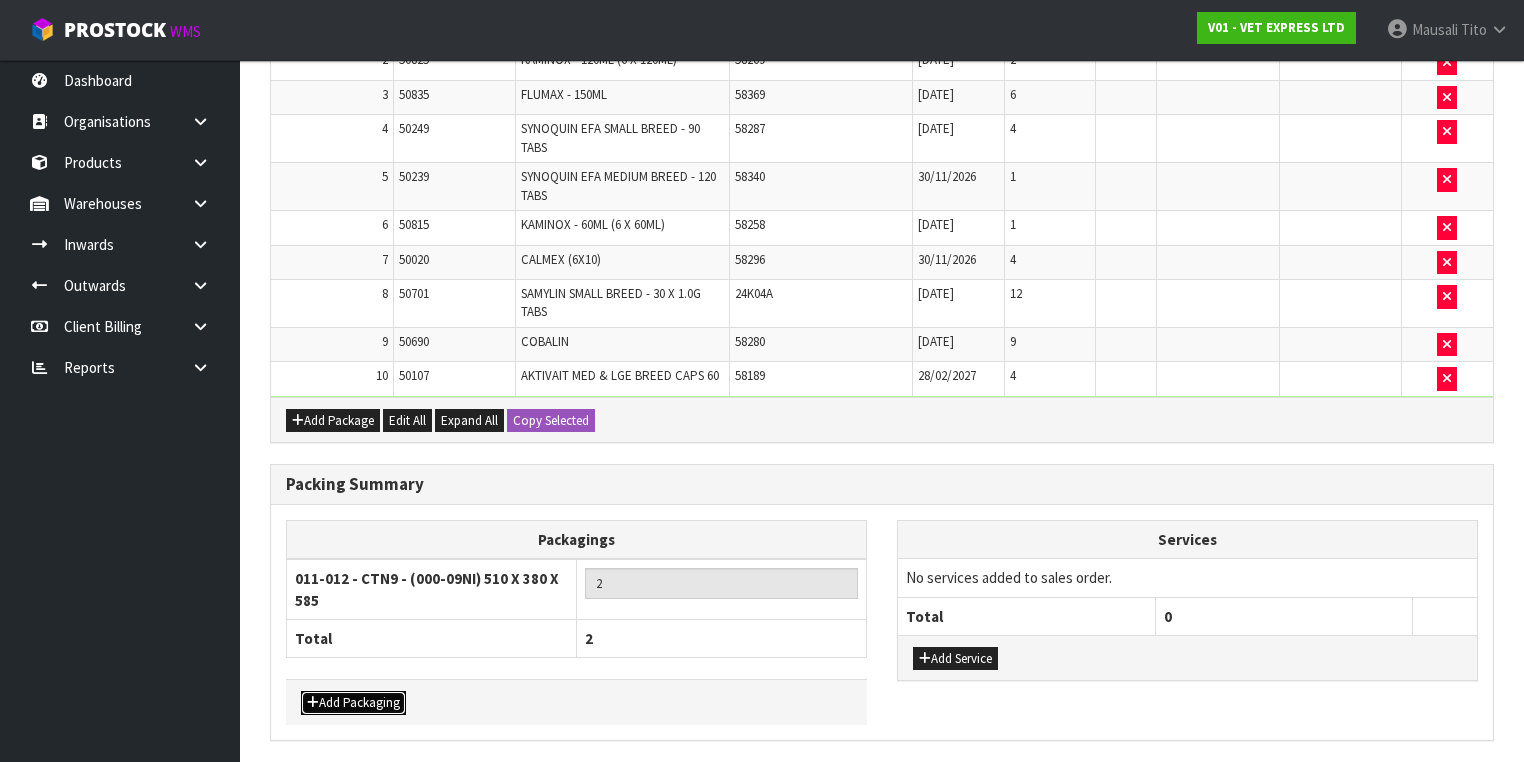 click on "Add Packaging" at bounding box center (353, 703) 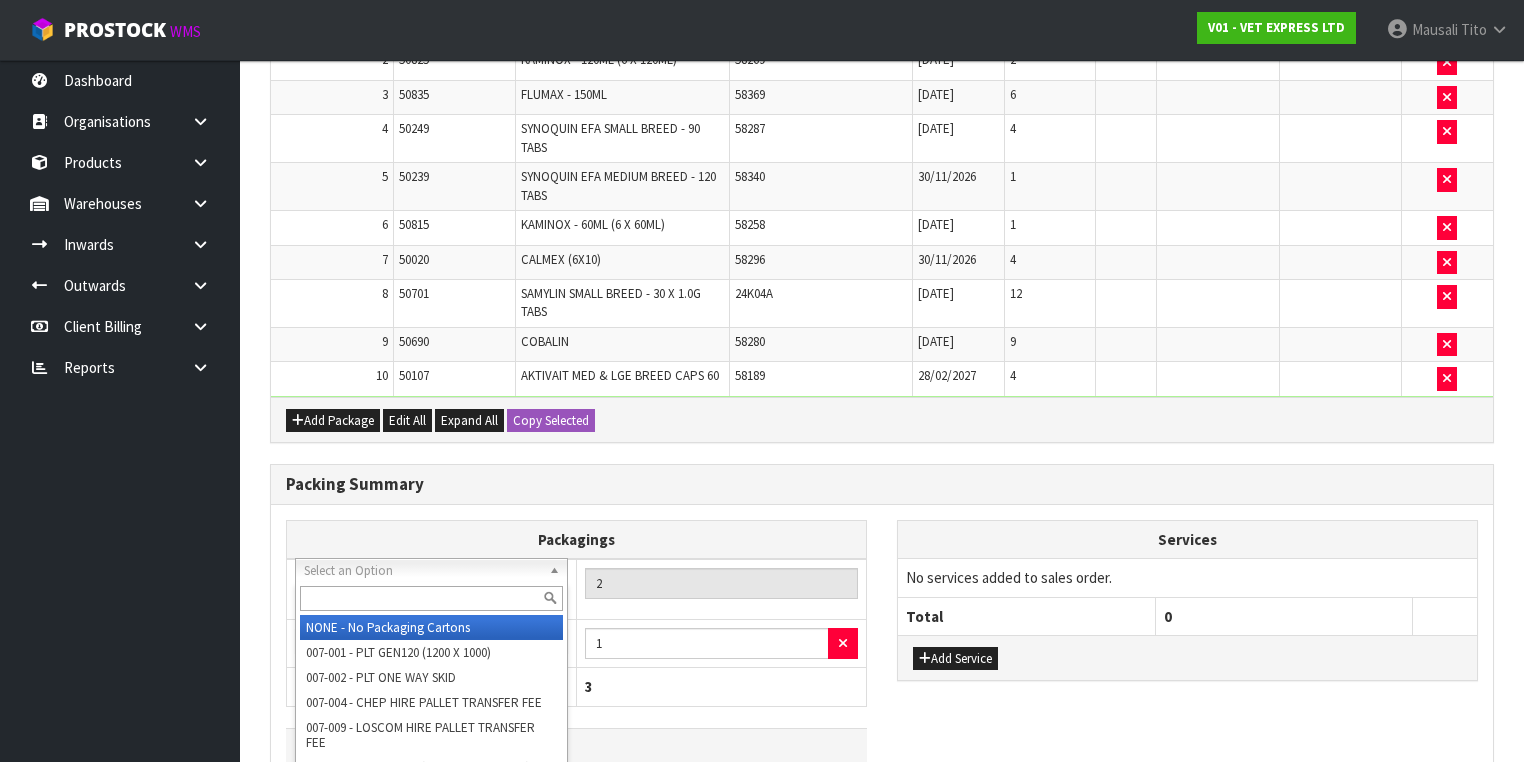drag, startPoint x: 381, startPoint y: 567, endPoint x: 375, endPoint y: 586, distance: 19.924858 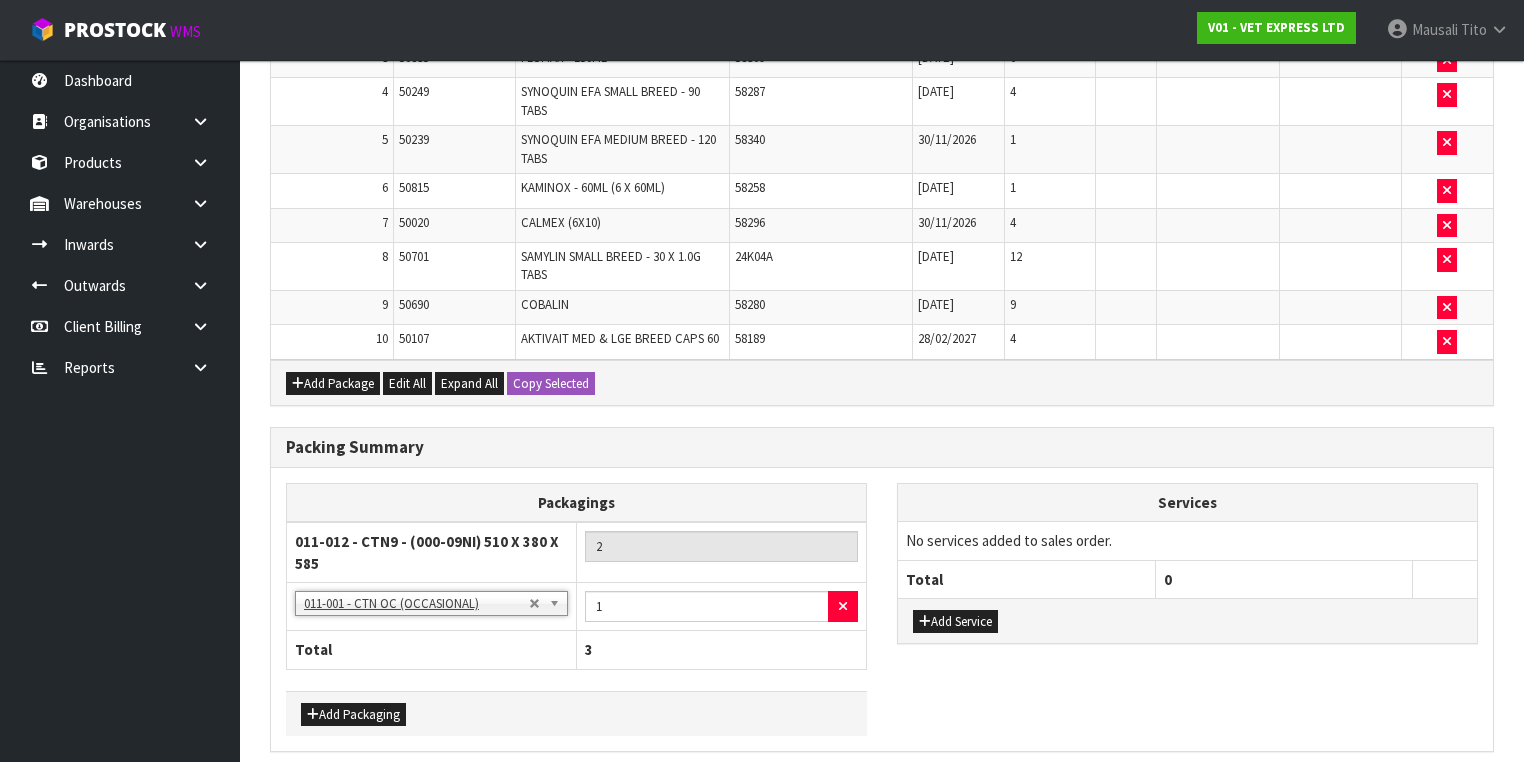 scroll, scrollTop: 972, scrollLeft: 0, axis: vertical 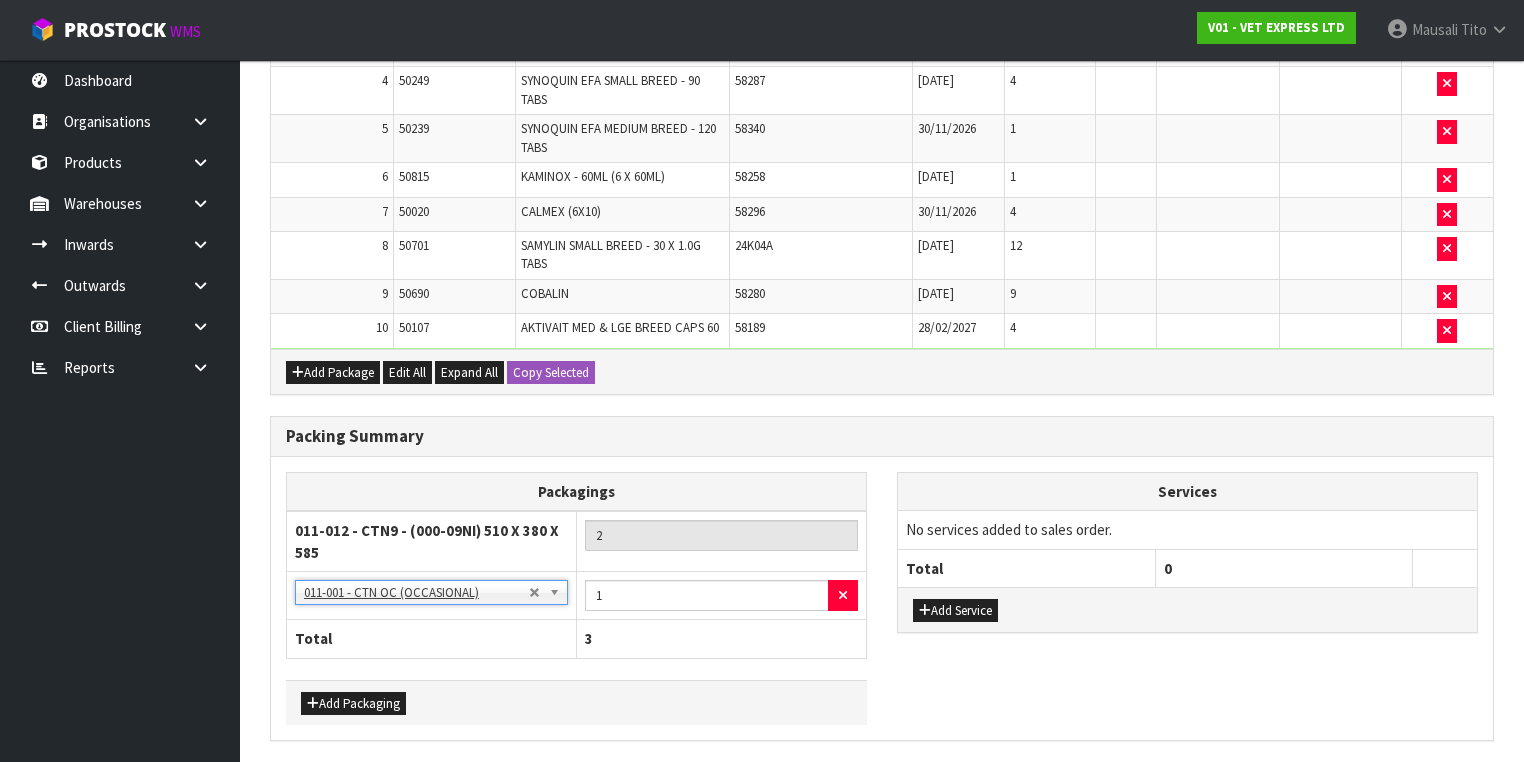 click on "Save & Confirm Packs" at bounding box center (427, 783) 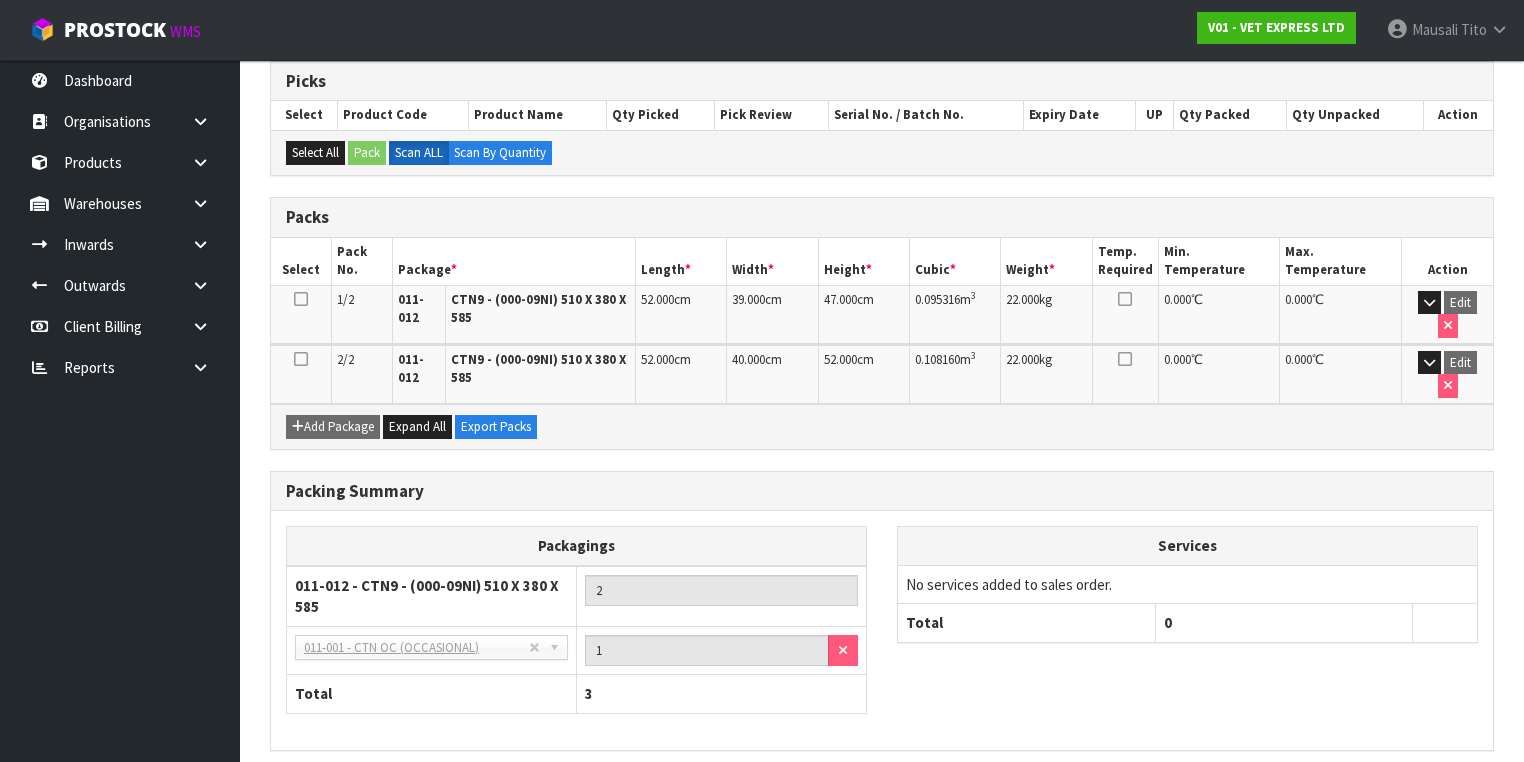scroll, scrollTop: 454, scrollLeft: 0, axis: vertical 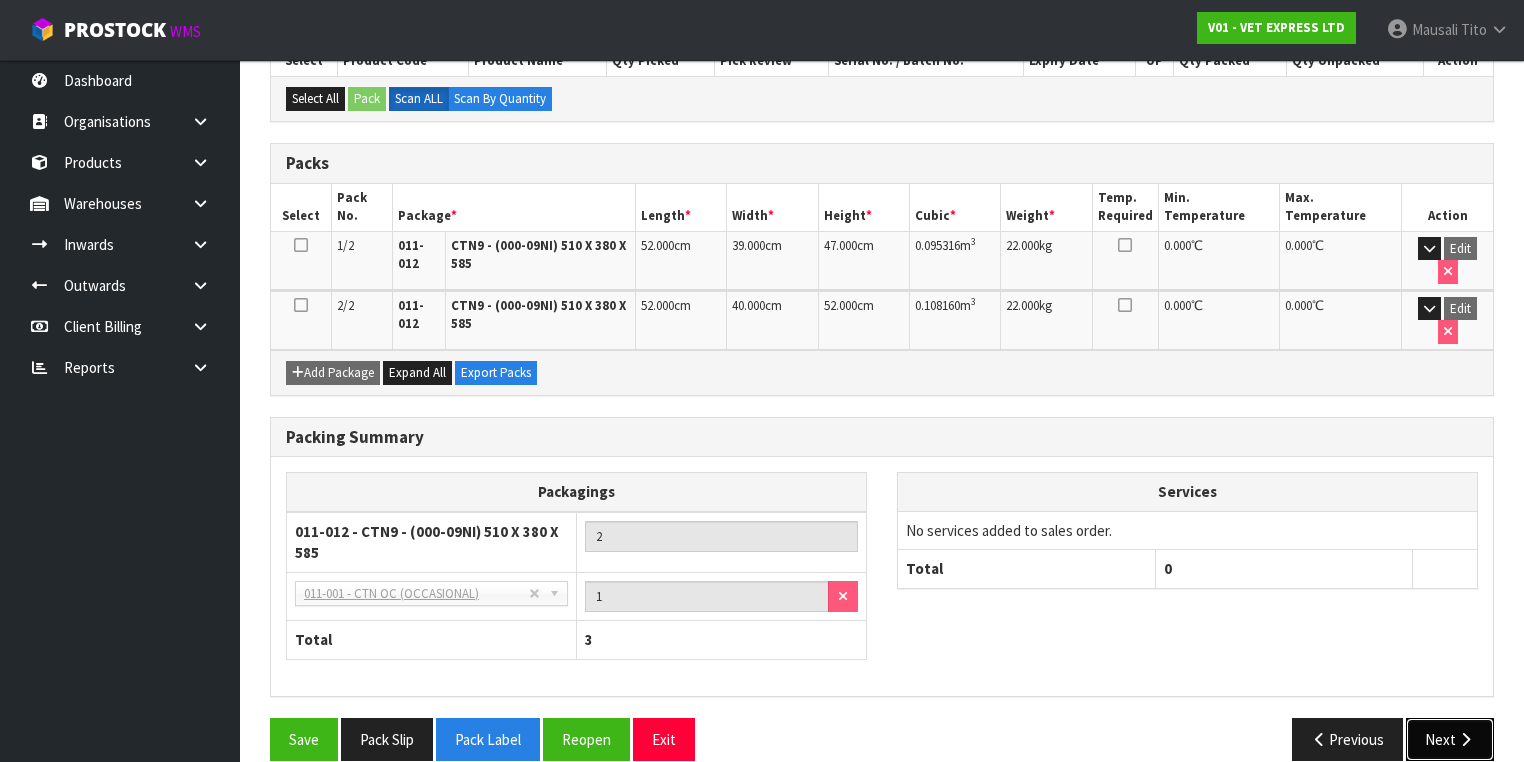 drag, startPoint x: 1442, startPoint y: 702, endPoint x: 1407, endPoint y: 688, distance: 37.696156 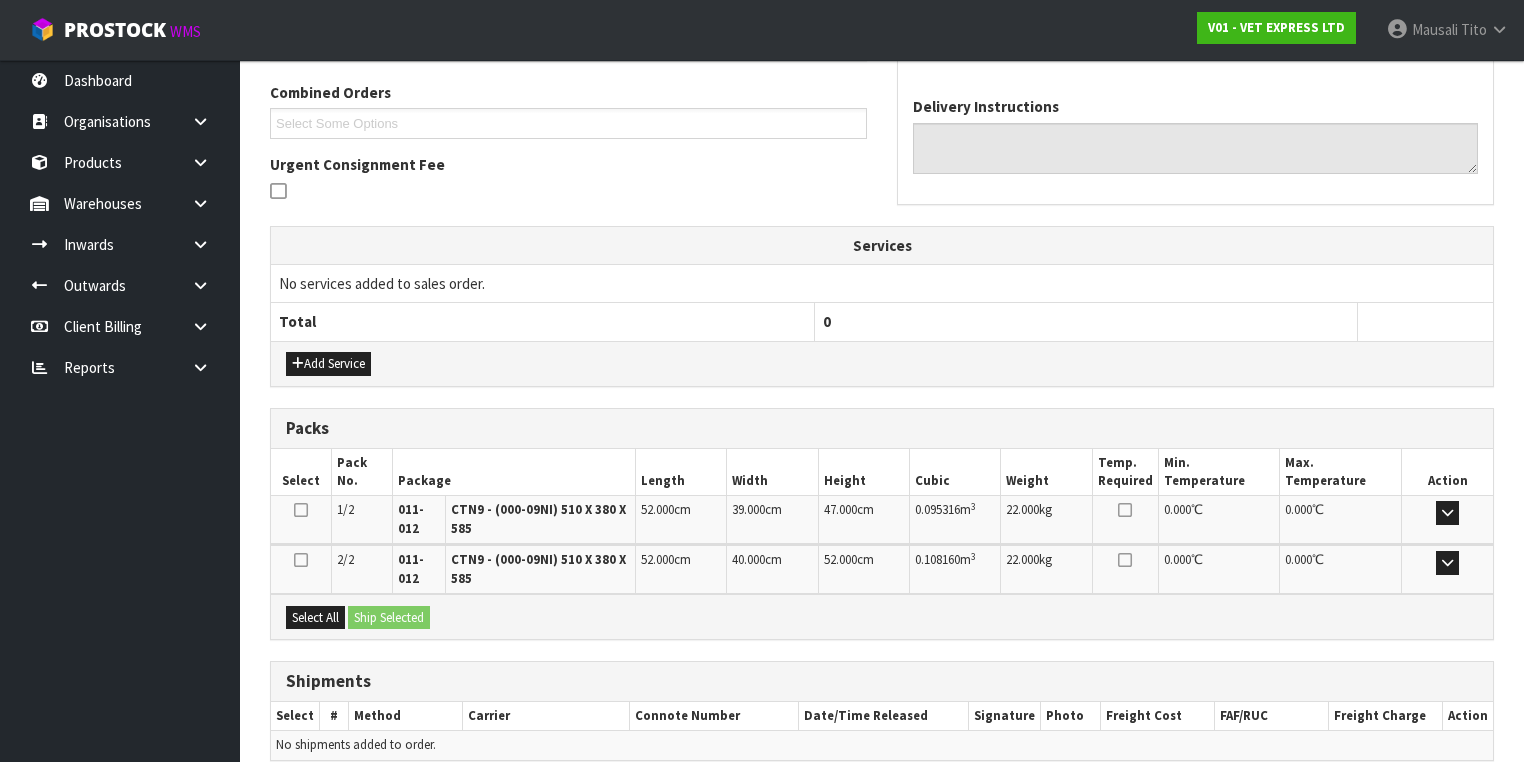 scroll, scrollTop: 591, scrollLeft: 0, axis: vertical 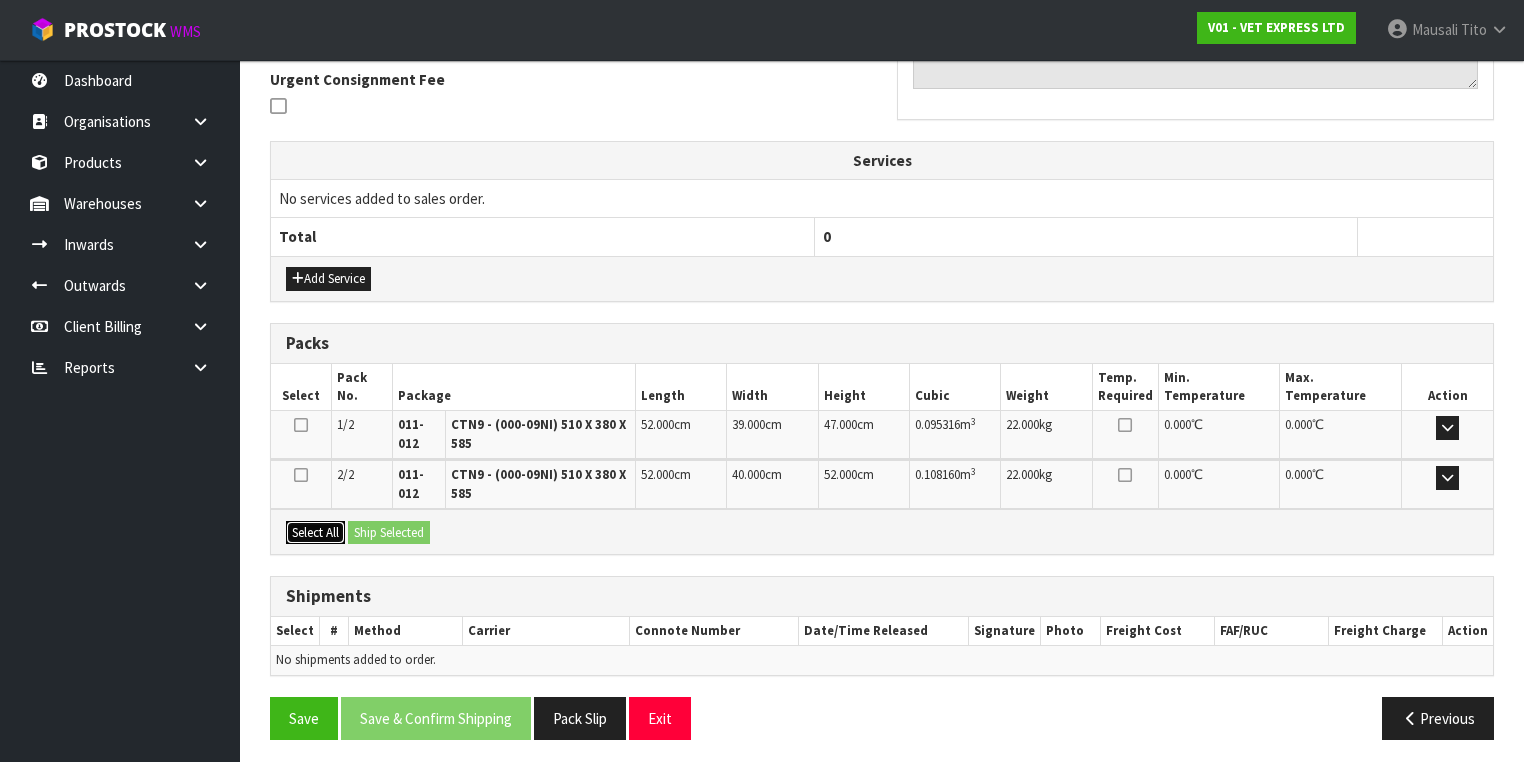 click on "Select All" at bounding box center (315, 533) 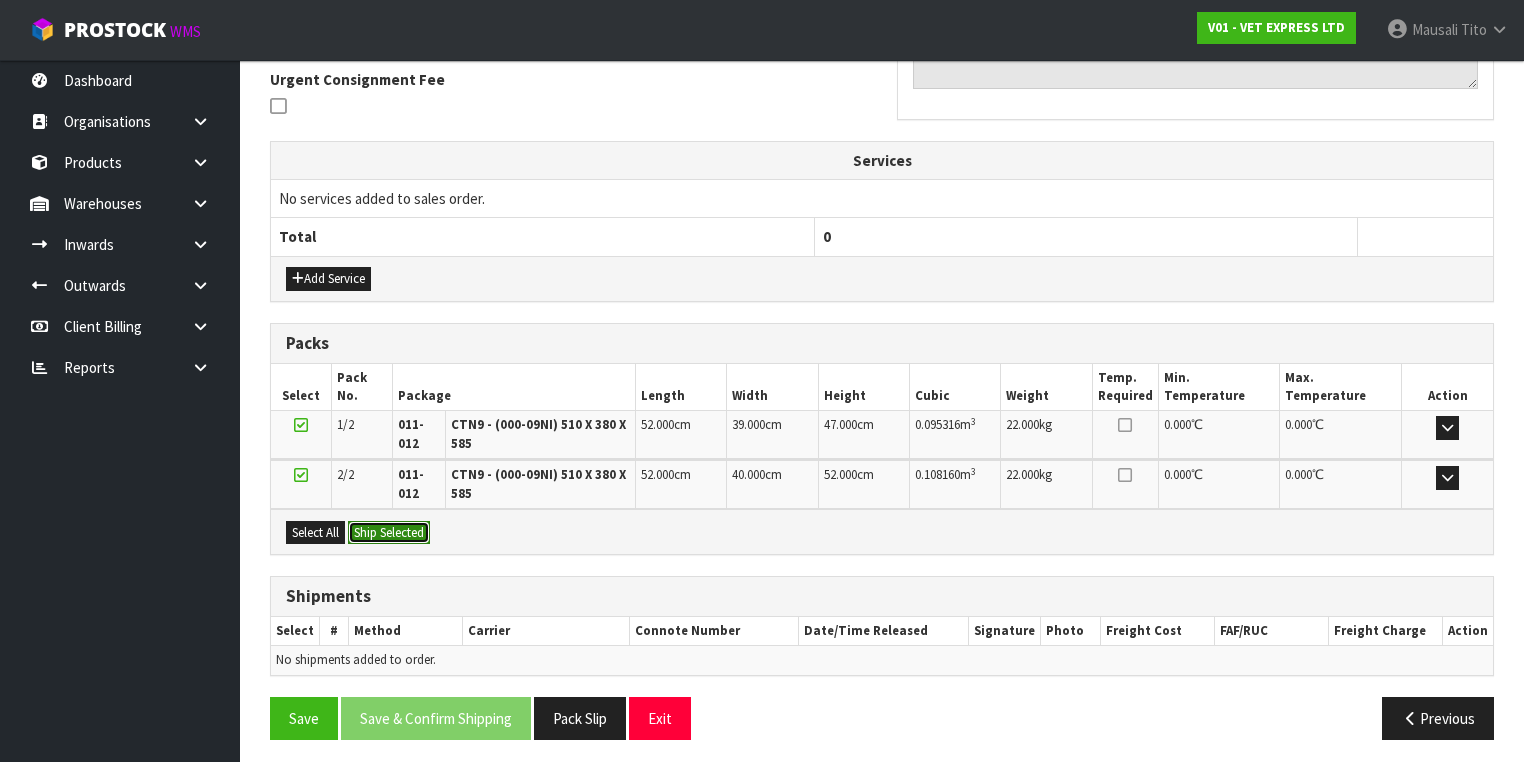 click on "Ship Selected" at bounding box center [389, 533] 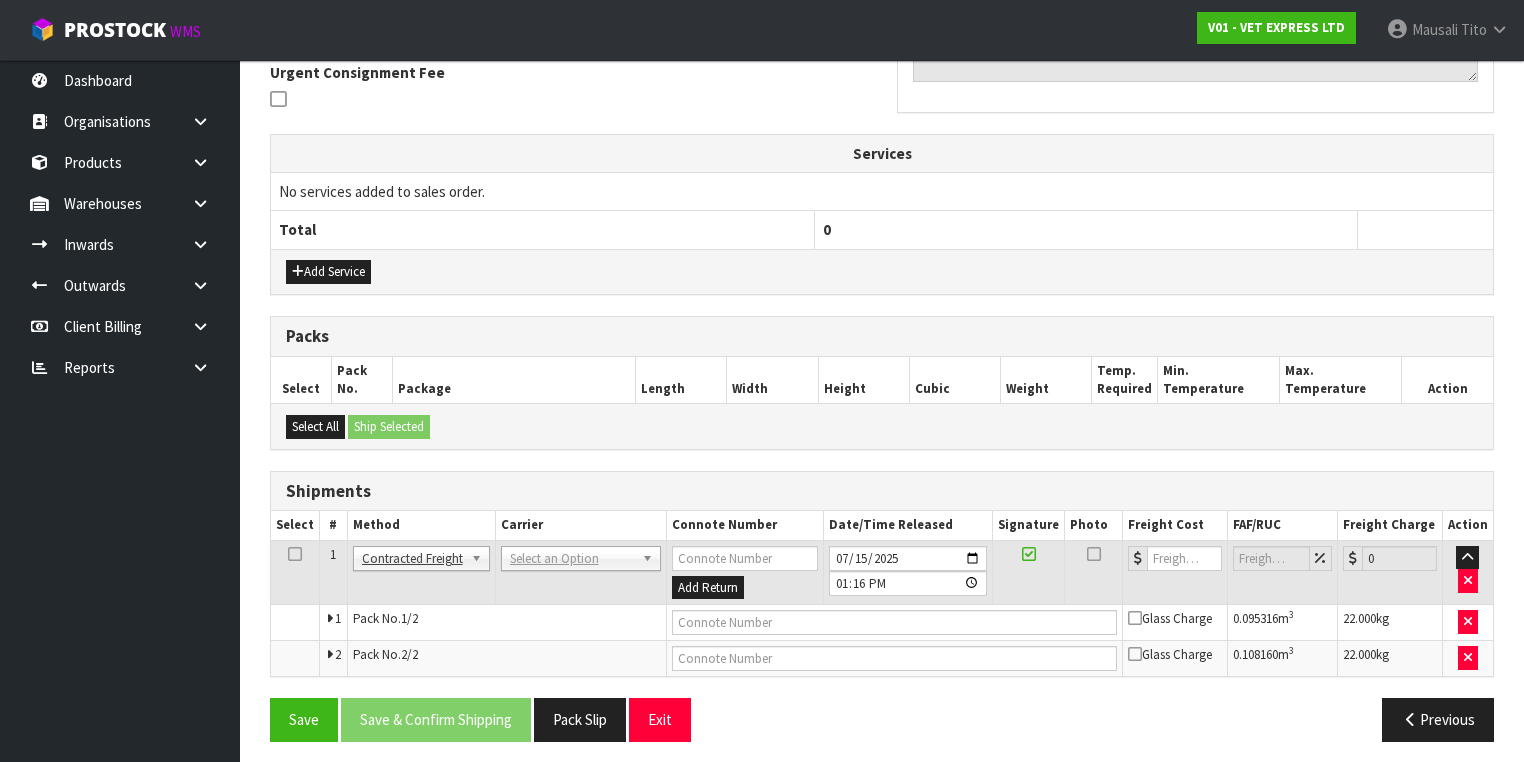 scroll, scrollTop: 600, scrollLeft: 0, axis: vertical 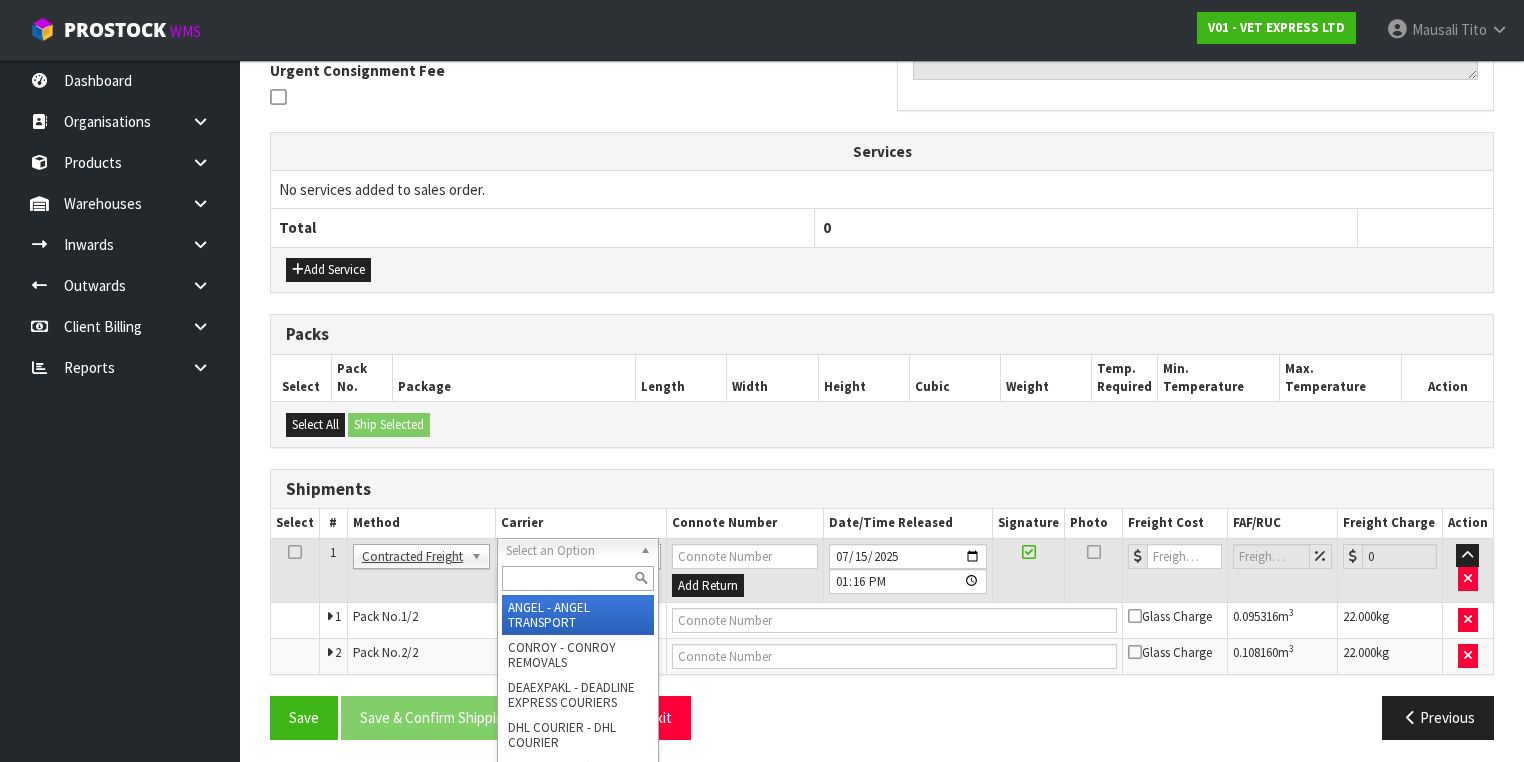 click at bounding box center [578, 578] 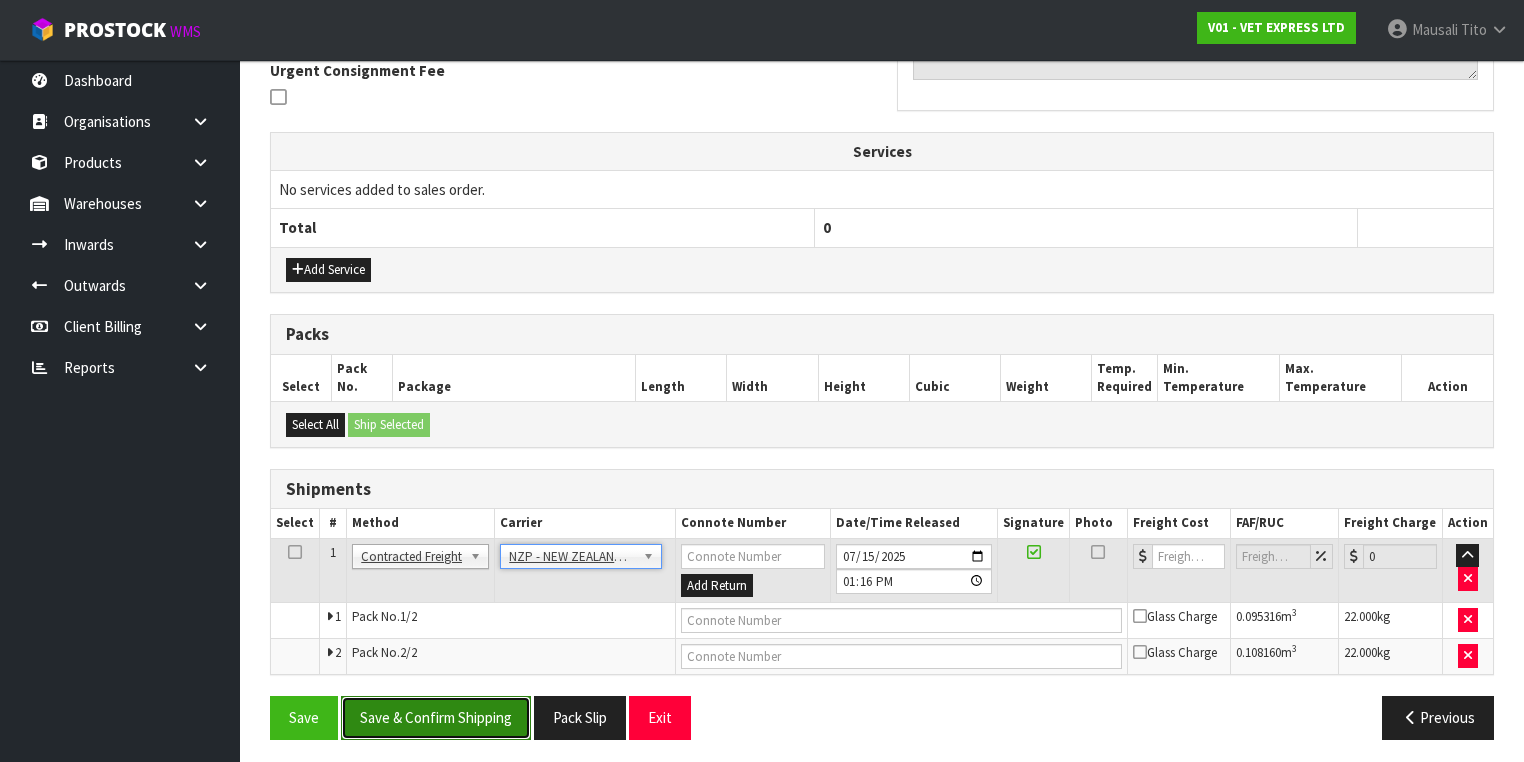 click on "Save & Confirm Shipping" at bounding box center (436, 717) 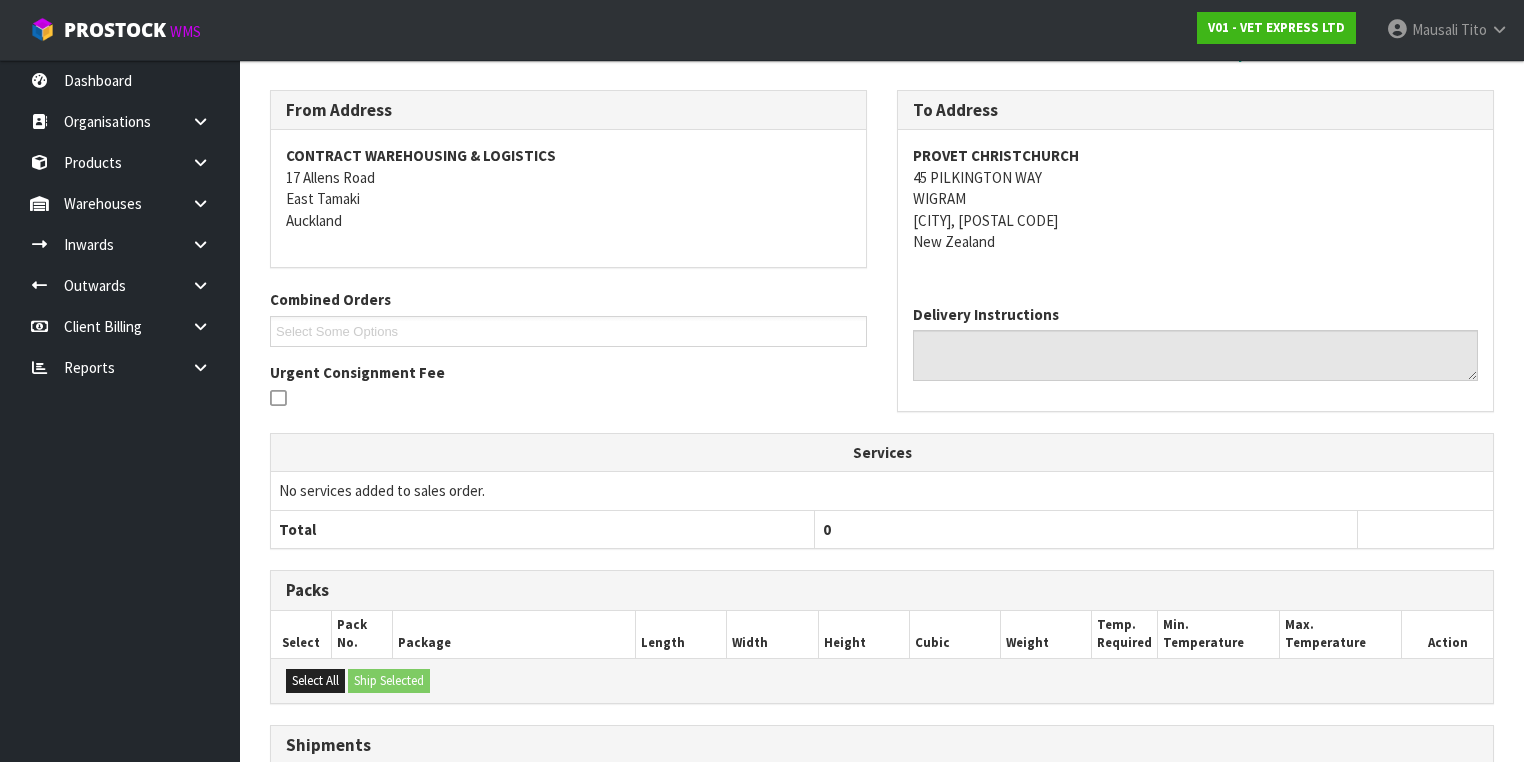 scroll, scrollTop: 570, scrollLeft: 0, axis: vertical 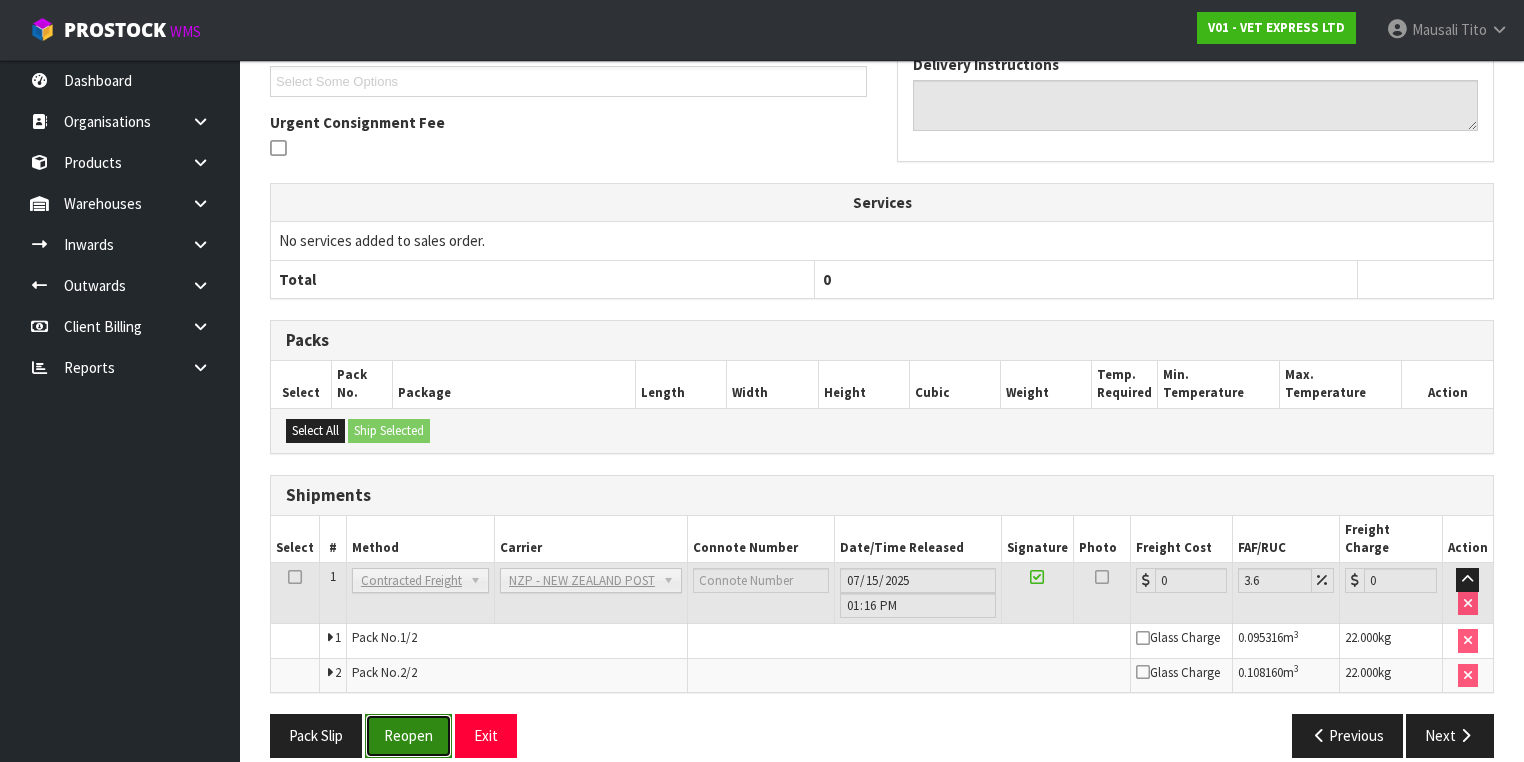 drag, startPoint x: 408, startPoint y: 708, endPoint x: 450, endPoint y: 696, distance: 43.68066 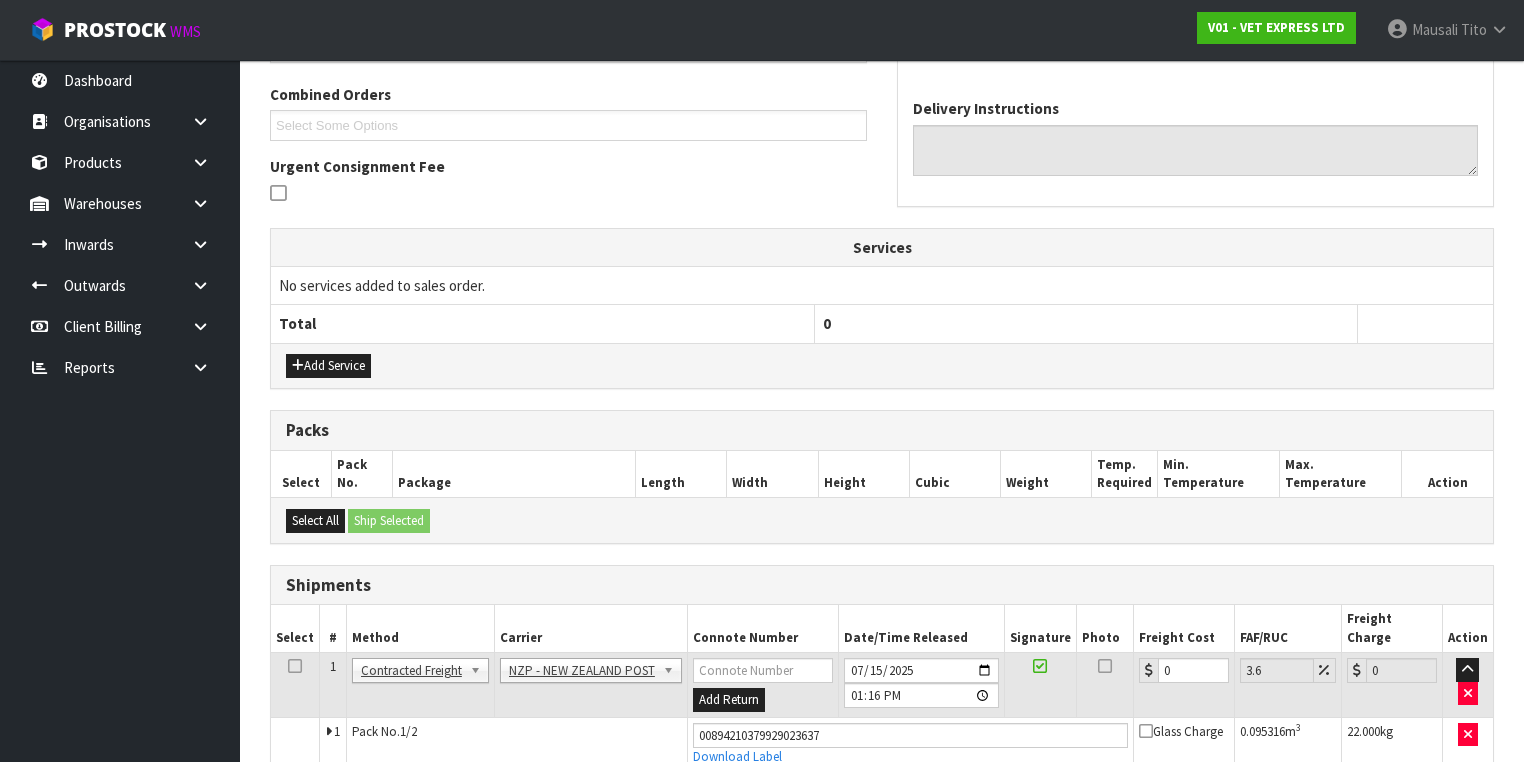 scroll, scrollTop: 618, scrollLeft: 0, axis: vertical 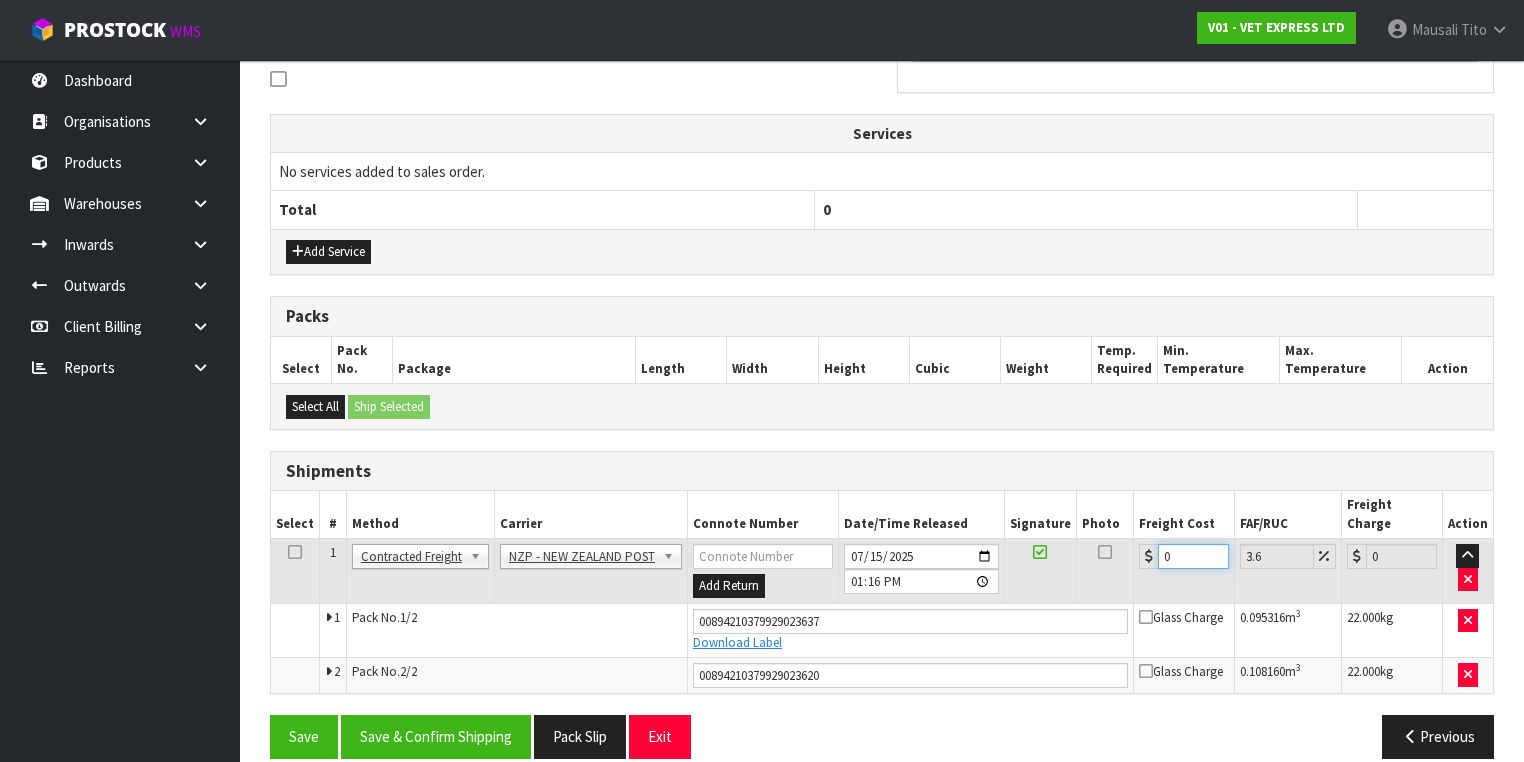 drag, startPoint x: 1182, startPoint y: 538, endPoint x: 1124, endPoint y: 554, distance: 60.166435 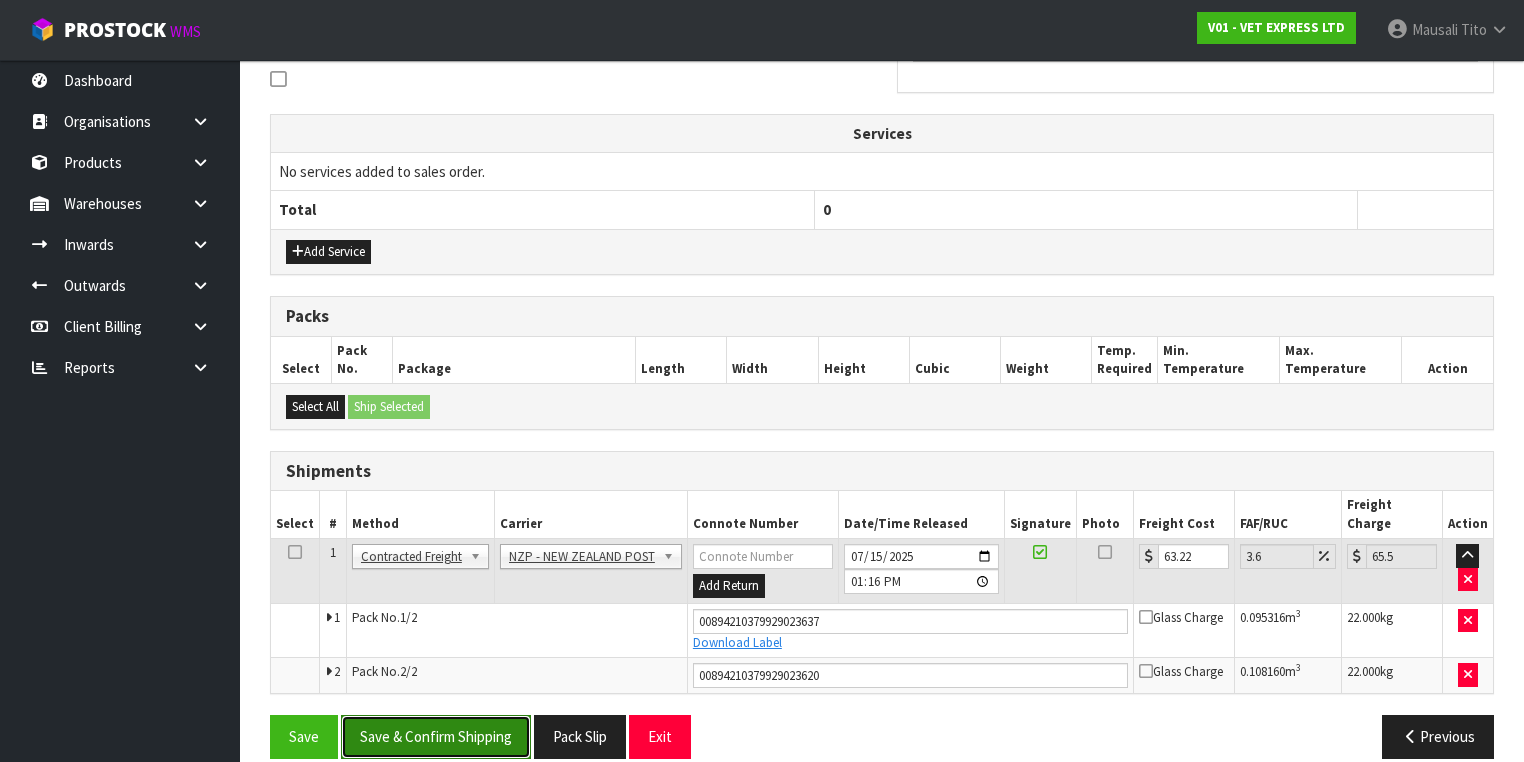click on "Save & Confirm Shipping" at bounding box center [436, 736] 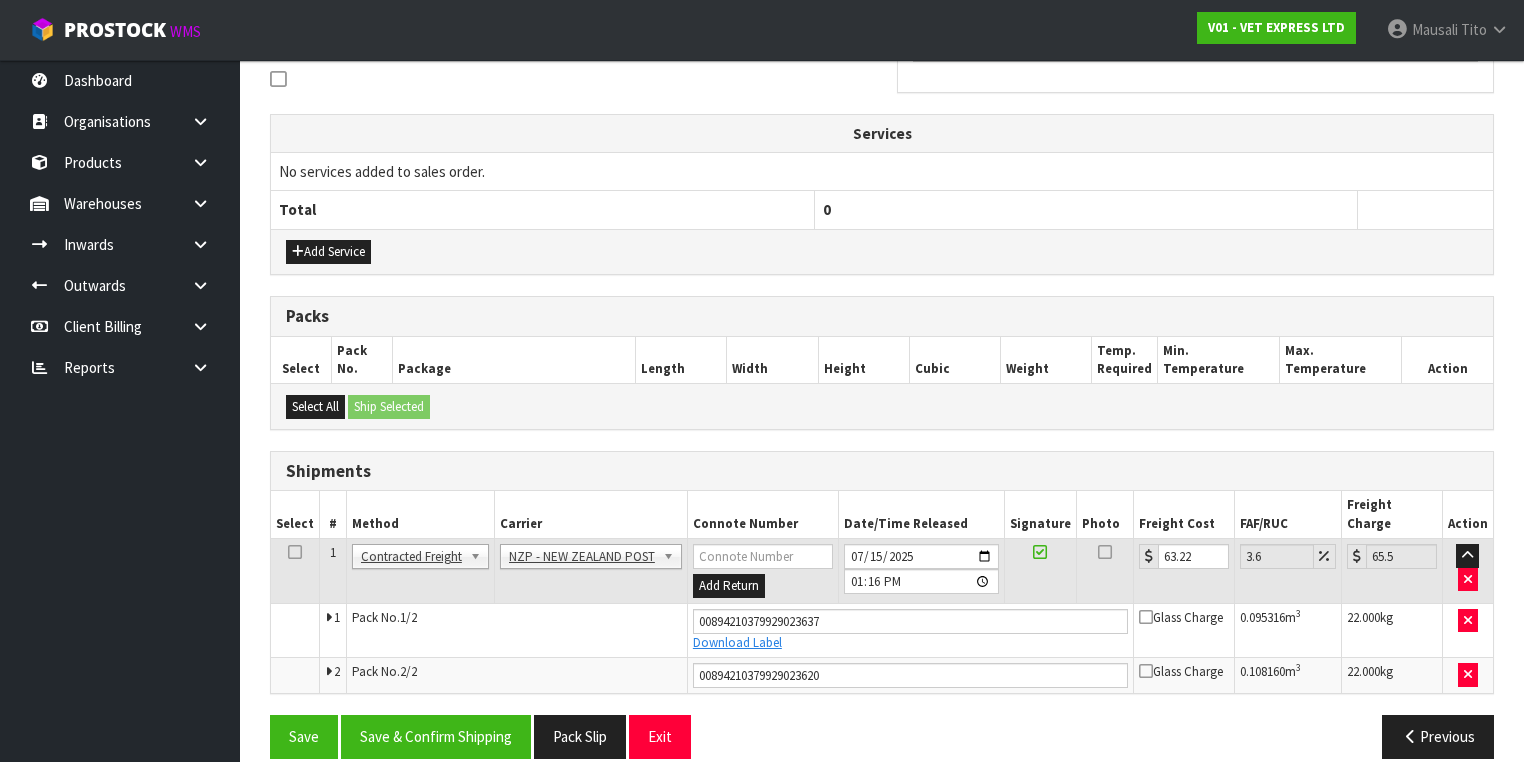 scroll, scrollTop: 0, scrollLeft: 0, axis: both 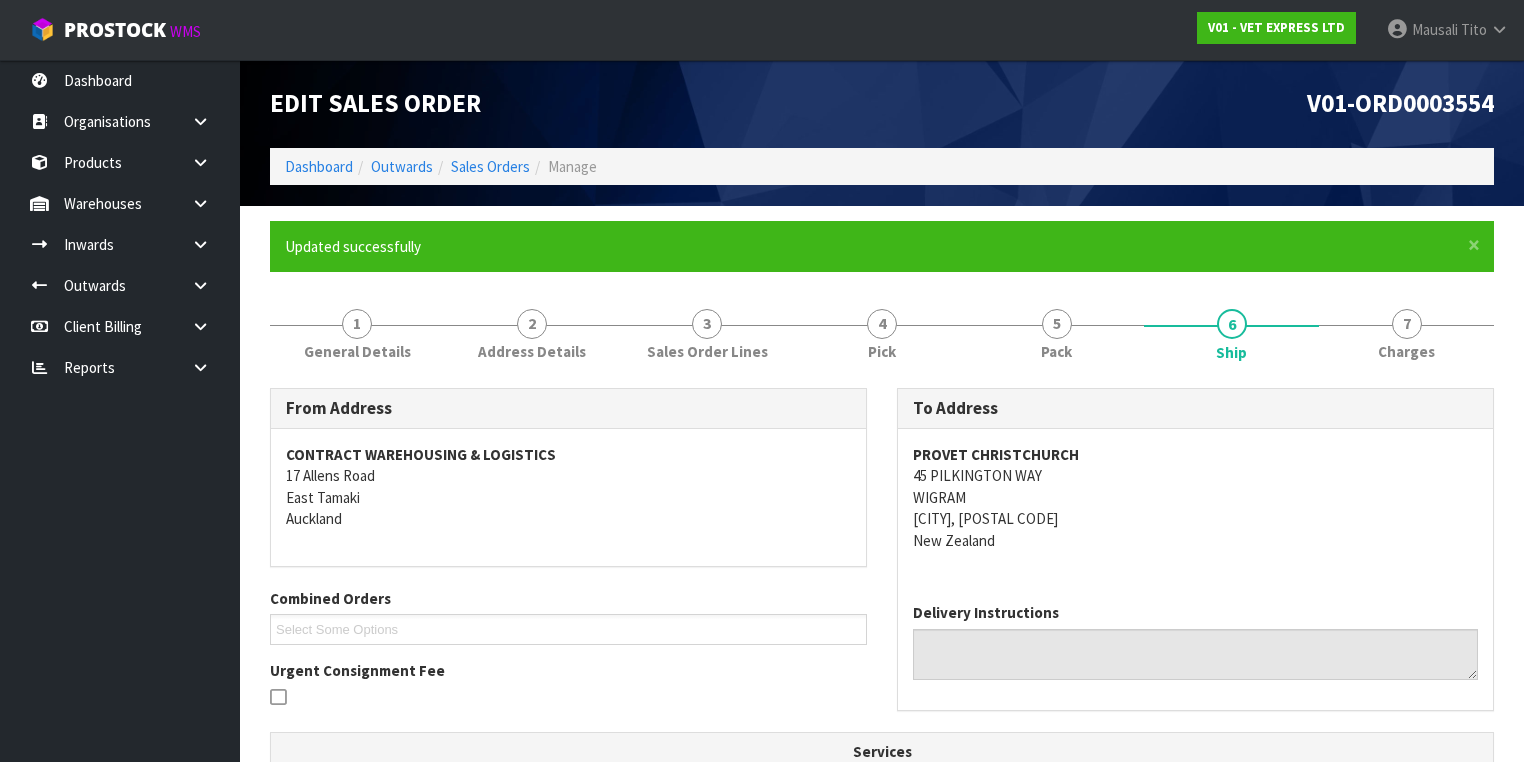 click on "[COMPANY_NAME][CITY] [NUMBER] [STREET_NAME] [CITY], [POSTAL_CODE] [COUNTRY]" at bounding box center [1195, 497] 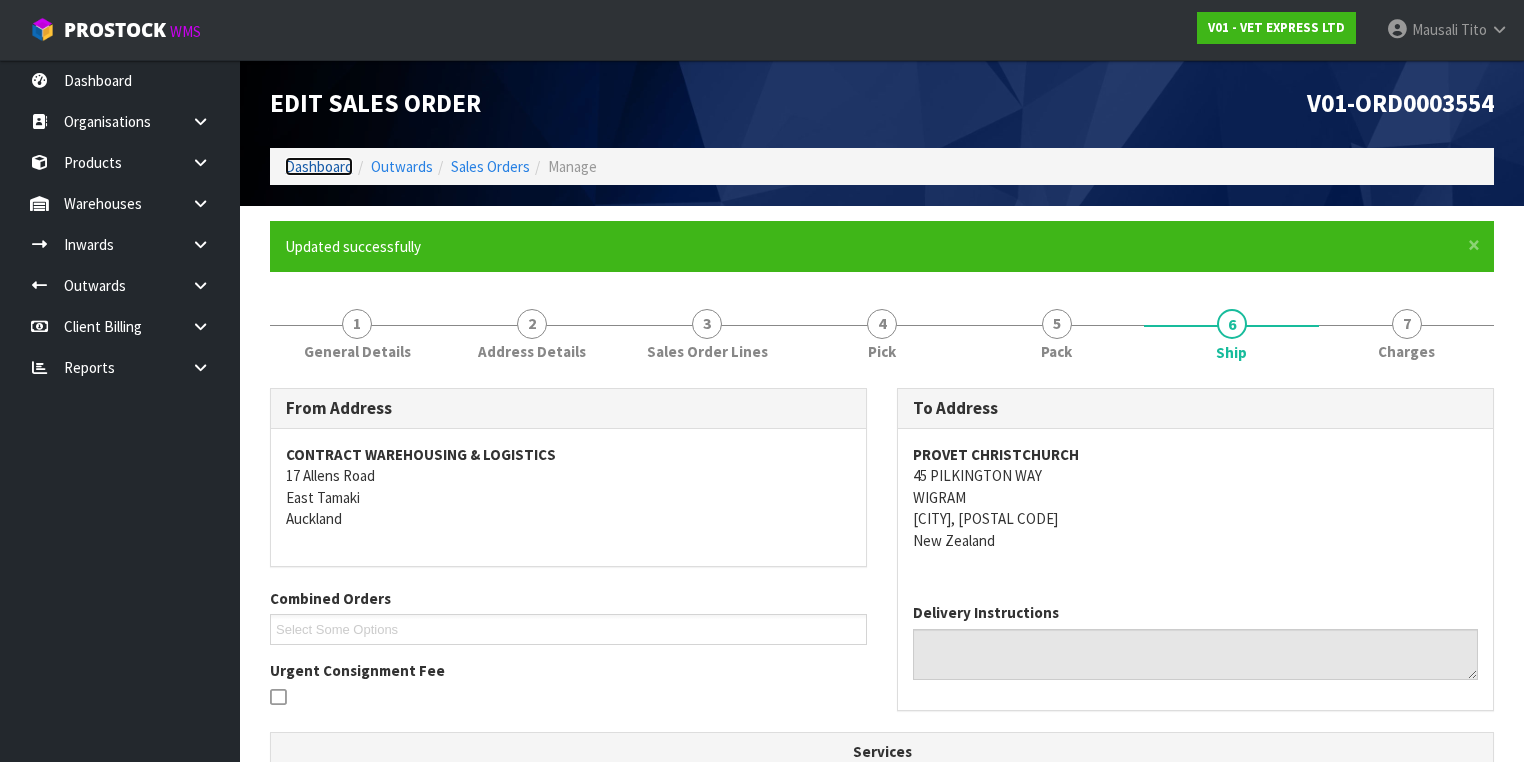 click on "Dashboard" at bounding box center (319, 166) 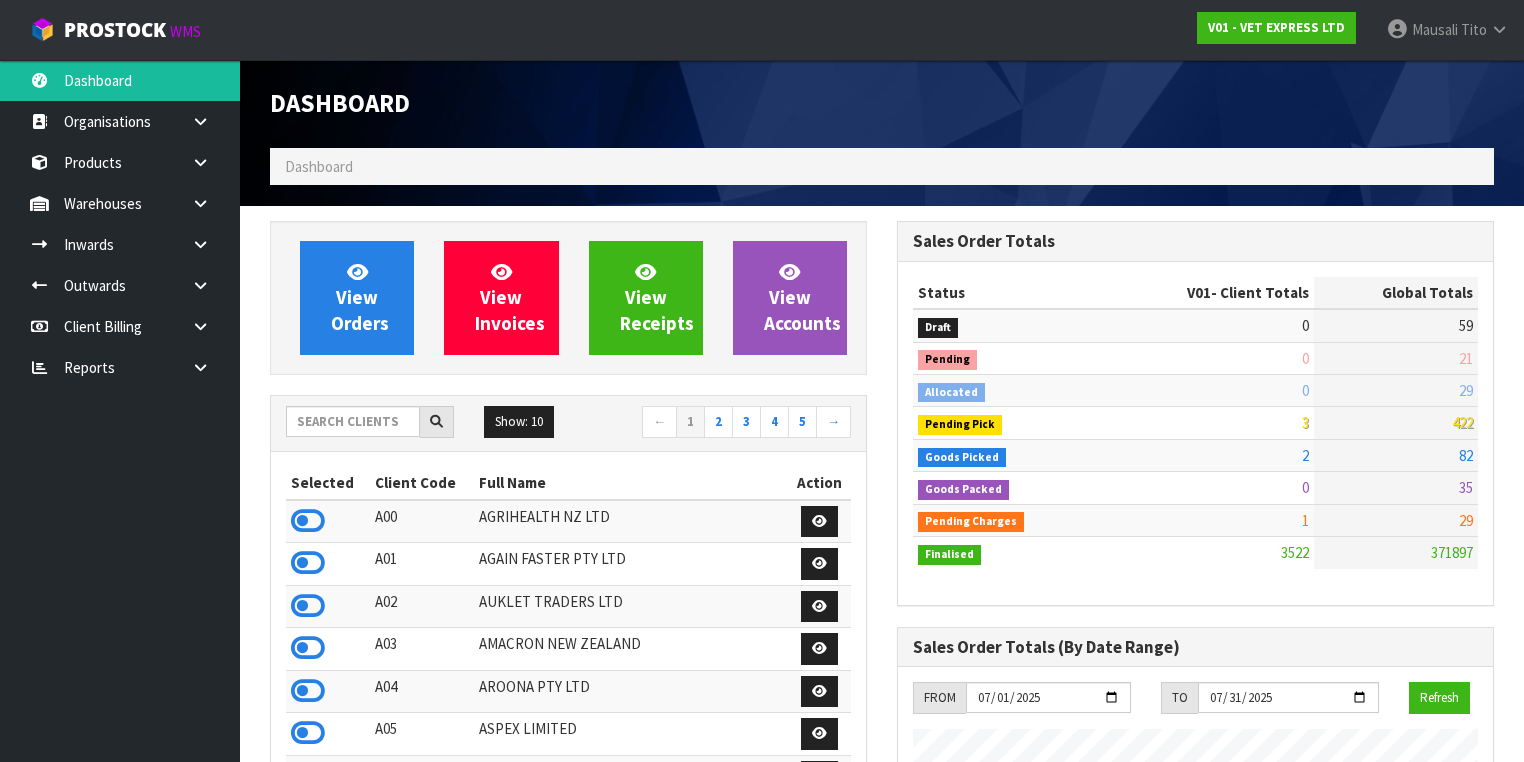 scroll, scrollTop: 998448, scrollLeft: 999372, axis: both 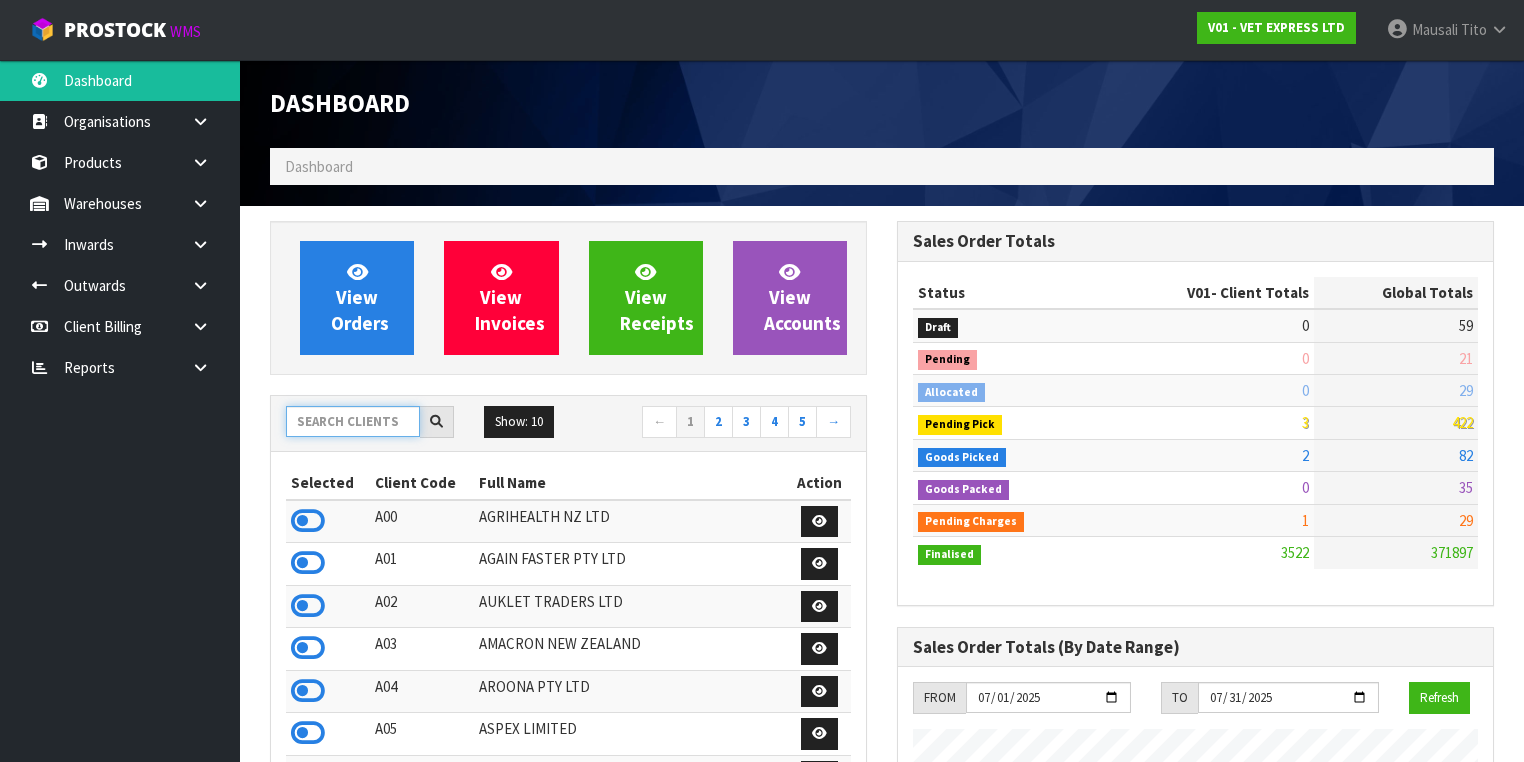 click at bounding box center [353, 421] 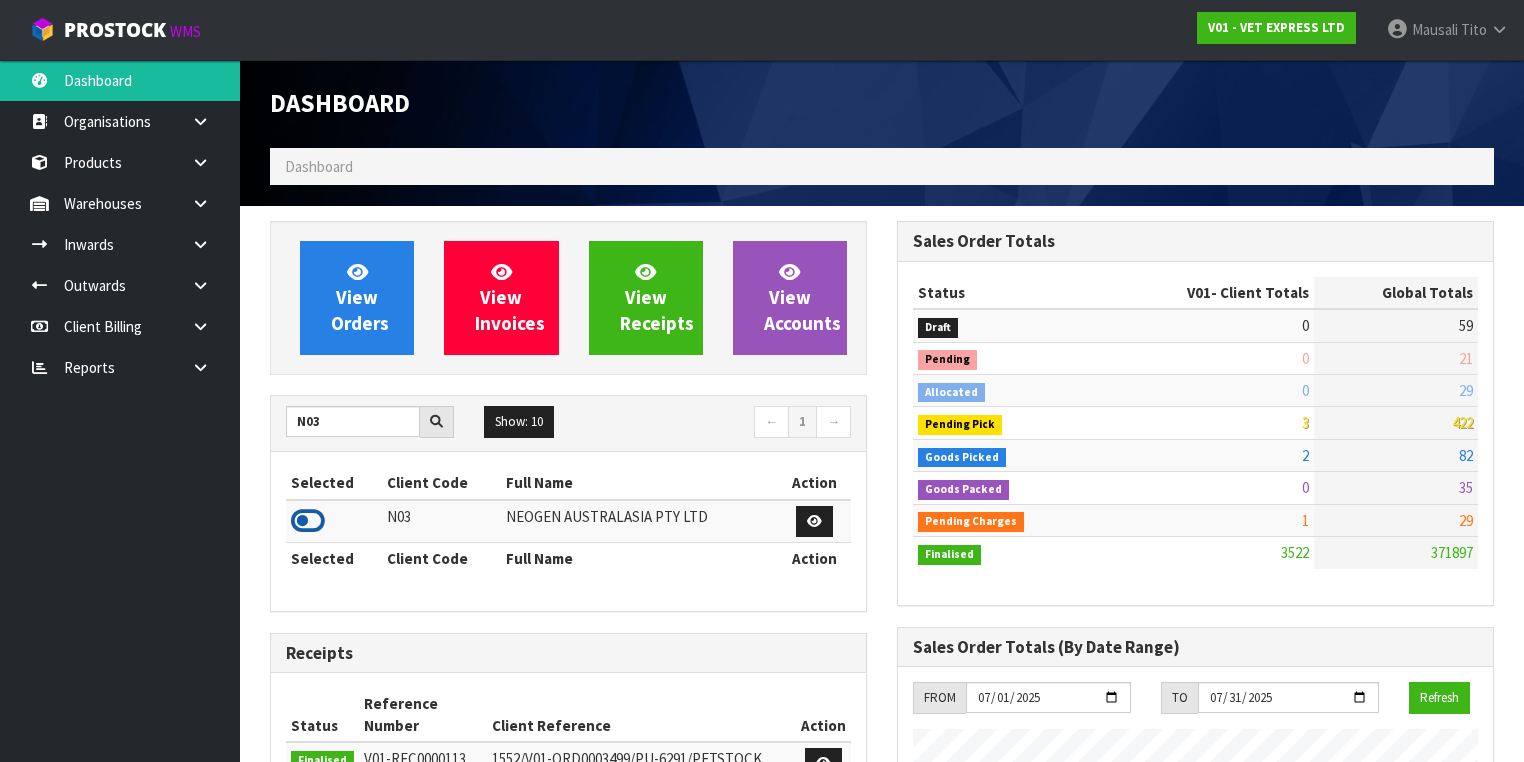 click at bounding box center (308, 521) 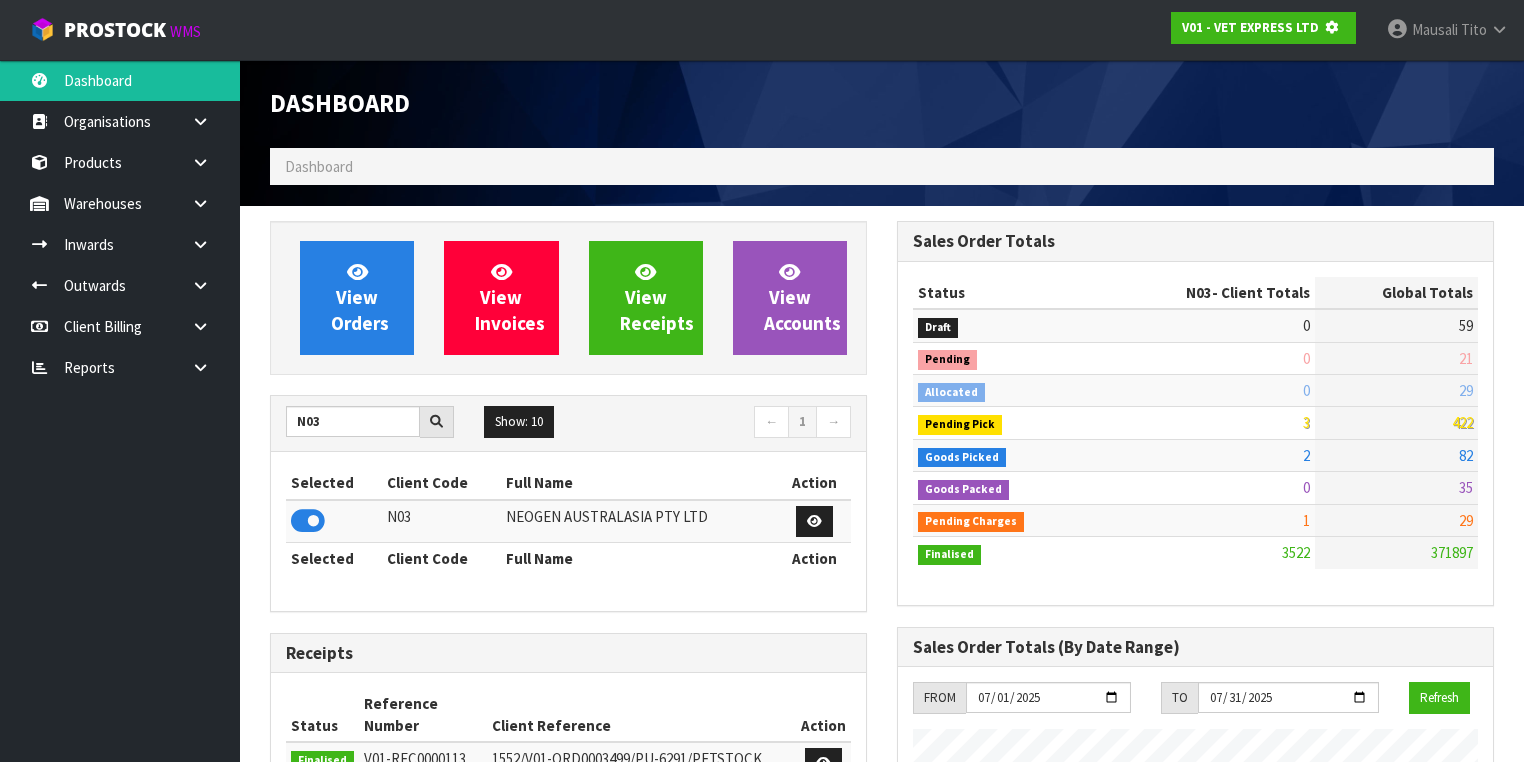 scroll, scrollTop: 1242, scrollLeft: 627, axis: both 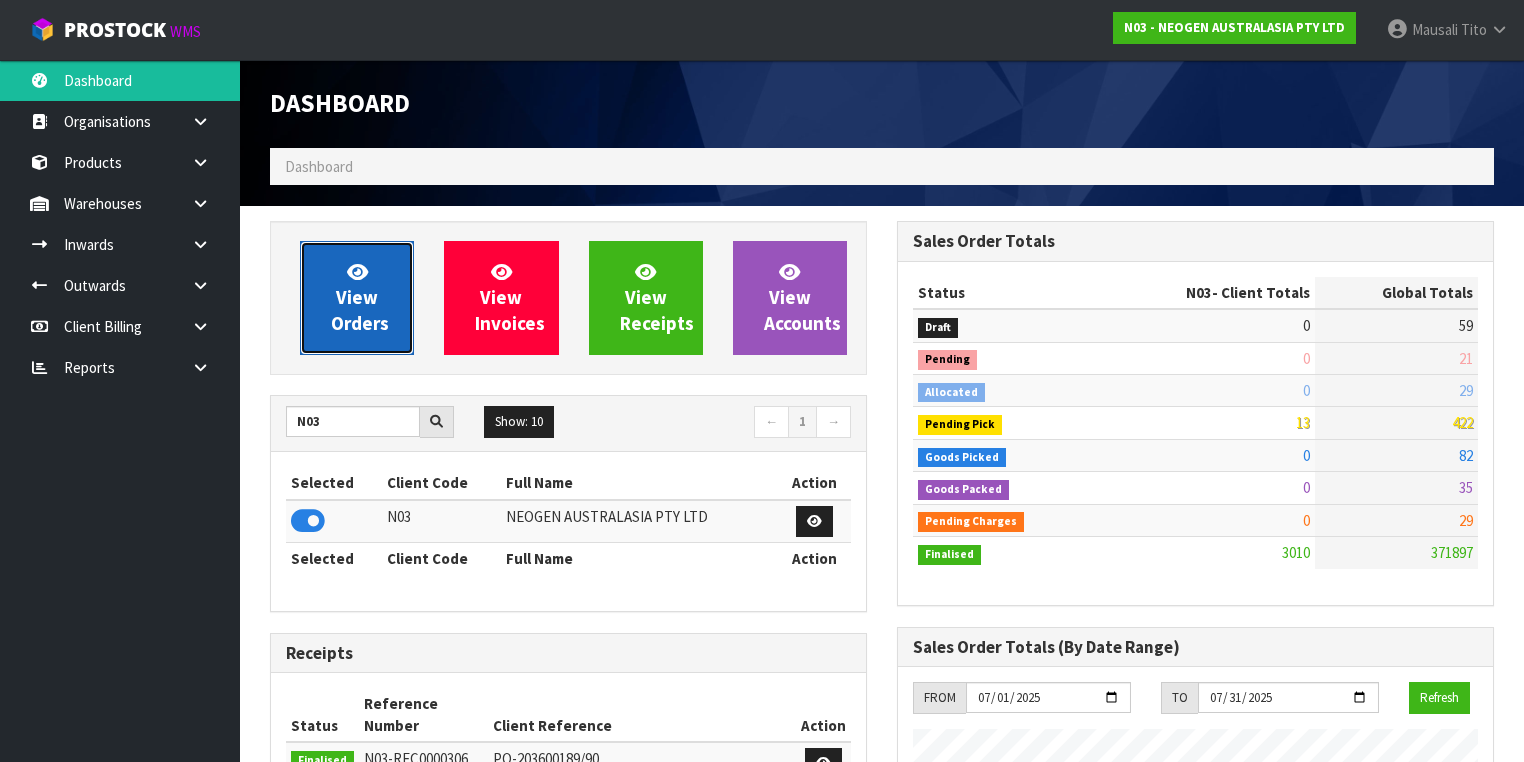 click on "View
Orders" at bounding box center [360, 297] 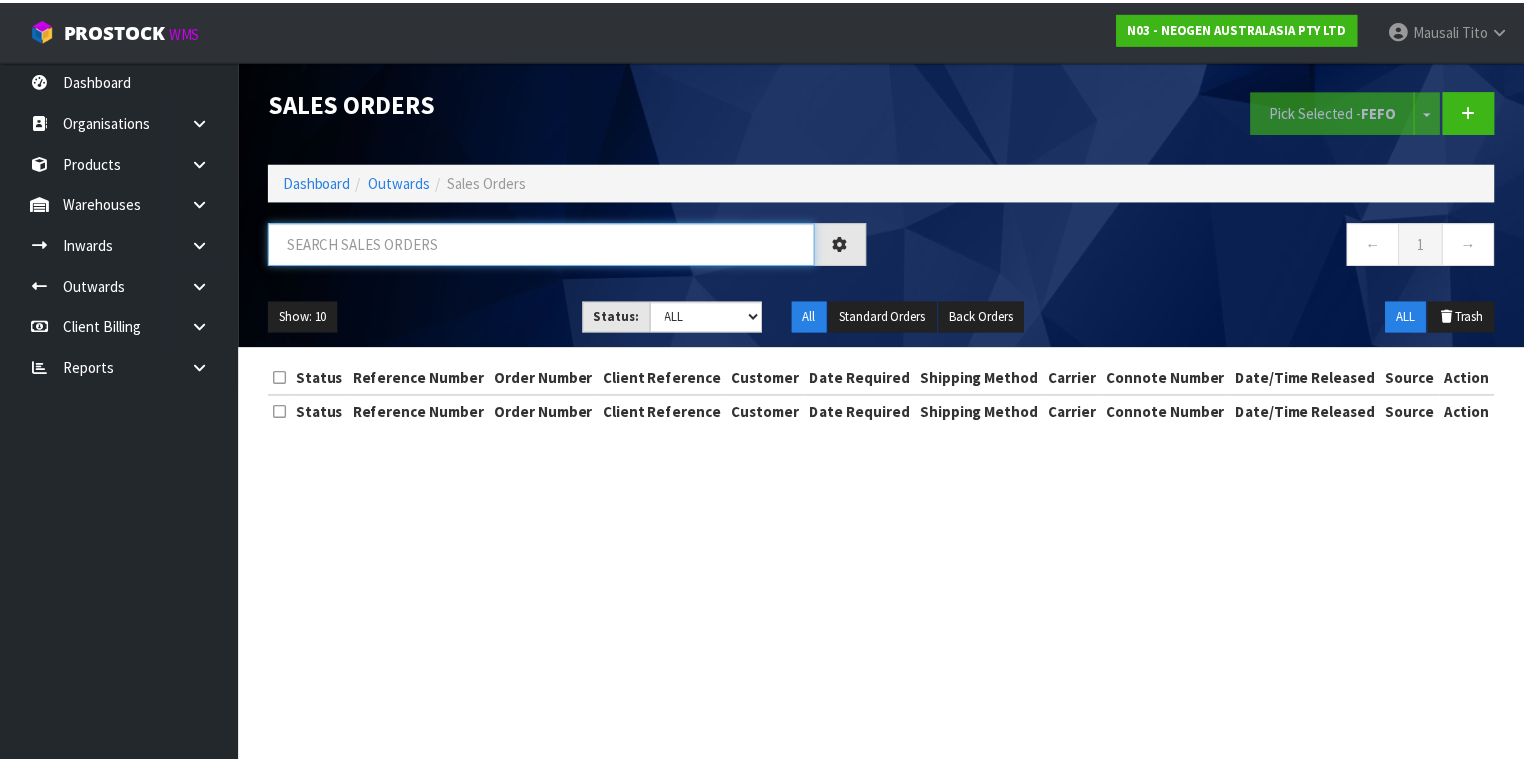 click at bounding box center [545, 243] 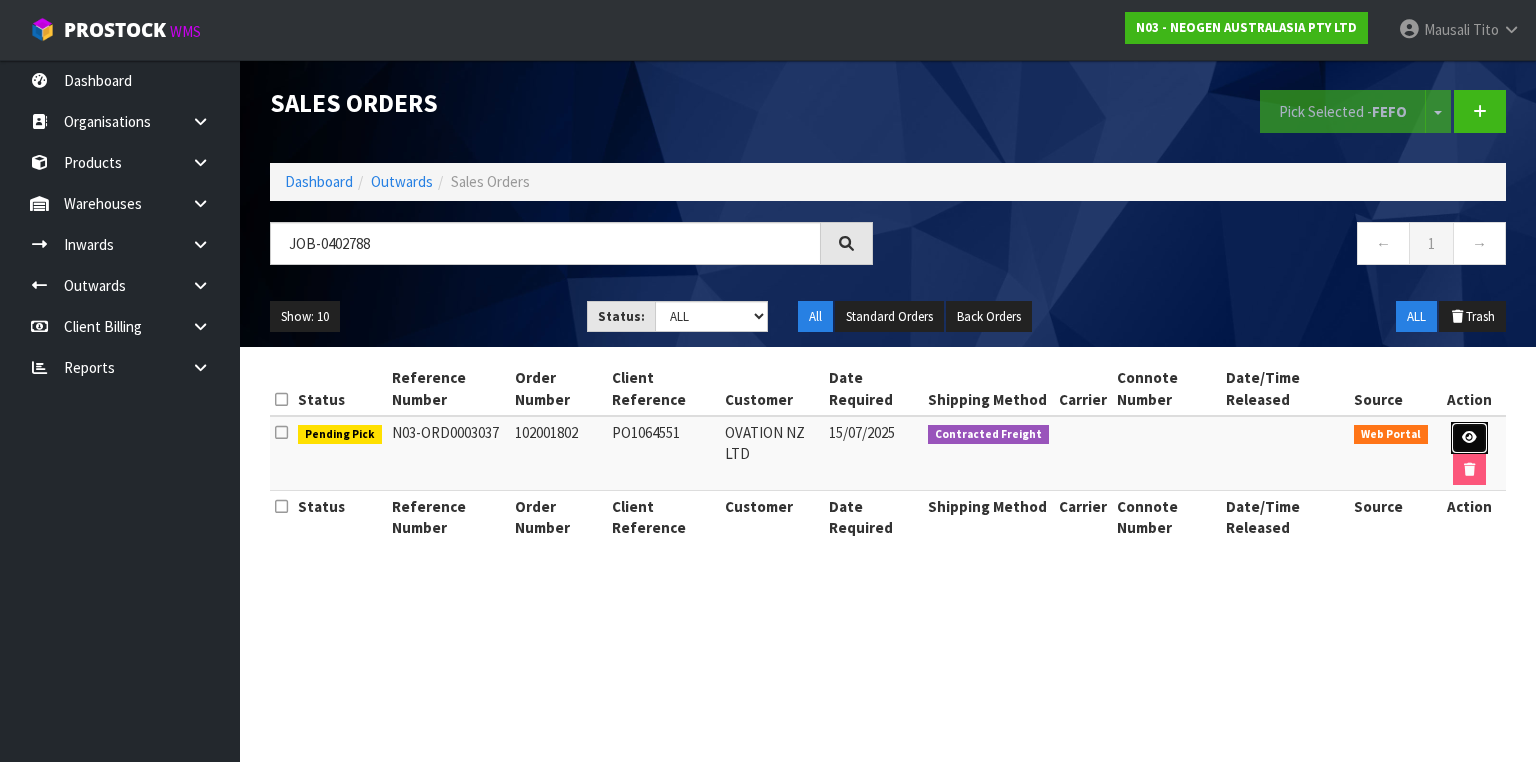 click at bounding box center [1469, 437] 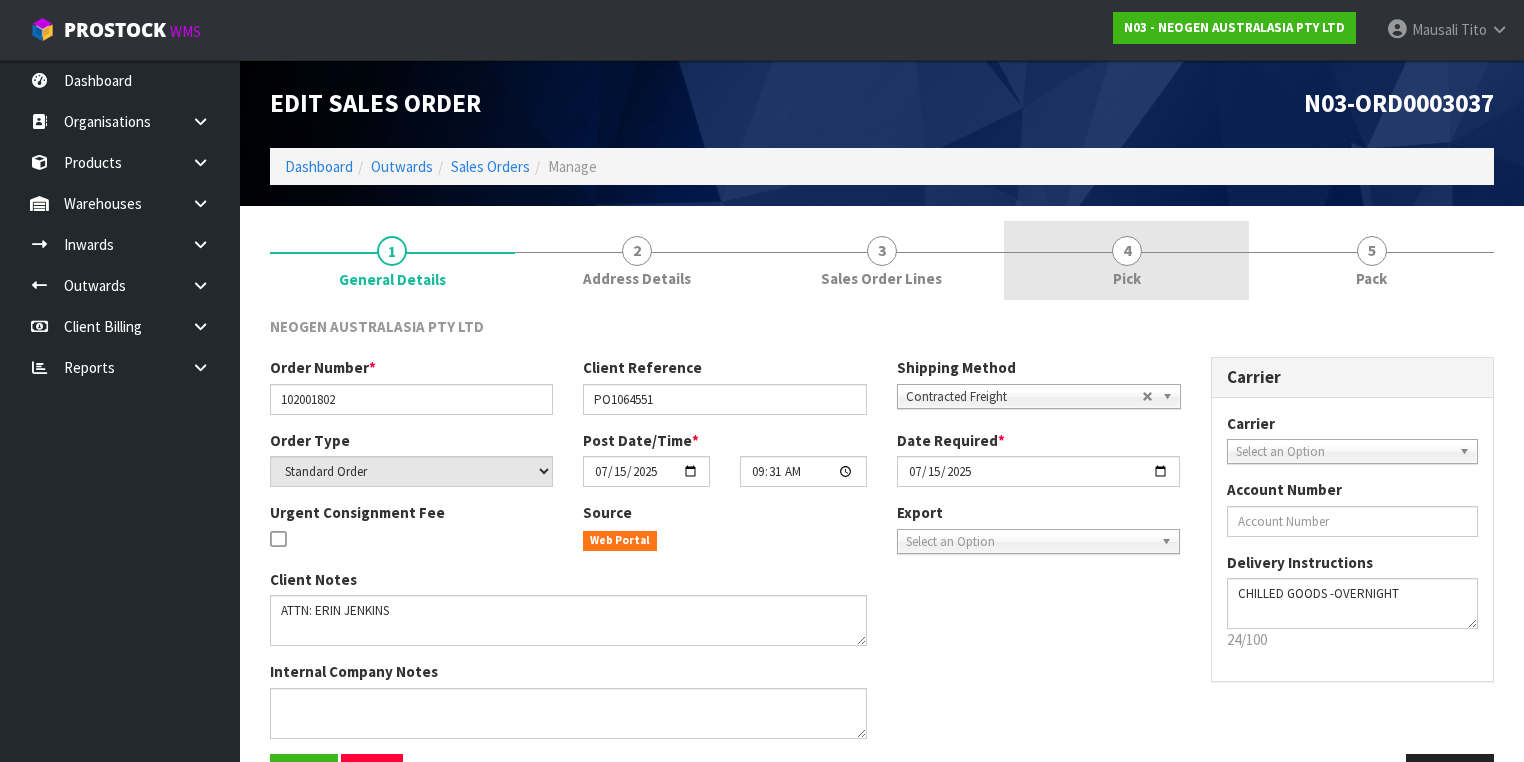click on "4
Pick" at bounding box center [1126, 260] 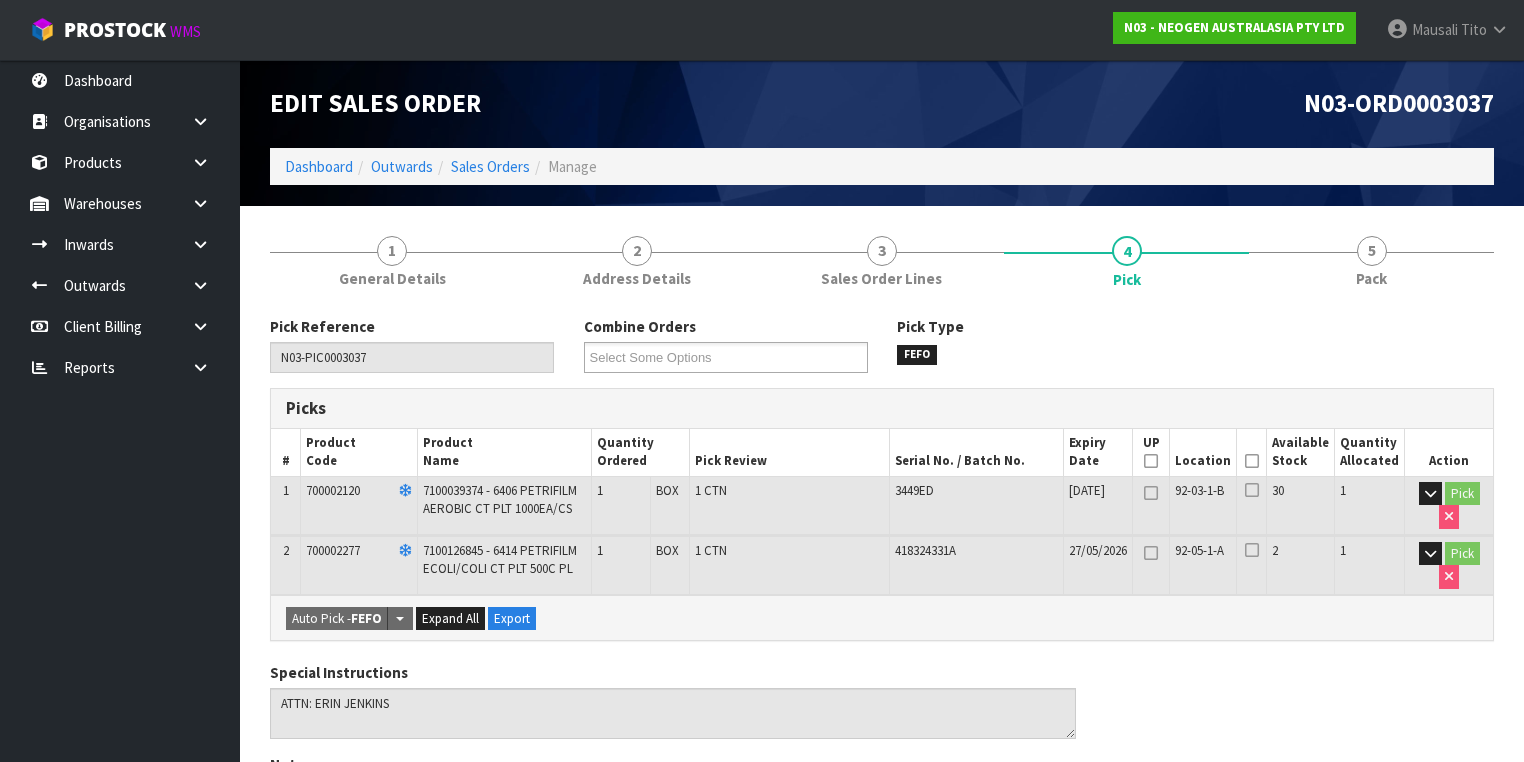 click at bounding box center (1252, 461) 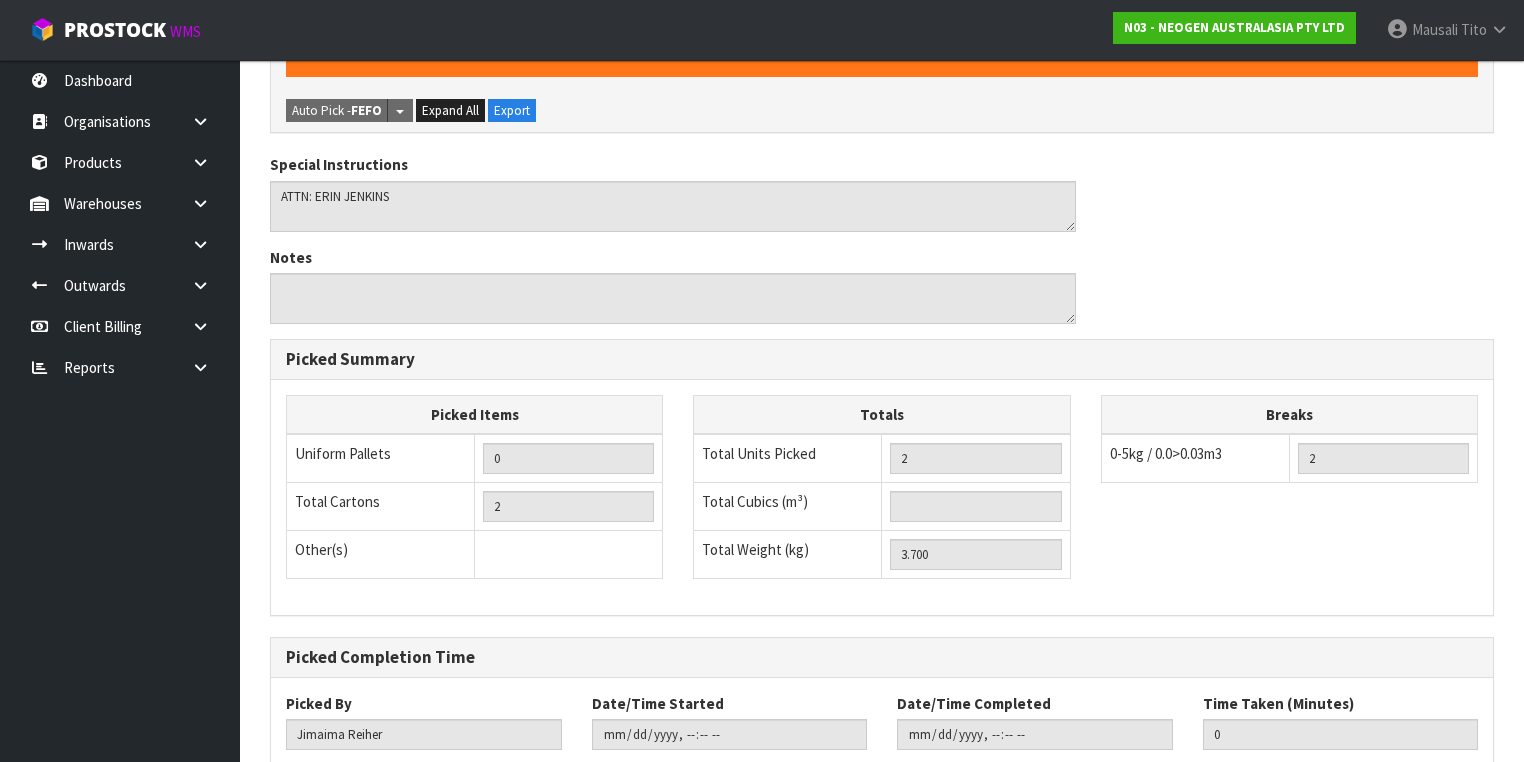 scroll, scrollTop: 700, scrollLeft: 0, axis: vertical 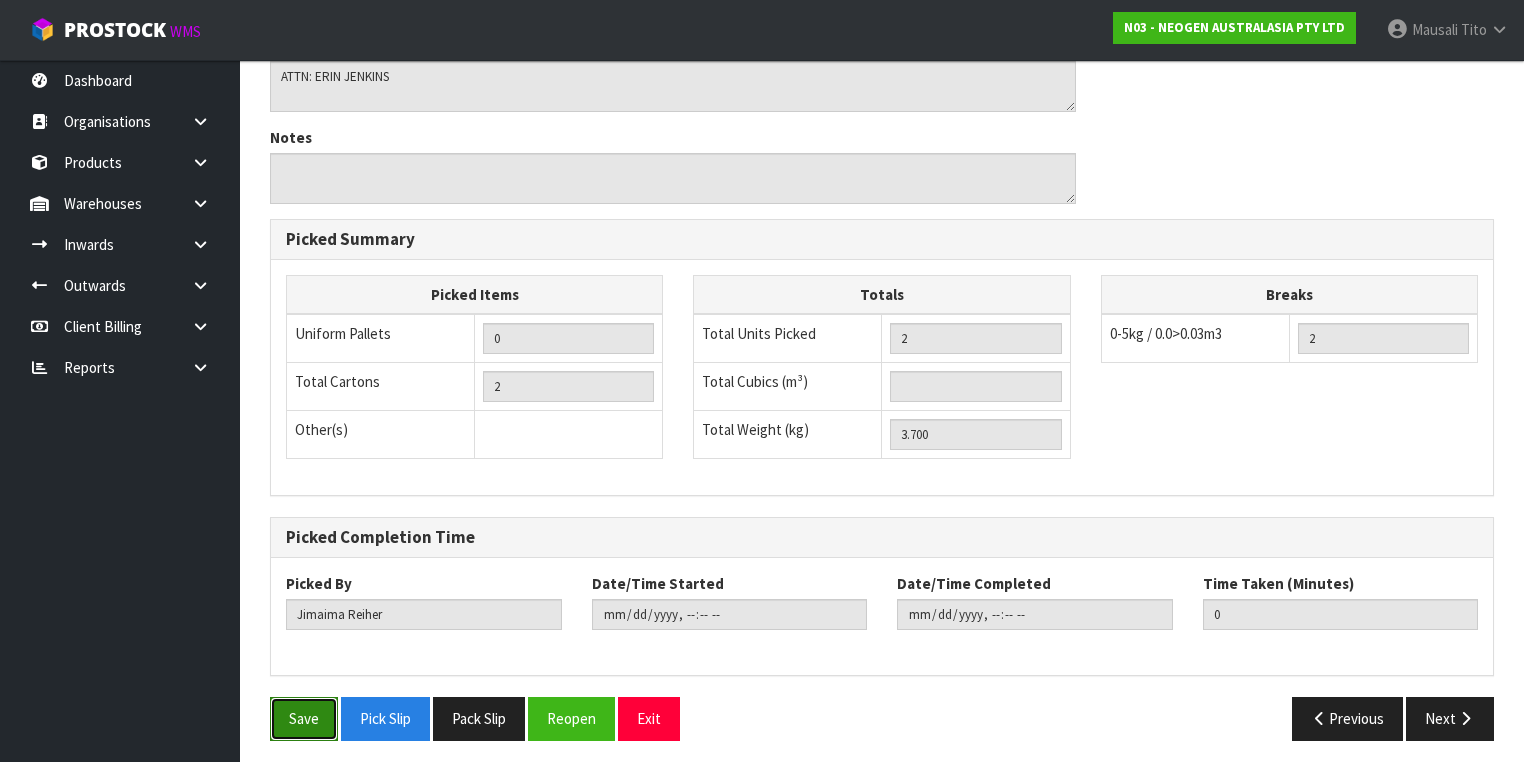click on "Save" at bounding box center (304, 718) 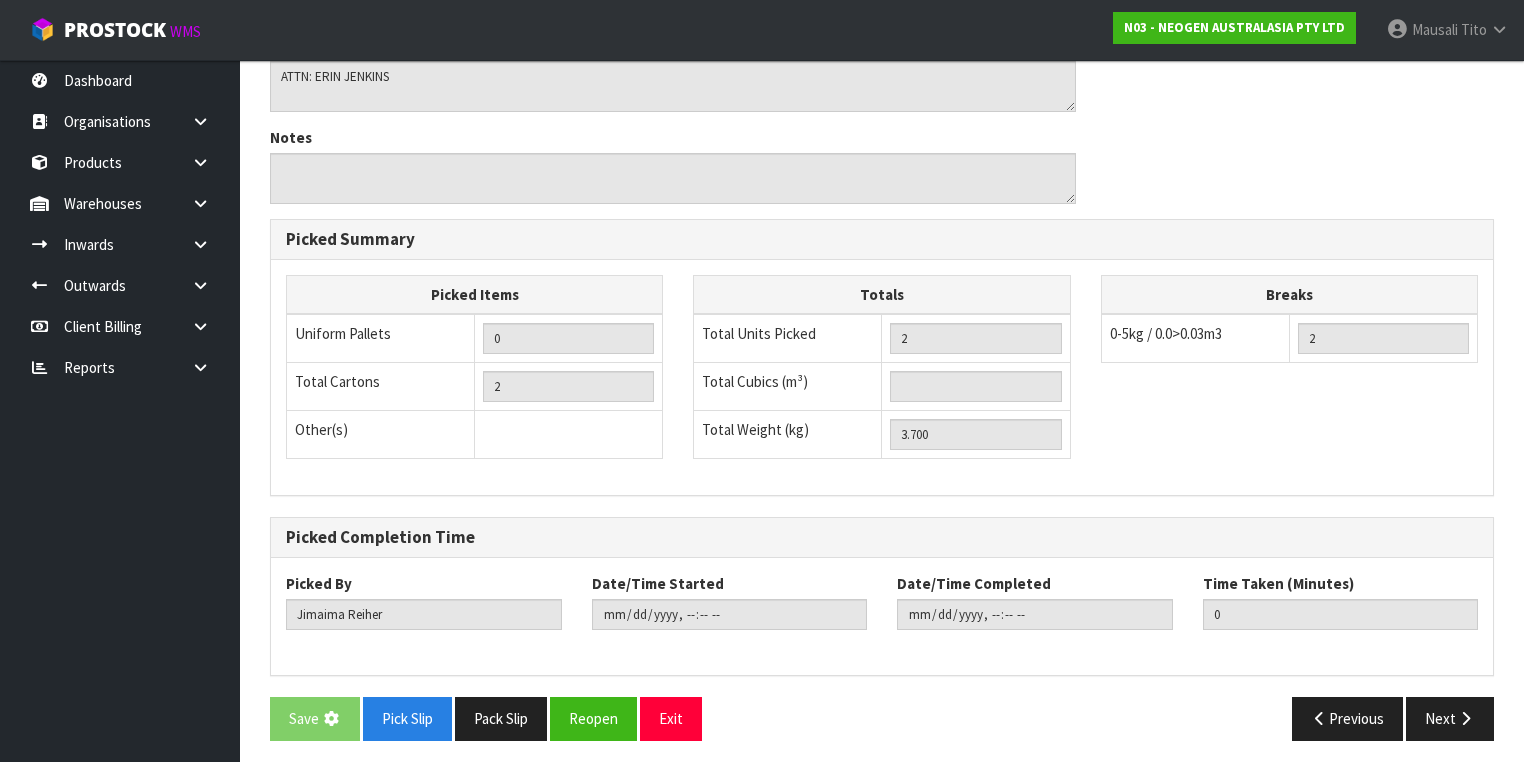 scroll, scrollTop: 0, scrollLeft: 0, axis: both 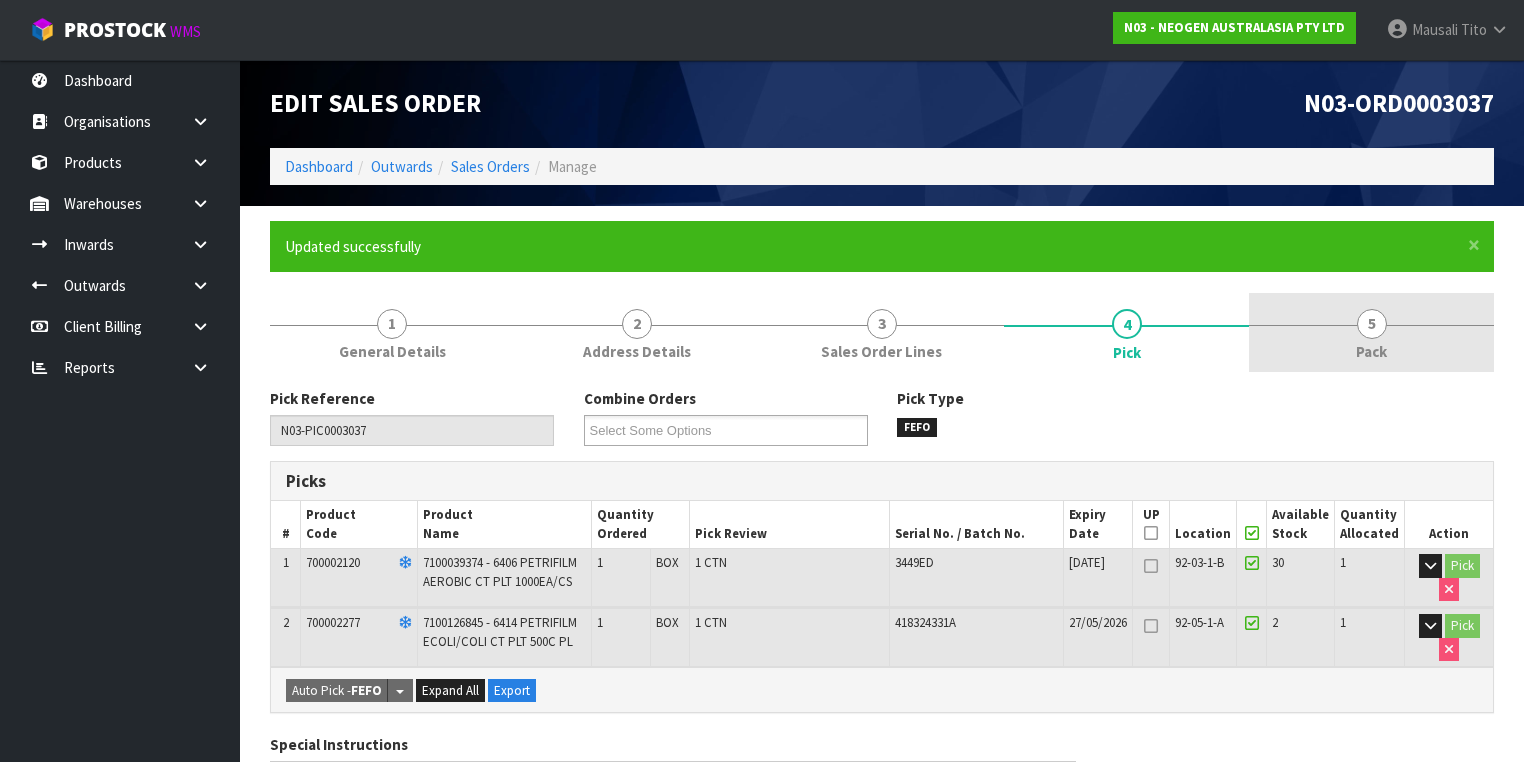drag, startPoint x: 1366, startPoint y: 318, endPoint x: 1284, endPoint y: 315, distance: 82.05486 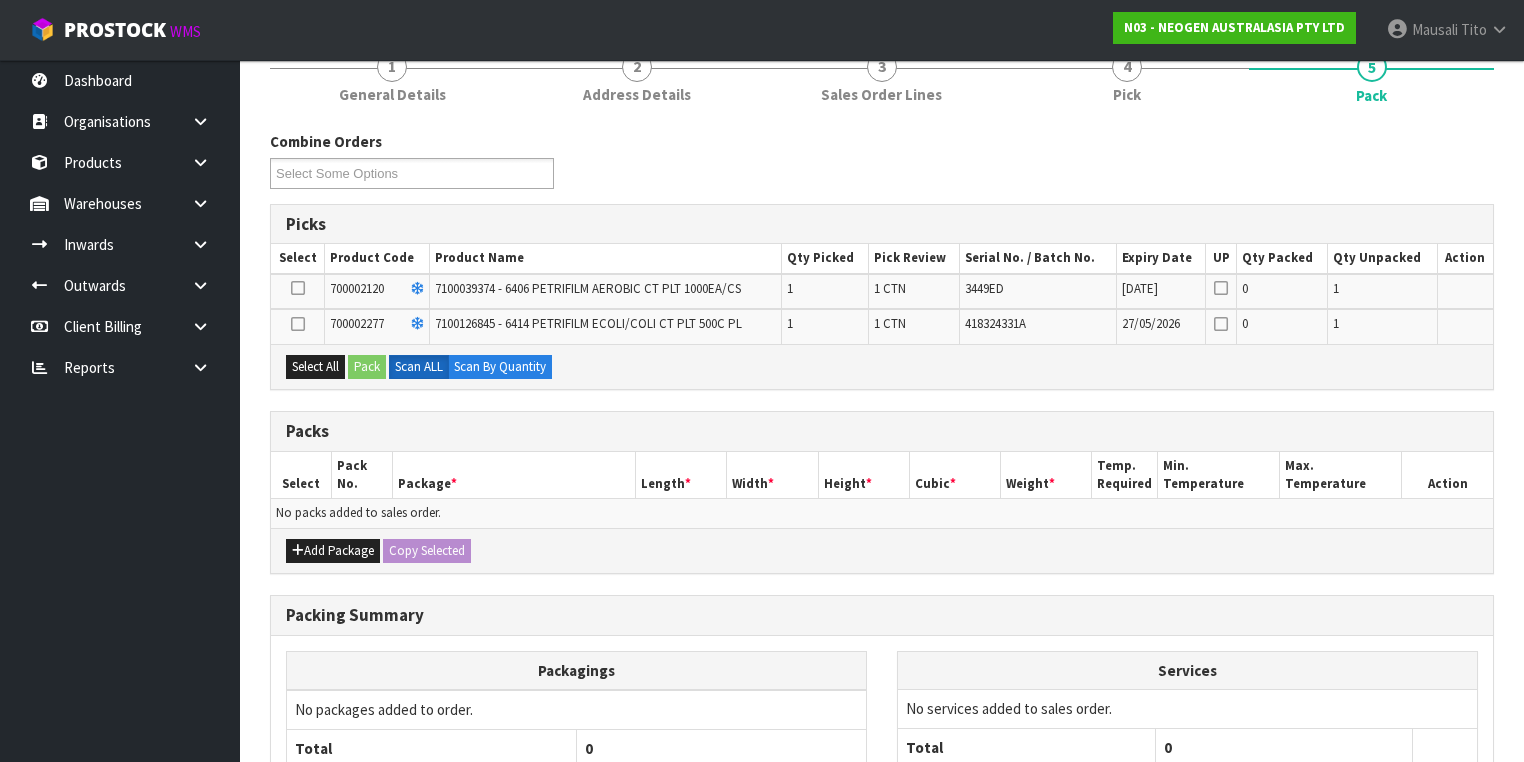 scroll, scrollTop: 320, scrollLeft: 0, axis: vertical 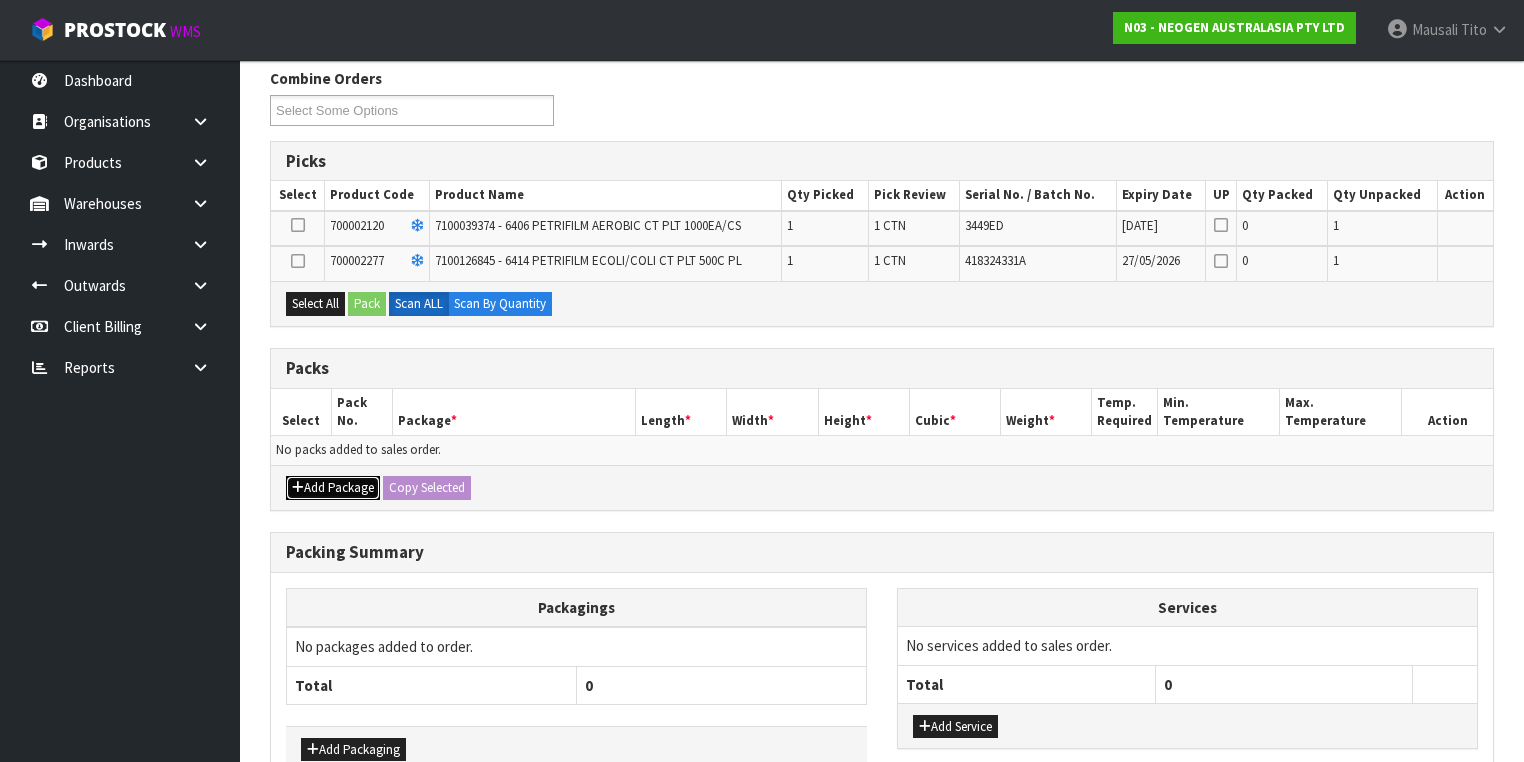 click on "Add Package" at bounding box center [333, 488] 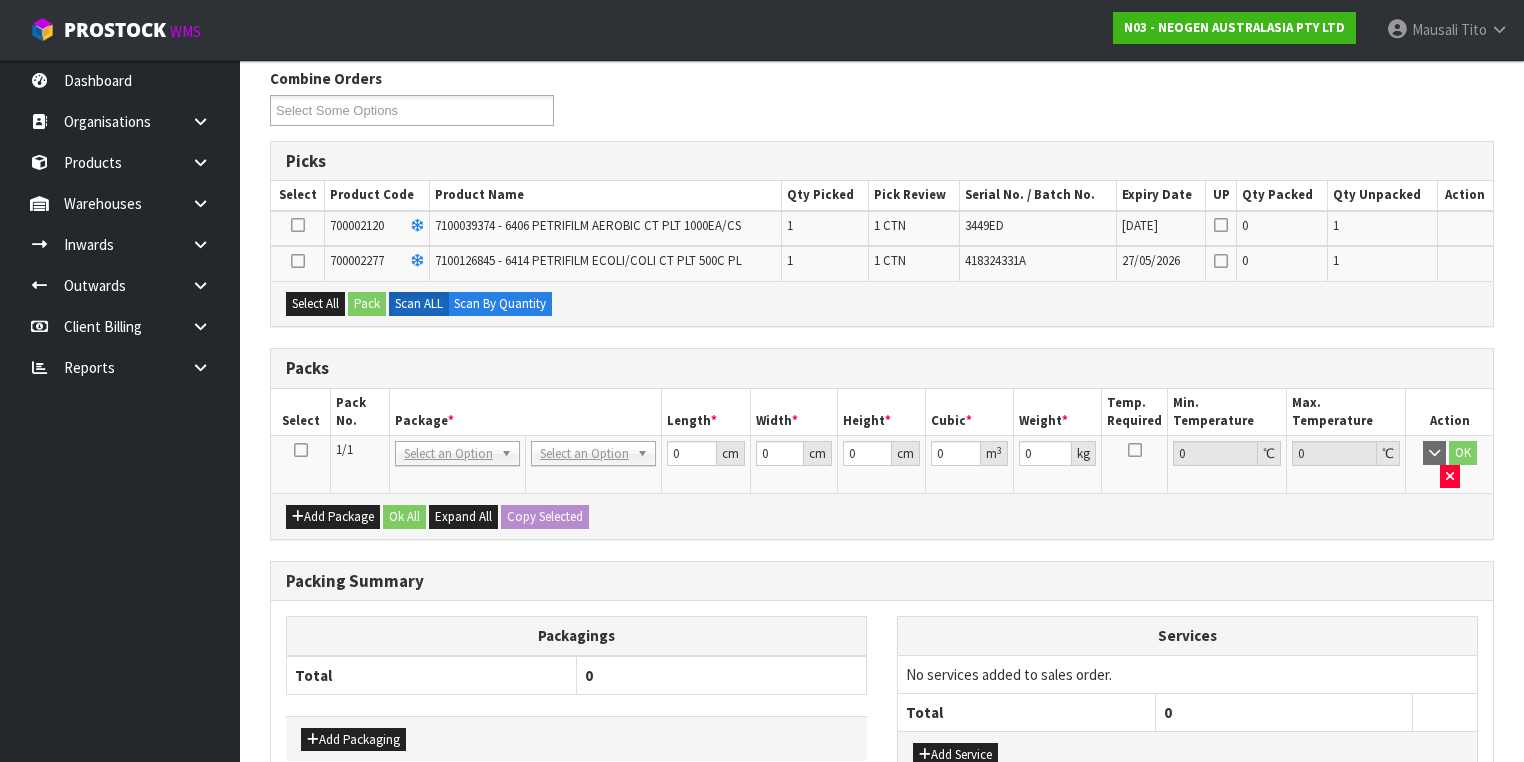 click at bounding box center (301, 450) 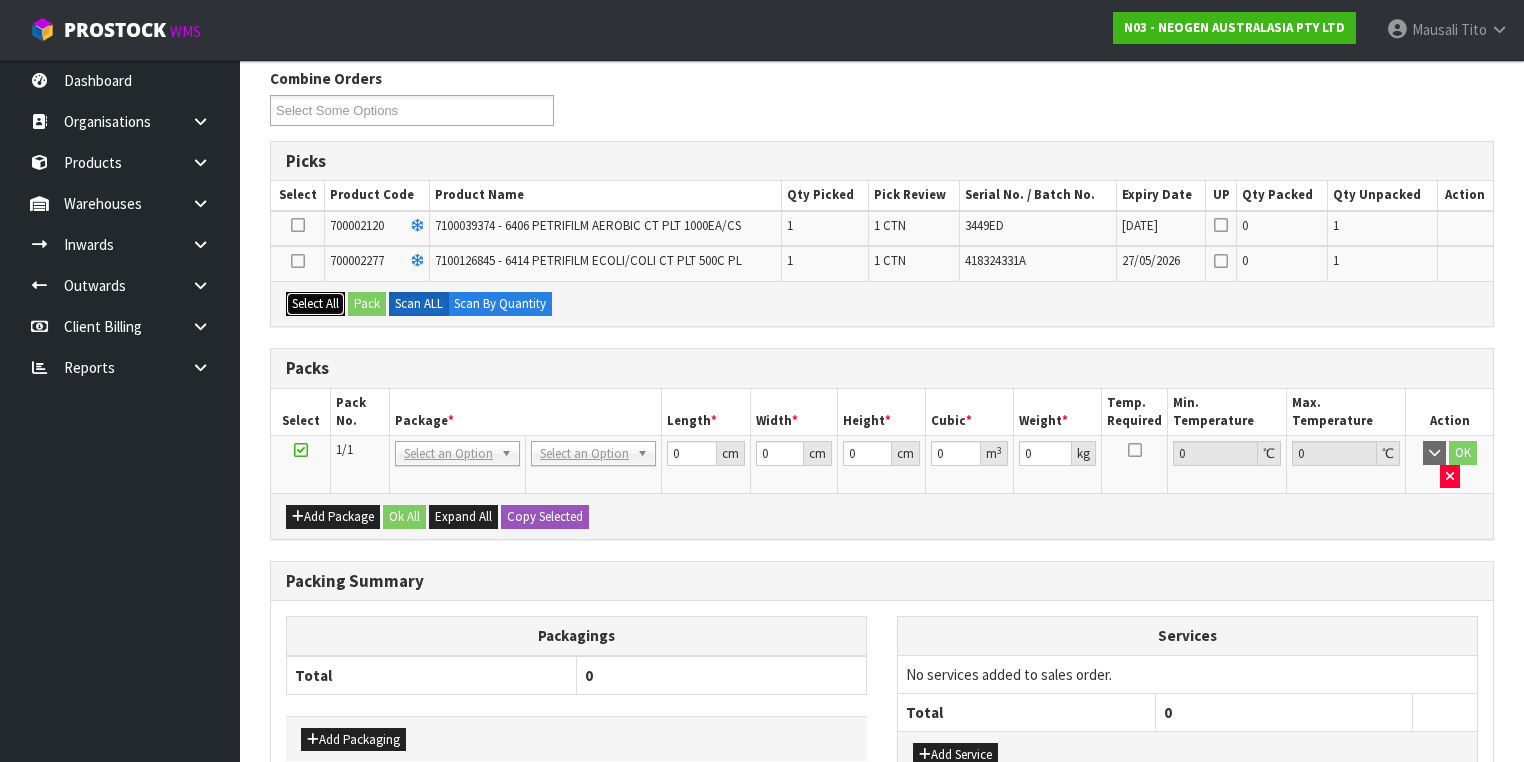 click on "Select All" at bounding box center [315, 304] 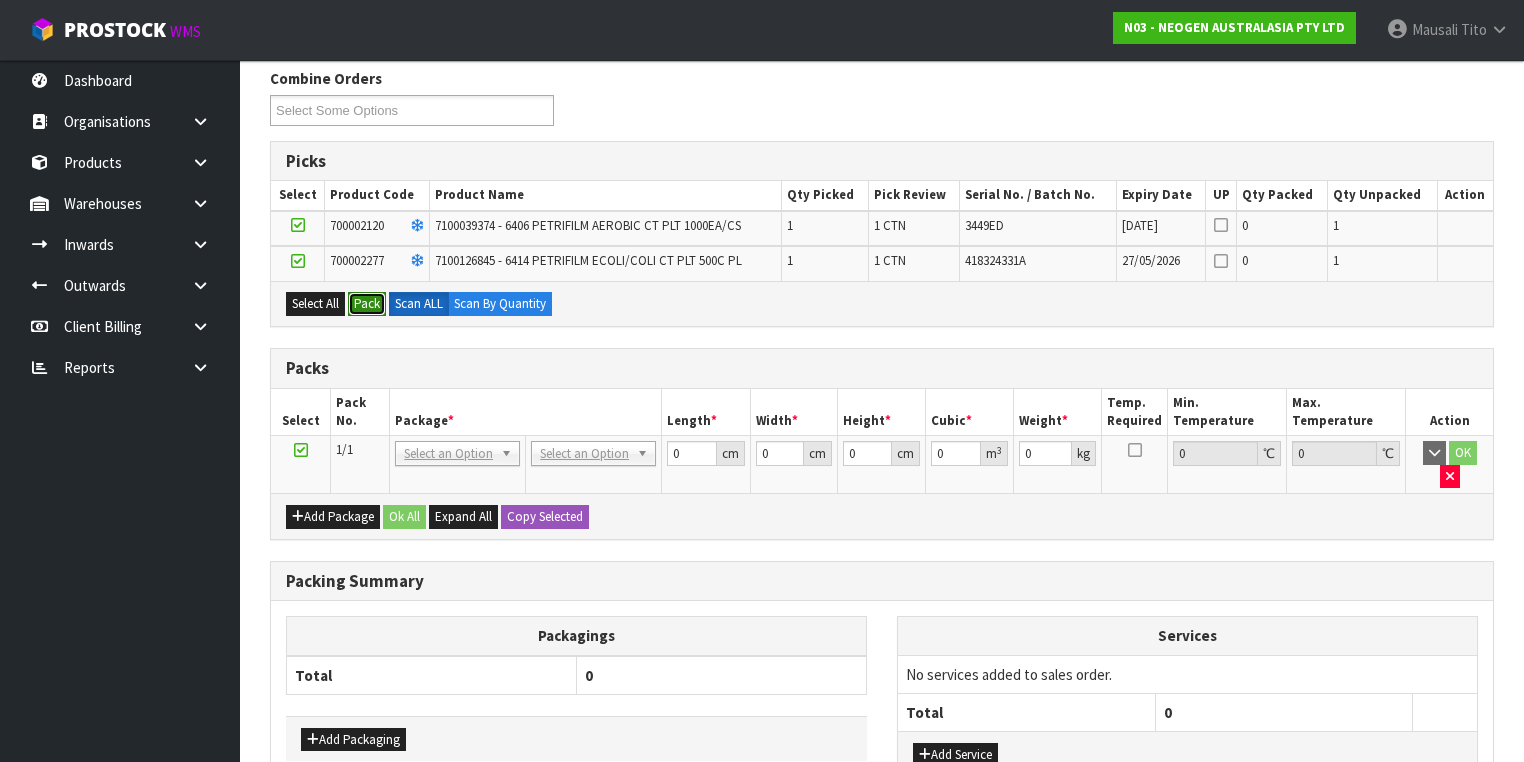 click on "Pack" at bounding box center (367, 304) 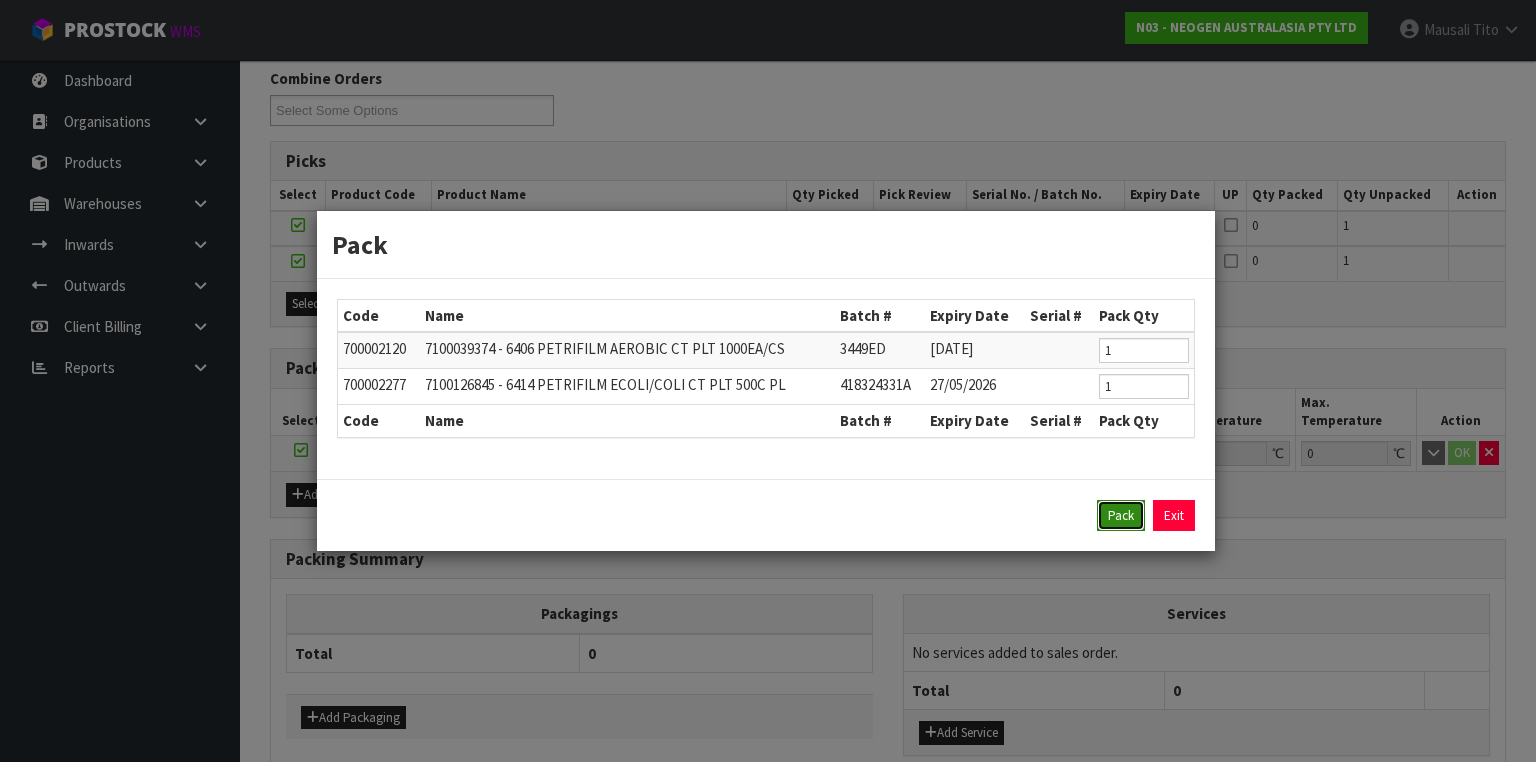 click on "Pack" at bounding box center [1121, 516] 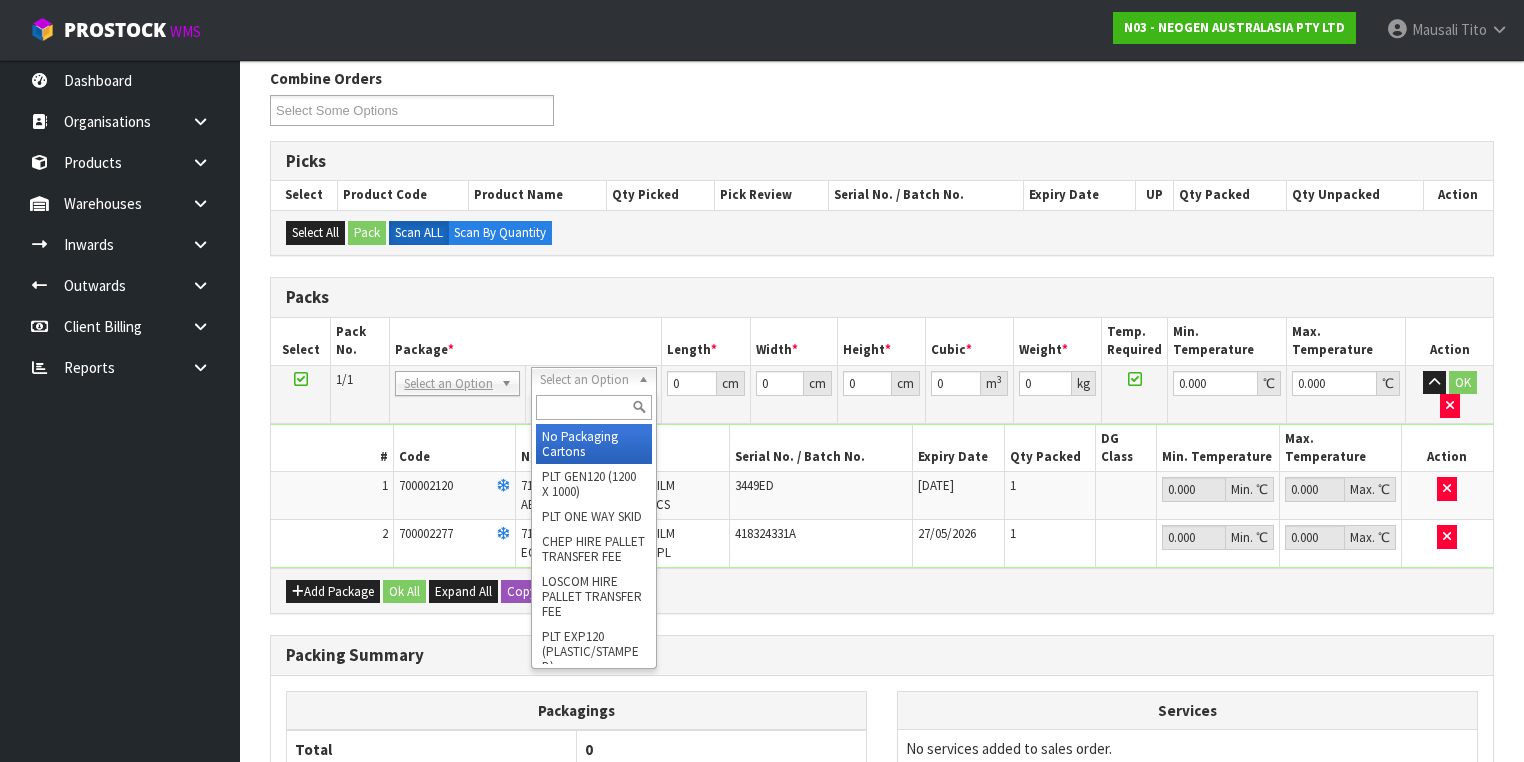 click at bounding box center [593, 407] 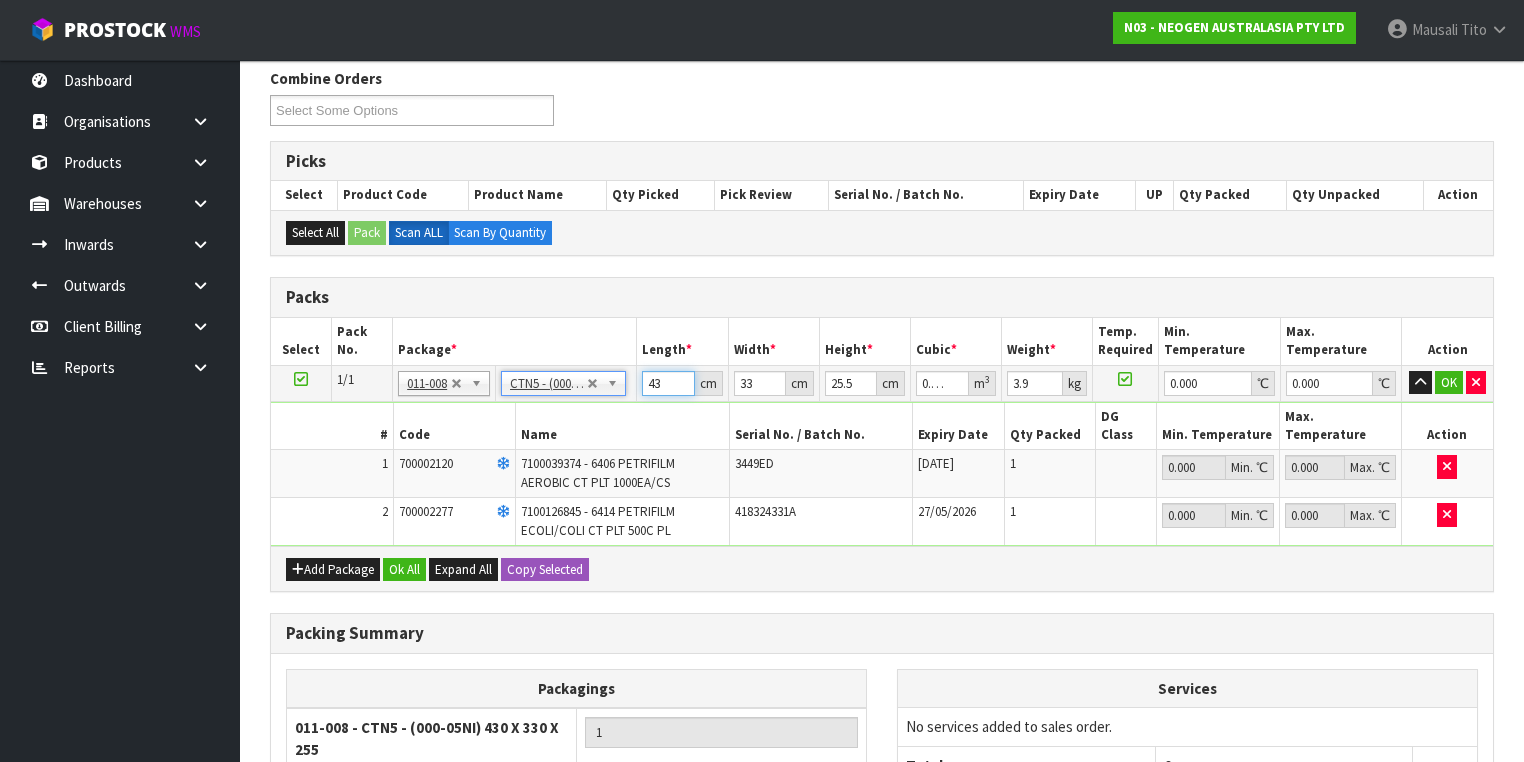 drag, startPoint x: 665, startPoint y: 383, endPoint x: 614, endPoint y: 333, distance: 71.42129 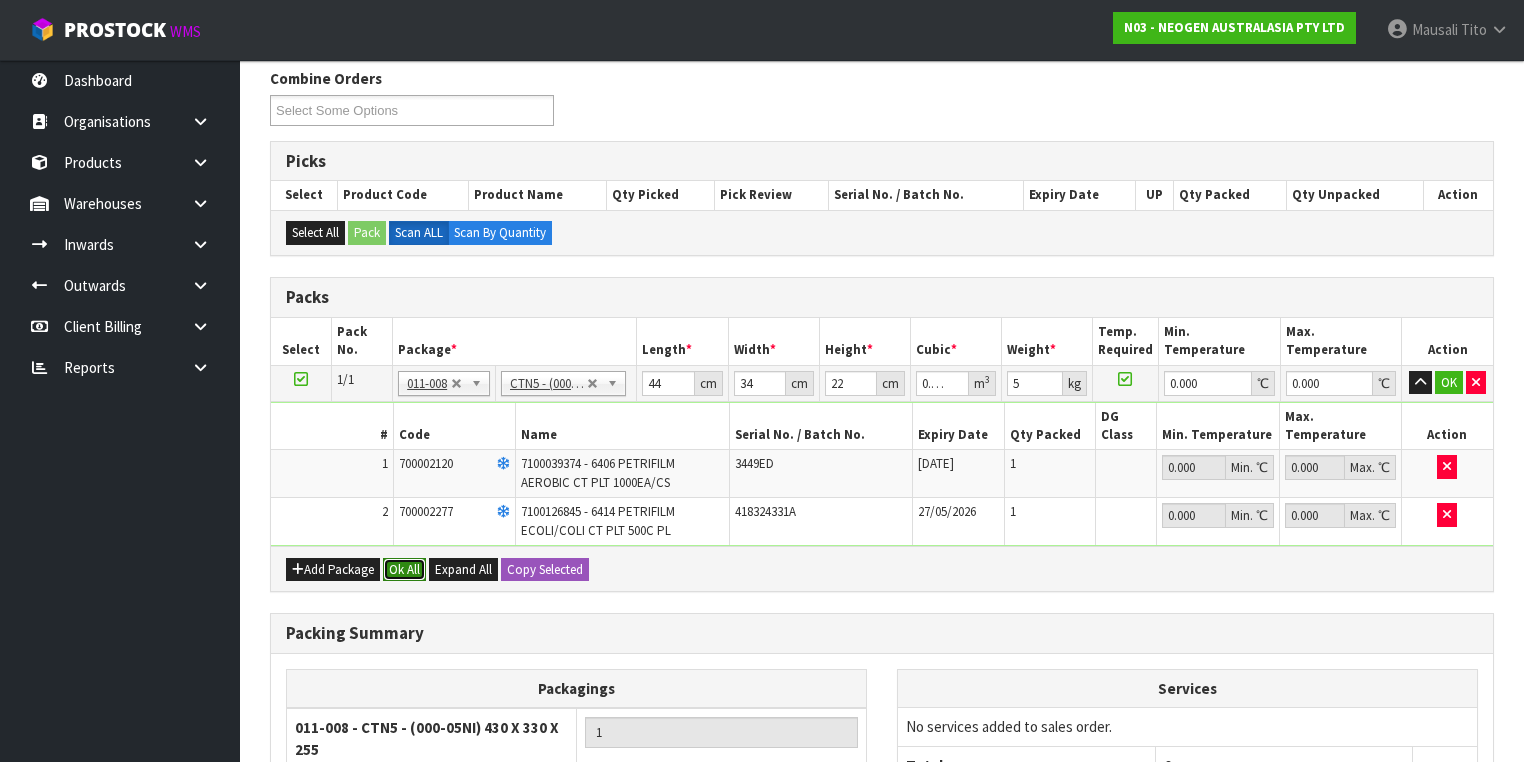 click on "Ok All" at bounding box center [404, 570] 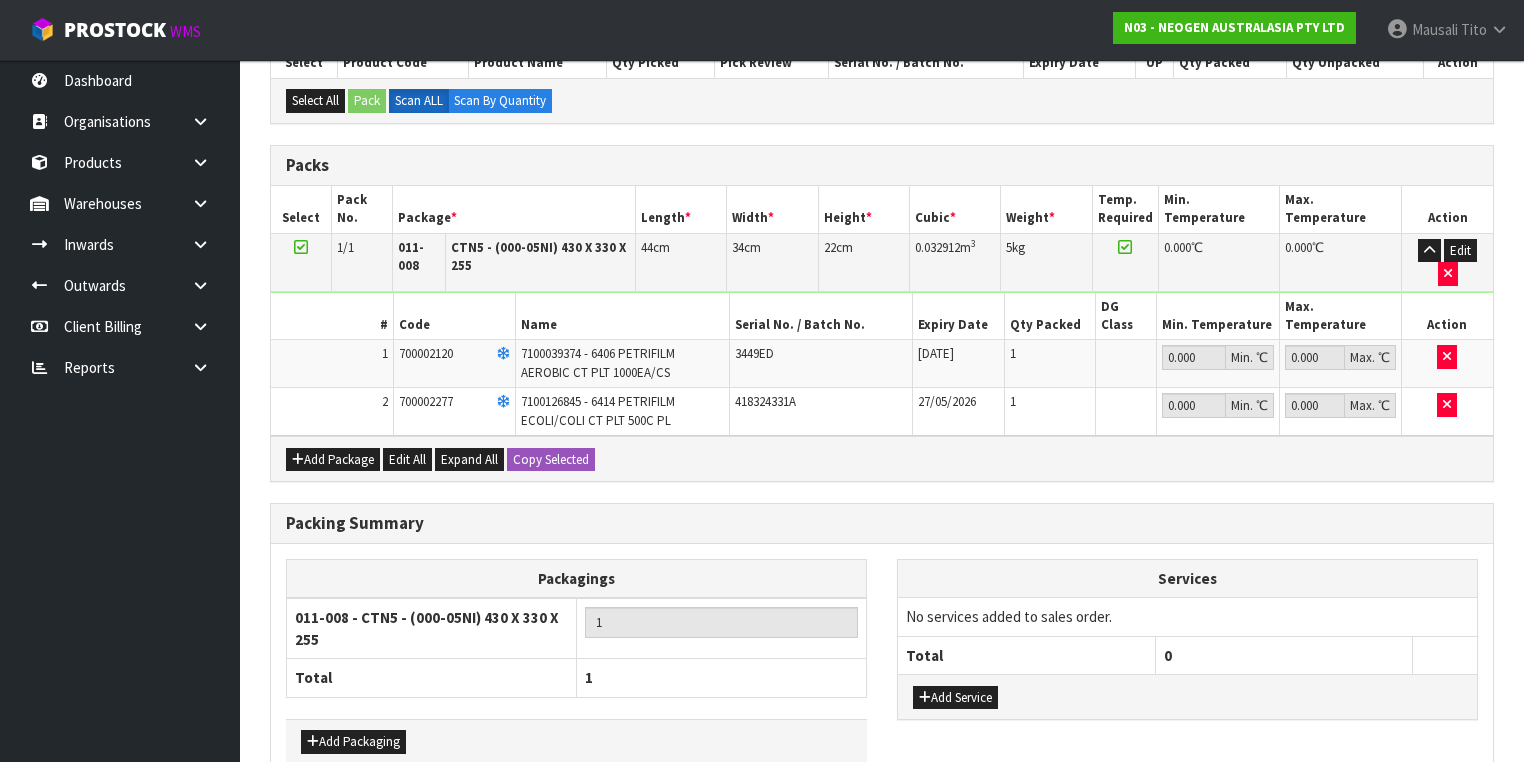 scroll, scrollTop: 526, scrollLeft: 0, axis: vertical 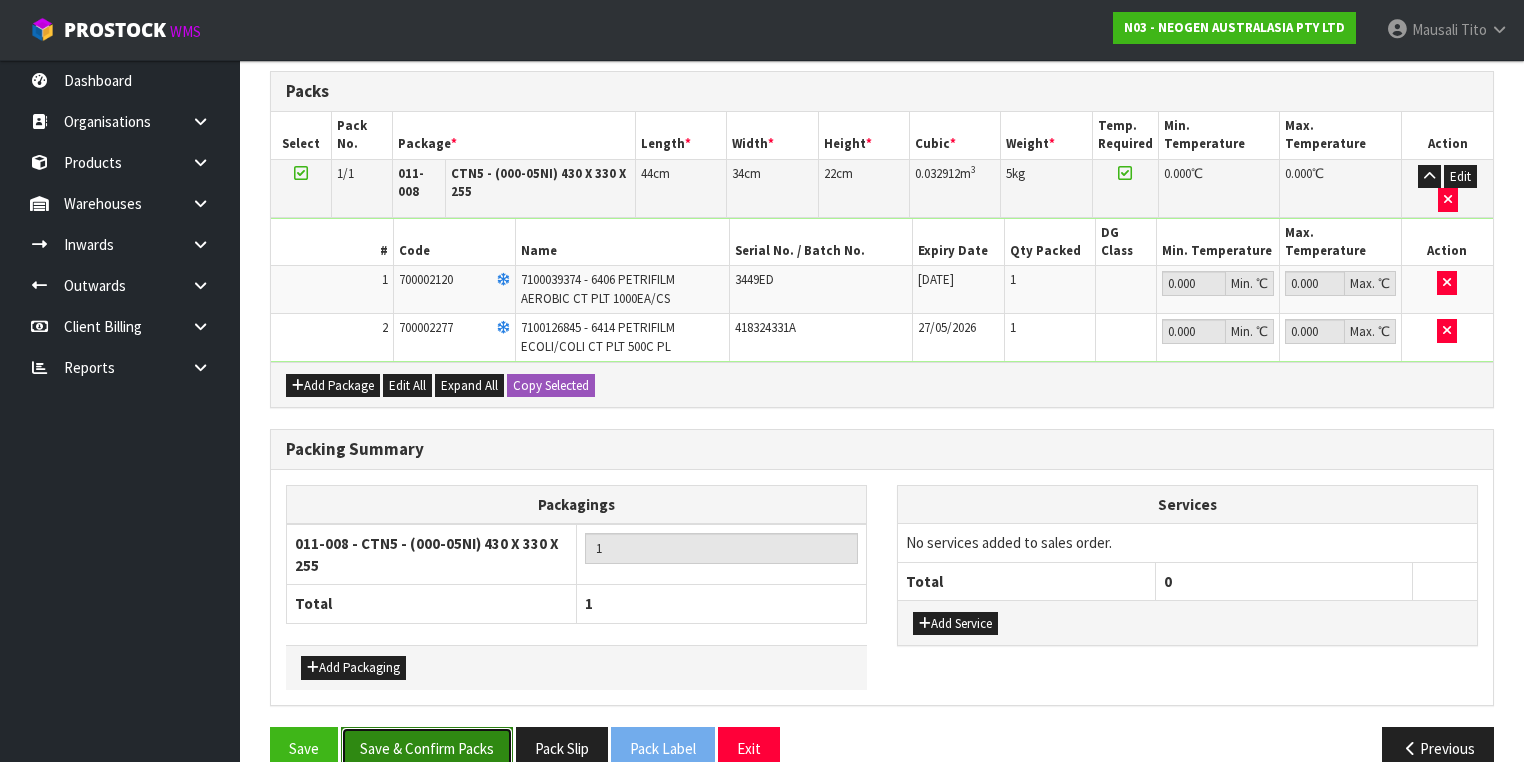 click on "Save & Confirm Packs" at bounding box center [427, 748] 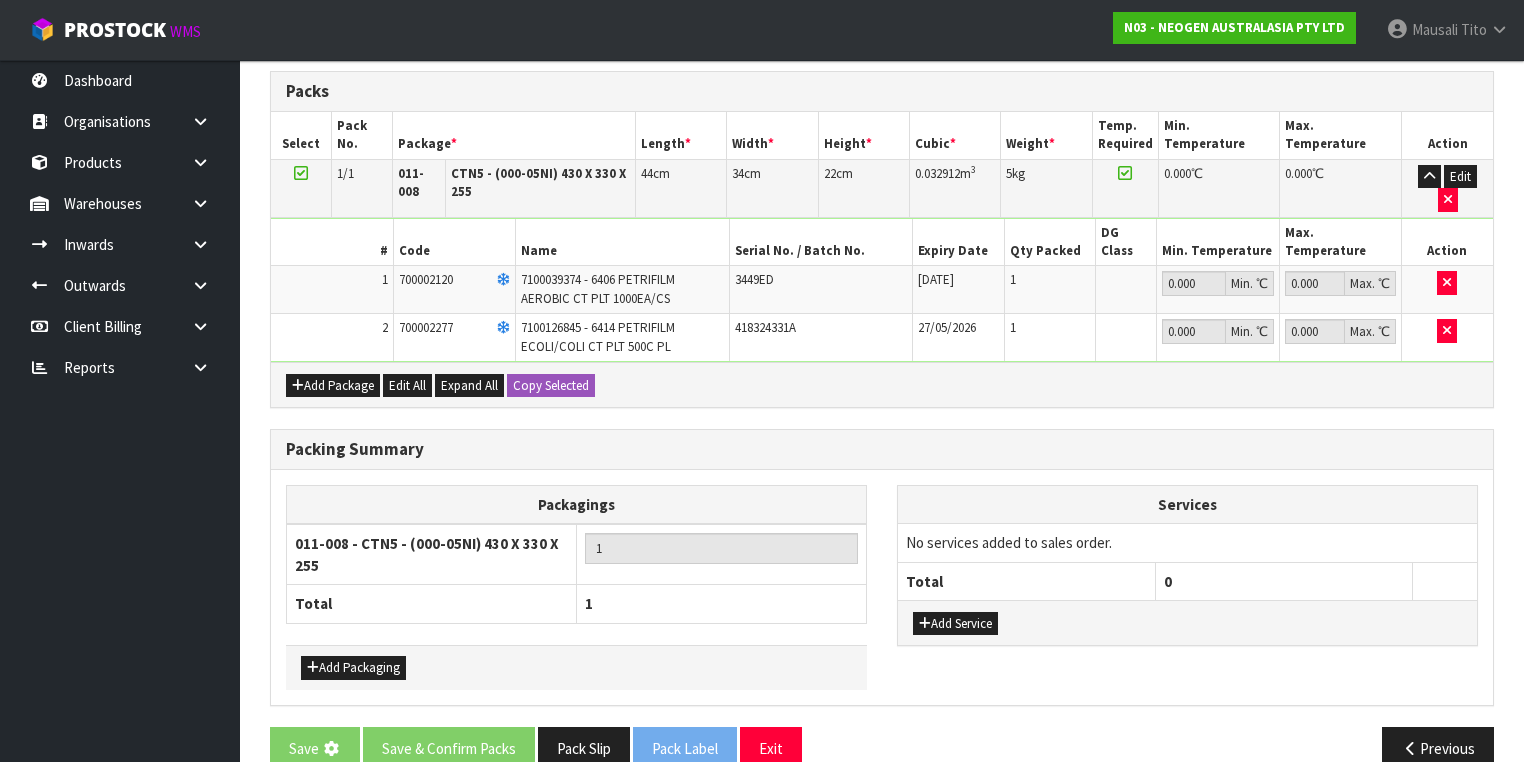 scroll, scrollTop: 0, scrollLeft: 0, axis: both 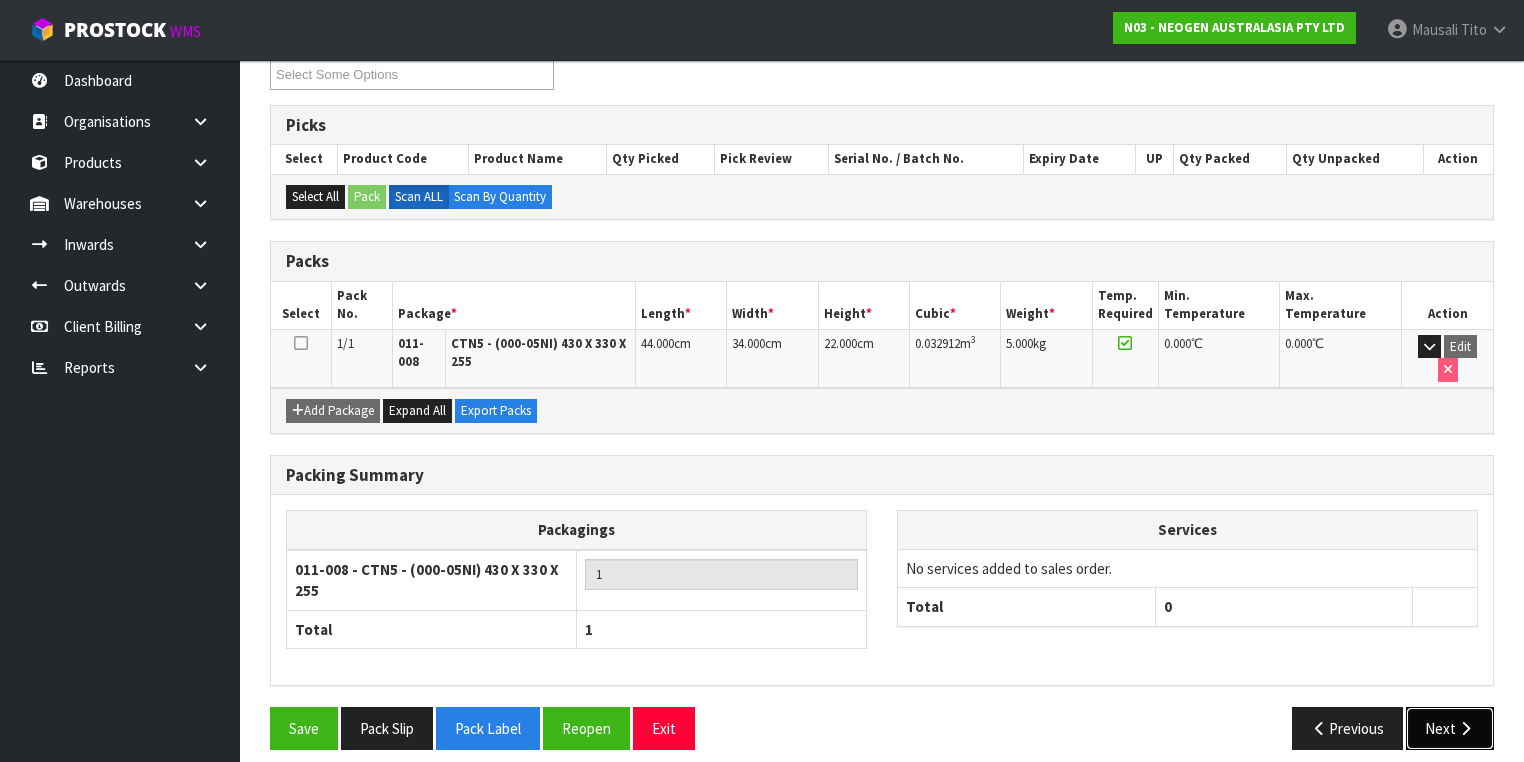 click on "Next" at bounding box center (1450, 728) 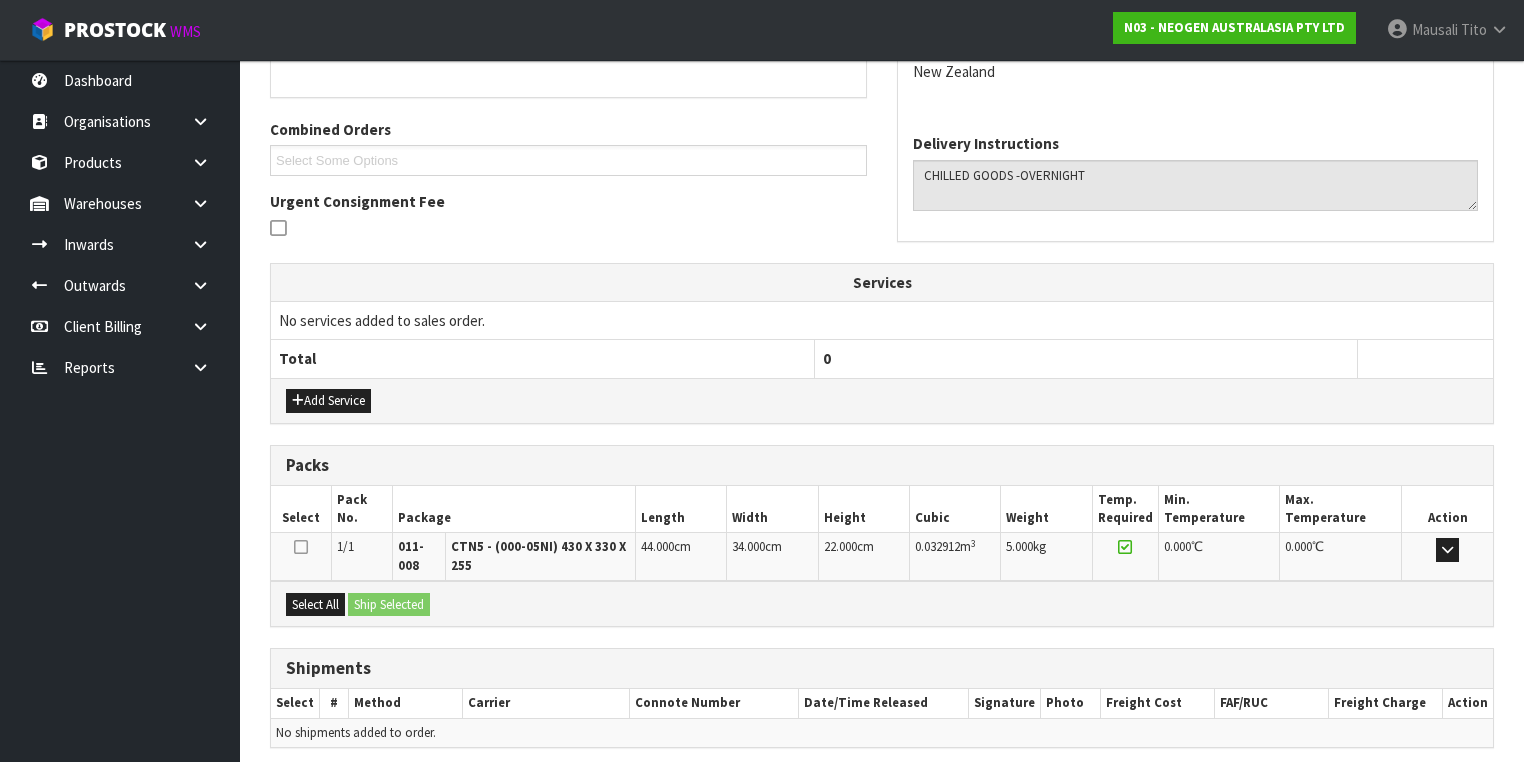 scroll, scrollTop: 542, scrollLeft: 0, axis: vertical 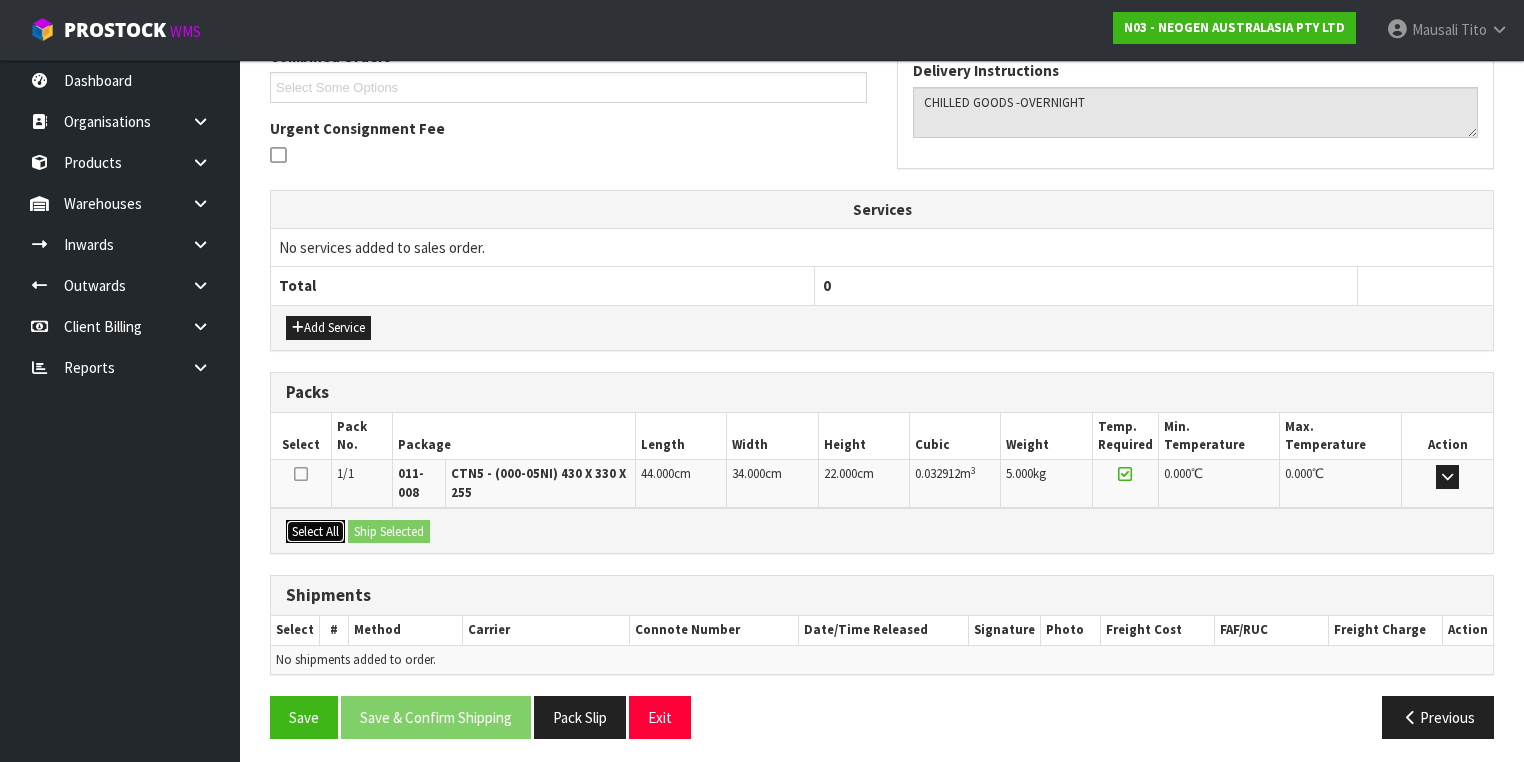 click on "Select All" at bounding box center (315, 532) 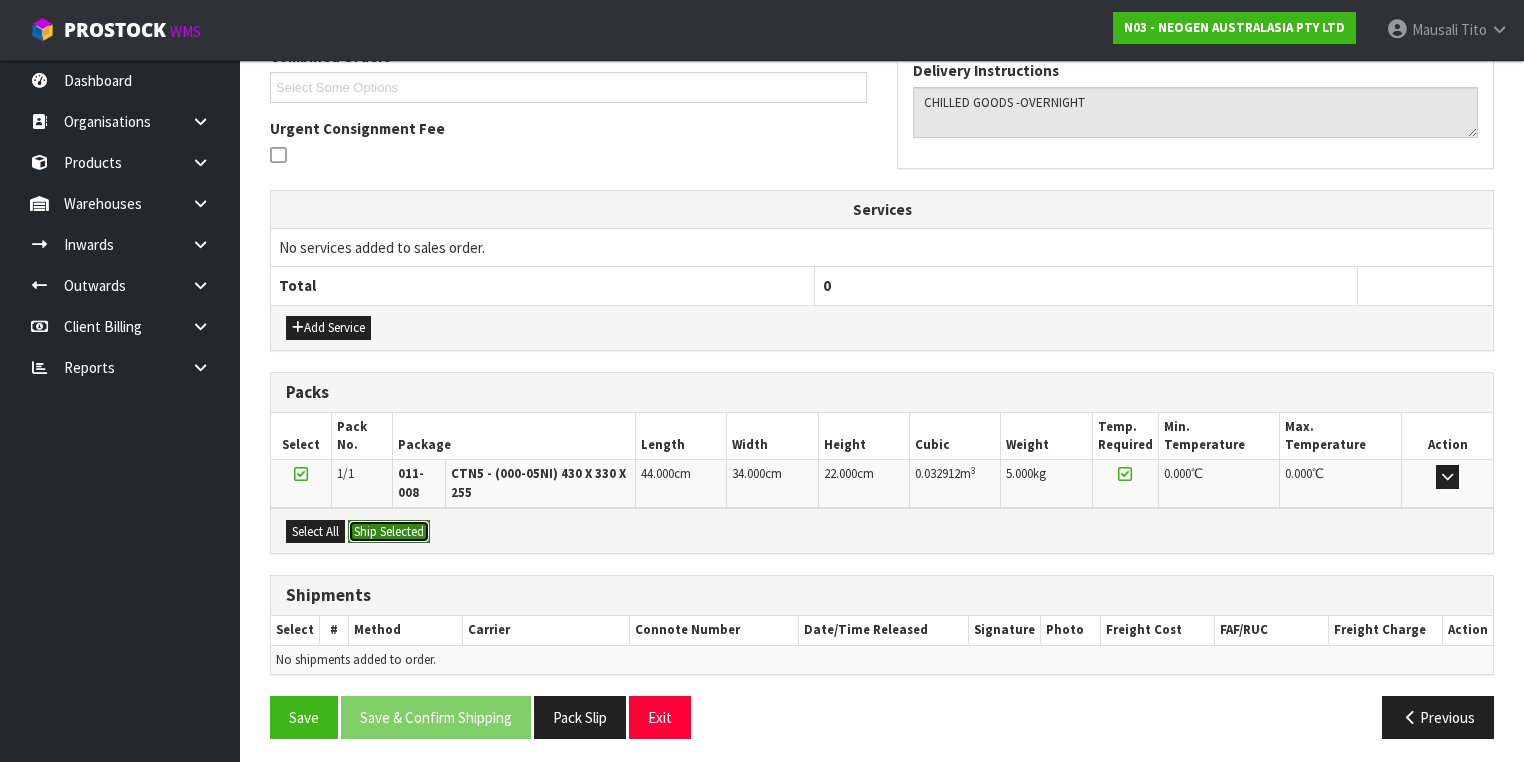 click on "Ship Selected" at bounding box center [389, 532] 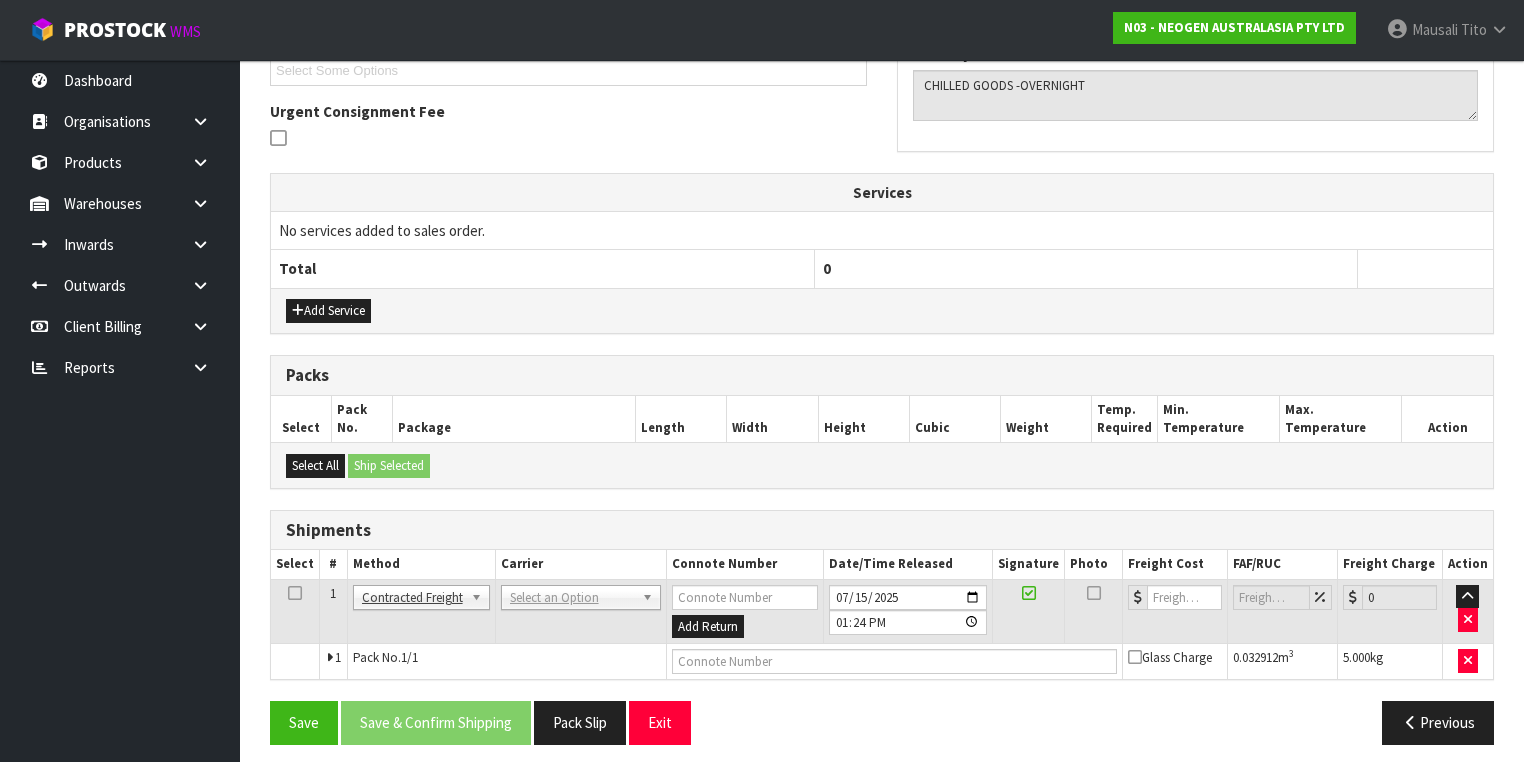 scroll, scrollTop: 564, scrollLeft: 0, axis: vertical 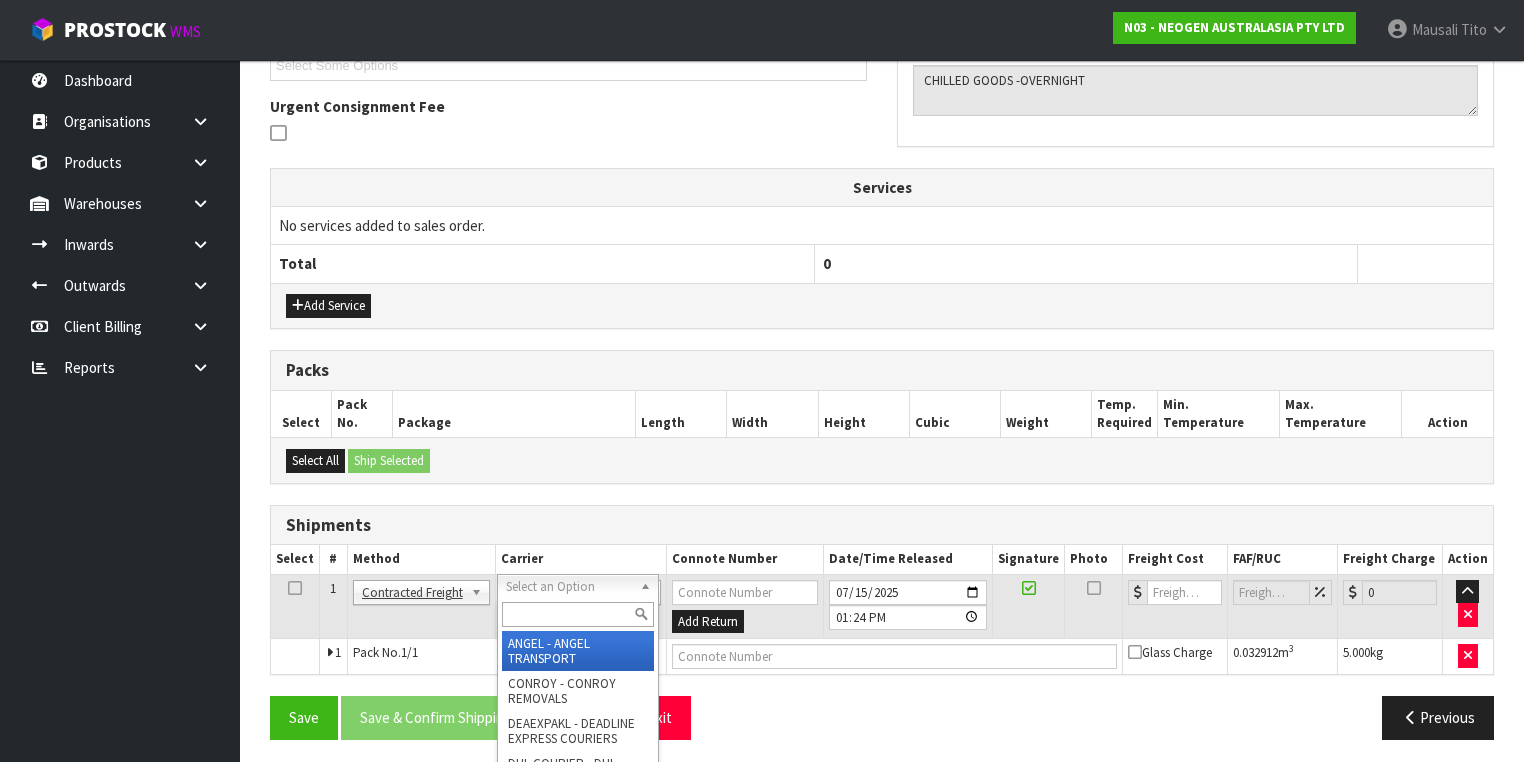 click at bounding box center [578, 614] 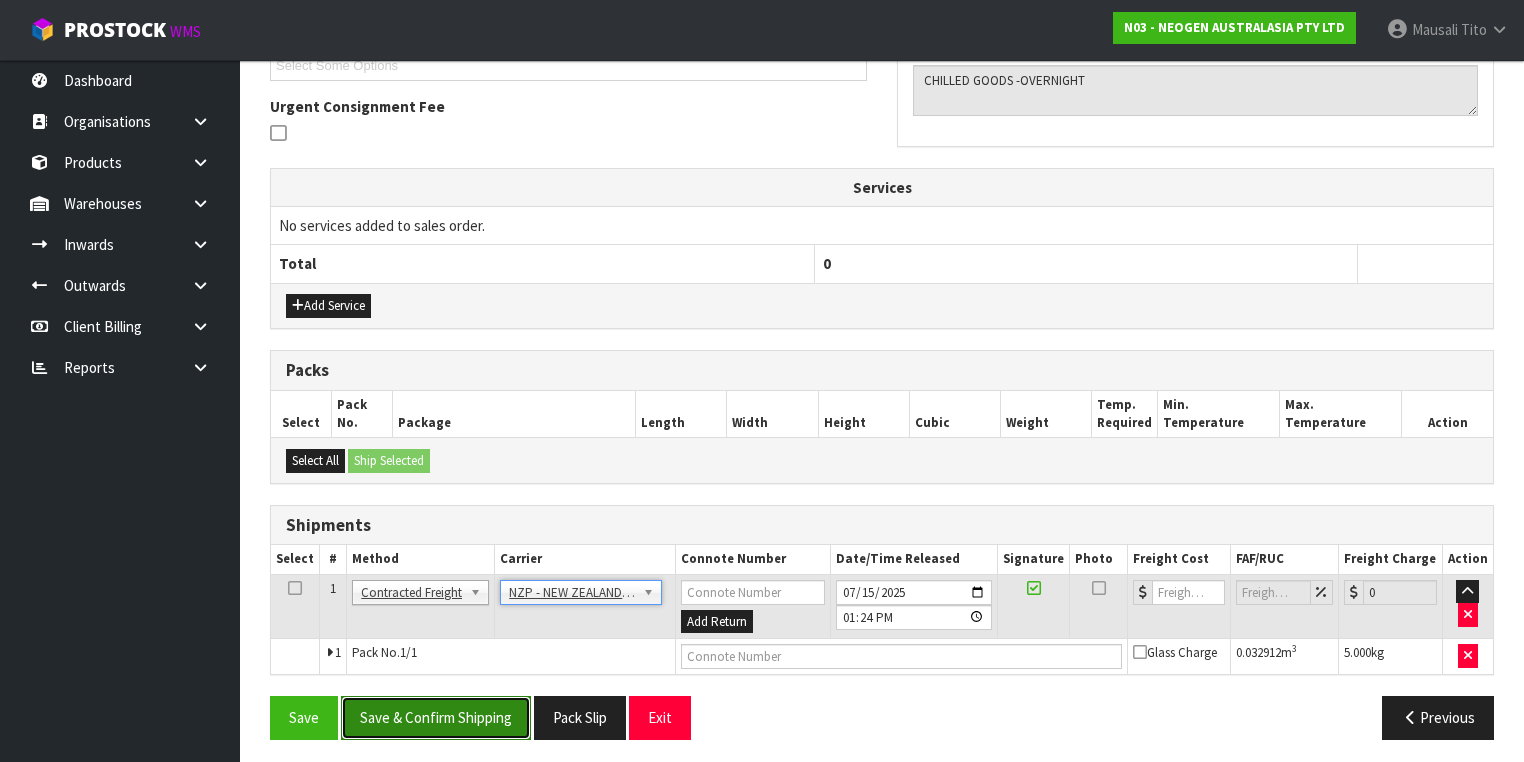 click on "Save & Confirm Shipping" at bounding box center (436, 717) 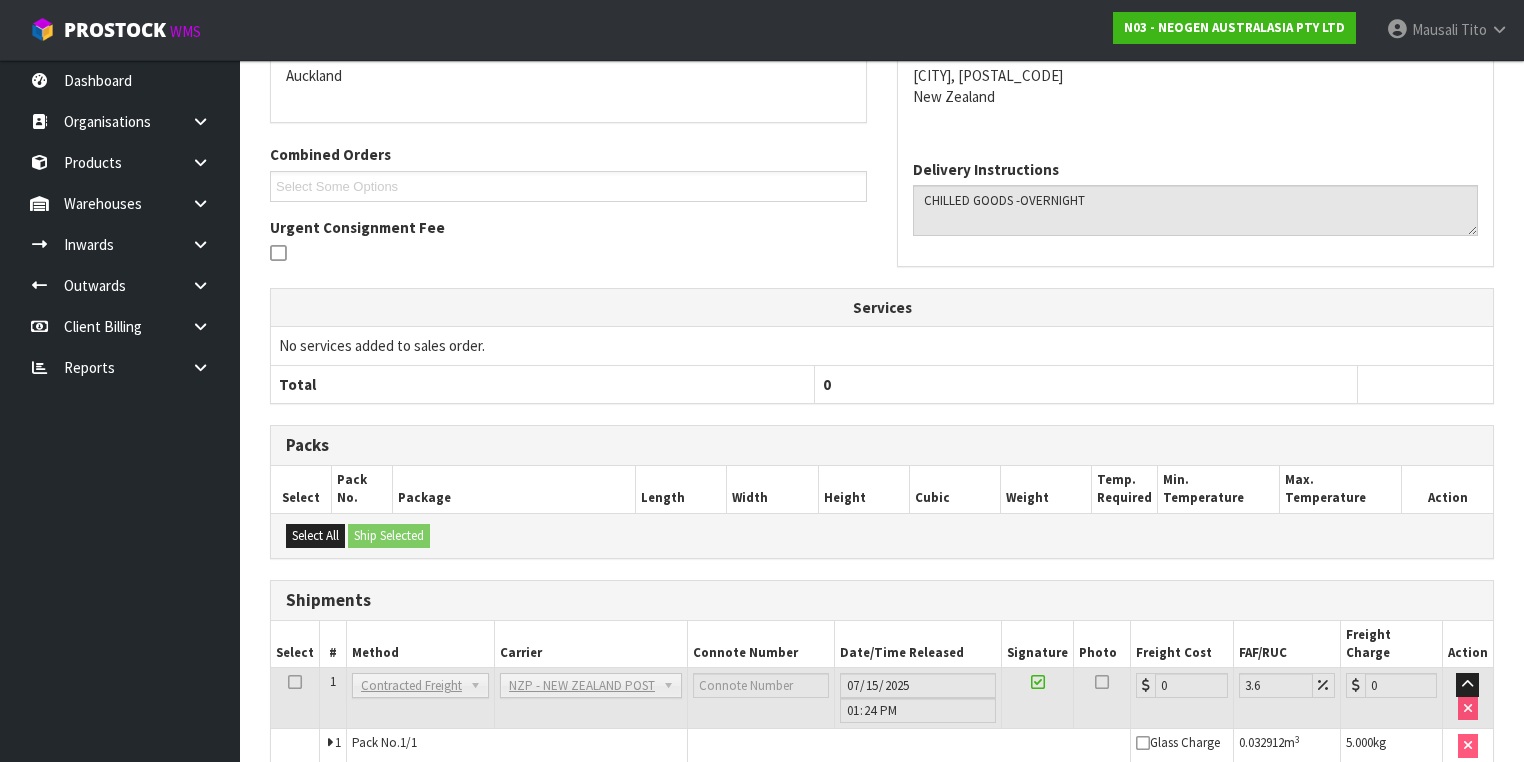 scroll, scrollTop: 536, scrollLeft: 0, axis: vertical 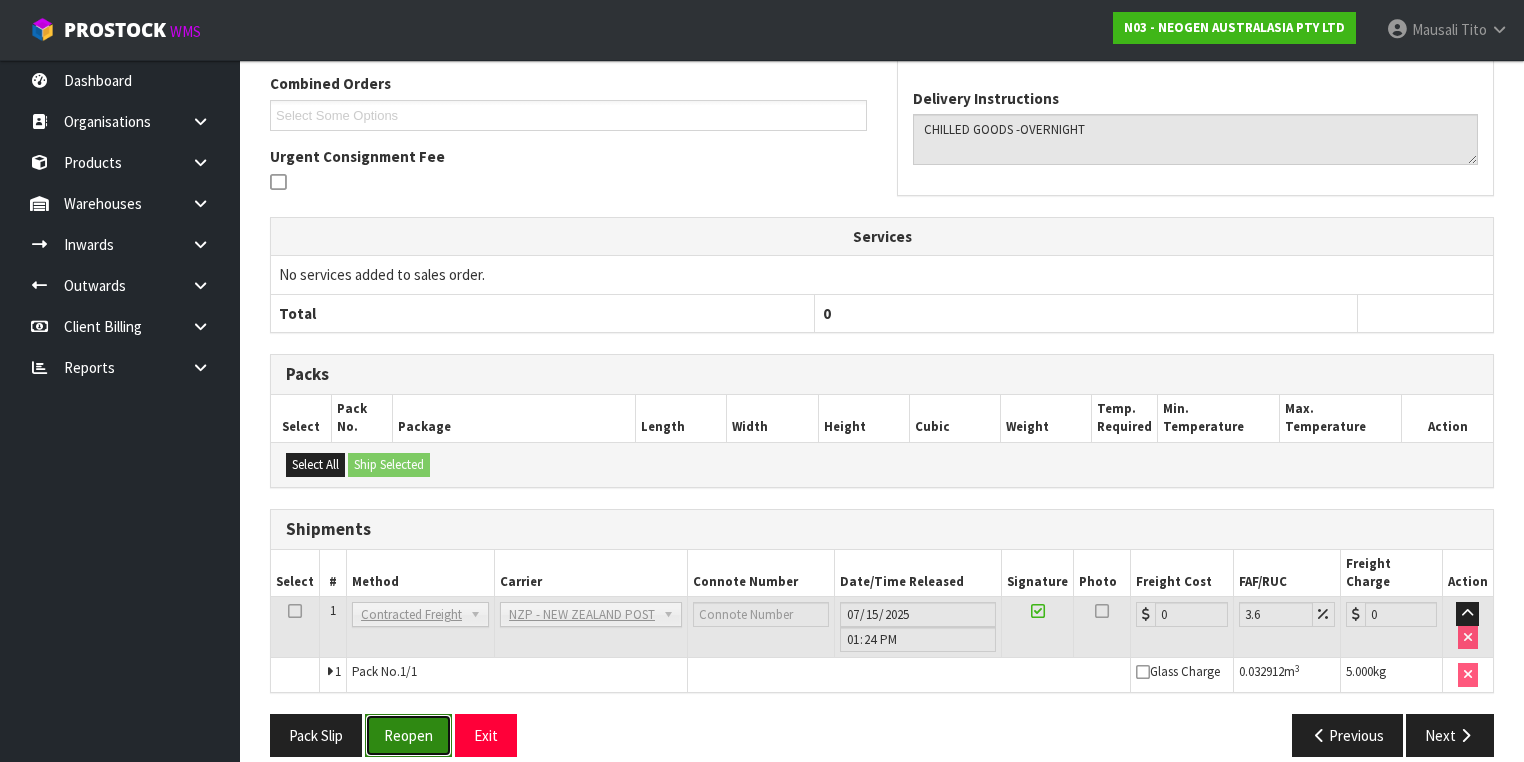drag, startPoint x: 411, startPoint y: 712, endPoint x: 427, endPoint y: 703, distance: 18.35756 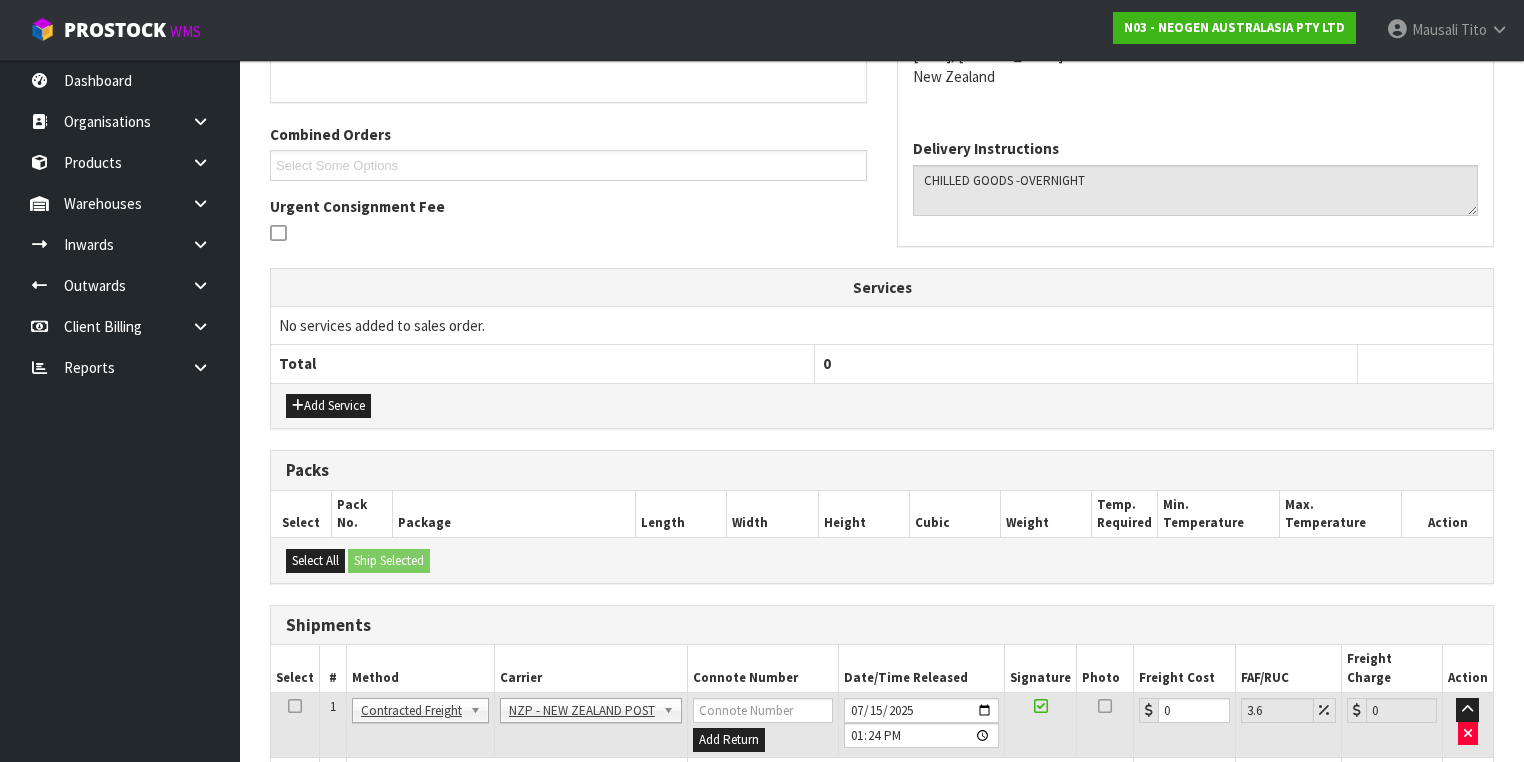scroll, scrollTop: 582, scrollLeft: 0, axis: vertical 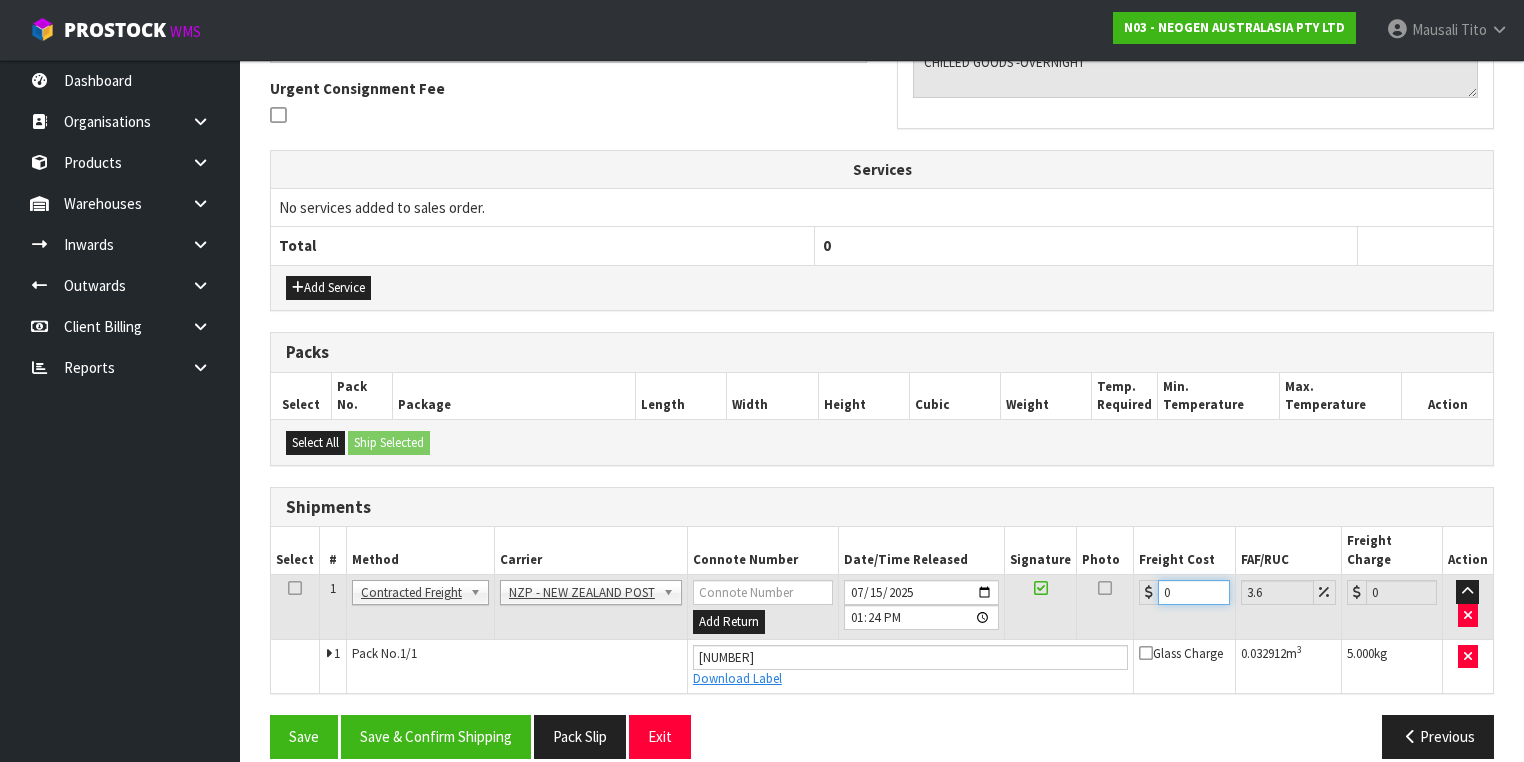 drag, startPoint x: 1192, startPoint y: 575, endPoint x: 1123, endPoint y: 586, distance: 69.87131 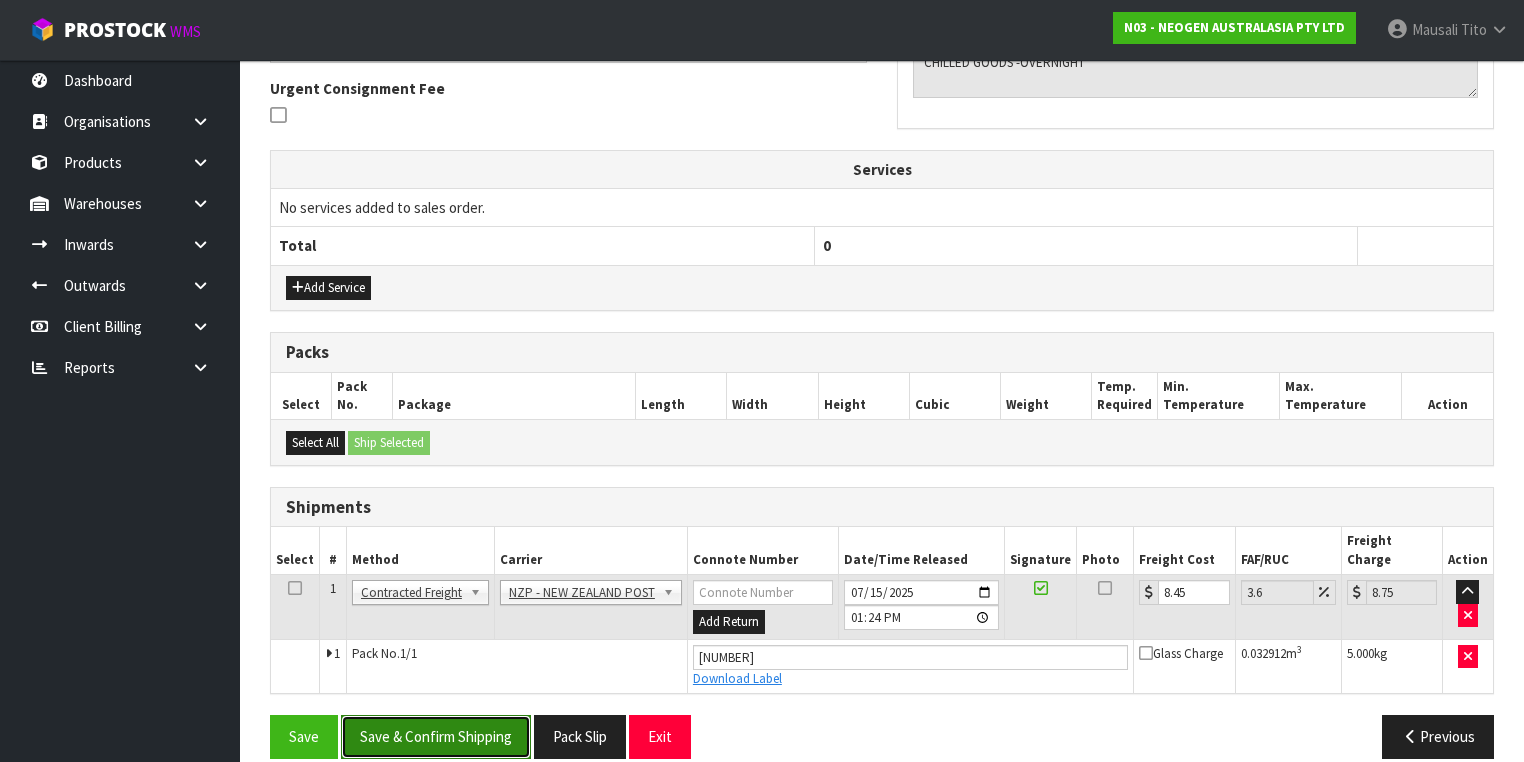 click on "Save & Confirm Shipping" at bounding box center [436, 736] 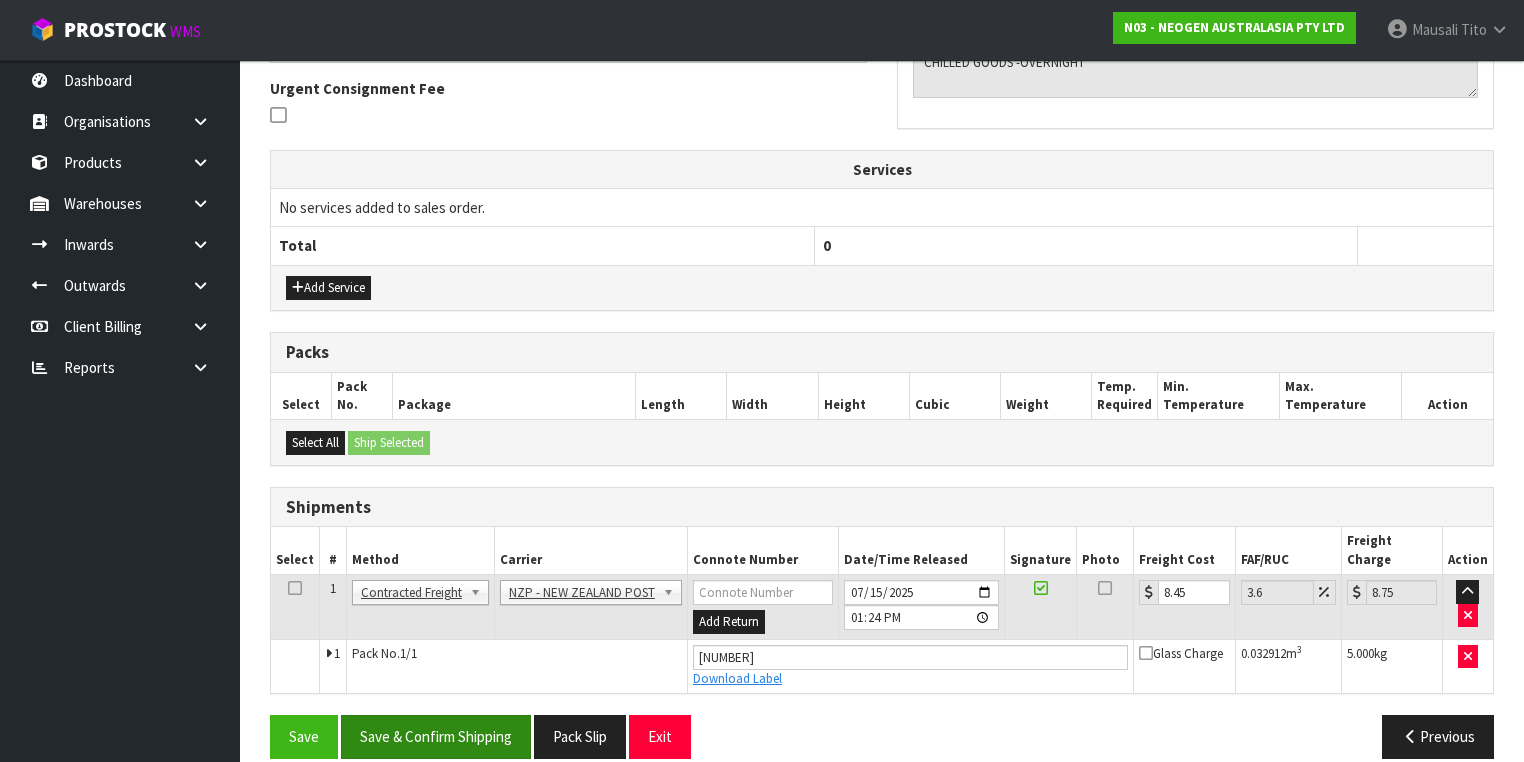 scroll, scrollTop: 0, scrollLeft: 0, axis: both 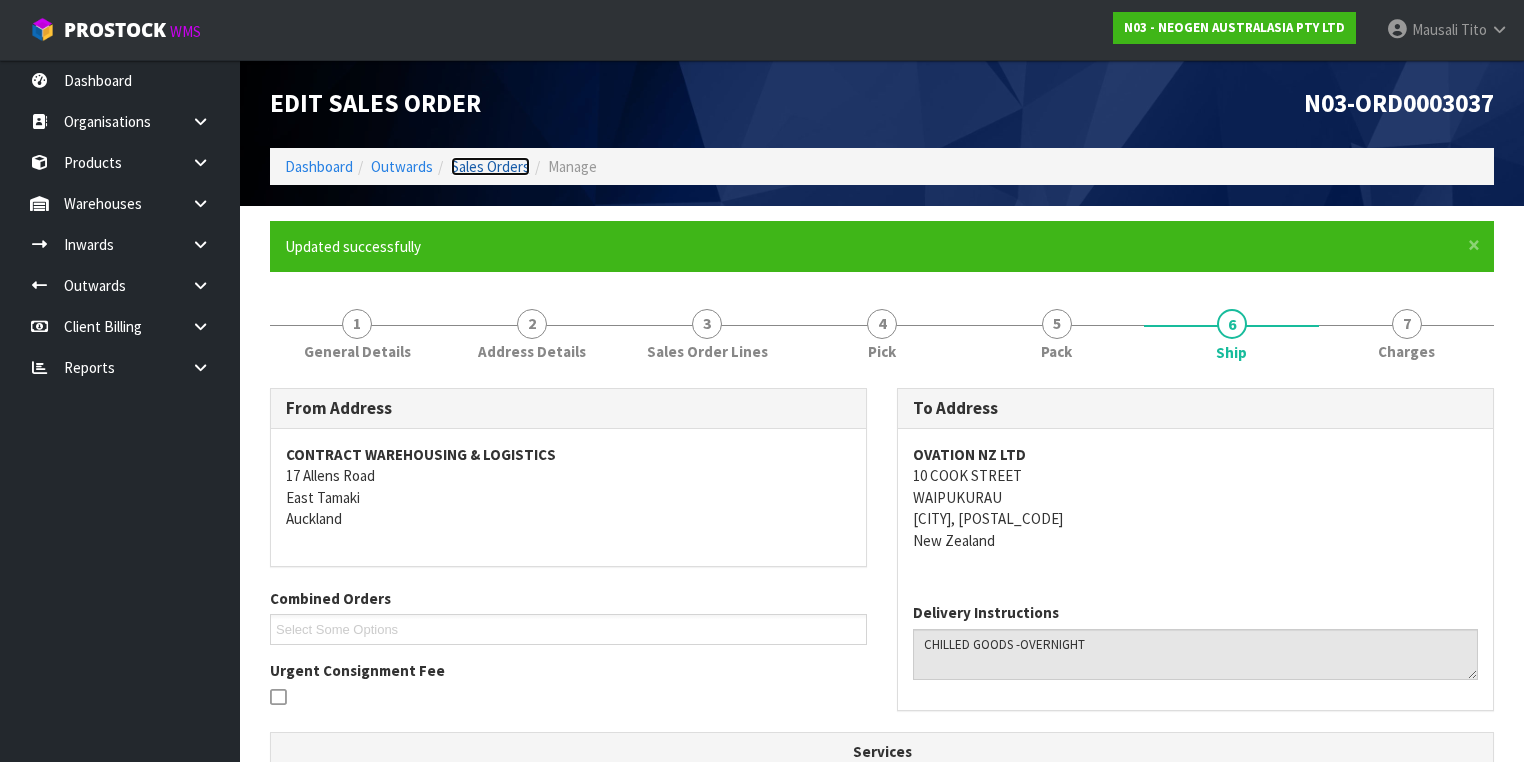 click on "Sales Orders" at bounding box center [490, 166] 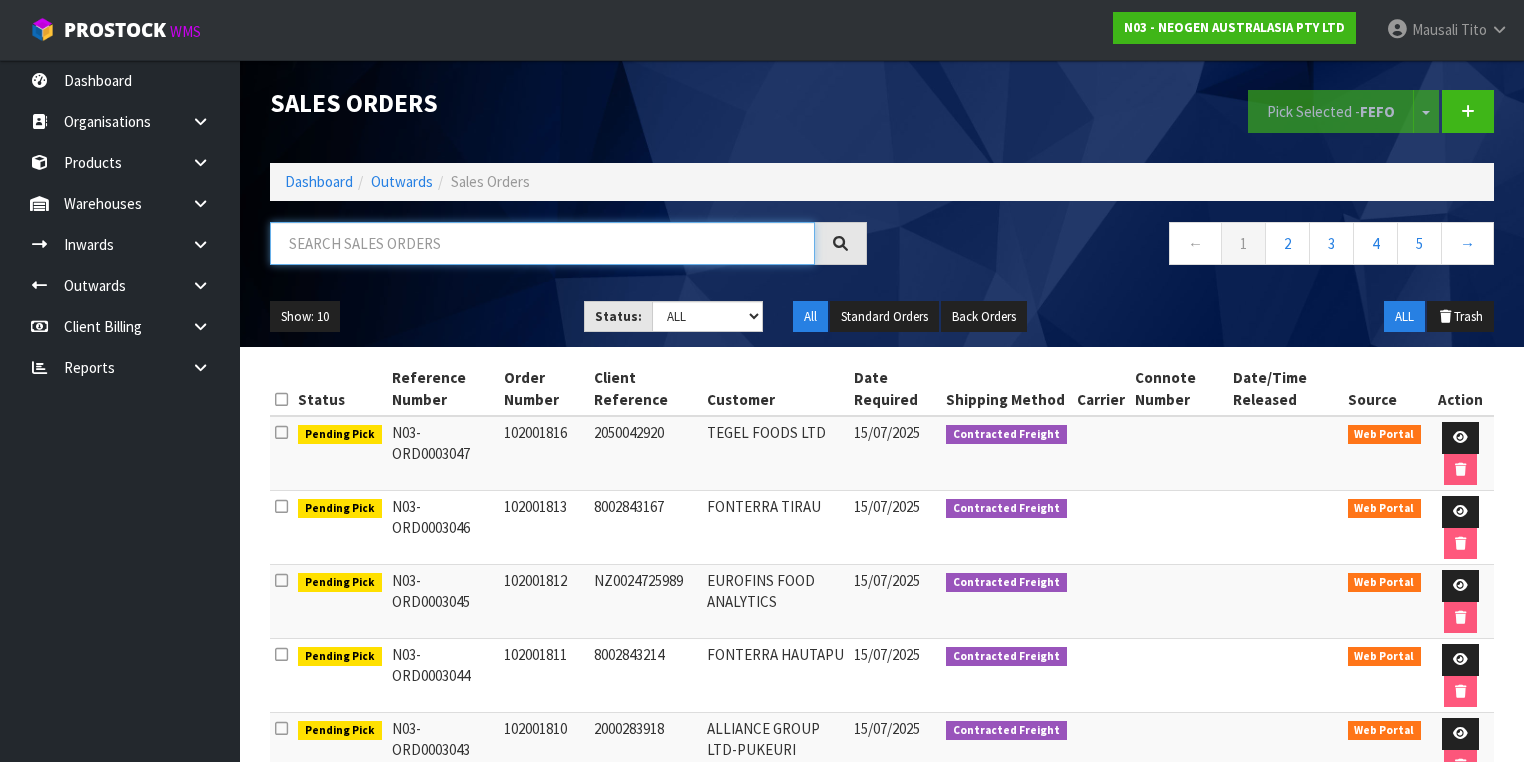 click at bounding box center (542, 243) 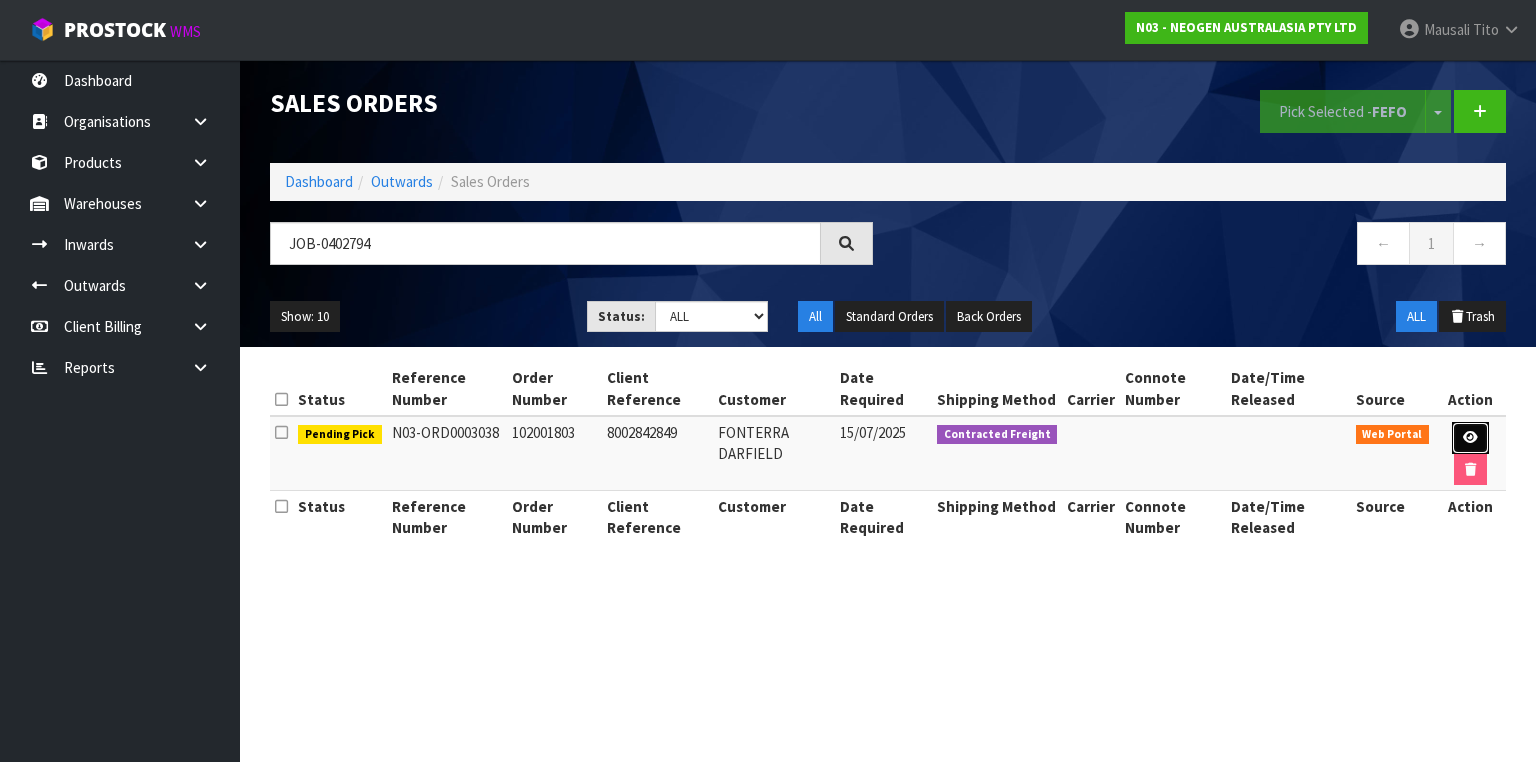 click at bounding box center (1470, 437) 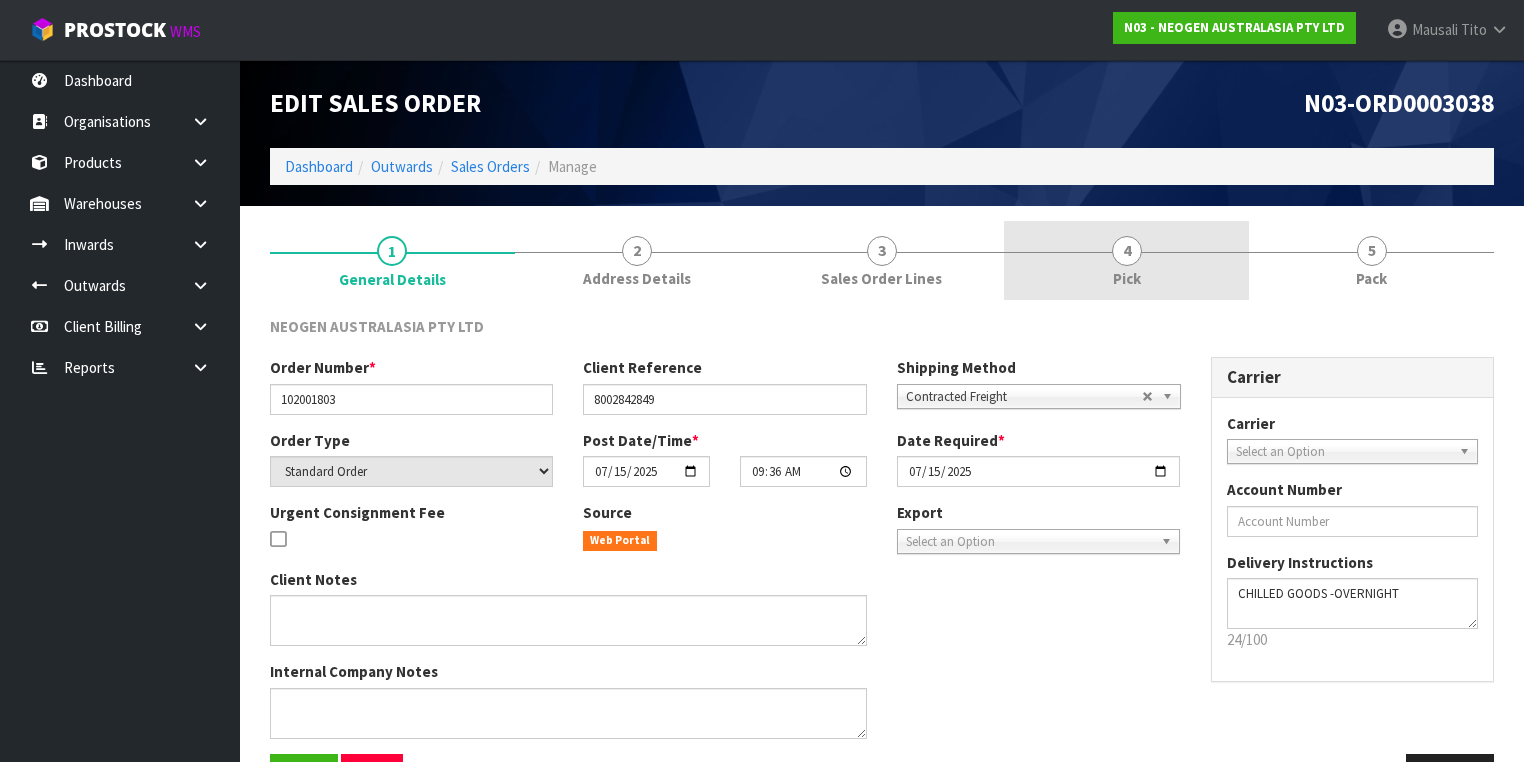 click on "Pick" at bounding box center (1127, 278) 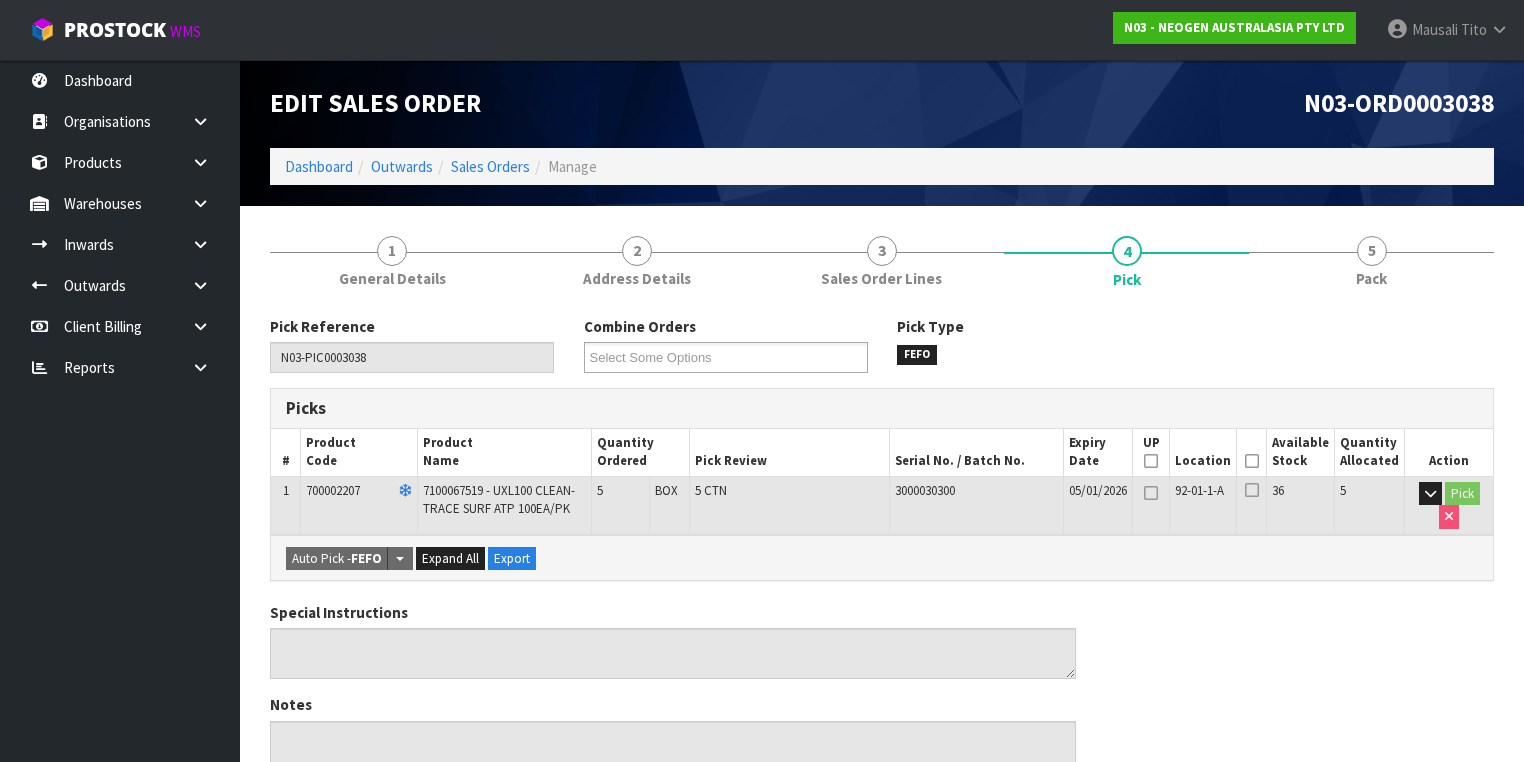 click at bounding box center [1252, 461] 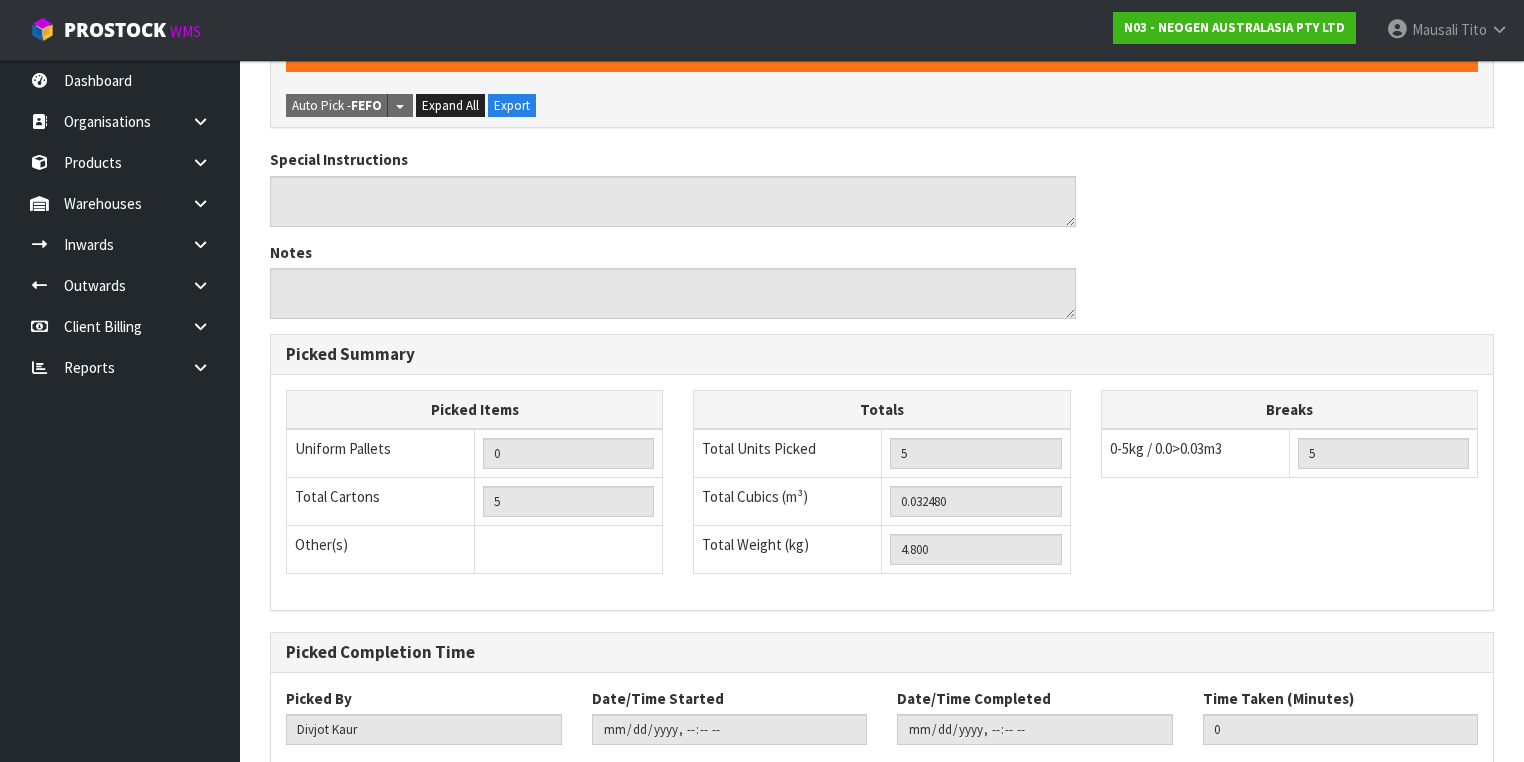 scroll, scrollTop: 641, scrollLeft: 0, axis: vertical 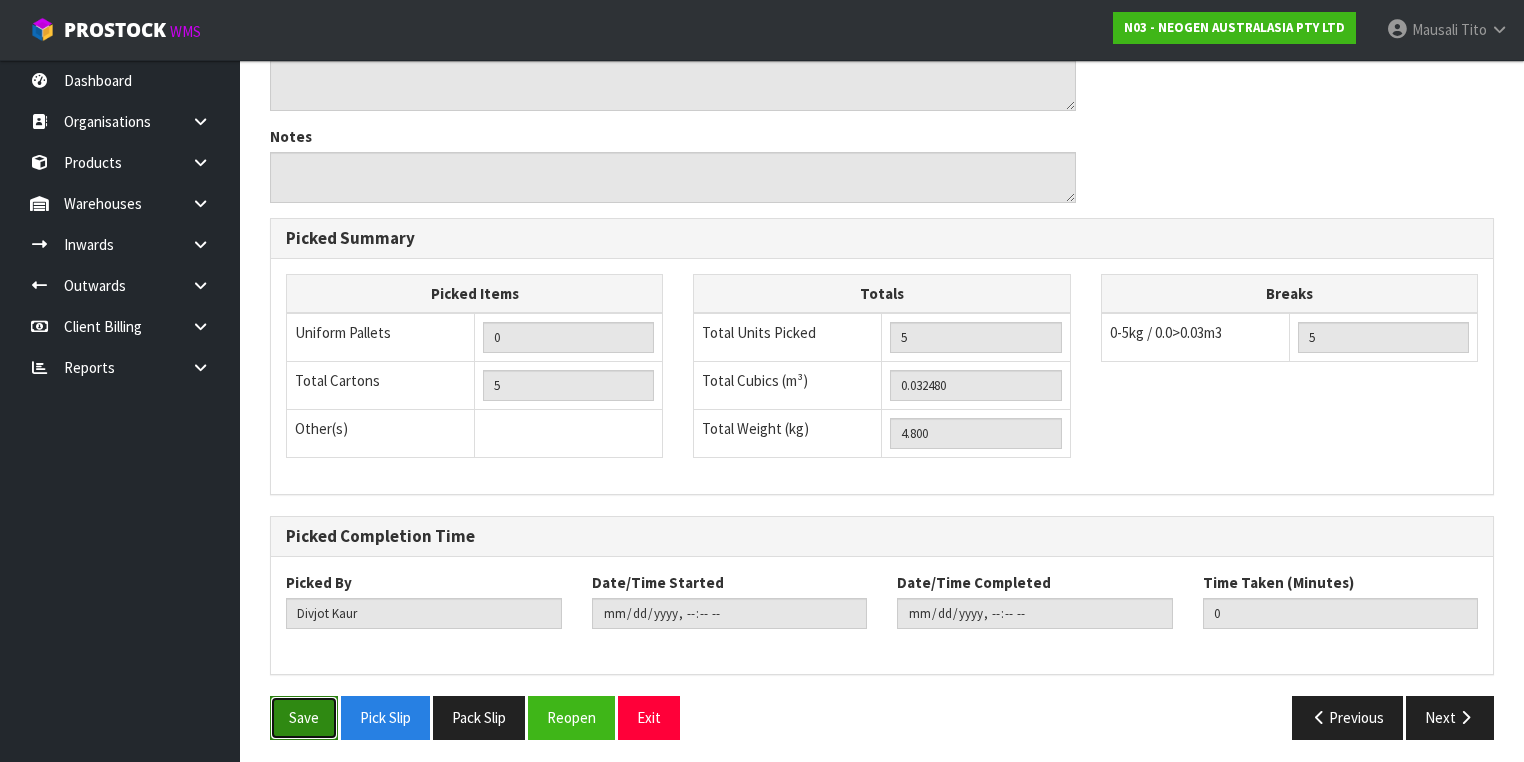 click on "Save" at bounding box center [304, 717] 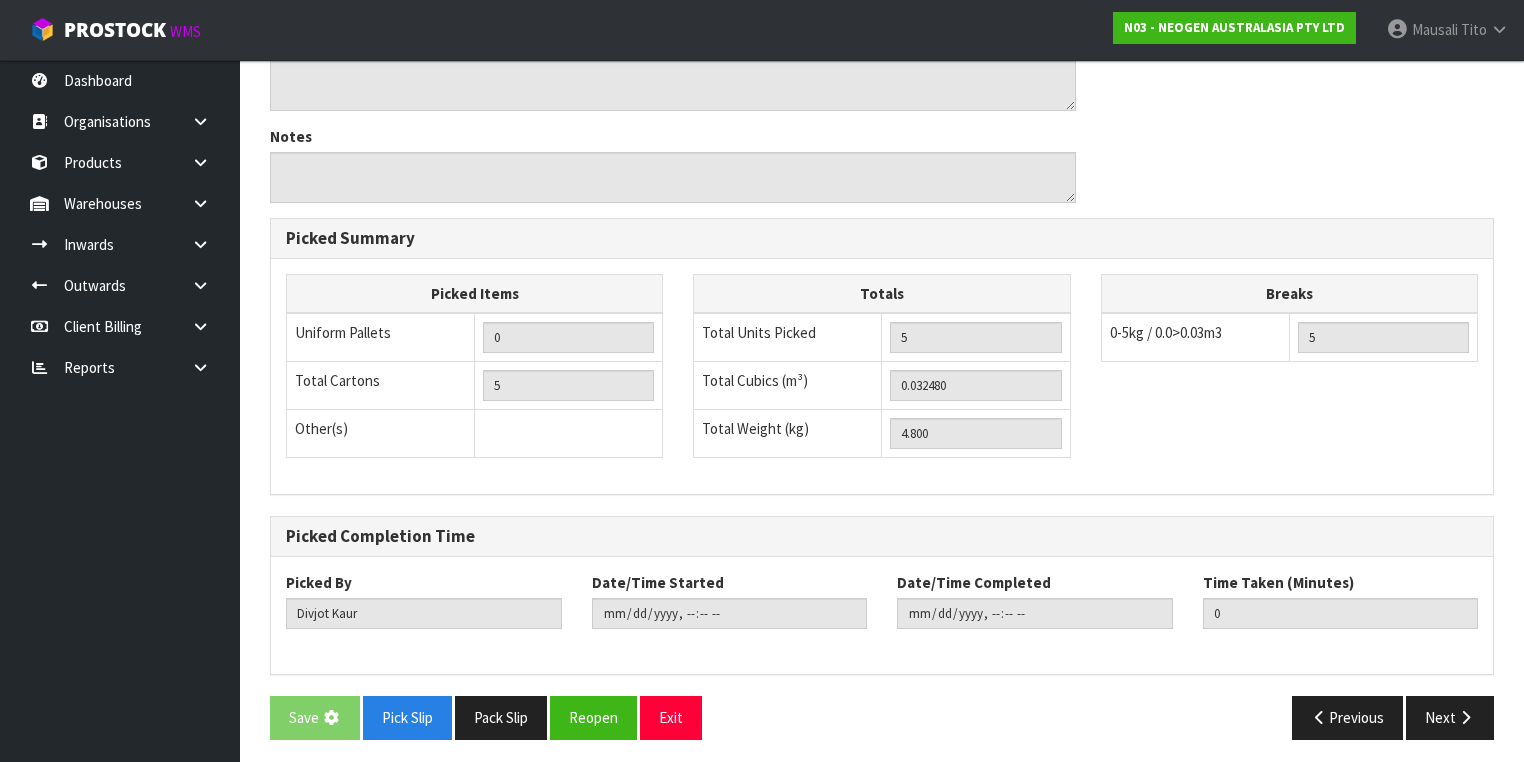scroll, scrollTop: 0, scrollLeft: 0, axis: both 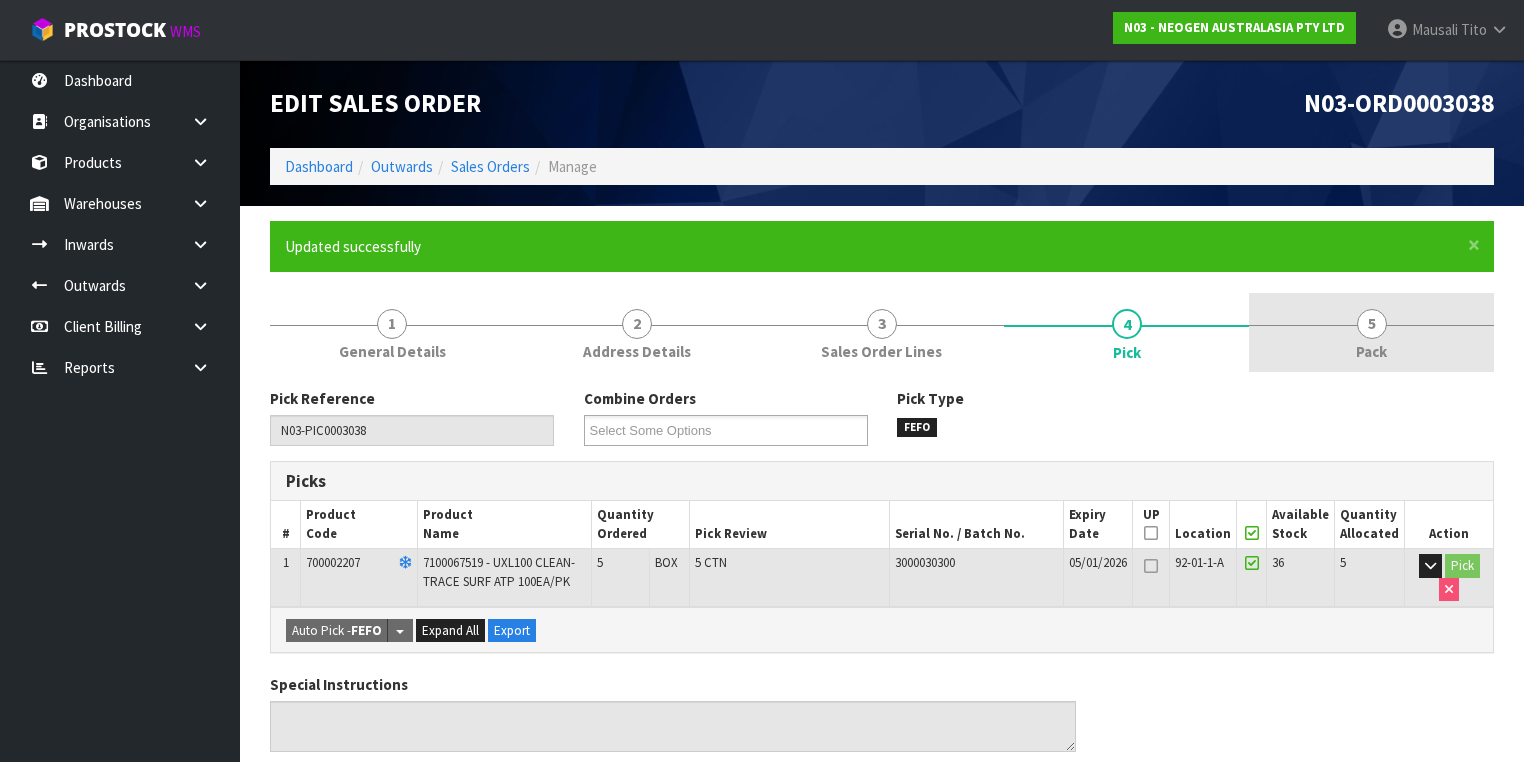 click on "5
Pack" at bounding box center [1371, 332] 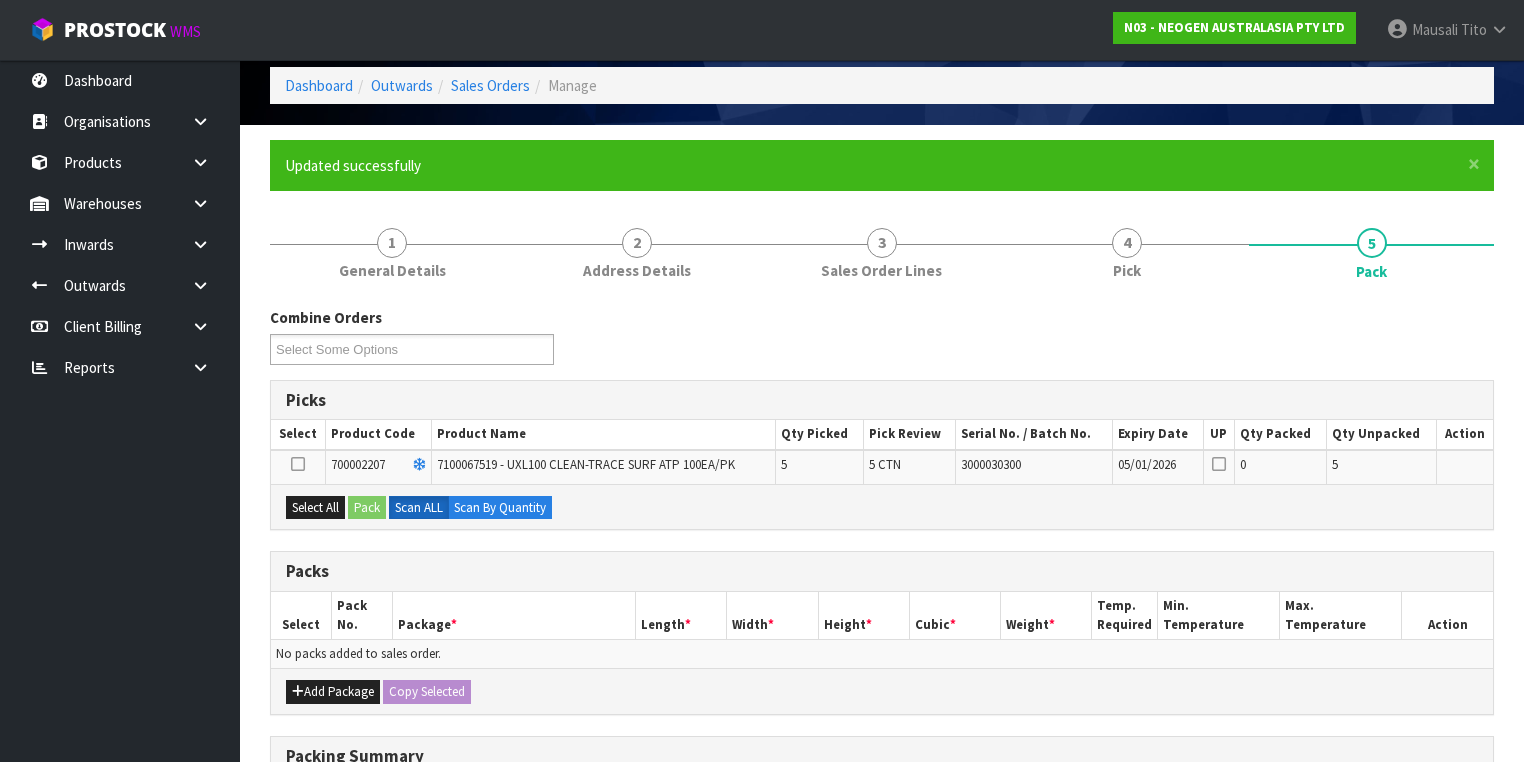 scroll, scrollTop: 160, scrollLeft: 0, axis: vertical 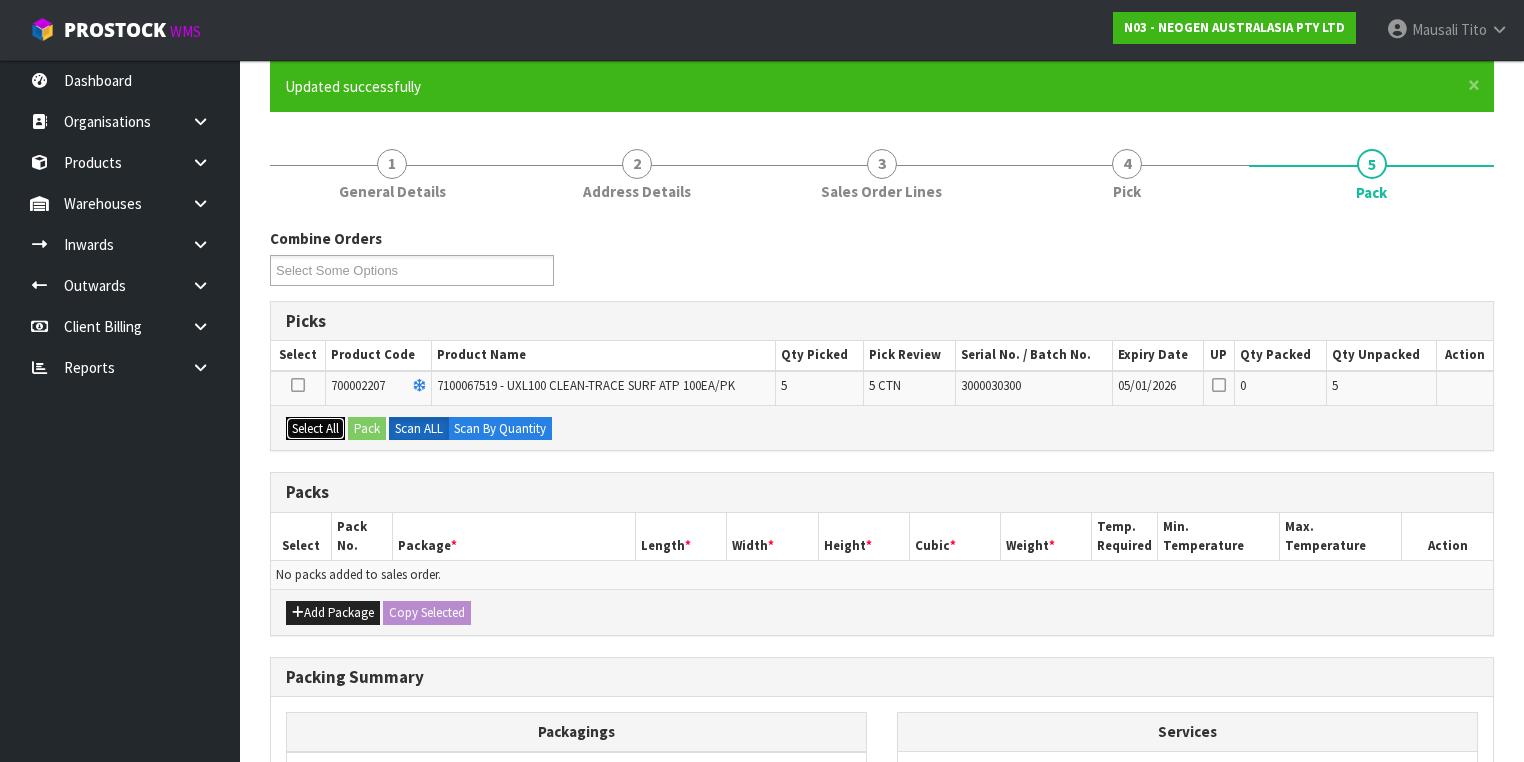 drag, startPoint x: 288, startPoint y: 427, endPoint x: 352, endPoint y: 432, distance: 64.195015 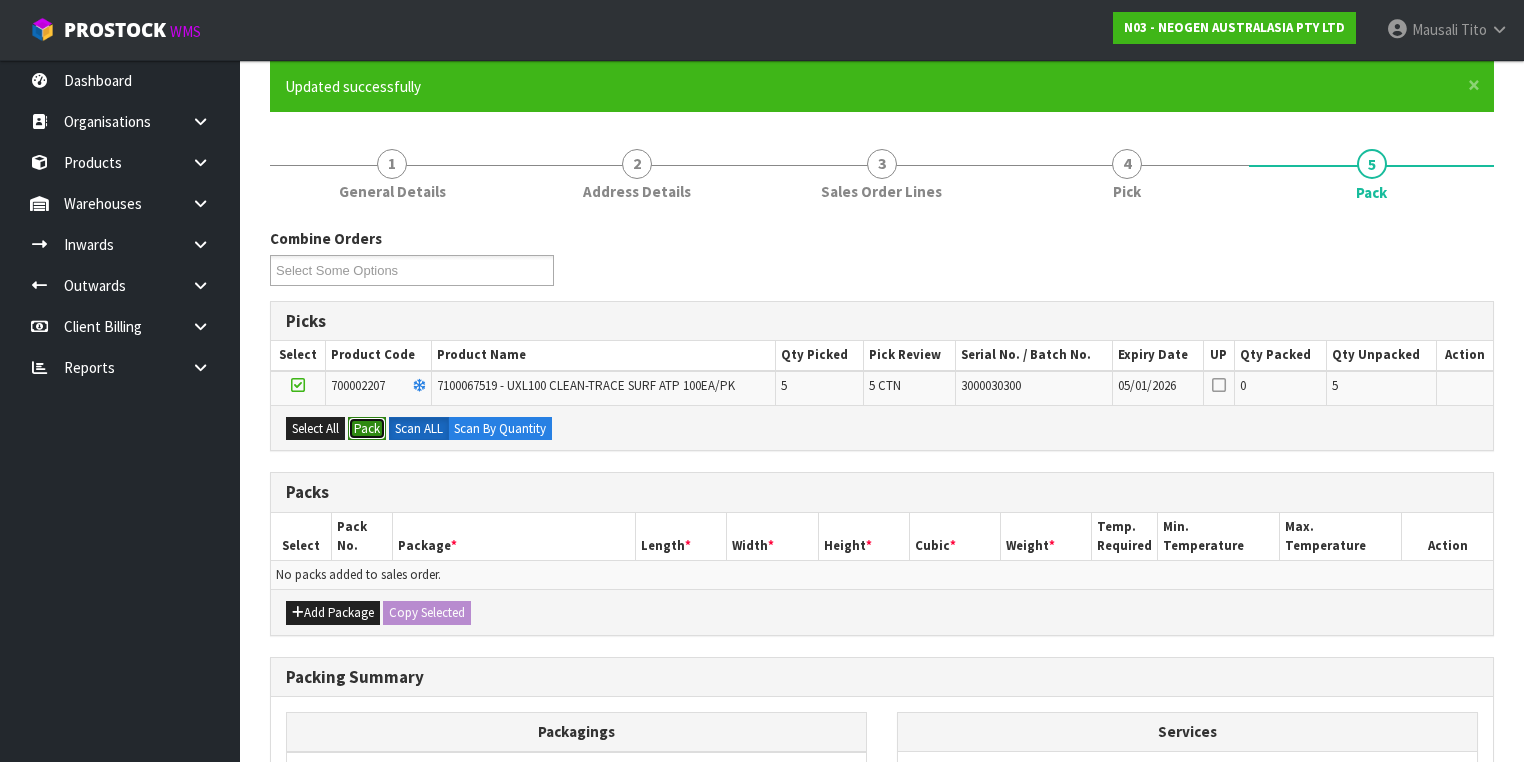 click on "Pack" at bounding box center [367, 429] 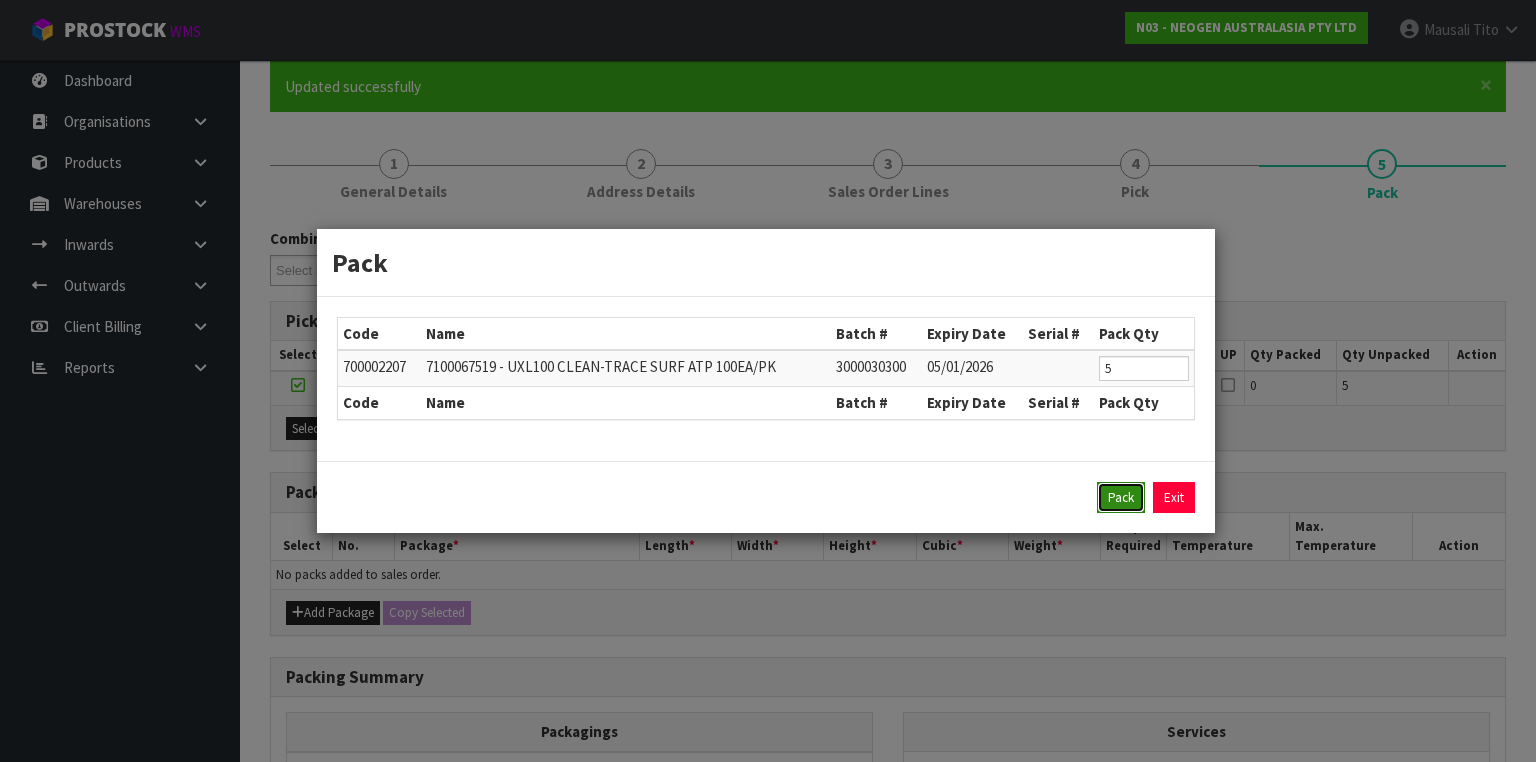 click on "Pack" at bounding box center [1121, 498] 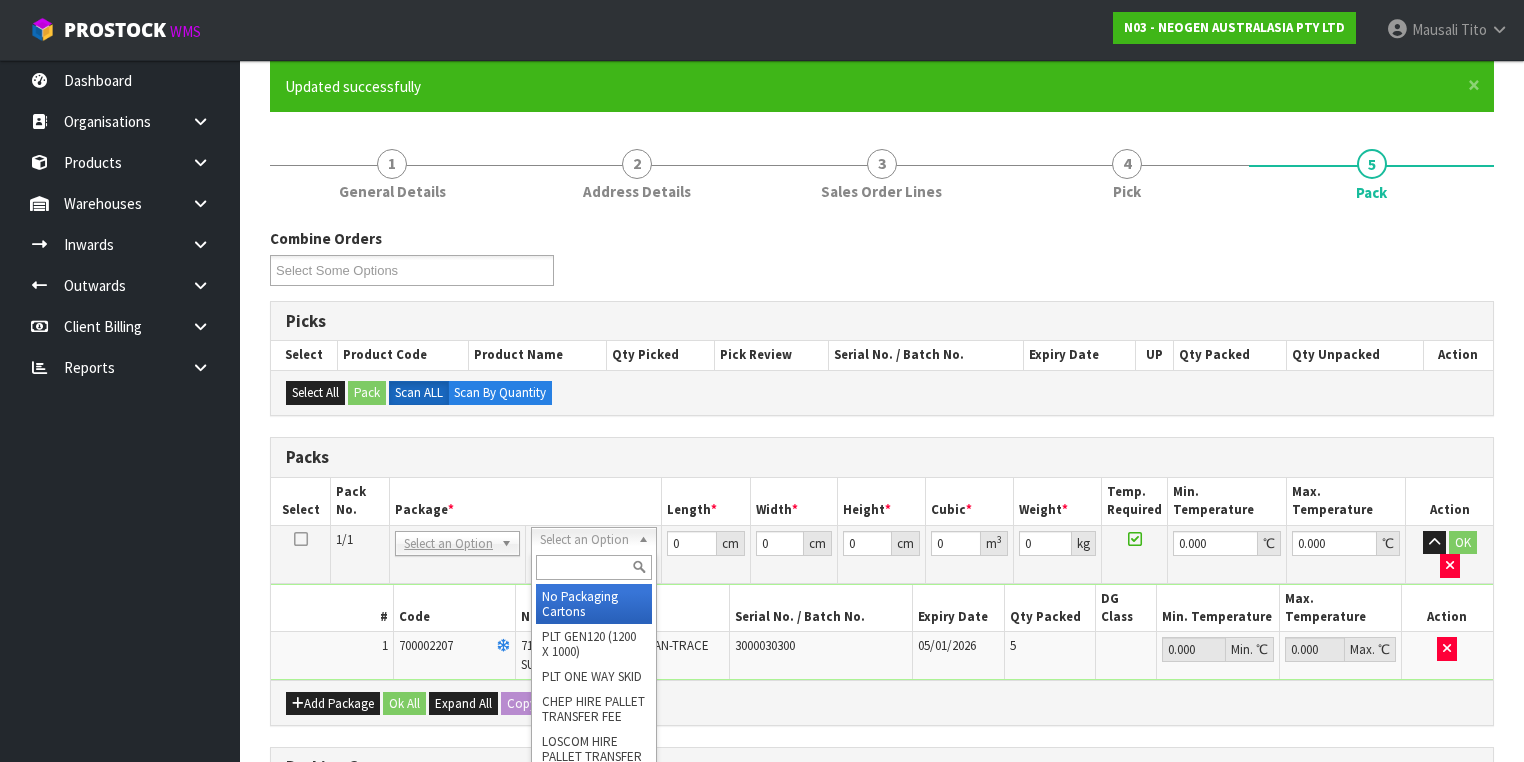 click at bounding box center (593, 567) 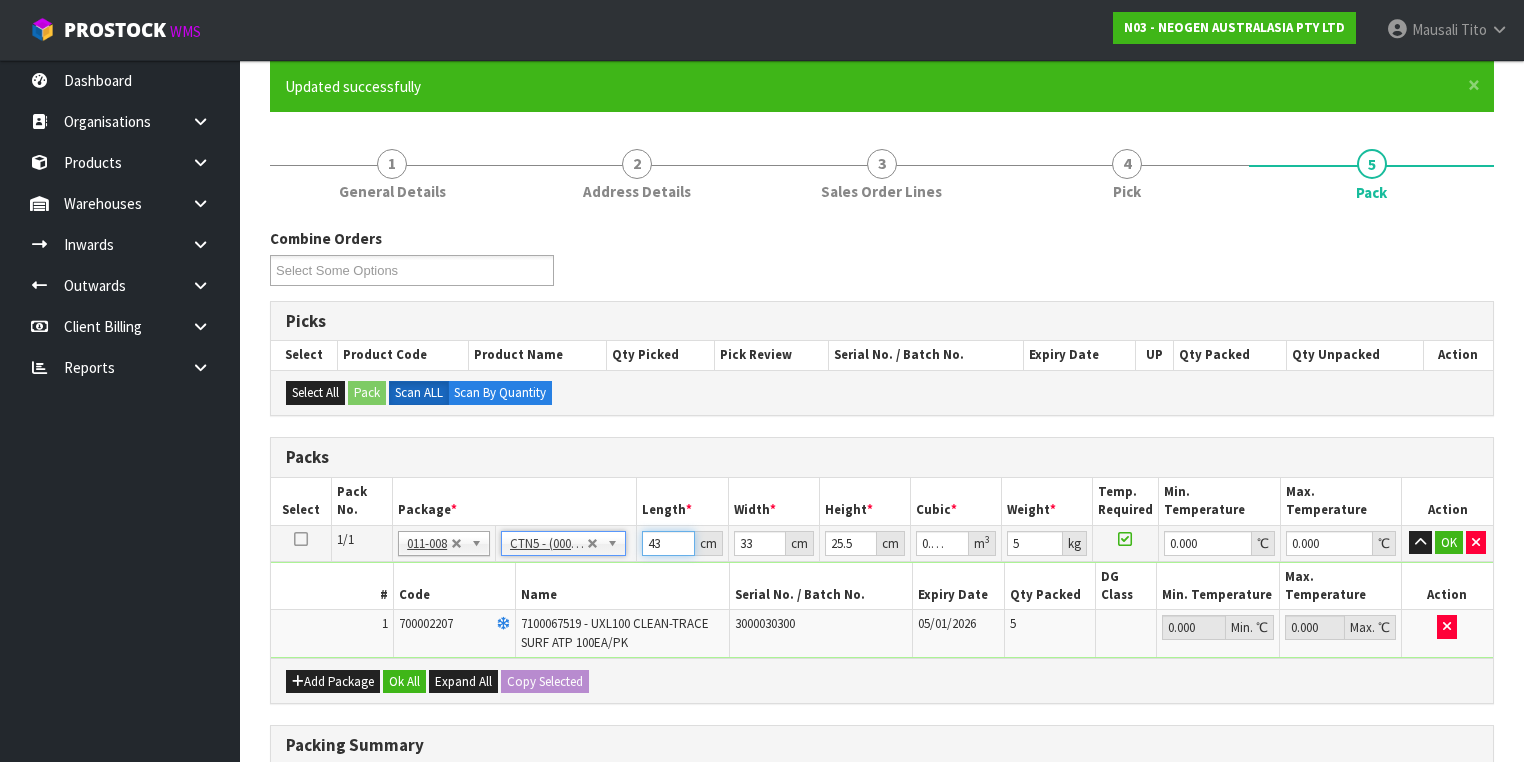 drag, startPoint x: 671, startPoint y: 540, endPoint x: 588, endPoint y: 562, distance: 85.86617 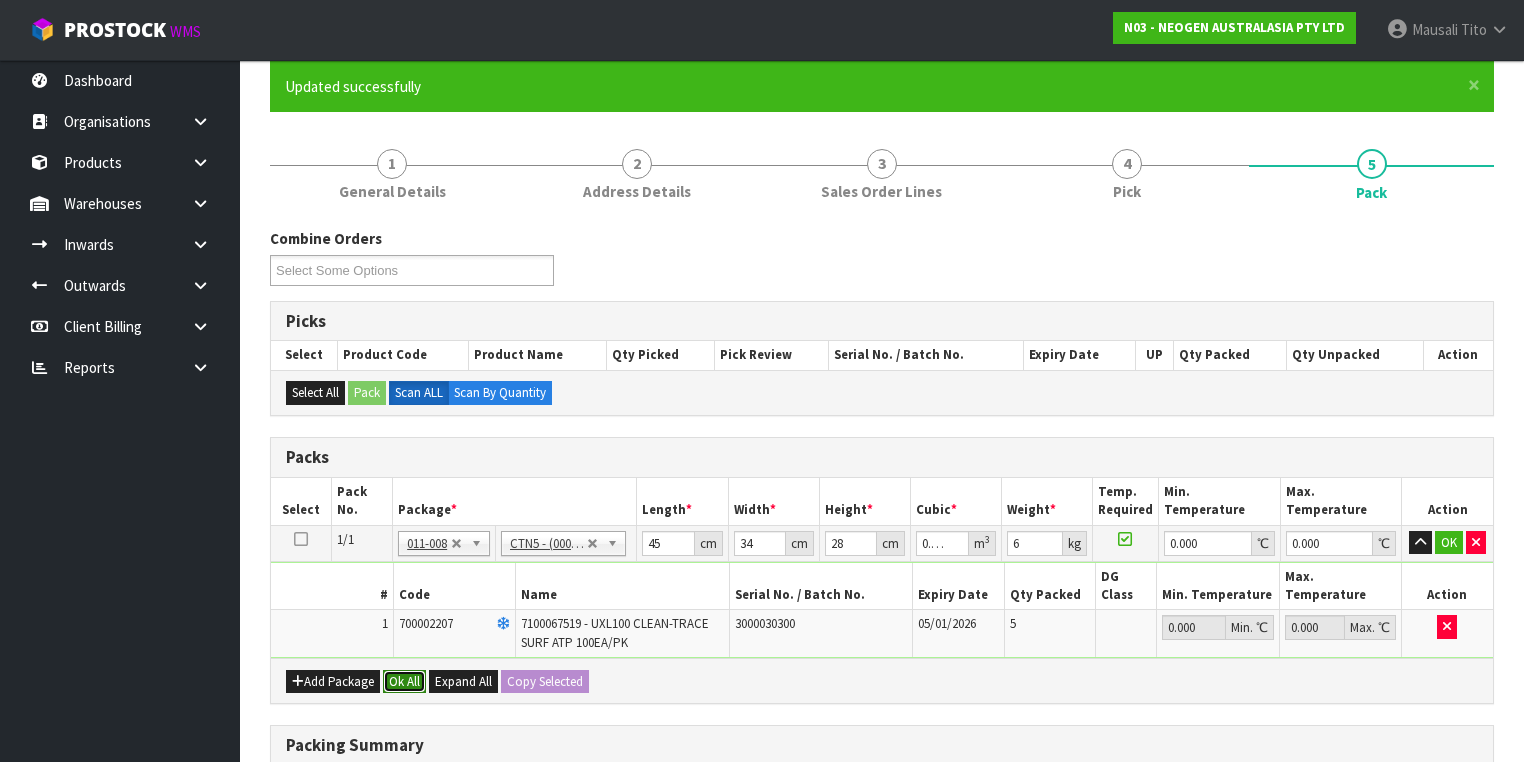 click on "Ok All" at bounding box center (404, 682) 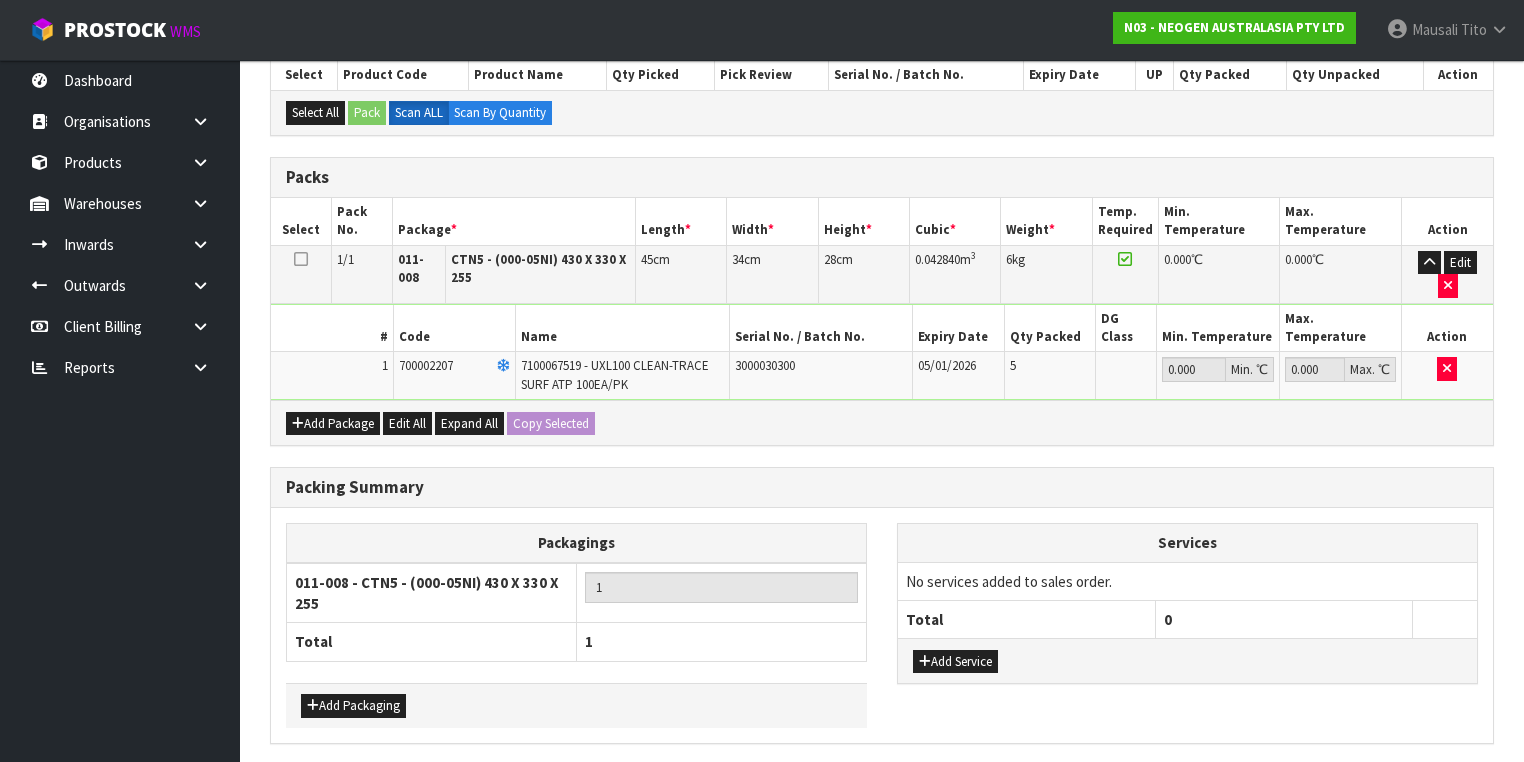 scroll, scrollTop: 478, scrollLeft: 0, axis: vertical 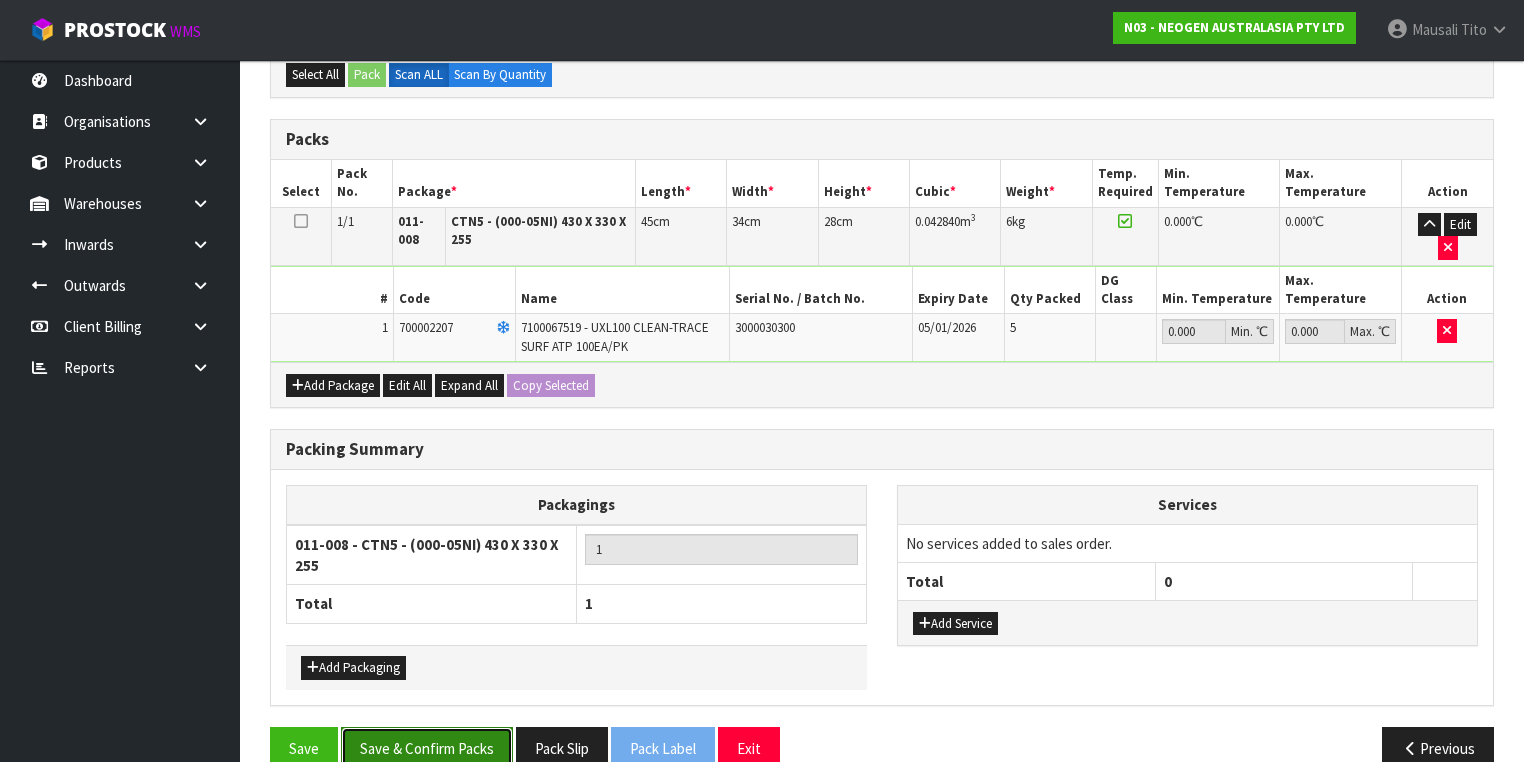 click on "Save & Confirm Packs" at bounding box center (427, 748) 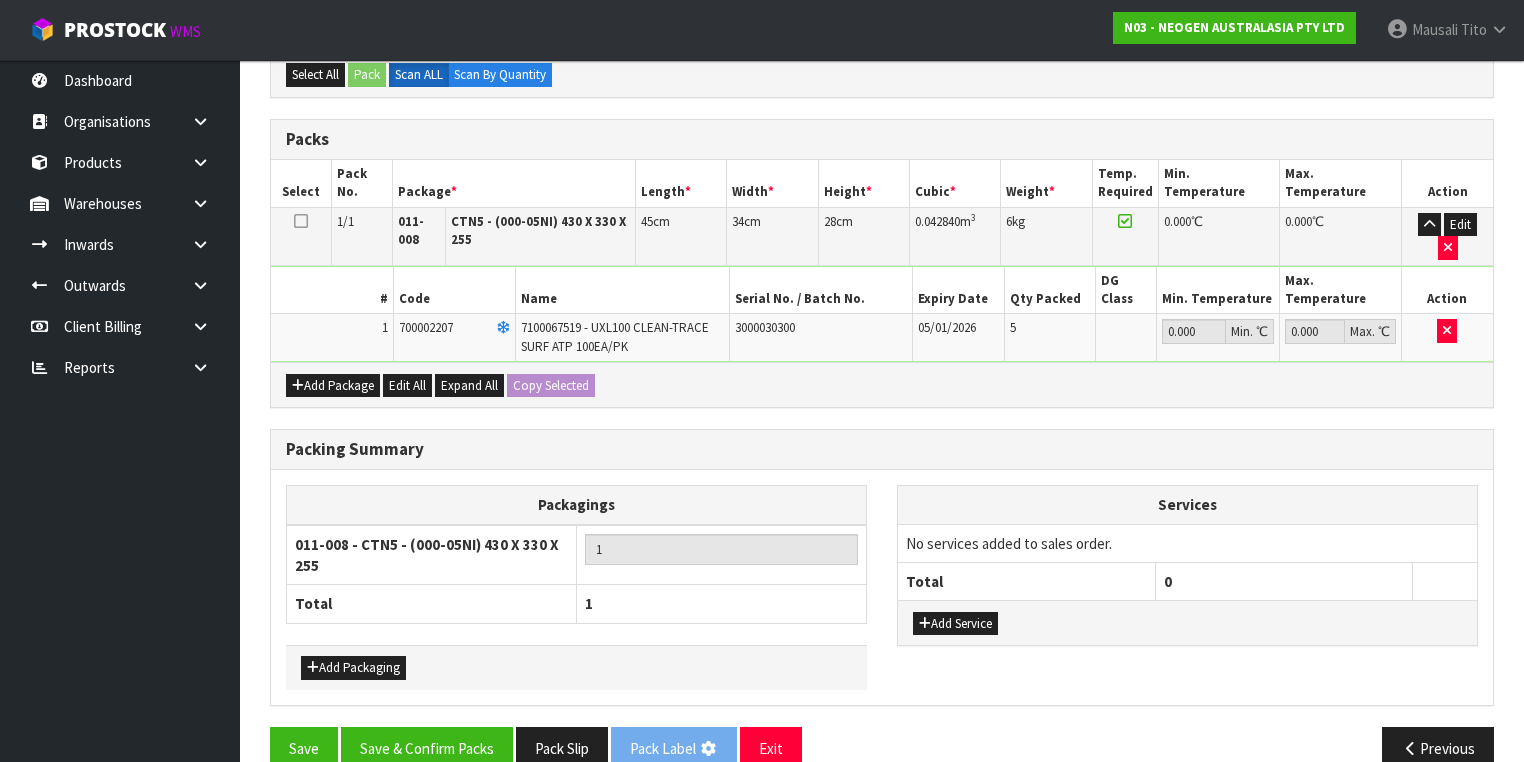 scroll, scrollTop: 0, scrollLeft: 0, axis: both 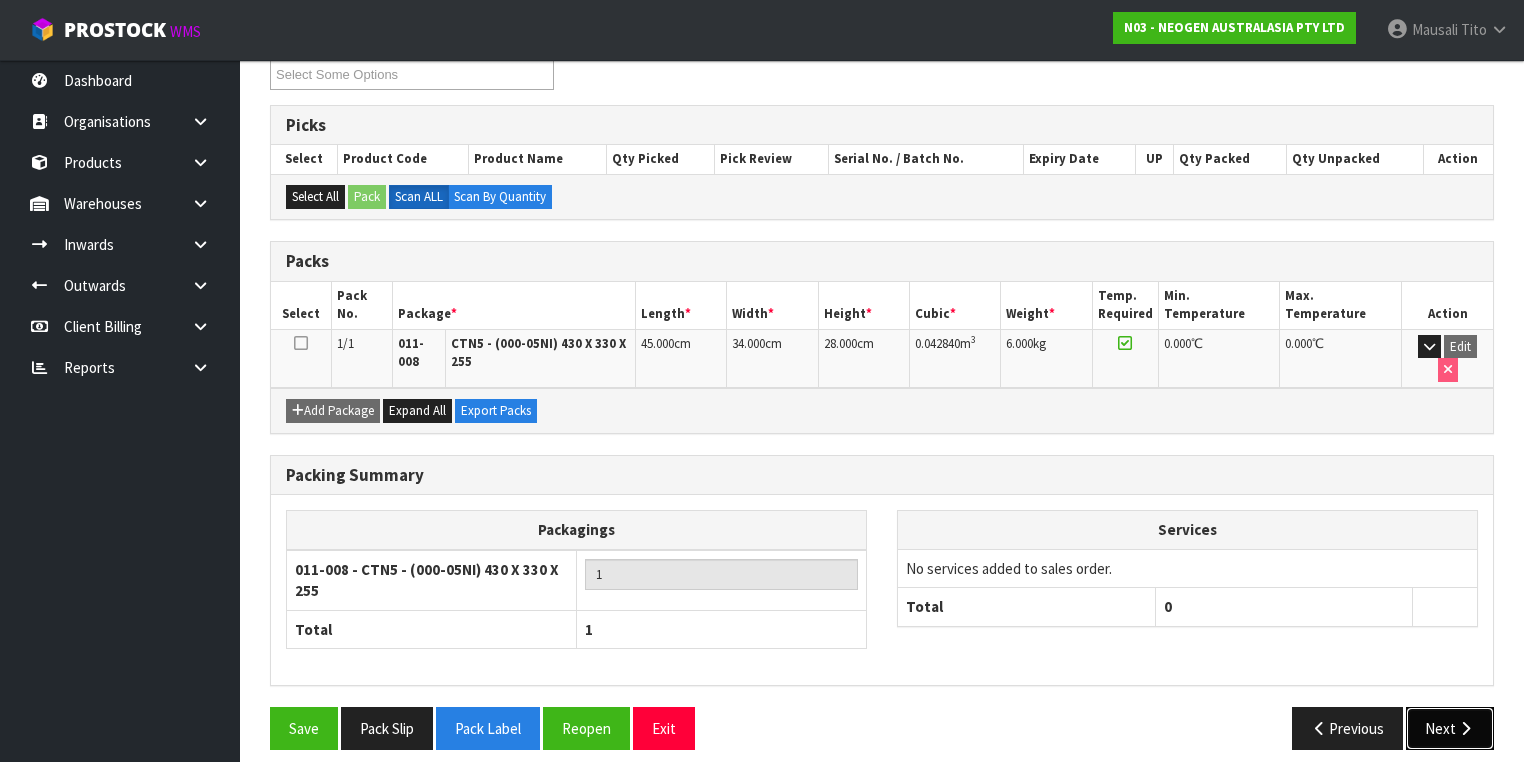 click on "Next" at bounding box center (1450, 728) 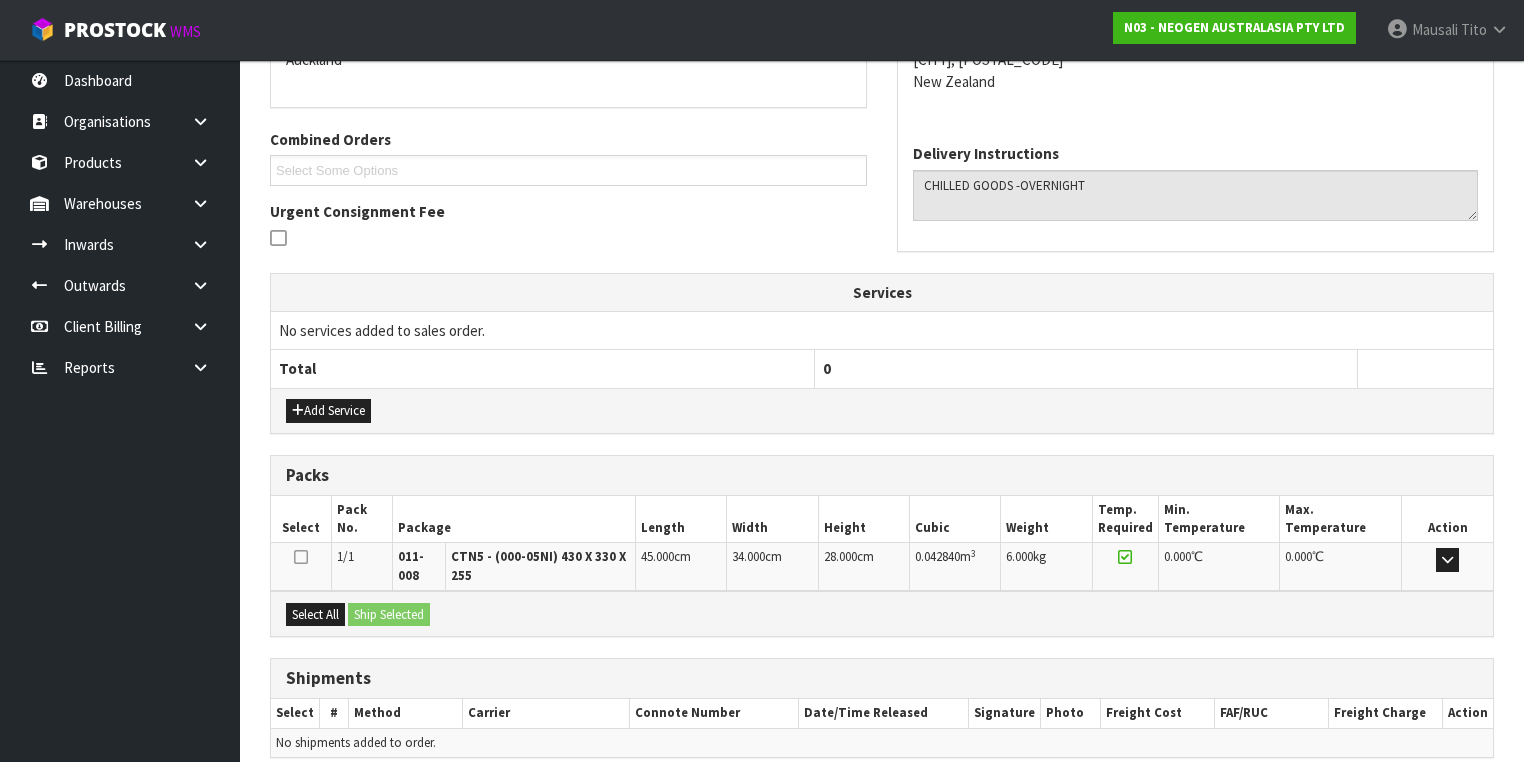 scroll, scrollTop: 542, scrollLeft: 0, axis: vertical 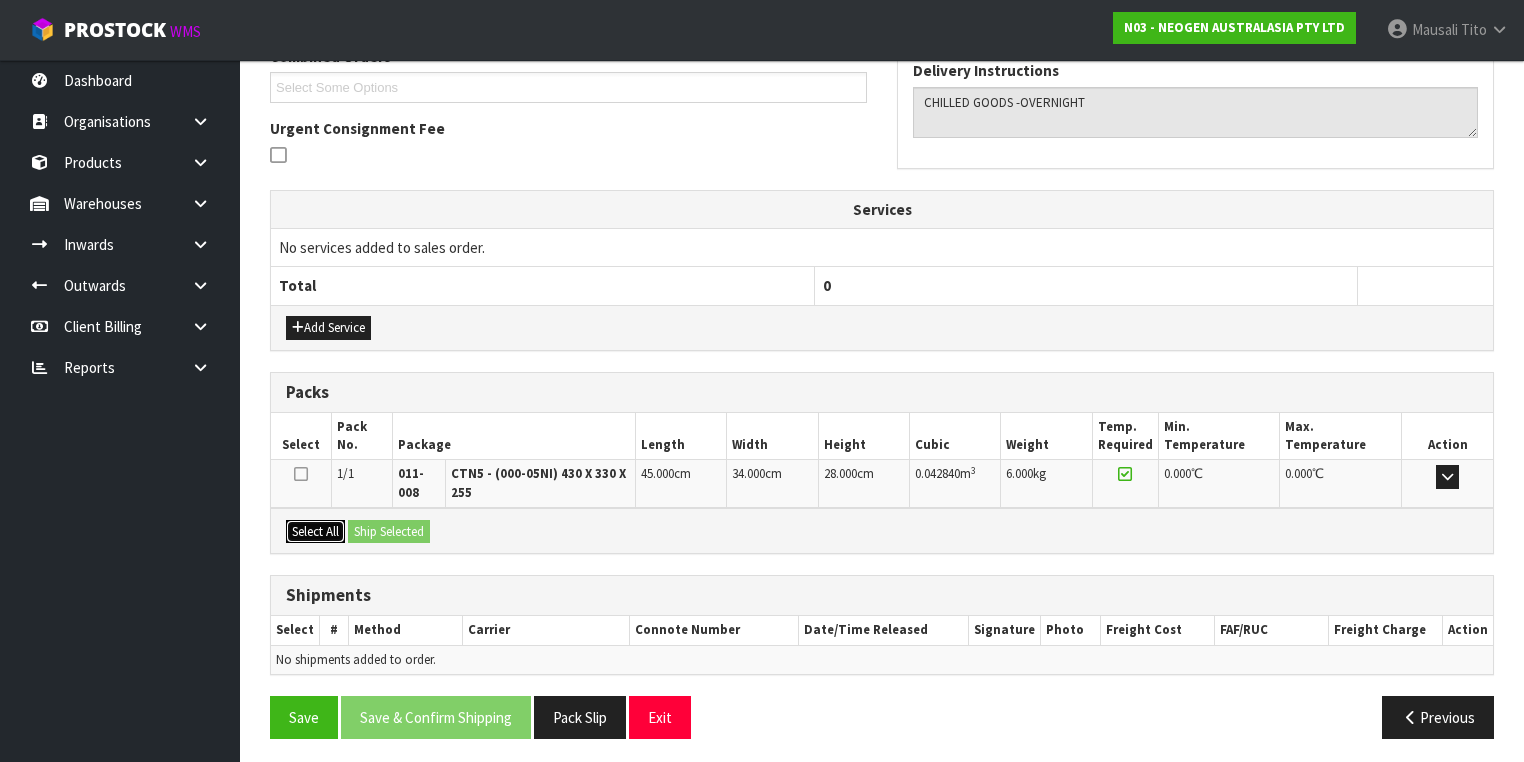 drag, startPoint x: 323, startPoint y: 524, endPoint x: 375, endPoint y: 525, distance: 52.009613 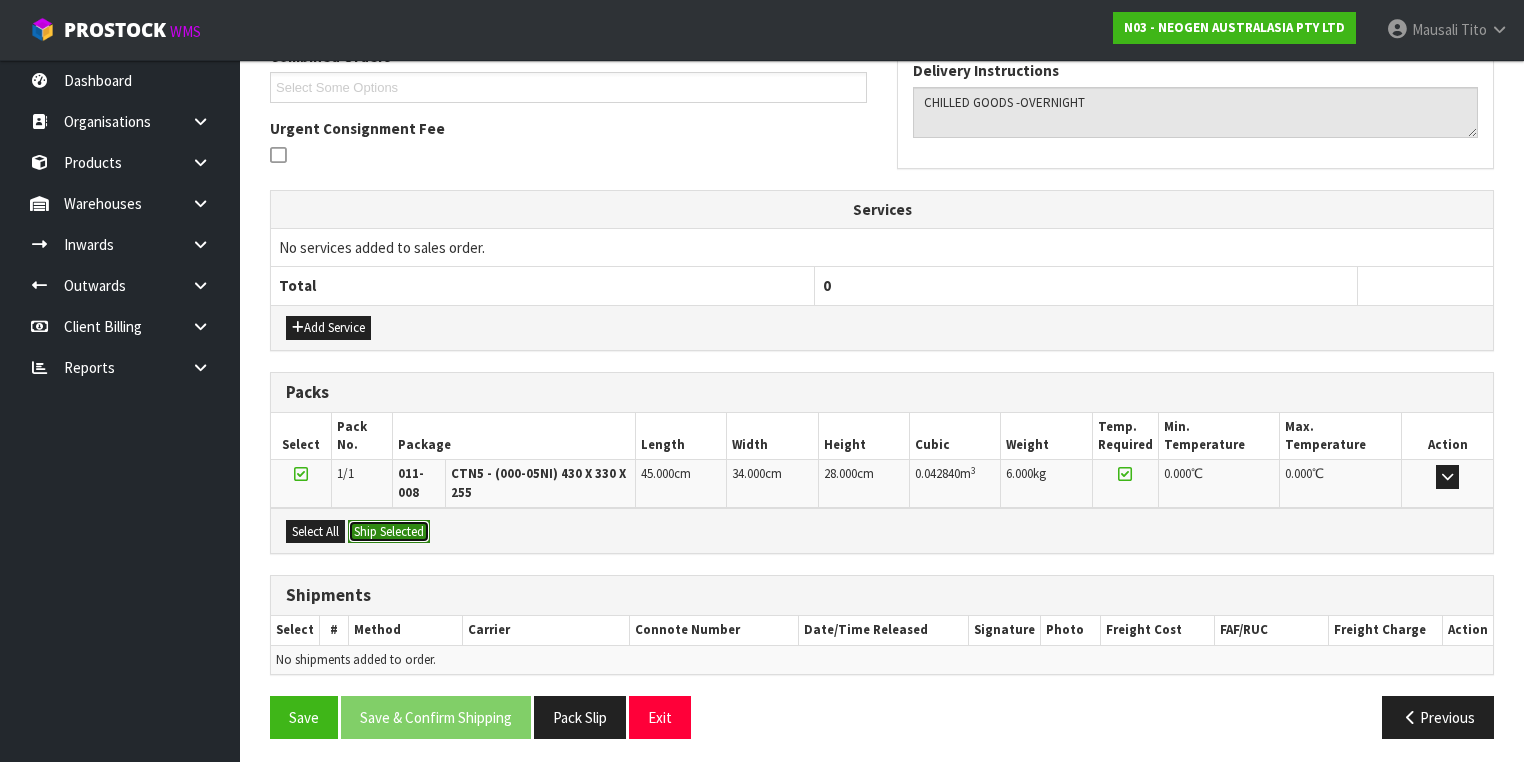 click on "Ship Selected" at bounding box center [389, 532] 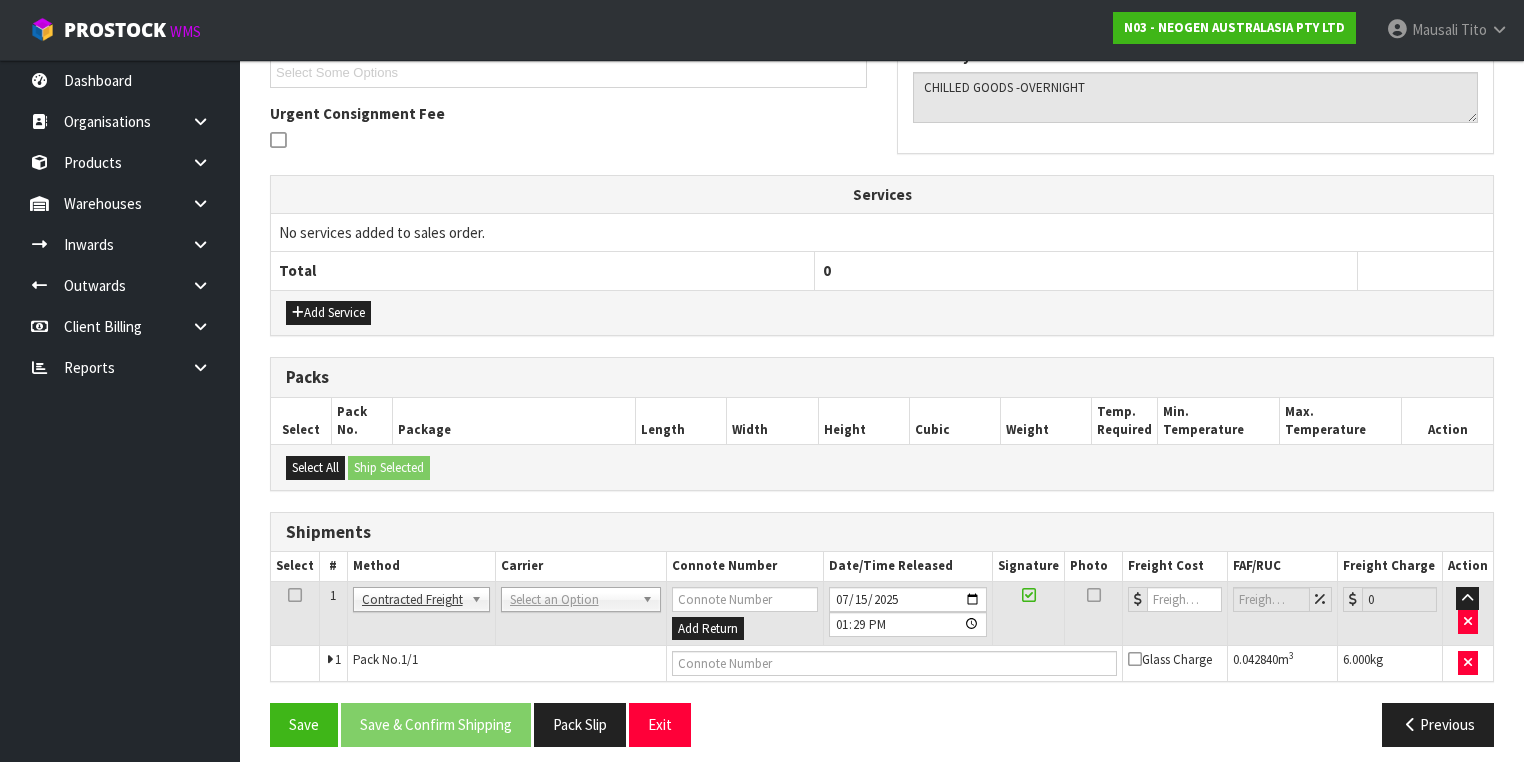 scroll, scrollTop: 564, scrollLeft: 0, axis: vertical 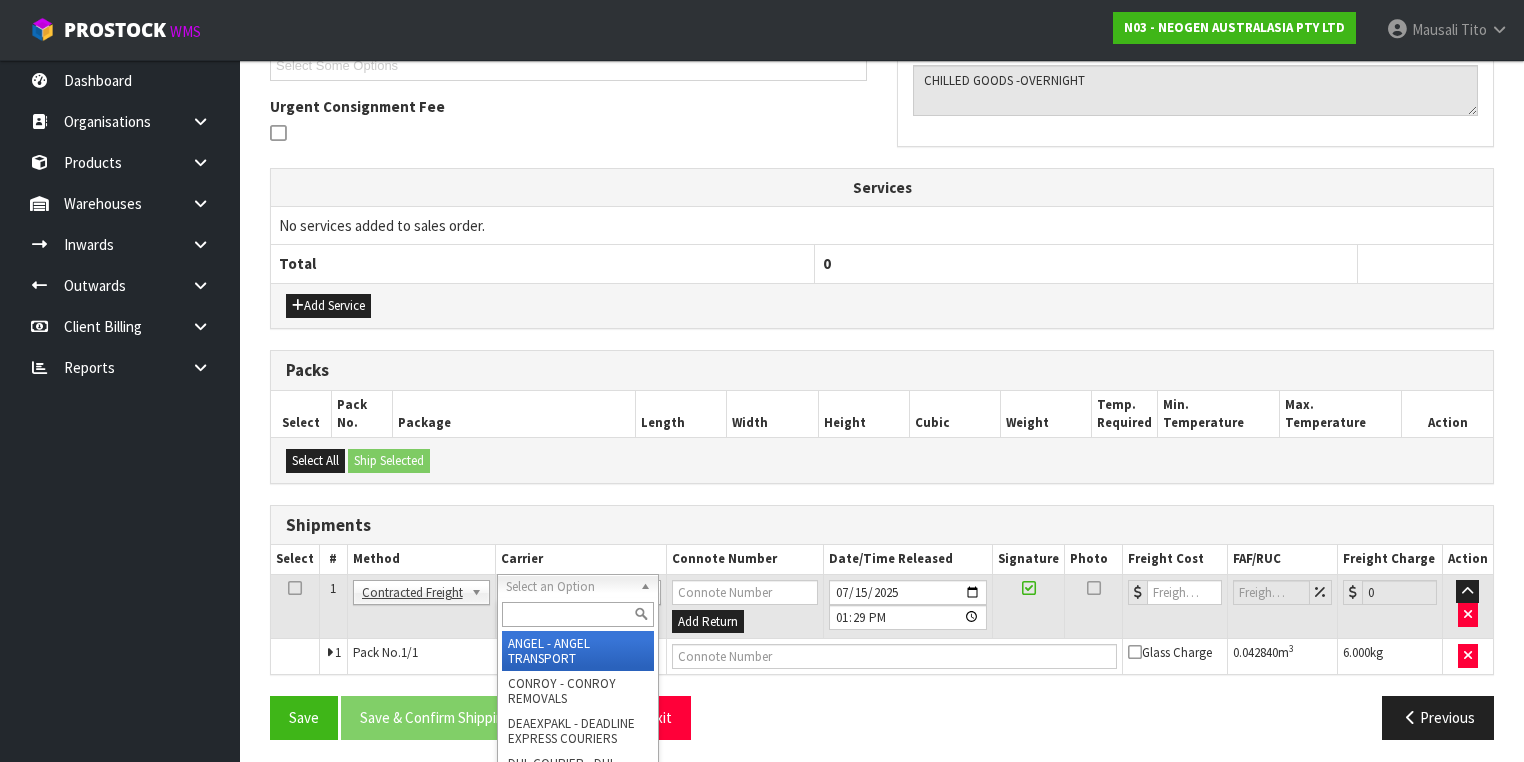 click at bounding box center [578, 614] 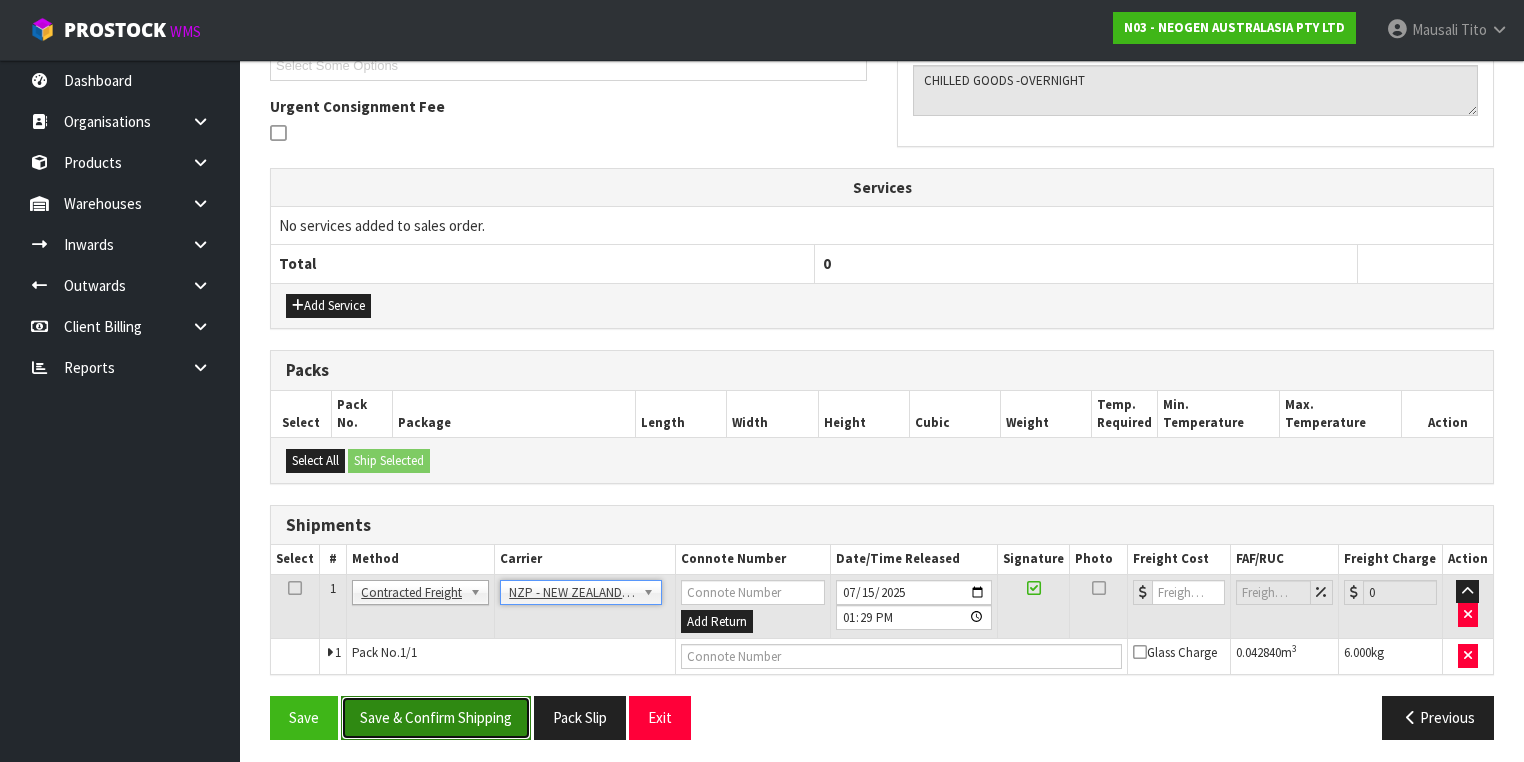 click on "Save & Confirm Shipping" at bounding box center [436, 717] 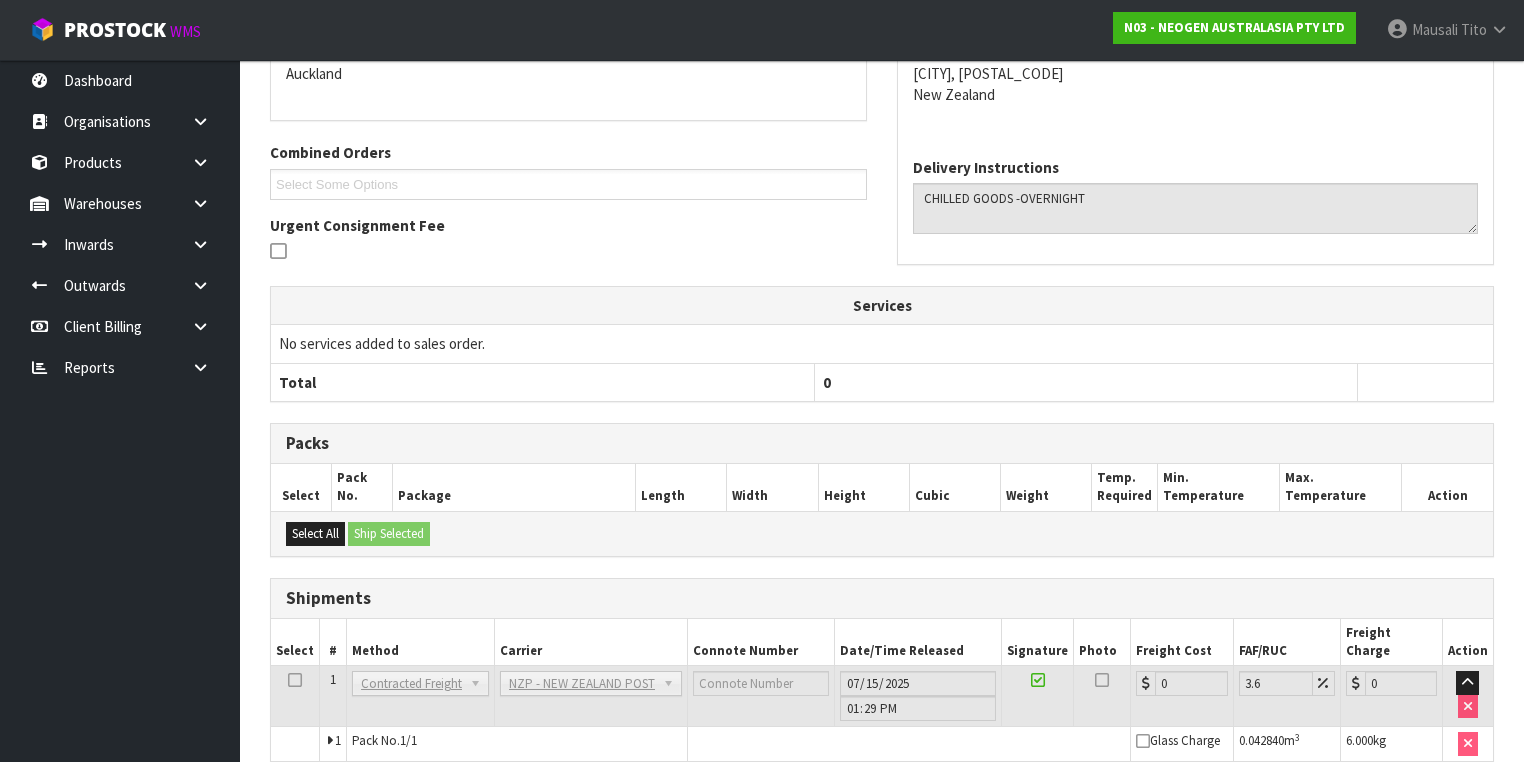 scroll, scrollTop: 536, scrollLeft: 0, axis: vertical 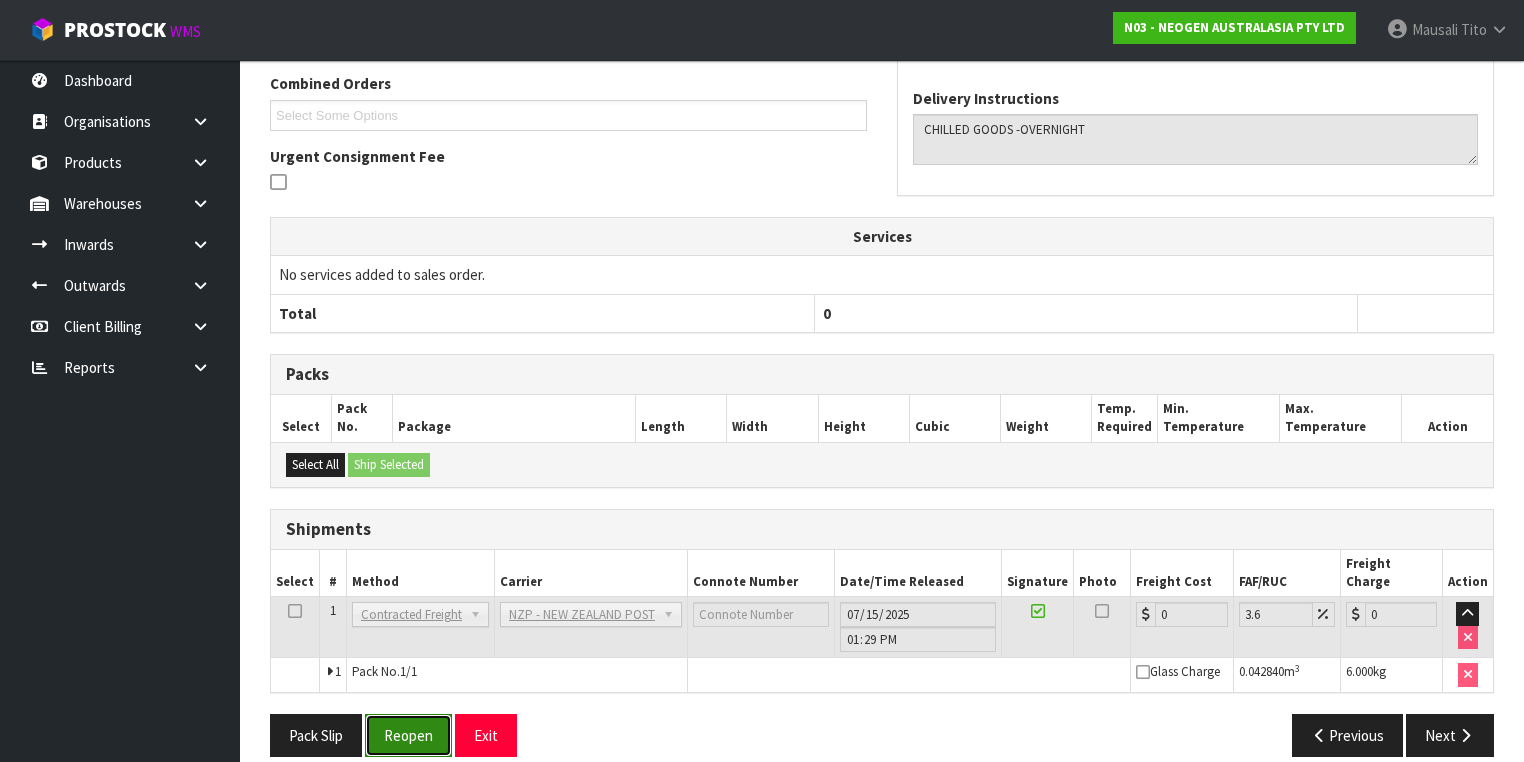 click on "Reopen" at bounding box center [408, 735] 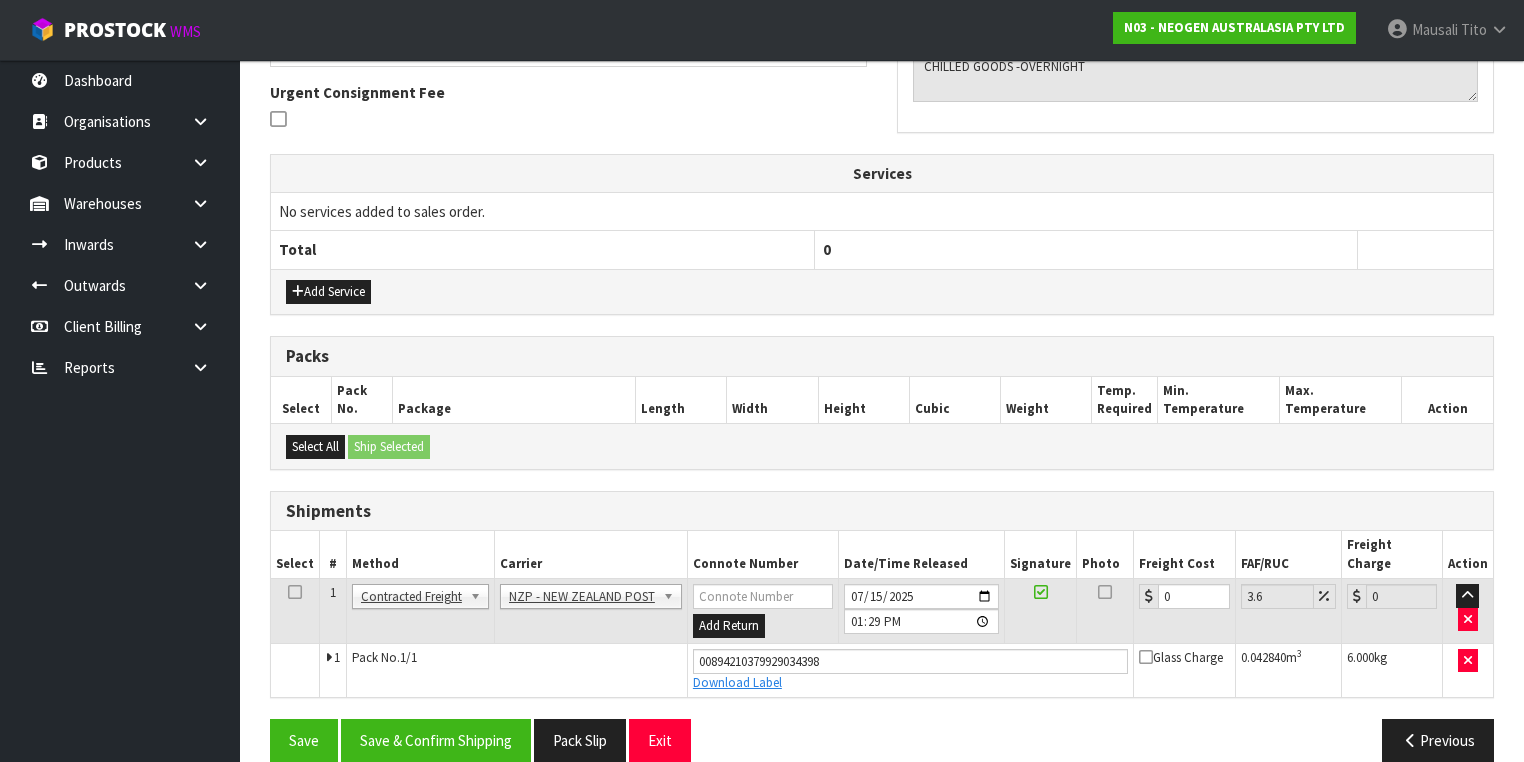 scroll, scrollTop: 582, scrollLeft: 0, axis: vertical 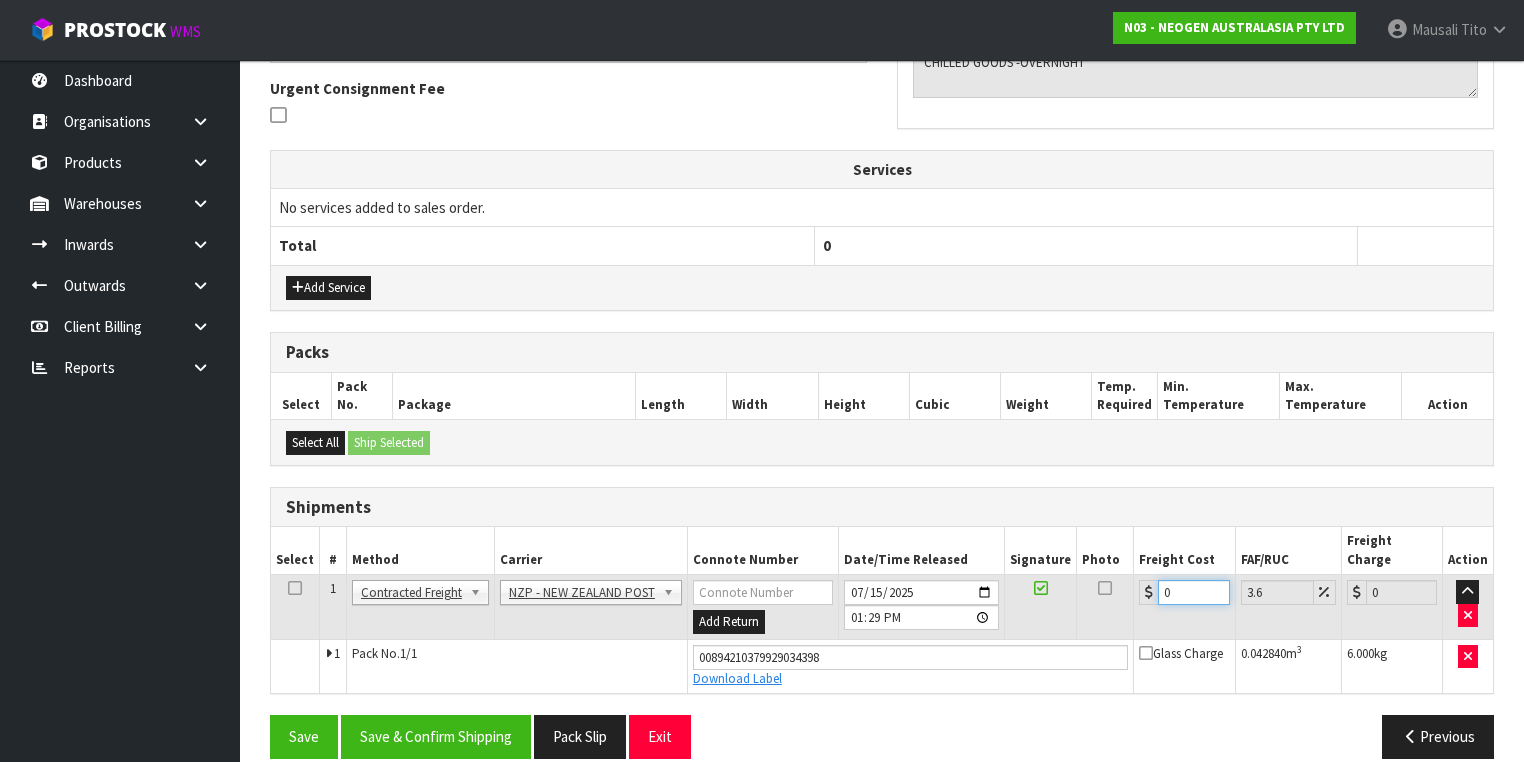 drag, startPoint x: 1186, startPoint y: 571, endPoint x: 1113, endPoint y: 582, distance: 73.82411 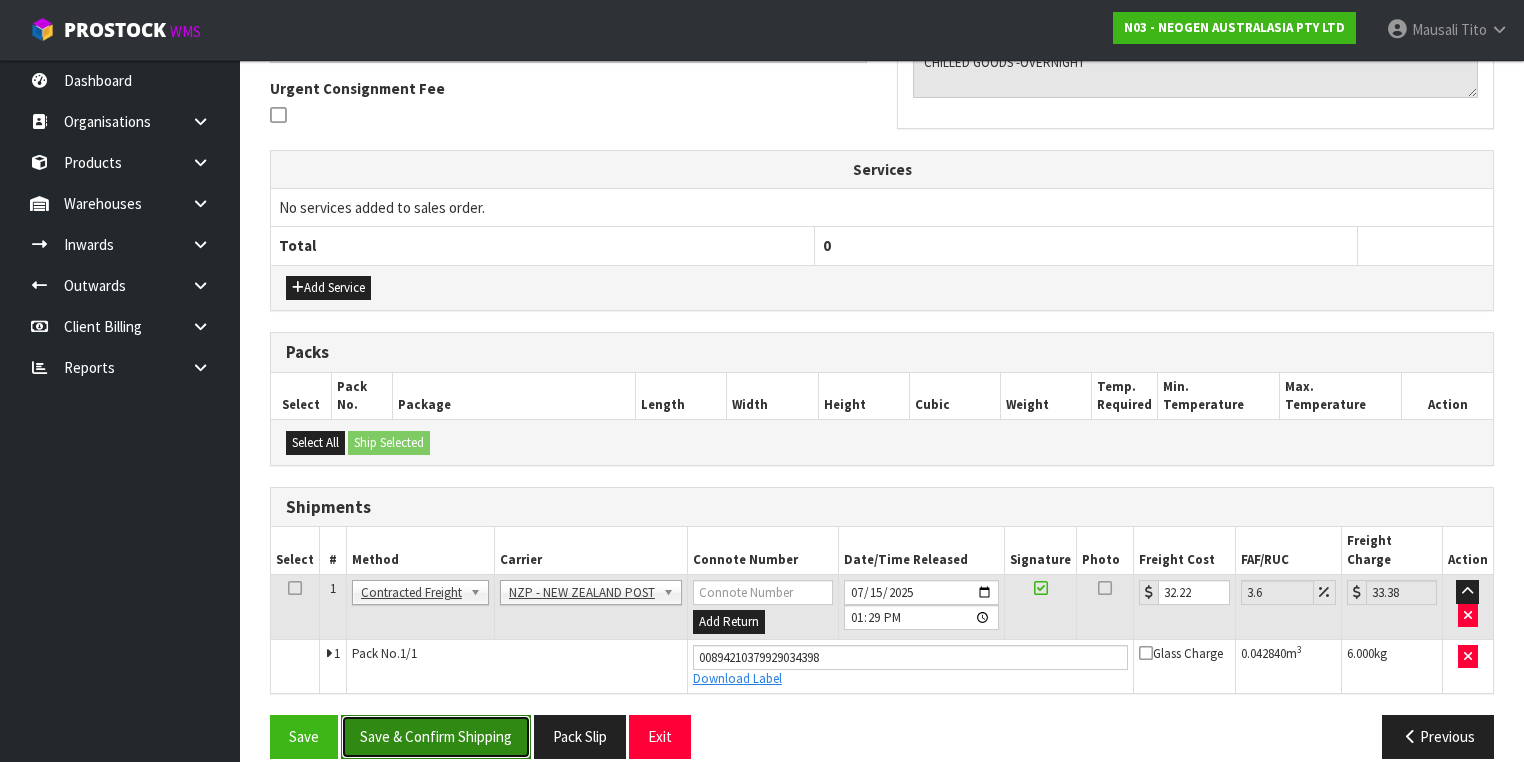 click on "Save & Confirm Shipping" at bounding box center (436, 736) 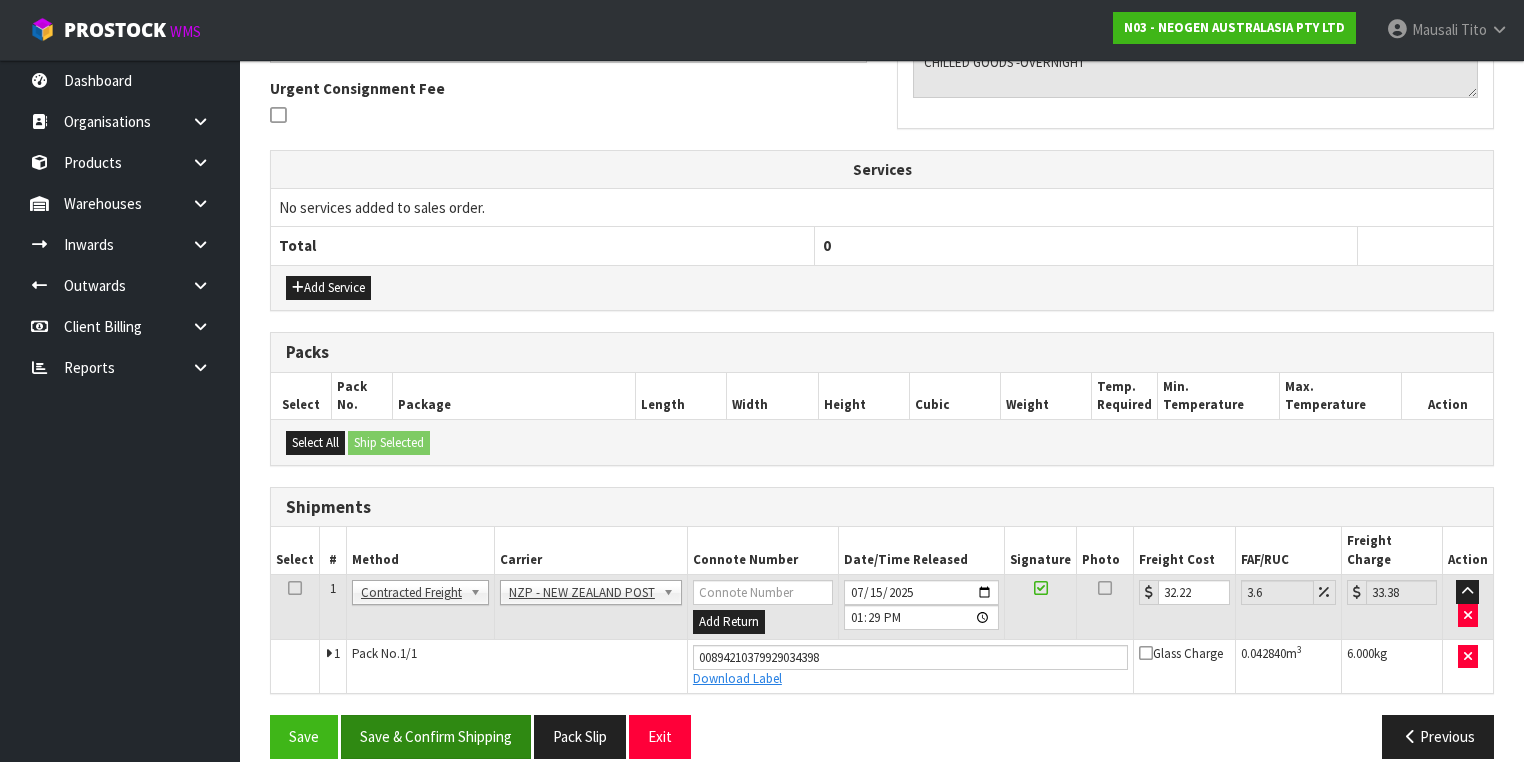 scroll, scrollTop: 0, scrollLeft: 0, axis: both 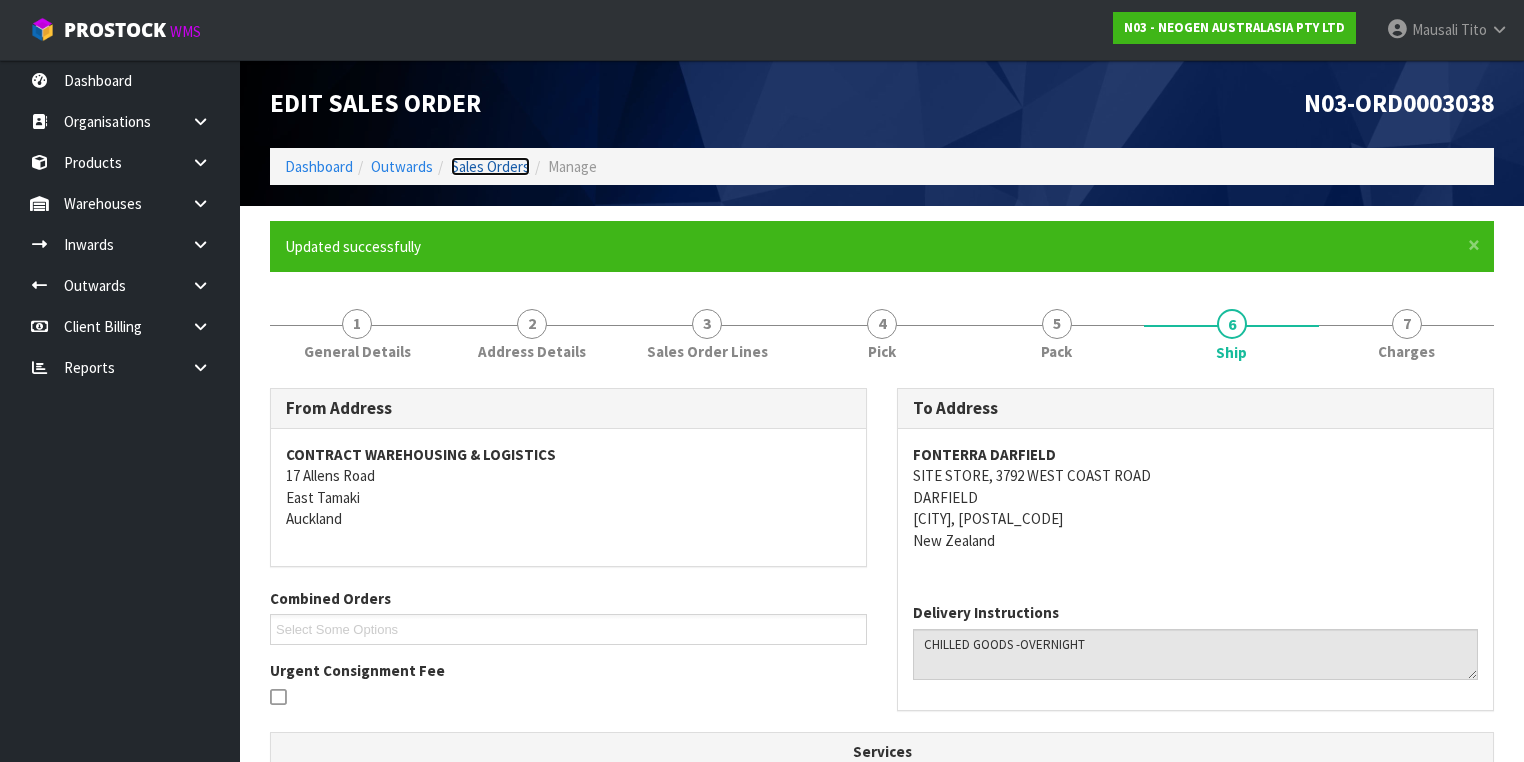 click on "Sales Orders" at bounding box center (490, 166) 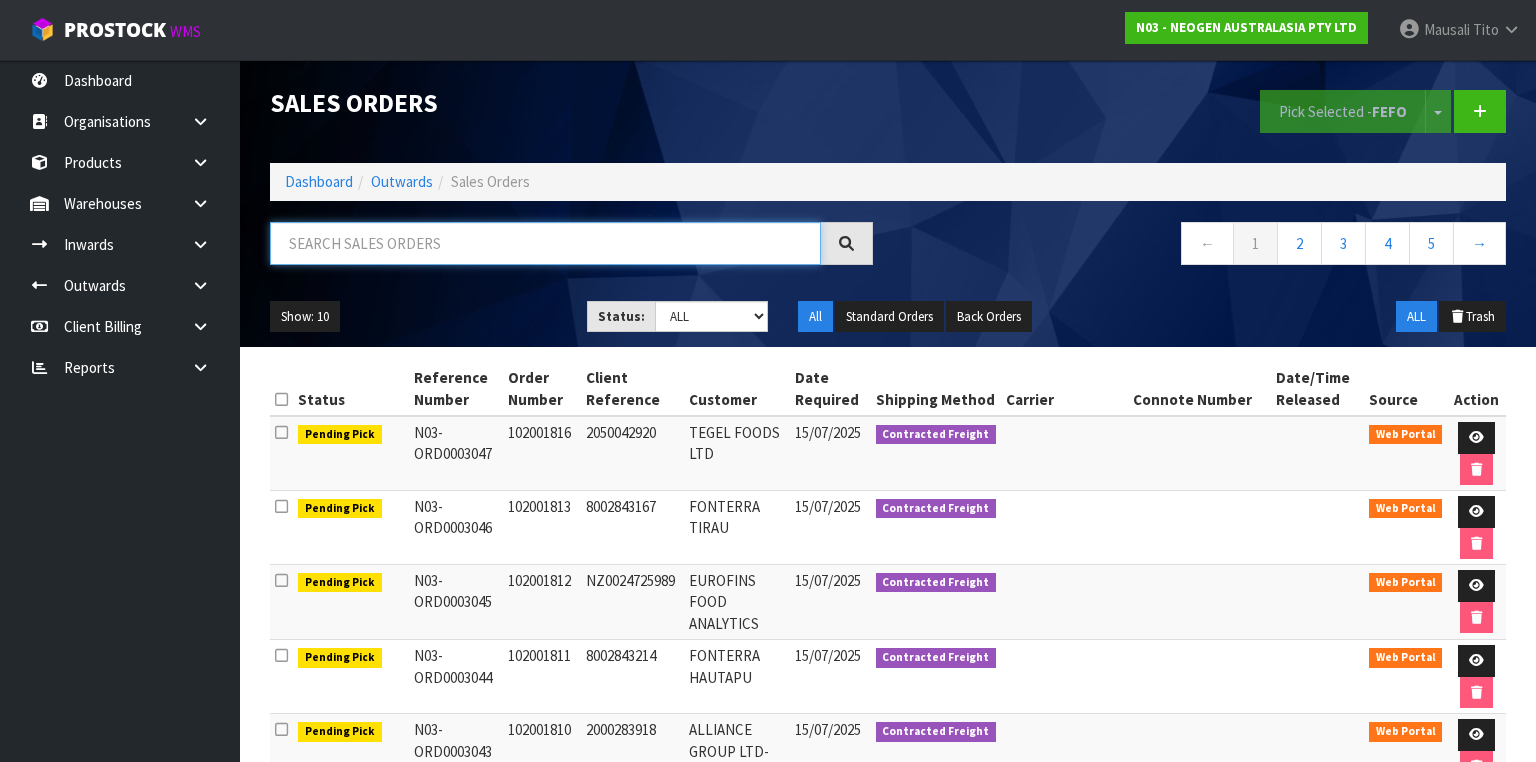 click at bounding box center (545, 243) 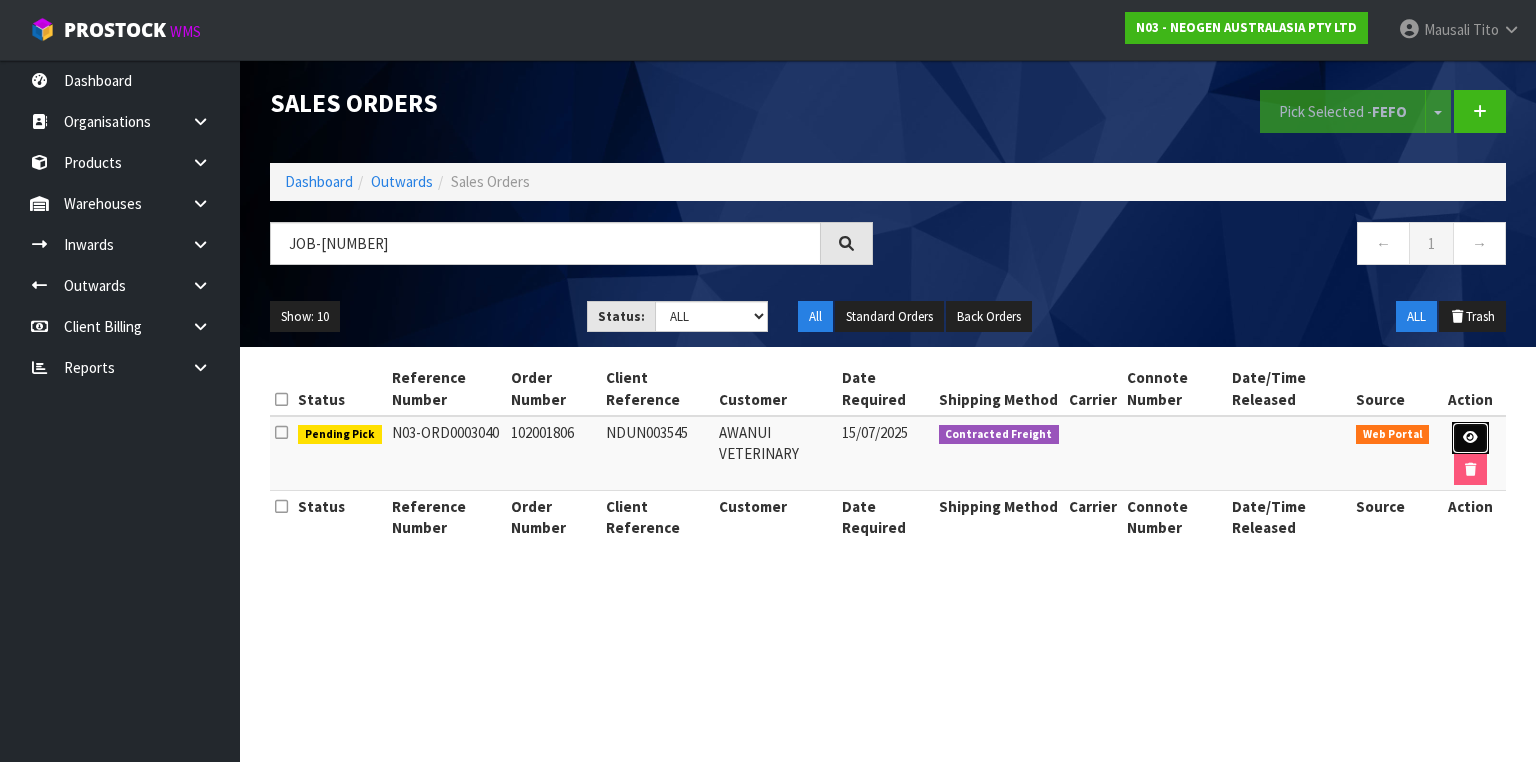 click at bounding box center [1470, 437] 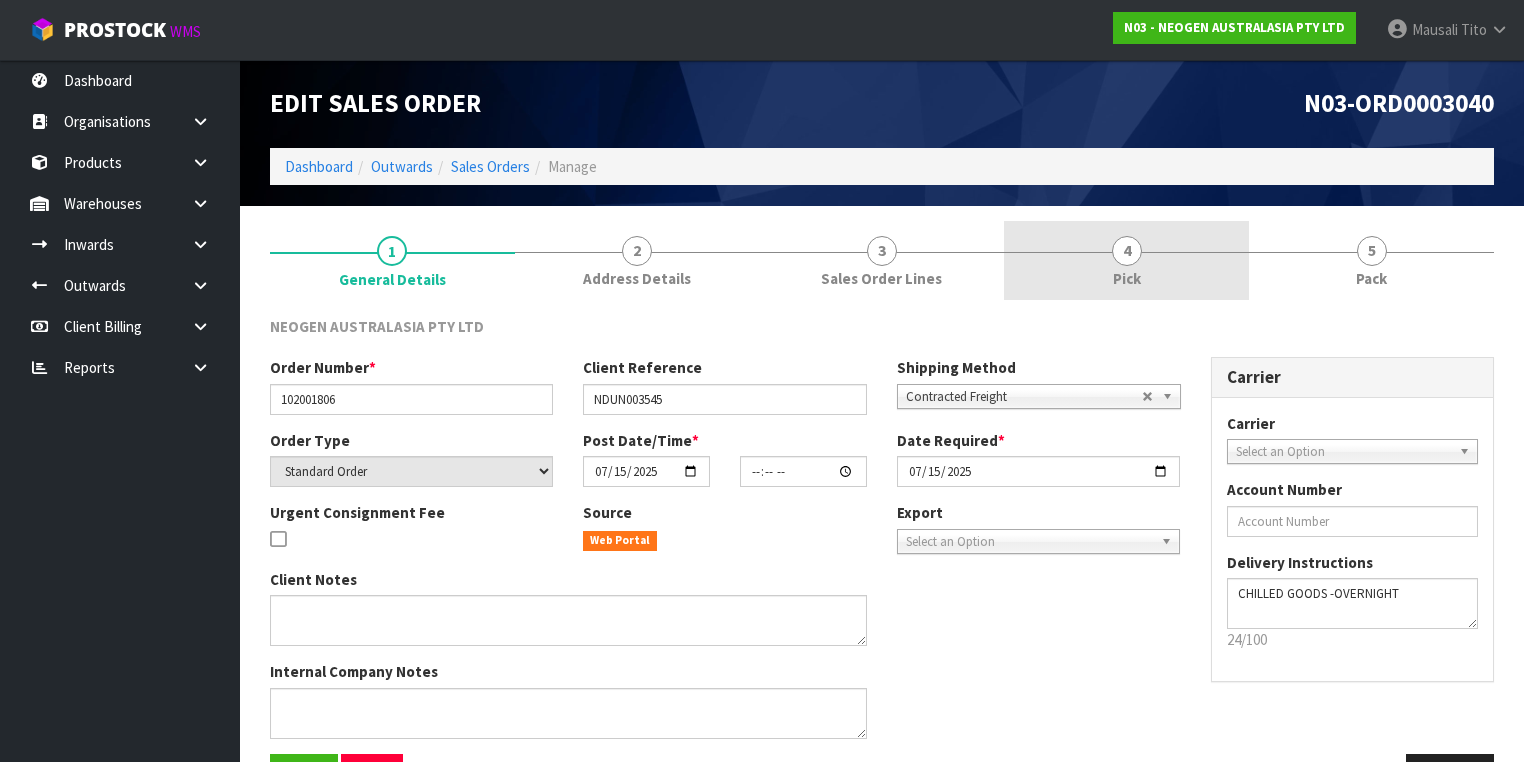 click on "4
Pick" at bounding box center (1126, 260) 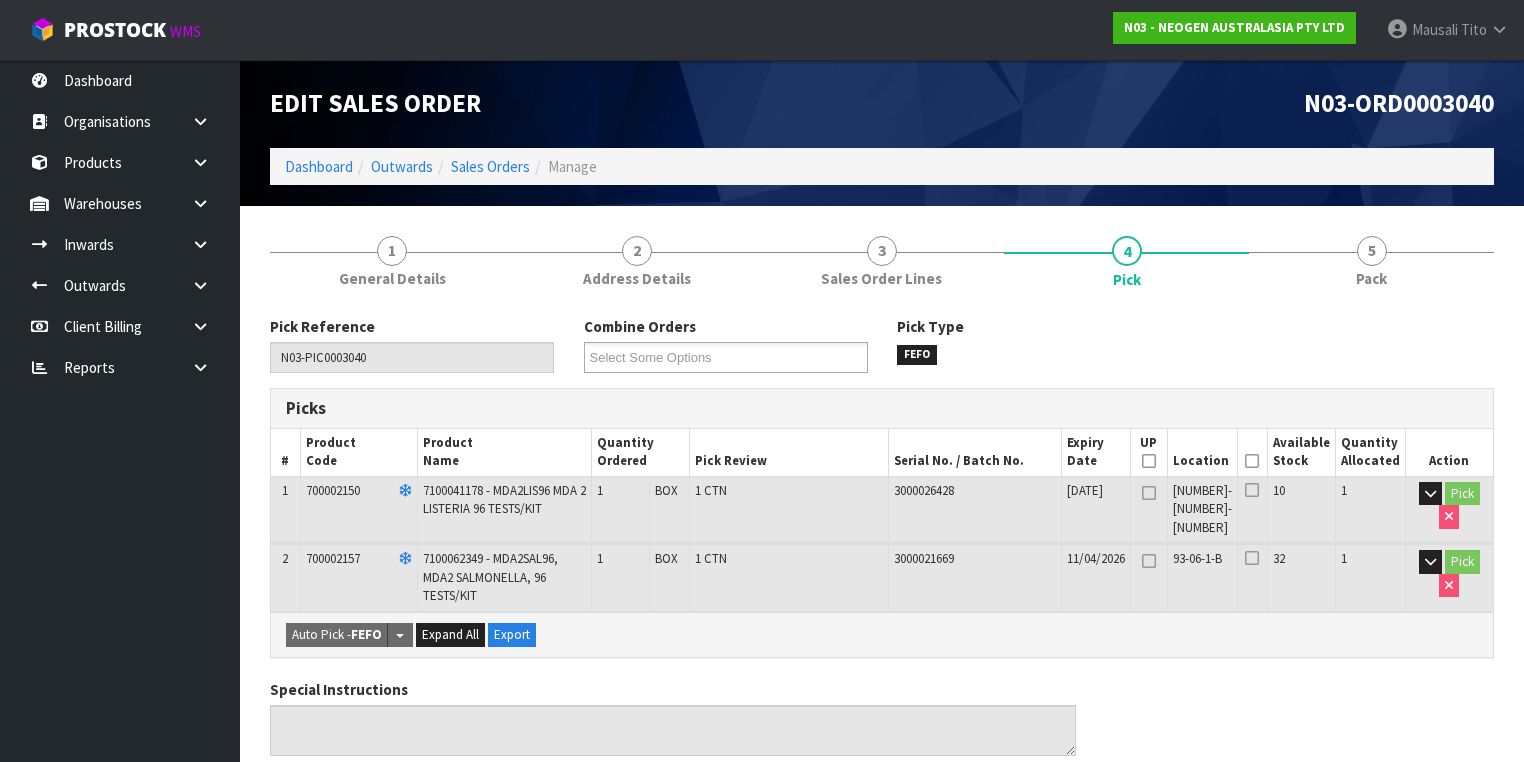 click on "Picked" at bounding box center (1252, 452) 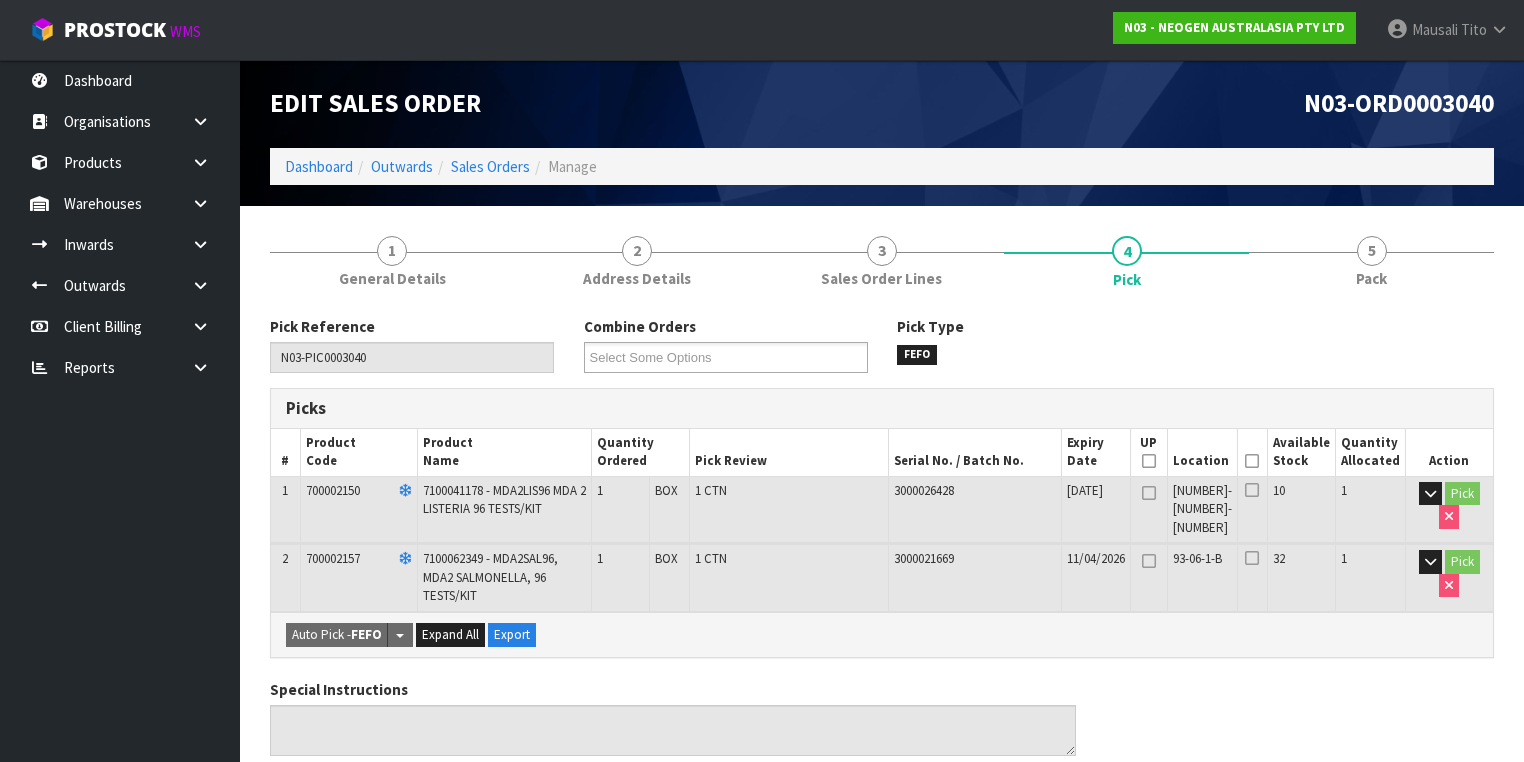 click at bounding box center (1252, 461) 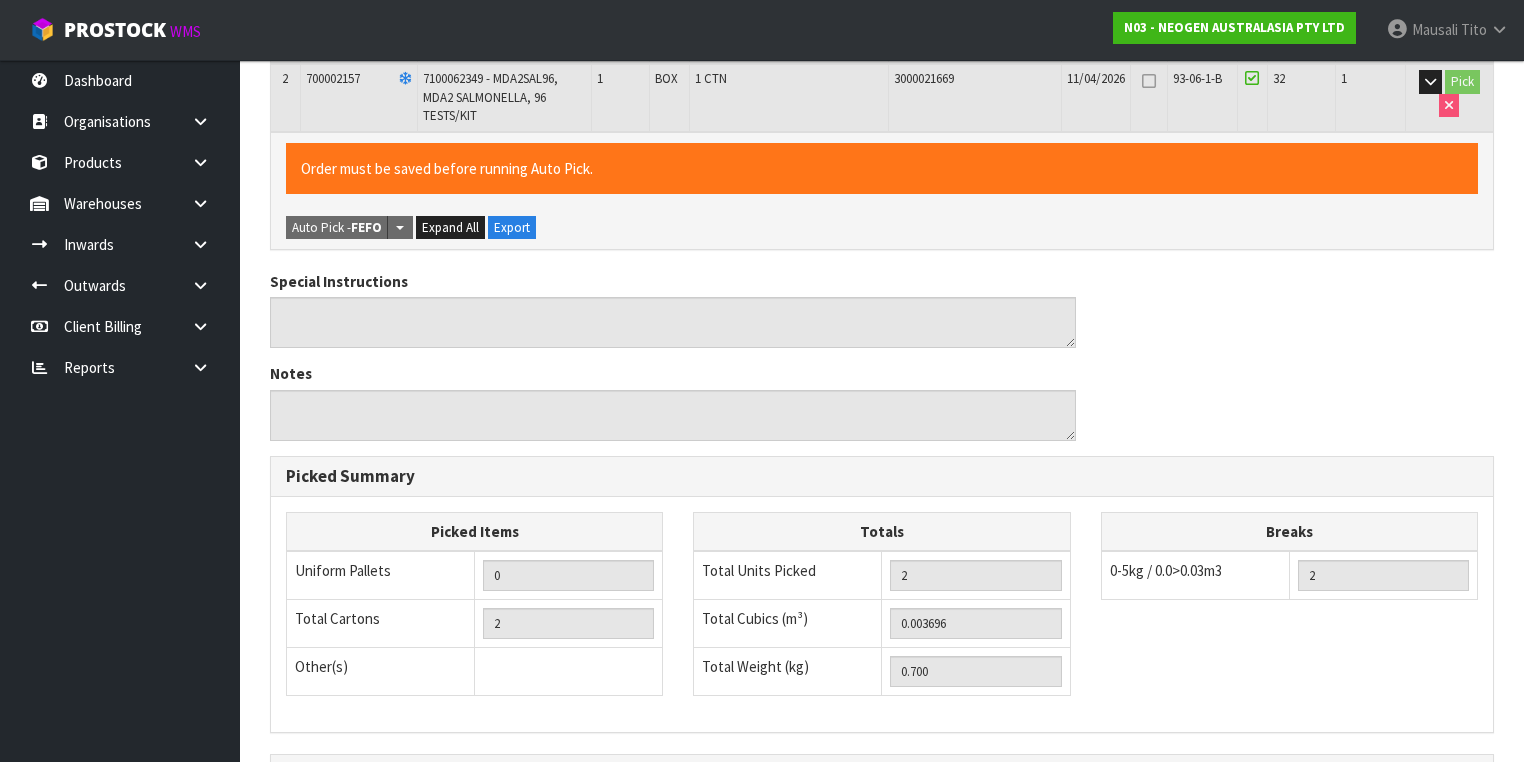 scroll, scrollTop: 709, scrollLeft: 0, axis: vertical 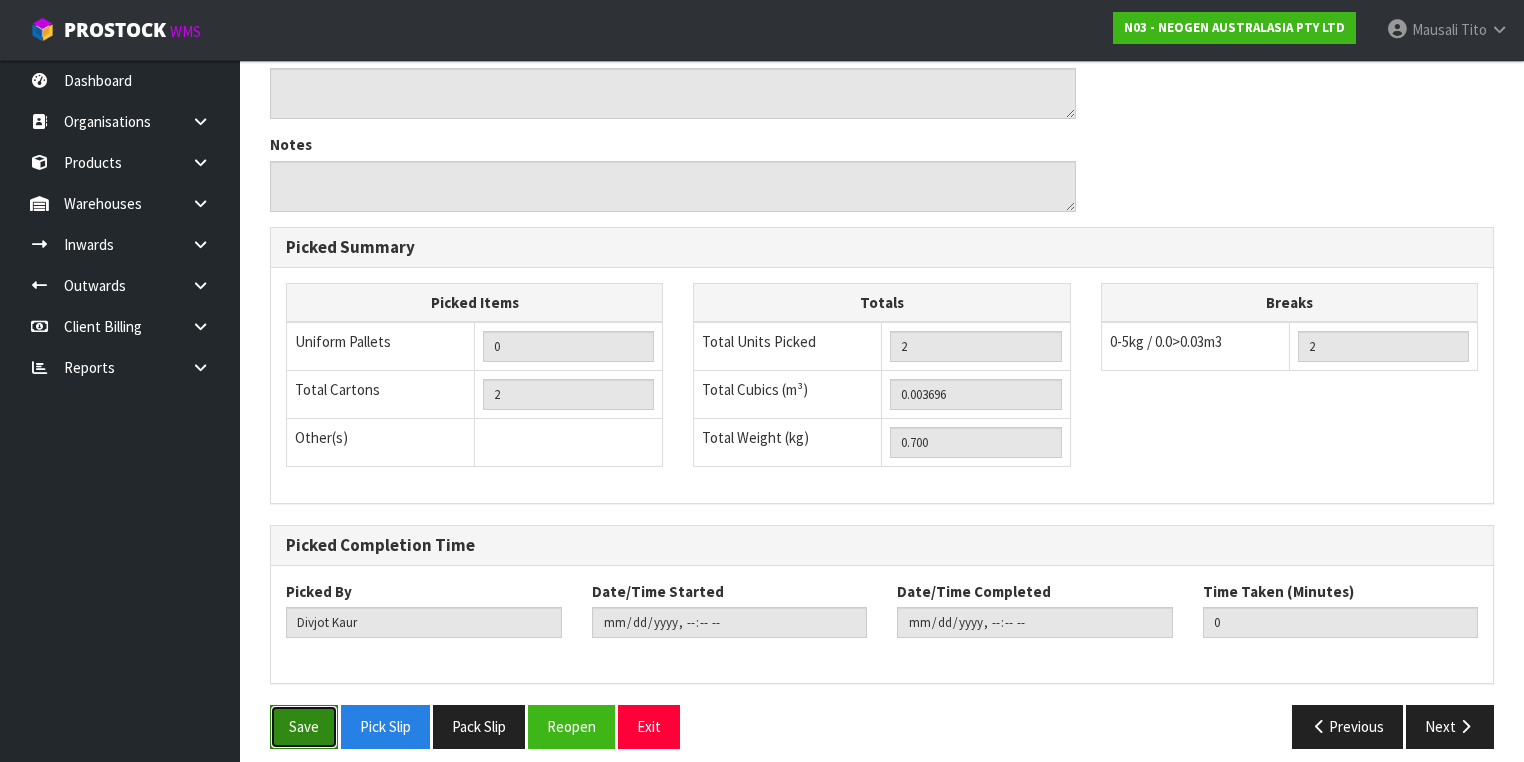 click on "Save" at bounding box center [304, 726] 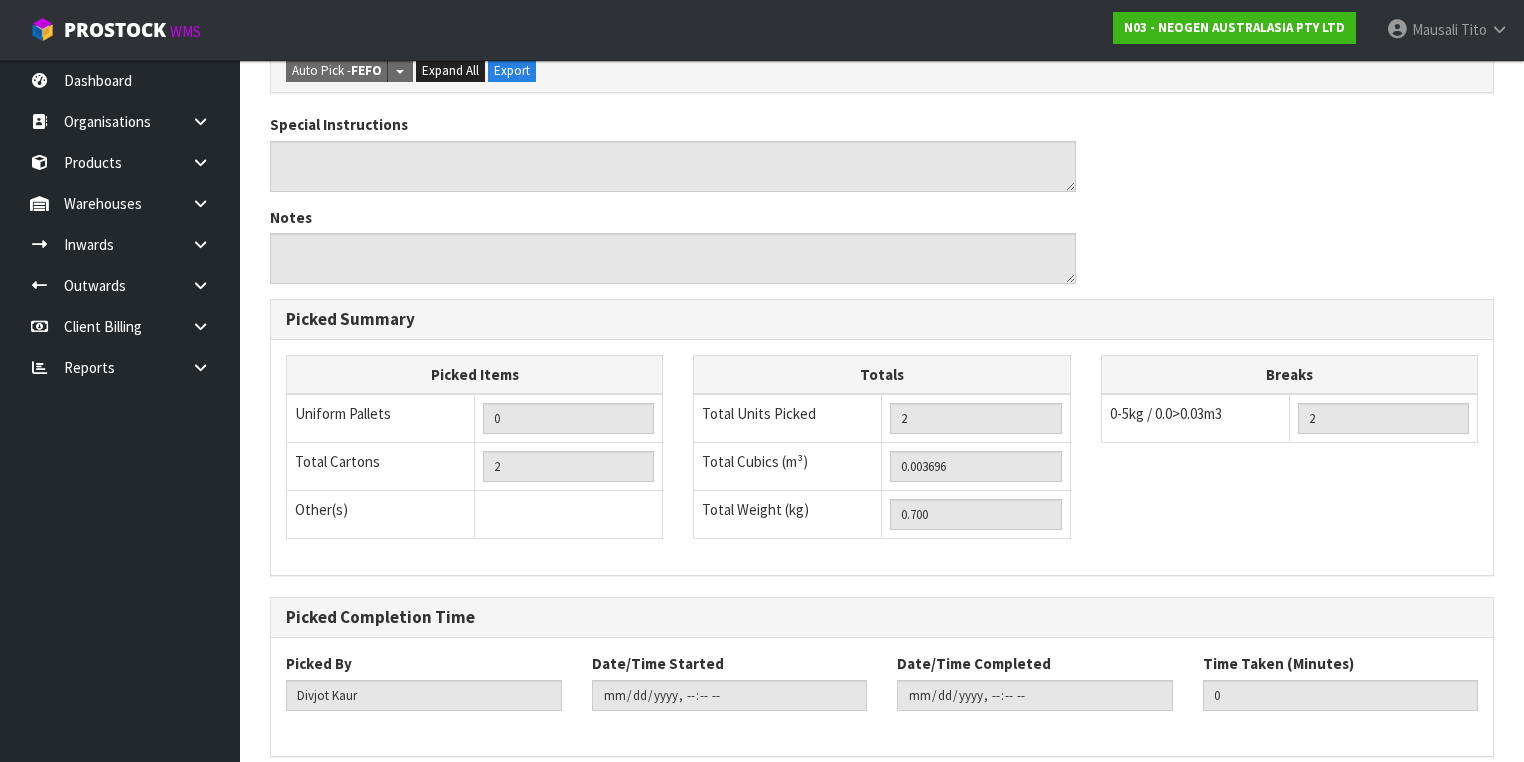 scroll, scrollTop: 0, scrollLeft: 0, axis: both 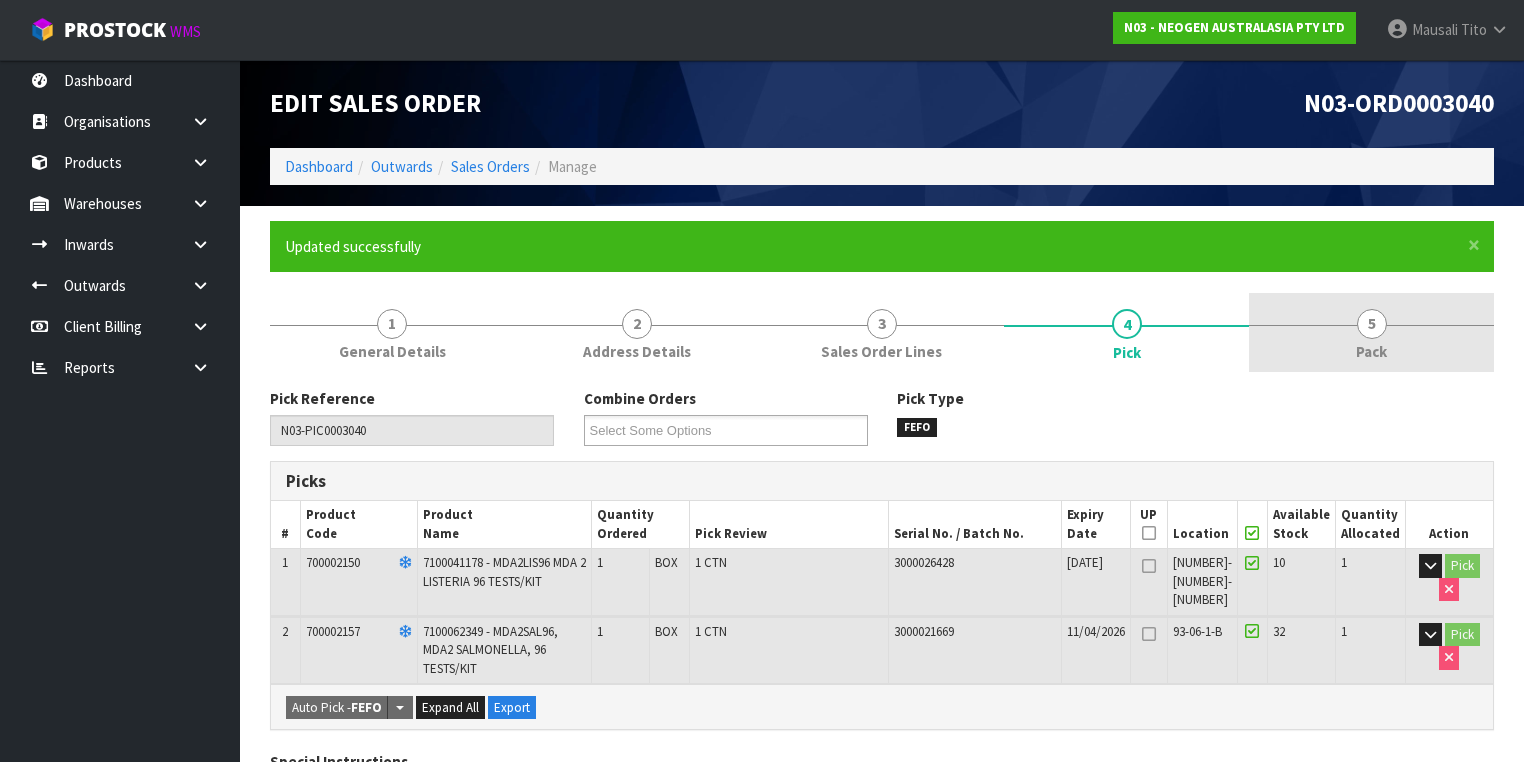 click on "5
Pack" at bounding box center (1371, 332) 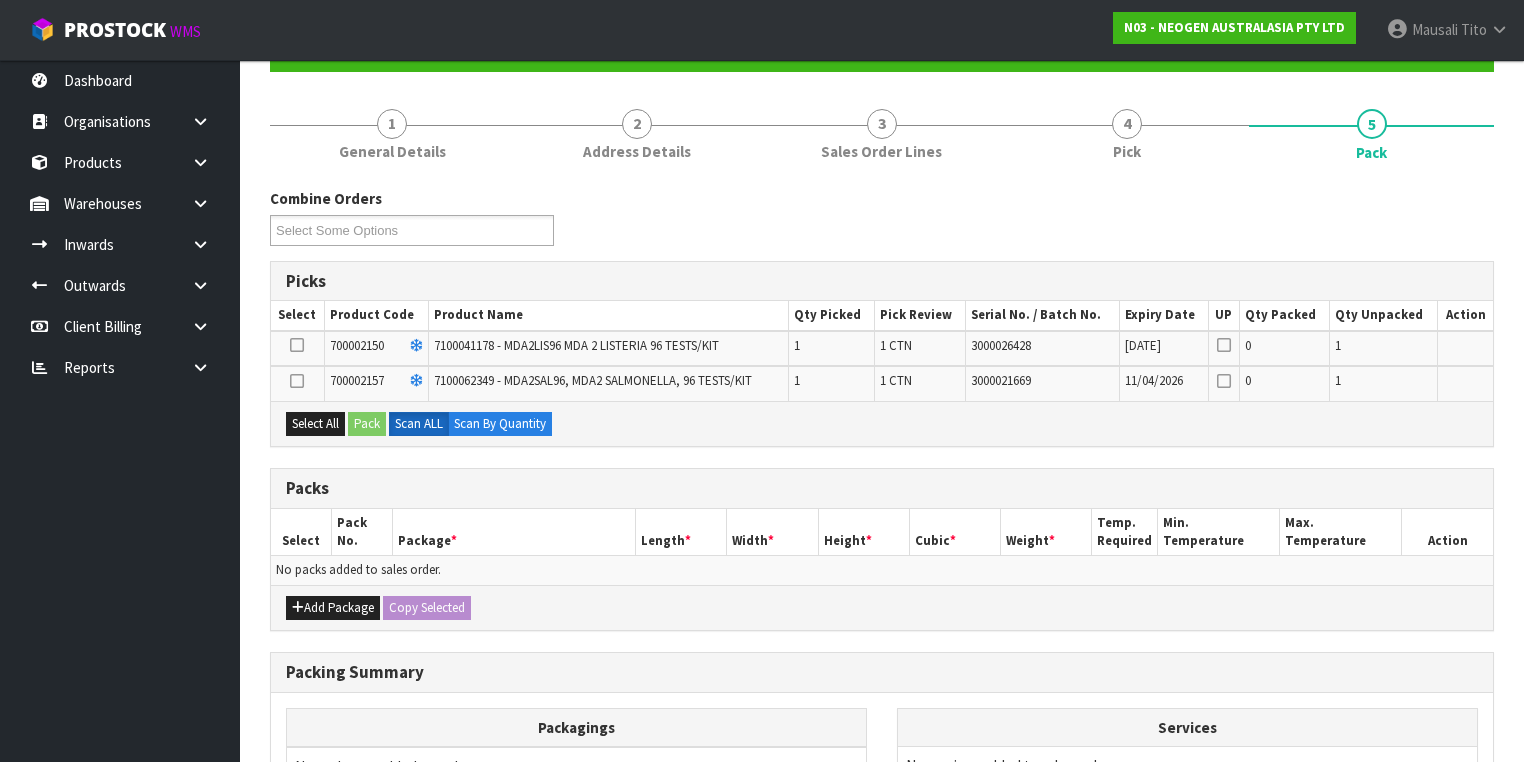scroll, scrollTop: 320, scrollLeft: 0, axis: vertical 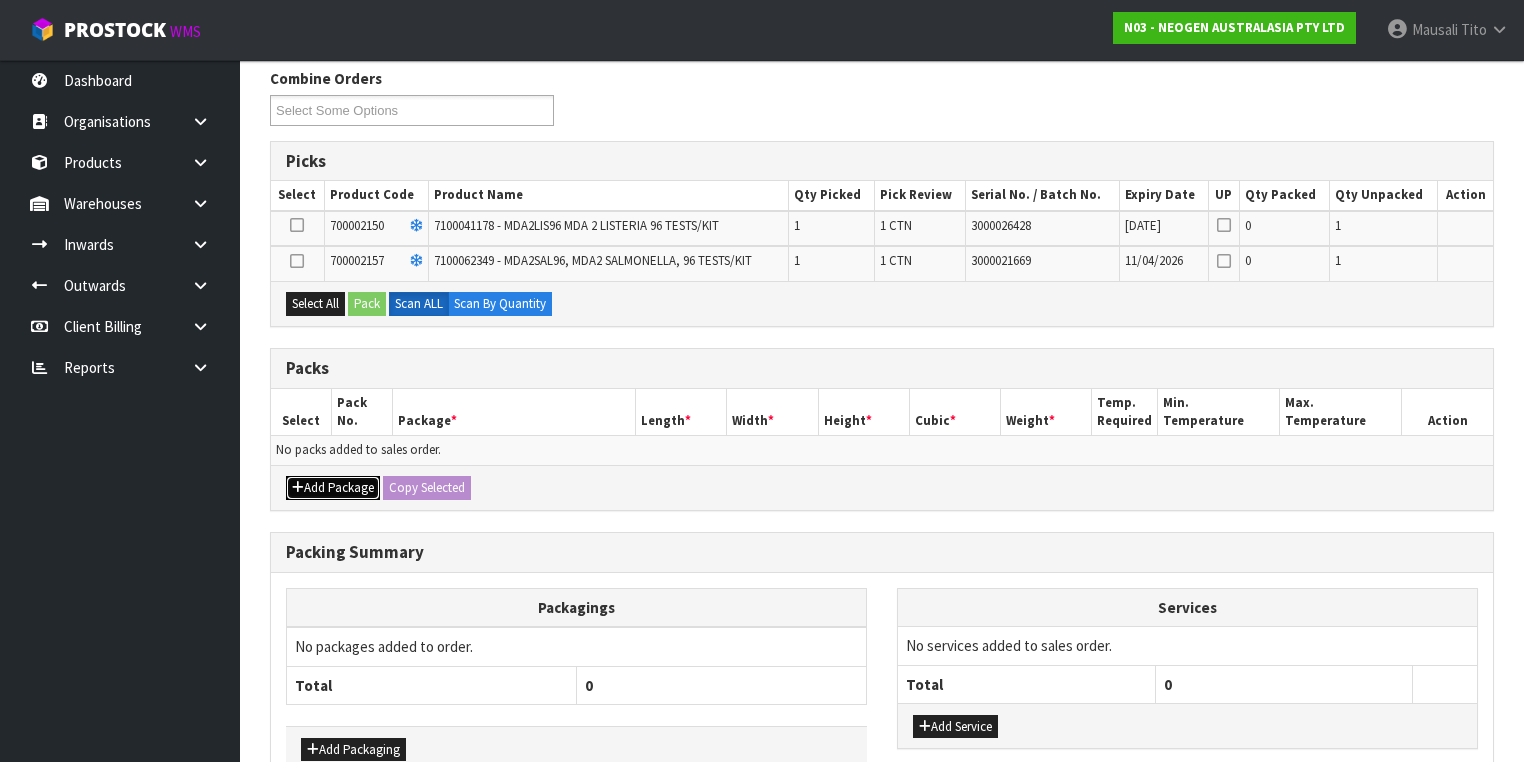 click on "Add Package" at bounding box center (333, 488) 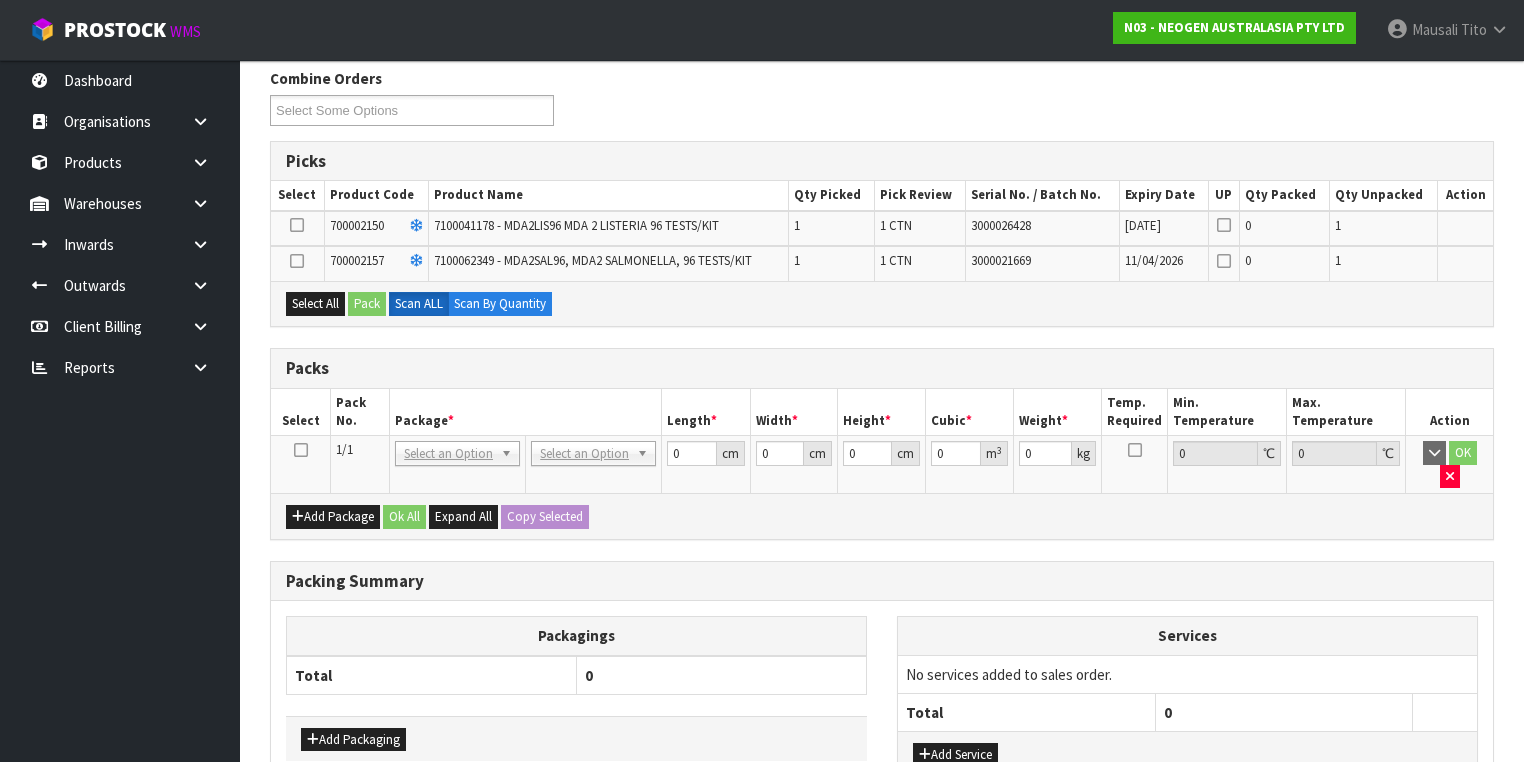 click at bounding box center [301, 450] 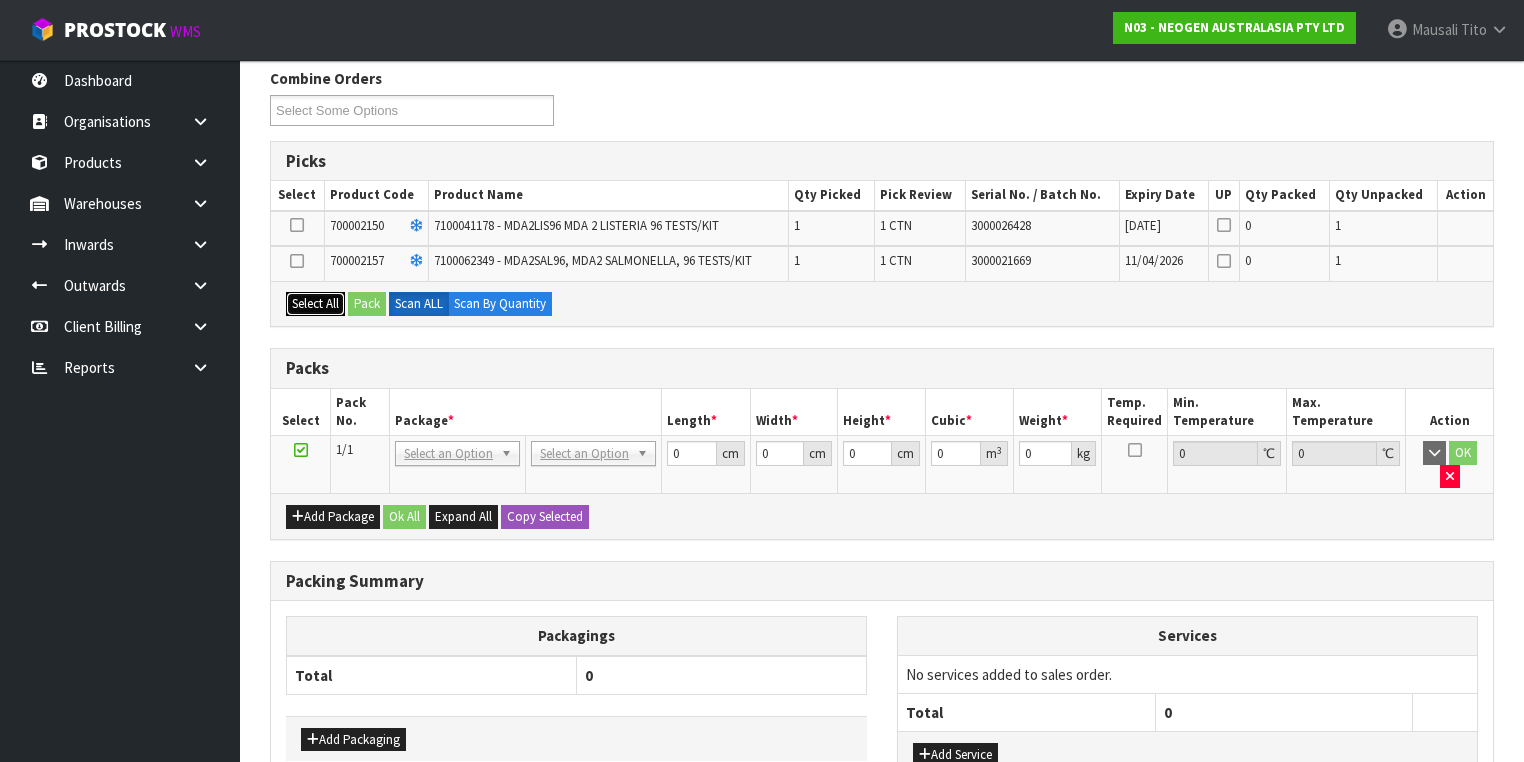 drag, startPoint x: 317, startPoint y: 296, endPoint x: 362, endPoint y: 292, distance: 45.17743 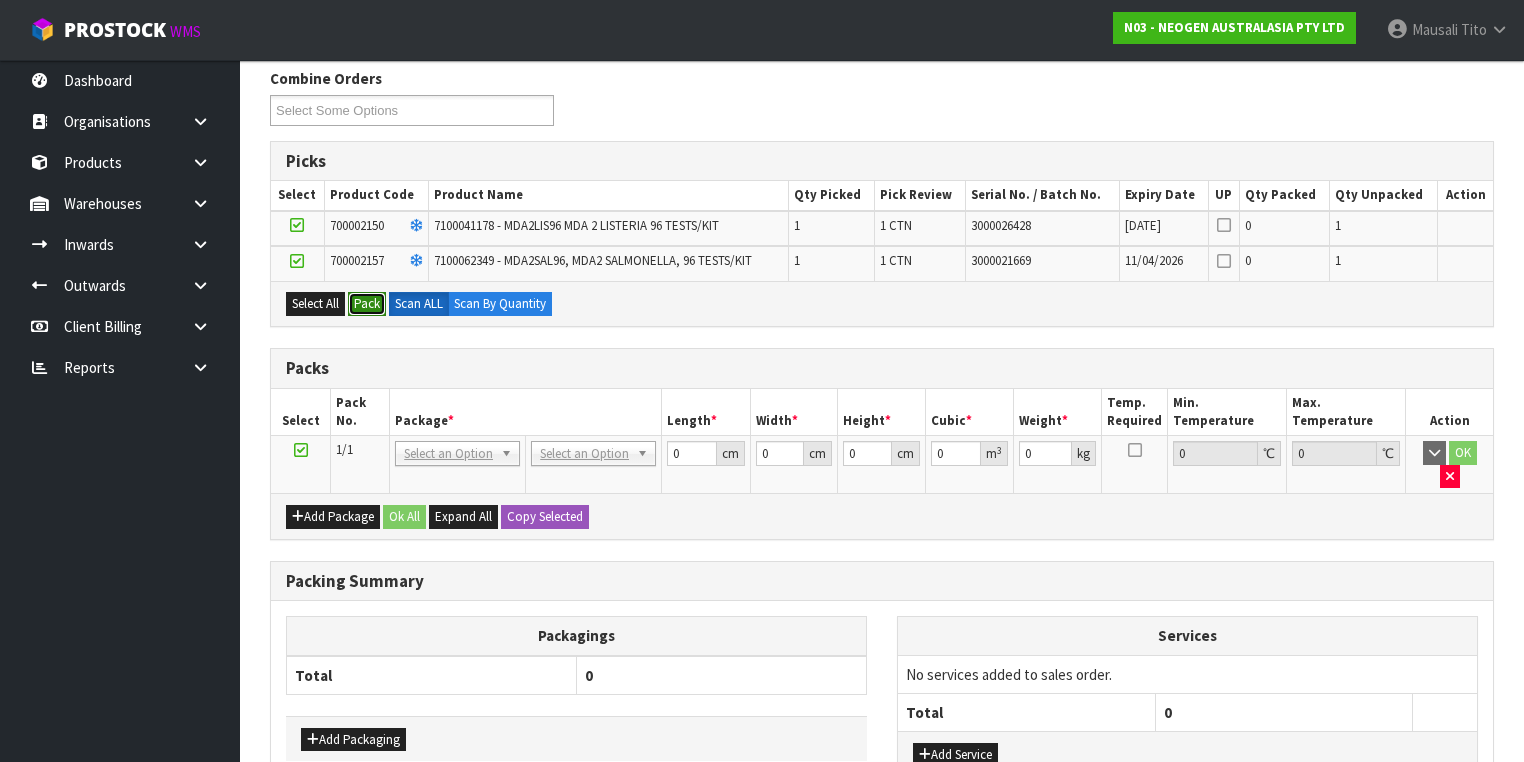 click on "Pack" at bounding box center [367, 304] 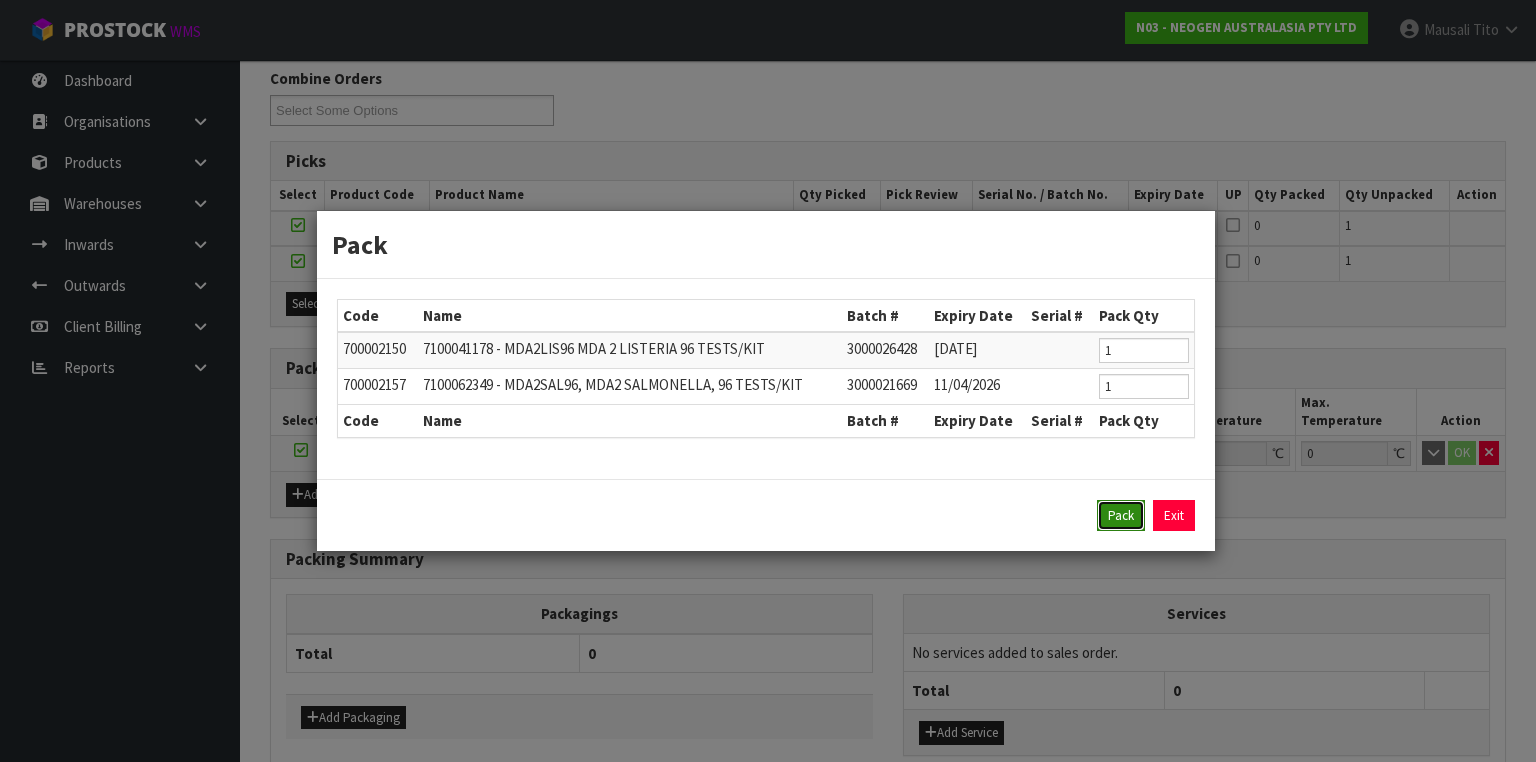 click on "Pack" at bounding box center [1121, 516] 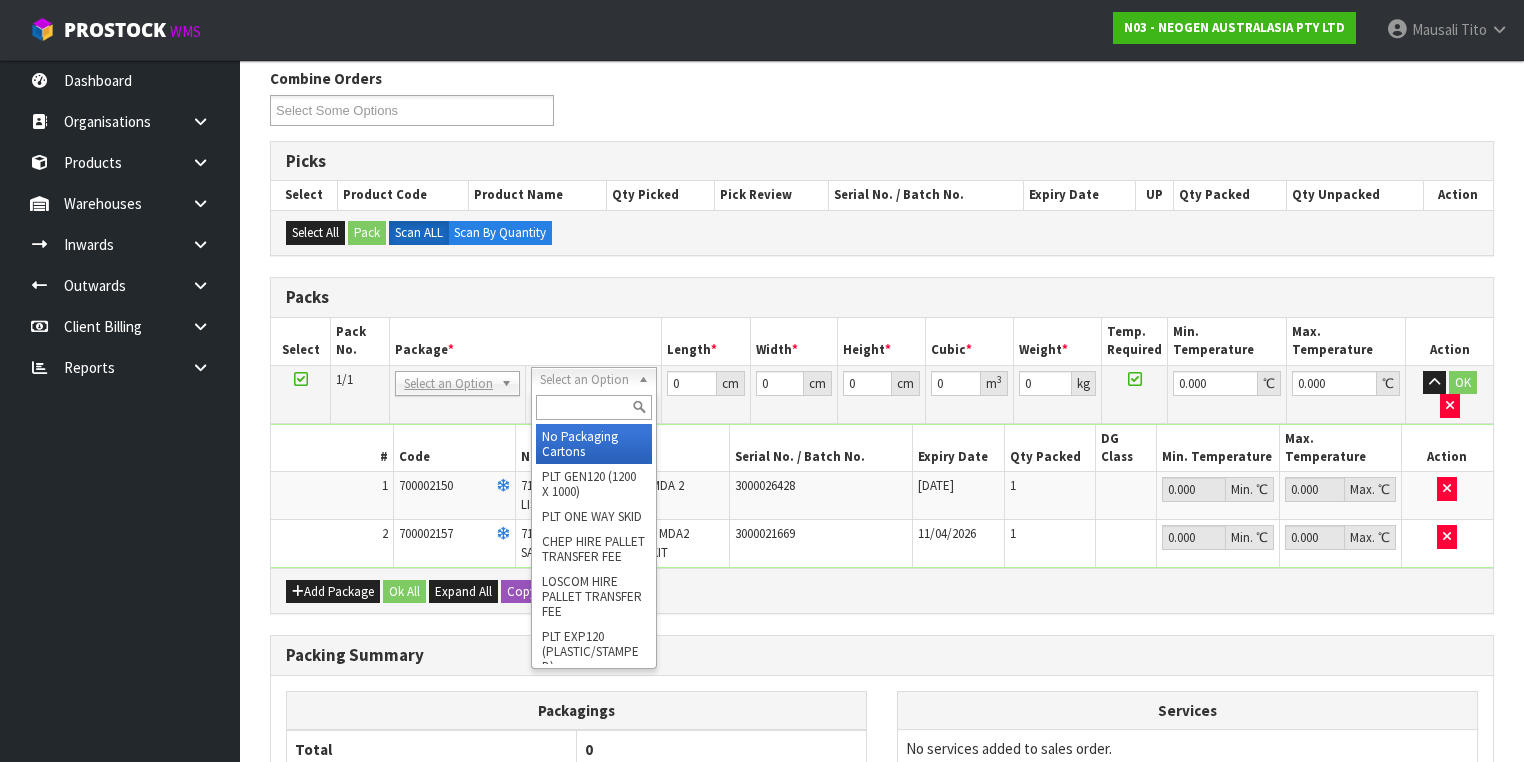 click at bounding box center [593, 407] 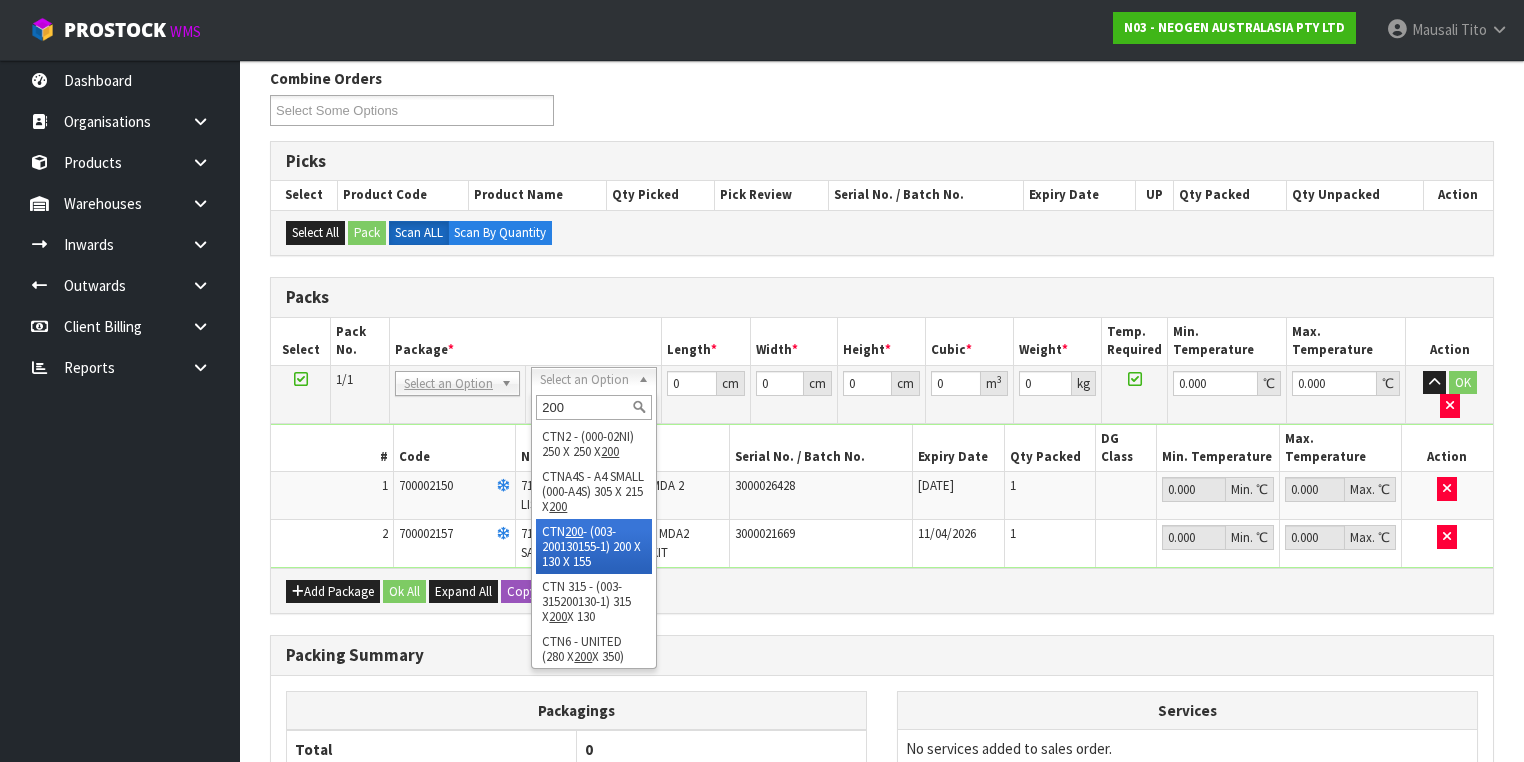 drag, startPoint x: 604, startPoint y: 554, endPoint x: 664, endPoint y: 448, distance: 121.80312 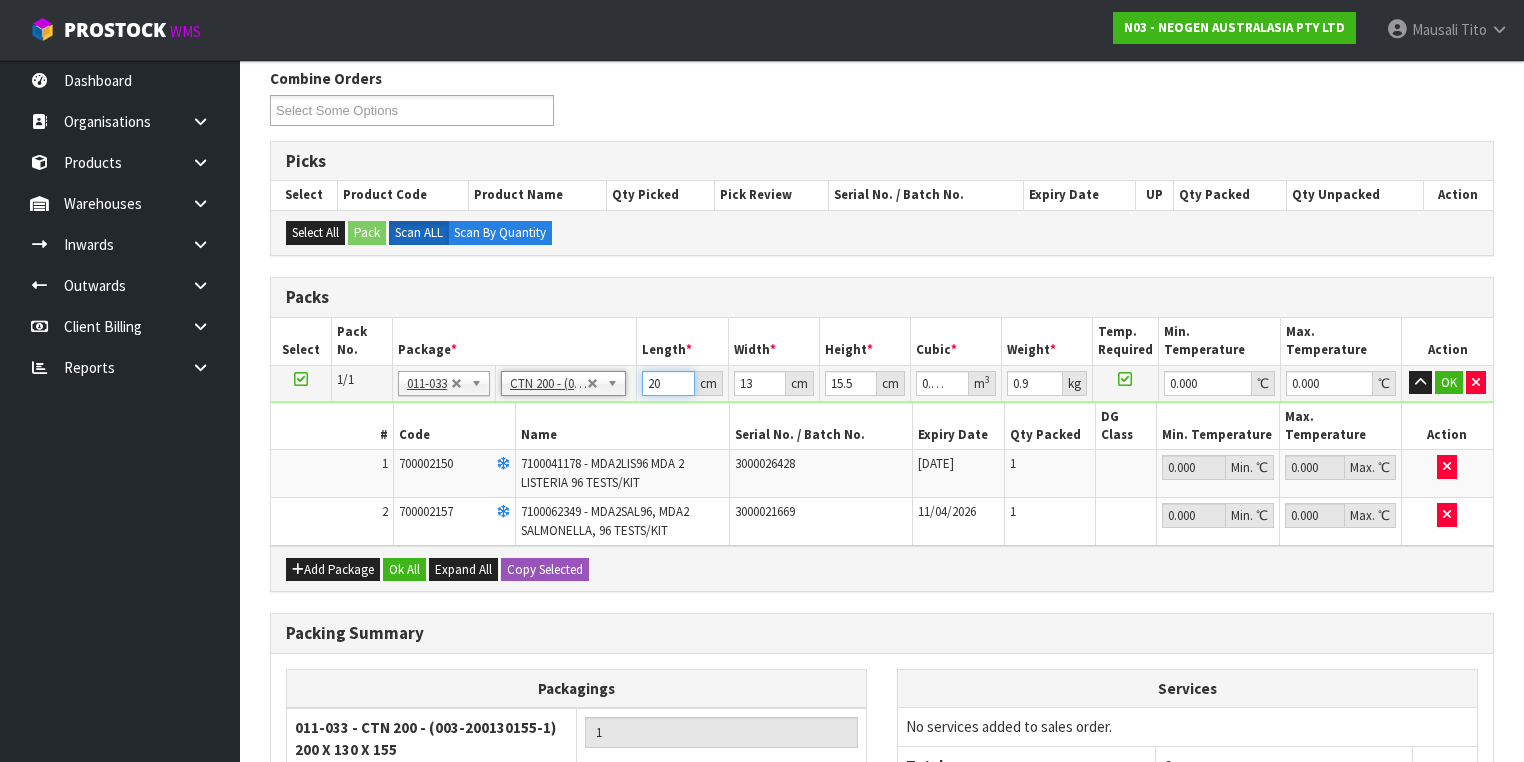 drag, startPoint x: 665, startPoint y: 380, endPoint x: 610, endPoint y: 394, distance: 56.753853 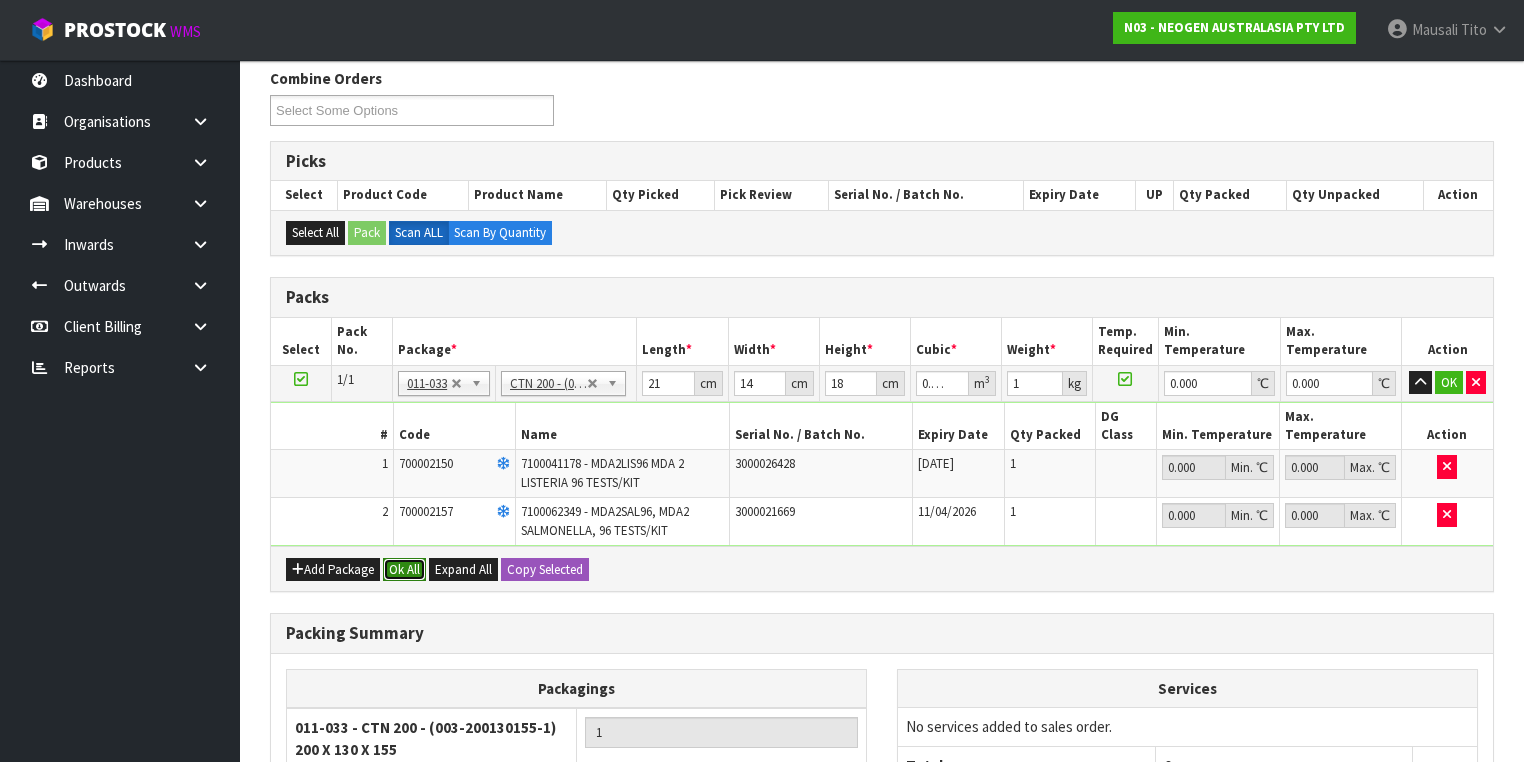 click on "Ok All" at bounding box center (404, 570) 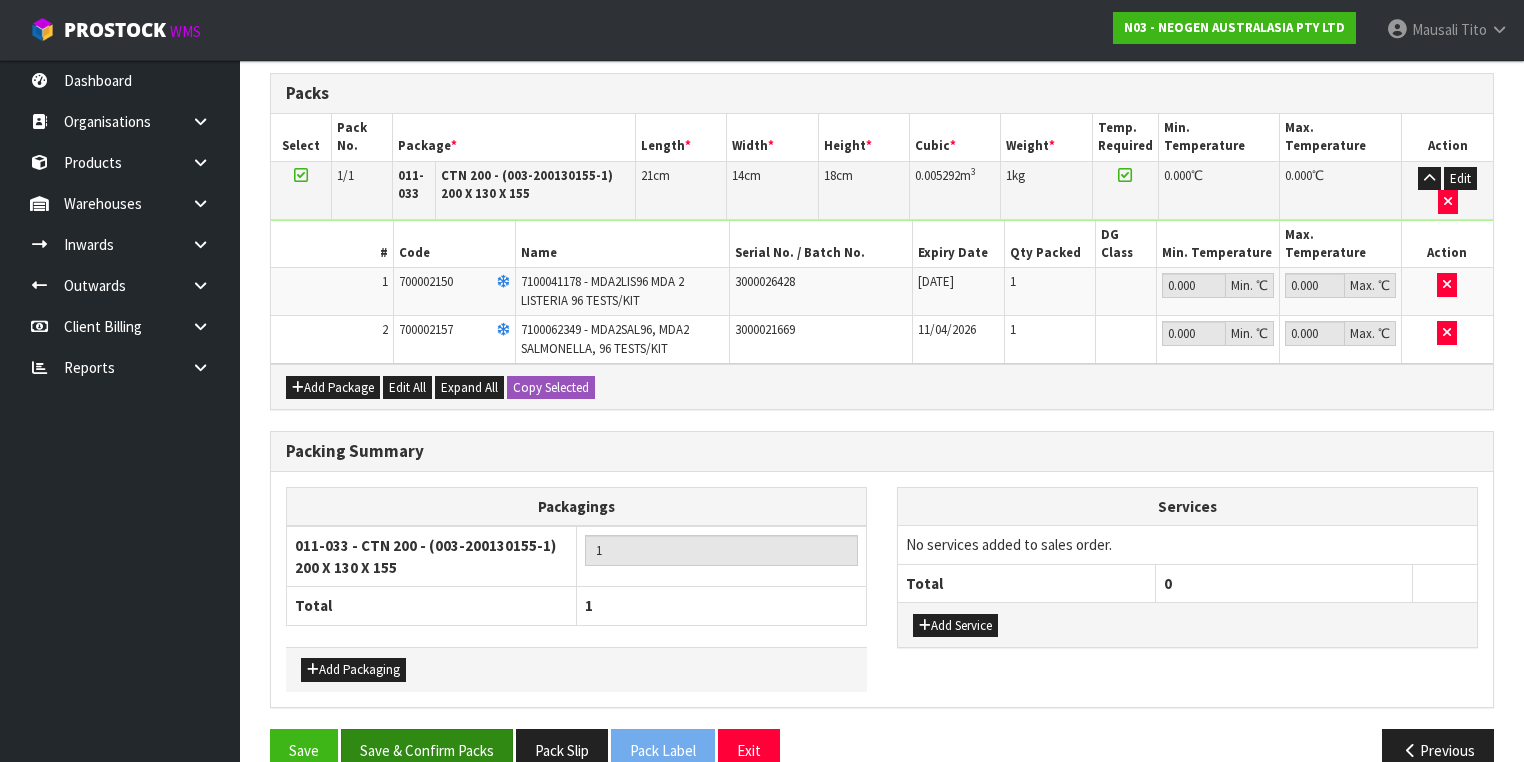 scroll, scrollTop: 526, scrollLeft: 0, axis: vertical 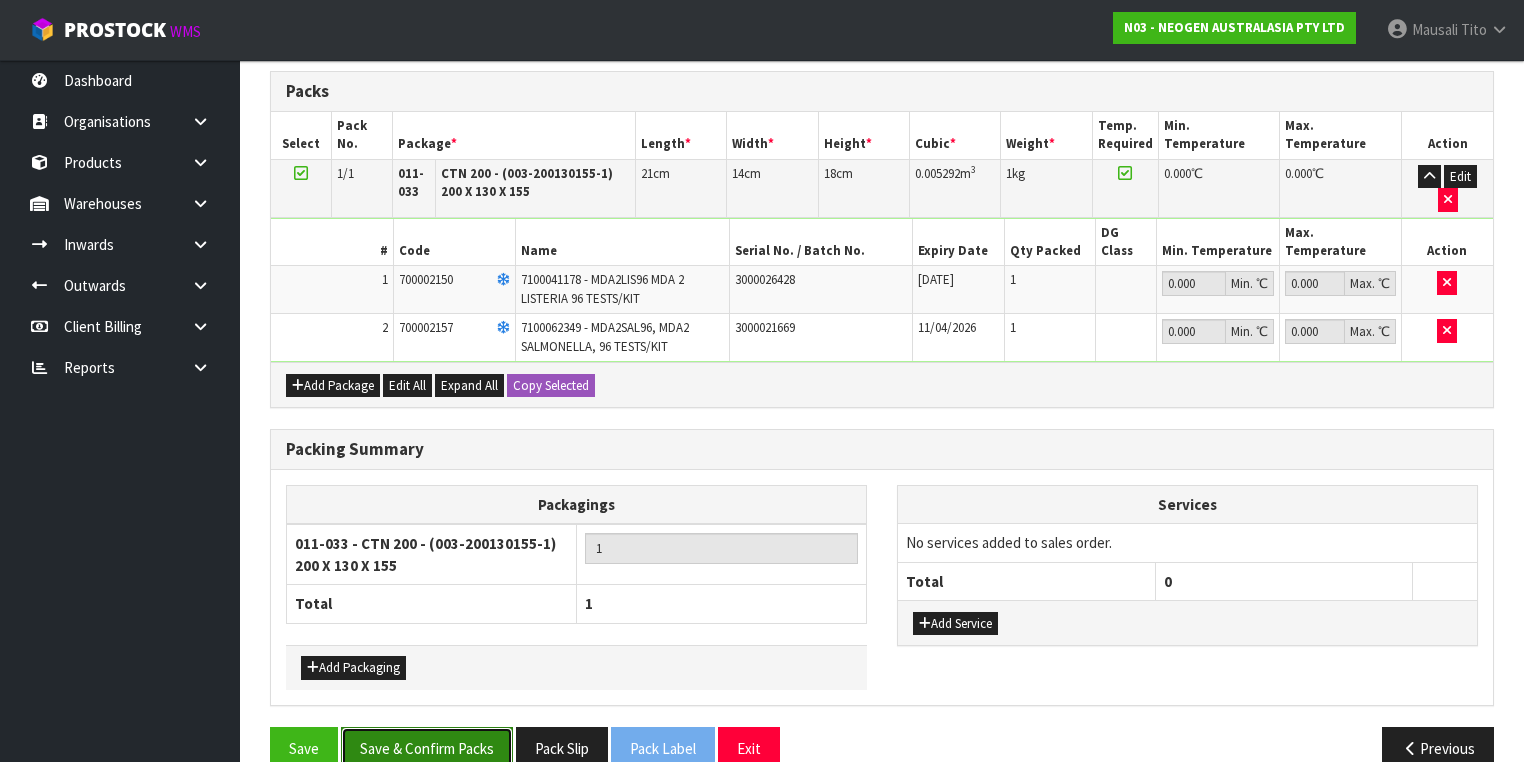 click on "Save & Confirm Packs" at bounding box center (427, 748) 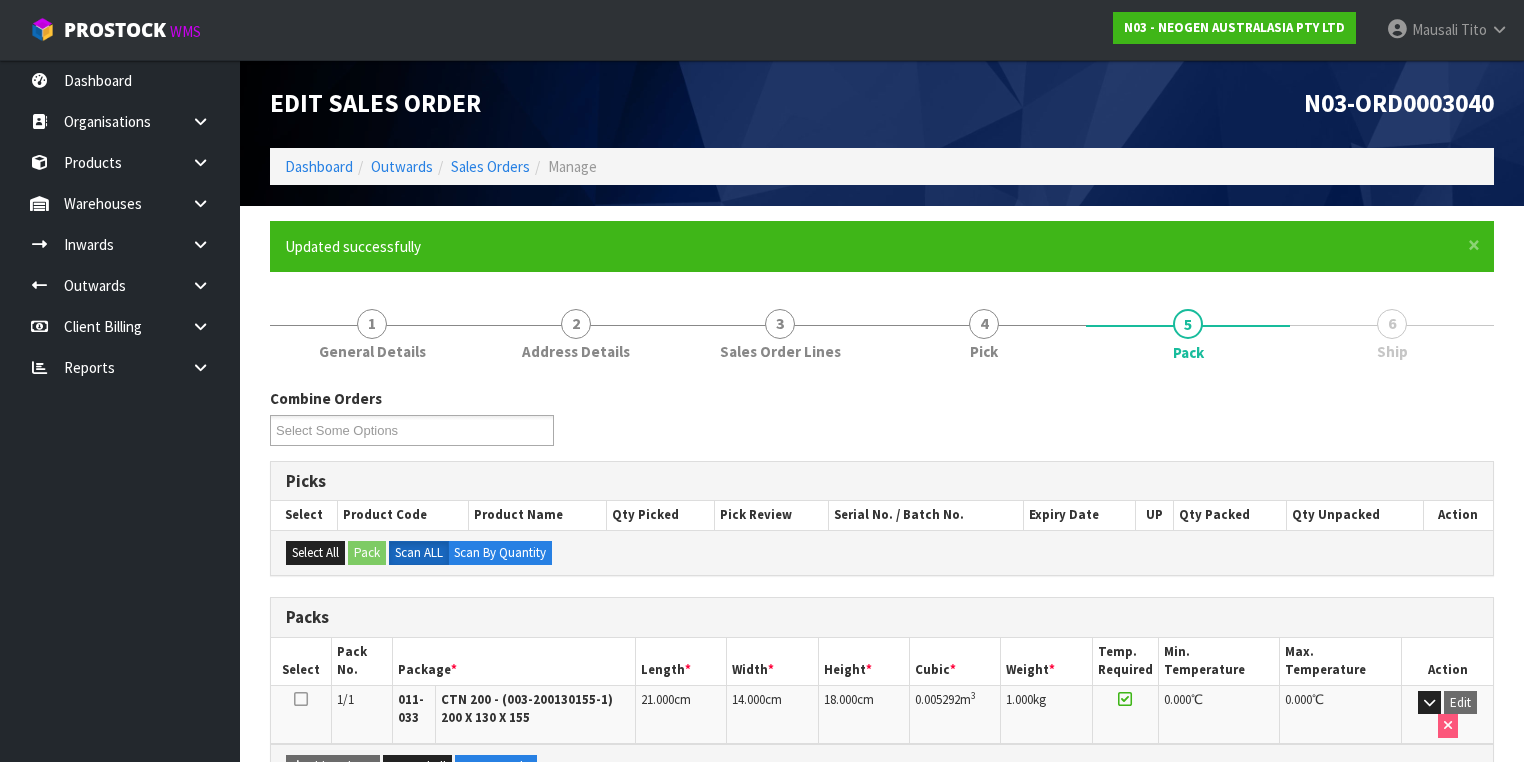 scroll, scrollTop: 356, scrollLeft: 0, axis: vertical 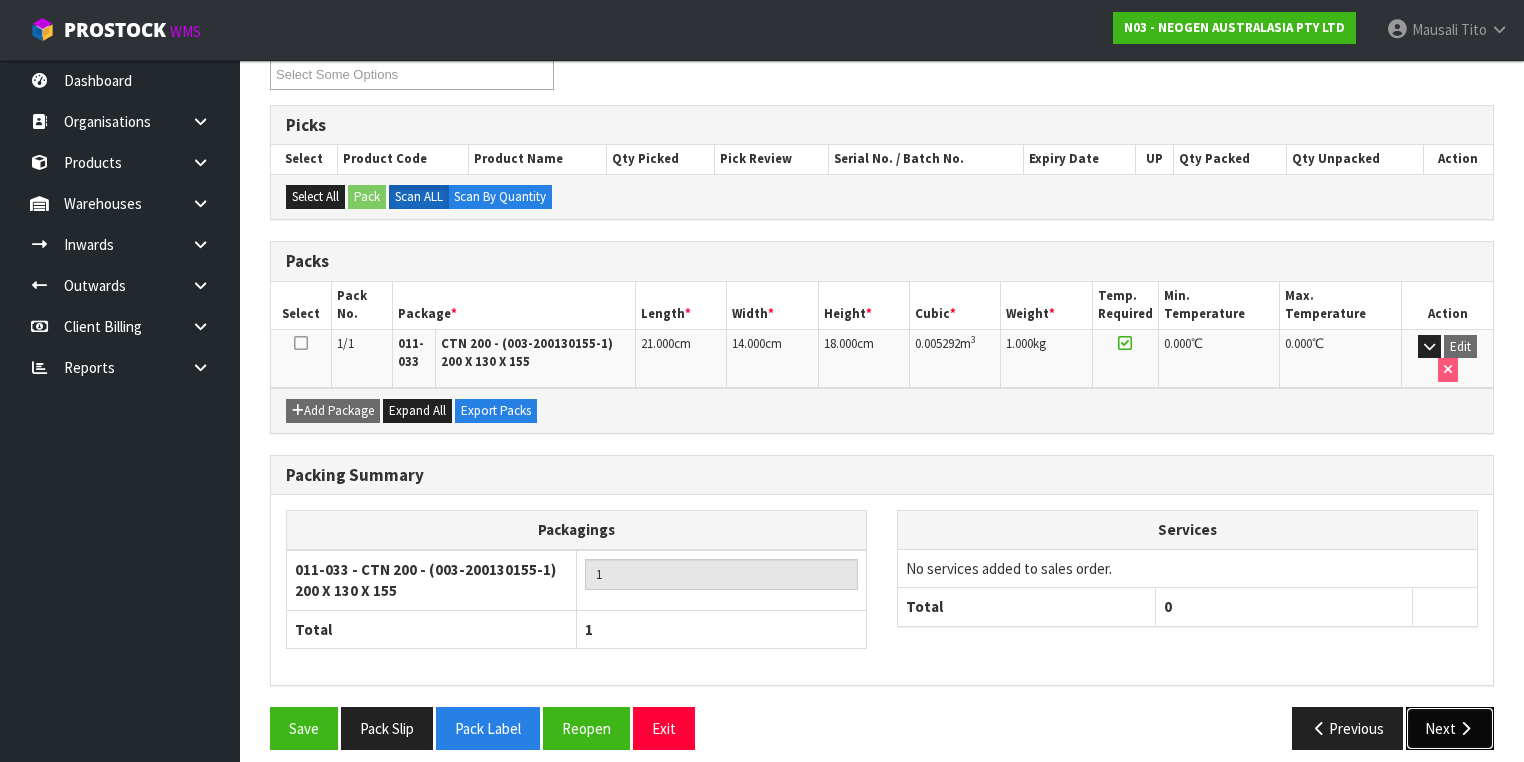 click on "Next" at bounding box center (1450, 728) 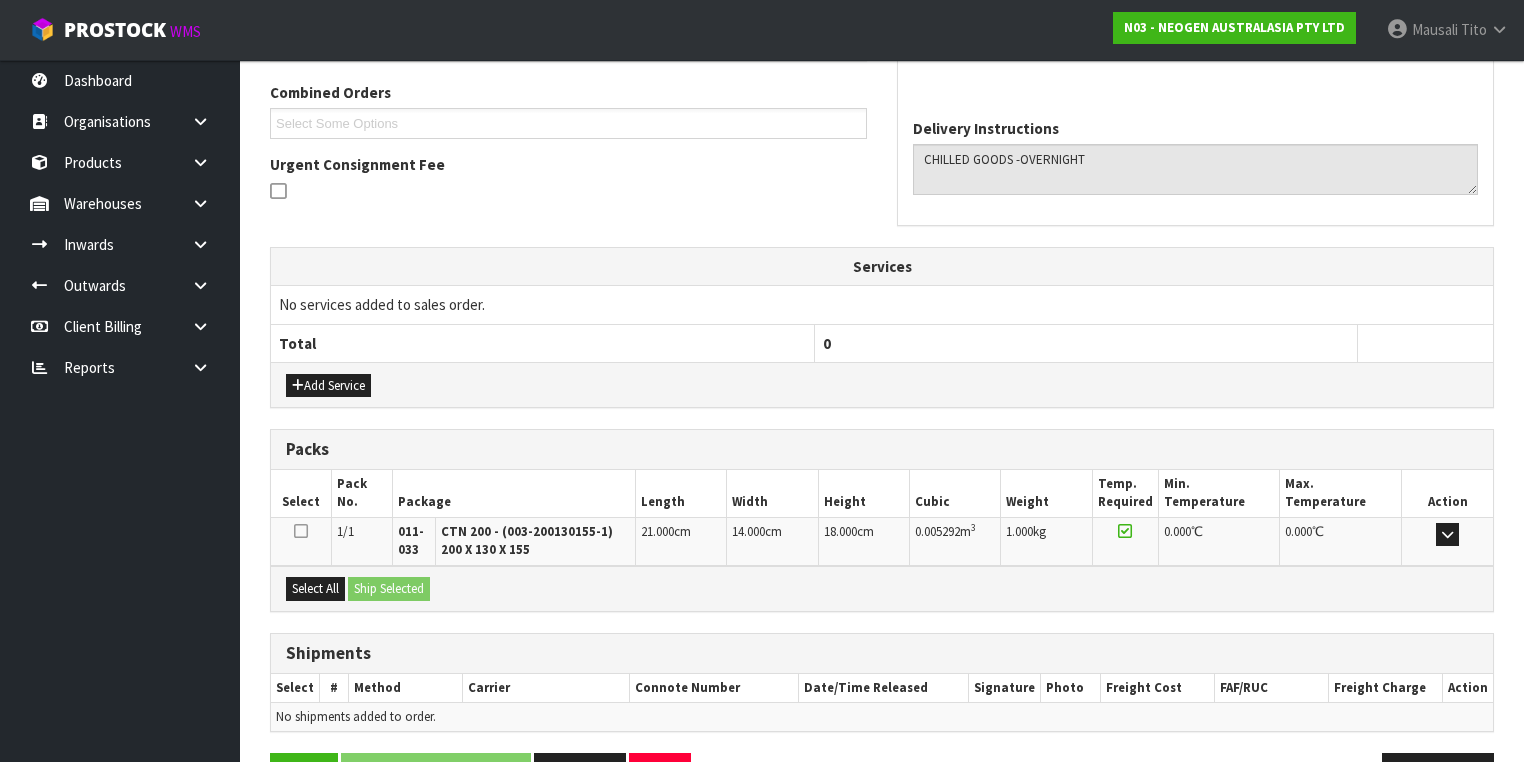scroll, scrollTop: 564, scrollLeft: 0, axis: vertical 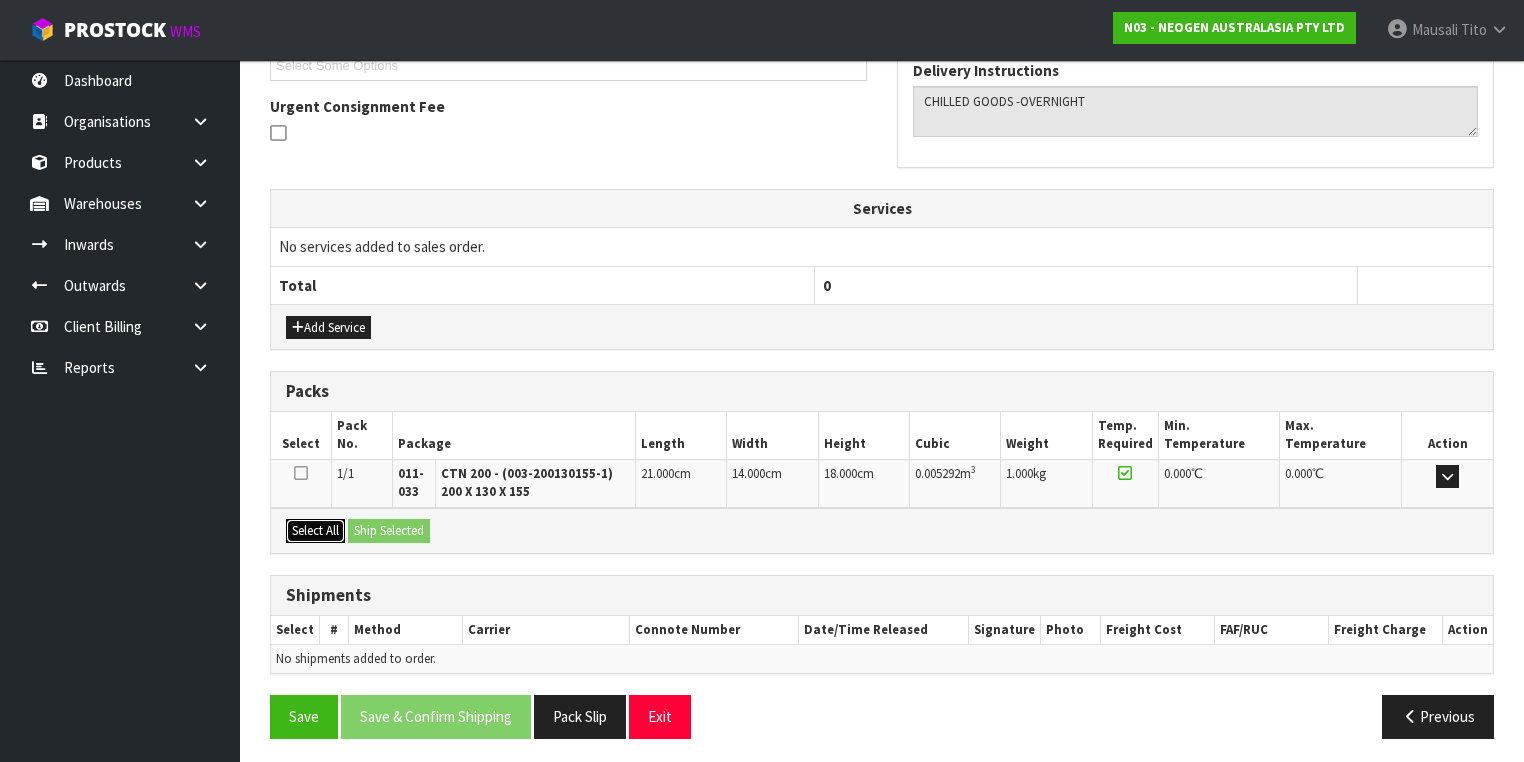 click on "Select All" at bounding box center [315, 531] 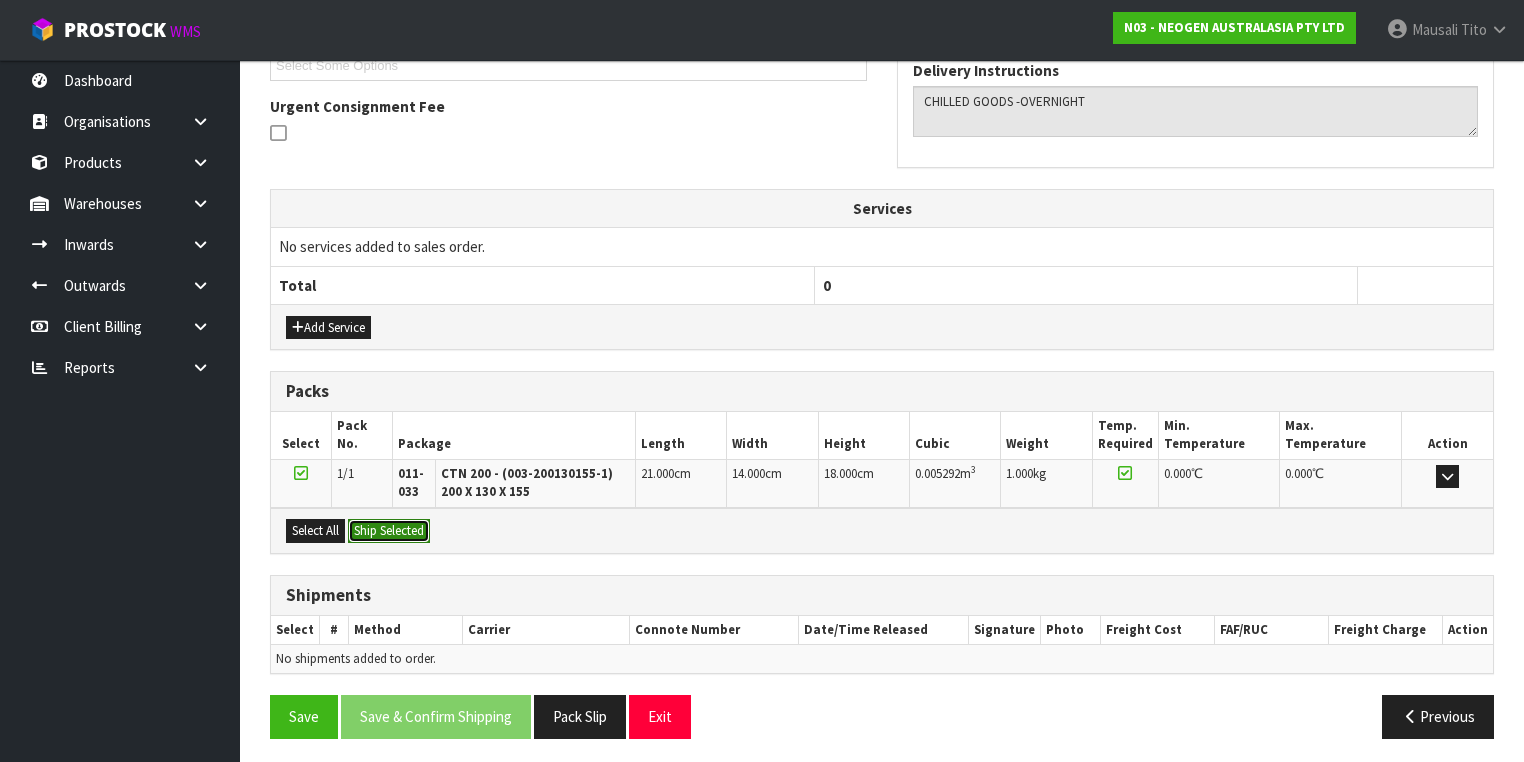 click on "Ship Selected" at bounding box center (389, 531) 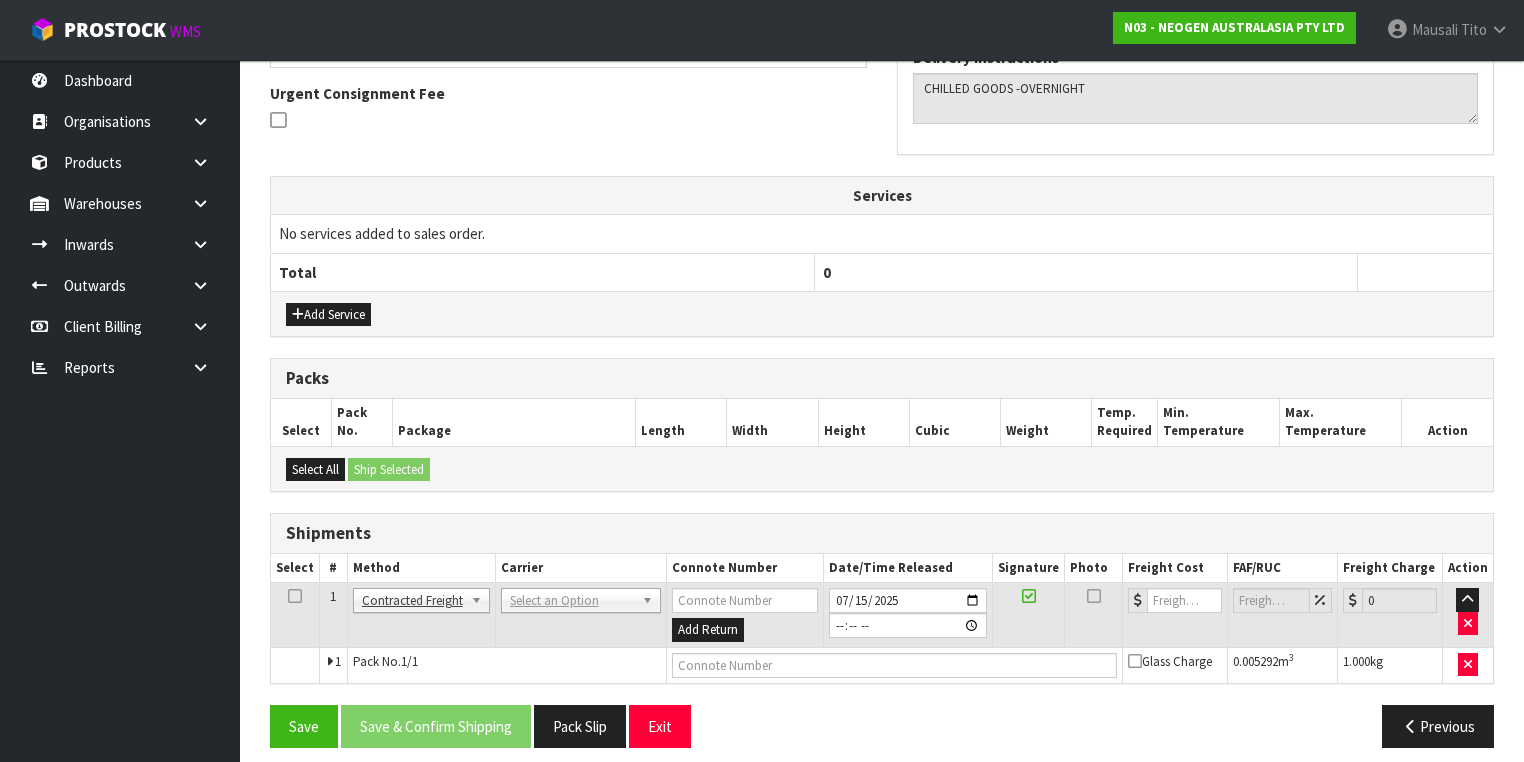 scroll, scrollTop: 585, scrollLeft: 0, axis: vertical 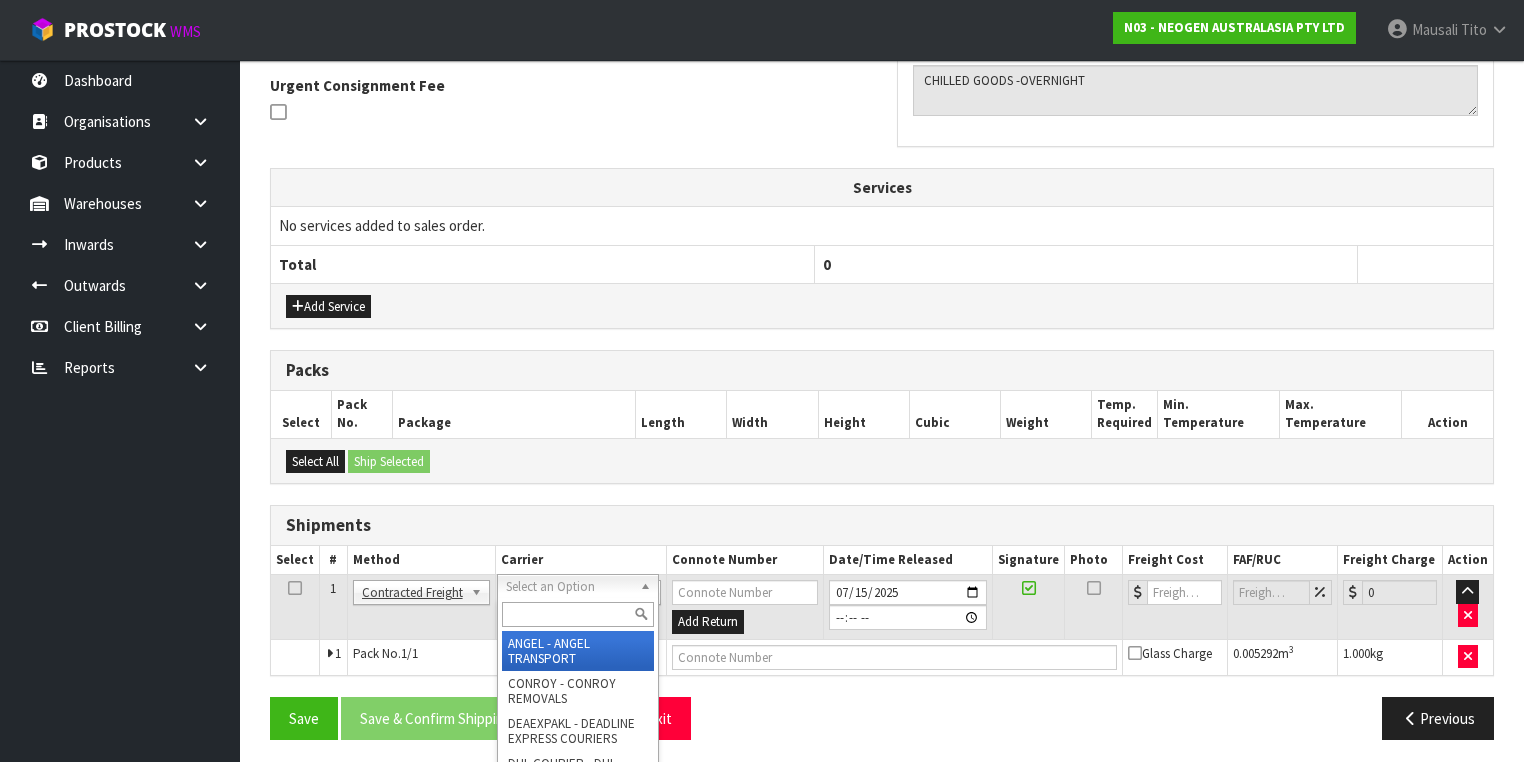 drag, startPoint x: 537, startPoint y: 618, endPoint x: 547, endPoint y: 609, distance: 13.453624 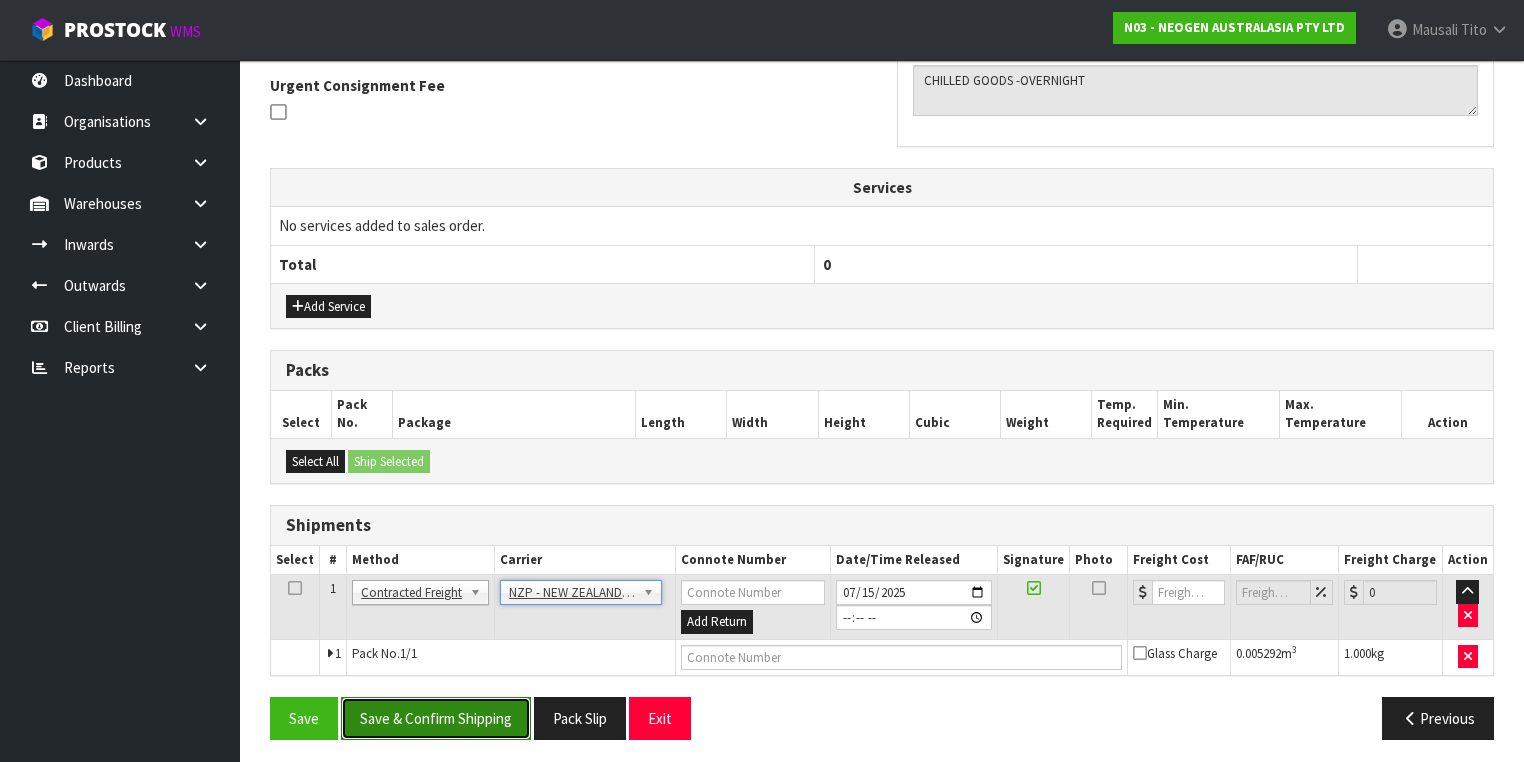 click on "Save & Confirm Shipping" at bounding box center [436, 718] 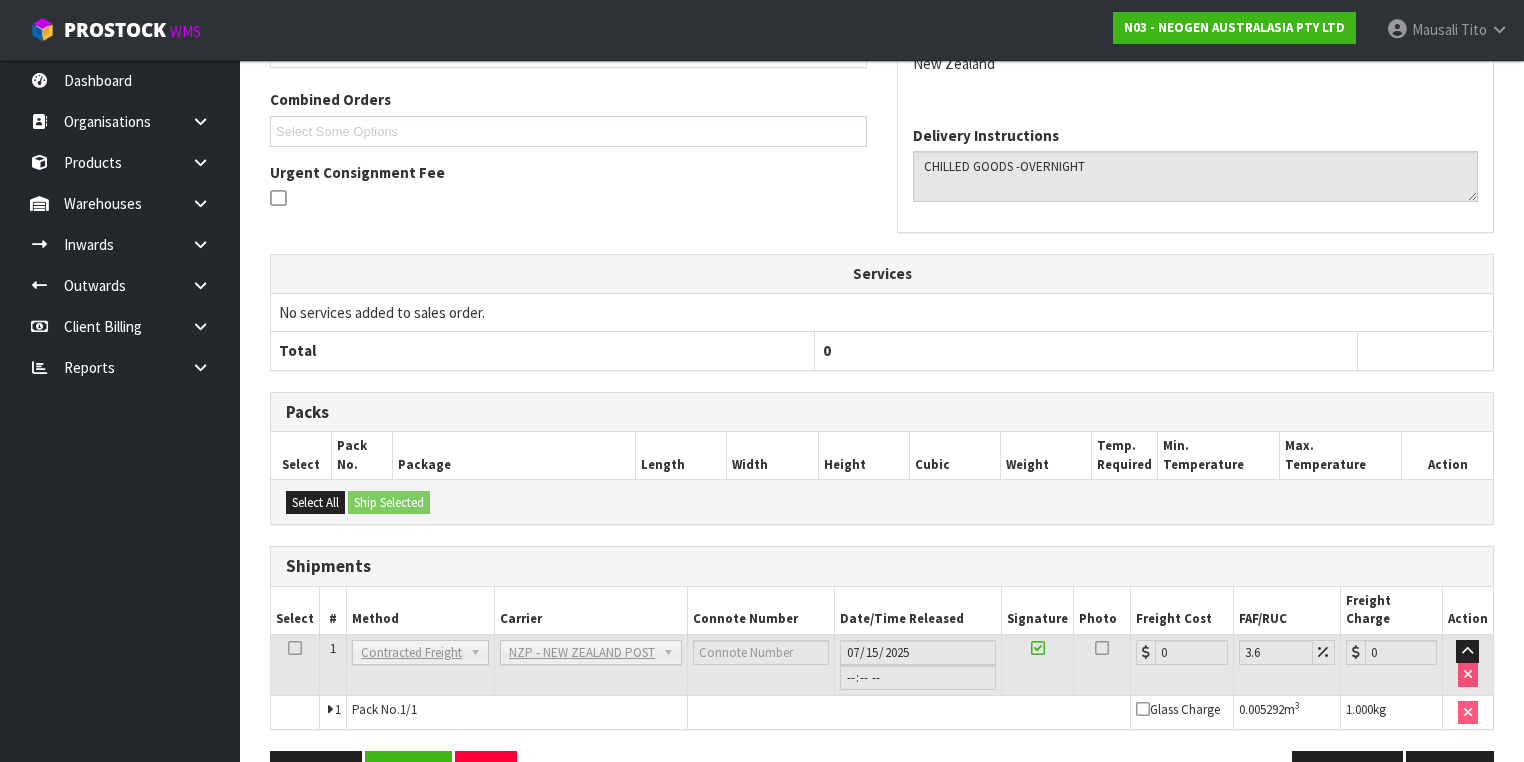 scroll, scrollTop: 558, scrollLeft: 0, axis: vertical 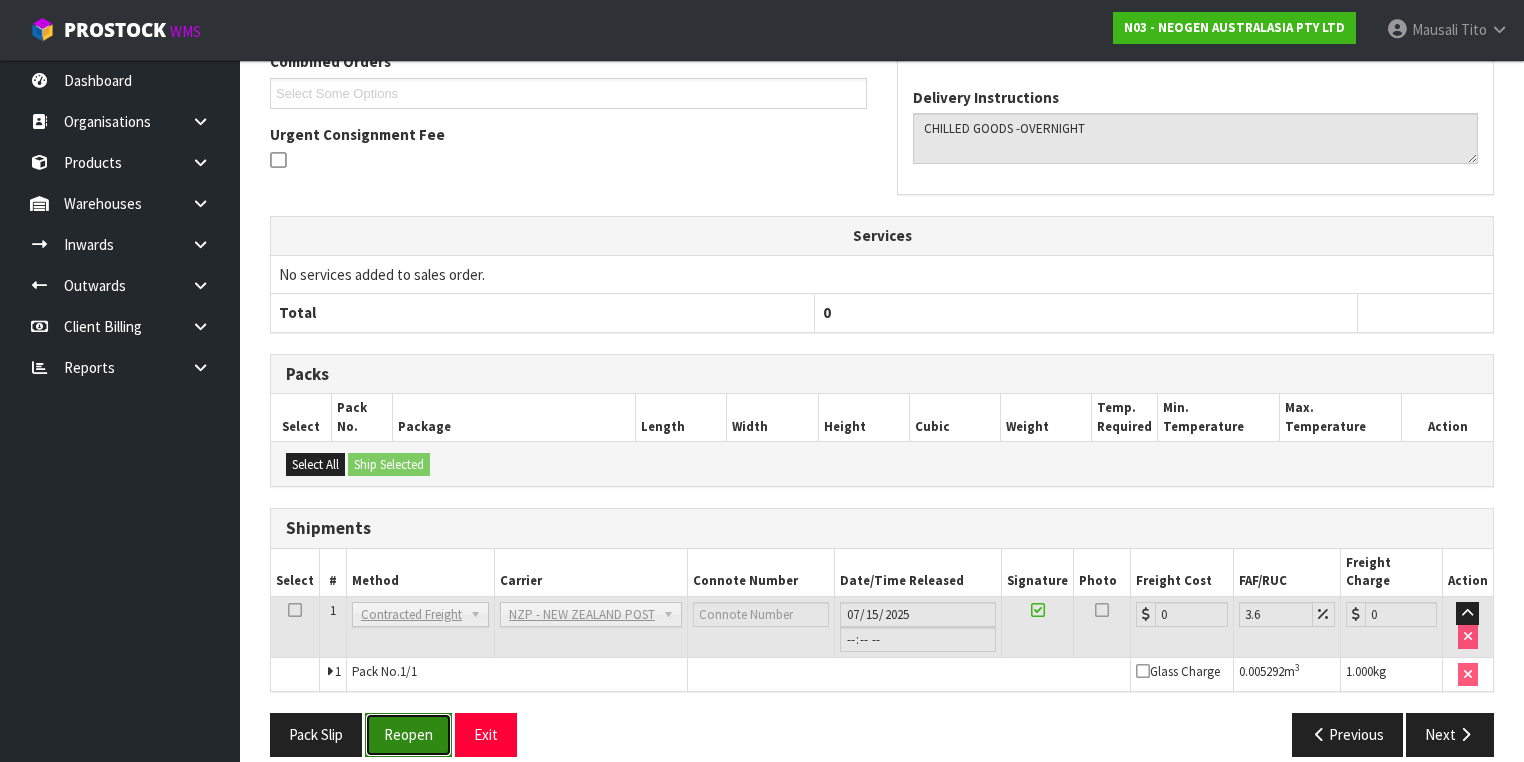 click on "Reopen" at bounding box center [408, 734] 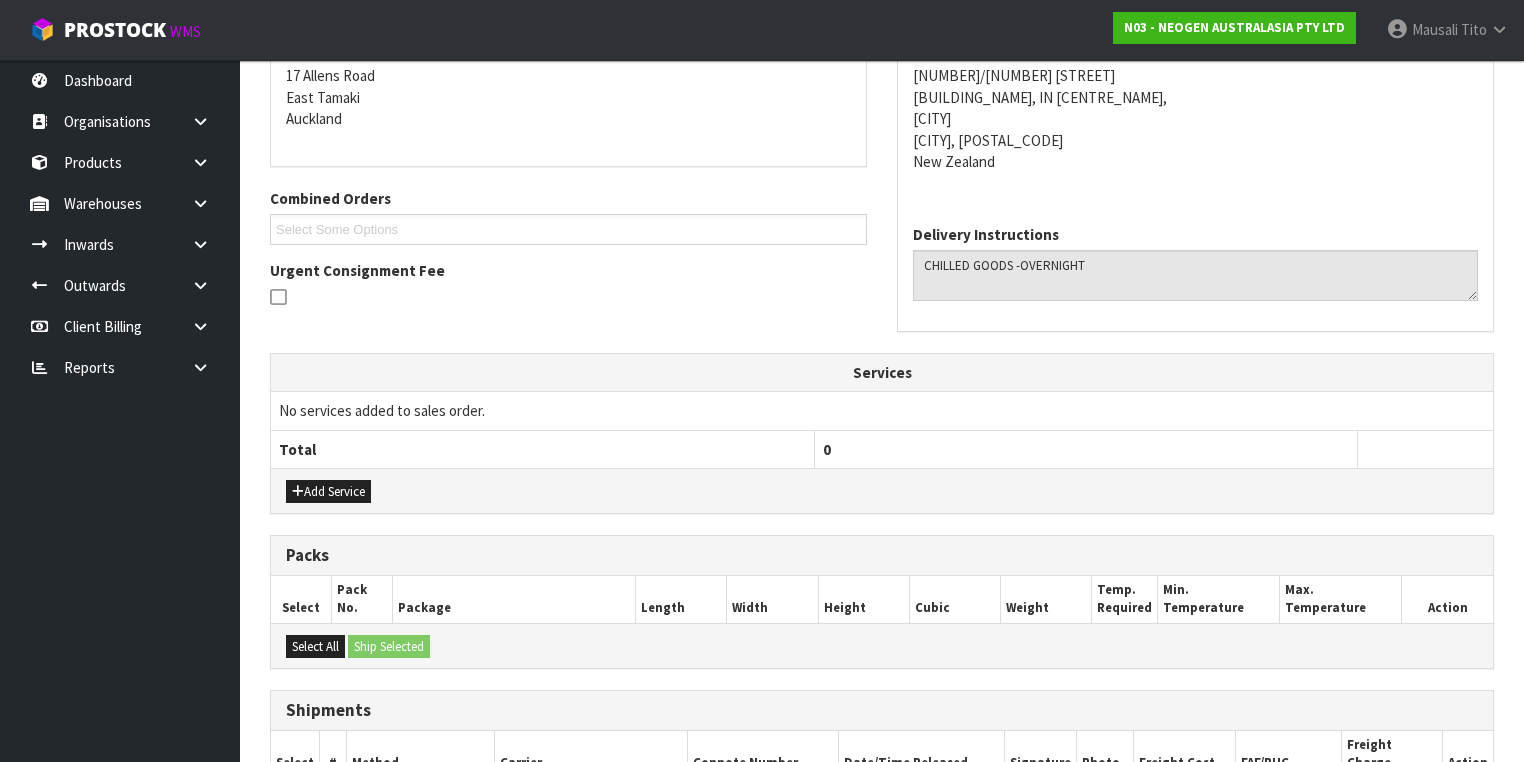 scroll, scrollTop: 604, scrollLeft: 0, axis: vertical 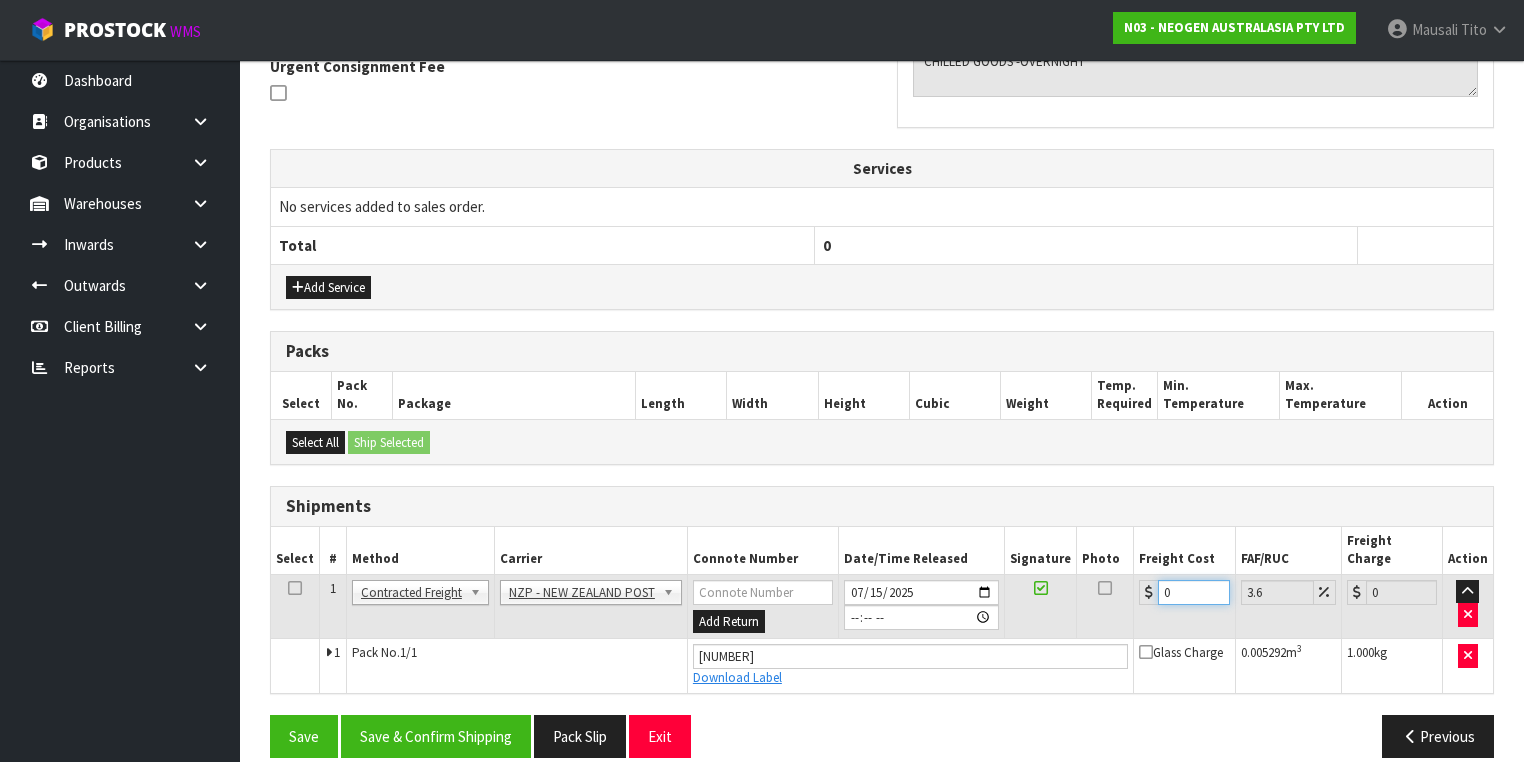 drag, startPoint x: 1169, startPoint y: 567, endPoint x: 1130, endPoint y: 576, distance: 40.024994 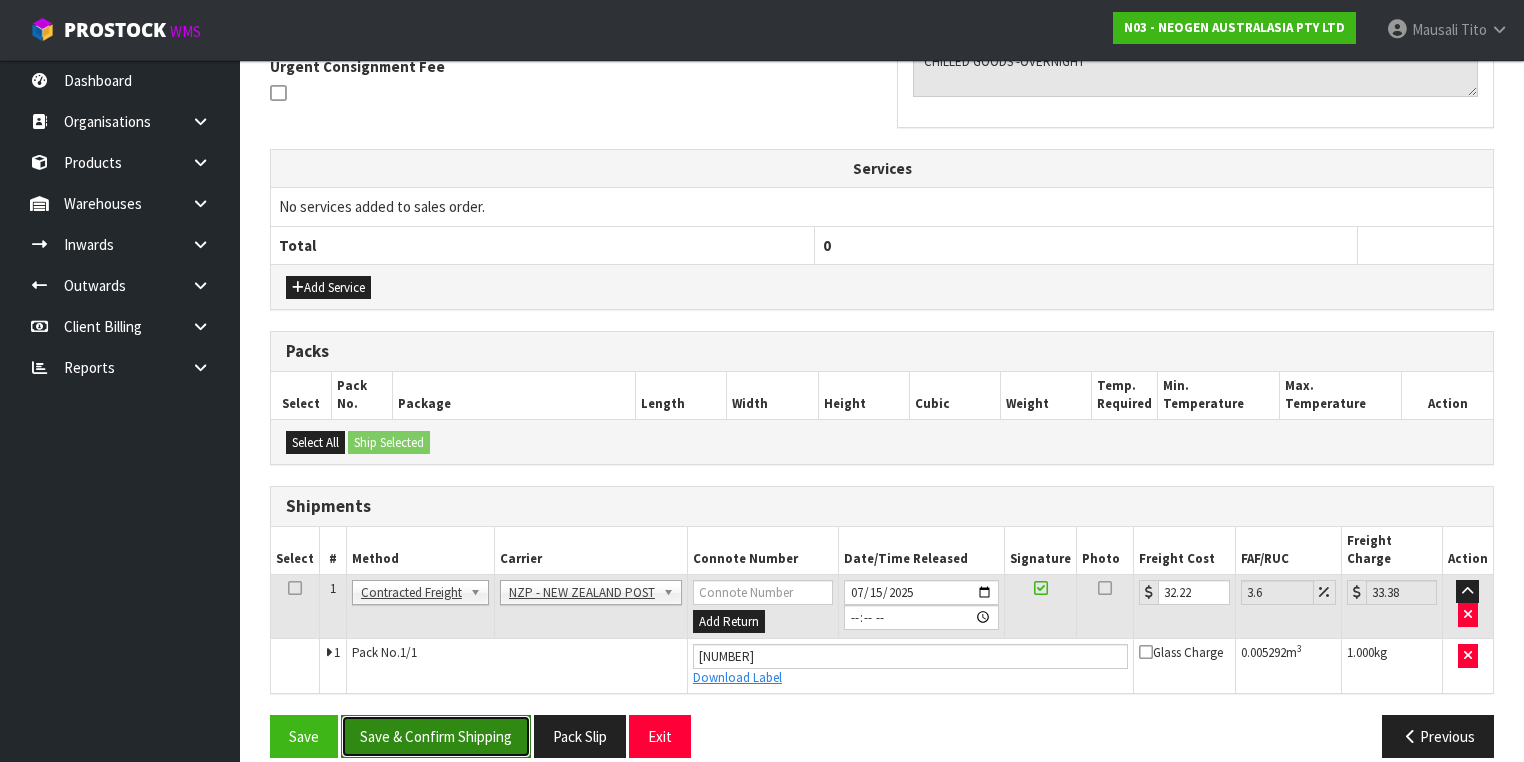 click on "Save & Confirm Shipping" at bounding box center (436, 736) 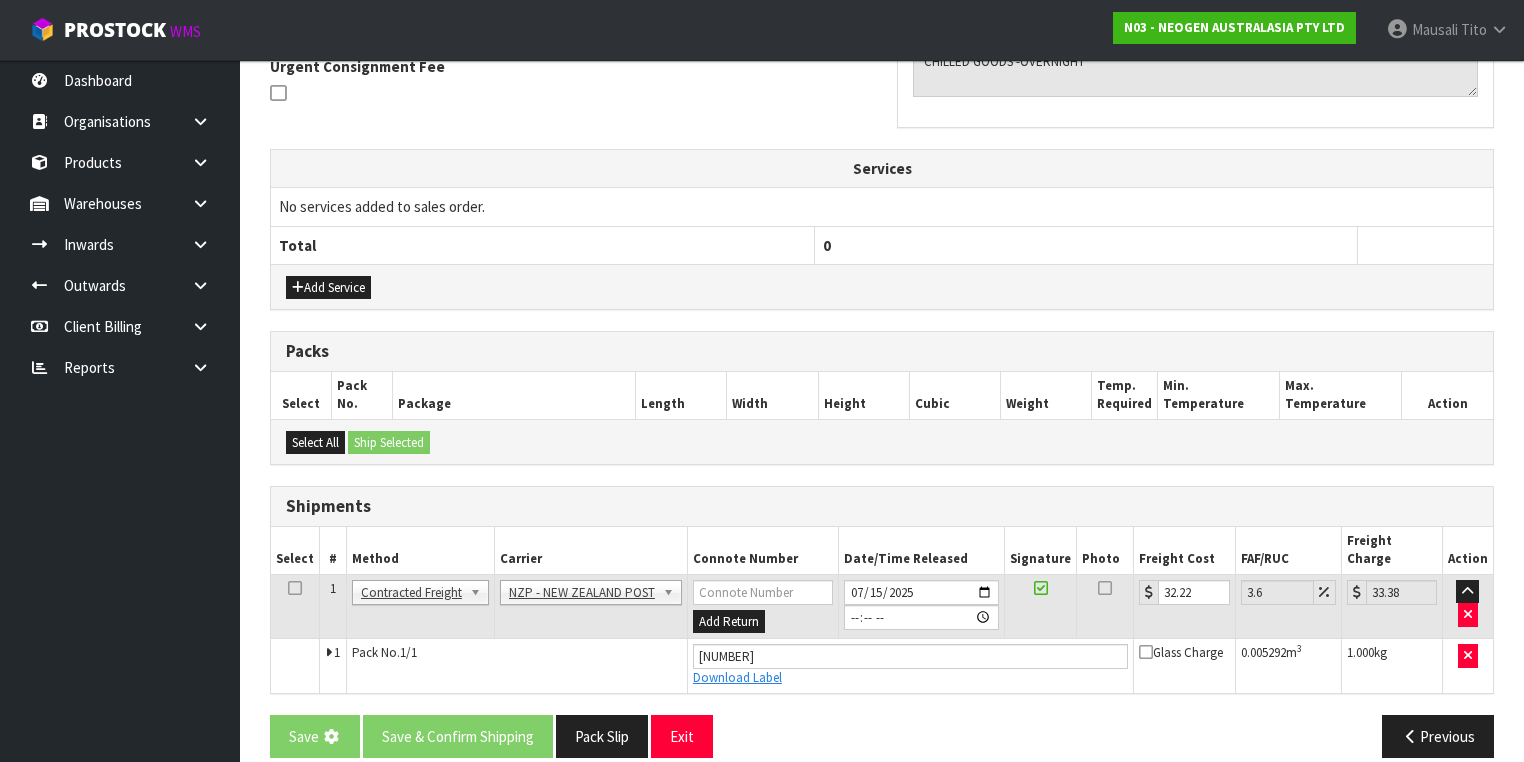 scroll, scrollTop: 0, scrollLeft: 0, axis: both 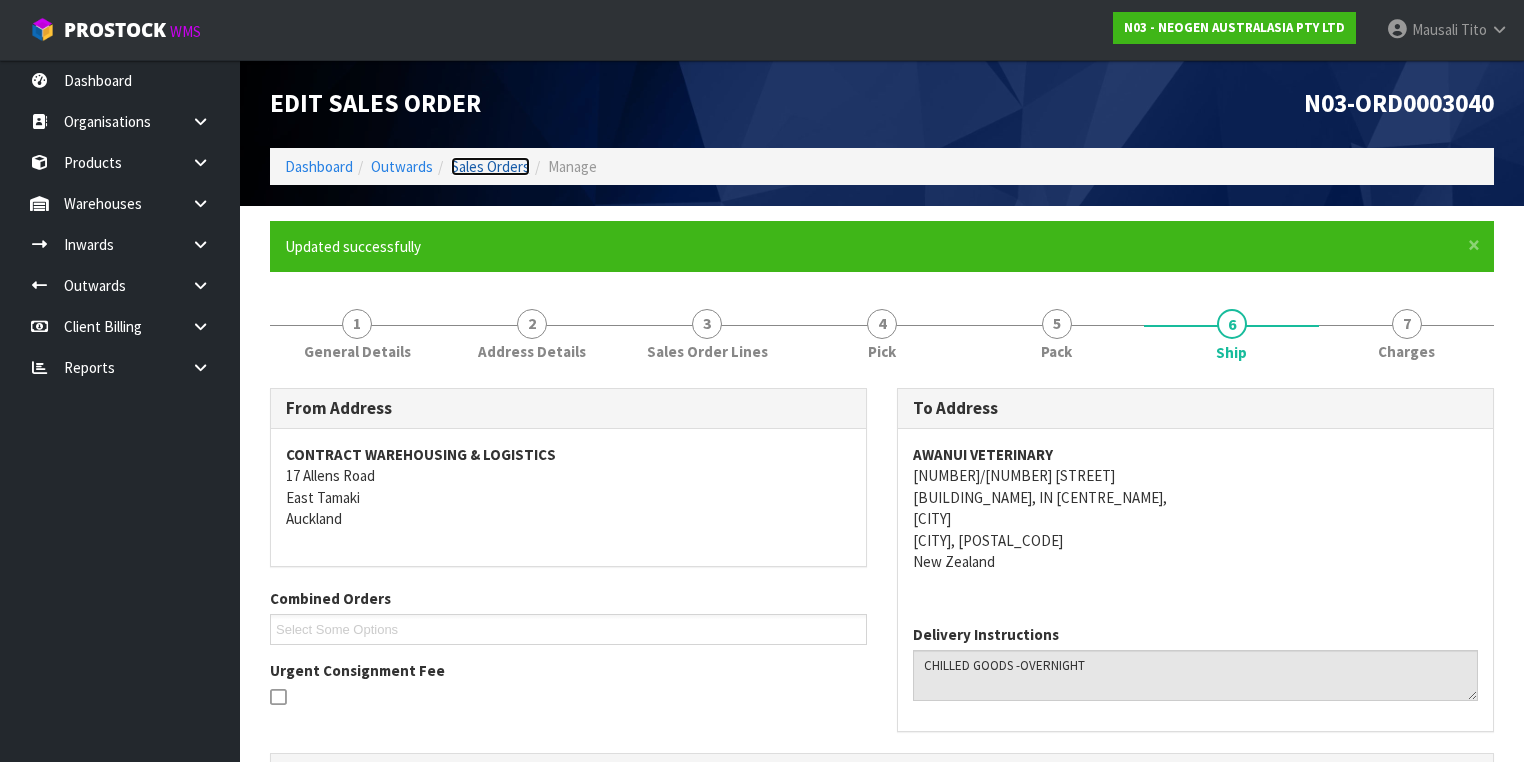 click on "Sales Orders" at bounding box center (490, 166) 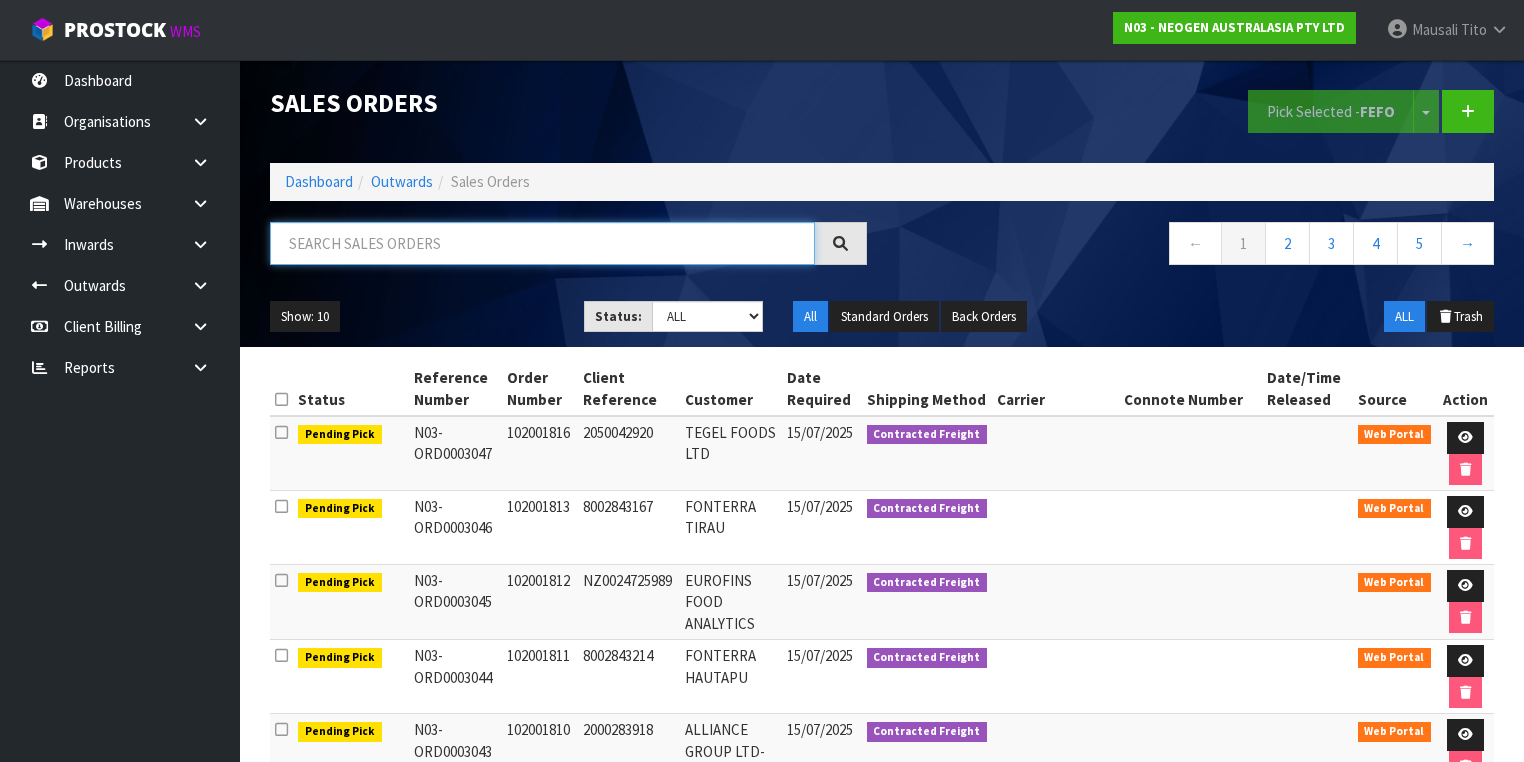 click at bounding box center (542, 243) 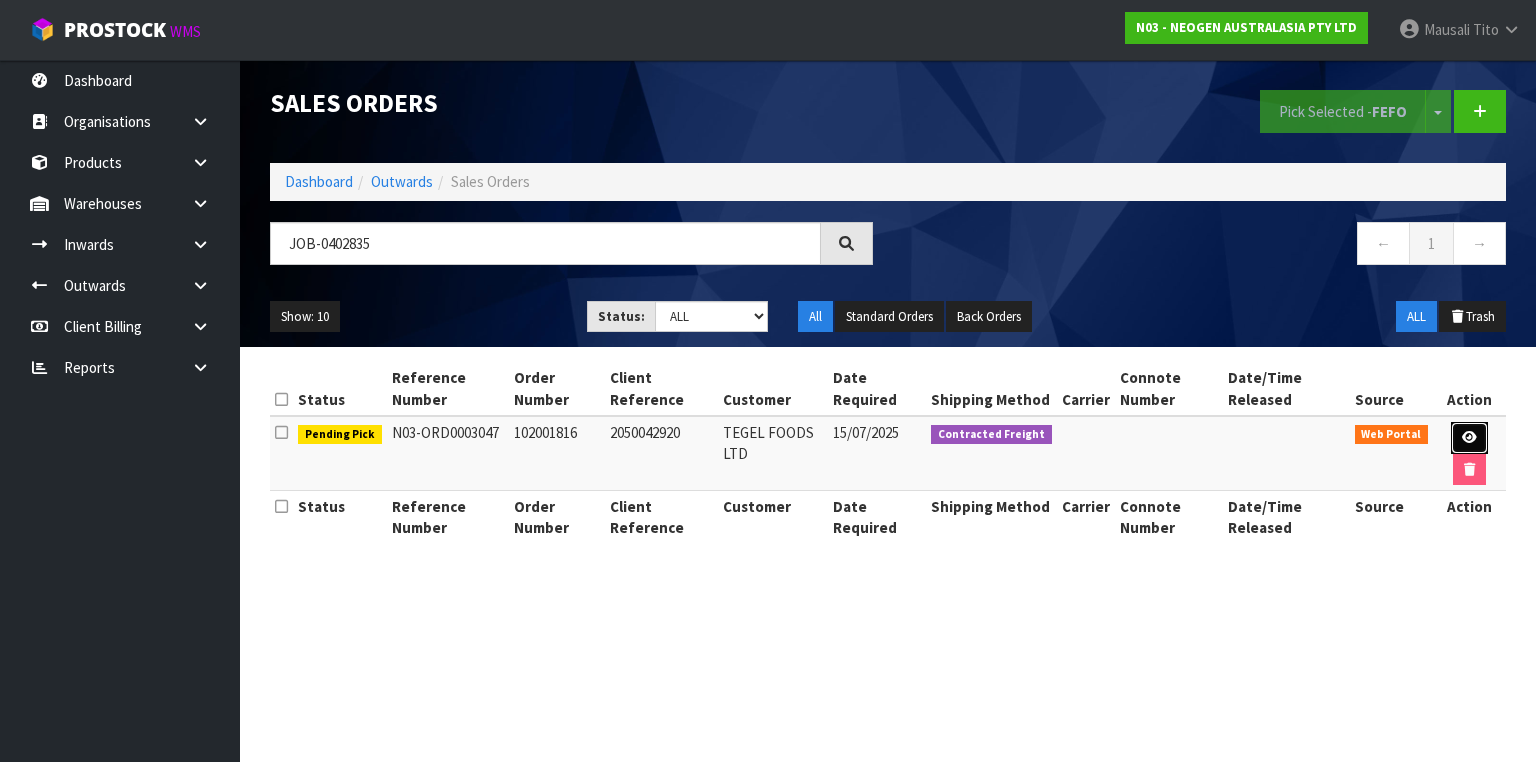 click at bounding box center [1469, 437] 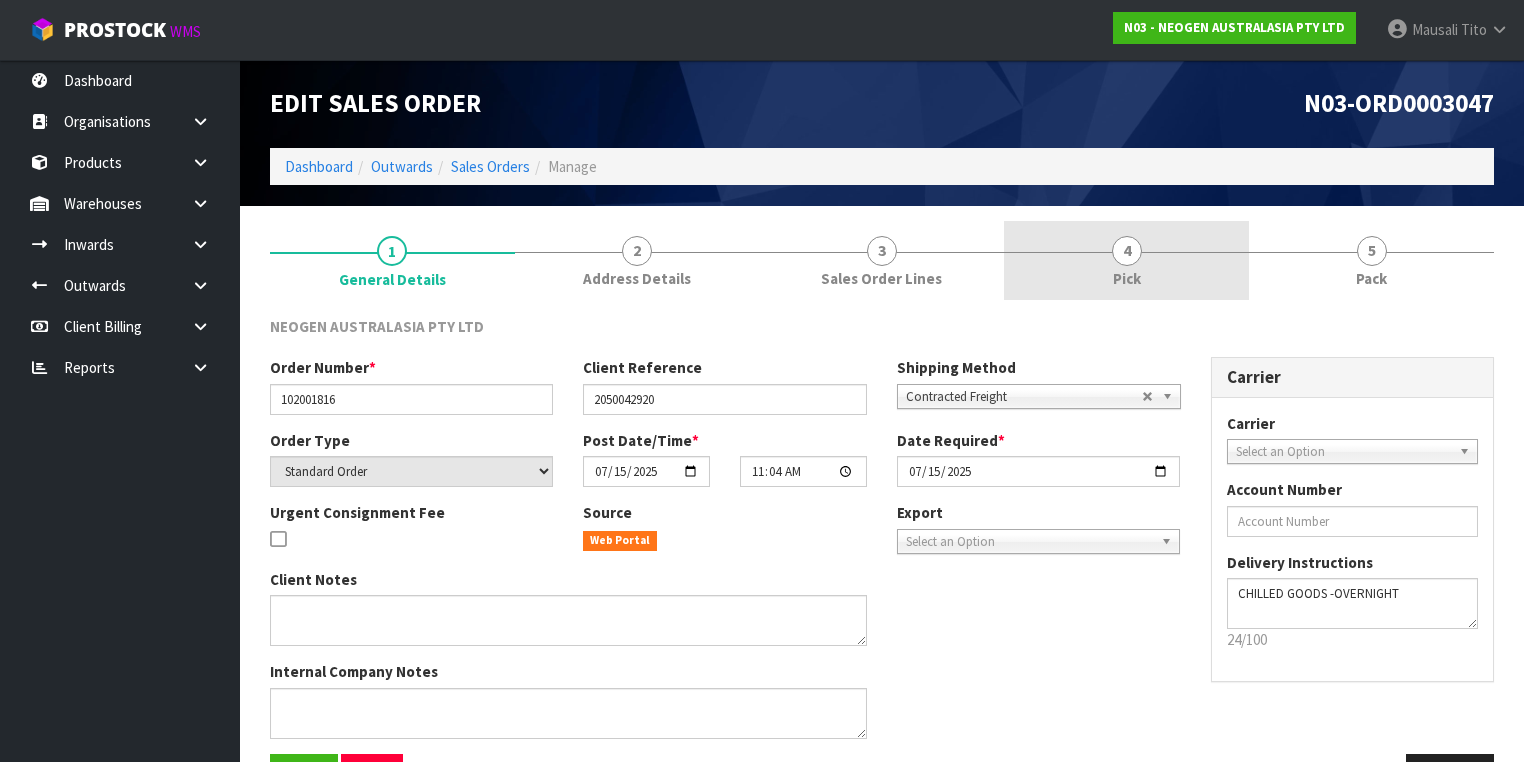 click on "4
Pick" at bounding box center (1126, 260) 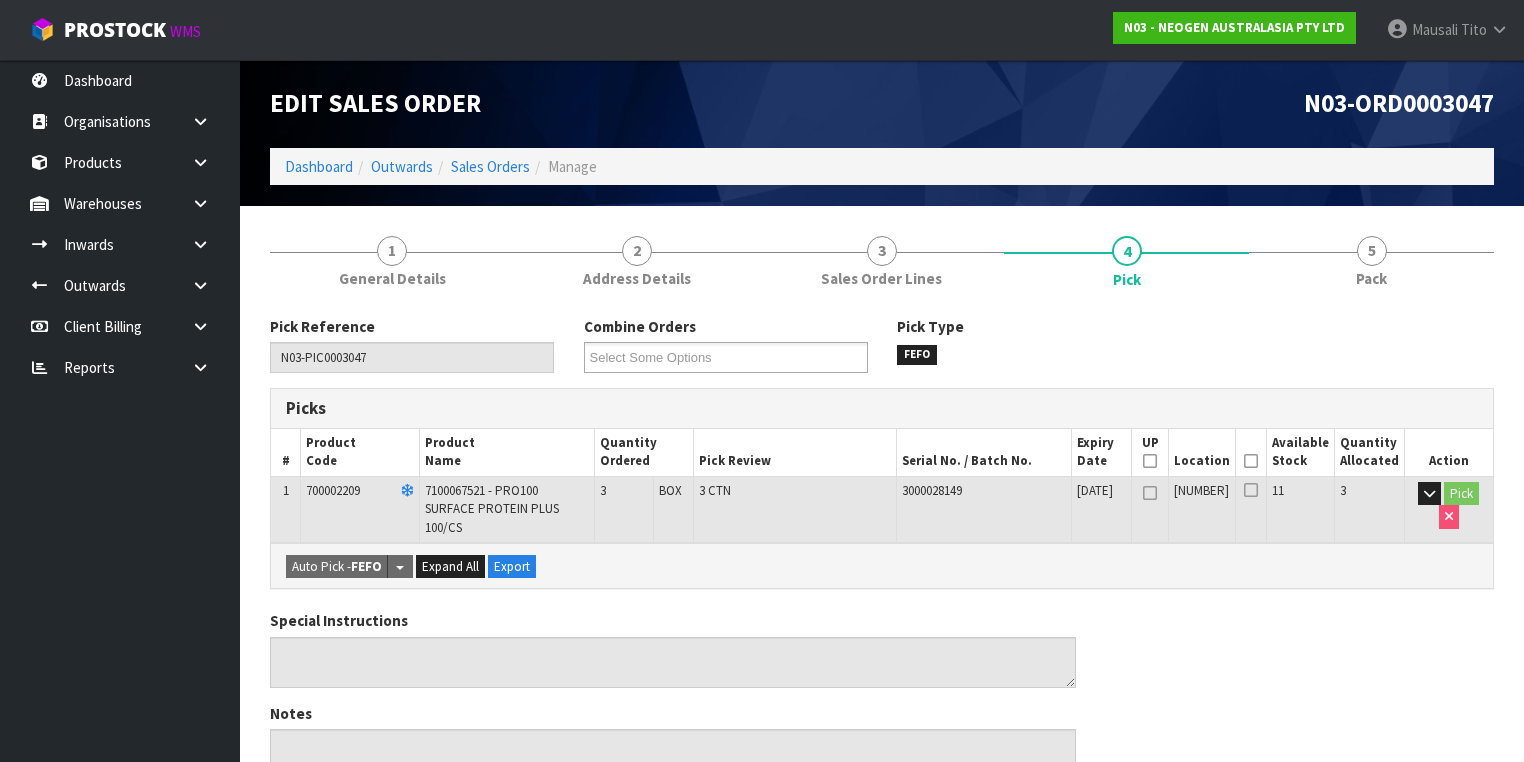 click at bounding box center (1251, 461) 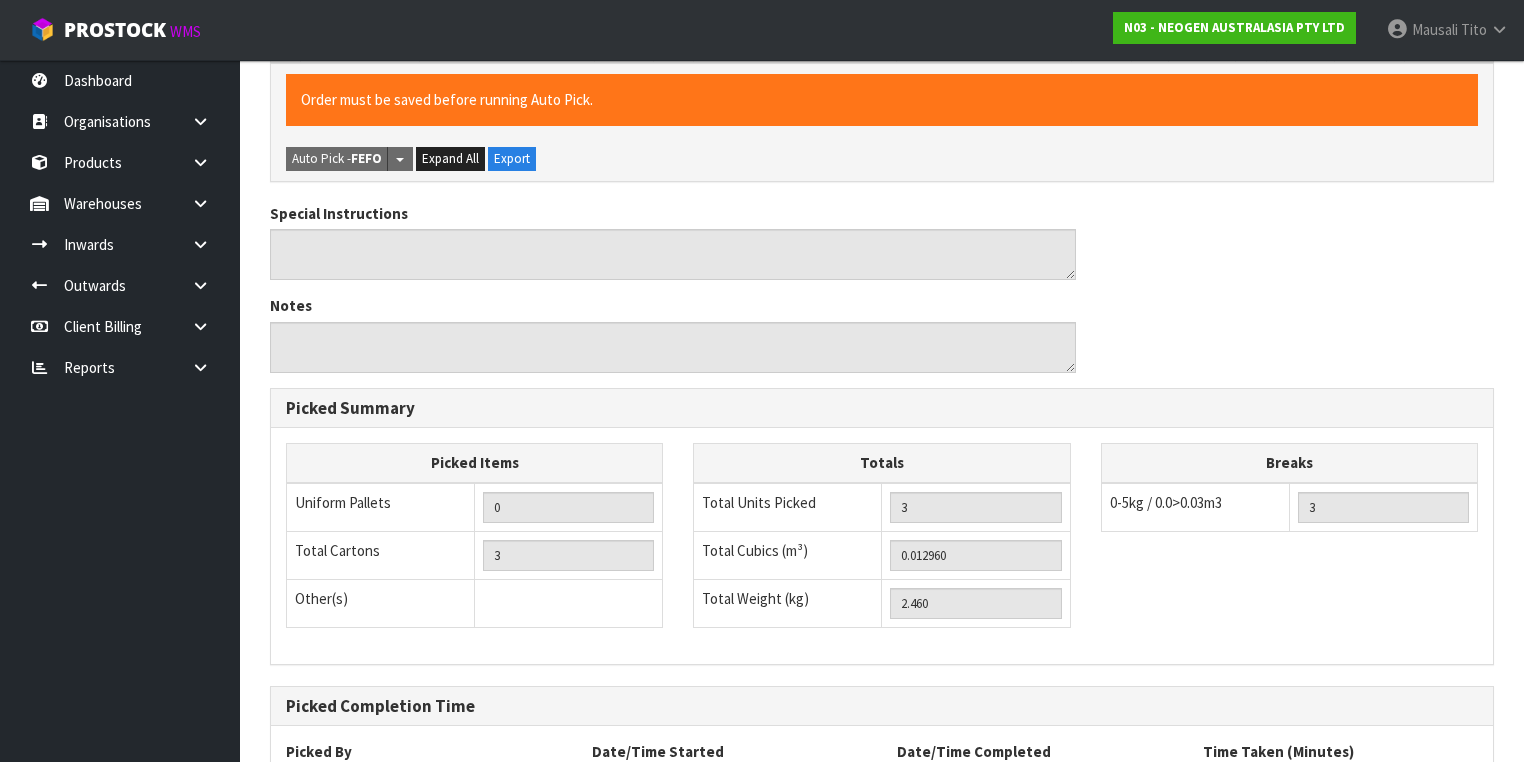 scroll, scrollTop: 651, scrollLeft: 0, axis: vertical 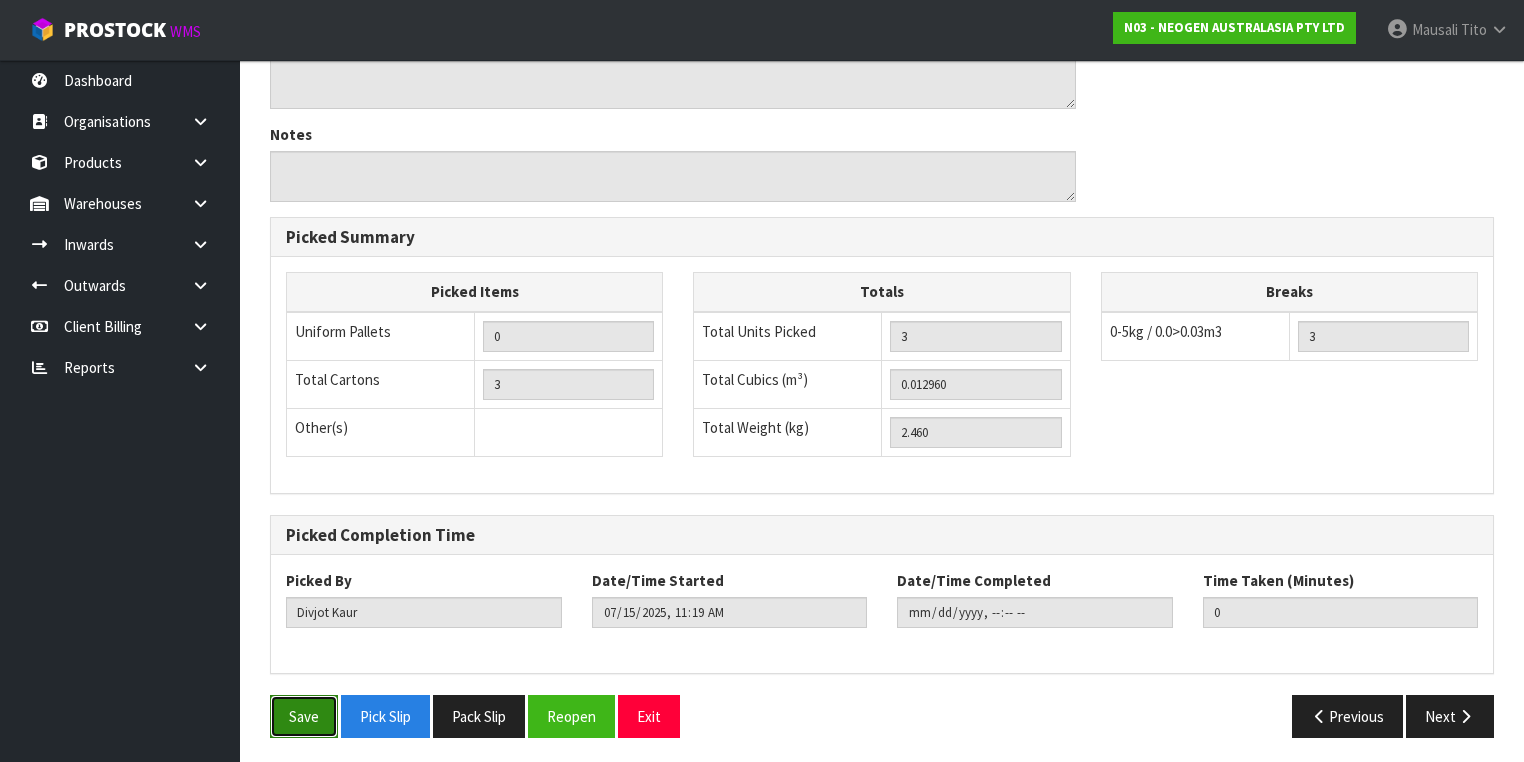 click on "Save" at bounding box center (304, 716) 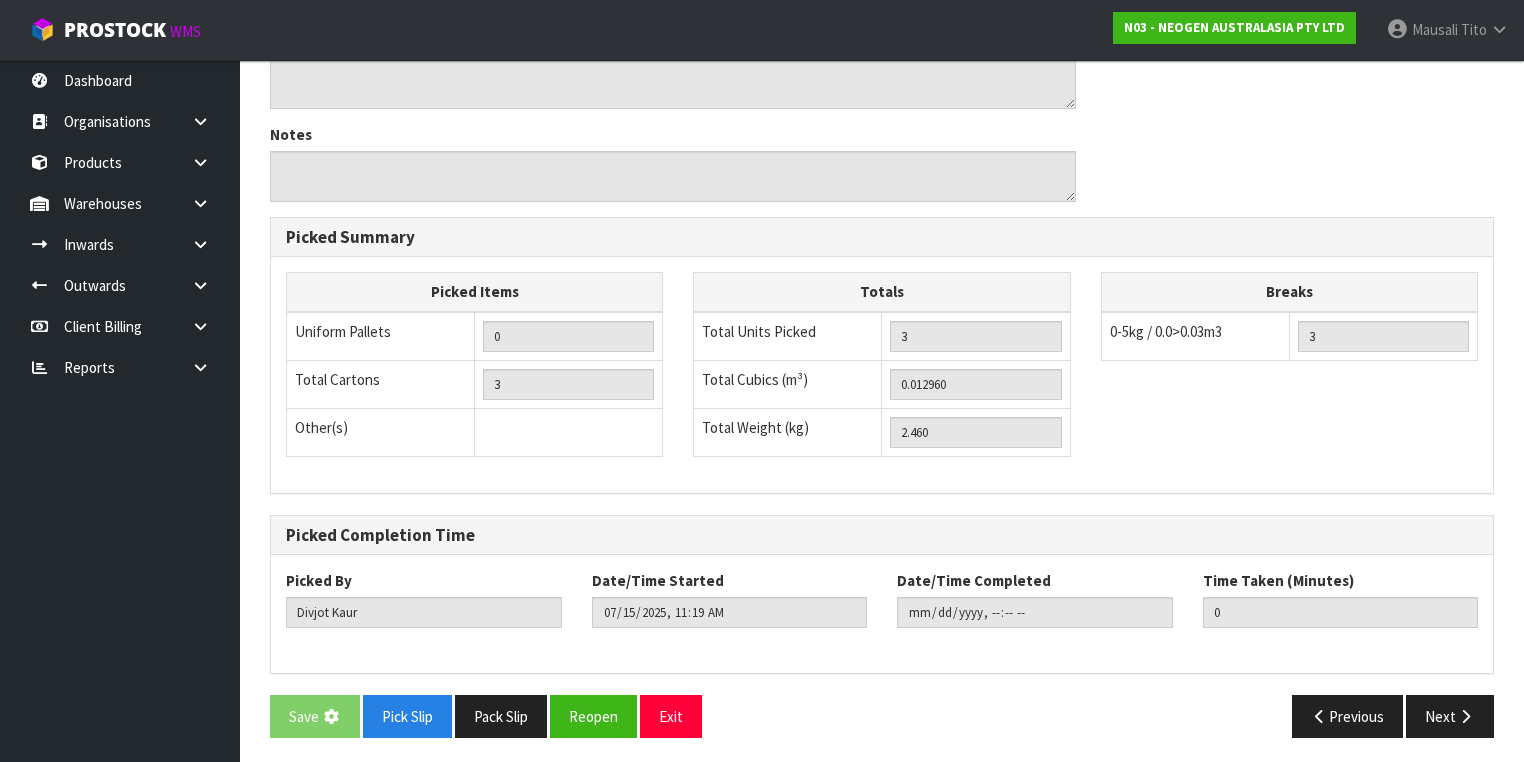 scroll, scrollTop: 0, scrollLeft: 0, axis: both 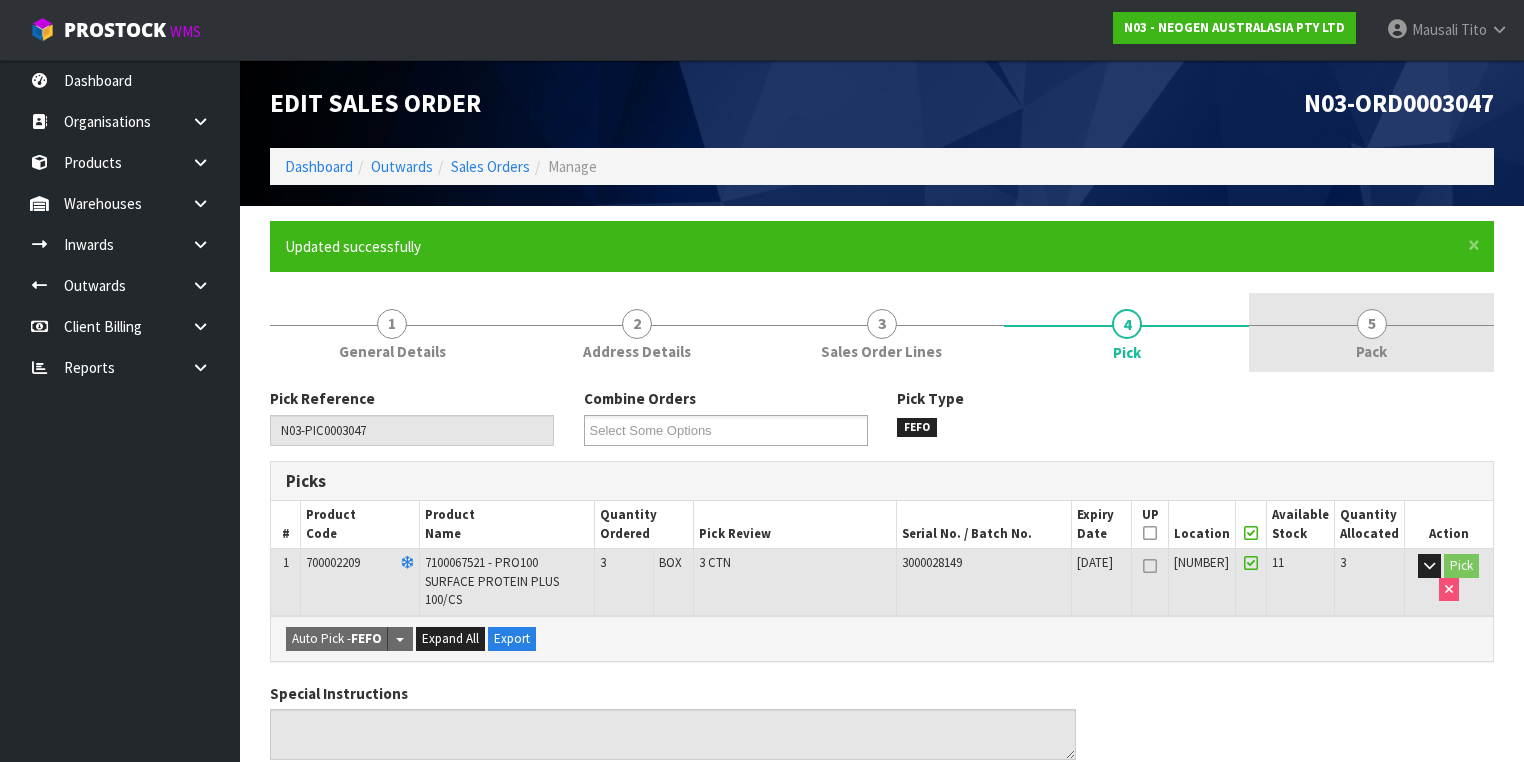 click on "5" at bounding box center [1372, 324] 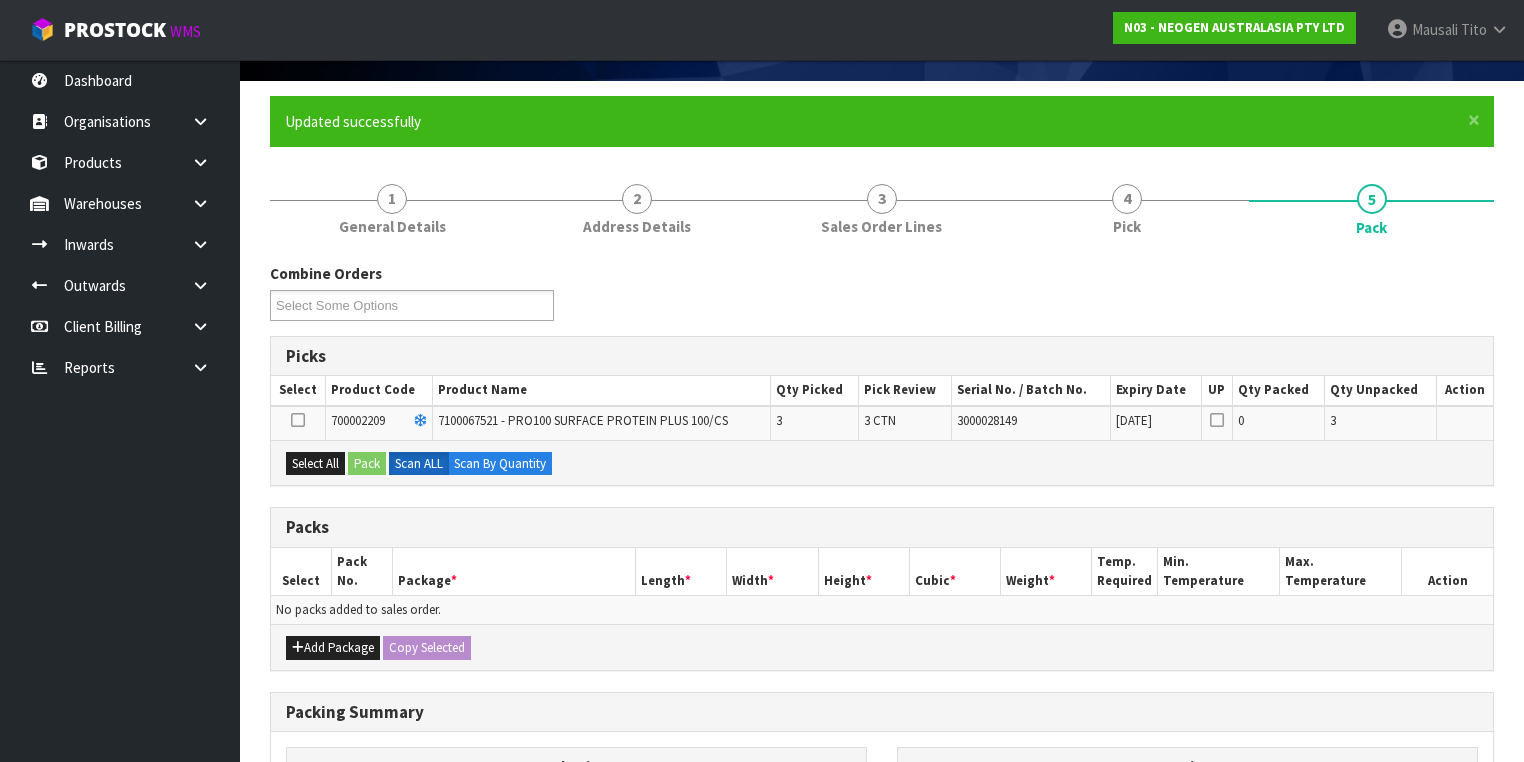 scroll, scrollTop: 240, scrollLeft: 0, axis: vertical 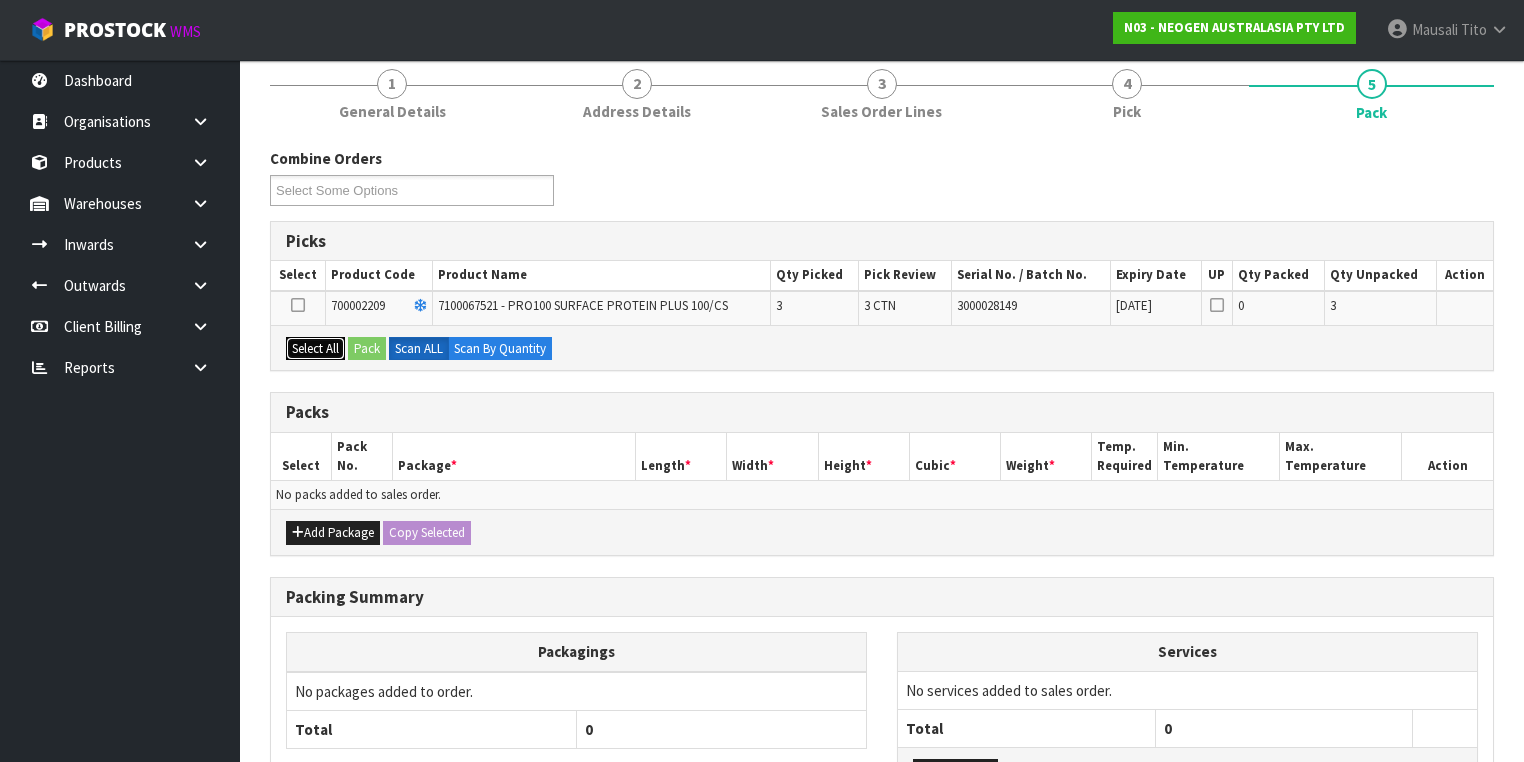 drag, startPoint x: 318, startPoint y: 346, endPoint x: 361, endPoint y: 346, distance: 43 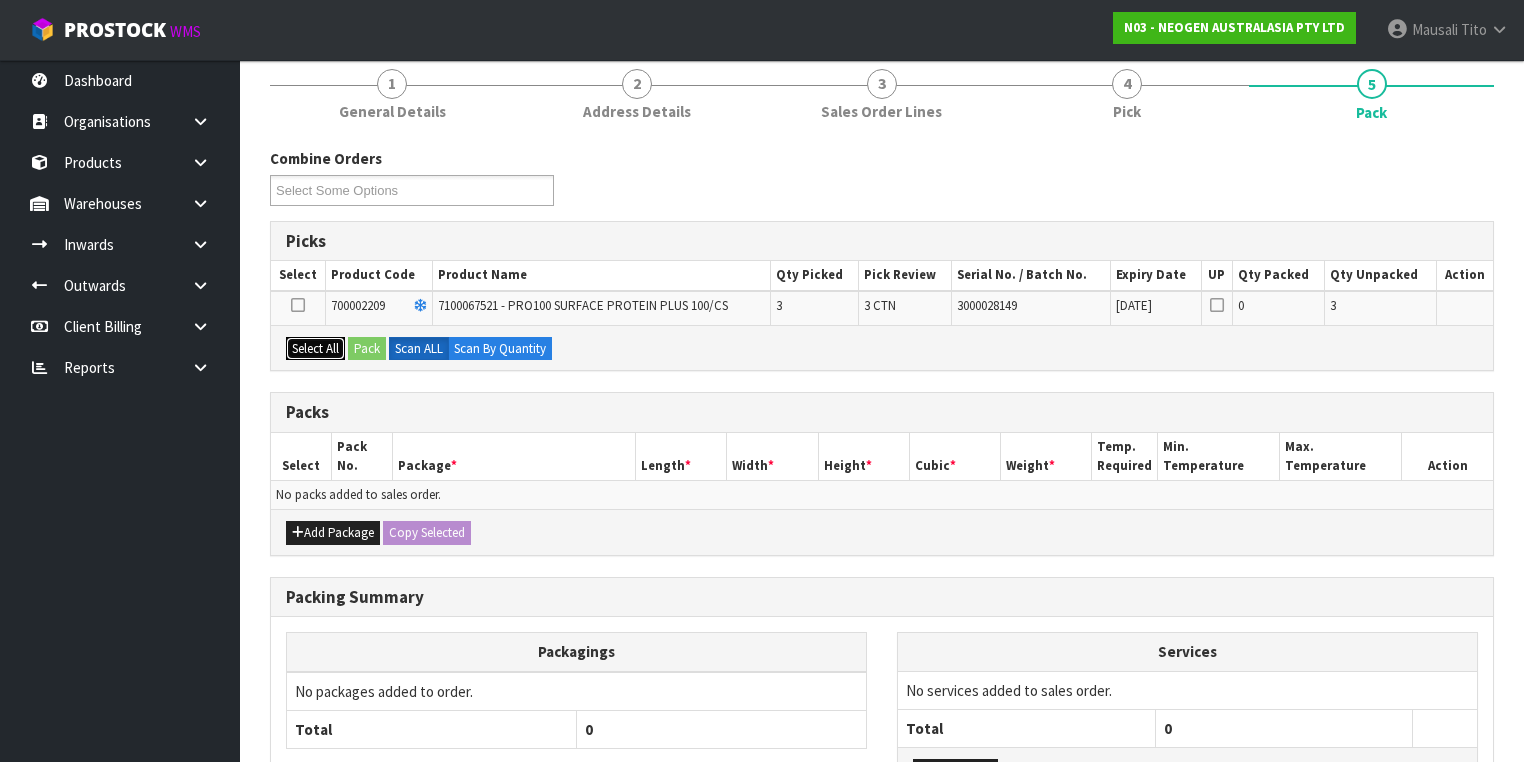 click on "Select All" at bounding box center (315, 349) 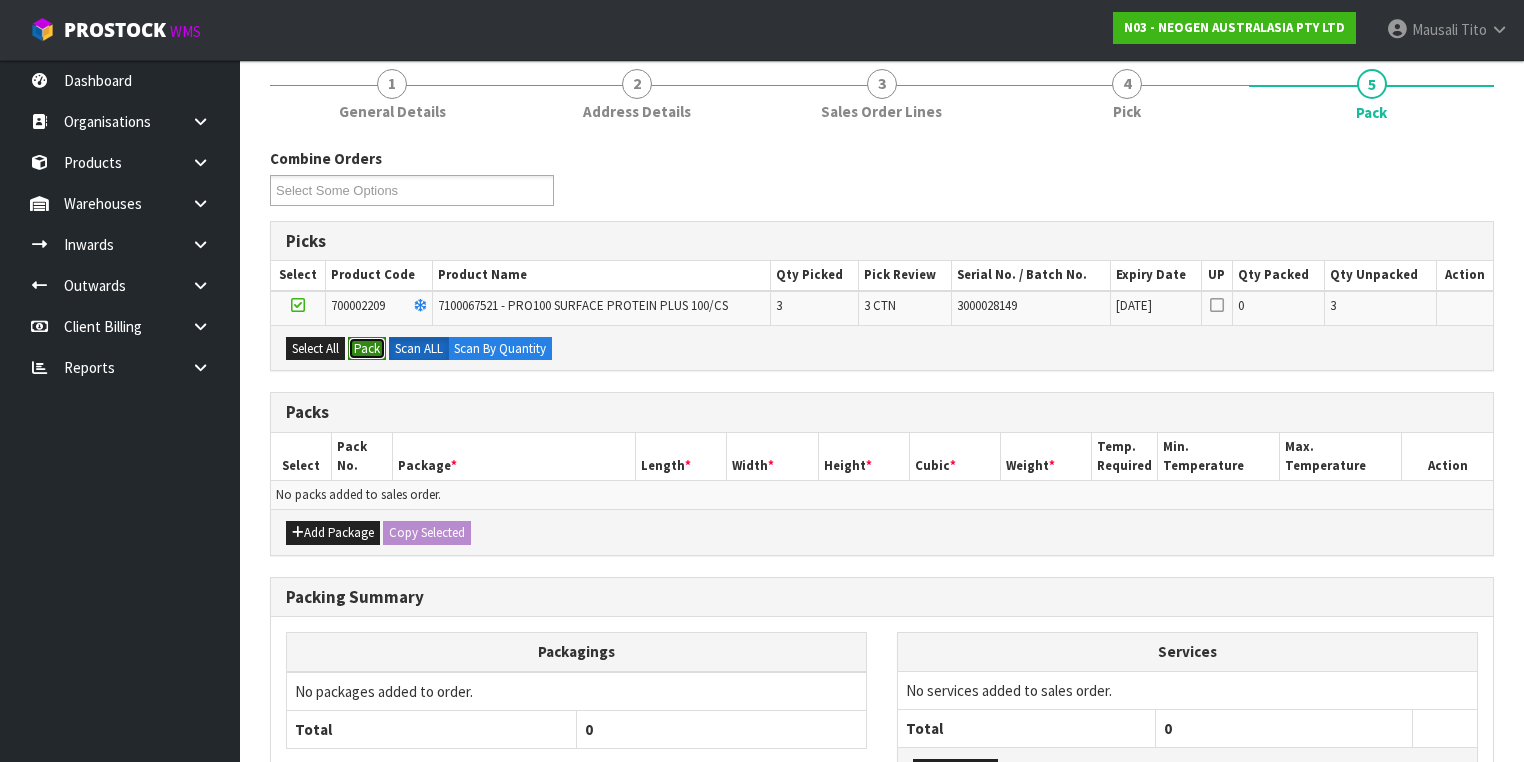 click on "Pack" at bounding box center [367, 349] 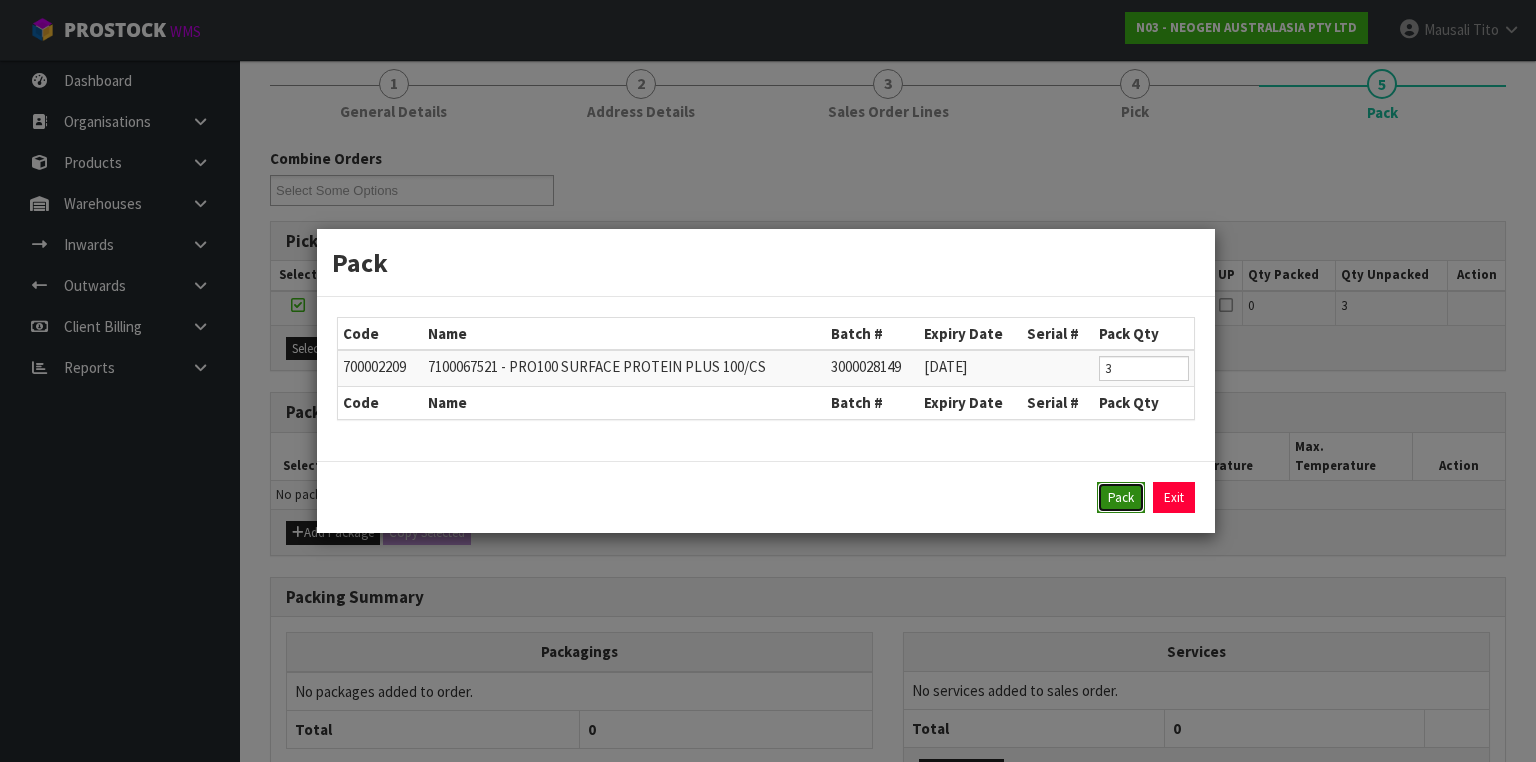 click on "Pack" at bounding box center [1121, 498] 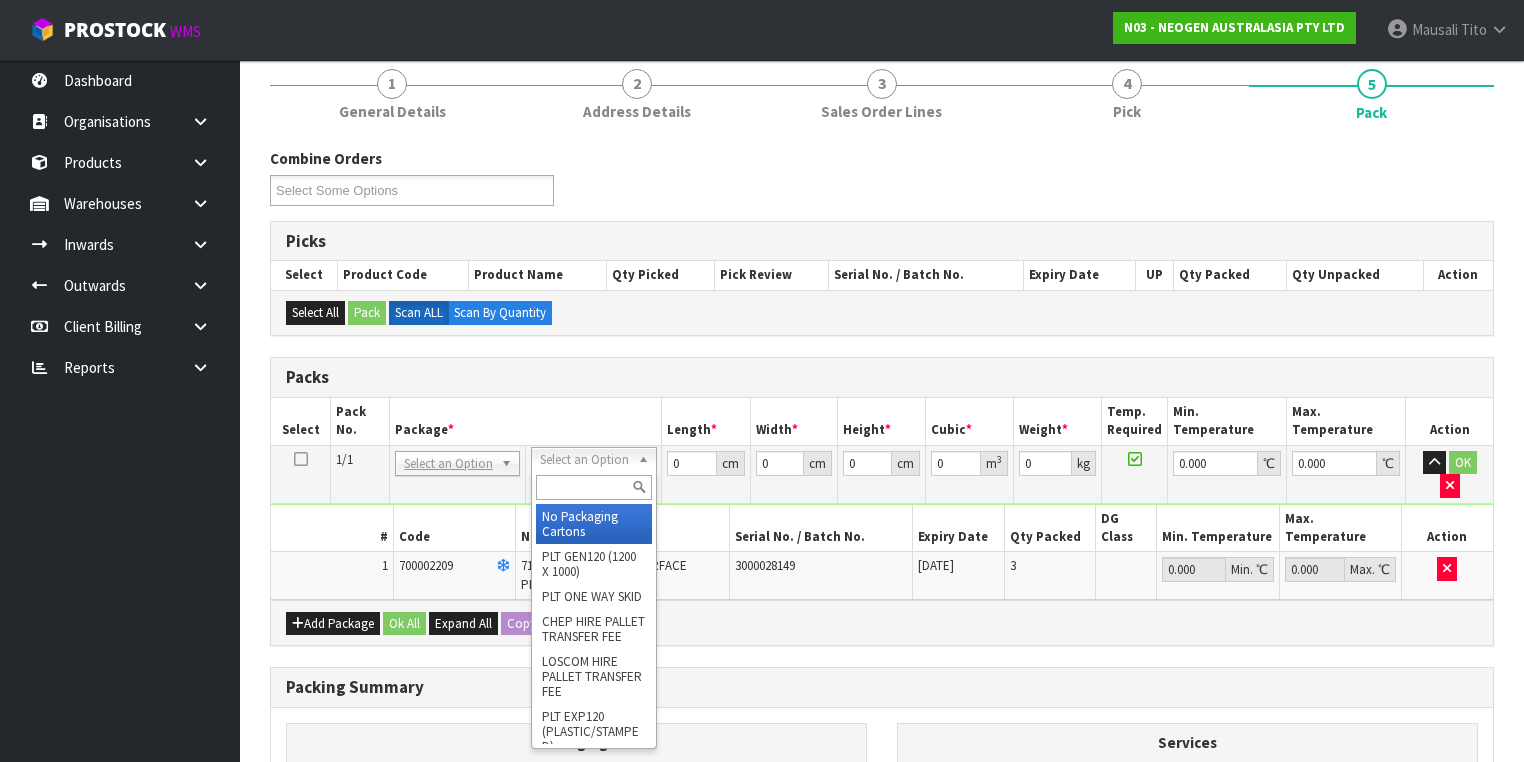 click at bounding box center (593, 487) 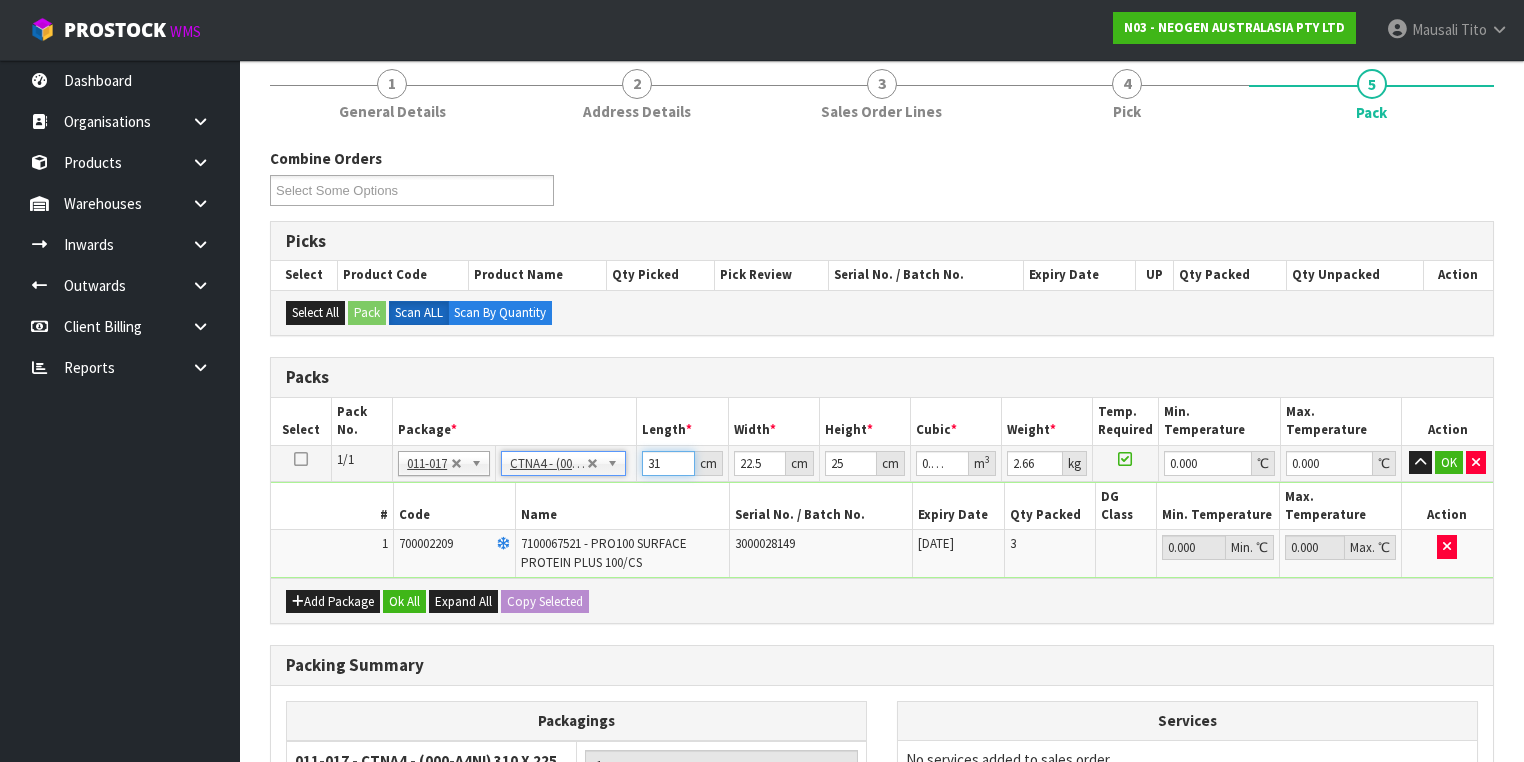 drag, startPoint x: 665, startPoint y: 460, endPoint x: 553, endPoint y: 454, distance: 112.1606 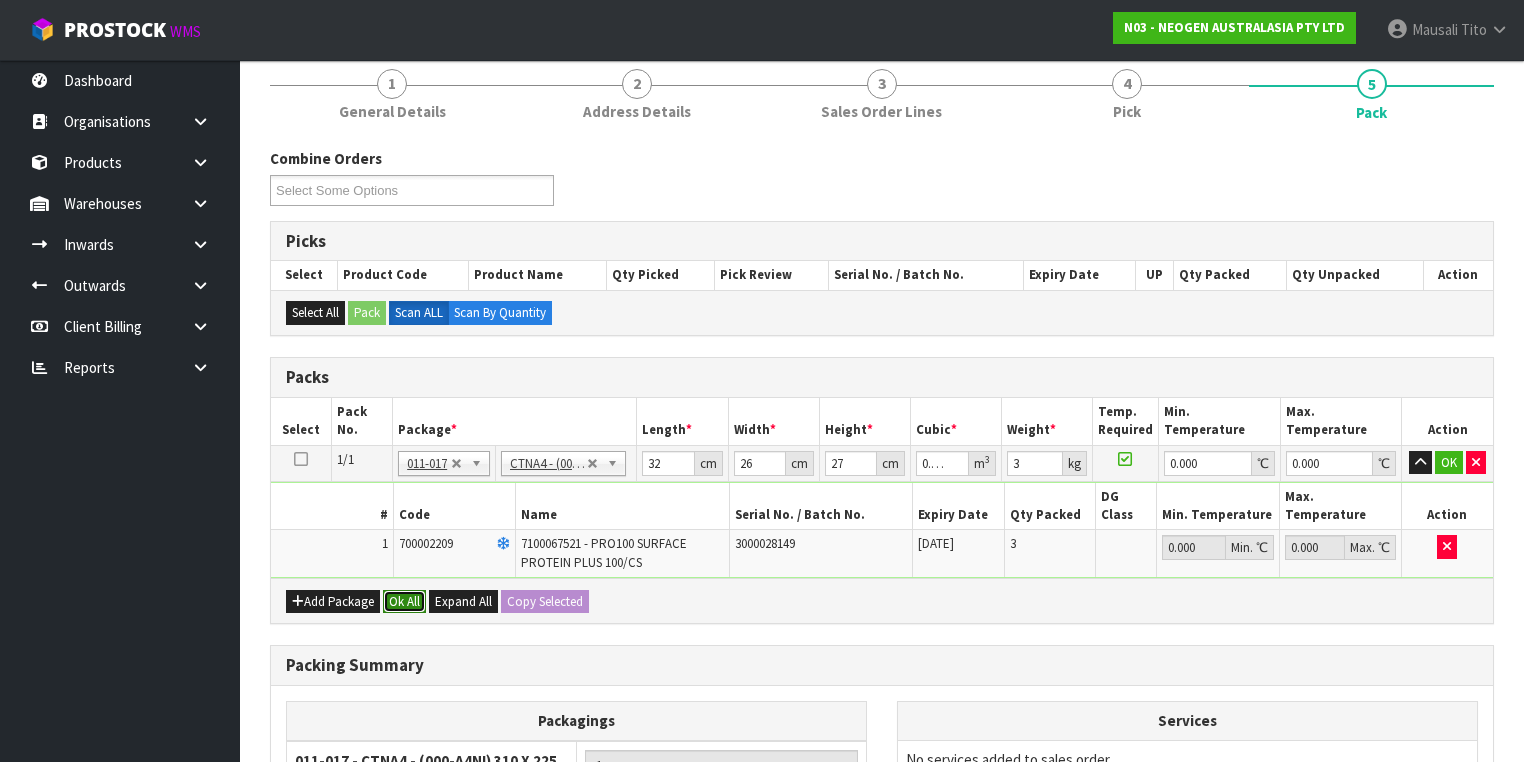 click on "Ok All" at bounding box center (404, 602) 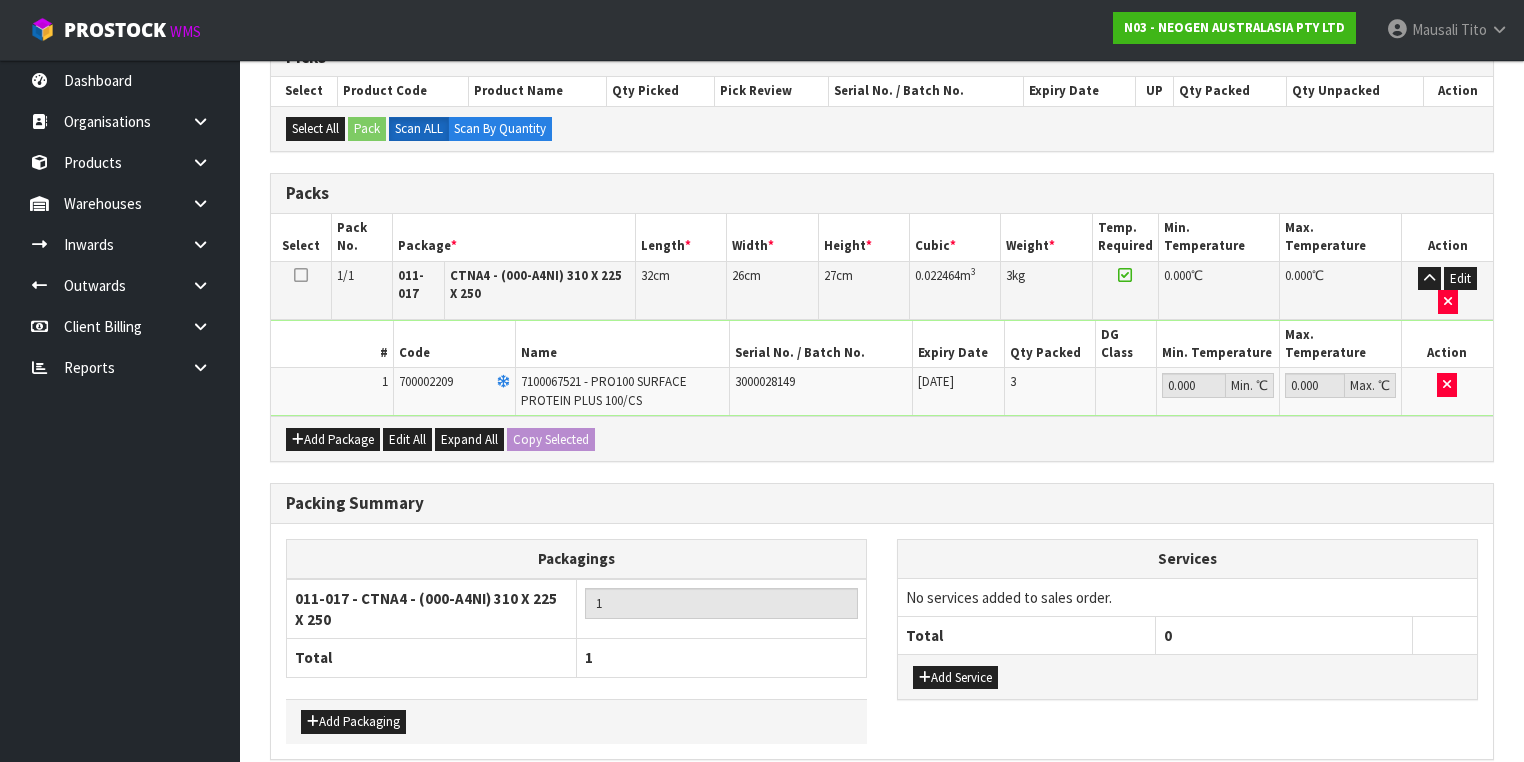 scroll, scrollTop: 478, scrollLeft: 0, axis: vertical 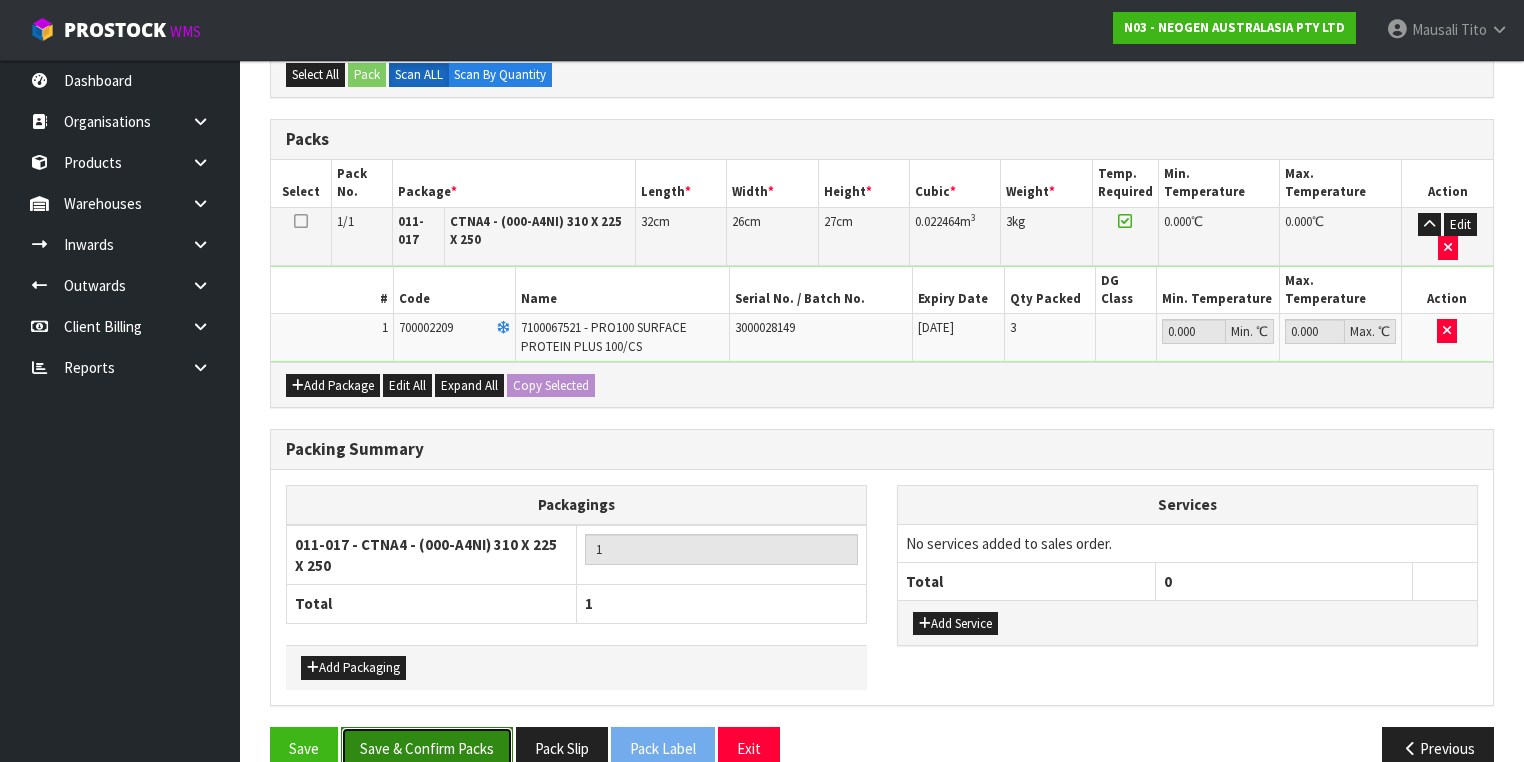 click on "Save & Confirm Packs" at bounding box center [427, 748] 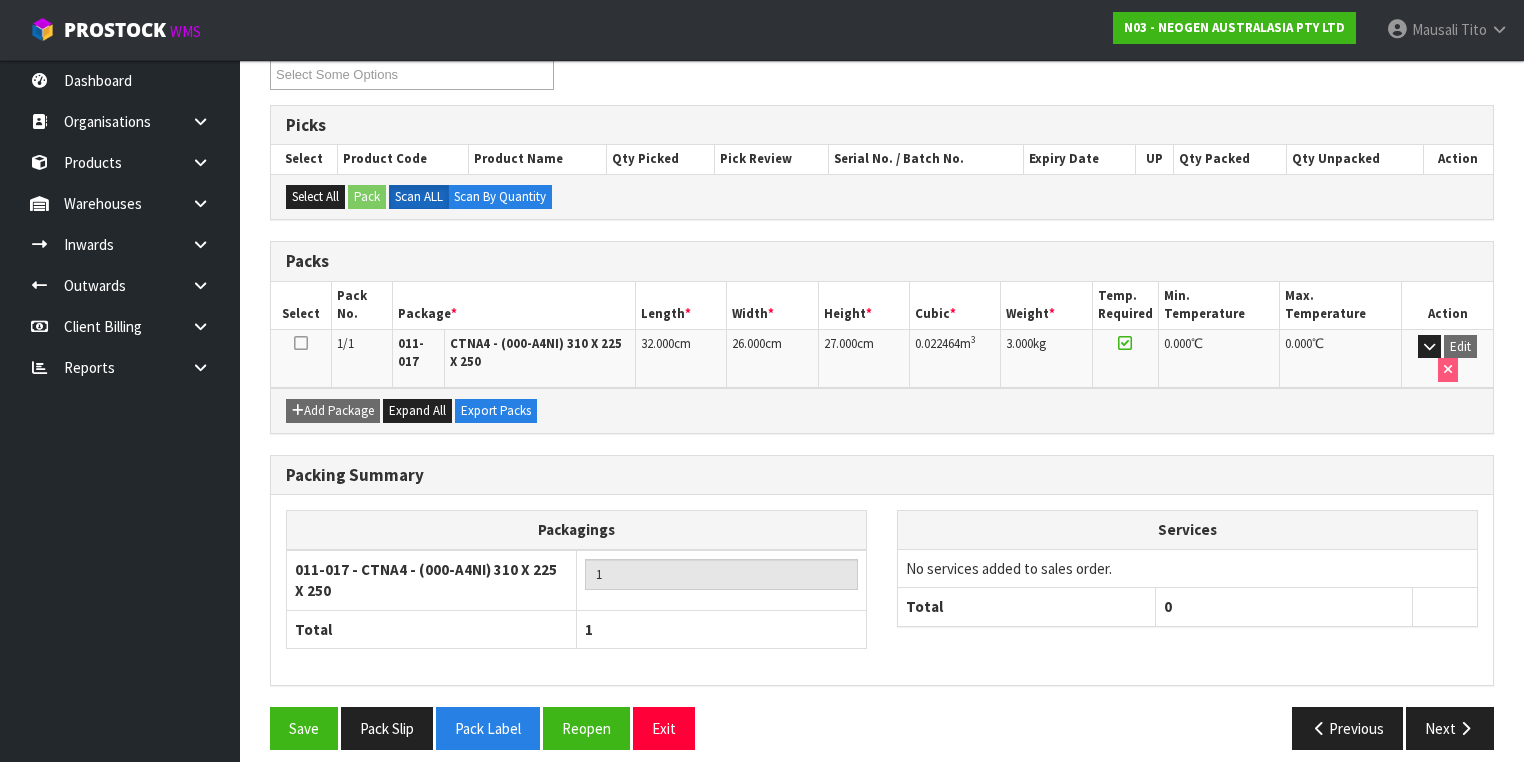 scroll, scrollTop: 356, scrollLeft: 0, axis: vertical 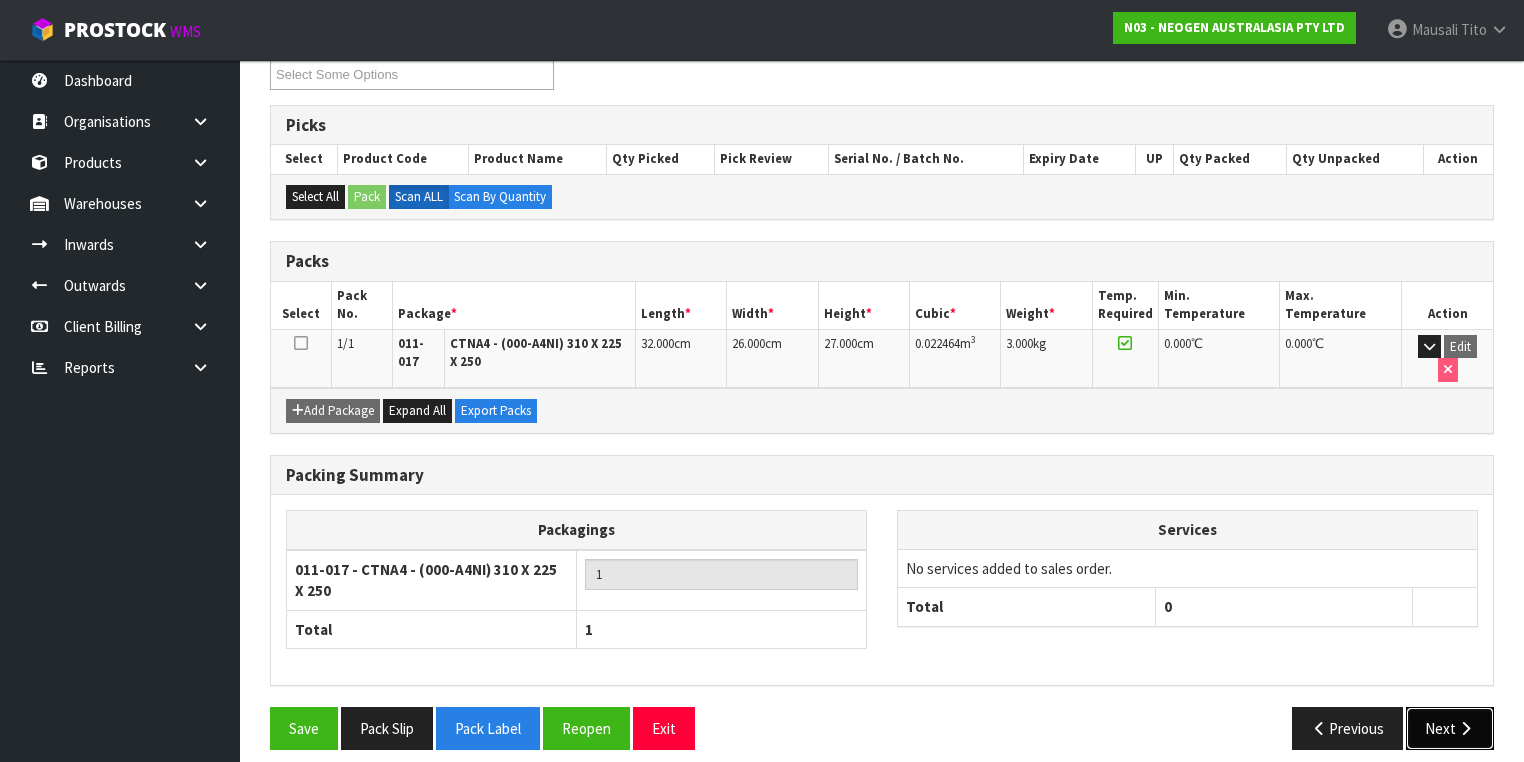 click on "Next" at bounding box center (1450, 728) 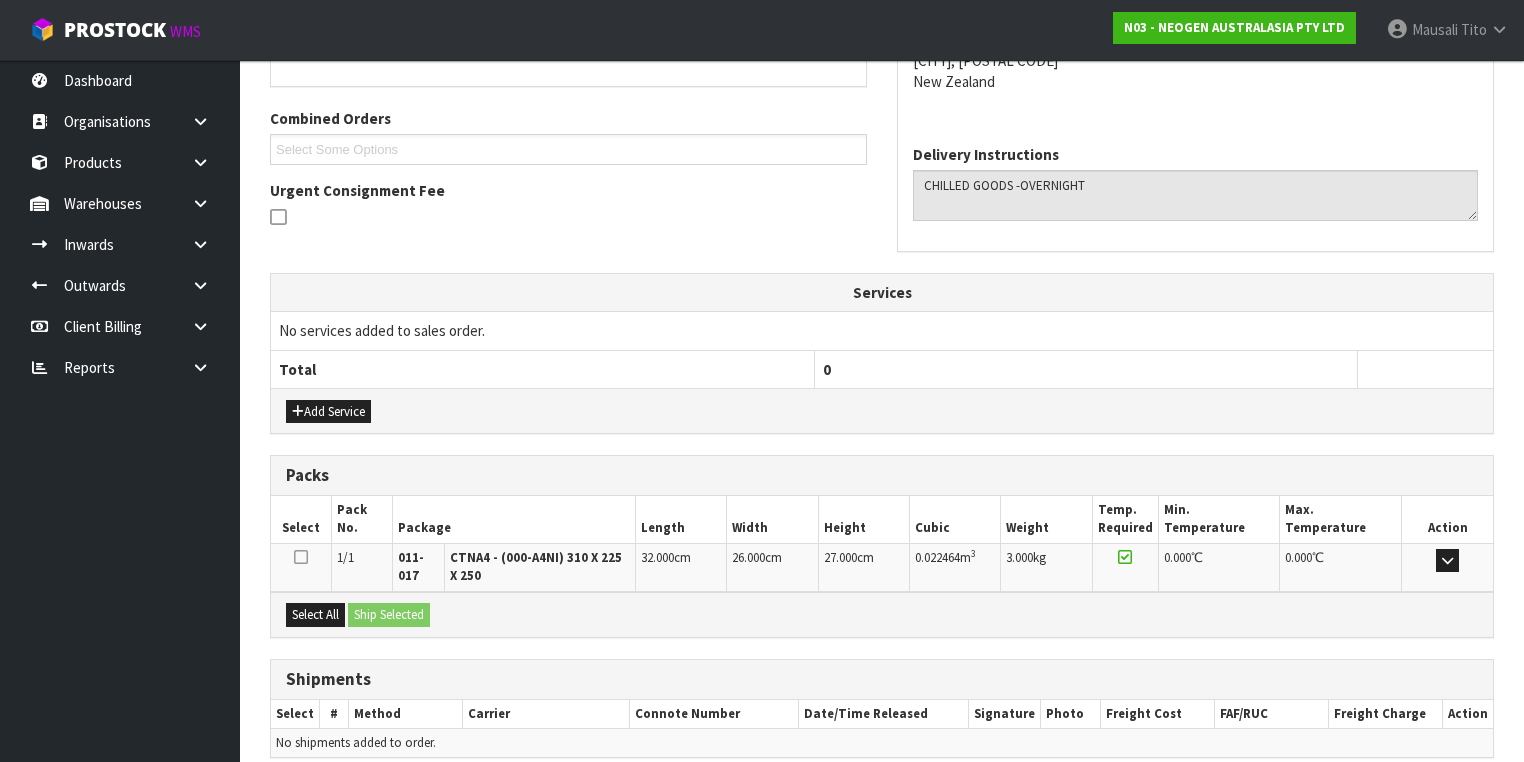 scroll, scrollTop: 564, scrollLeft: 0, axis: vertical 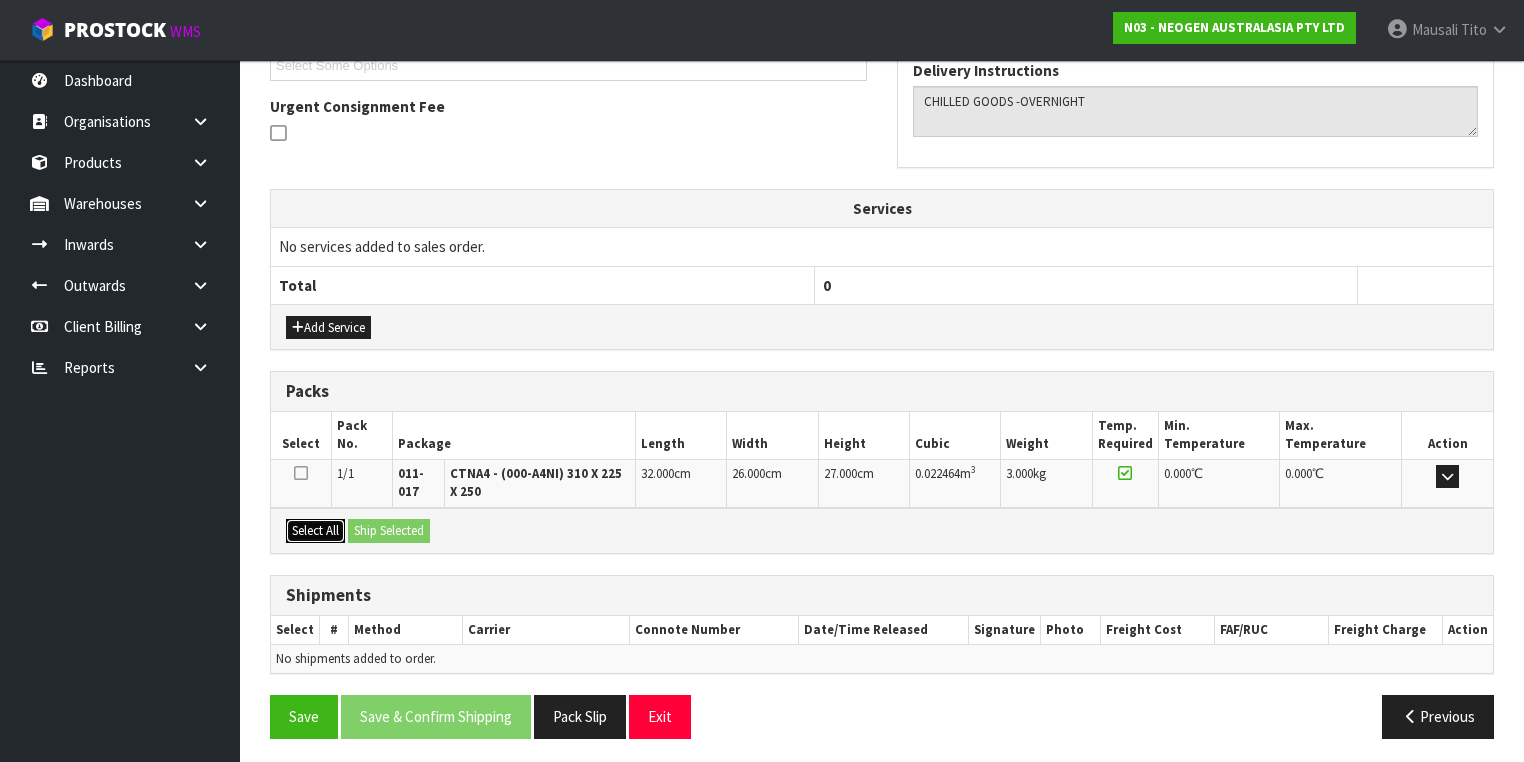click on "Select All" at bounding box center [315, 531] 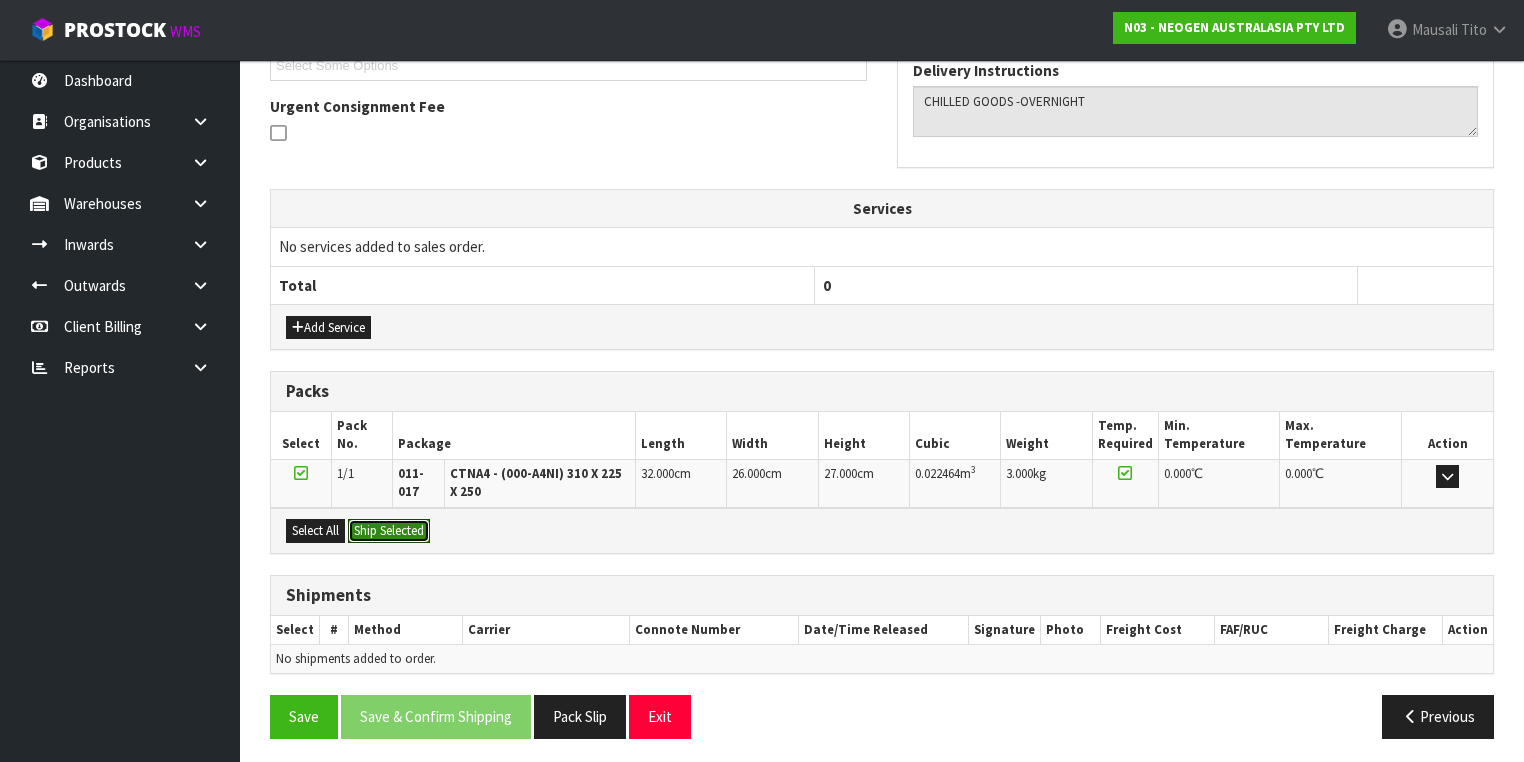 click on "Ship Selected" at bounding box center (389, 531) 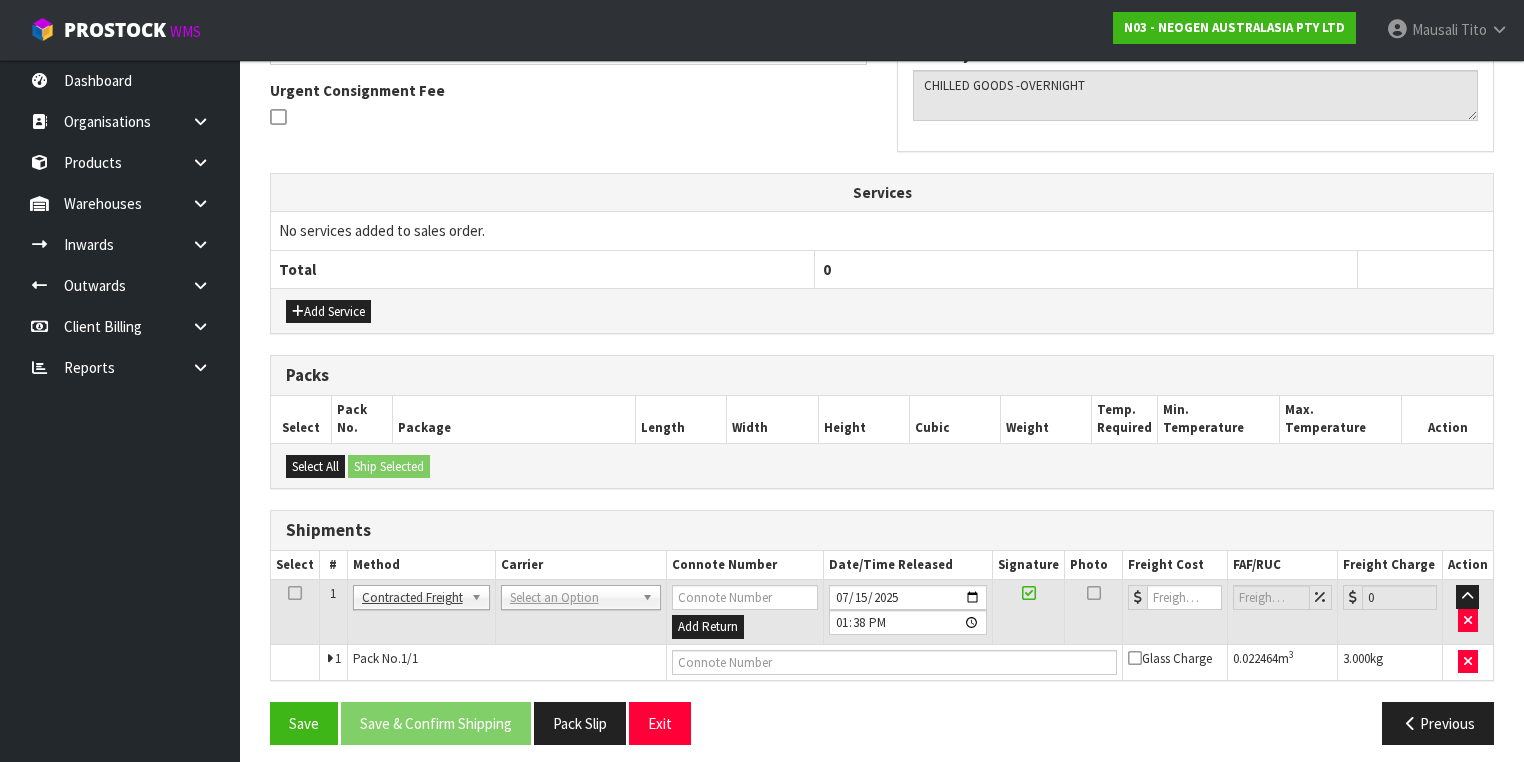 scroll, scrollTop: 585, scrollLeft: 0, axis: vertical 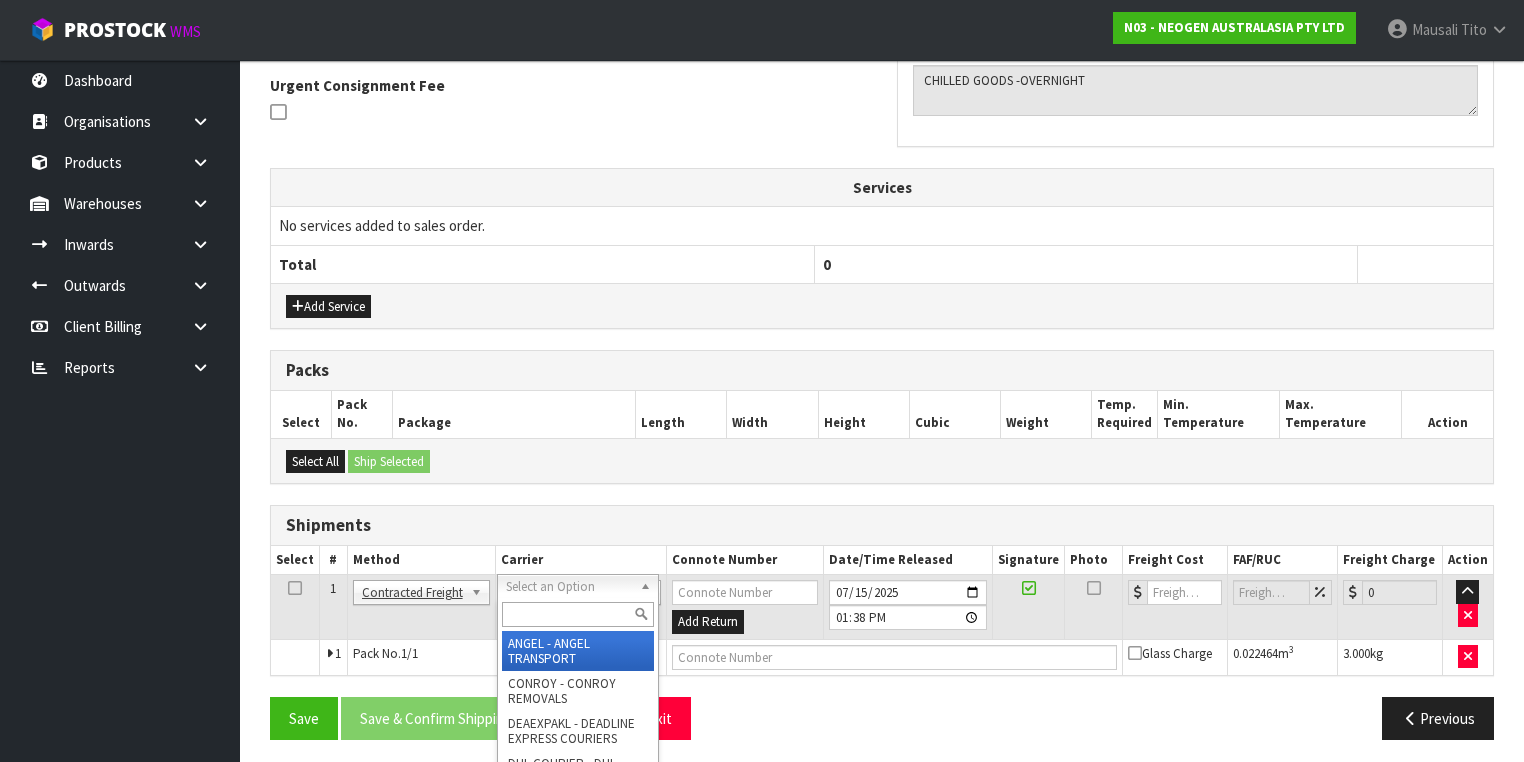 click at bounding box center [578, 614] 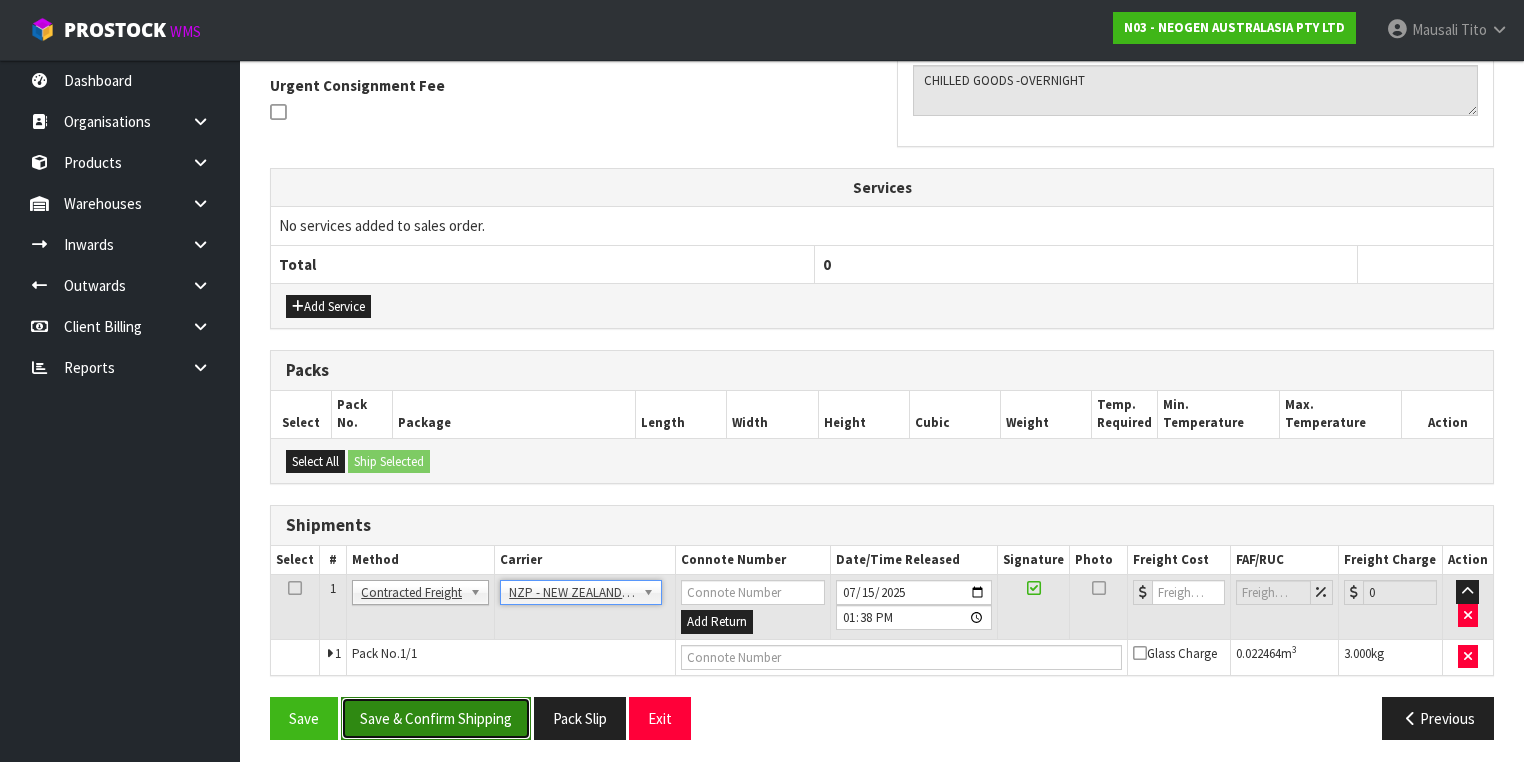 click on "Save & Confirm Shipping" at bounding box center [436, 718] 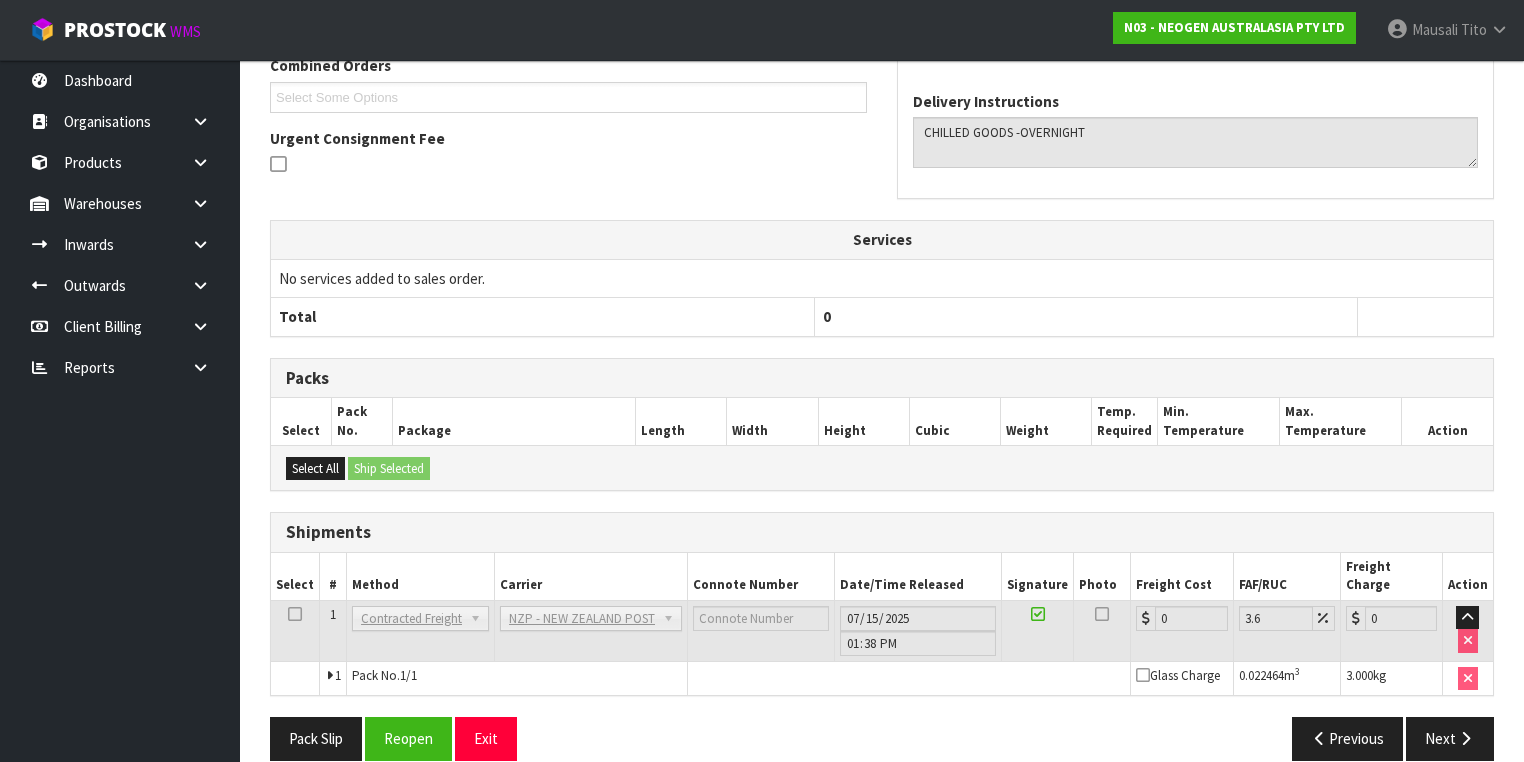 scroll, scrollTop: 558, scrollLeft: 0, axis: vertical 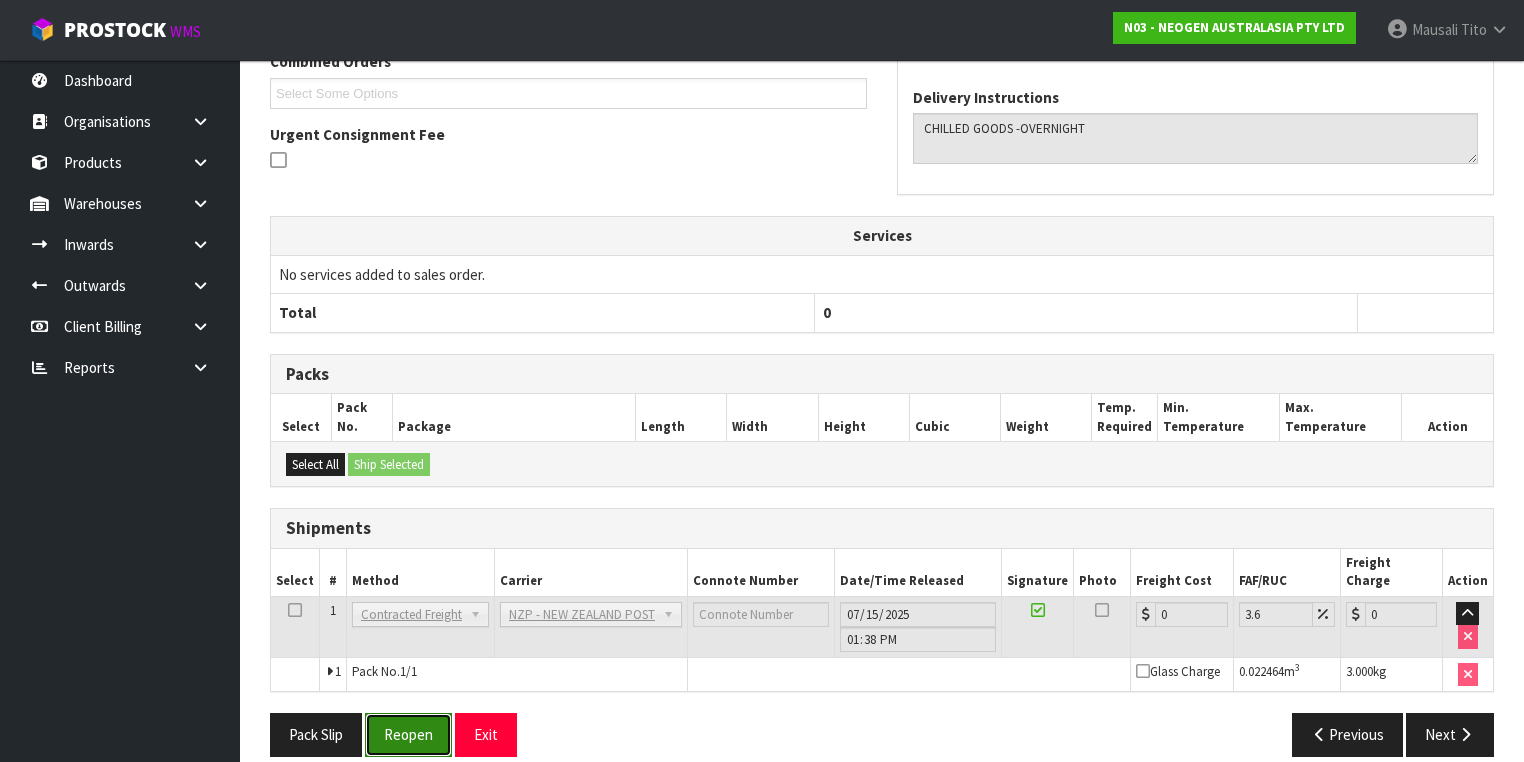 drag, startPoint x: 400, startPoint y: 717, endPoint x: 424, endPoint y: 698, distance: 30.610456 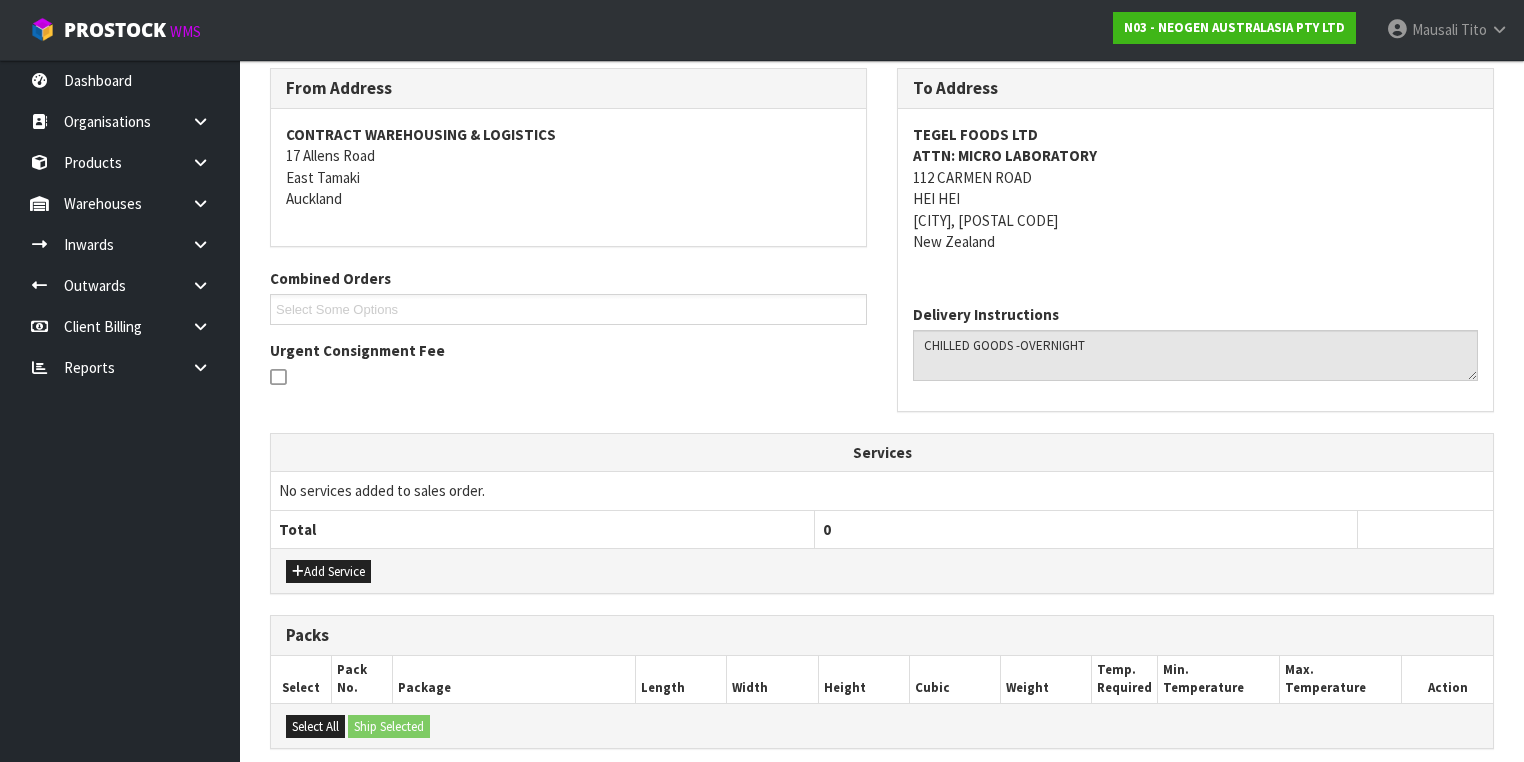 scroll, scrollTop: 604, scrollLeft: 0, axis: vertical 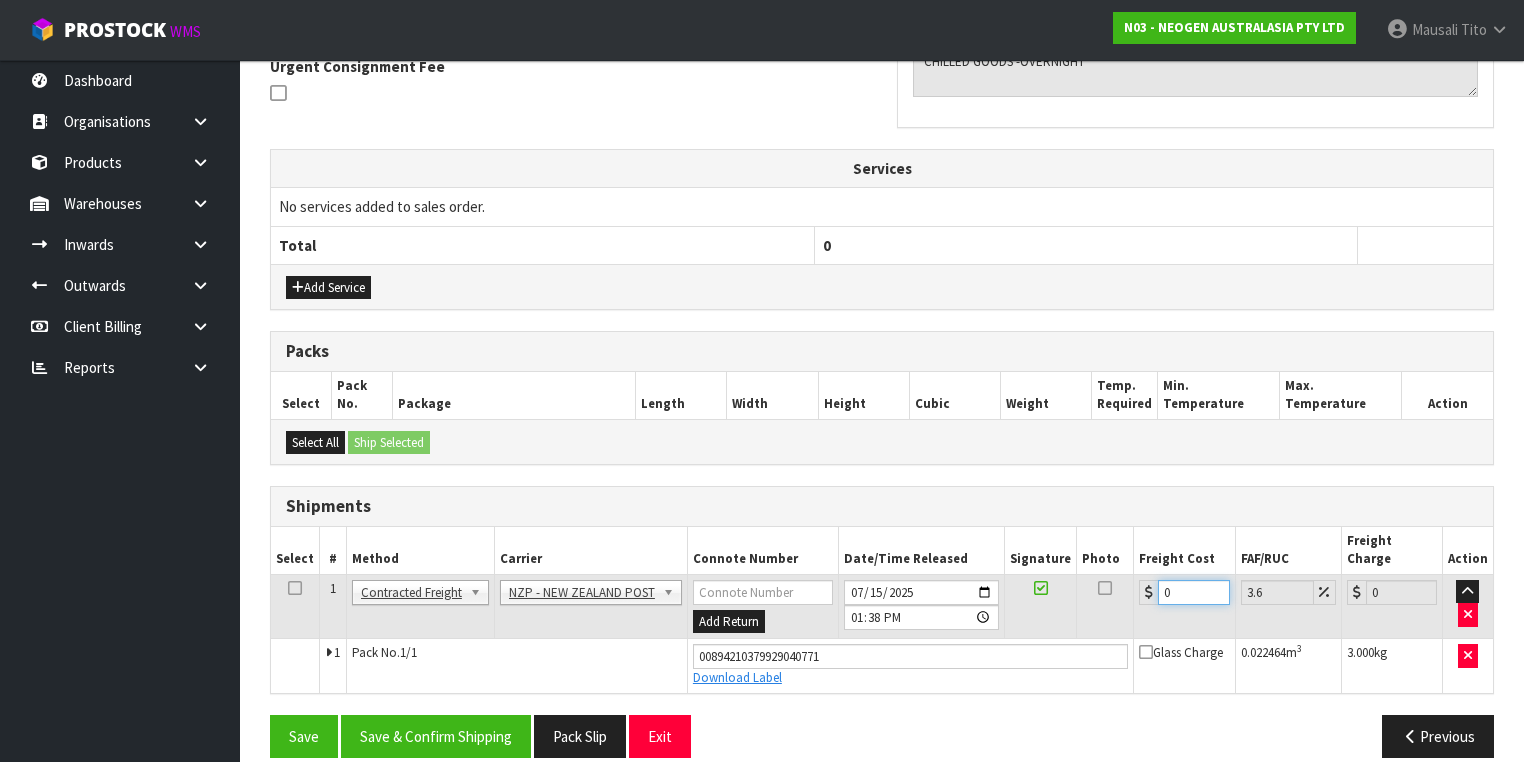 drag, startPoint x: 1172, startPoint y: 576, endPoint x: 1067, endPoint y: 588, distance: 105.68349 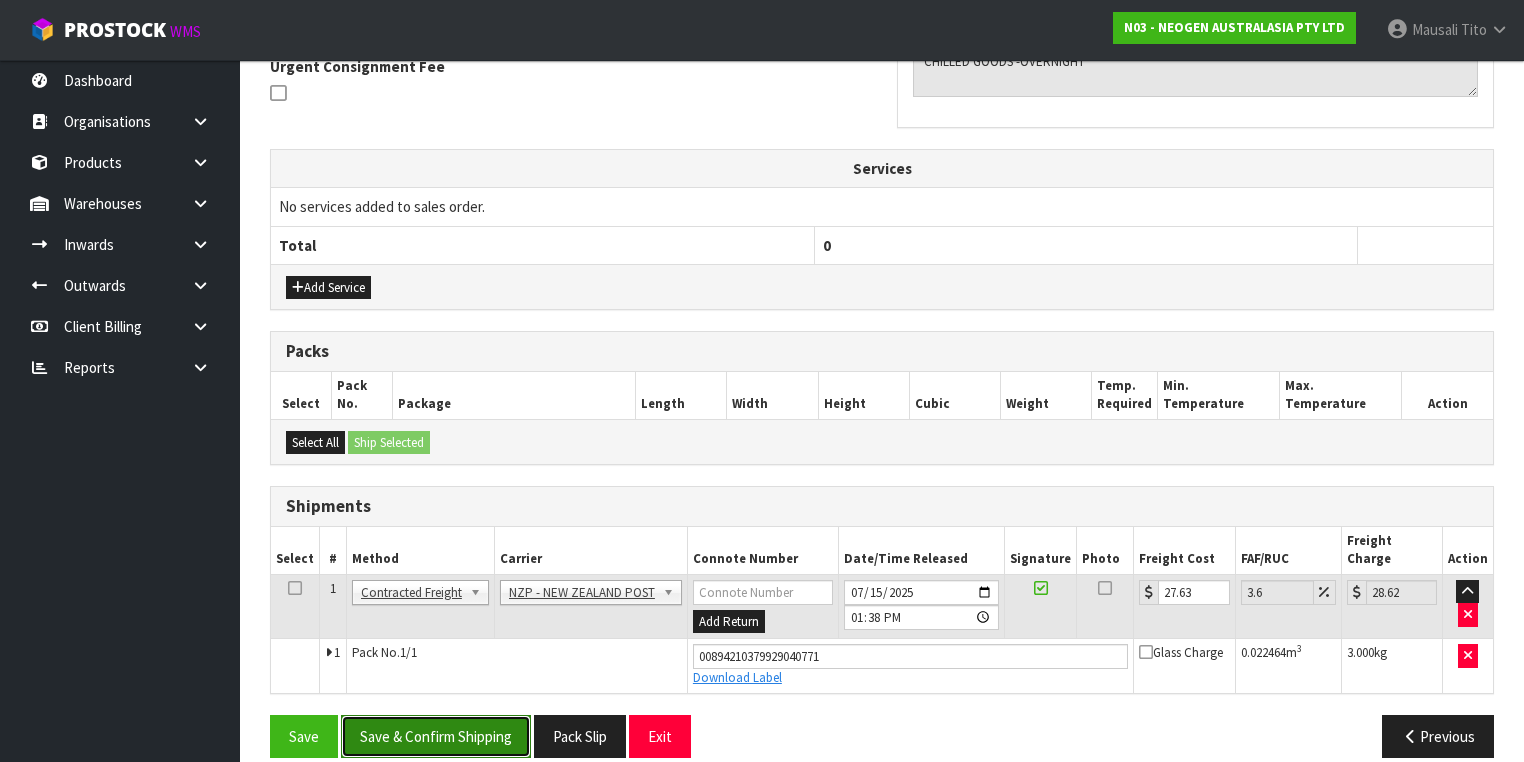 click on "Save & Confirm Shipping" at bounding box center (436, 736) 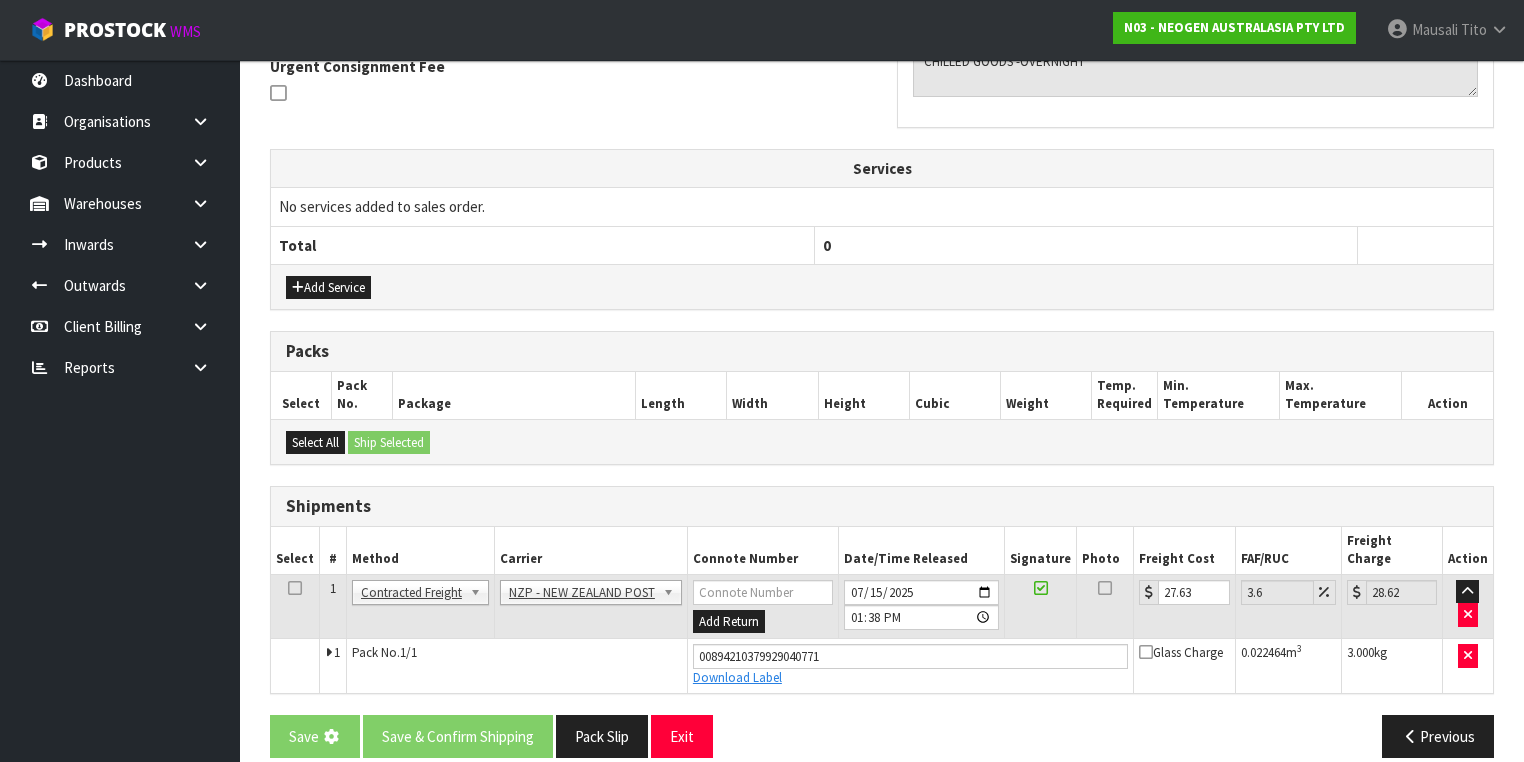 scroll, scrollTop: 0, scrollLeft: 0, axis: both 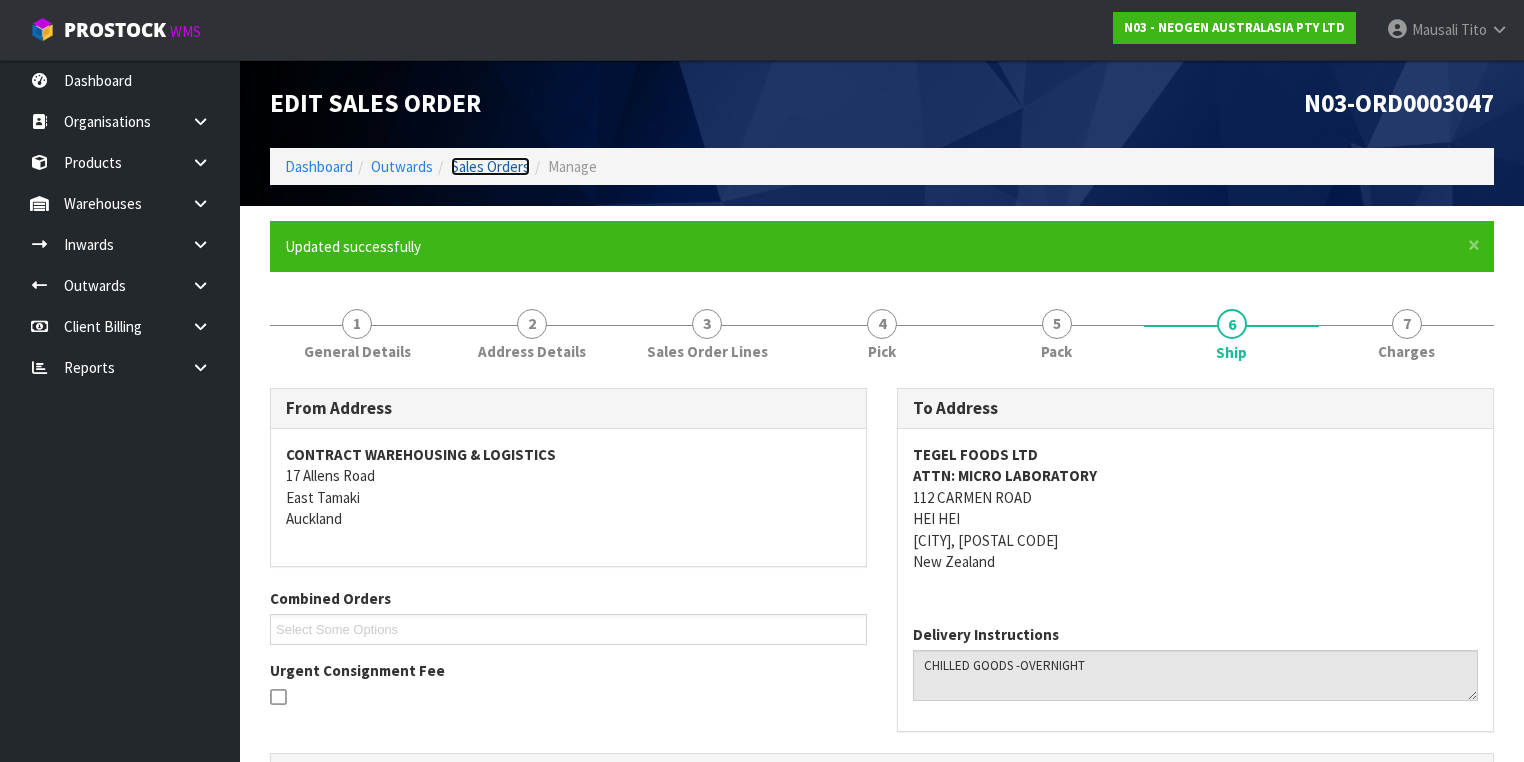 click on "Sales Orders" at bounding box center (490, 166) 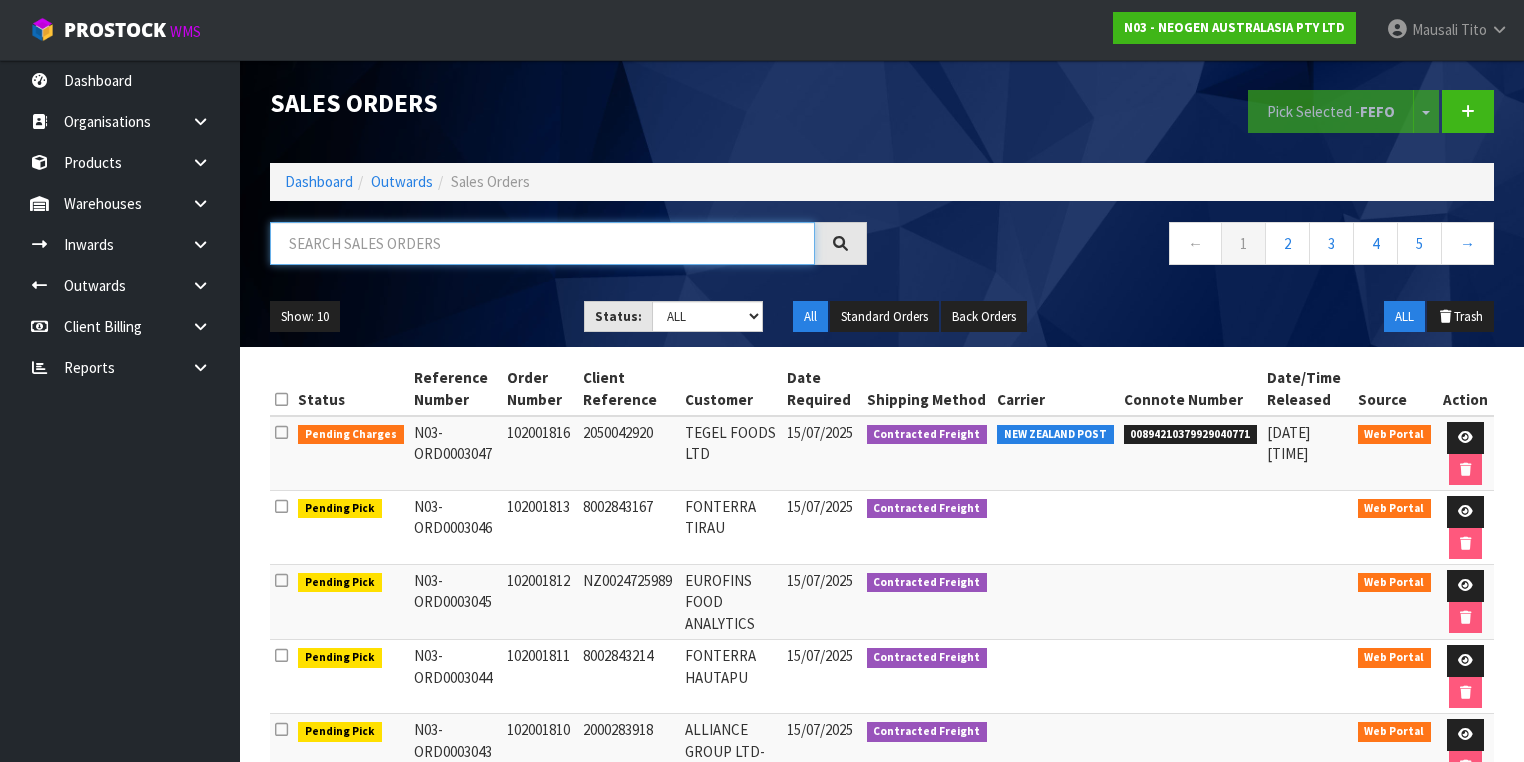 click at bounding box center [542, 243] 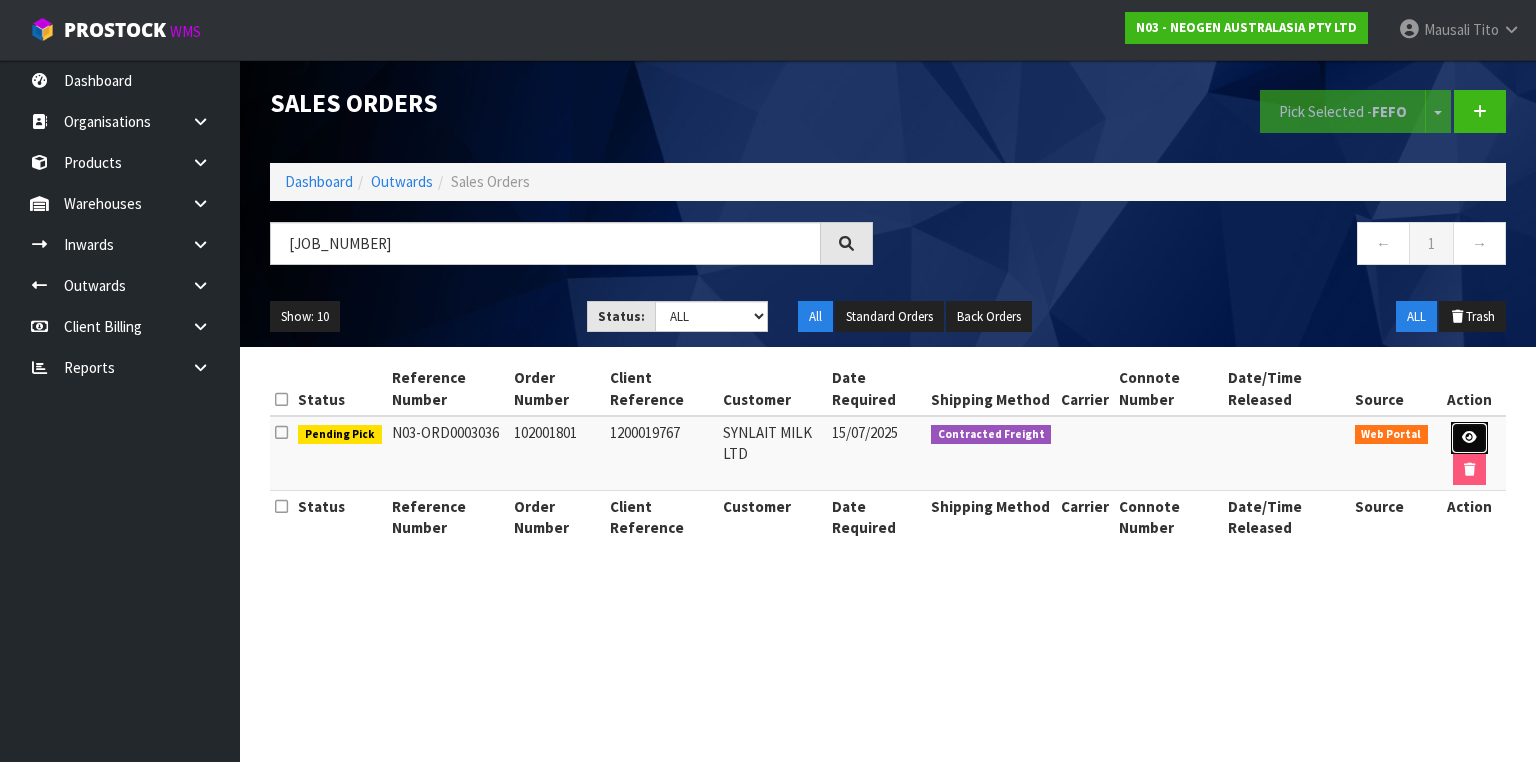 click at bounding box center [1469, 438] 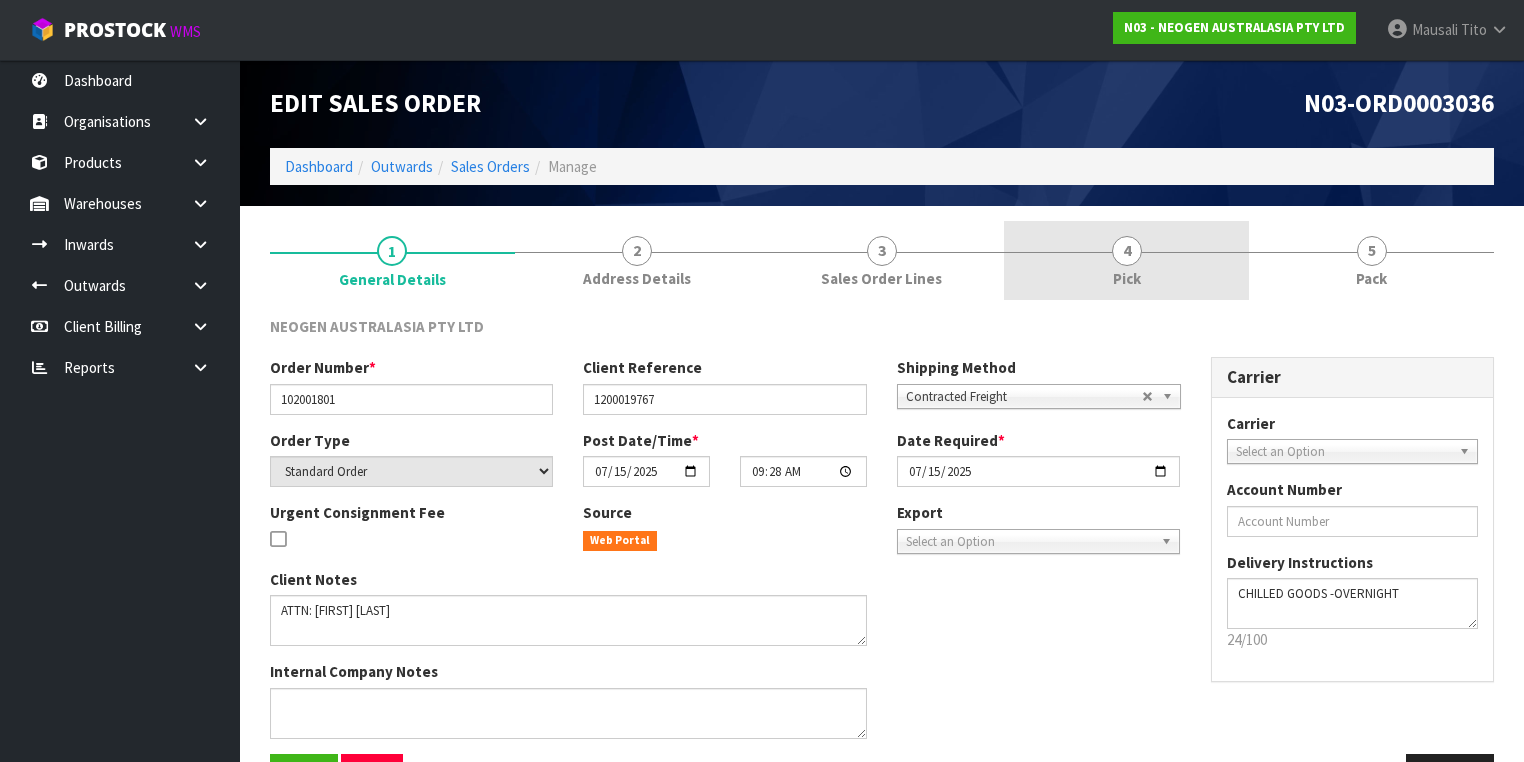 click on "Pick" at bounding box center [1127, 278] 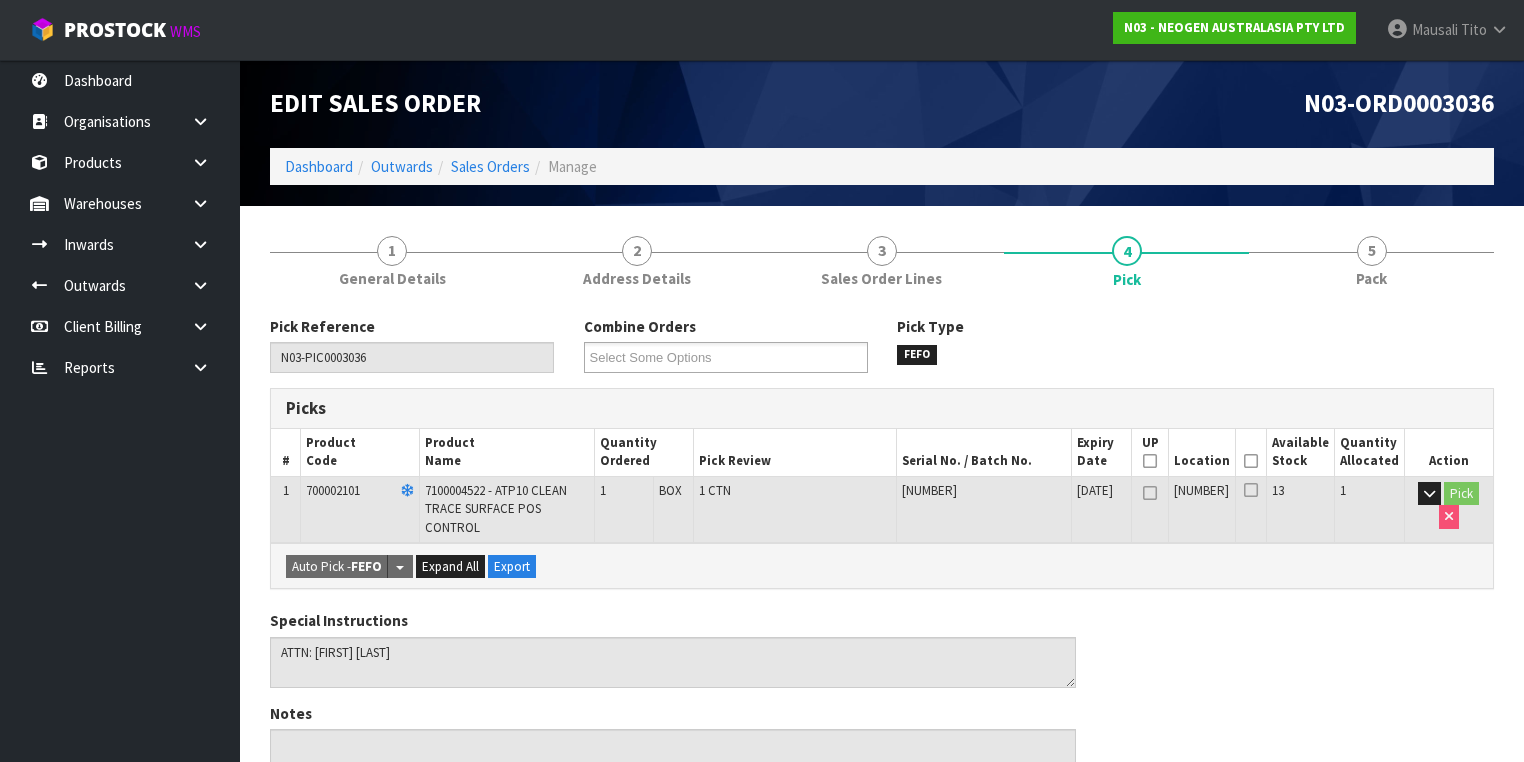 click at bounding box center [1251, 461] 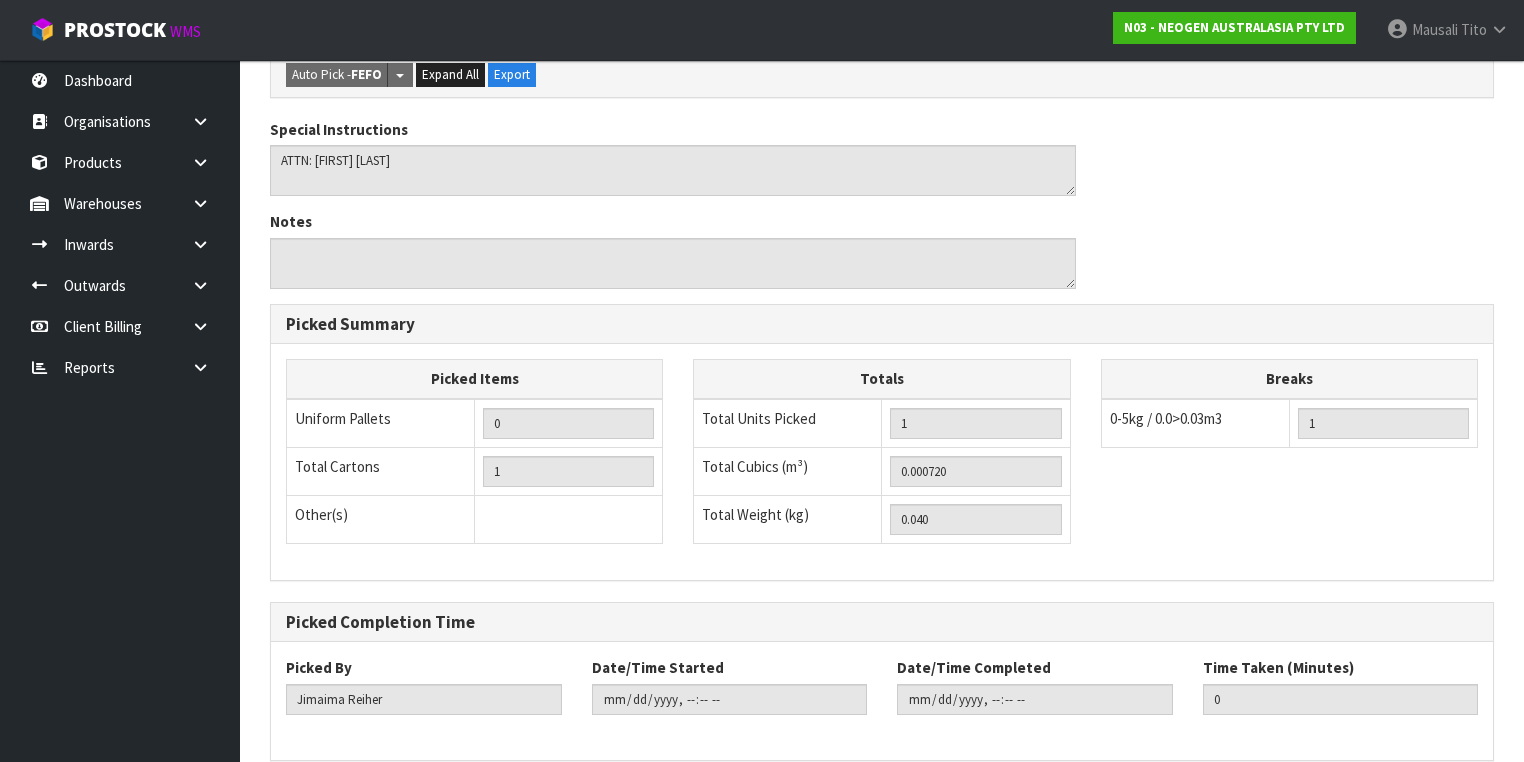 scroll, scrollTop: 651, scrollLeft: 0, axis: vertical 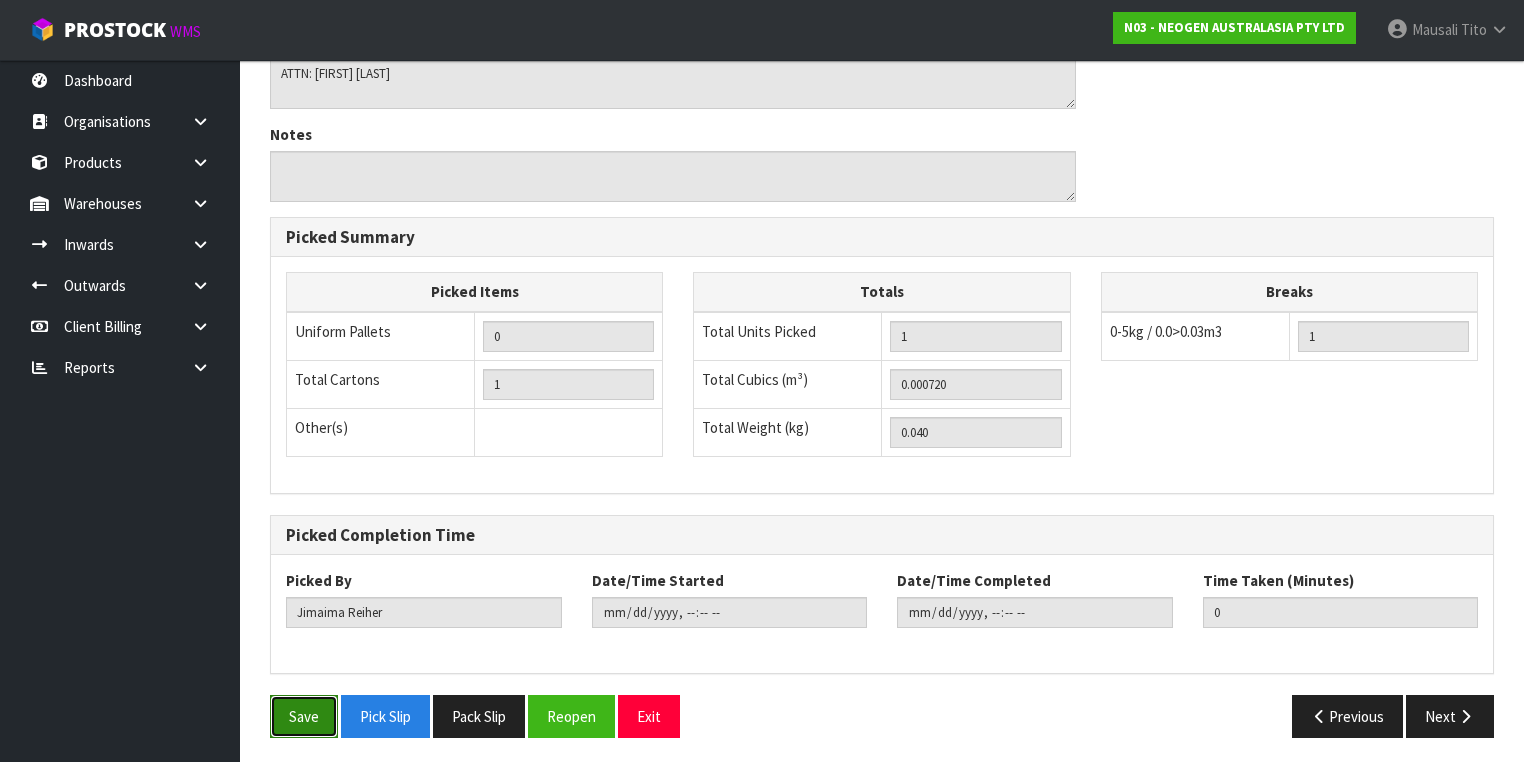 click on "Save" at bounding box center (304, 716) 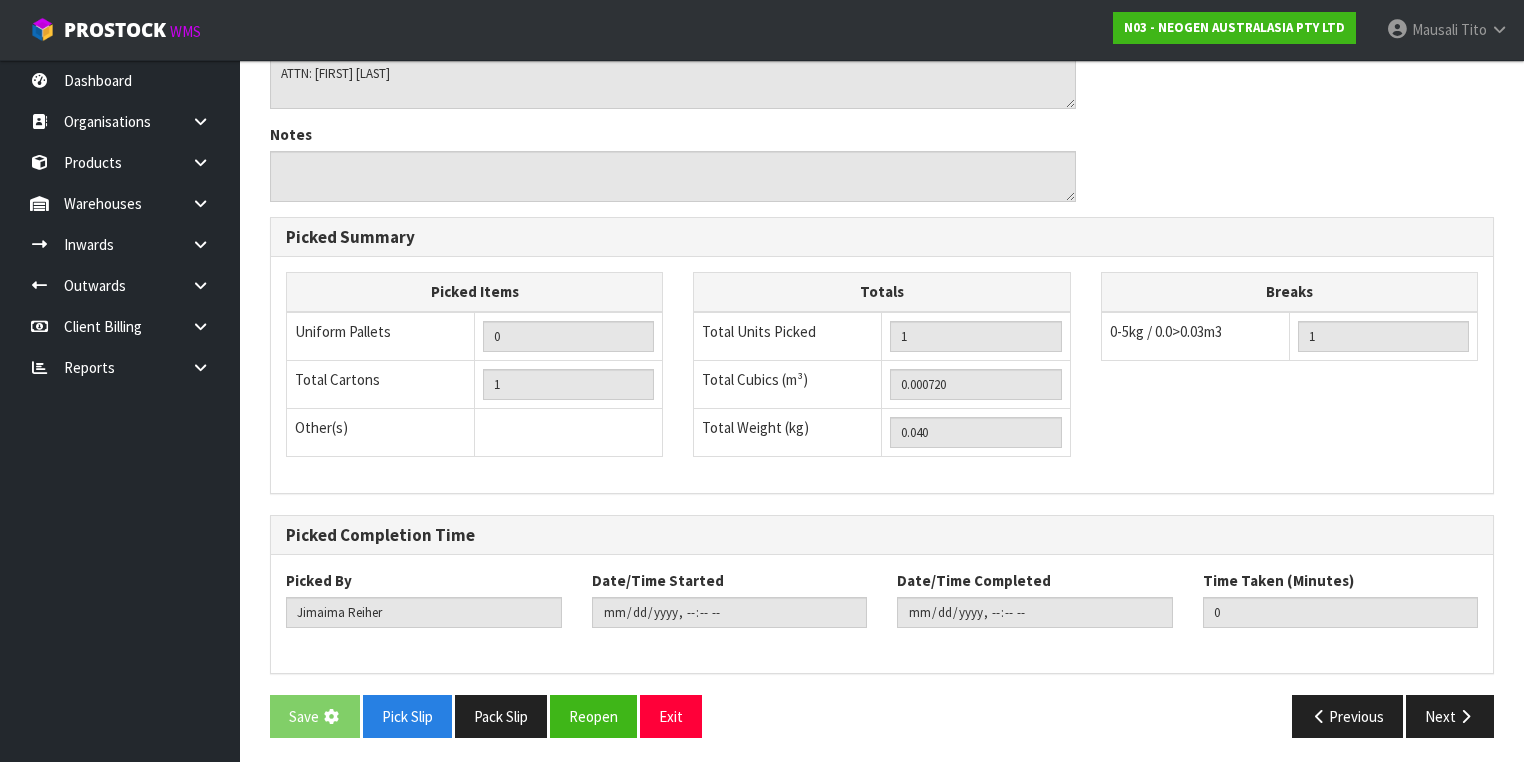 scroll, scrollTop: 0, scrollLeft: 0, axis: both 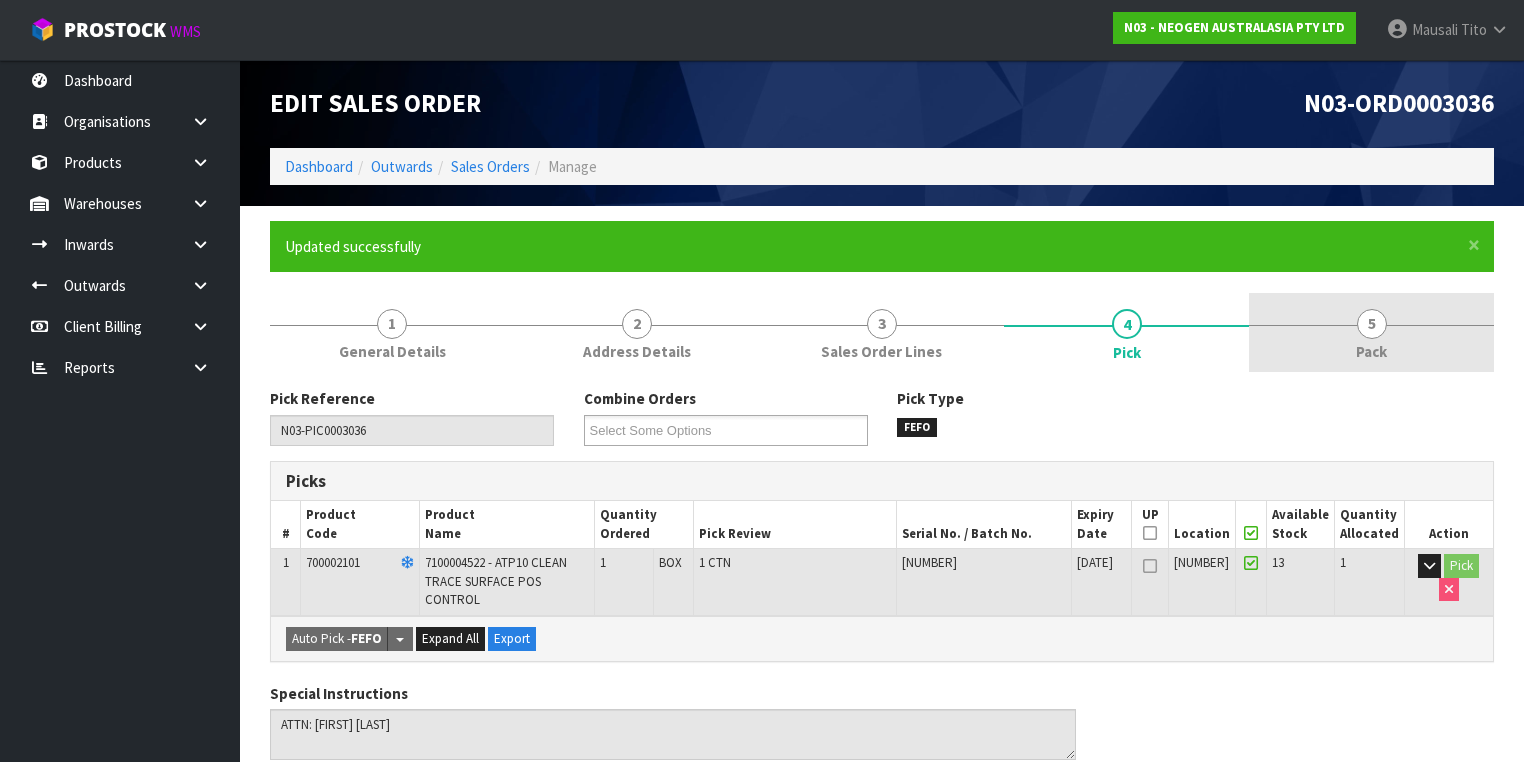 click on "5" at bounding box center (1372, 324) 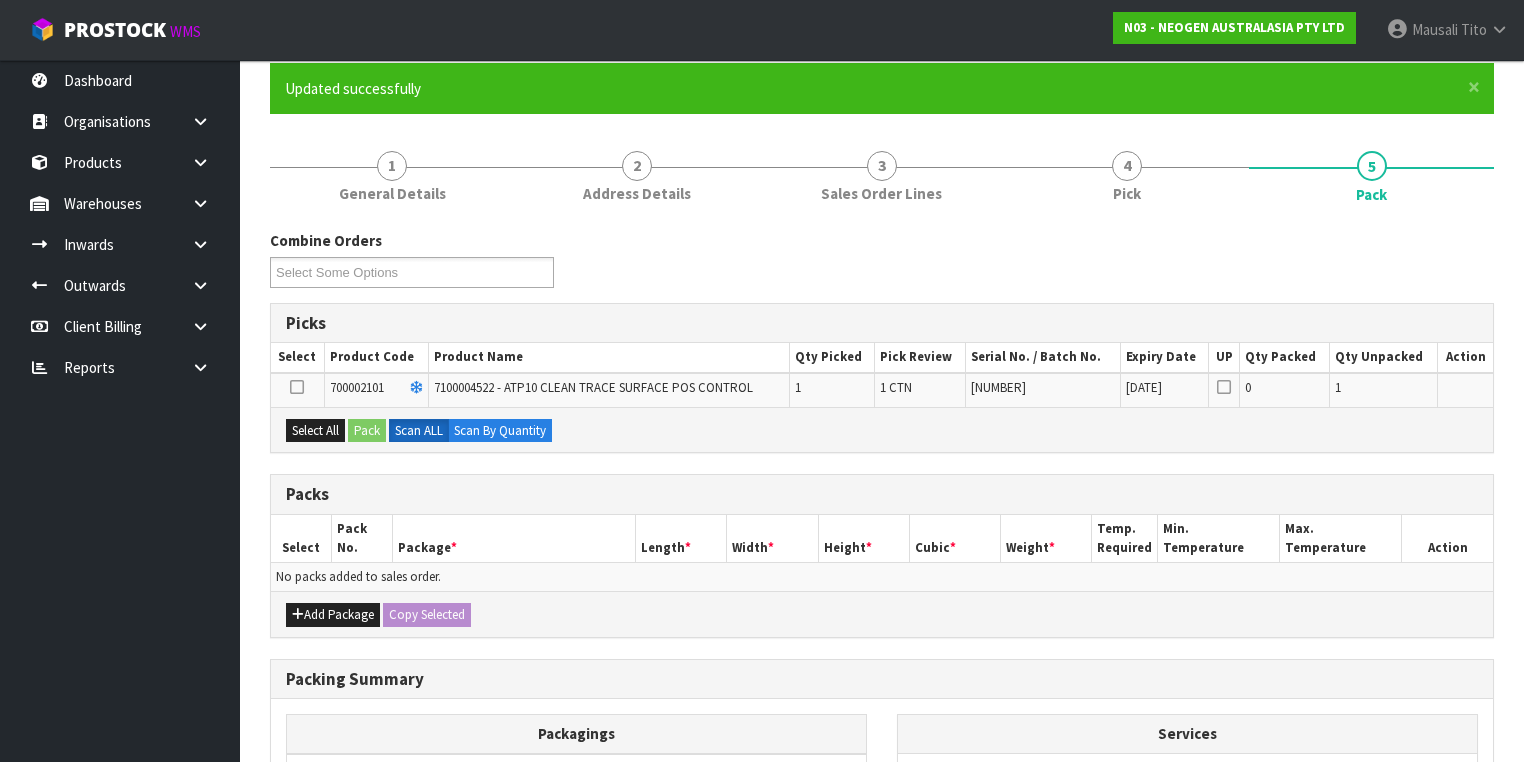 scroll, scrollTop: 160, scrollLeft: 0, axis: vertical 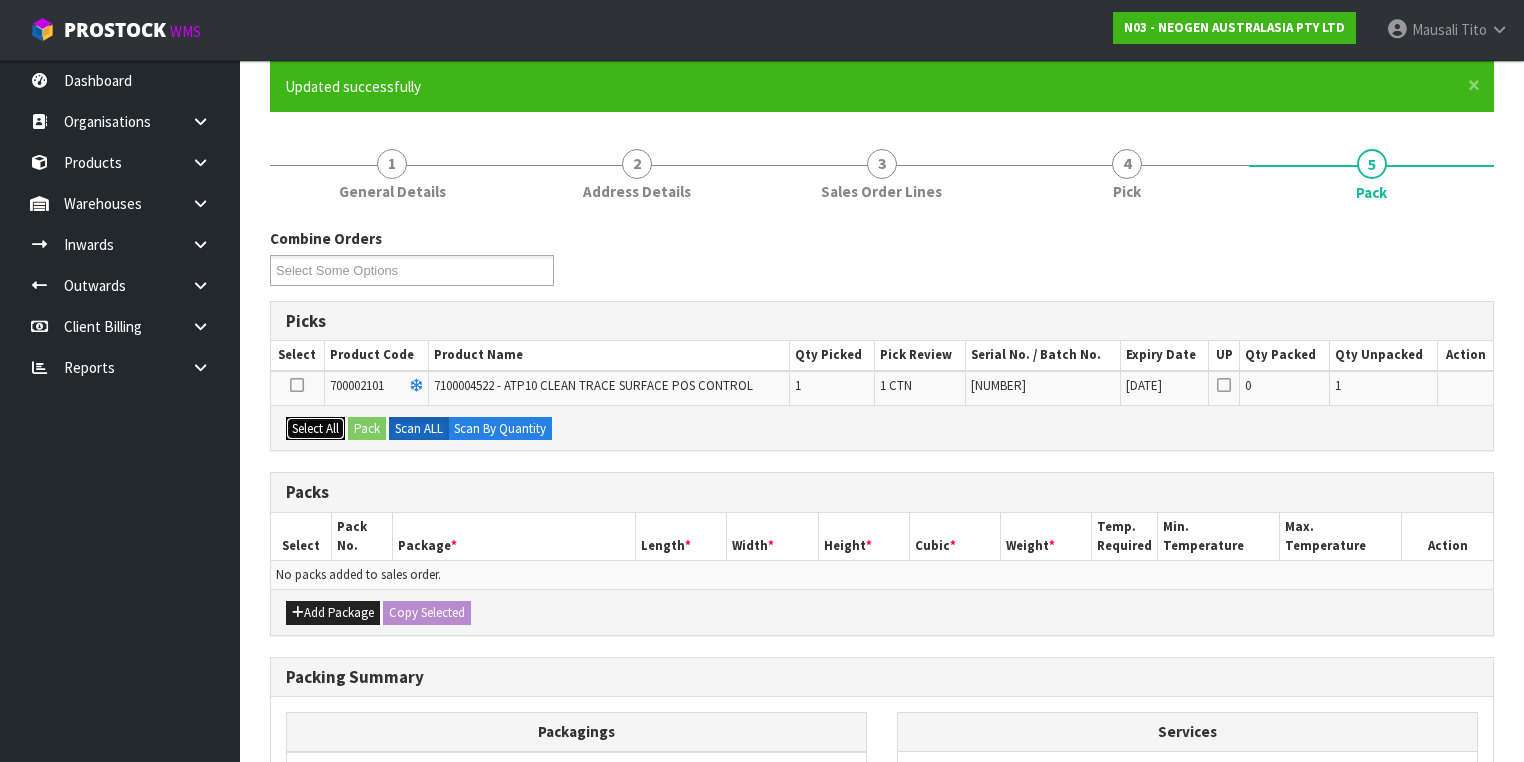 click on "Select All" at bounding box center [315, 429] 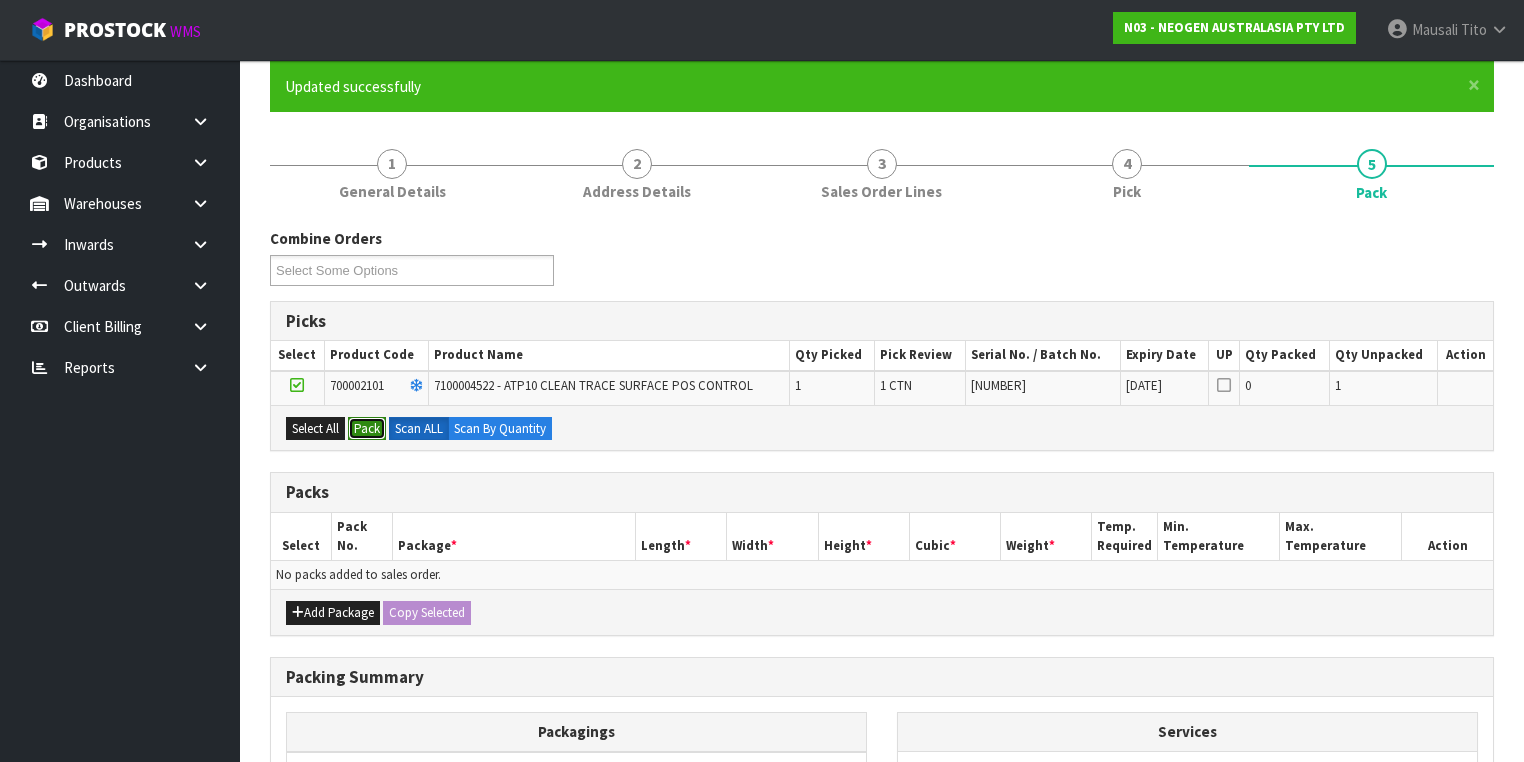 click on "Pack" at bounding box center [367, 429] 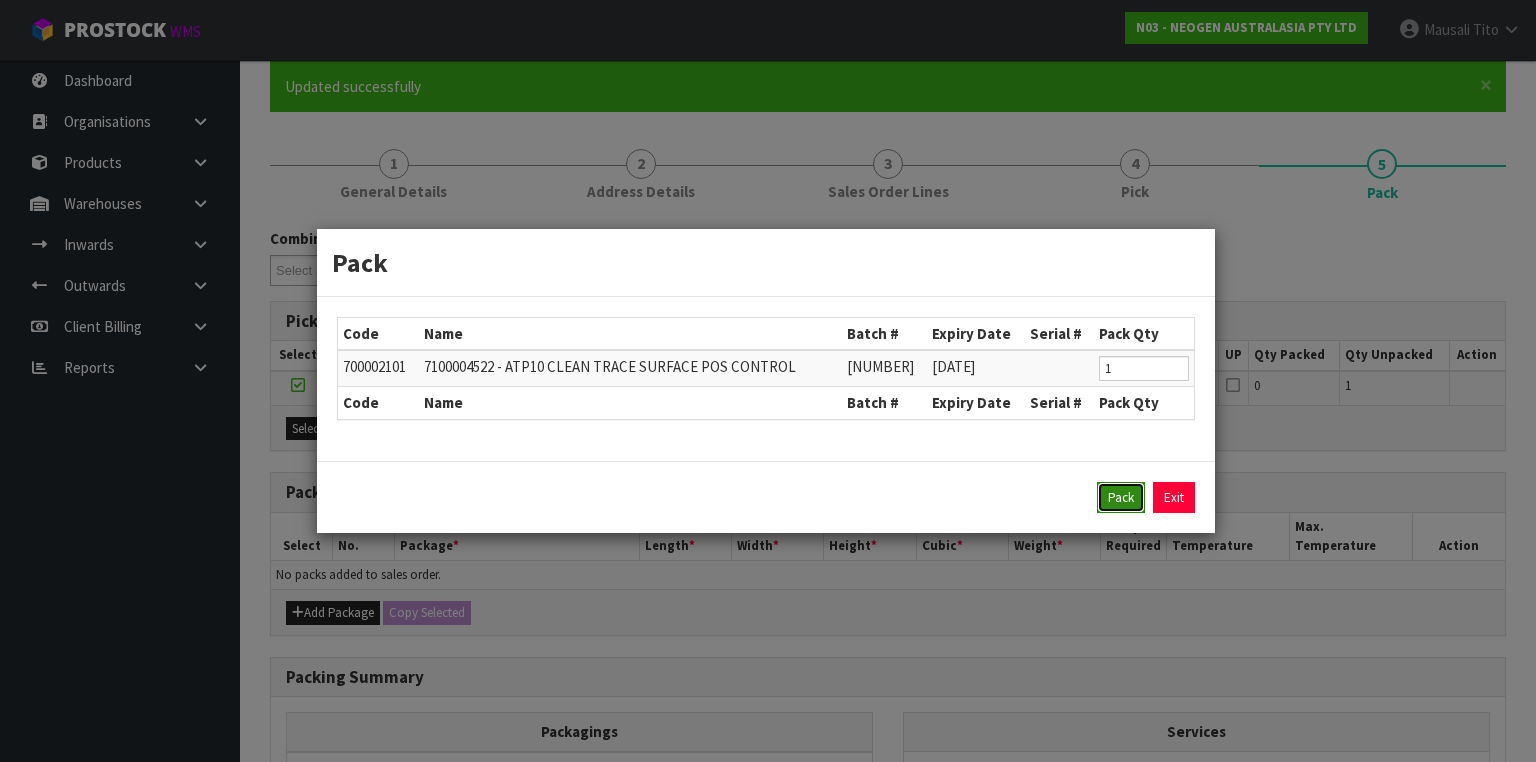 click on "Pack" at bounding box center [1121, 498] 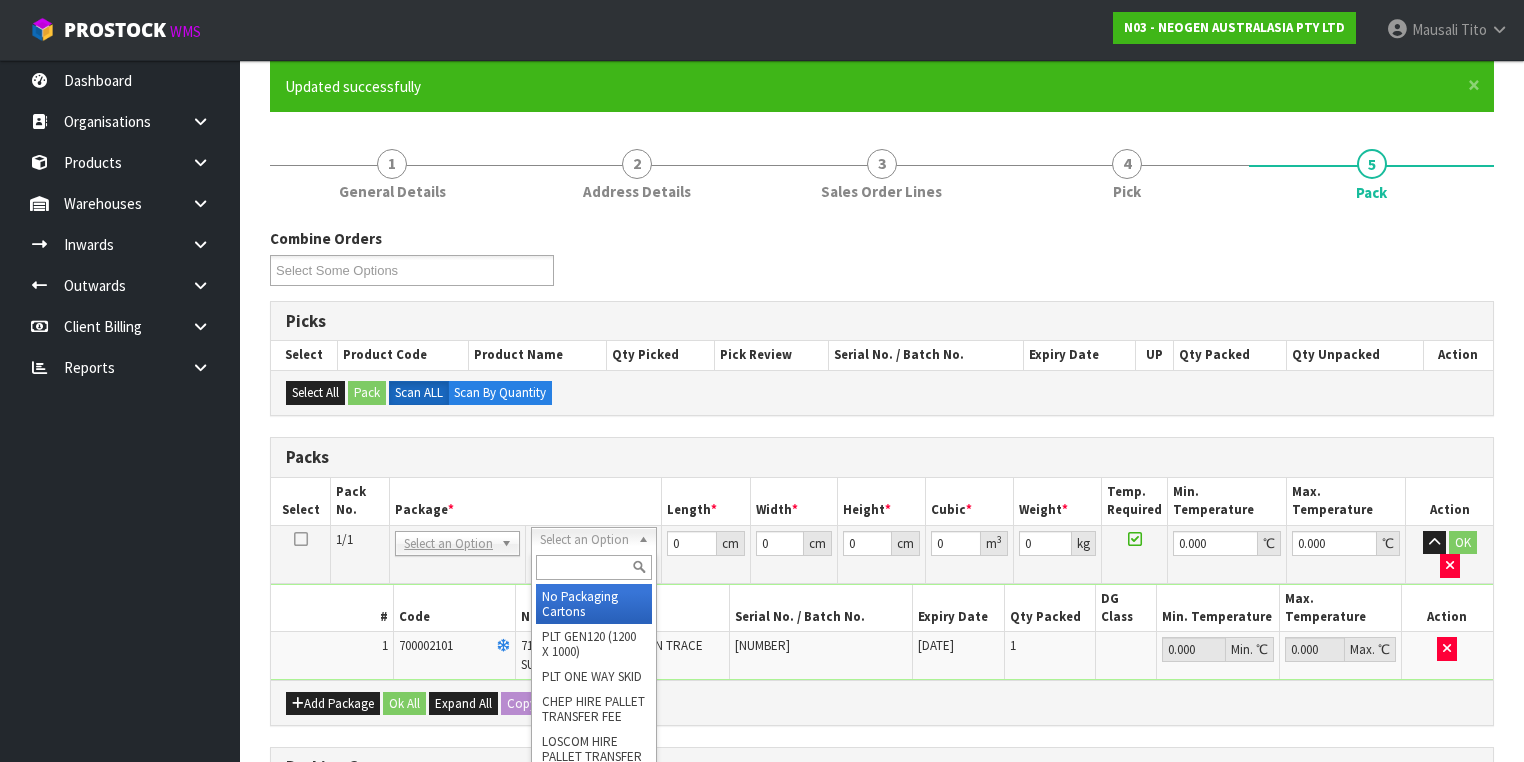 click at bounding box center (593, 567) 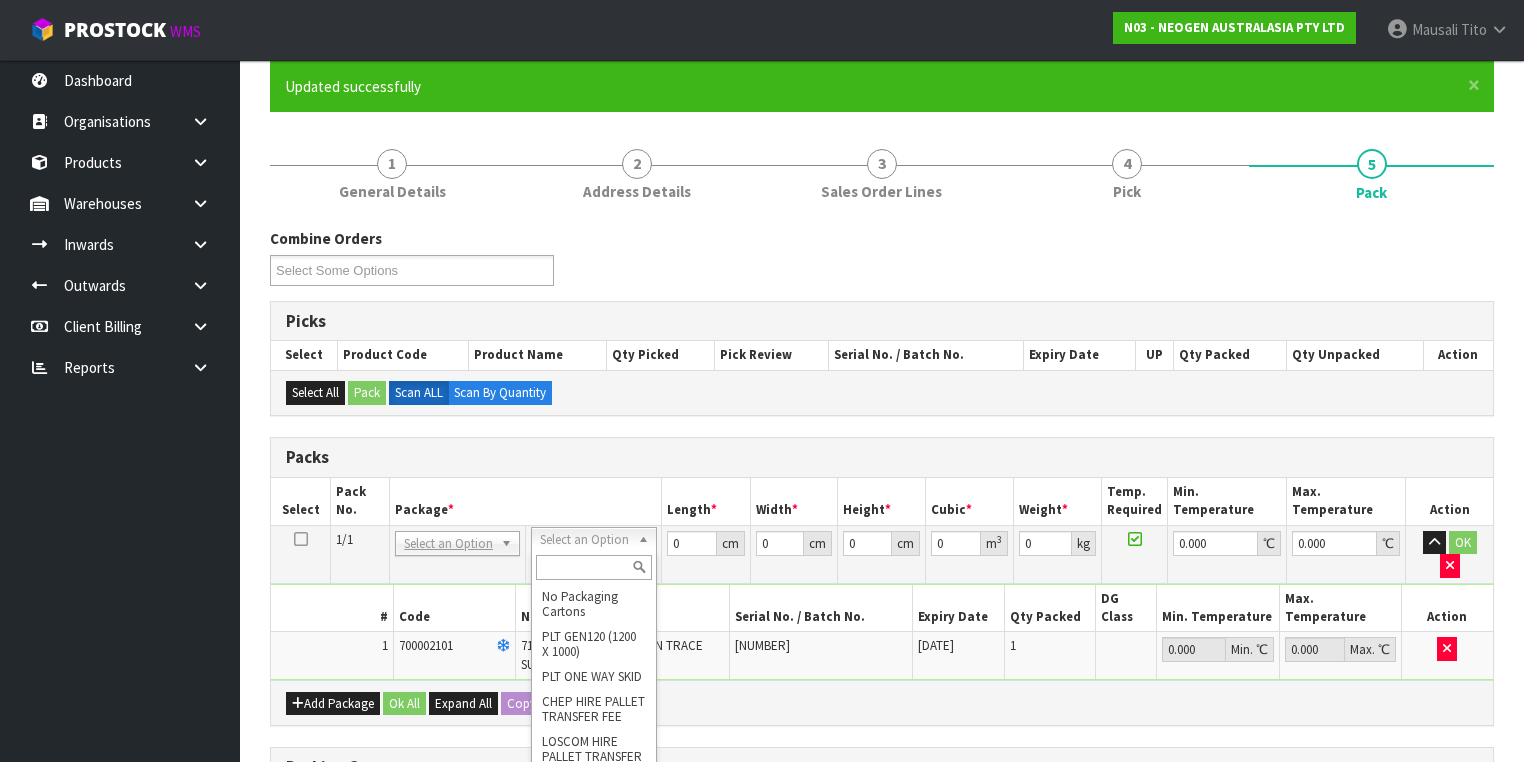 click at bounding box center [593, 567] 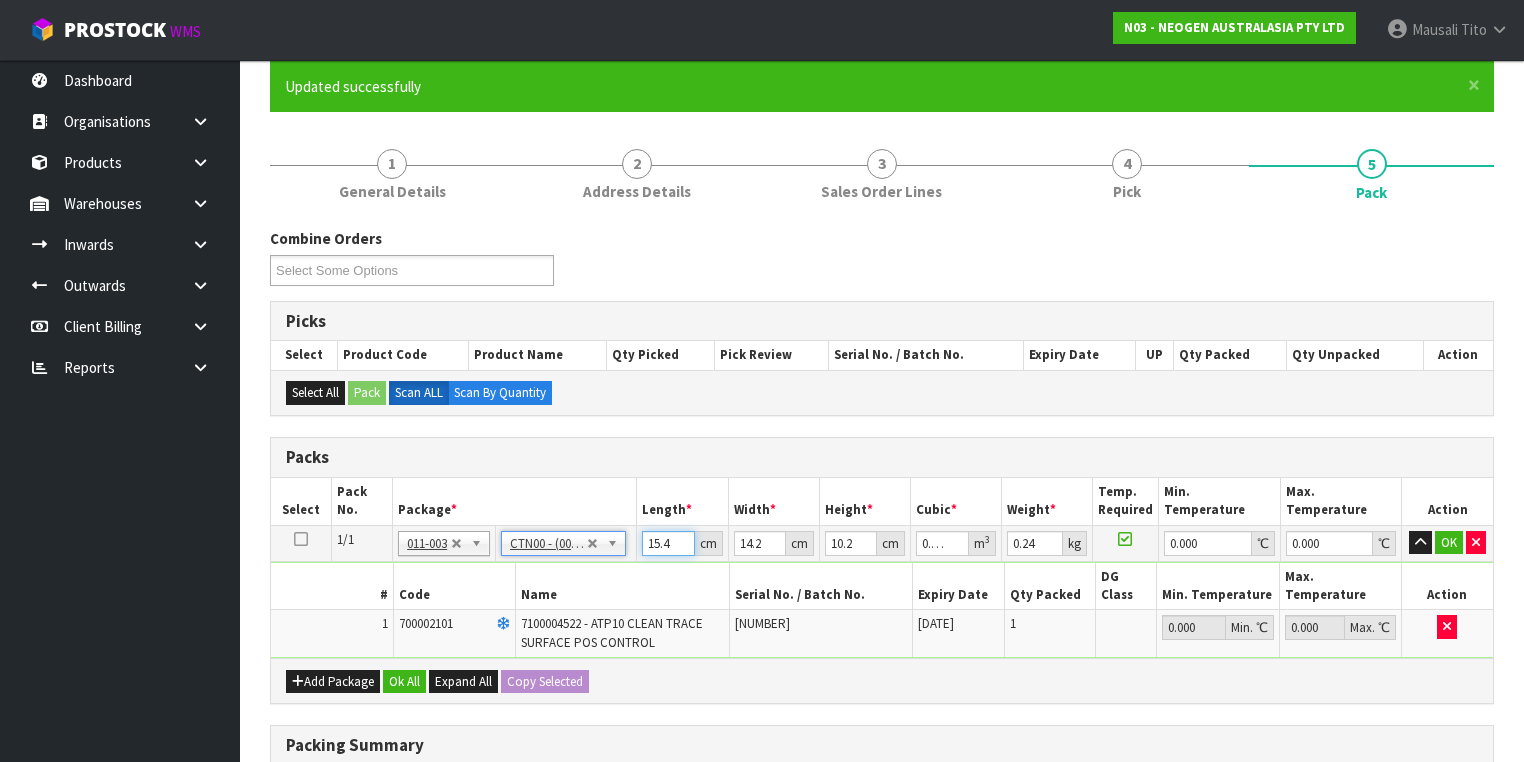drag, startPoint x: 671, startPoint y: 536, endPoint x: 646, endPoint y: 536, distance: 25 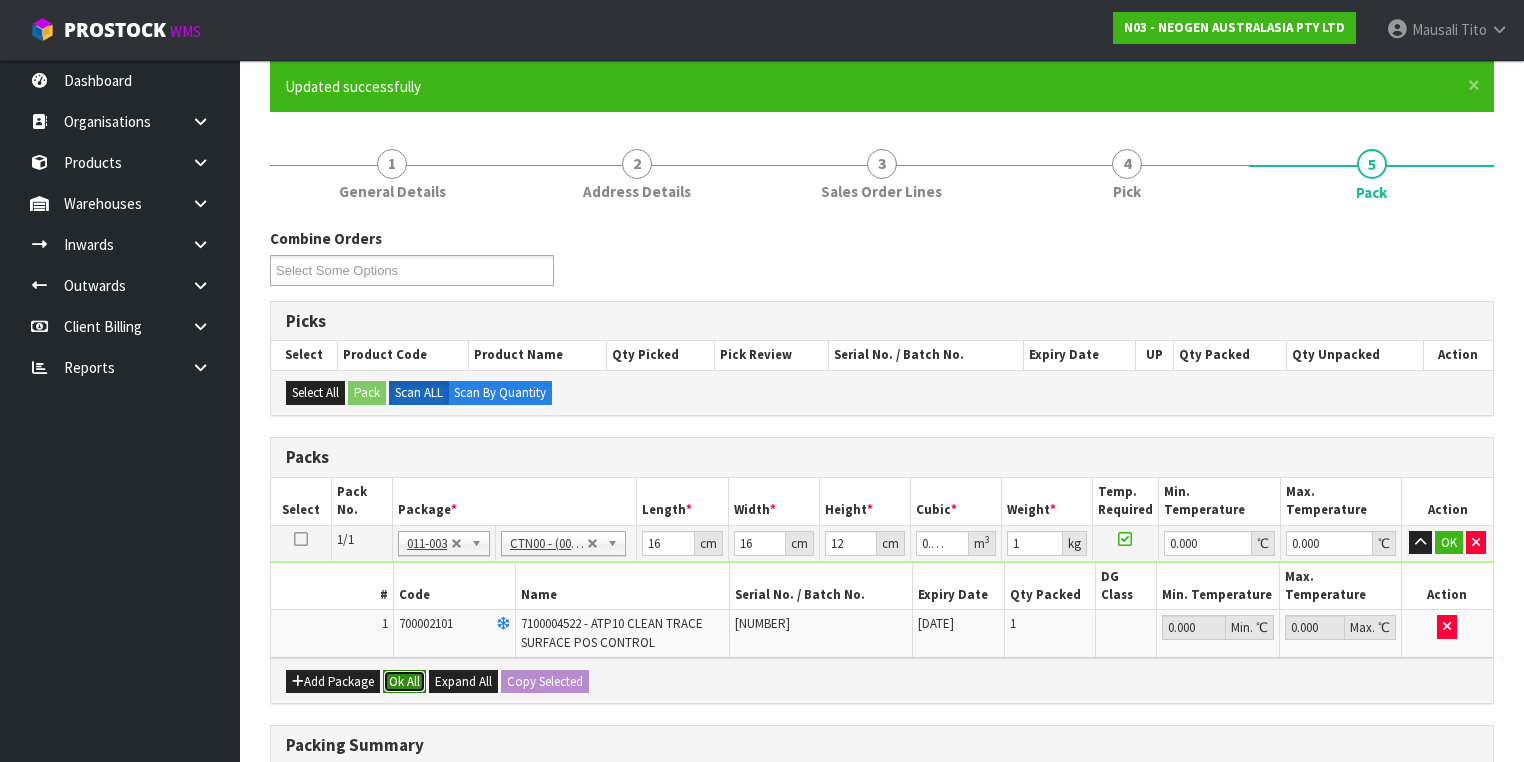 click on "Ok All" at bounding box center [404, 682] 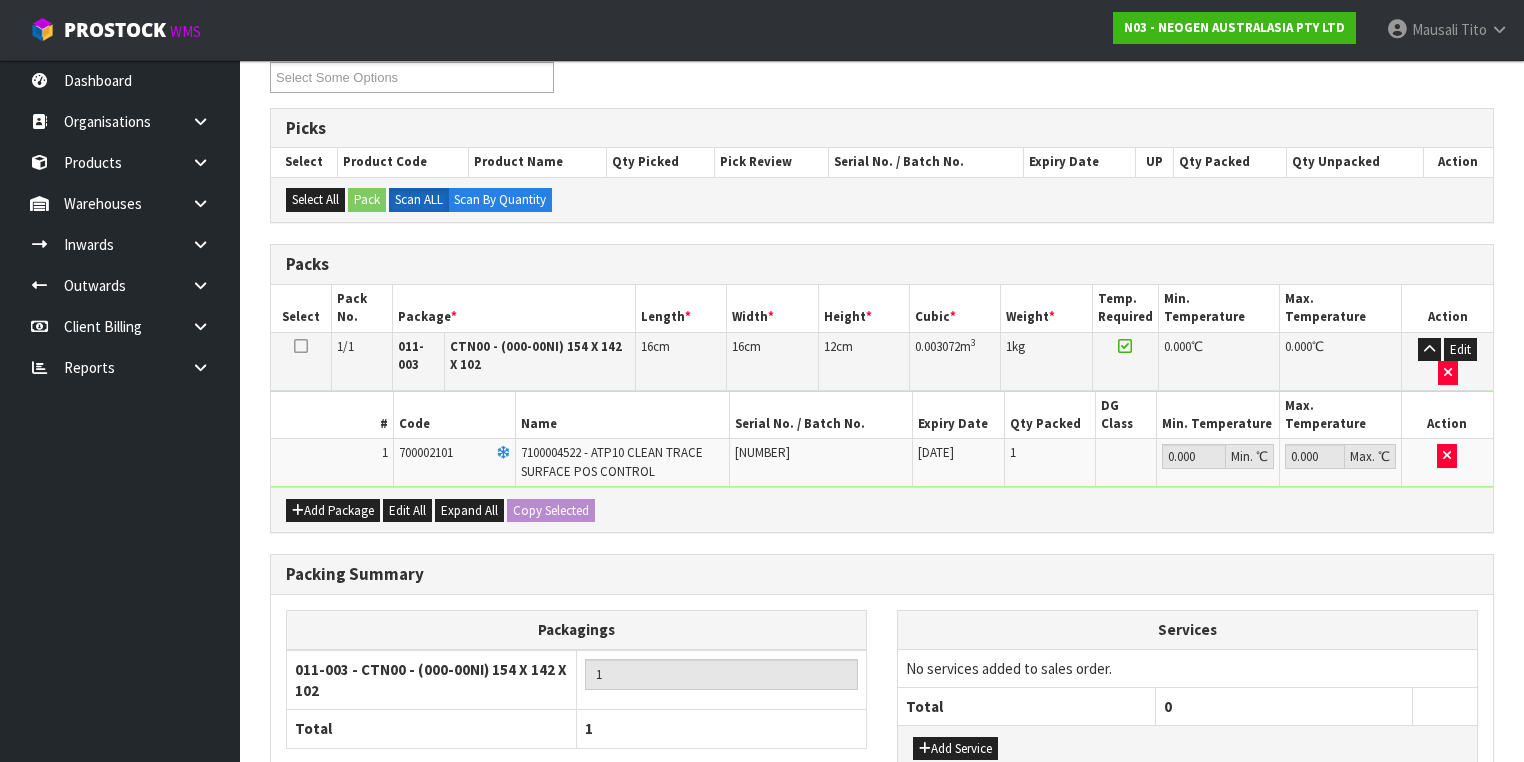 scroll, scrollTop: 478, scrollLeft: 0, axis: vertical 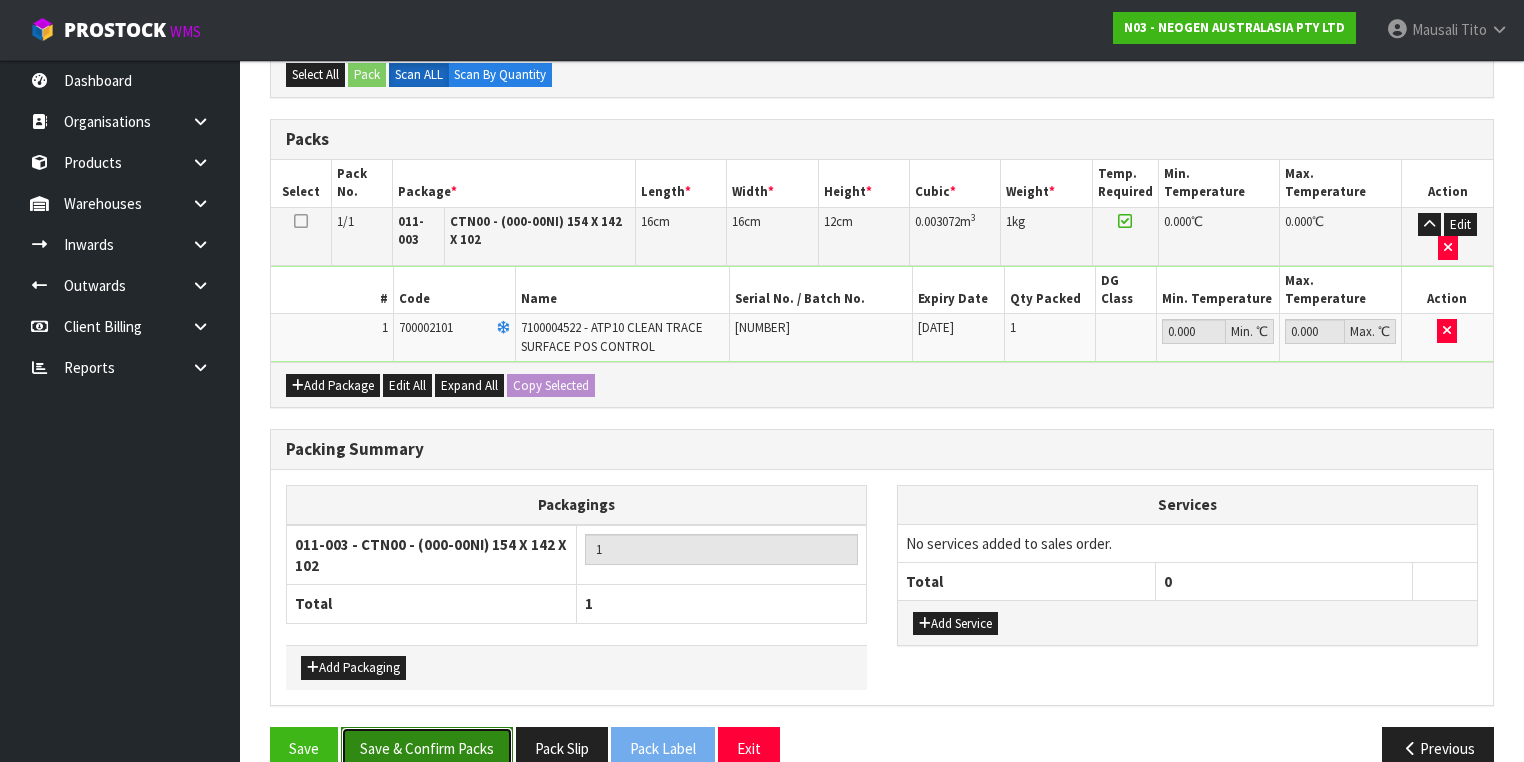 click on "Save & Confirm Packs" at bounding box center [427, 748] 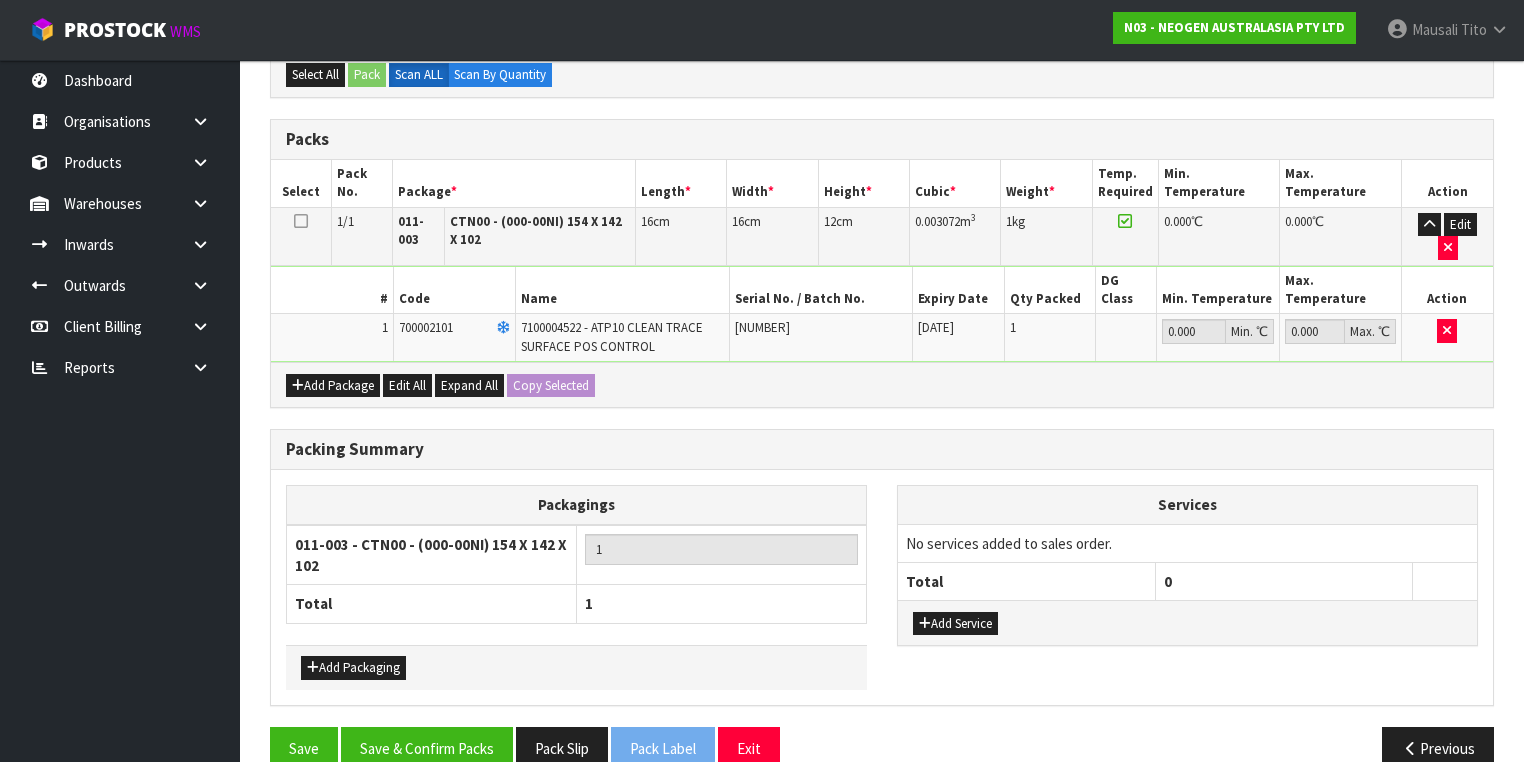 scroll, scrollTop: 0, scrollLeft: 0, axis: both 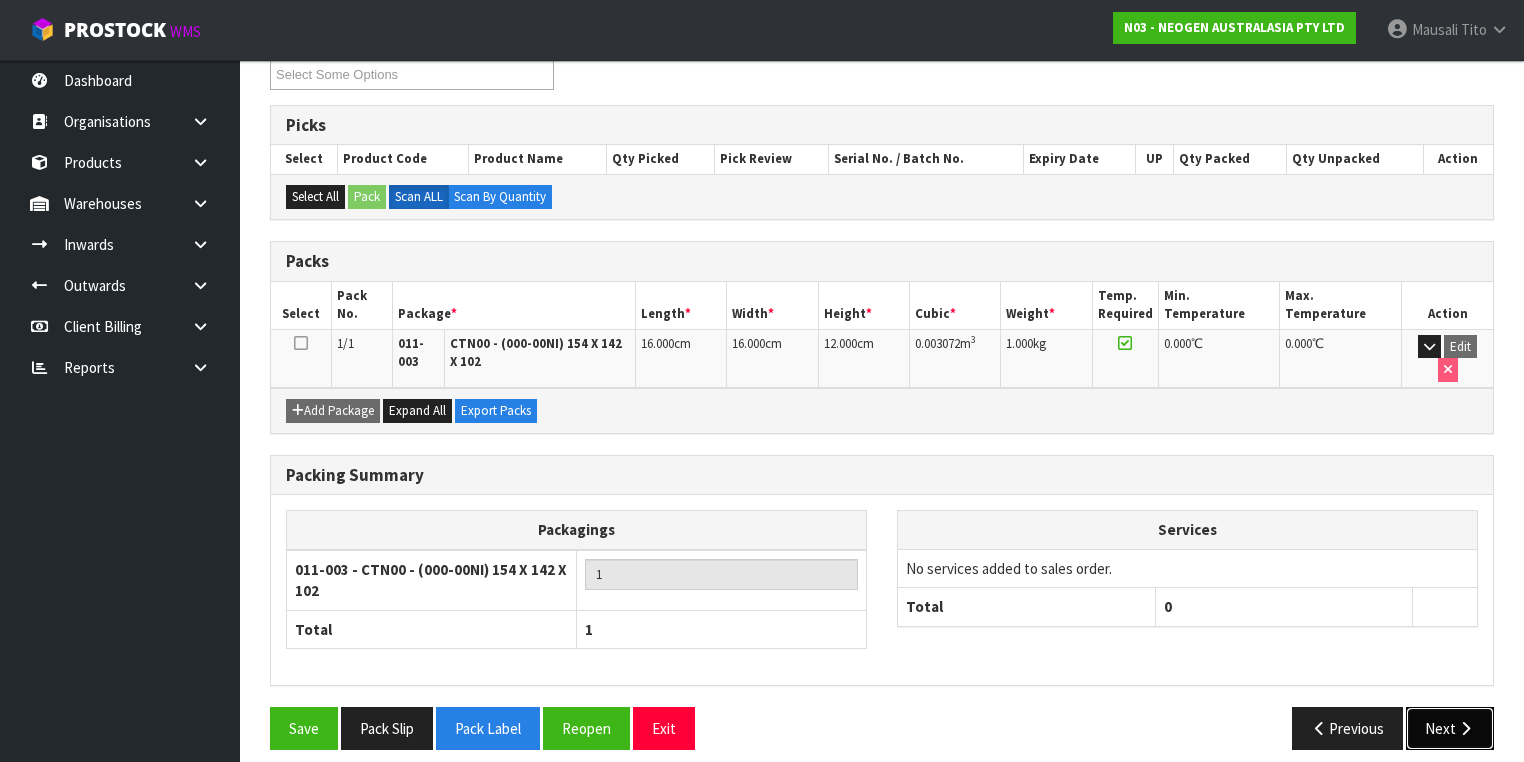 click on "Next" at bounding box center (1450, 728) 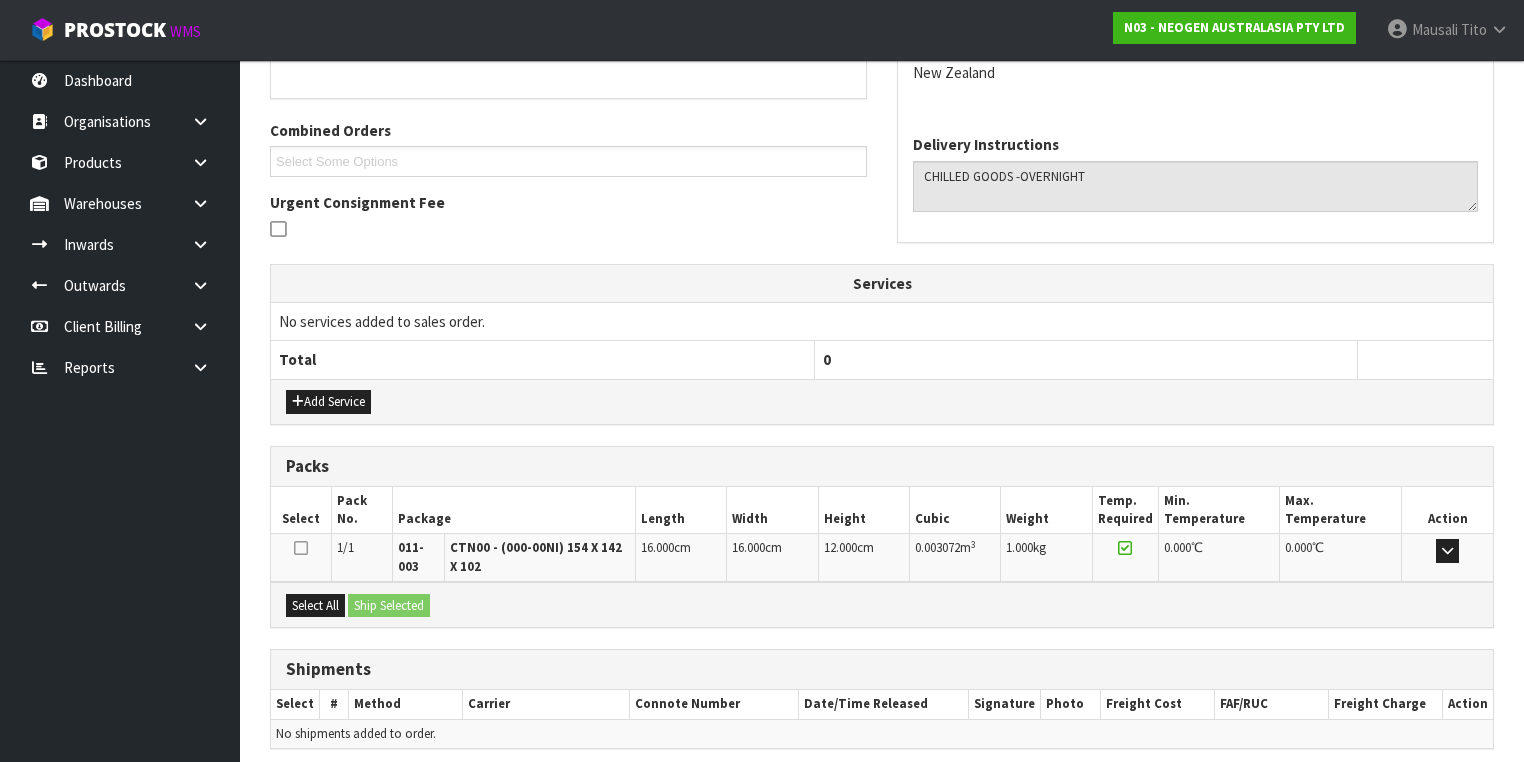 scroll, scrollTop: 542, scrollLeft: 0, axis: vertical 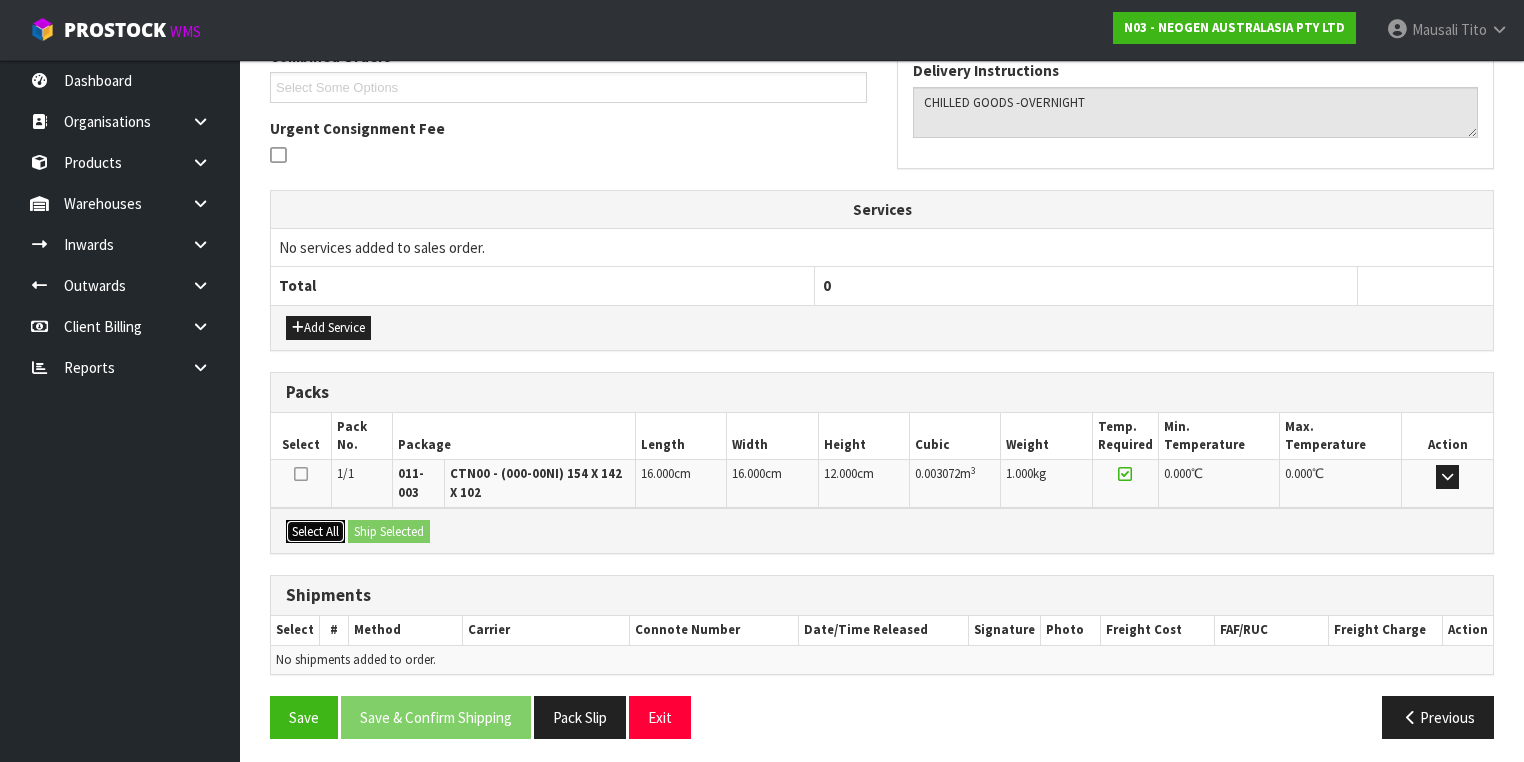 click on "Select All" at bounding box center [315, 532] 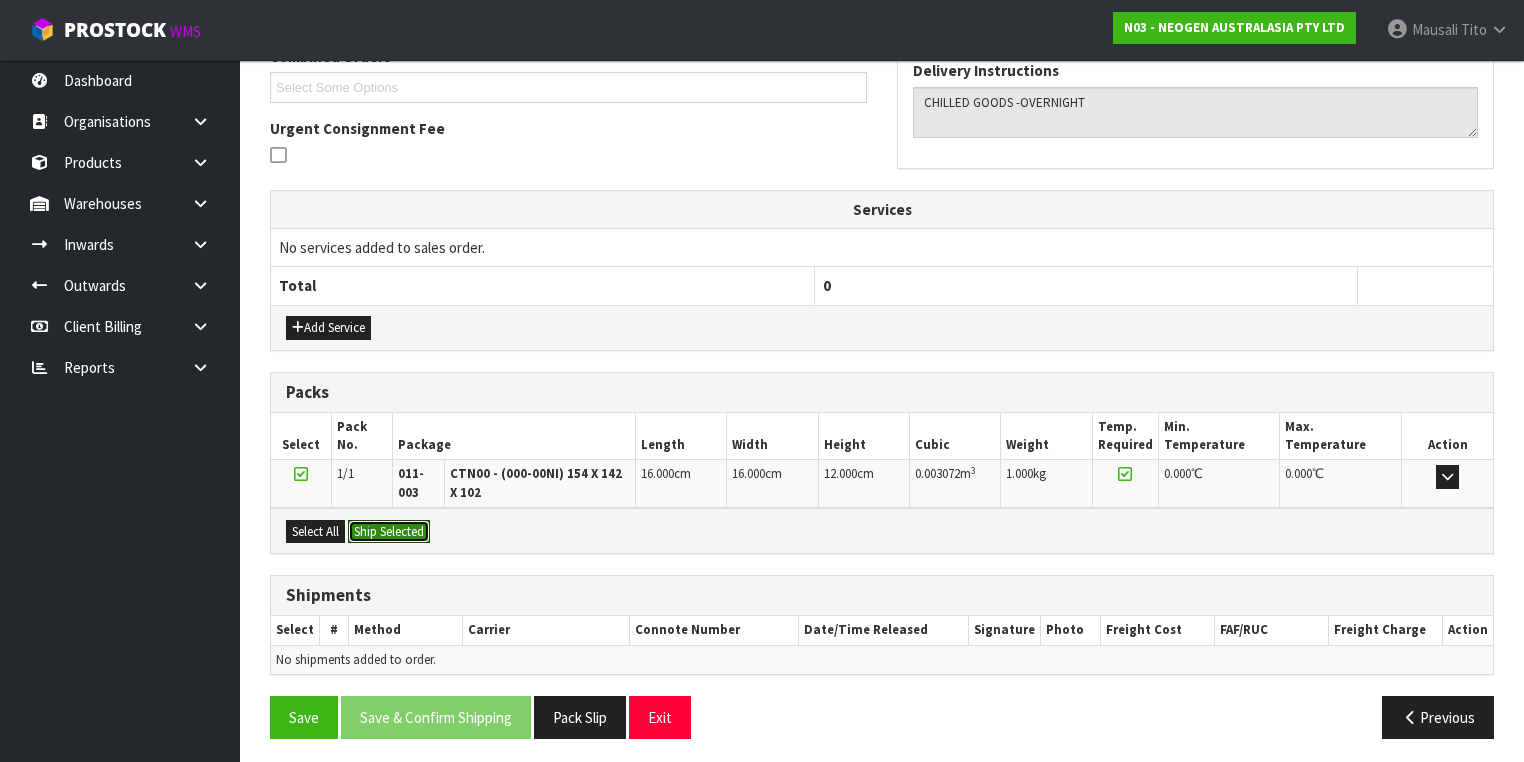 click on "Ship Selected" at bounding box center [389, 532] 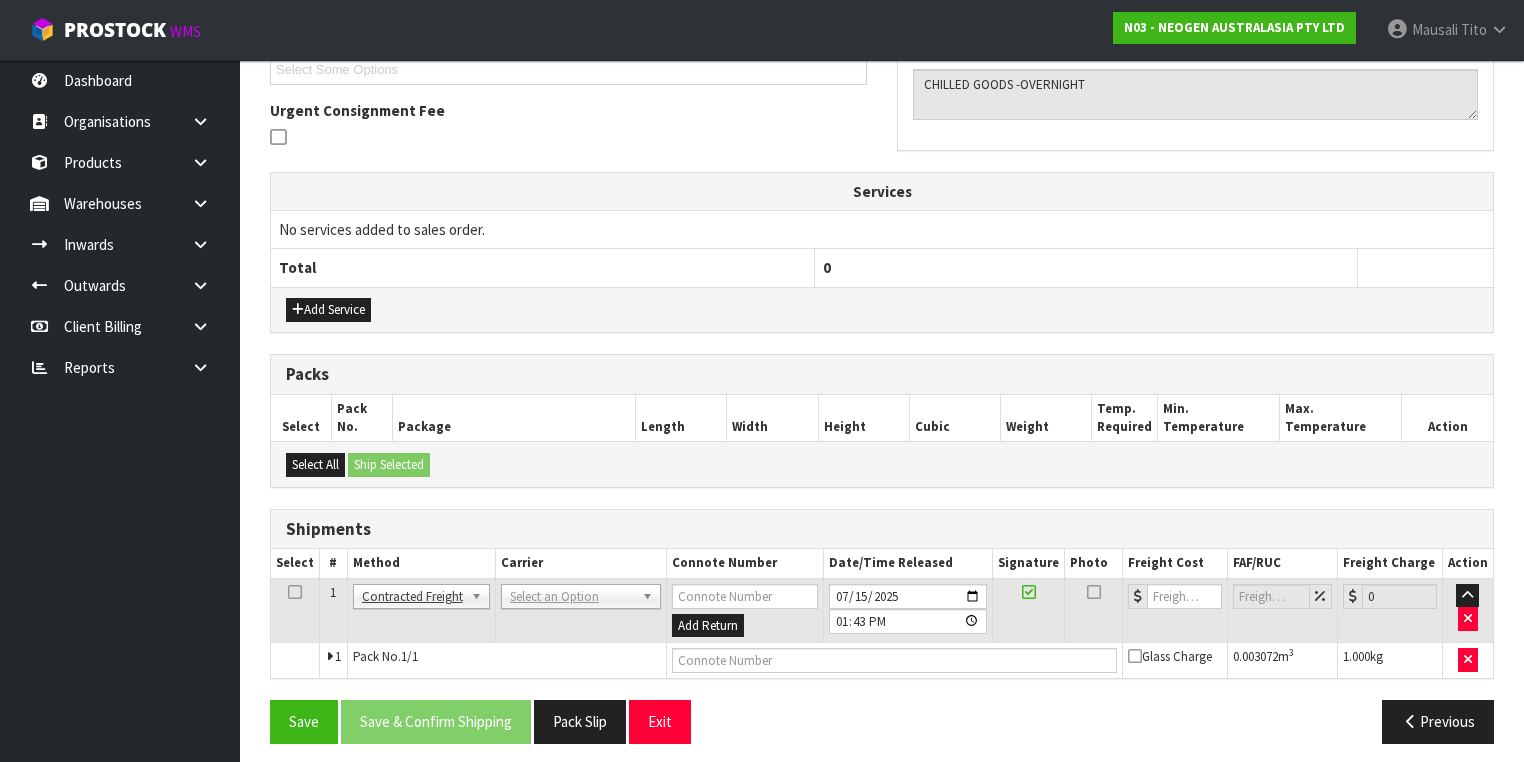 scroll, scrollTop: 564, scrollLeft: 0, axis: vertical 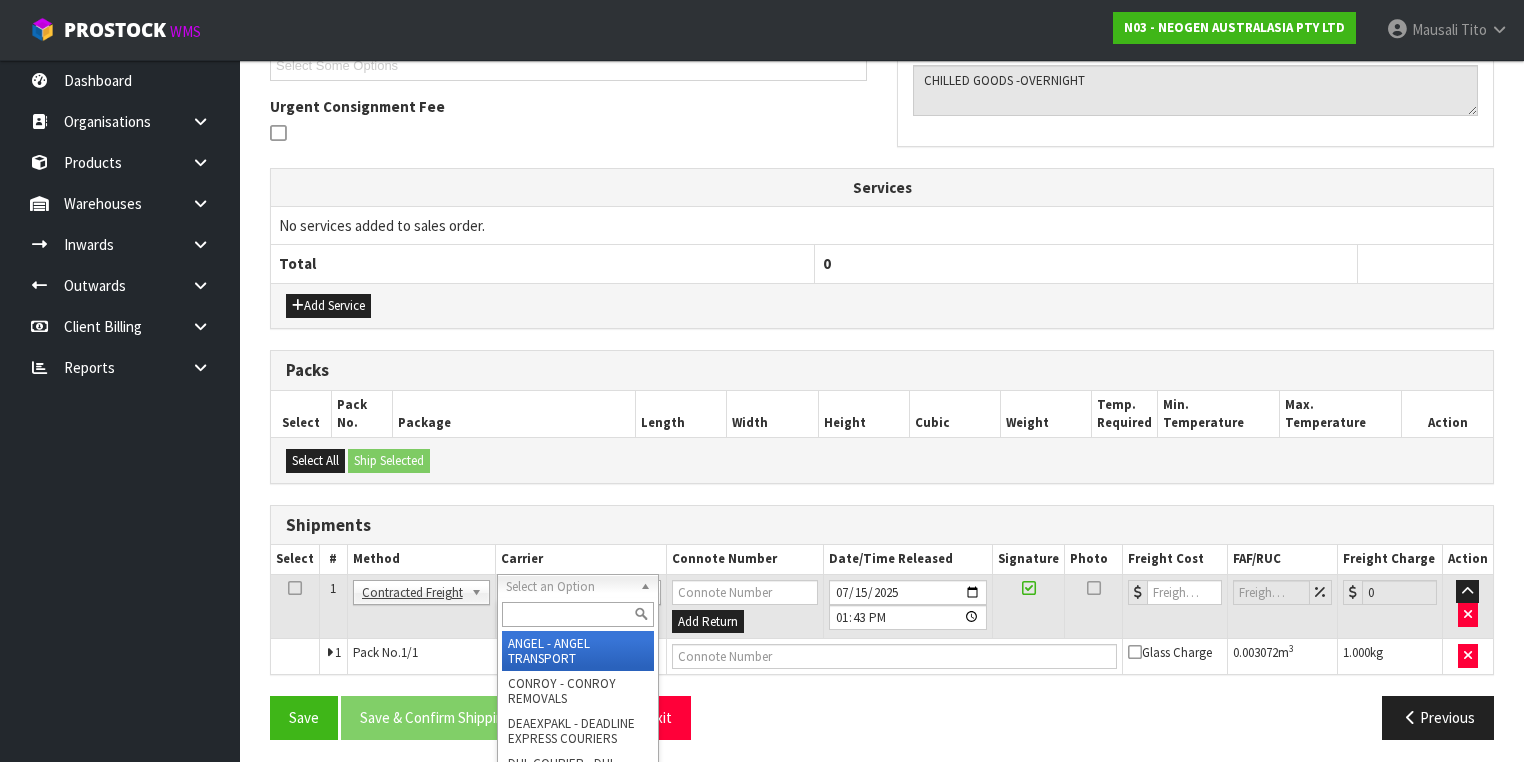 click at bounding box center (578, 614) 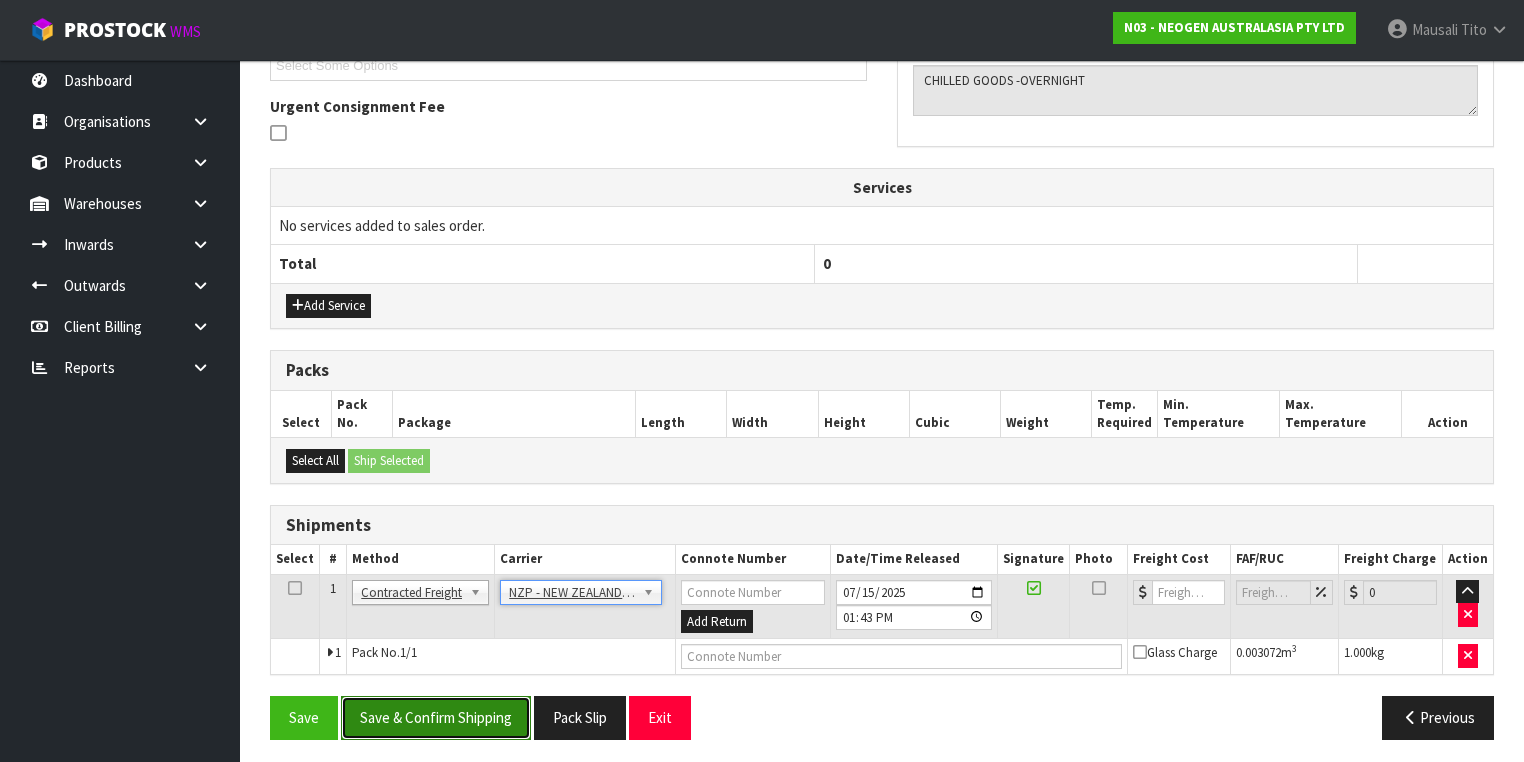 click on "Save & Confirm Shipping" at bounding box center [436, 717] 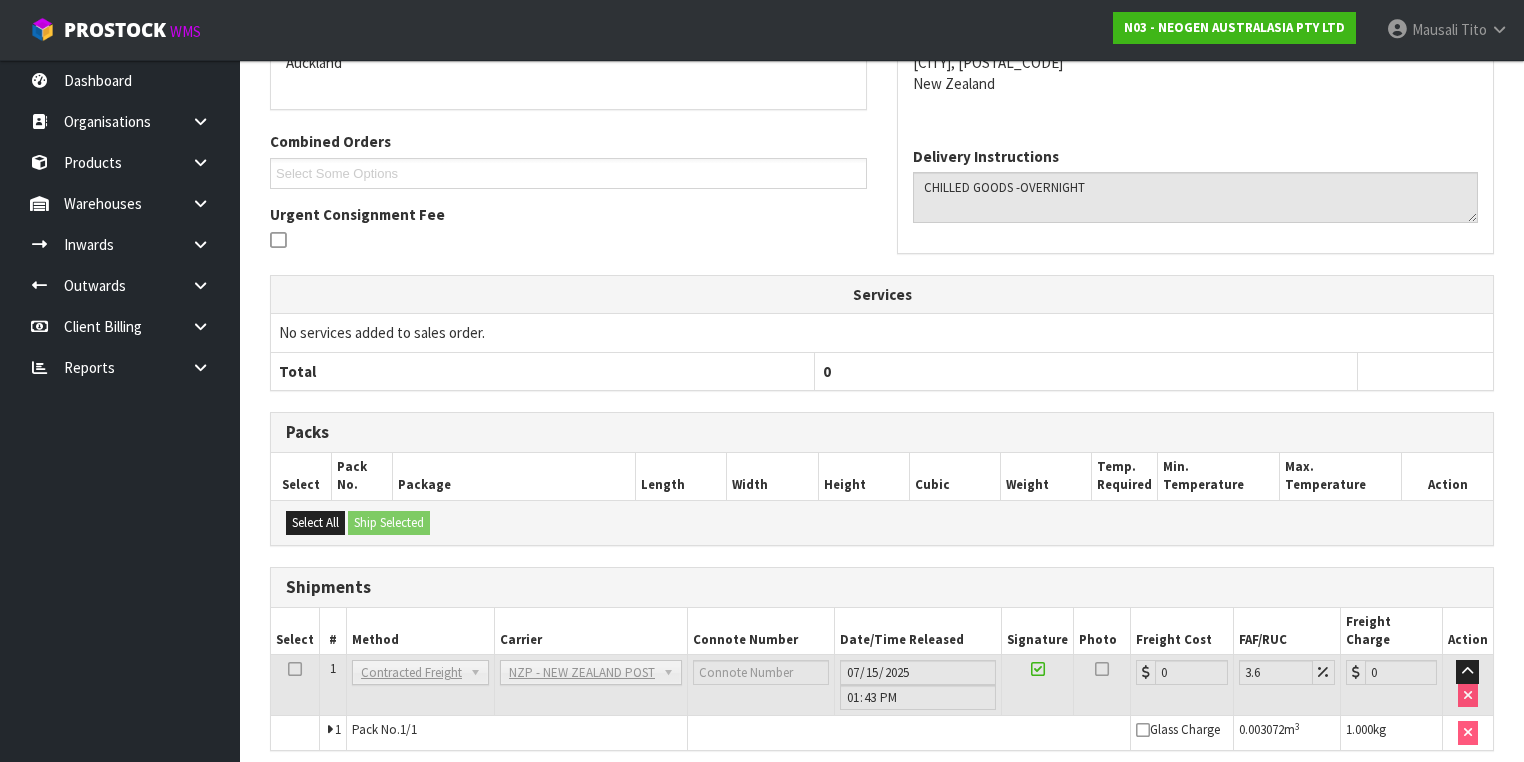 scroll, scrollTop: 536, scrollLeft: 0, axis: vertical 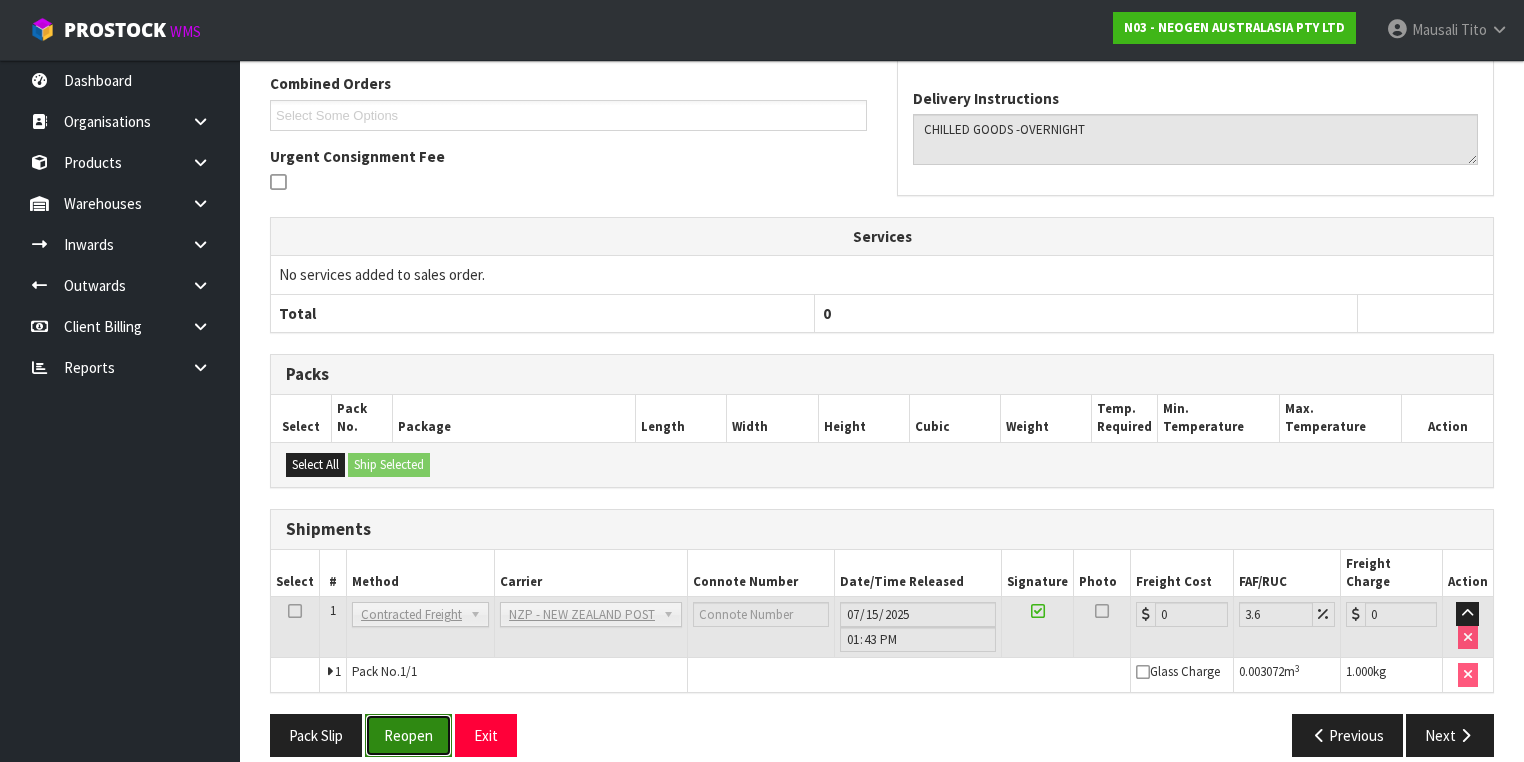 drag, startPoint x: 411, startPoint y: 720, endPoint x: 427, endPoint y: 712, distance: 17.888544 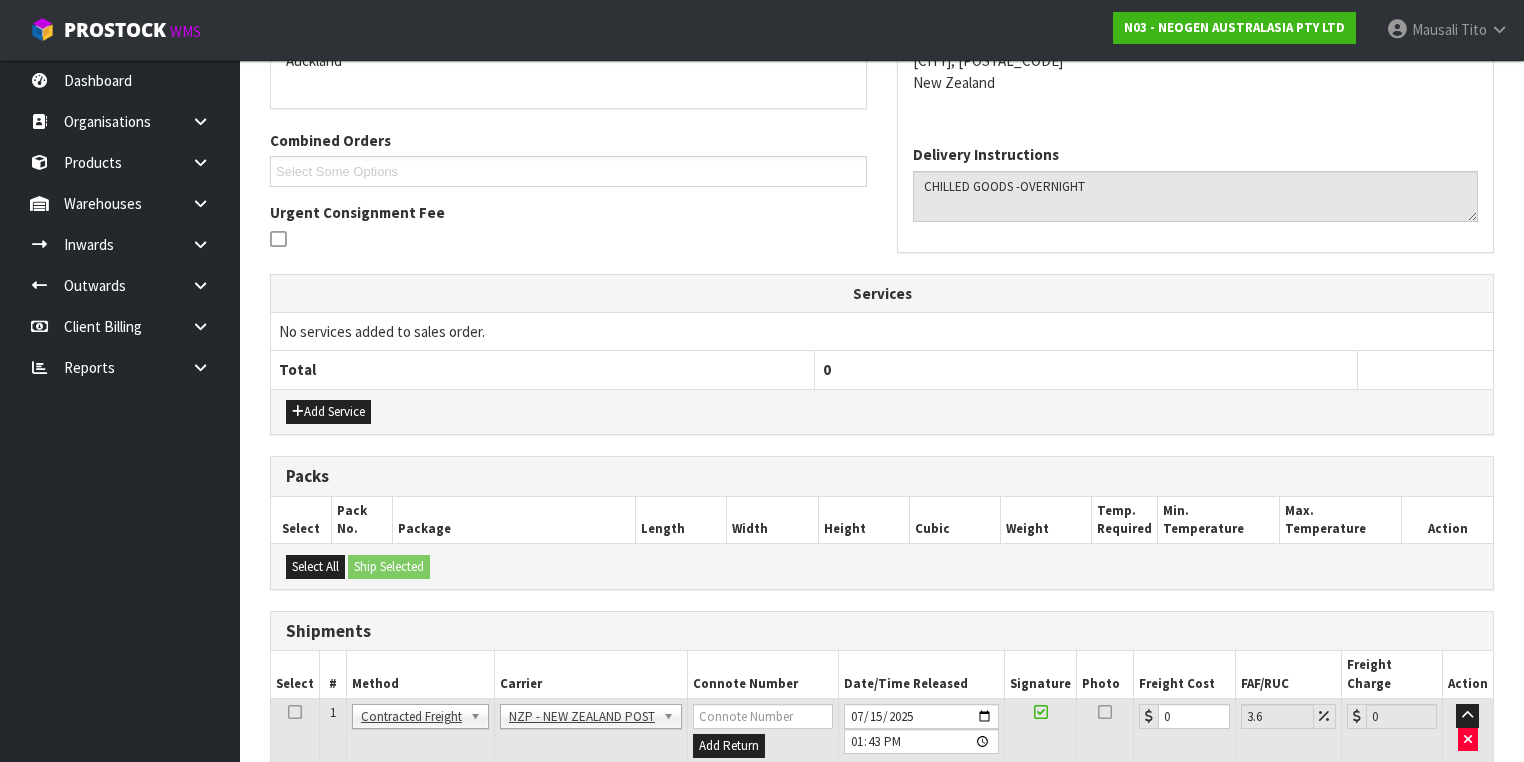 scroll, scrollTop: 582, scrollLeft: 0, axis: vertical 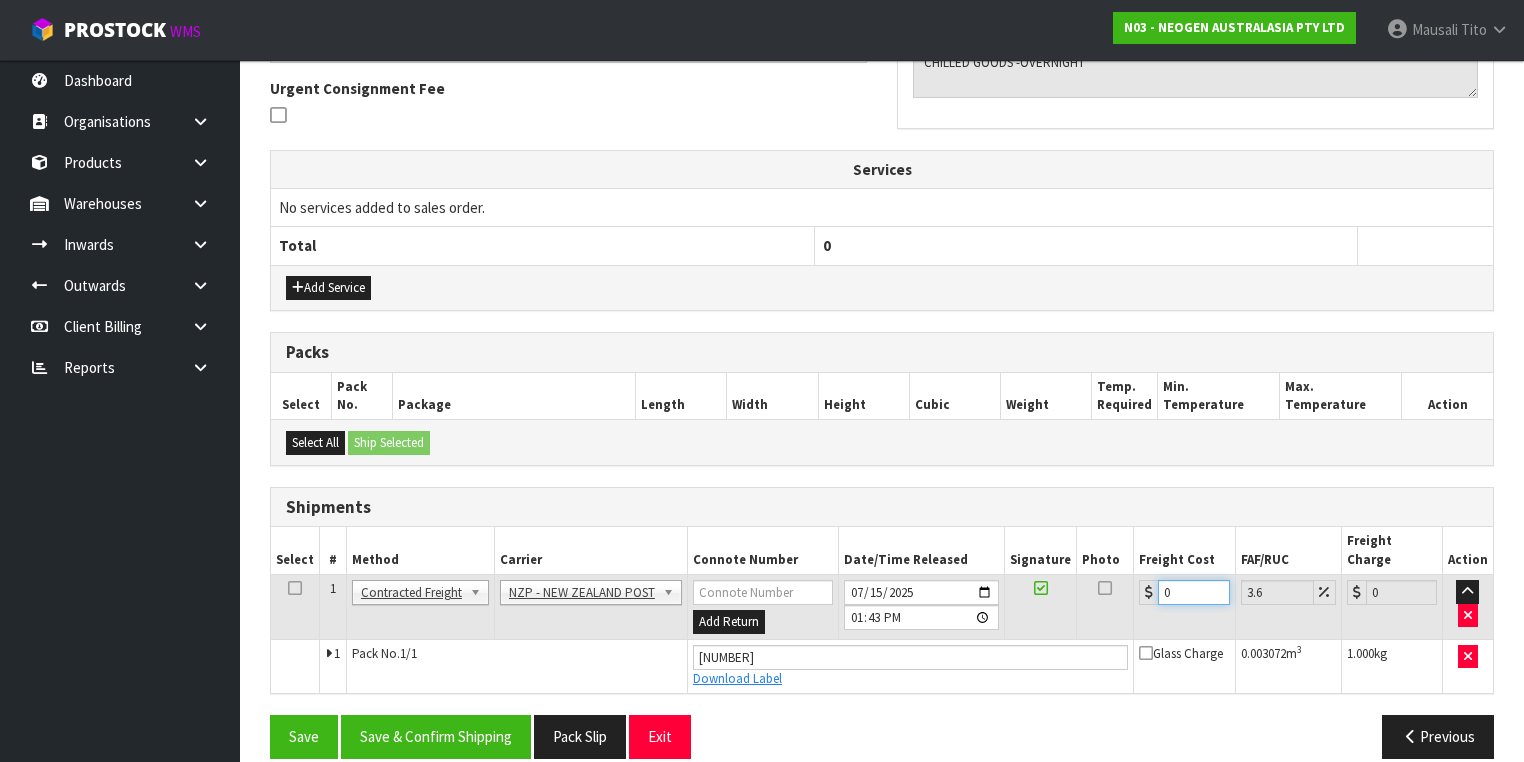 drag, startPoint x: 1168, startPoint y: 572, endPoint x: 1120, endPoint y: 587, distance: 50.289165 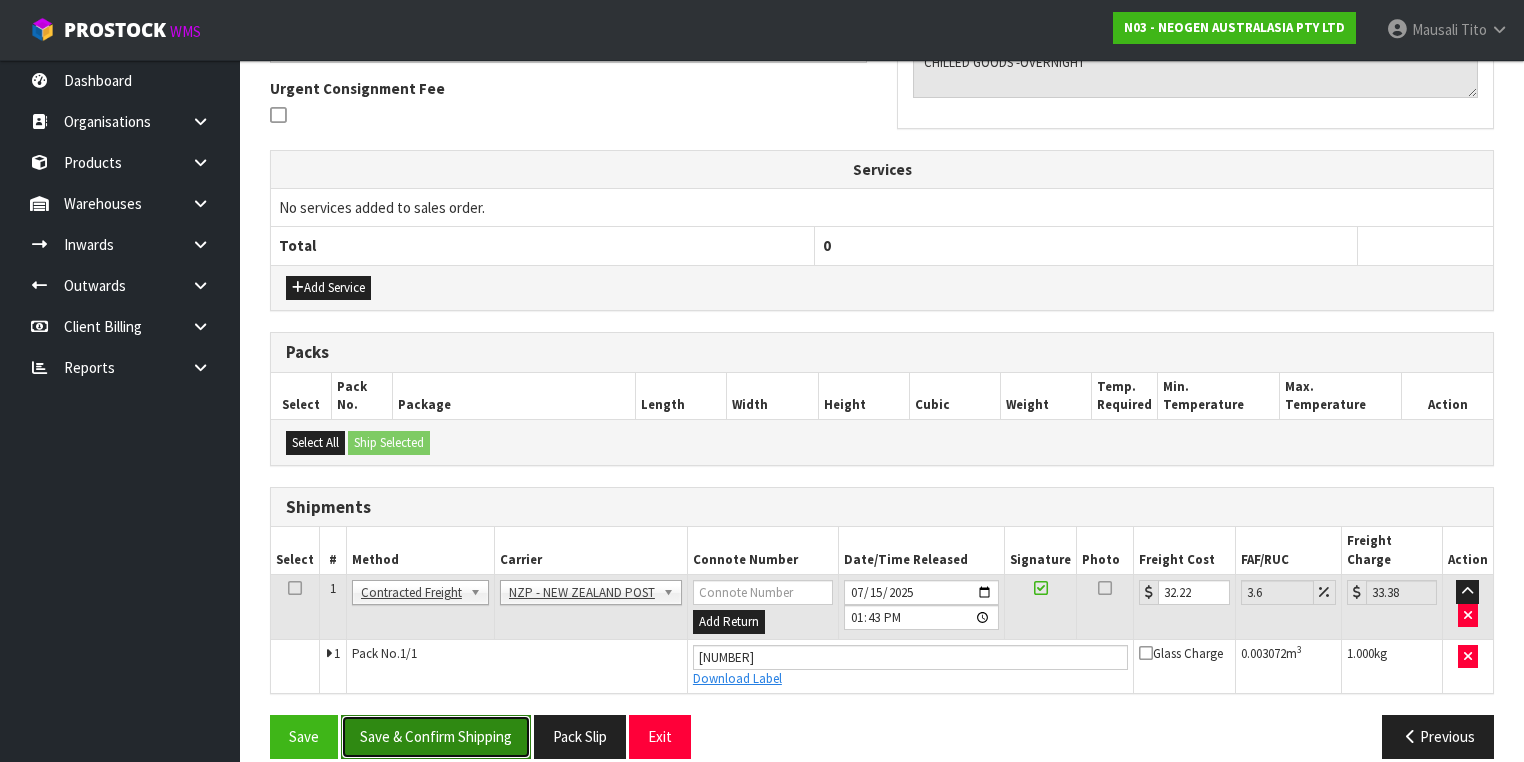 click on "Save & Confirm Shipping" at bounding box center [436, 736] 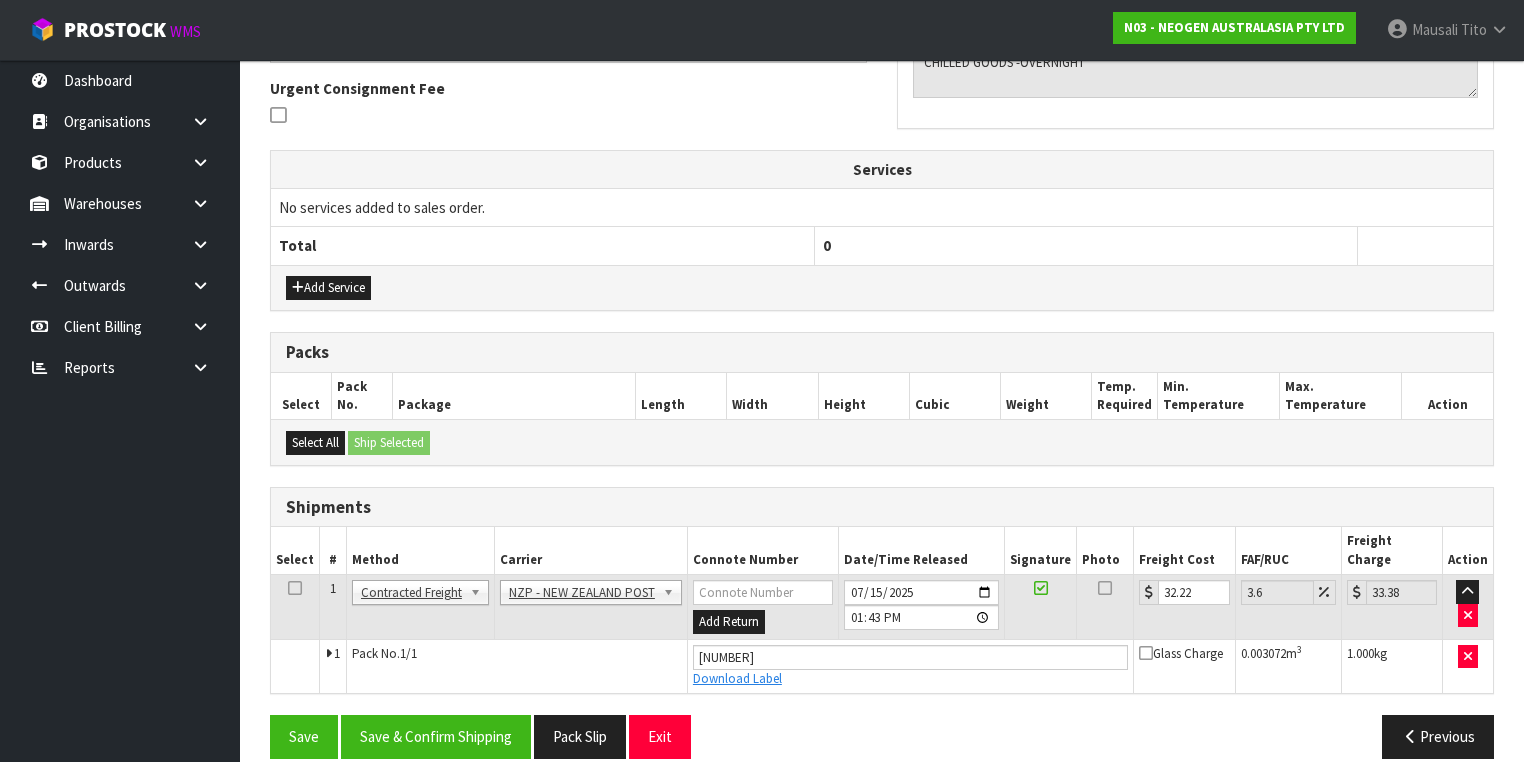 scroll, scrollTop: 0, scrollLeft: 0, axis: both 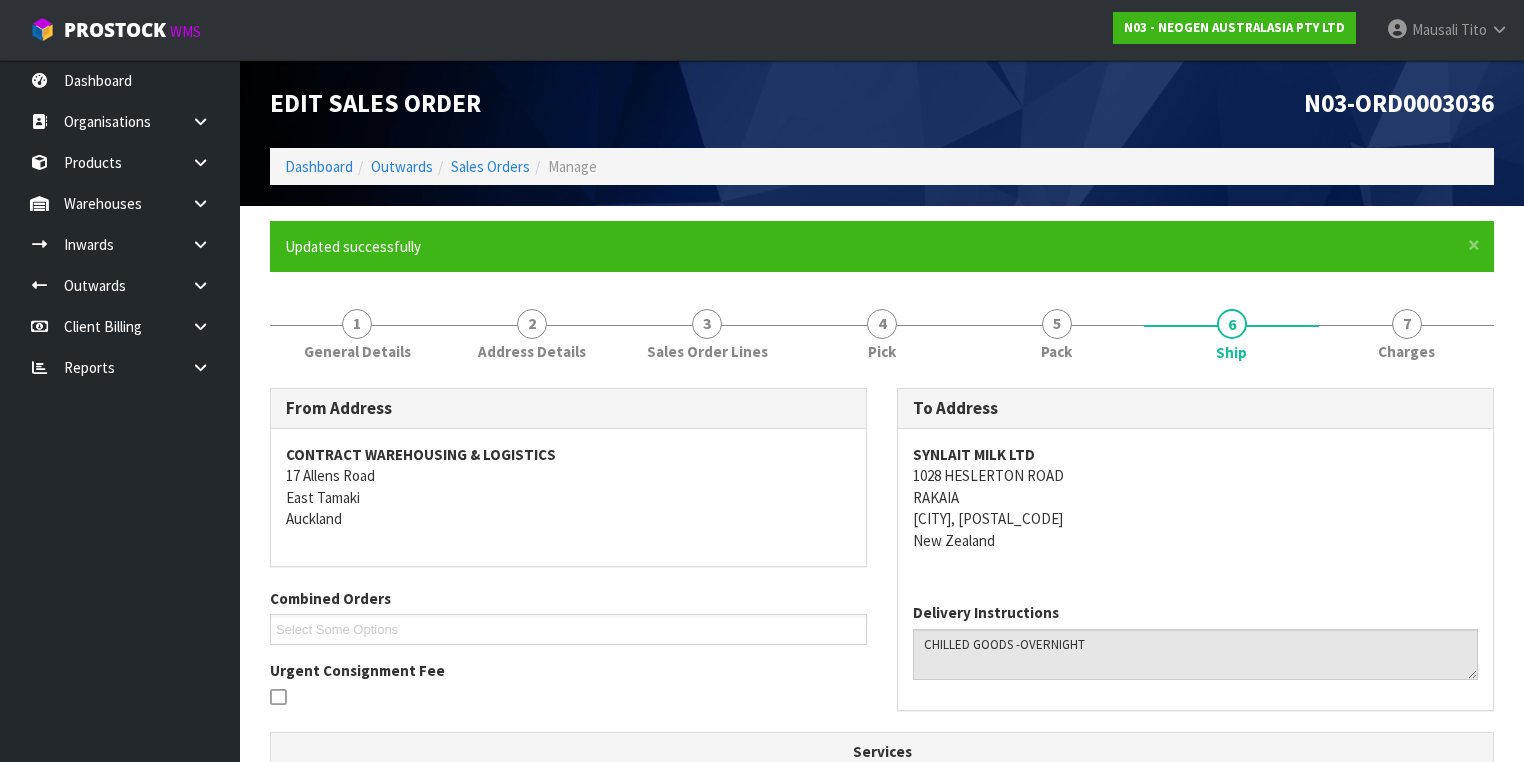 click on "Combined Orders
[CODE] [CODE] [CODE] [CODE] [CODE] [CODE] [CODE] [CODE] [CODE]
Select Some Options" at bounding box center [568, 616] 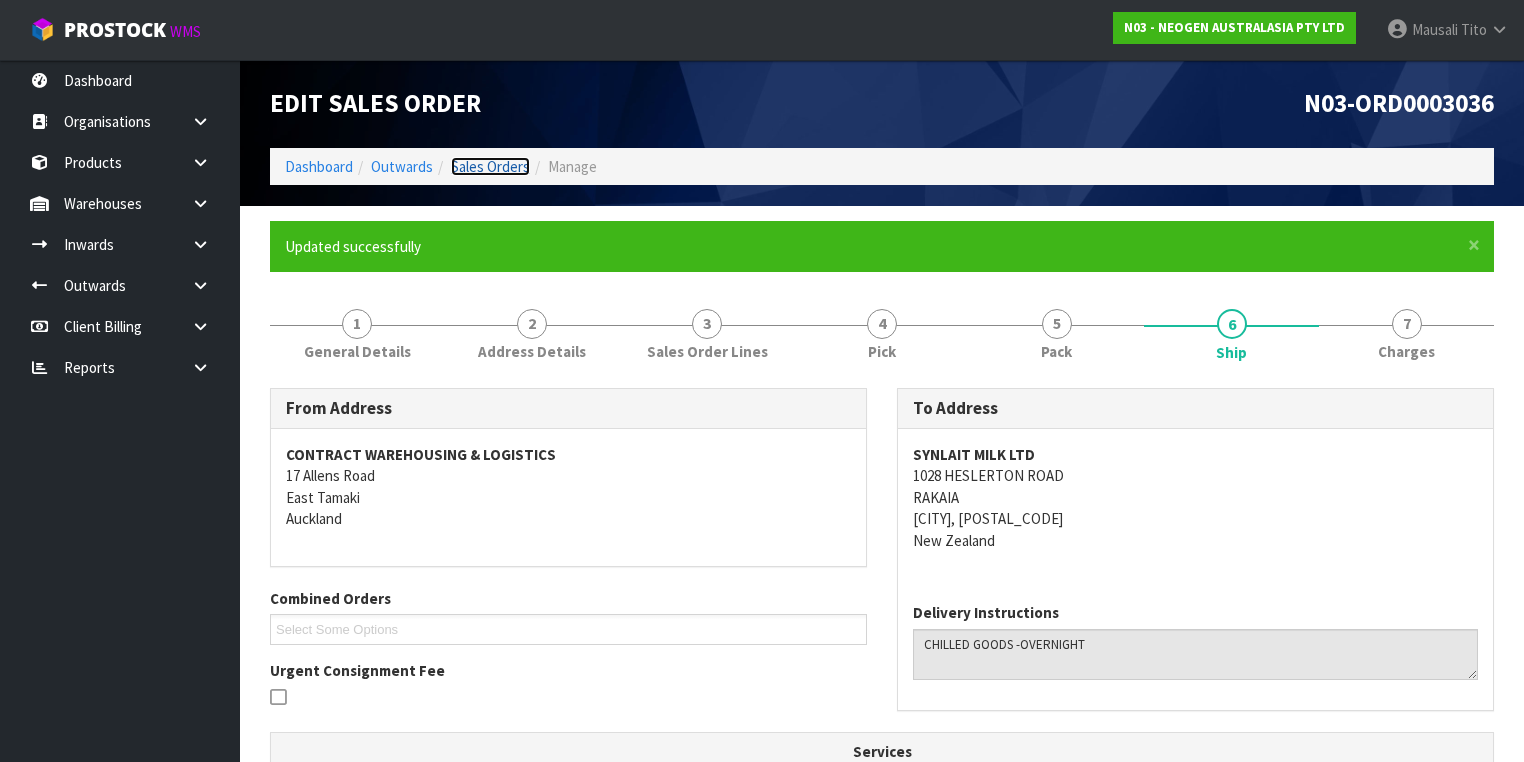 click on "Sales Orders" at bounding box center (490, 166) 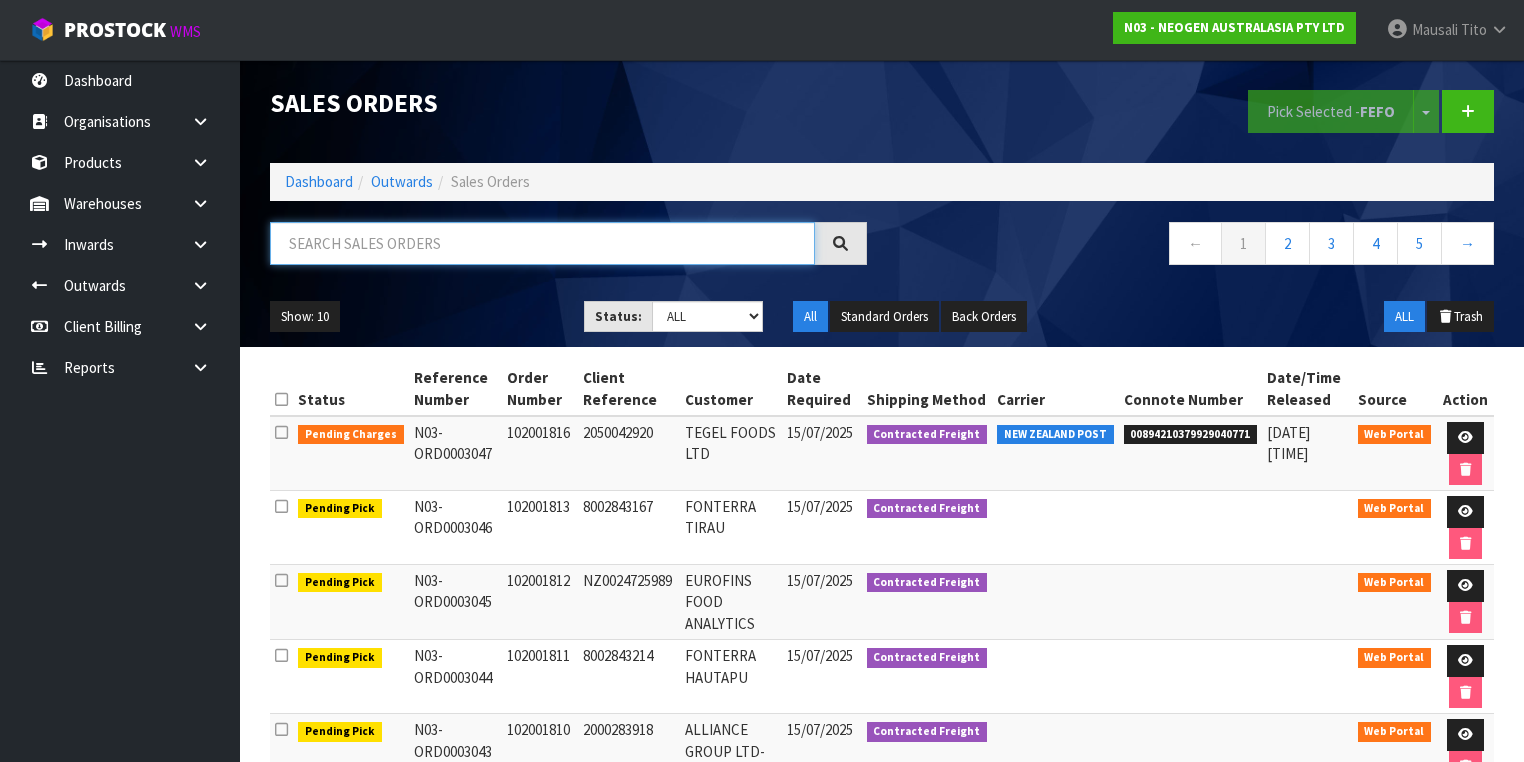 click at bounding box center [542, 243] 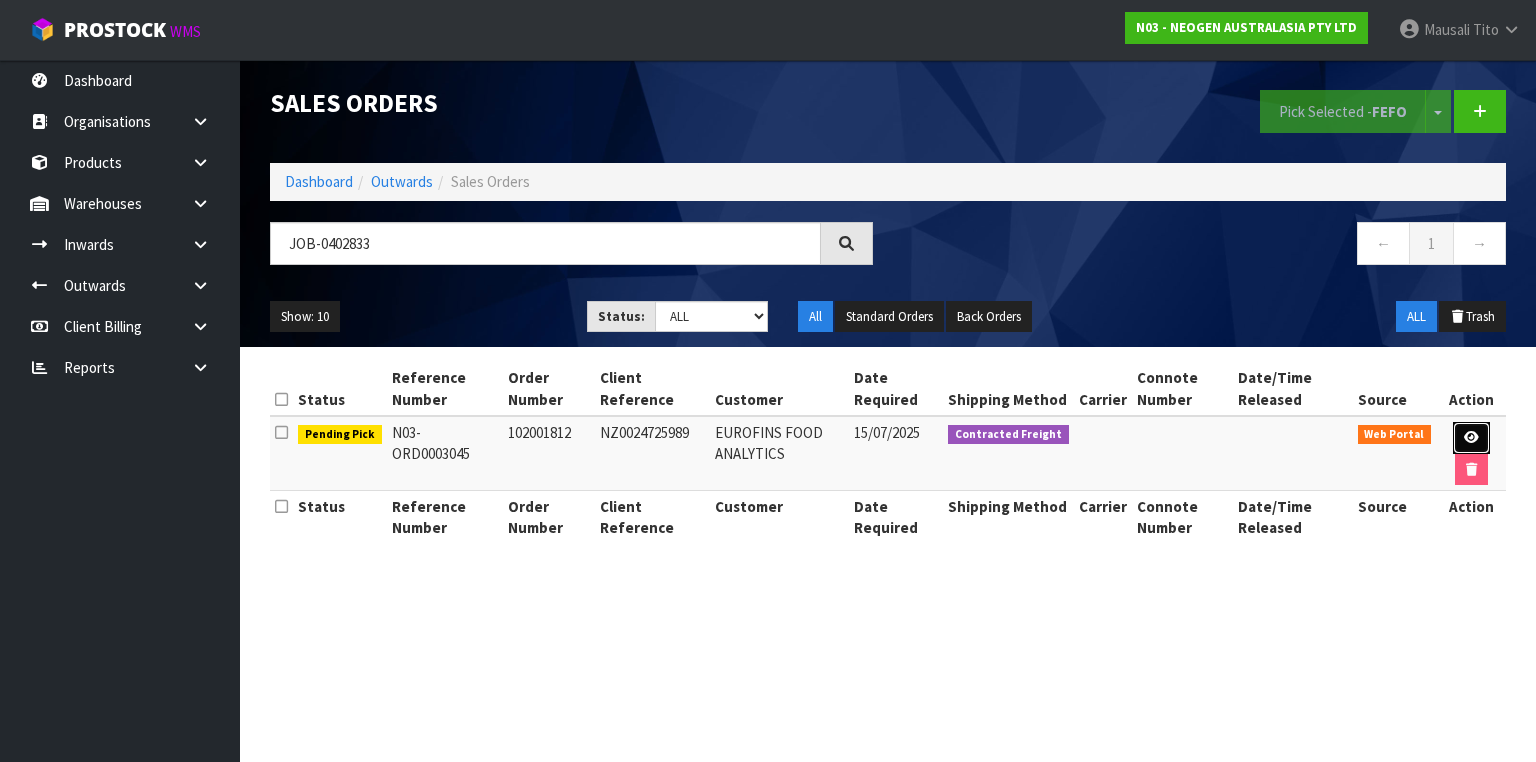 click at bounding box center [1471, 437] 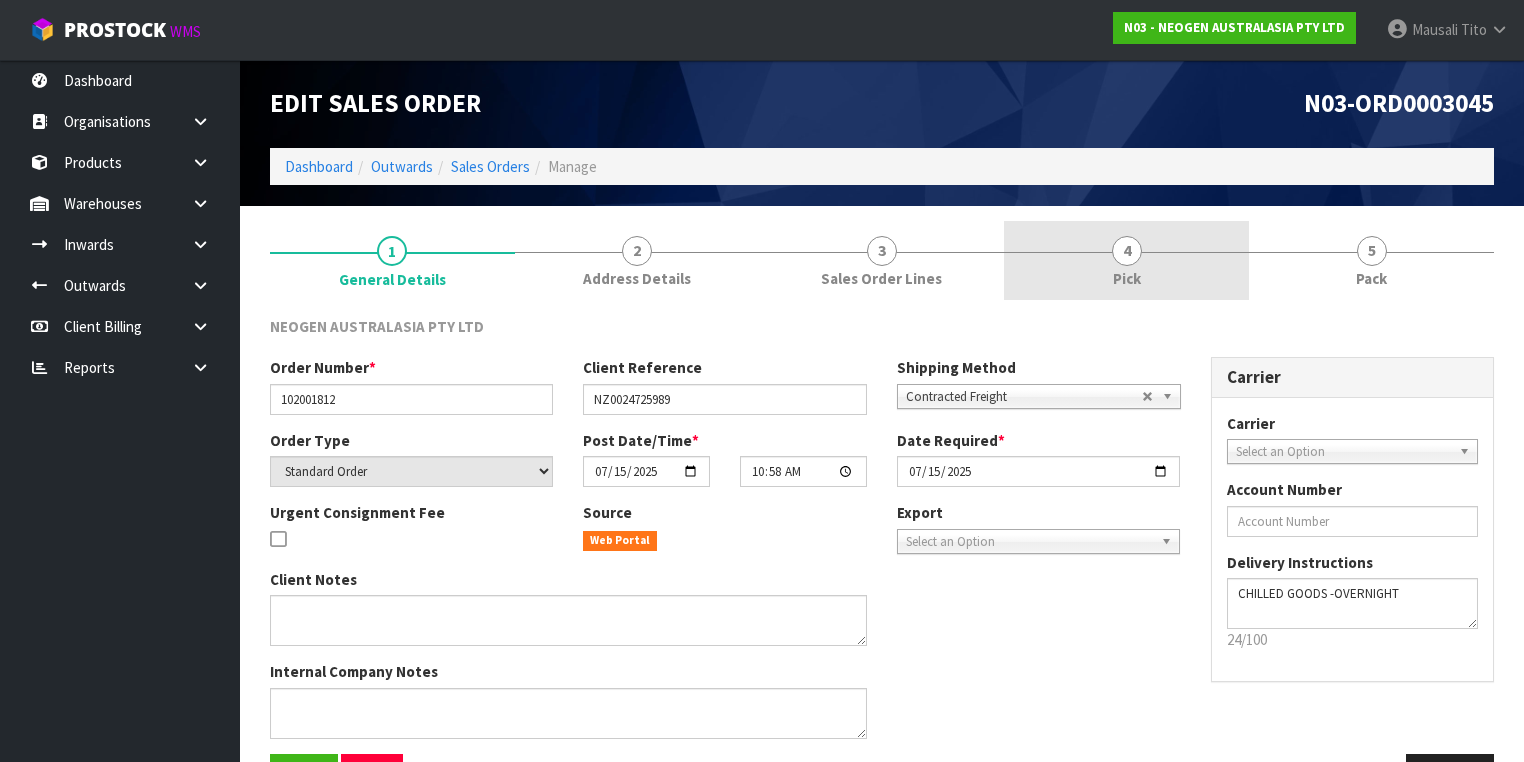 click on "4
Pick" at bounding box center [1126, 260] 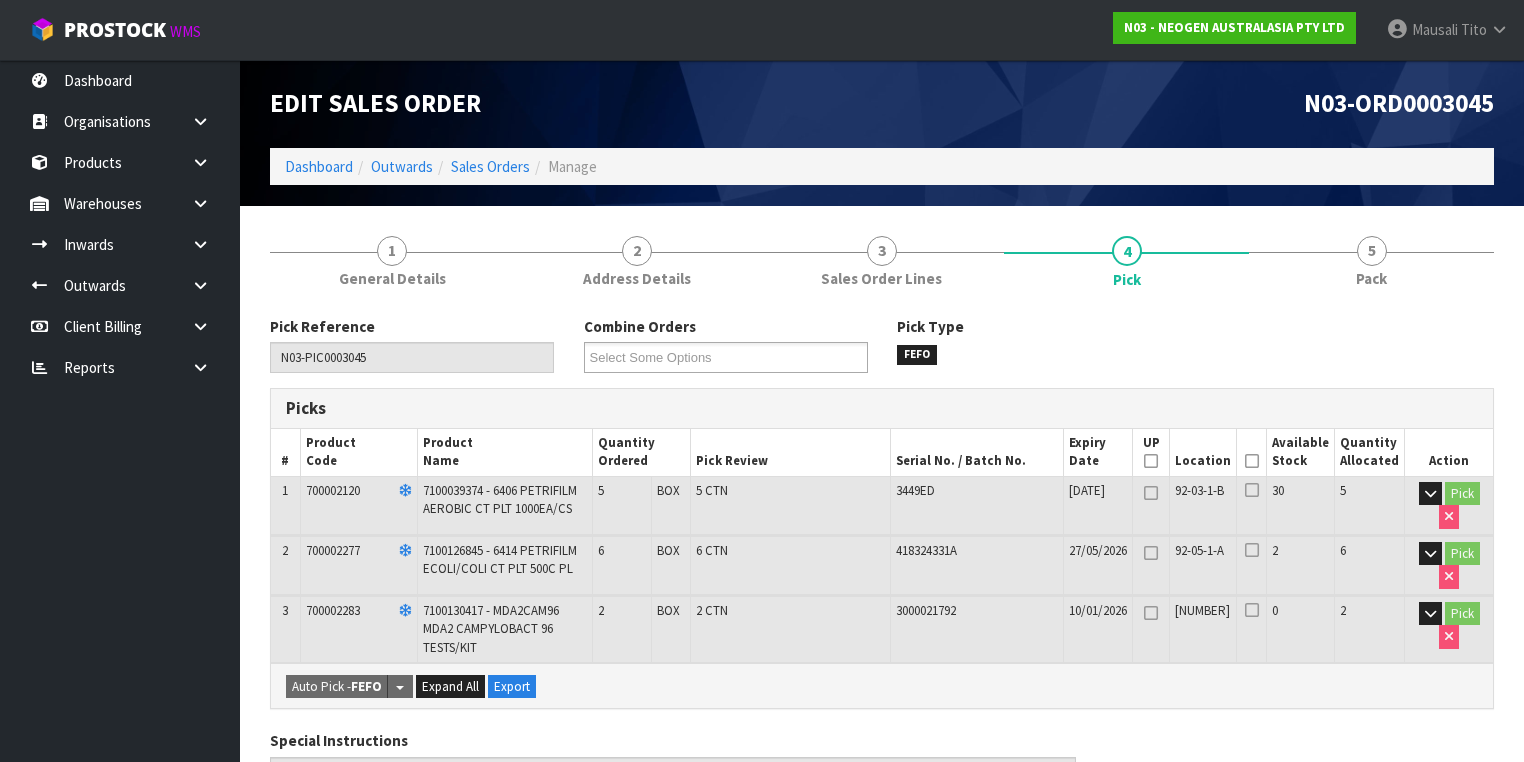 click at bounding box center [1252, 461] 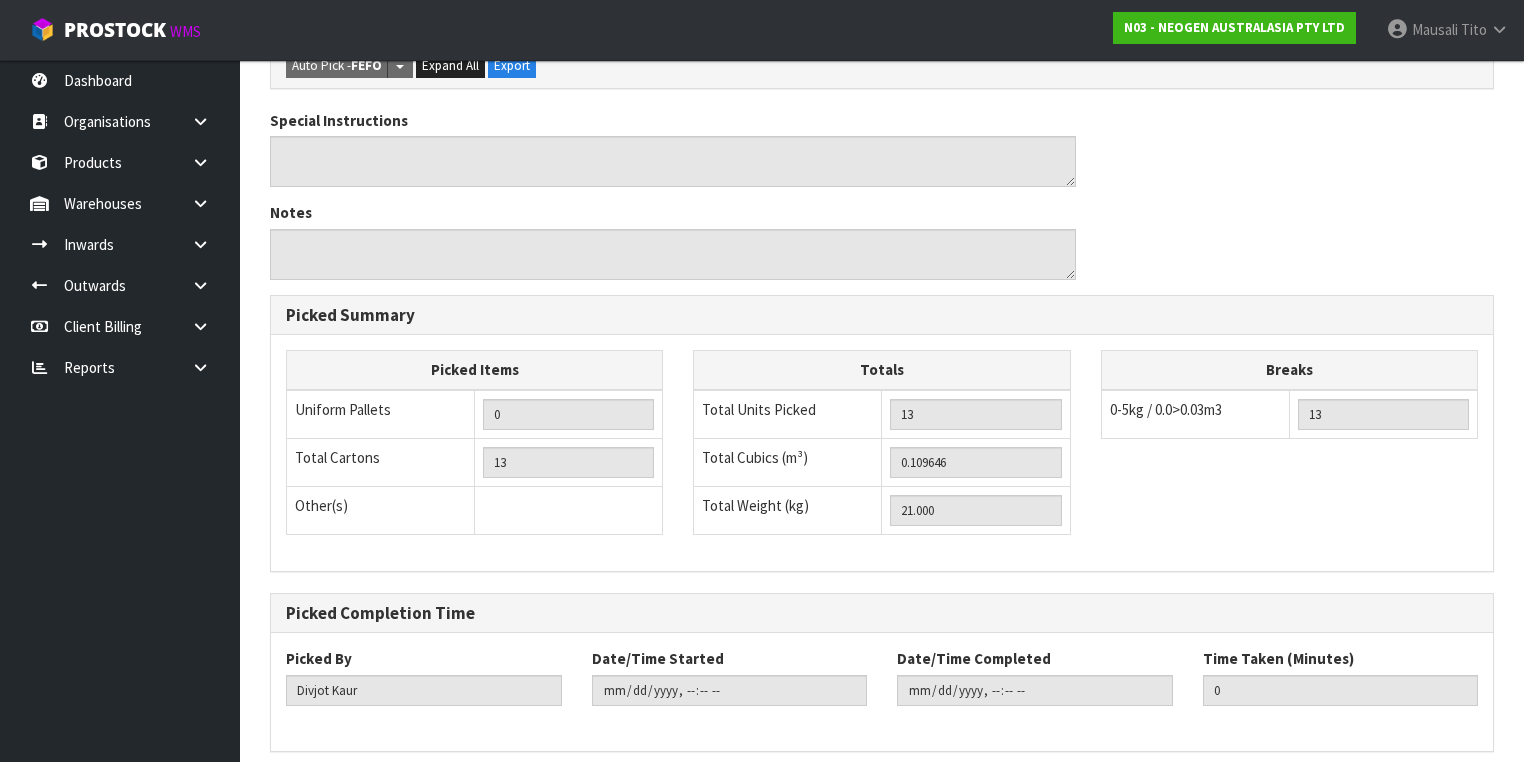 scroll, scrollTop: 768, scrollLeft: 0, axis: vertical 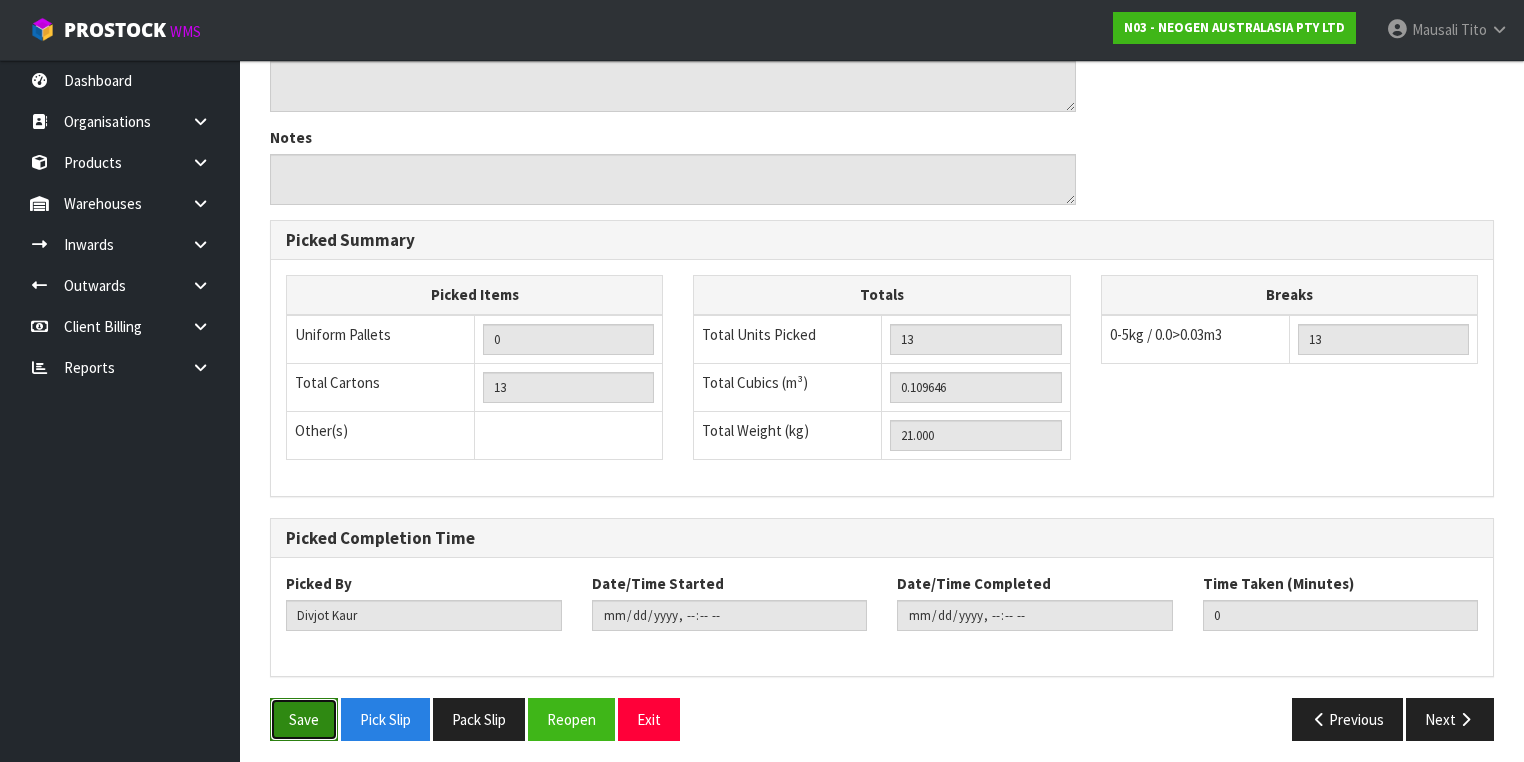 click on "Save" at bounding box center (304, 719) 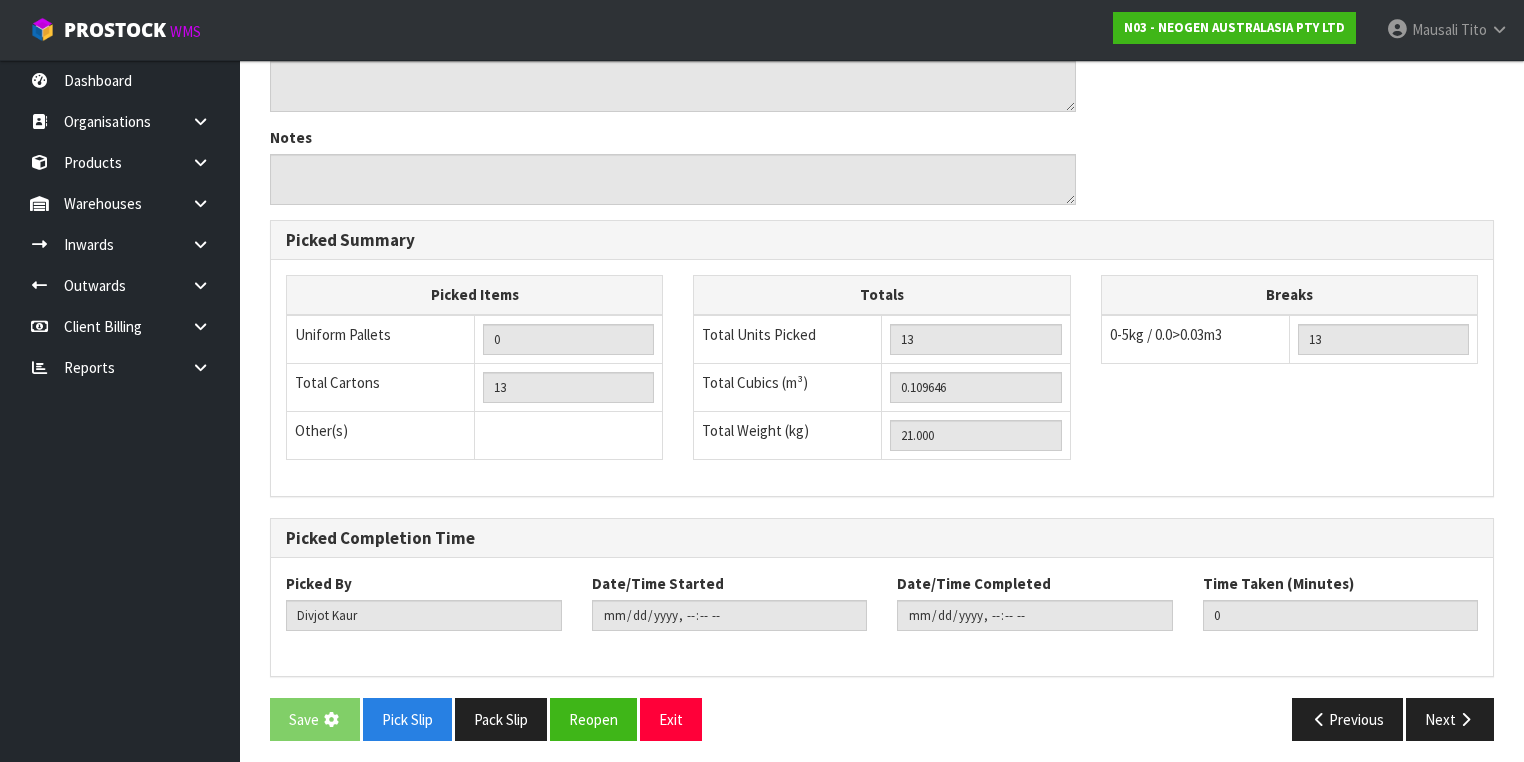 scroll, scrollTop: 0, scrollLeft: 0, axis: both 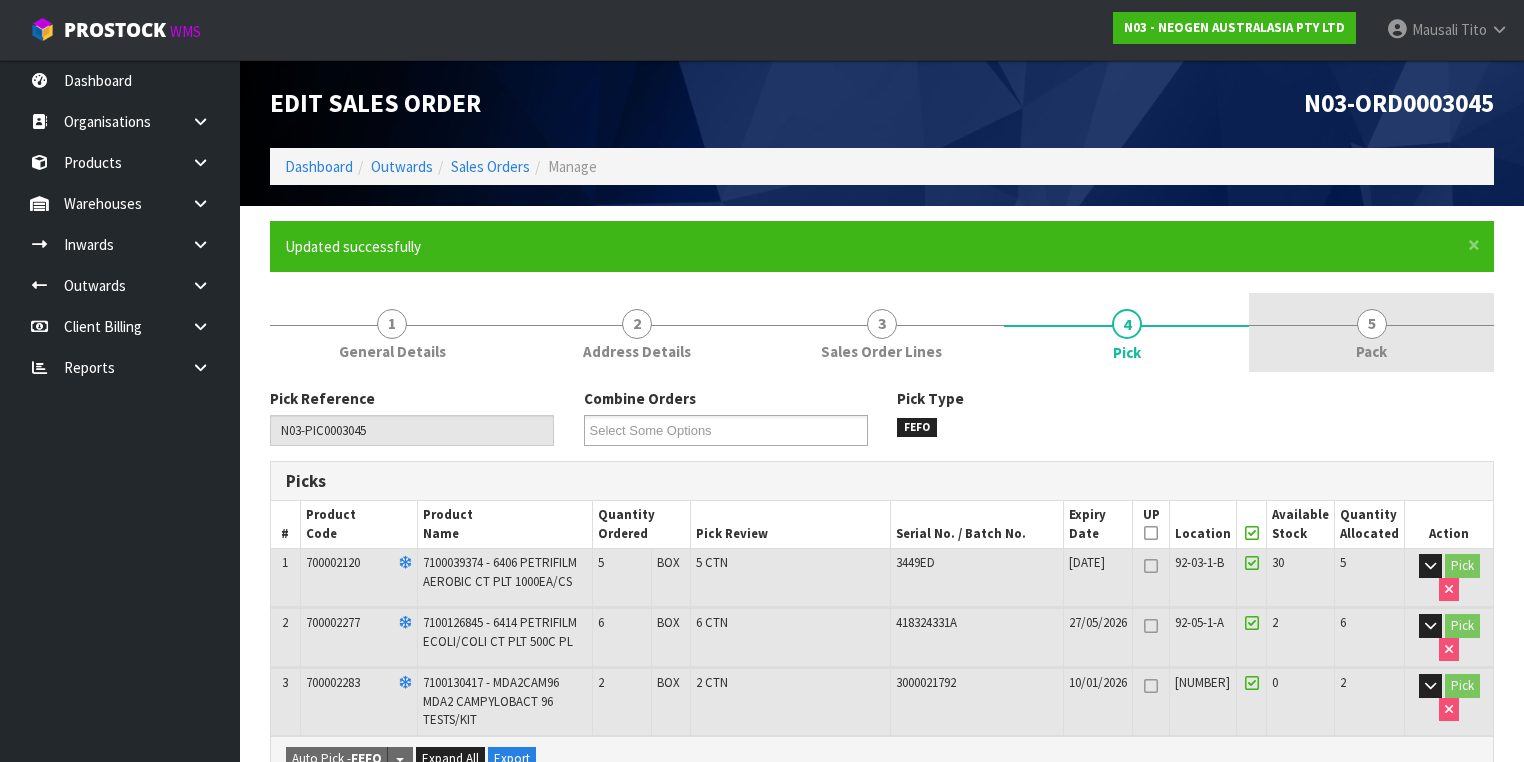 click on "Pack" at bounding box center (1371, 351) 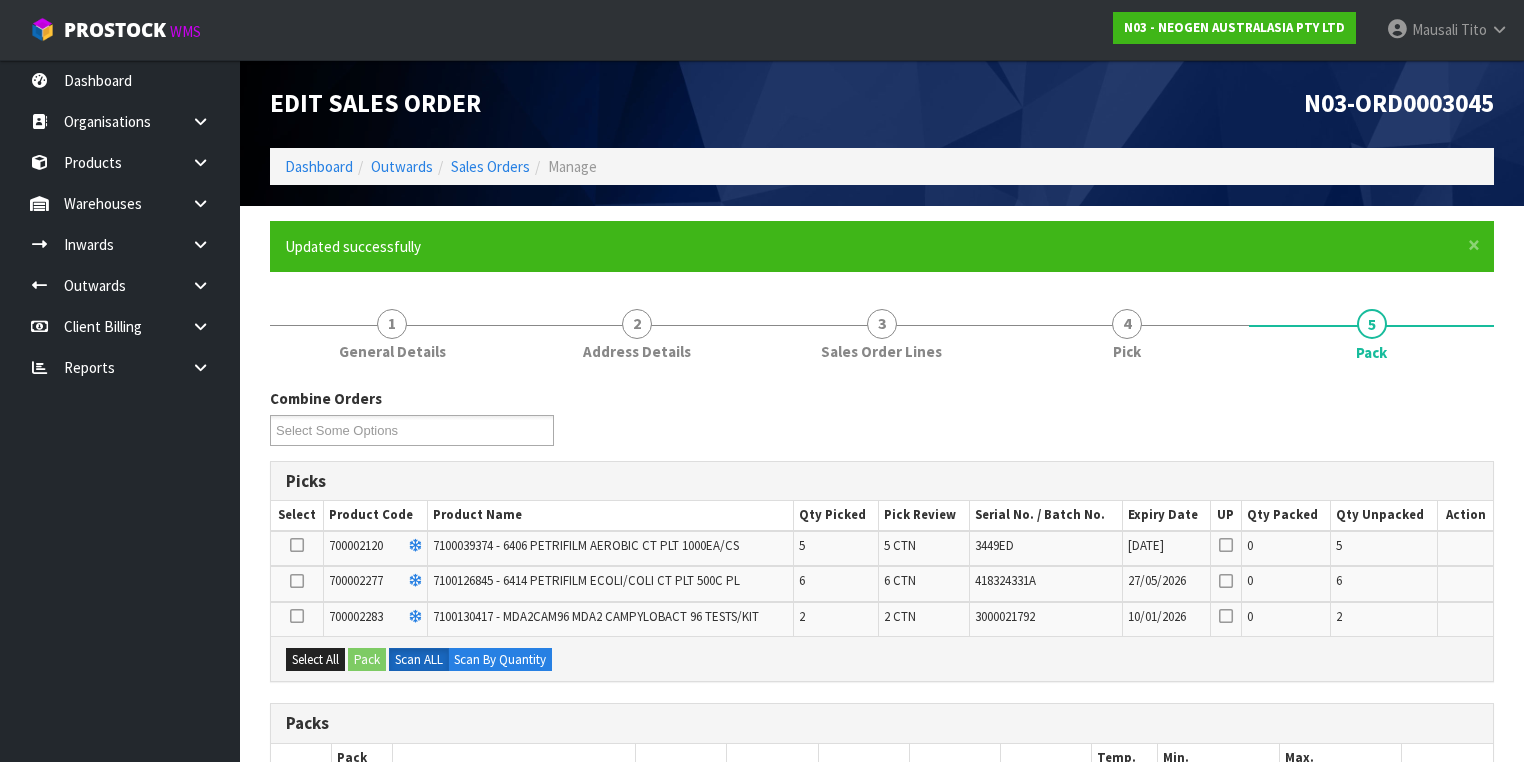 scroll, scrollTop: 240, scrollLeft: 0, axis: vertical 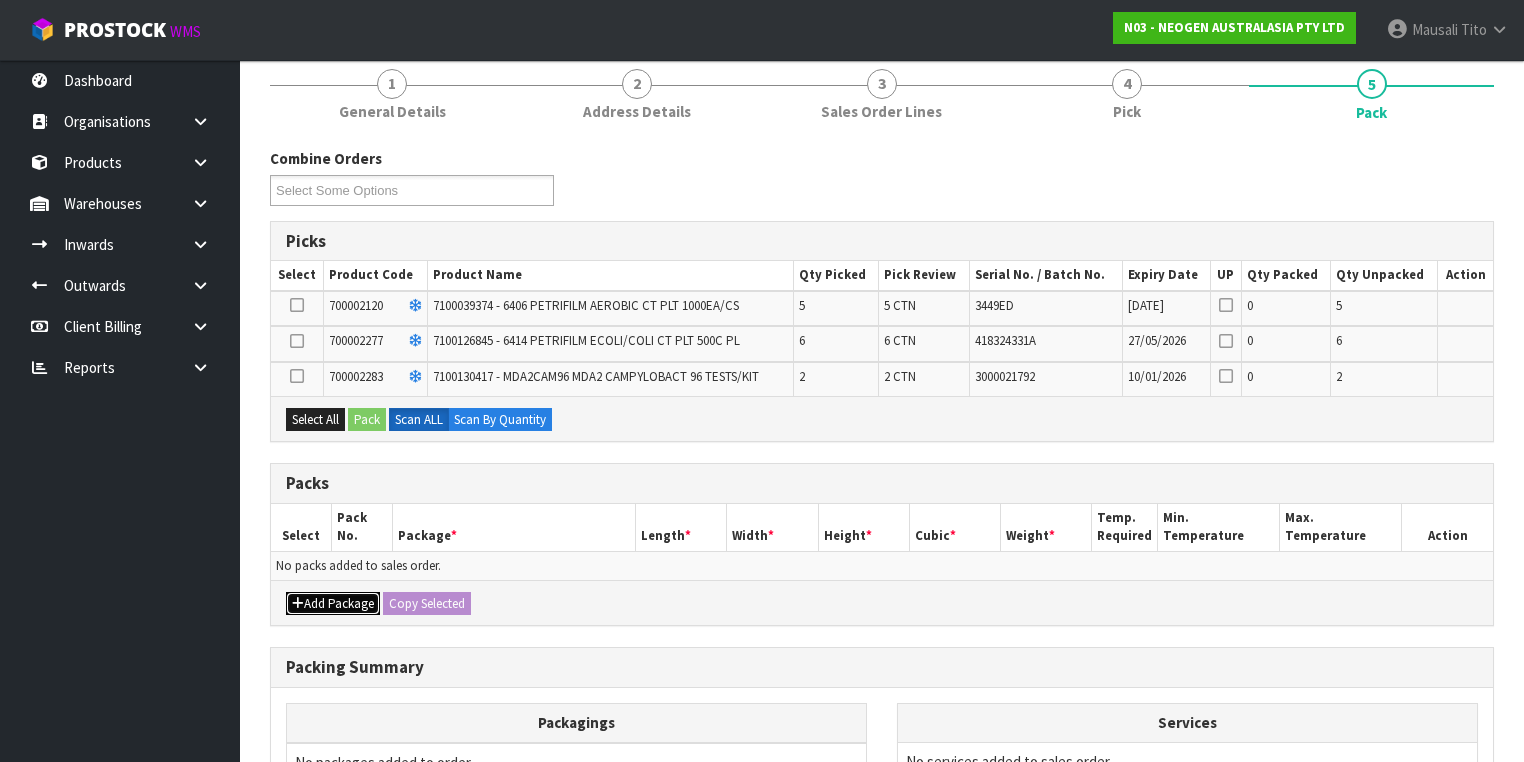 click on "Add Package" at bounding box center (333, 604) 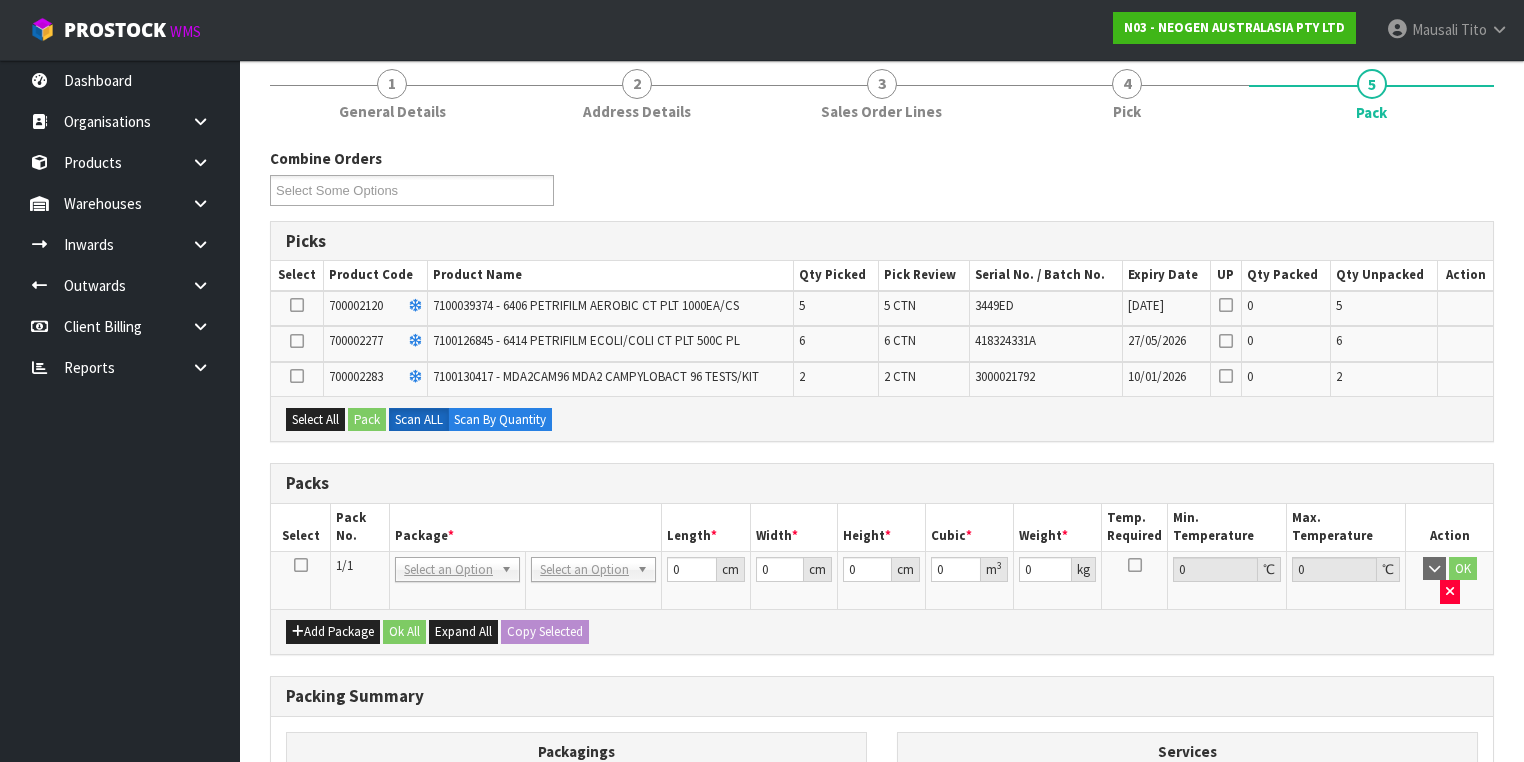 click at bounding box center (301, 565) 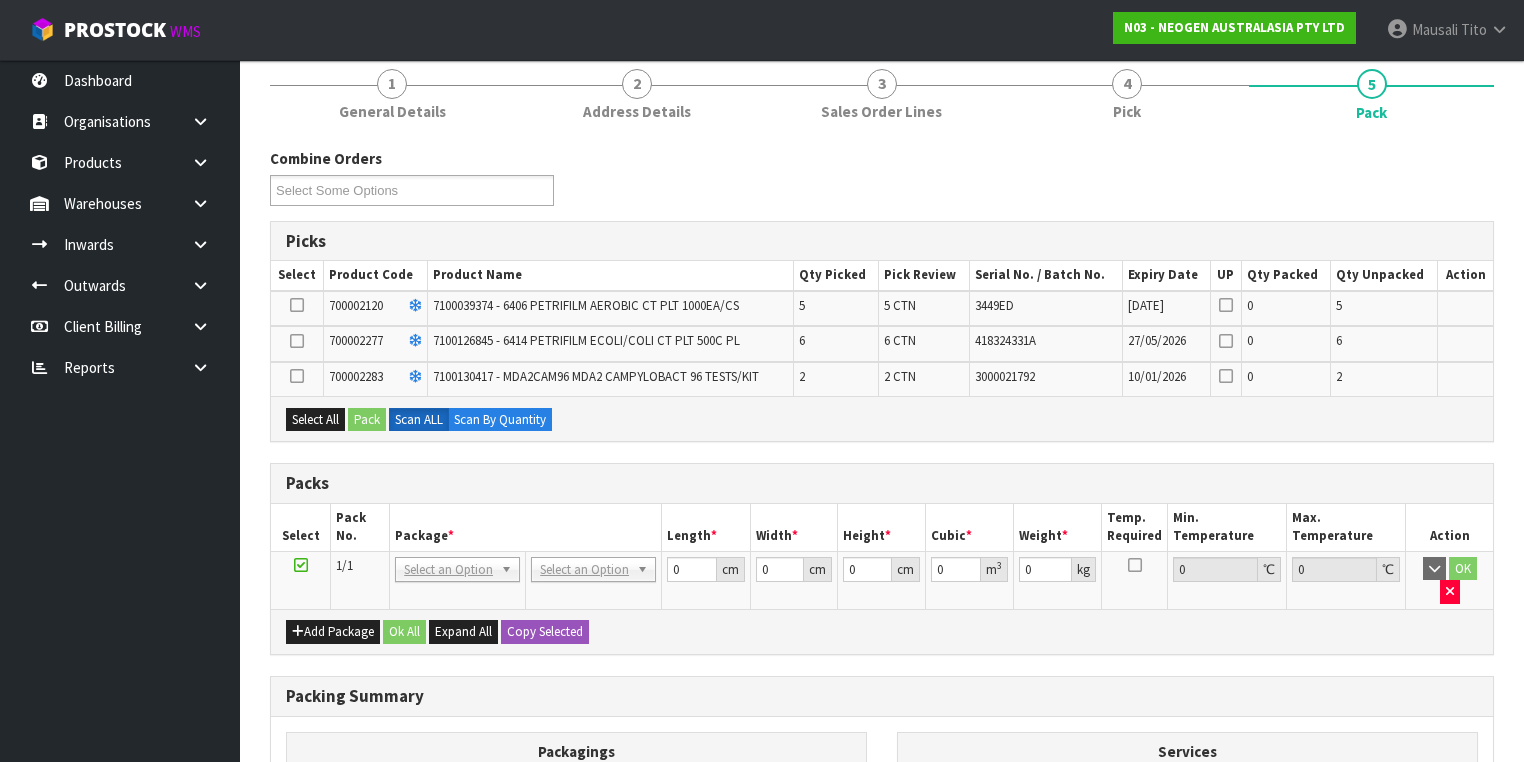 click at bounding box center [297, 376] 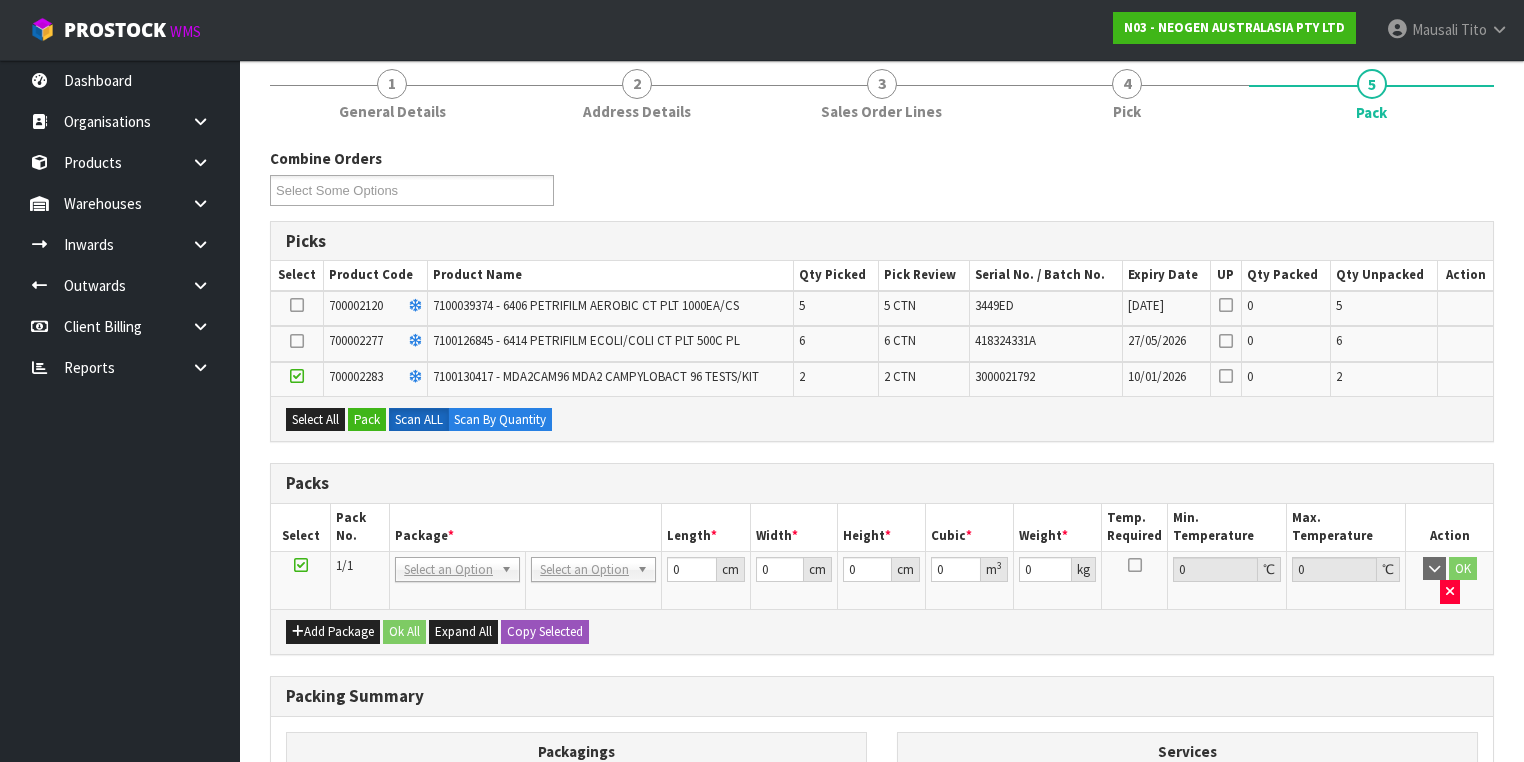 click at bounding box center (297, 341) 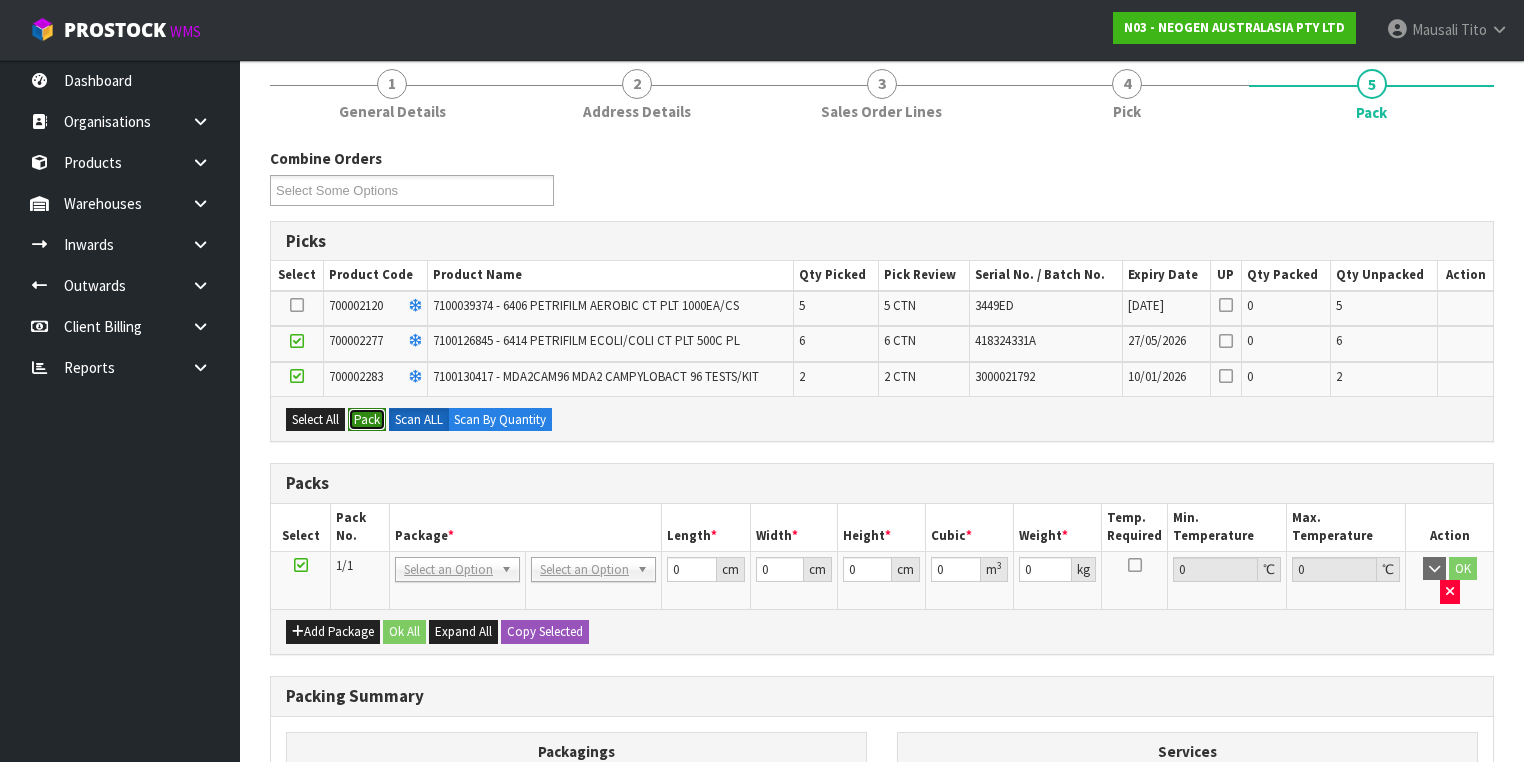 click on "Pack" at bounding box center (367, 420) 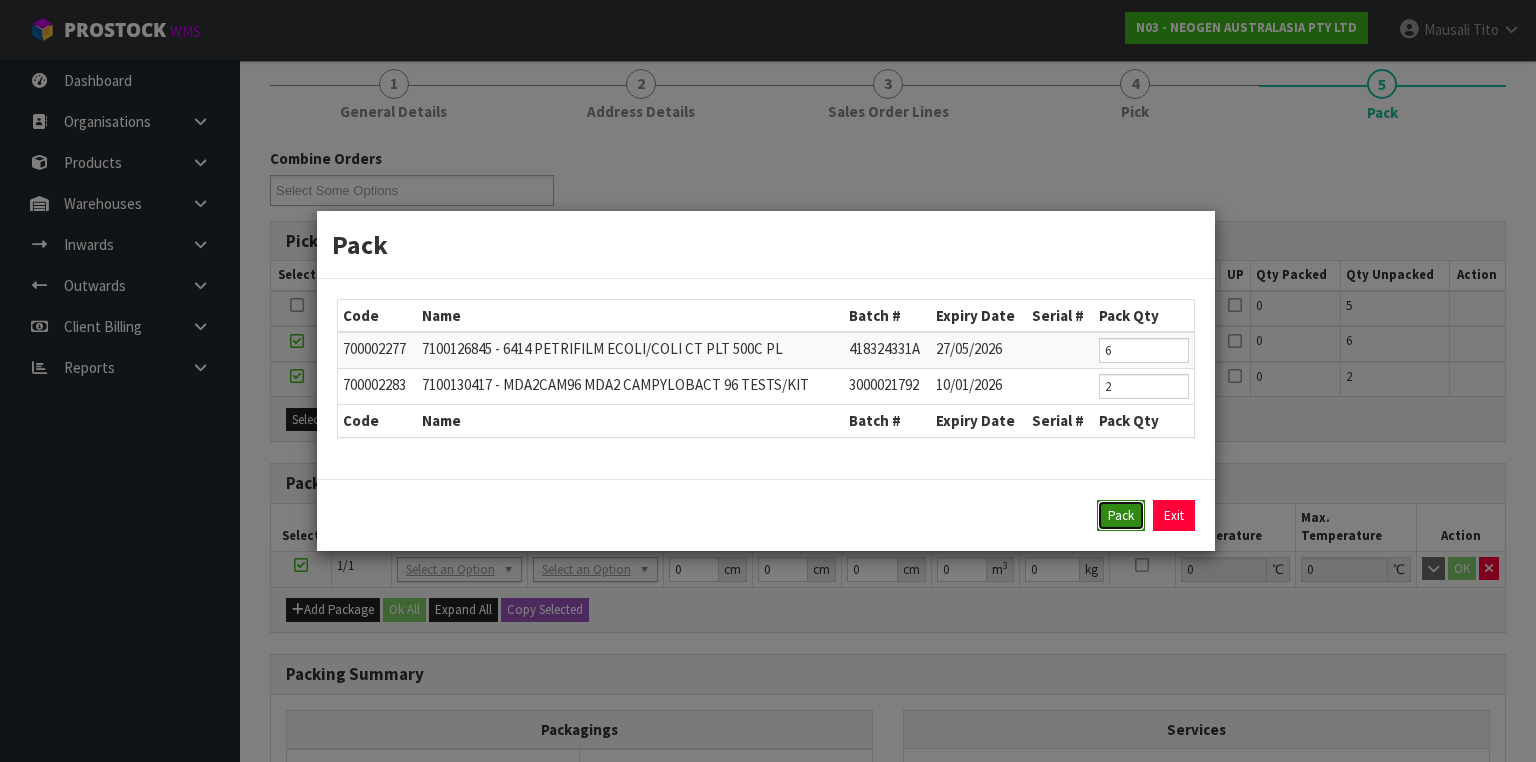 click on "Pack" at bounding box center [1121, 516] 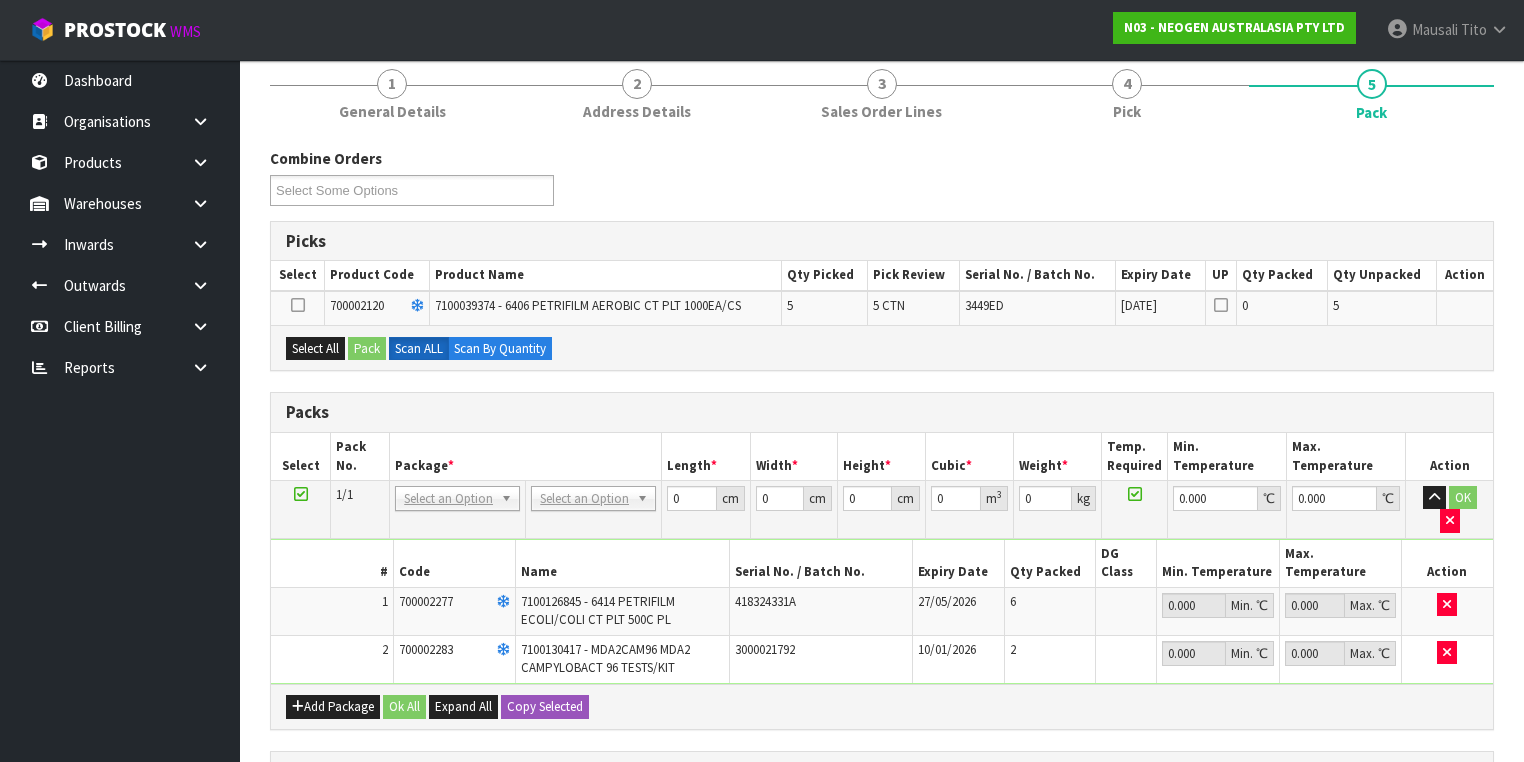 click at bounding box center (301, 494) 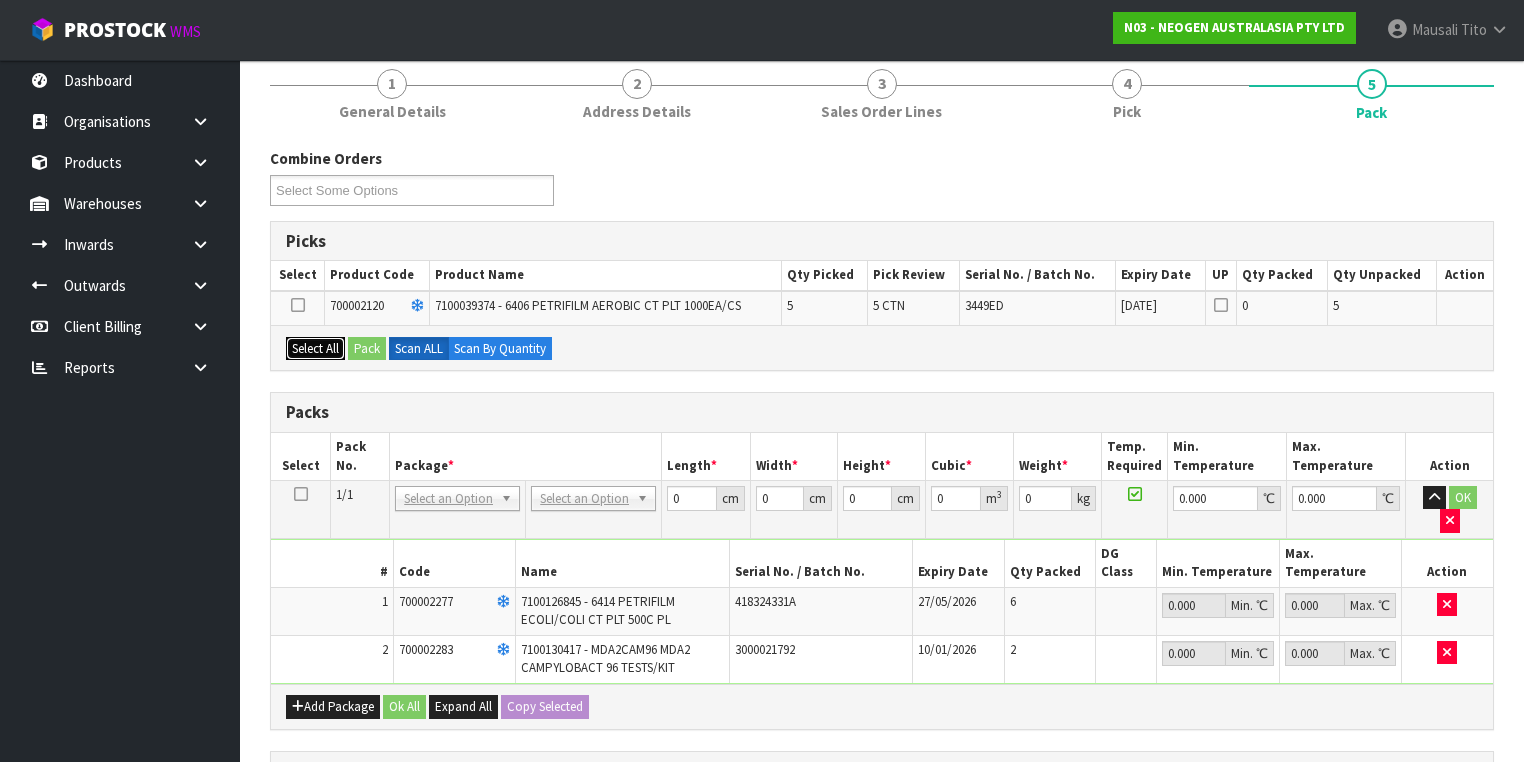drag, startPoint x: 324, startPoint y: 341, endPoint x: 368, endPoint y: 347, distance: 44.407207 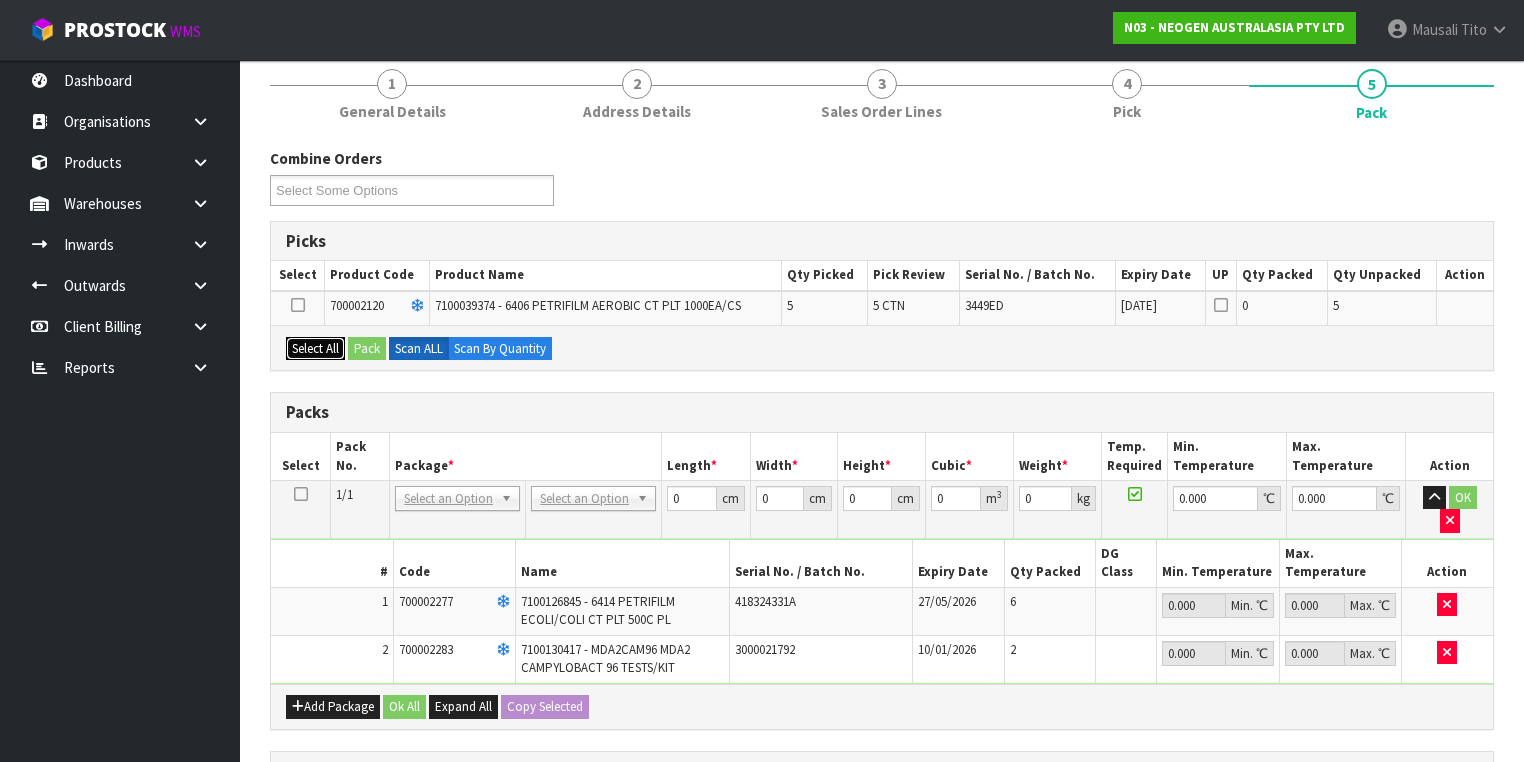 click on "Select All" at bounding box center [315, 349] 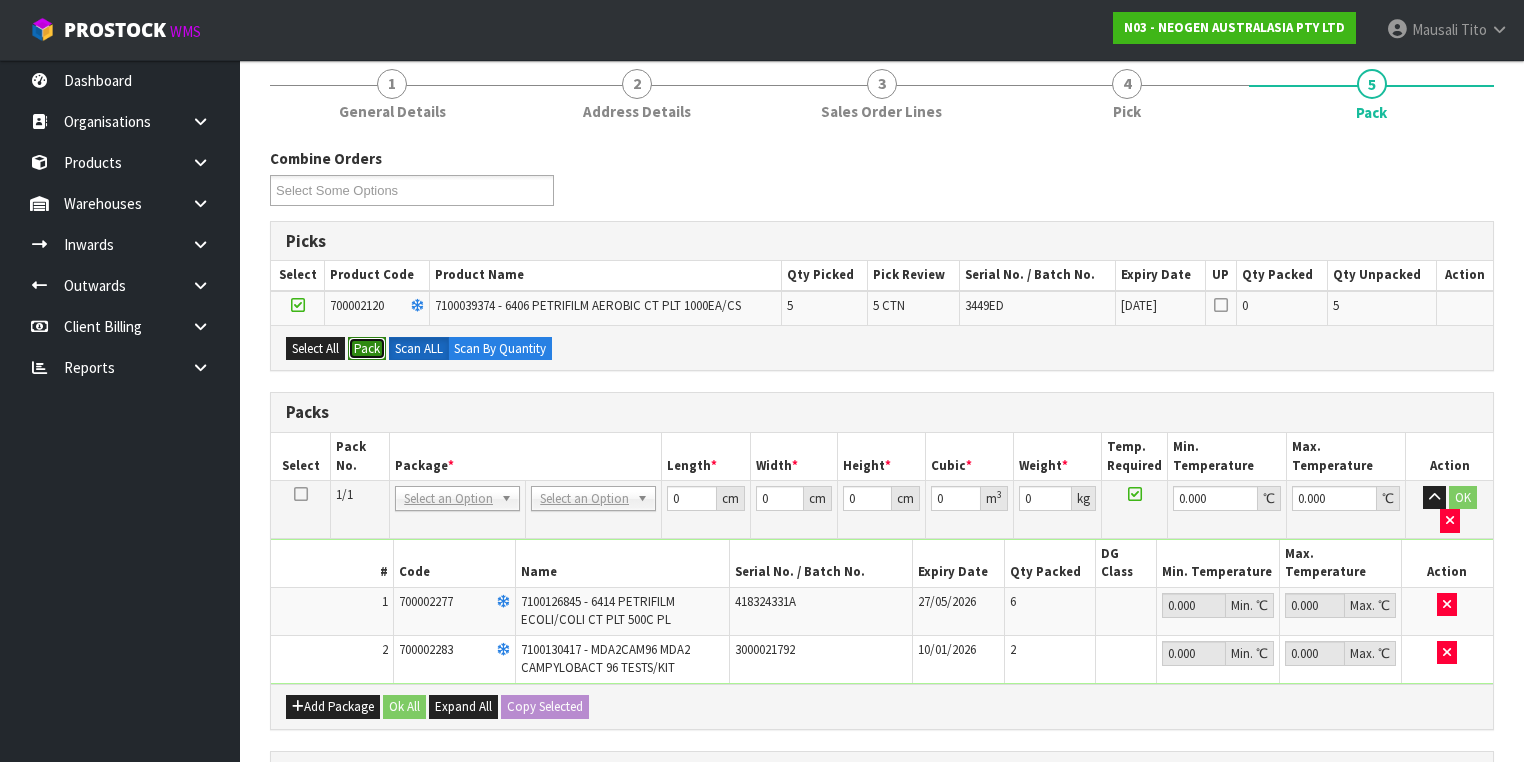 click on "Pack" at bounding box center (367, 349) 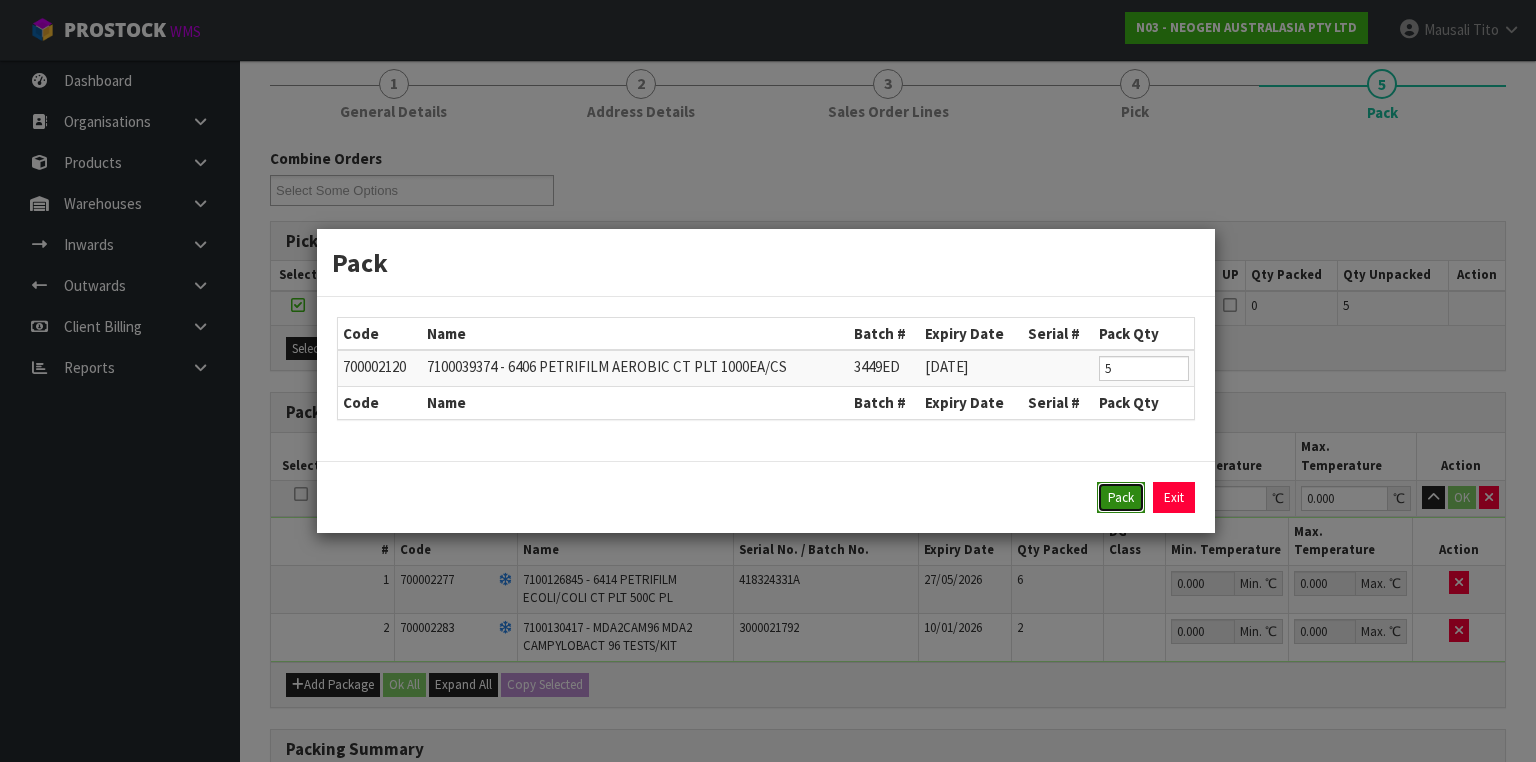 drag, startPoint x: 1108, startPoint y: 492, endPoint x: 1072, endPoint y: 488, distance: 36.221542 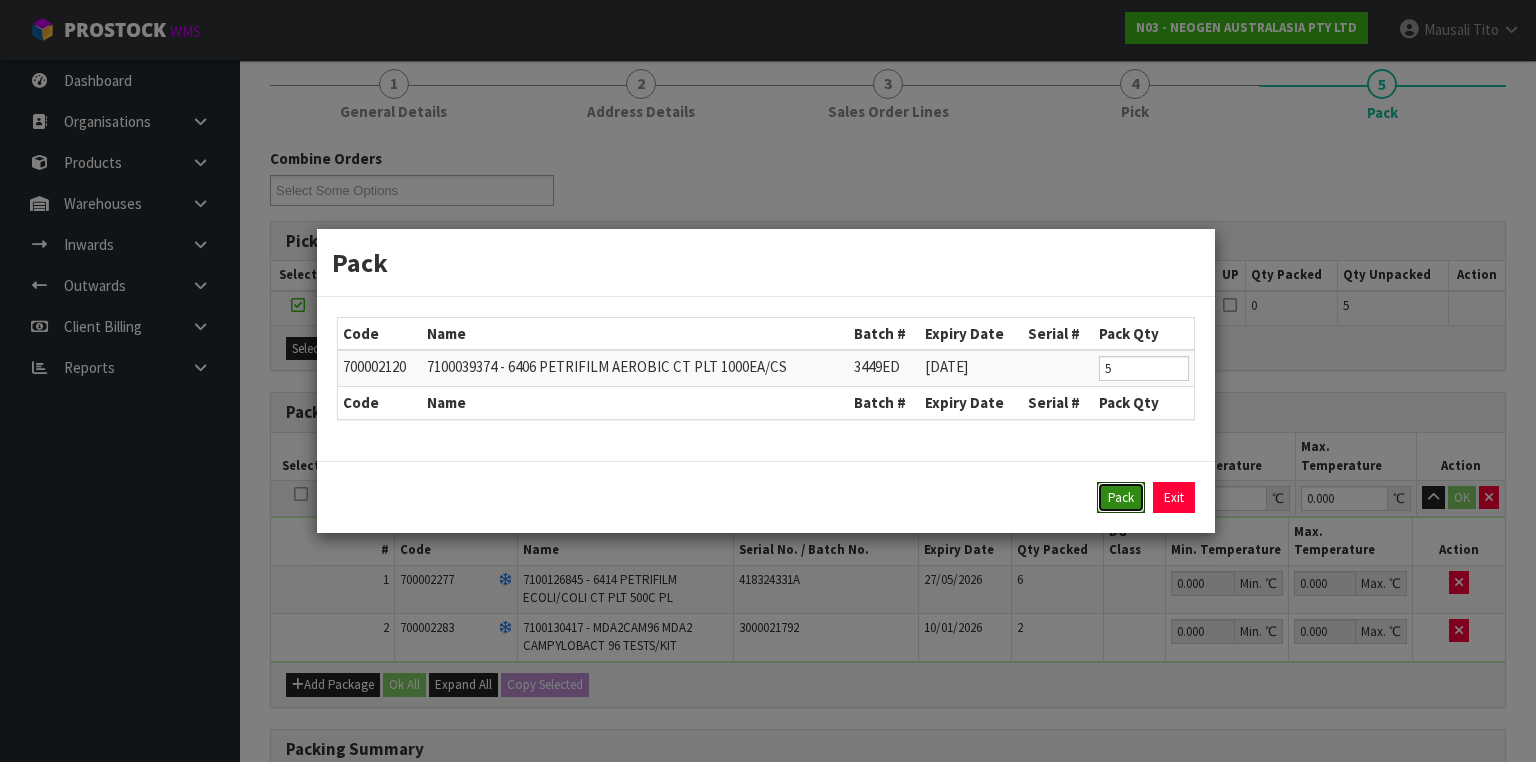 click on "Pack" at bounding box center (1121, 498) 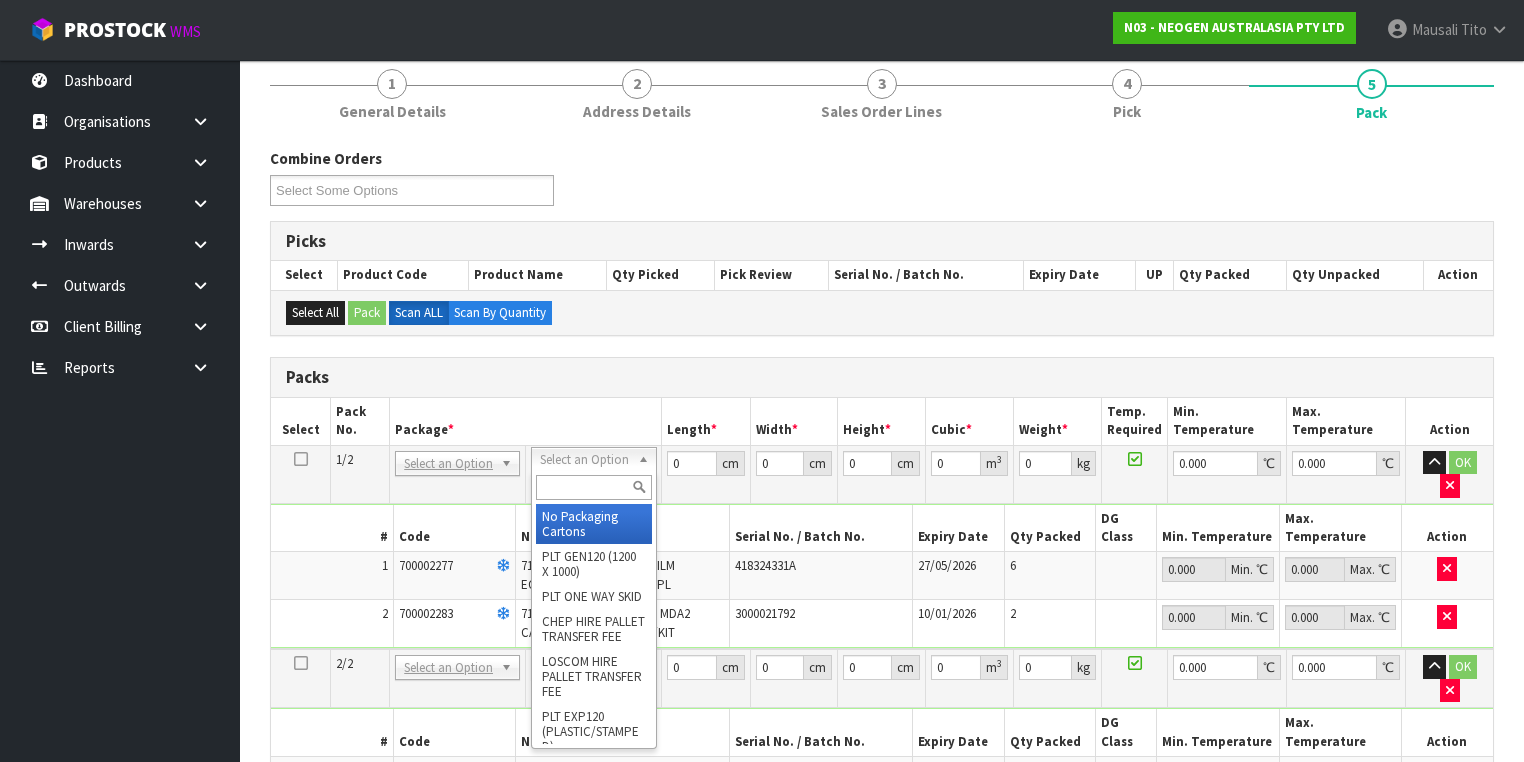 click at bounding box center (593, 487) 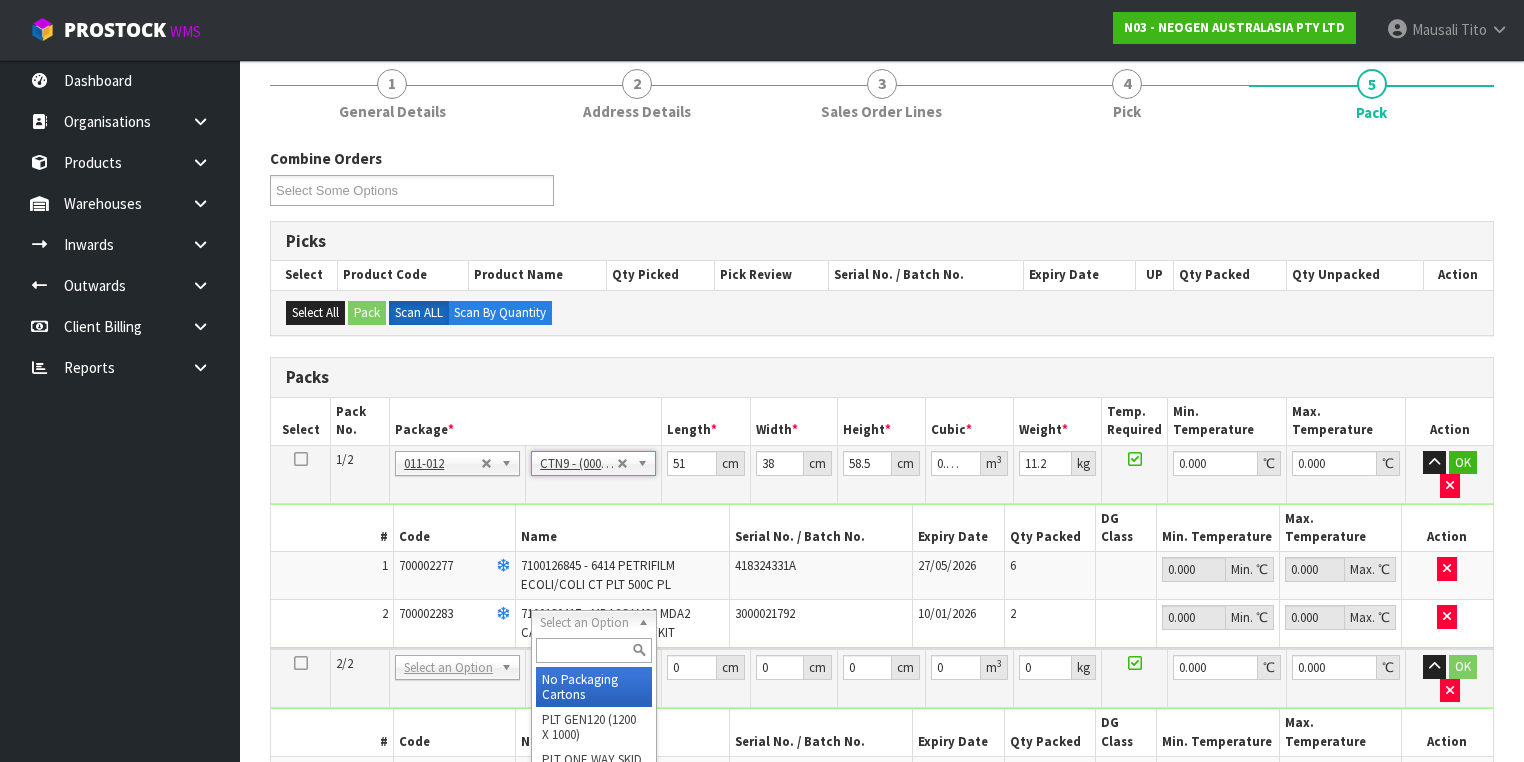 click at bounding box center (593, 650) 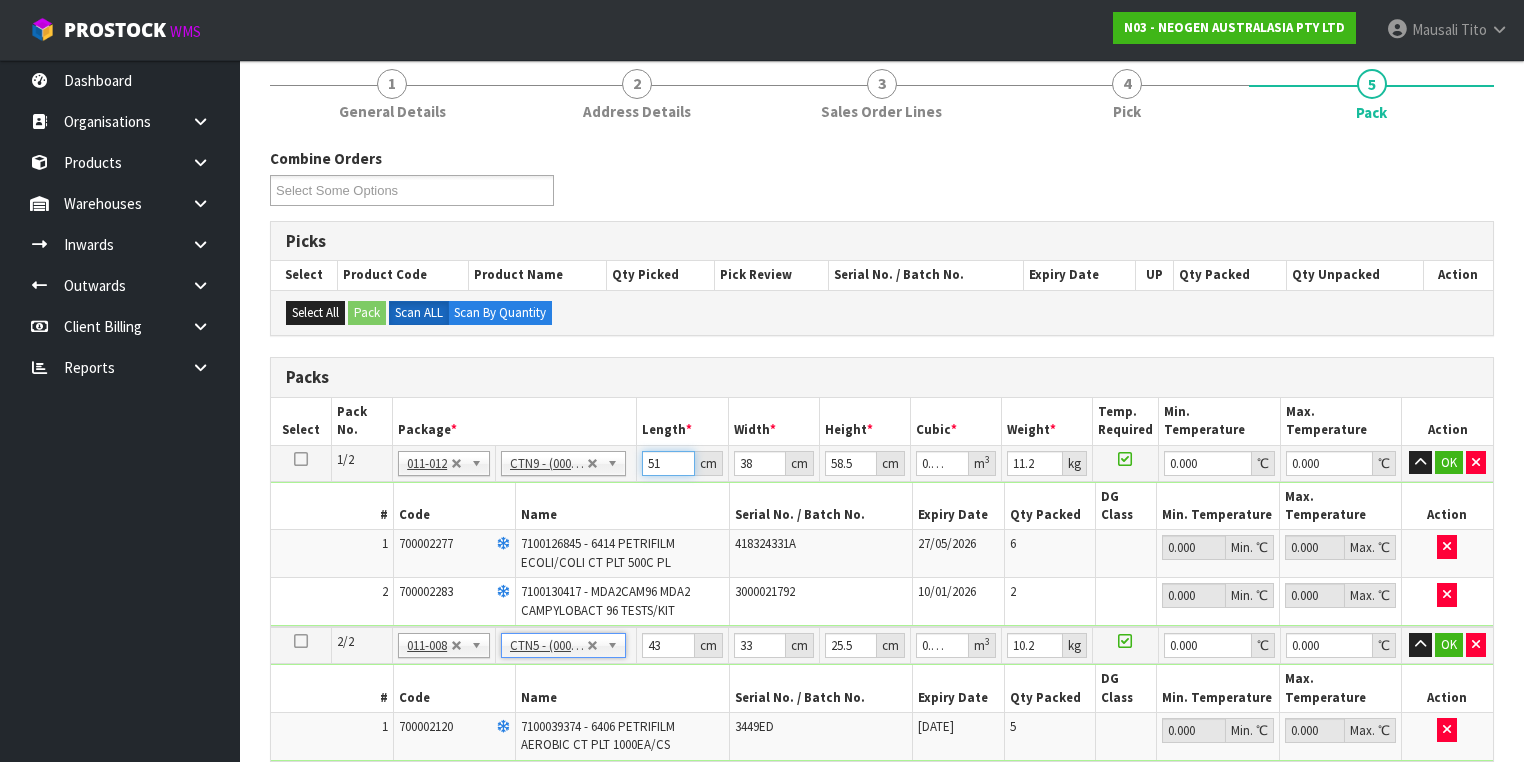 drag, startPoint x: 664, startPoint y: 460, endPoint x: 619, endPoint y: 471, distance: 46.32494 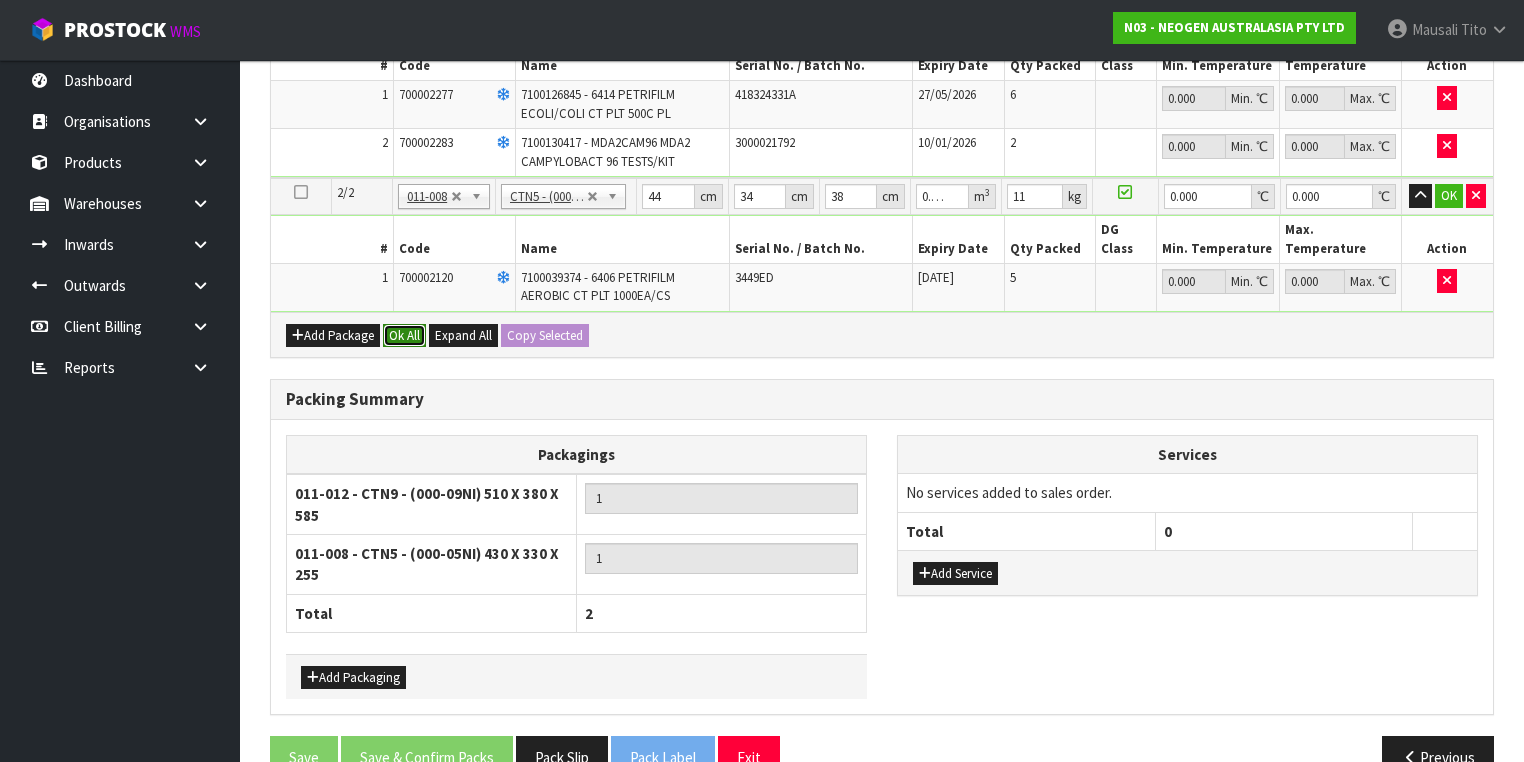 click on "Ok All" at bounding box center (404, 336) 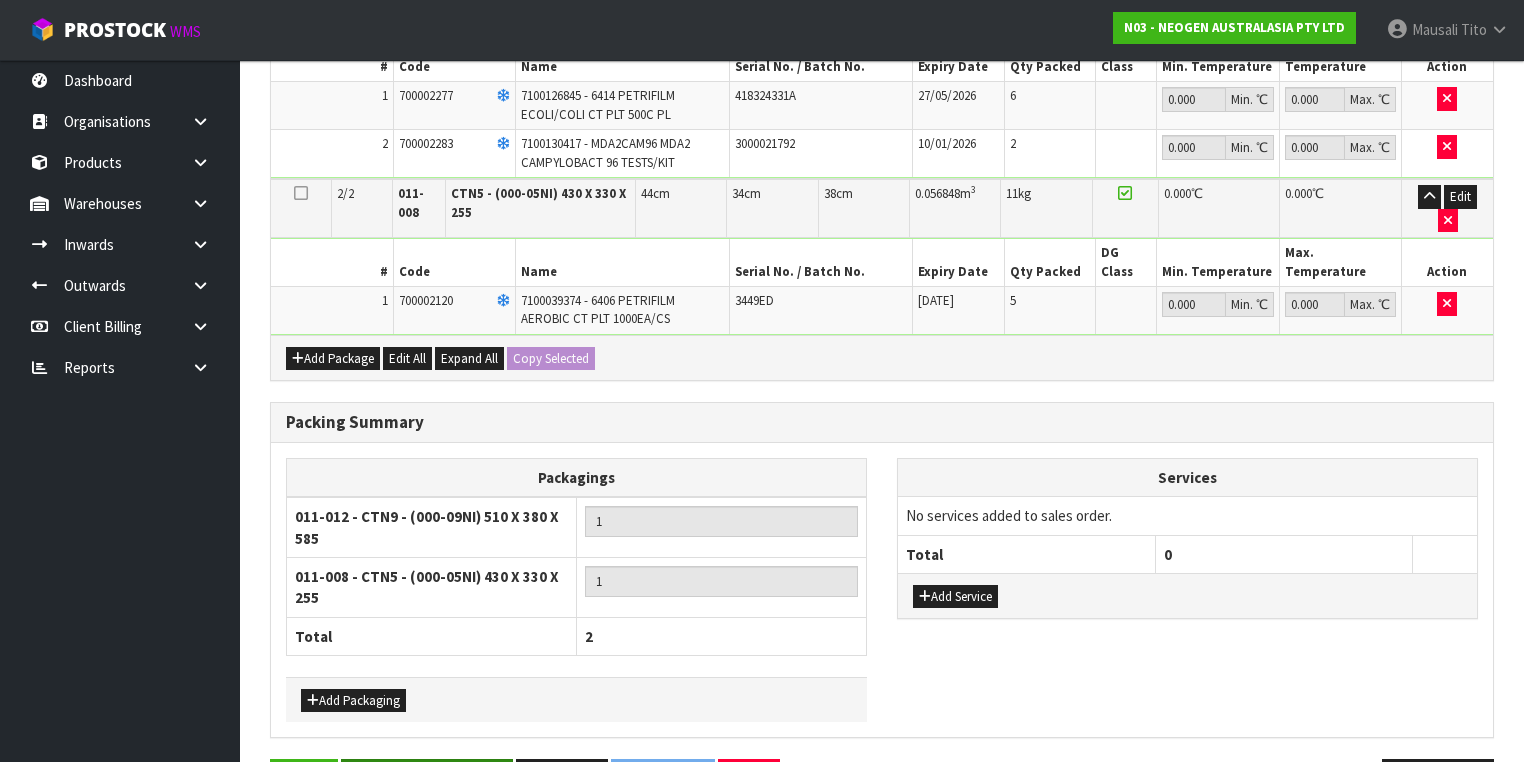 scroll, scrollTop: 712, scrollLeft: 0, axis: vertical 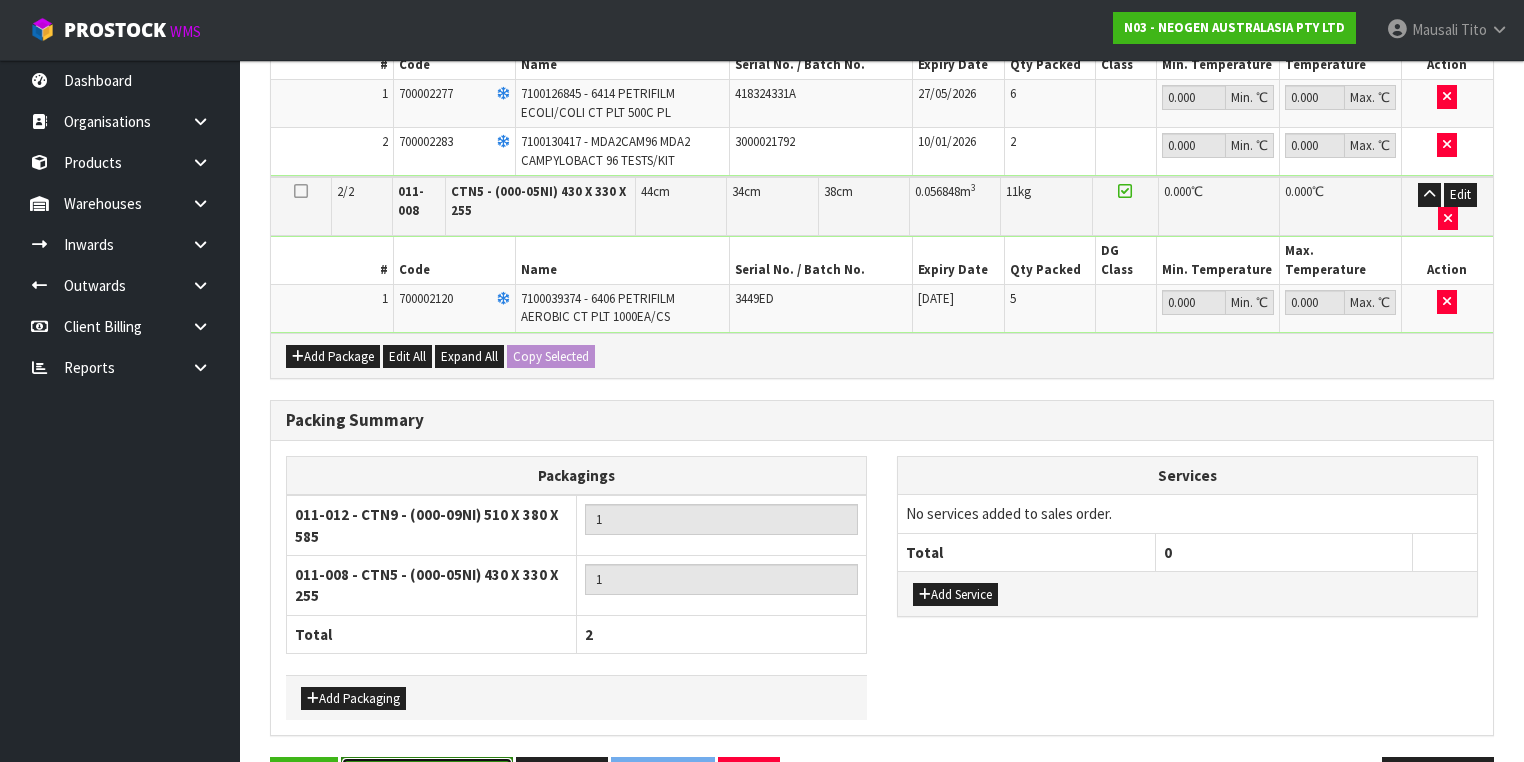 drag, startPoint x: 460, startPoint y: 704, endPoint x: 708, endPoint y: 675, distance: 249.6898 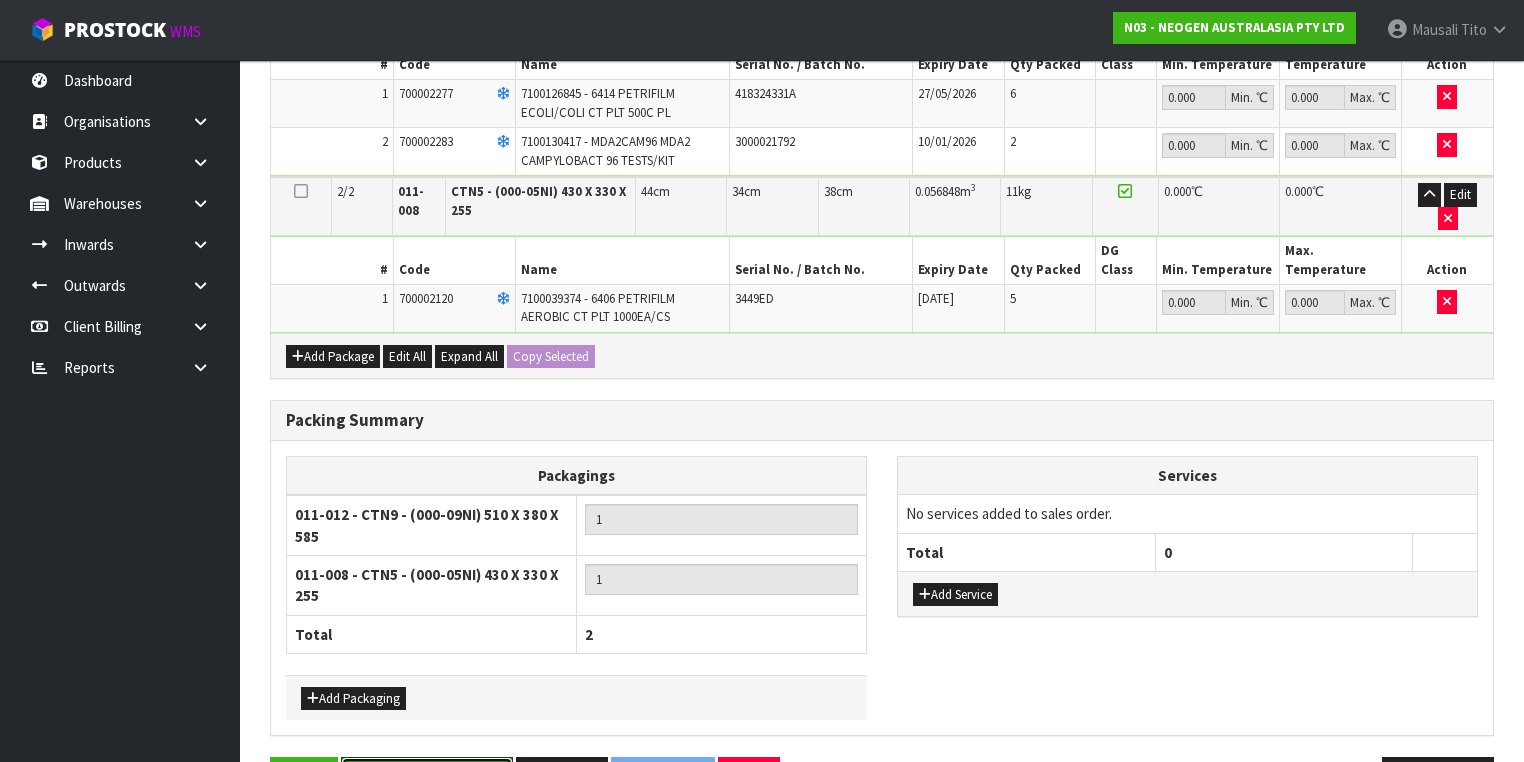 click on "Save & Confirm Packs" at bounding box center (427, 778) 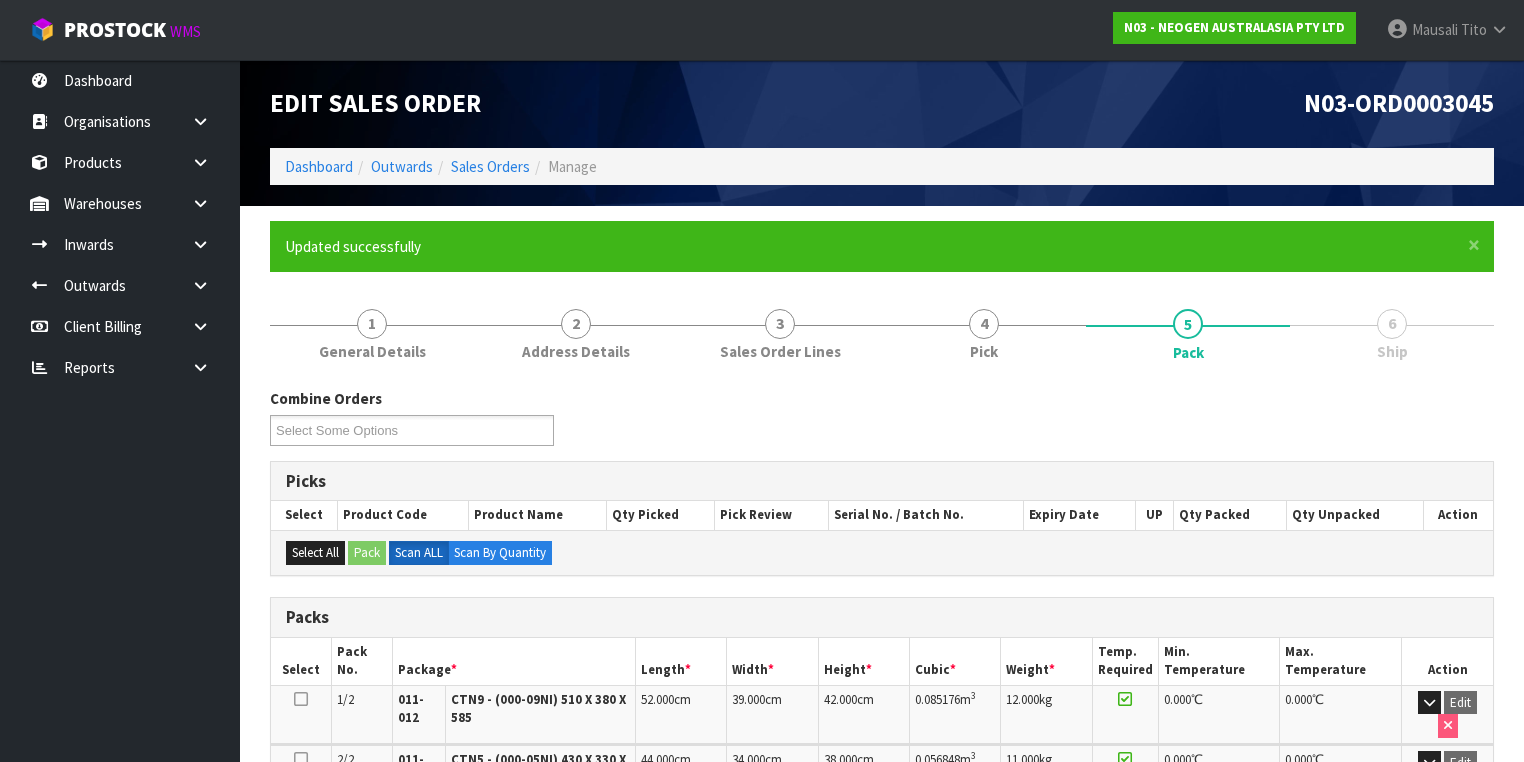 scroll, scrollTop: 466, scrollLeft: 0, axis: vertical 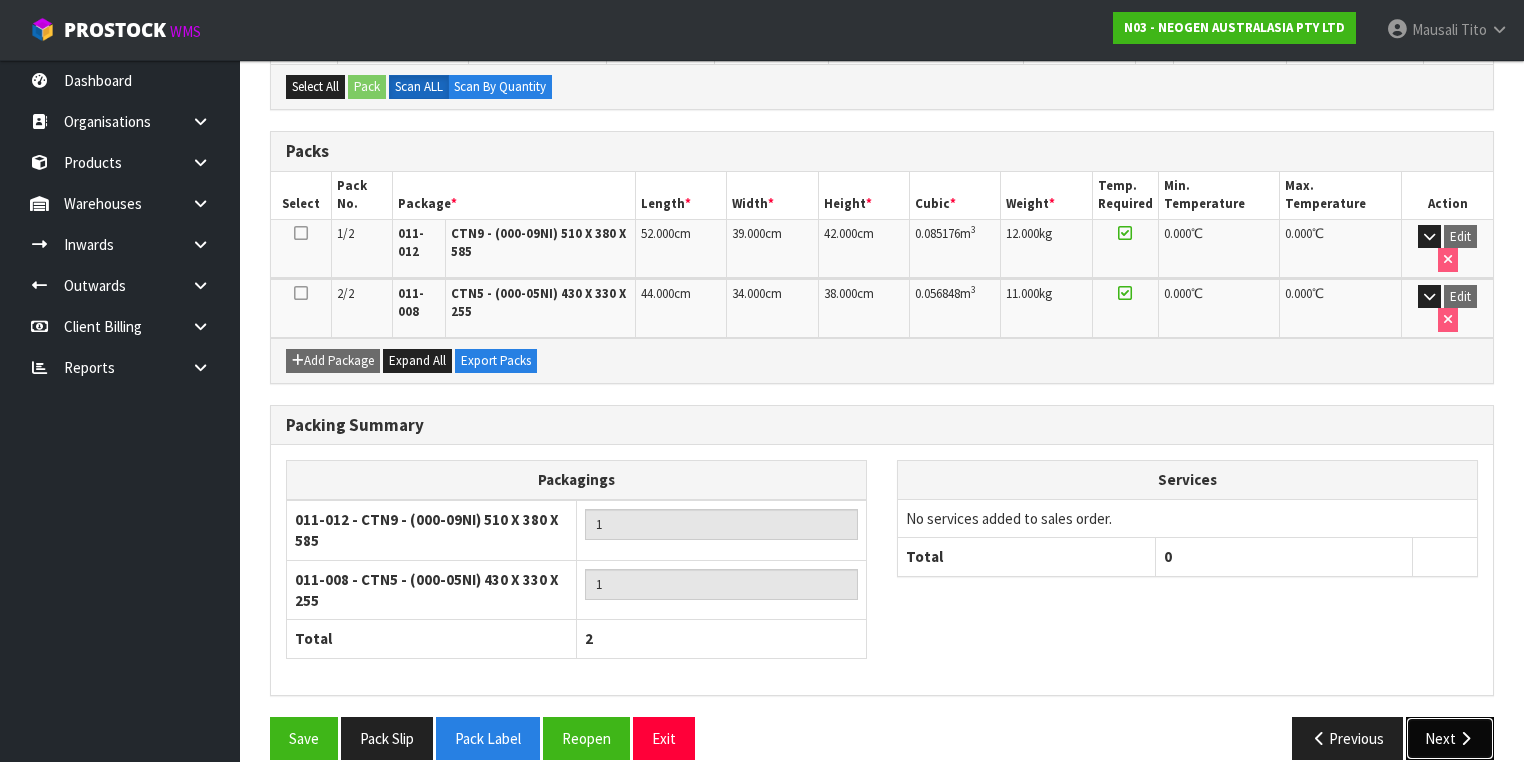 click on "Next" at bounding box center [1450, 738] 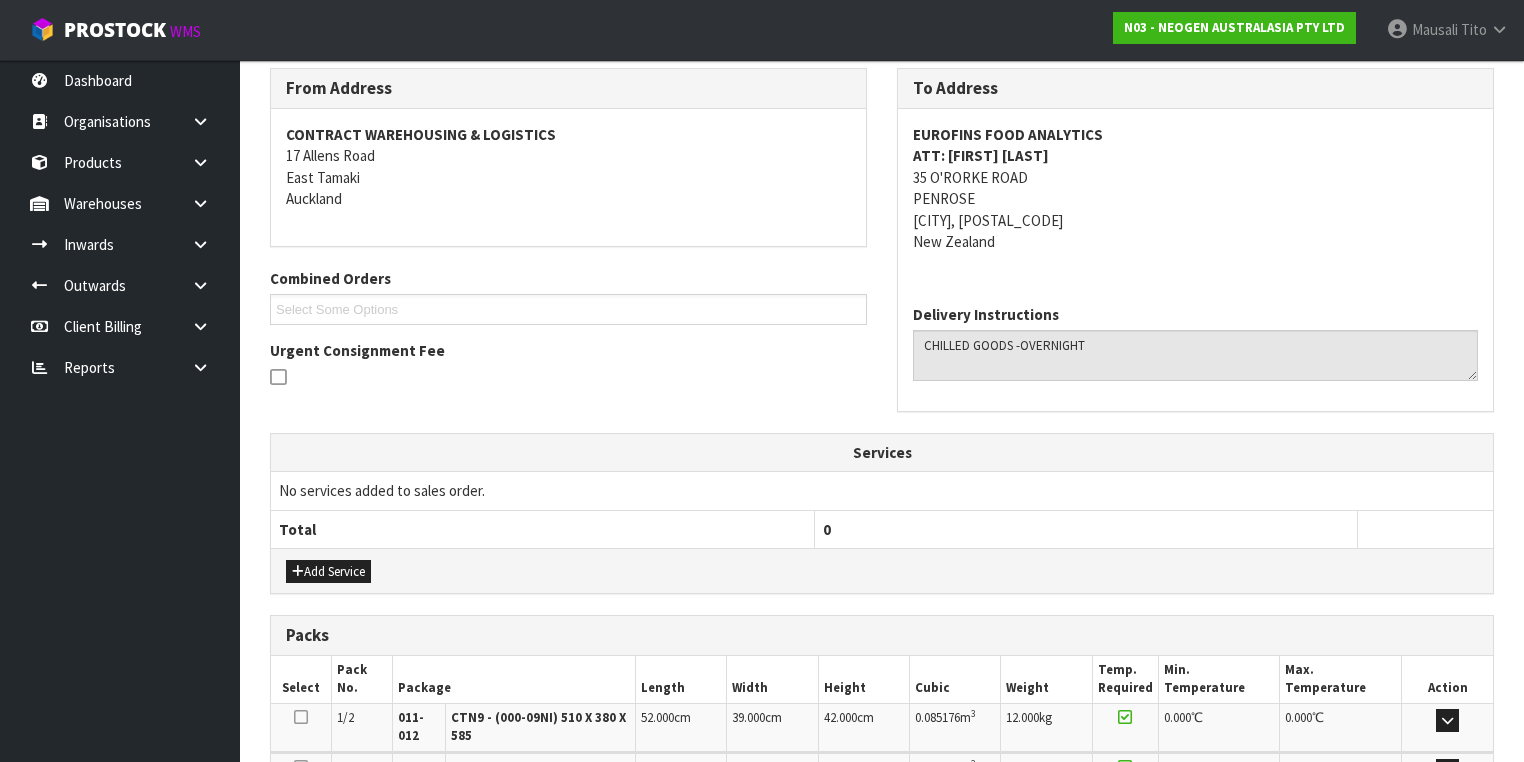 scroll, scrollTop: 612, scrollLeft: 0, axis: vertical 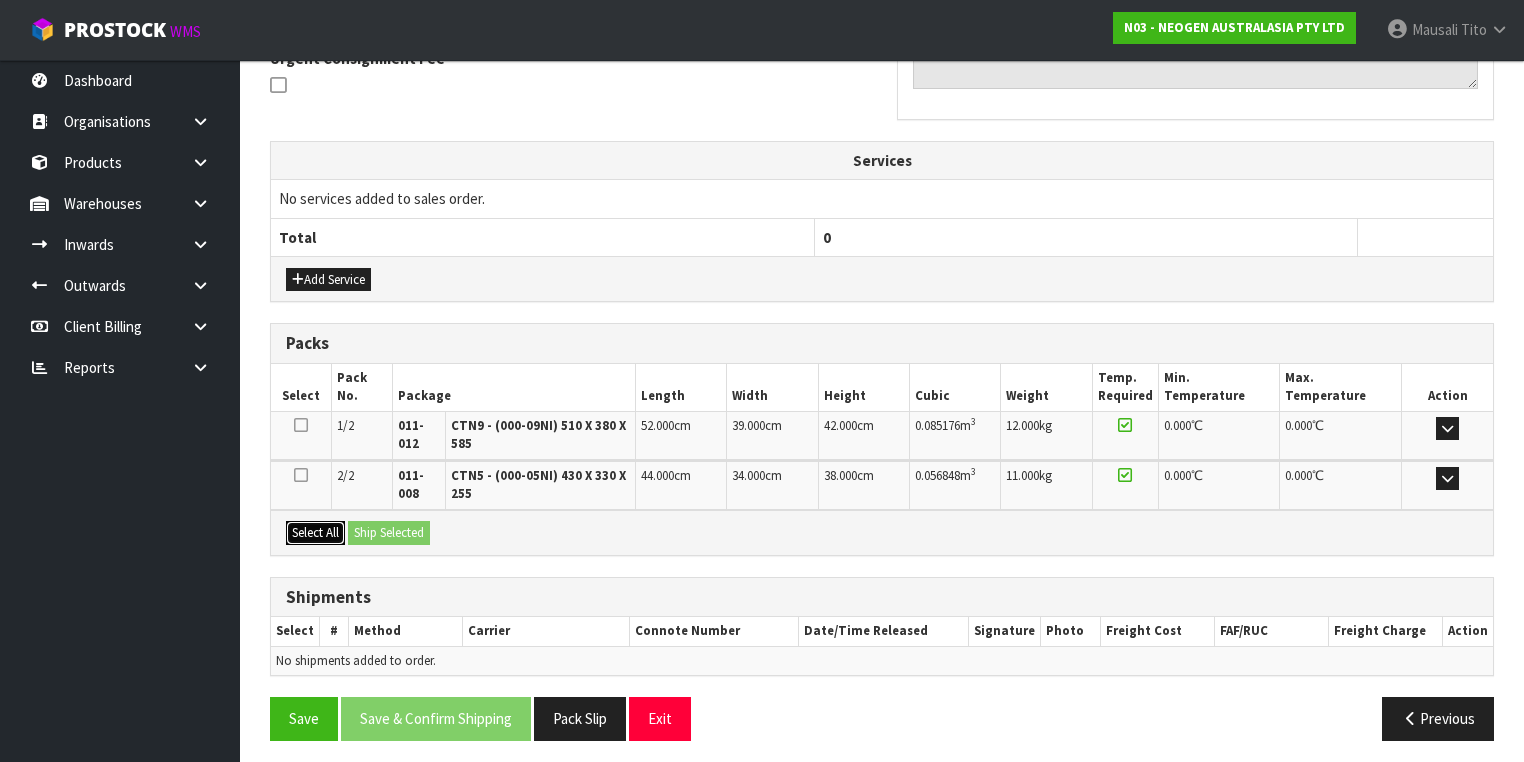 drag, startPoint x: 320, startPoint y: 527, endPoint x: 385, endPoint y: 526, distance: 65.00769 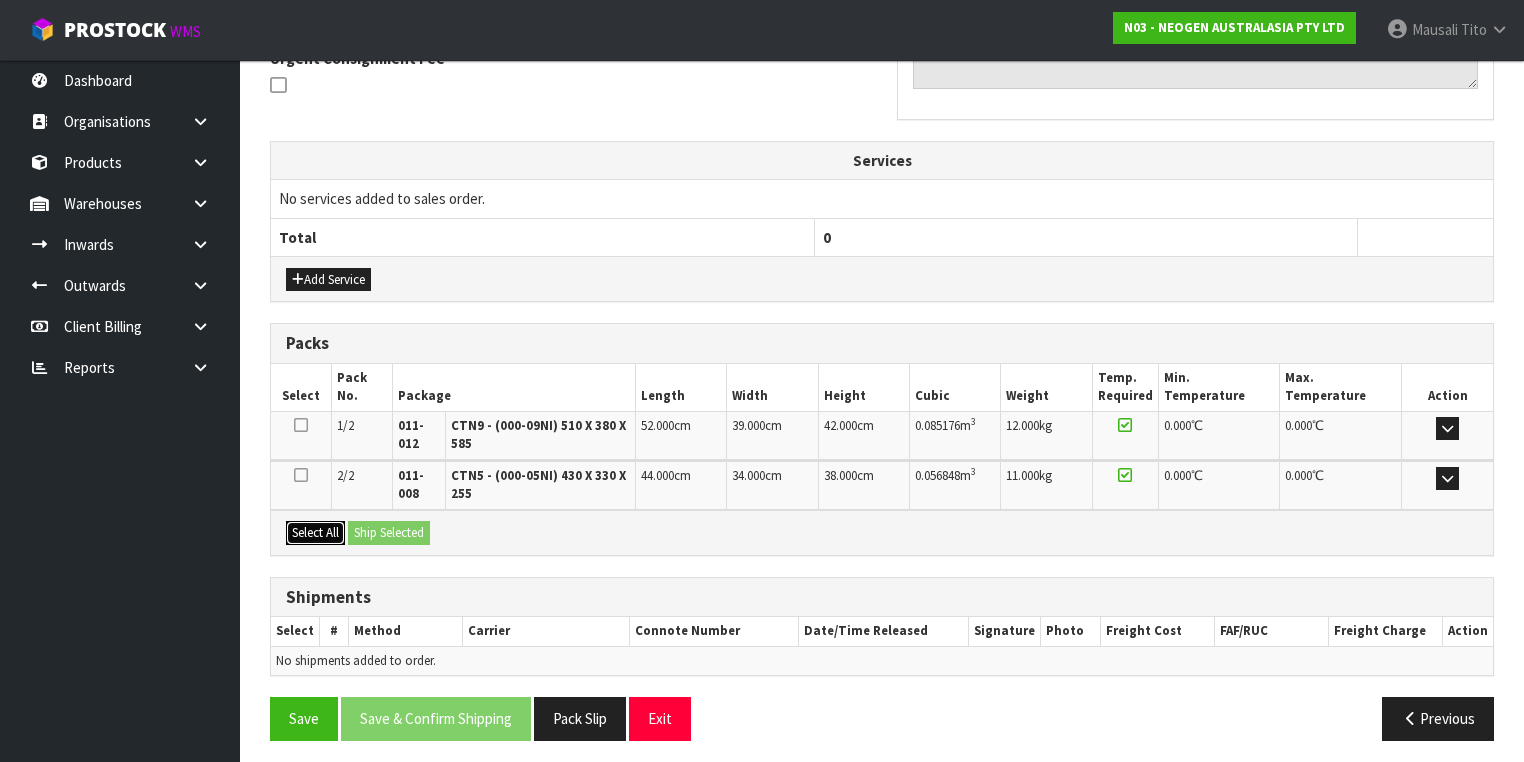 click on "Select All" at bounding box center (315, 533) 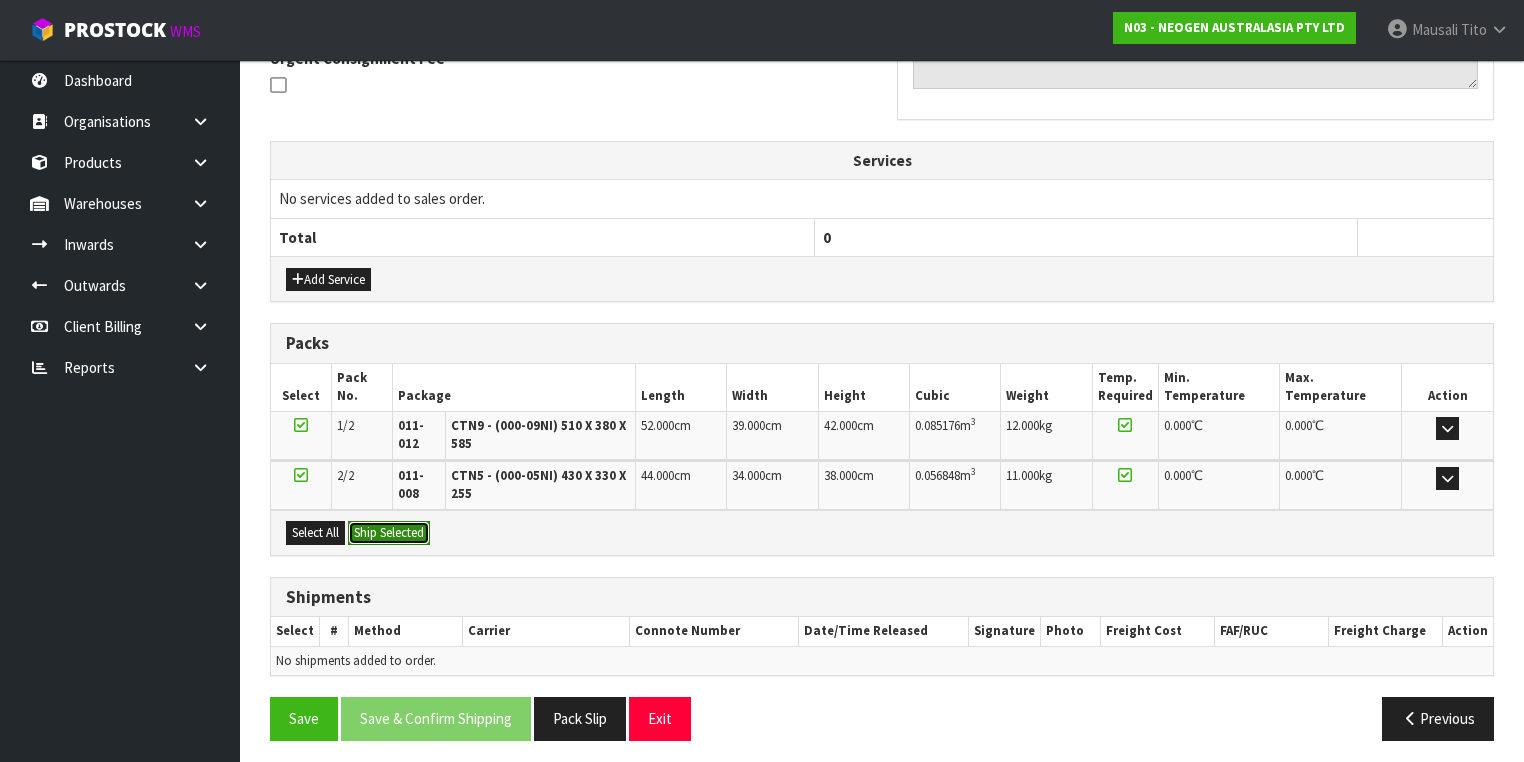 click on "Ship Selected" at bounding box center [389, 533] 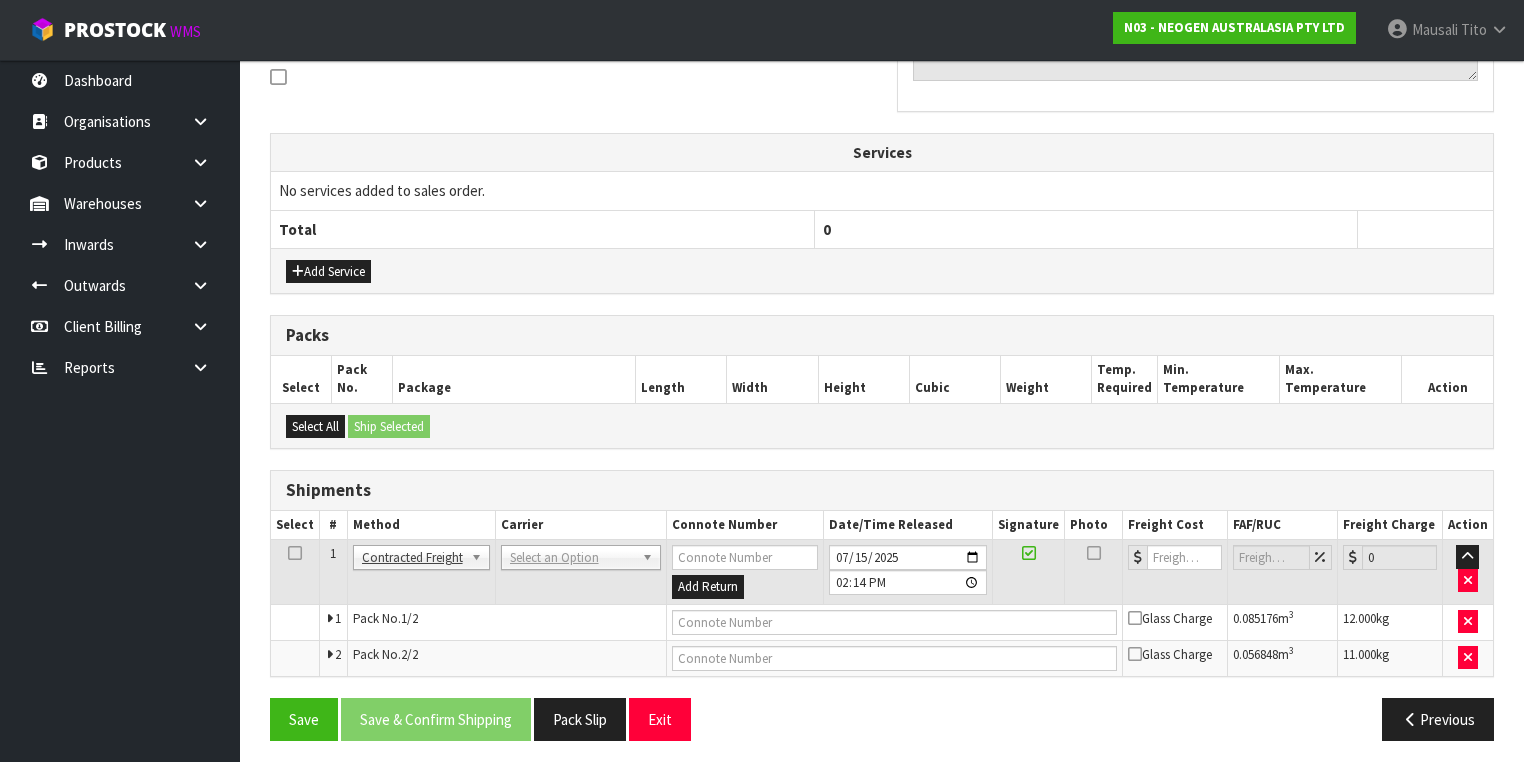 scroll, scrollTop: 621, scrollLeft: 0, axis: vertical 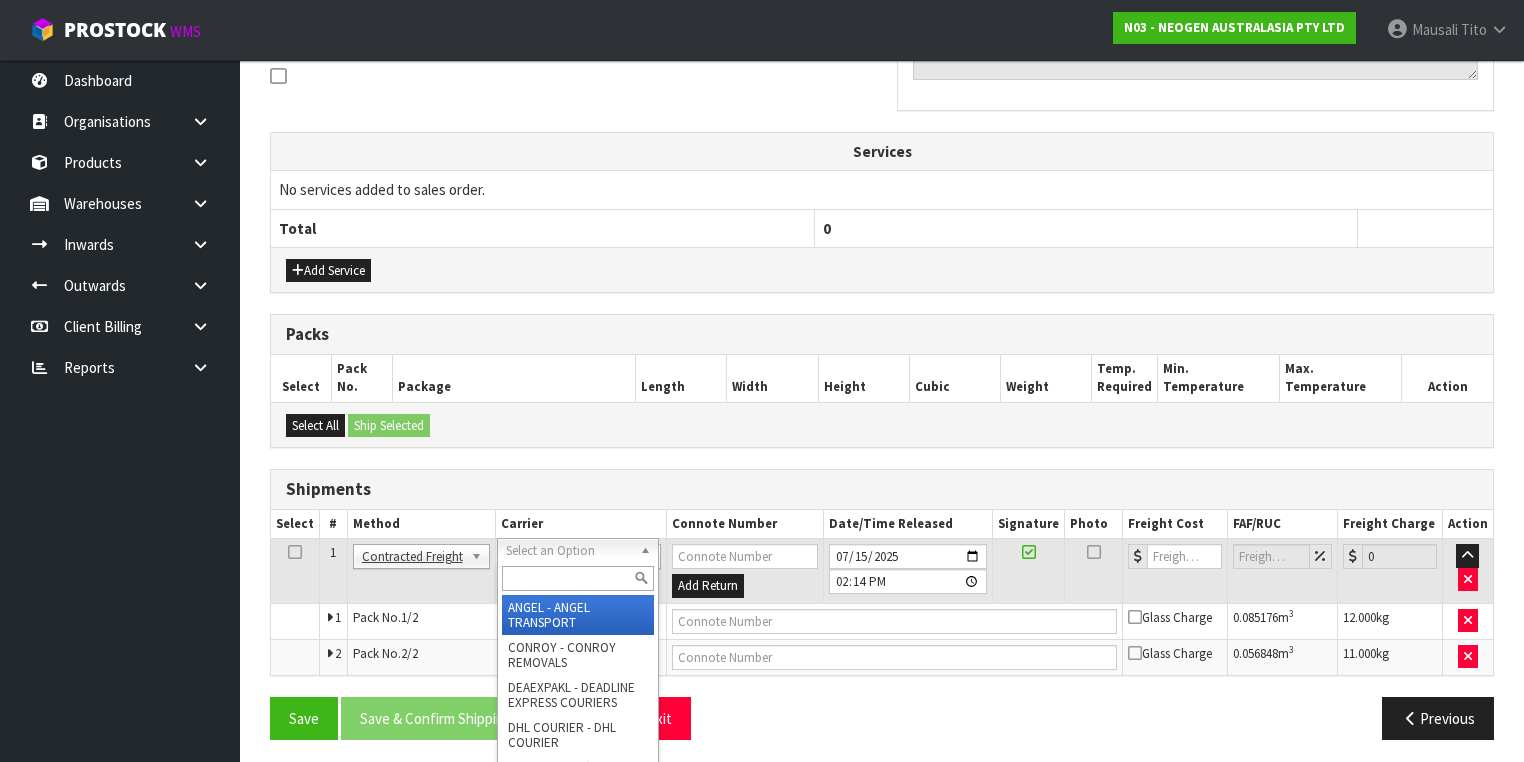 drag, startPoint x: 562, startPoint y: 553, endPoint x: 540, endPoint y: 570, distance: 27.802877 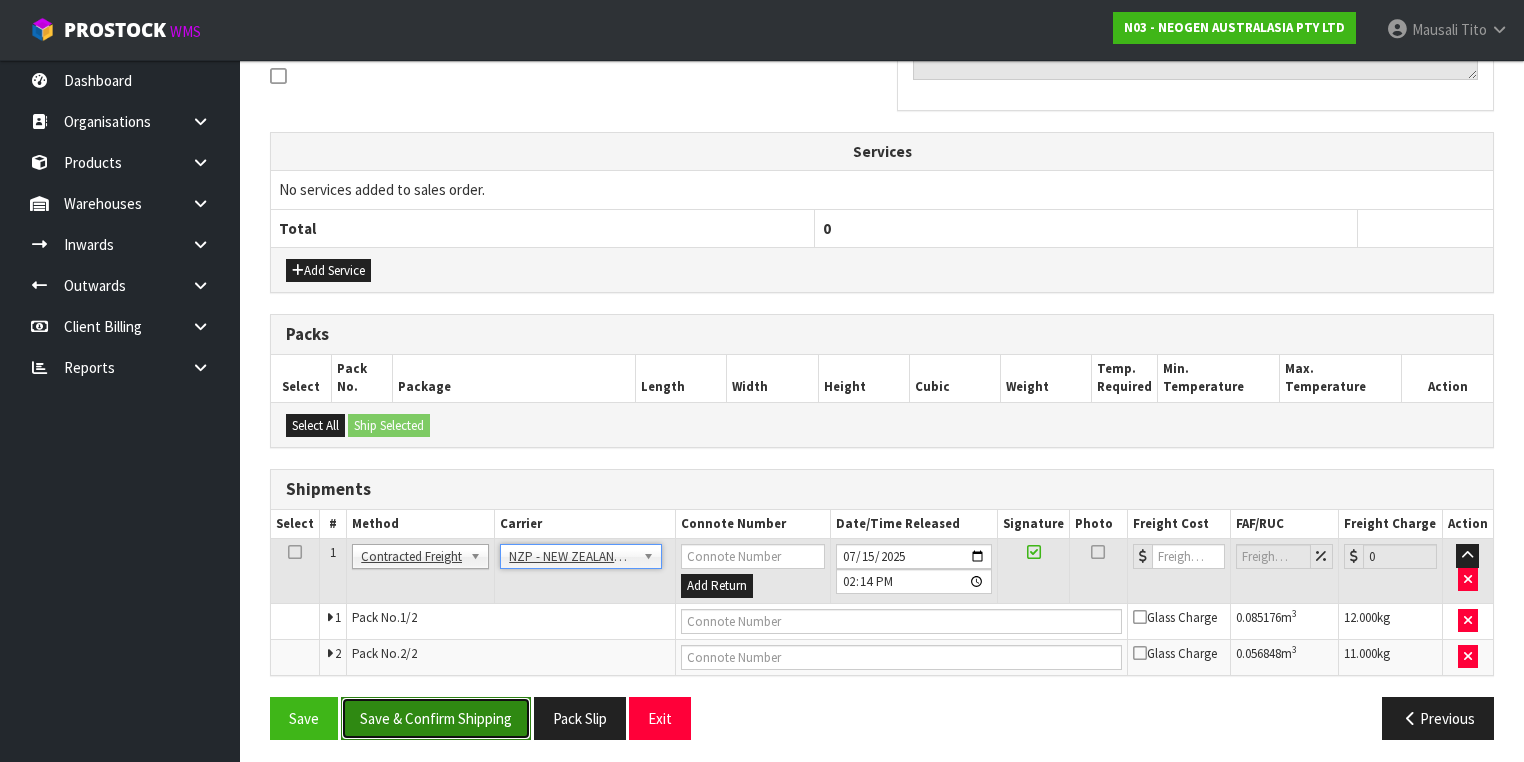 click on "Save & Confirm Shipping" at bounding box center (436, 718) 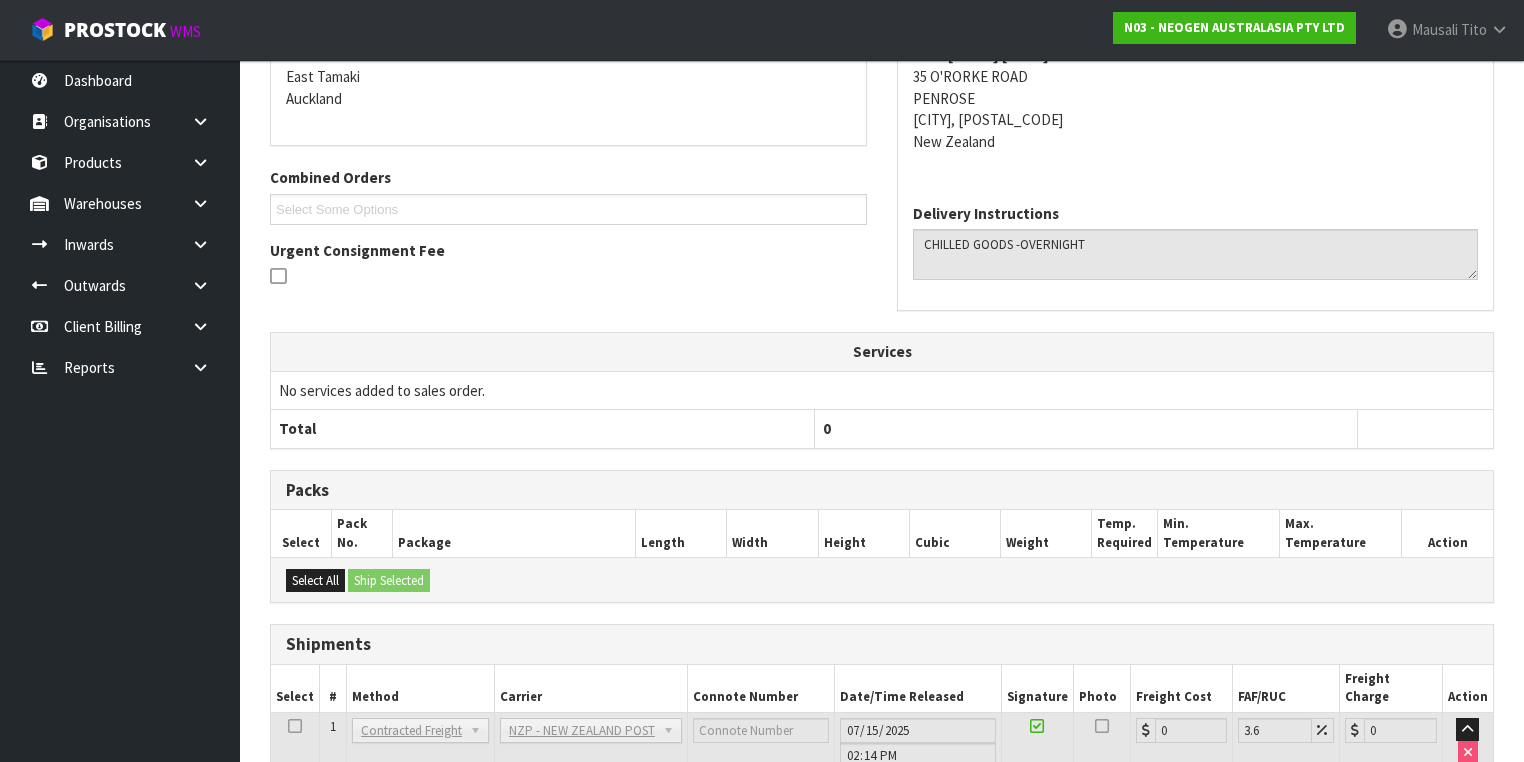 scroll, scrollTop: 592, scrollLeft: 0, axis: vertical 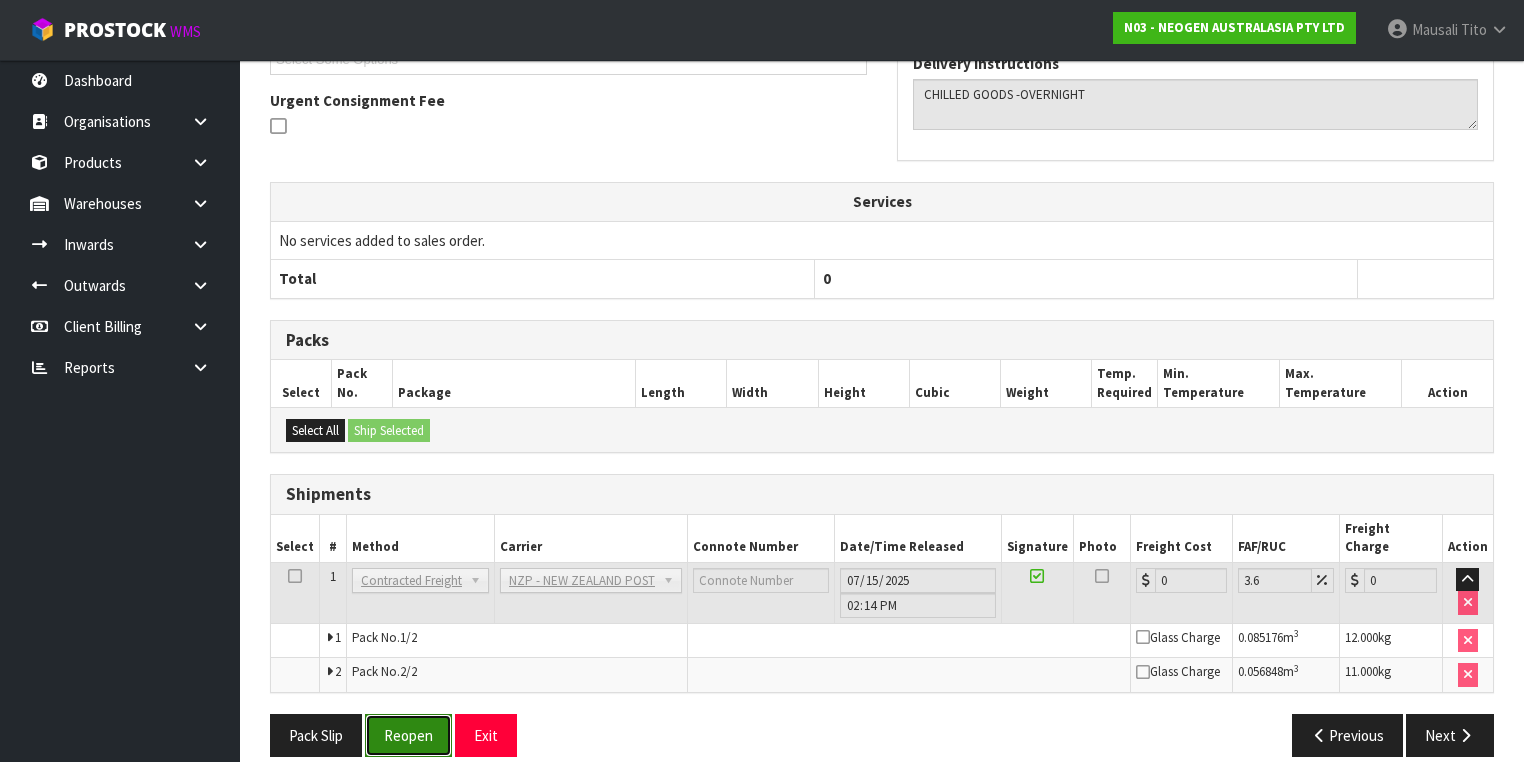 drag, startPoint x: 406, startPoint y: 702, endPoint x: 424, endPoint y: 692, distance: 20.59126 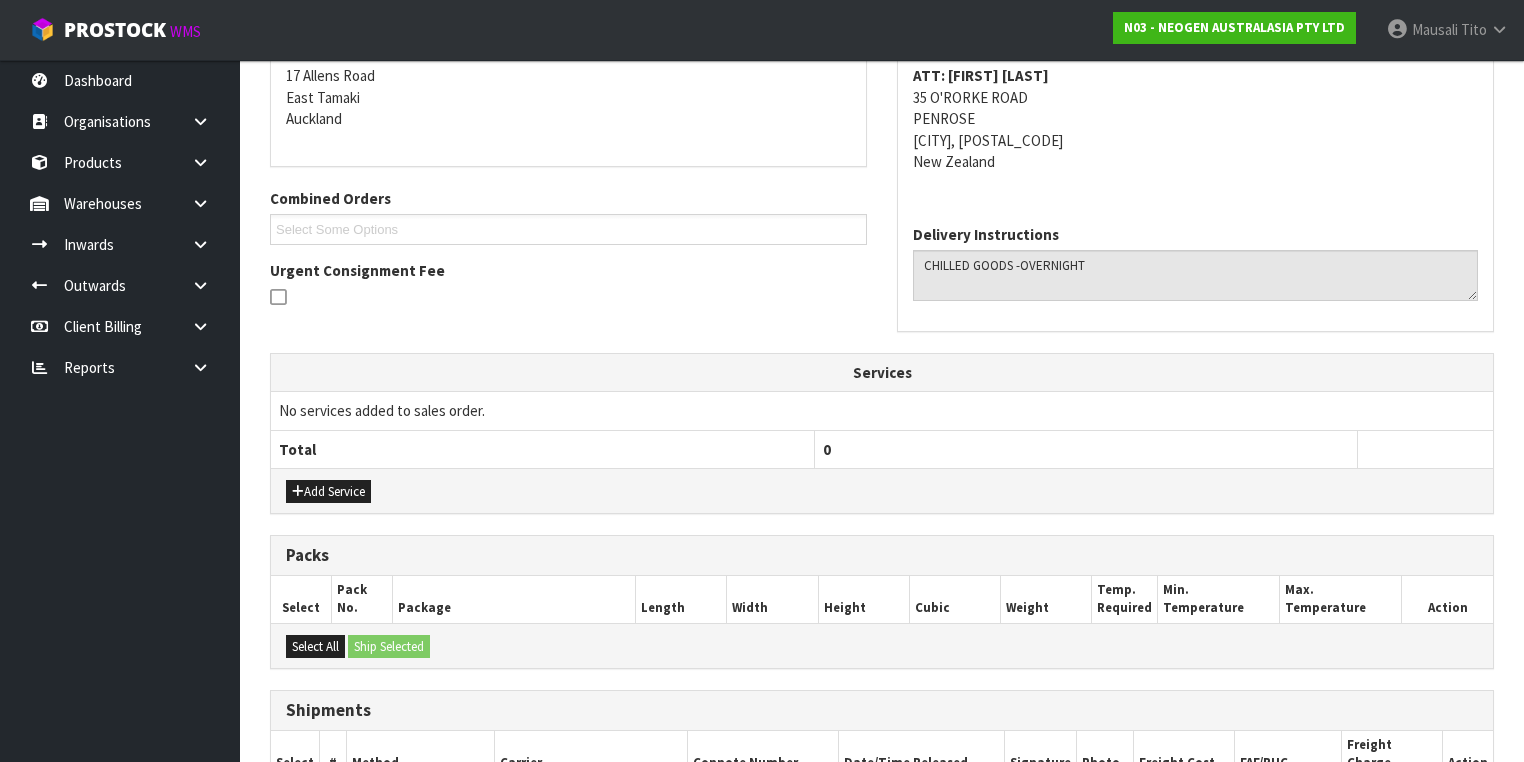 scroll, scrollTop: 640, scrollLeft: 0, axis: vertical 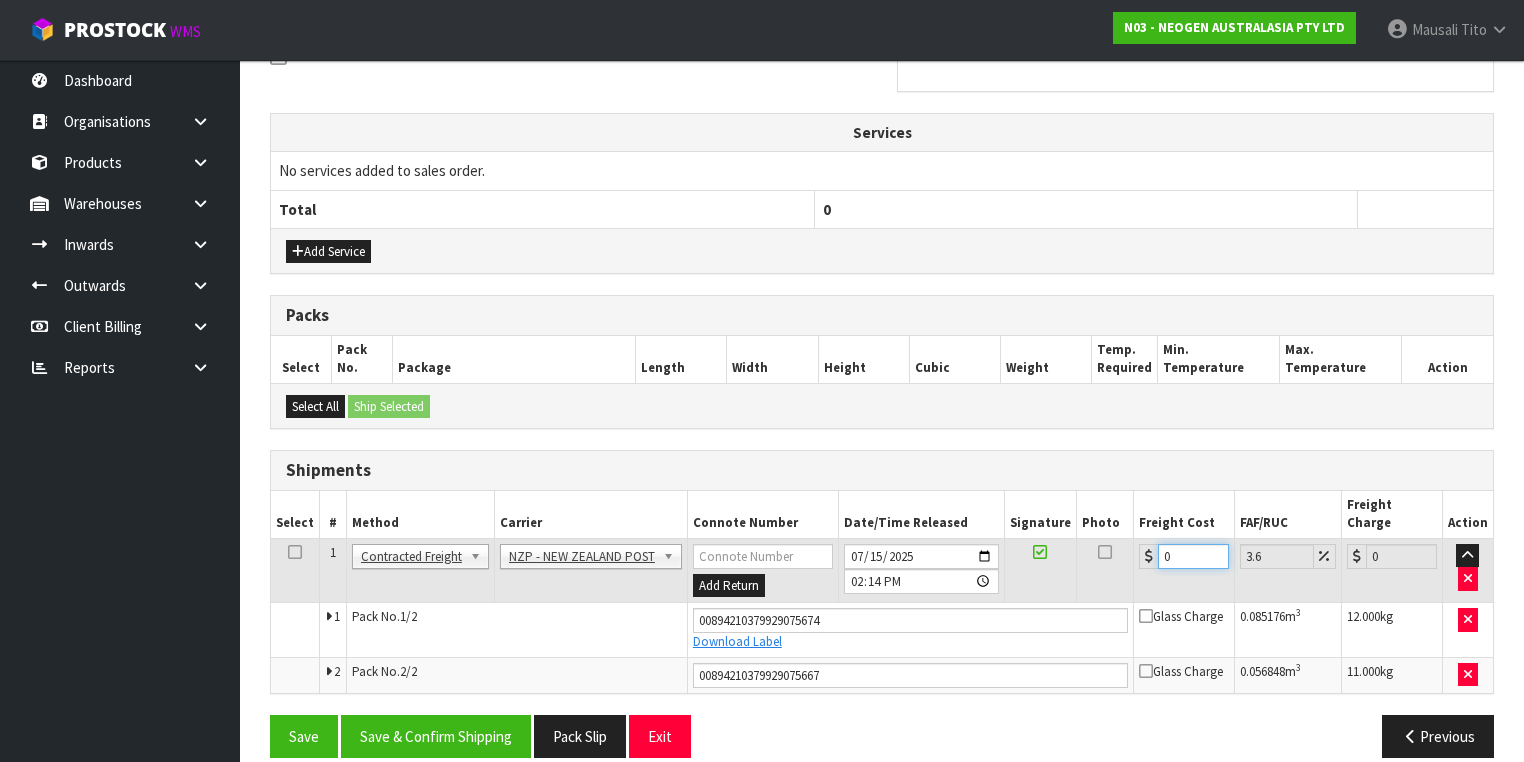 drag, startPoint x: 1182, startPoint y: 535, endPoint x: 1130, endPoint y: 547, distance: 53.366657 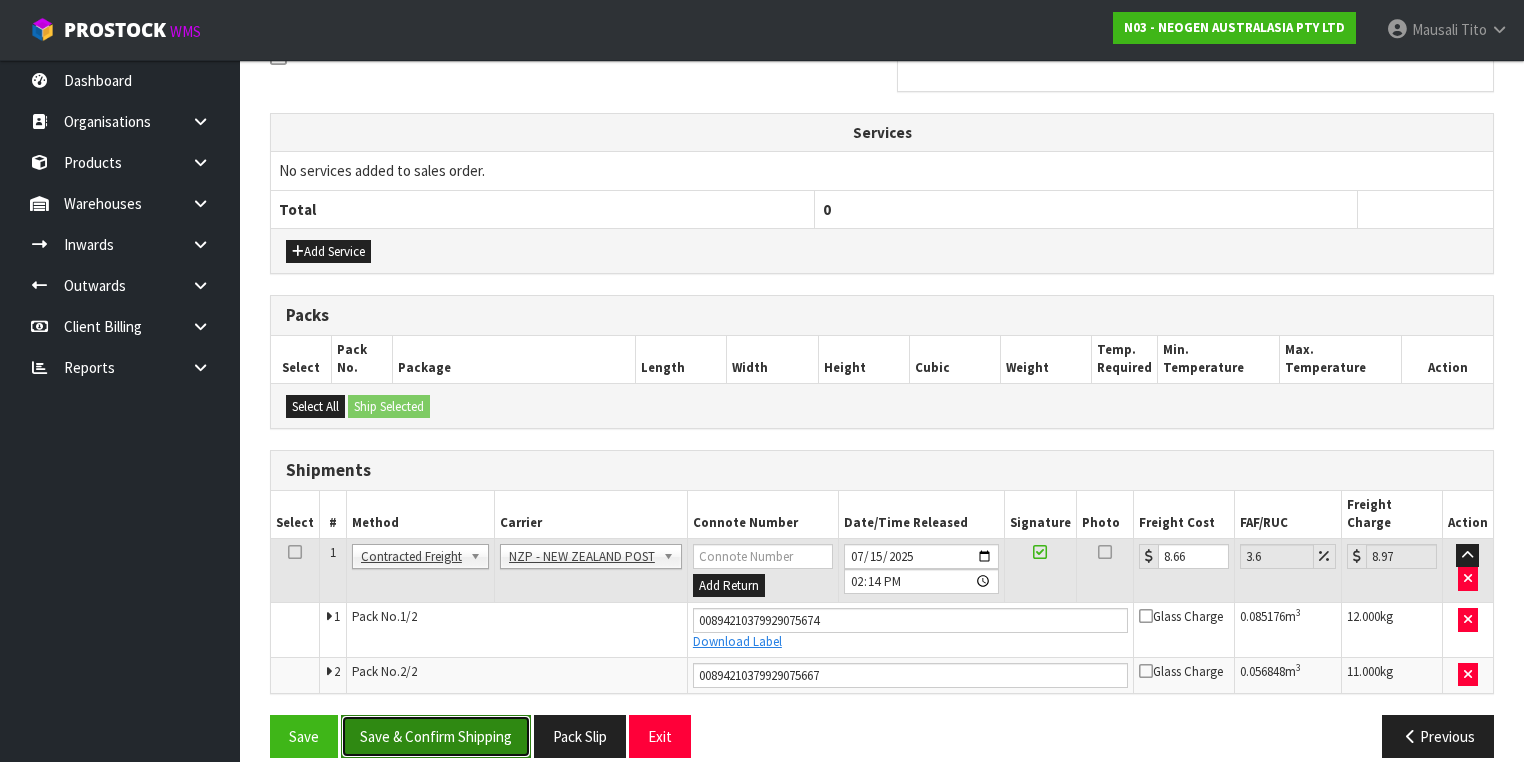 click on "Save & Confirm Shipping" at bounding box center (436, 736) 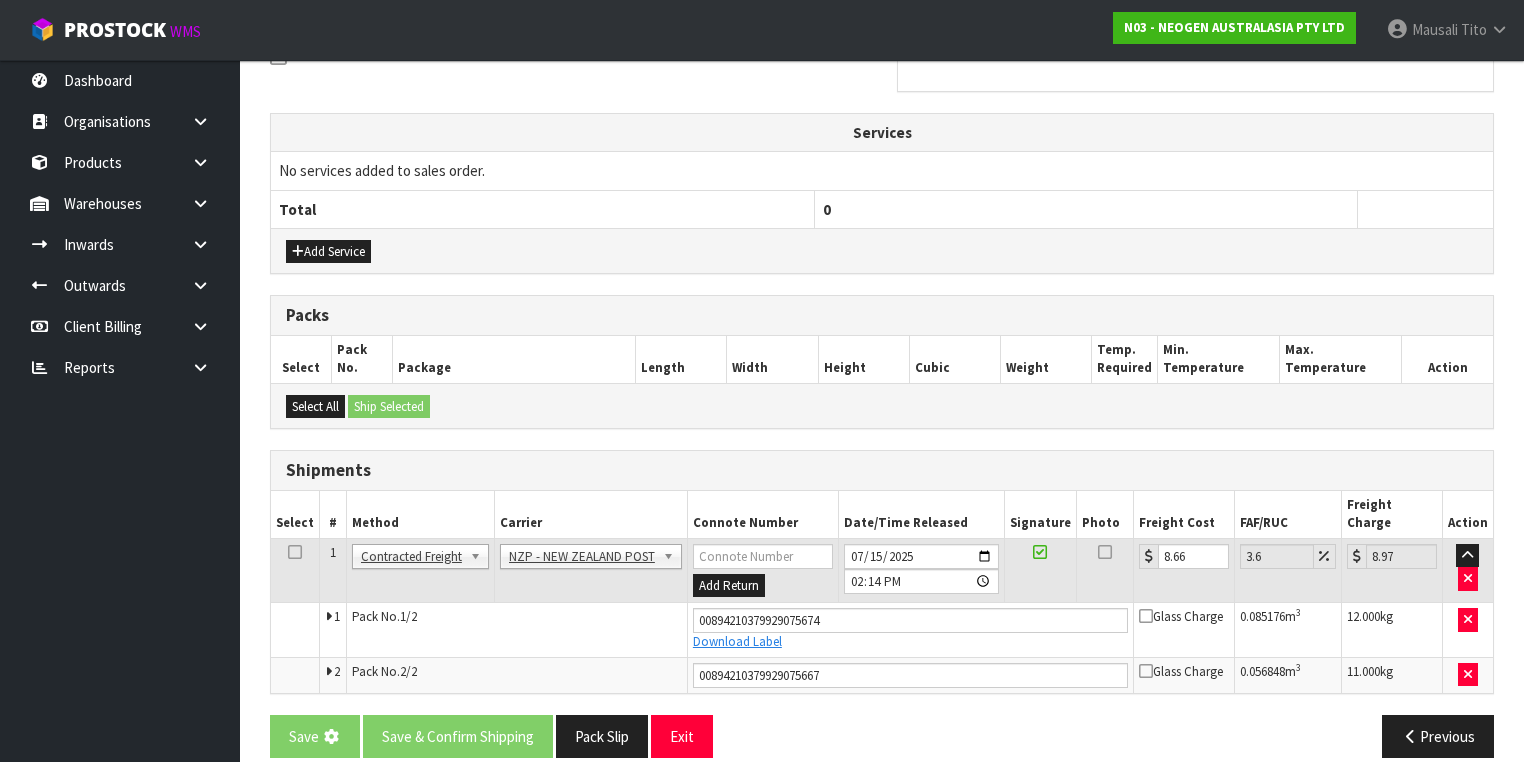 scroll, scrollTop: 0, scrollLeft: 0, axis: both 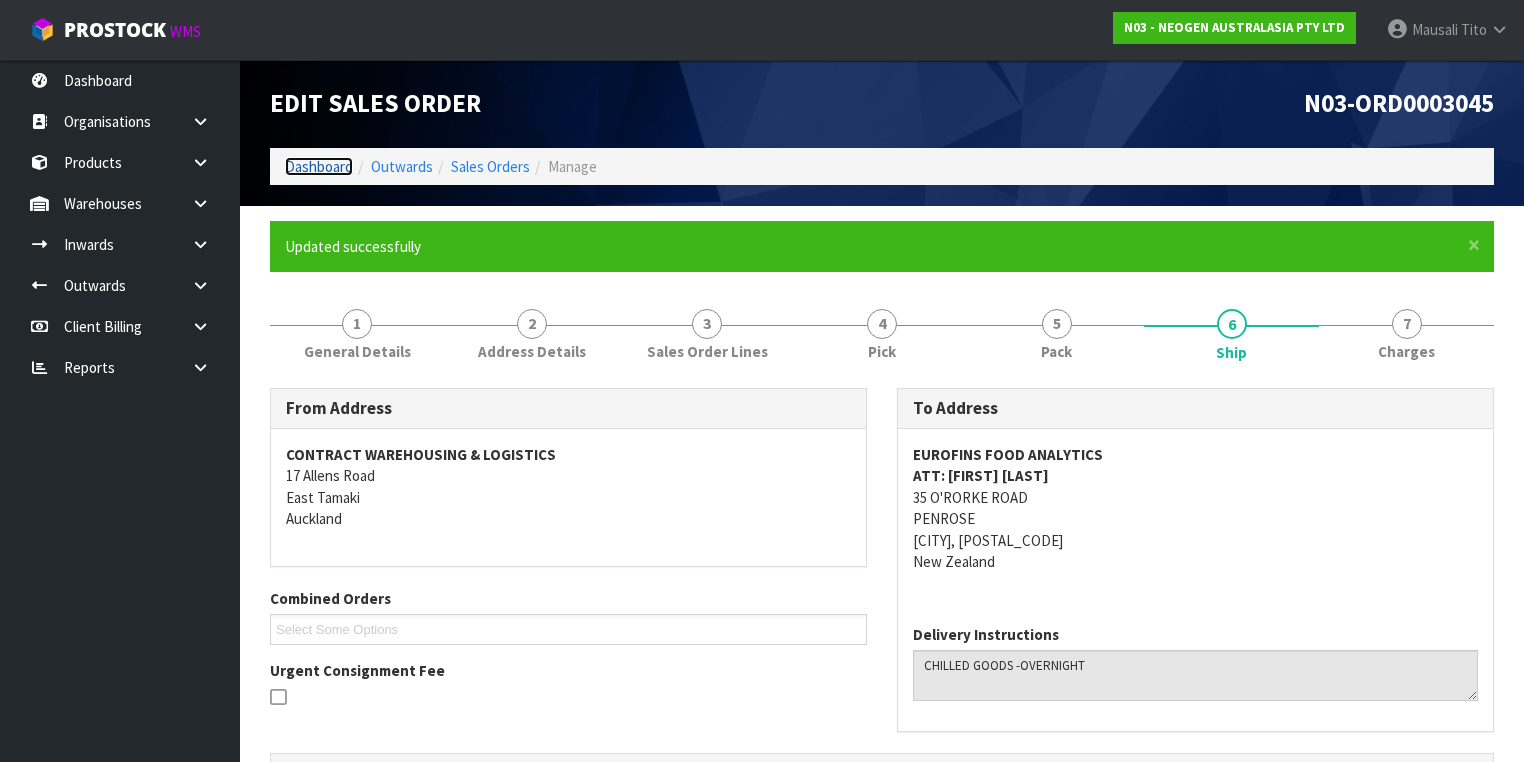 click on "Dashboard" at bounding box center [319, 166] 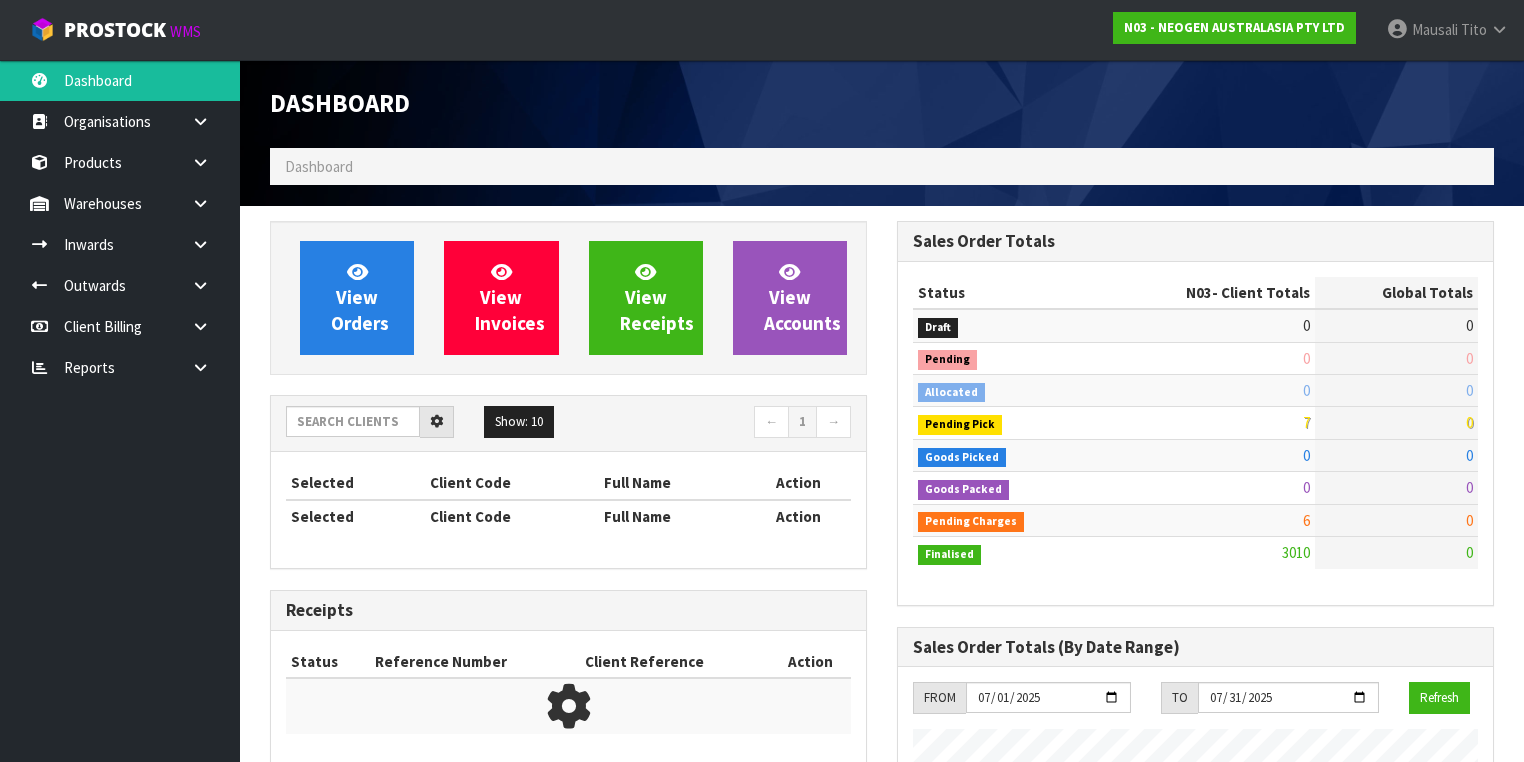 scroll, scrollTop: 998276, scrollLeft: 999372, axis: both 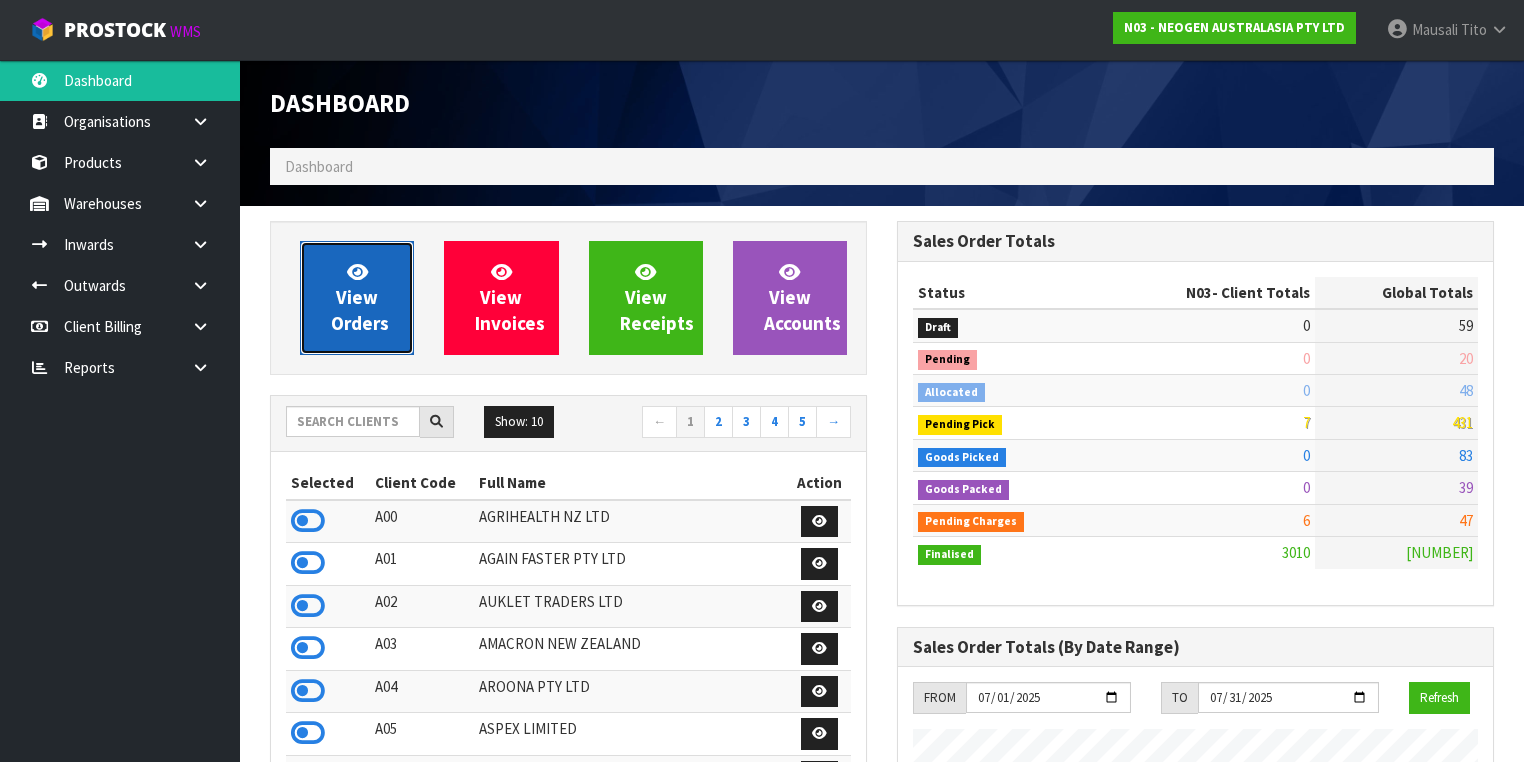 click on "View
Orders" at bounding box center (357, 298) 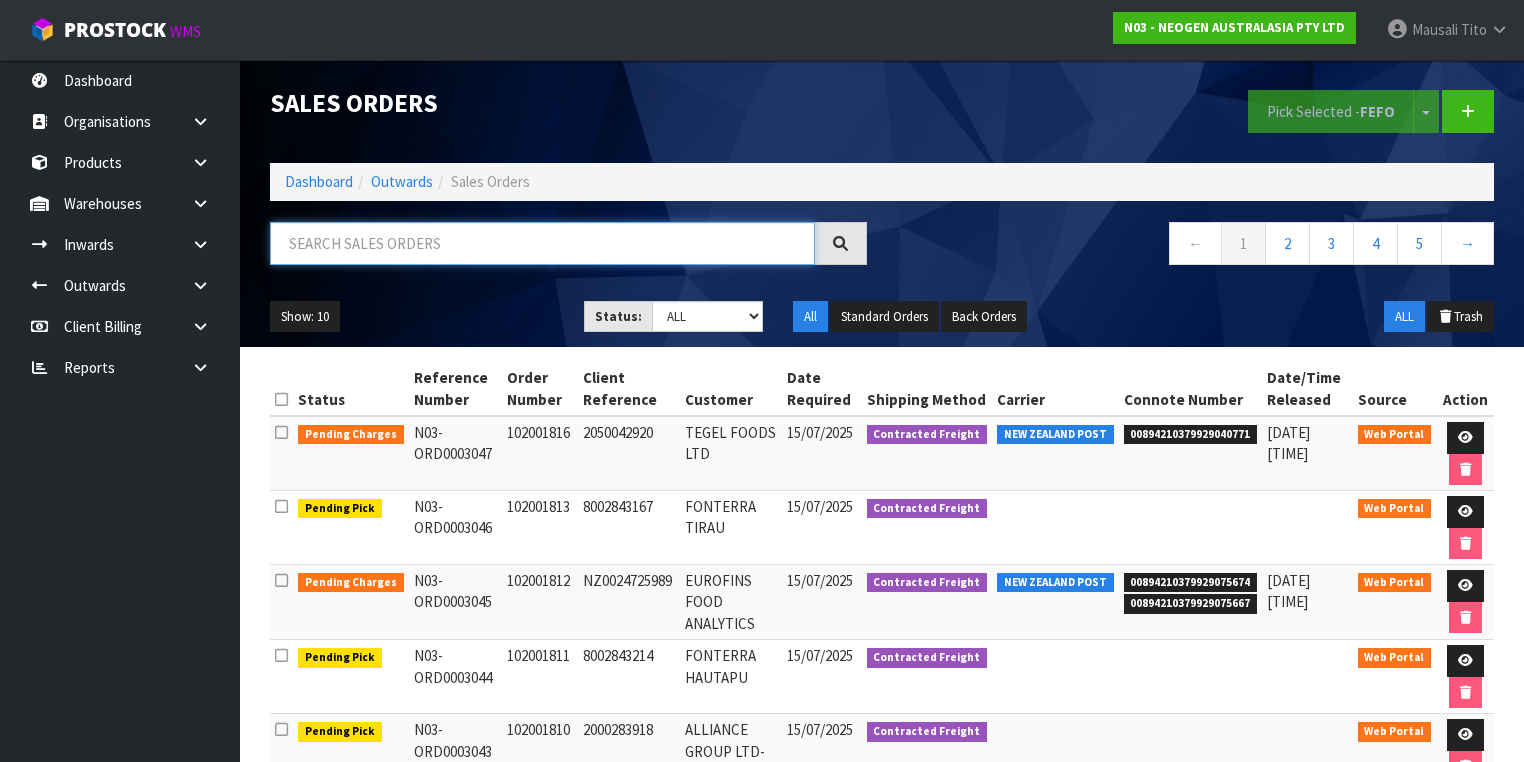 click at bounding box center [542, 243] 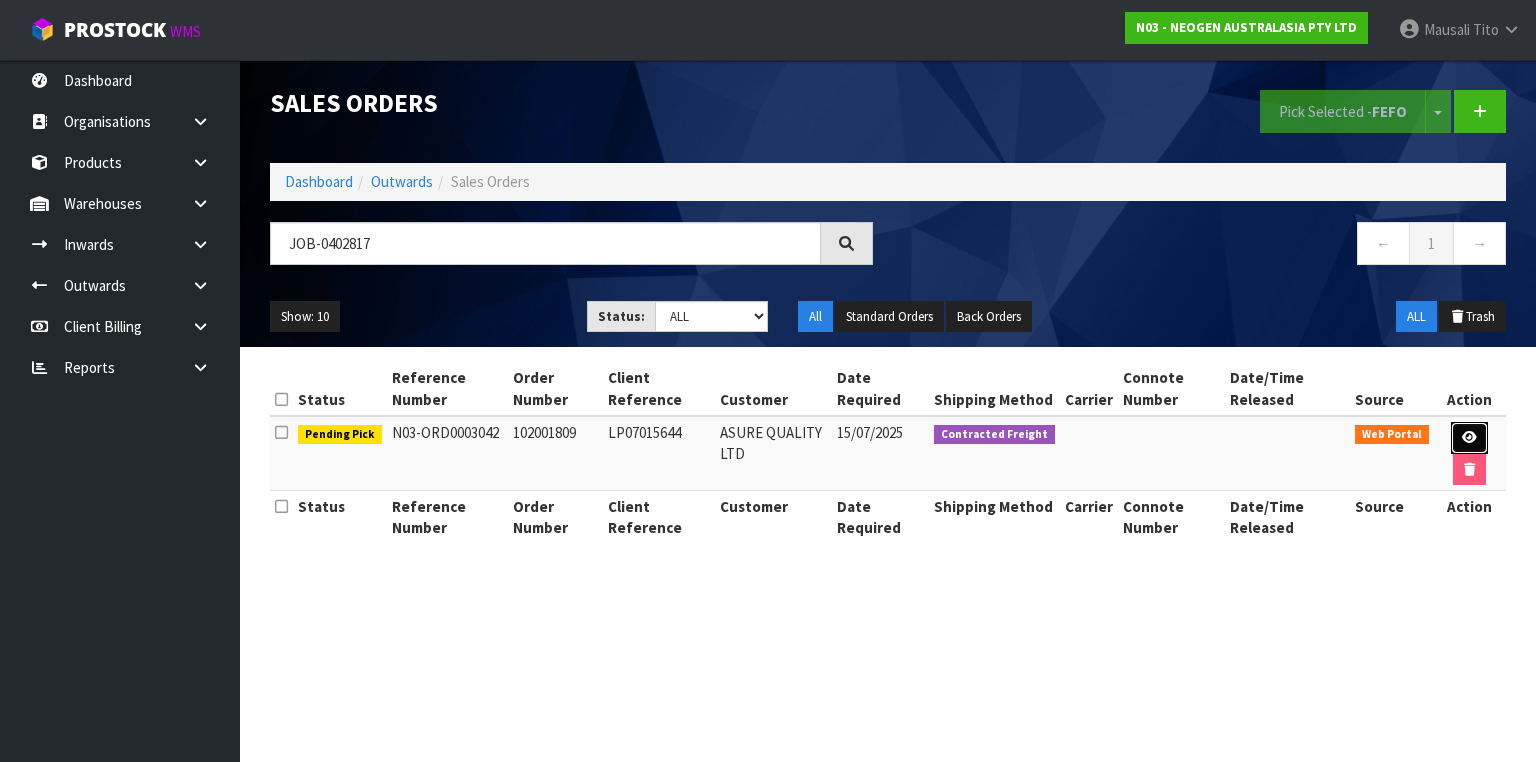 click at bounding box center [1469, 437] 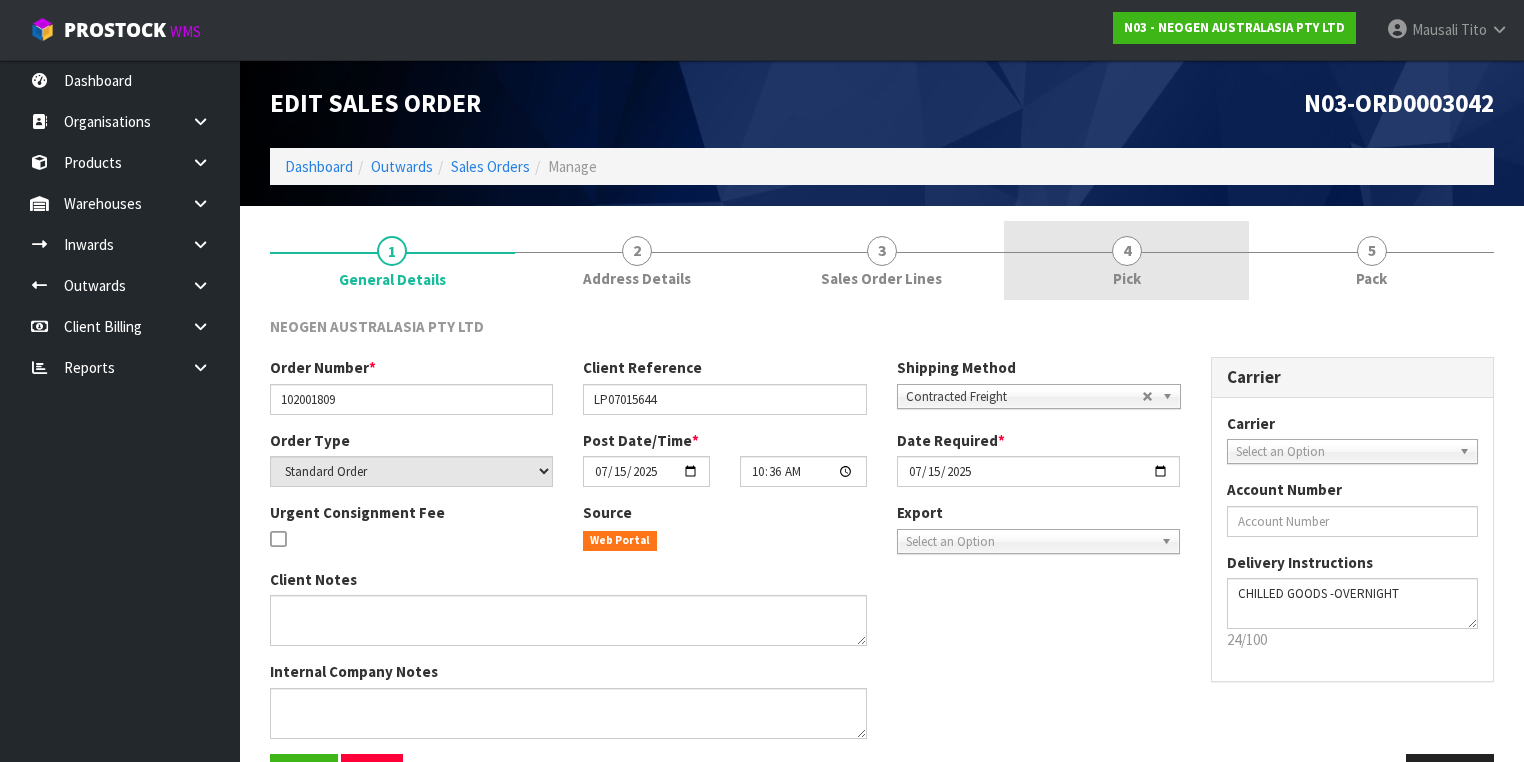 click on "4
Pick" at bounding box center (1126, 260) 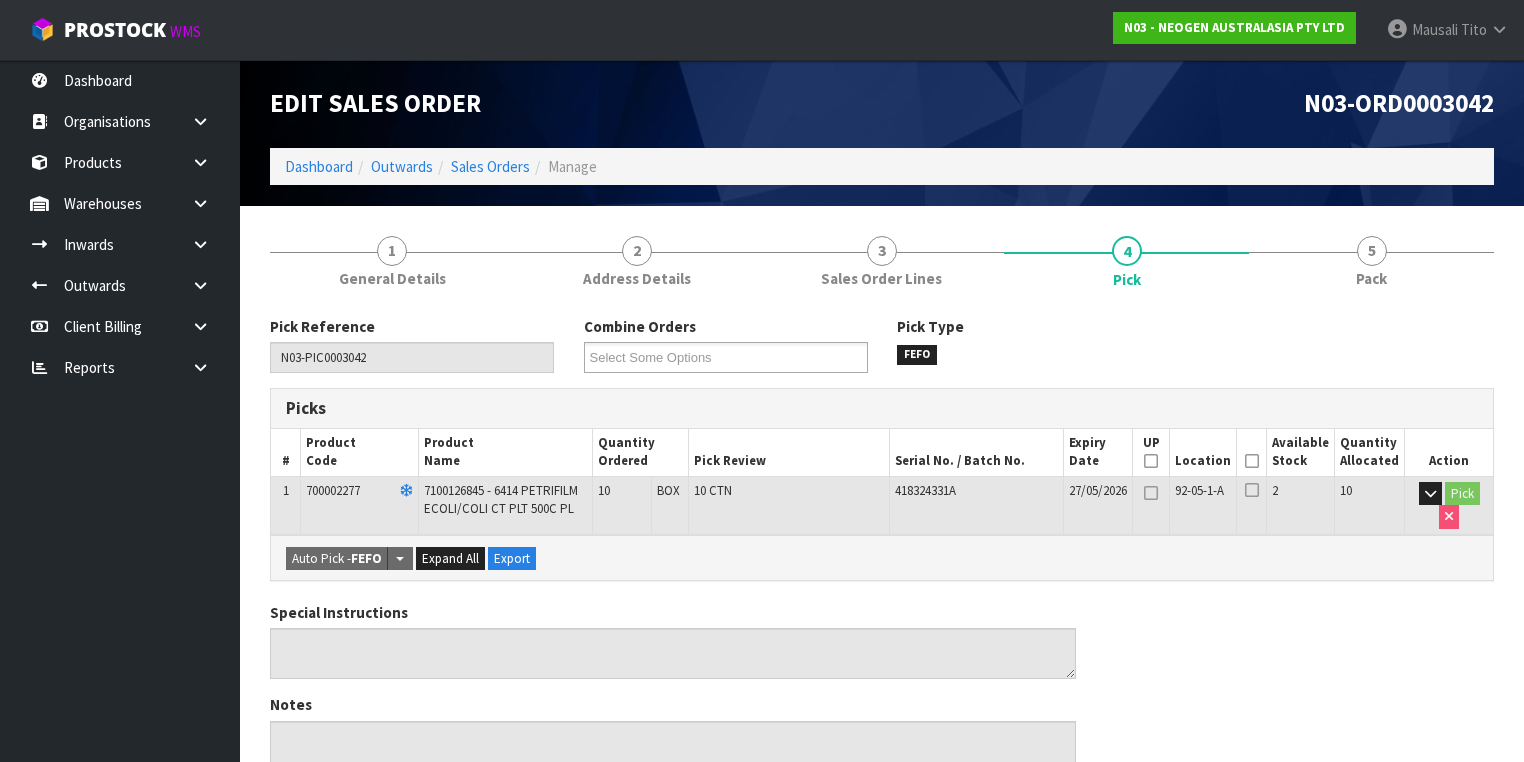 click at bounding box center [1252, 461] 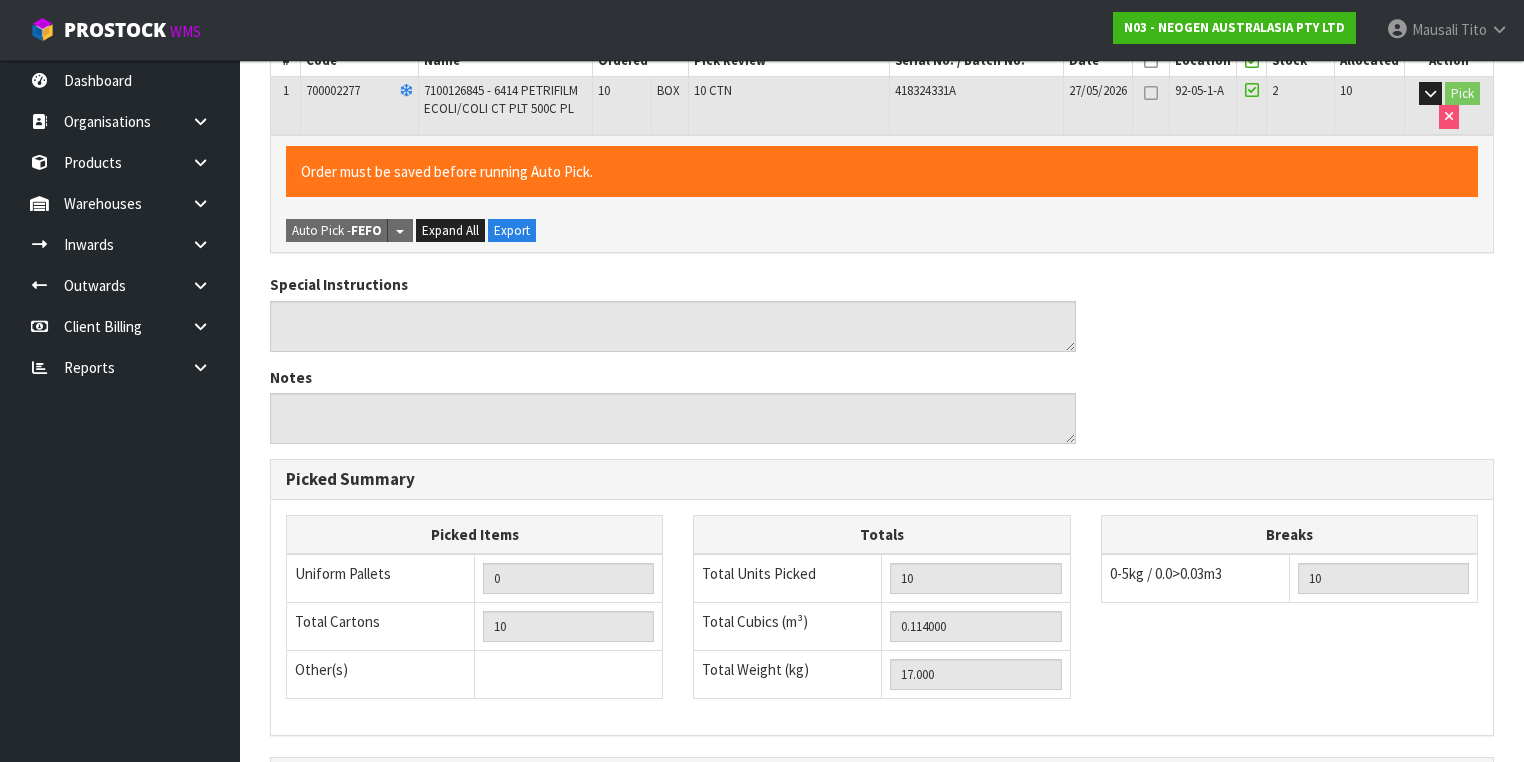 scroll, scrollTop: 641, scrollLeft: 0, axis: vertical 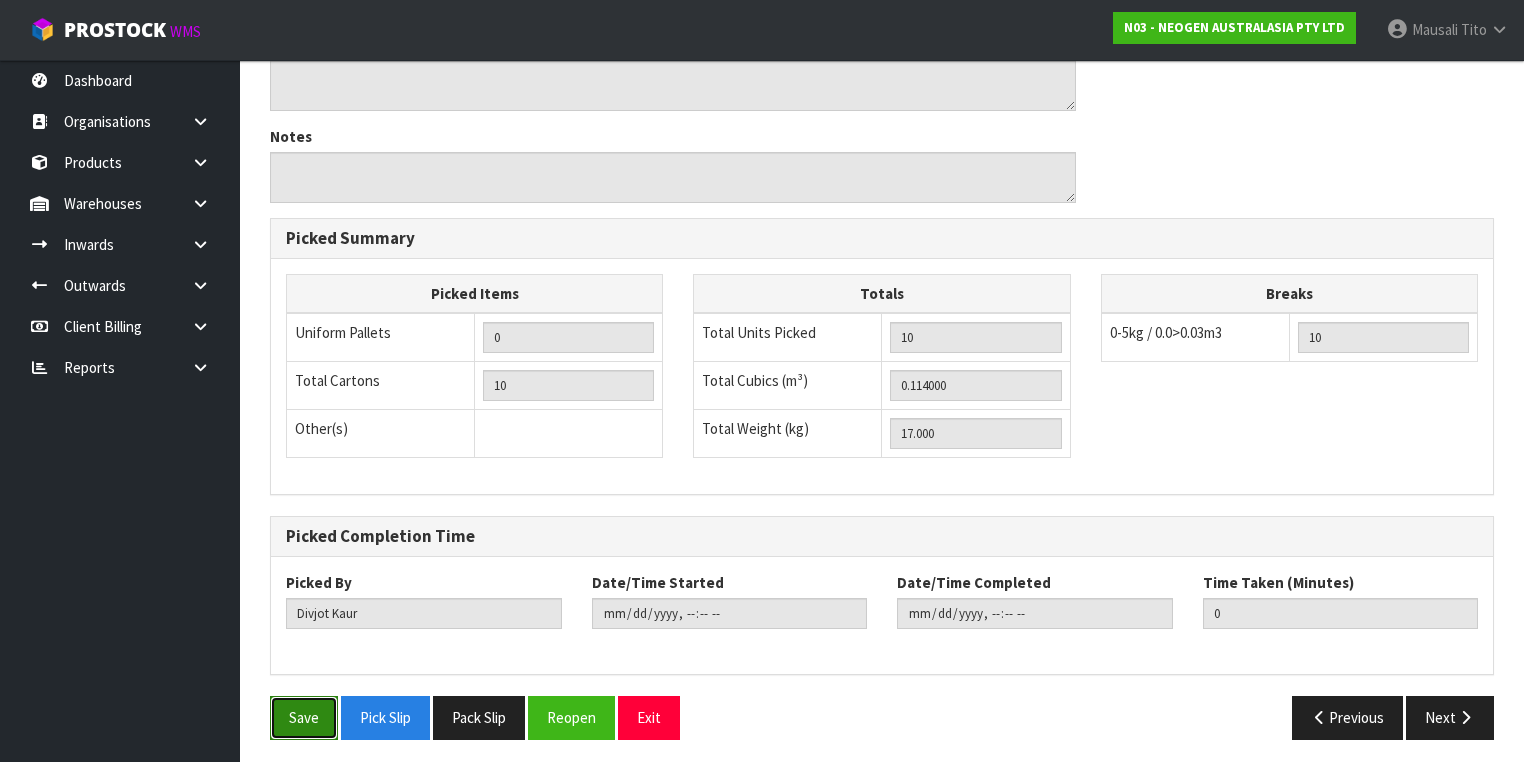 click on "Save" at bounding box center (304, 717) 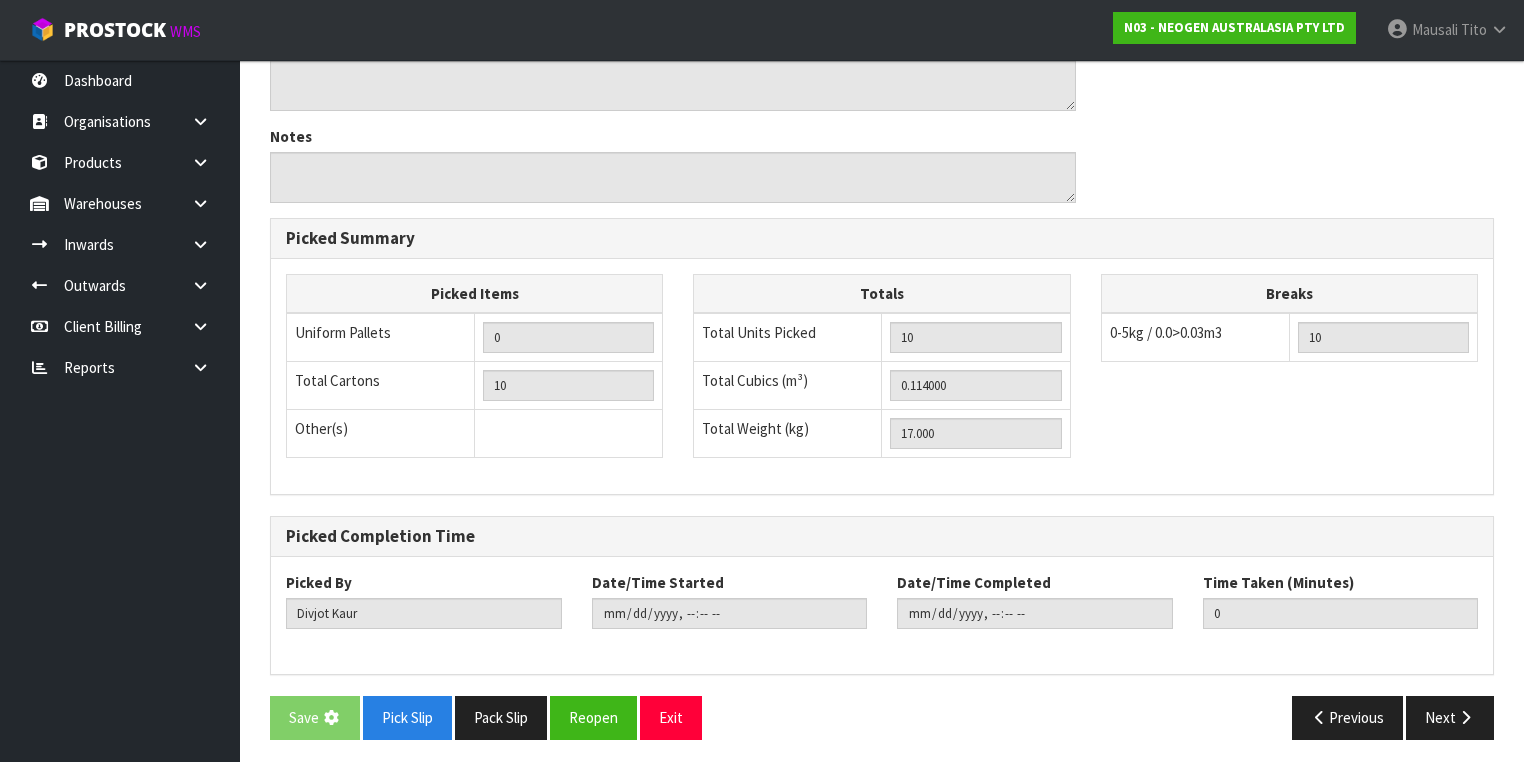 scroll, scrollTop: 0, scrollLeft: 0, axis: both 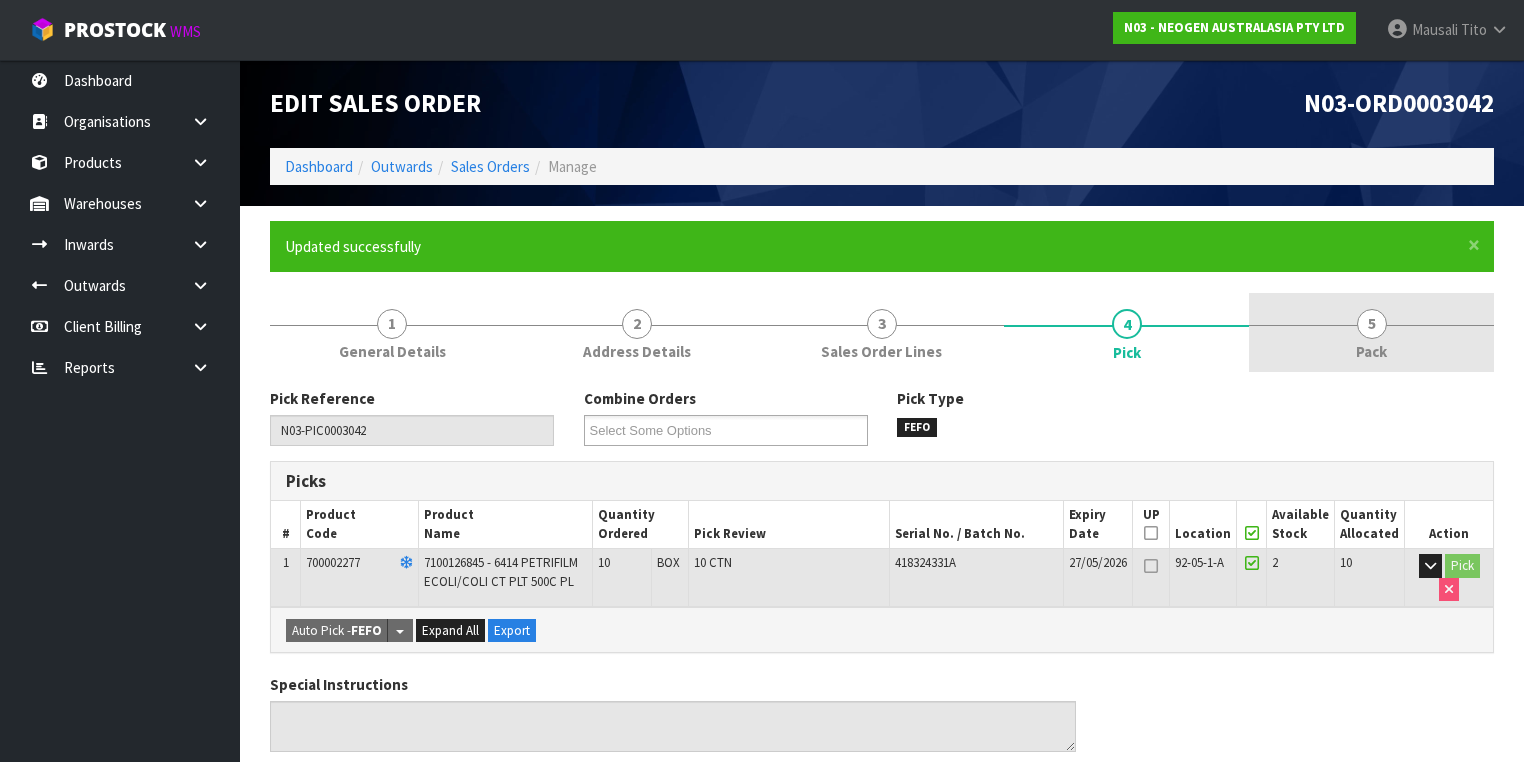 click on "5" at bounding box center (1372, 324) 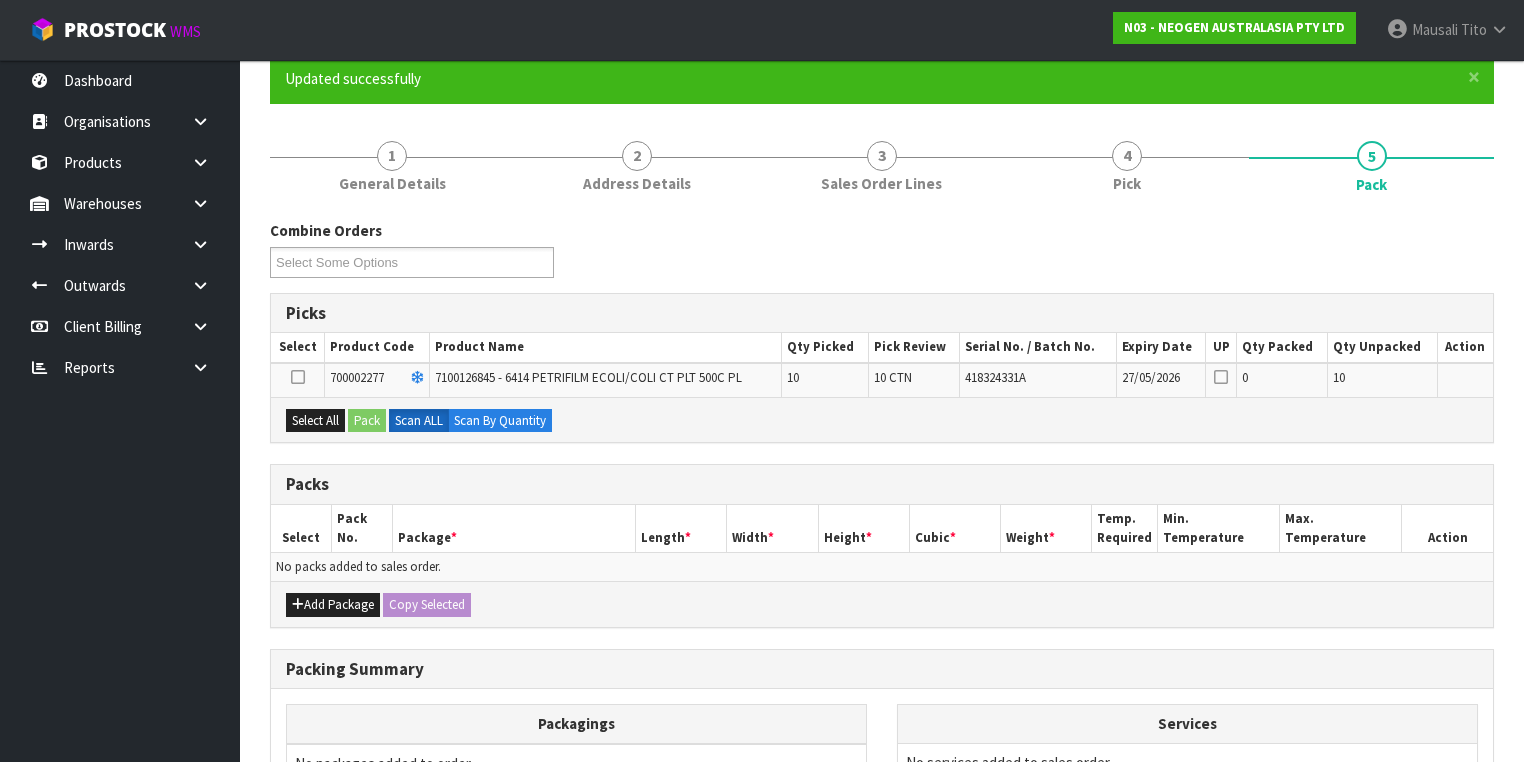 scroll, scrollTop: 240, scrollLeft: 0, axis: vertical 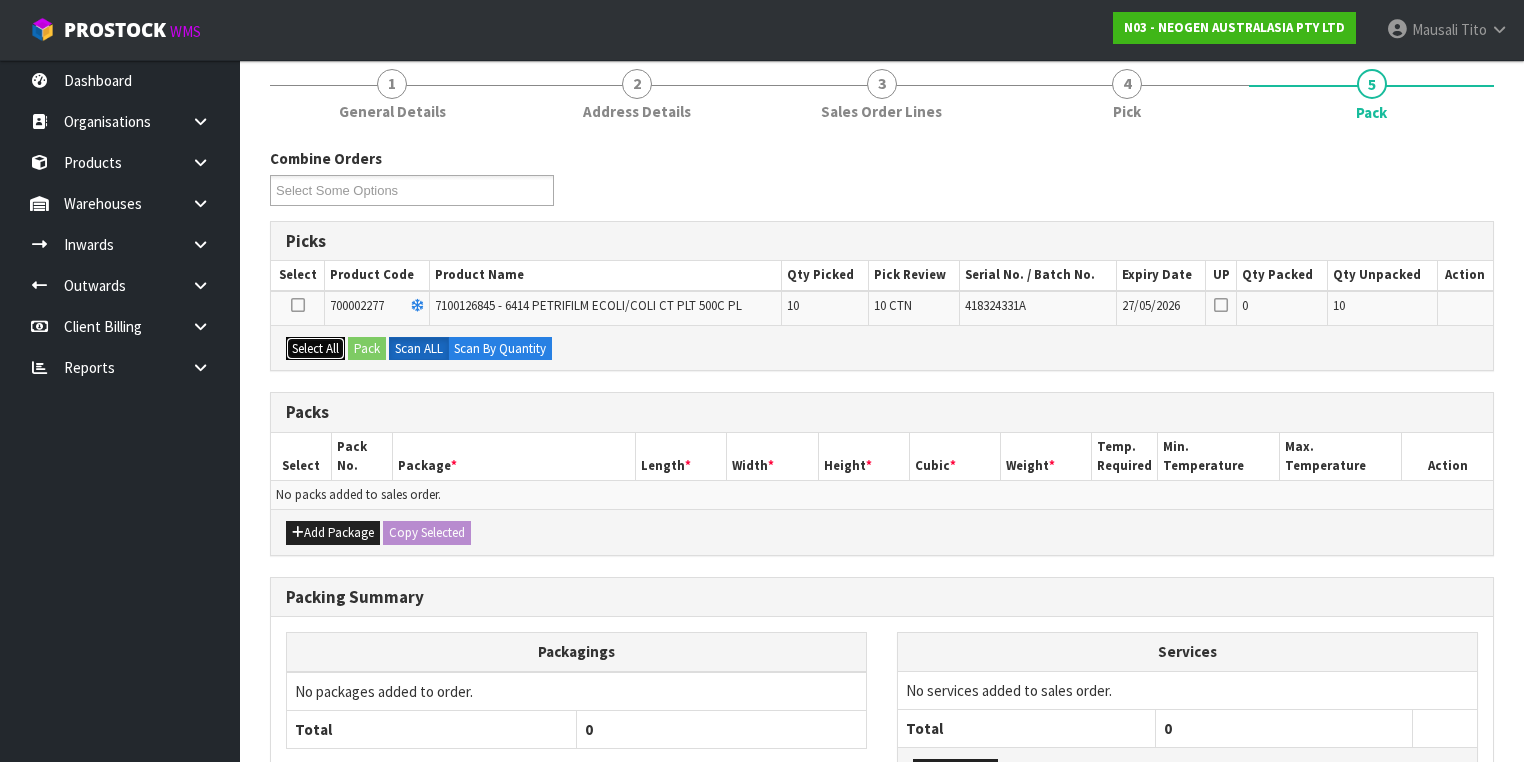 click on "Select All" at bounding box center [315, 349] 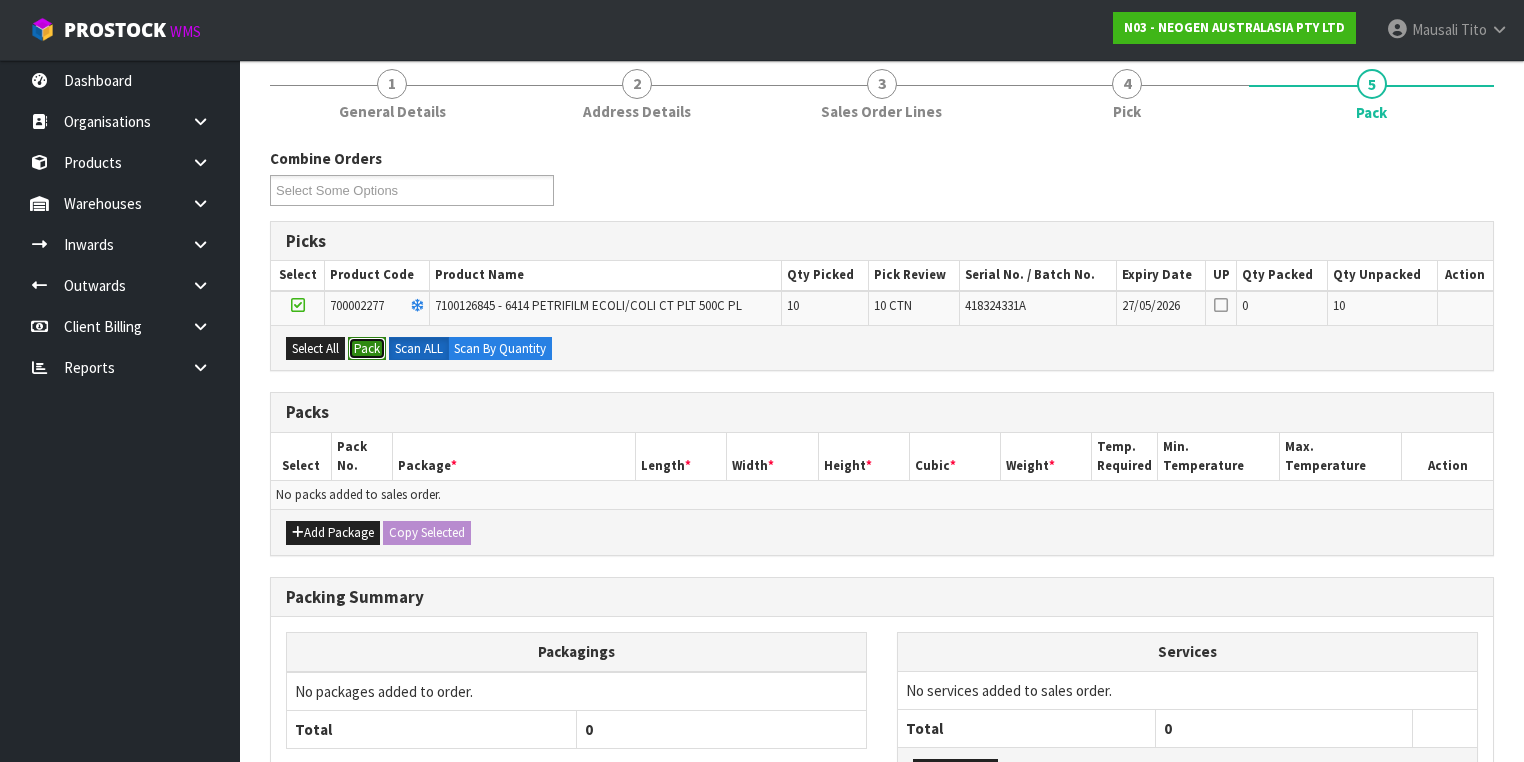 click on "Pack" at bounding box center [367, 349] 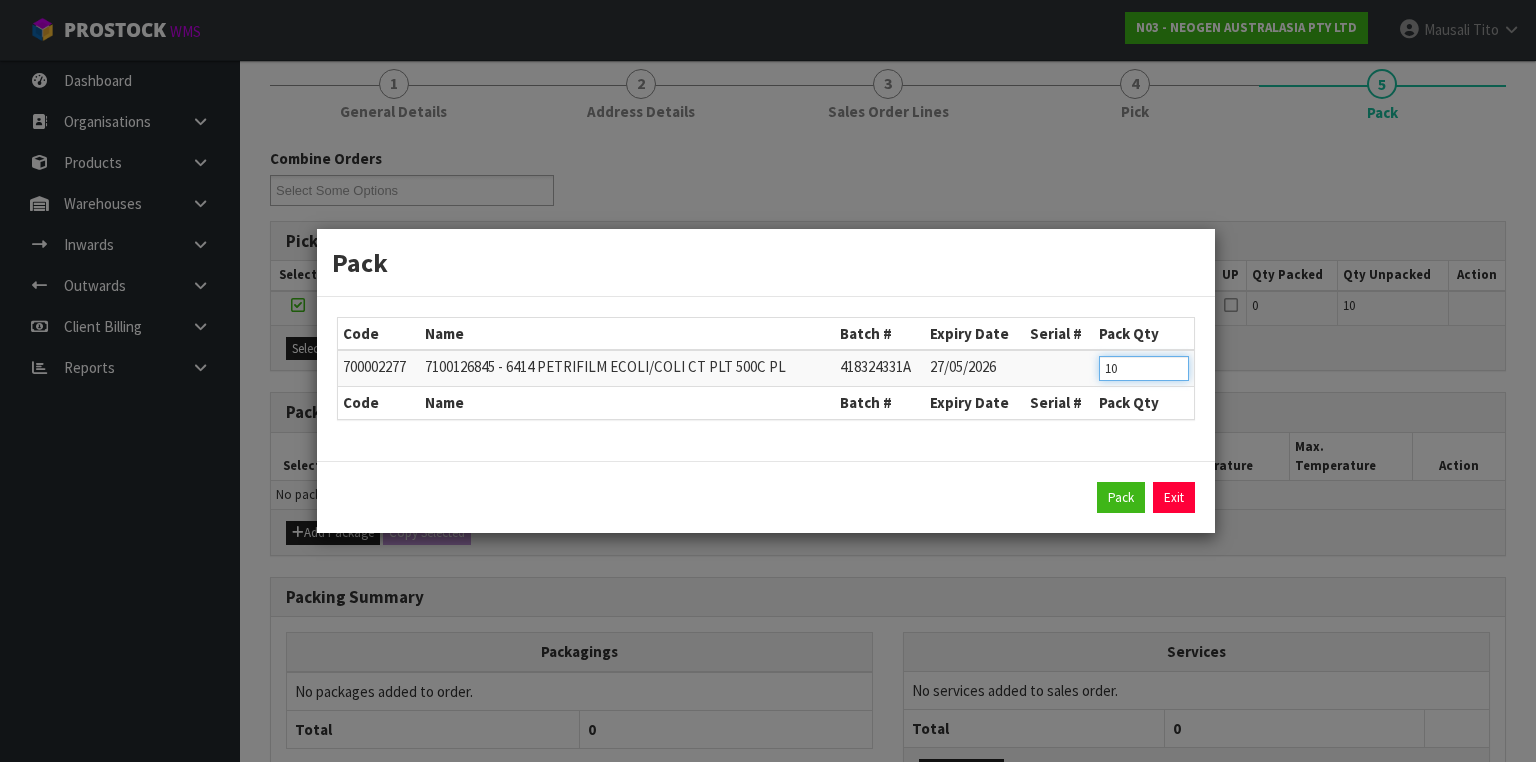 drag, startPoint x: 1110, startPoint y: 375, endPoint x: 1025, endPoint y: 396, distance: 87.555695 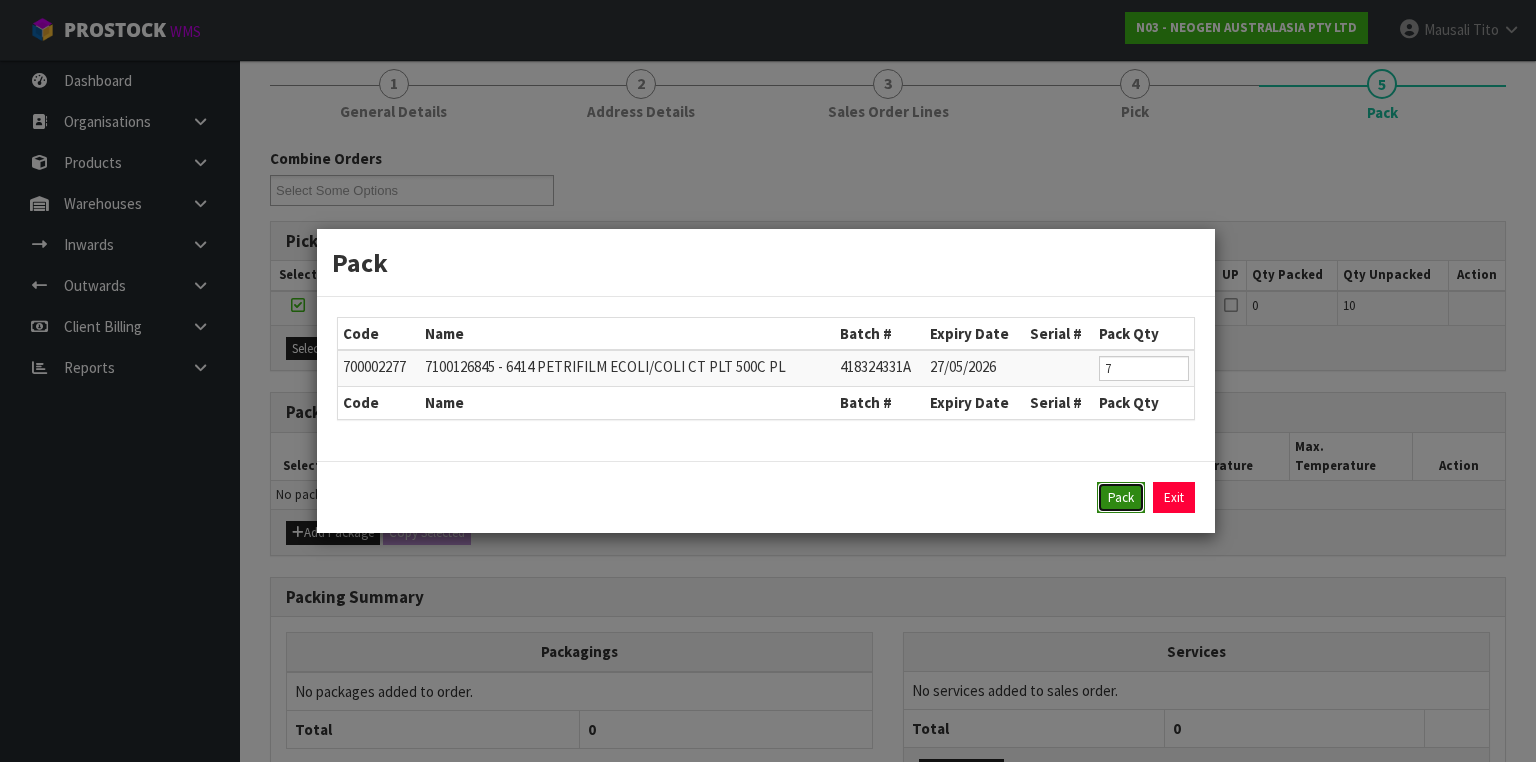 click on "Pack" at bounding box center [1121, 498] 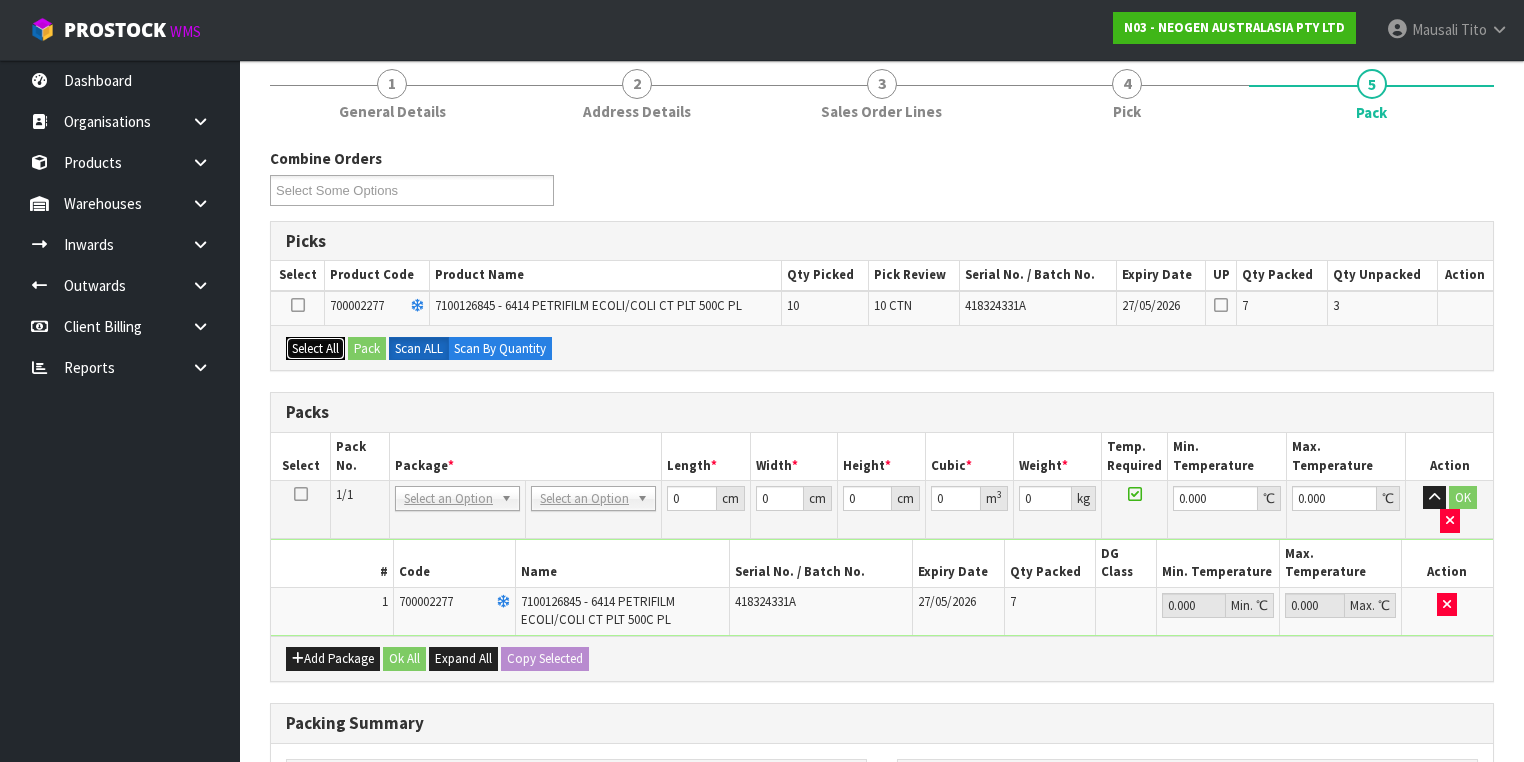 drag, startPoint x: 321, startPoint y: 346, endPoint x: 351, endPoint y: 344, distance: 30.066593 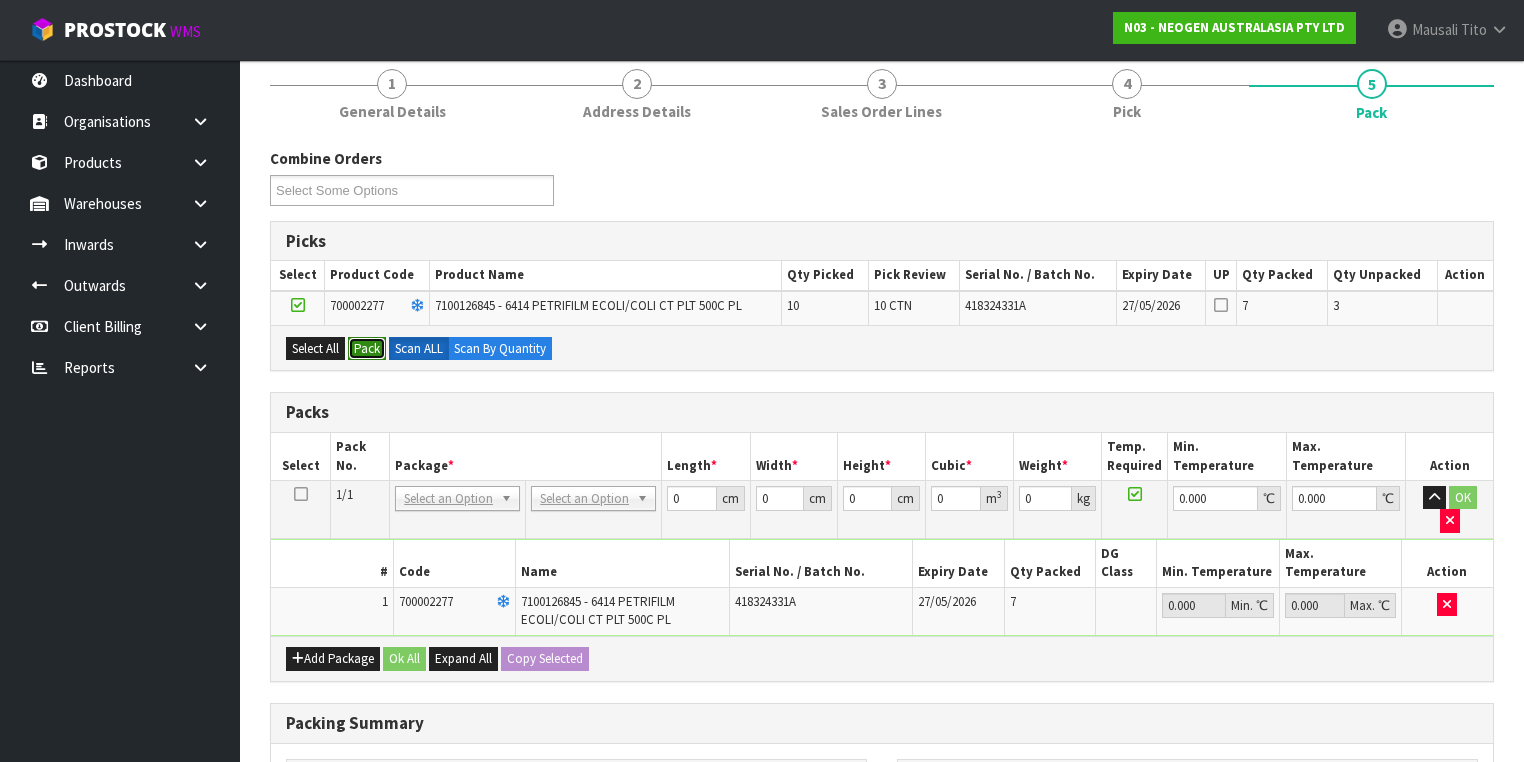 click on "Pack" at bounding box center [367, 349] 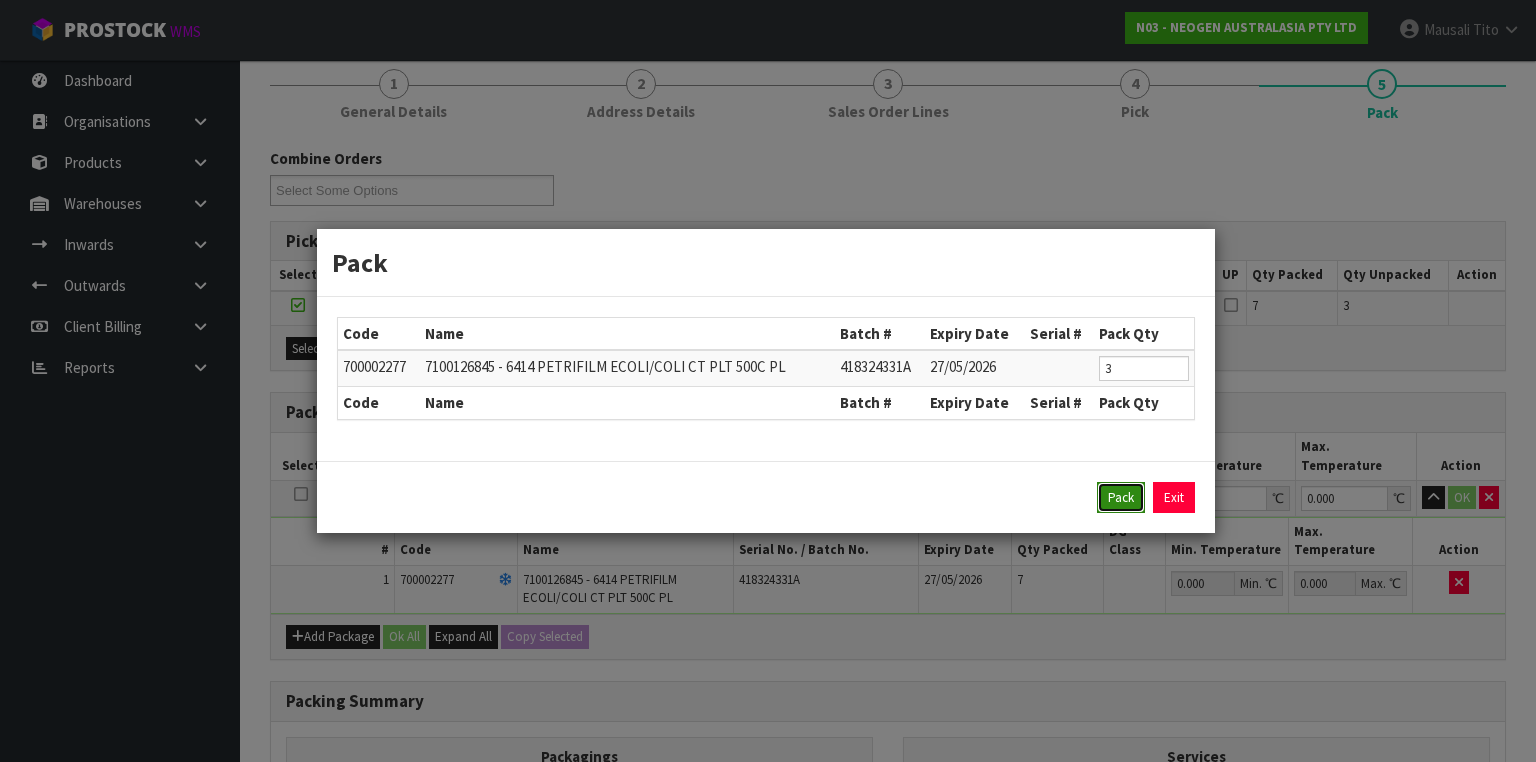 click on "Pack" at bounding box center [1121, 498] 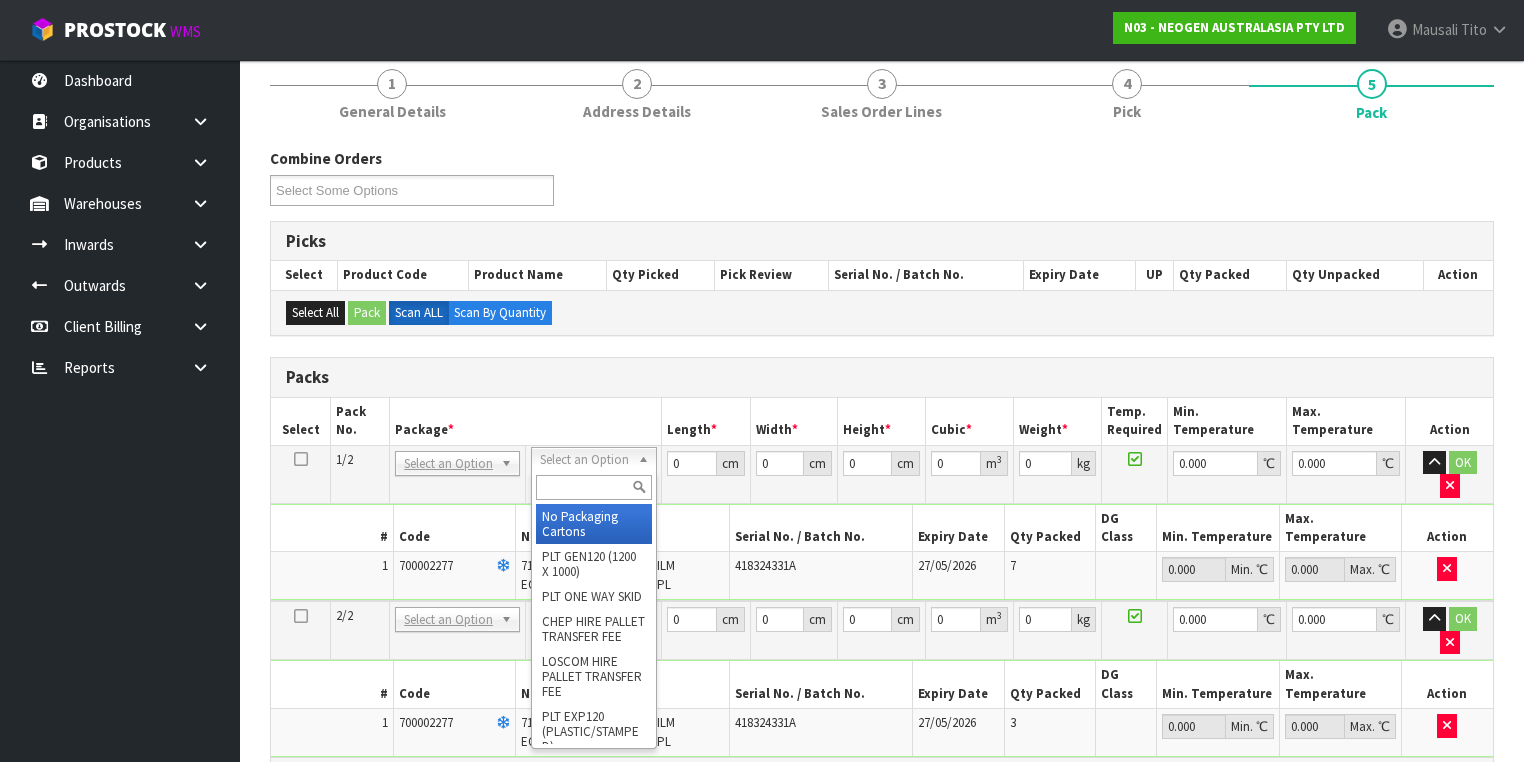 click at bounding box center [593, 487] 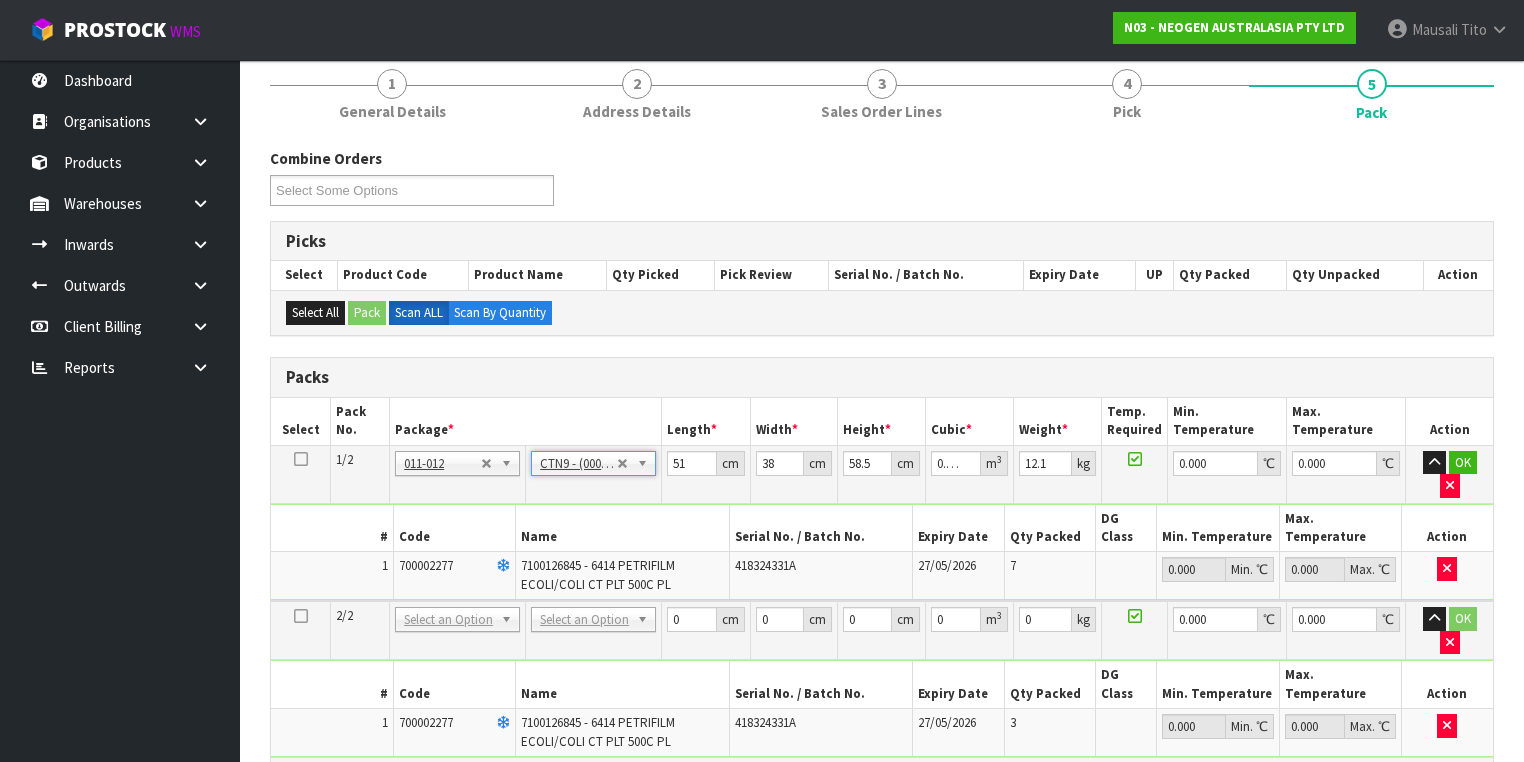 drag, startPoint x: 585, startPoint y: 577, endPoint x: 568, endPoint y: 592, distance: 22.671568 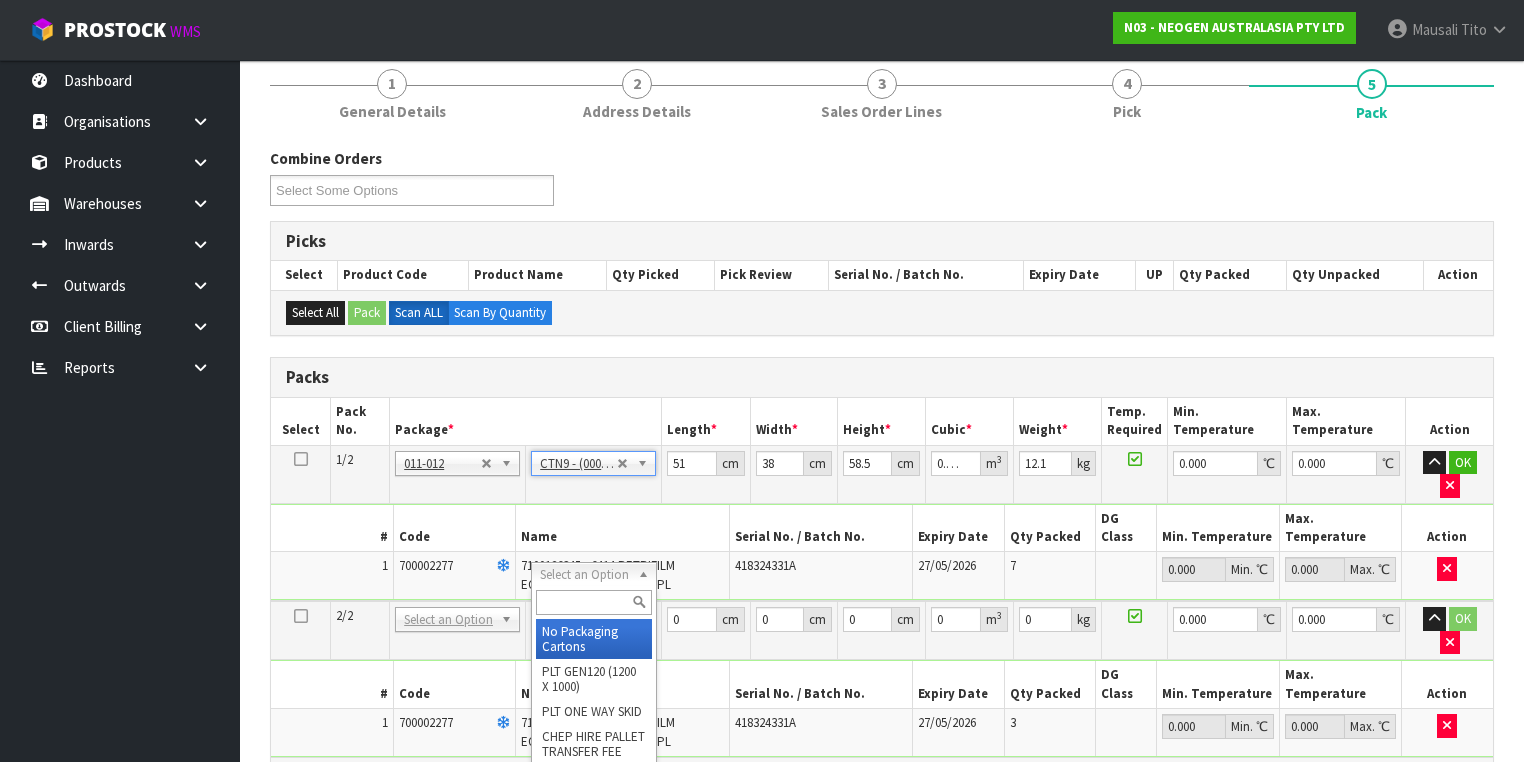 click at bounding box center [593, 602] 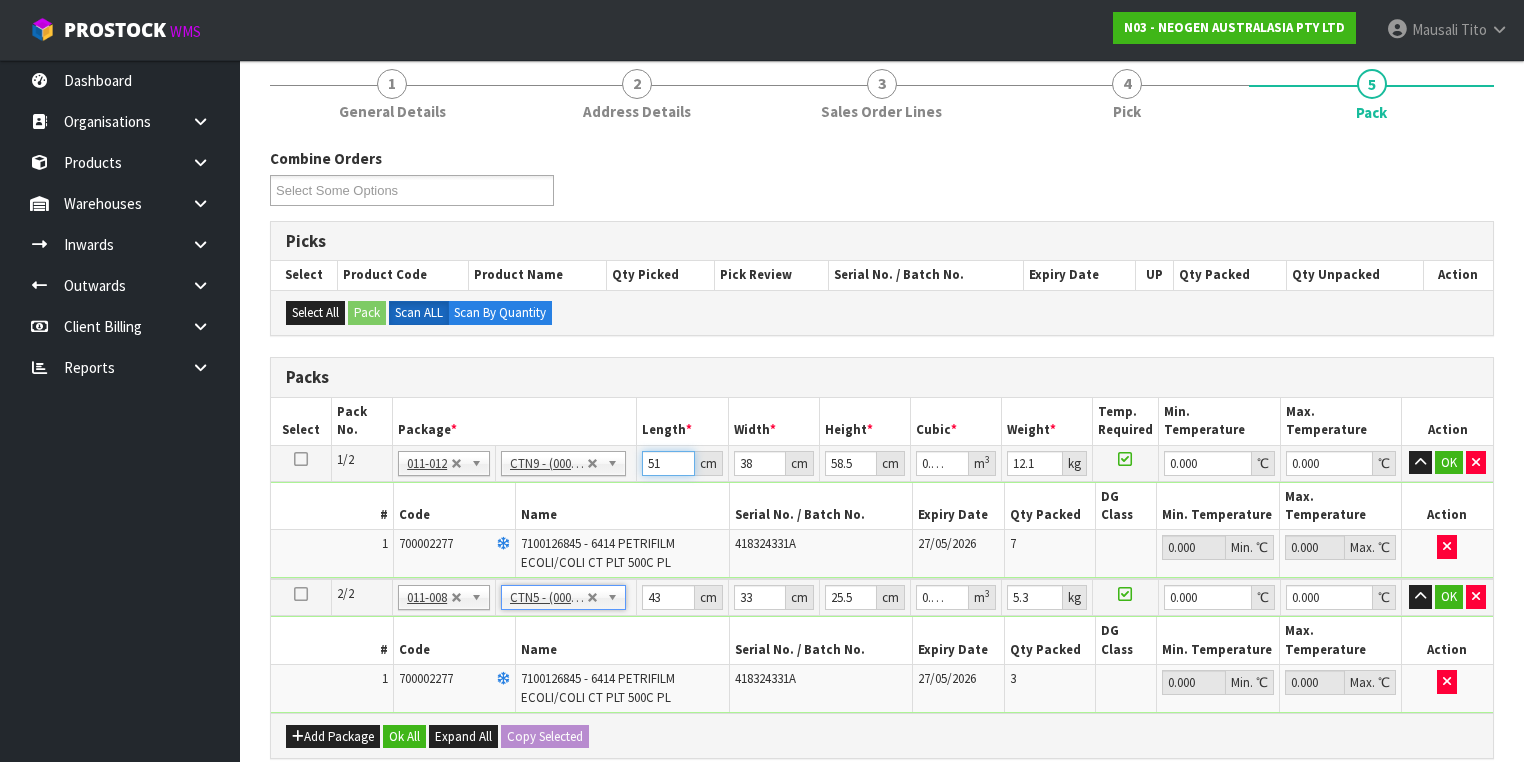 drag, startPoint x: 664, startPoint y: 462, endPoint x: 612, endPoint y: 475, distance: 53.600372 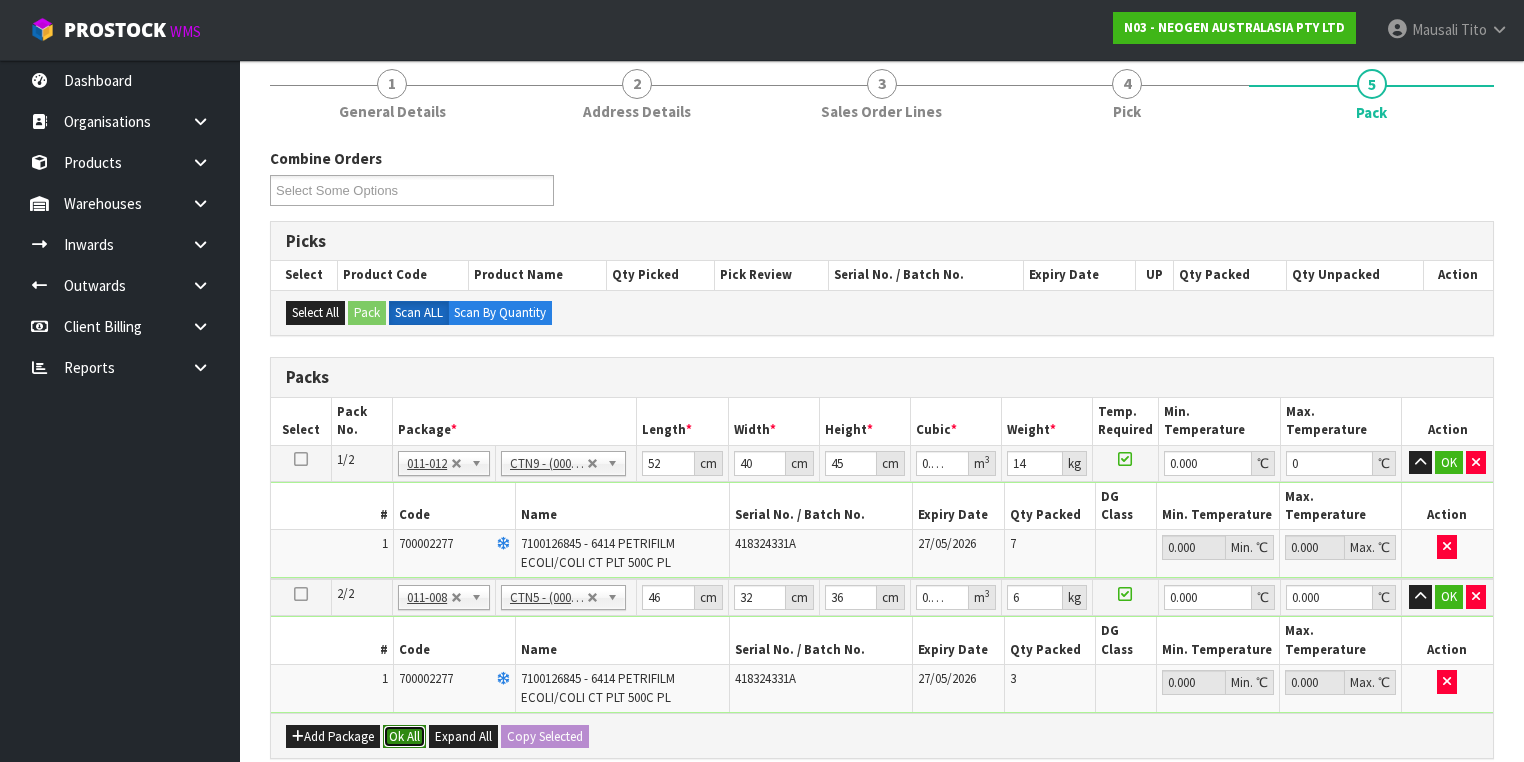 click on "Ok All" at bounding box center [404, 737] 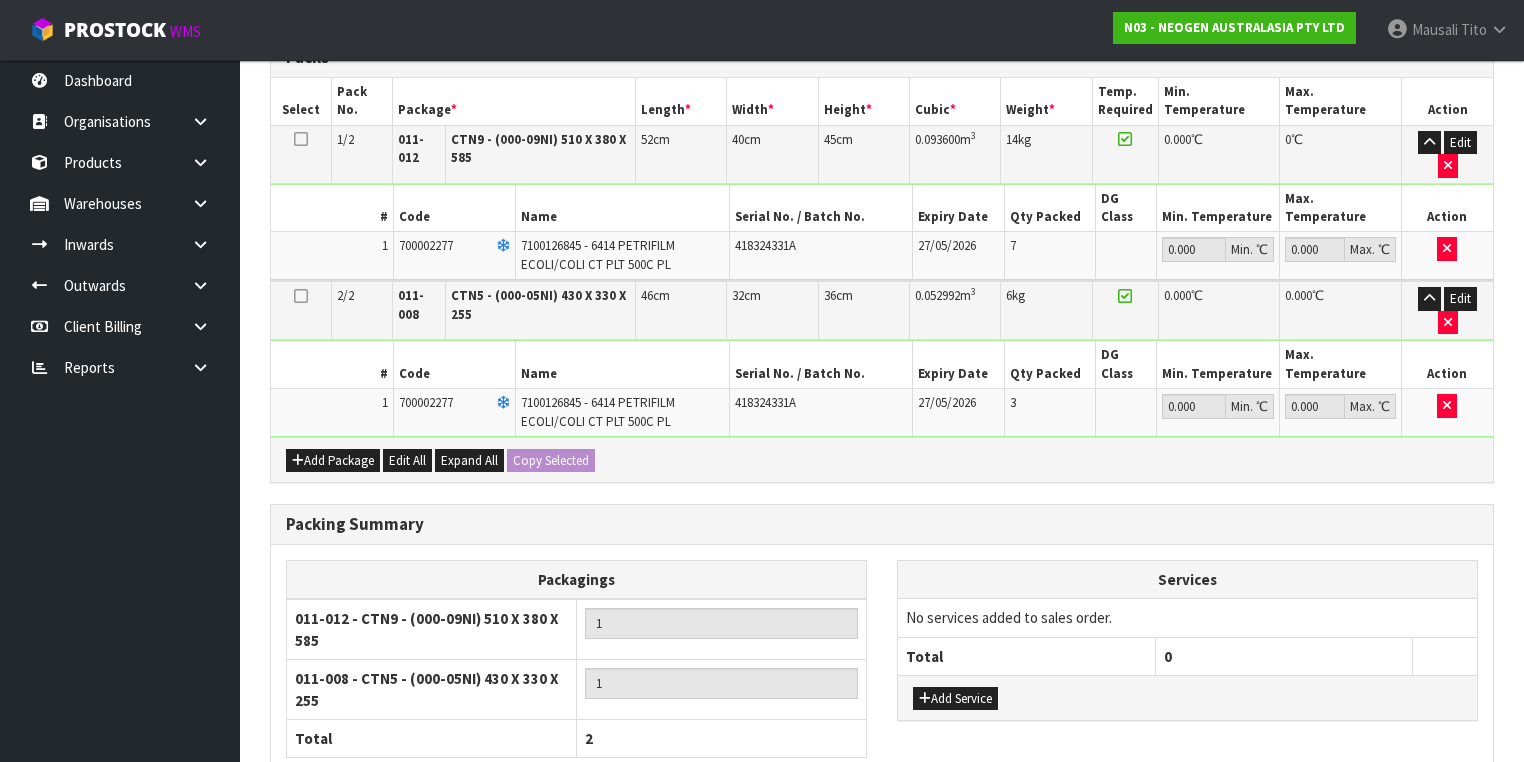 scroll, scrollTop: 665, scrollLeft: 0, axis: vertical 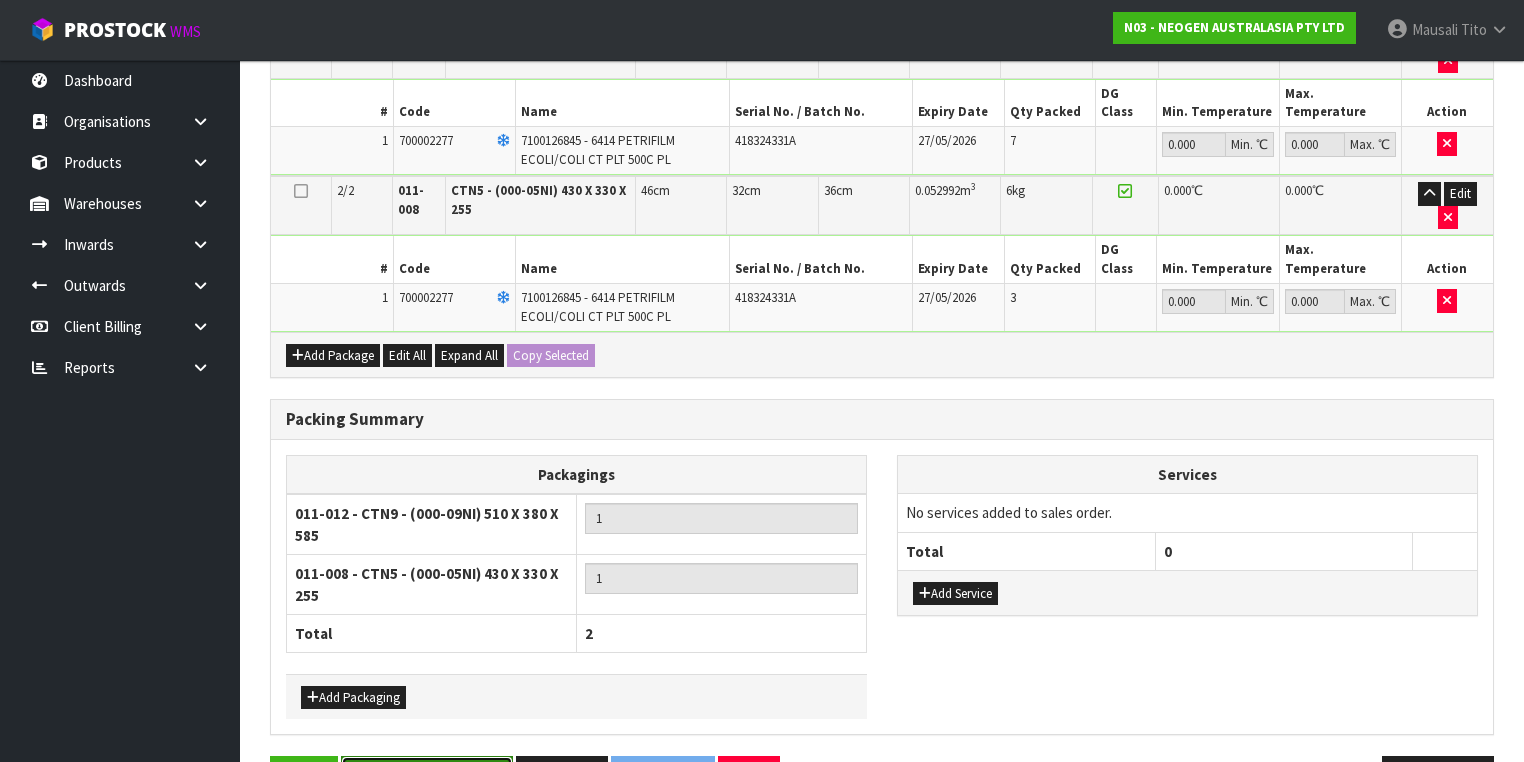 click on "Save & Confirm Packs" at bounding box center (427, 777) 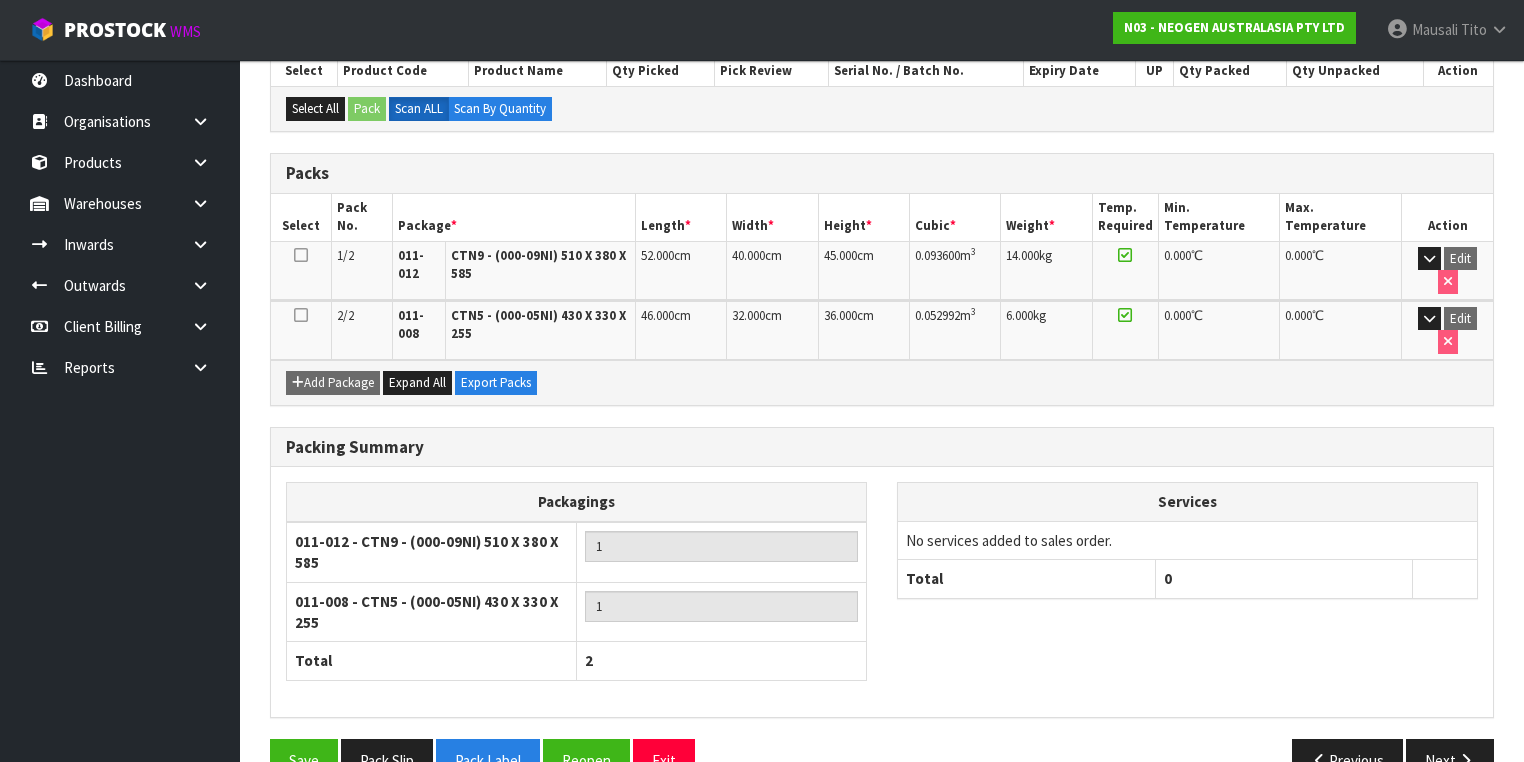 scroll, scrollTop: 466, scrollLeft: 0, axis: vertical 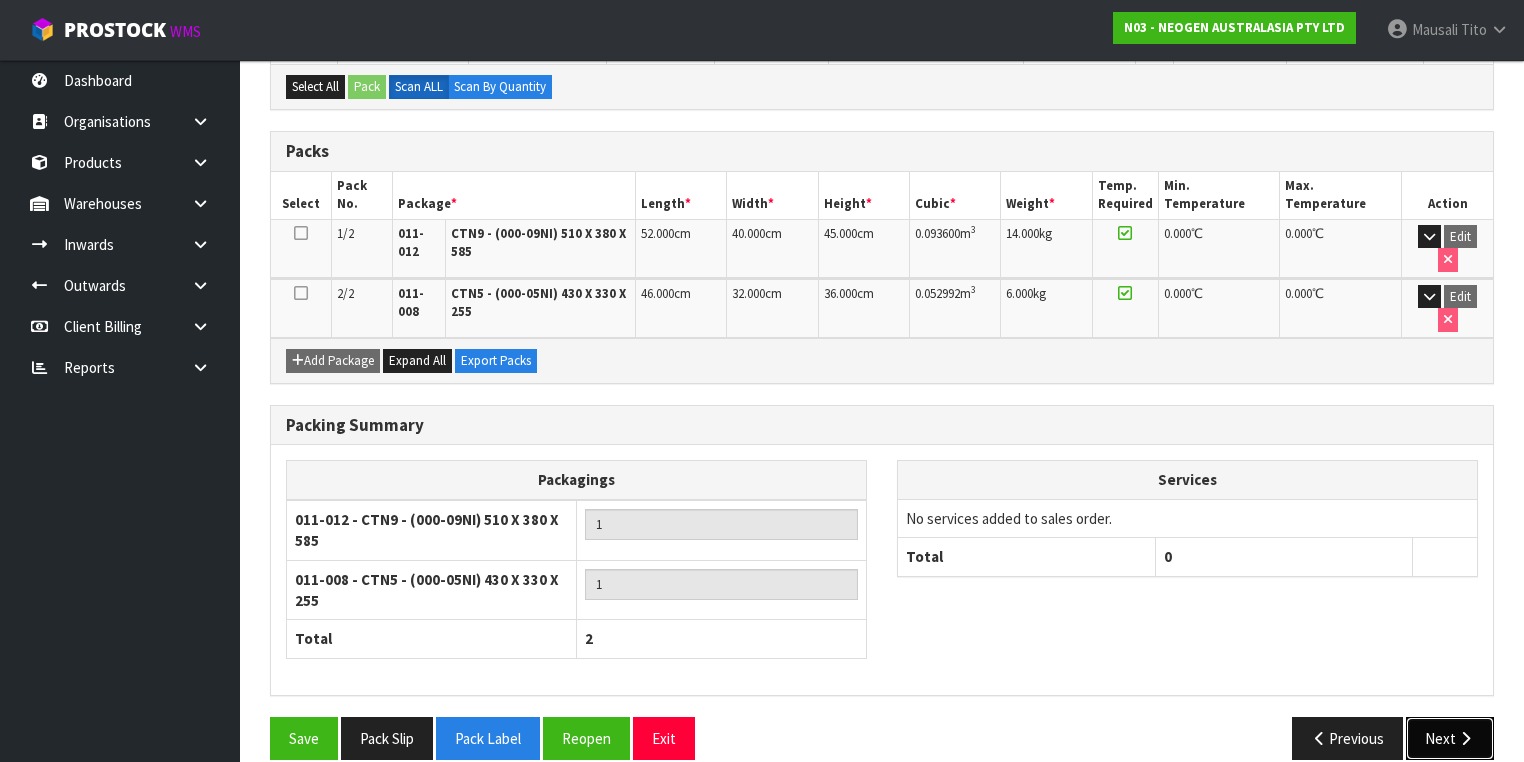 click on "Next" at bounding box center [1450, 738] 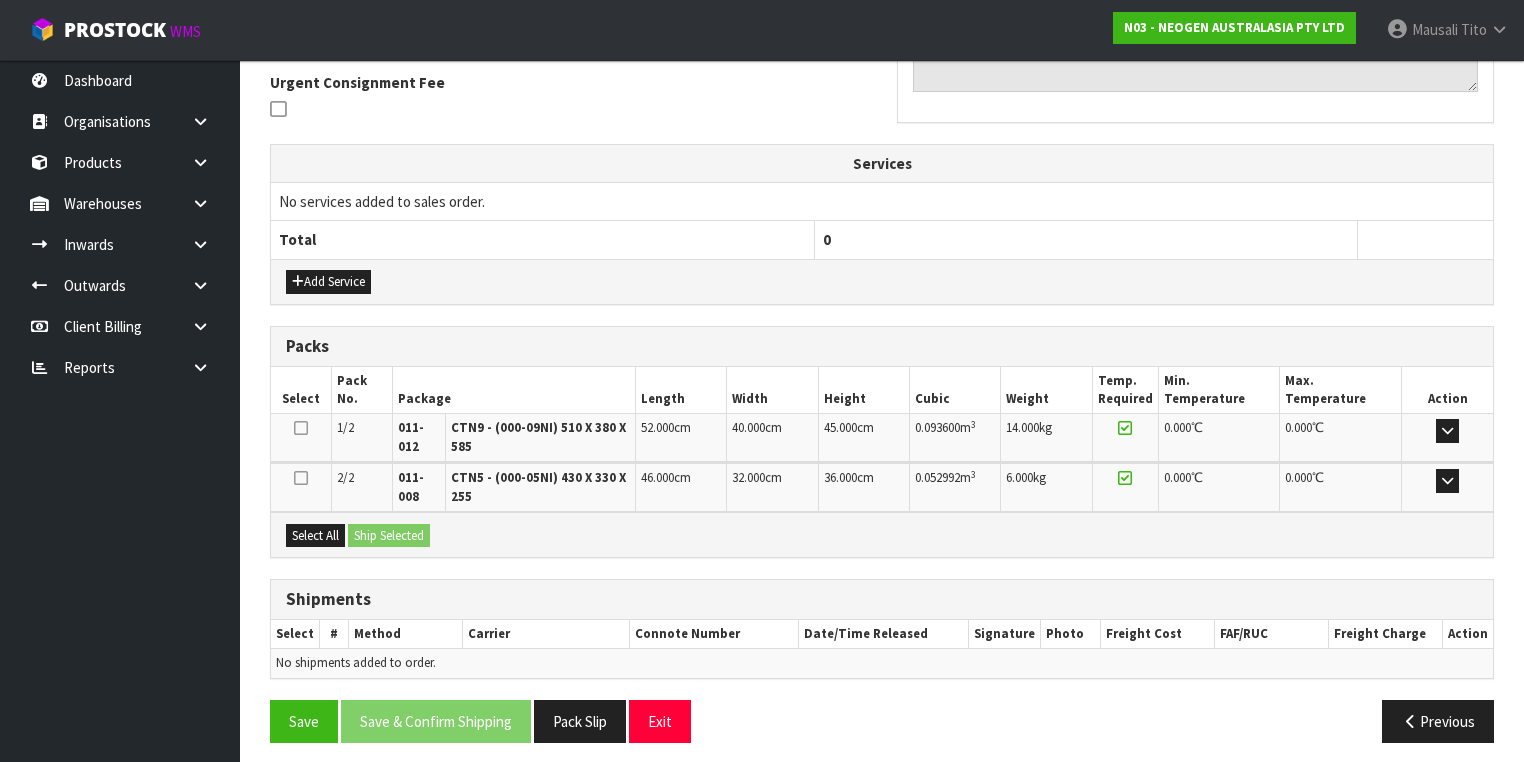 scroll, scrollTop: 591, scrollLeft: 0, axis: vertical 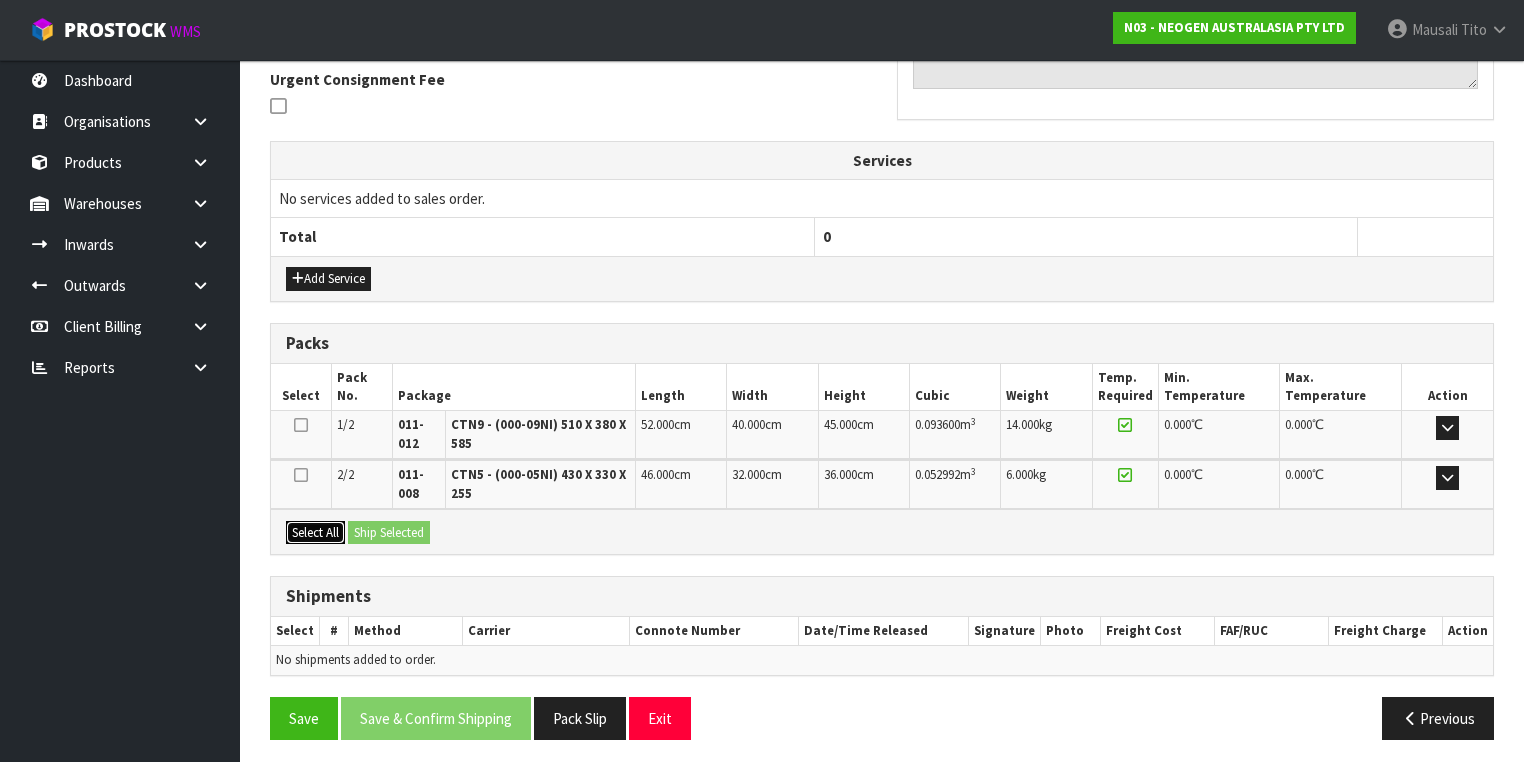 click on "Select All" at bounding box center [315, 533] 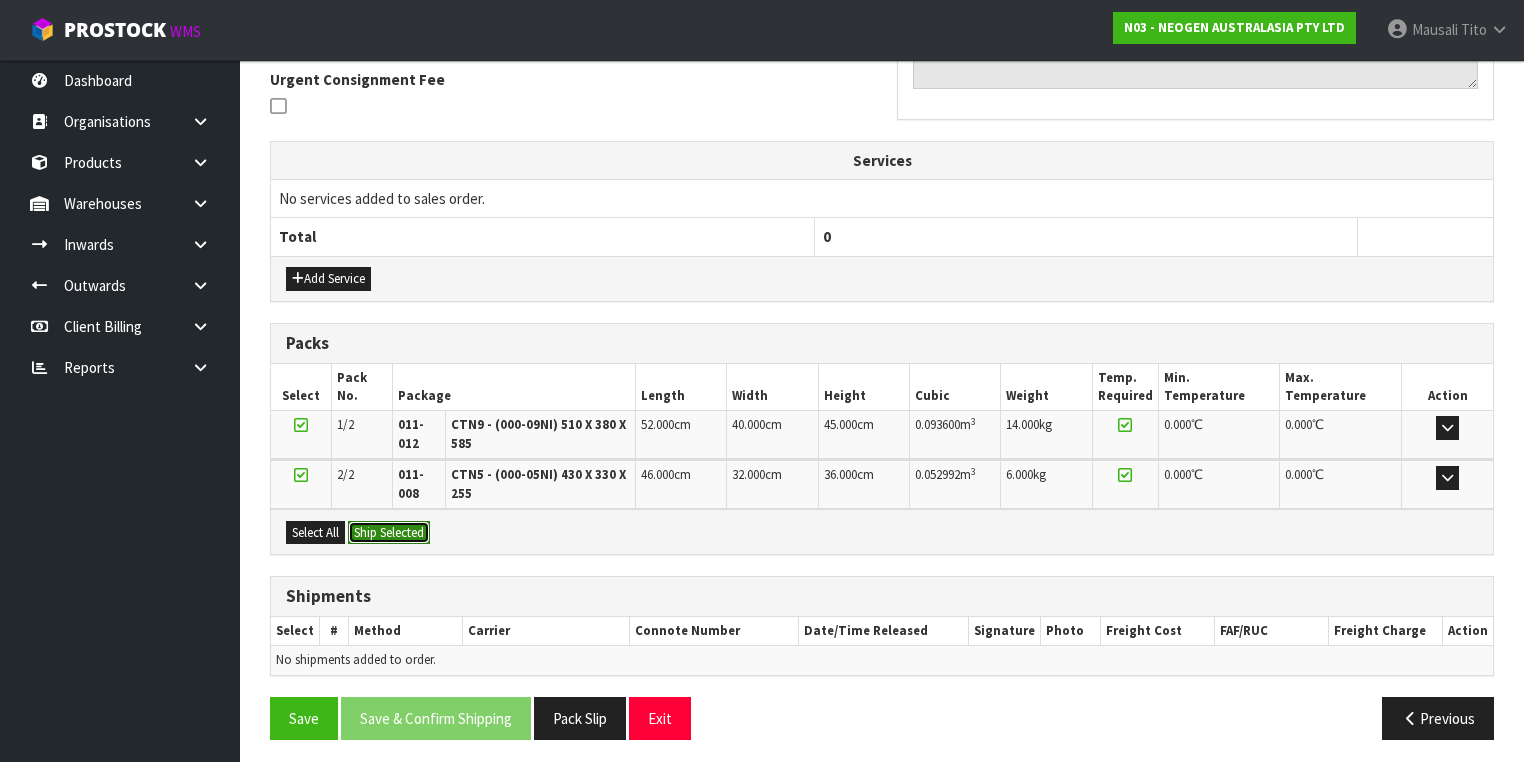 click on "Ship Selected" at bounding box center [389, 533] 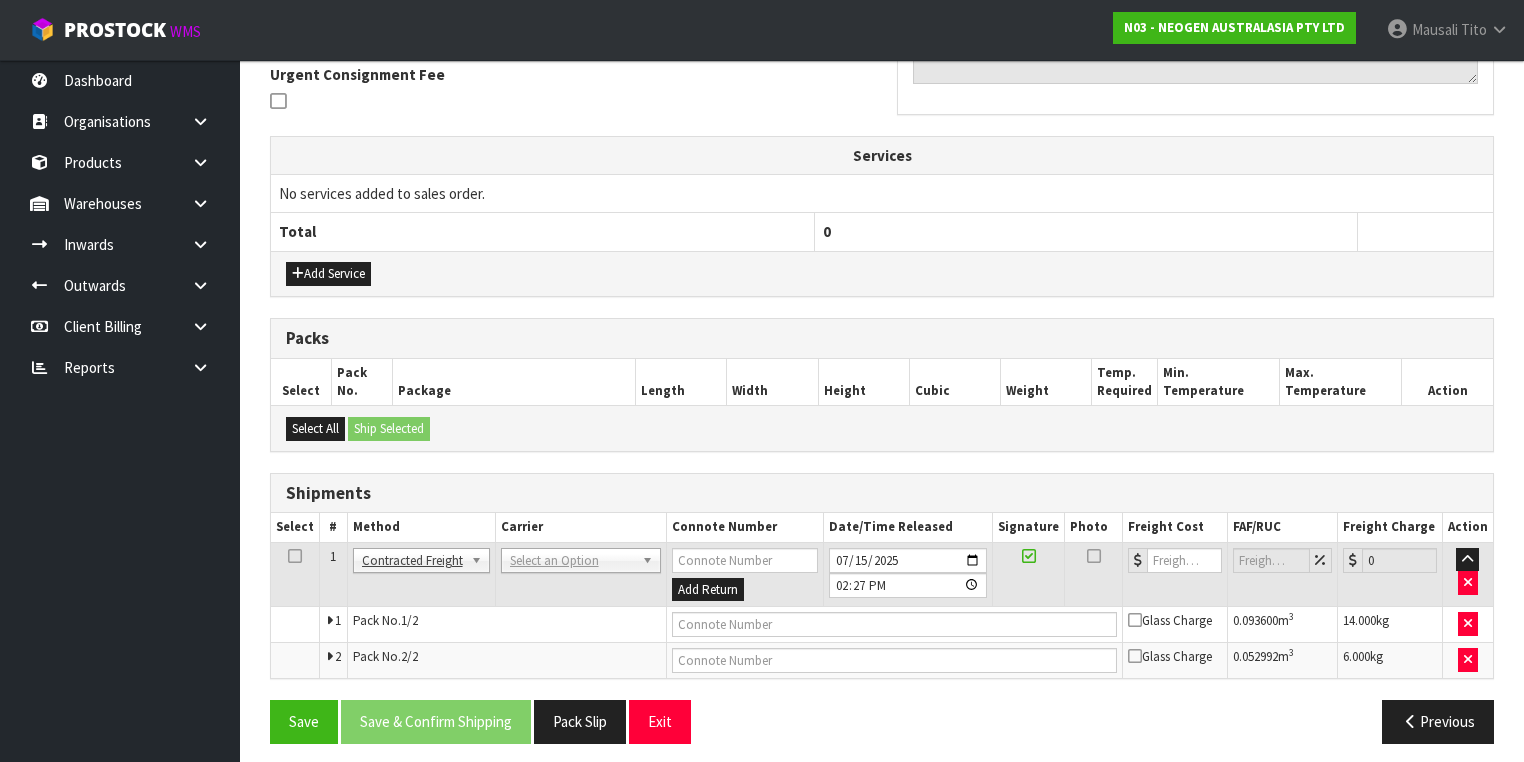 scroll, scrollTop: 600, scrollLeft: 0, axis: vertical 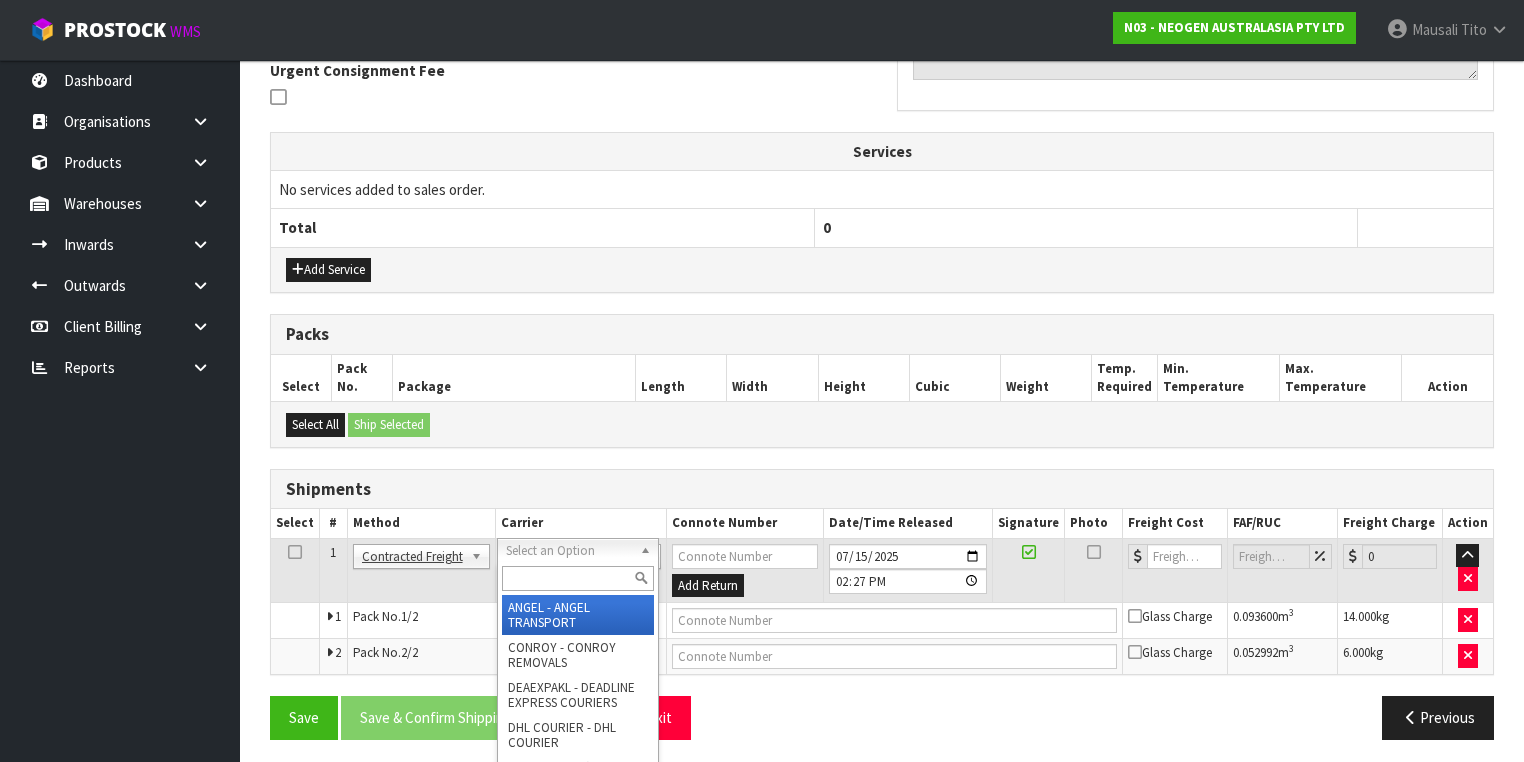 click at bounding box center (578, 578) 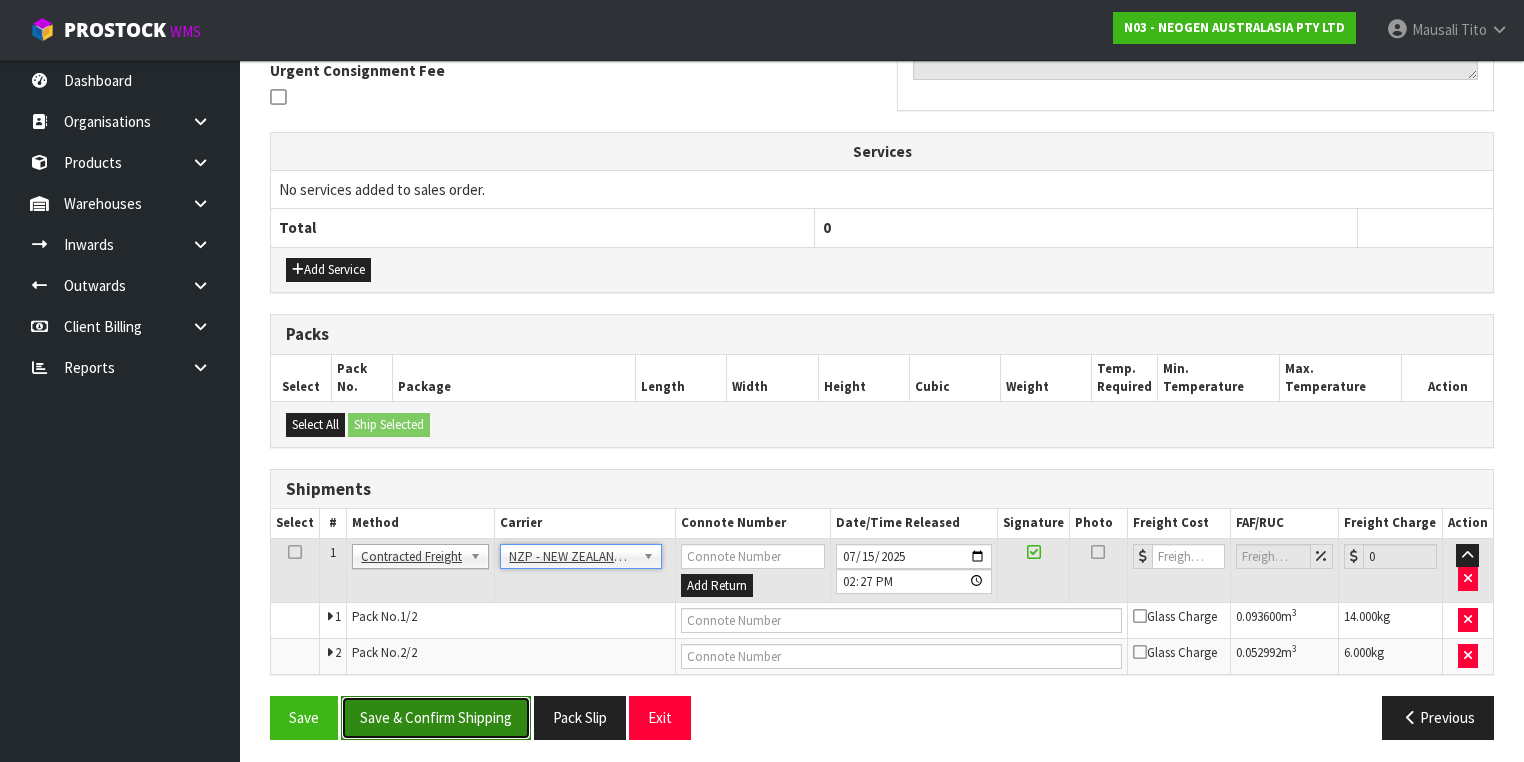 click on "Save & Confirm Shipping" at bounding box center [436, 717] 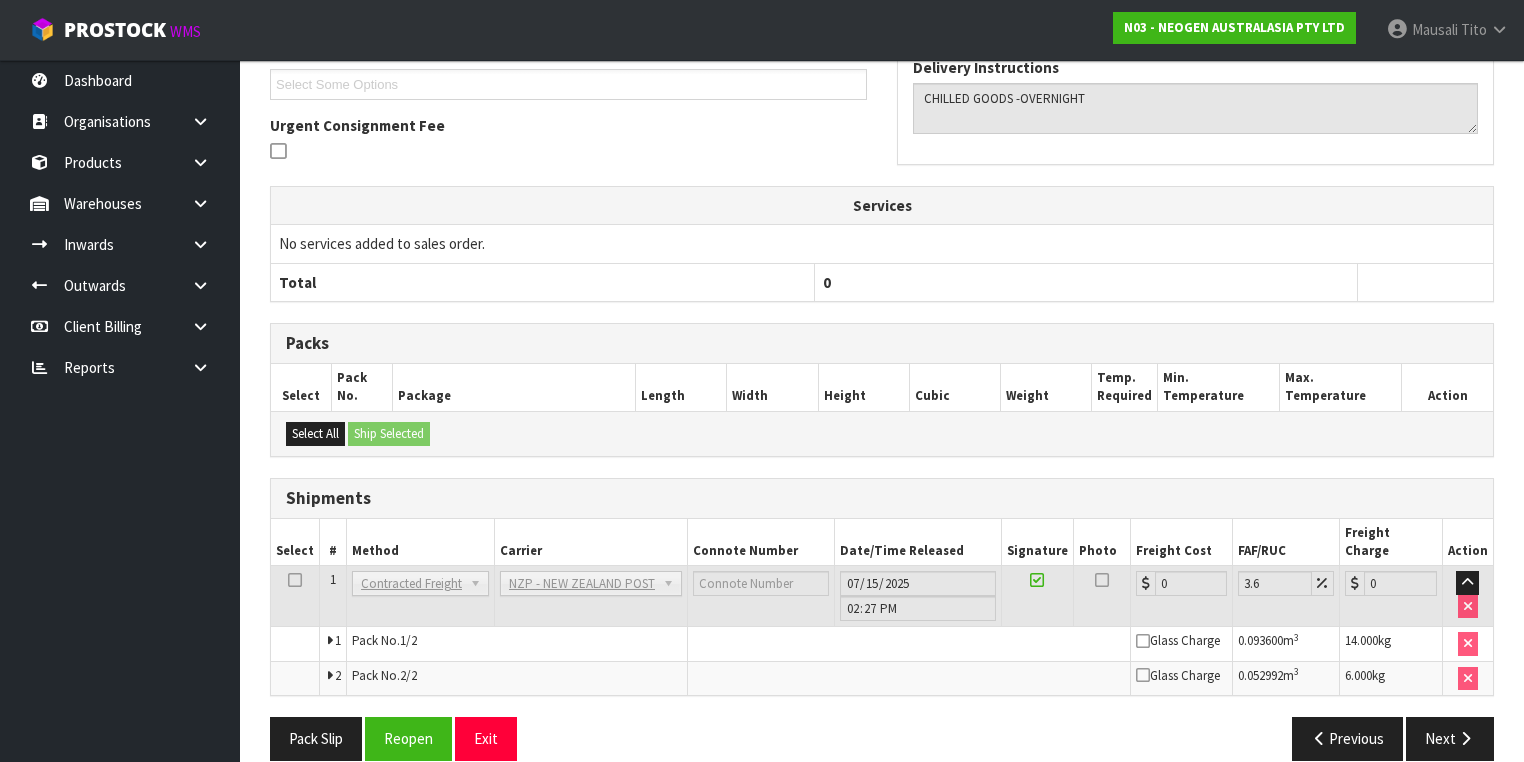 scroll, scrollTop: 570, scrollLeft: 0, axis: vertical 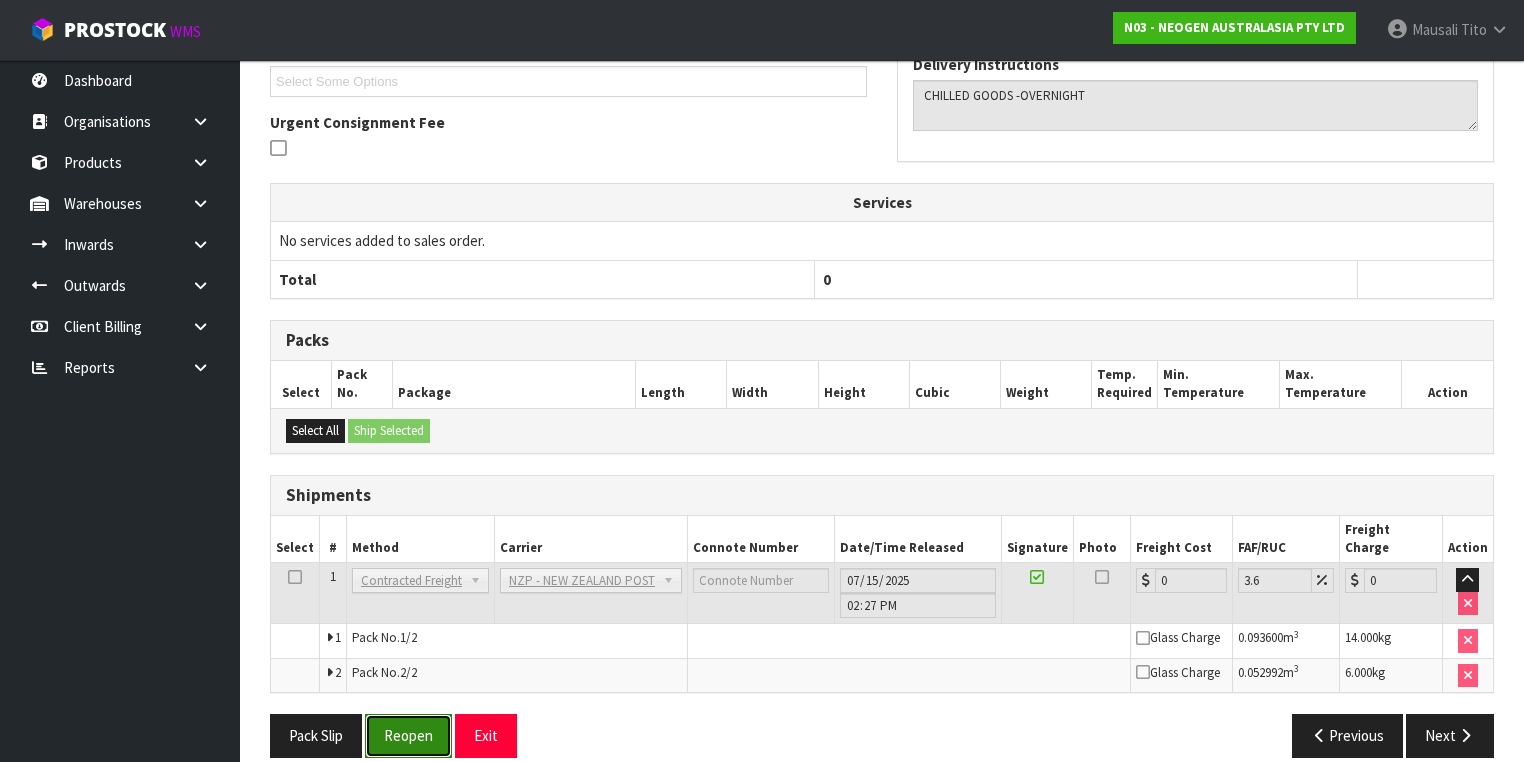 drag, startPoint x: 375, startPoint y: 714, endPoint x: 404, endPoint y: 703, distance: 31.016125 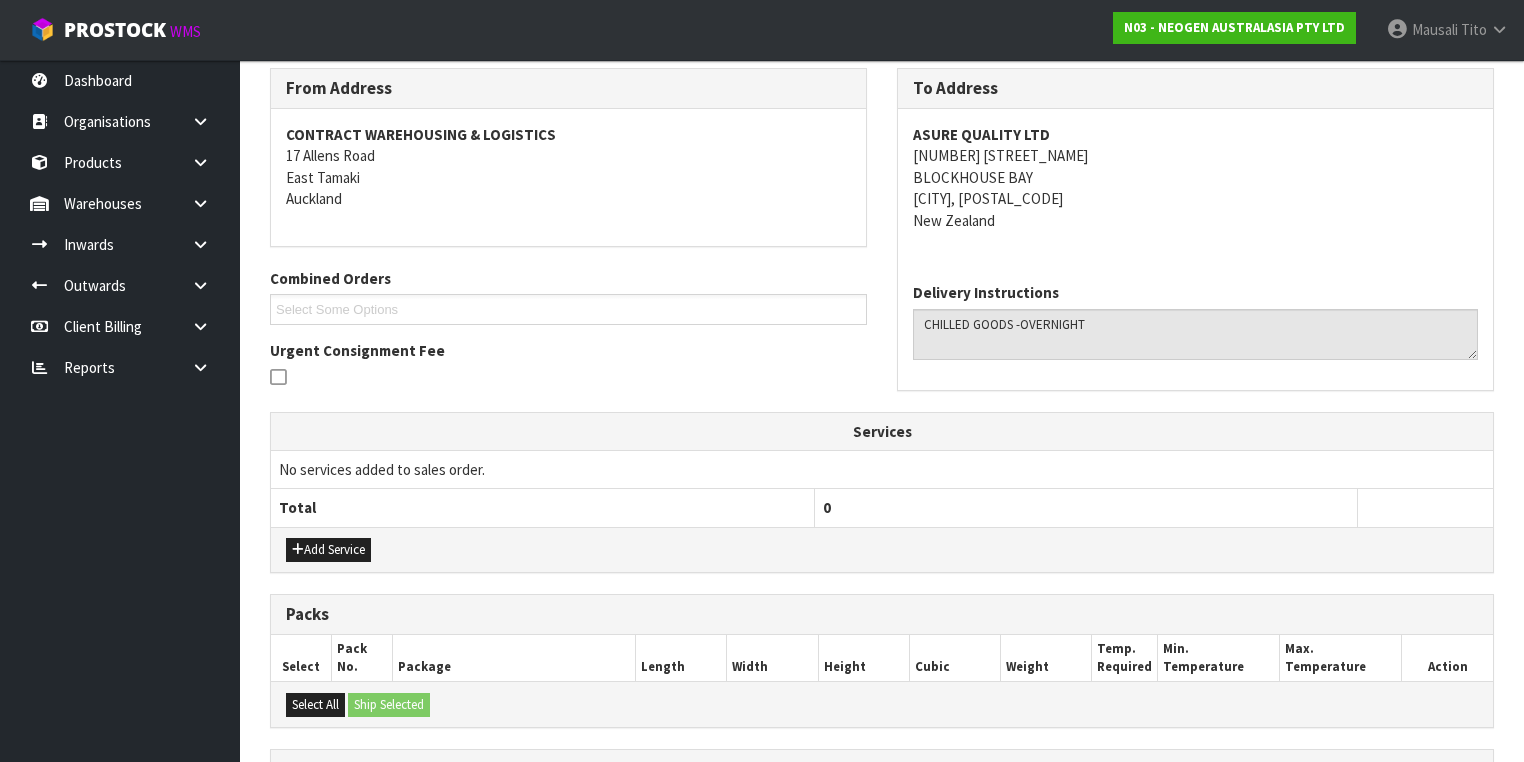 scroll, scrollTop: 618, scrollLeft: 0, axis: vertical 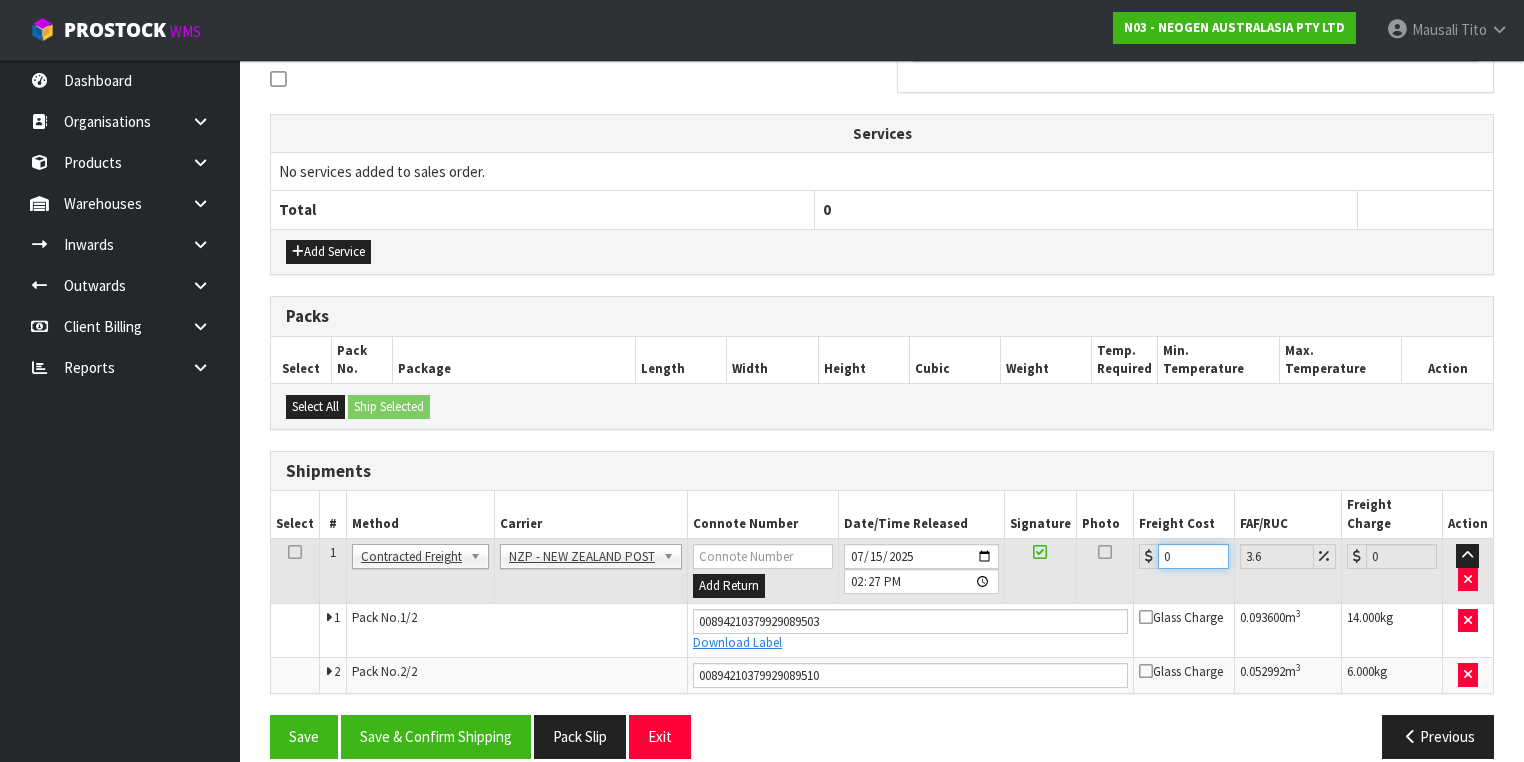 drag, startPoint x: 1178, startPoint y: 528, endPoint x: 1148, endPoint y: 544, distance: 34 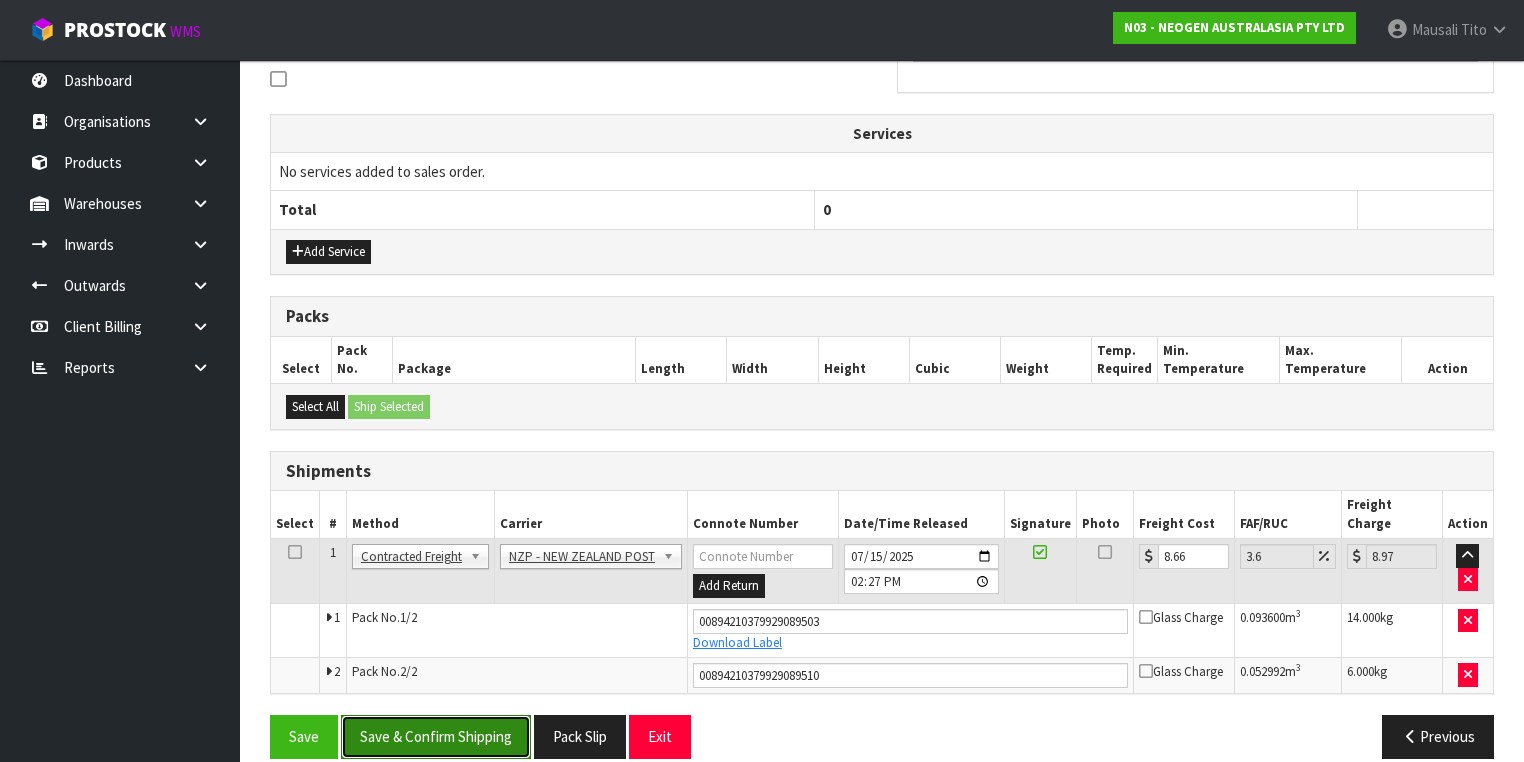 click on "Save & Confirm Shipping" at bounding box center (436, 736) 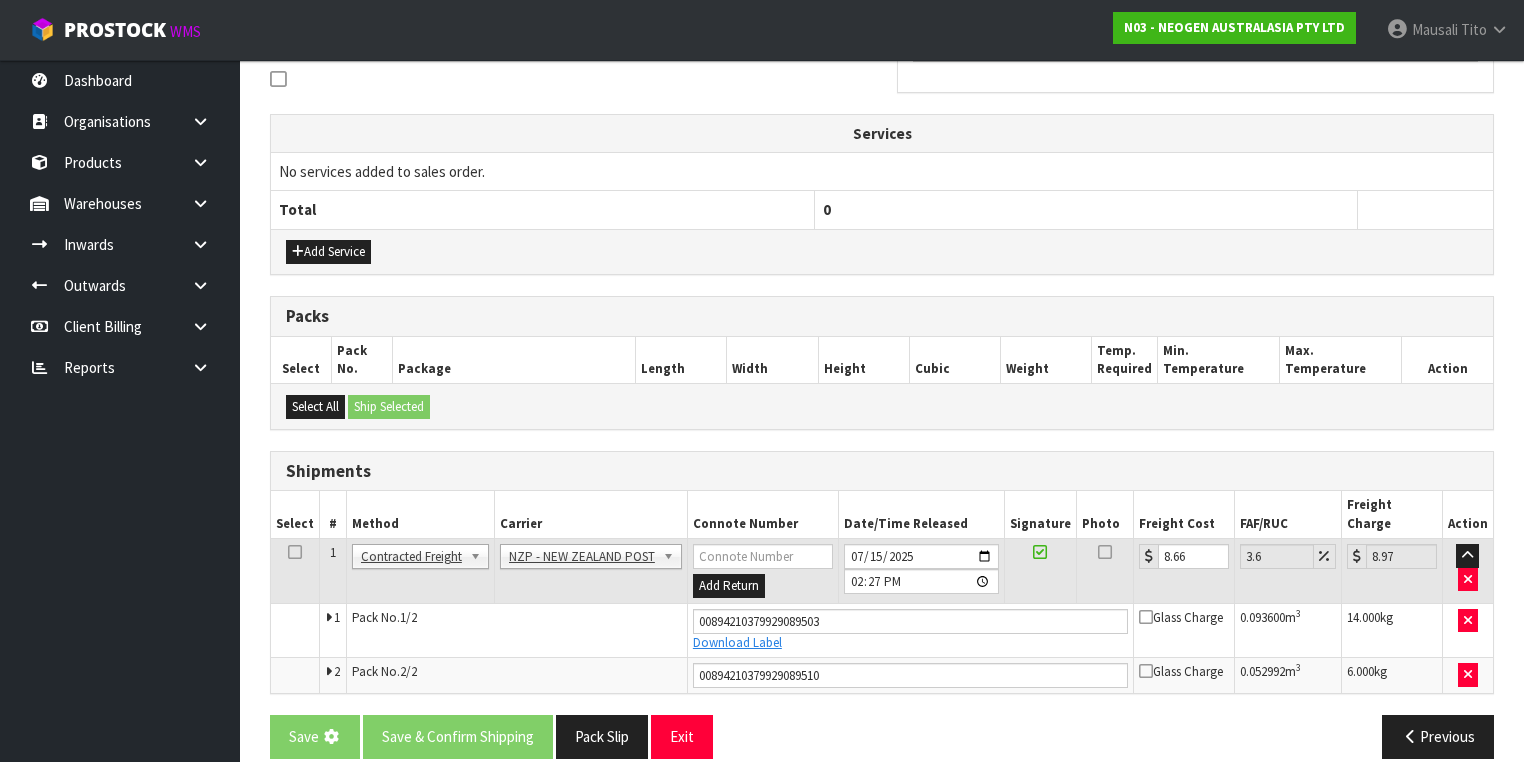 scroll, scrollTop: 0, scrollLeft: 0, axis: both 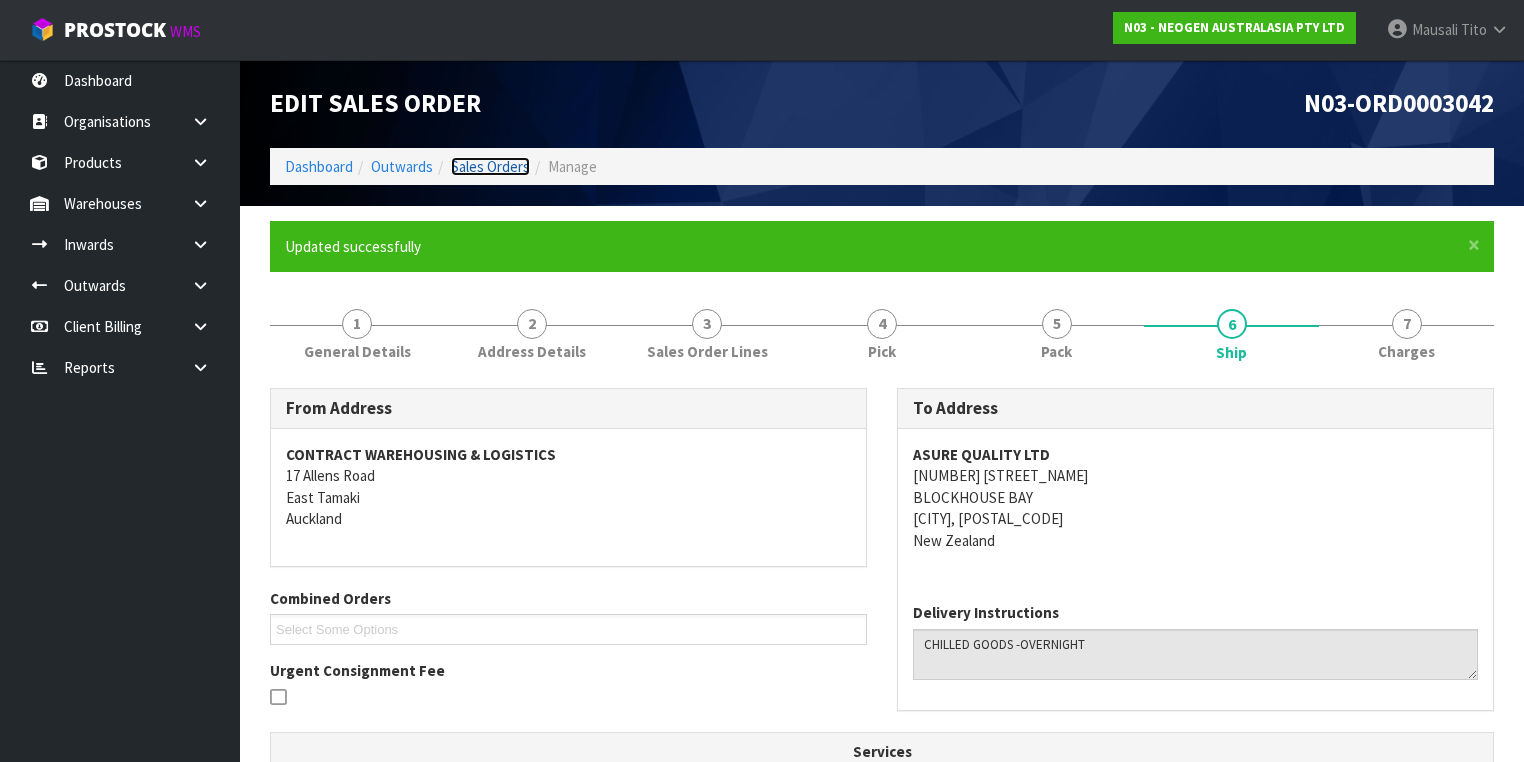 click on "Sales Orders" at bounding box center [490, 166] 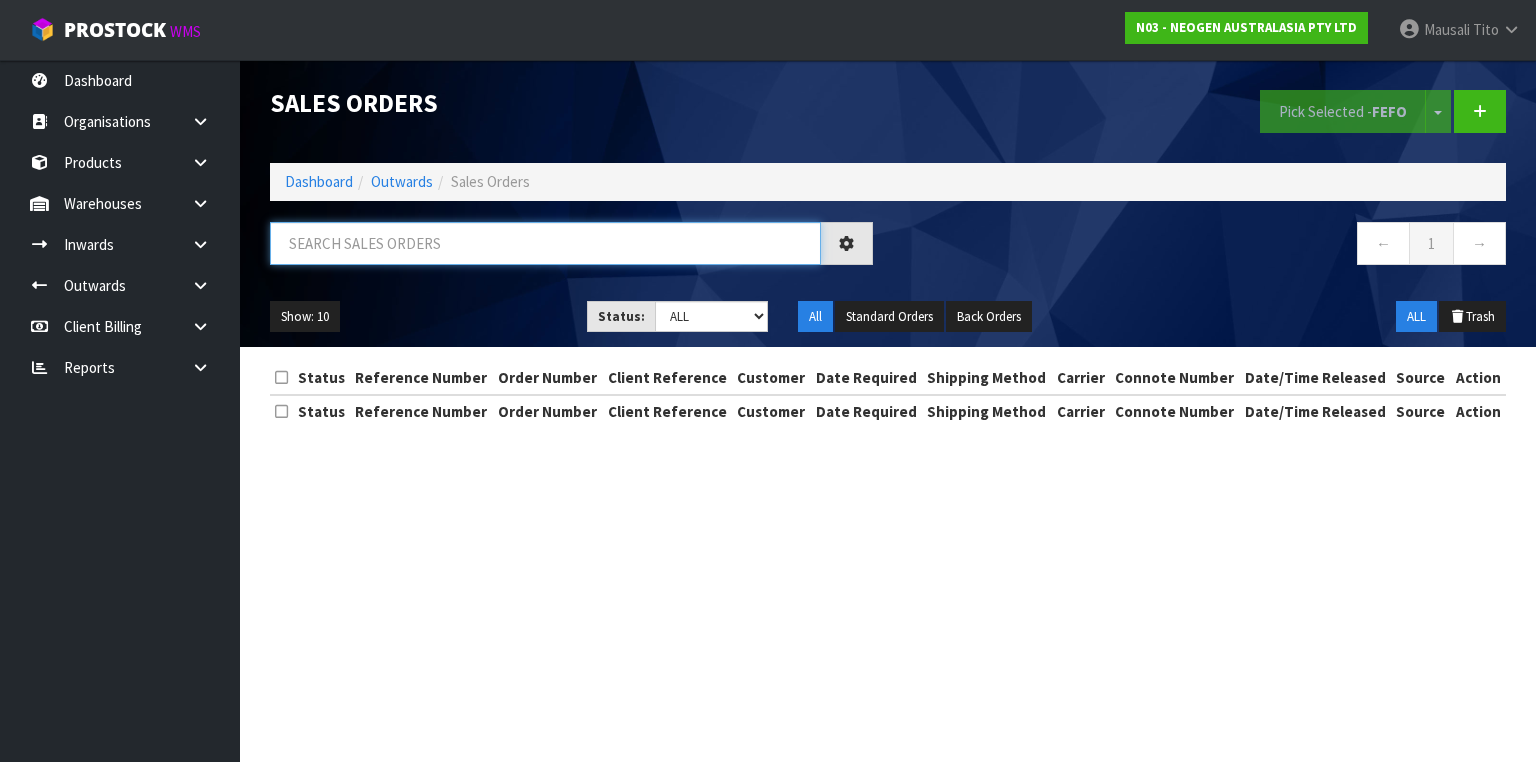 click at bounding box center (545, 243) 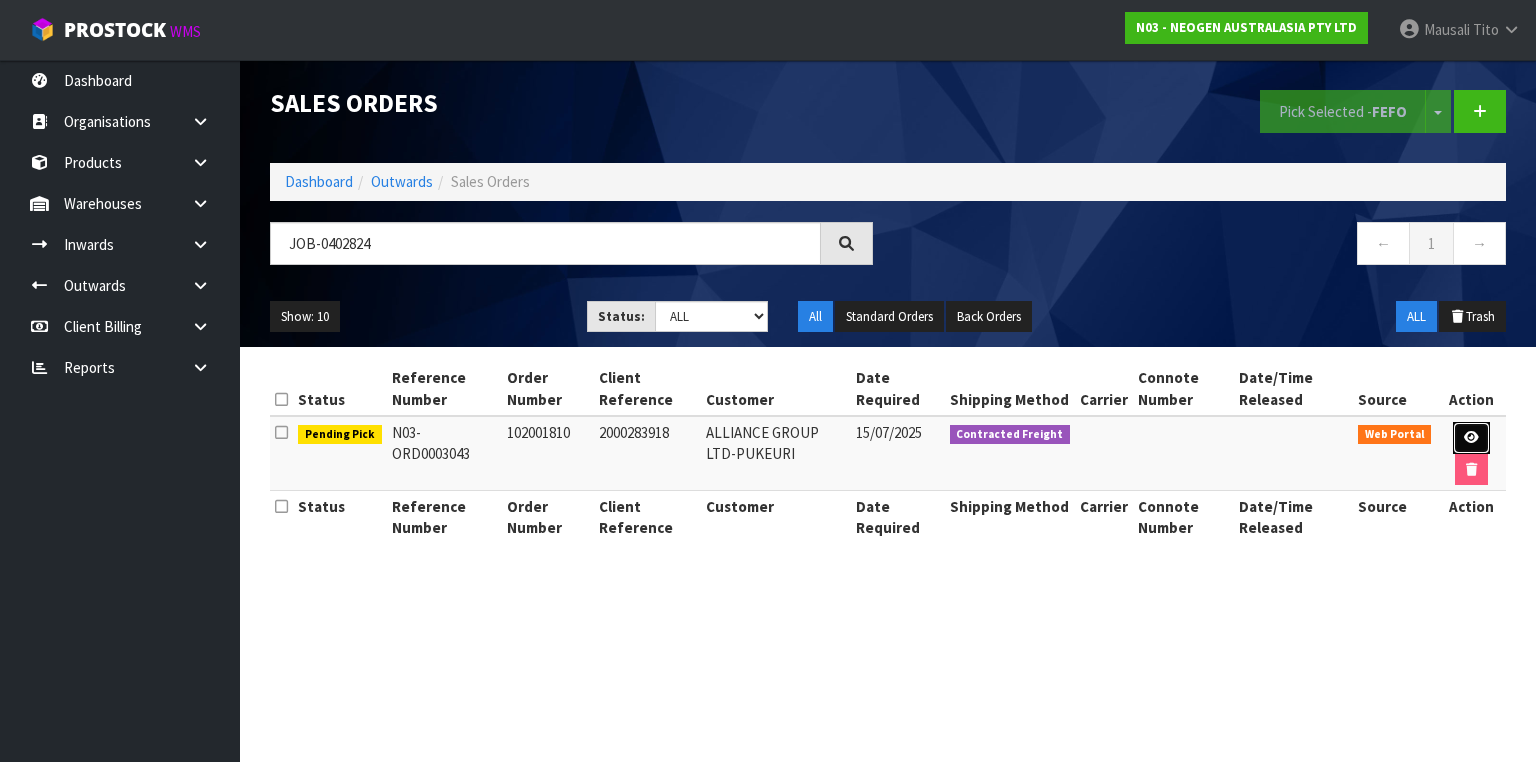 click at bounding box center [1471, 438] 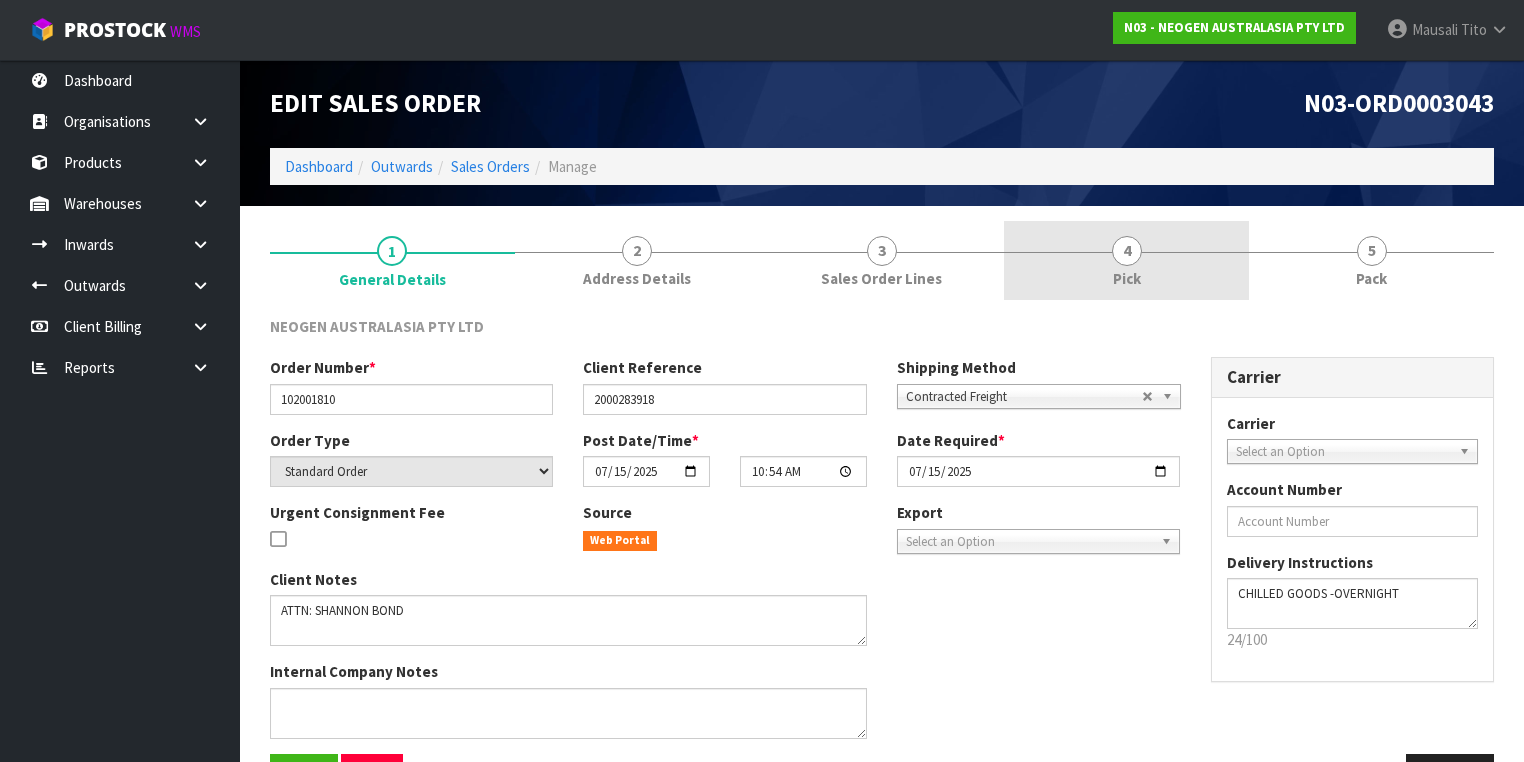 click on "4
Pick" at bounding box center (1126, 260) 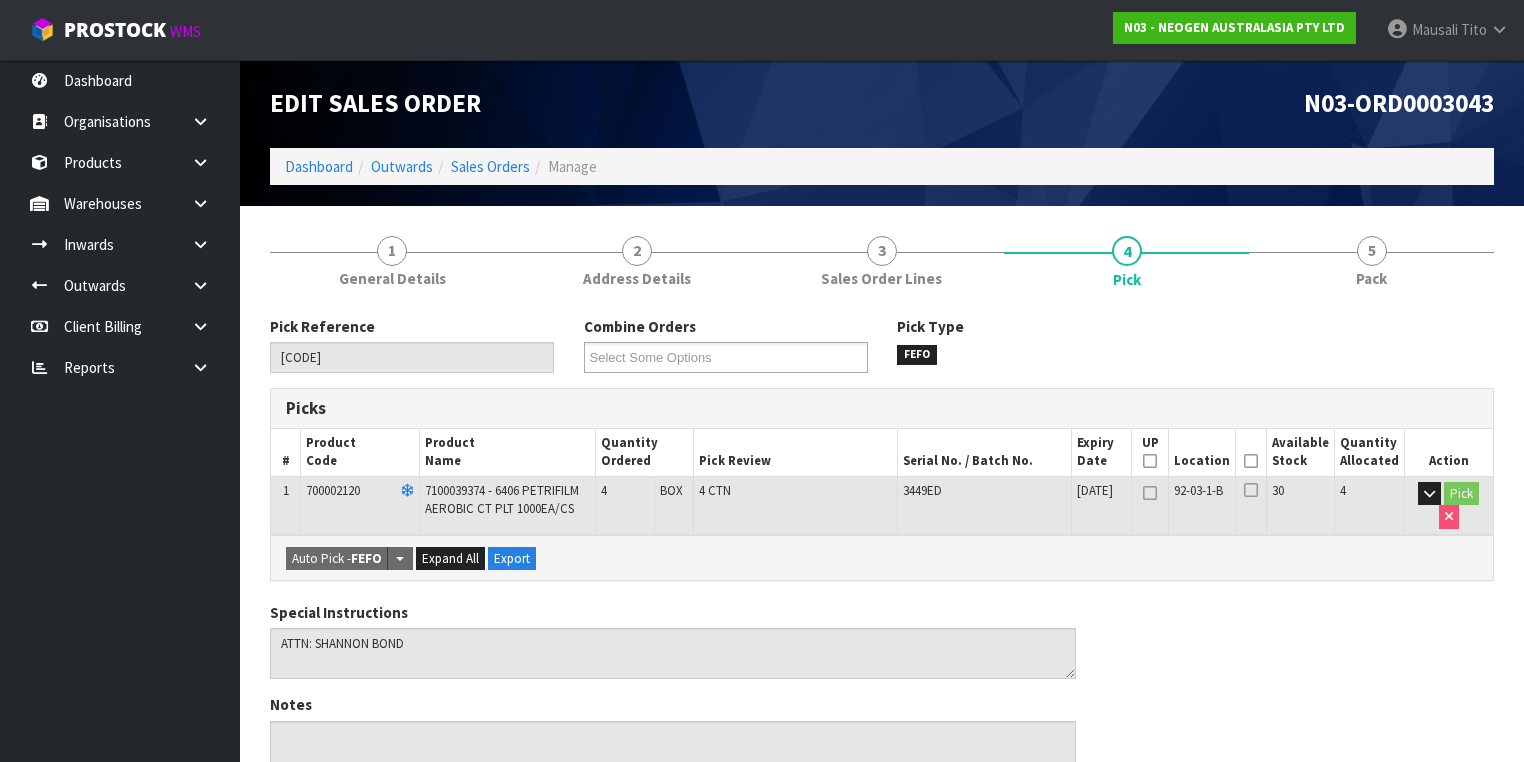 drag, startPoint x: 1265, startPoint y: 461, endPoint x: 1166, endPoint y: 528, distance: 119.54079 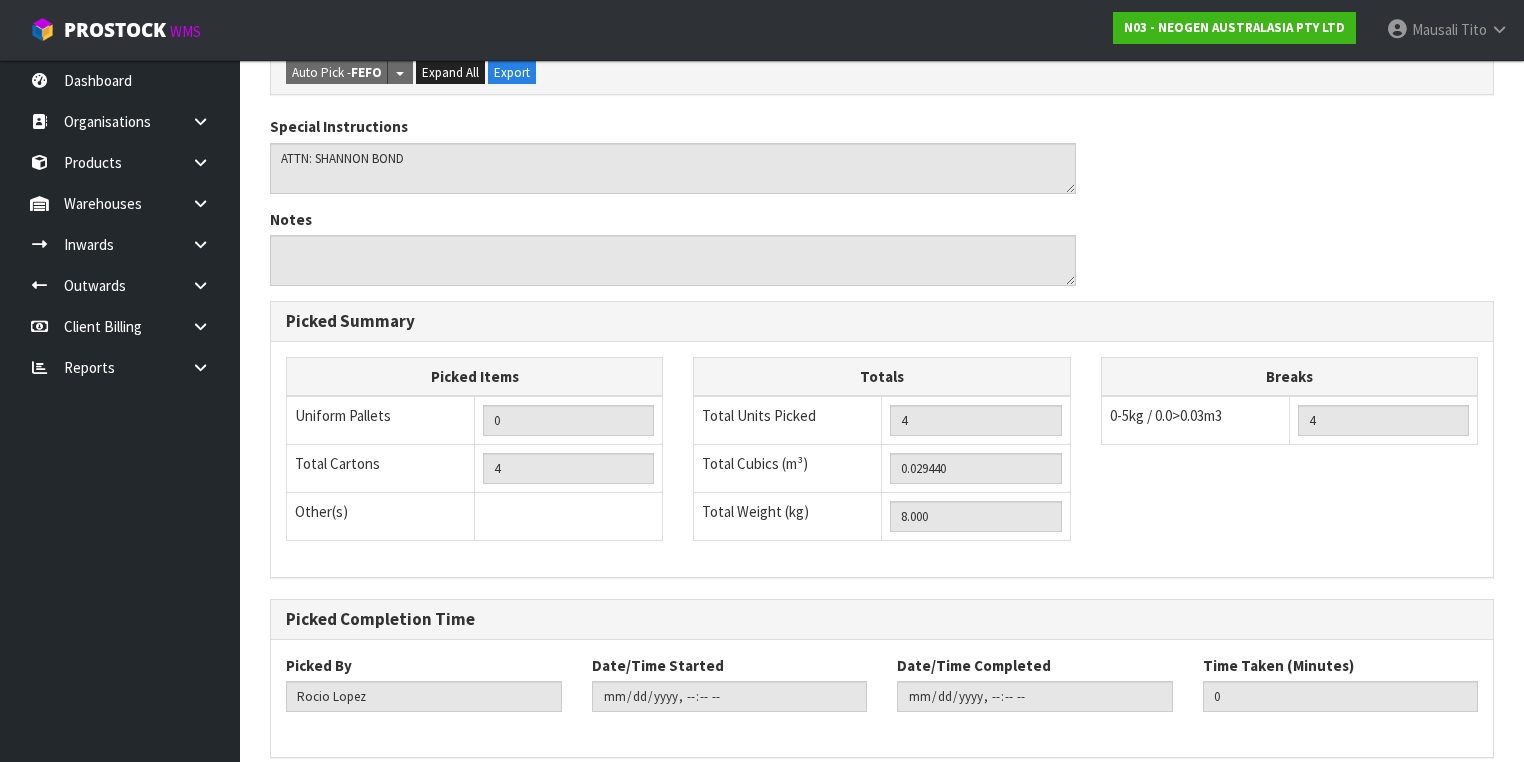 scroll, scrollTop: 641, scrollLeft: 0, axis: vertical 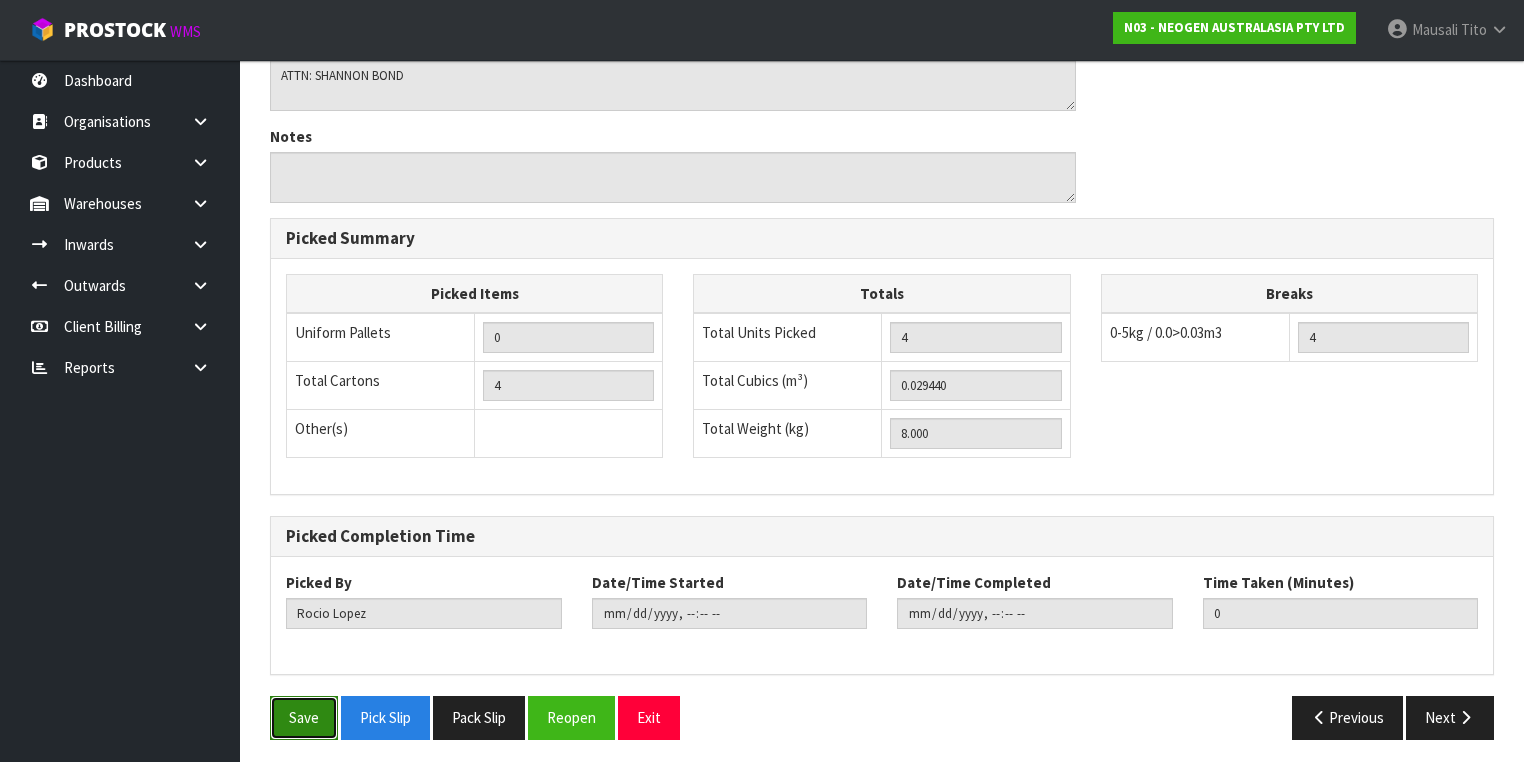 click on "Save" at bounding box center [304, 717] 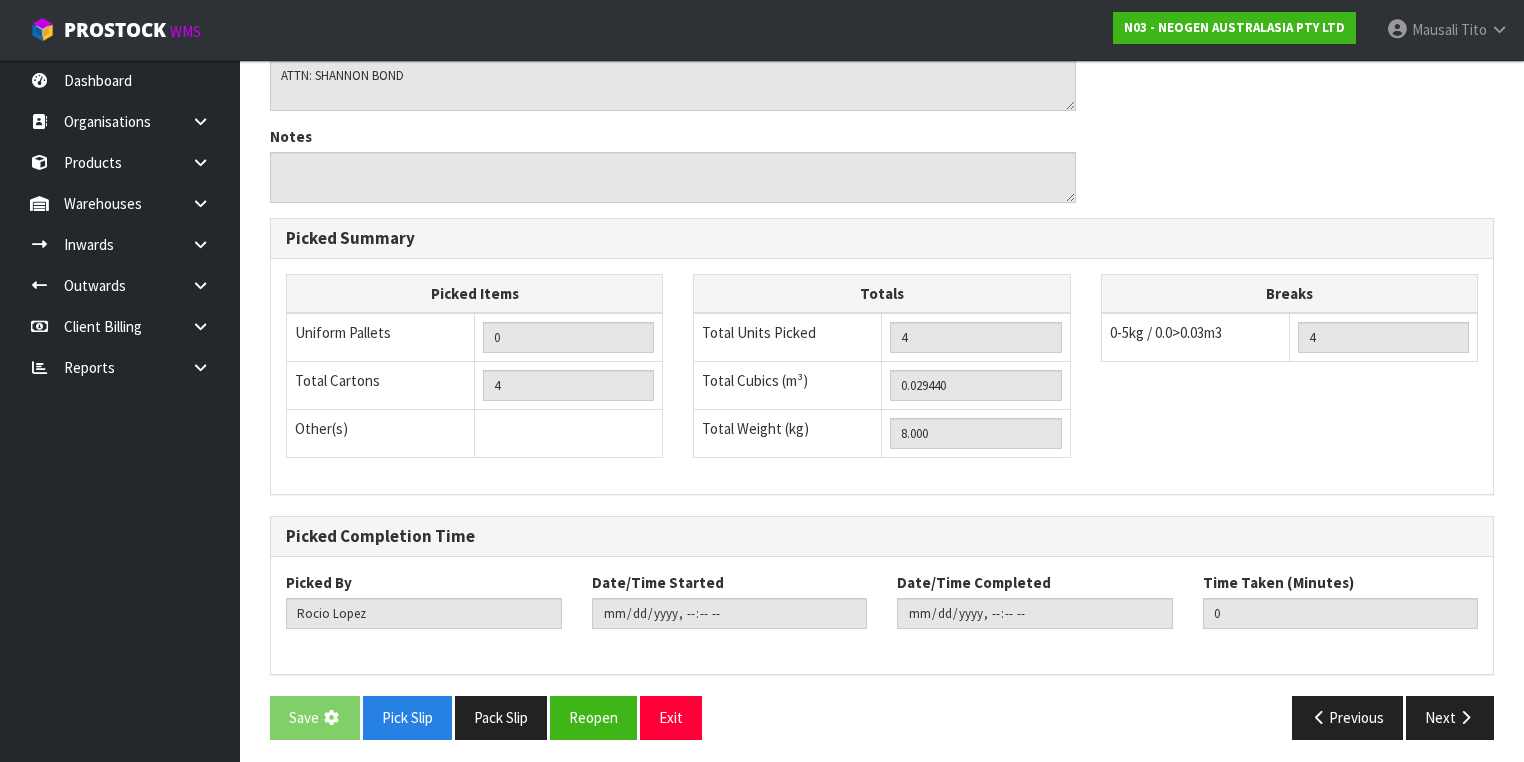 scroll, scrollTop: 0, scrollLeft: 0, axis: both 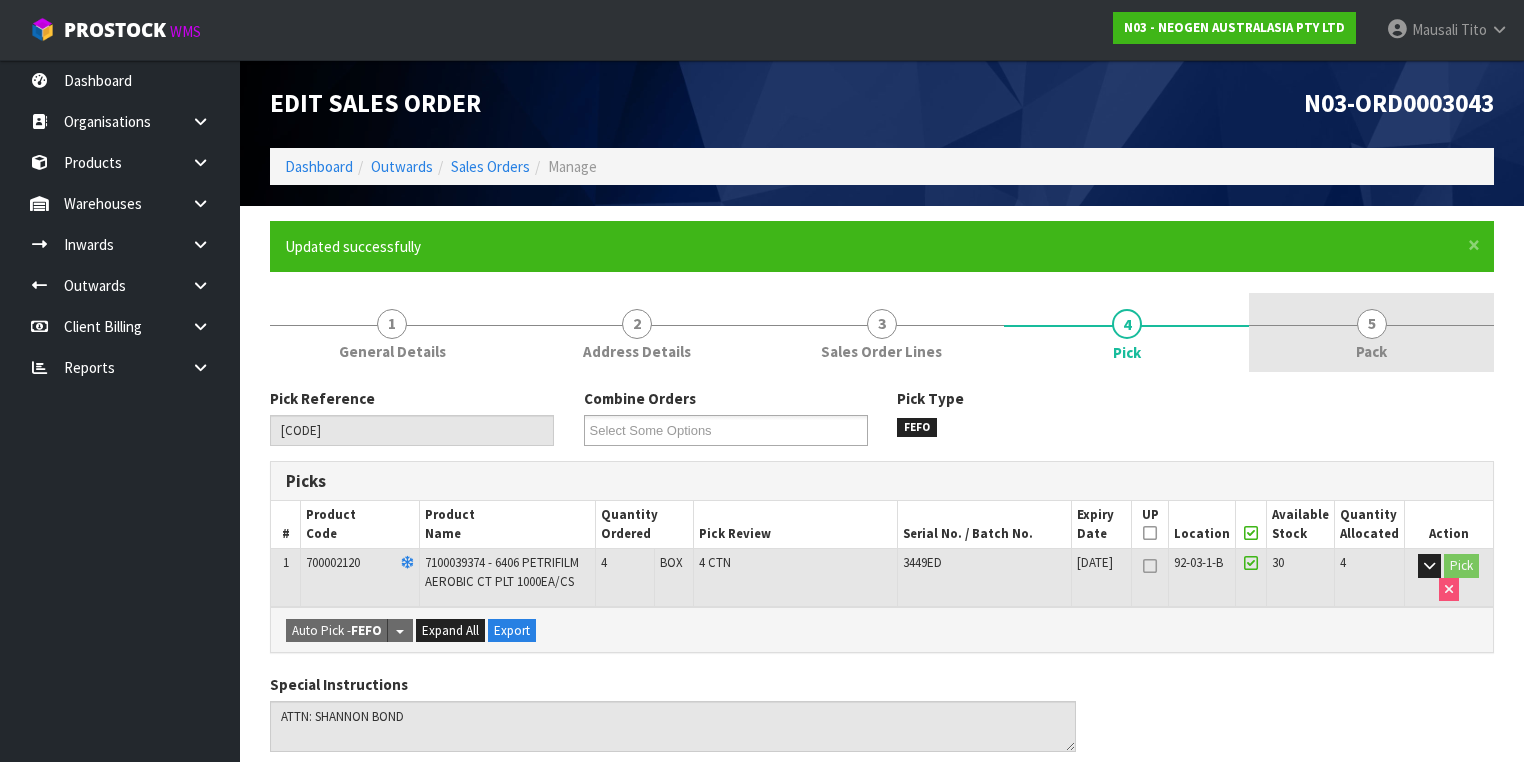 click on "5
Pack" at bounding box center (1371, 332) 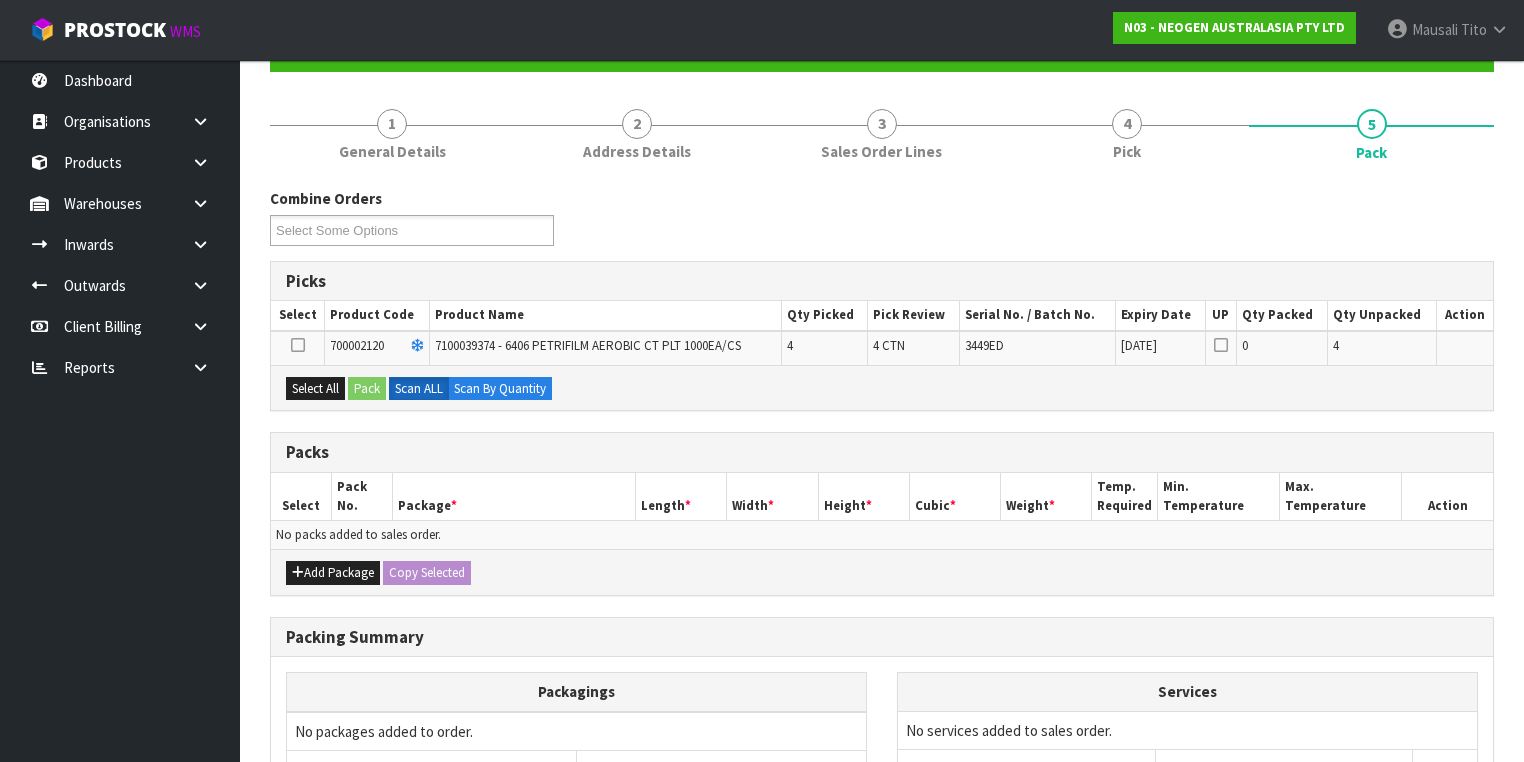 scroll, scrollTop: 320, scrollLeft: 0, axis: vertical 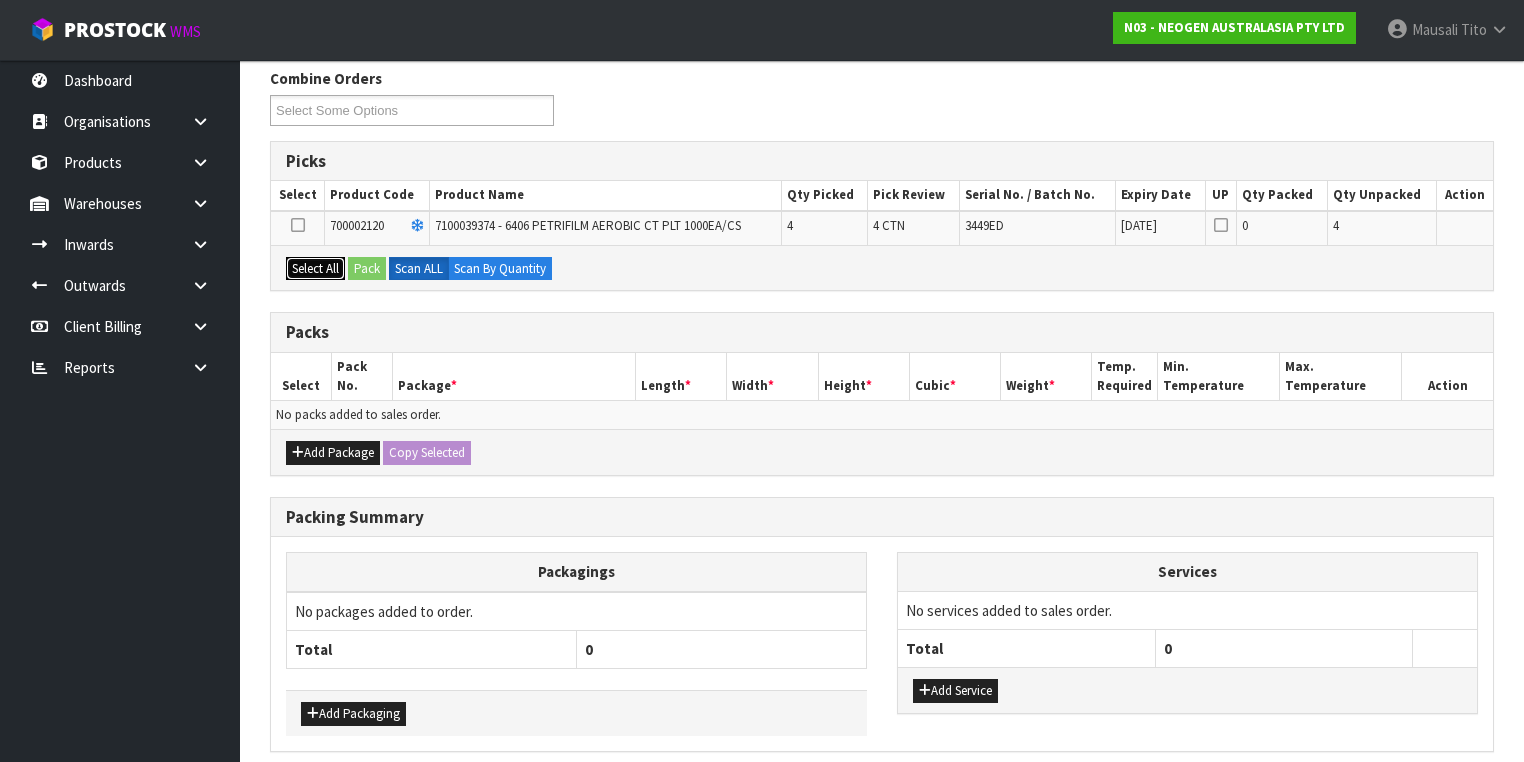 drag, startPoint x: 316, startPoint y: 271, endPoint x: 379, endPoint y: 270, distance: 63.007935 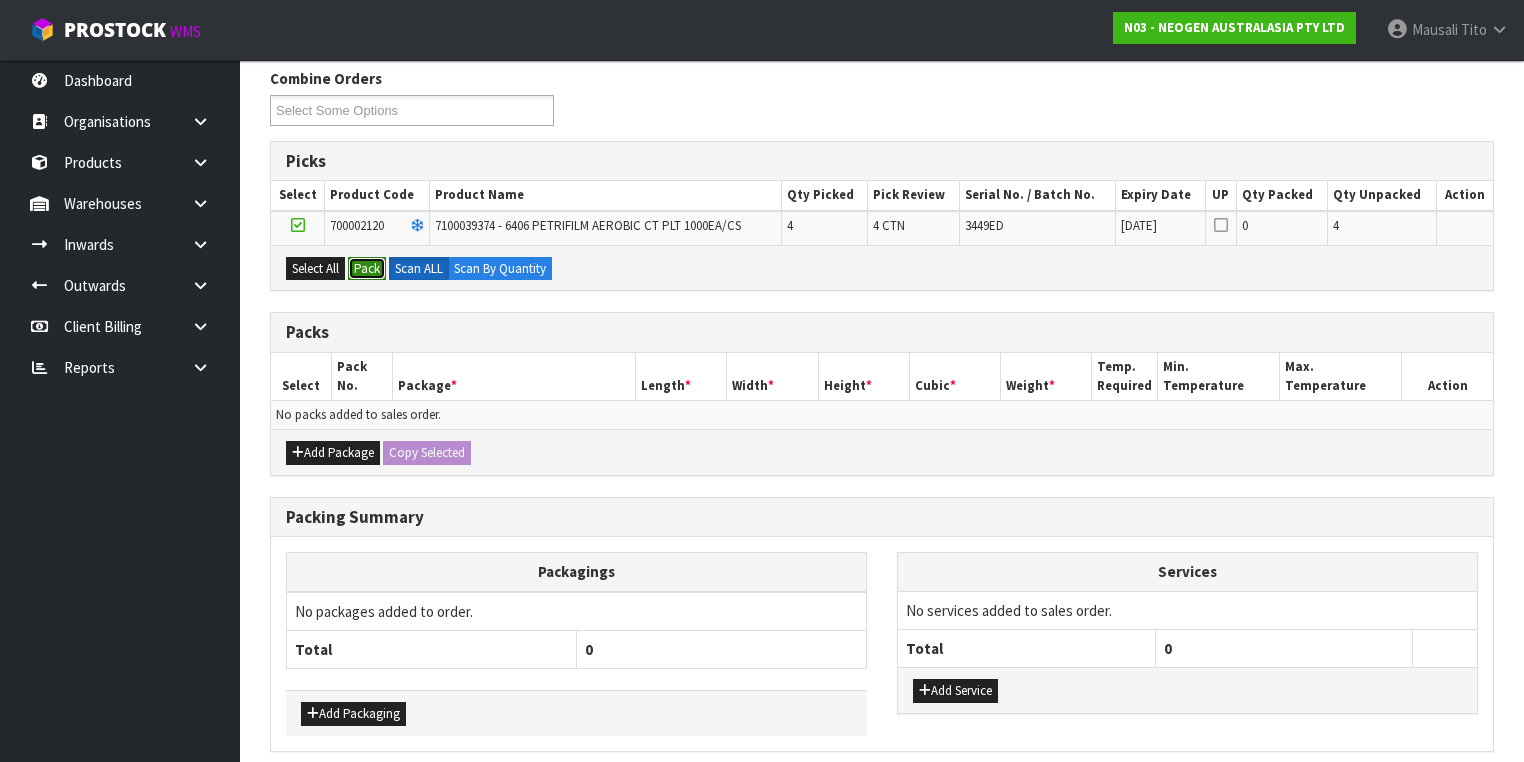 click on "Pack" at bounding box center [367, 269] 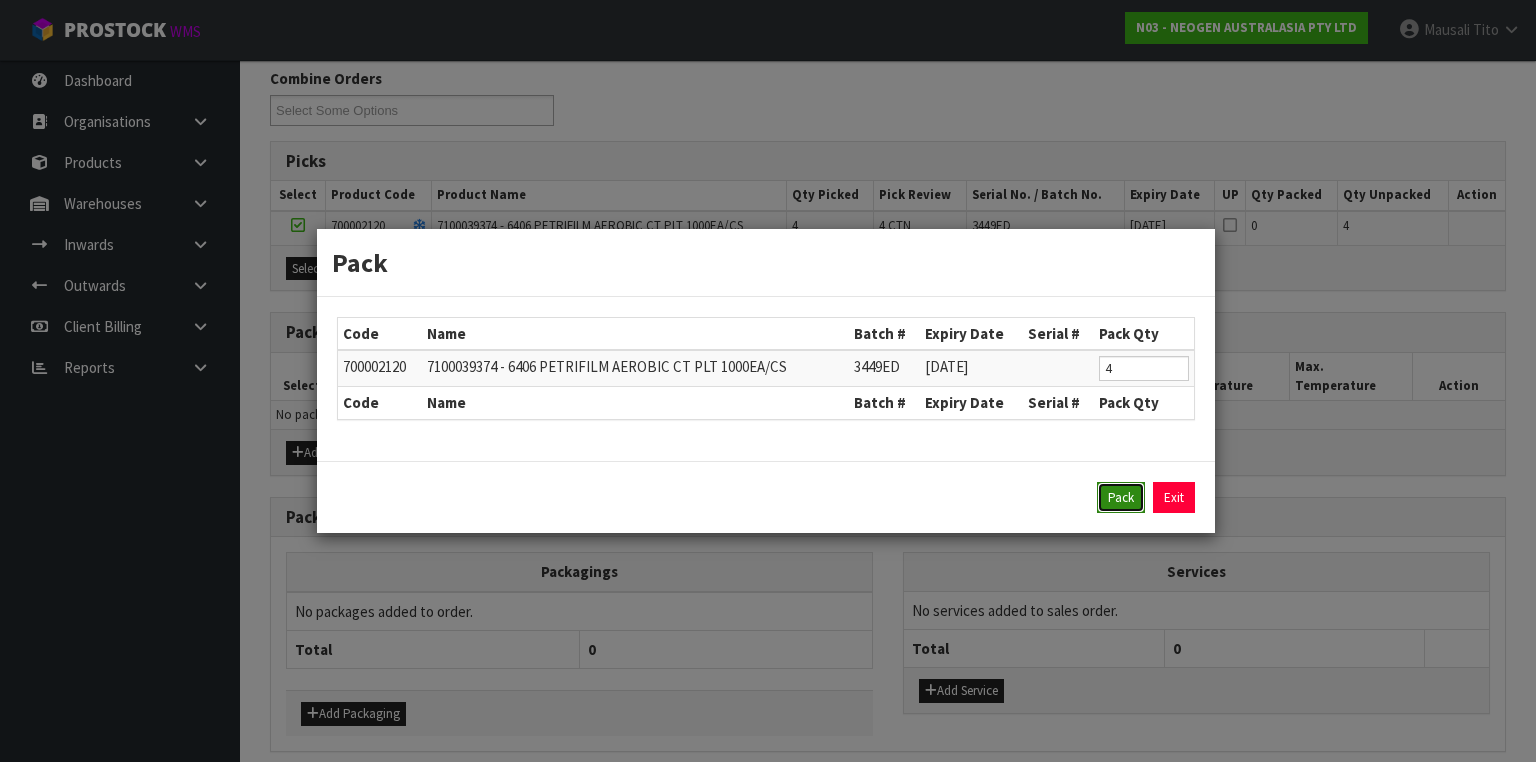 click on "Pack" at bounding box center [1121, 498] 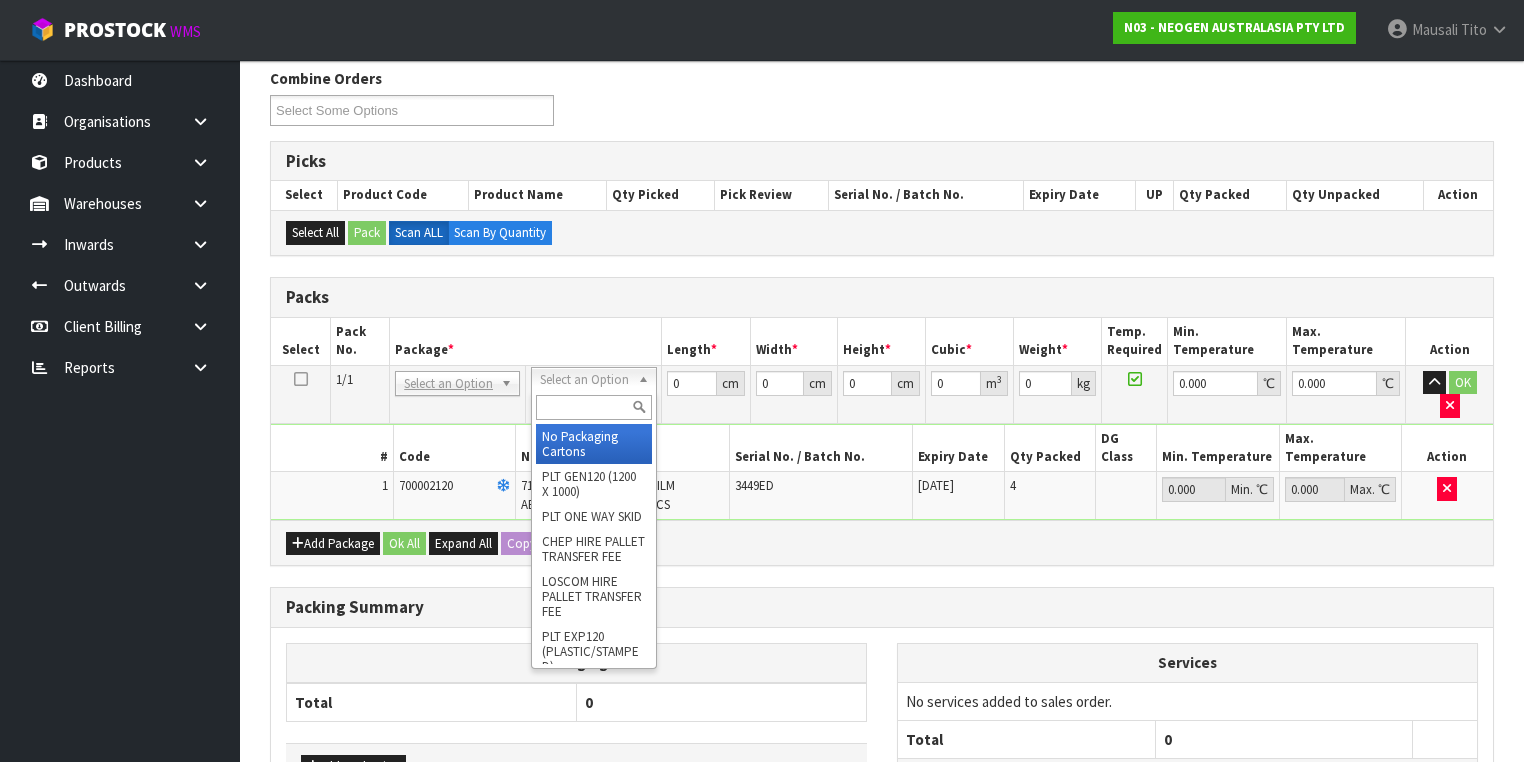 click at bounding box center (593, 407) 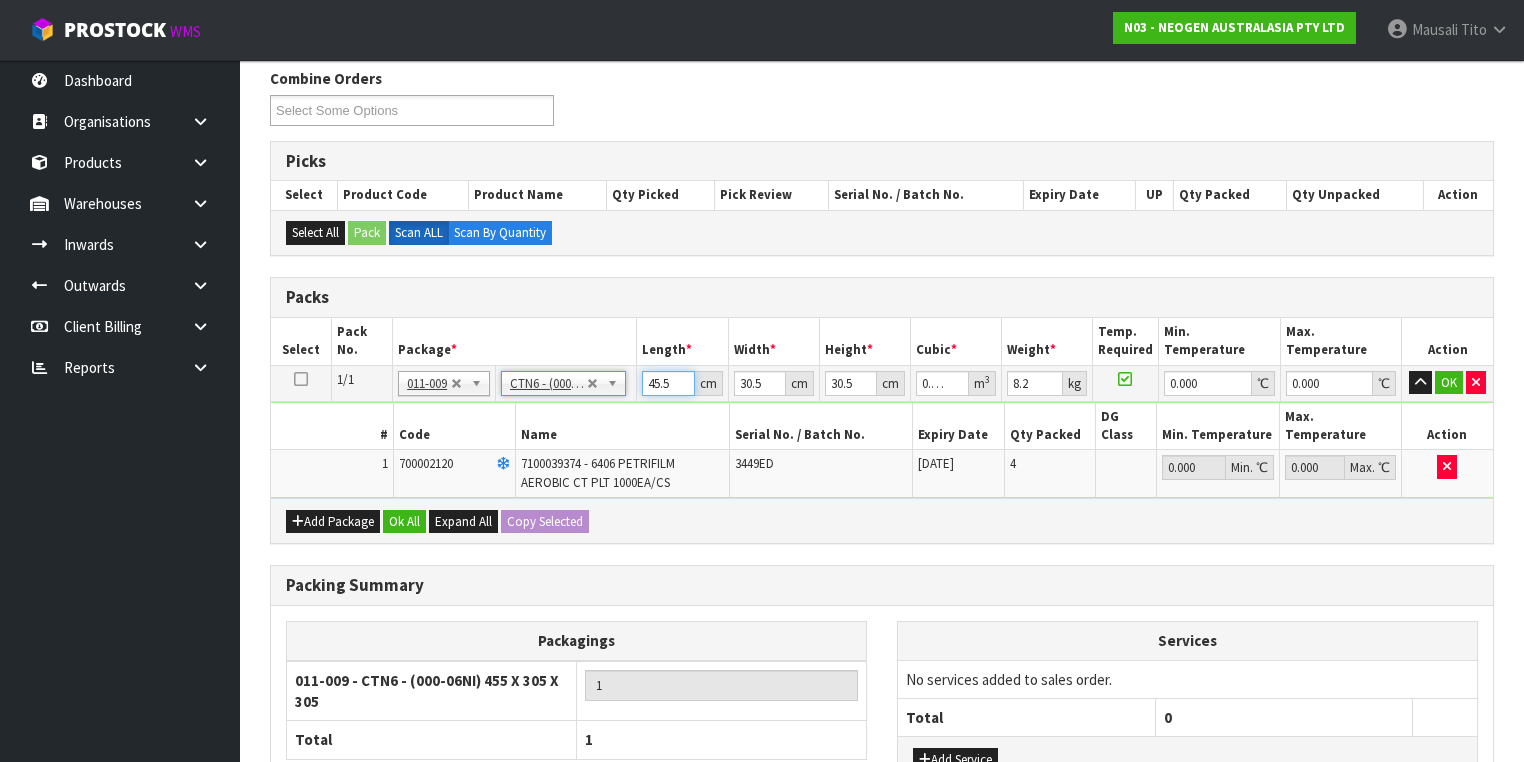 drag, startPoint x: 672, startPoint y: 380, endPoint x: 628, endPoint y: 389, distance: 44.911022 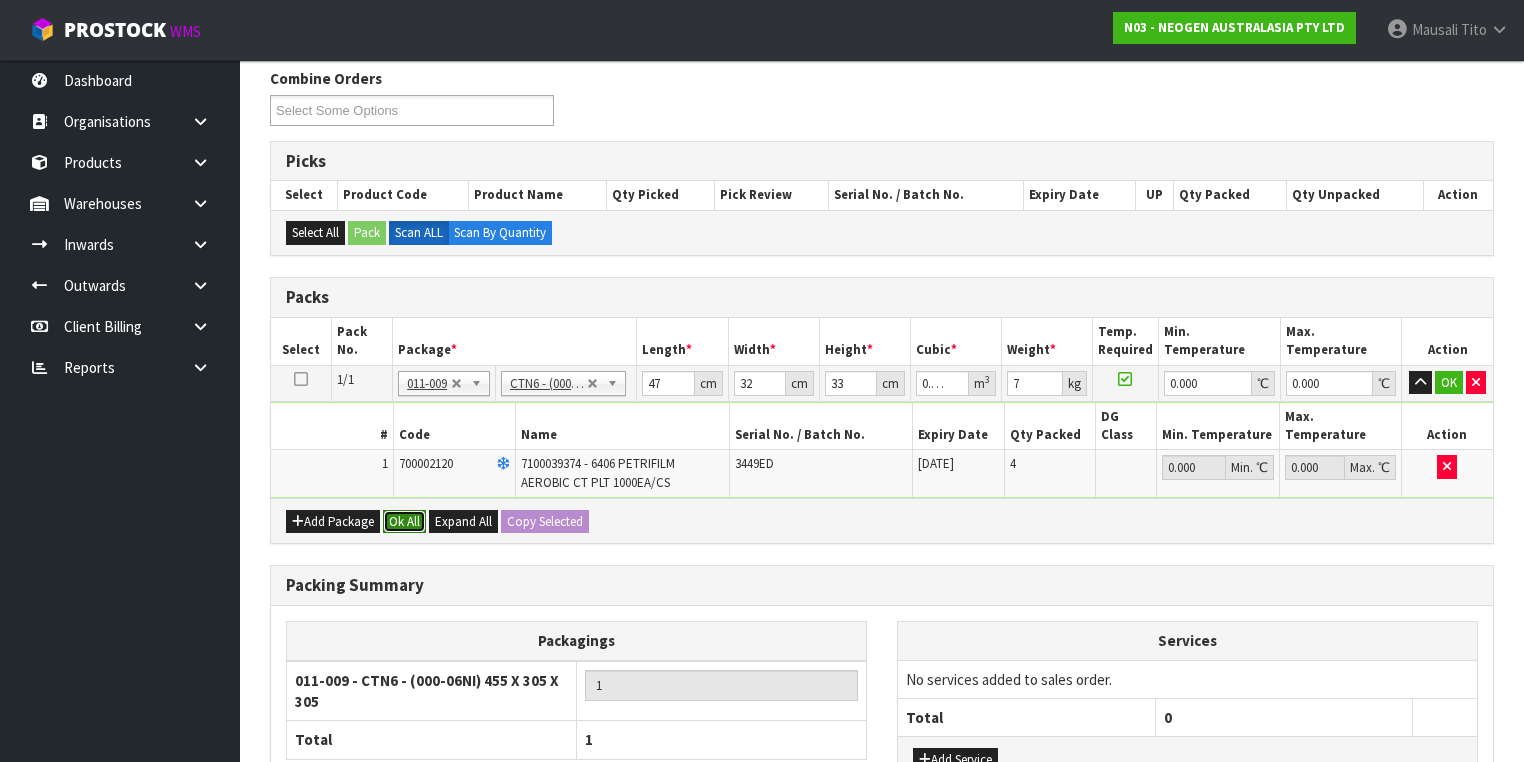 click on "Ok All" at bounding box center [404, 522] 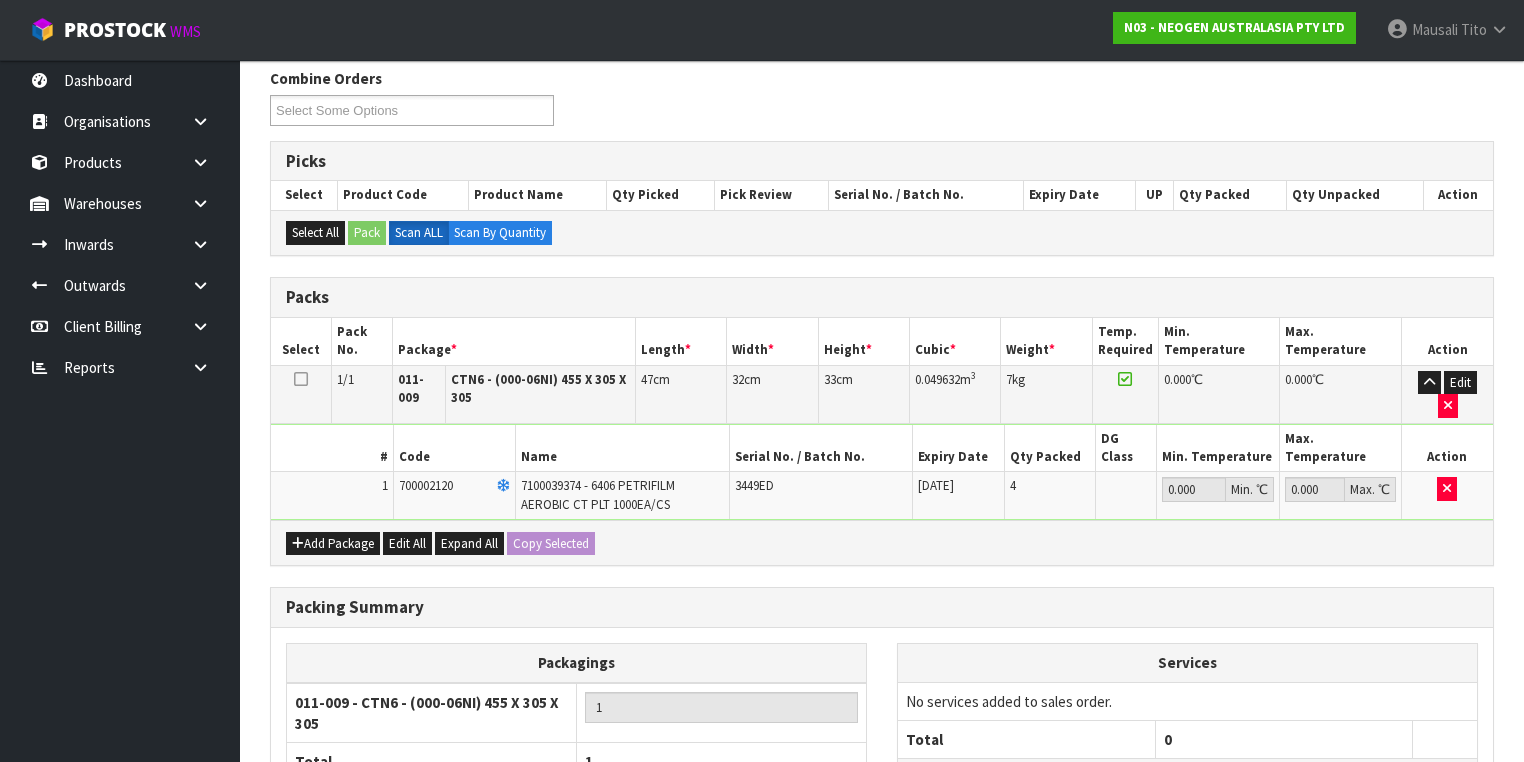 scroll, scrollTop: 478, scrollLeft: 0, axis: vertical 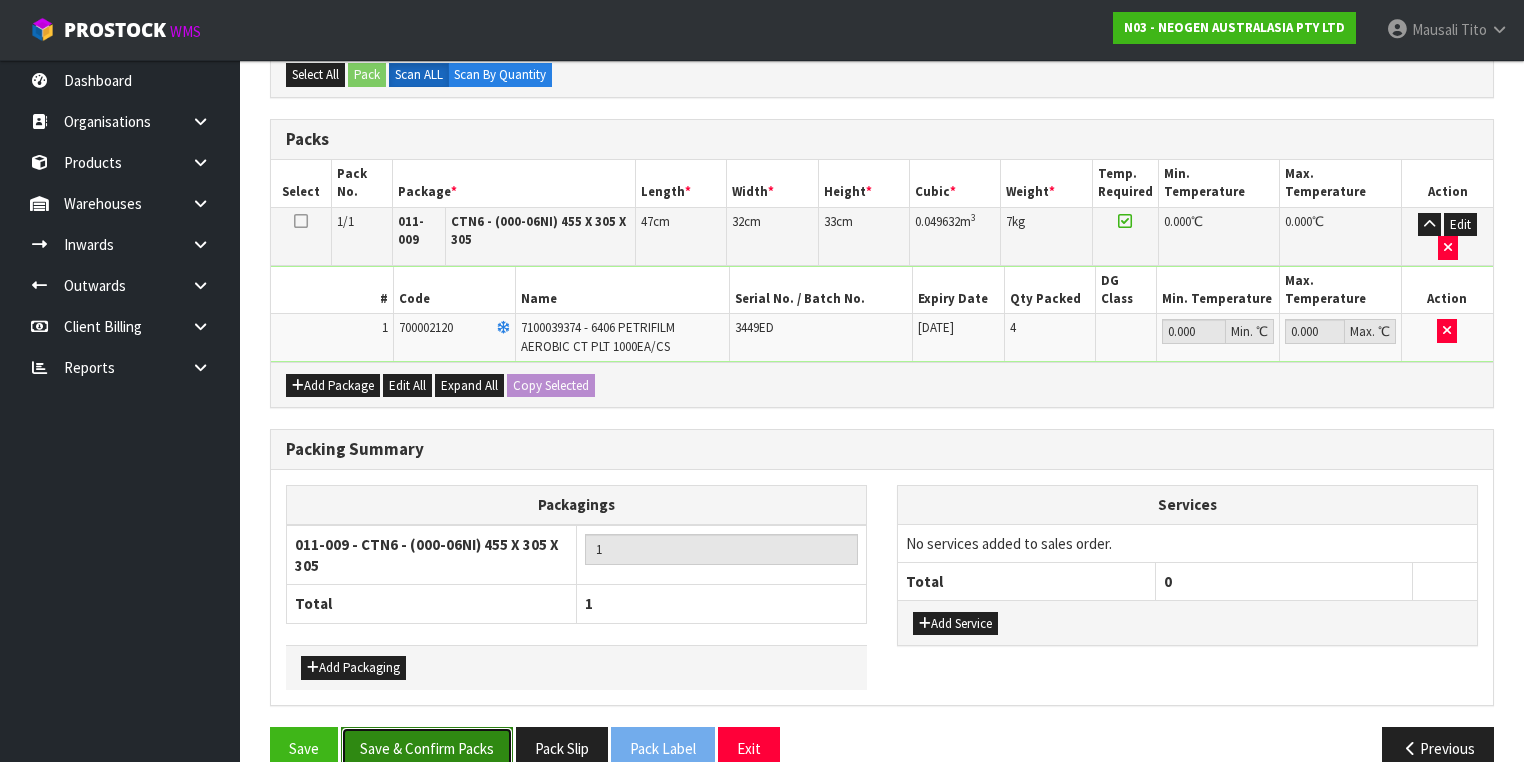 click on "Save & Confirm Packs" at bounding box center (427, 748) 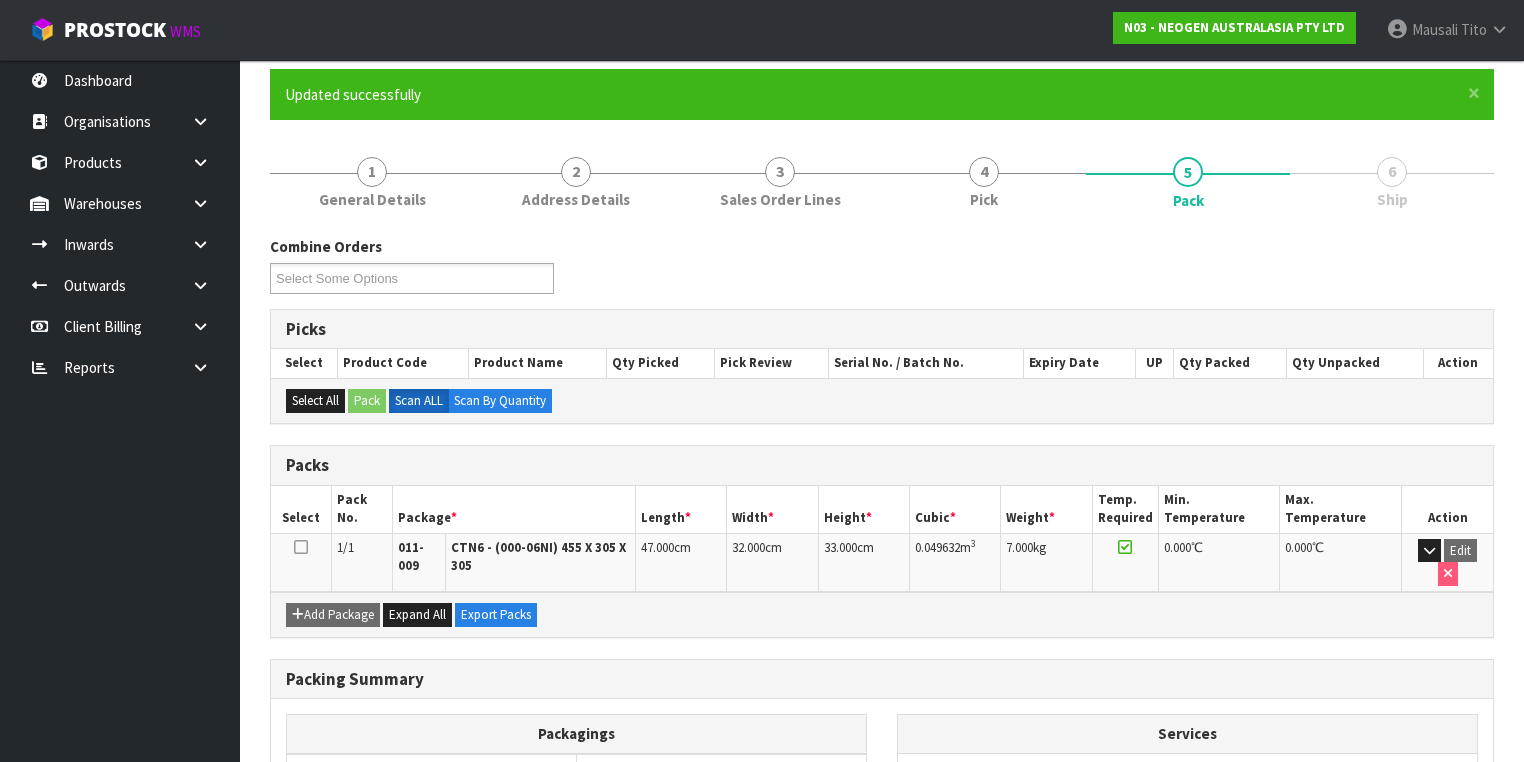 scroll, scrollTop: 356, scrollLeft: 0, axis: vertical 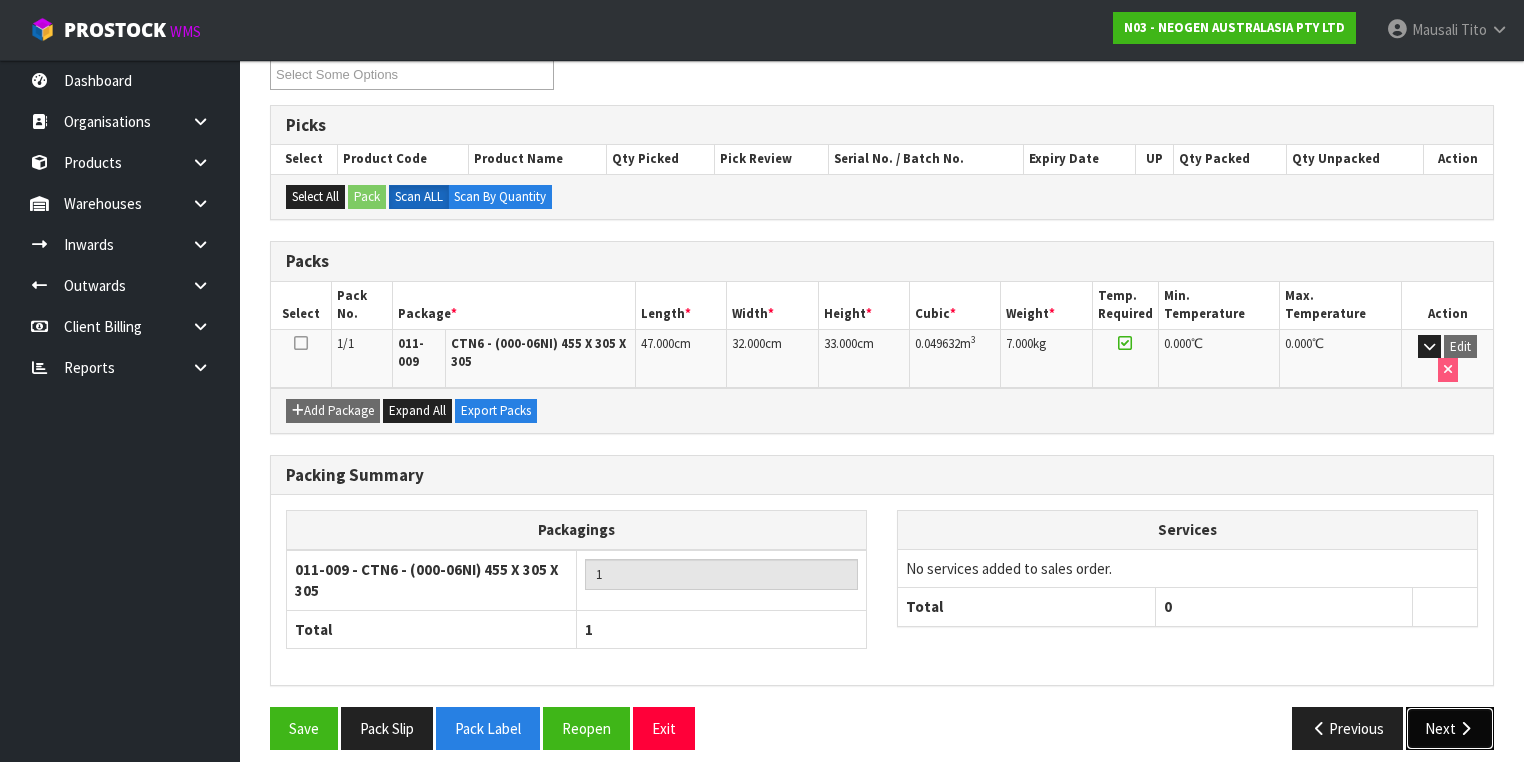 click at bounding box center [1465, 728] 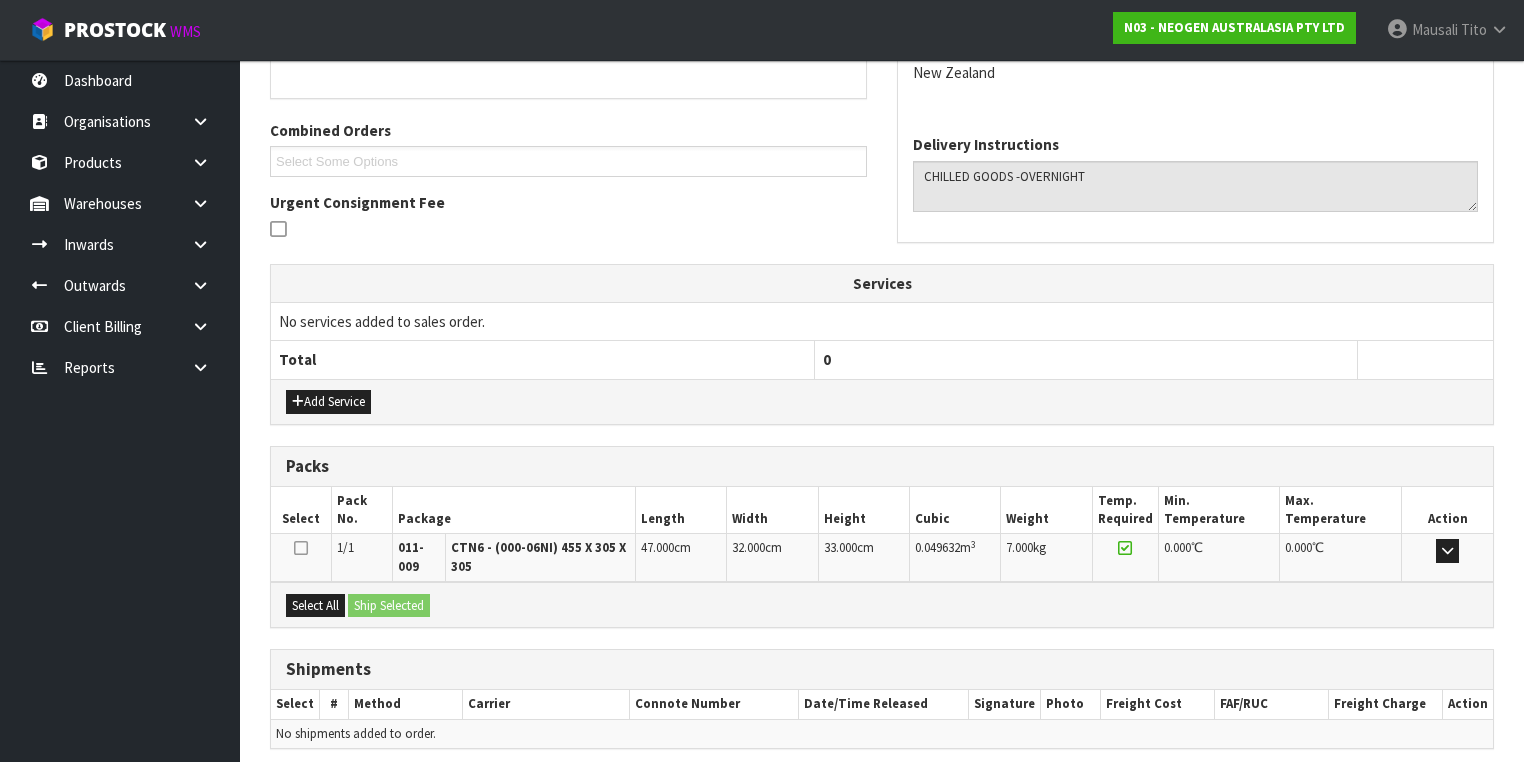 scroll, scrollTop: 542, scrollLeft: 0, axis: vertical 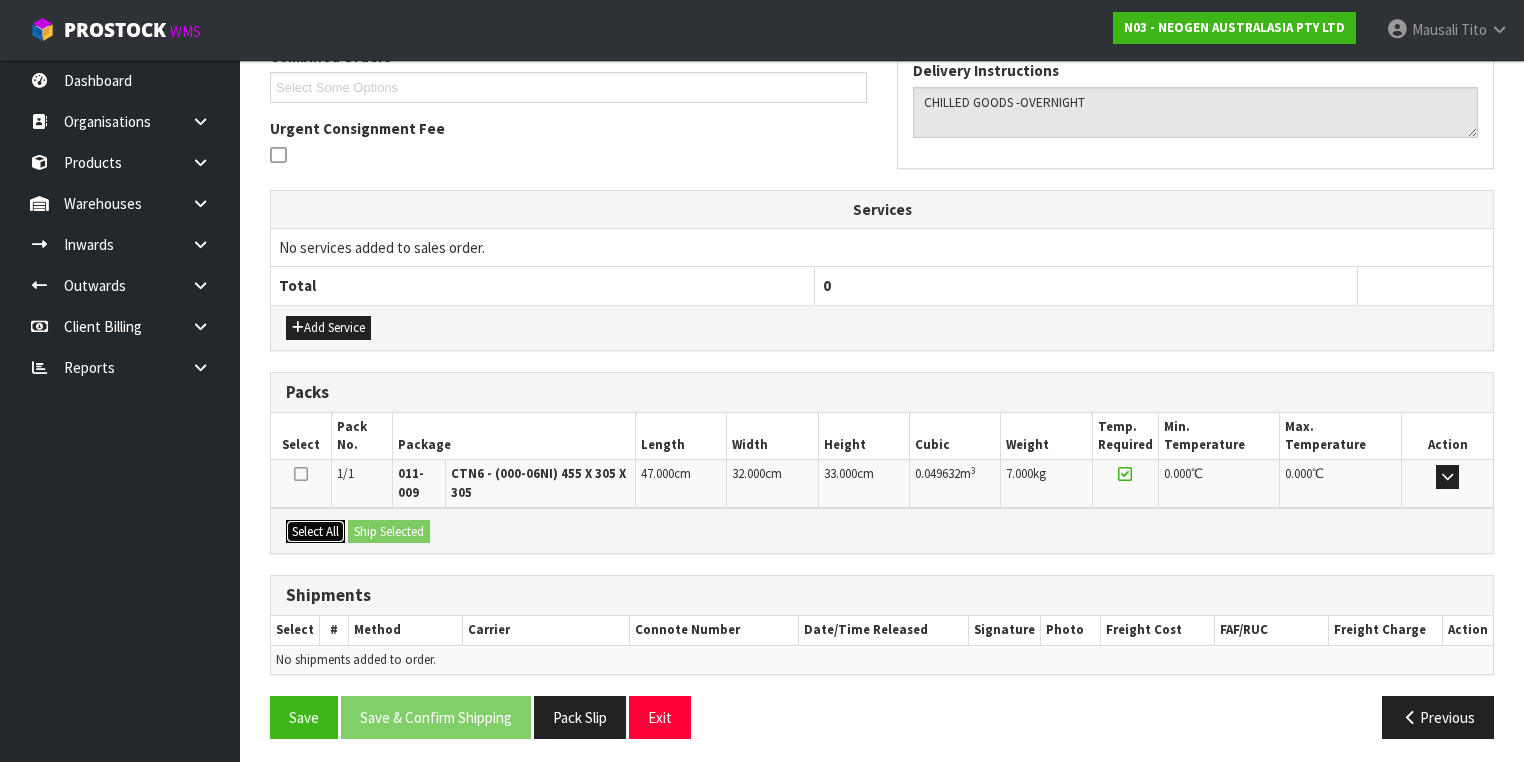 click on "Select All" at bounding box center [315, 532] 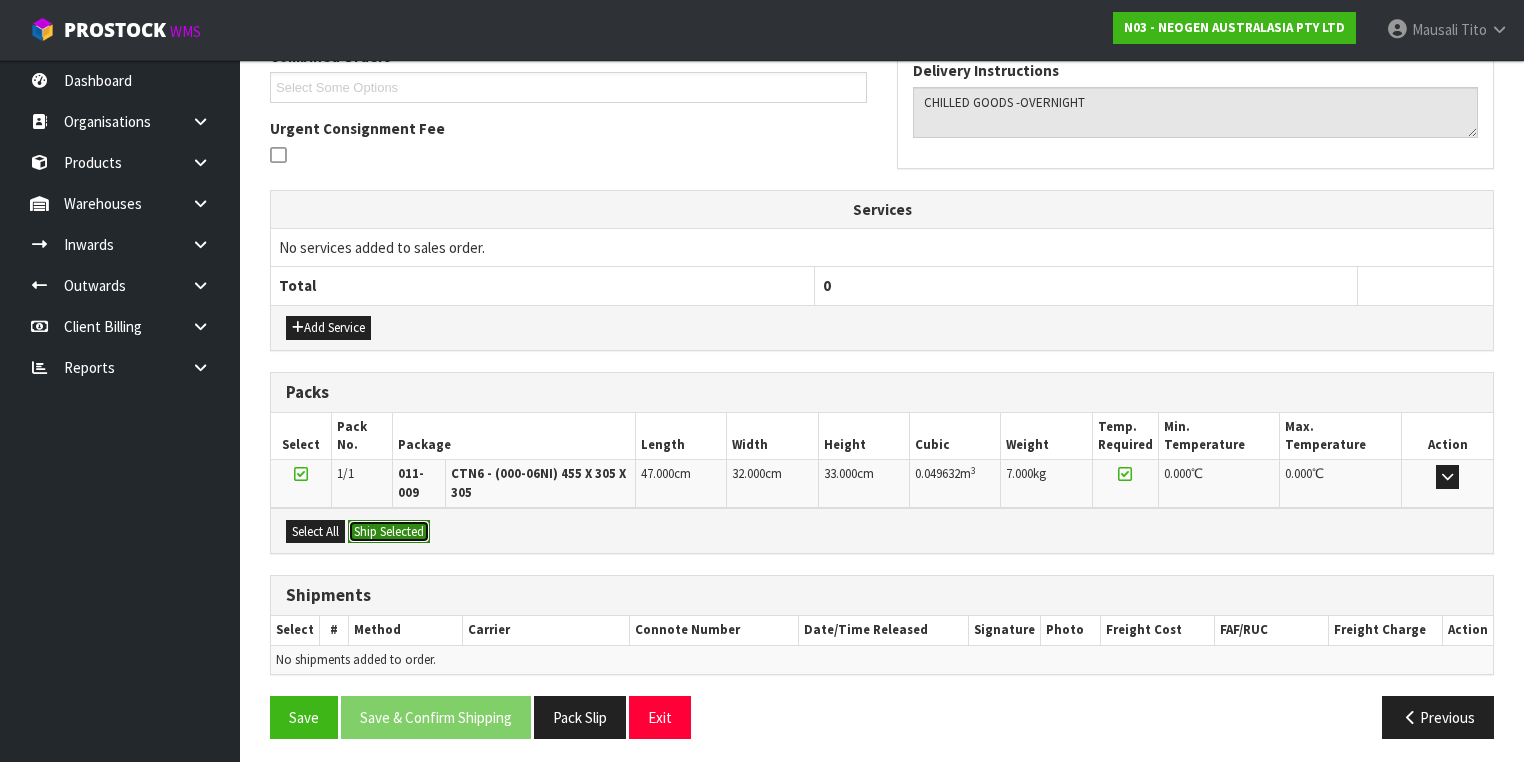 click on "Ship Selected" at bounding box center (389, 532) 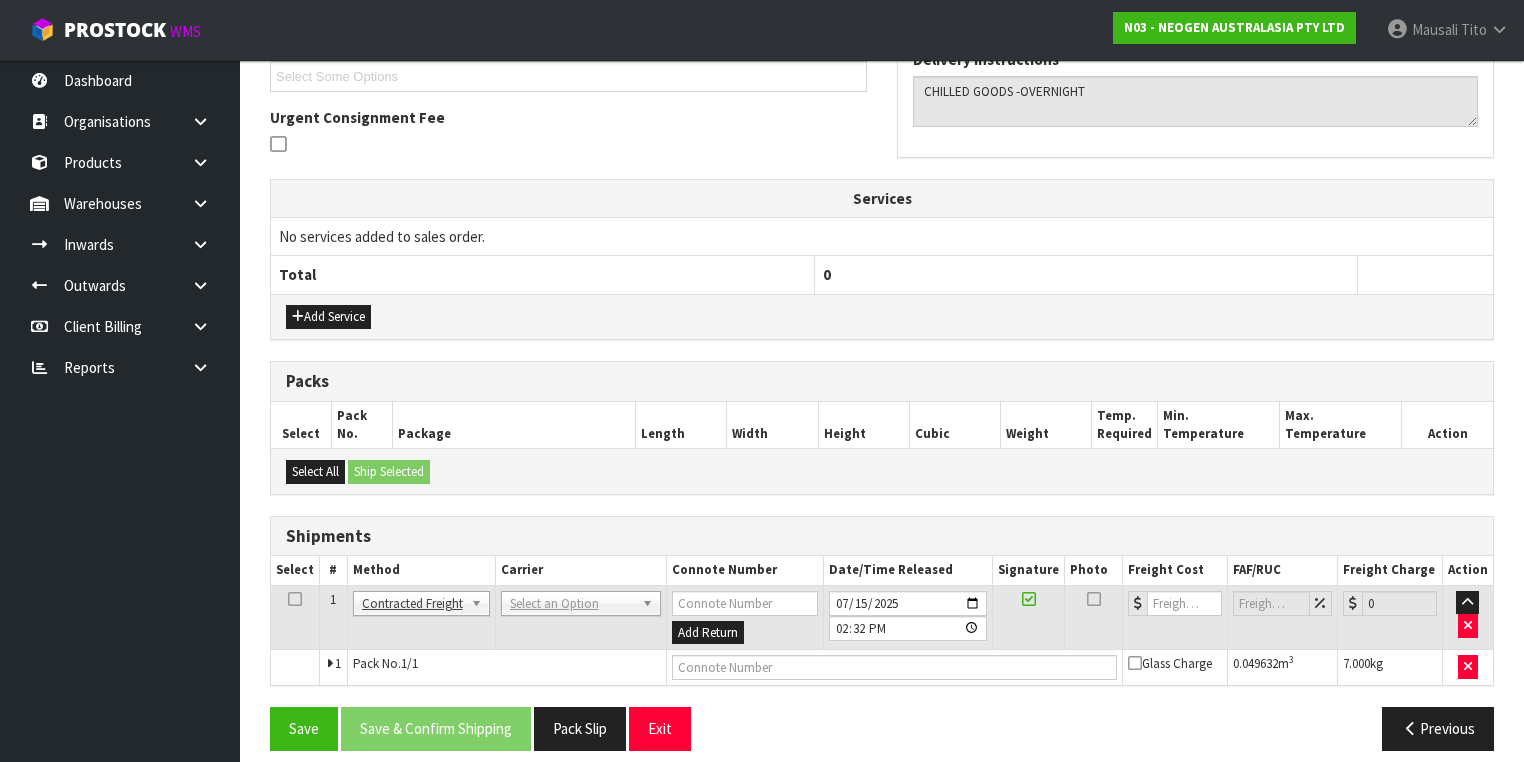 scroll, scrollTop: 564, scrollLeft: 0, axis: vertical 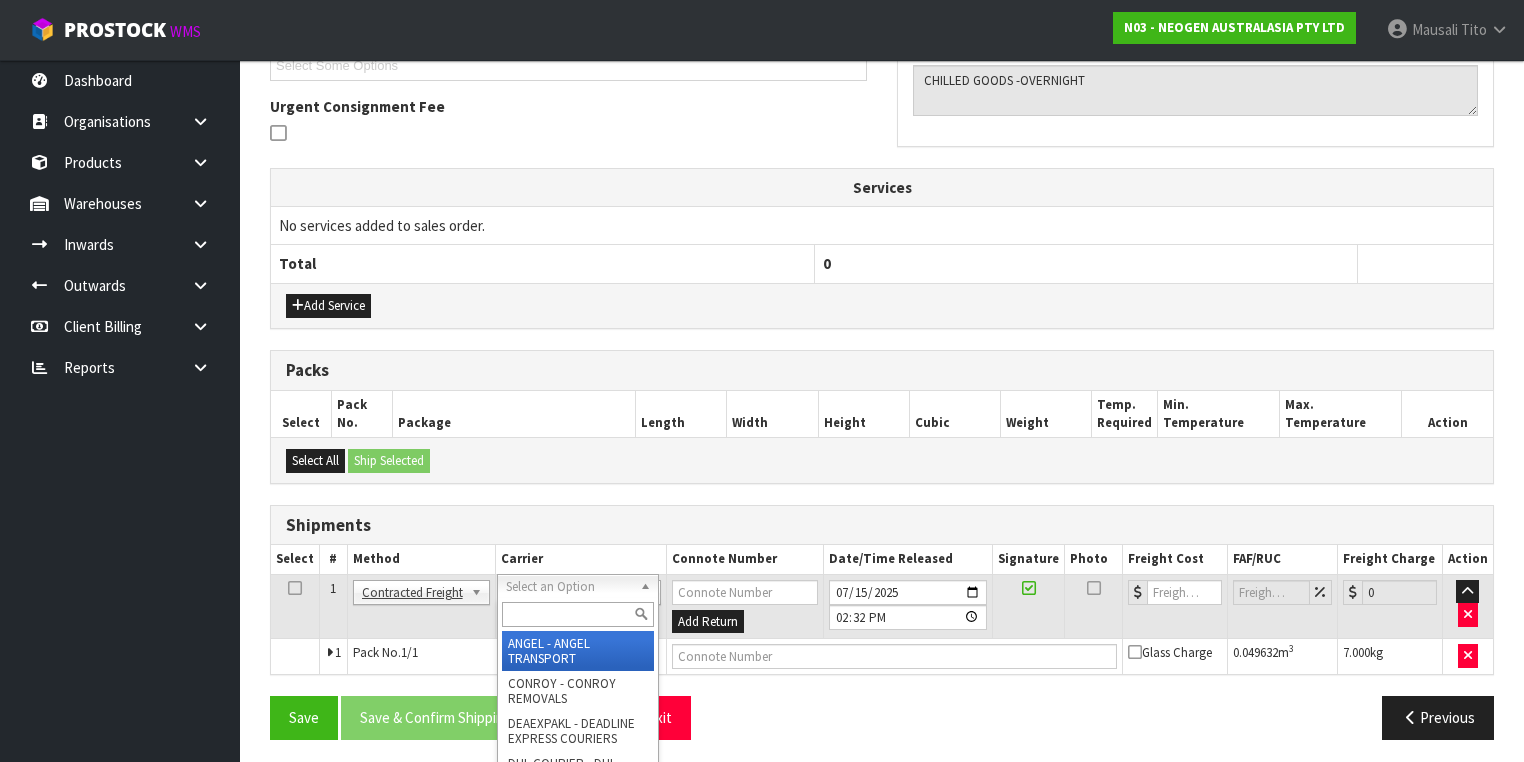 click at bounding box center (578, 614) 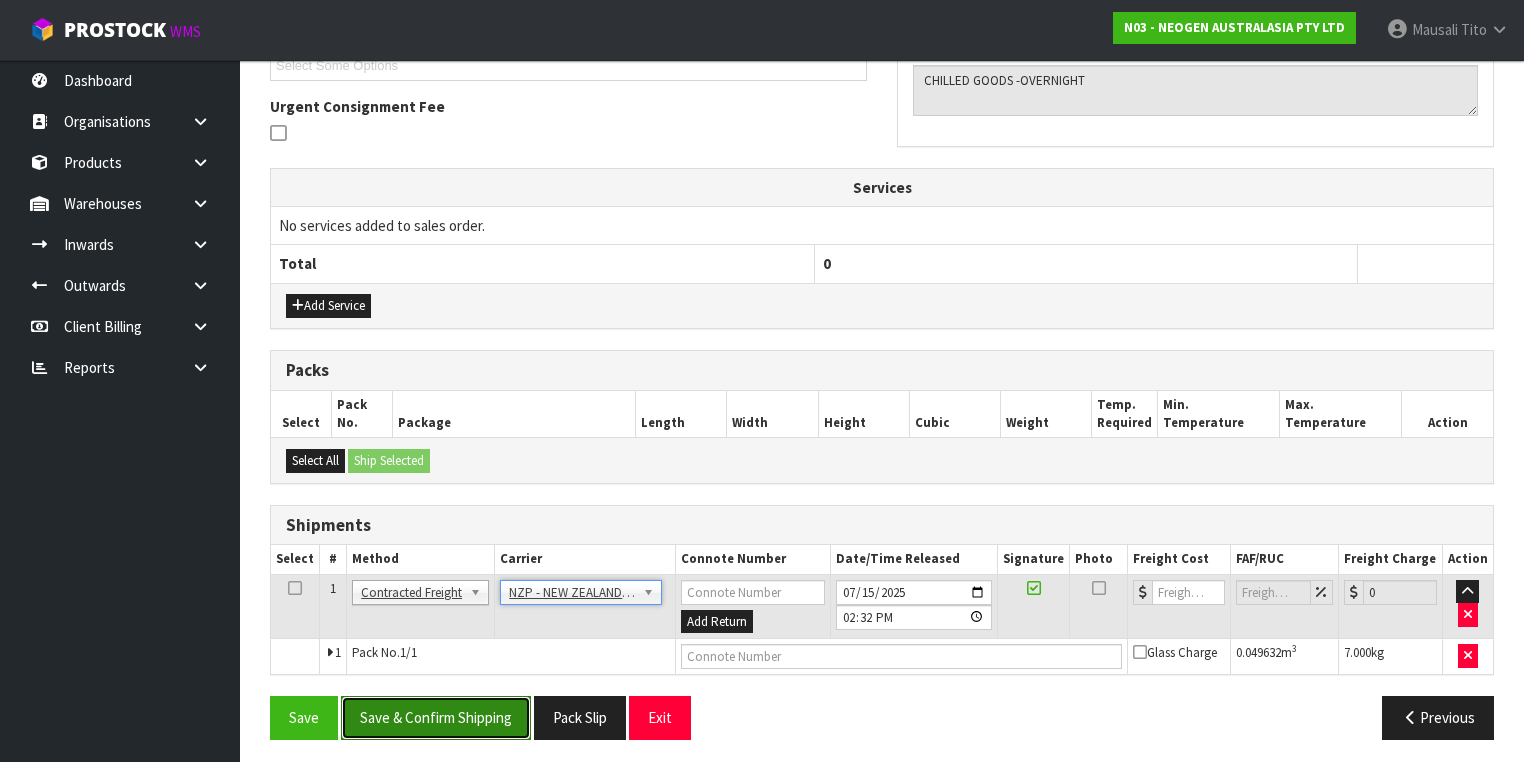 click on "Save & Confirm Shipping" at bounding box center (436, 717) 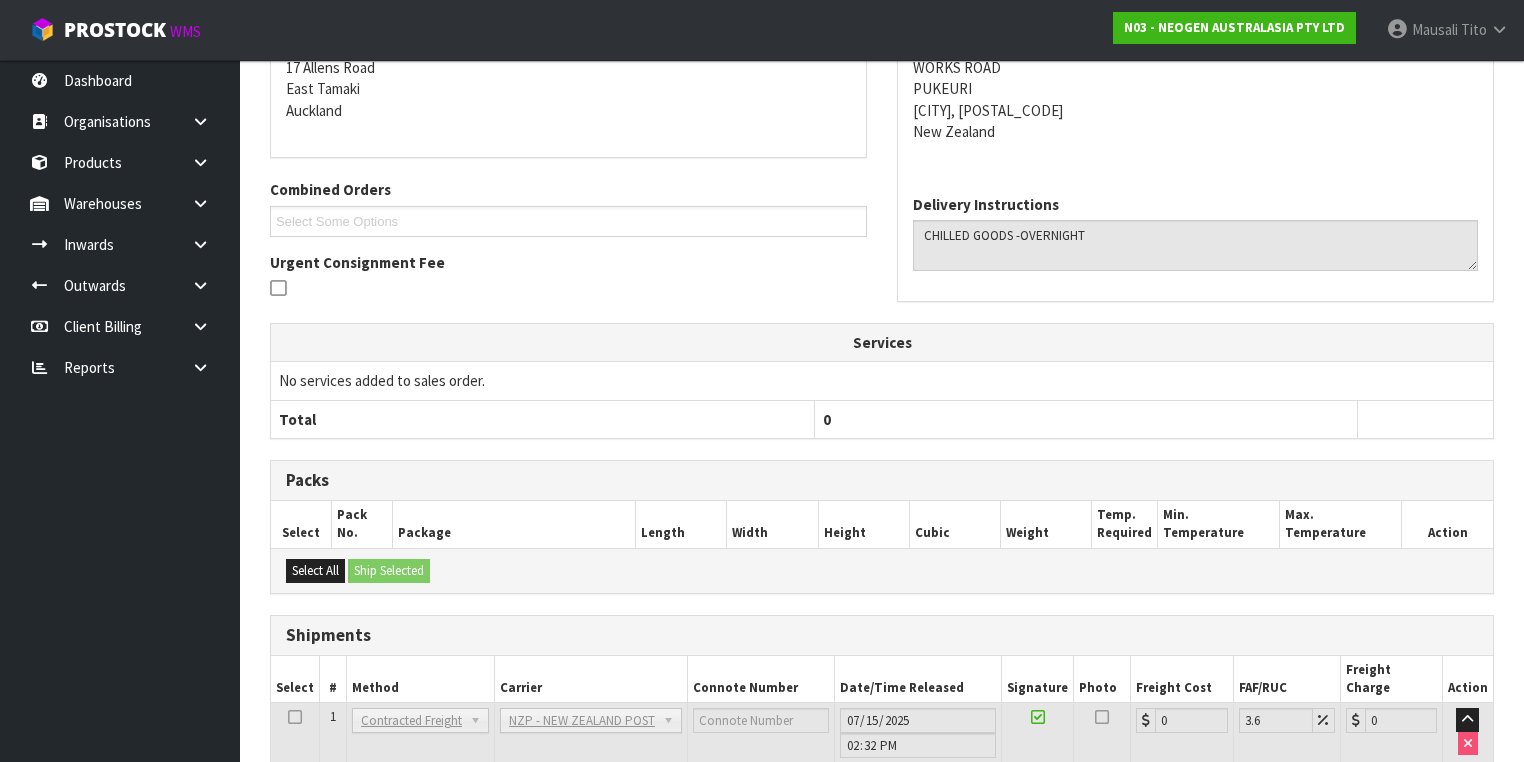 scroll, scrollTop: 536, scrollLeft: 0, axis: vertical 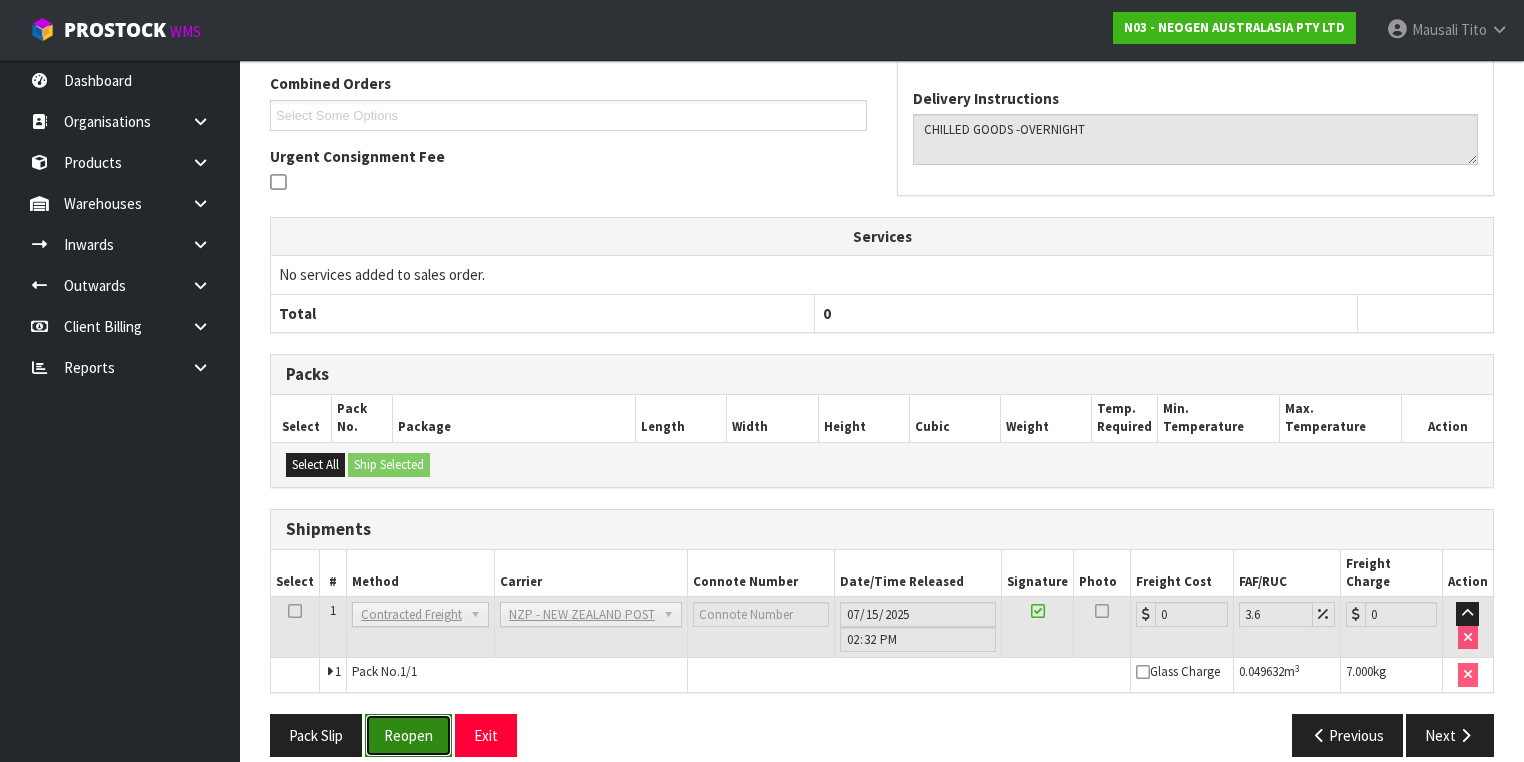 click on "Reopen" at bounding box center (408, 735) 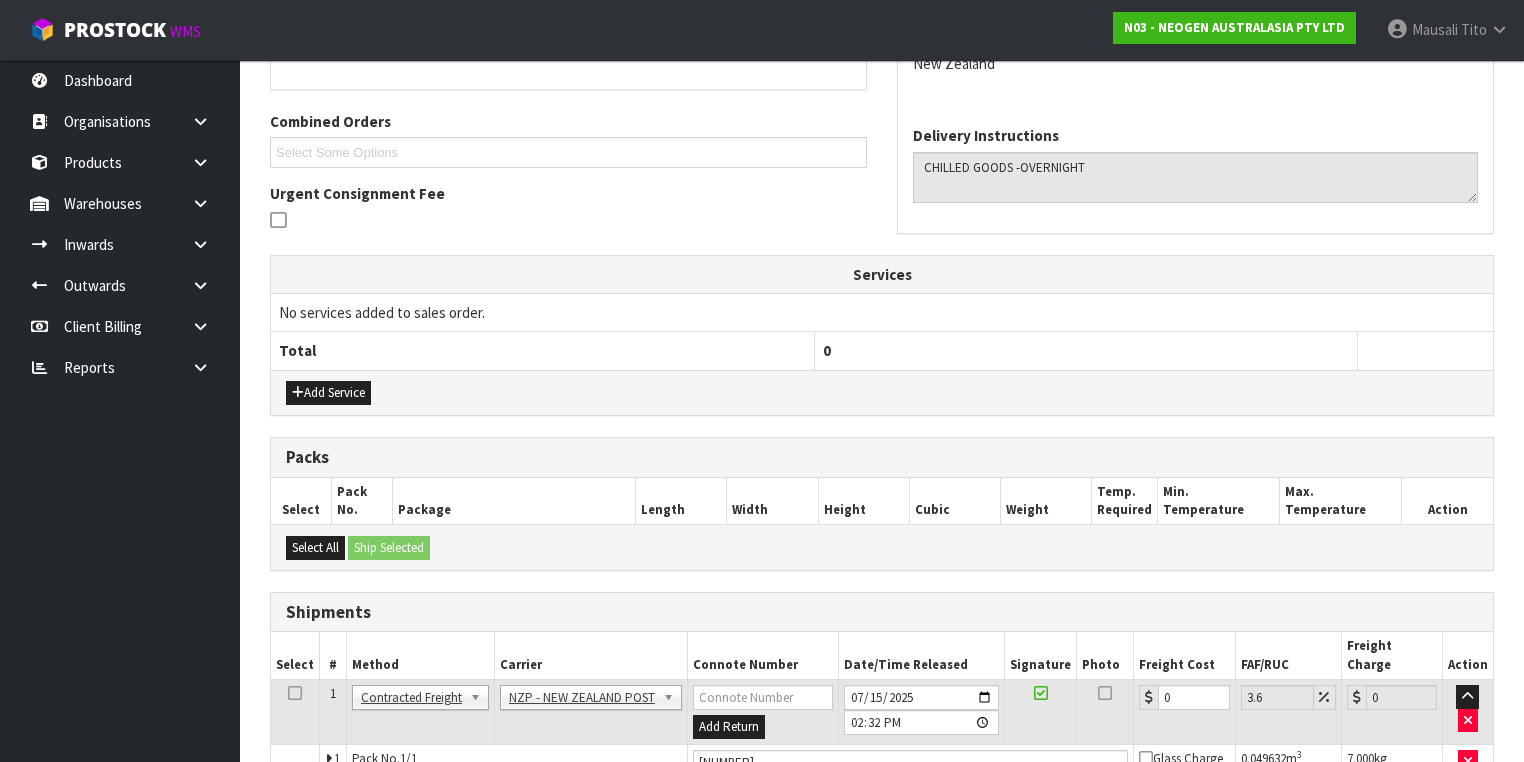 scroll, scrollTop: 582, scrollLeft: 0, axis: vertical 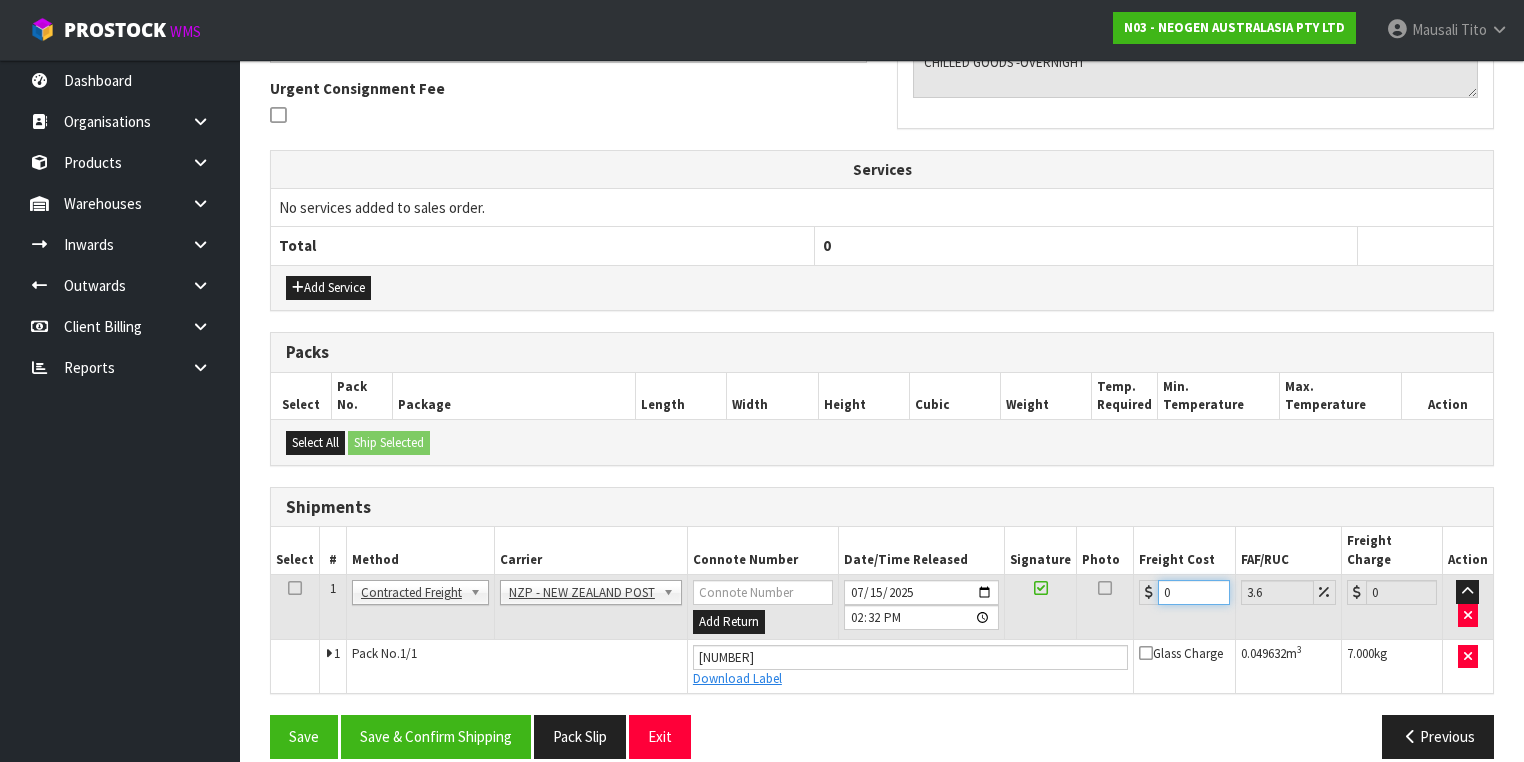 drag, startPoint x: 1188, startPoint y: 564, endPoint x: 1100, endPoint y: 587, distance: 90.95603 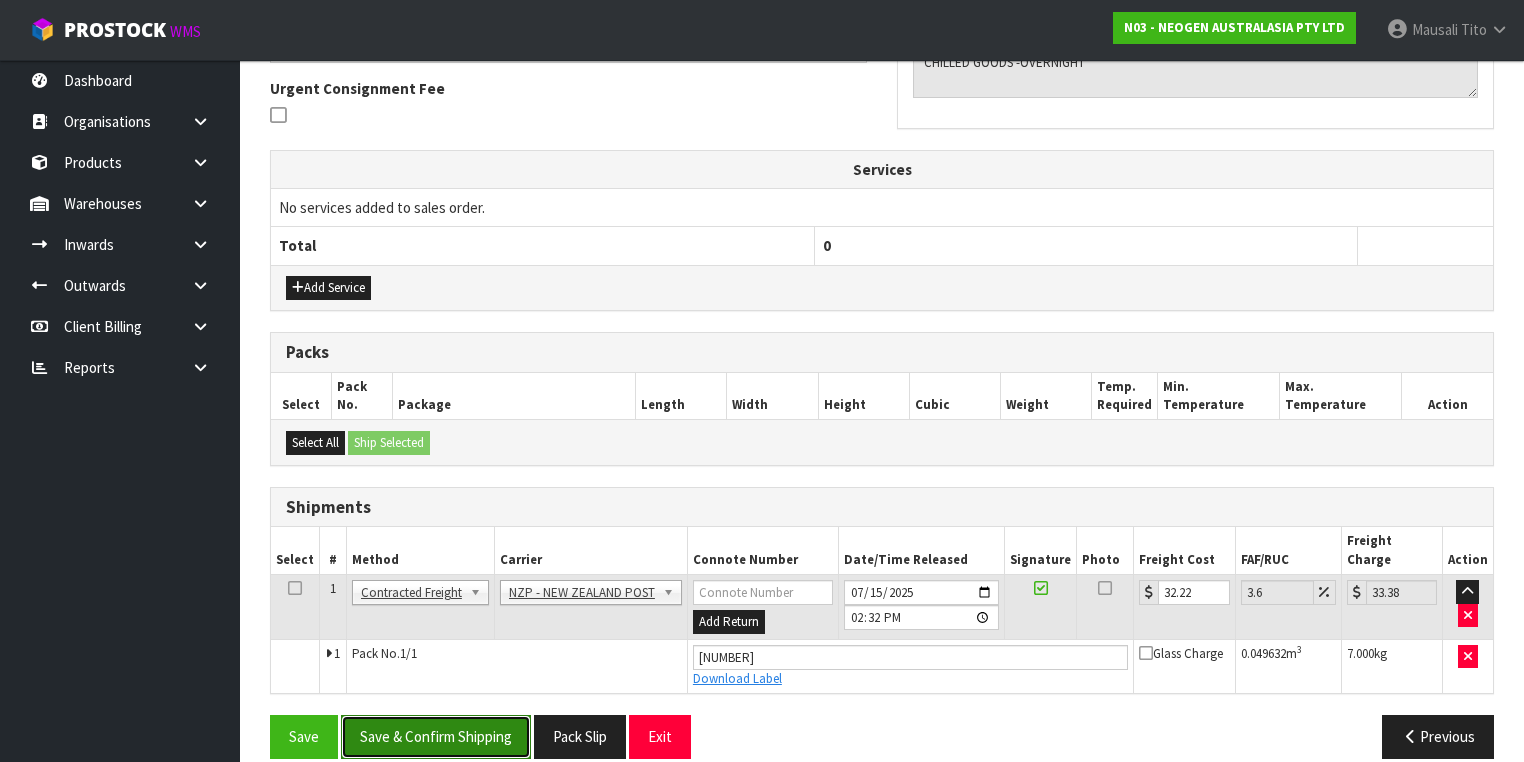 click on "Save & Confirm Shipping" at bounding box center [436, 736] 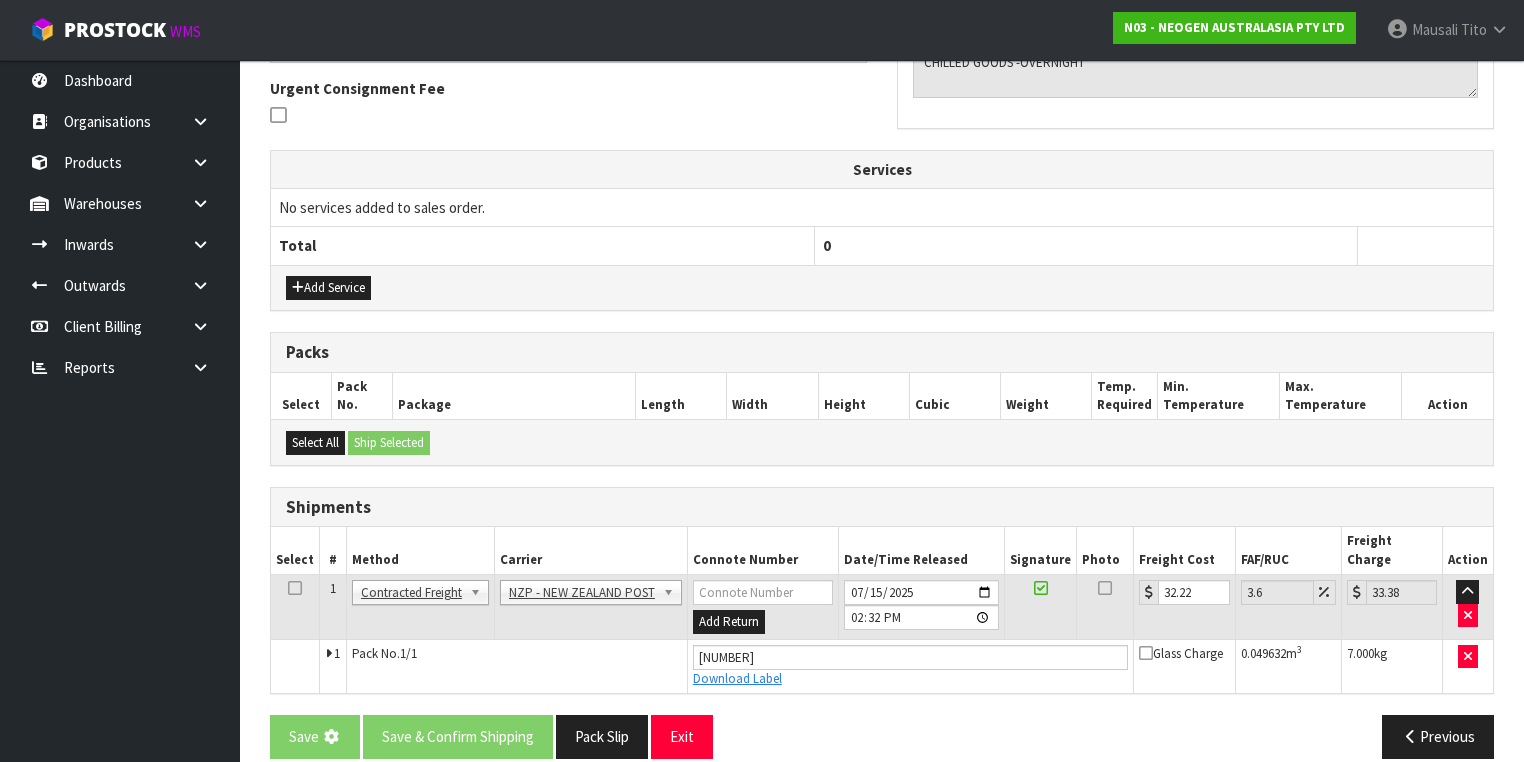 scroll, scrollTop: 0, scrollLeft: 0, axis: both 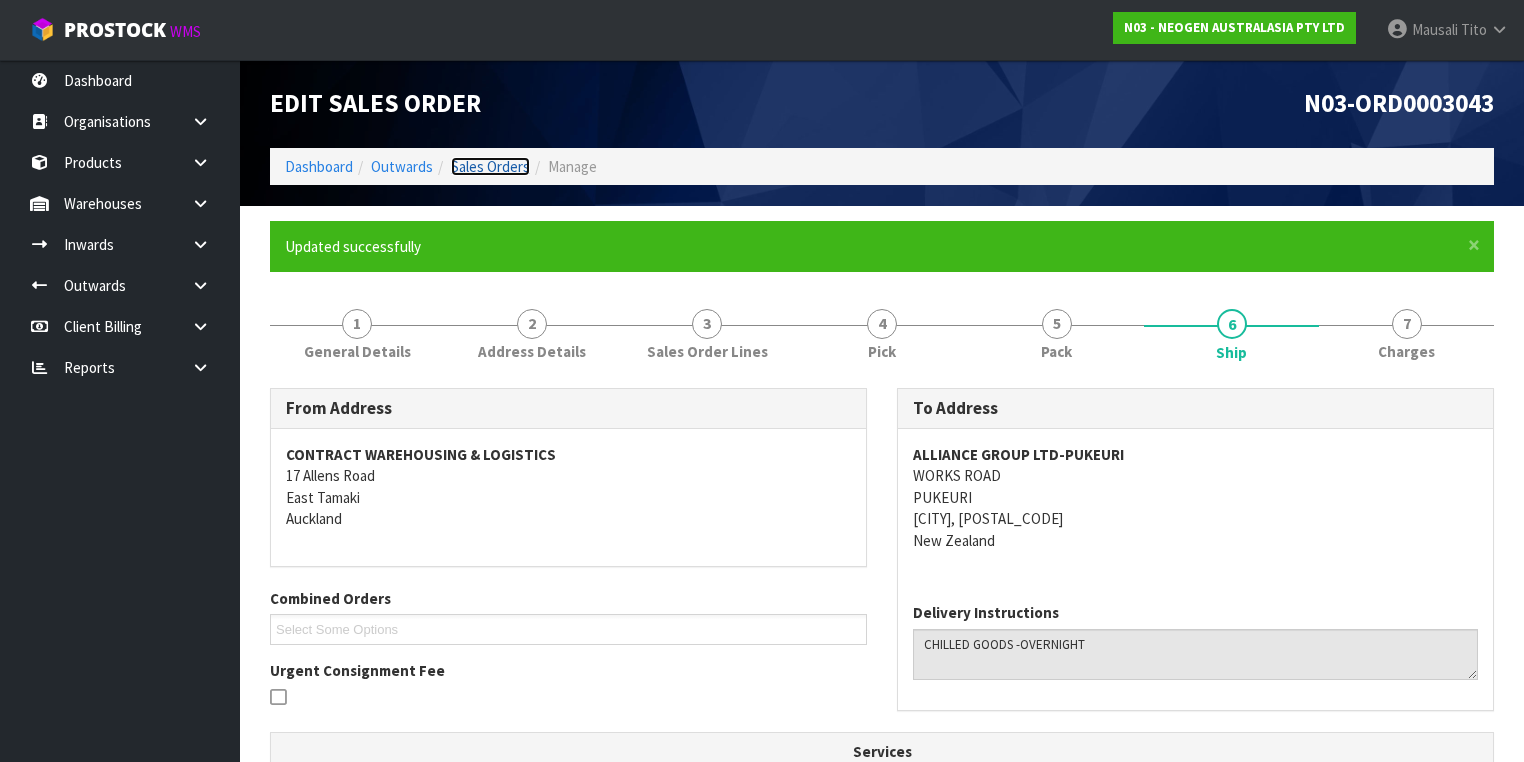 click on "Sales Orders" at bounding box center (490, 166) 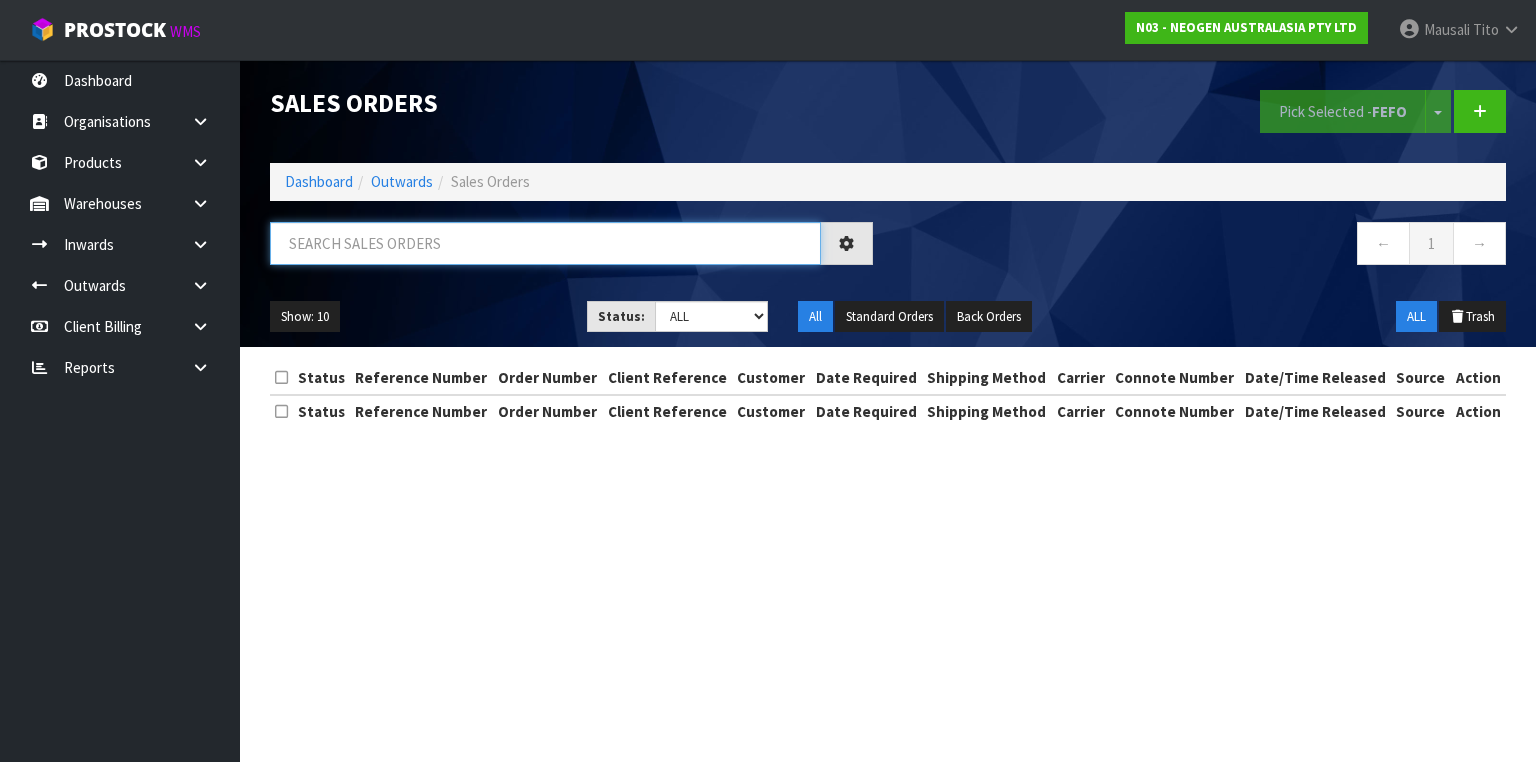 click at bounding box center (545, 243) 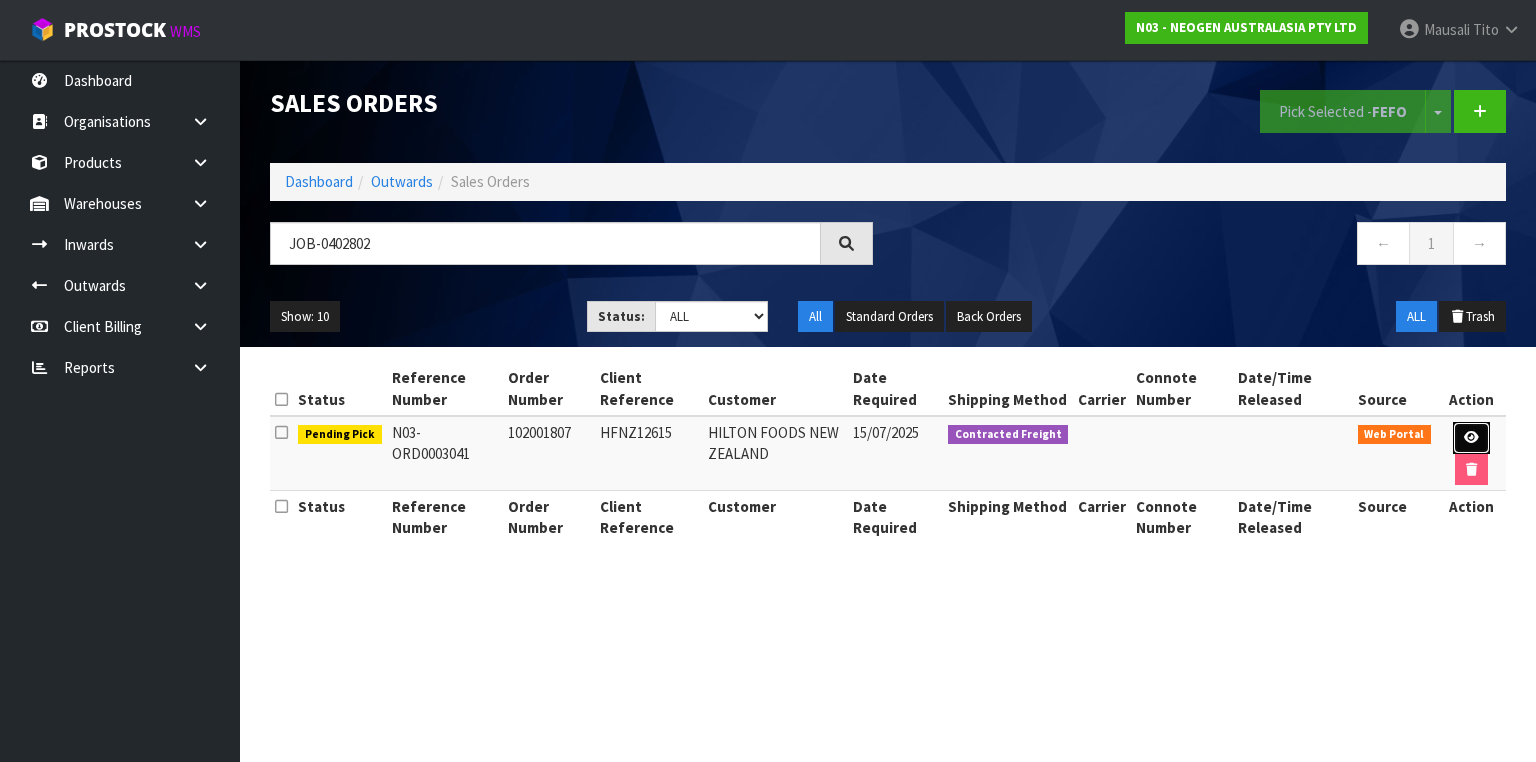 click at bounding box center (1471, 437) 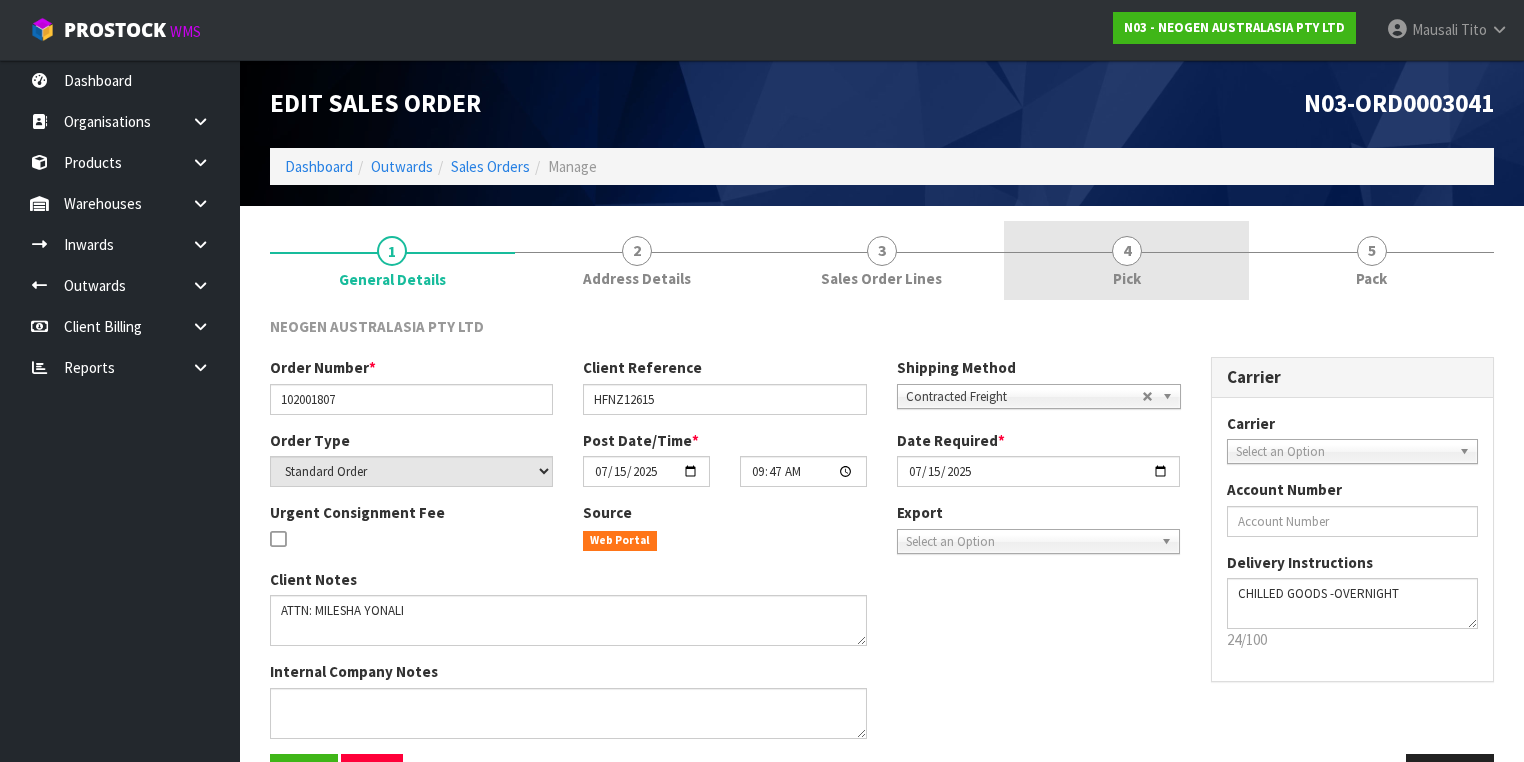 click on "4
Pick" at bounding box center [1126, 260] 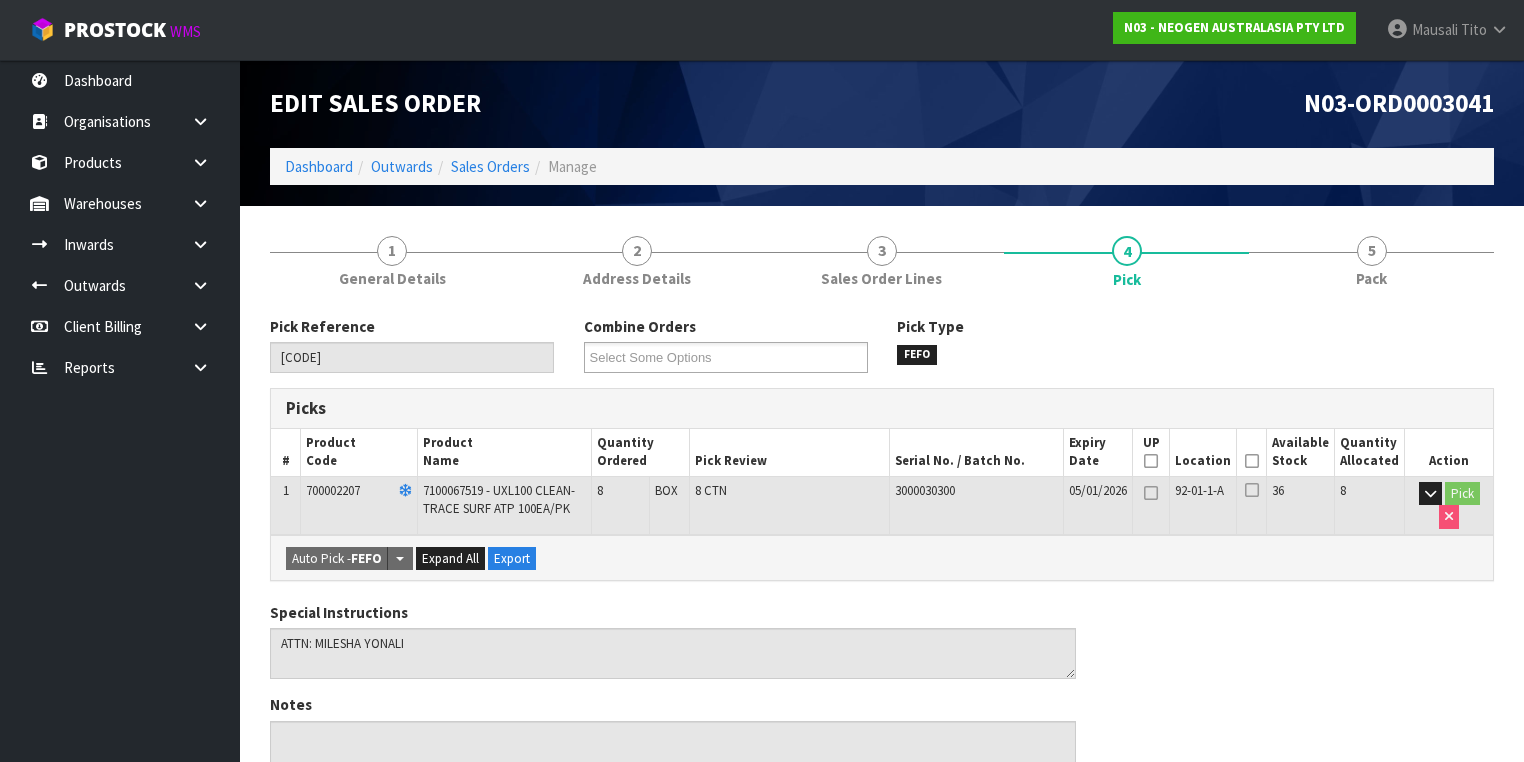 click at bounding box center [1252, 461] 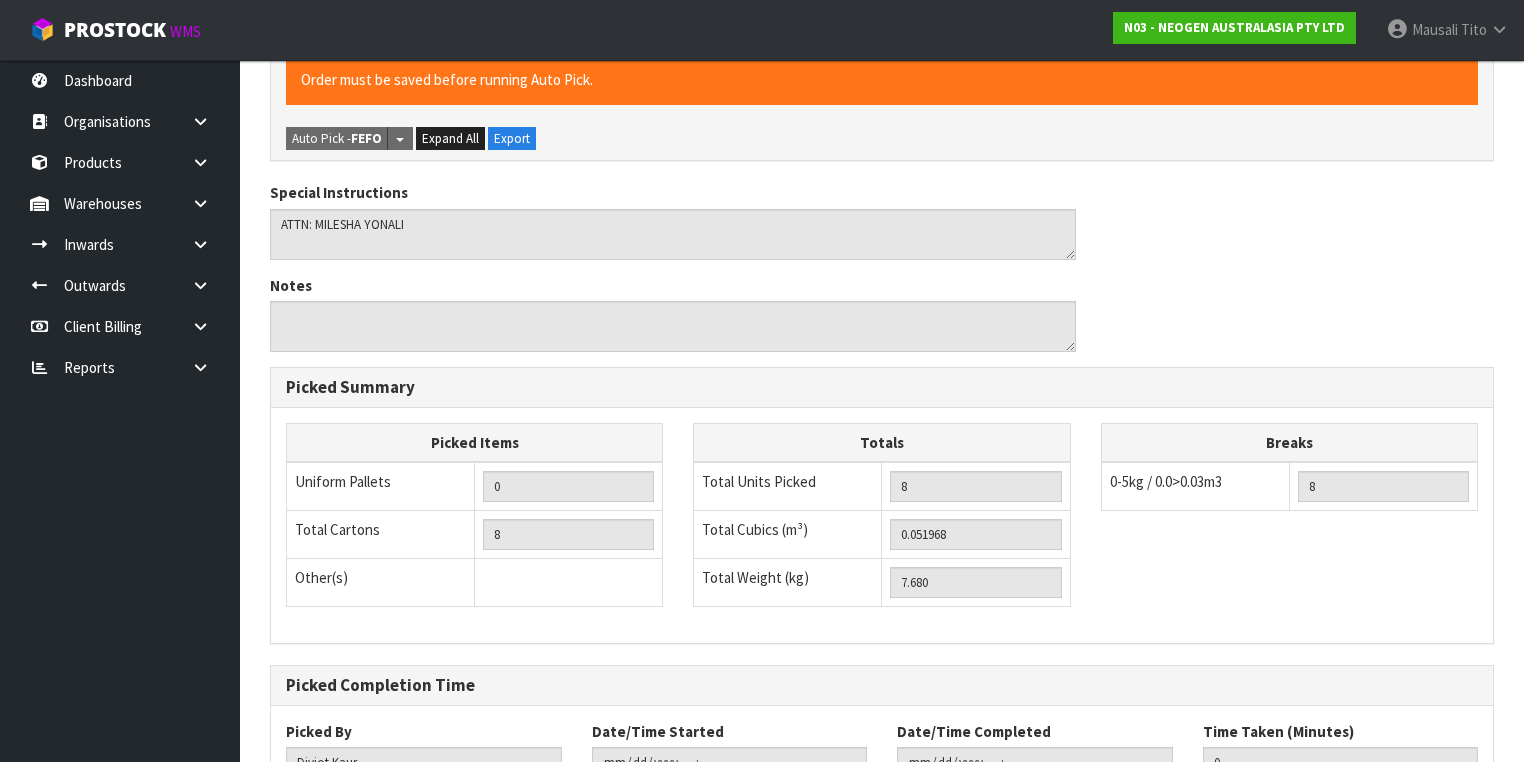 scroll, scrollTop: 641, scrollLeft: 0, axis: vertical 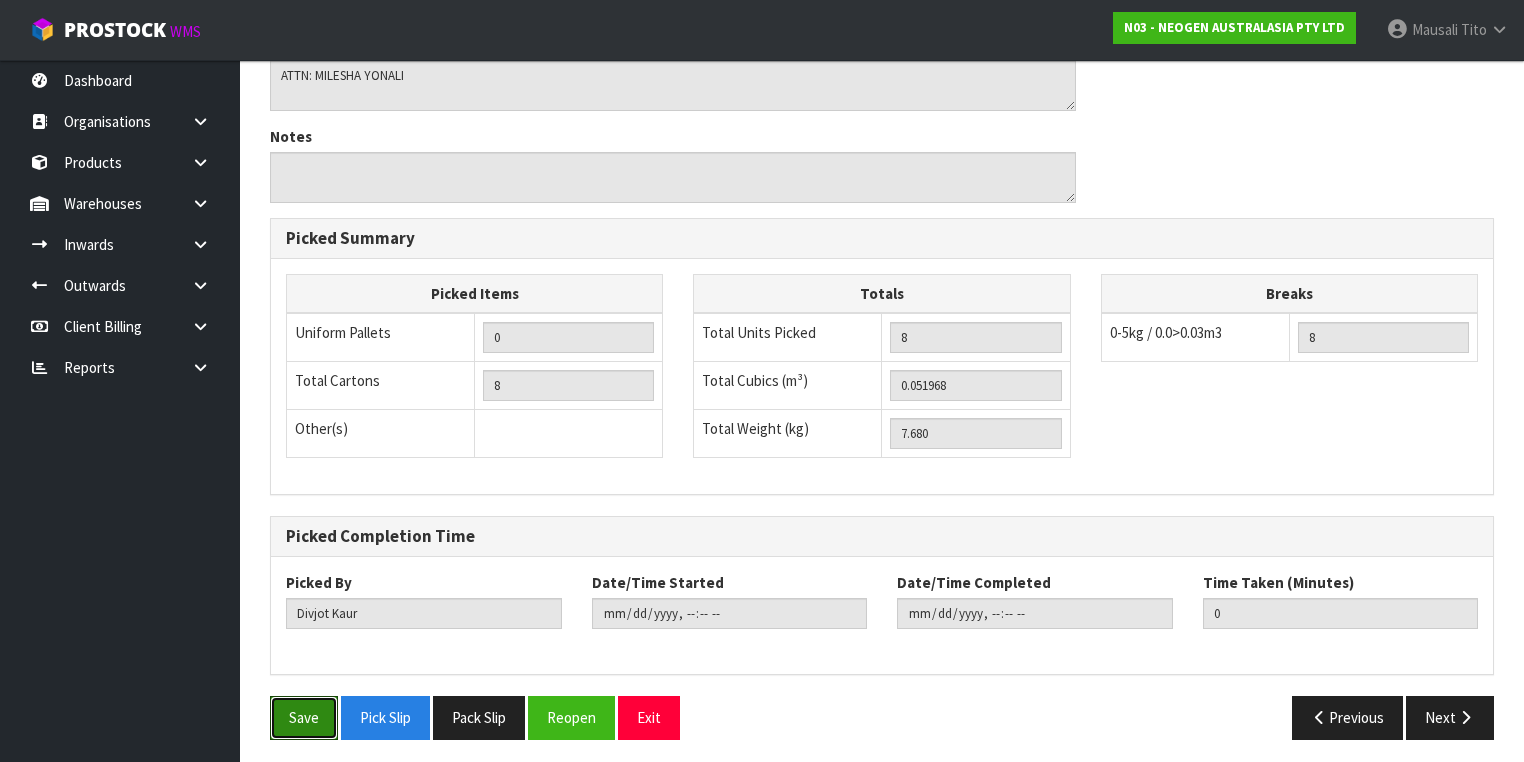 drag, startPoint x: 302, startPoint y: 704, endPoint x: 394, endPoint y: 666, distance: 99.53894 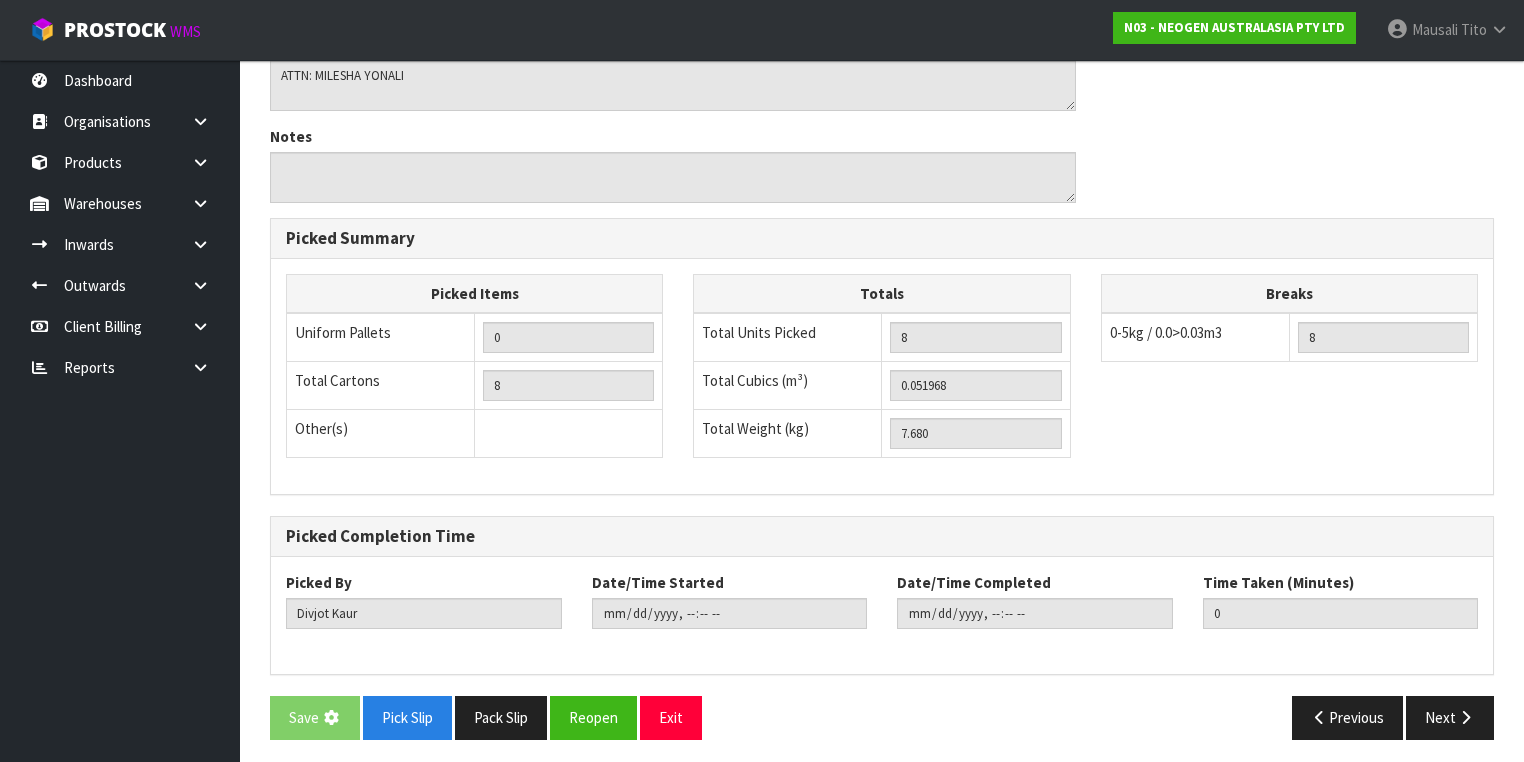 scroll, scrollTop: 0, scrollLeft: 0, axis: both 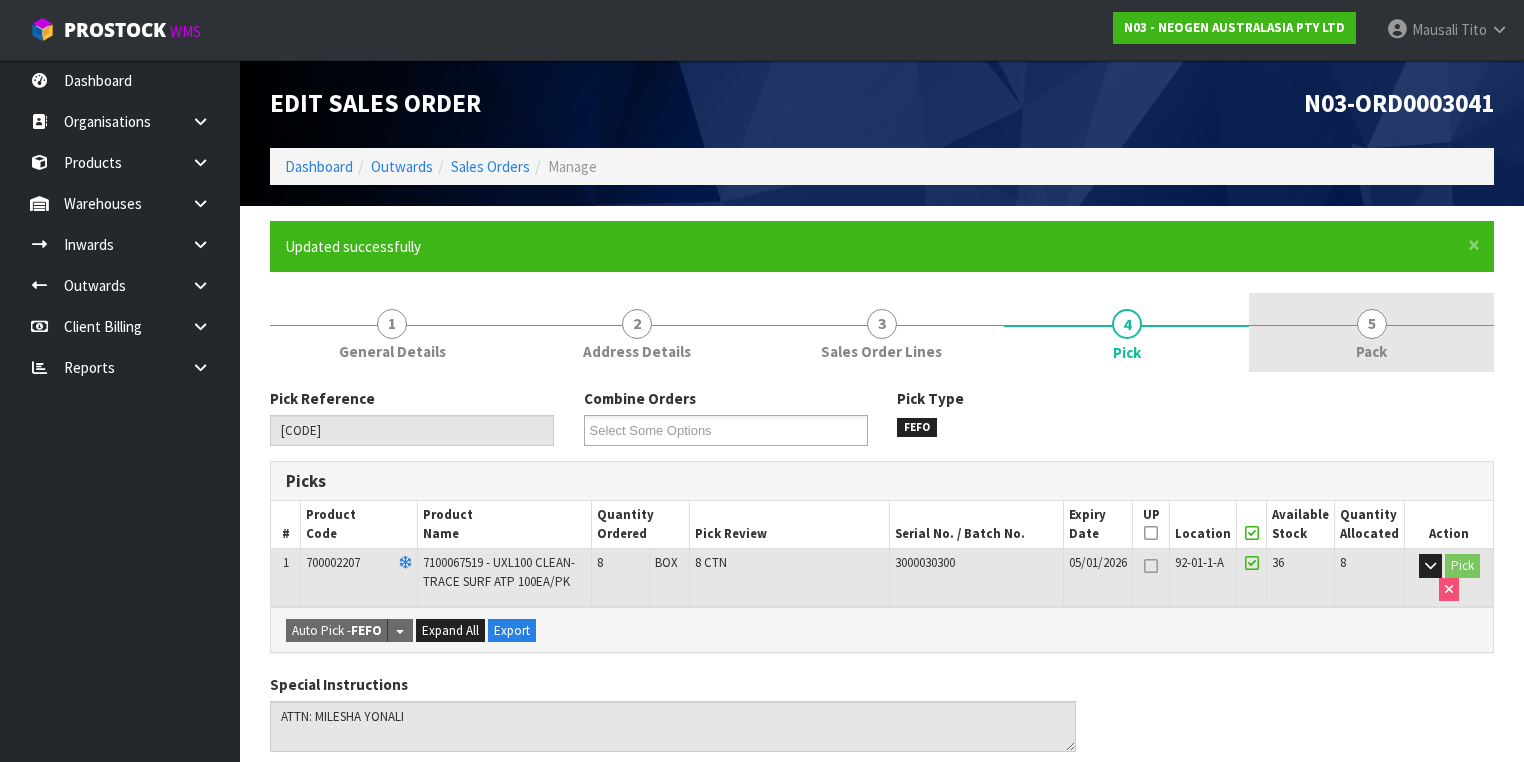 click on "Pack" at bounding box center [1371, 351] 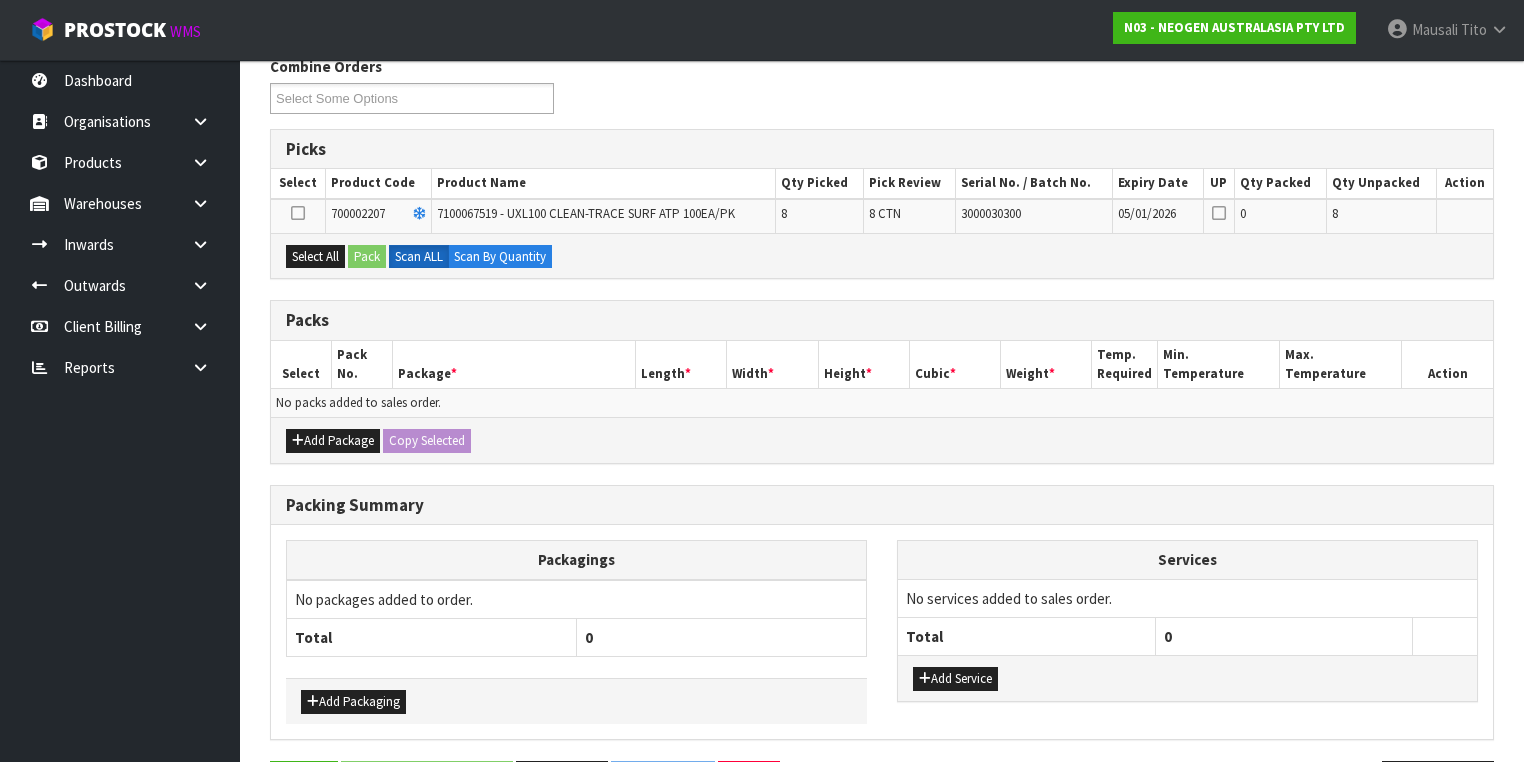 scroll, scrollTop: 395, scrollLeft: 0, axis: vertical 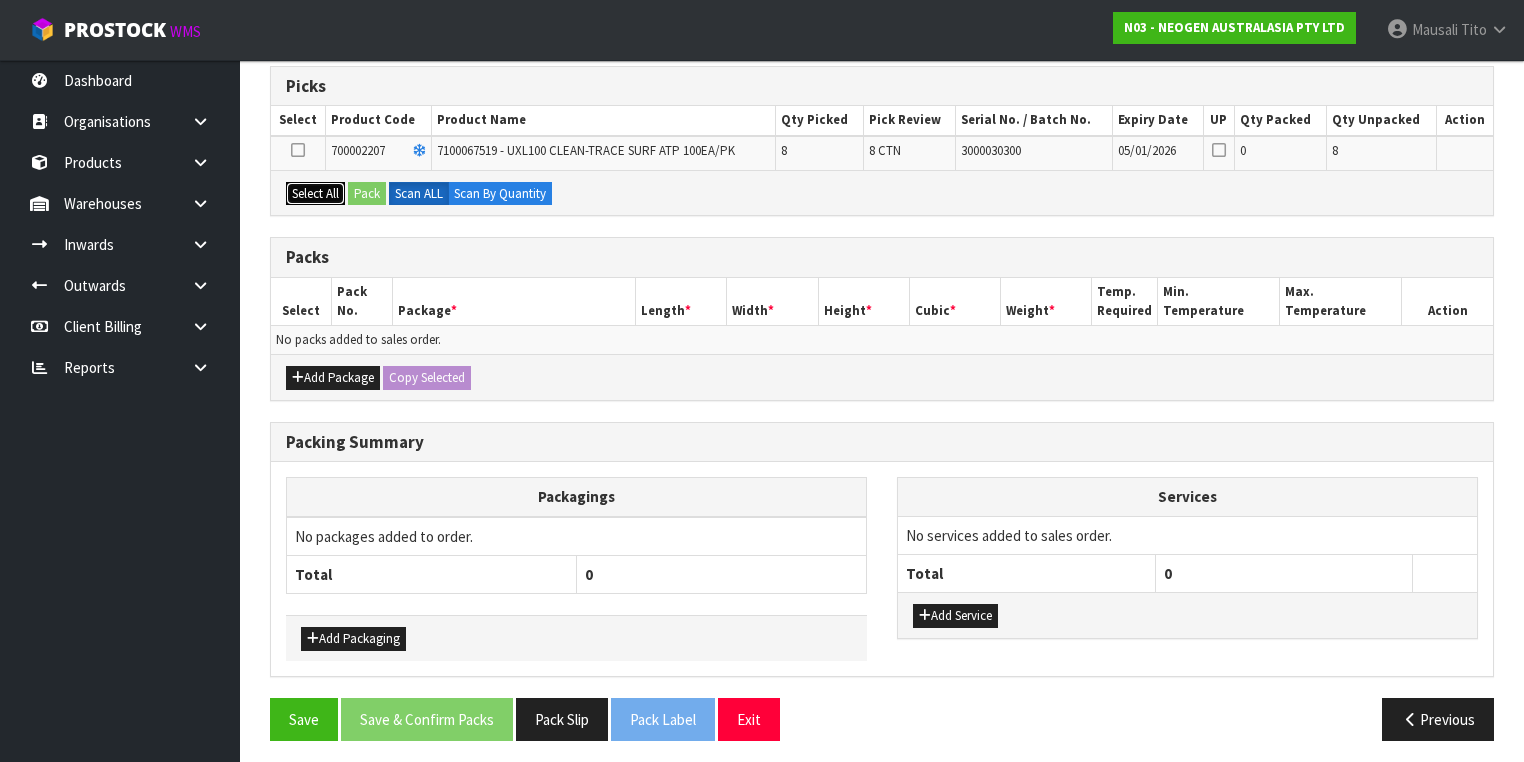 click on "Select All" at bounding box center (315, 194) 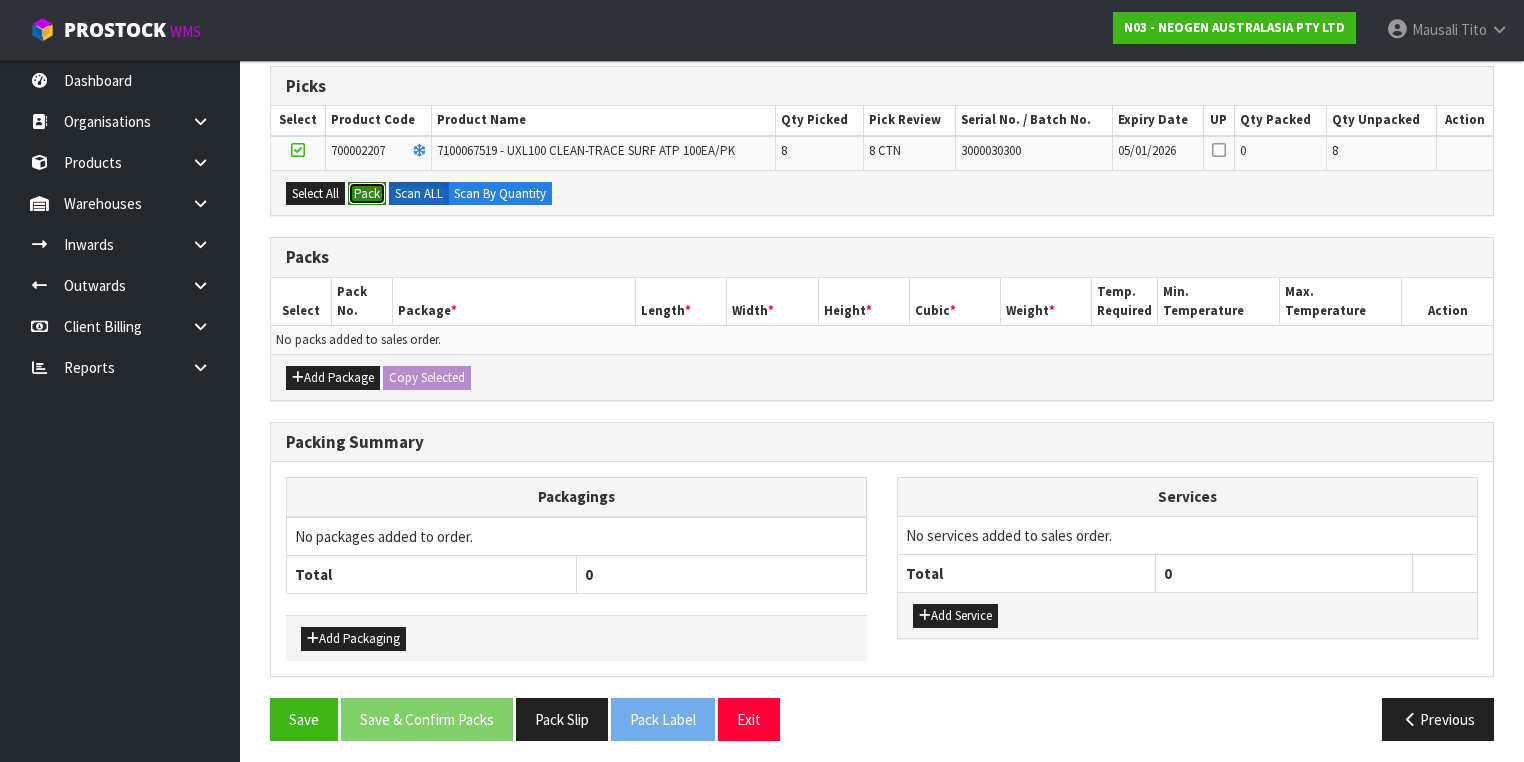 click on "Pack" at bounding box center [367, 194] 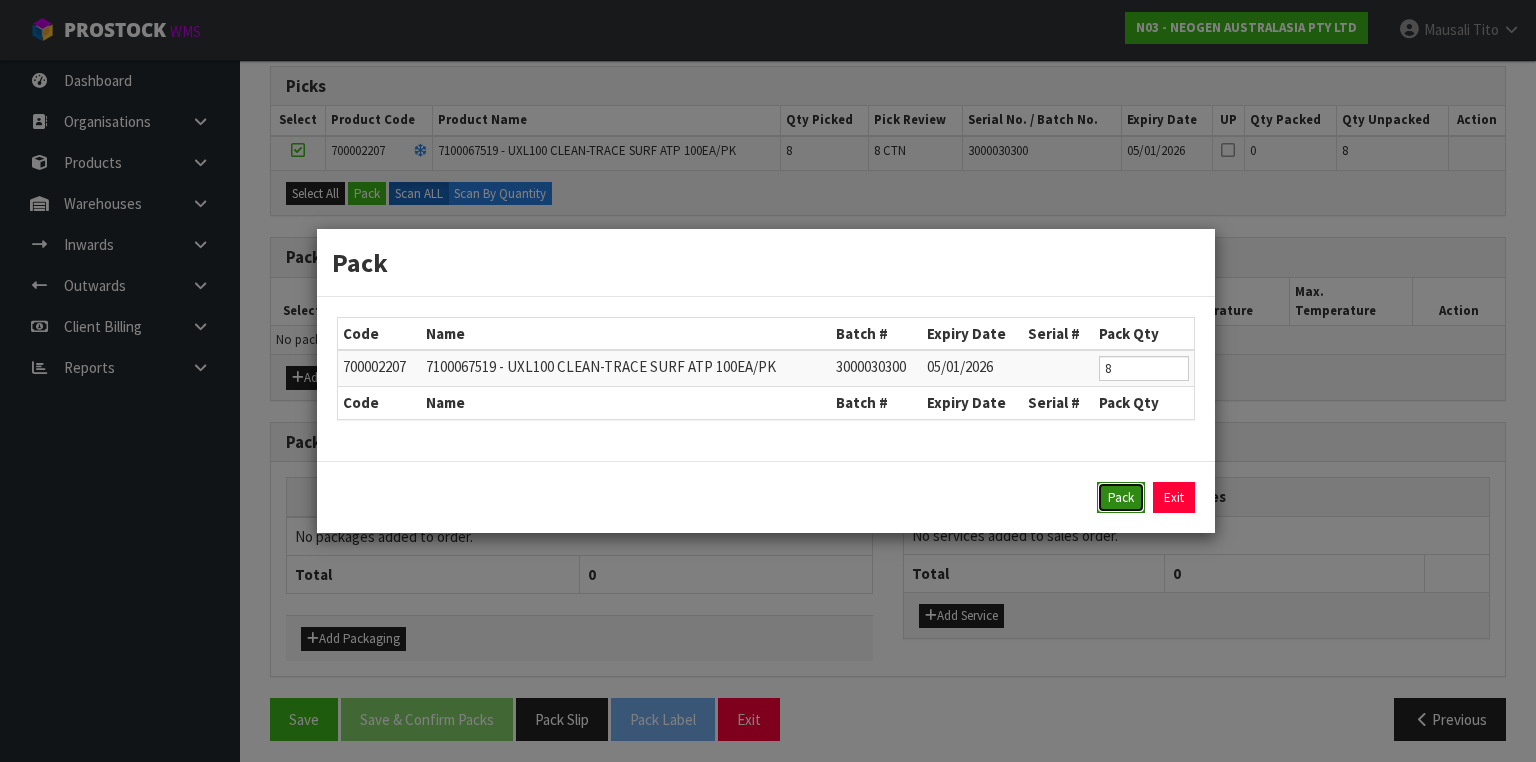 click on "Pack" at bounding box center [1121, 498] 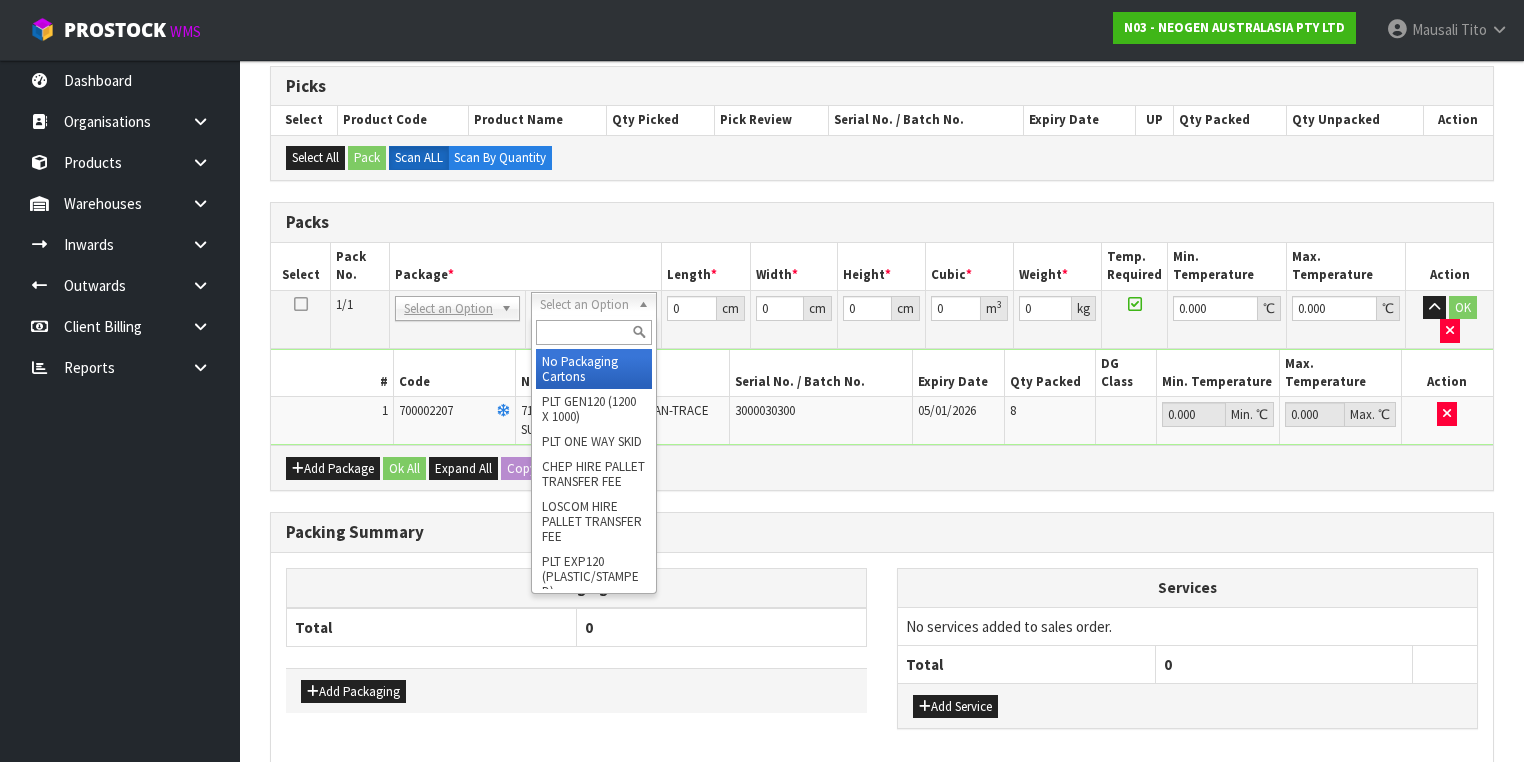 click at bounding box center [593, 332] 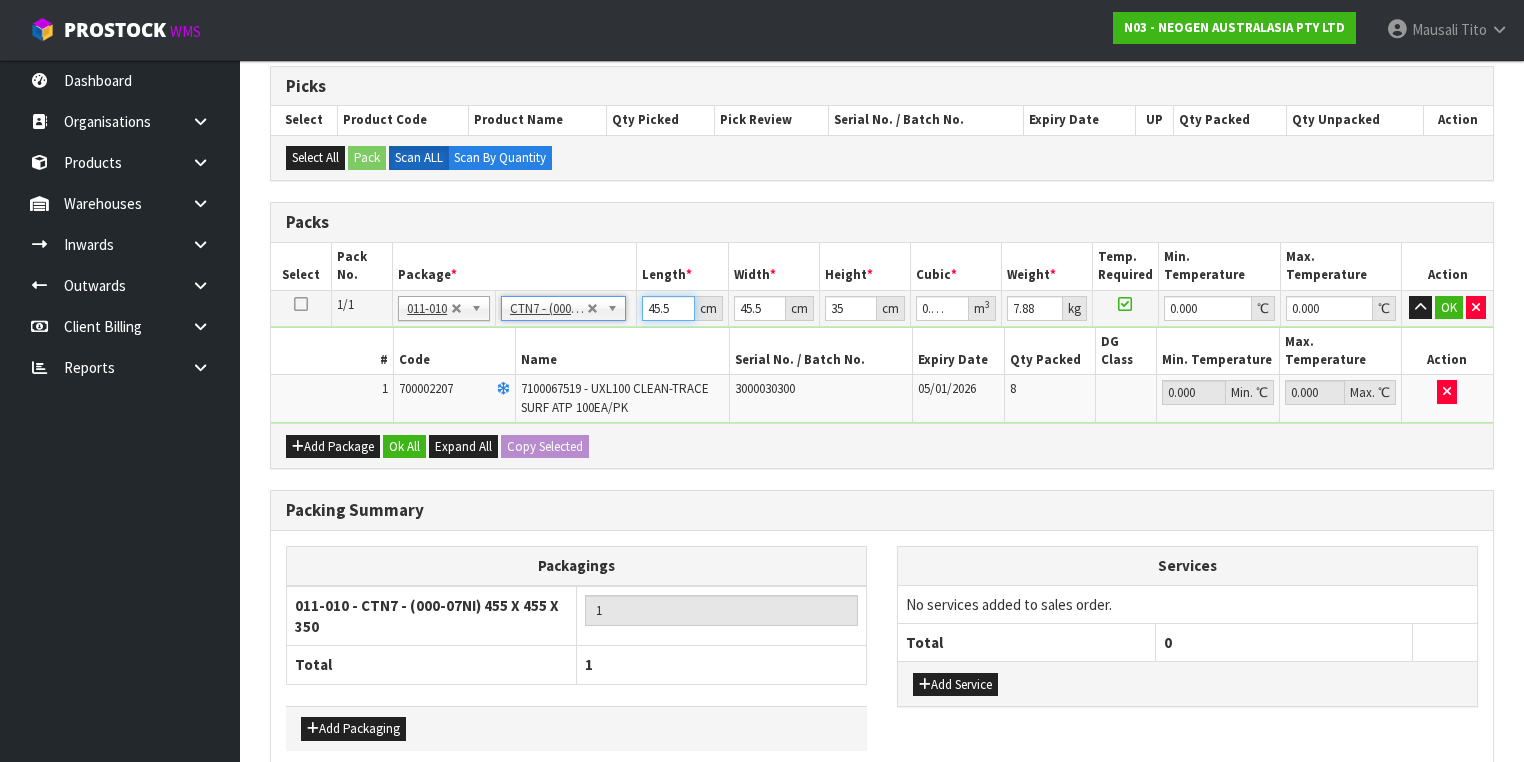 drag, startPoint x: 672, startPoint y: 304, endPoint x: 620, endPoint y: 307, distance: 52.086468 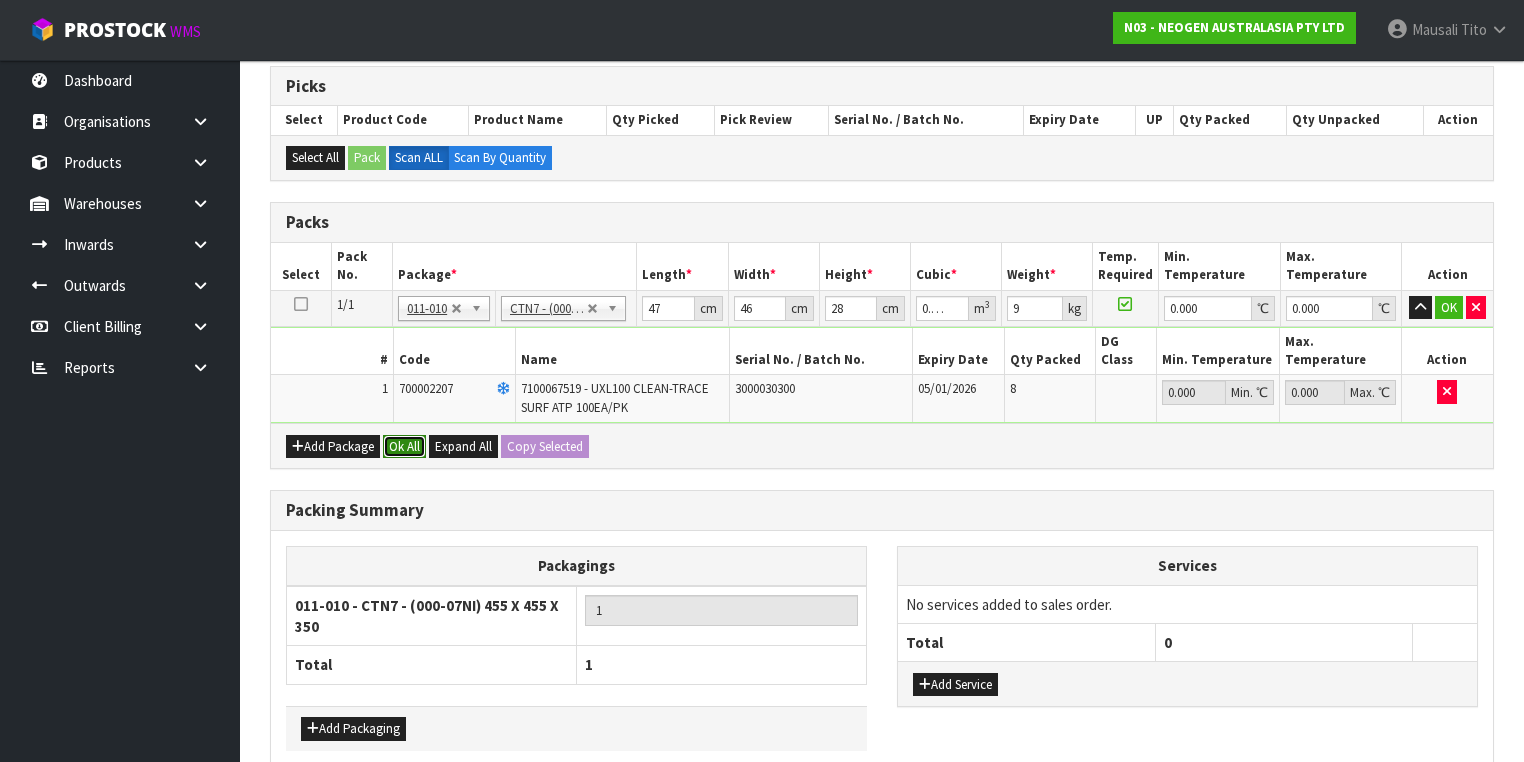 click on "Ok All" at bounding box center [404, 447] 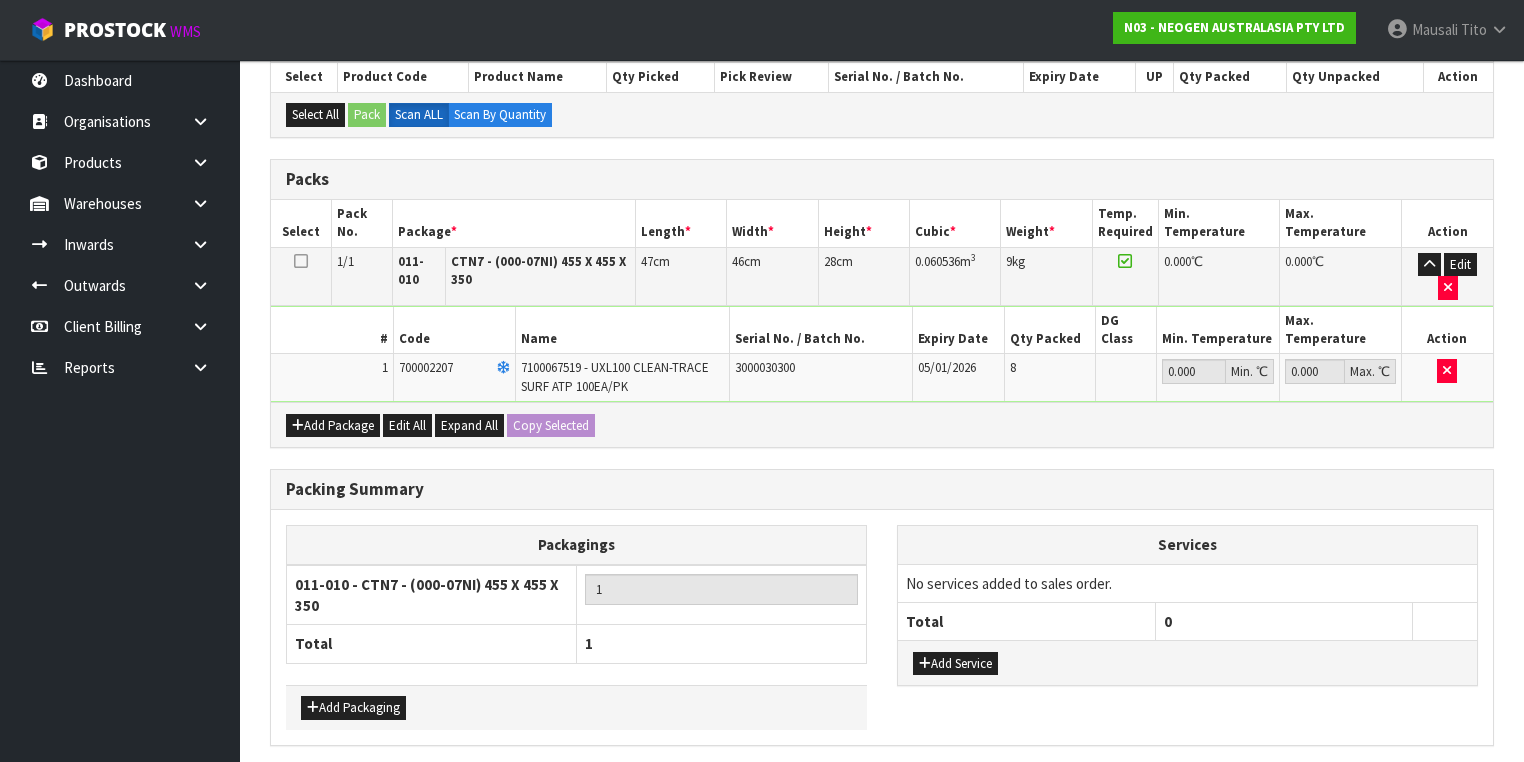 scroll, scrollTop: 478, scrollLeft: 0, axis: vertical 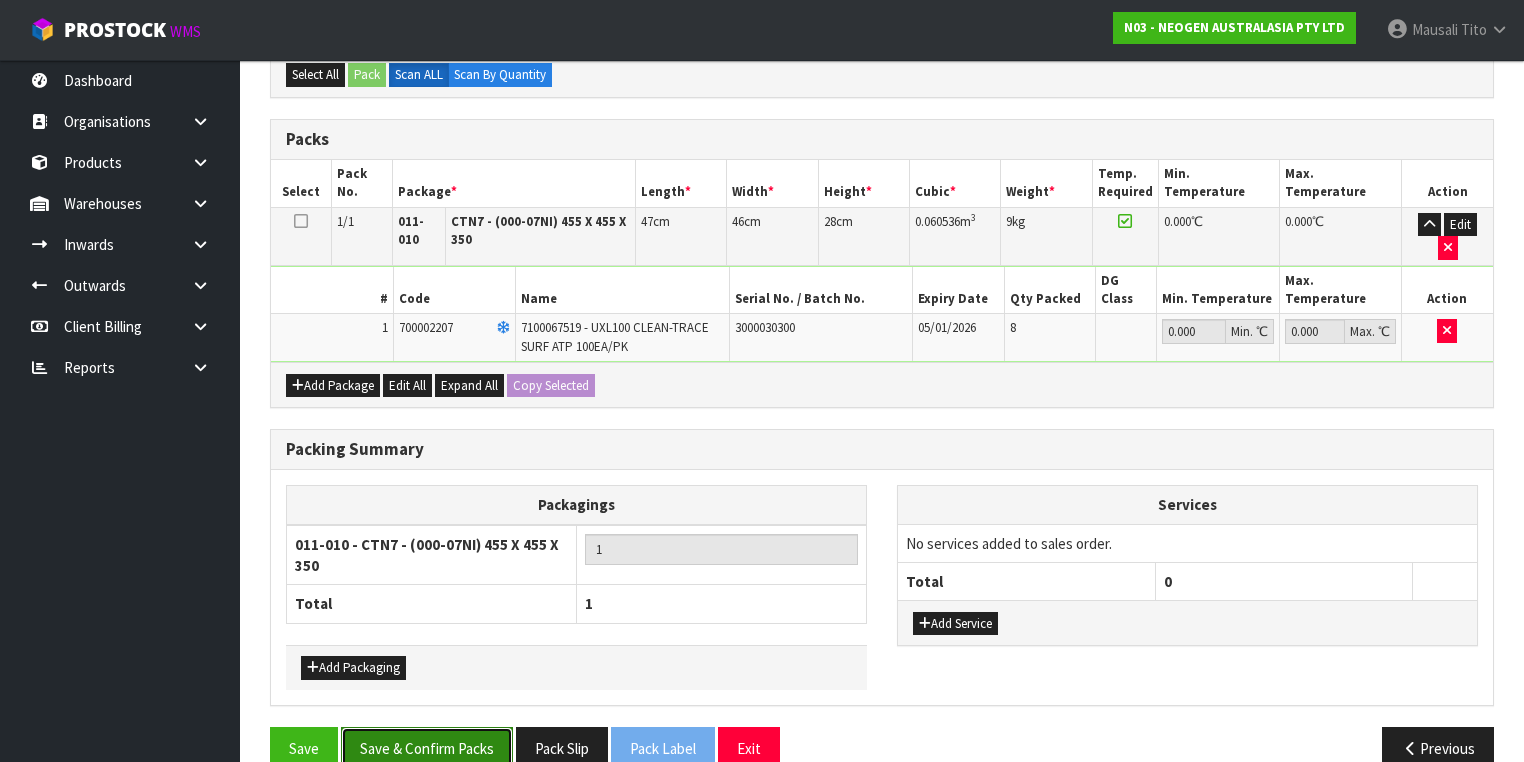 click on "Save & Confirm Packs" at bounding box center (427, 748) 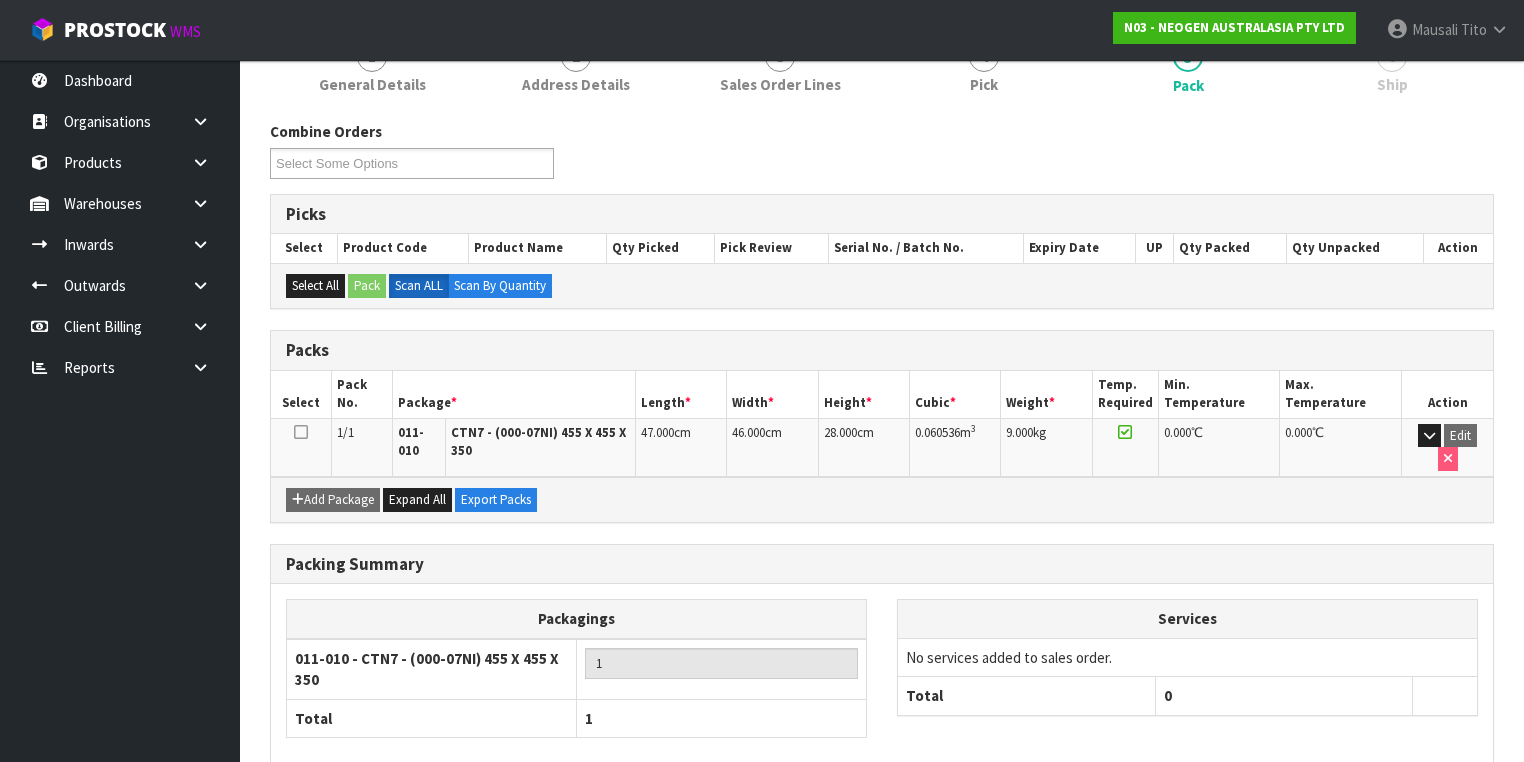 scroll, scrollTop: 356, scrollLeft: 0, axis: vertical 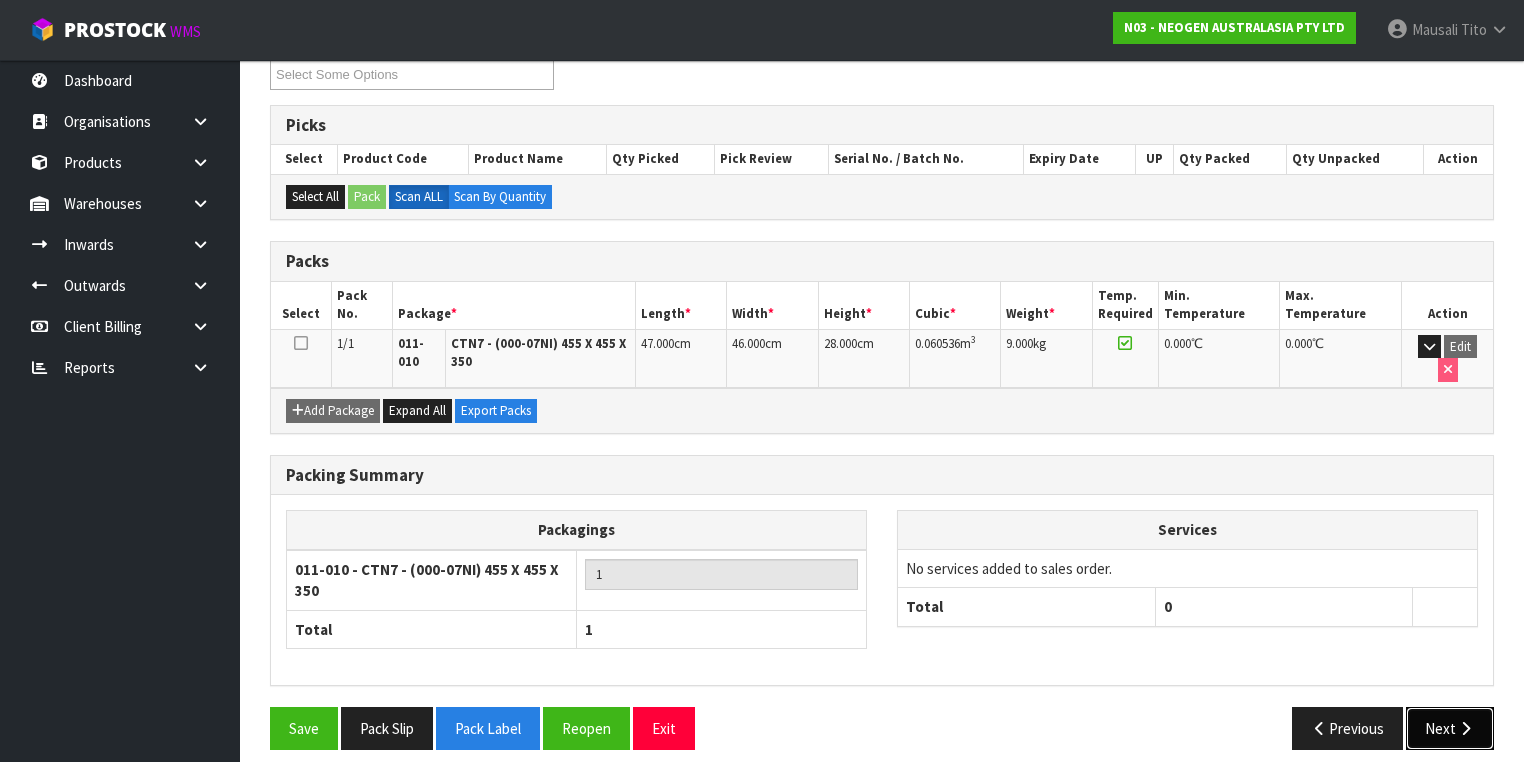click at bounding box center (1465, 728) 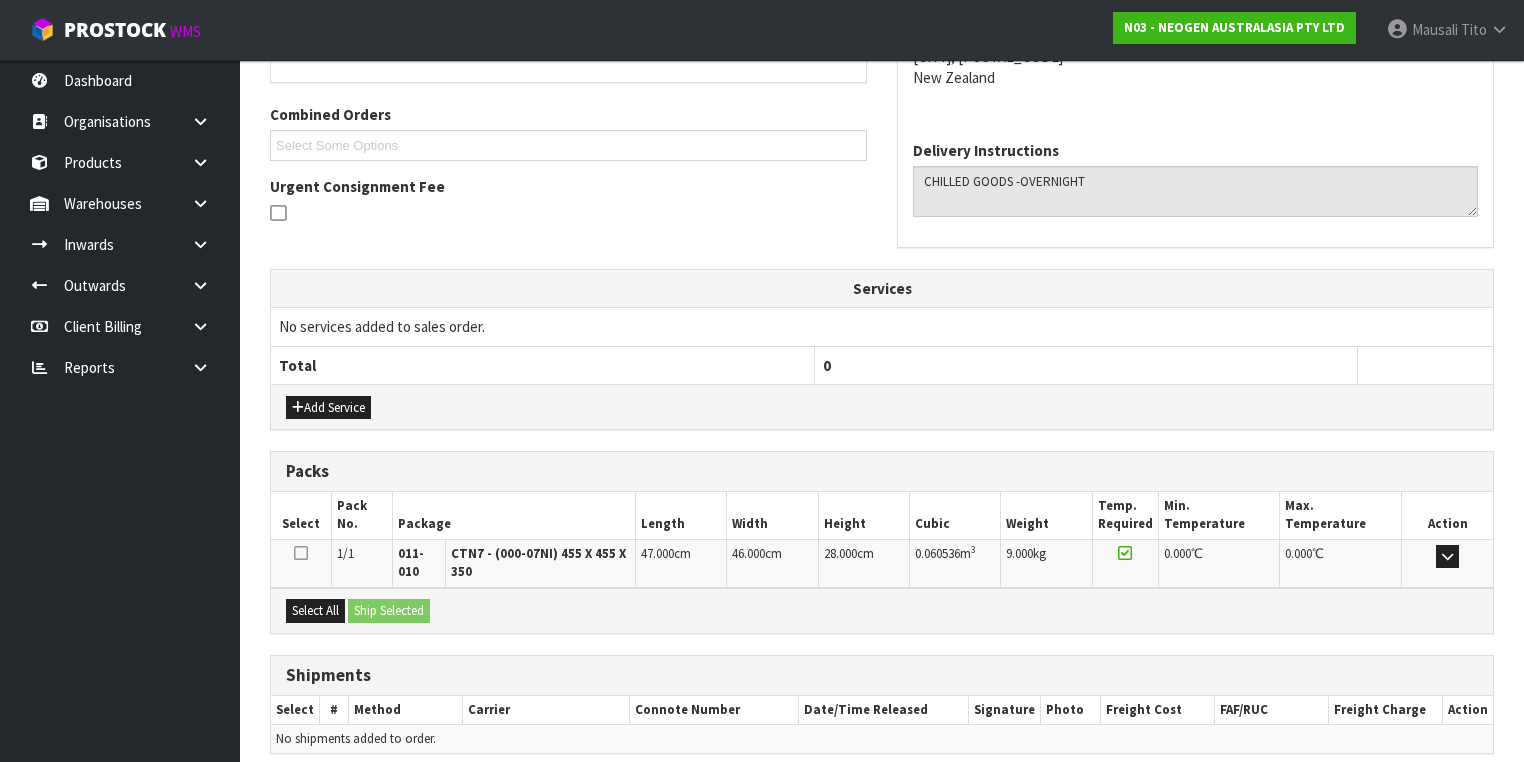 scroll, scrollTop: 564, scrollLeft: 0, axis: vertical 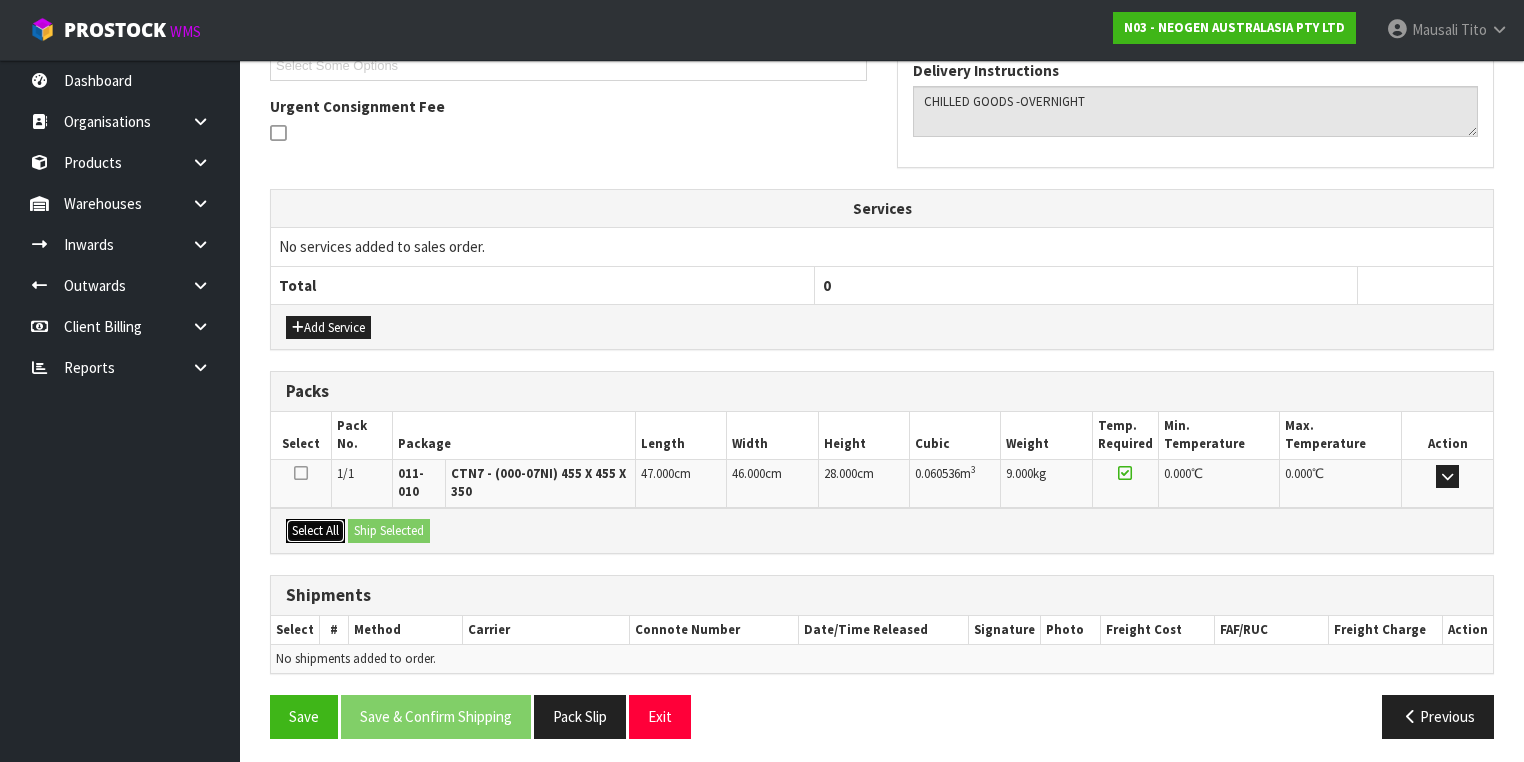 drag, startPoint x: 314, startPoint y: 526, endPoint x: 397, endPoint y: 522, distance: 83.09633 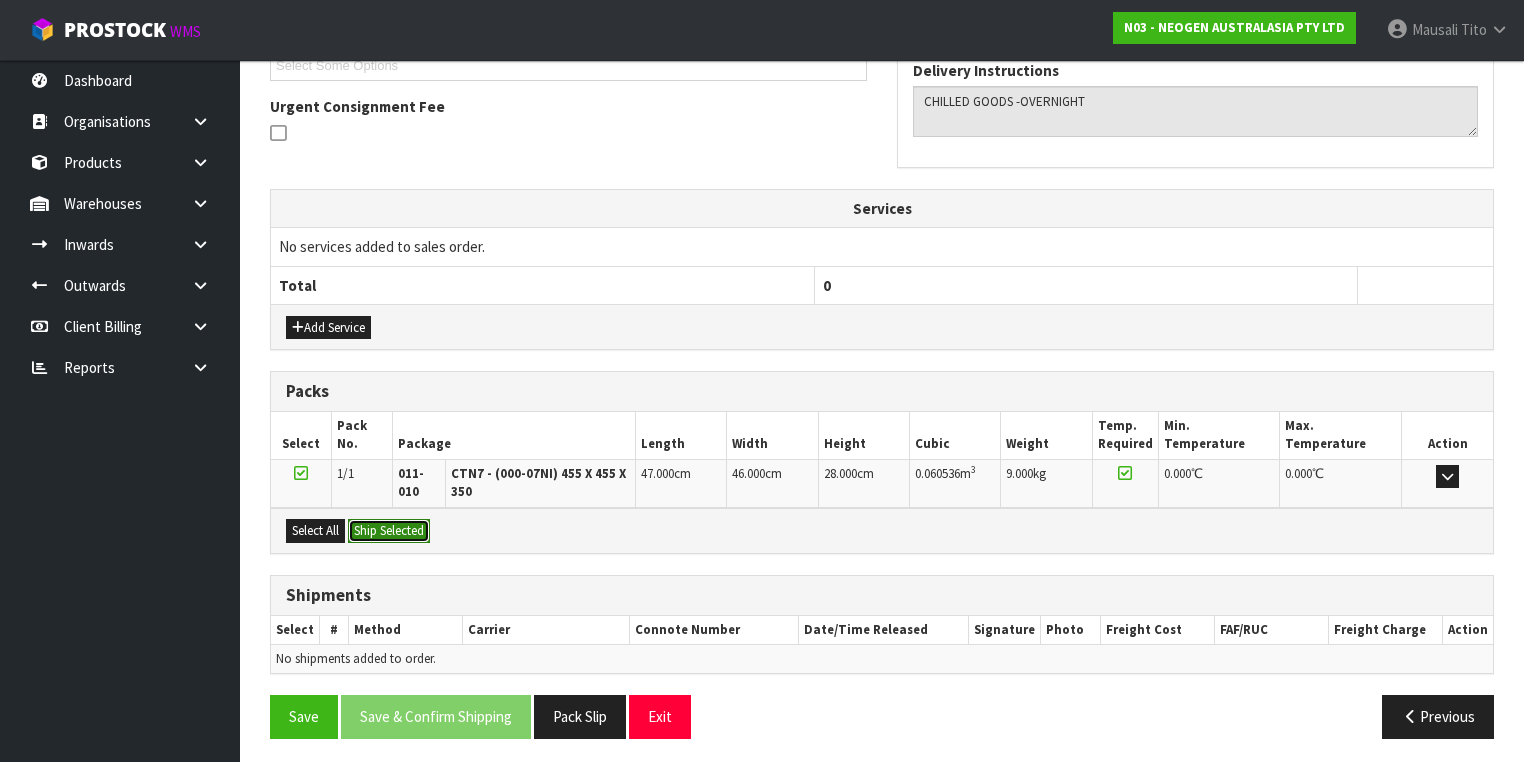 click on "Ship Selected" at bounding box center (389, 531) 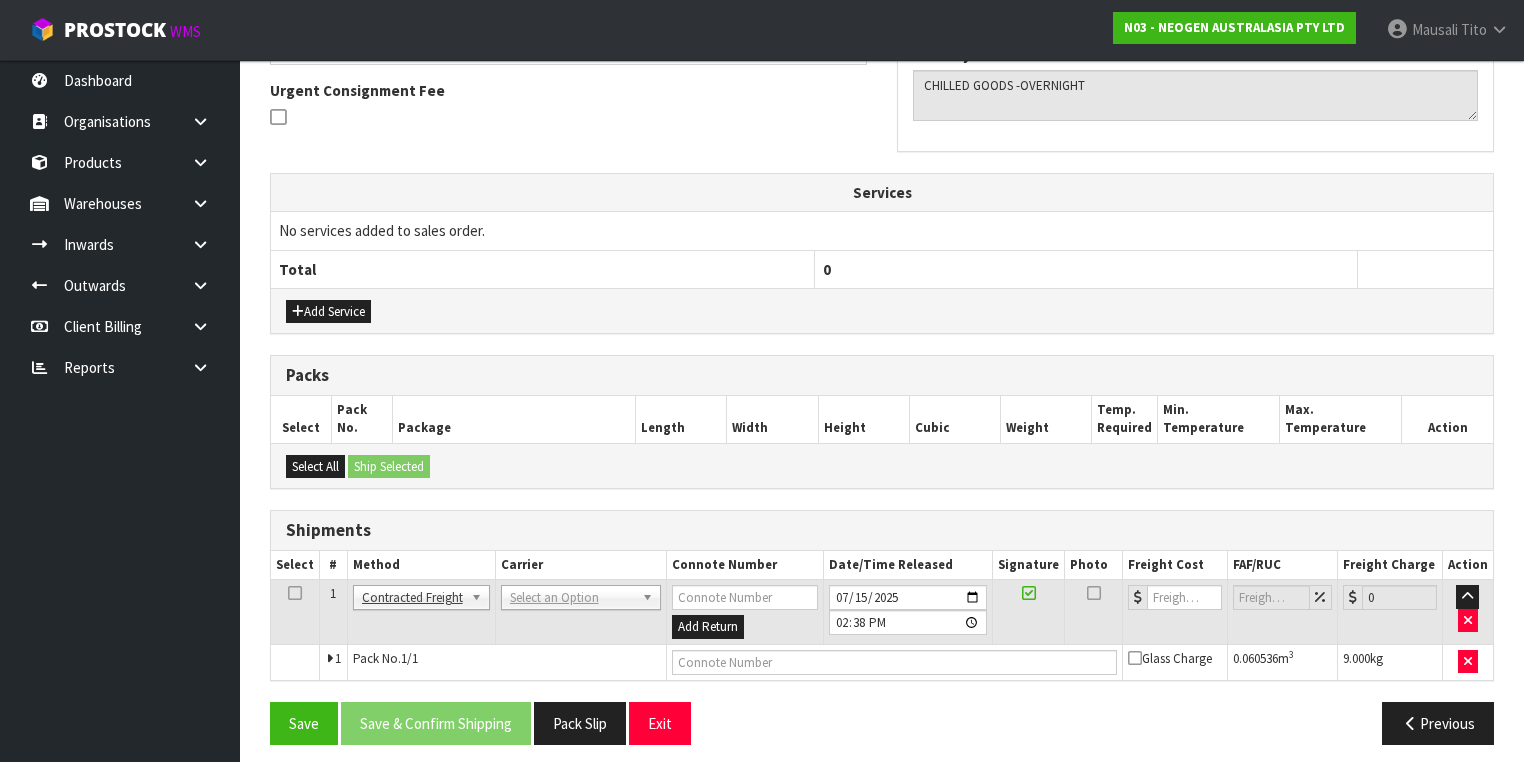scroll, scrollTop: 585, scrollLeft: 0, axis: vertical 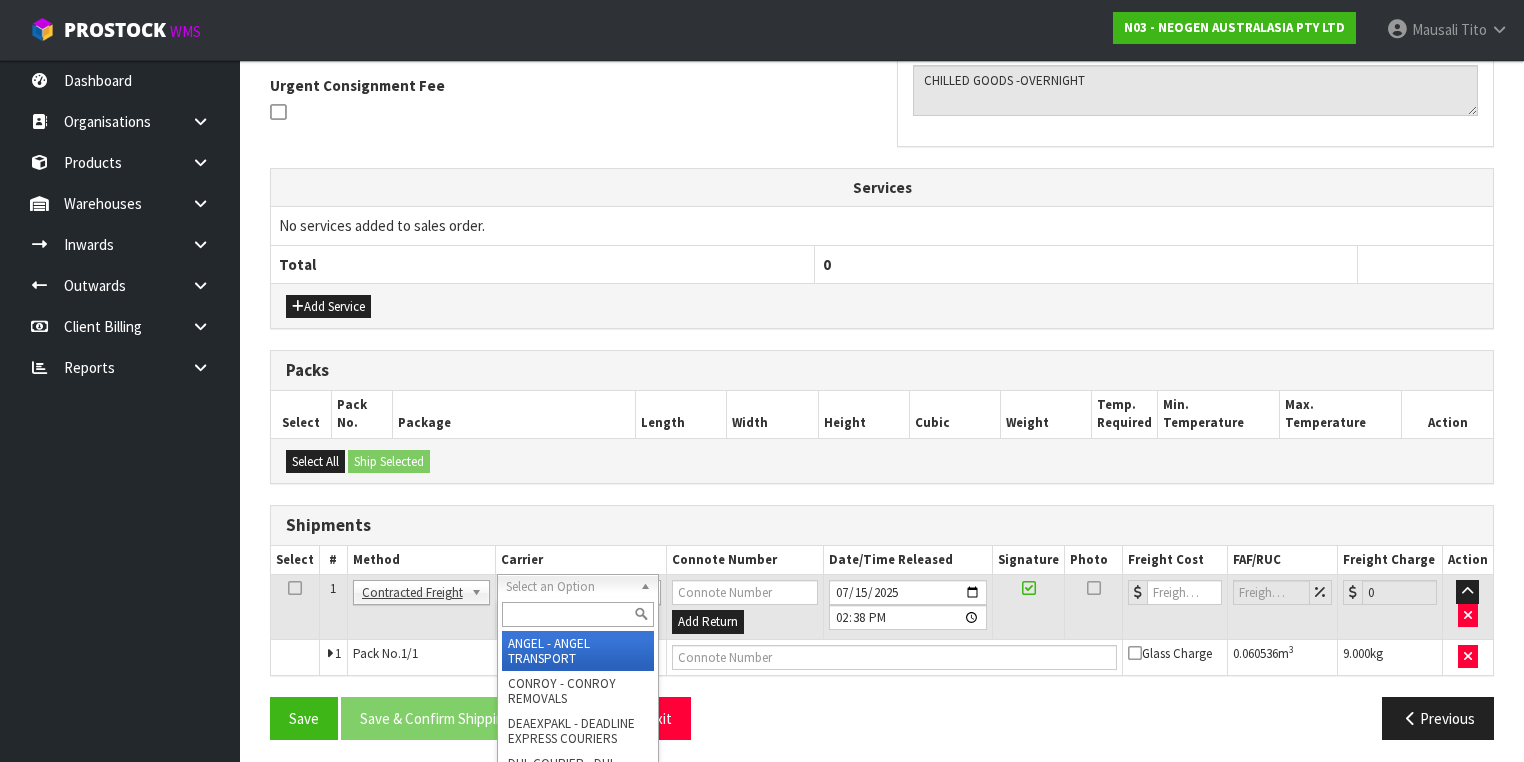 click at bounding box center (578, 614) 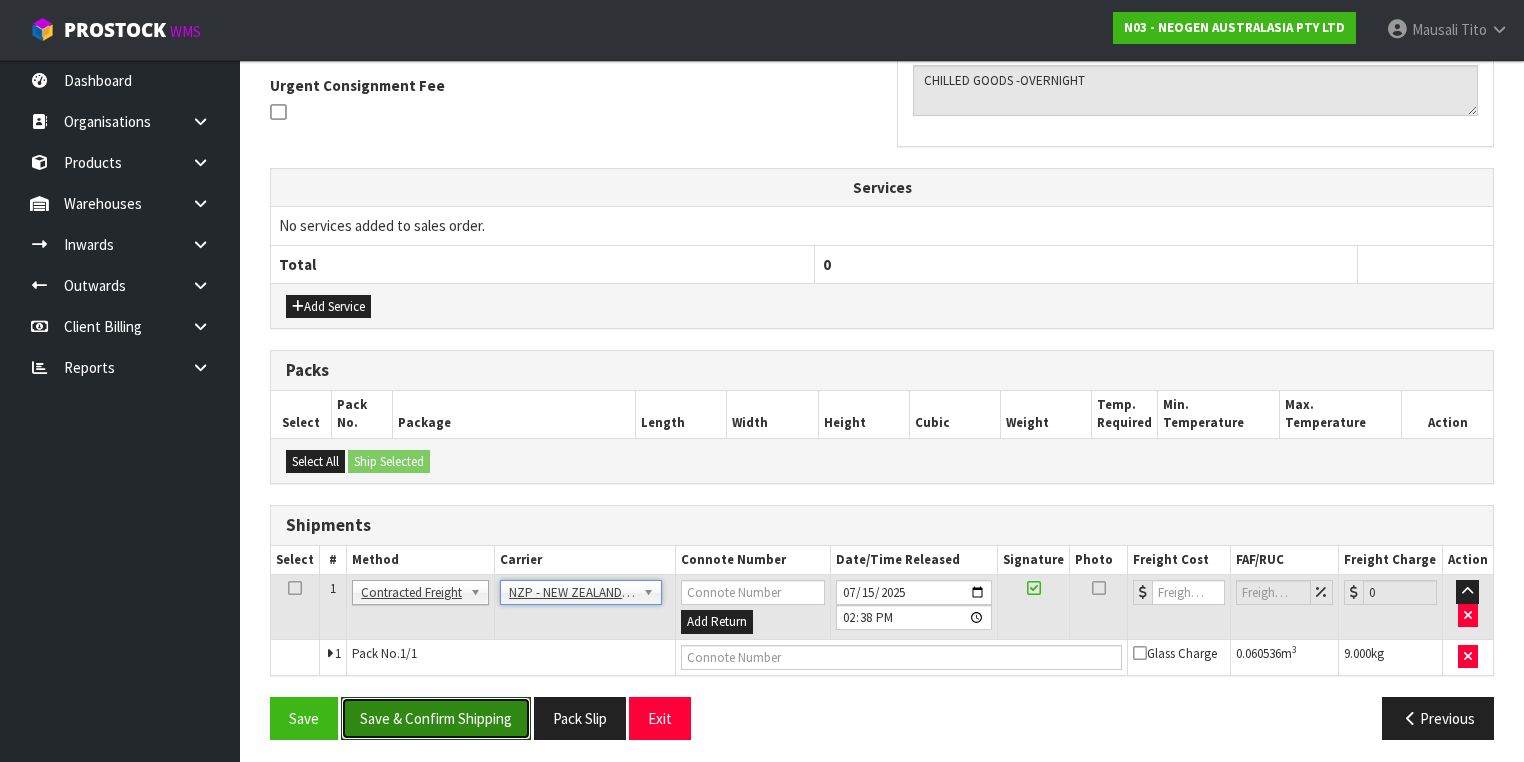 drag, startPoint x: 488, startPoint y: 705, endPoint x: 522, endPoint y: 688, distance: 38.013157 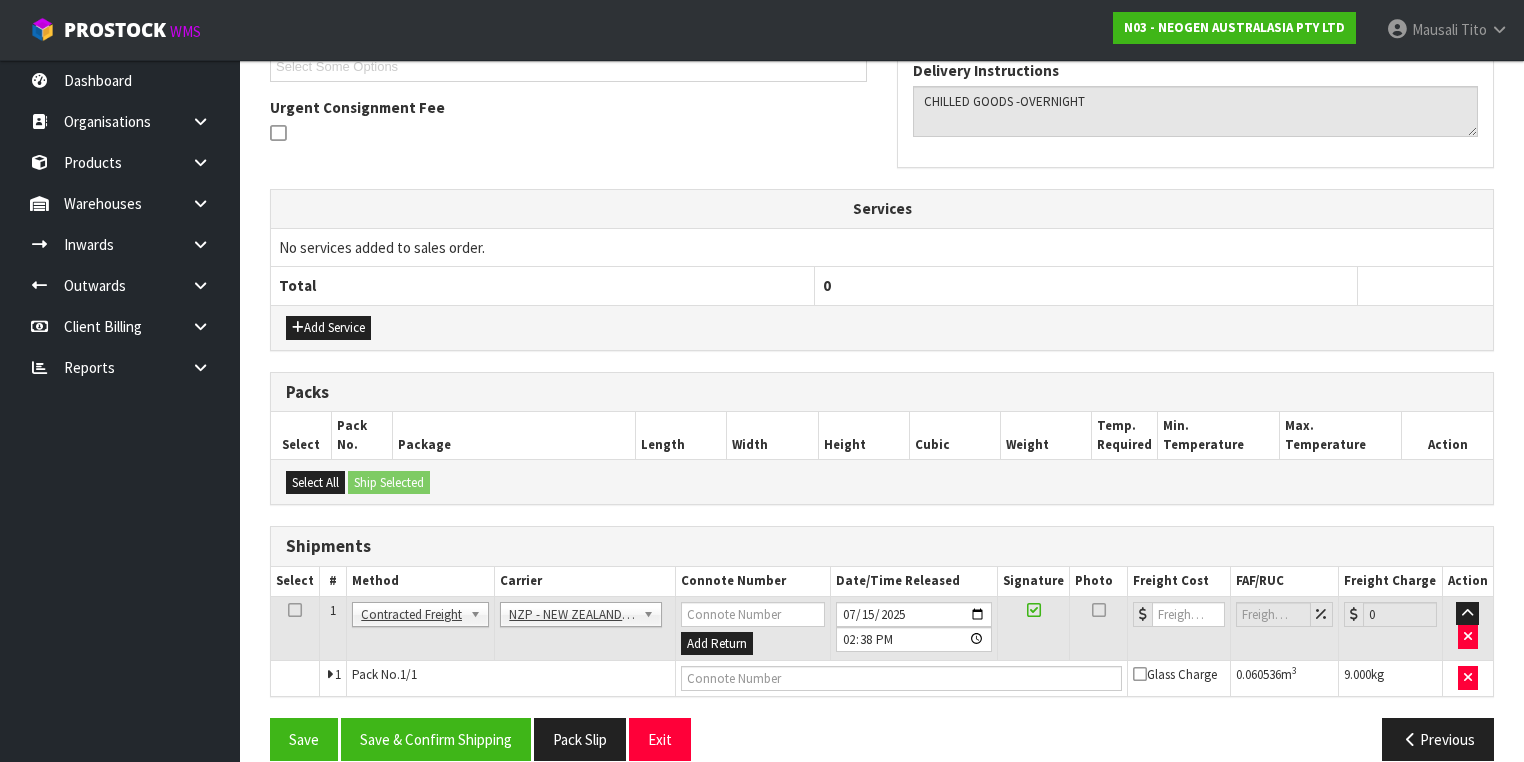 scroll, scrollTop: 0, scrollLeft: 0, axis: both 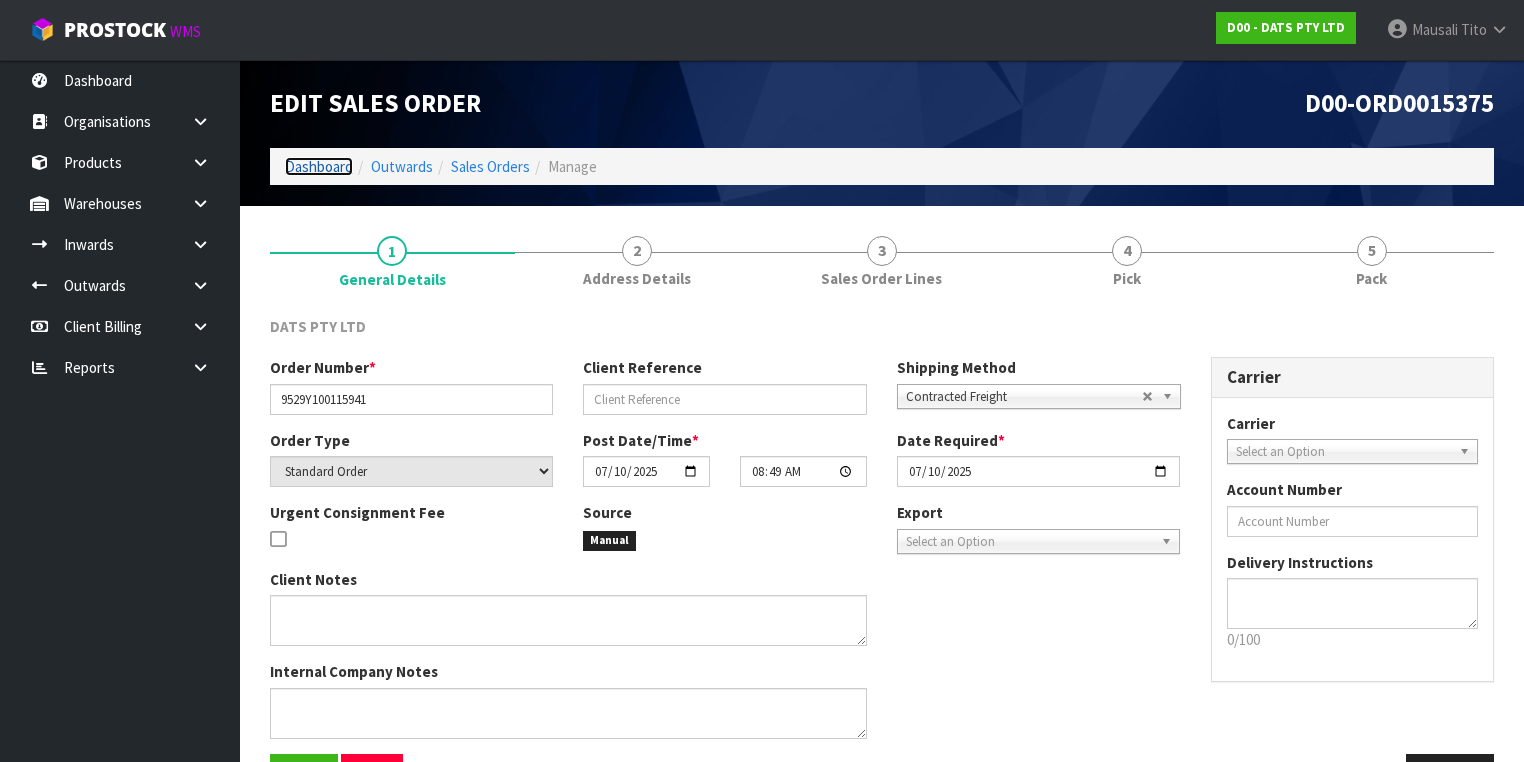 click on "Dashboard" at bounding box center [319, 166] 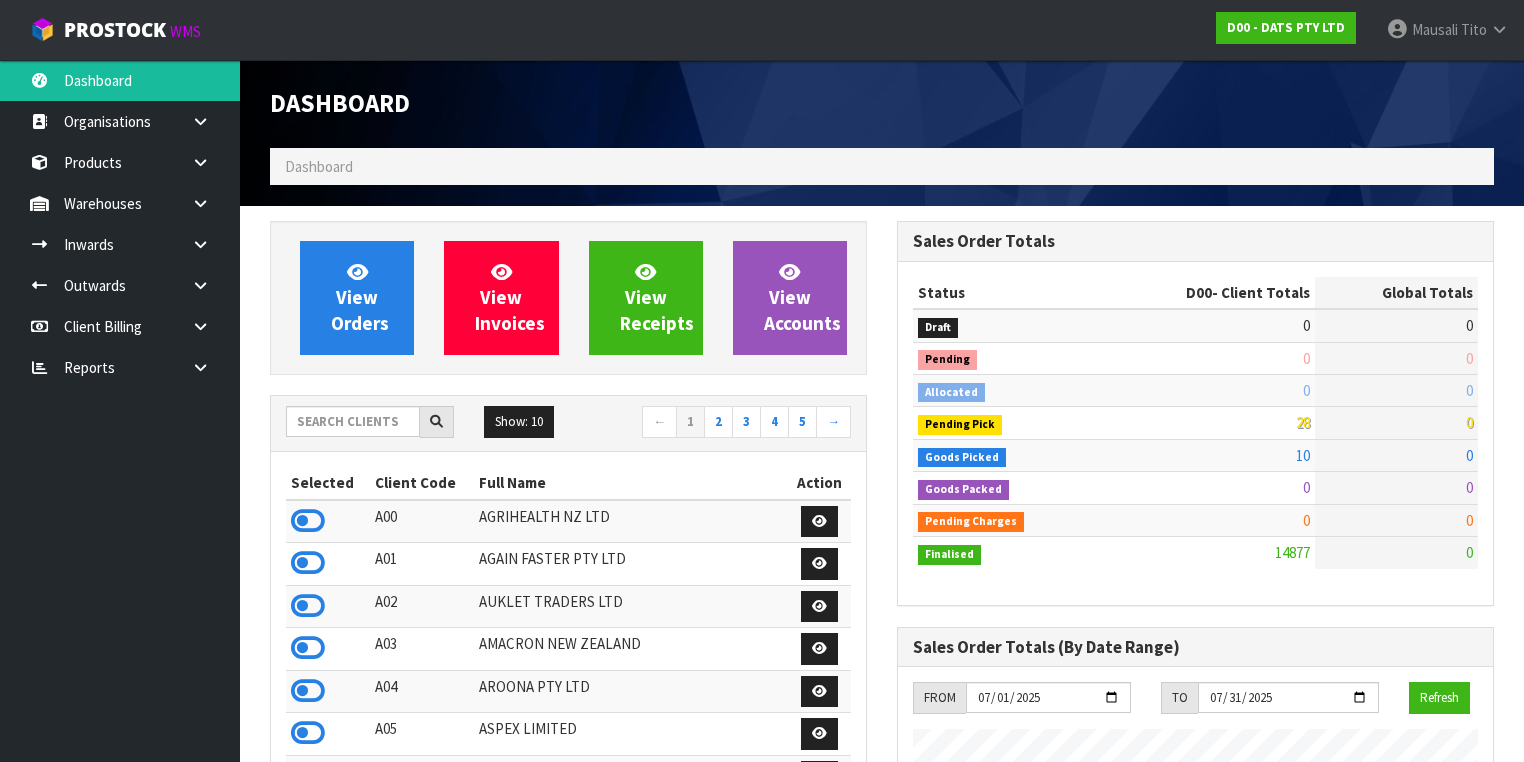 scroll, scrollTop: 998448, scrollLeft: 999372, axis: both 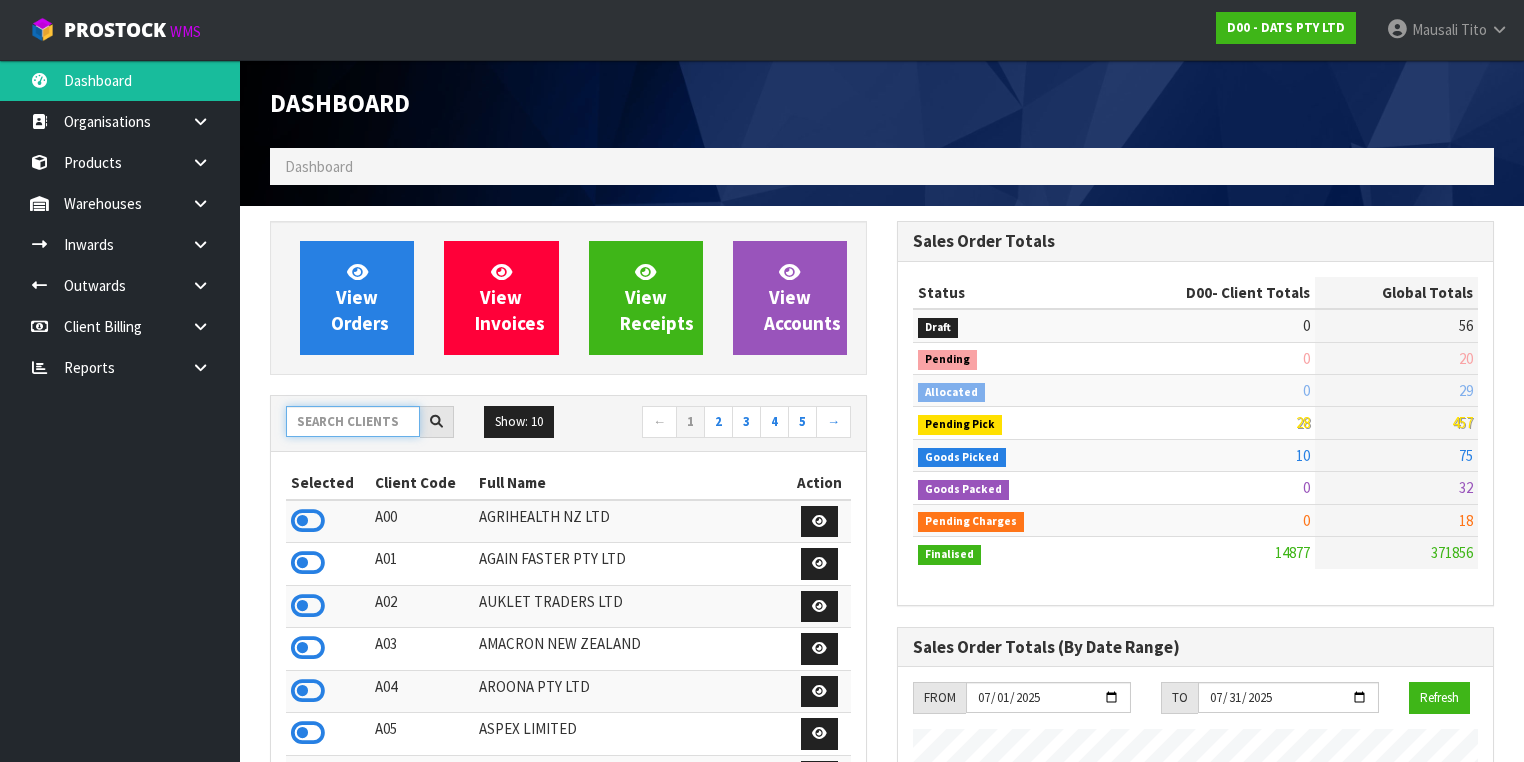 click at bounding box center (353, 421) 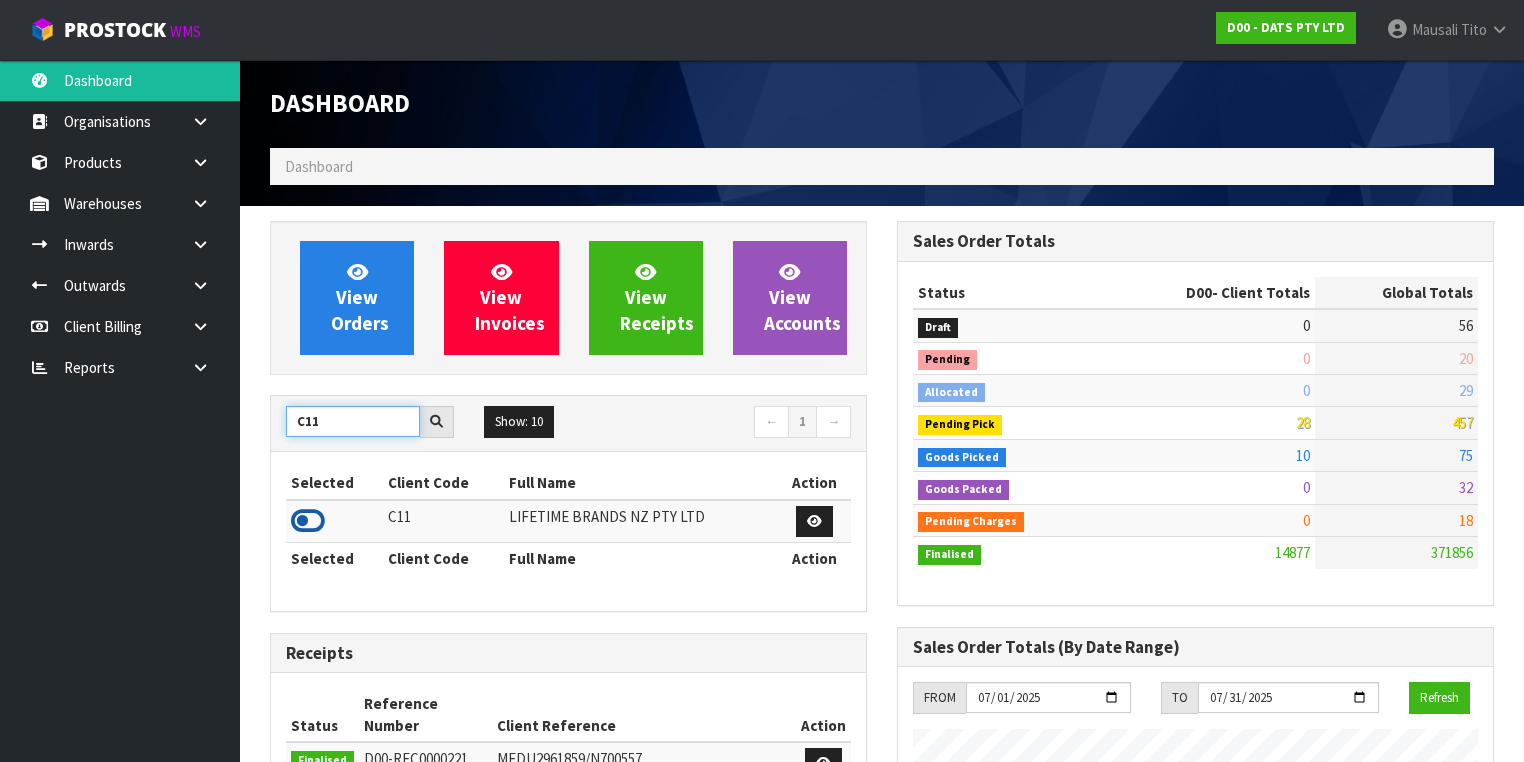 type on "C11" 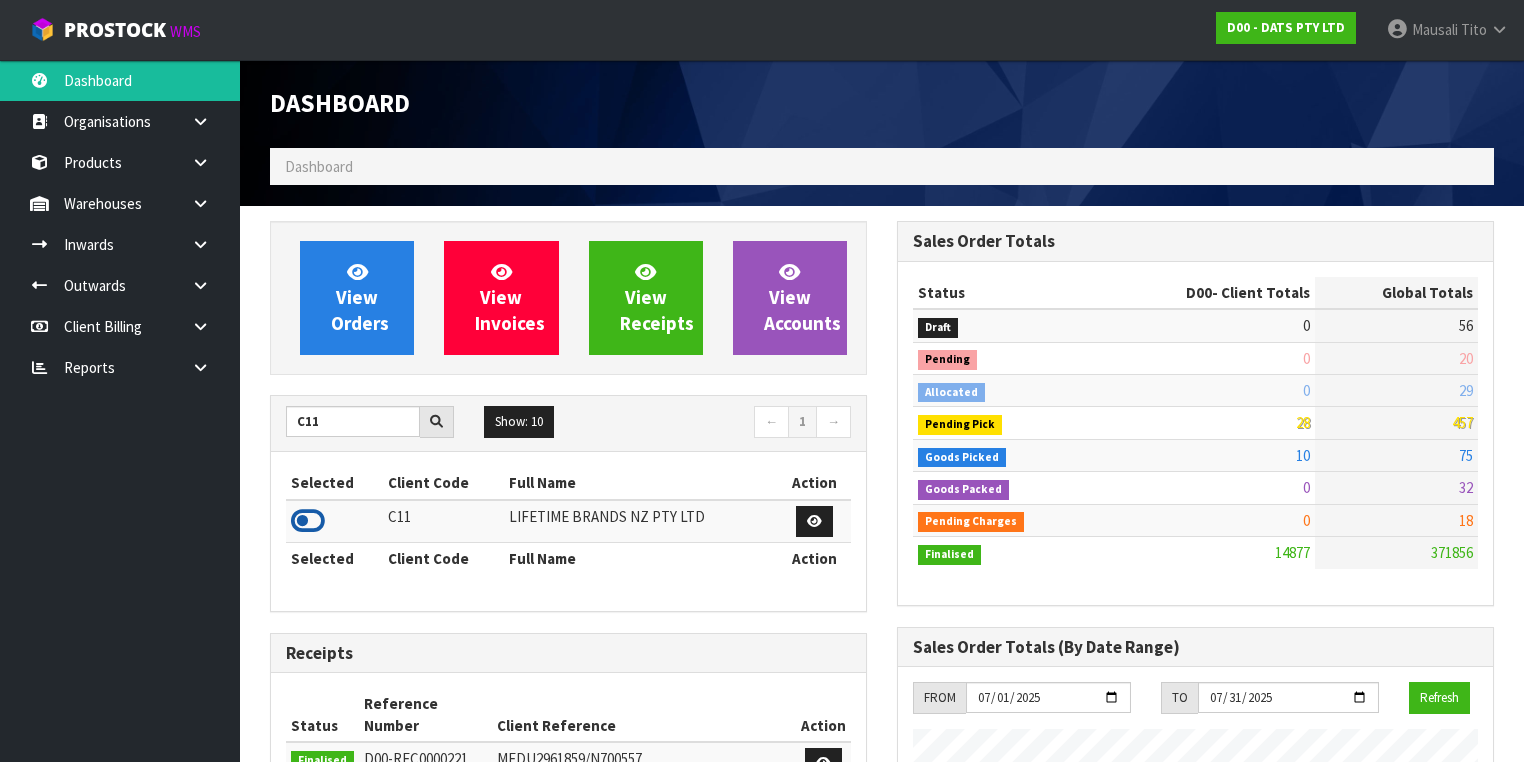click at bounding box center (308, 521) 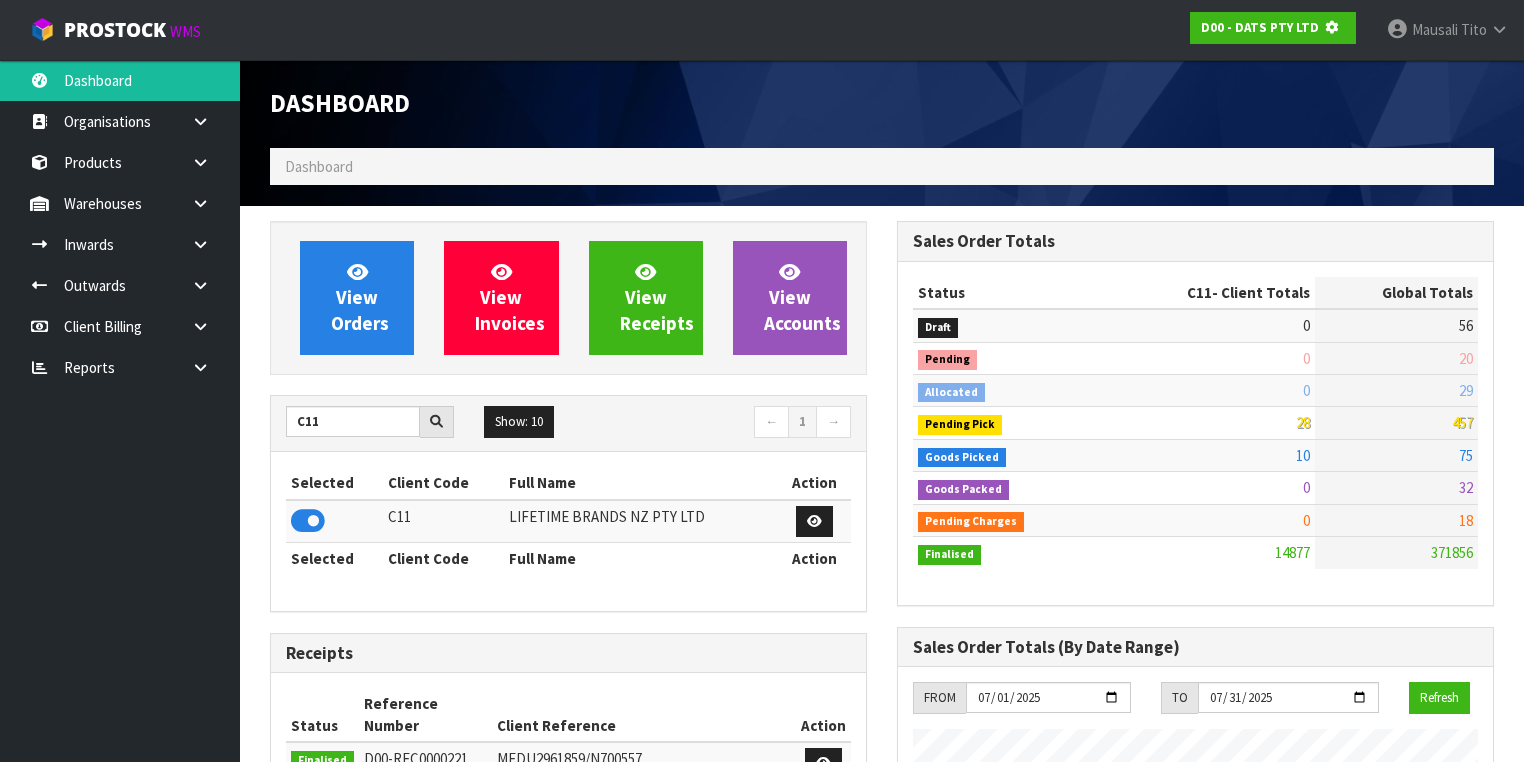 scroll, scrollTop: 1242, scrollLeft: 627, axis: both 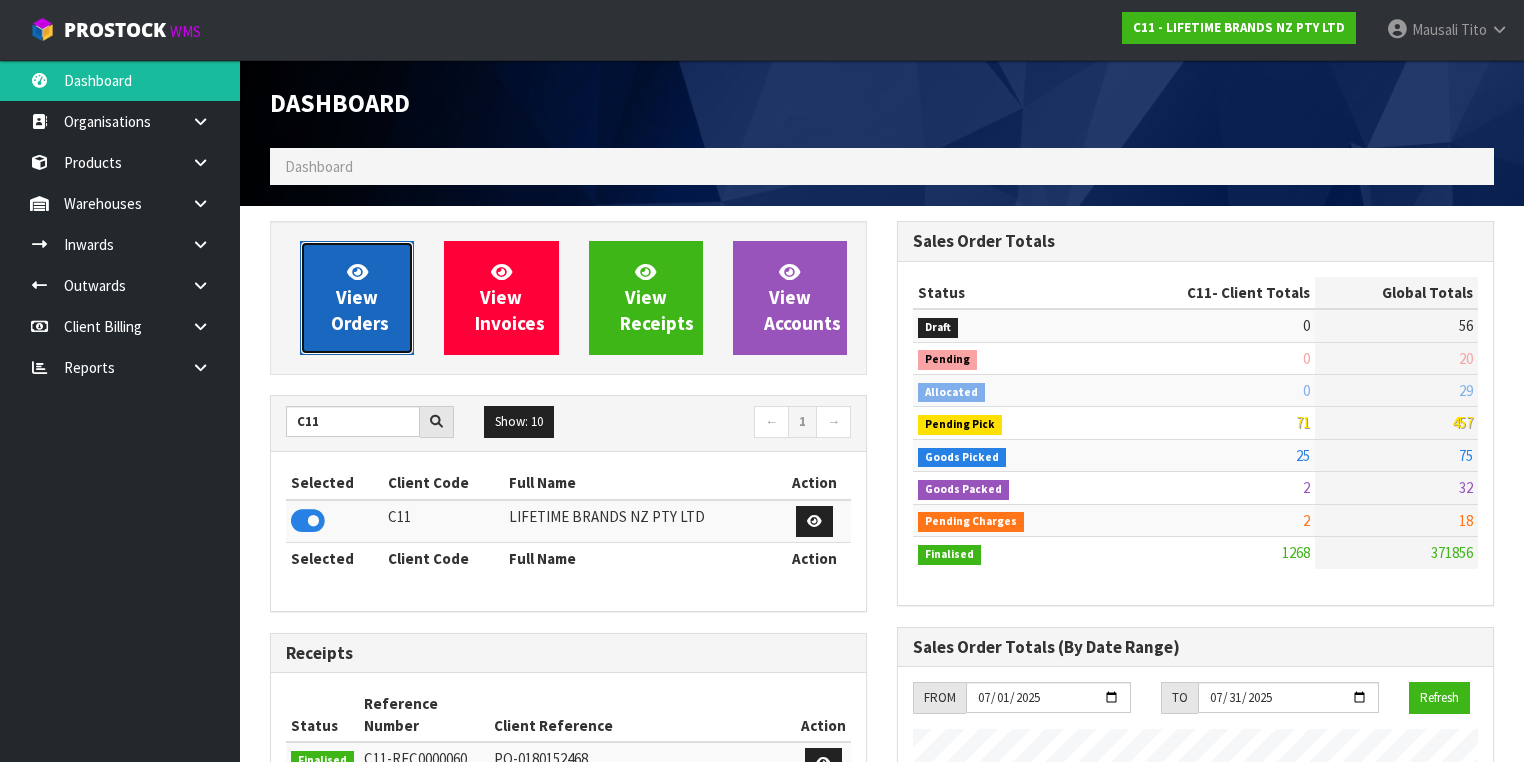 click on "View
Orders" at bounding box center (360, 297) 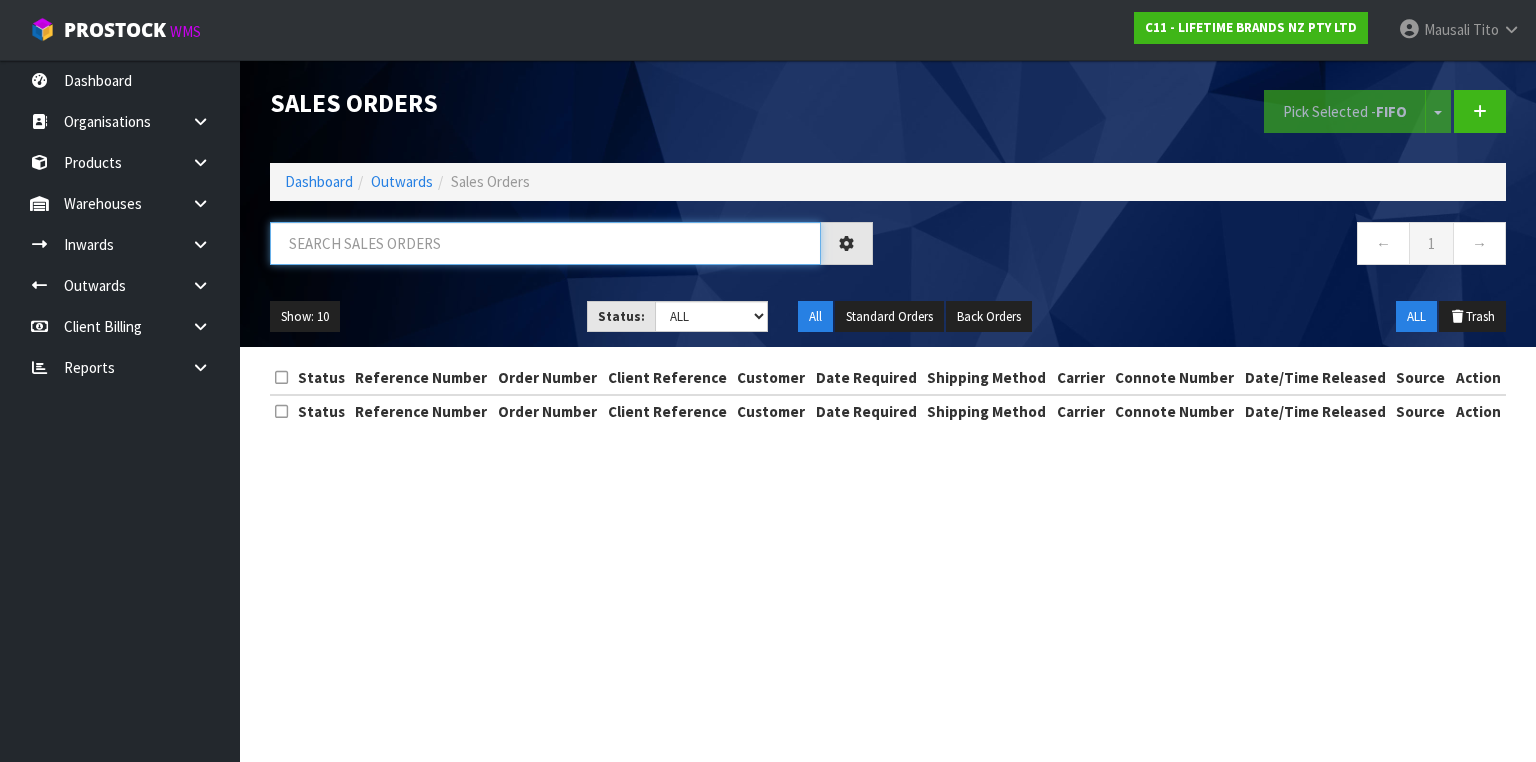 click at bounding box center [545, 243] 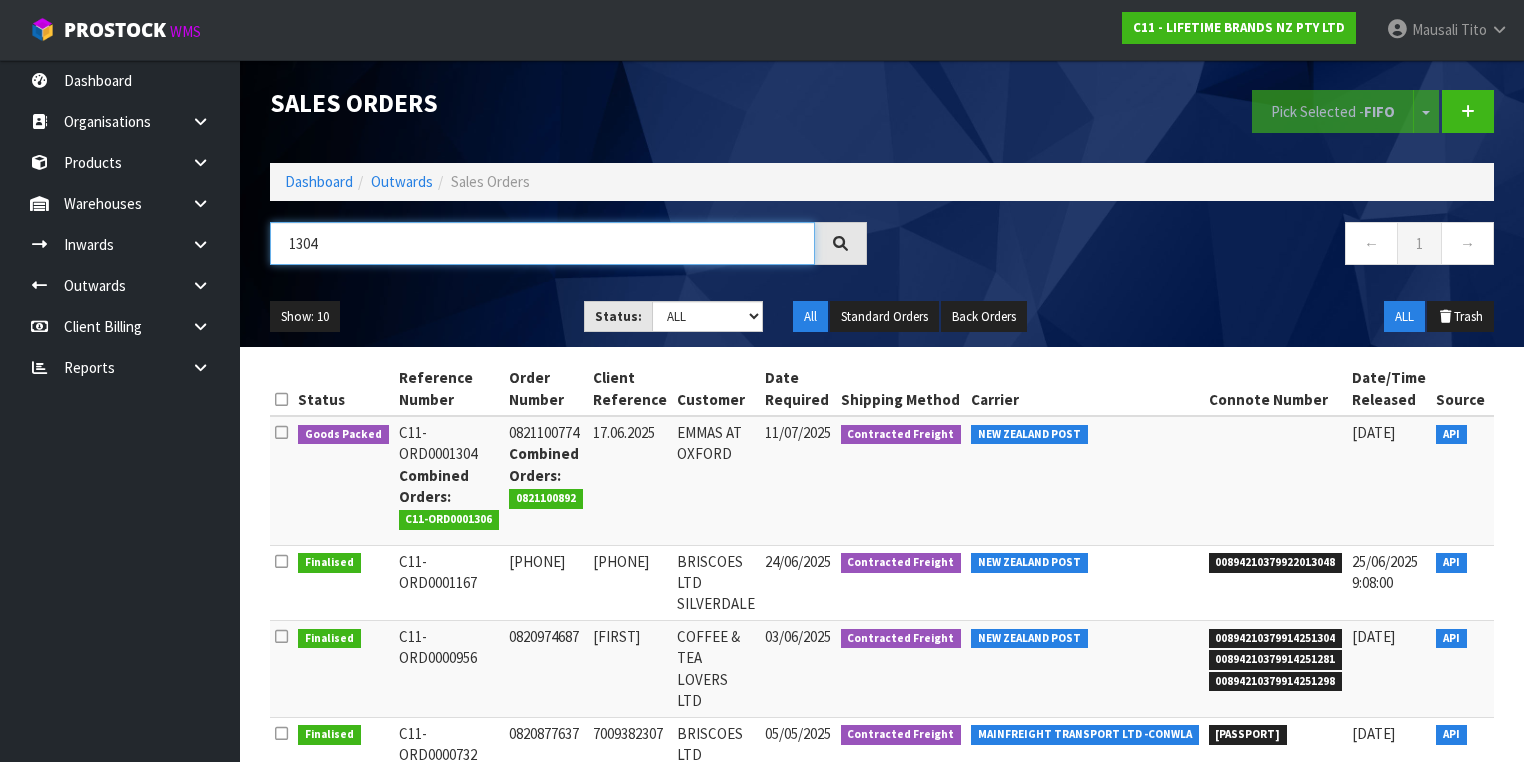 type on "1304" 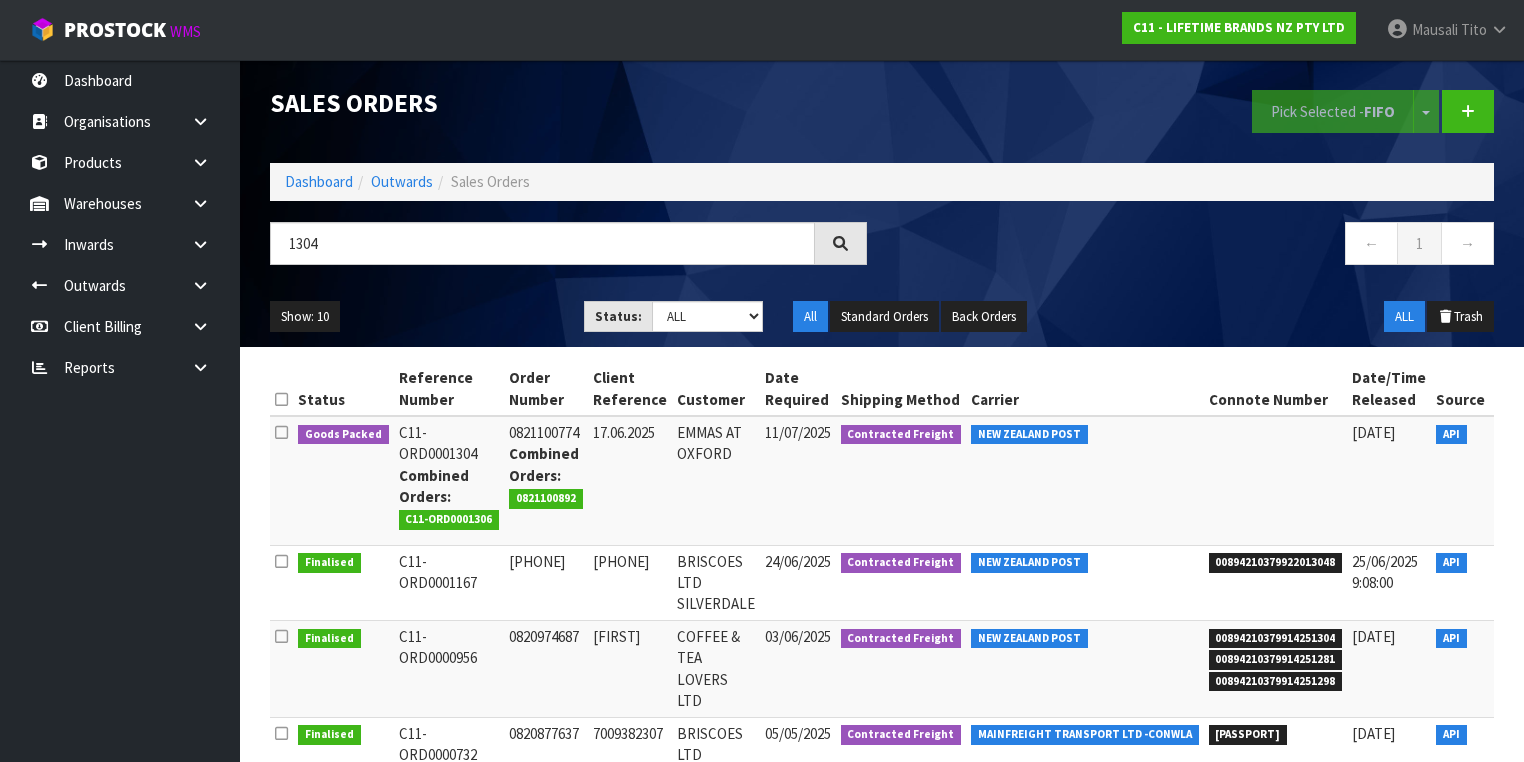 click at bounding box center (1517, 437) 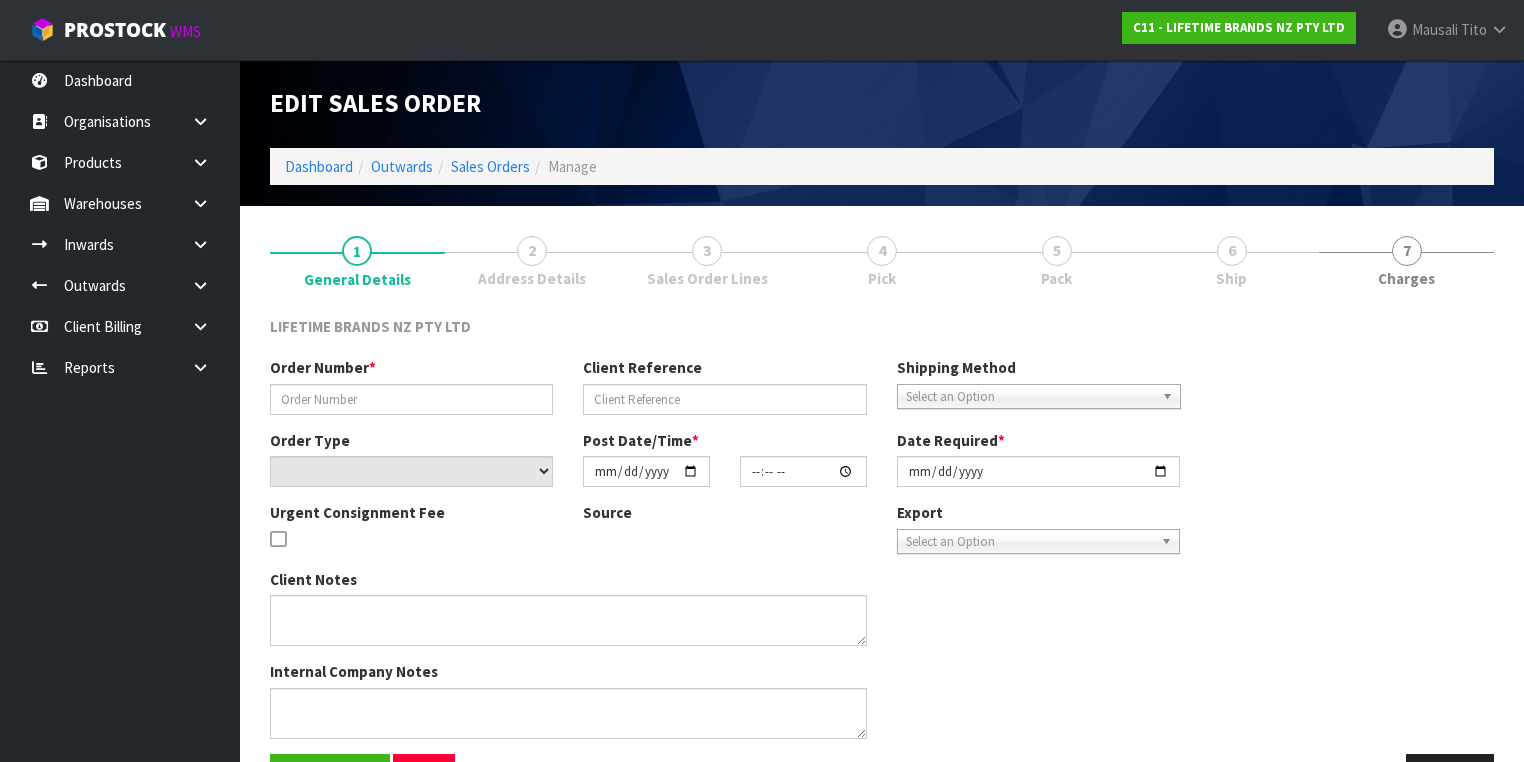 type on "0821100774" 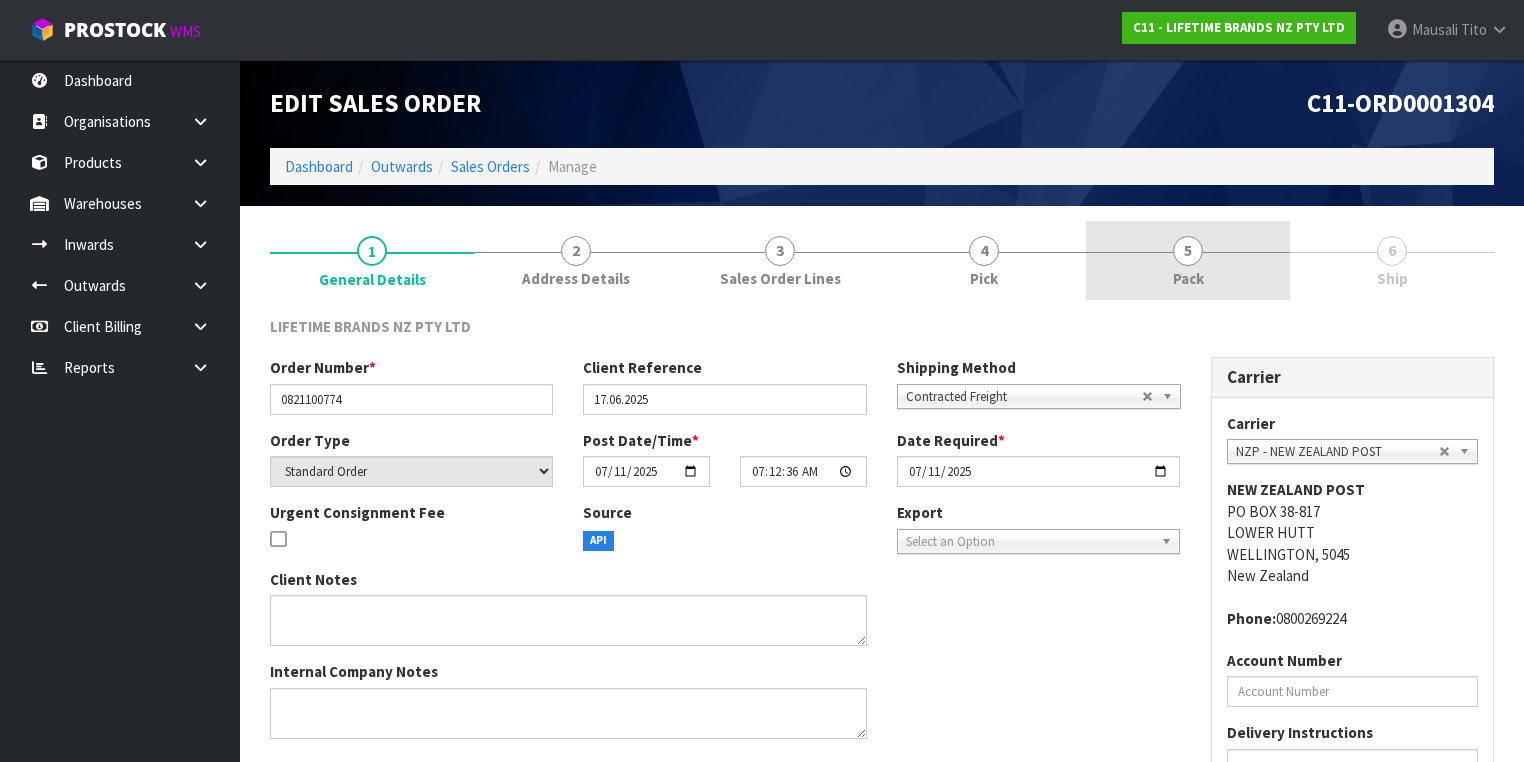 click on "5
Pack" at bounding box center [1188, 260] 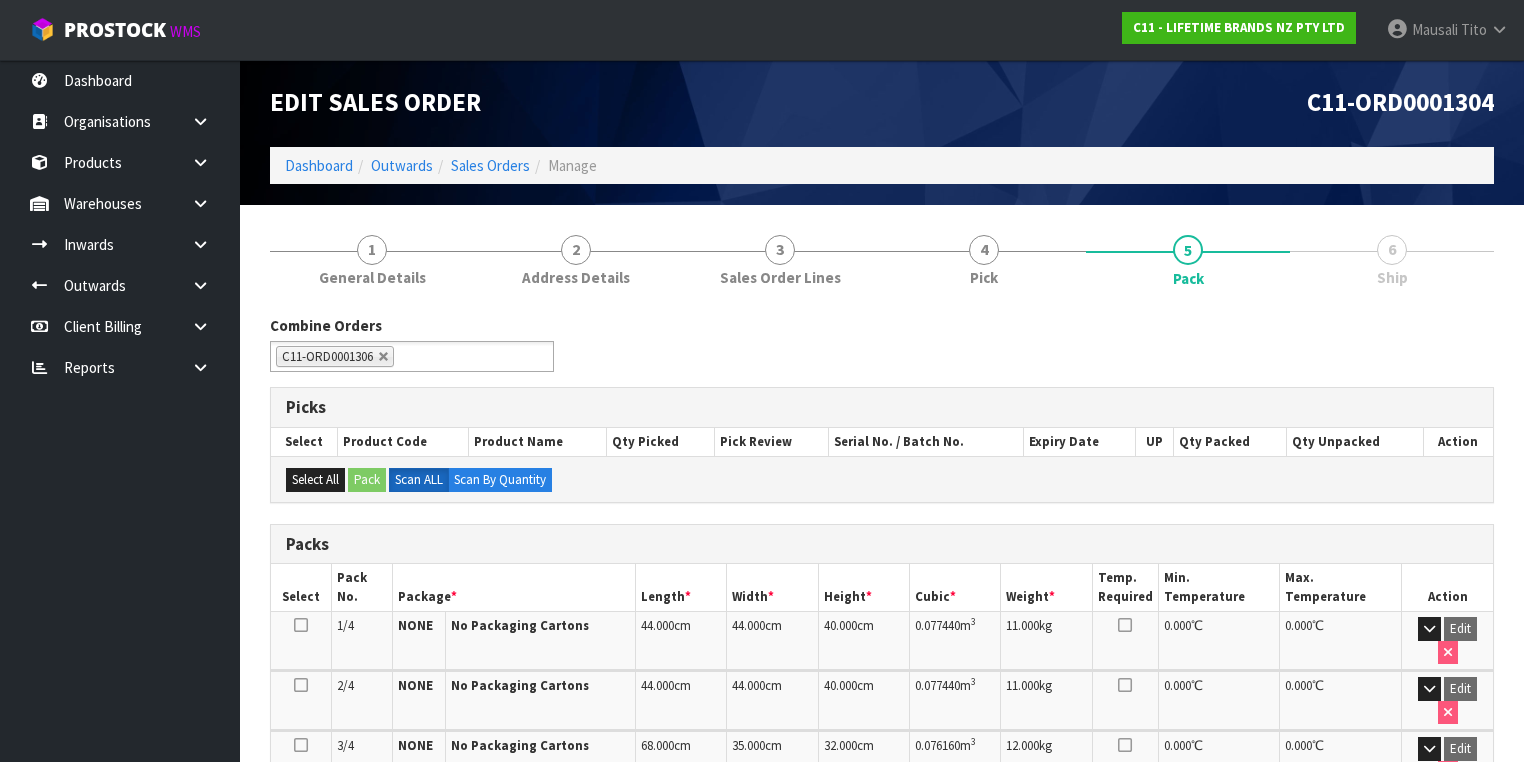 scroll, scrollTop: 0, scrollLeft: 0, axis: both 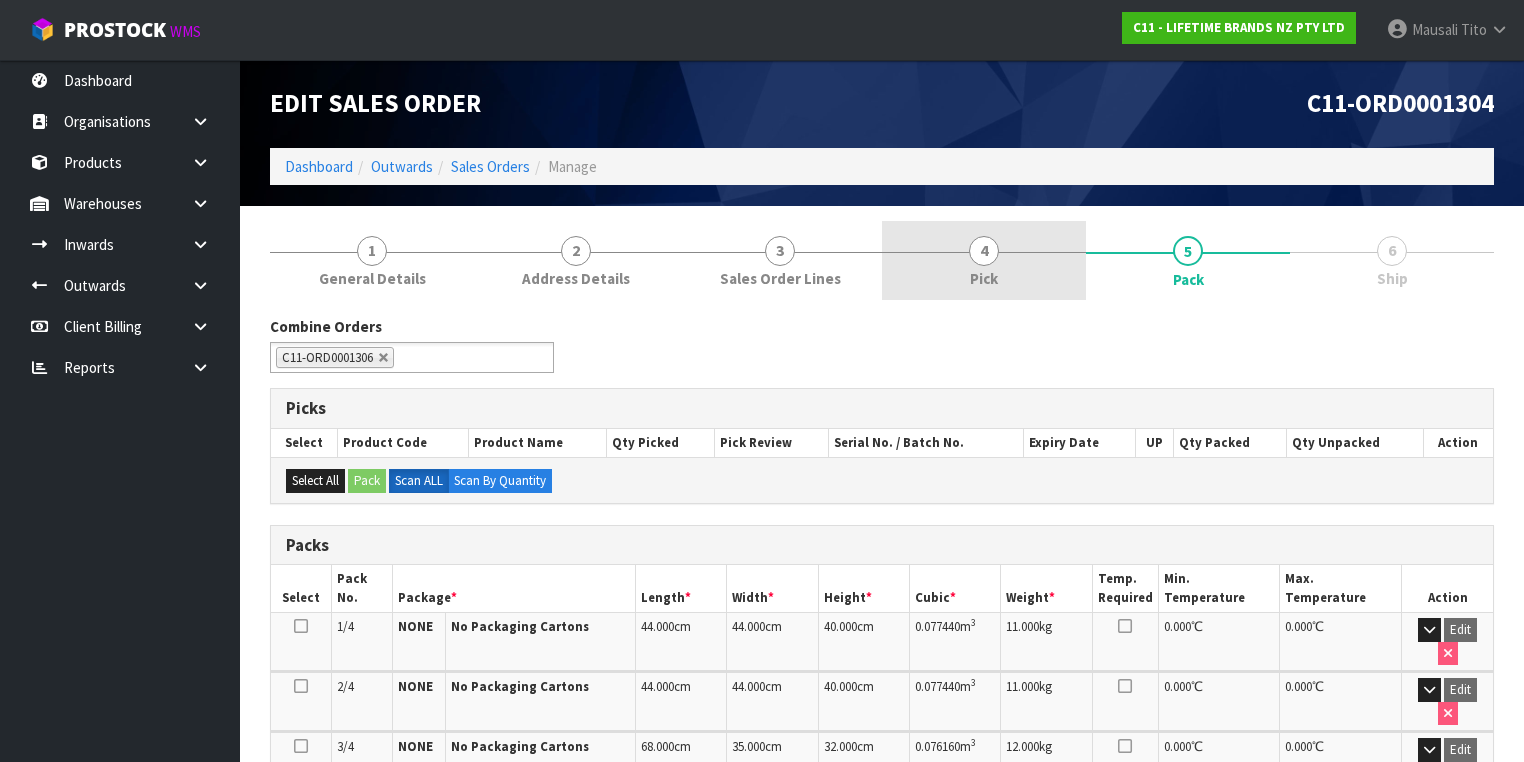 click on "4
Pick" at bounding box center [984, 260] 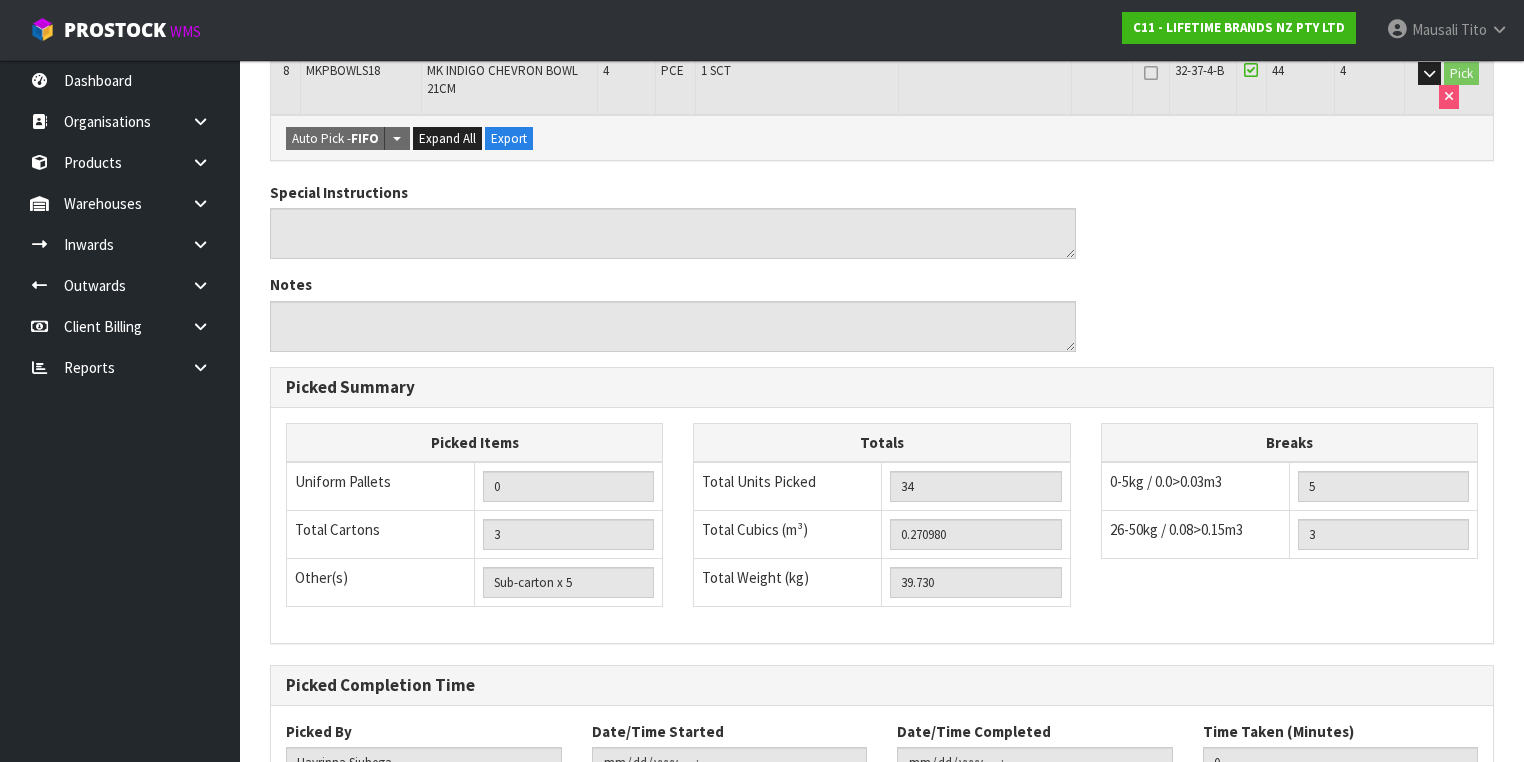 scroll, scrollTop: 979, scrollLeft: 0, axis: vertical 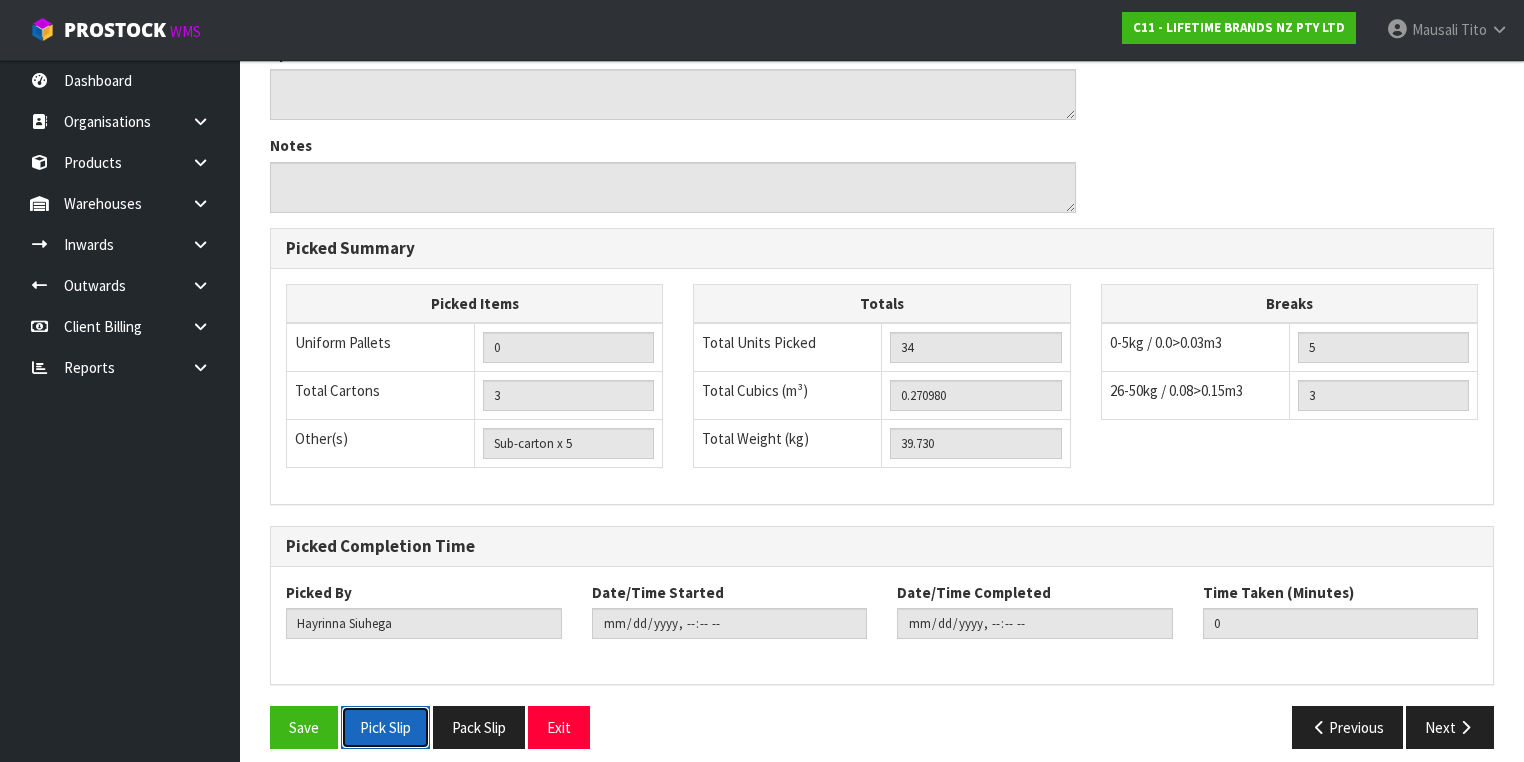 click on "Pick Slip" at bounding box center [385, 727] 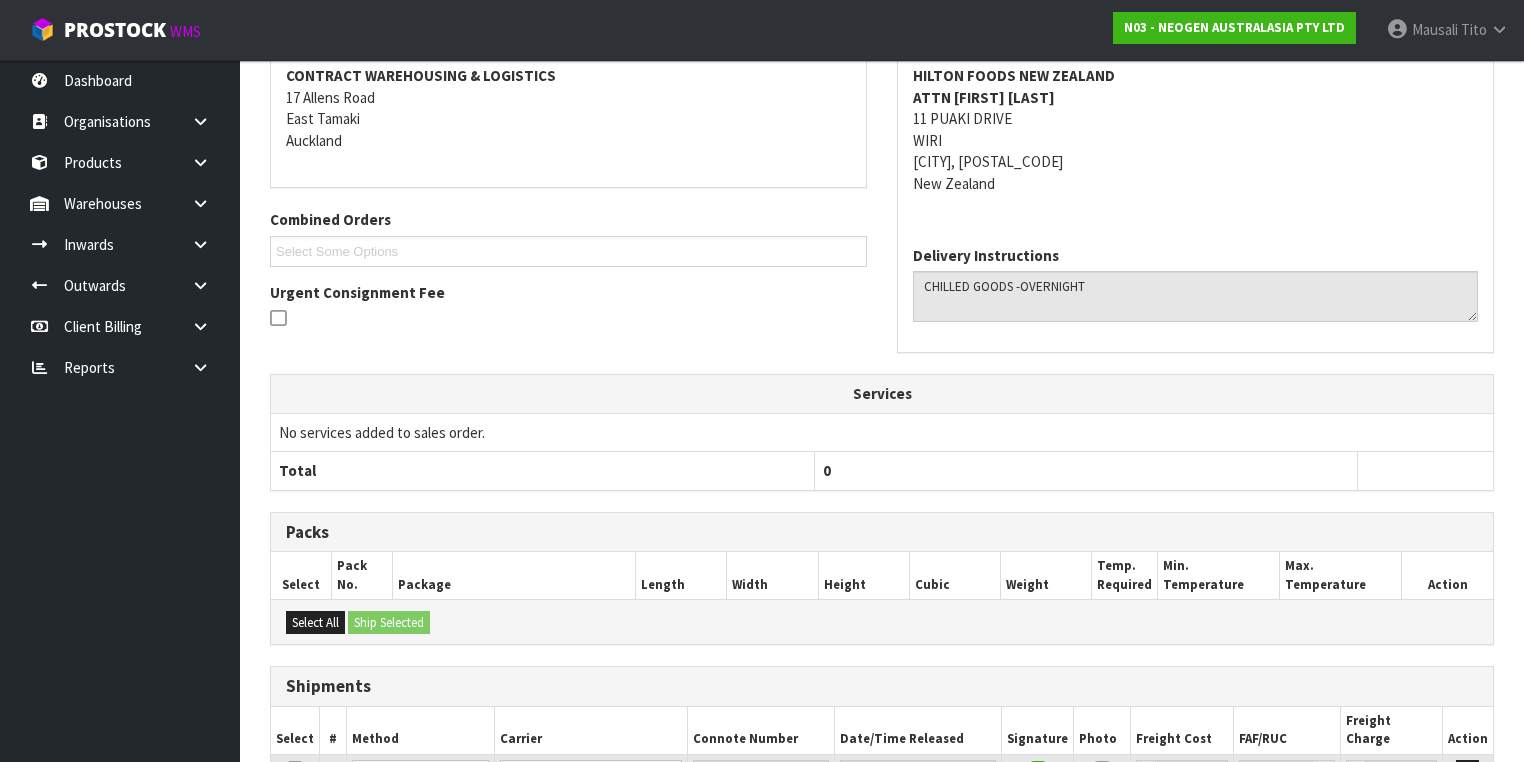 scroll, scrollTop: 558, scrollLeft: 0, axis: vertical 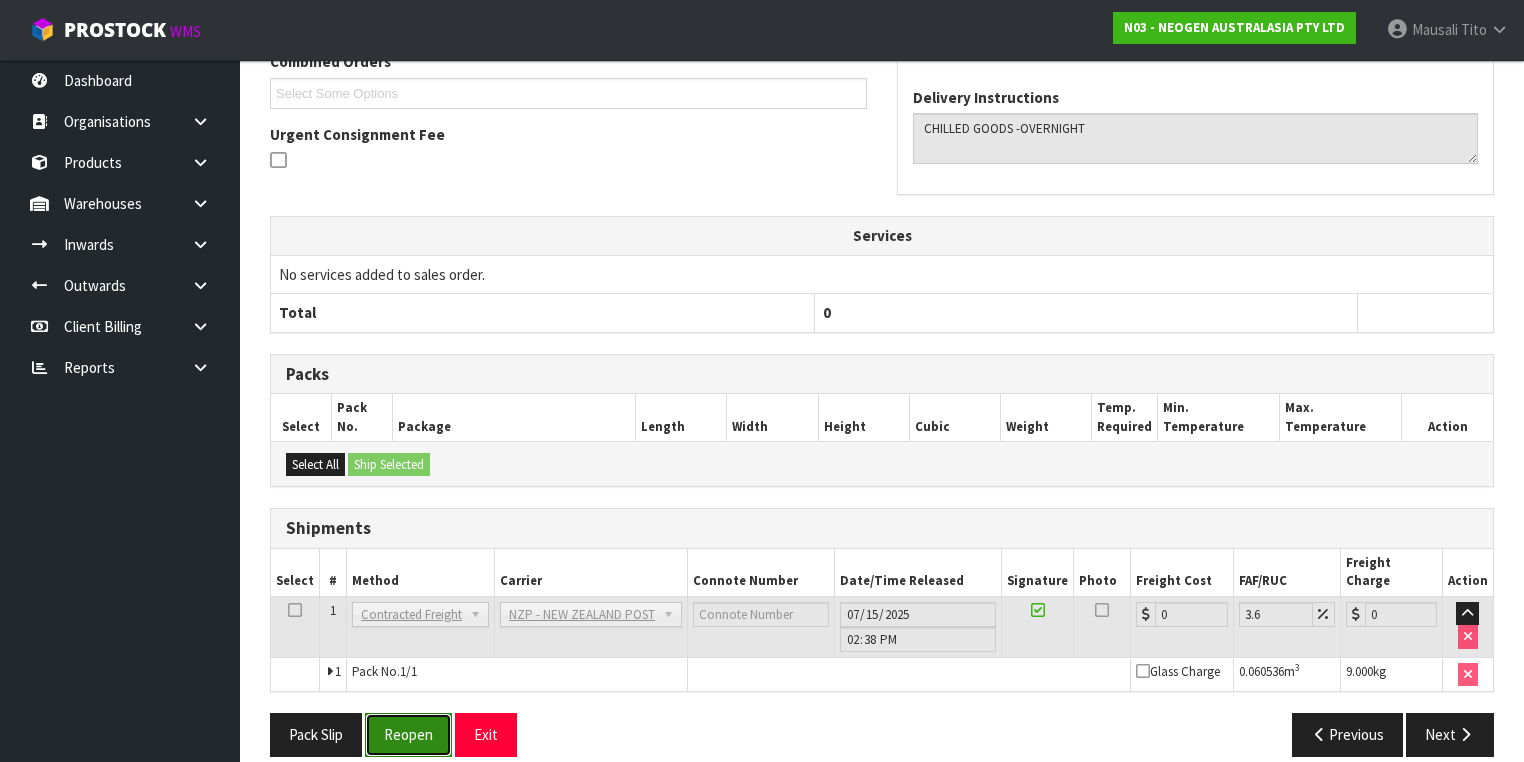 click on "Reopen" at bounding box center (408, 734) 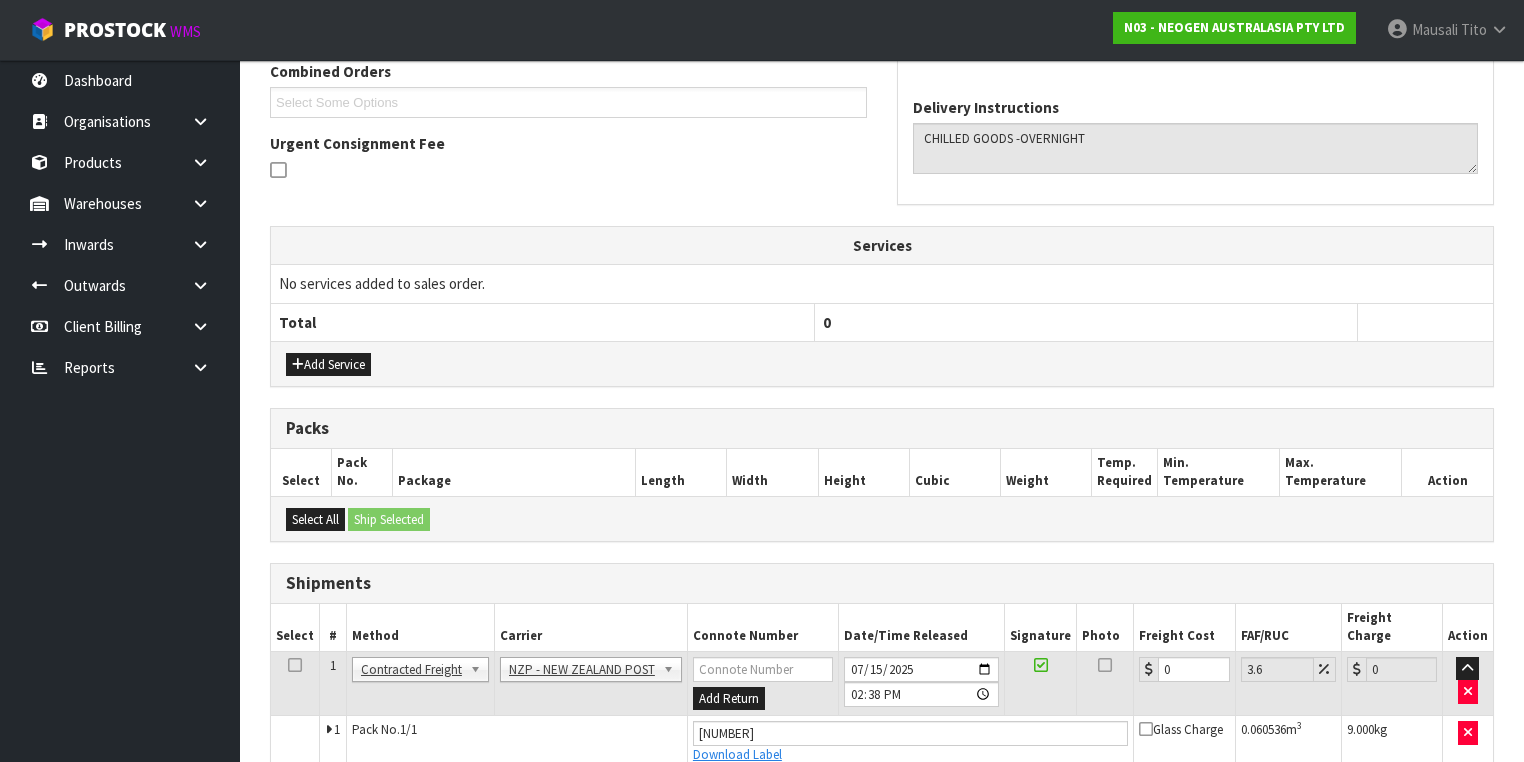 scroll, scrollTop: 604, scrollLeft: 0, axis: vertical 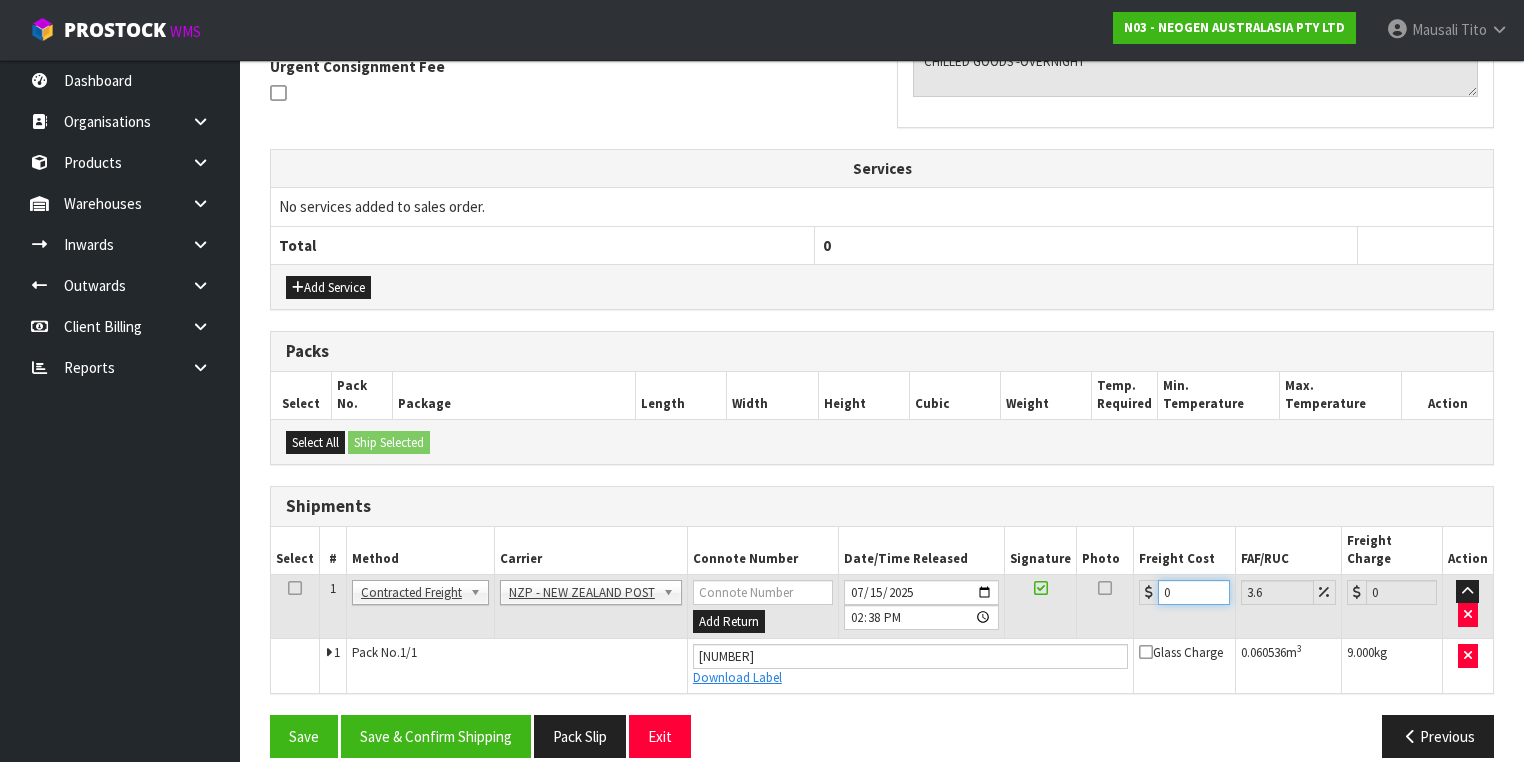 drag, startPoint x: 1186, startPoint y: 569, endPoint x: 1151, endPoint y: 576, distance: 35.69314 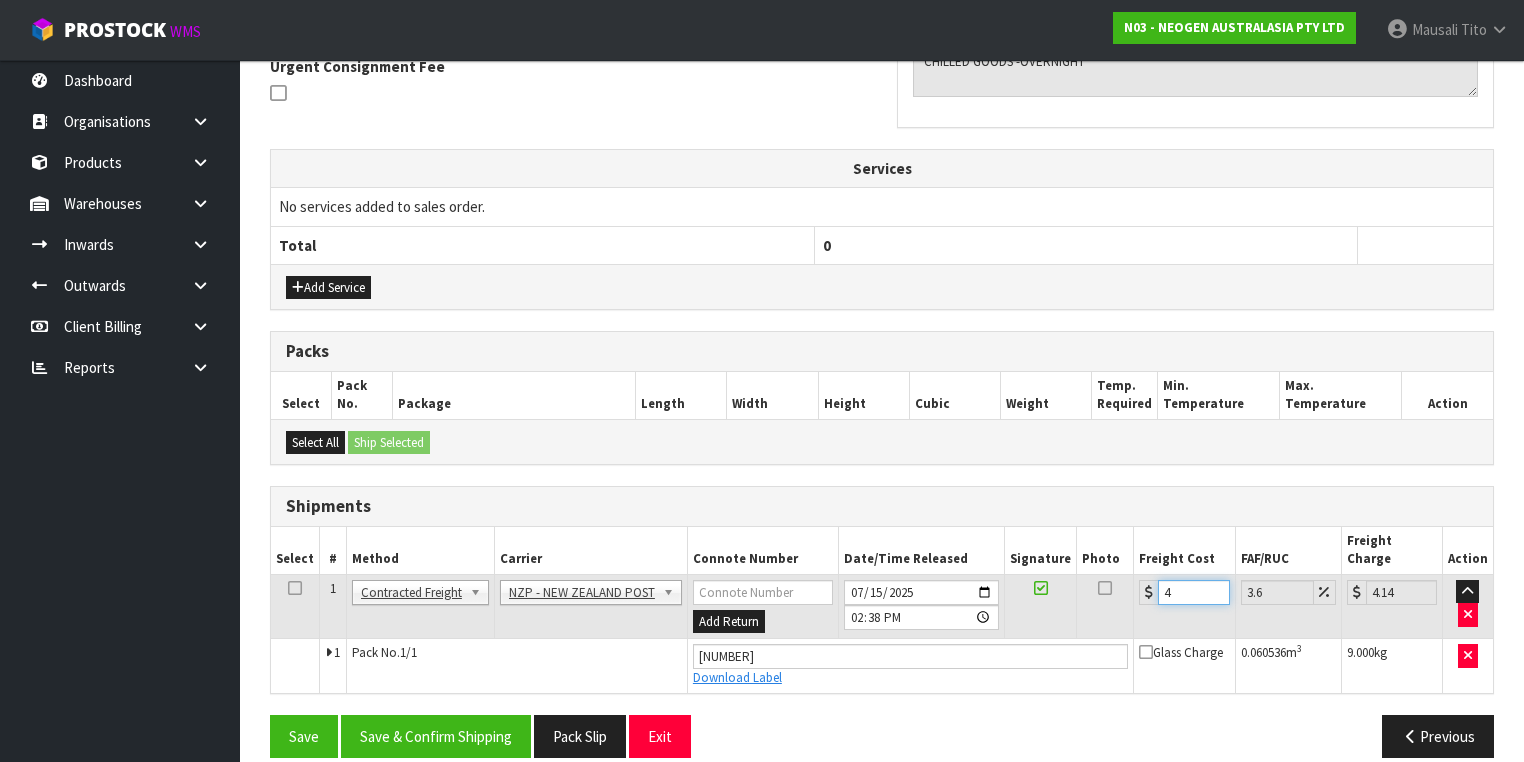 type on "4.3" 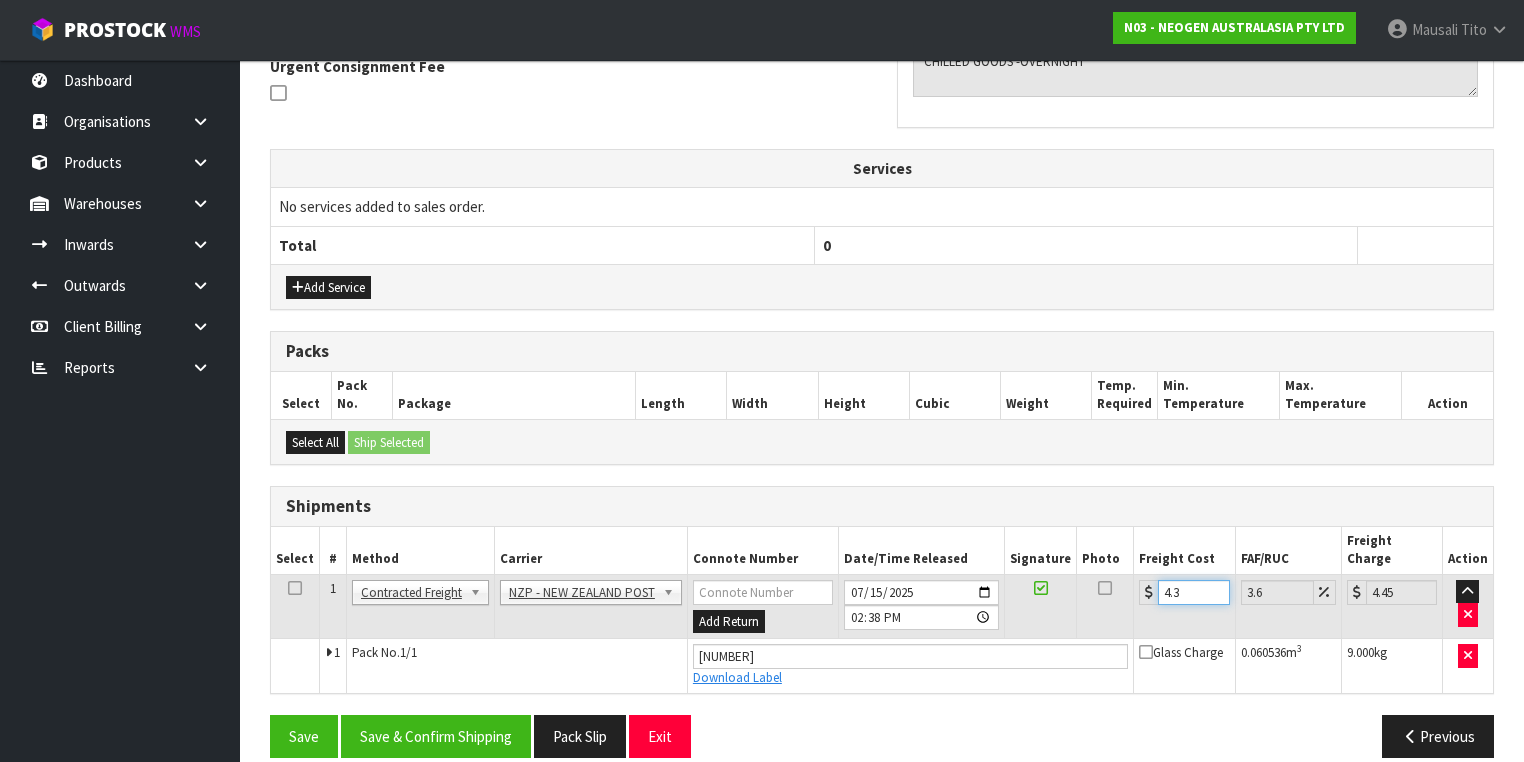 type on "4.33" 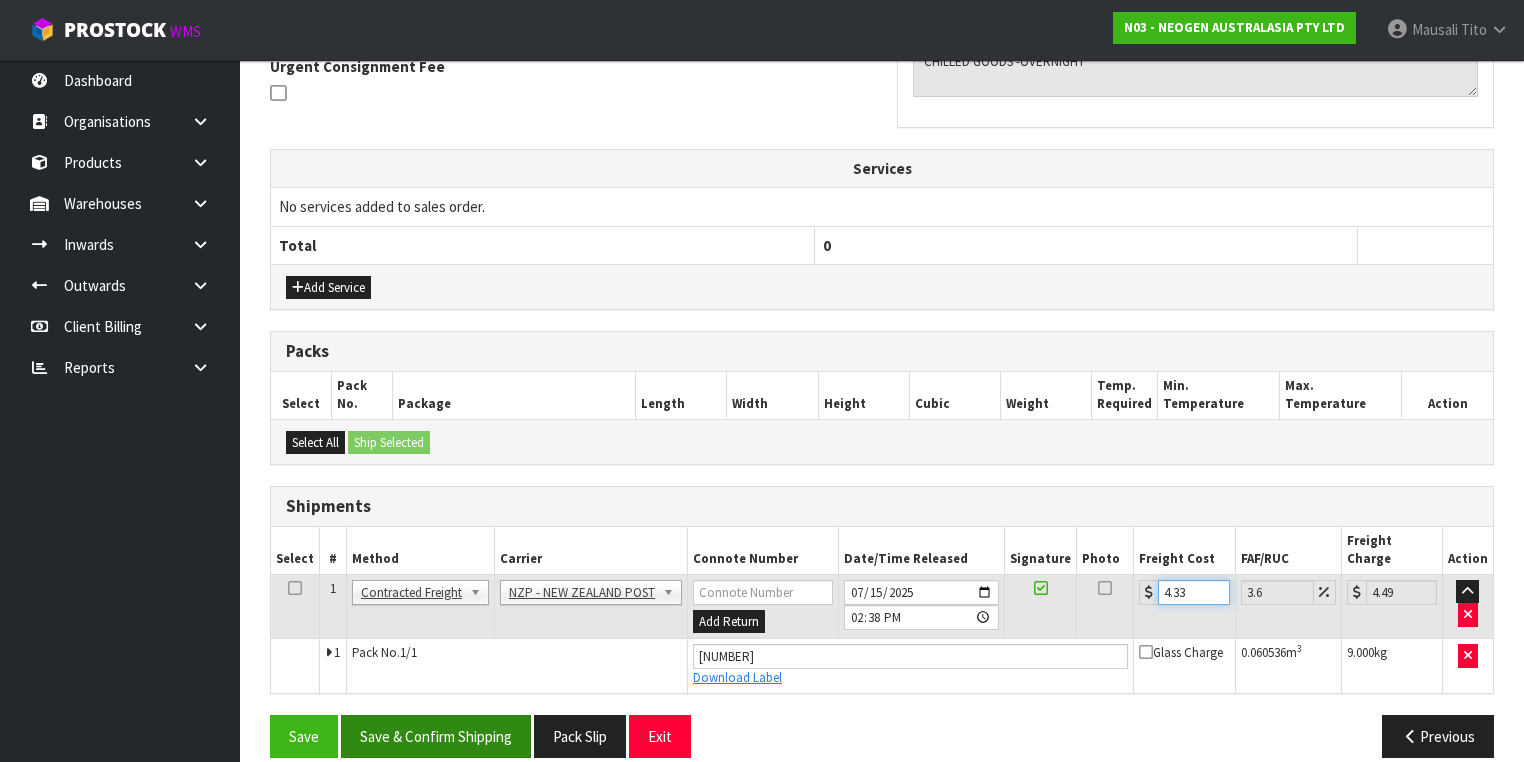type on "4.33" 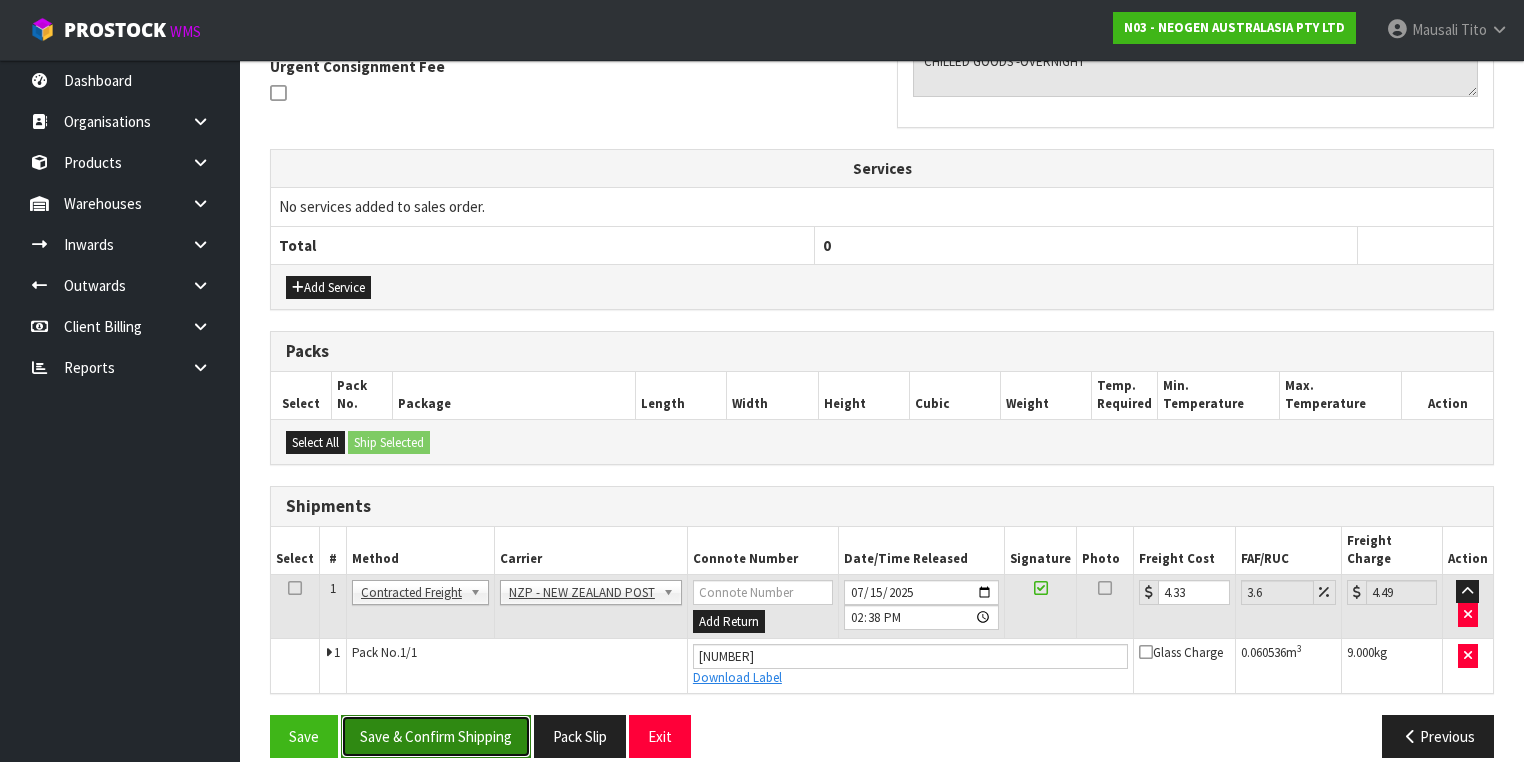click on "Save & Confirm Shipping" at bounding box center (436, 736) 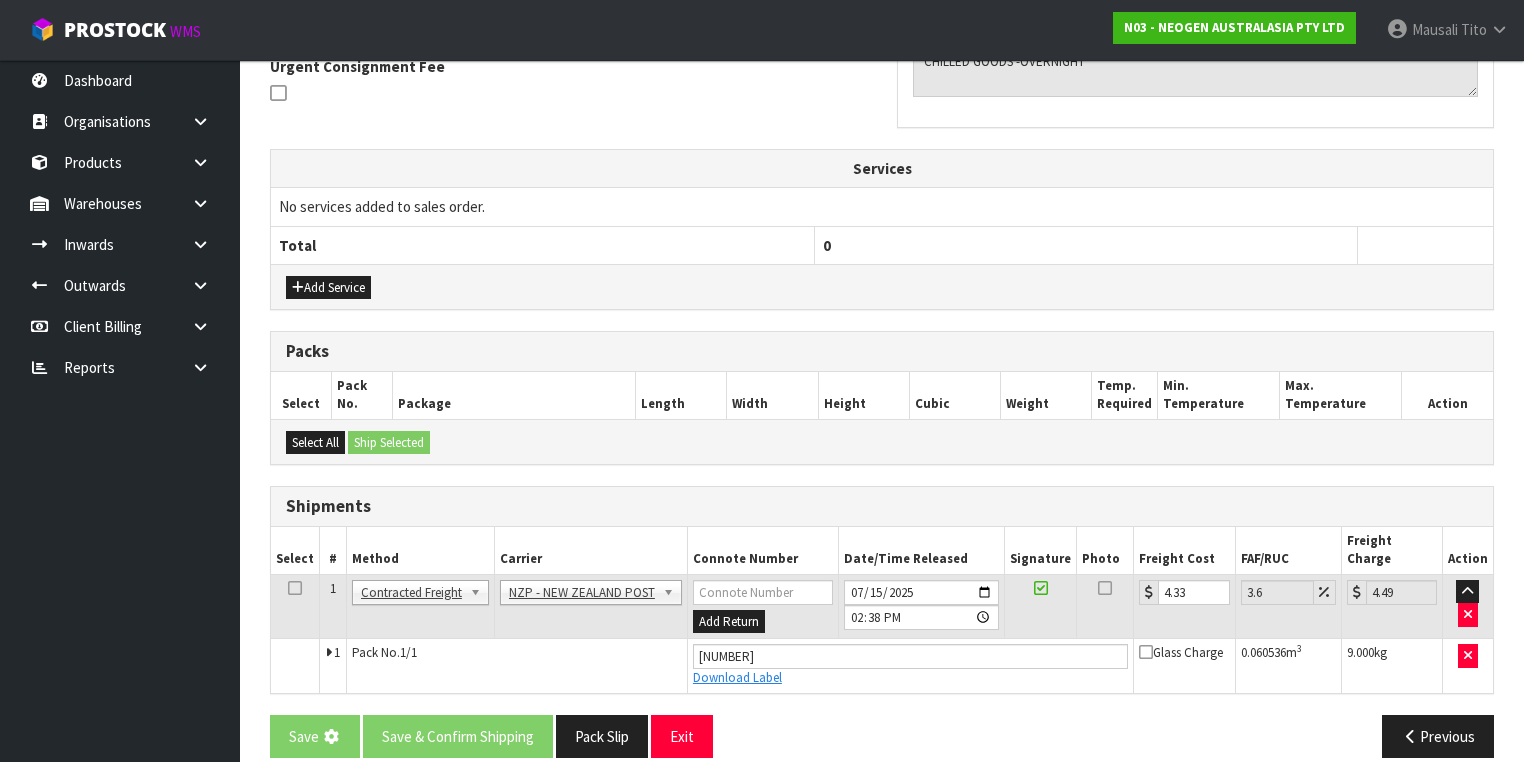 scroll, scrollTop: 0, scrollLeft: 0, axis: both 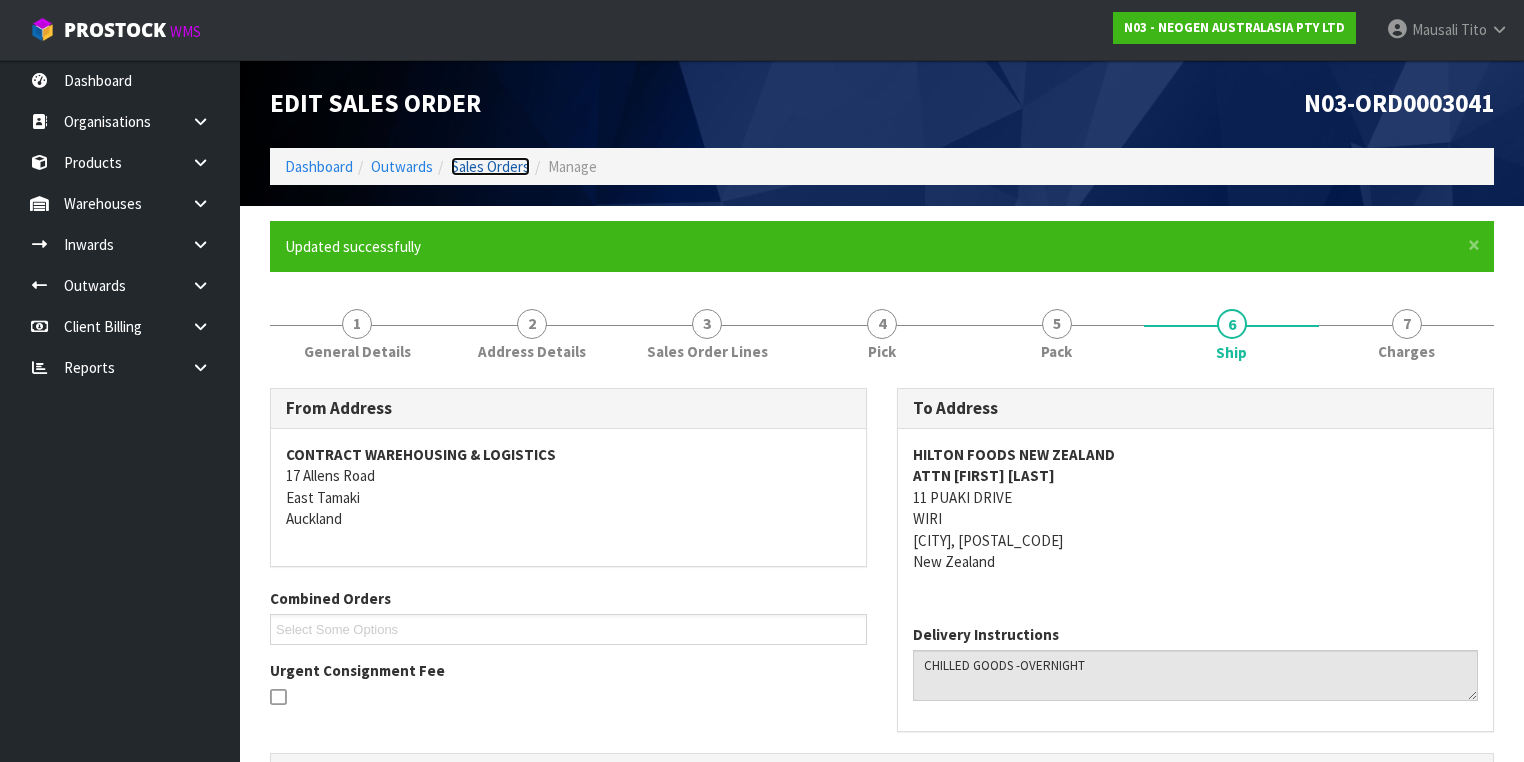 click on "Sales Orders" at bounding box center [490, 166] 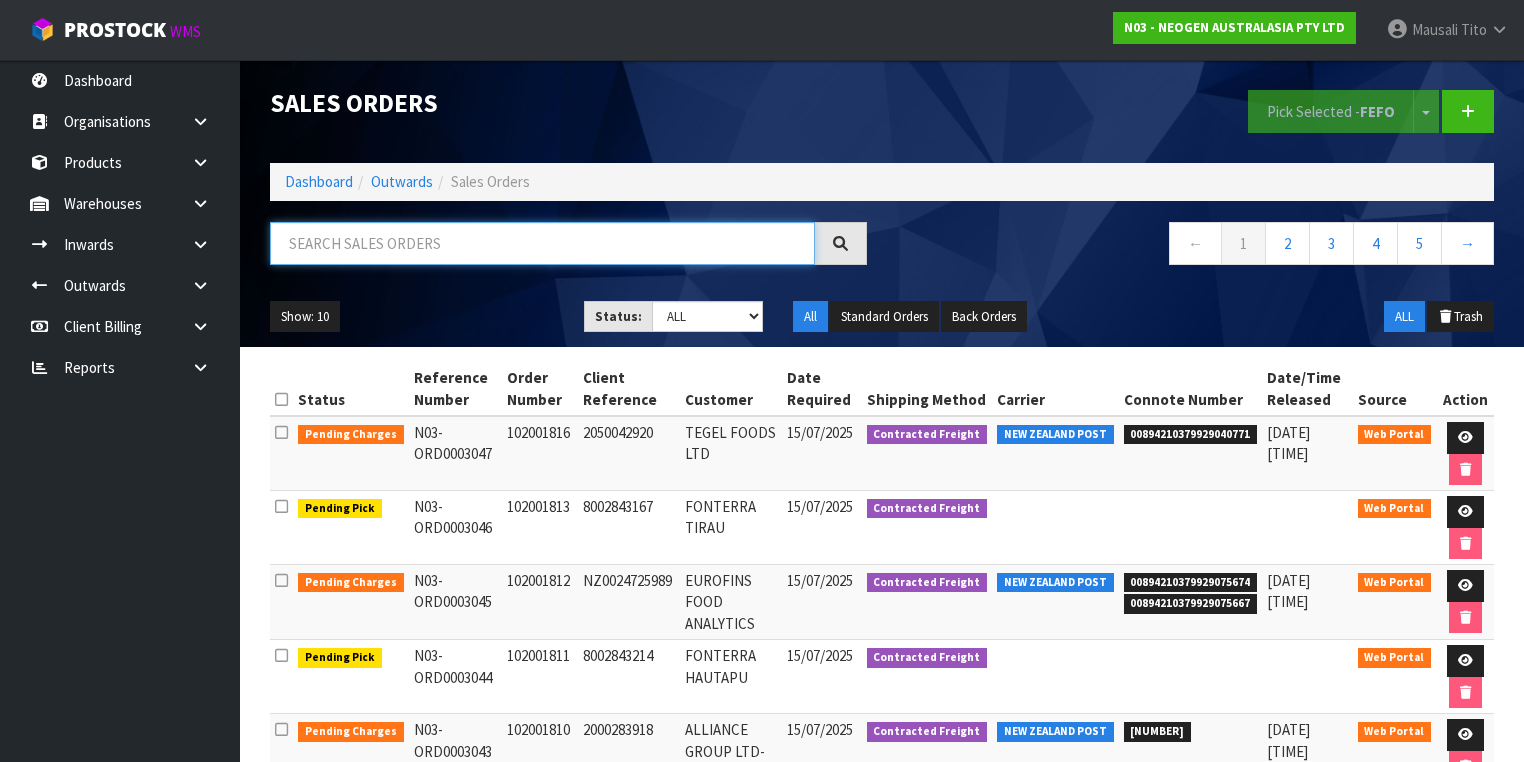 click at bounding box center [542, 243] 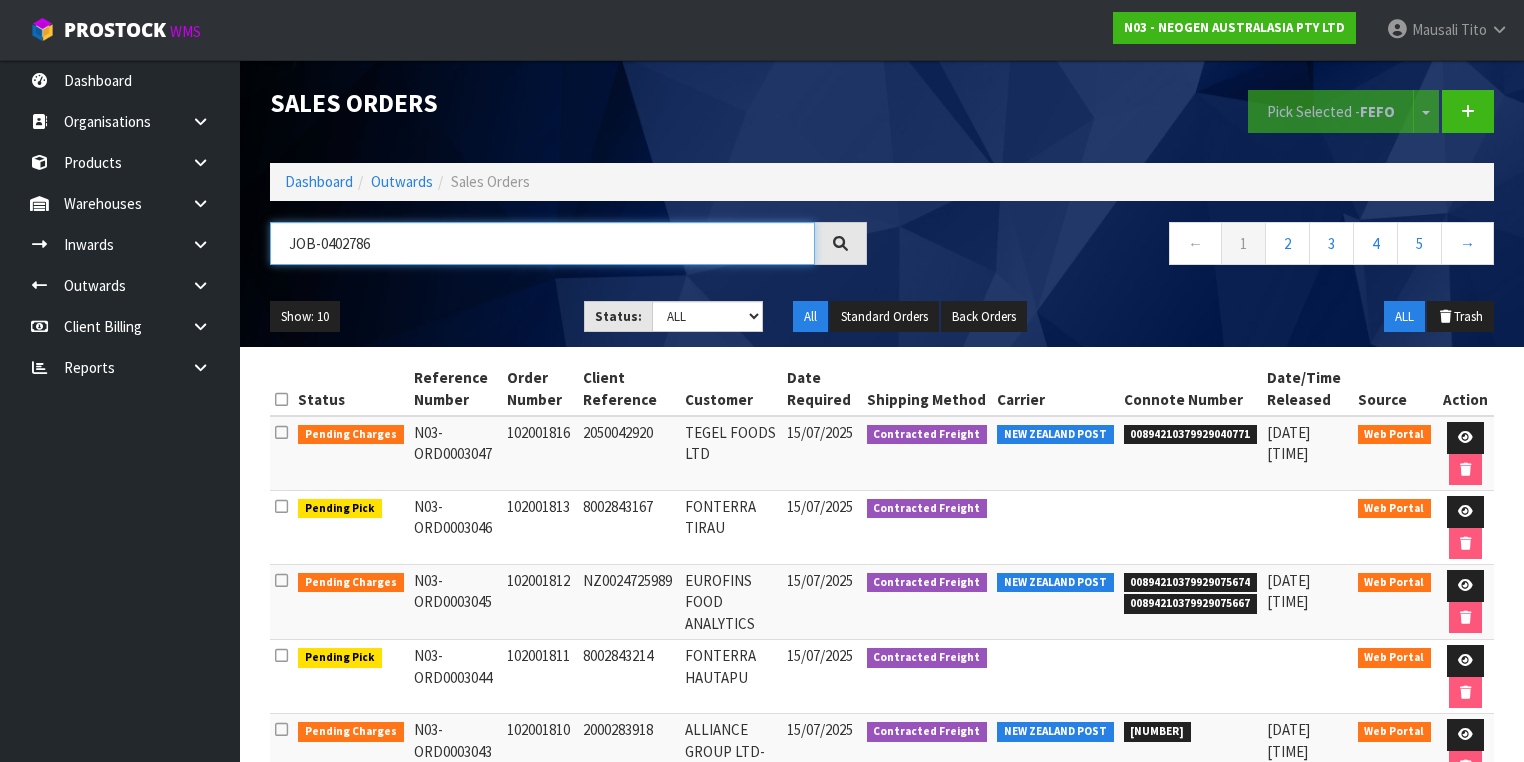 type on "JOB-0402786" 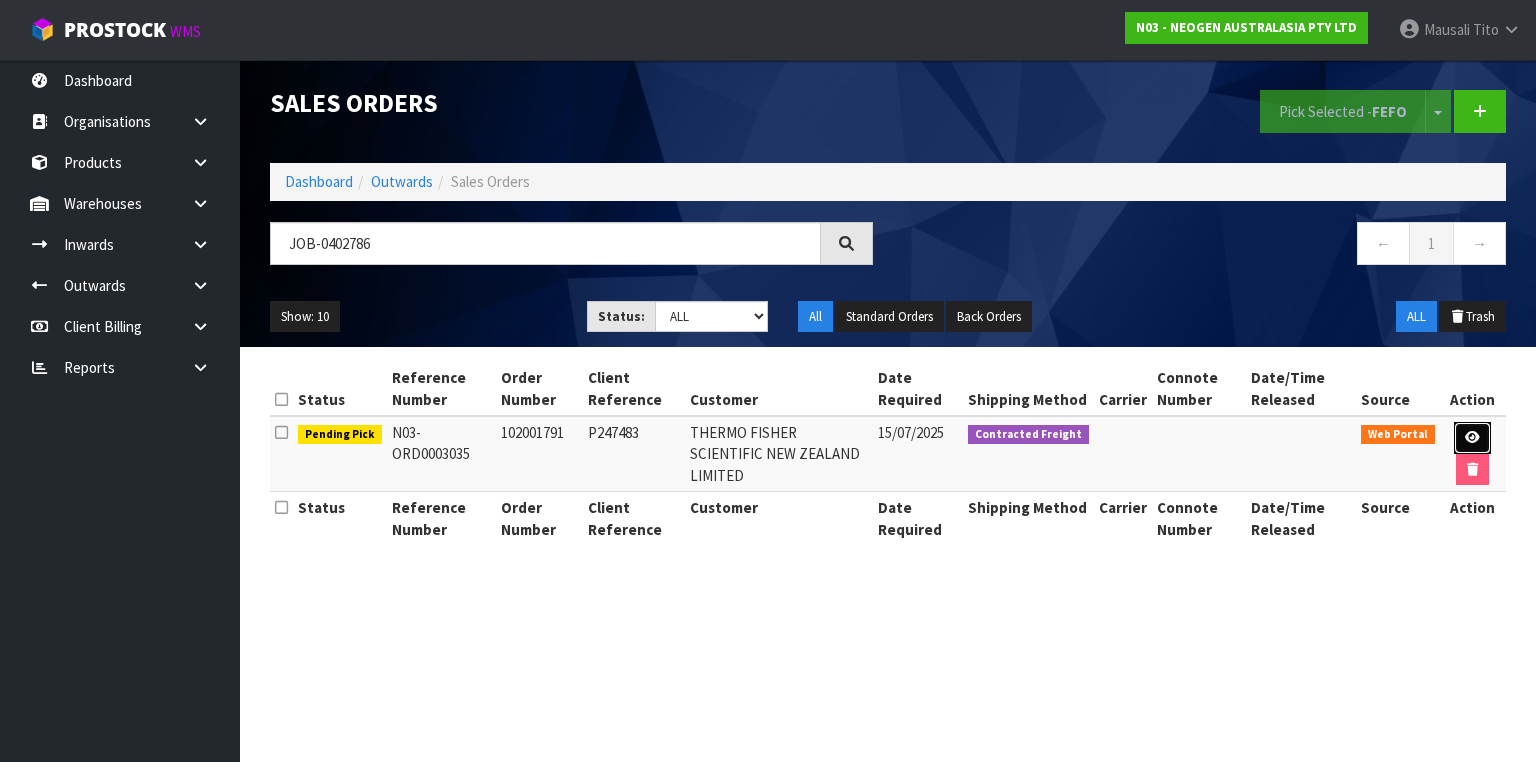 click at bounding box center (1472, 437) 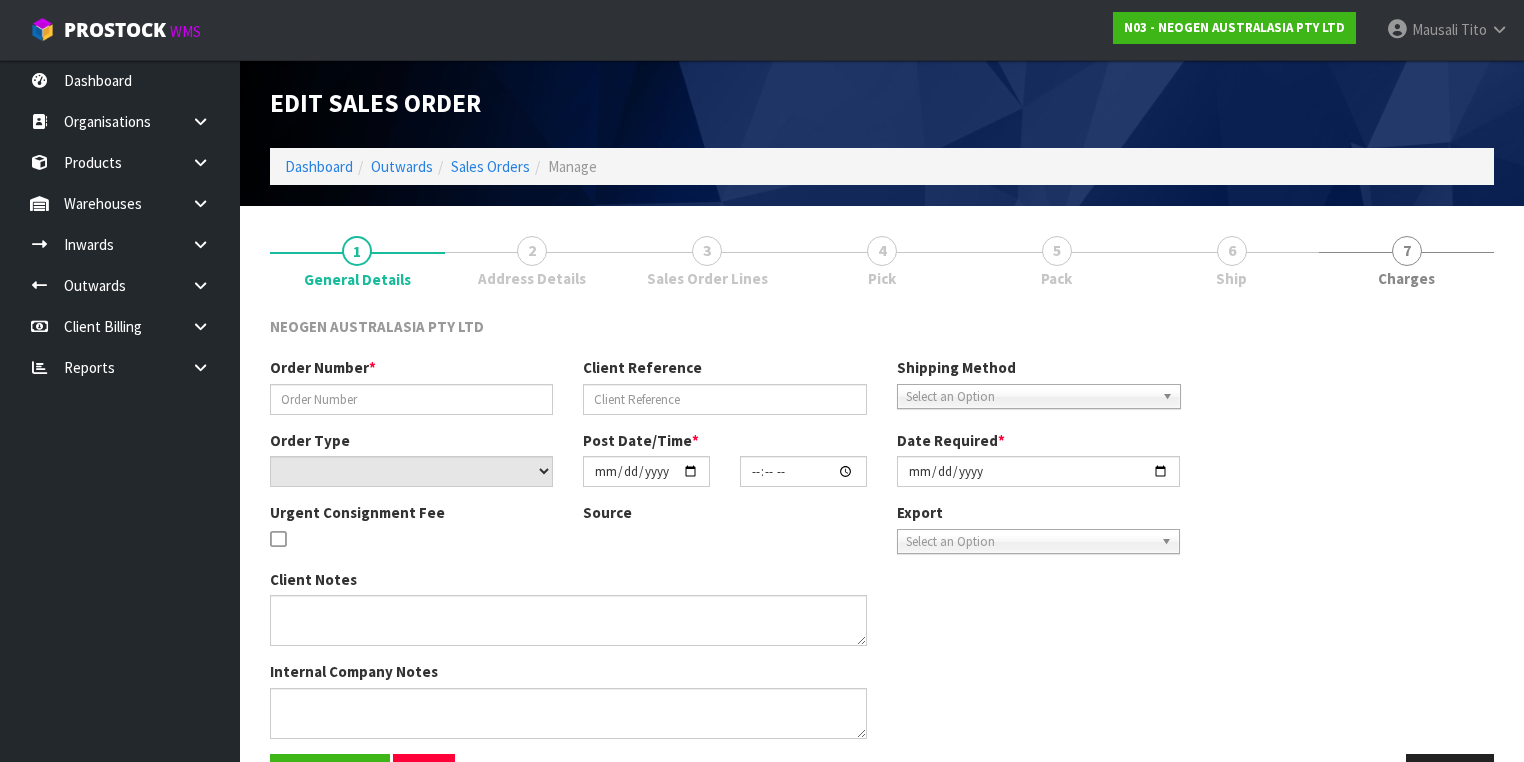 type on "102001791" 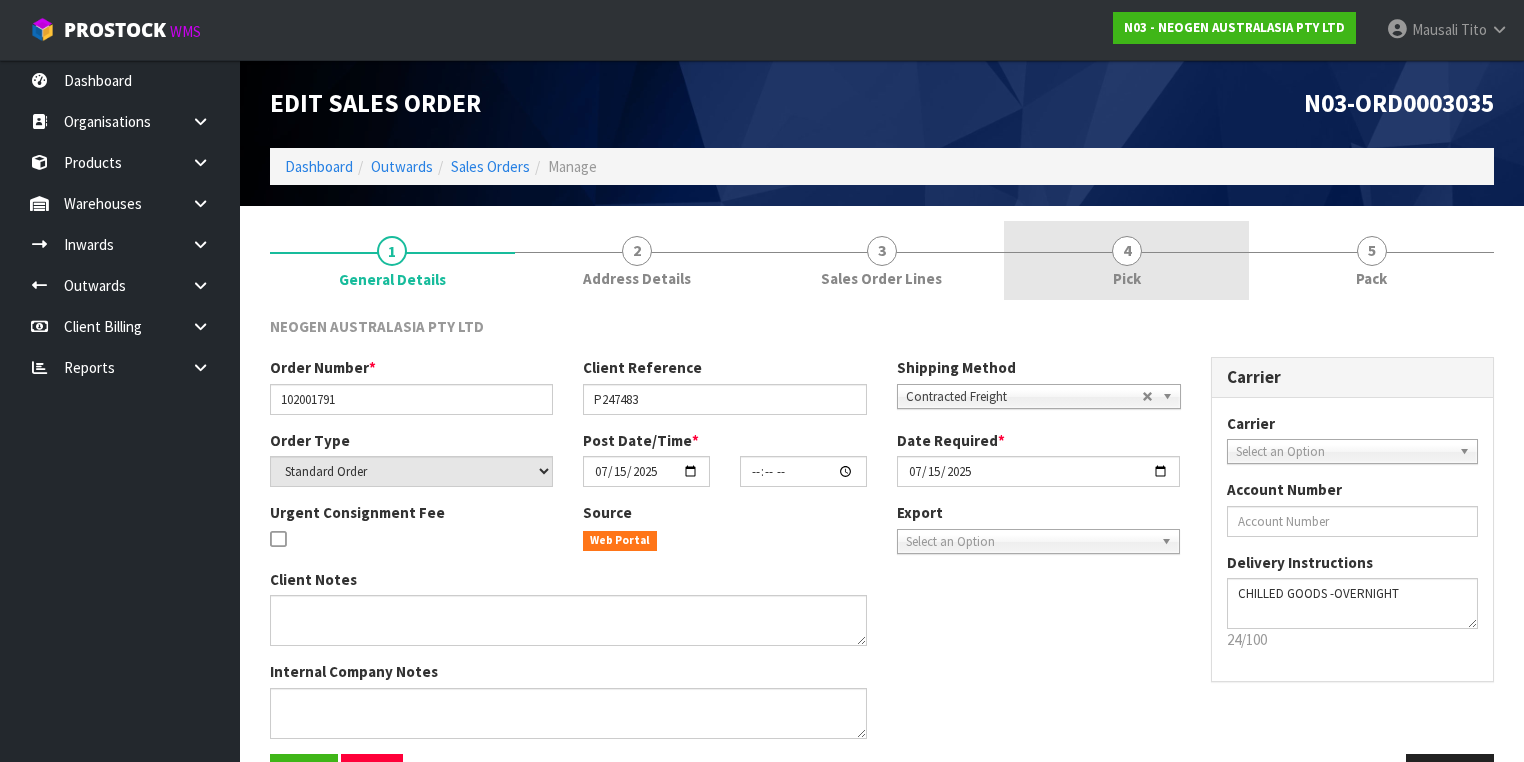 click on "4
Pick" at bounding box center (1126, 260) 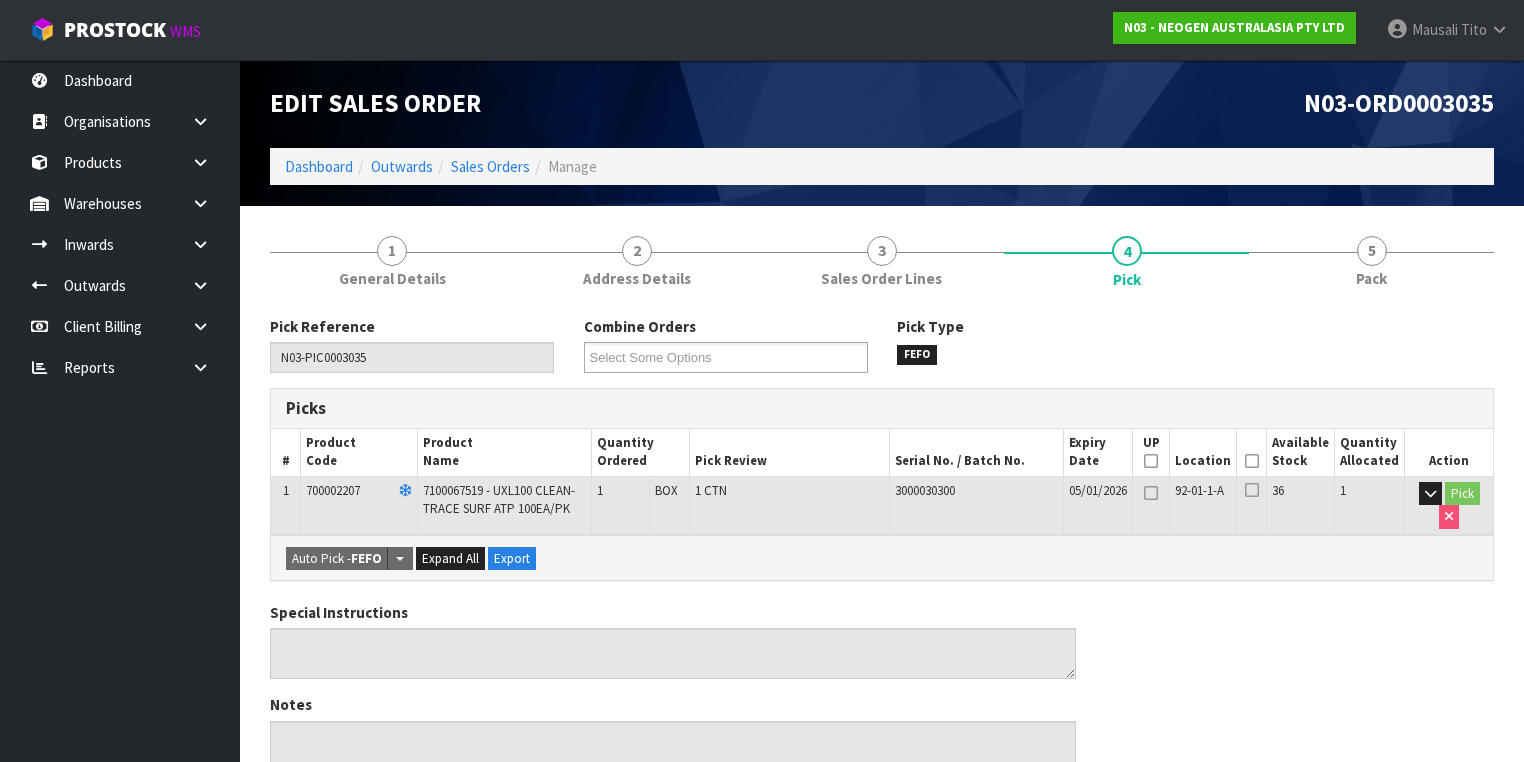 click on "Picked" at bounding box center [1252, 452] 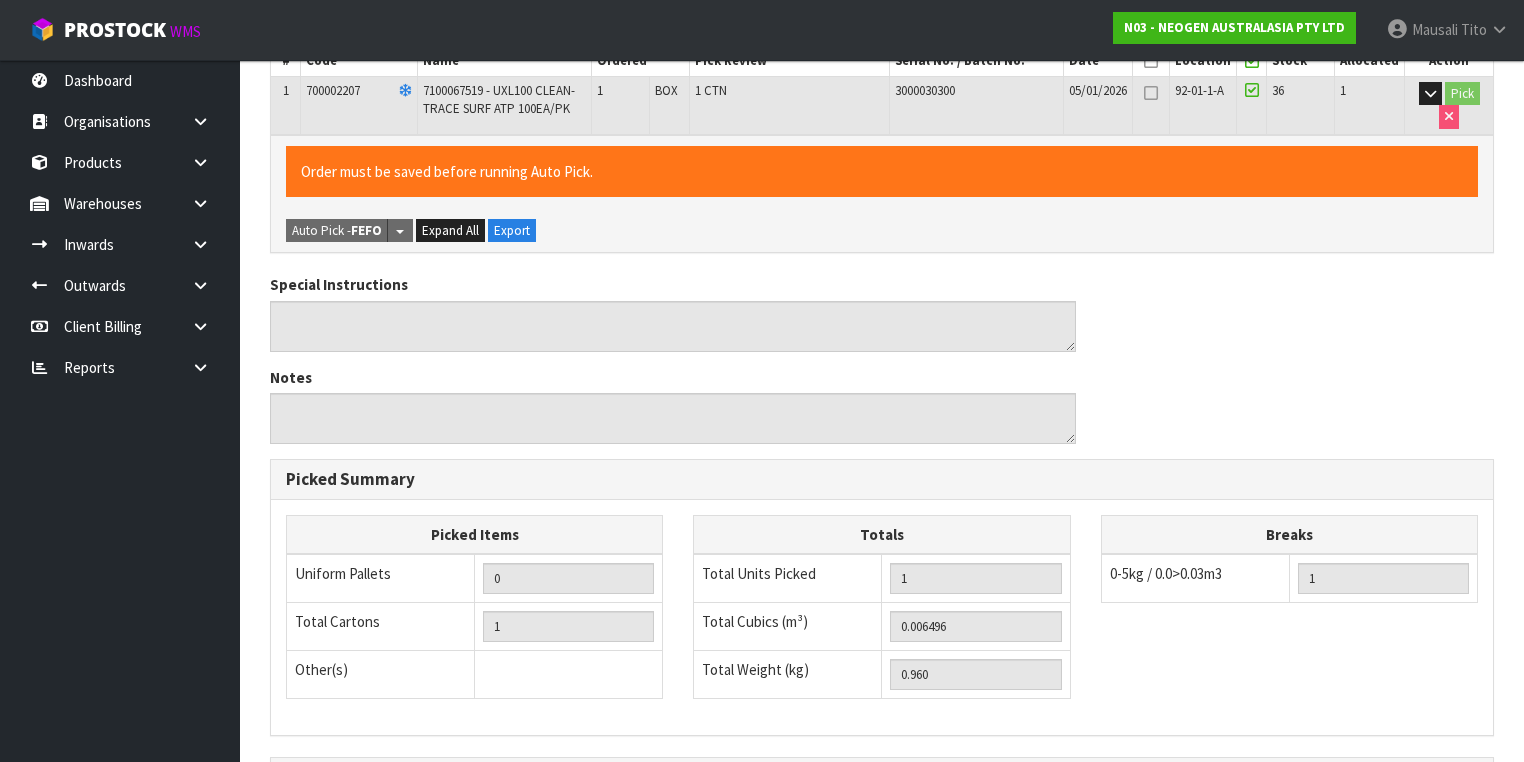 scroll, scrollTop: 641, scrollLeft: 0, axis: vertical 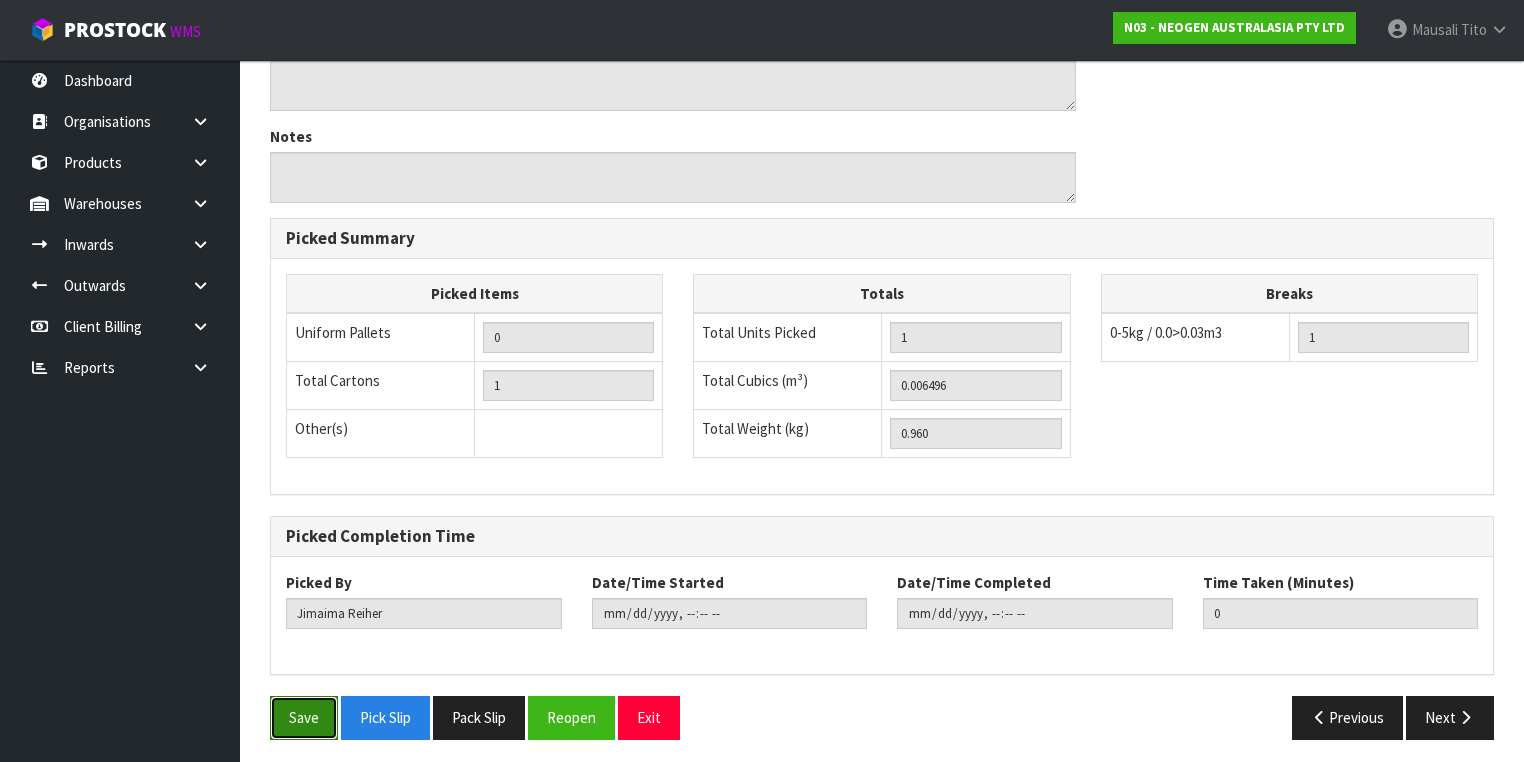 click on "Save" at bounding box center (304, 717) 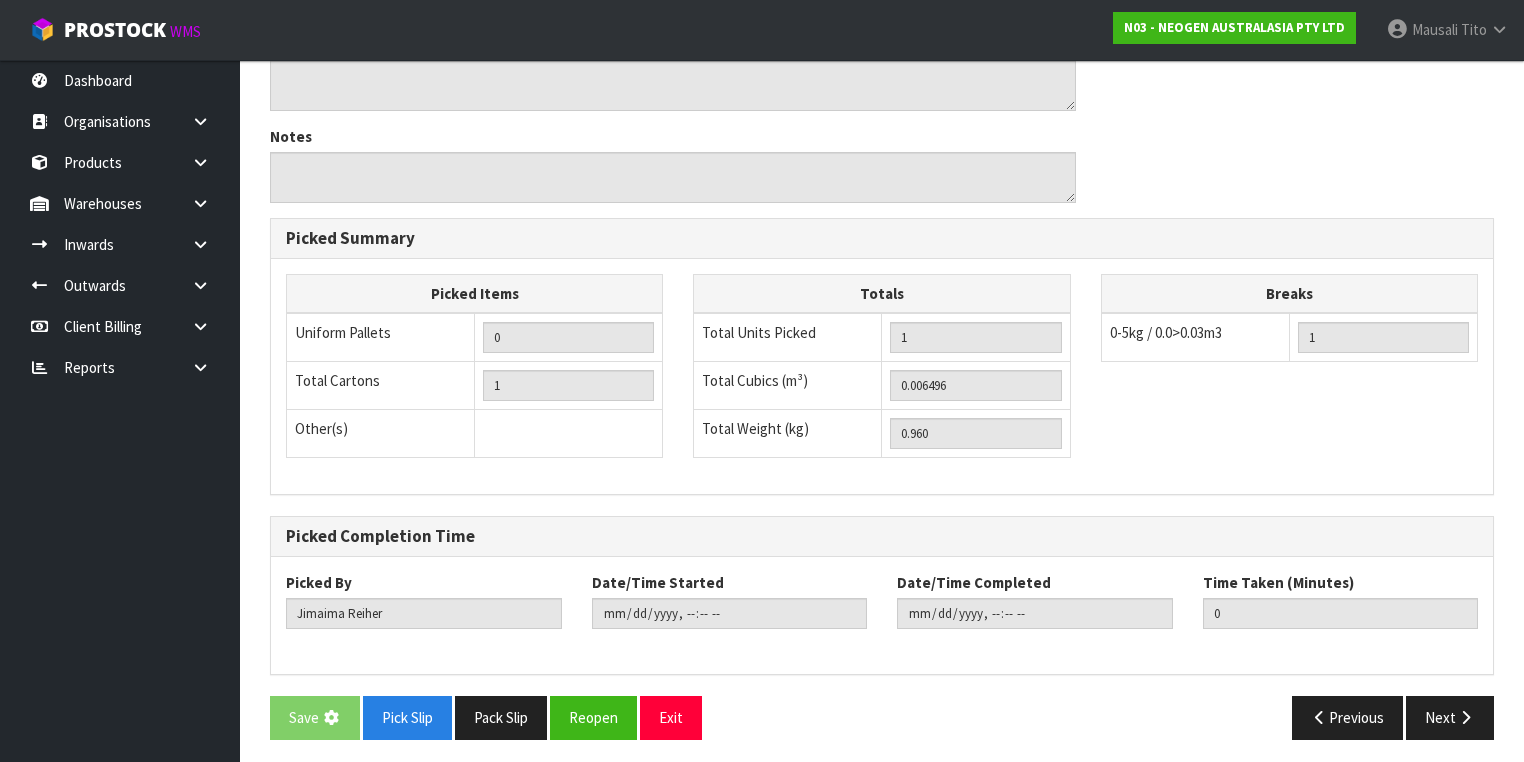 scroll, scrollTop: 0, scrollLeft: 0, axis: both 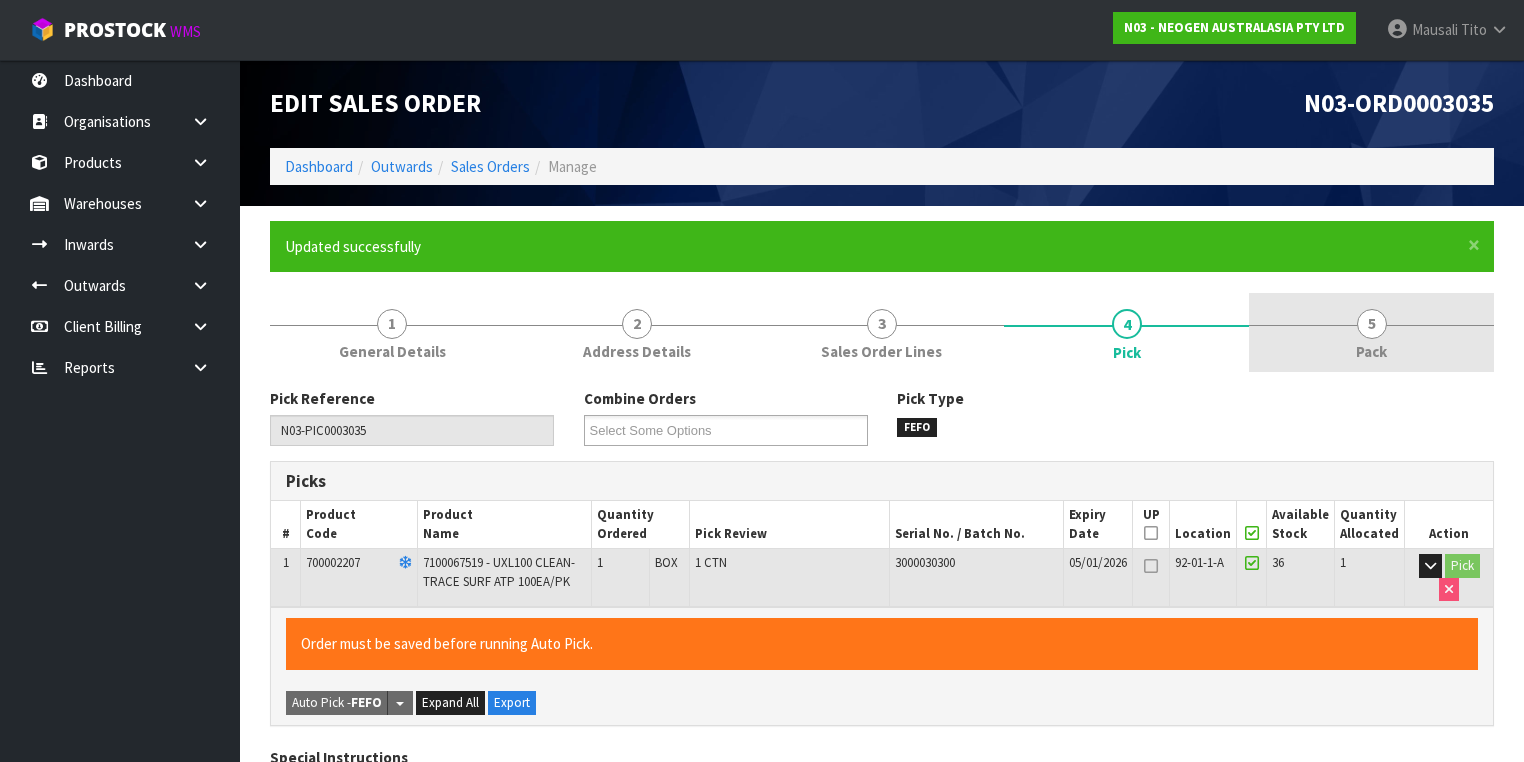 type on "Mausali Tito" 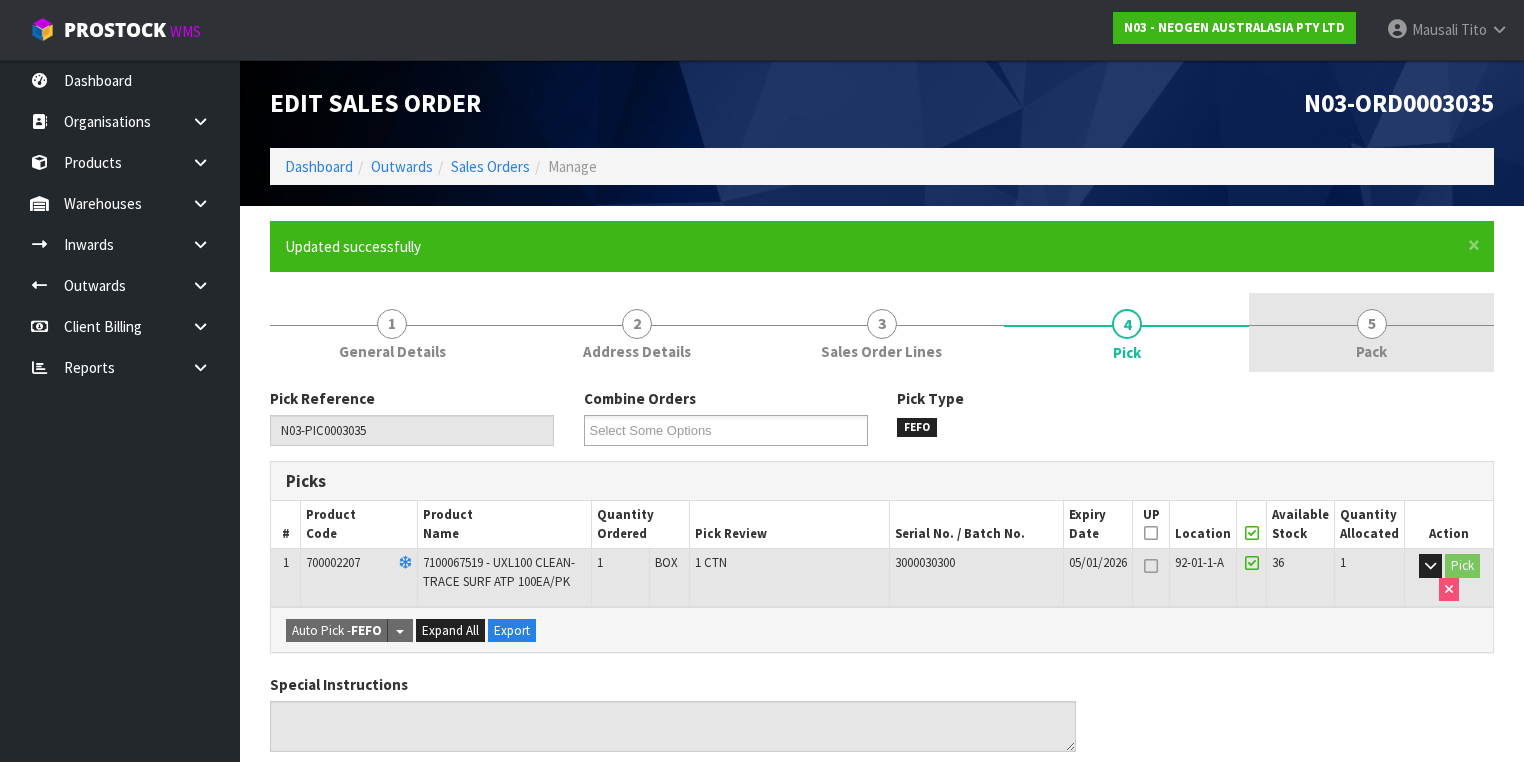 click on "Pack" at bounding box center [1371, 351] 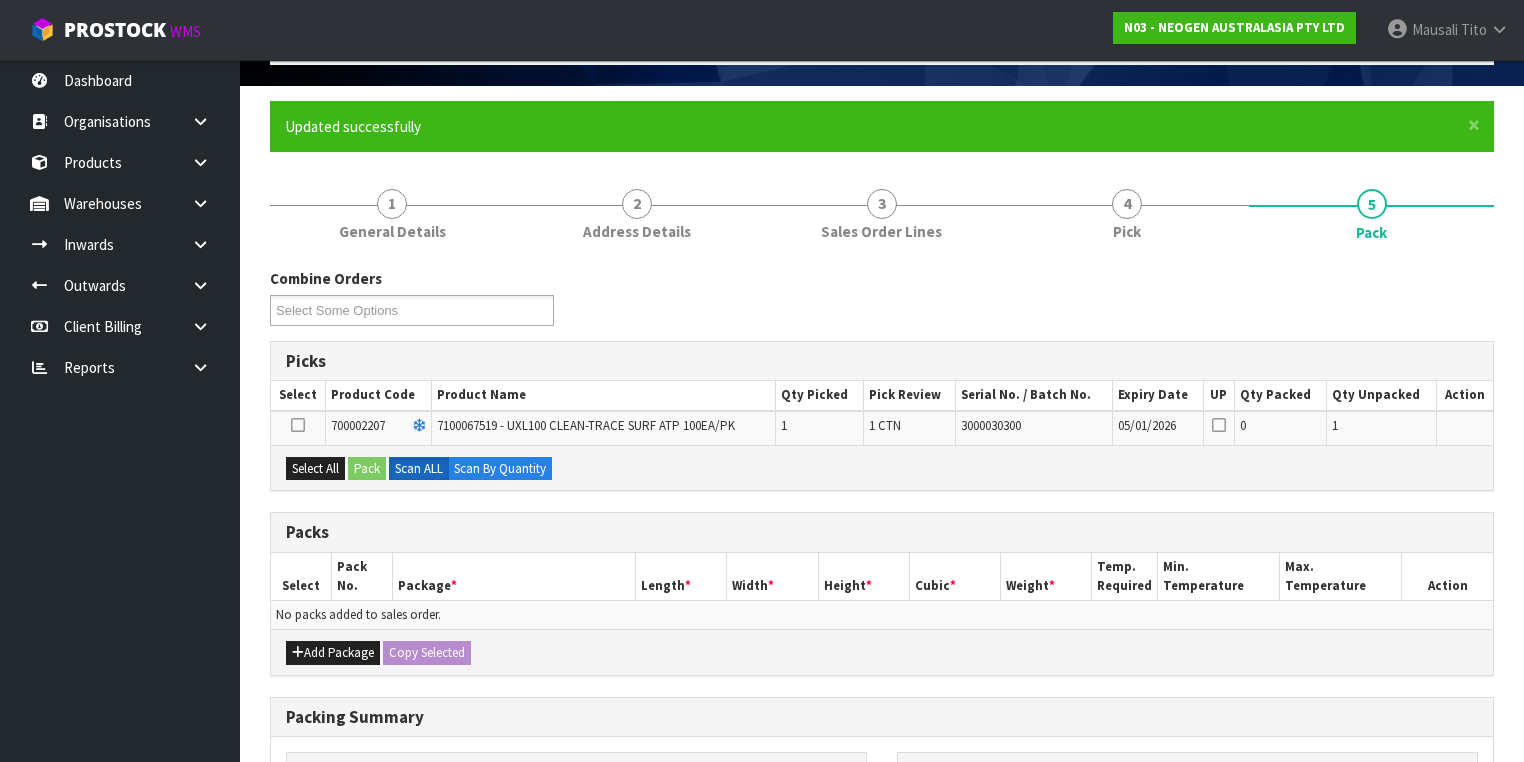 scroll, scrollTop: 240, scrollLeft: 0, axis: vertical 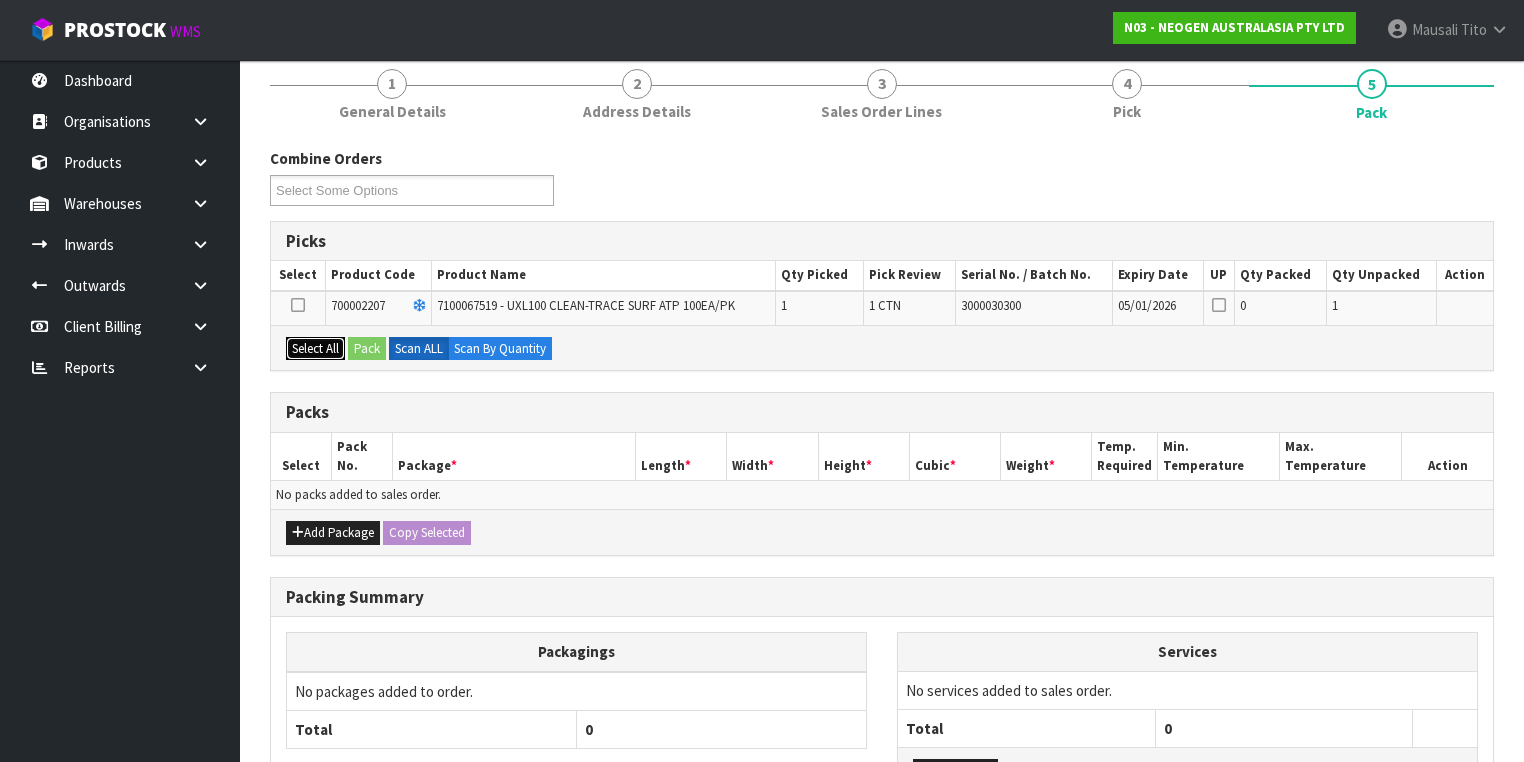 drag, startPoint x: 319, startPoint y: 348, endPoint x: 377, endPoint y: 351, distance: 58.077534 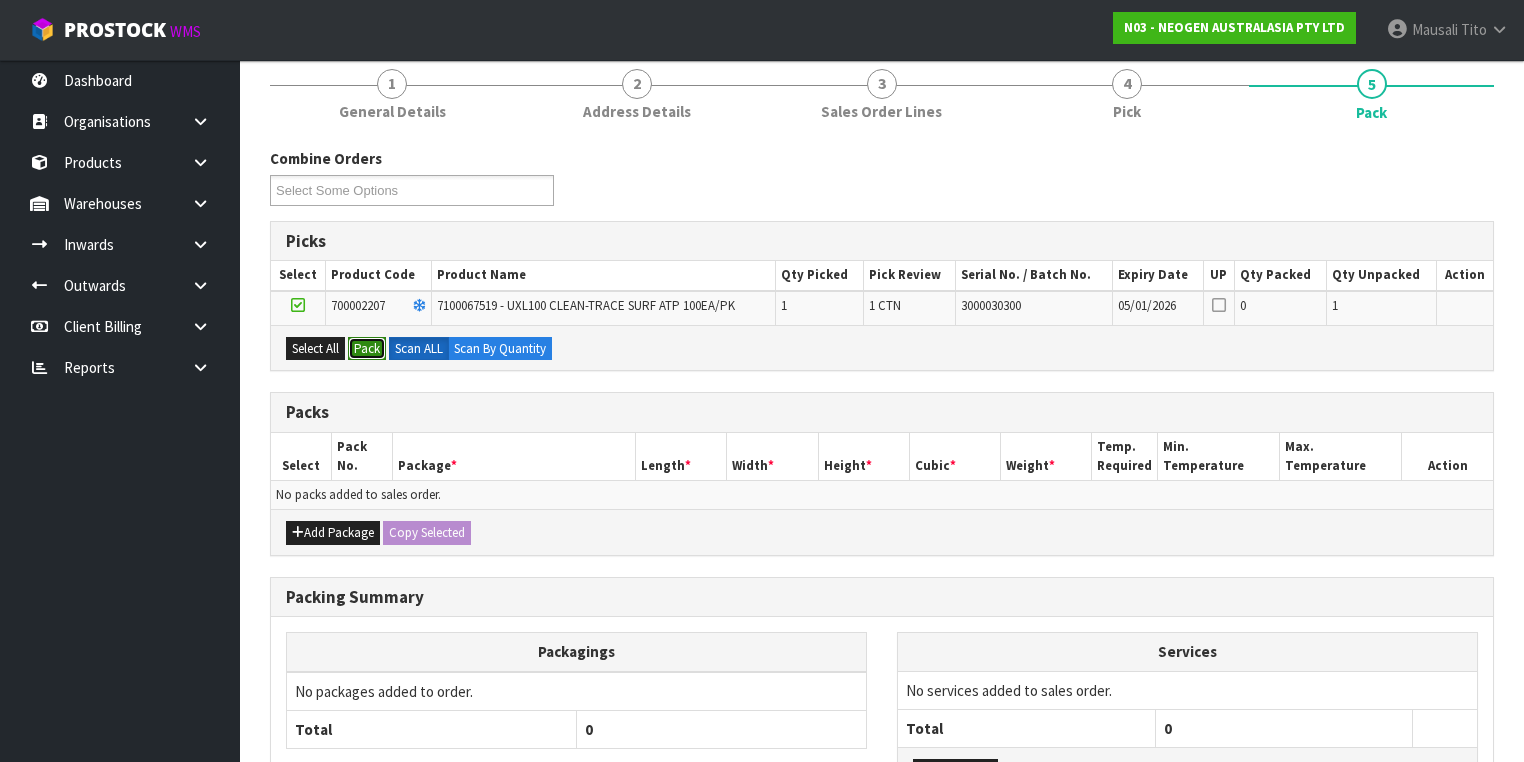 click on "Pack" at bounding box center [367, 349] 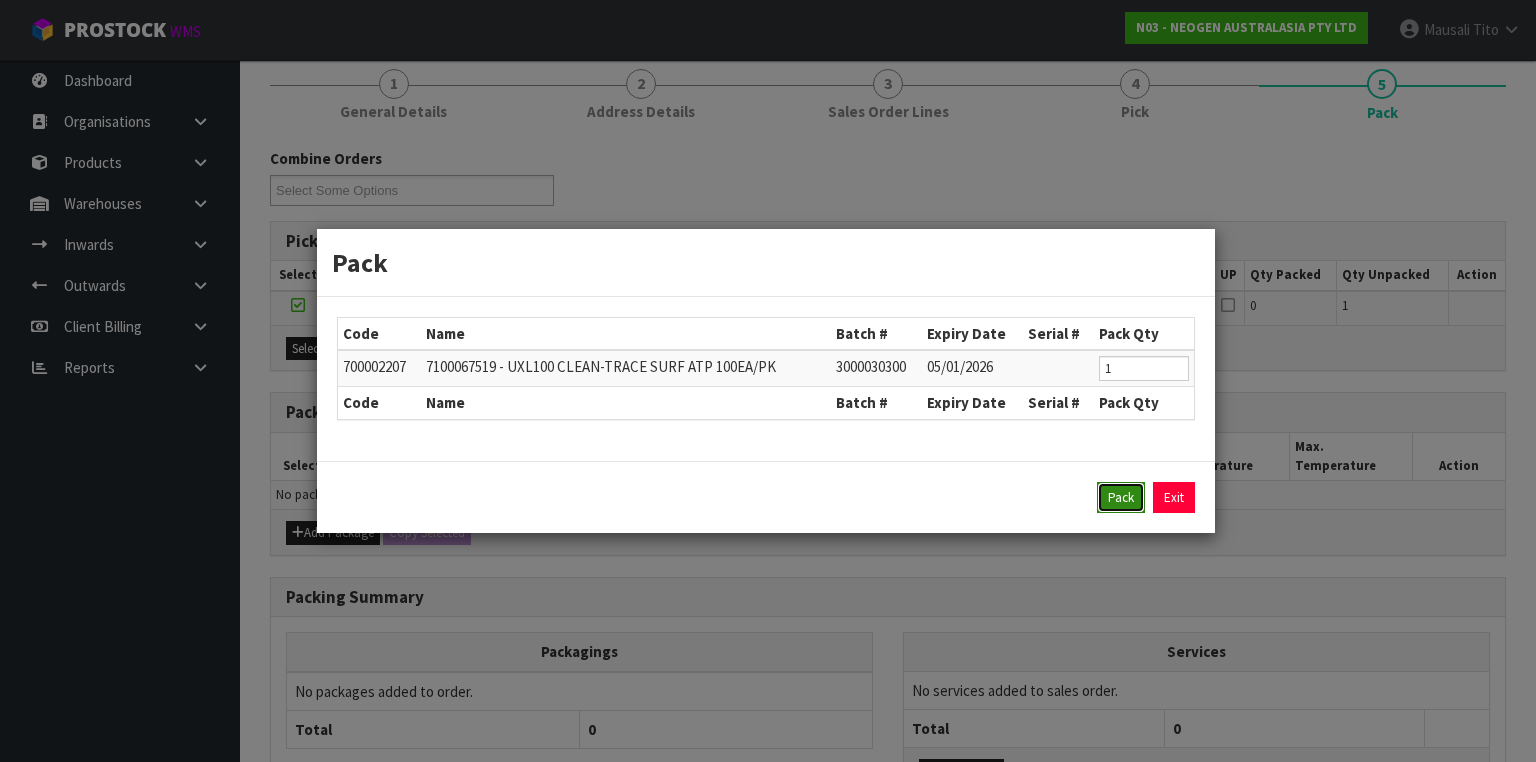 click on "Pack" at bounding box center (1121, 498) 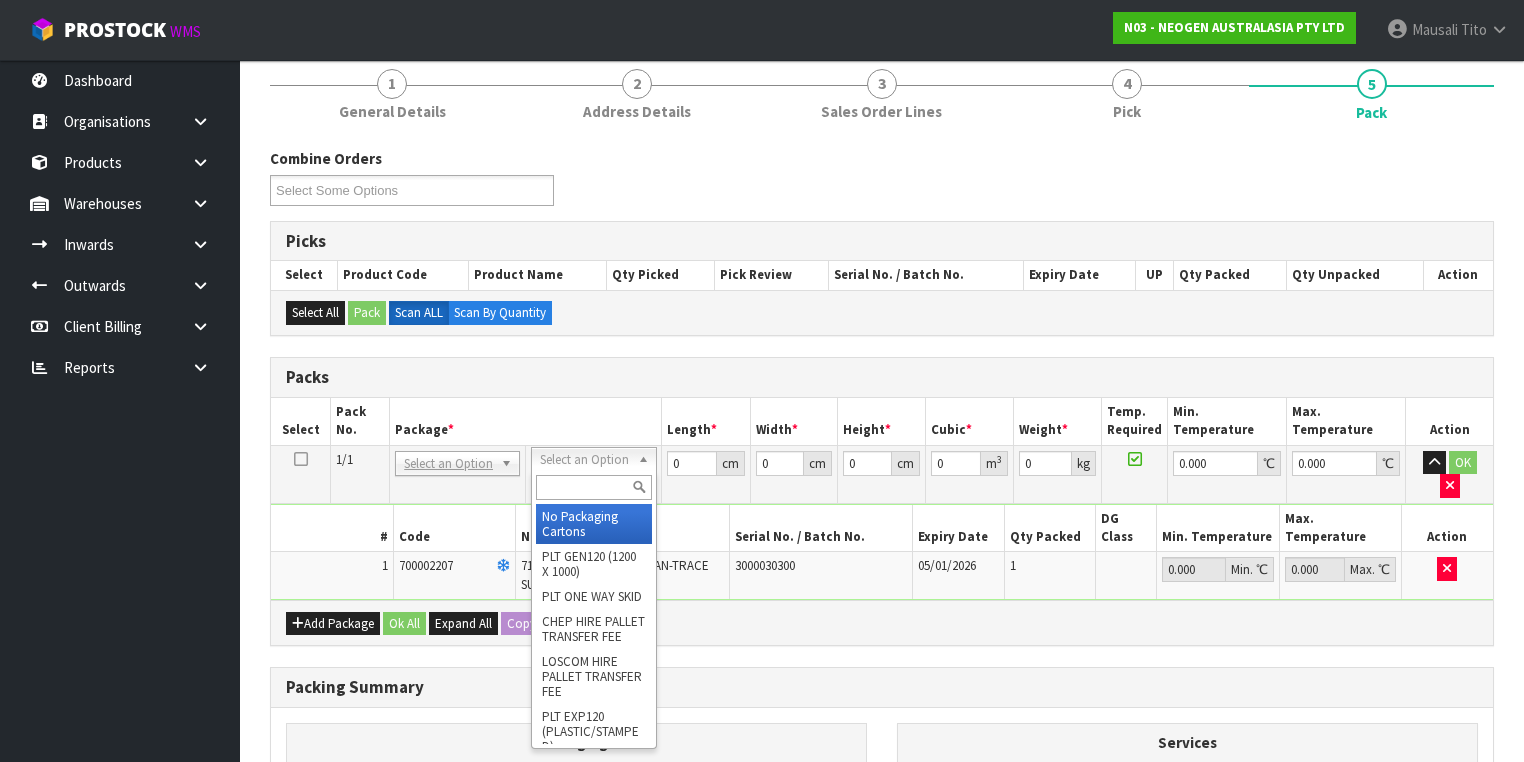click at bounding box center (593, 487) 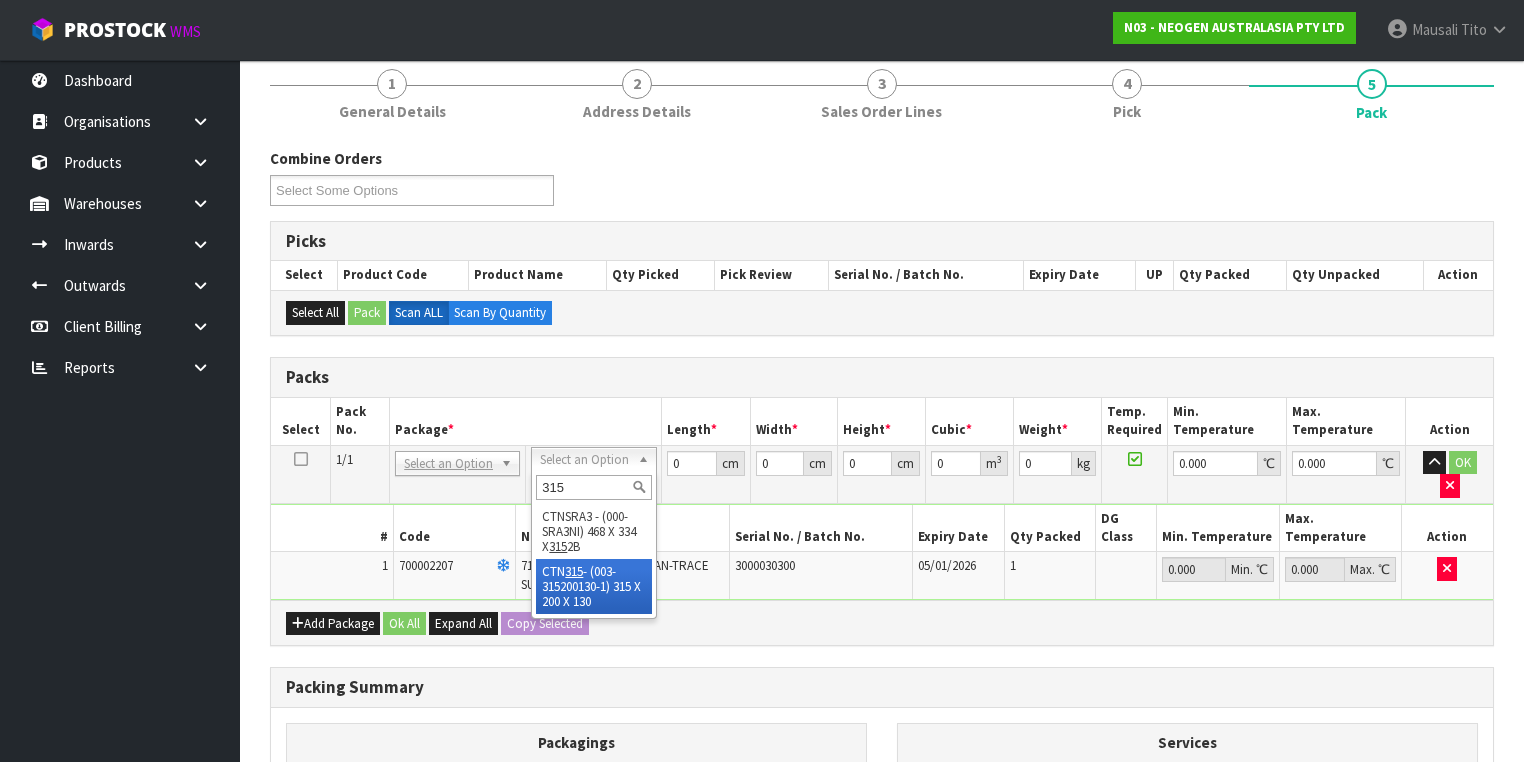 type on "315" 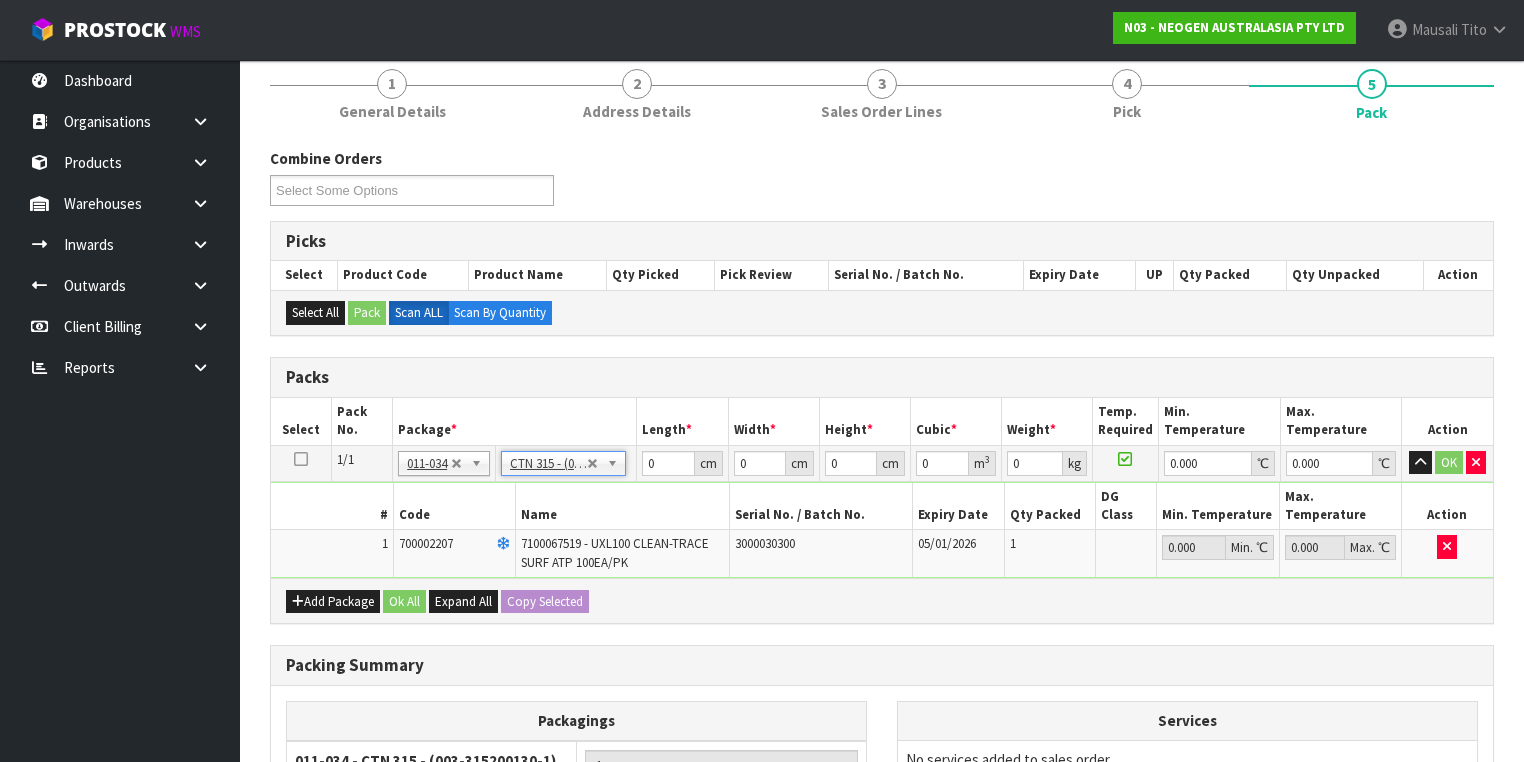type on "31.5" 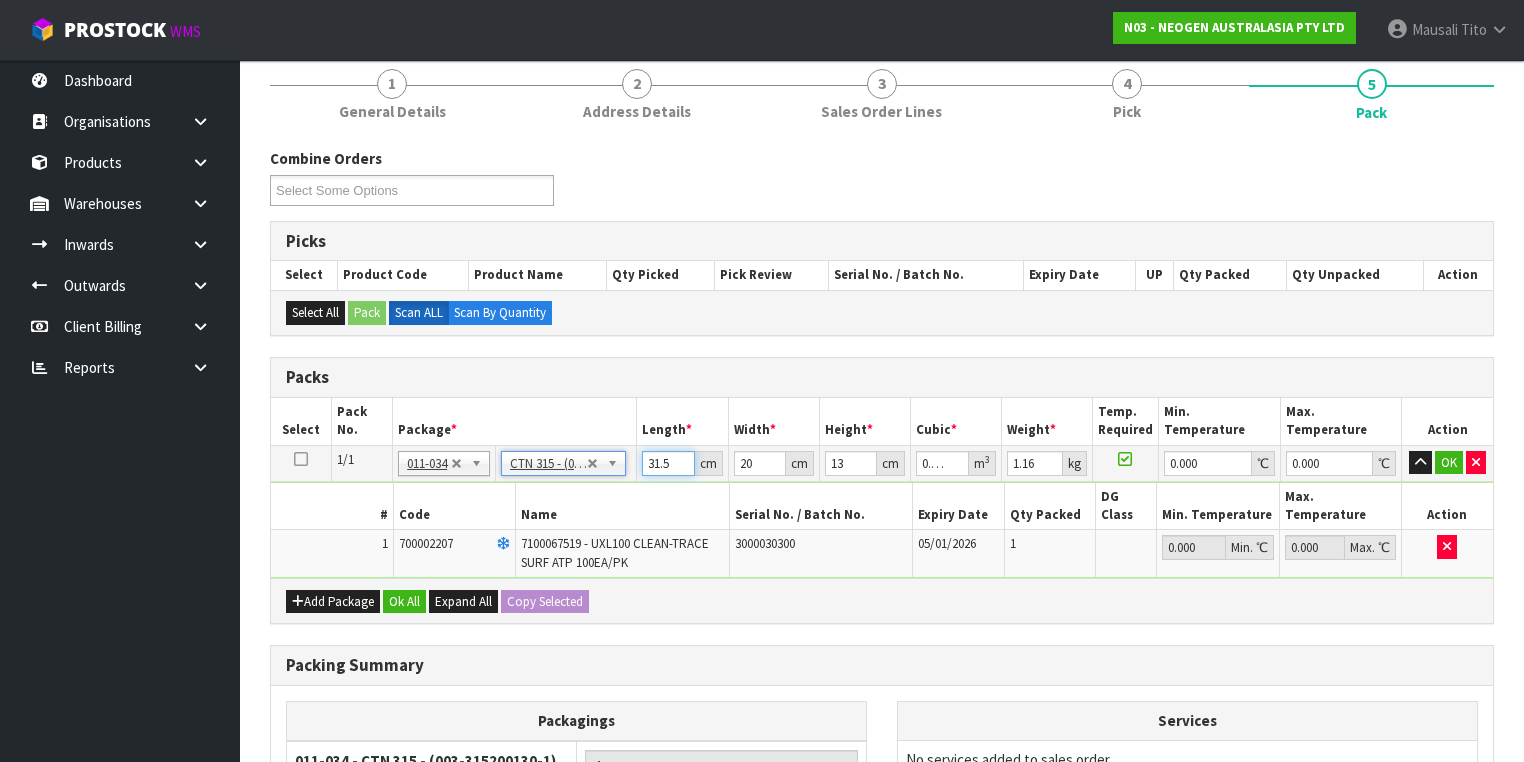 drag, startPoint x: 670, startPoint y: 460, endPoint x: 622, endPoint y: 460, distance: 48 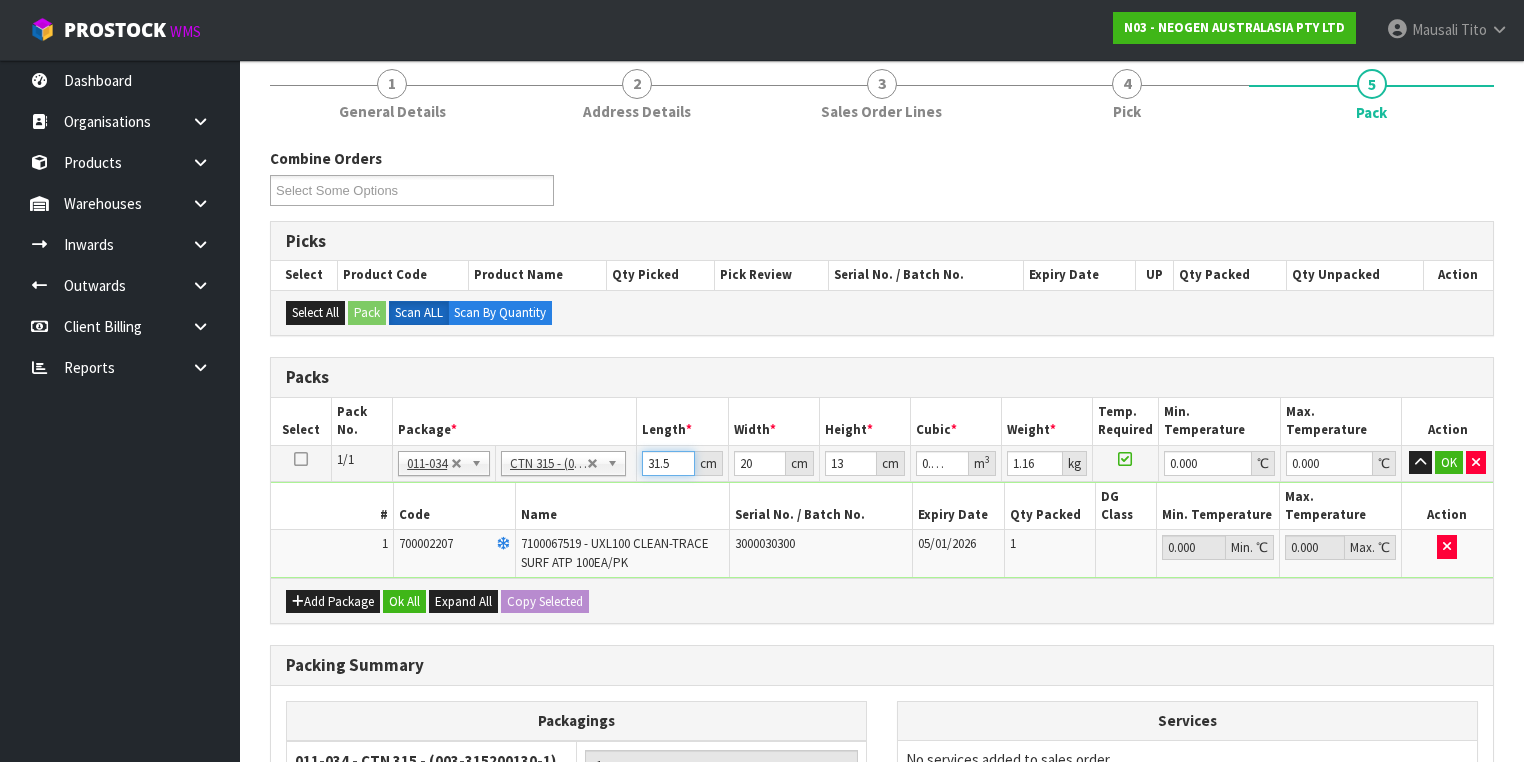 type on "3" 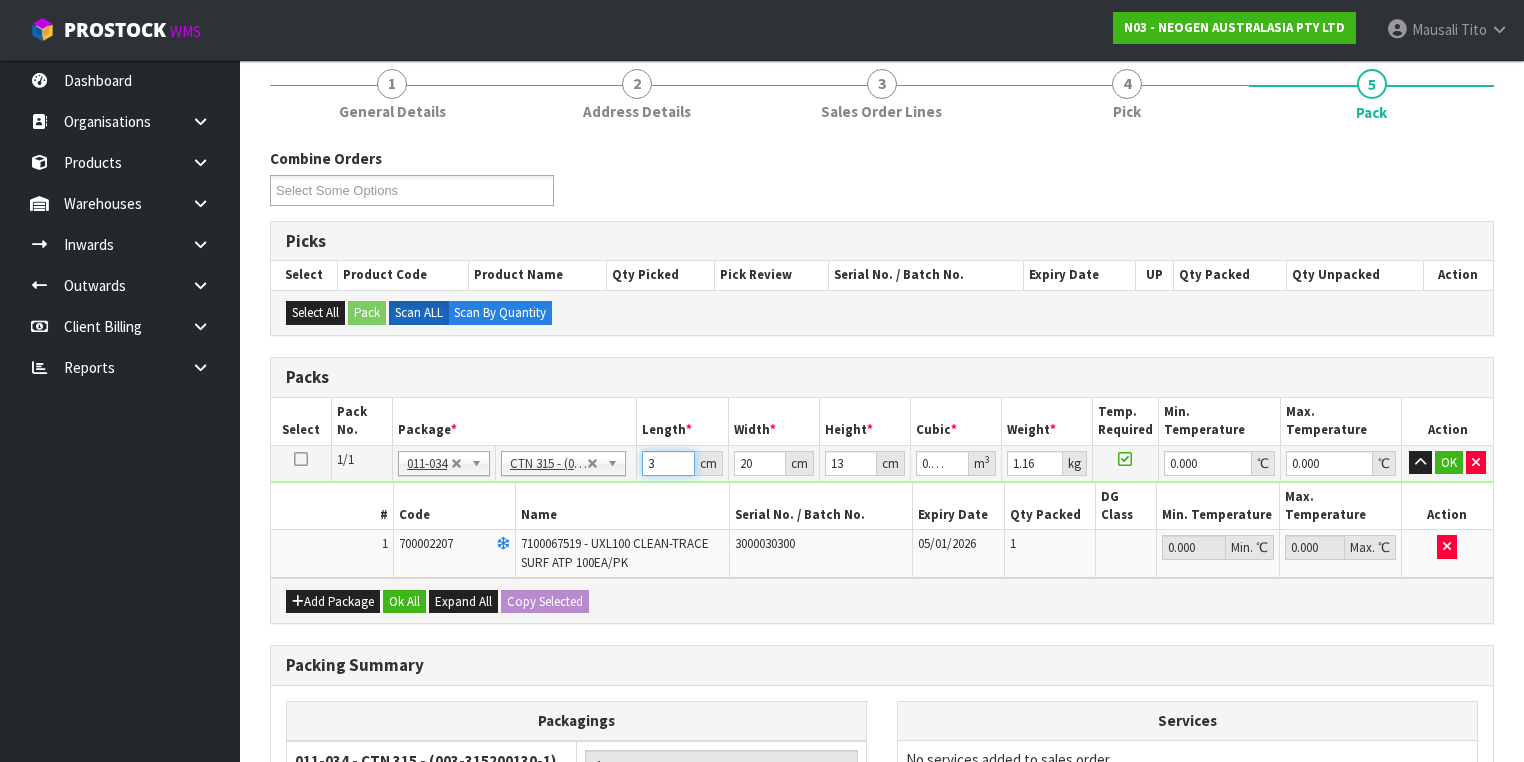 type on "32" 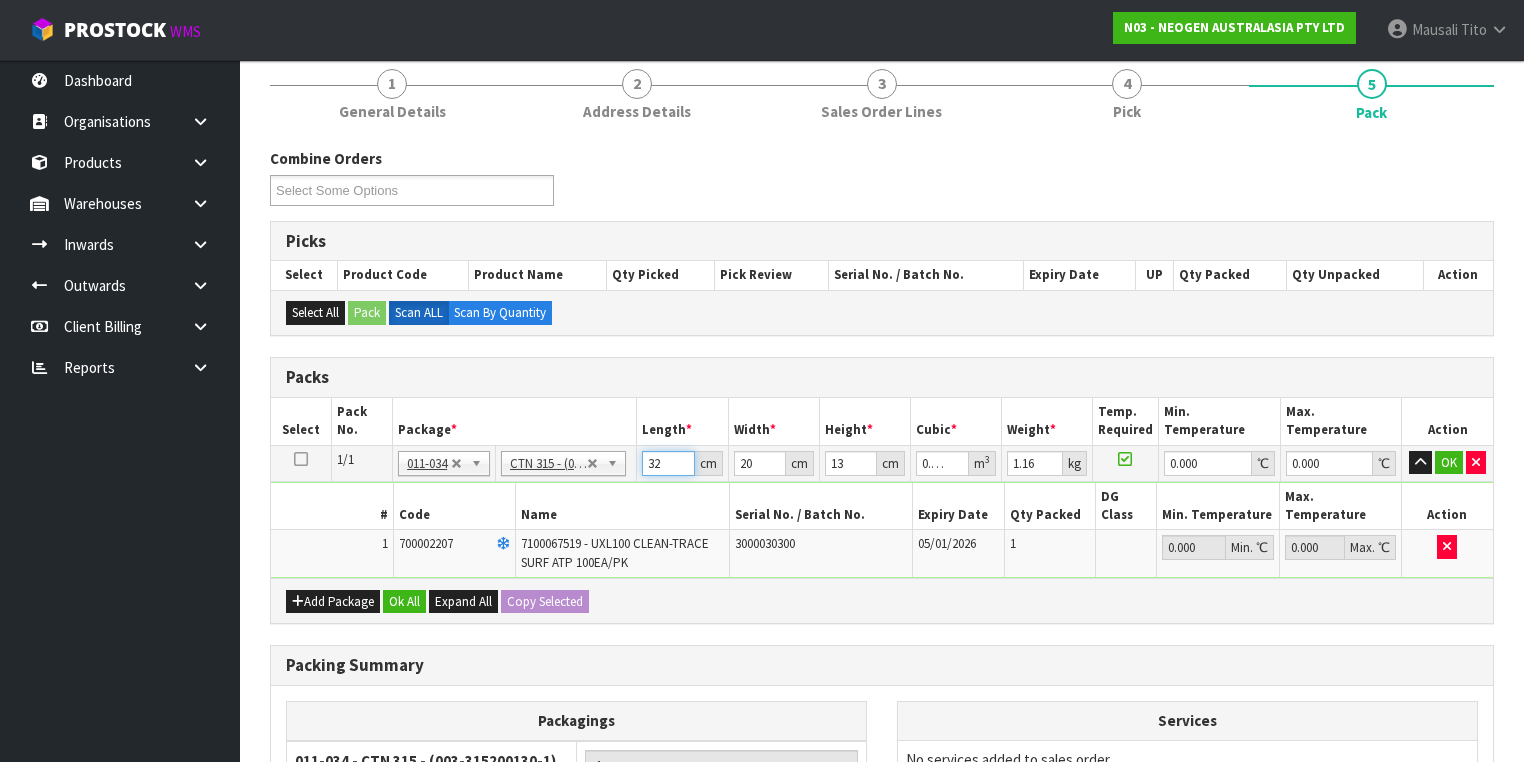 type on "32" 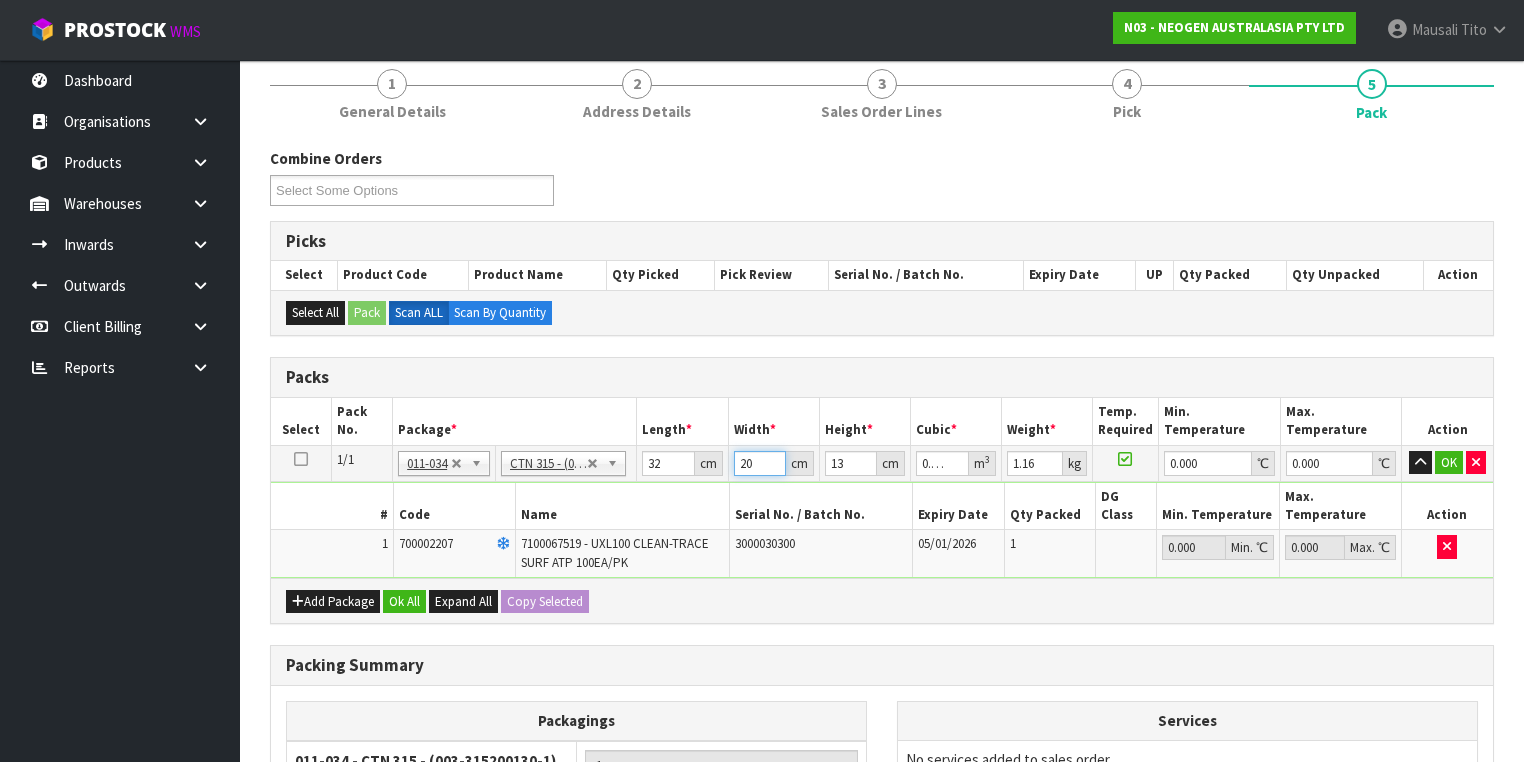 type on "2" 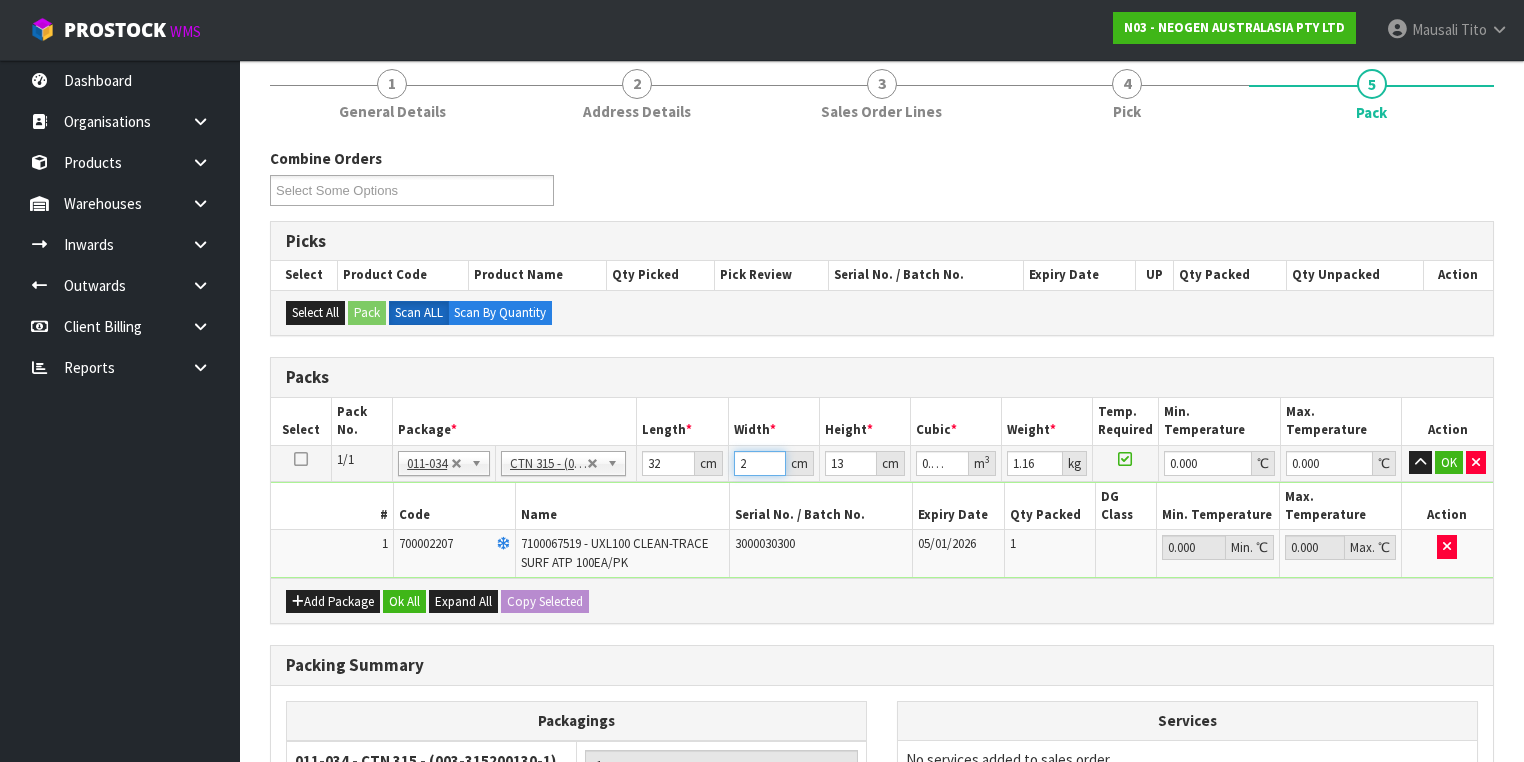 type on "22" 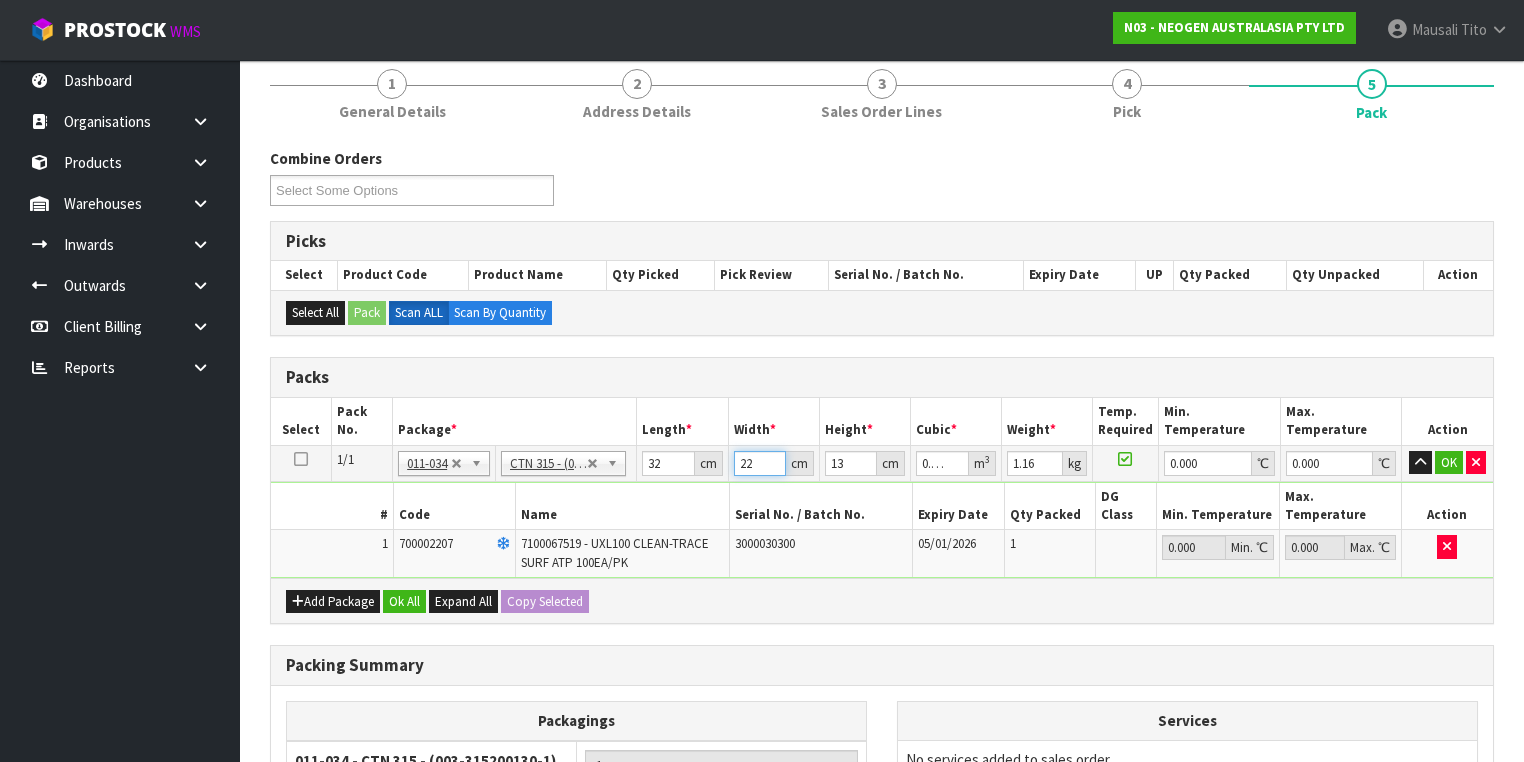 type on "22" 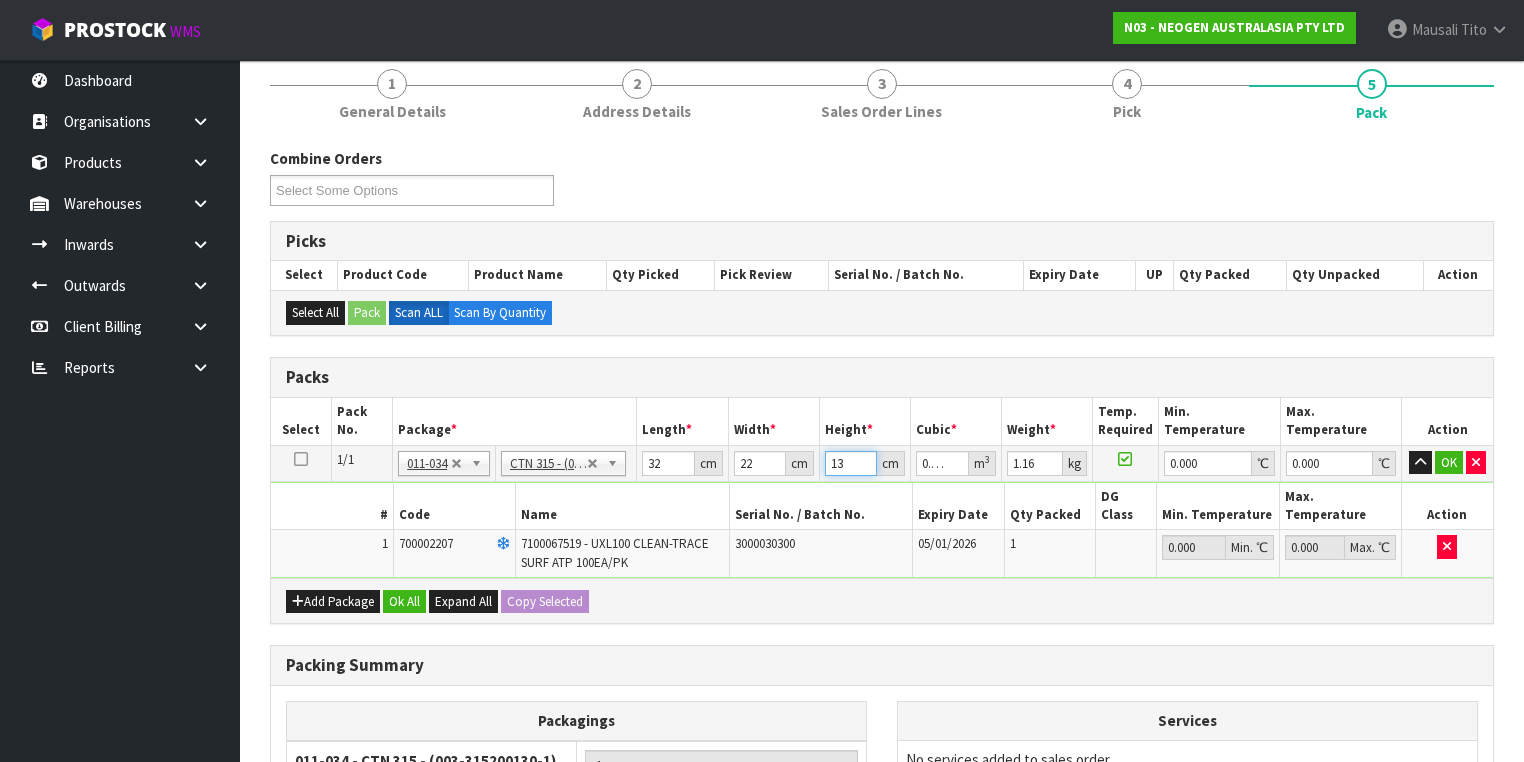 type on "1" 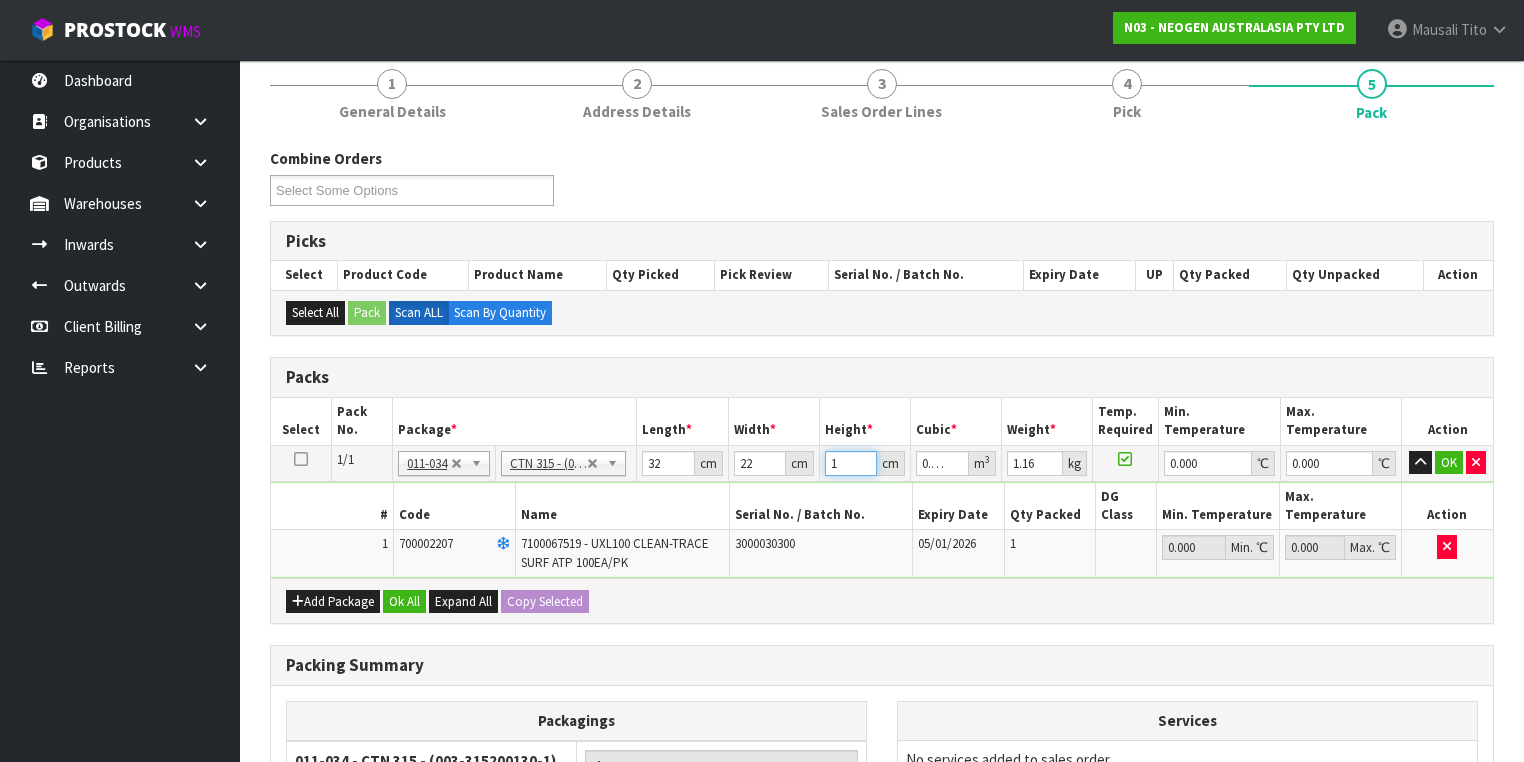 type on "15" 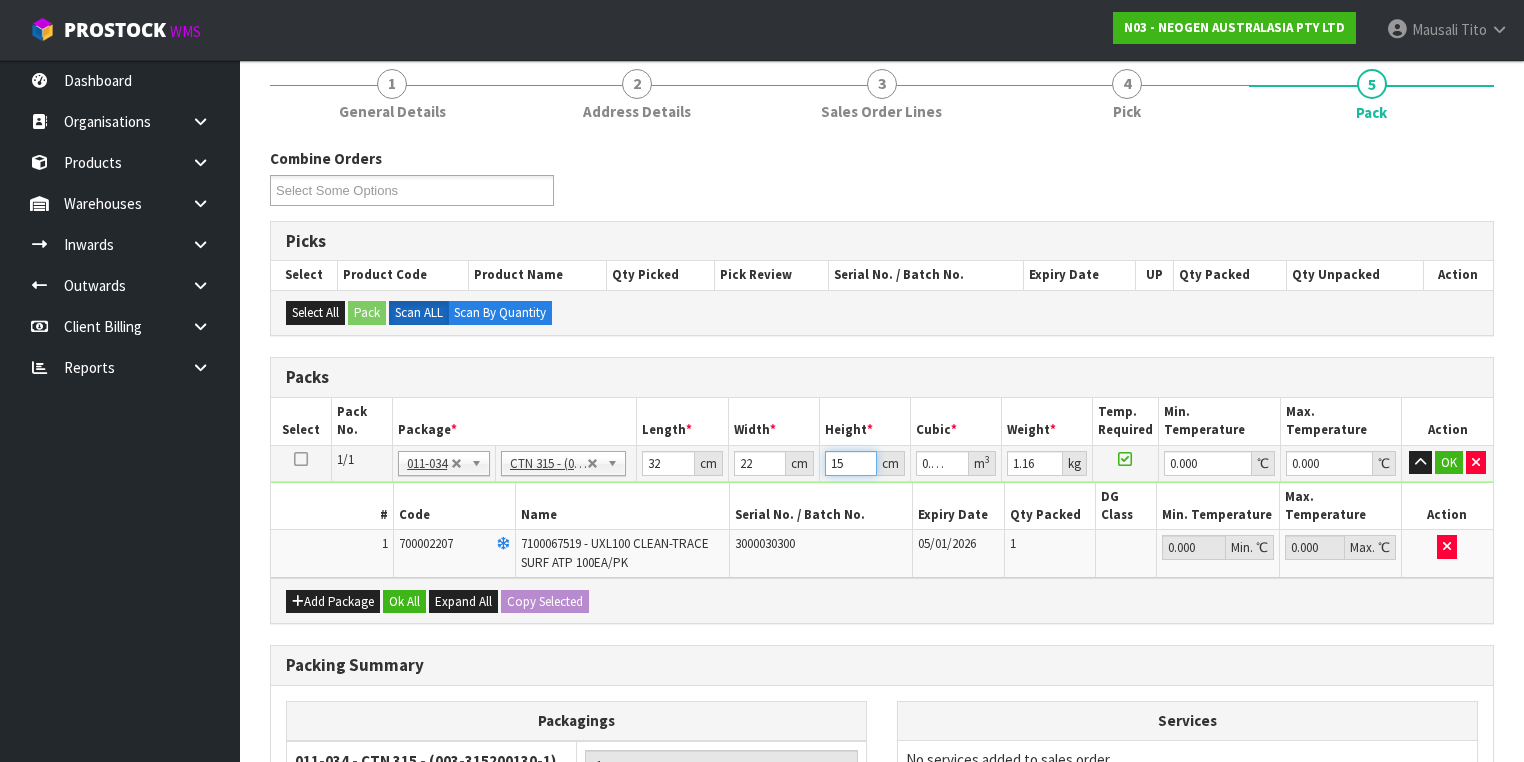type on "15" 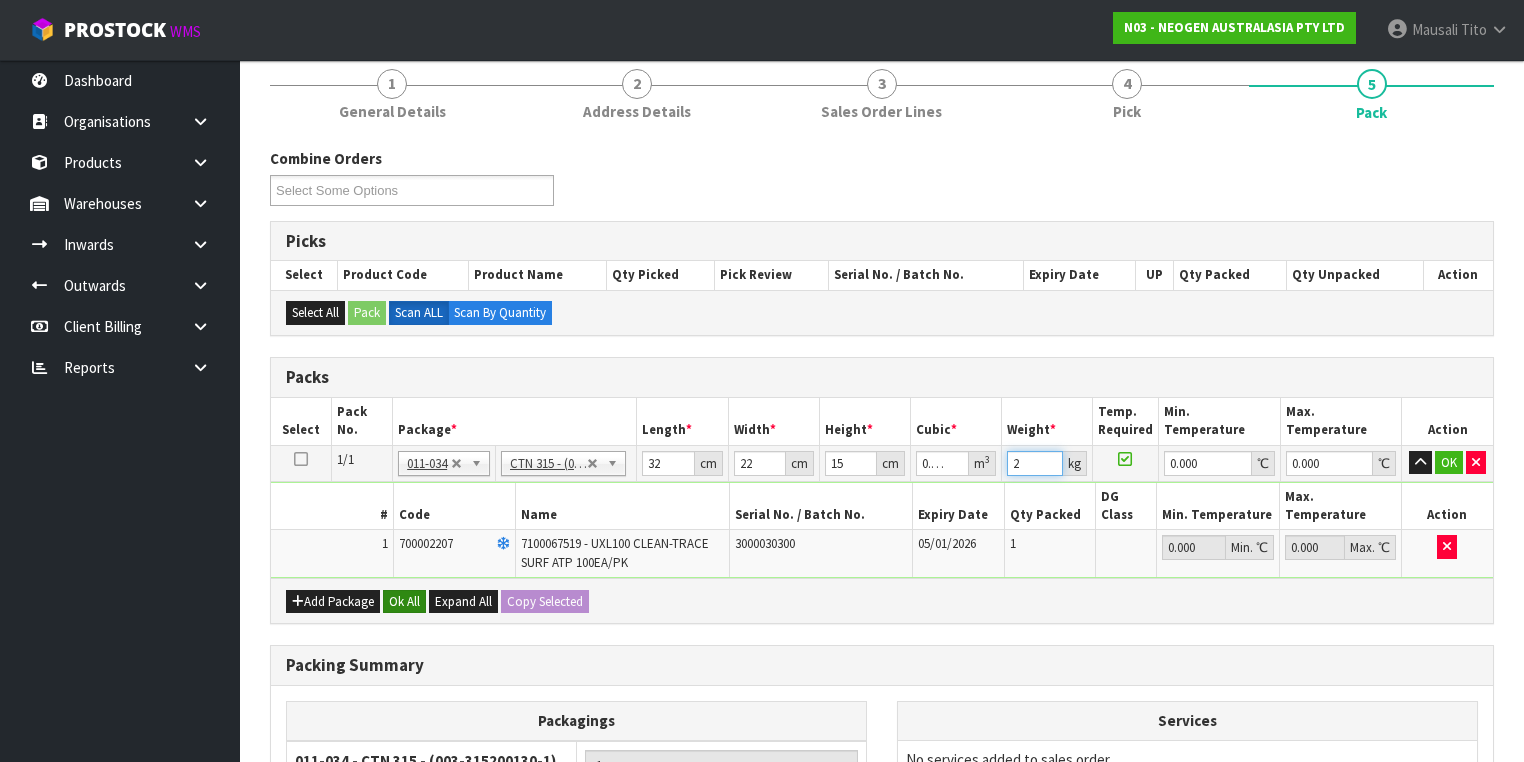 type on "2" 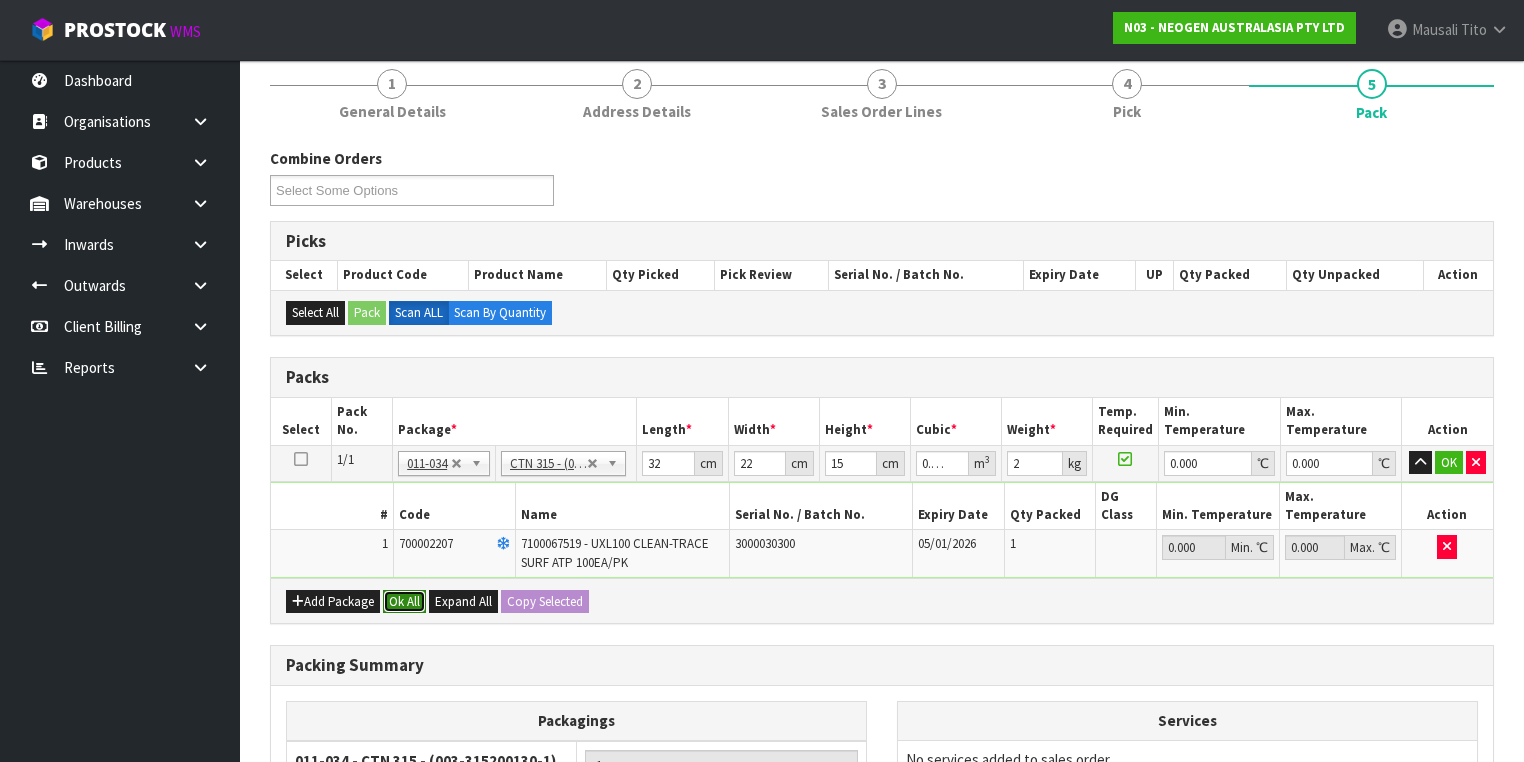 click on "Ok All" at bounding box center (404, 602) 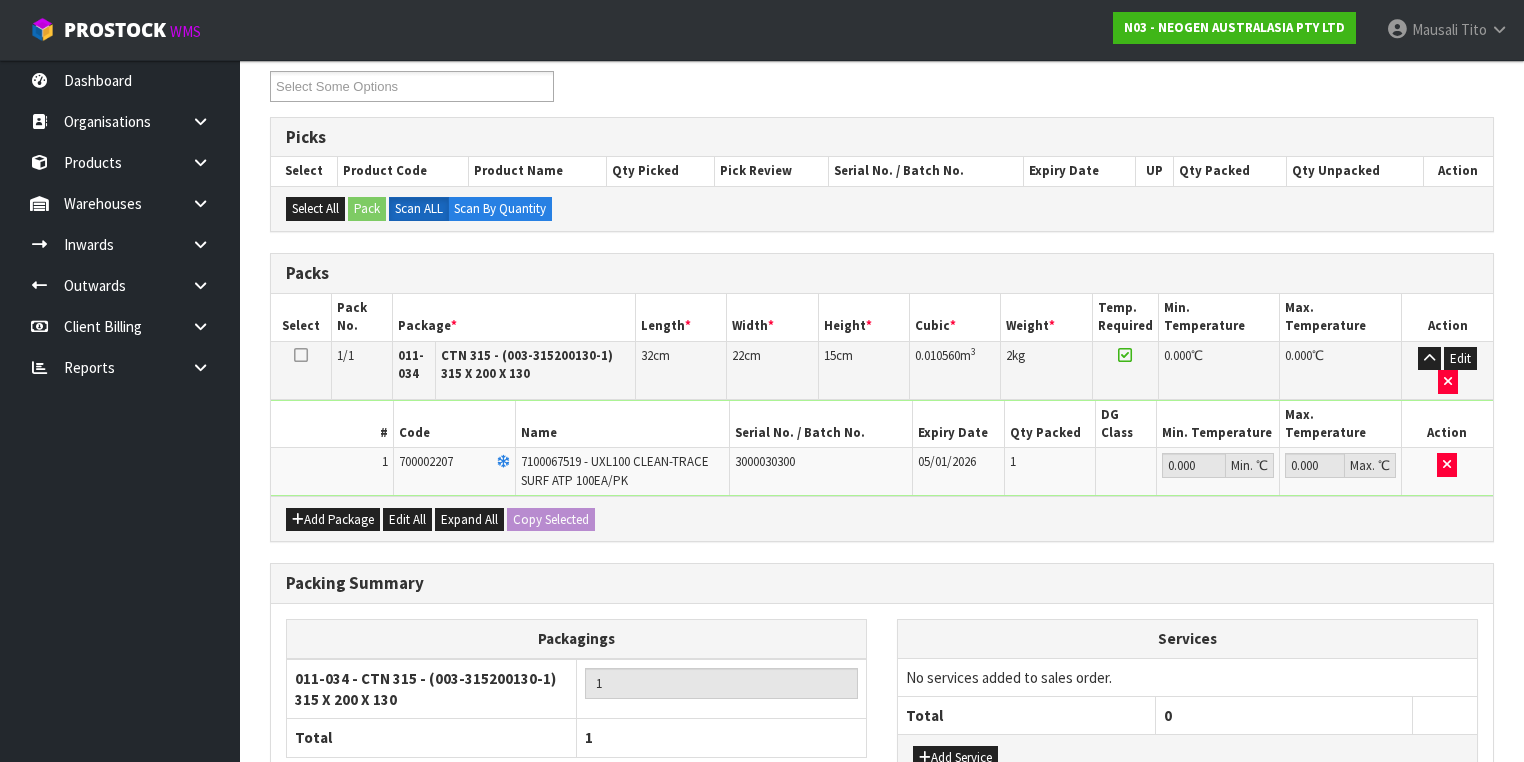 scroll, scrollTop: 478, scrollLeft: 0, axis: vertical 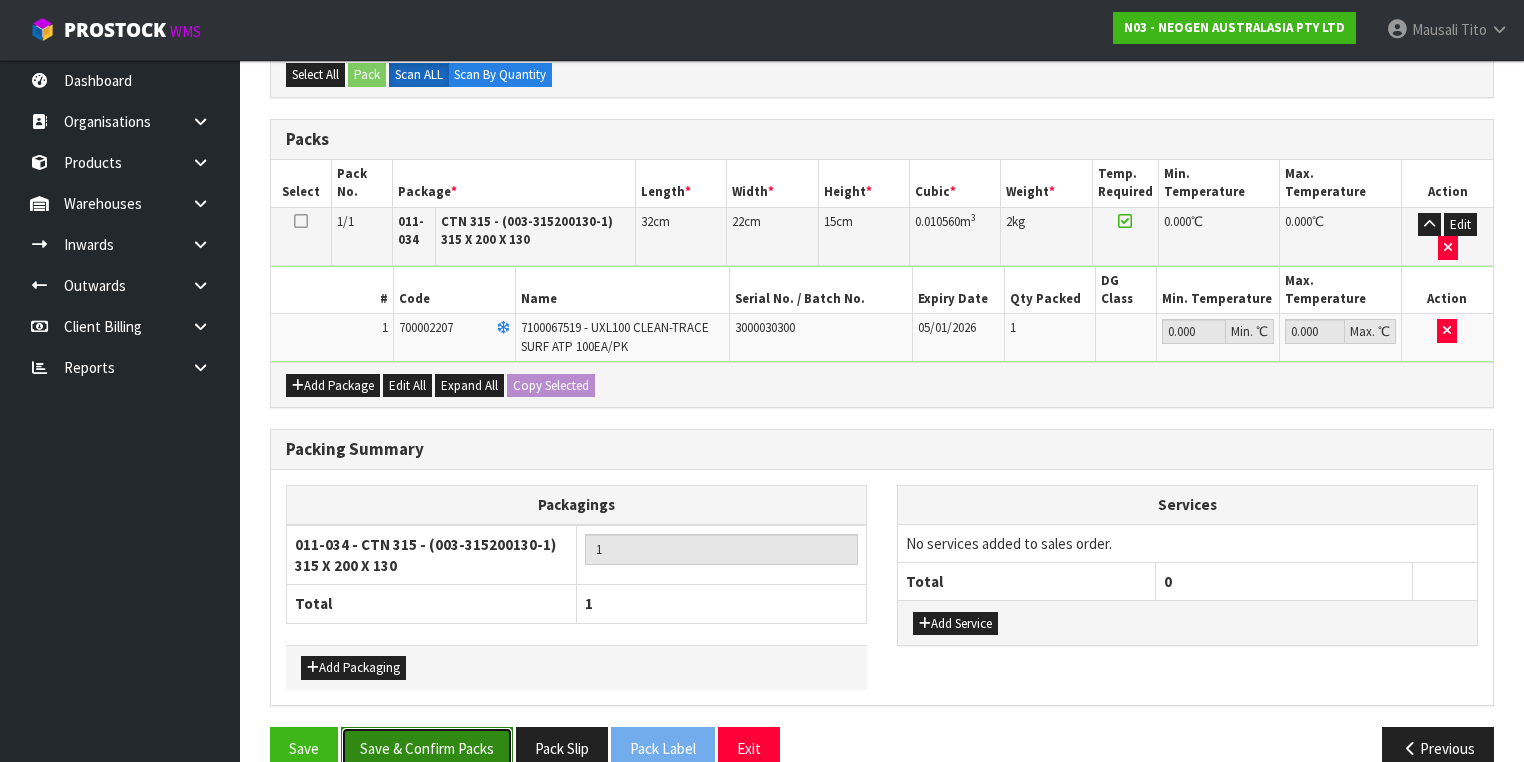 click on "Save & Confirm Packs" at bounding box center (427, 748) 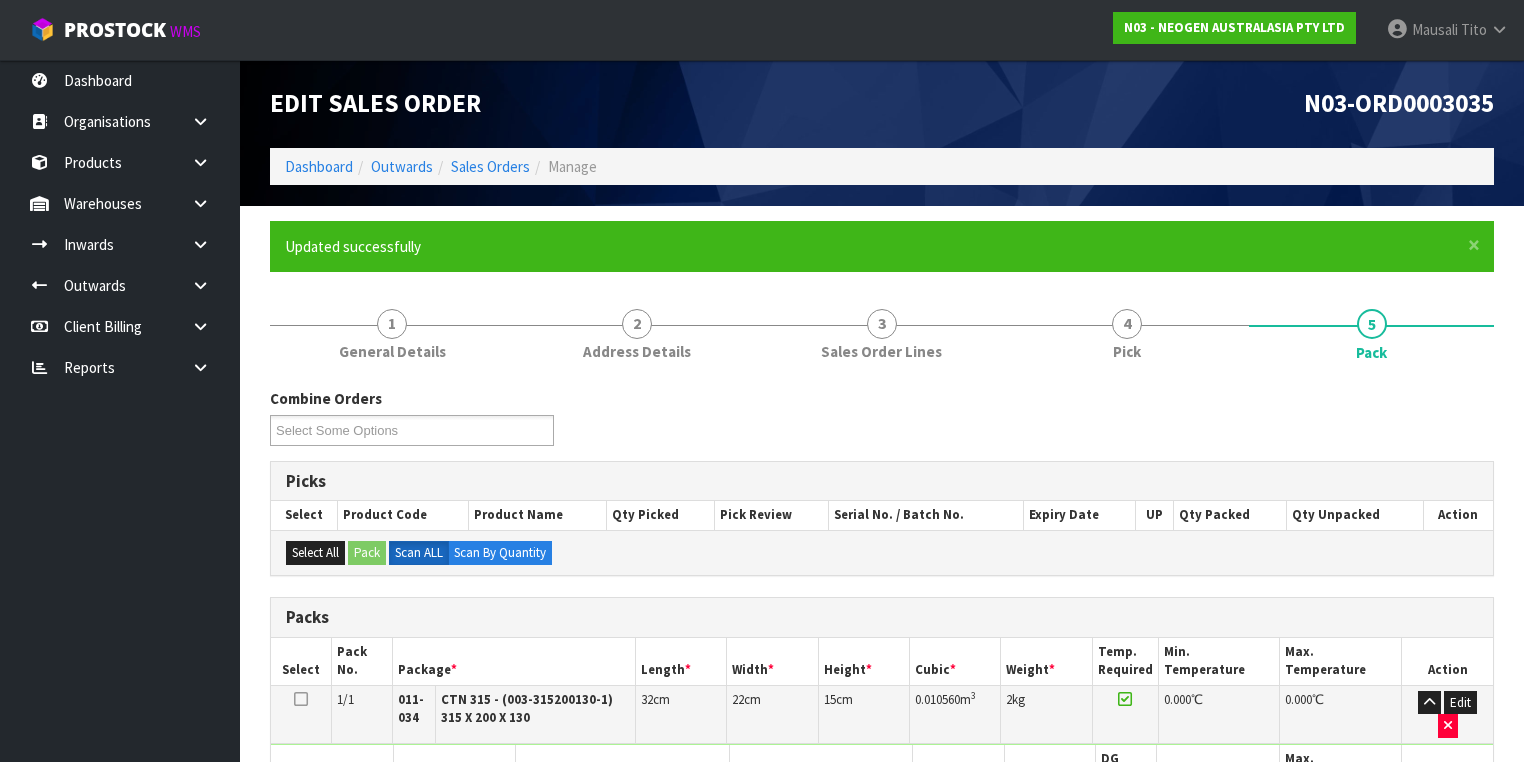 scroll, scrollTop: 356, scrollLeft: 0, axis: vertical 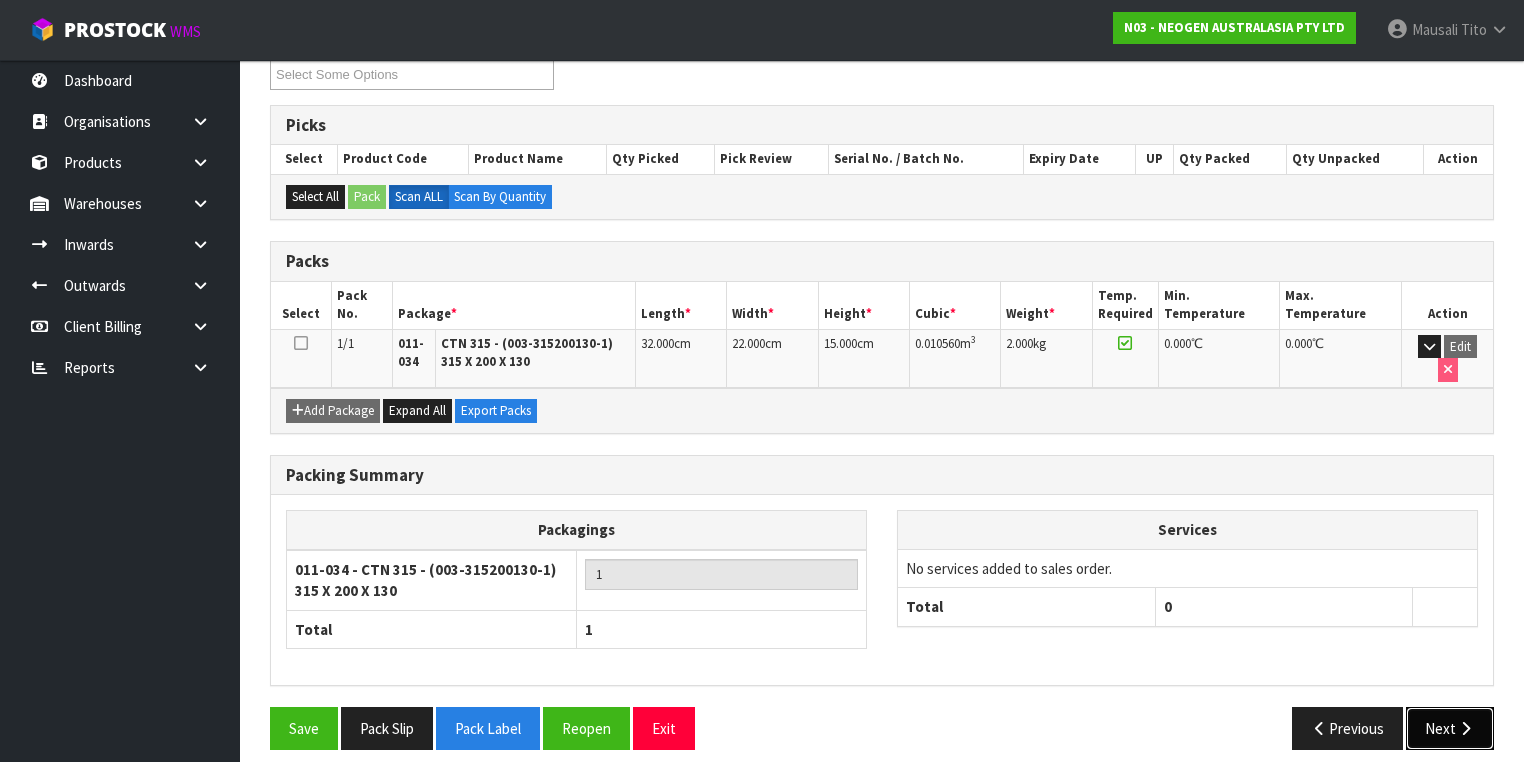 click on "Next" at bounding box center [1450, 728] 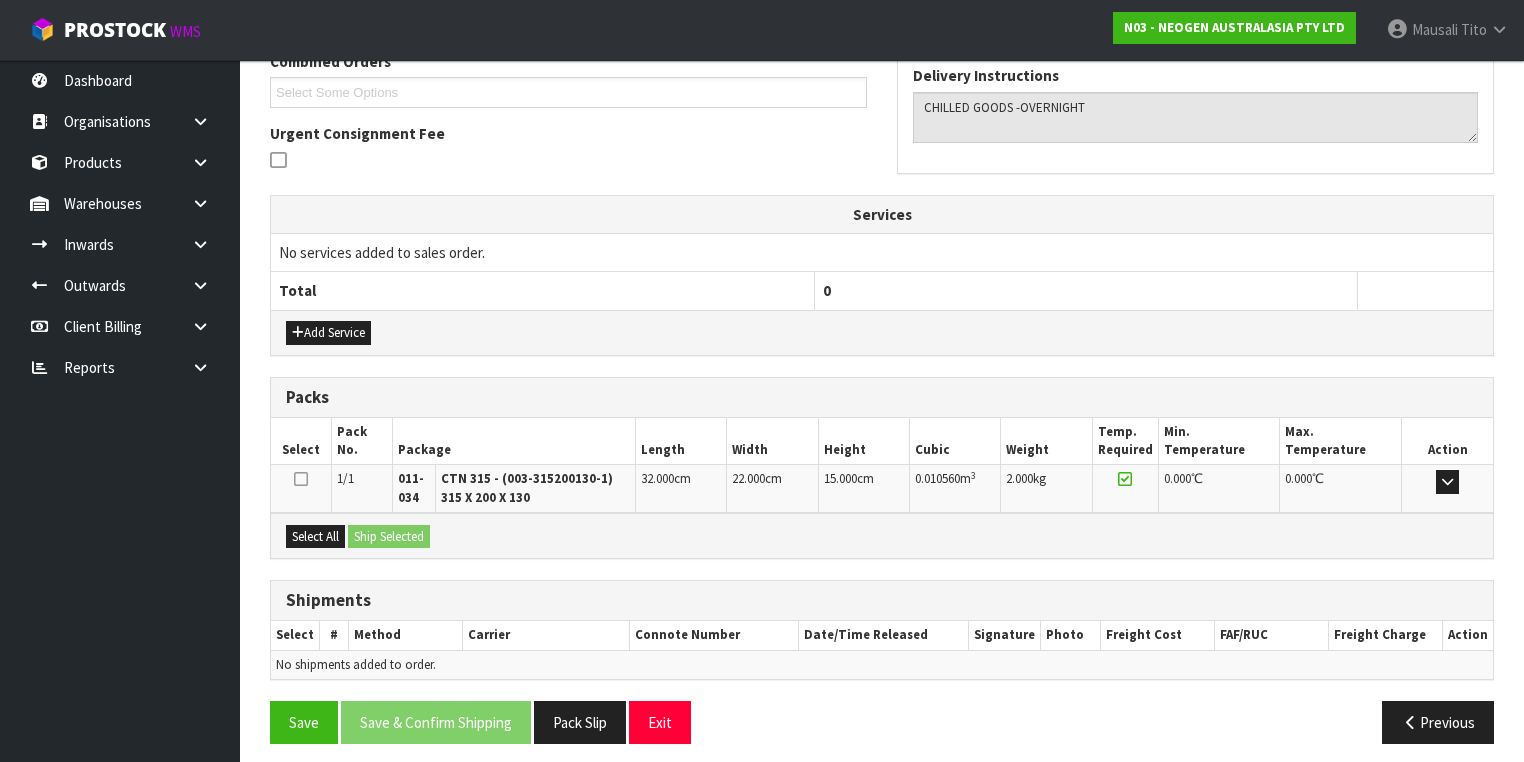 scroll, scrollTop: 542, scrollLeft: 0, axis: vertical 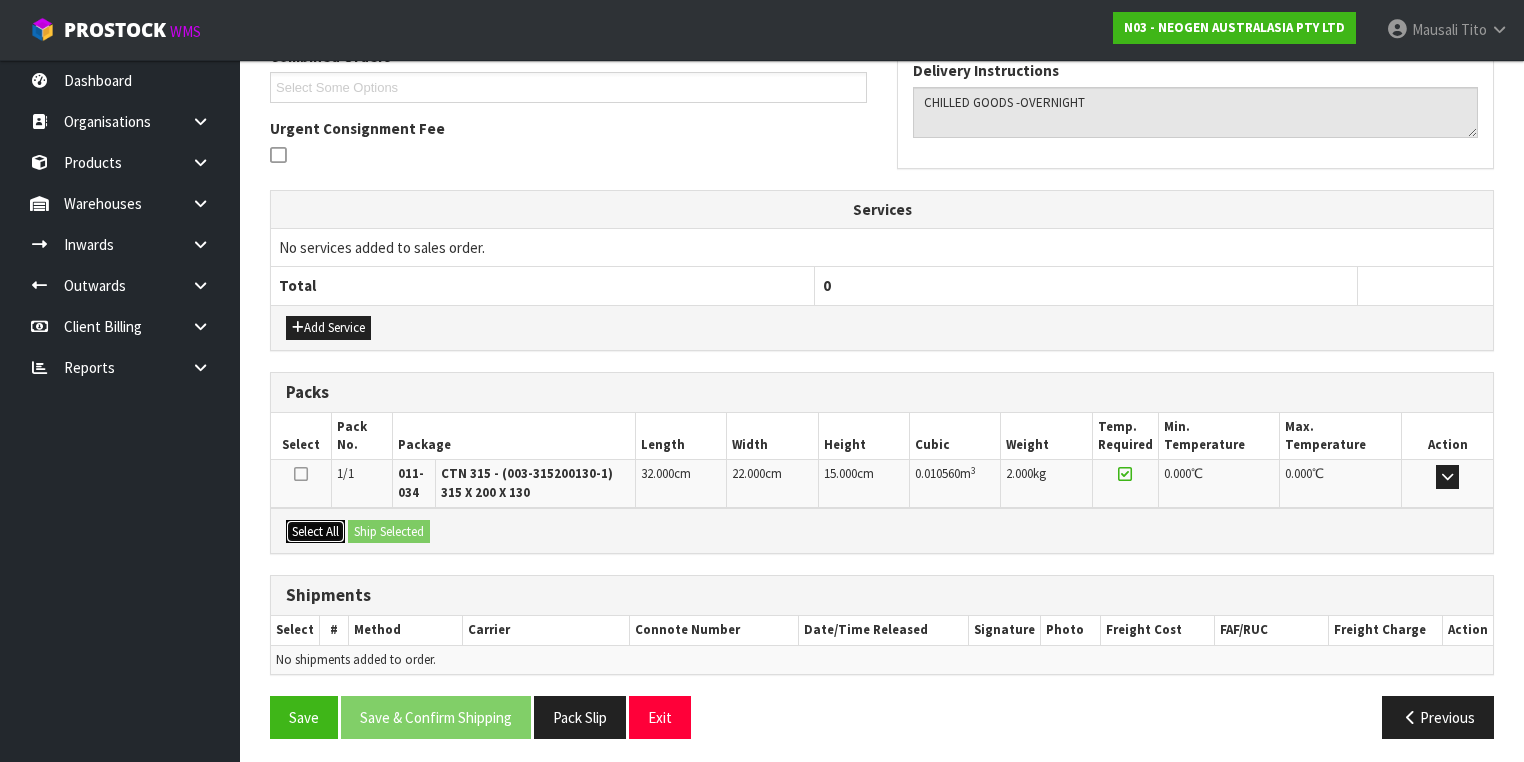 click on "Select All" at bounding box center (315, 532) 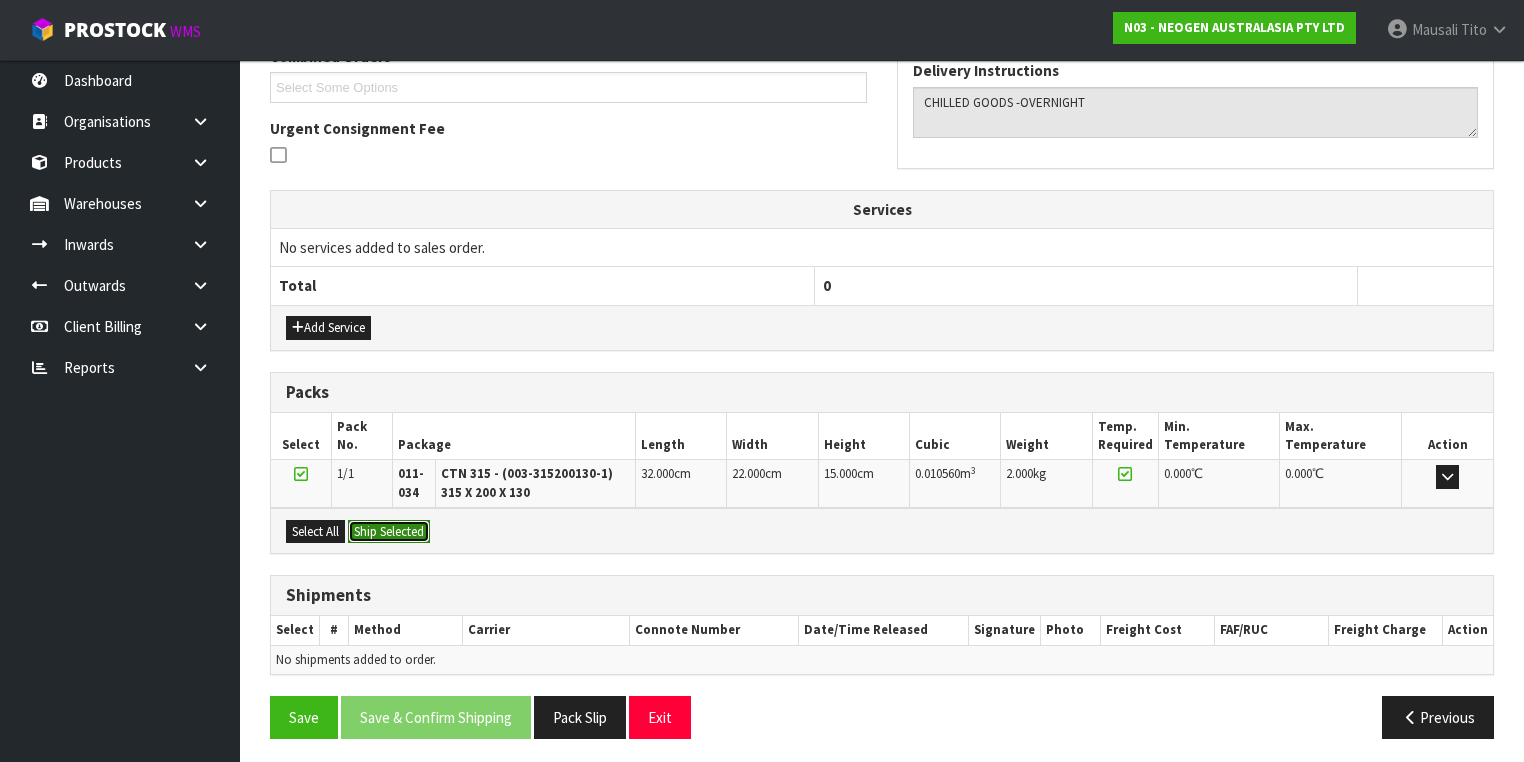 click on "Ship Selected" at bounding box center (389, 532) 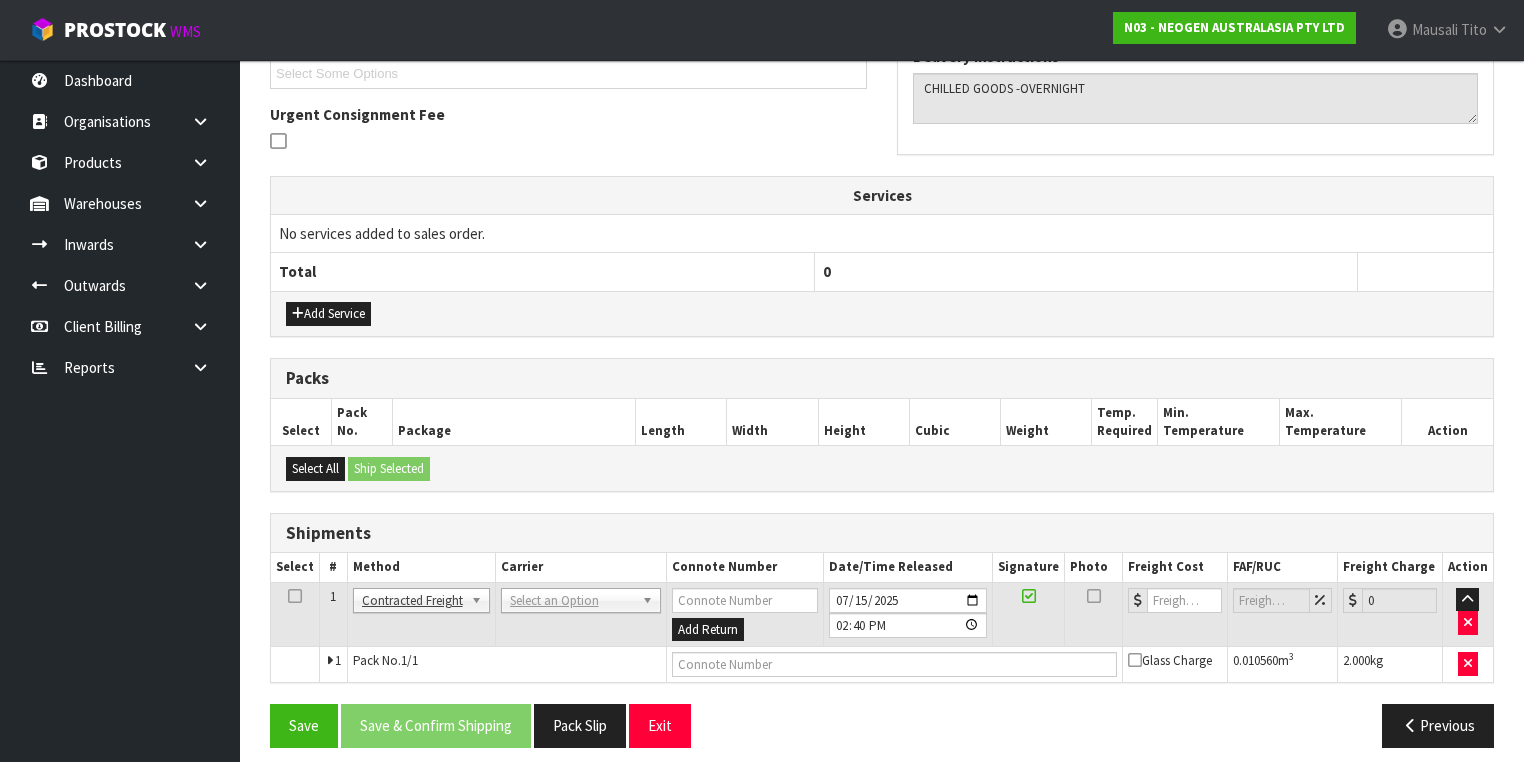 scroll, scrollTop: 564, scrollLeft: 0, axis: vertical 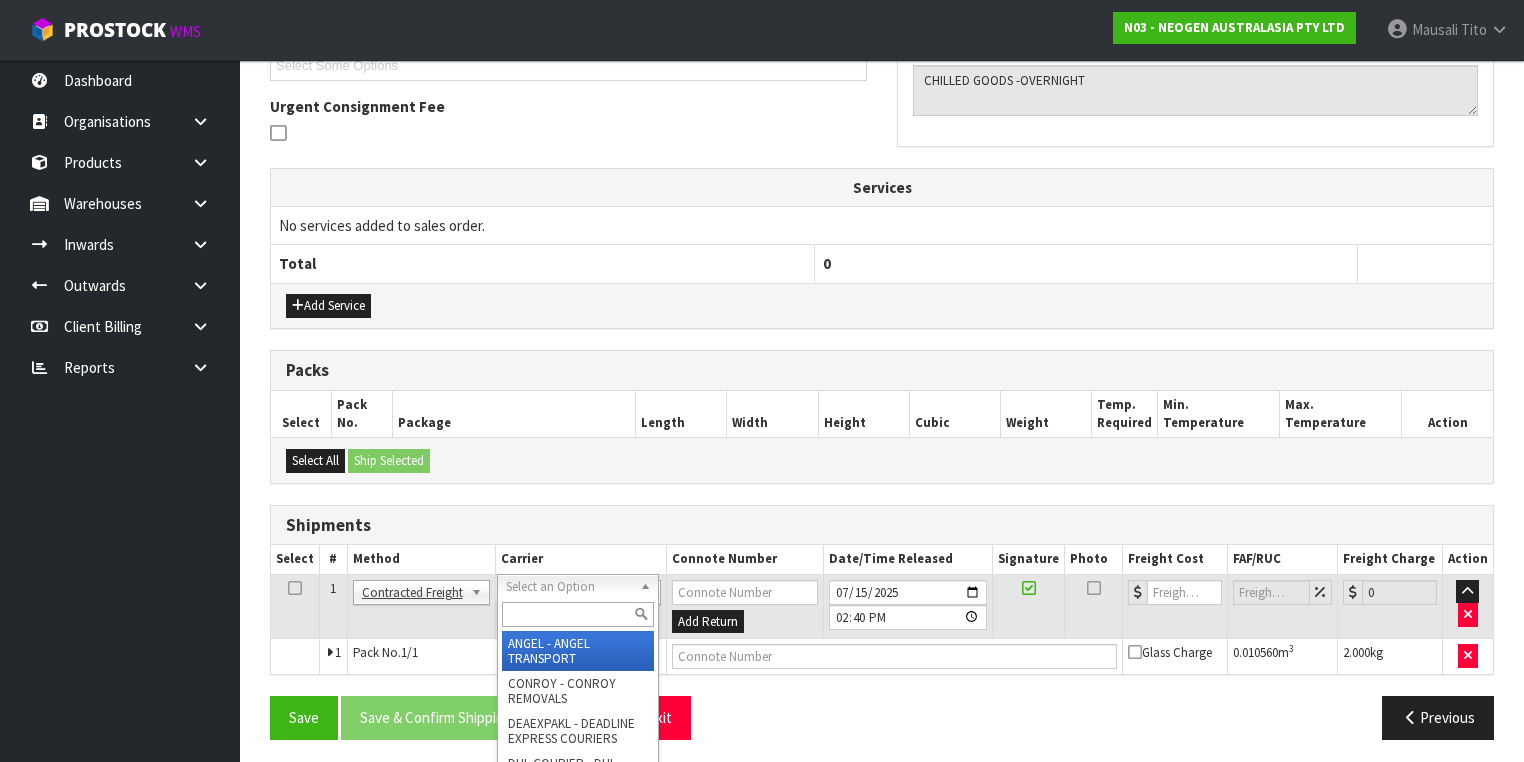 click at bounding box center [578, 614] 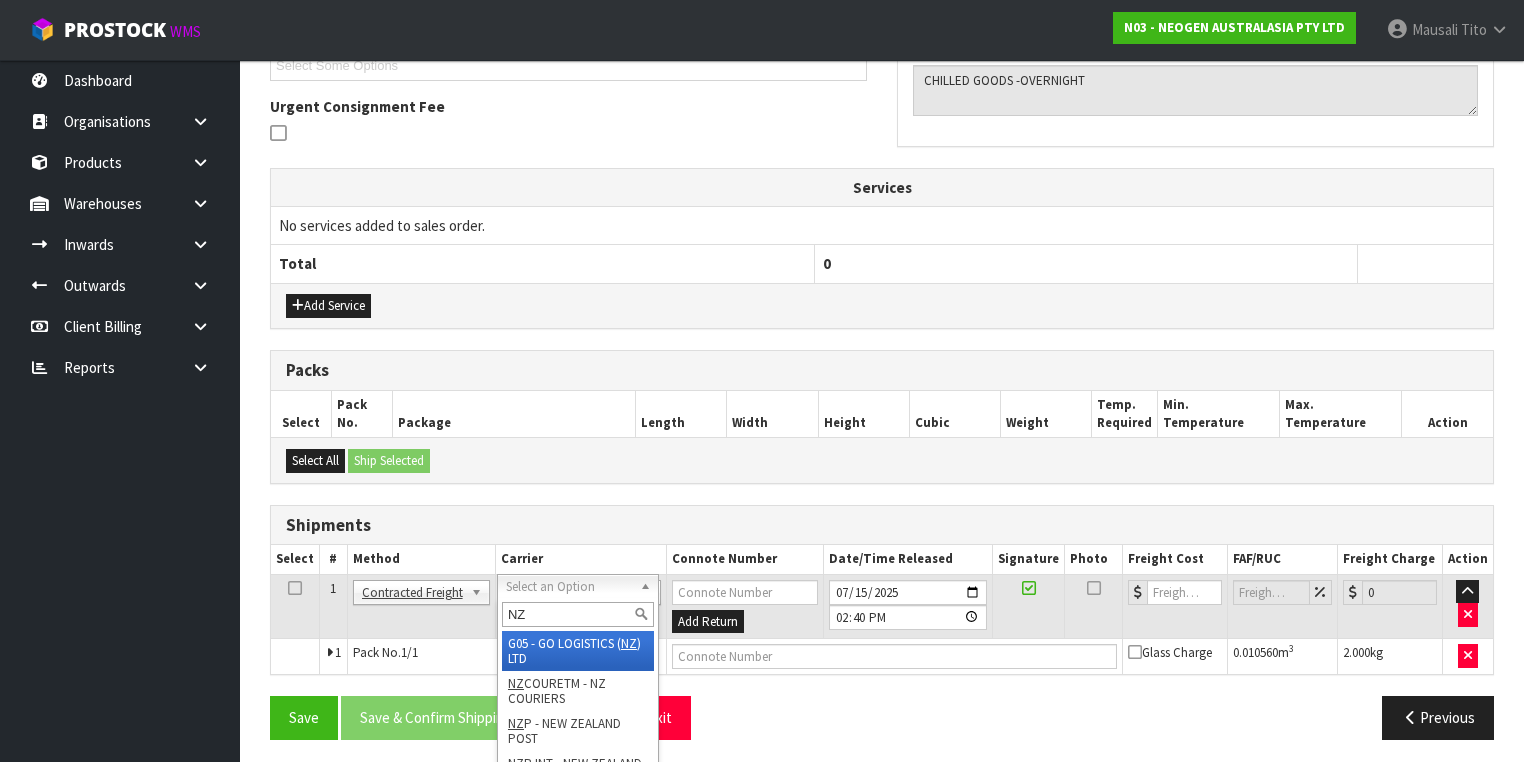 type on "NZP" 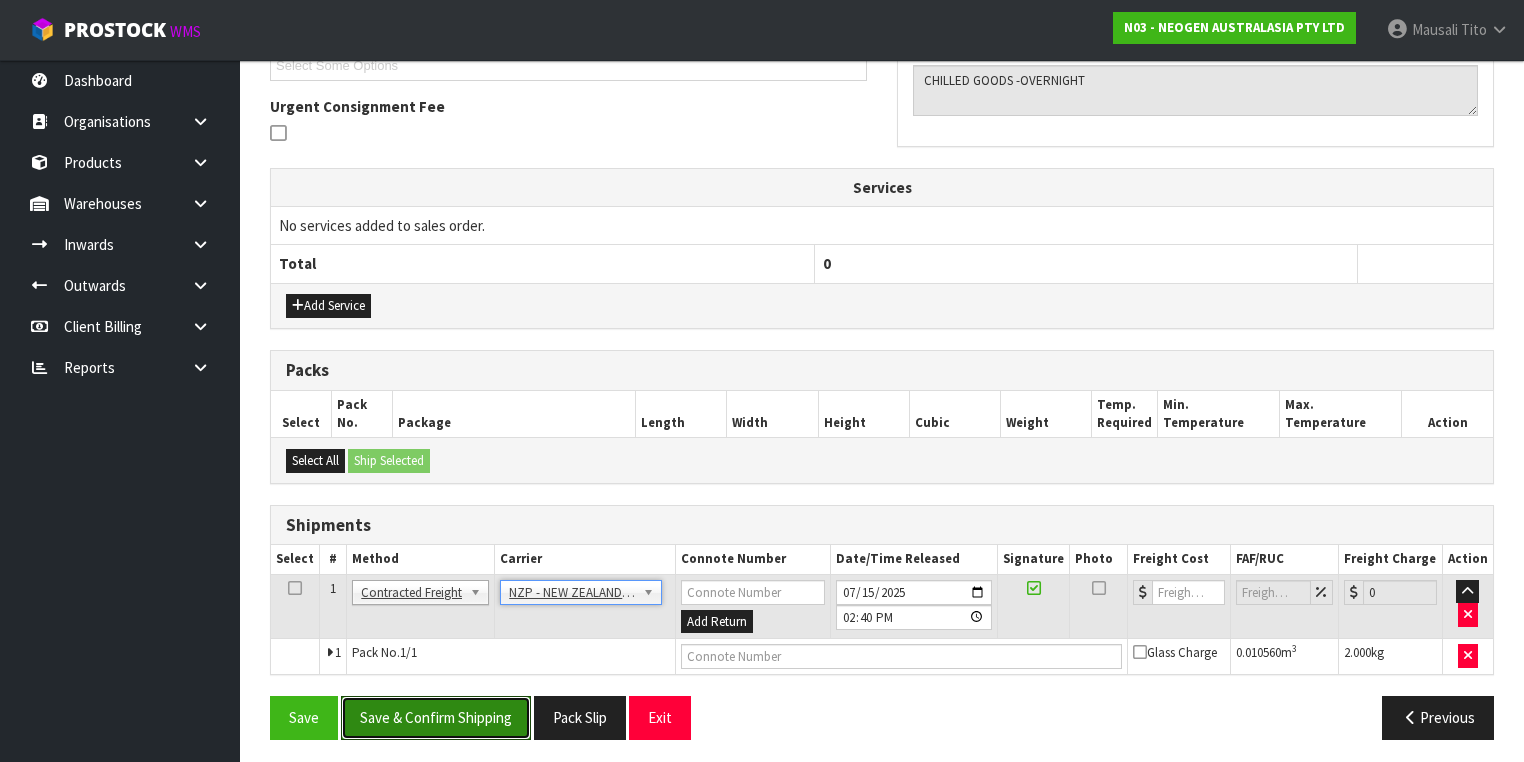 drag, startPoint x: 451, startPoint y: 710, endPoint x: 920, endPoint y: 550, distance: 495.5411 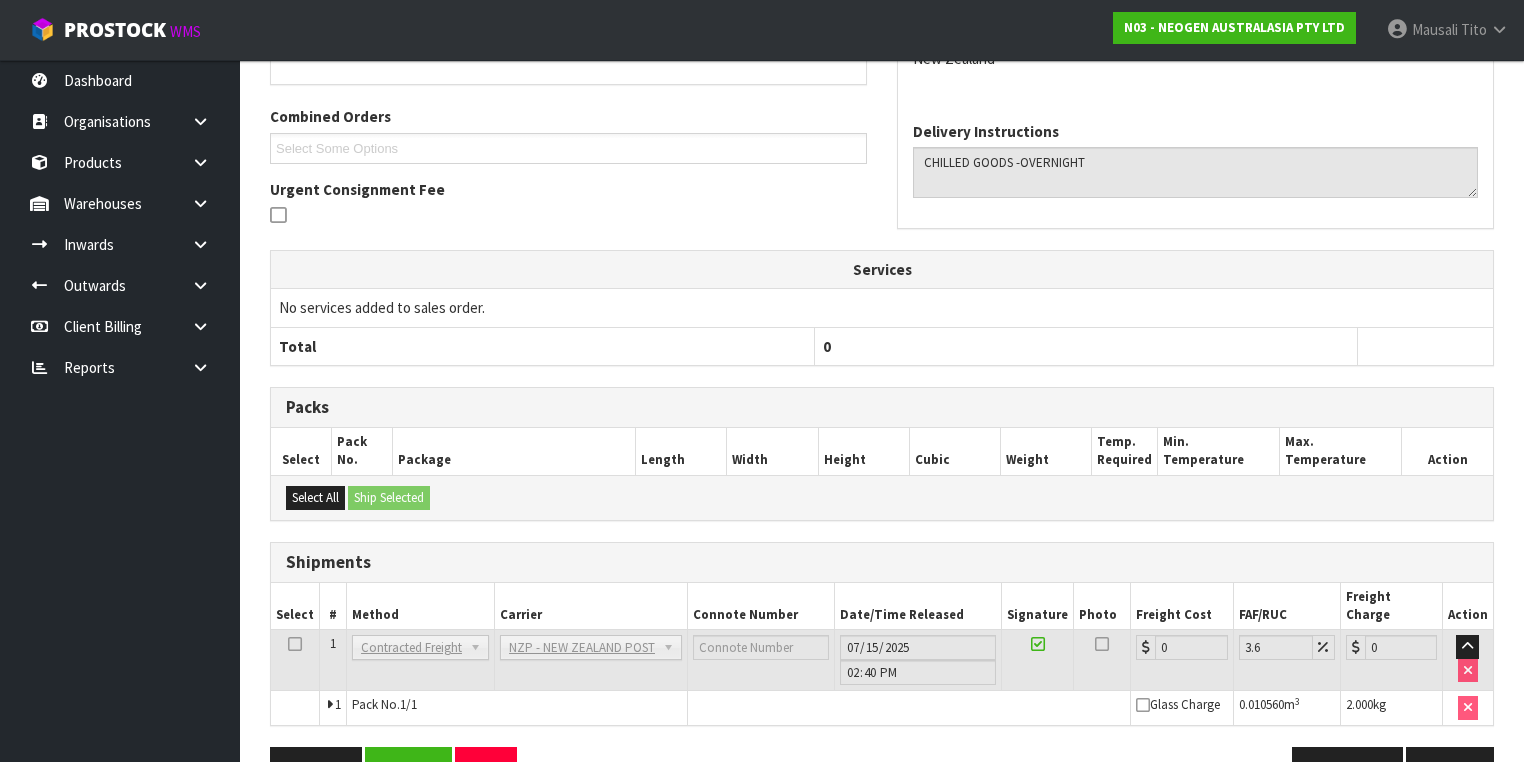 scroll, scrollTop: 536, scrollLeft: 0, axis: vertical 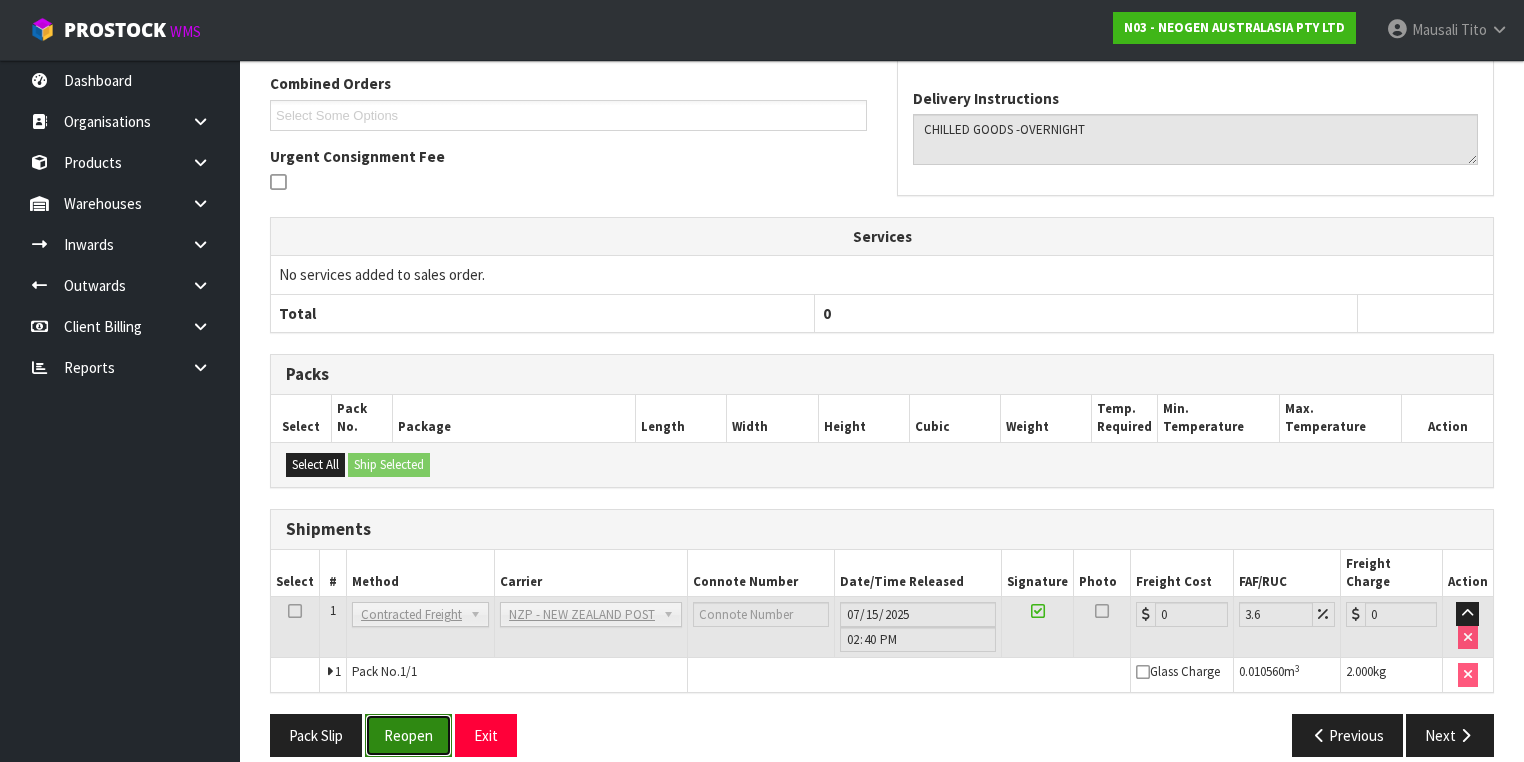 click on "Reopen" at bounding box center [408, 735] 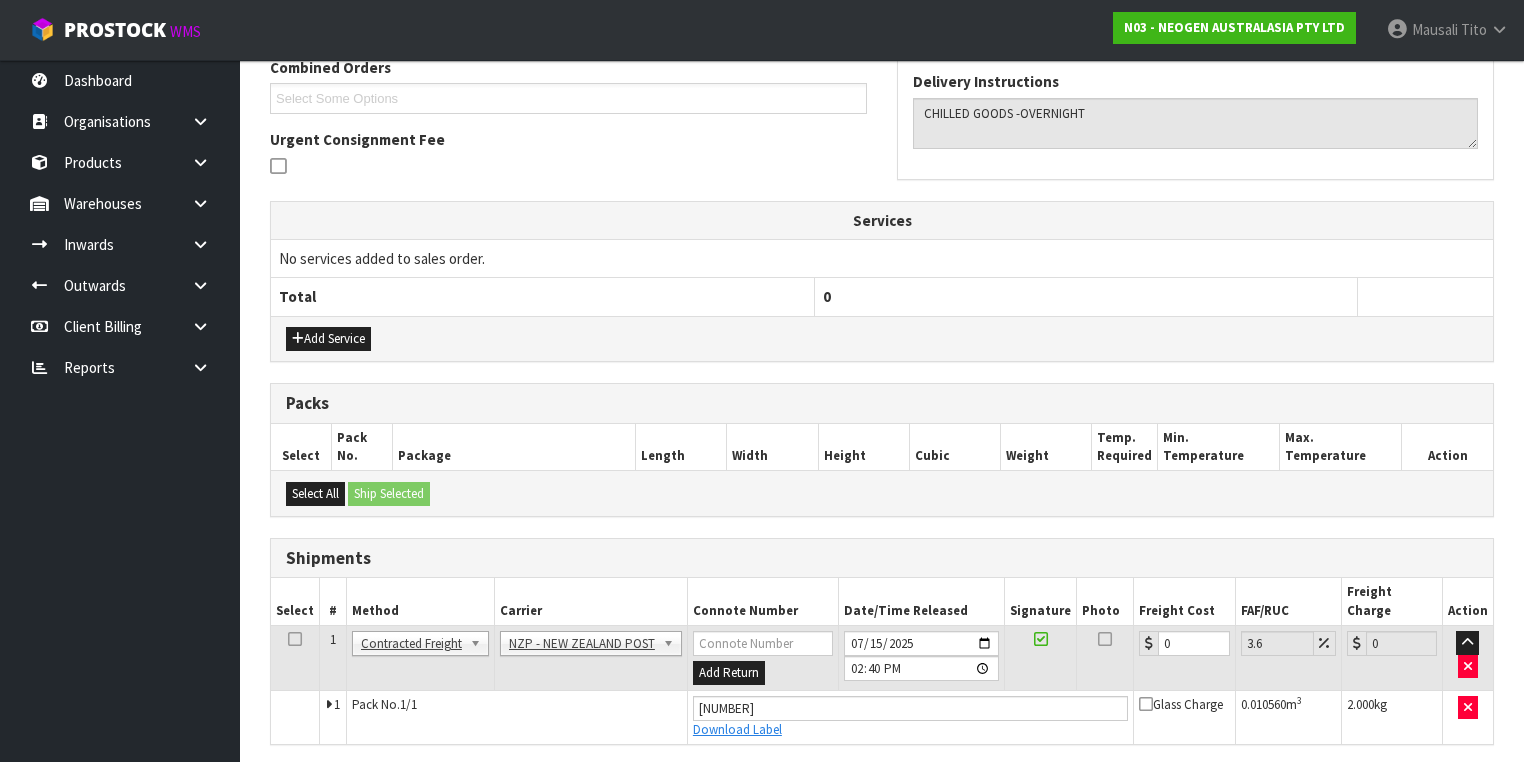 scroll, scrollTop: 582, scrollLeft: 0, axis: vertical 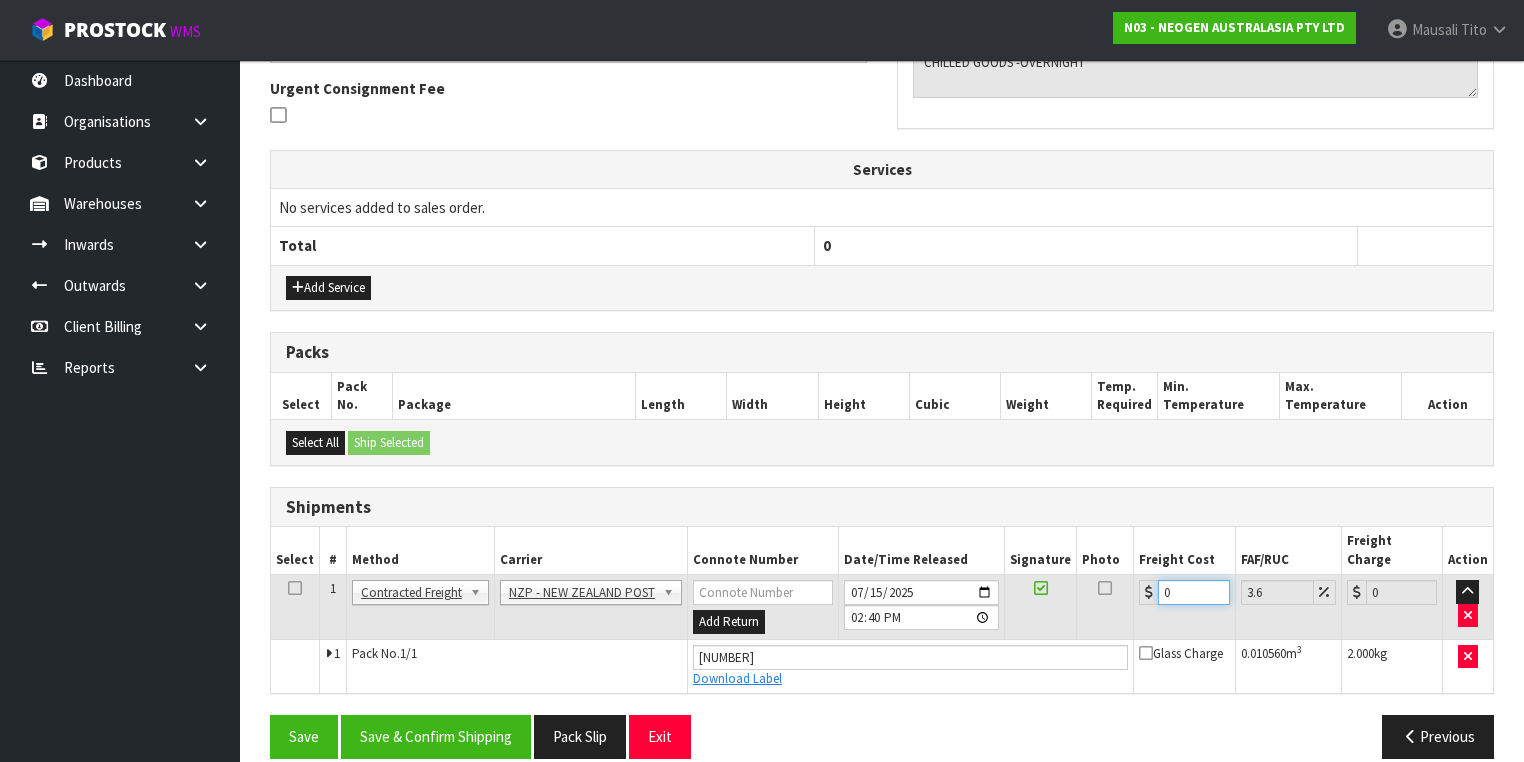 drag, startPoint x: 1176, startPoint y: 571, endPoint x: 1122, endPoint y: 572, distance: 54.00926 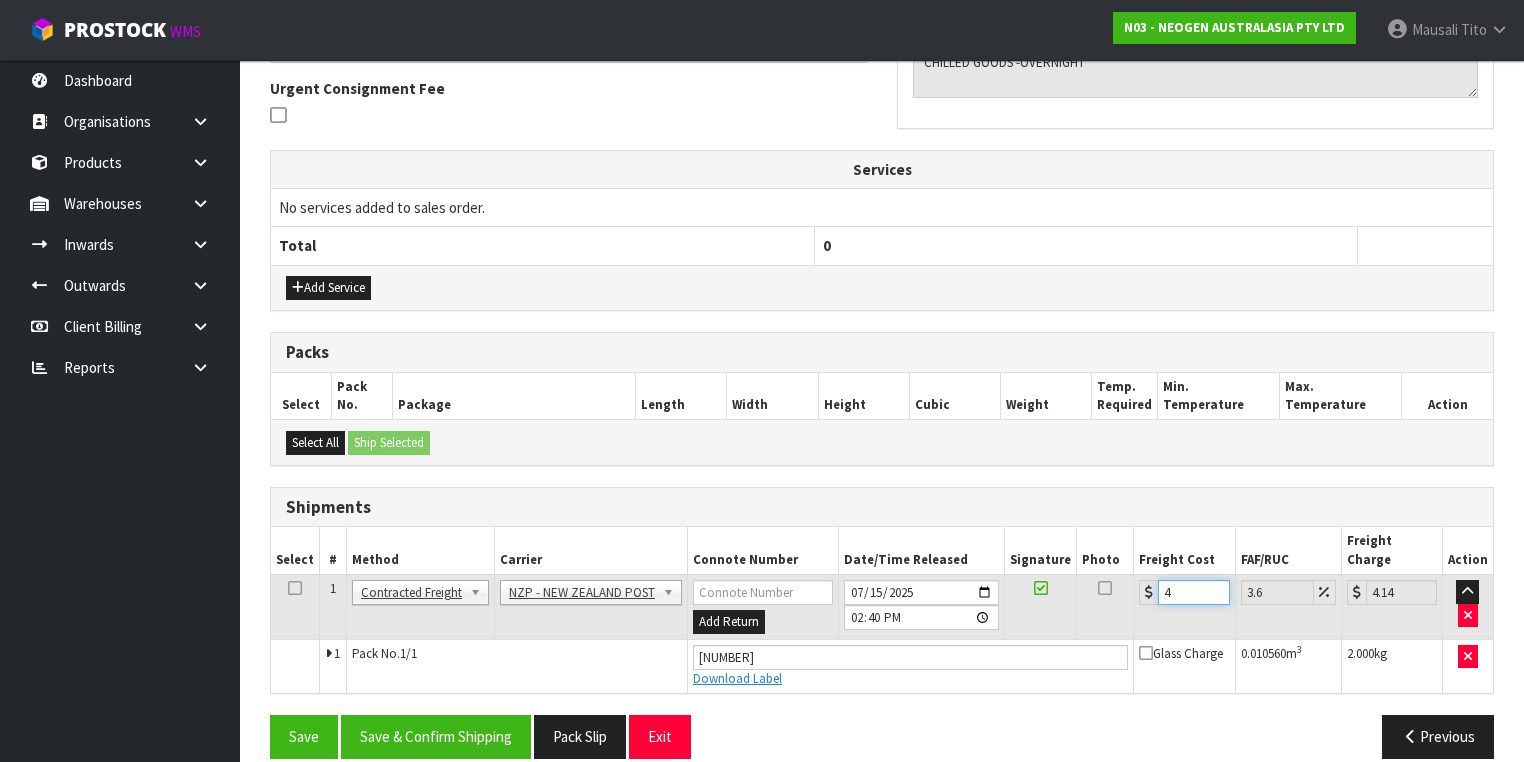 type on "4.3" 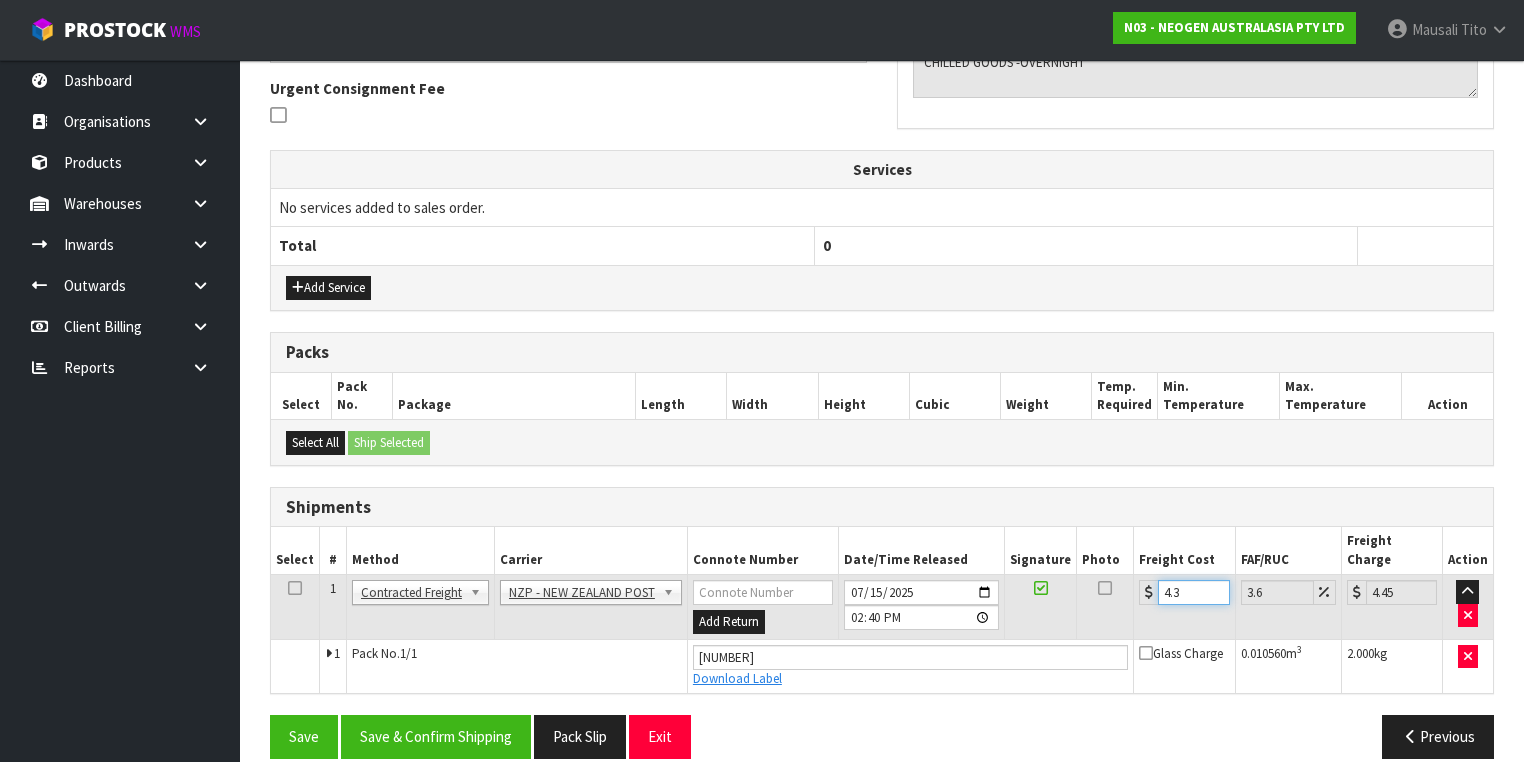type on "4.33" 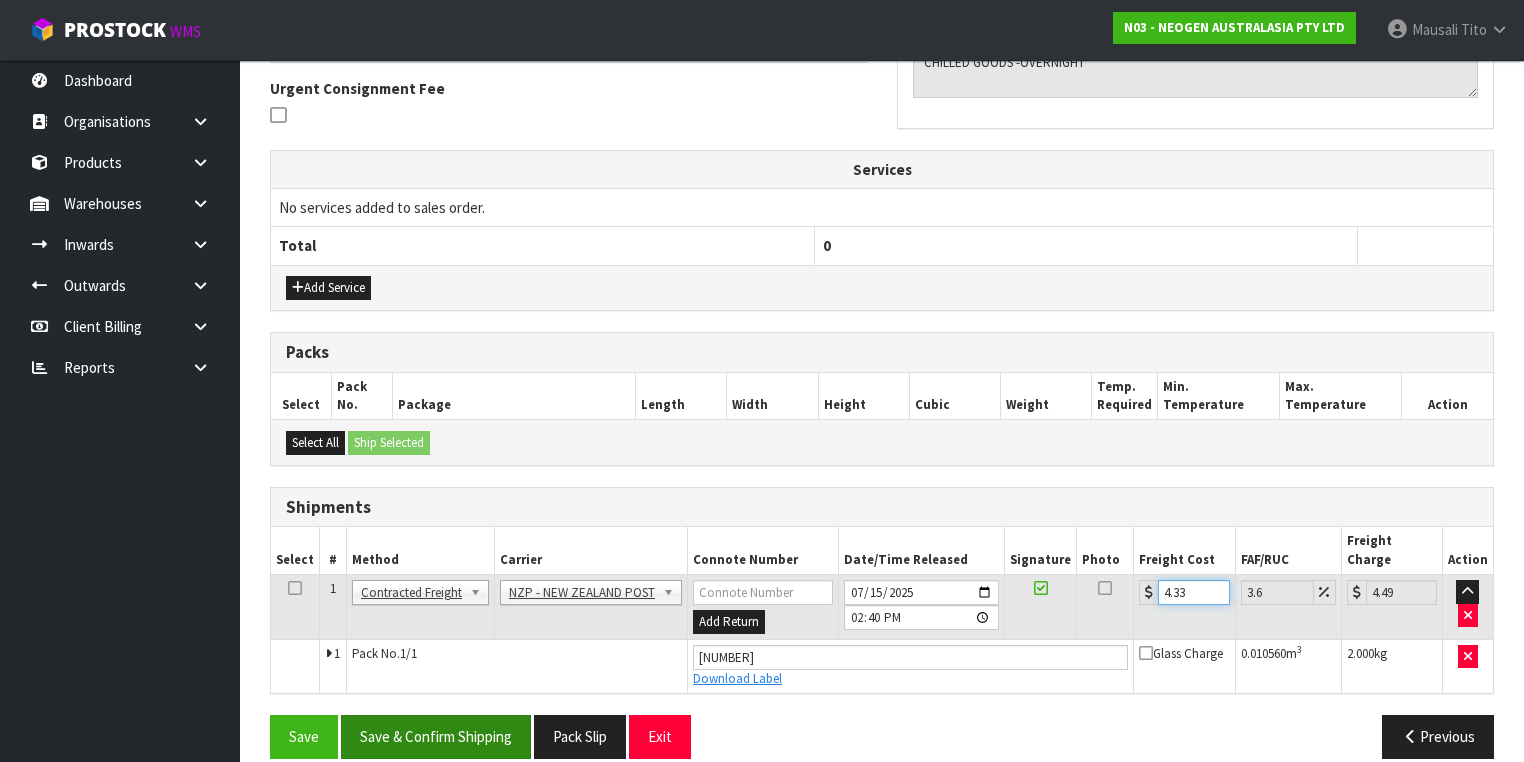 type on "4.33" 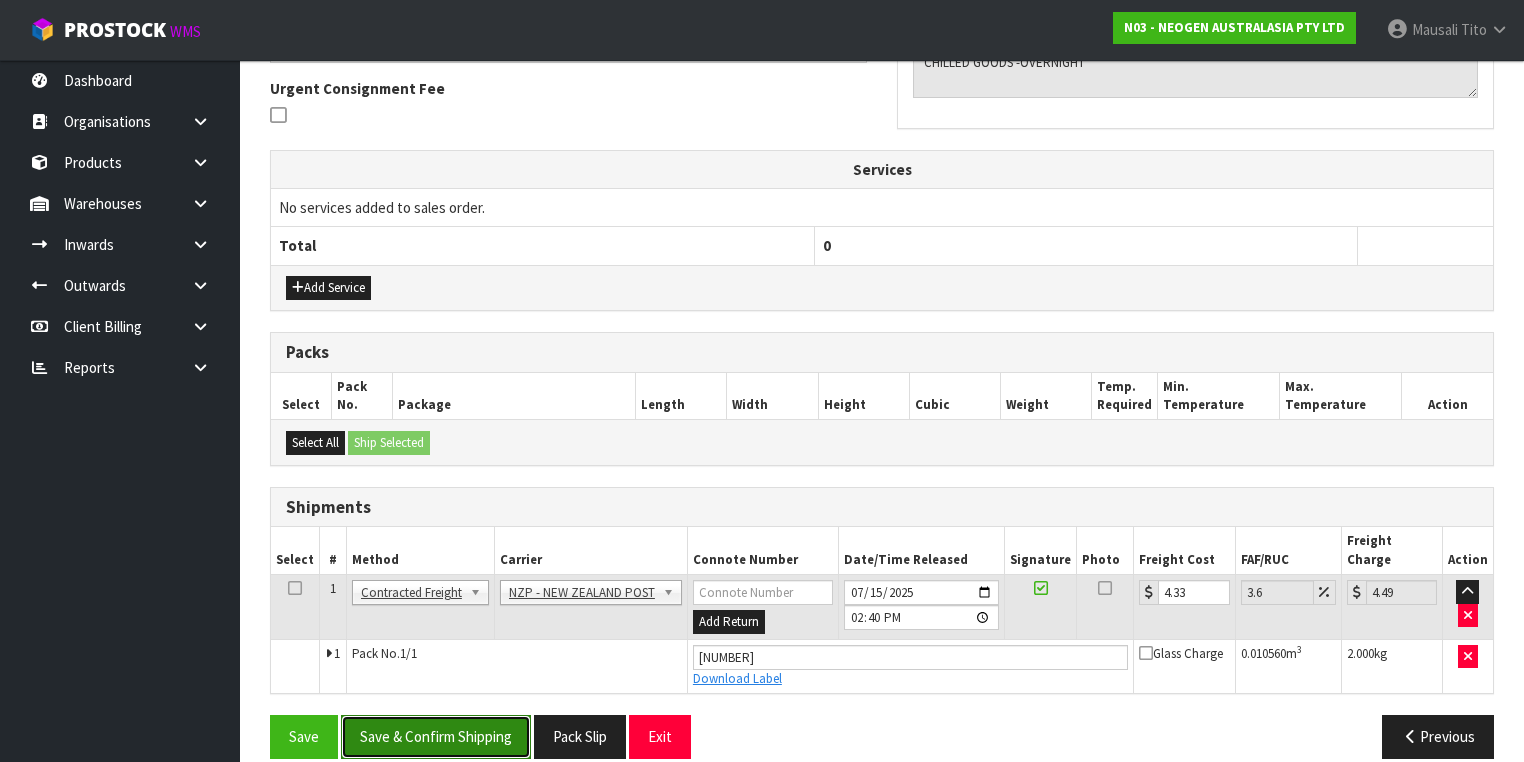 click on "Save & Confirm Shipping" at bounding box center (436, 736) 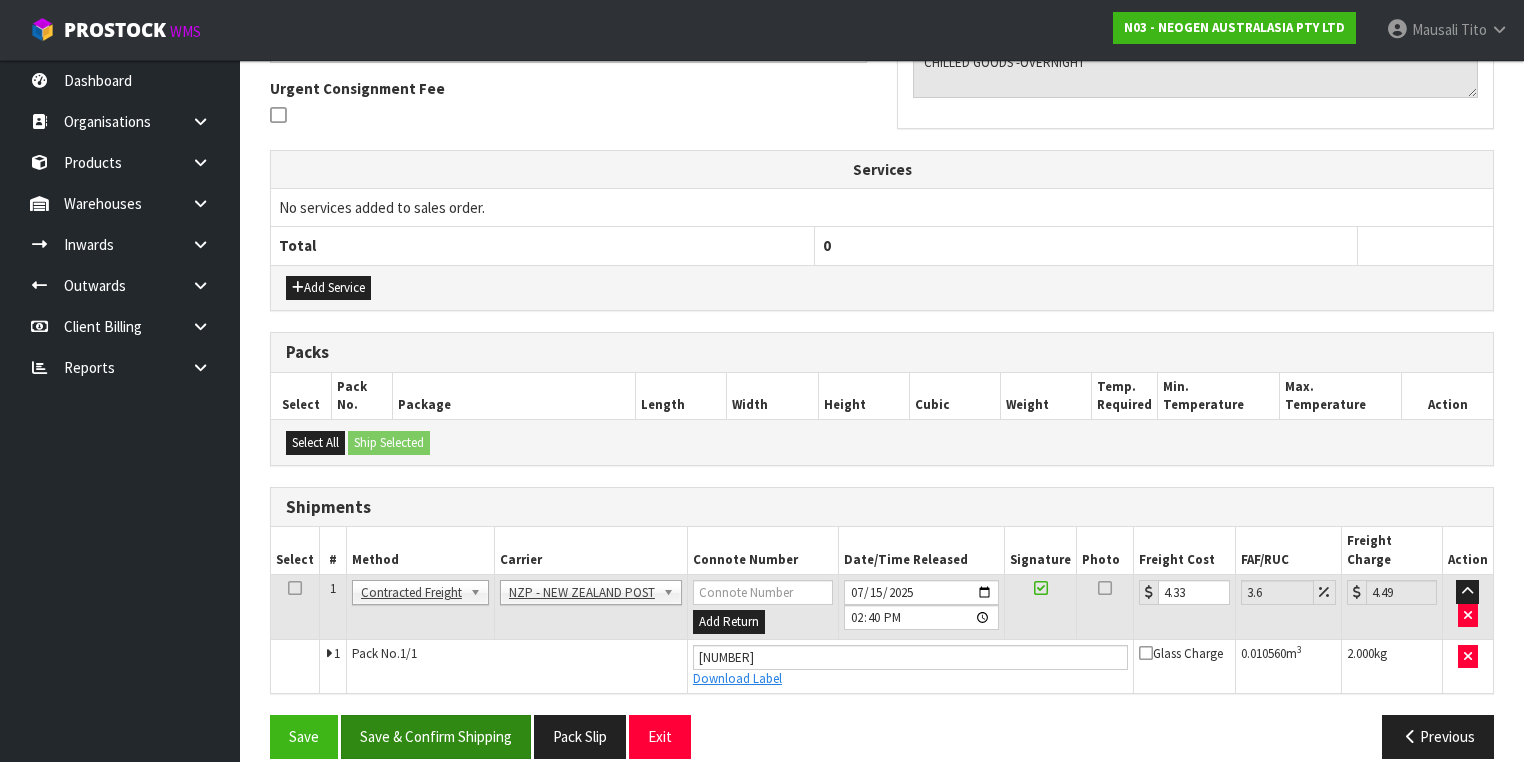scroll, scrollTop: 0, scrollLeft: 0, axis: both 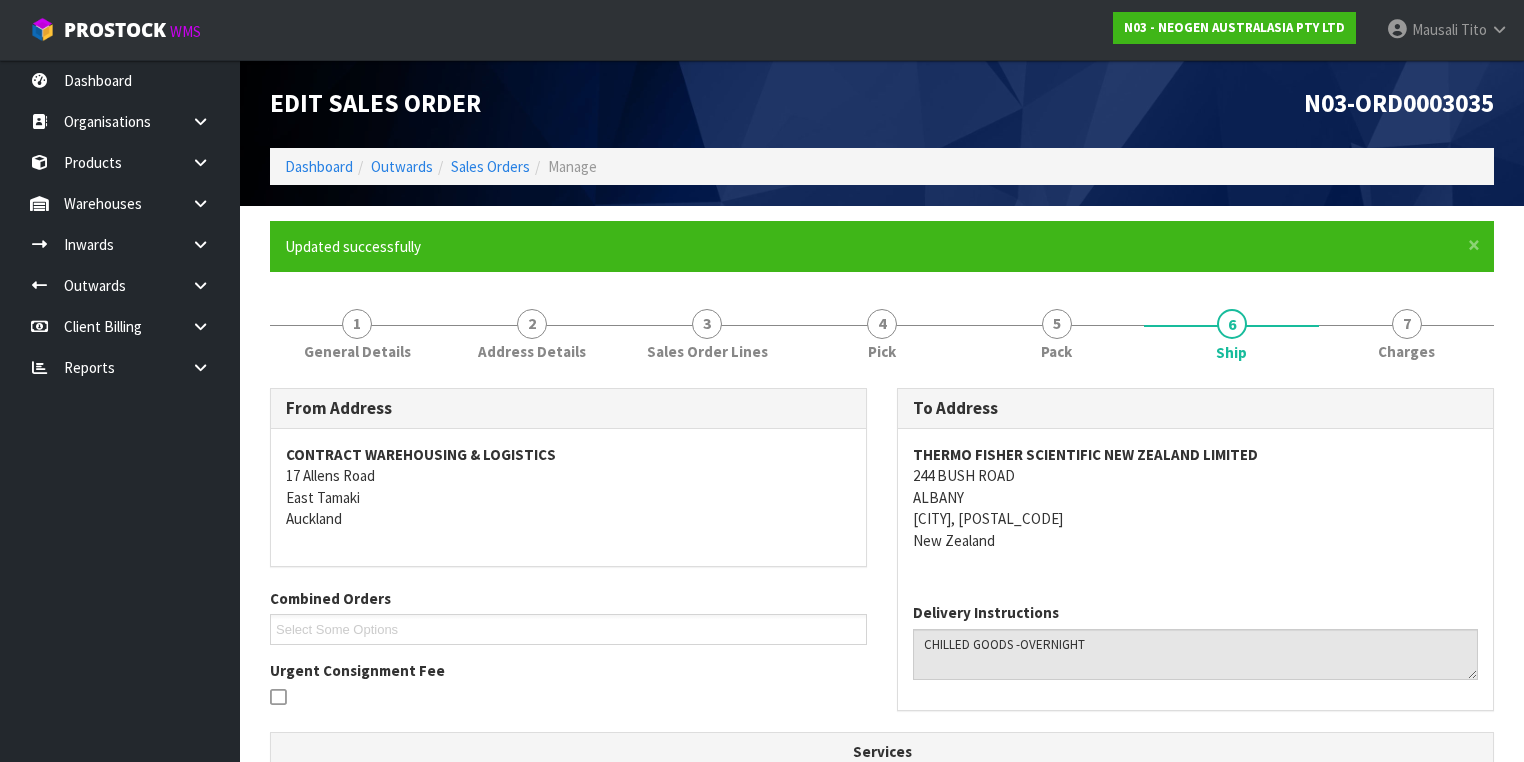 click on "Dashboard Outwards Sales Orders Manage" at bounding box center (882, 166) 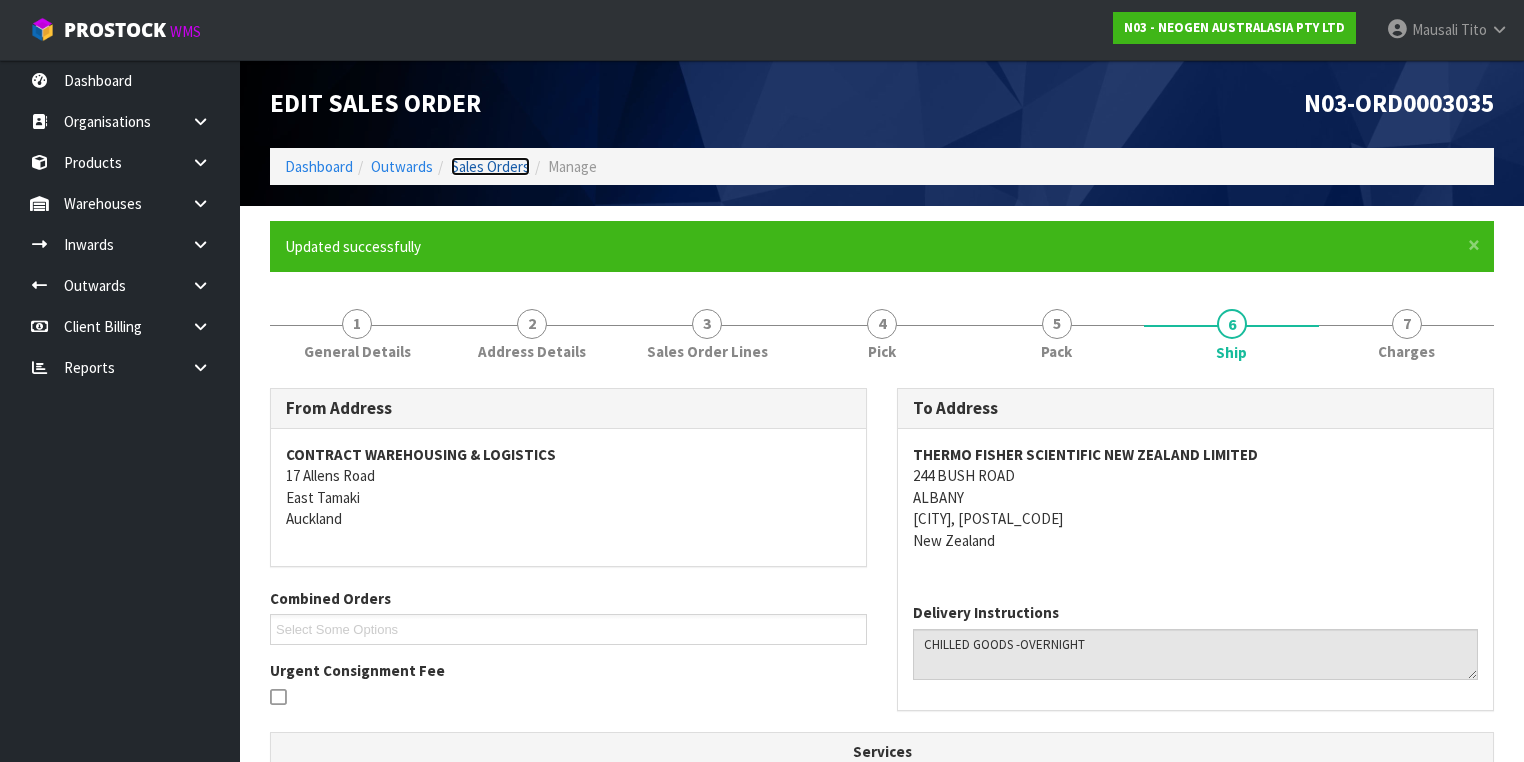 click on "Sales Orders" at bounding box center (490, 166) 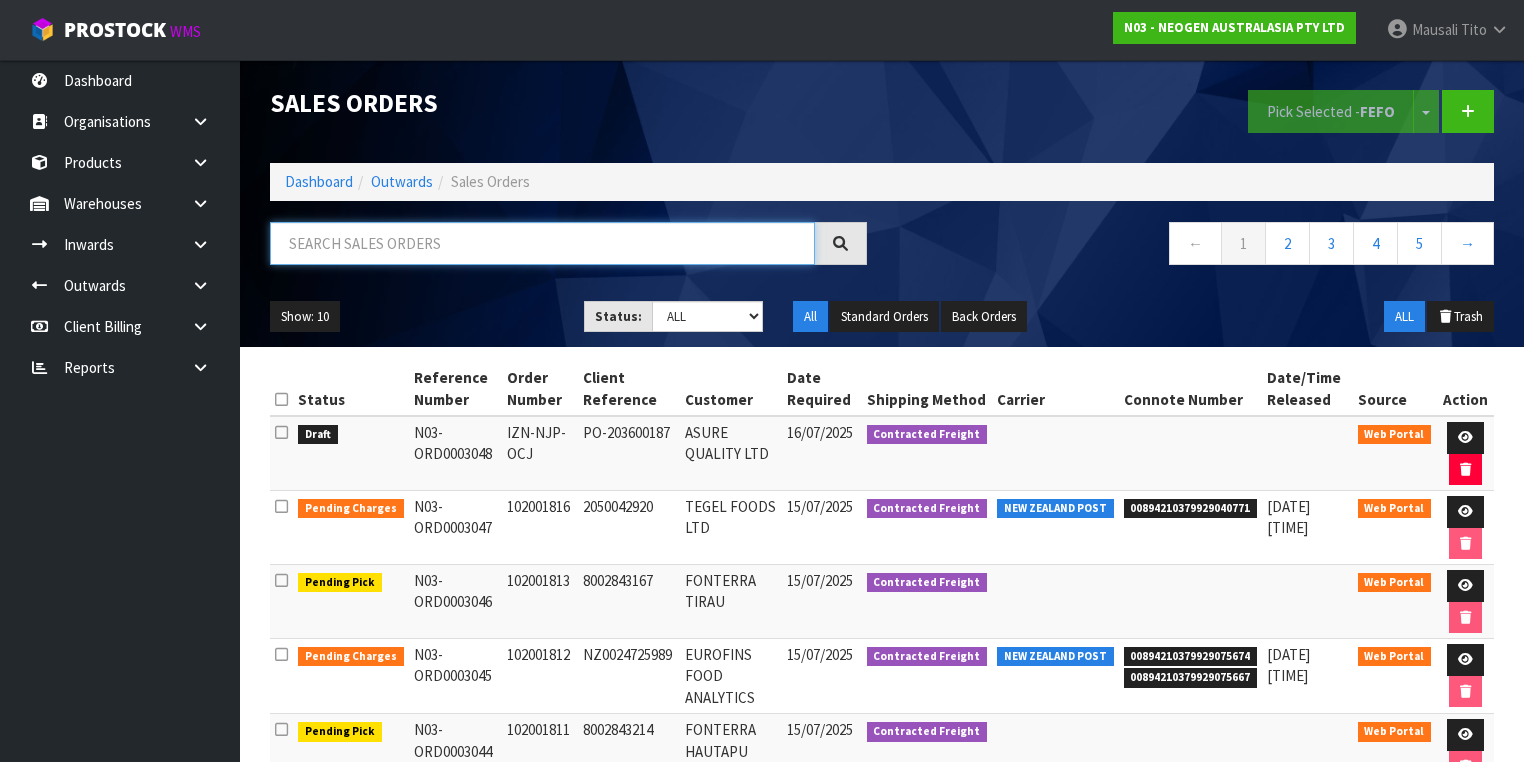 click at bounding box center [542, 243] 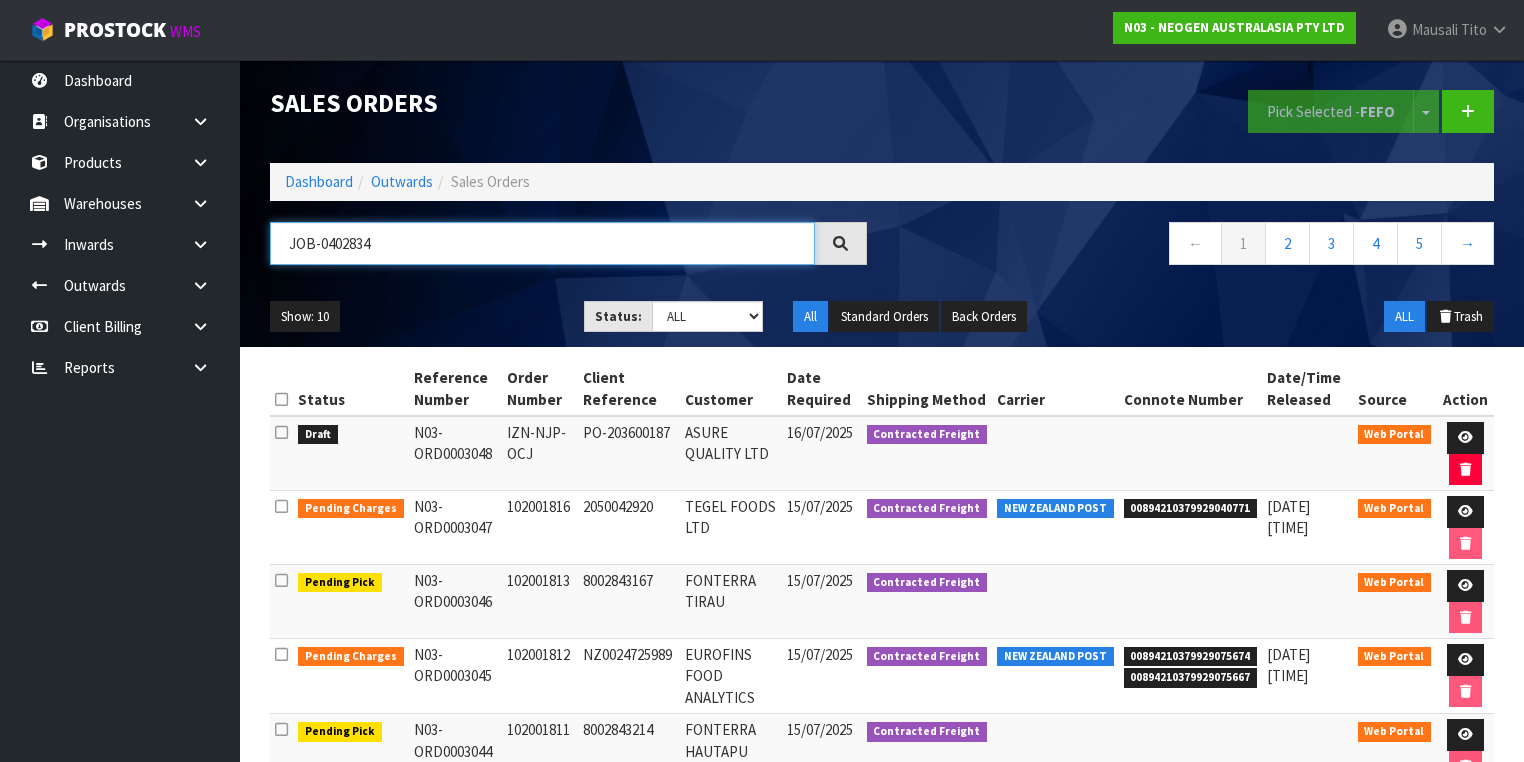 type on "JOB-0402834" 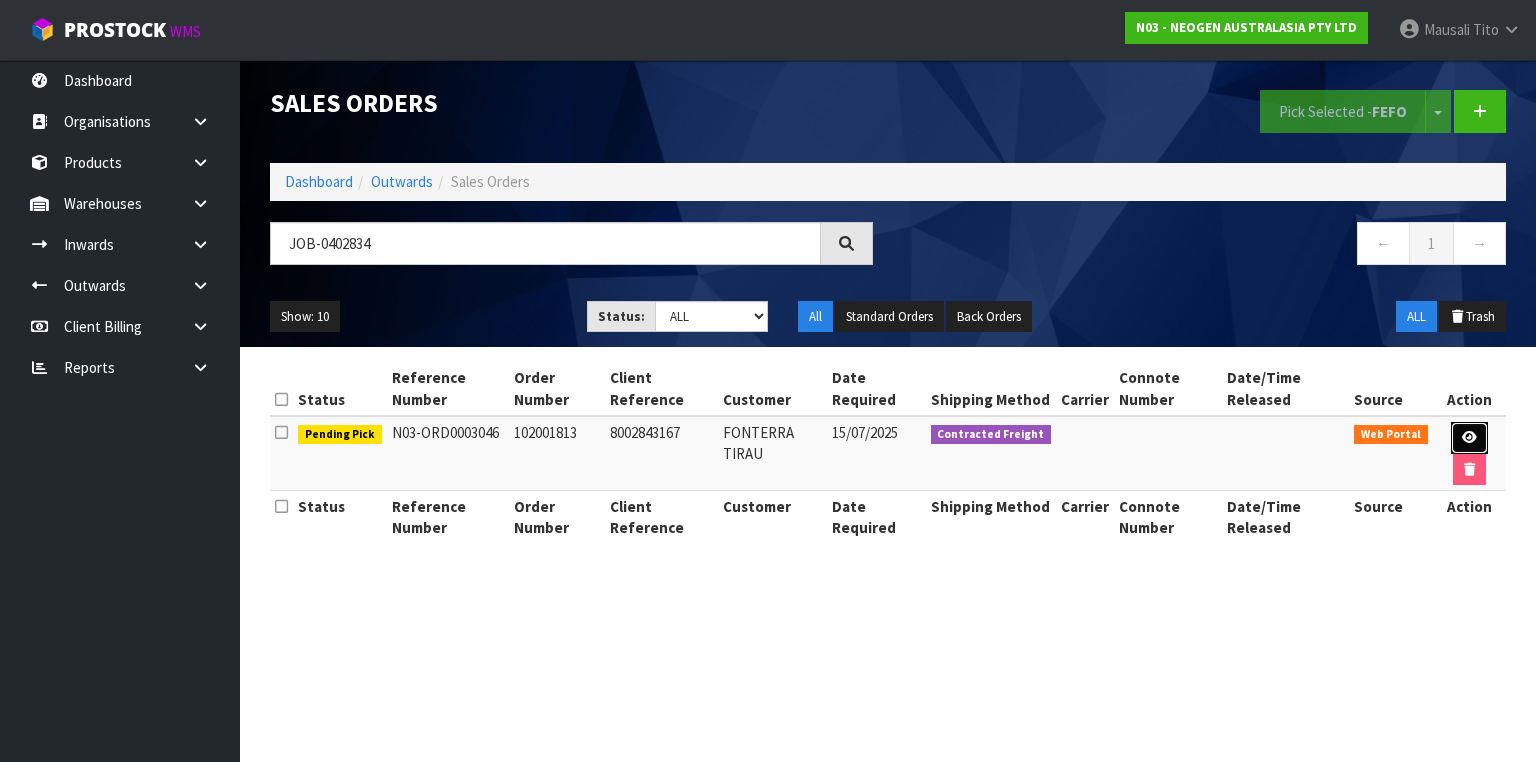 click at bounding box center (1469, 438) 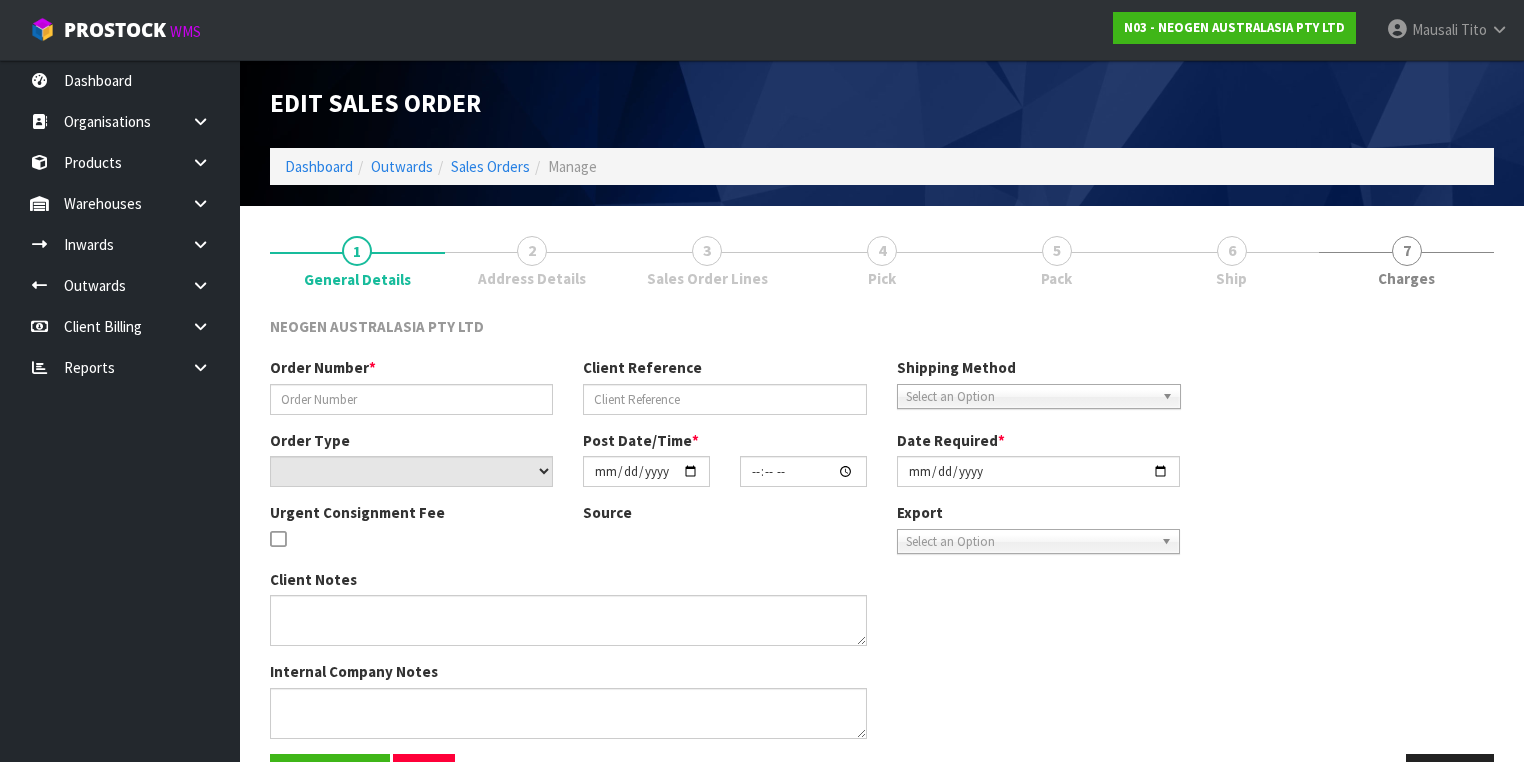 type on "102001813" 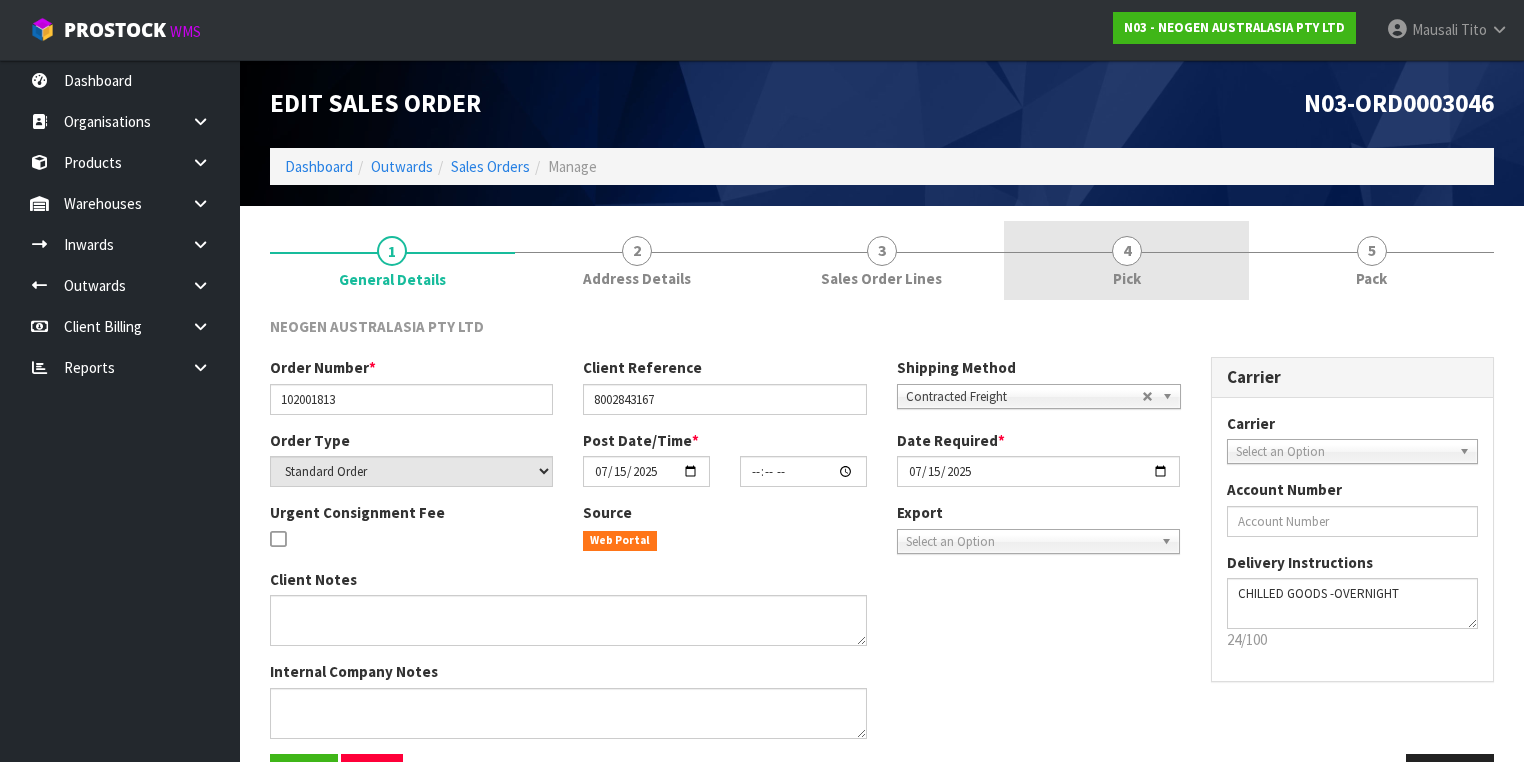 click on "4
Pick" at bounding box center (1126, 260) 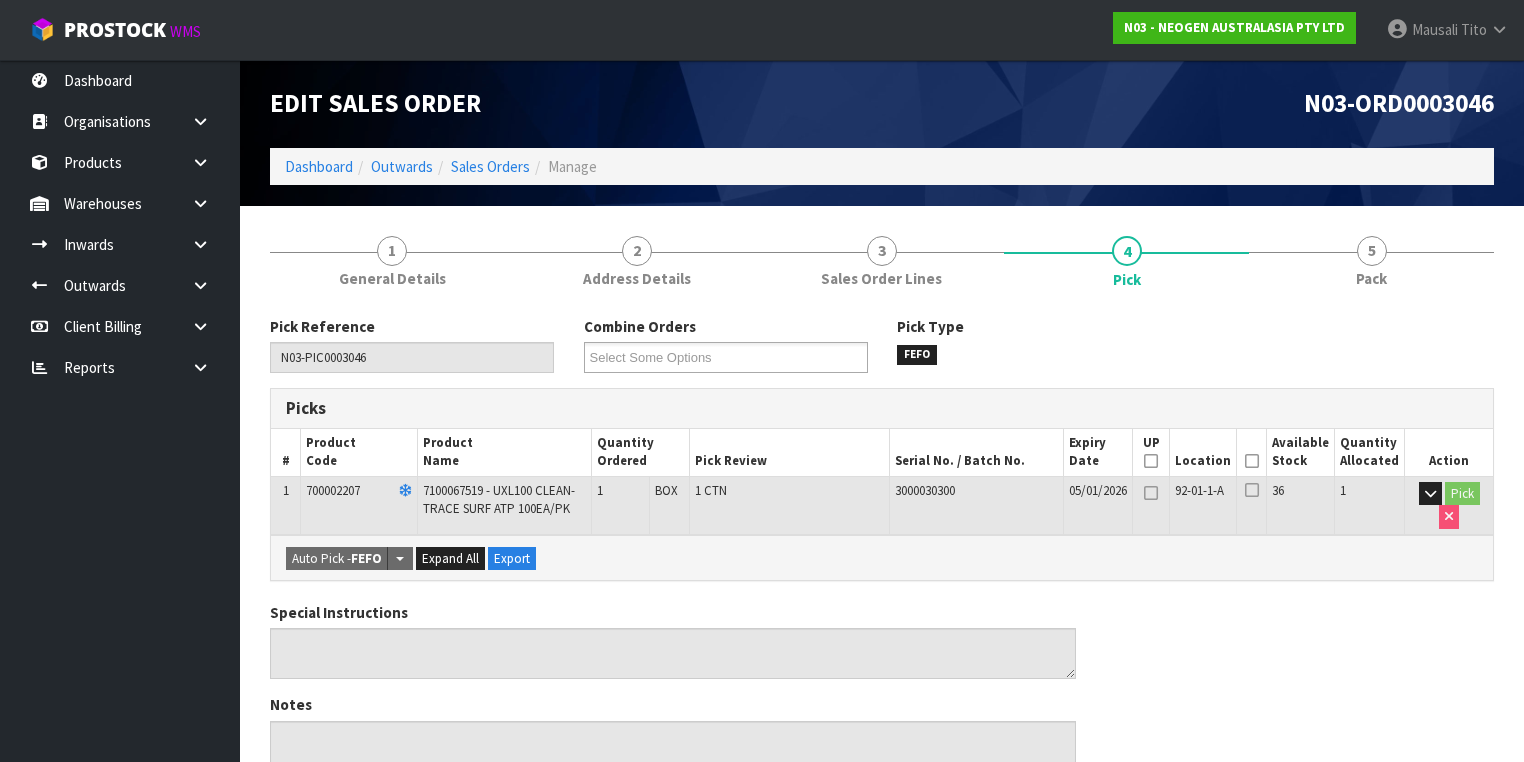 click at bounding box center [1252, 461] 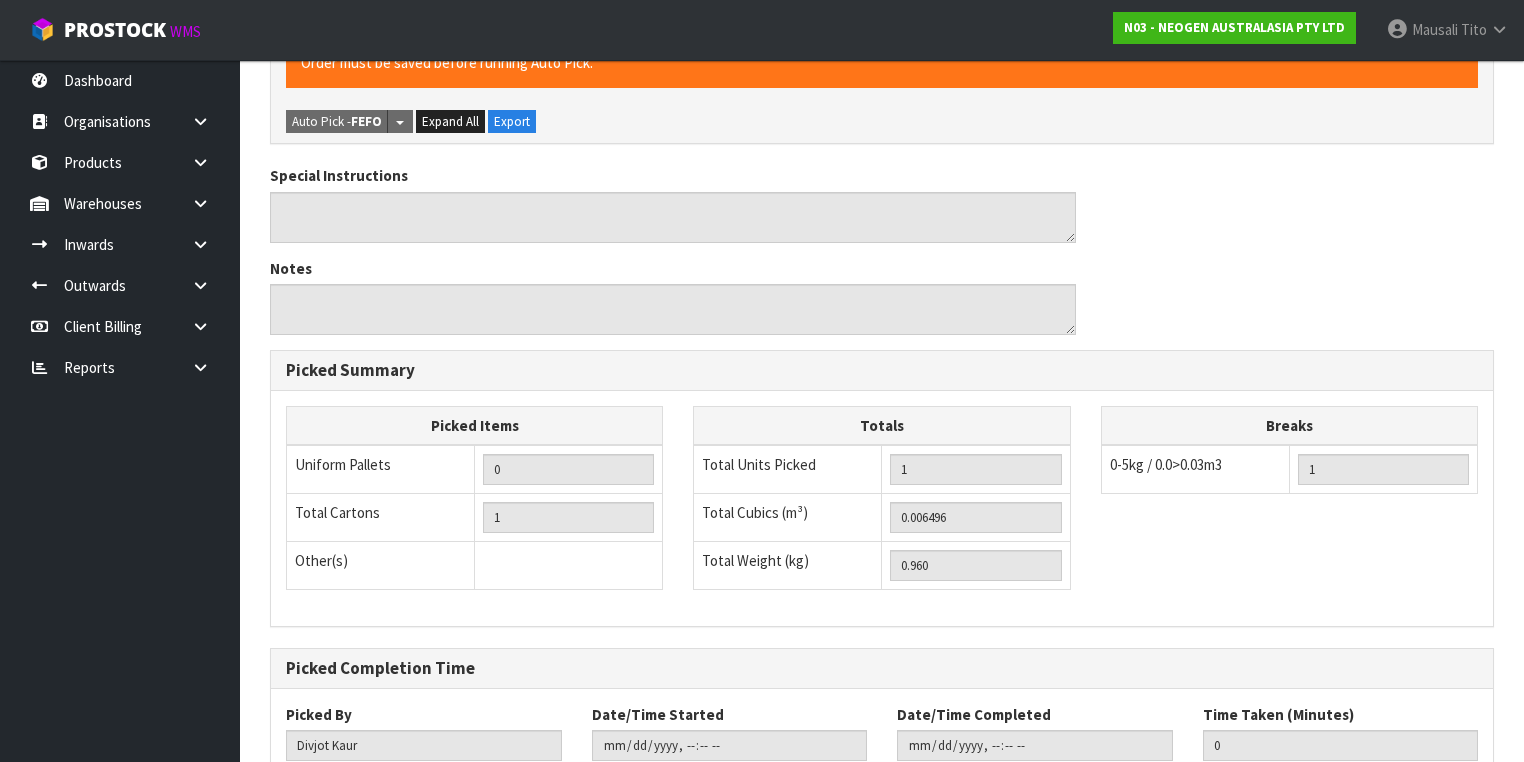 scroll, scrollTop: 641, scrollLeft: 0, axis: vertical 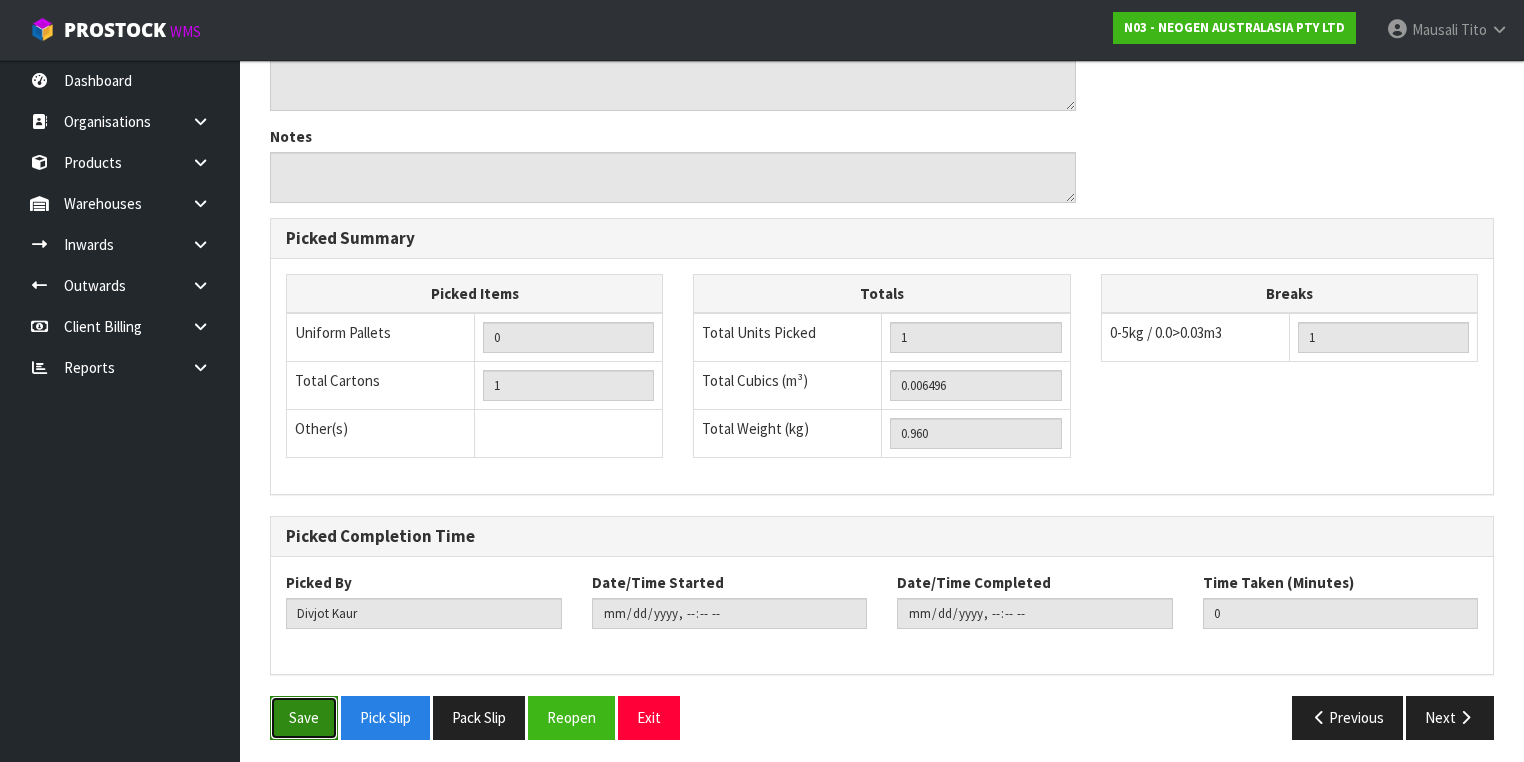 click on "Save" at bounding box center (304, 717) 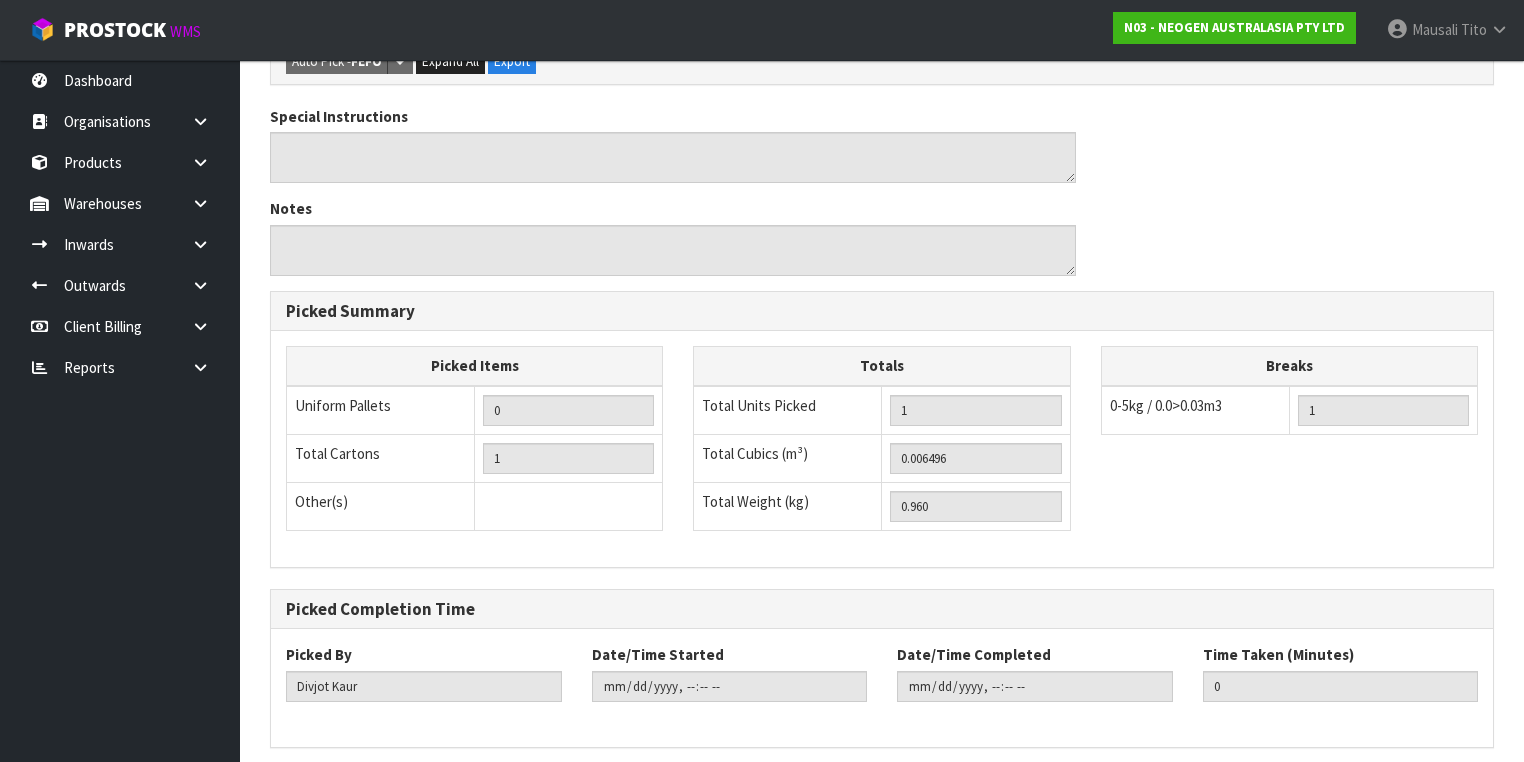 scroll, scrollTop: 0, scrollLeft: 0, axis: both 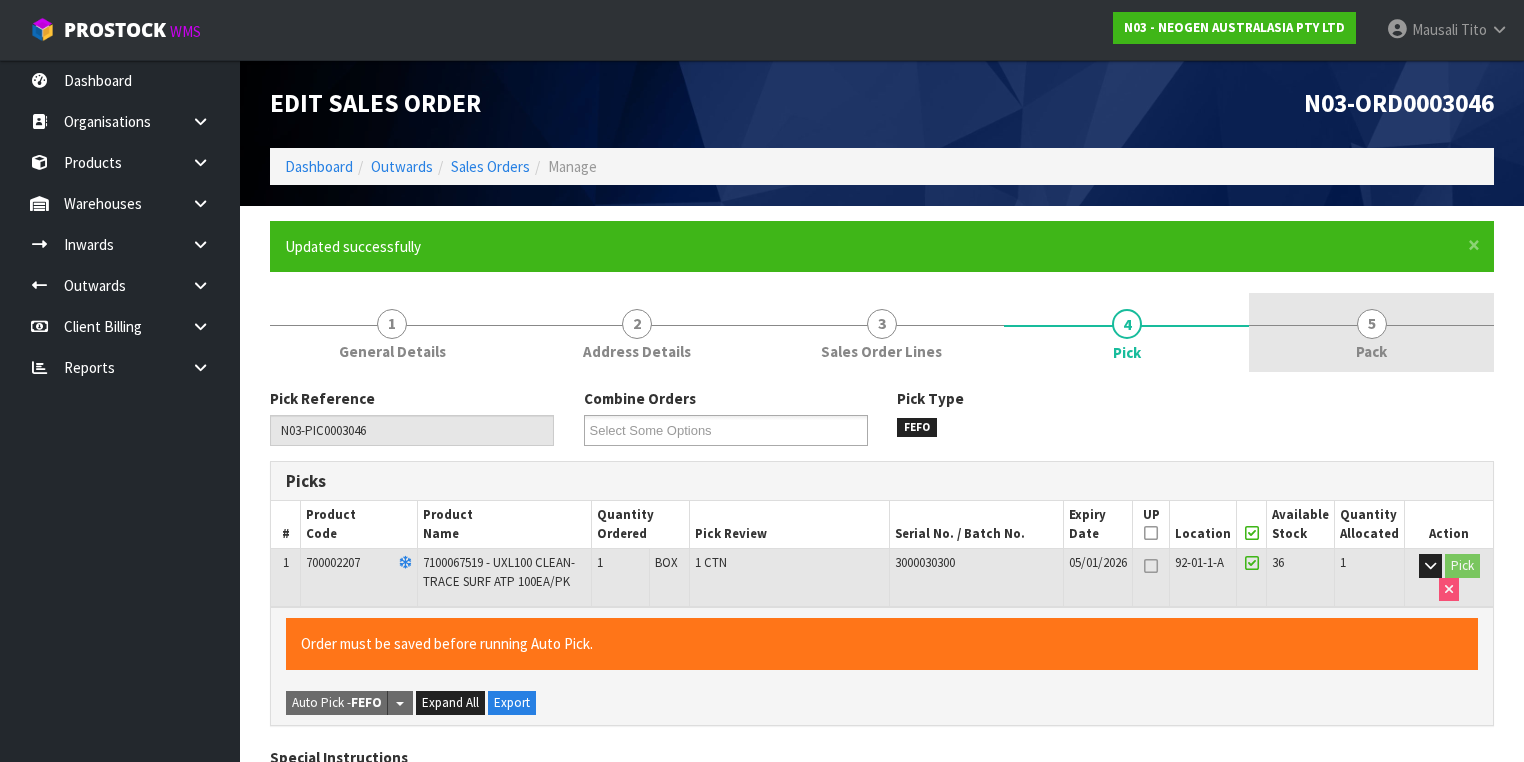 type on "Mausali Tito" 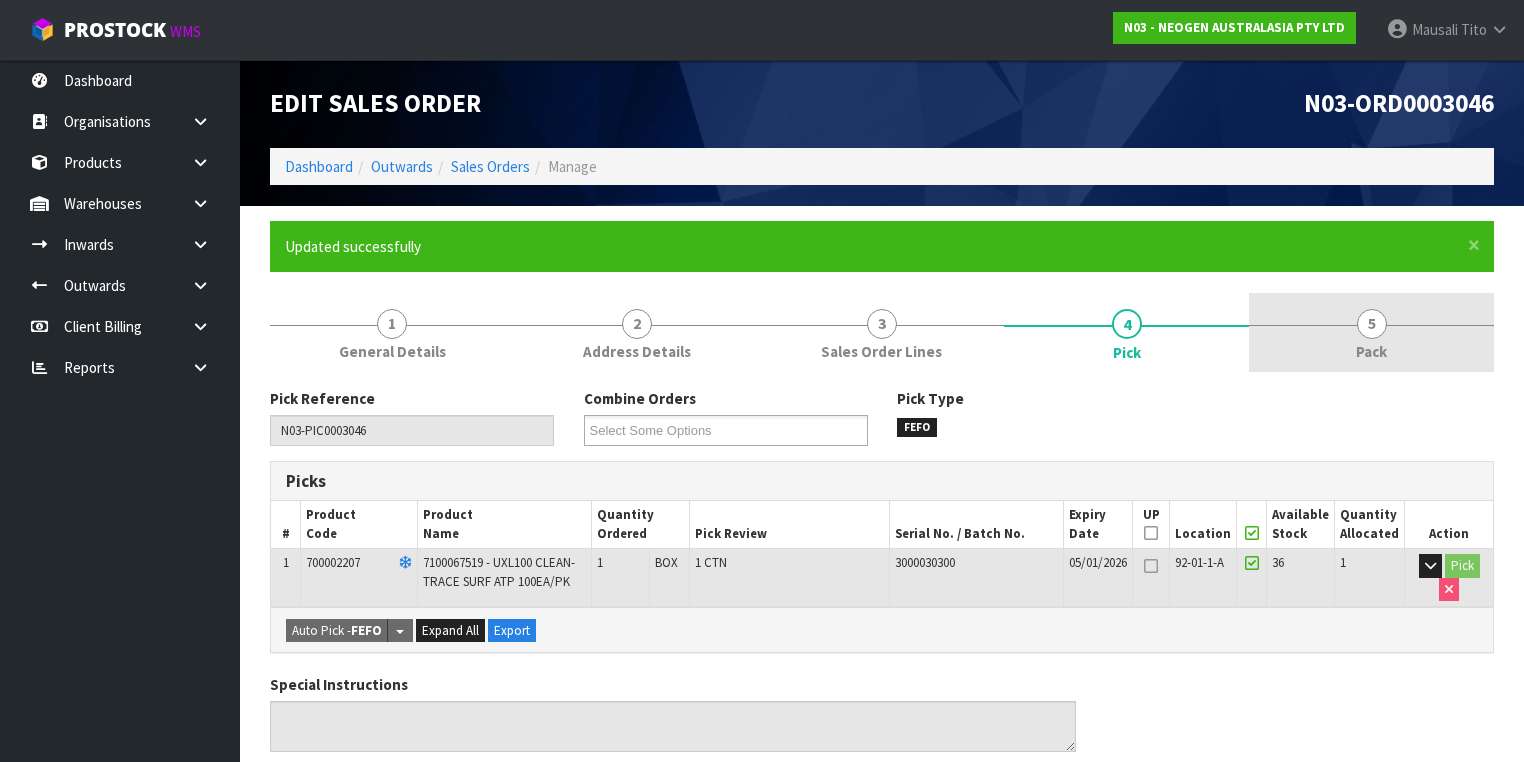 click on "5
Pack" at bounding box center (1371, 332) 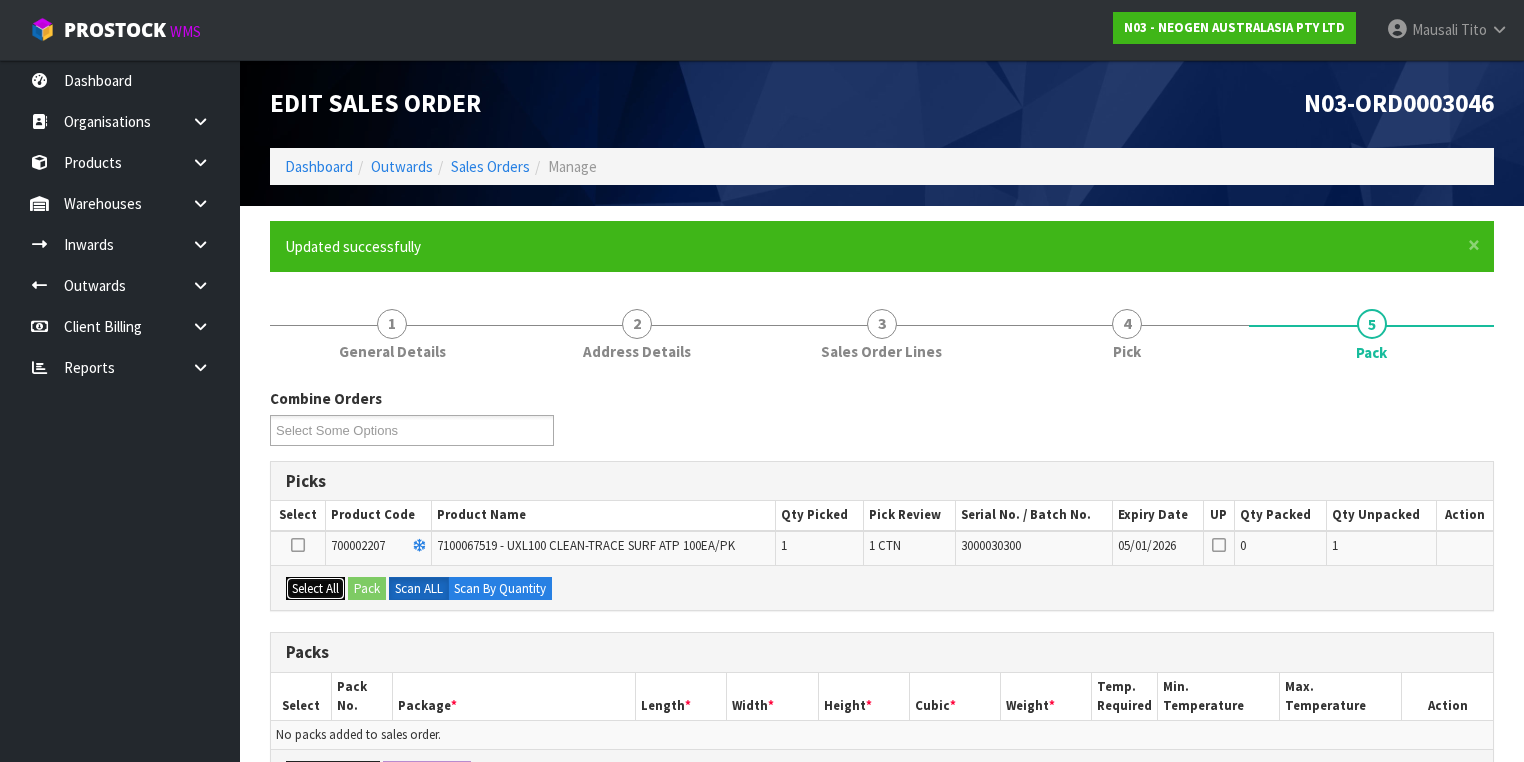 drag, startPoint x: 318, startPoint y: 591, endPoint x: 333, endPoint y: 587, distance: 15.524175 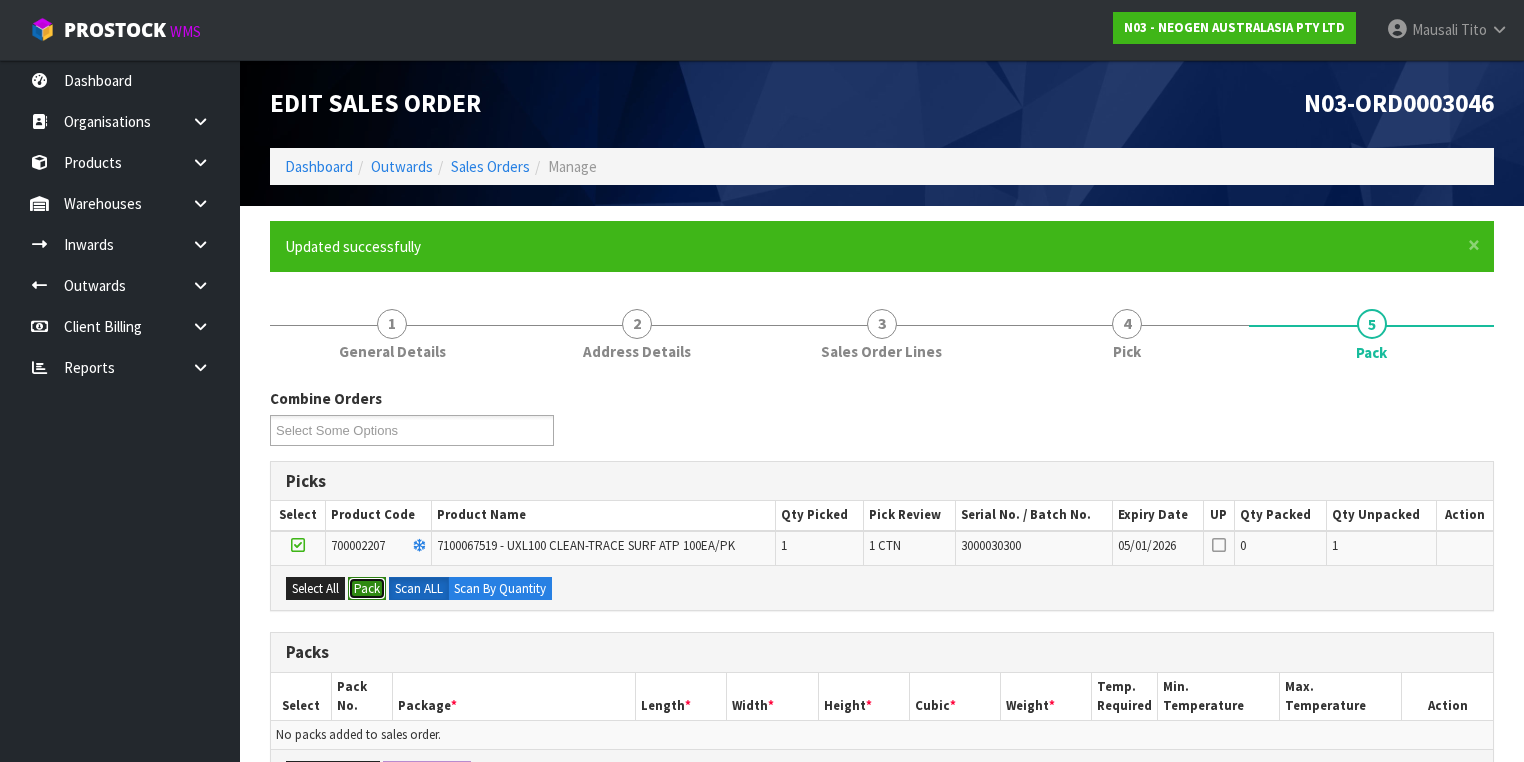 click on "Pack" at bounding box center [367, 589] 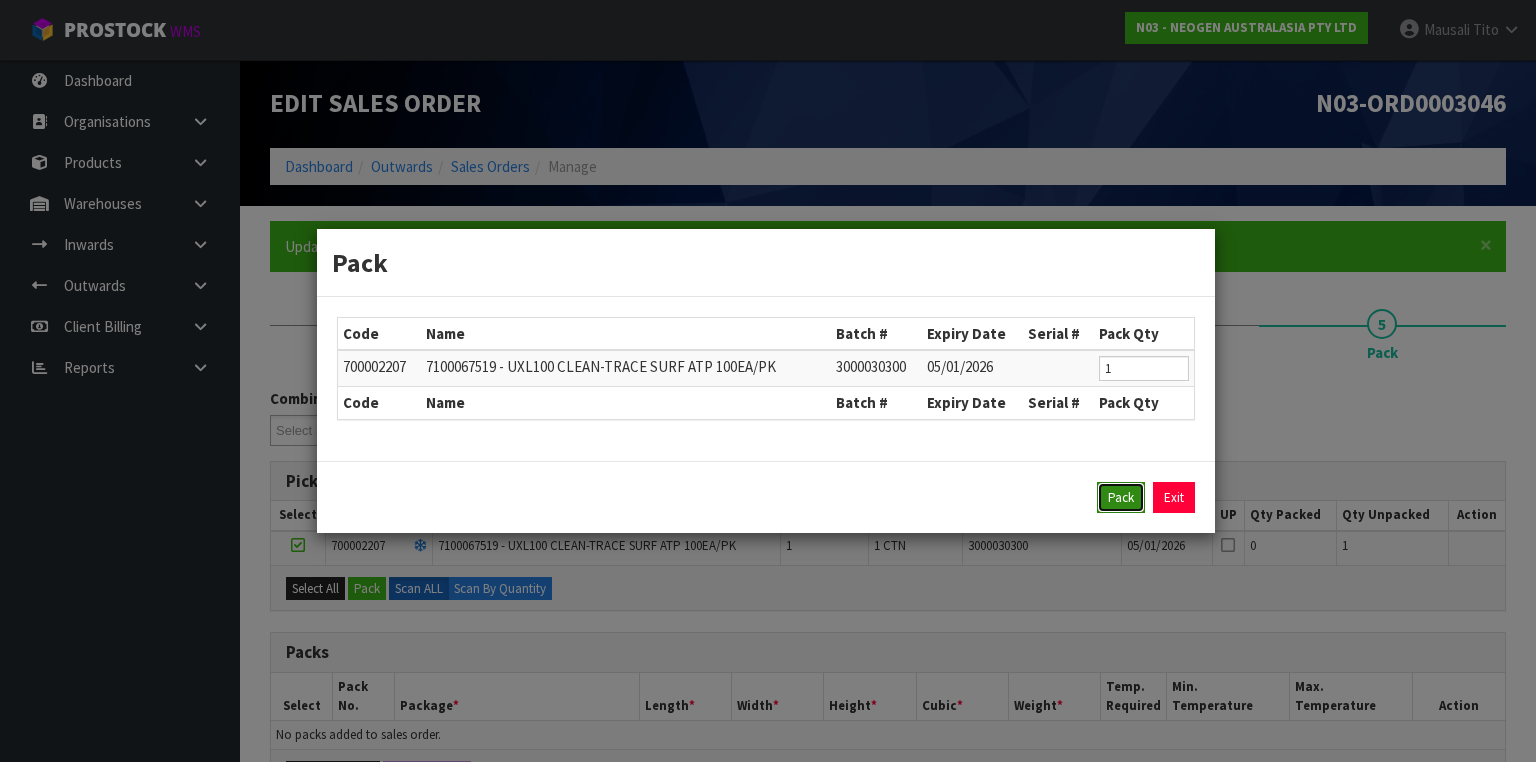 click on "Pack" at bounding box center (1121, 498) 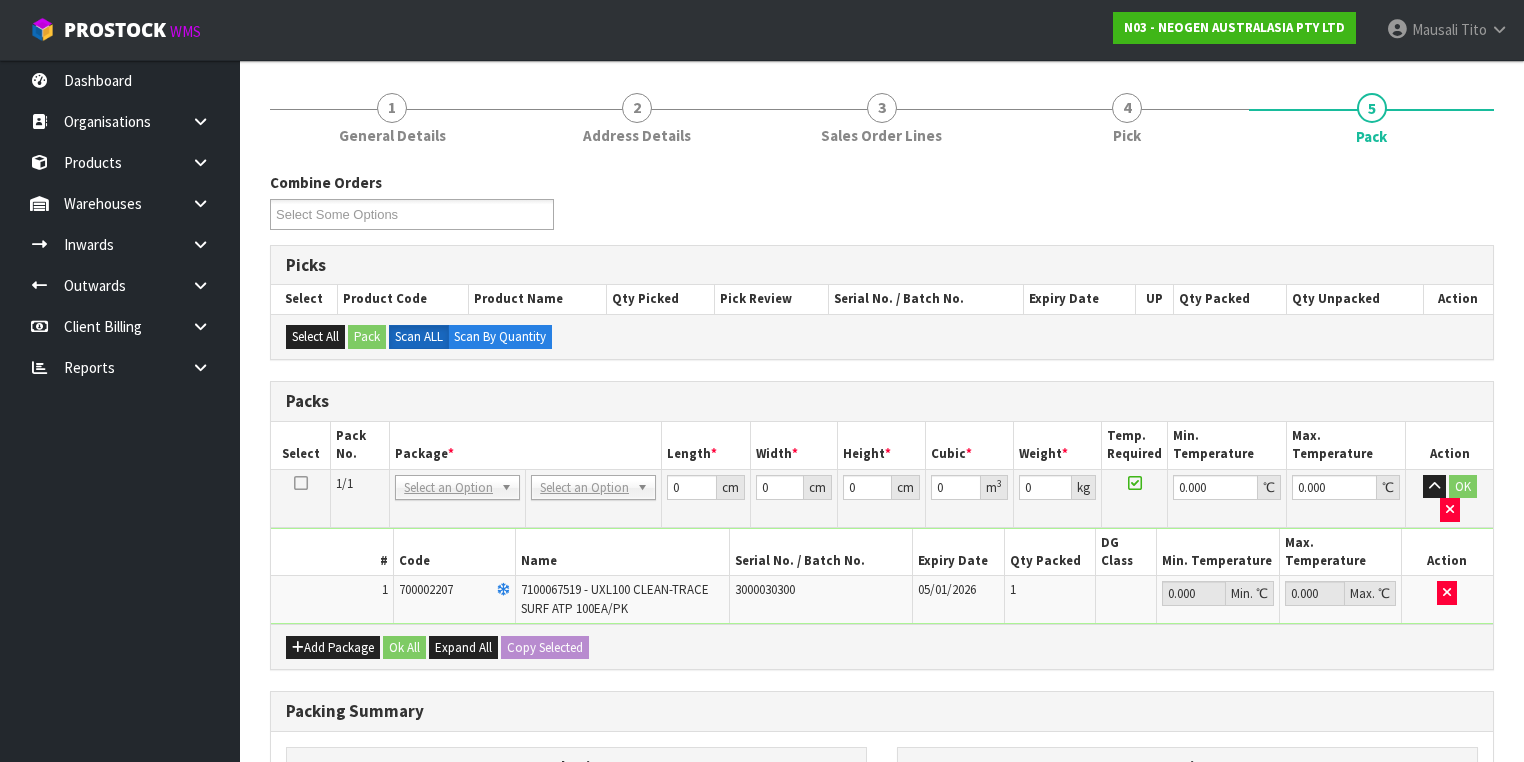scroll, scrollTop: 320, scrollLeft: 0, axis: vertical 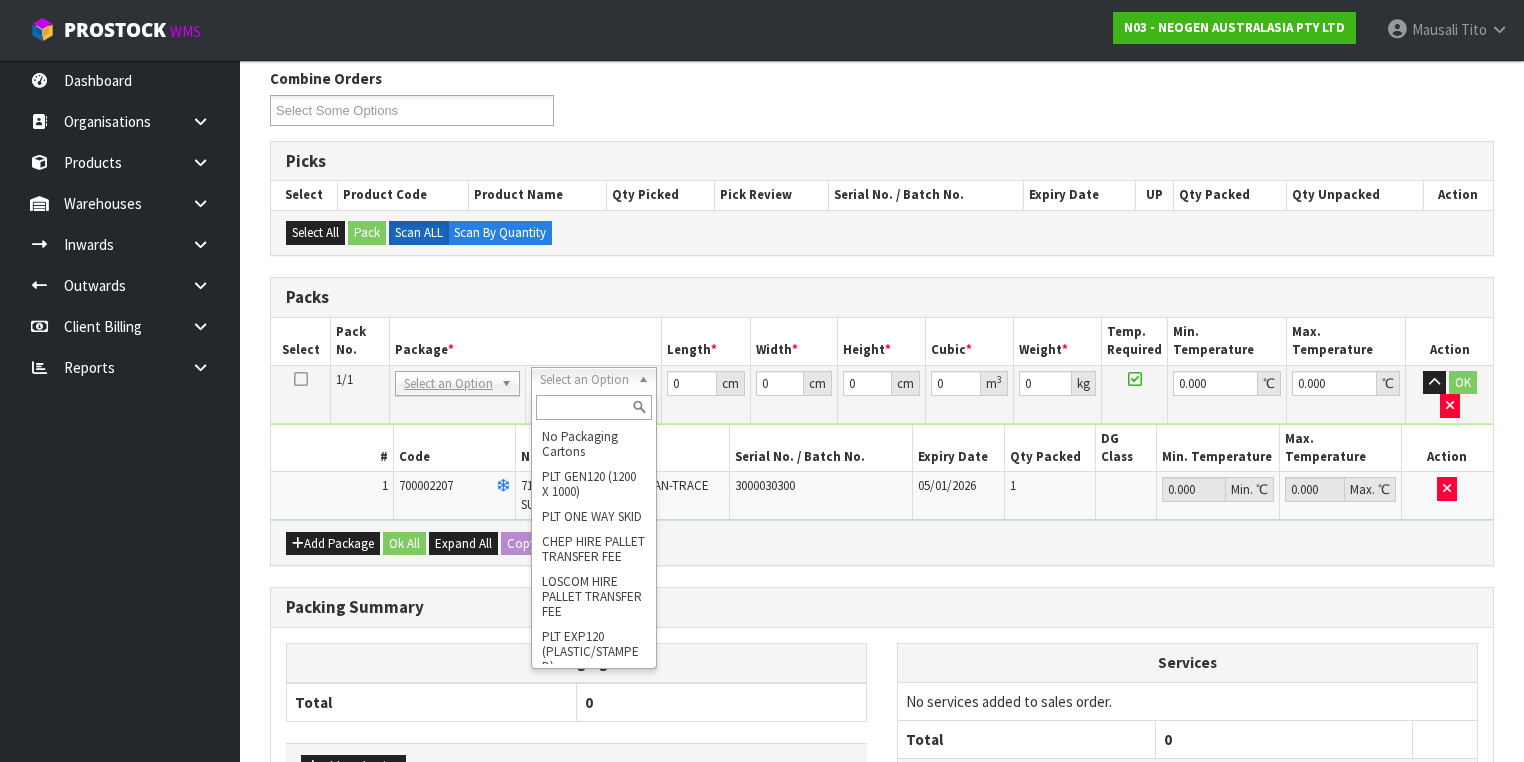 click at bounding box center [593, 407] 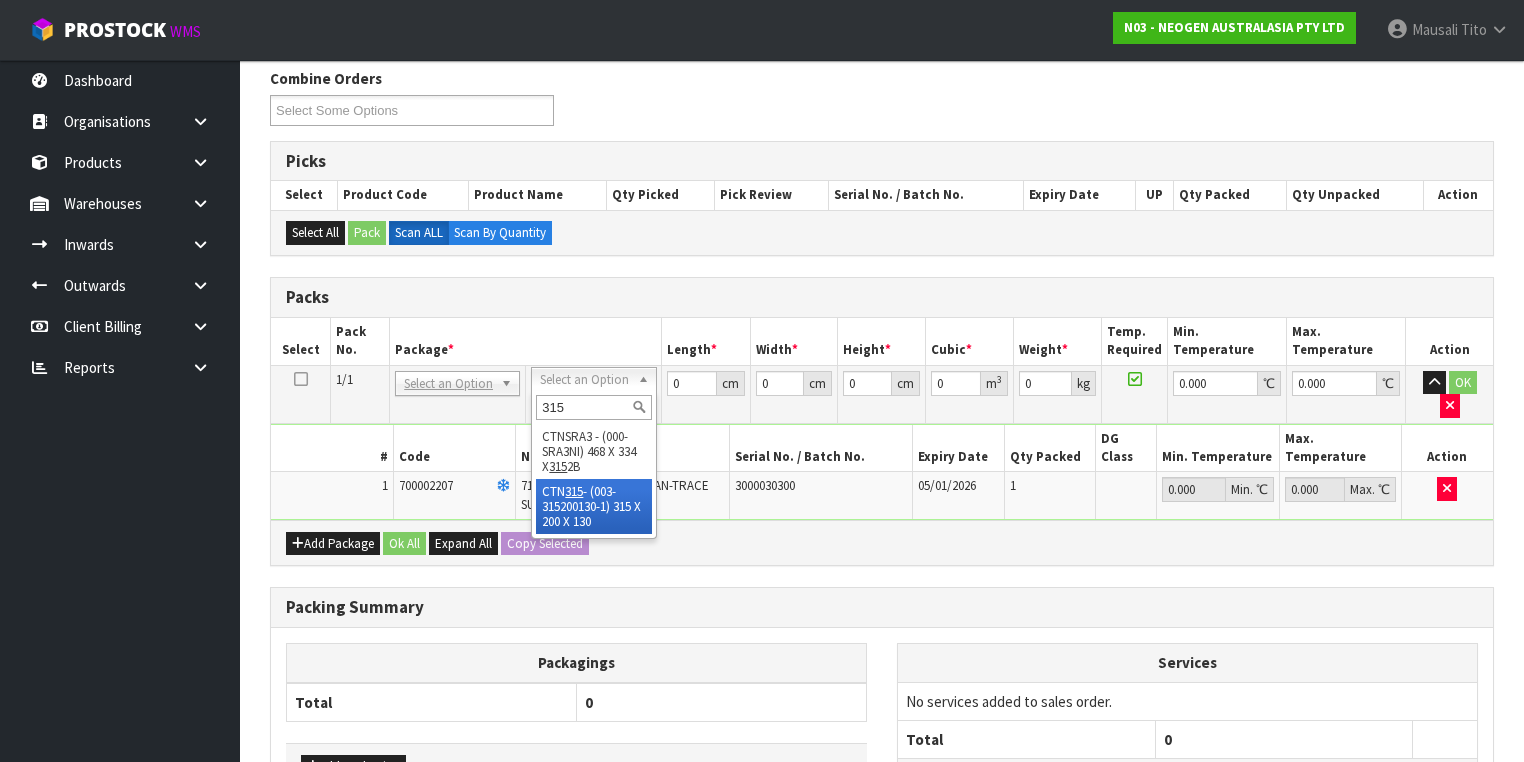 type on "315" 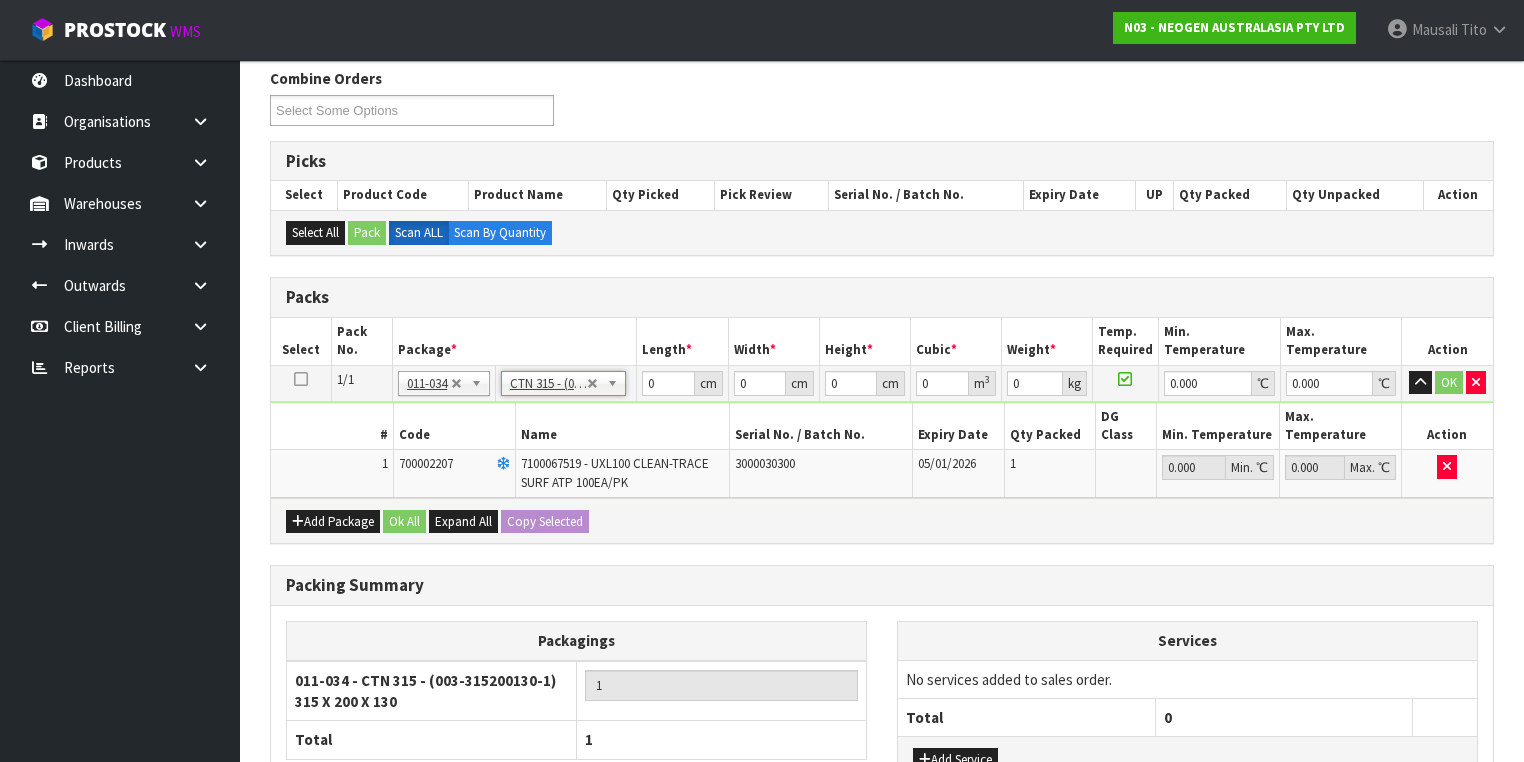 type on "31.5" 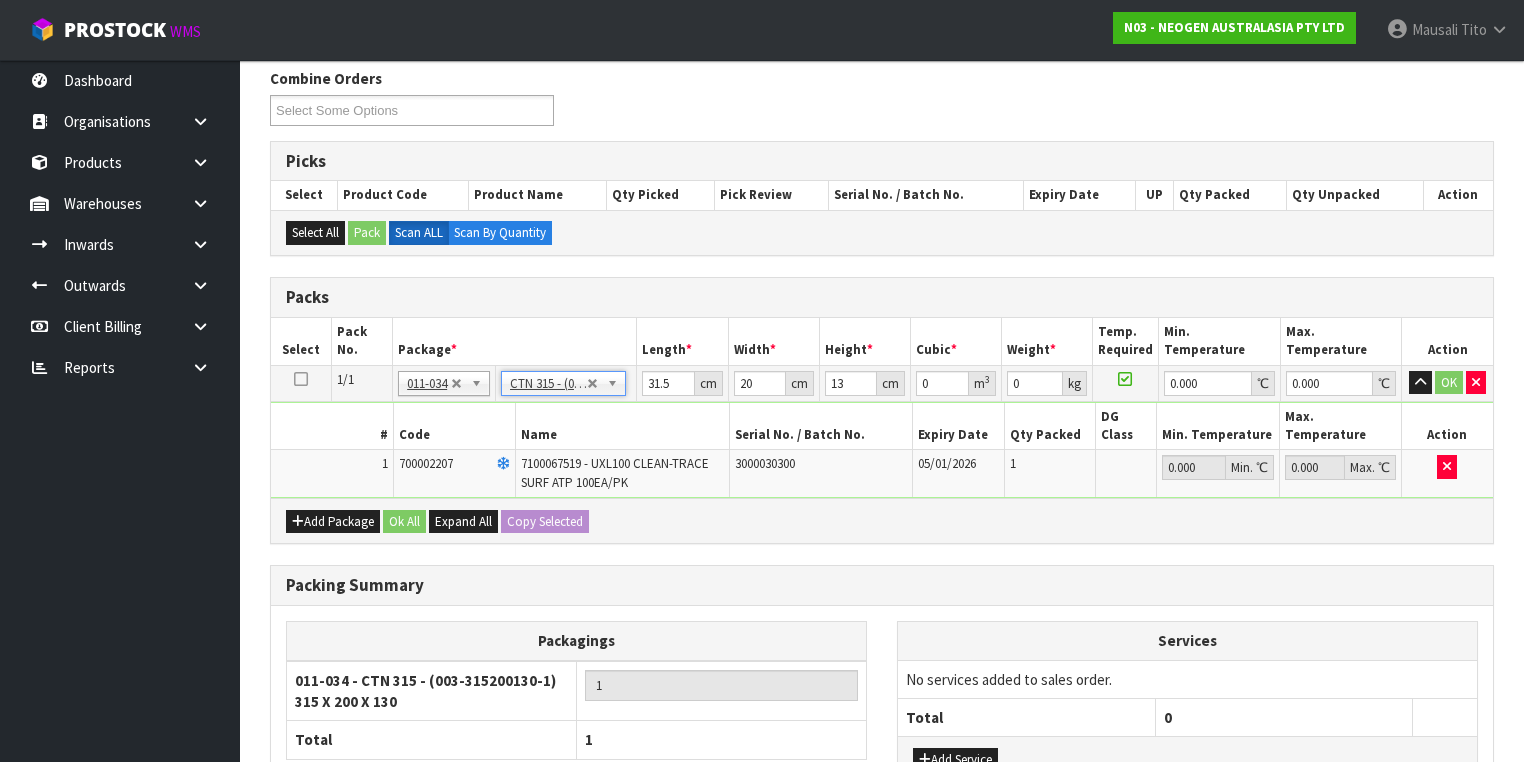 type on "0.00819" 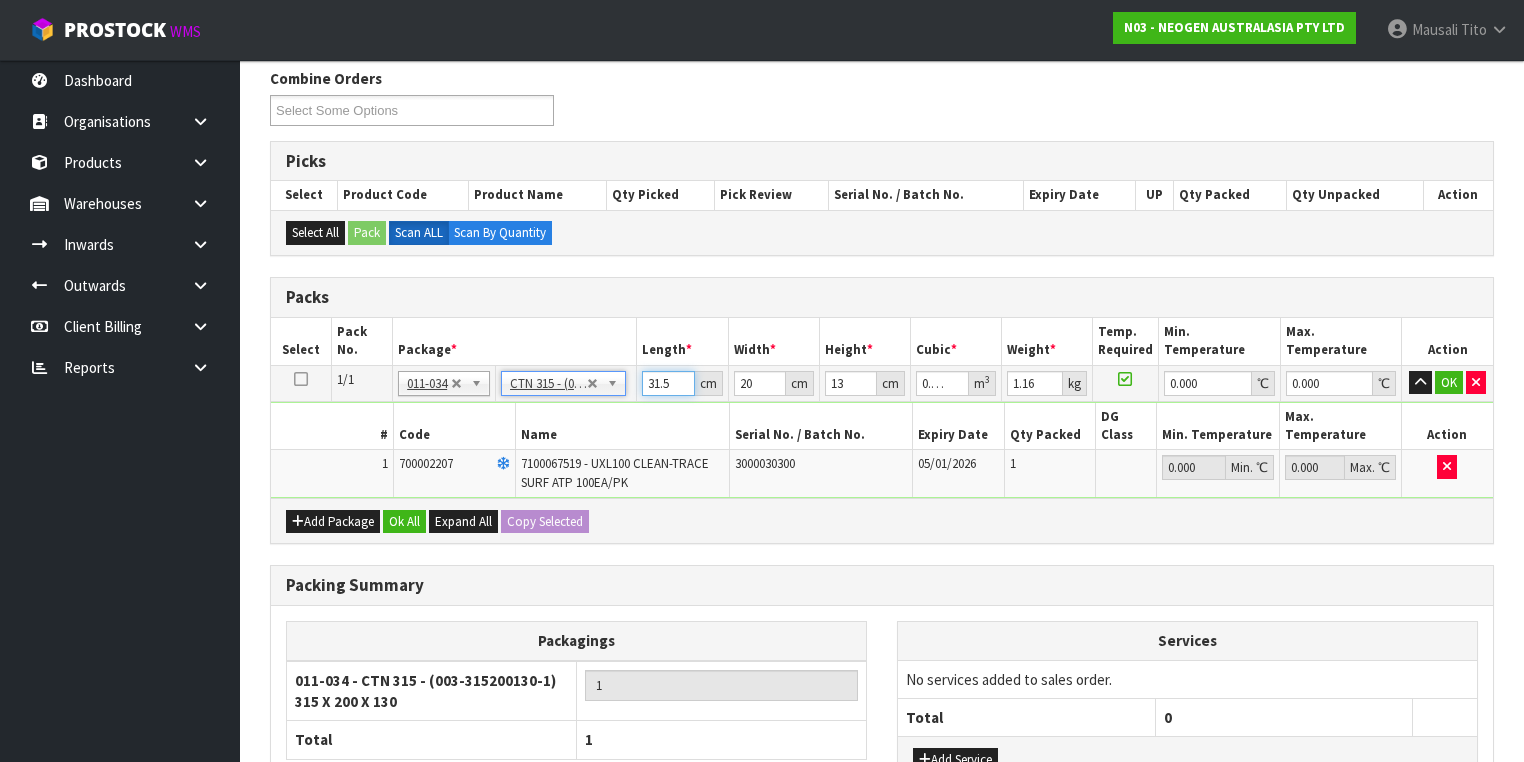 drag, startPoint x: 671, startPoint y: 383, endPoint x: 631, endPoint y: 384, distance: 40.012497 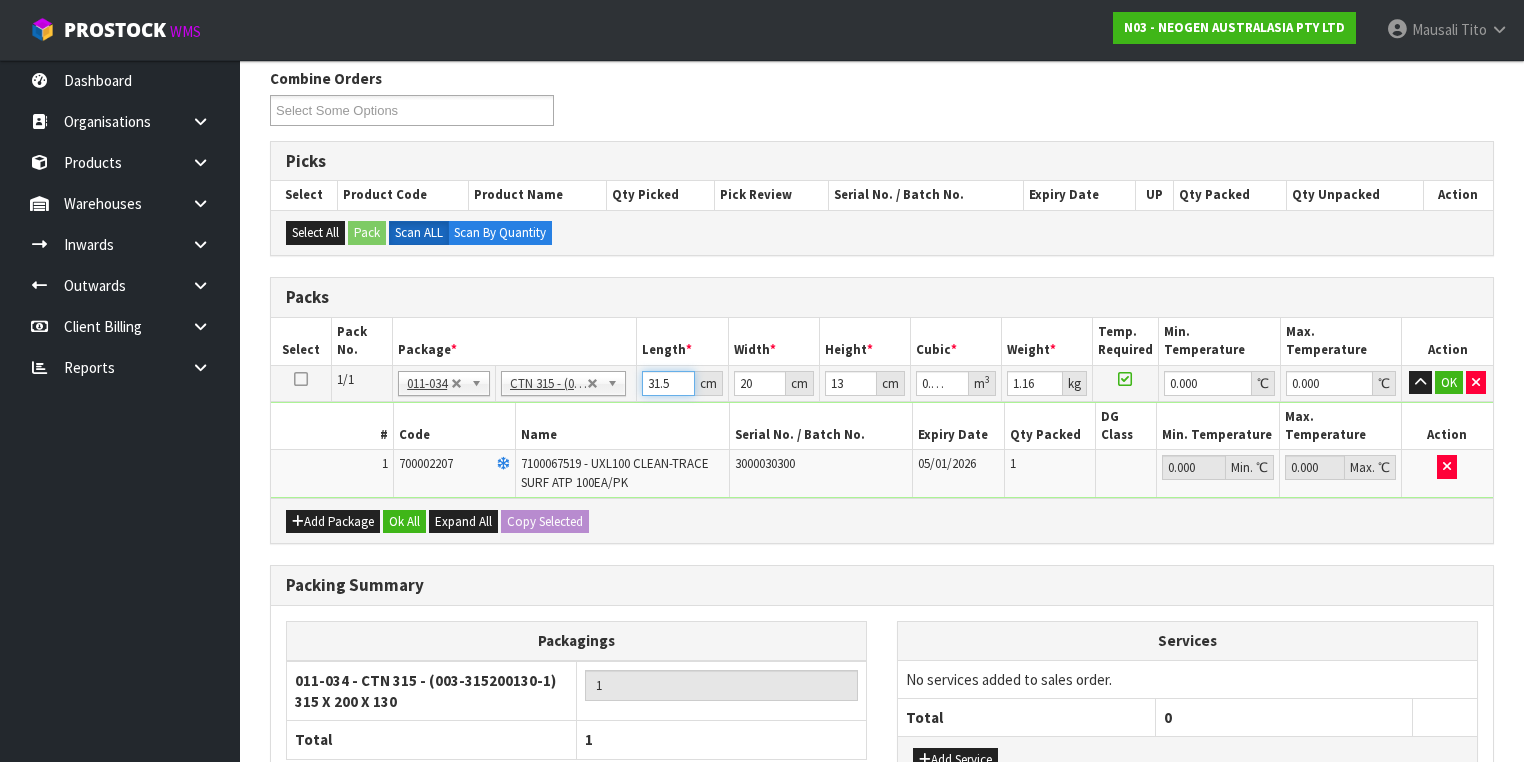 type on "3" 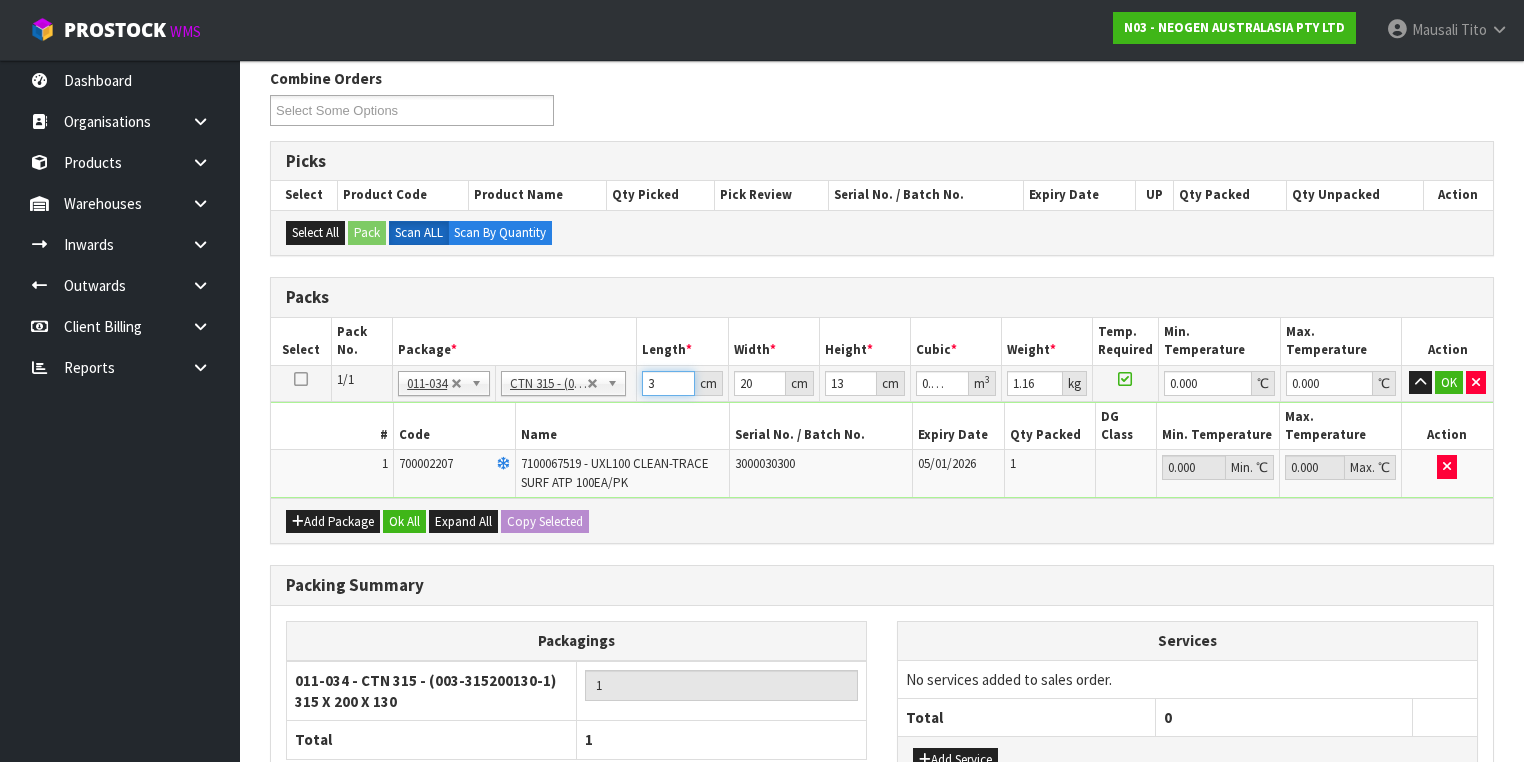 type on "32" 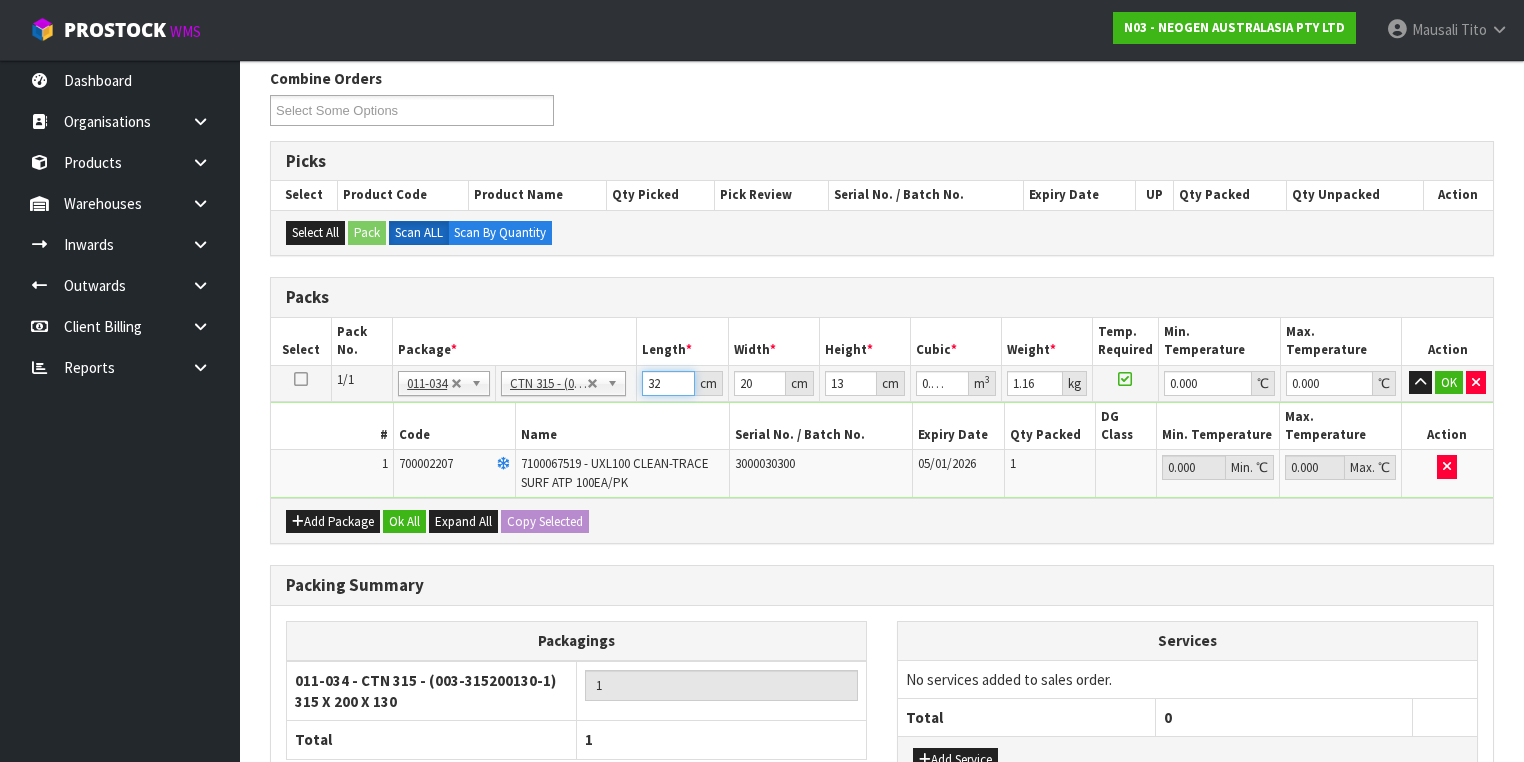 type on "32" 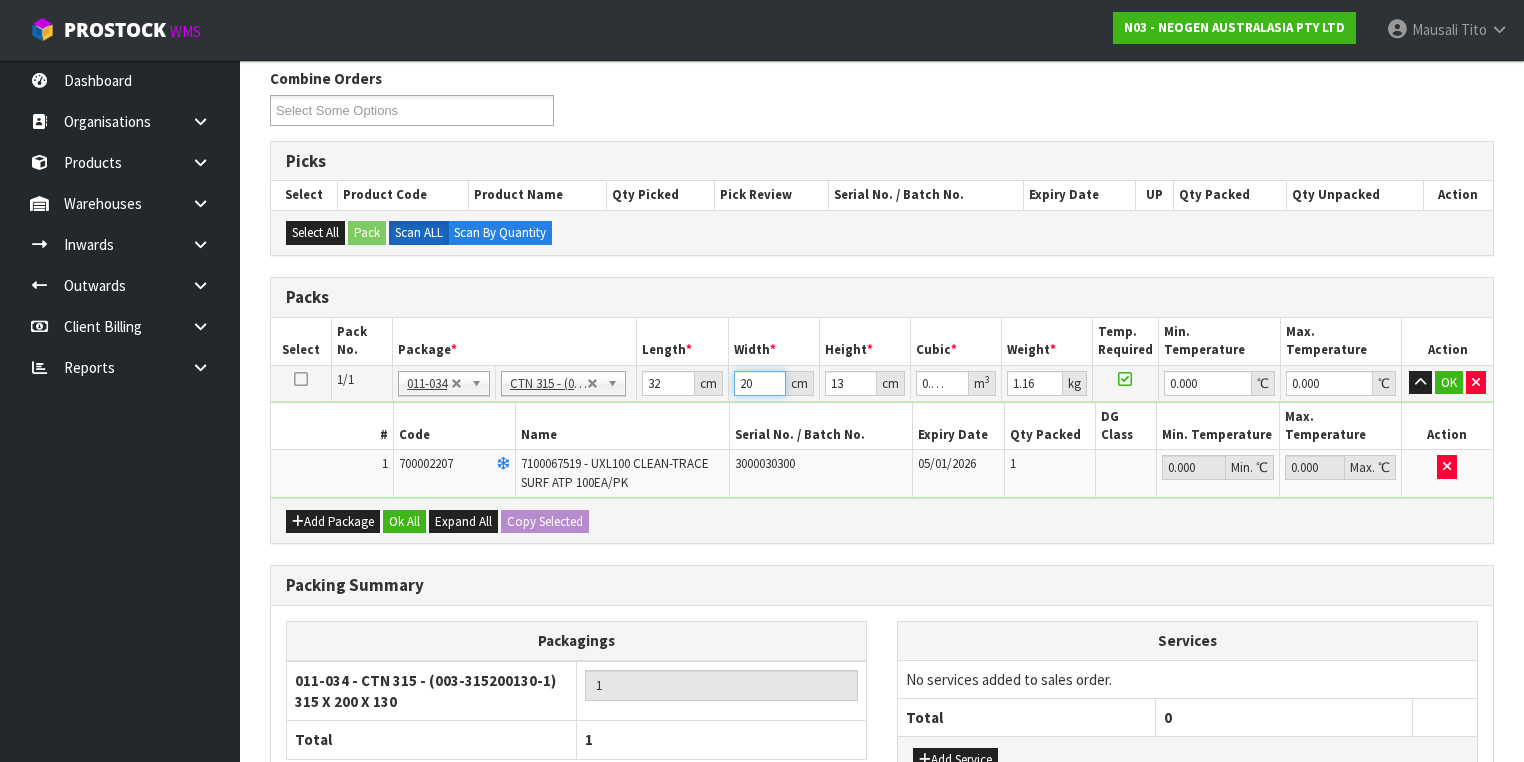 type on "2" 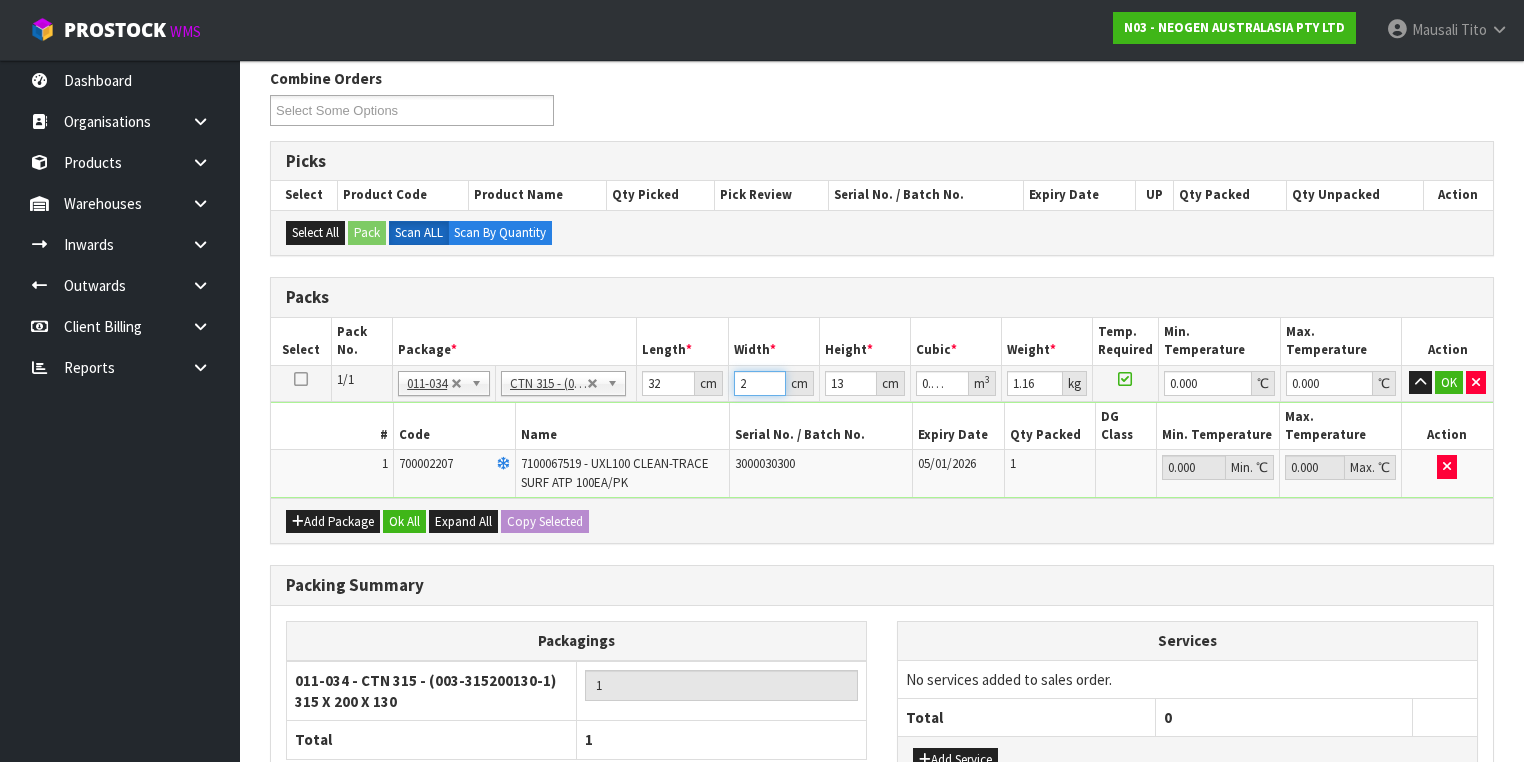 type on "22" 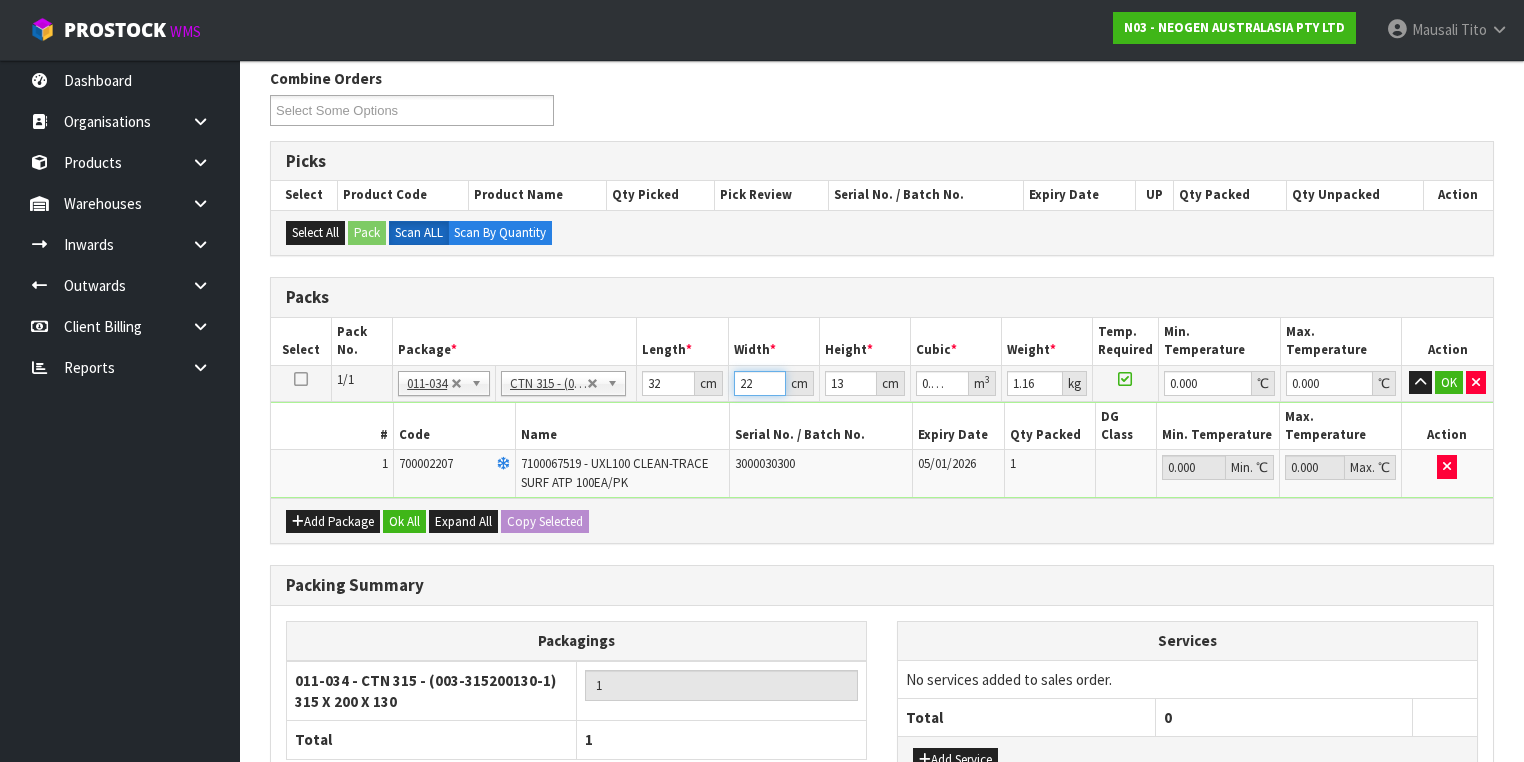 type on "22" 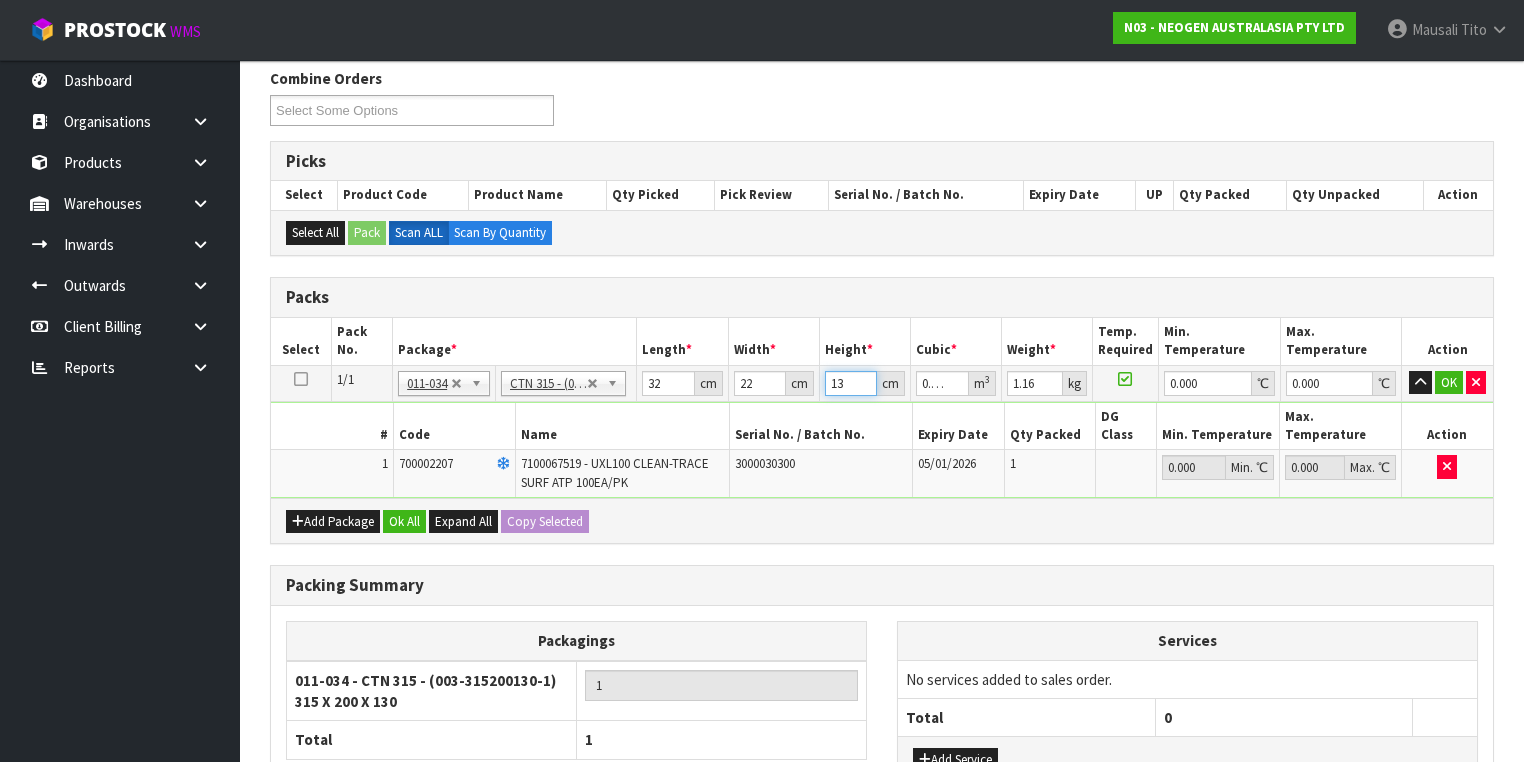 type on "1" 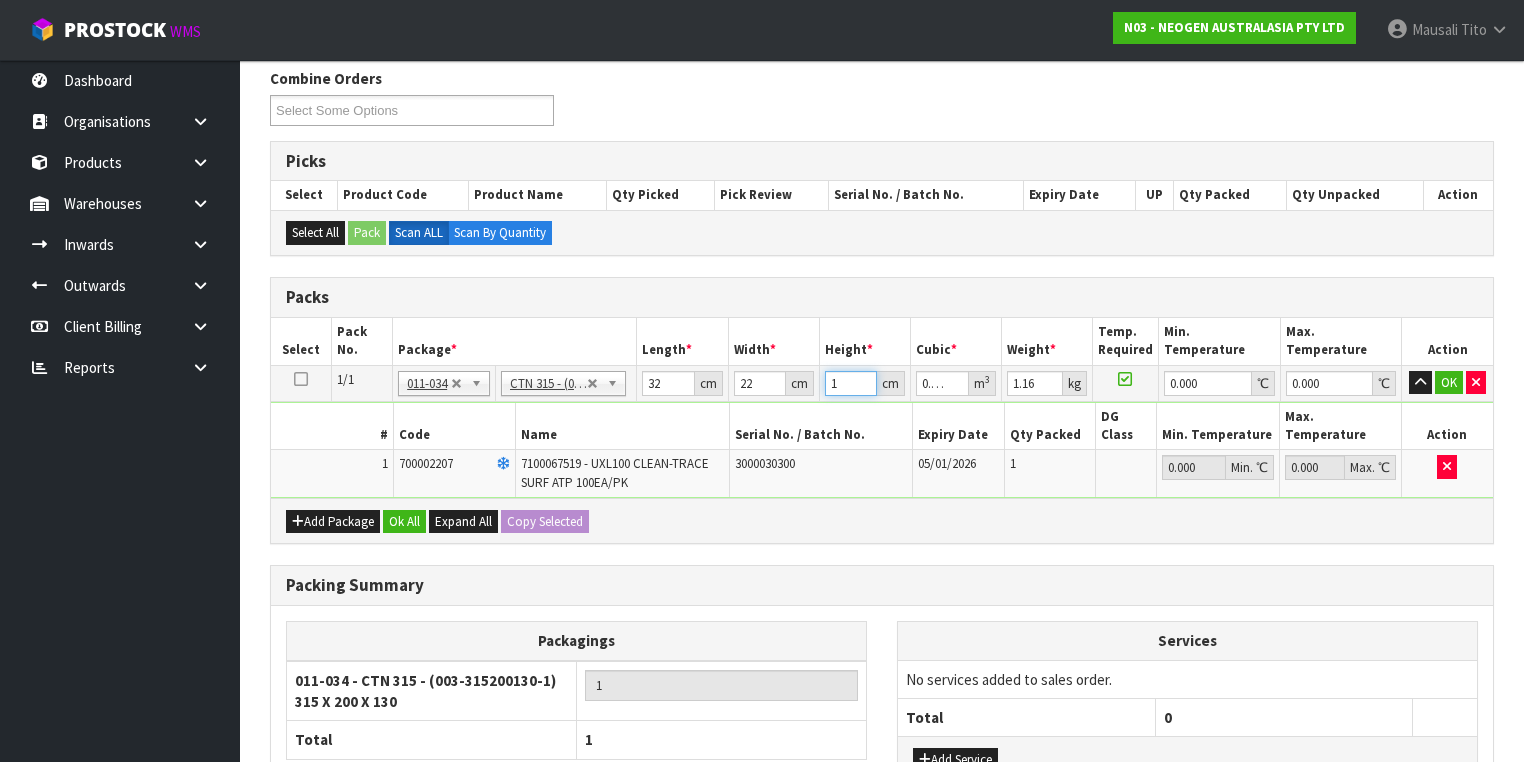 type on "15" 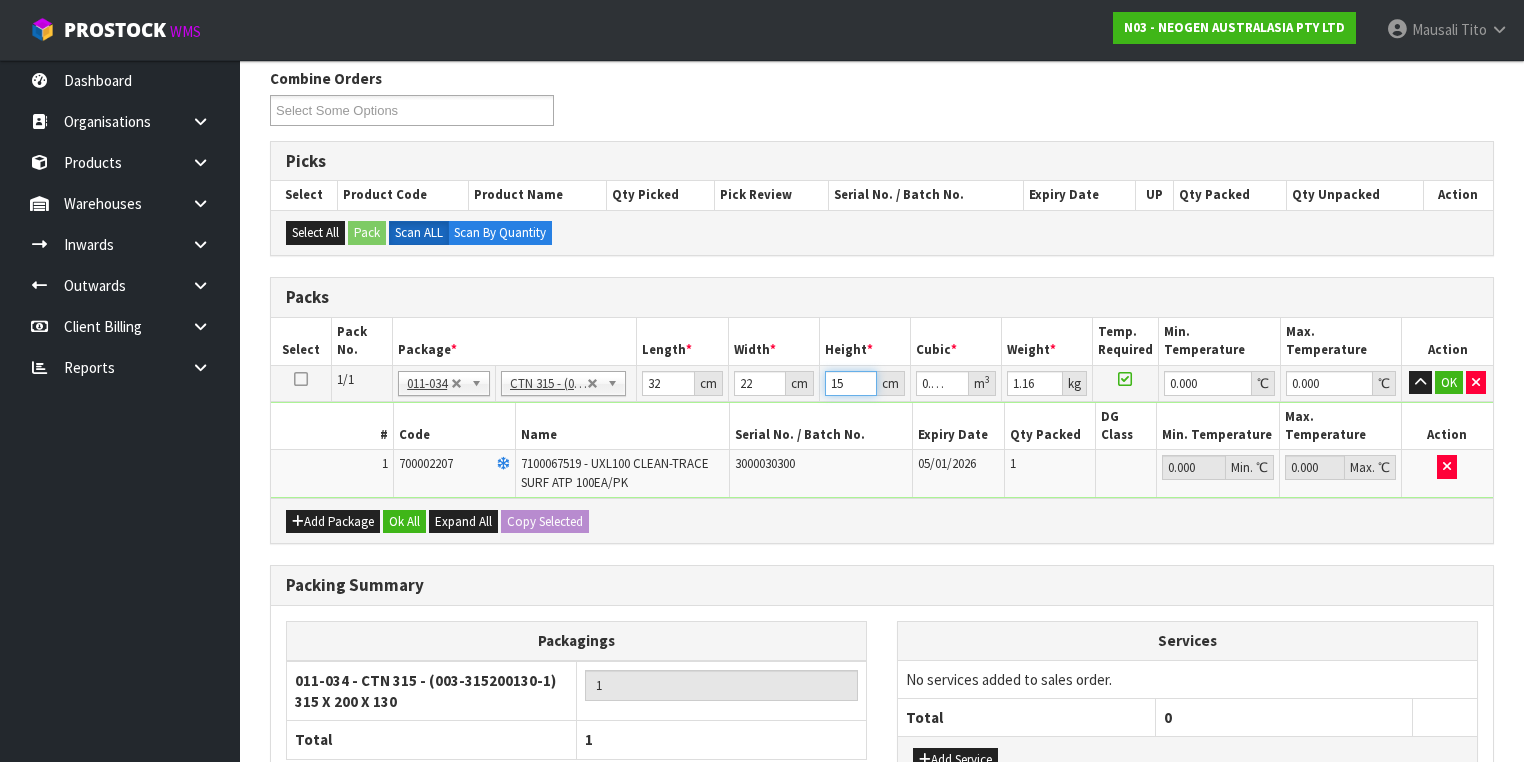 type on "15" 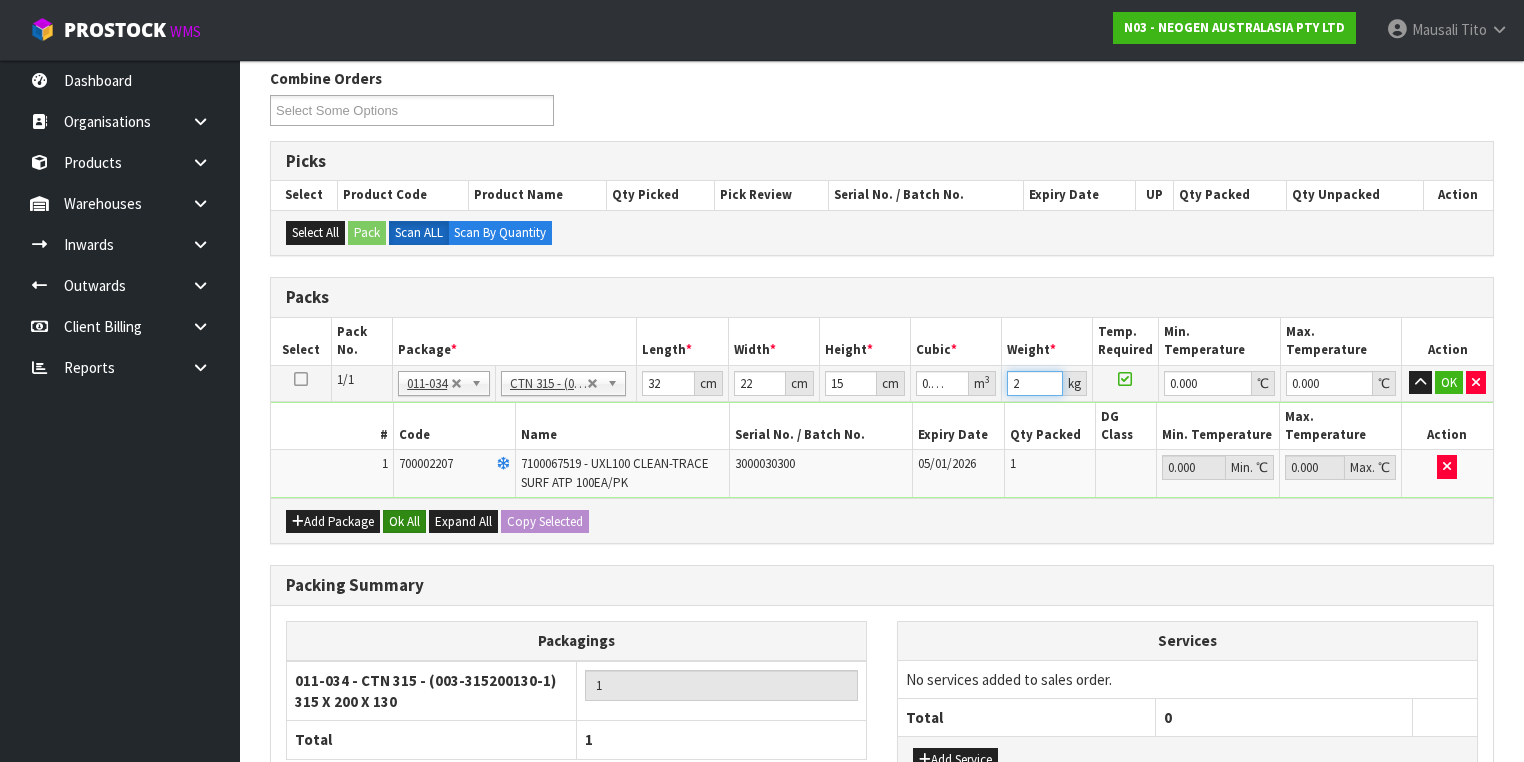 type on "2" 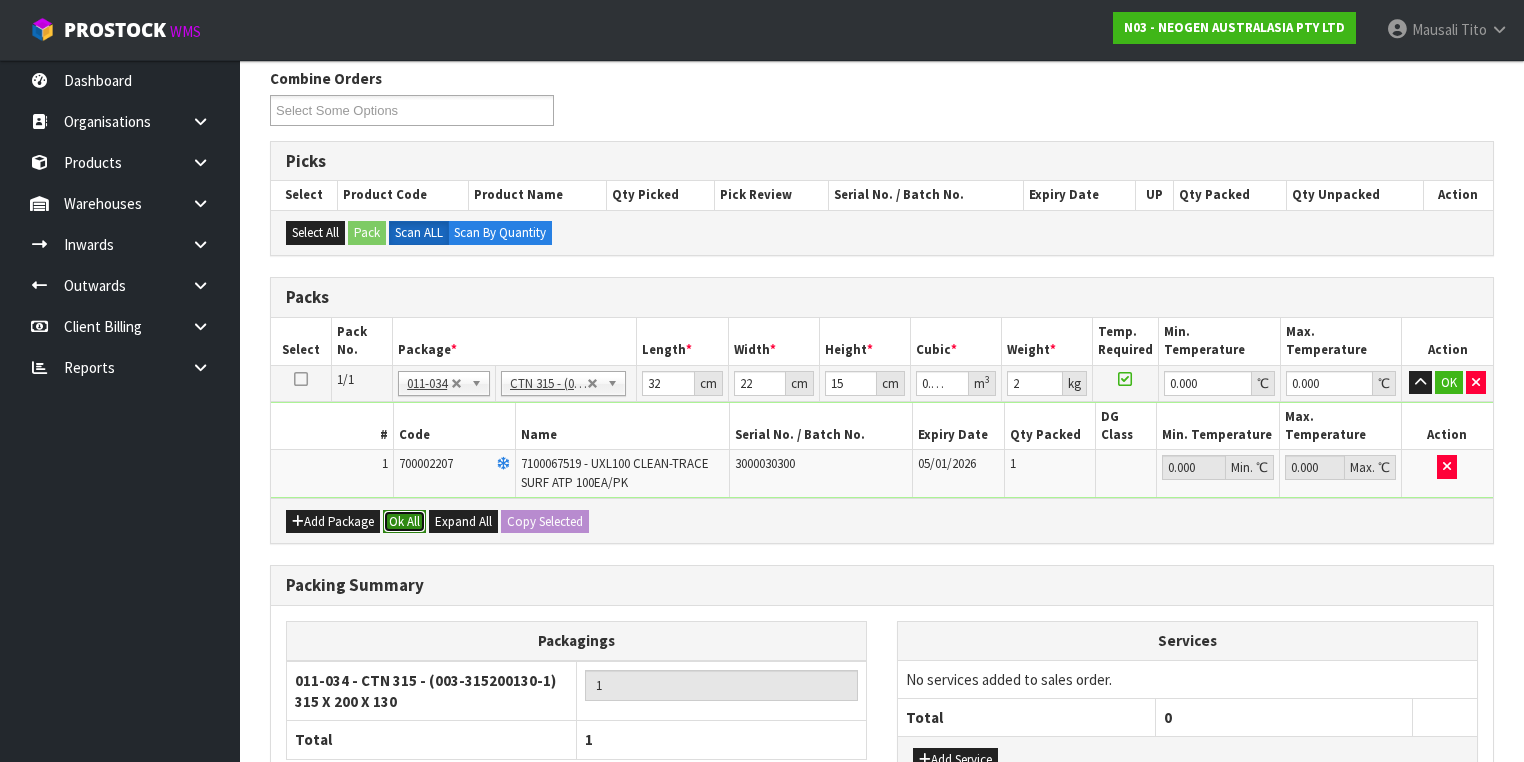 click on "Ok All" at bounding box center [404, 522] 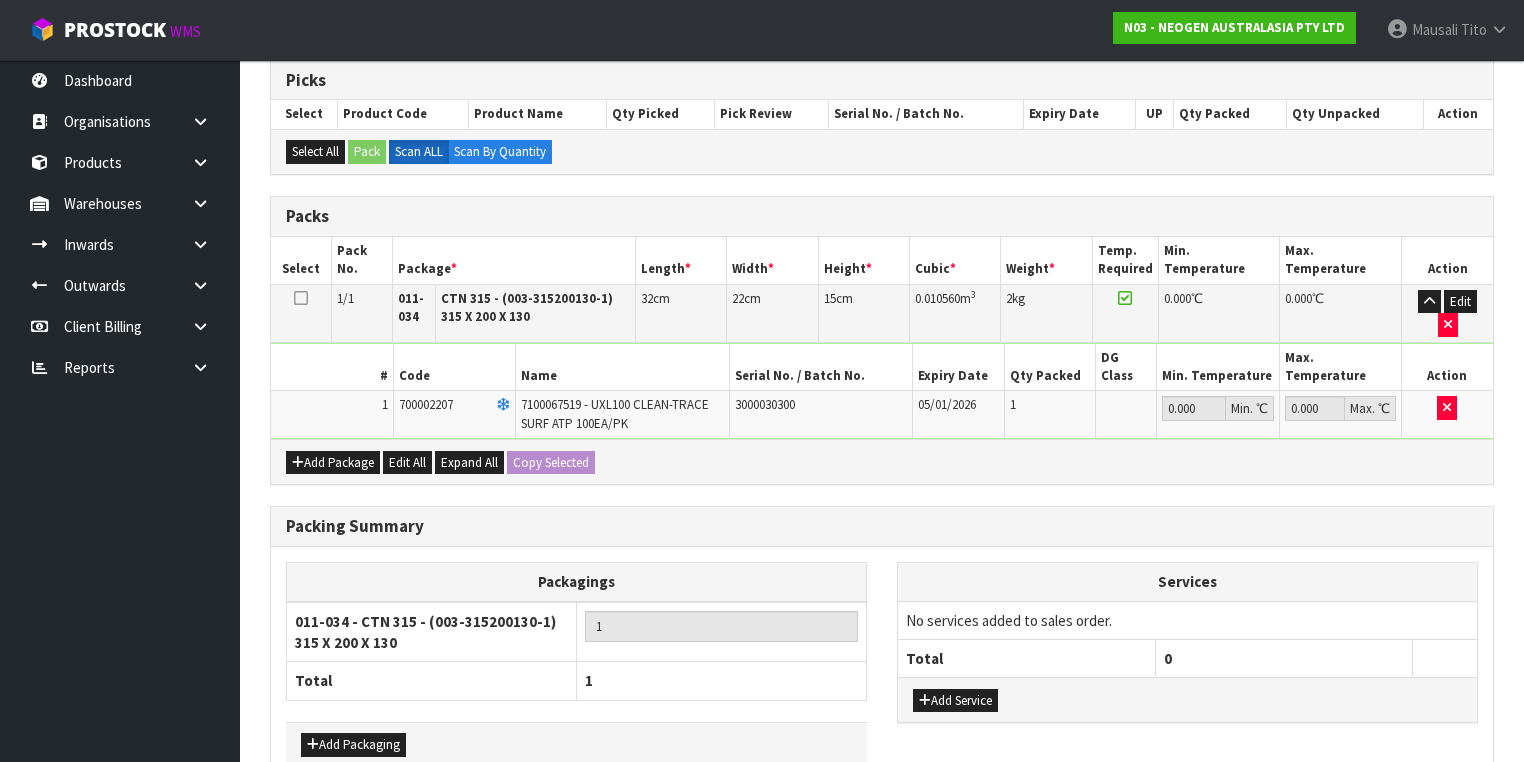 scroll, scrollTop: 478, scrollLeft: 0, axis: vertical 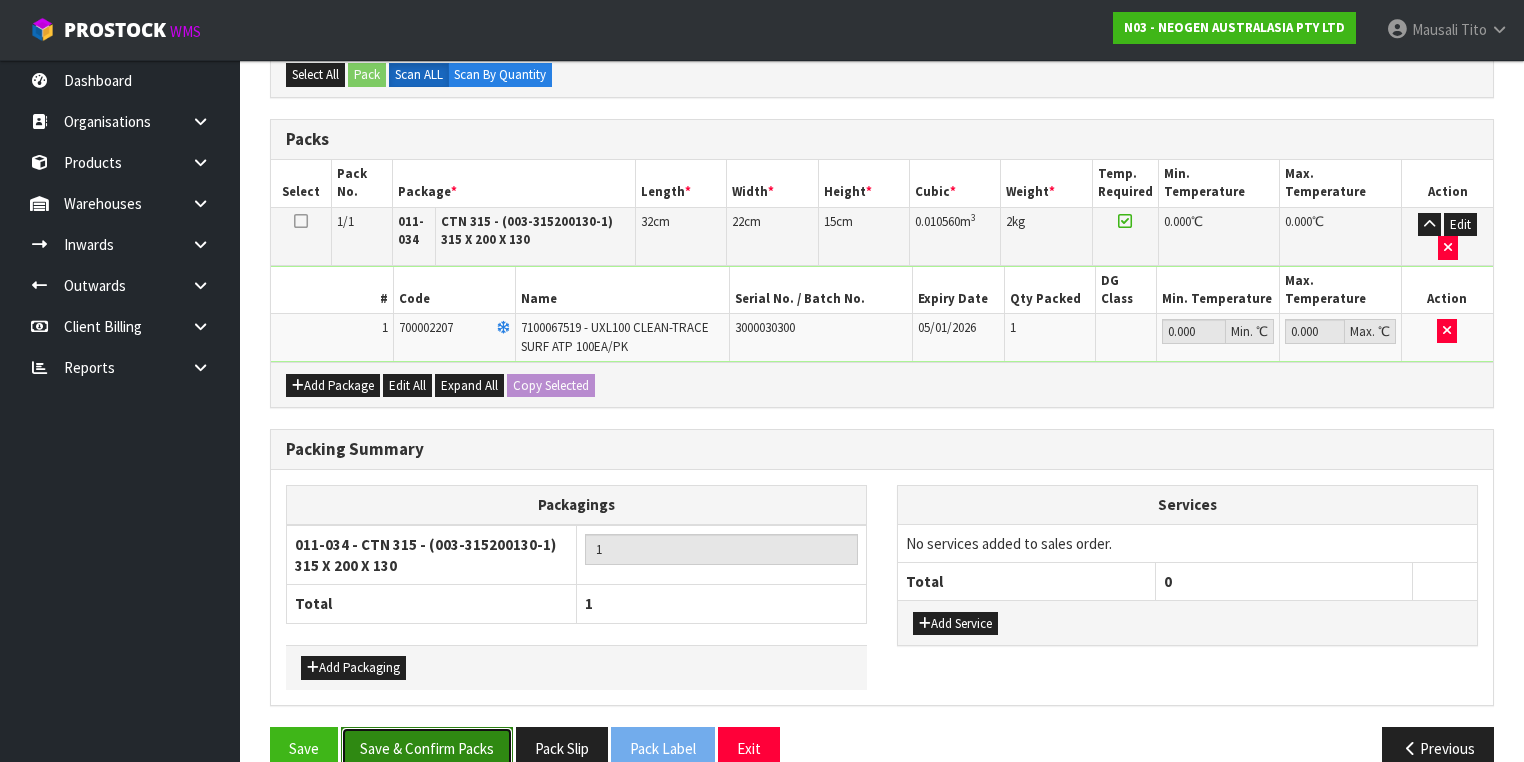 click on "Save & Confirm Packs" at bounding box center [427, 748] 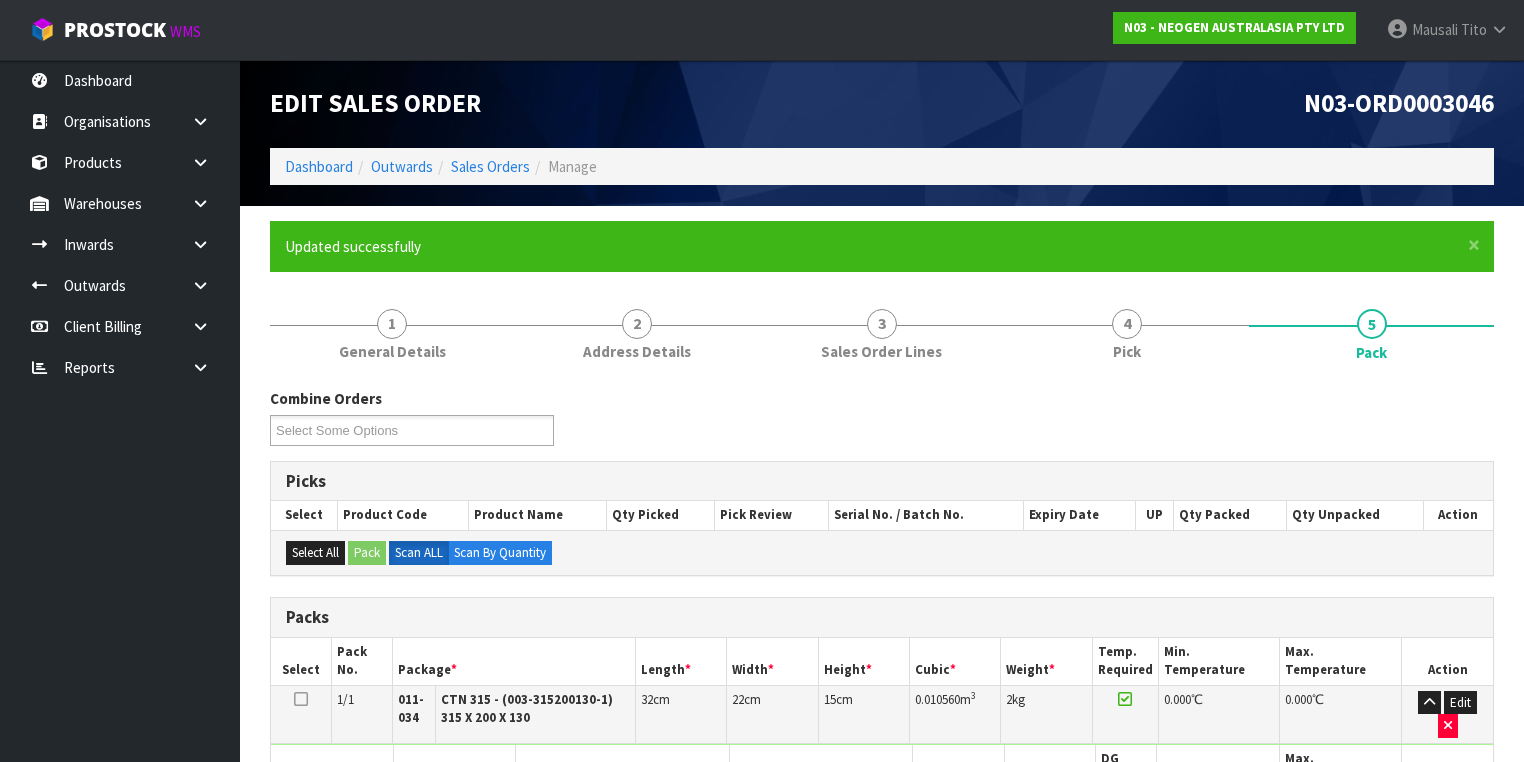 scroll, scrollTop: 356, scrollLeft: 0, axis: vertical 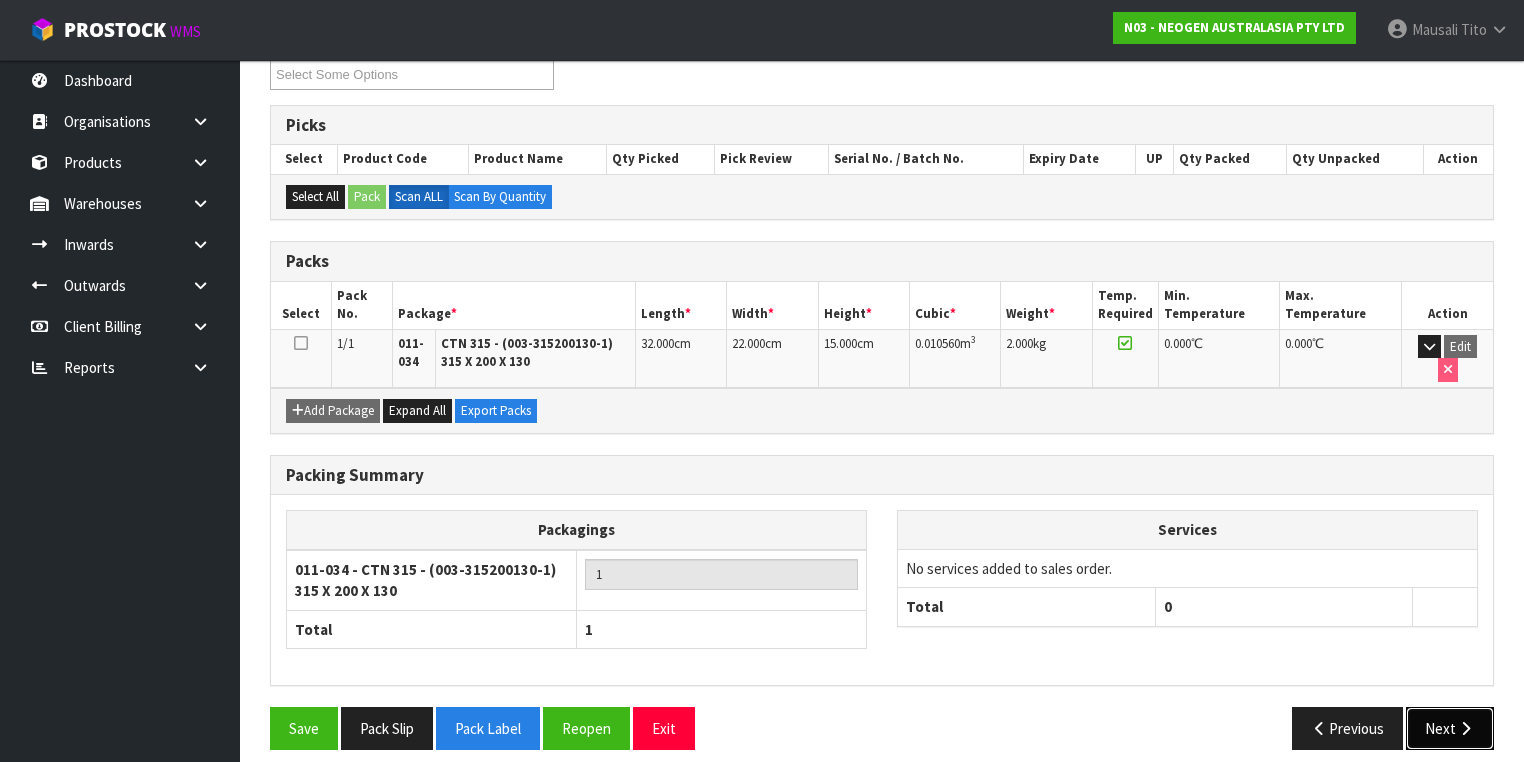 click on "Next" at bounding box center [1450, 728] 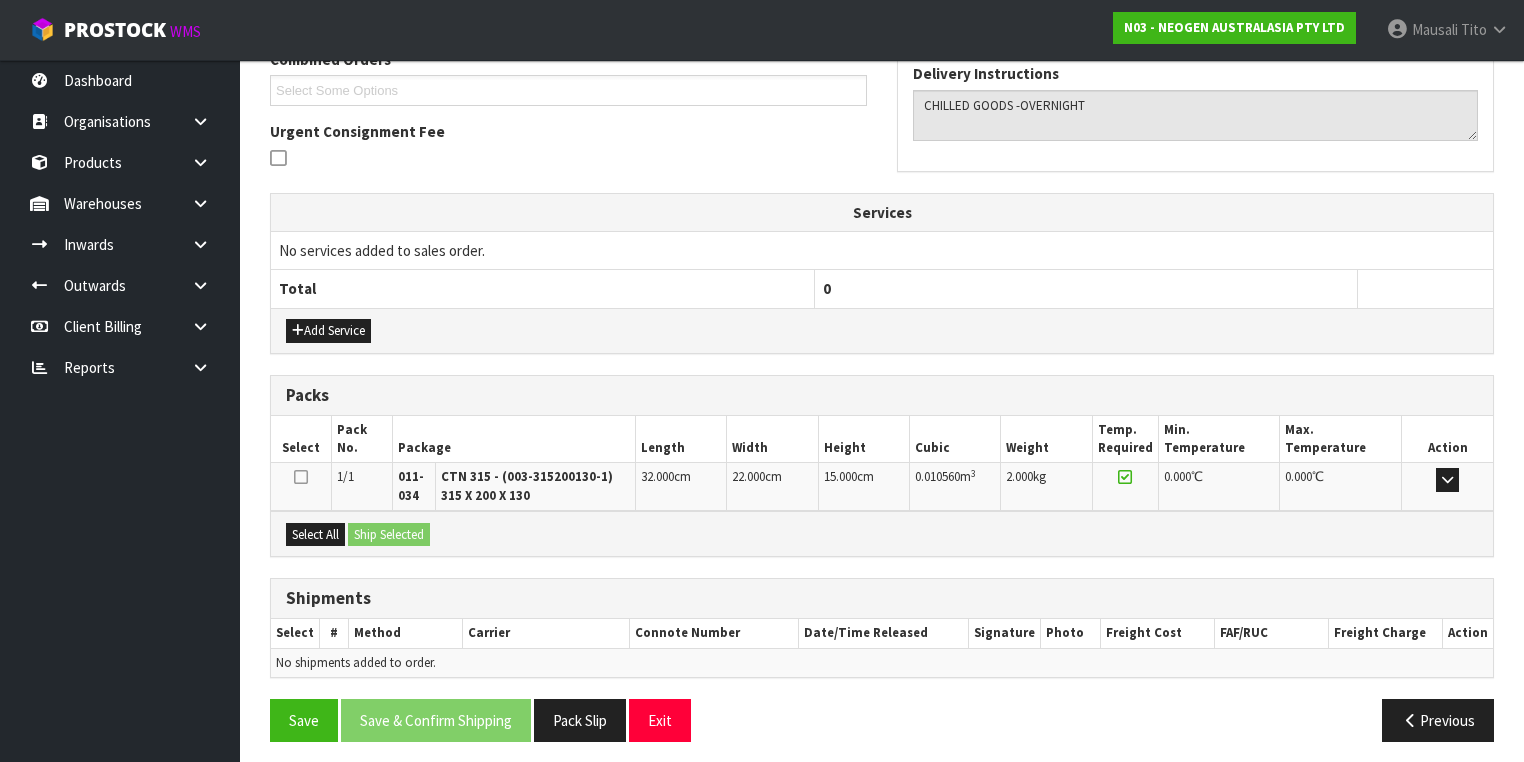 scroll, scrollTop: 542, scrollLeft: 0, axis: vertical 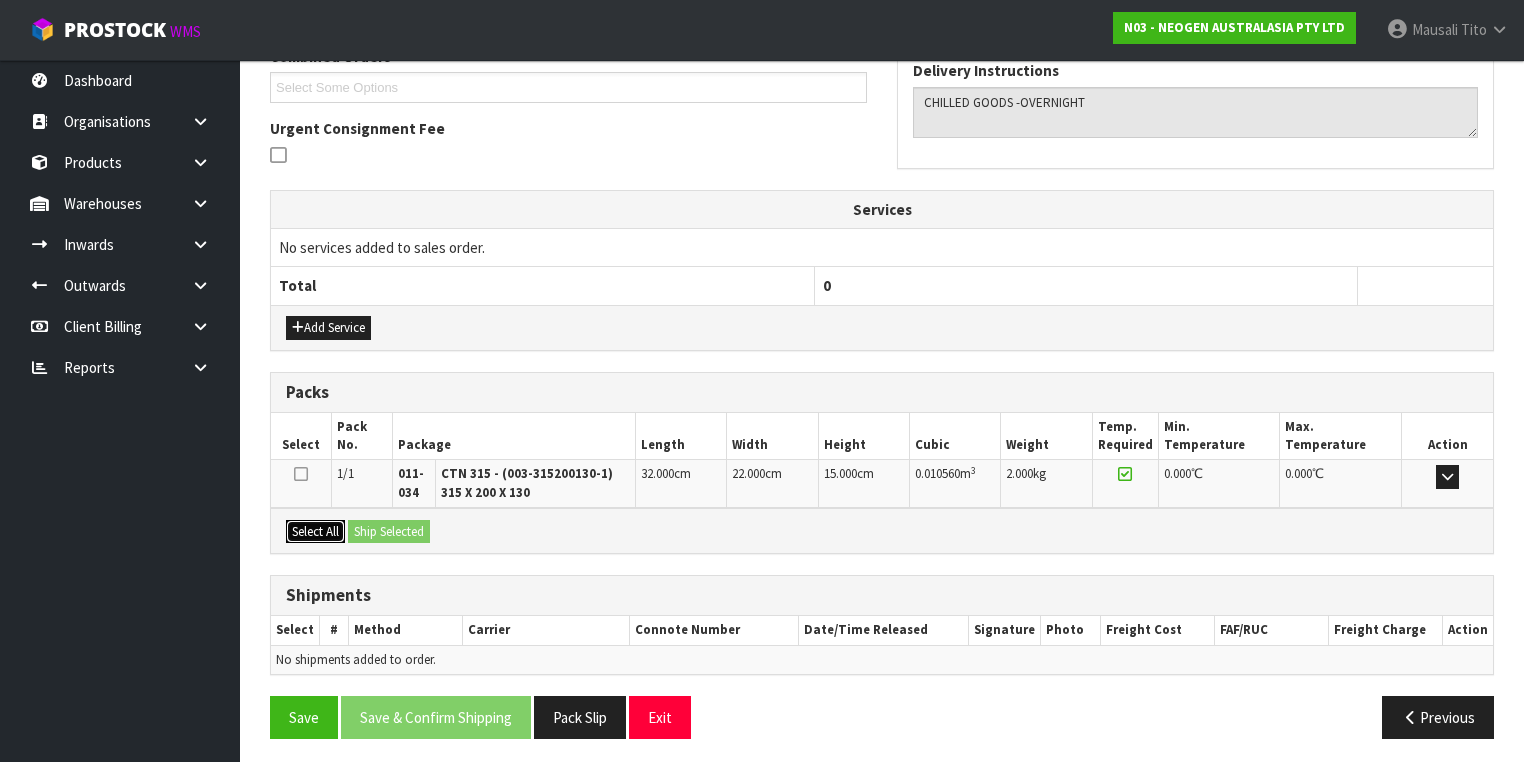 drag, startPoint x: 325, startPoint y: 520, endPoint x: 376, endPoint y: 523, distance: 51.088158 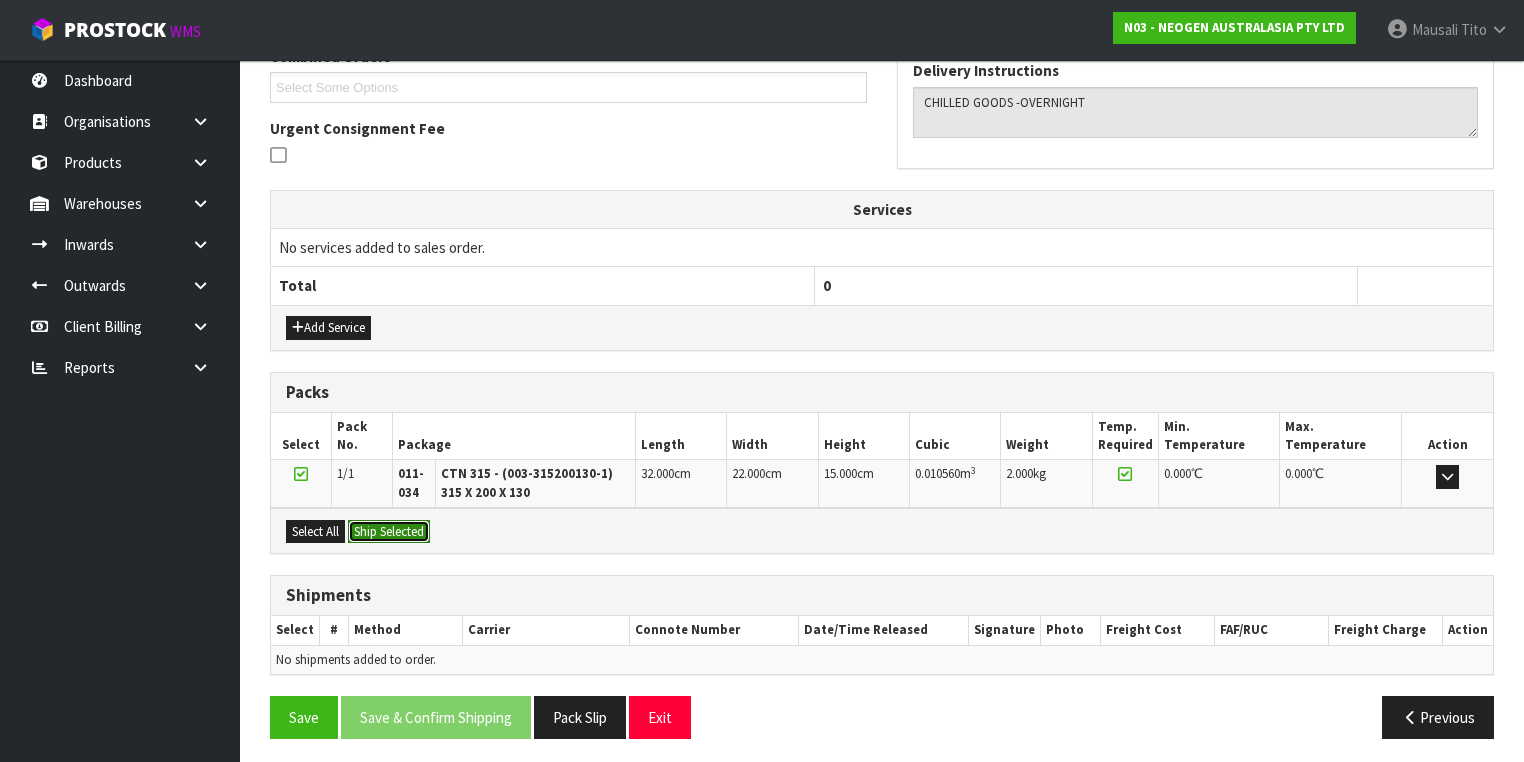 click on "Ship Selected" at bounding box center (389, 532) 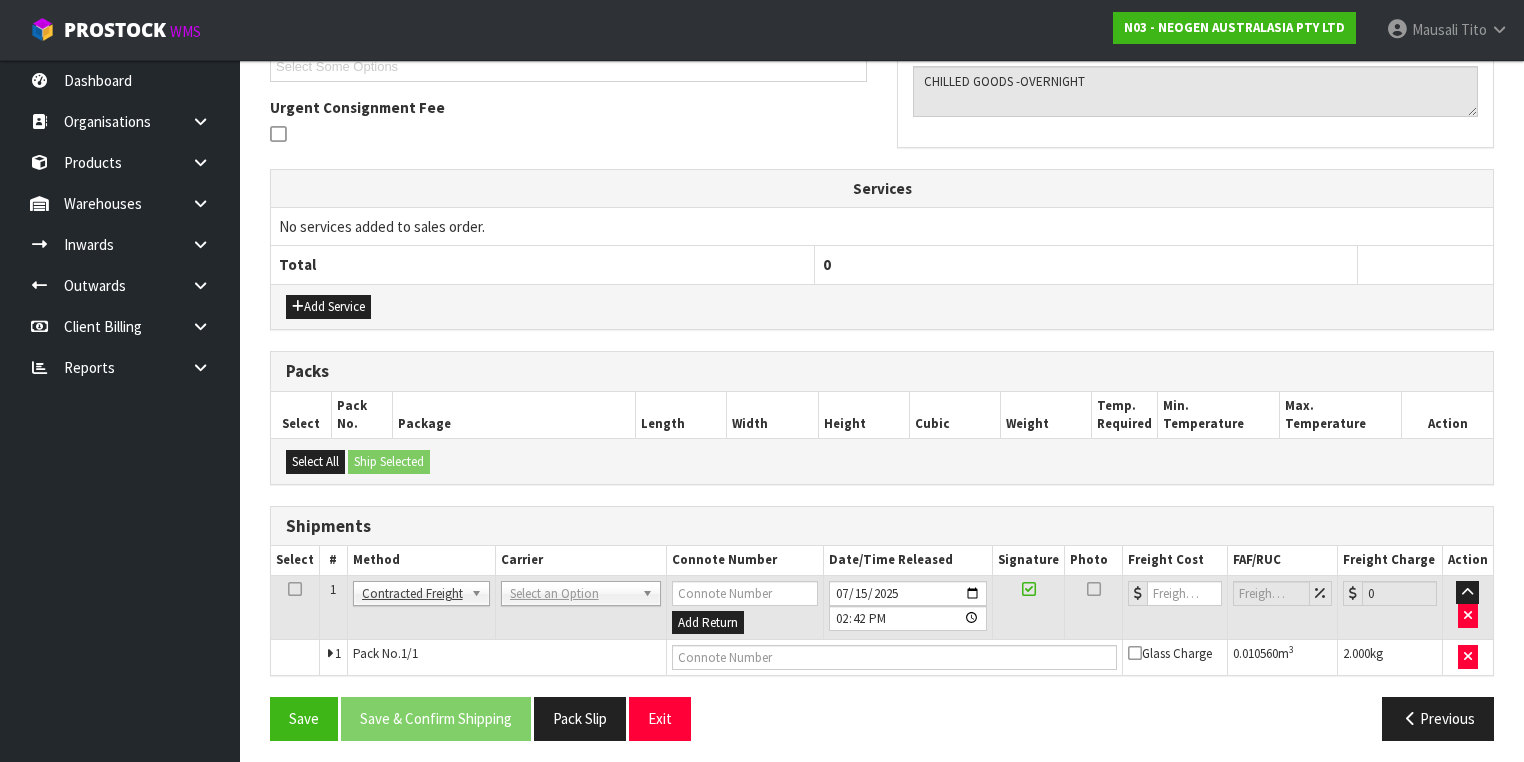 scroll, scrollTop: 564, scrollLeft: 0, axis: vertical 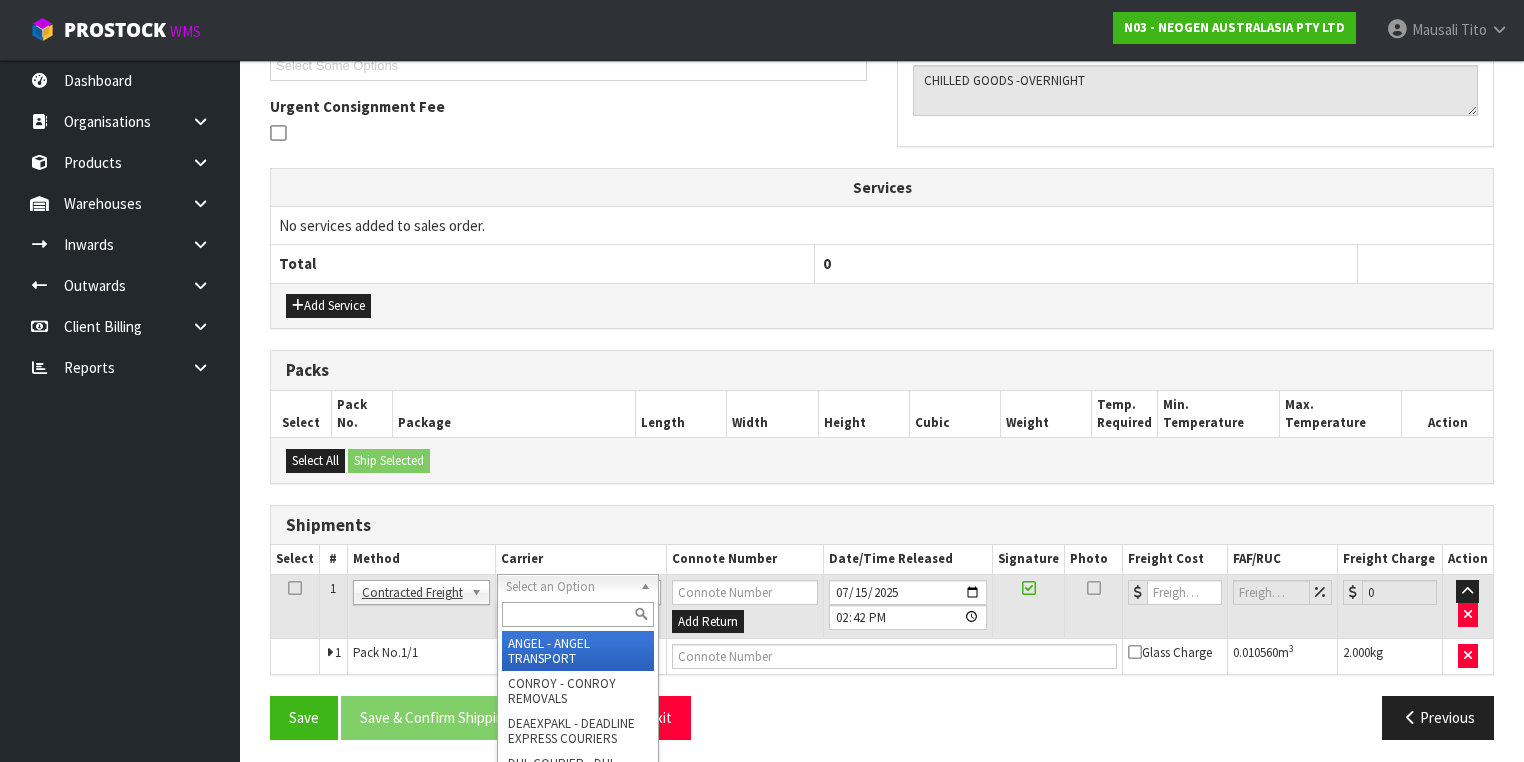 click at bounding box center [578, 614] 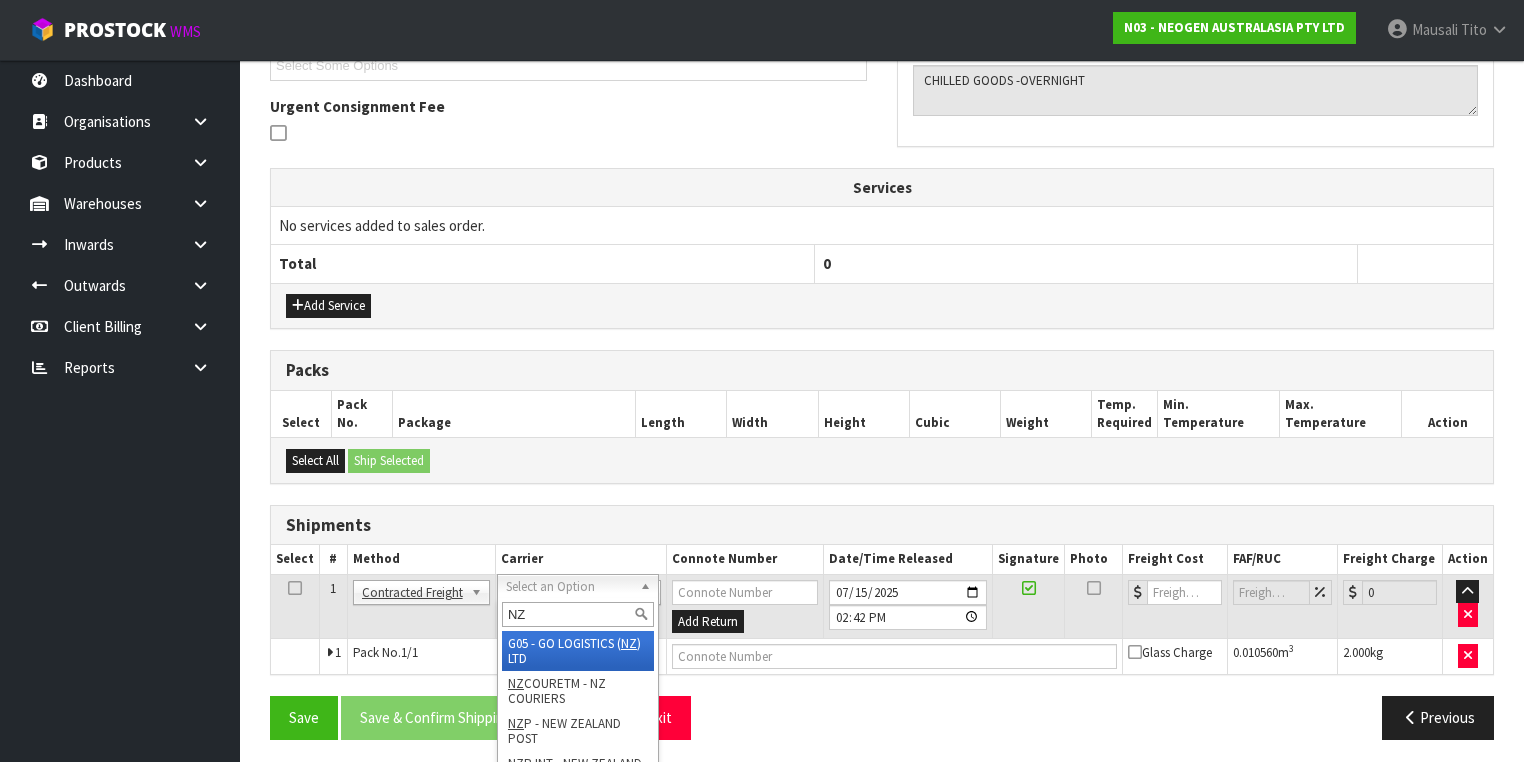 type on "NZP" 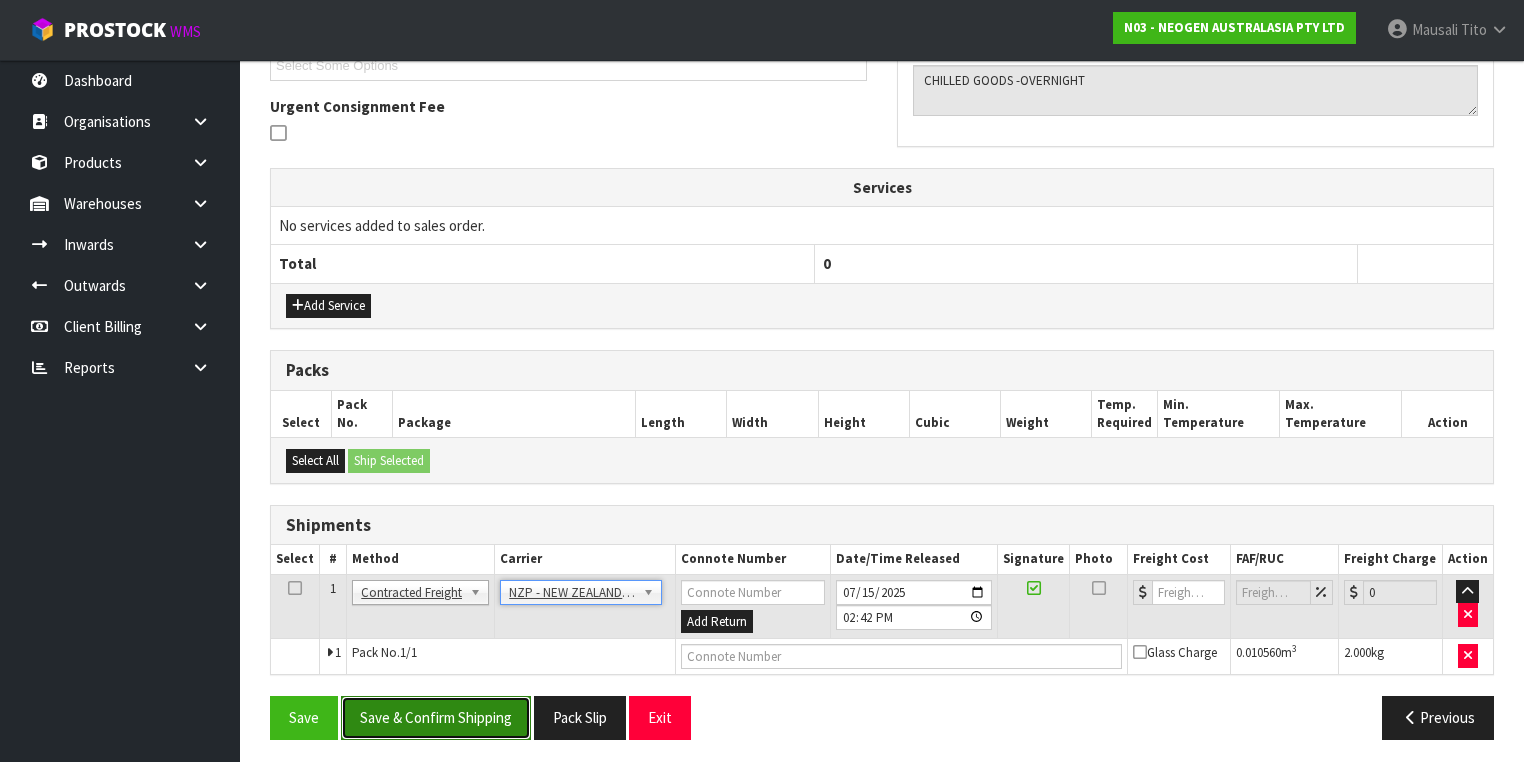 click on "Save & Confirm Shipping" at bounding box center [436, 717] 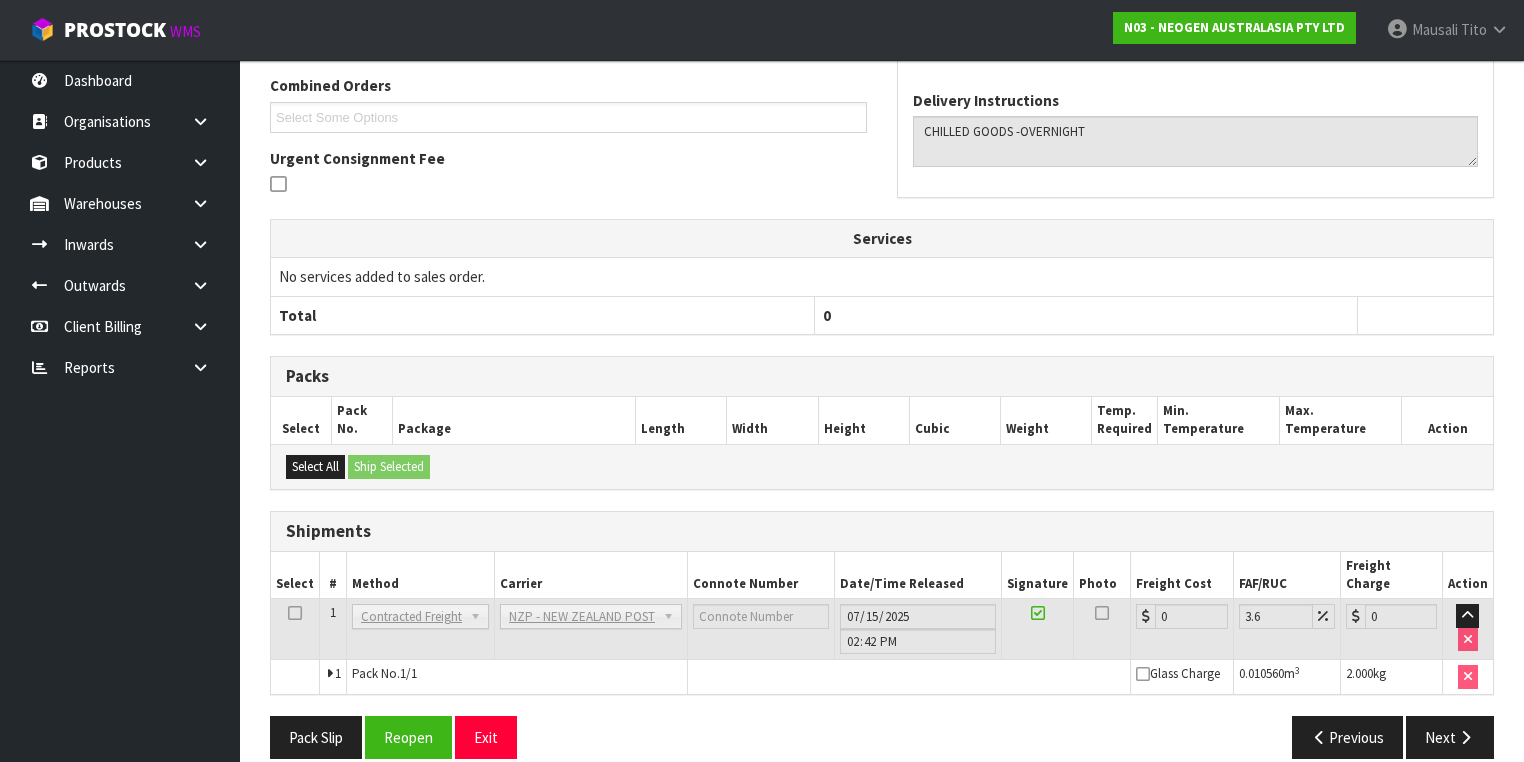 scroll, scrollTop: 536, scrollLeft: 0, axis: vertical 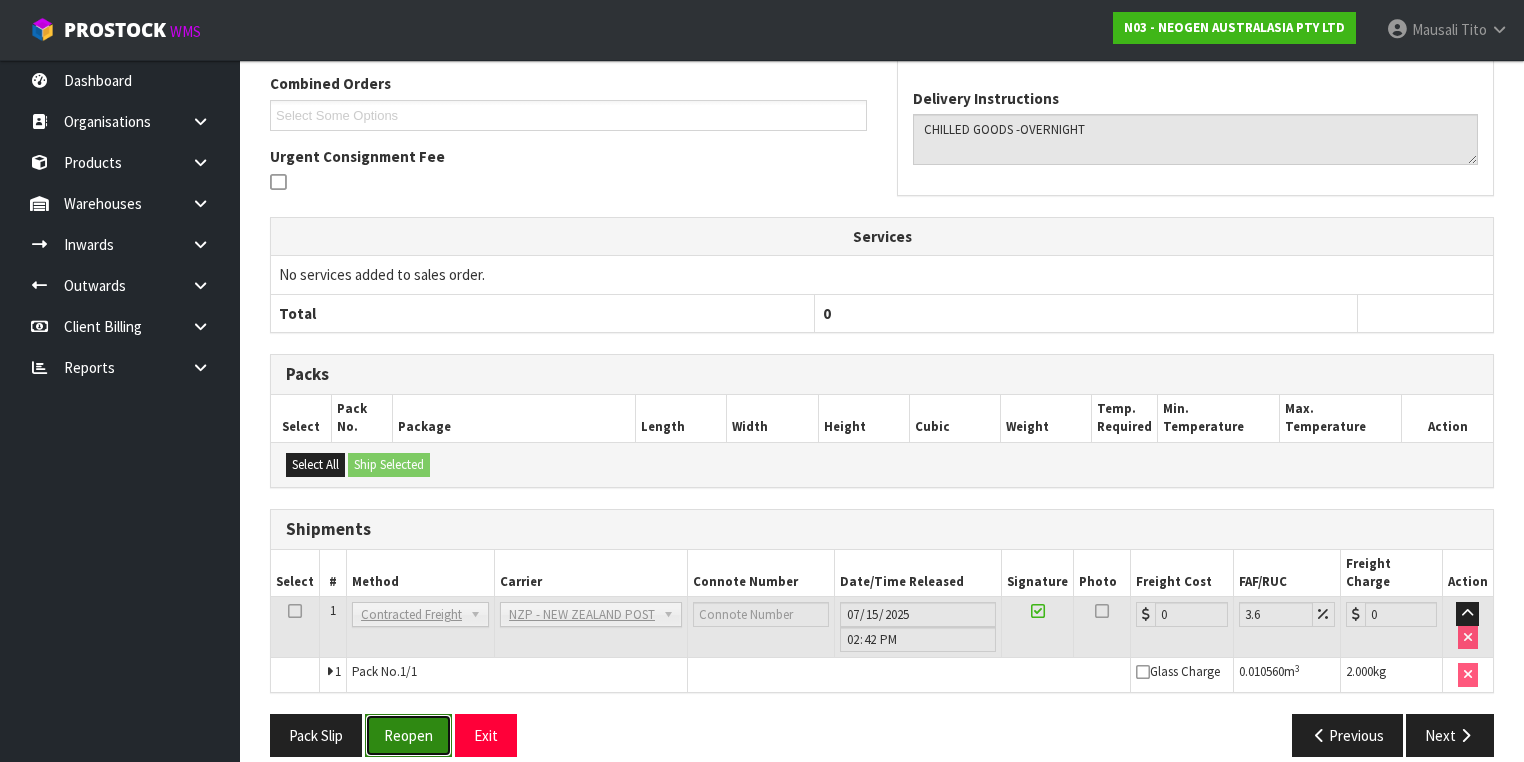 click on "Reopen" at bounding box center [408, 735] 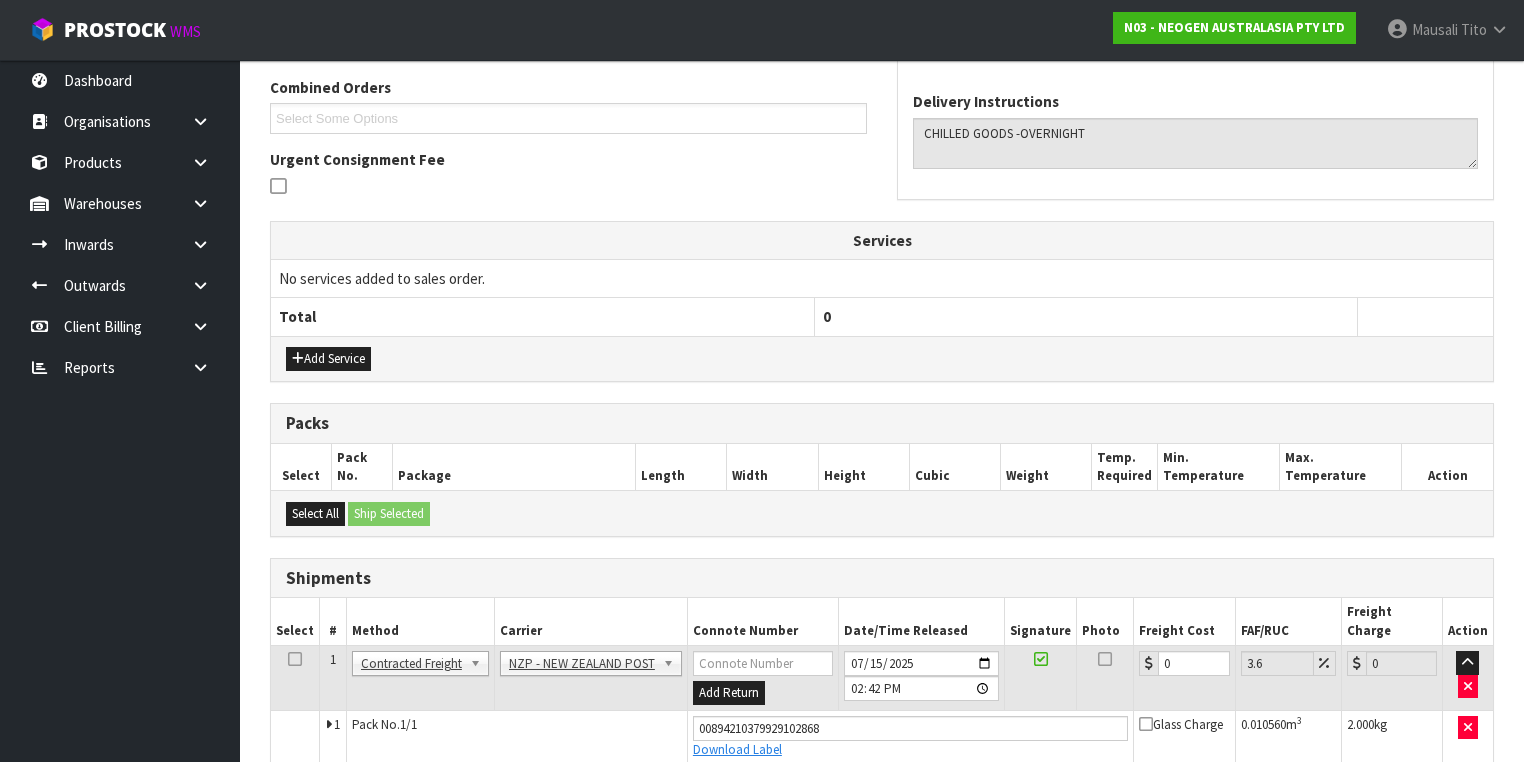 scroll, scrollTop: 582, scrollLeft: 0, axis: vertical 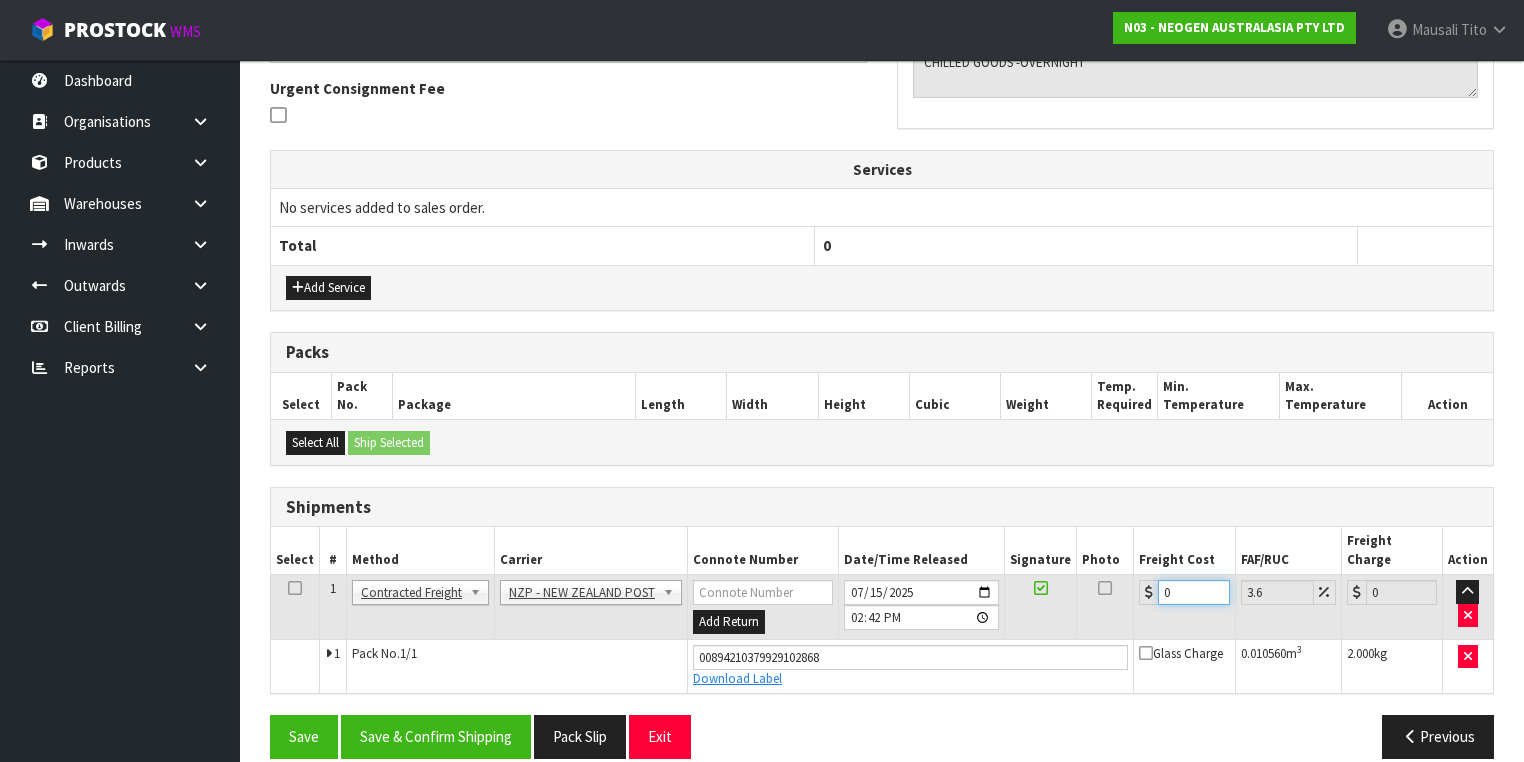 drag, startPoint x: 1195, startPoint y: 571, endPoint x: 1112, endPoint y: 587, distance: 84.5281 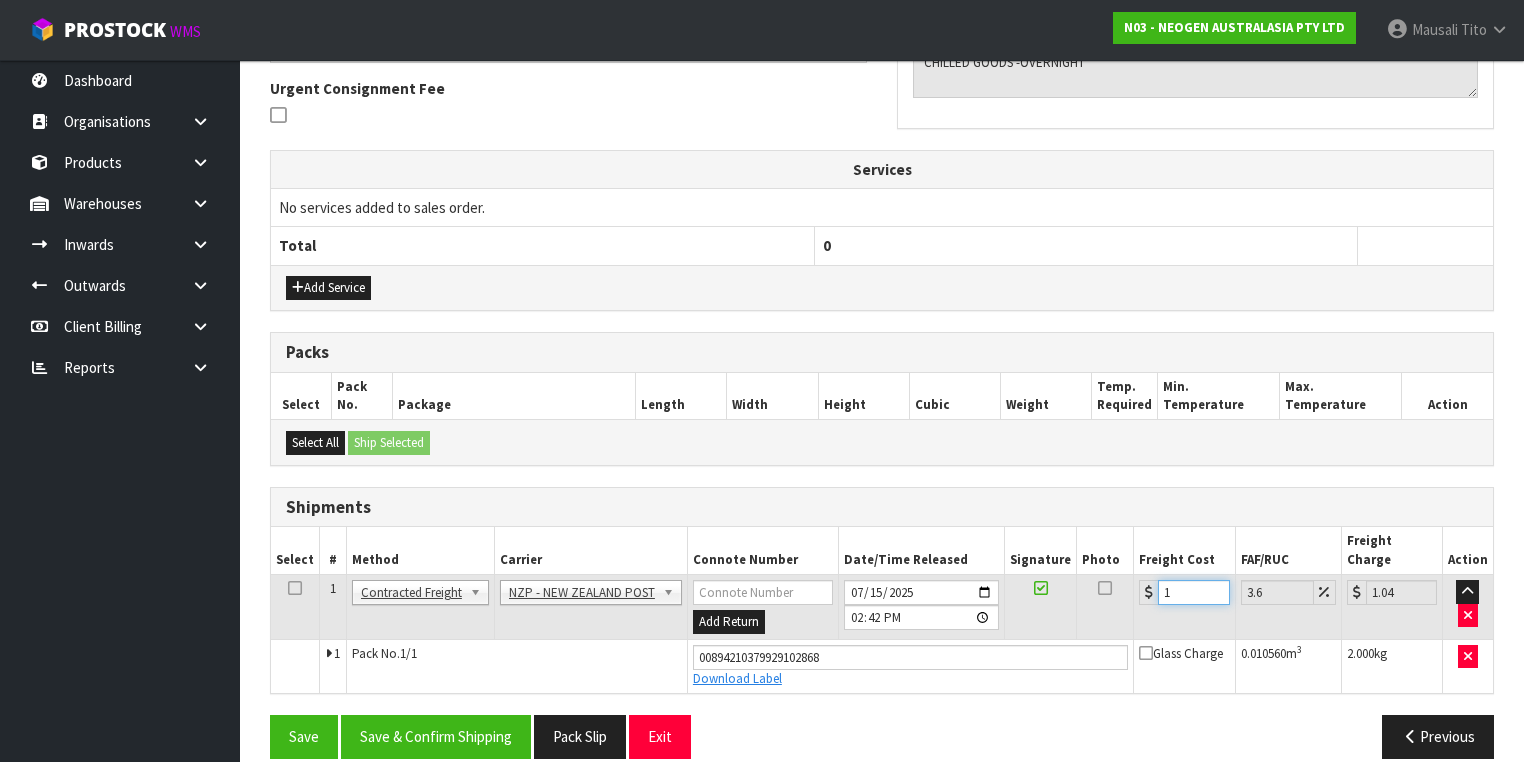 type on "13" 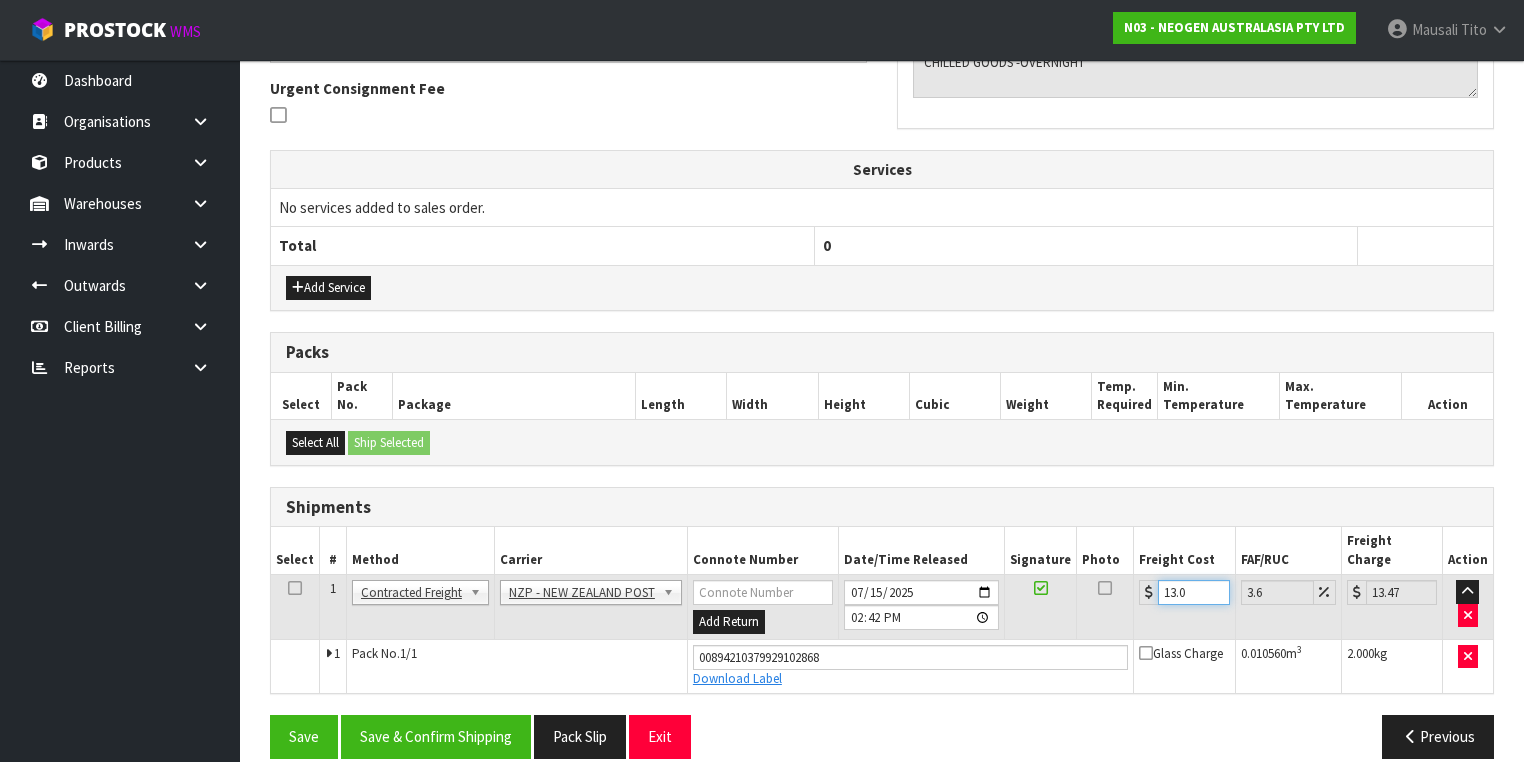 type on "13.04" 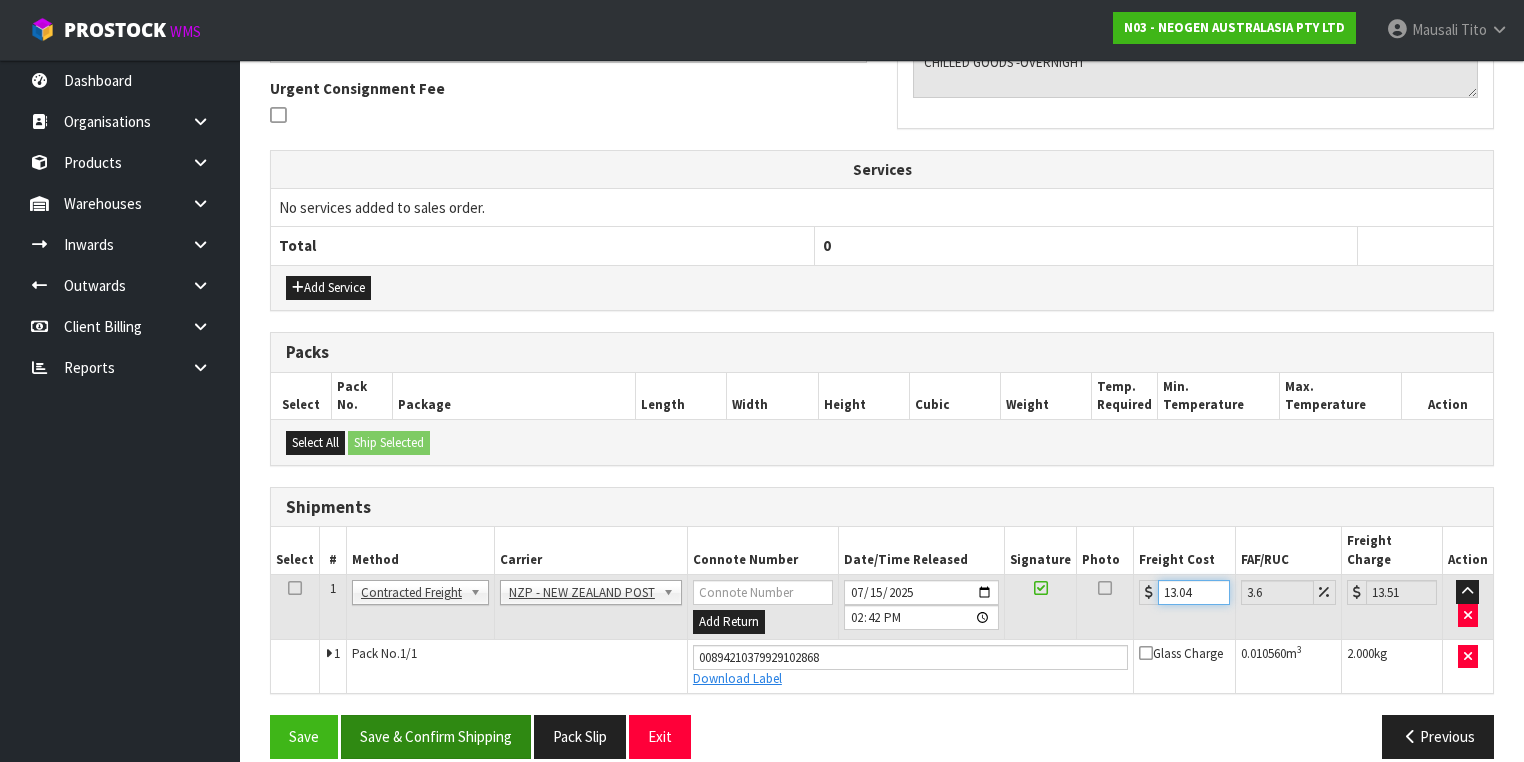 type on "13.04" 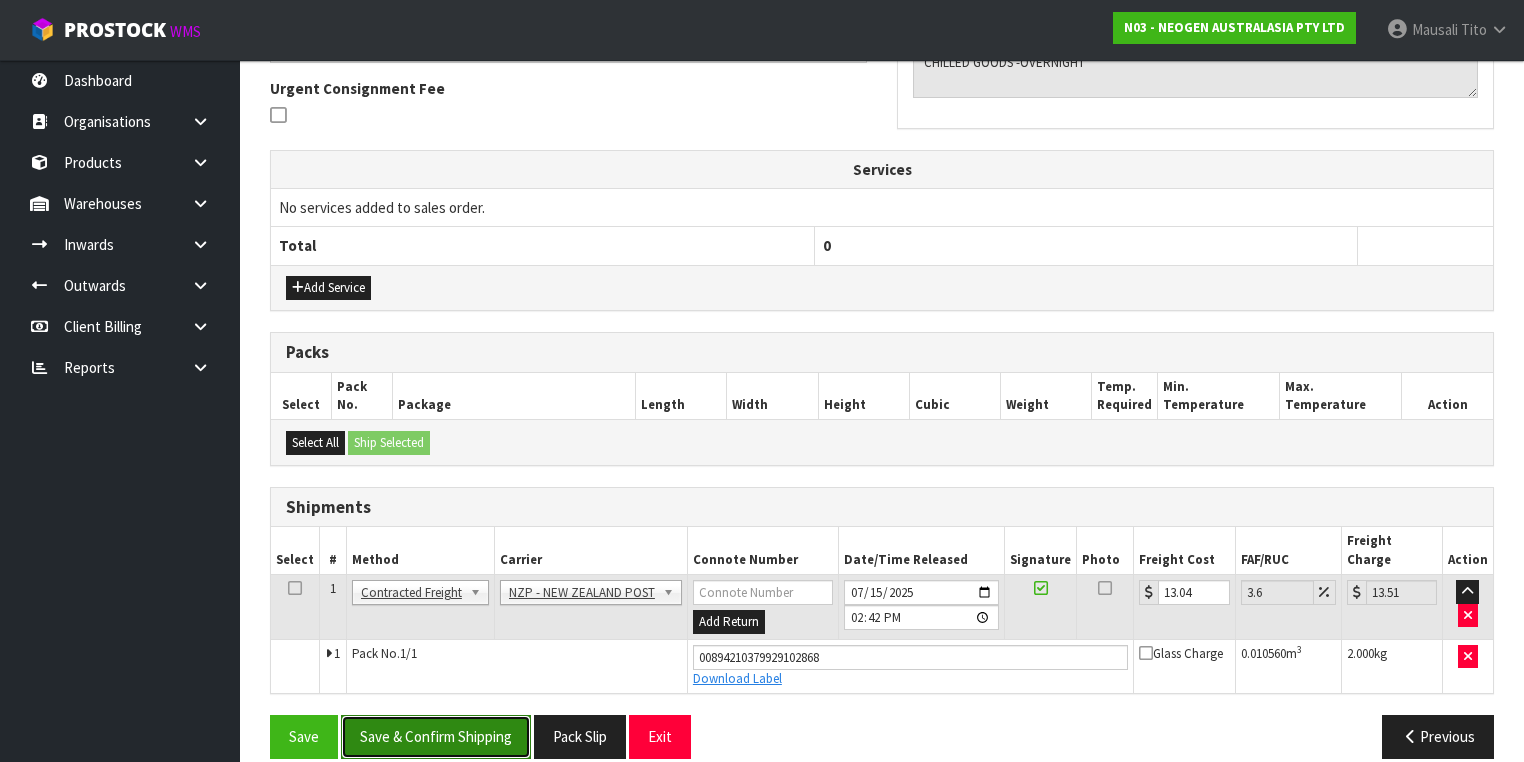 click on "Save & Confirm Shipping" at bounding box center (436, 736) 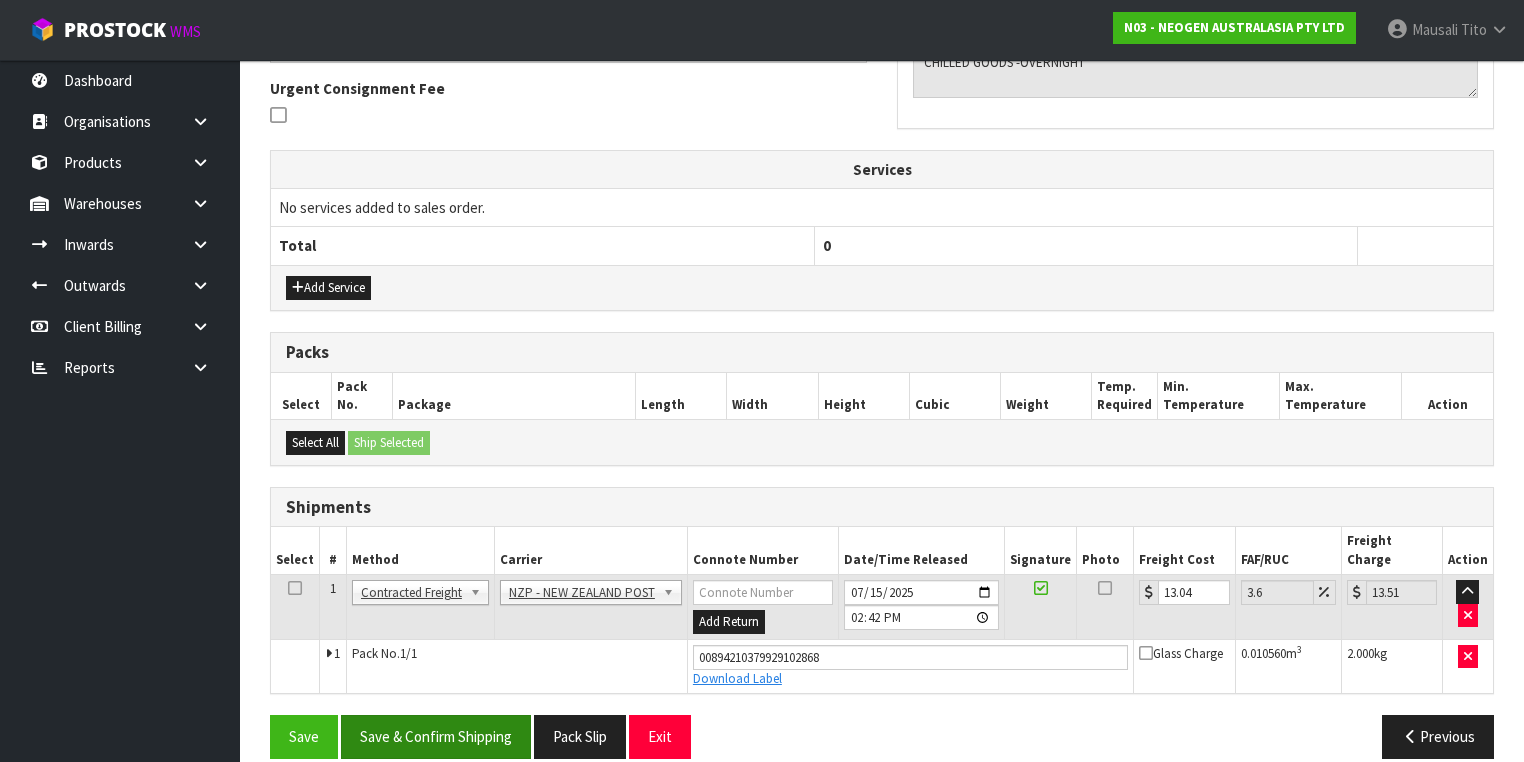 scroll, scrollTop: 0, scrollLeft: 0, axis: both 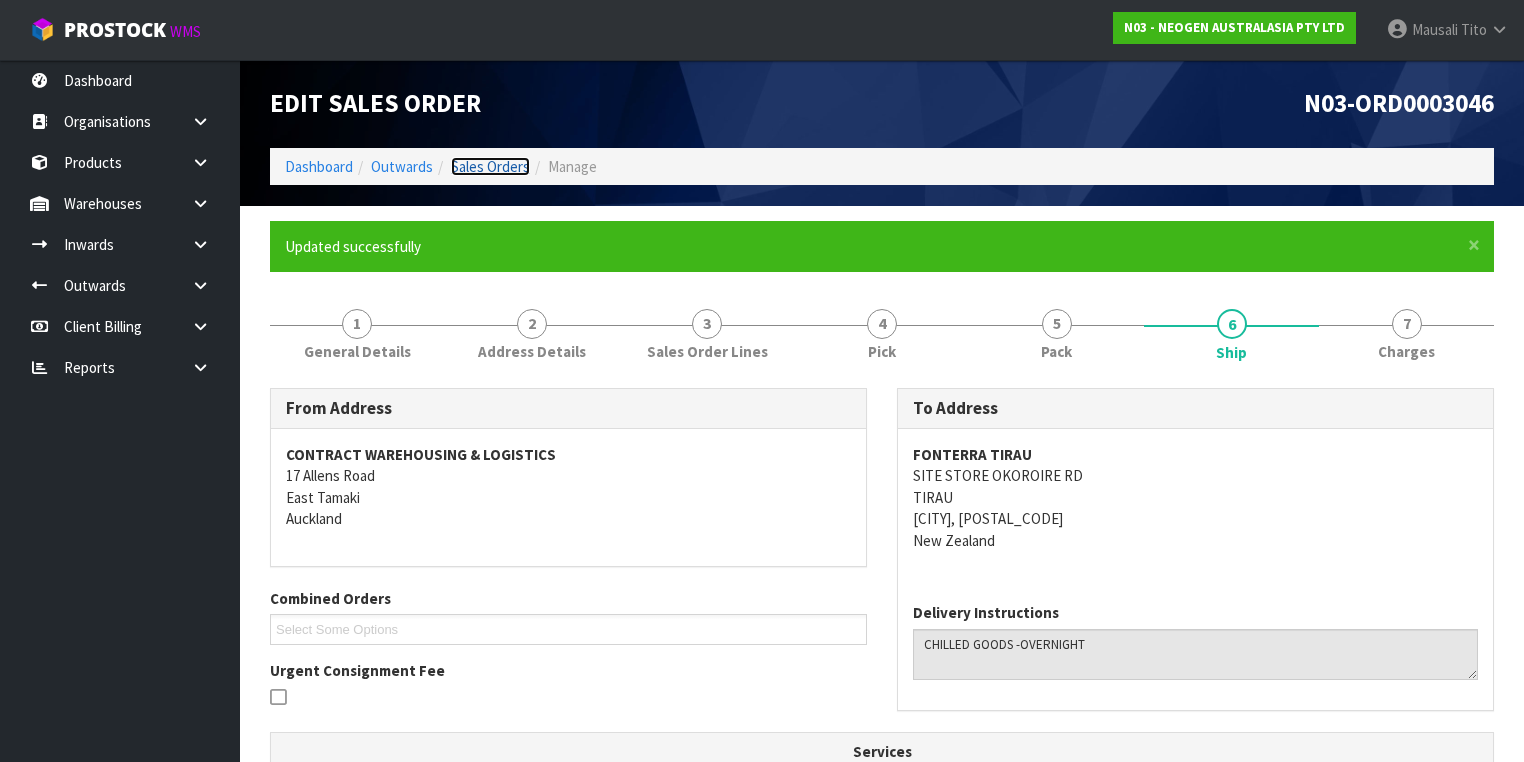 click on "Sales Orders" at bounding box center [490, 166] 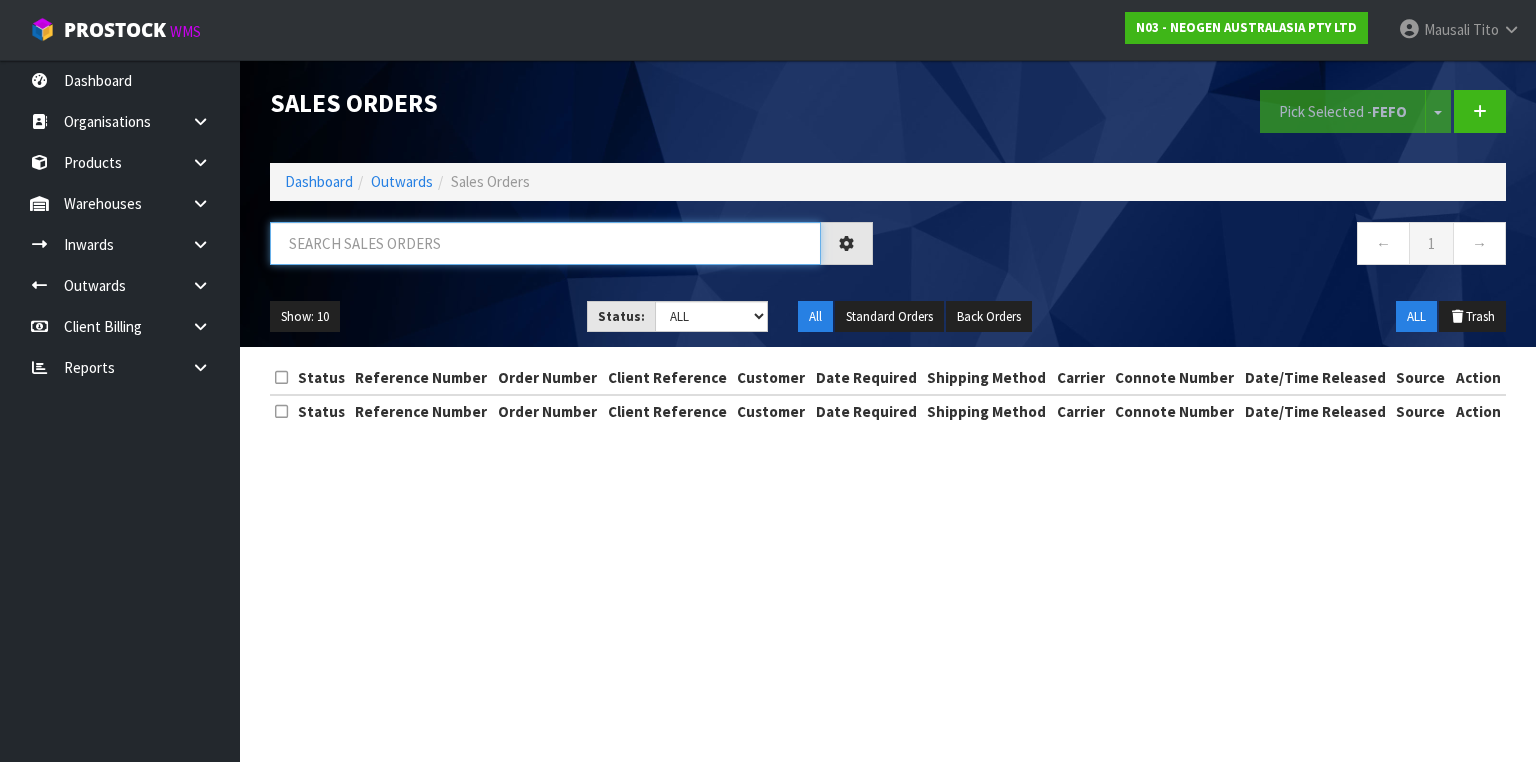 click at bounding box center (545, 243) 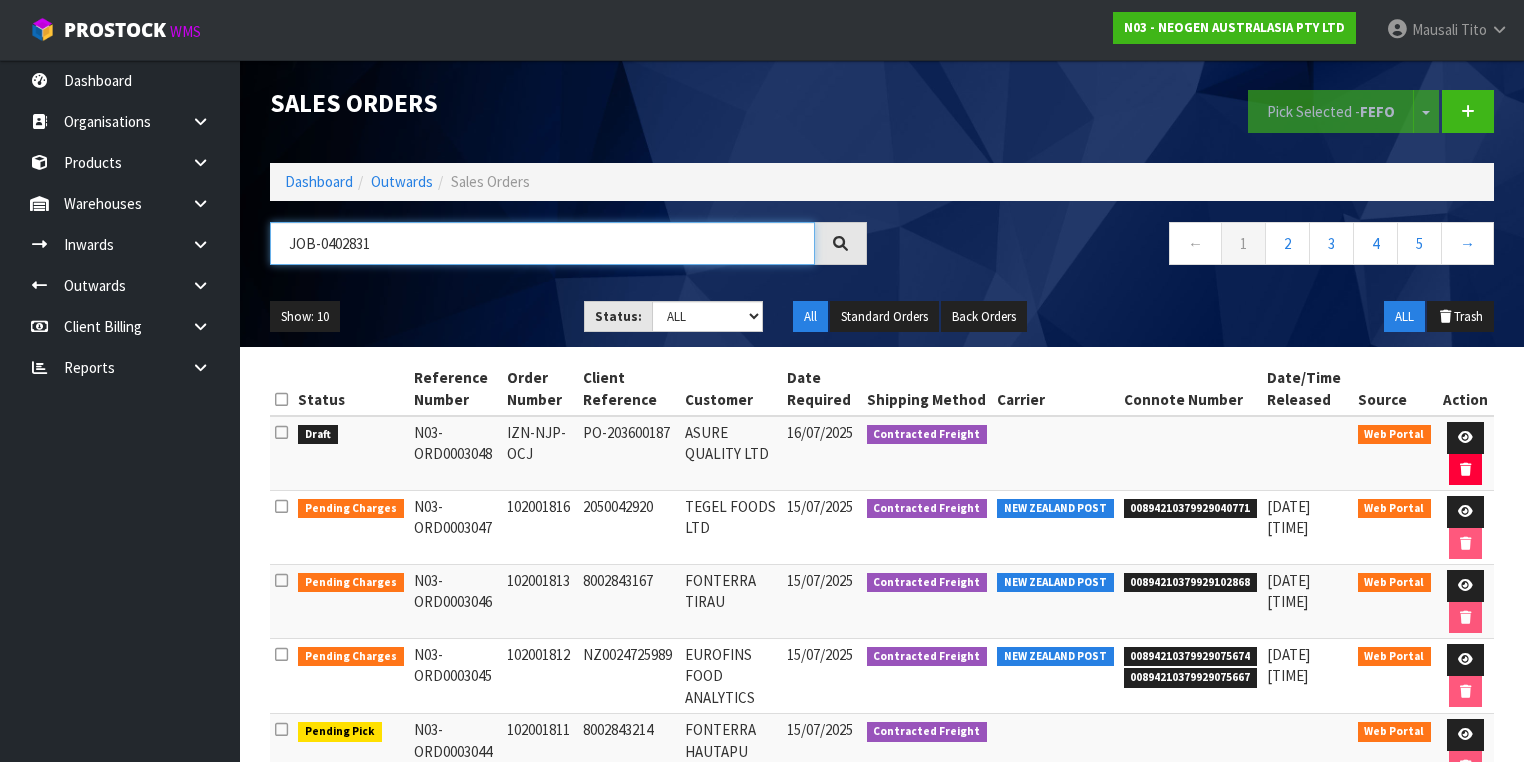 type on "JOB-0402831" 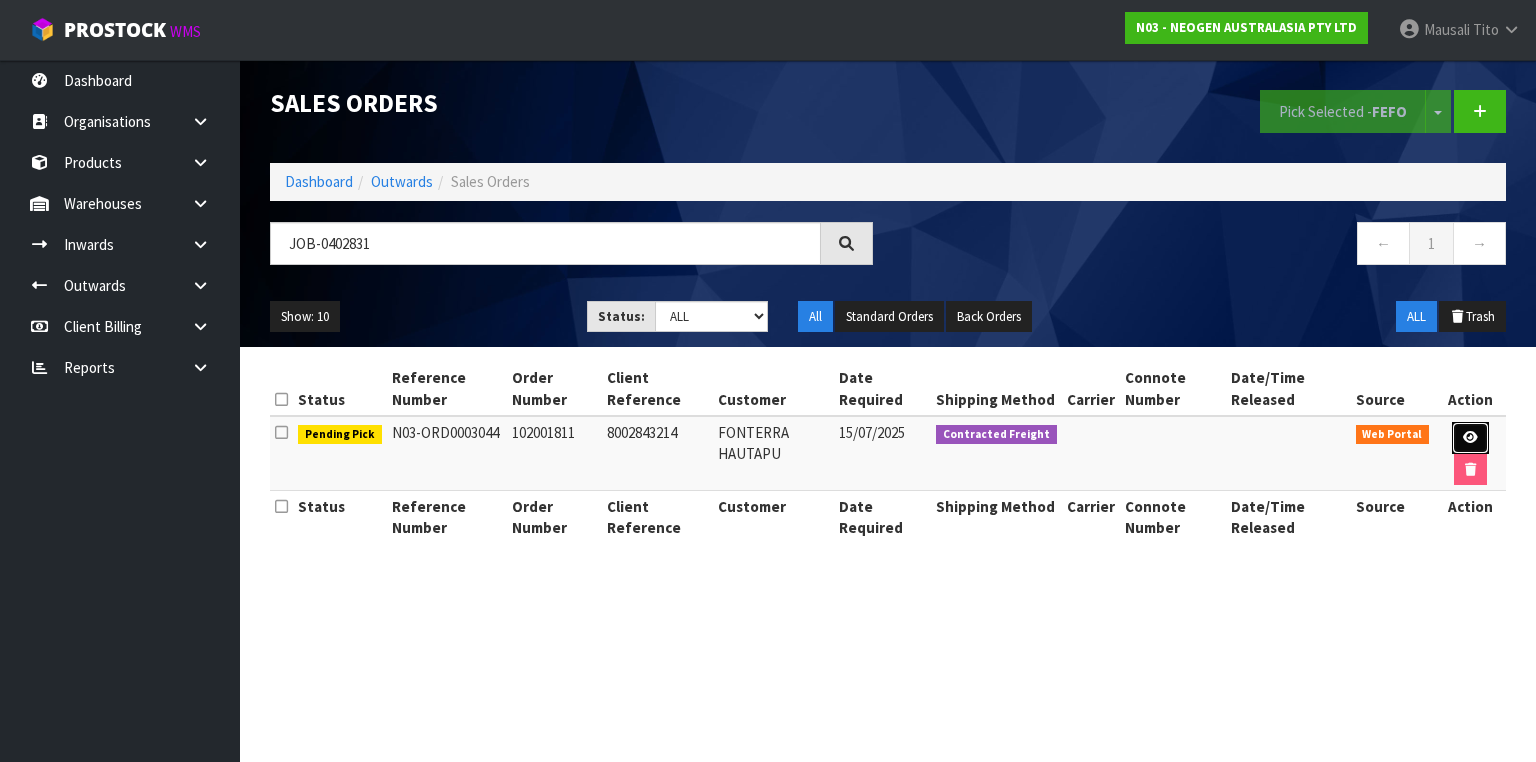 click at bounding box center [1470, 438] 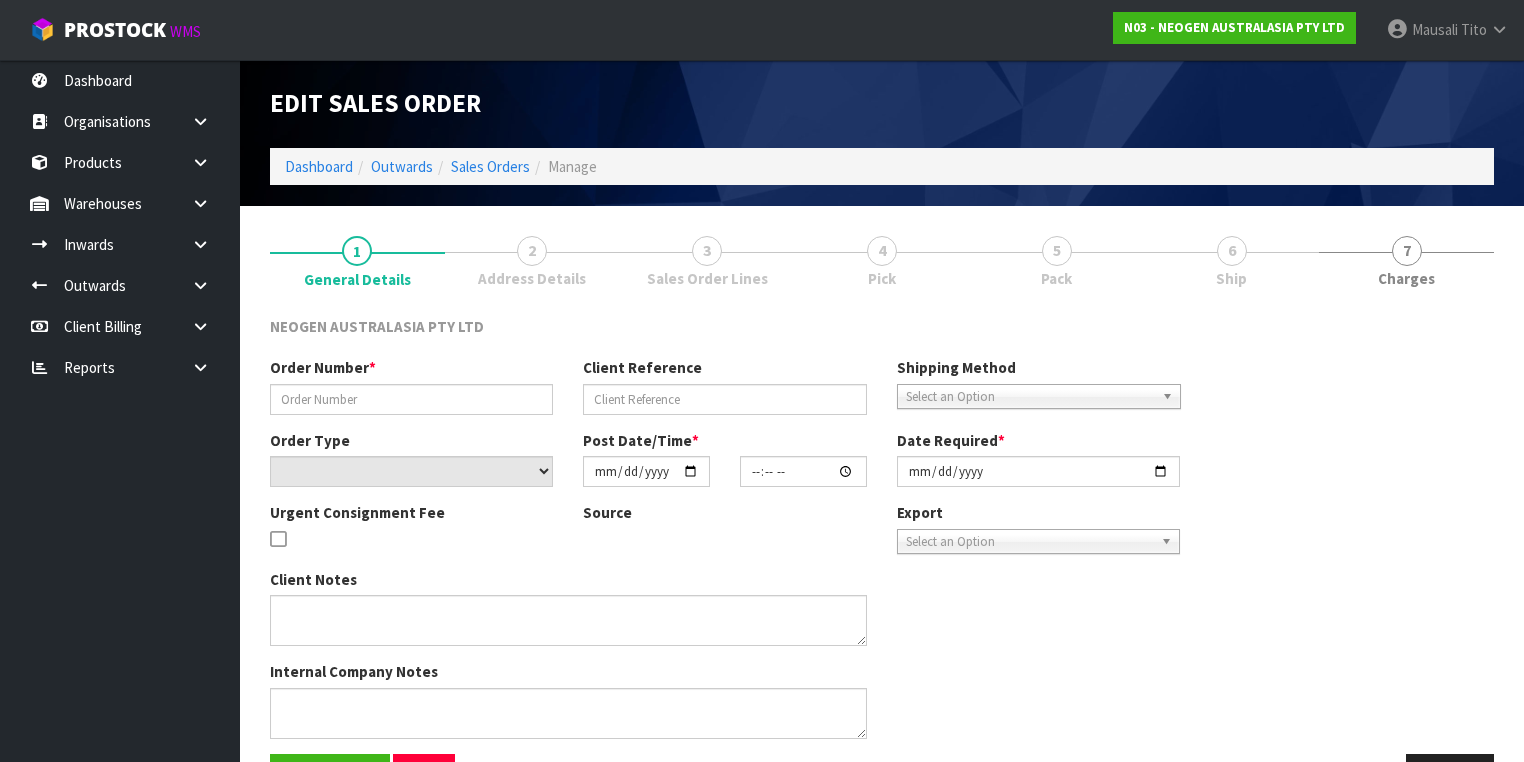 type on "102001811" 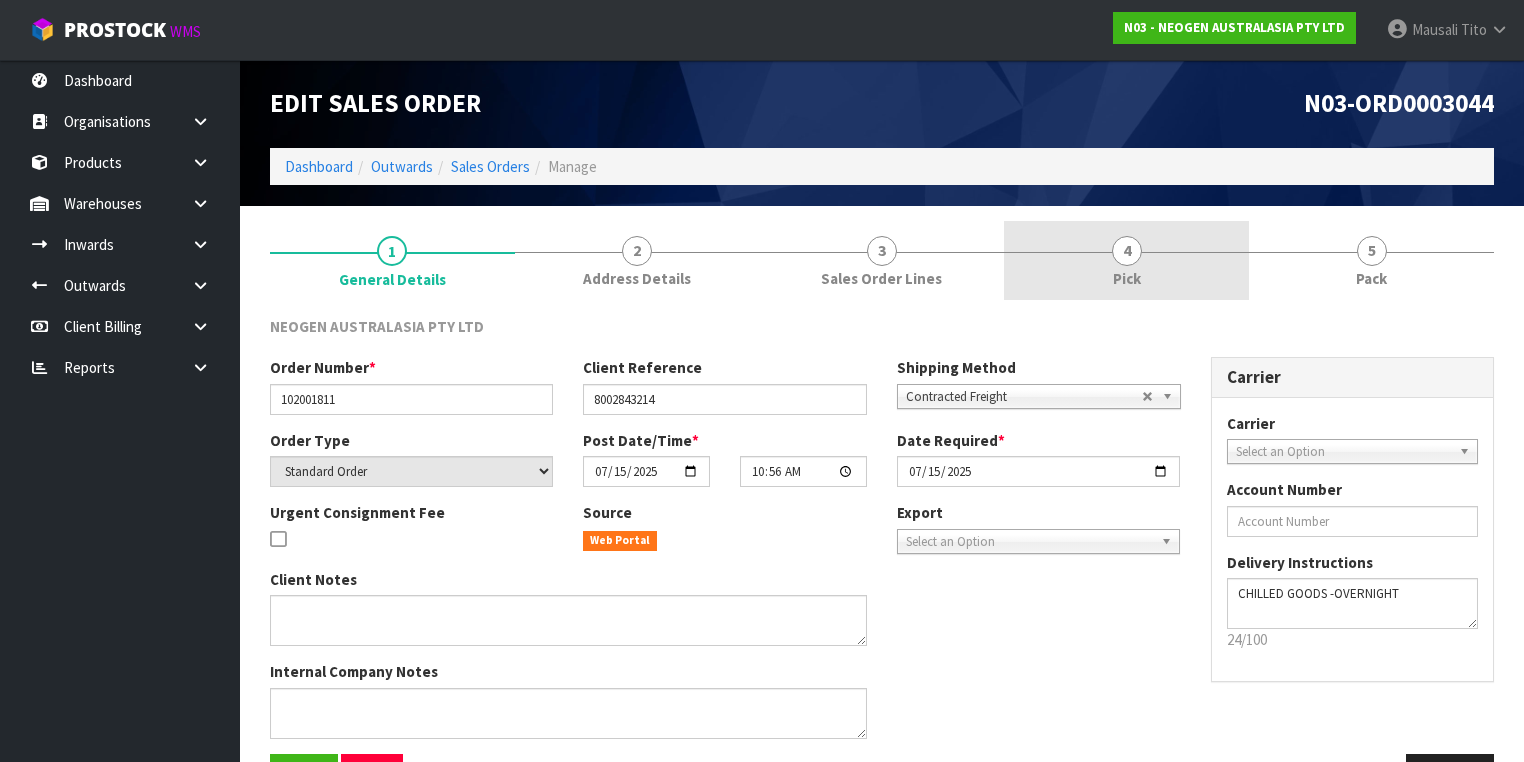drag, startPoint x: 1100, startPoint y: 285, endPoint x: 1137, endPoint y: 304, distance: 41.59327 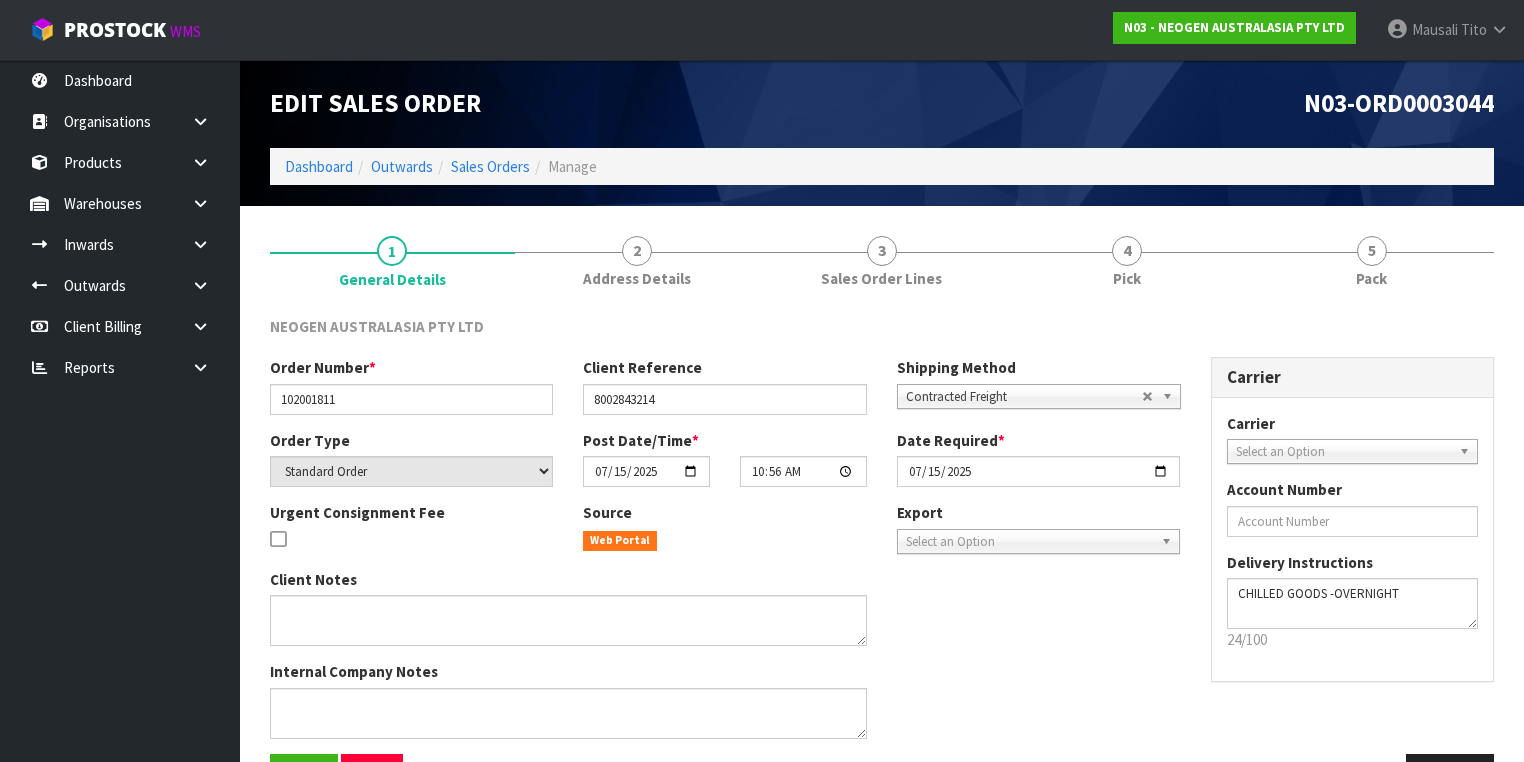 click on "4
Pick" at bounding box center (1126, 260) 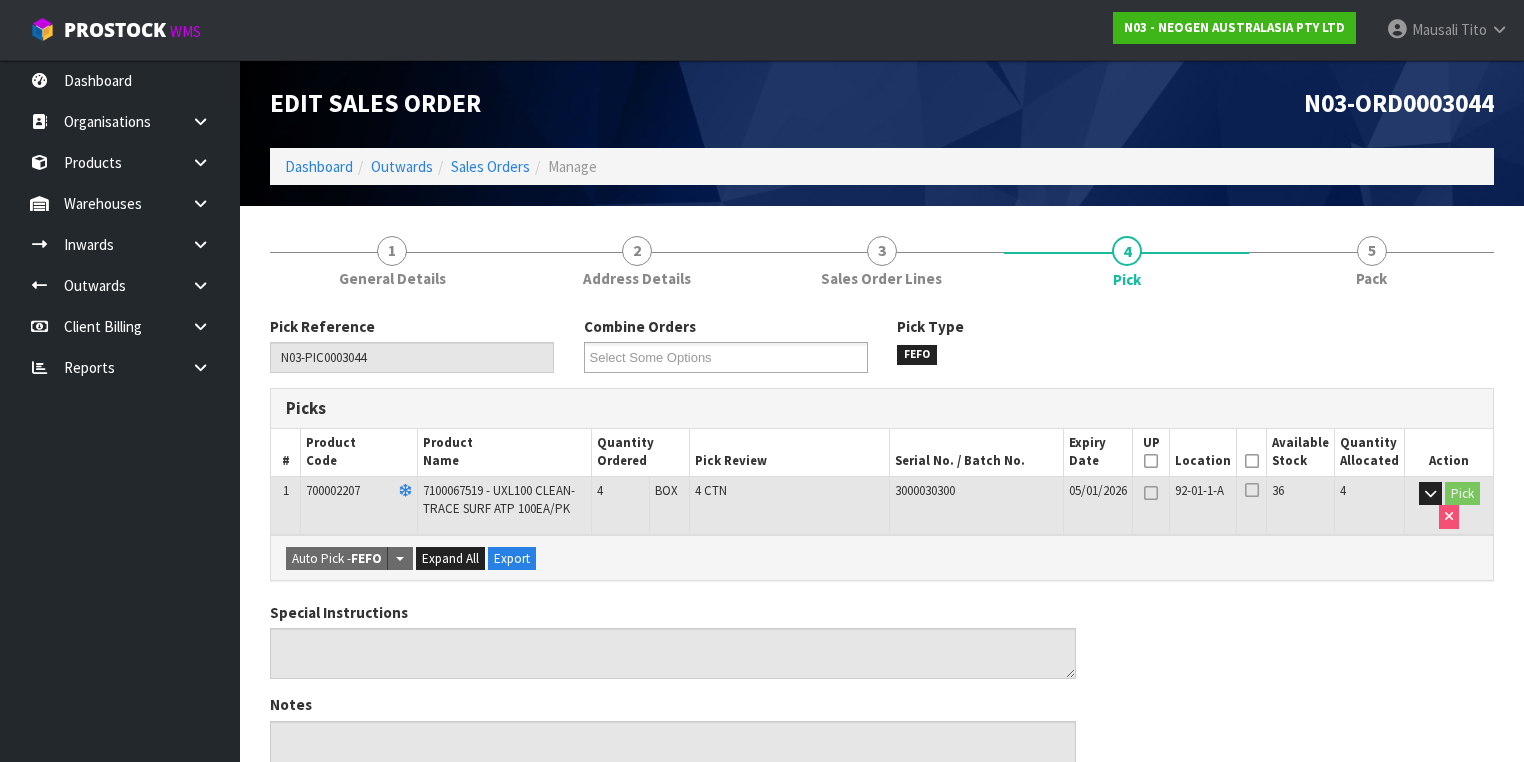 click at bounding box center [1252, 461] 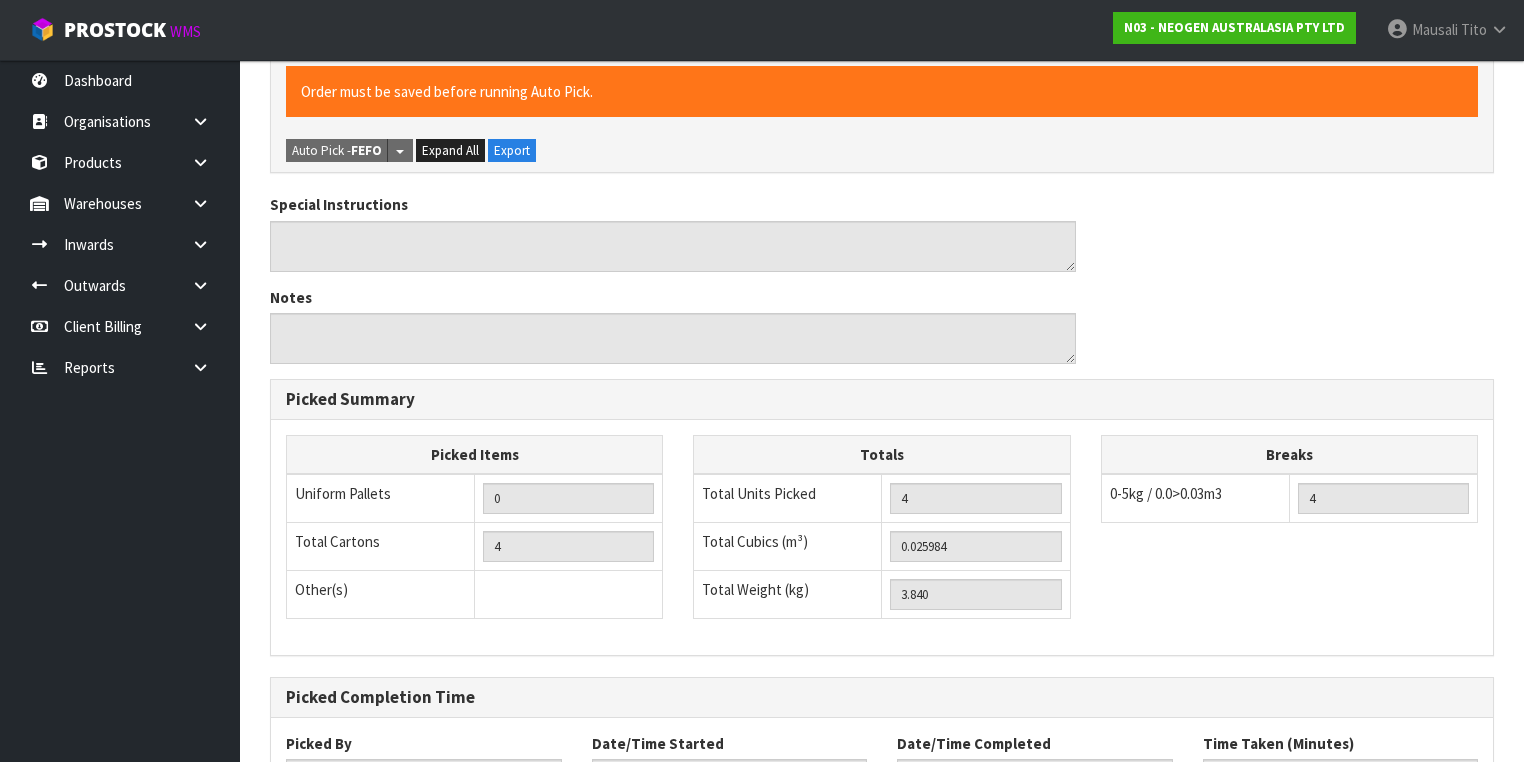 scroll, scrollTop: 641, scrollLeft: 0, axis: vertical 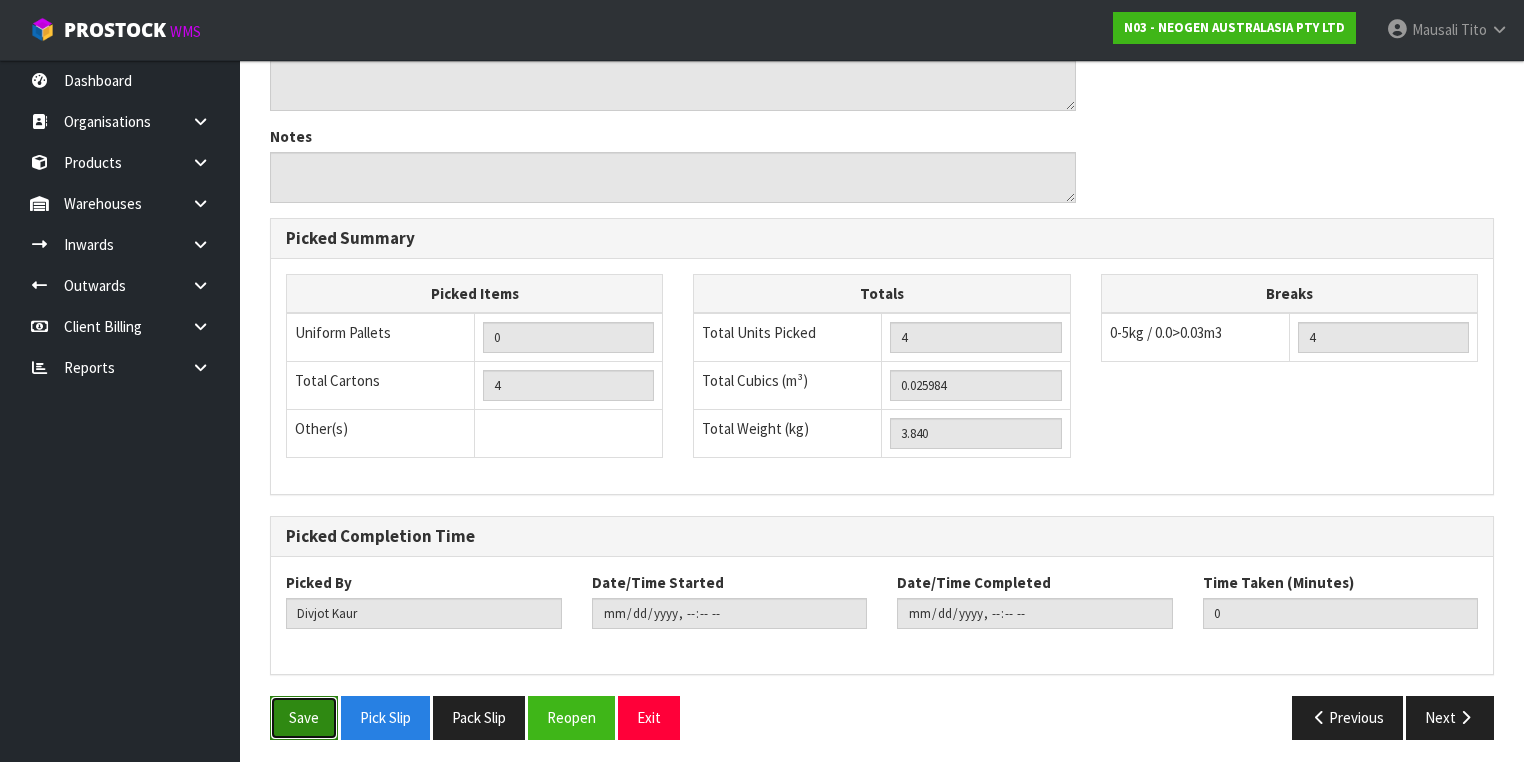 click on "Save" at bounding box center (304, 717) 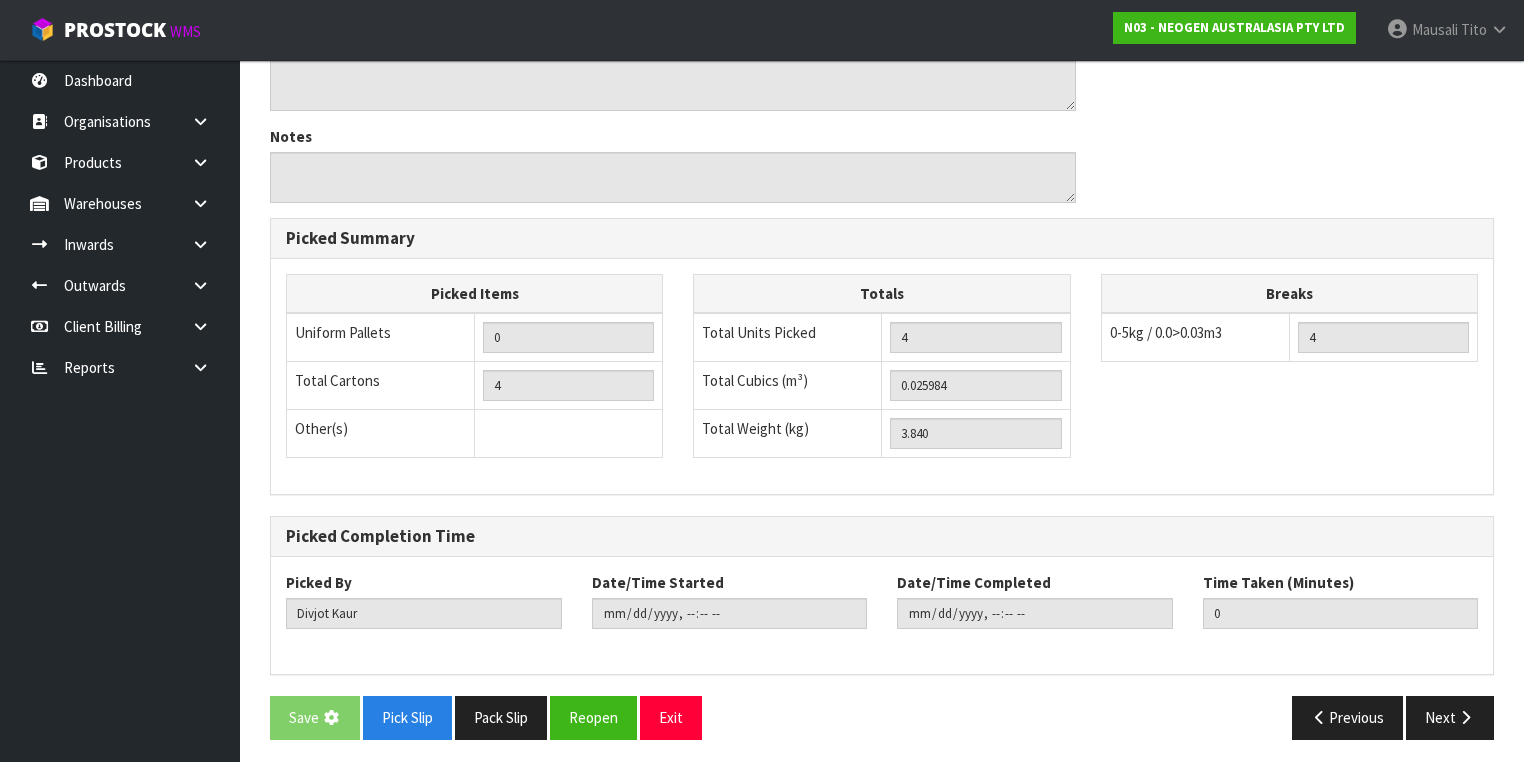 scroll, scrollTop: 0, scrollLeft: 0, axis: both 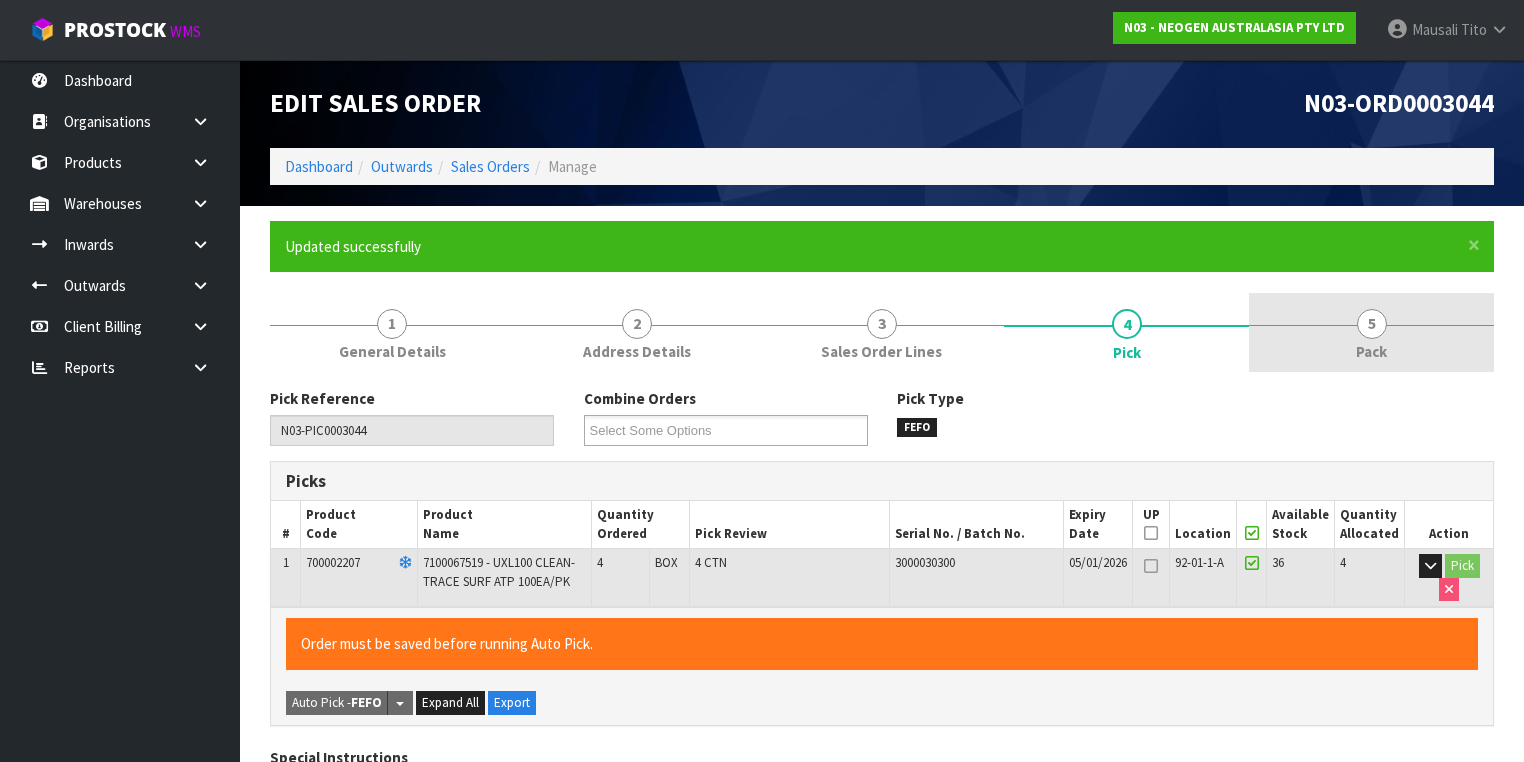 type on "Mausali Tito" 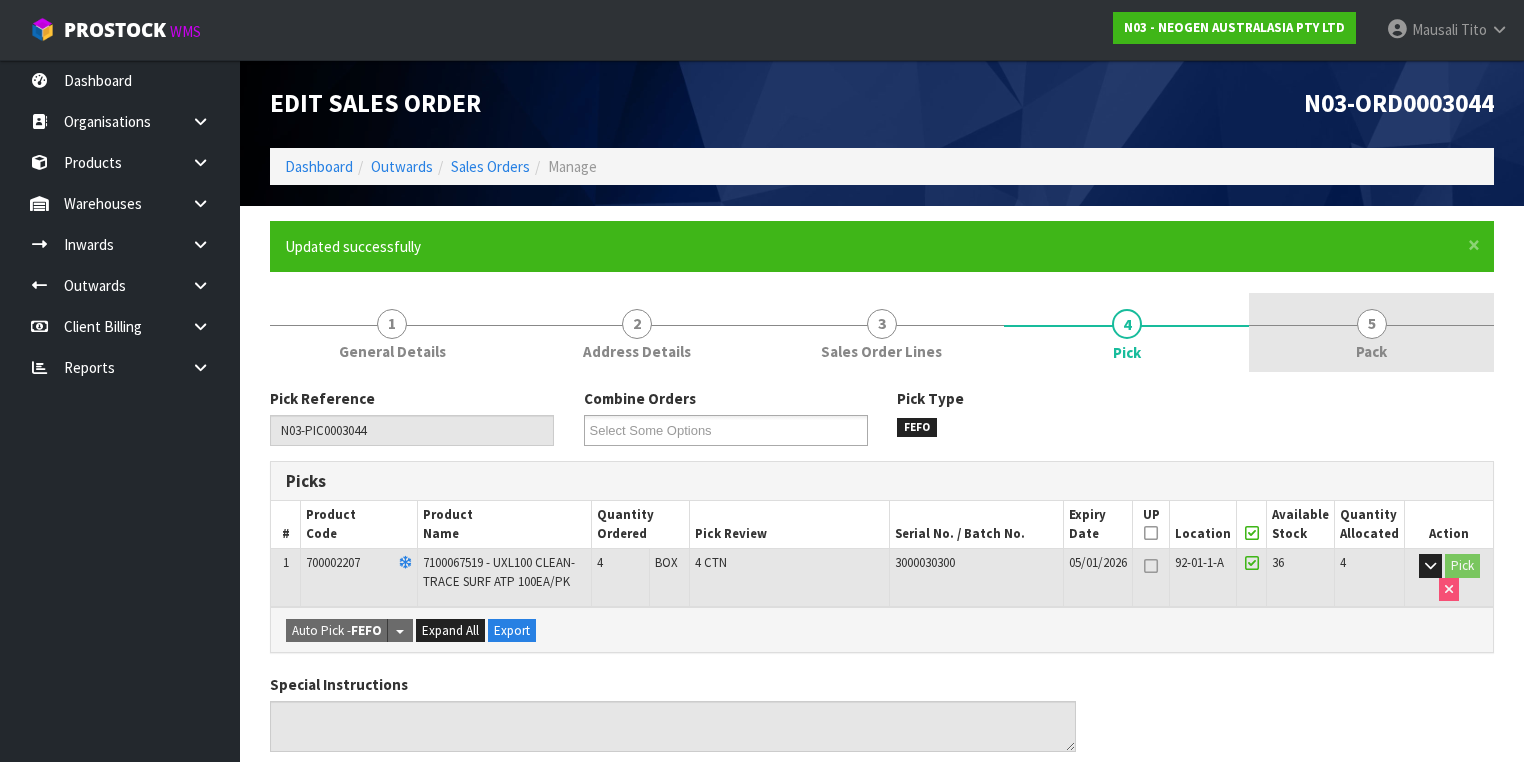 click on "5" at bounding box center (1372, 324) 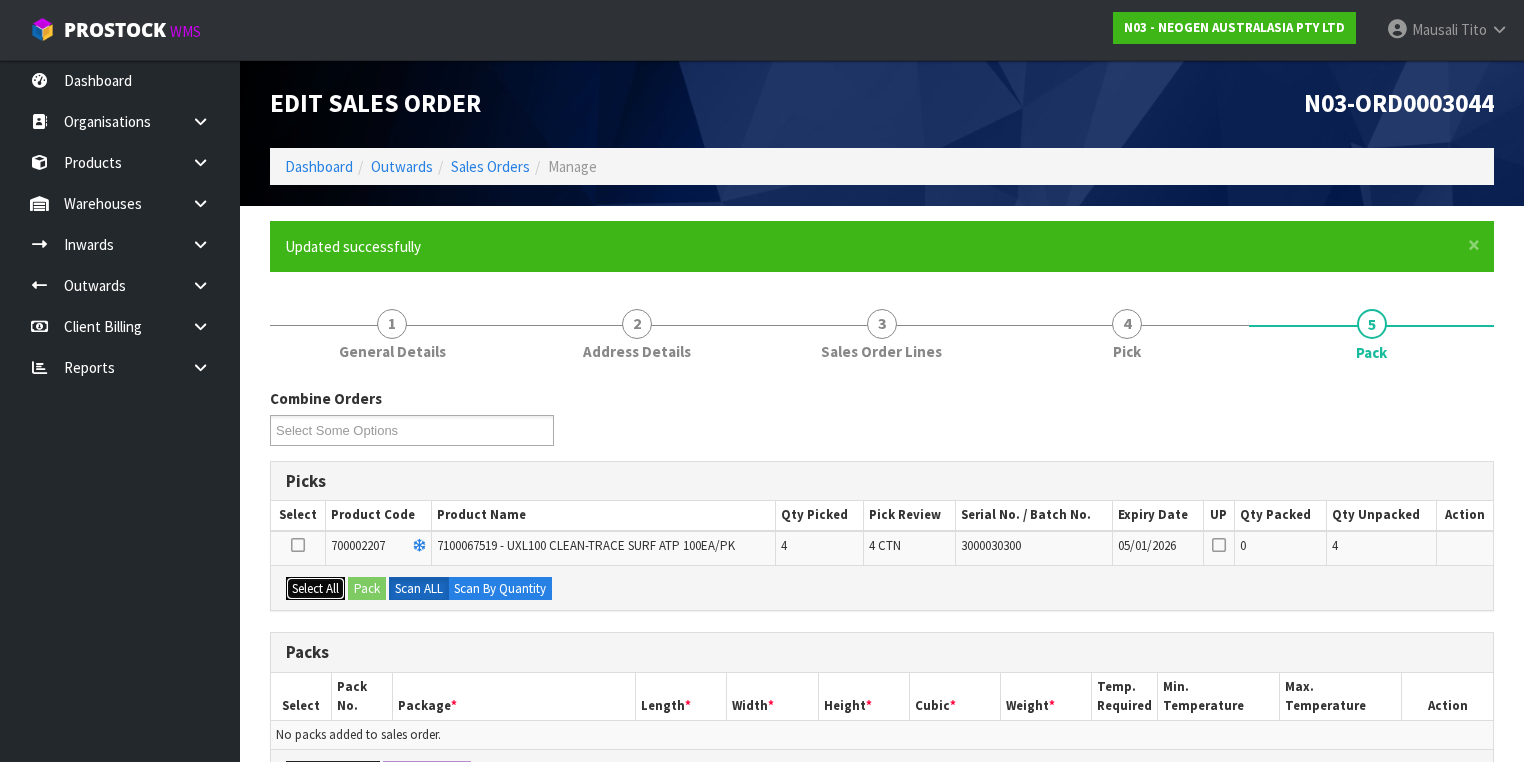 click on "Select All" at bounding box center [315, 589] 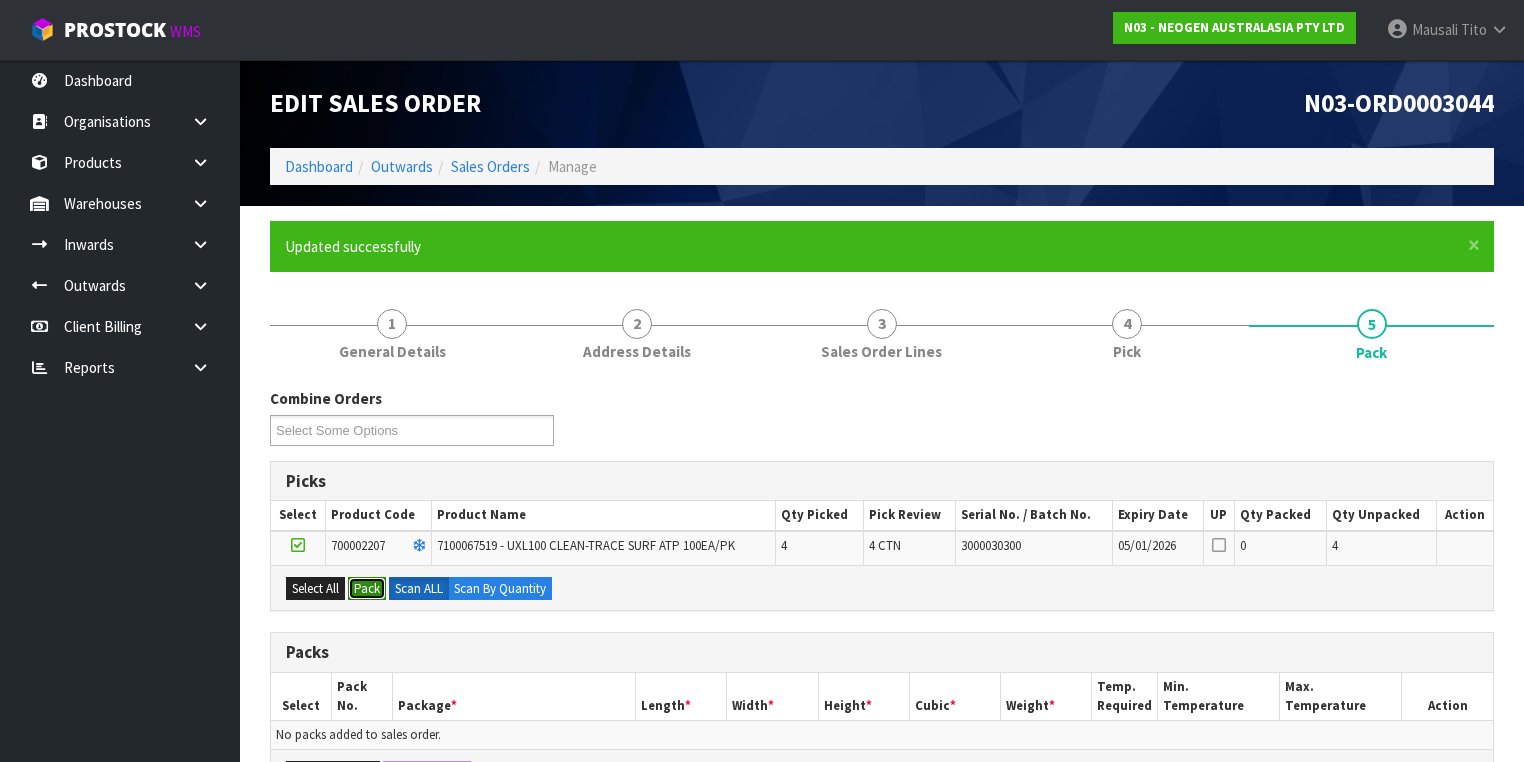 click on "Pack" at bounding box center [367, 589] 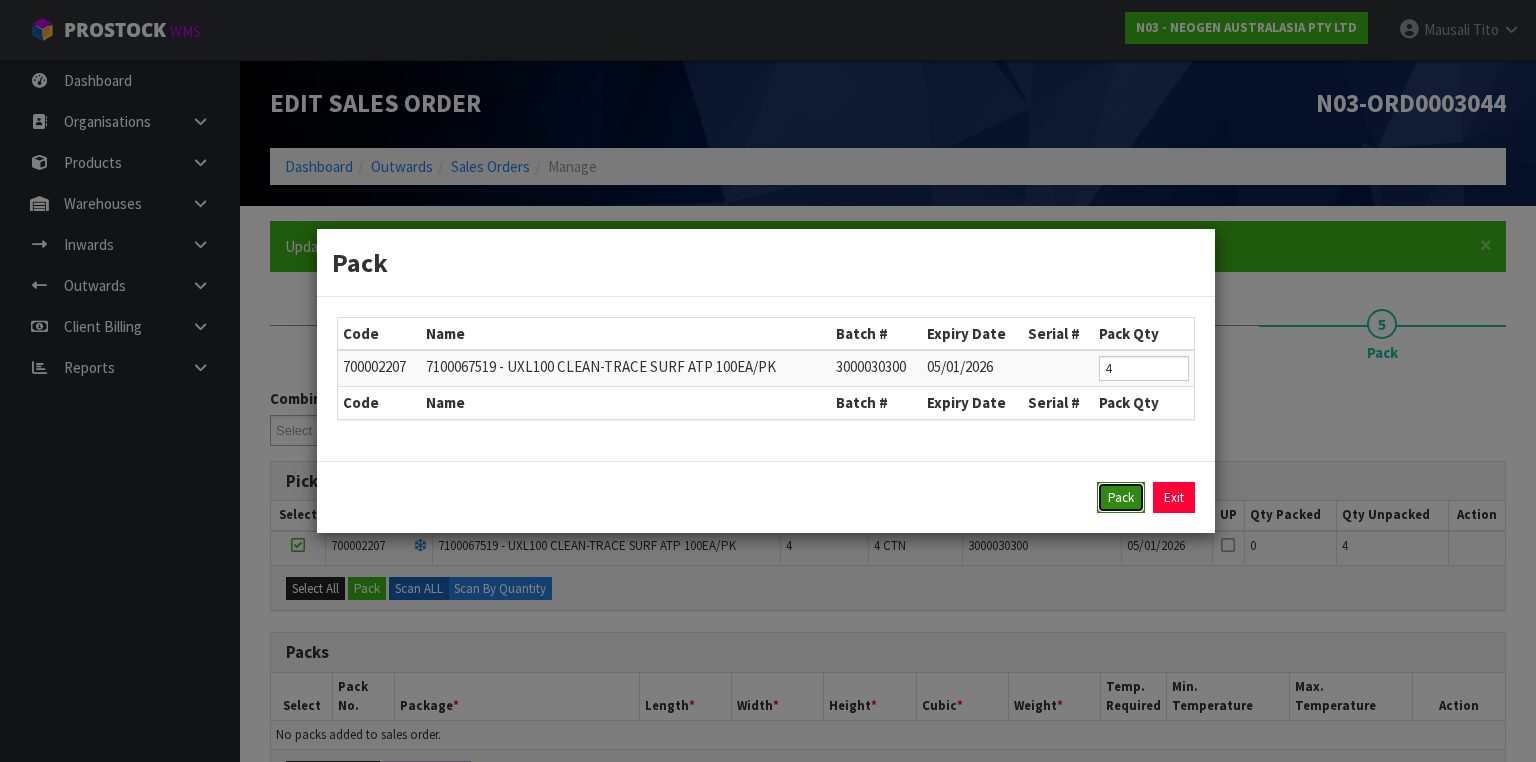 click on "Pack" at bounding box center (1121, 498) 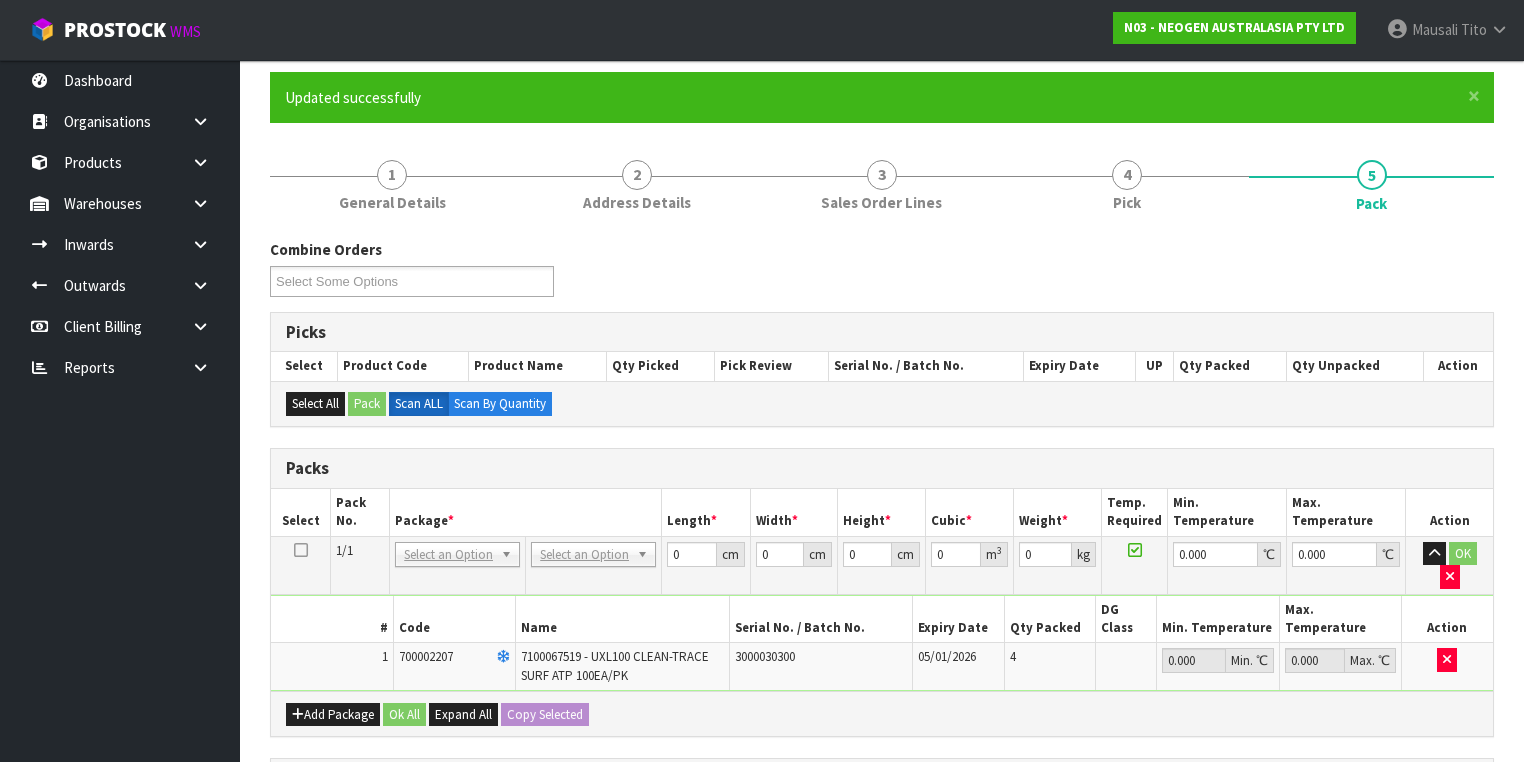 scroll, scrollTop: 320, scrollLeft: 0, axis: vertical 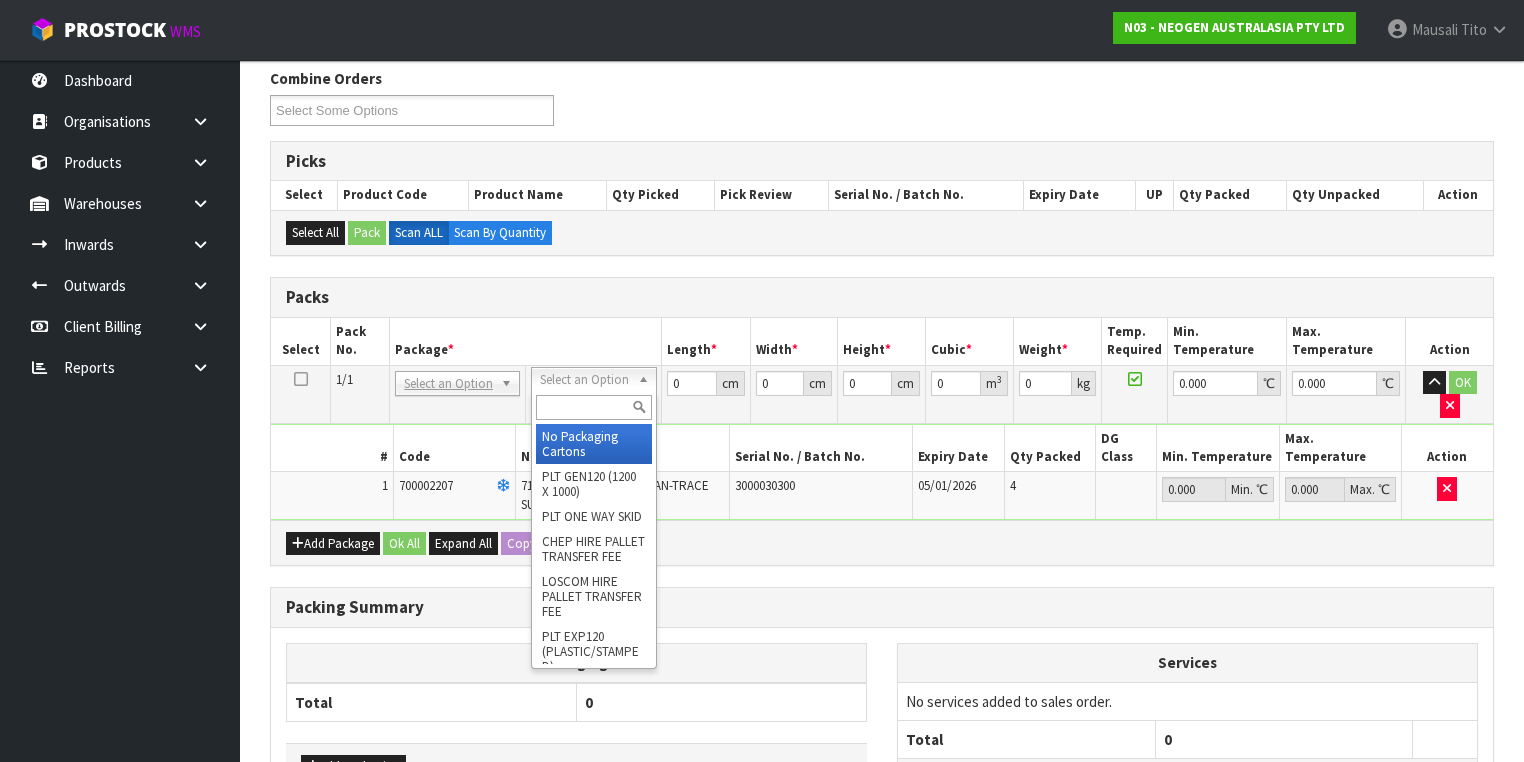 click at bounding box center (593, 407) 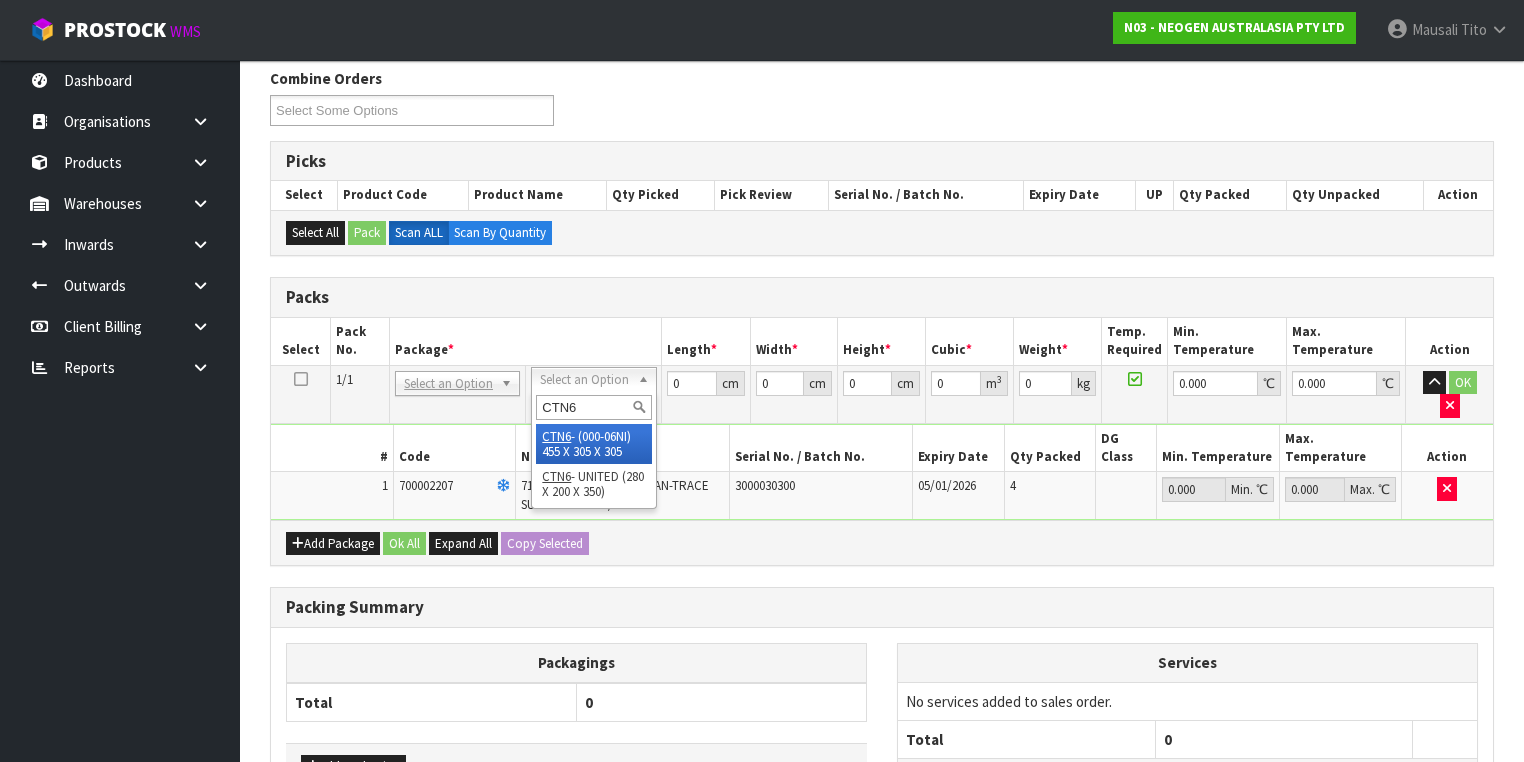 type on "CTN6" 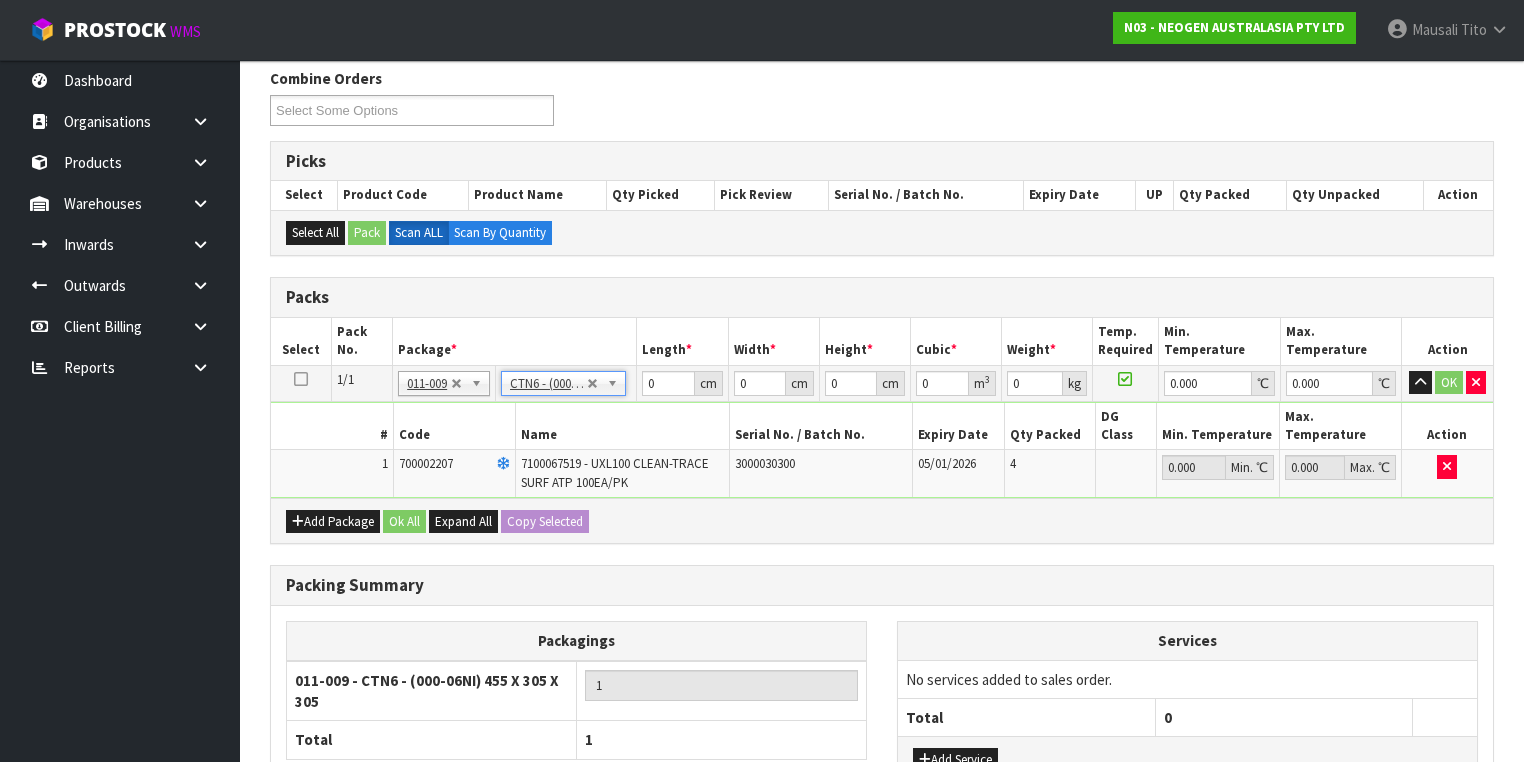 type on "45.5" 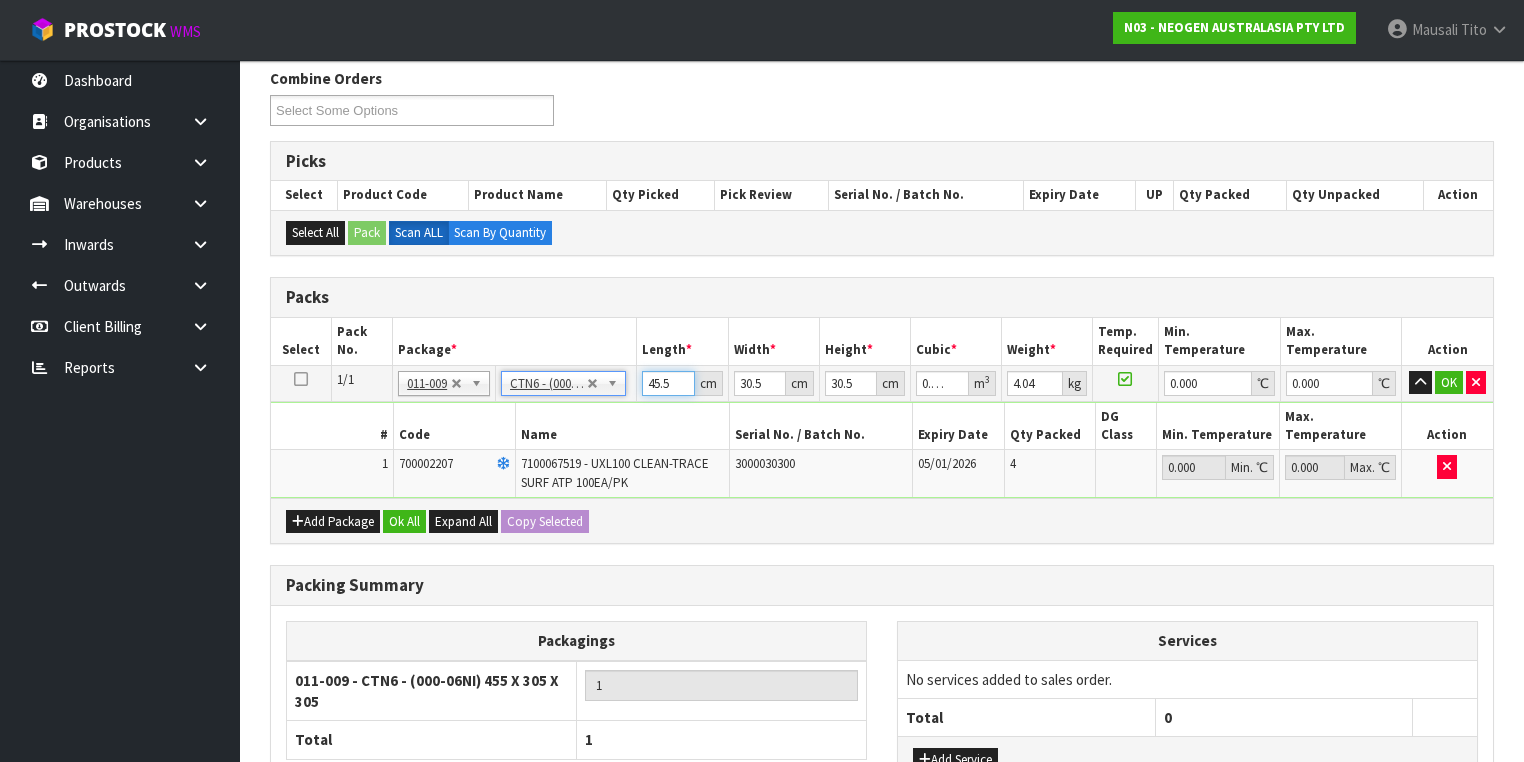 drag, startPoint x: 673, startPoint y: 376, endPoint x: 624, endPoint y: 384, distance: 49.648766 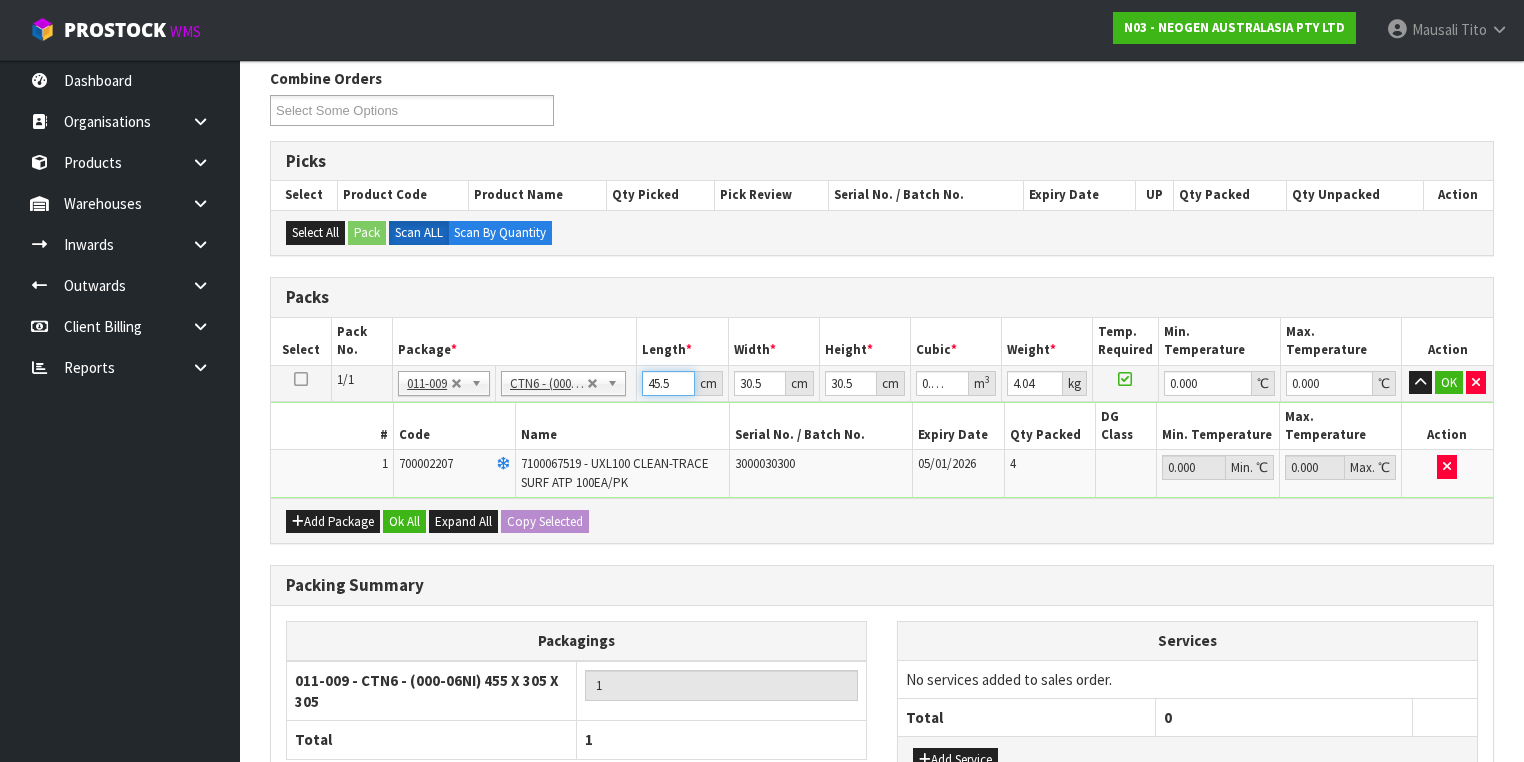type on "4" 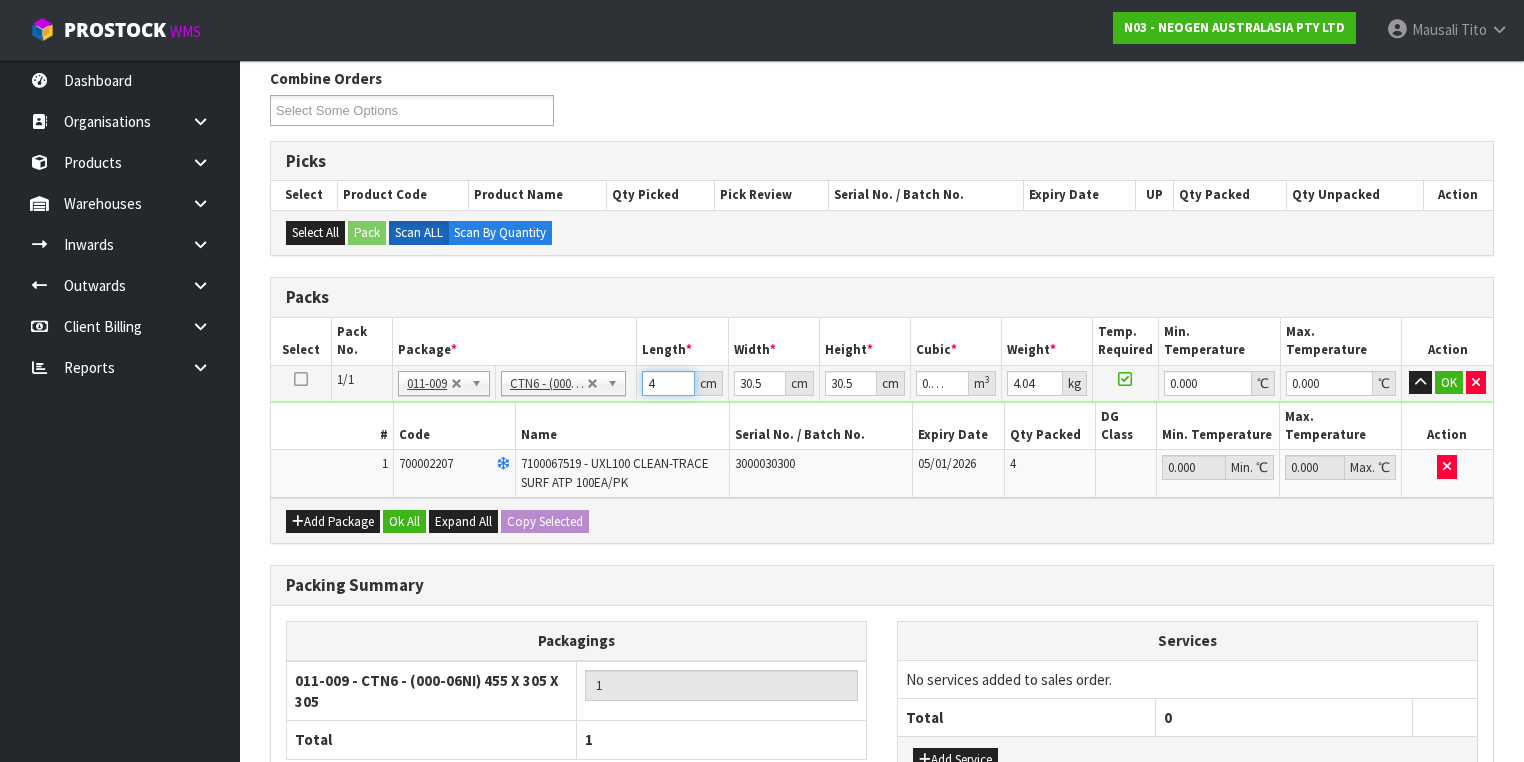 type on "46" 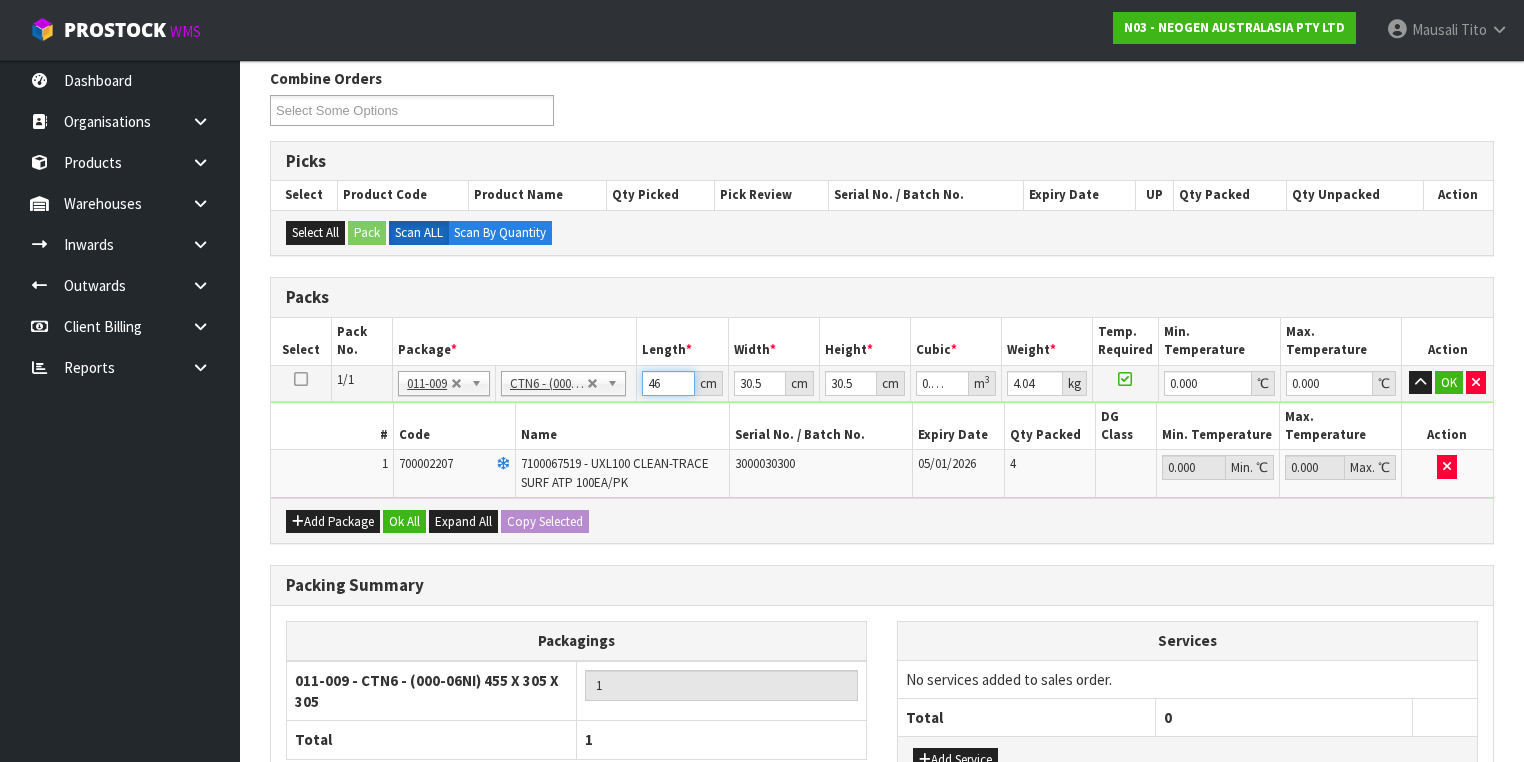 type on "46" 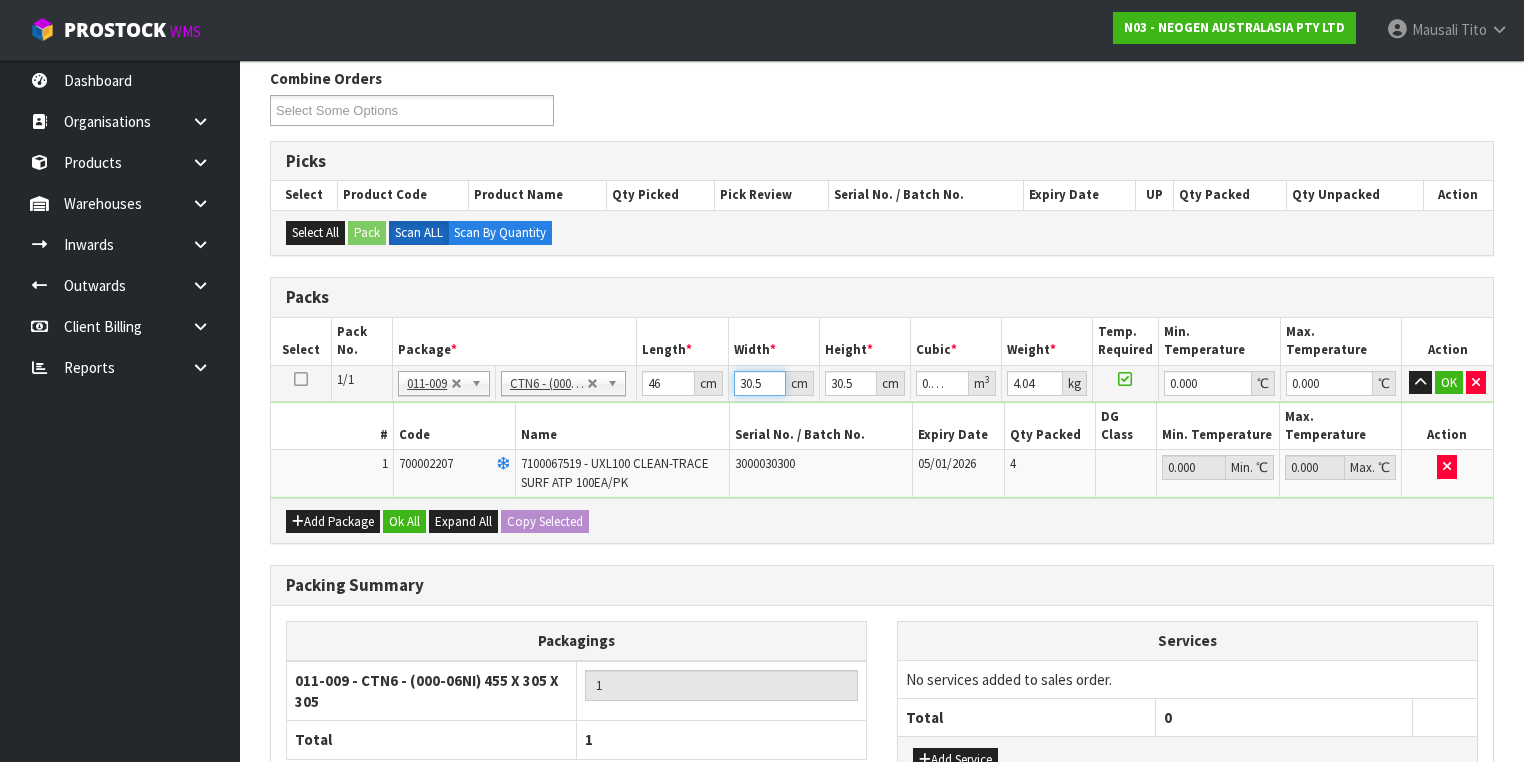 type on "3" 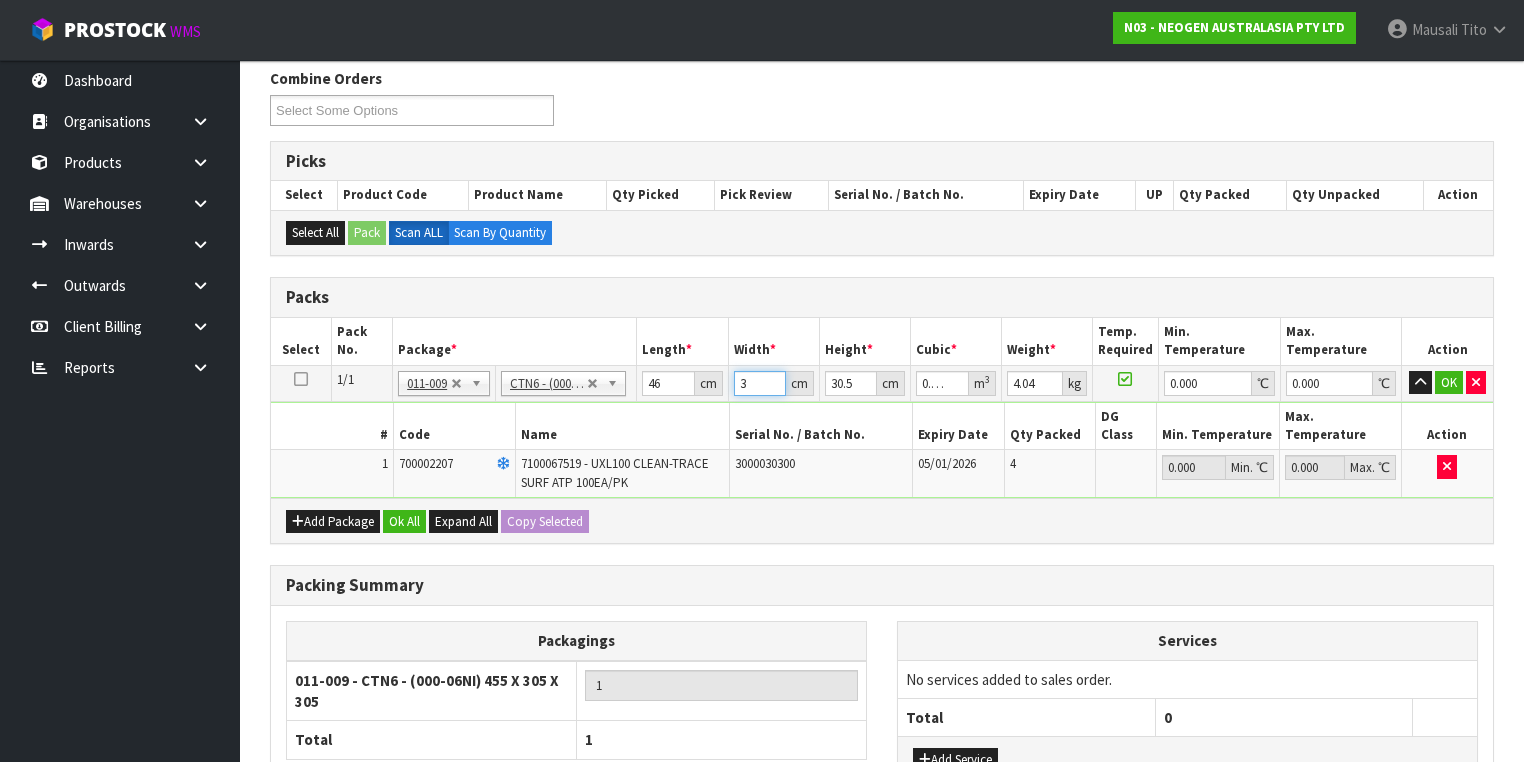 type on "33" 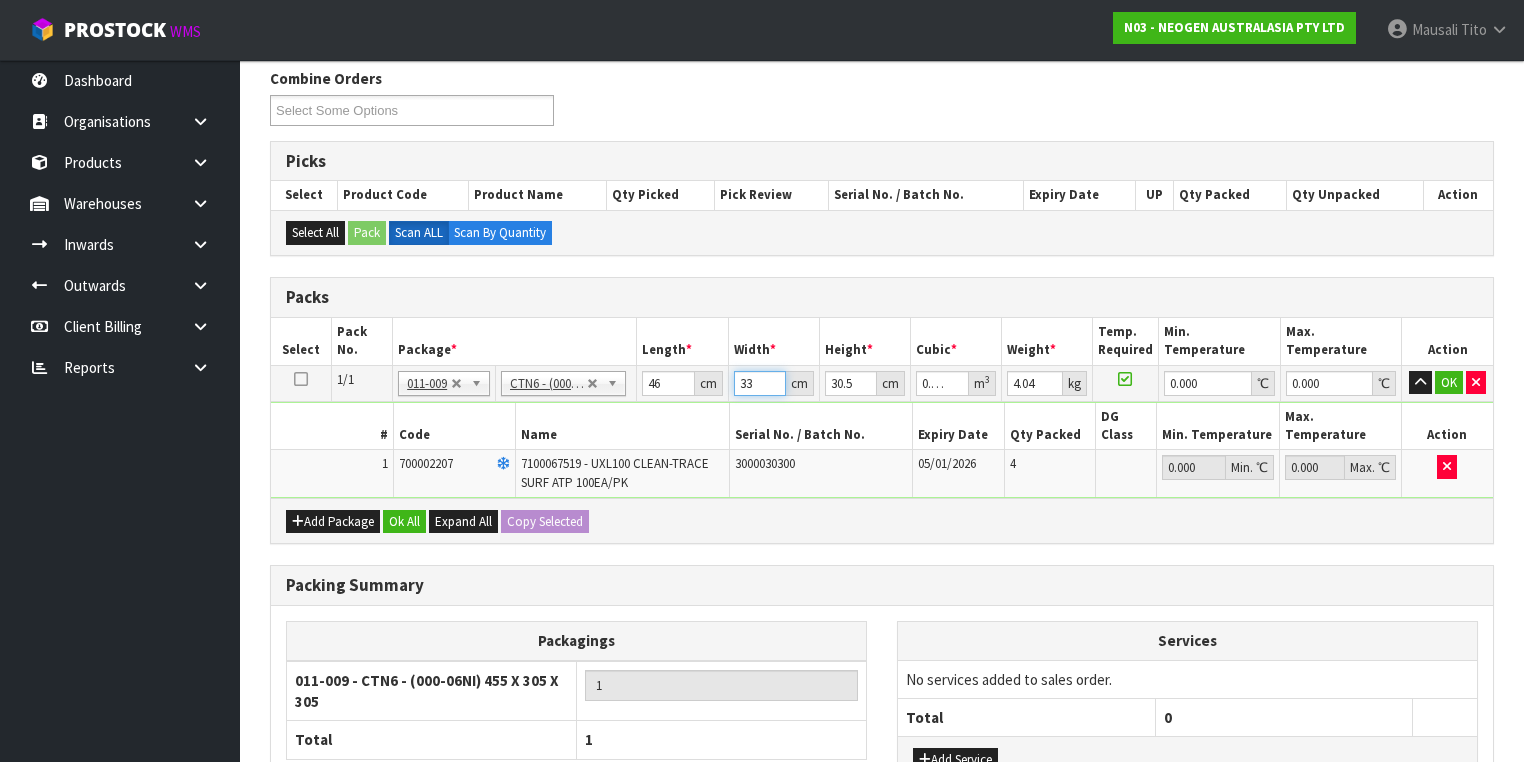 type on "33" 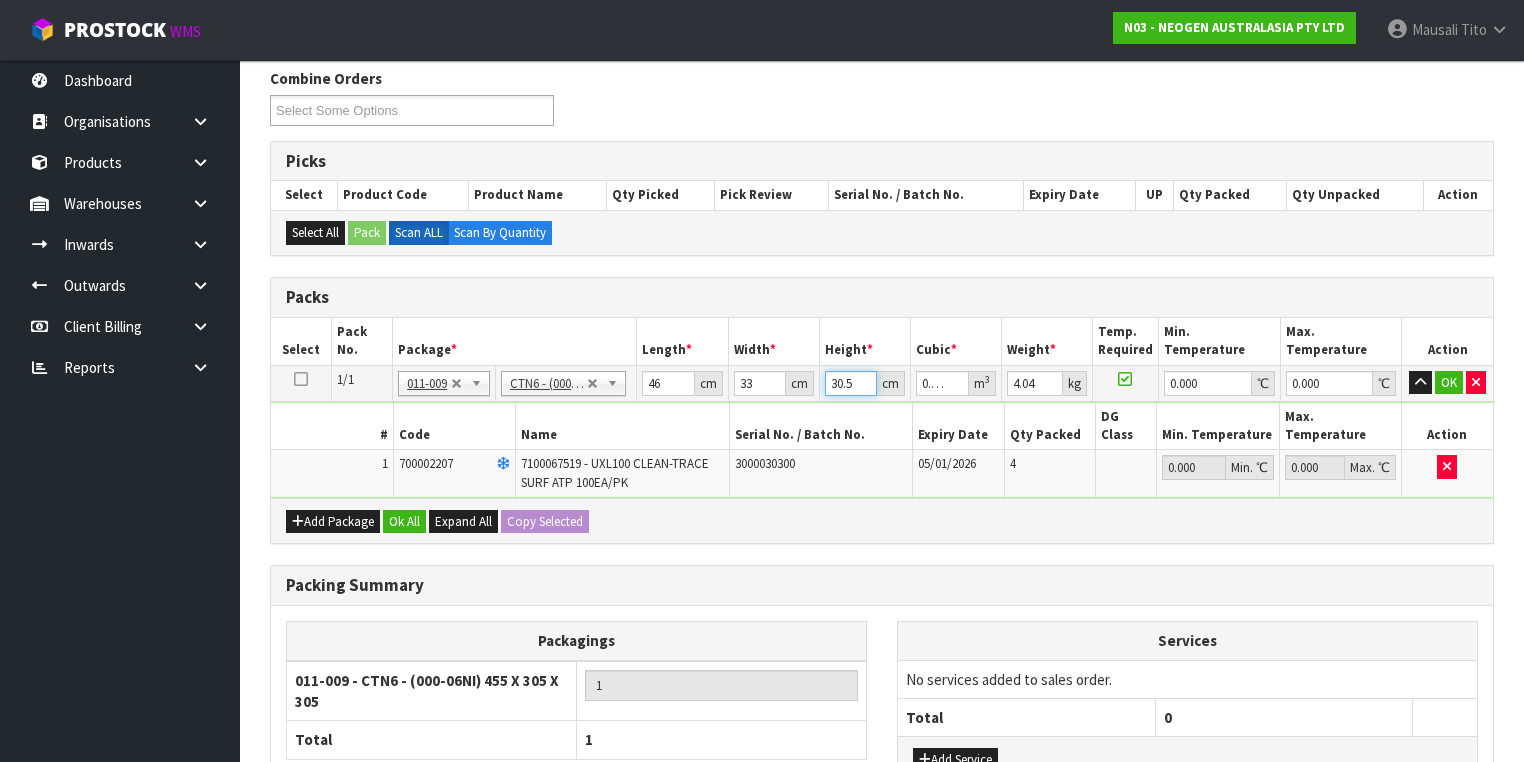 type on "3" 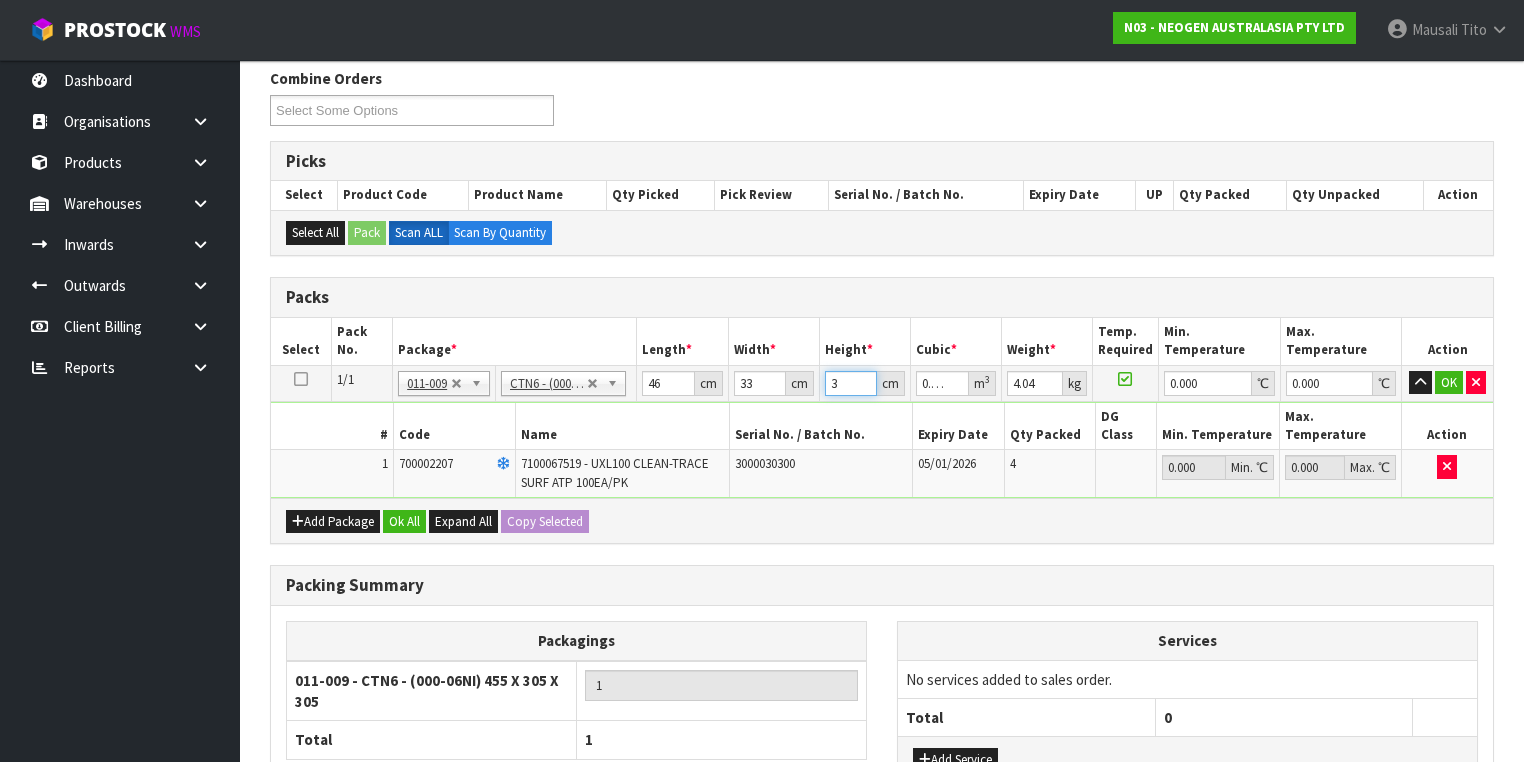 type on "33" 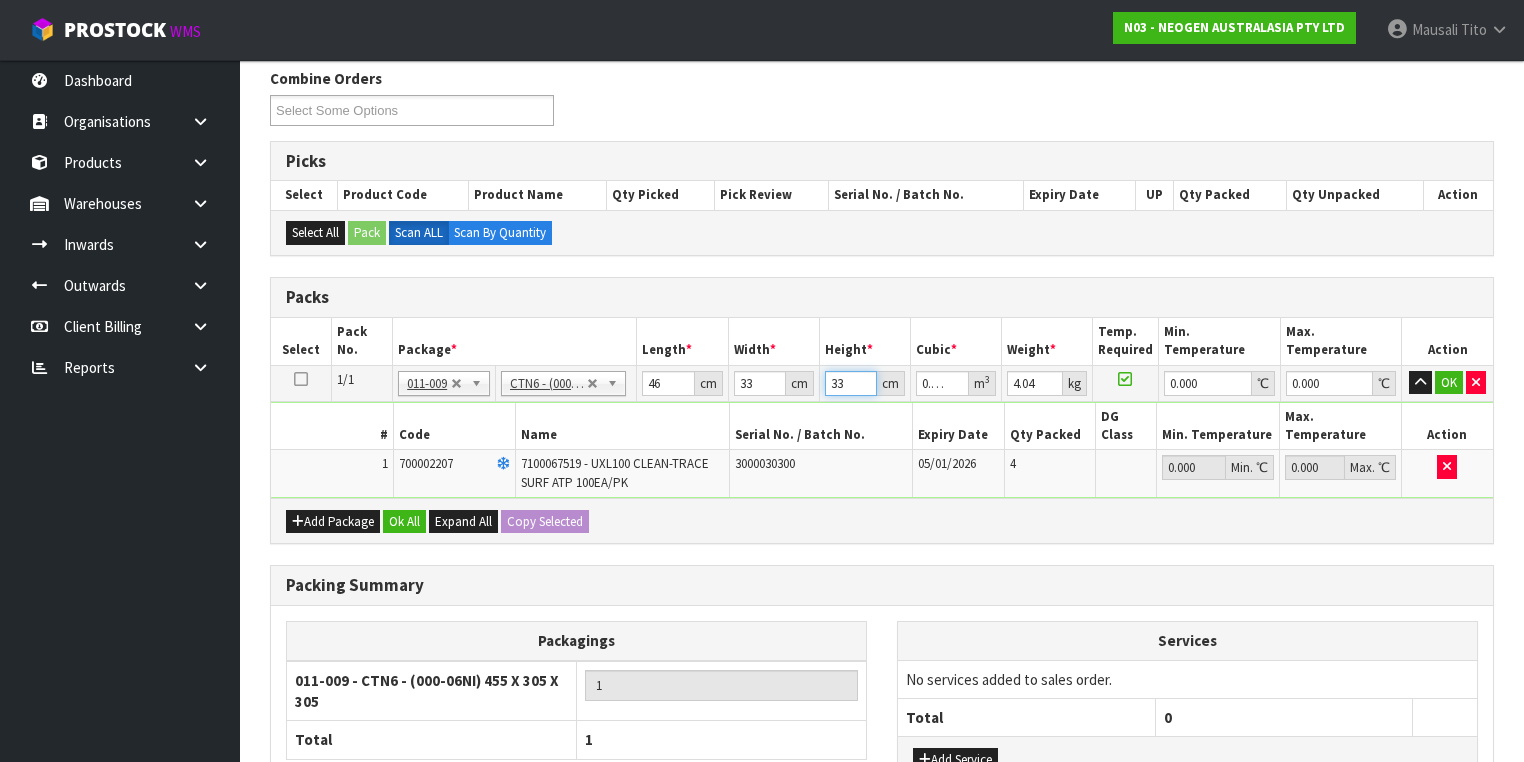 type on "33" 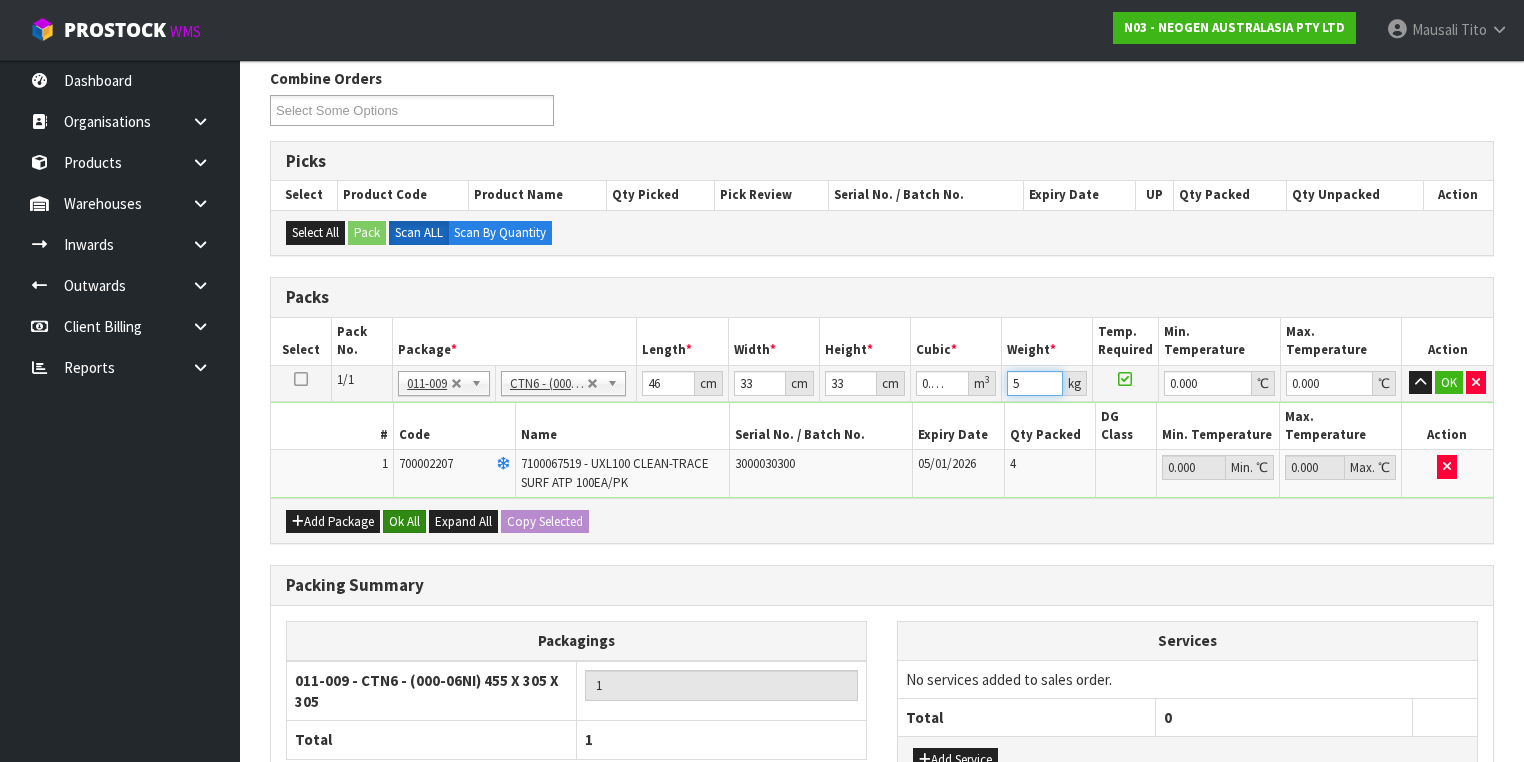 type on "5" 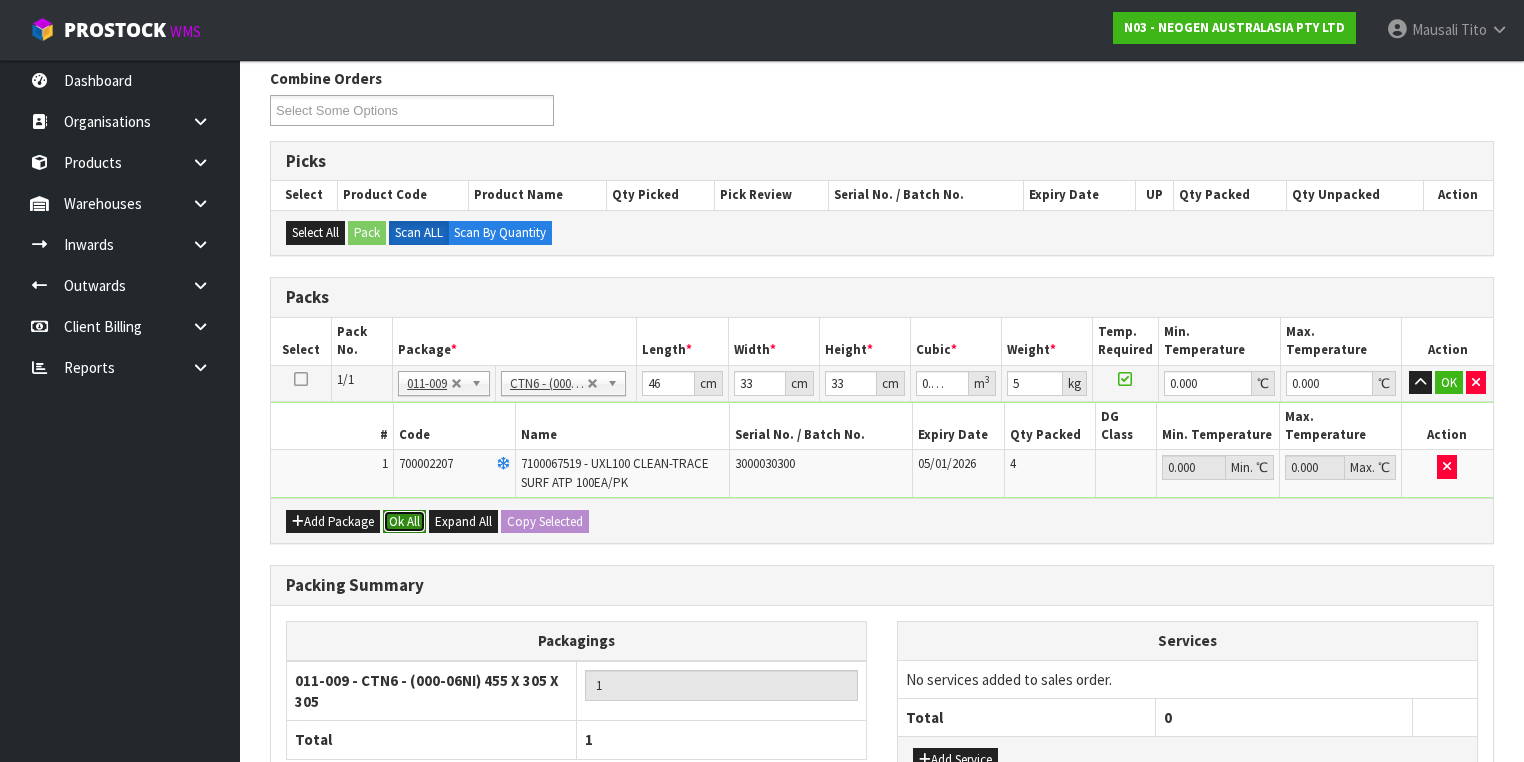 click on "Ok All" at bounding box center (404, 522) 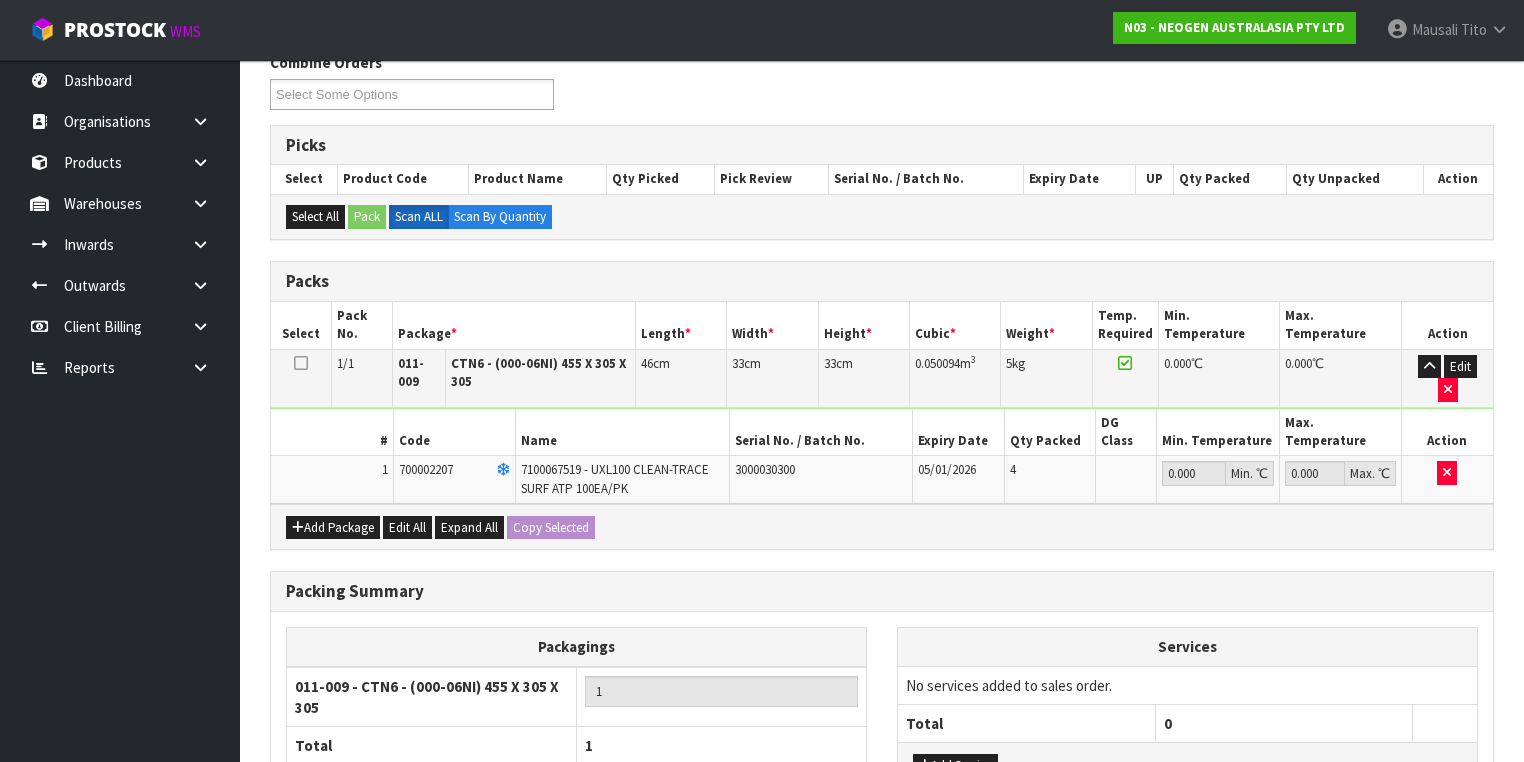 scroll, scrollTop: 478, scrollLeft: 0, axis: vertical 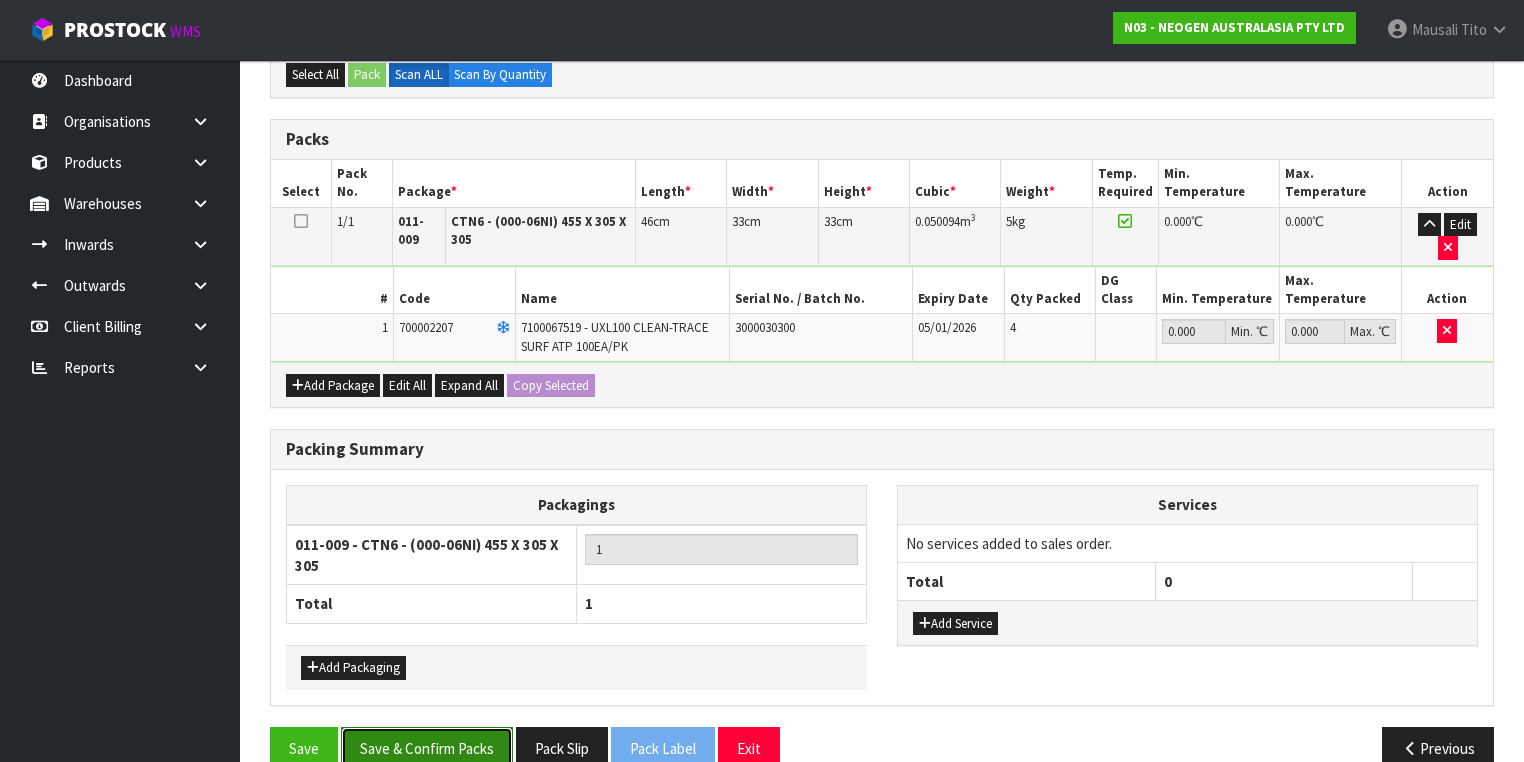 click on "Save & Confirm Packs" at bounding box center [427, 748] 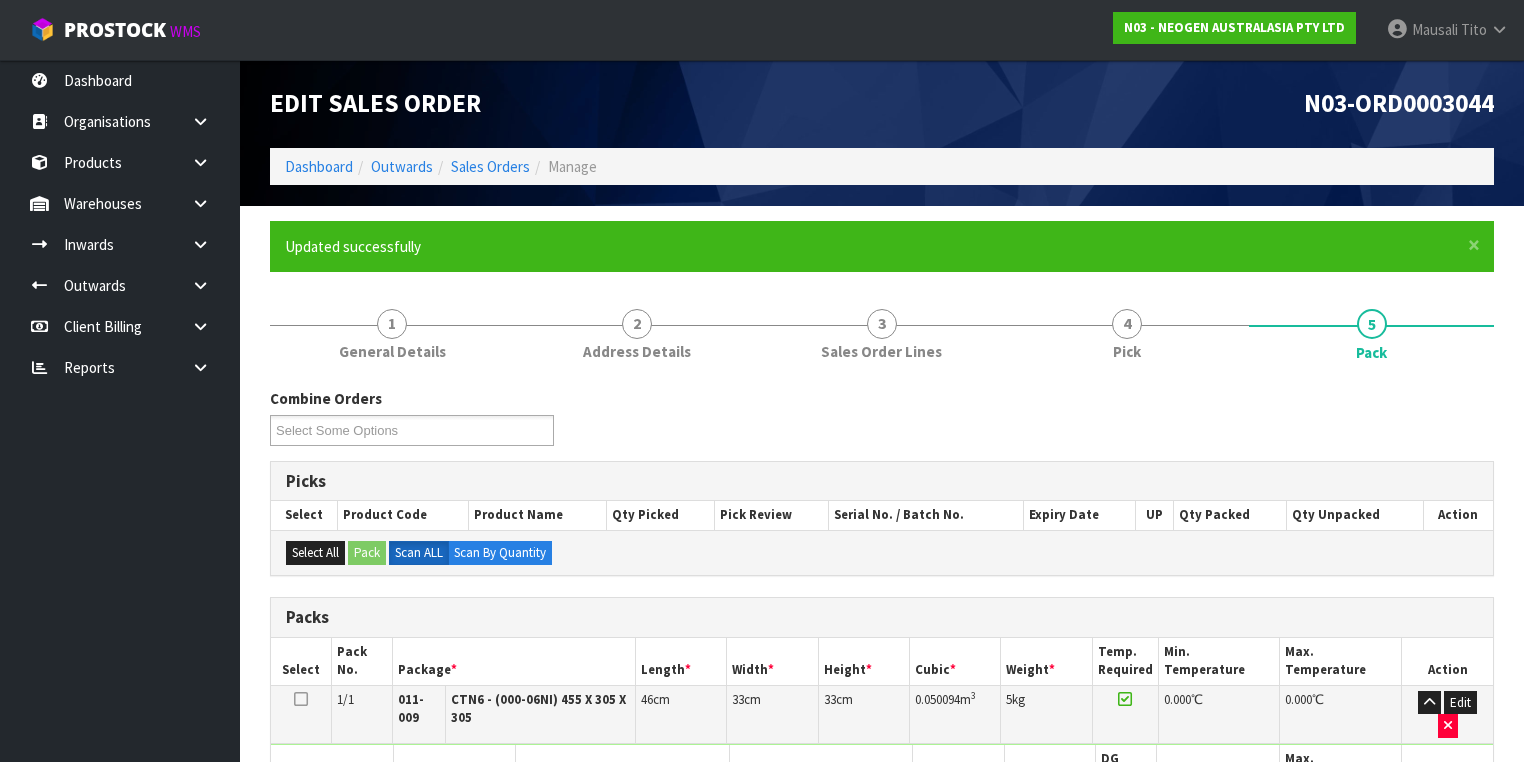 scroll, scrollTop: 356, scrollLeft: 0, axis: vertical 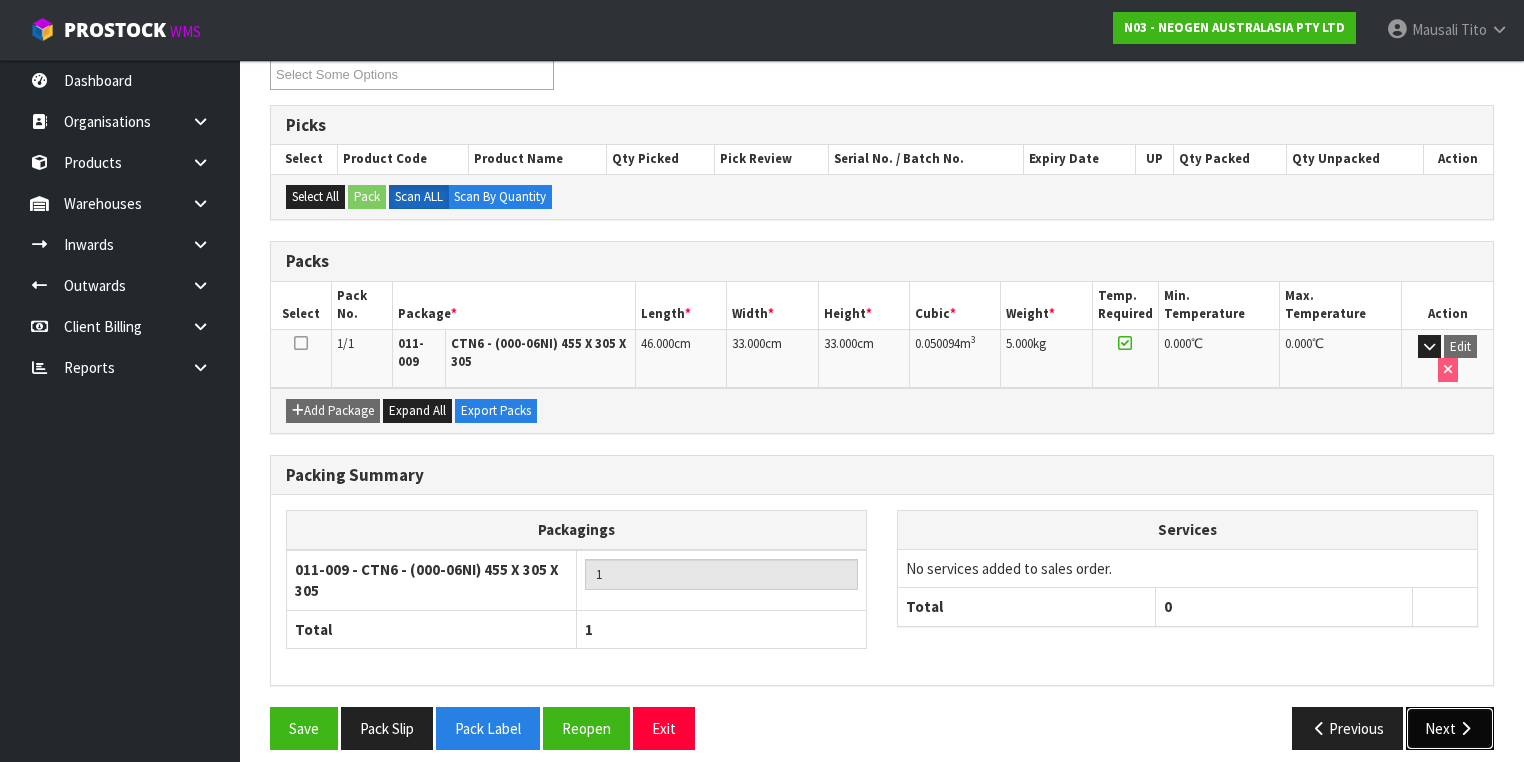 click on "Next" at bounding box center [1450, 728] 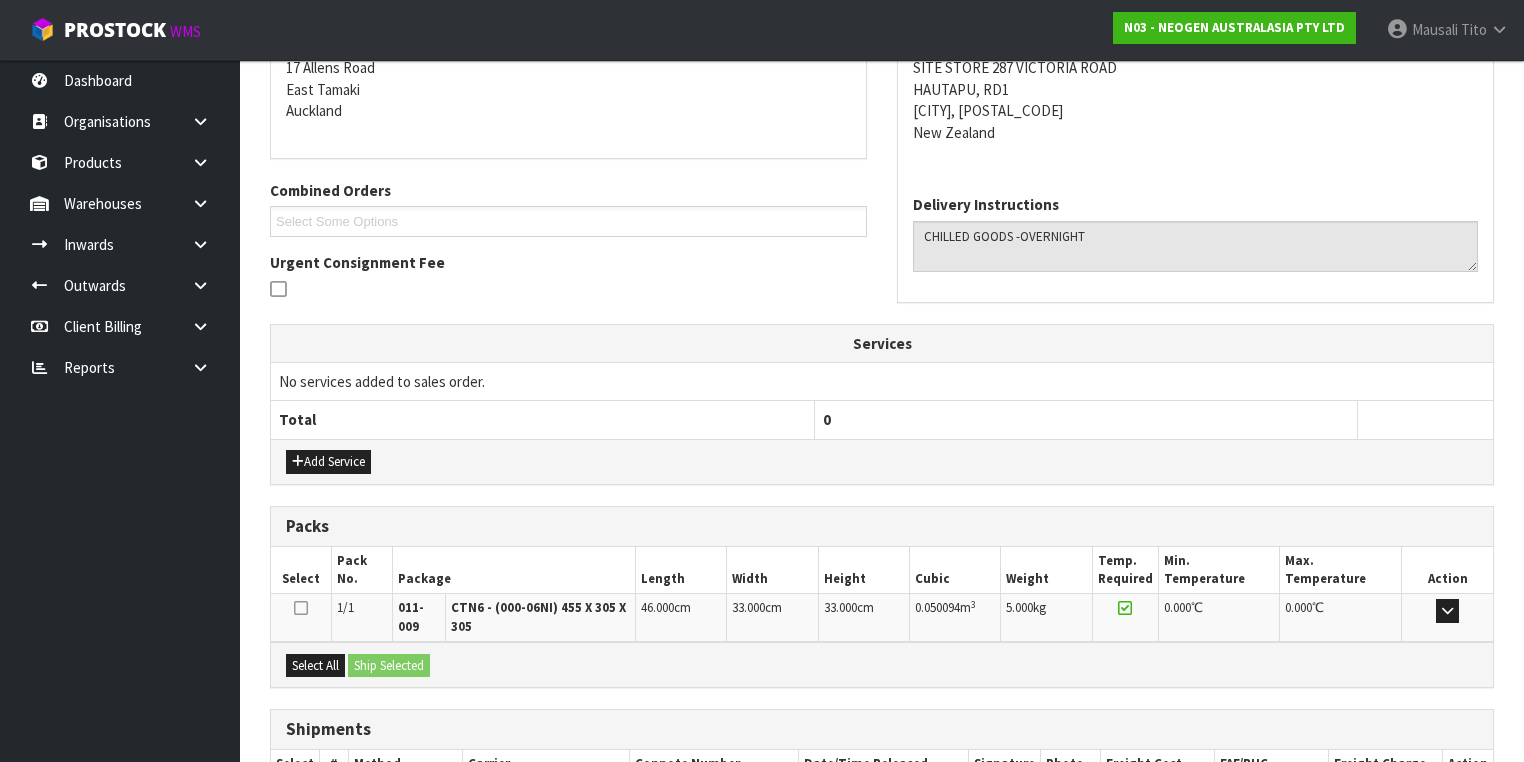 scroll, scrollTop: 542, scrollLeft: 0, axis: vertical 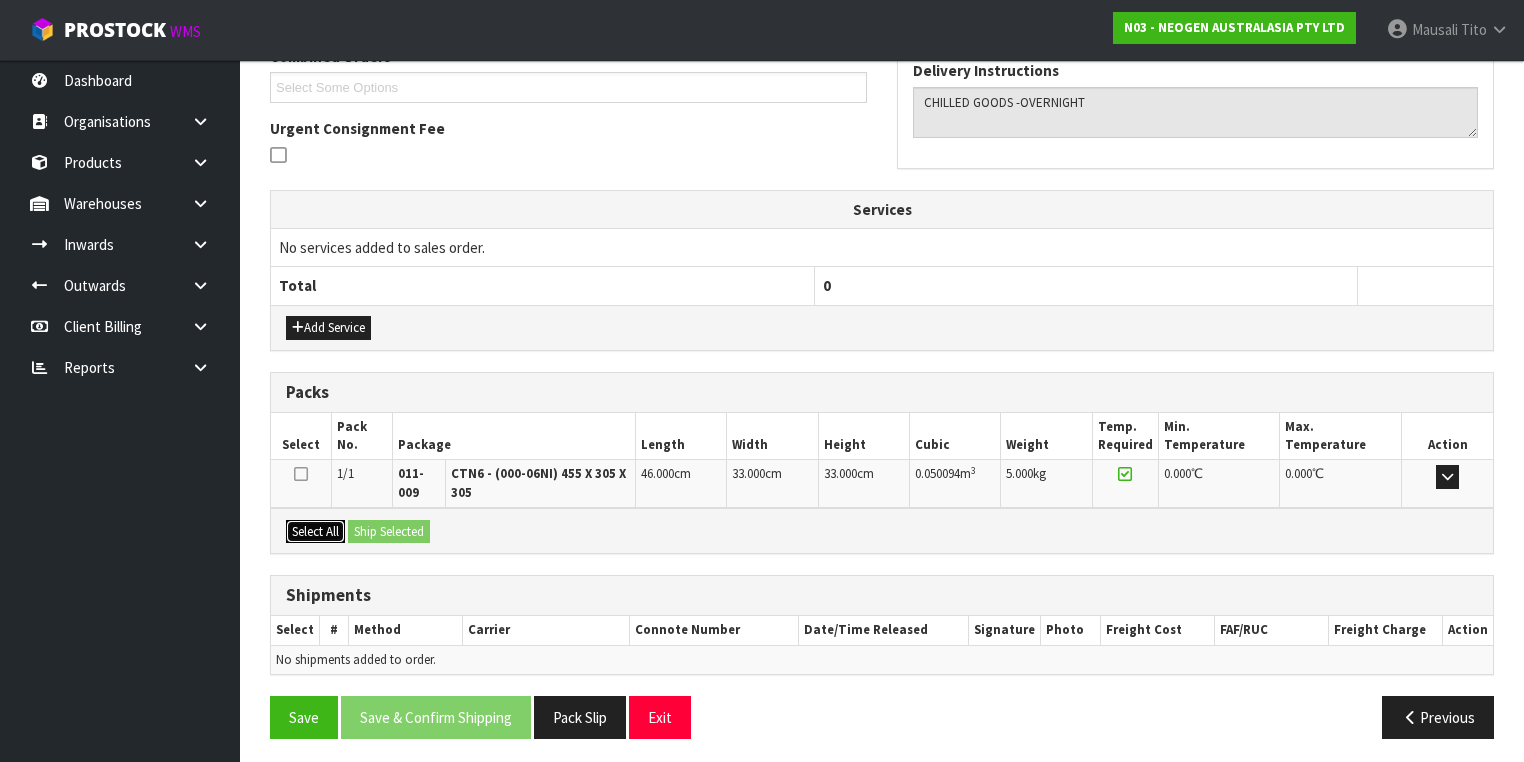 click on "Select All" at bounding box center (315, 532) 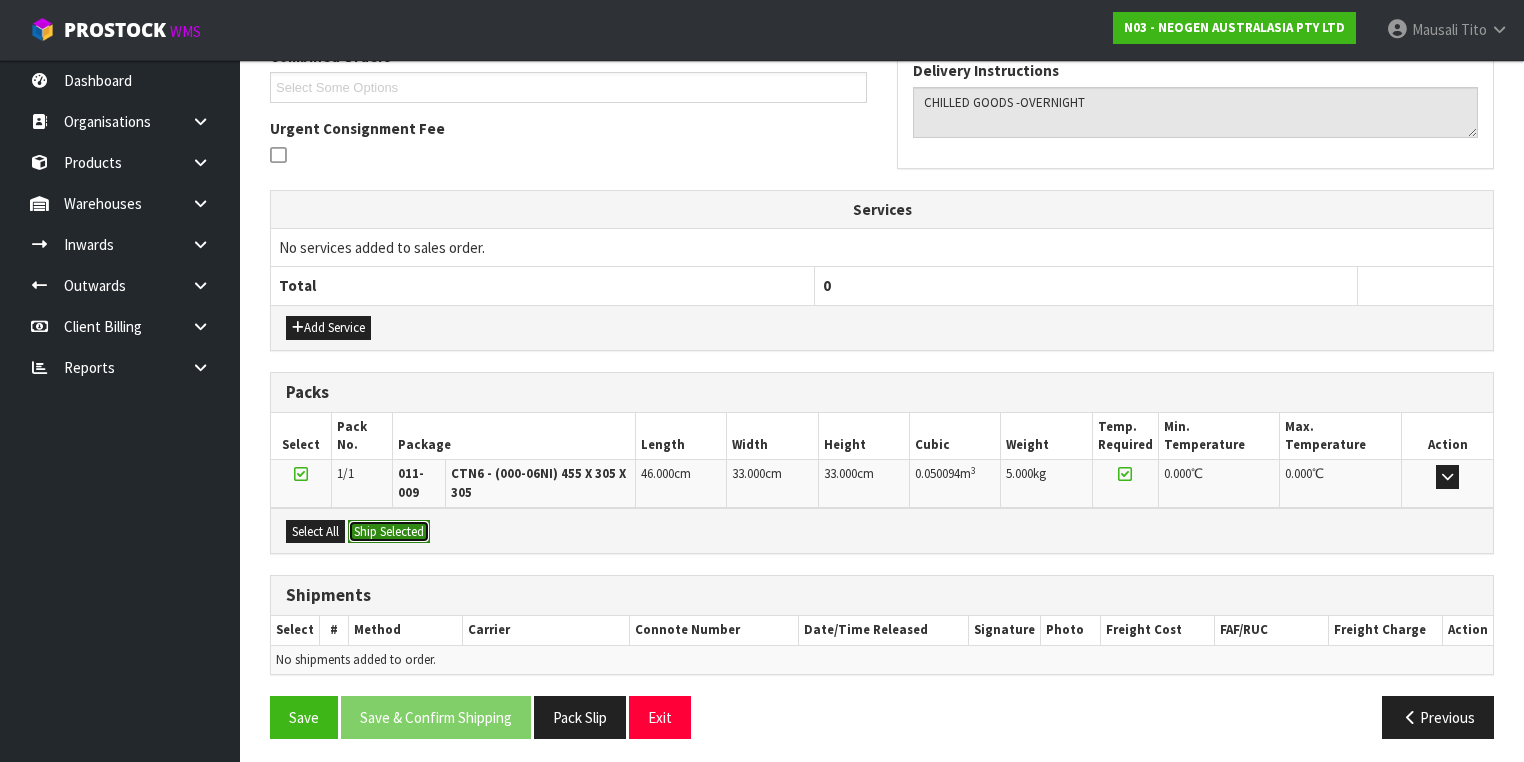 click on "Ship Selected" at bounding box center [389, 532] 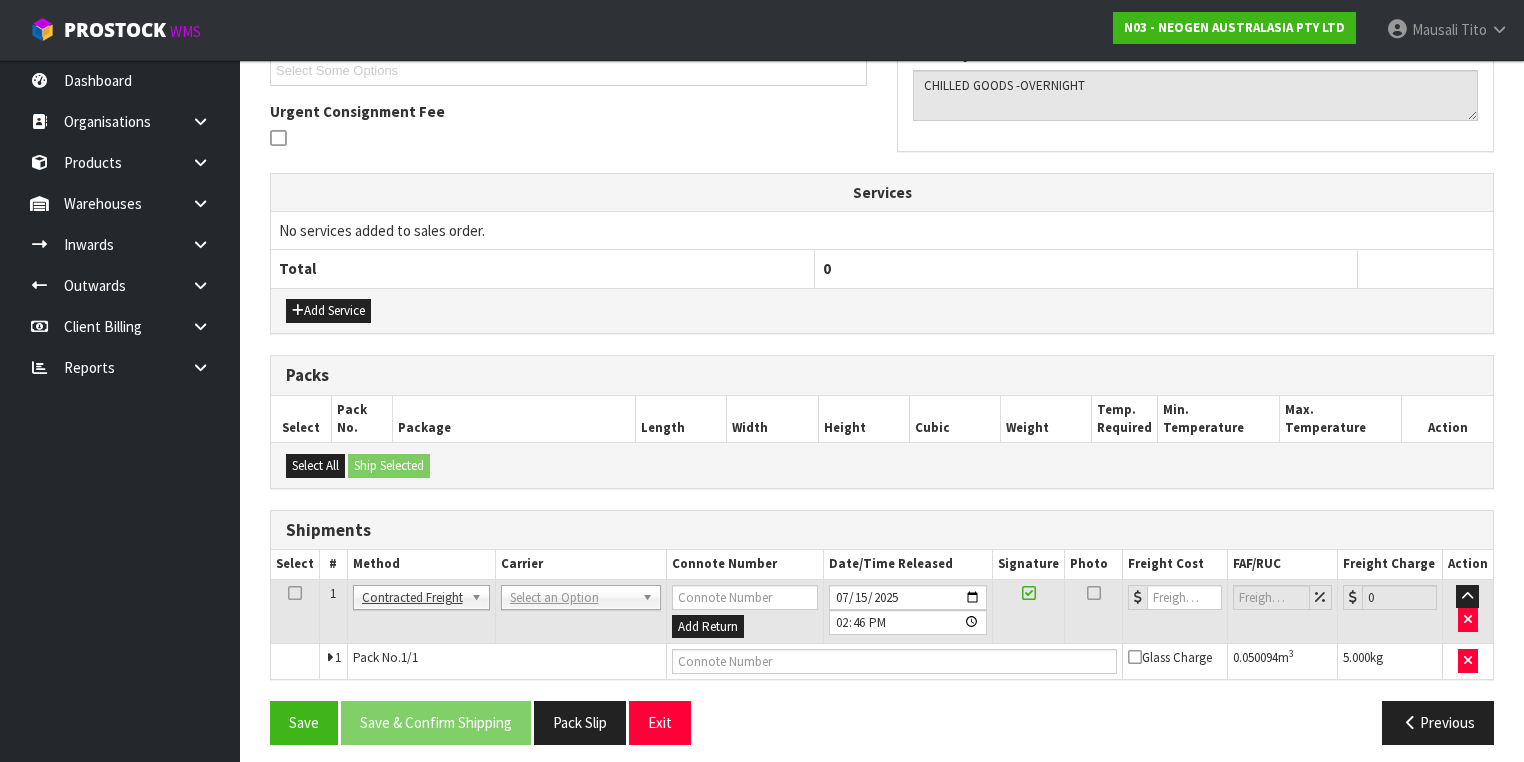 scroll, scrollTop: 564, scrollLeft: 0, axis: vertical 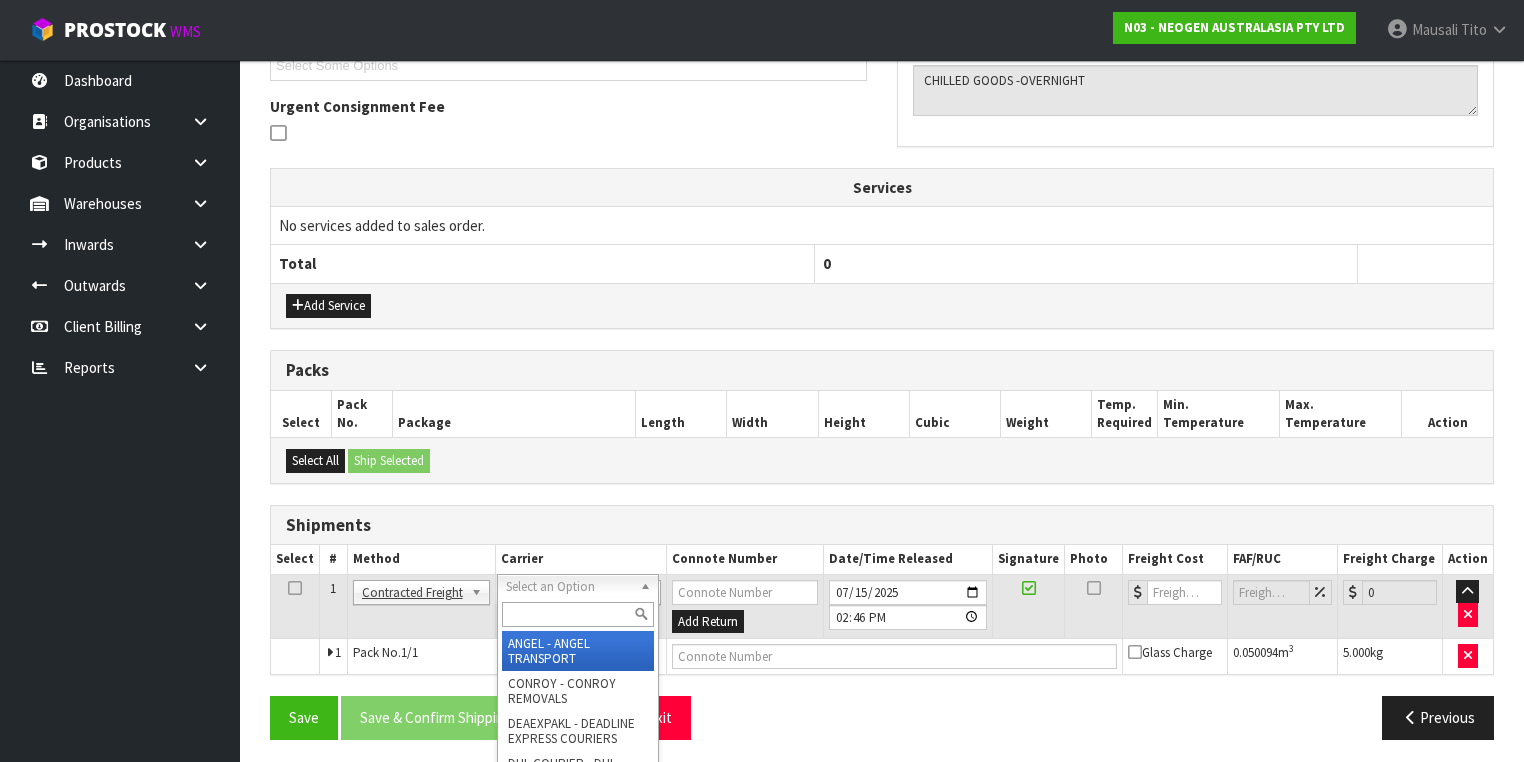 click at bounding box center [578, 614] 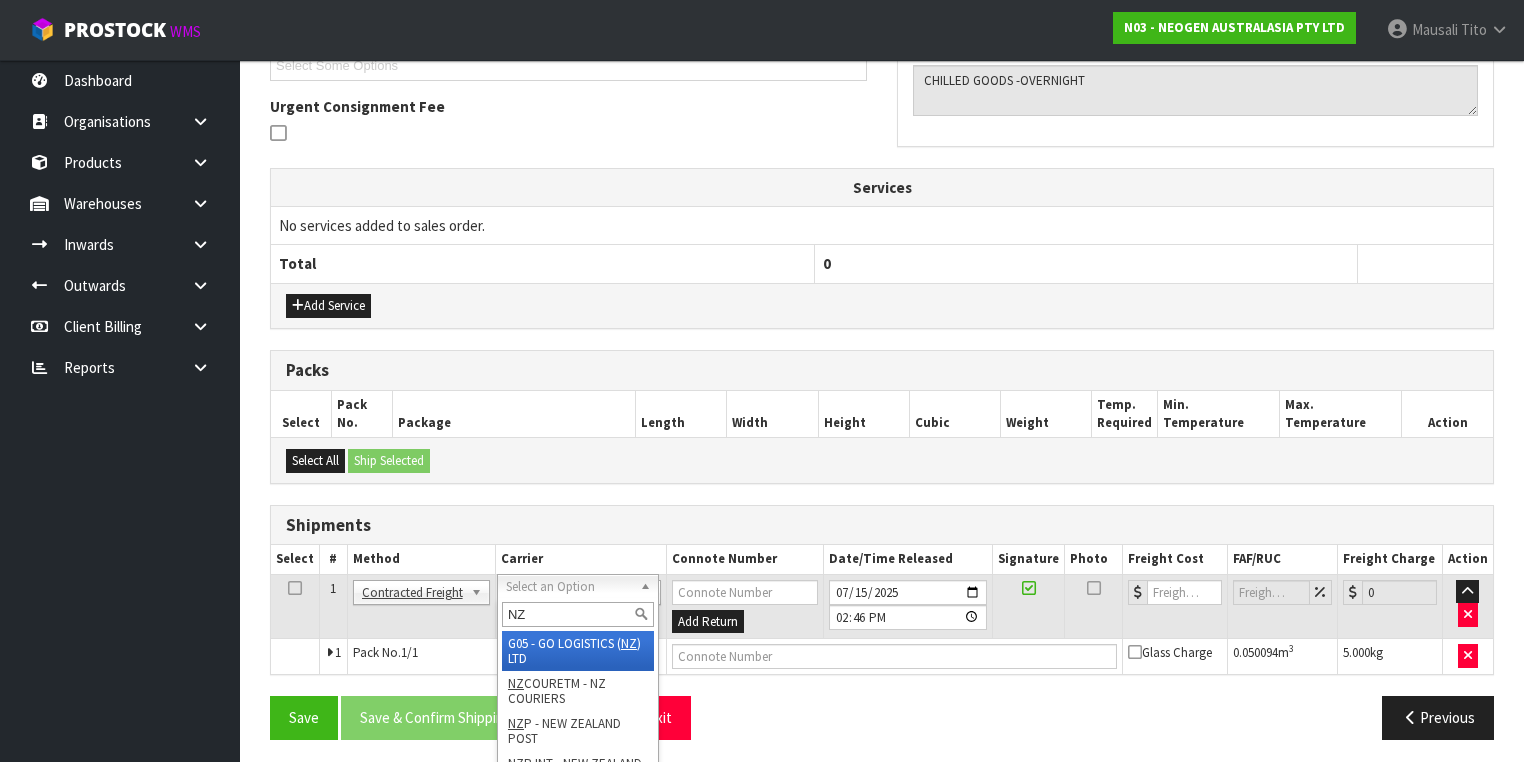 type on "NZP" 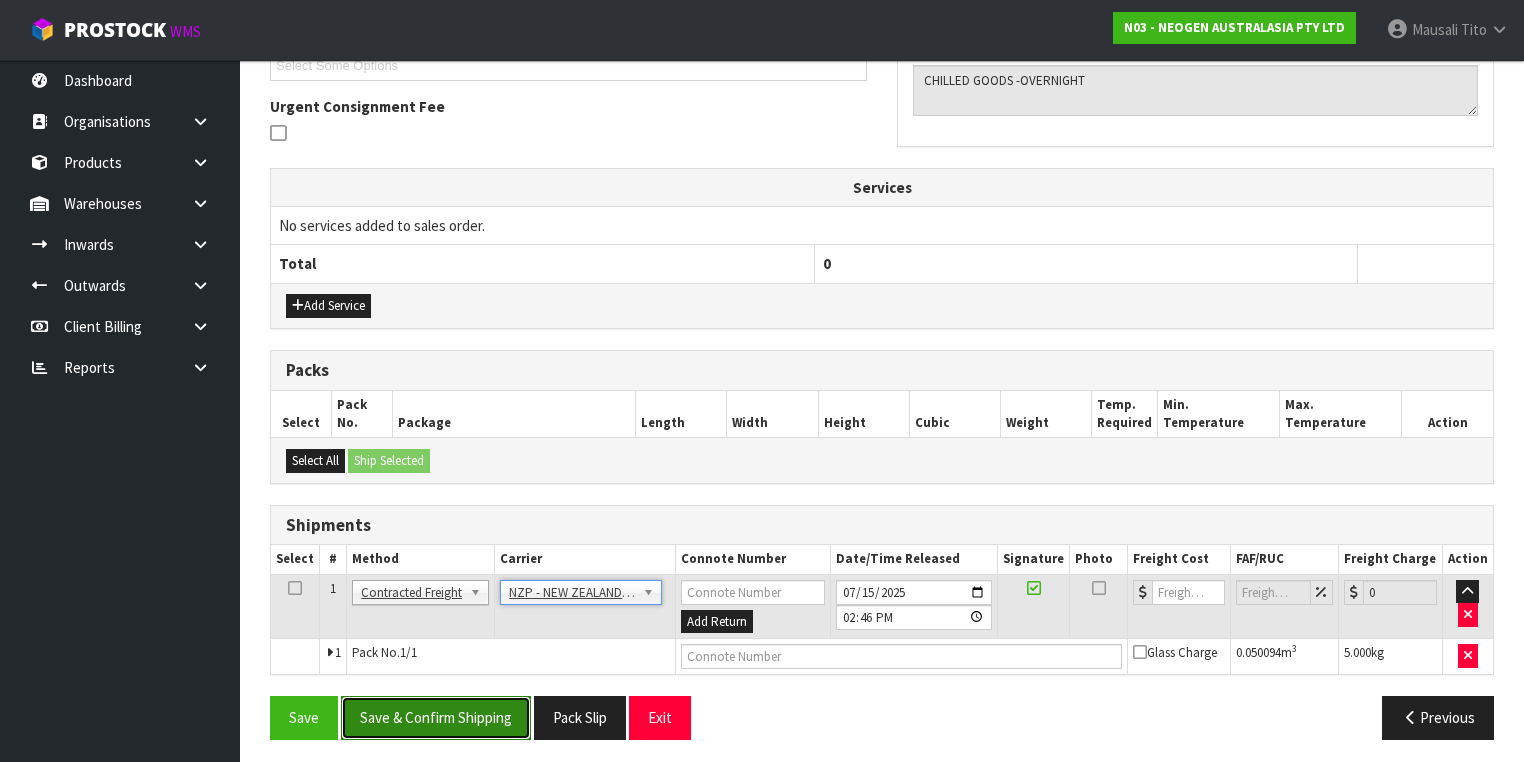 click on "Save & Confirm Shipping" at bounding box center [436, 717] 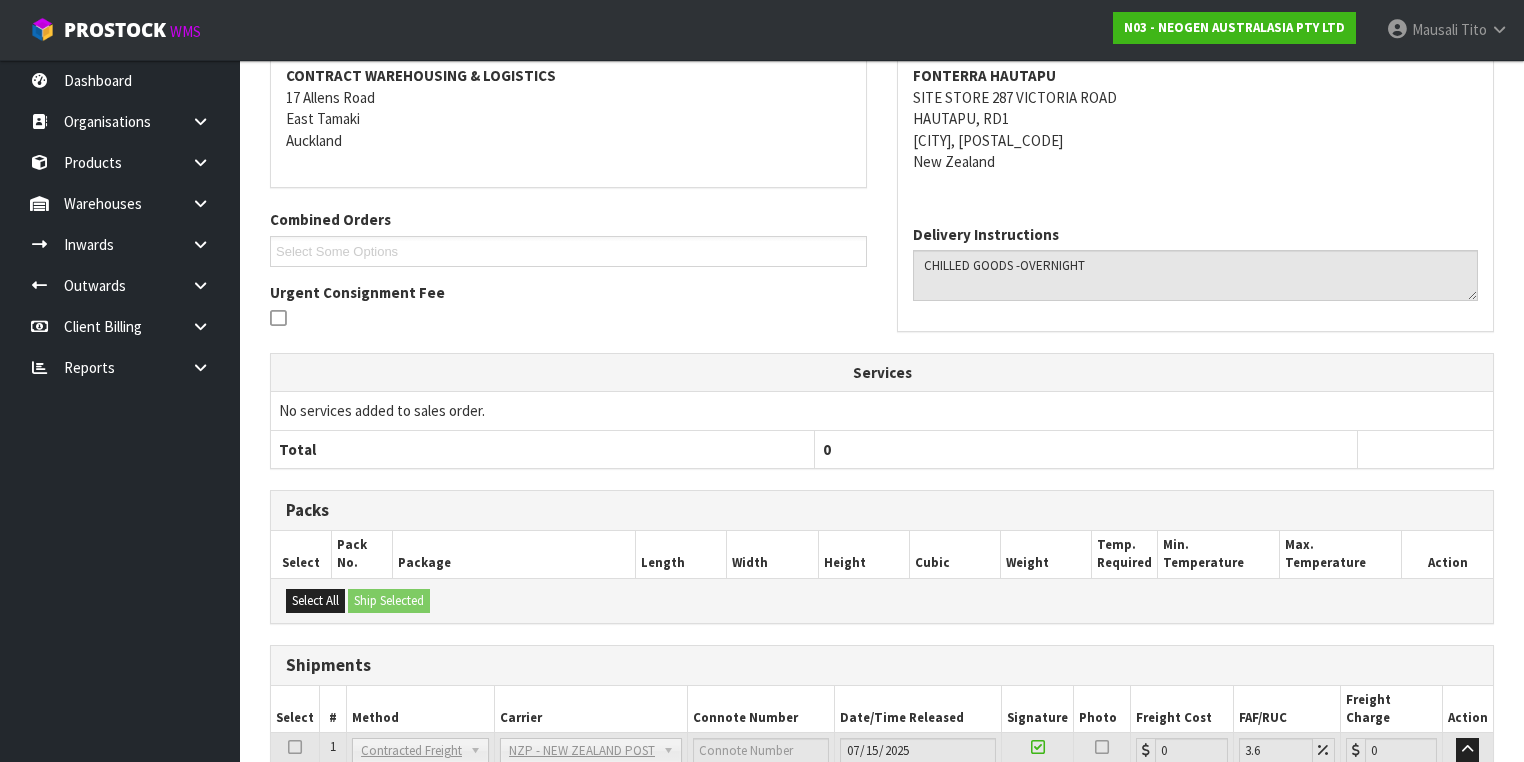 scroll, scrollTop: 536, scrollLeft: 0, axis: vertical 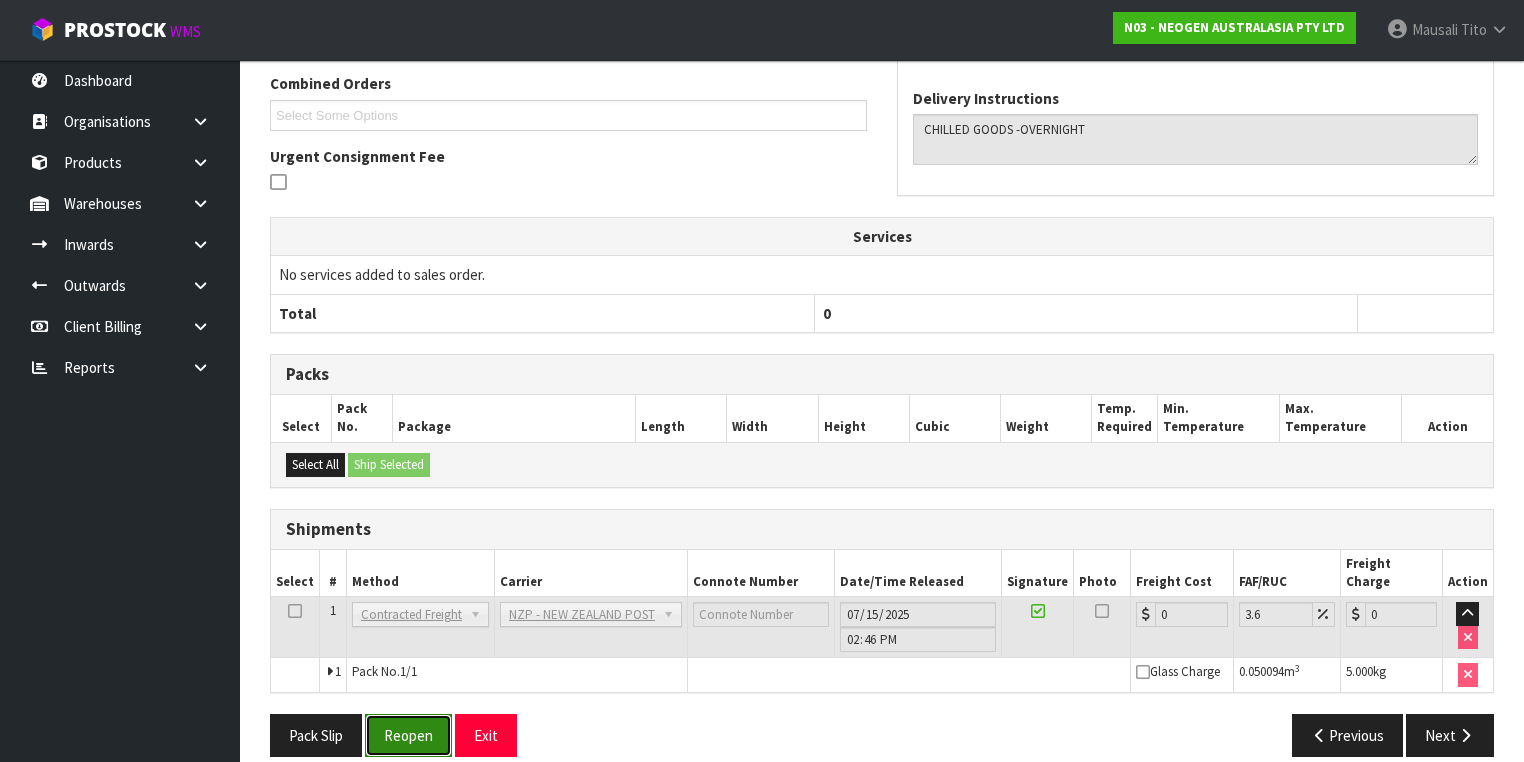 click on "Reopen" at bounding box center [408, 735] 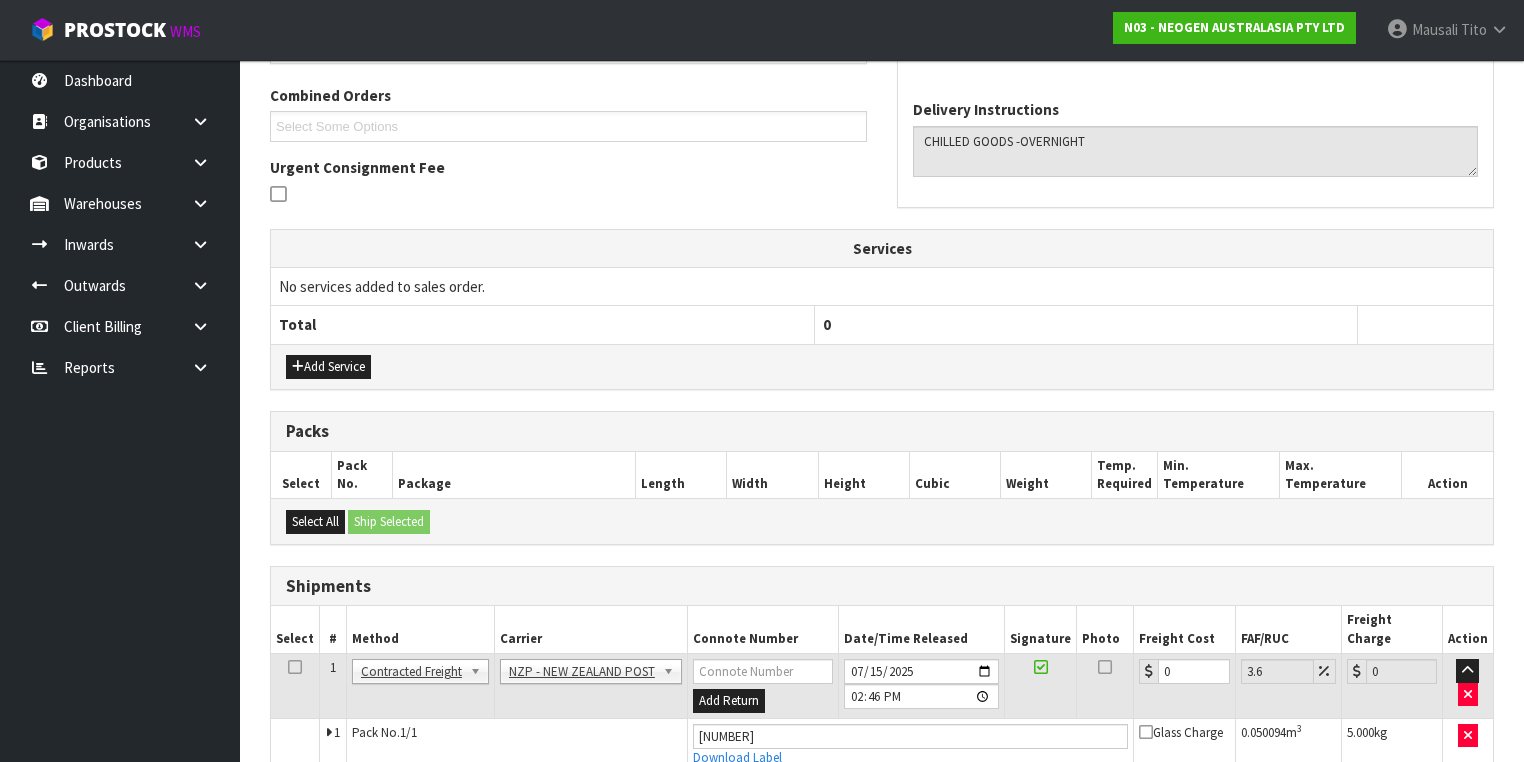 scroll, scrollTop: 582, scrollLeft: 0, axis: vertical 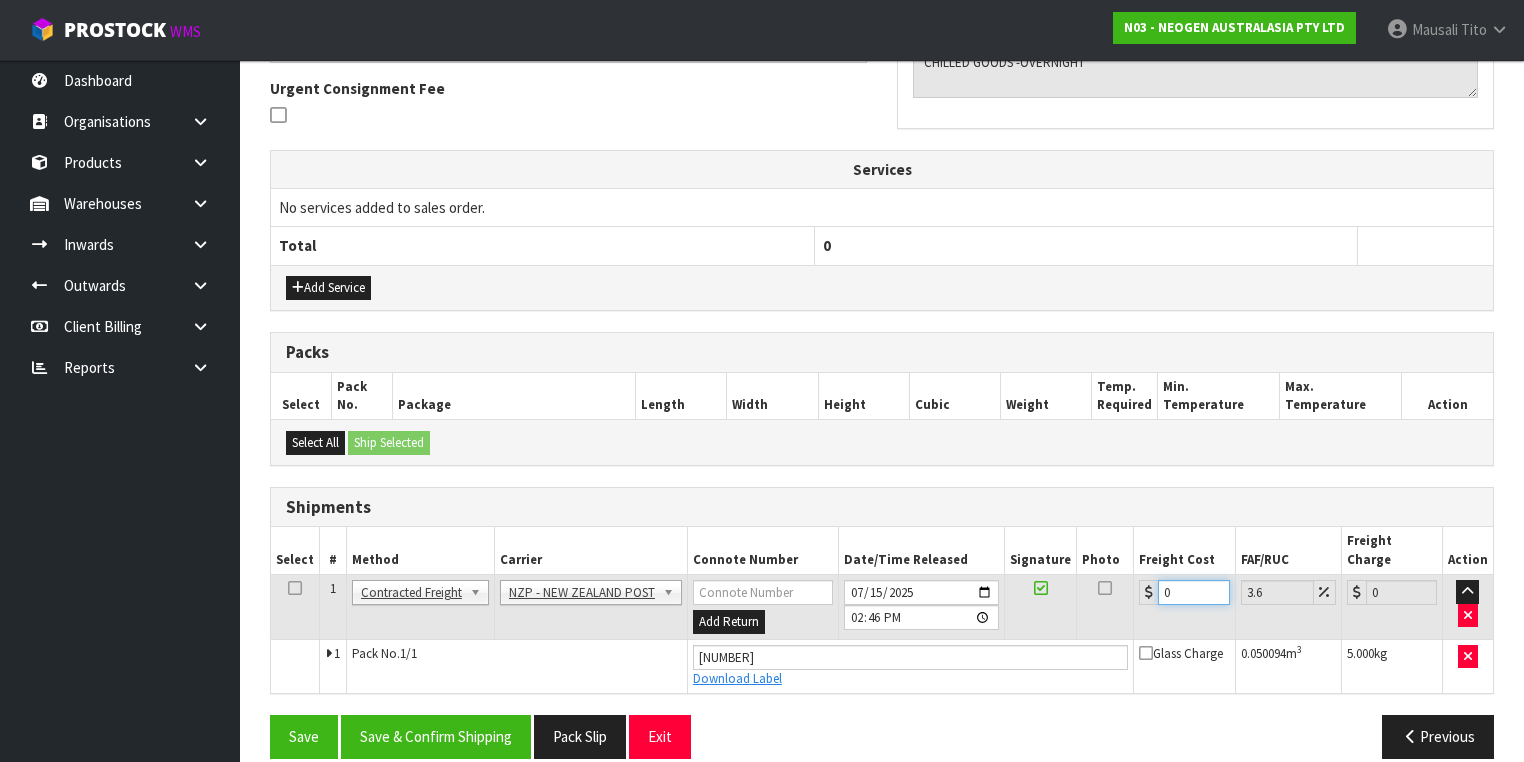 drag, startPoint x: 1158, startPoint y: 574, endPoint x: 1142, endPoint y: 576, distance: 16.124516 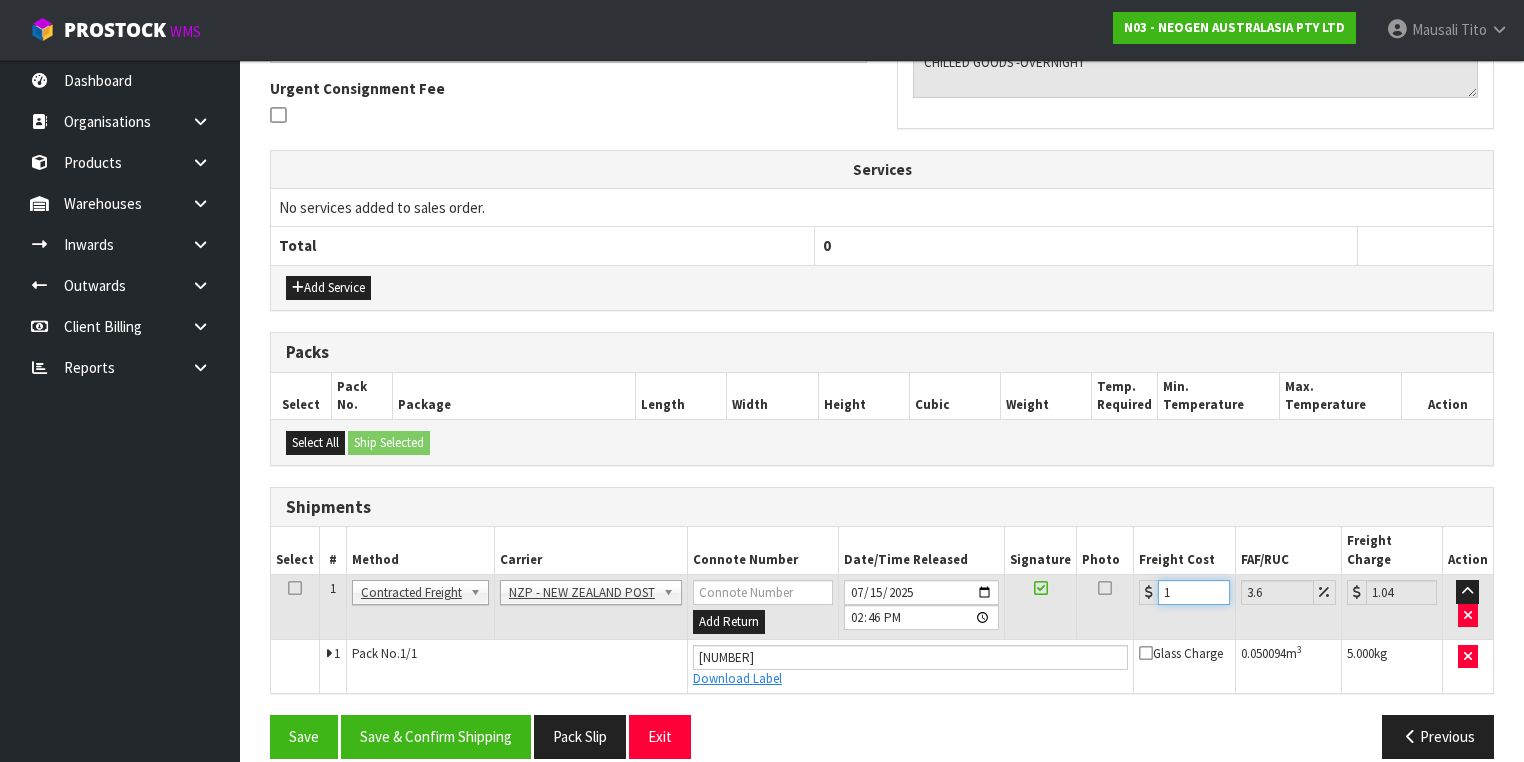 type on "11" 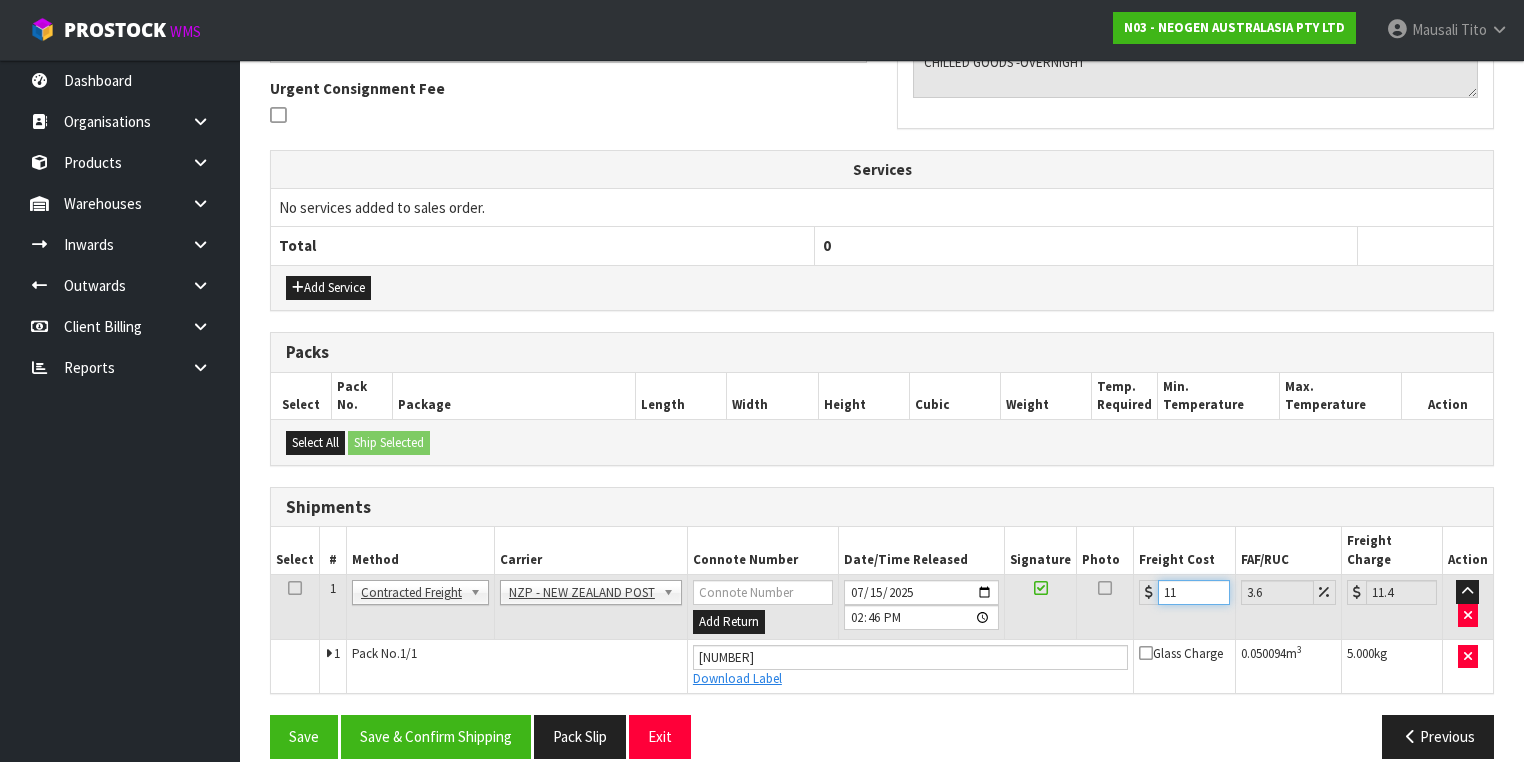 type on "11.9" 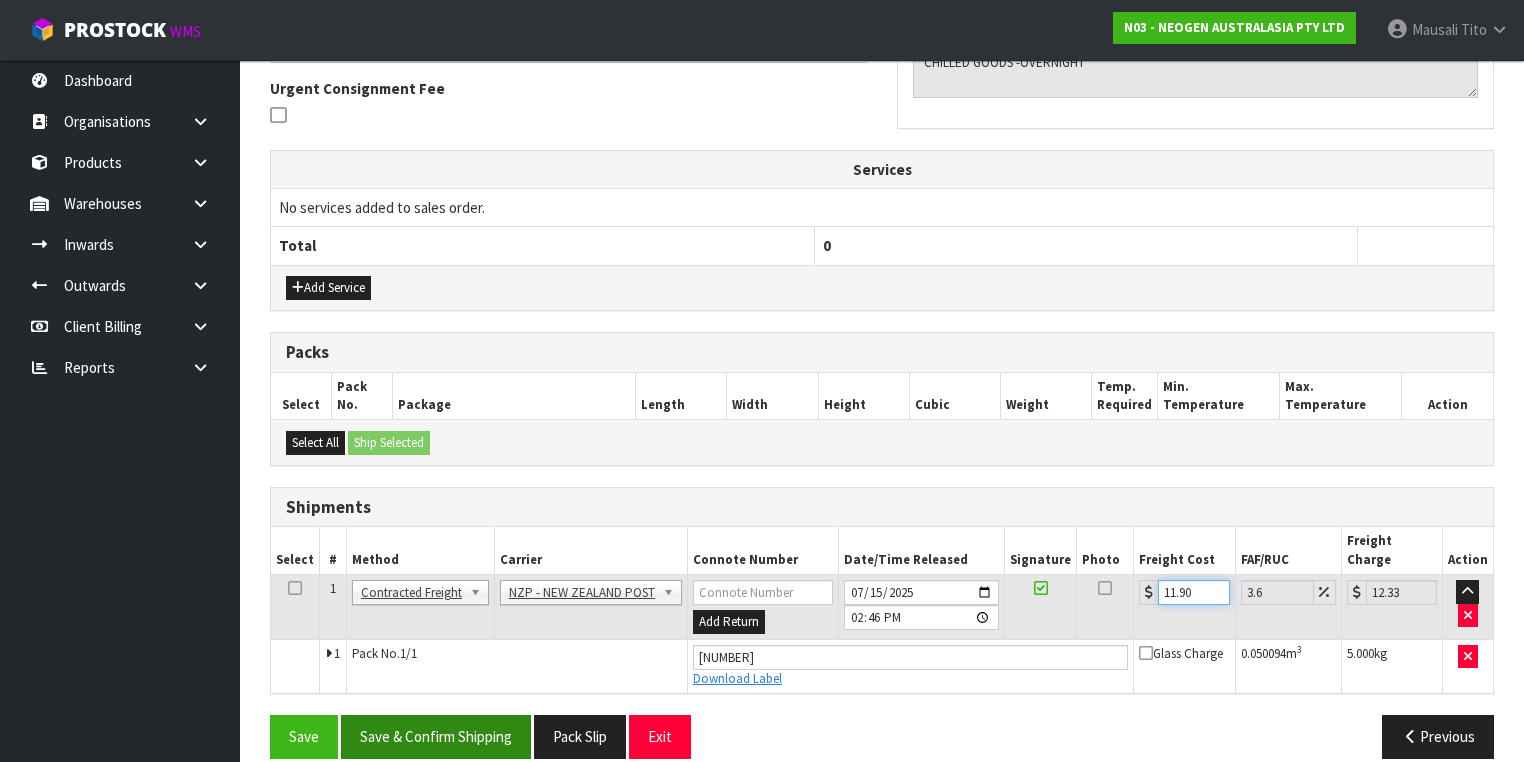 type on "11.90" 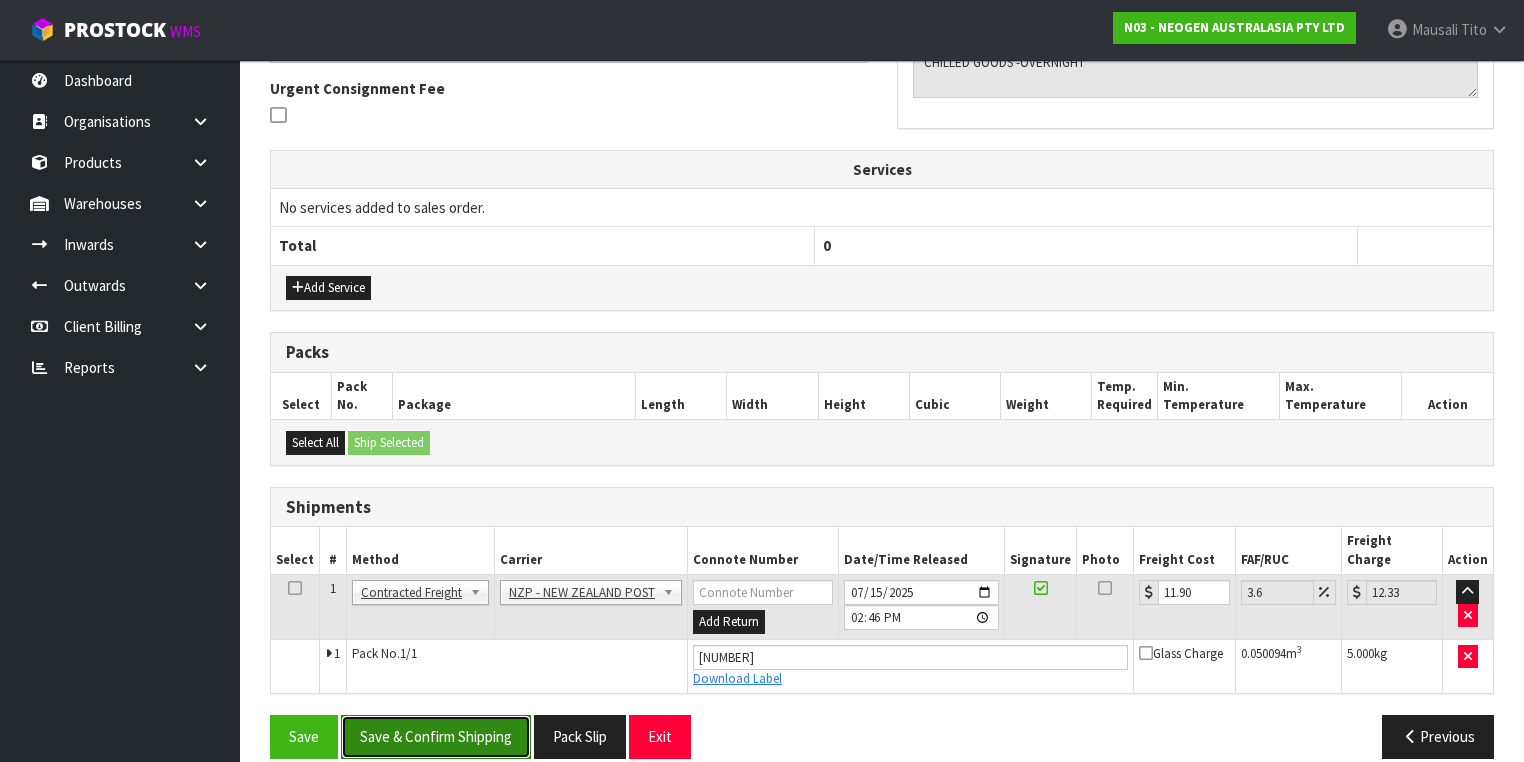 click on "Save & Confirm Shipping" at bounding box center [436, 736] 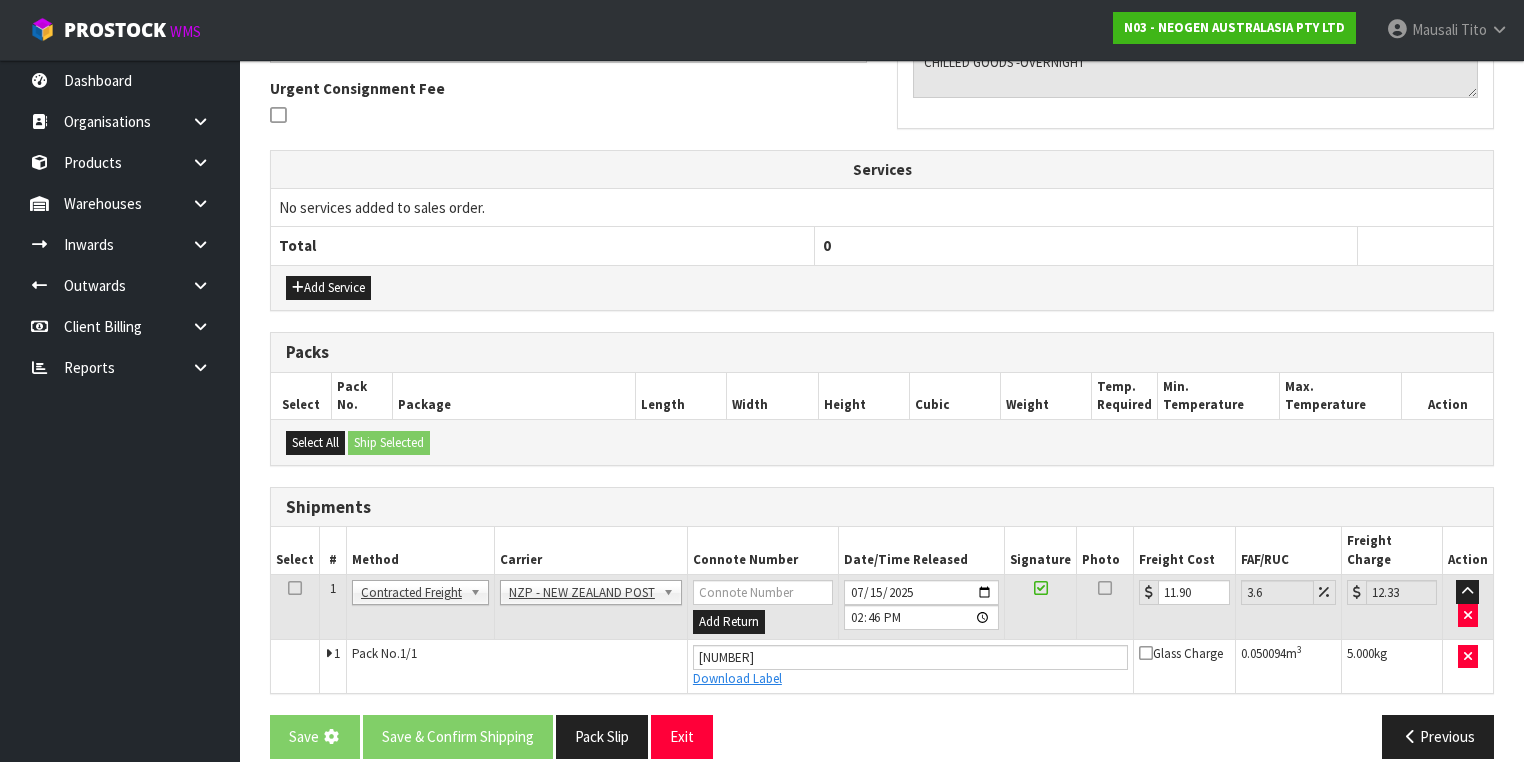 scroll, scrollTop: 0, scrollLeft: 0, axis: both 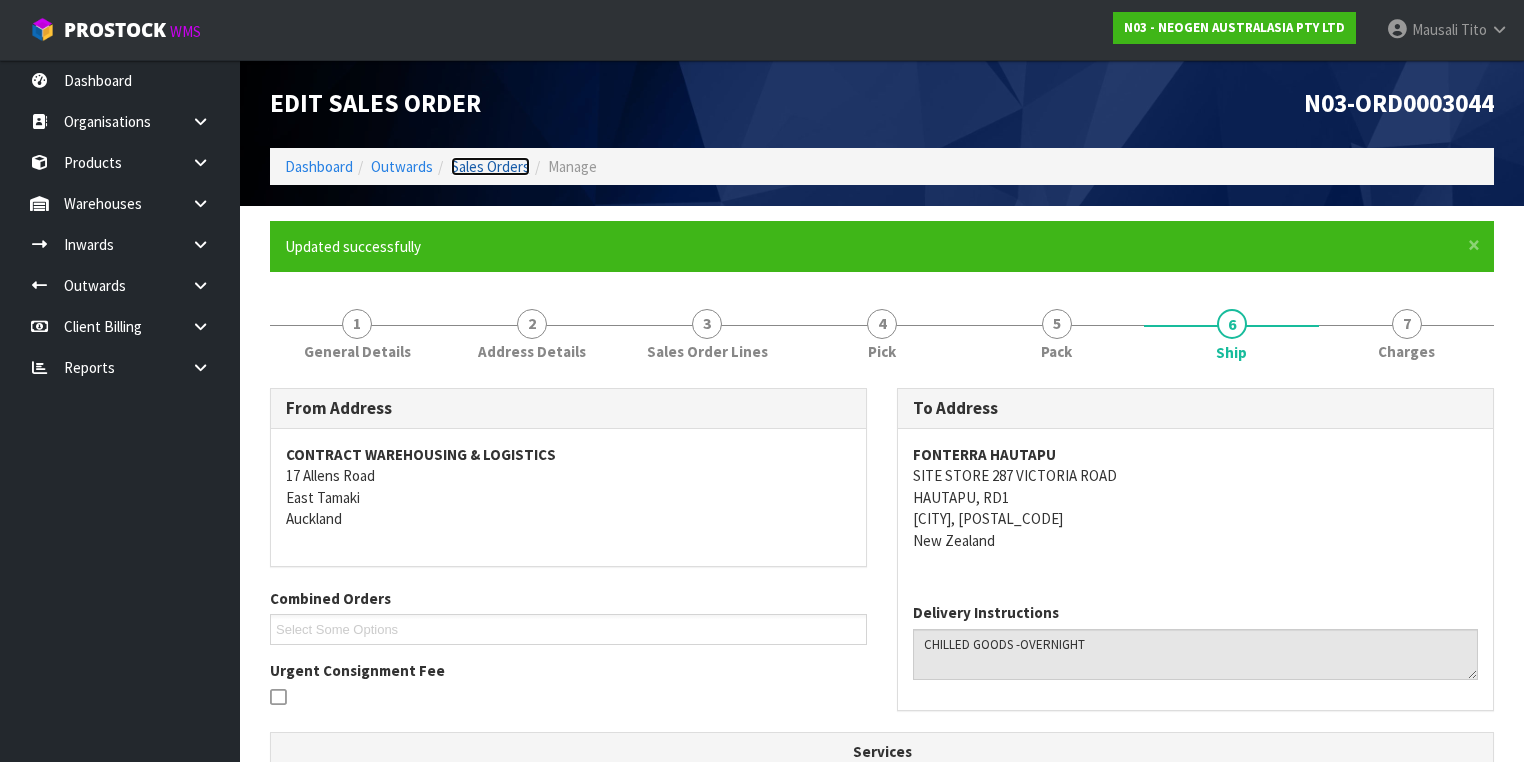 click on "Sales Orders" at bounding box center (490, 166) 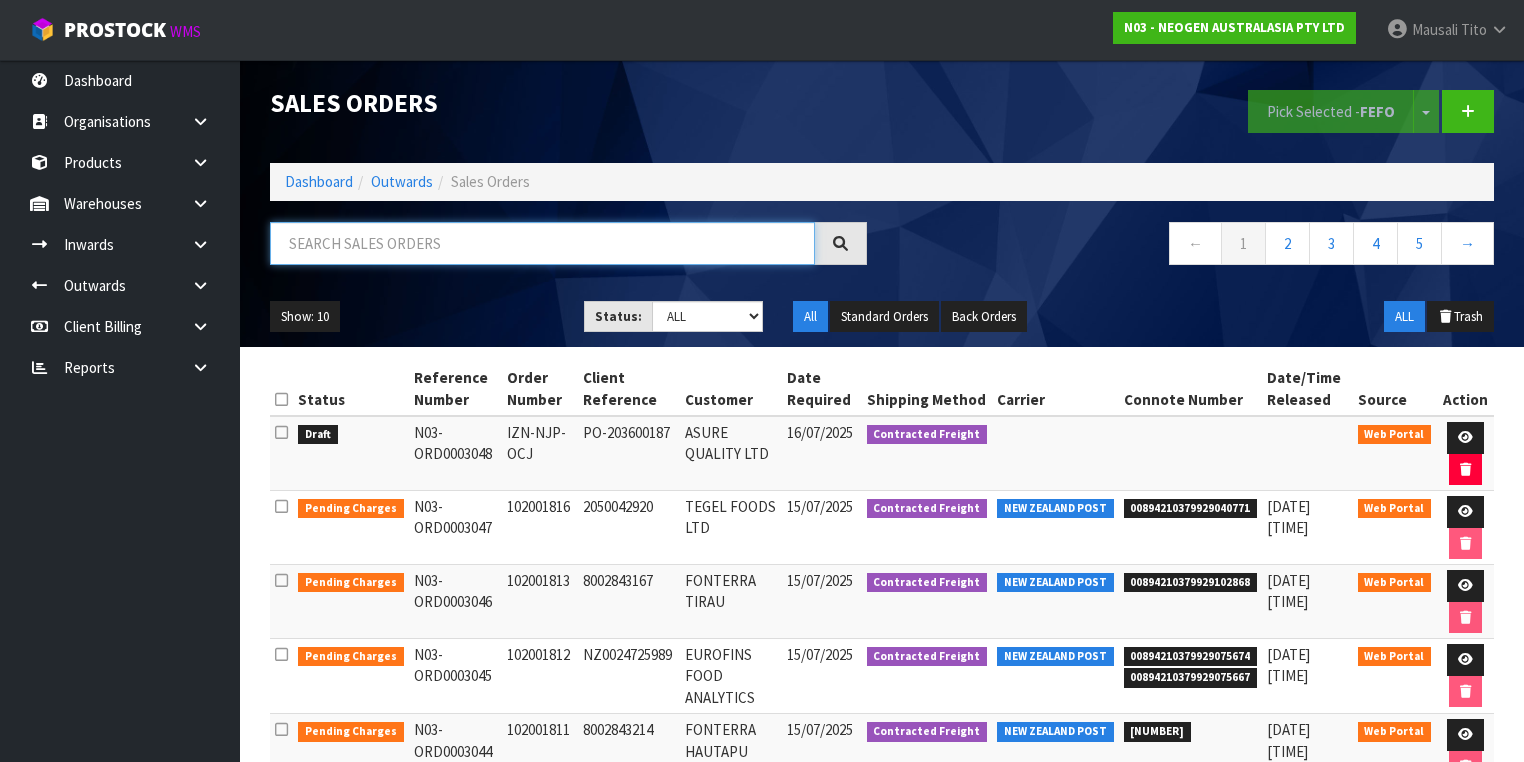 click at bounding box center [542, 243] 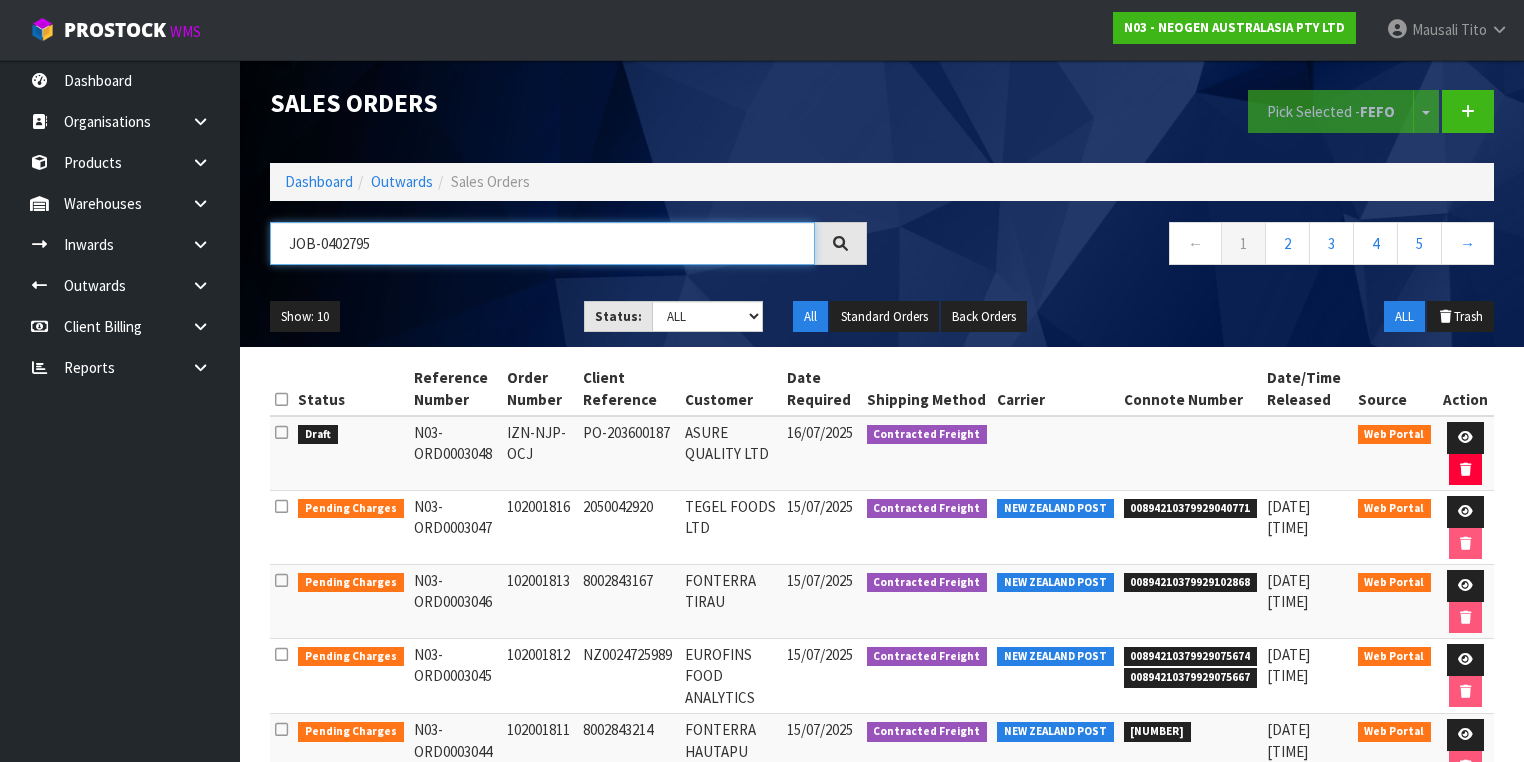 type on "JOB-0402795" 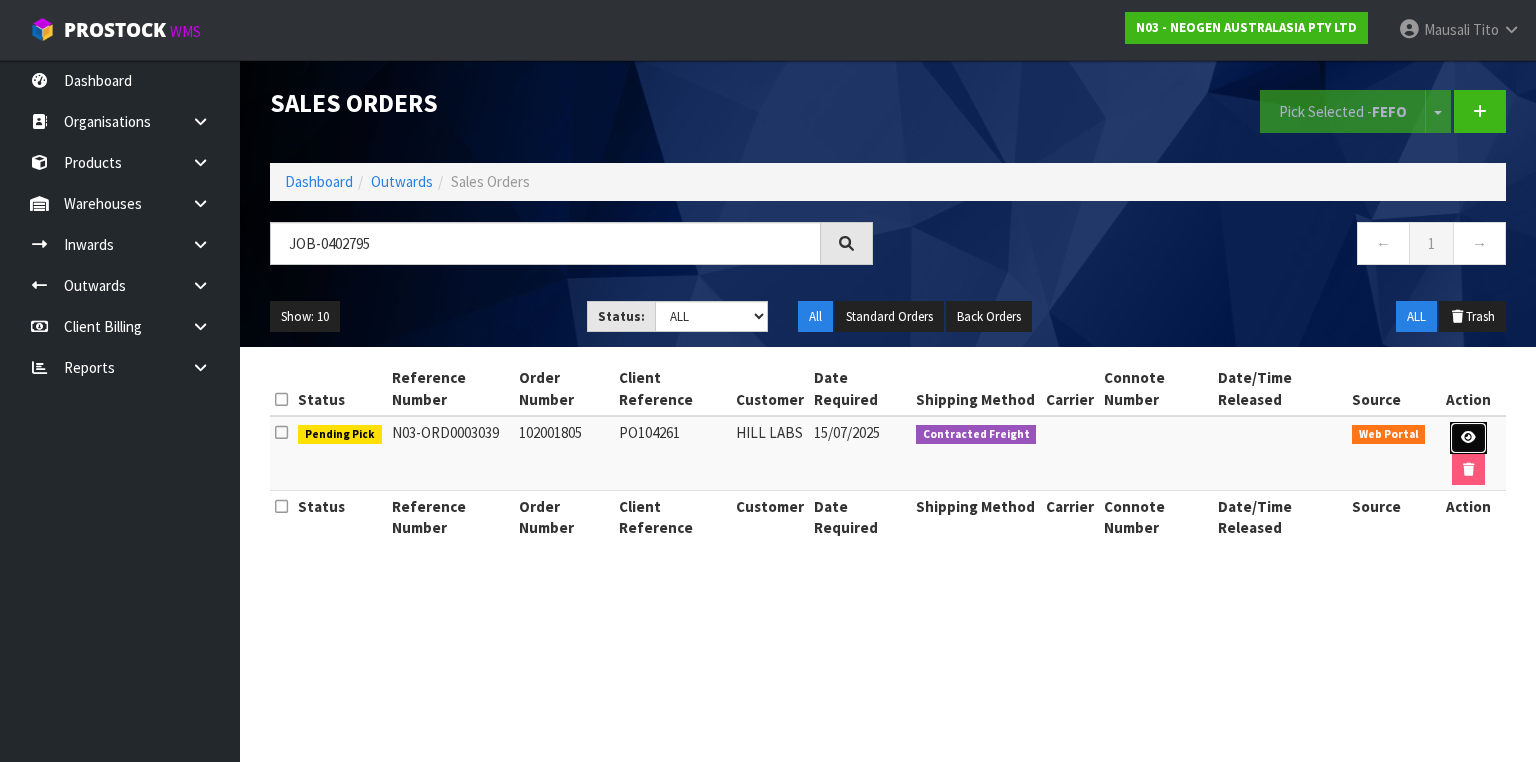 click at bounding box center (1468, 438) 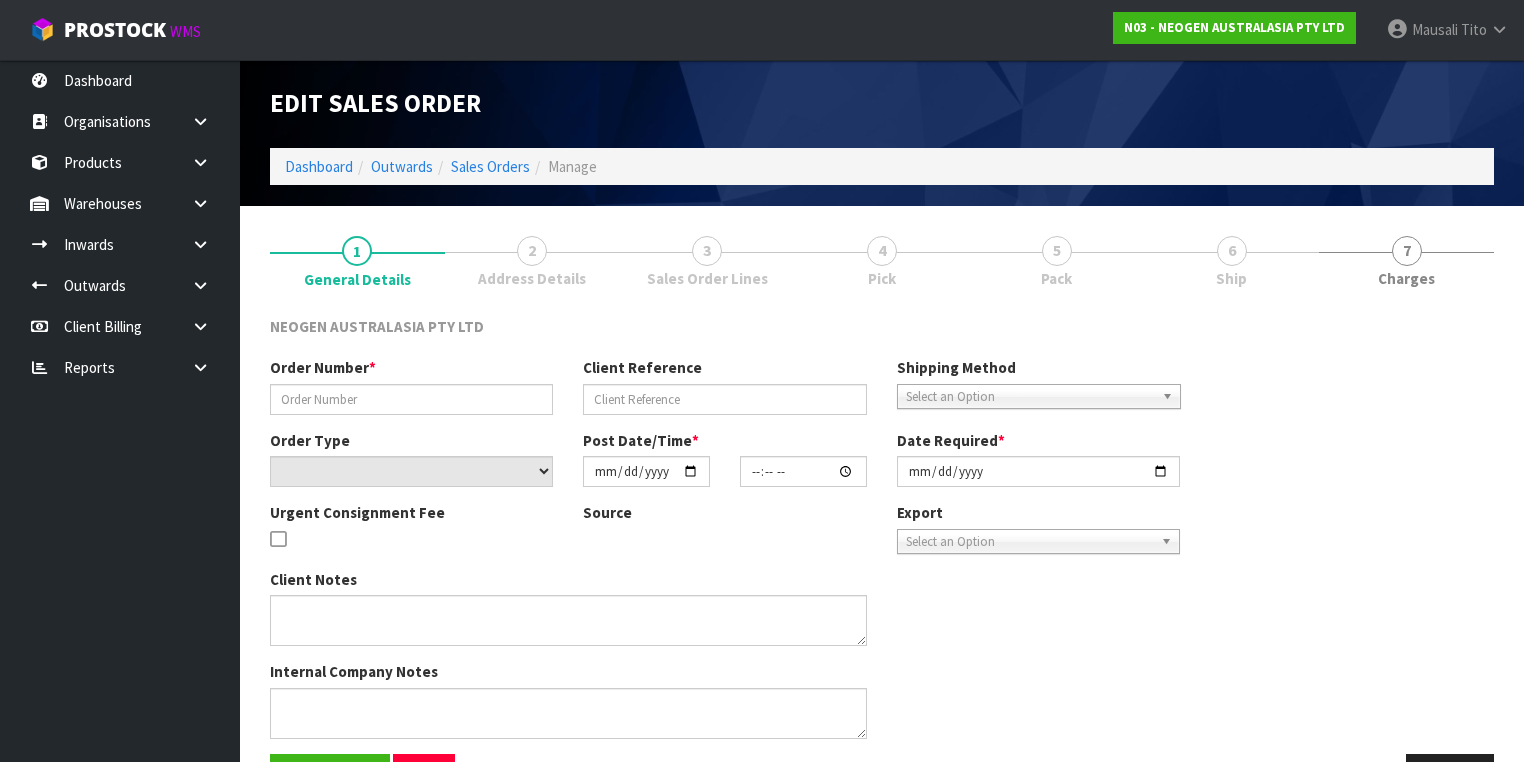 type on "102001805" 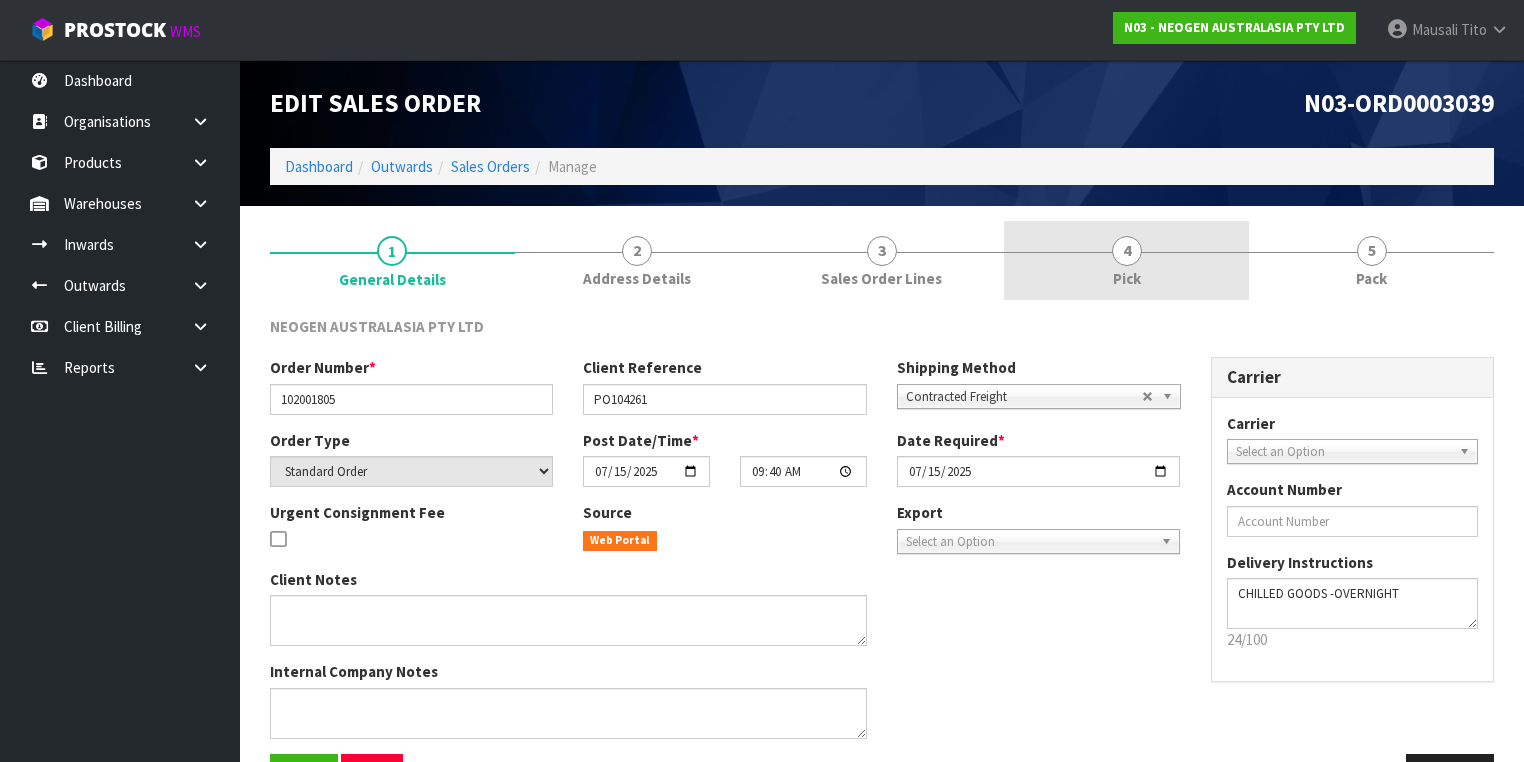 click on "4
Pick" at bounding box center (1126, 260) 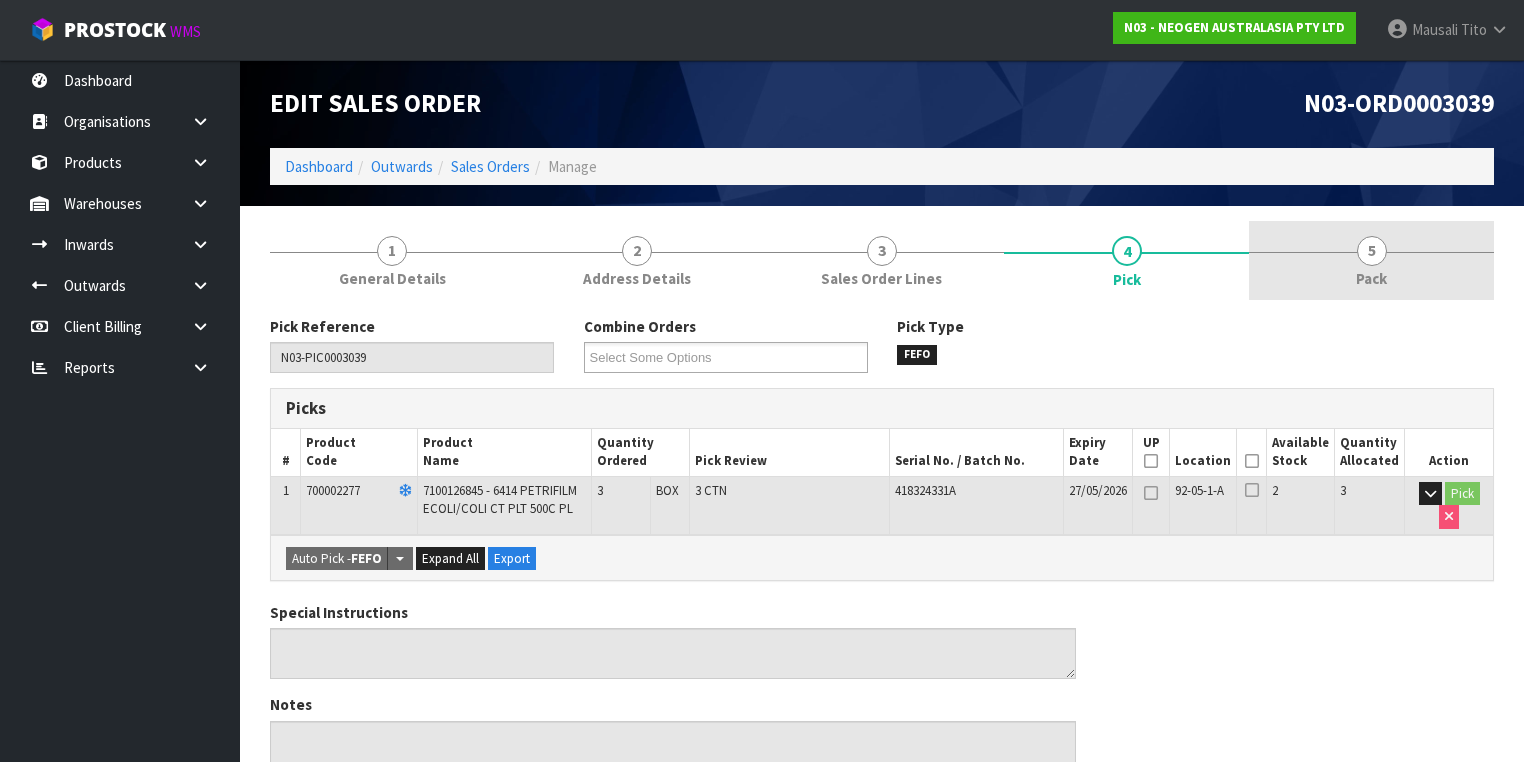 click on "Pack" at bounding box center [1371, 278] 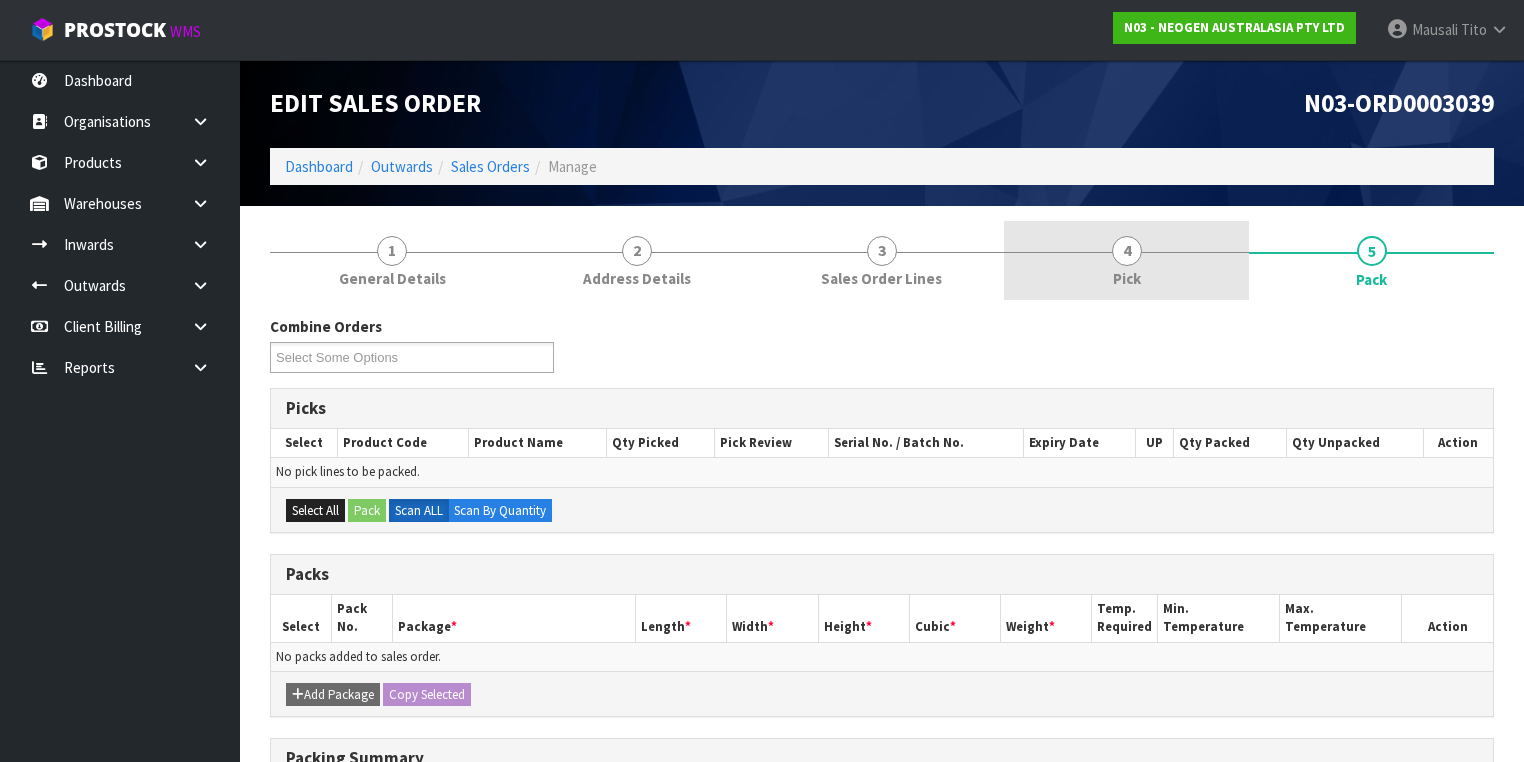 click on "4
Pick" at bounding box center [1126, 260] 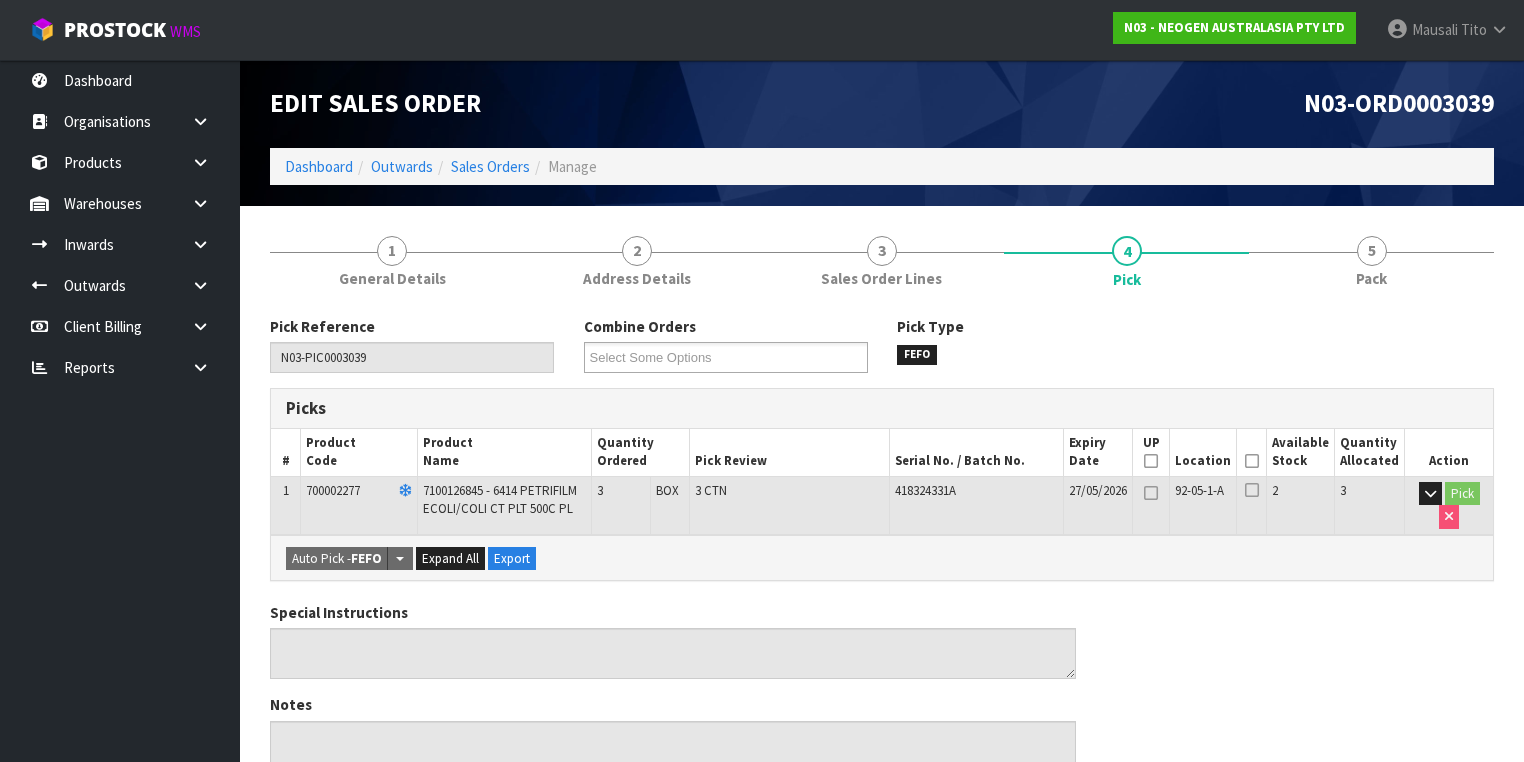 click at bounding box center (1252, 461) 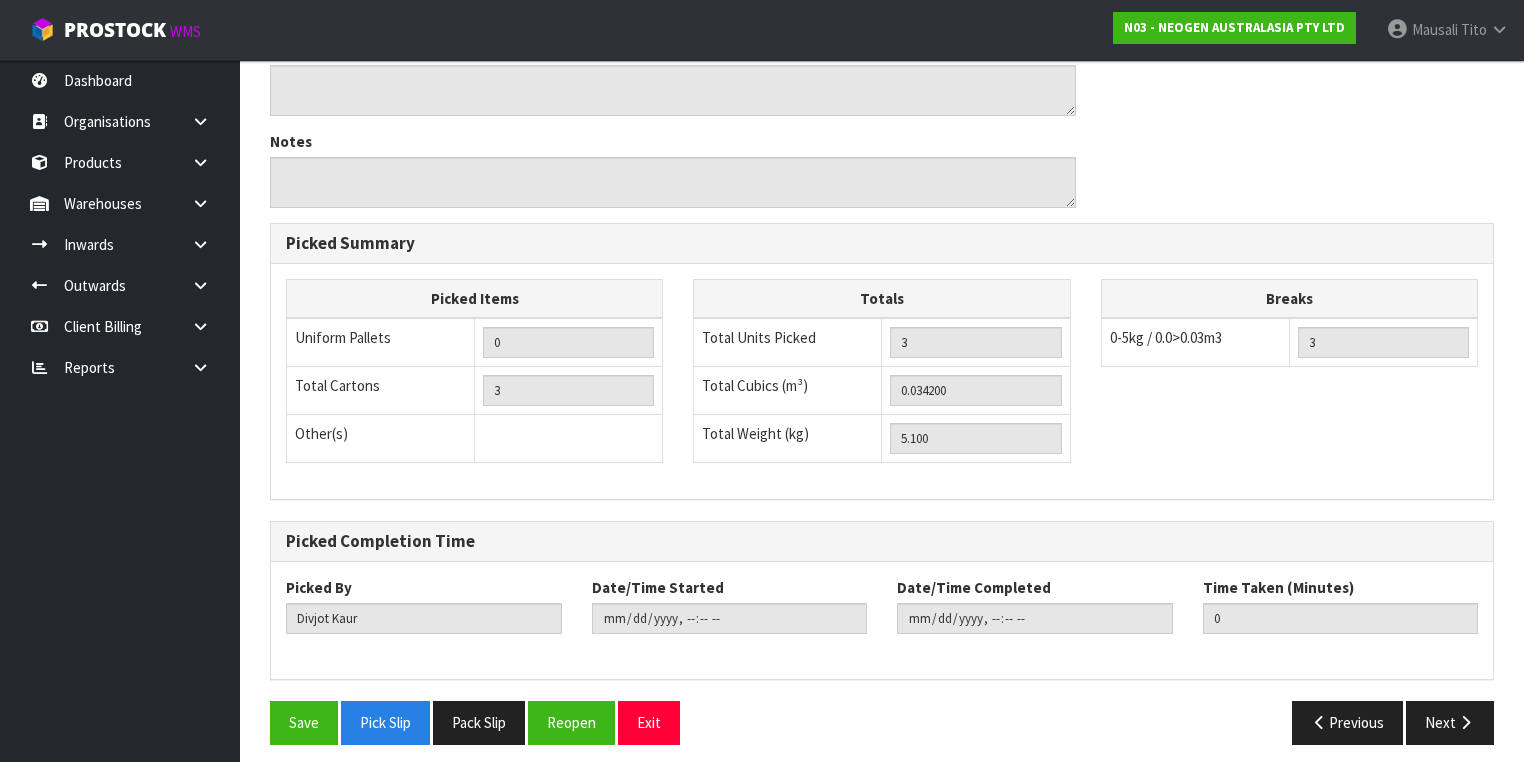 scroll, scrollTop: 641, scrollLeft: 0, axis: vertical 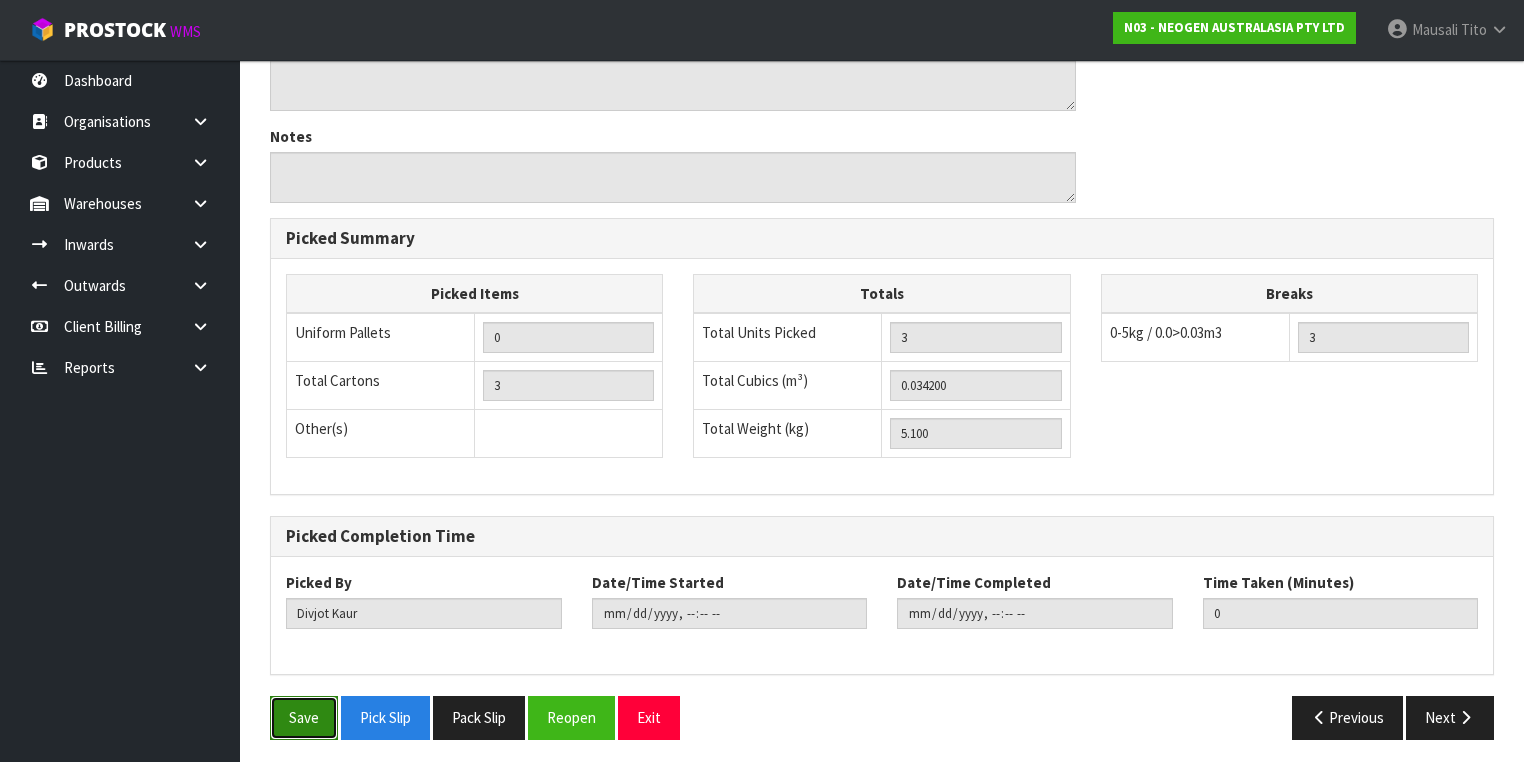 click on "Save" at bounding box center [304, 717] 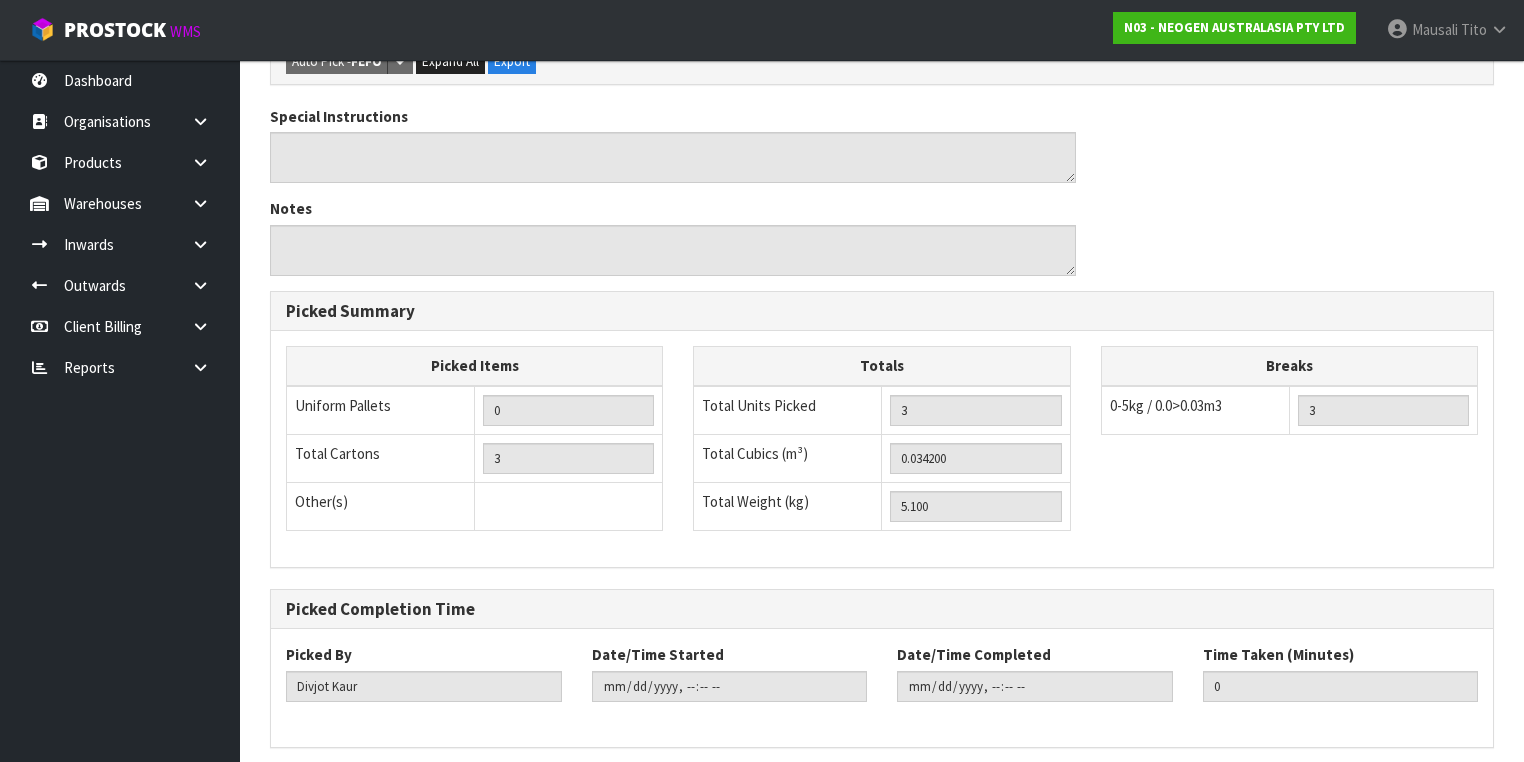 scroll, scrollTop: 0, scrollLeft: 0, axis: both 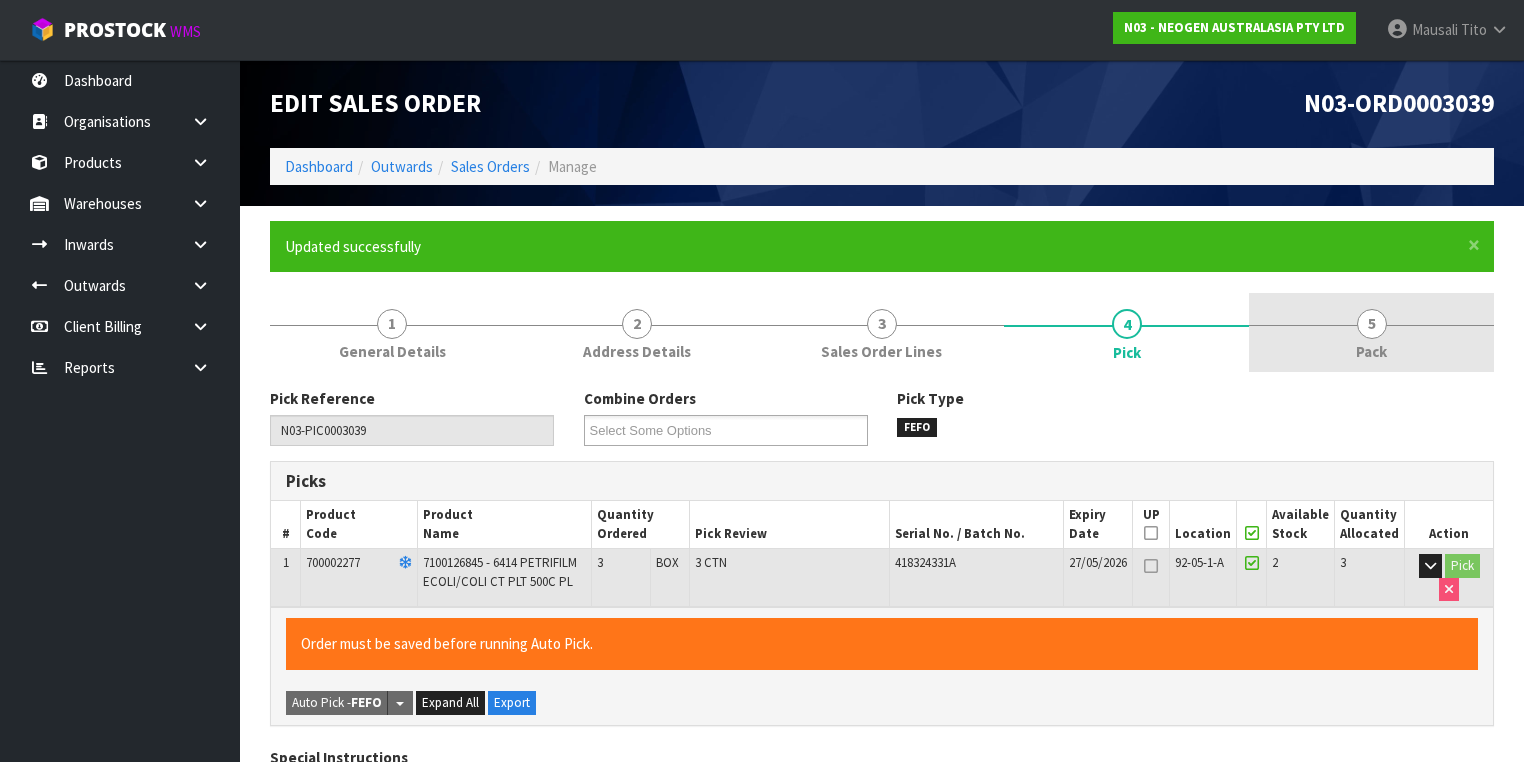 type on "Mausali Tito" 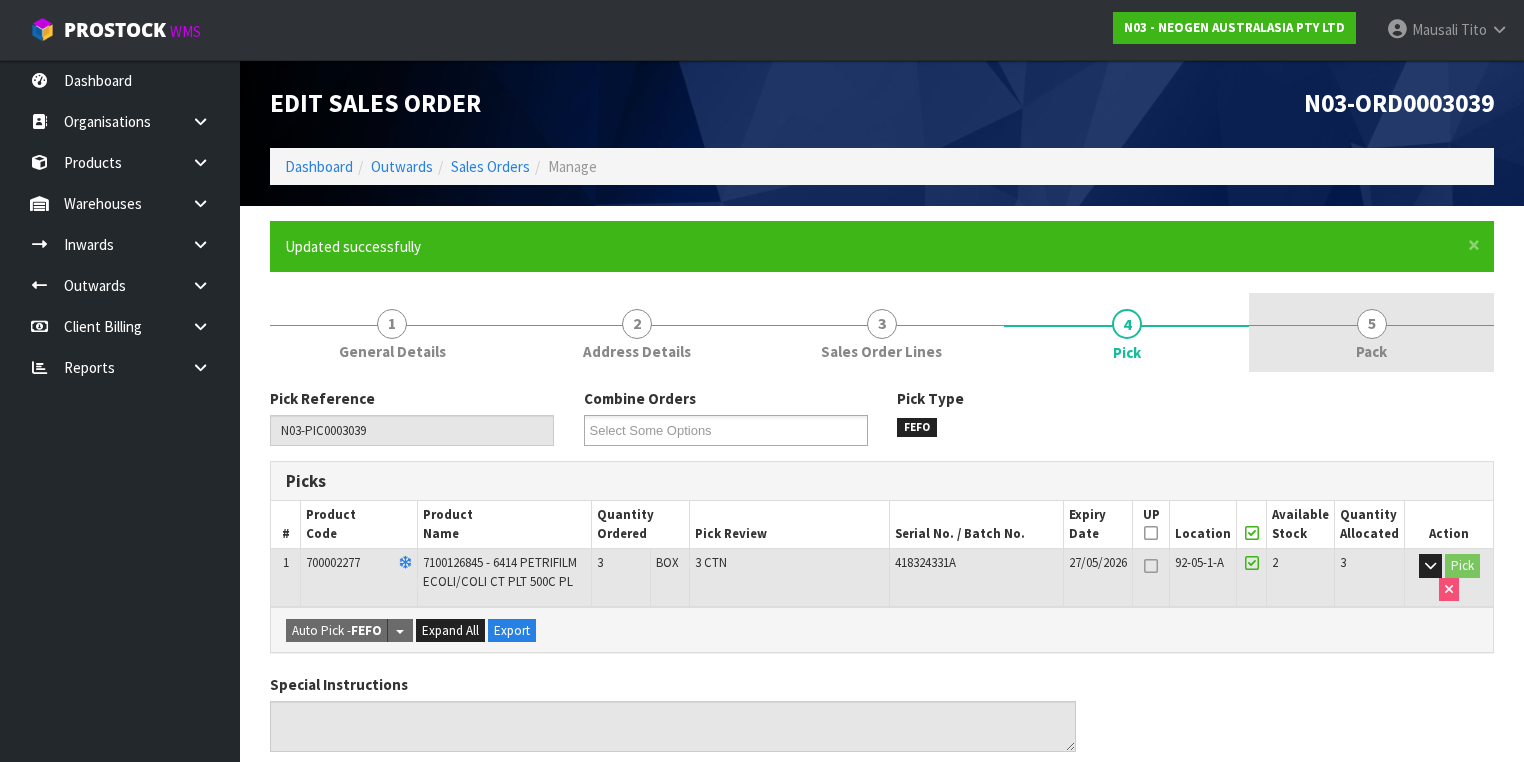 click on "5
Pack" at bounding box center (1371, 332) 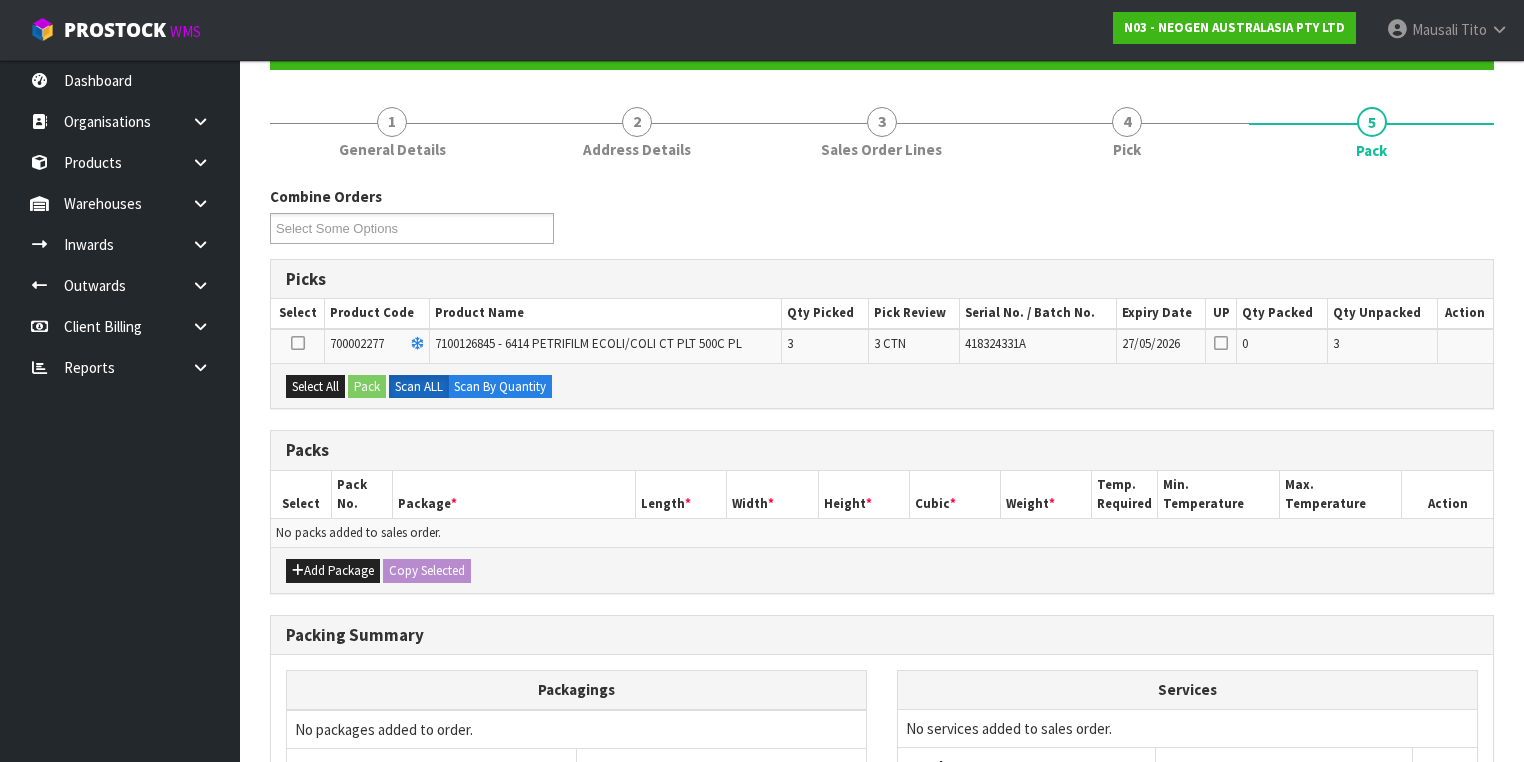 scroll, scrollTop: 320, scrollLeft: 0, axis: vertical 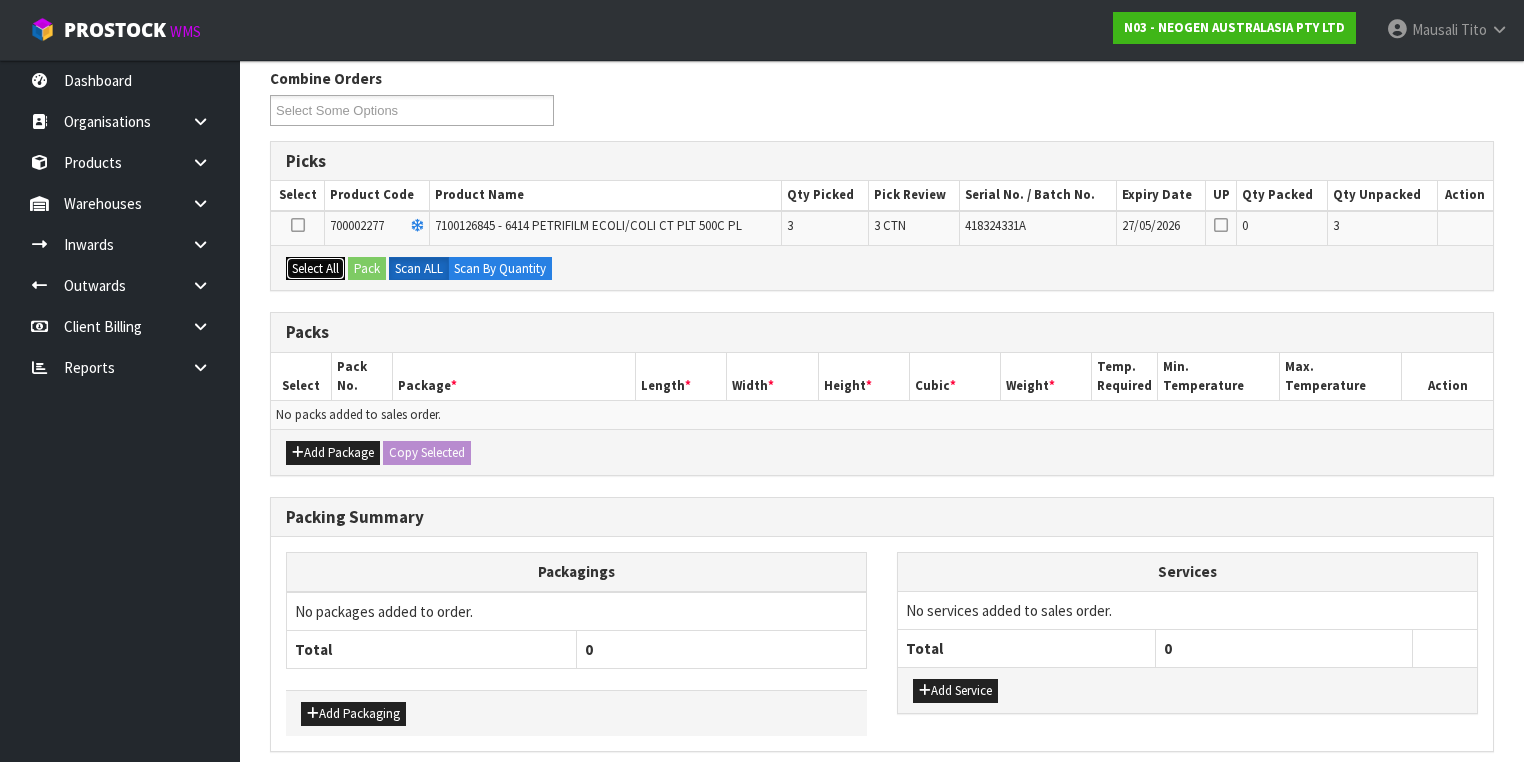 click on "Select All" at bounding box center [315, 269] 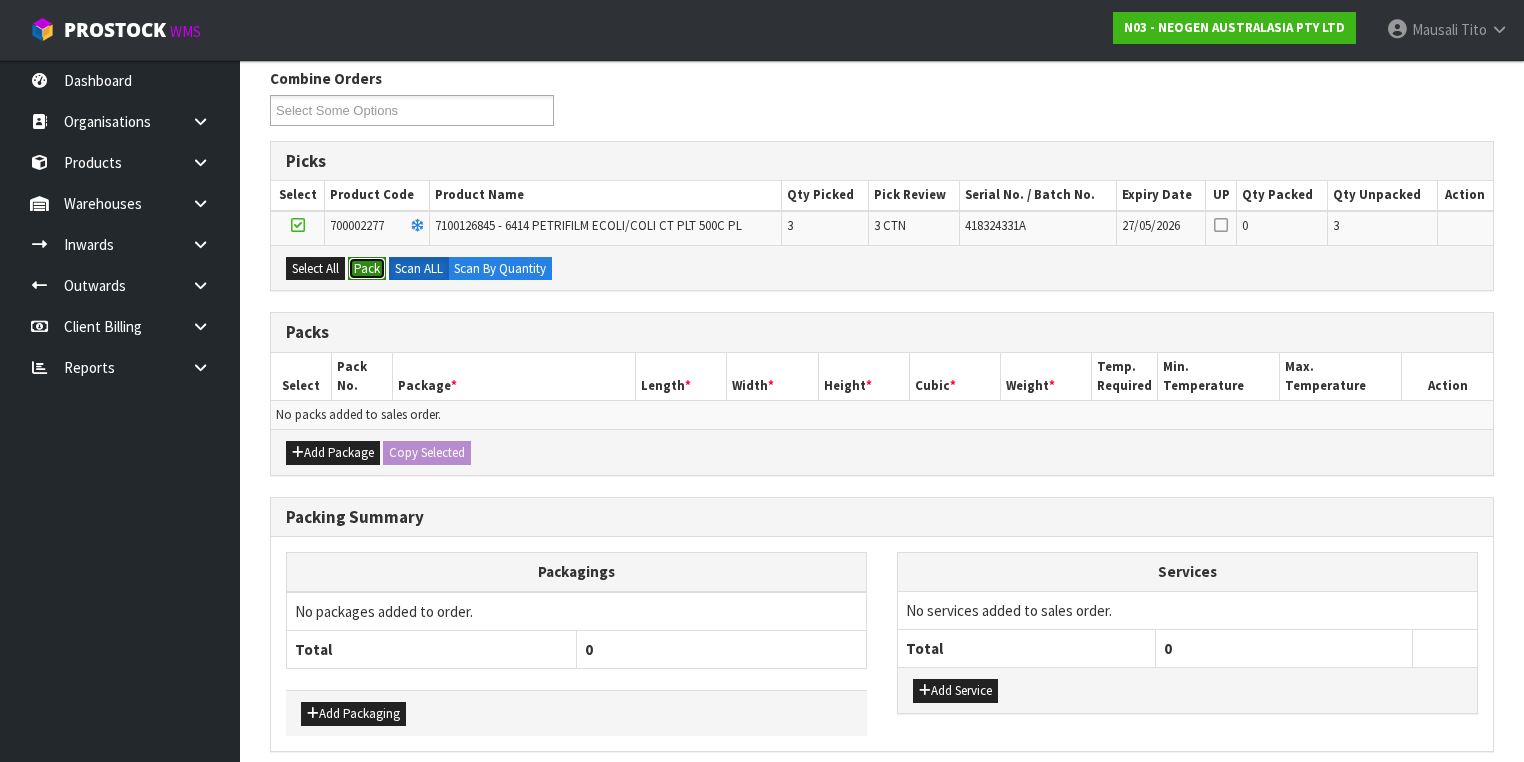 click on "Pack" at bounding box center (367, 269) 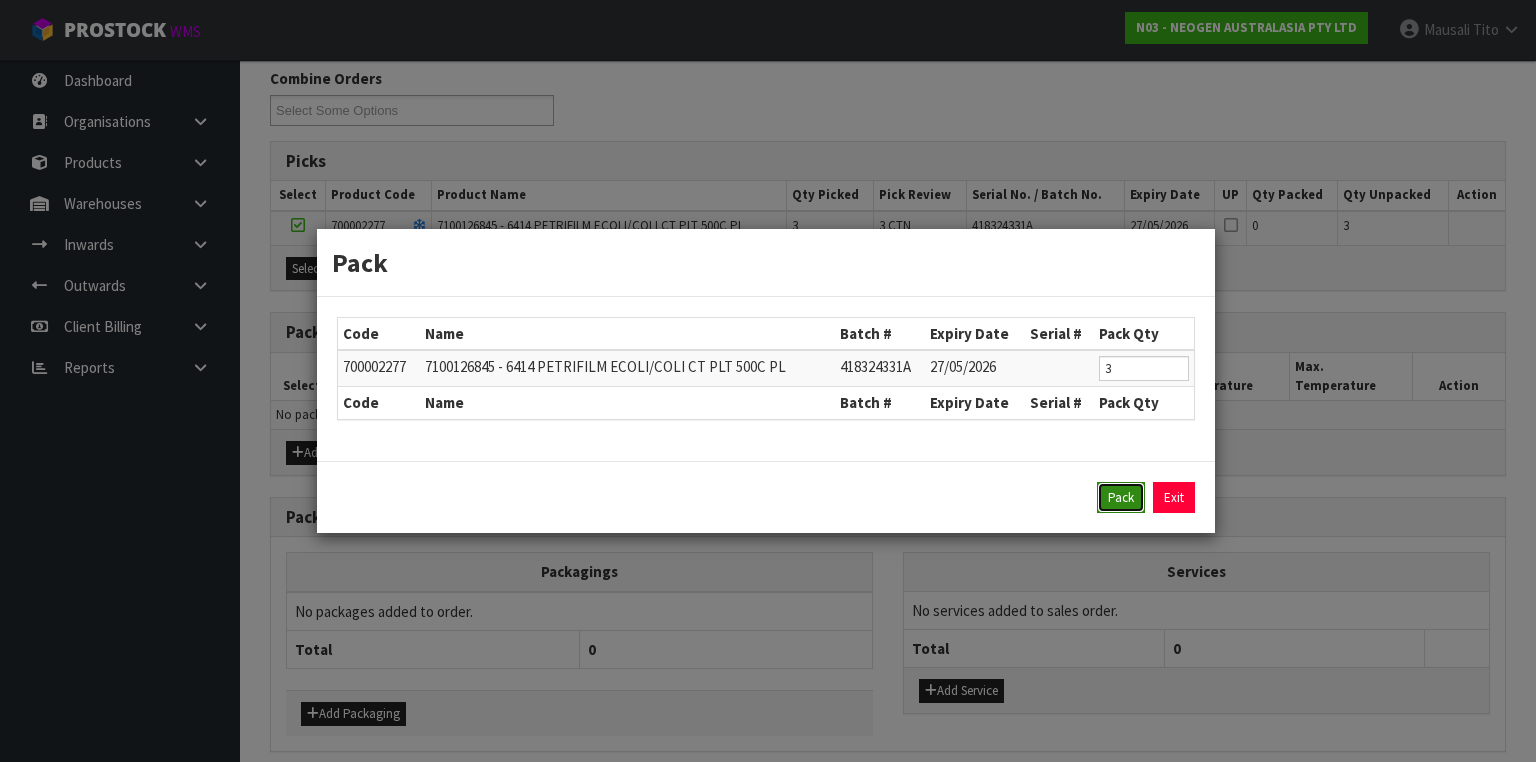 click on "Pack" at bounding box center (1121, 498) 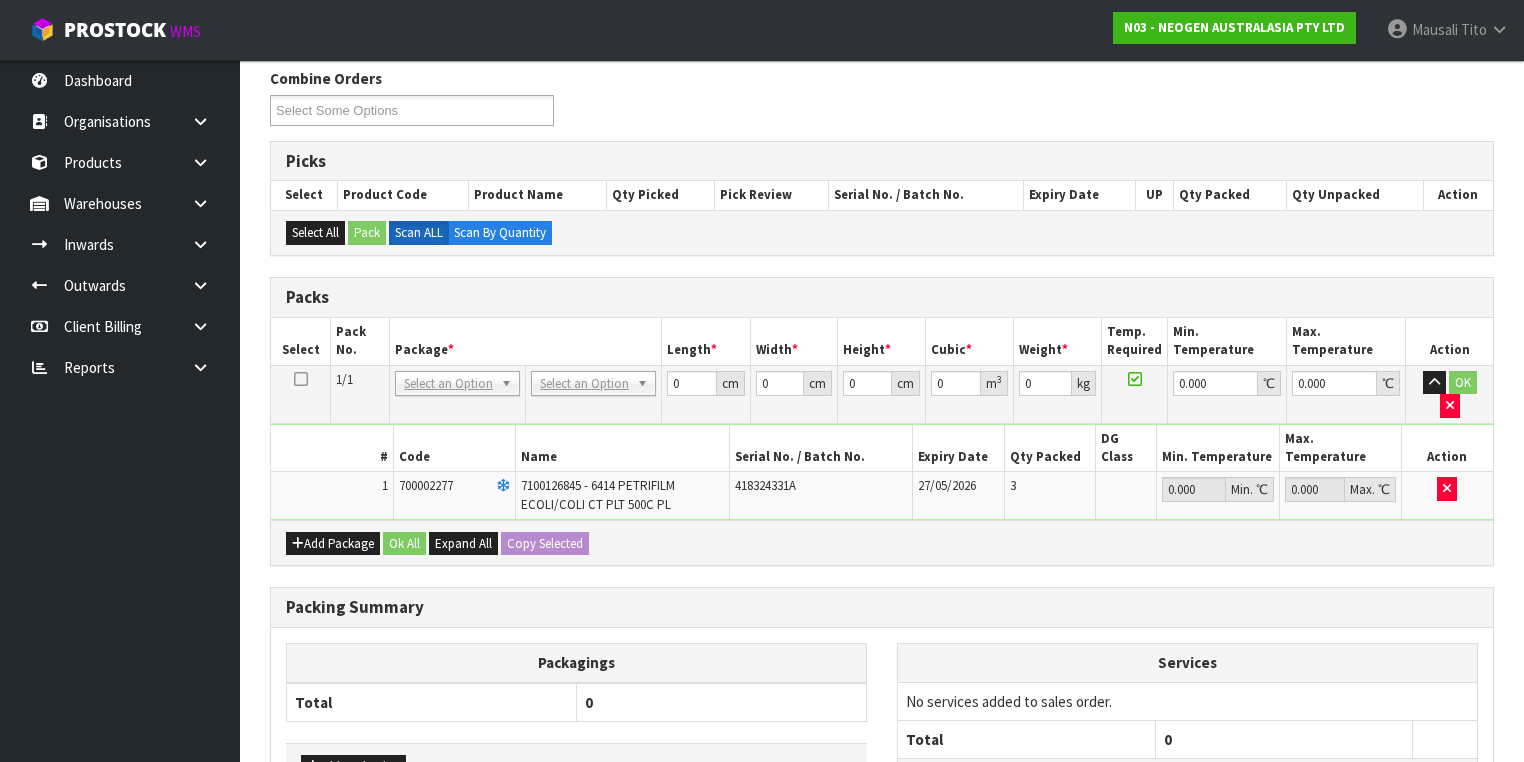 drag, startPoint x: 578, startPoint y: 380, endPoint x: 578, endPoint y: 391, distance: 11 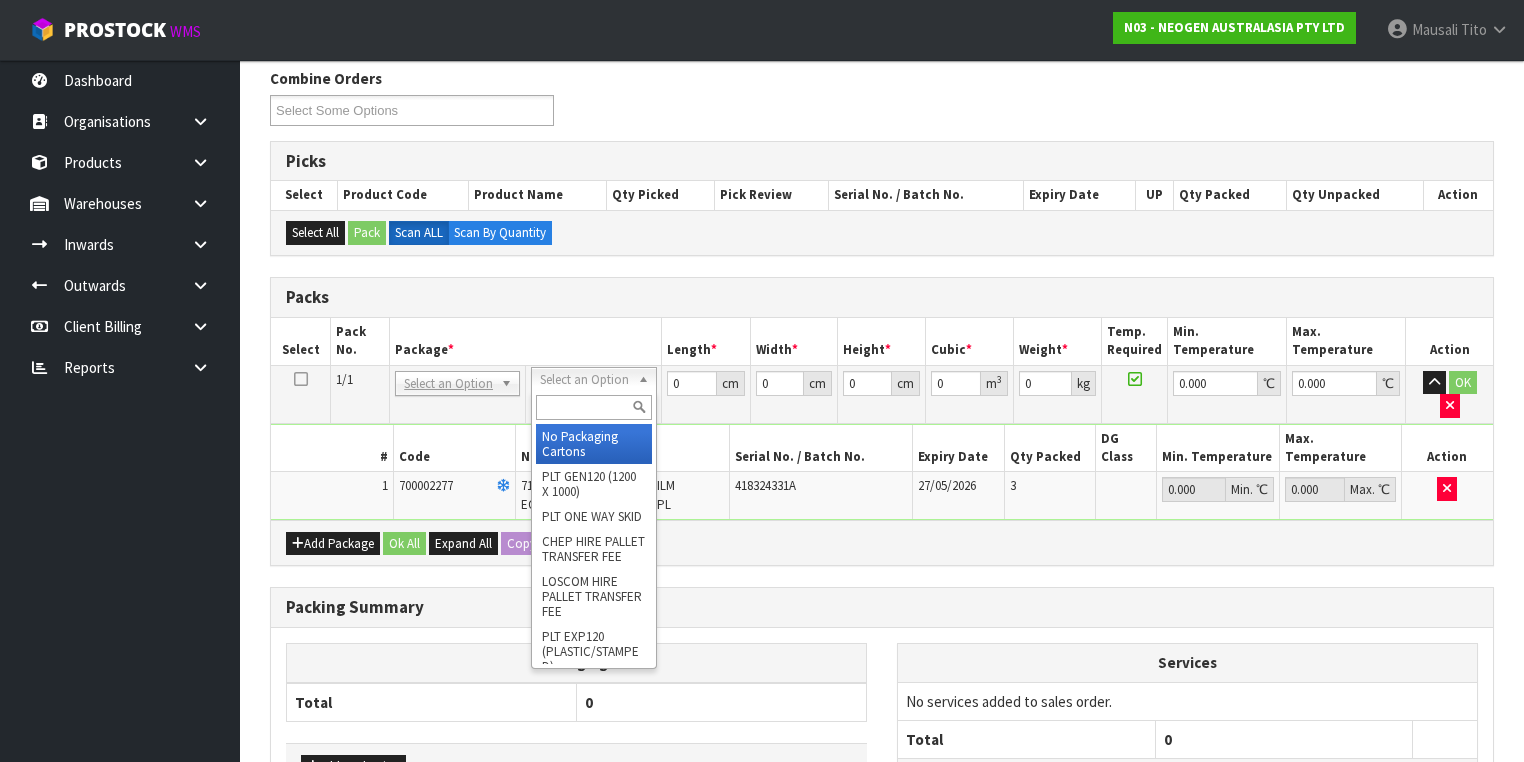 click at bounding box center [593, 407] 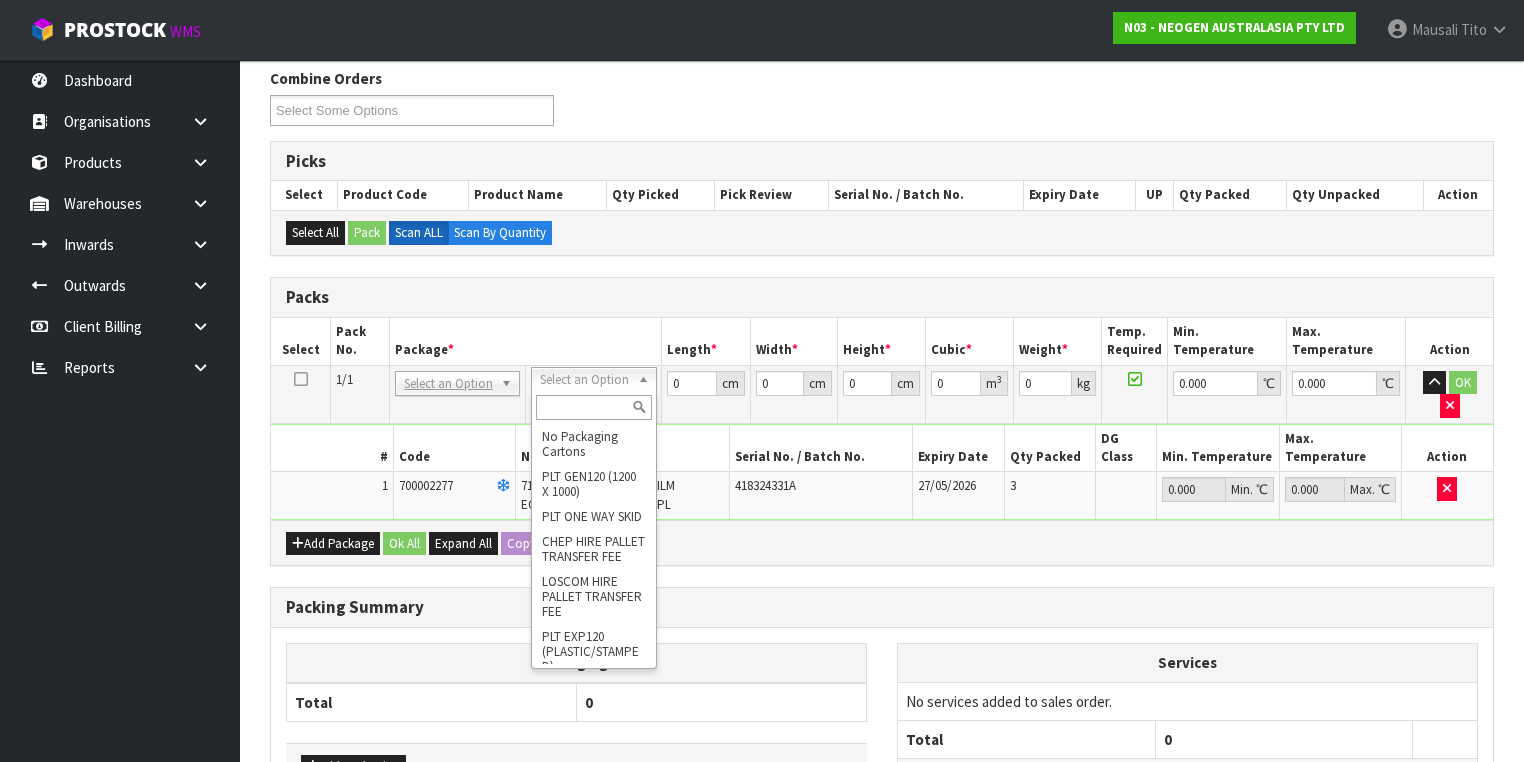 click at bounding box center (593, 407) 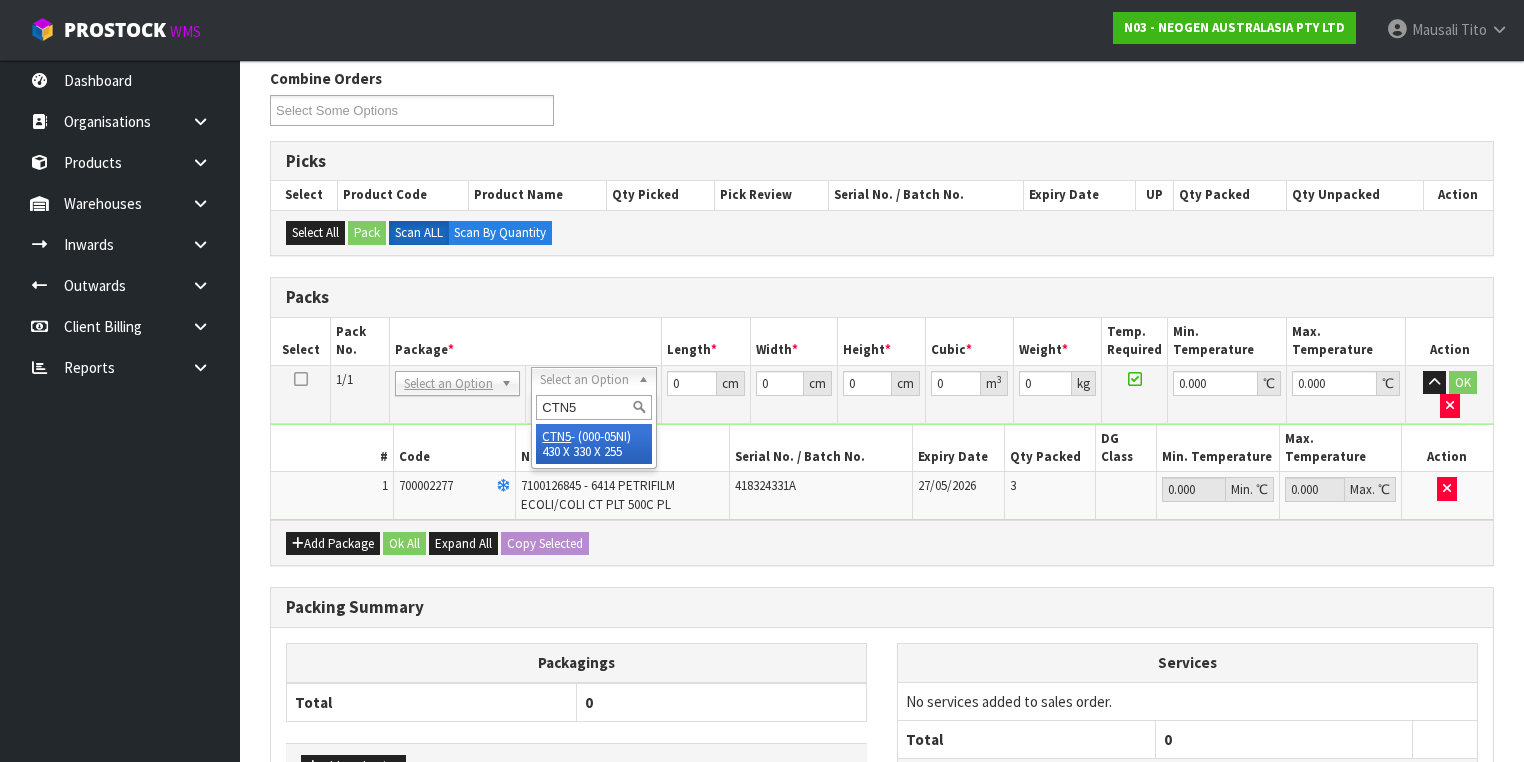 type on "CTN5" 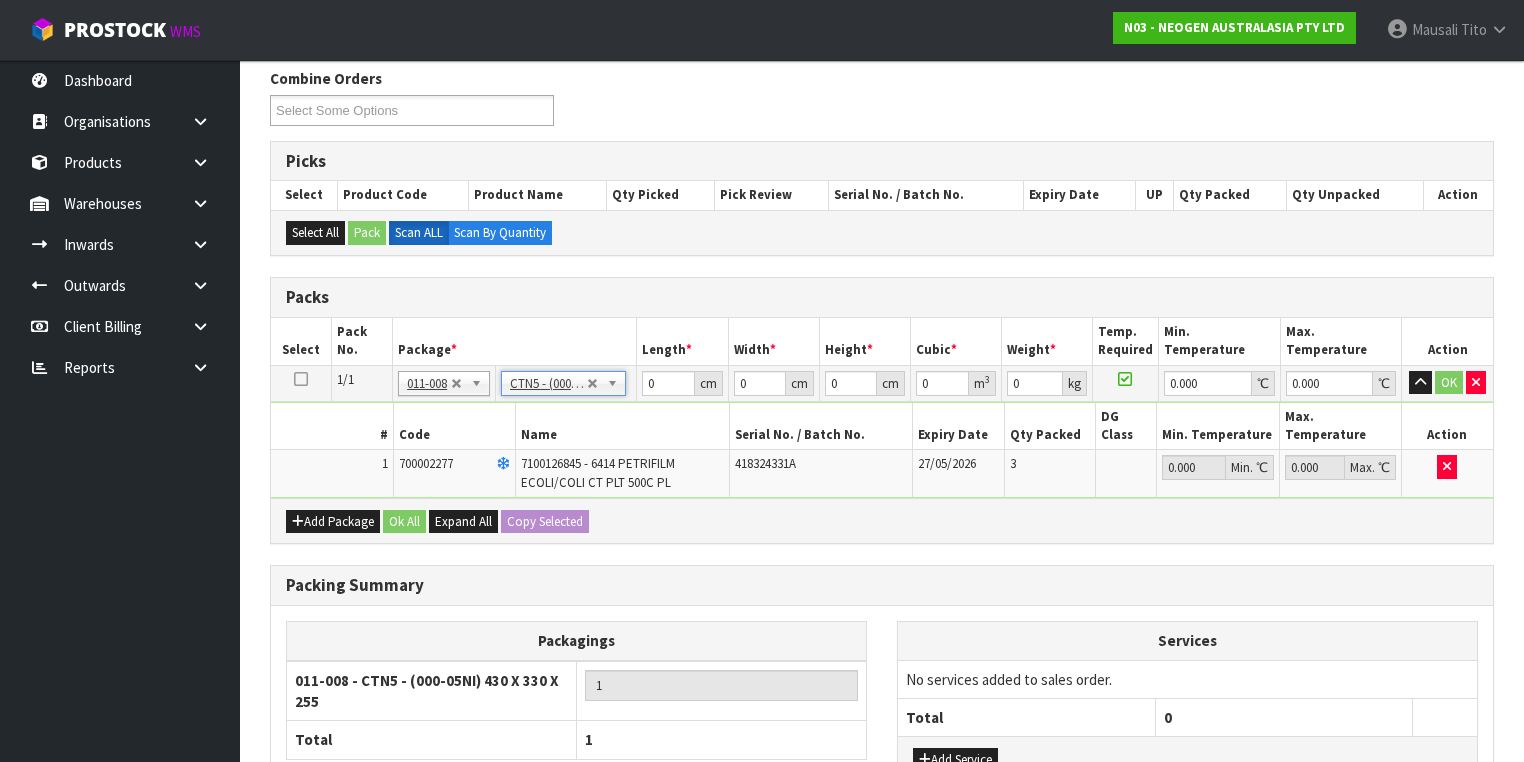 type on "43" 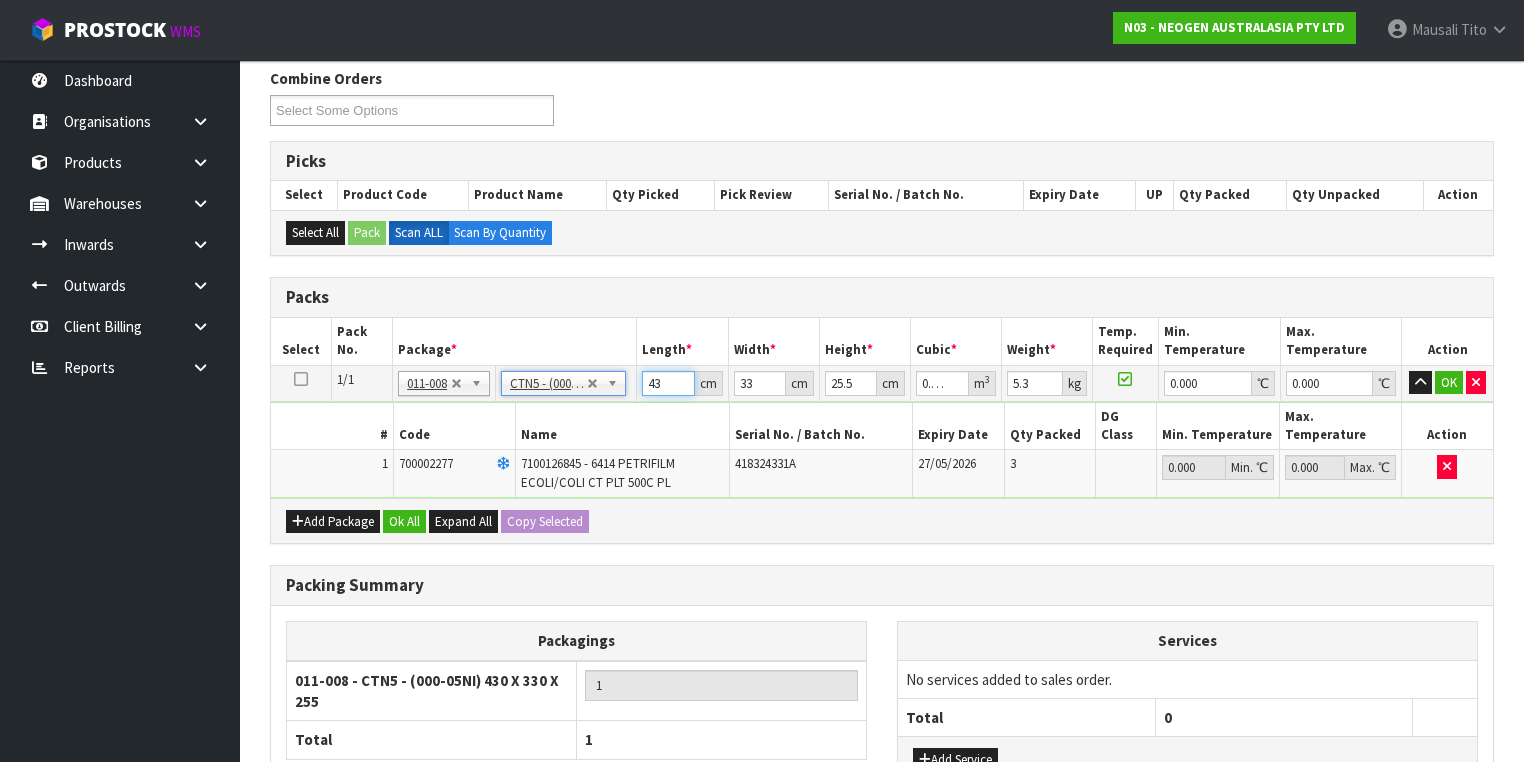 drag, startPoint x: 664, startPoint y: 382, endPoint x: 622, endPoint y: 376, distance: 42.426407 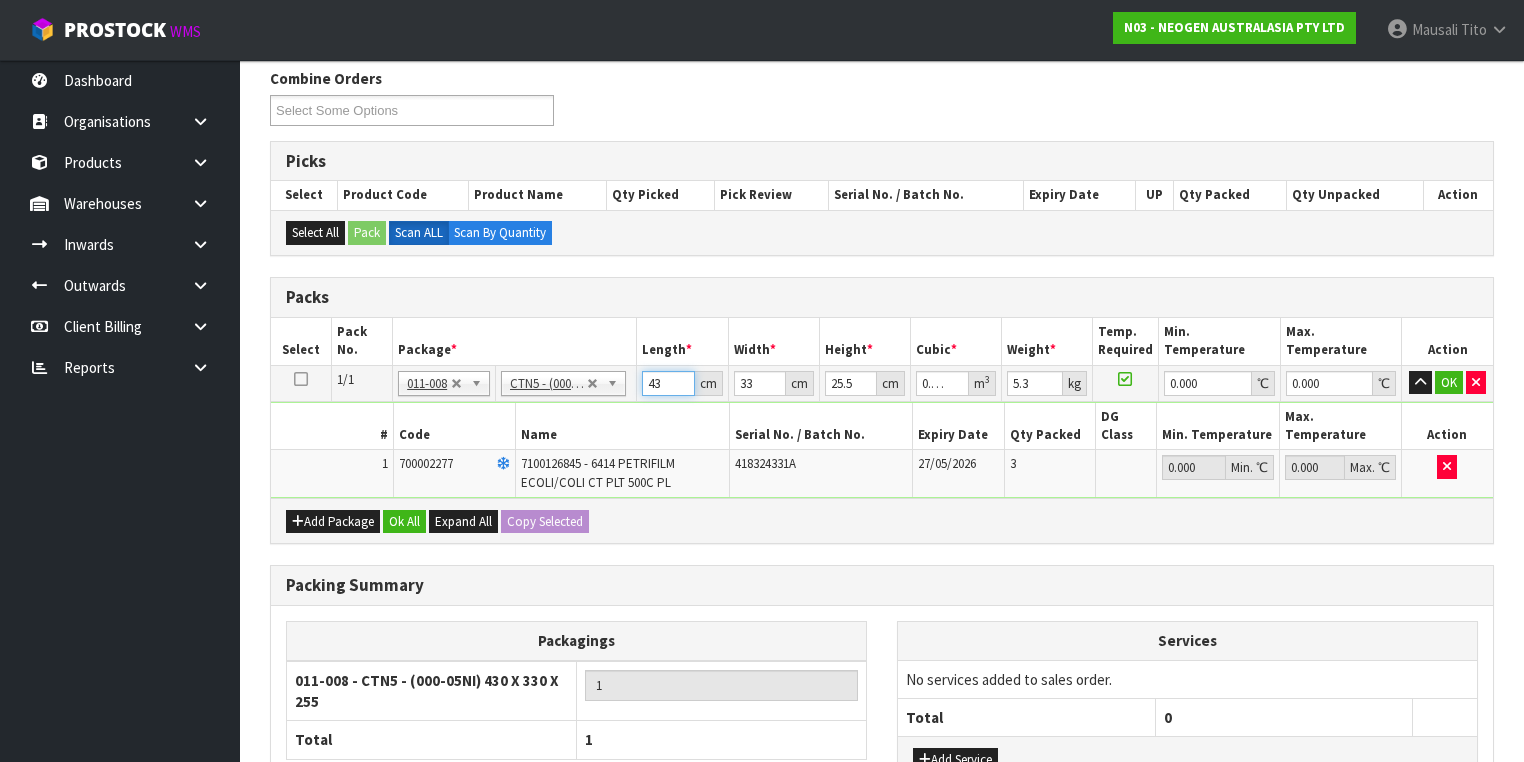 type on "4" 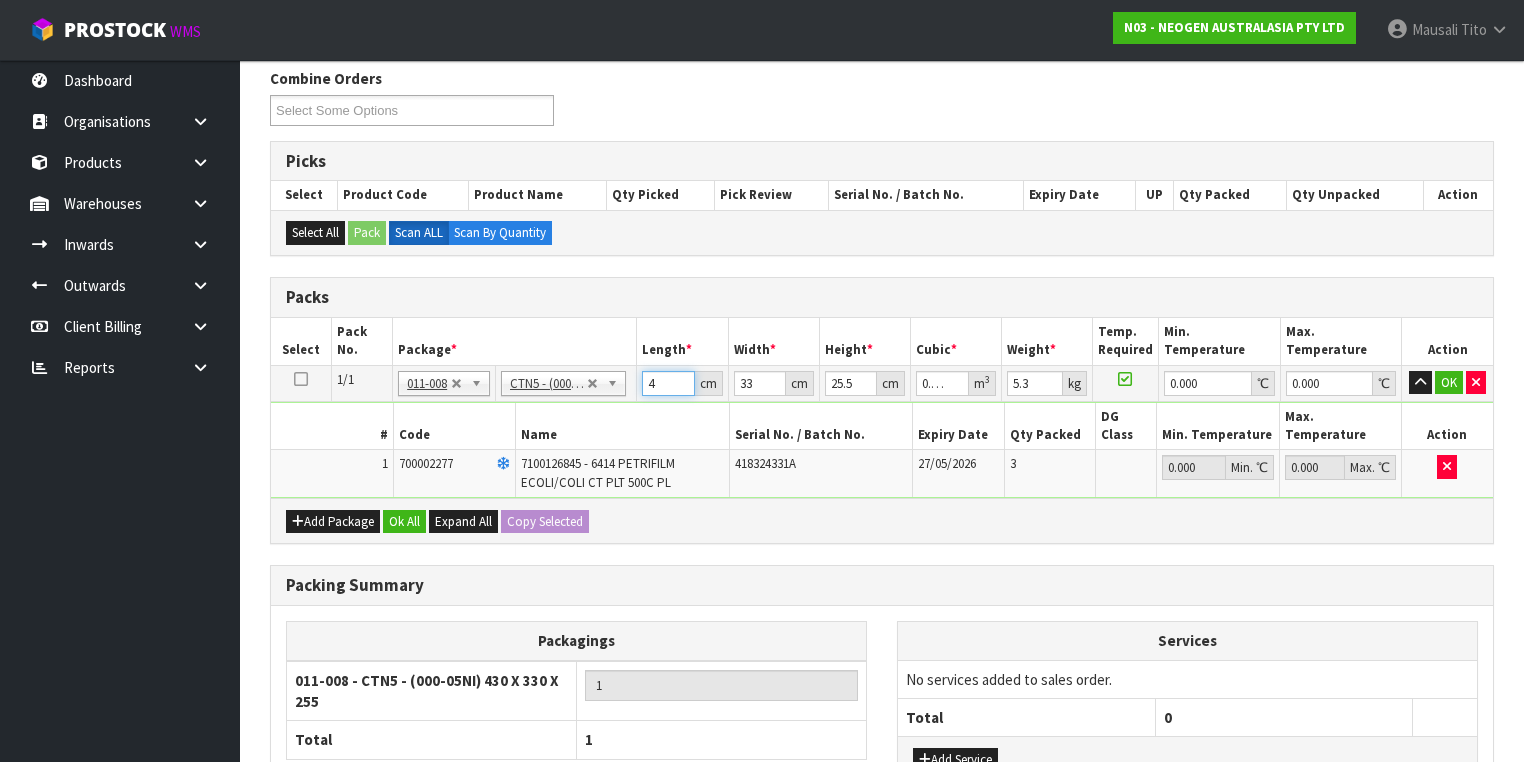 type on "44" 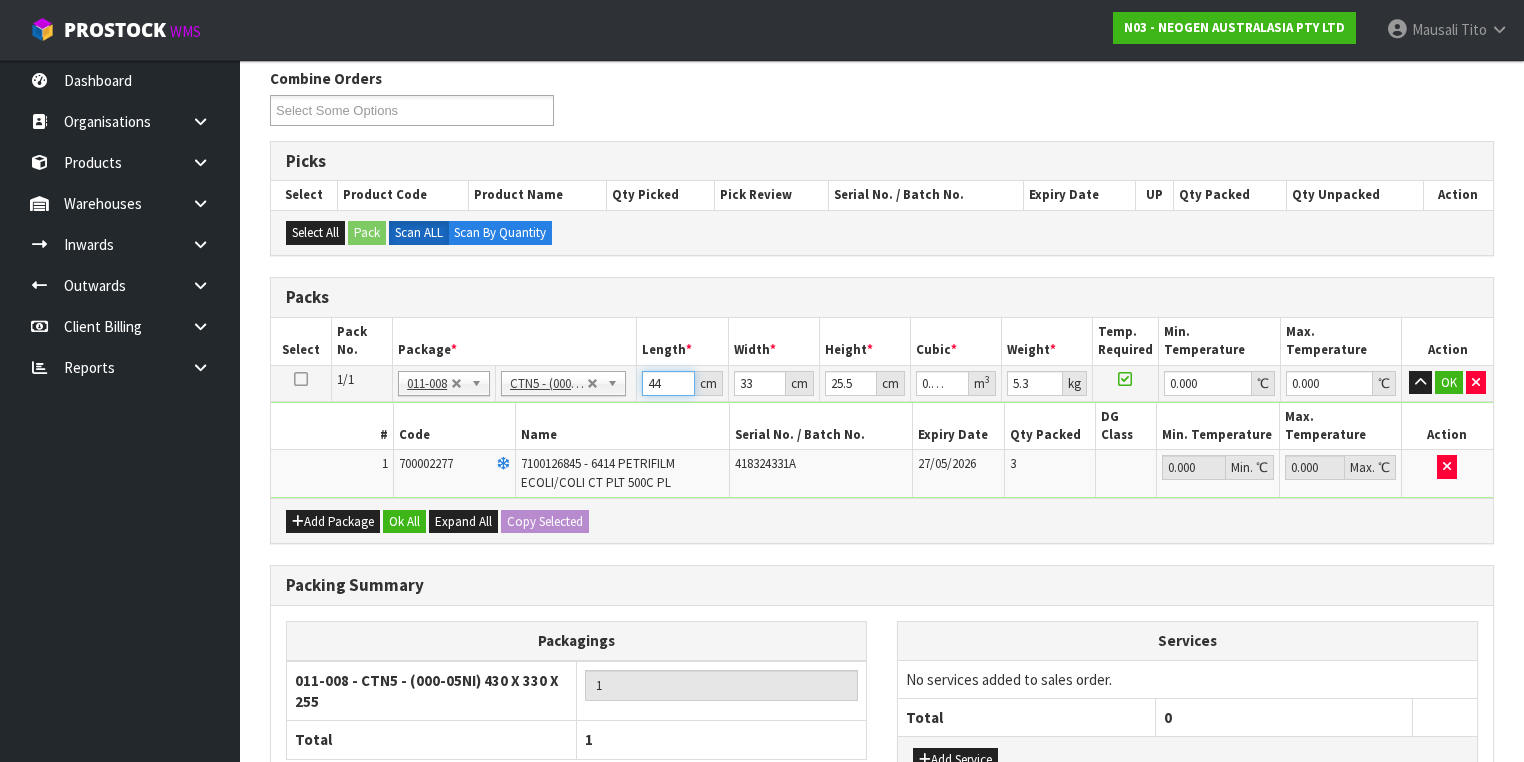 type on "44" 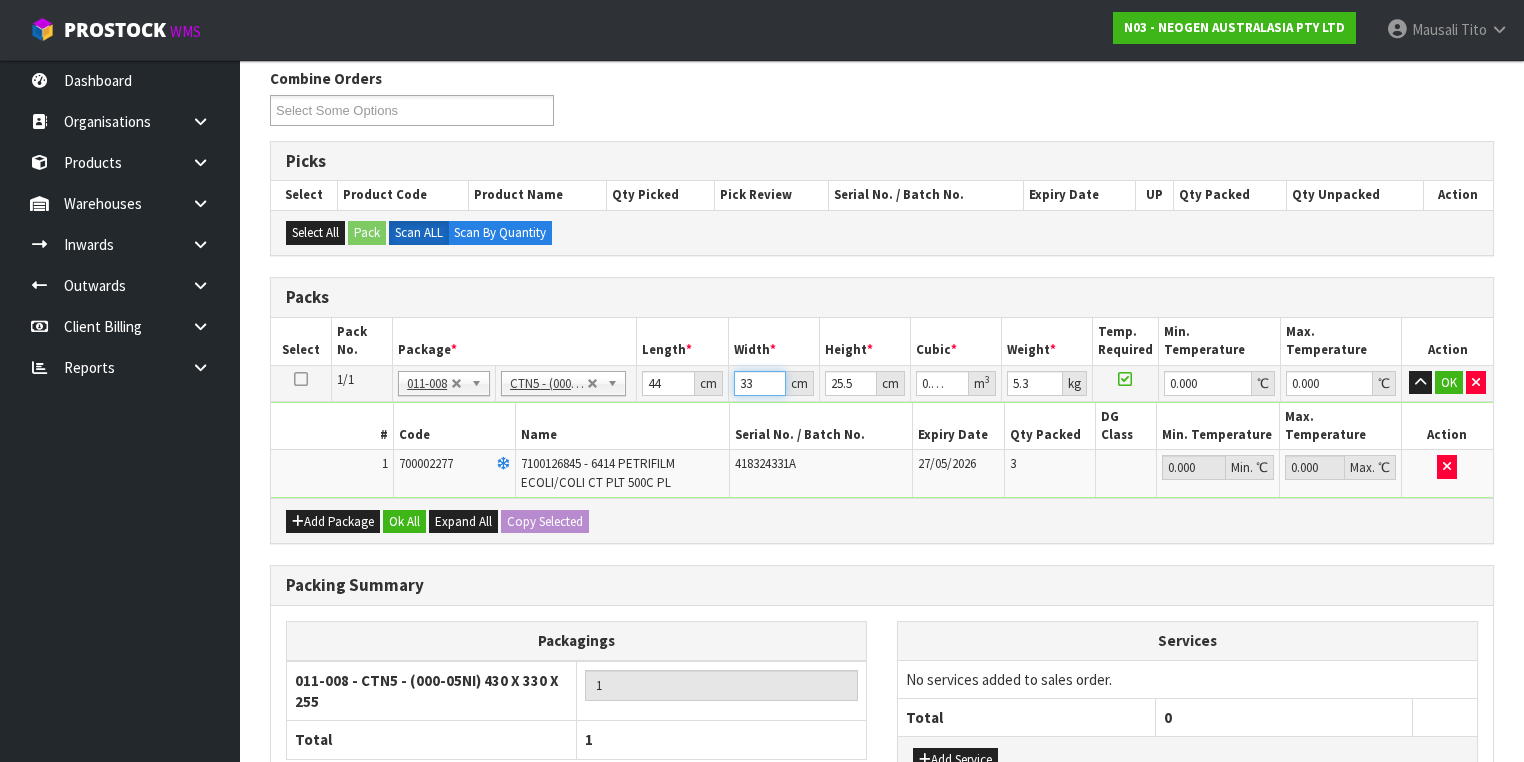 type on "3" 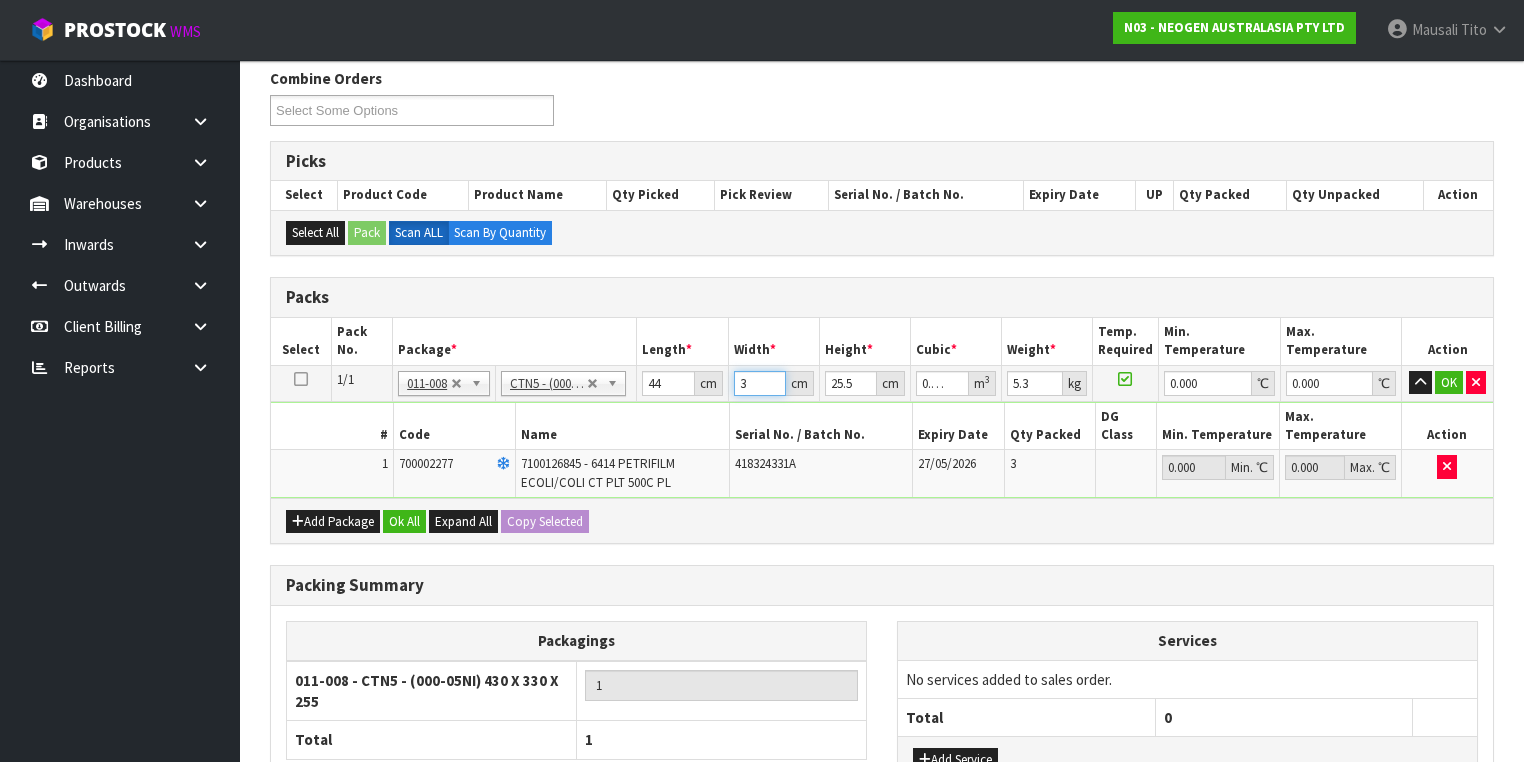 type on "35" 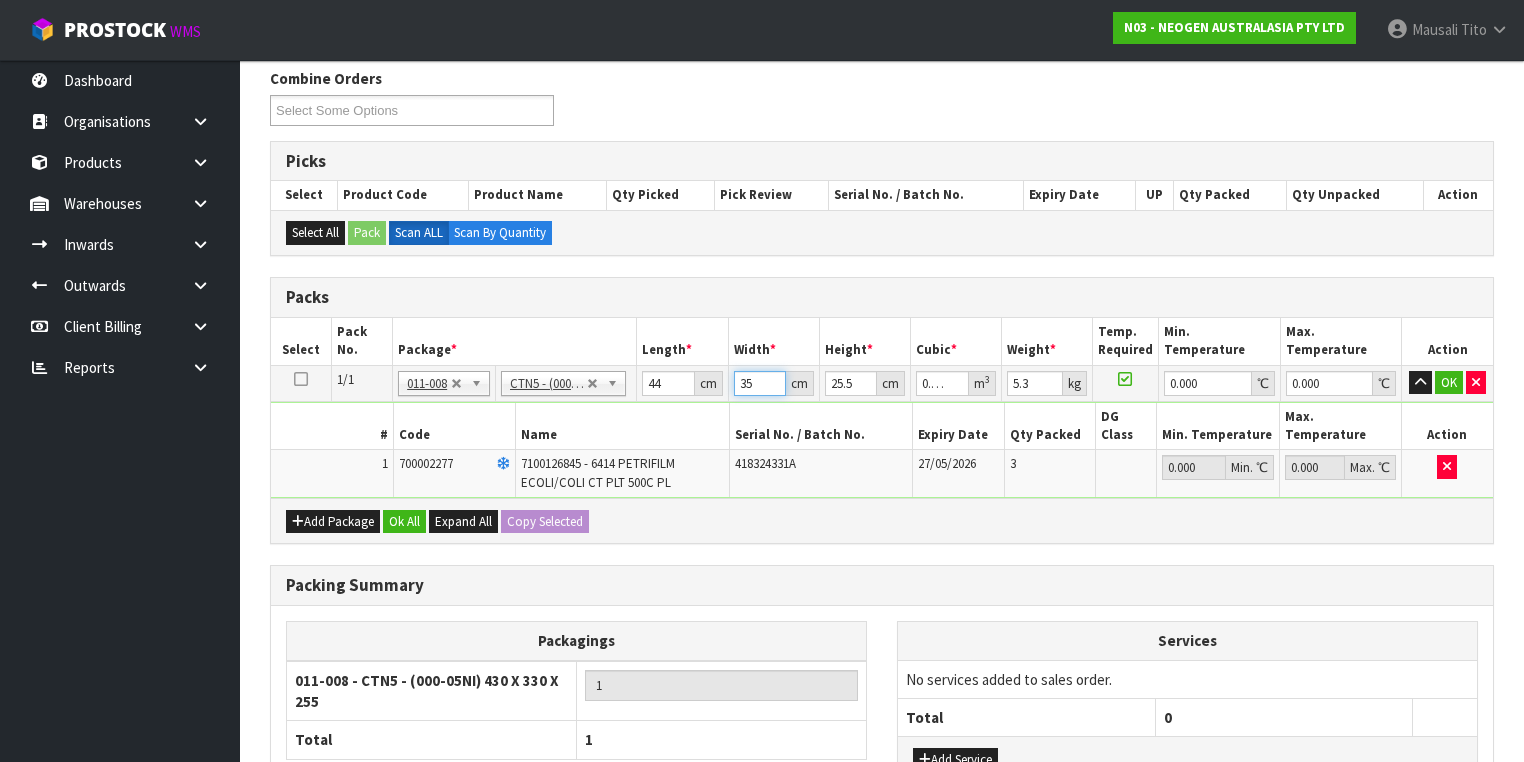 type on "35" 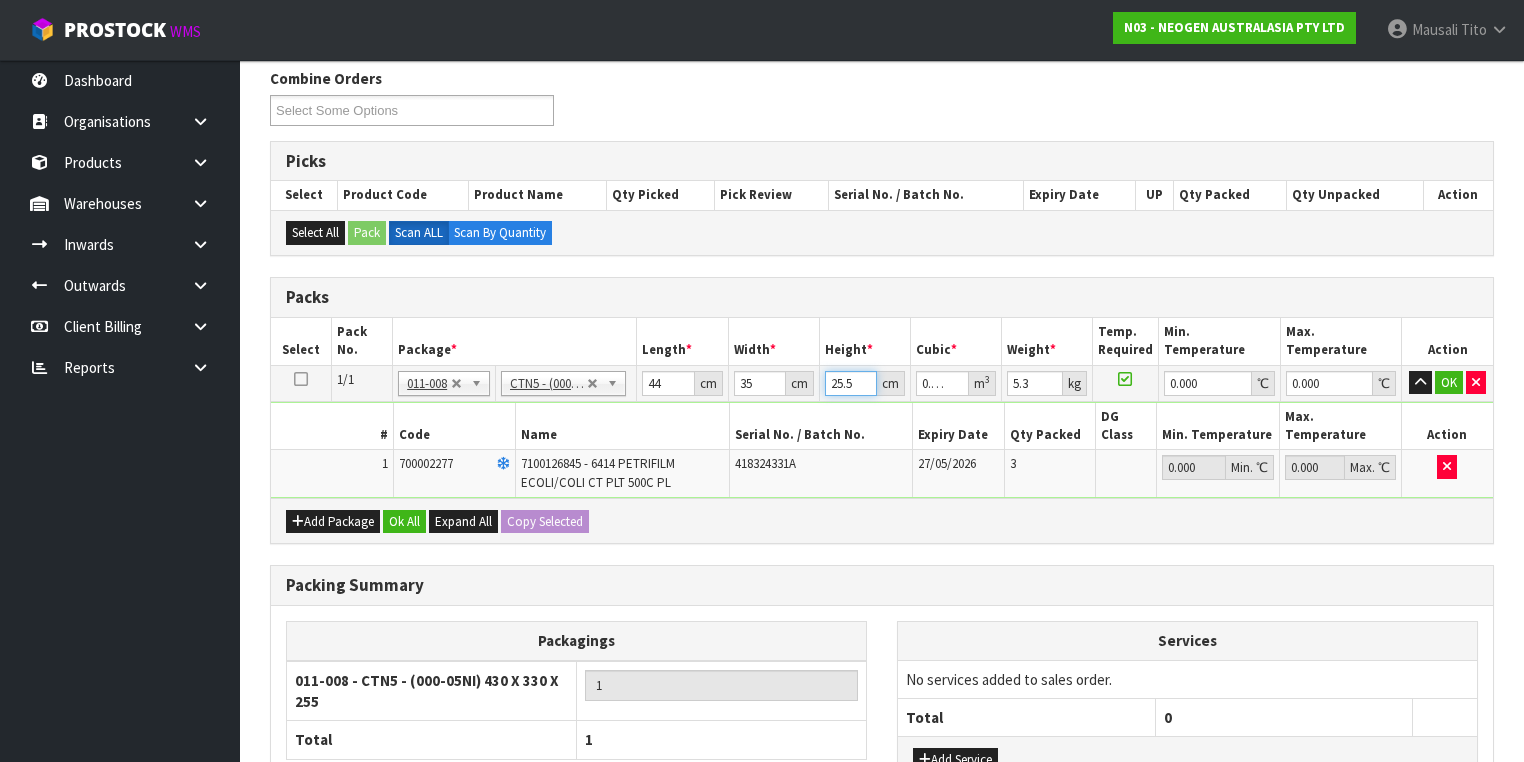 type on "3" 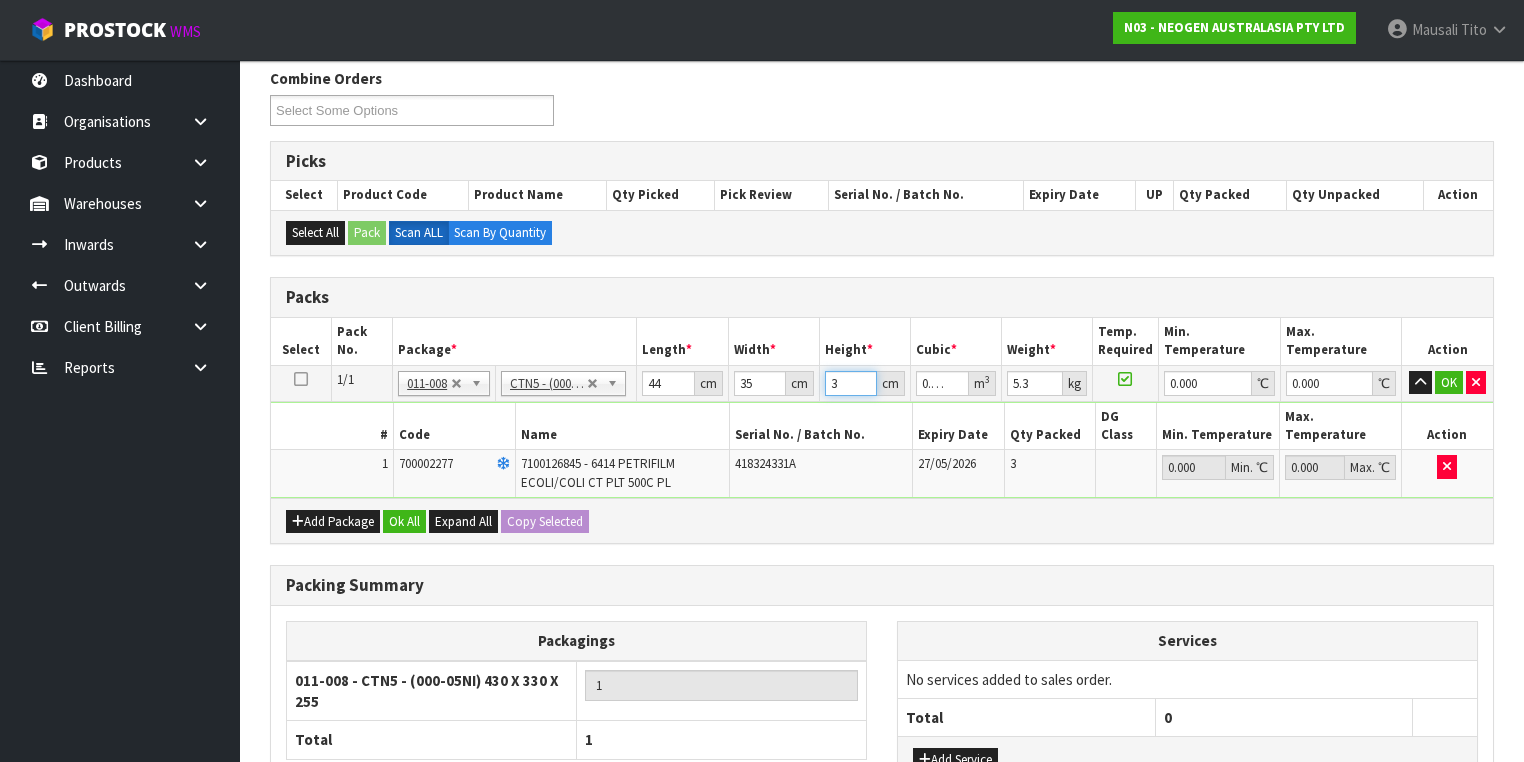 type on "0.00462" 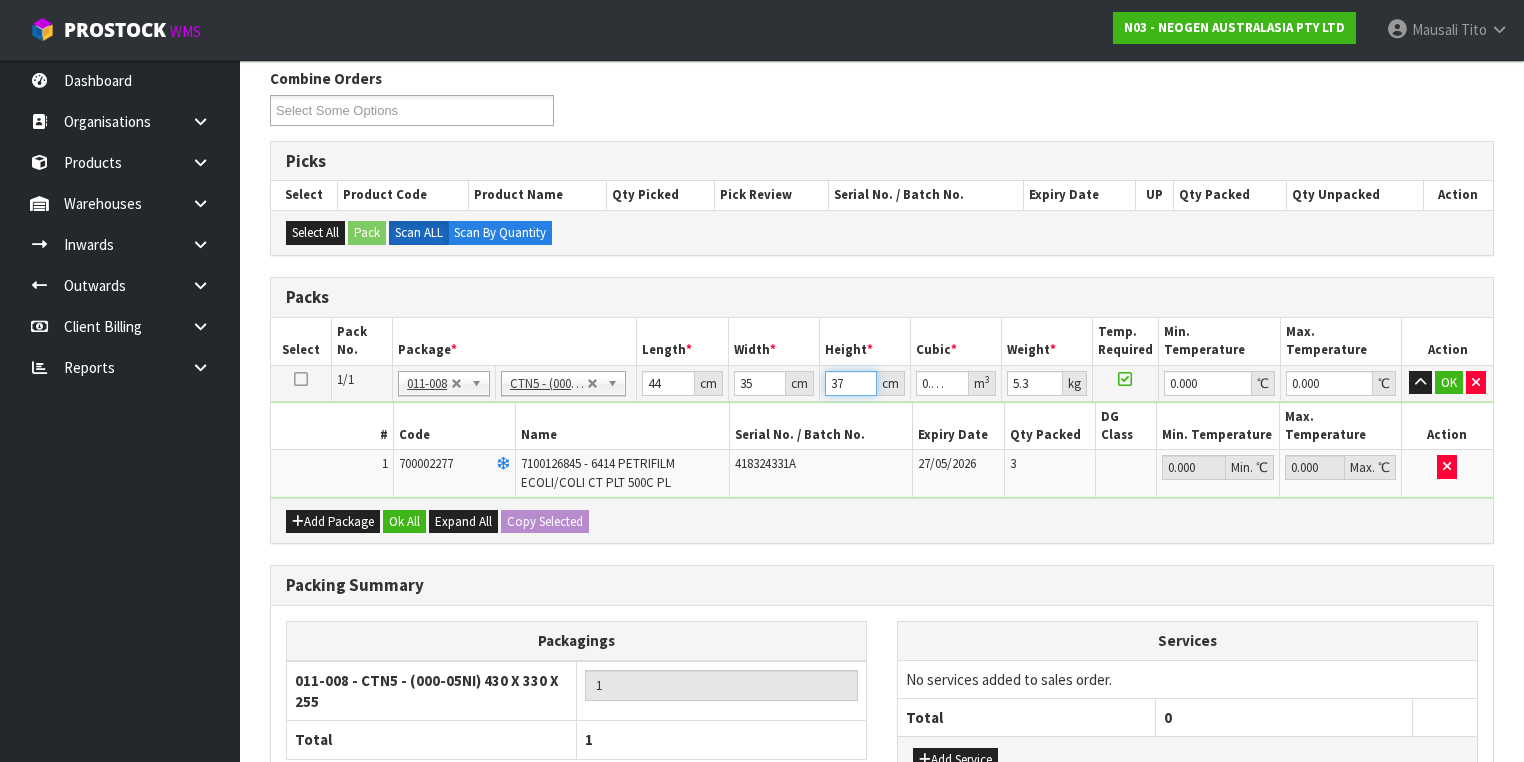 type on "37" 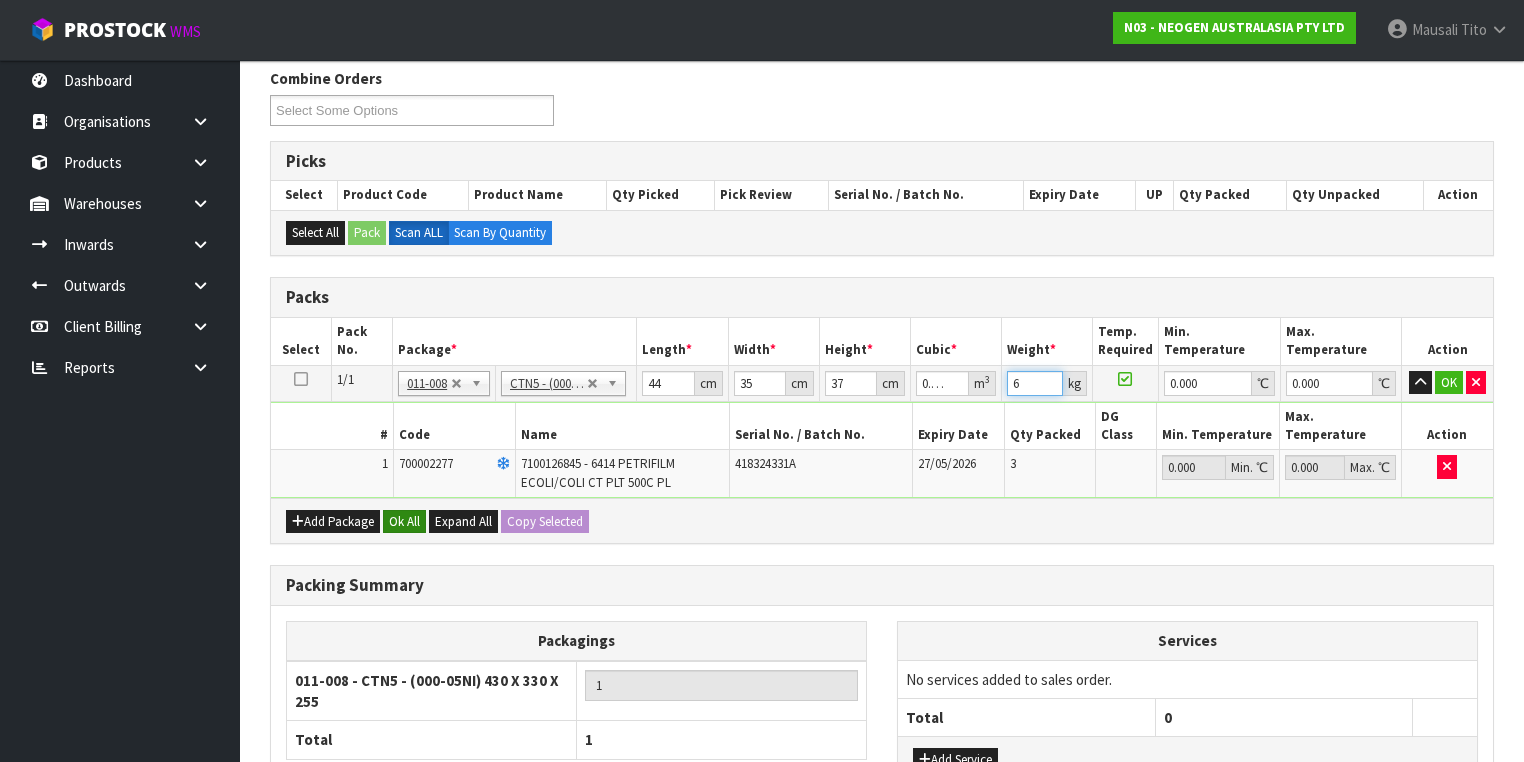 type on "6" 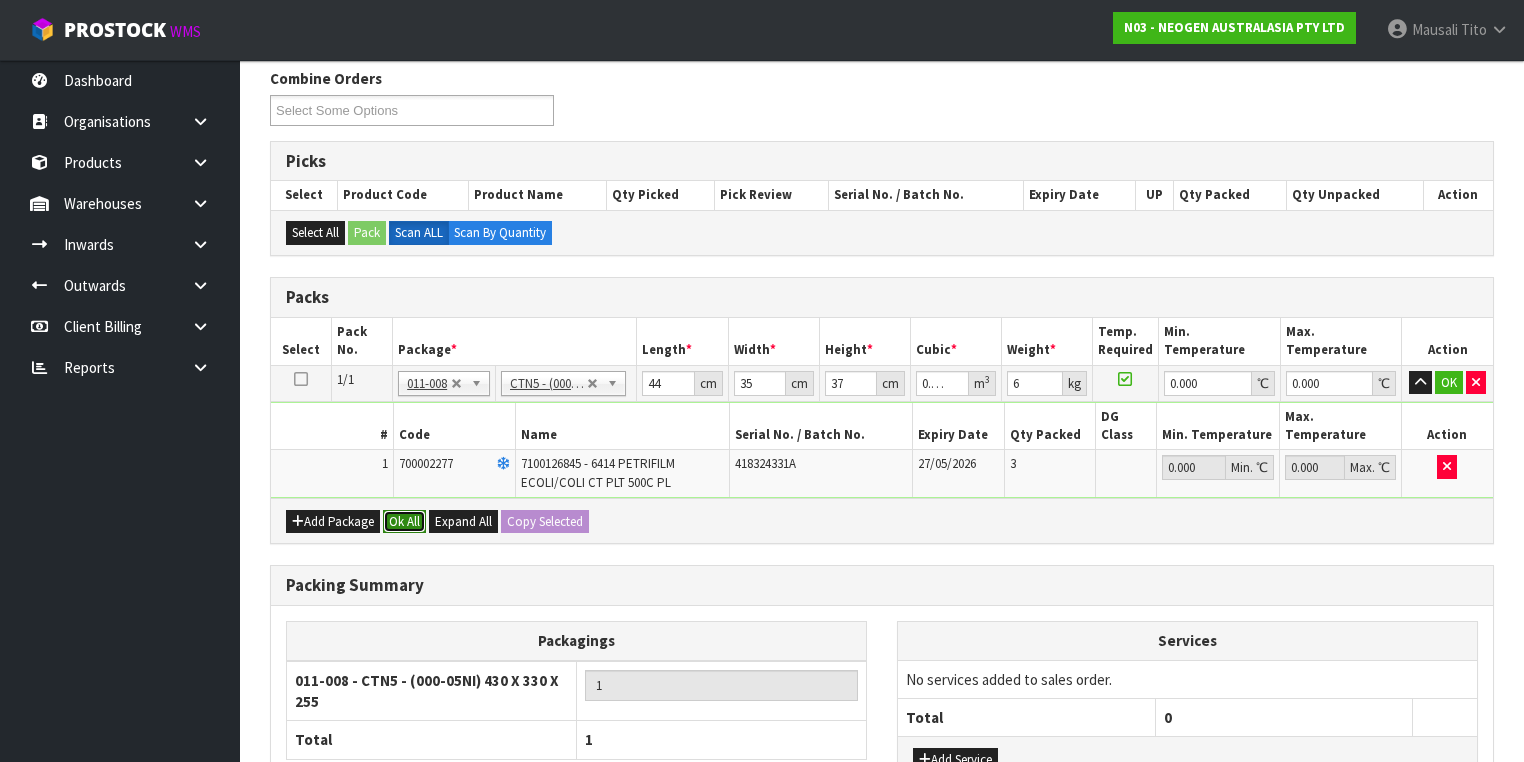 click on "Ok All" at bounding box center [404, 522] 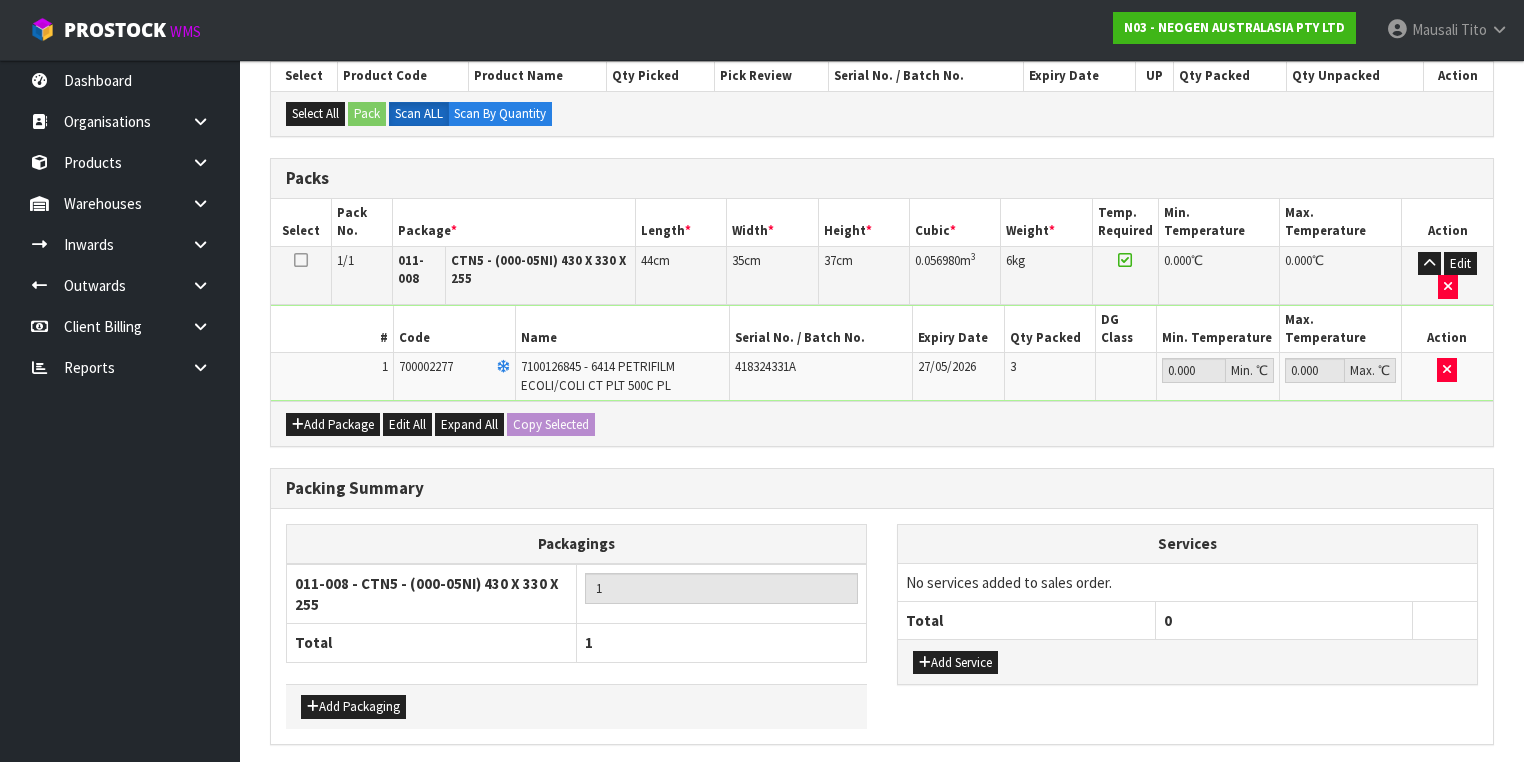 scroll, scrollTop: 478, scrollLeft: 0, axis: vertical 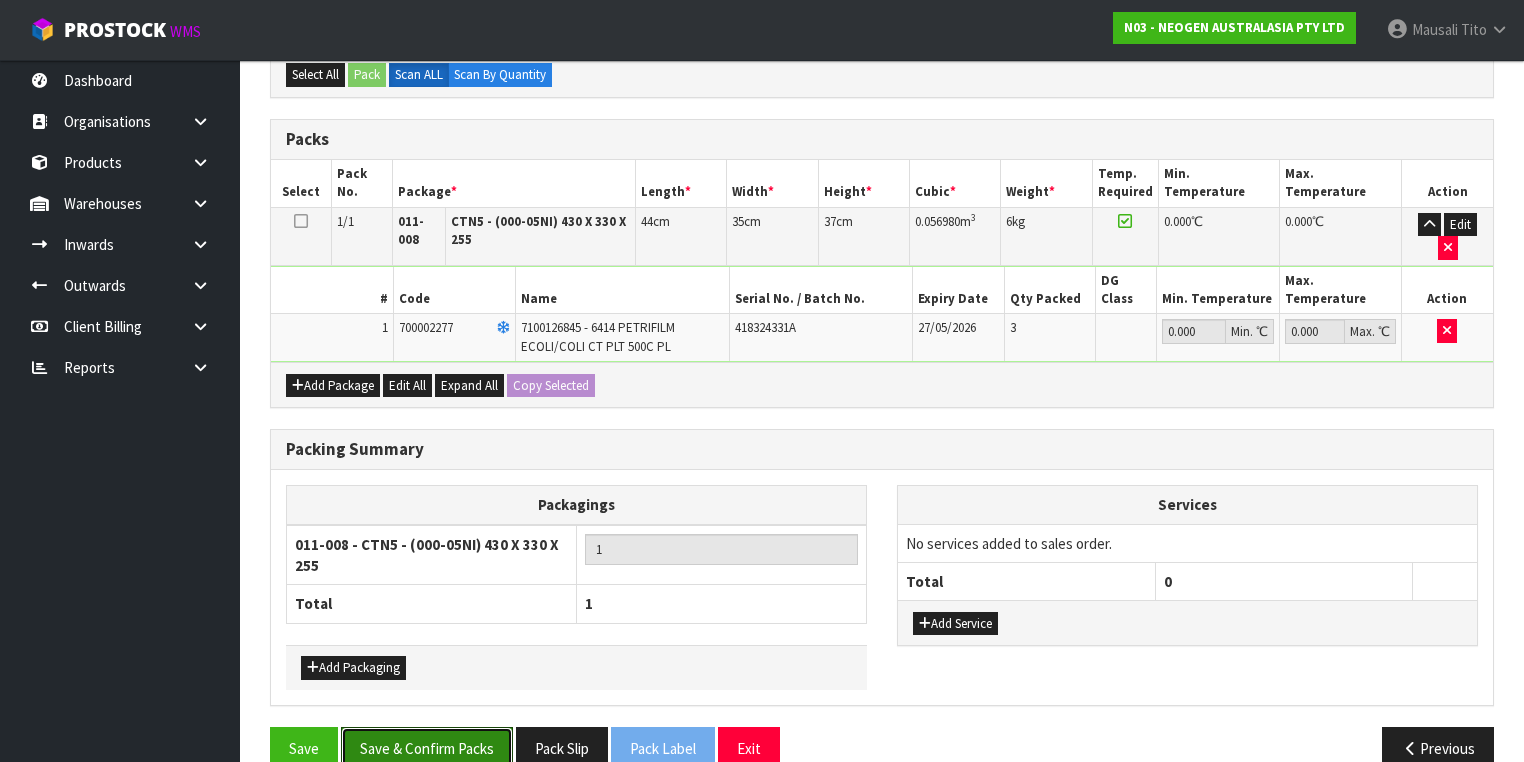 drag, startPoint x: 449, startPoint y: 697, endPoint x: 634, endPoint y: 659, distance: 188.86238 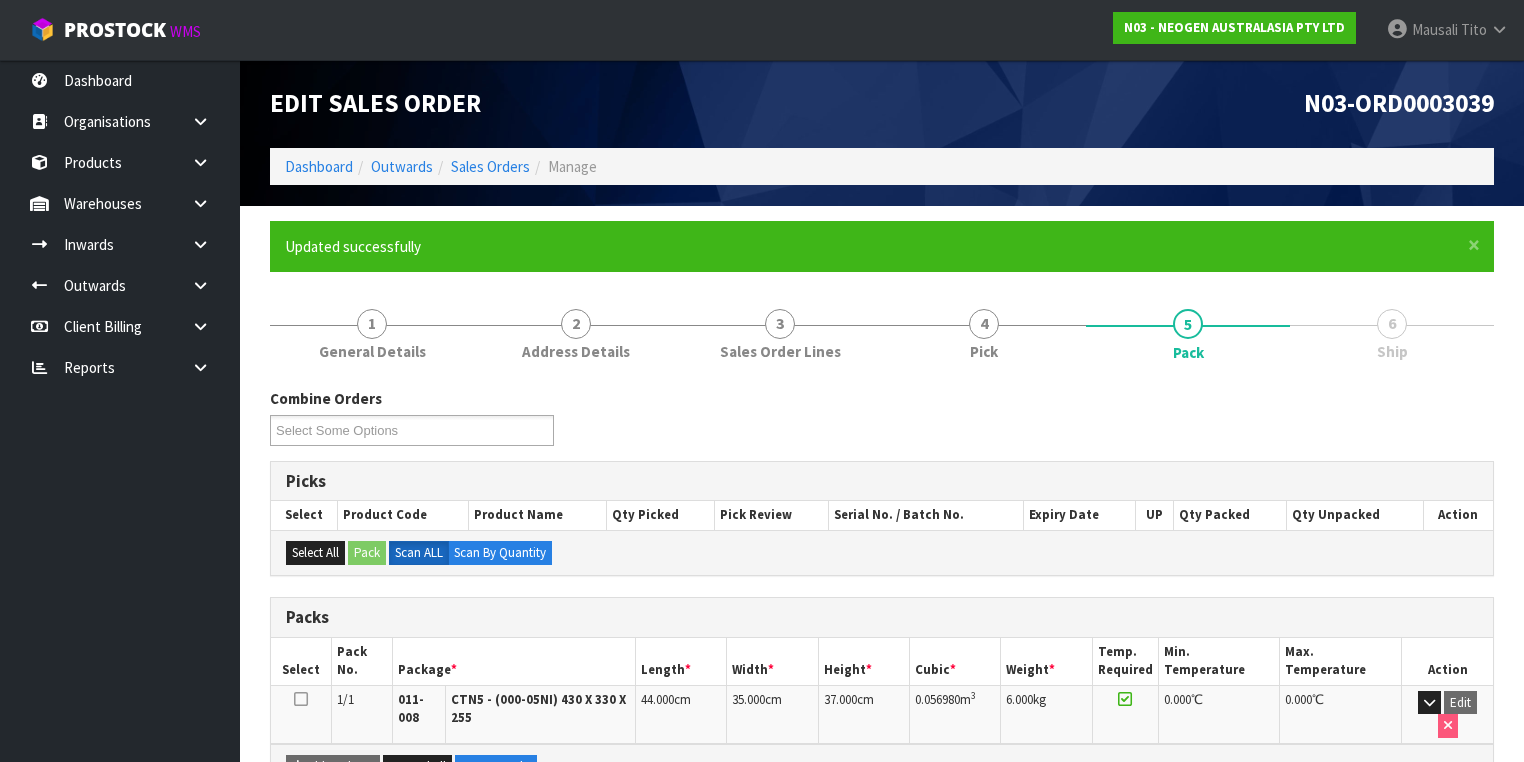 scroll, scrollTop: 356, scrollLeft: 0, axis: vertical 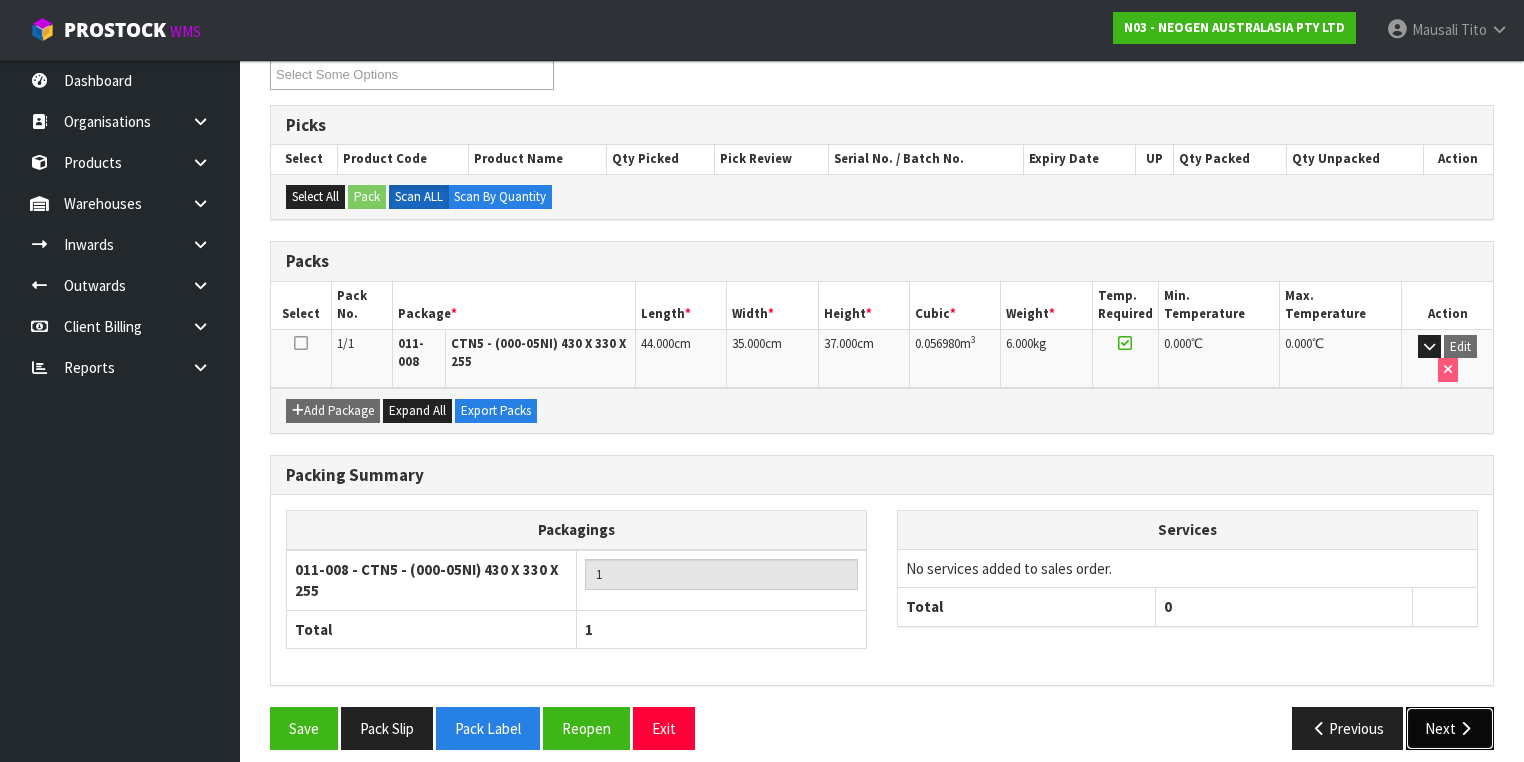 click on "Next" at bounding box center (1450, 728) 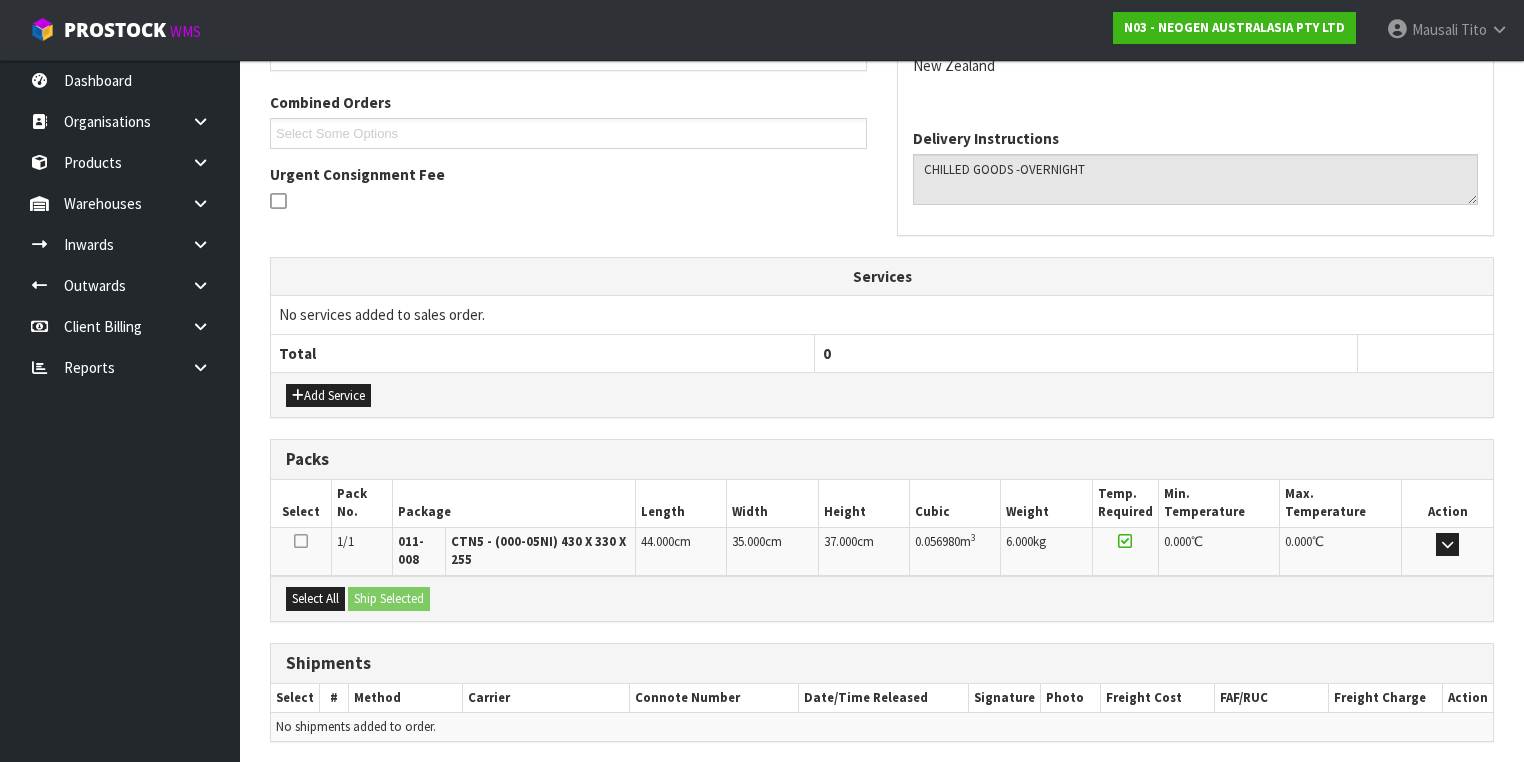 scroll, scrollTop: 564, scrollLeft: 0, axis: vertical 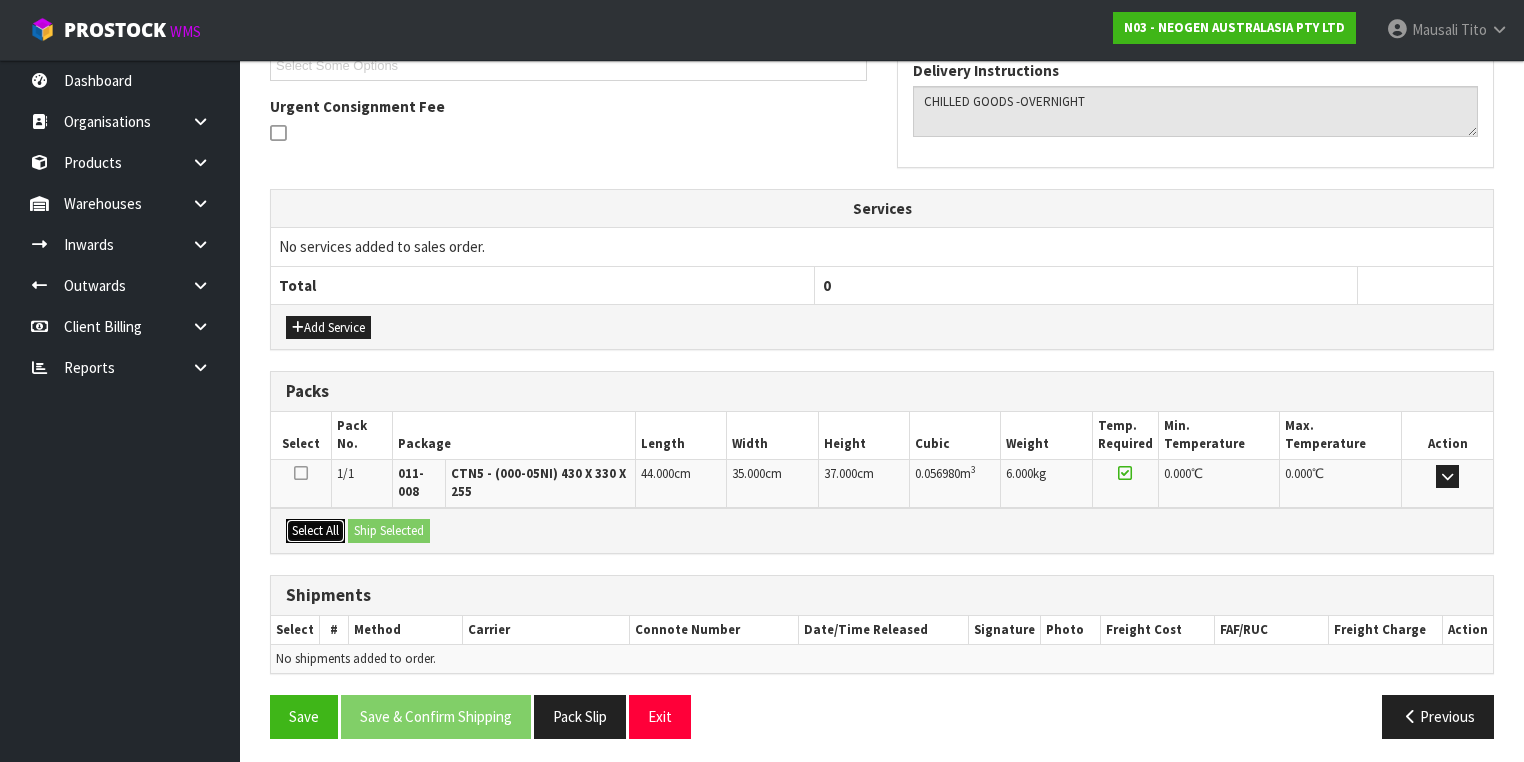click on "Select All" at bounding box center (315, 531) 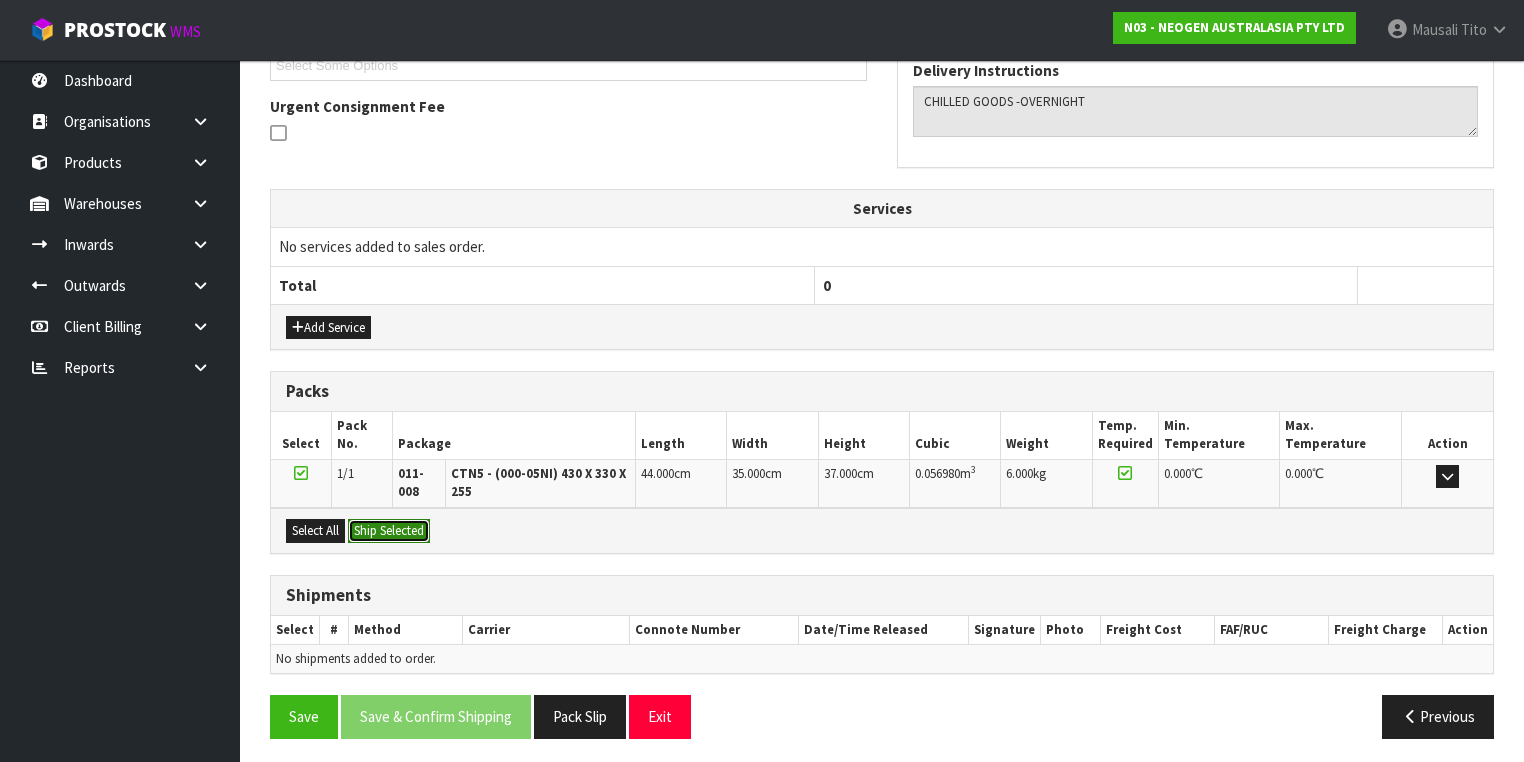 click on "Ship Selected" at bounding box center (389, 531) 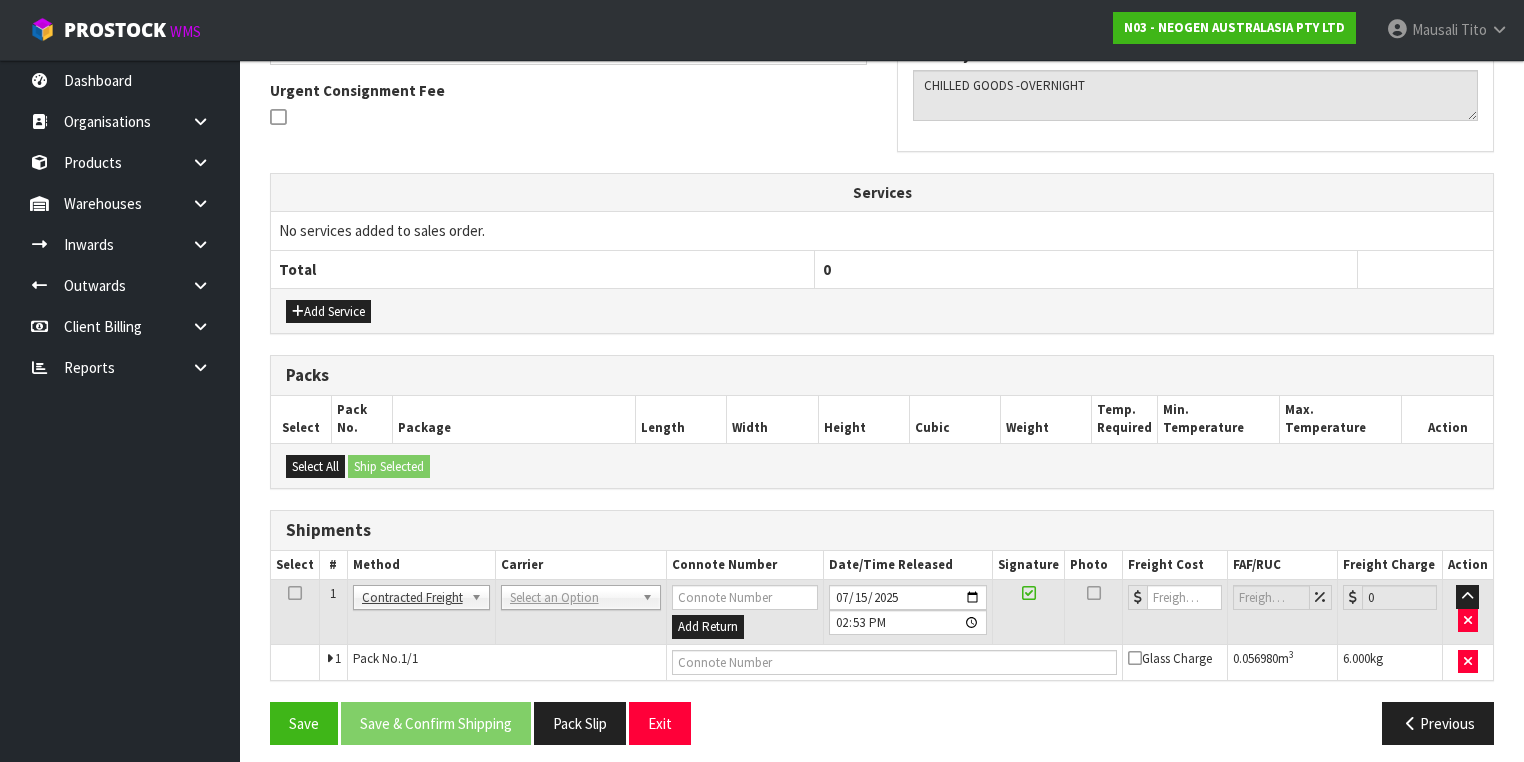 scroll, scrollTop: 585, scrollLeft: 0, axis: vertical 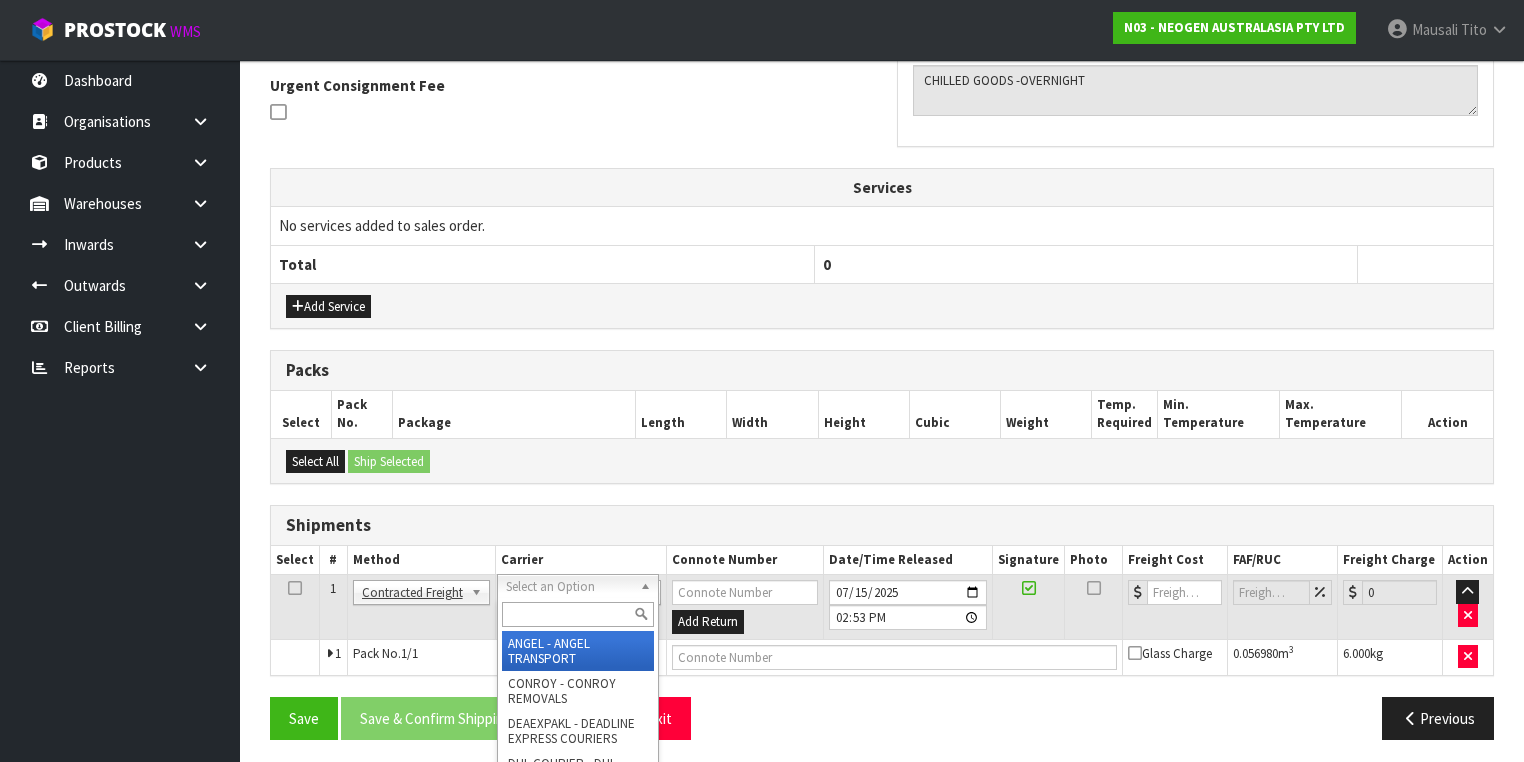 click at bounding box center [578, 614] 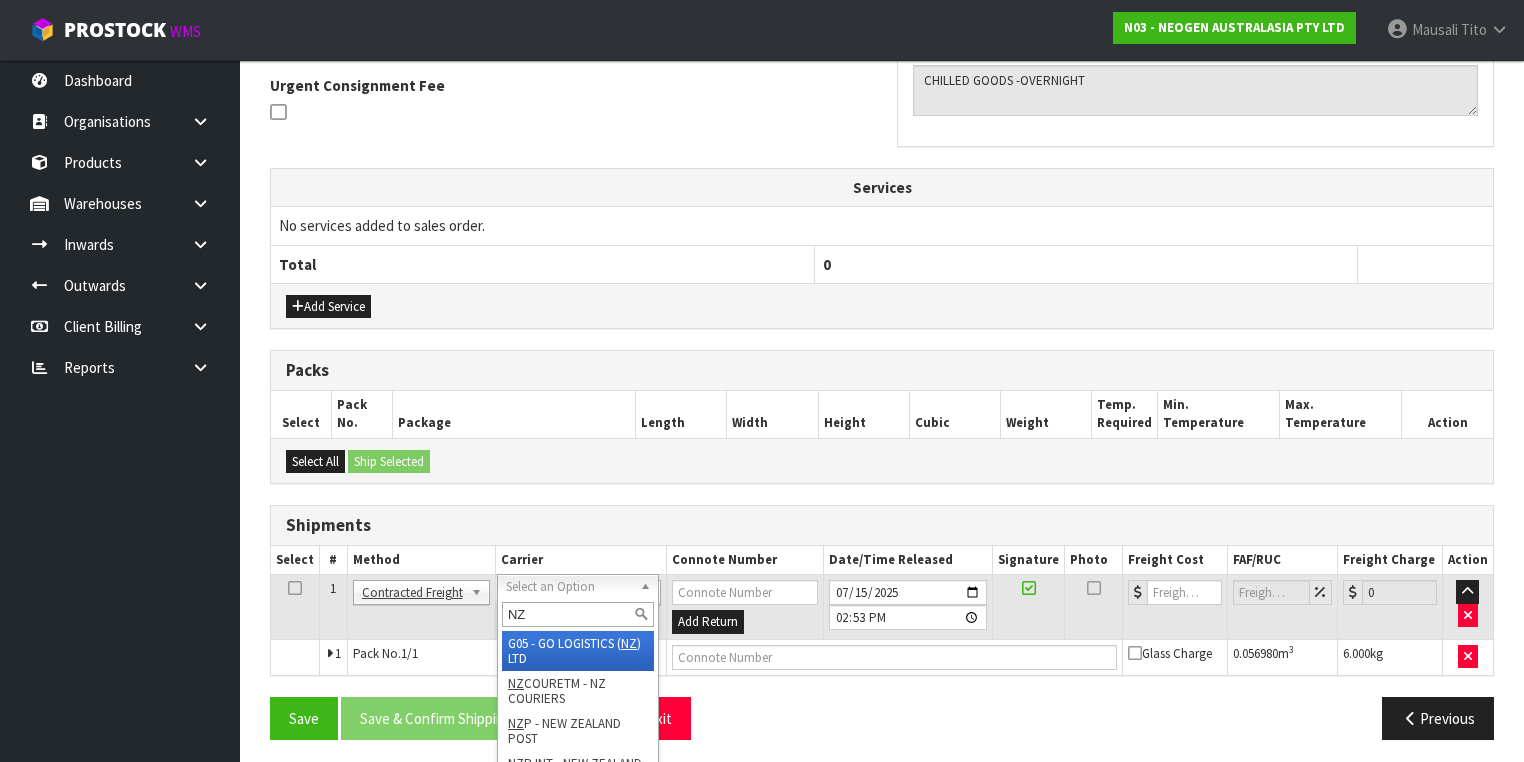 type on "NZP" 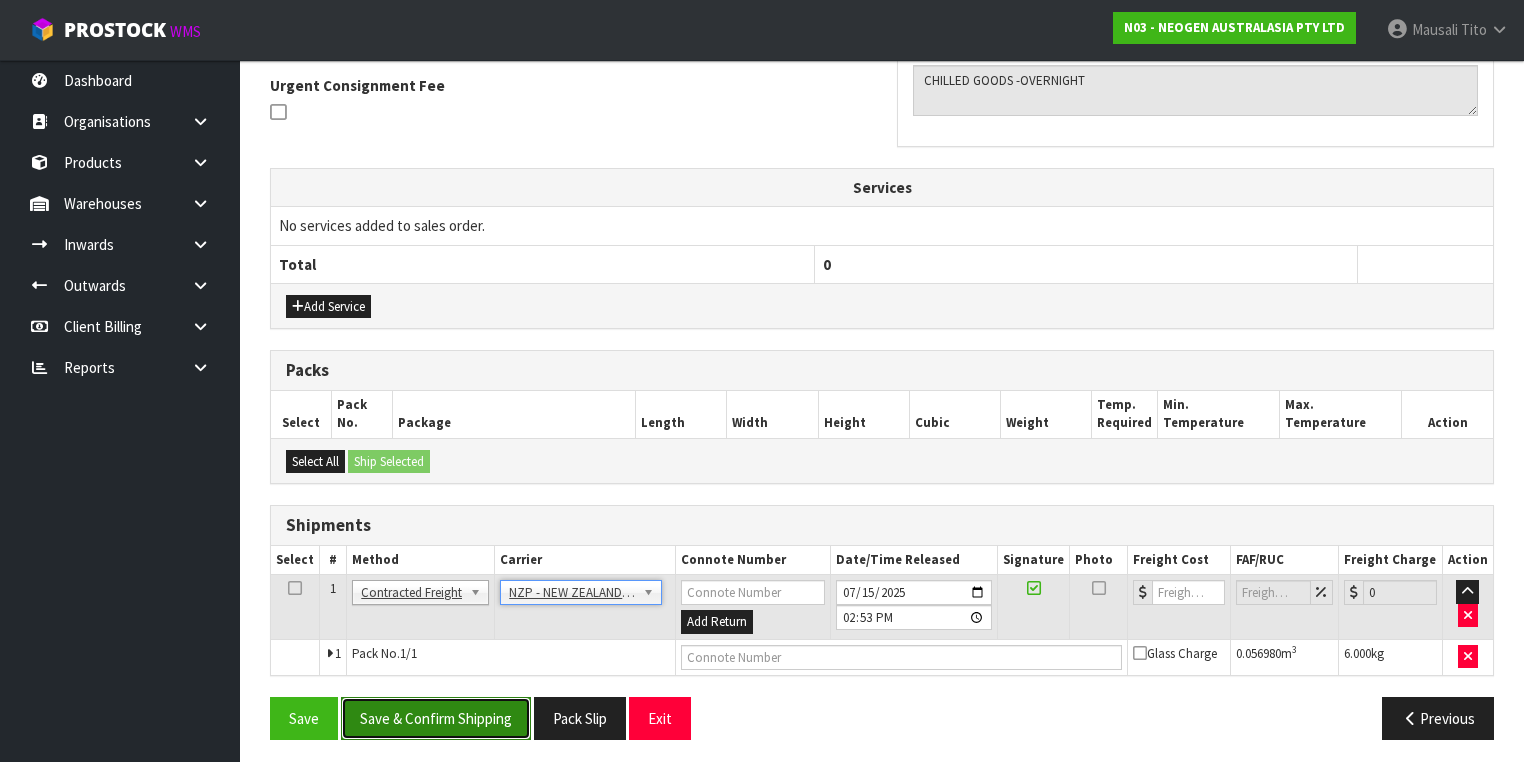 click on "Save & Confirm Shipping" at bounding box center (436, 718) 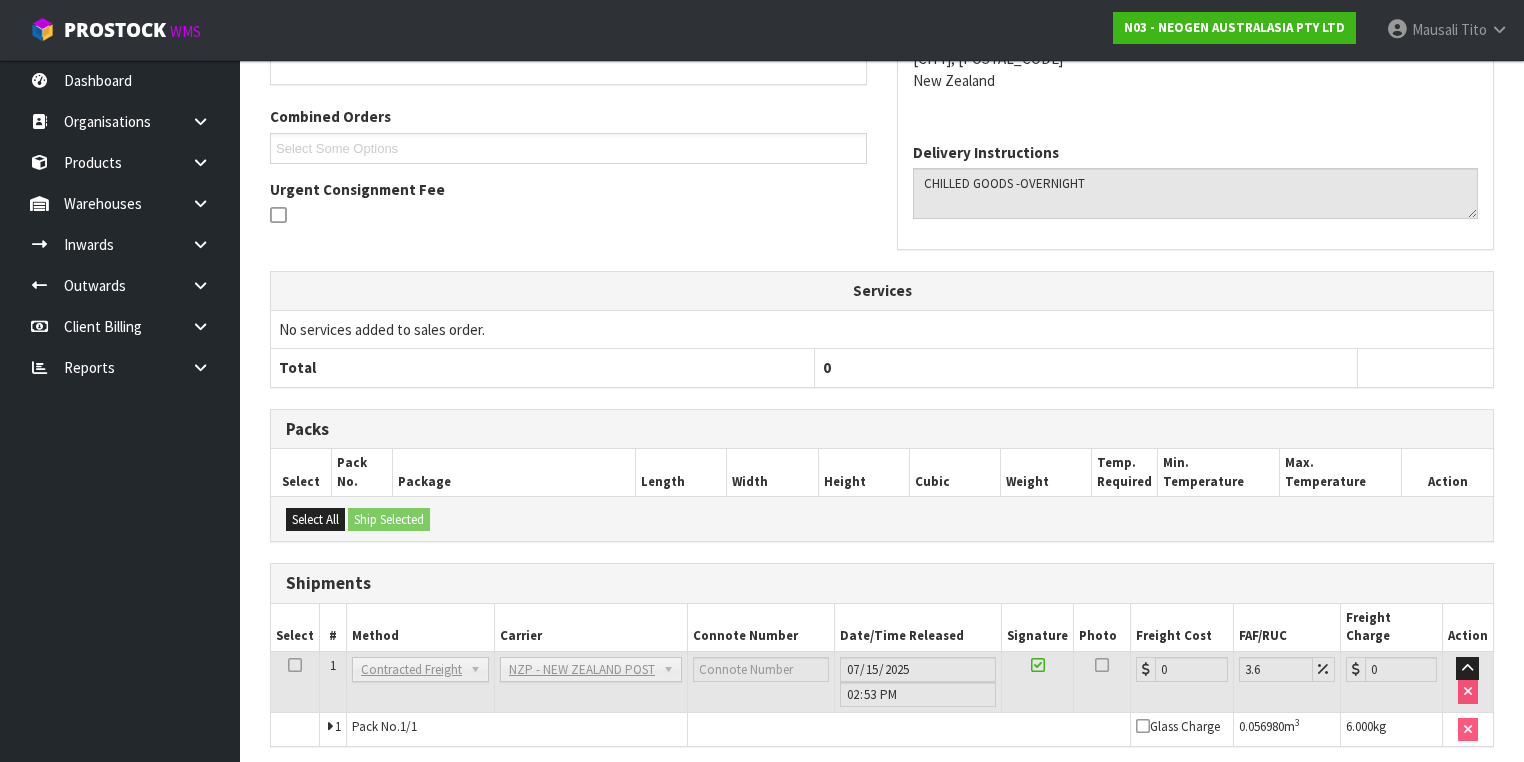 scroll, scrollTop: 558, scrollLeft: 0, axis: vertical 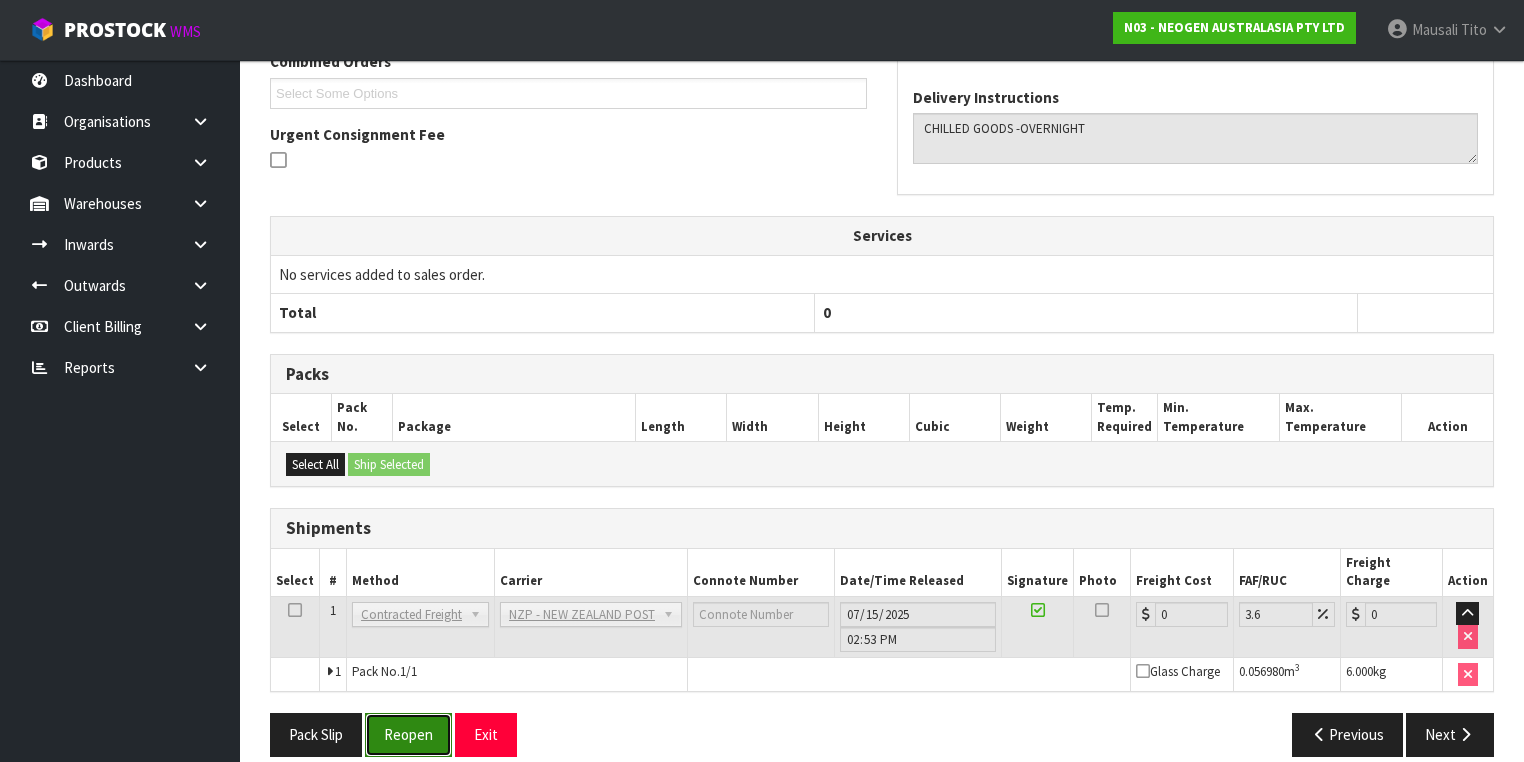 click on "Reopen" at bounding box center (408, 734) 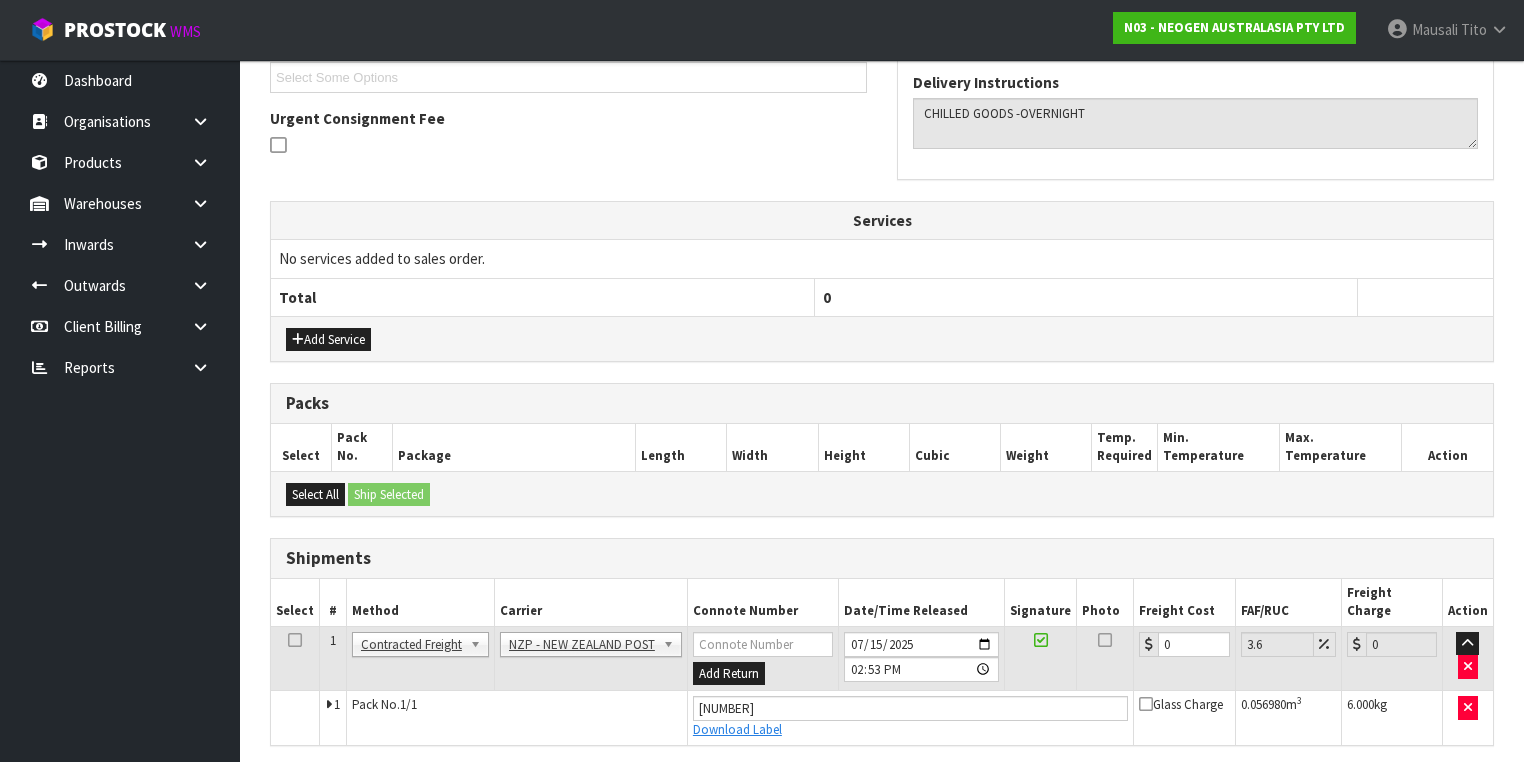 scroll, scrollTop: 604, scrollLeft: 0, axis: vertical 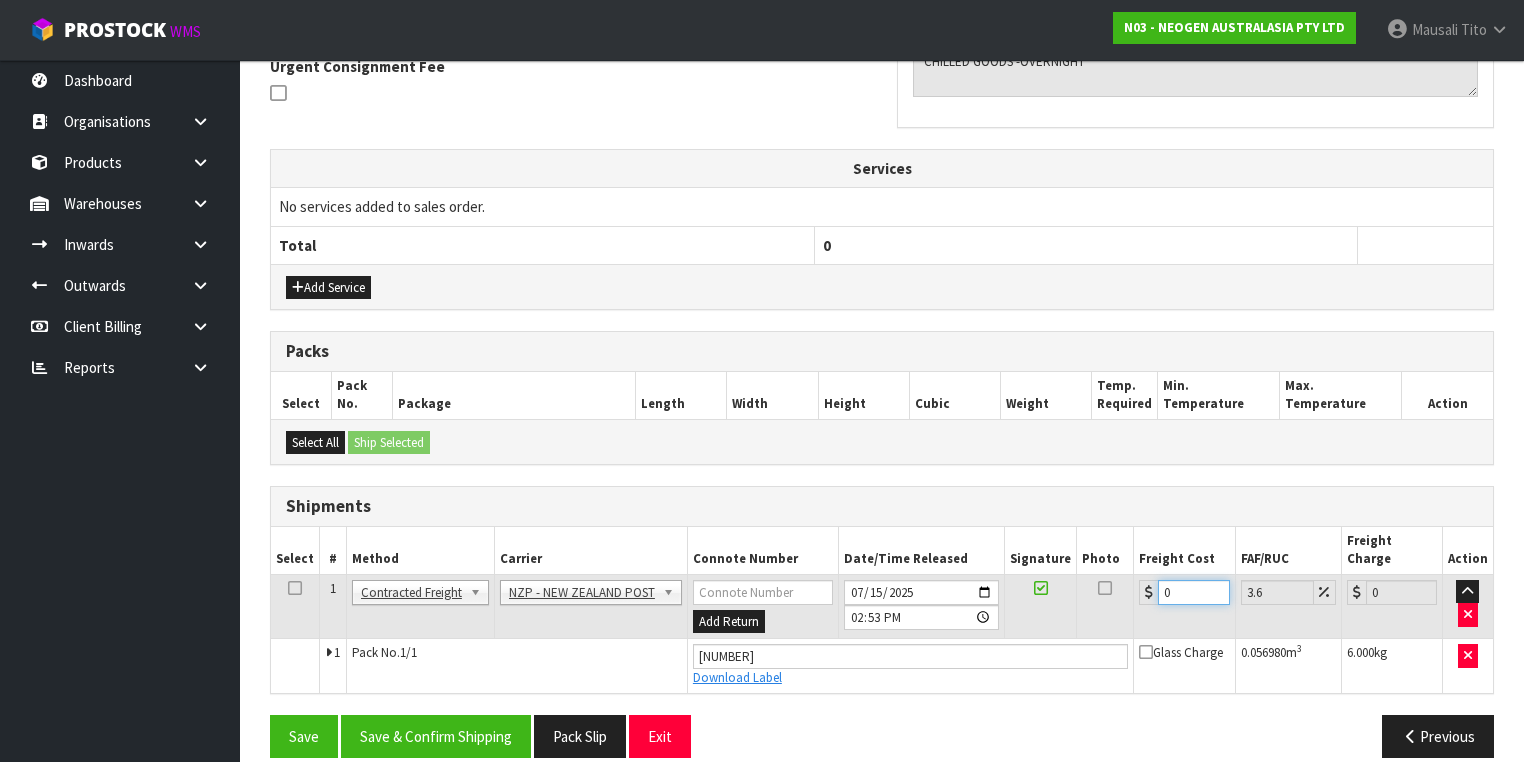 drag, startPoint x: 1190, startPoint y: 578, endPoint x: 1100, endPoint y: 589, distance: 90.66973 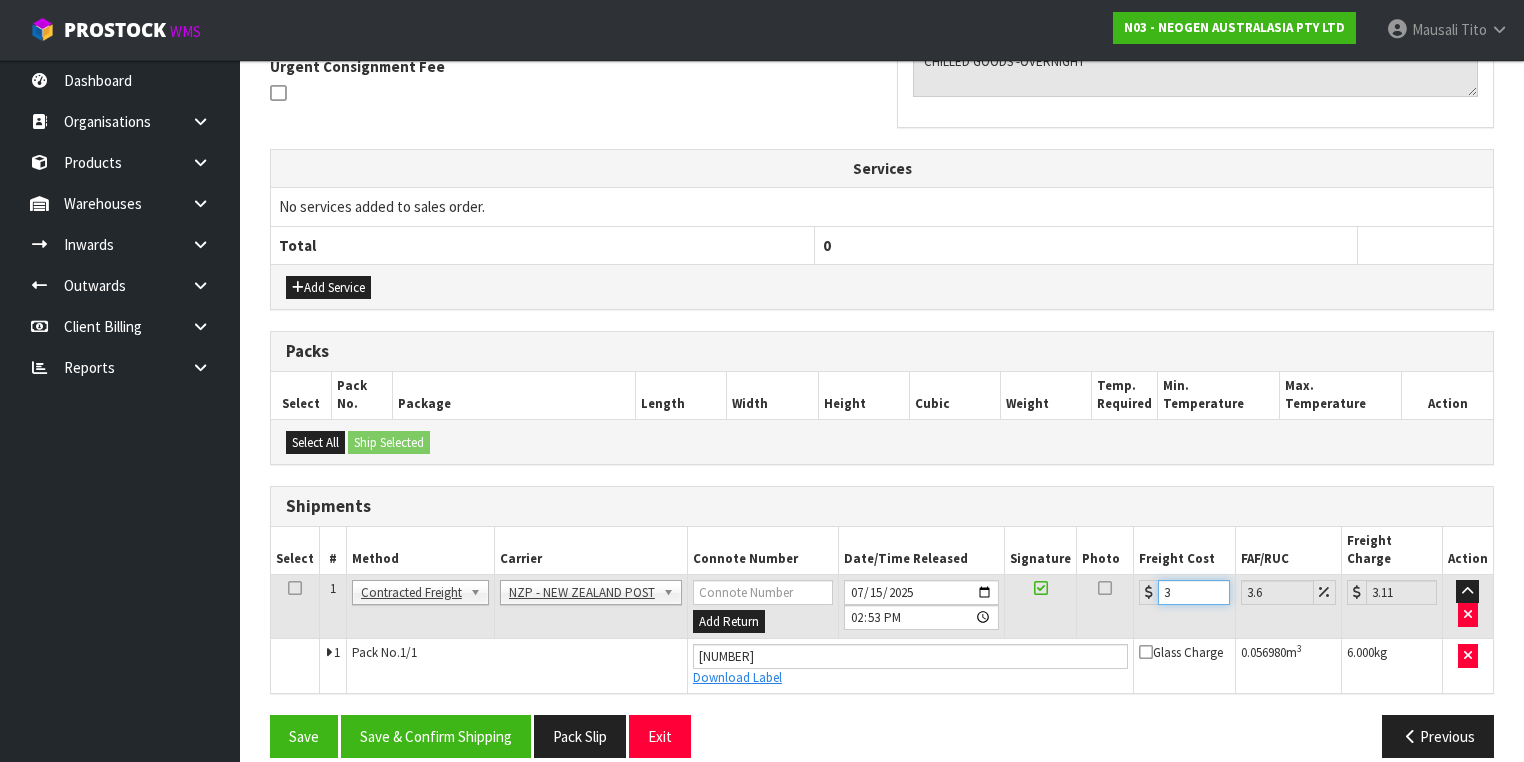 type on "35" 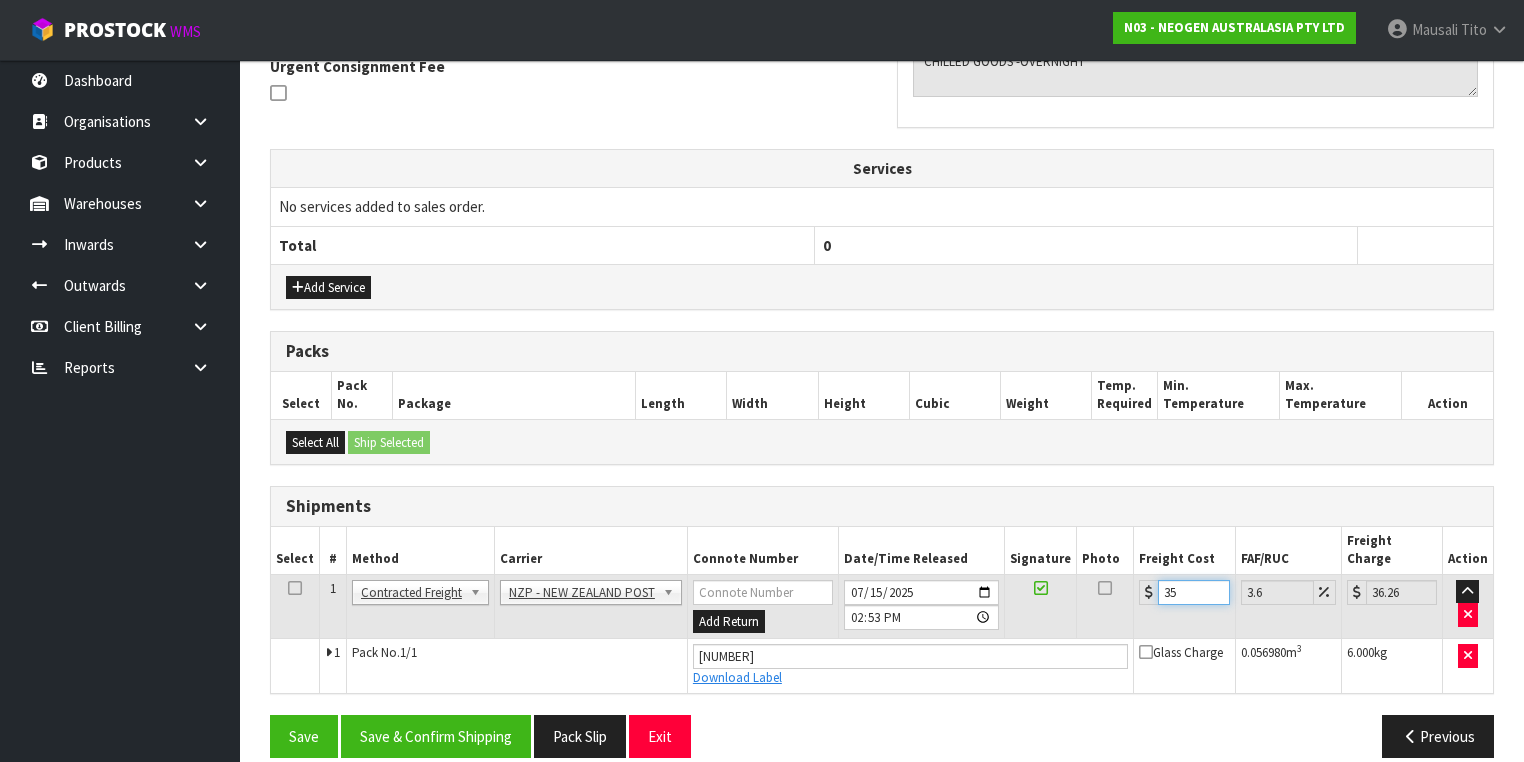 type on "35.7" 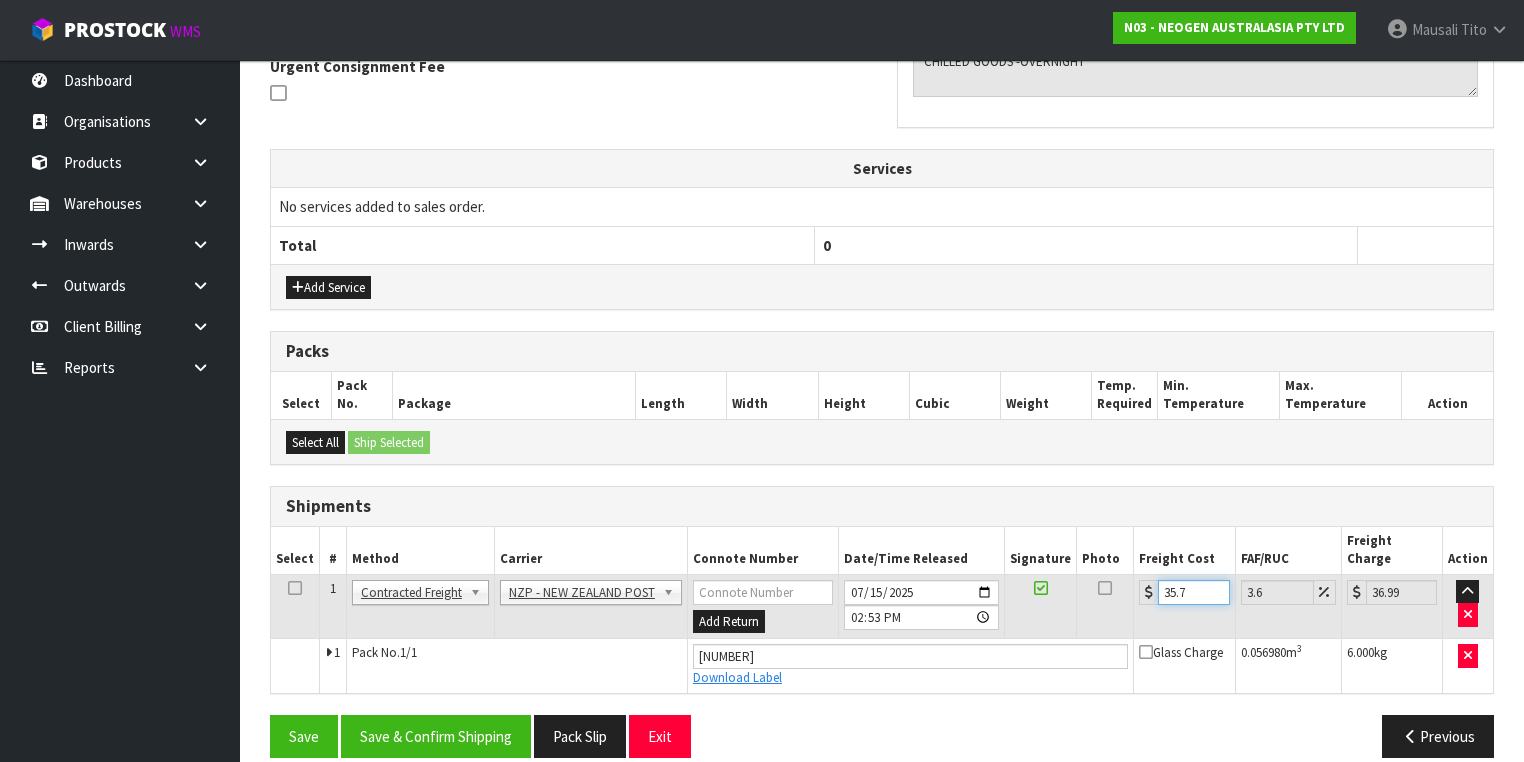 type on "35.74" 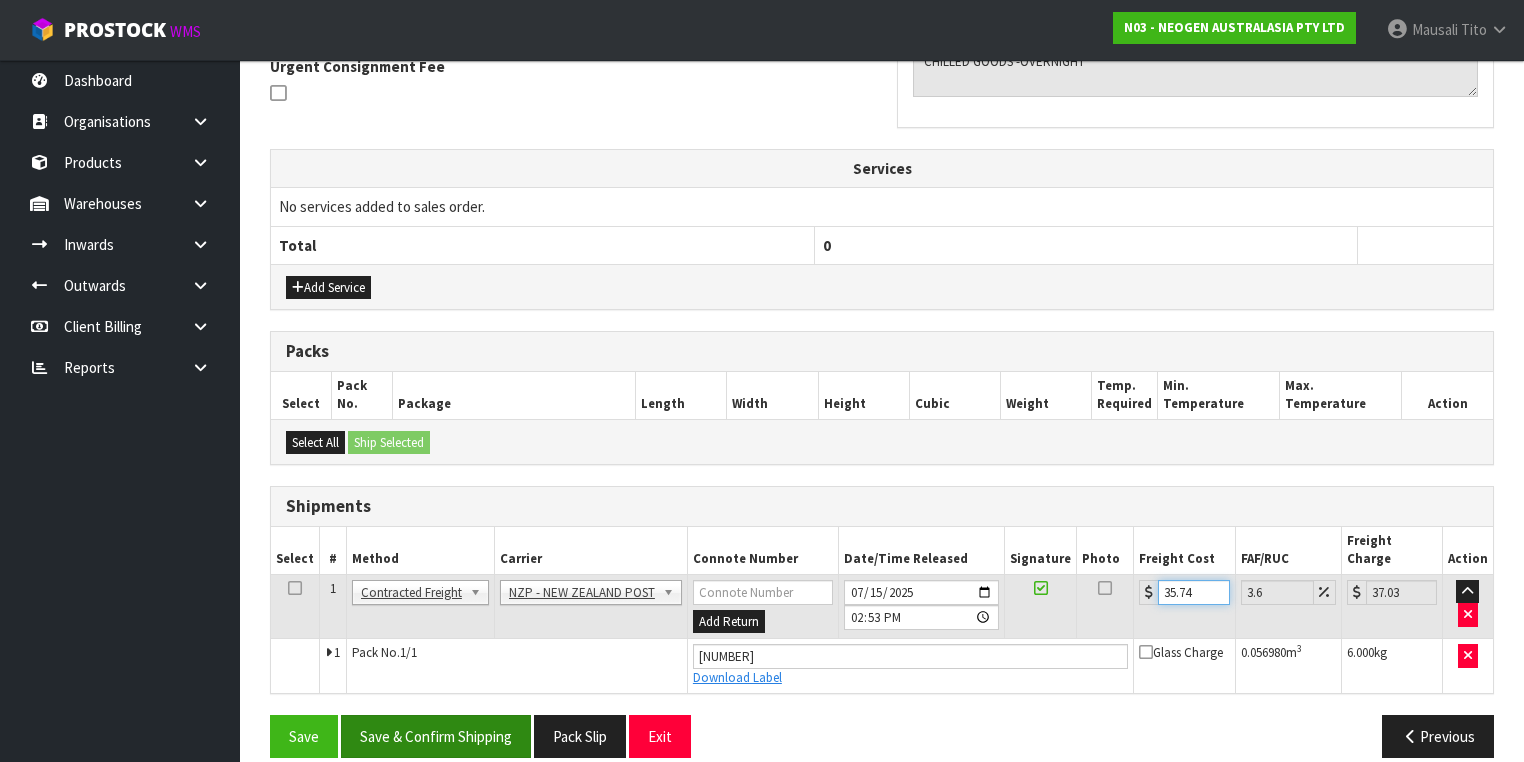 type on "35.74" 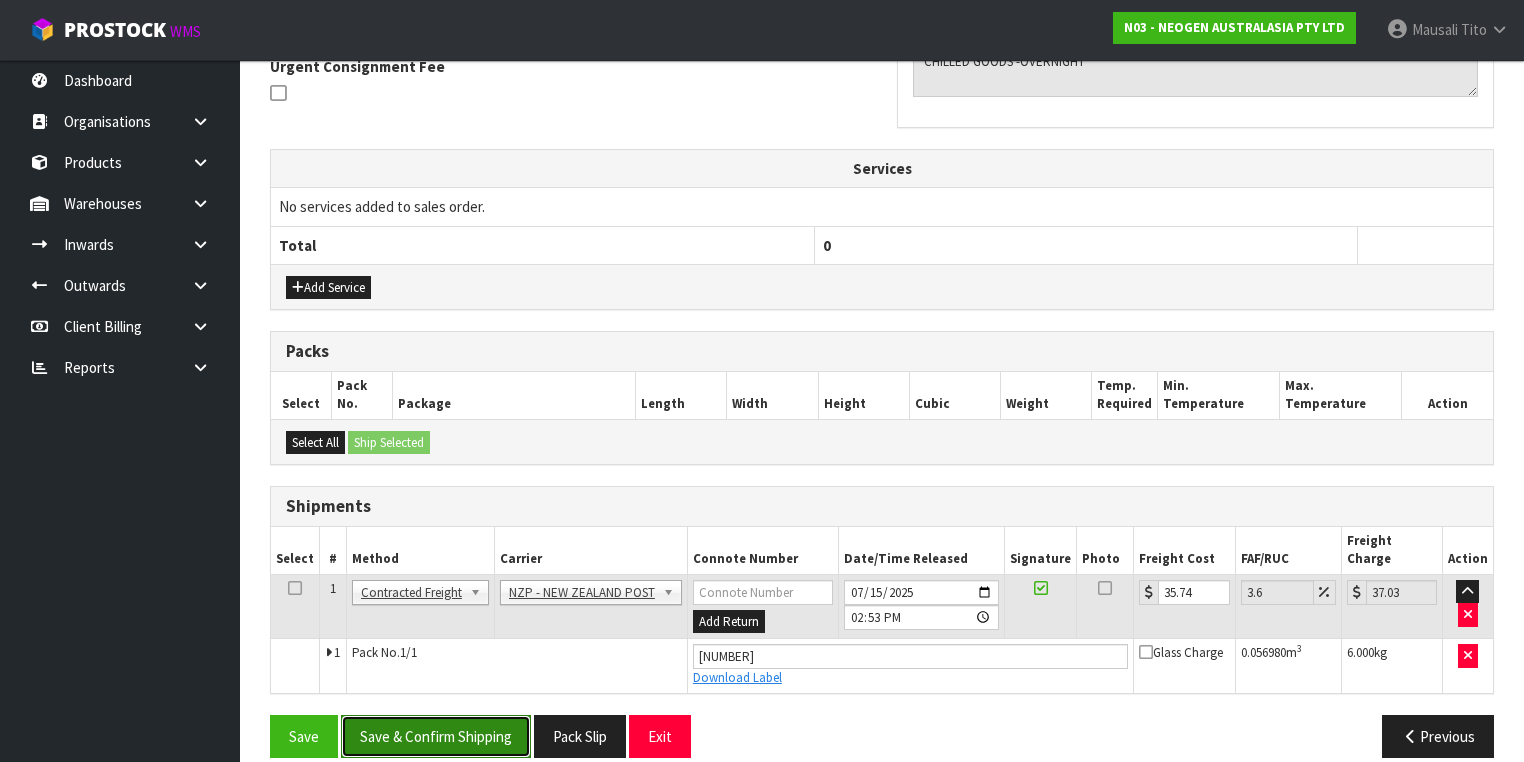 click on "Save & Confirm Shipping" at bounding box center (436, 736) 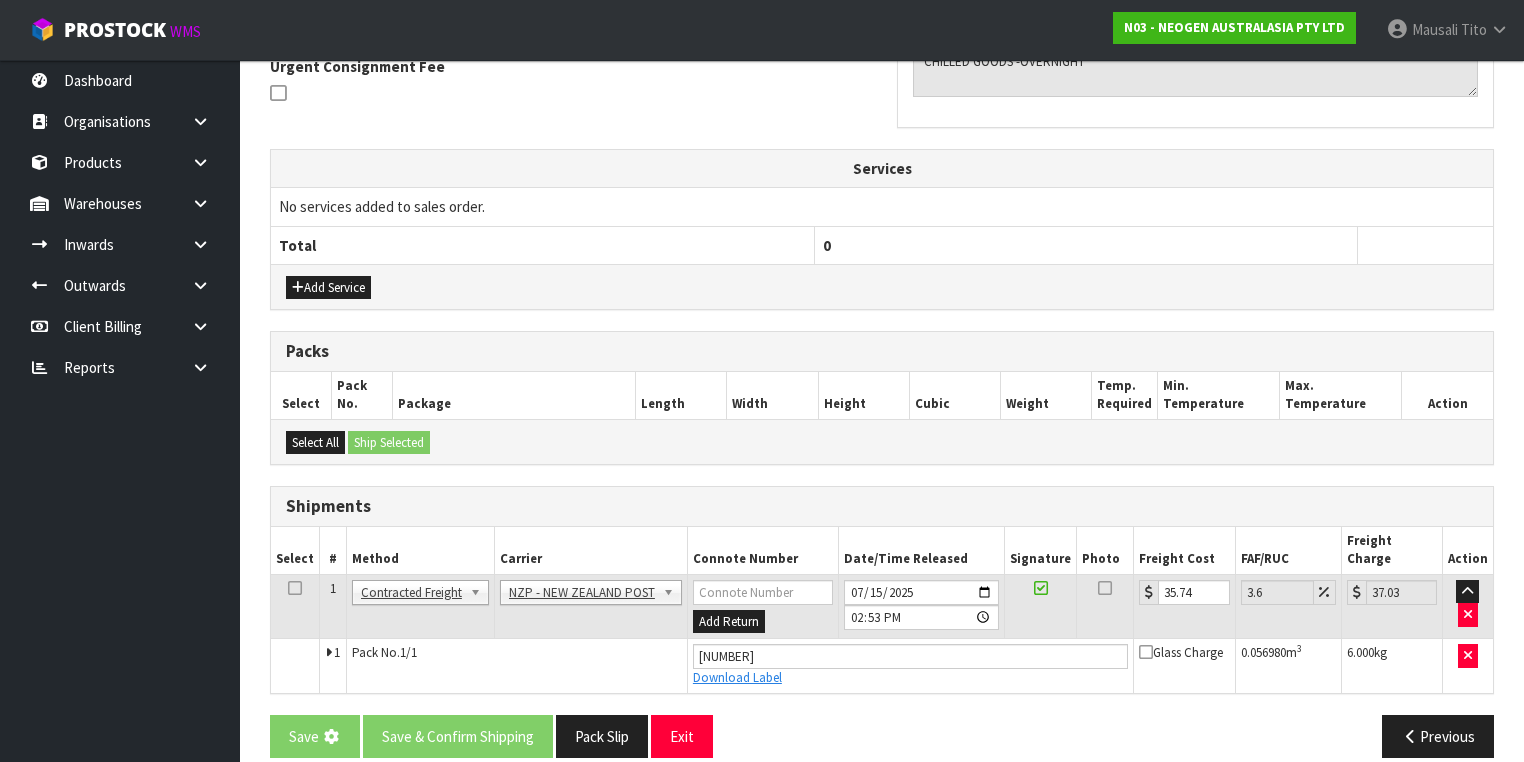 scroll, scrollTop: 0, scrollLeft: 0, axis: both 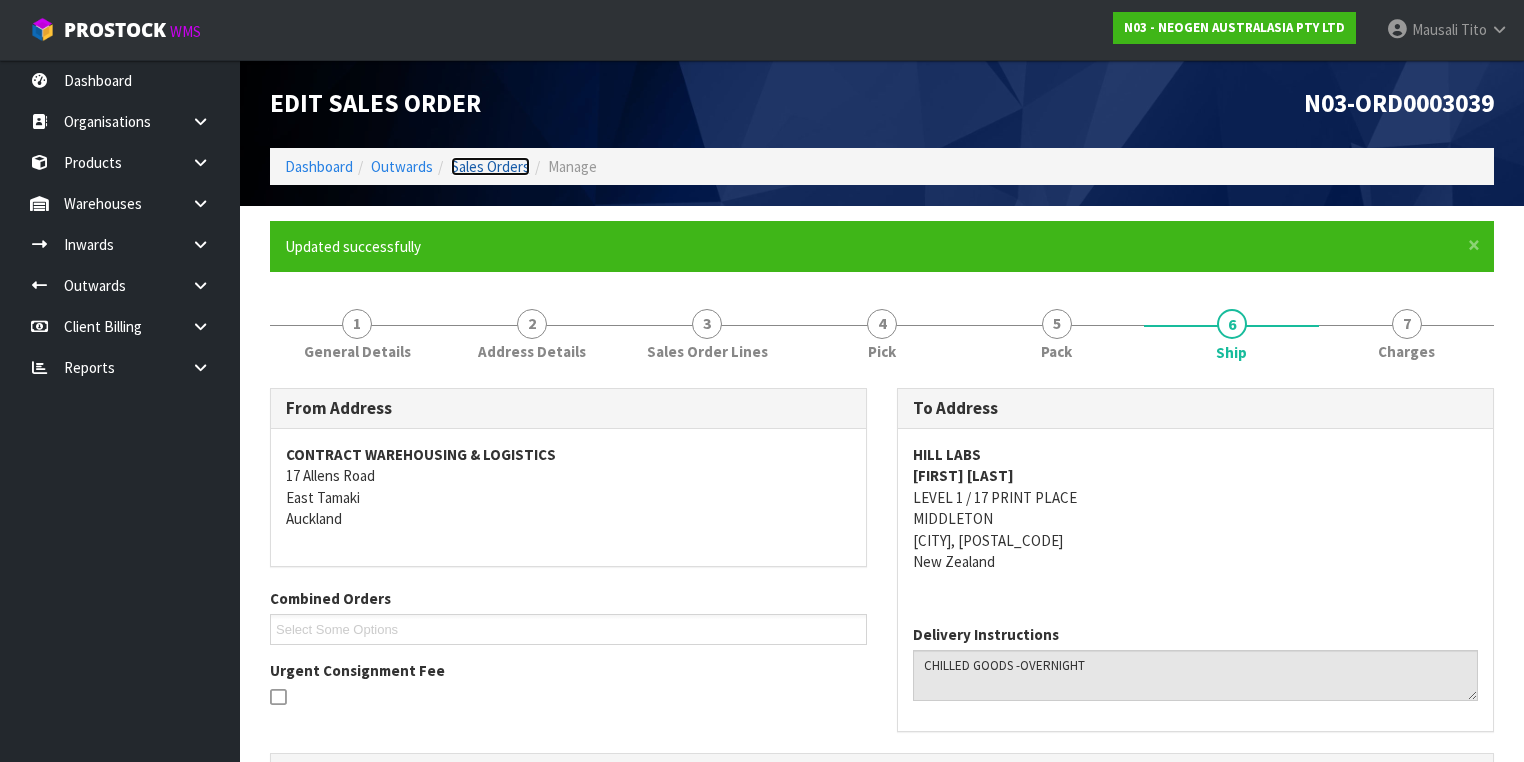 click on "Sales Orders" at bounding box center (490, 166) 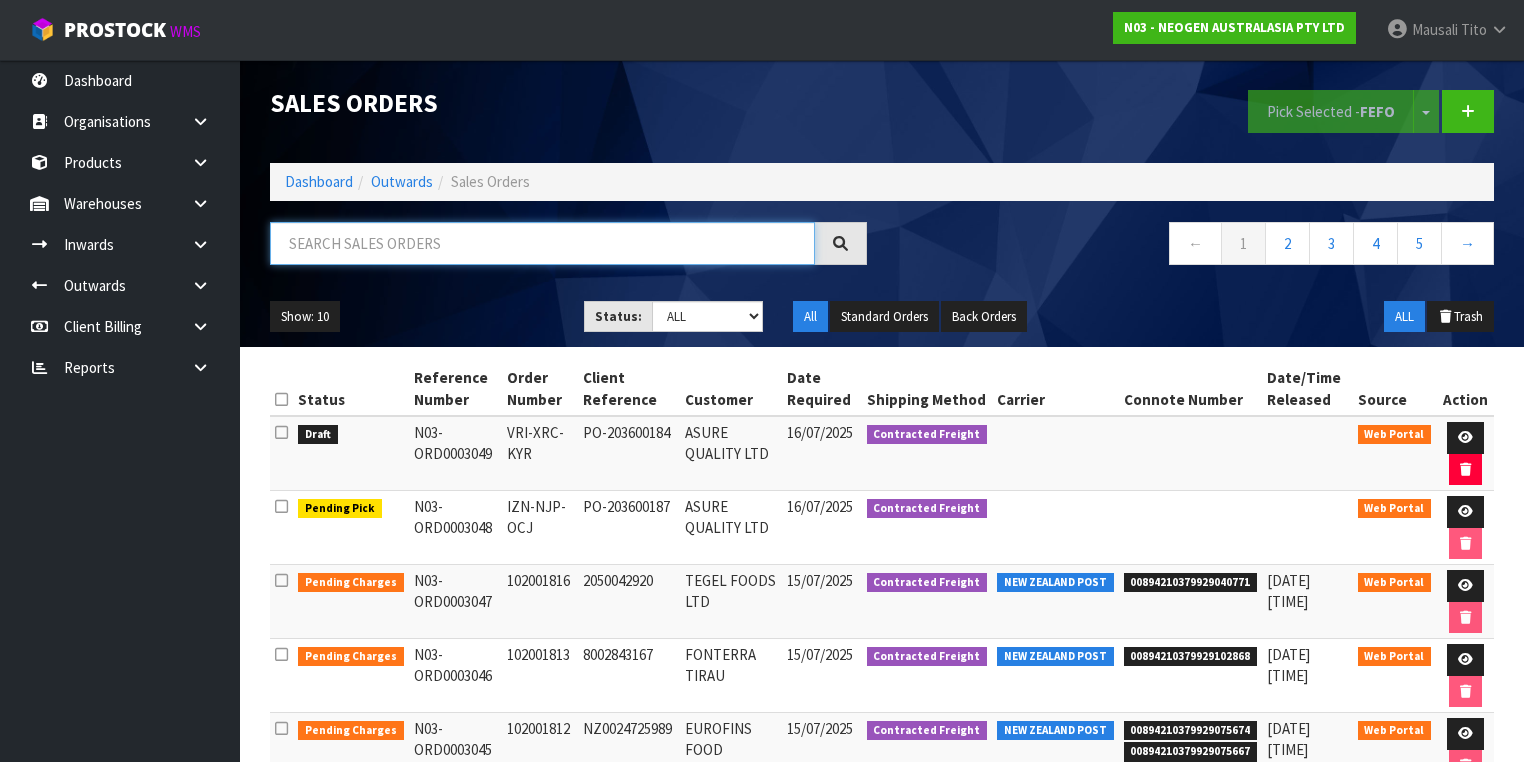 click at bounding box center [542, 243] 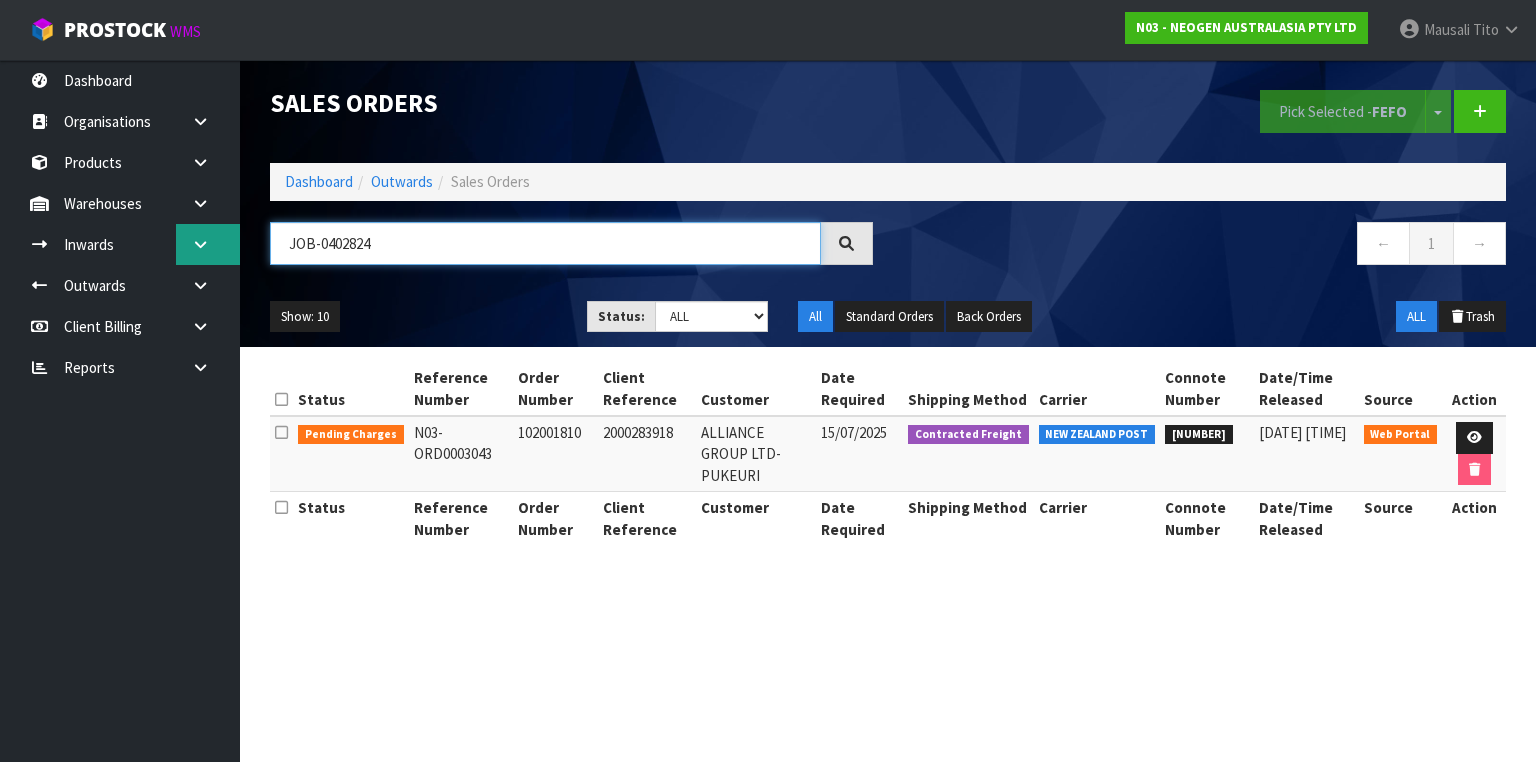 drag, startPoint x: 436, startPoint y: 240, endPoint x: 192, endPoint y: 253, distance: 244.34607 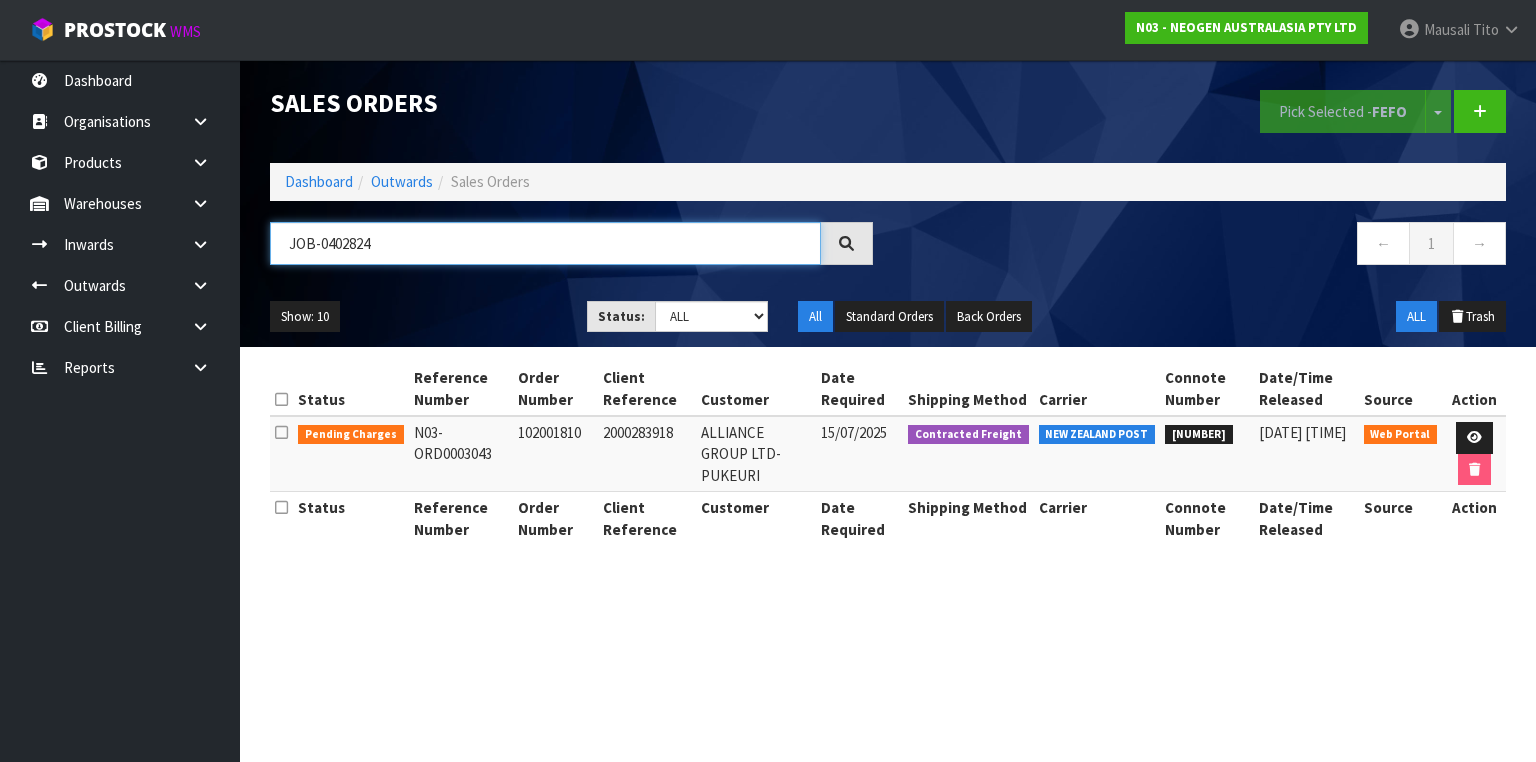 type on "JOB-0402824" 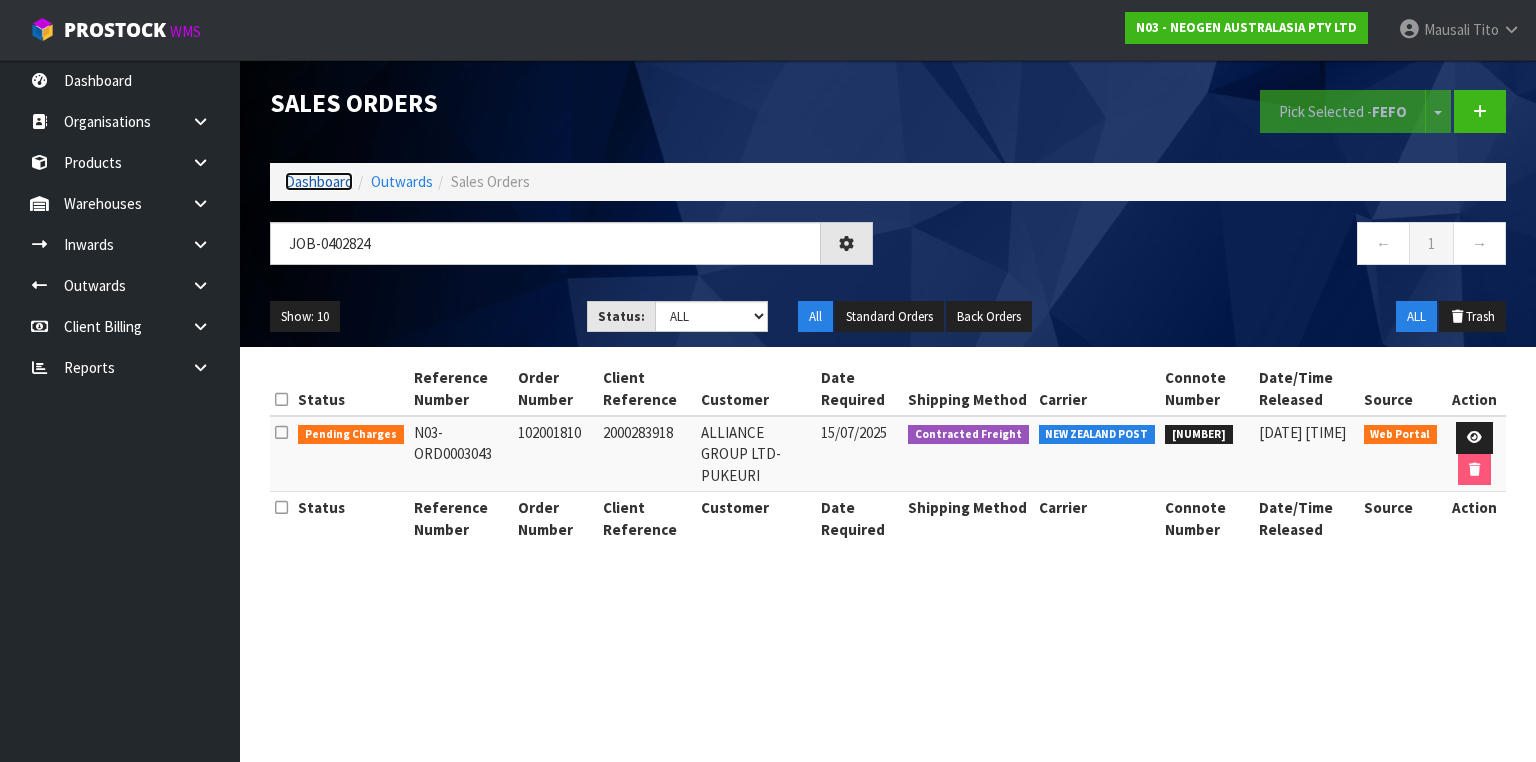 click on "Dashboard" at bounding box center [319, 181] 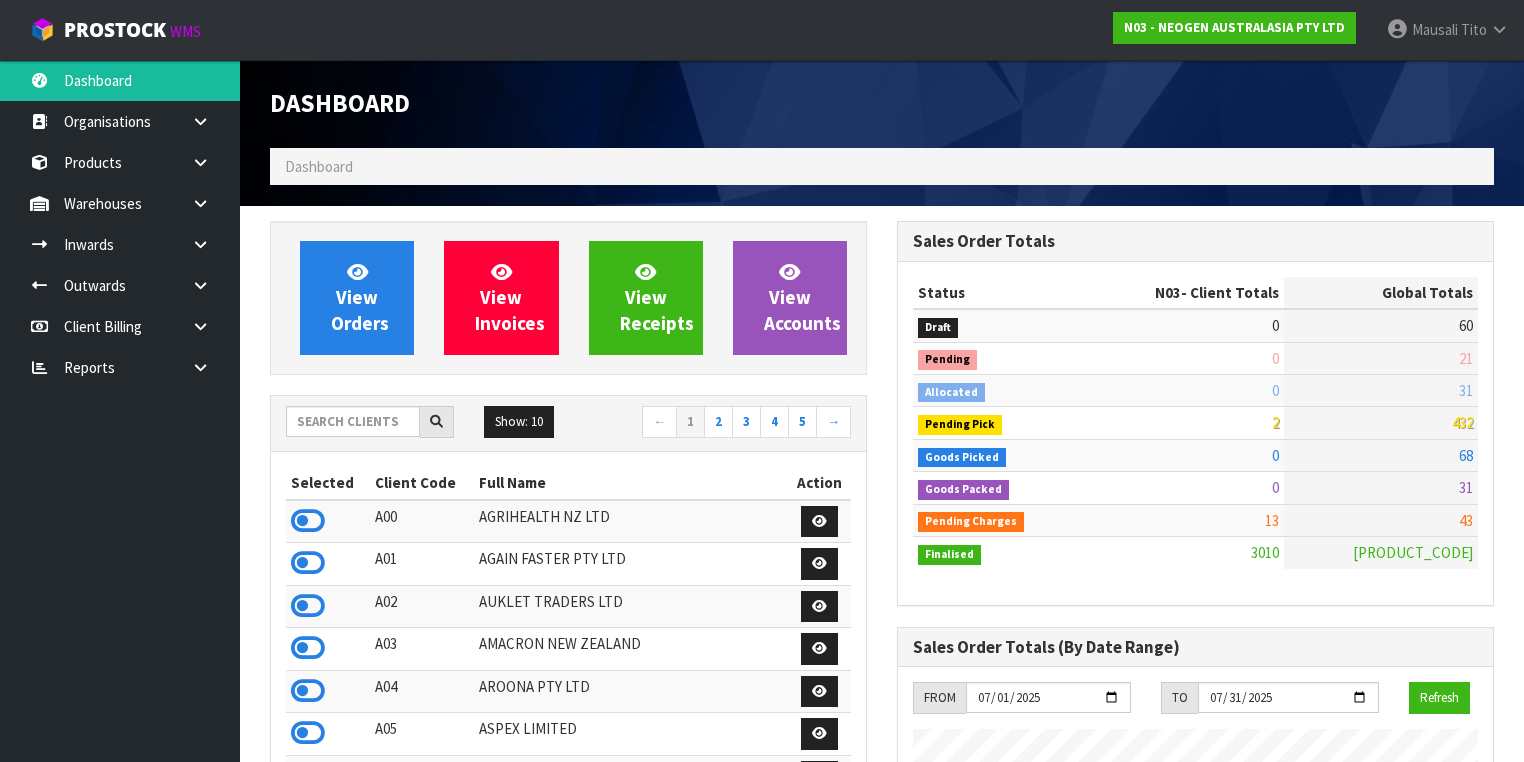 scroll, scrollTop: 998255, scrollLeft: 999372, axis: both 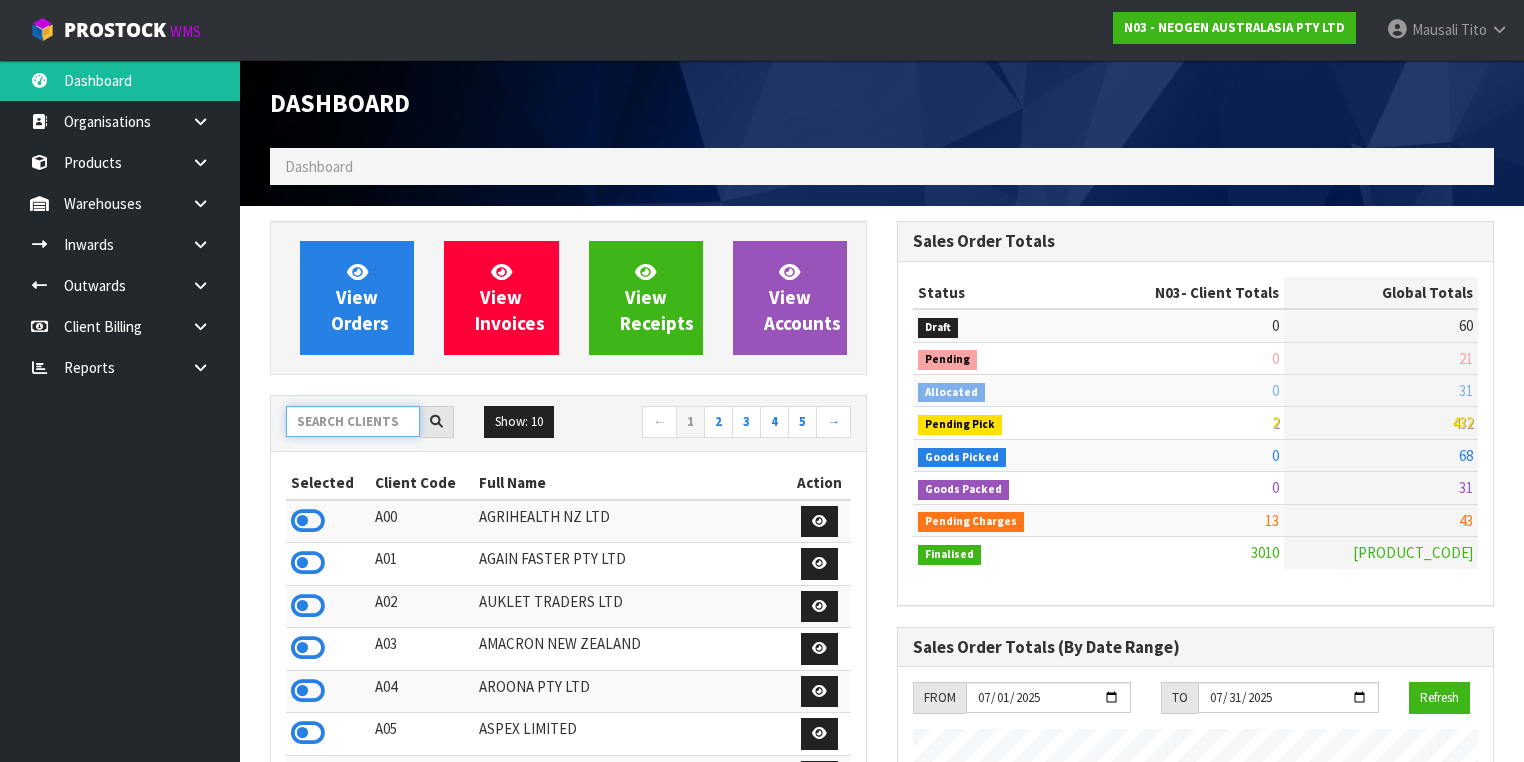 click at bounding box center (353, 421) 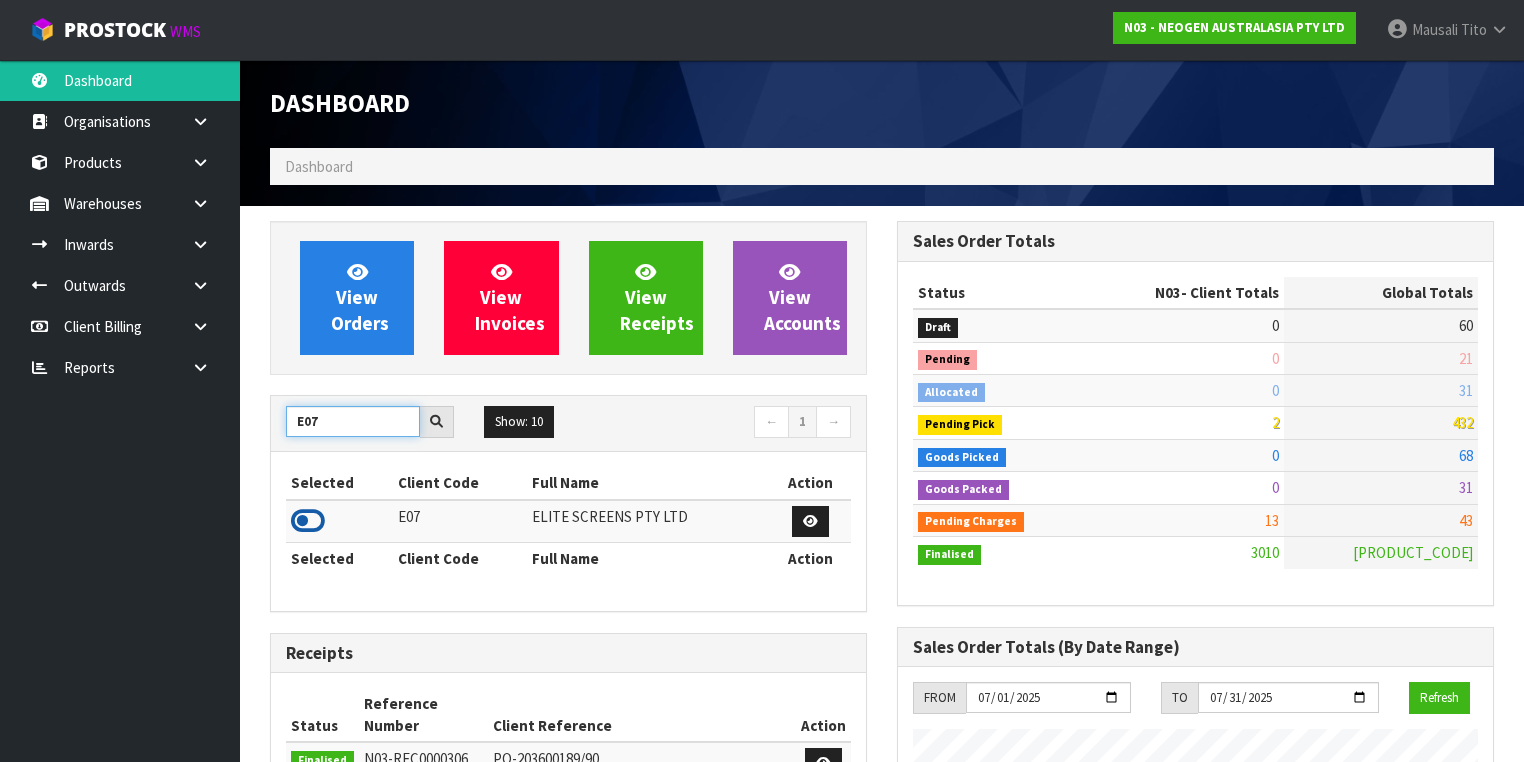 type on "E07" 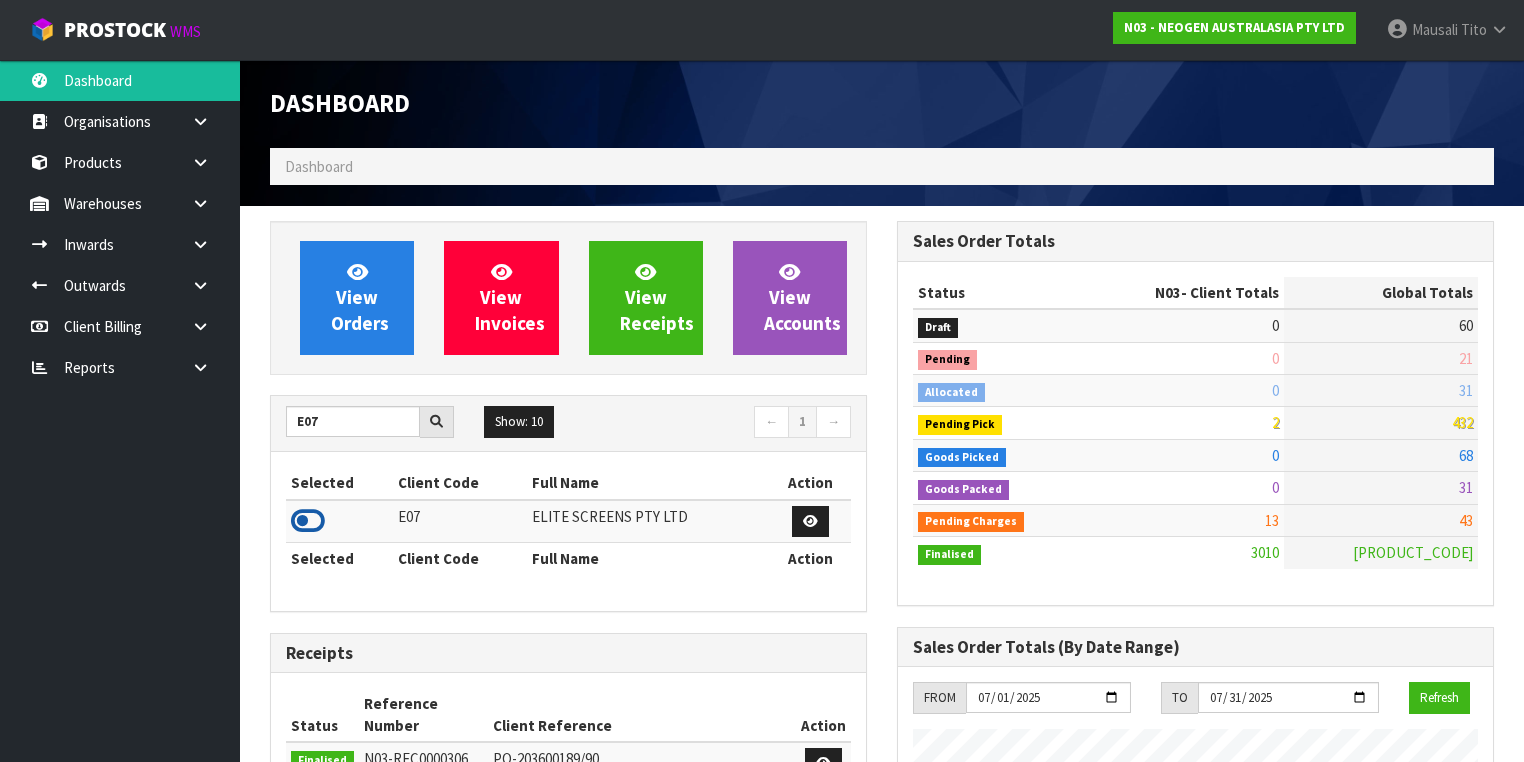 click at bounding box center [308, 521] 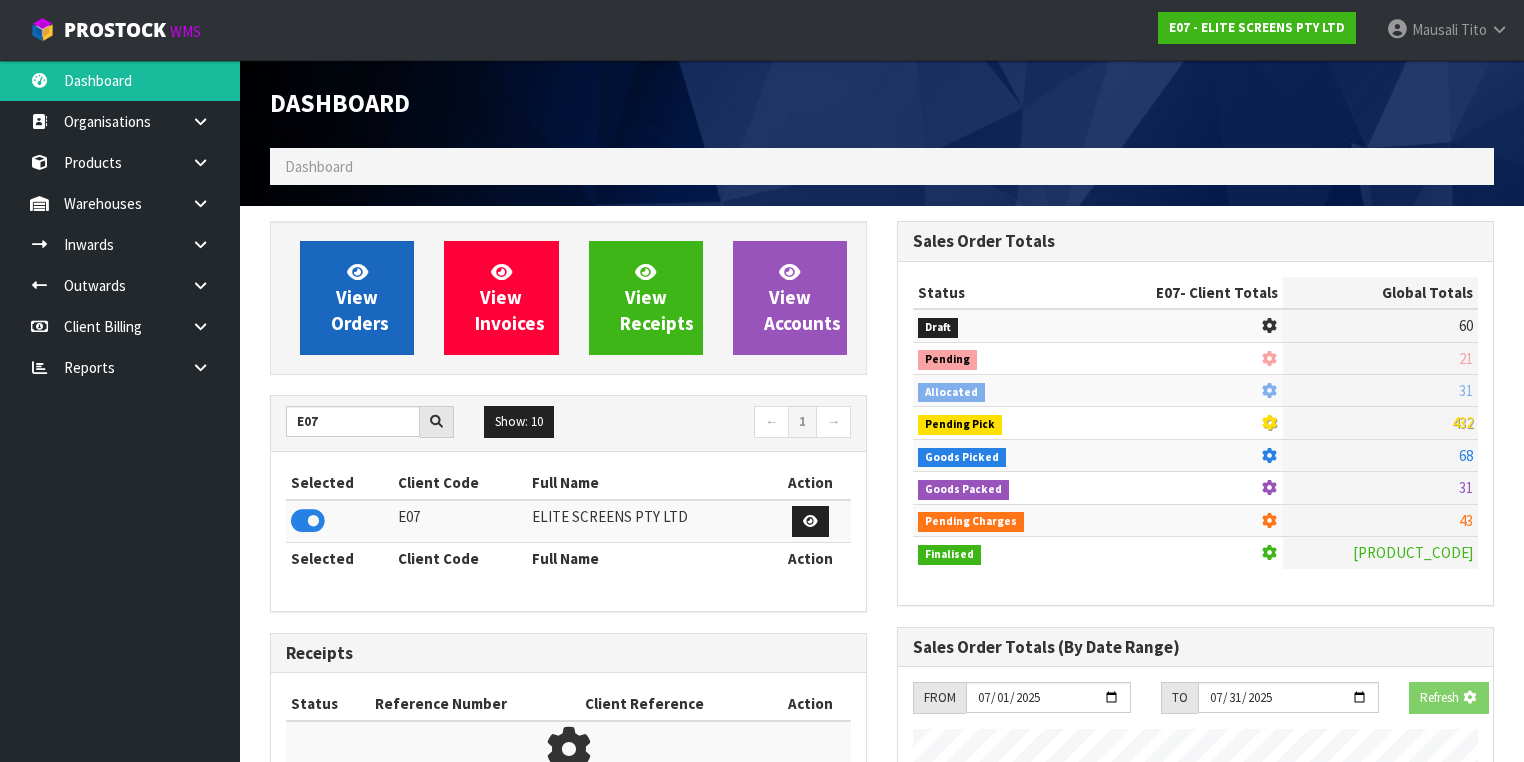 scroll, scrollTop: 1242, scrollLeft: 627, axis: both 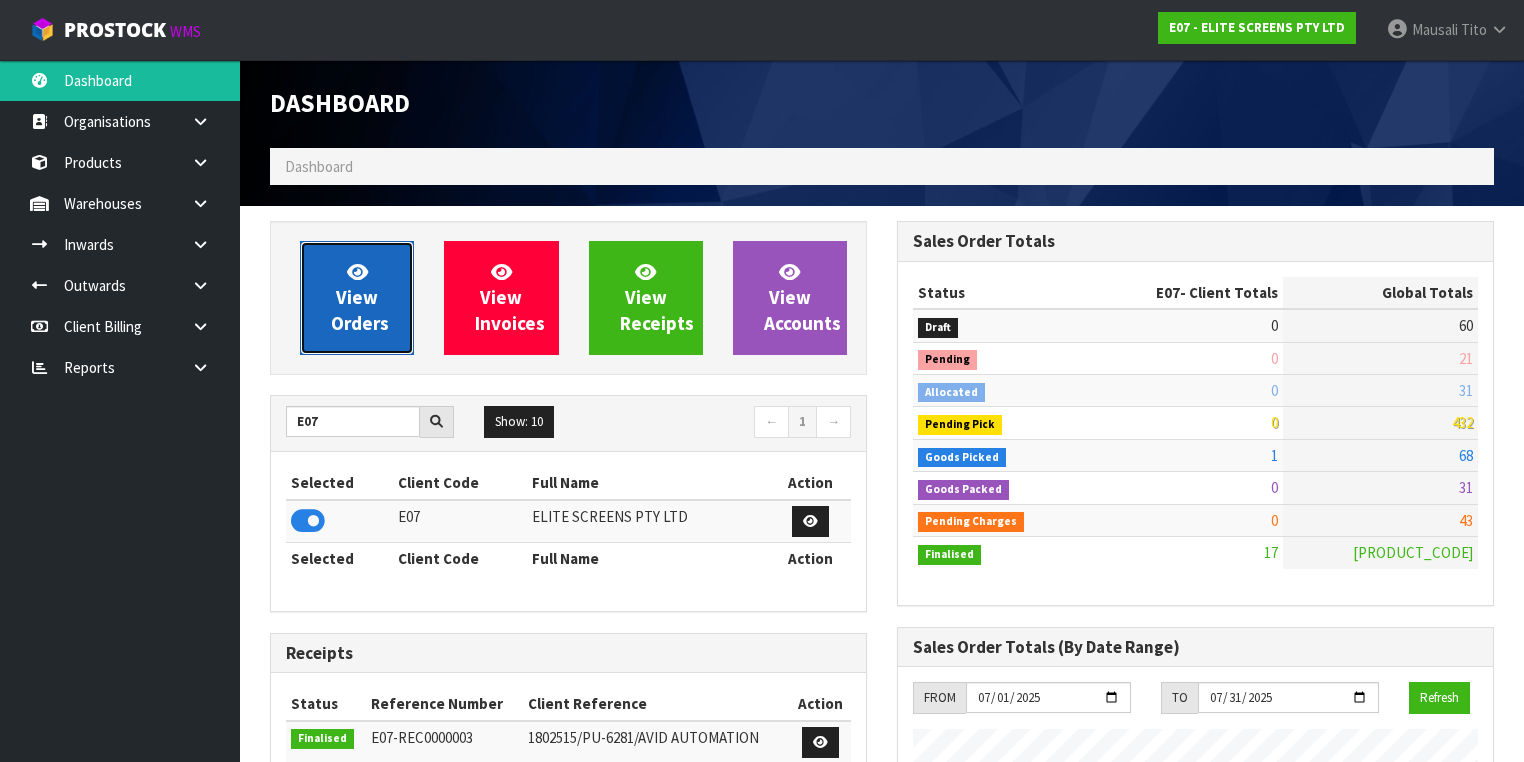 click on "View
Orders" at bounding box center (360, 297) 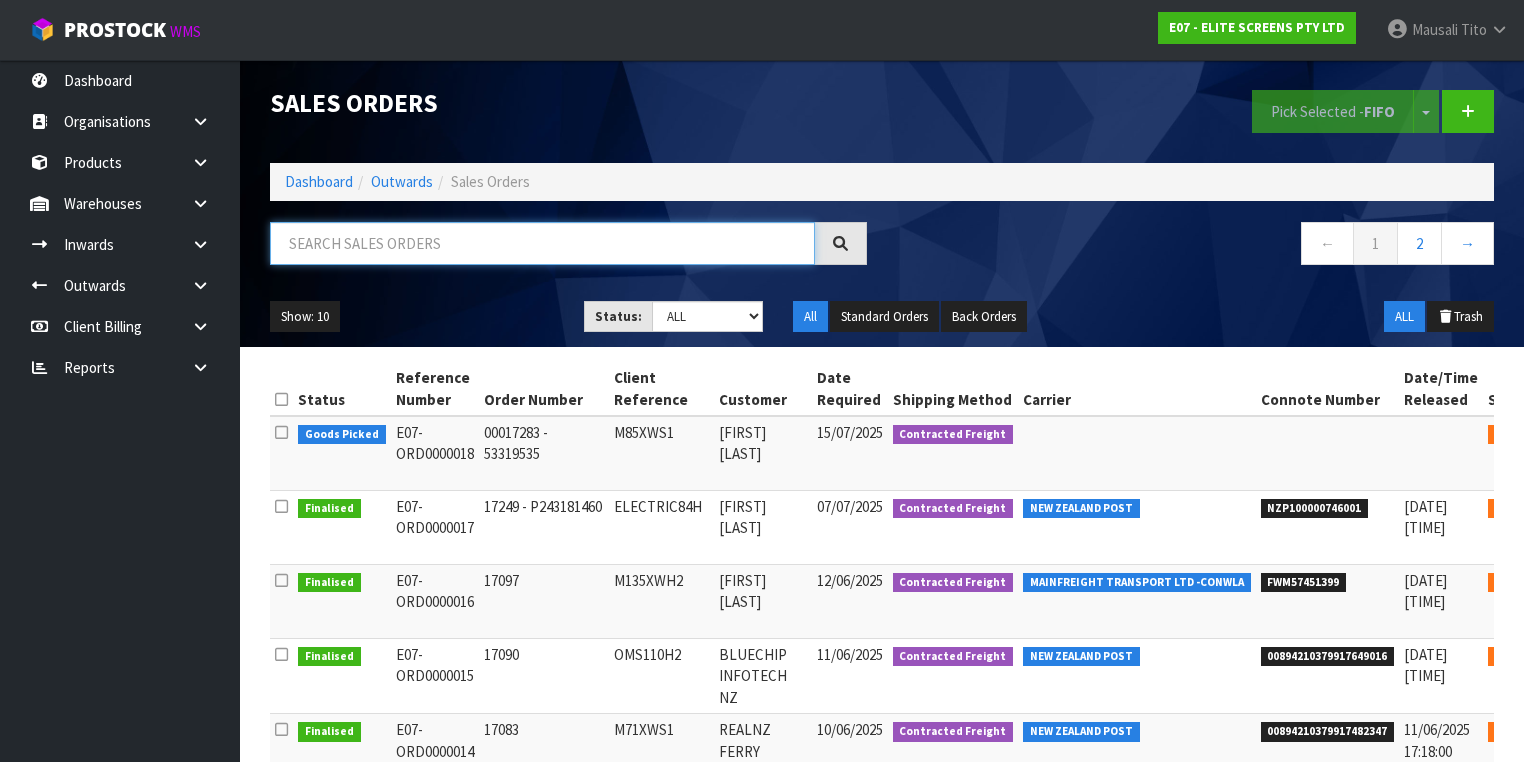 click at bounding box center [542, 243] 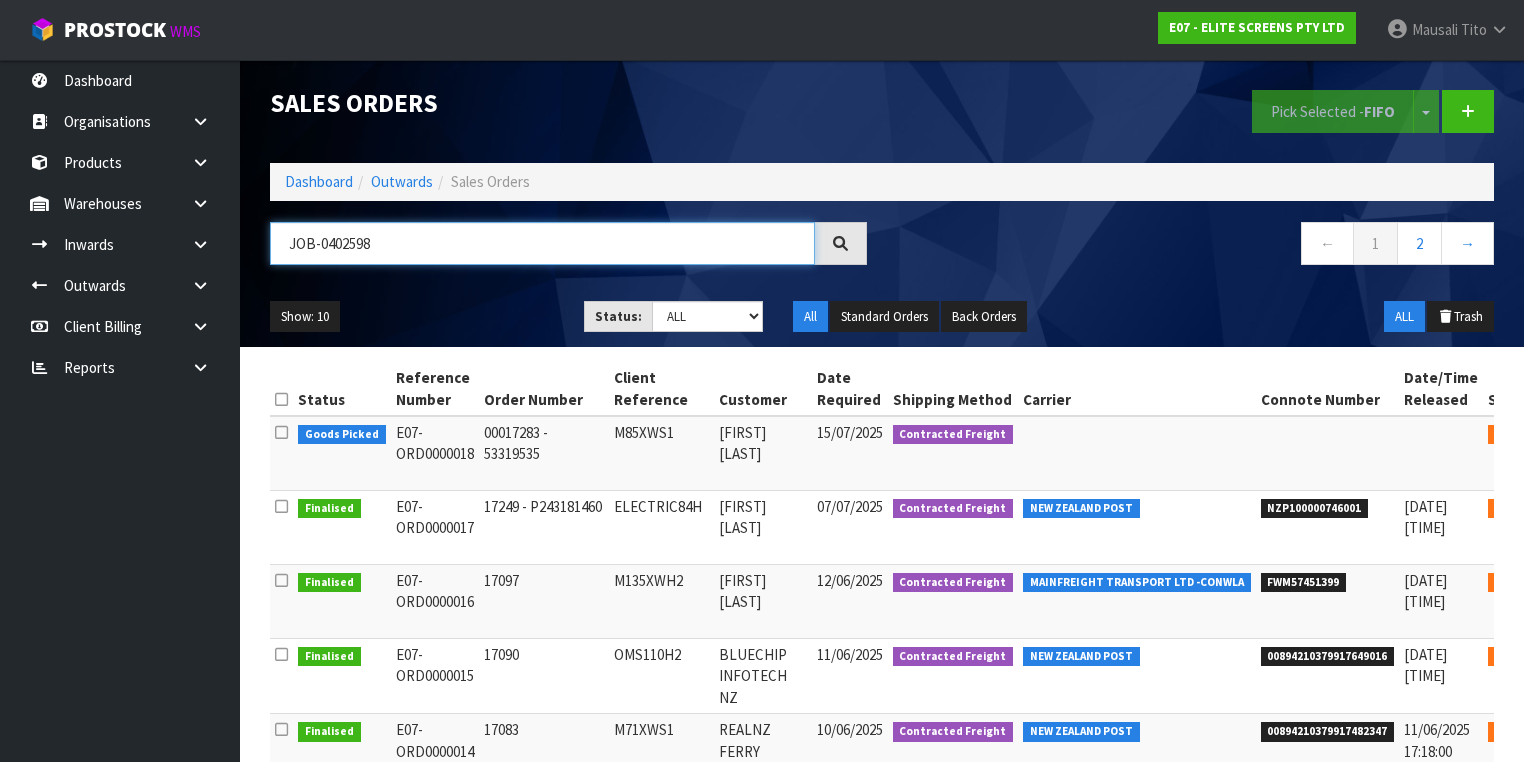type on "JOB-0402598" 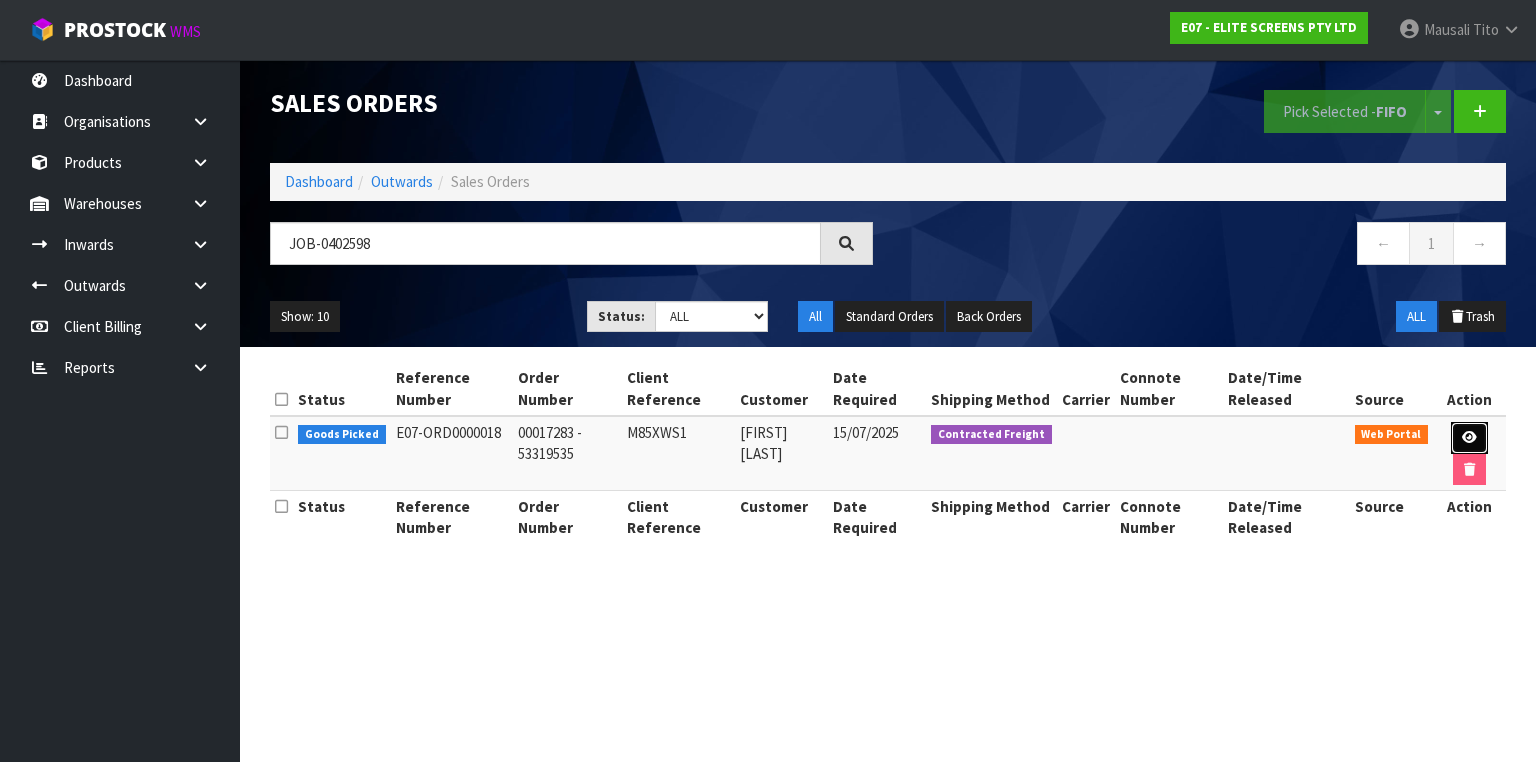 click at bounding box center (1469, 437) 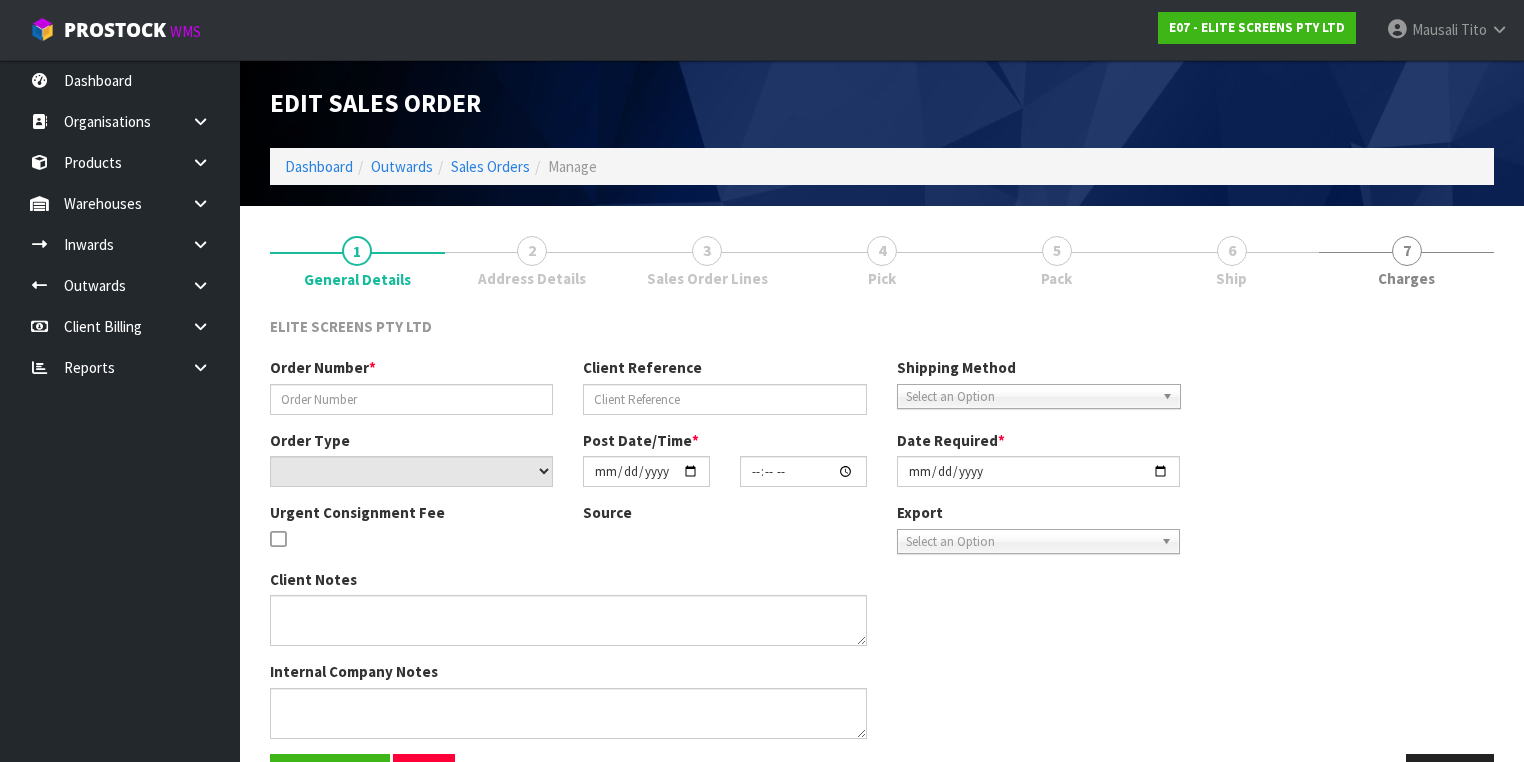type on "00017283 - 53319535" 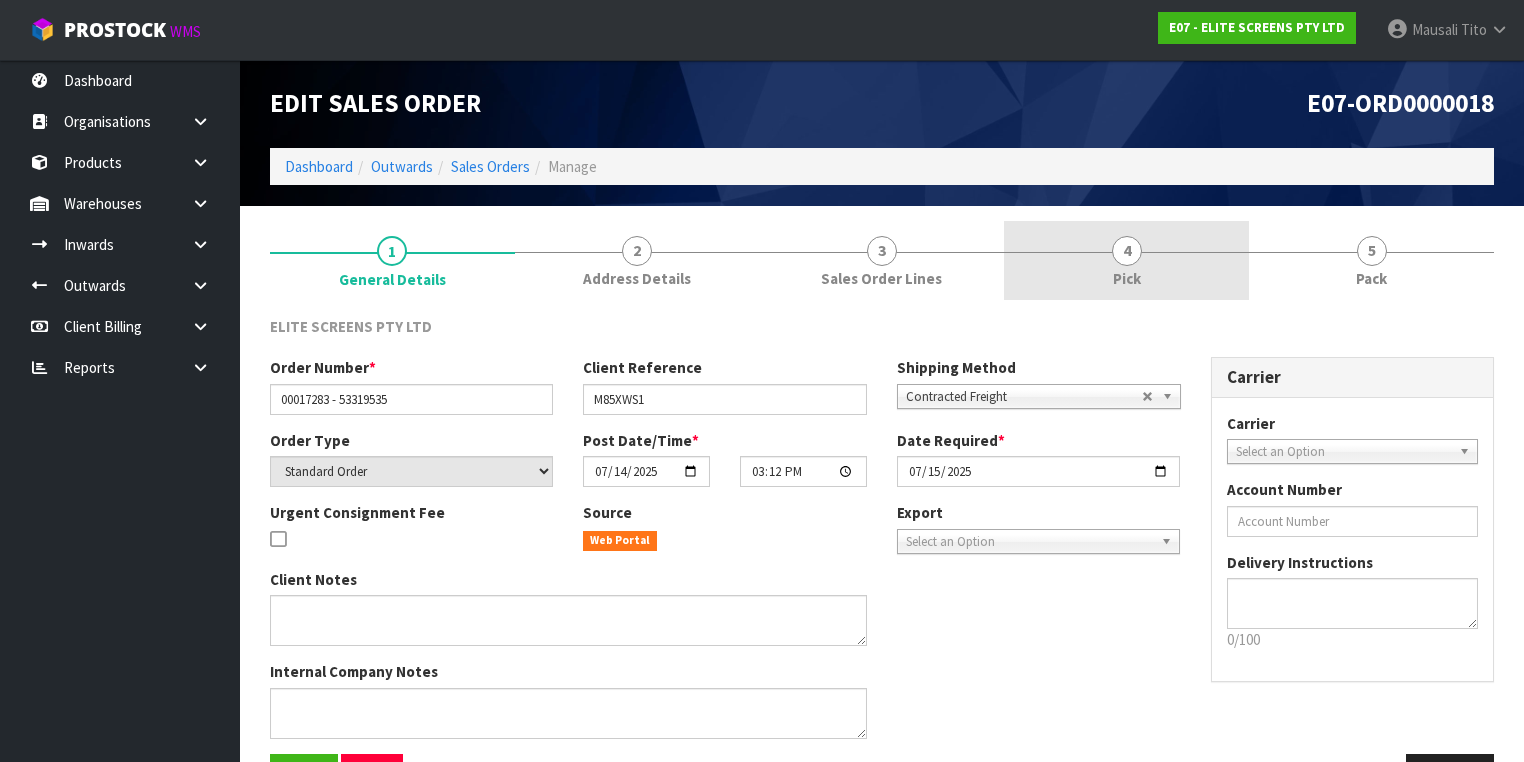 click on "4
Pick" at bounding box center [1126, 260] 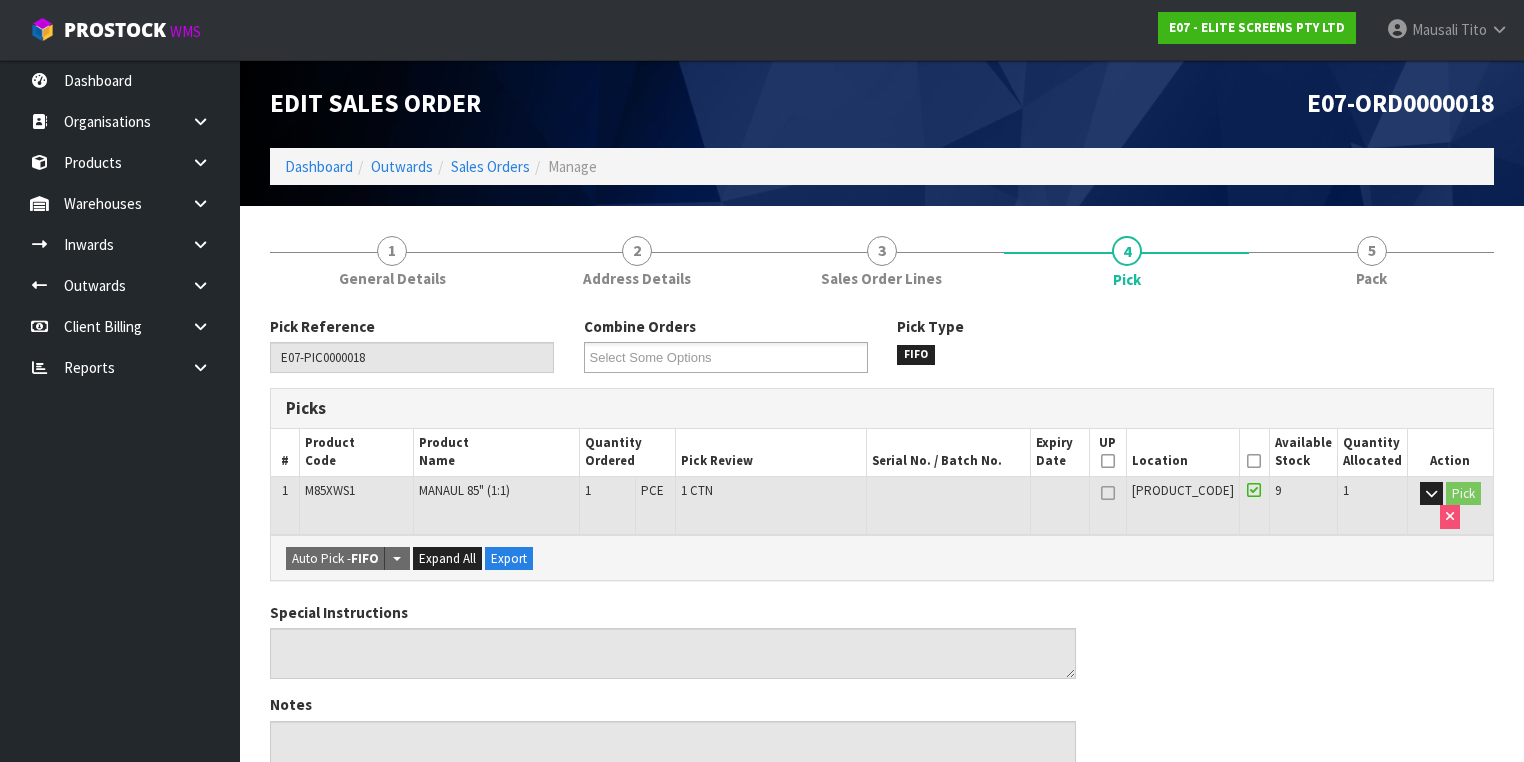 click at bounding box center [1254, 461] 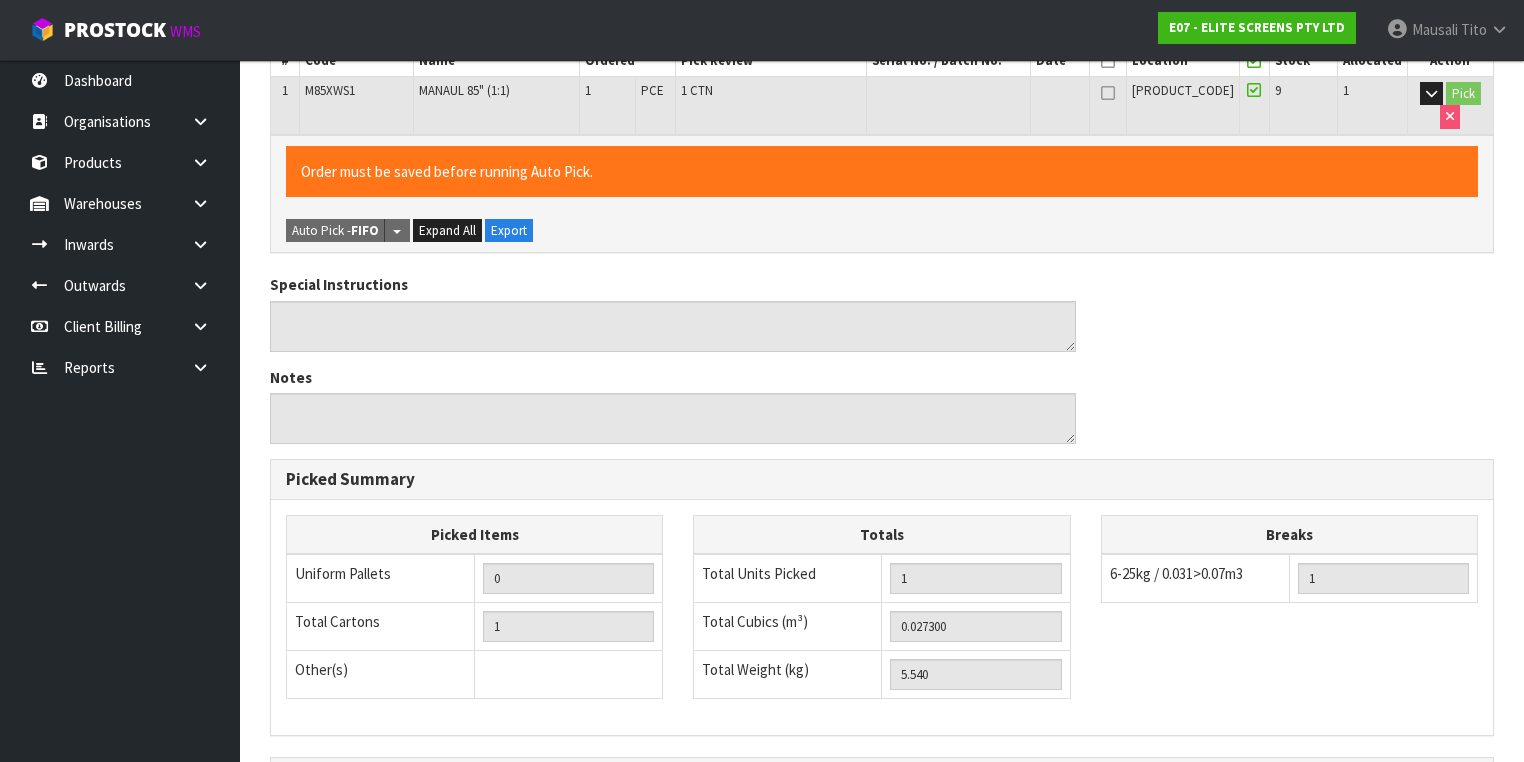 scroll, scrollTop: 641, scrollLeft: 0, axis: vertical 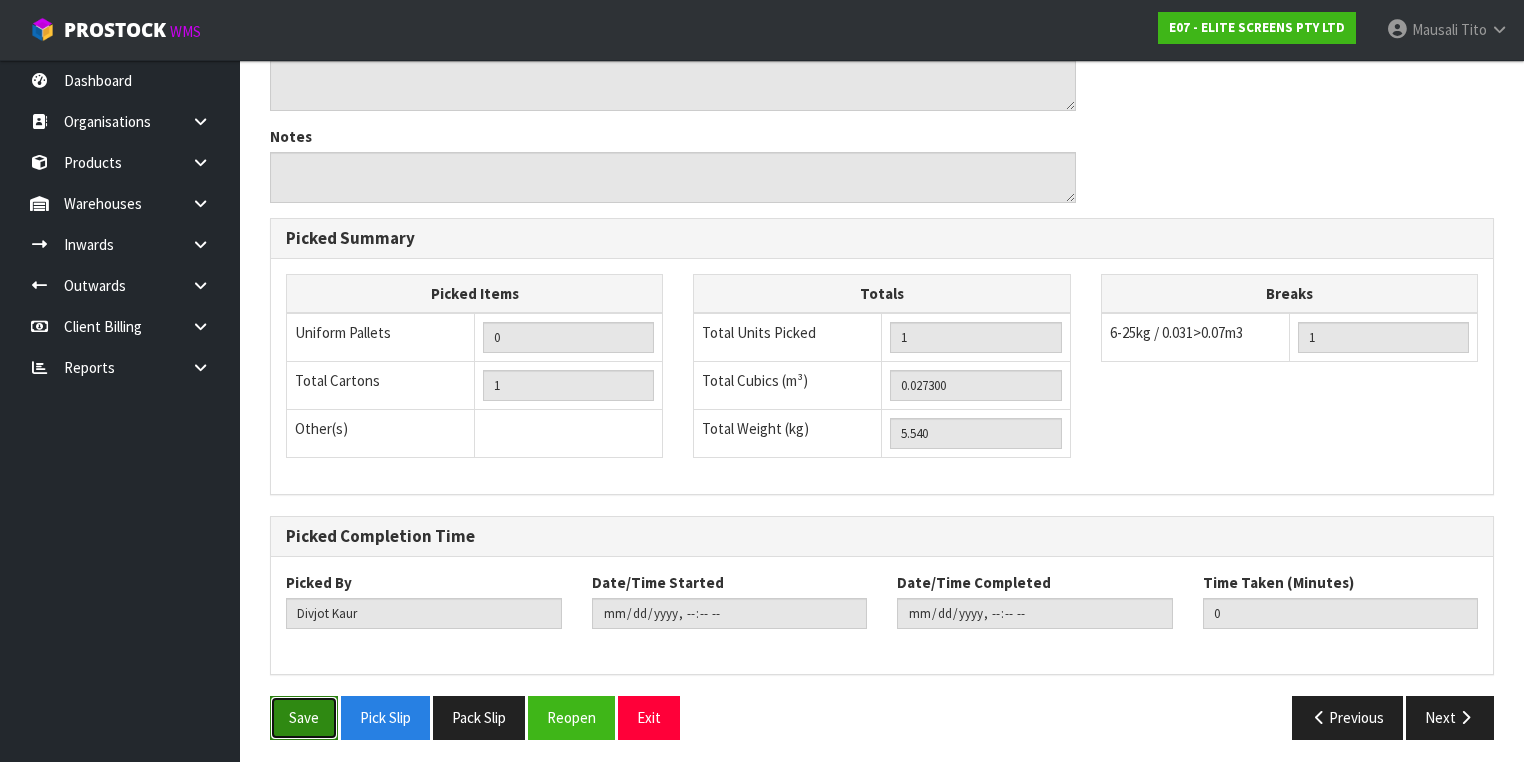 click on "Save" at bounding box center (304, 717) 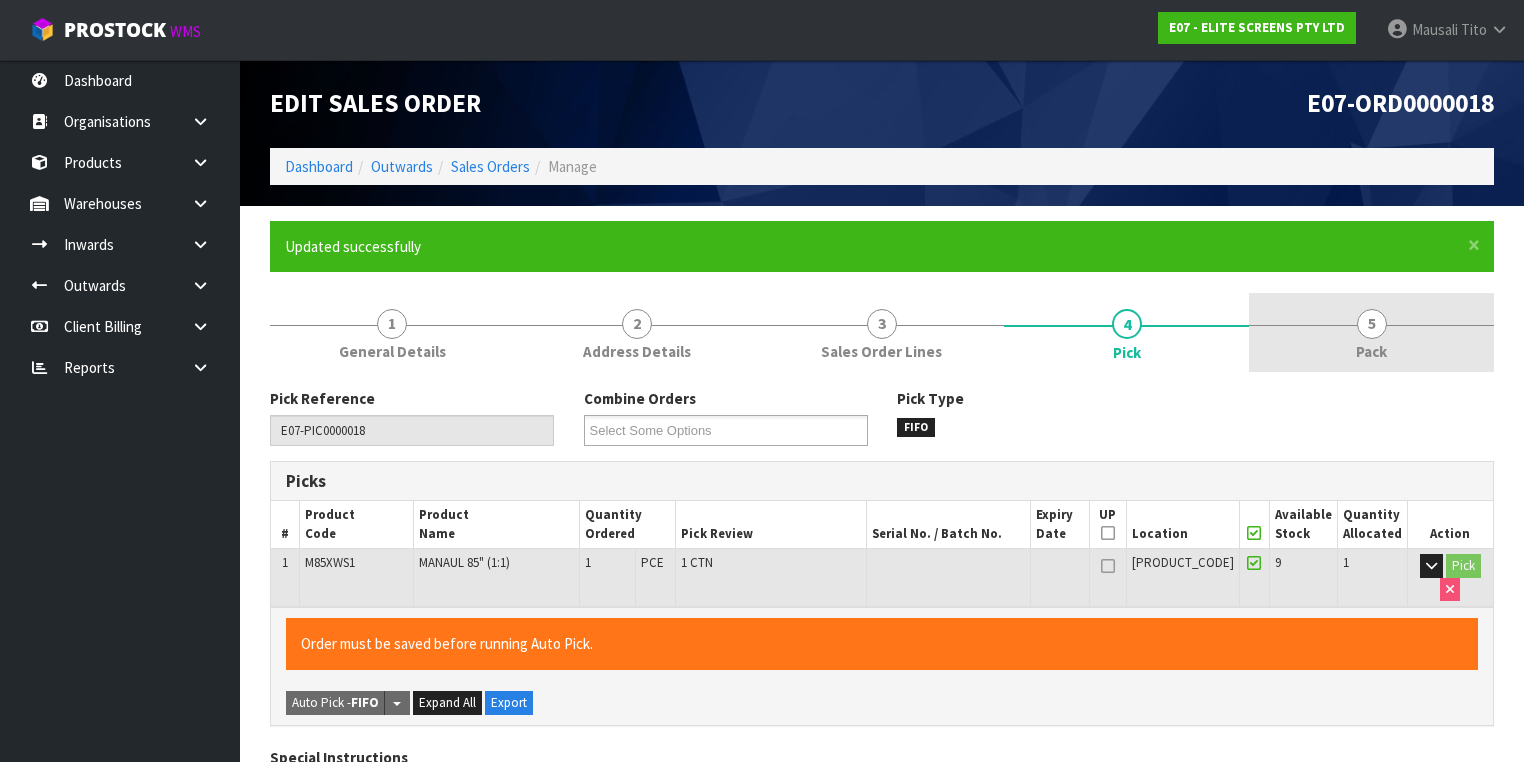 type on "Mausali Tito" 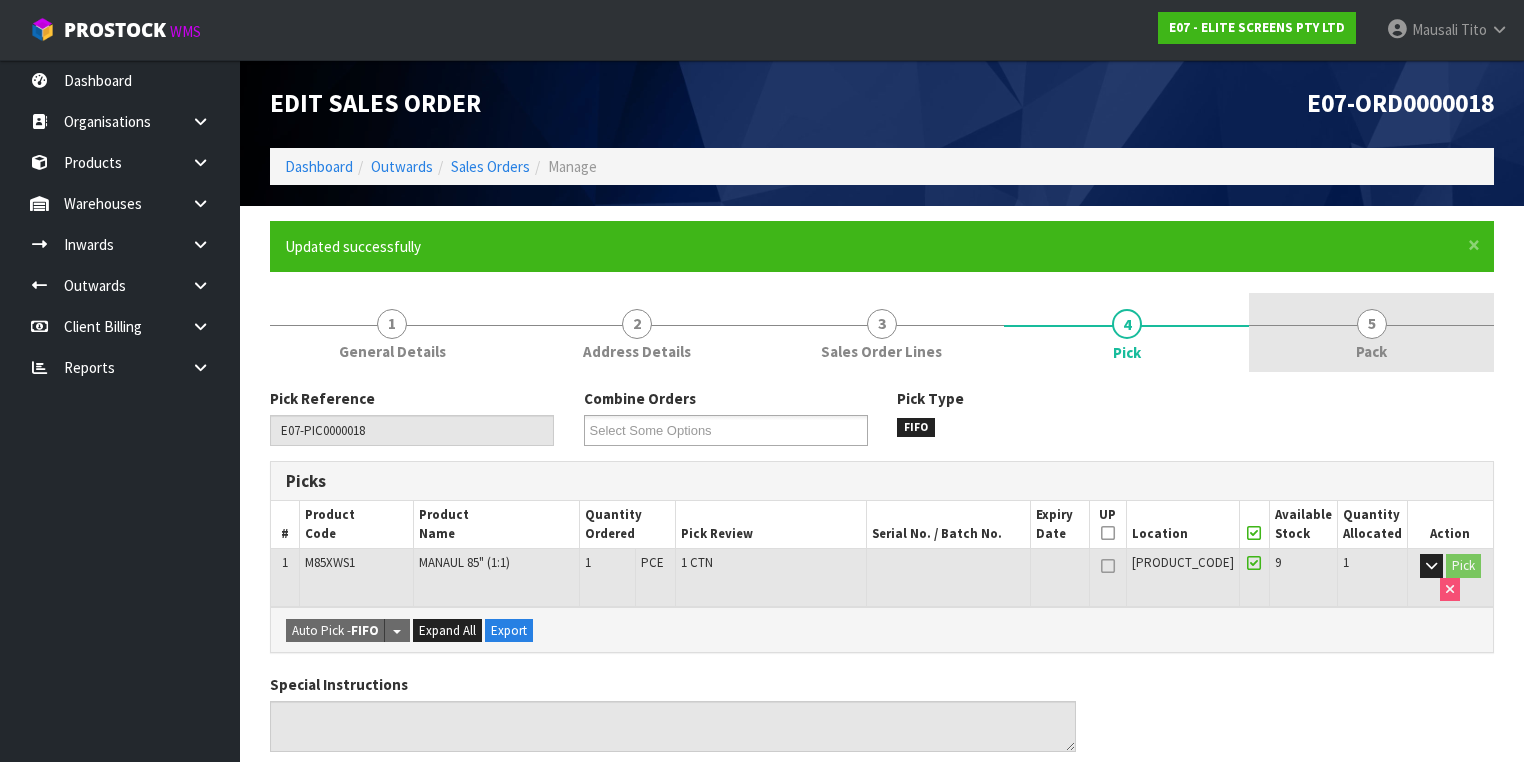 click on "5
Pack" at bounding box center [1371, 332] 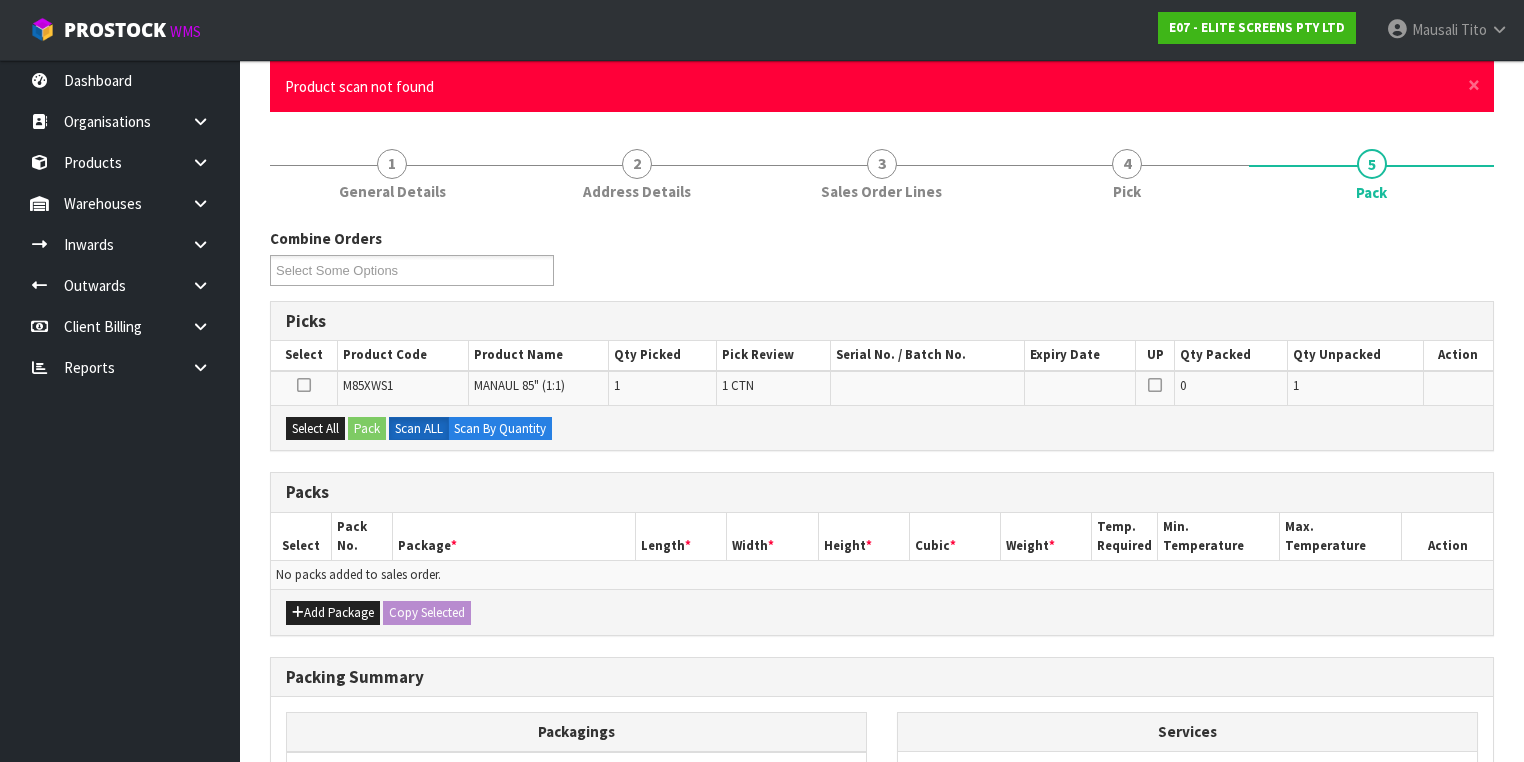 scroll, scrollTop: 0, scrollLeft: 0, axis: both 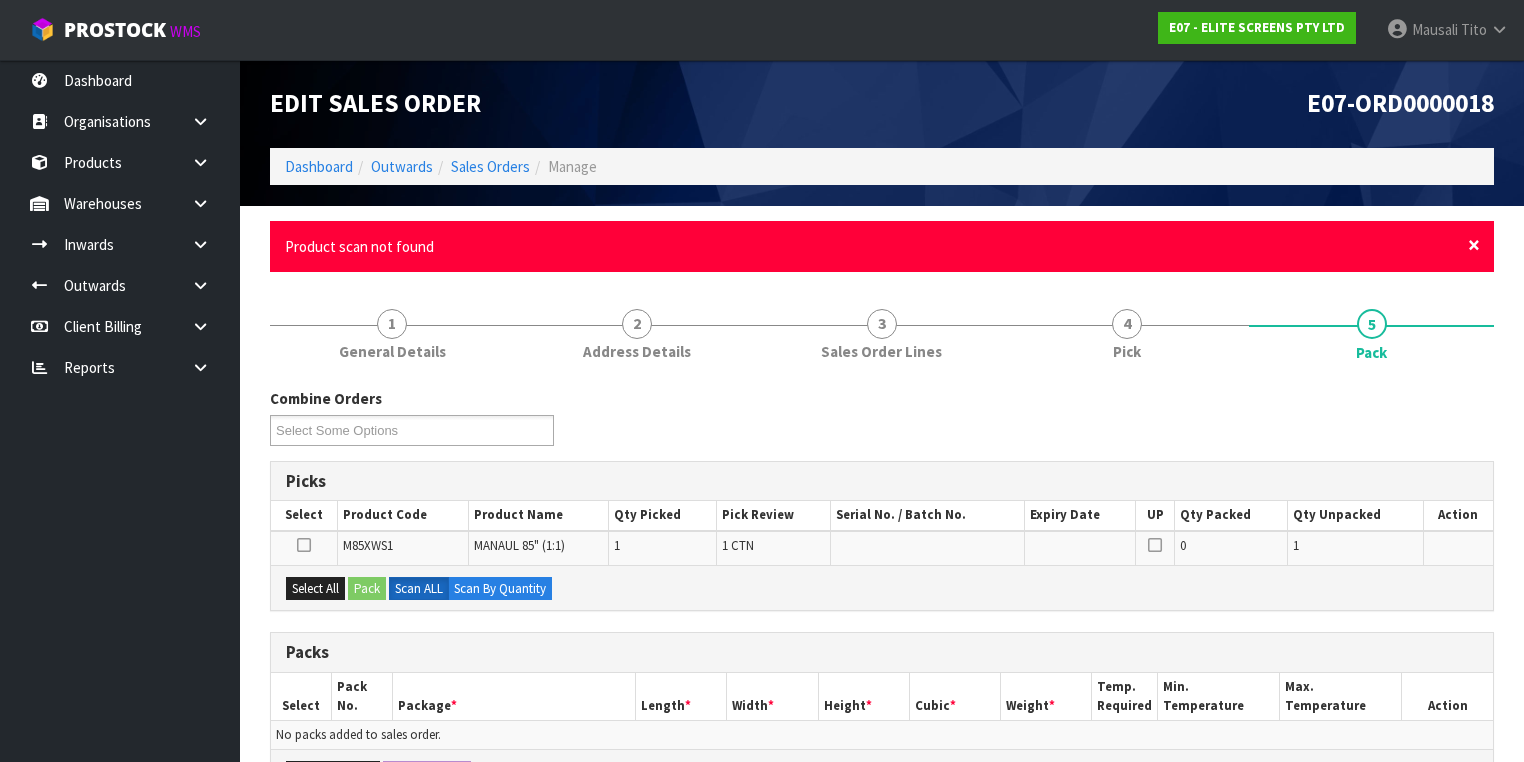 click on "×" at bounding box center [1474, 245] 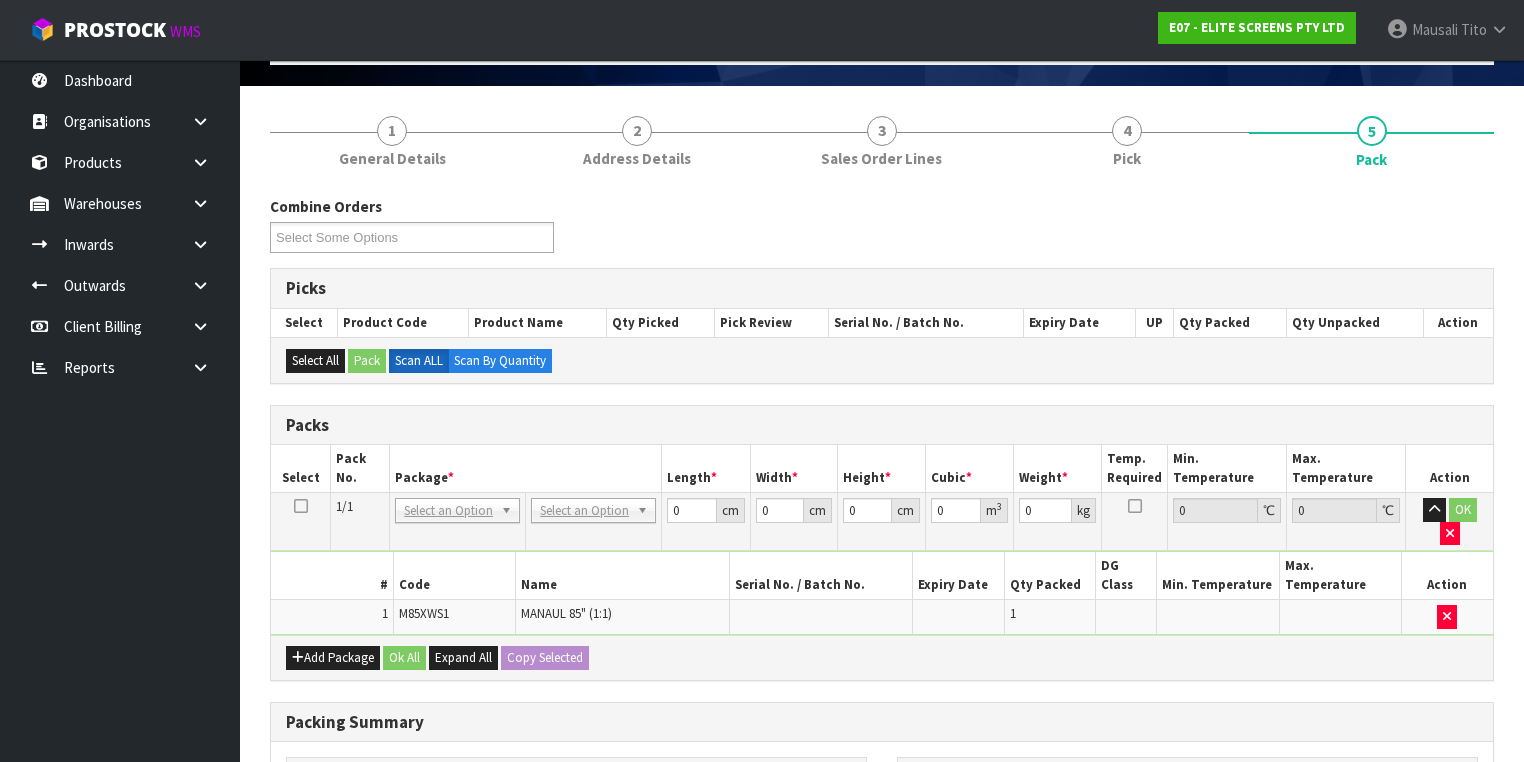 scroll, scrollTop: 320, scrollLeft: 0, axis: vertical 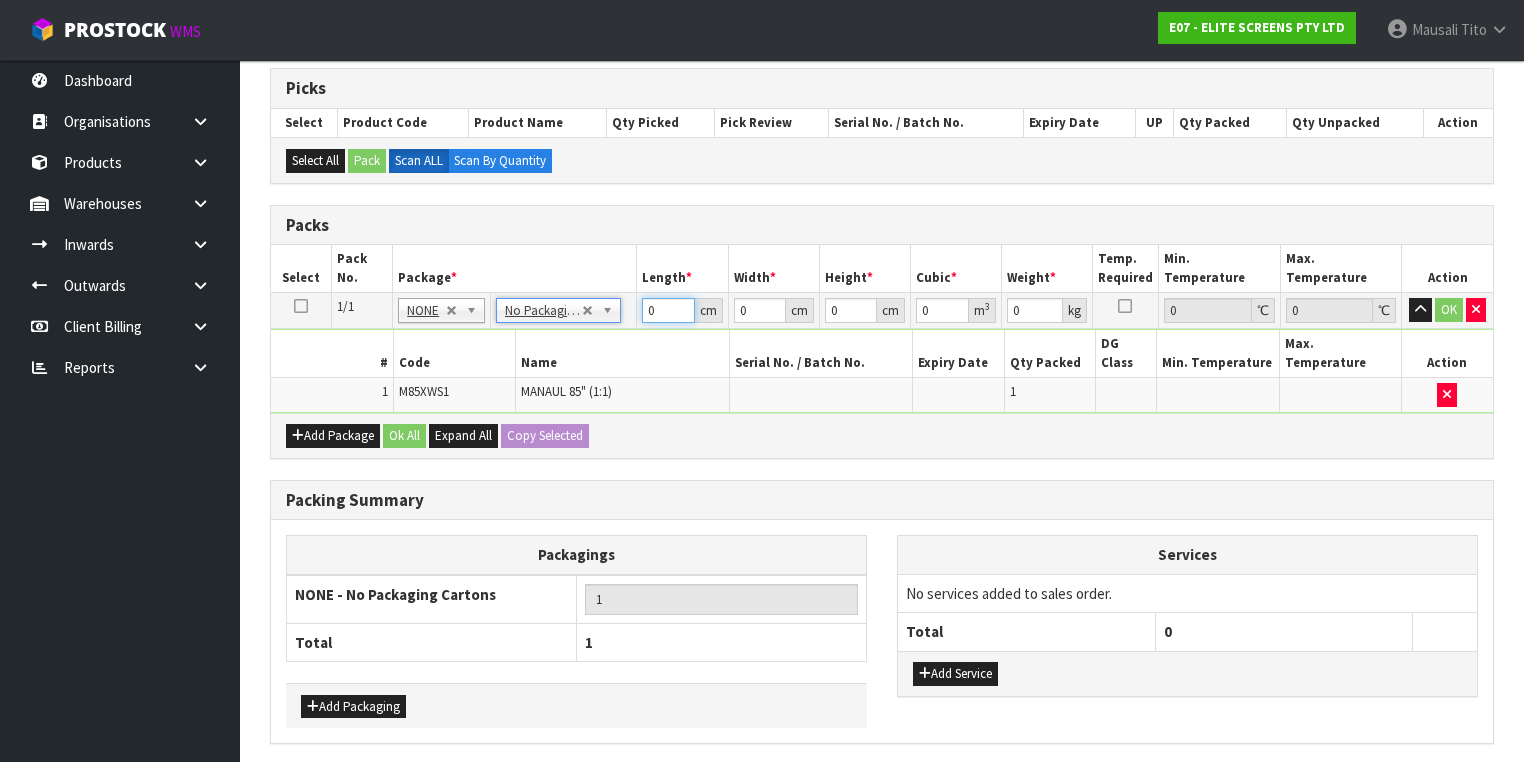 drag, startPoint x: 664, startPoint y: 307, endPoint x: 608, endPoint y: 319, distance: 57.271286 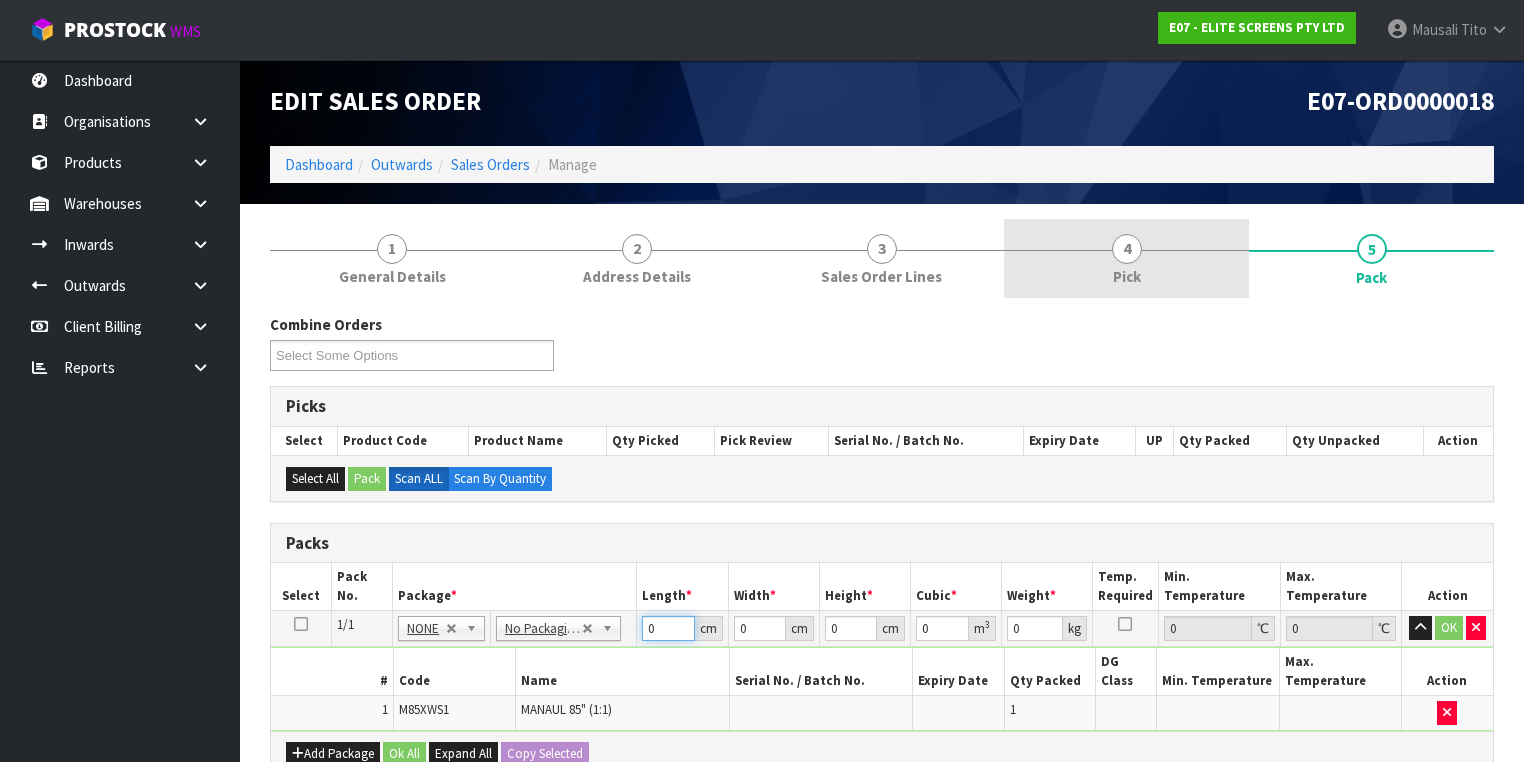 scroll, scrollTop: 0, scrollLeft: 0, axis: both 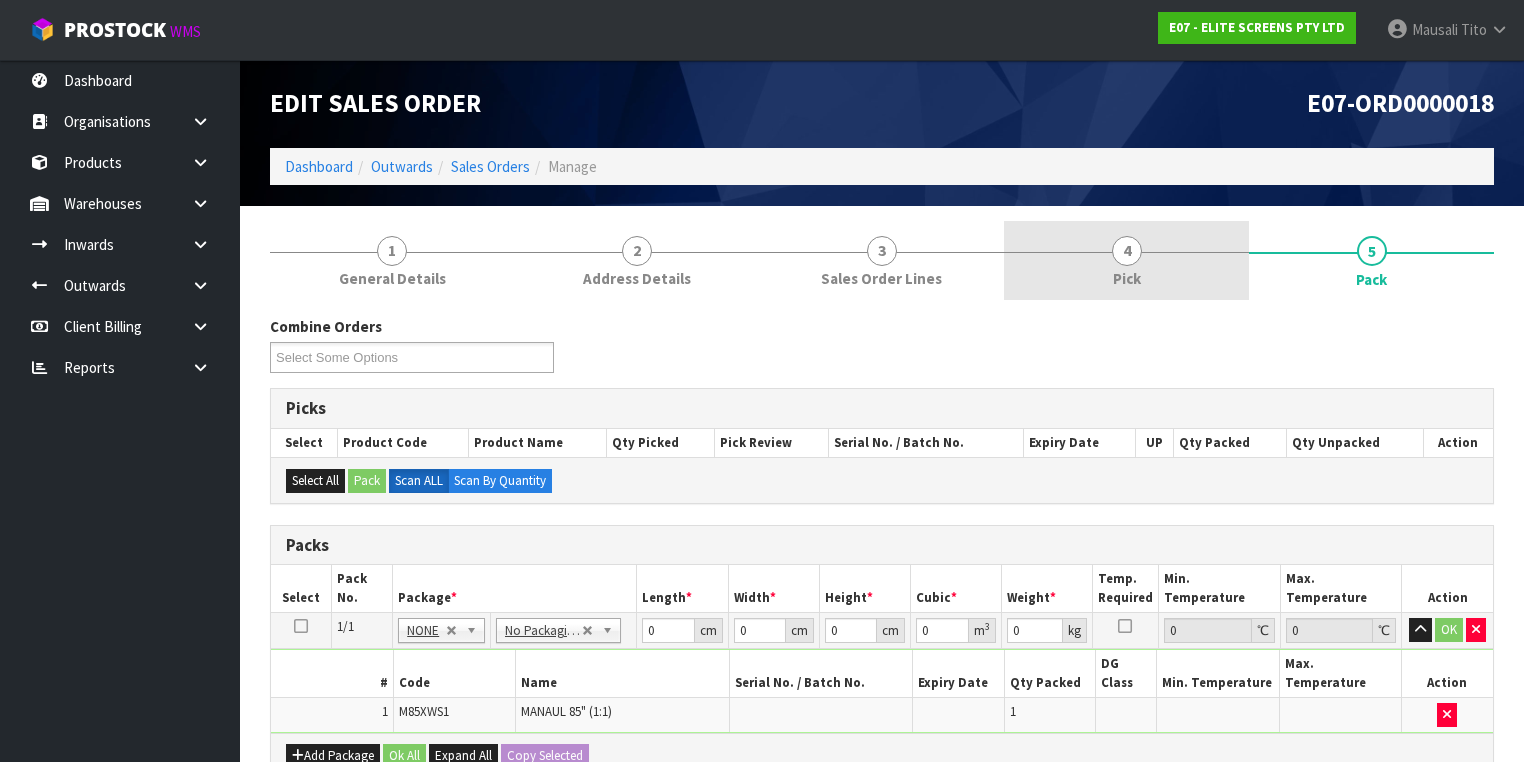 click on "4" at bounding box center (1127, 251) 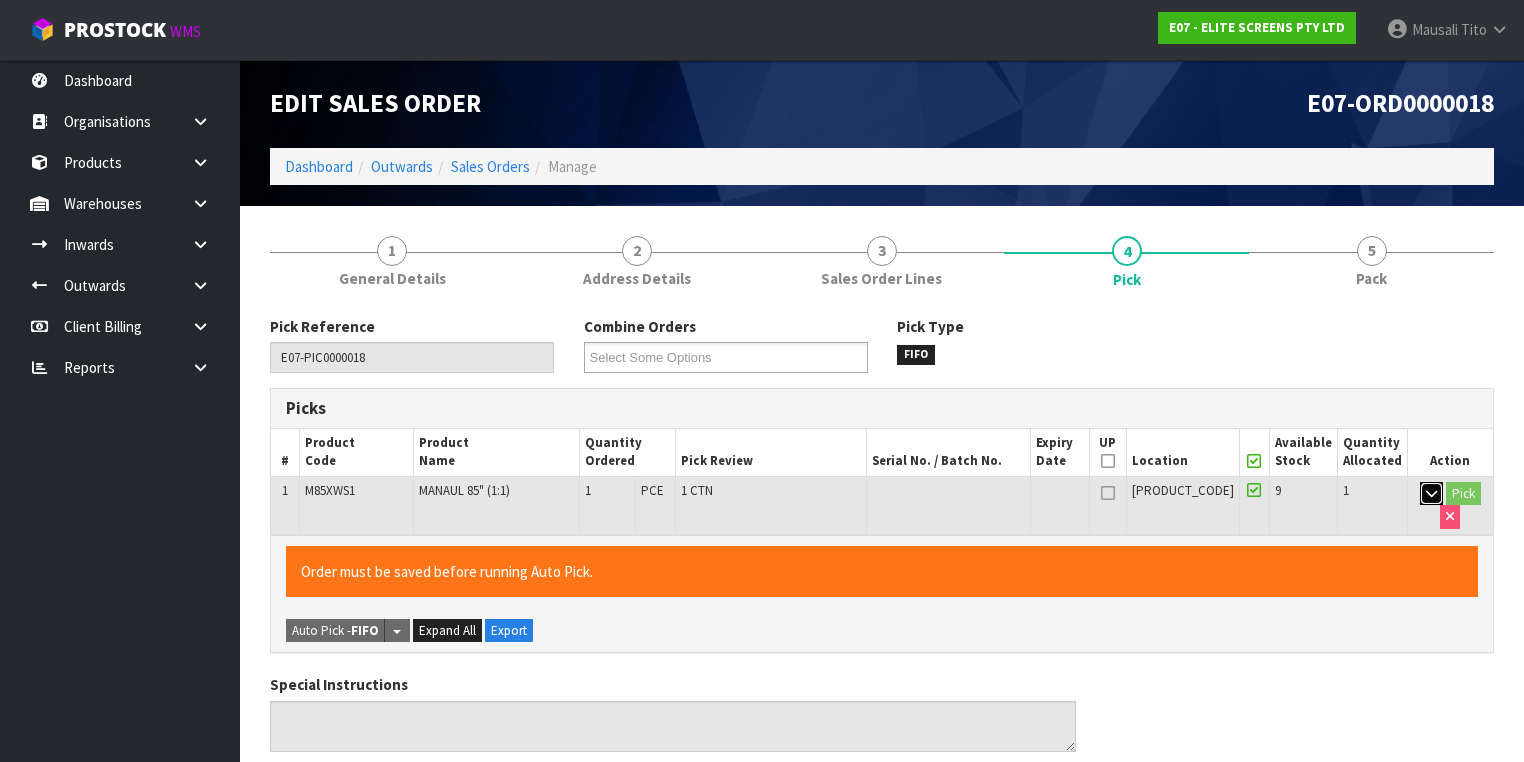 click at bounding box center (1431, 494) 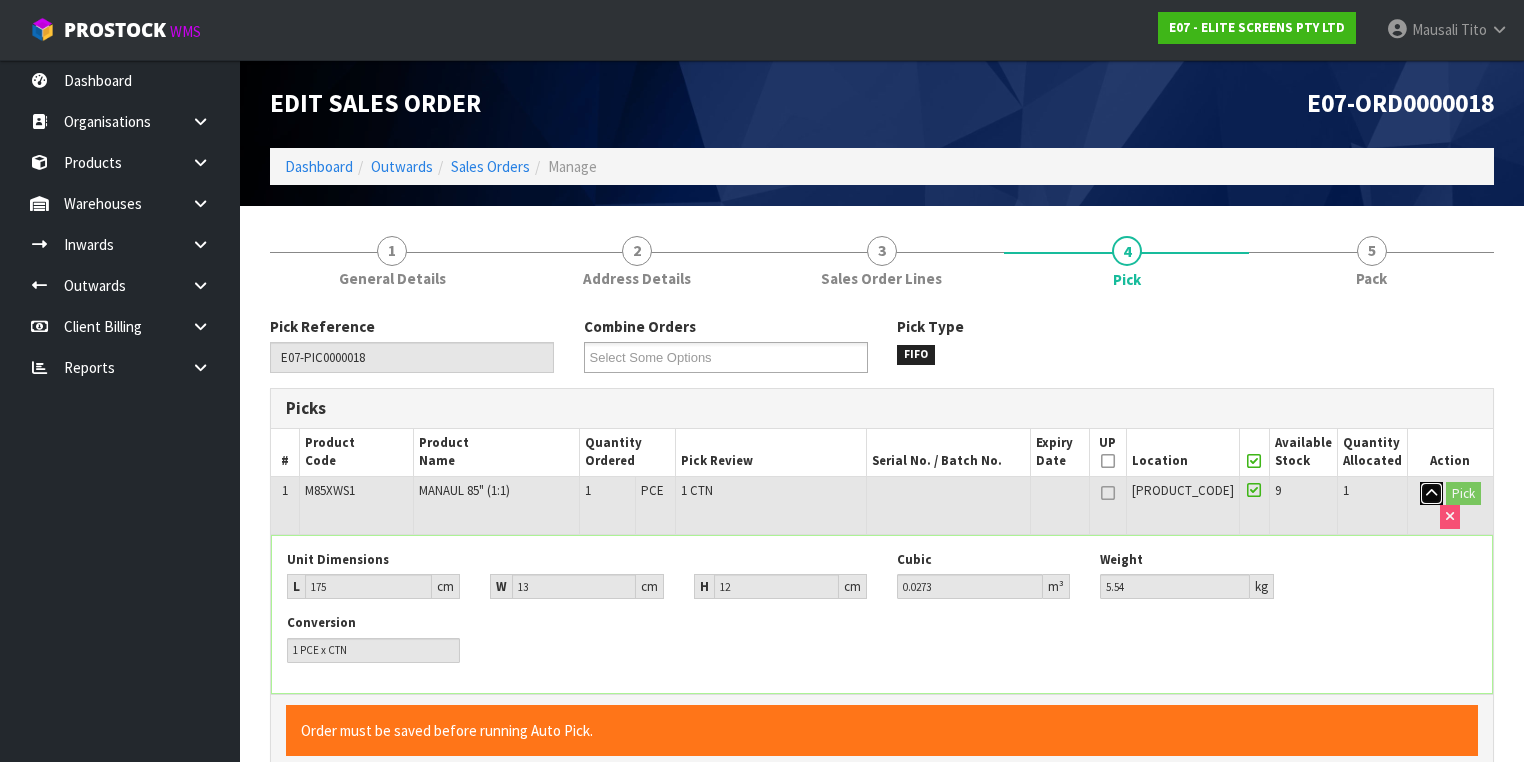click at bounding box center (1431, 493) 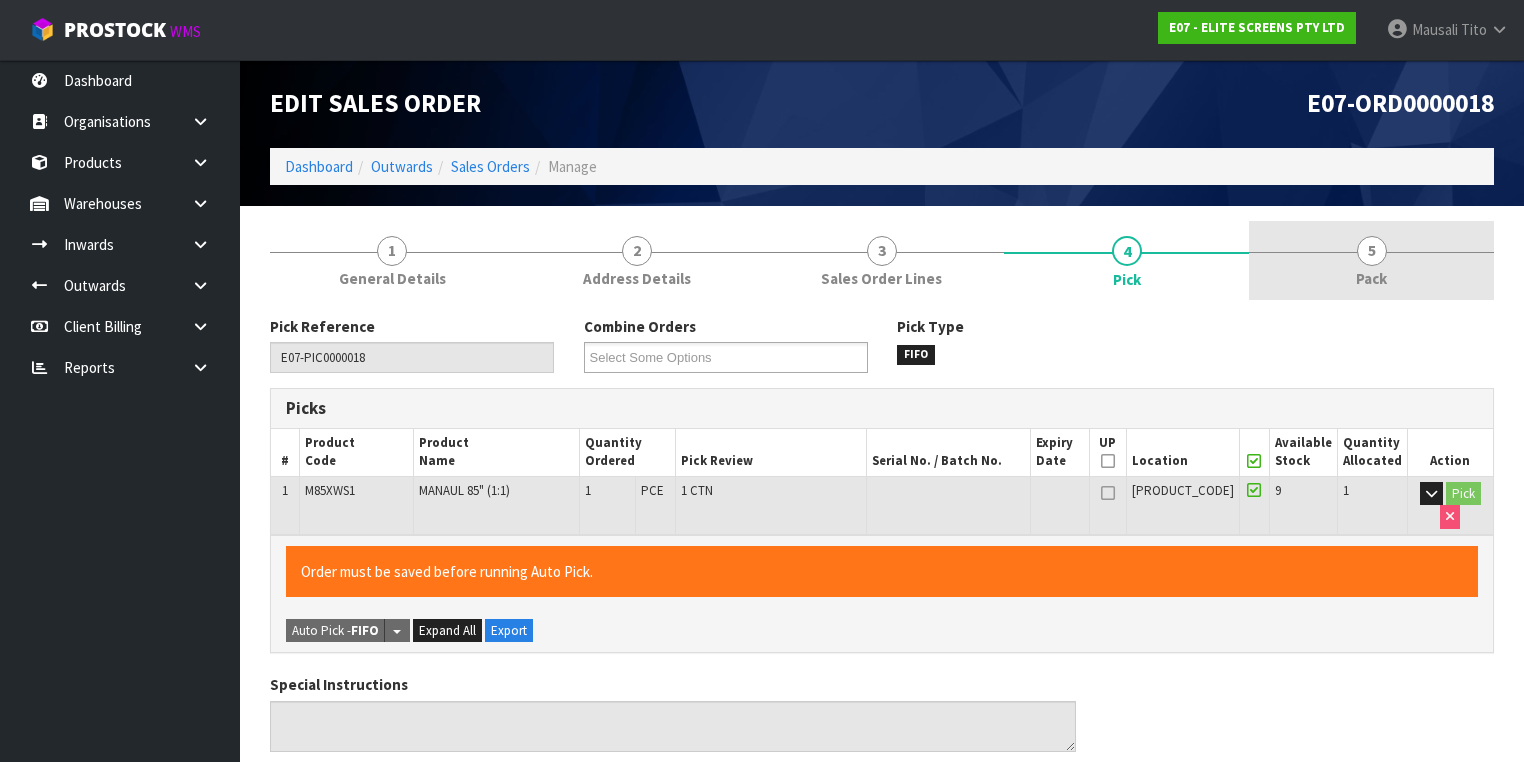 click on "5
Pack" at bounding box center [1371, 260] 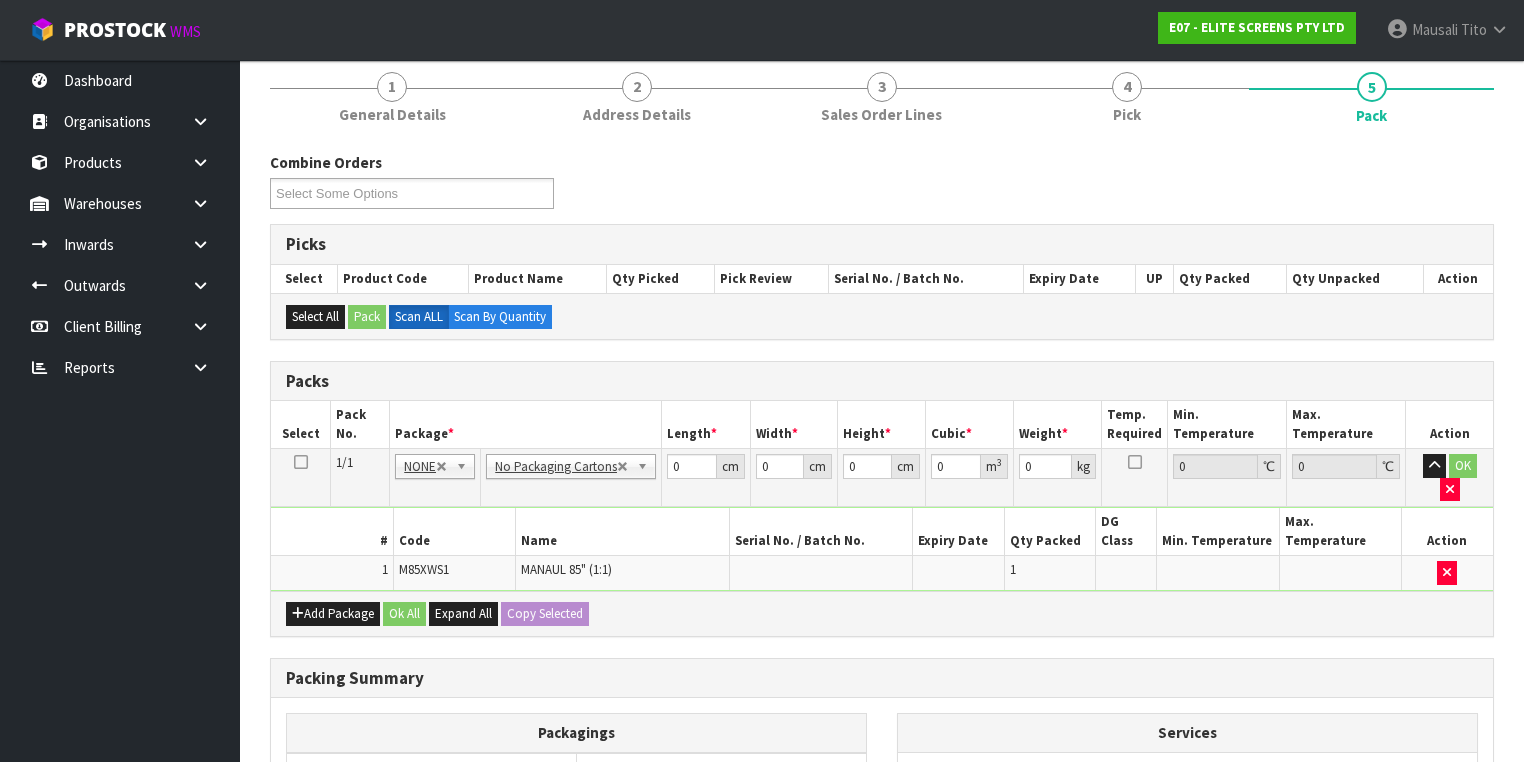 scroll, scrollTop: 240, scrollLeft: 0, axis: vertical 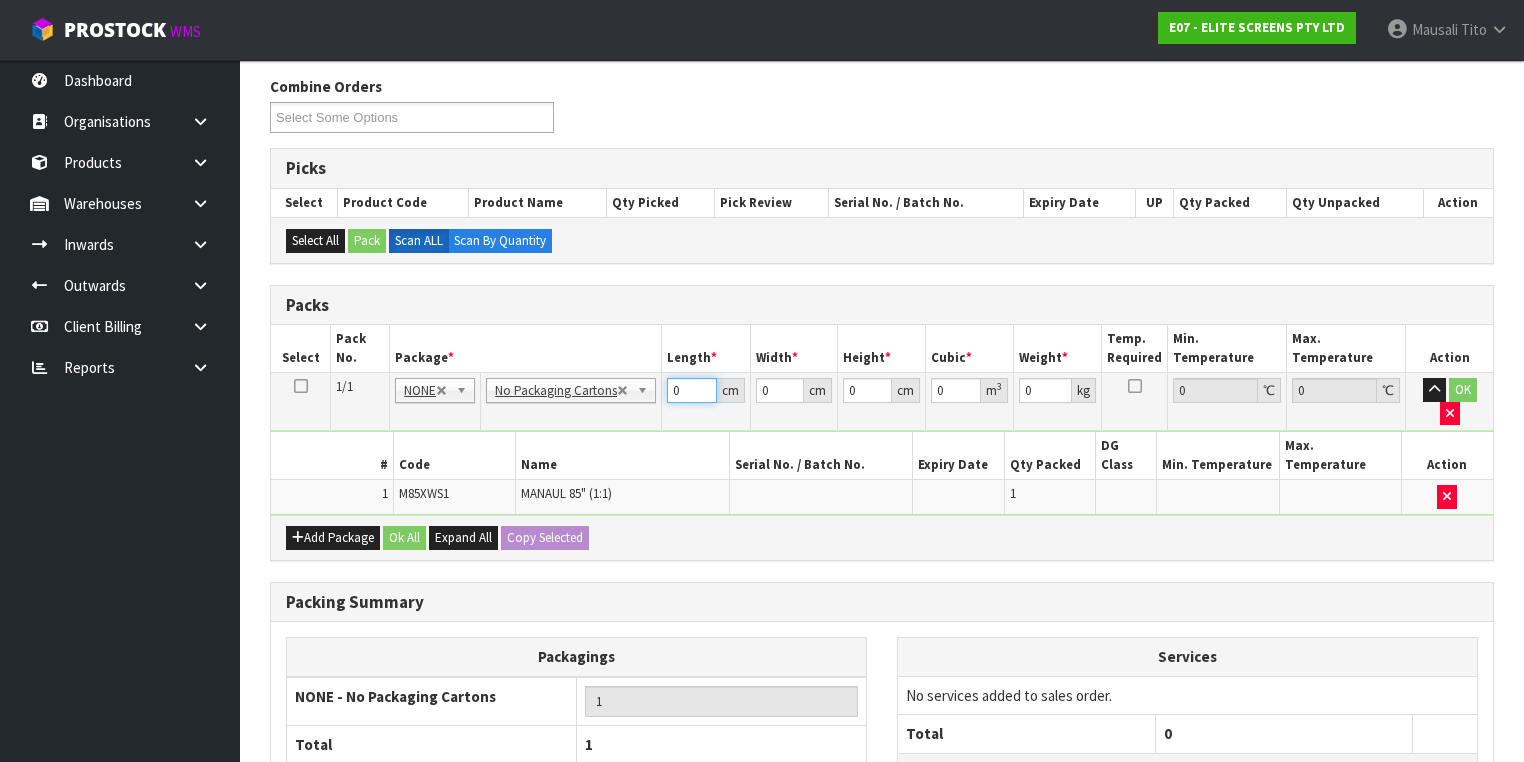 drag, startPoint x: 685, startPoint y: 390, endPoint x: 635, endPoint y: 404, distance: 51.92302 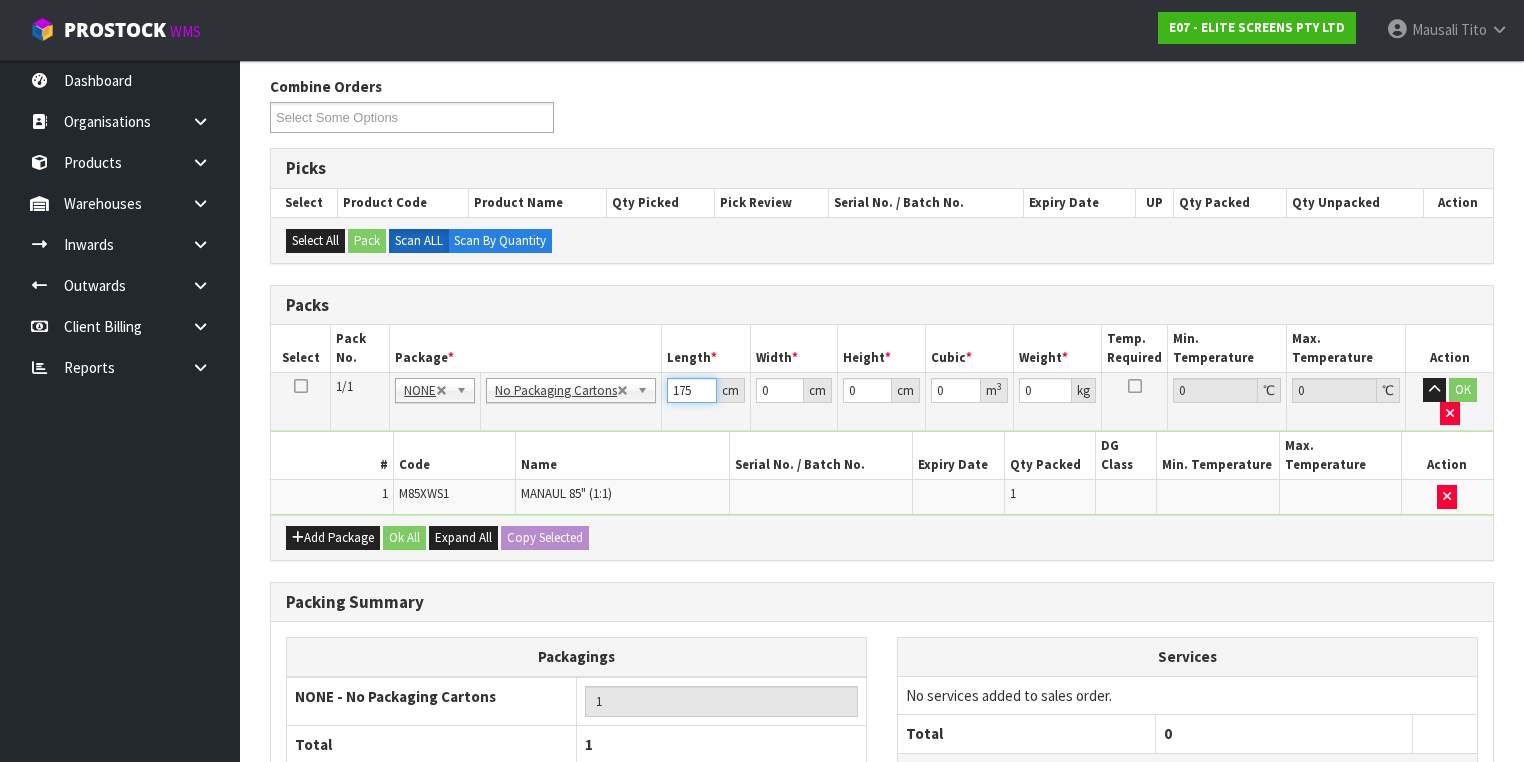 type on "175" 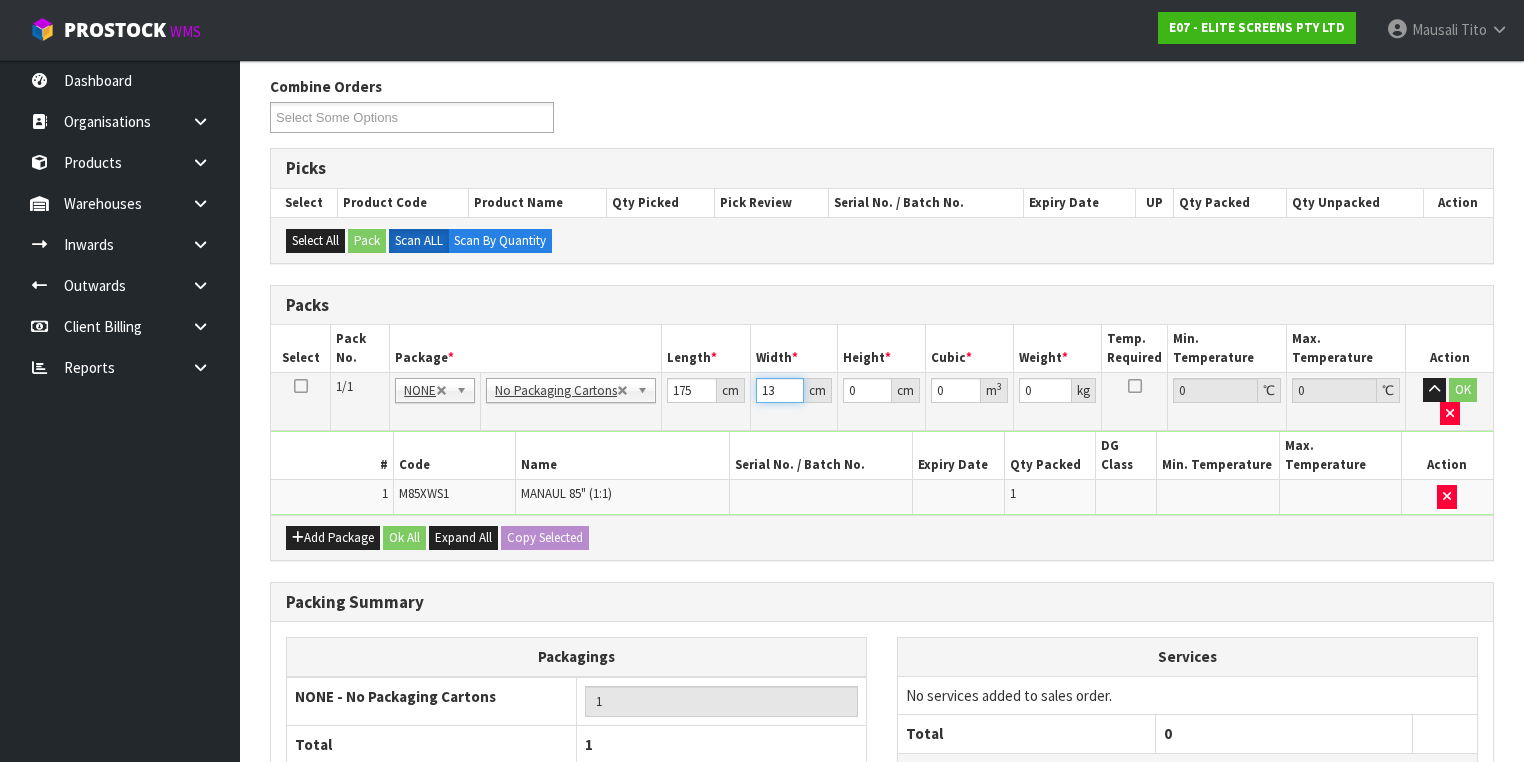 type on "13" 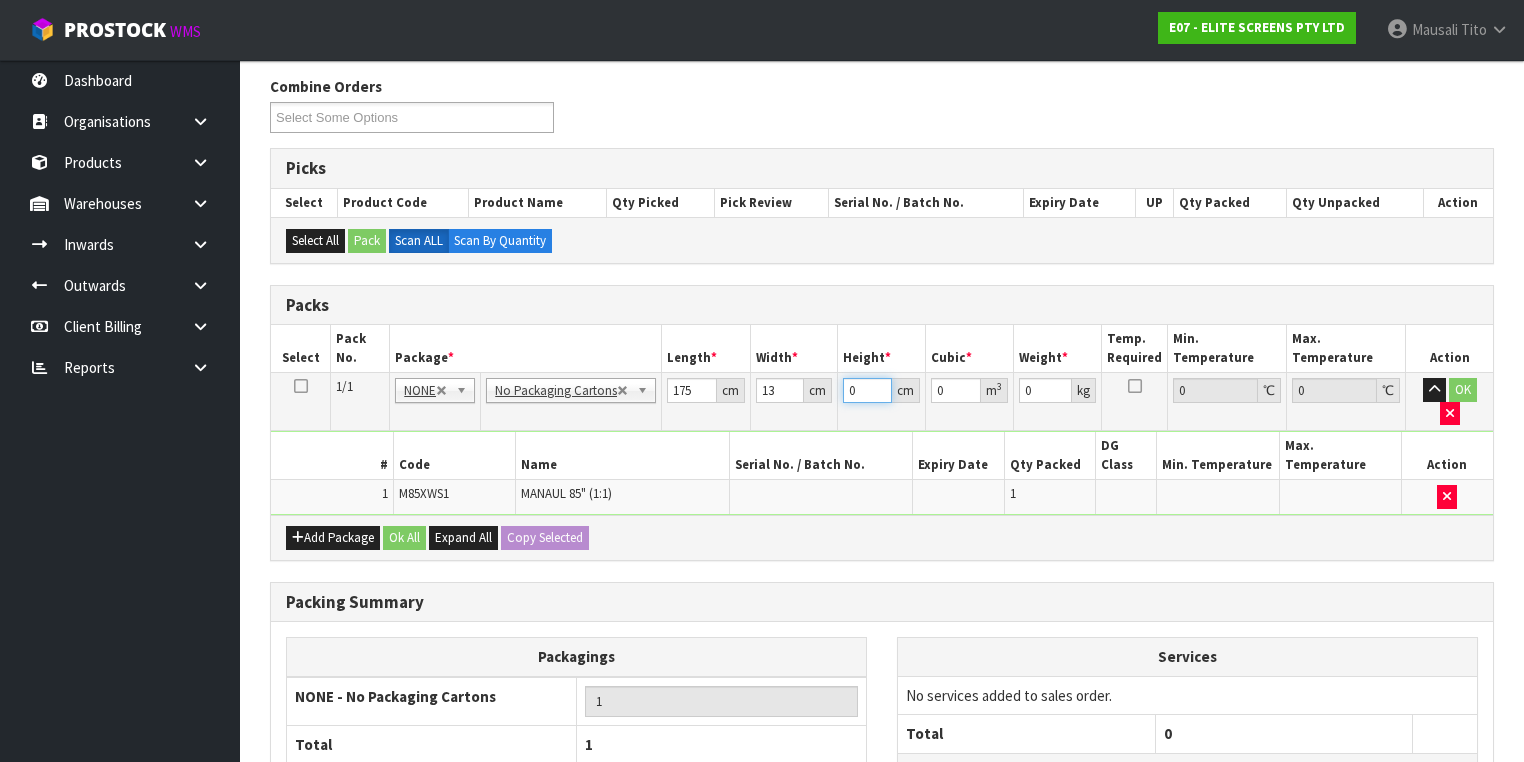 type on "1" 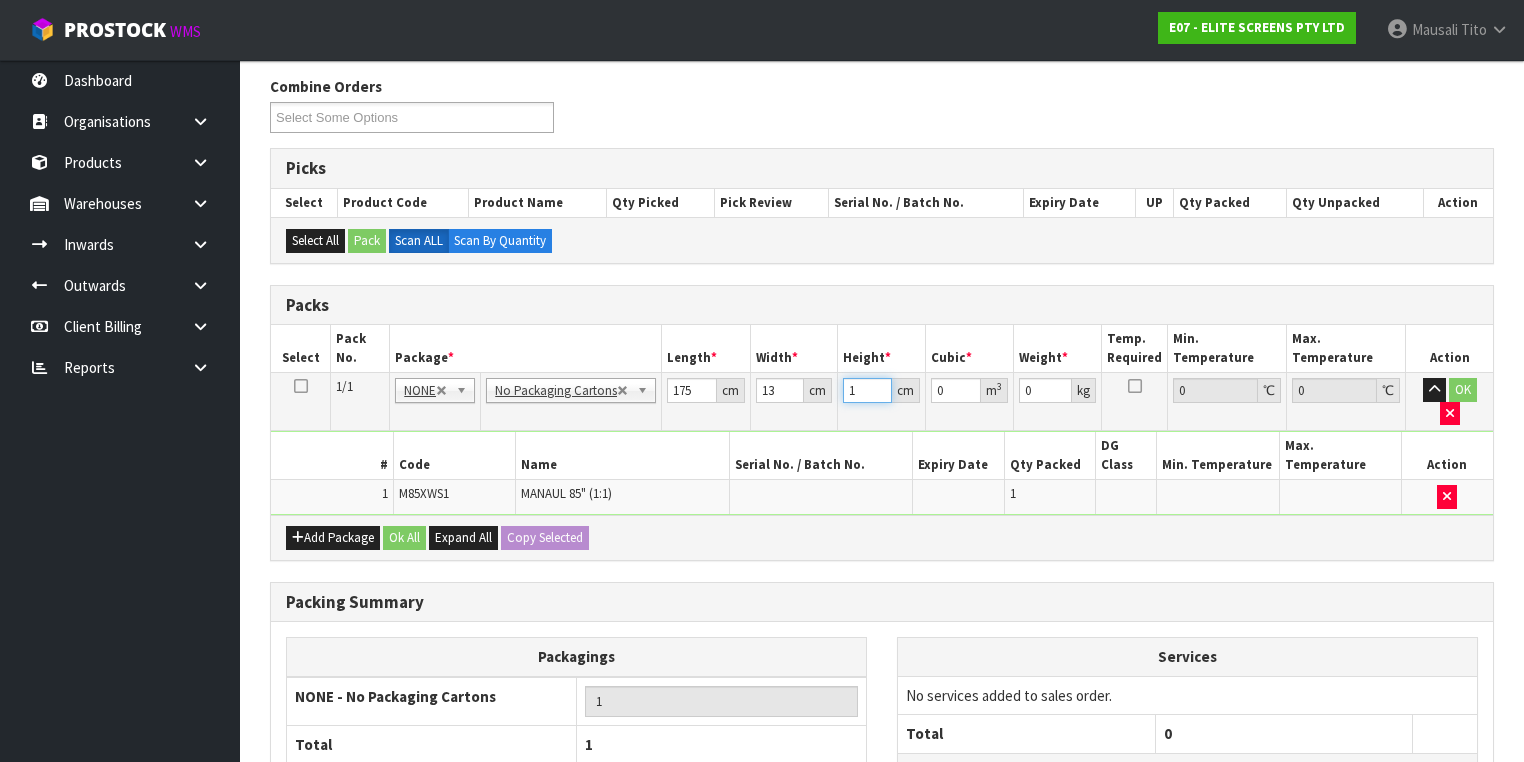 type on "0.002275" 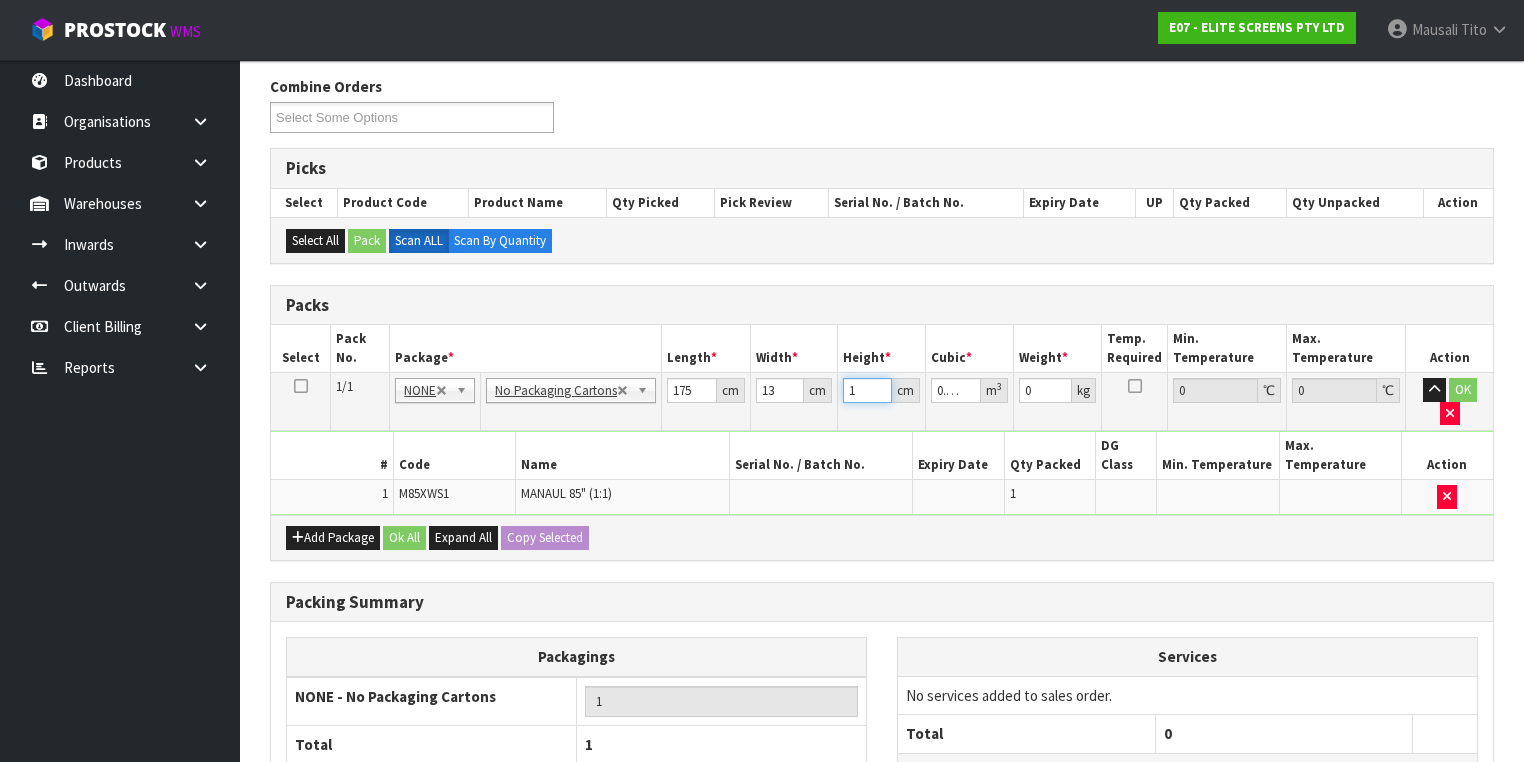 type on "12" 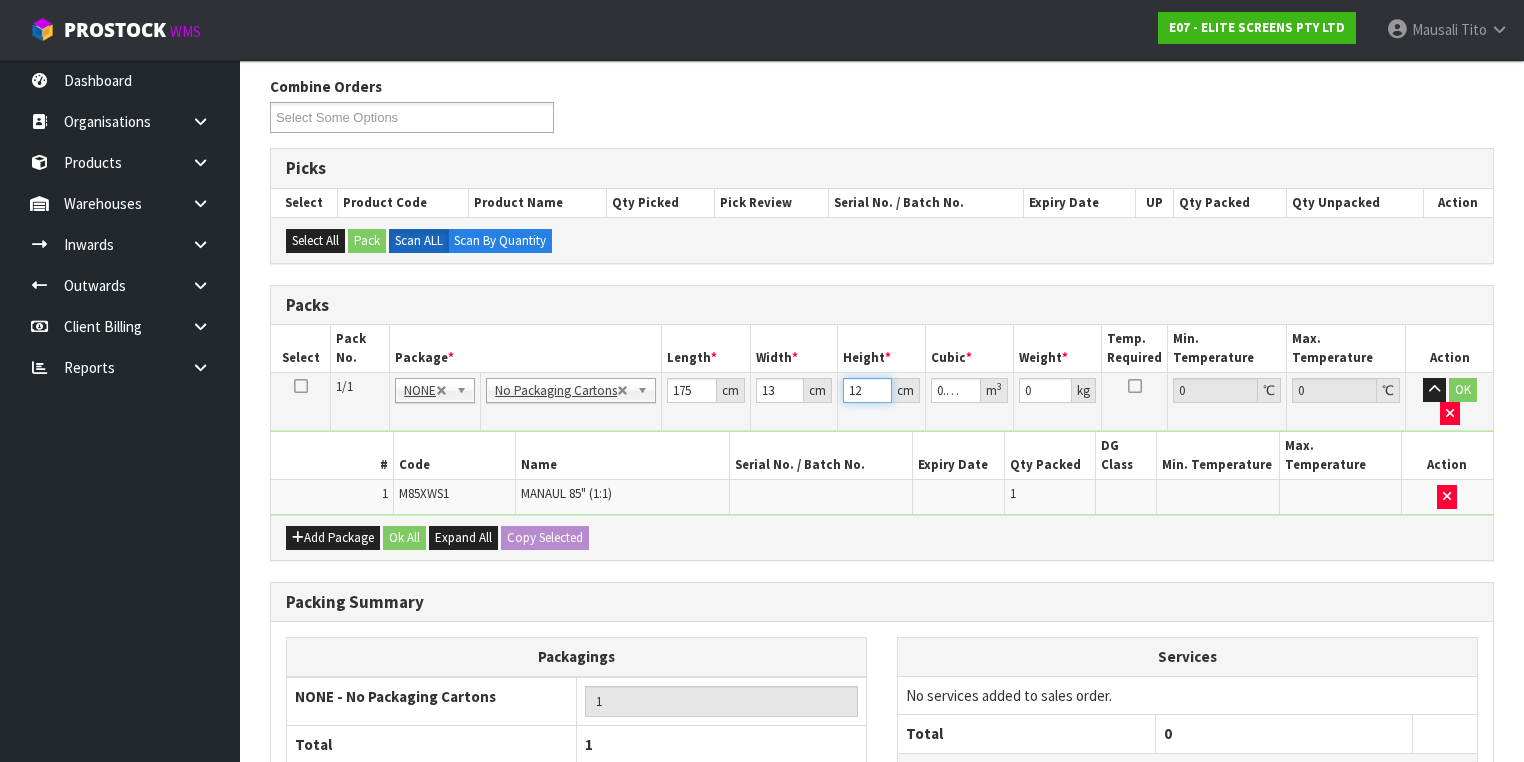 type on "12" 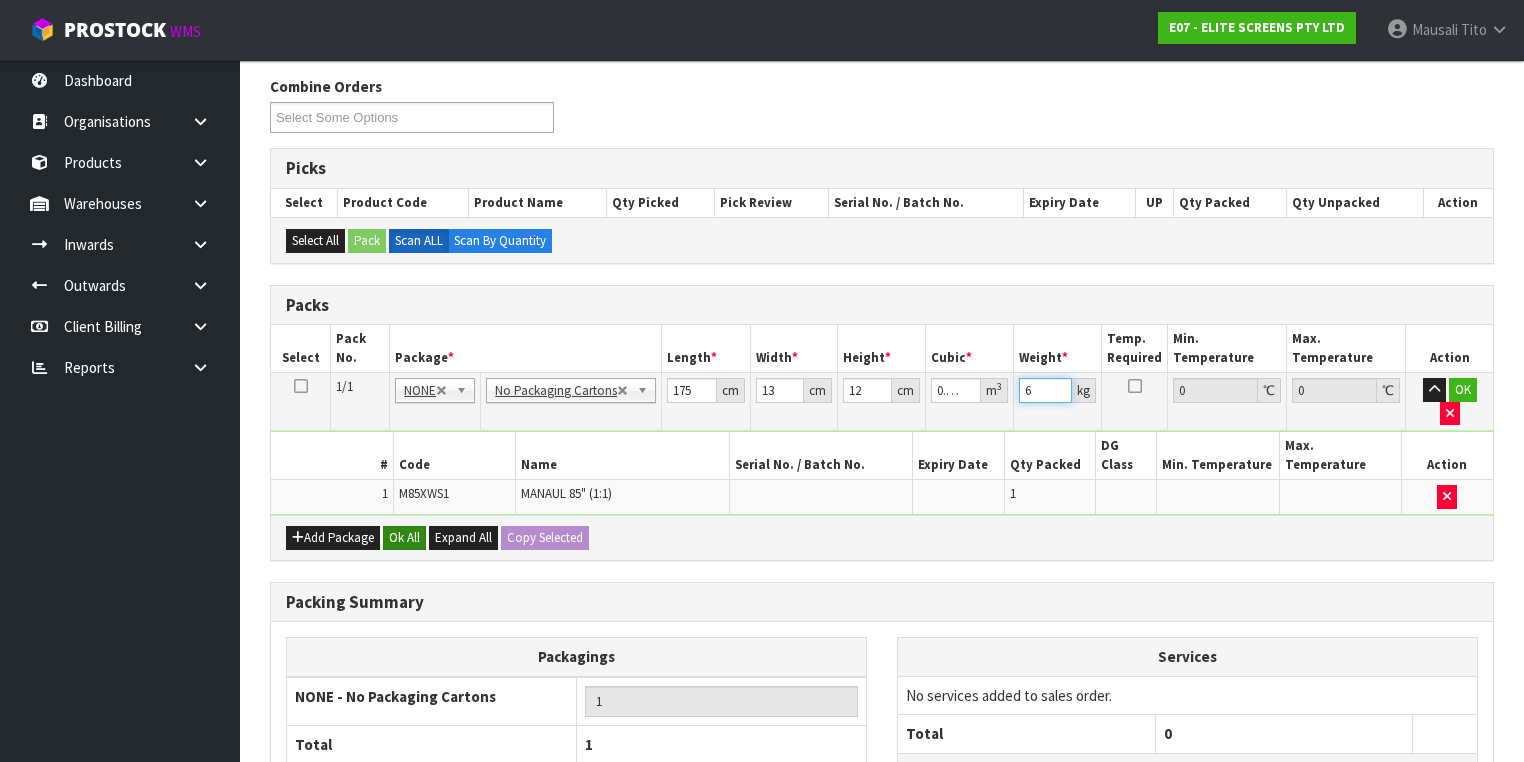type on "6" 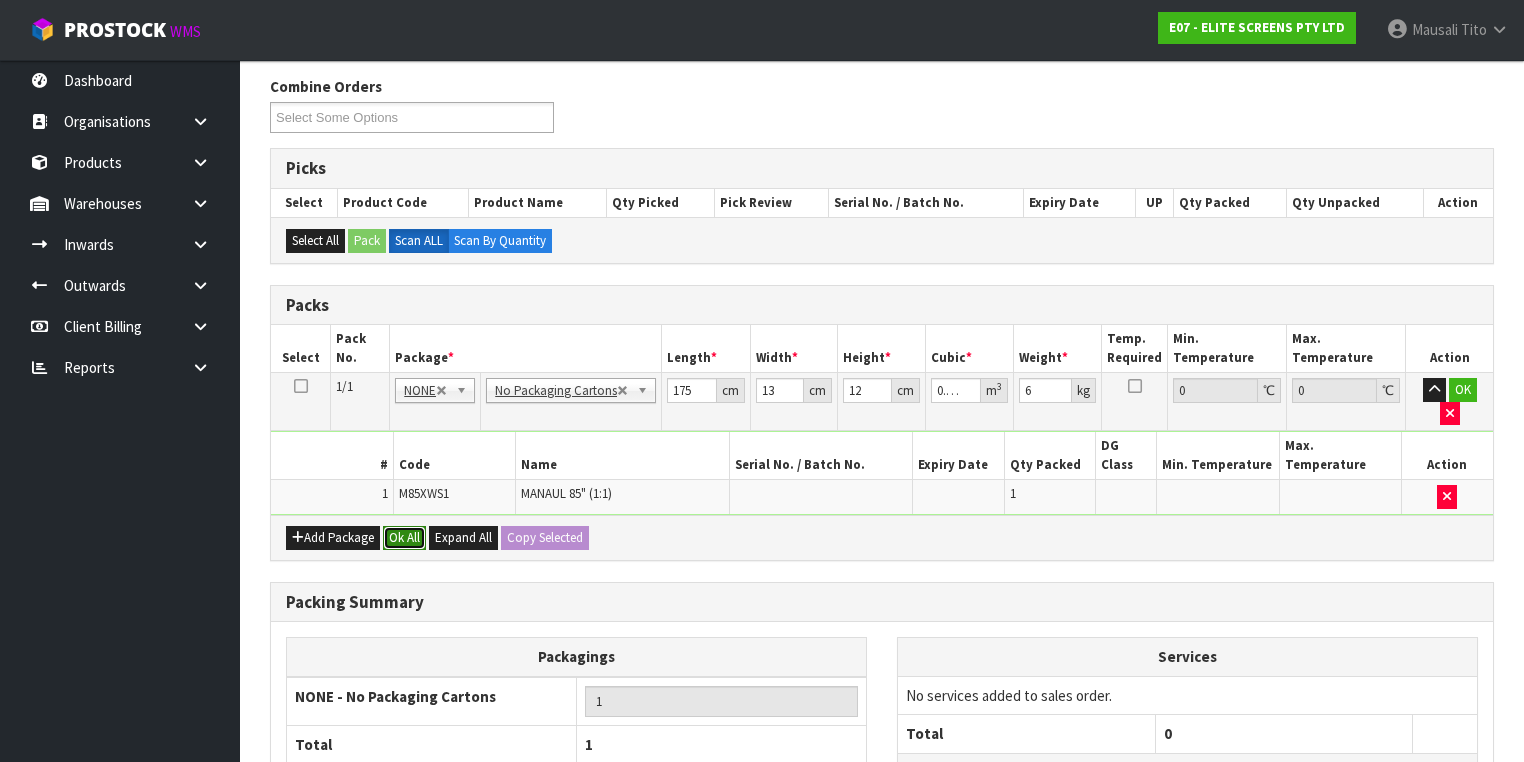 click on "Ok All" at bounding box center (404, 538) 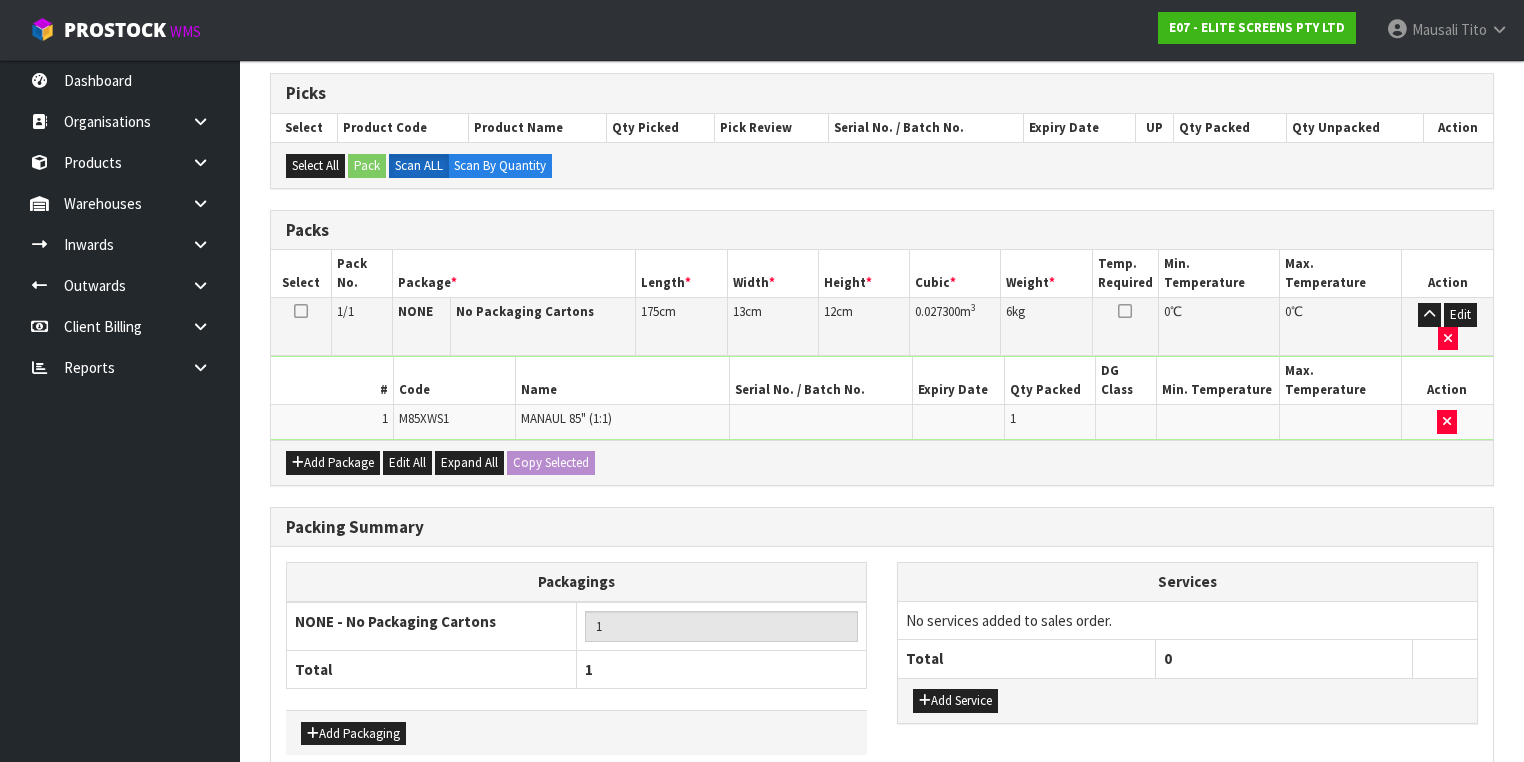 scroll, scrollTop: 367, scrollLeft: 0, axis: vertical 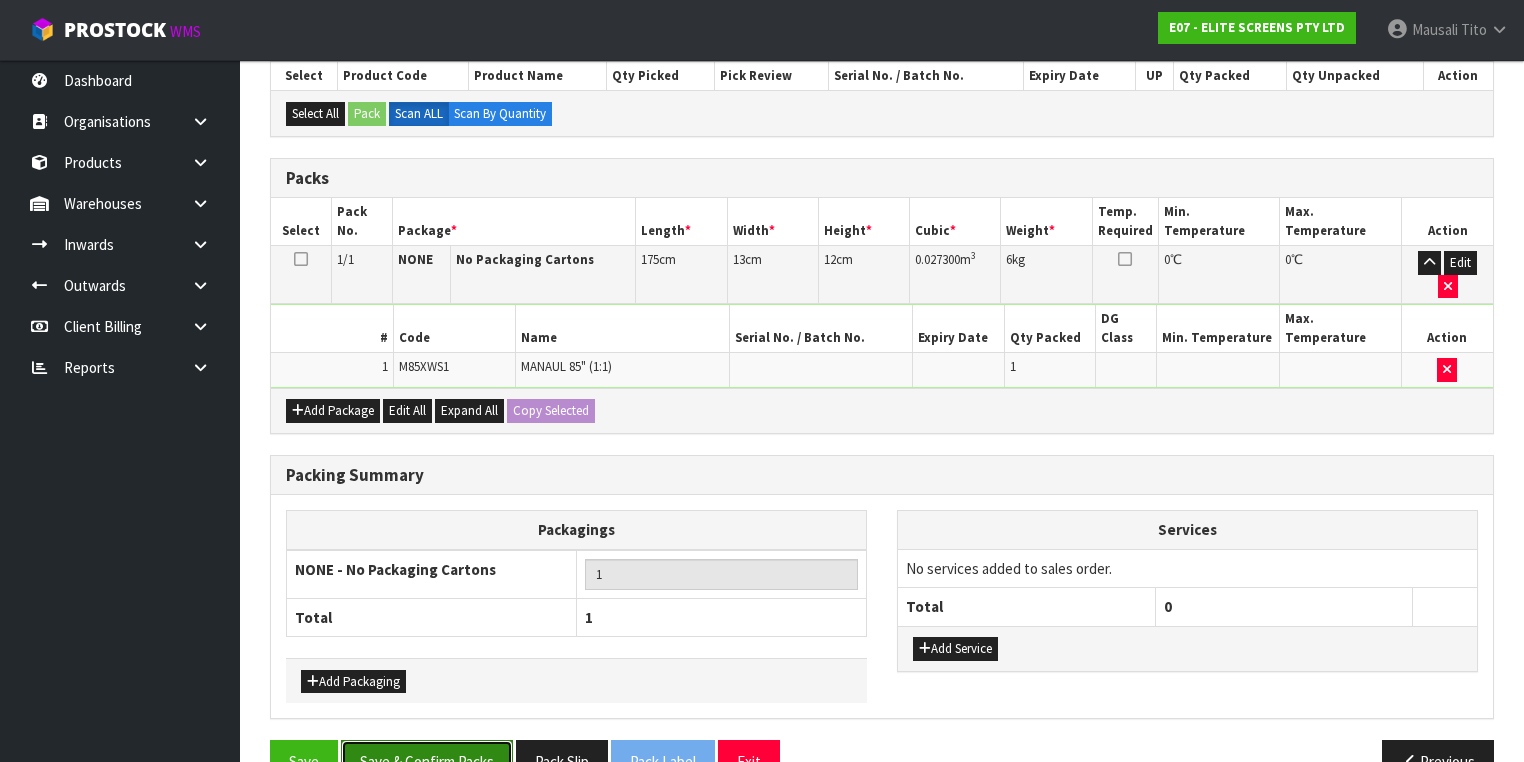 click on "Save & Confirm Packs" at bounding box center [427, 761] 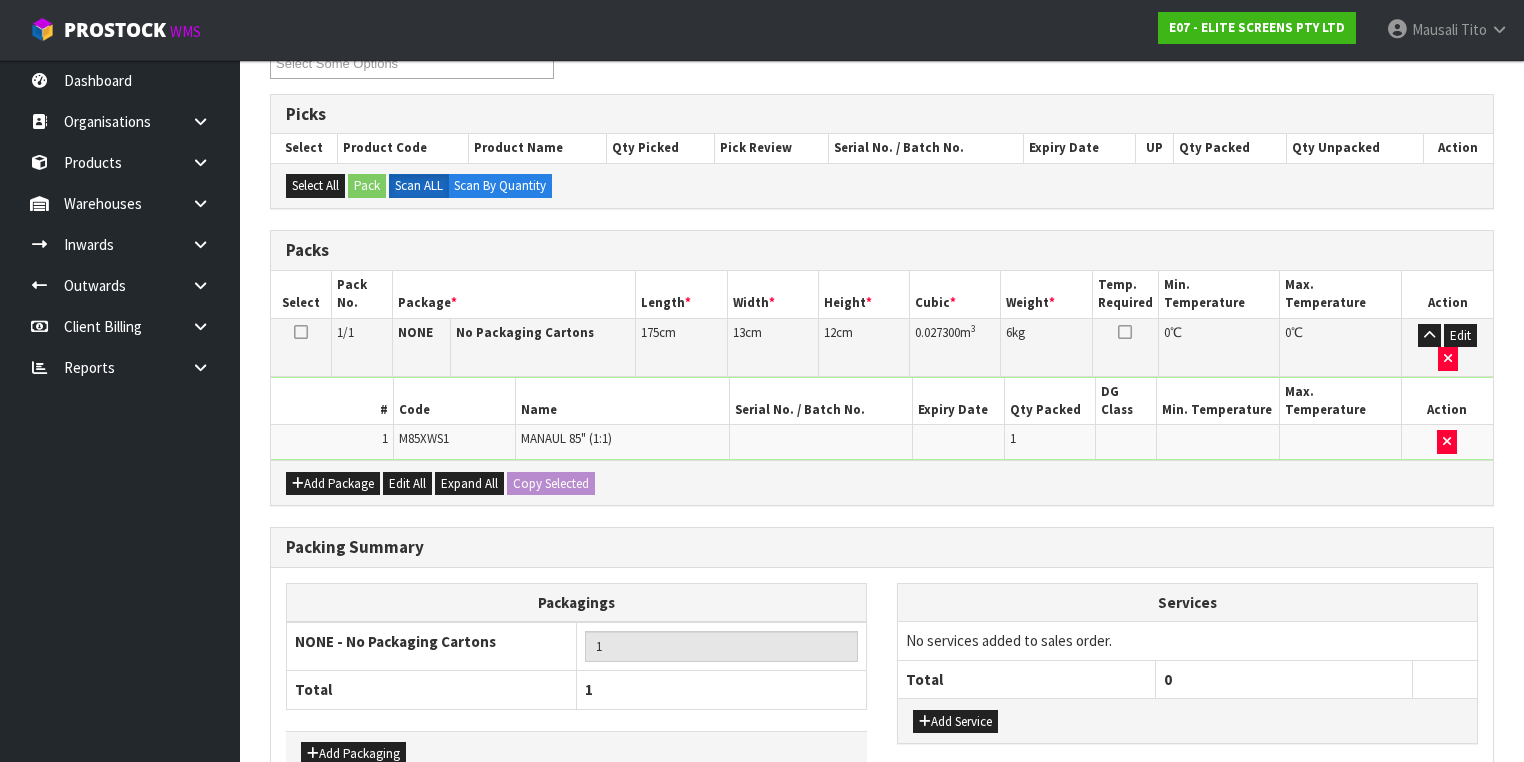 scroll, scrollTop: 0, scrollLeft: 0, axis: both 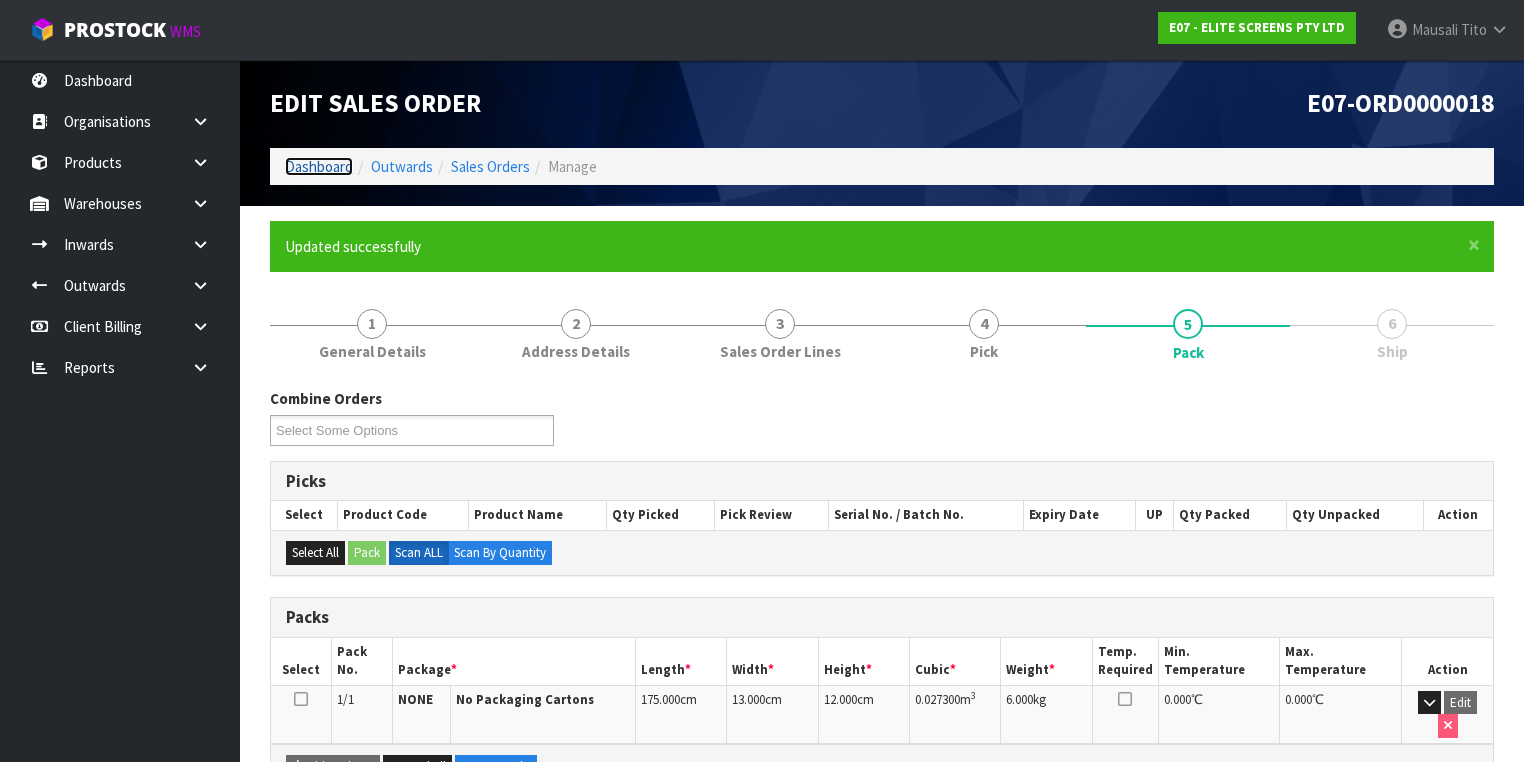 click on "Dashboard" at bounding box center (319, 166) 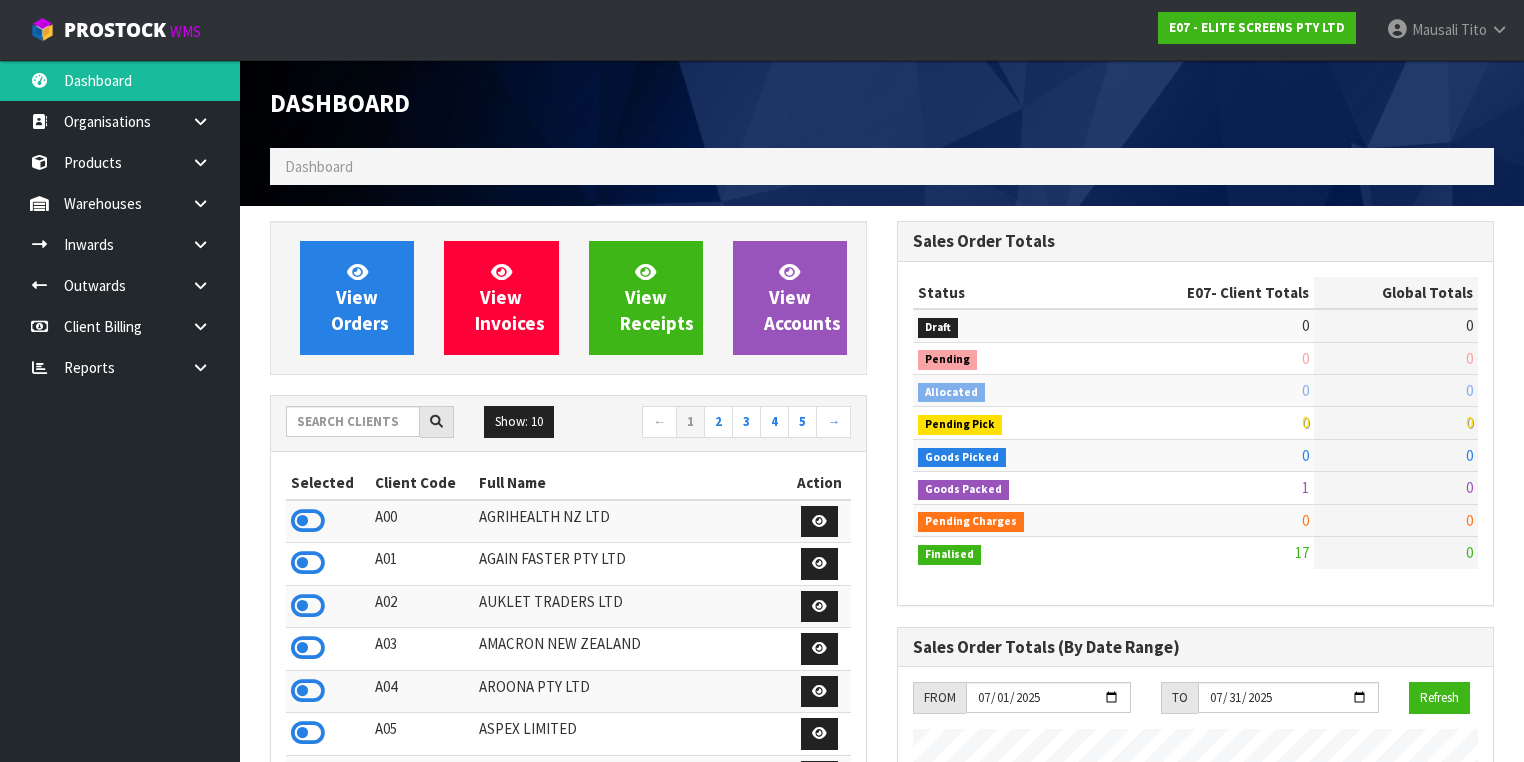 scroll, scrollTop: 998780, scrollLeft: 999372, axis: both 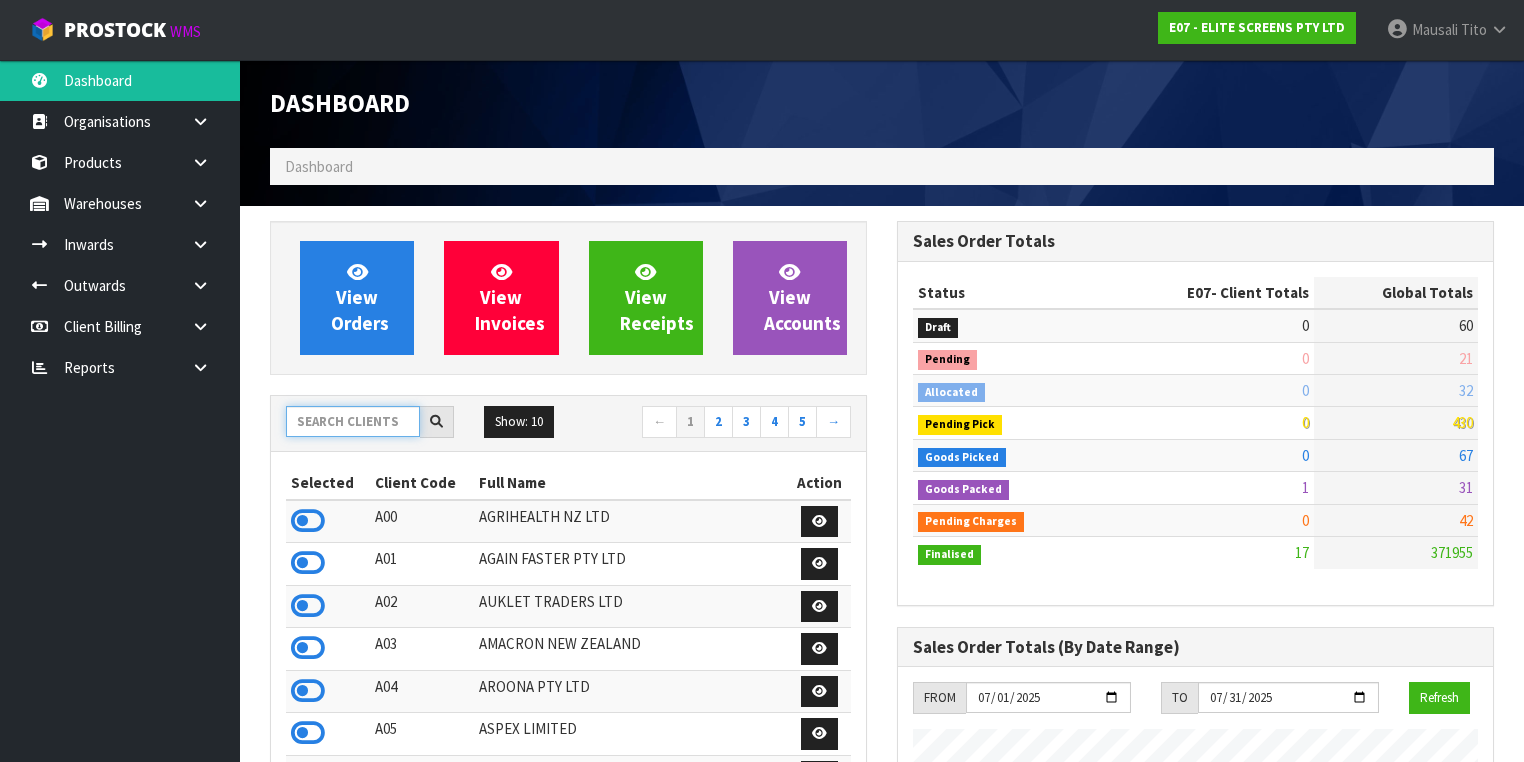 click at bounding box center (353, 421) 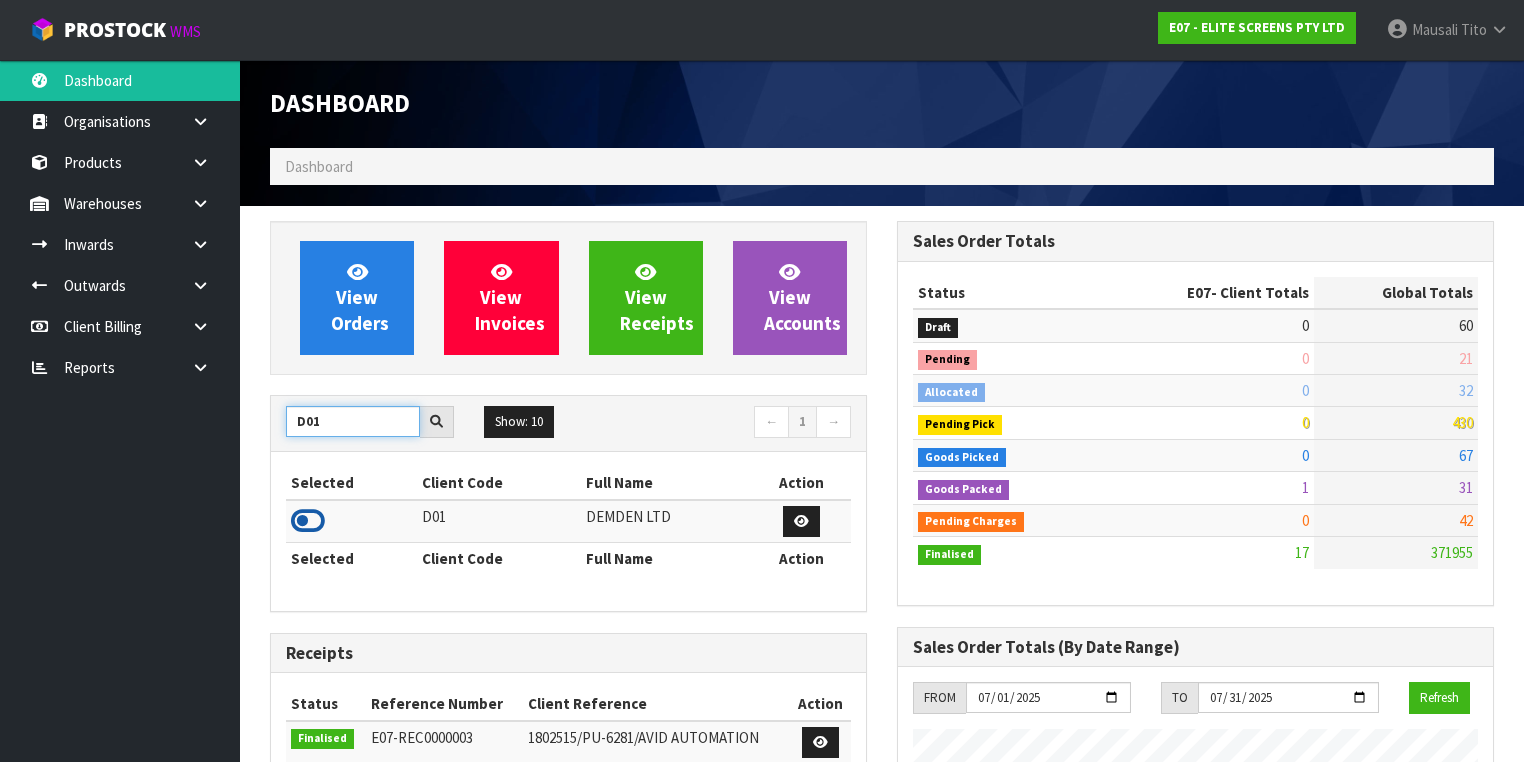 type on "D01" 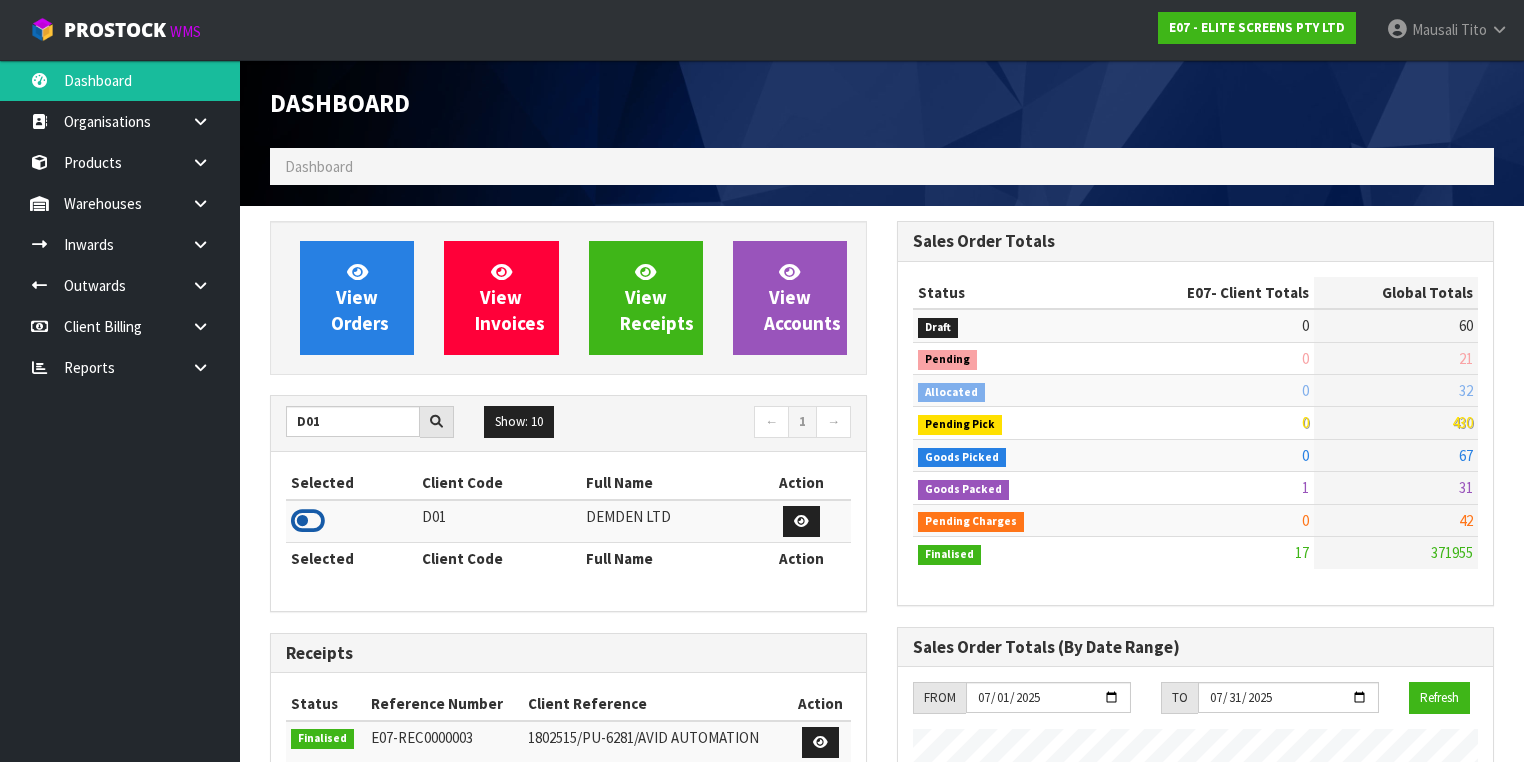 click at bounding box center (308, 521) 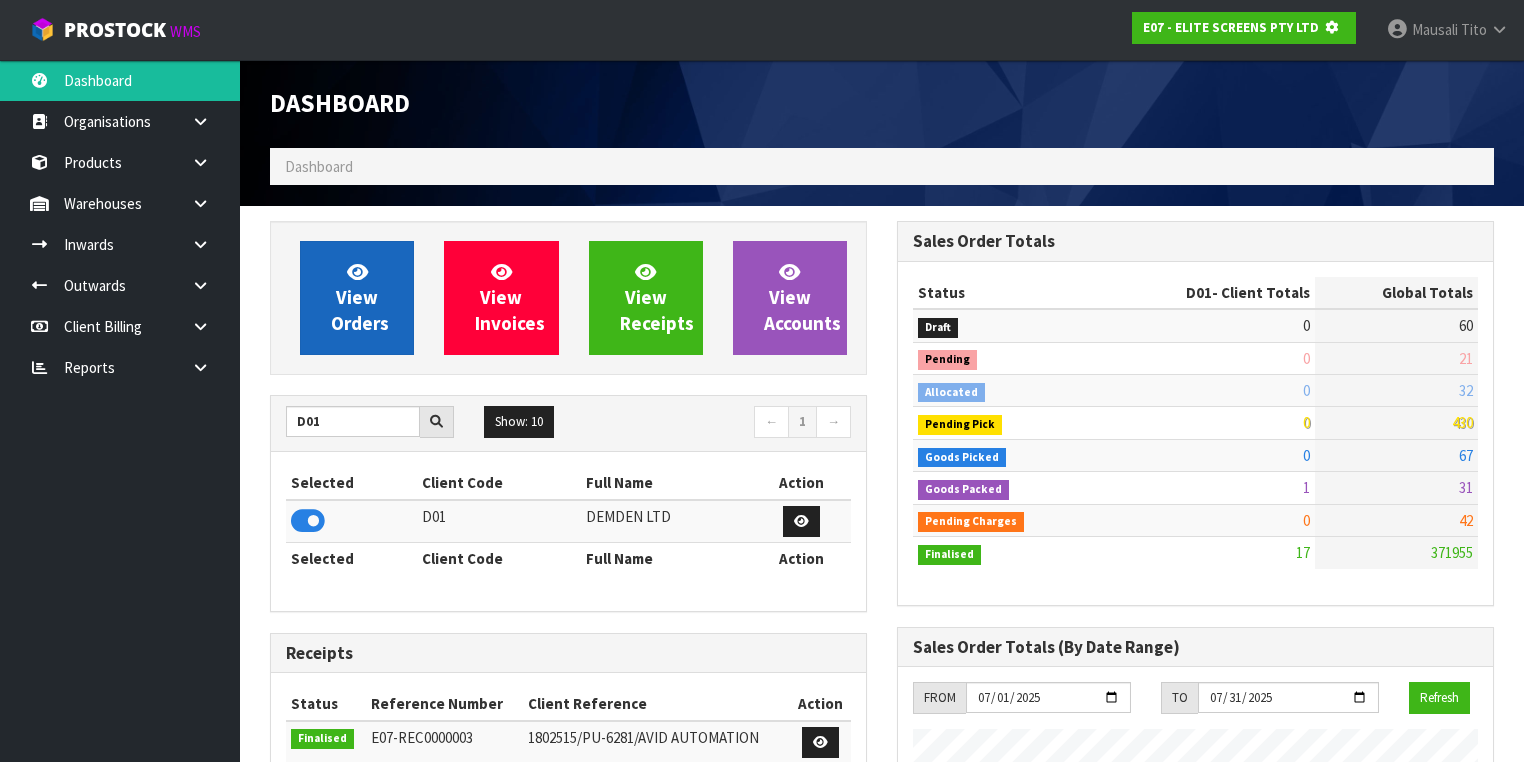 scroll, scrollTop: 998756, scrollLeft: 999372, axis: both 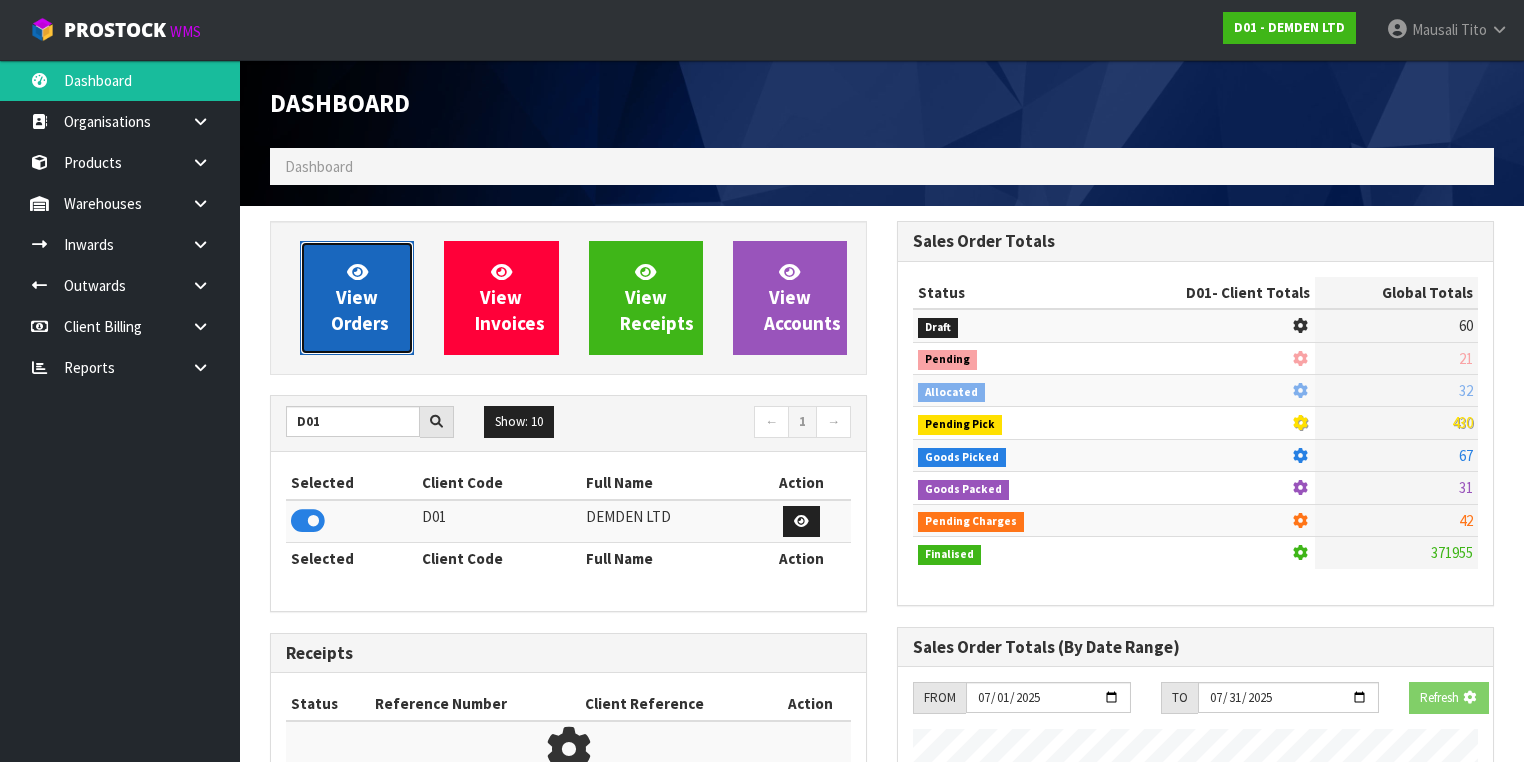 click on "View
Orders" at bounding box center (357, 298) 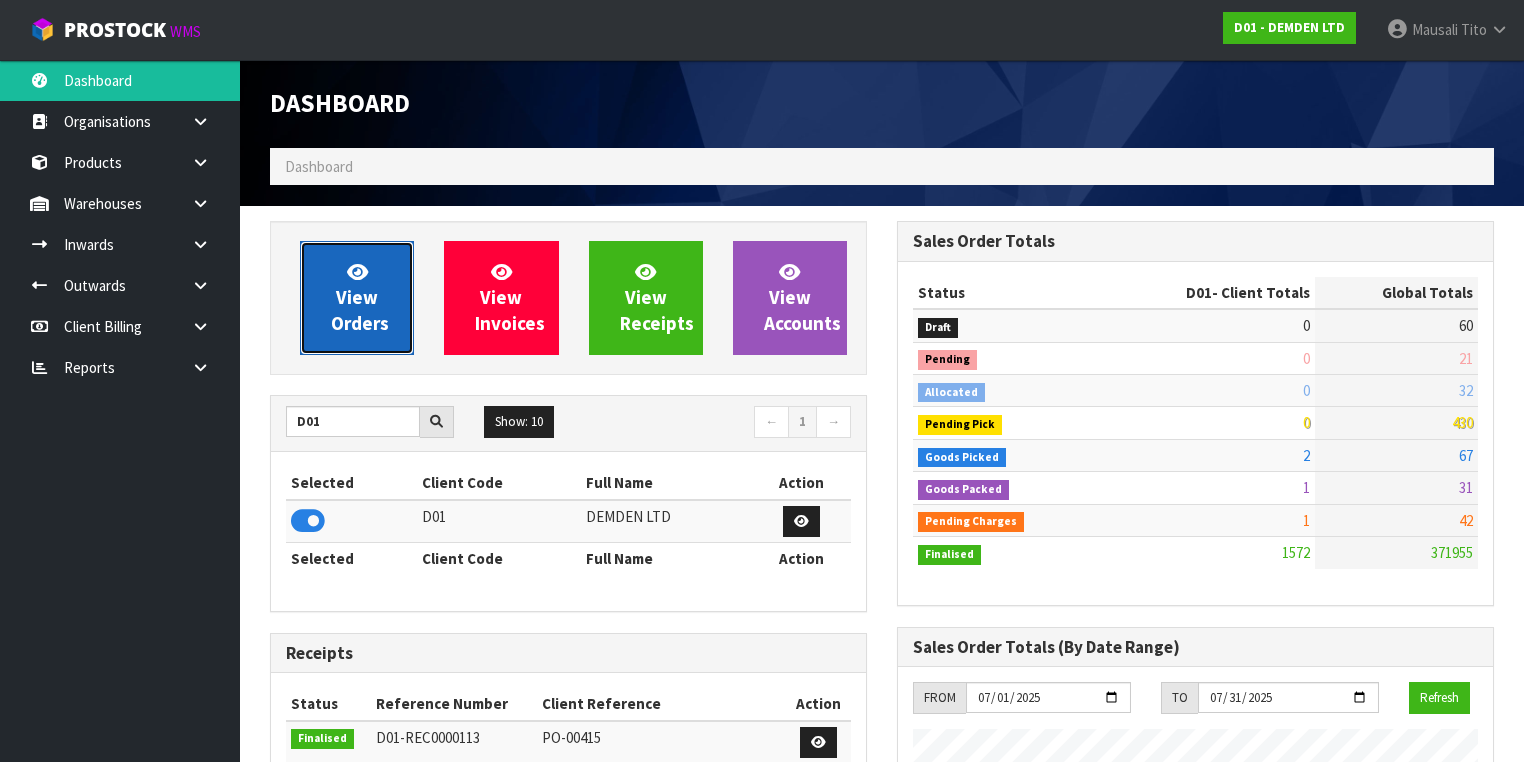 scroll, scrollTop: 998620, scrollLeft: 999372, axis: both 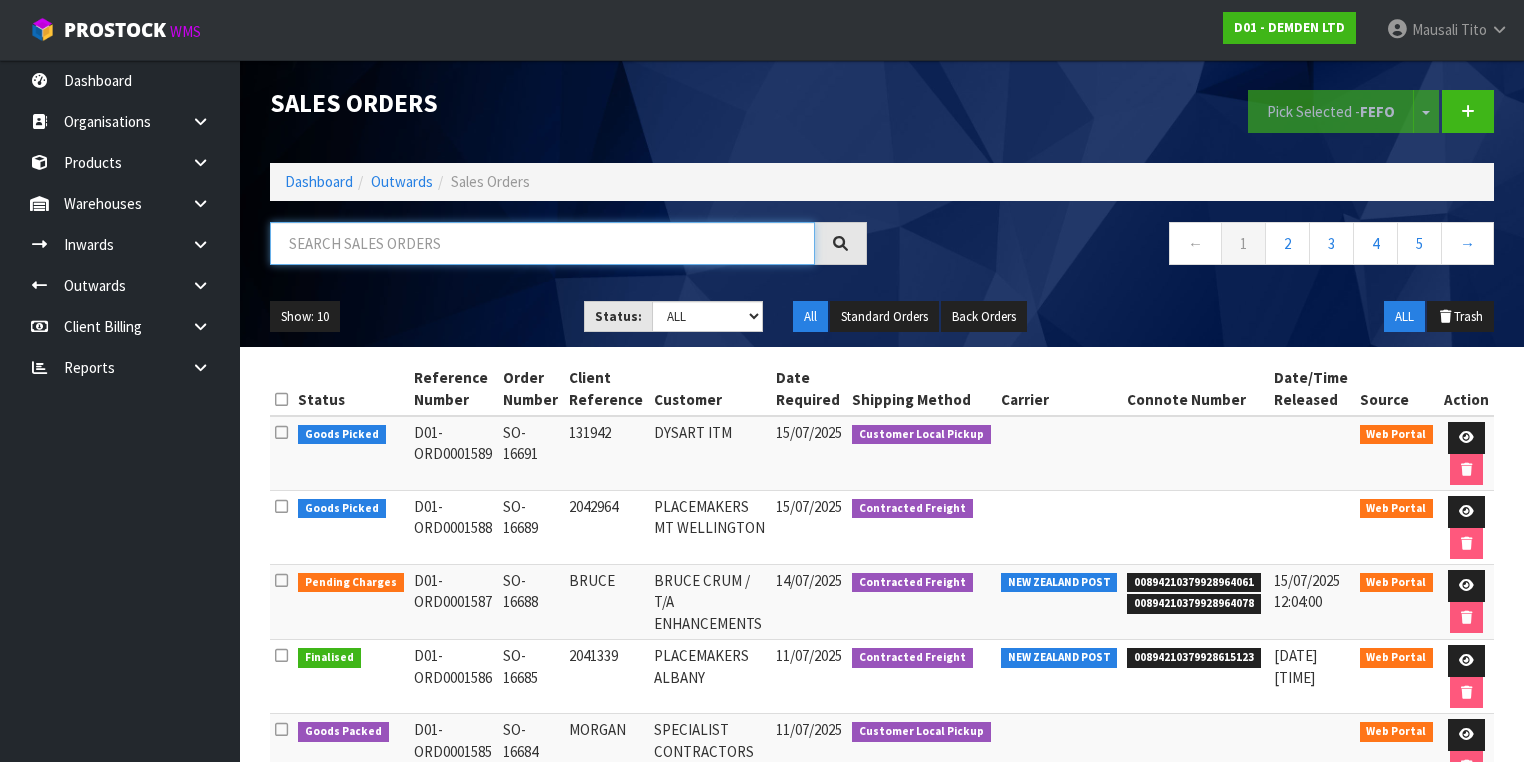 click at bounding box center [542, 243] 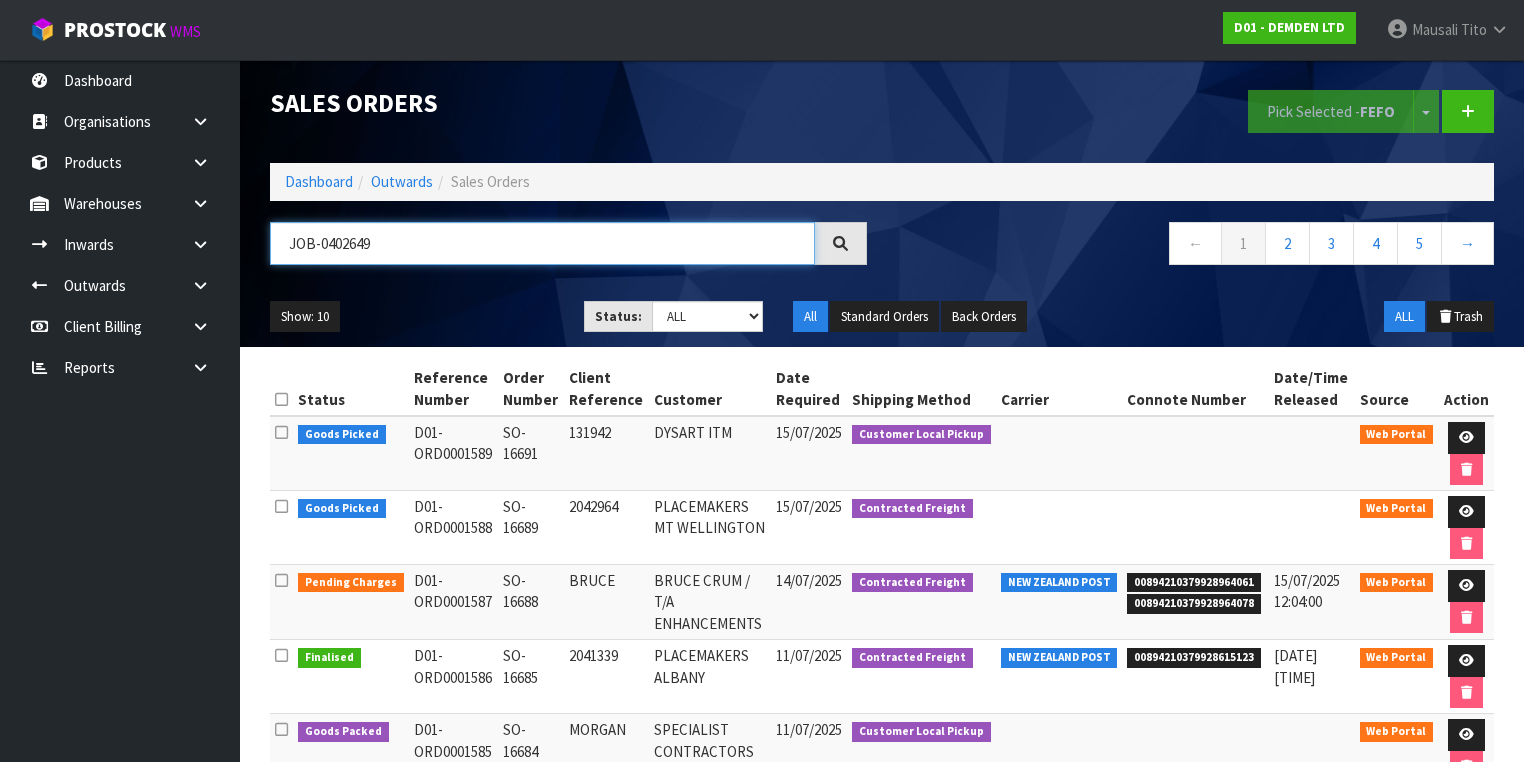 type on "JOB-0402649" 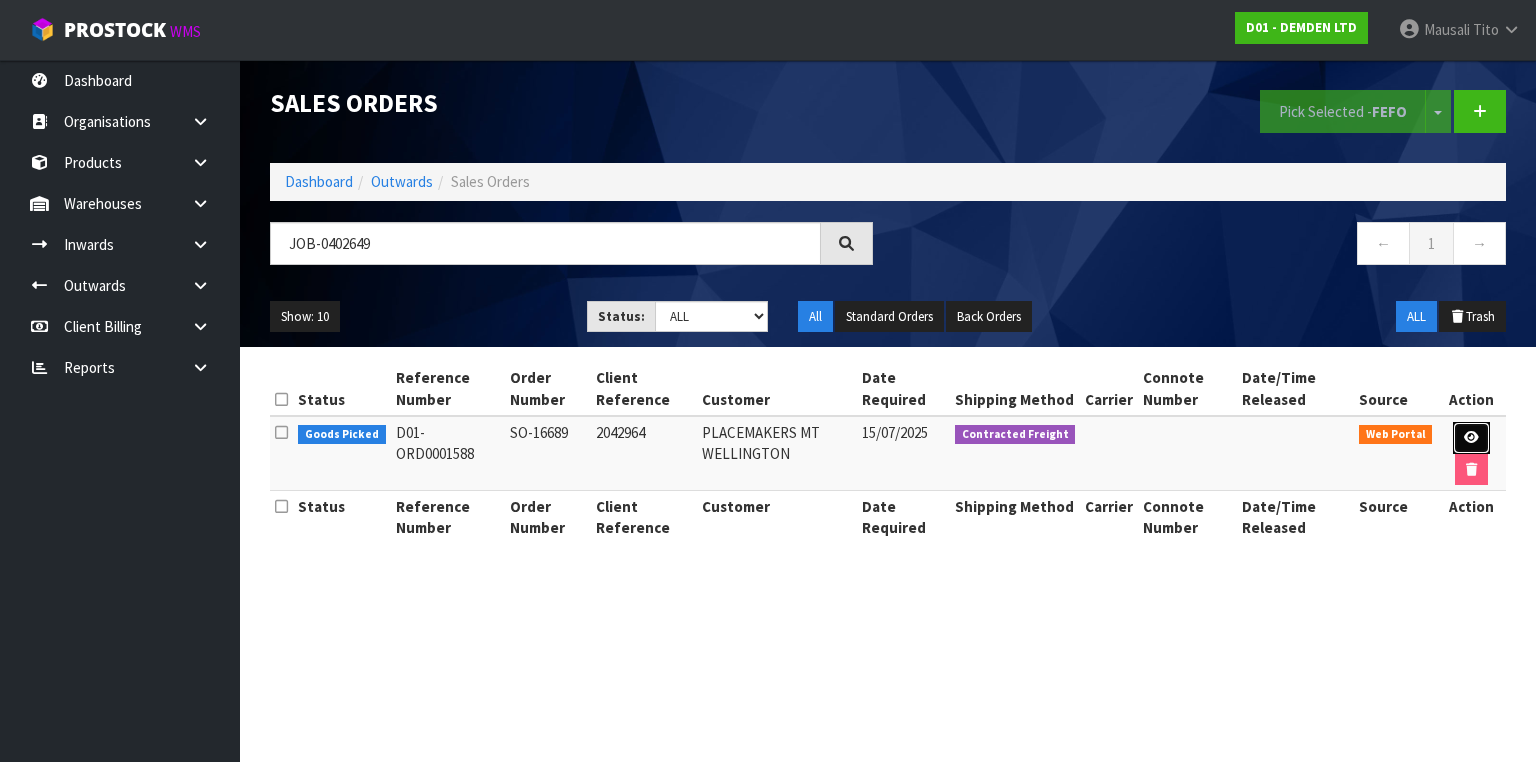 click at bounding box center [1471, 438] 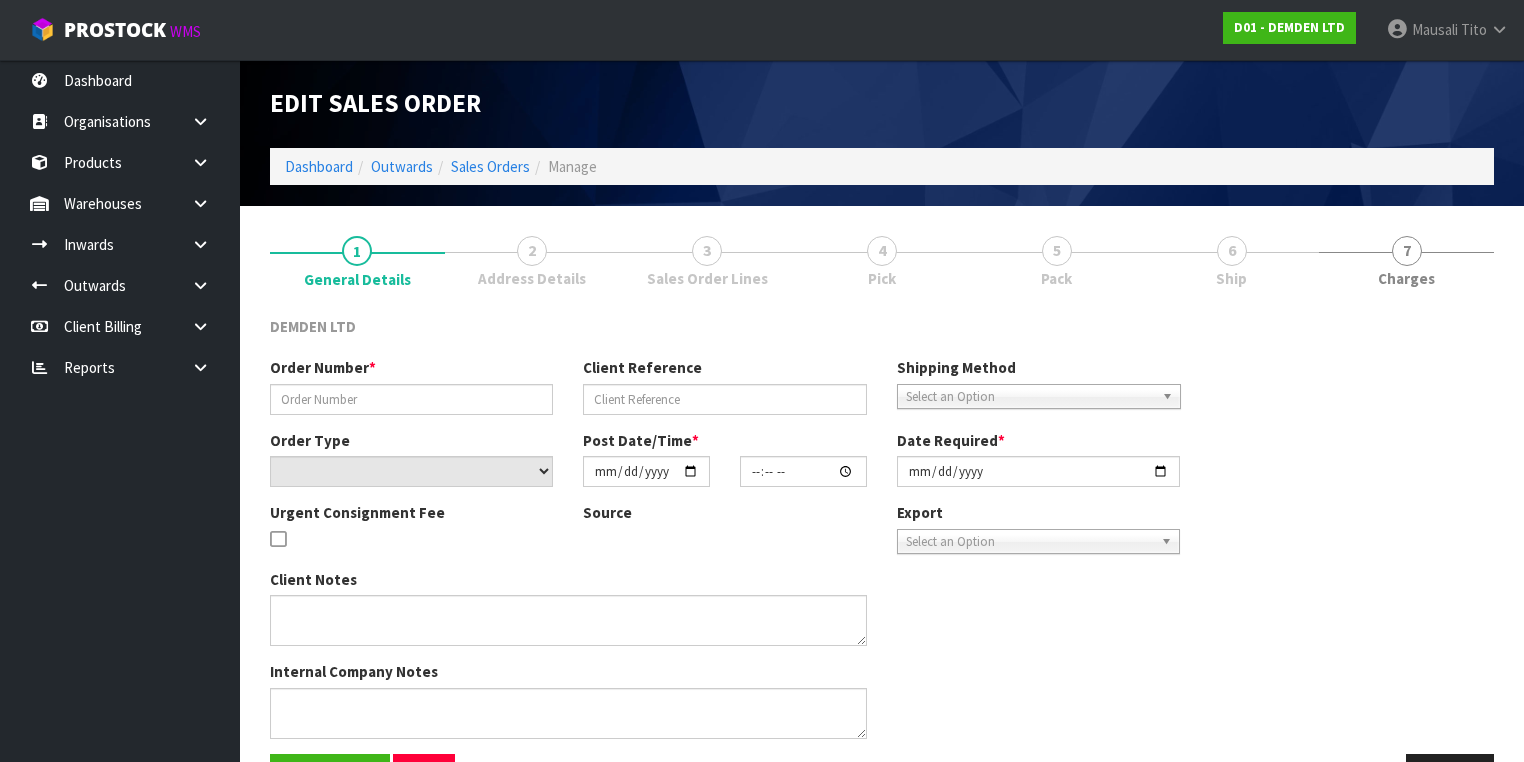 type on "SO-16689" 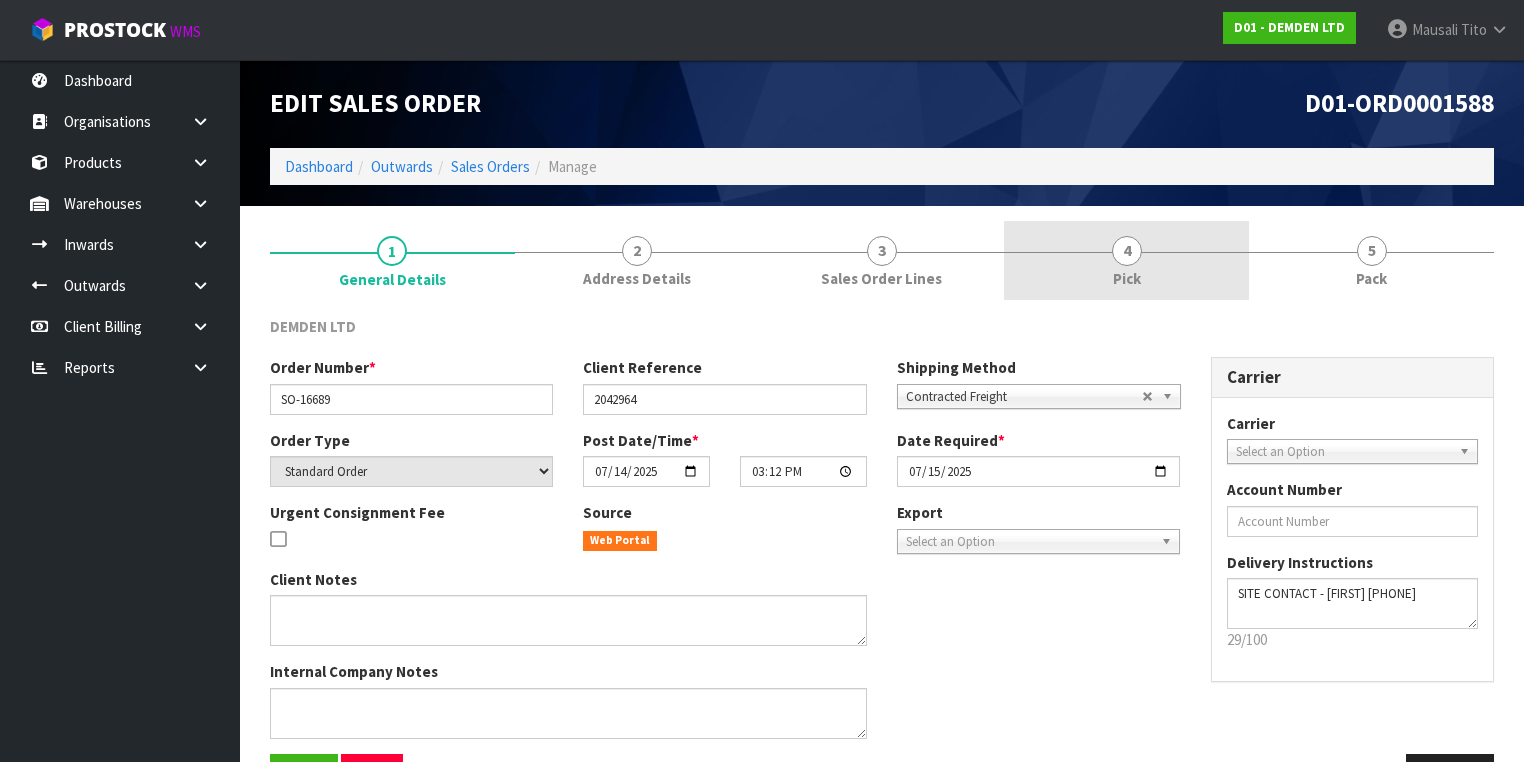 click on "4
Pick" at bounding box center (1126, 260) 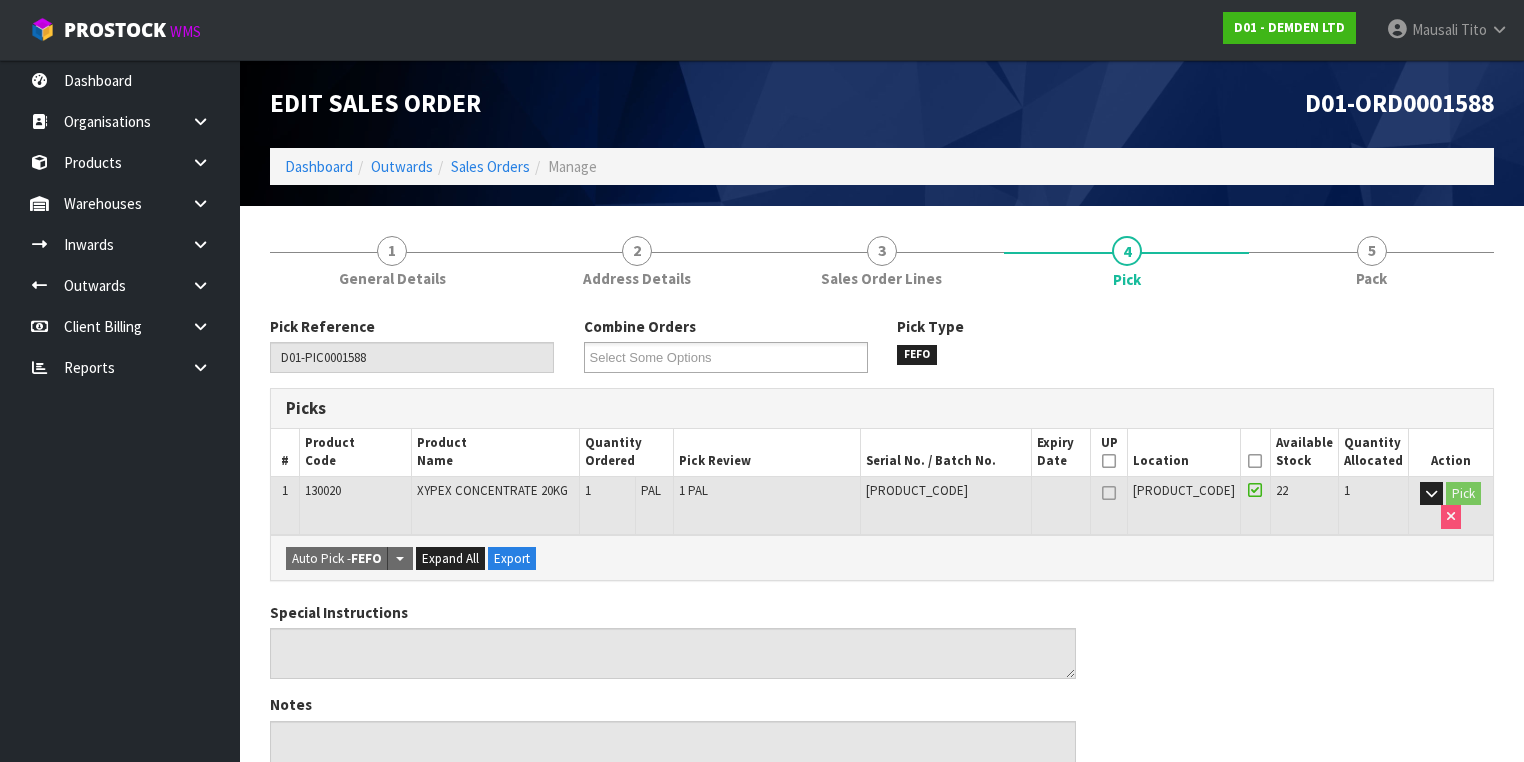 click at bounding box center (1255, 461) 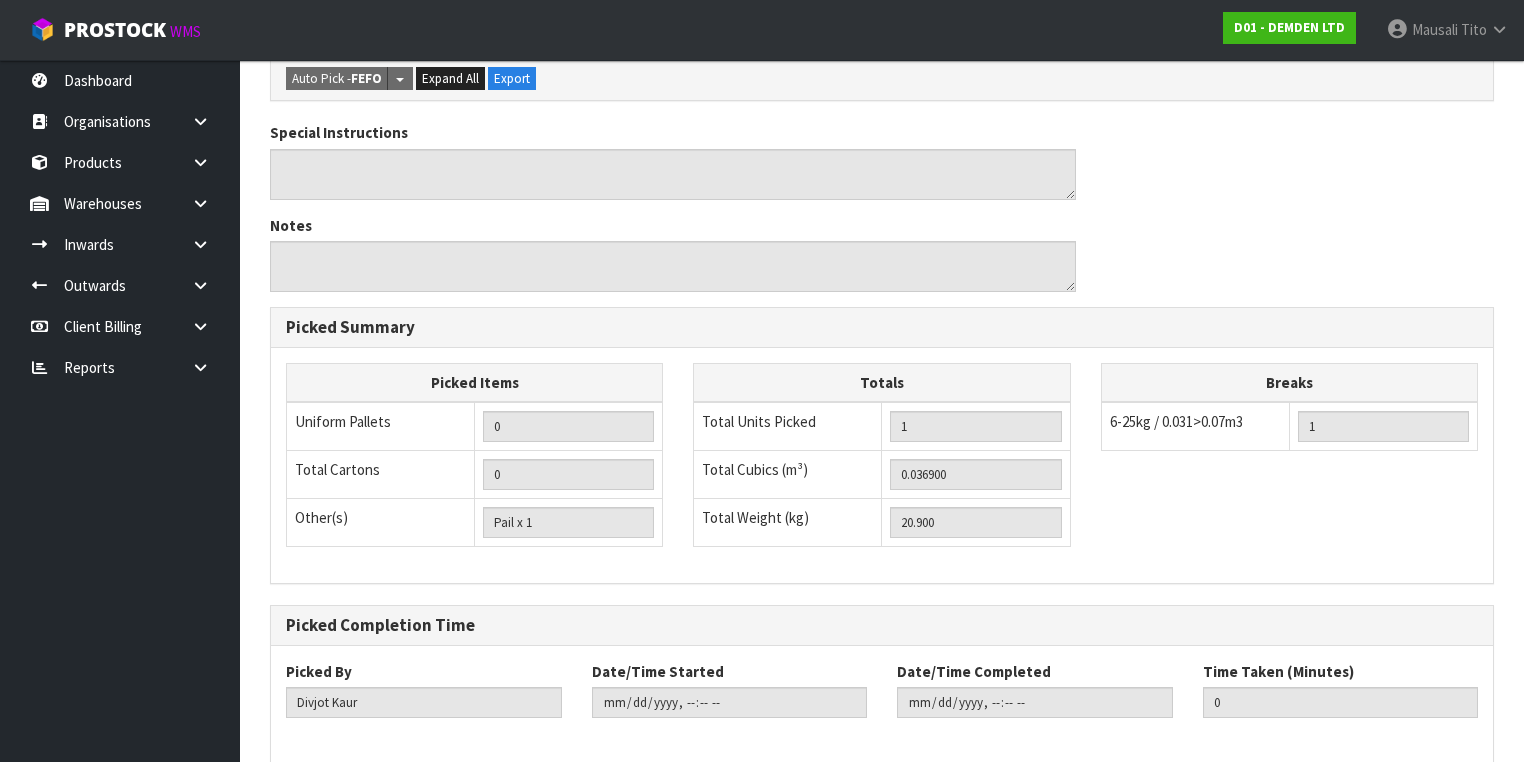 scroll, scrollTop: 641, scrollLeft: 0, axis: vertical 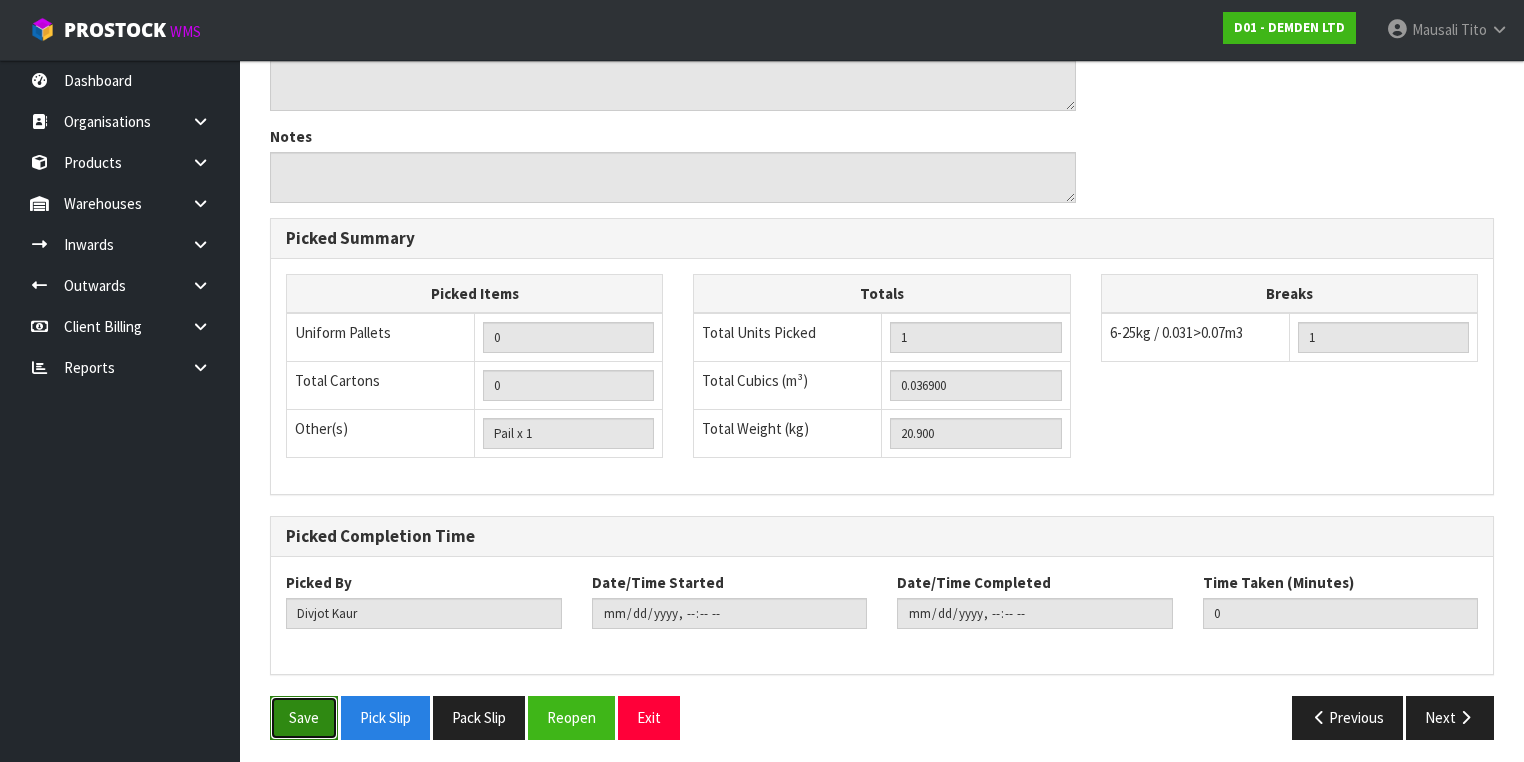 click on "Save" at bounding box center (304, 717) 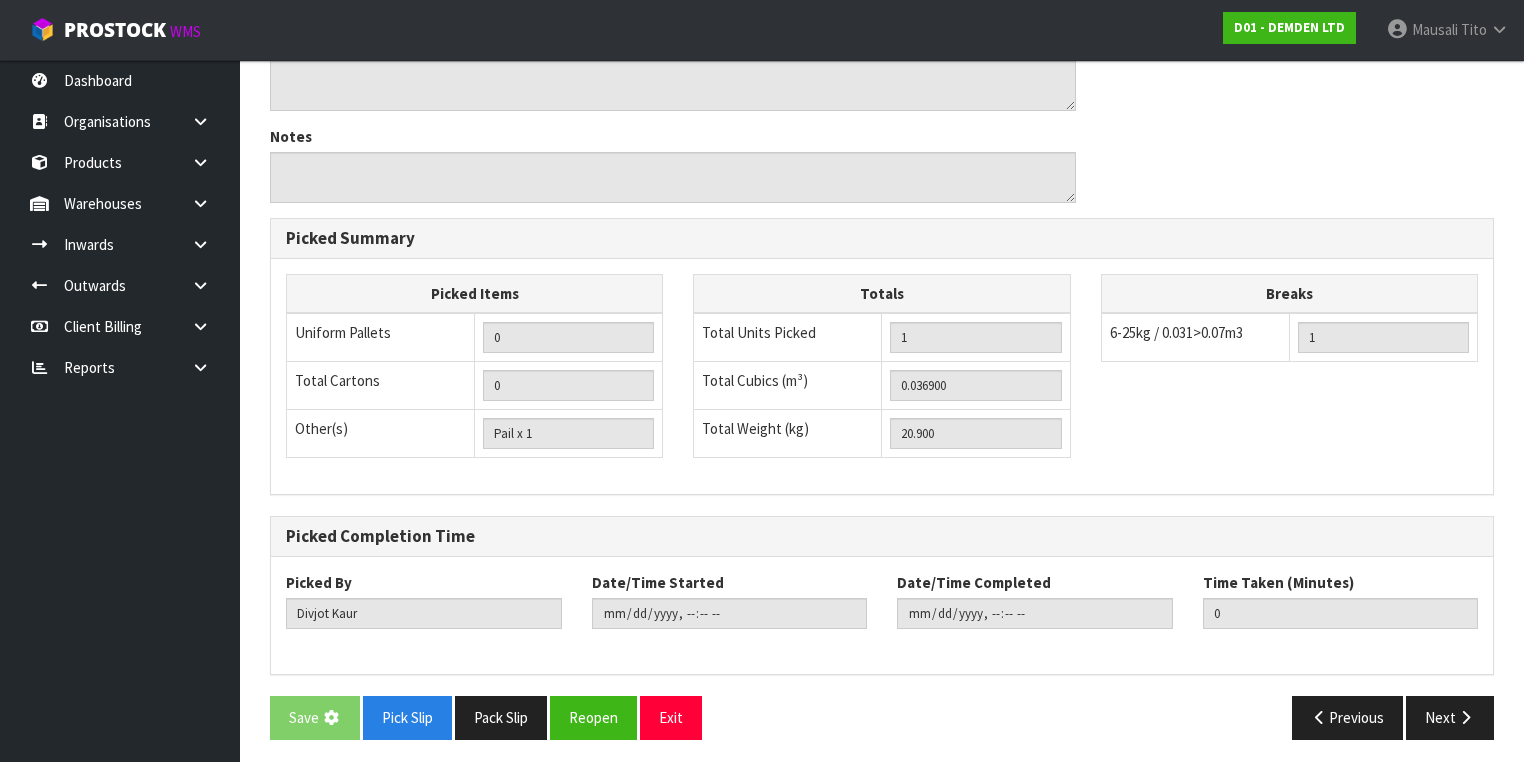 scroll, scrollTop: 0, scrollLeft: 0, axis: both 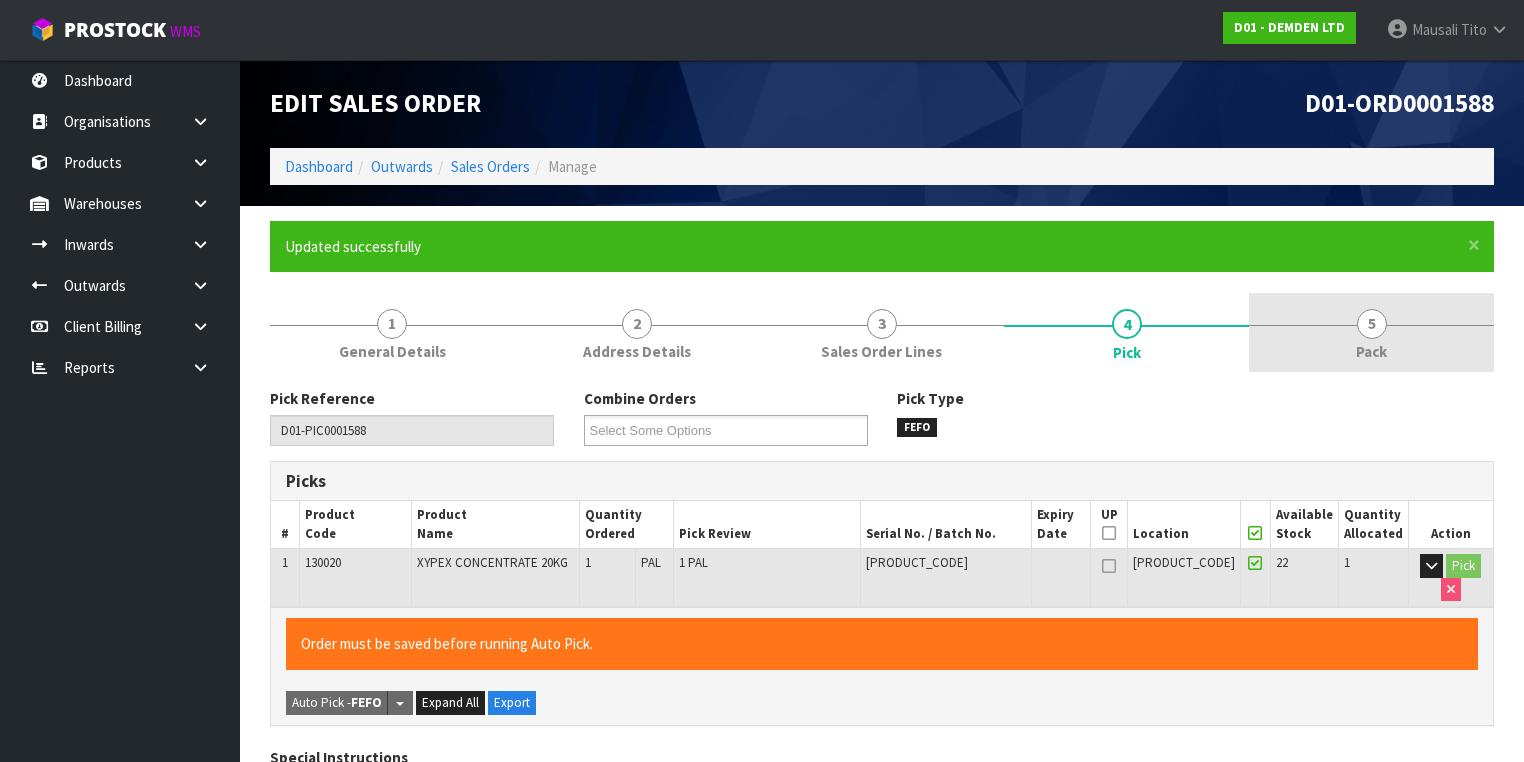 type on "Mausali Tito" 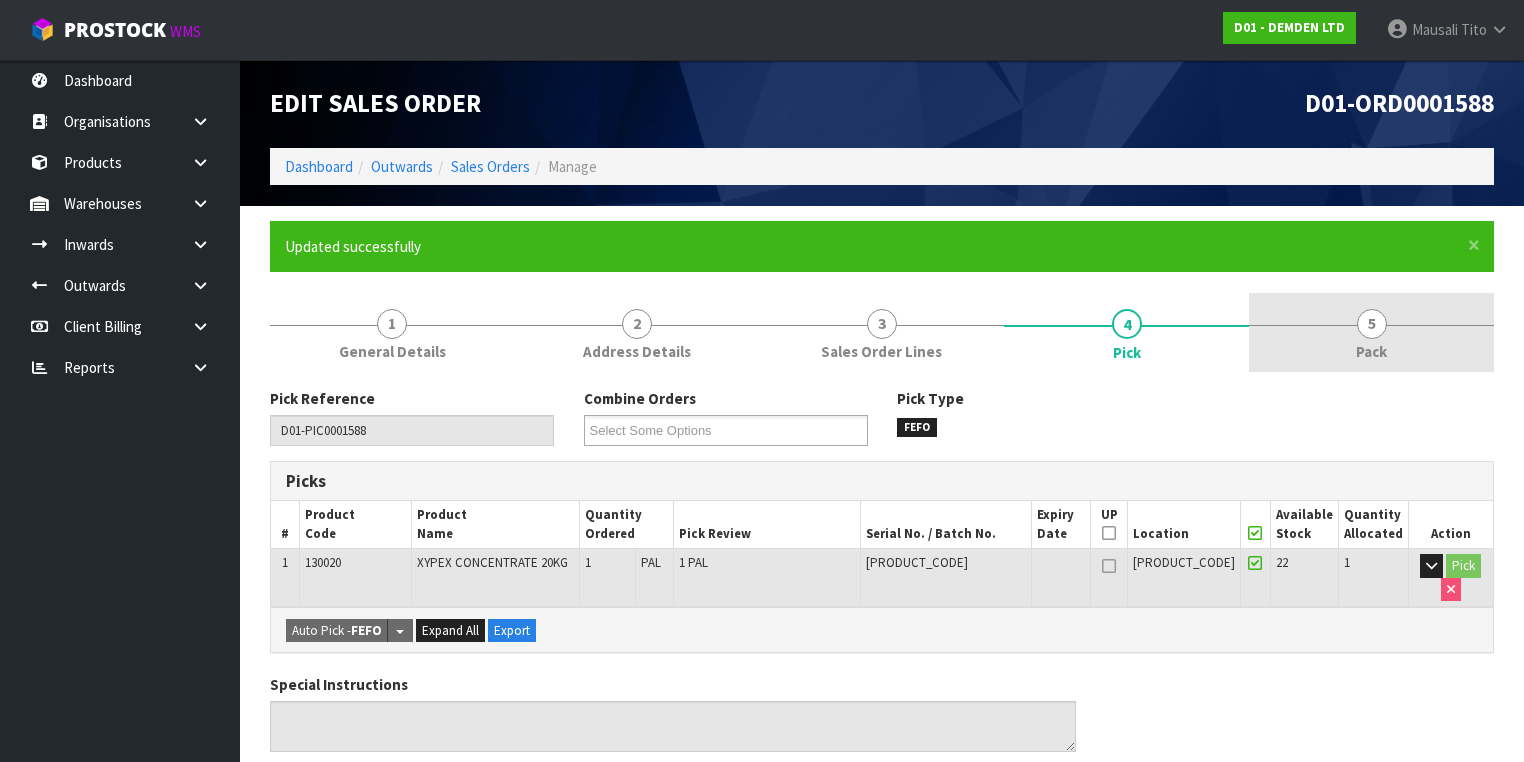 click on "5
Pack" at bounding box center [1371, 332] 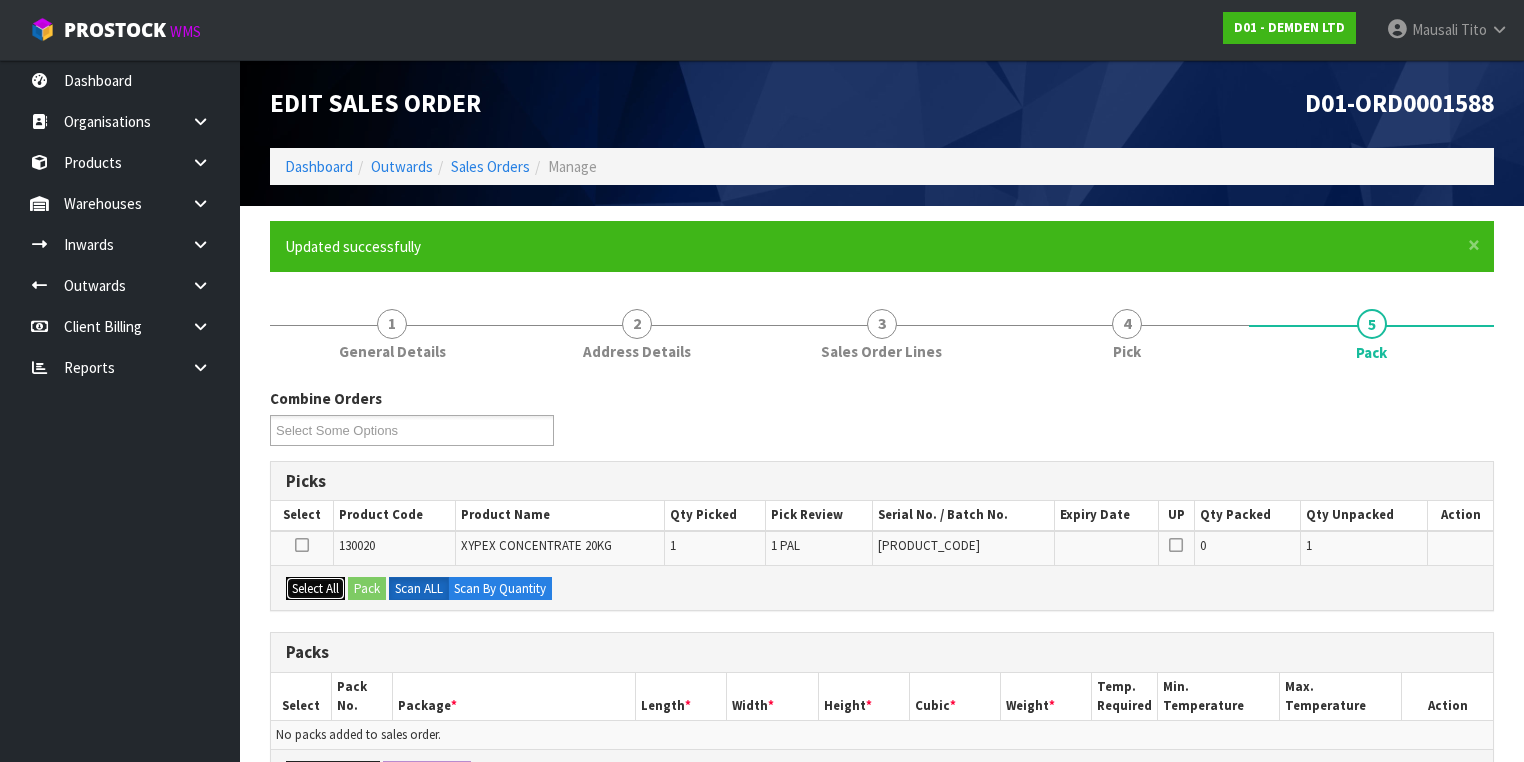 click on "Select All" at bounding box center (315, 589) 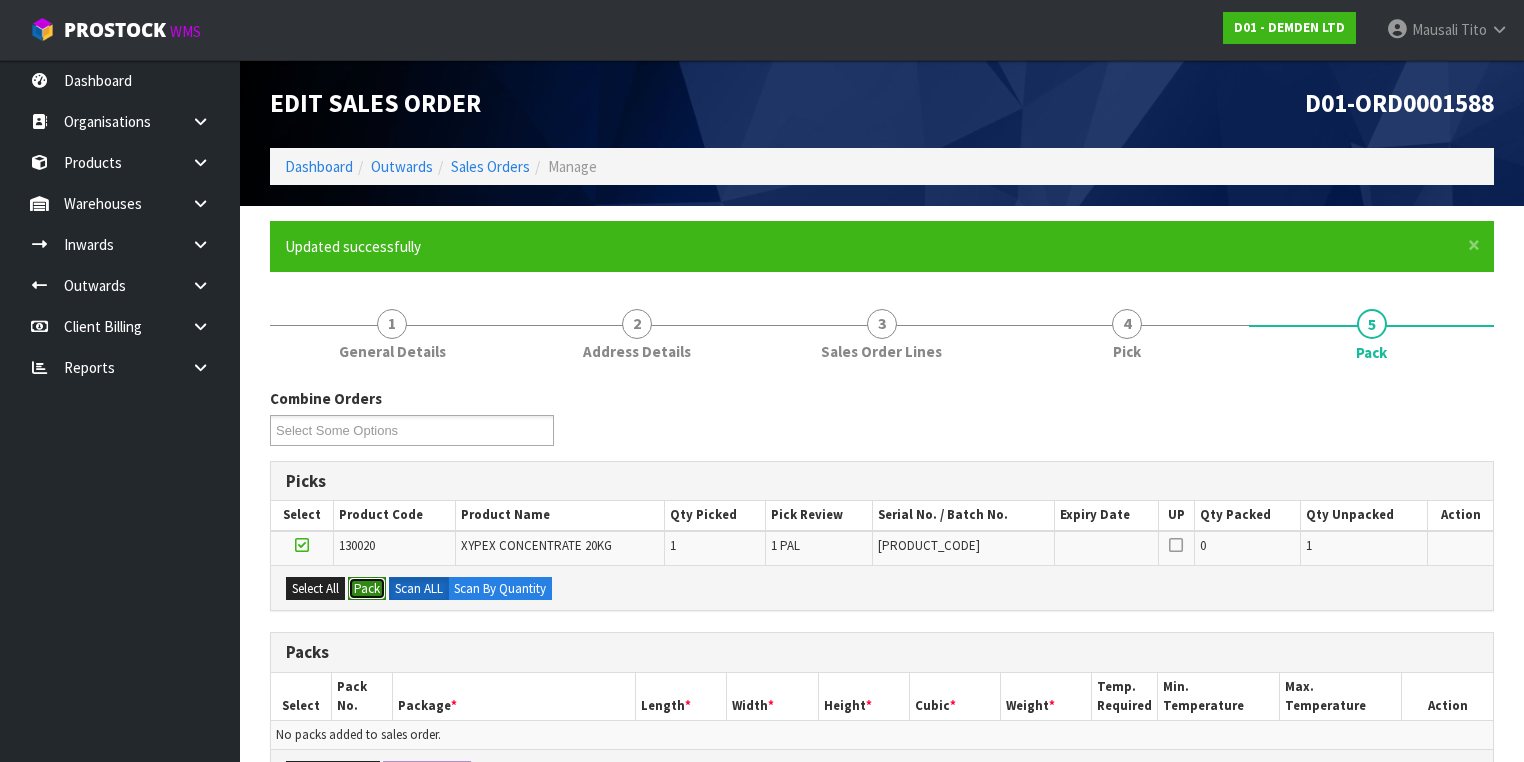click on "Pack" at bounding box center (367, 589) 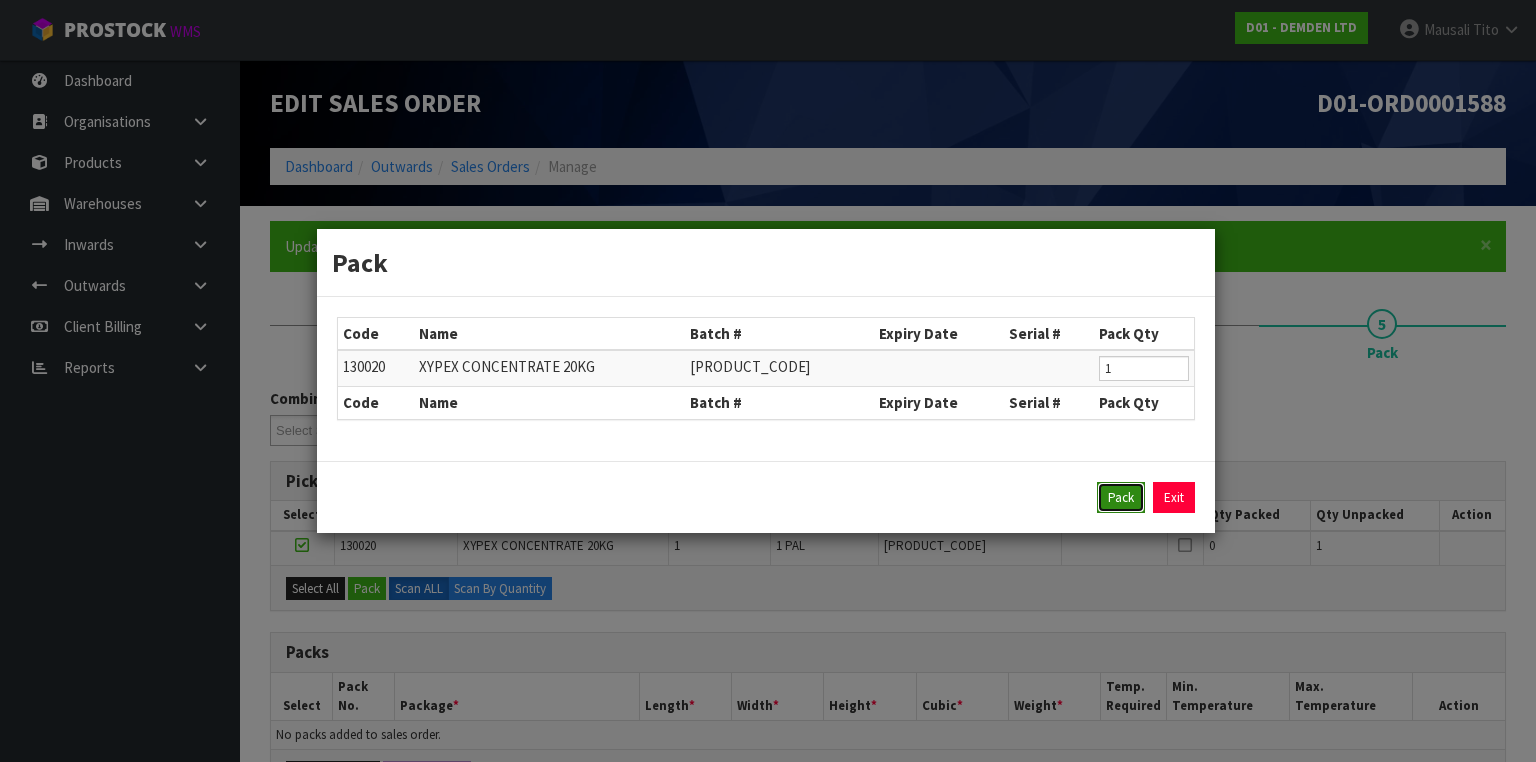 click on "Pack" at bounding box center [1121, 498] 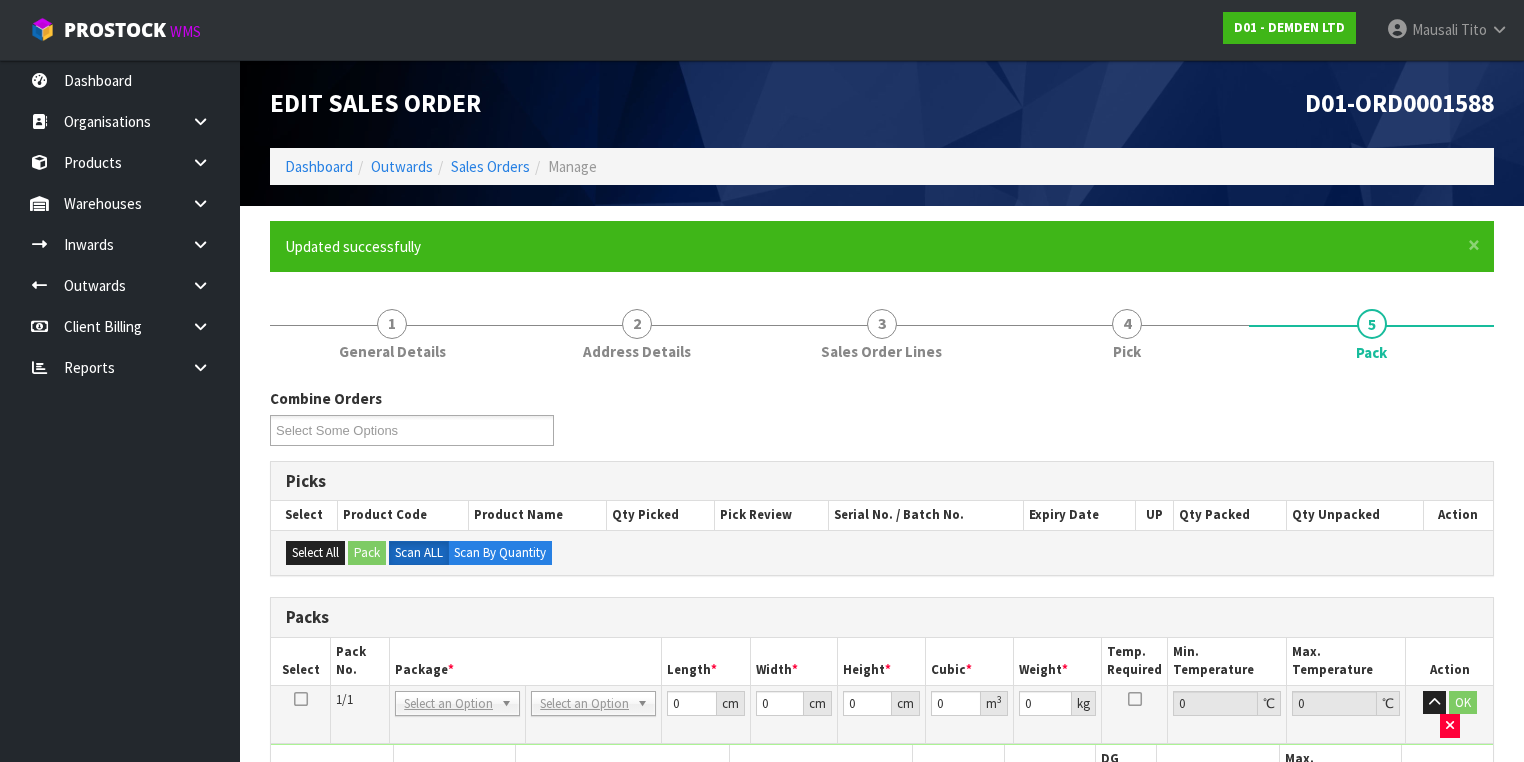 scroll, scrollTop: 320, scrollLeft: 0, axis: vertical 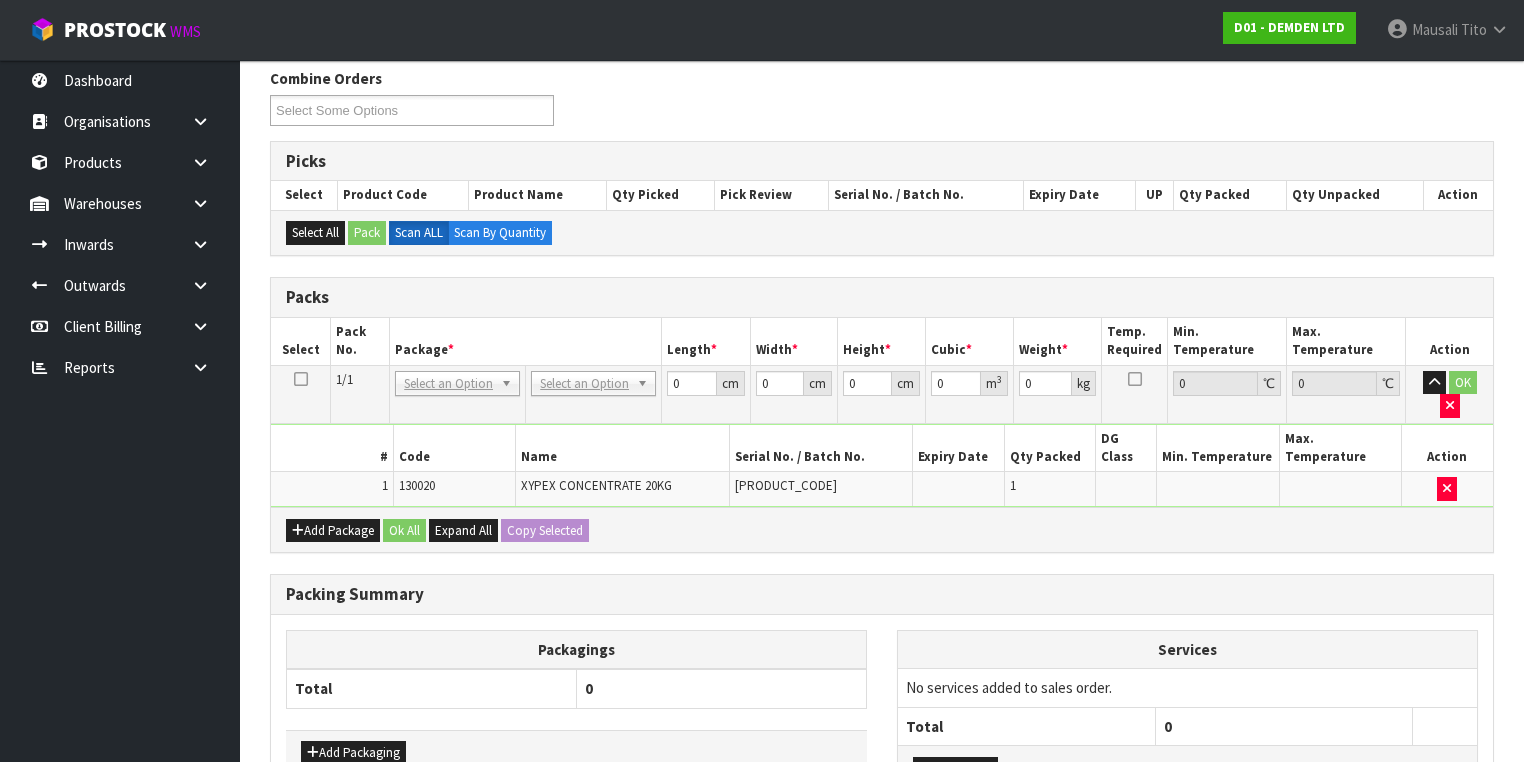 drag, startPoint x: 565, startPoint y: 387, endPoint x: 575, endPoint y: 424, distance: 38.327538 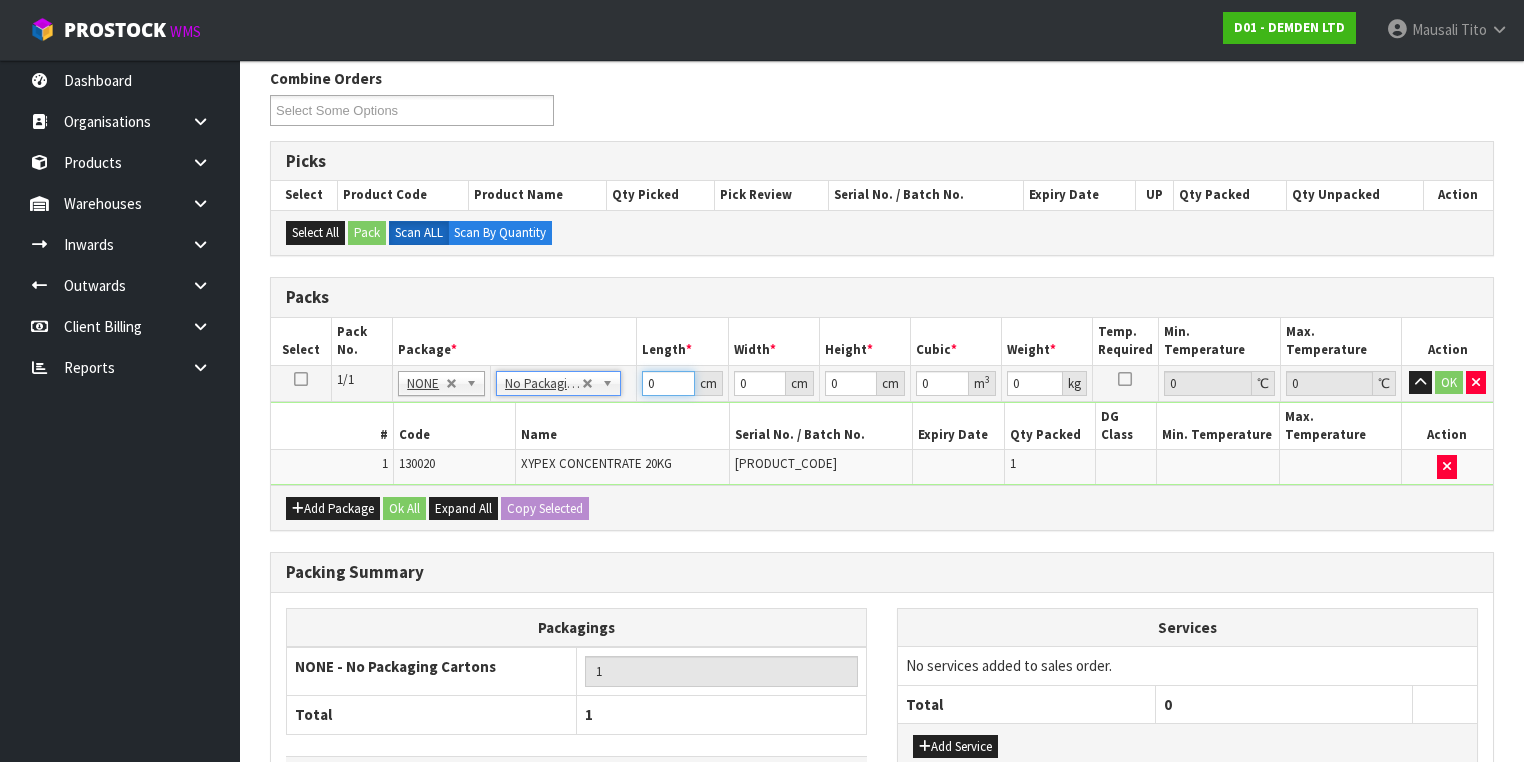 drag, startPoint x: 660, startPoint y: 378, endPoint x: 577, endPoint y: 389, distance: 83.725746 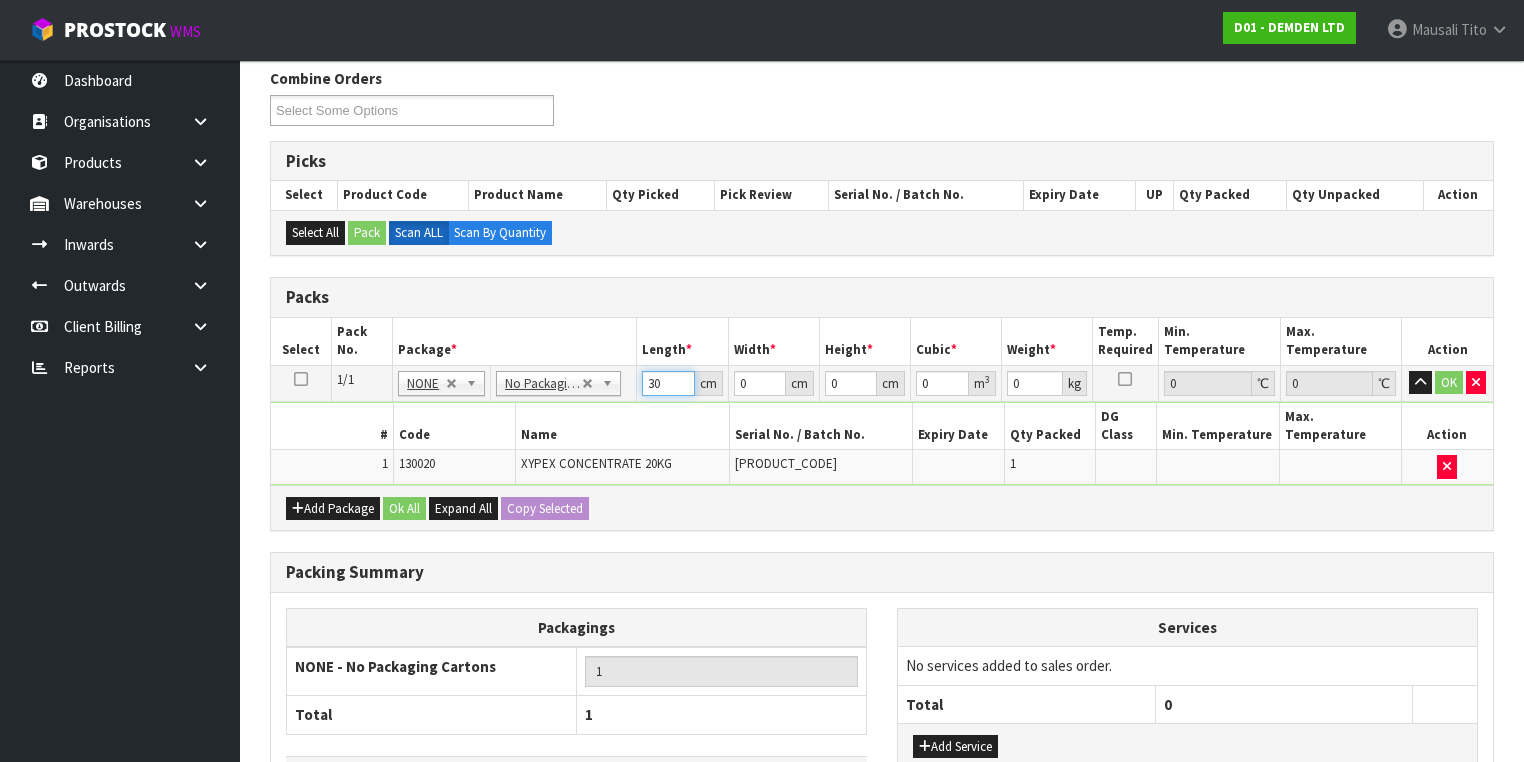 type on "30" 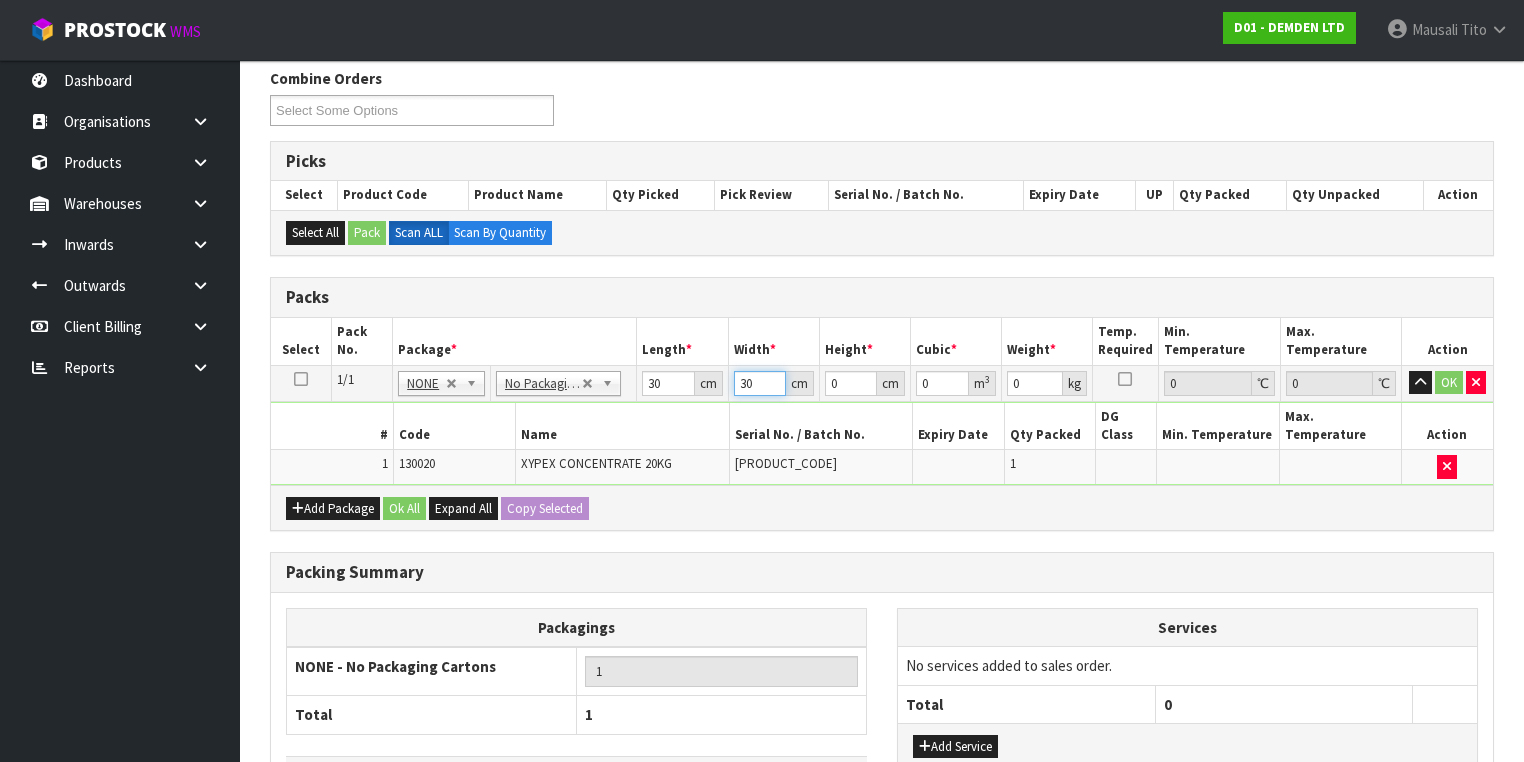 type on "30" 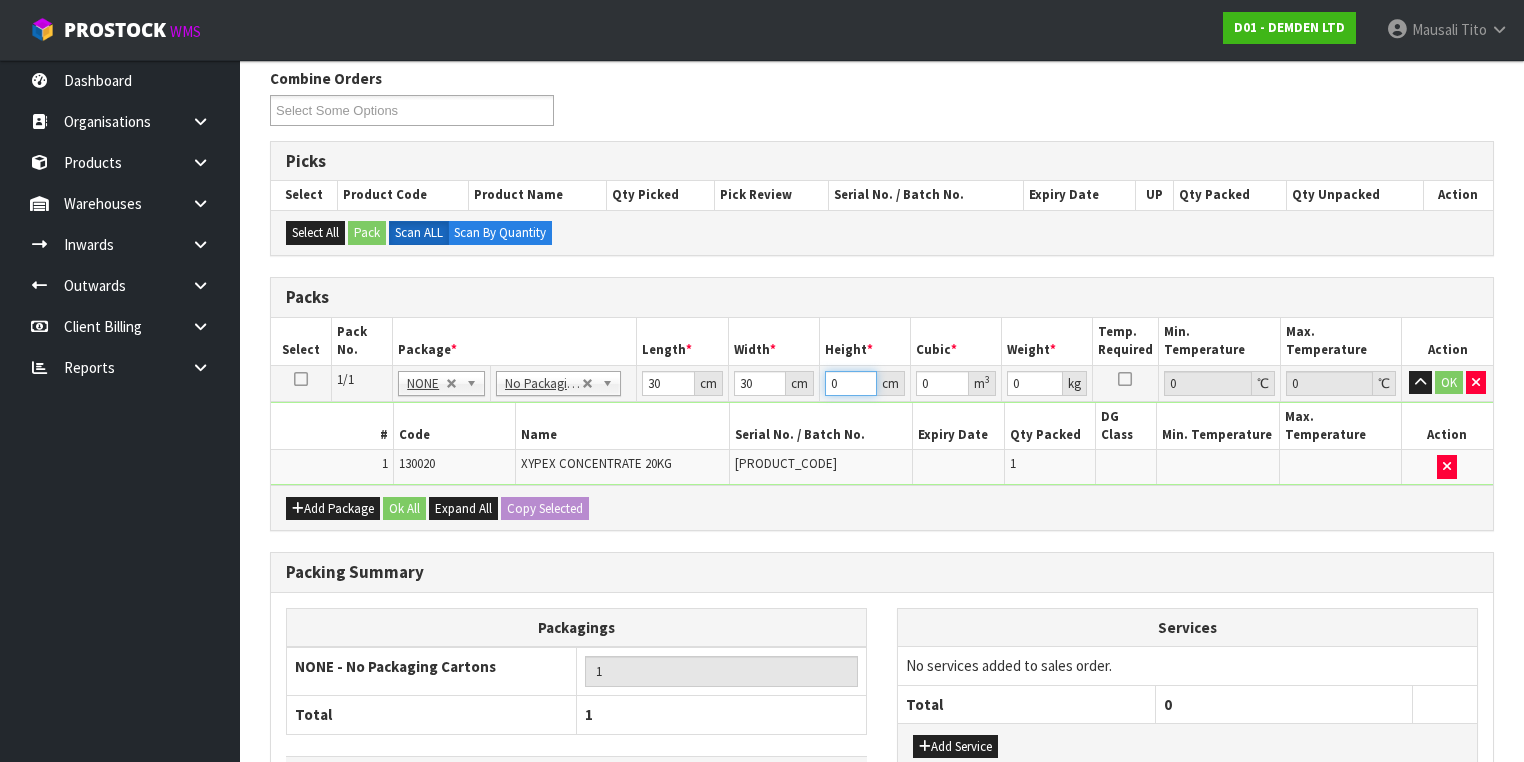 type on "4" 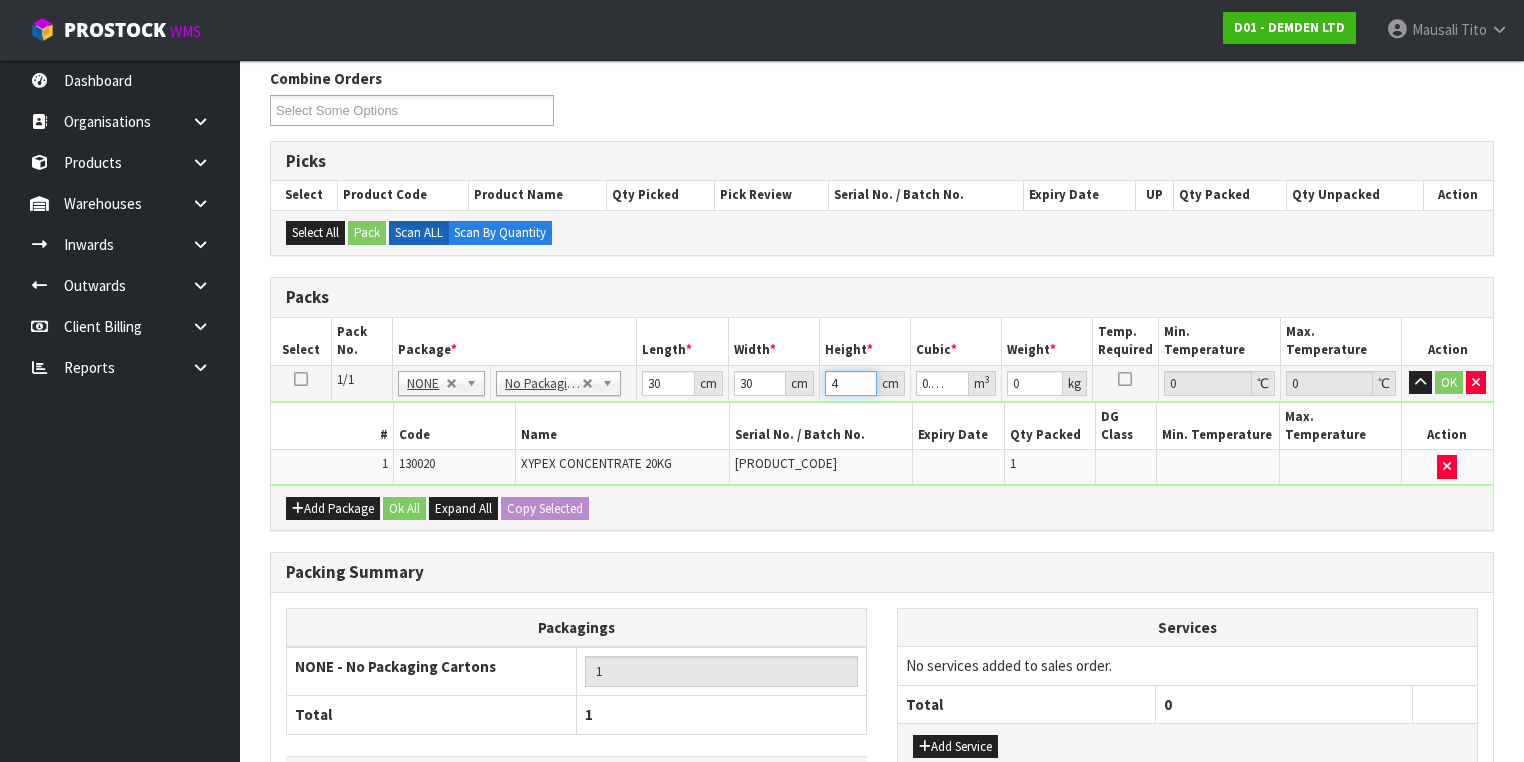 type on "41" 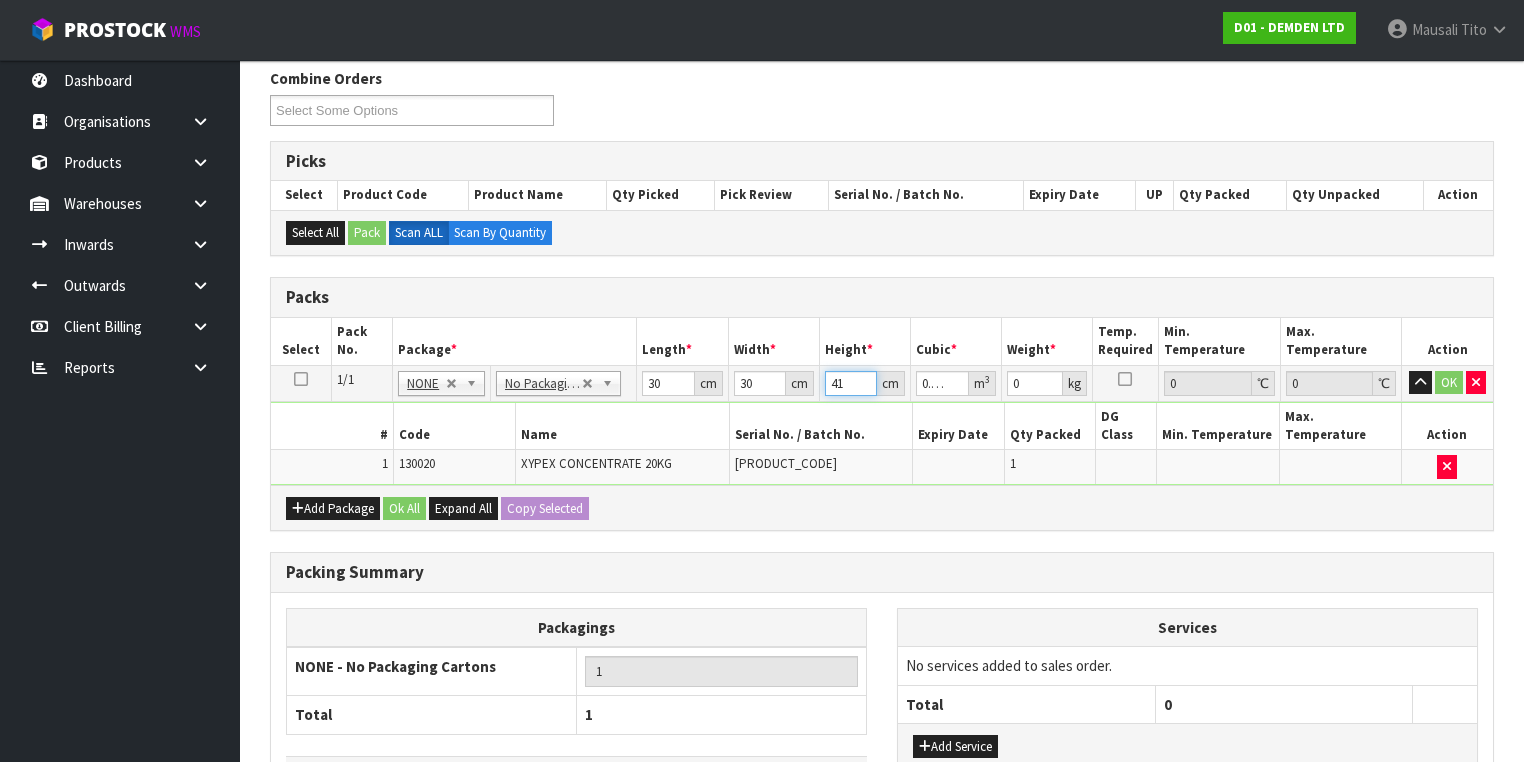 type 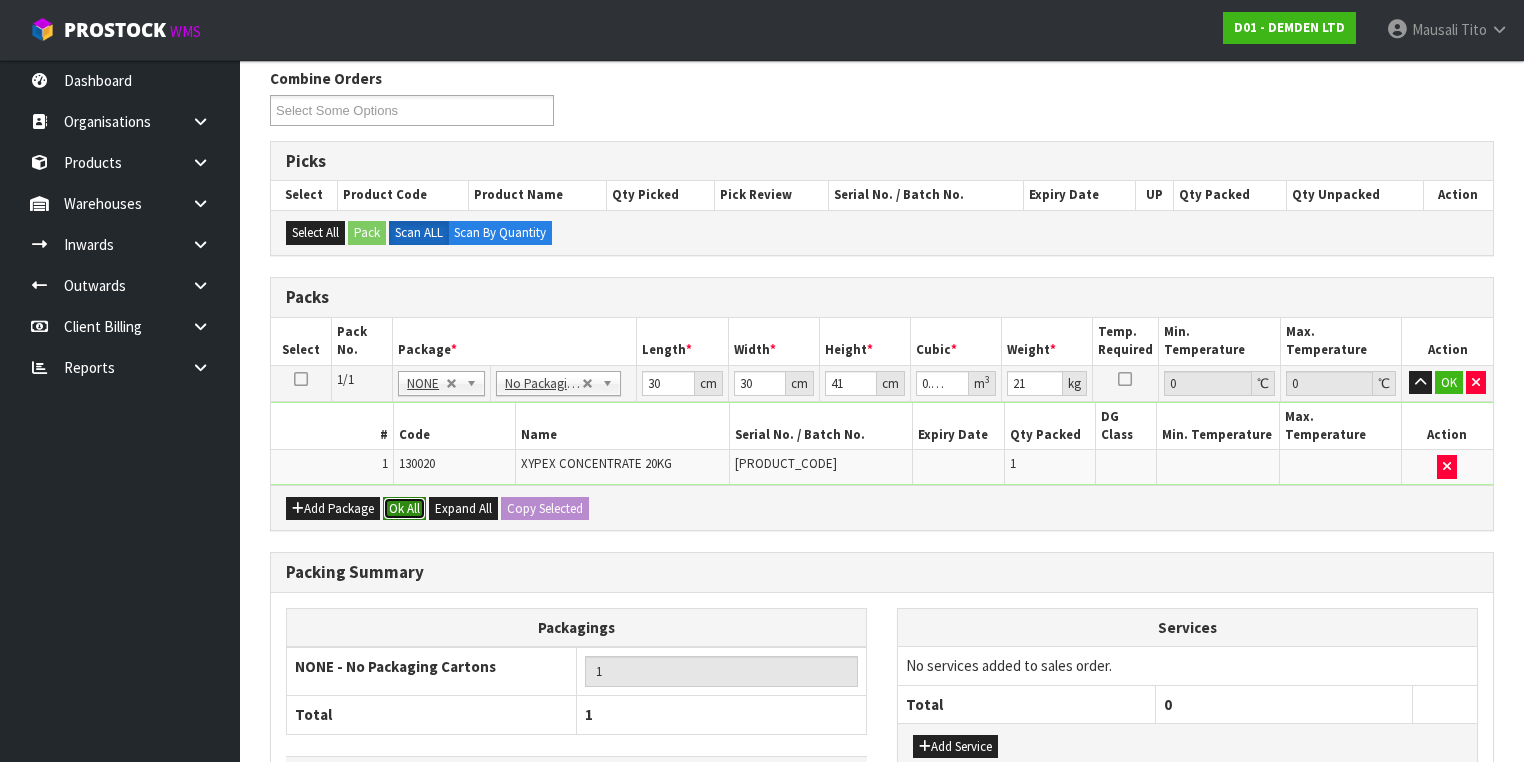 click on "Ok All" at bounding box center [404, 509] 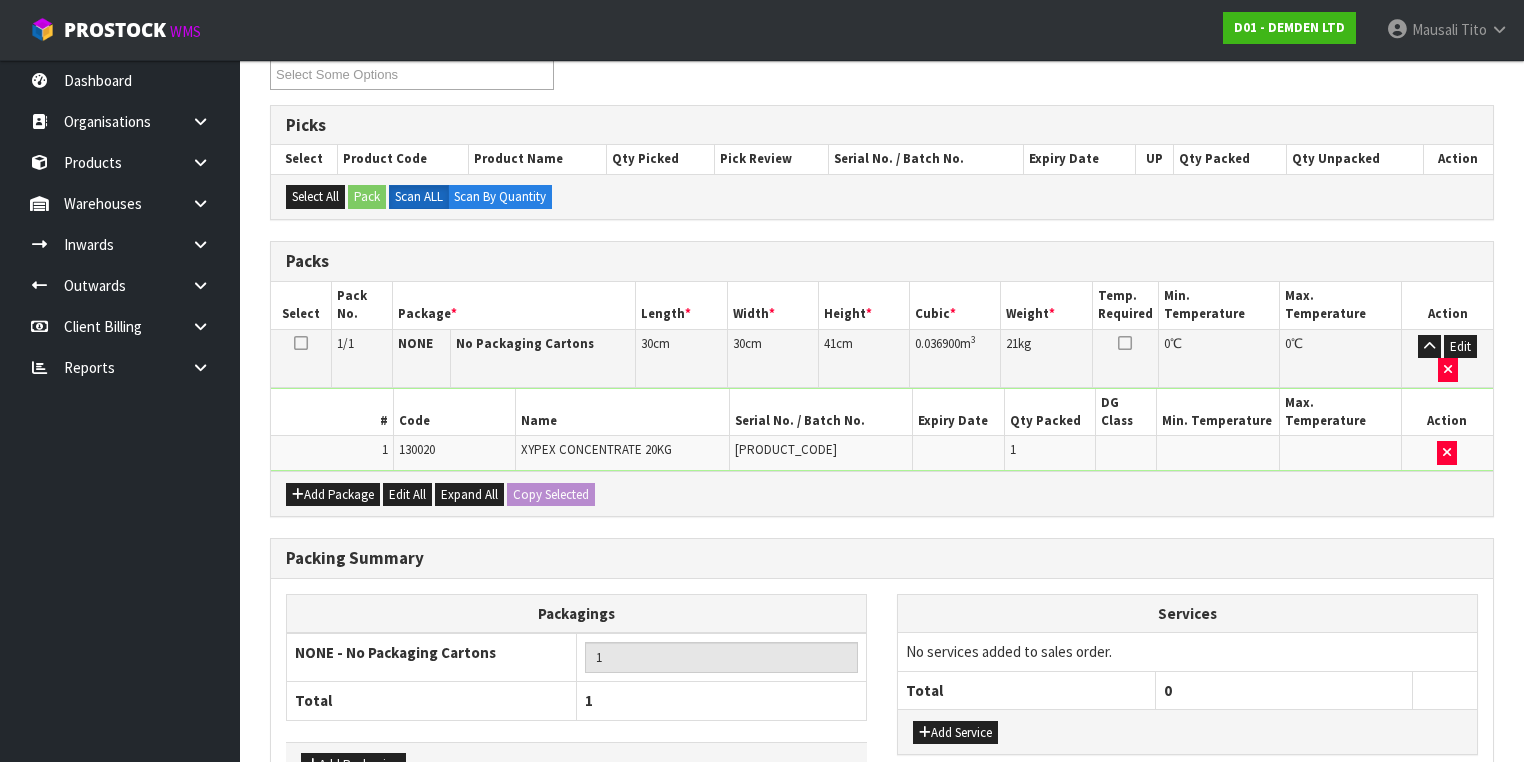 scroll, scrollTop: 440, scrollLeft: 0, axis: vertical 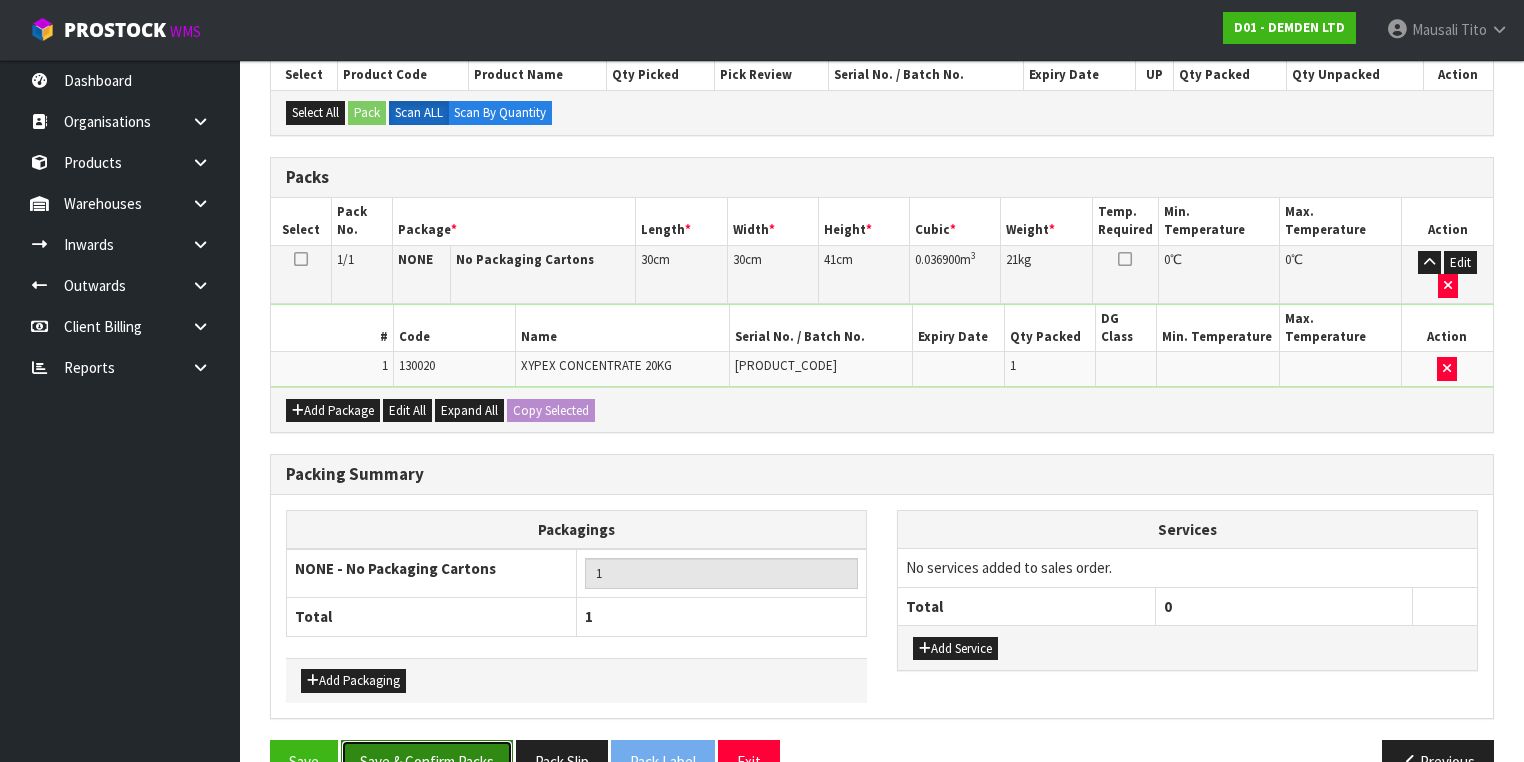 click on "Save & Confirm Packs" at bounding box center (427, 761) 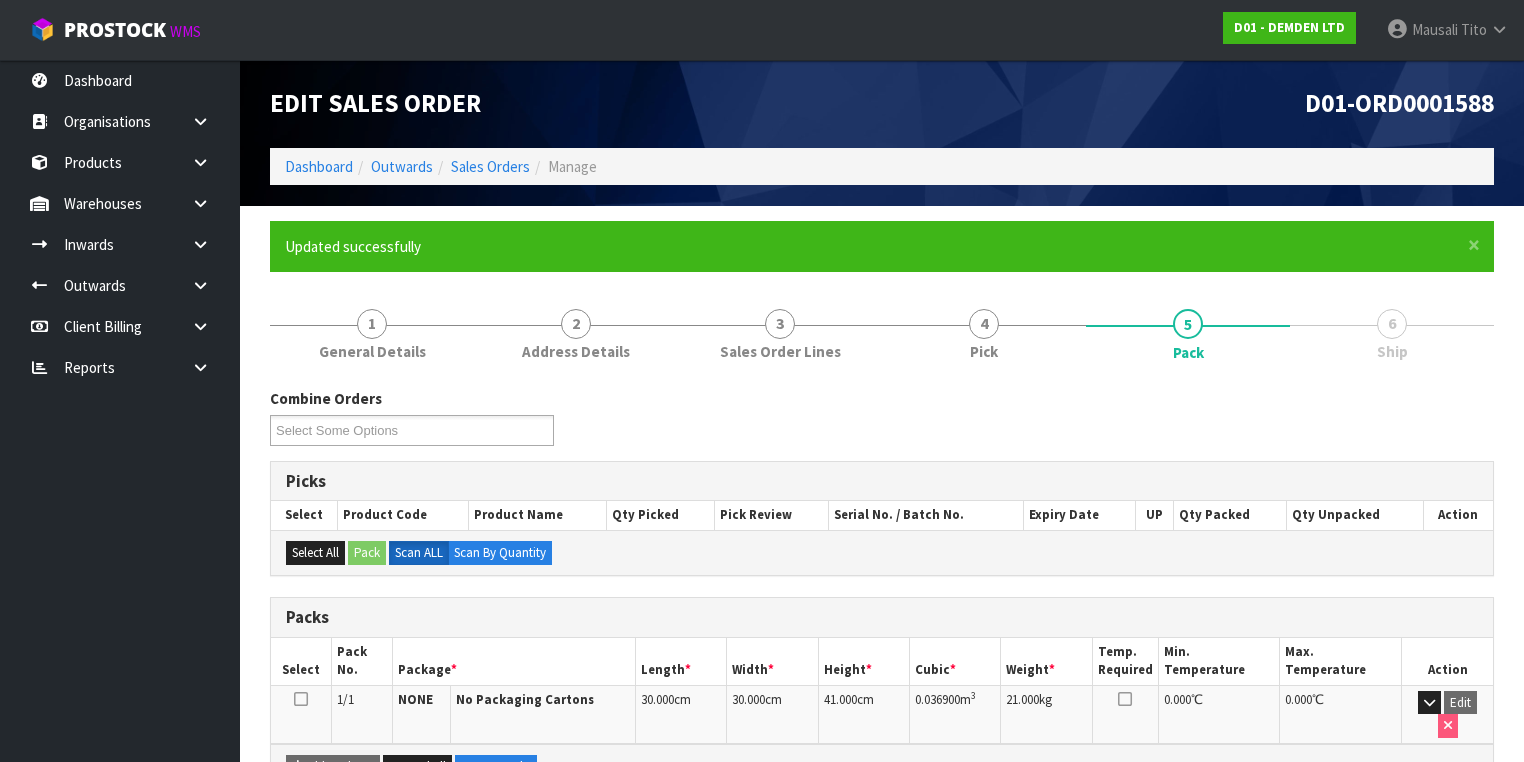 scroll, scrollTop: 332, scrollLeft: 0, axis: vertical 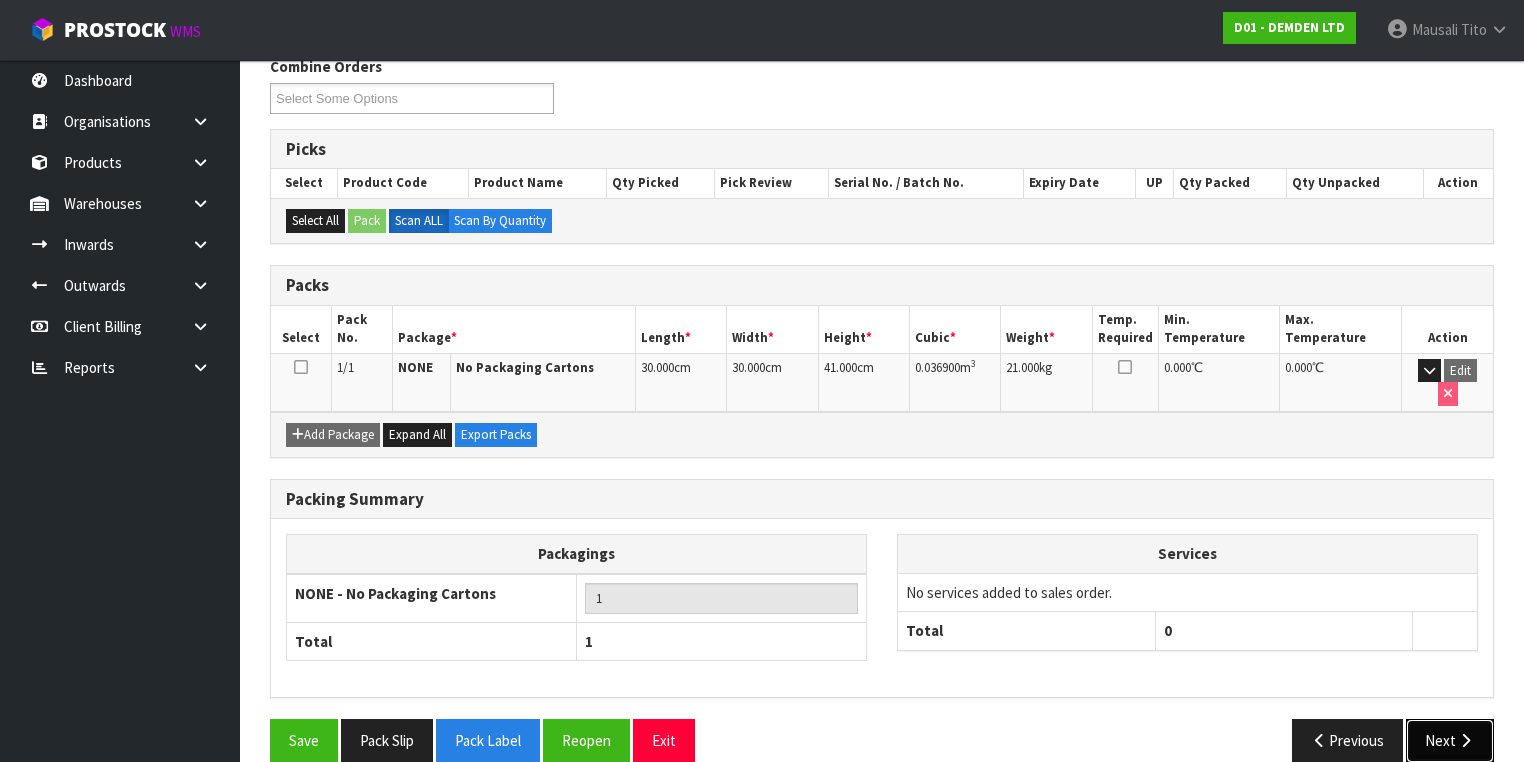 click at bounding box center (1465, 740) 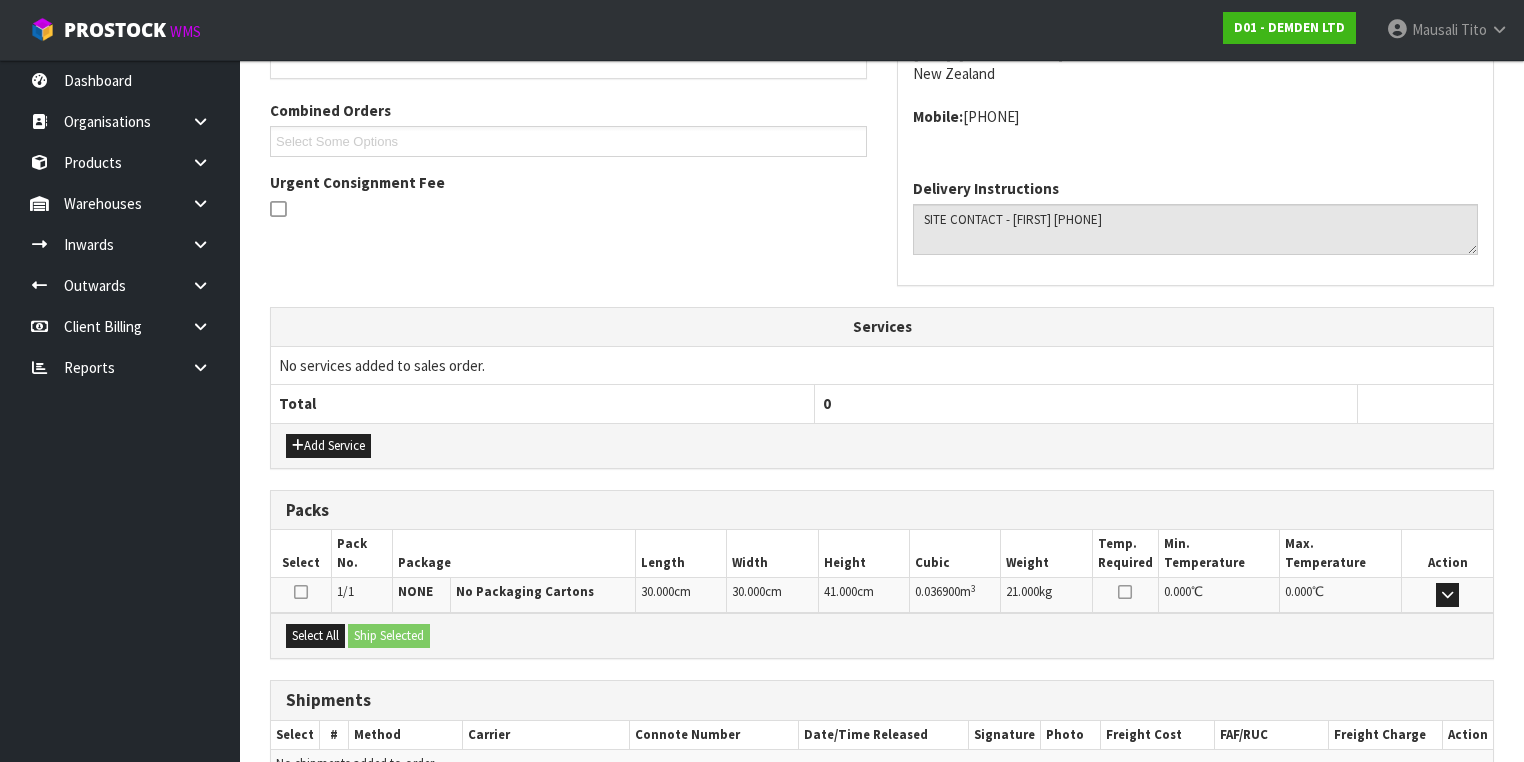 scroll, scrollTop: 592, scrollLeft: 0, axis: vertical 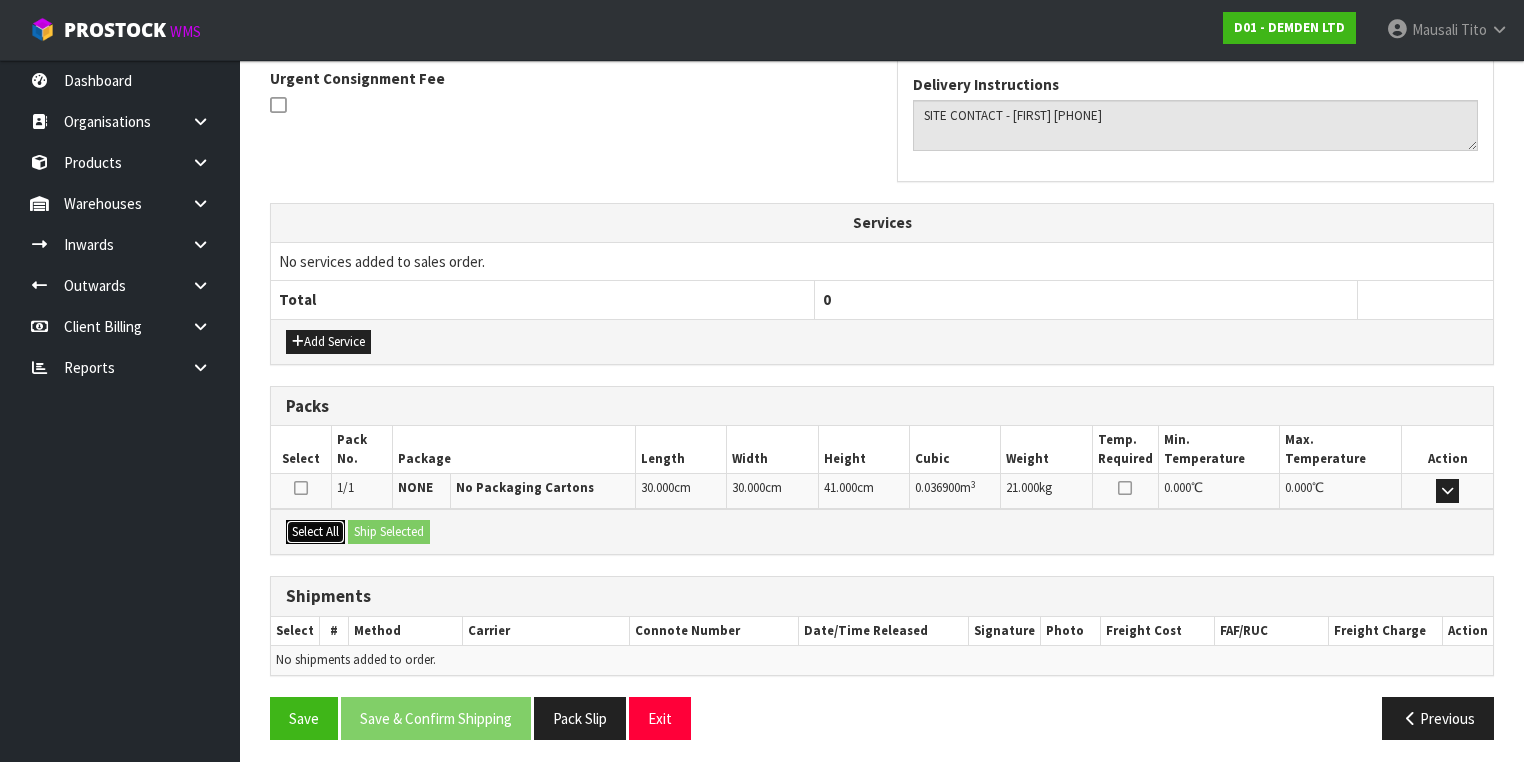 click on "Select All" at bounding box center [315, 532] 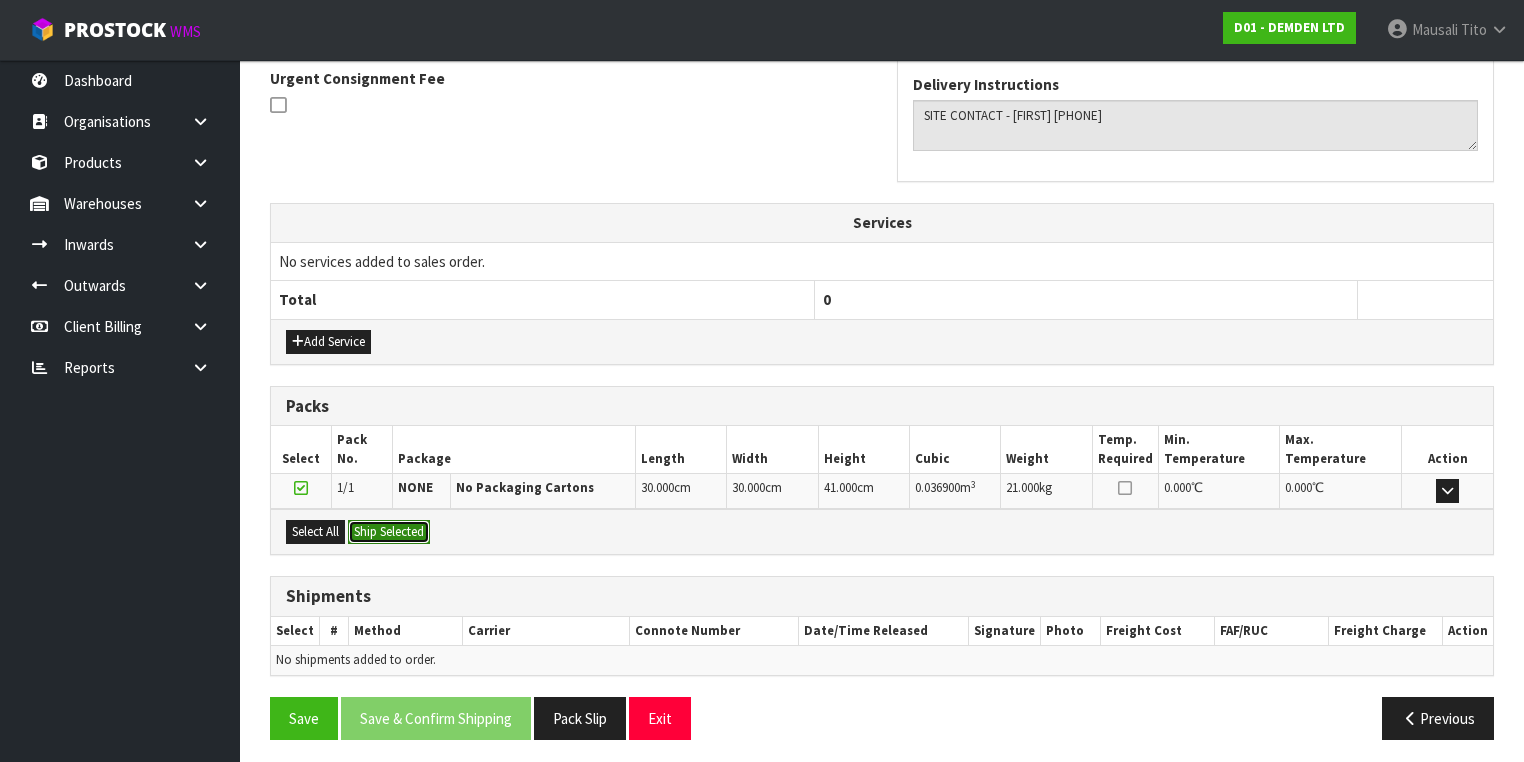 click on "Ship Selected" at bounding box center [389, 532] 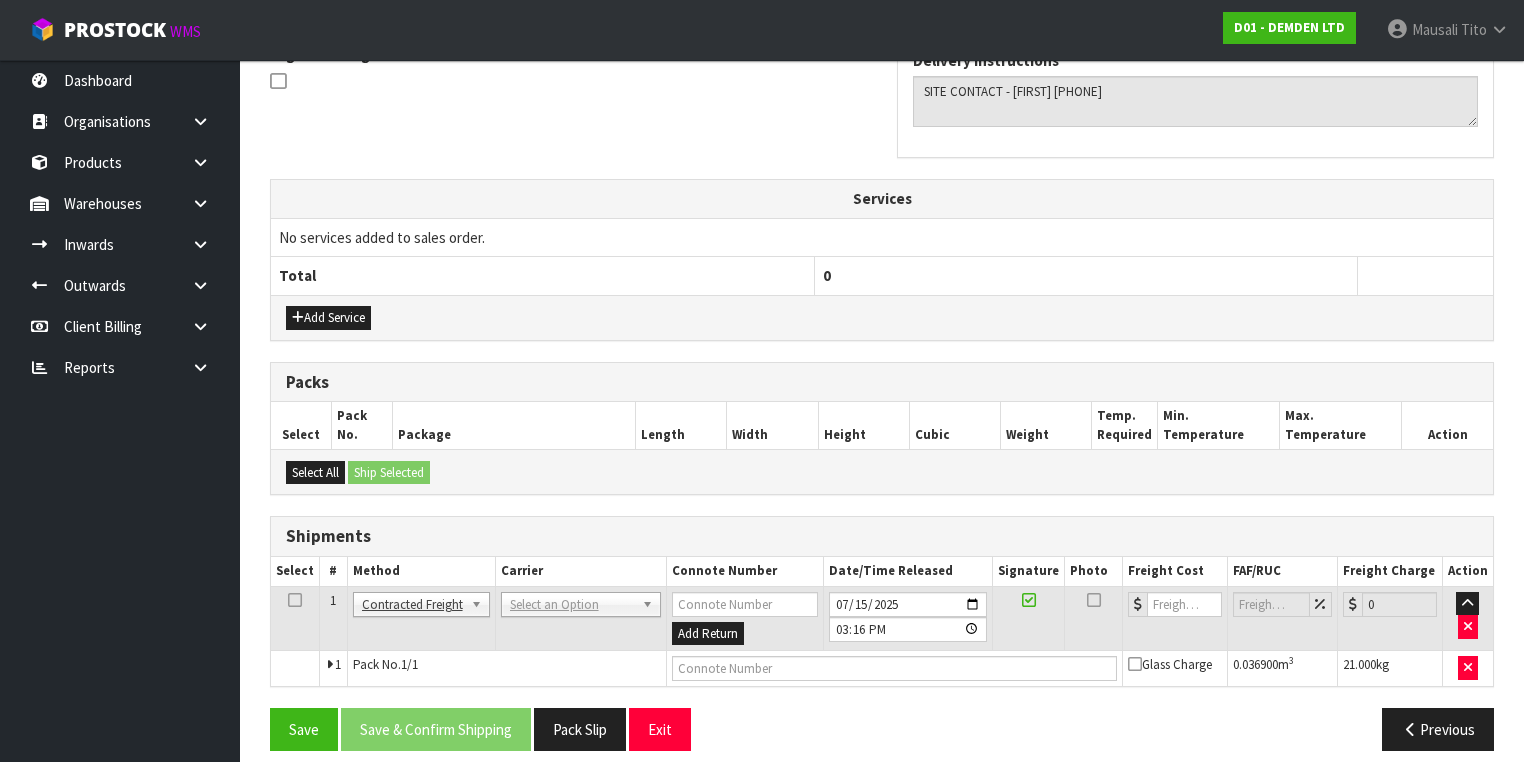 scroll, scrollTop: 628, scrollLeft: 0, axis: vertical 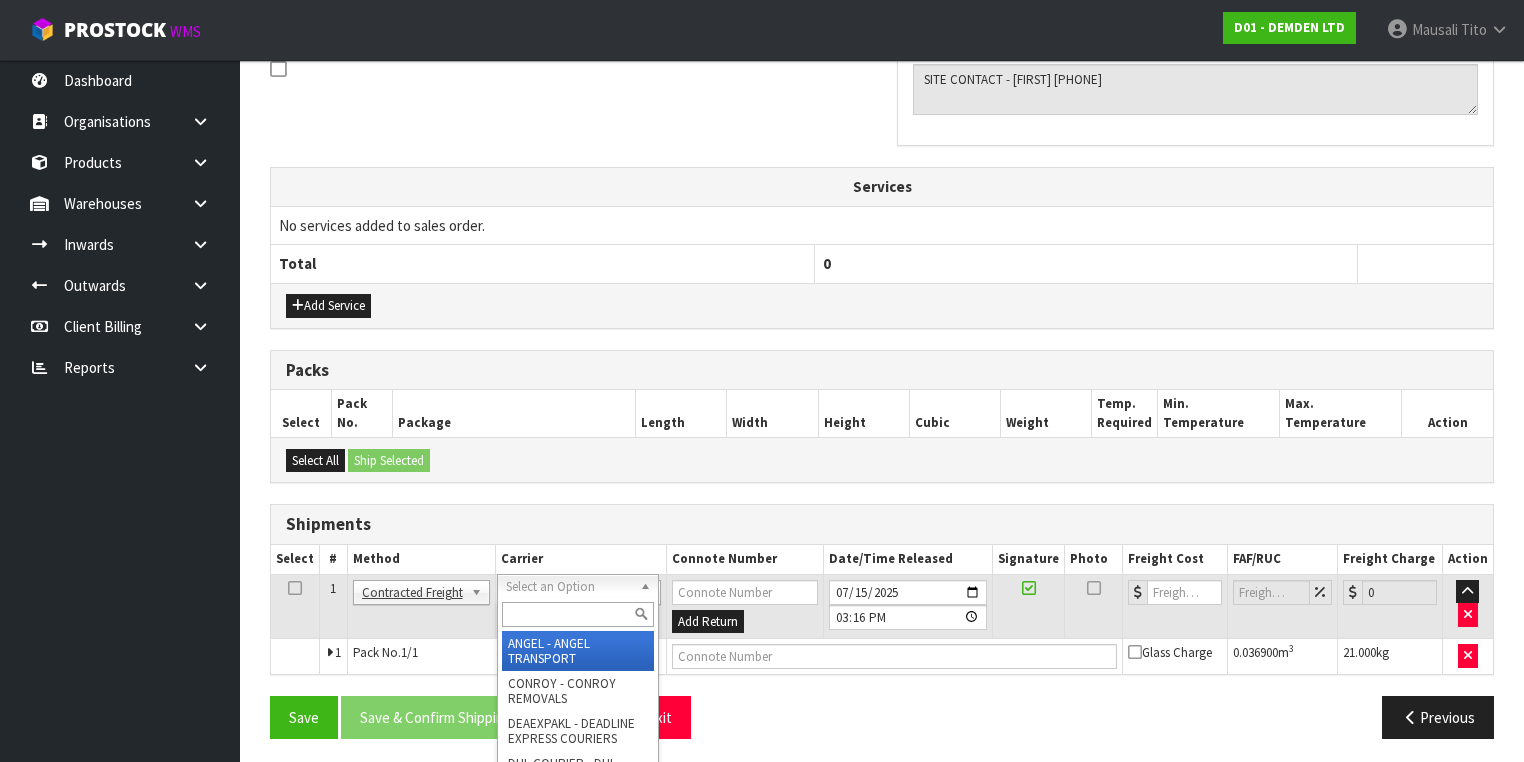 click at bounding box center (578, 614) 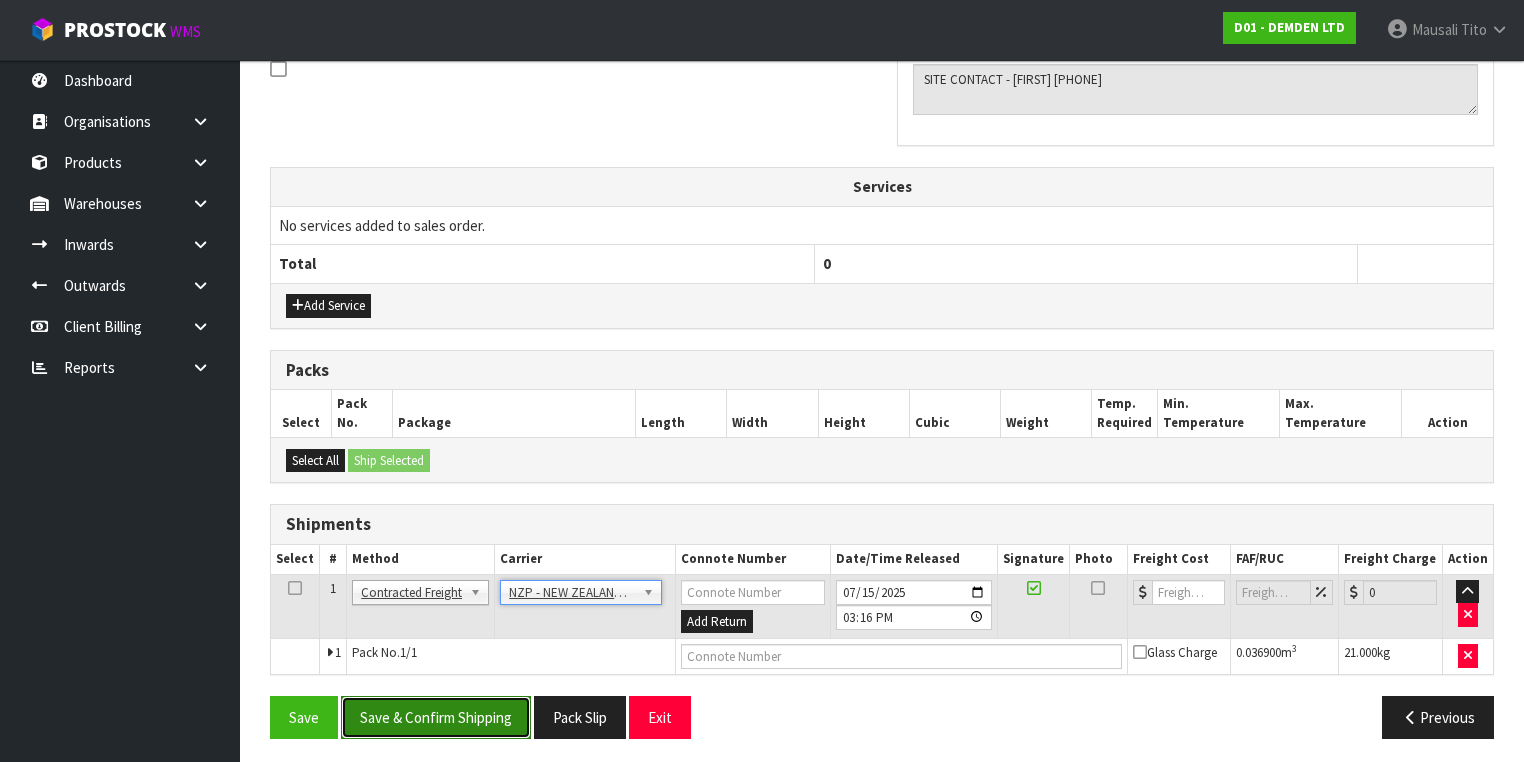 click on "Save & Confirm Shipping" at bounding box center (436, 717) 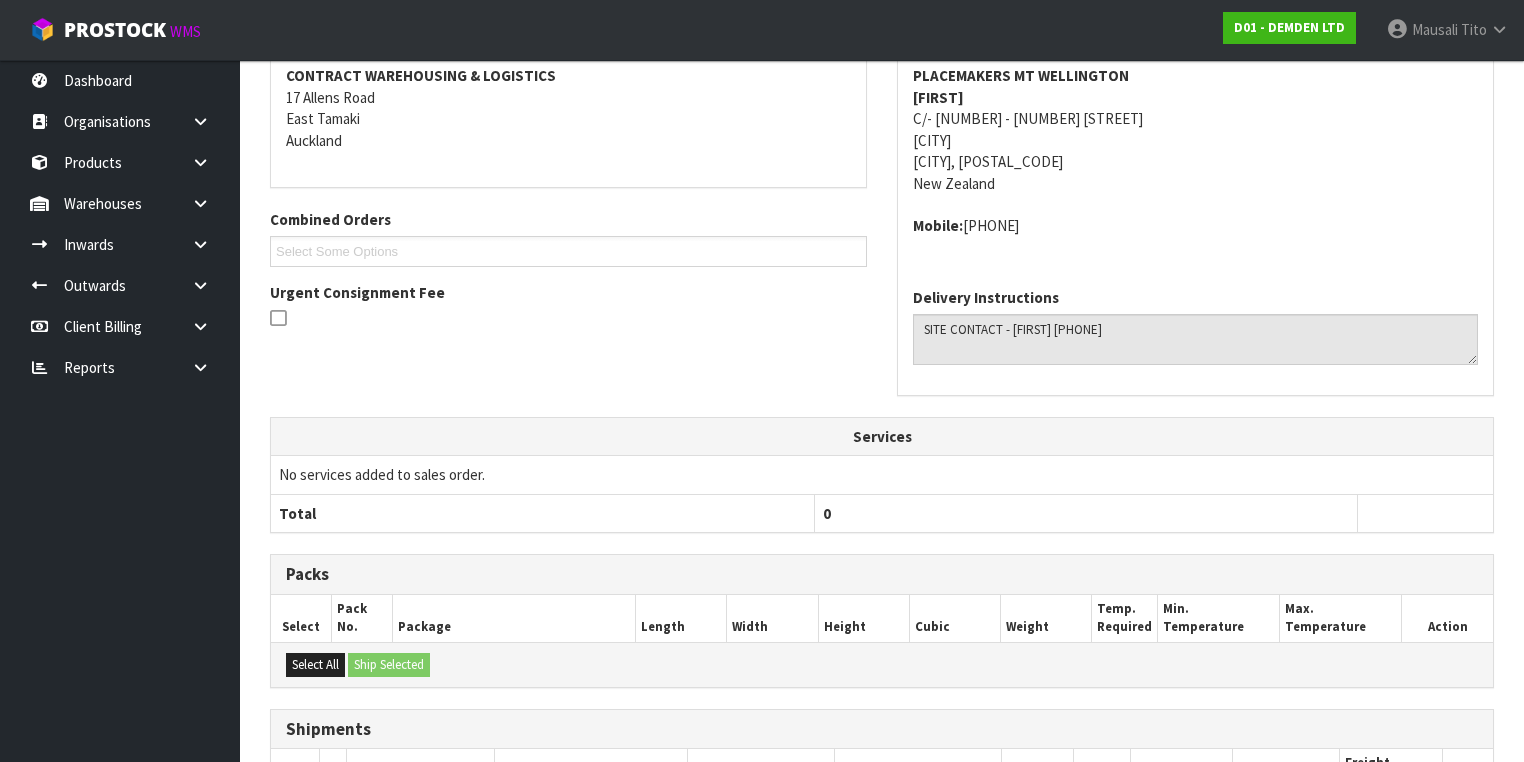 scroll, scrollTop: 600, scrollLeft: 0, axis: vertical 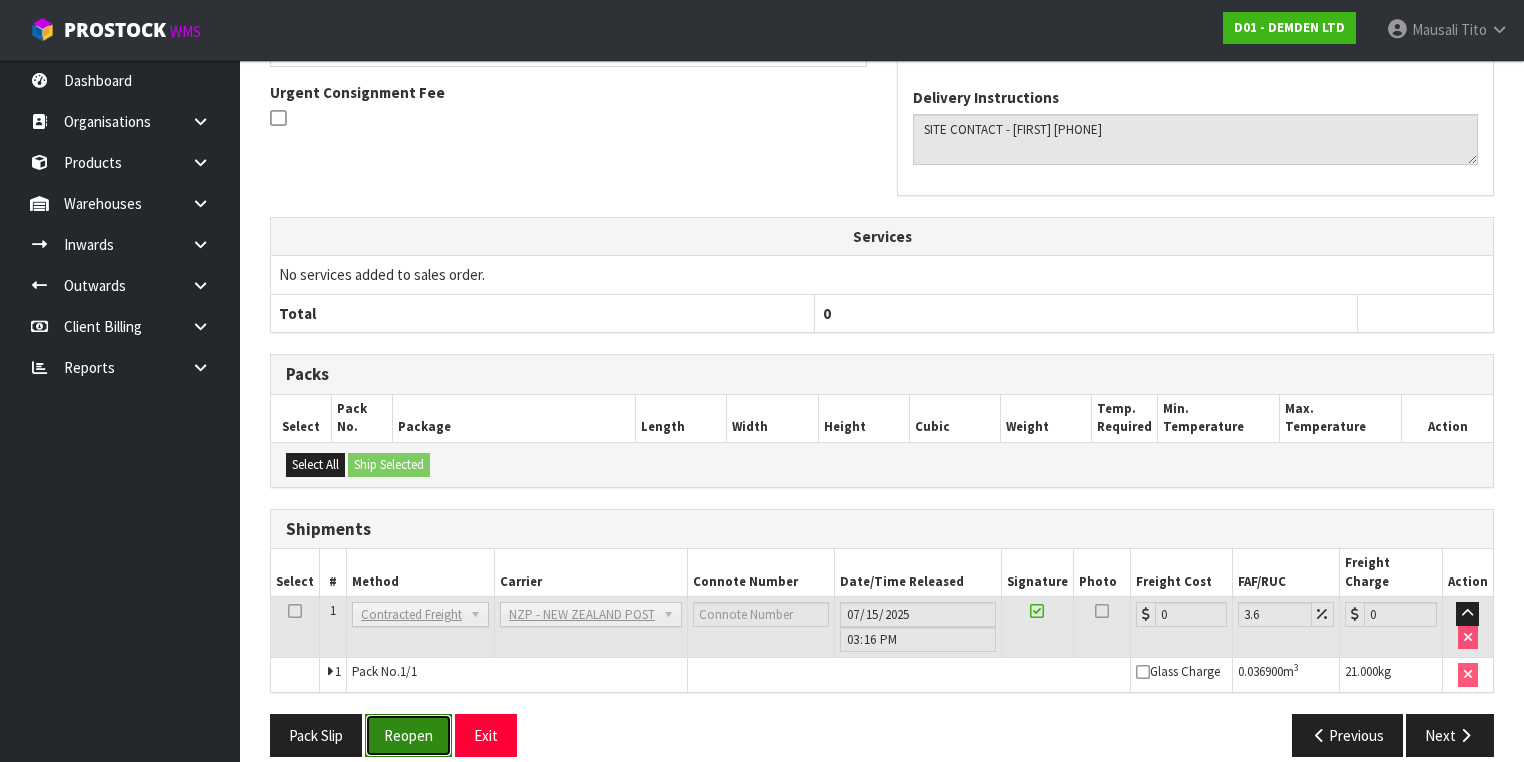 click on "Reopen" at bounding box center (408, 735) 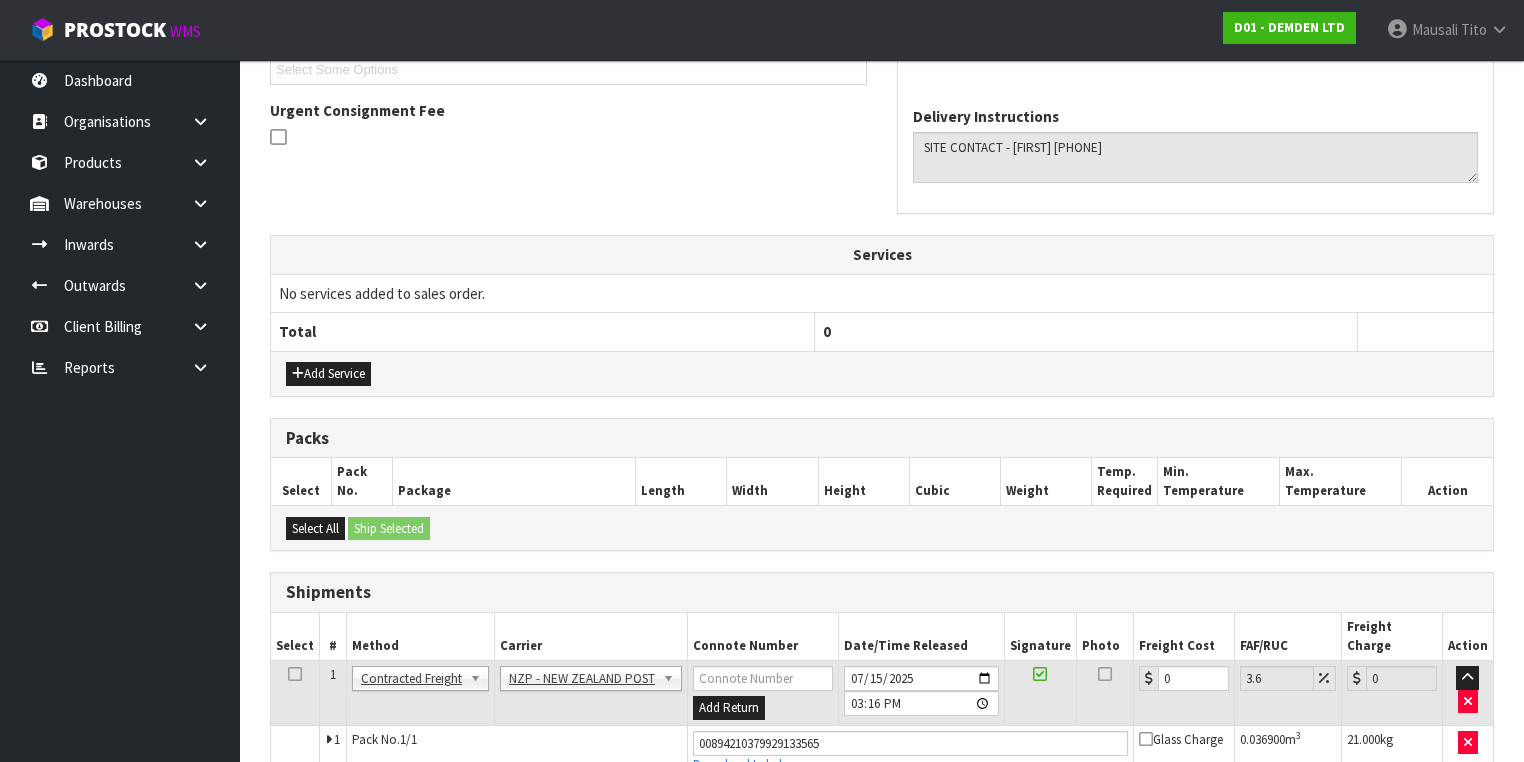 scroll, scrollTop: 646, scrollLeft: 0, axis: vertical 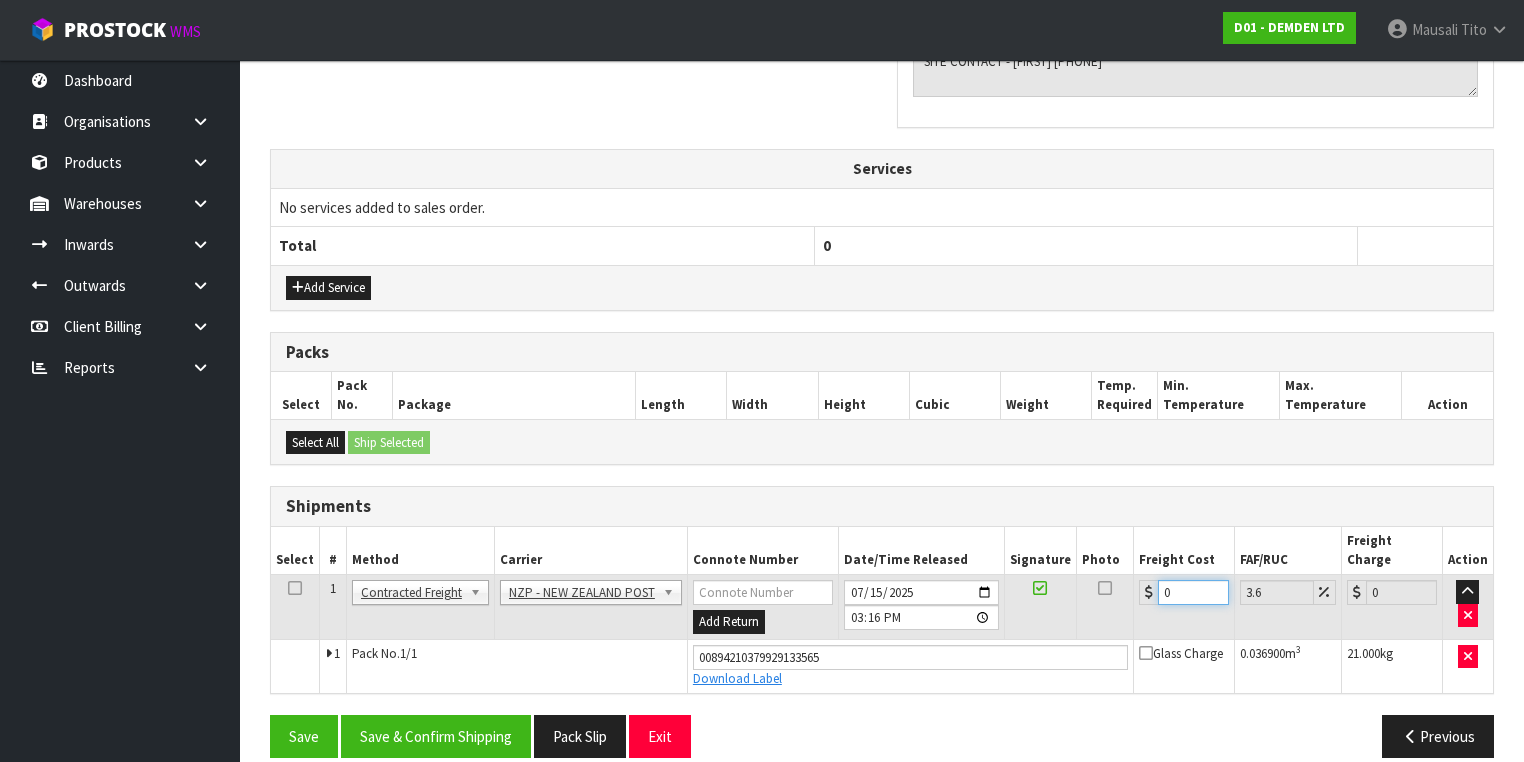 drag, startPoint x: 1176, startPoint y: 568, endPoint x: 1124, endPoint y: 572, distance: 52.153618 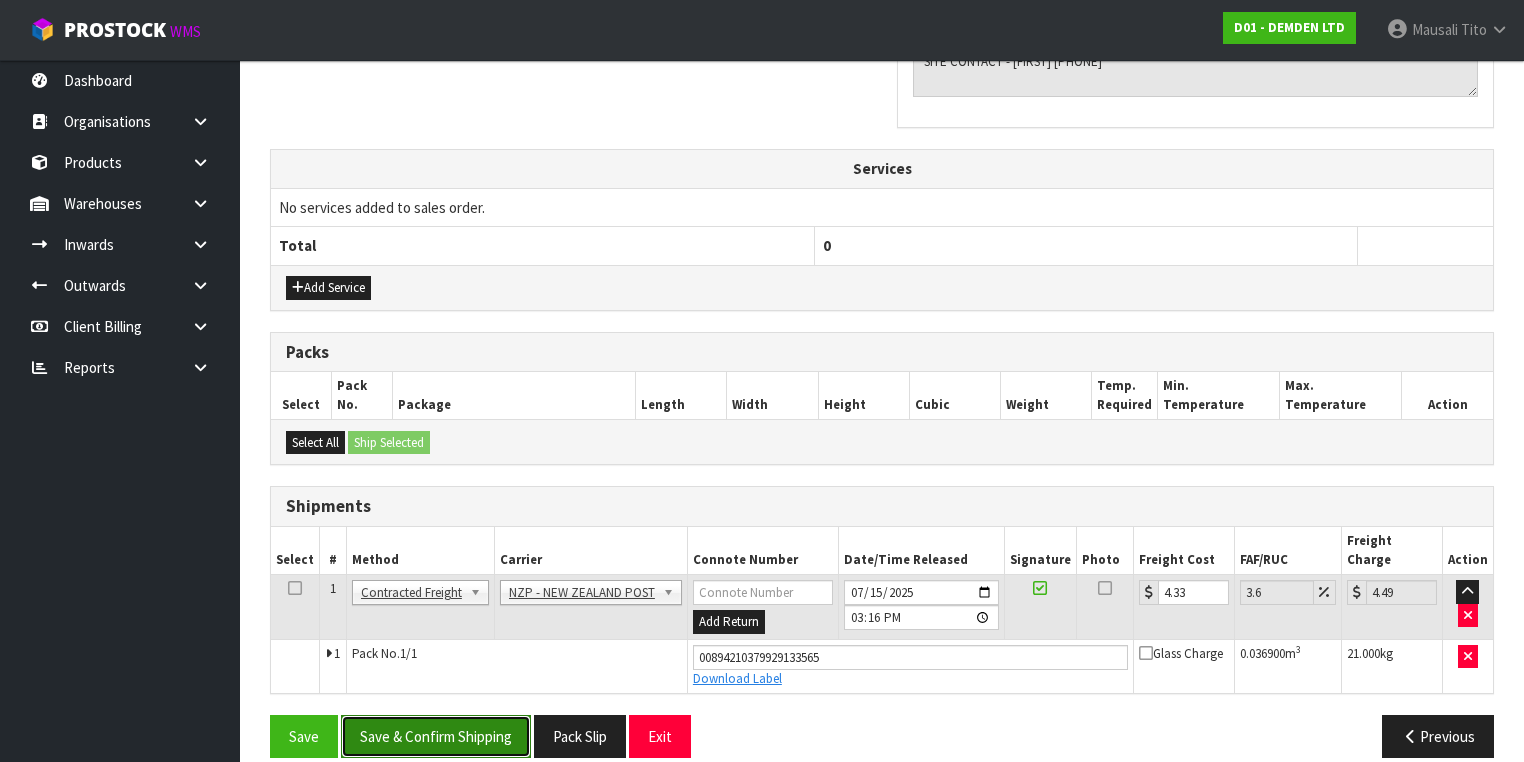 click on "Save & Confirm Shipping" at bounding box center (436, 736) 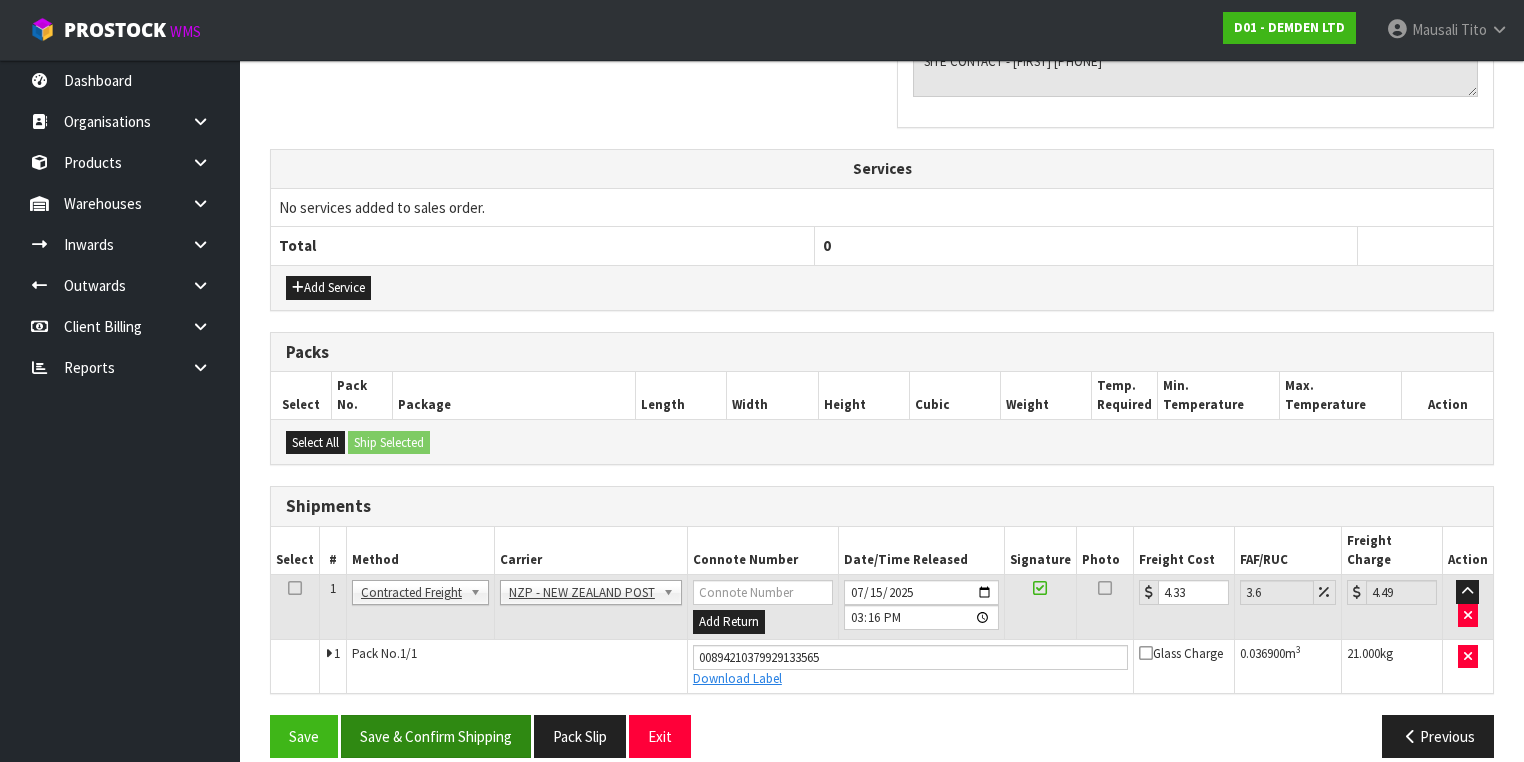 scroll, scrollTop: 0, scrollLeft: 0, axis: both 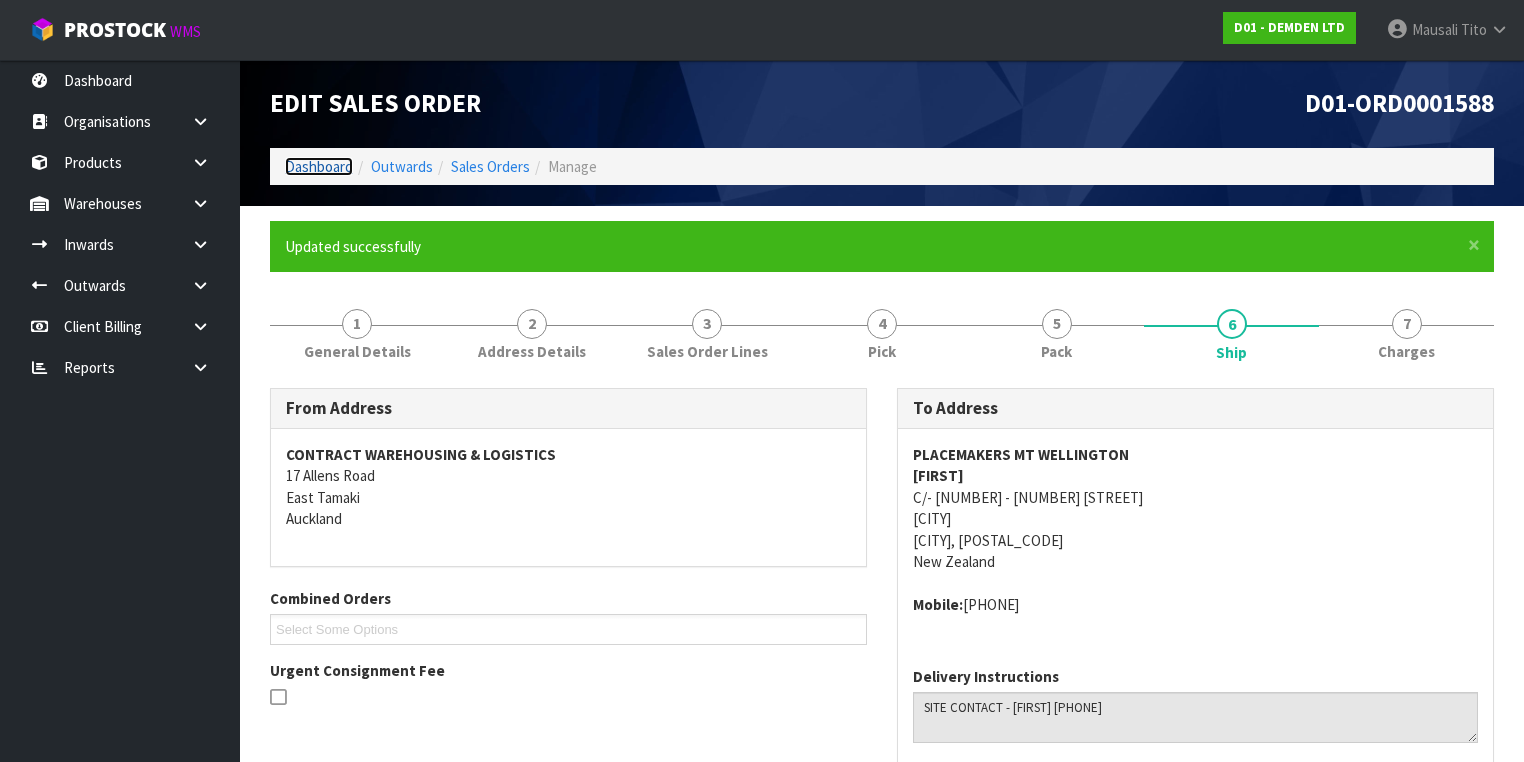 click on "Dashboard" at bounding box center (319, 166) 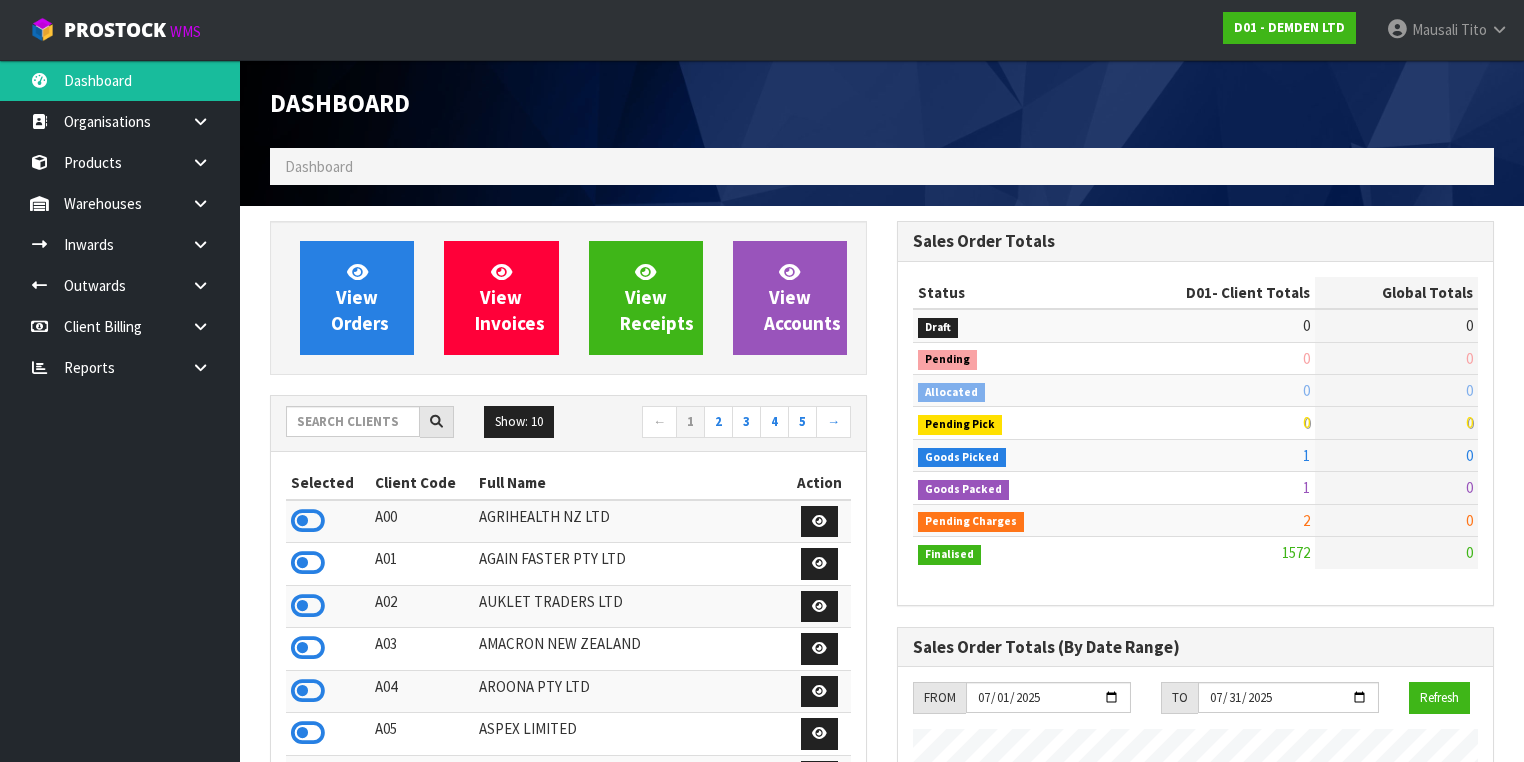 scroll, scrollTop: 998620, scrollLeft: 999372, axis: both 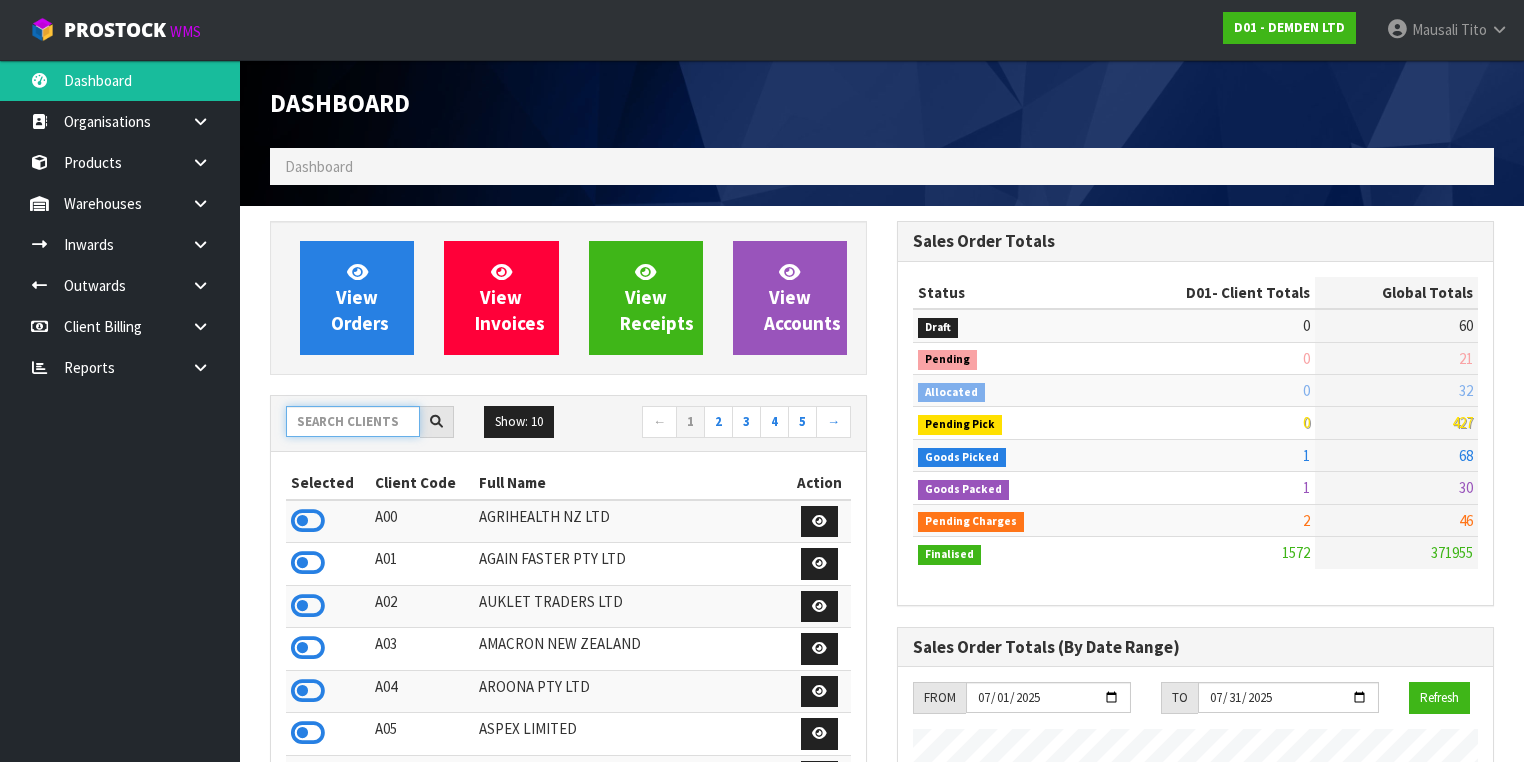 click at bounding box center [353, 421] 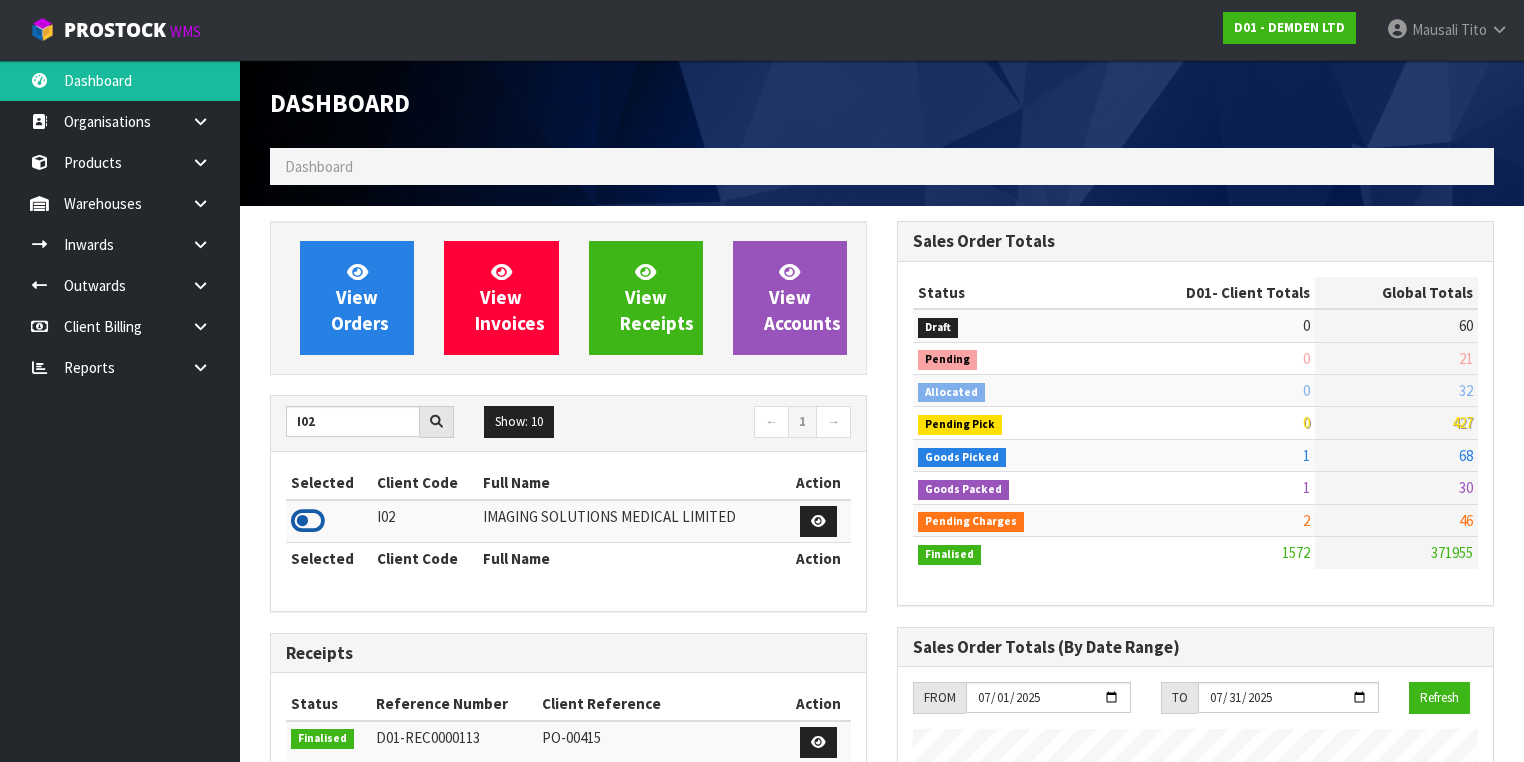 click at bounding box center [308, 521] 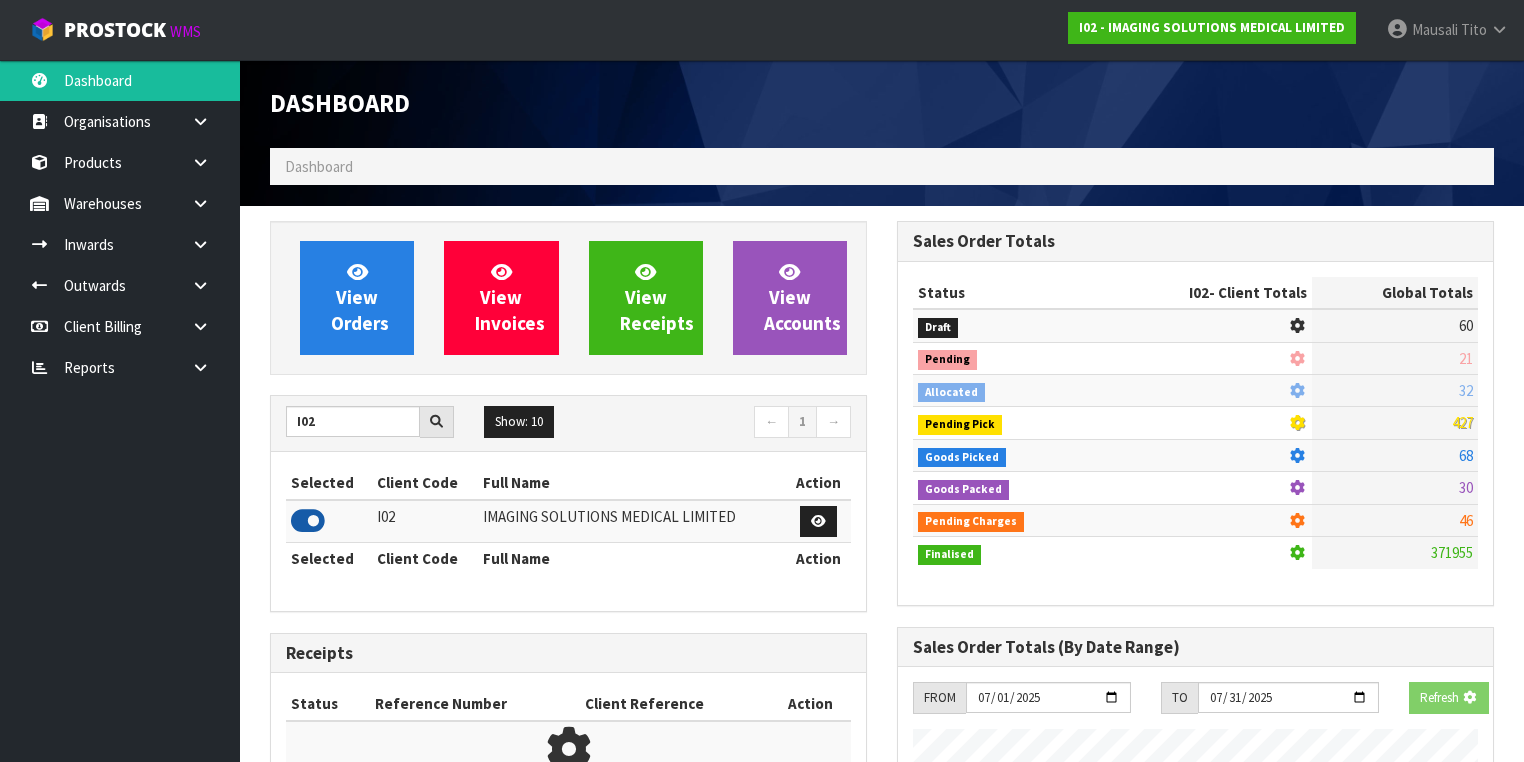 scroll, scrollTop: 1242, scrollLeft: 627, axis: both 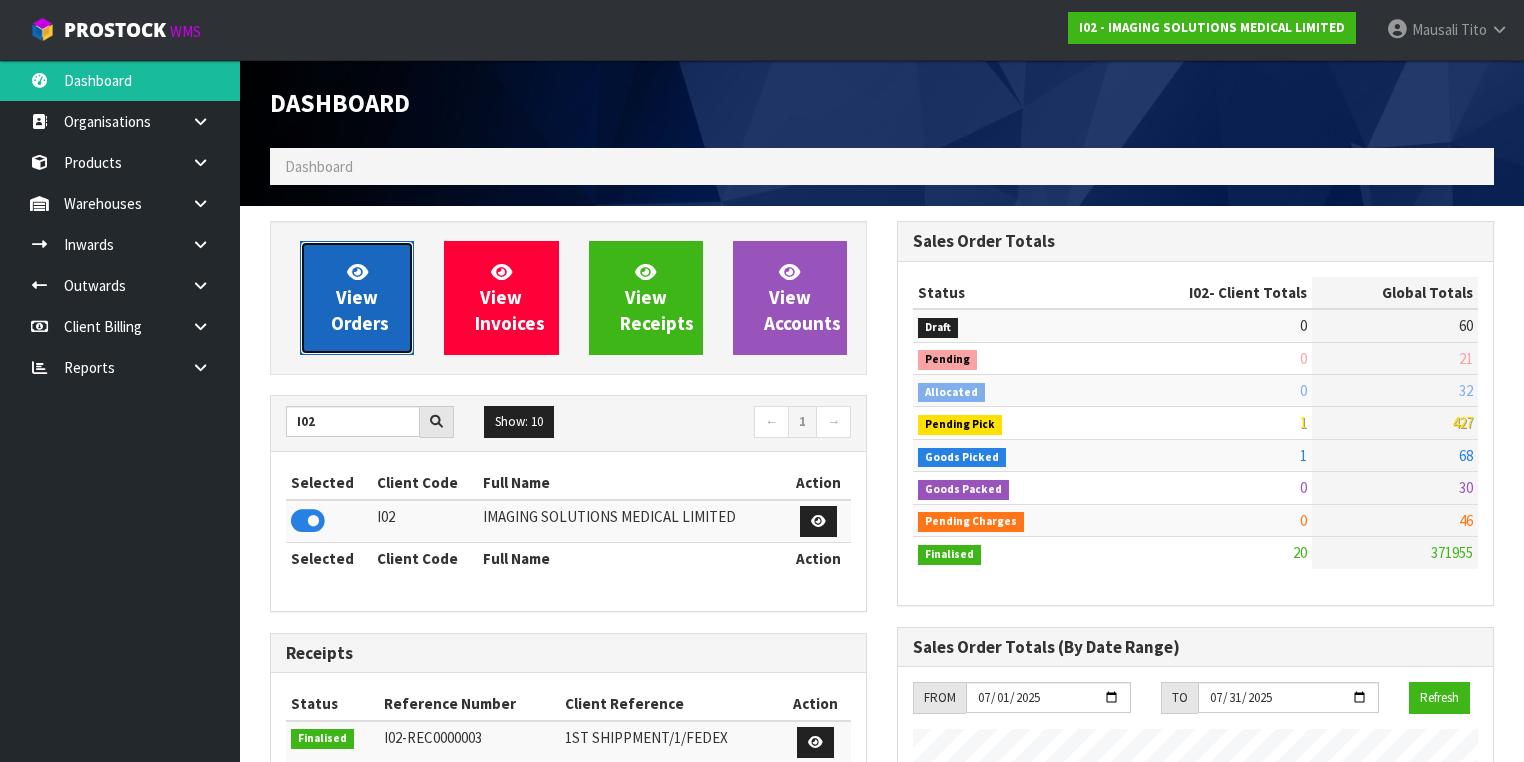 click on "View
Orders" at bounding box center [357, 298] 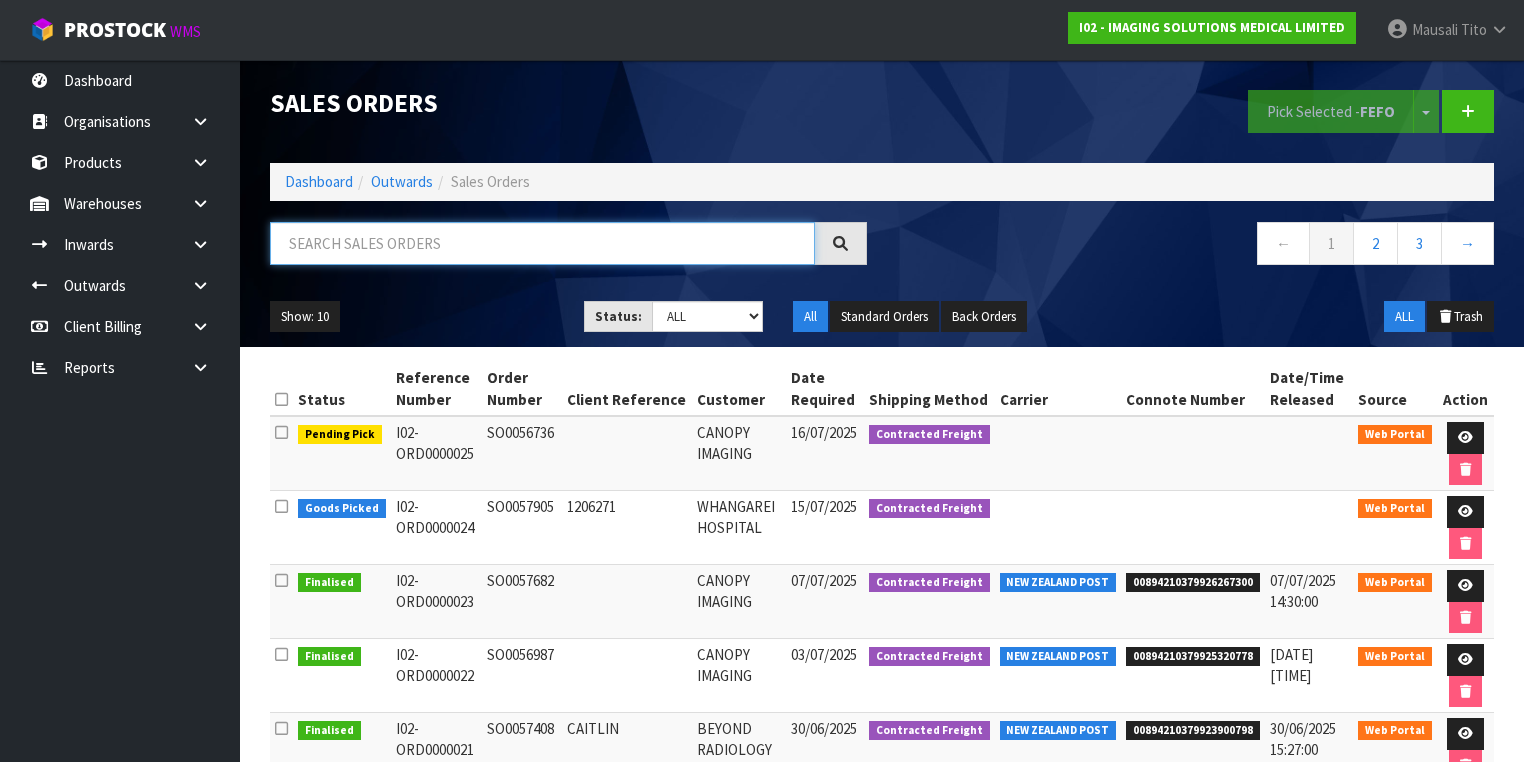click at bounding box center [542, 243] 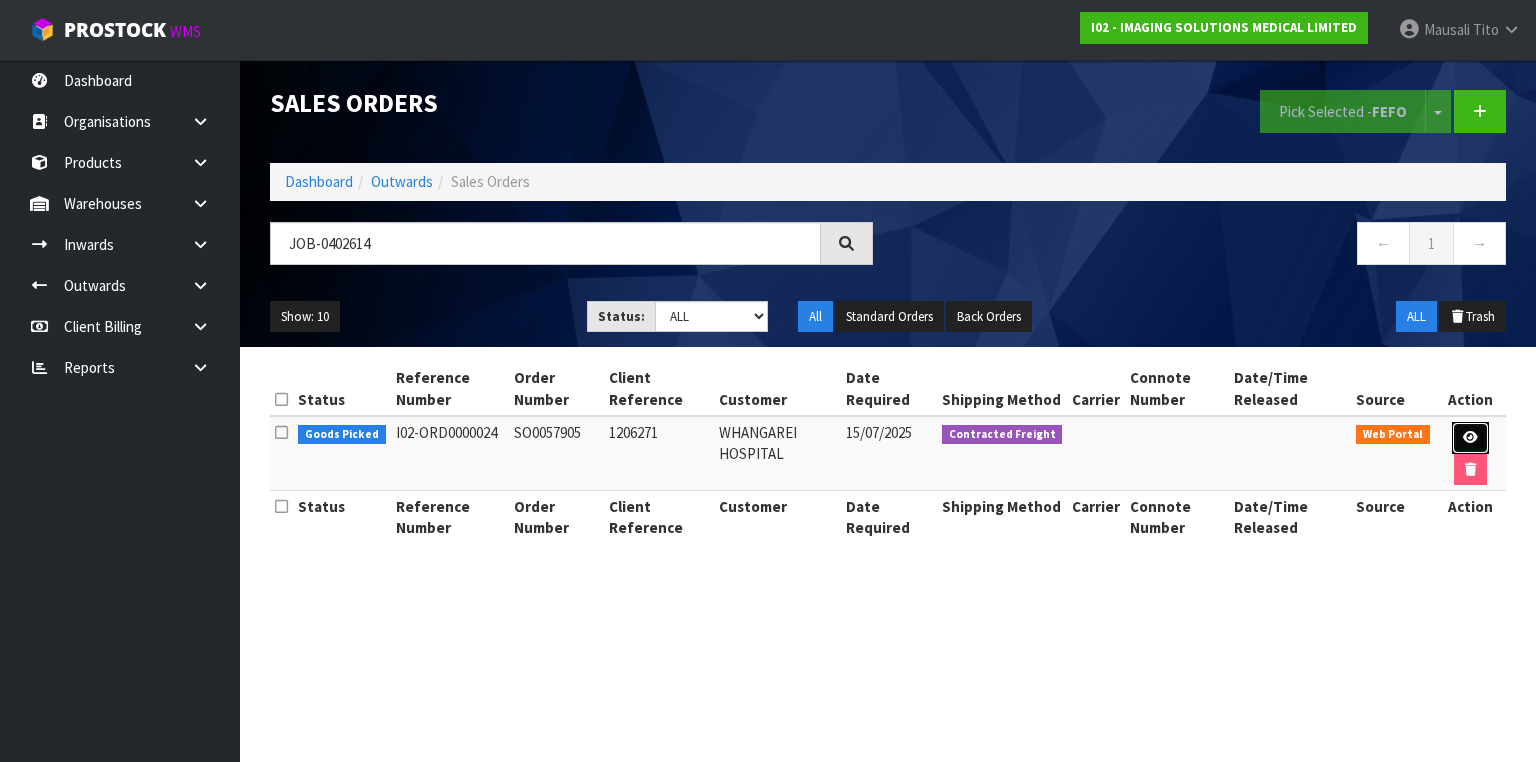 click at bounding box center (1470, 438) 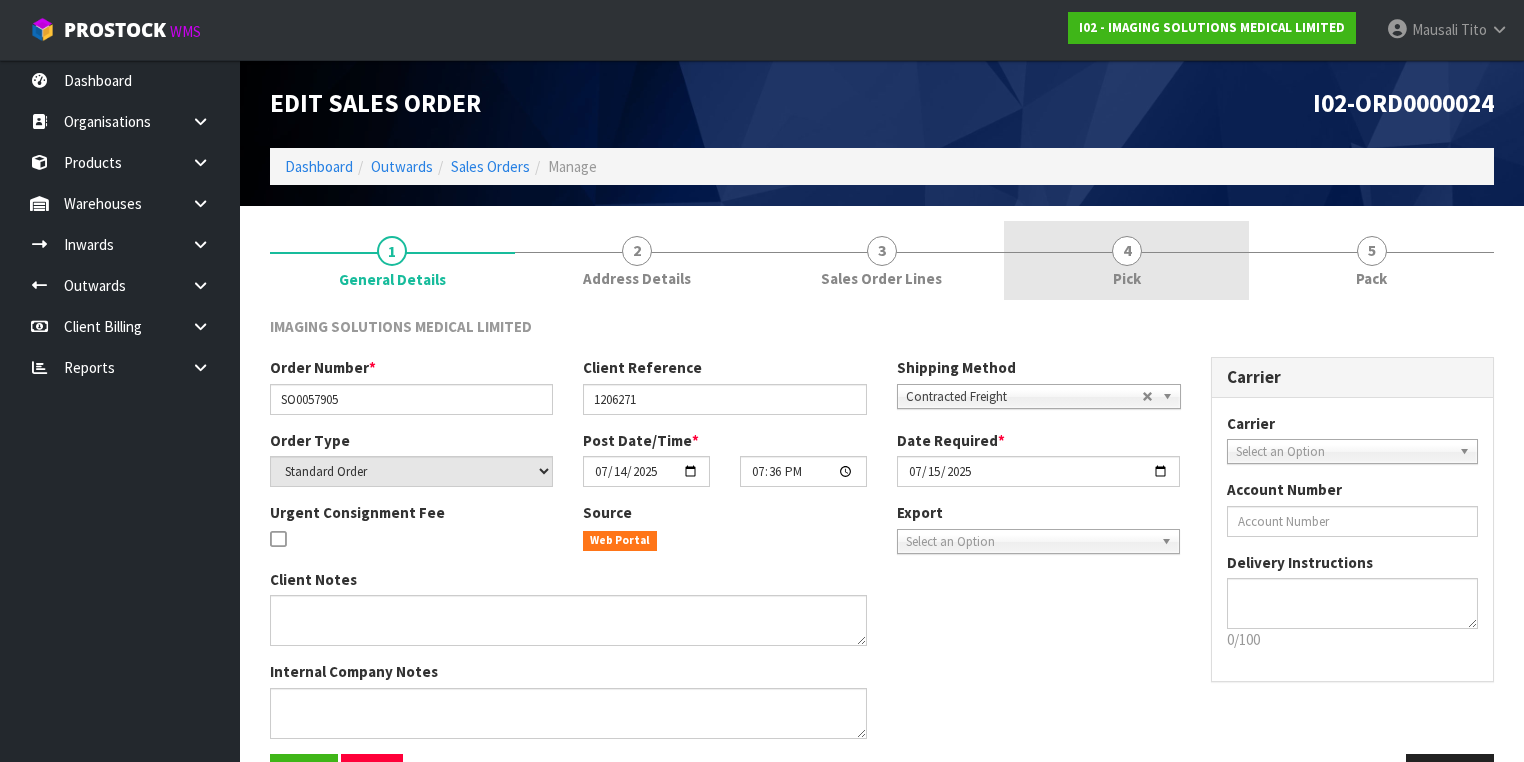 click on "4
Pick" at bounding box center (1126, 260) 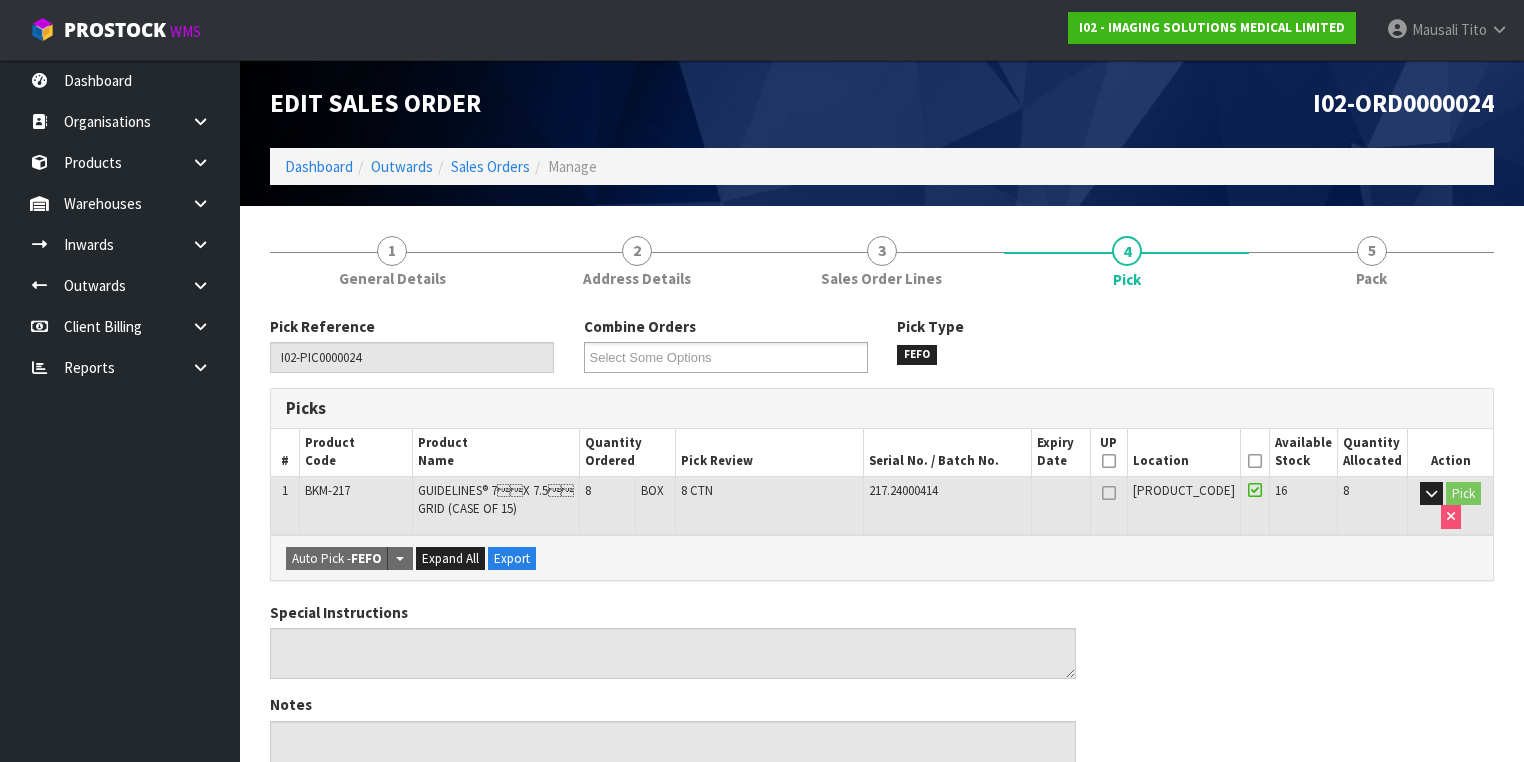 click at bounding box center [1255, 461] 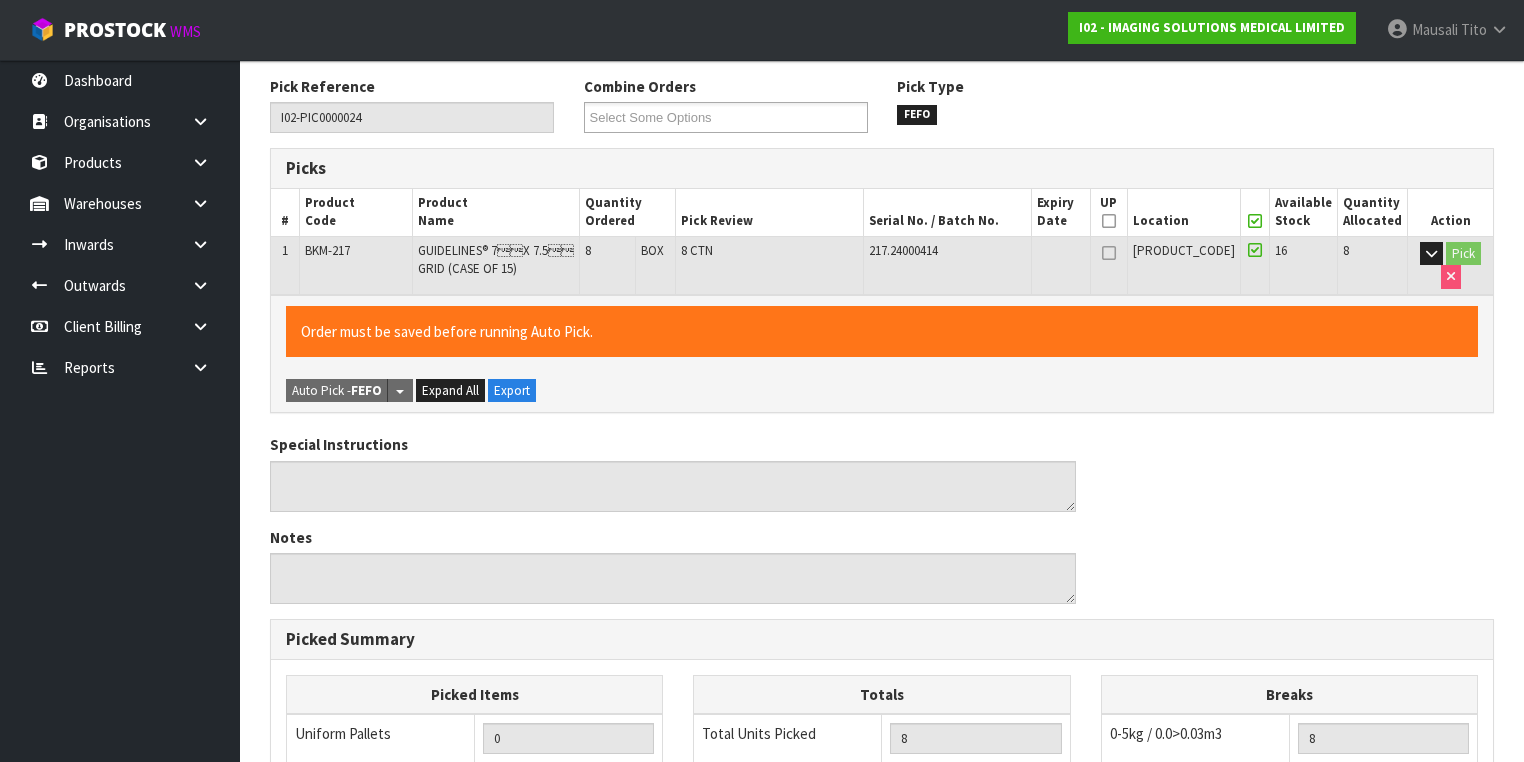 scroll, scrollTop: 640, scrollLeft: 0, axis: vertical 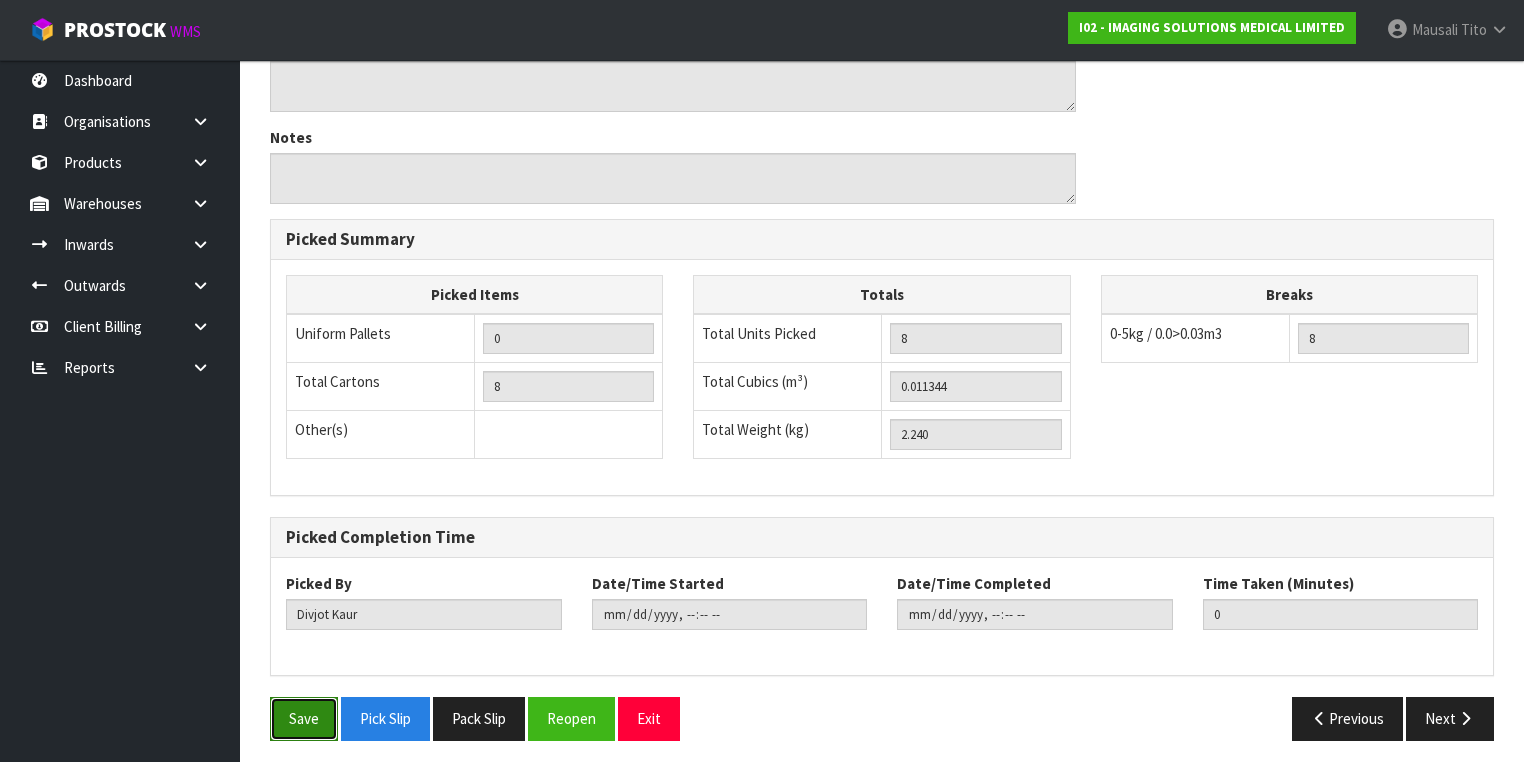 click on "Save" at bounding box center (304, 718) 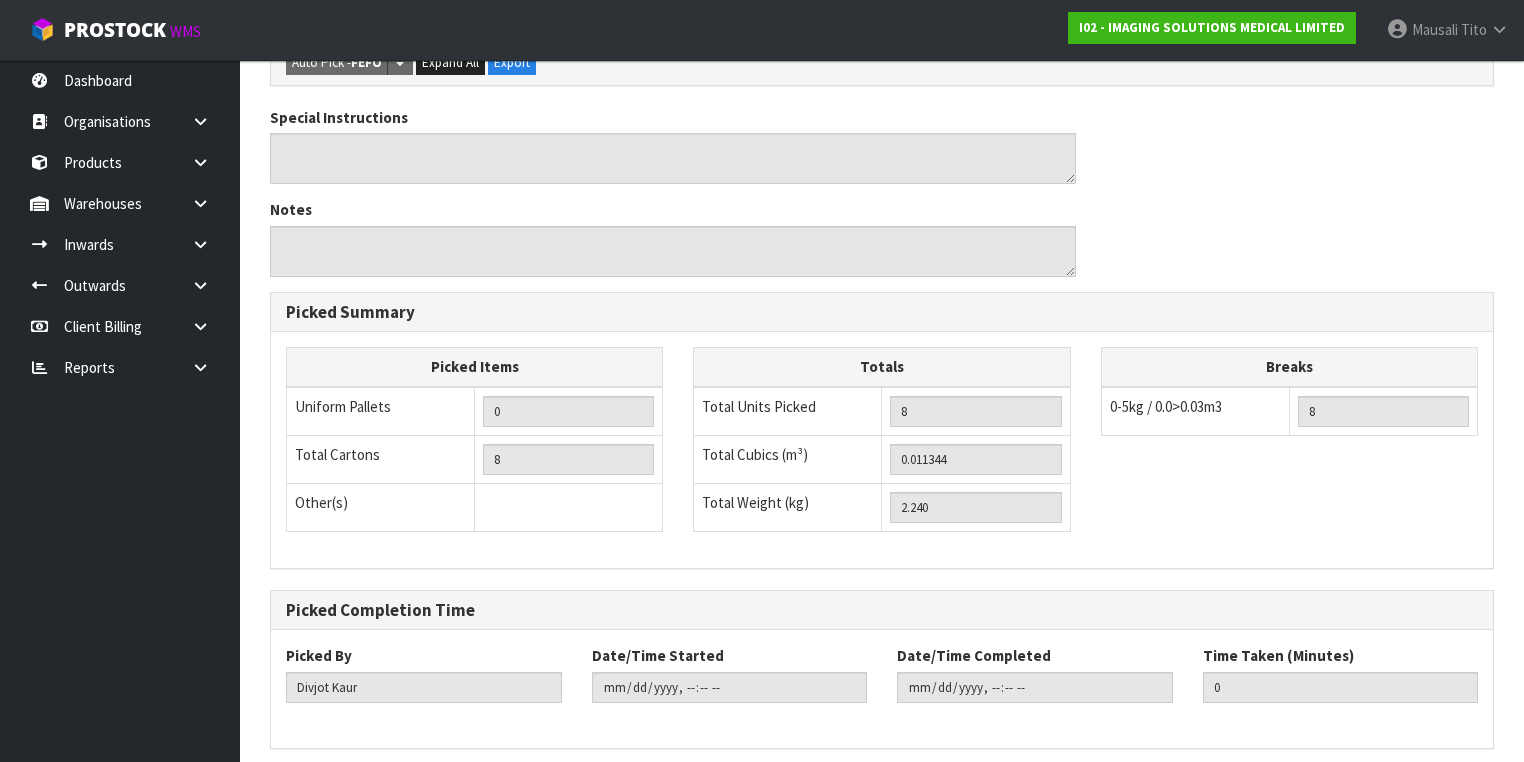 scroll, scrollTop: 0, scrollLeft: 0, axis: both 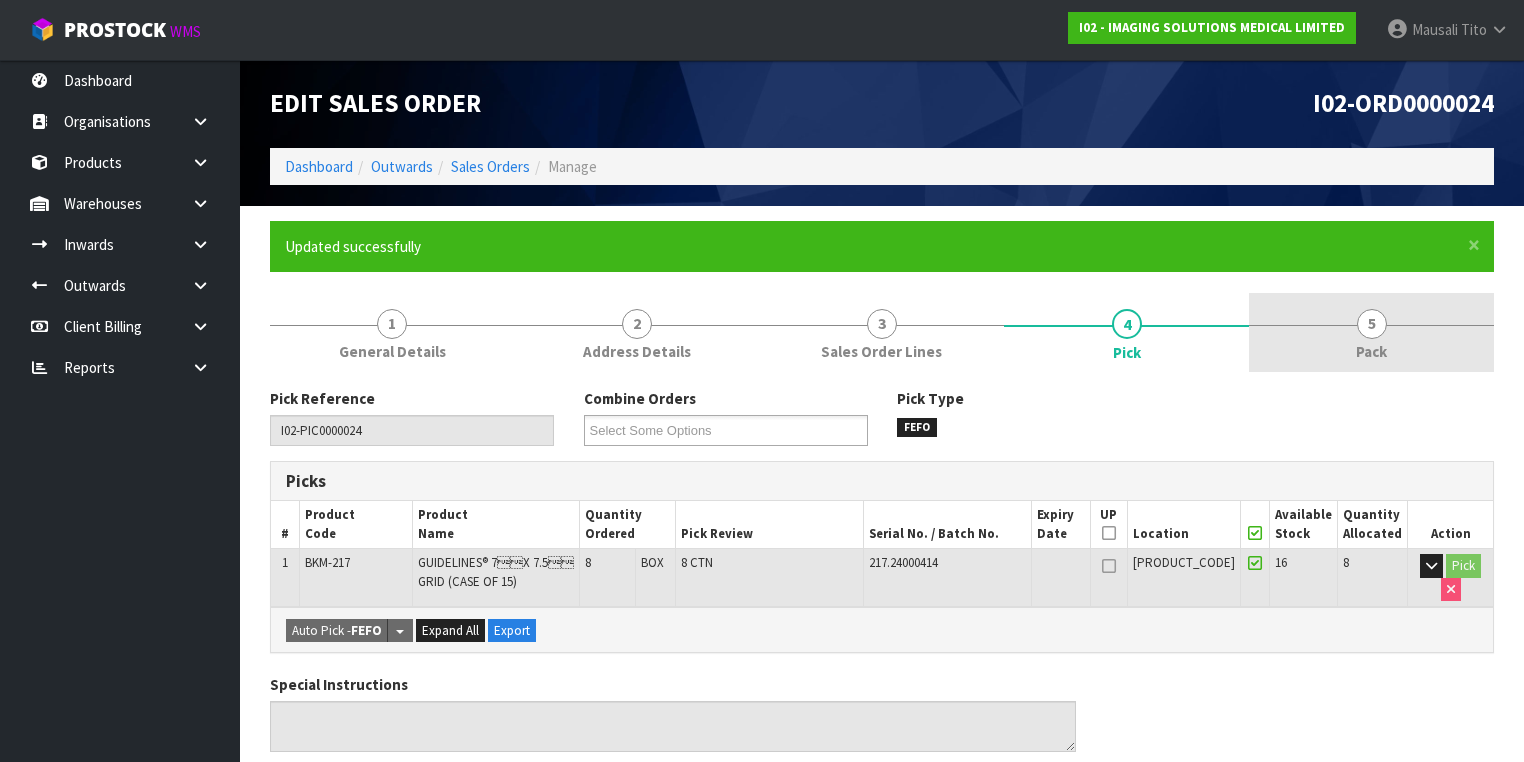 click on "5
Pack" at bounding box center (1371, 332) 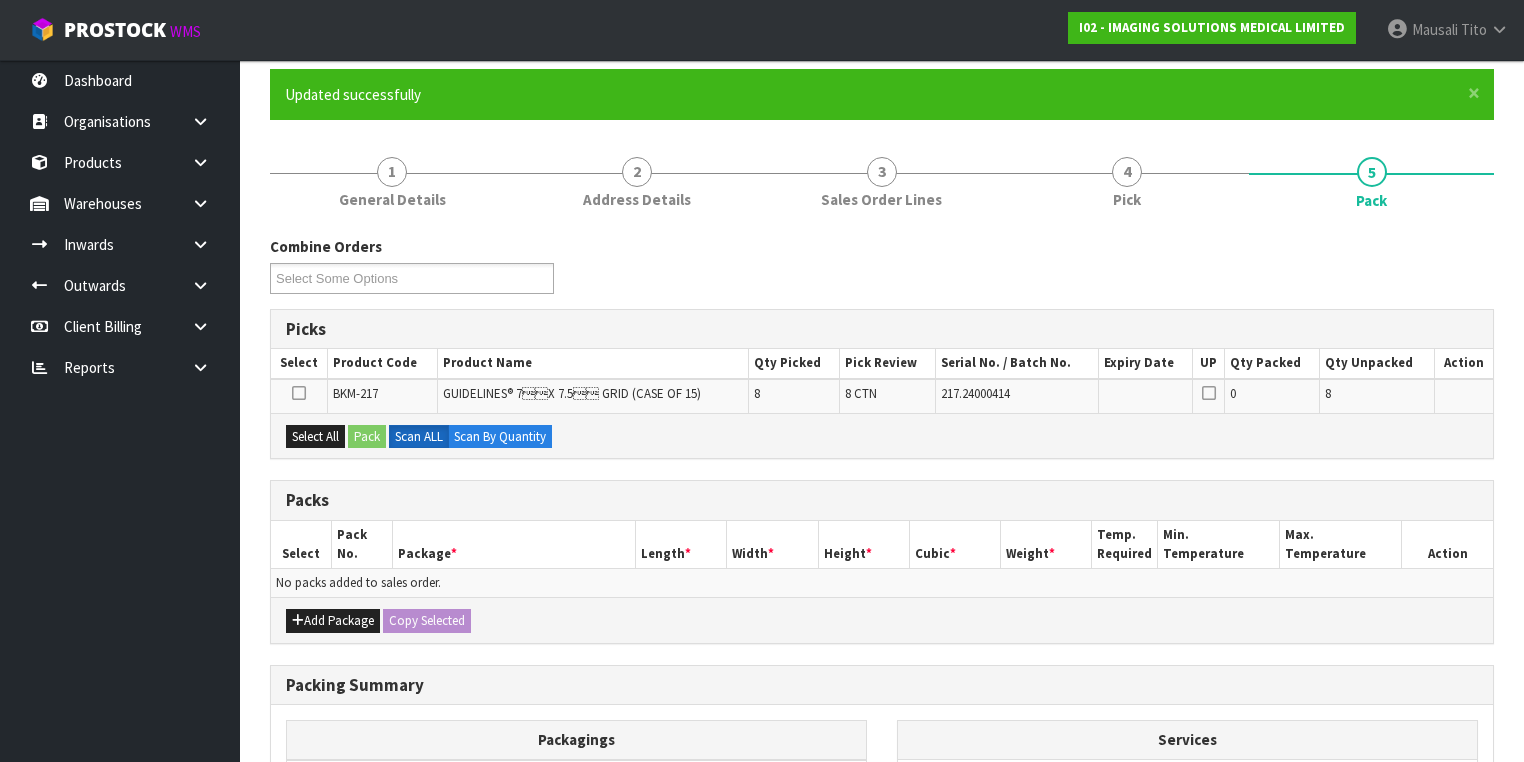 scroll, scrollTop: 240, scrollLeft: 0, axis: vertical 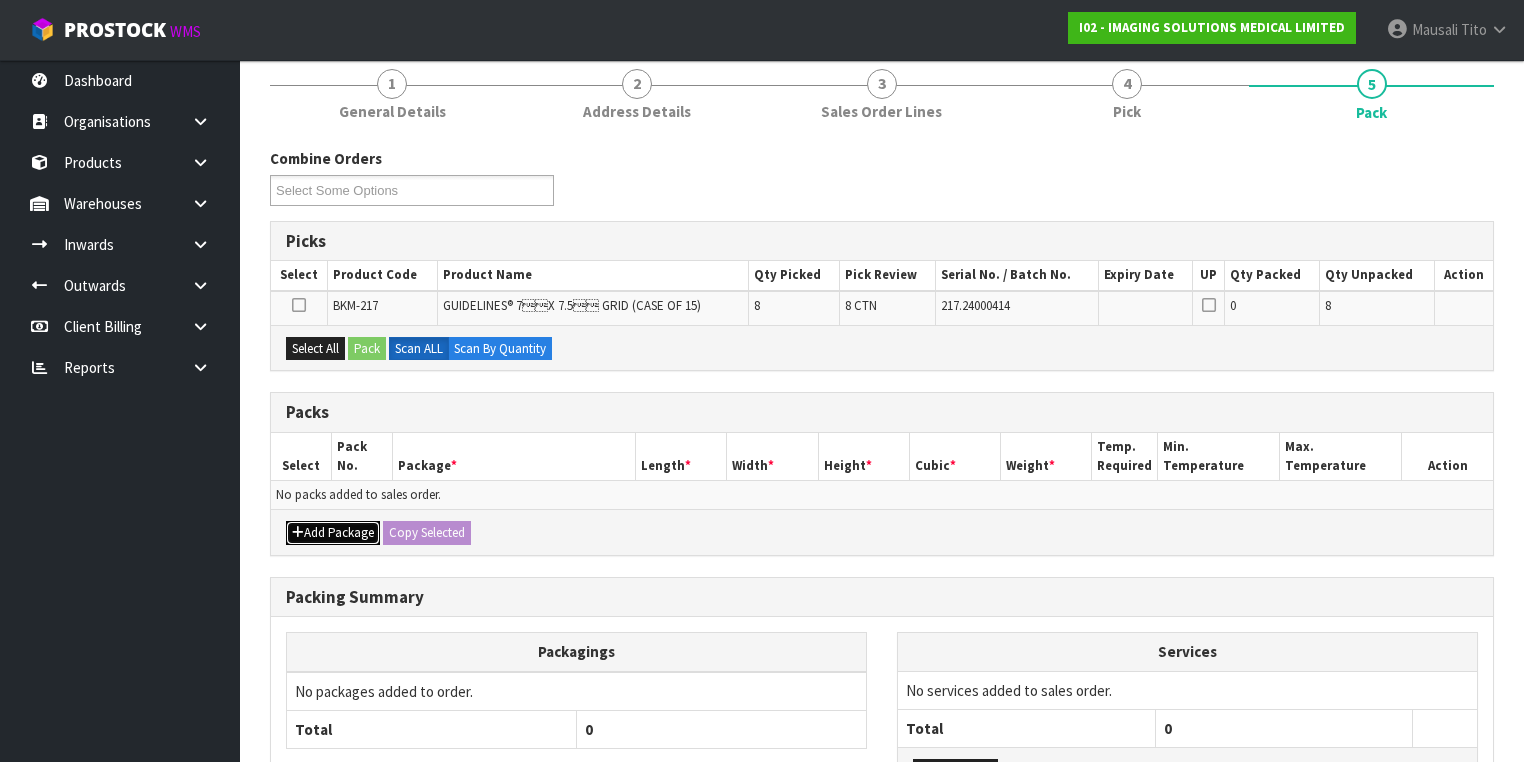 click on "Add Package" at bounding box center (333, 533) 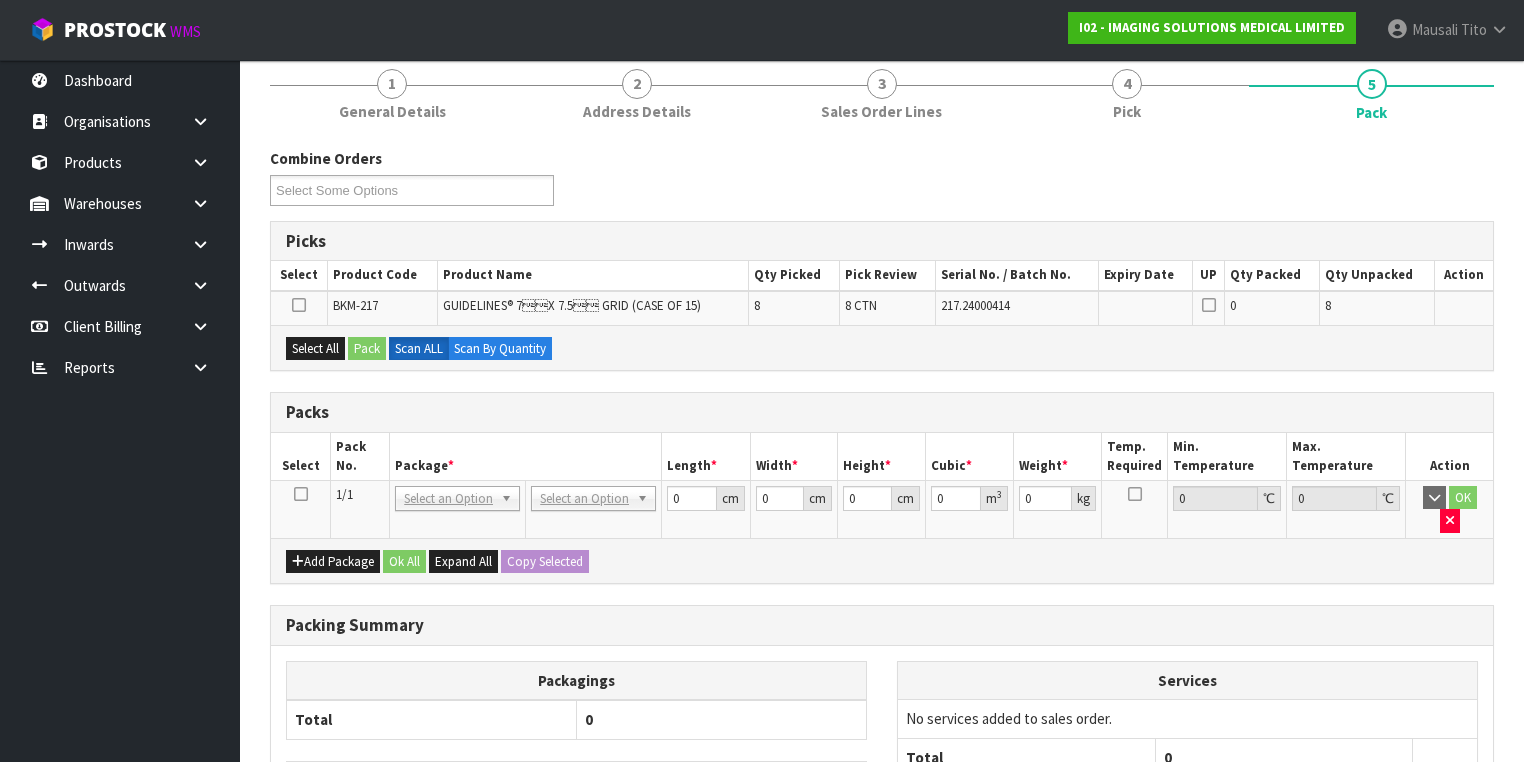 click at bounding box center [301, 494] 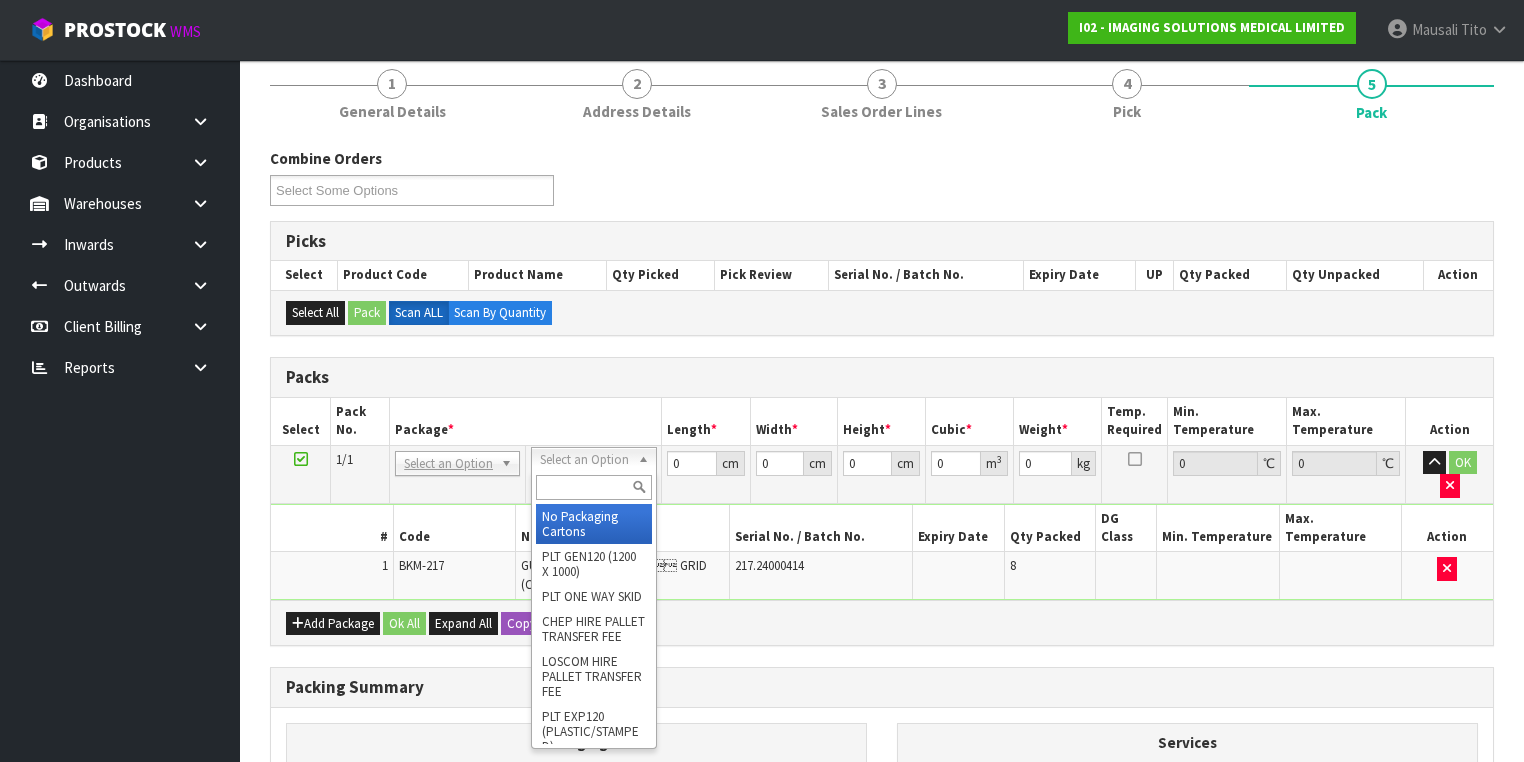 click at bounding box center (593, 487) 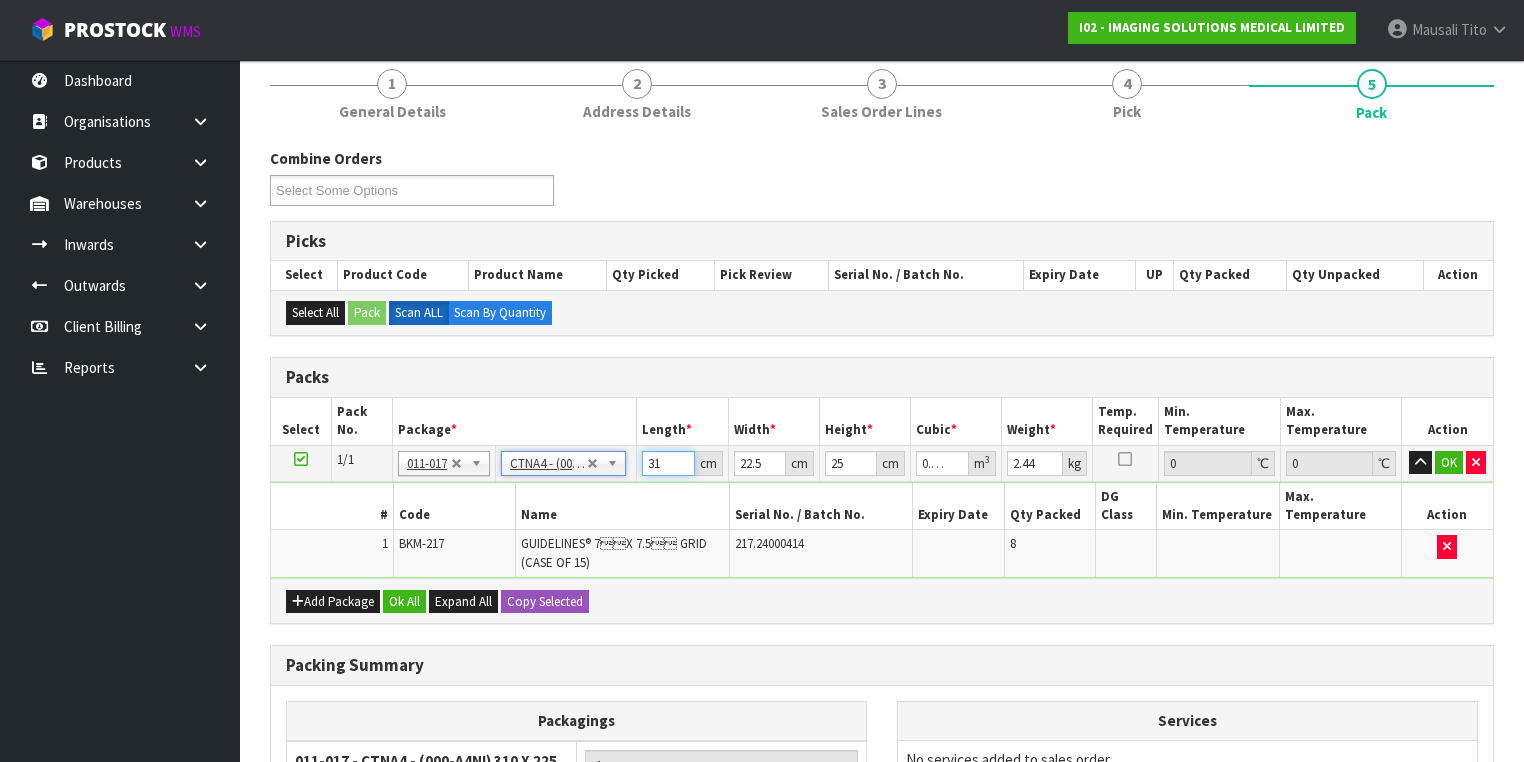 drag, startPoint x: 668, startPoint y: 462, endPoint x: 620, endPoint y: 474, distance: 49.47727 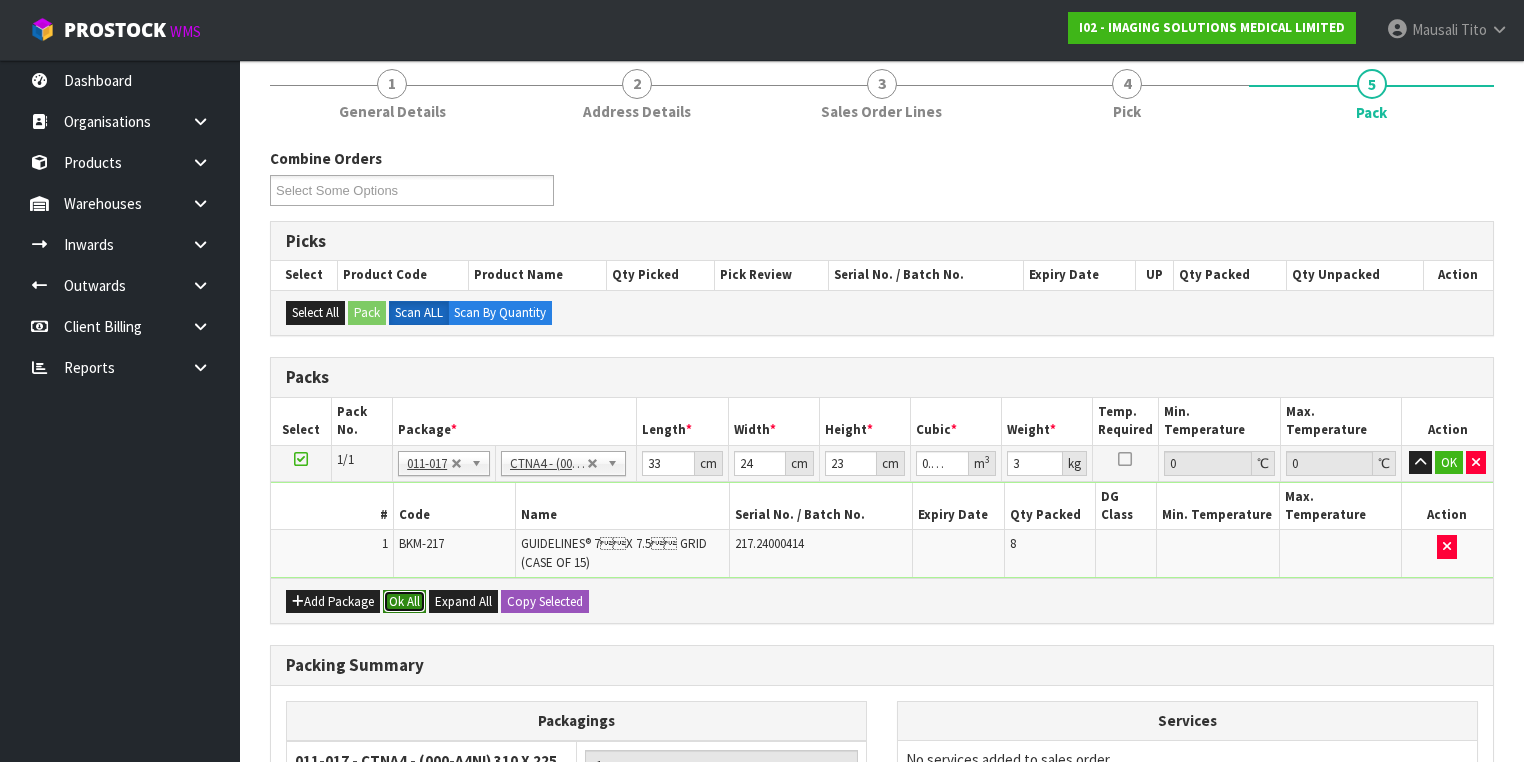 click on "Ok All" at bounding box center [404, 602] 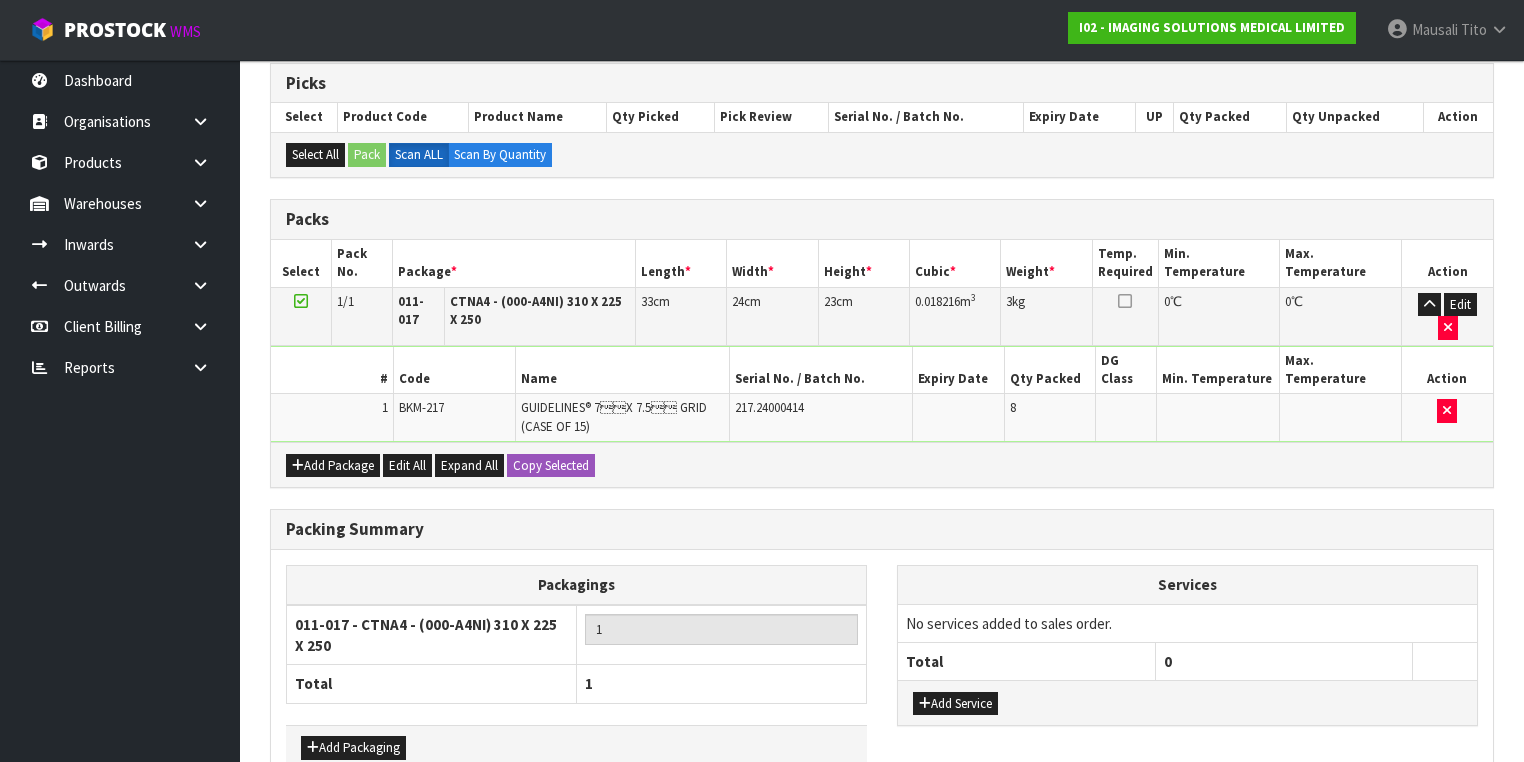 scroll, scrollTop: 478, scrollLeft: 0, axis: vertical 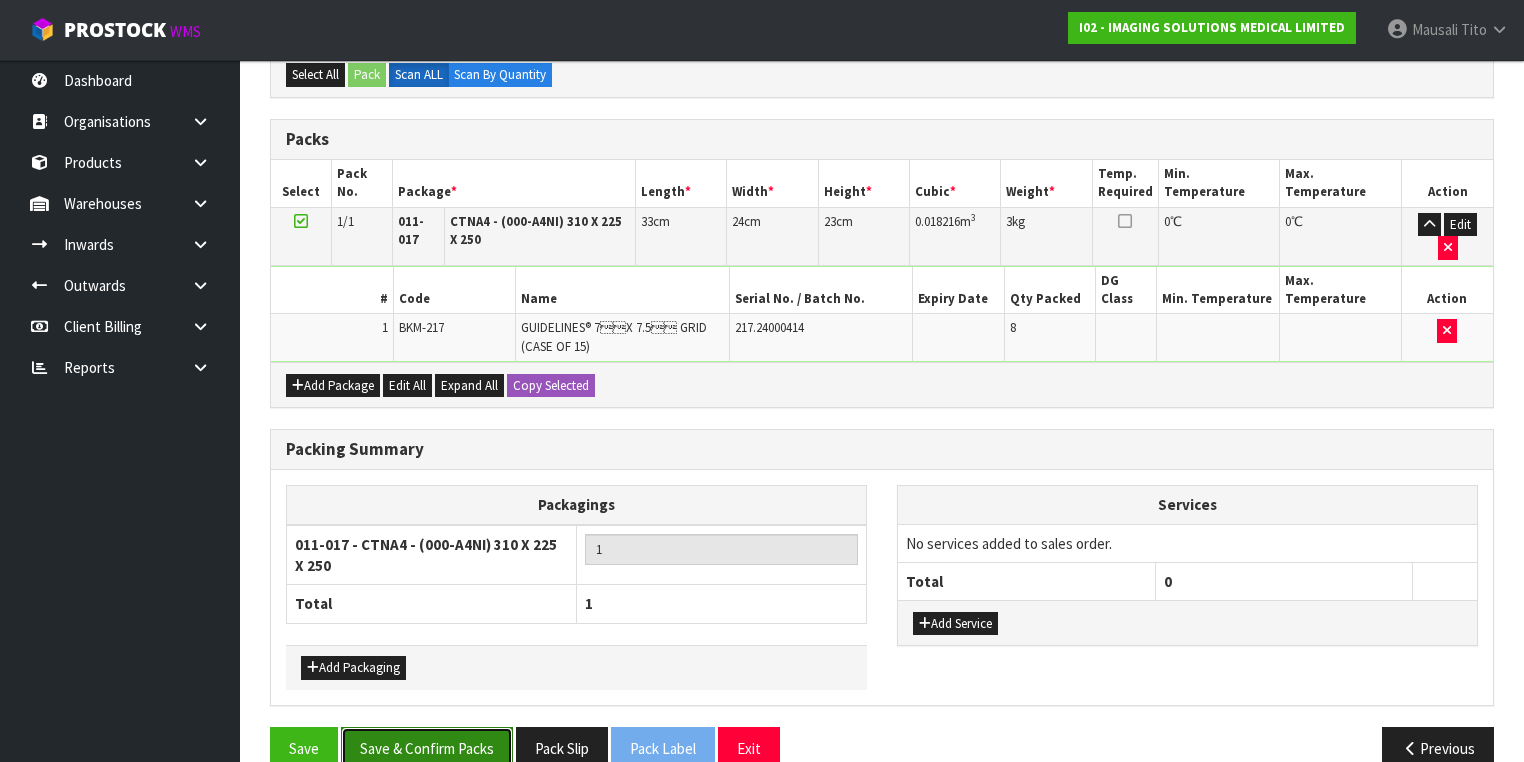 click on "Save & Confirm Packs" at bounding box center (427, 748) 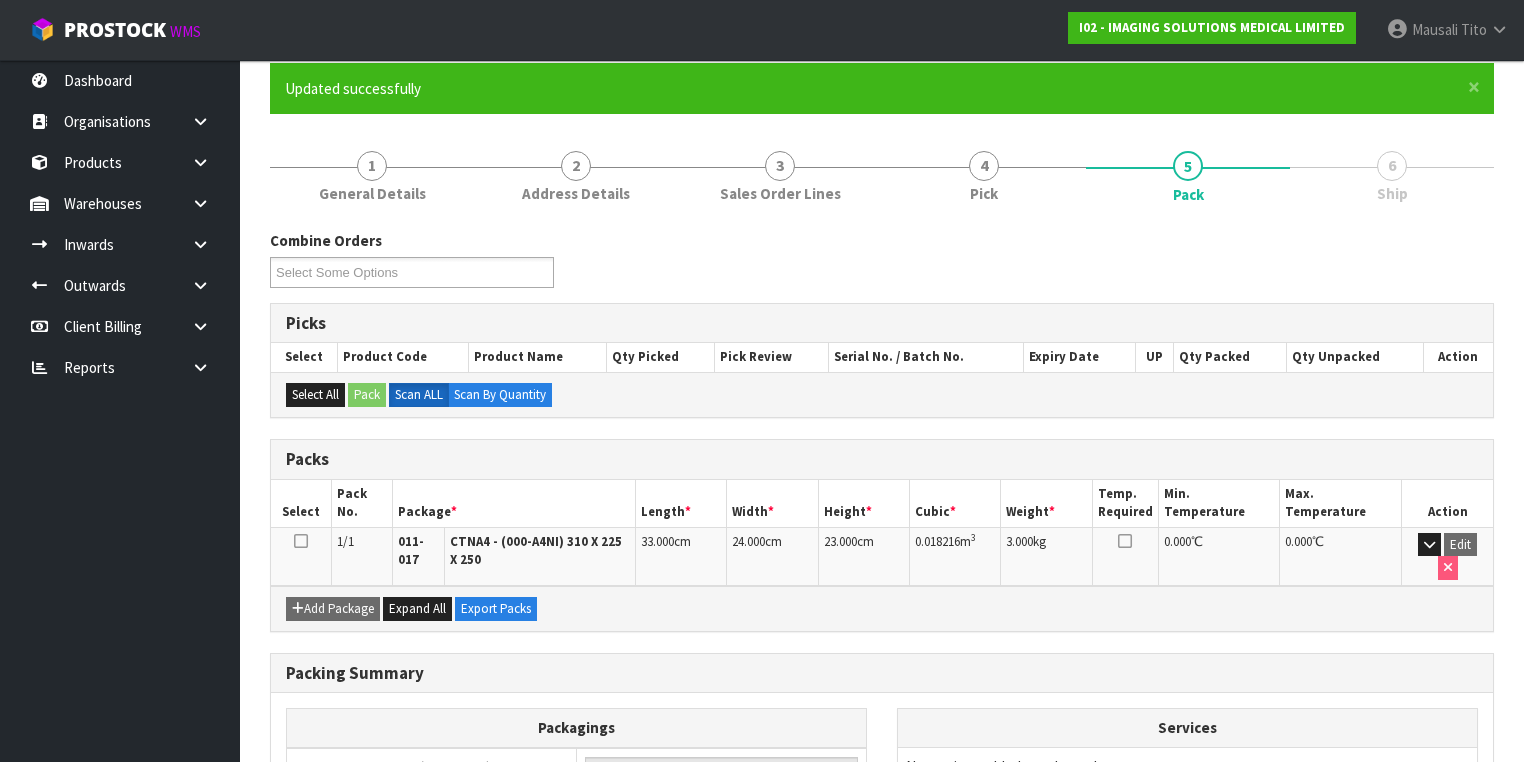 scroll, scrollTop: 356, scrollLeft: 0, axis: vertical 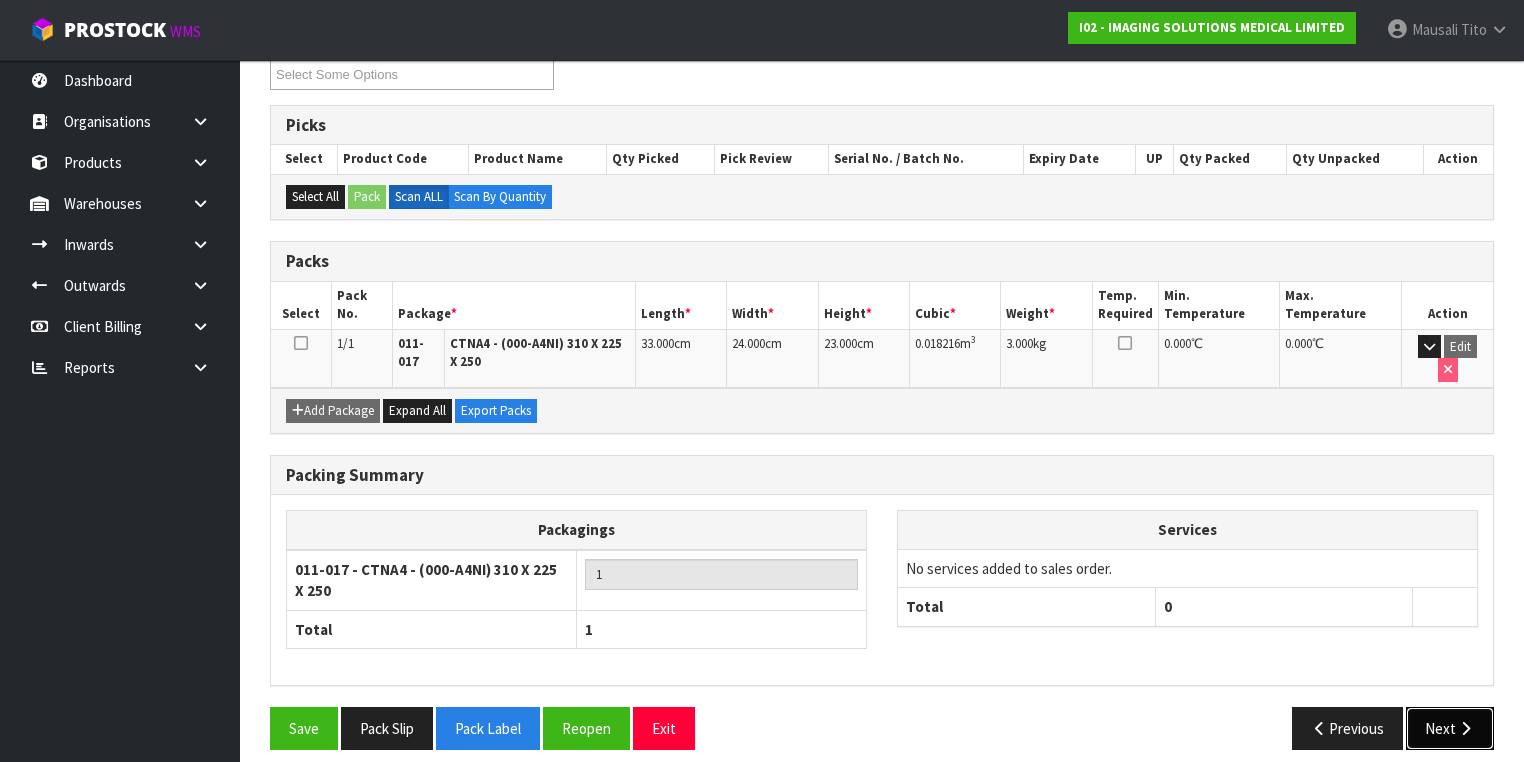 click on "Next" at bounding box center [1450, 728] 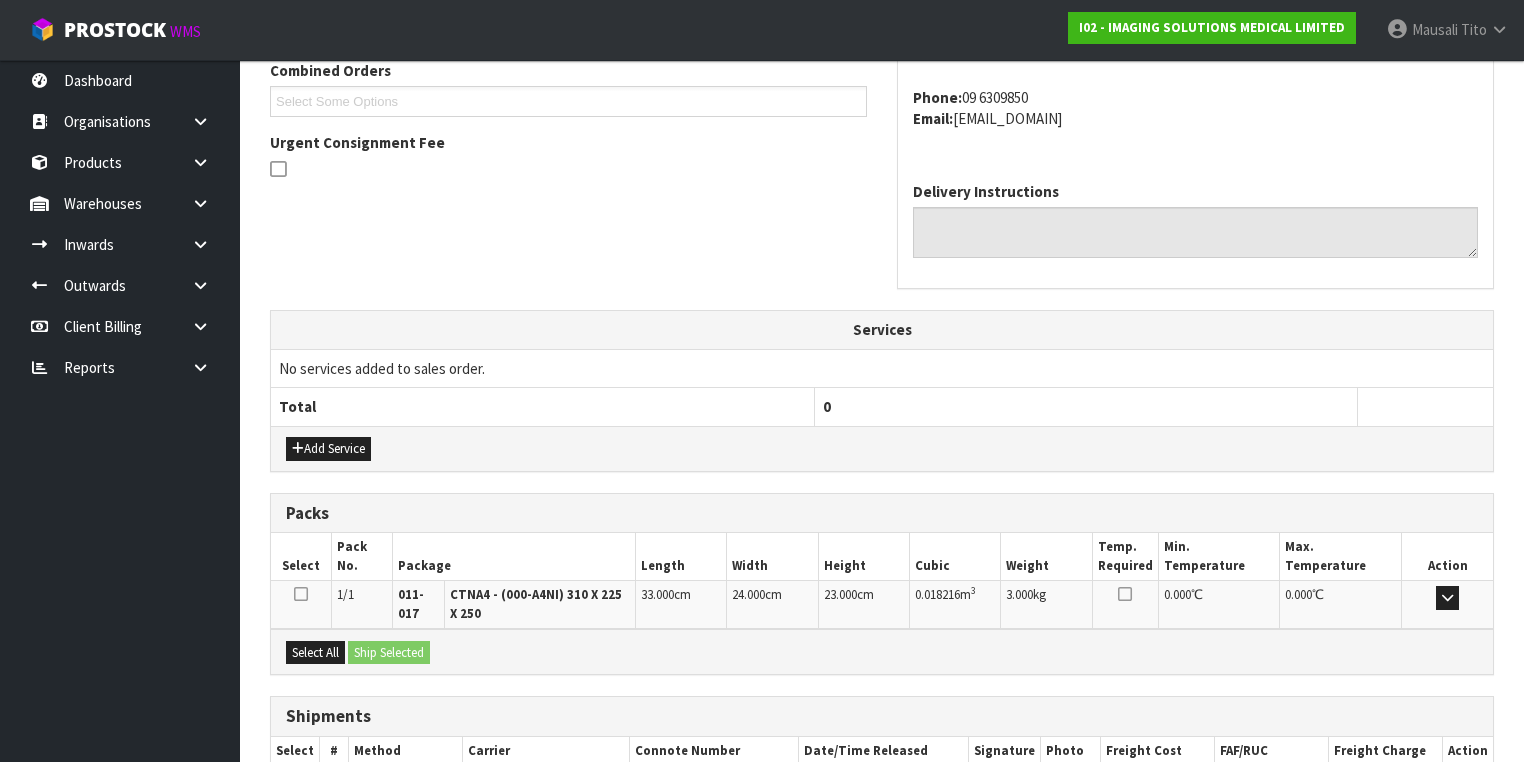 scroll, scrollTop: 648, scrollLeft: 0, axis: vertical 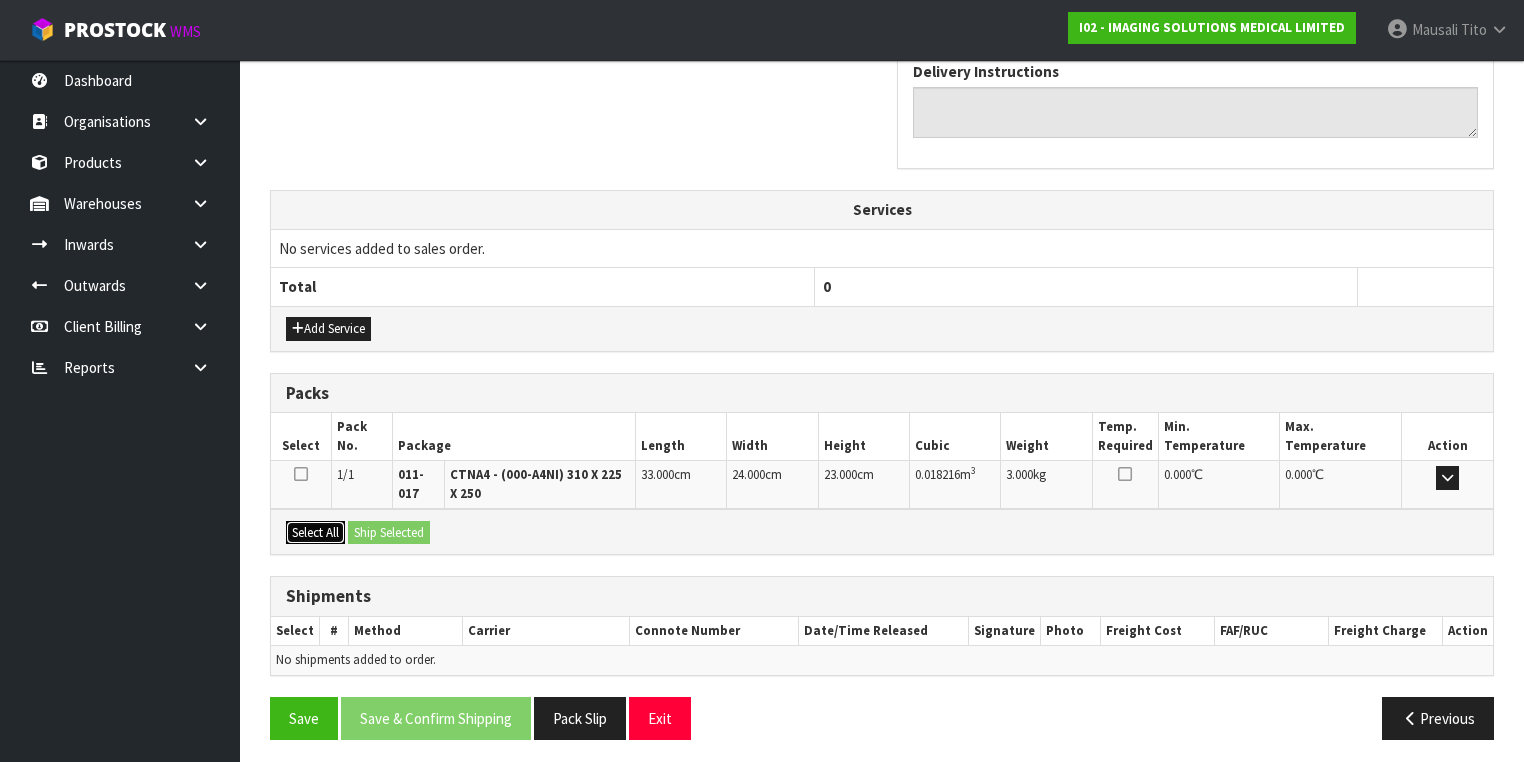 click on "Select All" at bounding box center (315, 533) 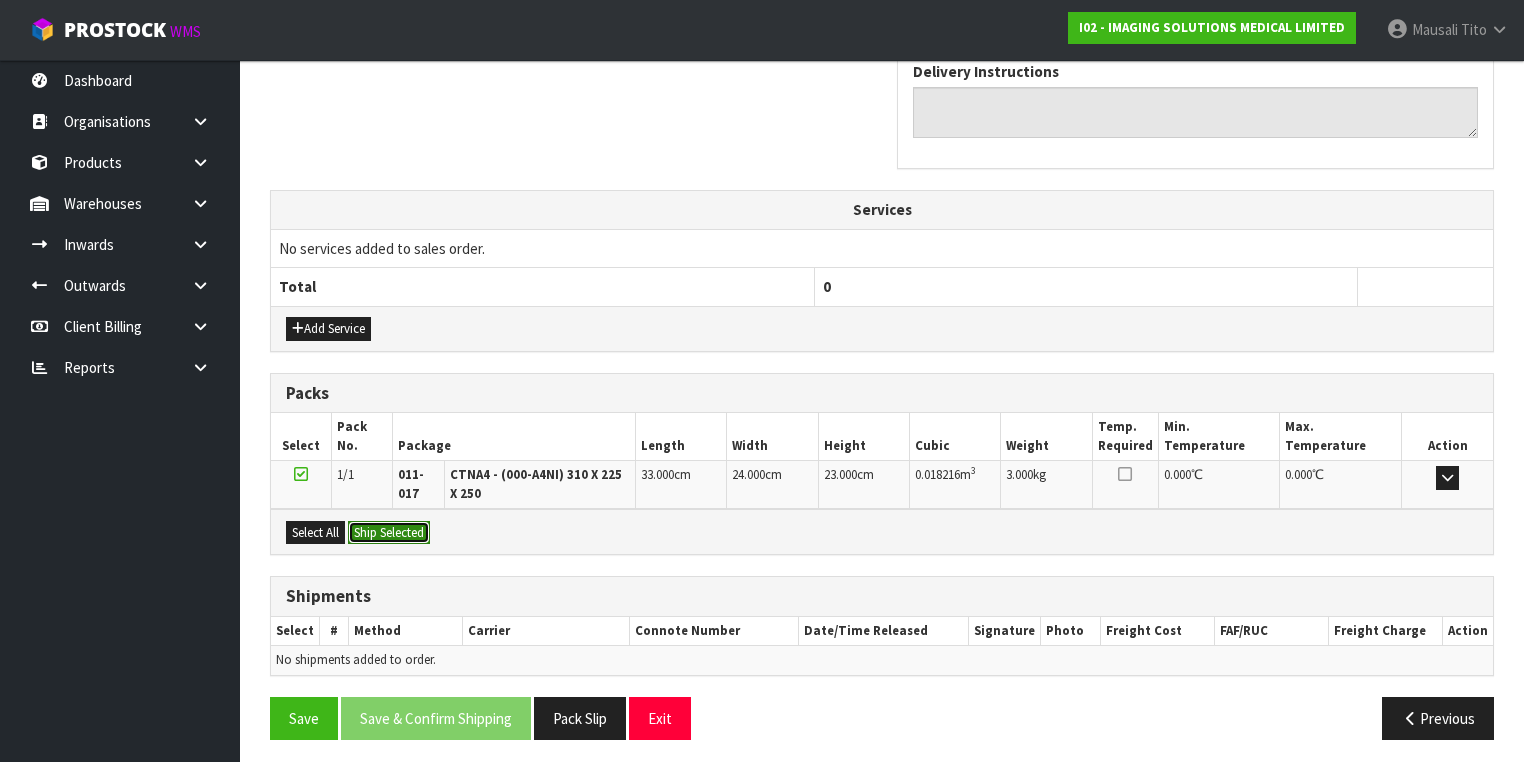 click on "Ship Selected" at bounding box center [389, 533] 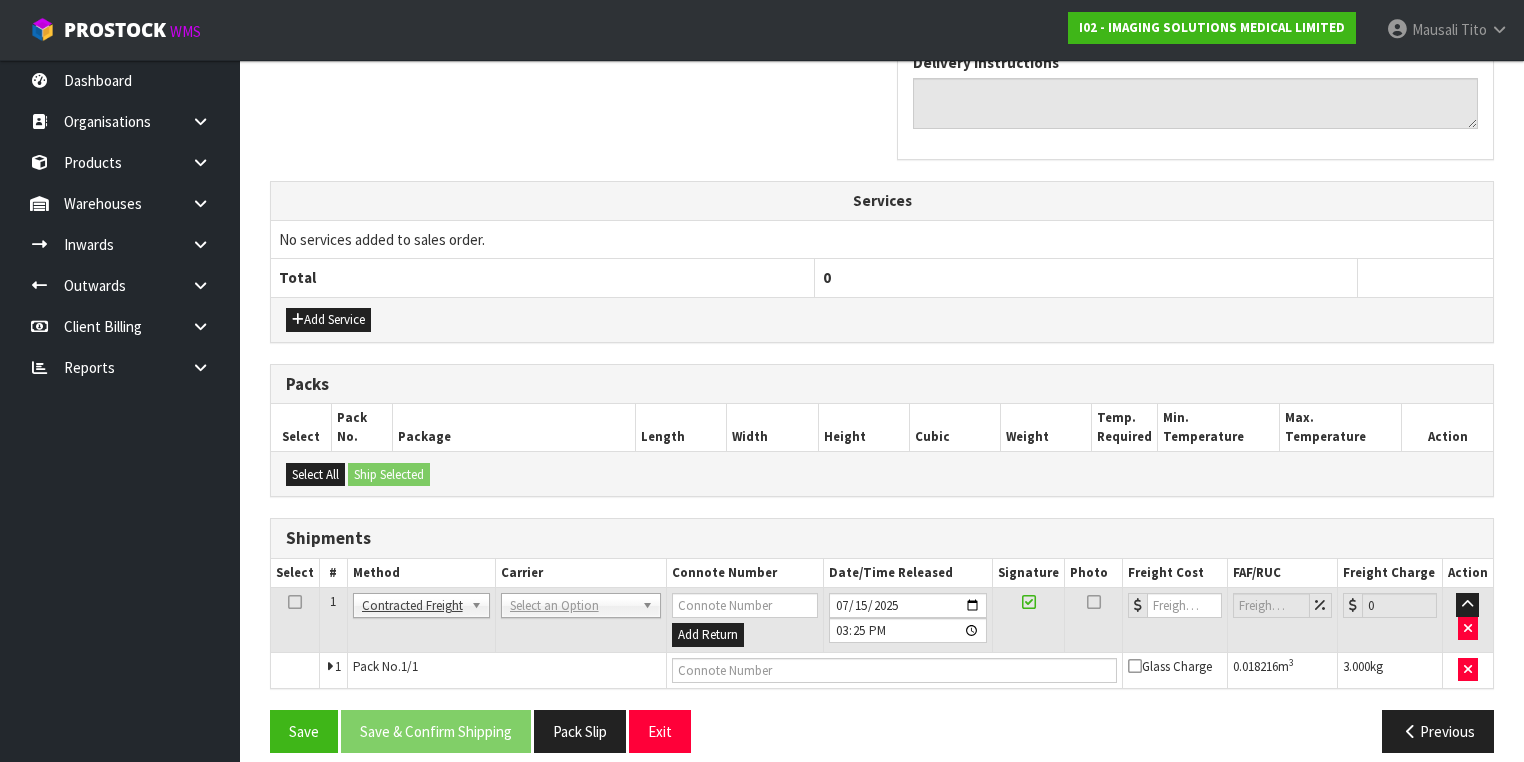scroll, scrollTop: 671, scrollLeft: 0, axis: vertical 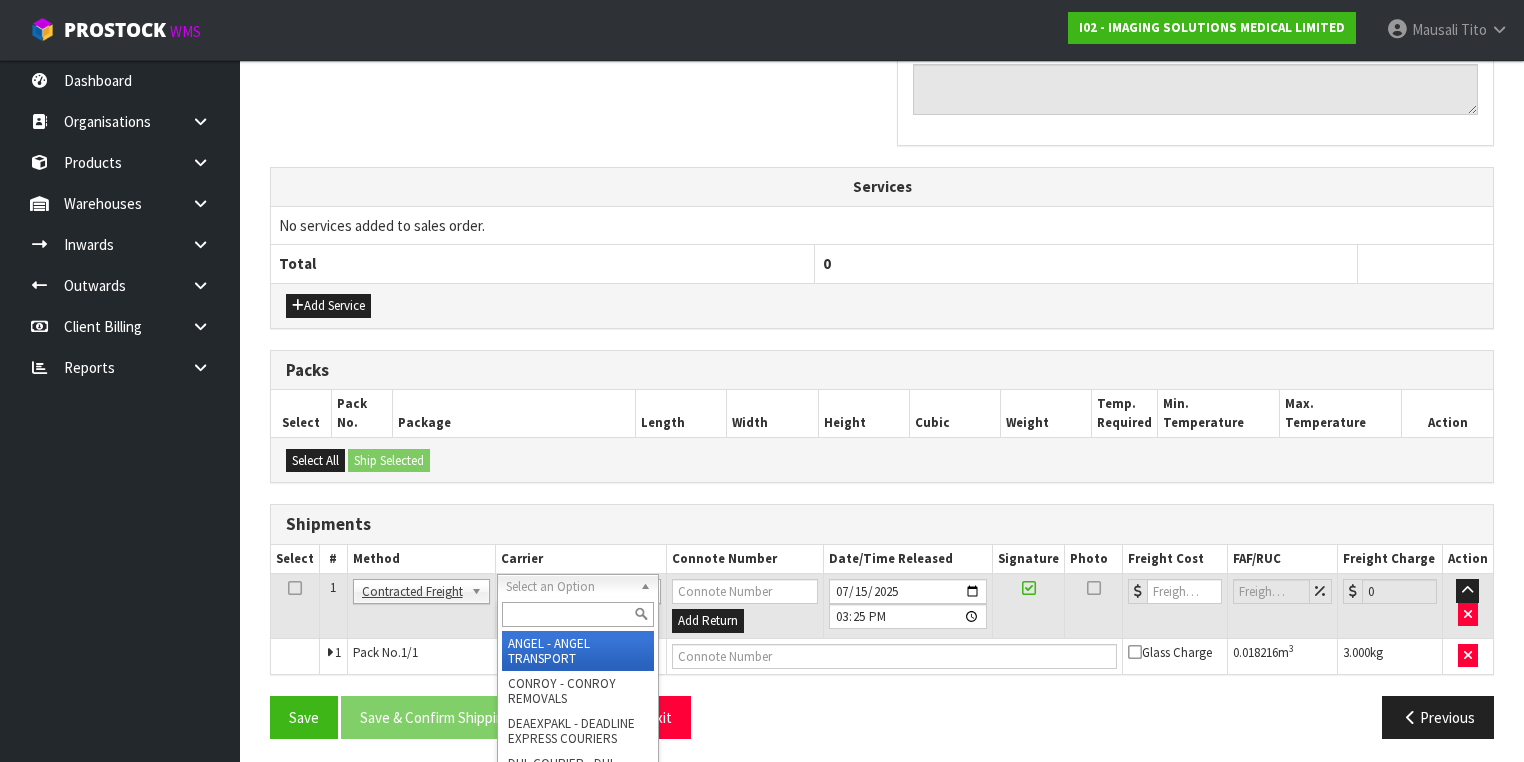 click at bounding box center [578, 614] 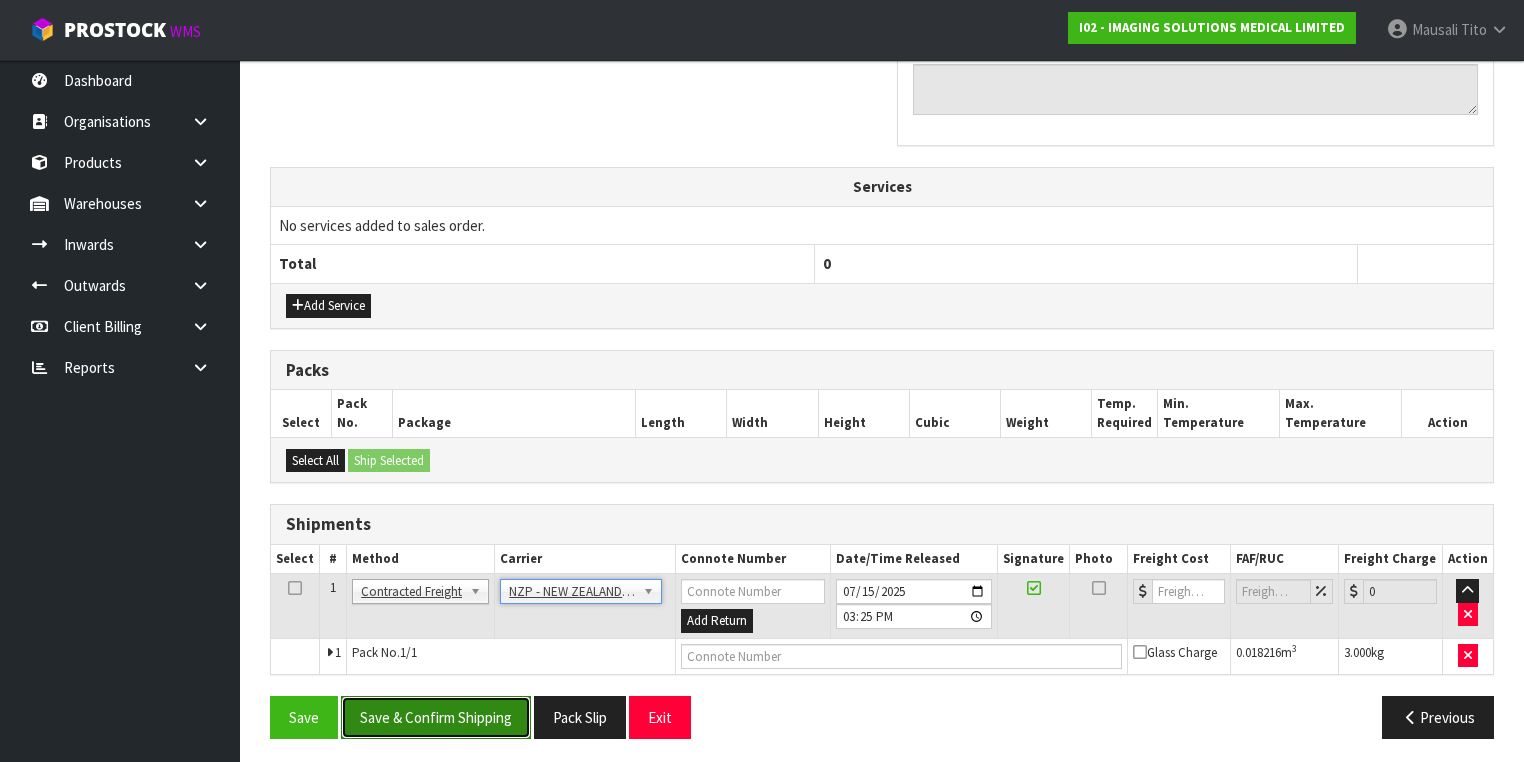 click on "Save & Confirm Shipping" at bounding box center [436, 717] 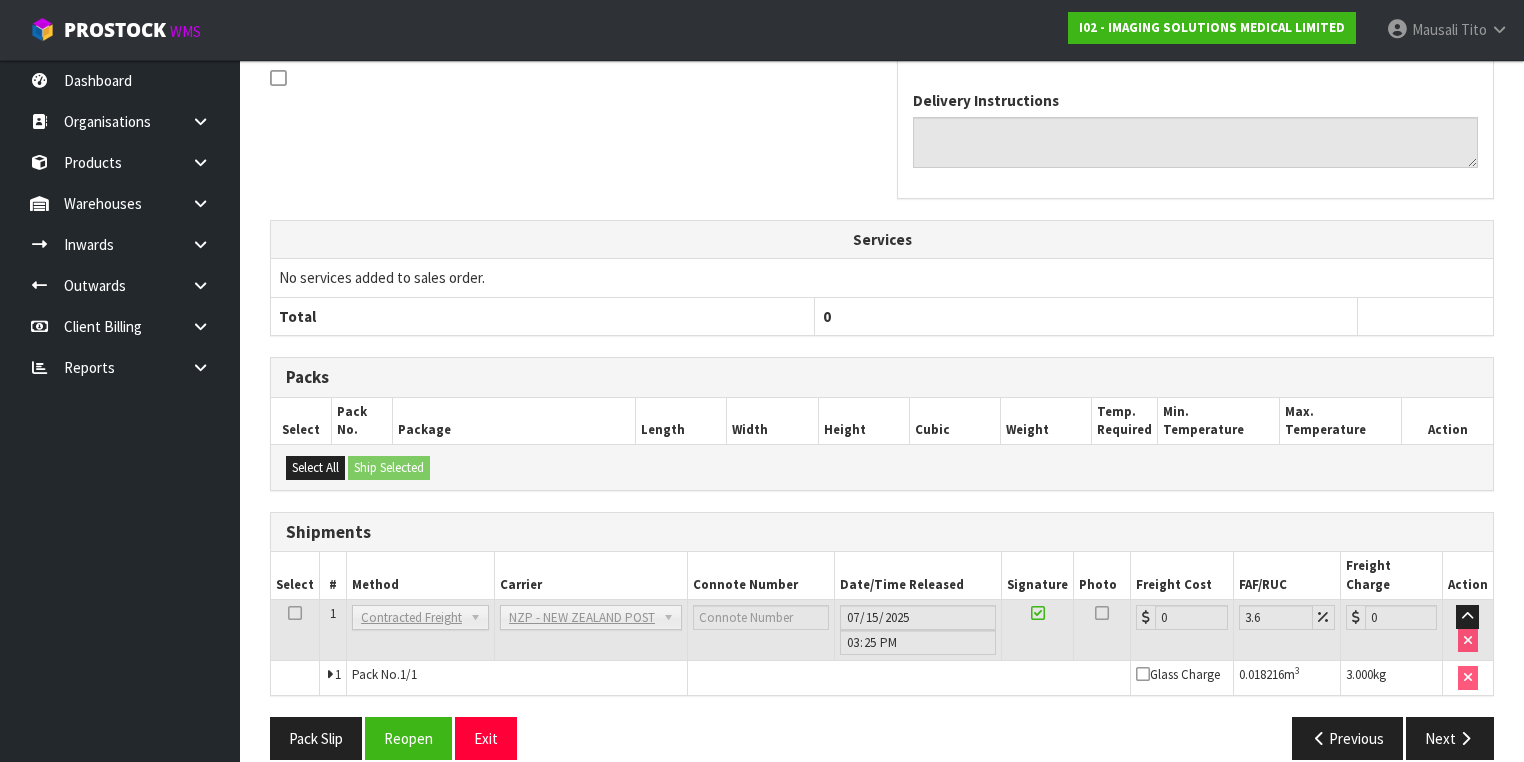 scroll, scrollTop: 643, scrollLeft: 0, axis: vertical 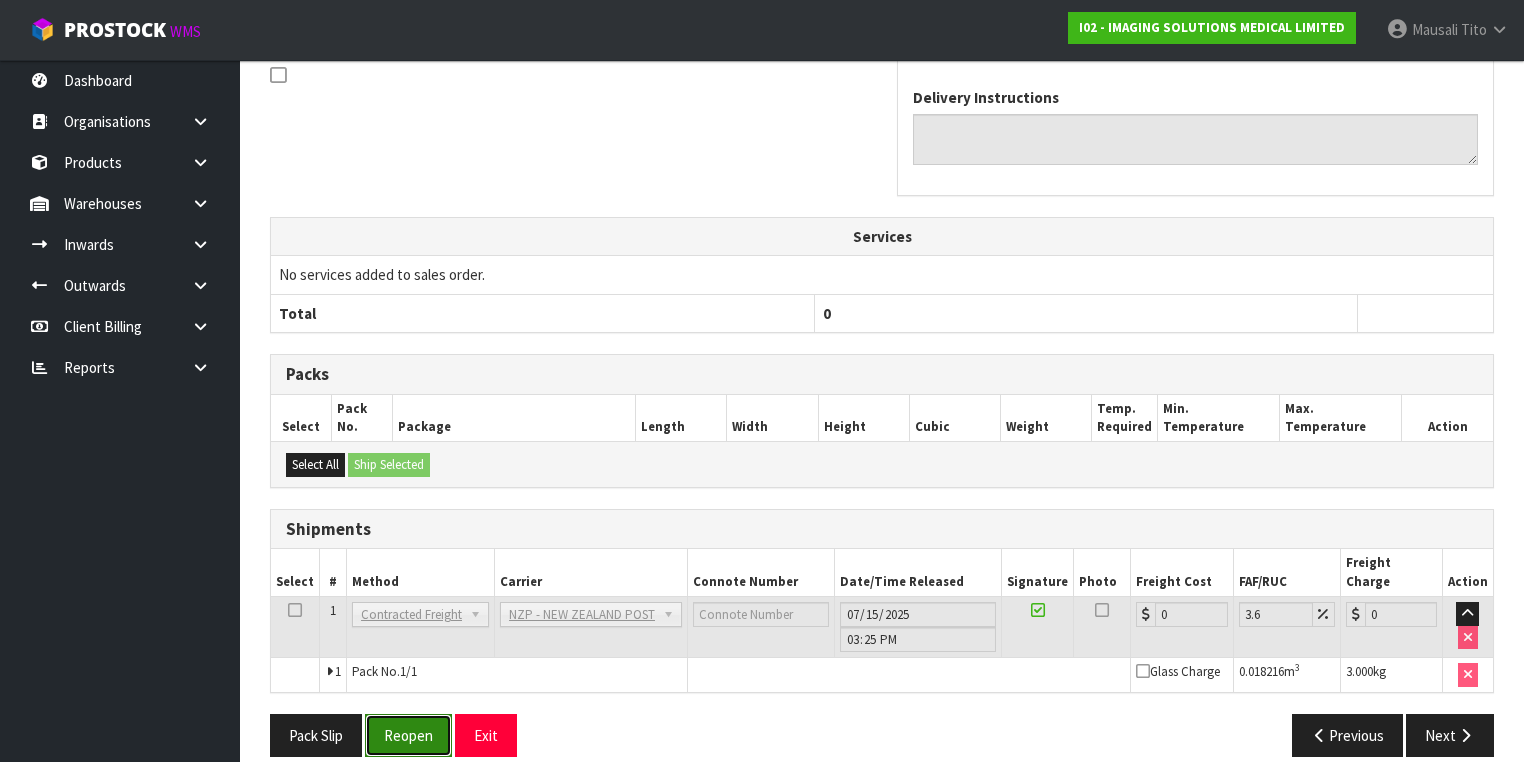 click on "Reopen" at bounding box center (408, 735) 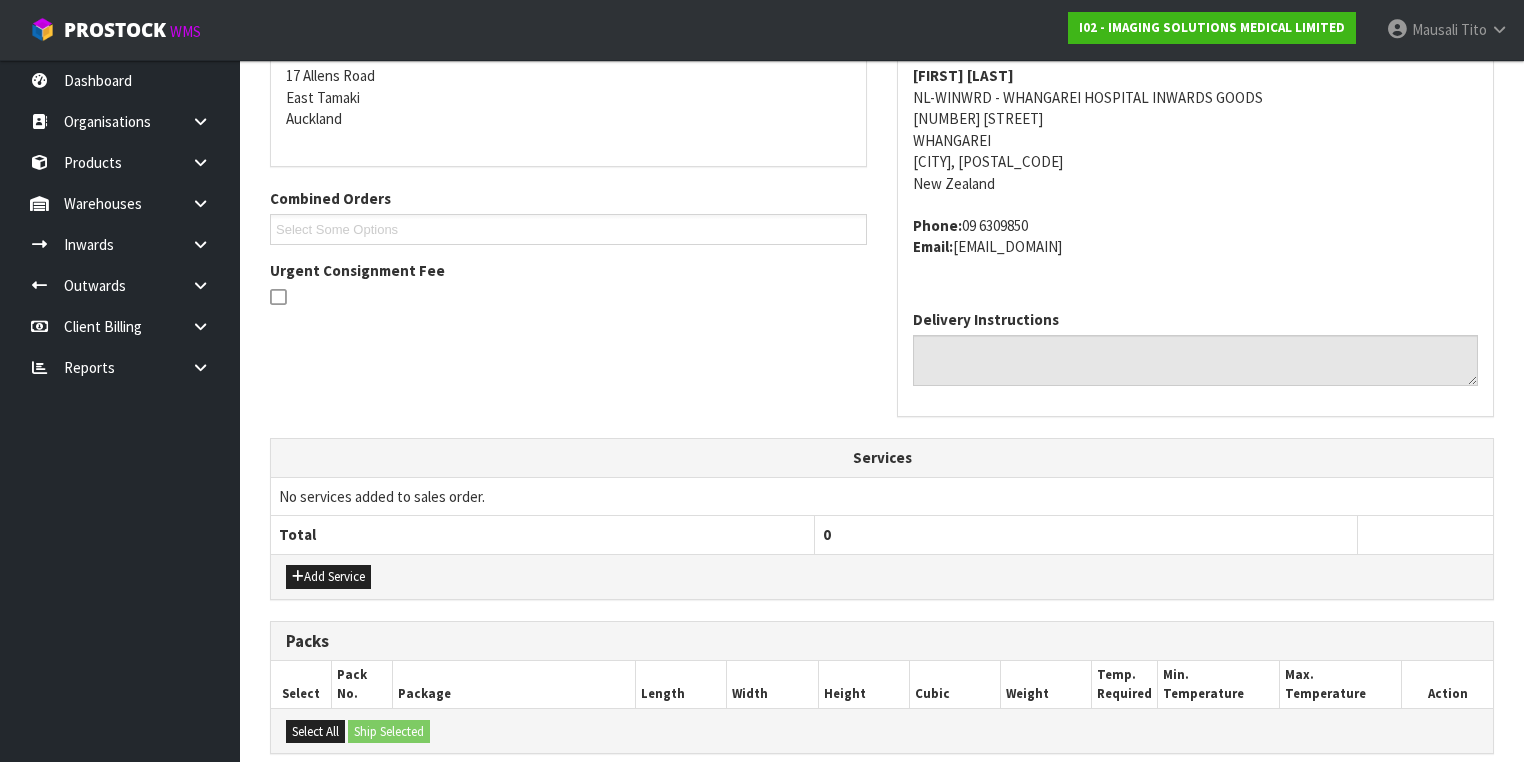 scroll, scrollTop: 689, scrollLeft: 0, axis: vertical 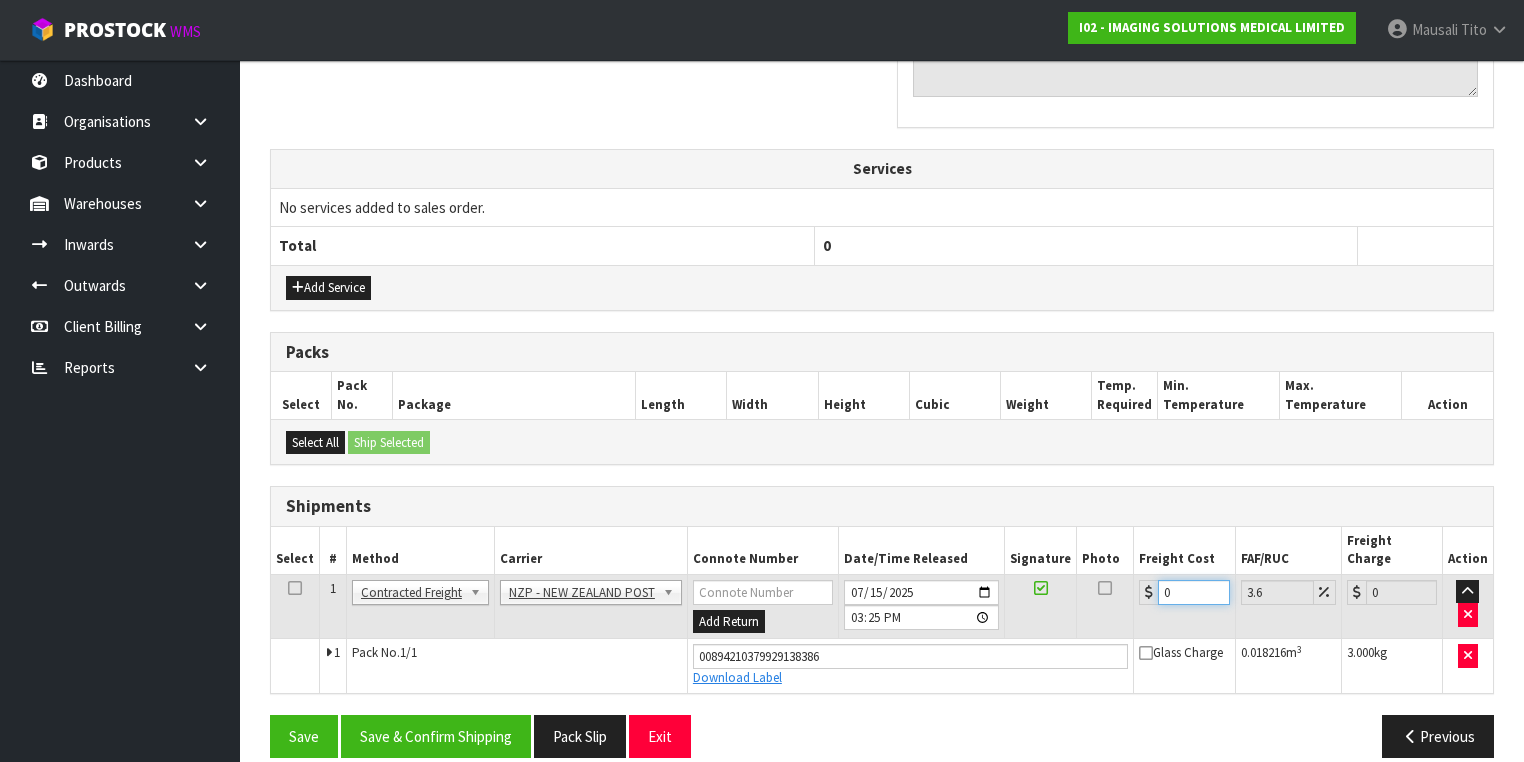 drag, startPoint x: 1176, startPoint y: 564, endPoint x: 1124, endPoint y: 574, distance: 52.95281 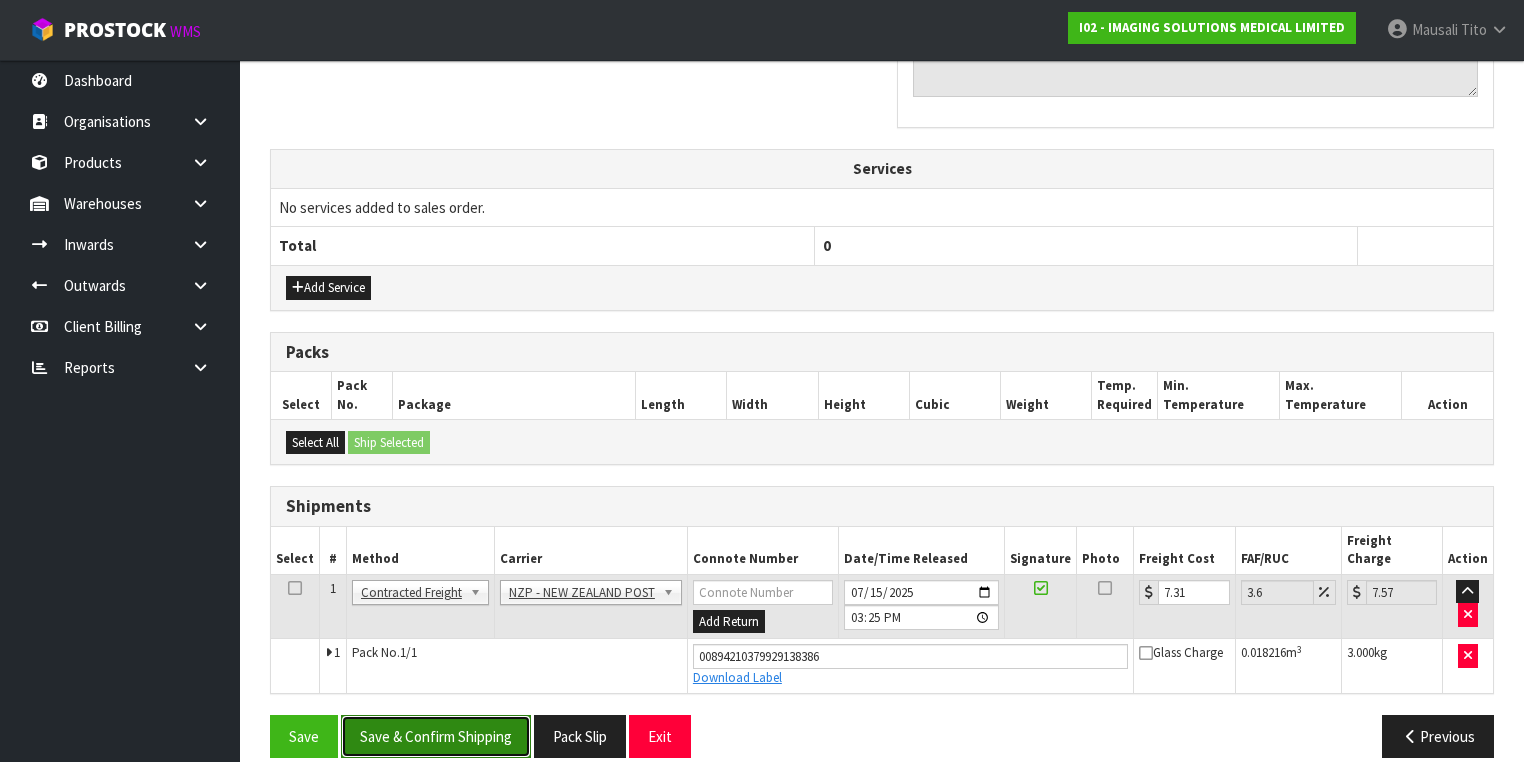 click on "Save & Confirm Shipping" at bounding box center [436, 736] 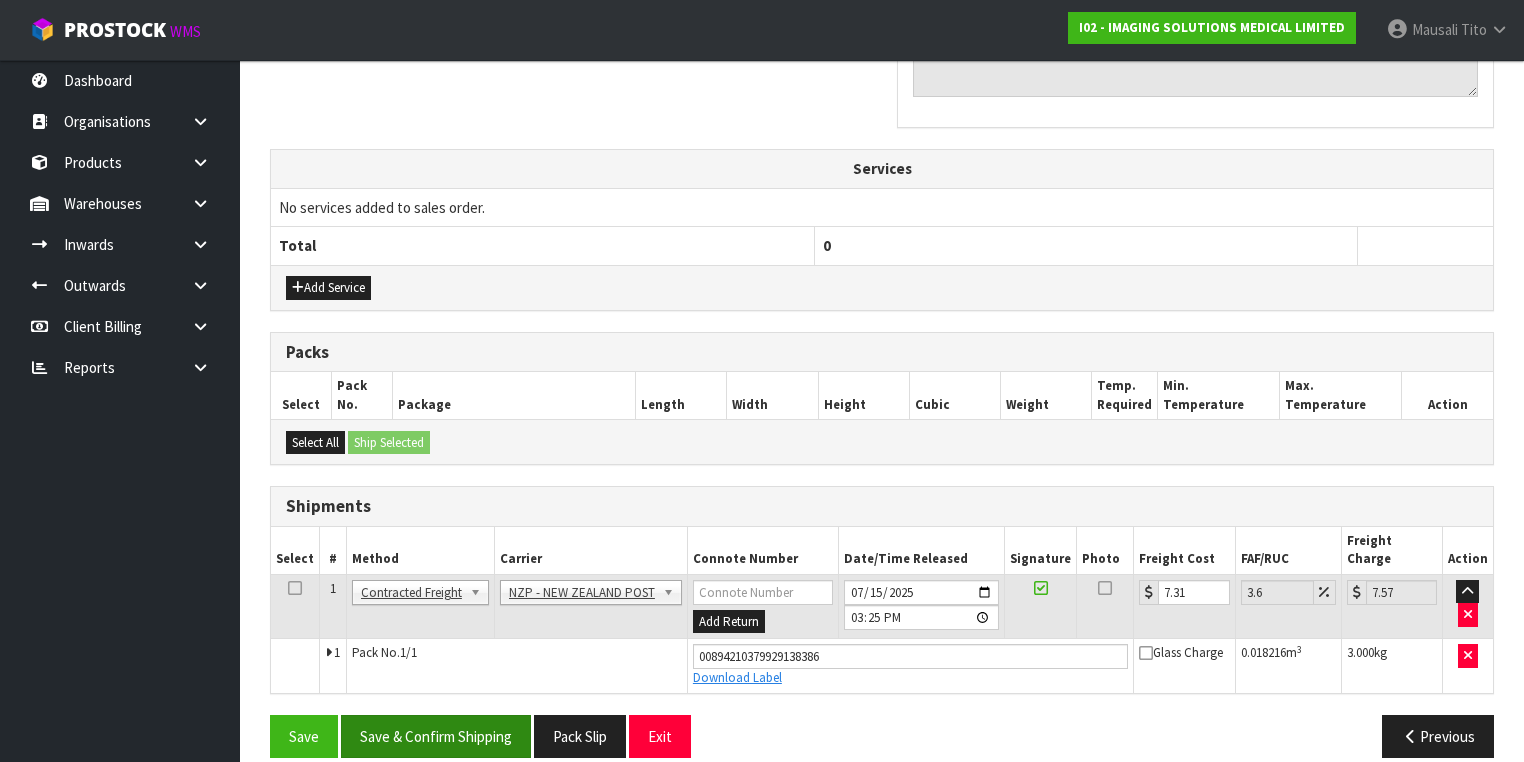 scroll, scrollTop: 0, scrollLeft: 0, axis: both 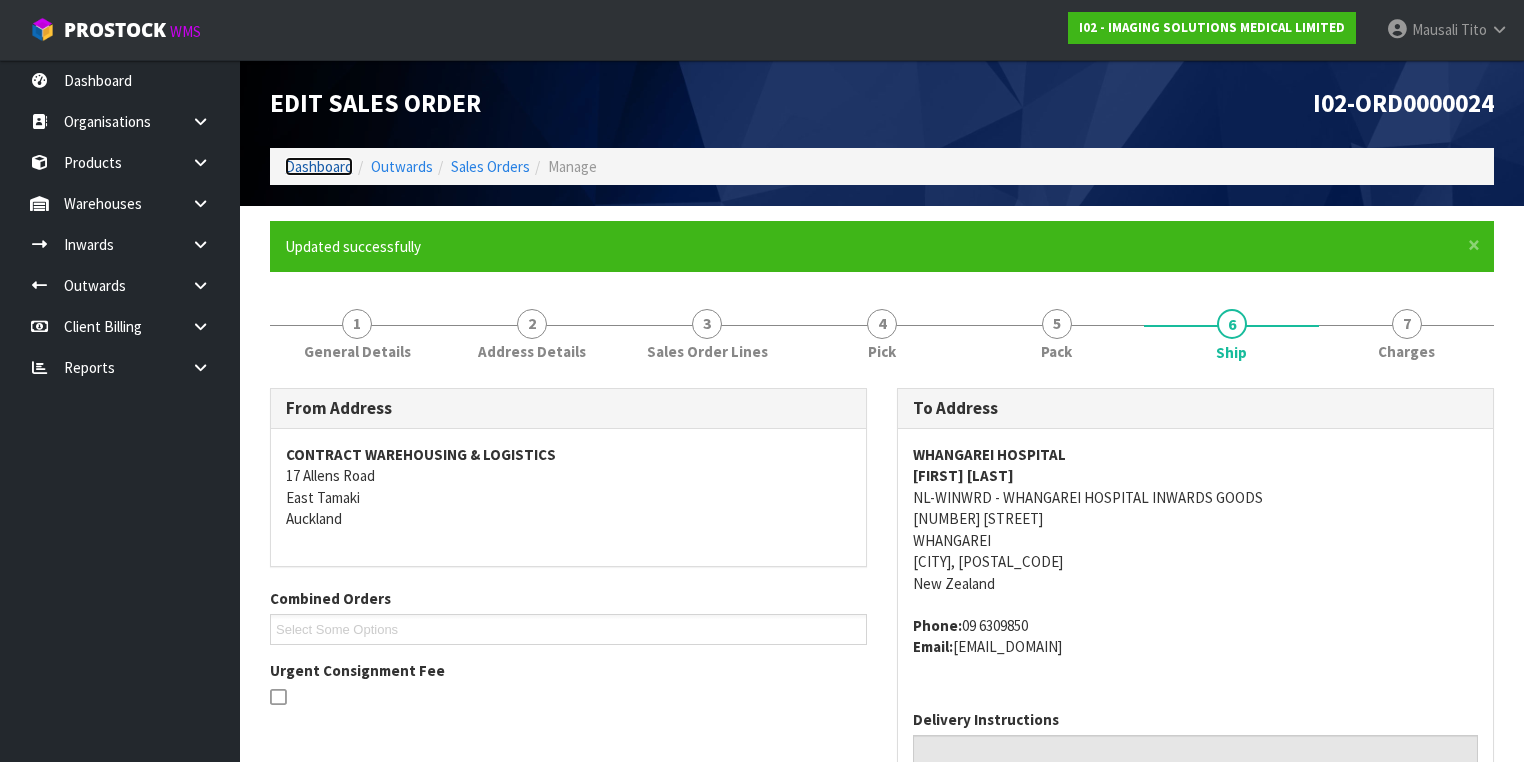 click on "Dashboard" at bounding box center (319, 166) 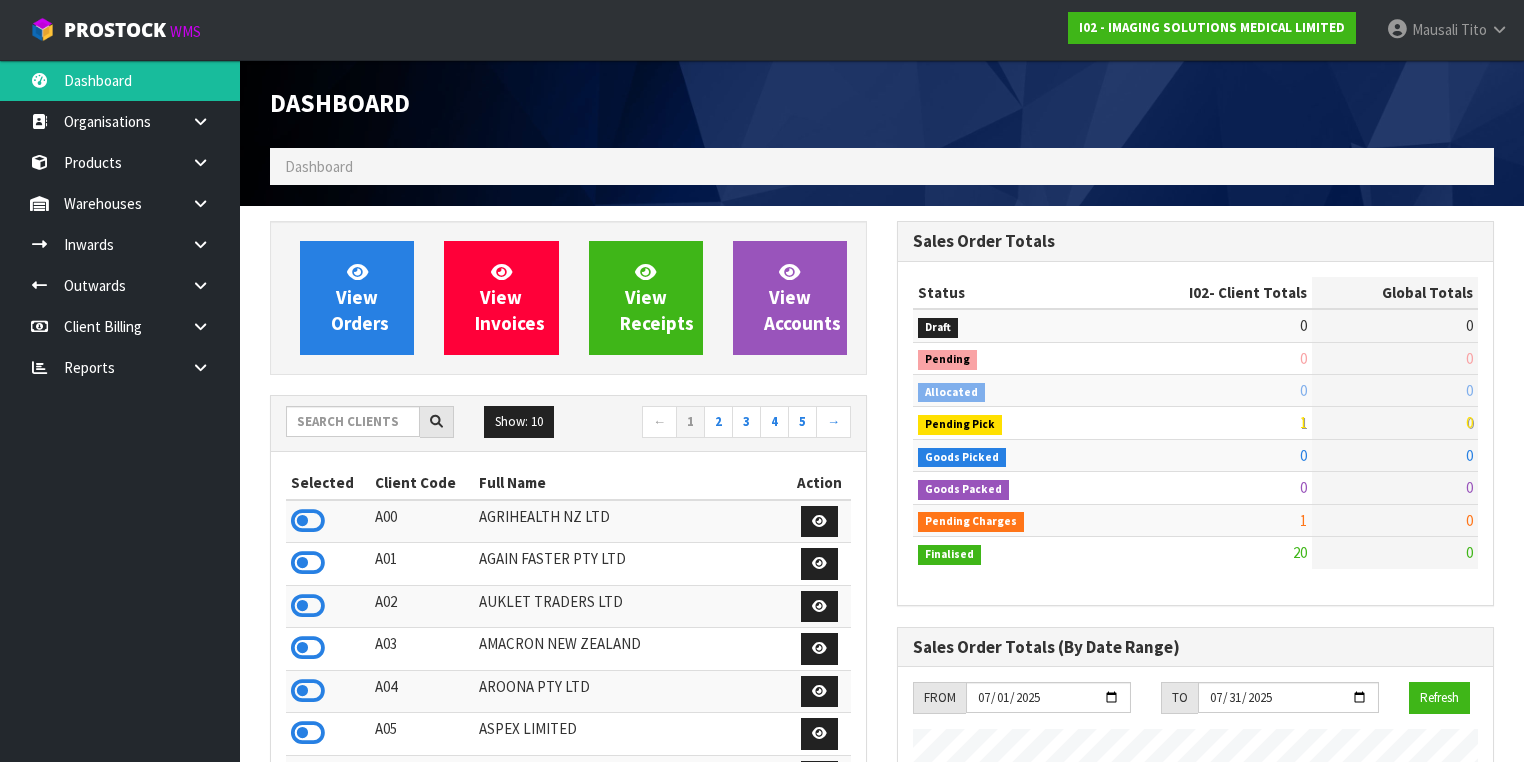 scroll, scrollTop: 998684, scrollLeft: 999372, axis: both 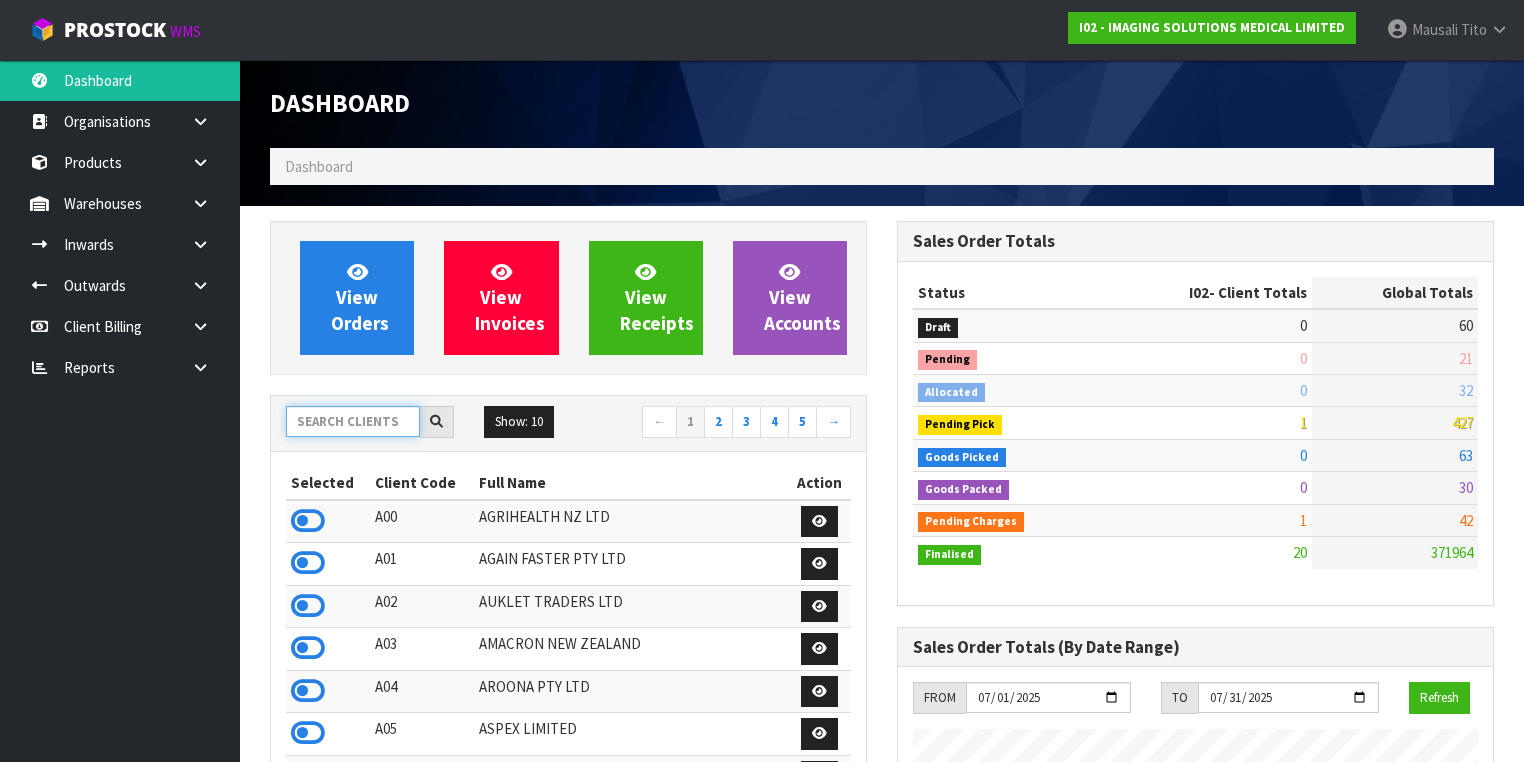 click at bounding box center (353, 421) 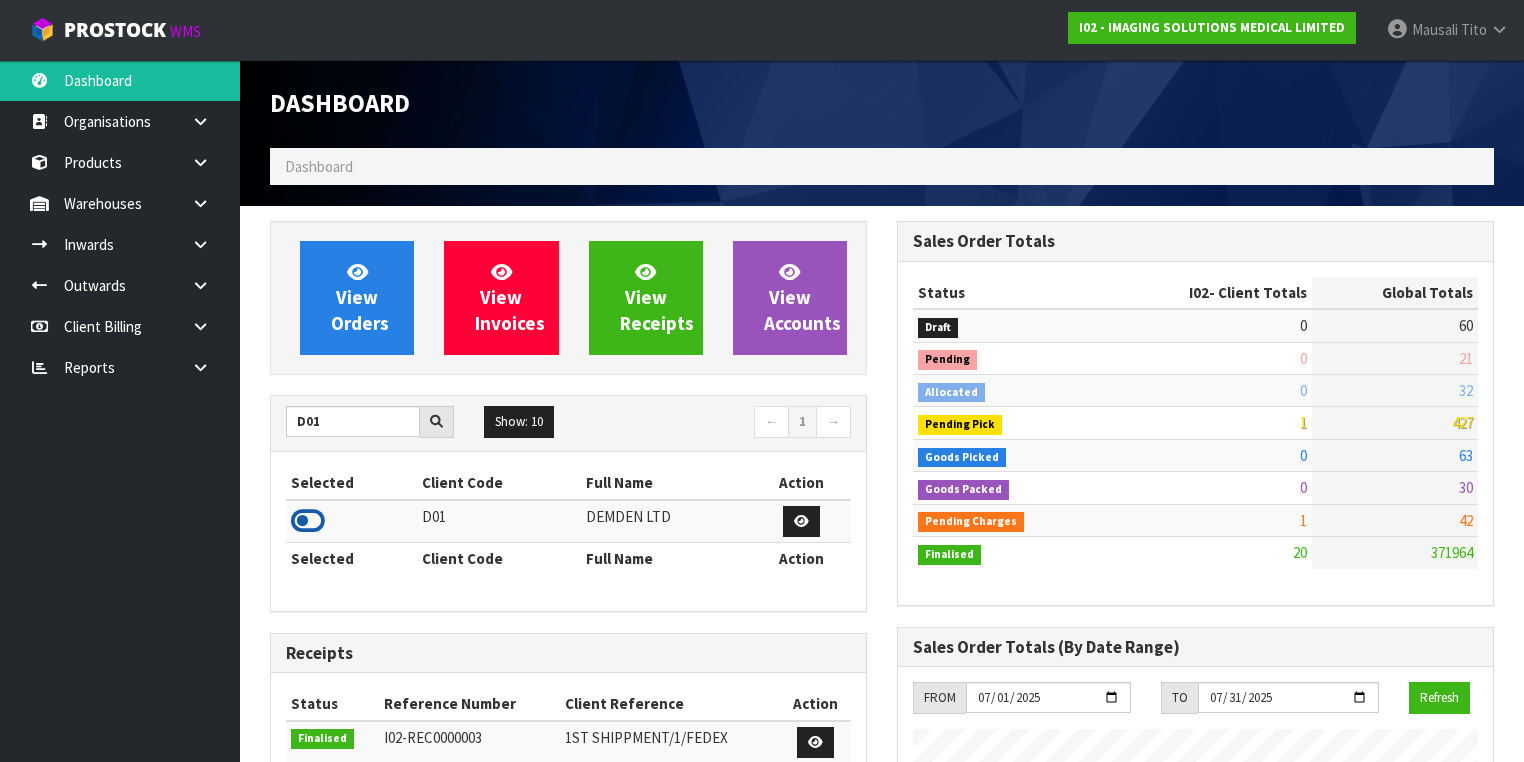 click at bounding box center (308, 521) 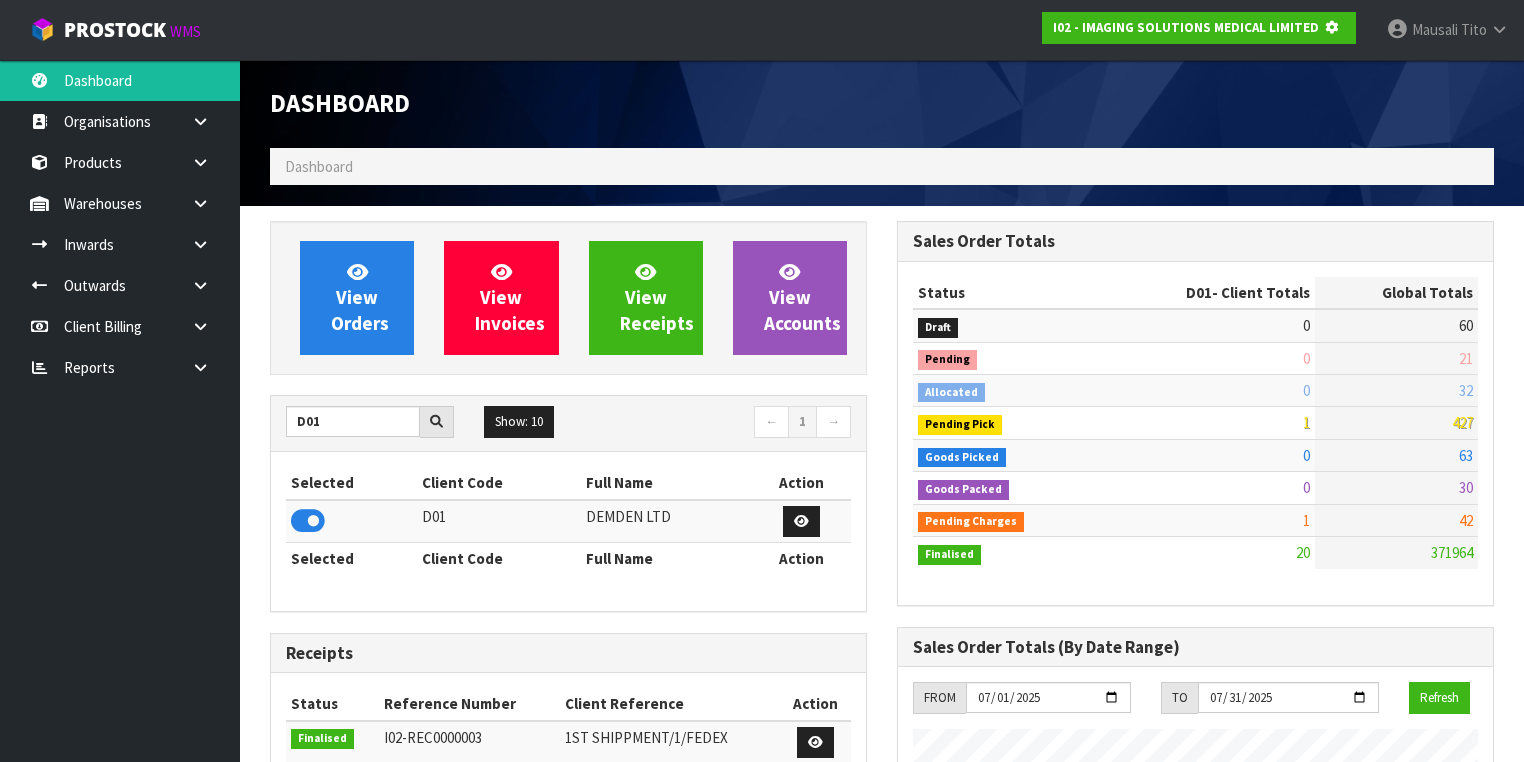 scroll, scrollTop: 1242, scrollLeft: 627, axis: both 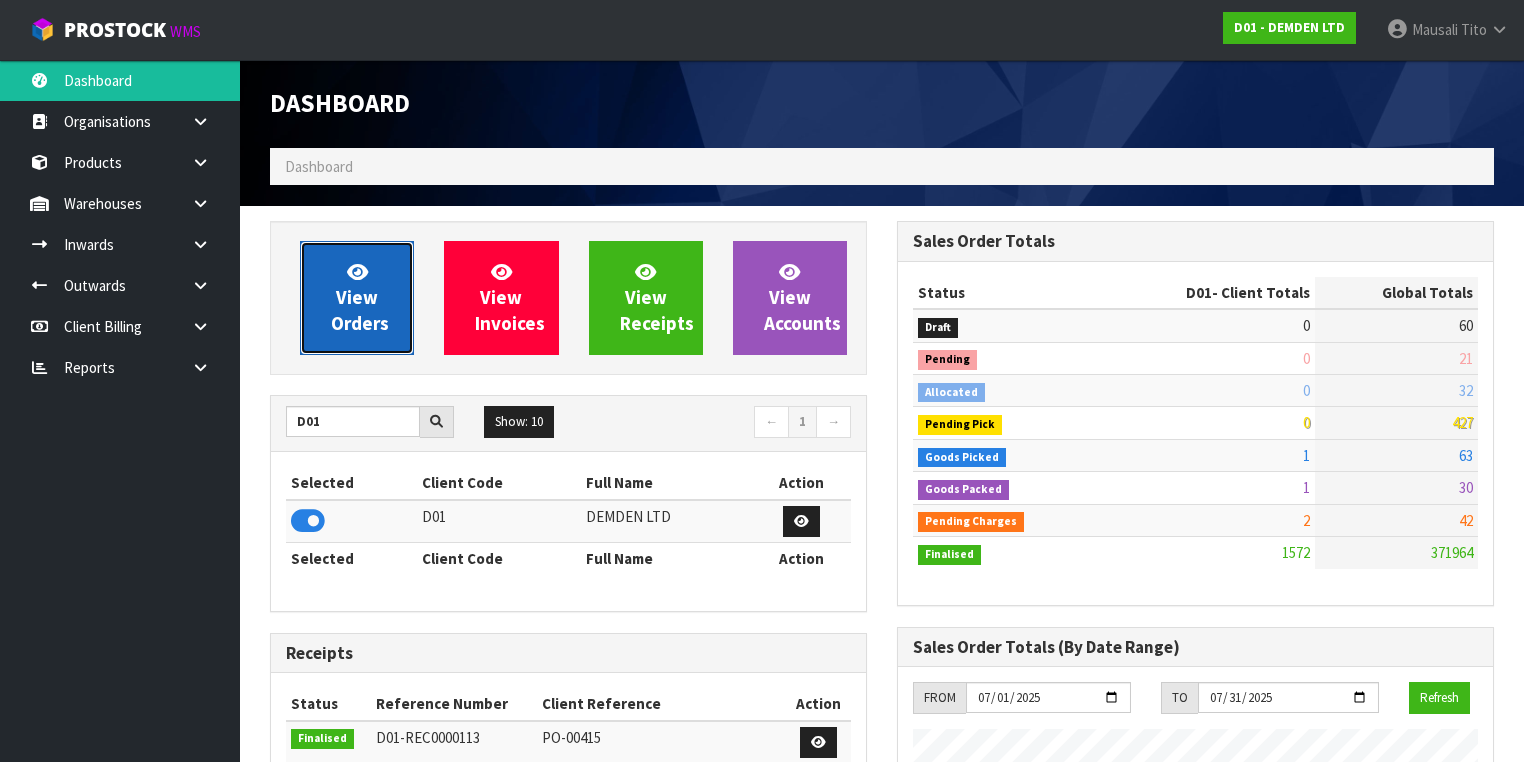 click on "View
Orders" at bounding box center [357, 298] 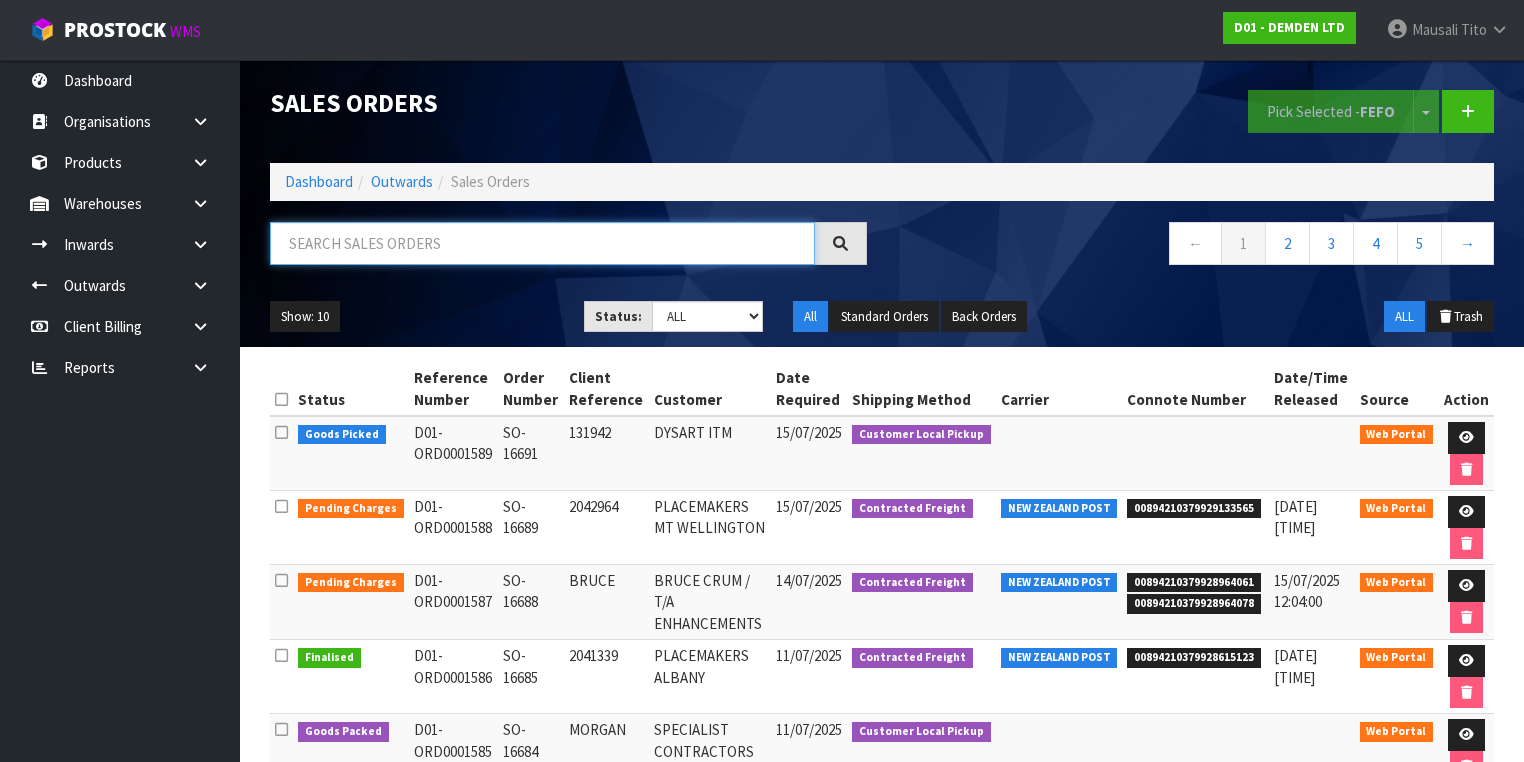 click at bounding box center (542, 243) 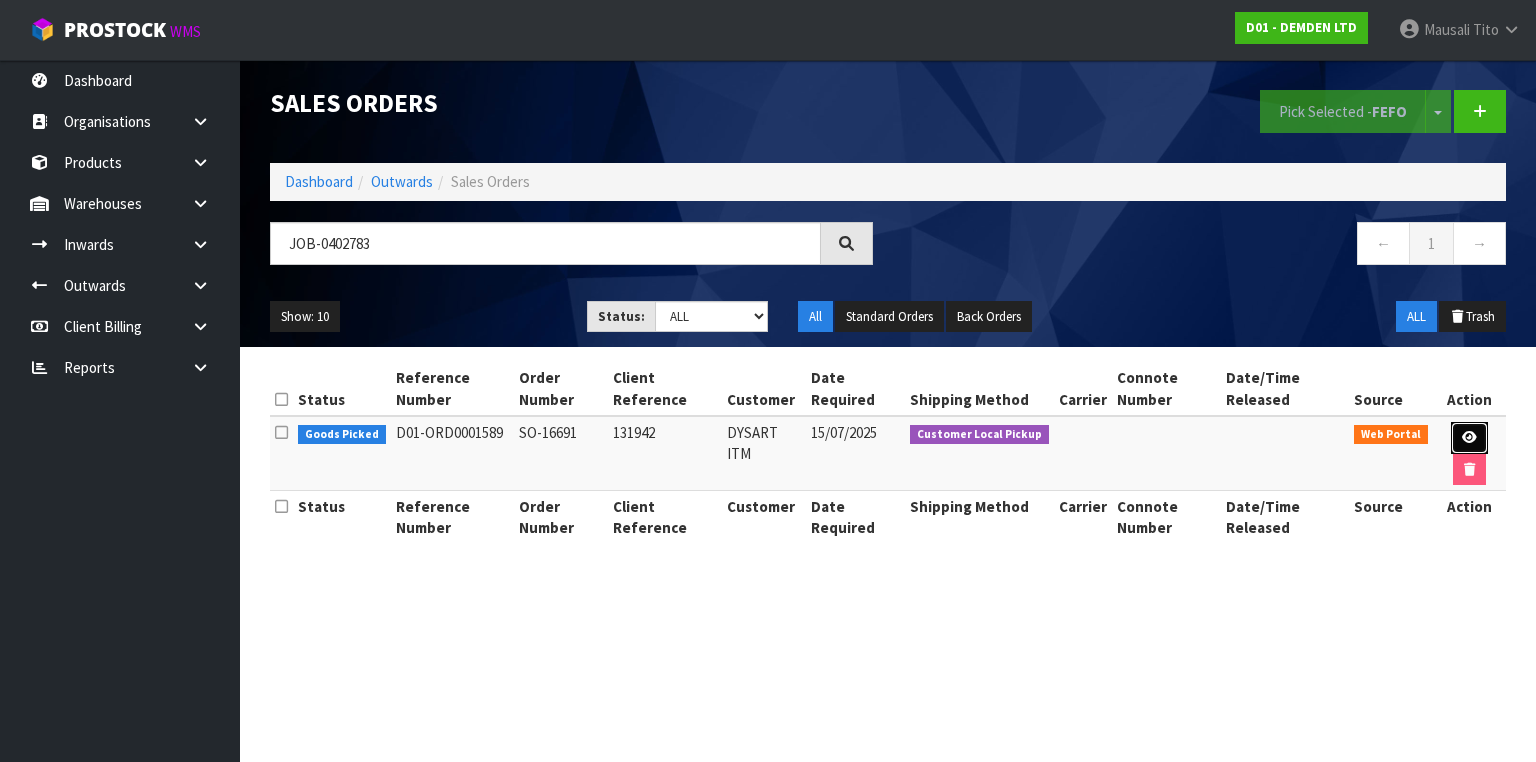 click at bounding box center (1469, 438) 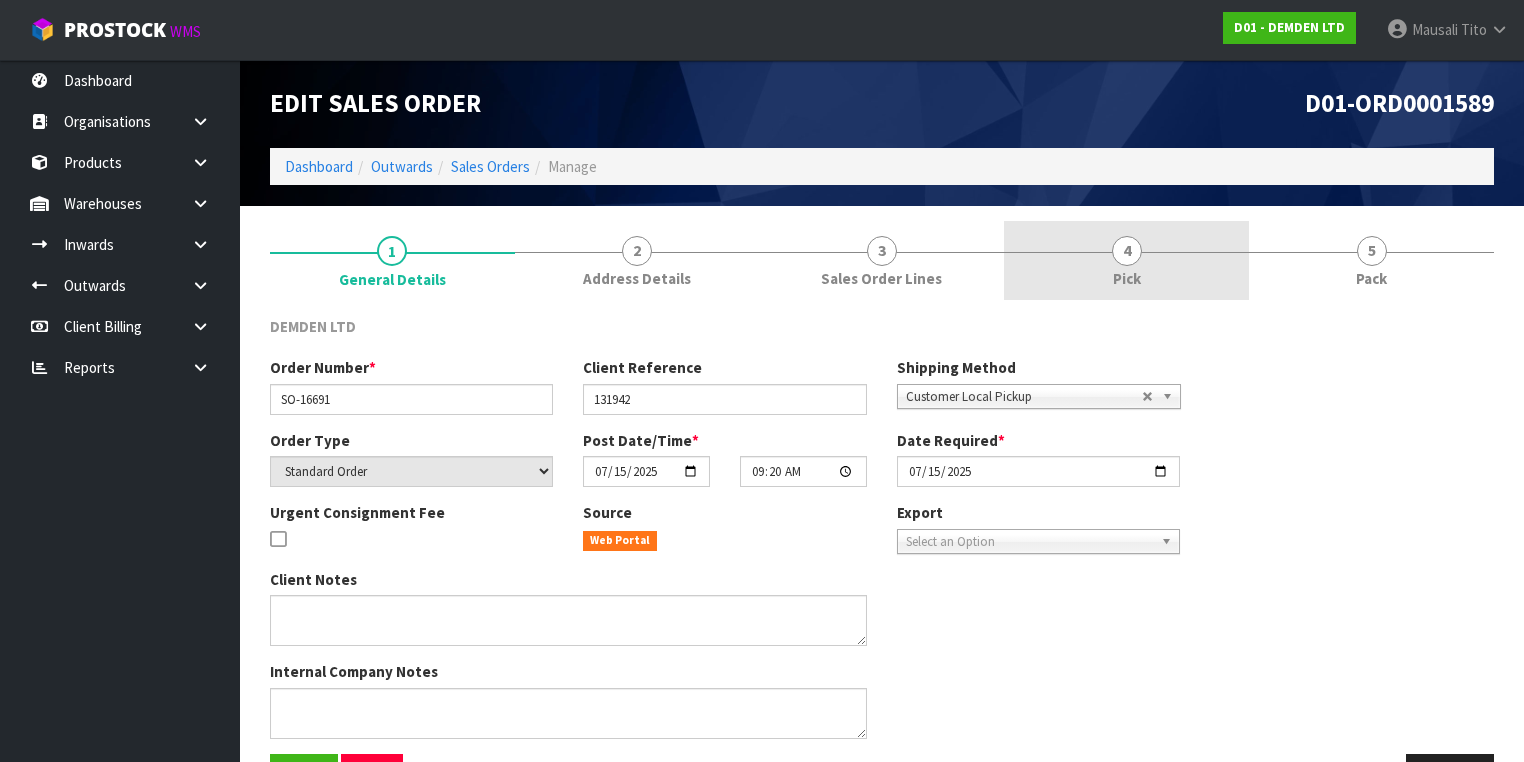 click on "4
Pick" at bounding box center [1126, 260] 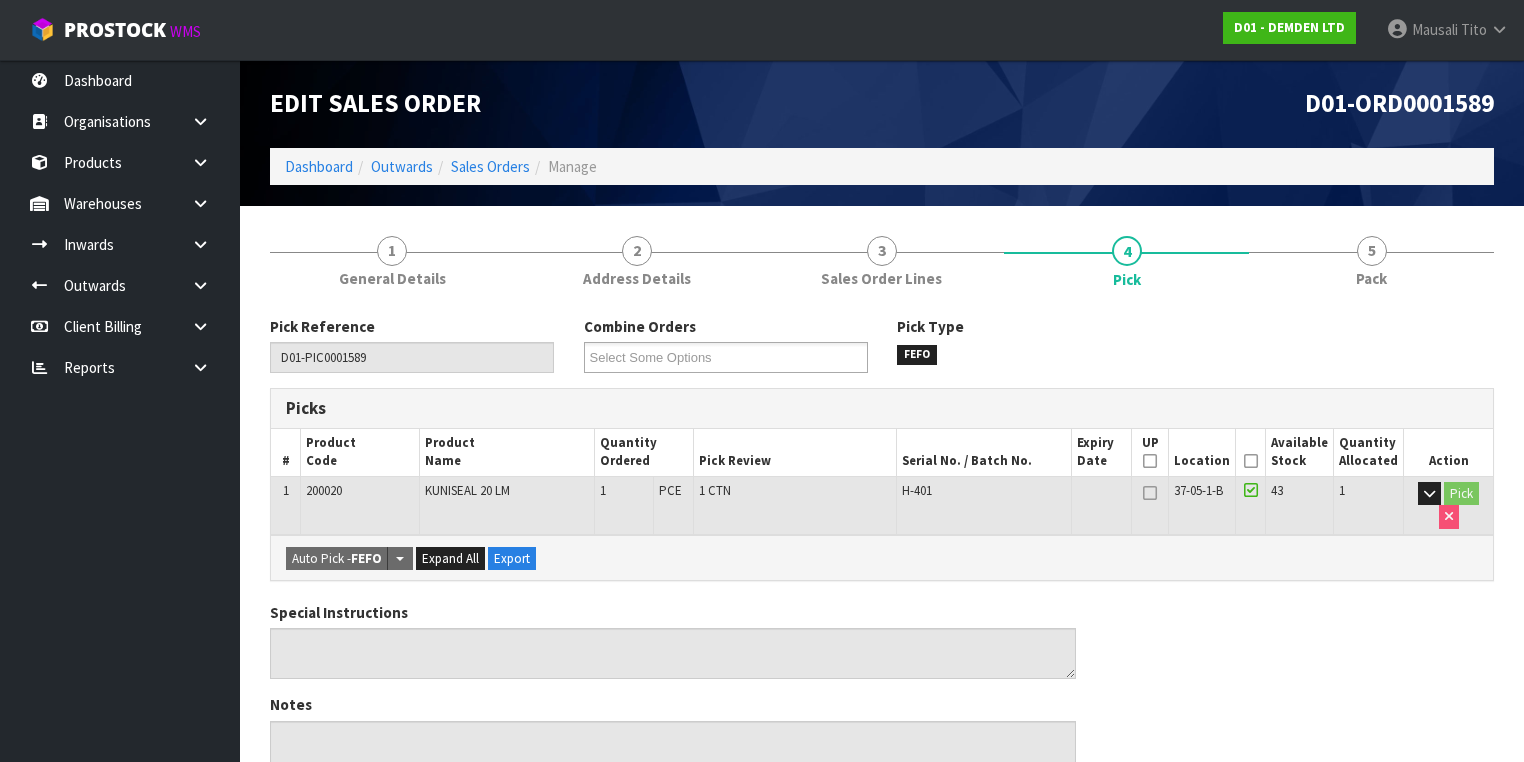 click at bounding box center (1251, 461) 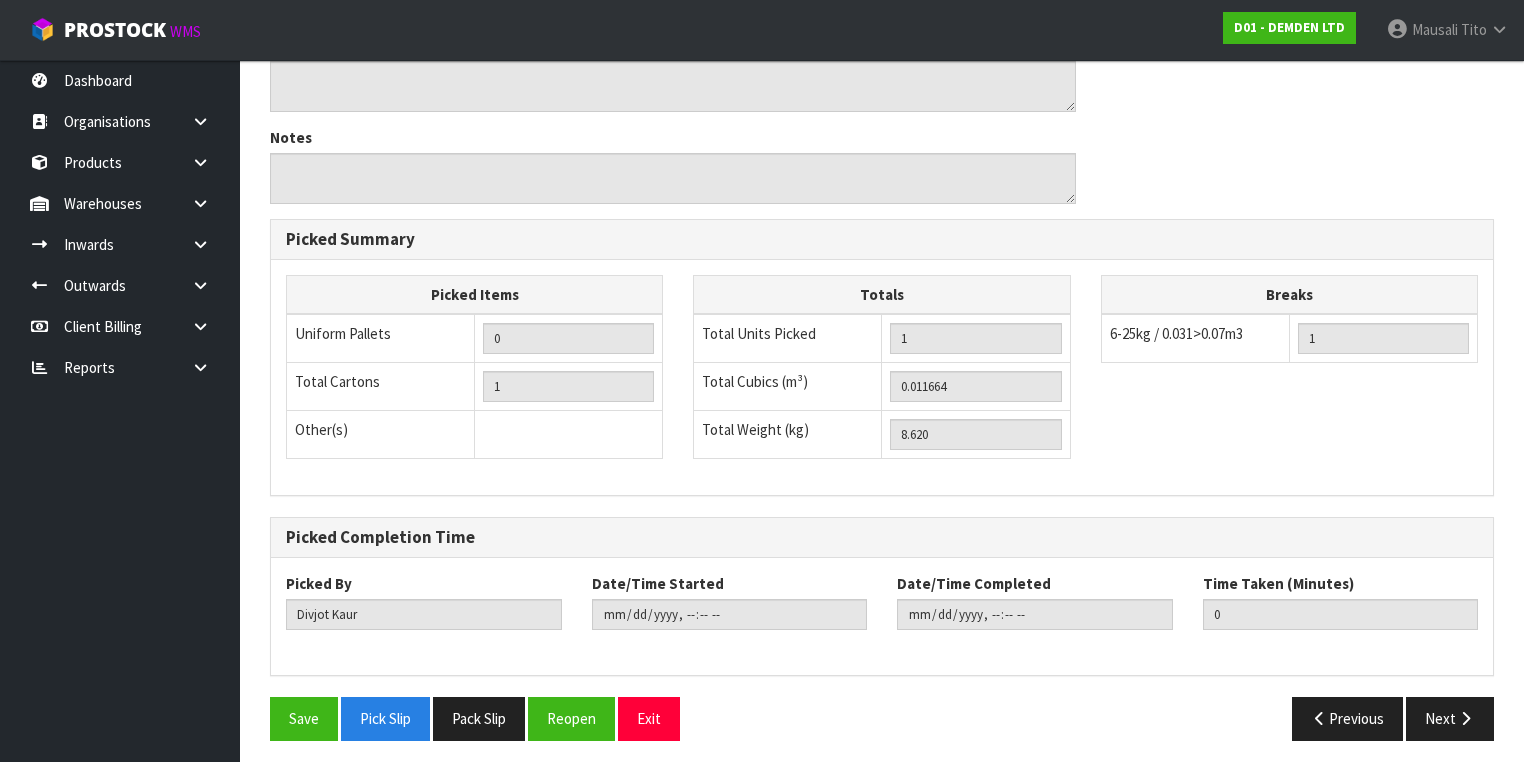 scroll, scrollTop: 641, scrollLeft: 0, axis: vertical 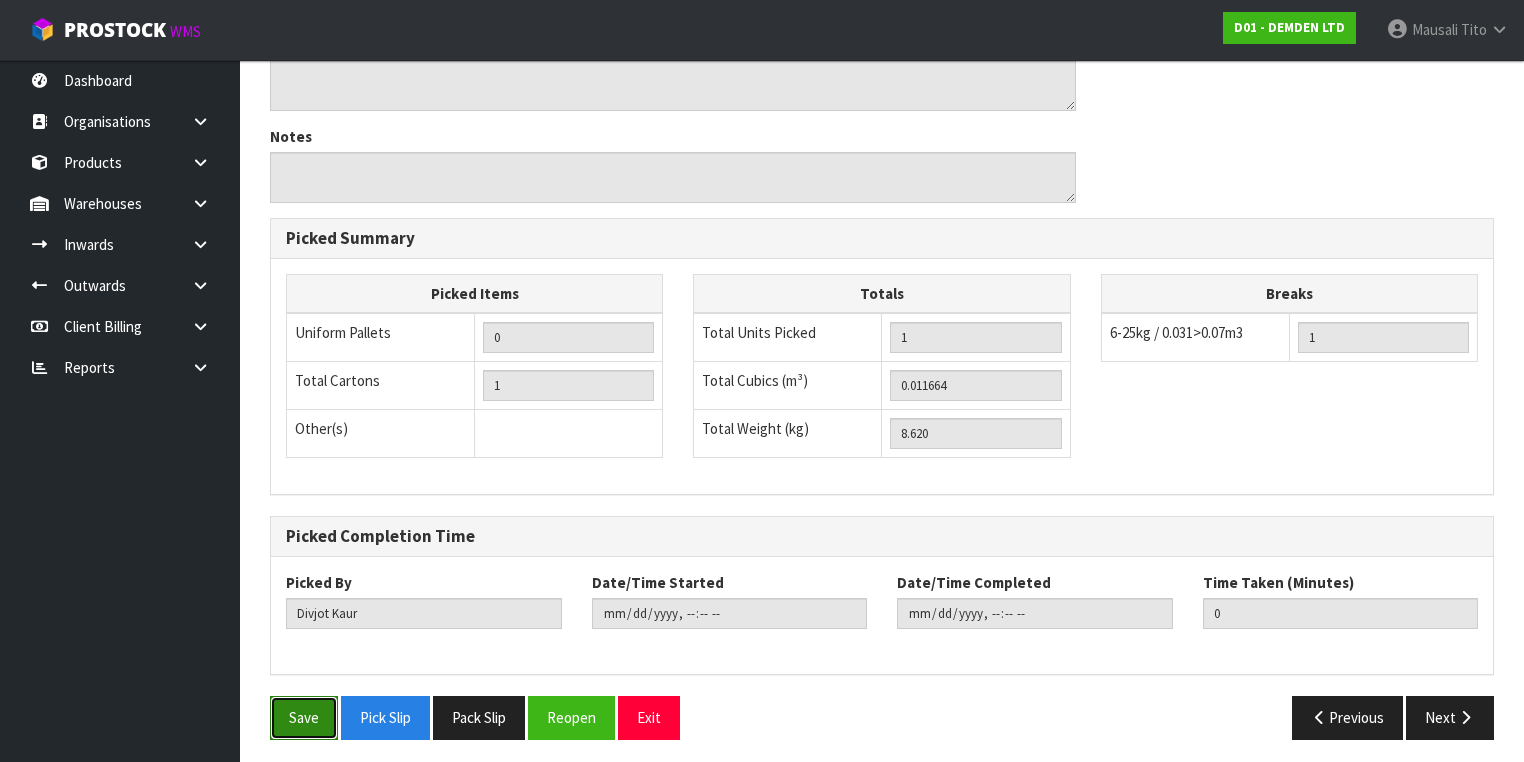 click on "Save" at bounding box center [304, 717] 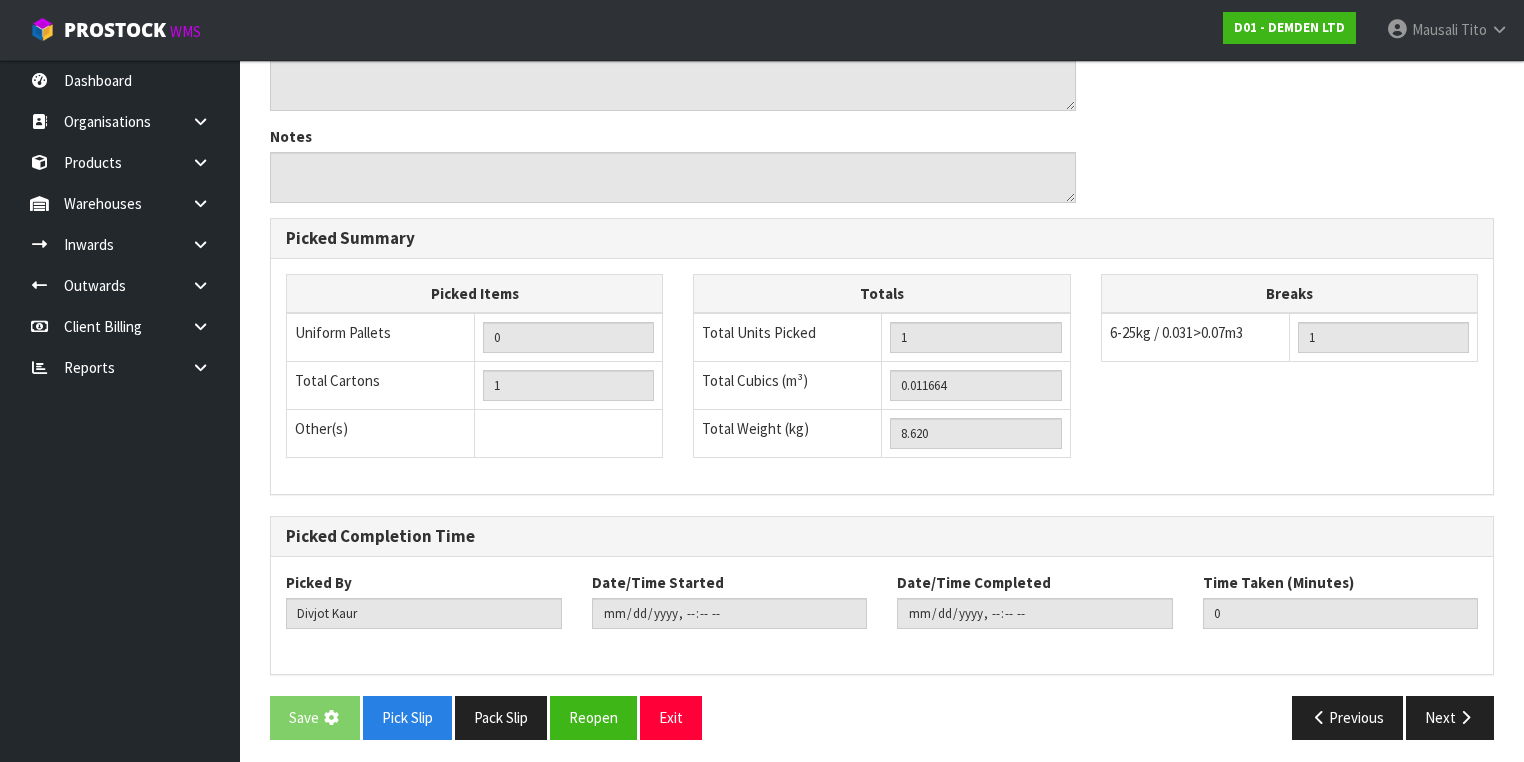 scroll, scrollTop: 0, scrollLeft: 0, axis: both 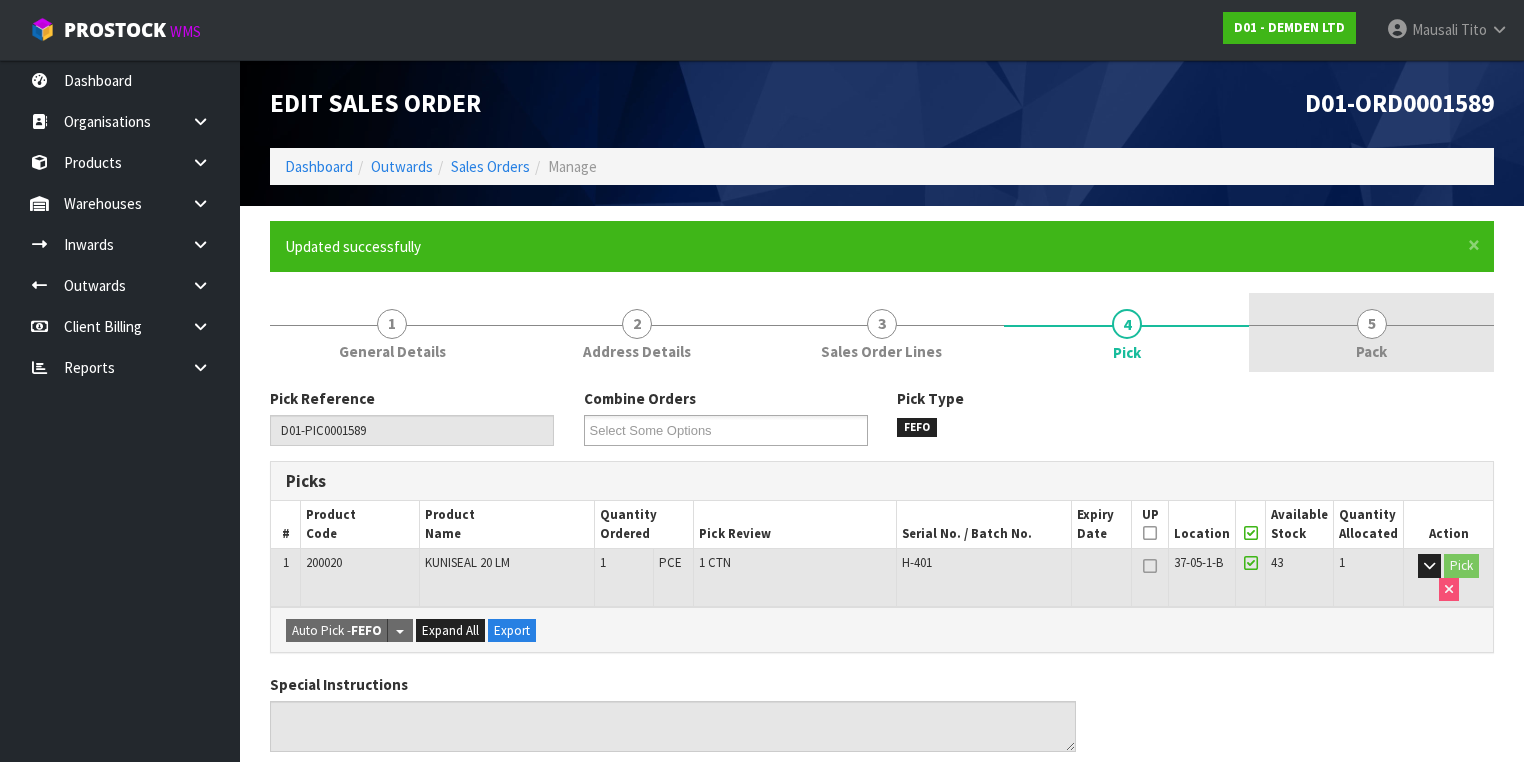 click on "5" at bounding box center (1372, 324) 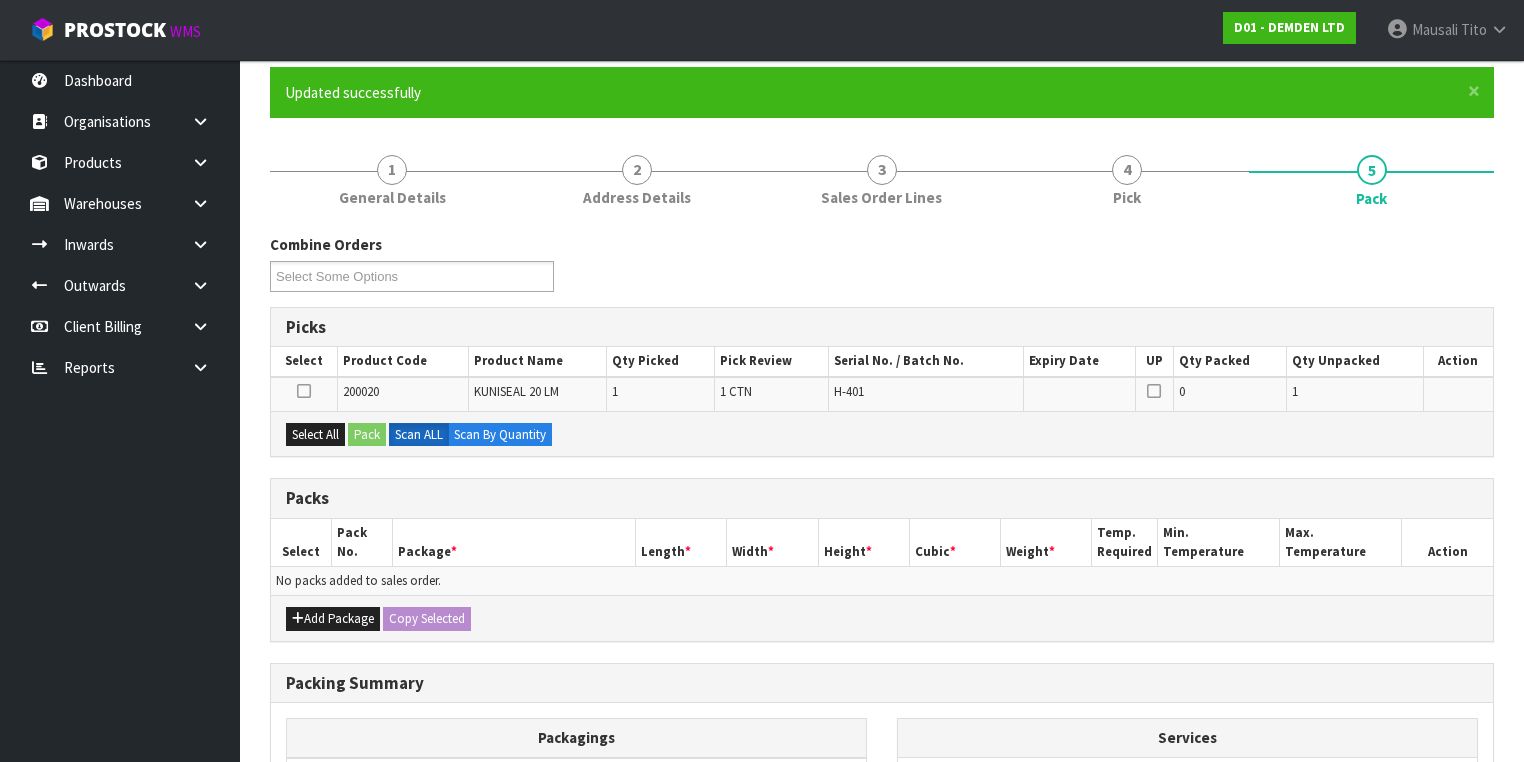 scroll, scrollTop: 240, scrollLeft: 0, axis: vertical 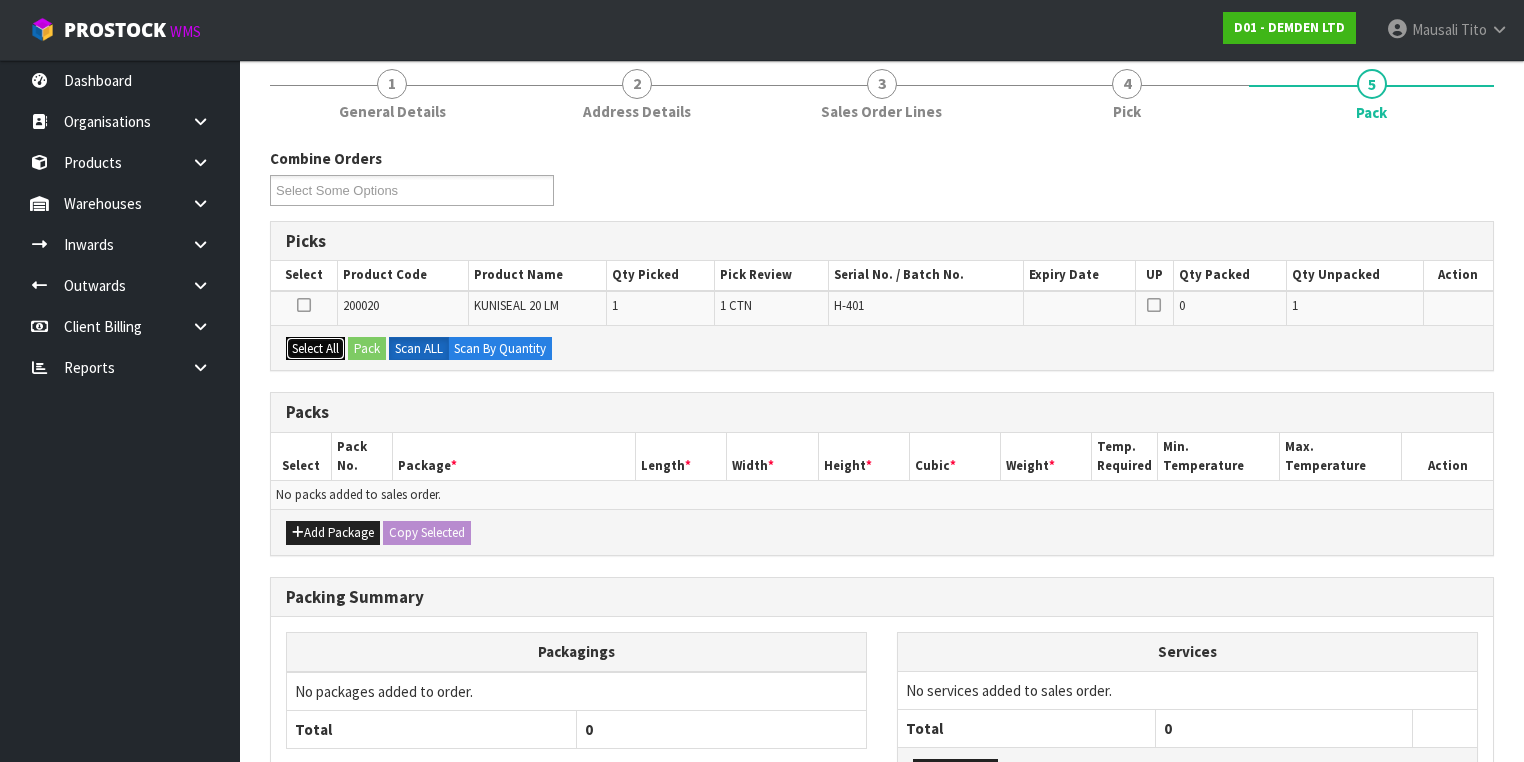 drag, startPoint x: 311, startPoint y: 339, endPoint x: 356, endPoint y: 340, distance: 45.01111 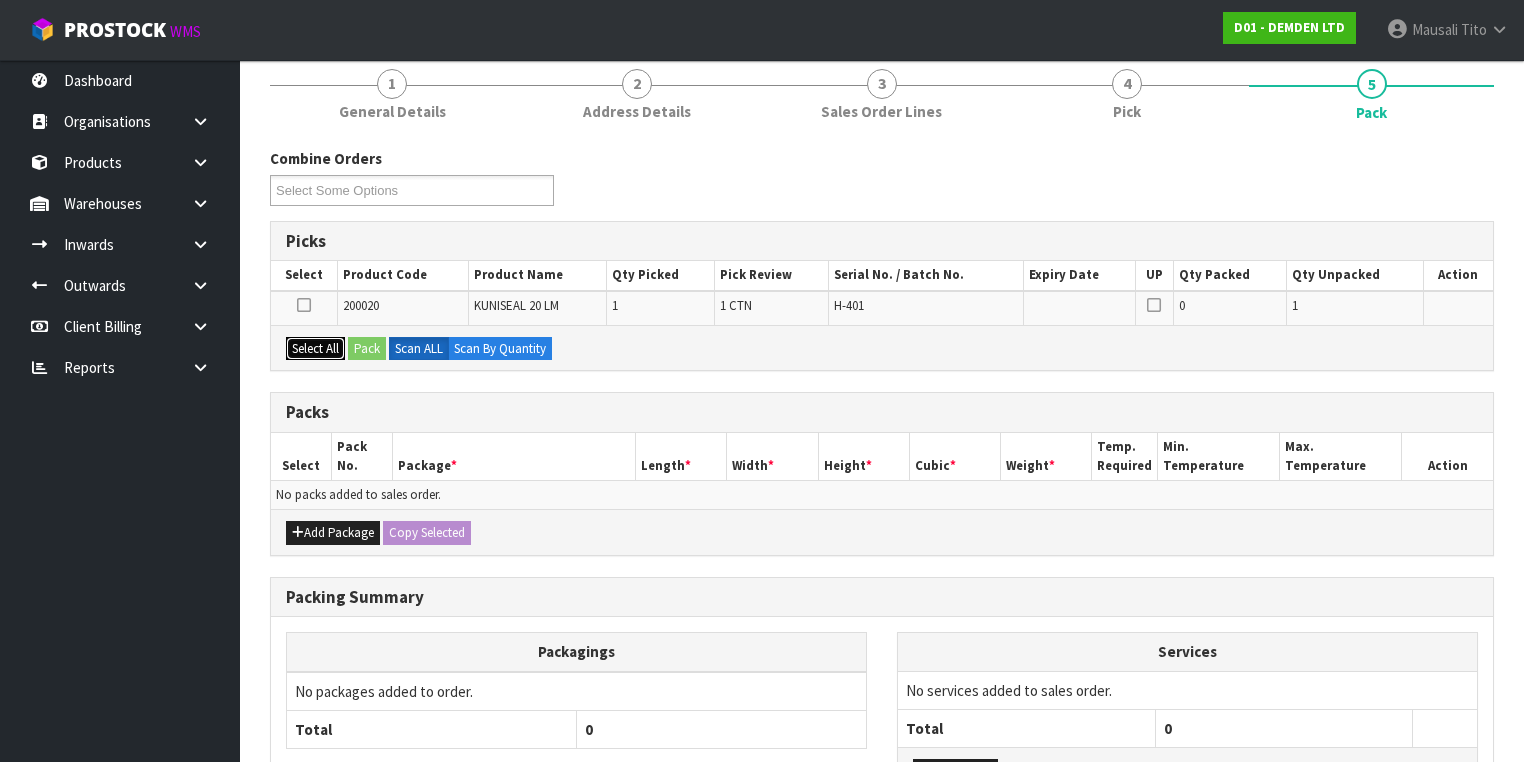 click on "Select All" at bounding box center [315, 349] 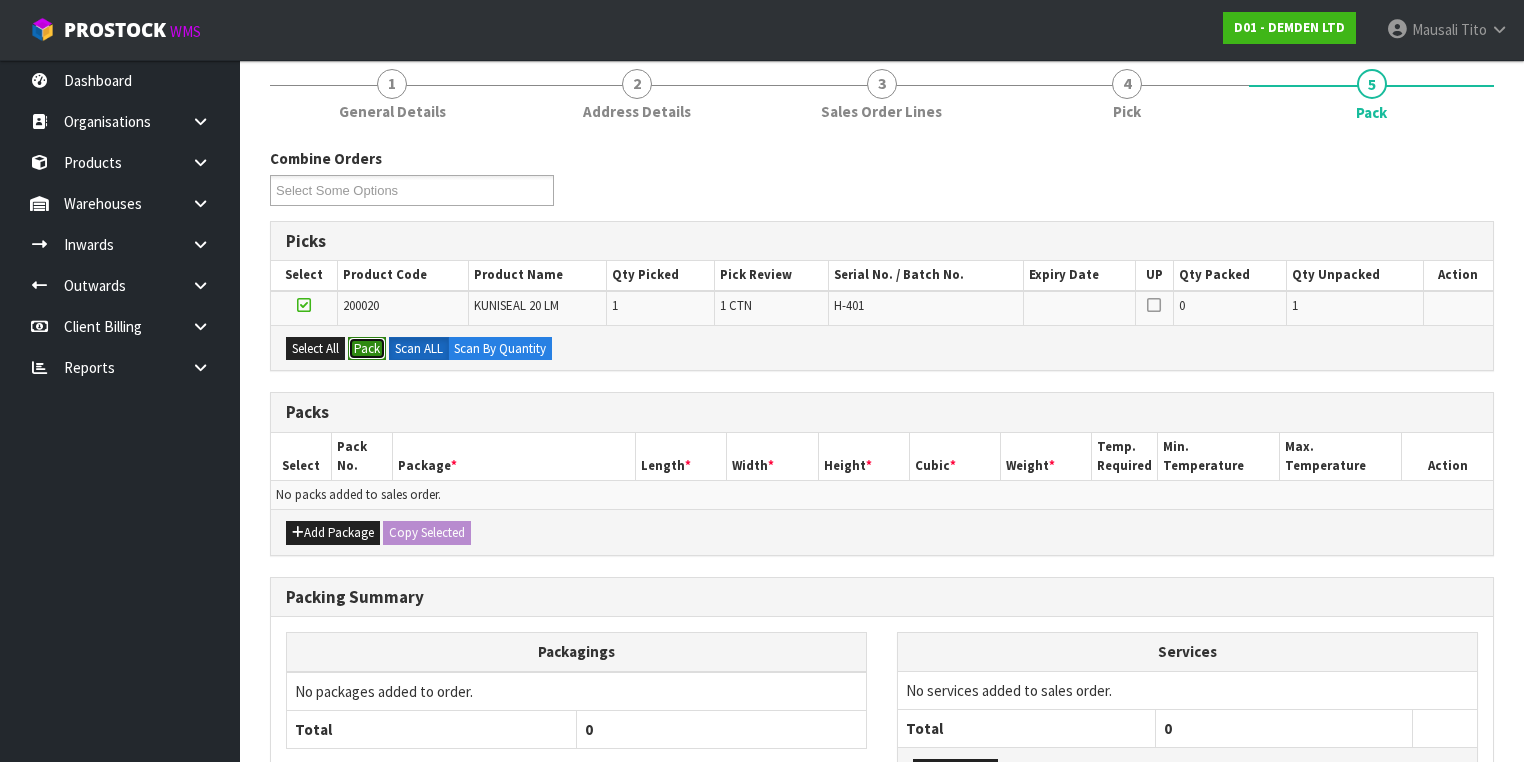 click on "Pack" at bounding box center (367, 349) 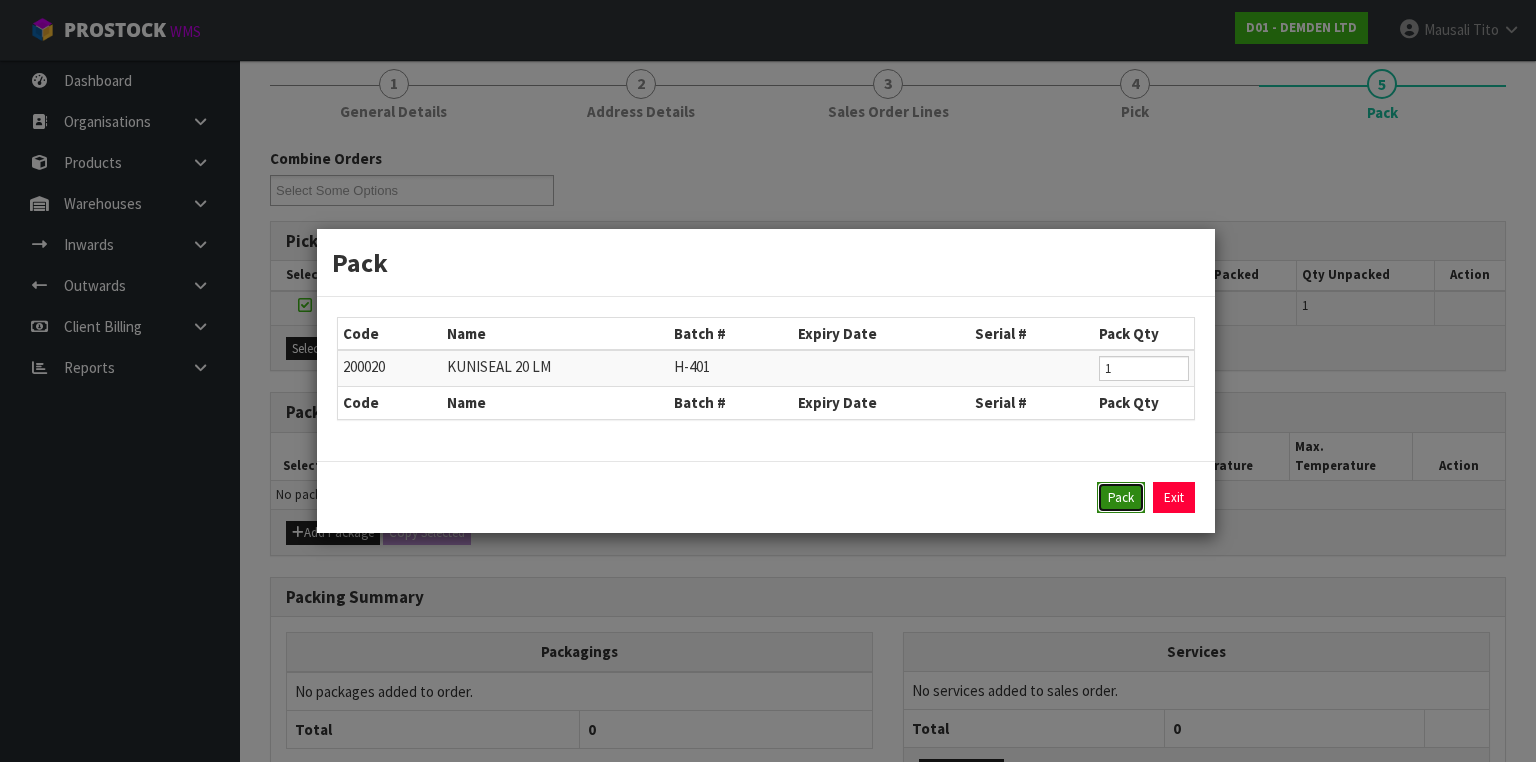 click on "Pack" at bounding box center (1121, 498) 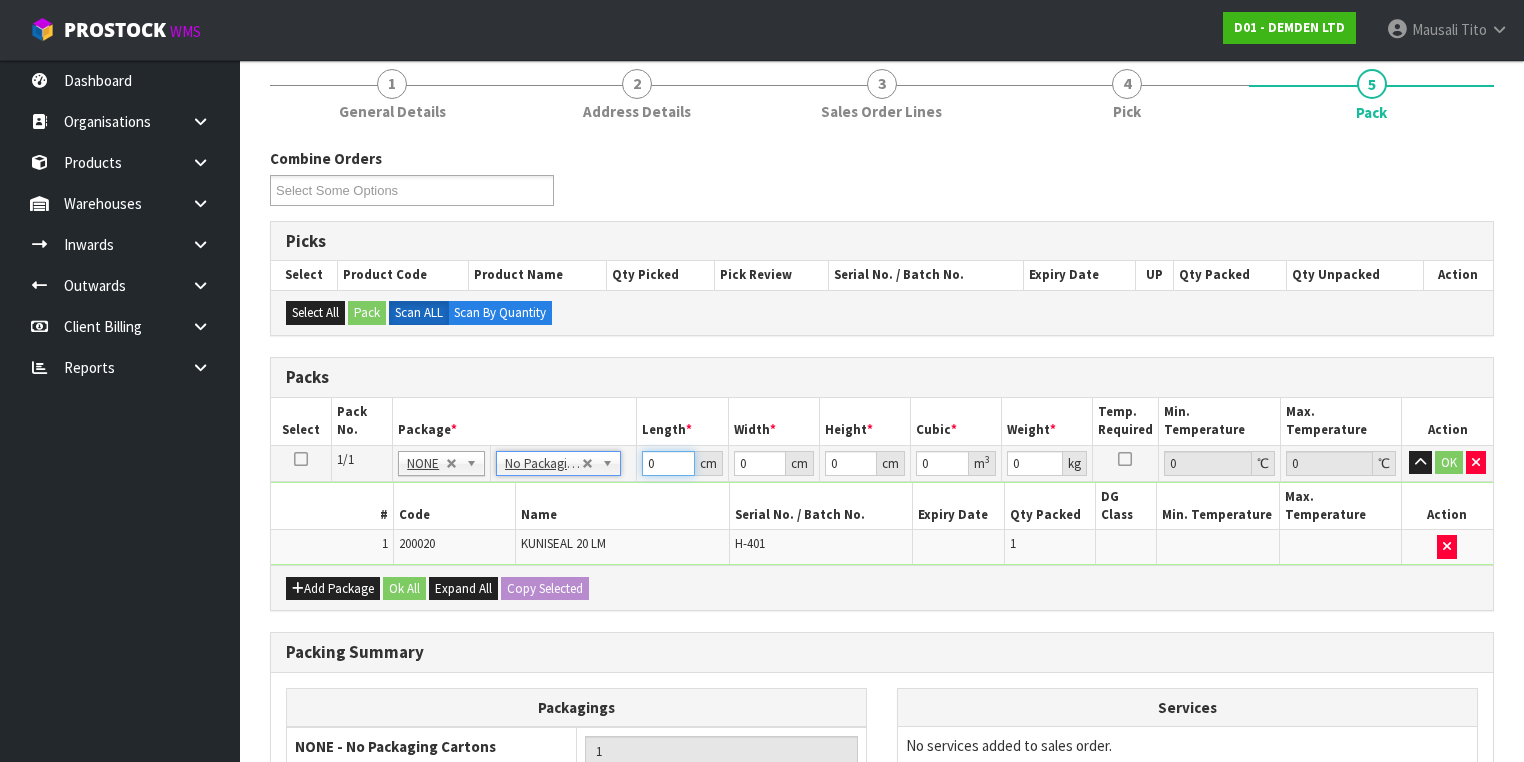 drag, startPoint x: 661, startPoint y: 460, endPoint x: 569, endPoint y: 471, distance: 92.65527 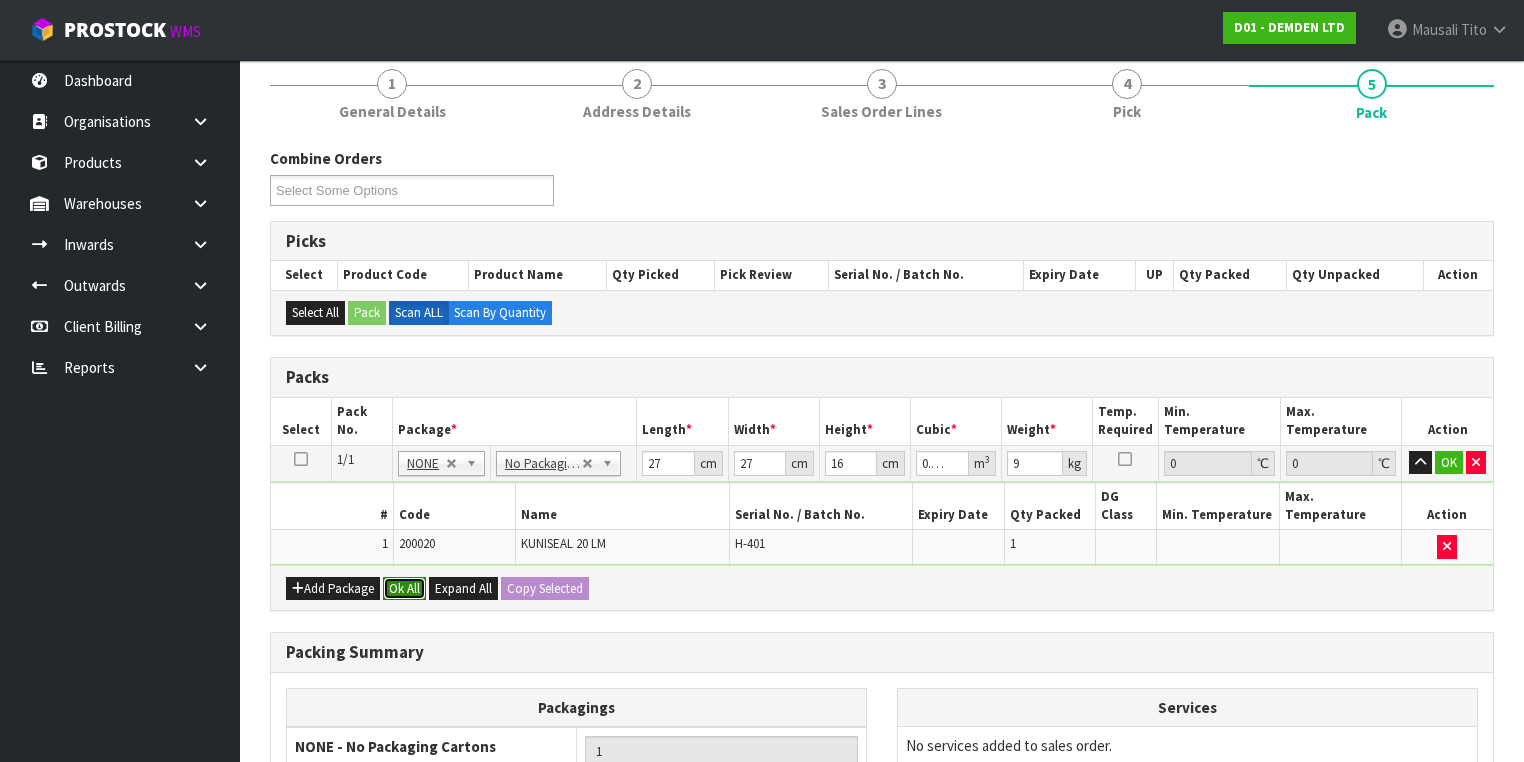 click on "Ok All" at bounding box center (404, 589) 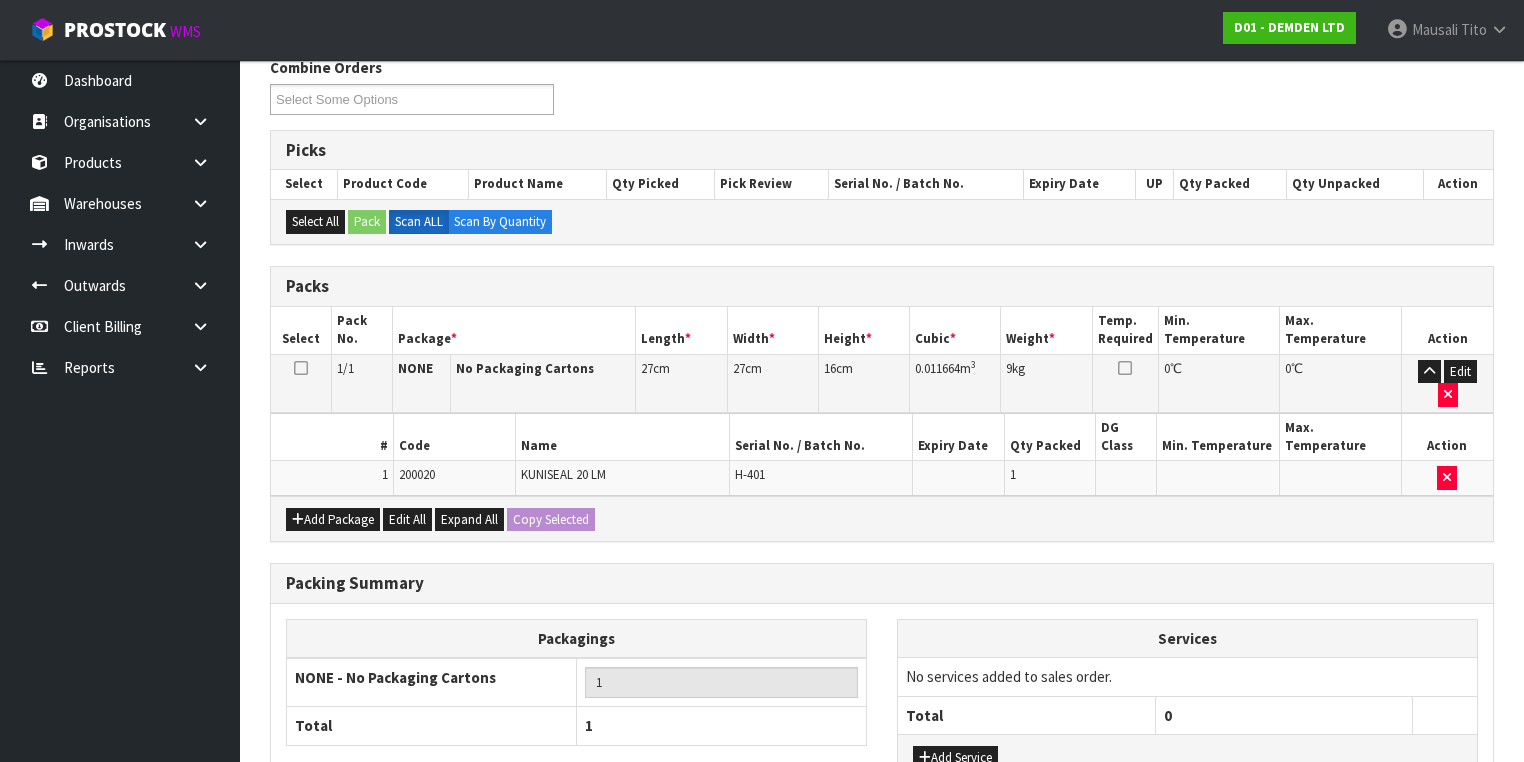 scroll, scrollTop: 440, scrollLeft: 0, axis: vertical 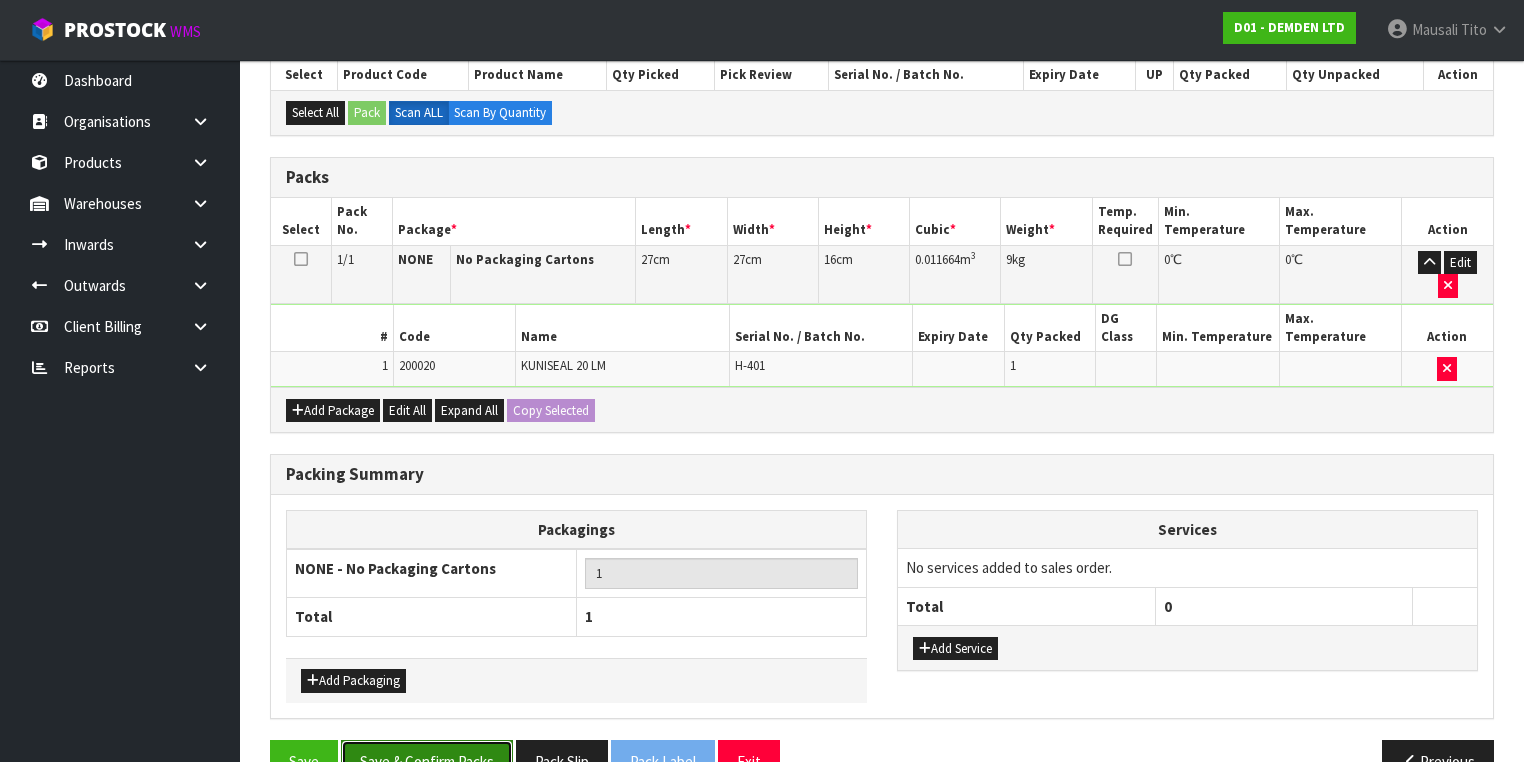 click on "Save & Confirm Packs" at bounding box center (427, 761) 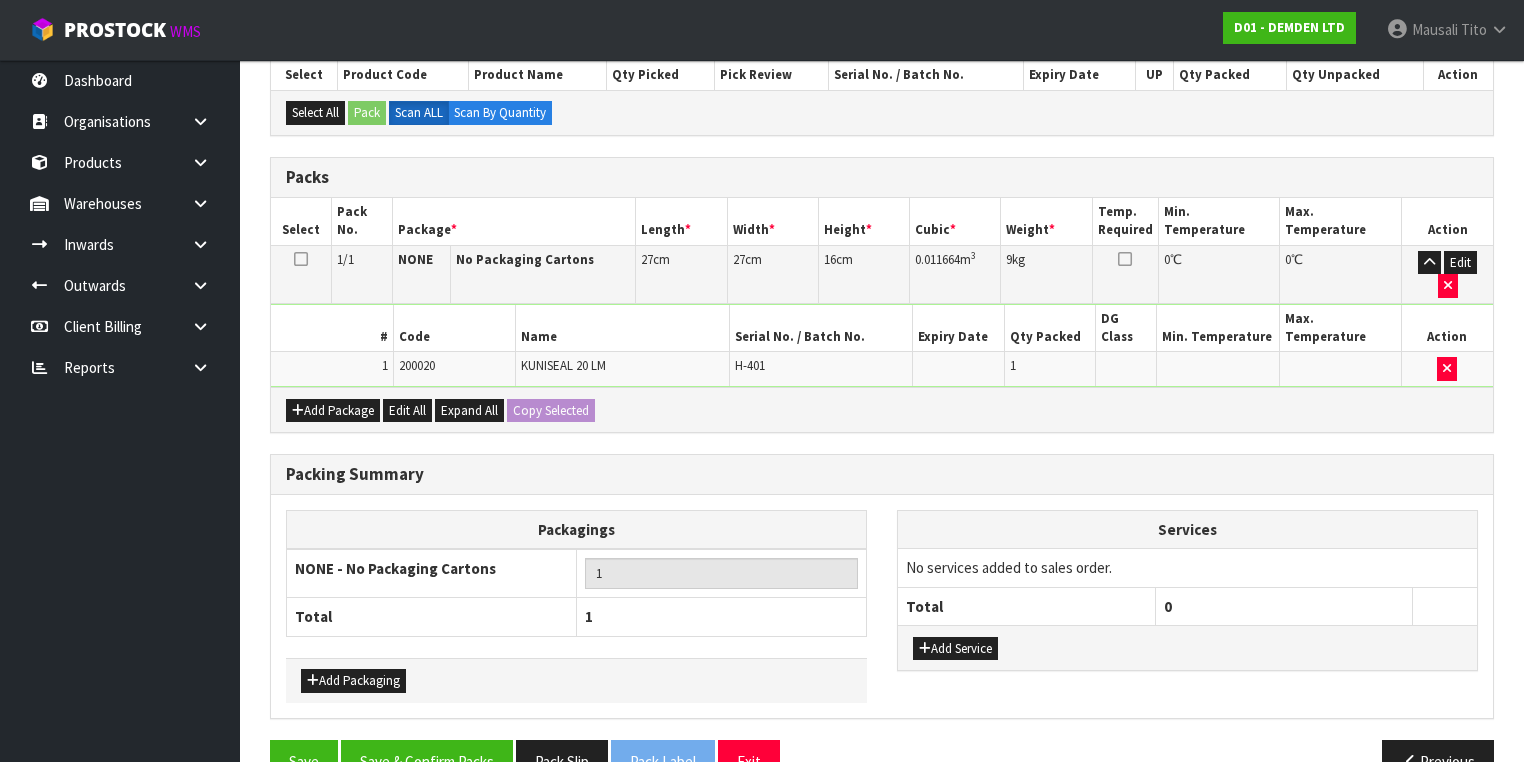 scroll, scrollTop: 0, scrollLeft: 0, axis: both 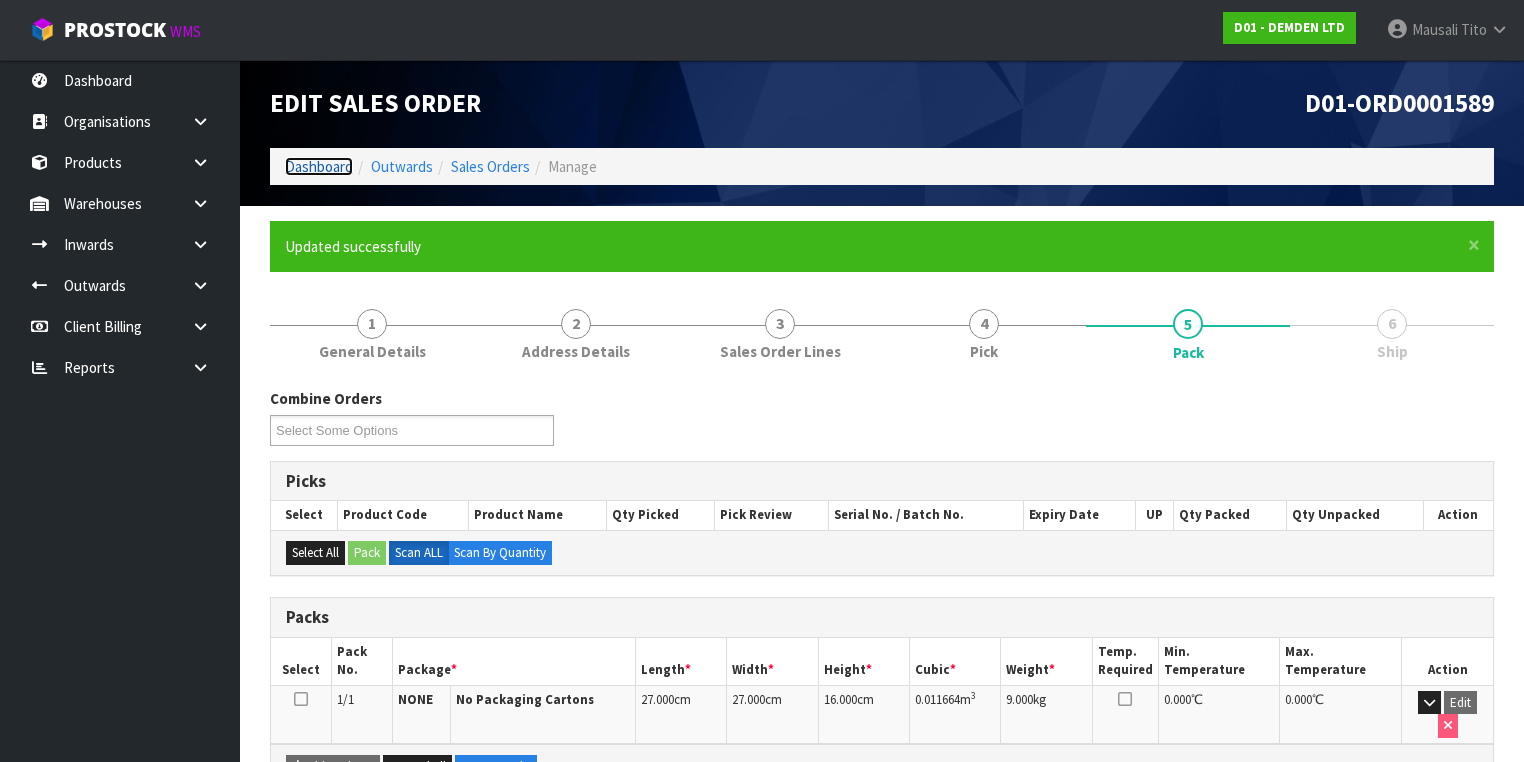 click on "Dashboard" at bounding box center [319, 166] 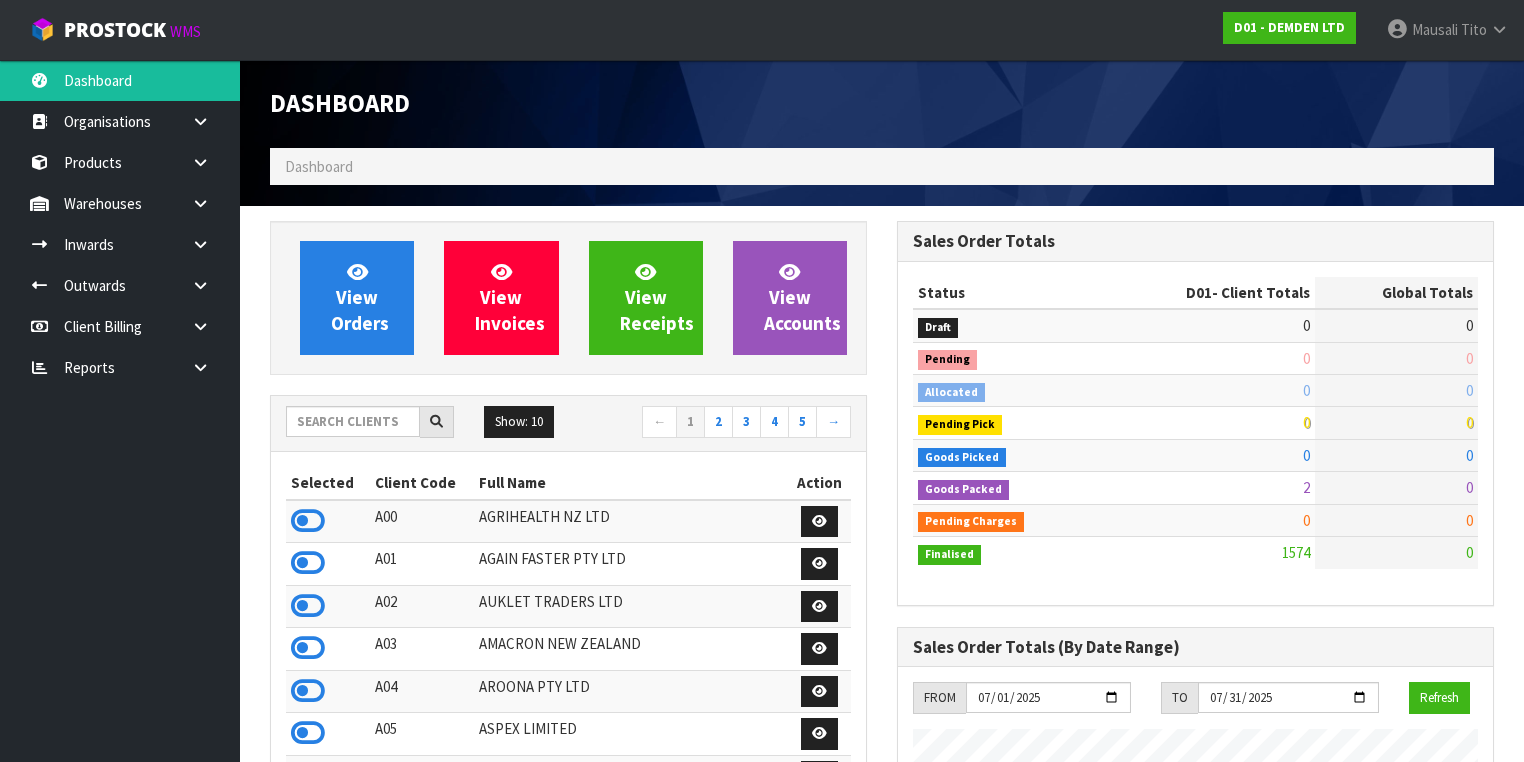 scroll, scrollTop: 998620, scrollLeft: 999372, axis: both 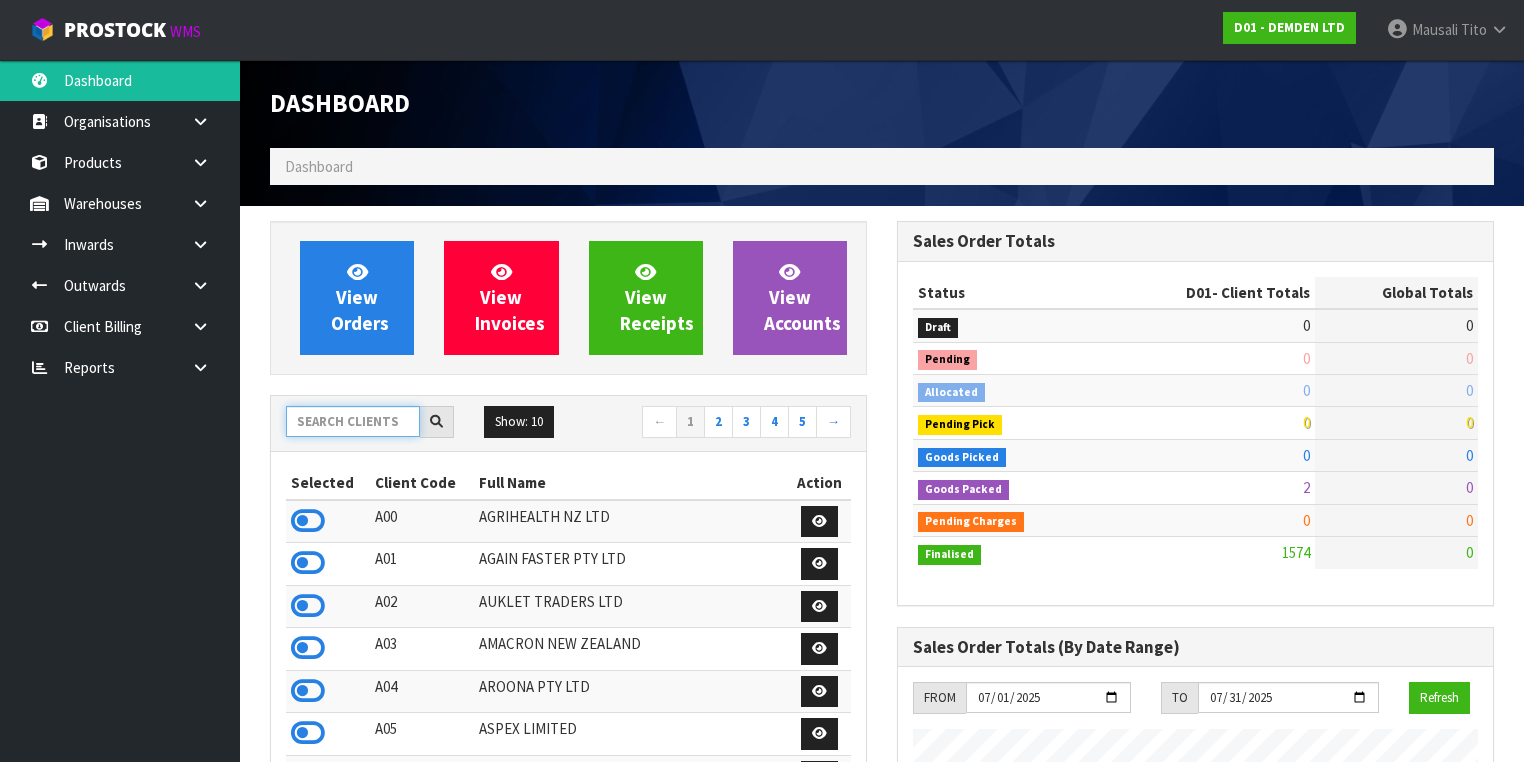 click at bounding box center [353, 421] 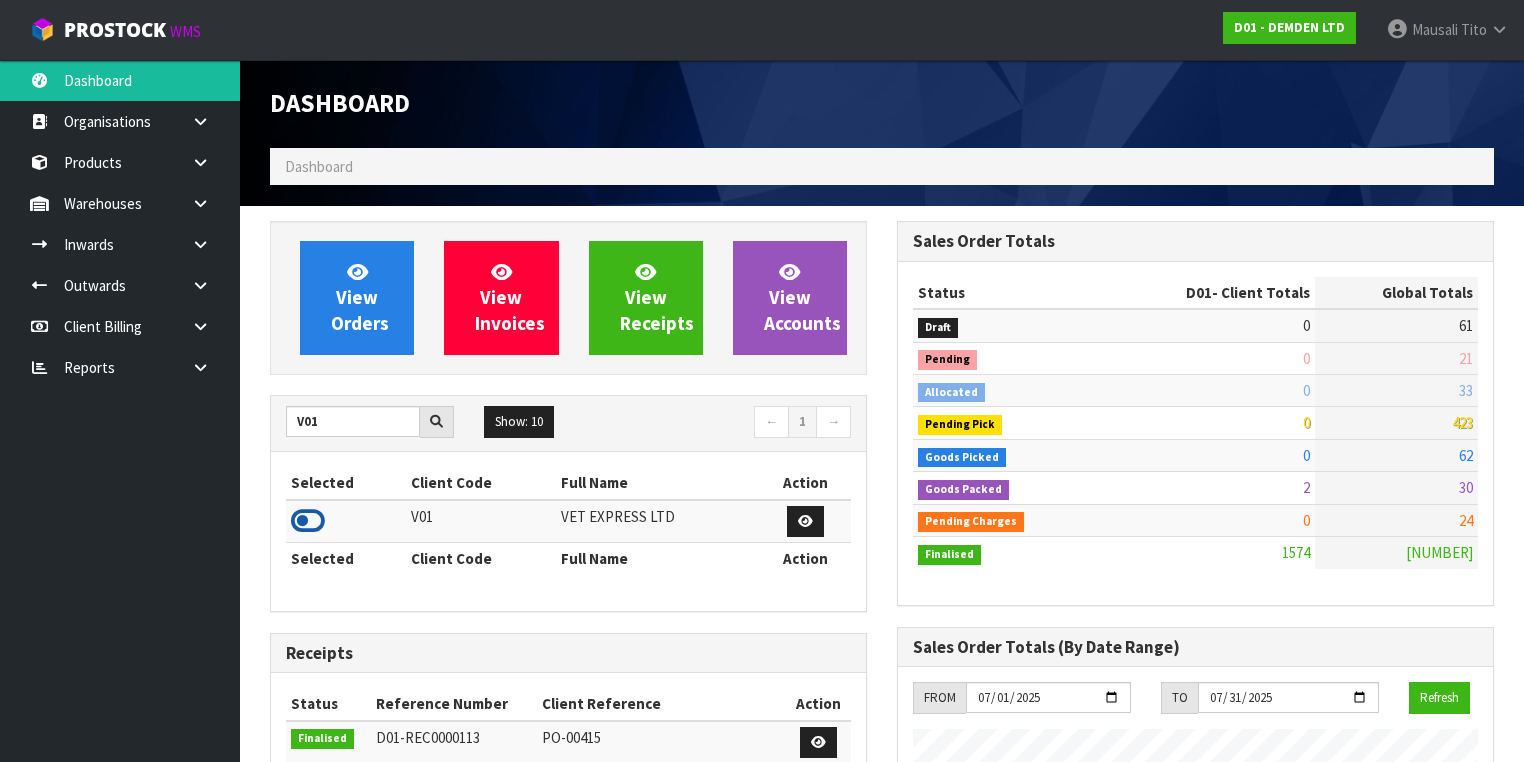 click at bounding box center (308, 521) 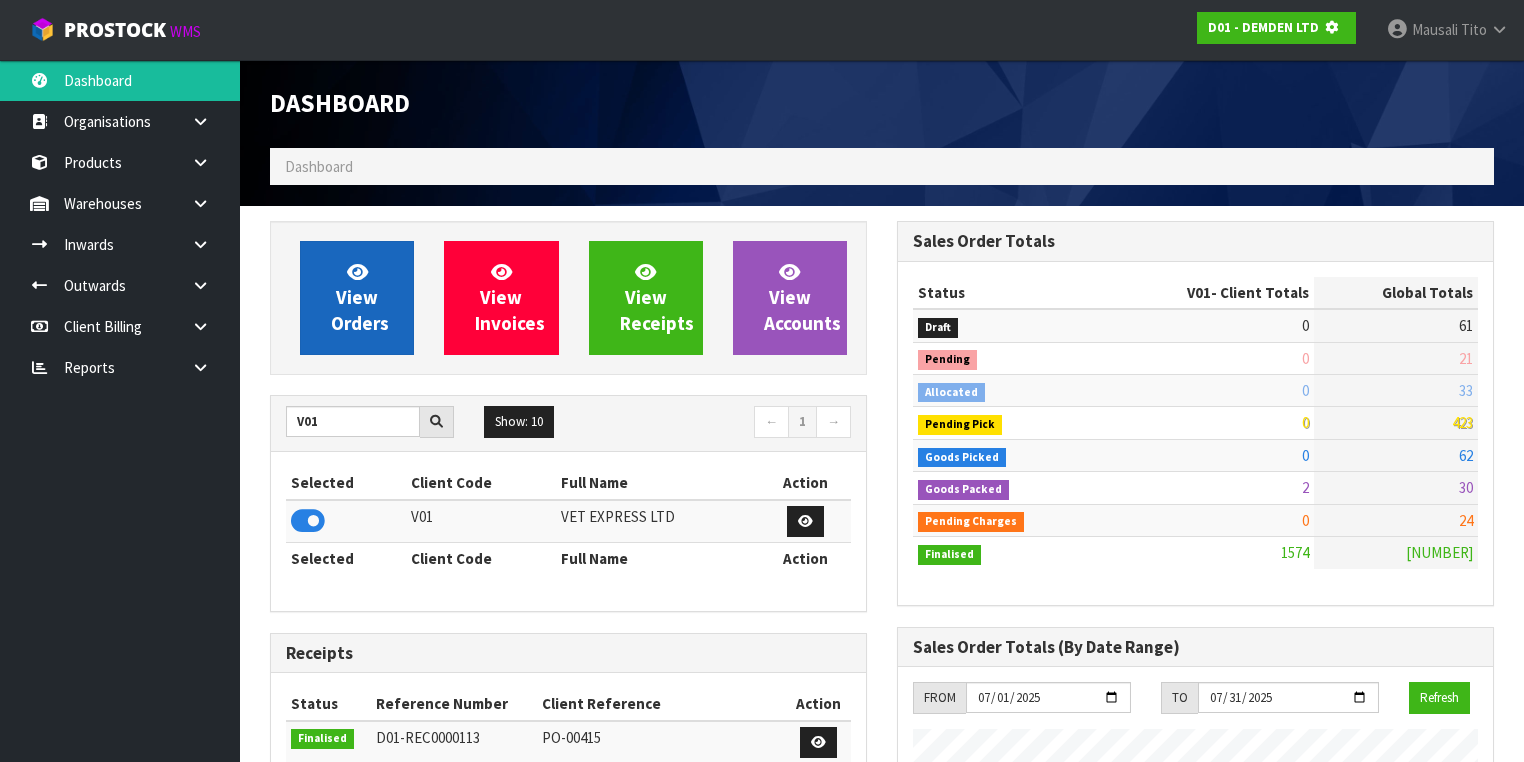 scroll, scrollTop: 1242, scrollLeft: 627, axis: both 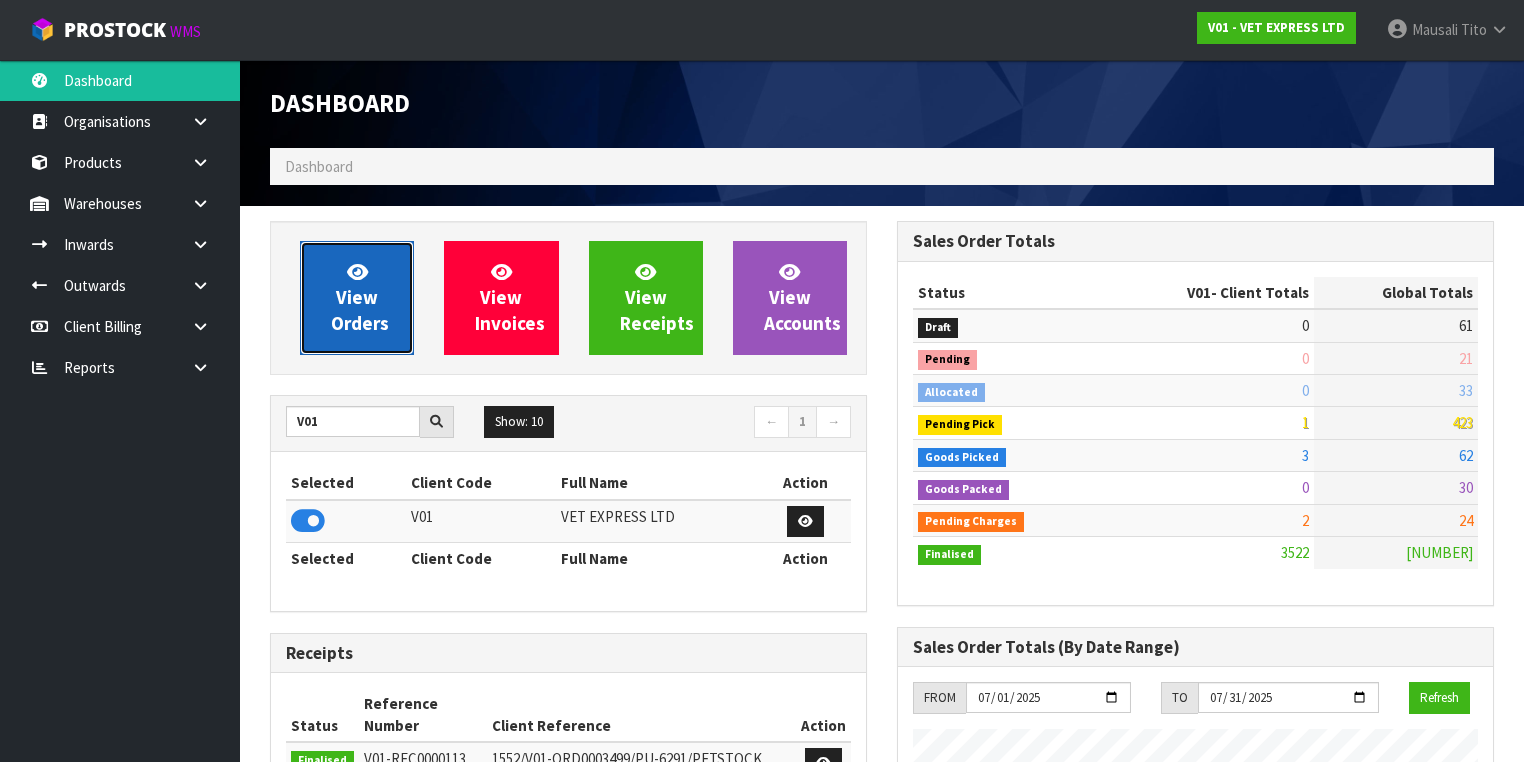 click on "View
Orders" at bounding box center [360, 297] 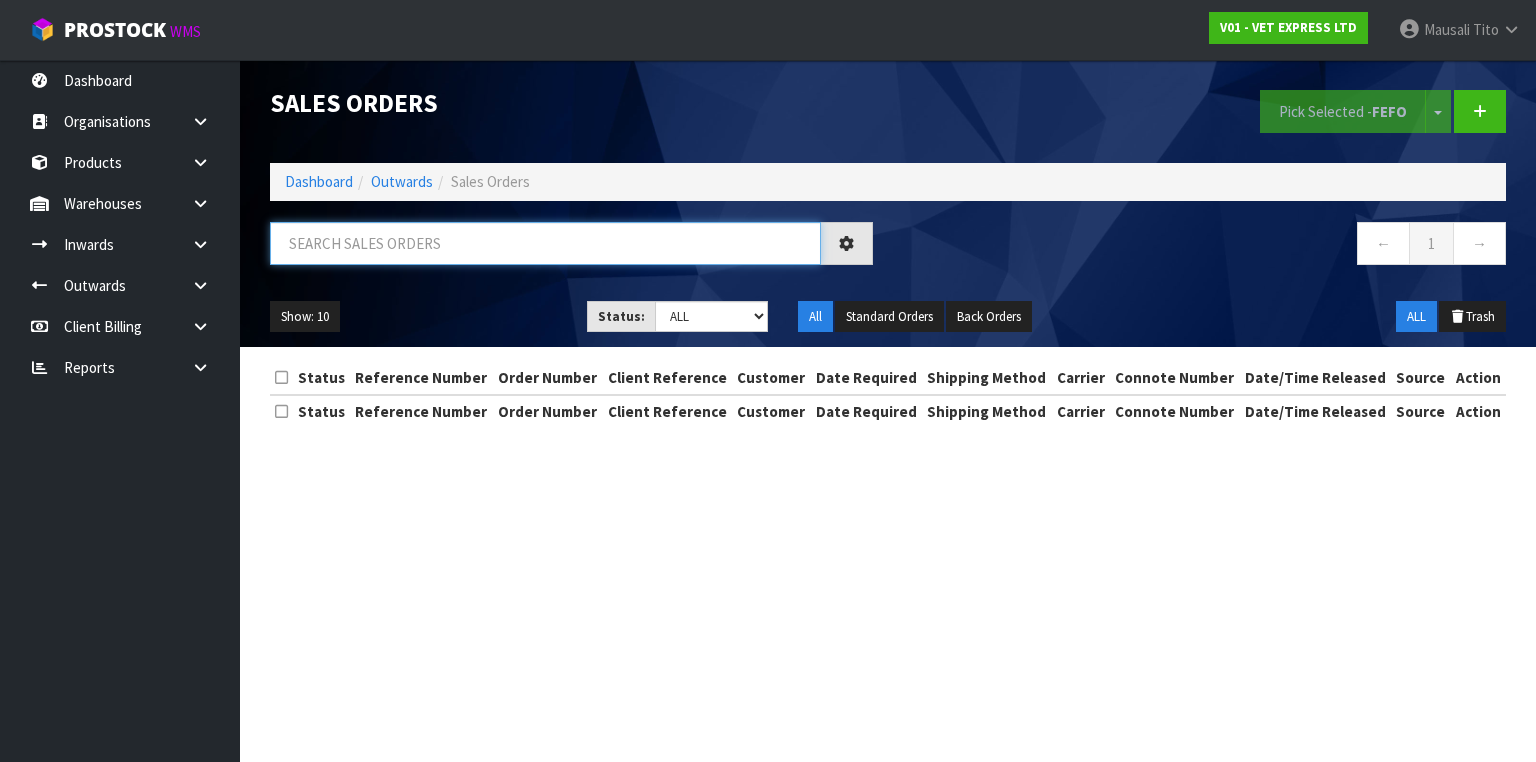 click at bounding box center (545, 243) 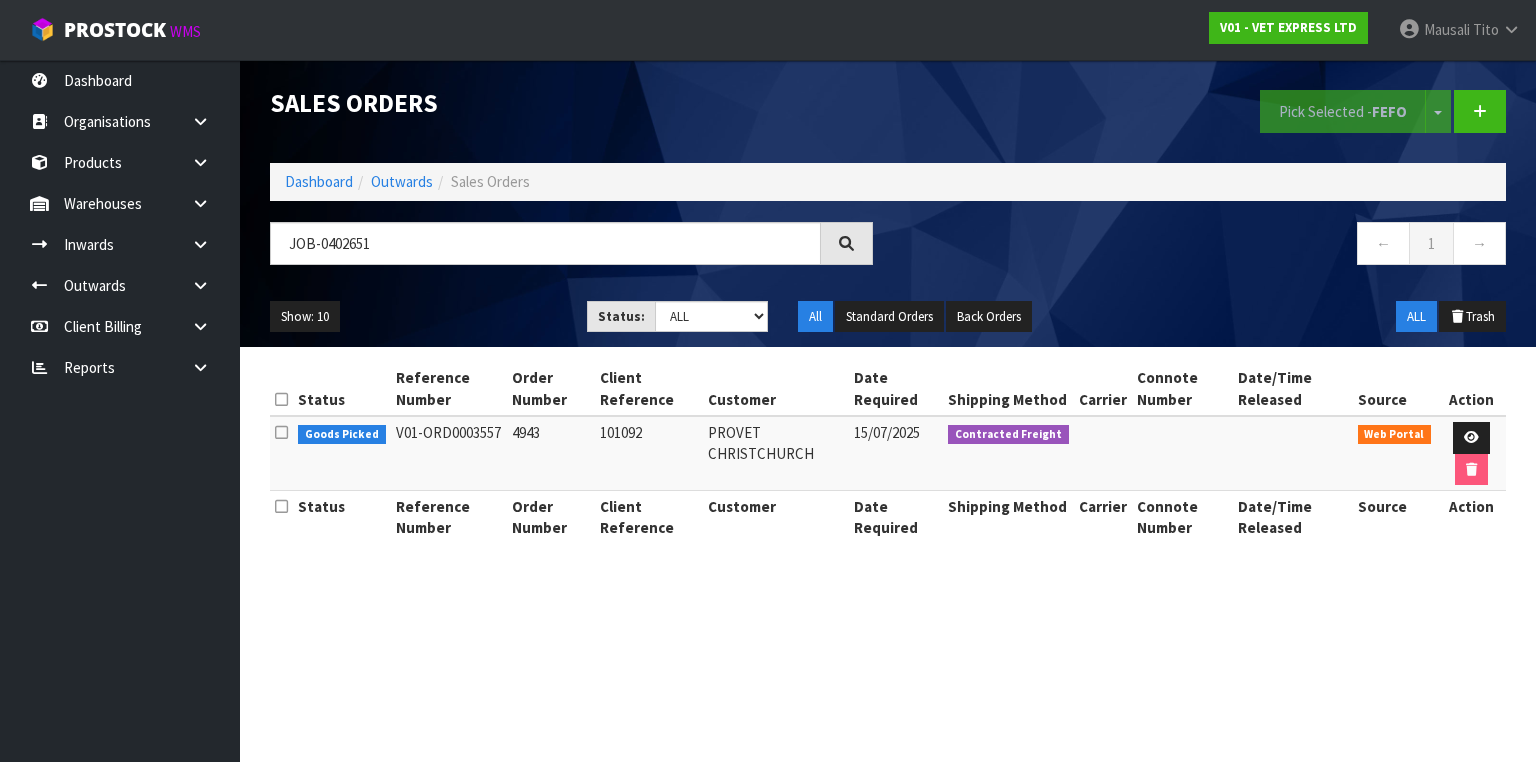 click on "Dashboard Outwards Sales Orders" at bounding box center [888, 181] 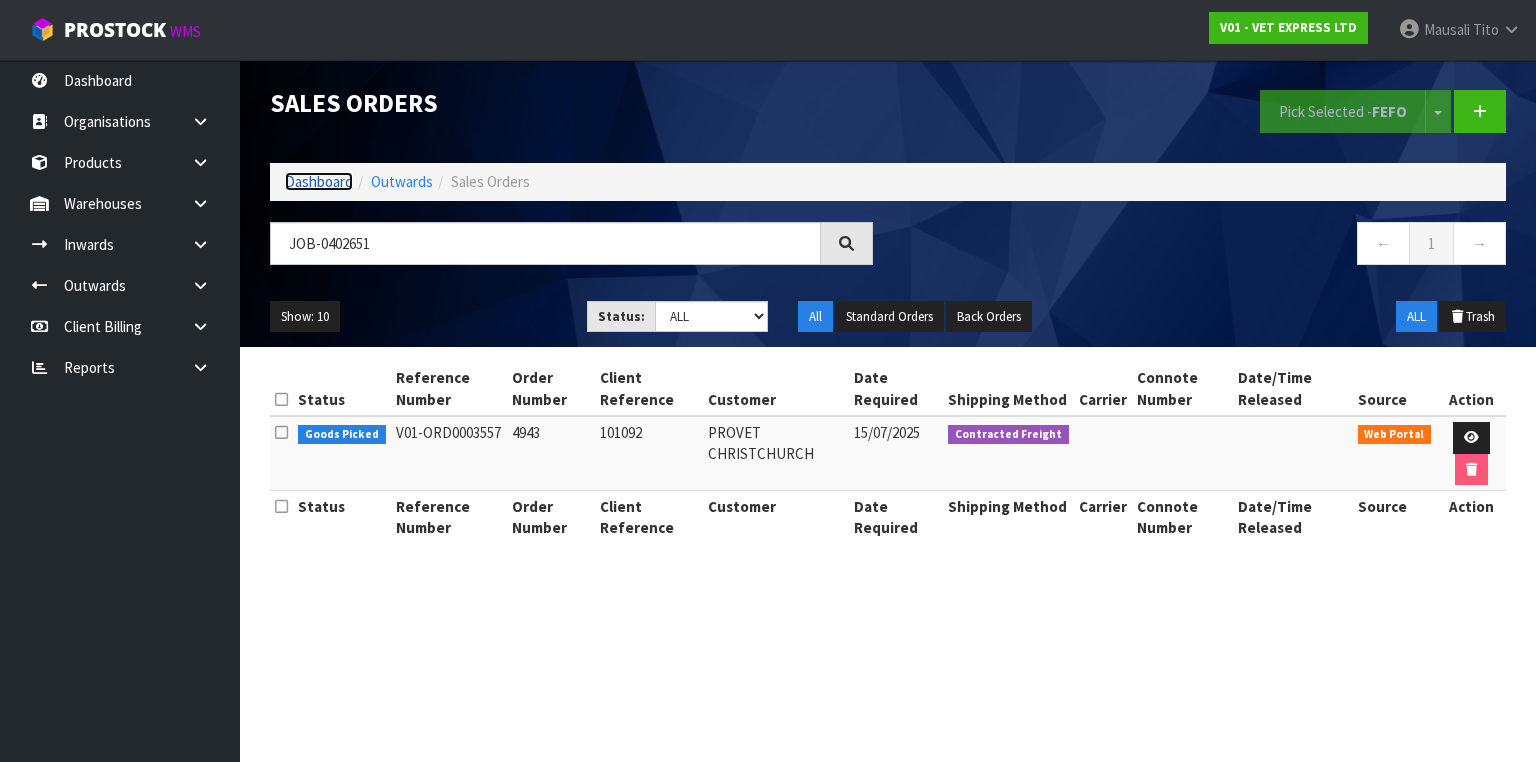 click on "Dashboard" at bounding box center (319, 181) 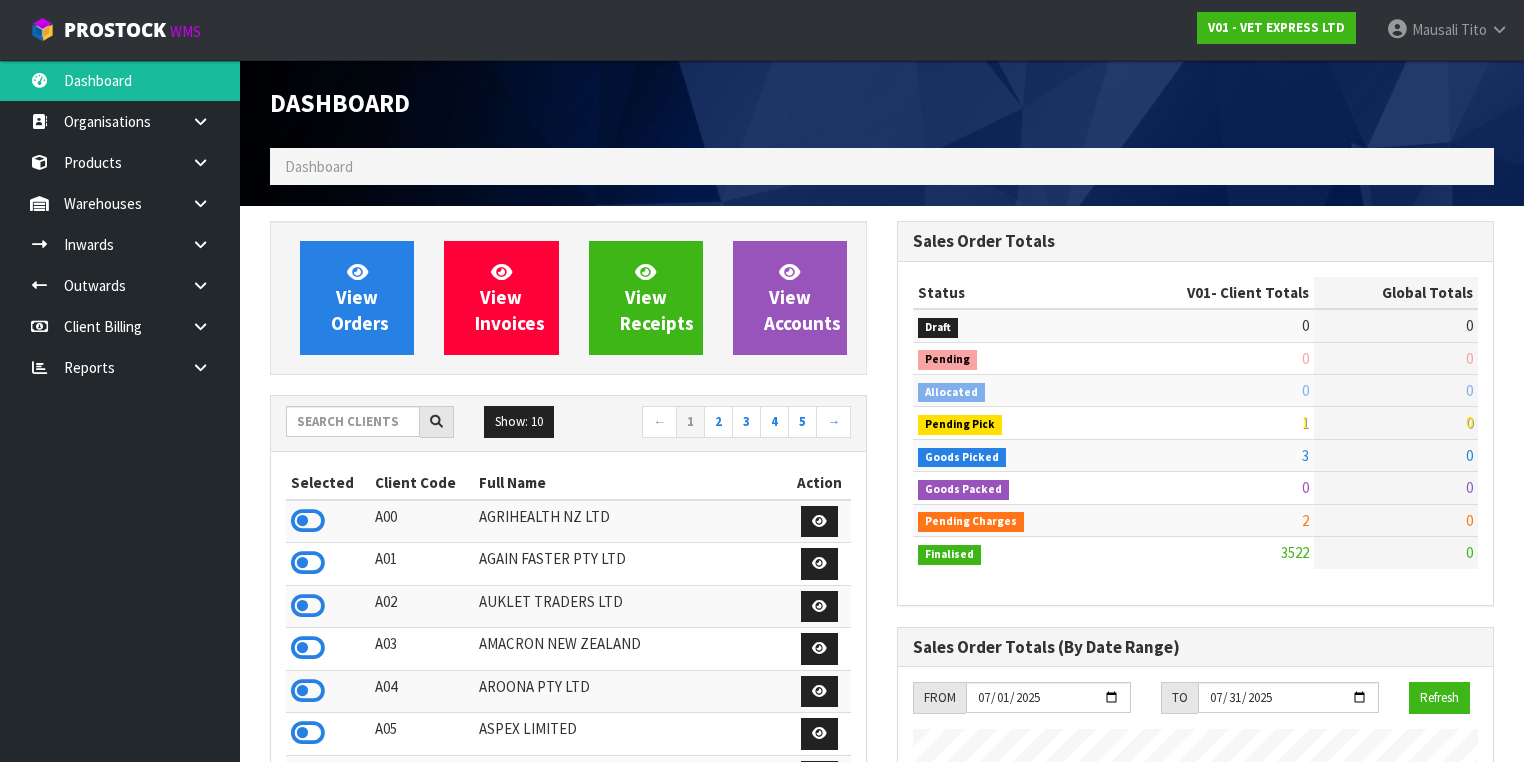 scroll, scrollTop: 998448, scrollLeft: 999372, axis: both 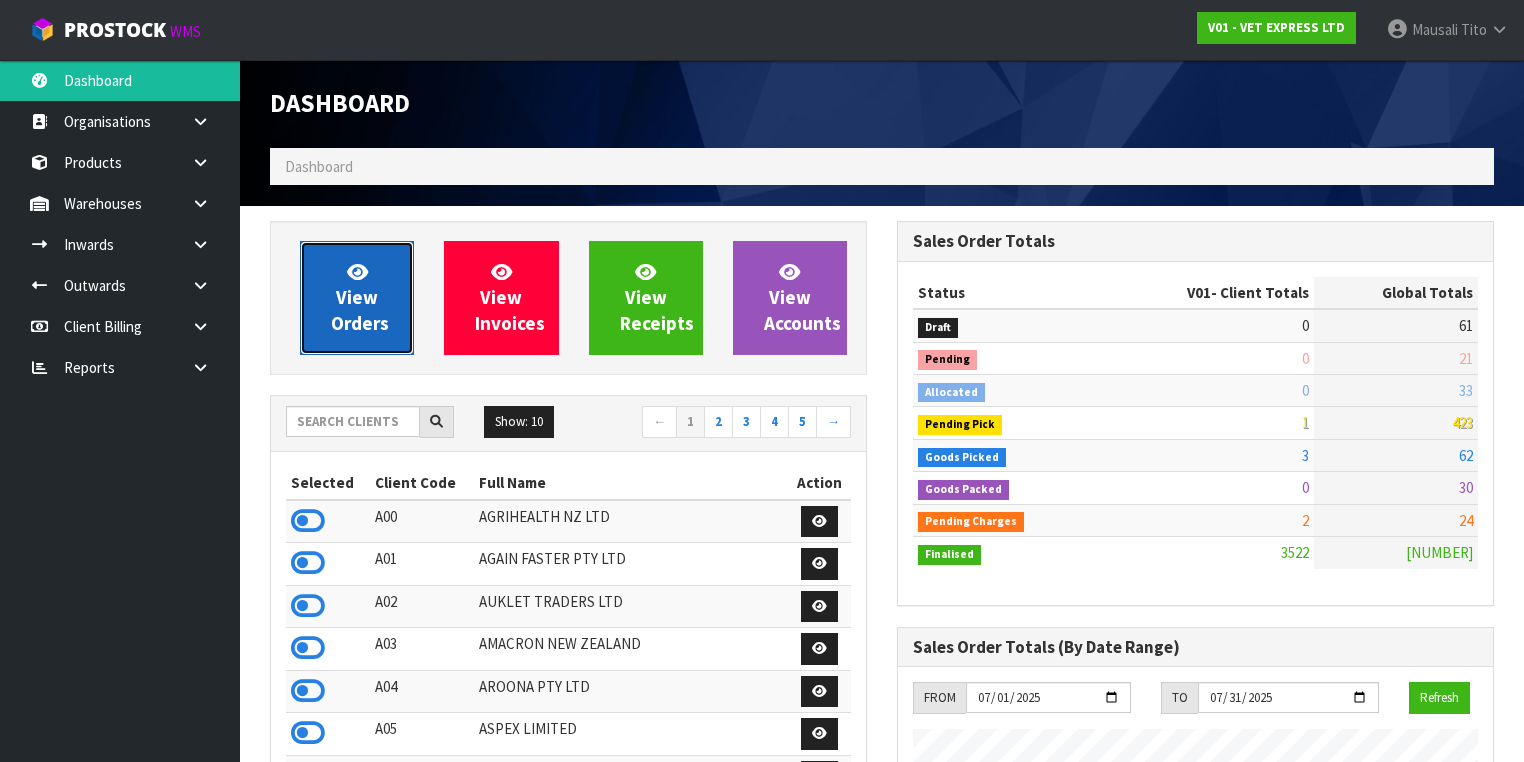 click on "View
Orders" at bounding box center (357, 298) 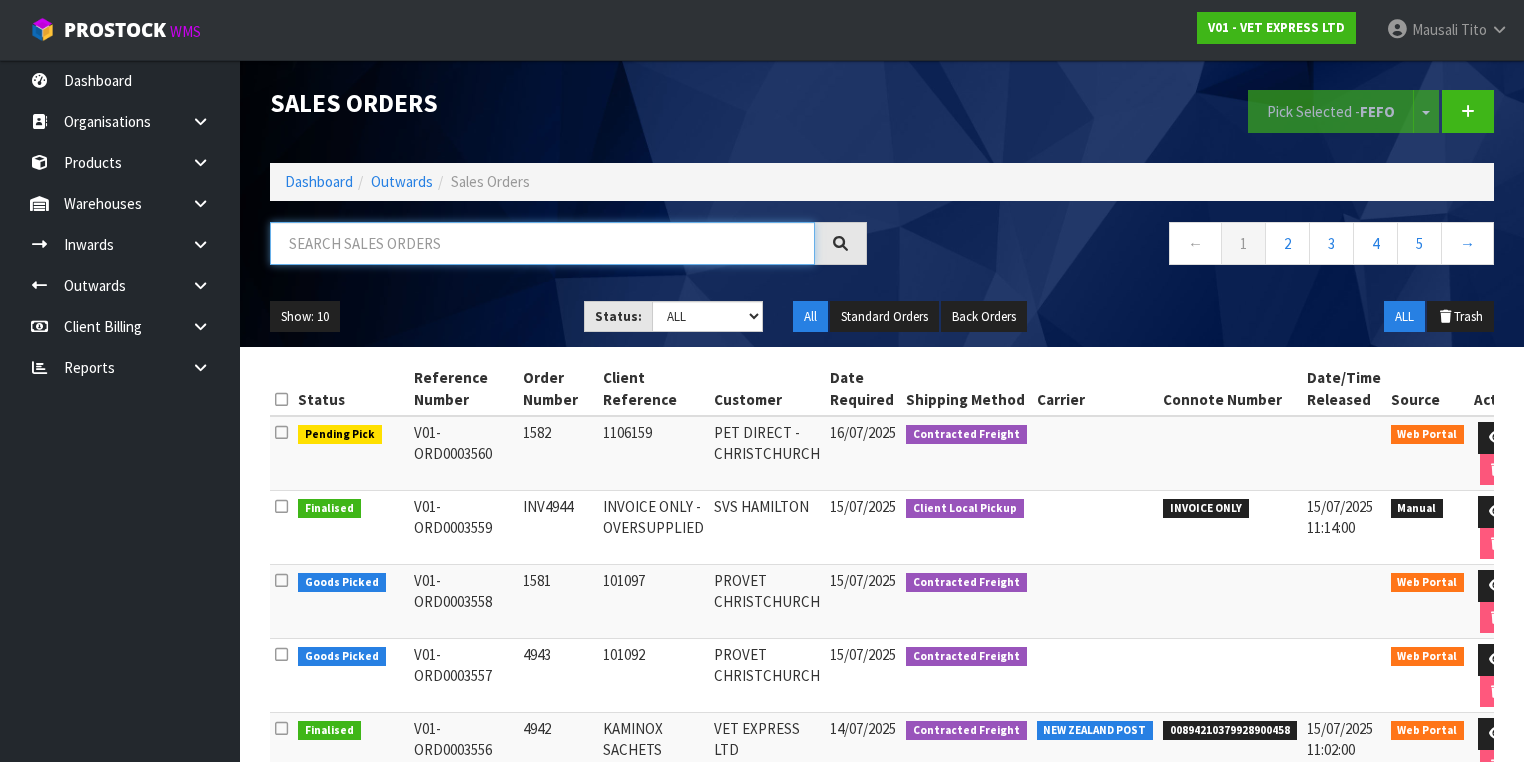 click at bounding box center (542, 243) 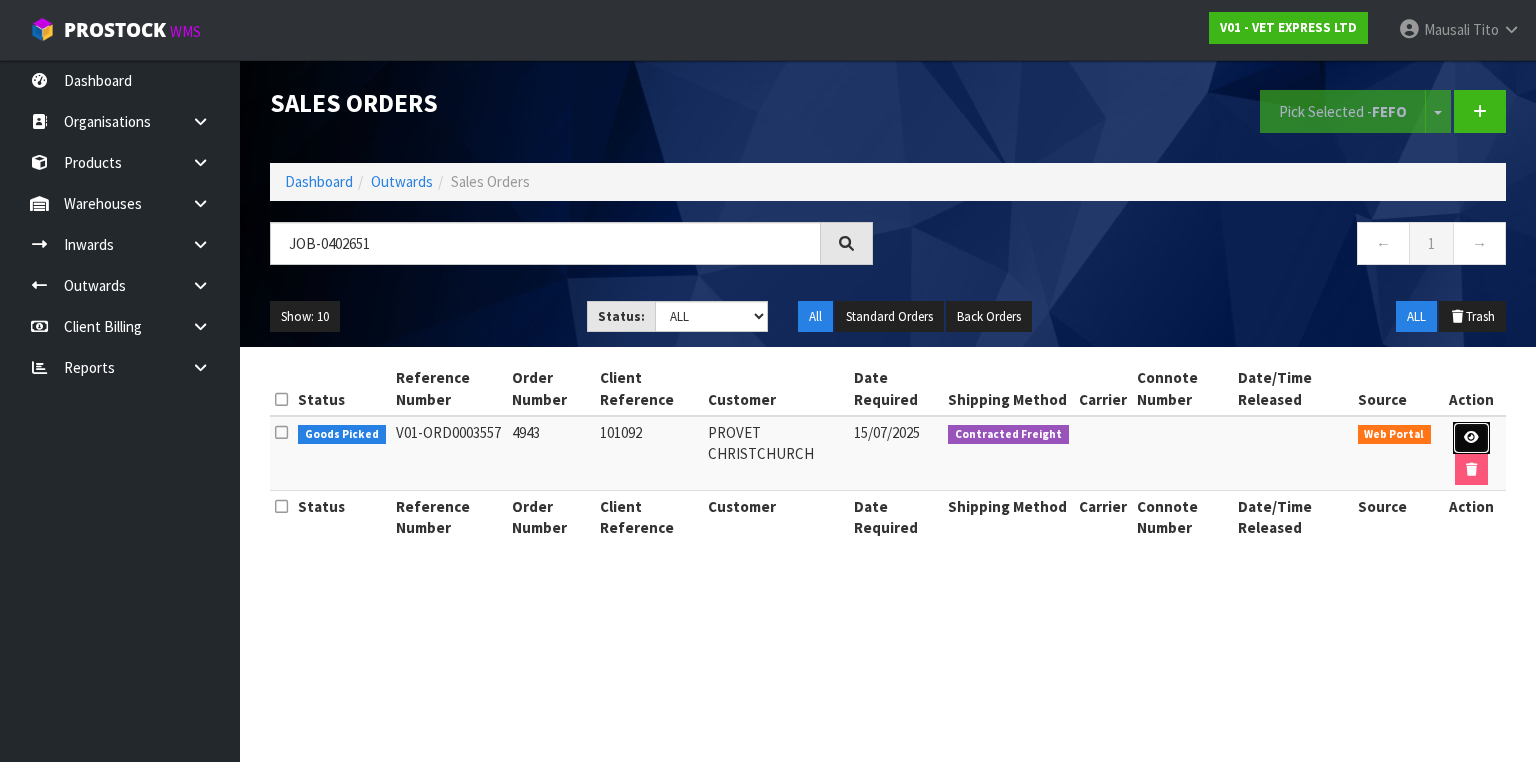 click at bounding box center (1471, 437) 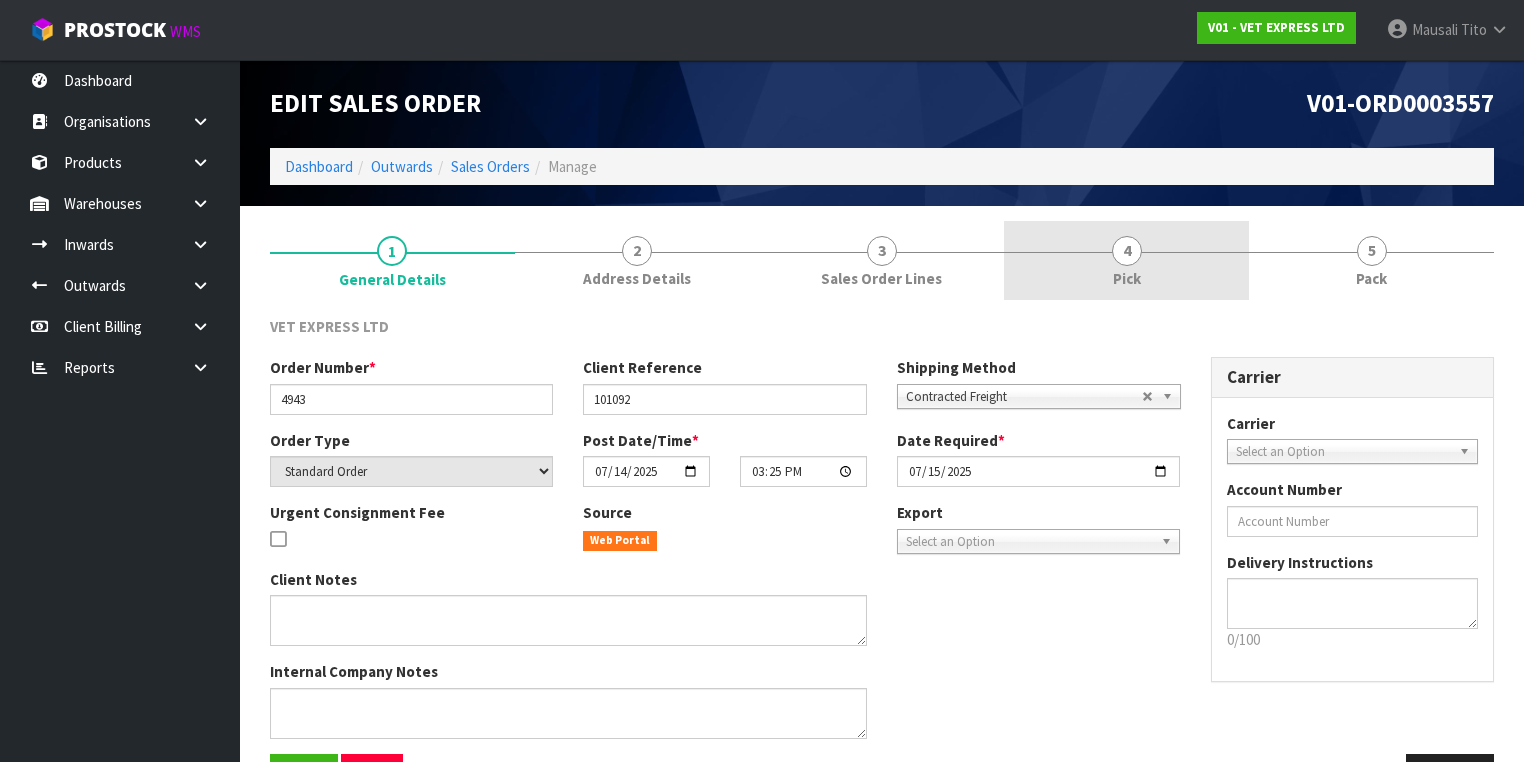 click on "4" at bounding box center [1127, 251] 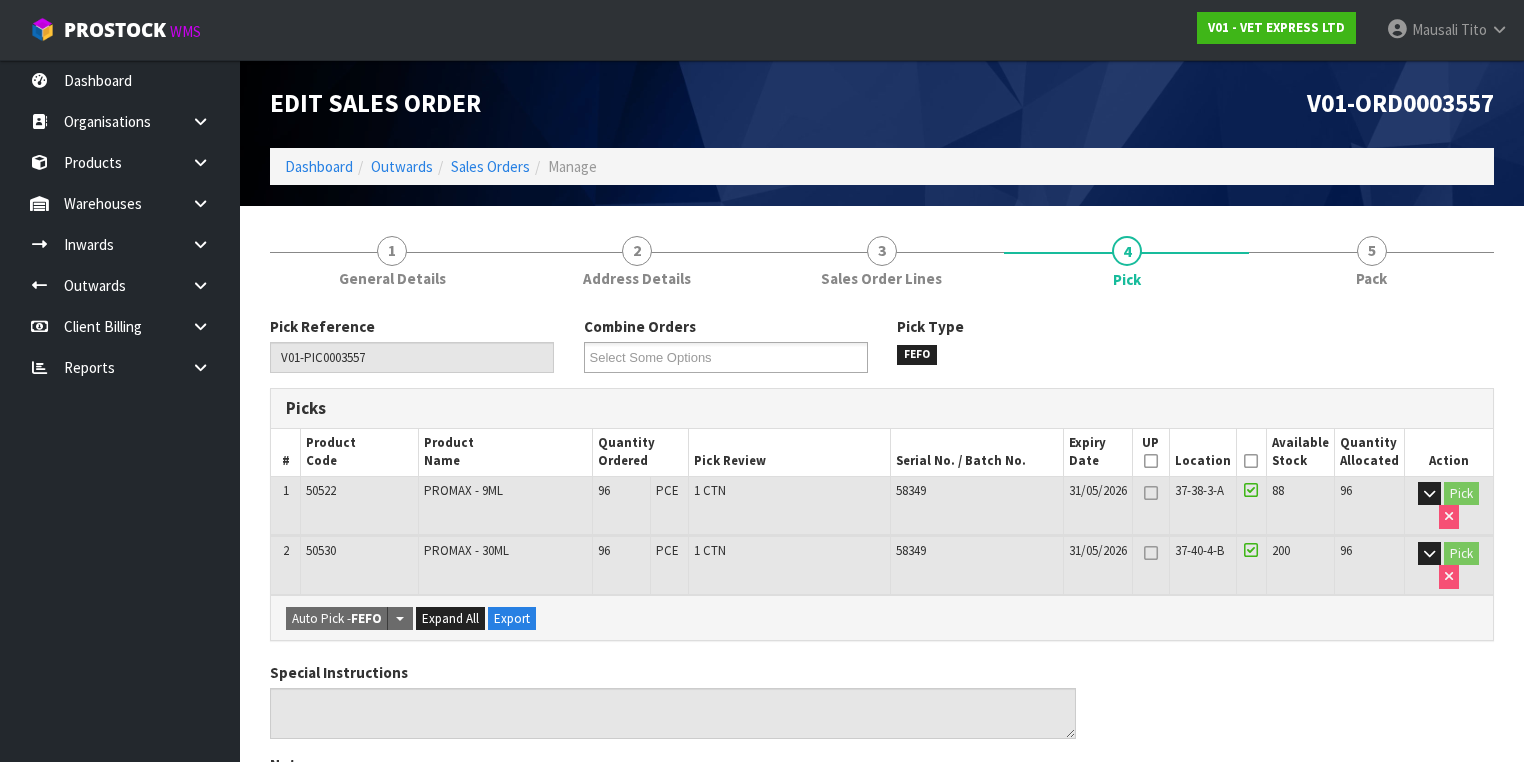 click at bounding box center (1251, 461) 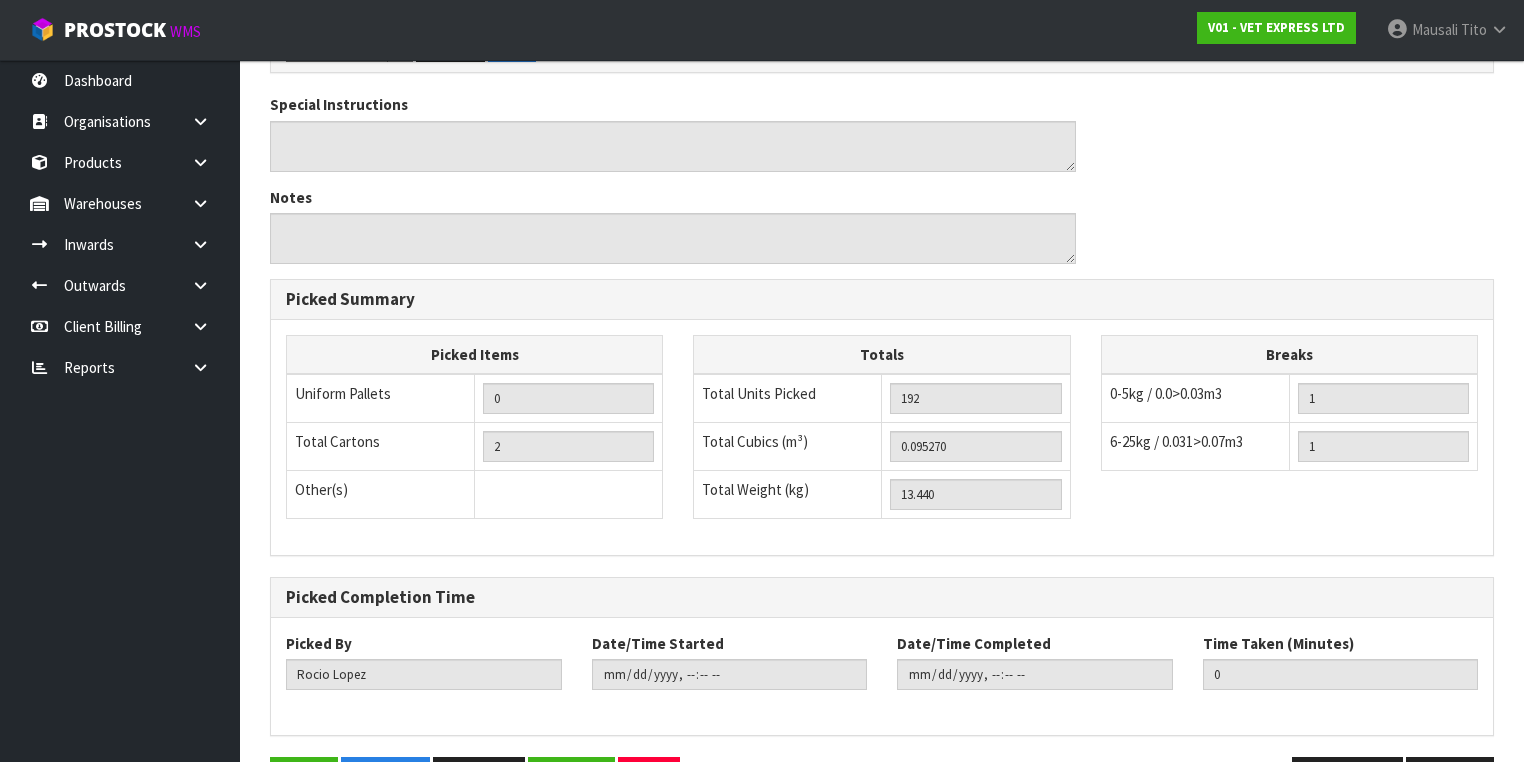 scroll, scrollTop: 700, scrollLeft: 0, axis: vertical 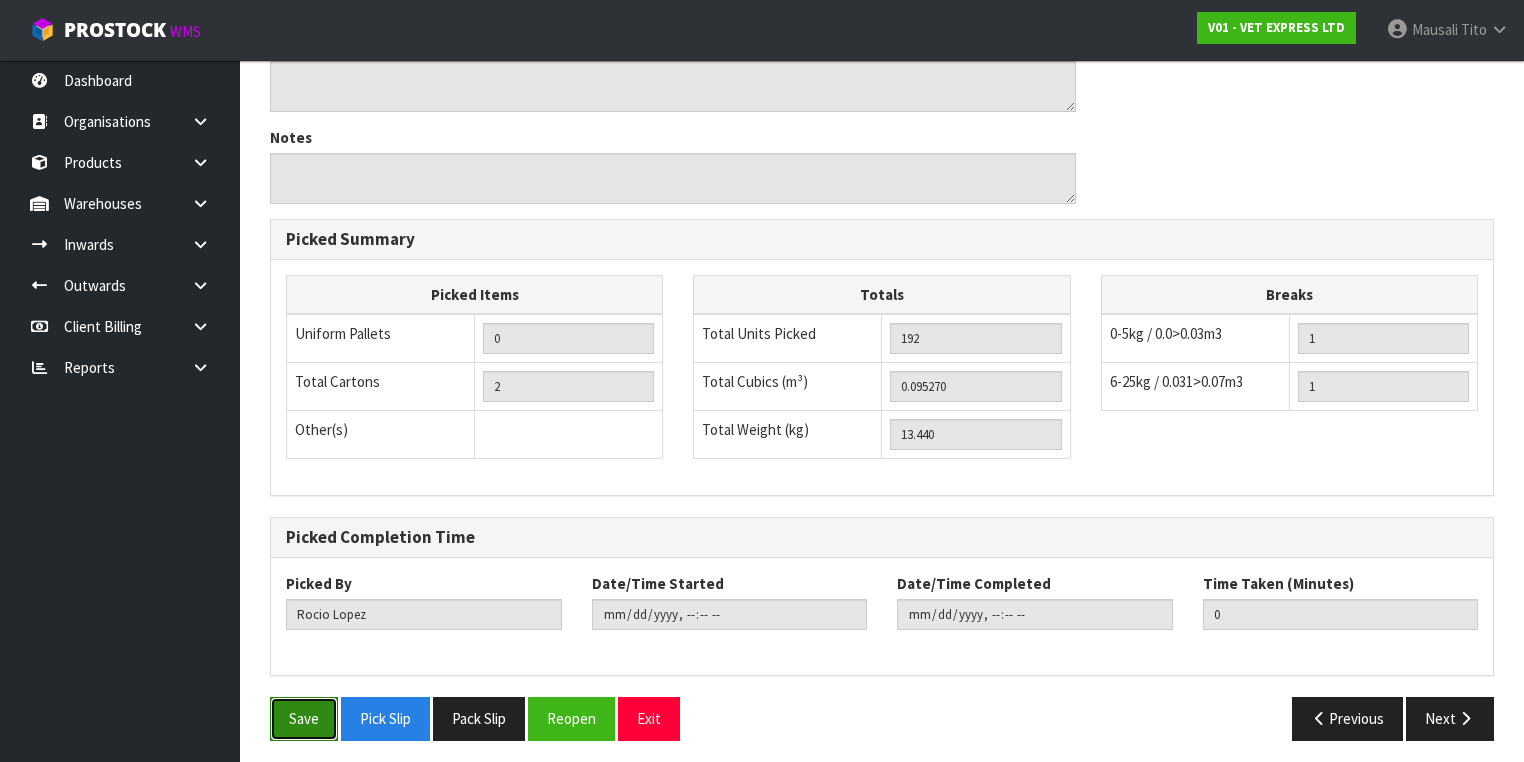 click on "Save" at bounding box center (304, 718) 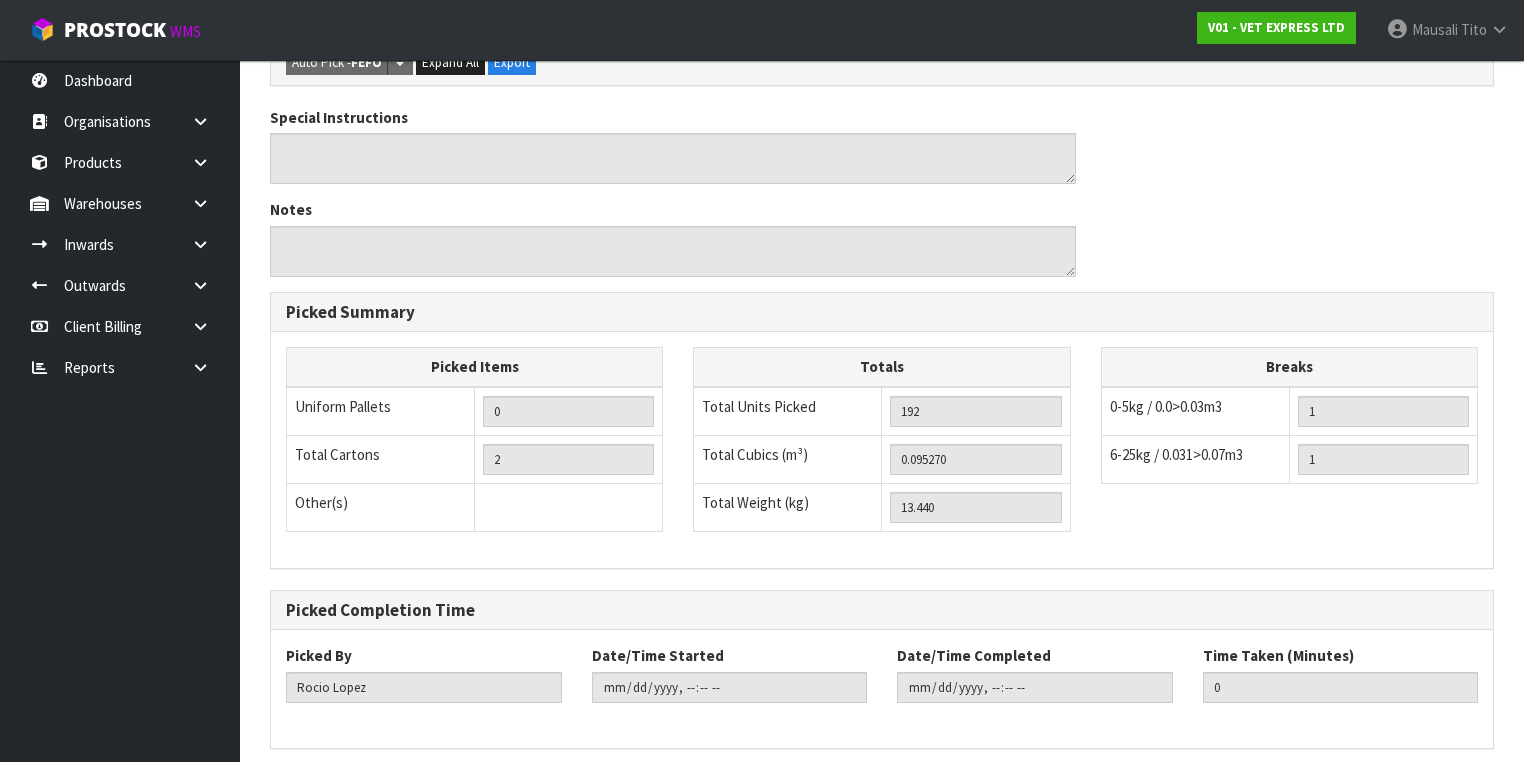 scroll, scrollTop: 0, scrollLeft: 0, axis: both 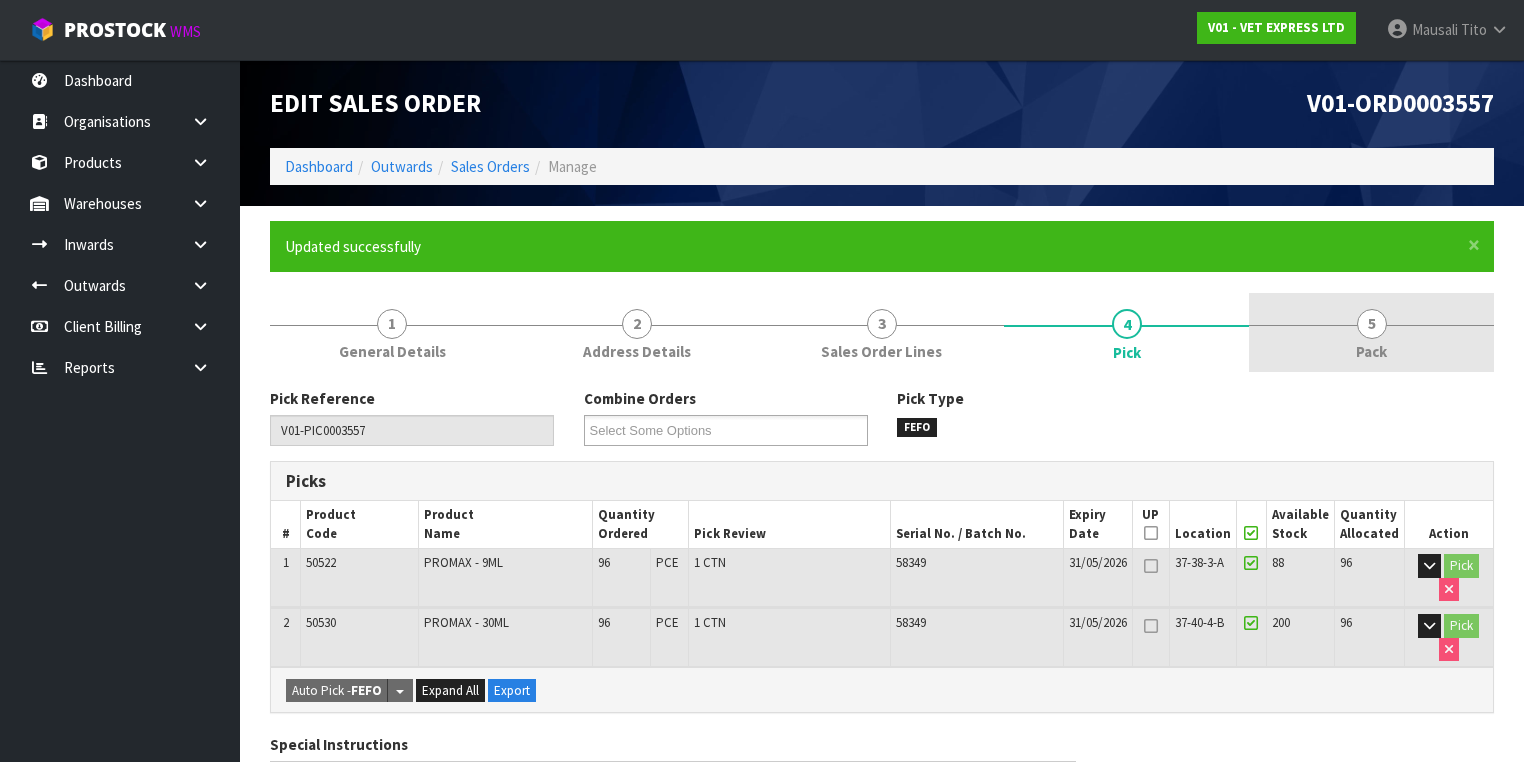 click on "5
Pack" at bounding box center [1371, 332] 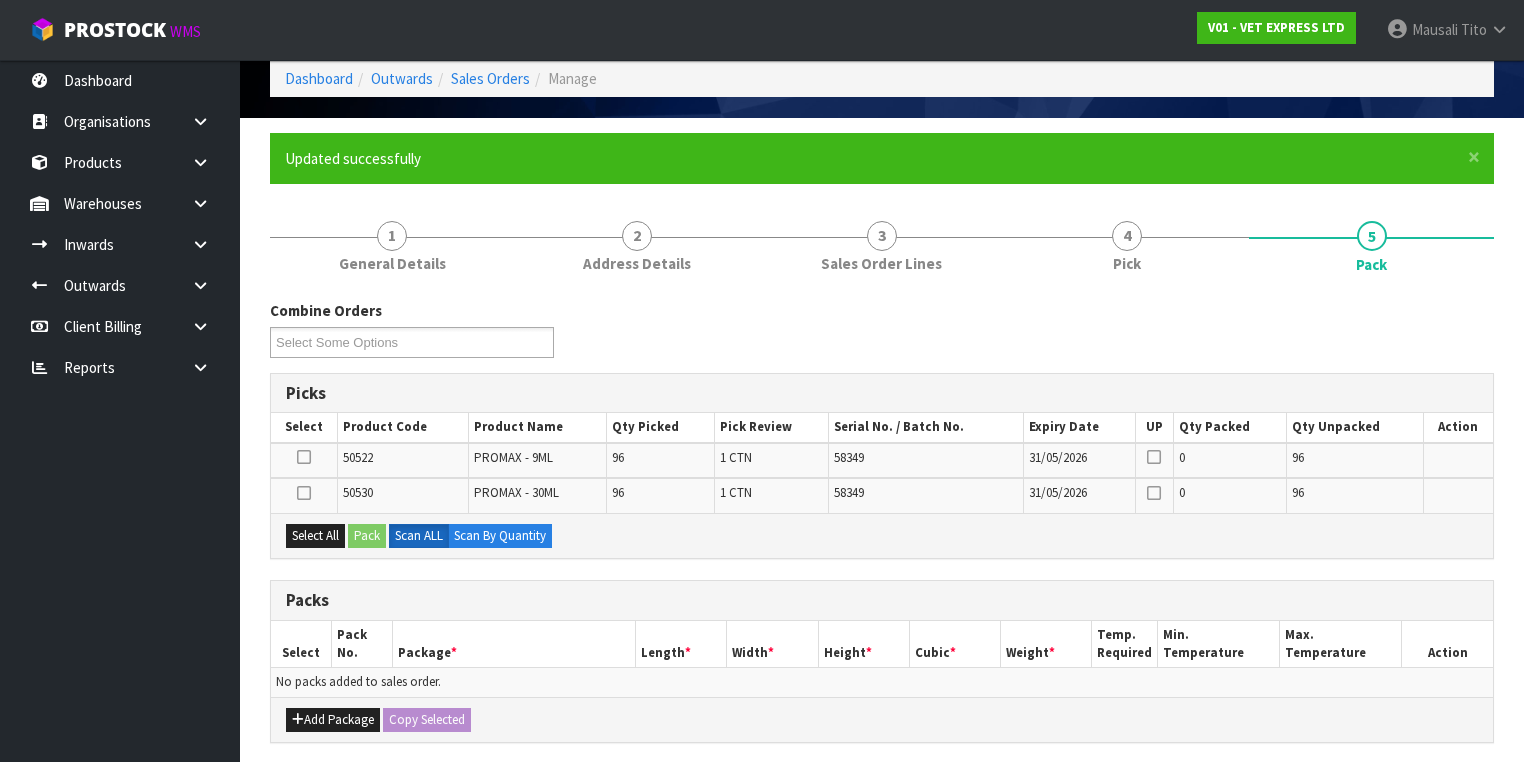scroll, scrollTop: 320, scrollLeft: 0, axis: vertical 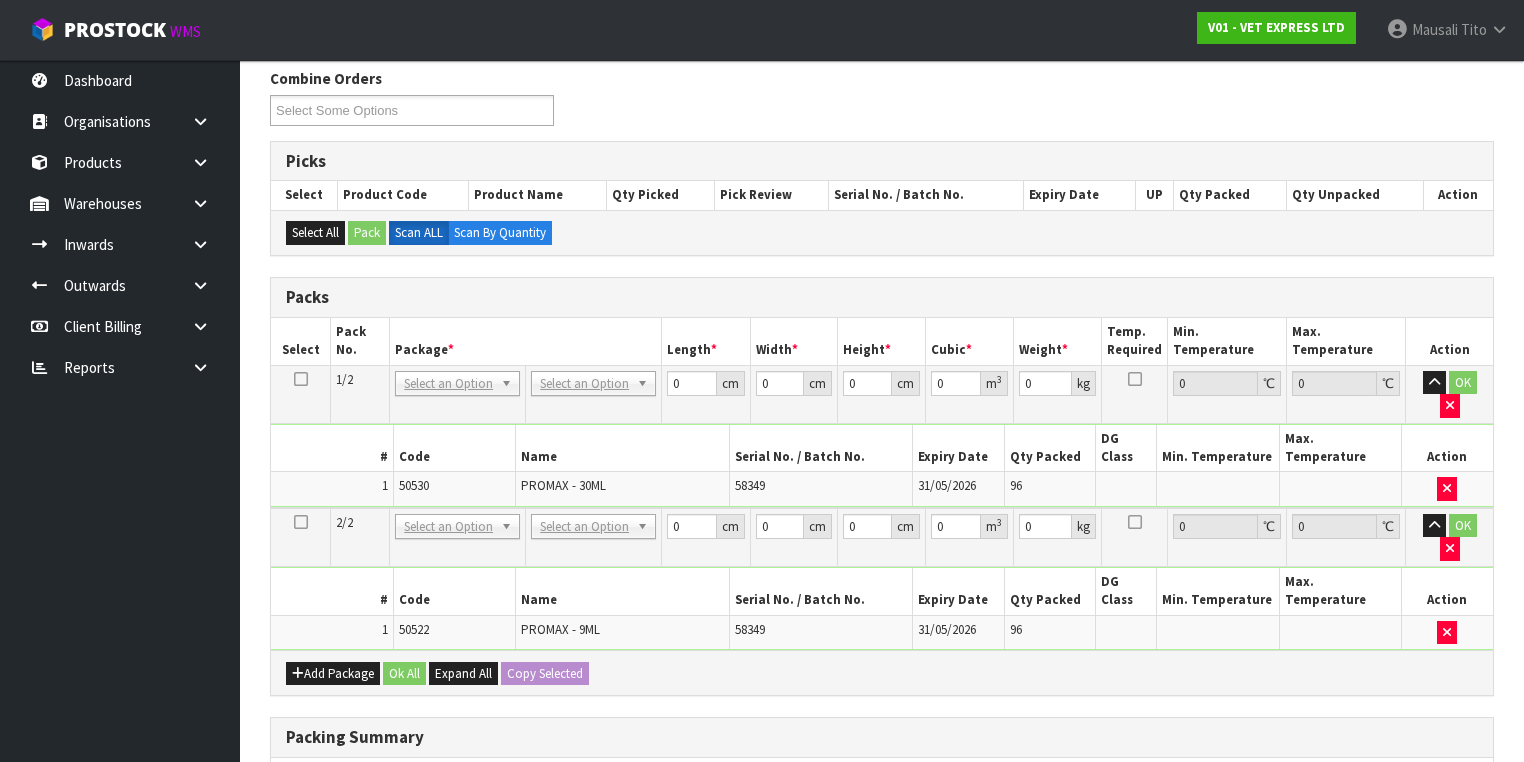 click on "No Packaging Cartons PLT GEN120 (1200 X 1000) PLT ONE WAY SKID CHEP HIRE PALLET TRANSFER FEE LOSCOM HIRE PALLET TRANSFER FEE PLT EXP120 (PLASTIC/STAMPED) PLT BESPOKE PLT UNIFORM RETURNABLE CWL PALLET PLT TUFF1000 (1000 X 450) PLT VAL400 (400 X 400) RETURNABLE CLIENT PALLET PLT OLP 915 (915 X 465) PLT OLP 580 (580 X 400) CHEP HIRE PALLET ACCOUNT FEE PER WEEK OUTWARD HDLG FCL 20FT LOOSE STOCK BASE RATE OUTWARD HDLG FCL 40FT LOOSE STOCK BASE RATE OUTWARD HDLG FCL 20FT PALLET ONLY BASE RATE OUTWARD HDLG FCL 40FT PALLET ONLY BASE RATE CTN OC (OCCASIONAL) CTN0 - (000-0NI) 190 X 150 X 155 CTN00 - (000-00NI) 154 X 142 X 102 CTN1 - (000-01NI) 255 X 205 X 150 CTN2 - (000-02NI) 250 X 250 X 200 CTN3 - (000-03NI) 340 X 255 X 305 CTN4 - (000-04NI) 405 X 255 X 255 CTN5 - (000-05NI) 430 X 330 X 255 CTN6 - (000-06NI) 455 X 305 X 305 CTN7 - (000-07NI) 455 X 455 X 350 CTN8 - (000-08NI) 510 X 380 X 280 CTN9 - (000-09NI) 510 X 380 X 585 CTN9 AC30C - (000-9NI30C) 511 X 380 X 585 CTN10 - (000-10NI) 610 X 290 X 290 PLYBOARD" at bounding box center (594, 394) 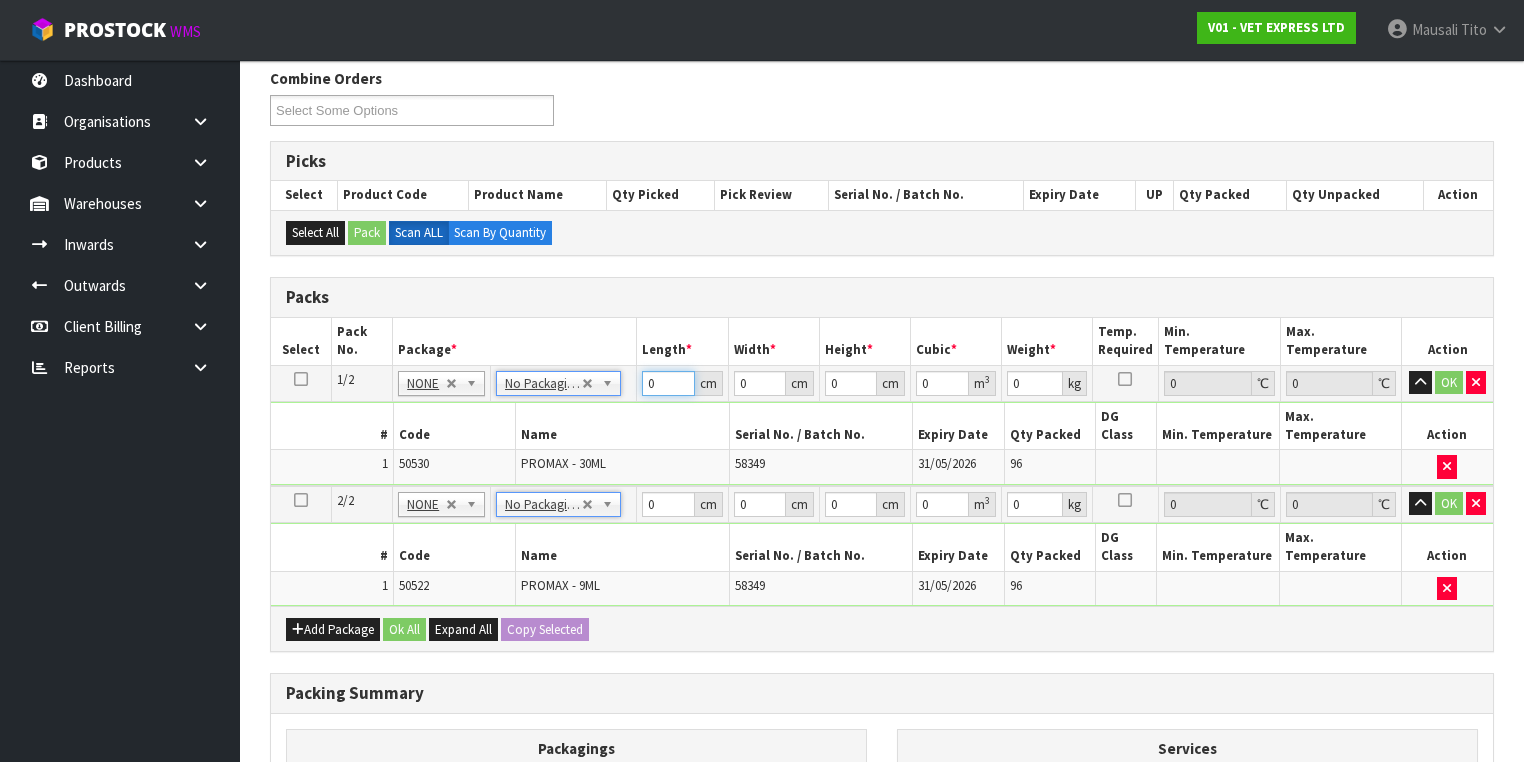drag, startPoint x: 666, startPoint y: 383, endPoint x: 638, endPoint y: 396, distance: 30.870699 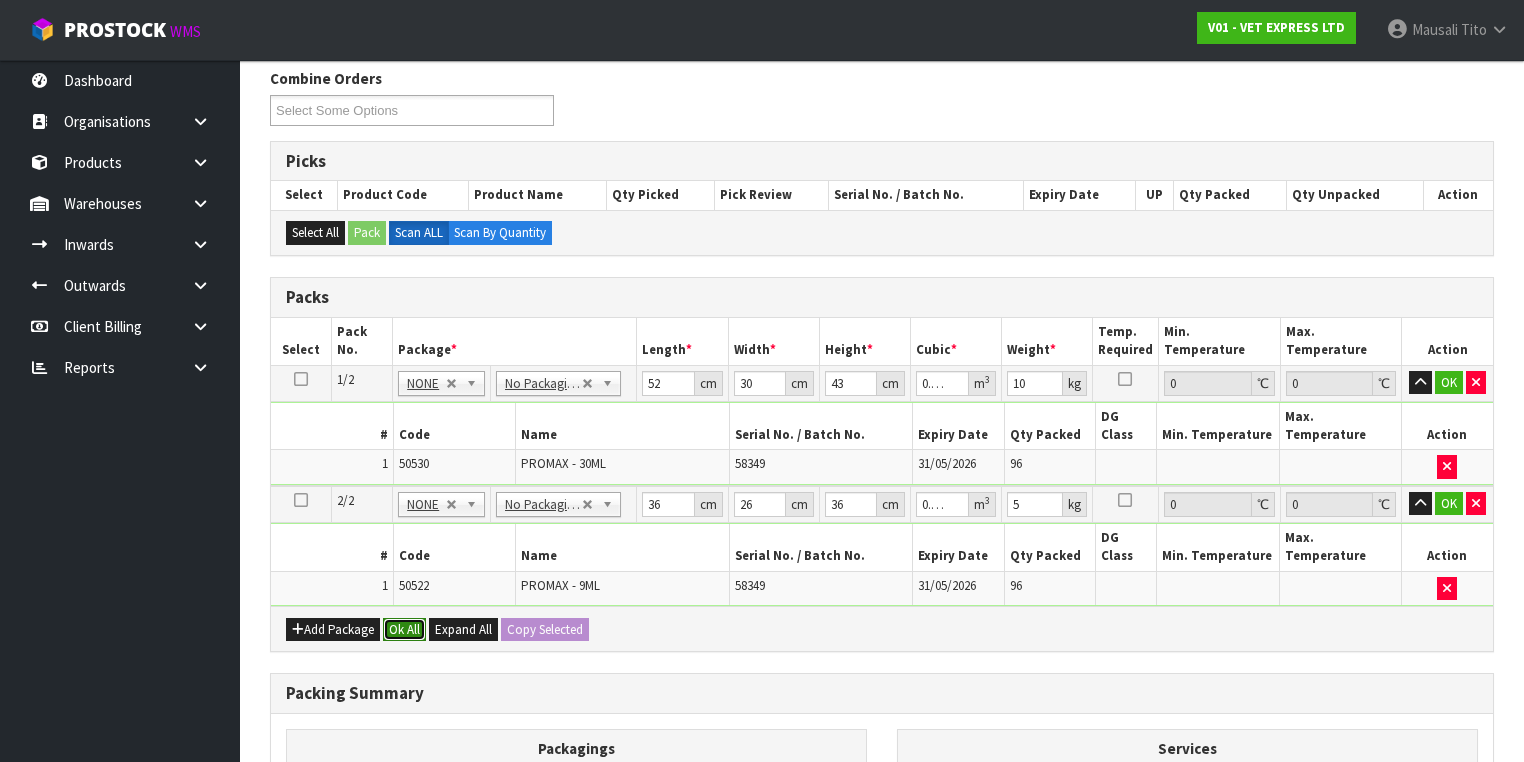 click on "Ok All" at bounding box center [404, 630] 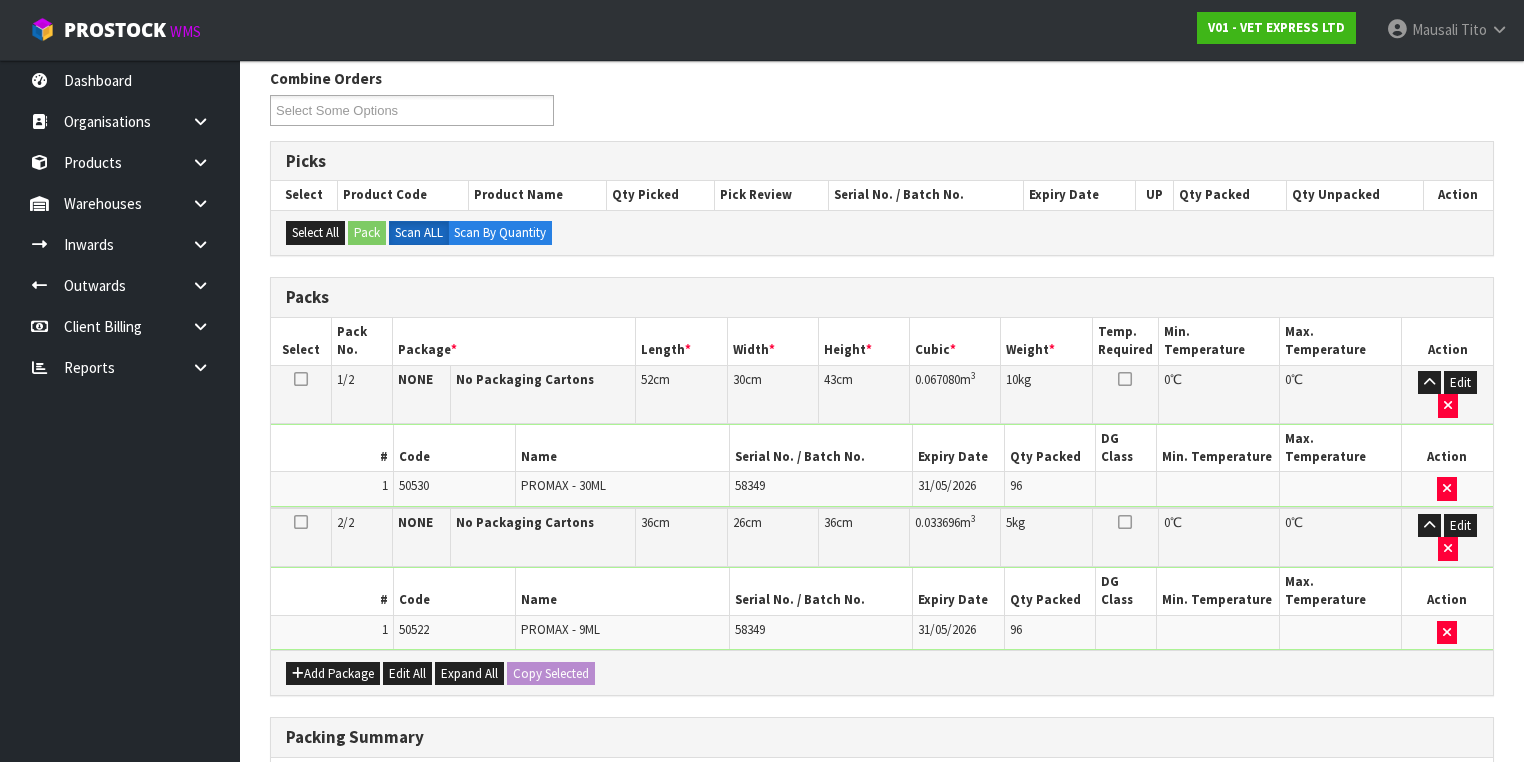 scroll, scrollTop: 539, scrollLeft: 0, axis: vertical 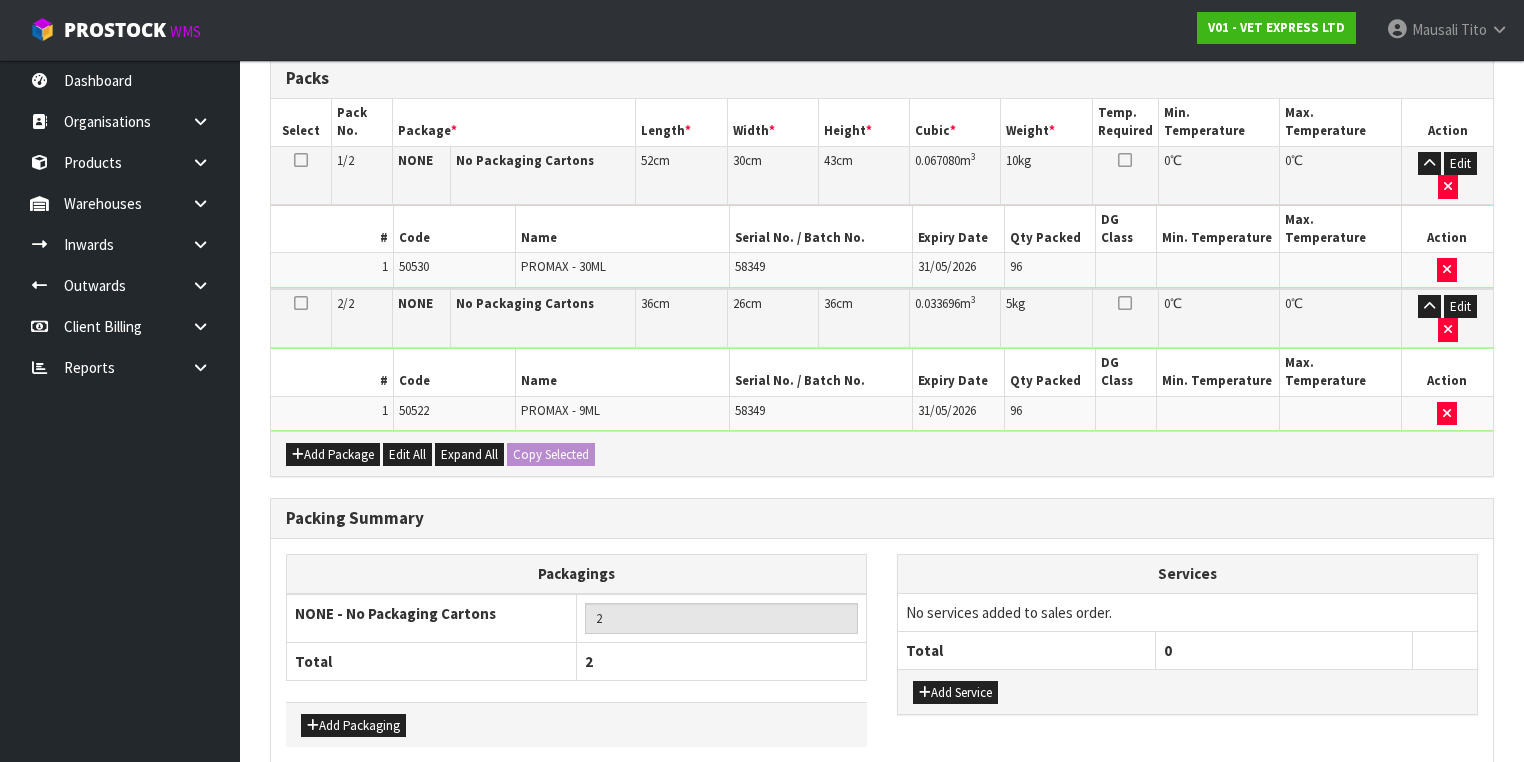 click on "Save & Confirm Packs" at bounding box center [427, 805] 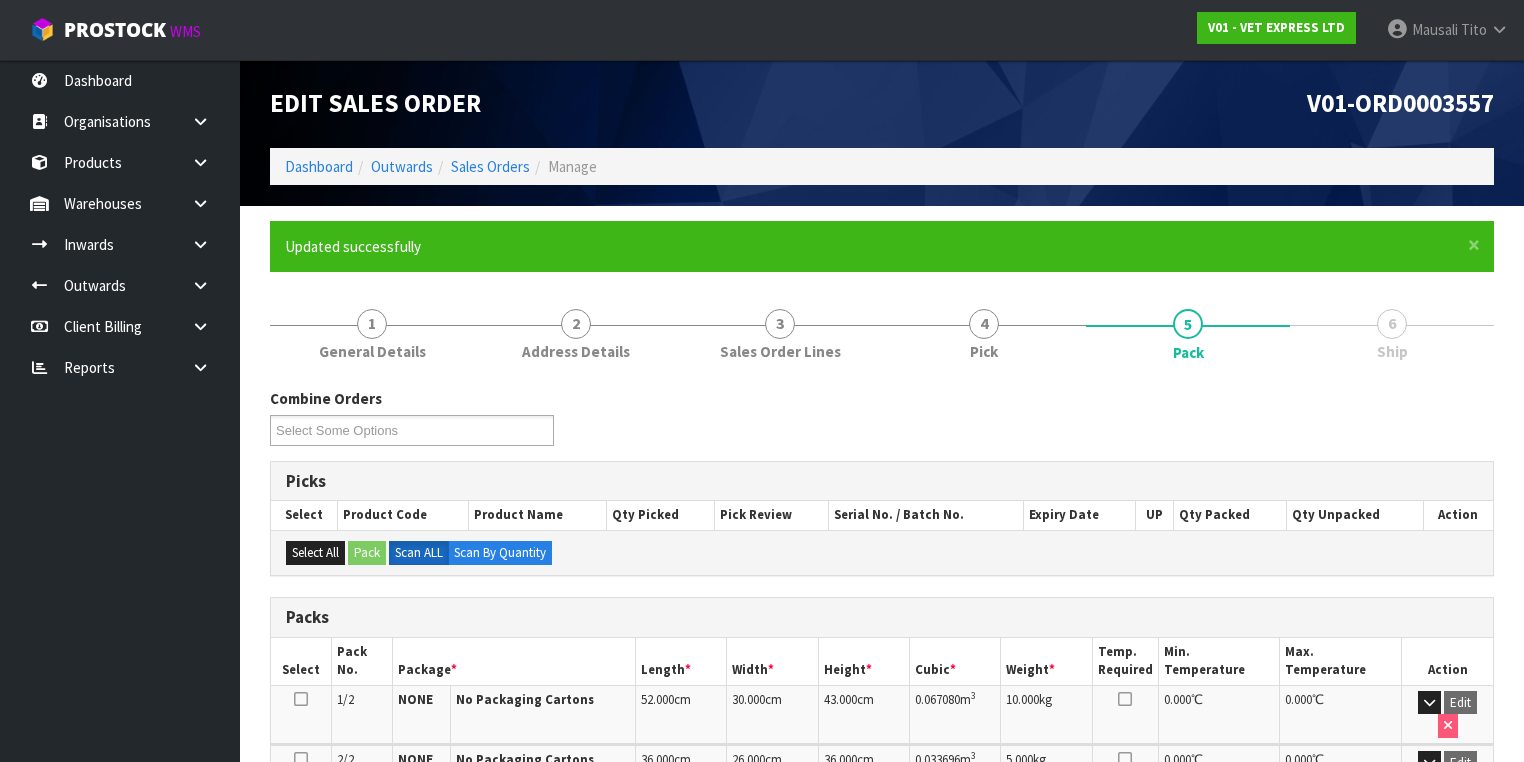 scroll, scrollTop: 368, scrollLeft: 0, axis: vertical 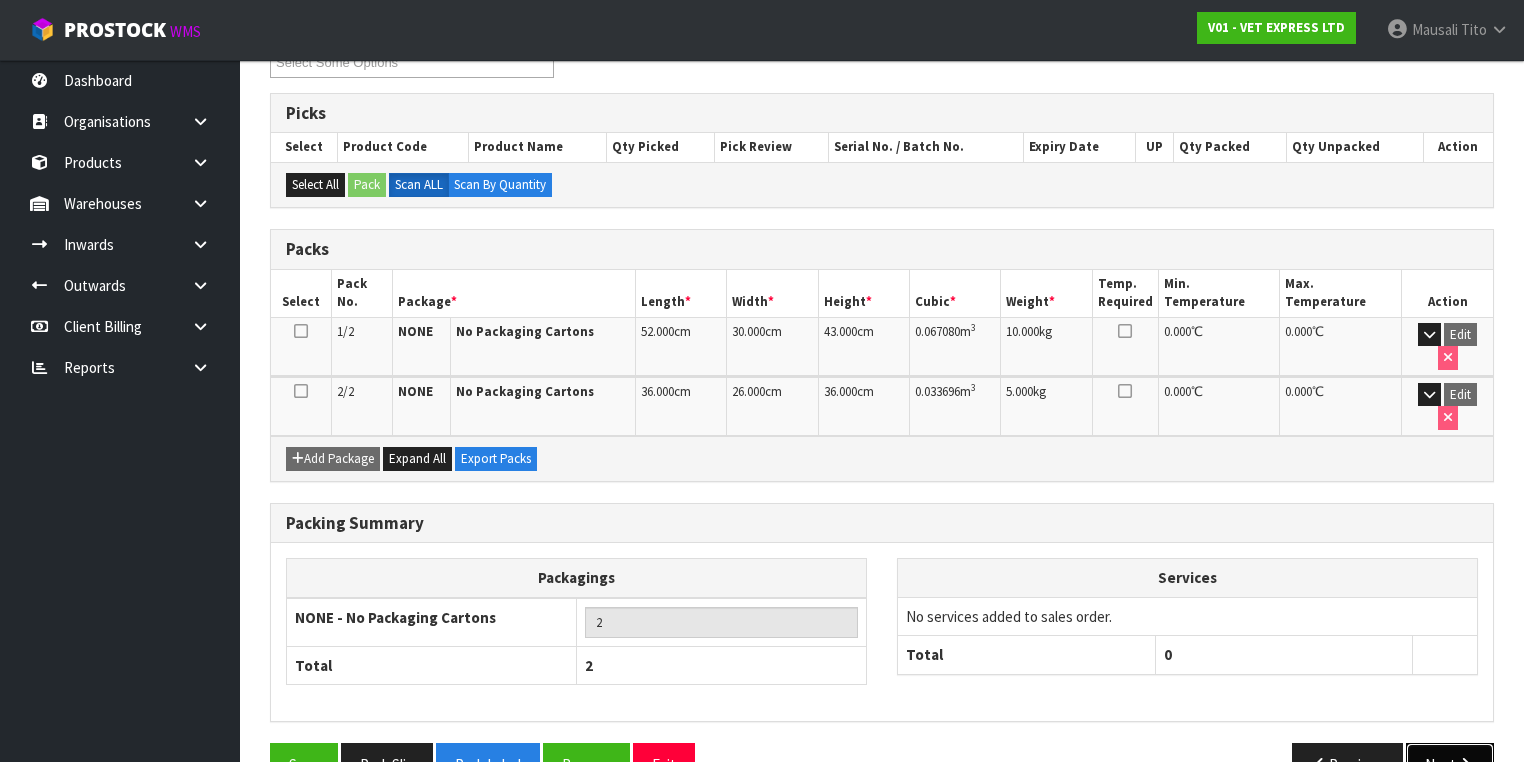 click on "Next" at bounding box center (1450, 764) 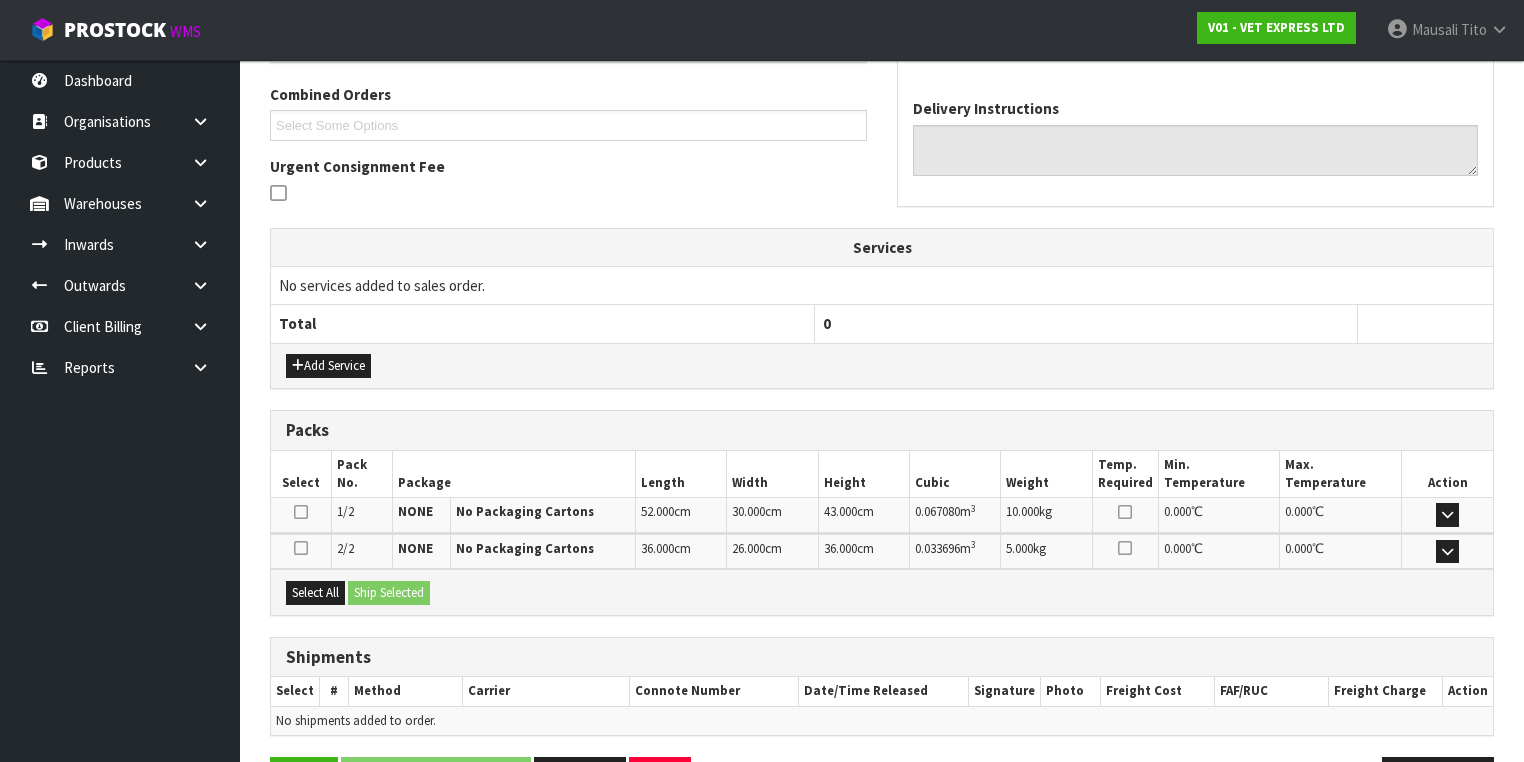 scroll, scrollTop: 564, scrollLeft: 0, axis: vertical 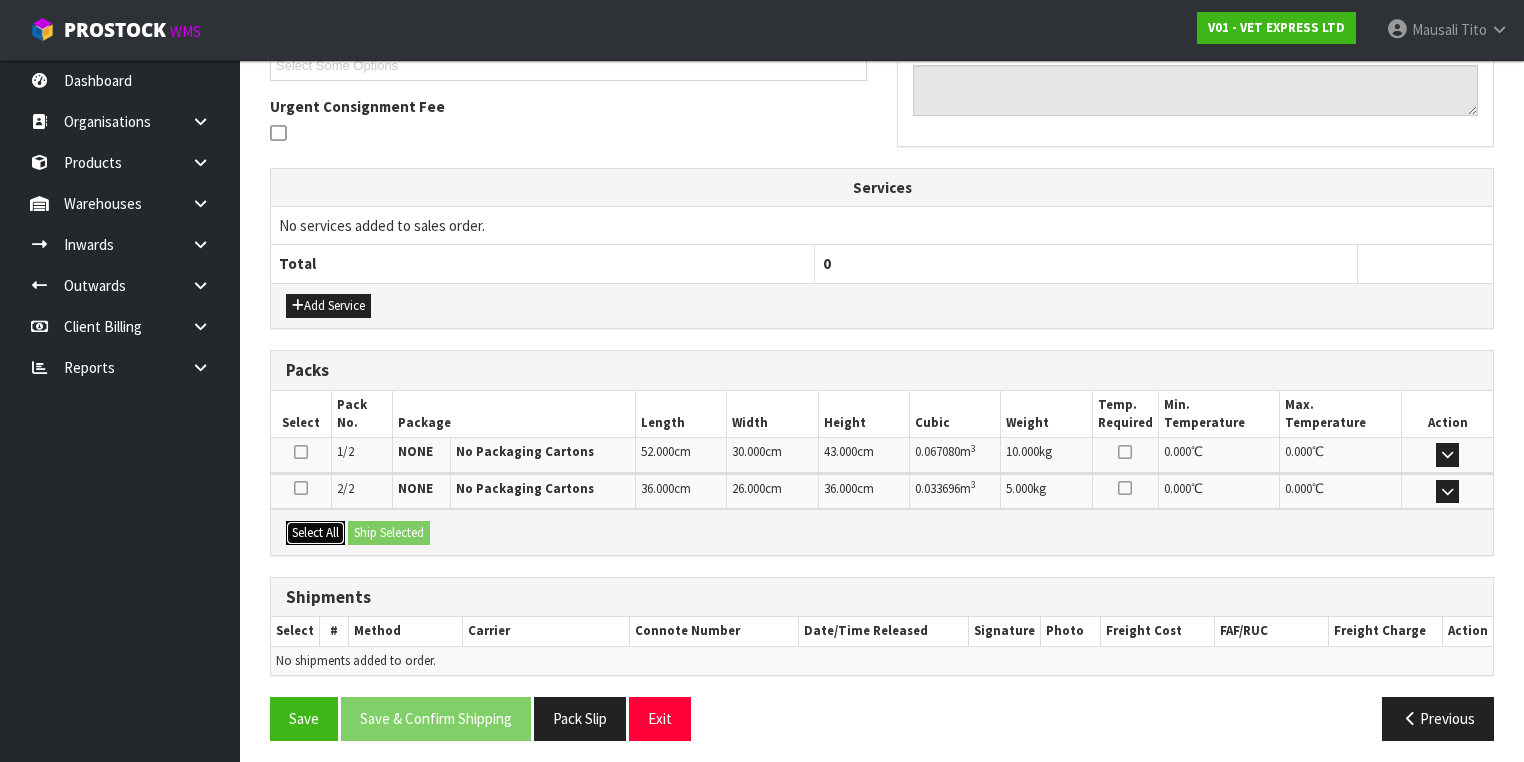 click on "Select All" at bounding box center [315, 533] 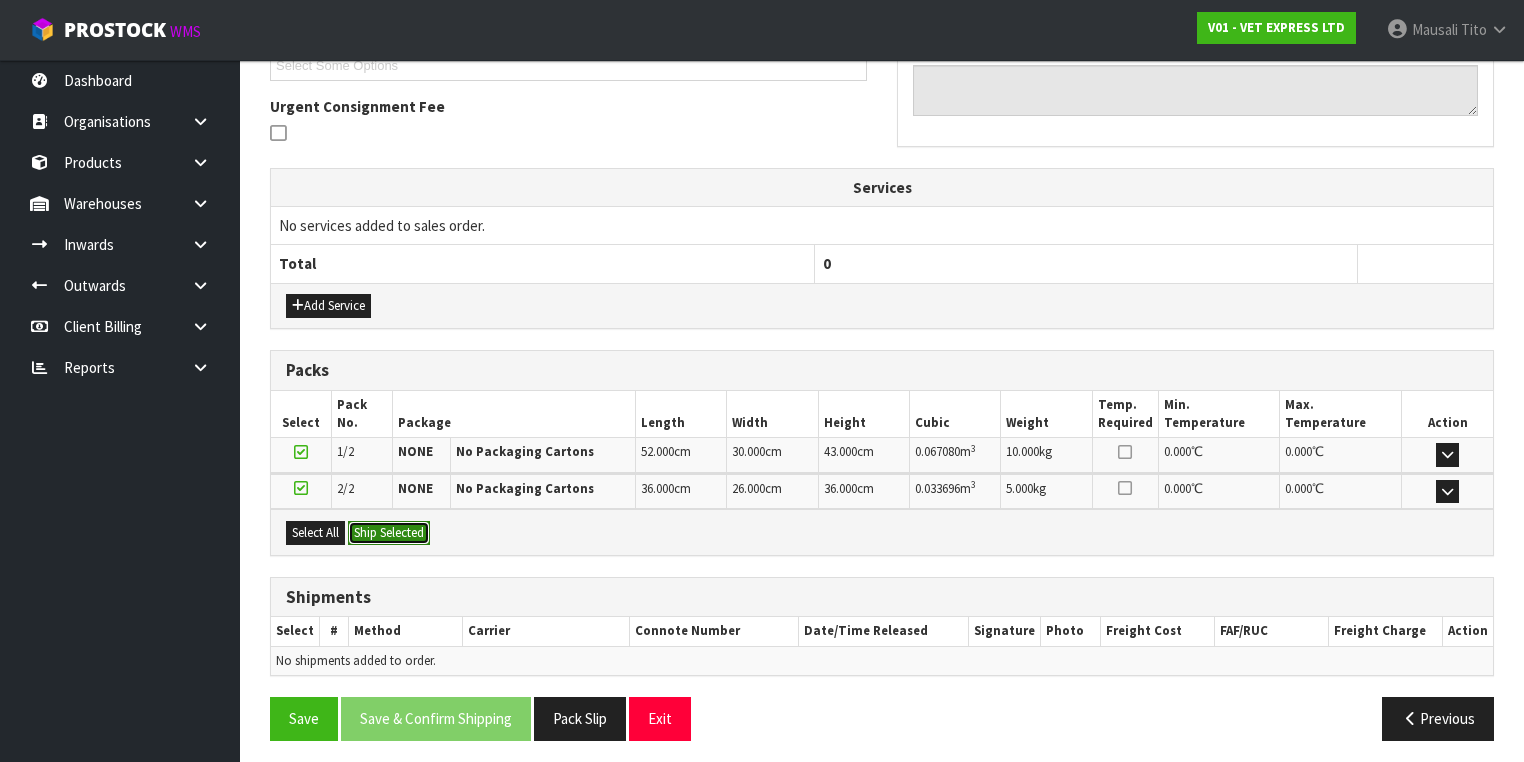 click on "Ship Selected" at bounding box center [389, 533] 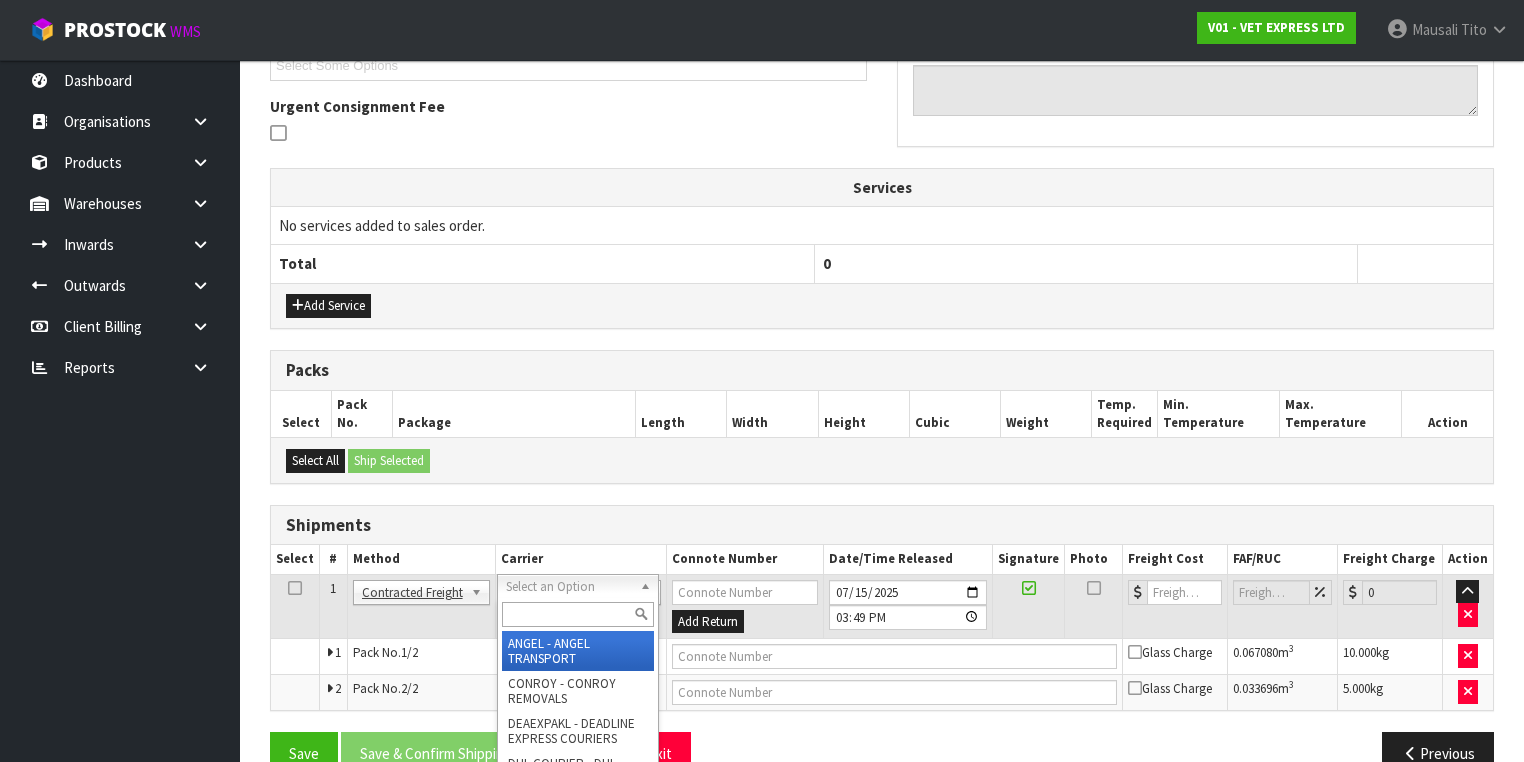 click at bounding box center (578, 614) 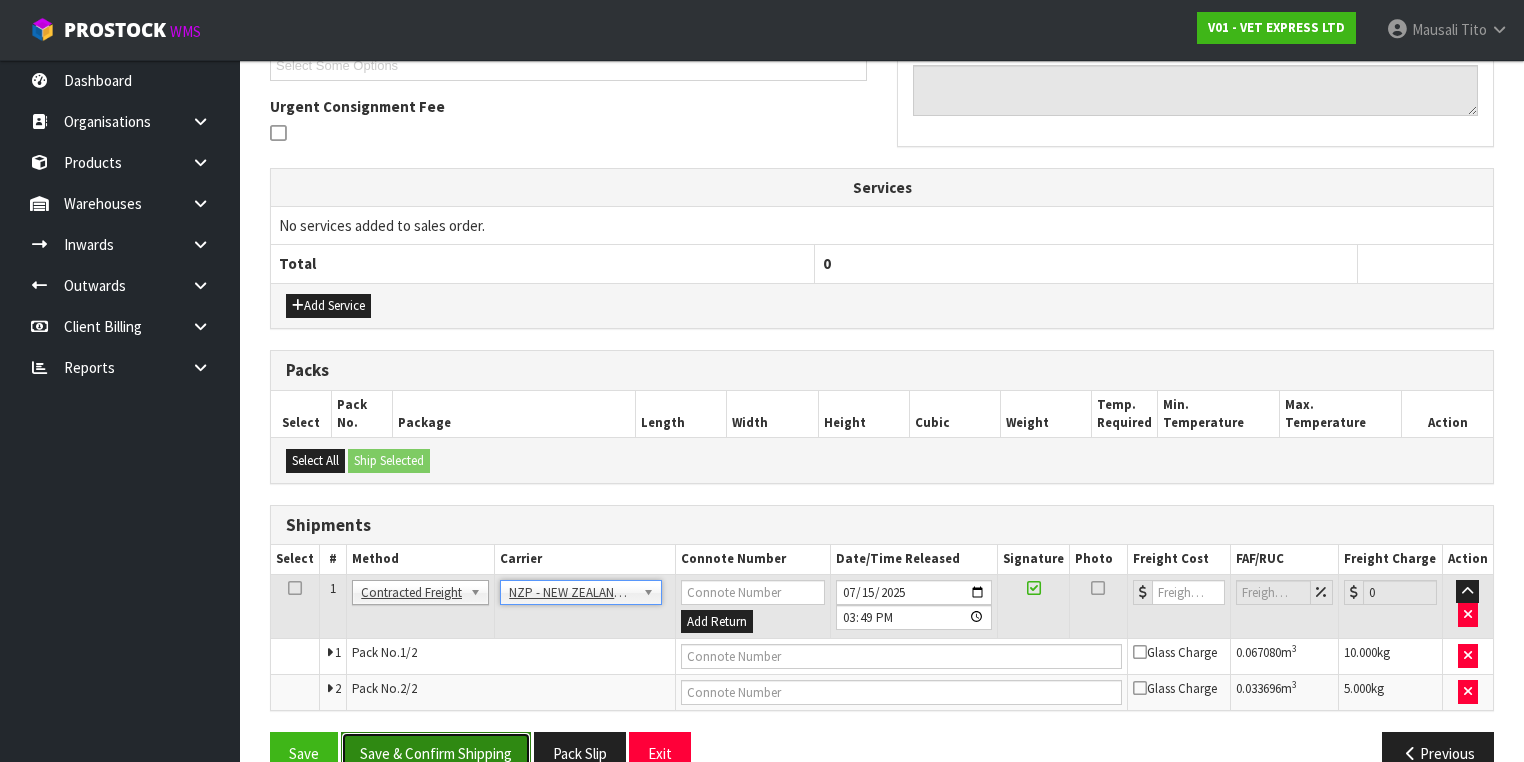 click on "Save & Confirm Shipping" at bounding box center [436, 753] 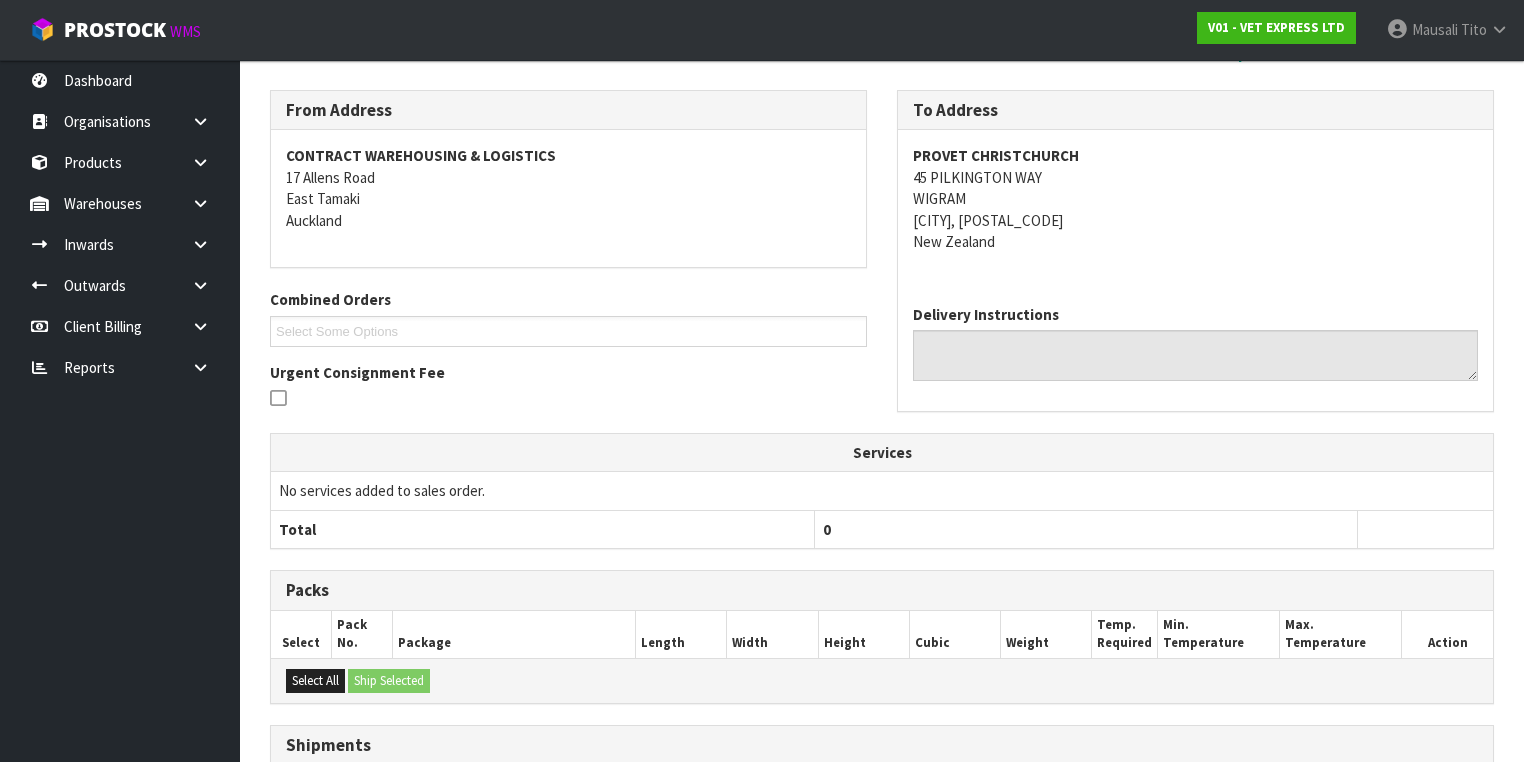 scroll, scrollTop: 570, scrollLeft: 0, axis: vertical 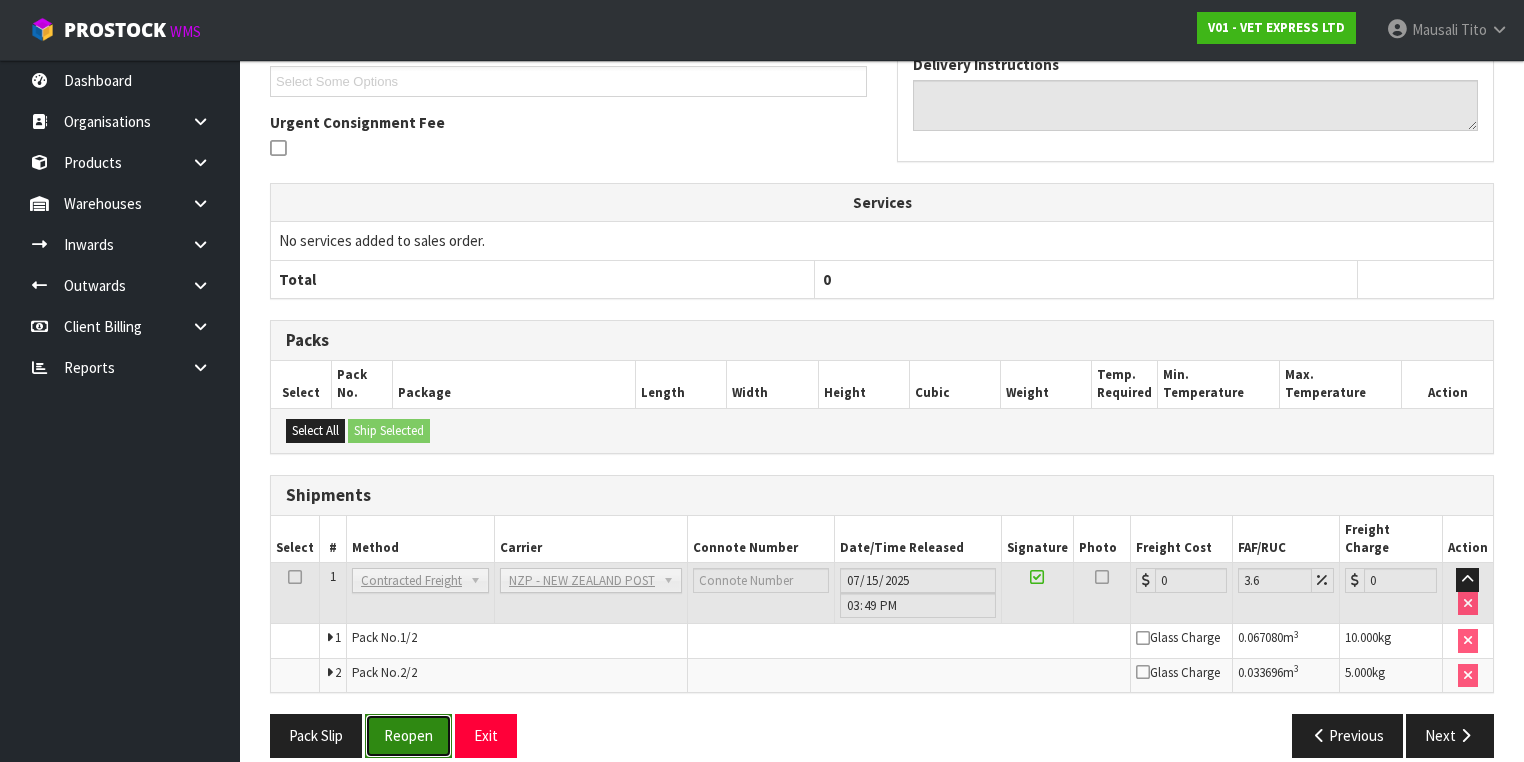 click on "Reopen" at bounding box center (408, 735) 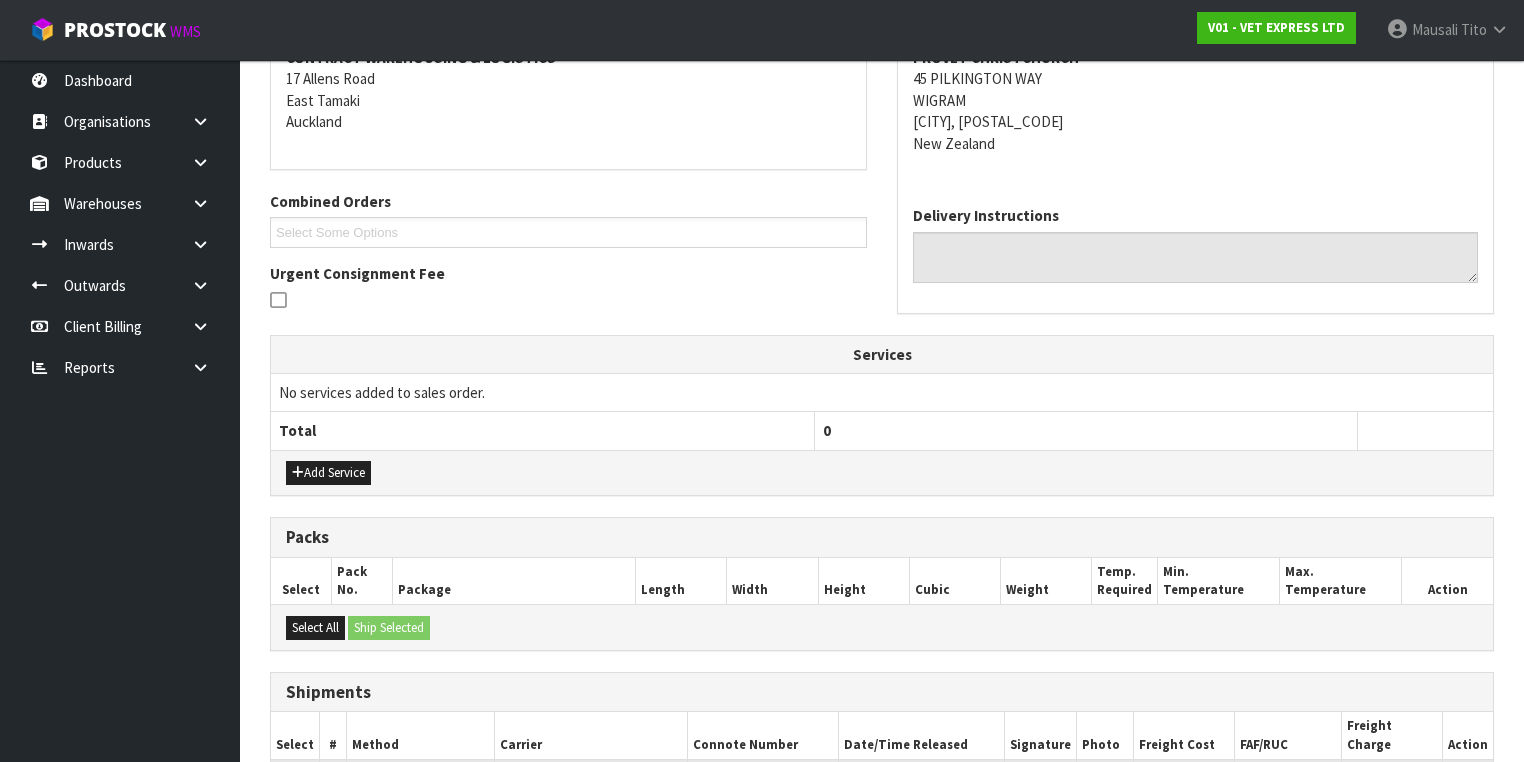 scroll, scrollTop: 560, scrollLeft: 0, axis: vertical 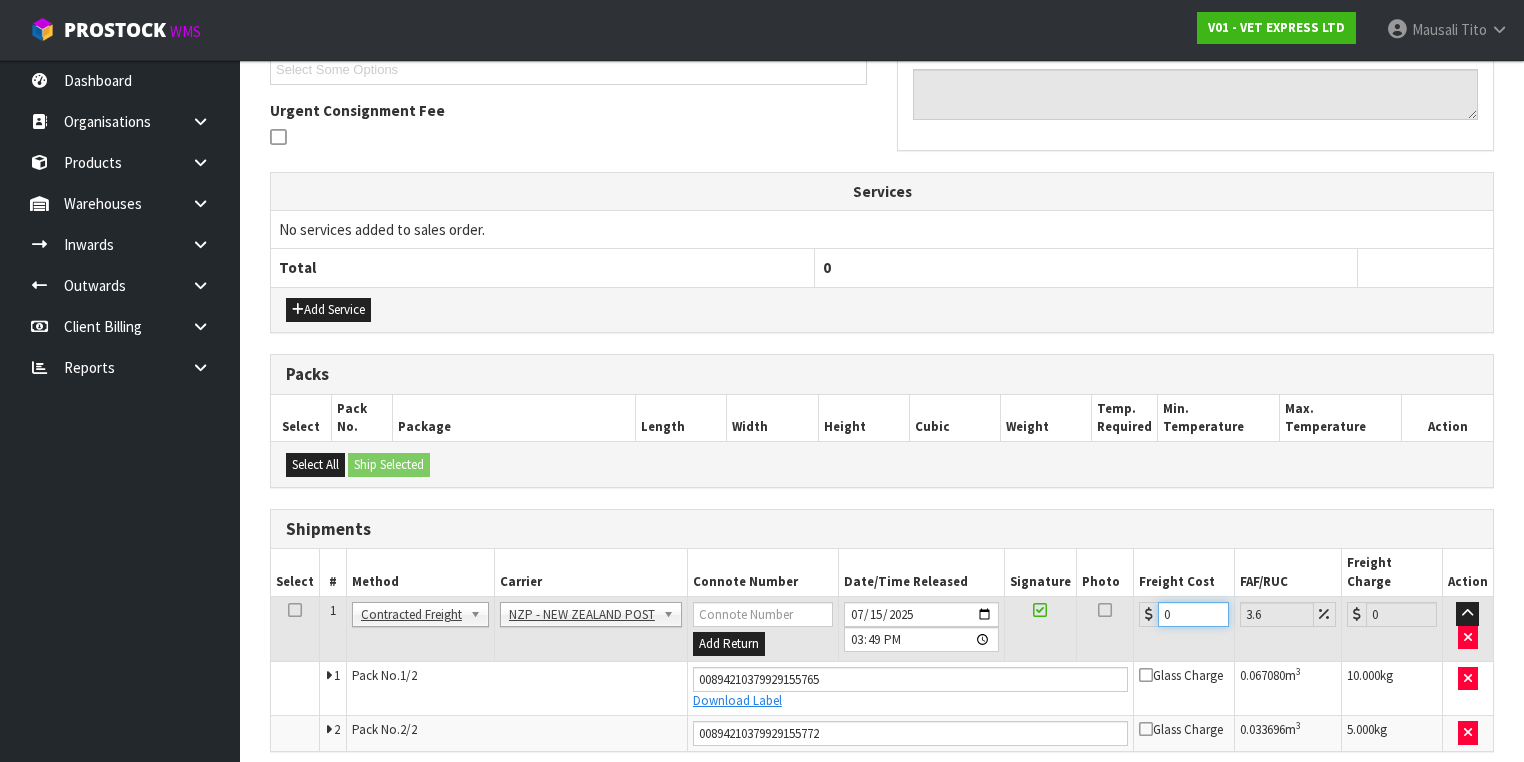 drag, startPoint x: 1187, startPoint y: 597, endPoint x: 1152, endPoint y: 600, distance: 35.128338 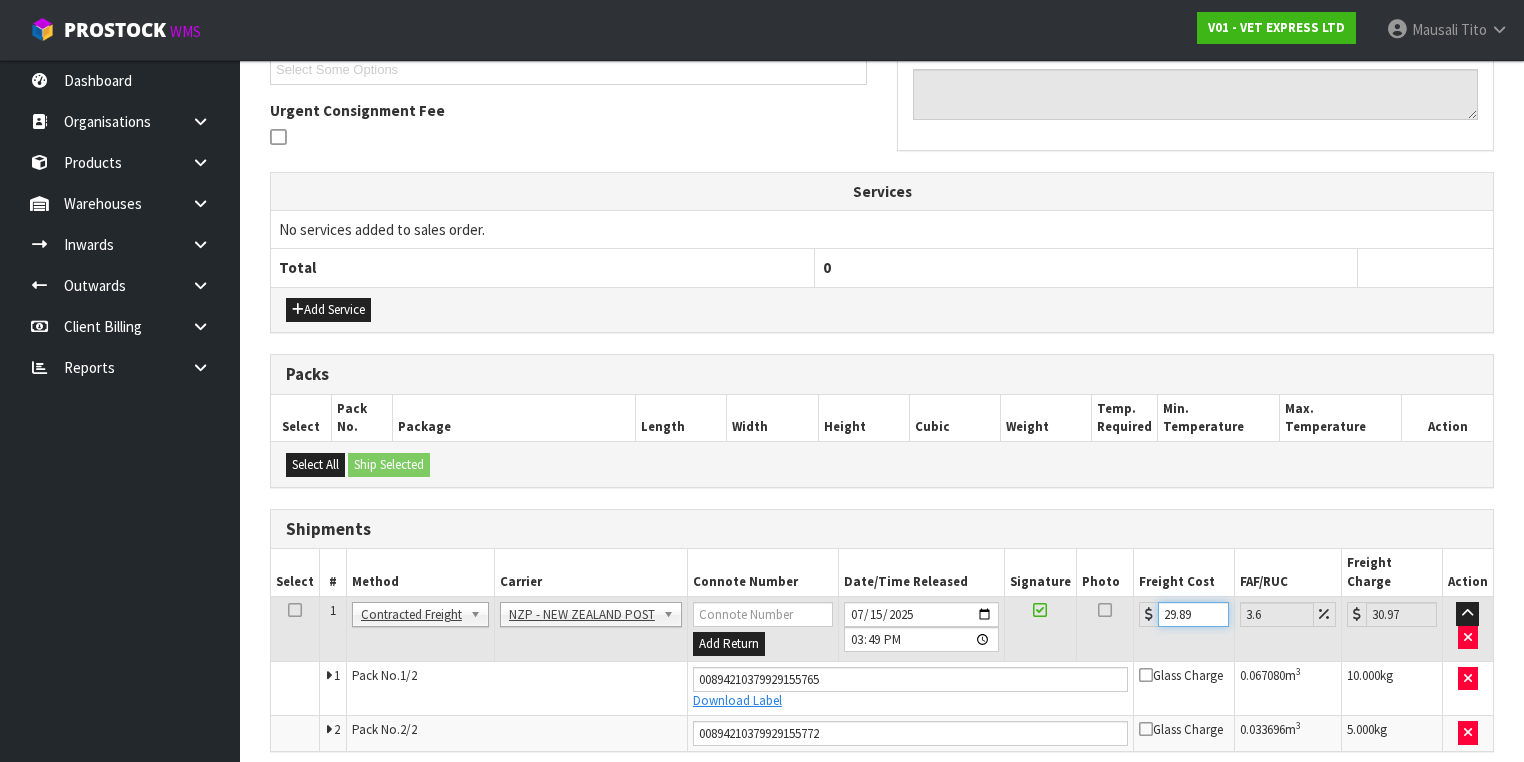 scroll, scrollTop: 618, scrollLeft: 0, axis: vertical 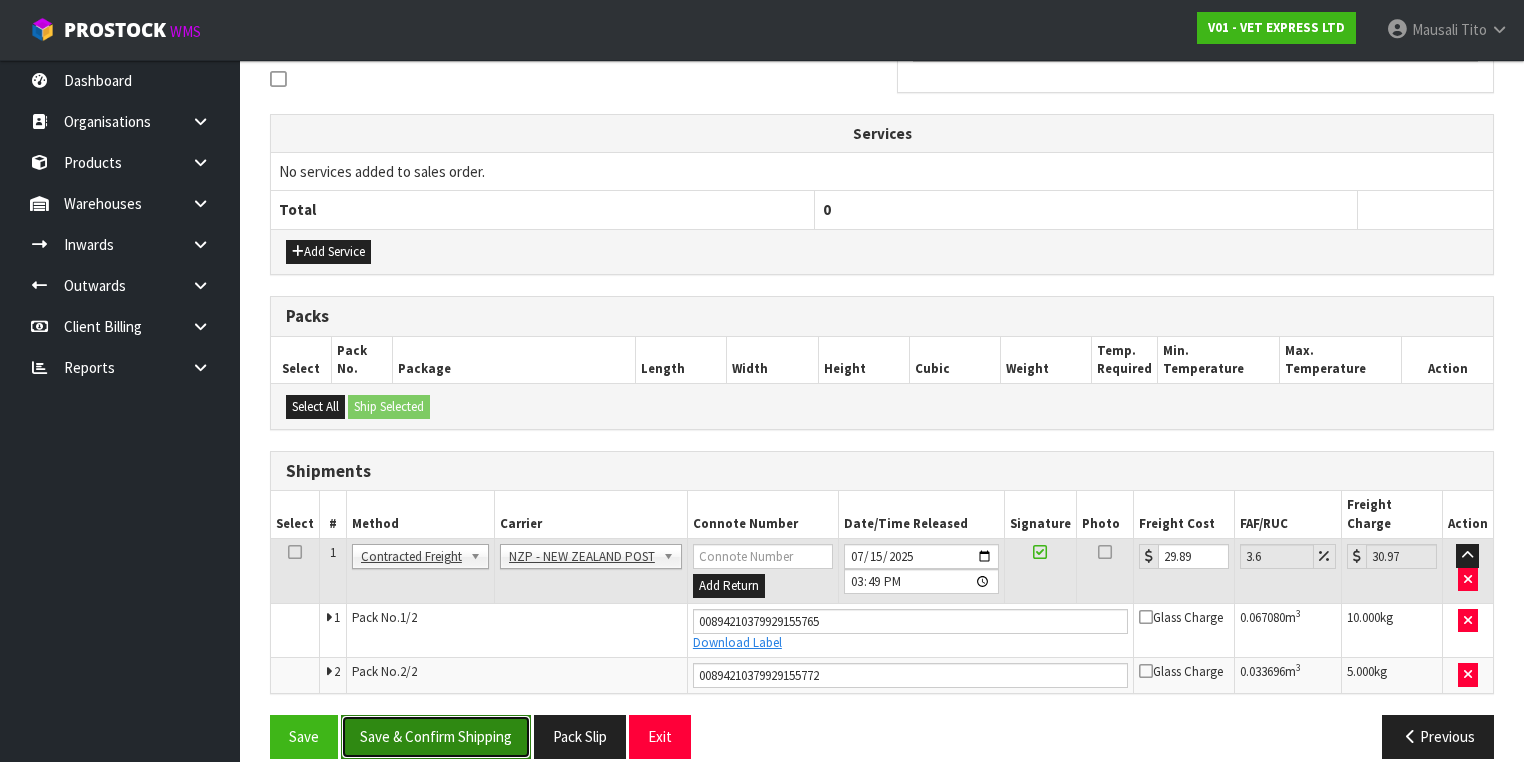click on "Save & Confirm Shipping" at bounding box center (436, 736) 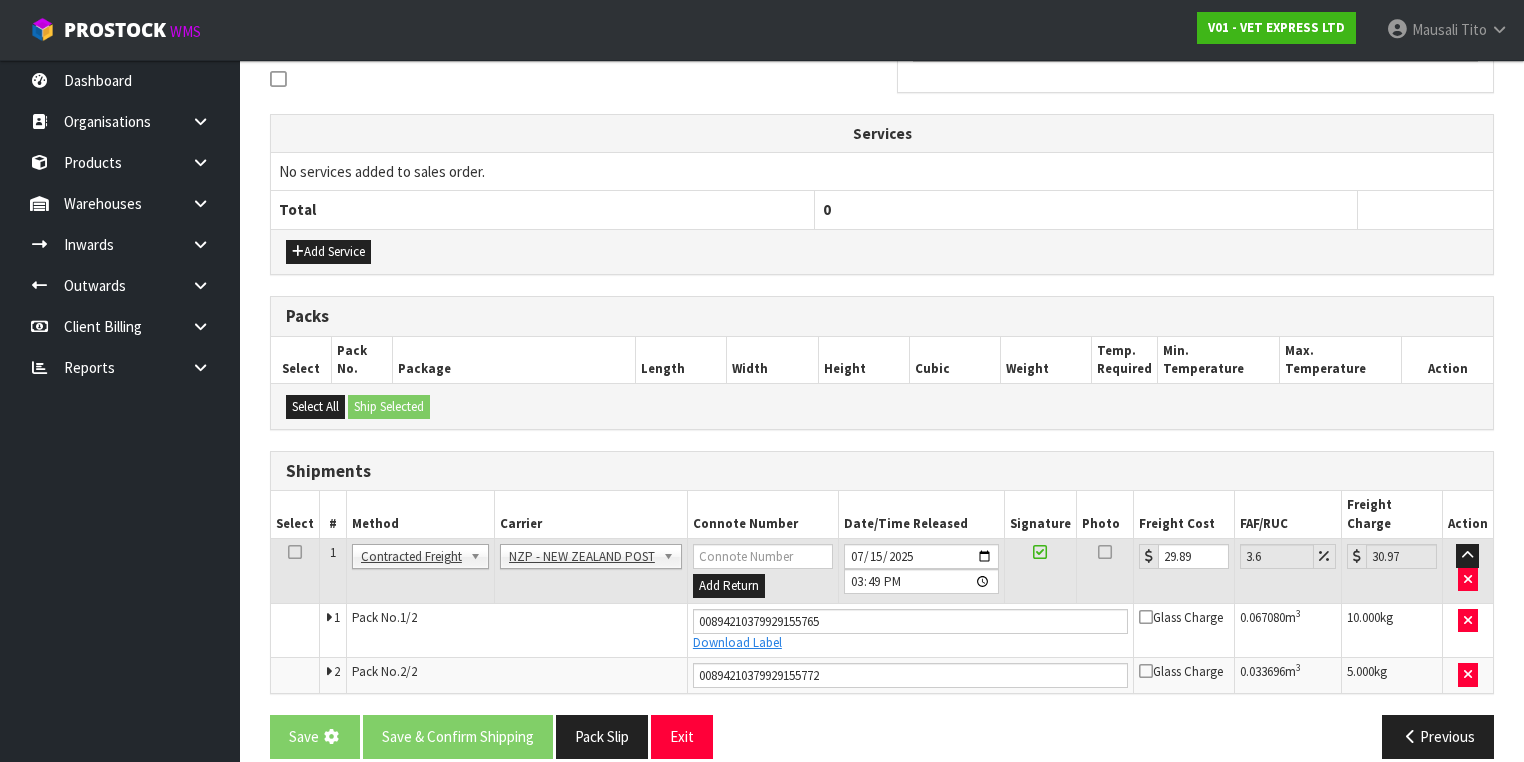 scroll, scrollTop: 0, scrollLeft: 0, axis: both 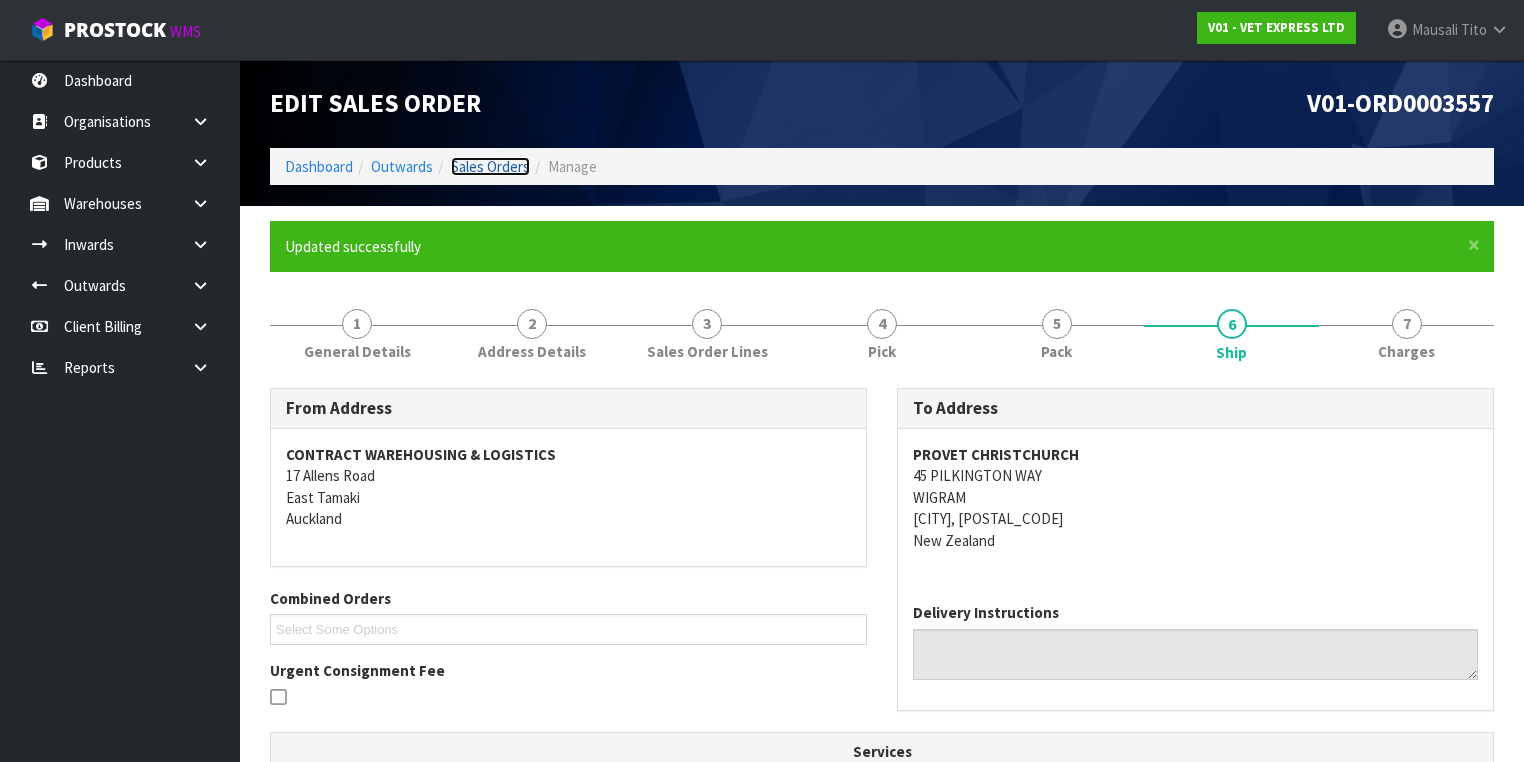 click on "Sales Orders" at bounding box center (490, 166) 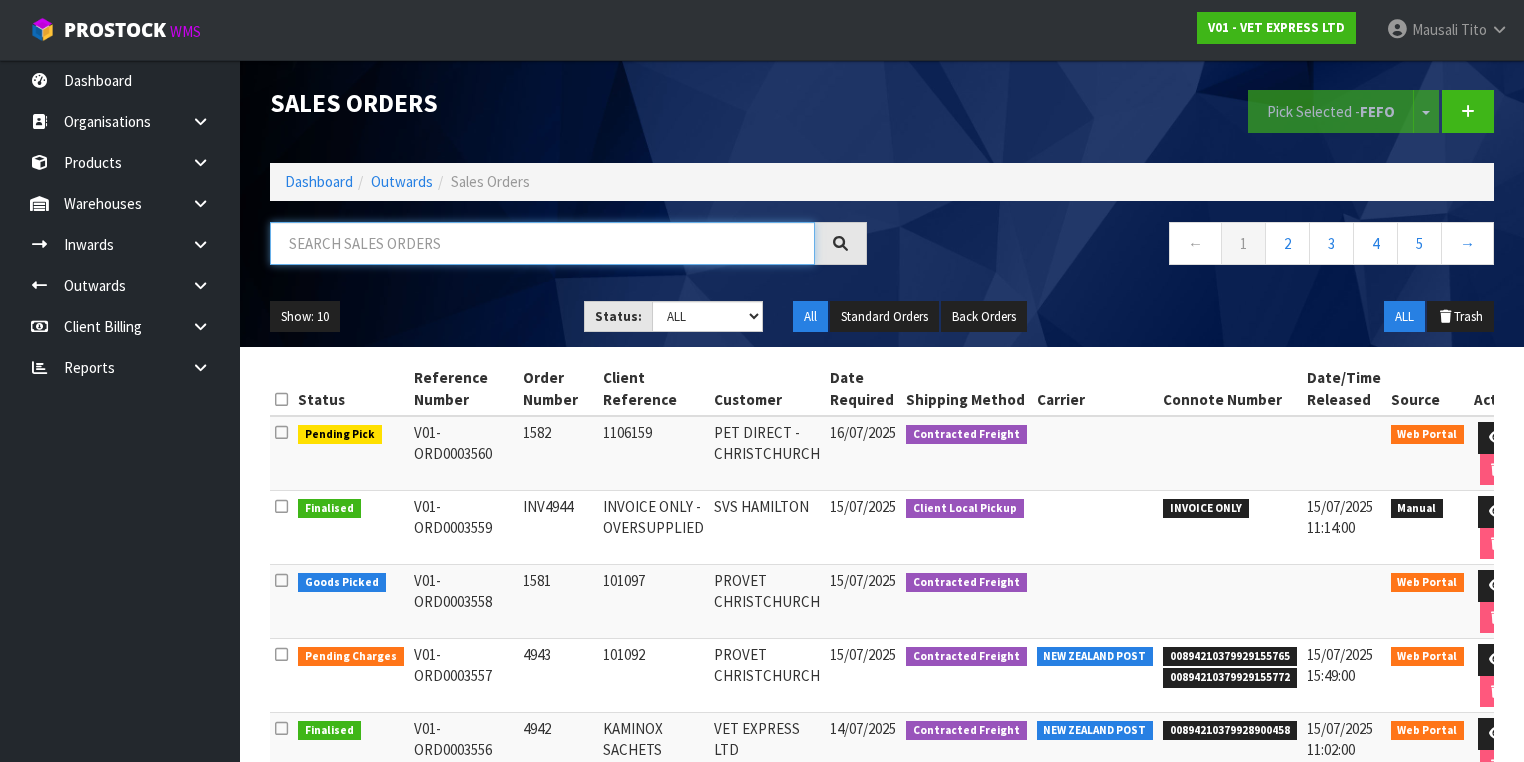 click at bounding box center [542, 243] 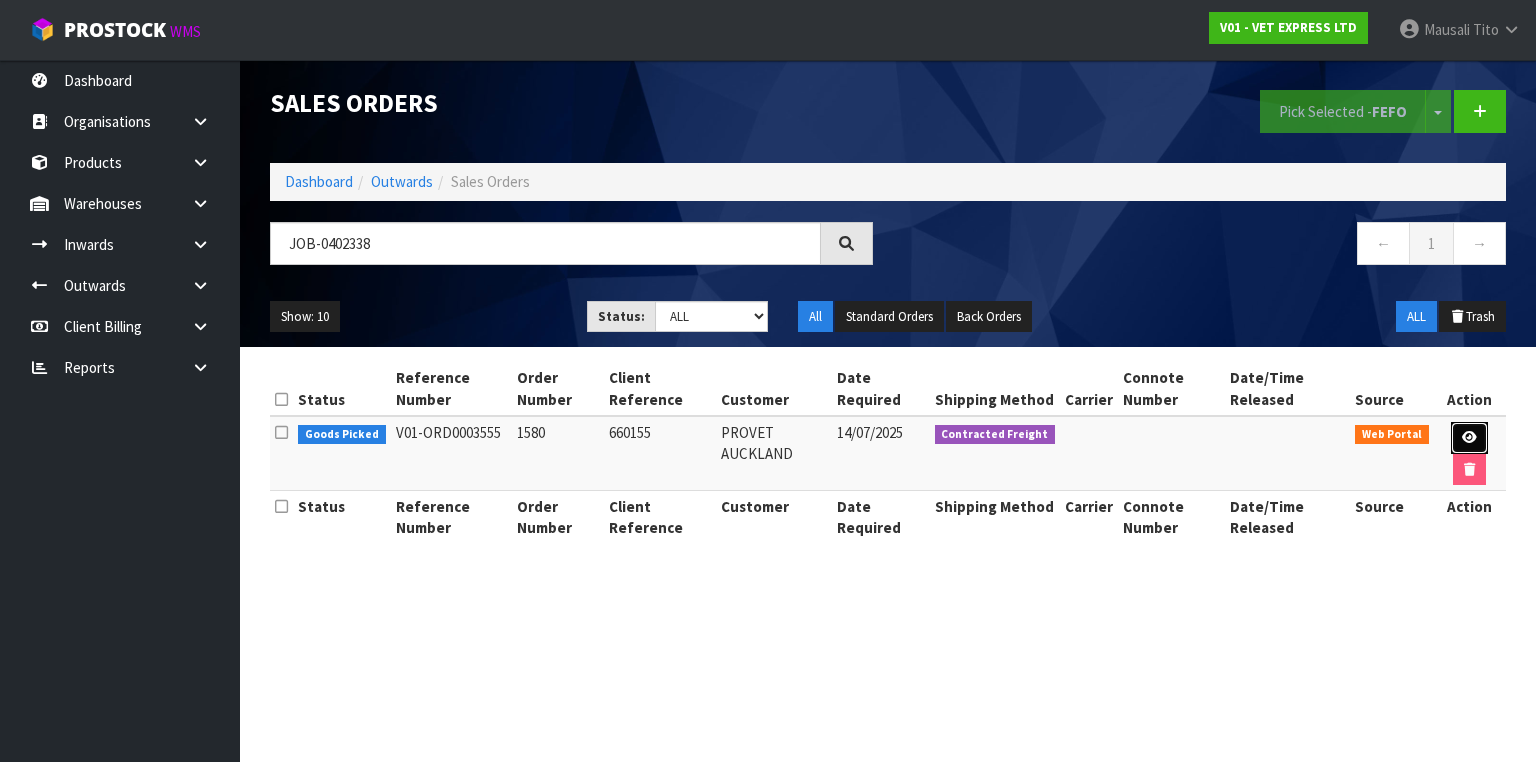 click at bounding box center [1469, 438] 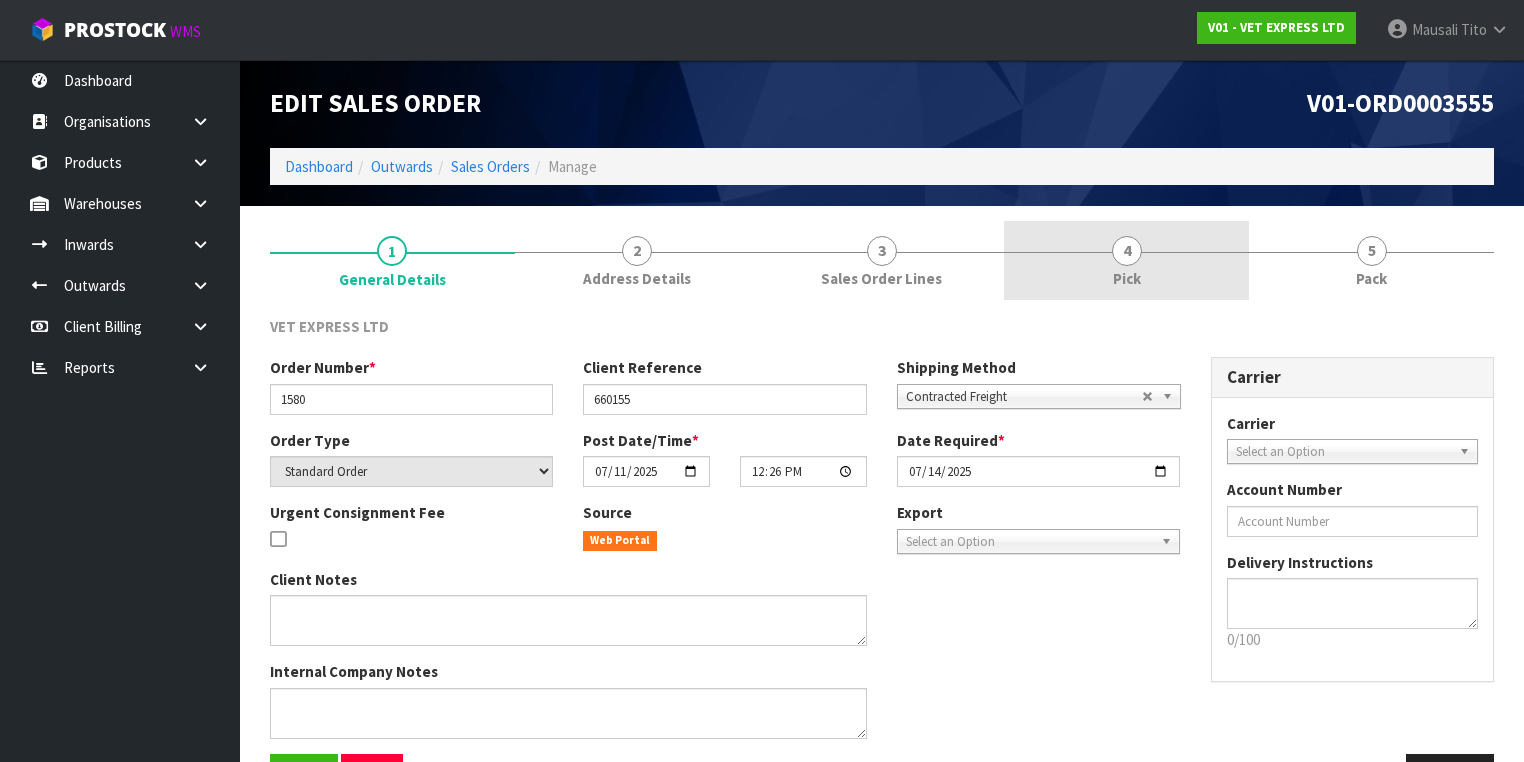 click on "4
Pick" at bounding box center (1126, 260) 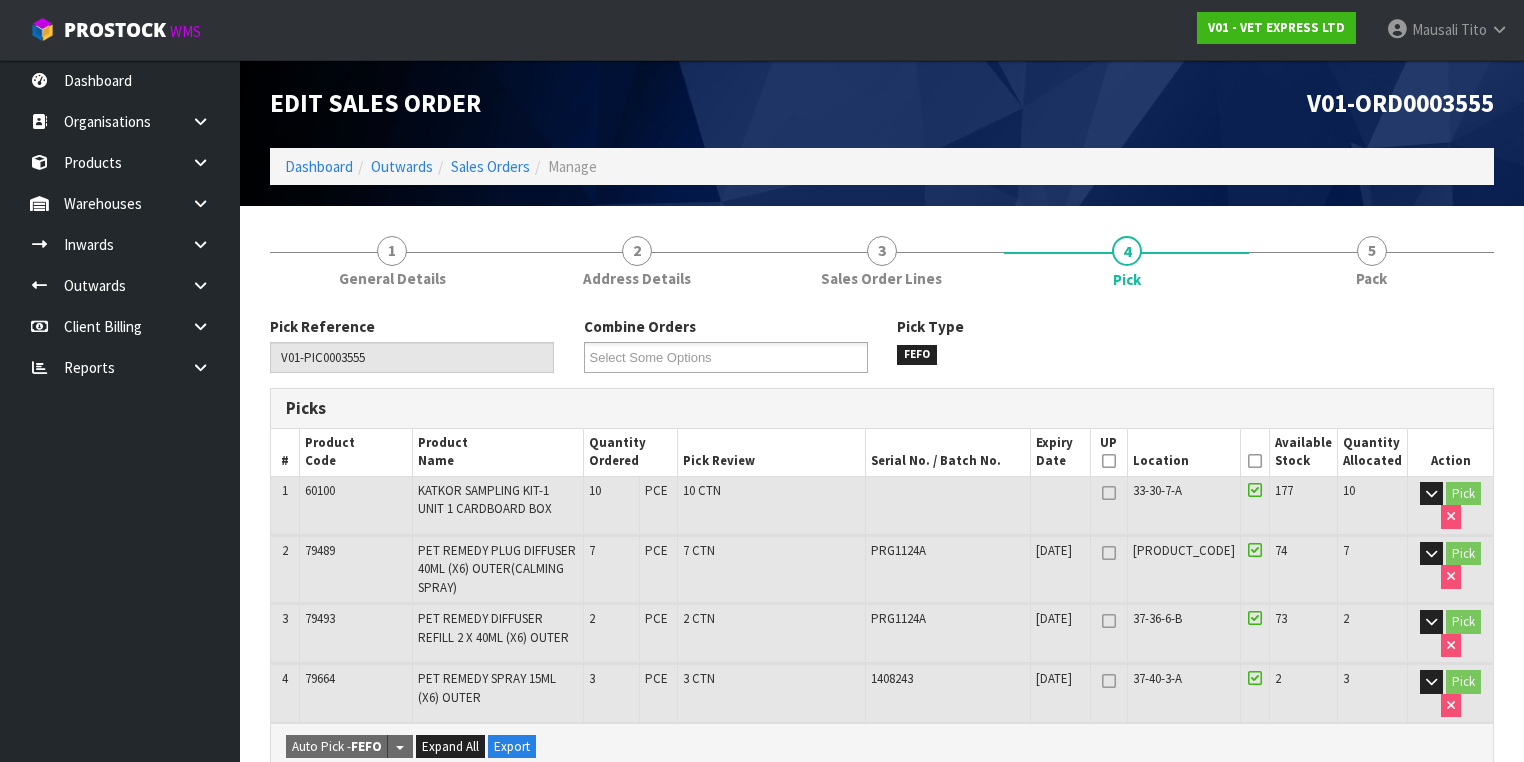 click at bounding box center [1255, 461] 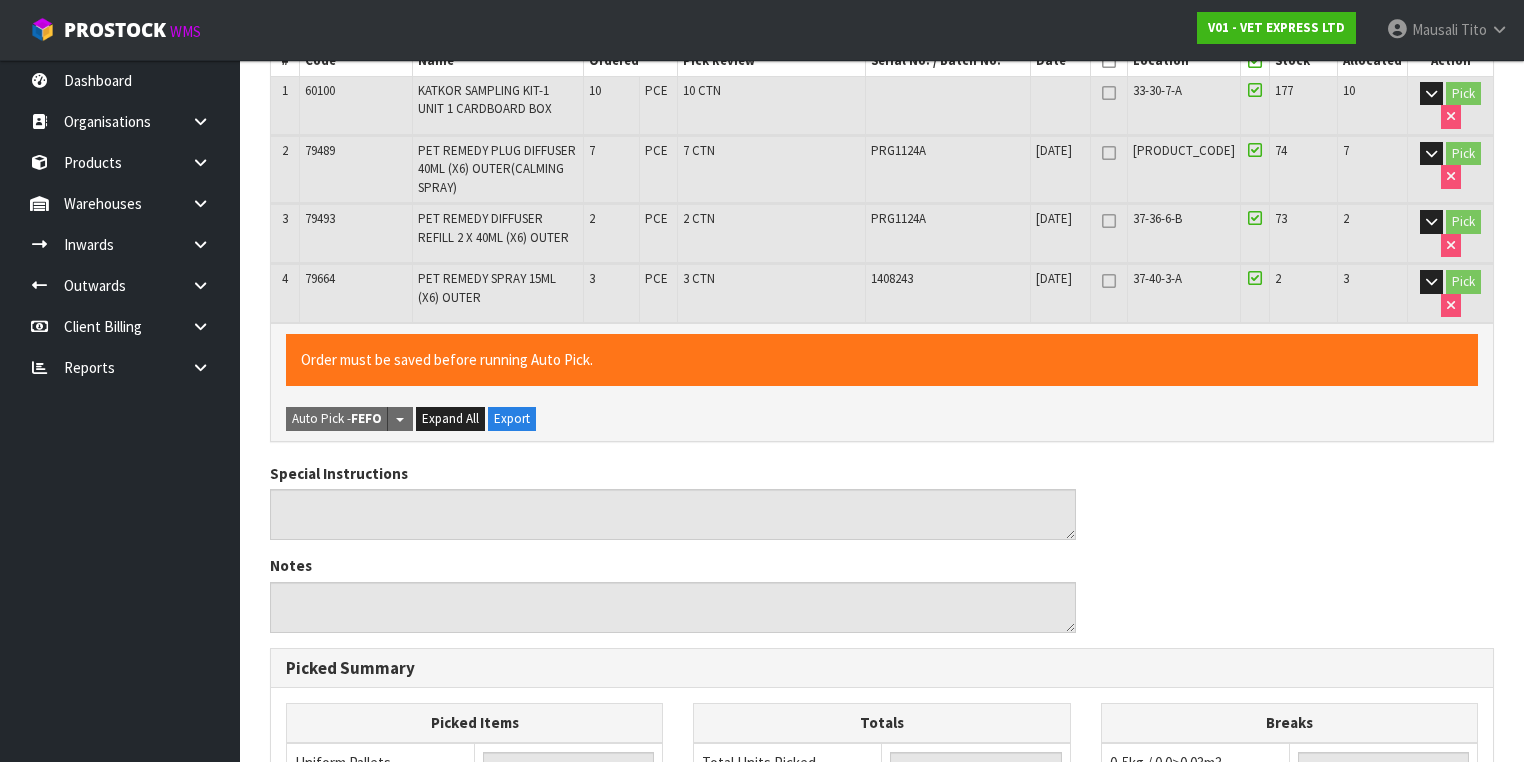 scroll, scrollTop: 800, scrollLeft: 0, axis: vertical 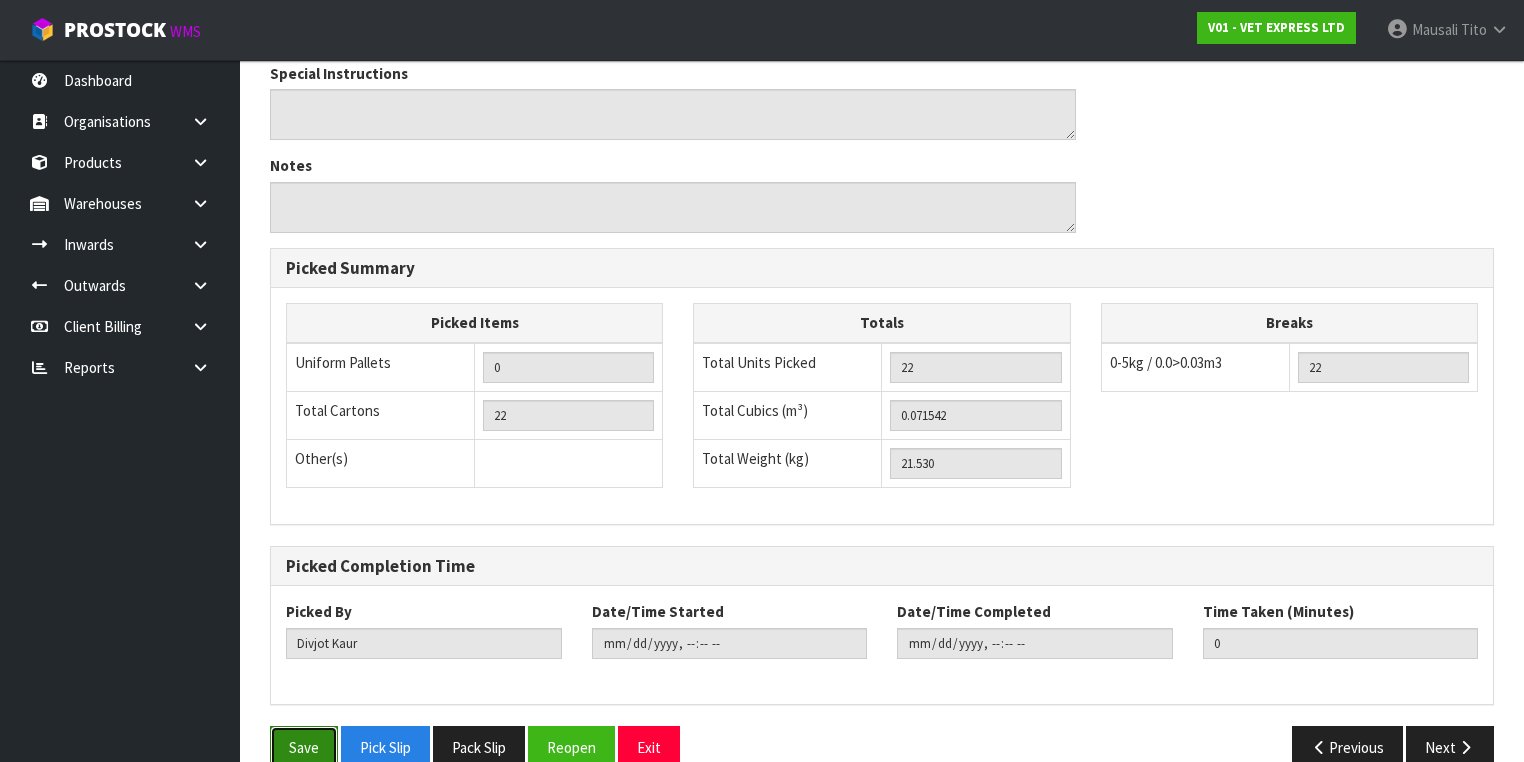 click on "Save" at bounding box center [304, 747] 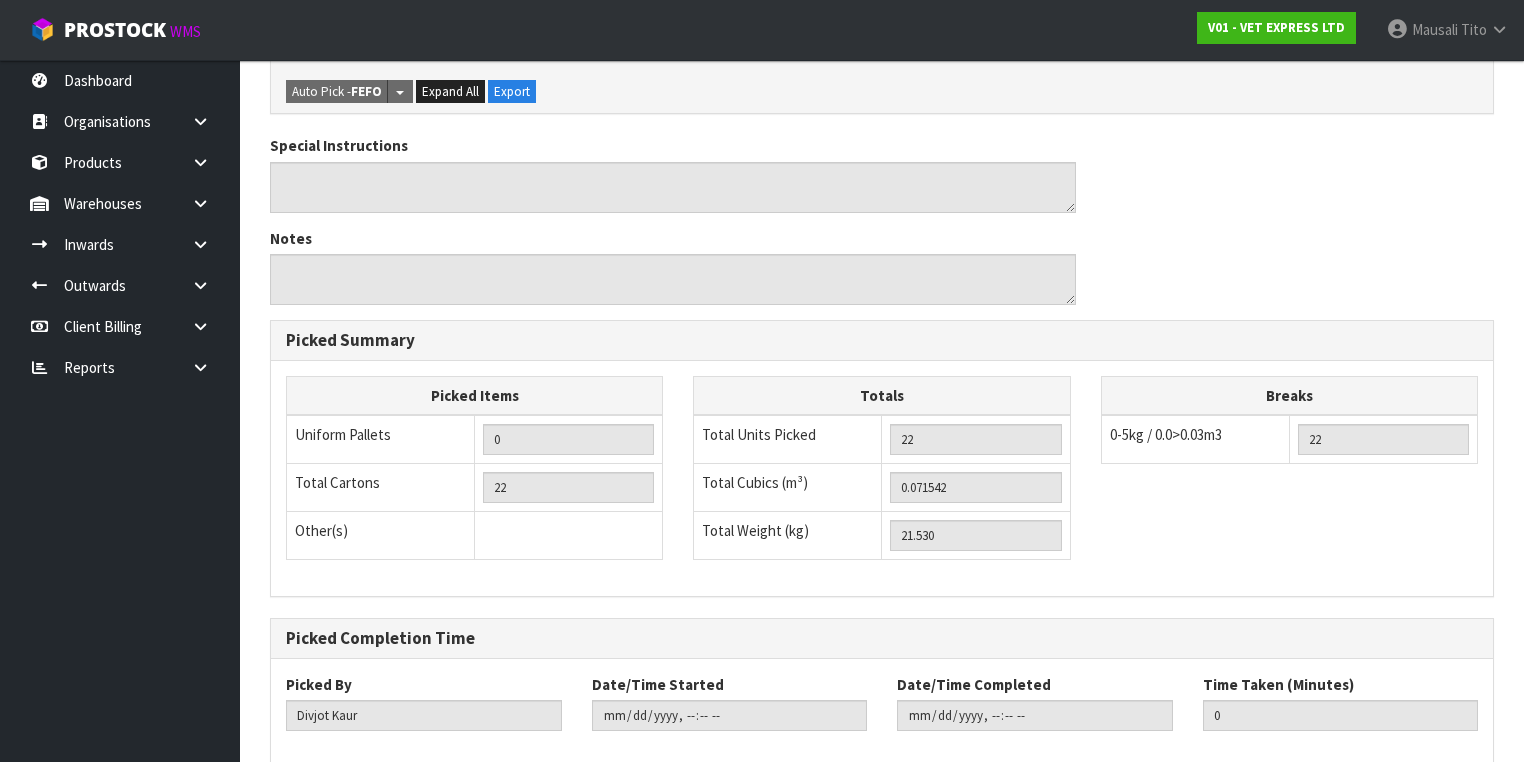 scroll, scrollTop: 0, scrollLeft: 0, axis: both 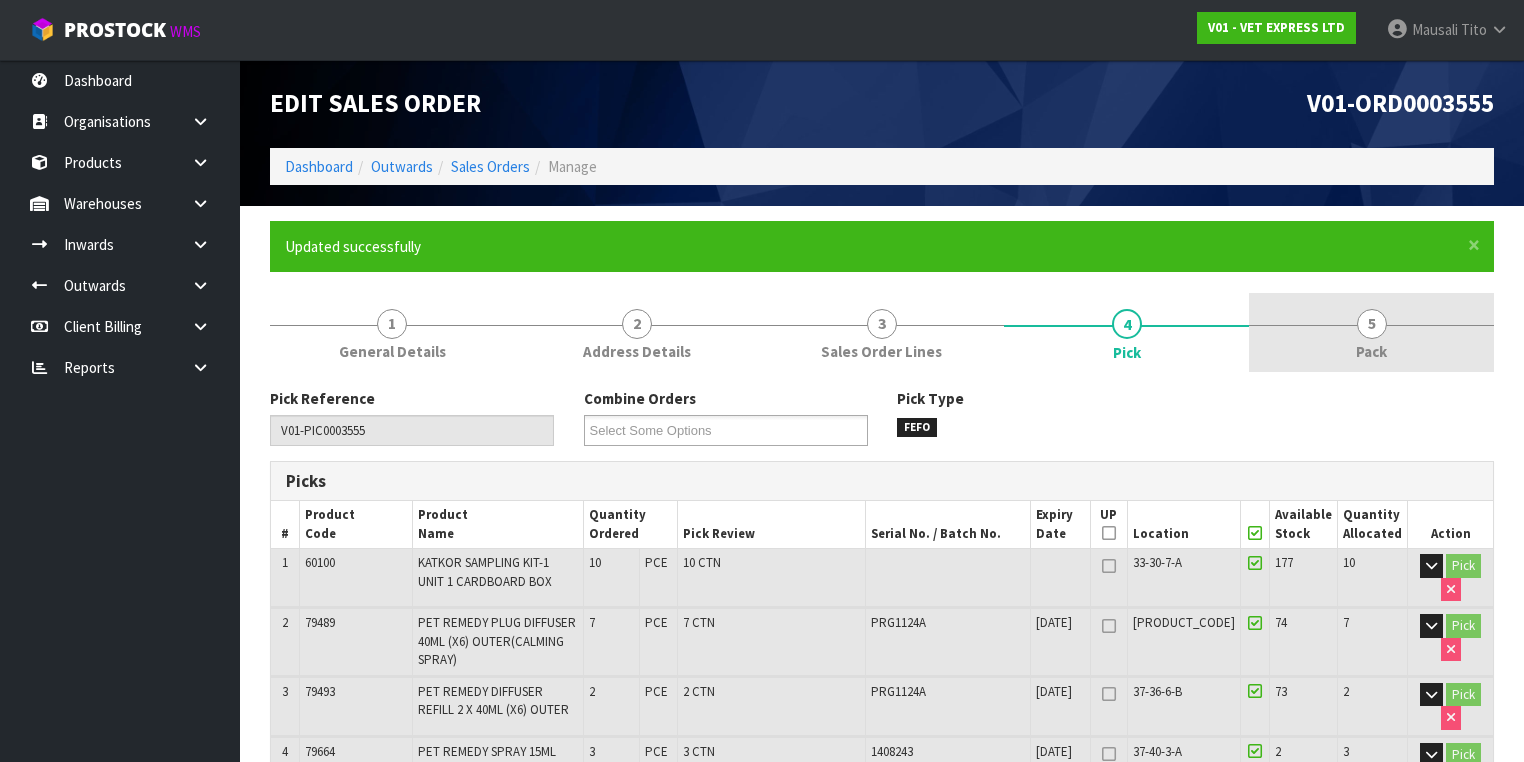 click on "5
Pack" at bounding box center (1371, 332) 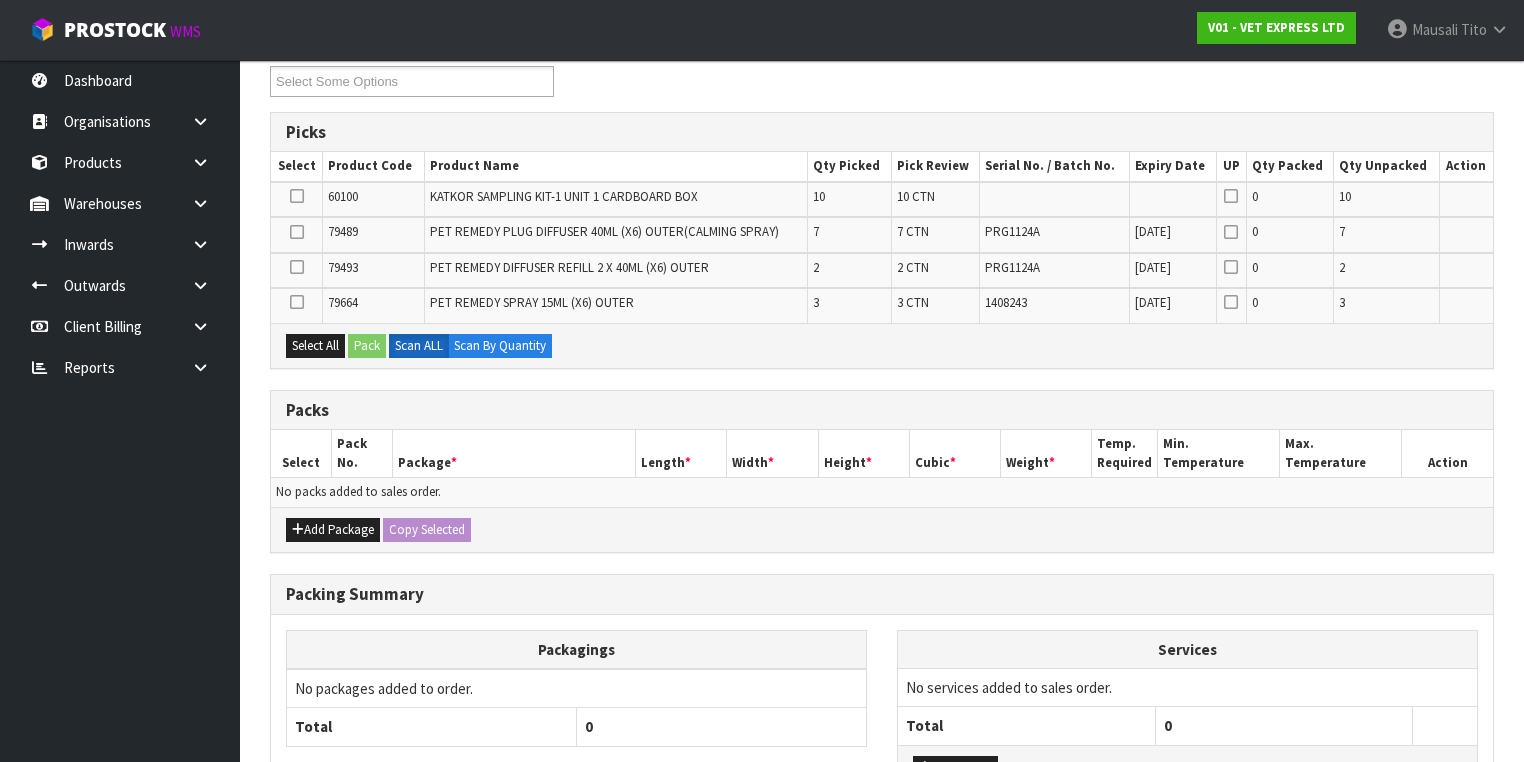 scroll, scrollTop: 400, scrollLeft: 0, axis: vertical 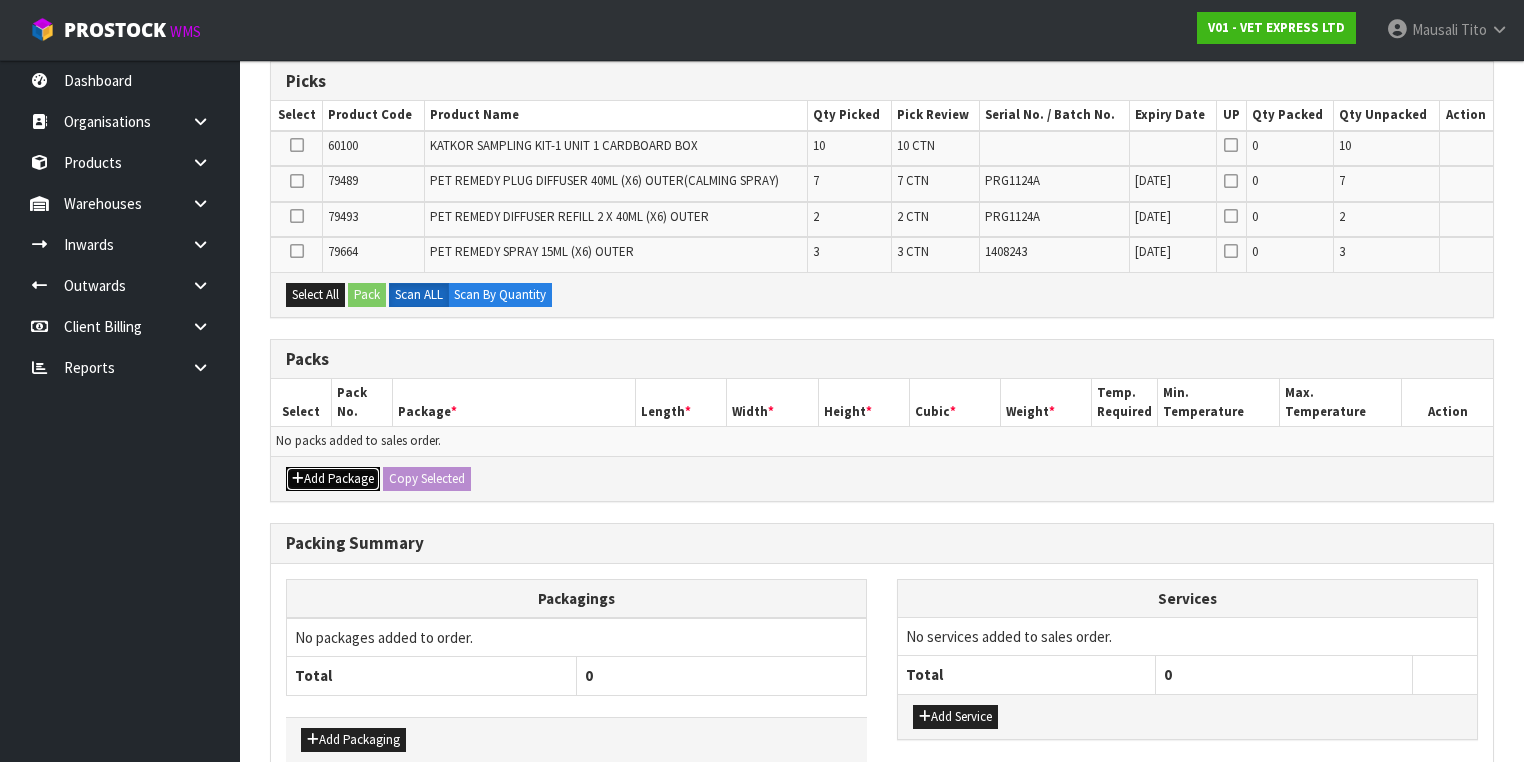 click on "Add Package" at bounding box center [333, 479] 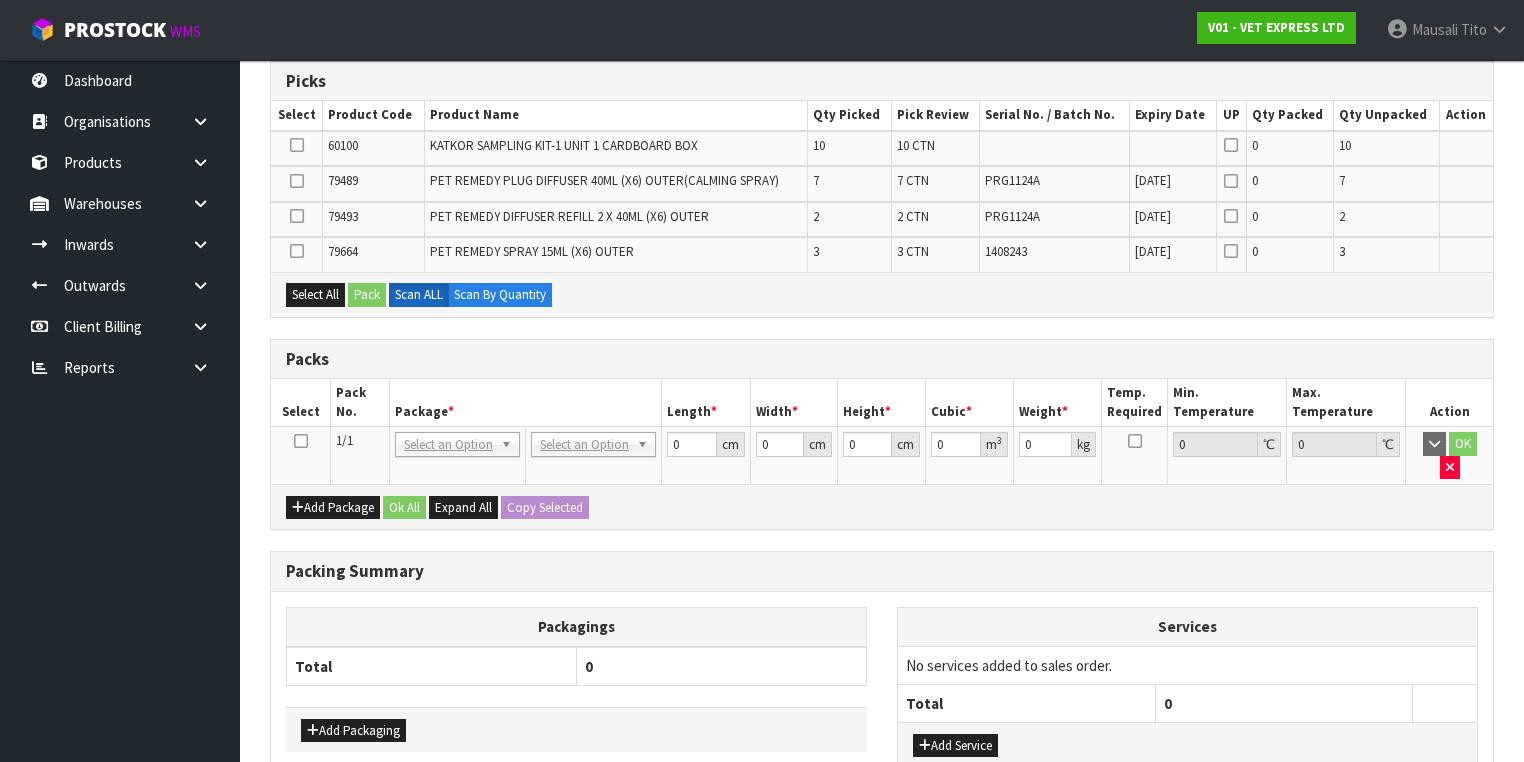 click at bounding box center [301, 441] 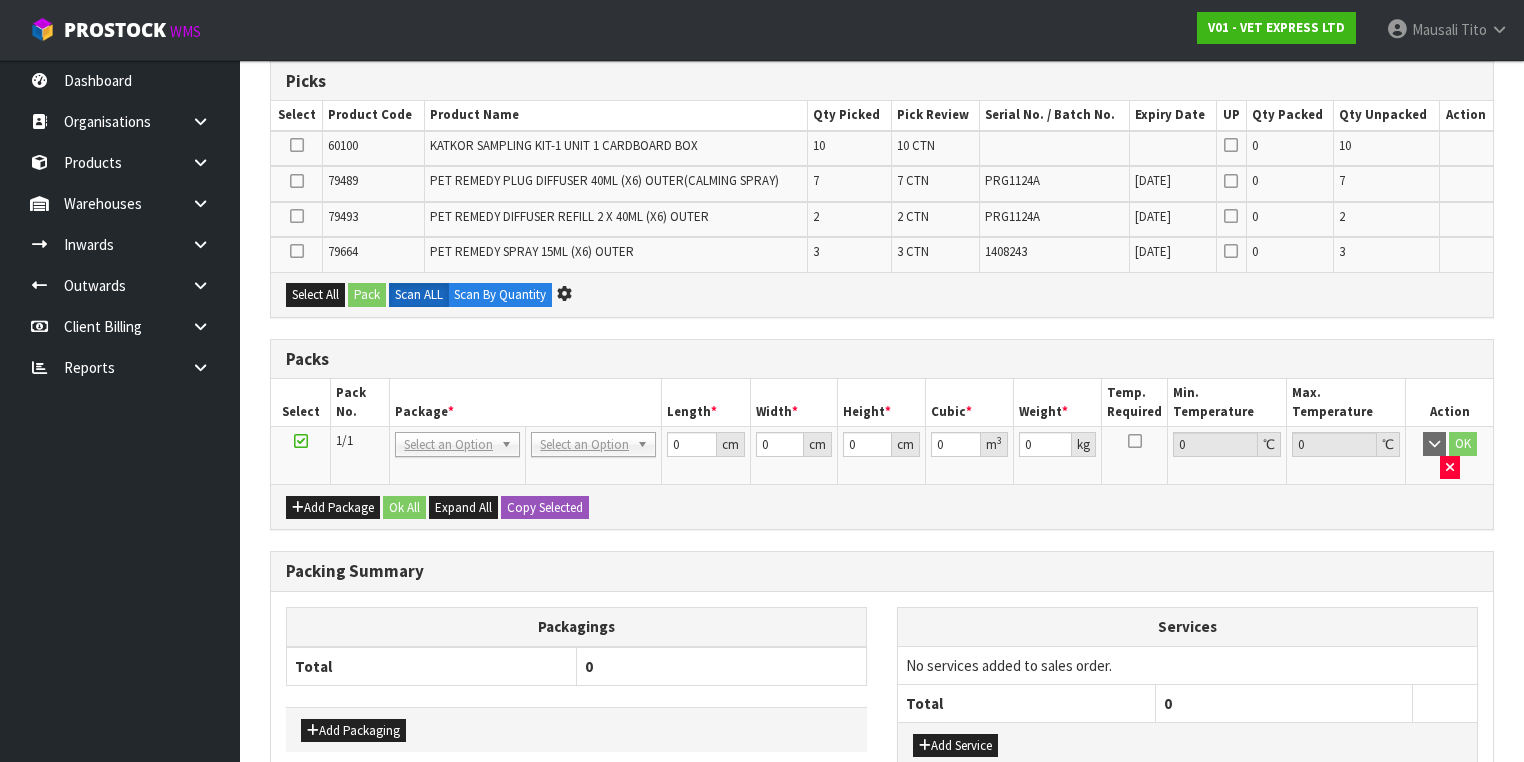 scroll, scrollTop: 0, scrollLeft: 0, axis: both 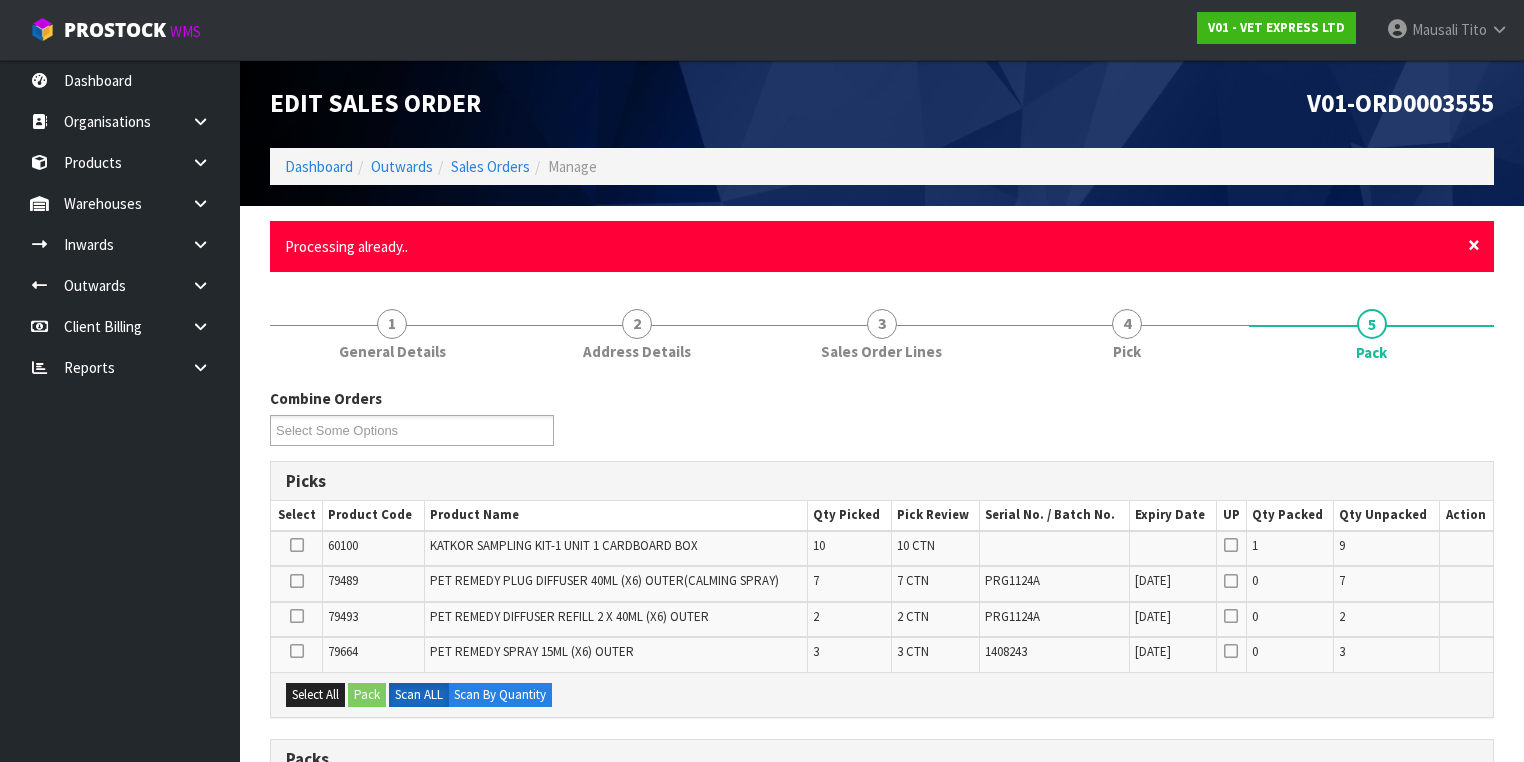 click on "×" at bounding box center (1474, 245) 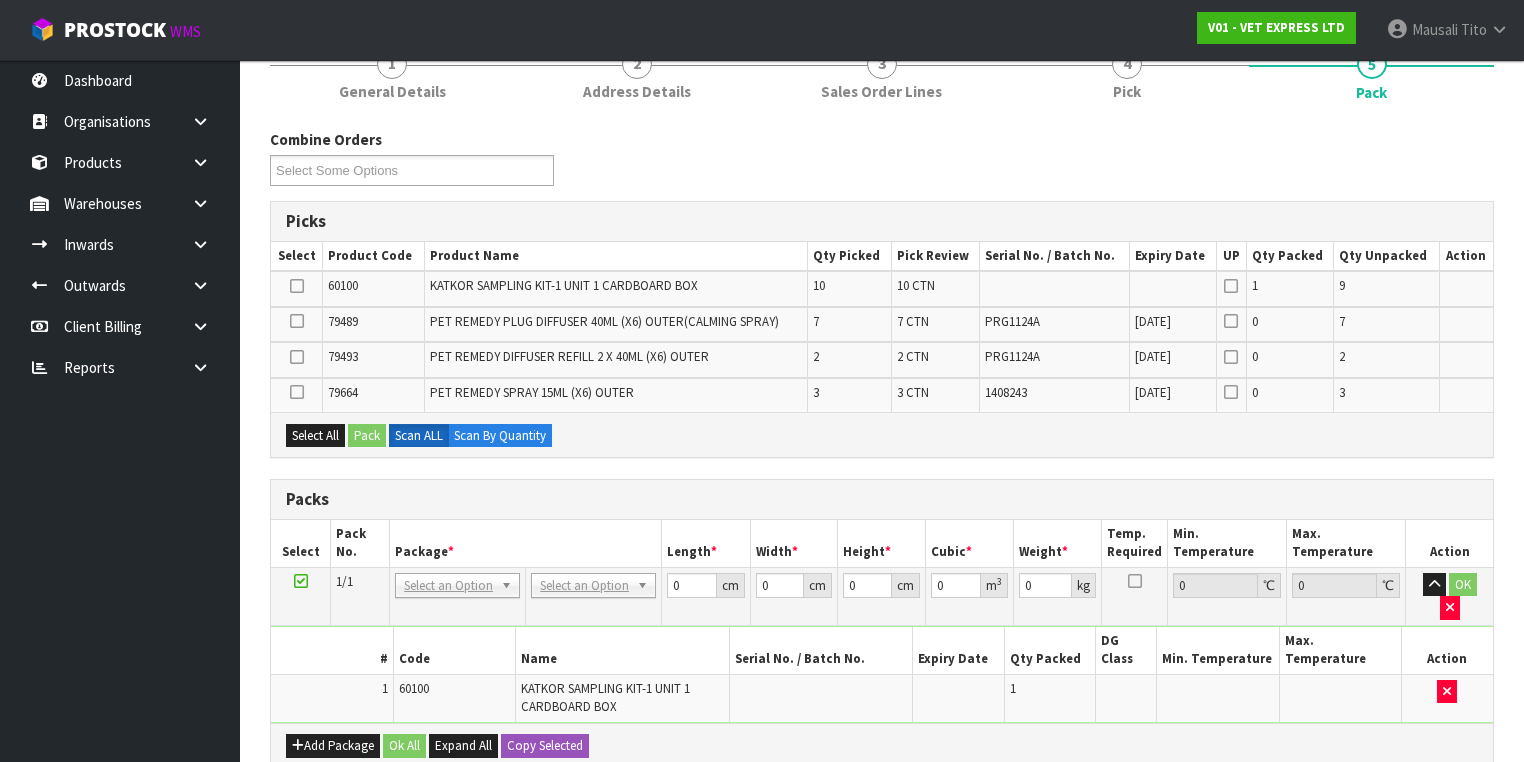 scroll, scrollTop: 320, scrollLeft: 0, axis: vertical 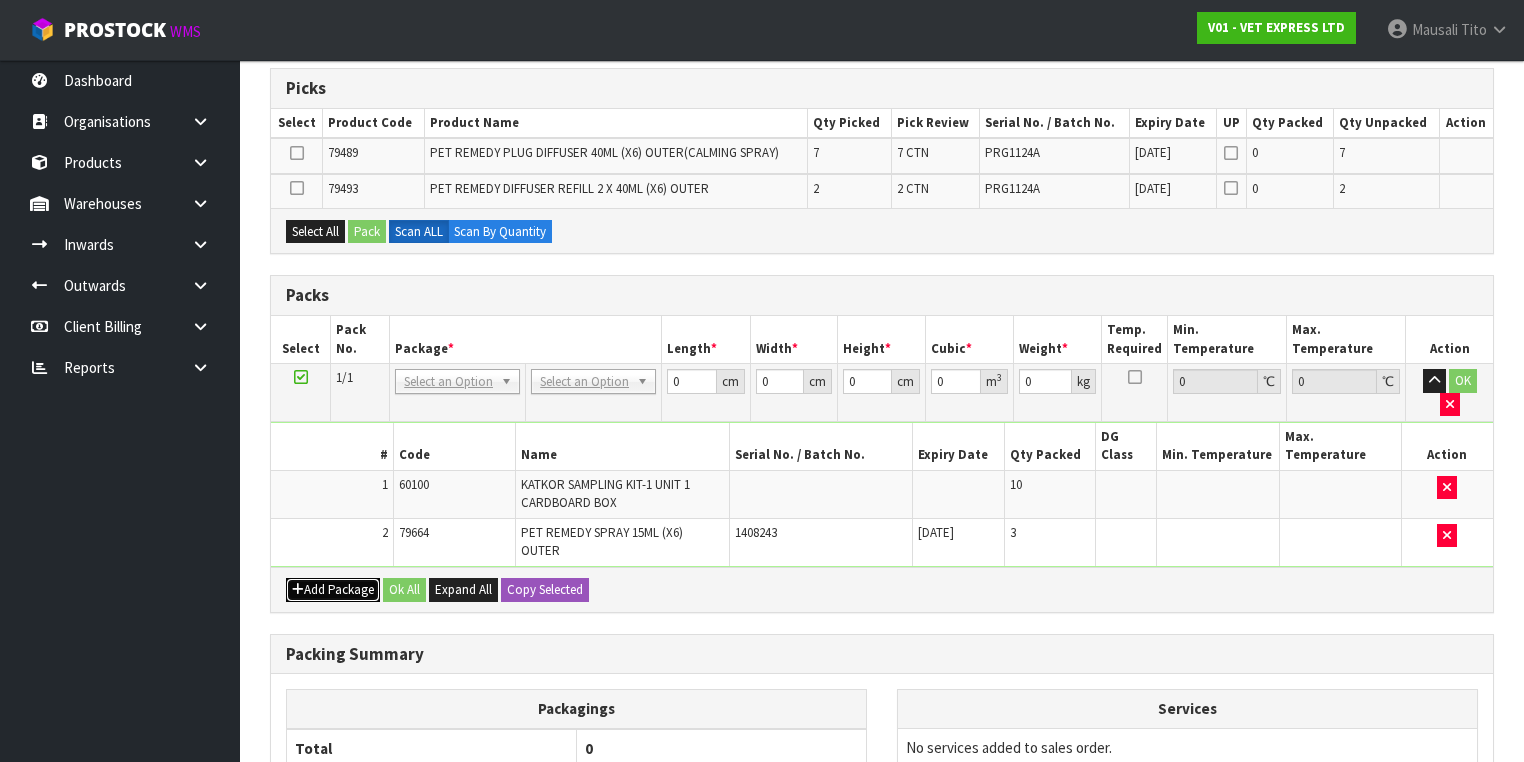 click at bounding box center [298, 589] 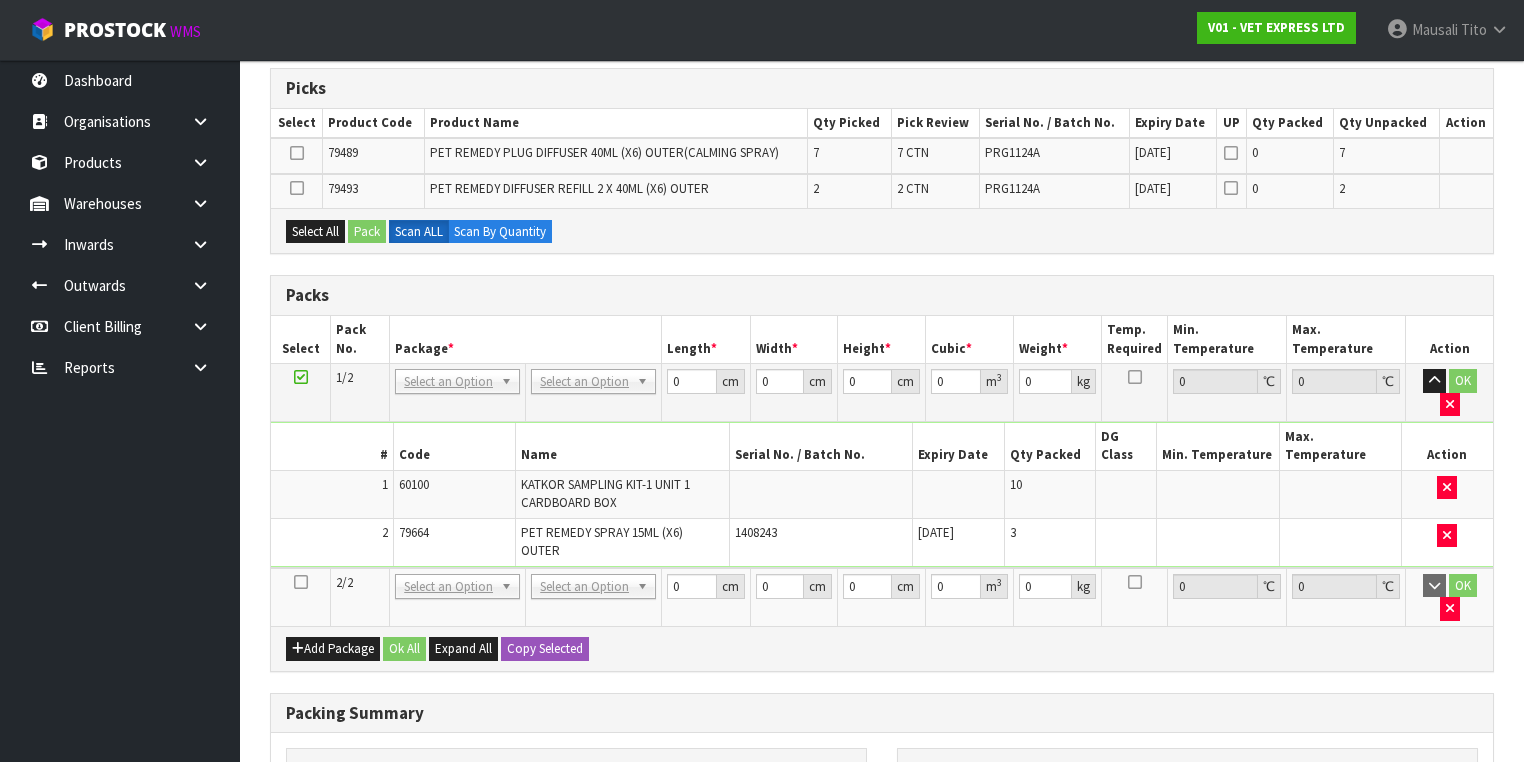 click at bounding box center (301, 582) 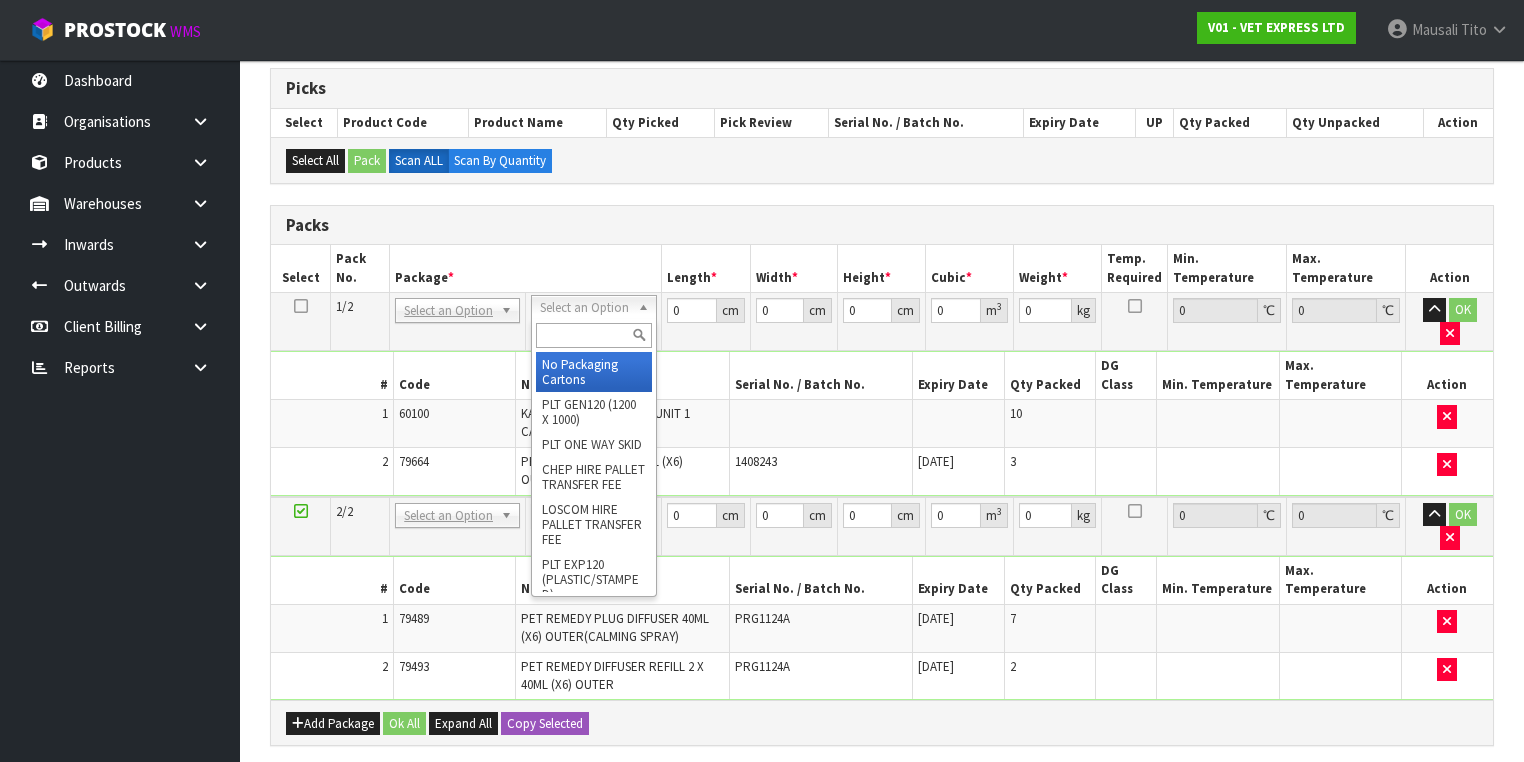 click at bounding box center [593, 335] 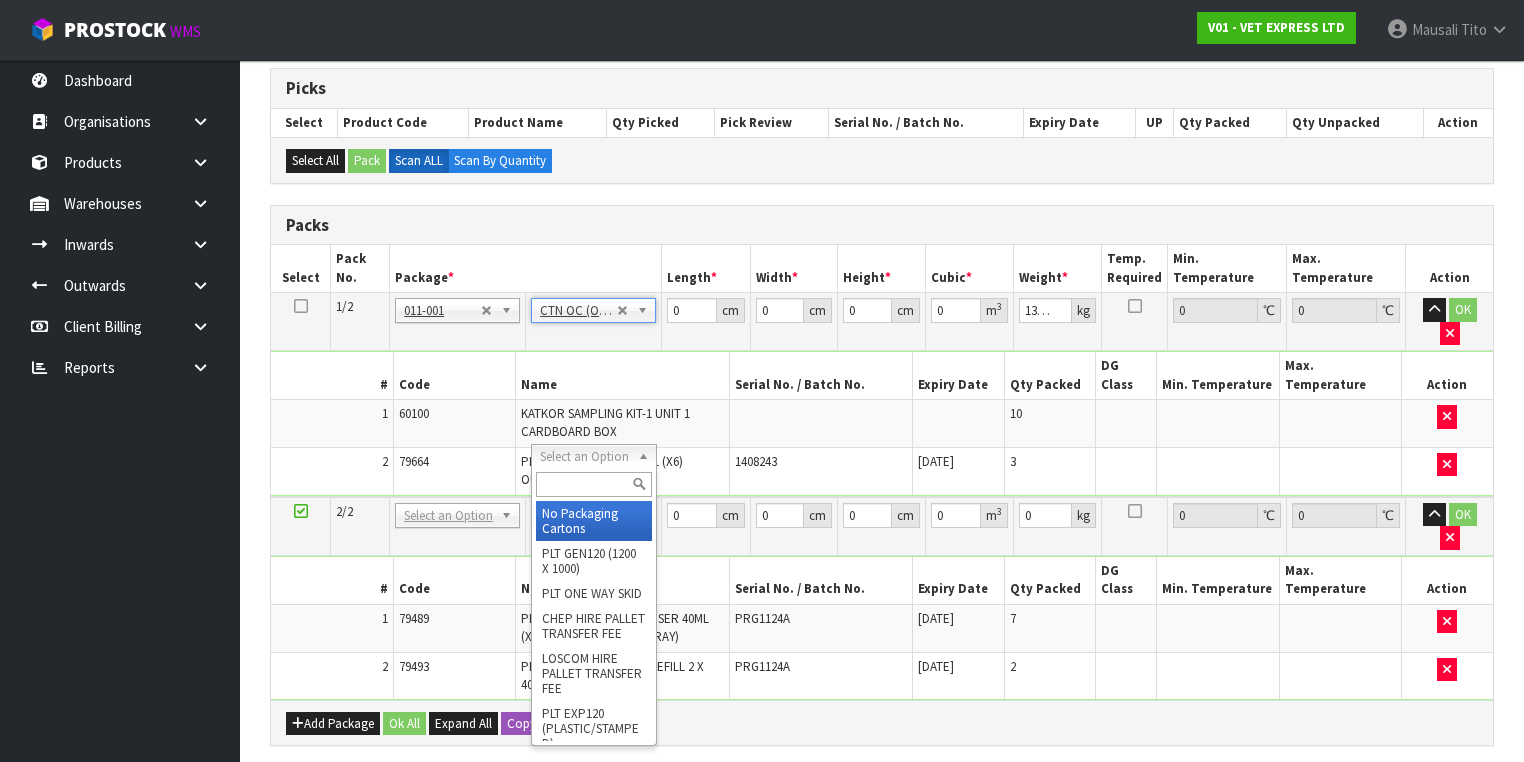 click at bounding box center (593, 484) 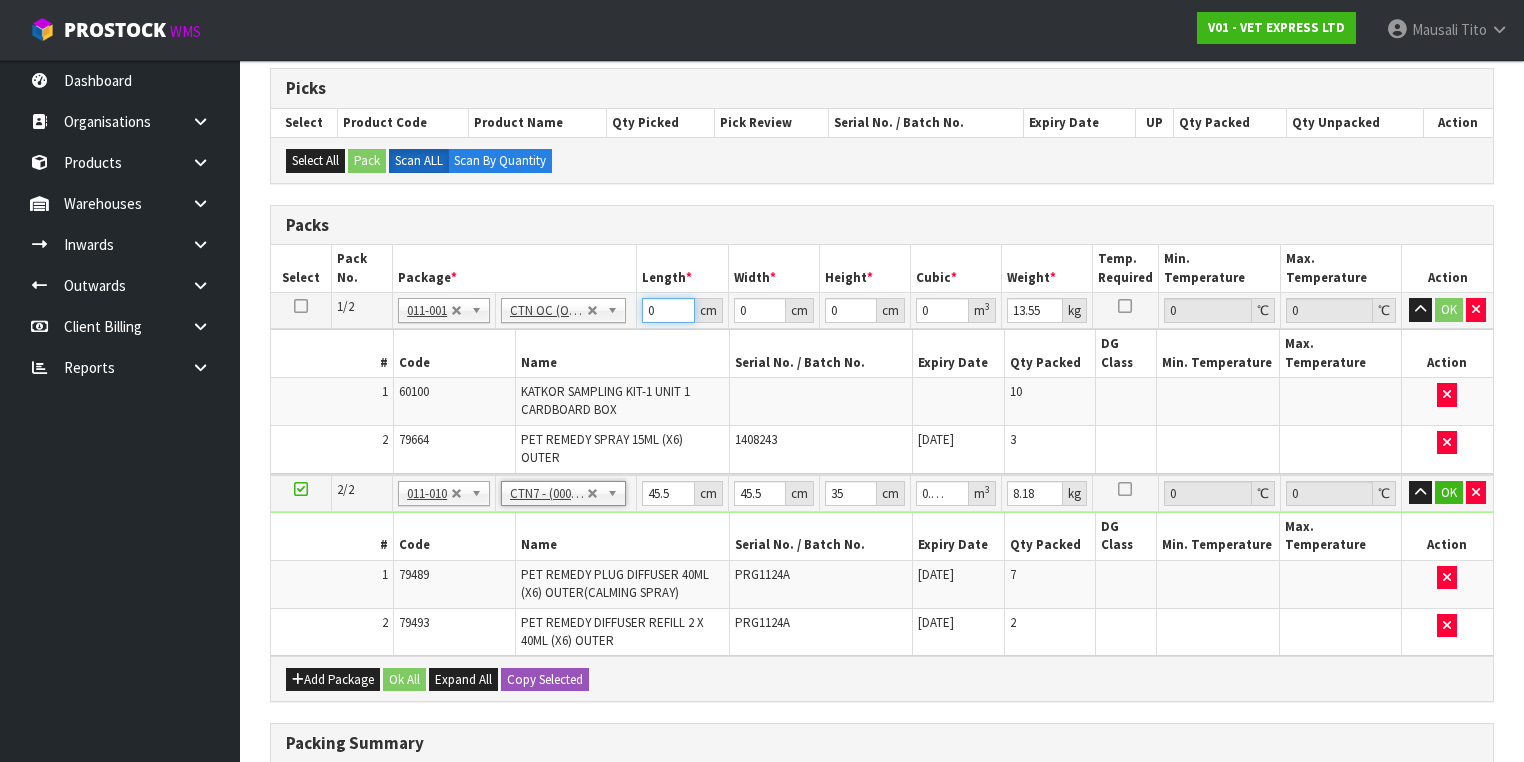 drag, startPoint x: 658, startPoint y: 308, endPoint x: 630, endPoint y: 318, distance: 29.732138 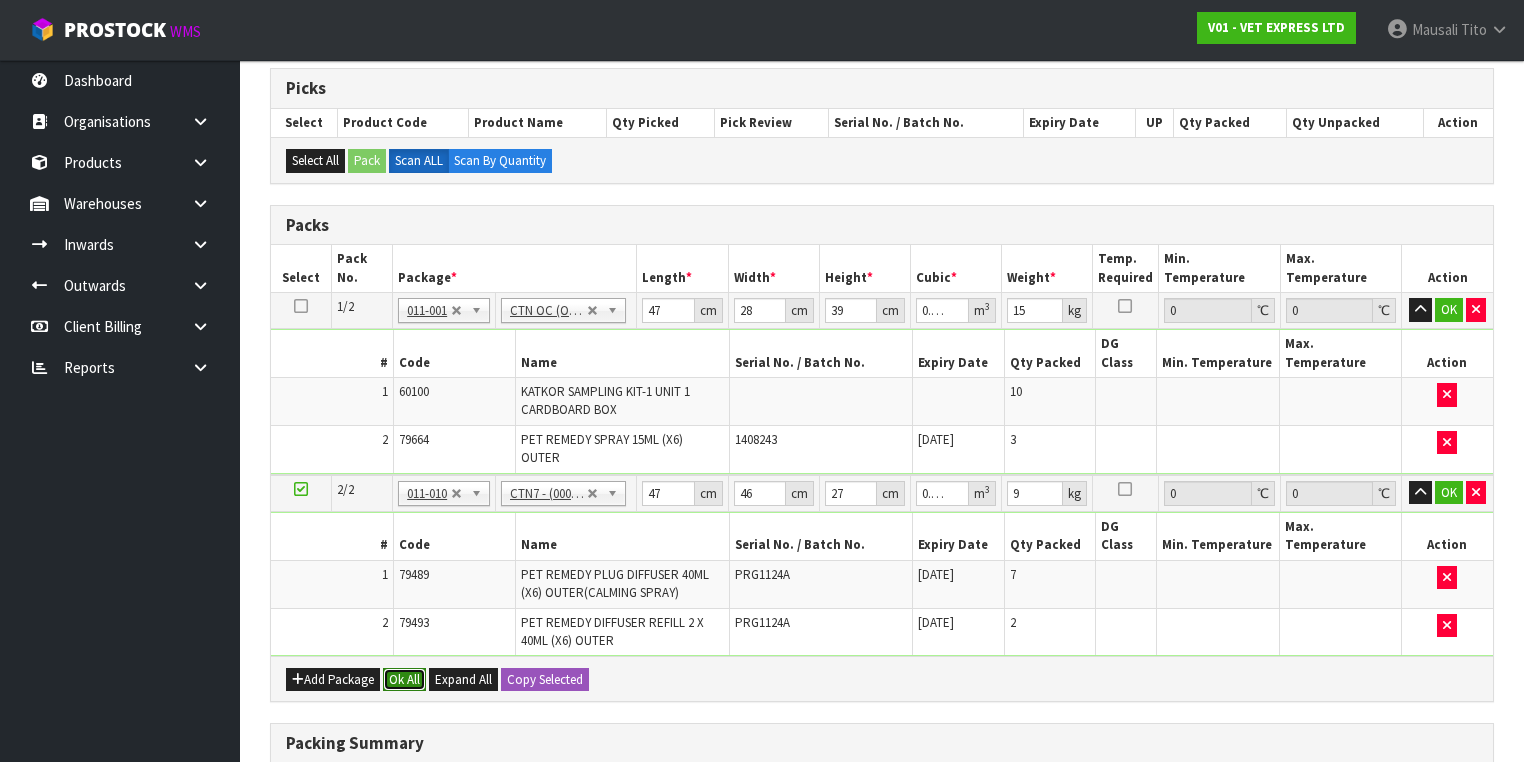 click on "Ok All" at bounding box center (404, 680) 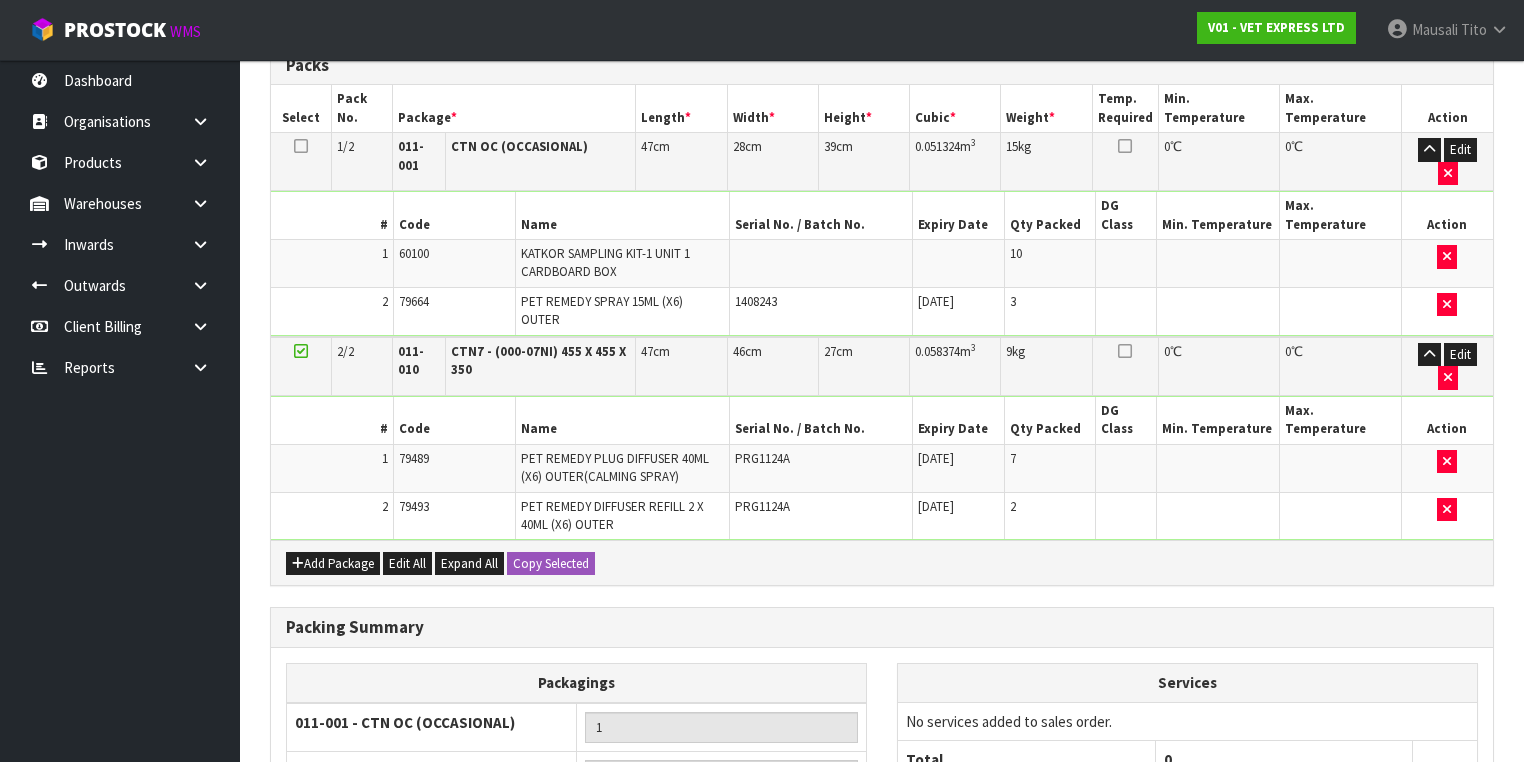 scroll, scrollTop: 662, scrollLeft: 0, axis: vertical 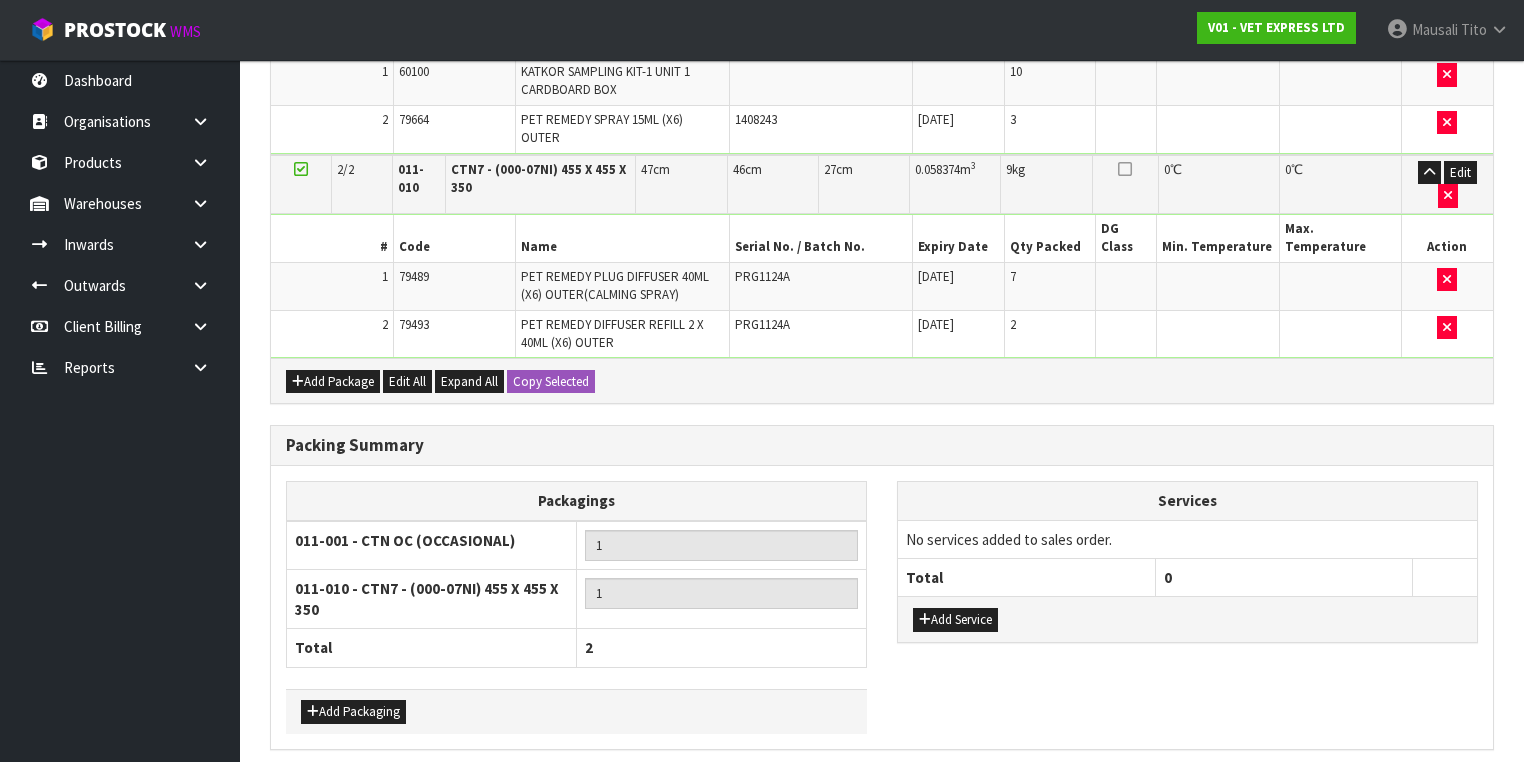 drag, startPoint x: 460, startPoint y: 704, endPoint x: 628, endPoint y: 659, distance: 173.9224 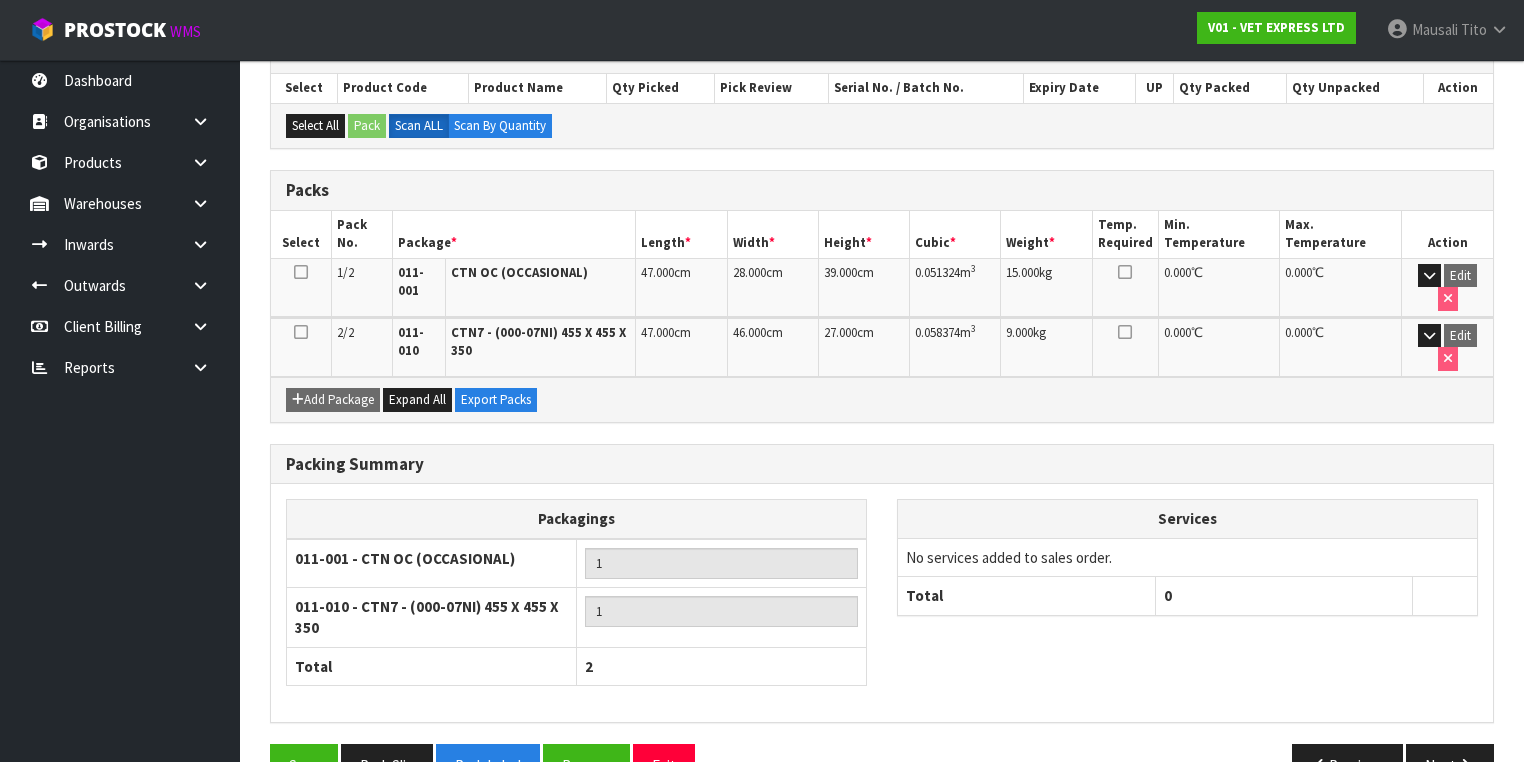 scroll, scrollTop: 454, scrollLeft: 0, axis: vertical 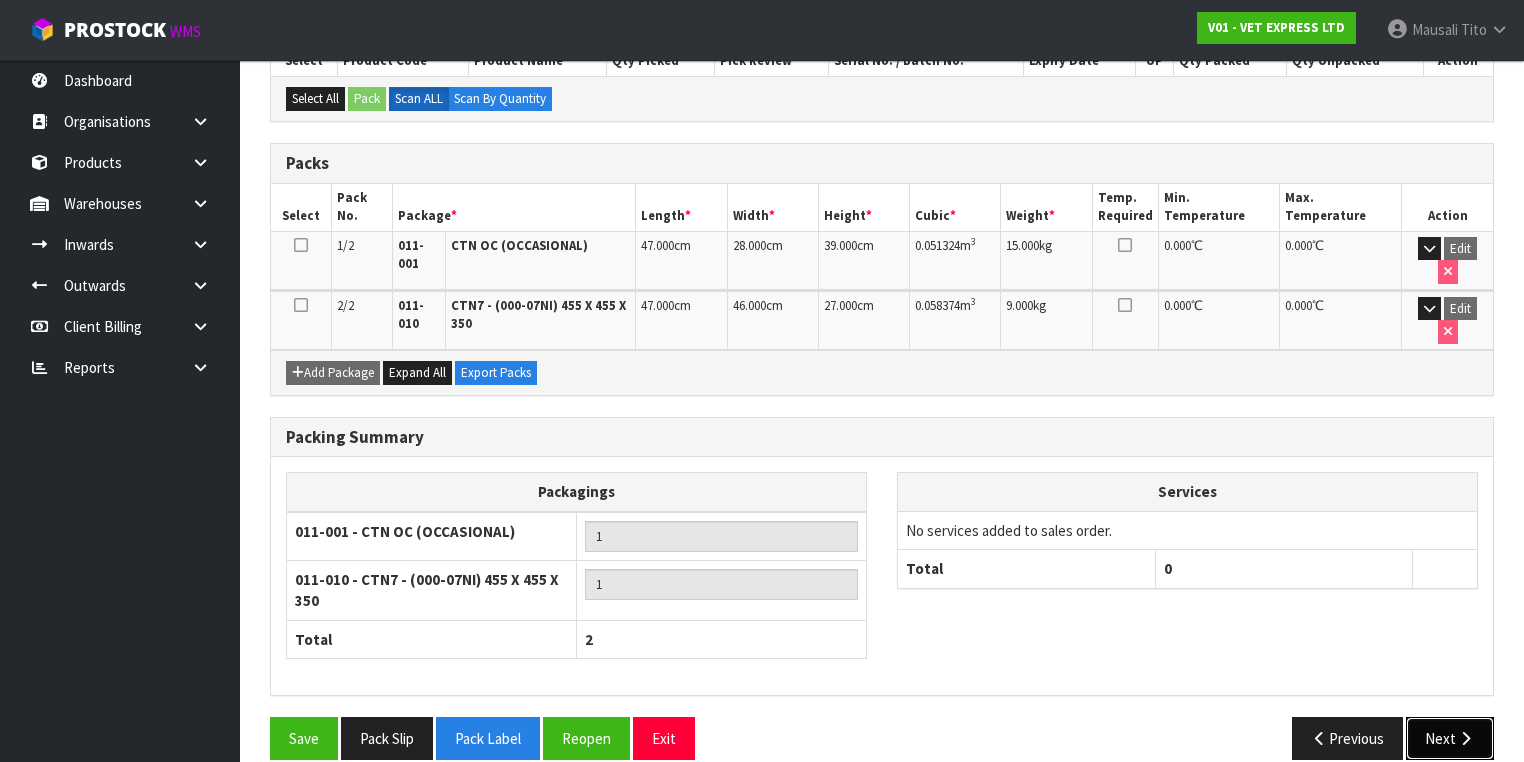 click on "Next" at bounding box center (1450, 738) 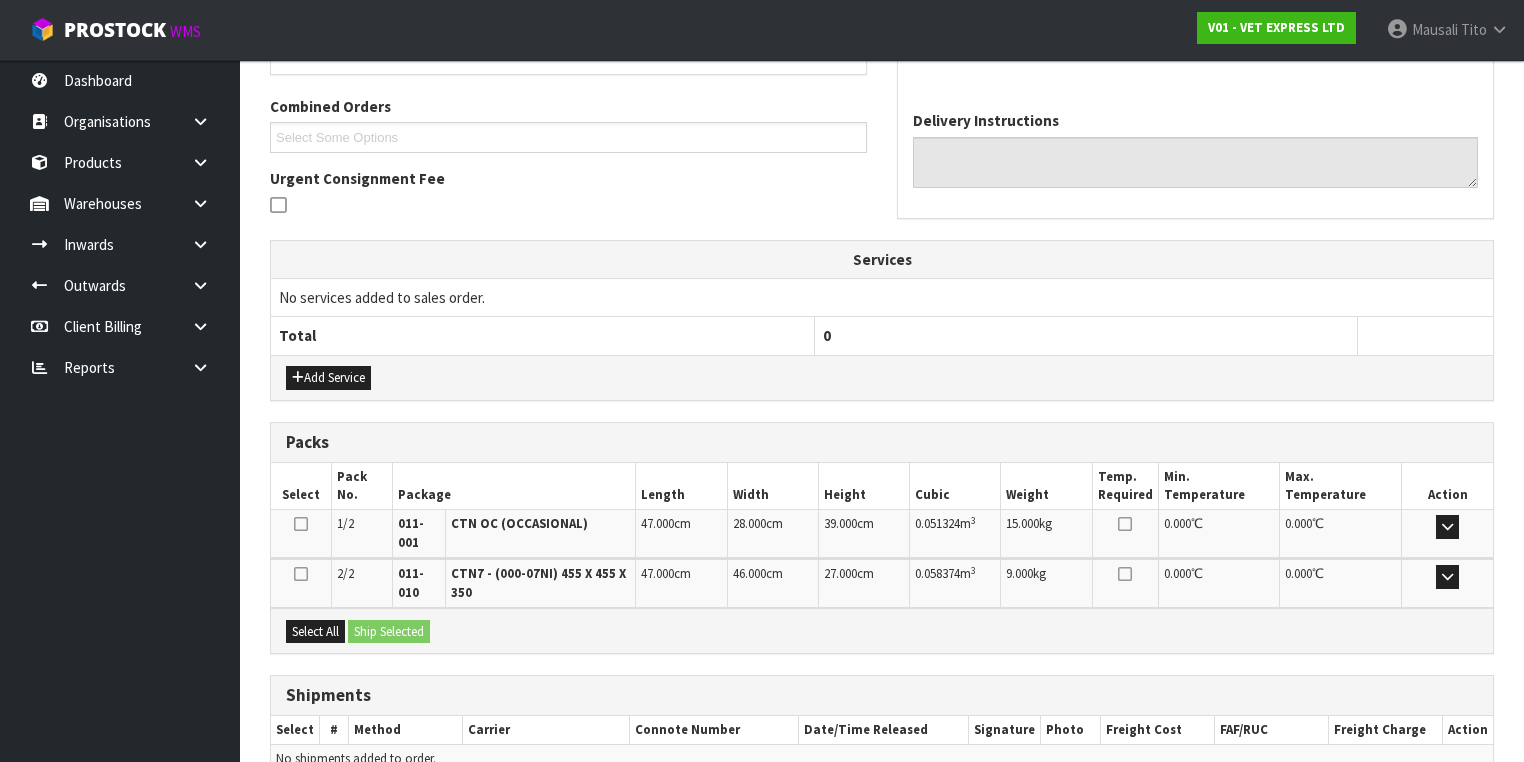 scroll, scrollTop: 591, scrollLeft: 0, axis: vertical 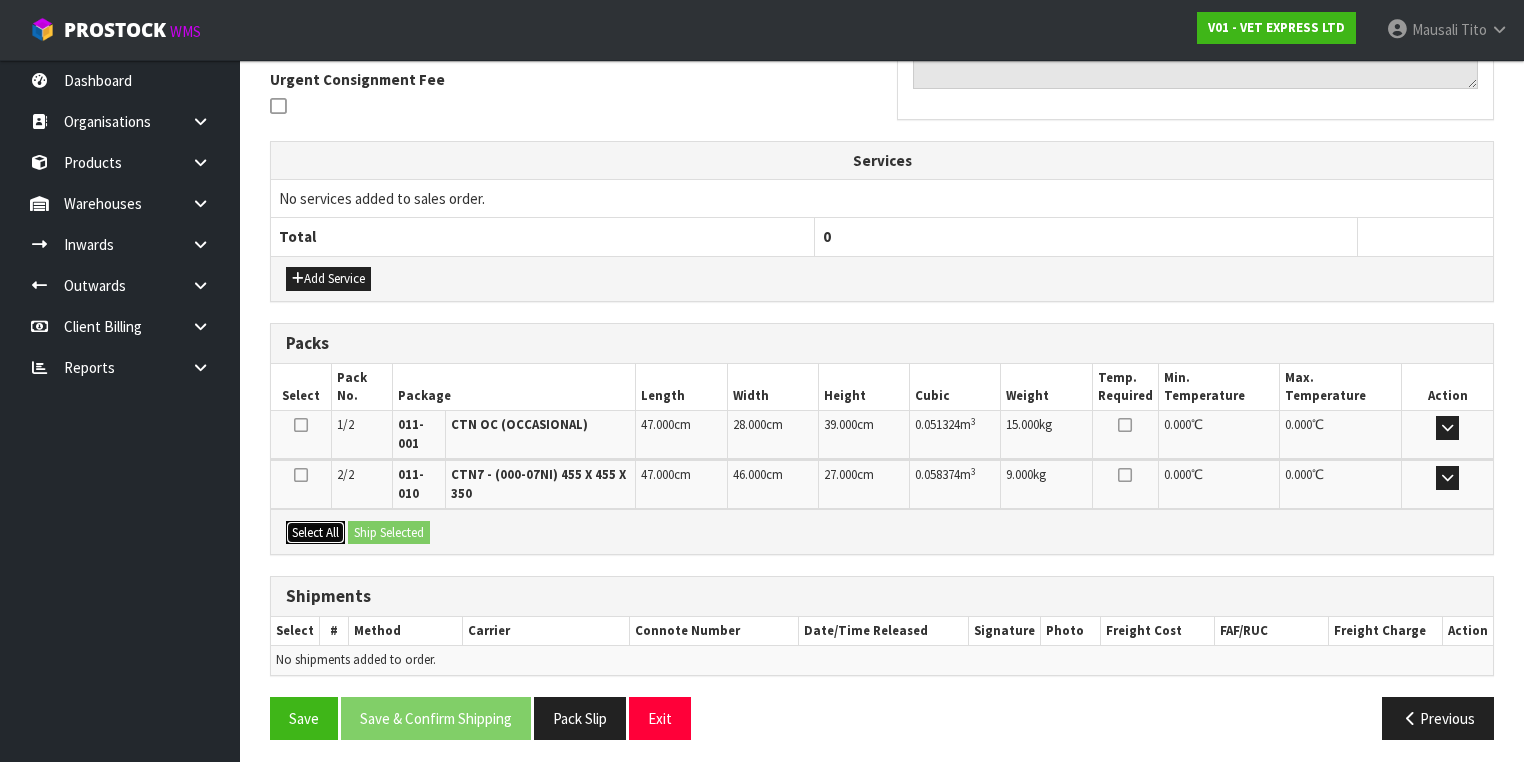 click on "Select All" at bounding box center [315, 533] 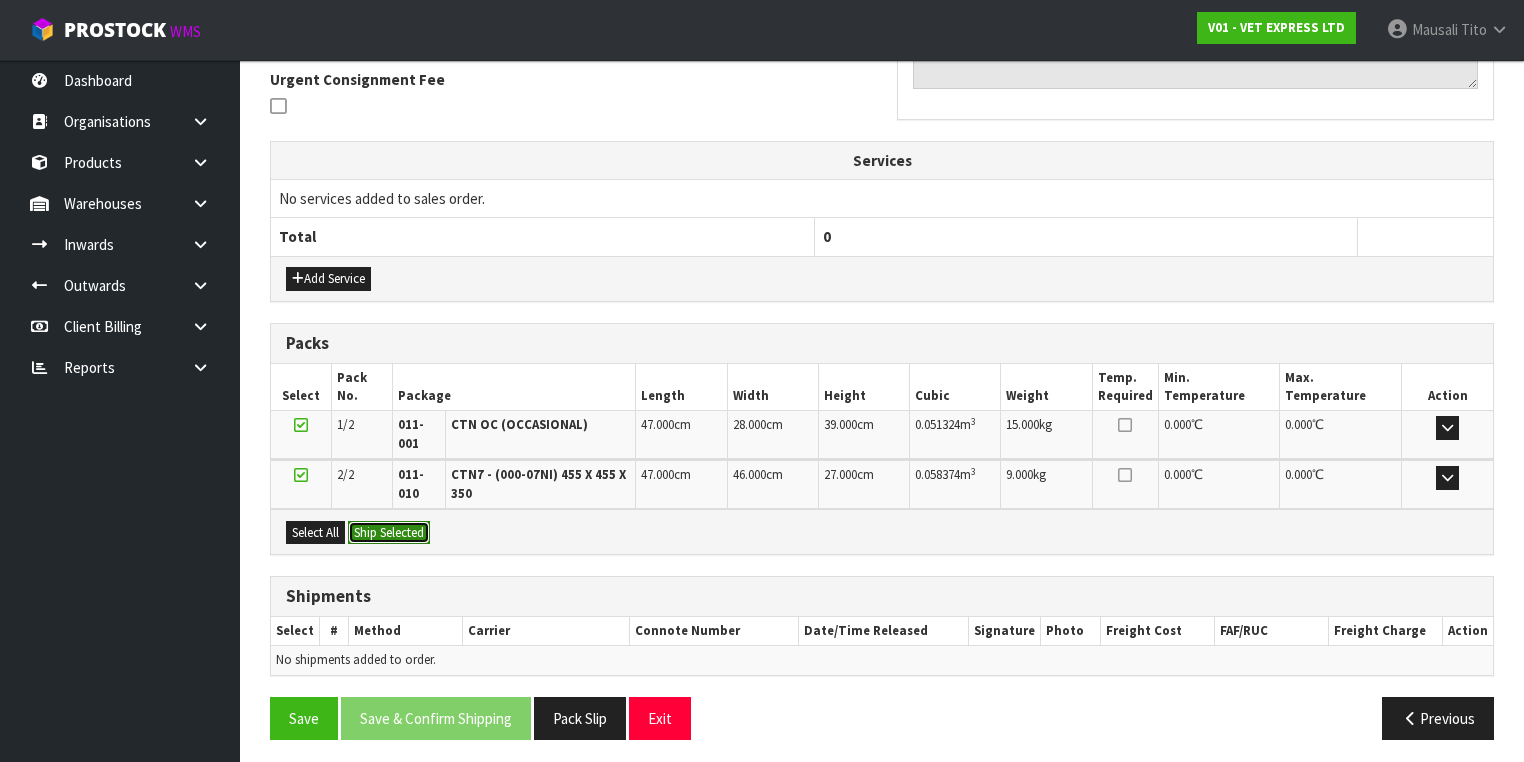 click on "Ship Selected" at bounding box center [389, 533] 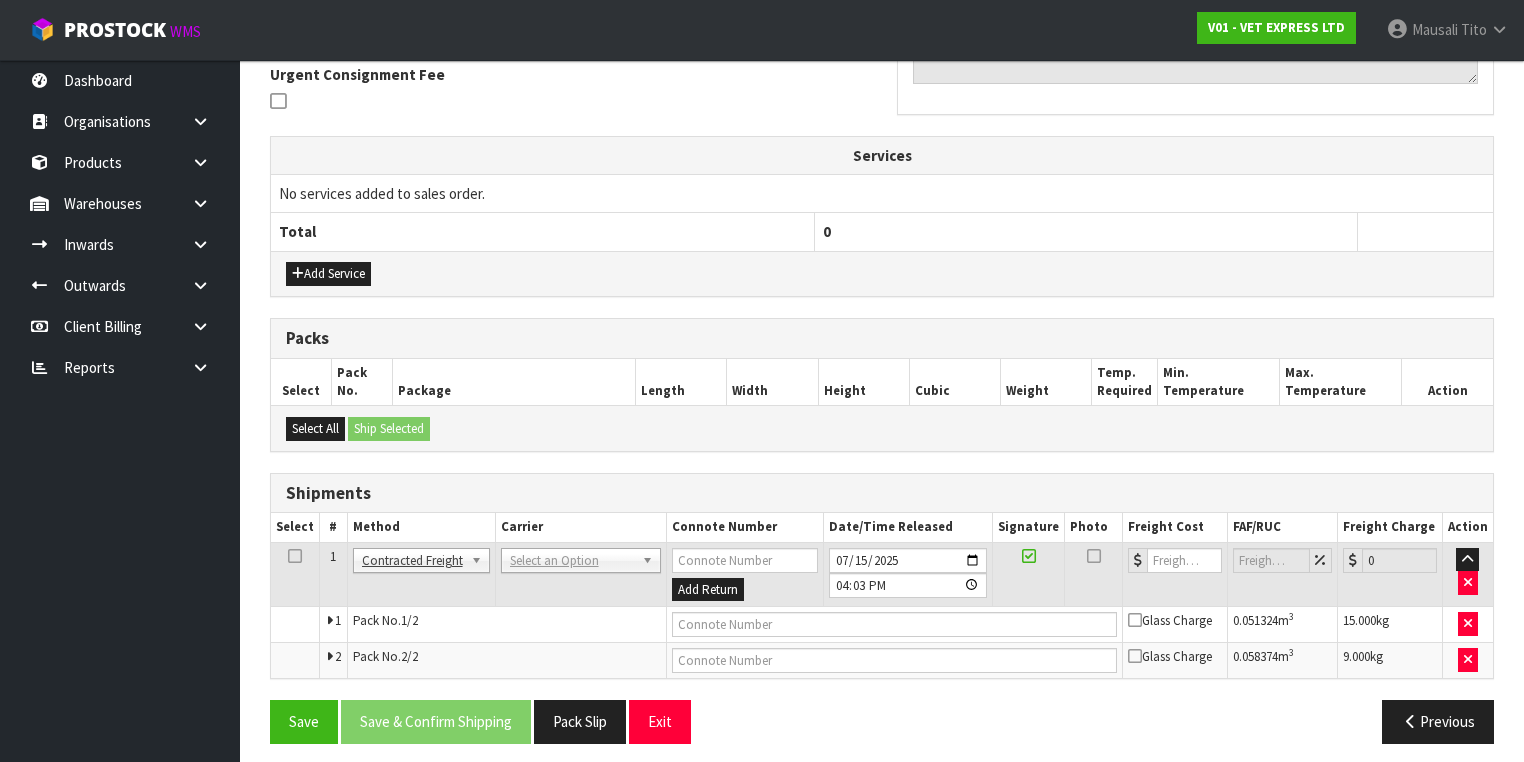 scroll, scrollTop: 600, scrollLeft: 0, axis: vertical 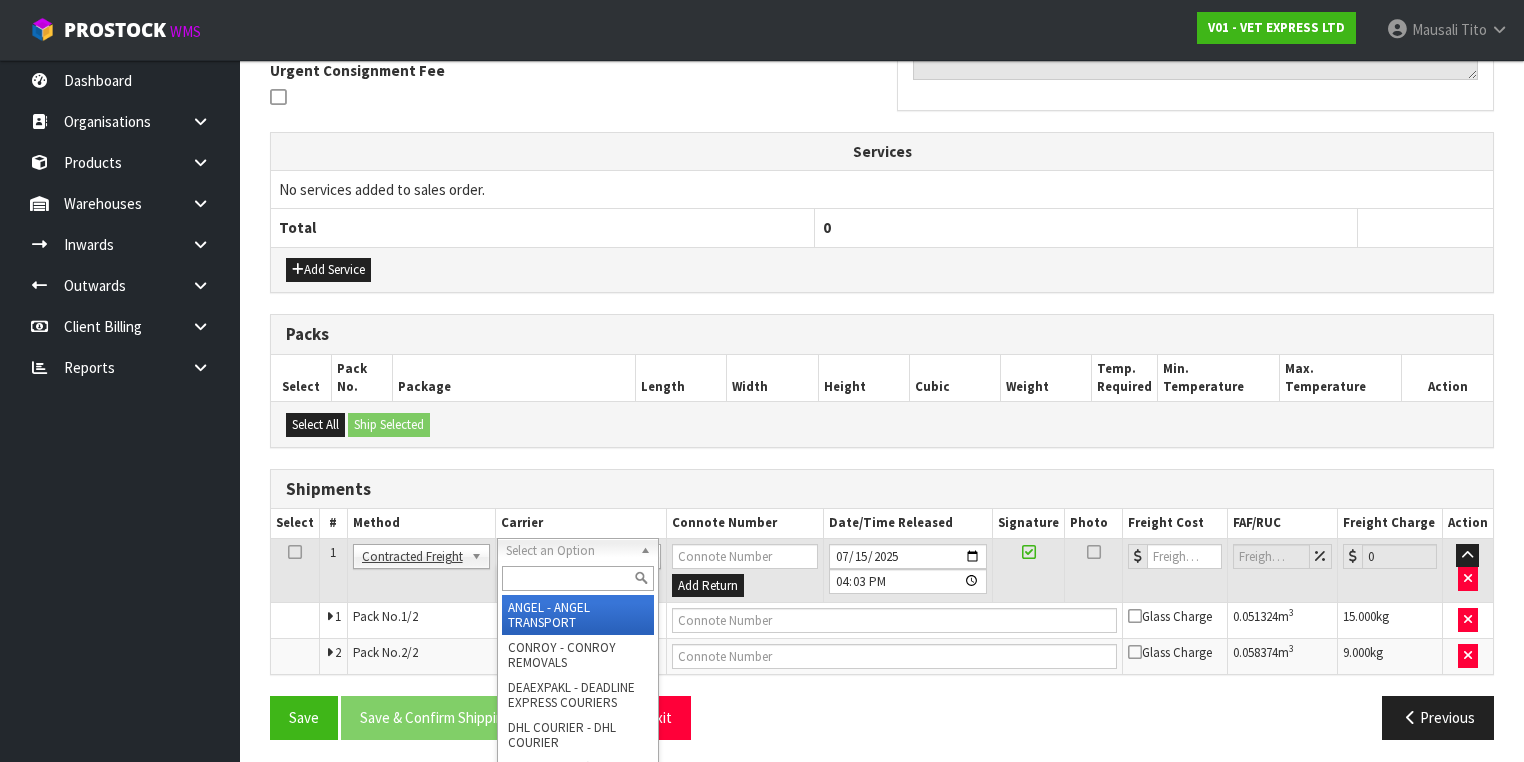 click at bounding box center (578, 578) 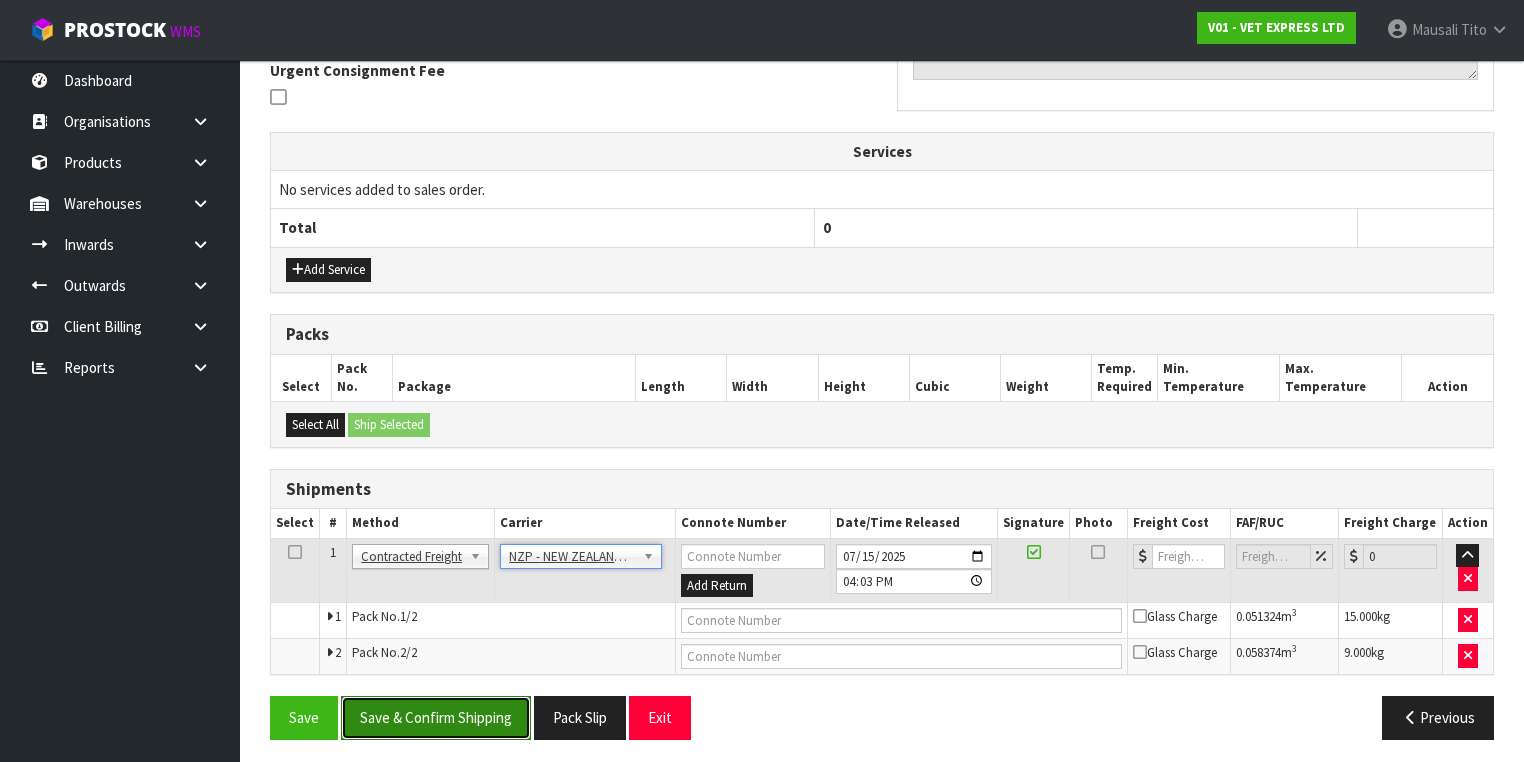 click on "Save & Confirm Shipping" at bounding box center (436, 717) 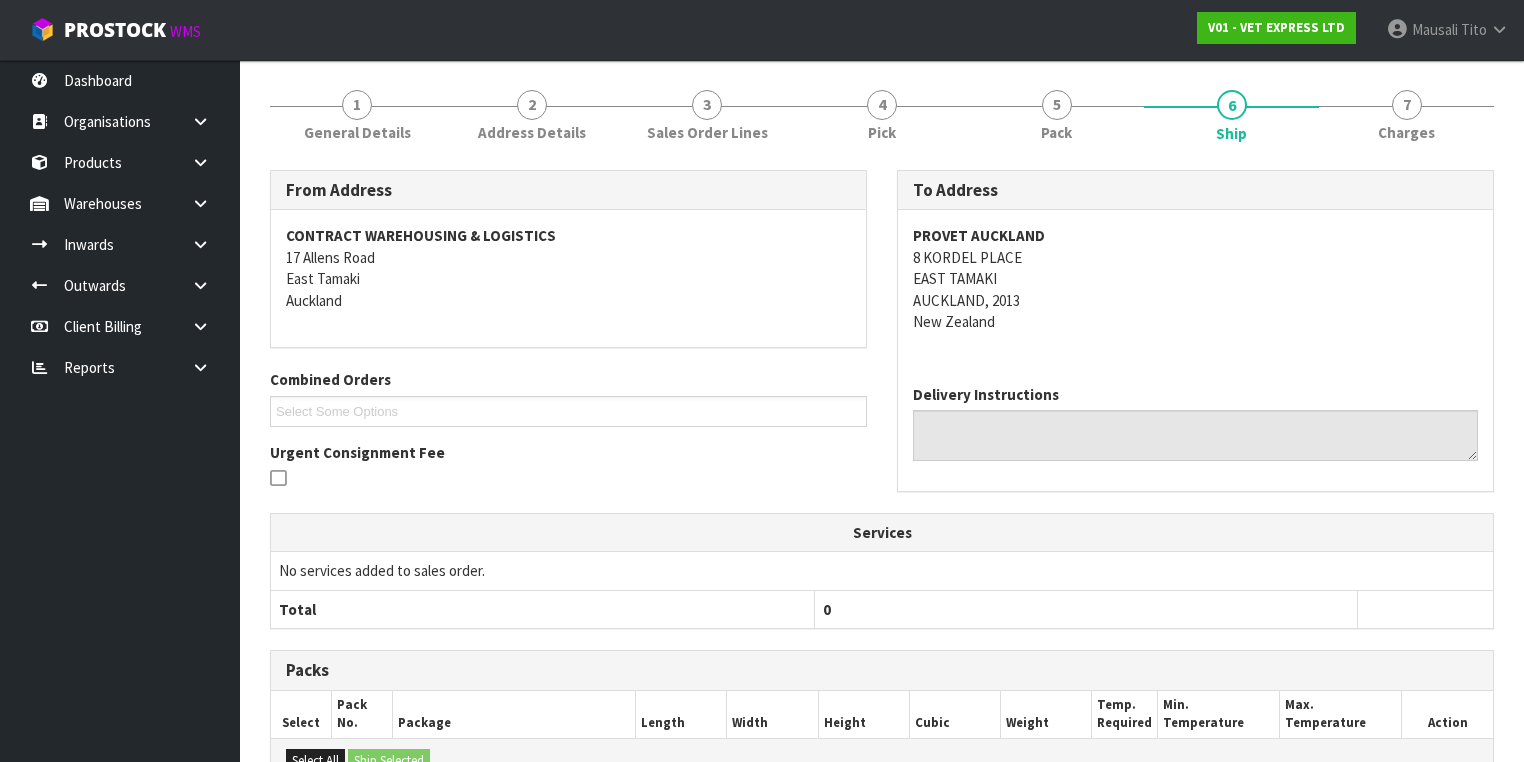 scroll, scrollTop: 570, scrollLeft: 0, axis: vertical 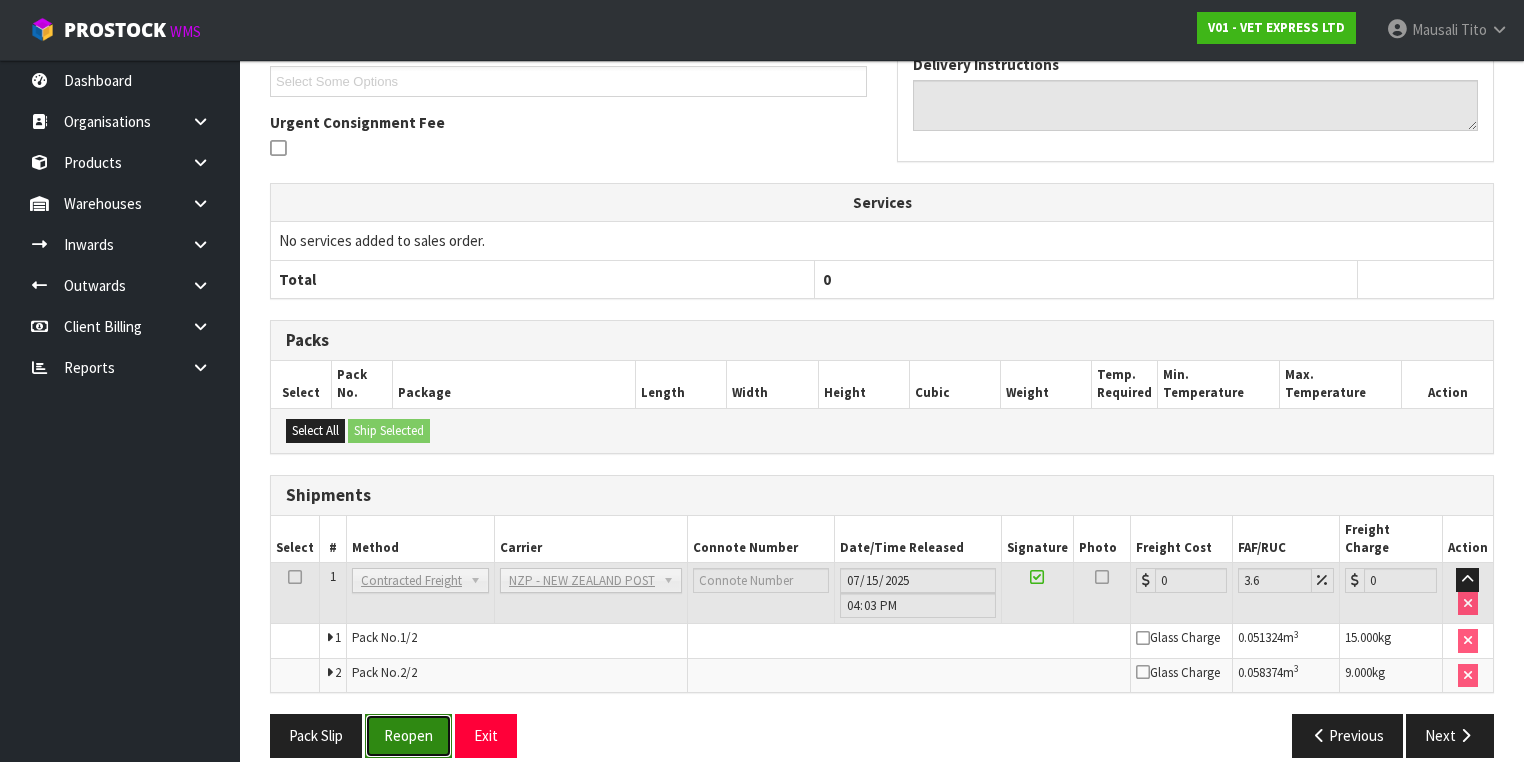 click on "Reopen" at bounding box center [408, 735] 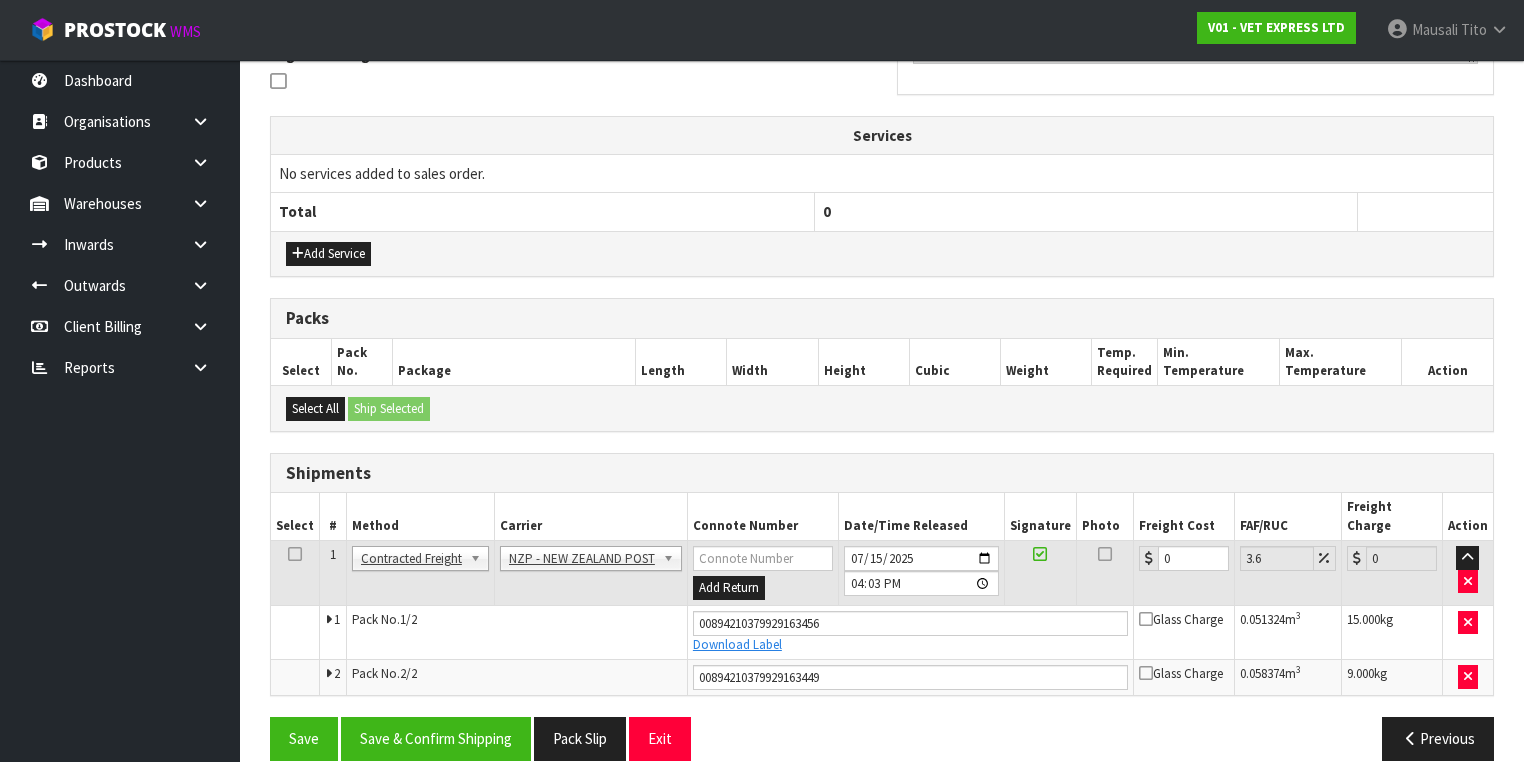 scroll, scrollTop: 618, scrollLeft: 0, axis: vertical 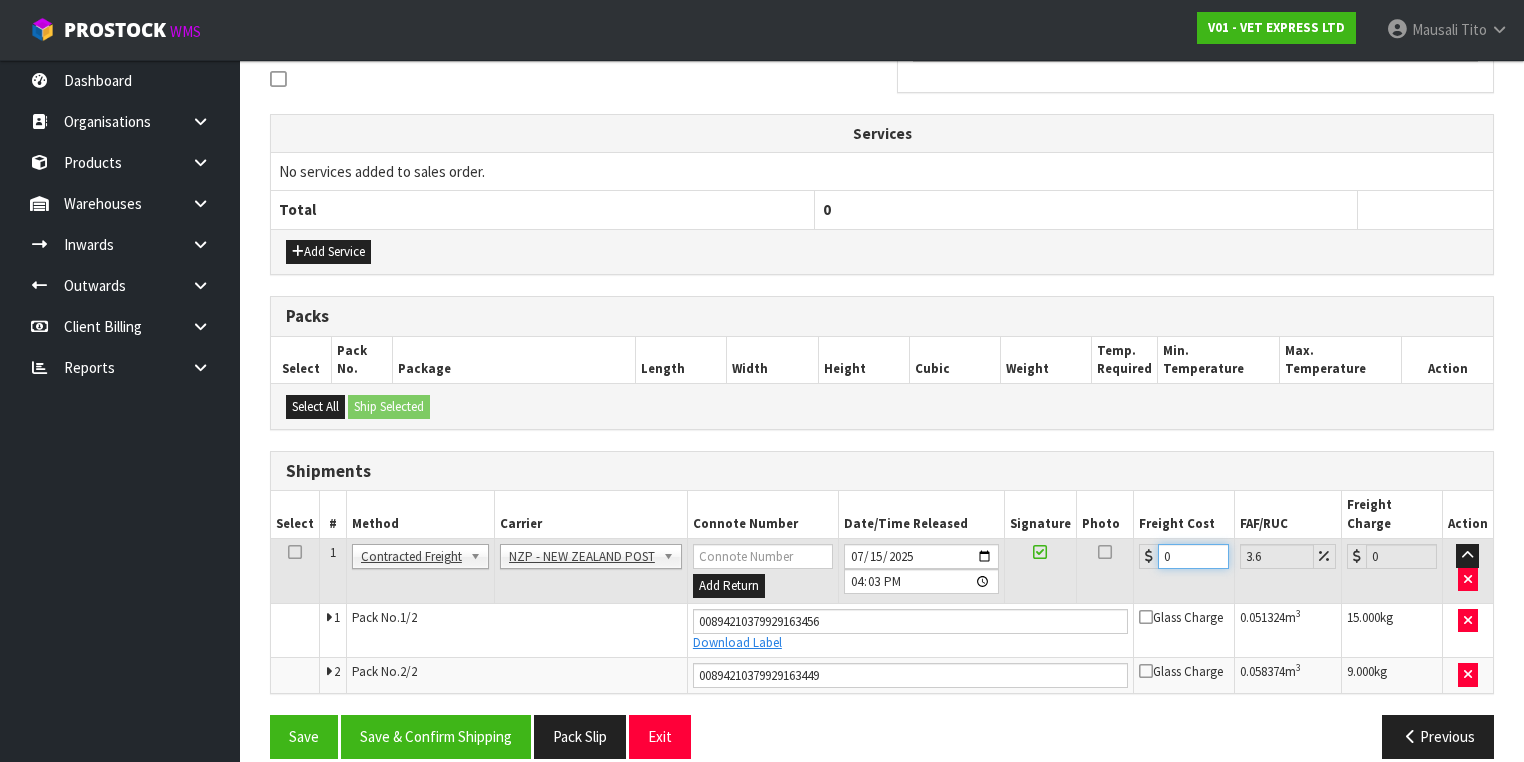drag, startPoint x: 1187, startPoint y: 533, endPoint x: 1142, endPoint y: 547, distance: 47.127487 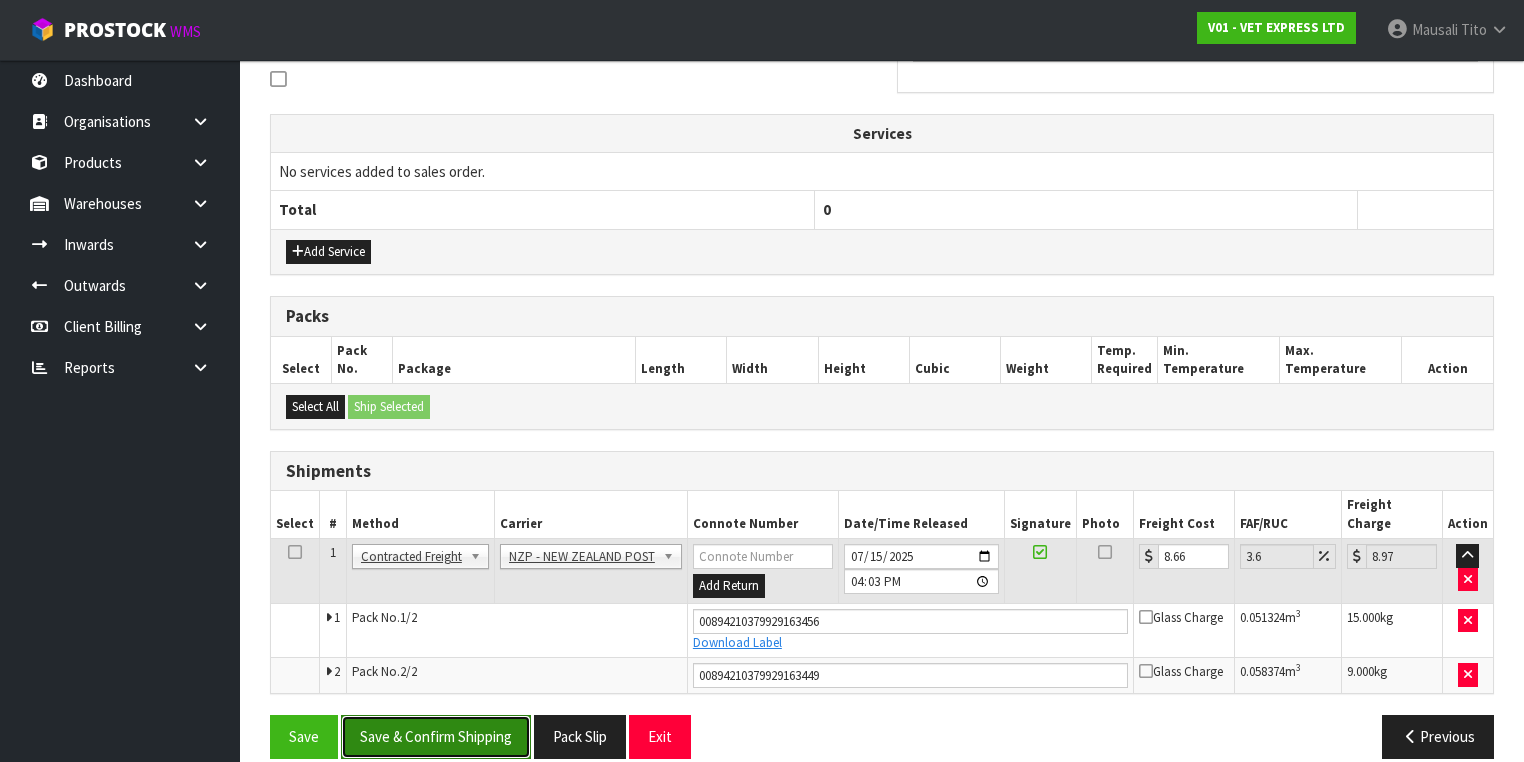 click on "Save & Confirm Shipping" at bounding box center [436, 736] 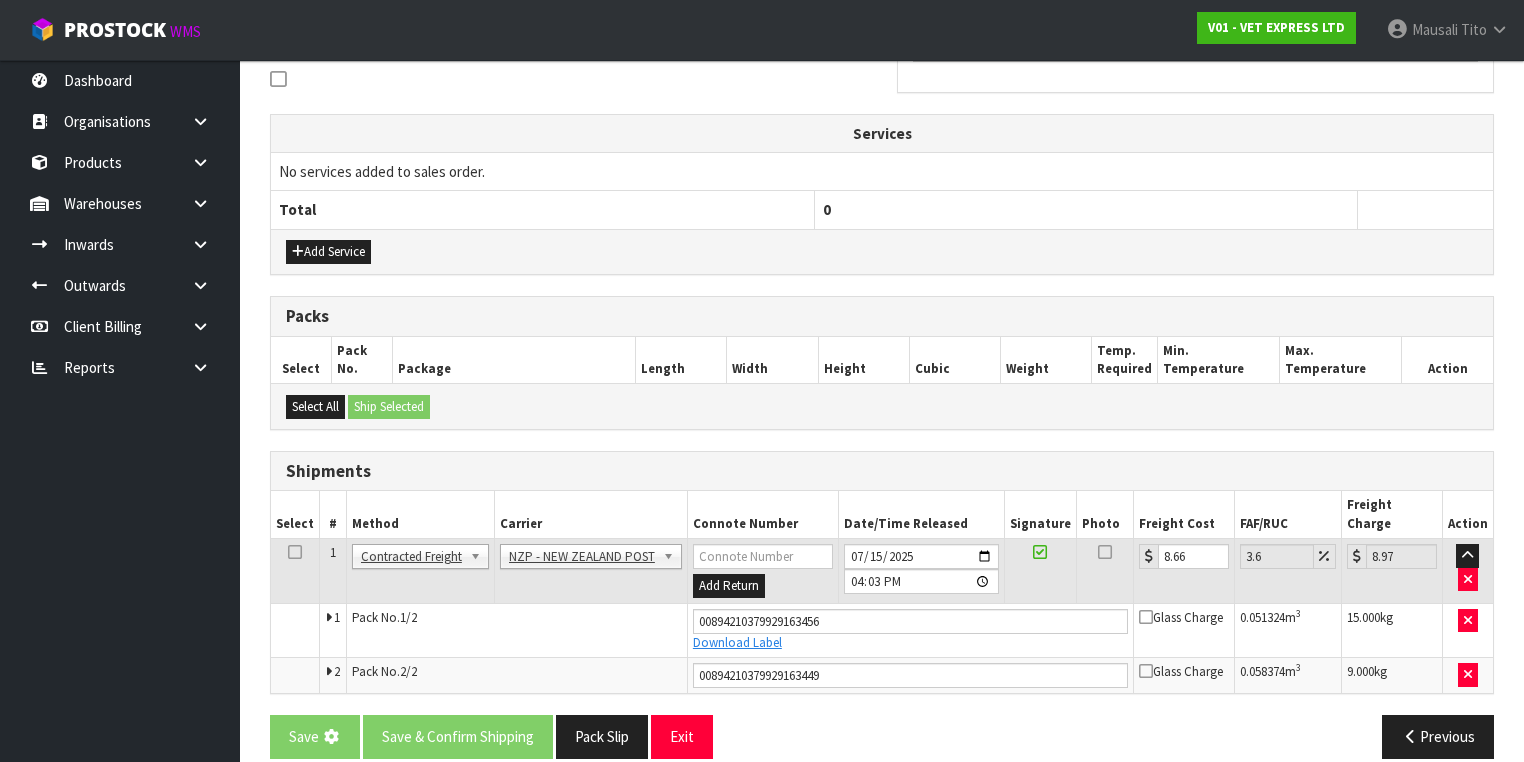scroll, scrollTop: 0, scrollLeft: 0, axis: both 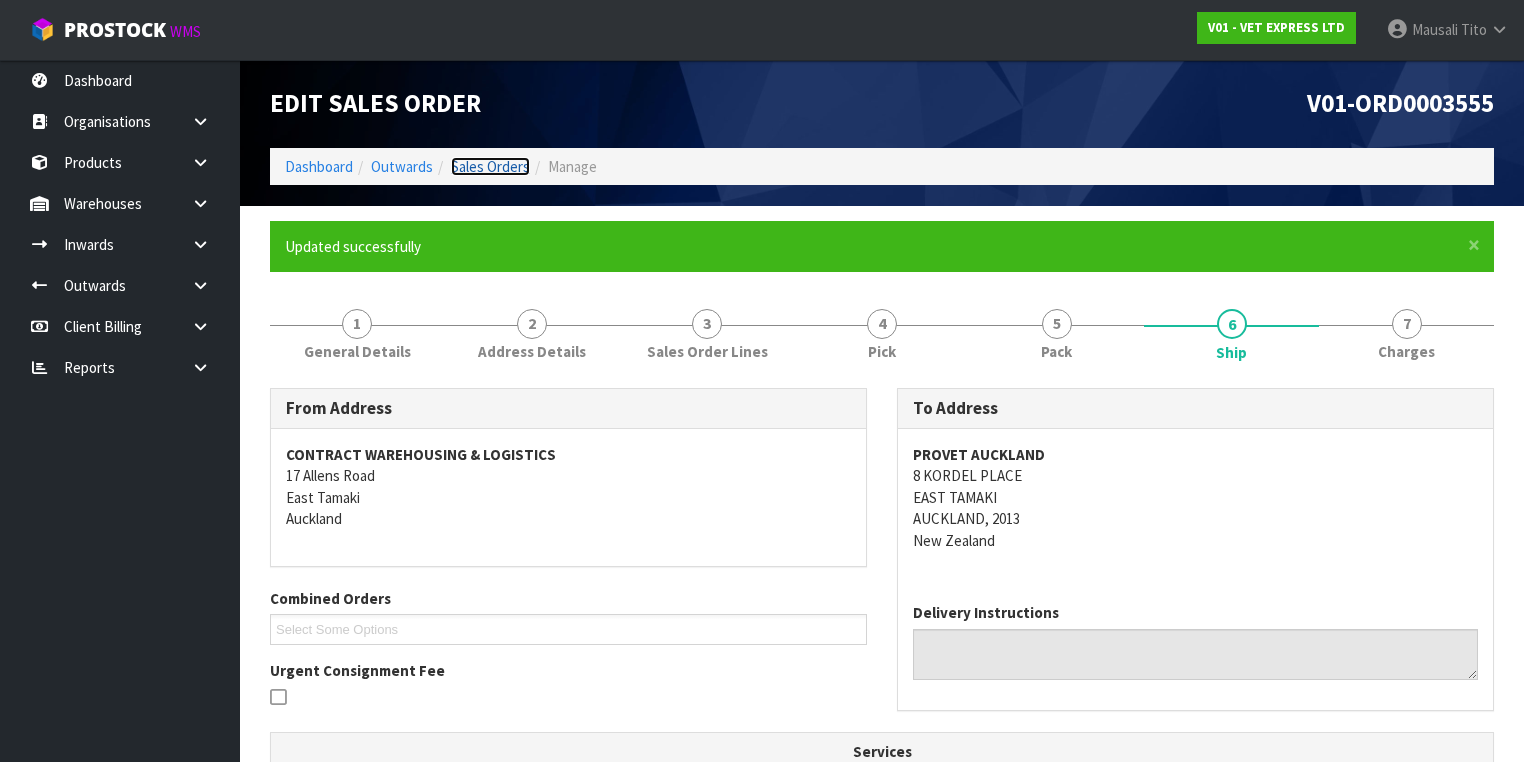 click on "Sales Orders" at bounding box center [490, 166] 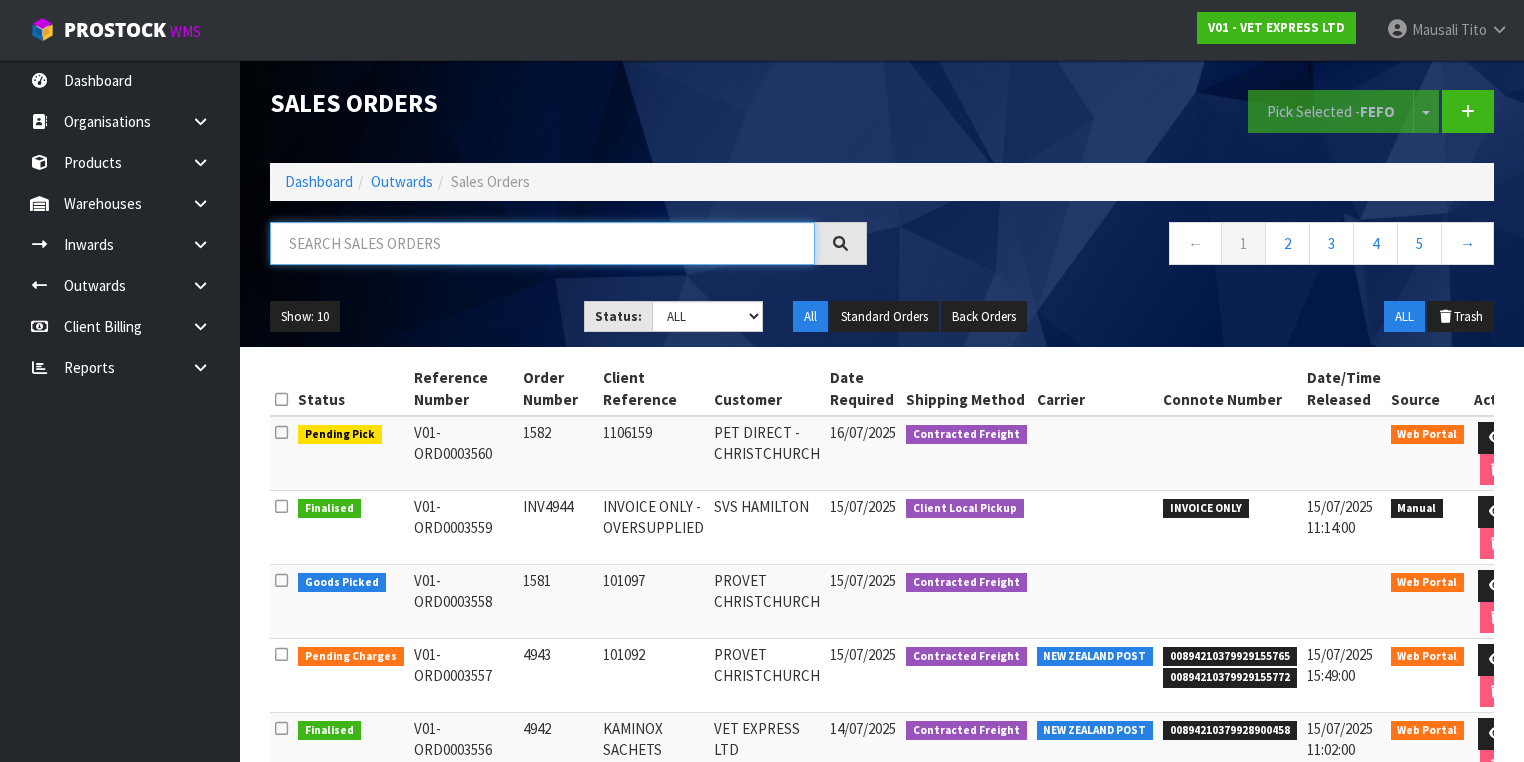 click at bounding box center (542, 243) 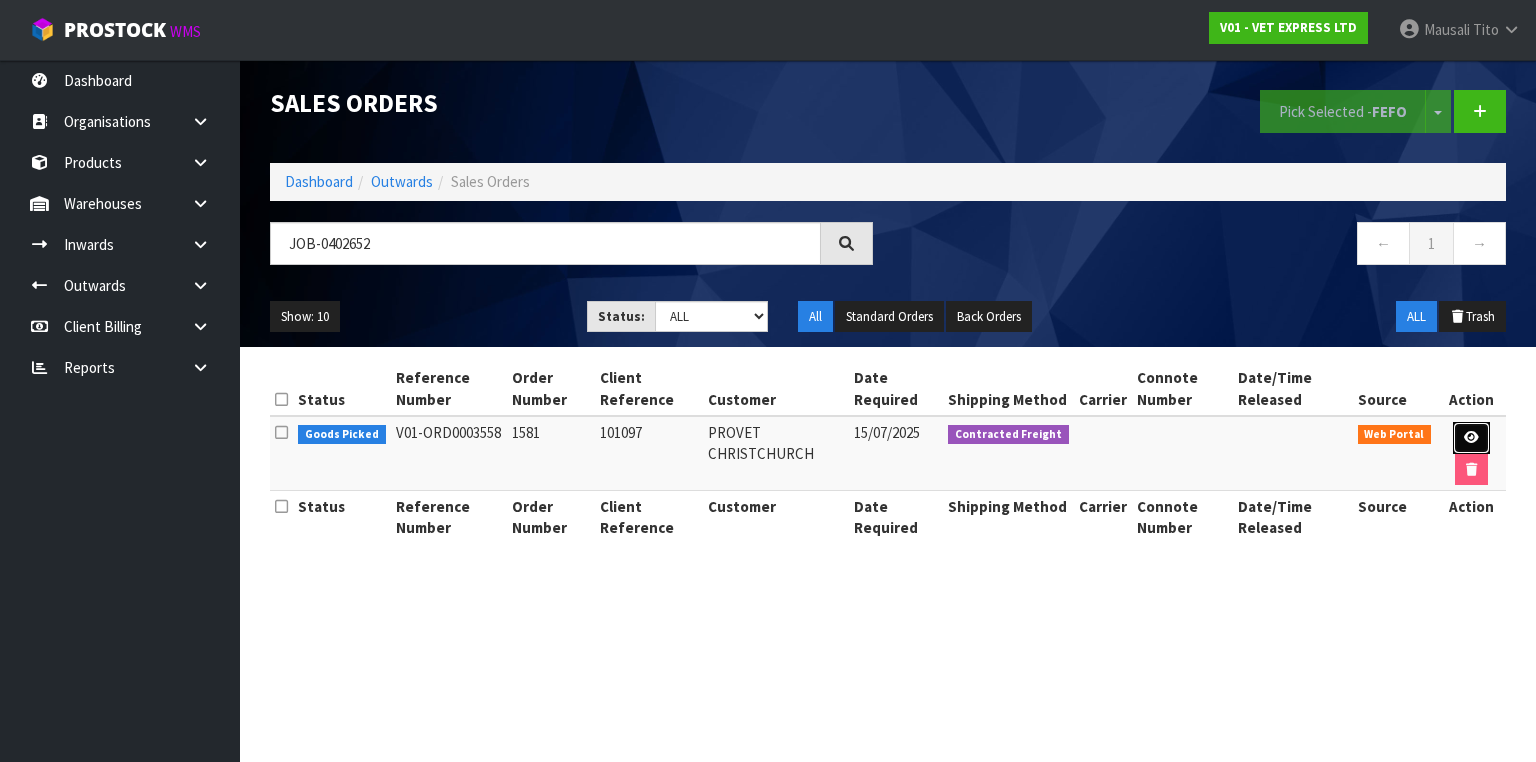 click at bounding box center [1471, 438] 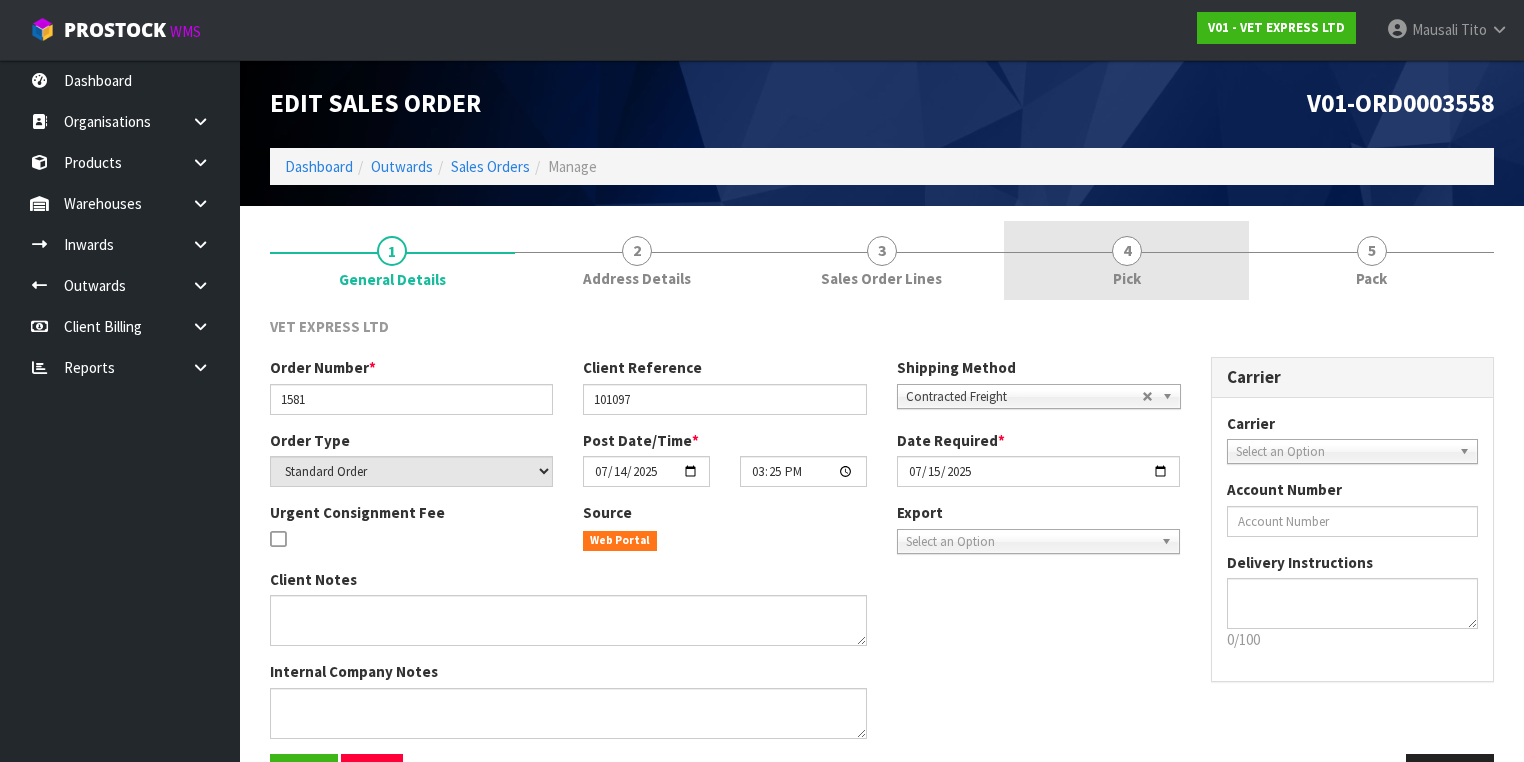 click on "4
Pick" at bounding box center [1126, 260] 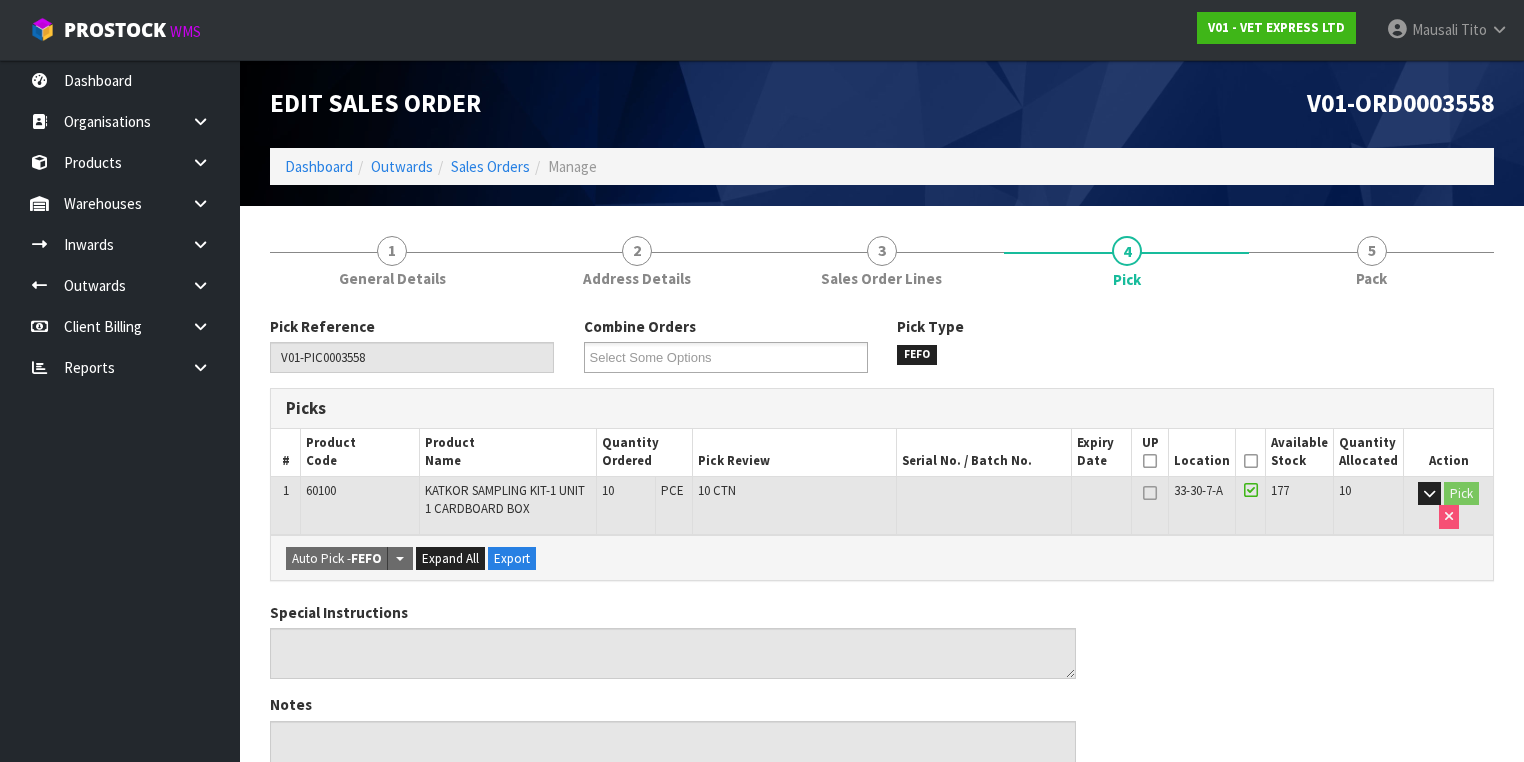 click at bounding box center [1251, 461] 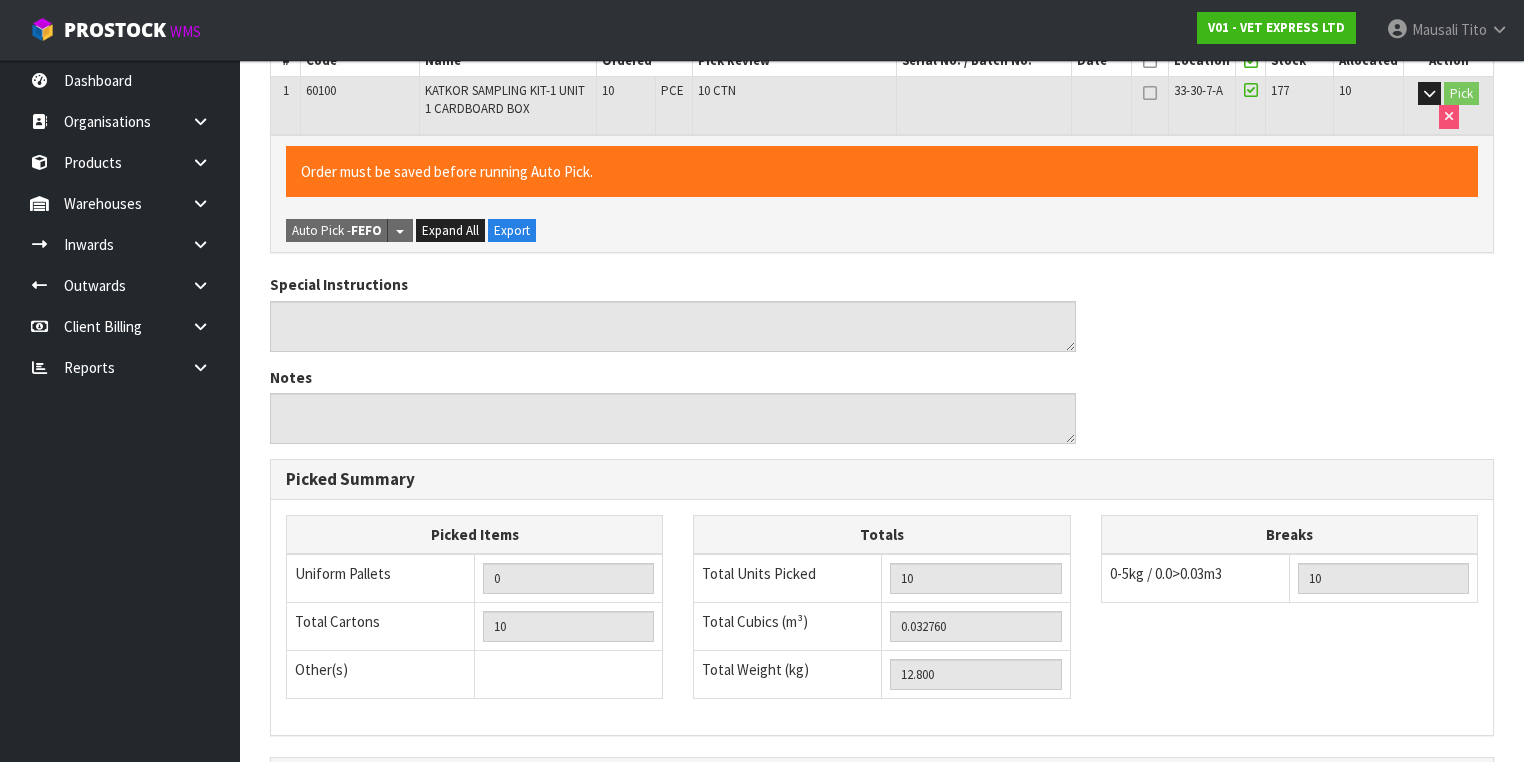 scroll, scrollTop: 641, scrollLeft: 0, axis: vertical 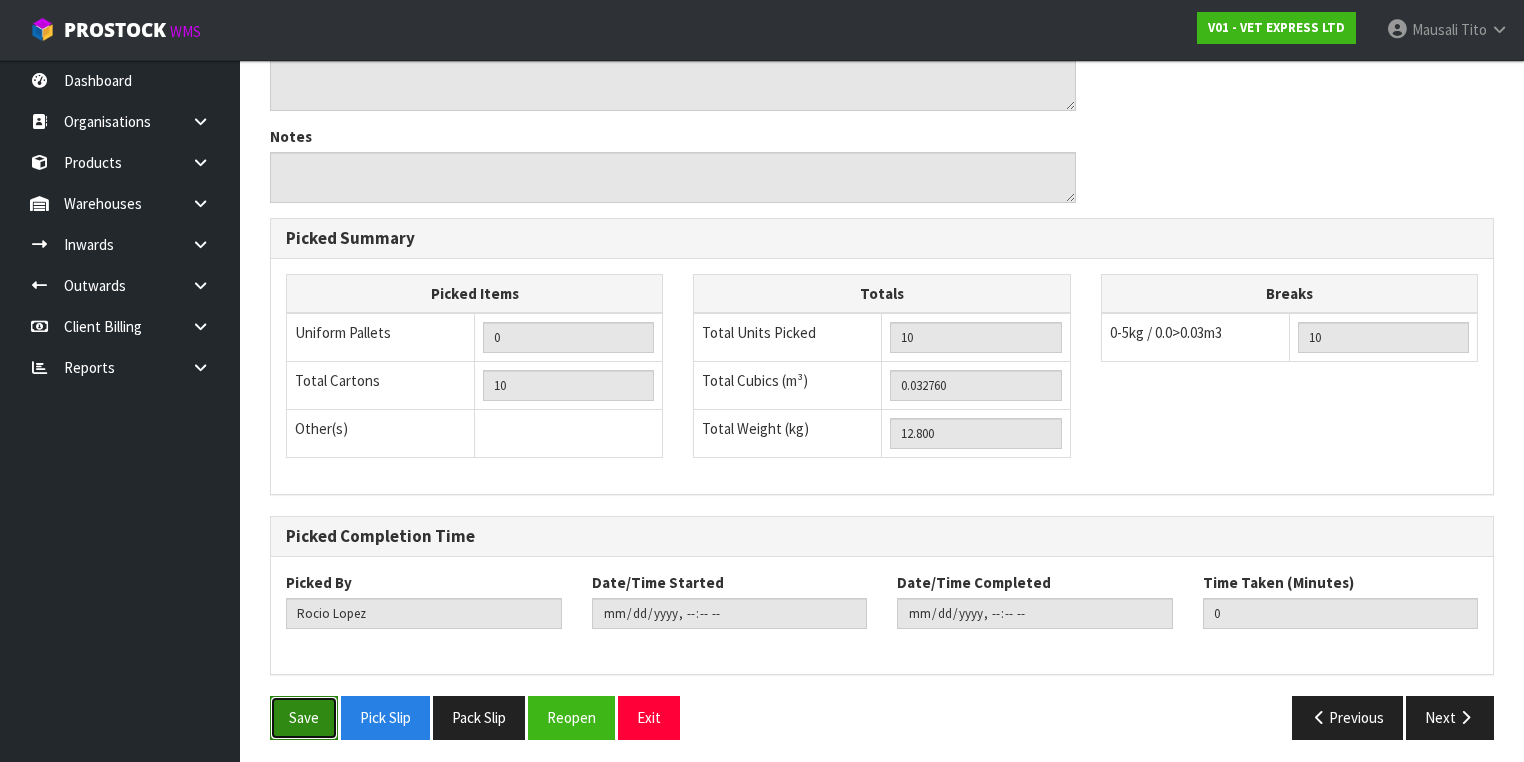 click on "Save" at bounding box center (304, 717) 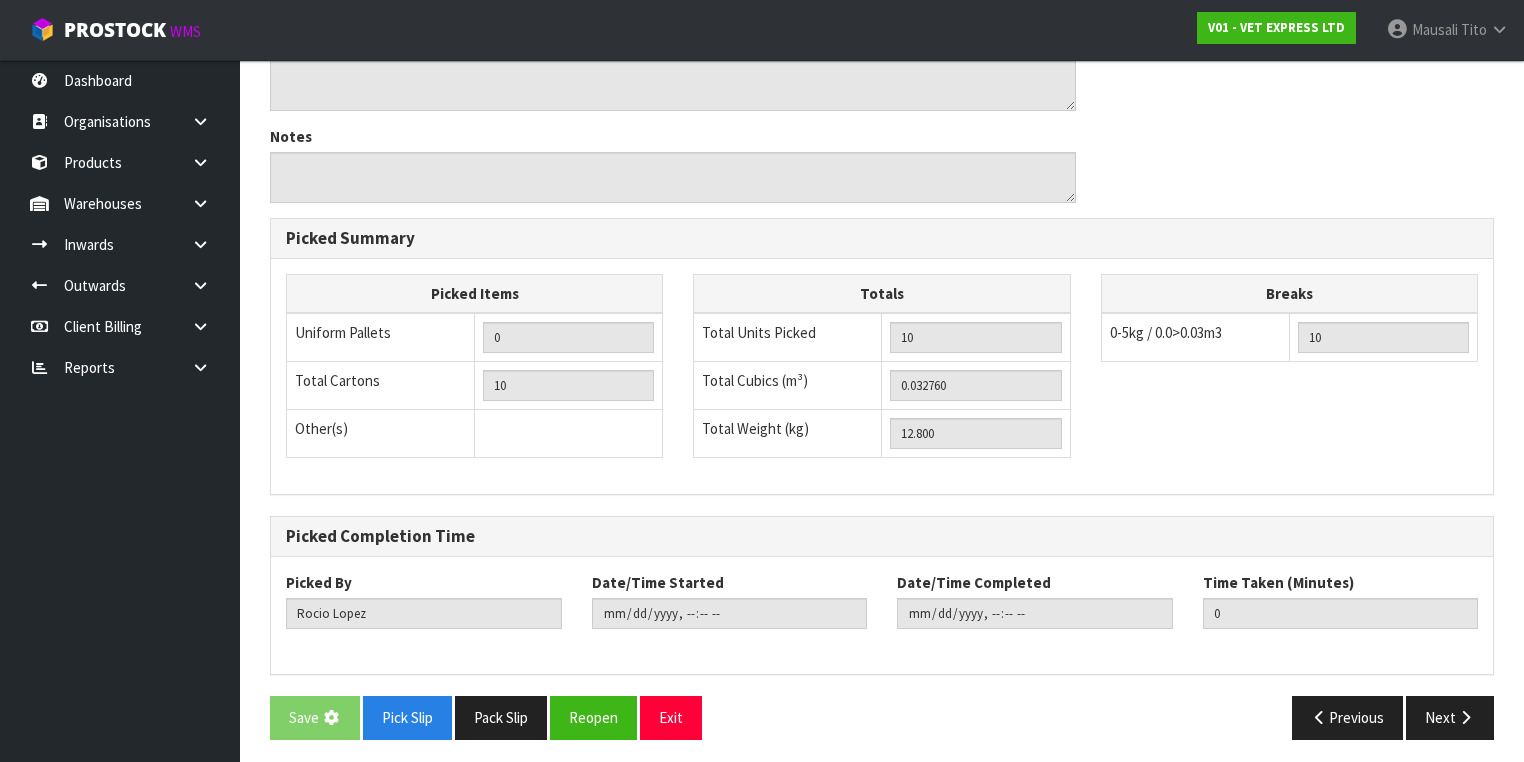 scroll, scrollTop: 0, scrollLeft: 0, axis: both 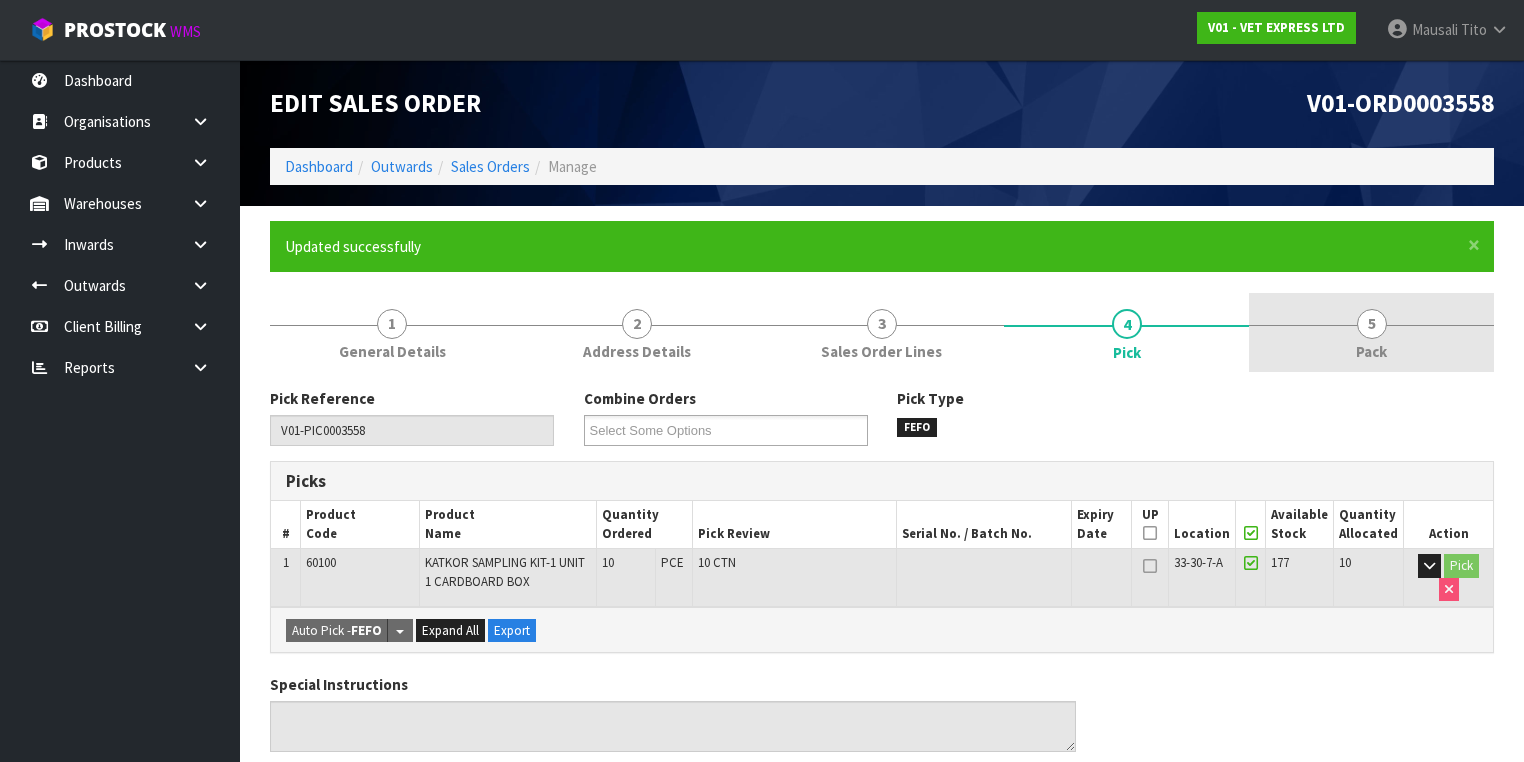 drag, startPoint x: 1391, startPoint y: 324, endPoint x: 1370, endPoint y: 327, distance: 21.213203 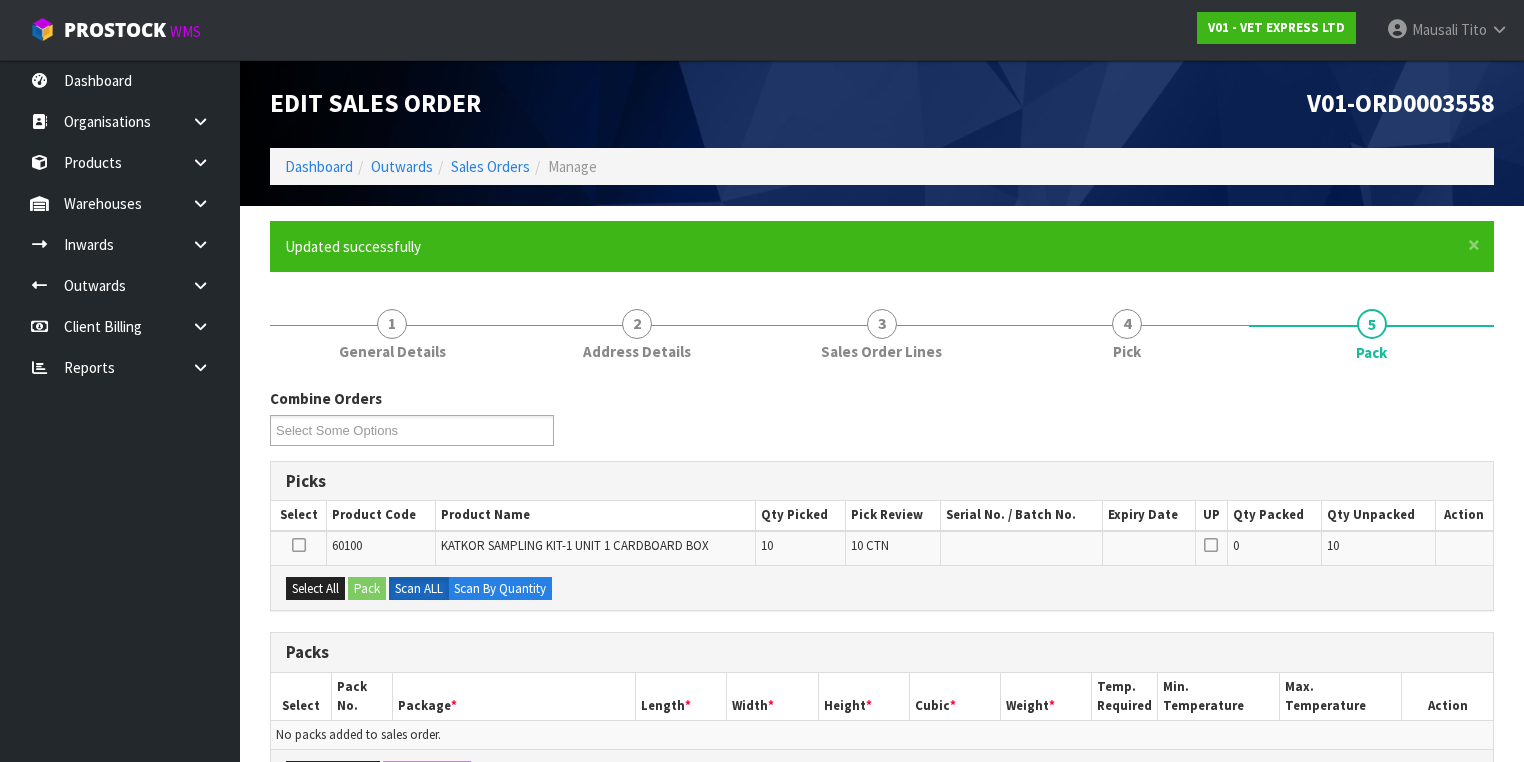 scroll, scrollTop: 320, scrollLeft: 0, axis: vertical 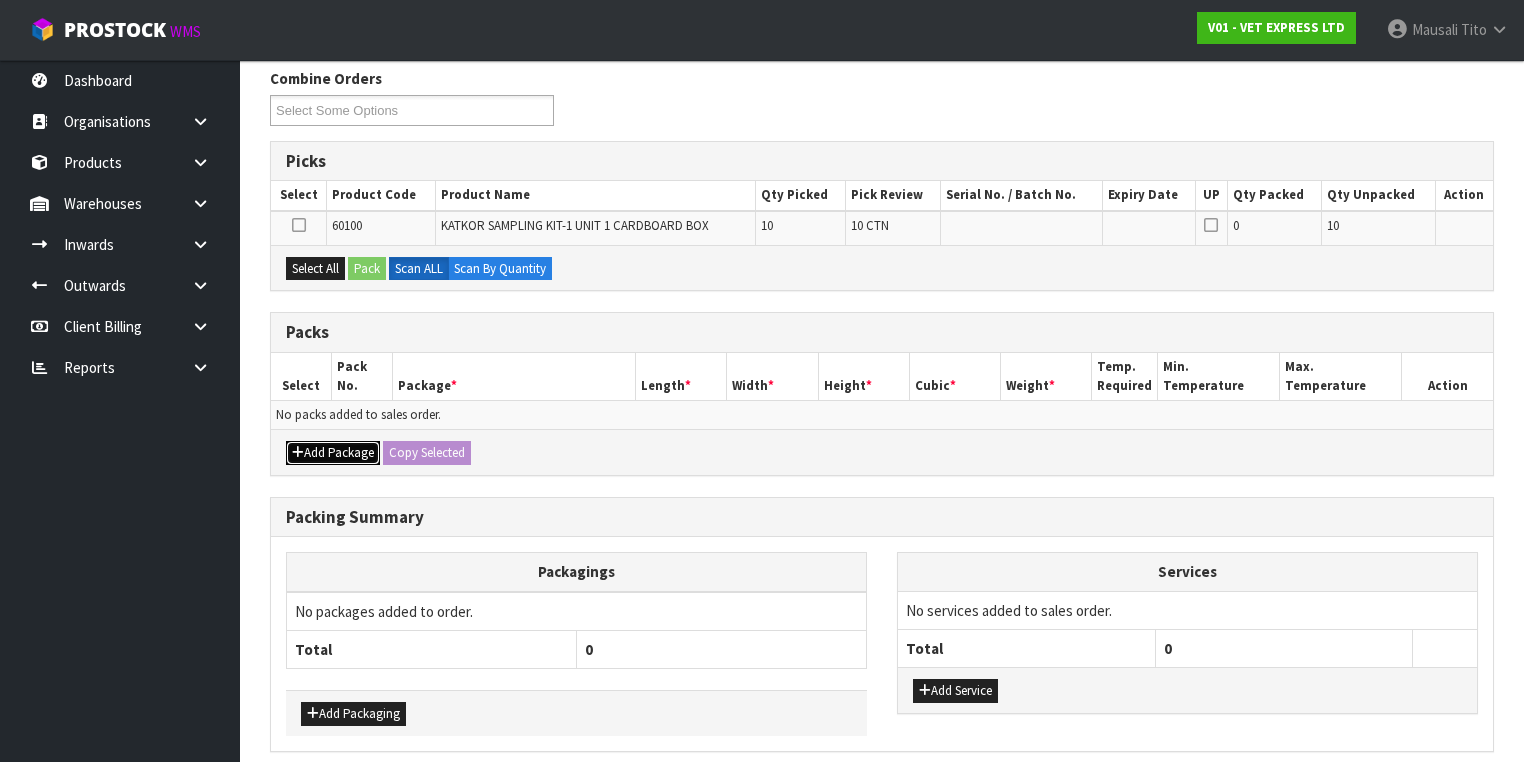 click at bounding box center (298, 452) 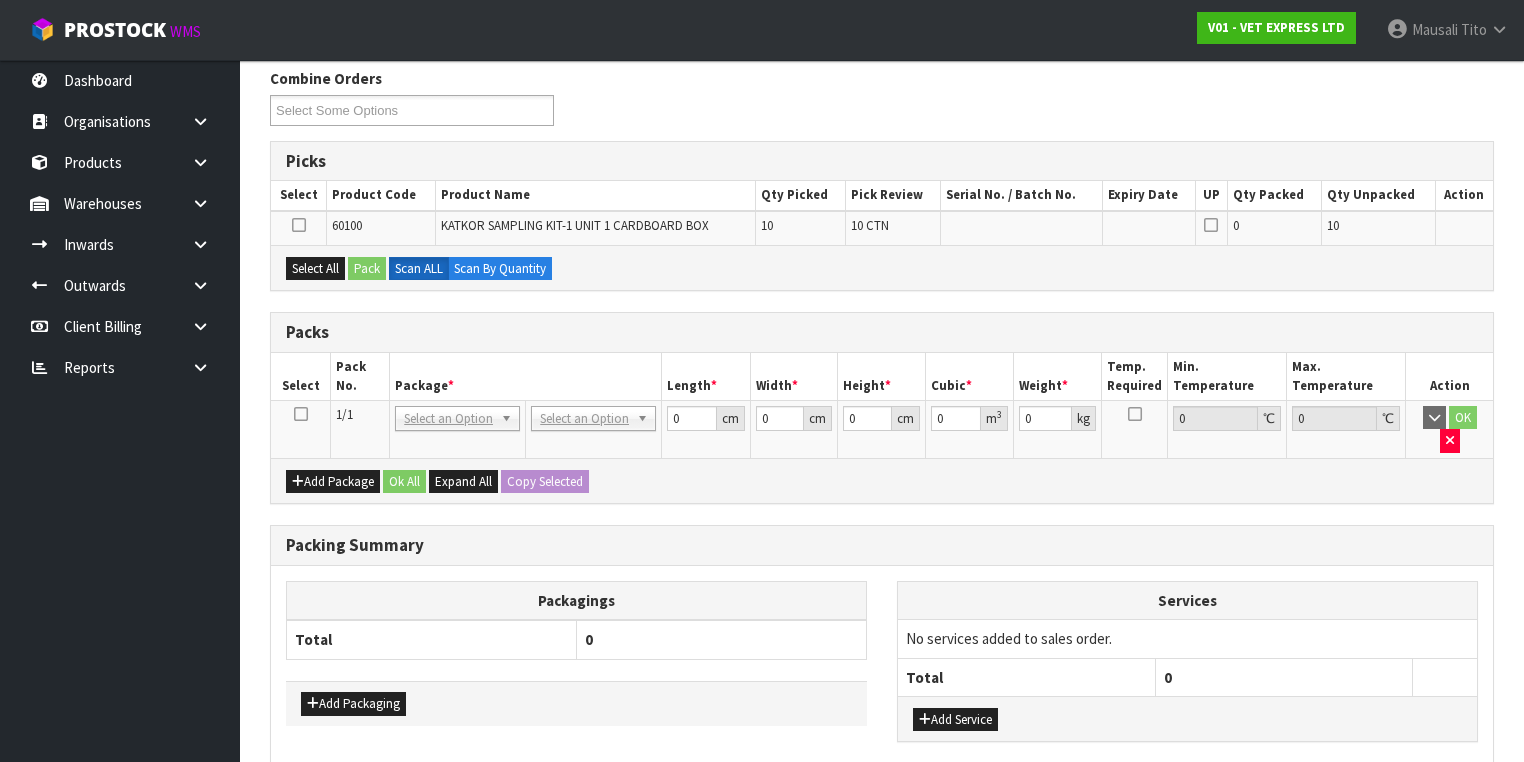 click at bounding box center (301, 414) 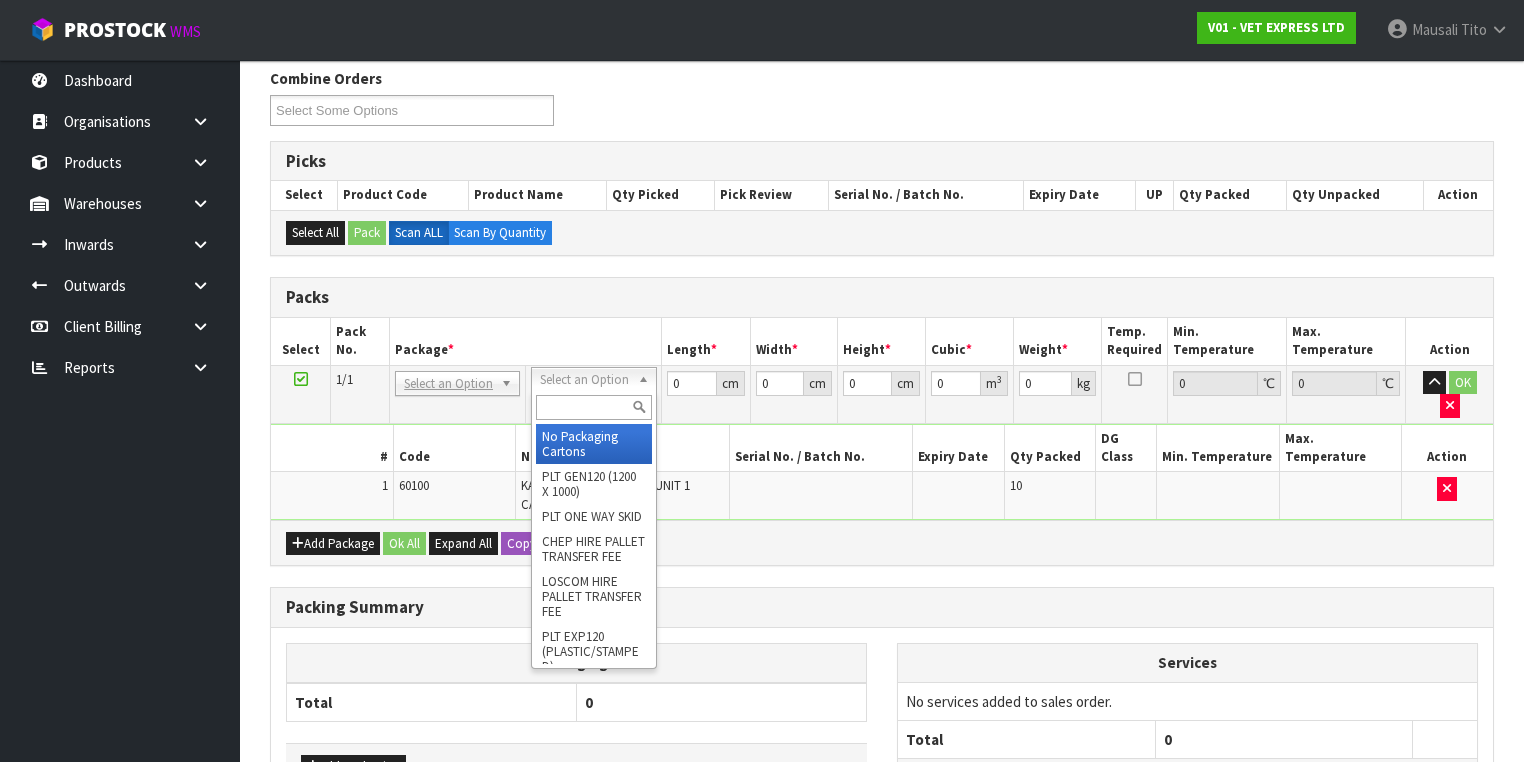click at bounding box center [593, 407] 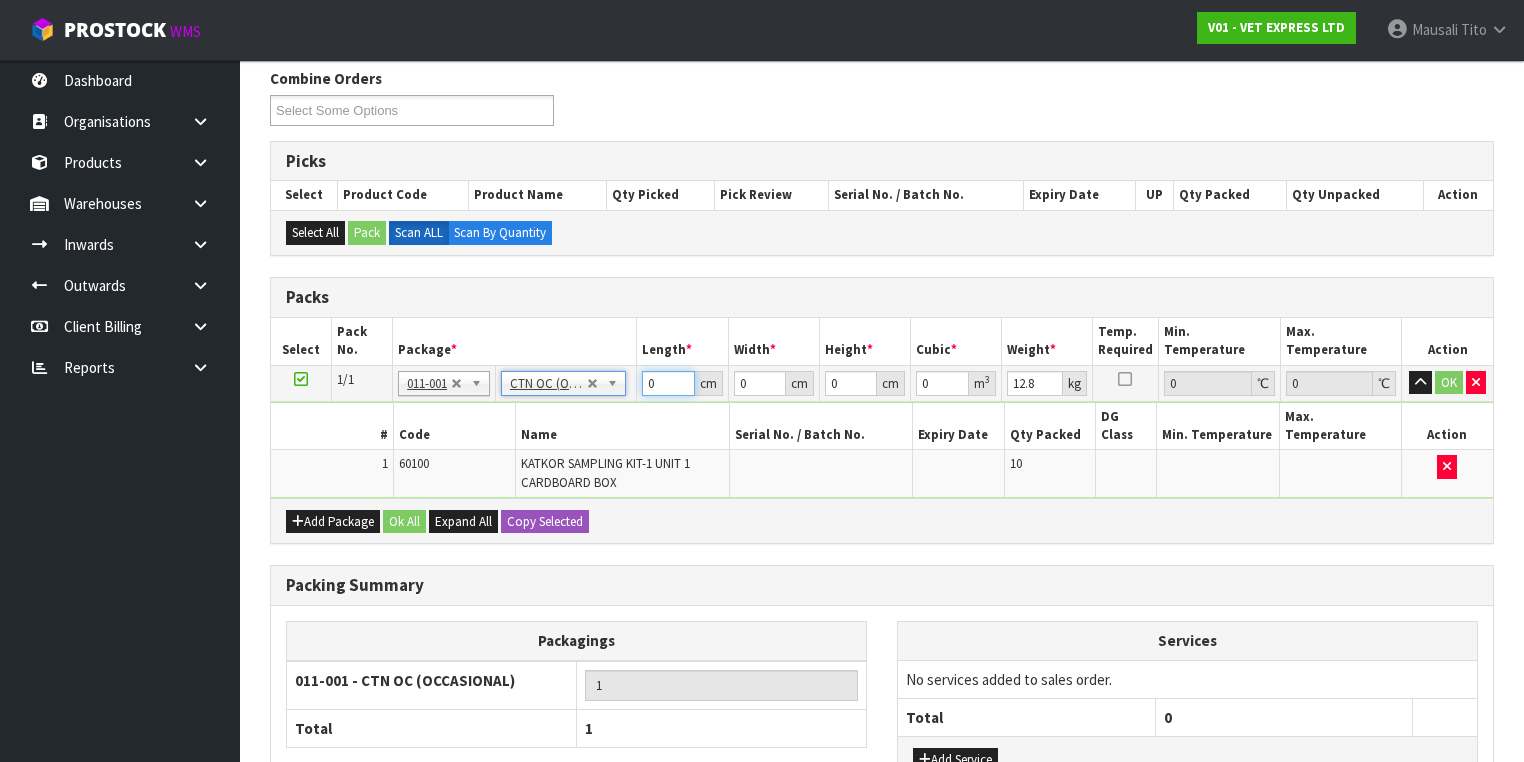 drag, startPoint x: 664, startPoint y: 377, endPoint x: 624, endPoint y: 396, distance: 44.28318 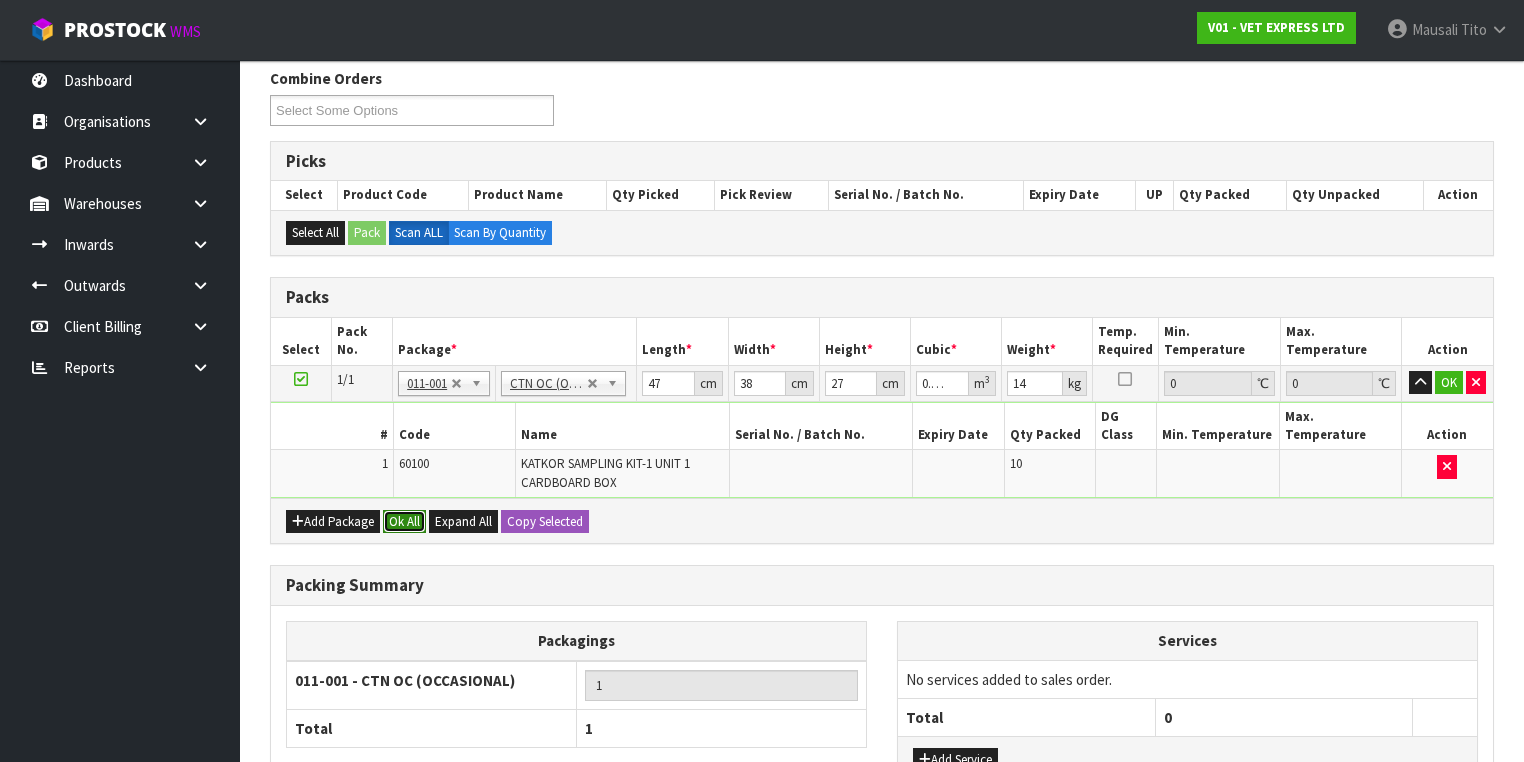click on "Ok All" at bounding box center [404, 522] 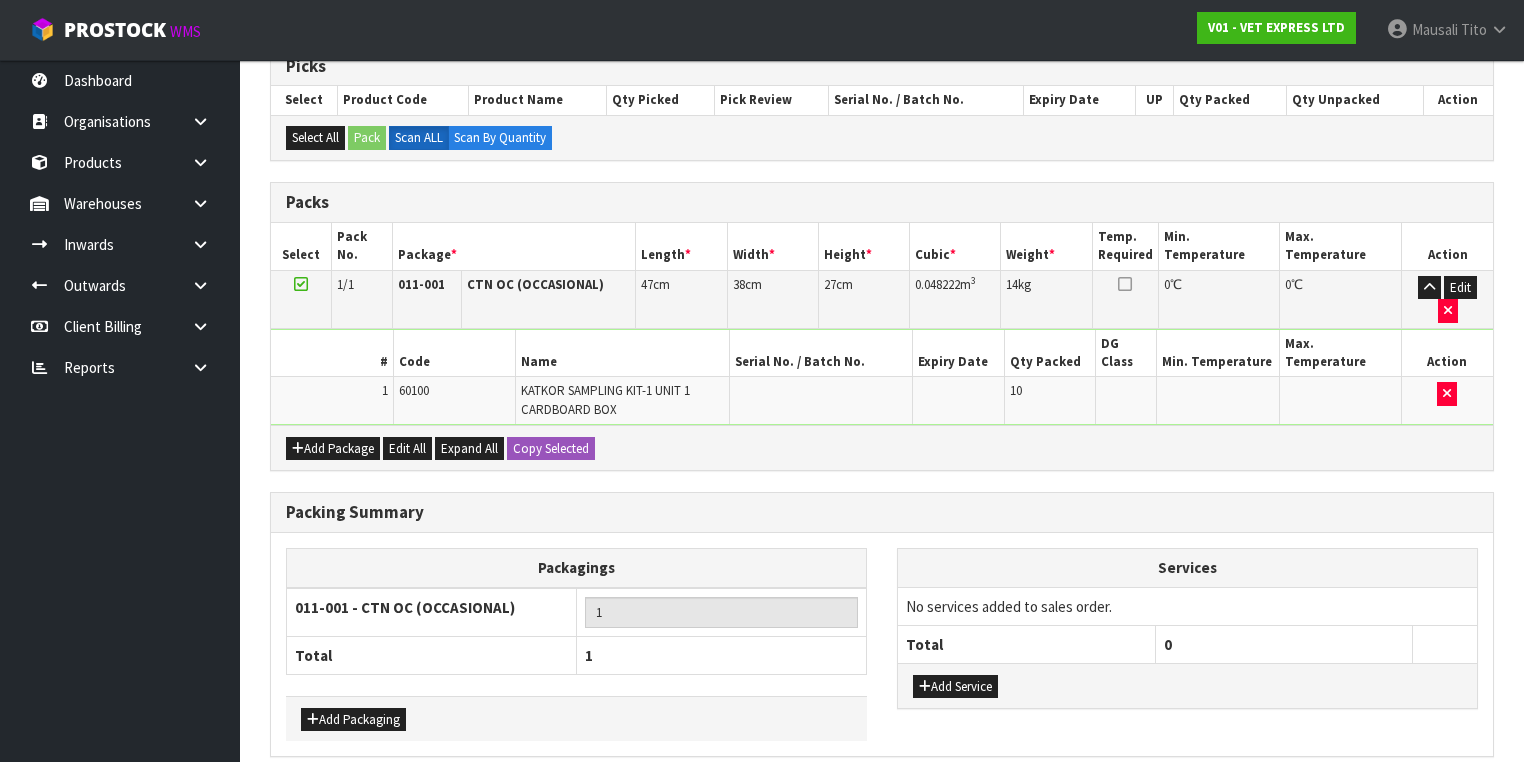 scroll, scrollTop: 453, scrollLeft: 0, axis: vertical 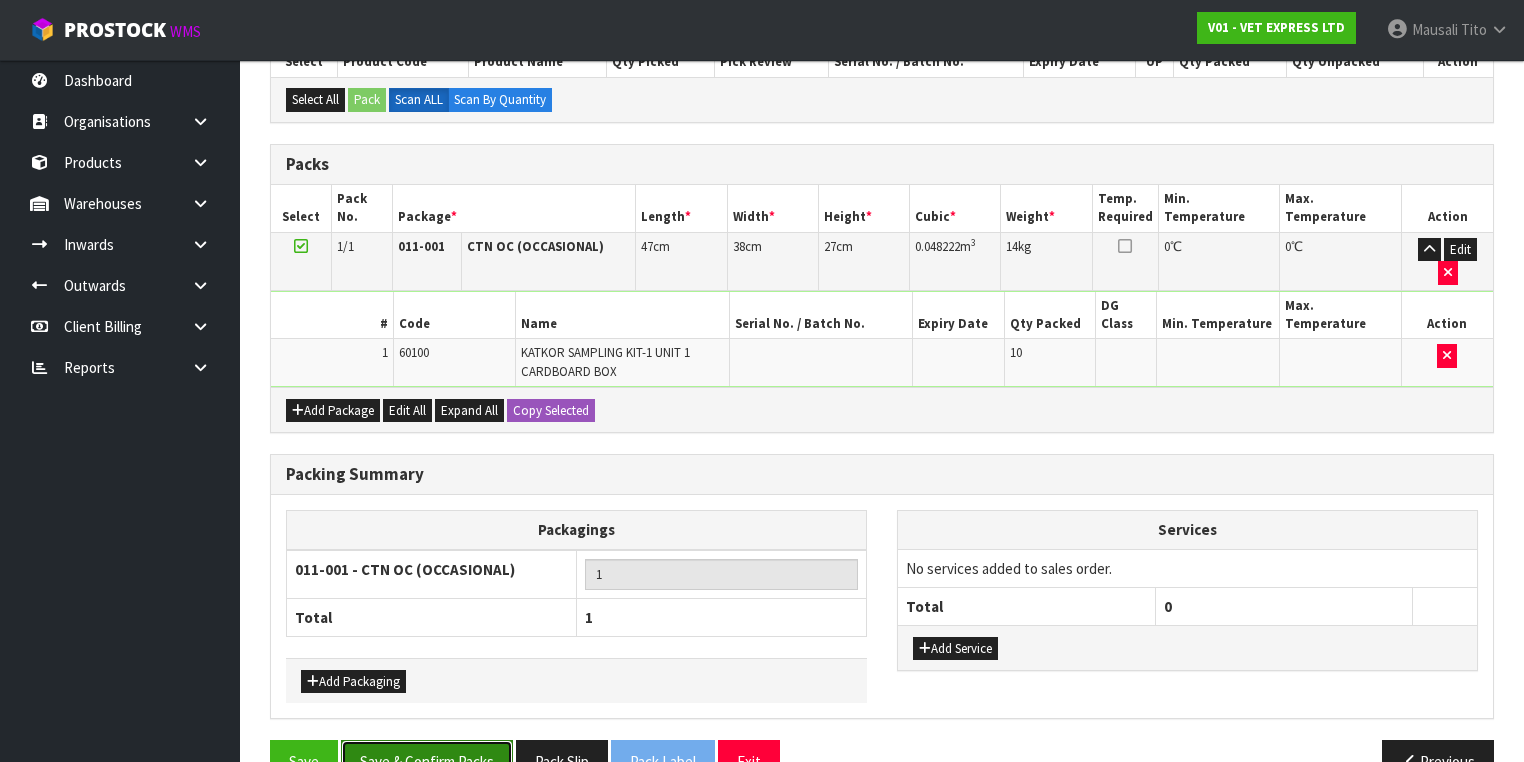 click on "Save & Confirm Packs" at bounding box center (427, 761) 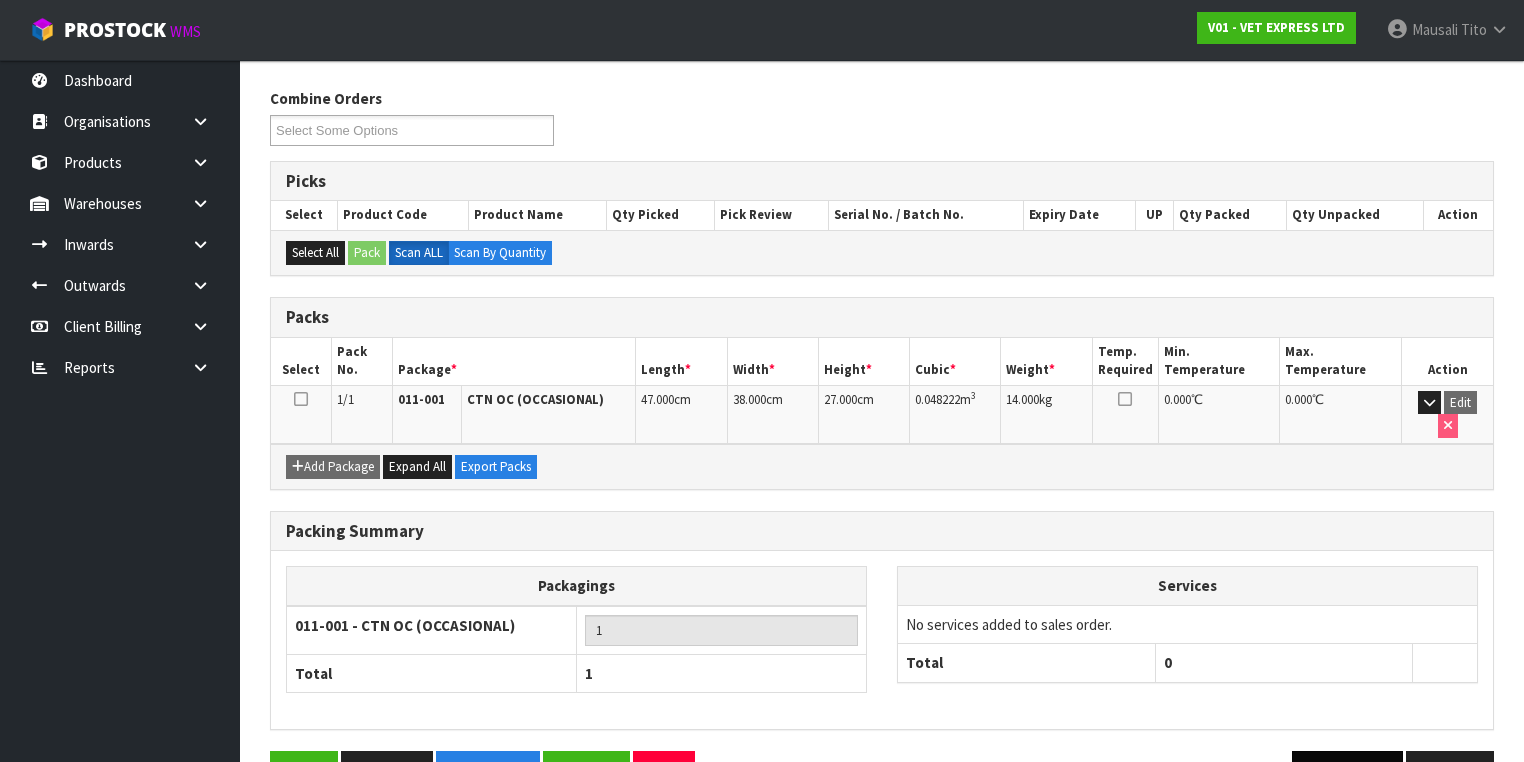 scroll, scrollTop: 332, scrollLeft: 0, axis: vertical 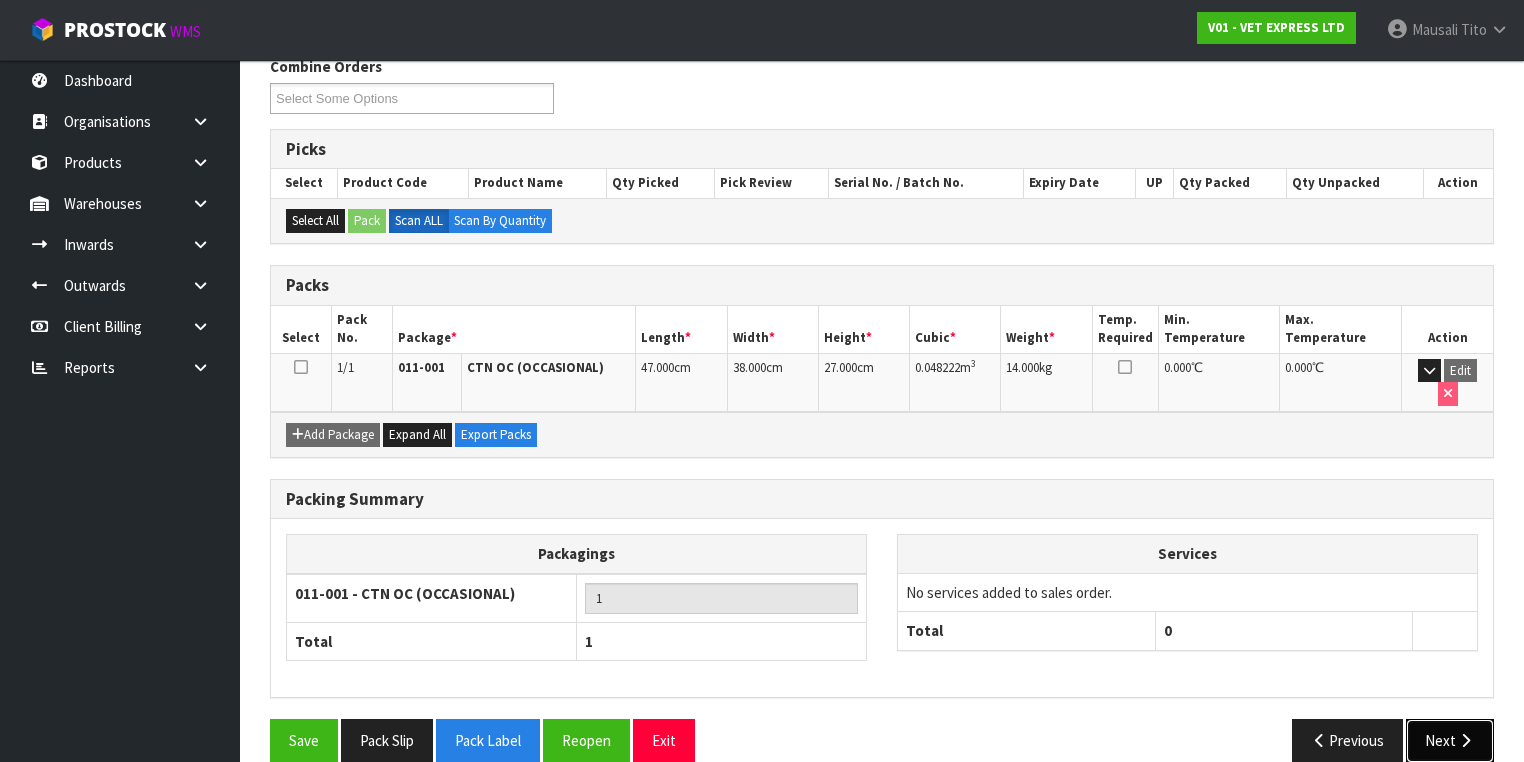 click on "Next" at bounding box center [1450, 740] 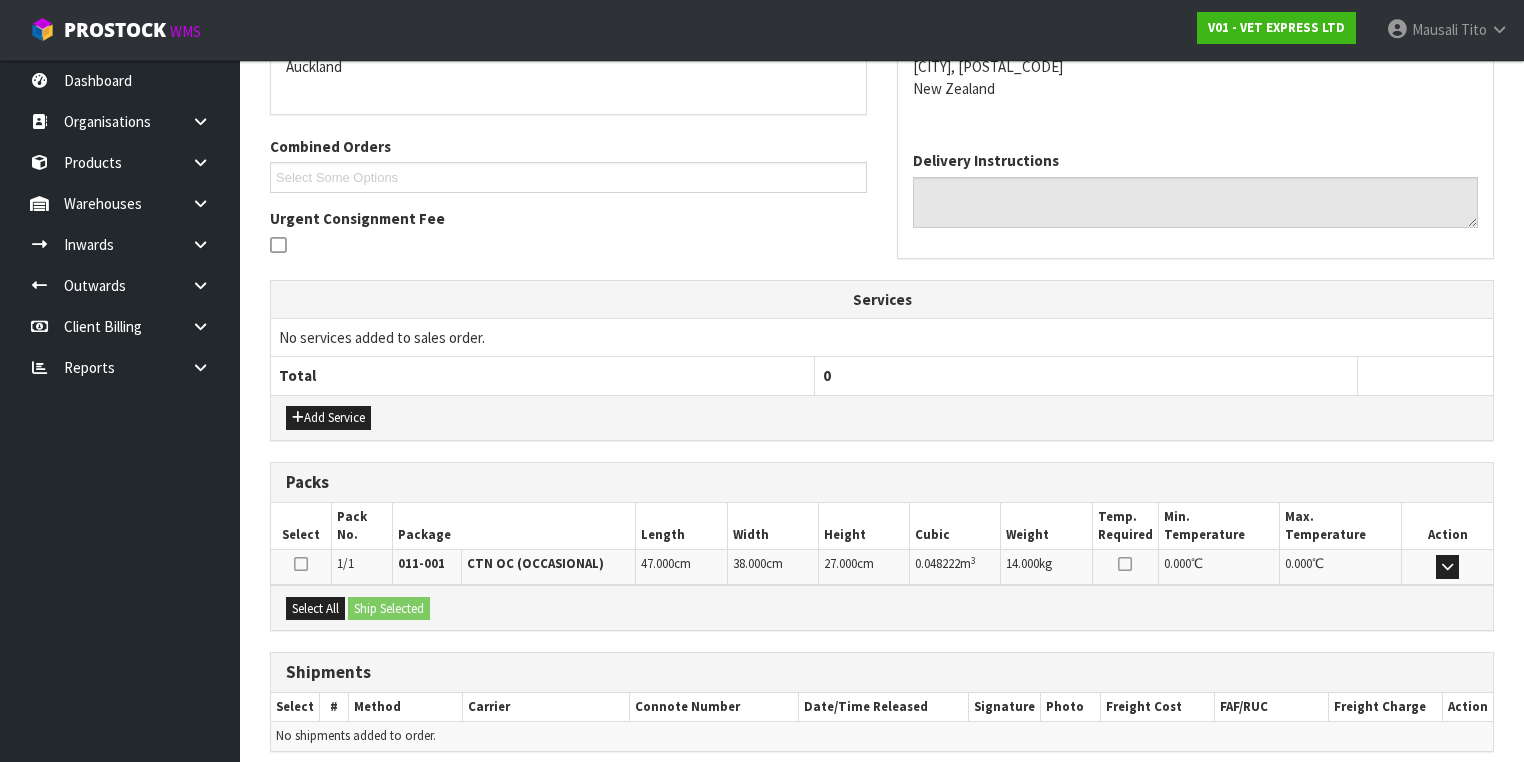 scroll, scrollTop: 528, scrollLeft: 0, axis: vertical 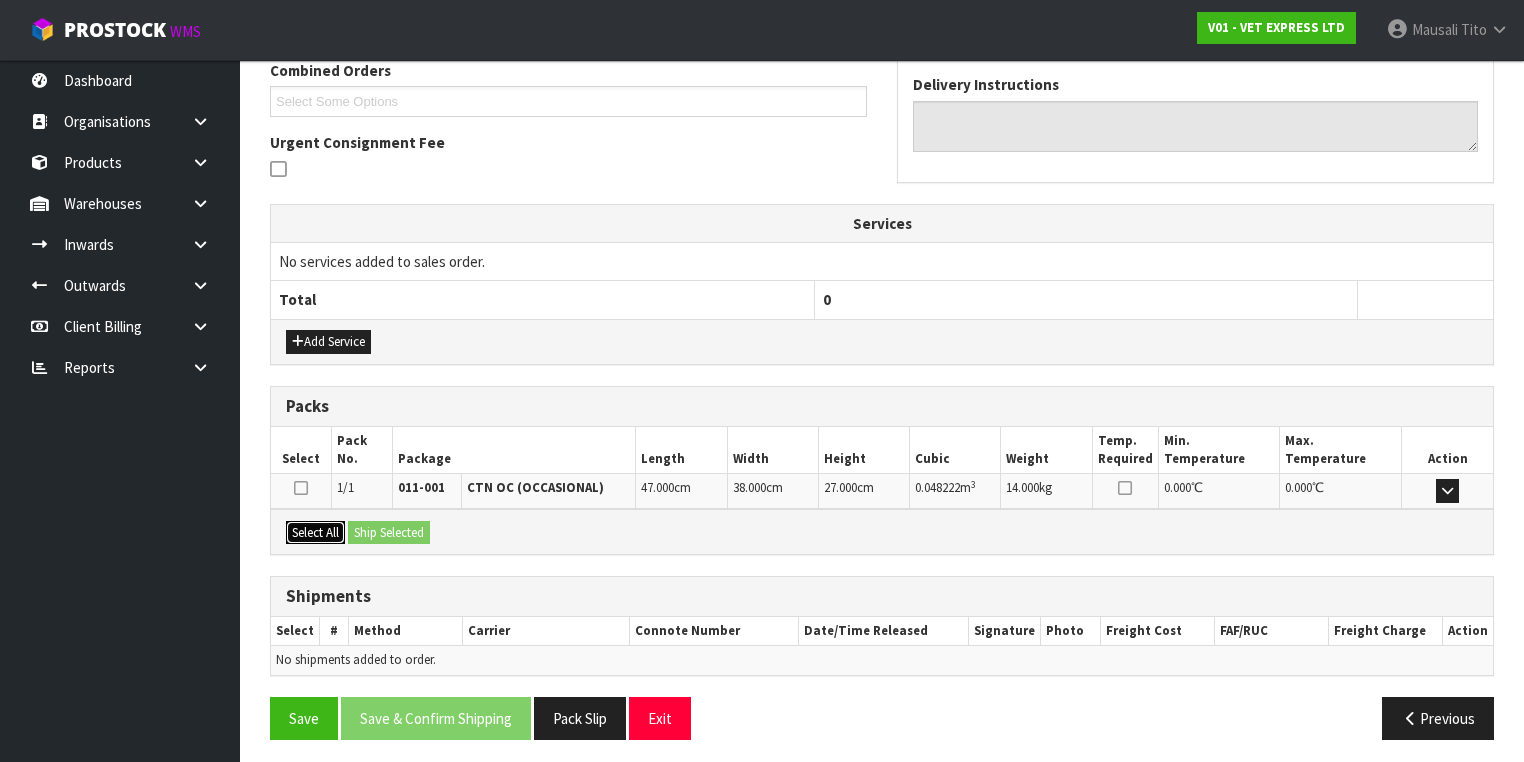 drag, startPoint x: 316, startPoint y: 524, endPoint x: 378, endPoint y: 521, distance: 62.072536 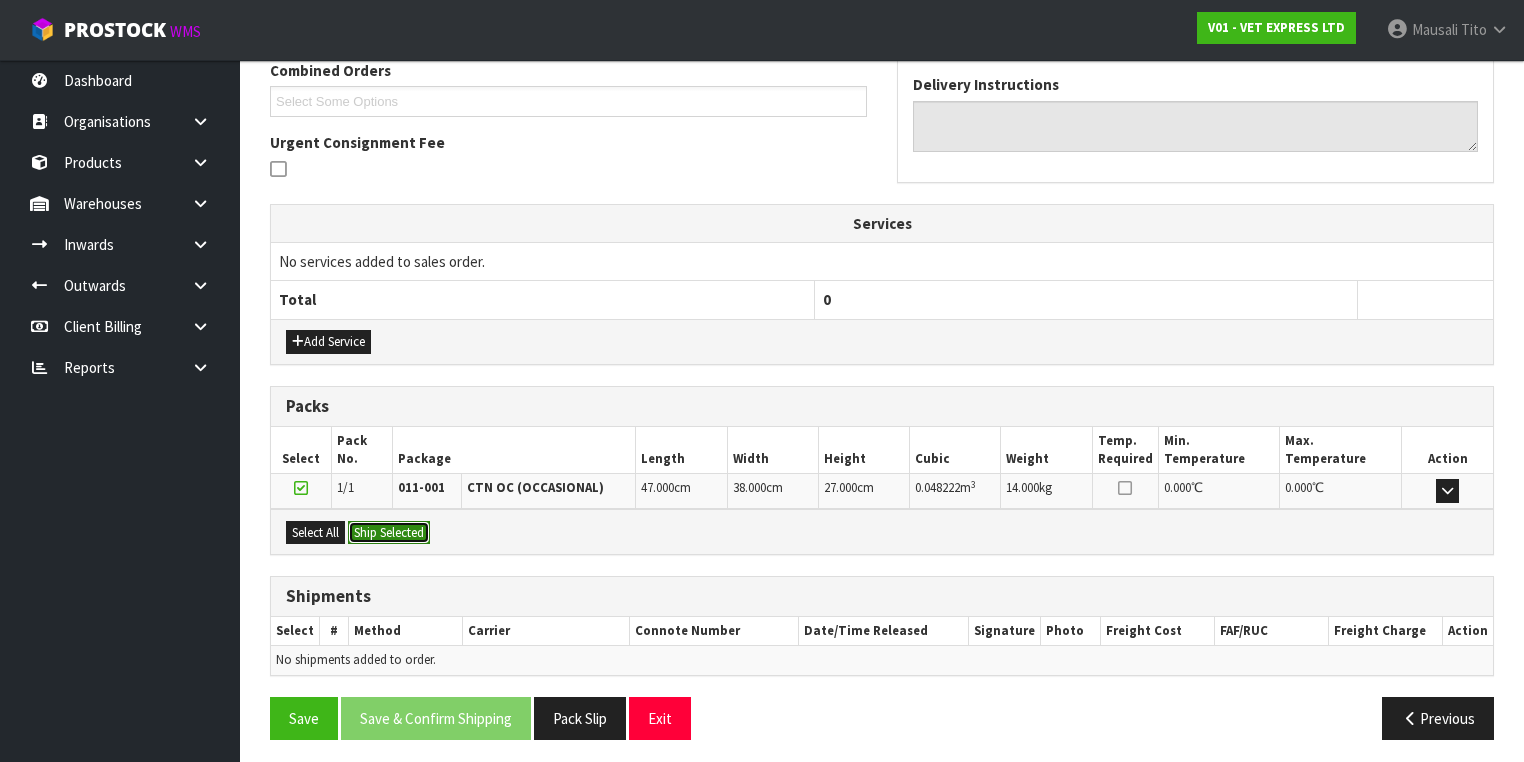 click on "Ship Selected" at bounding box center (389, 533) 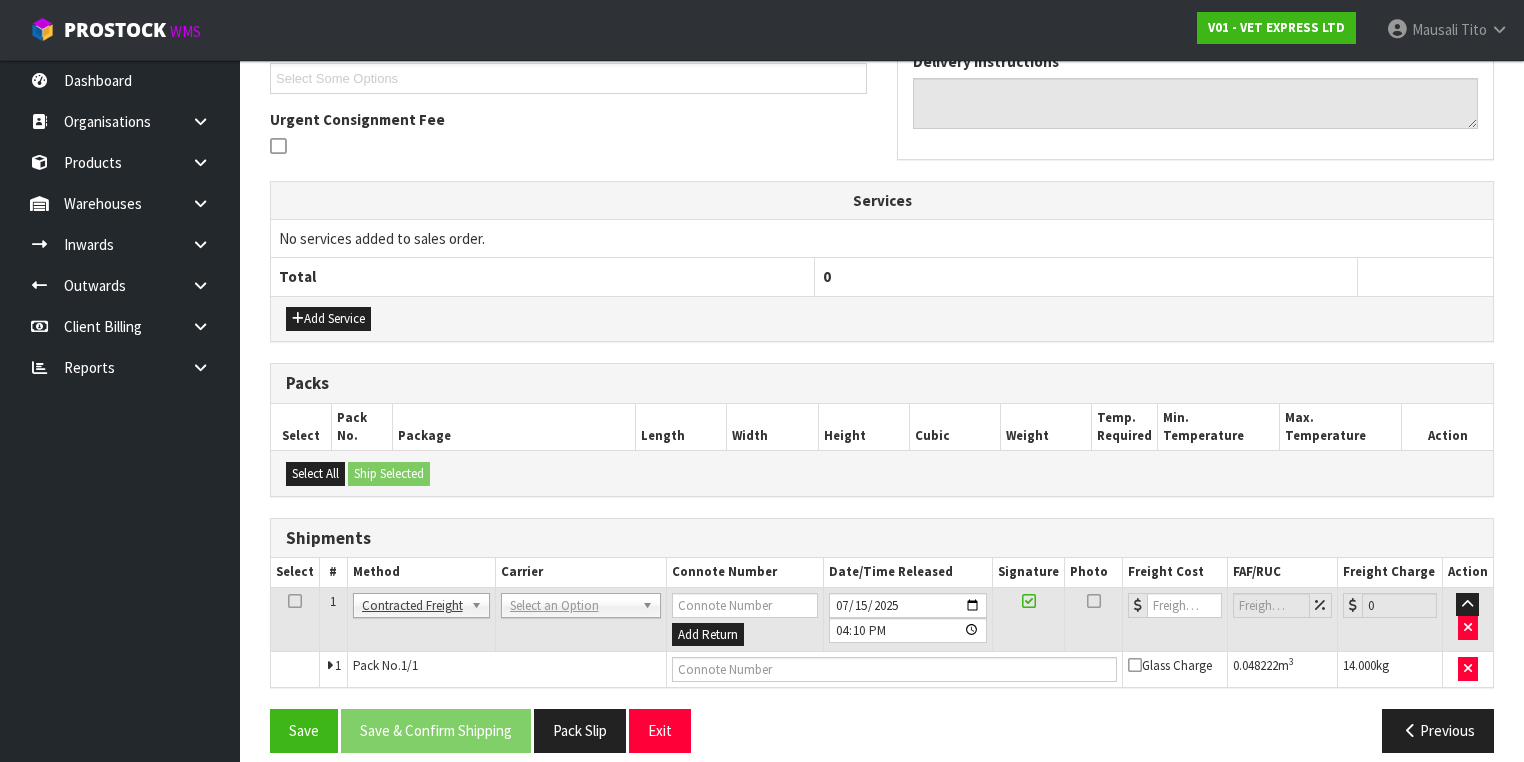 scroll, scrollTop: 564, scrollLeft: 0, axis: vertical 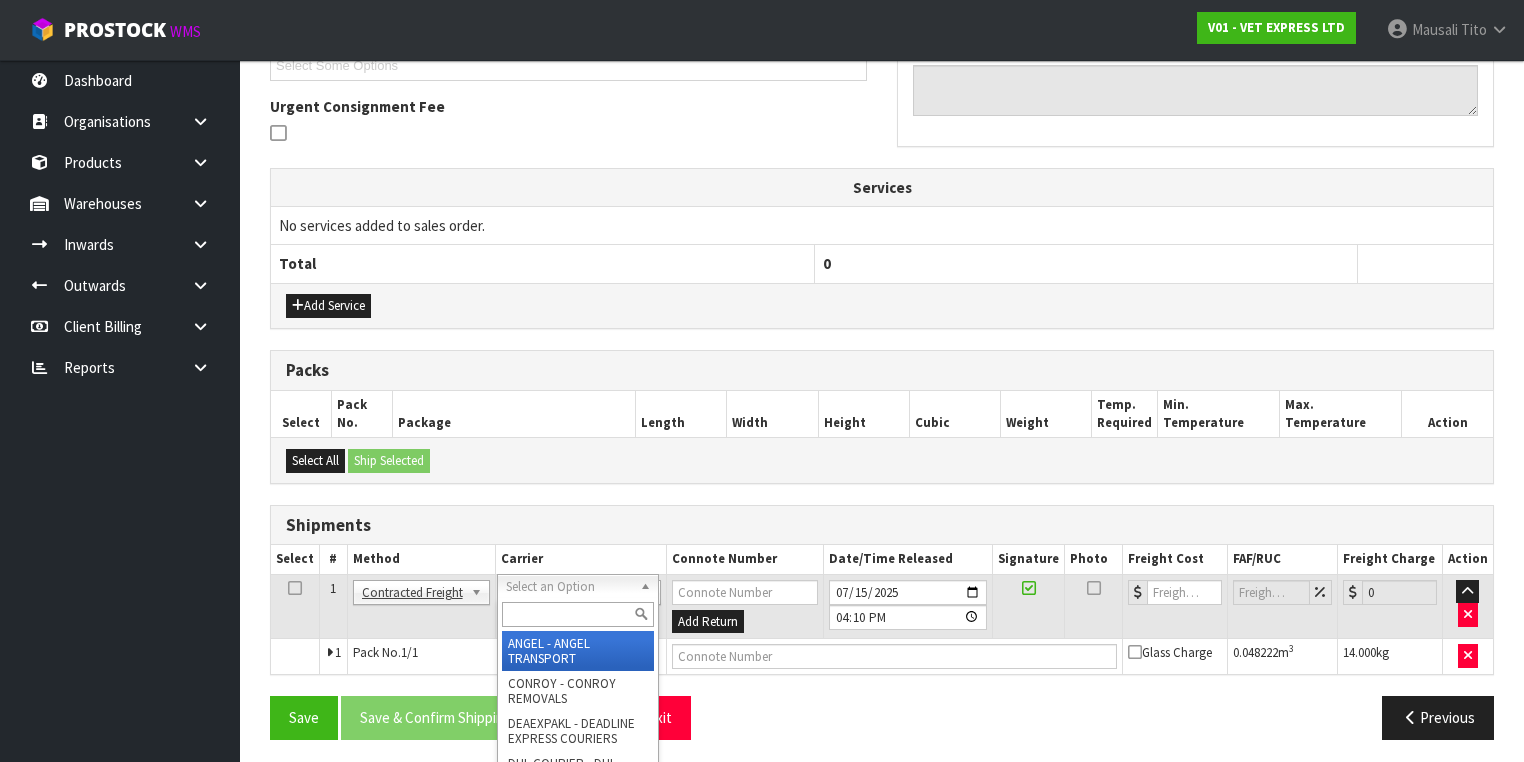 click at bounding box center (578, 614) 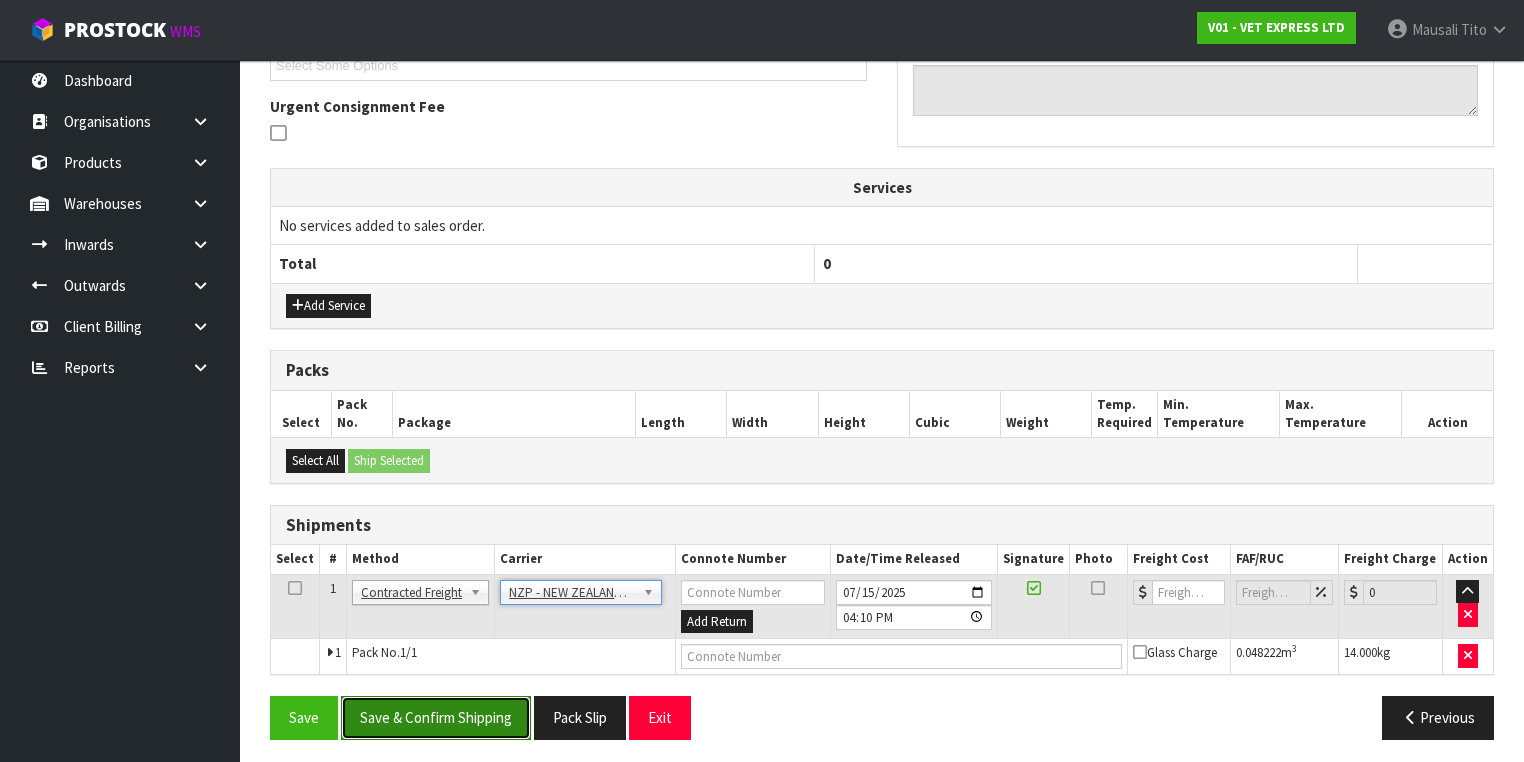 click on "Save & Confirm Shipping" at bounding box center [436, 717] 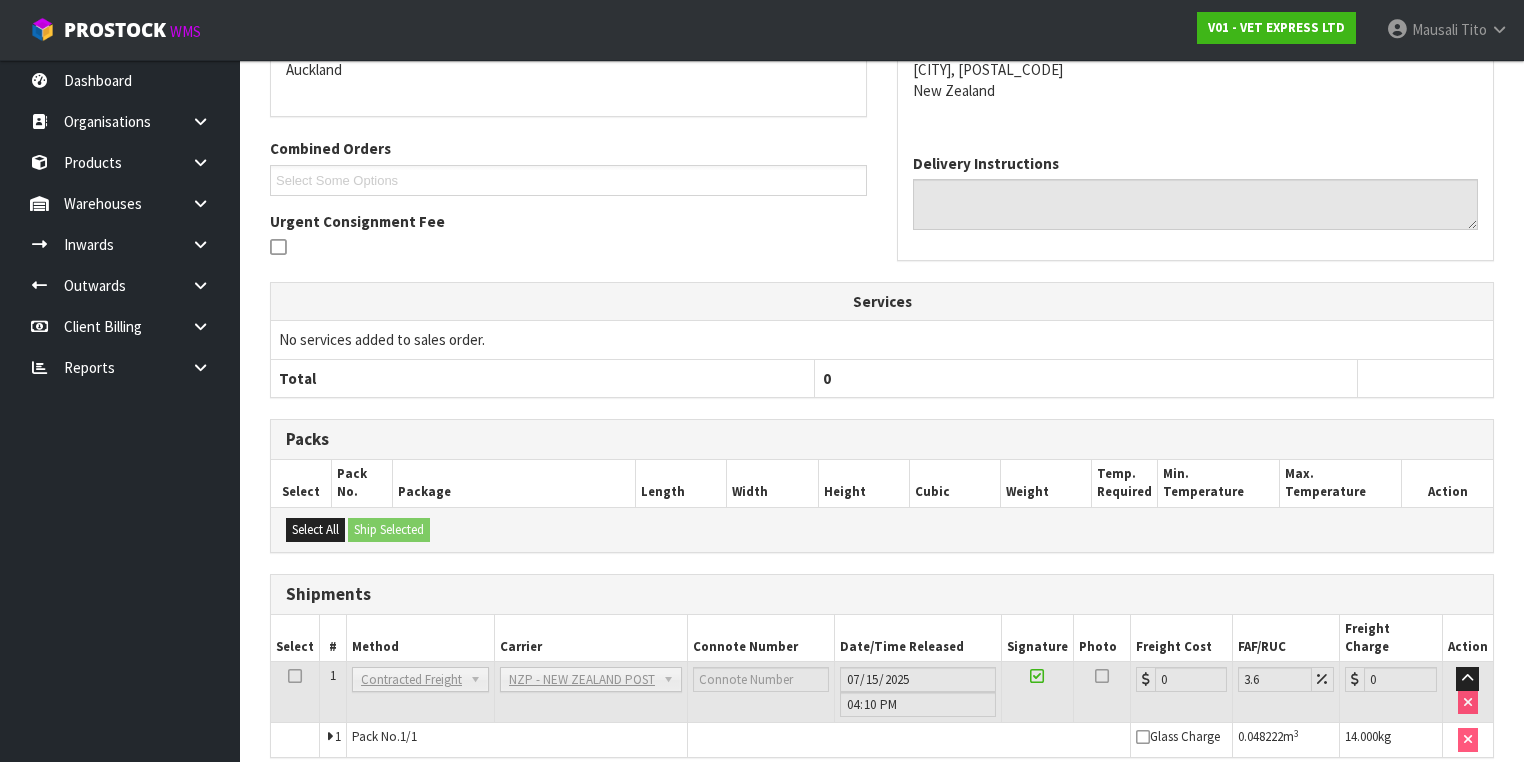 scroll, scrollTop: 536, scrollLeft: 0, axis: vertical 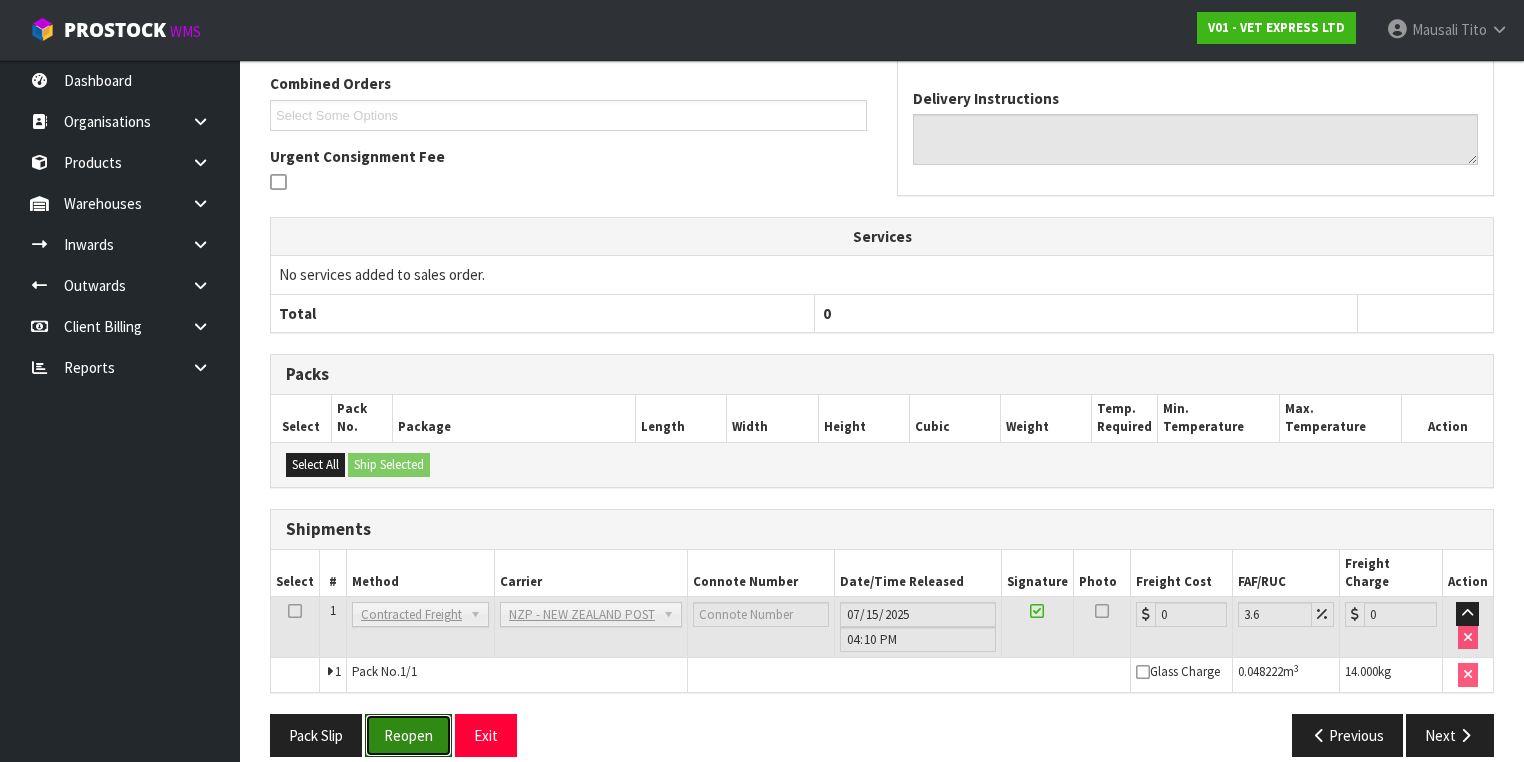 click on "Reopen" at bounding box center [408, 735] 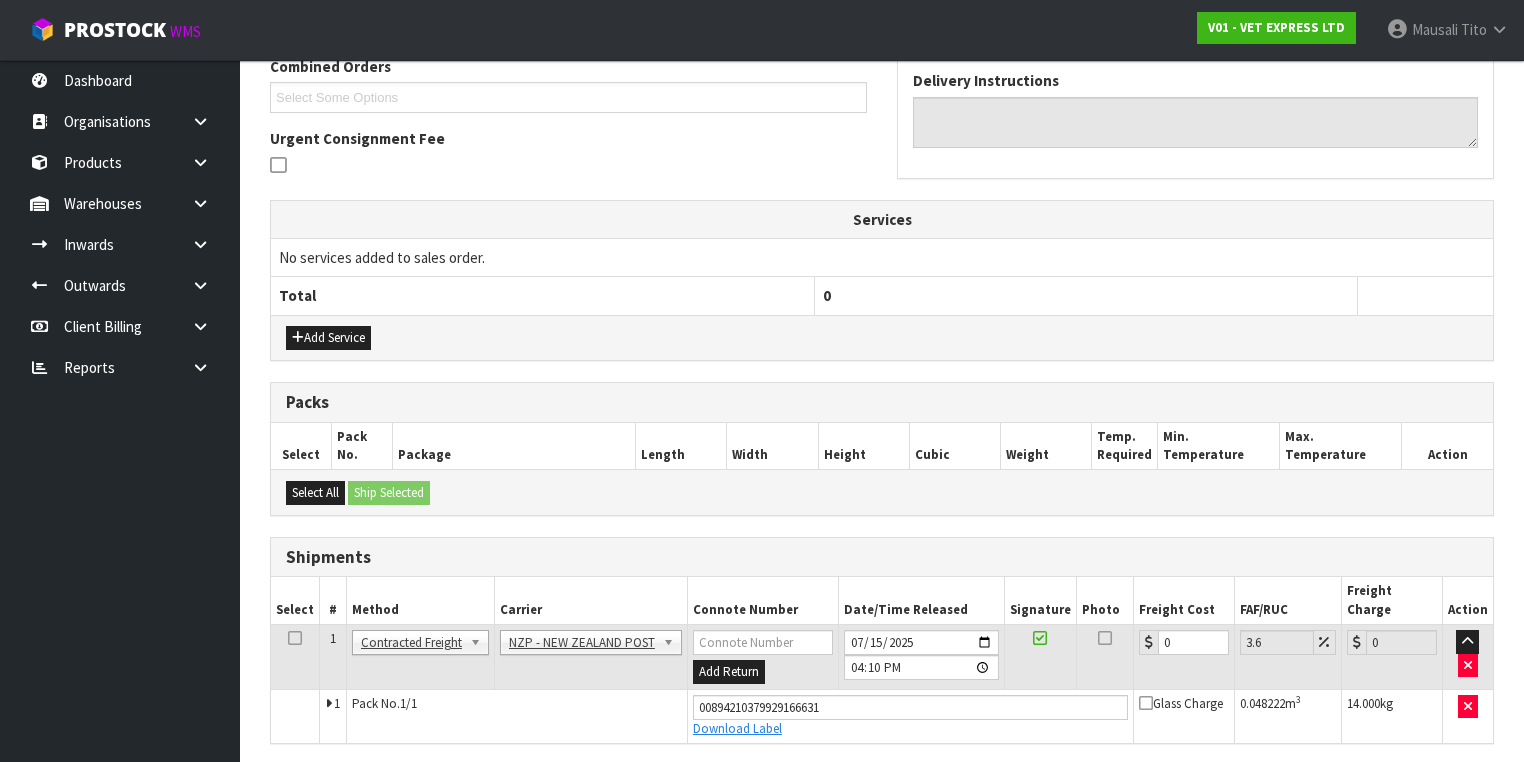 scroll, scrollTop: 582, scrollLeft: 0, axis: vertical 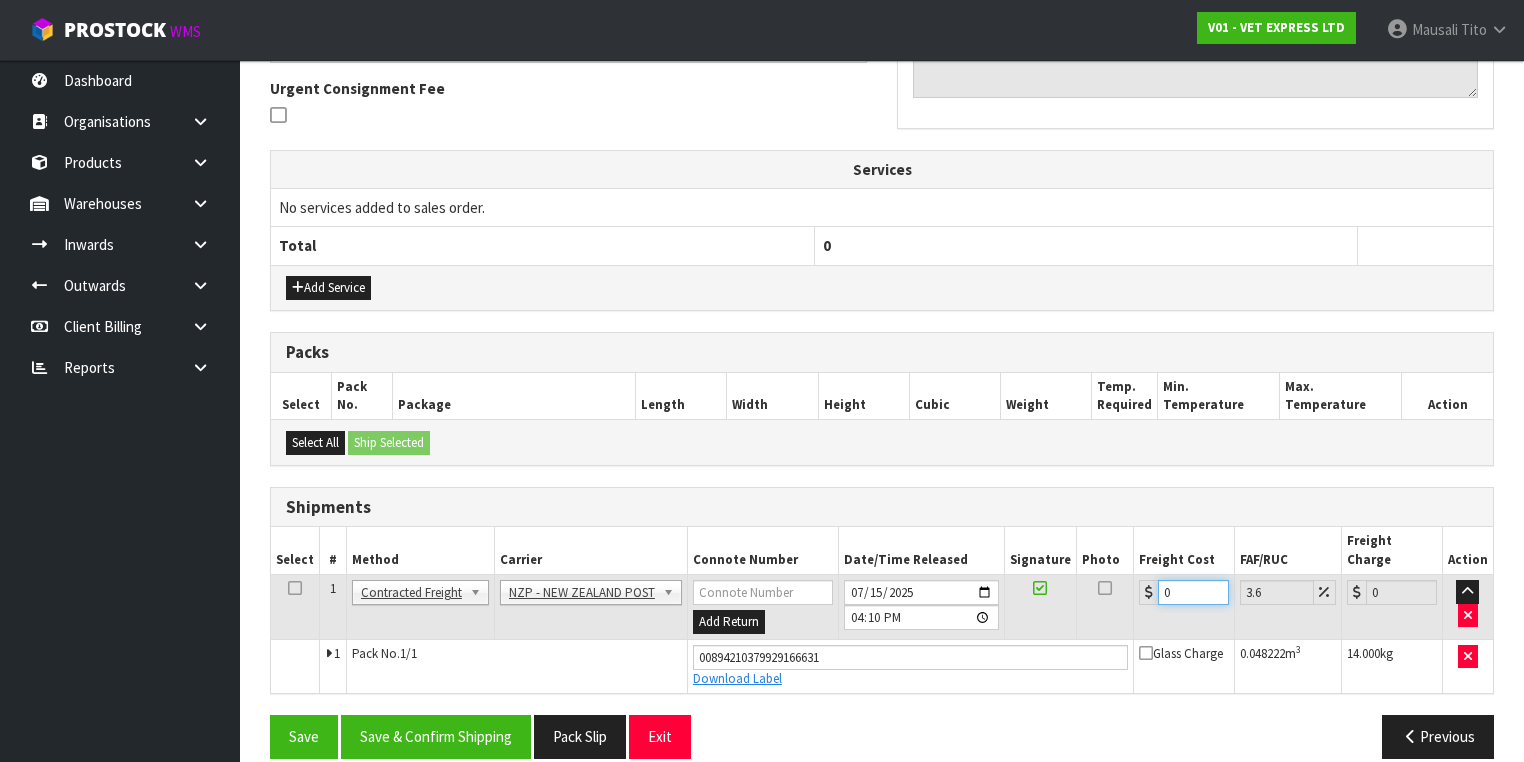 drag, startPoint x: 1174, startPoint y: 566, endPoint x: 1128, endPoint y: 580, distance: 48.08326 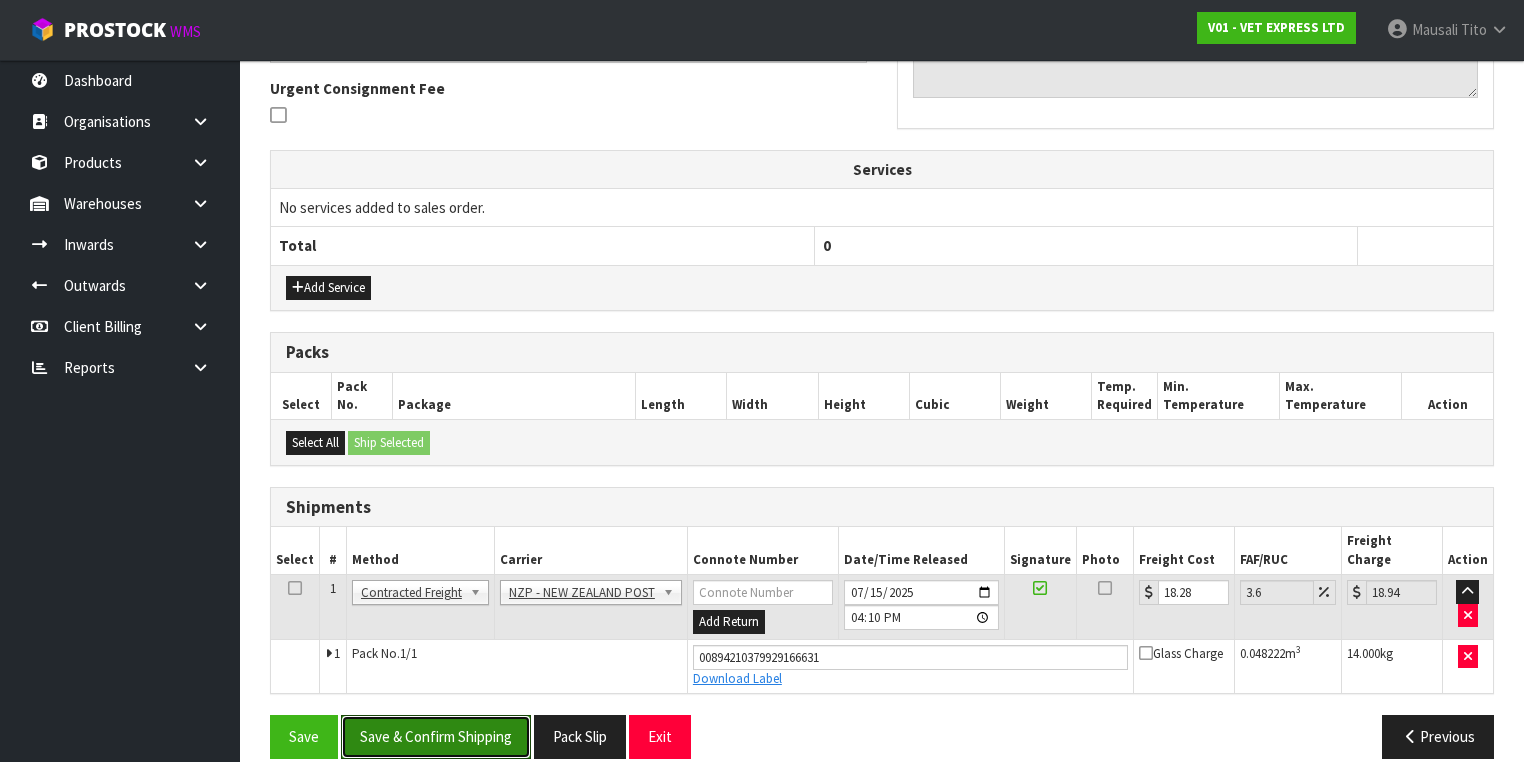 drag, startPoint x: 469, startPoint y: 710, endPoint x: 546, endPoint y: 668, distance: 87.70975 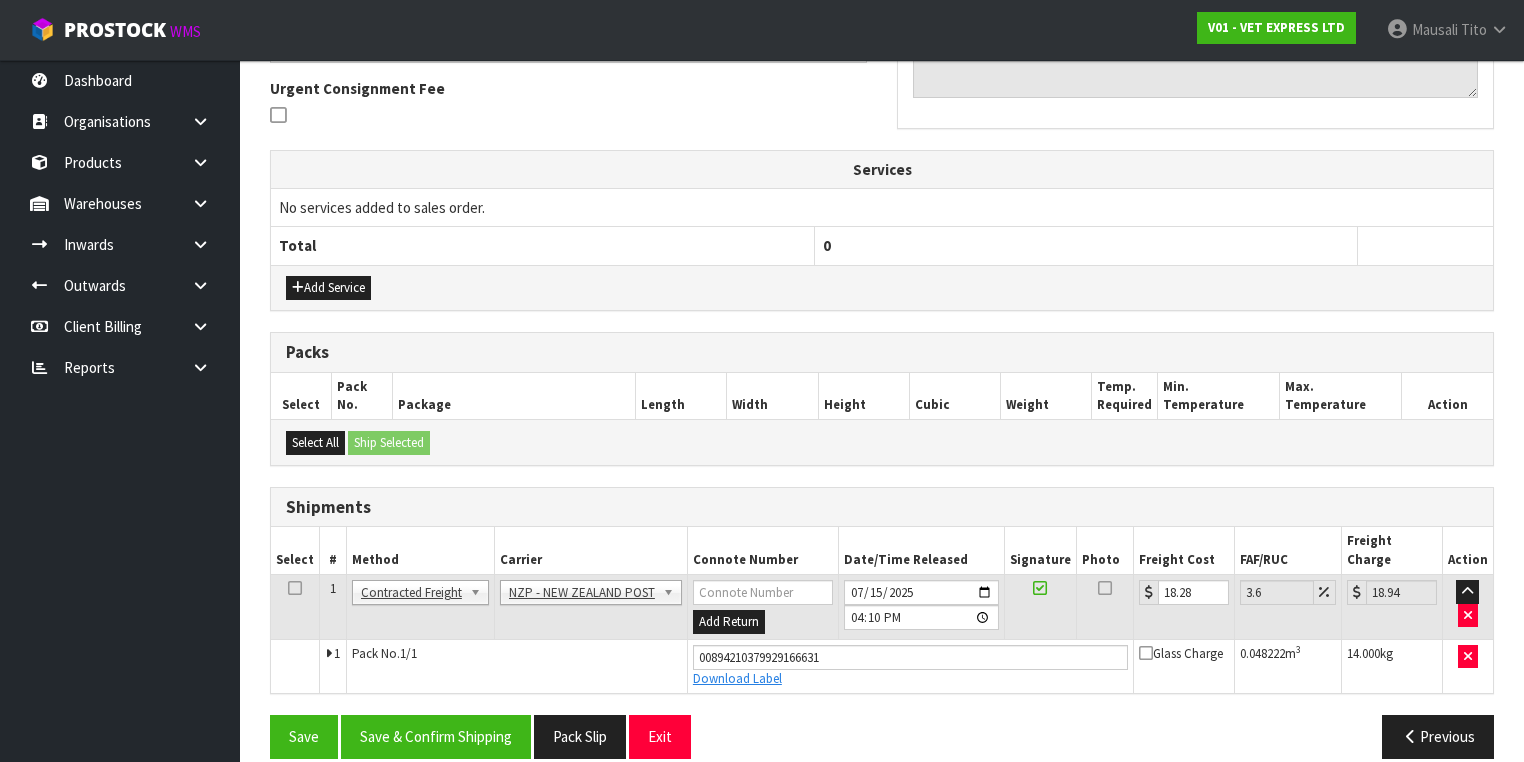 scroll, scrollTop: 0, scrollLeft: 0, axis: both 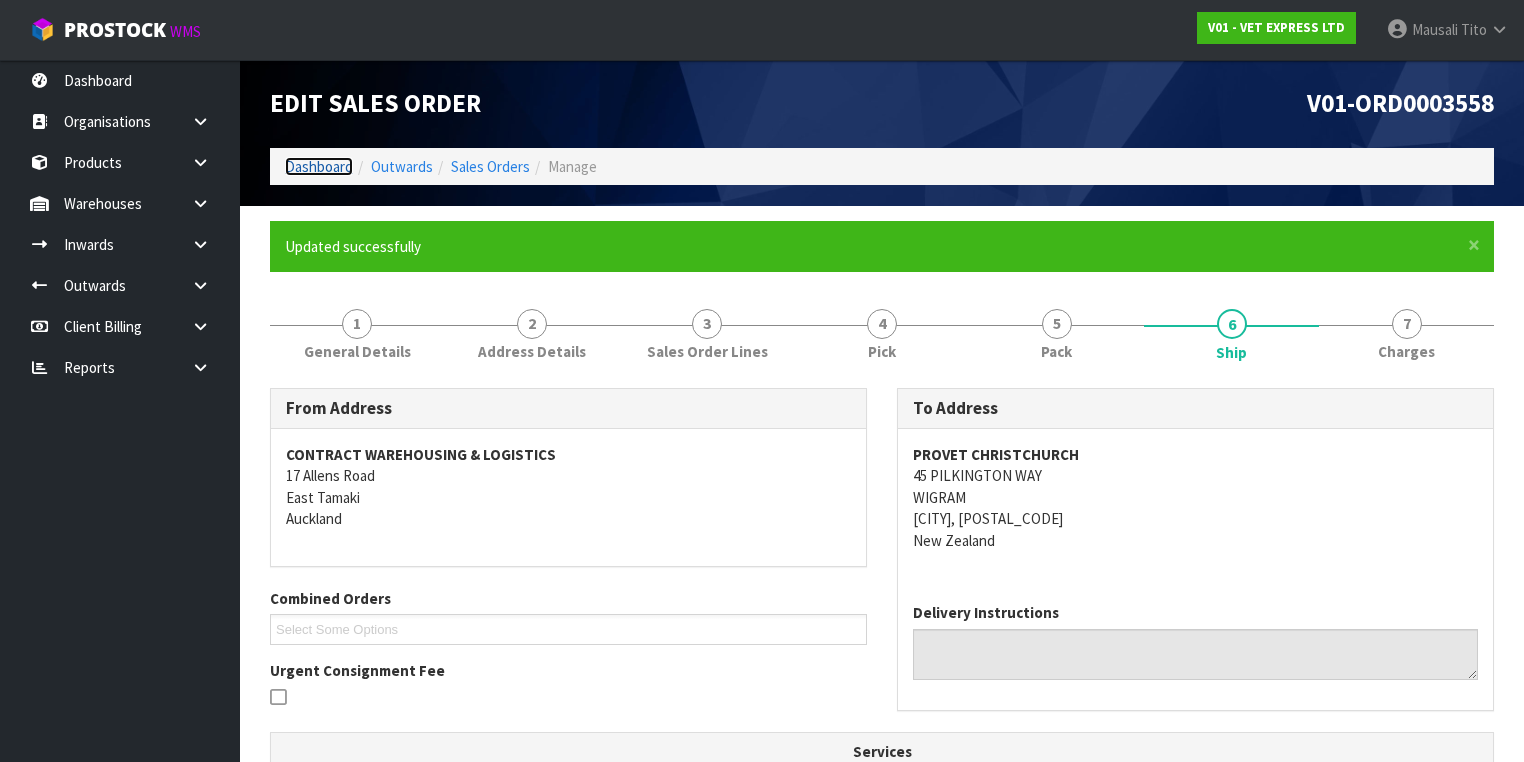click on "Dashboard" at bounding box center (319, 166) 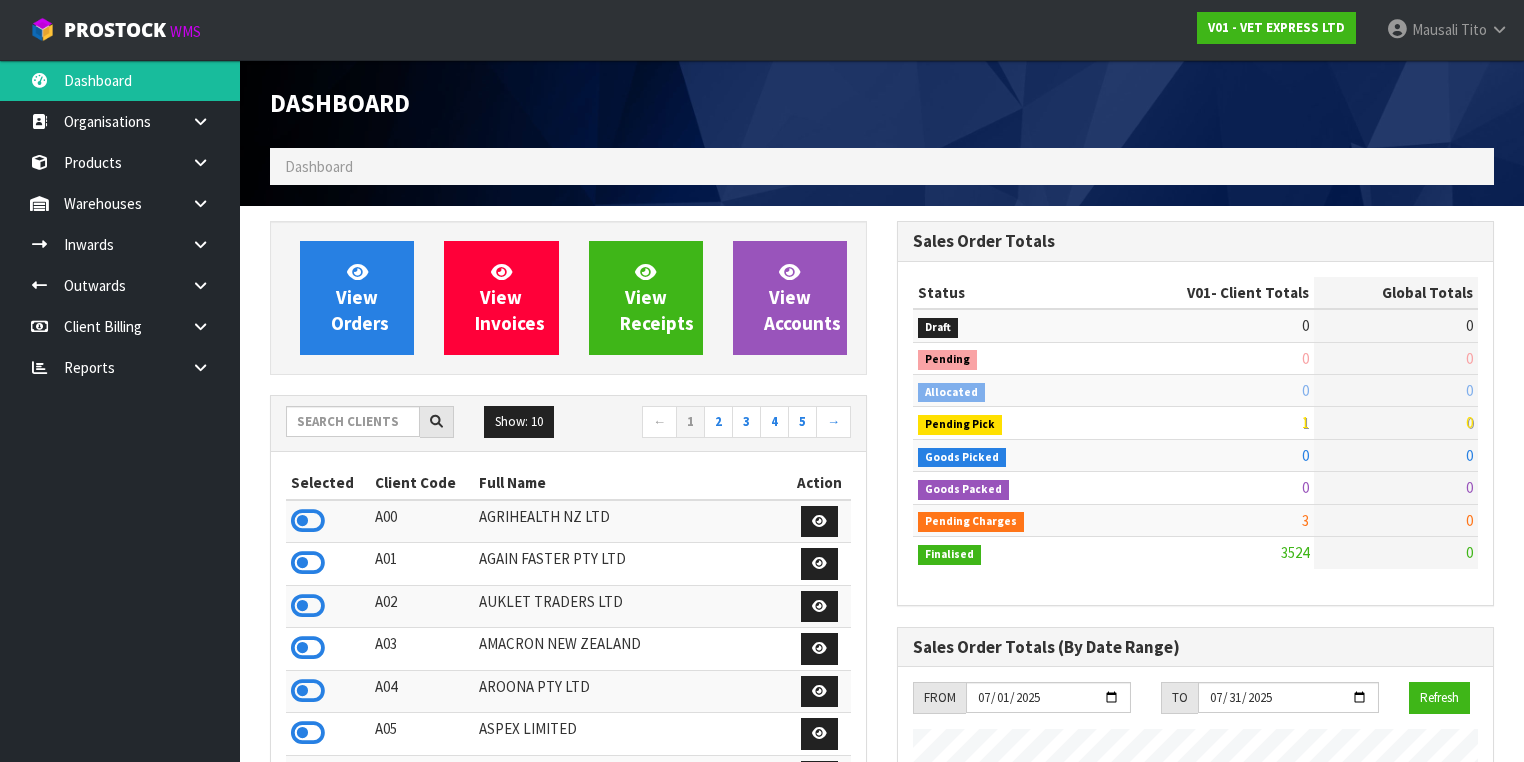 scroll, scrollTop: 998448, scrollLeft: 999372, axis: both 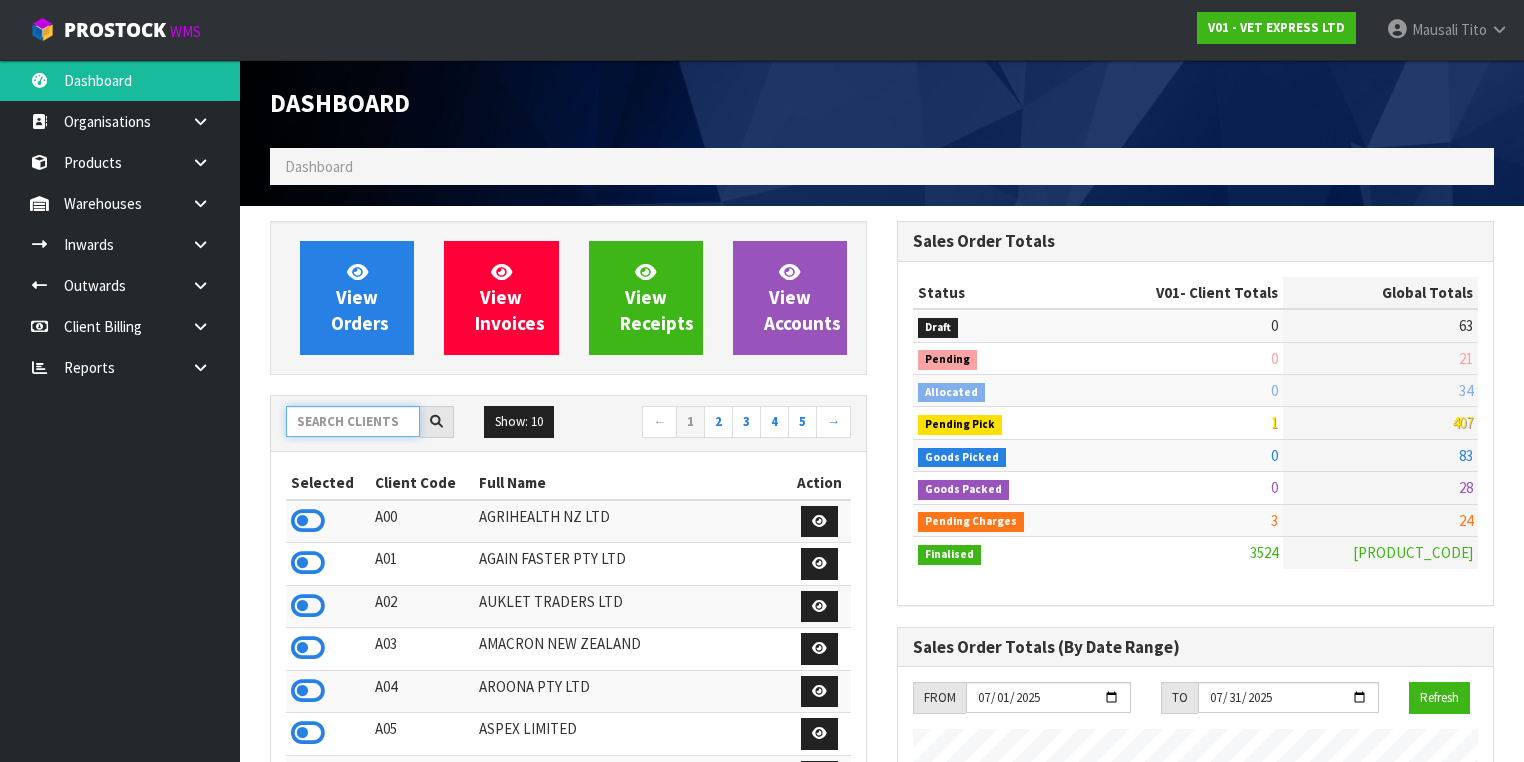 click at bounding box center [353, 421] 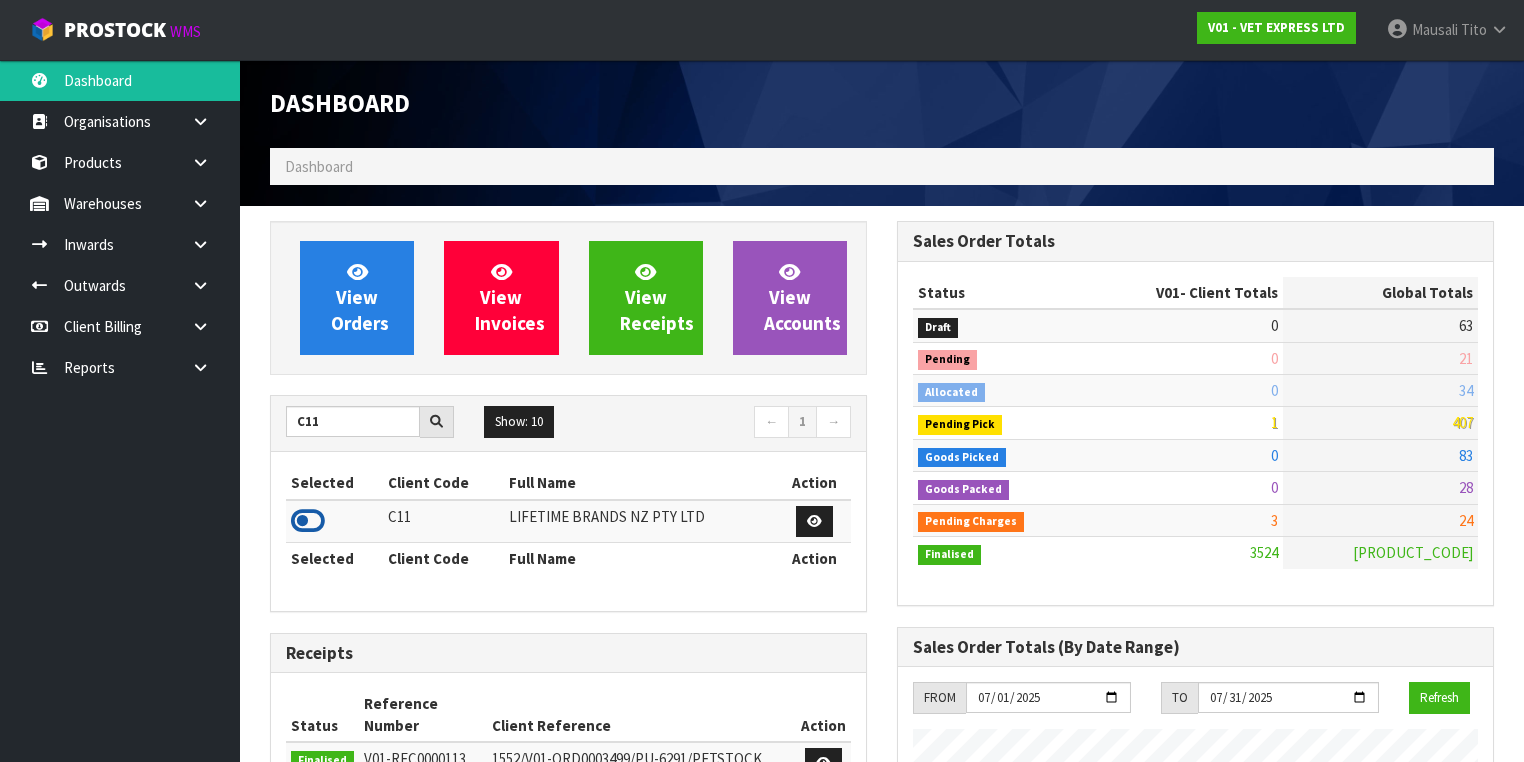 click at bounding box center [308, 521] 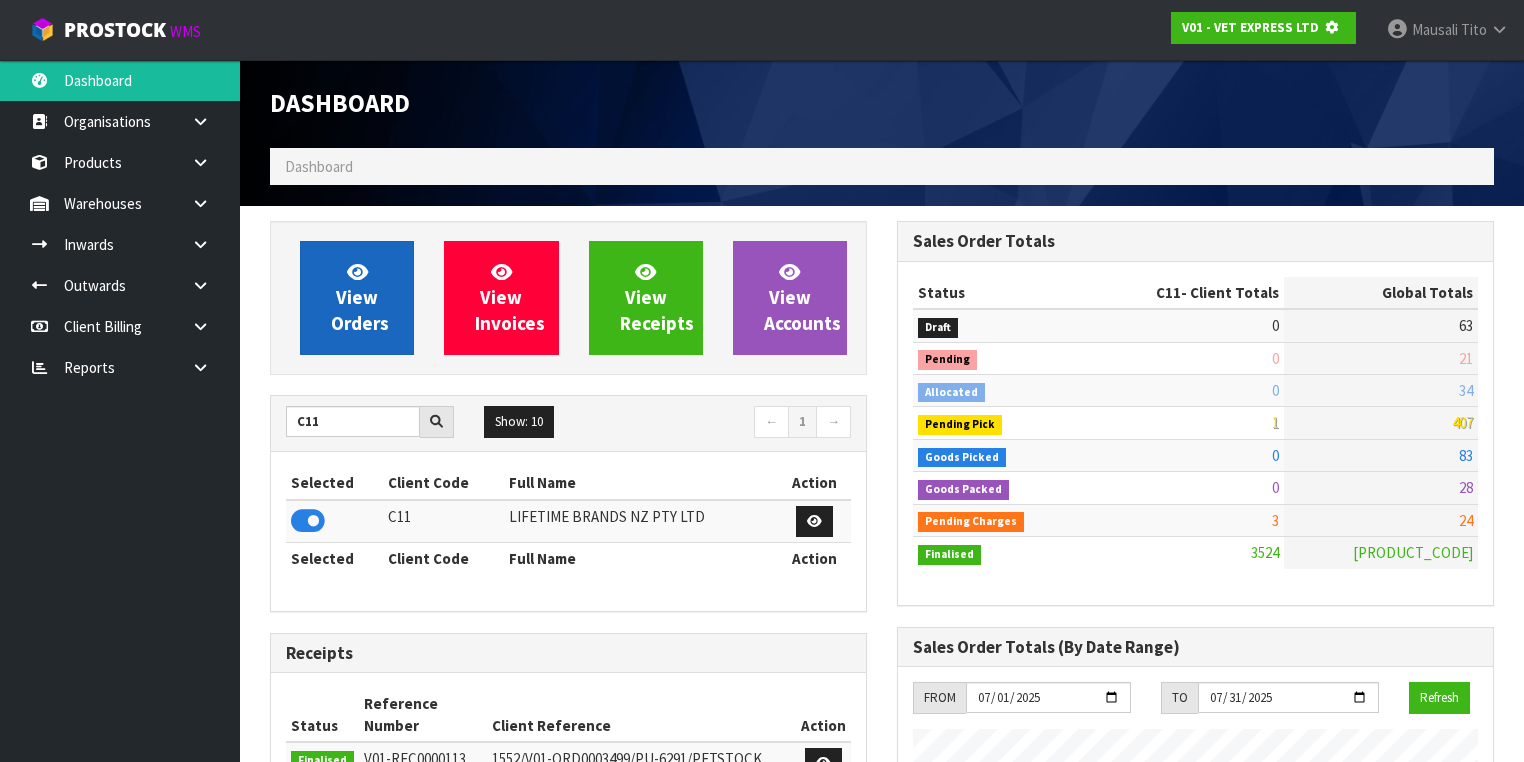 scroll, scrollTop: 1242, scrollLeft: 627, axis: both 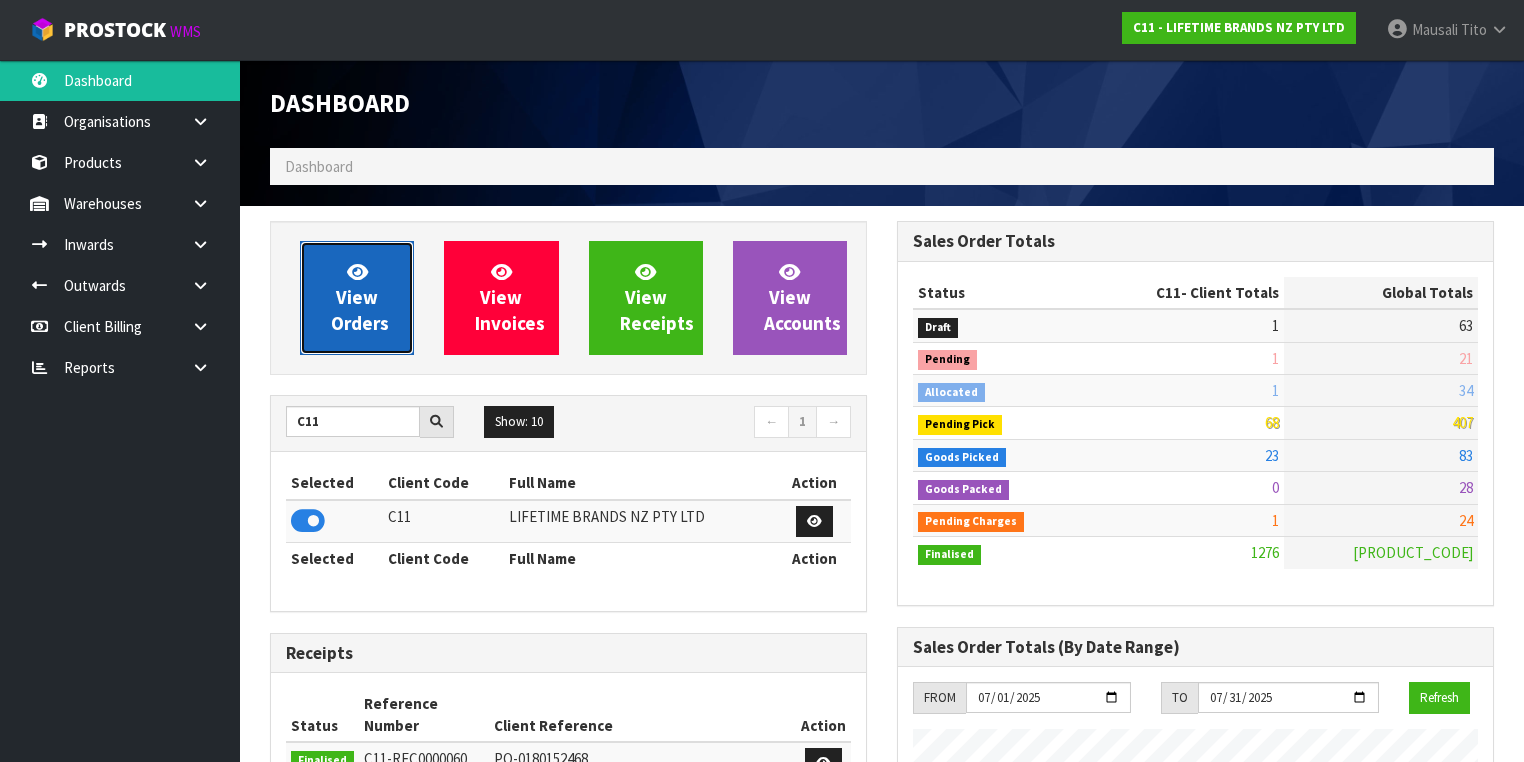click on "View
Orders" at bounding box center (360, 297) 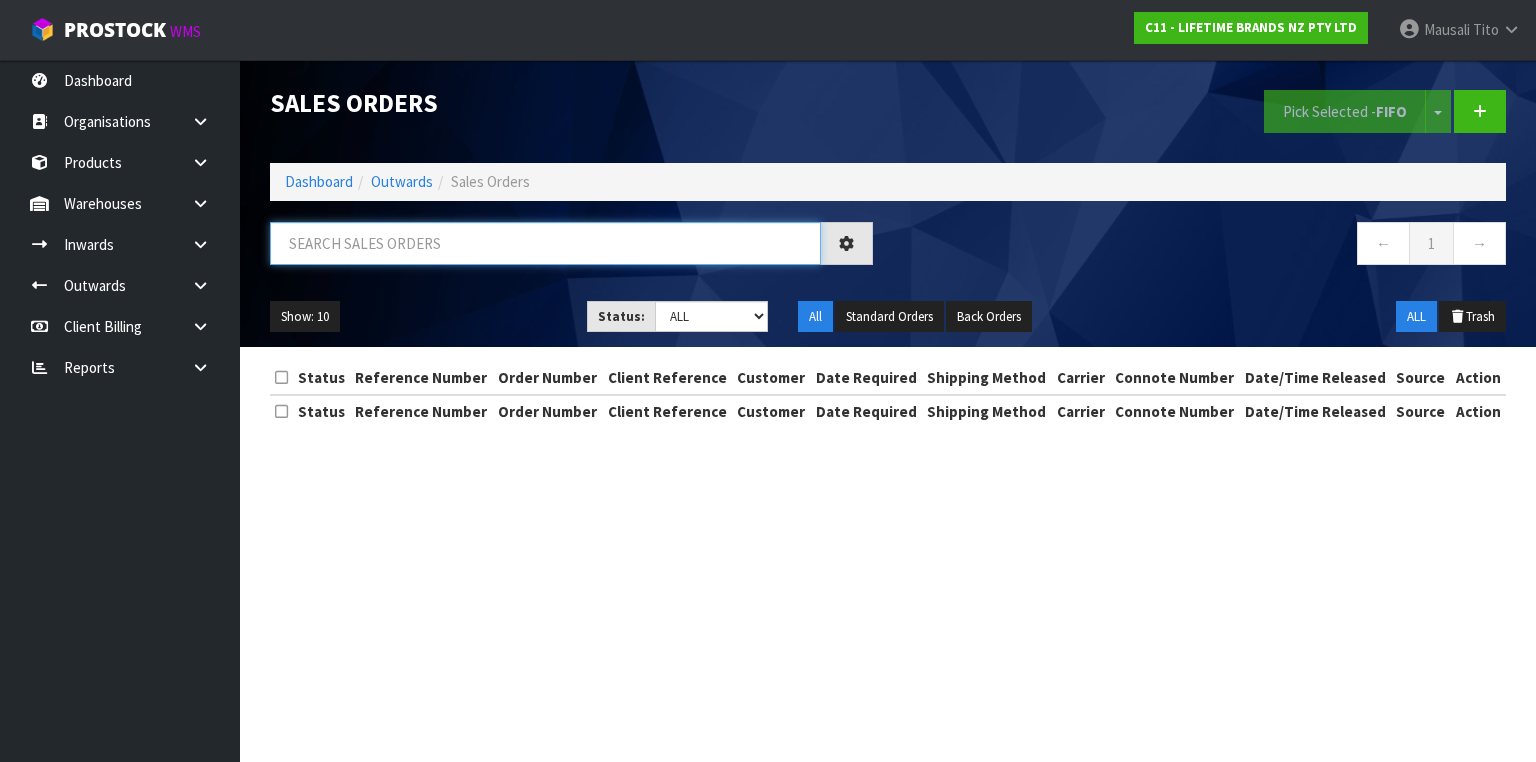click at bounding box center (545, 243) 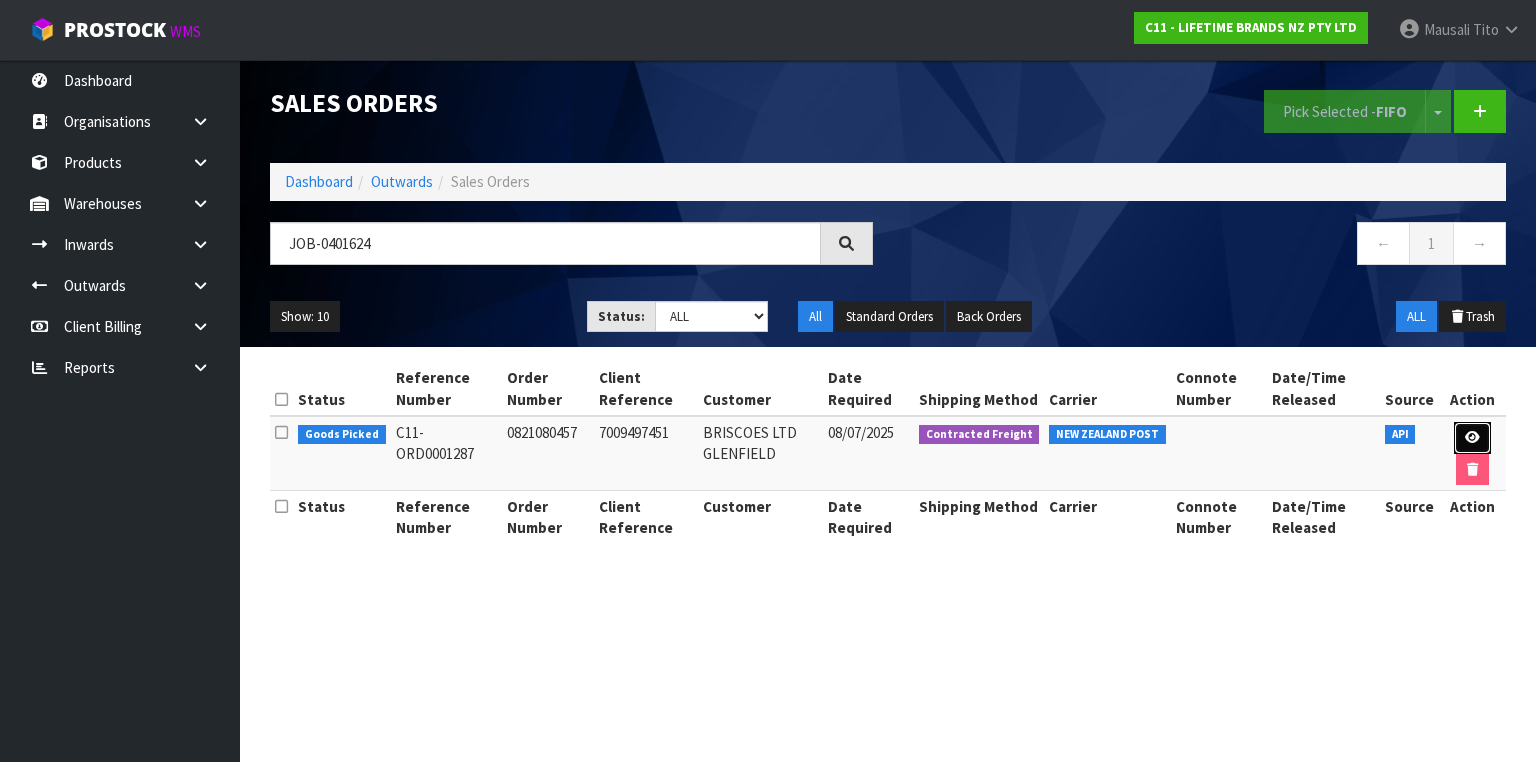 click at bounding box center (1472, 438) 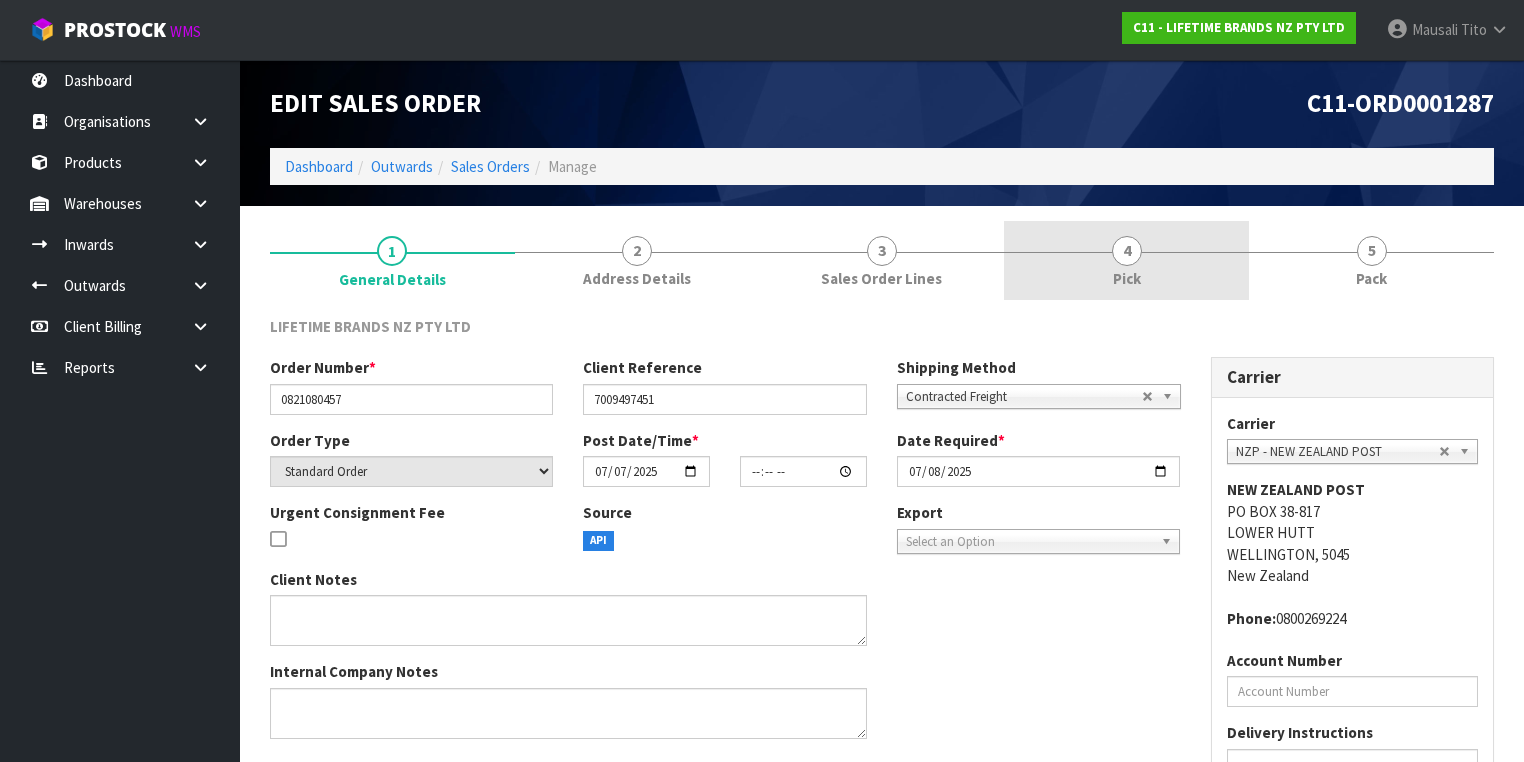 click on "4
Pick" at bounding box center (1126, 260) 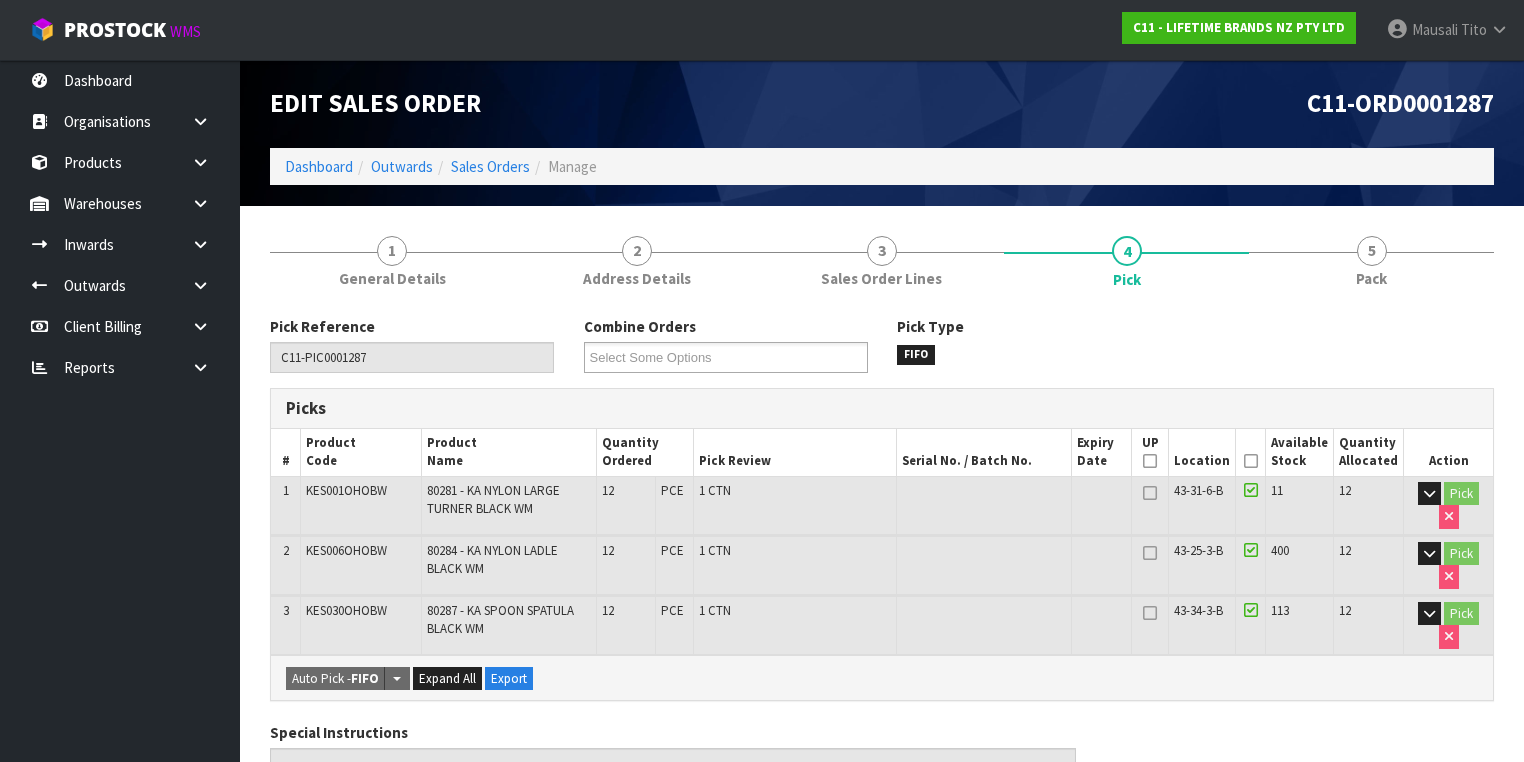 click at bounding box center [1251, 461] 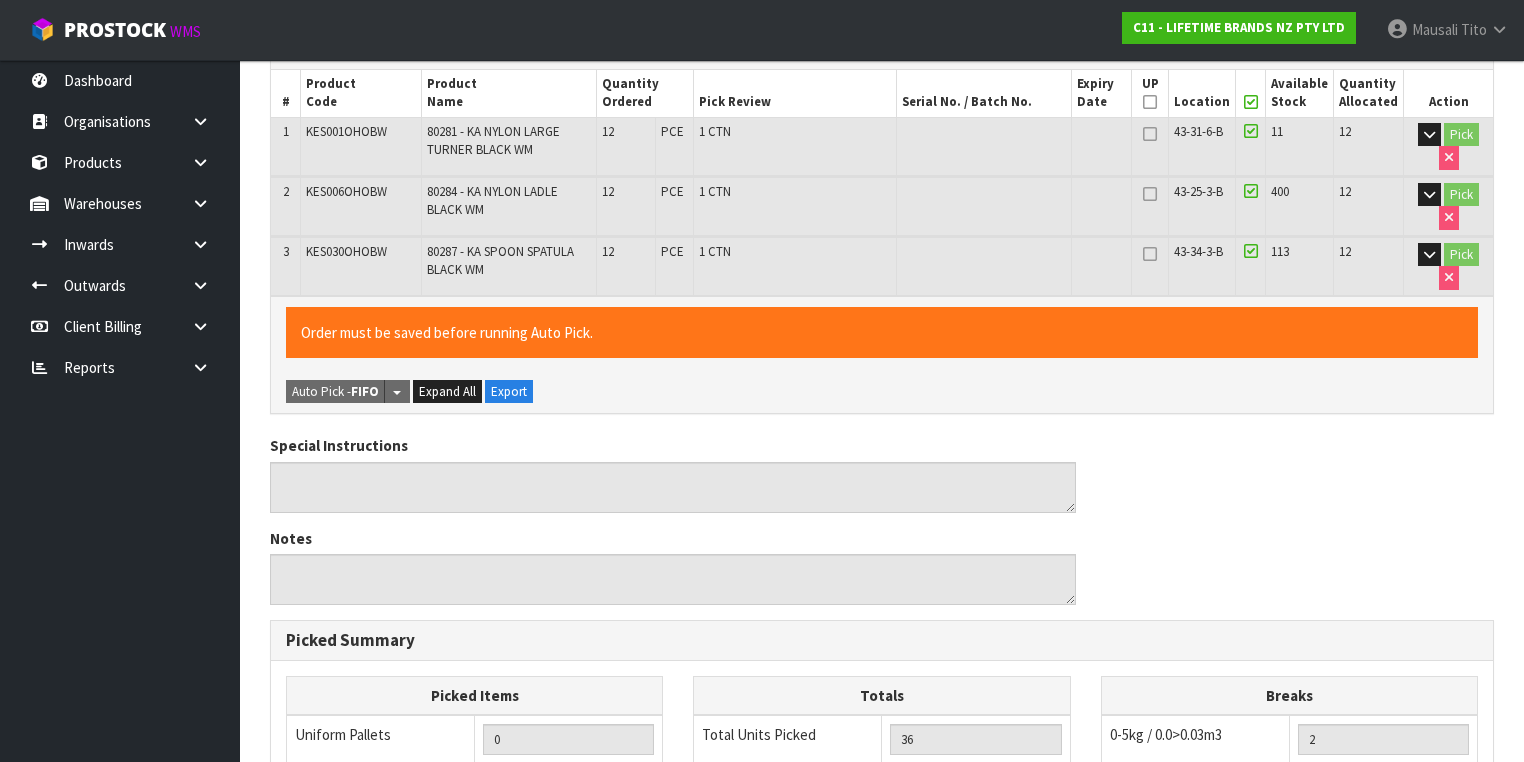 scroll, scrollTop: 759, scrollLeft: 0, axis: vertical 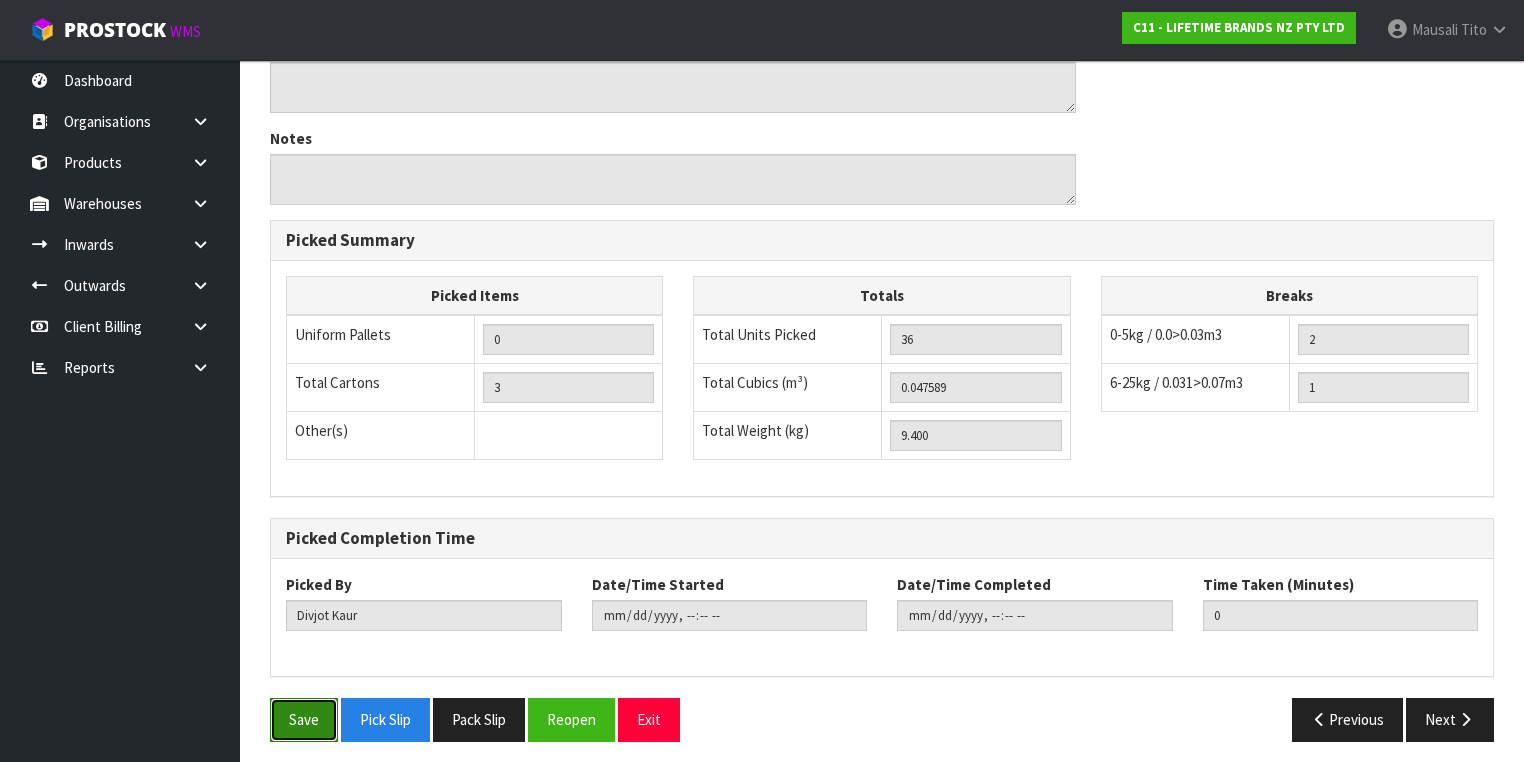 click on "Save" at bounding box center [304, 719] 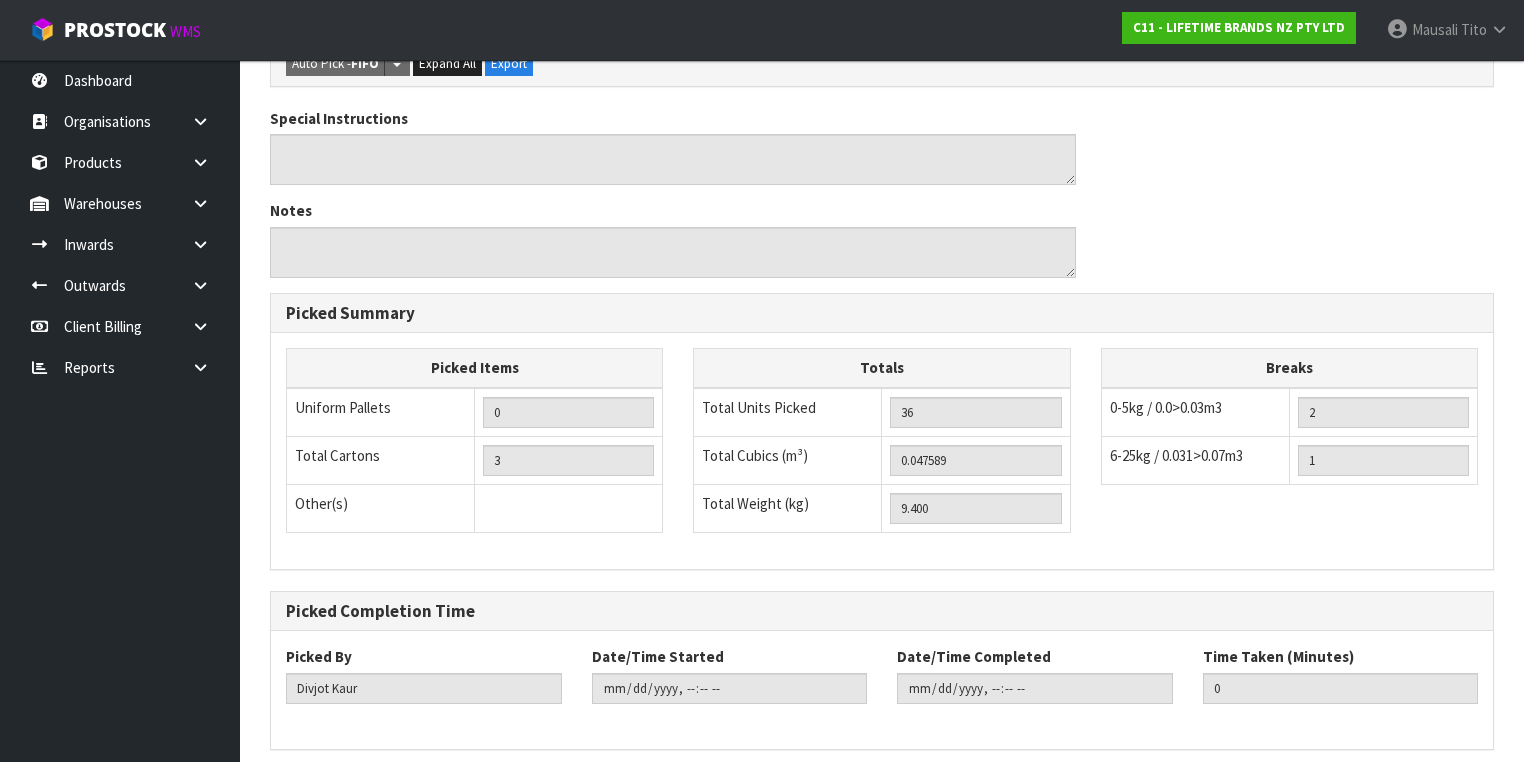 scroll, scrollTop: 0, scrollLeft: 0, axis: both 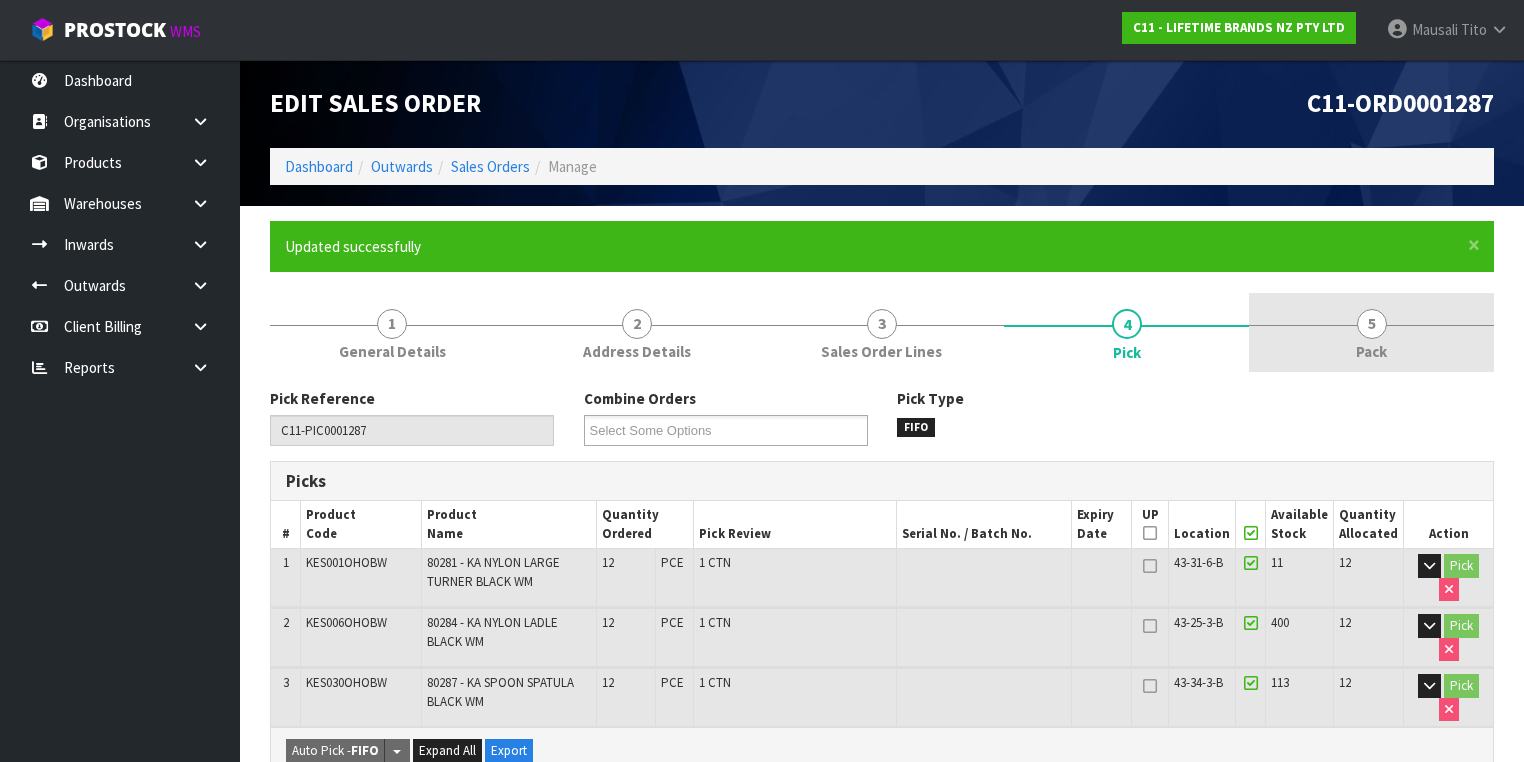 click on "5
Pack" at bounding box center [1371, 332] 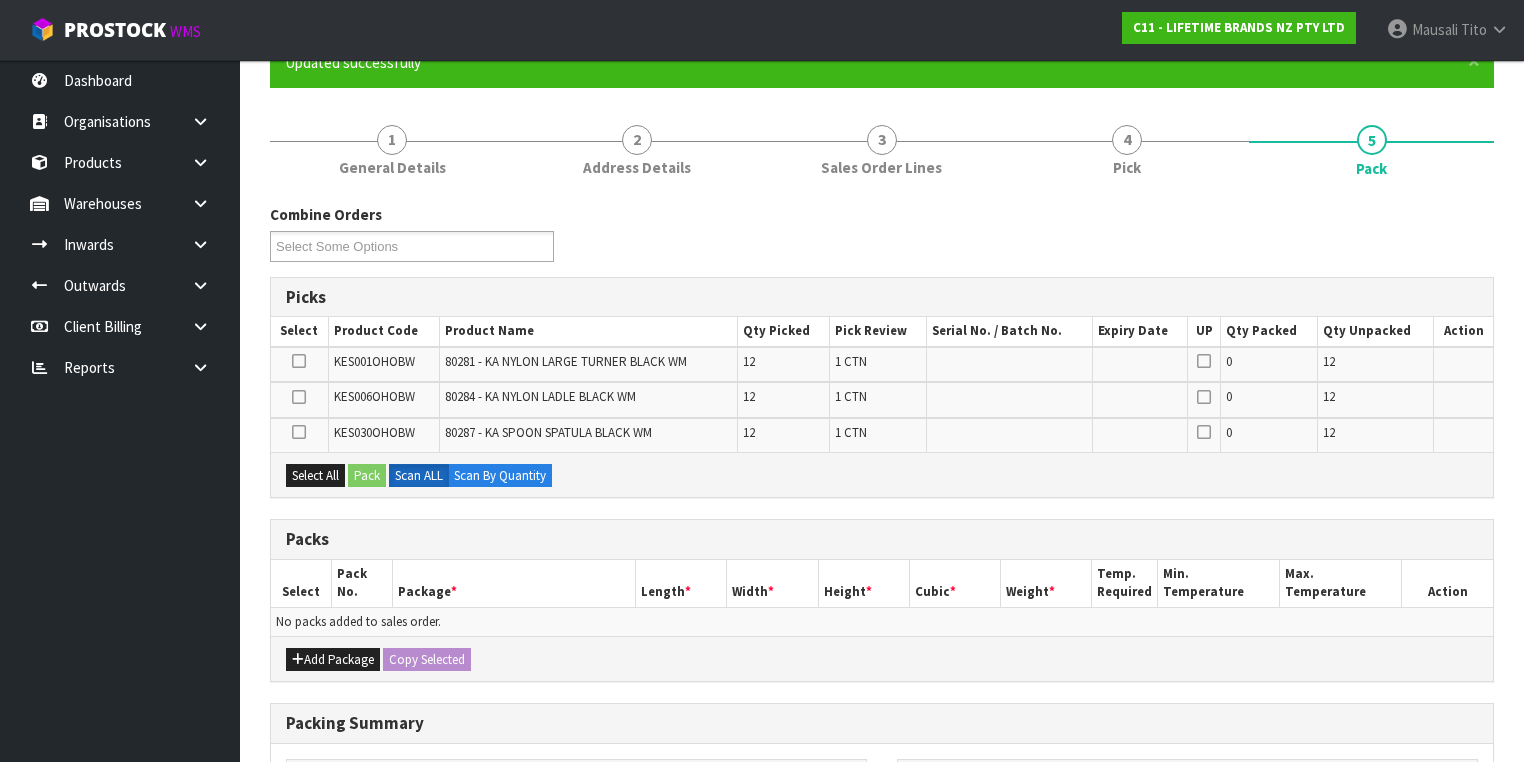 scroll, scrollTop: 465, scrollLeft: 0, axis: vertical 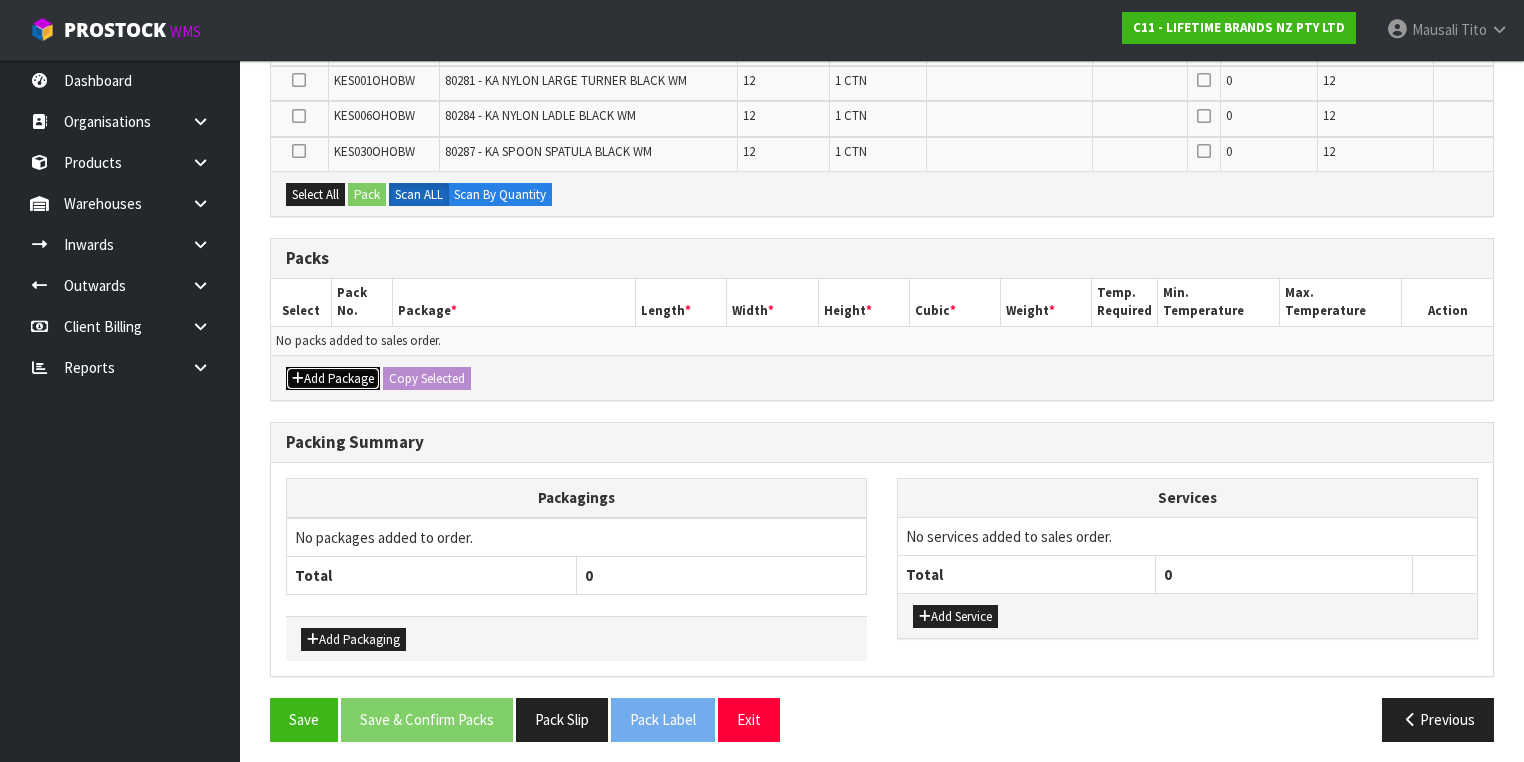 click on "Add Package" at bounding box center [333, 379] 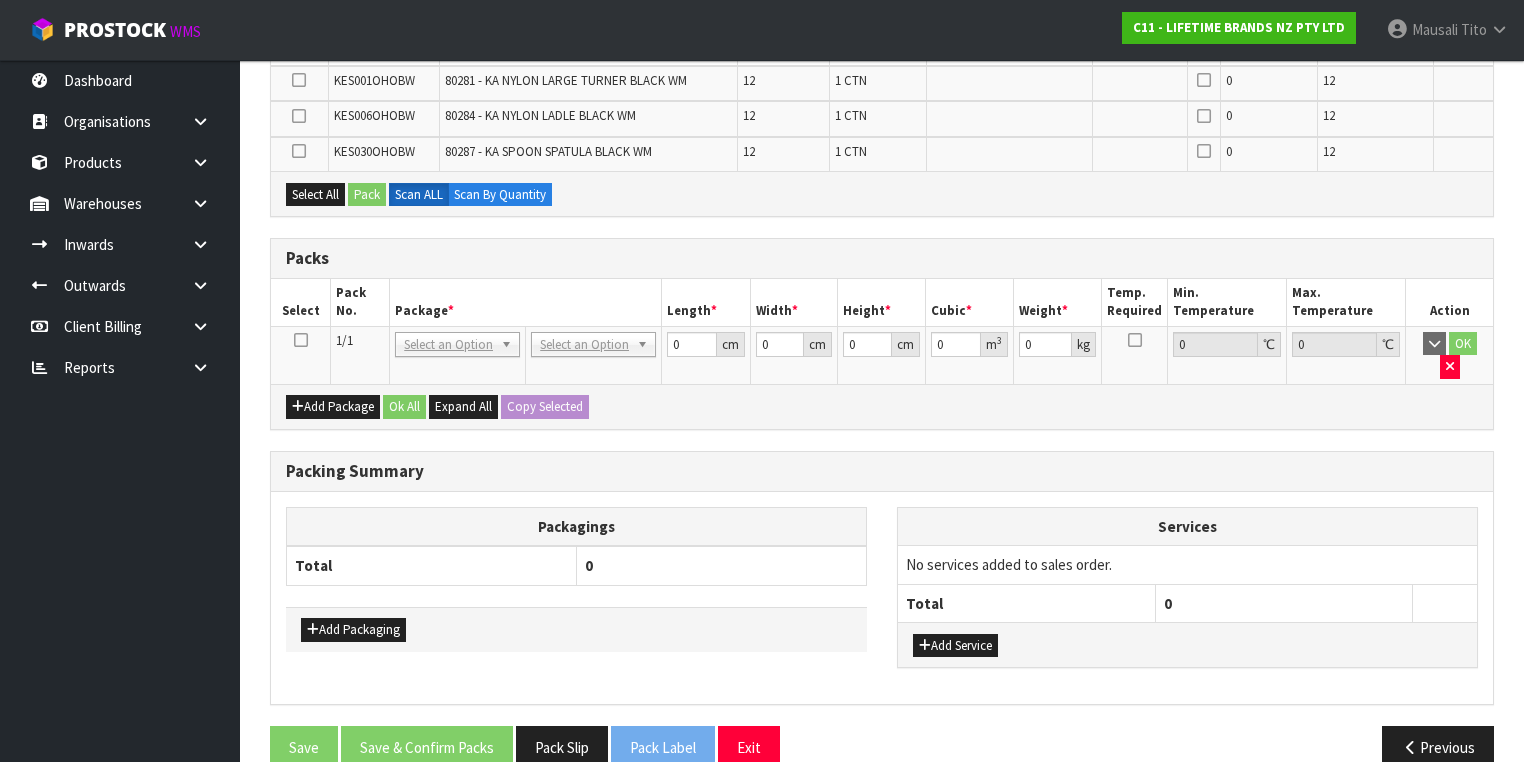 click at bounding box center (301, 340) 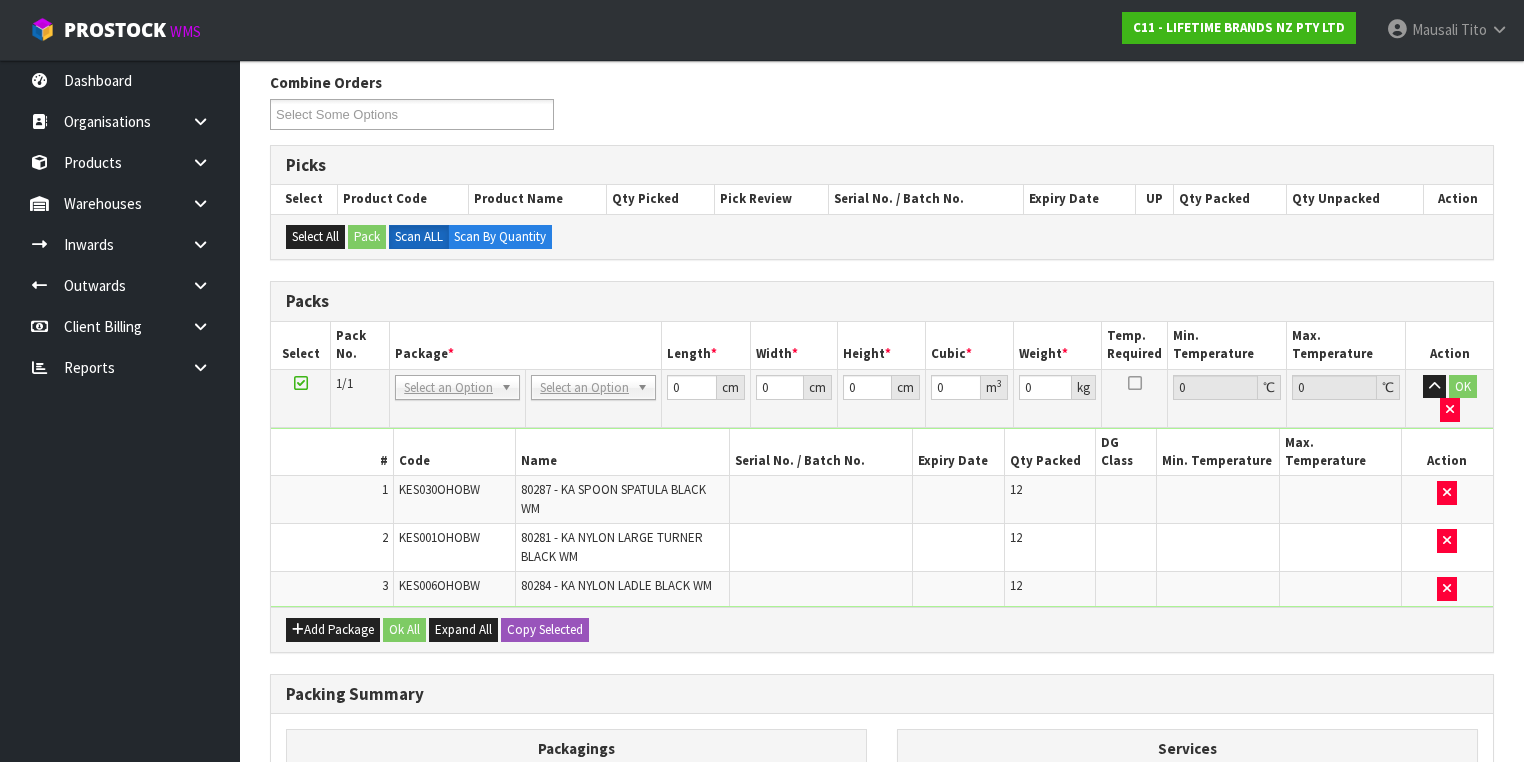 scroll, scrollTop: 305, scrollLeft: 0, axis: vertical 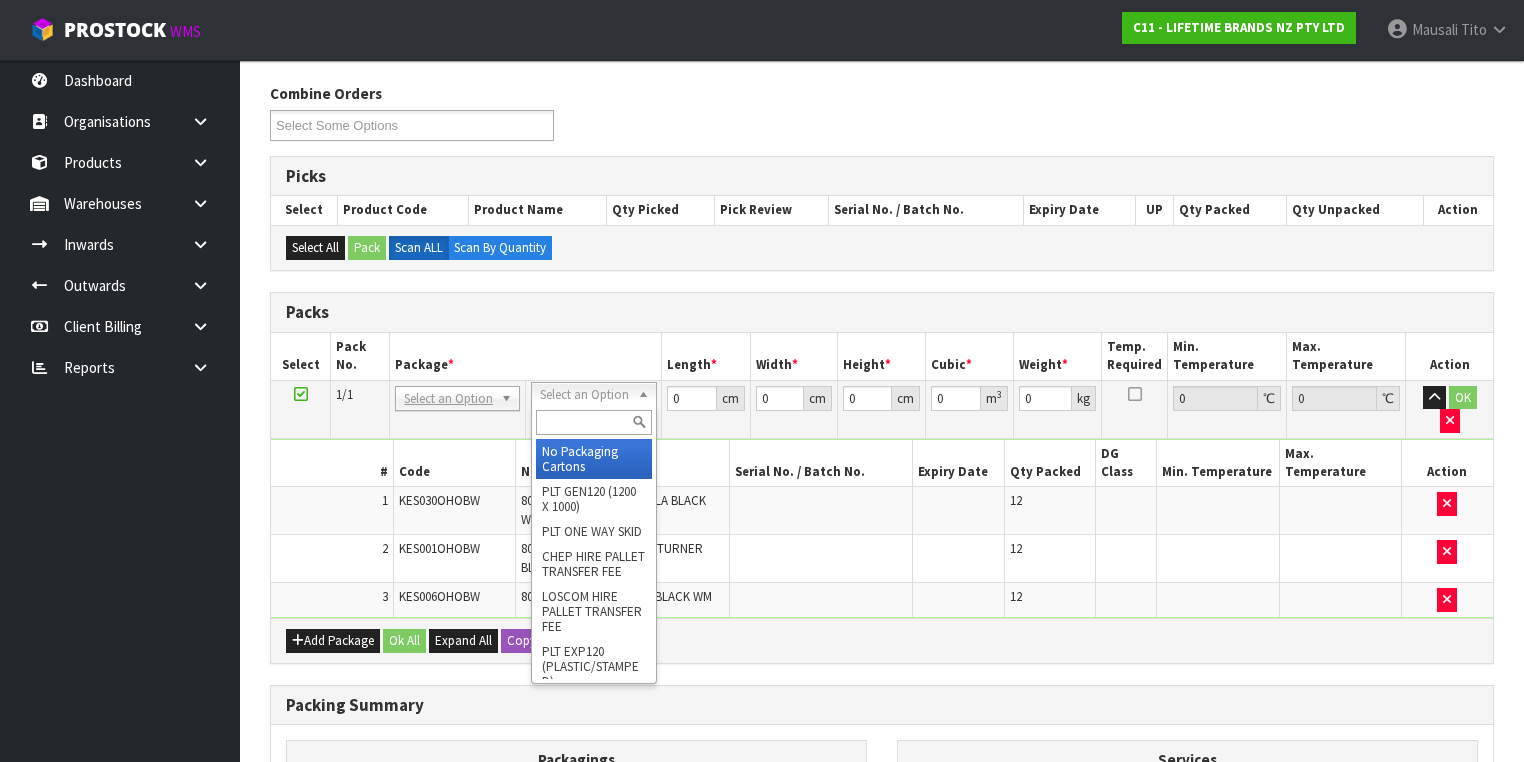 click at bounding box center [593, 422] 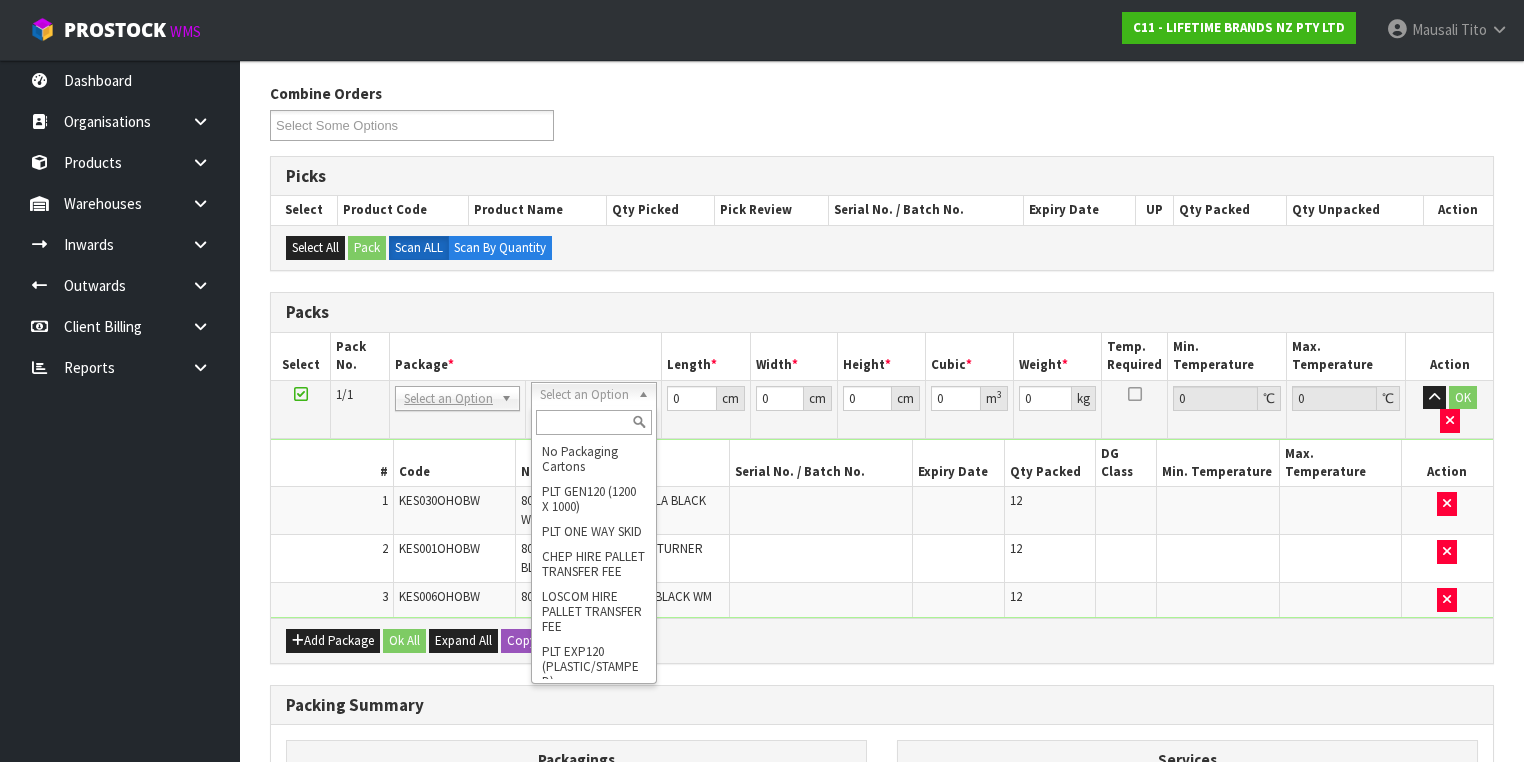 click at bounding box center (593, 422) 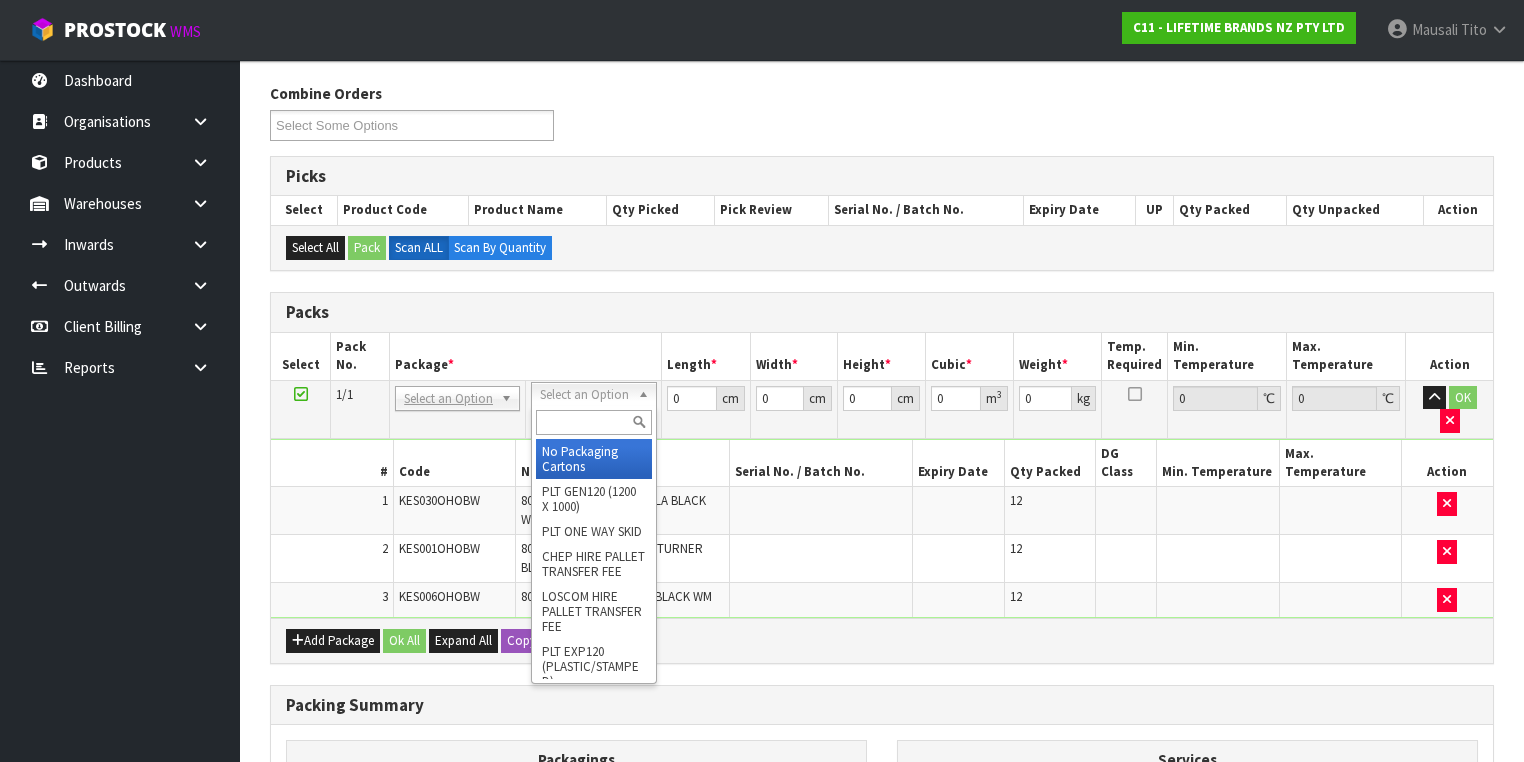 click at bounding box center [593, 422] 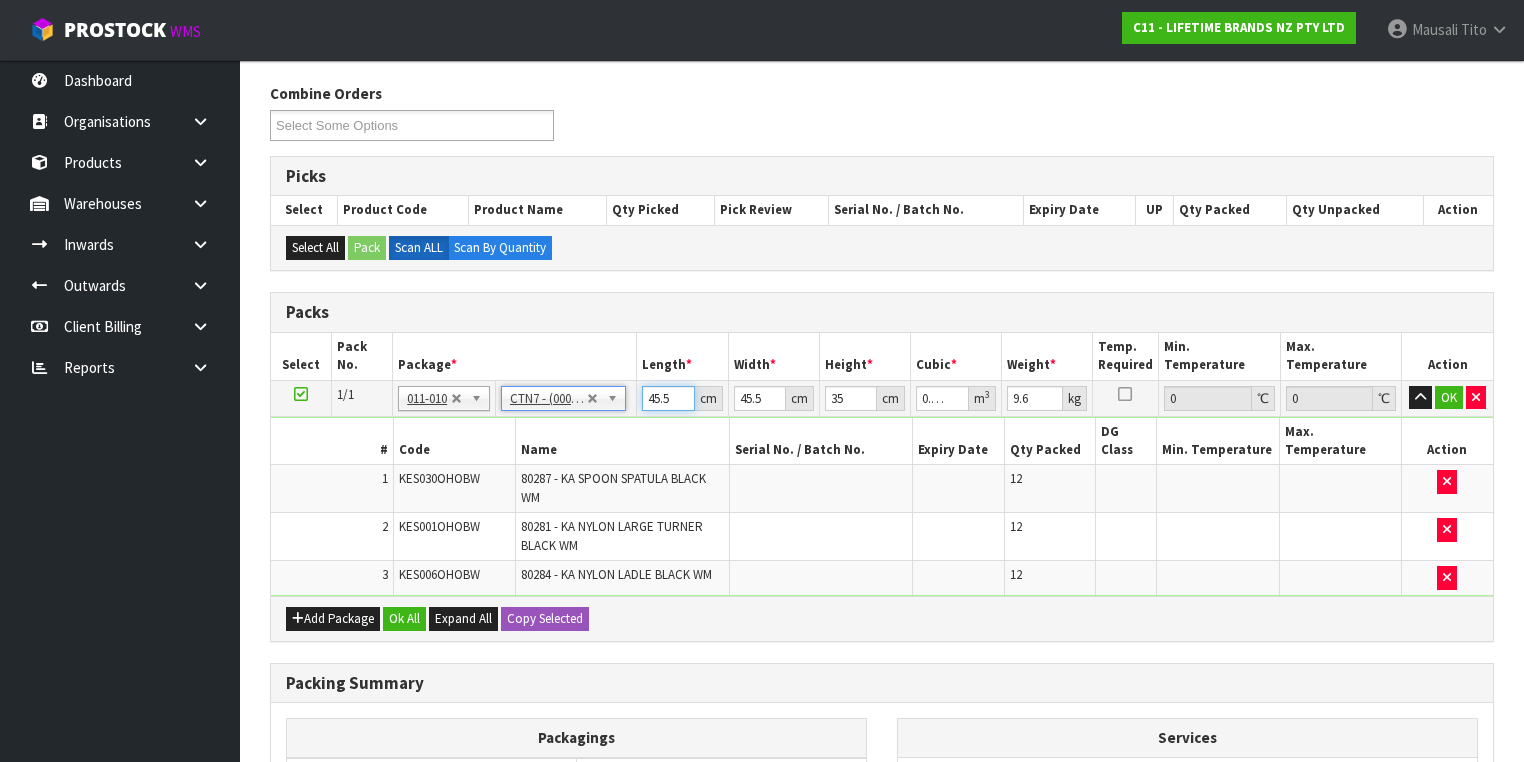 drag, startPoint x: 671, startPoint y: 396, endPoint x: 638, endPoint y: 396, distance: 33 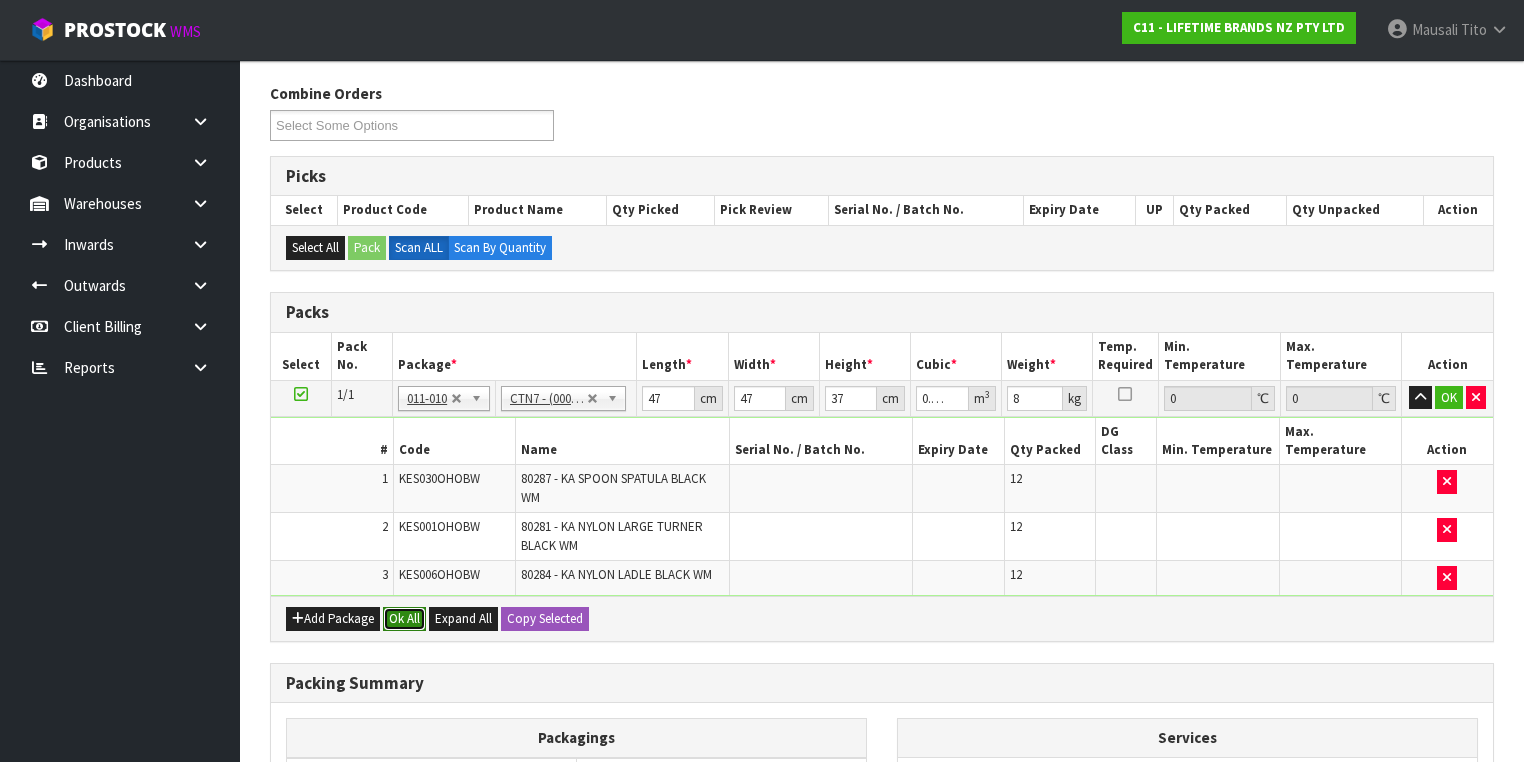 click on "Ok All" at bounding box center [404, 619] 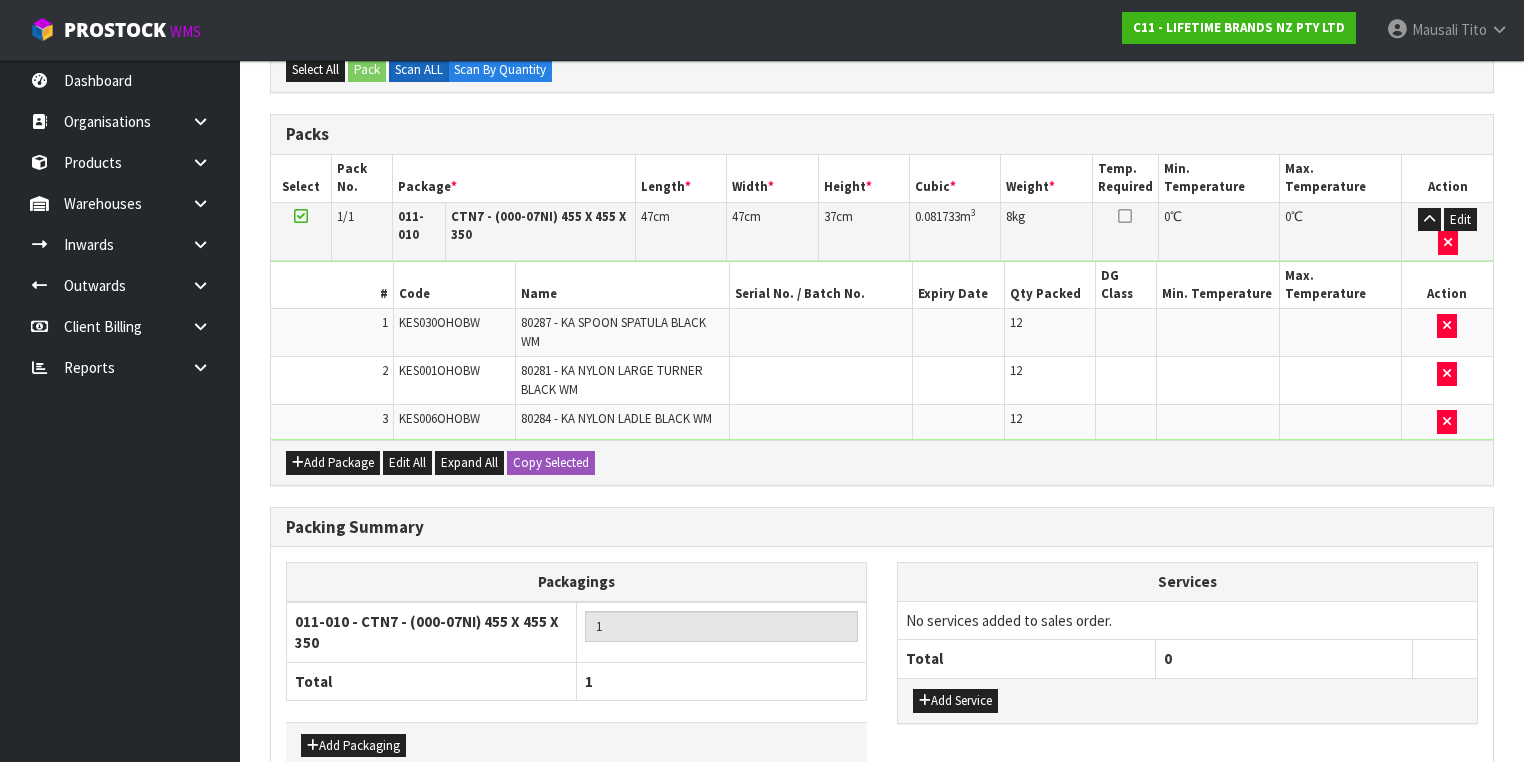 scroll, scrollTop: 560, scrollLeft: 0, axis: vertical 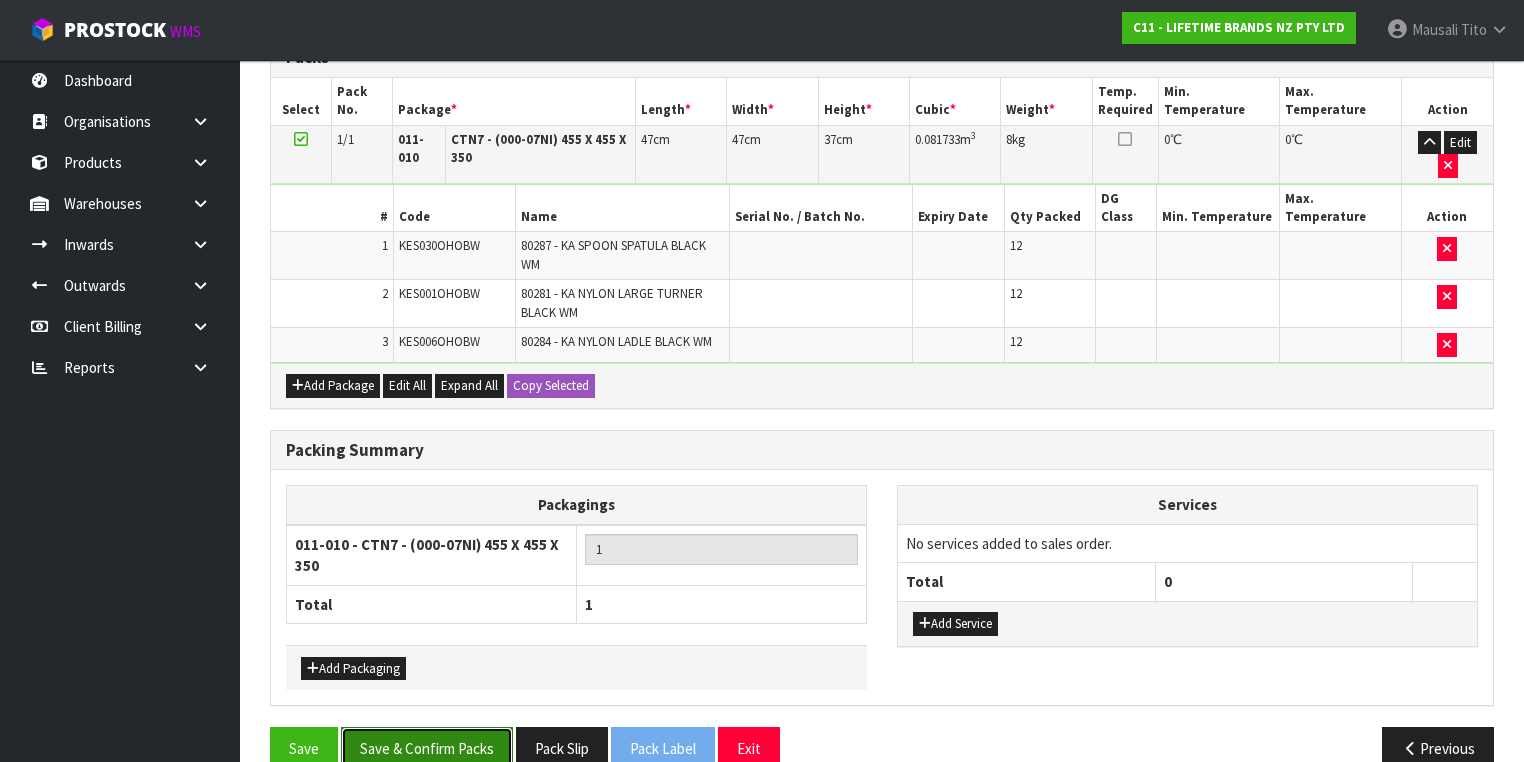 click on "Save & Confirm Packs" at bounding box center (427, 748) 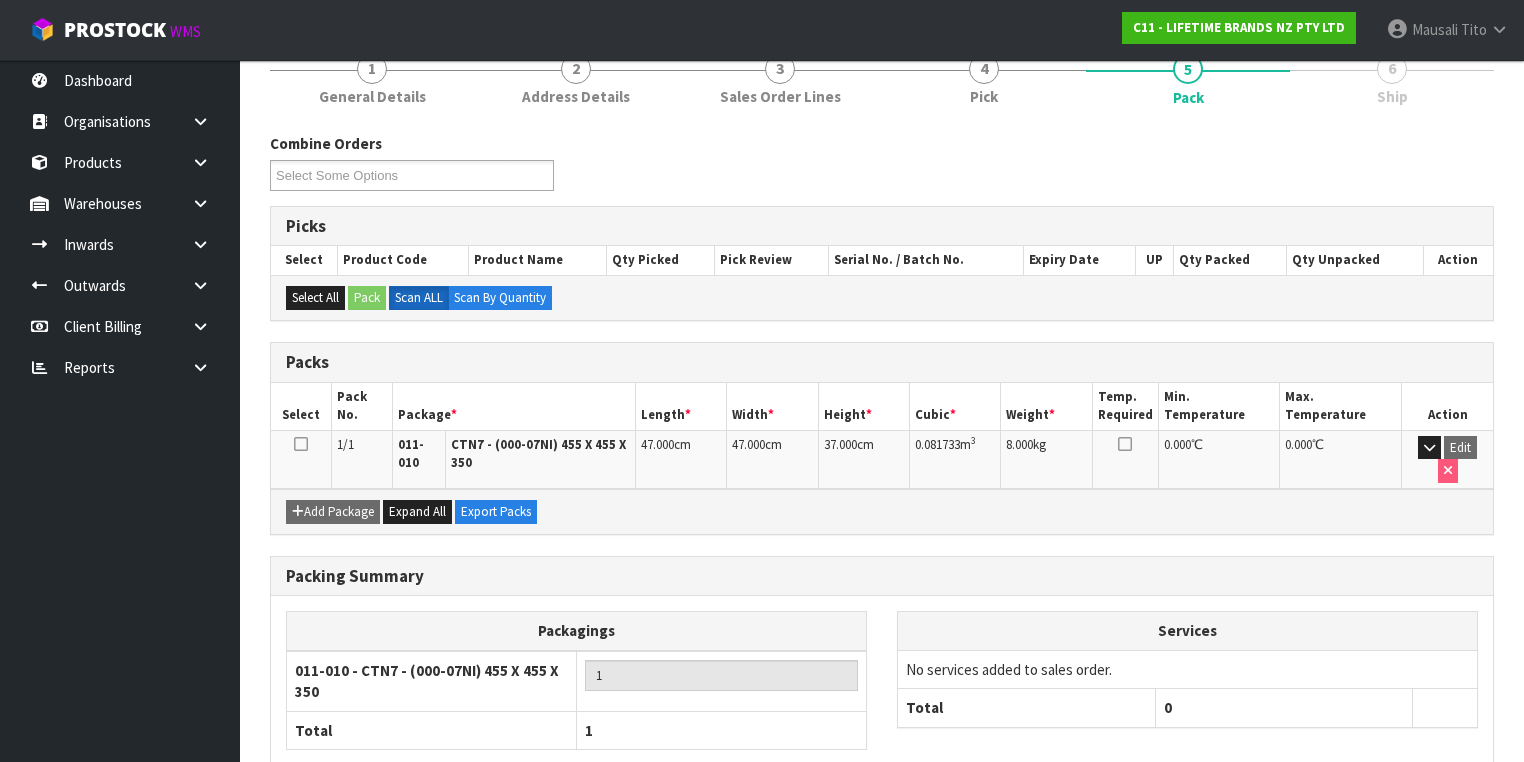 scroll, scrollTop: 356, scrollLeft: 0, axis: vertical 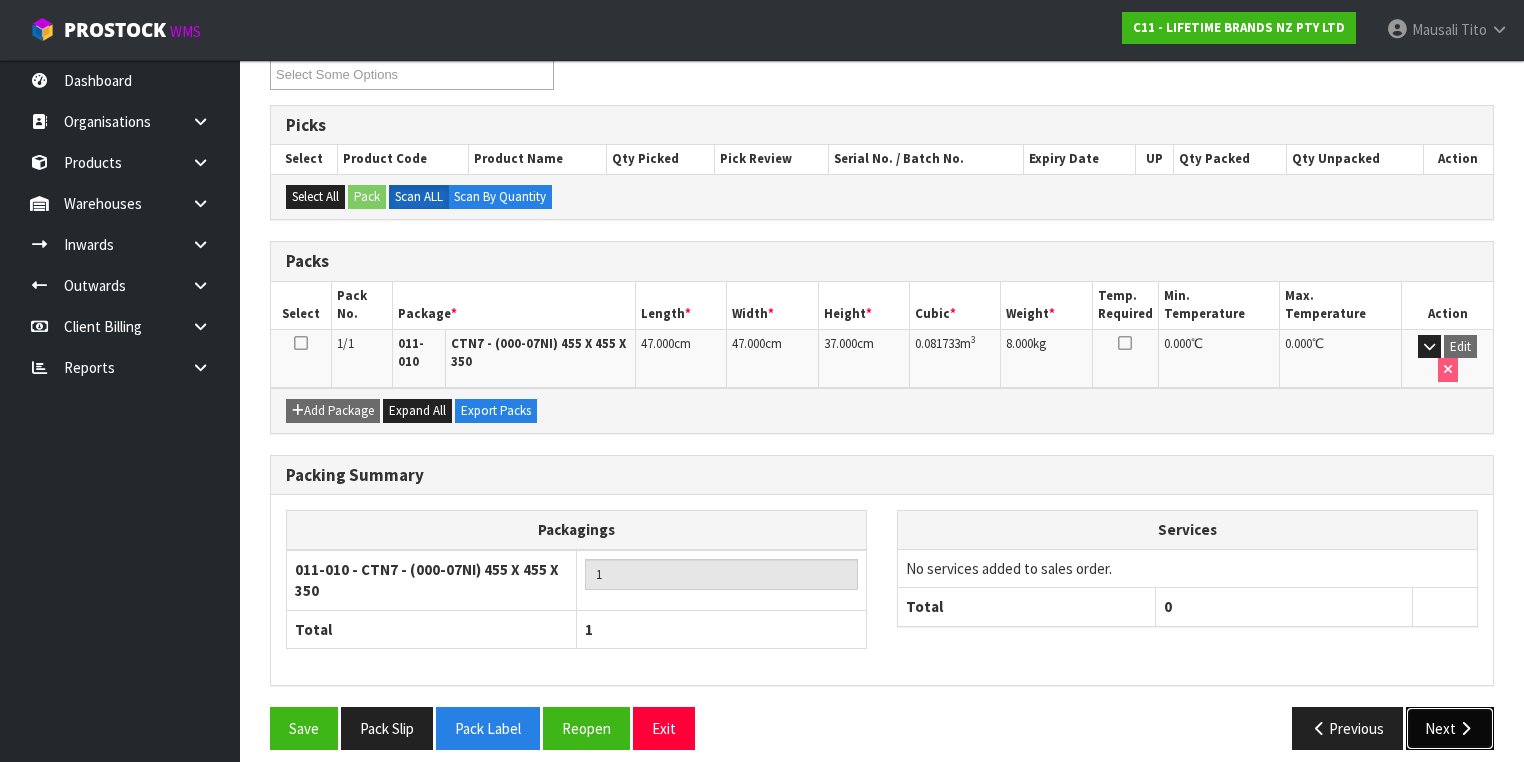 click on "Next" at bounding box center (1450, 728) 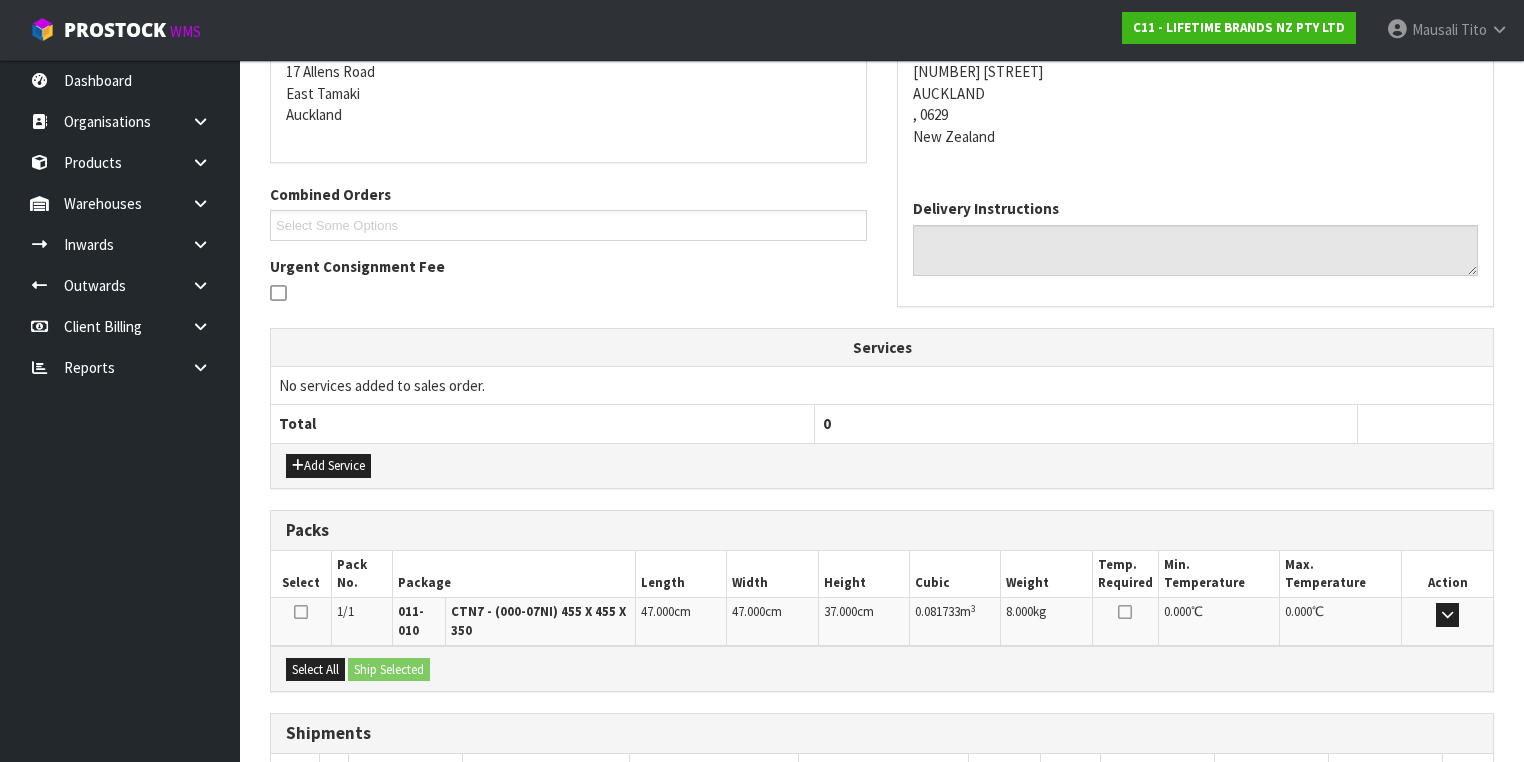 scroll, scrollTop: 542, scrollLeft: 0, axis: vertical 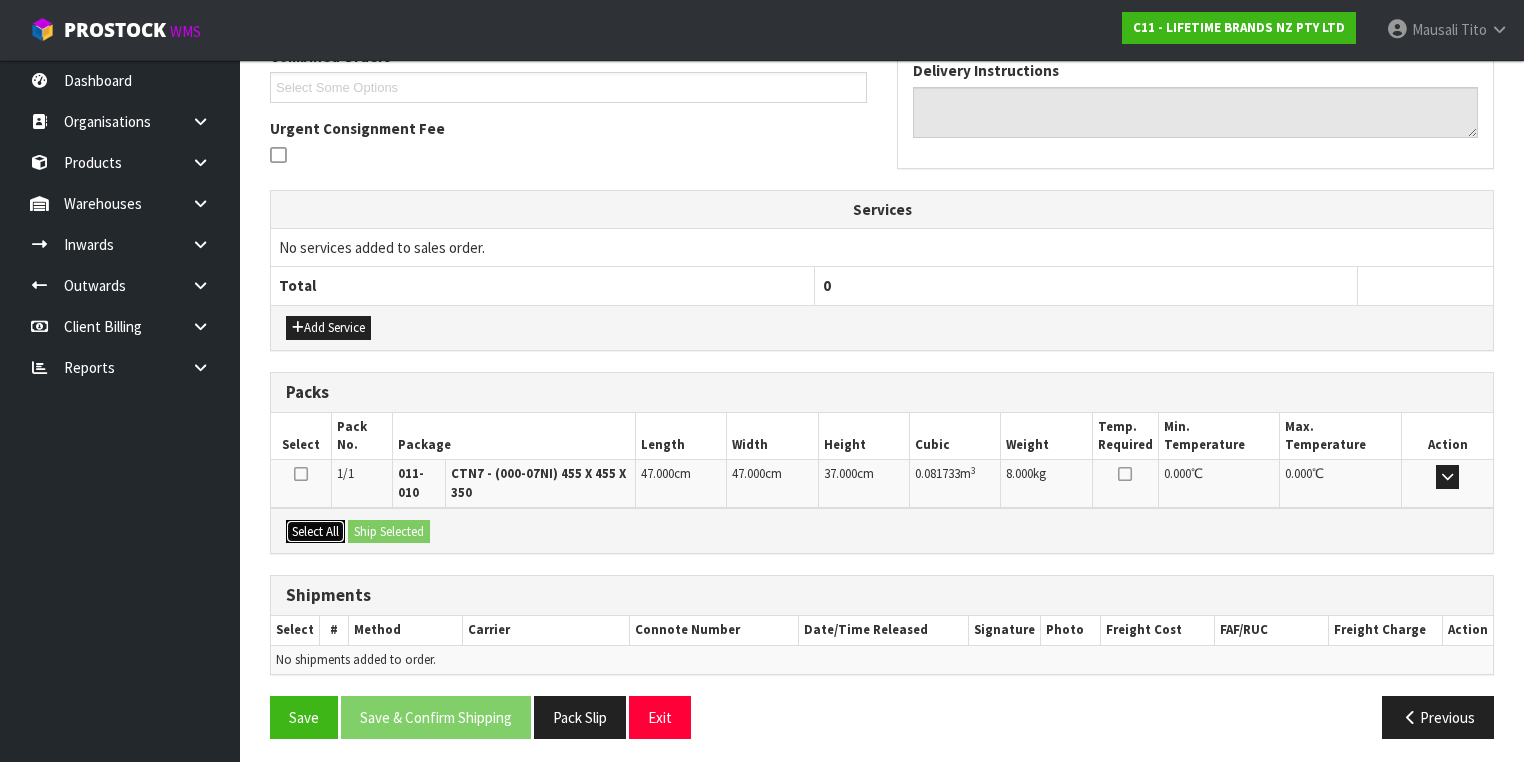 drag, startPoint x: 304, startPoint y: 525, endPoint x: 339, endPoint y: 522, distance: 35.128338 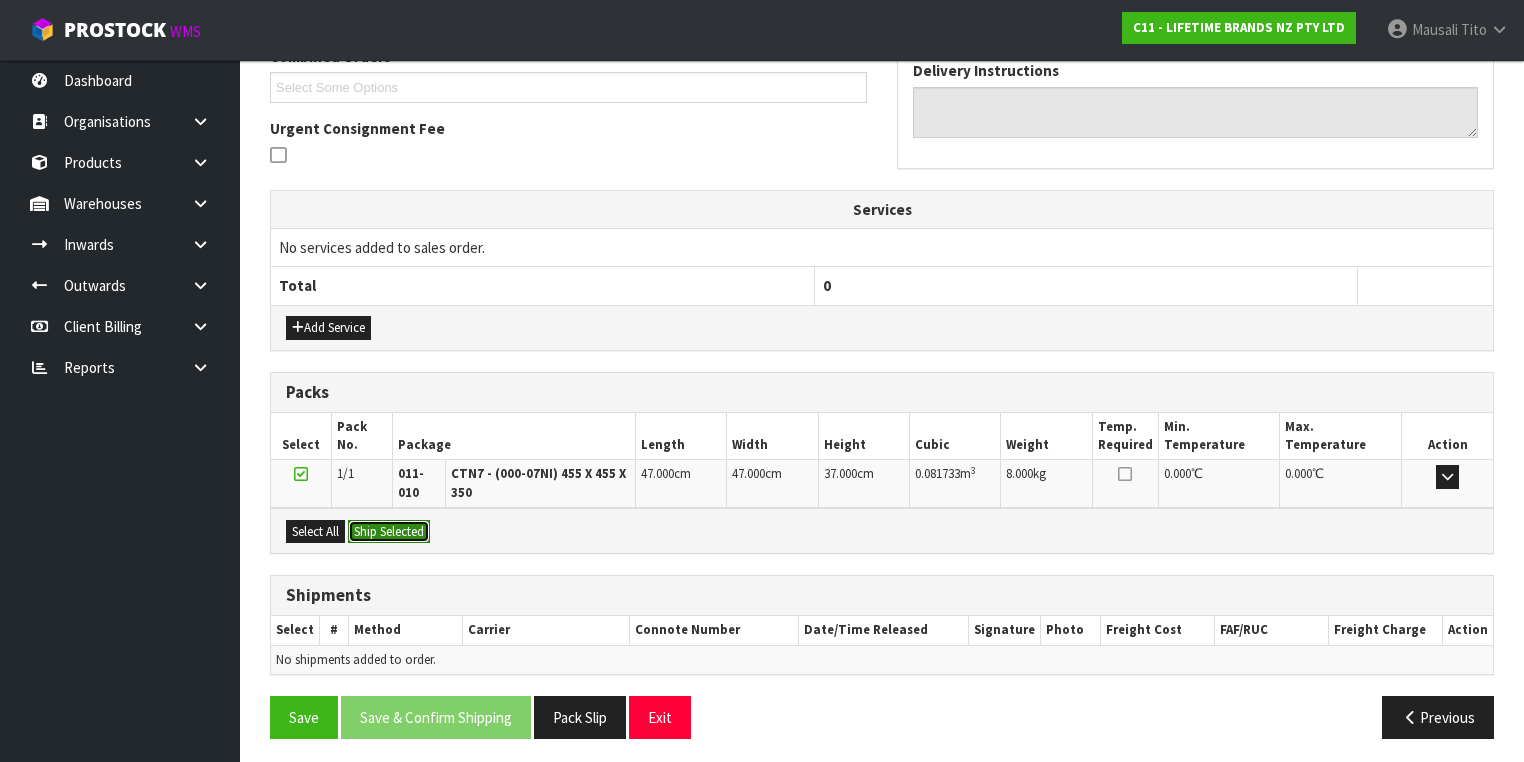 click on "Ship Selected" at bounding box center [389, 532] 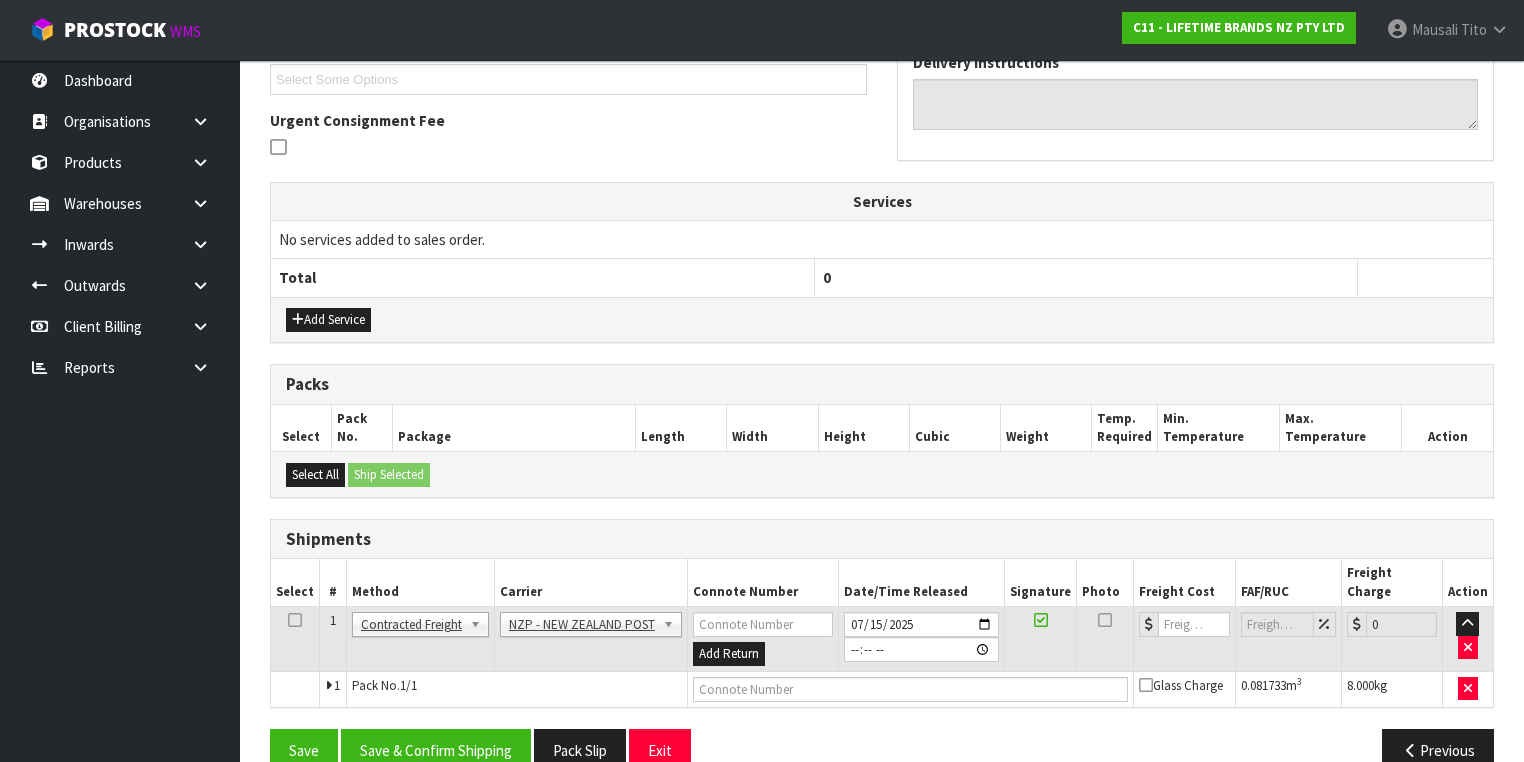 scroll, scrollTop: 564, scrollLeft: 0, axis: vertical 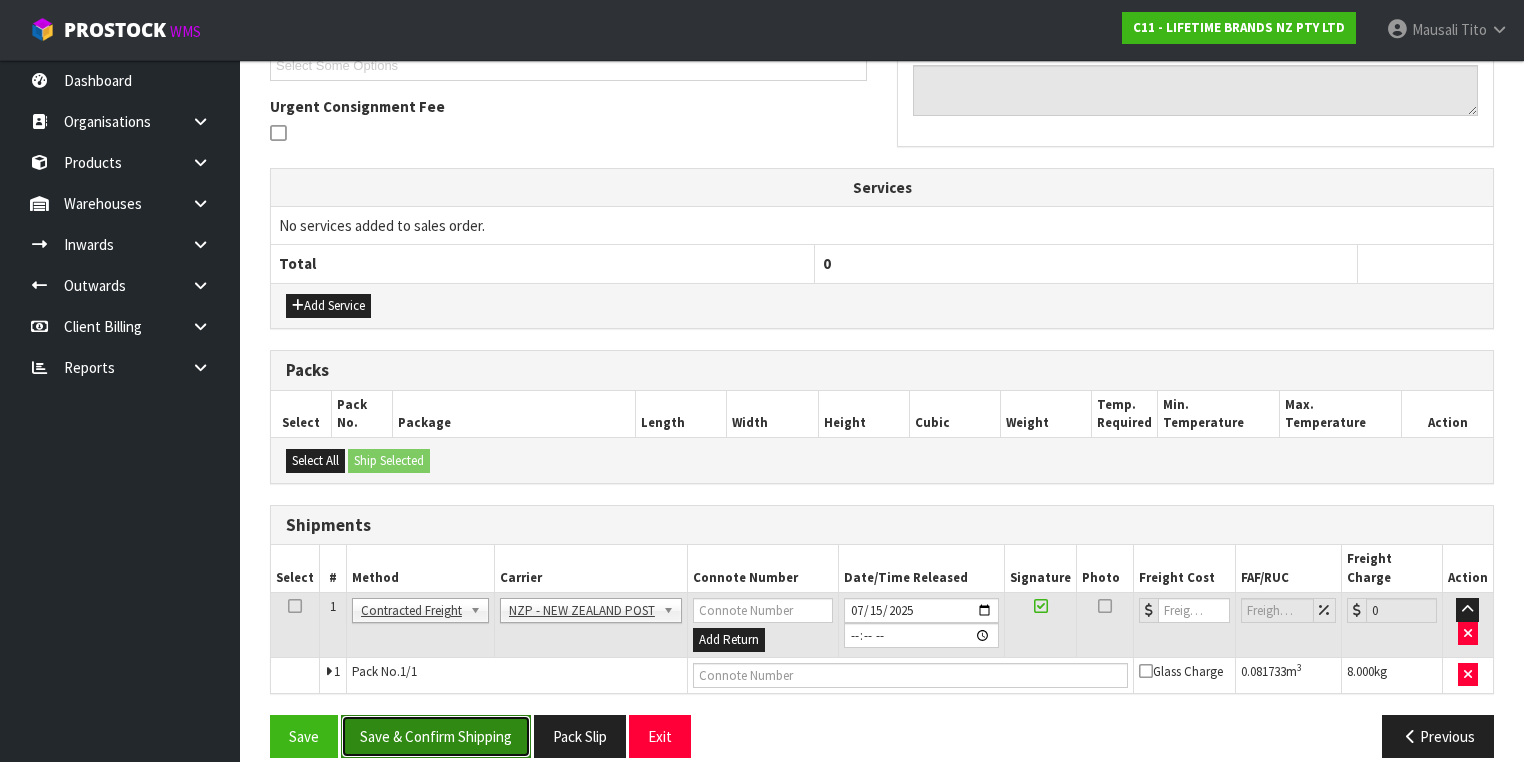 click on "Save & Confirm Shipping" at bounding box center (436, 736) 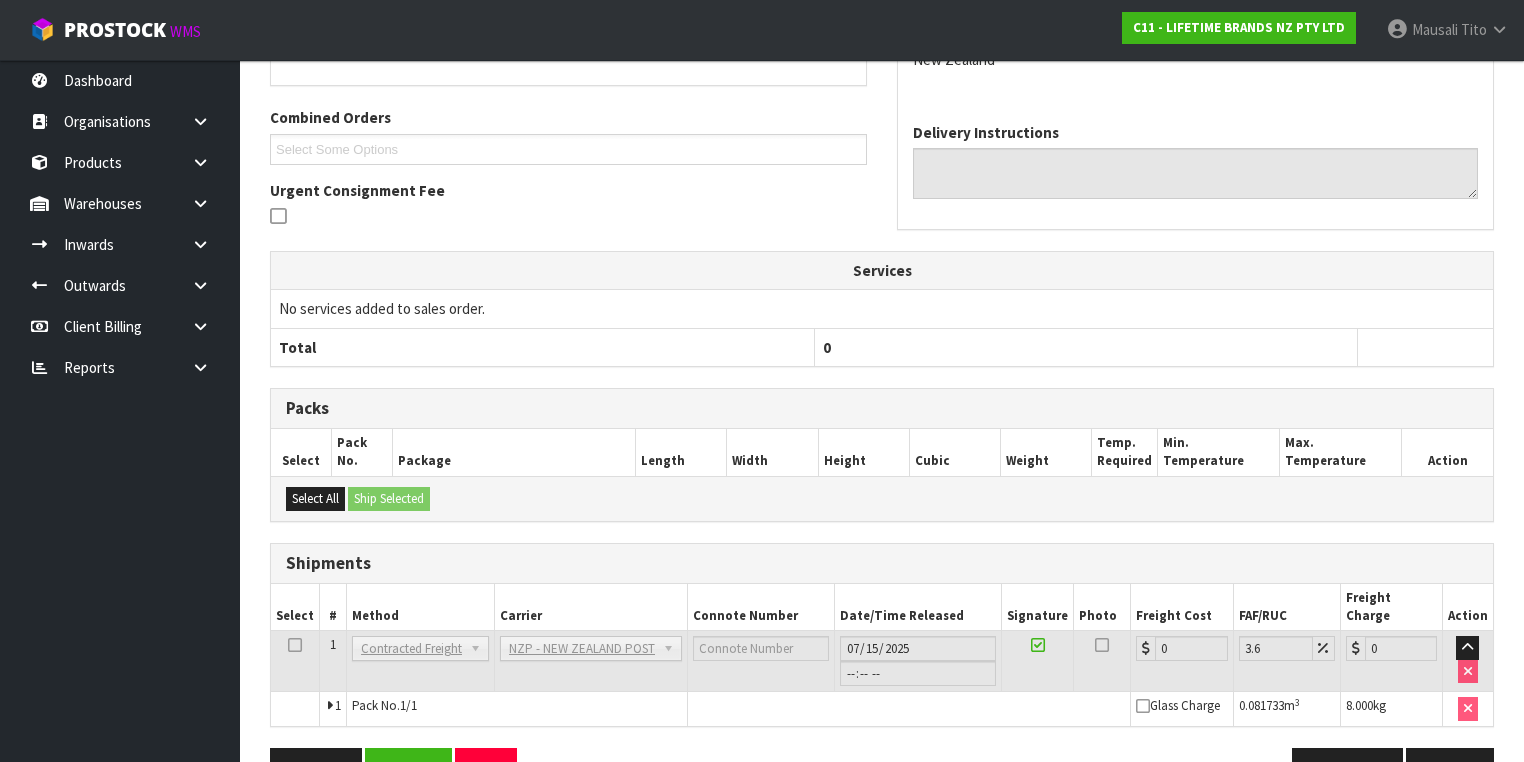 scroll, scrollTop: 536, scrollLeft: 0, axis: vertical 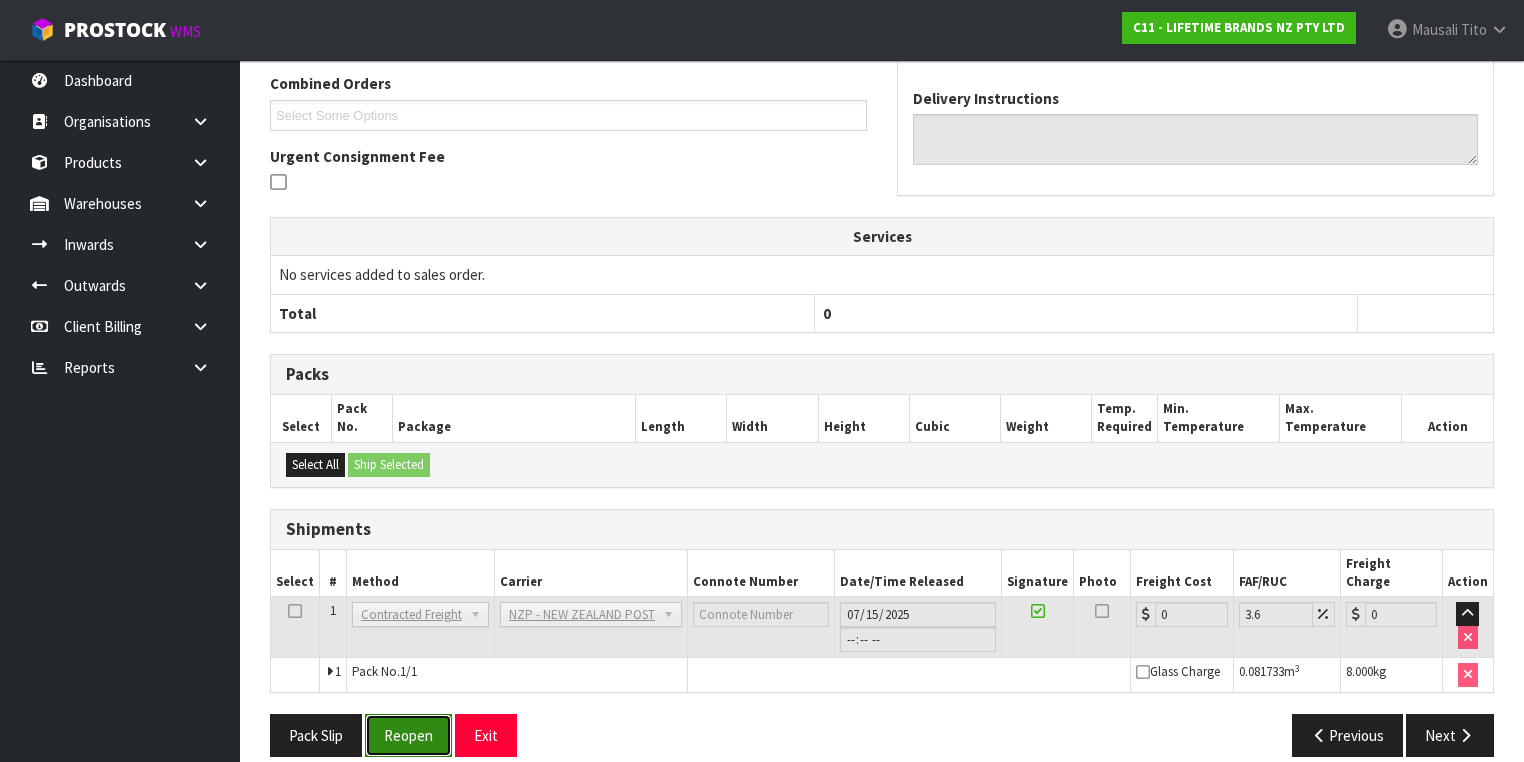 click on "Reopen" at bounding box center (408, 735) 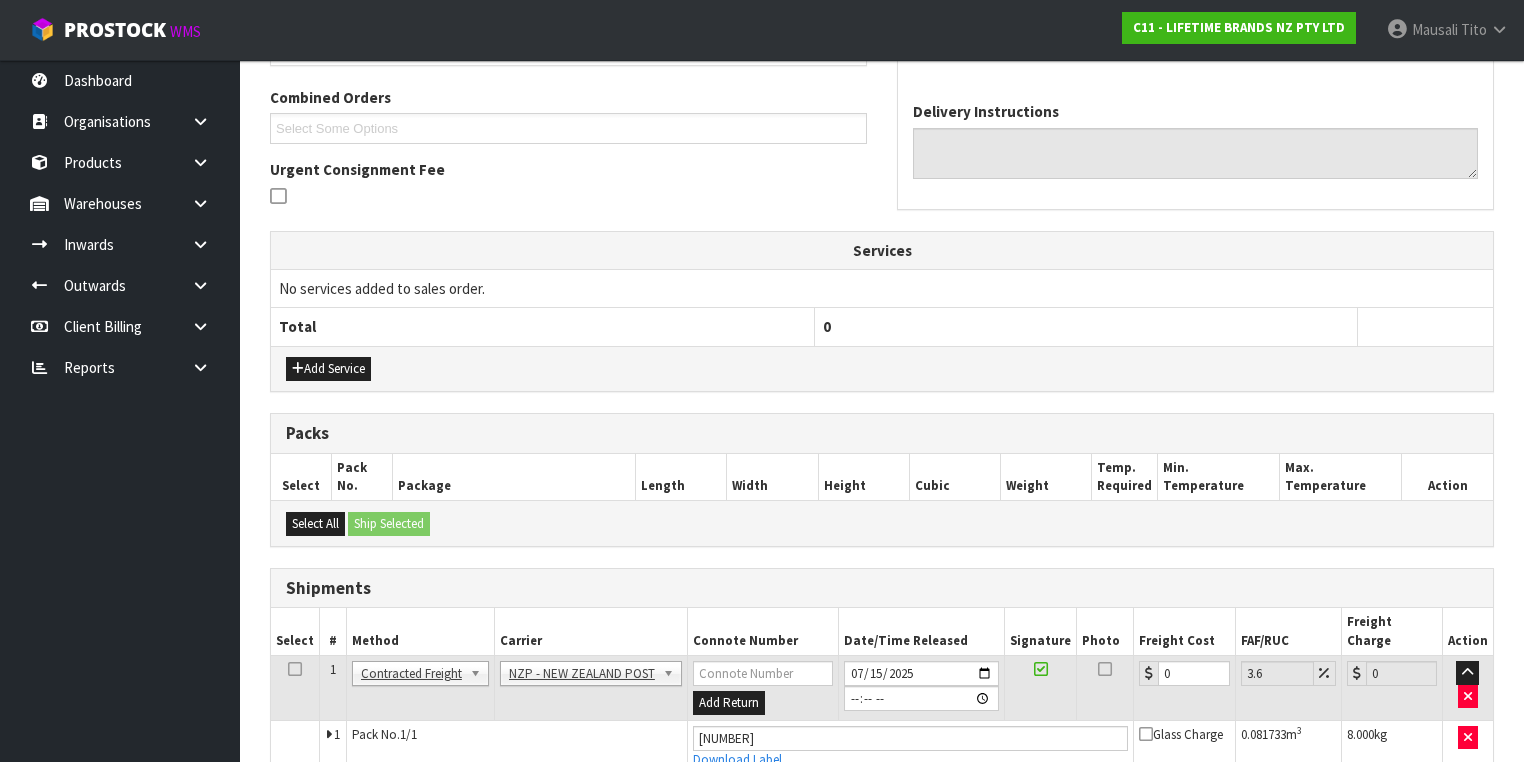 scroll, scrollTop: 582, scrollLeft: 0, axis: vertical 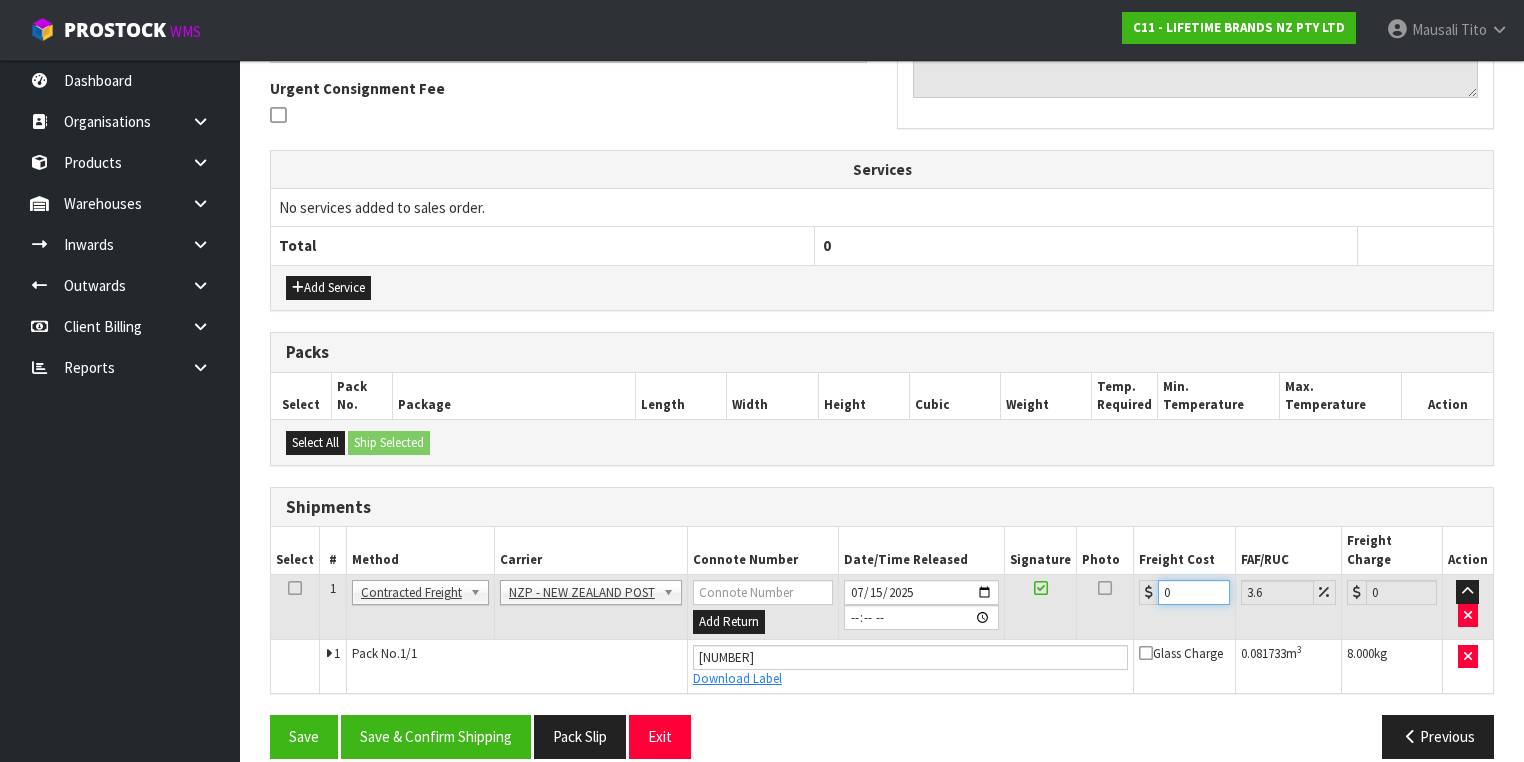 drag, startPoint x: 1146, startPoint y: 581, endPoint x: 1124, endPoint y: 588, distance: 23.086792 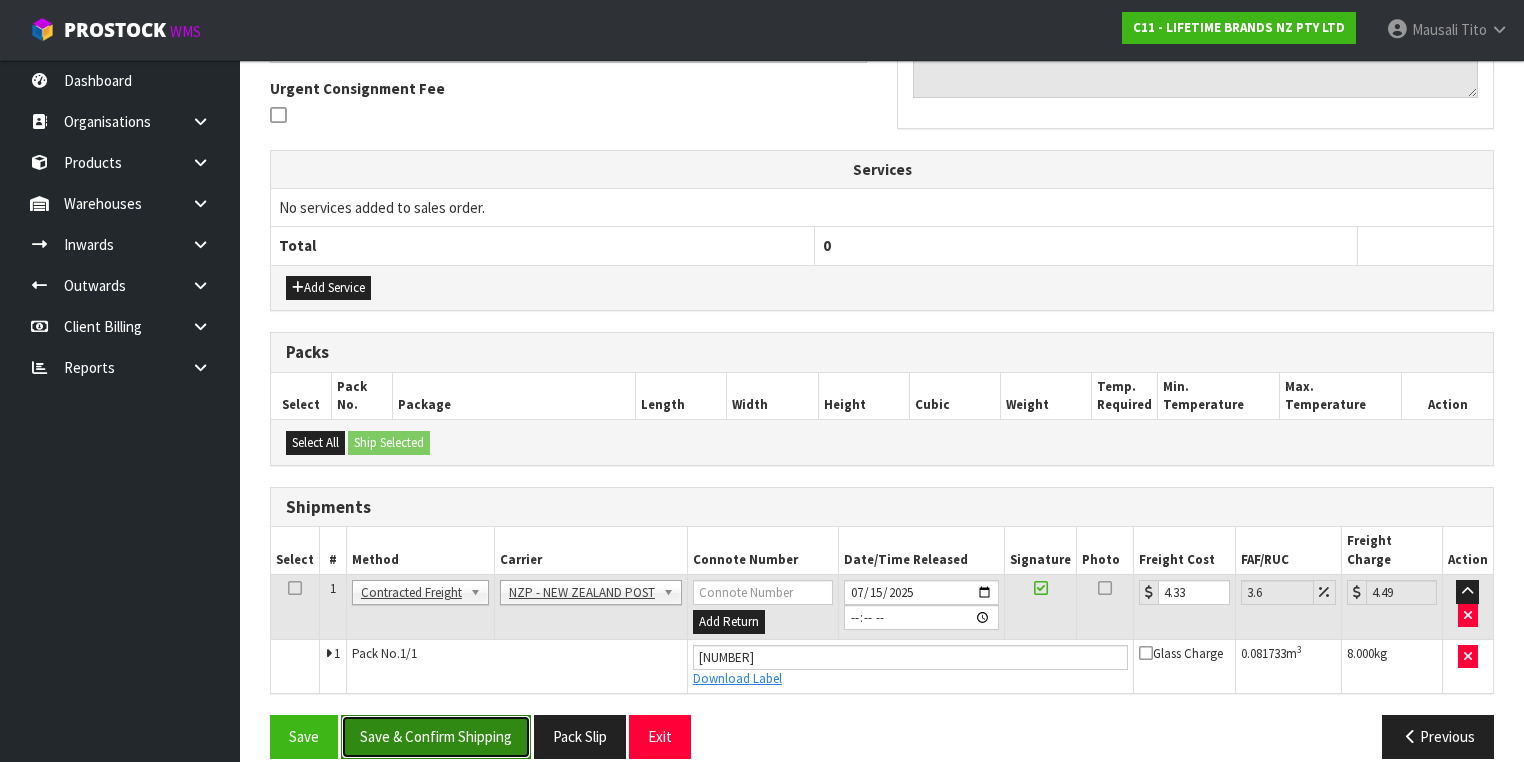 click on "Save & Confirm Shipping" at bounding box center (436, 736) 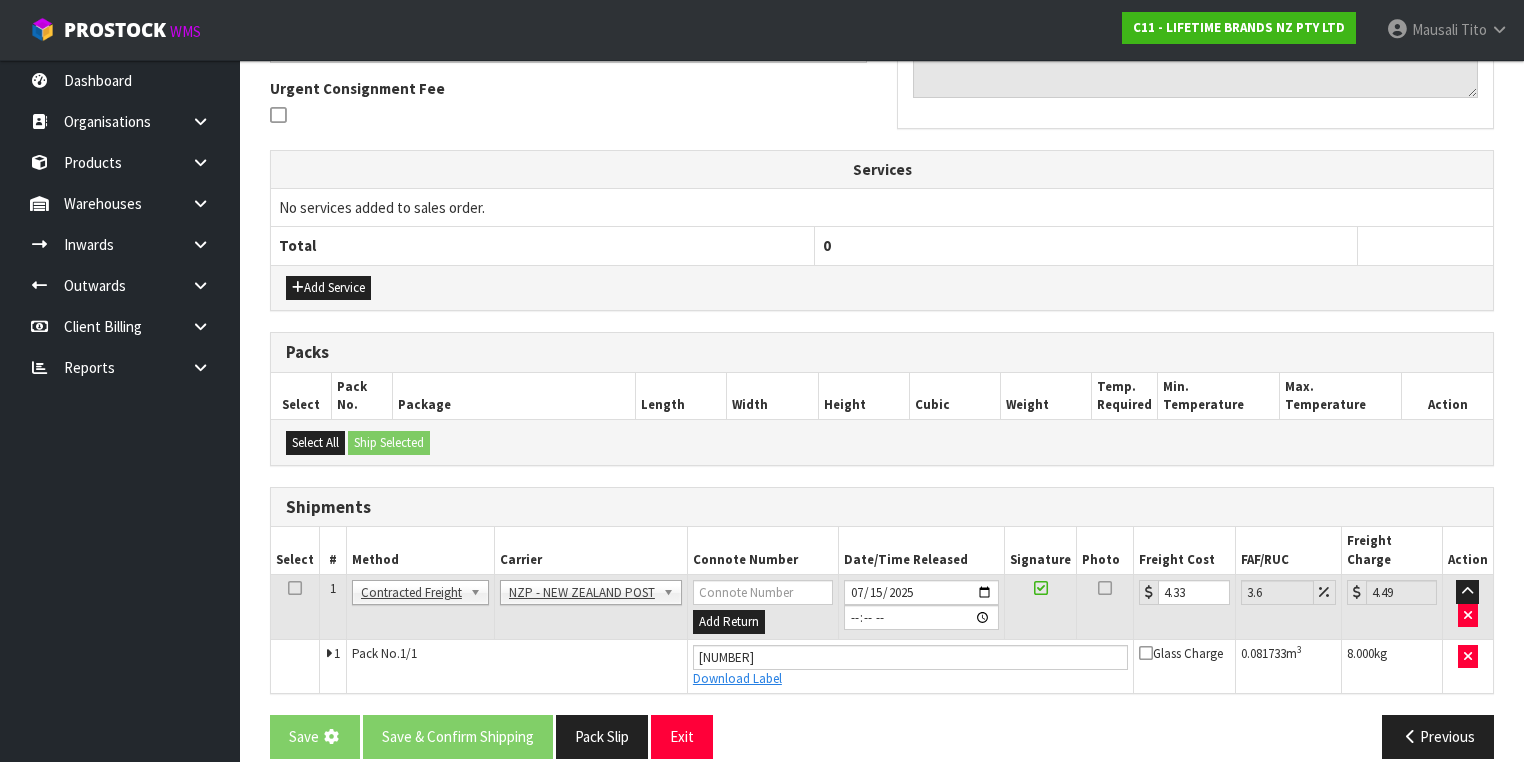 scroll, scrollTop: 0, scrollLeft: 0, axis: both 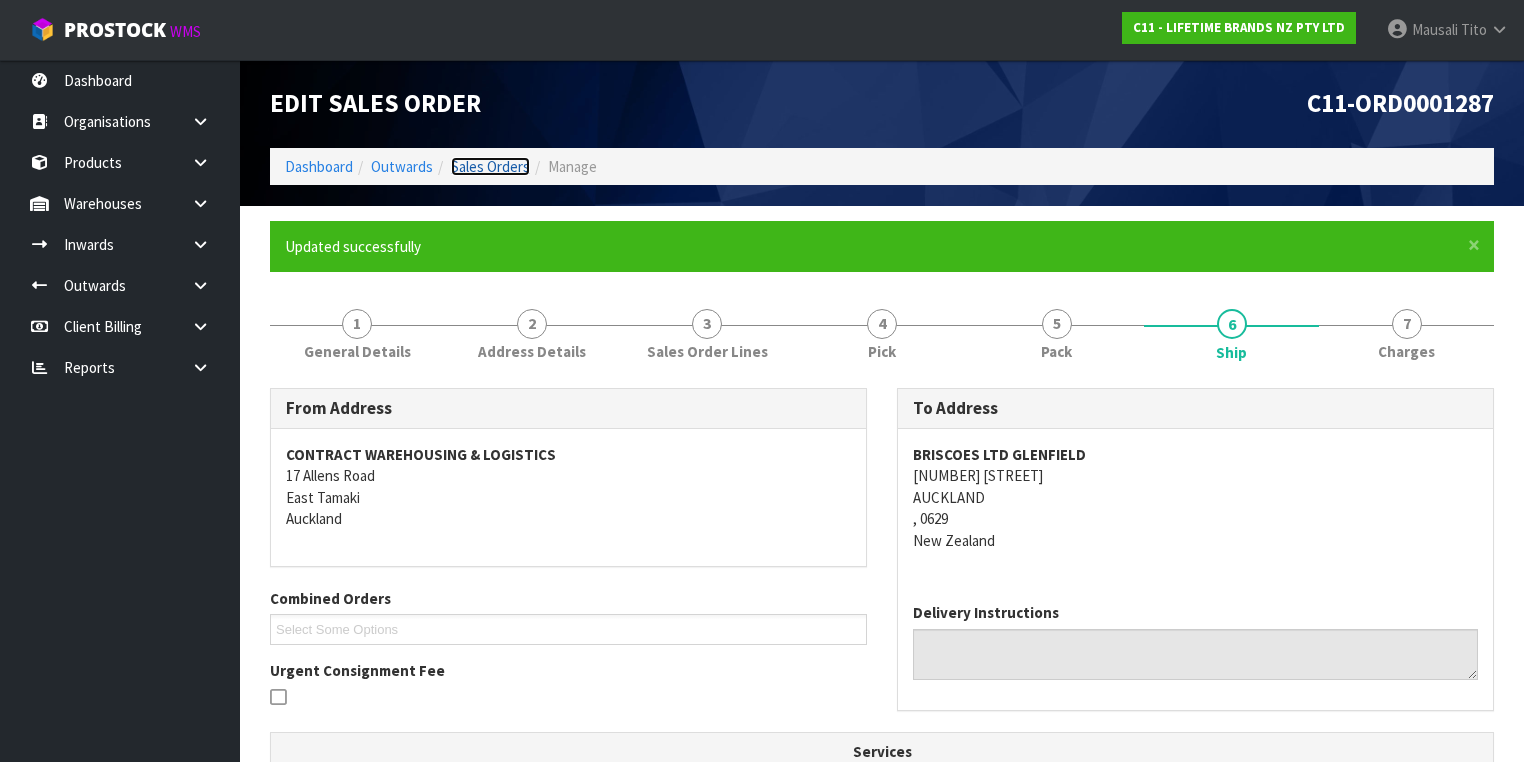 click on "Sales Orders" at bounding box center (490, 166) 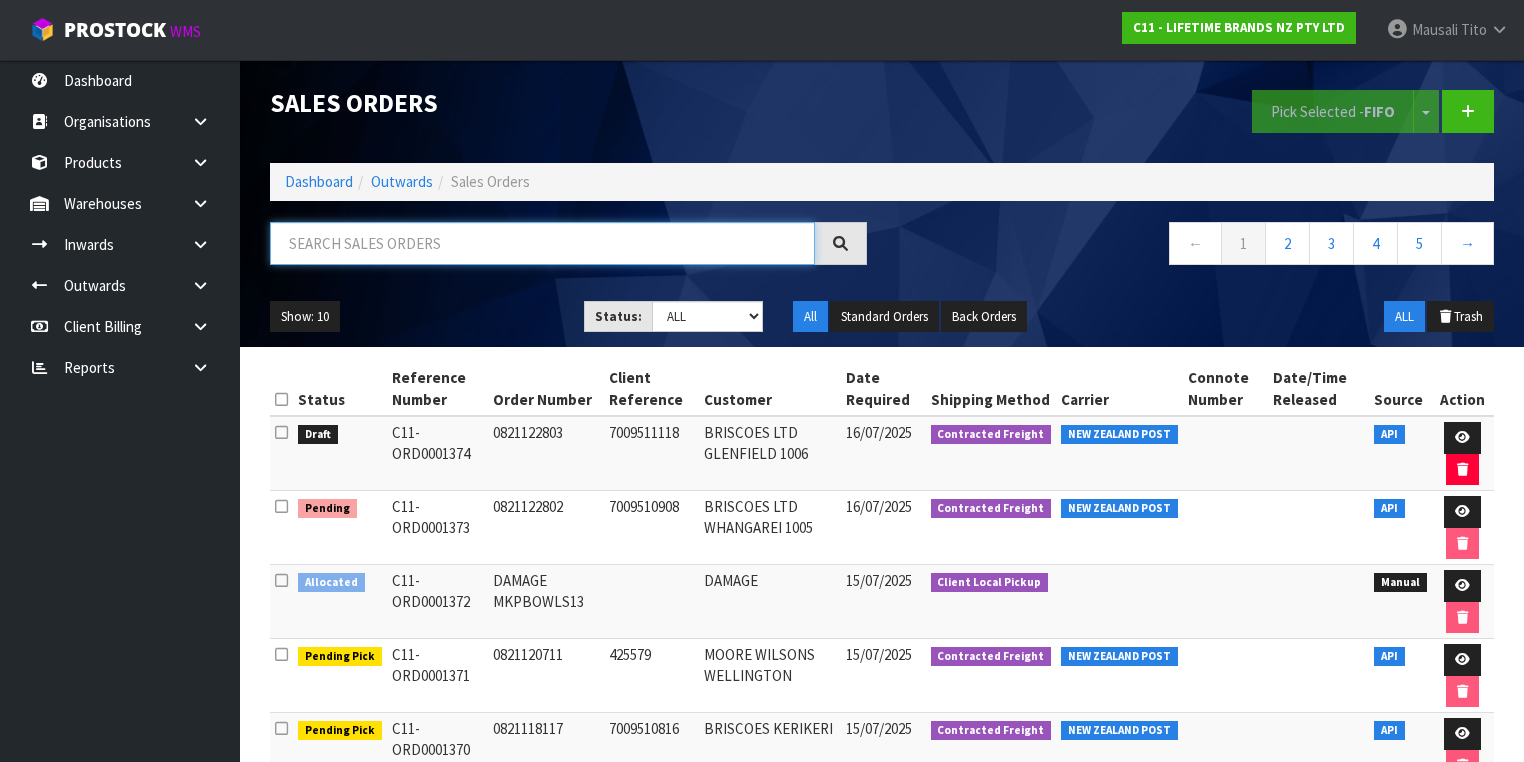 click at bounding box center [542, 243] 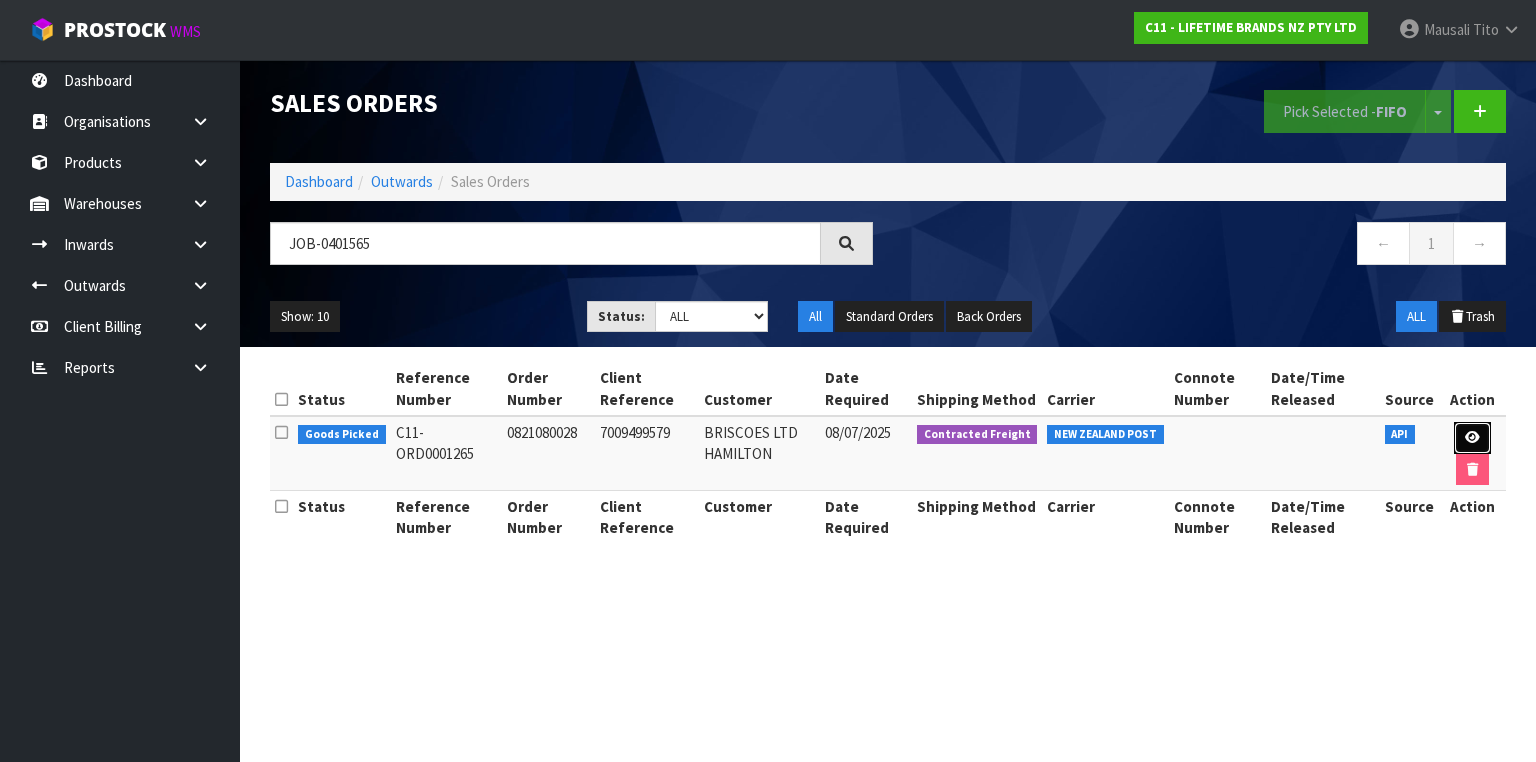 click at bounding box center (1472, 437) 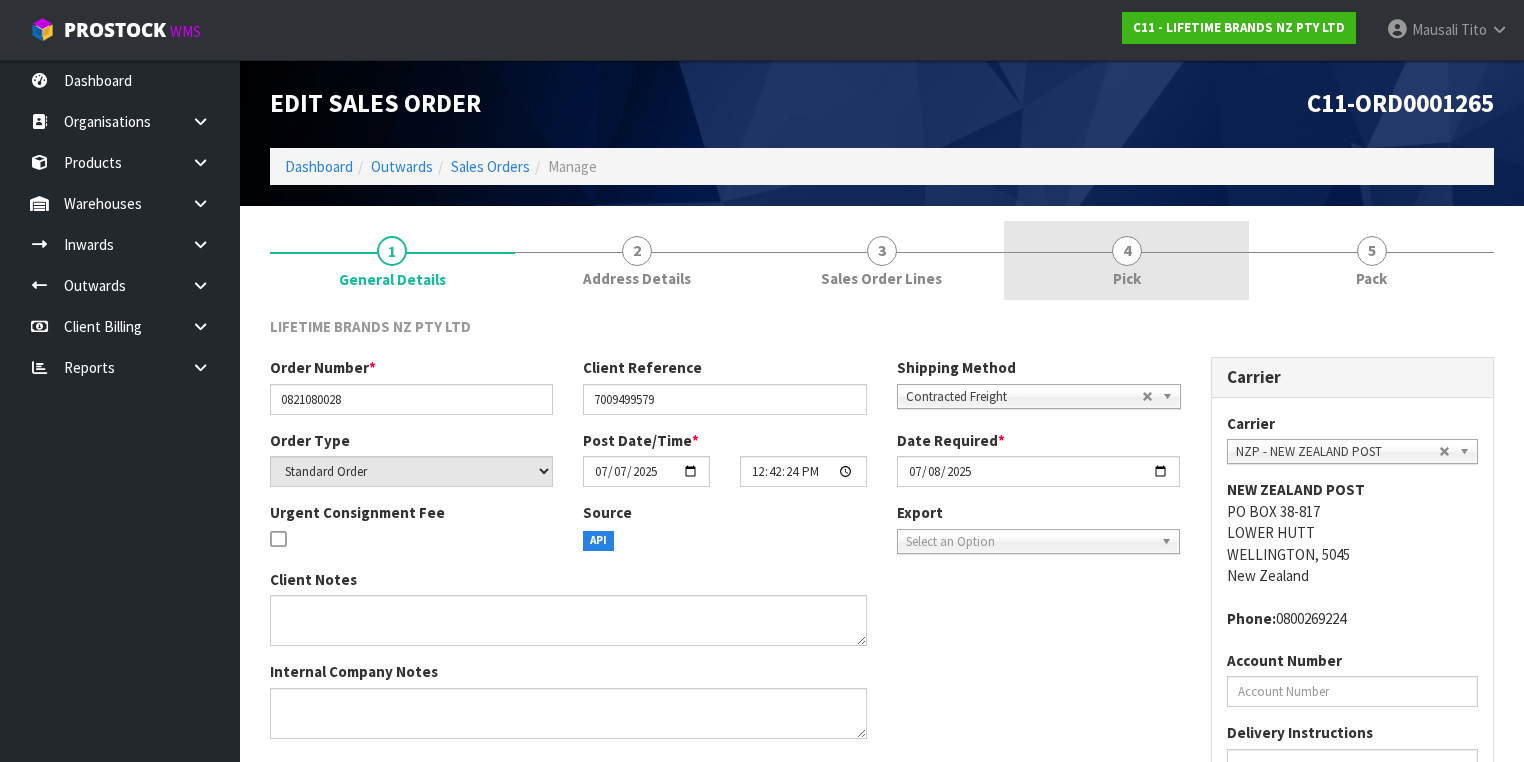 click on "4
Pick" at bounding box center (1126, 260) 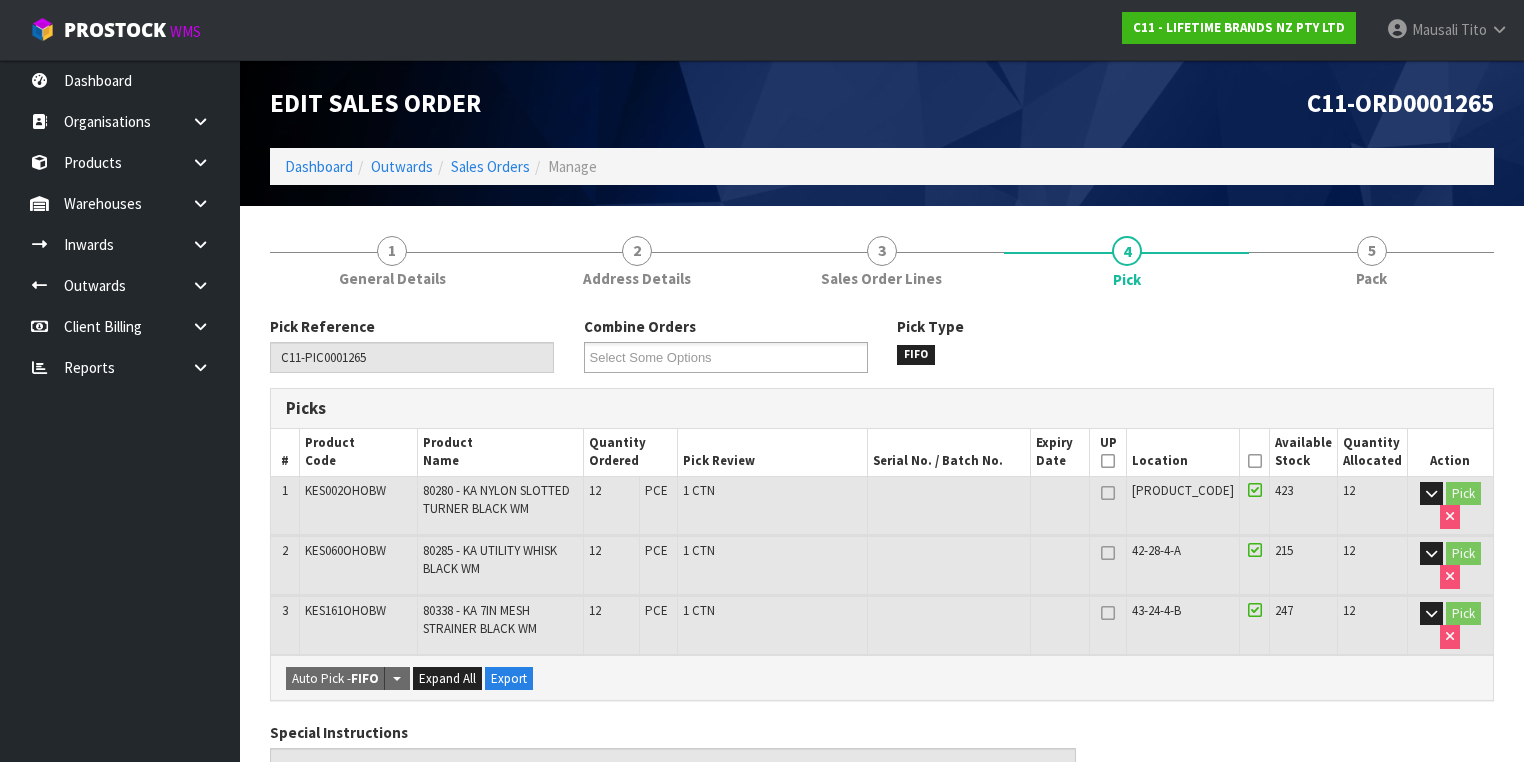 click at bounding box center (1255, 461) 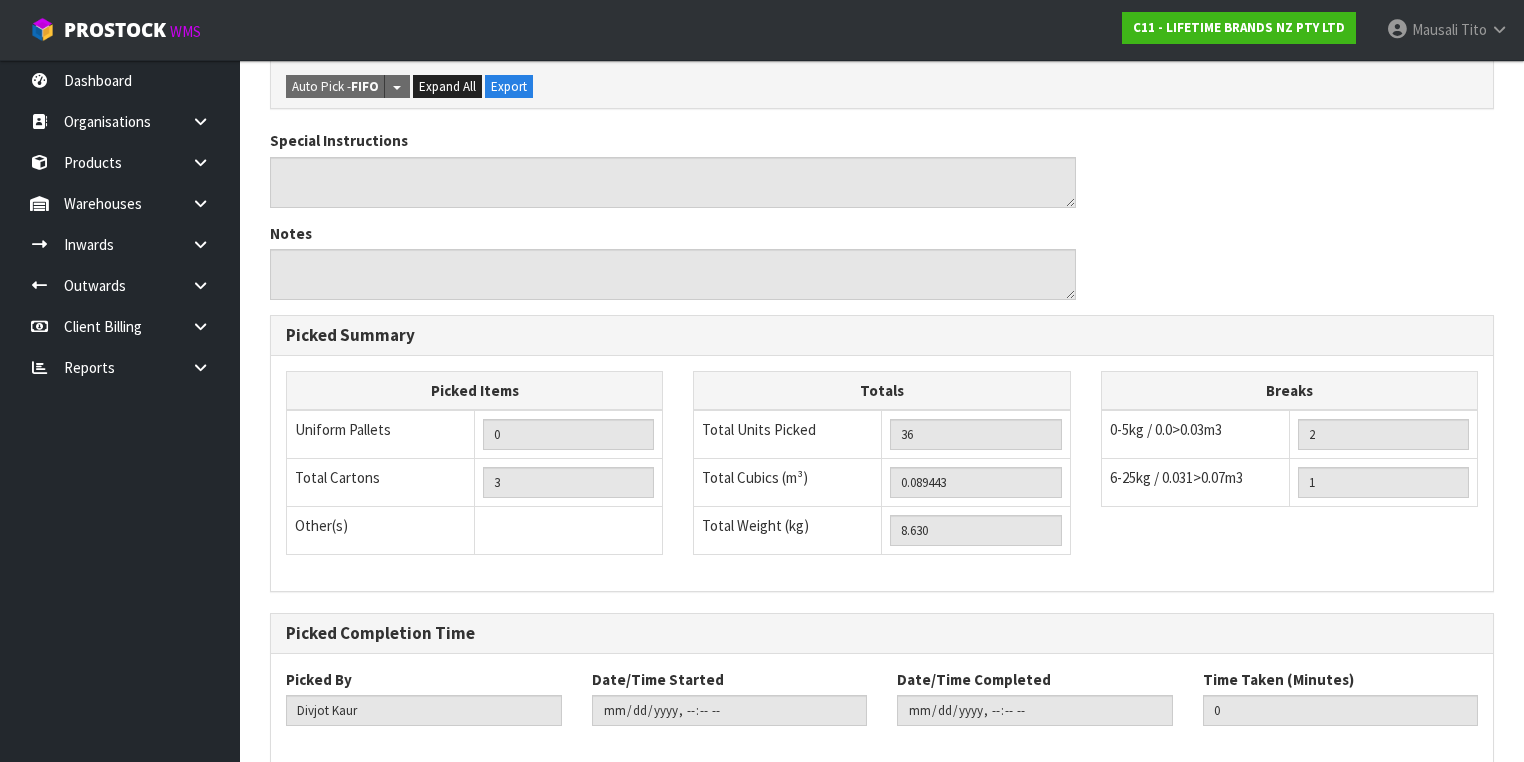scroll, scrollTop: 759, scrollLeft: 0, axis: vertical 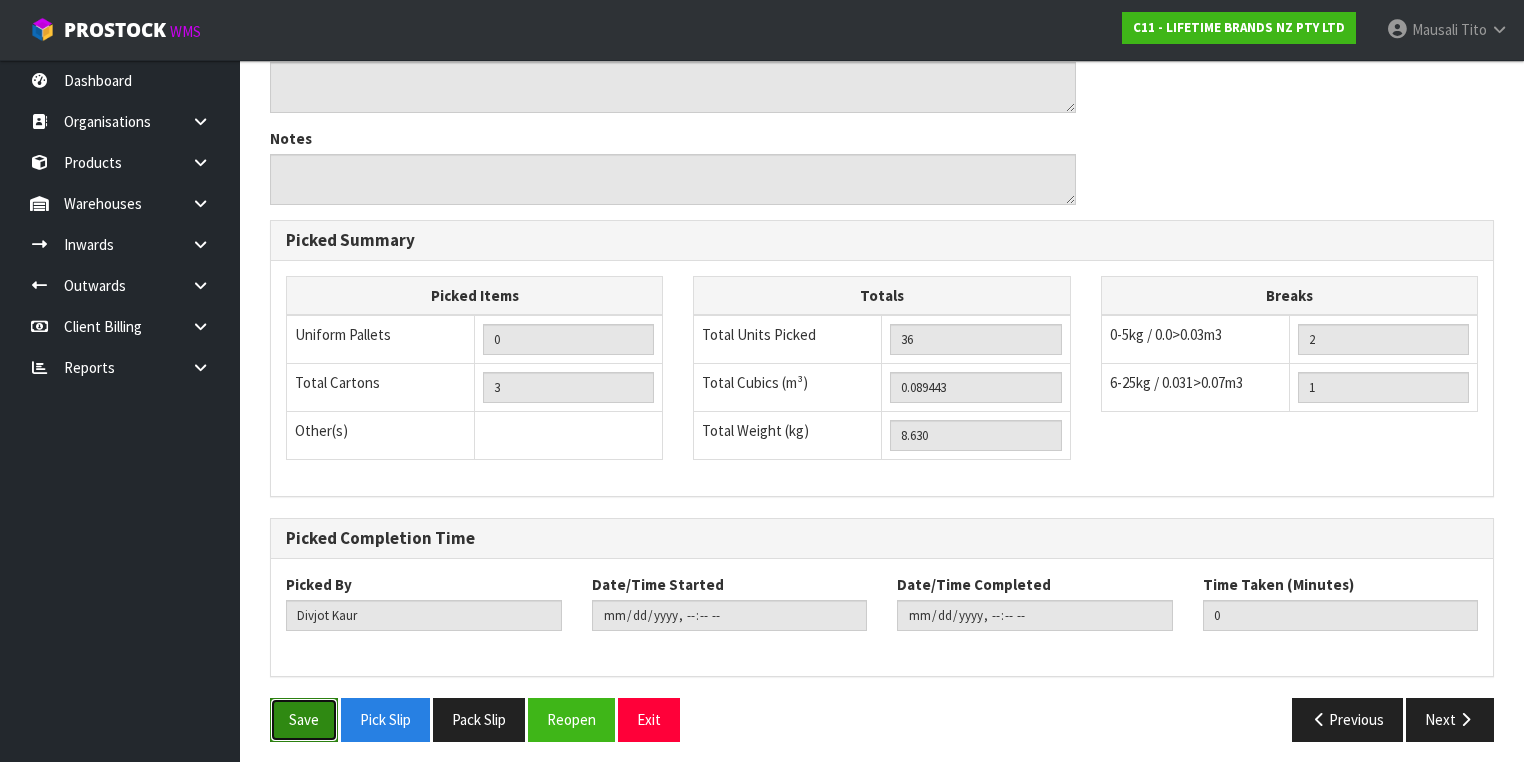 click on "Save" at bounding box center [304, 719] 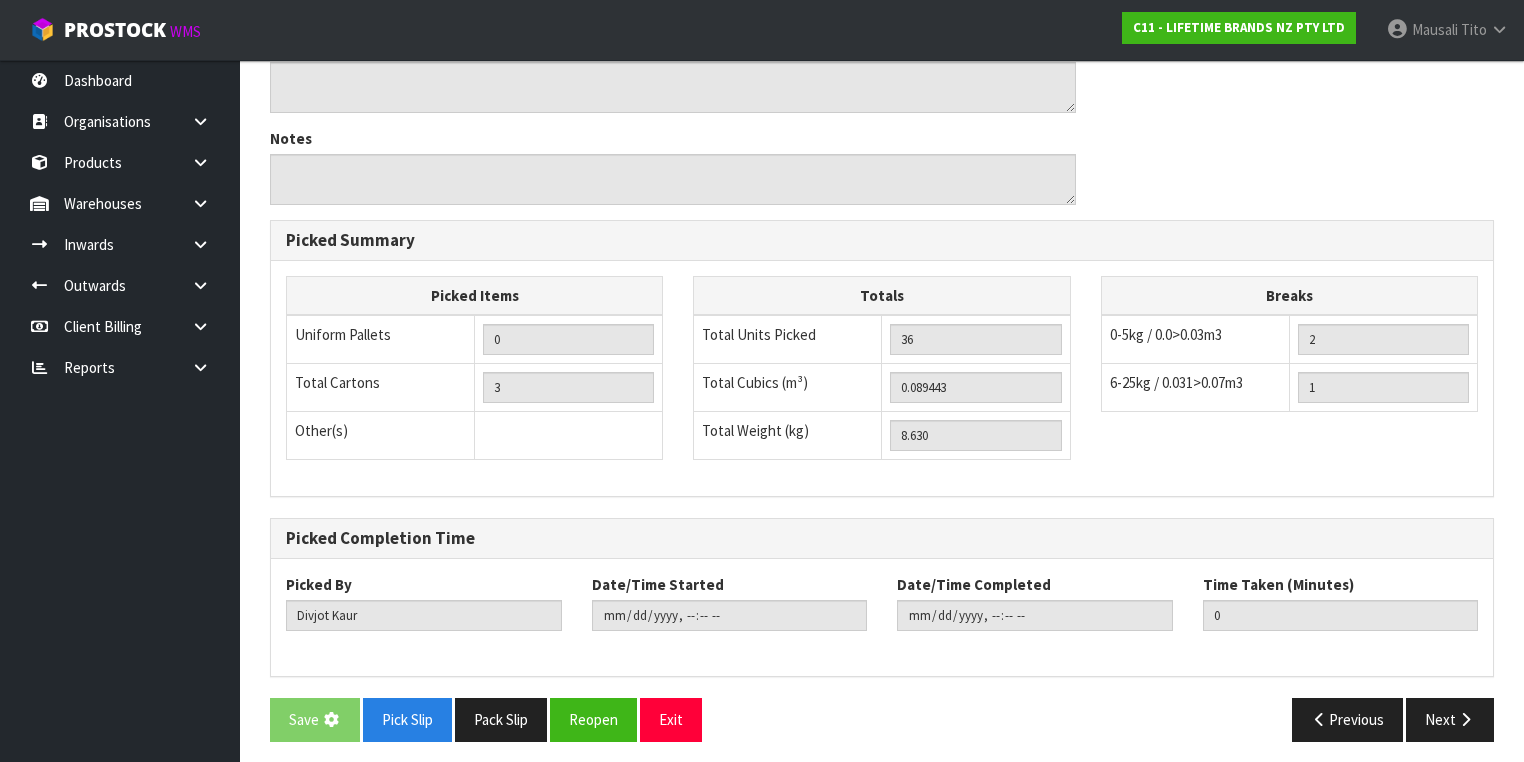 scroll, scrollTop: 0, scrollLeft: 0, axis: both 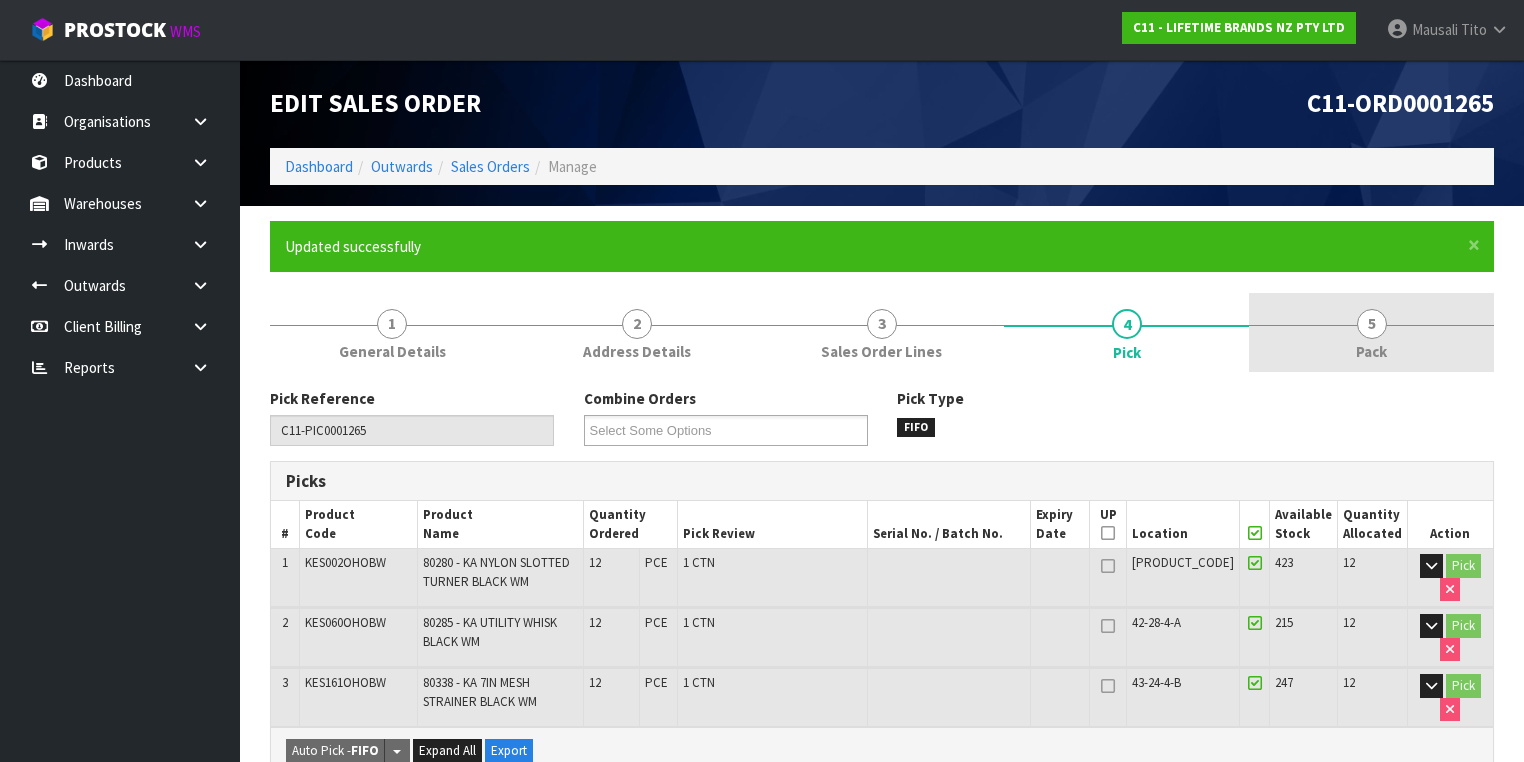 click on "5
Pack" at bounding box center [1371, 332] 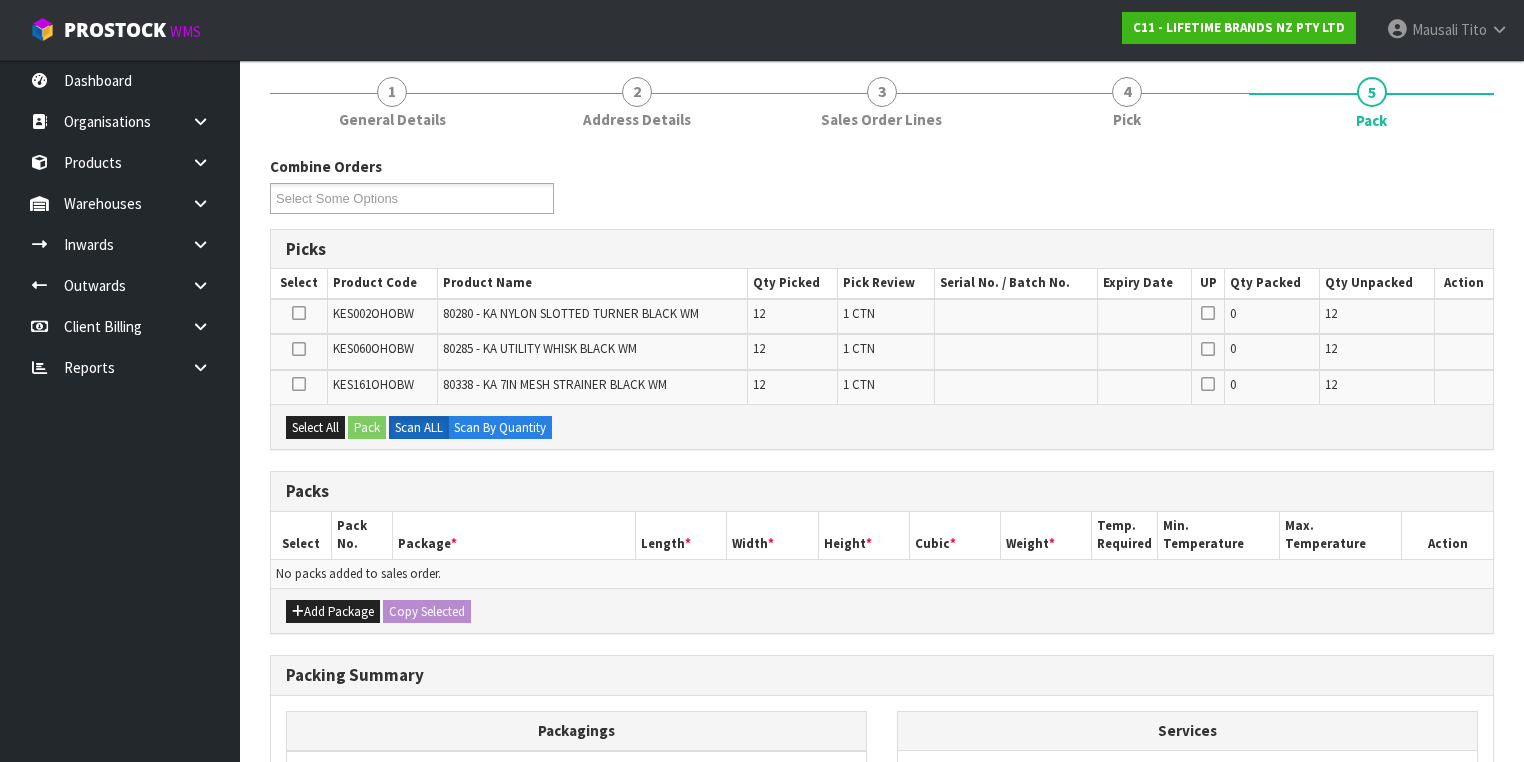 scroll, scrollTop: 400, scrollLeft: 0, axis: vertical 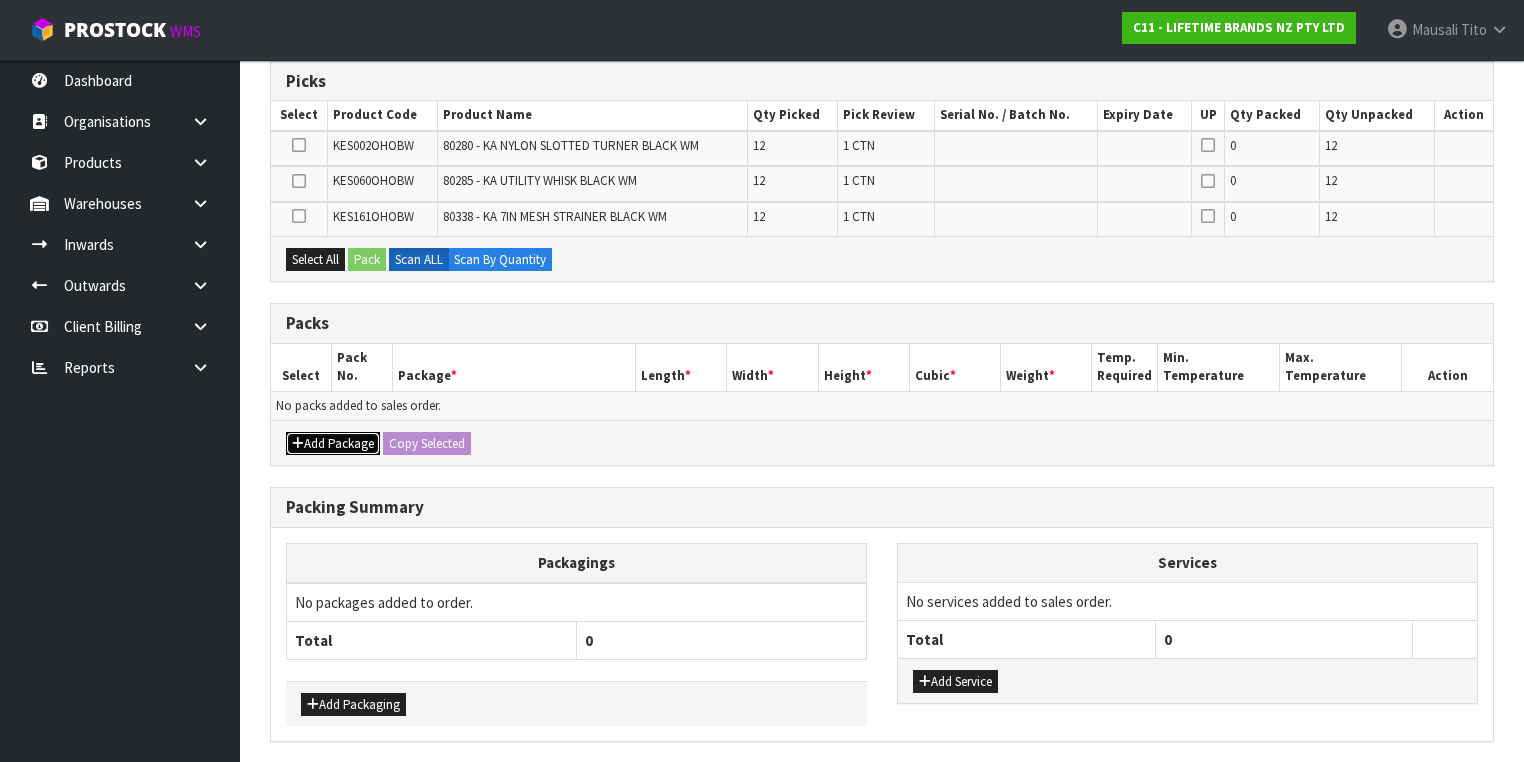 click on "Add Package" at bounding box center (333, 444) 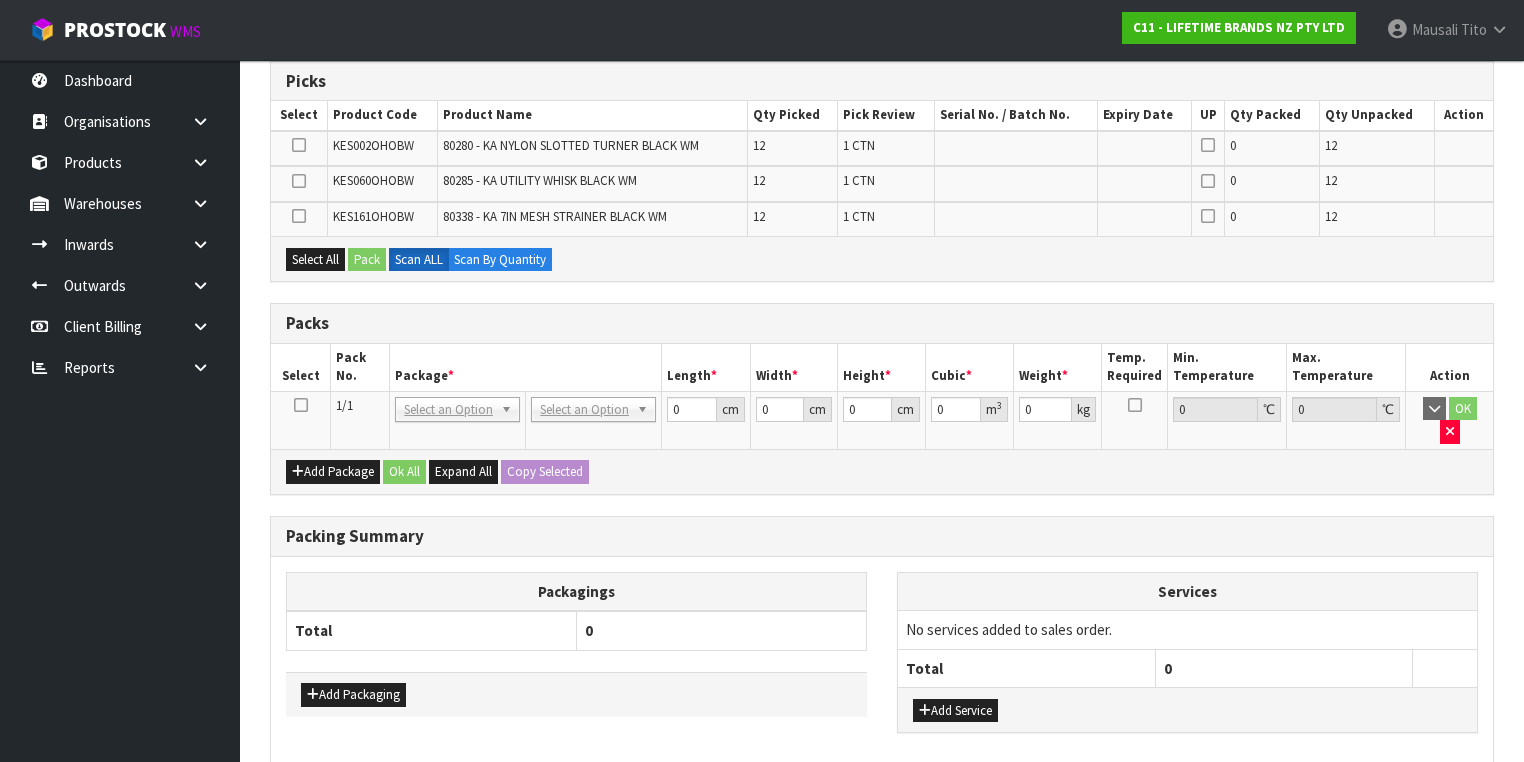 click at bounding box center [301, 405] 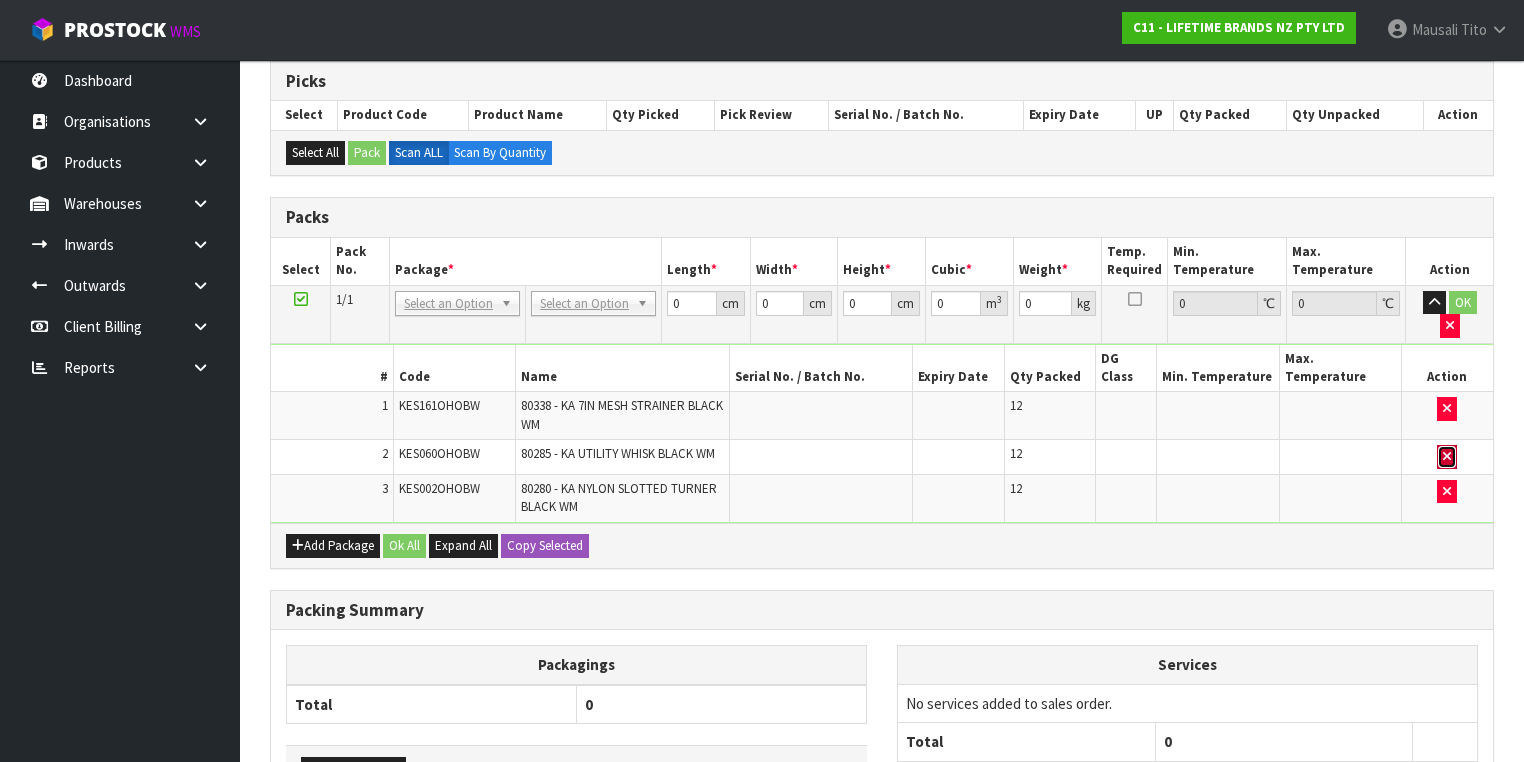 click at bounding box center [1447, 456] 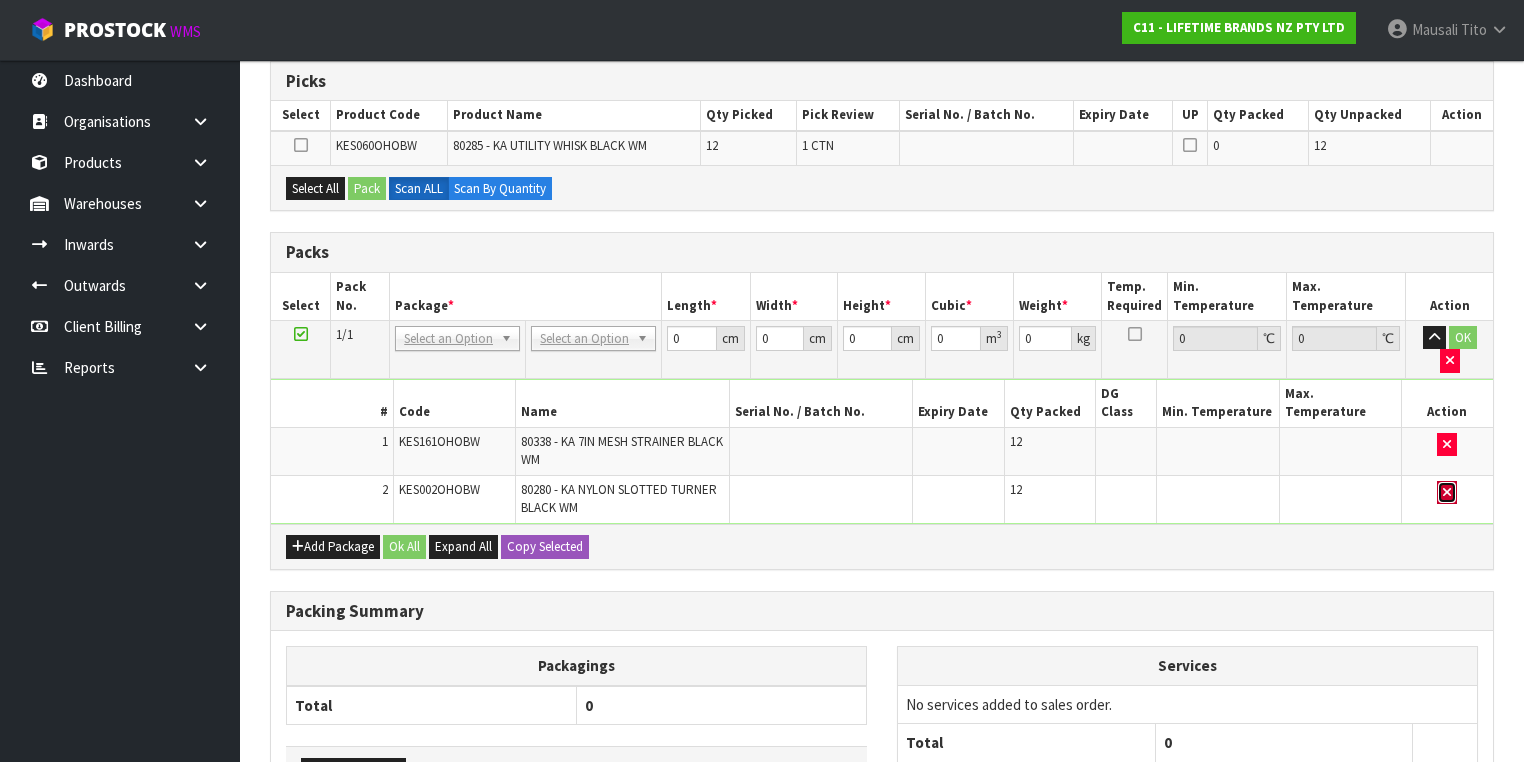 click at bounding box center [1447, 492] 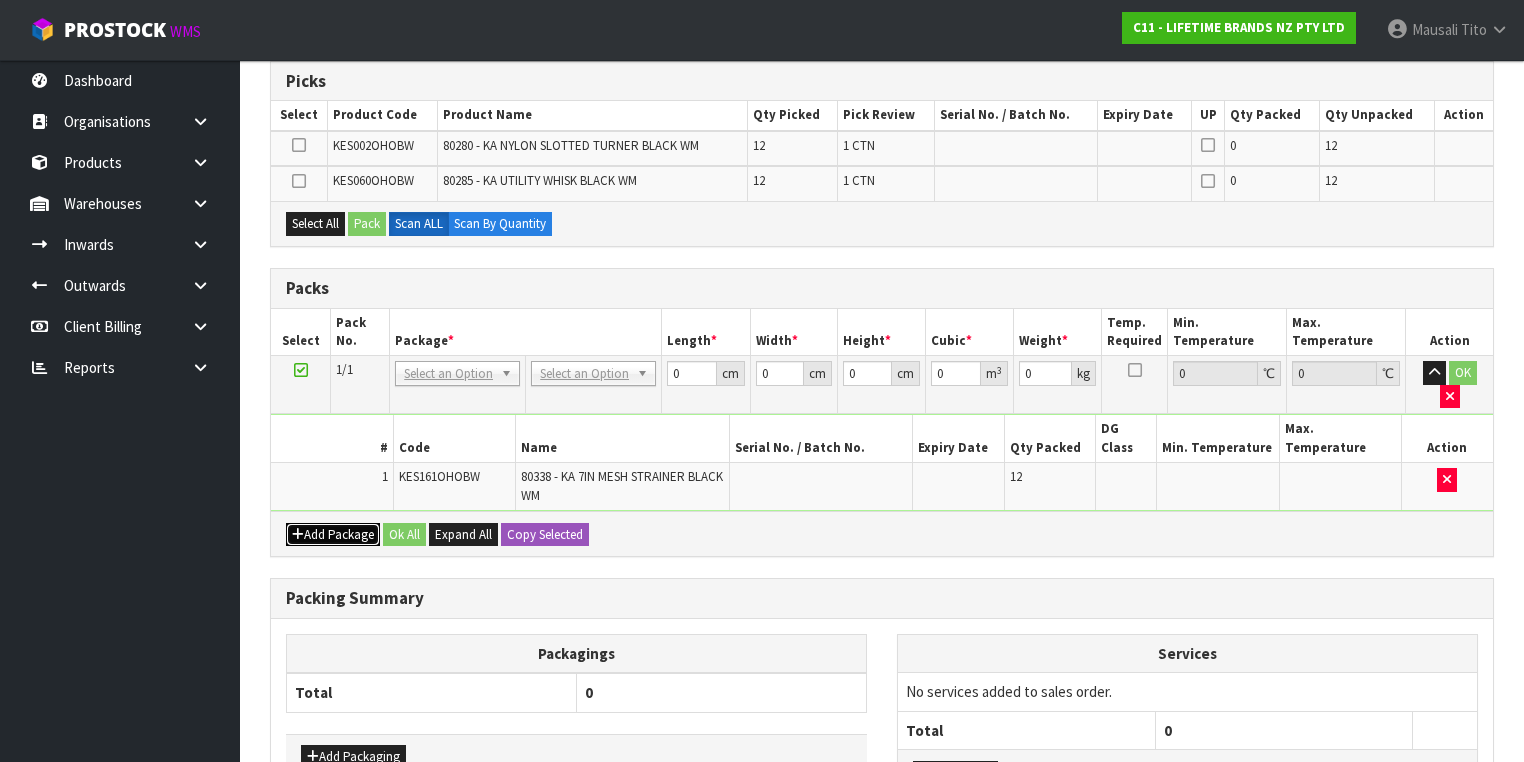 click on "Add Package" at bounding box center [333, 535] 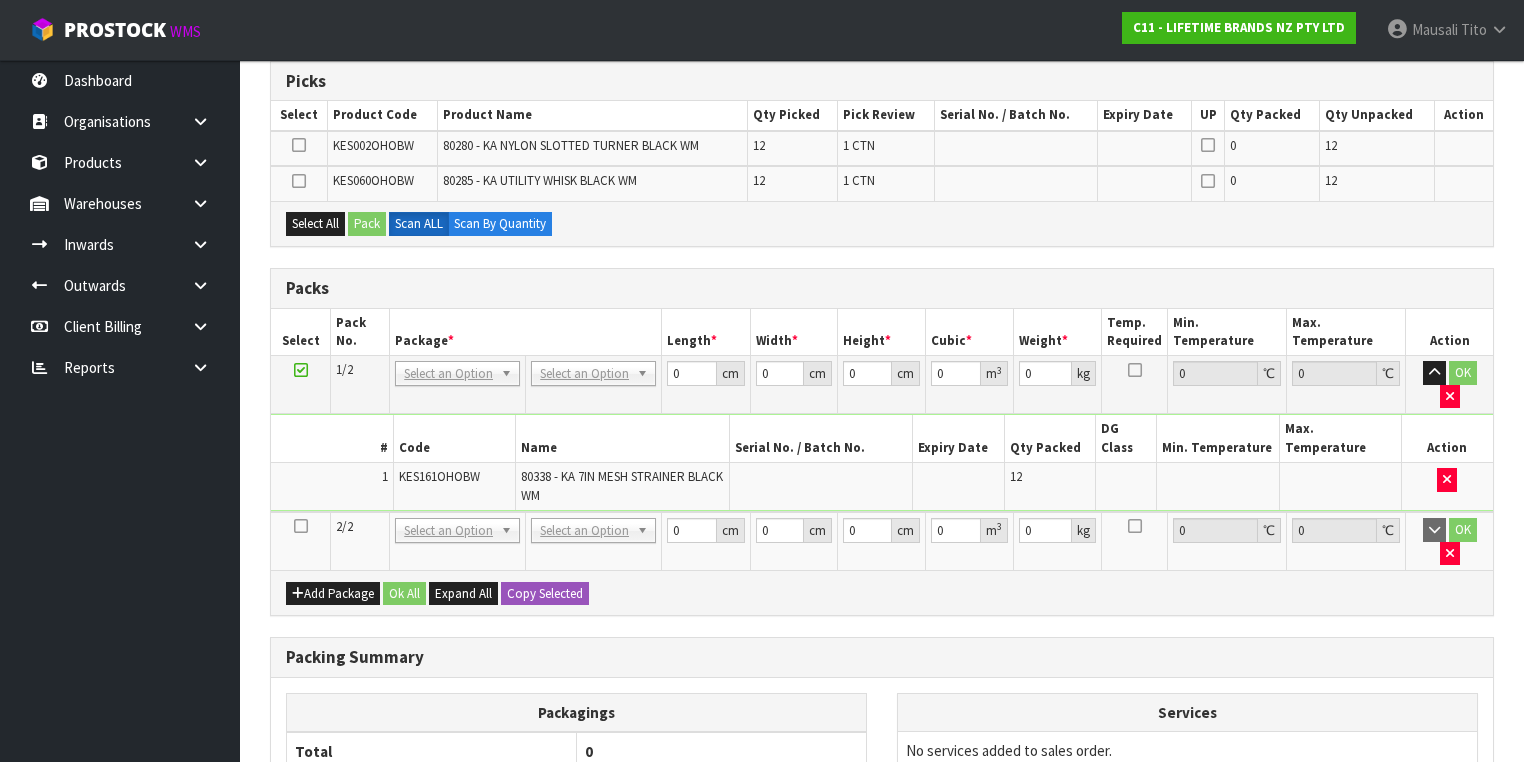 click at bounding box center [301, 526] 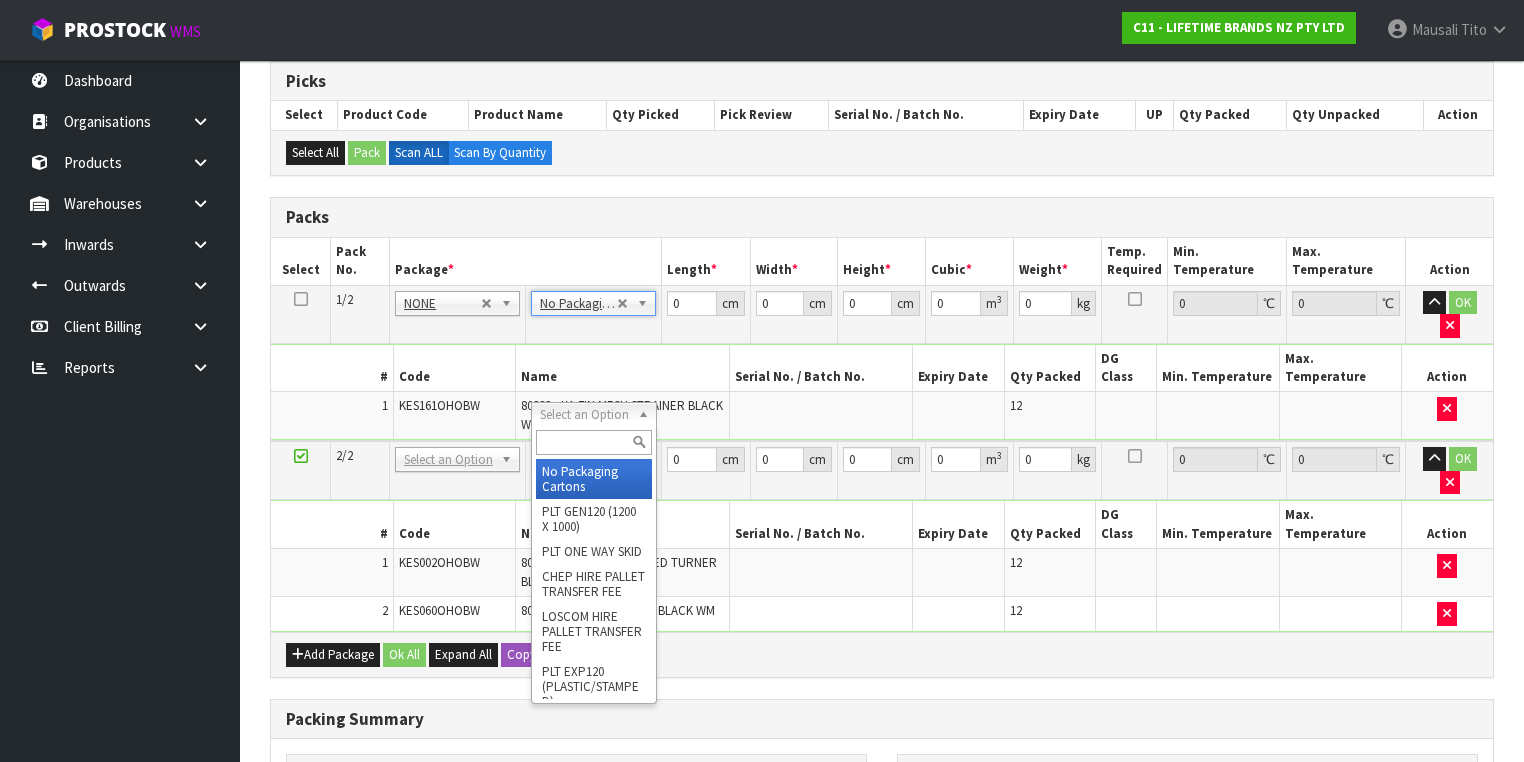 click at bounding box center (593, 442) 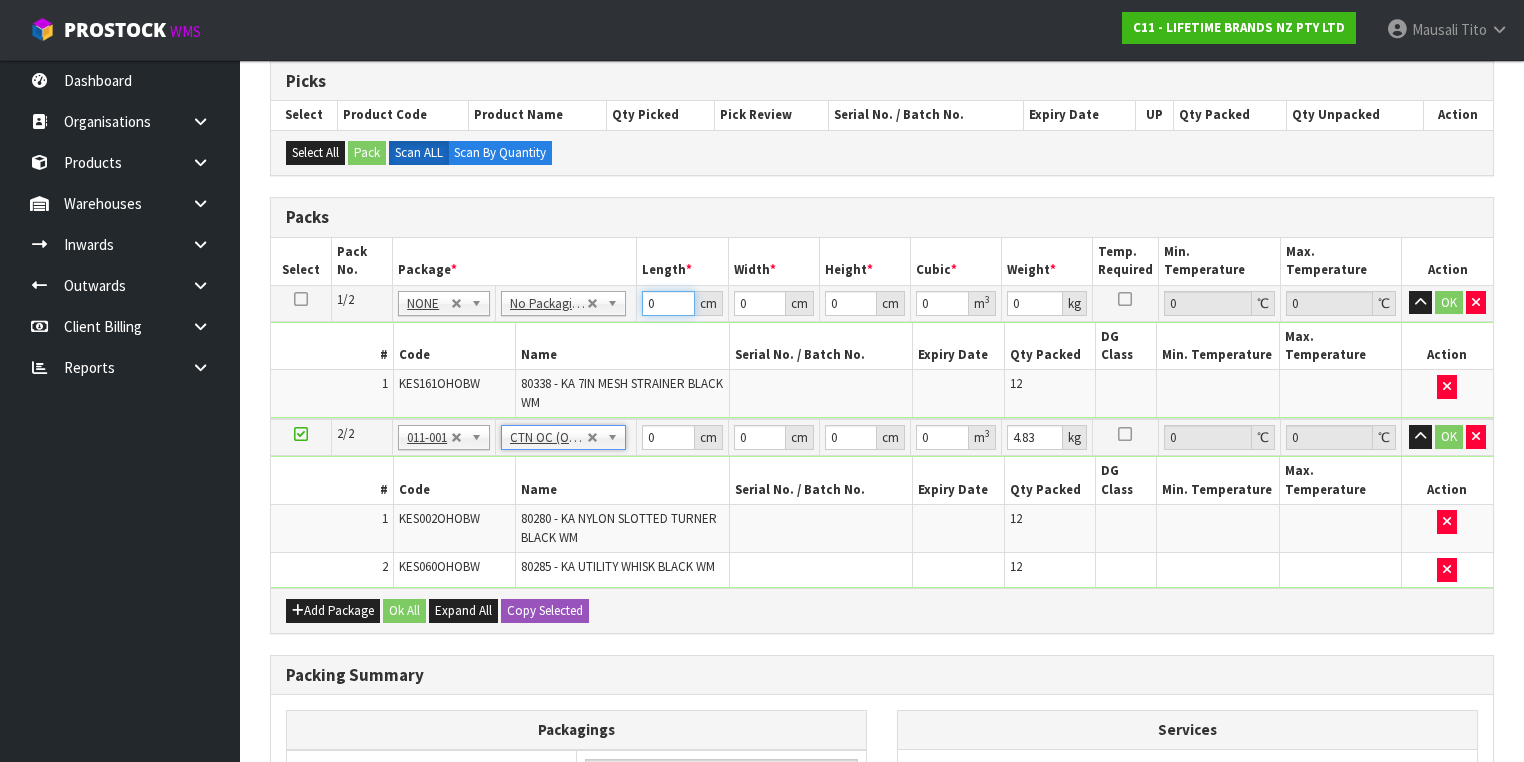 drag, startPoint x: 662, startPoint y: 301, endPoint x: 612, endPoint y: 310, distance: 50.803543 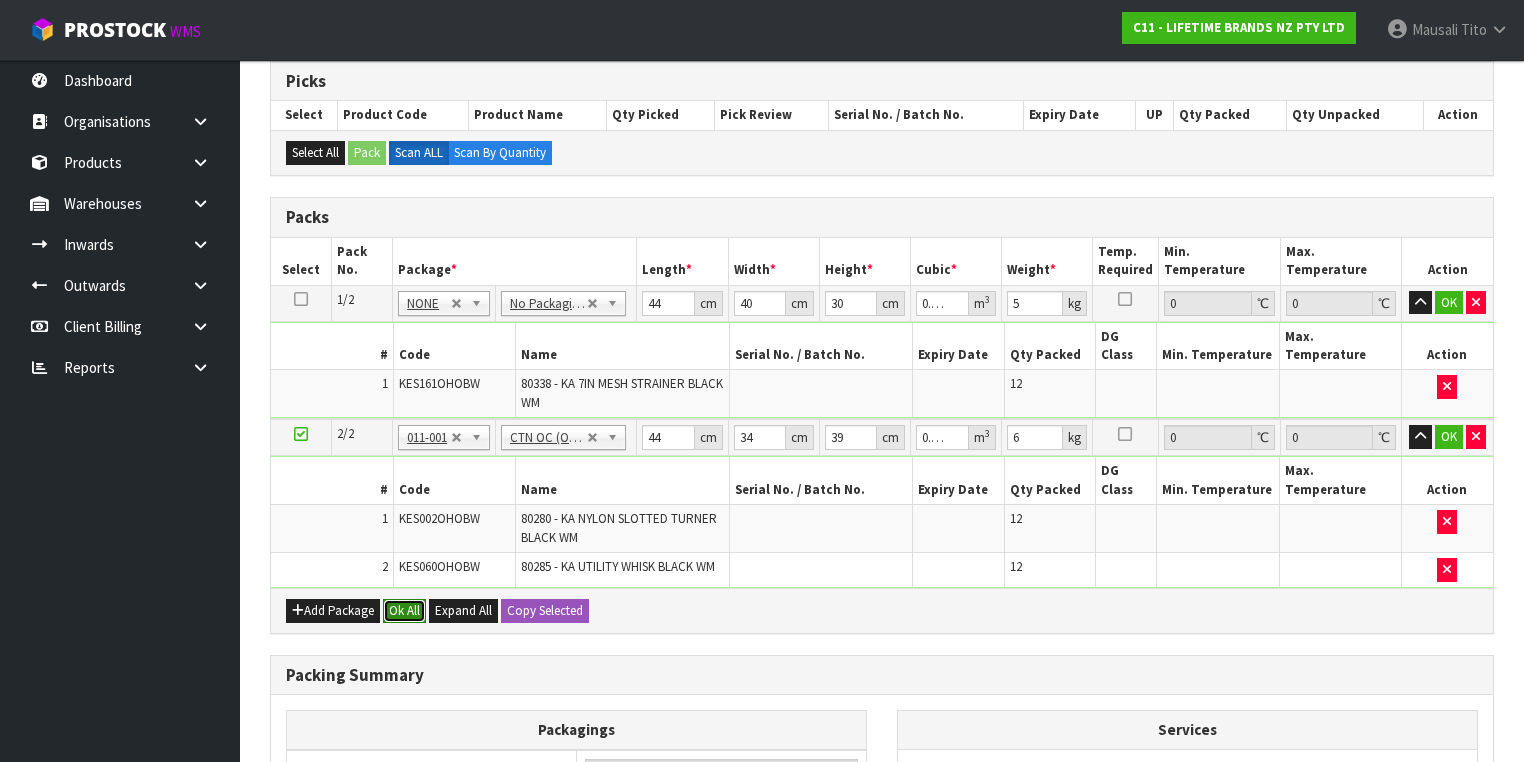 click on "Ok All" at bounding box center [404, 611] 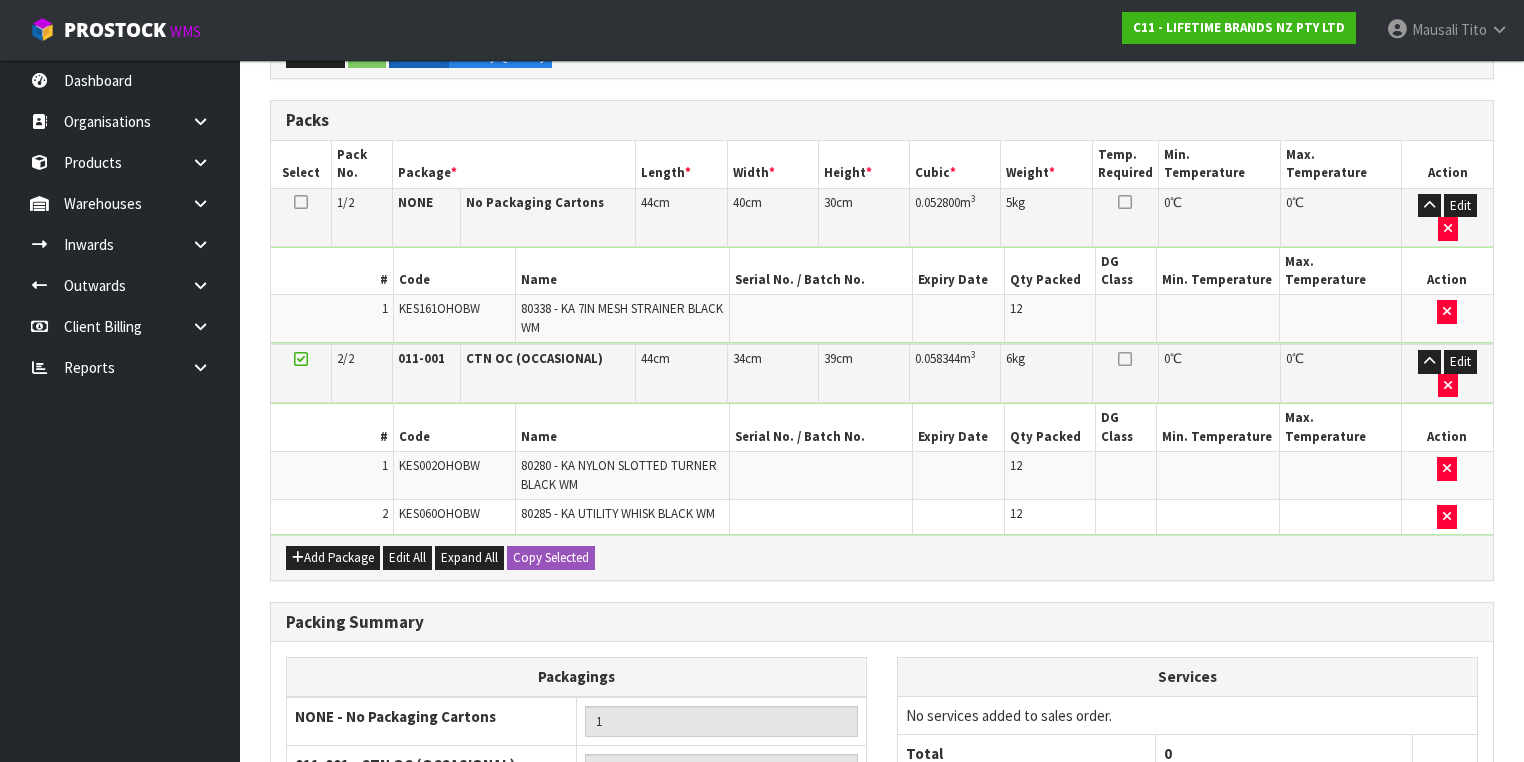 scroll, scrollTop: 648, scrollLeft: 0, axis: vertical 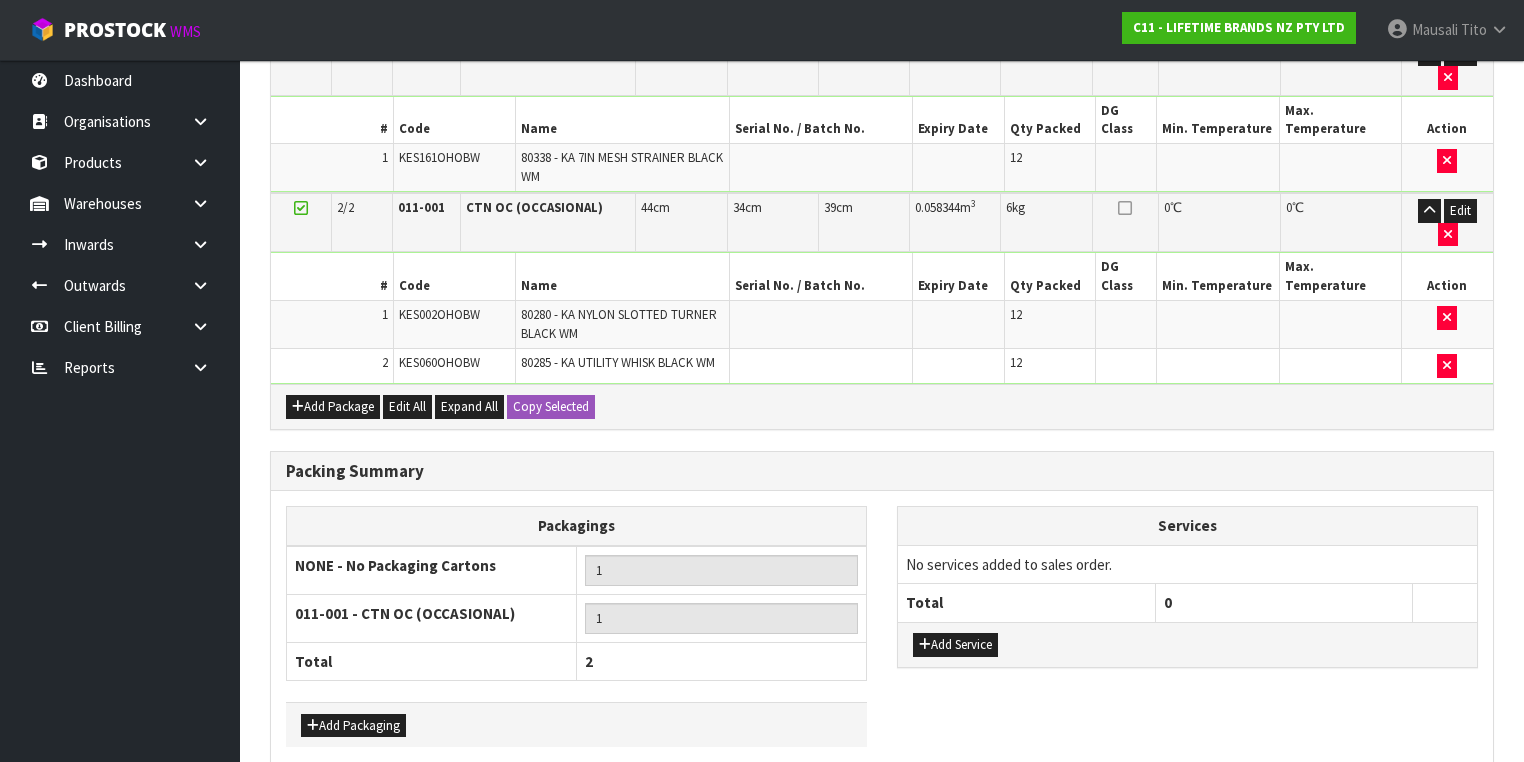 click on "Save & Confirm Packs" at bounding box center [427, 805] 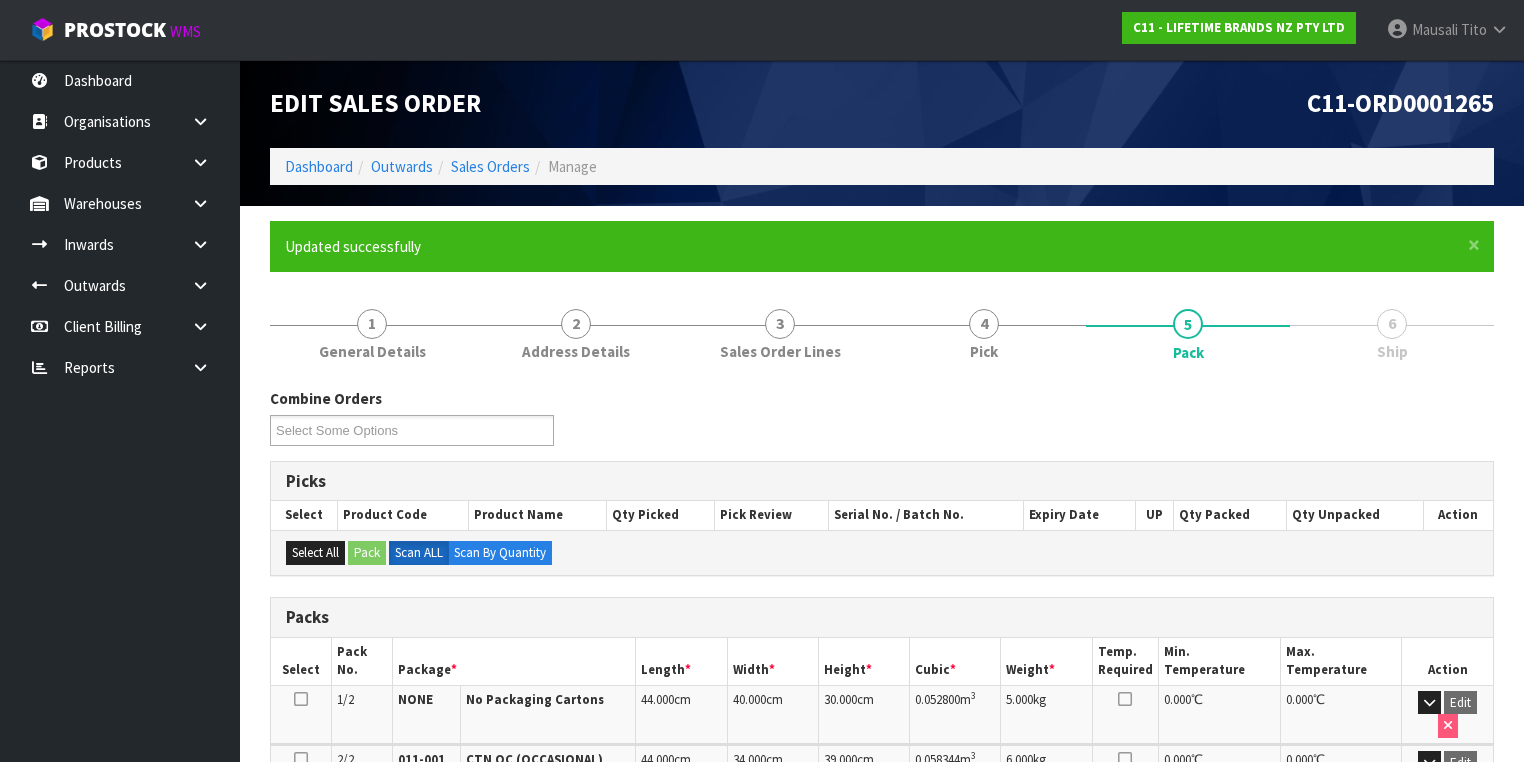 scroll, scrollTop: 415, scrollLeft: 0, axis: vertical 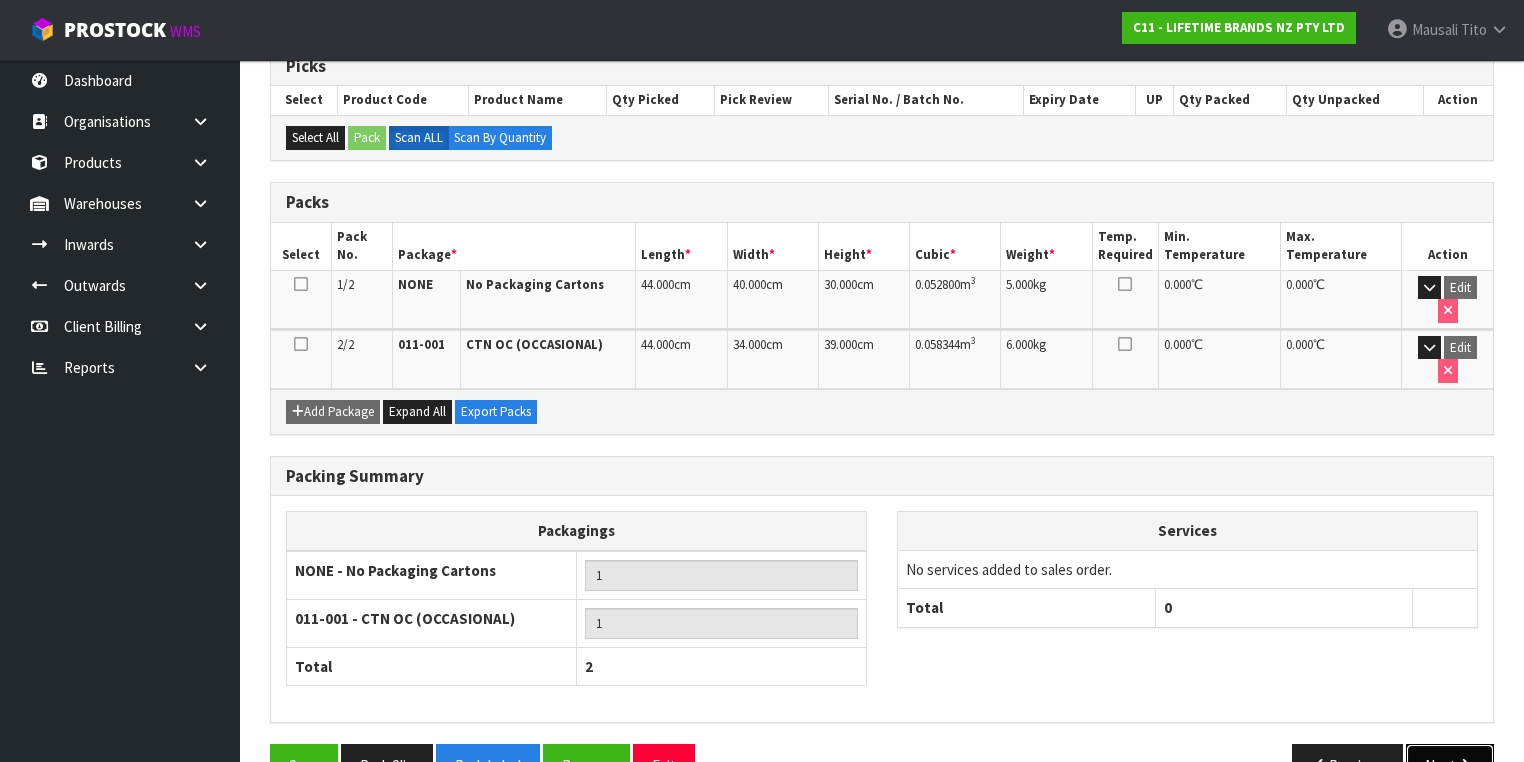 click on "Next" at bounding box center [1450, 765] 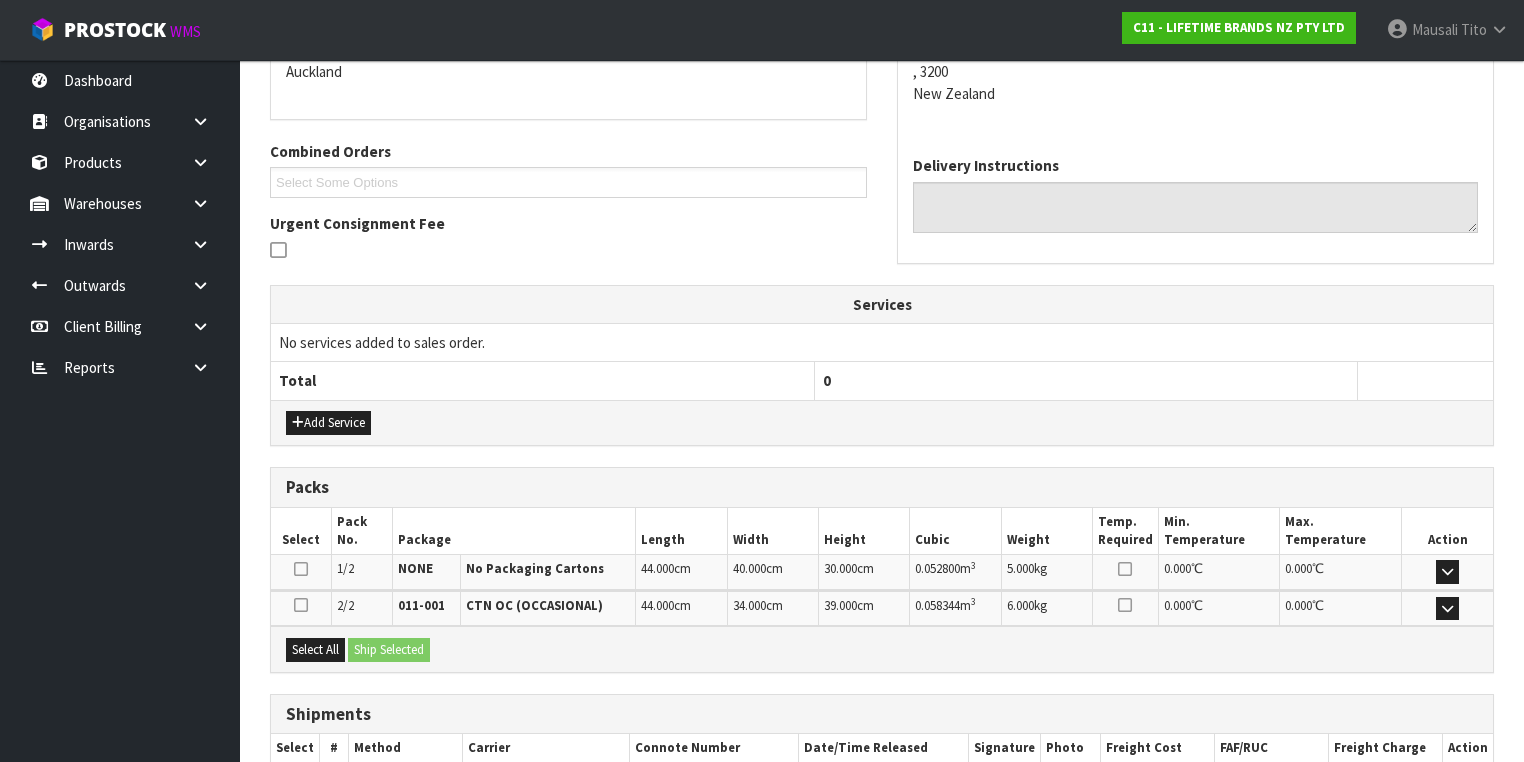 scroll, scrollTop: 564, scrollLeft: 0, axis: vertical 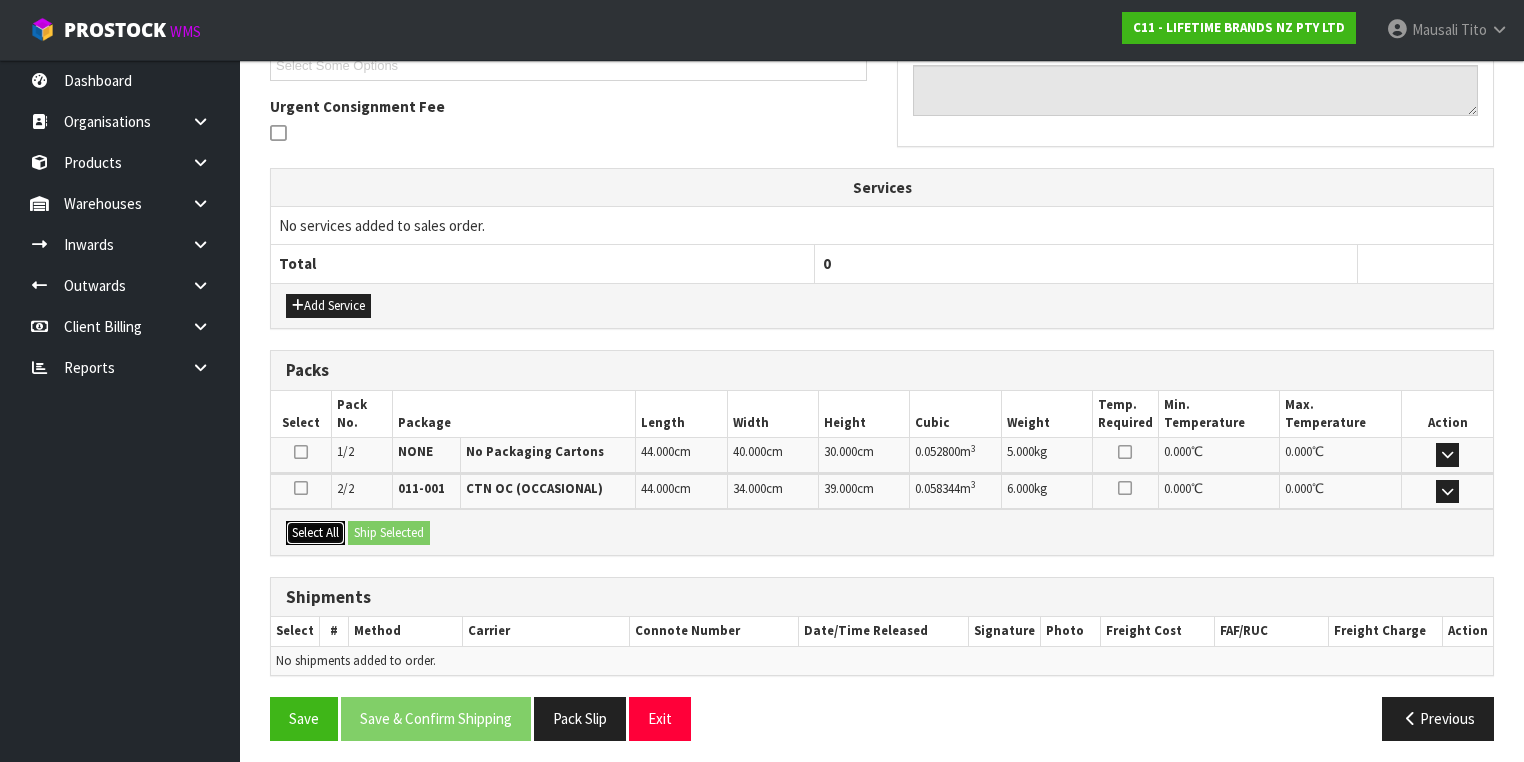click on "Select All" at bounding box center [315, 533] 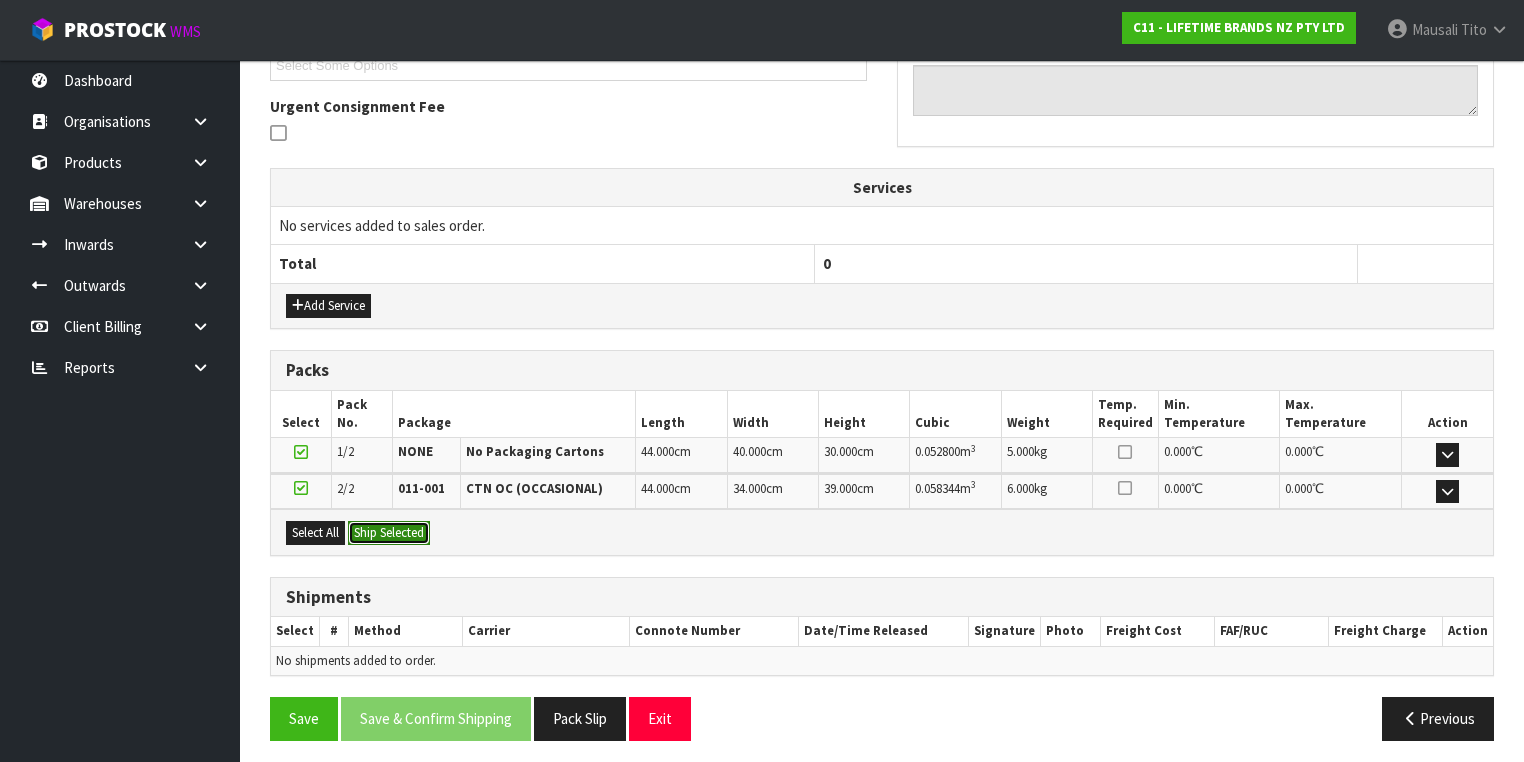 click on "Ship Selected" at bounding box center (389, 533) 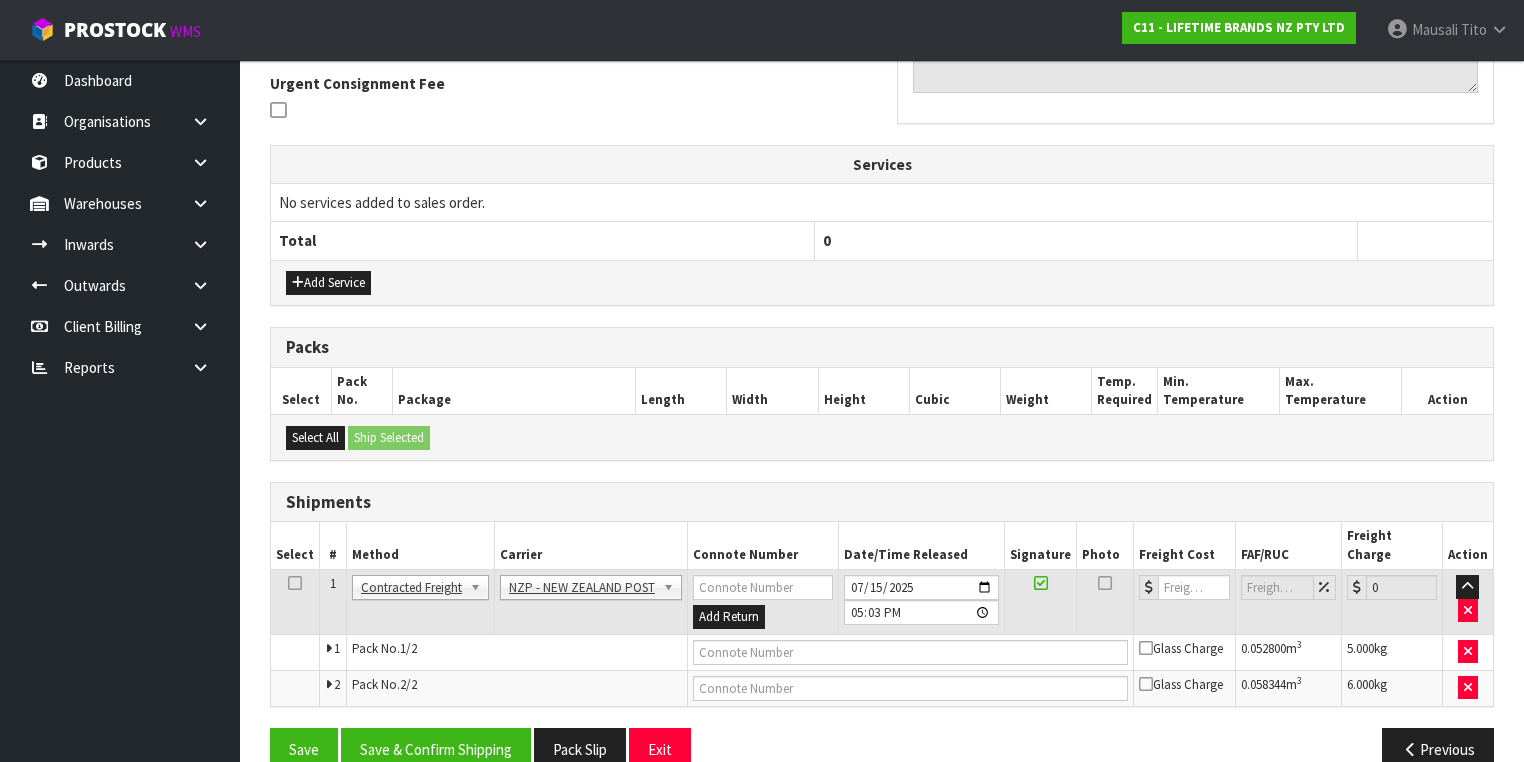 scroll, scrollTop: 600, scrollLeft: 0, axis: vertical 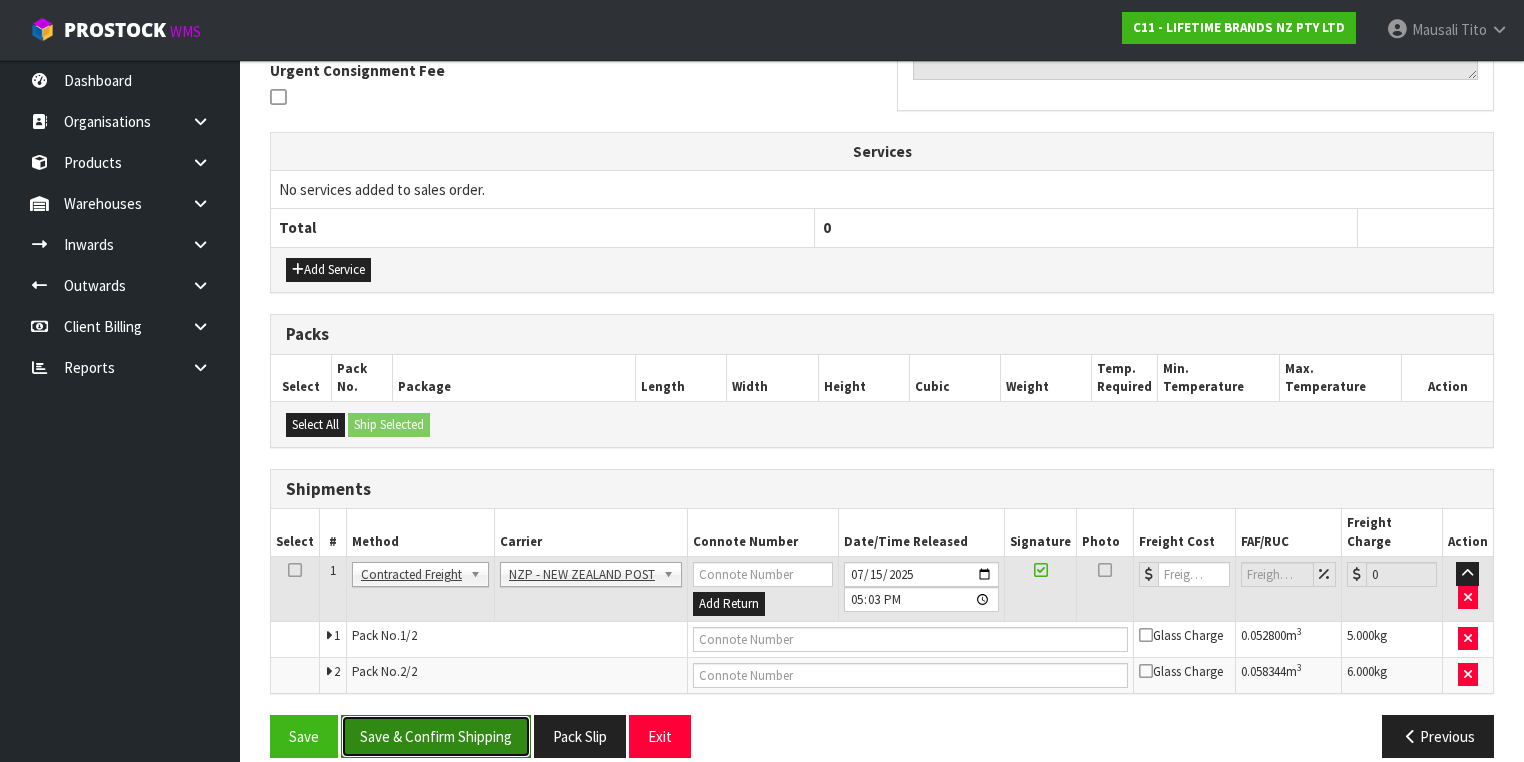 click on "Save & Confirm Shipping" at bounding box center (436, 736) 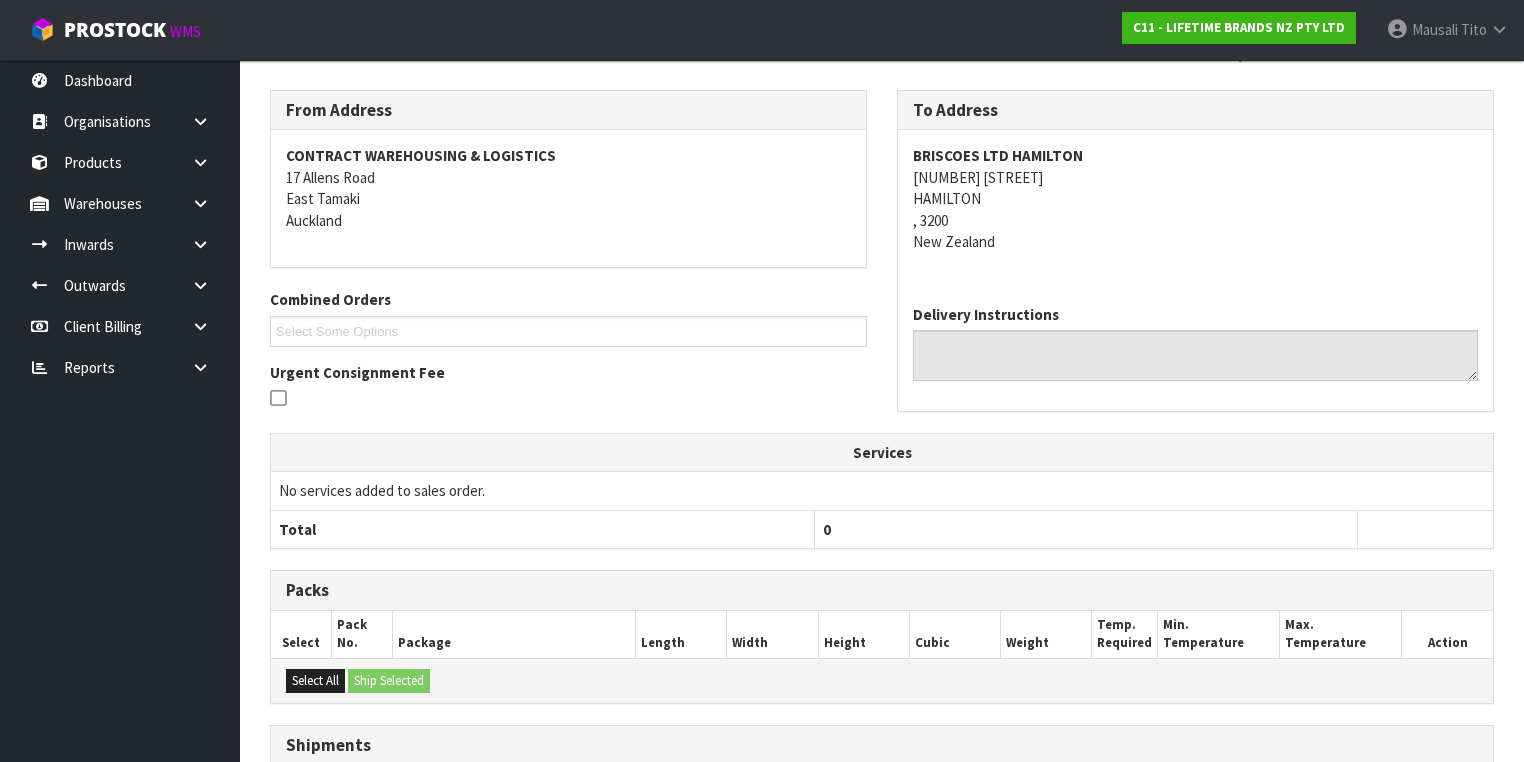 scroll, scrollTop: 570, scrollLeft: 0, axis: vertical 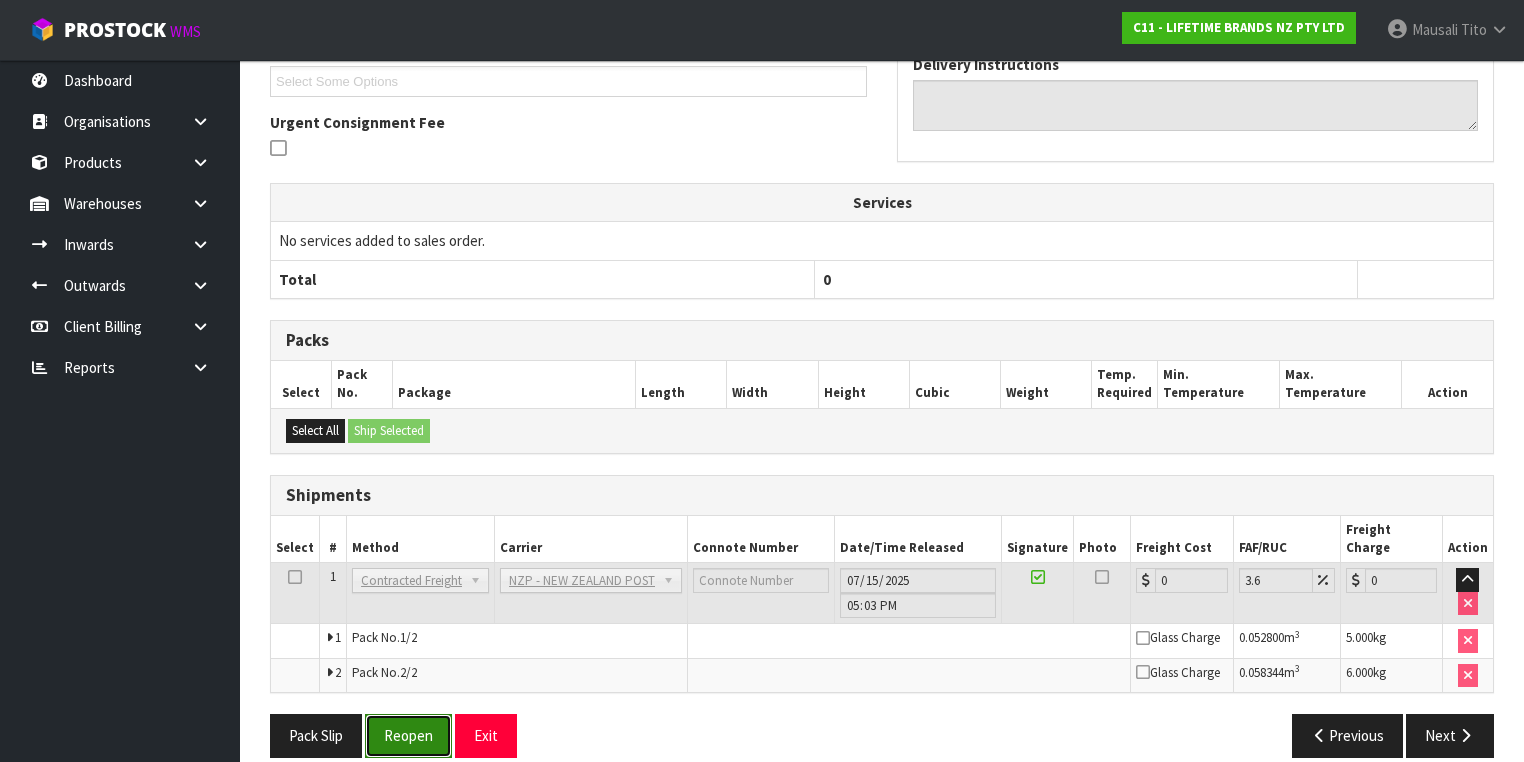 click on "Reopen" at bounding box center [408, 735] 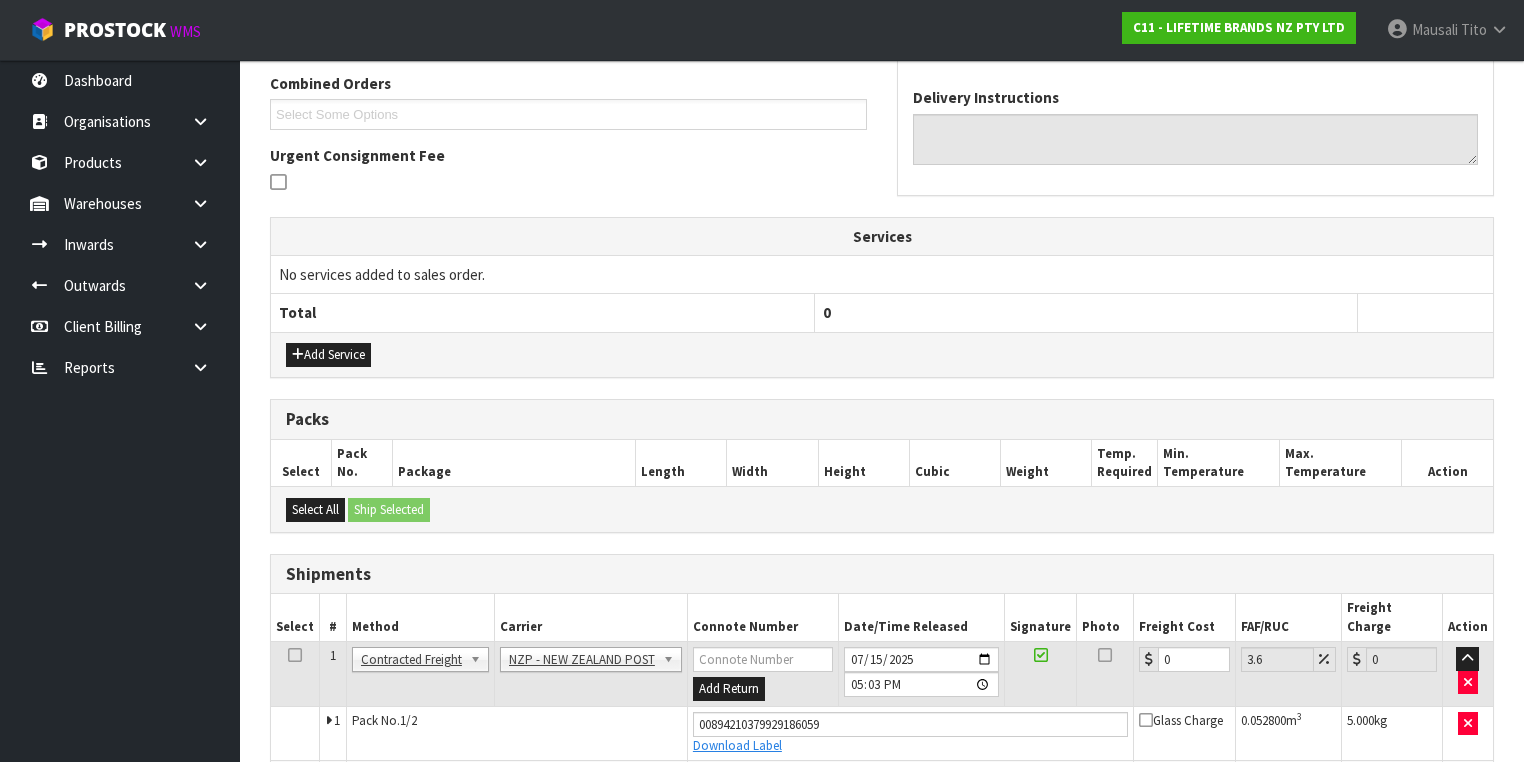 scroll, scrollTop: 618, scrollLeft: 0, axis: vertical 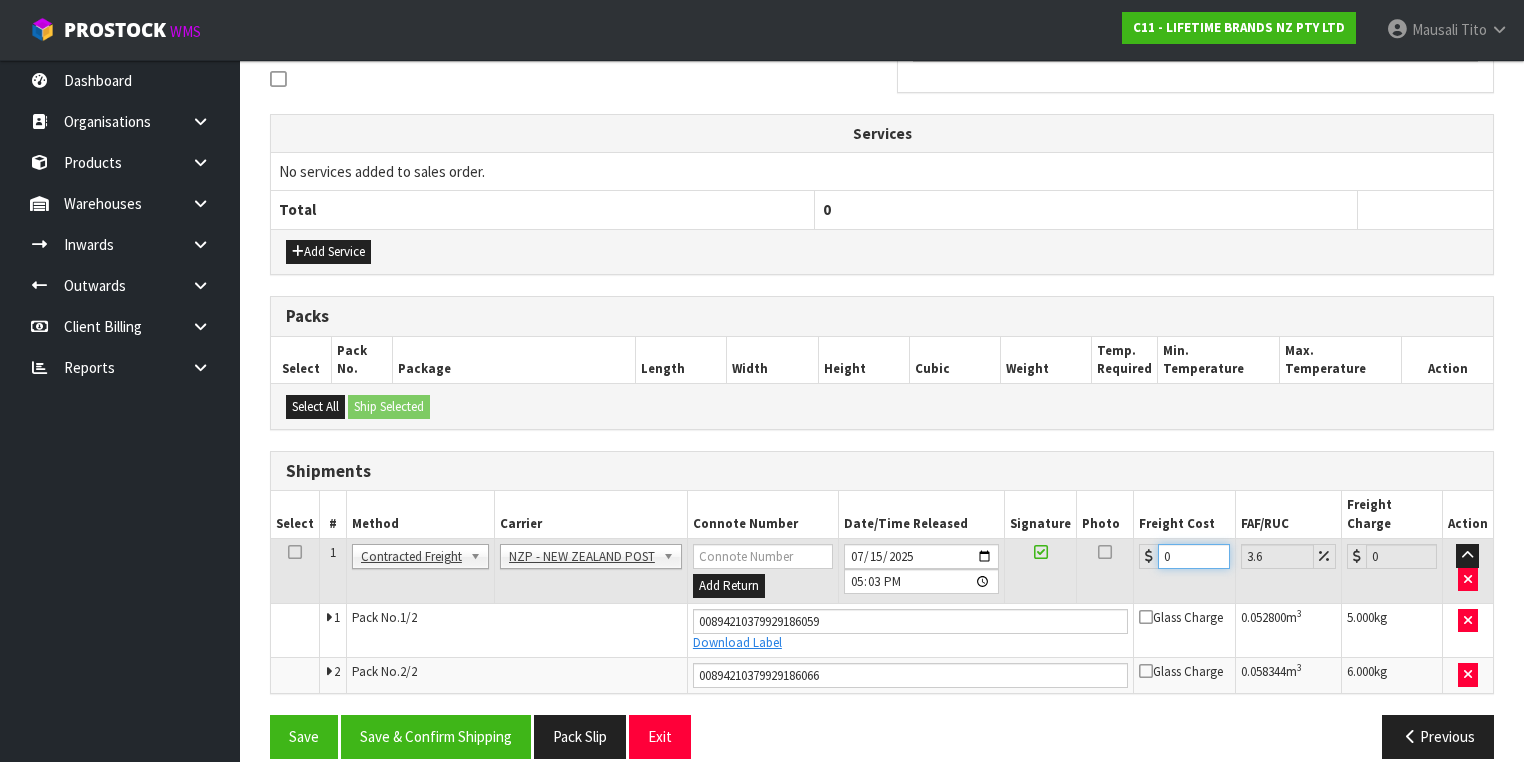 drag, startPoint x: 1176, startPoint y: 535, endPoint x: 1134, endPoint y: 544, distance: 42.953465 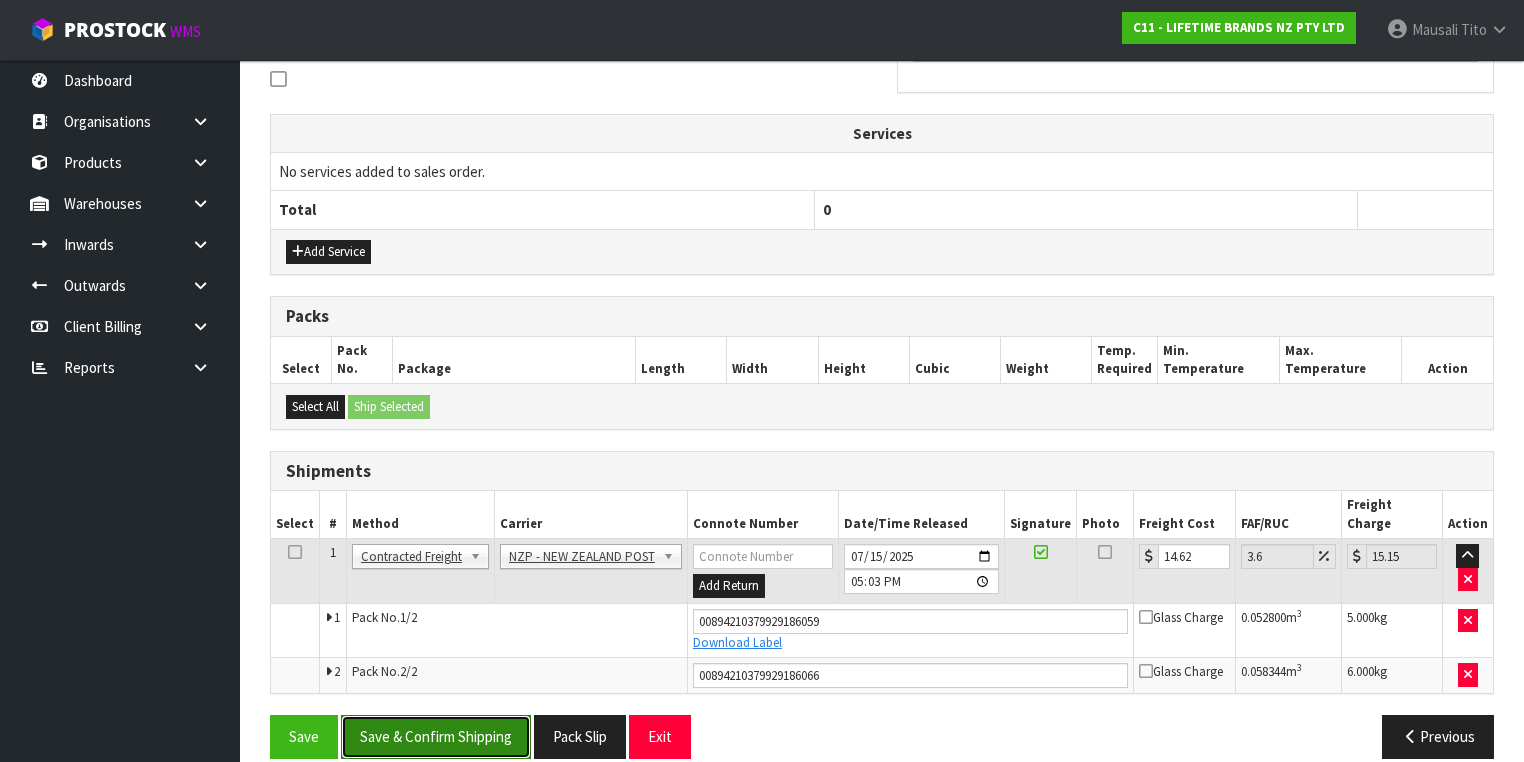 click on "Save & Confirm Shipping" at bounding box center (436, 736) 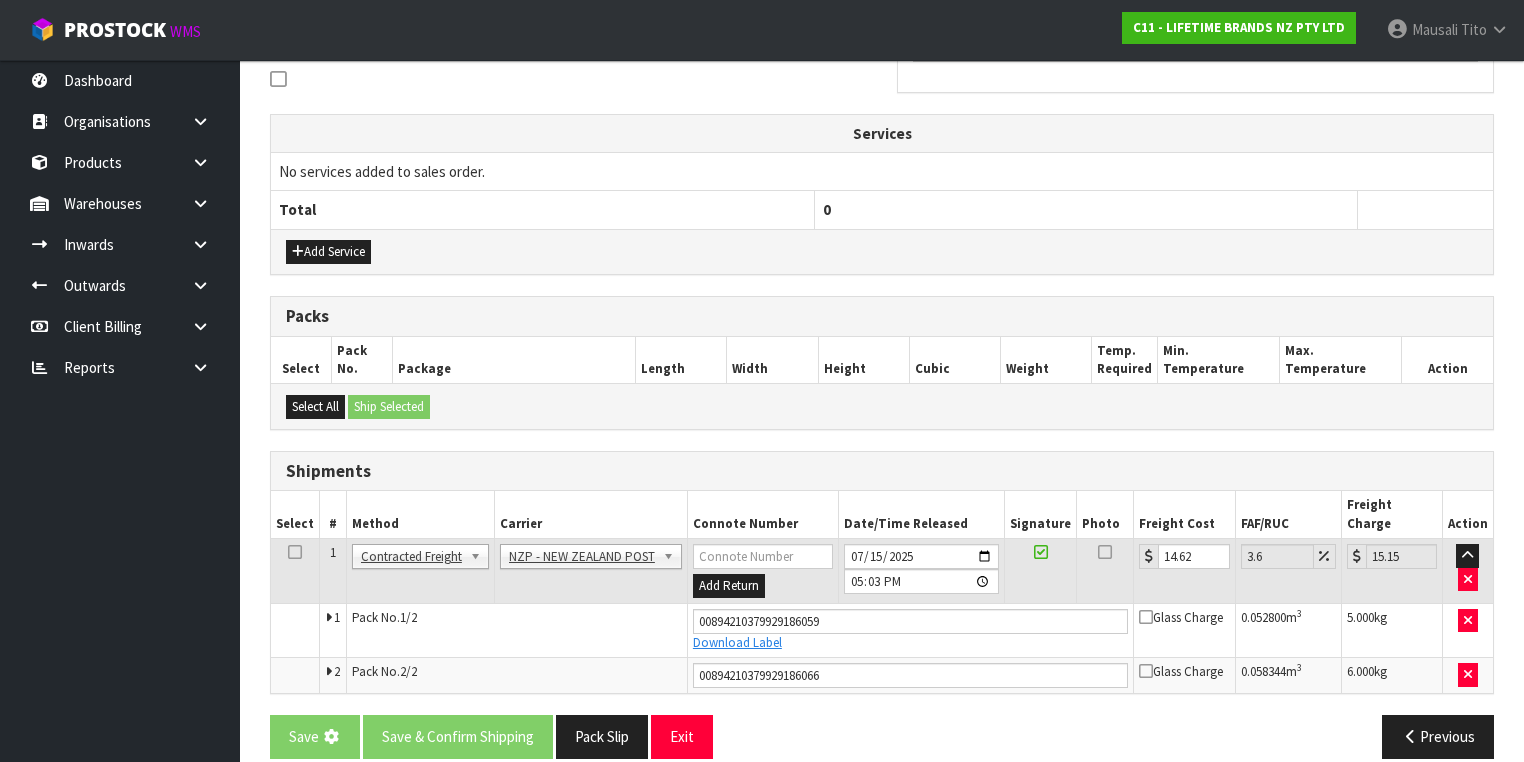 scroll, scrollTop: 0, scrollLeft: 0, axis: both 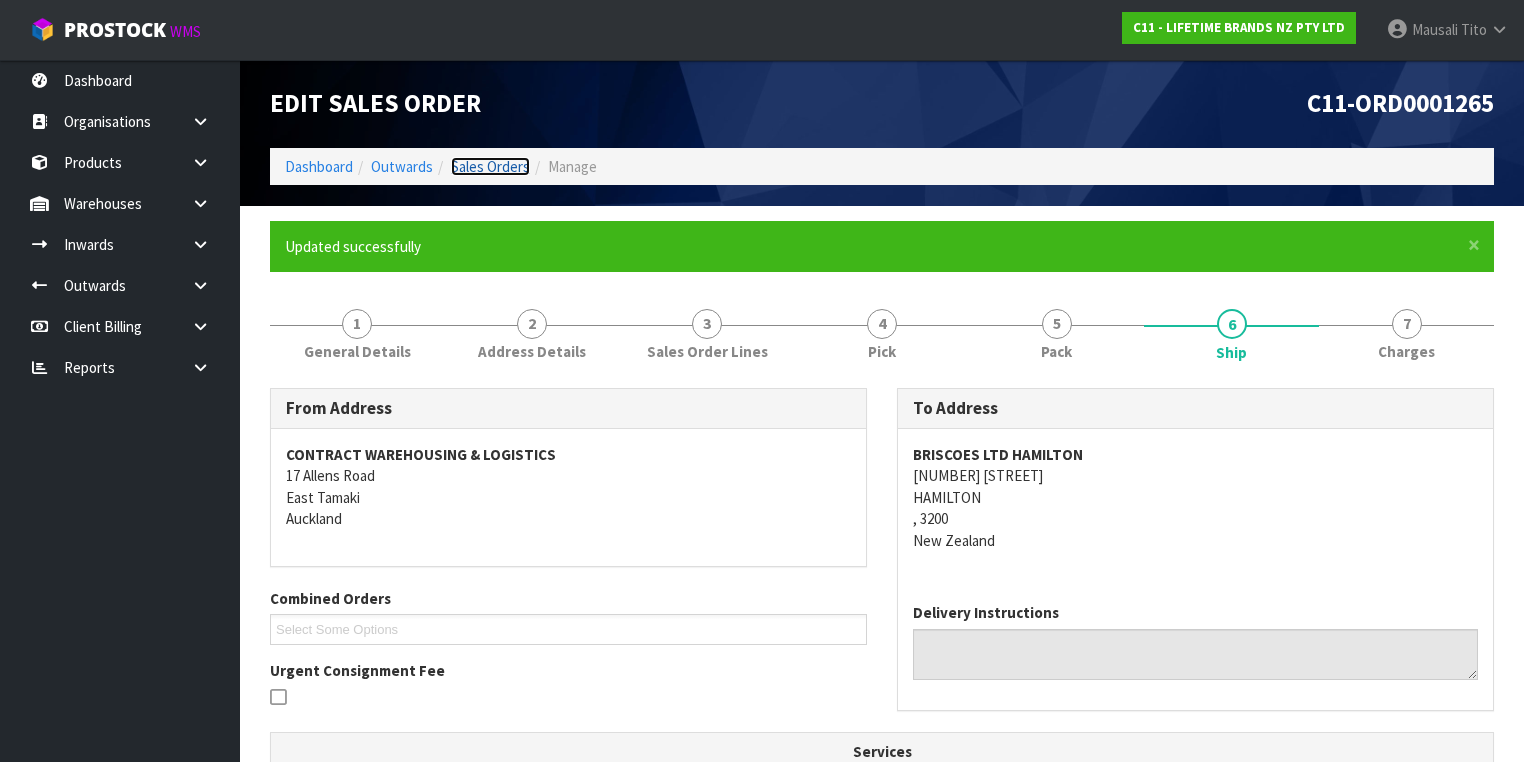 click on "Sales Orders" at bounding box center (490, 166) 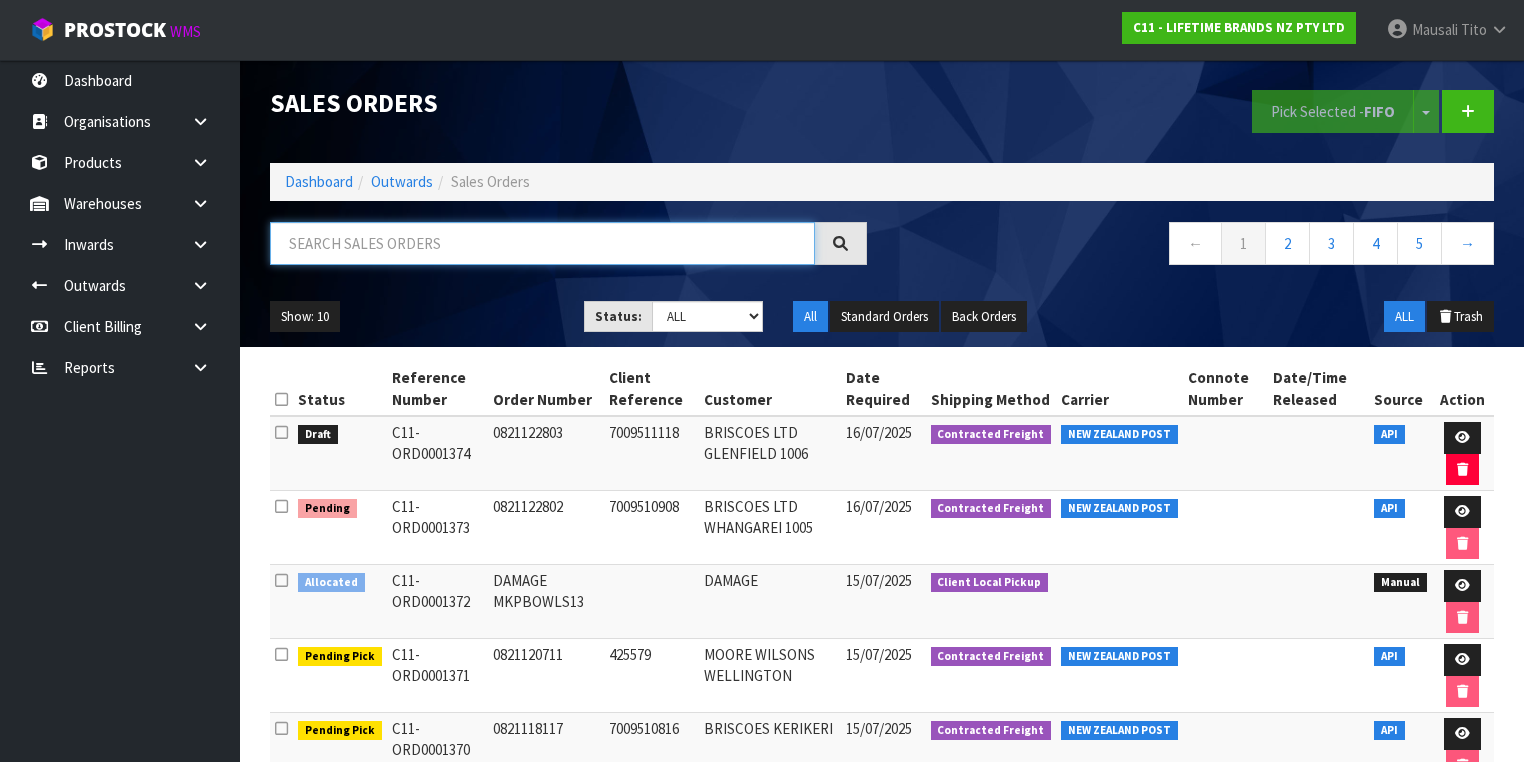click at bounding box center (542, 243) 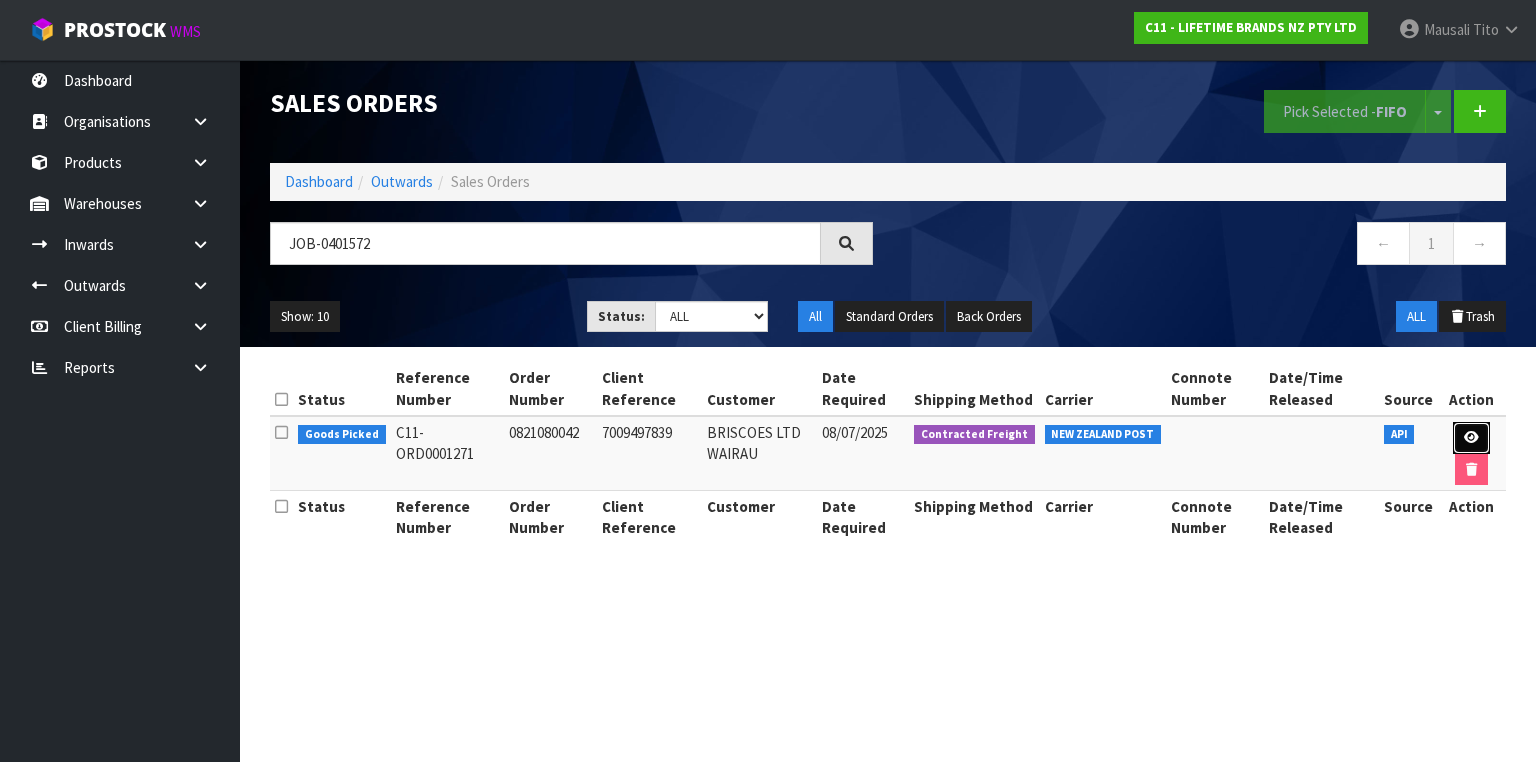 click at bounding box center [1471, 438] 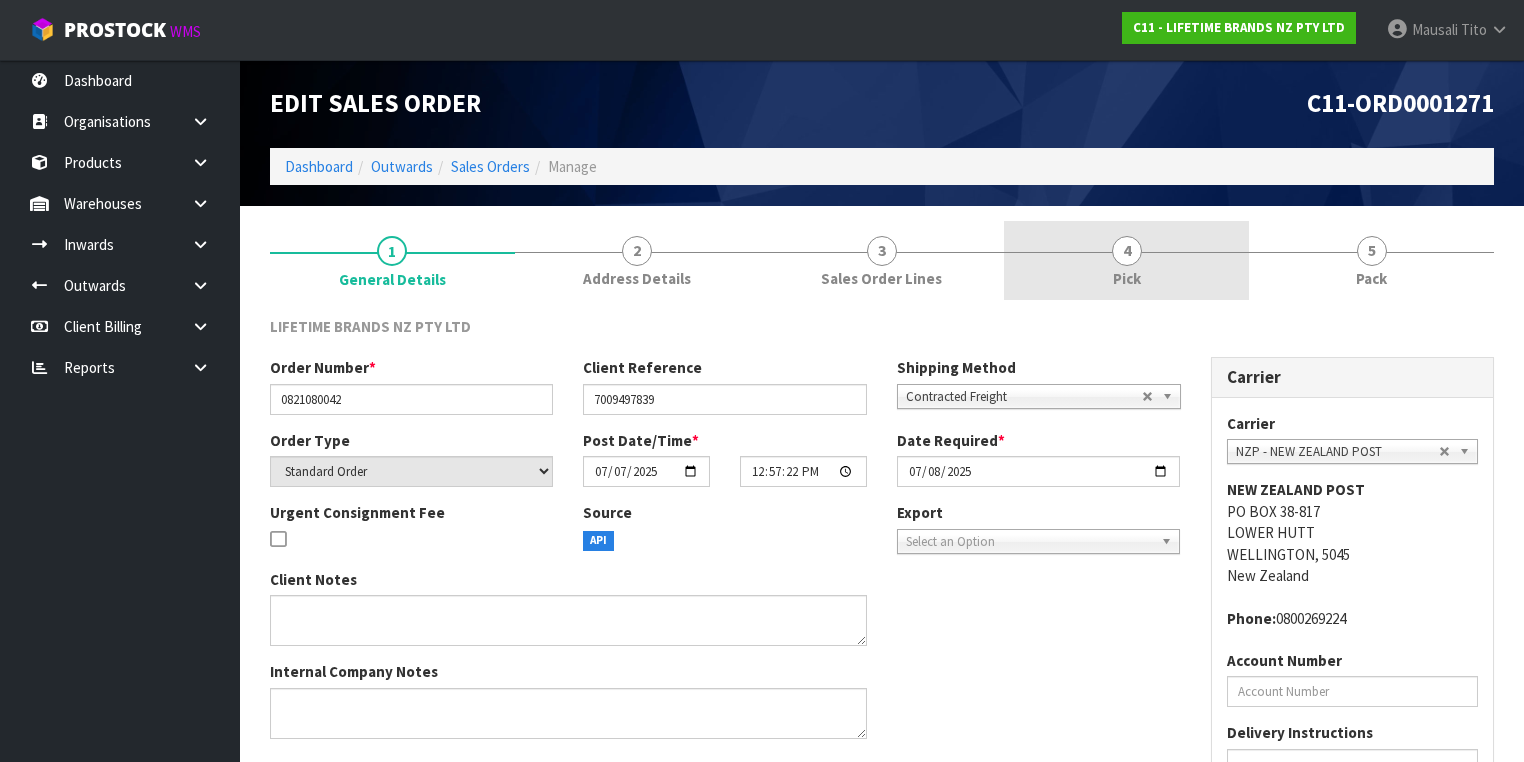 click on "4
Pick" at bounding box center [1126, 260] 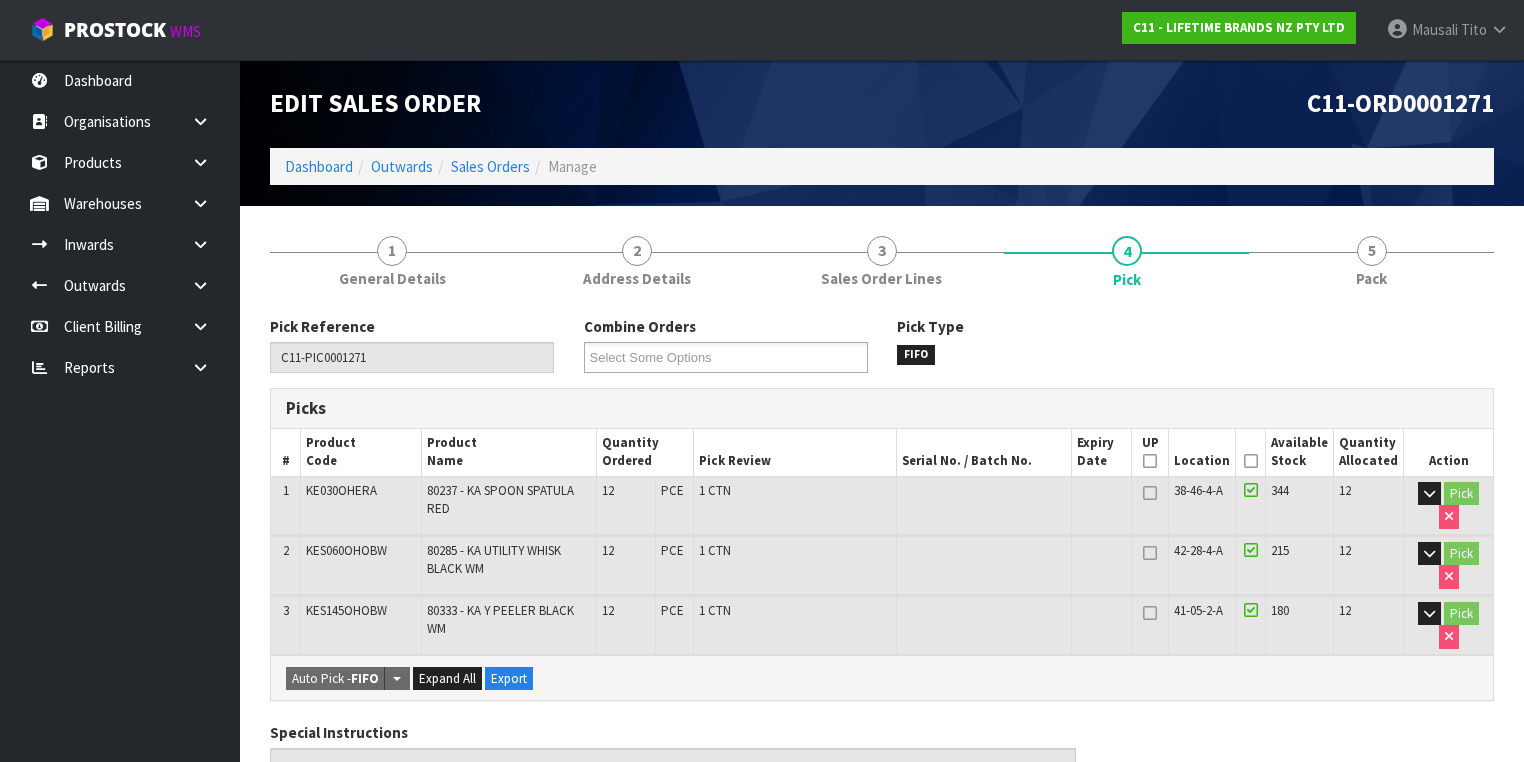 click at bounding box center (1251, 461) 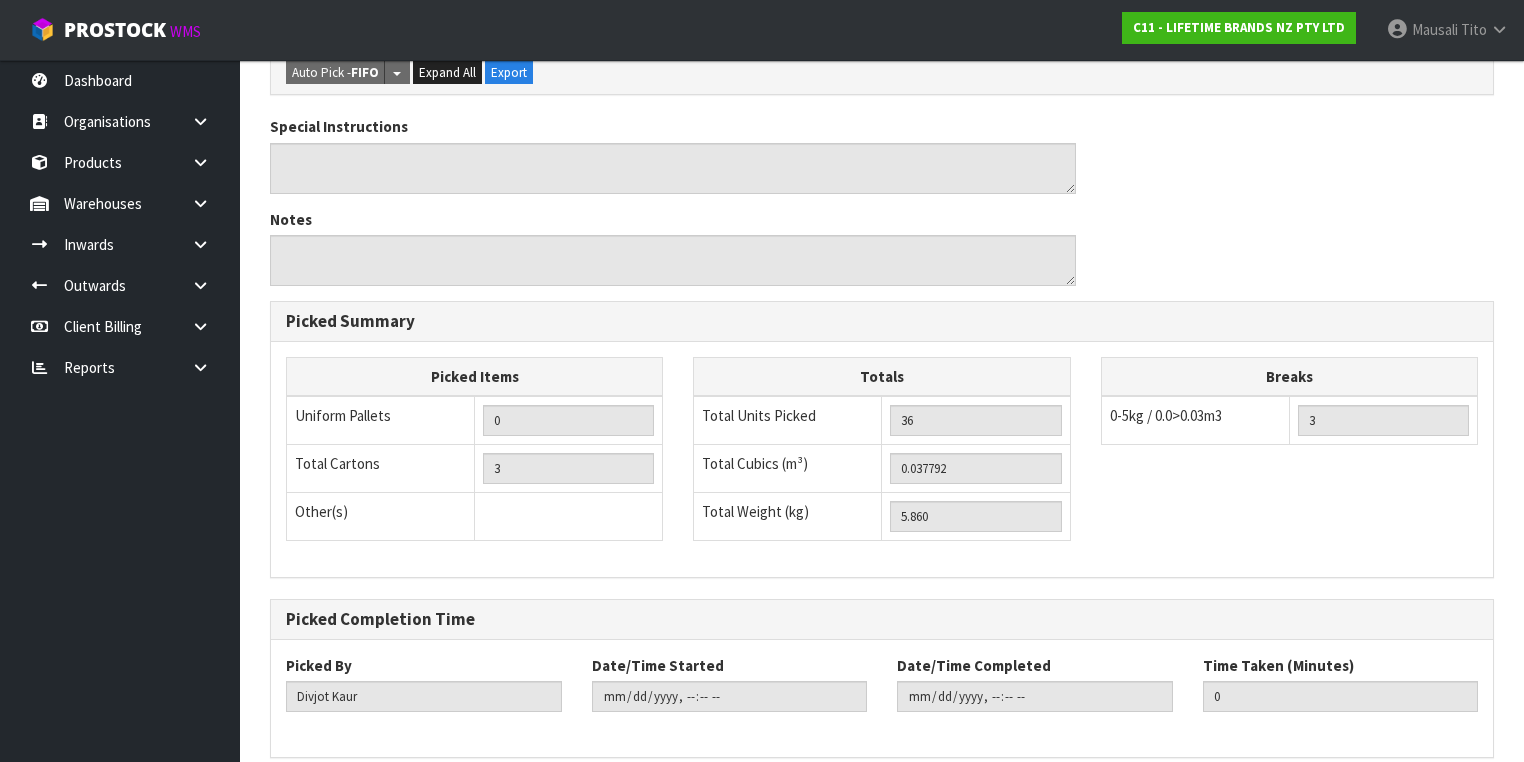 scroll, scrollTop: 759, scrollLeft: 0, axis: vertical 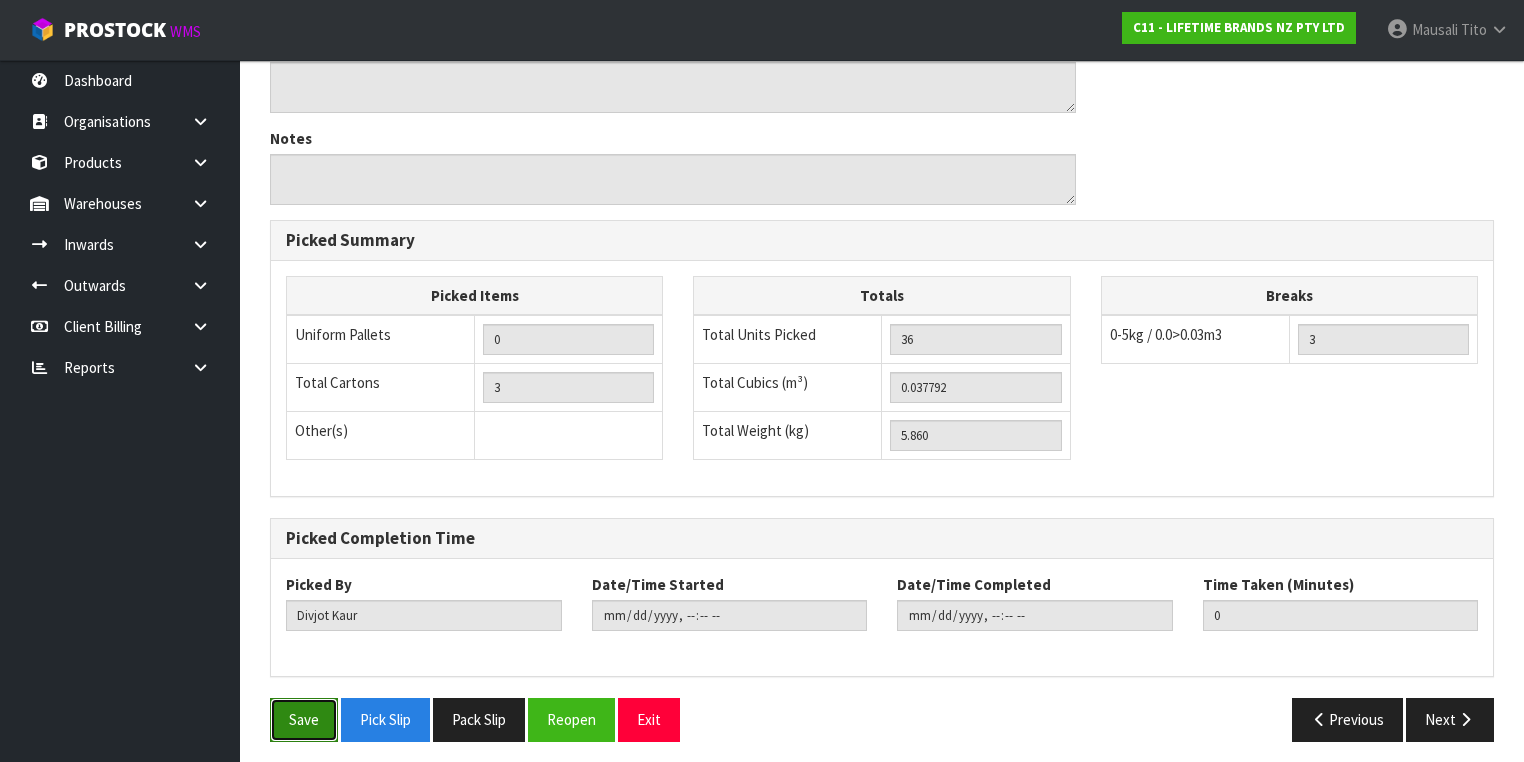 click on "Save" at bounding box center [304, 719] 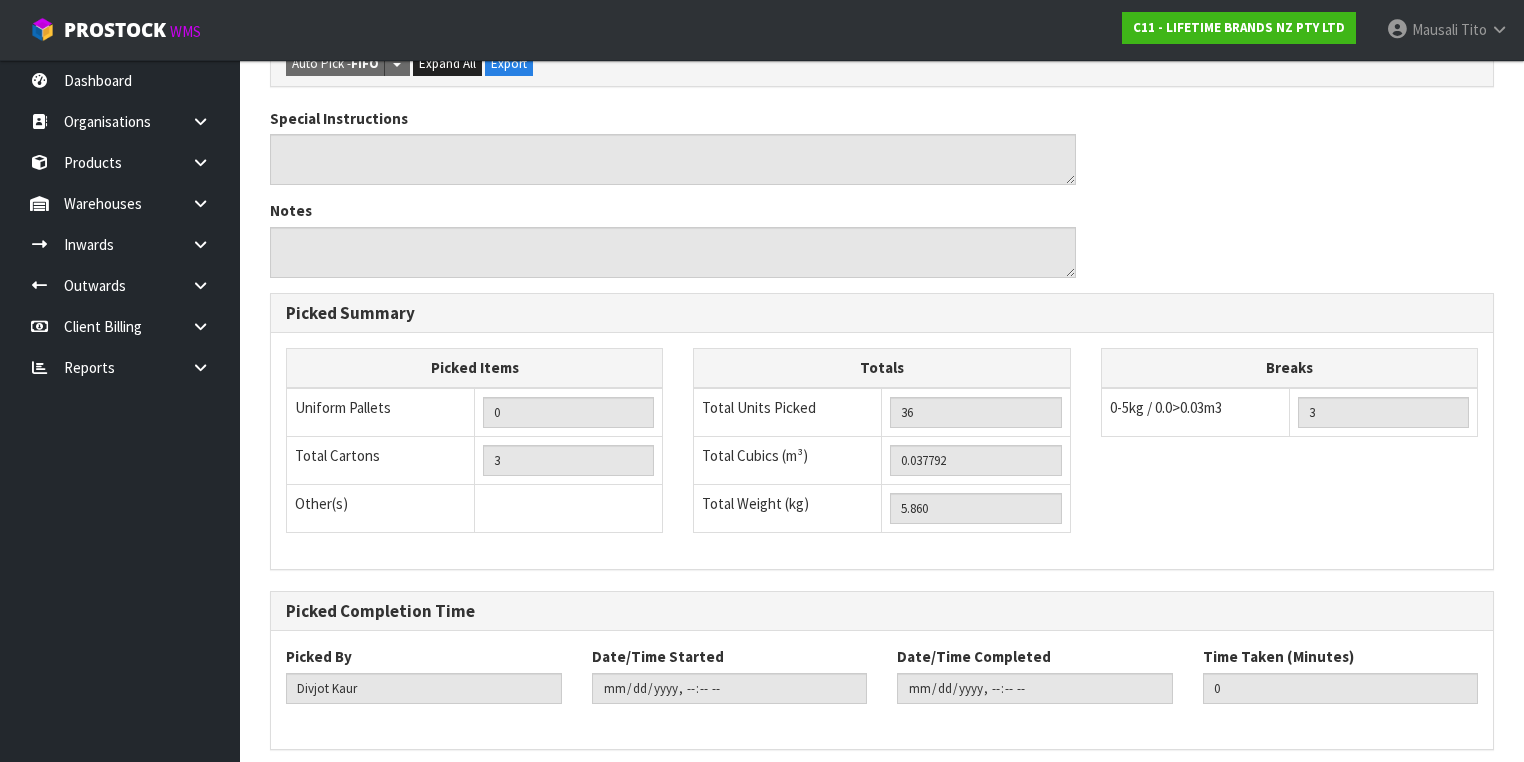 scroll, scrollTop: 0, scrollLeft: 0, axis: both 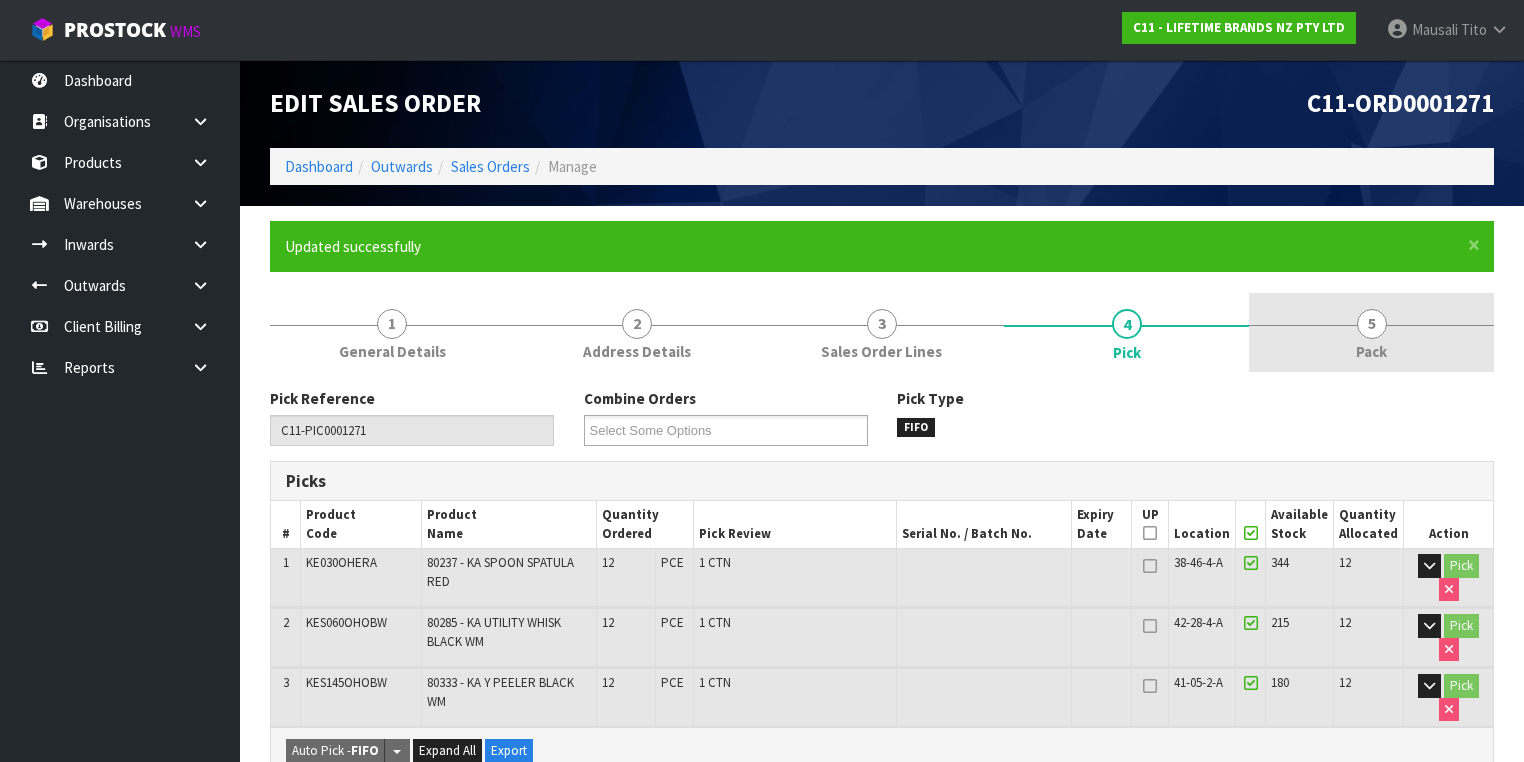 click on "5
Pack" at bounding box center (1371, 332) 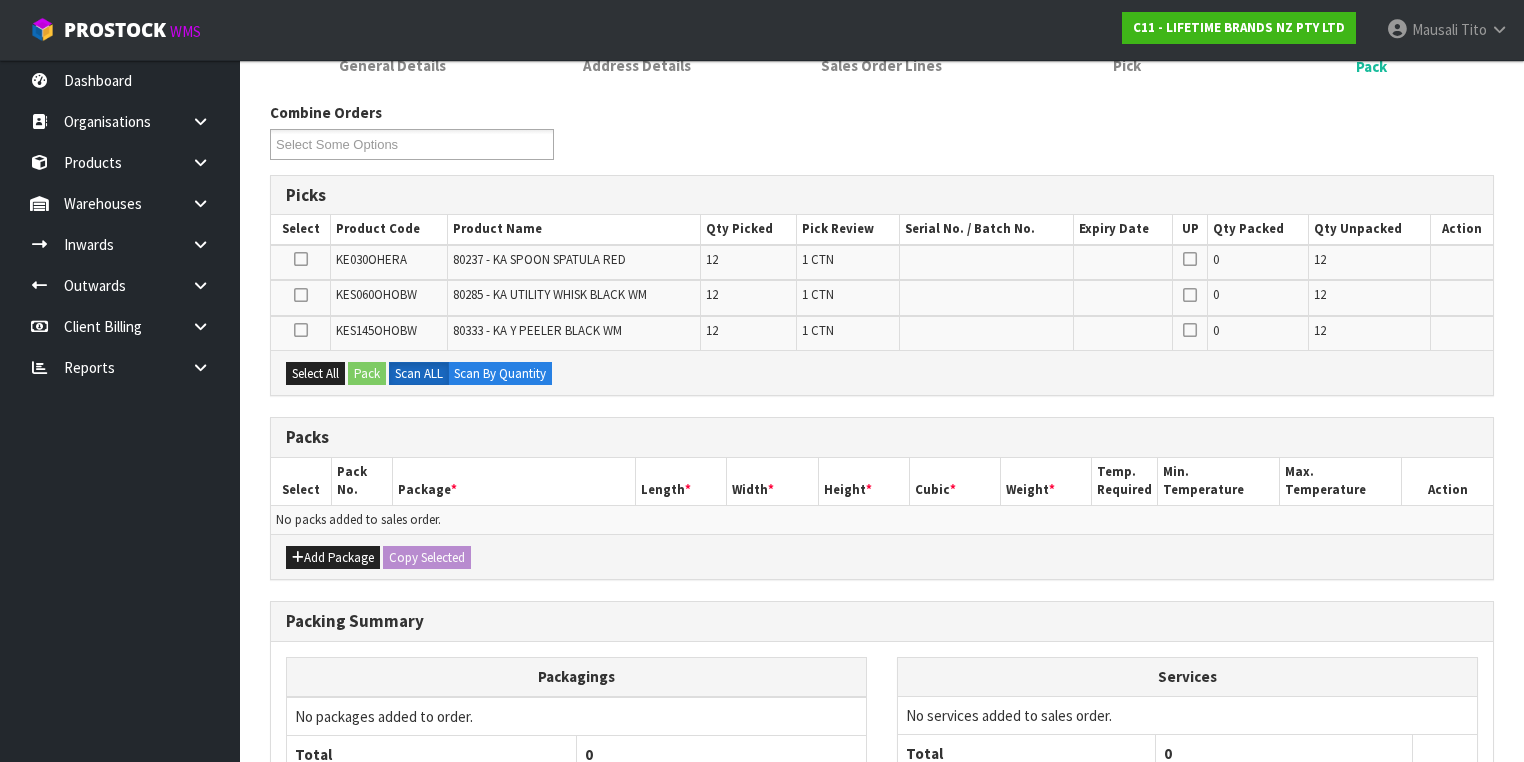 scroll, scrollTop: 400, scrollLeft: 0, axis: vertical 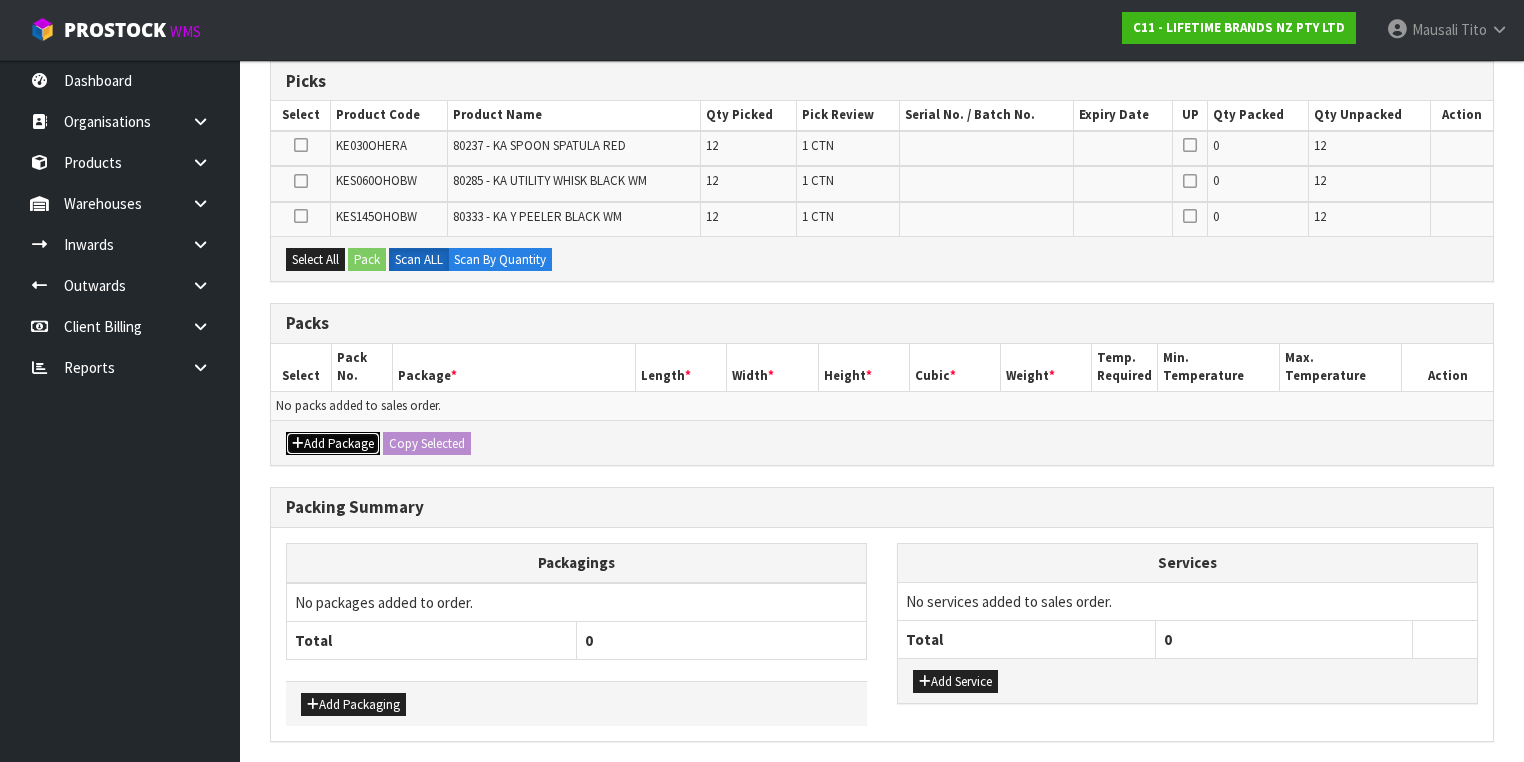 click on "Add Package" at bounding box center (333, 444) 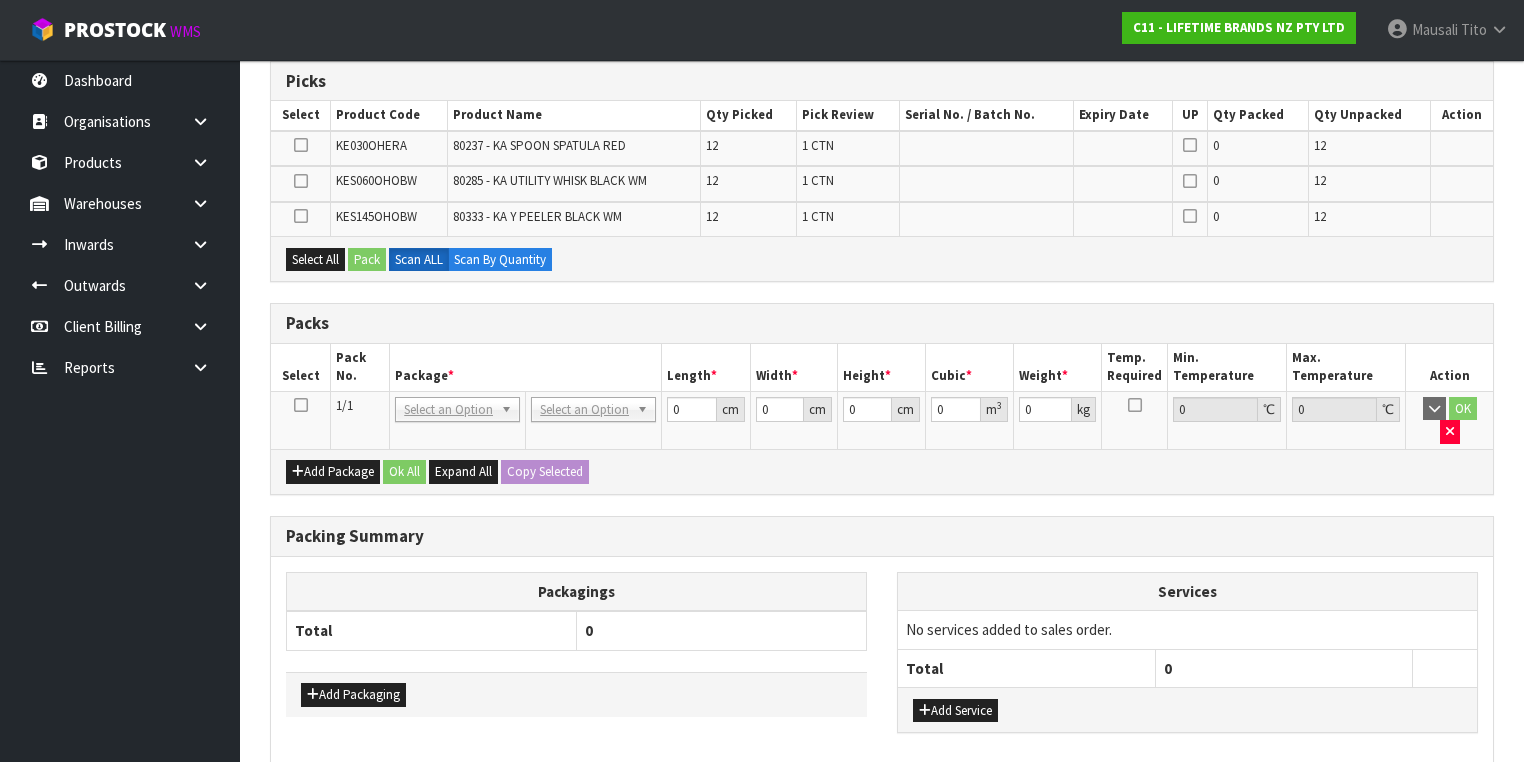 click at bounding box center (301, 405) 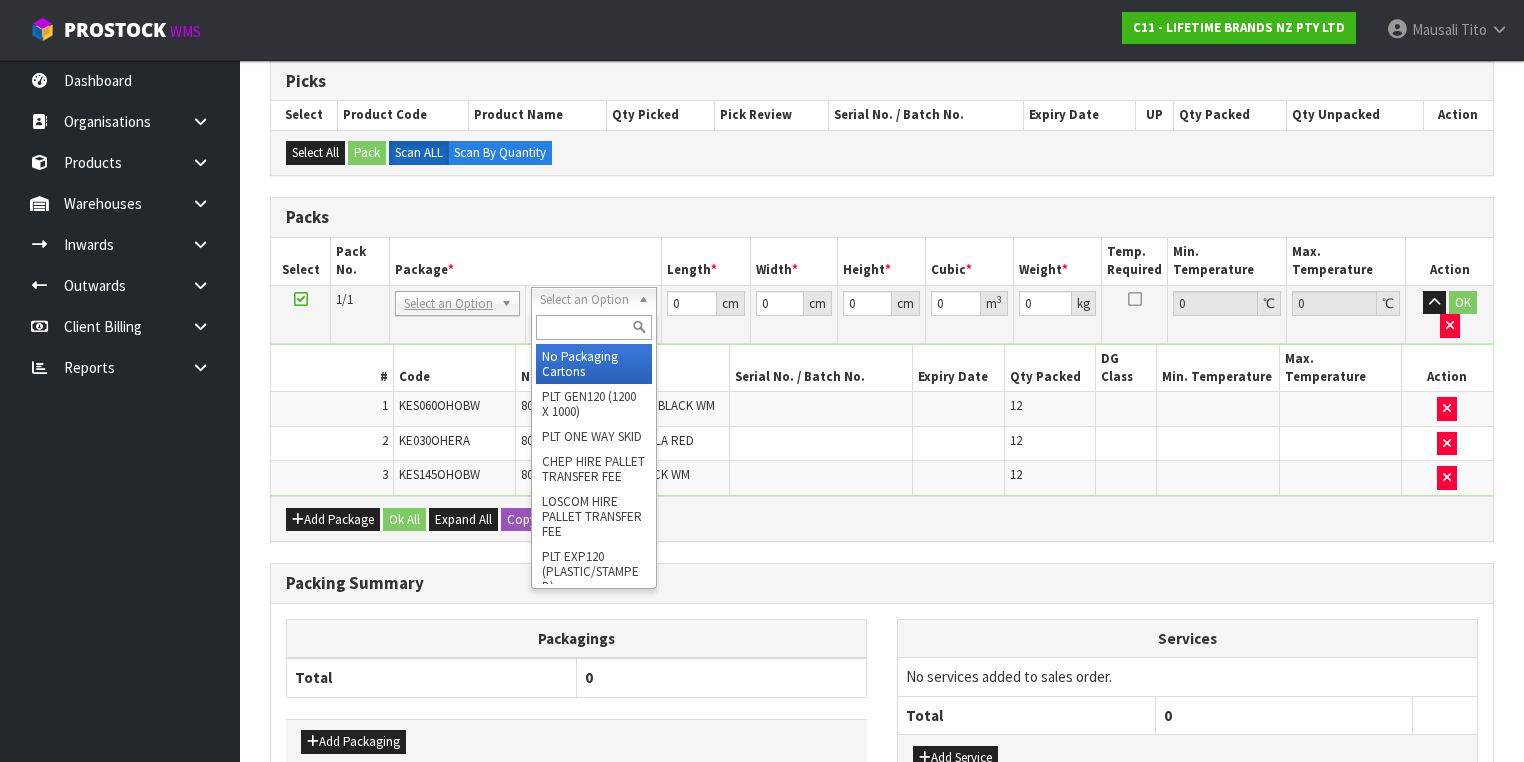 click at bounding box center [593, 327] 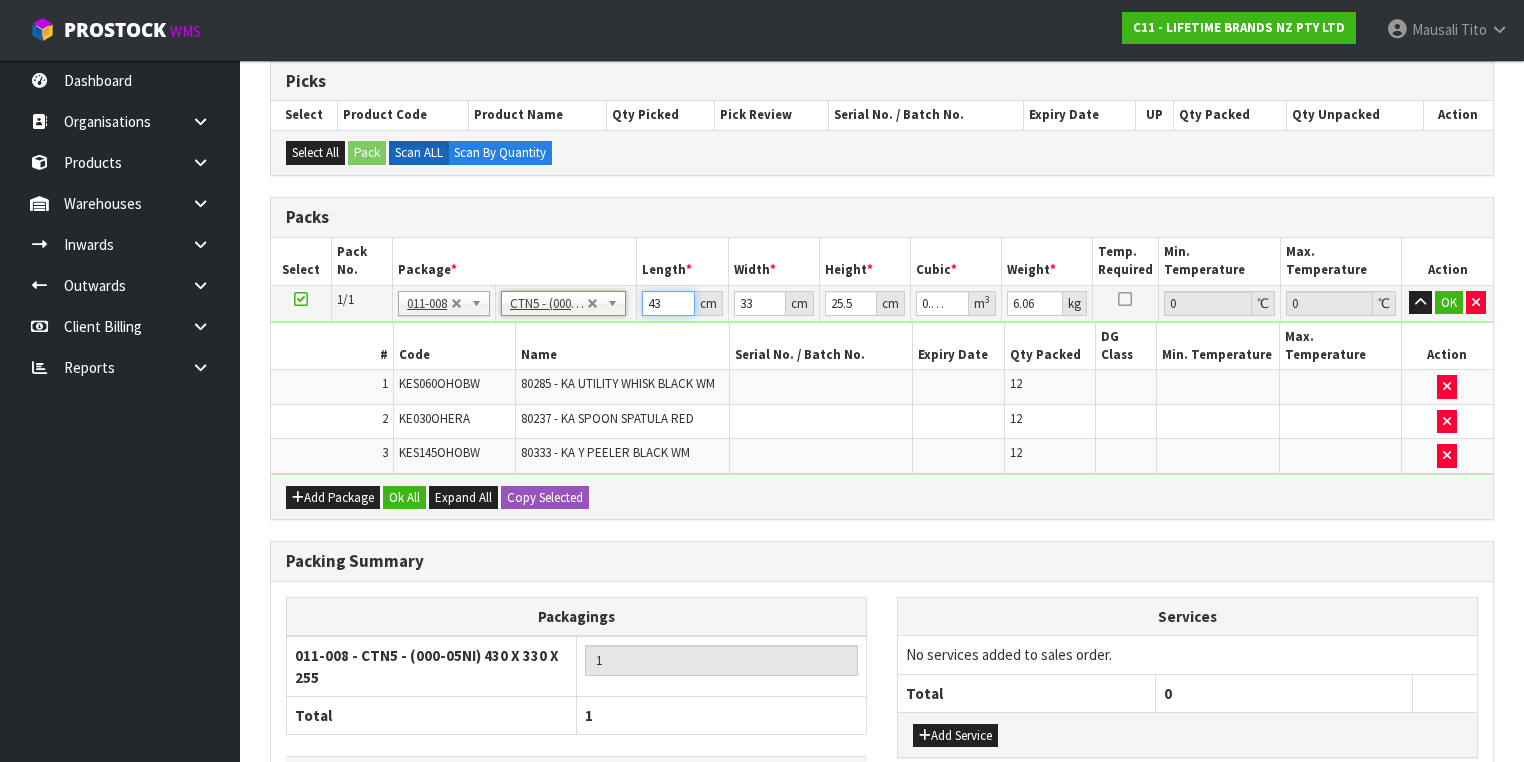 drag, startPoint x: 666, startPoint y: 304, endPoint x: 584, endPoint y: 314, distance: 82.607506 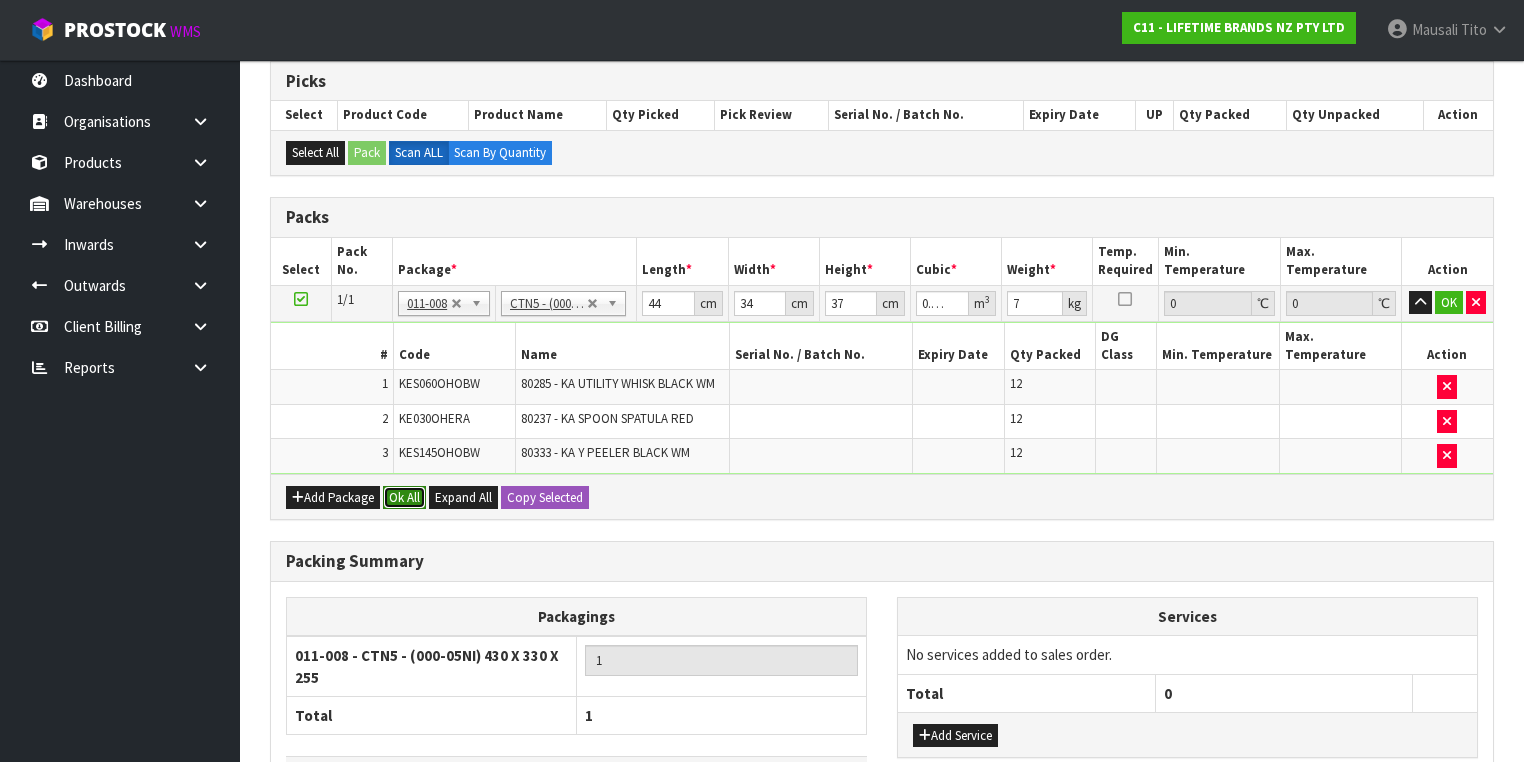 click on "Ok All" at bounding box center (404, 498) 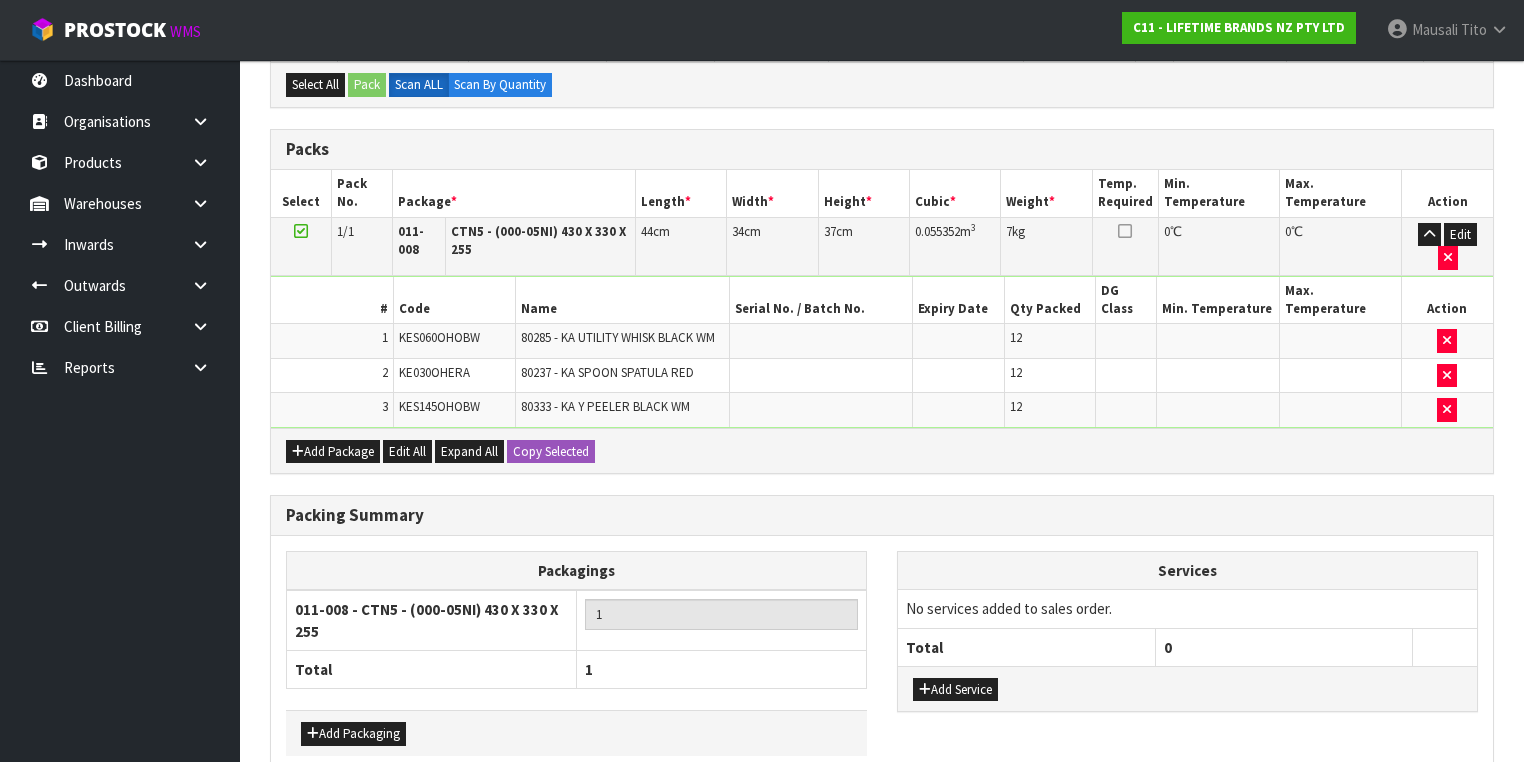 scroll, scrollTop: 532, scrollLeft: 0, axis: vertical 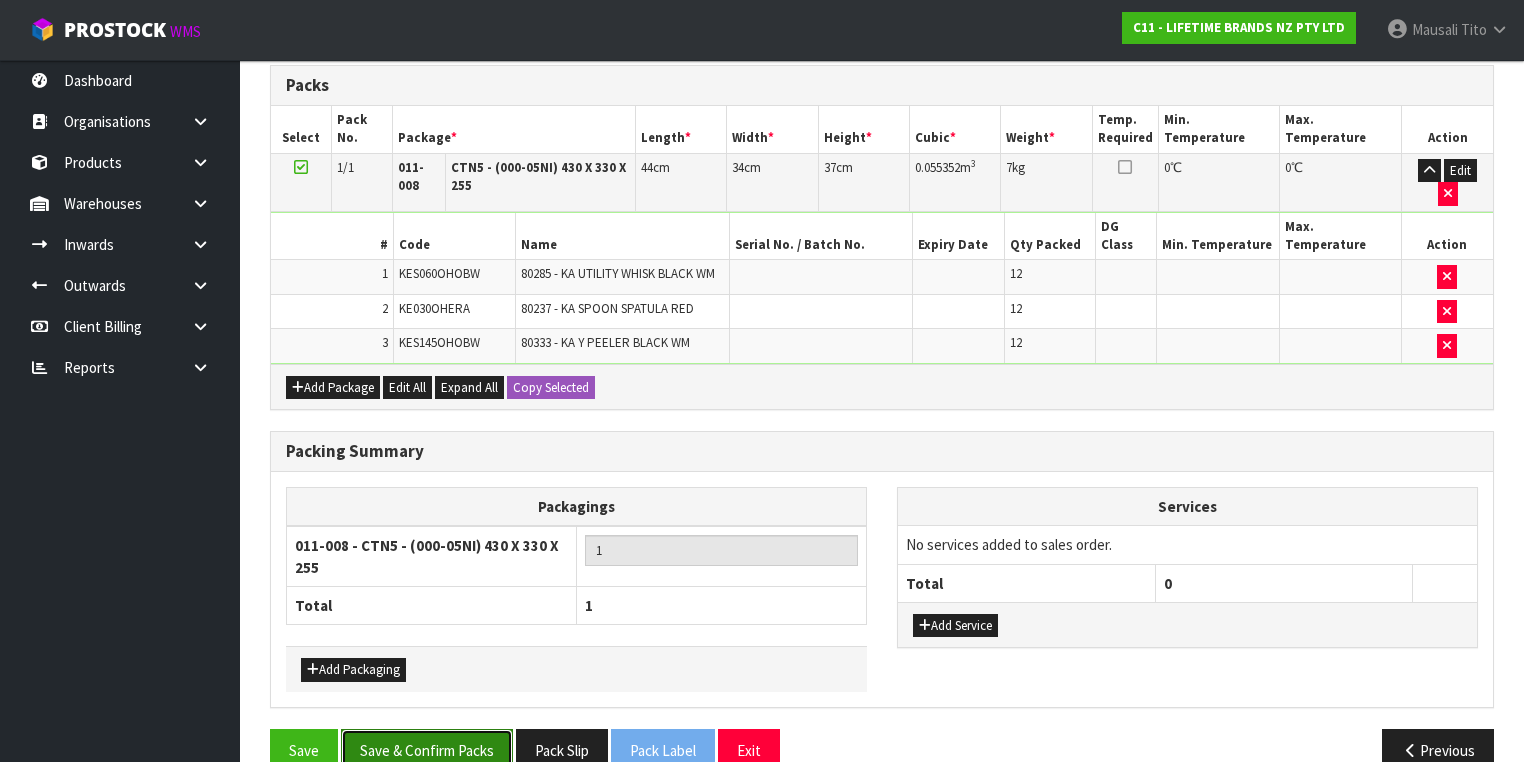 click on "Save & Confirm Packs" at bounding box center [427, 750] 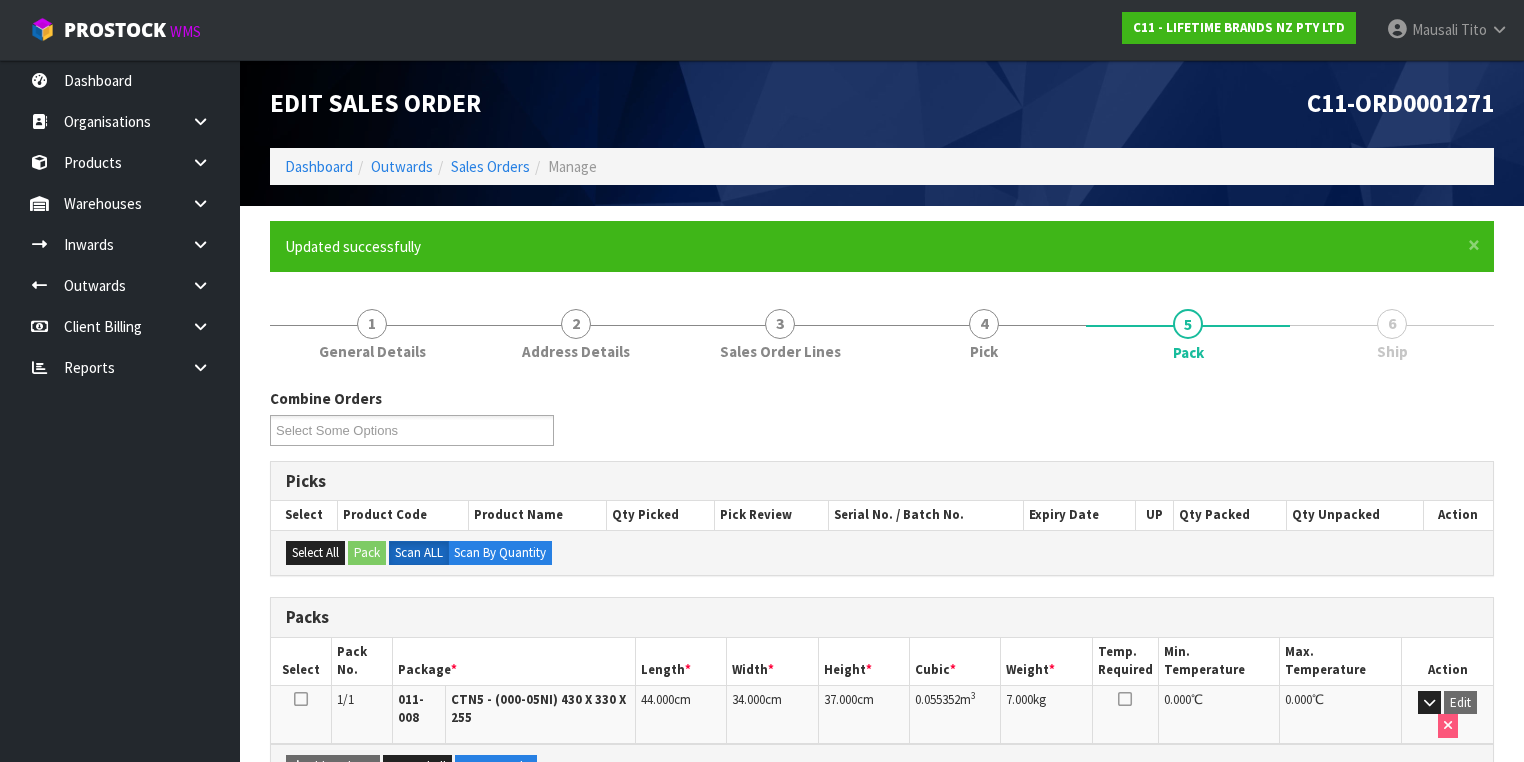 scroll, scrollTop: 356, scrollLeft: 0, axis: vertical 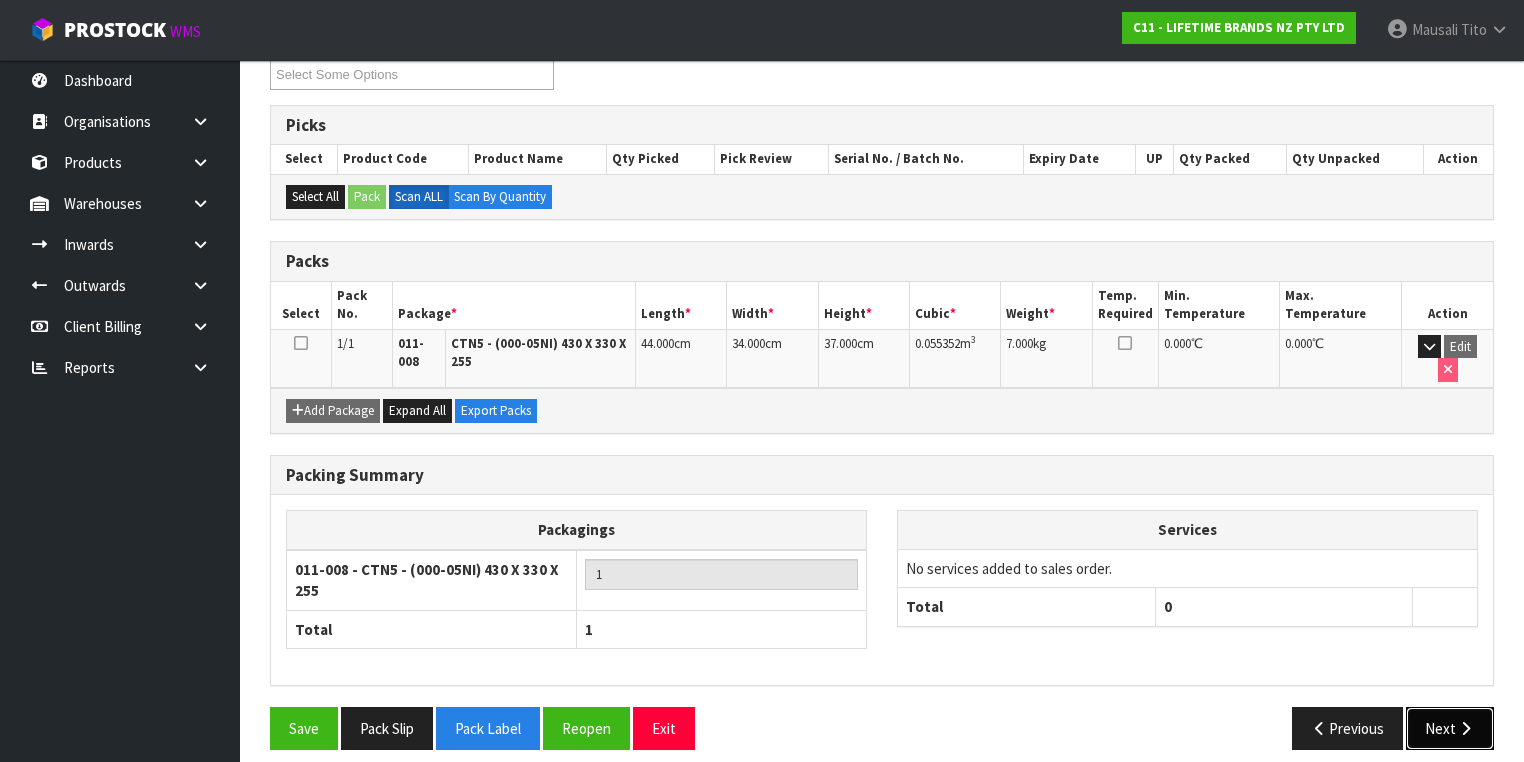 click on "Next" at bounding box center [1450, 728] 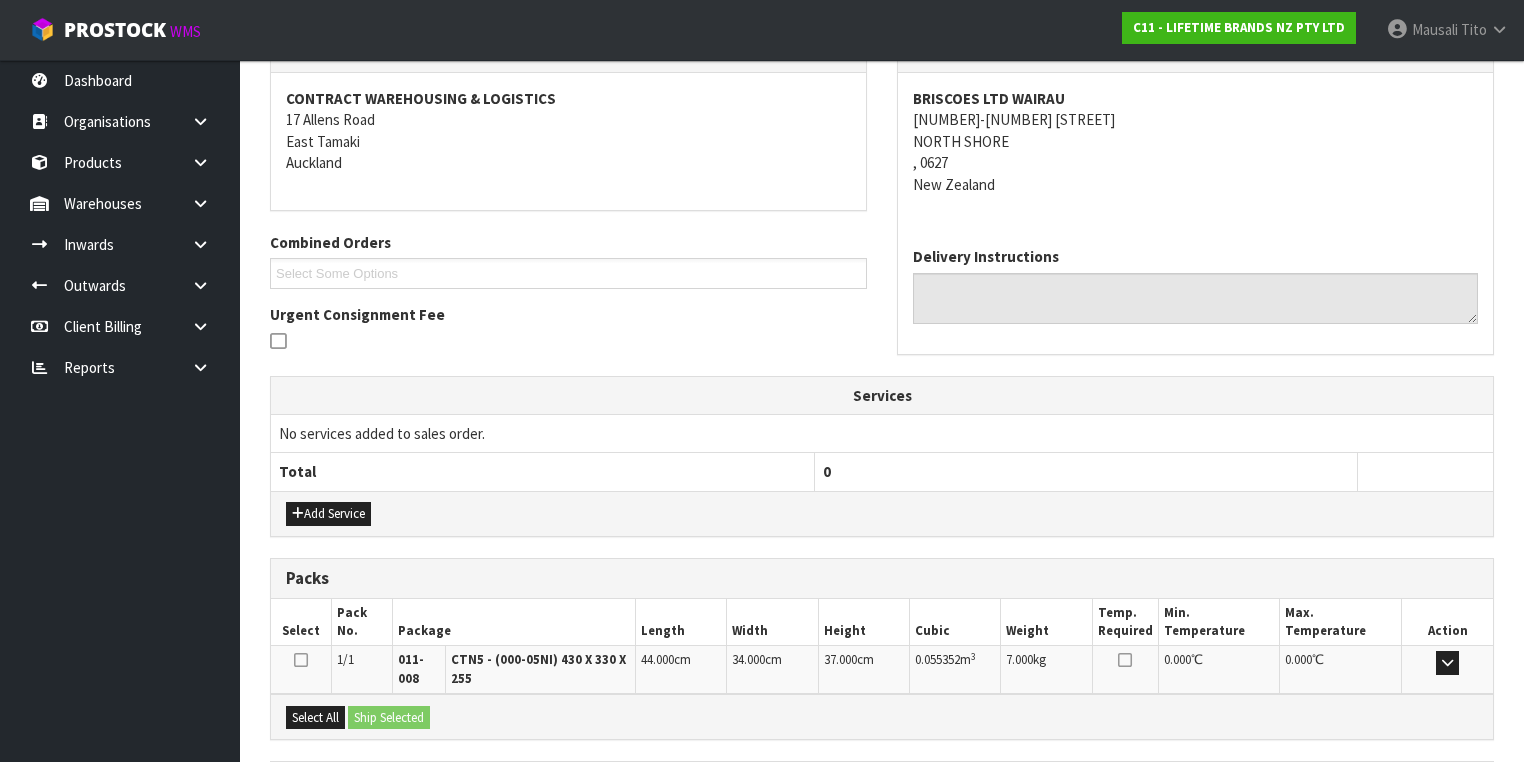 scroll, scrollTop: 542, scrollLeft: 0, axis: vertical 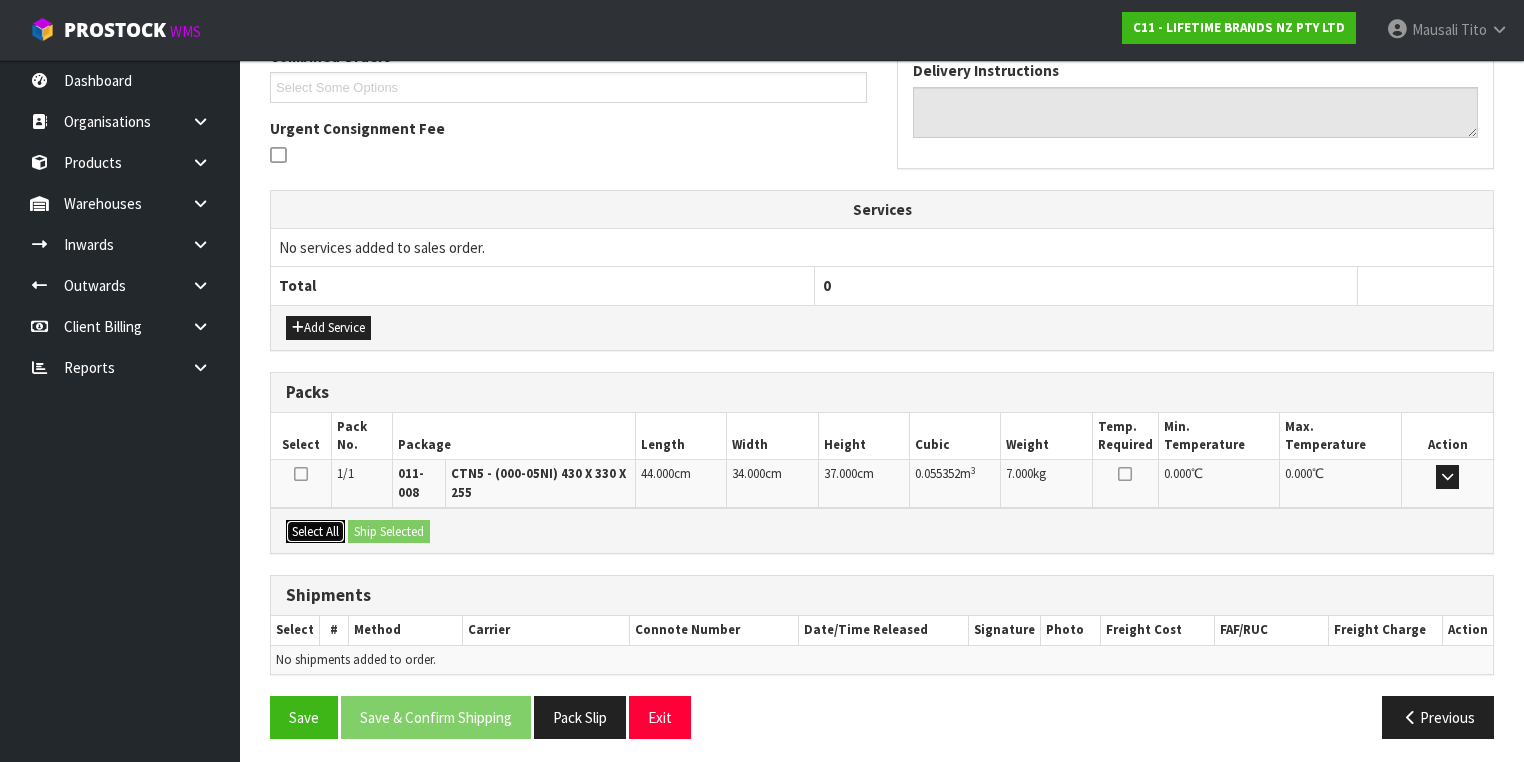 drag, startPoint x: 318, startPoint y: 524, endPoint x: 401, endPoint y: 520, distance: 83.09633 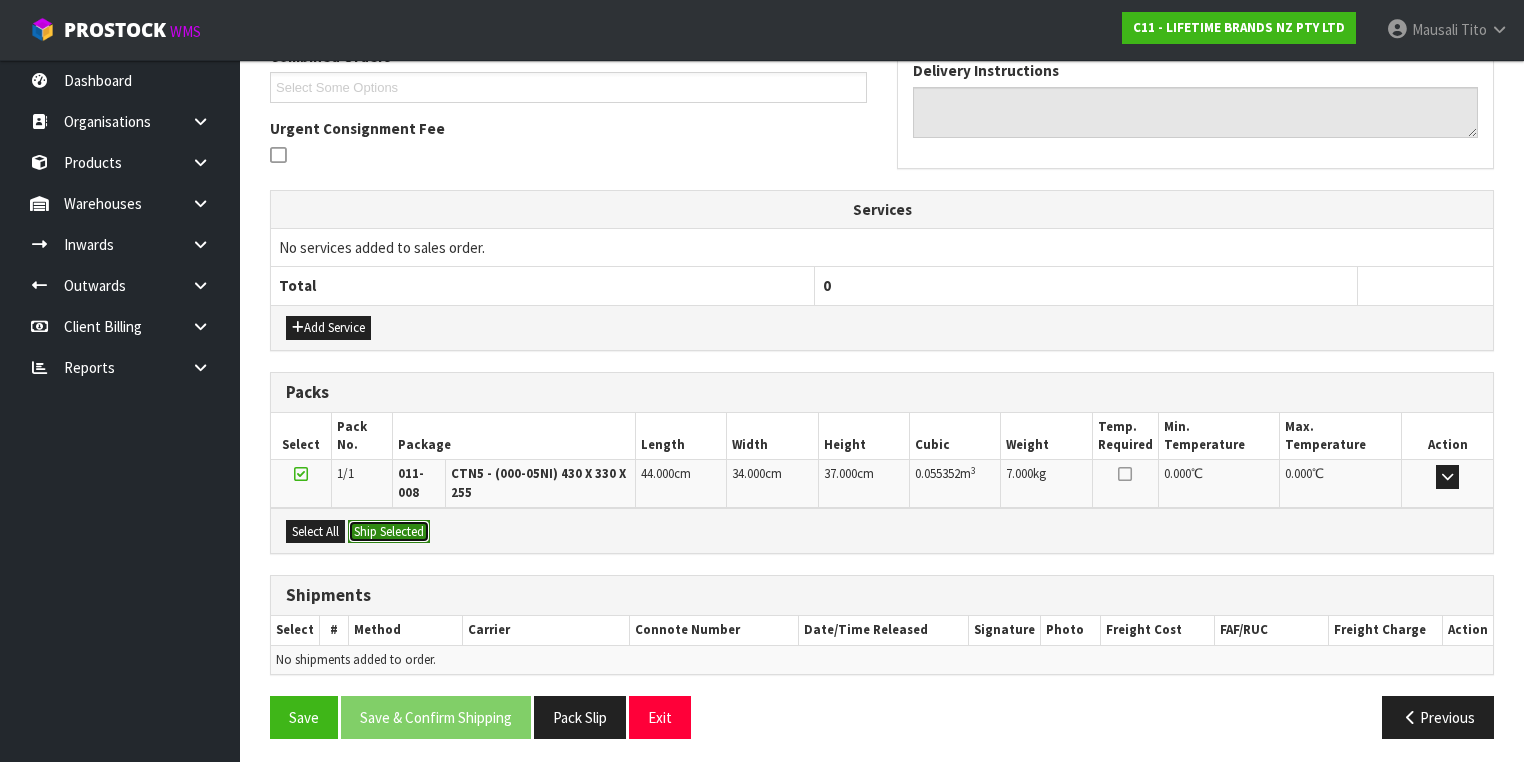 click on "Ship Selected" at bounding box center (389, 532) 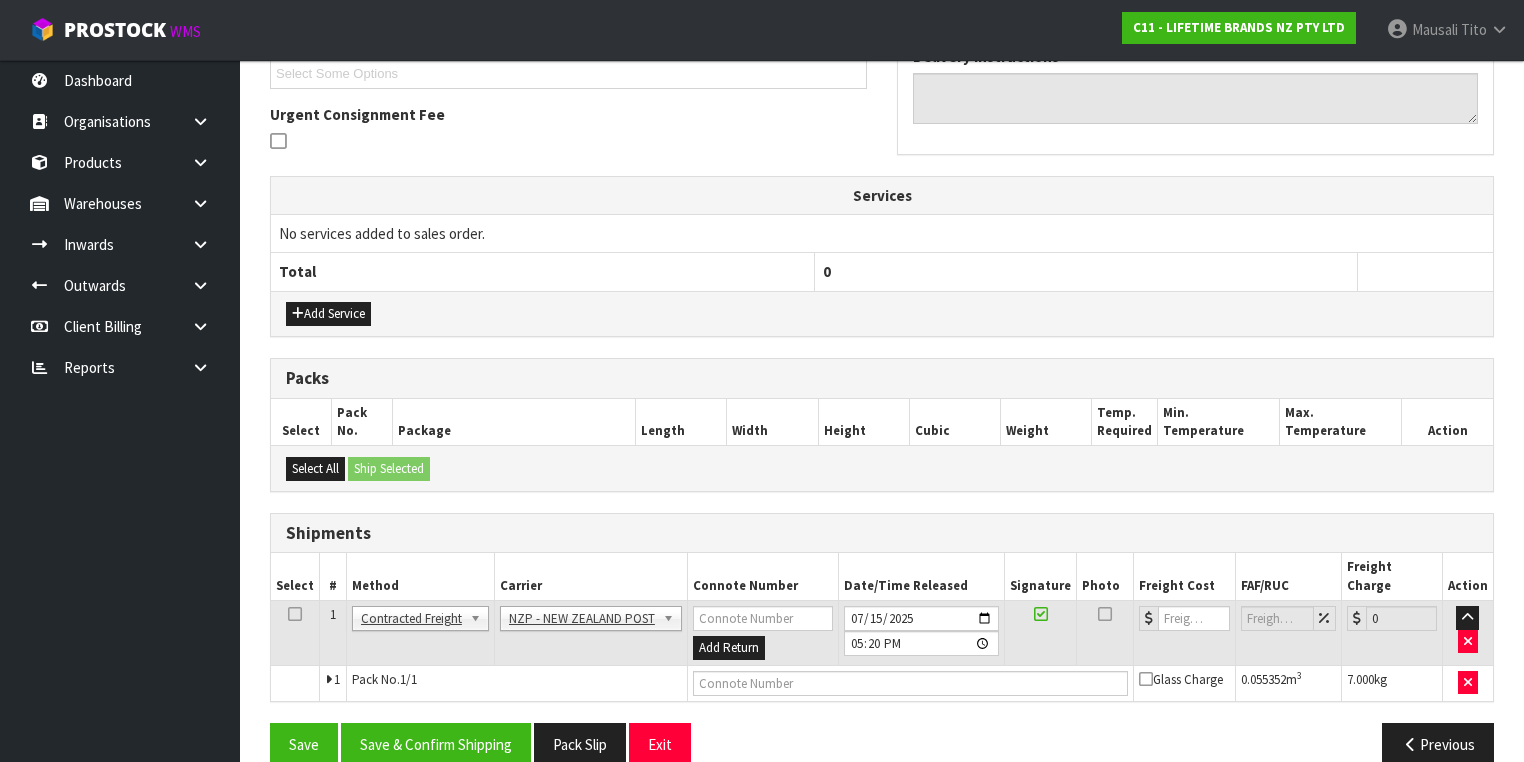 scroll, scrollTop: 564, scrollLeft: 0, axis: vertical 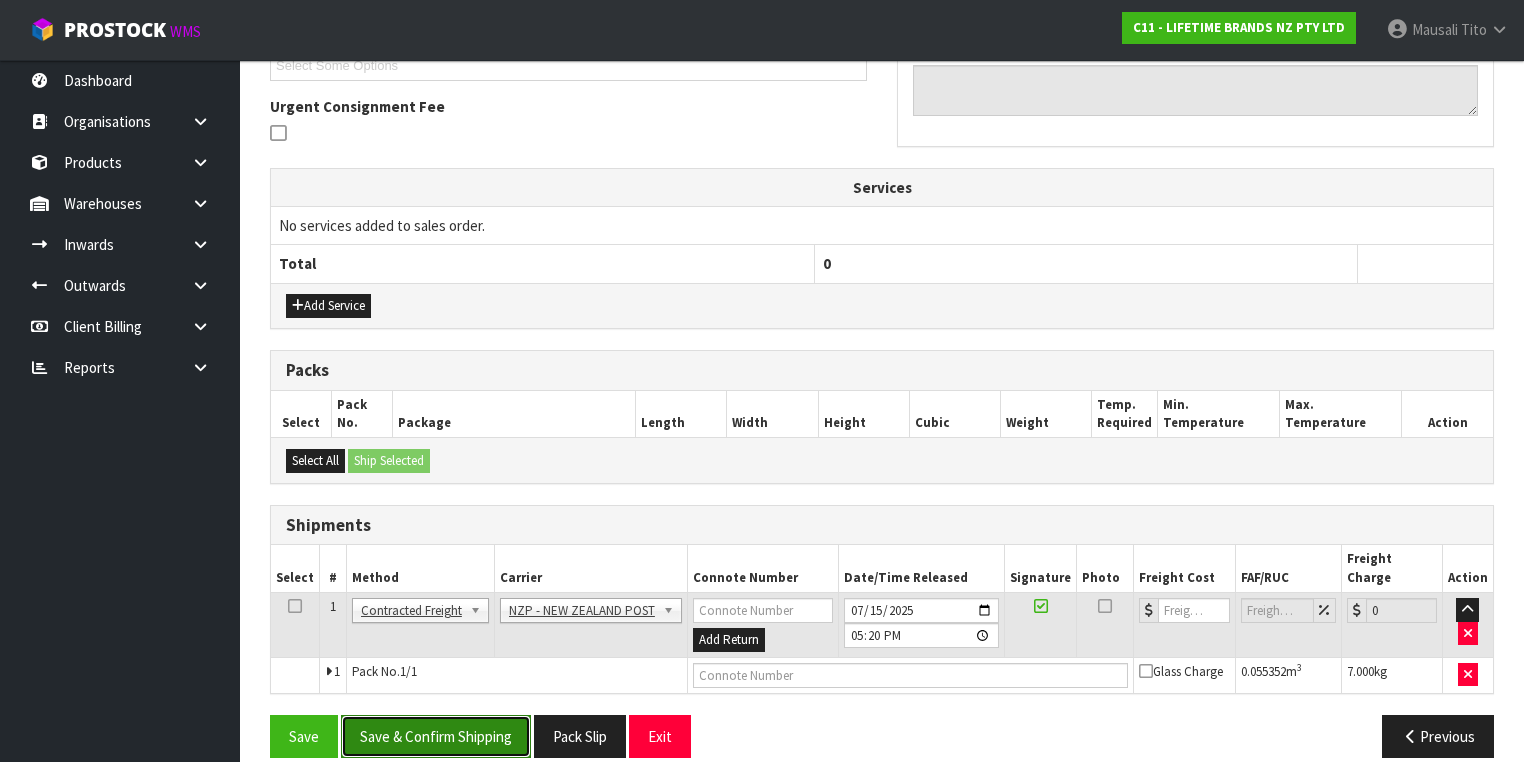 click on "Save & Confirm Shipping" at bounding box center (436, 736) 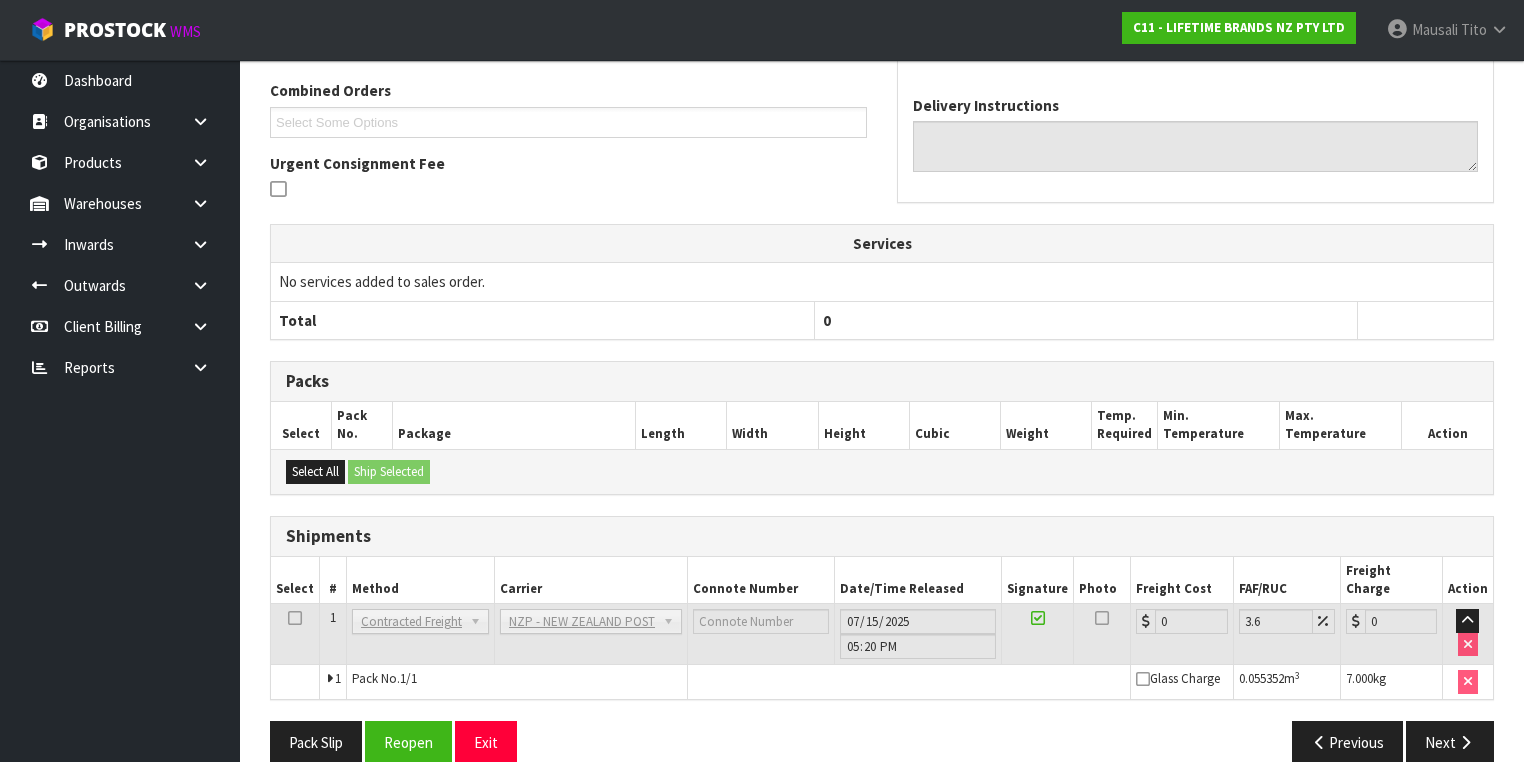 scroll, scrollTop: 536, scrollLeft: 0, axis: vertical 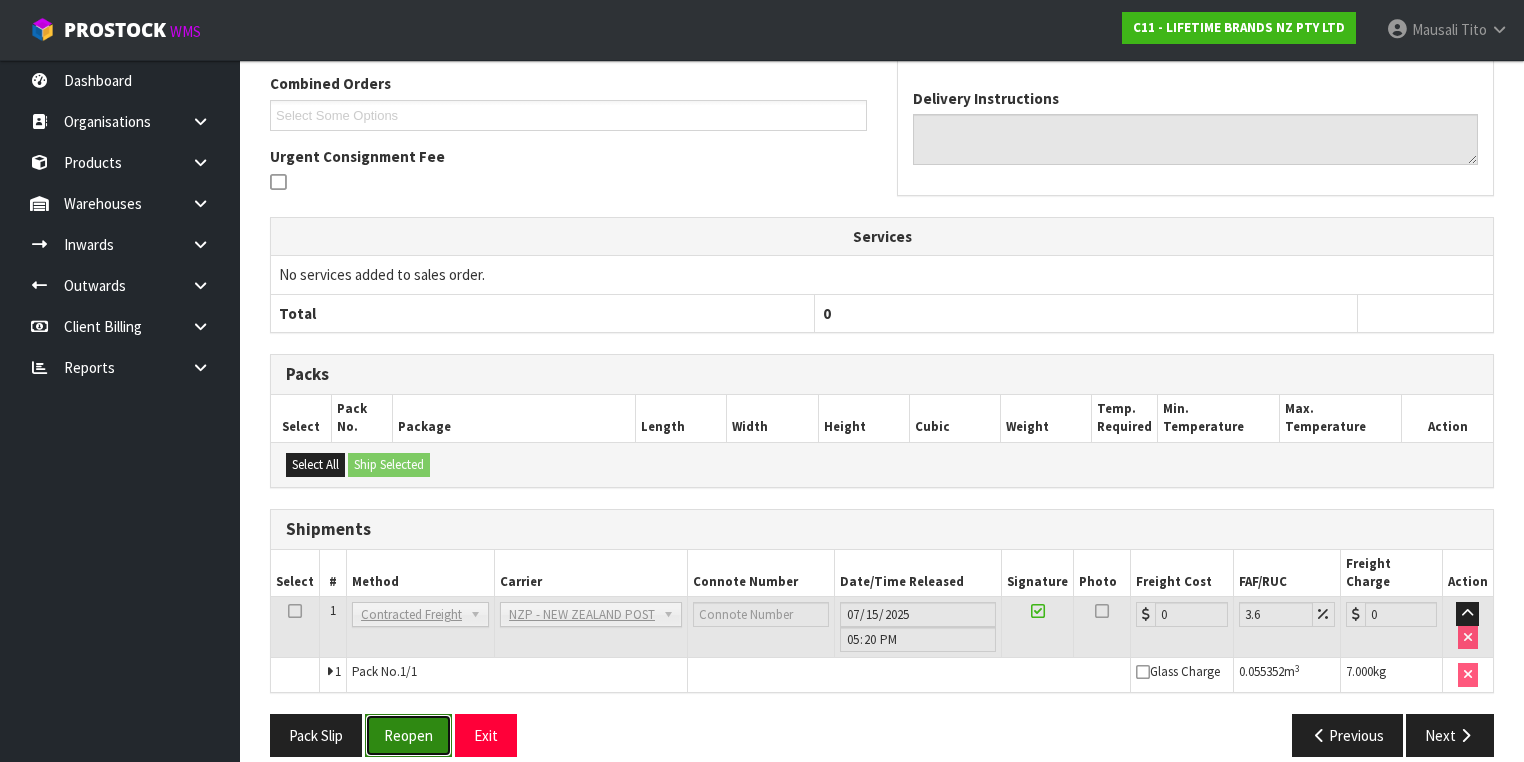 click on "Reopen" at bounding box center [408, 735] 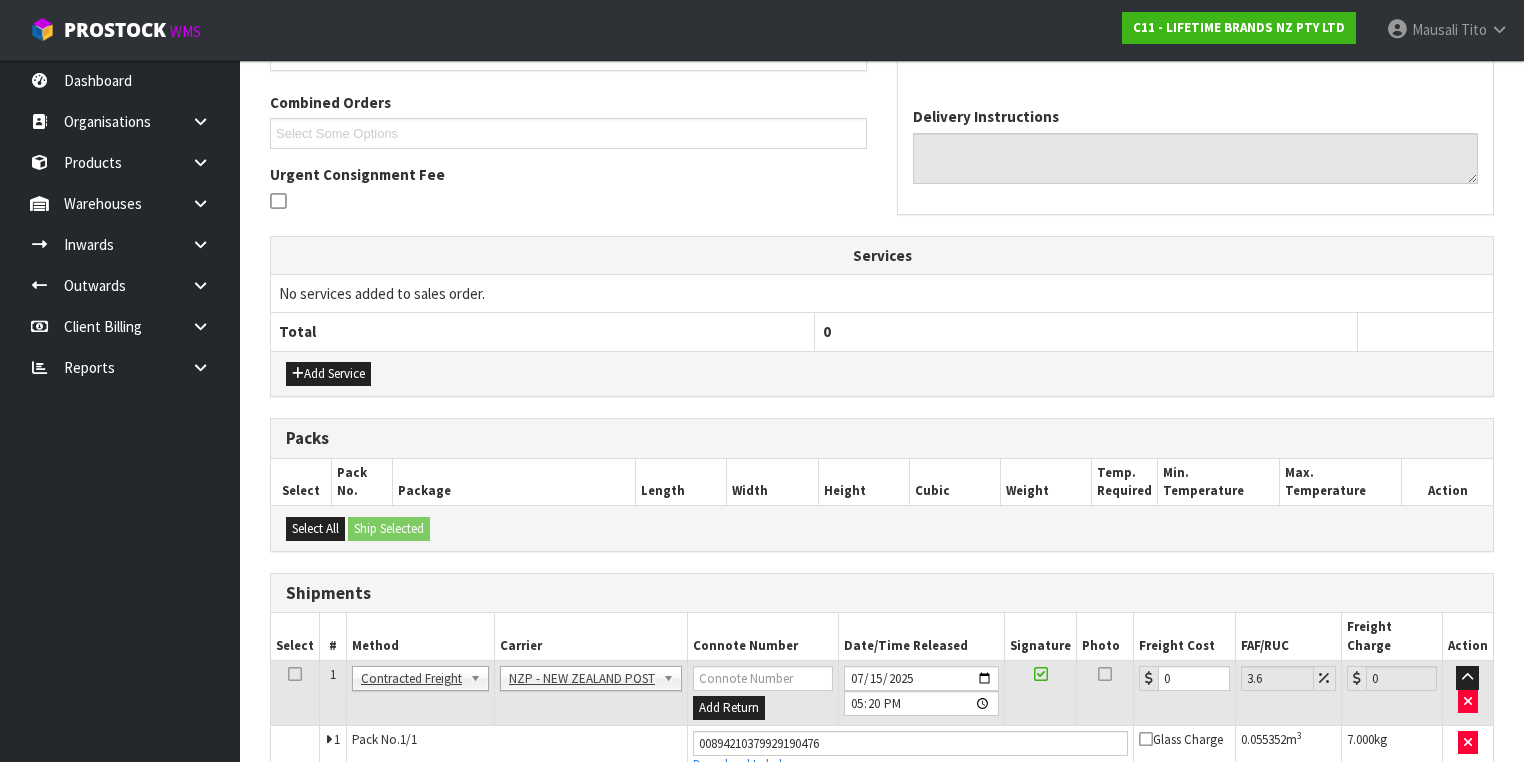 scroll, scrollTop: 582, scrollLeft: 0, axis: vertical 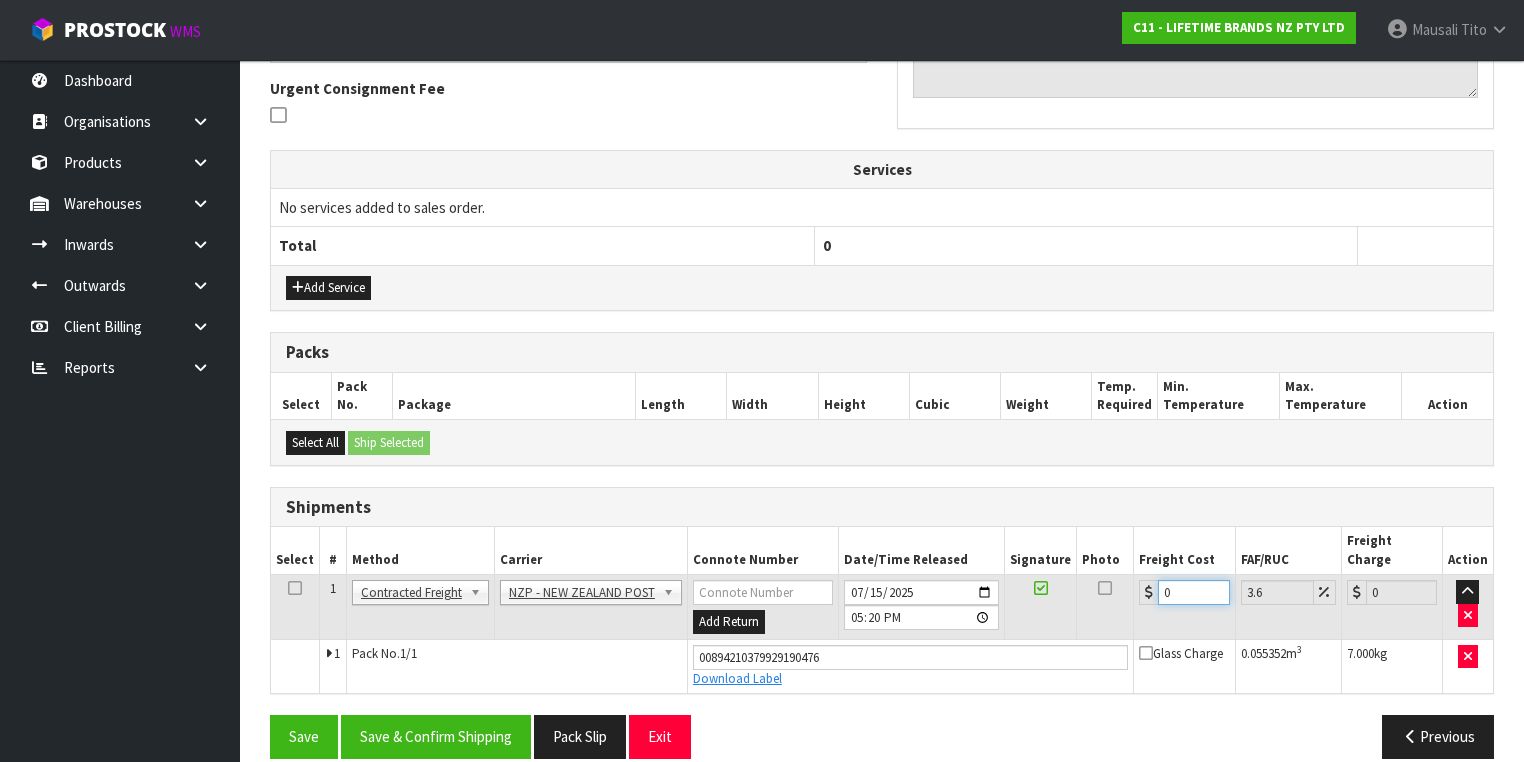 drag, startPoint x: 1179, startPoint y: 569, endPoint x: 1132, endPoint y: 584, distance: 49.335587 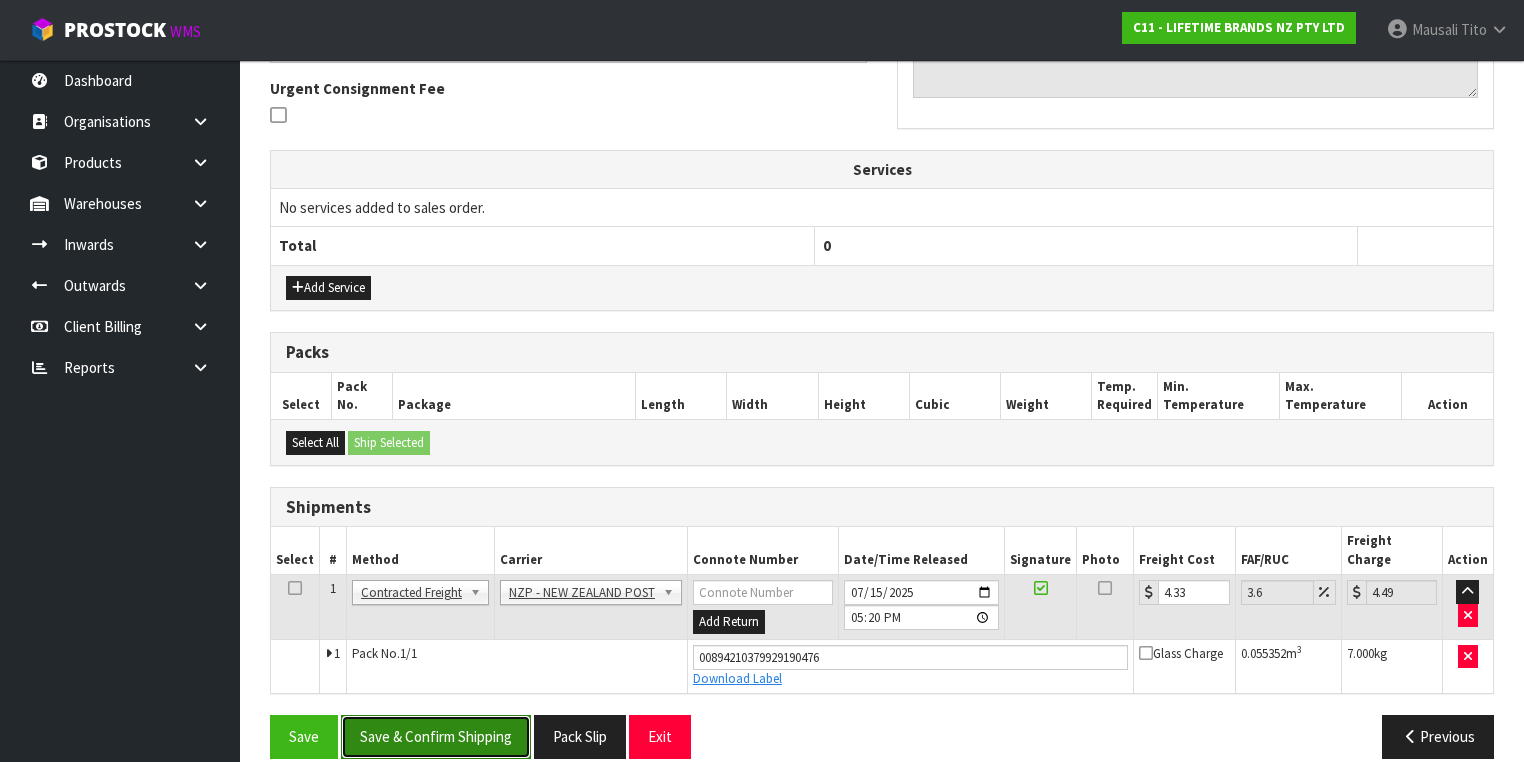 click on "Save & Confirm Shipping" at bounding box center (436, 736) 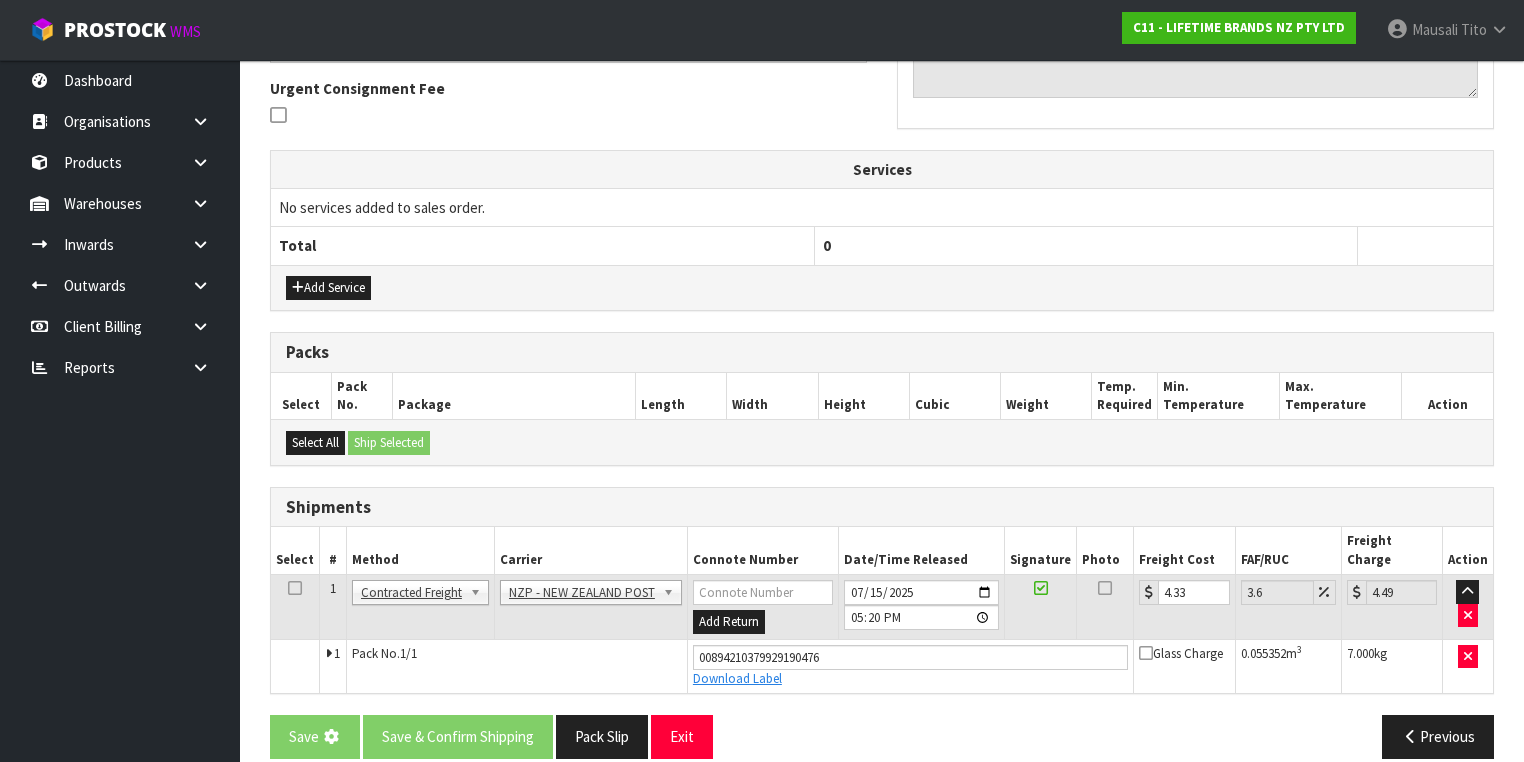 scroll, scrollTop: 0, scrollLeft: 0, axis: both 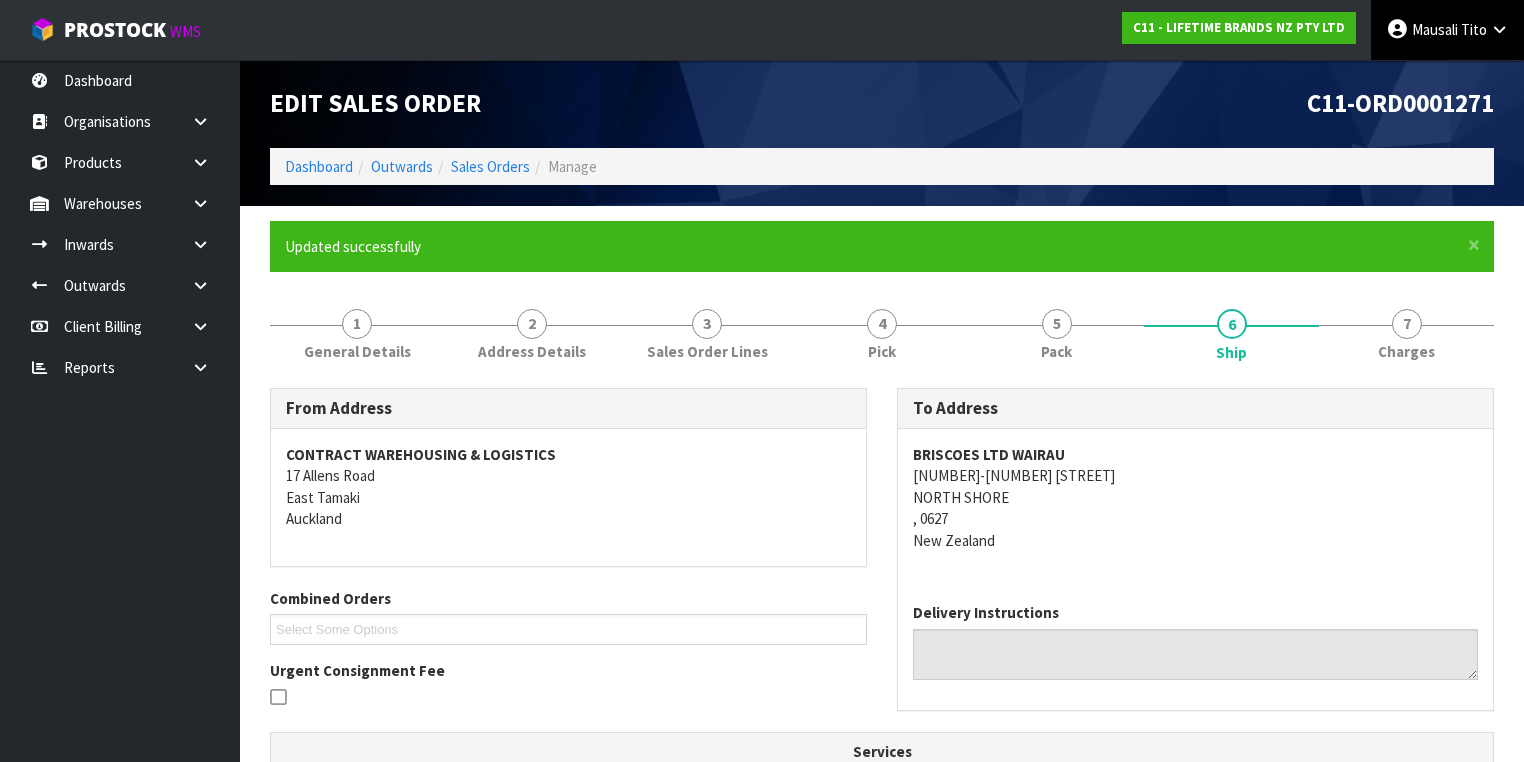 click on "Tito" at bounding box center (1474, 29) 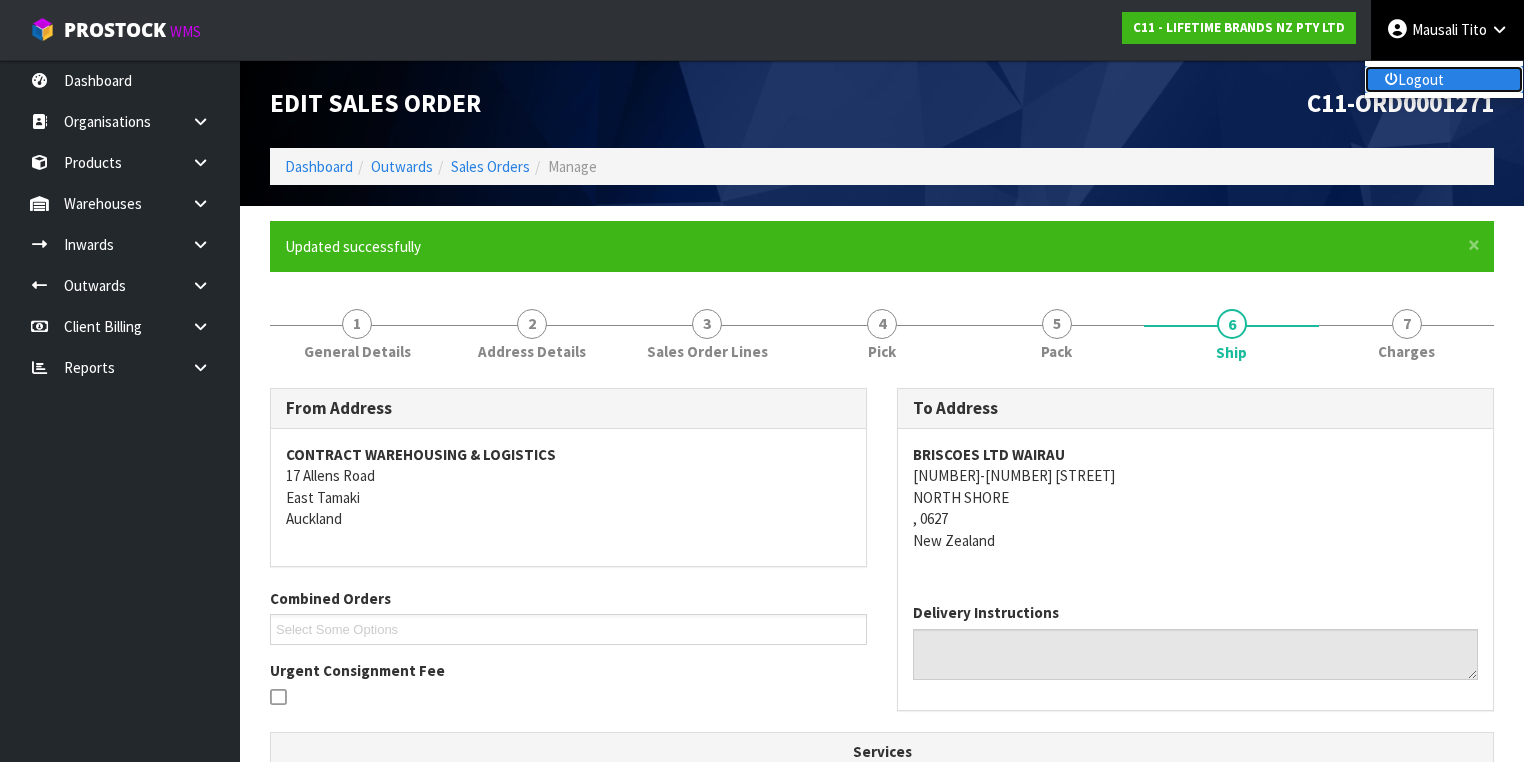 click on "Logout" at bounding box center [1444, 79] 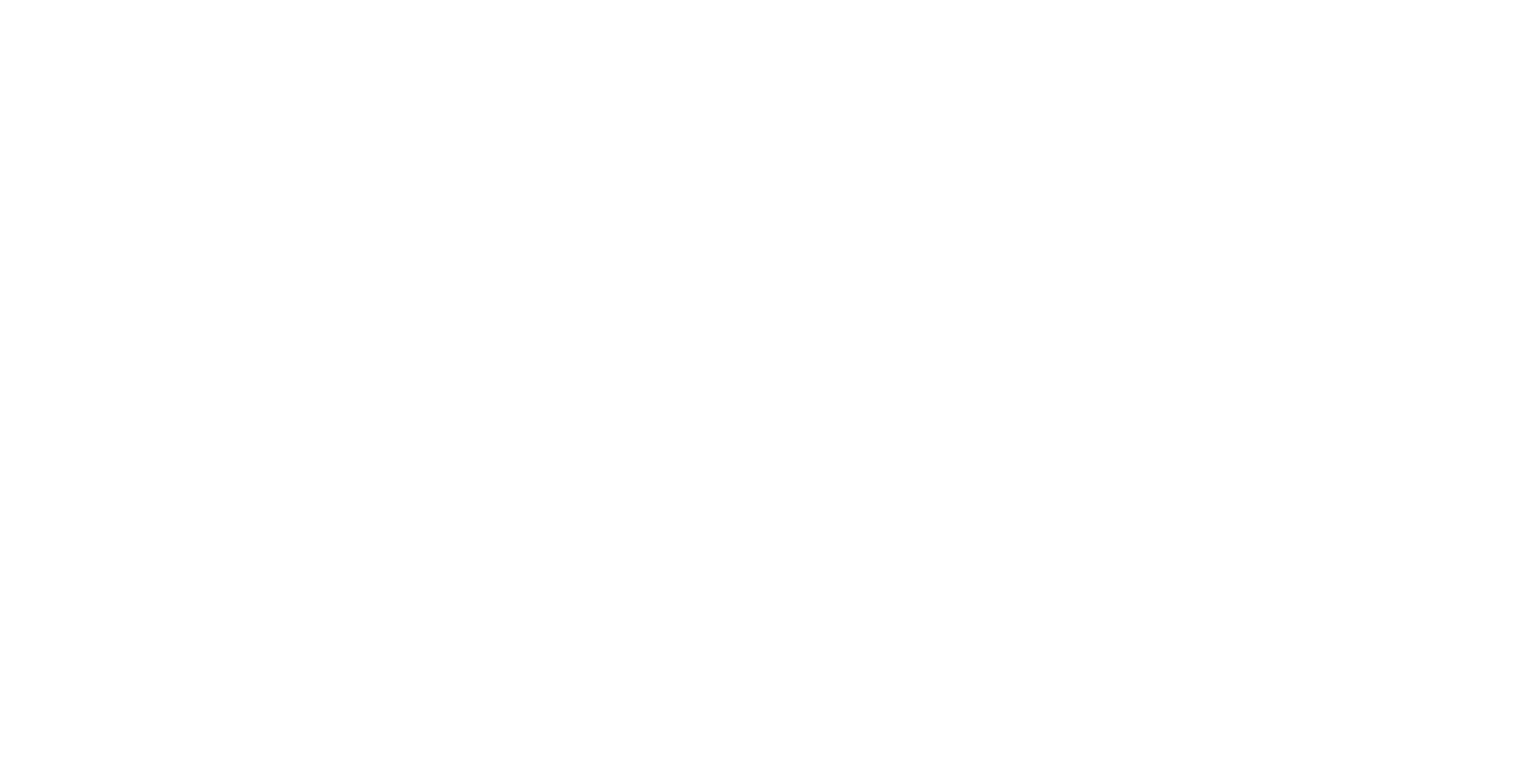 scroll, scrollTop: 0, scrollLeft: 0, axis: both 